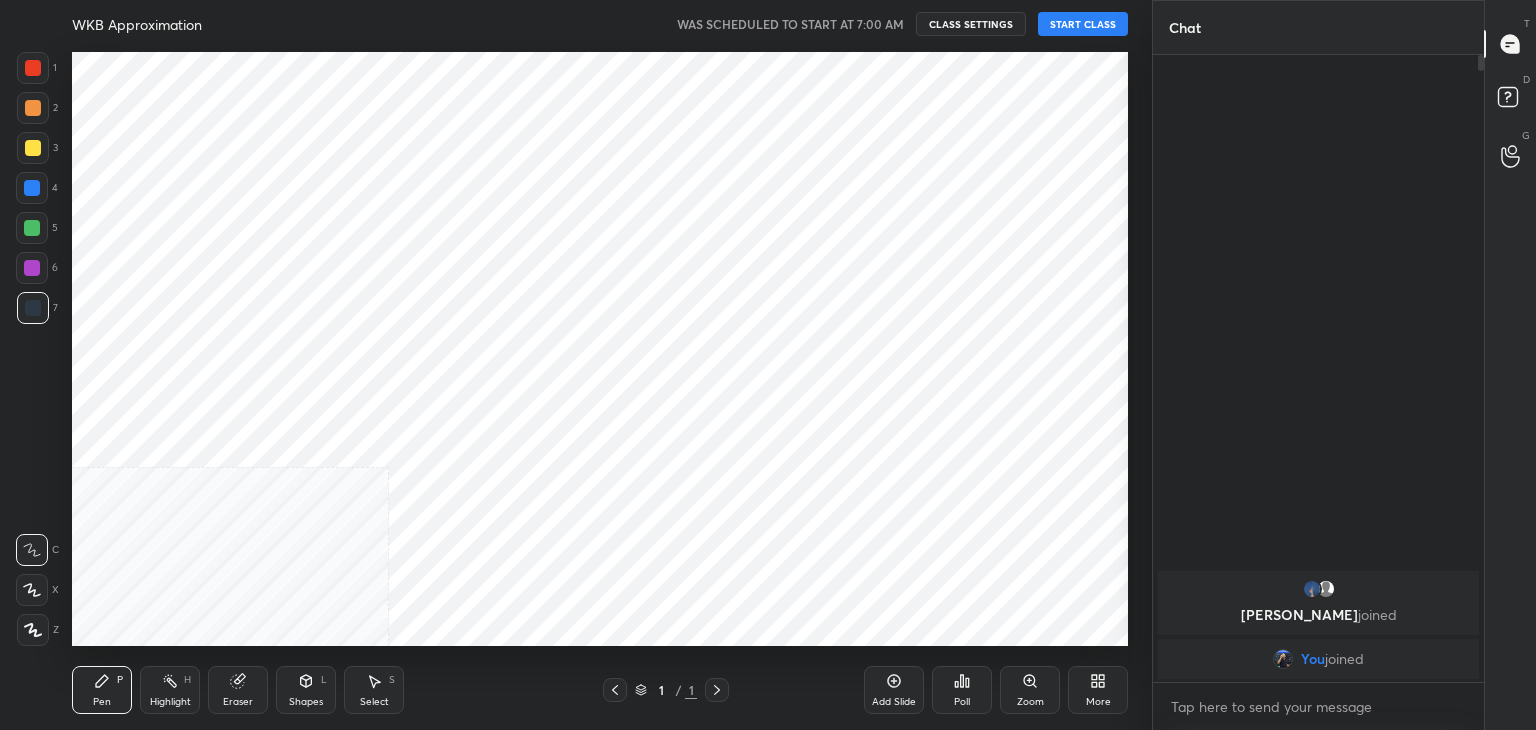 scroll, scrollTop: 0, scrollLeft: 0, axis: both 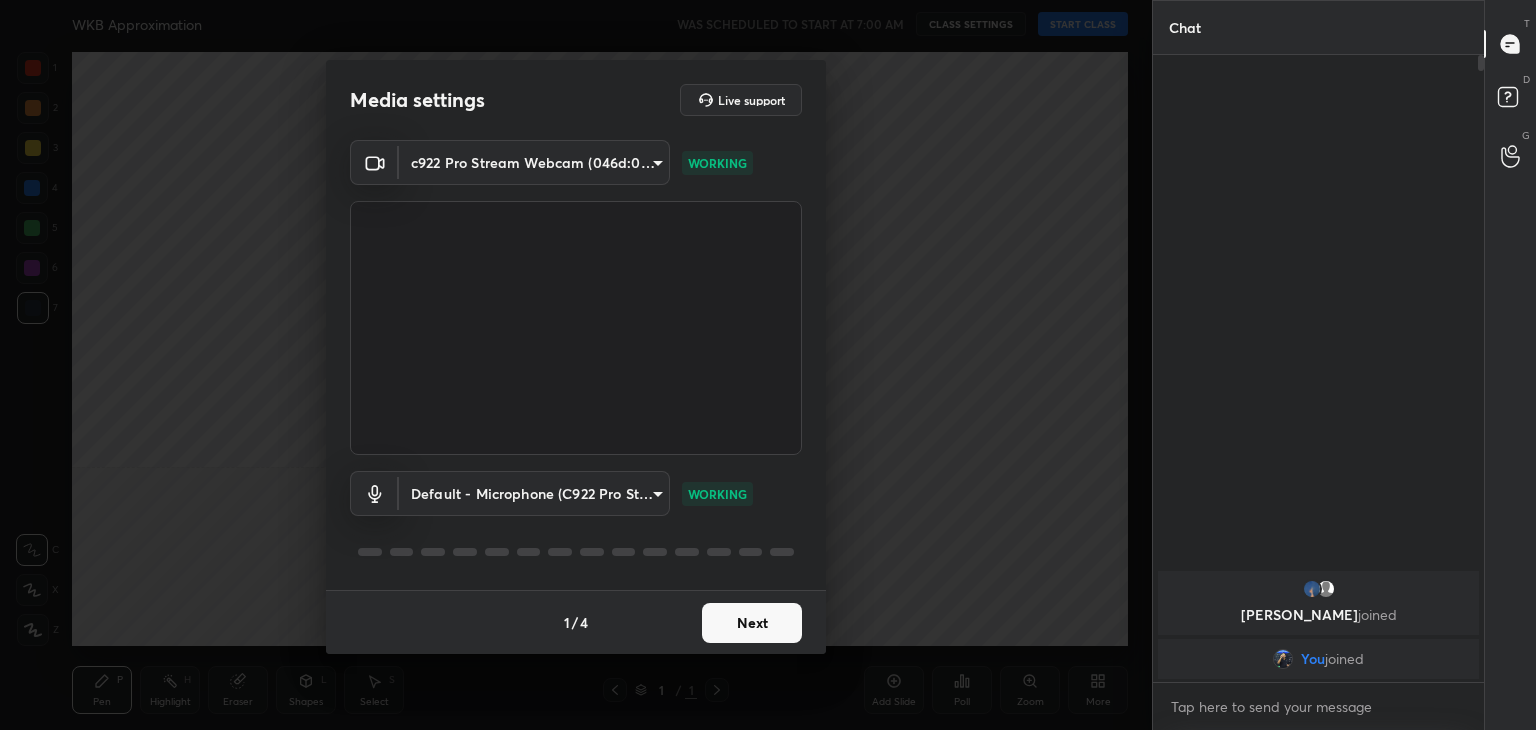 click on "Next" at bounding box center [752, 623] 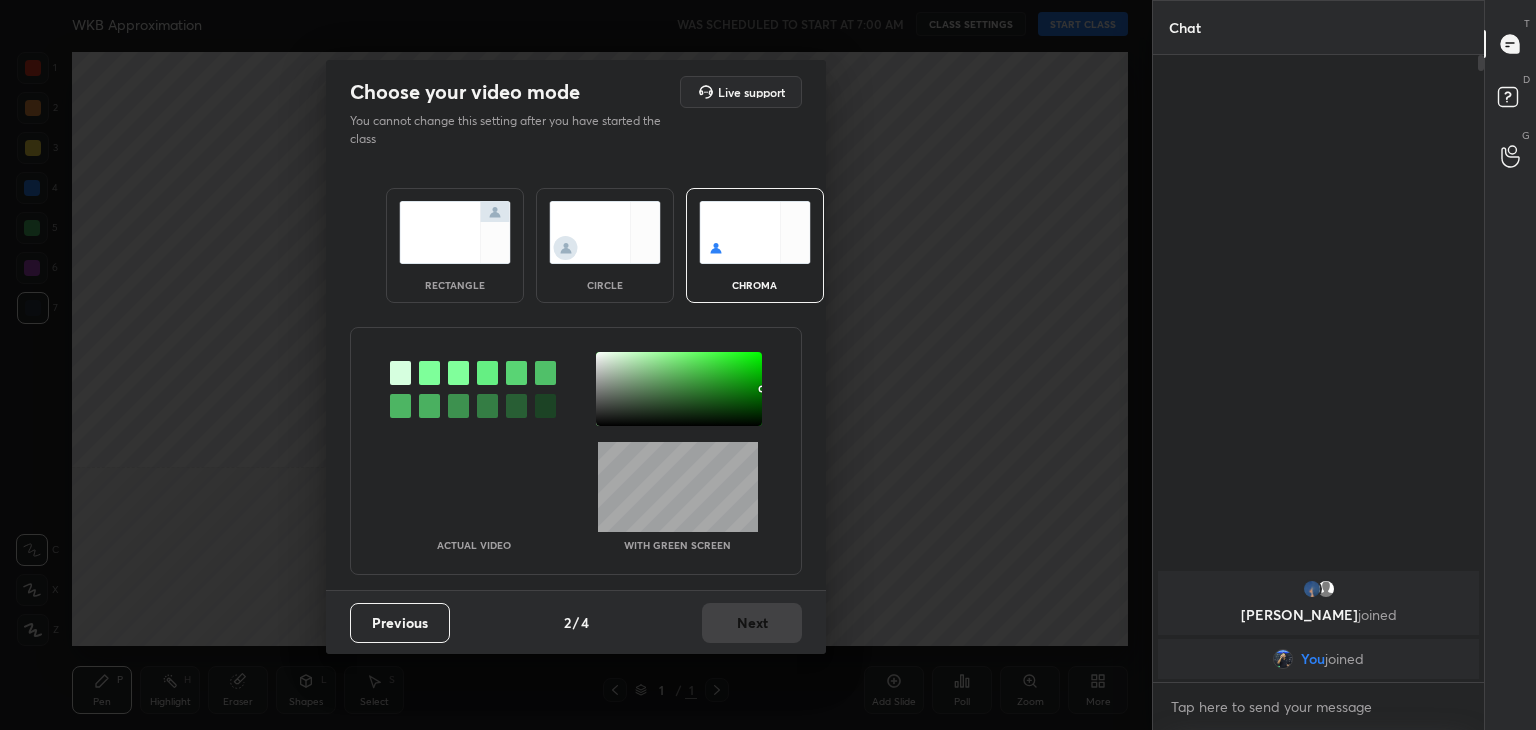 click at bounding box center [605, 232] 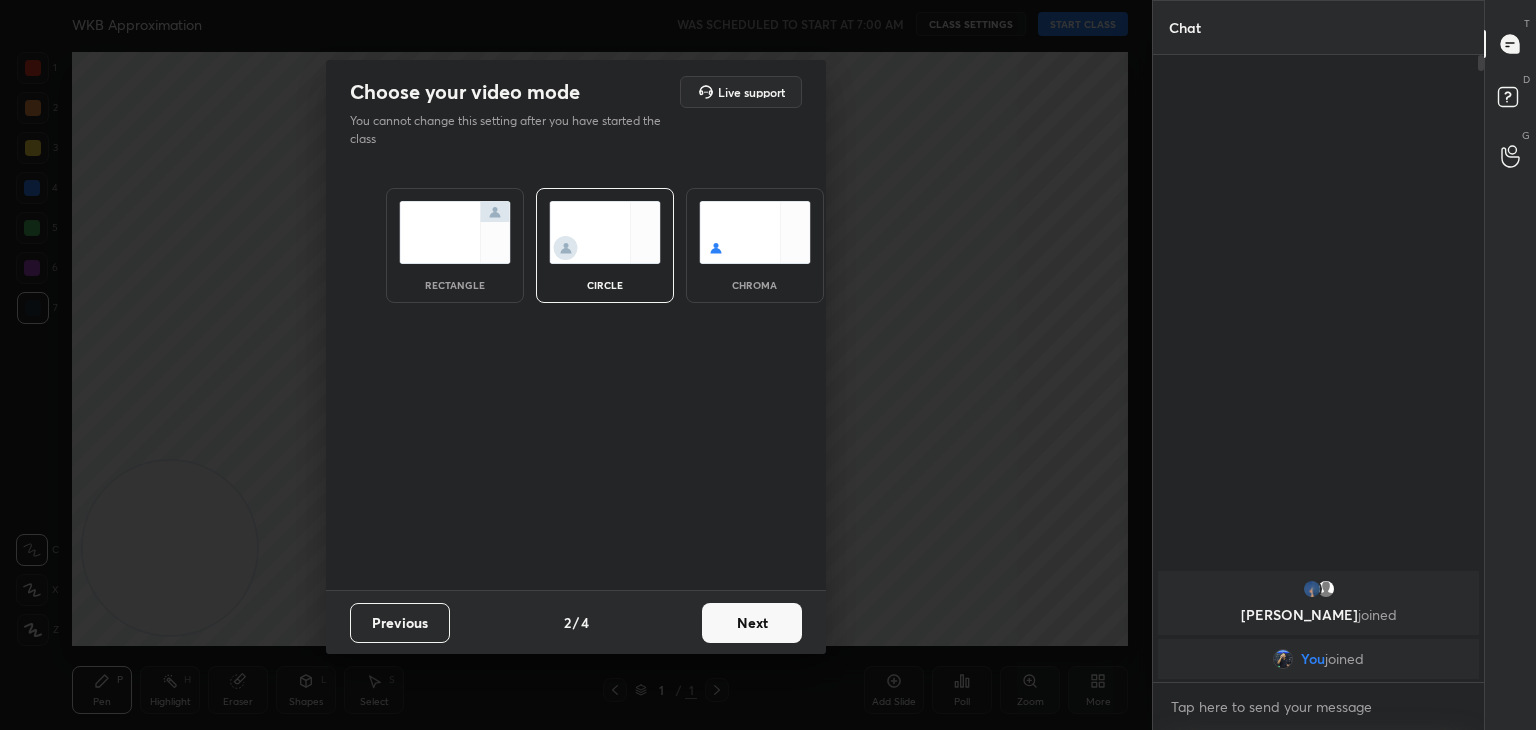 click on "Next" at bounding box center (752, 623) 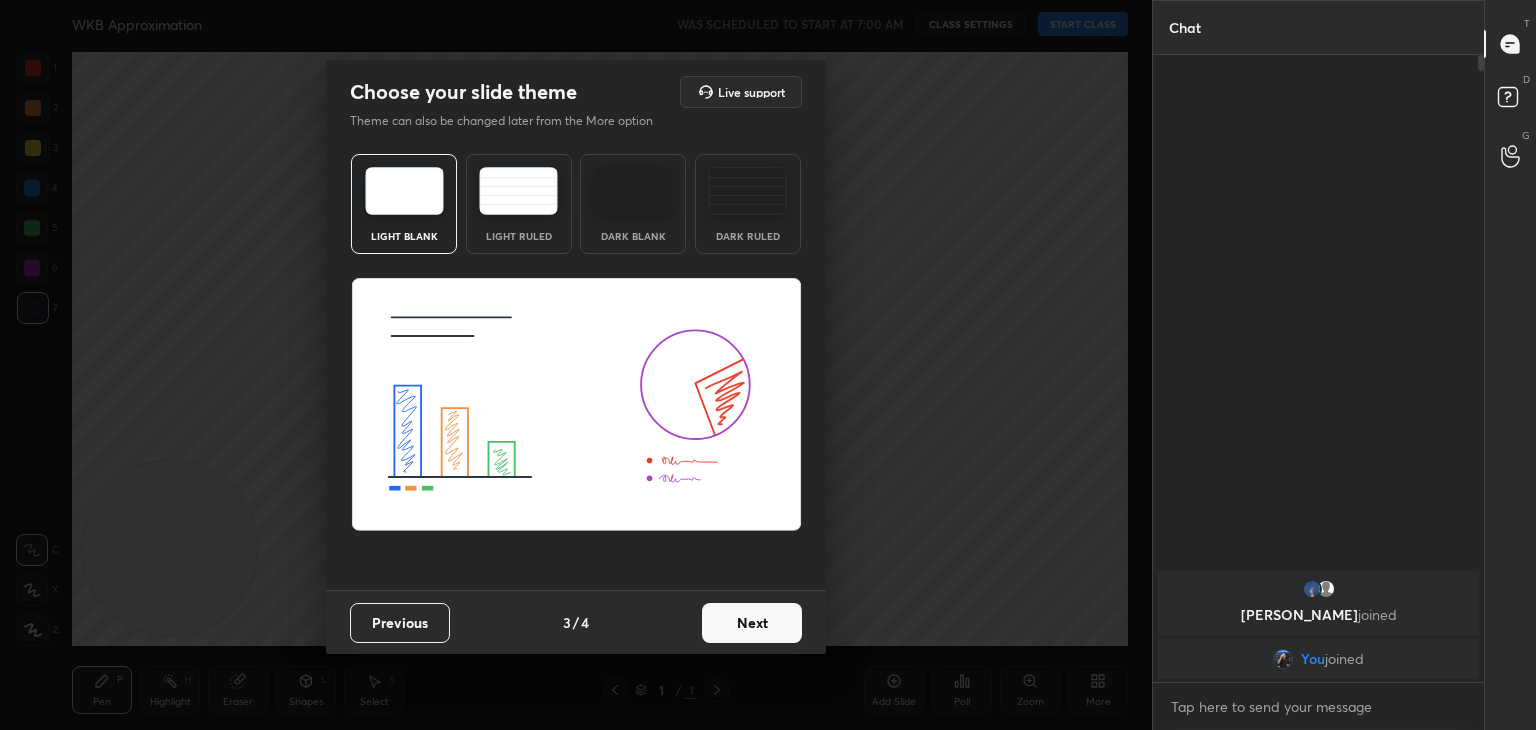 click on "Next" at bounding box center (752, 623) 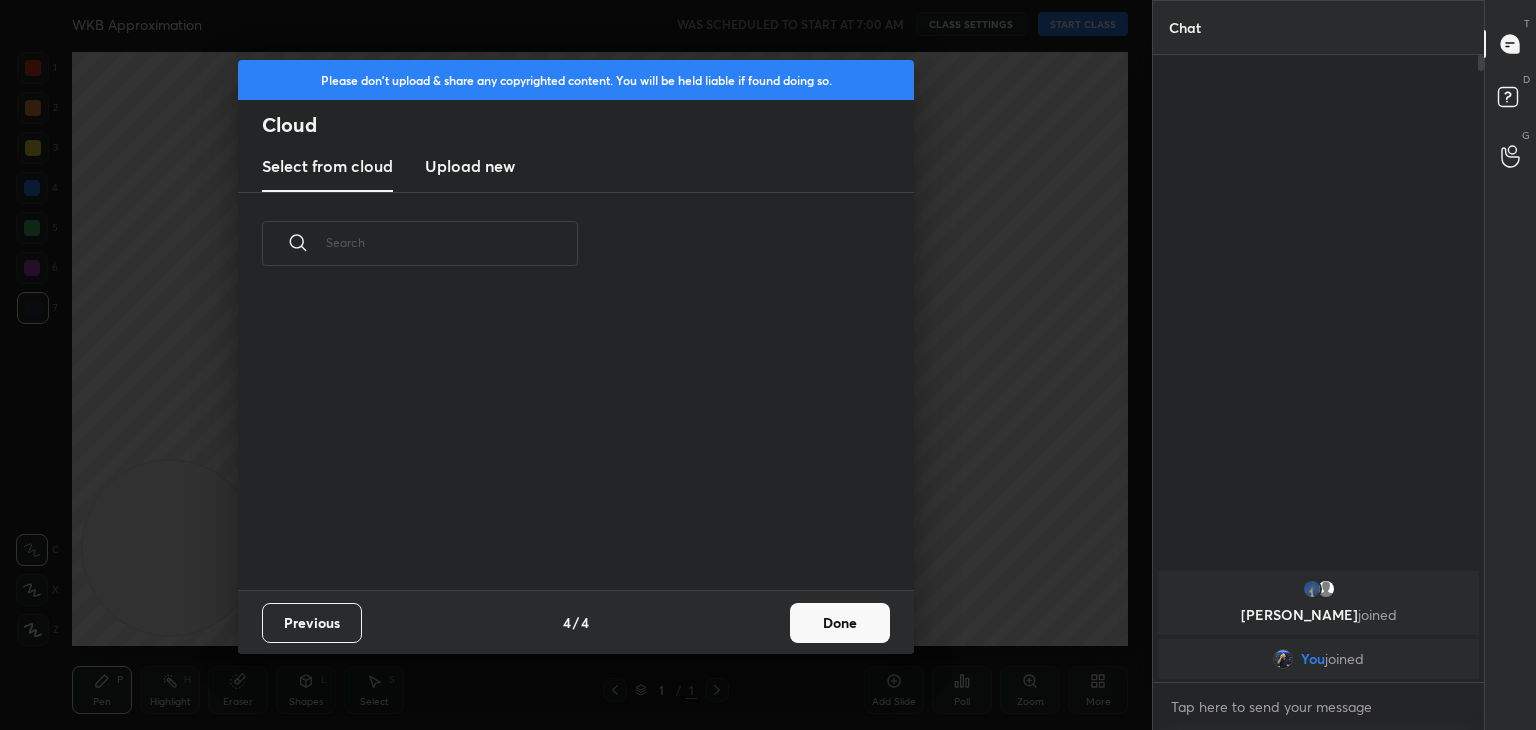 click on "Done" at bounding box center [840, 623] 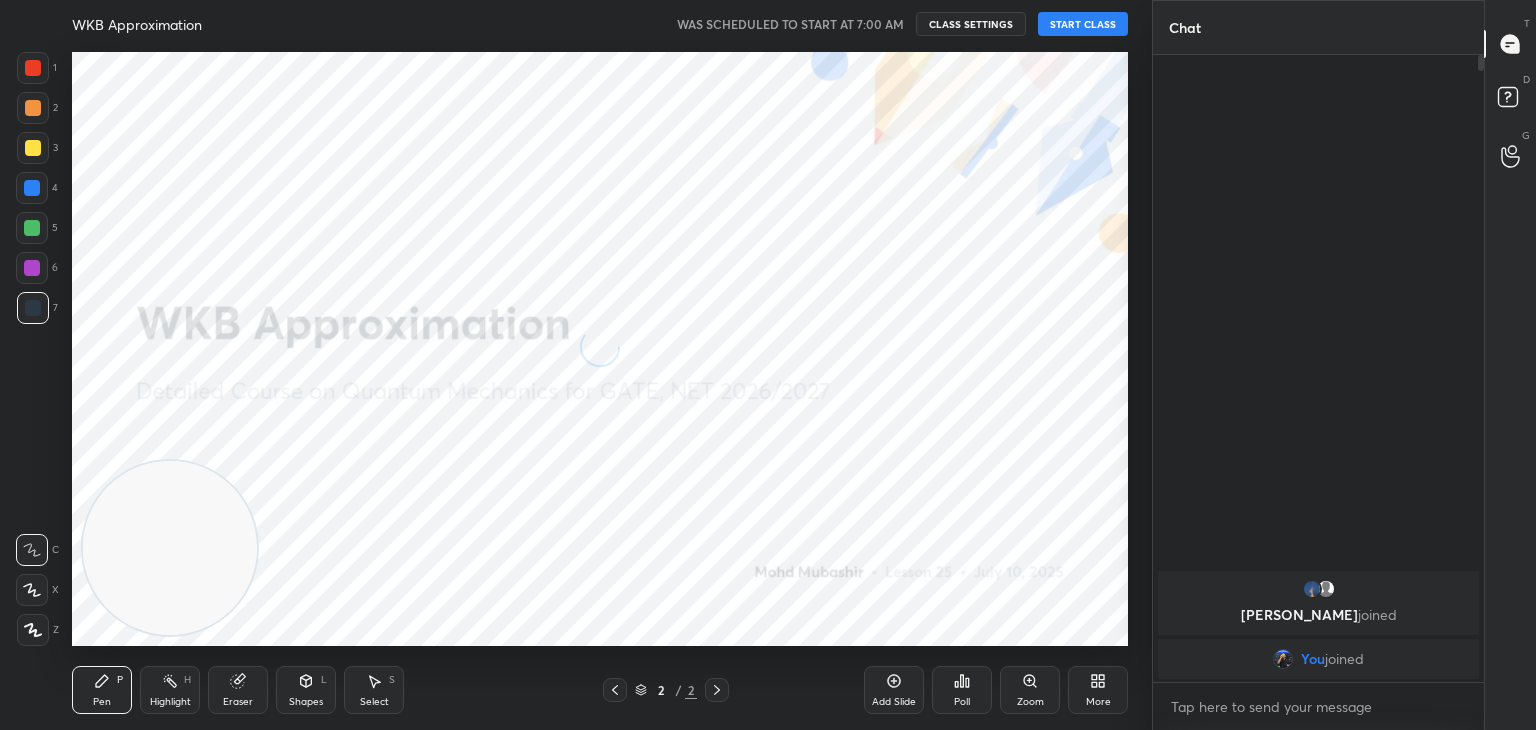 click at bounding box center (32, 590) 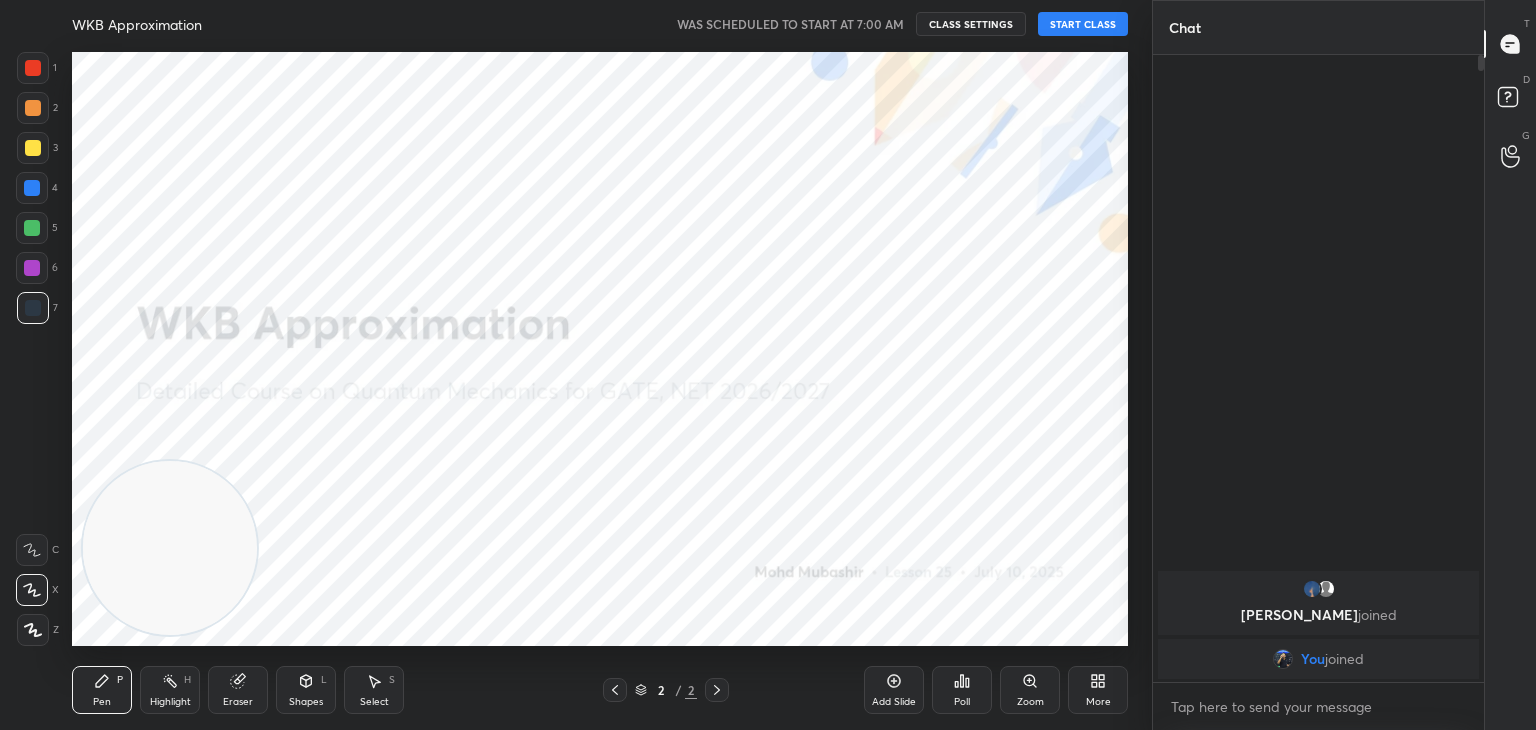 click on "START CLASS" at bounding box center [1083, 24] 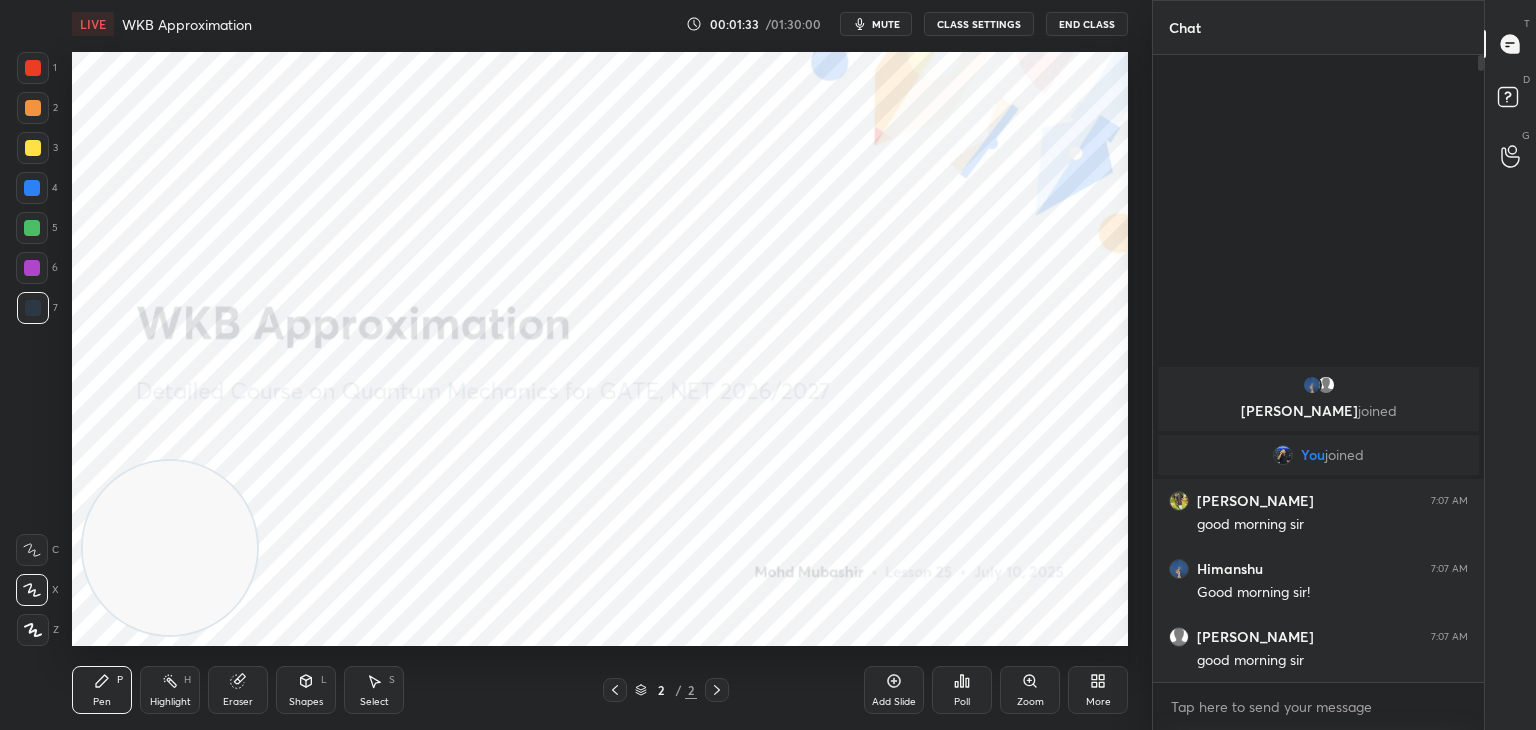 click on "mute" at bounding box center (886, 24) 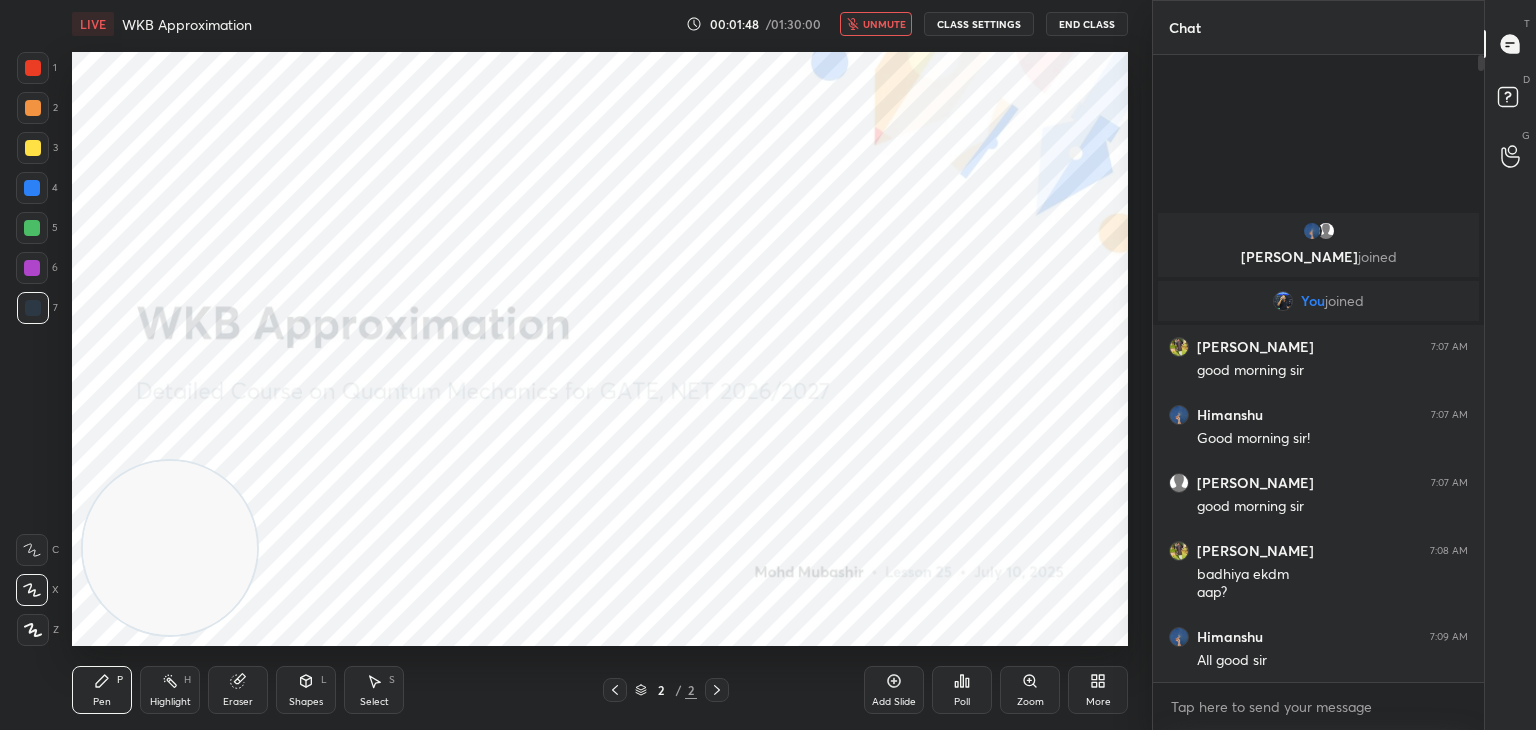 drag, startPoint x: 884, startPoint y: 30, endPoint x: 874, endPoint y: 10, distance: 22.36068 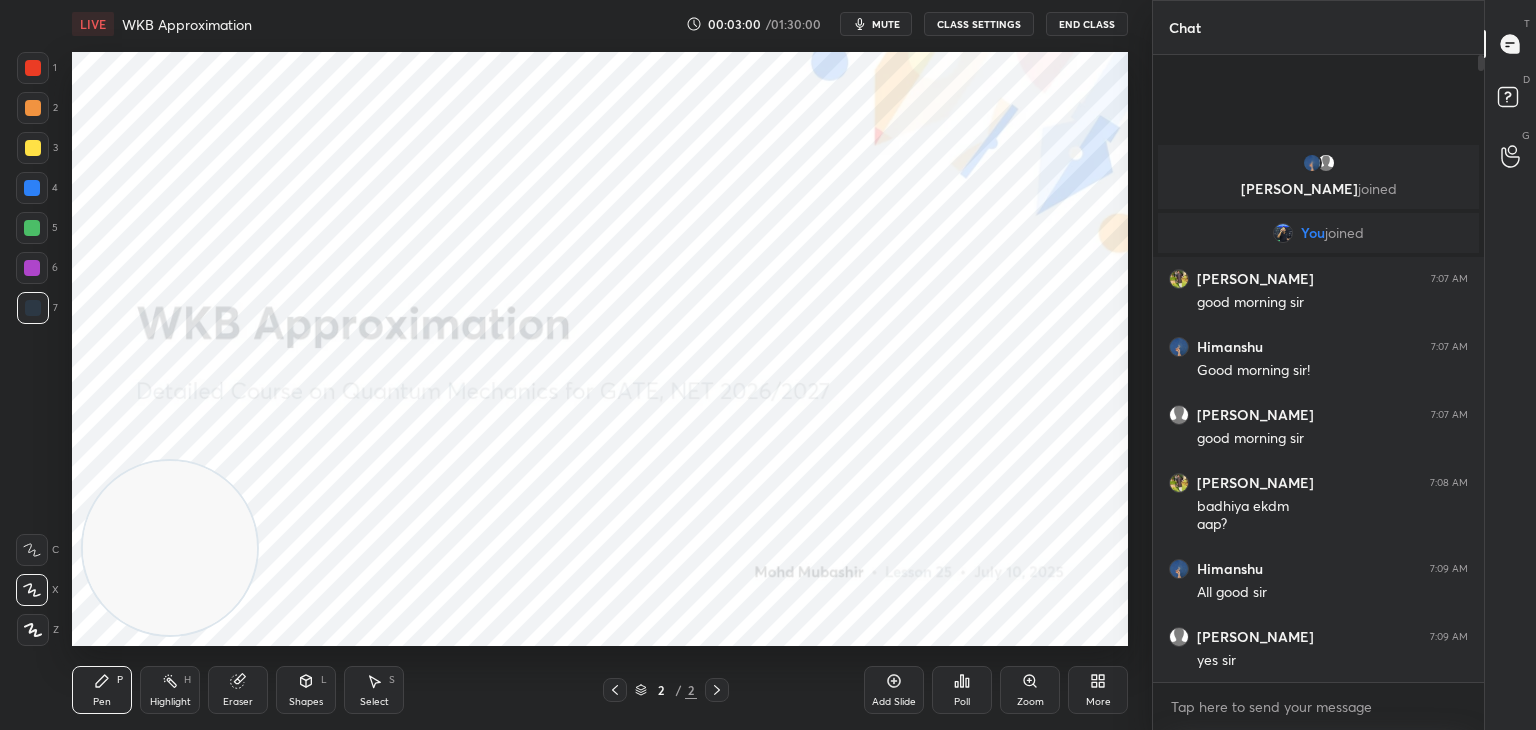 click on "More" at bounding box center (1098, 690) 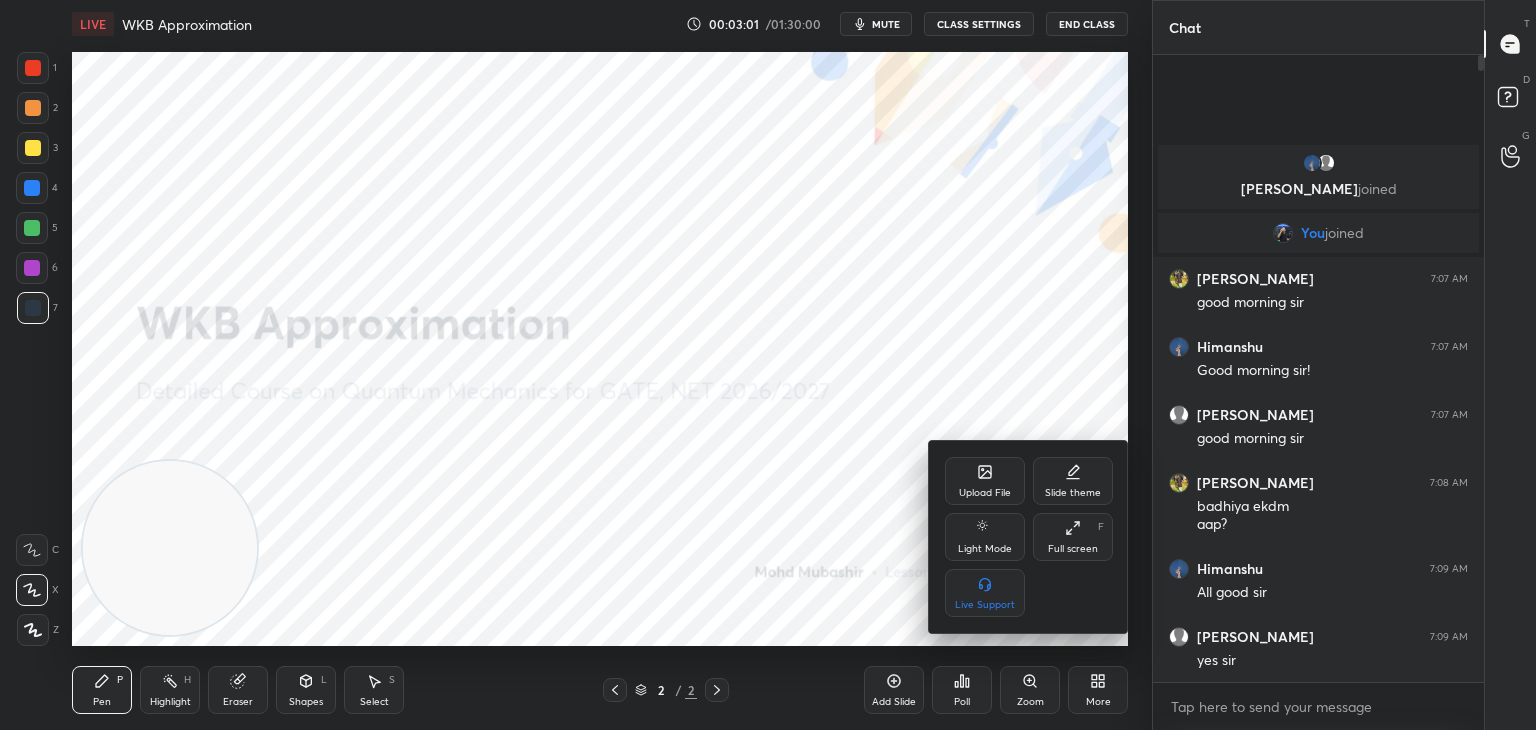 click on "Upload File" at bounding box center (985, 481) 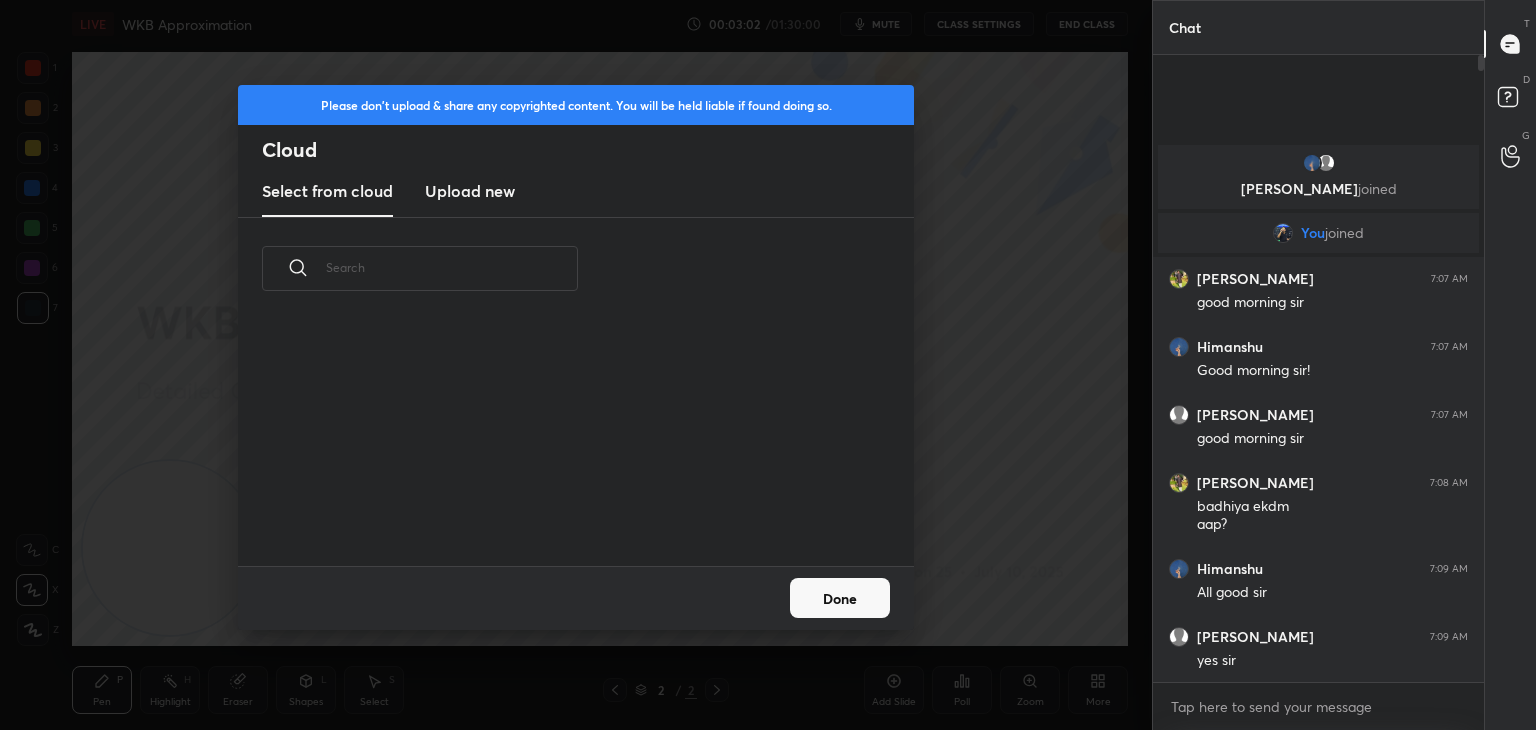 scroll, scrollTop: 5, scrollLeft: 10, axis: both 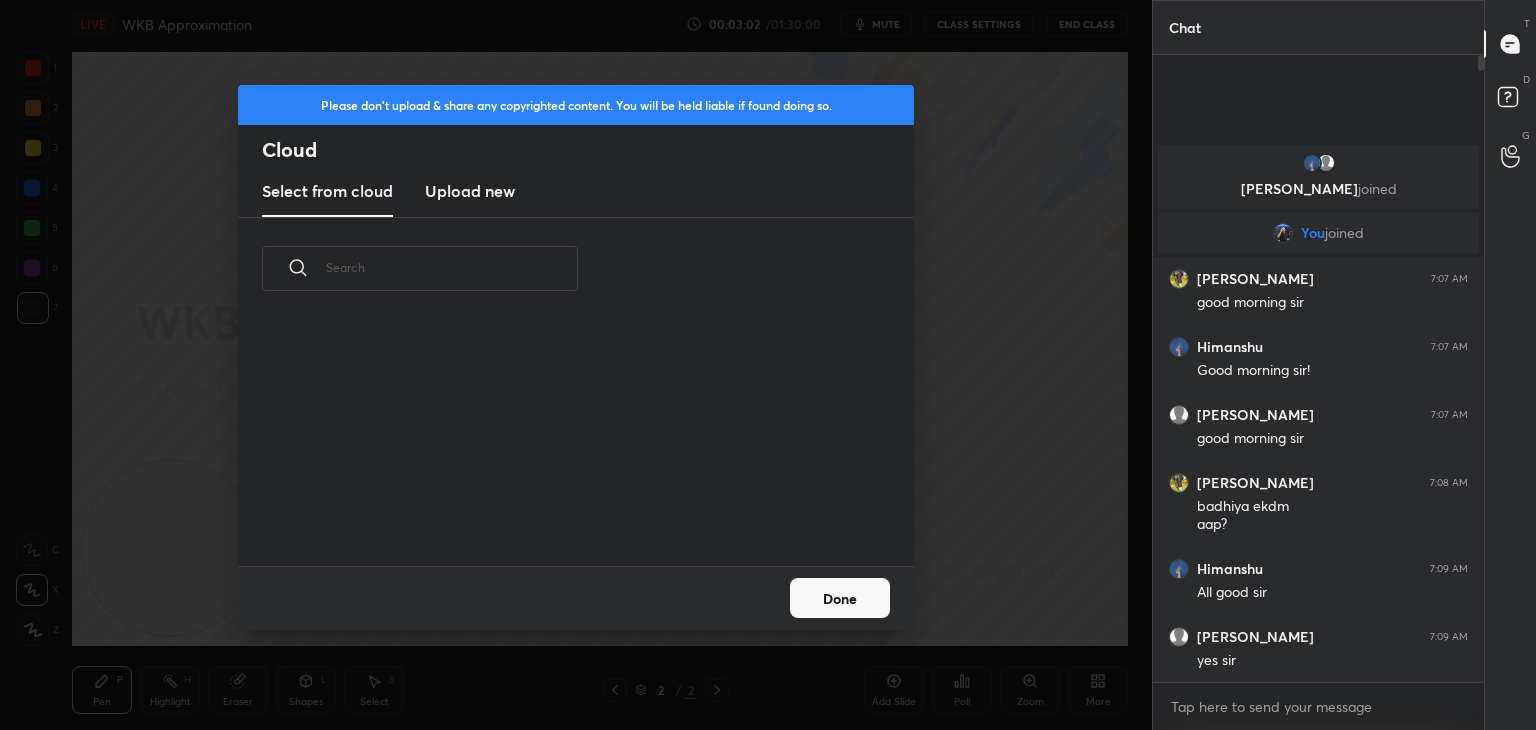 drag, startPoint x: 469, startPoint y: 174, endPoint x: 469, endPoint y: 210, distance: 36 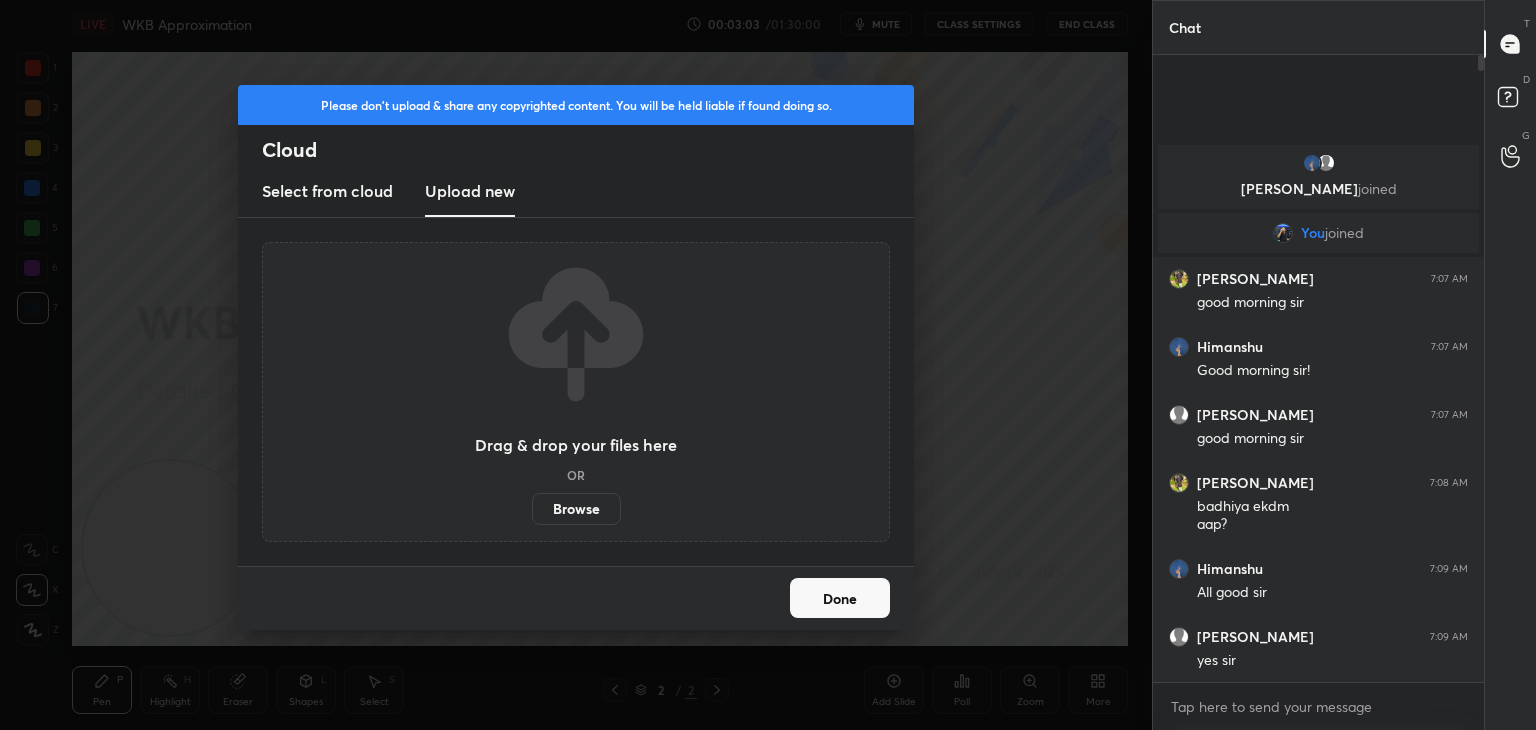 click on "Browse" at bounding box center [576, 509] 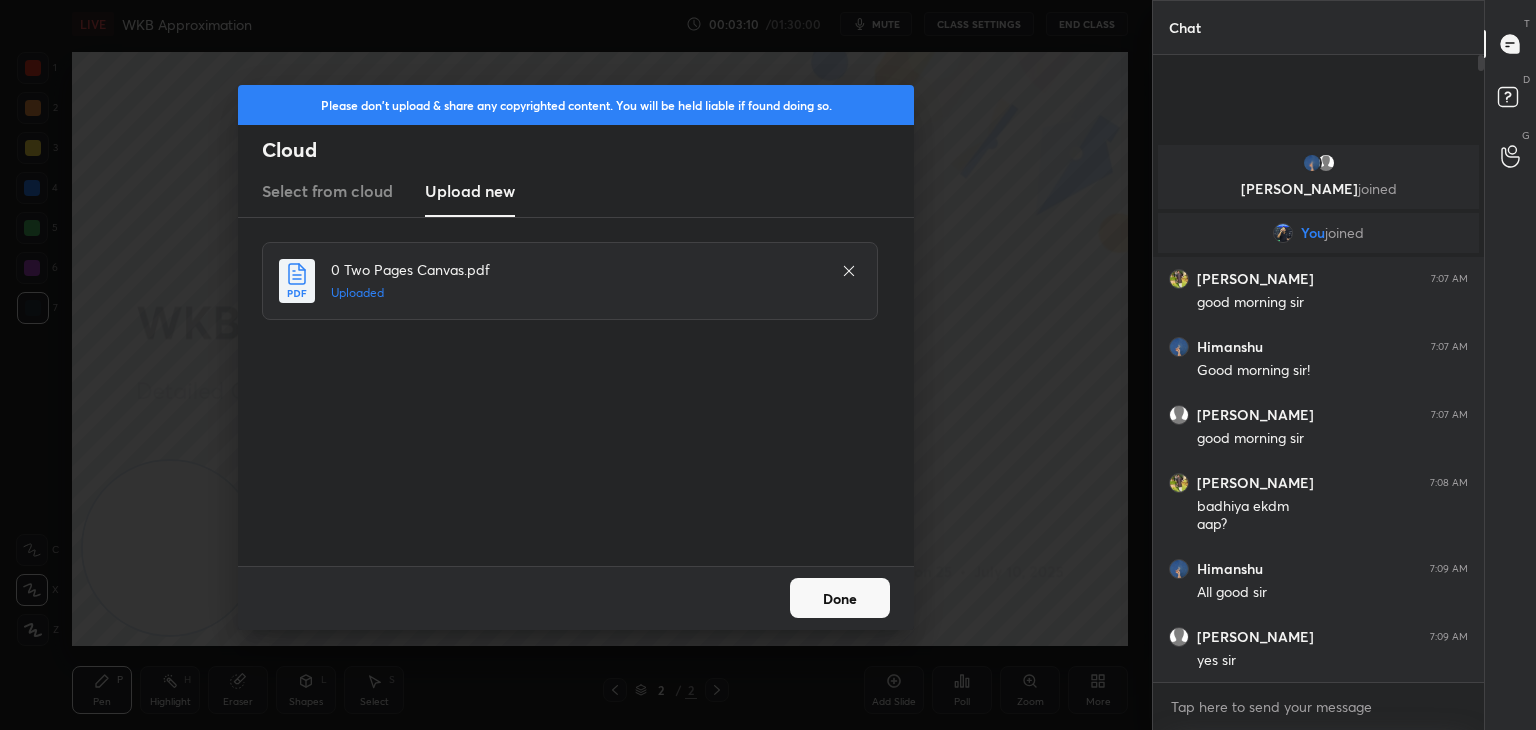 drag, startPoint x: 833, startPoint y: 598, endPoint x: 845, endPoint y: 594, distance: 12.649111 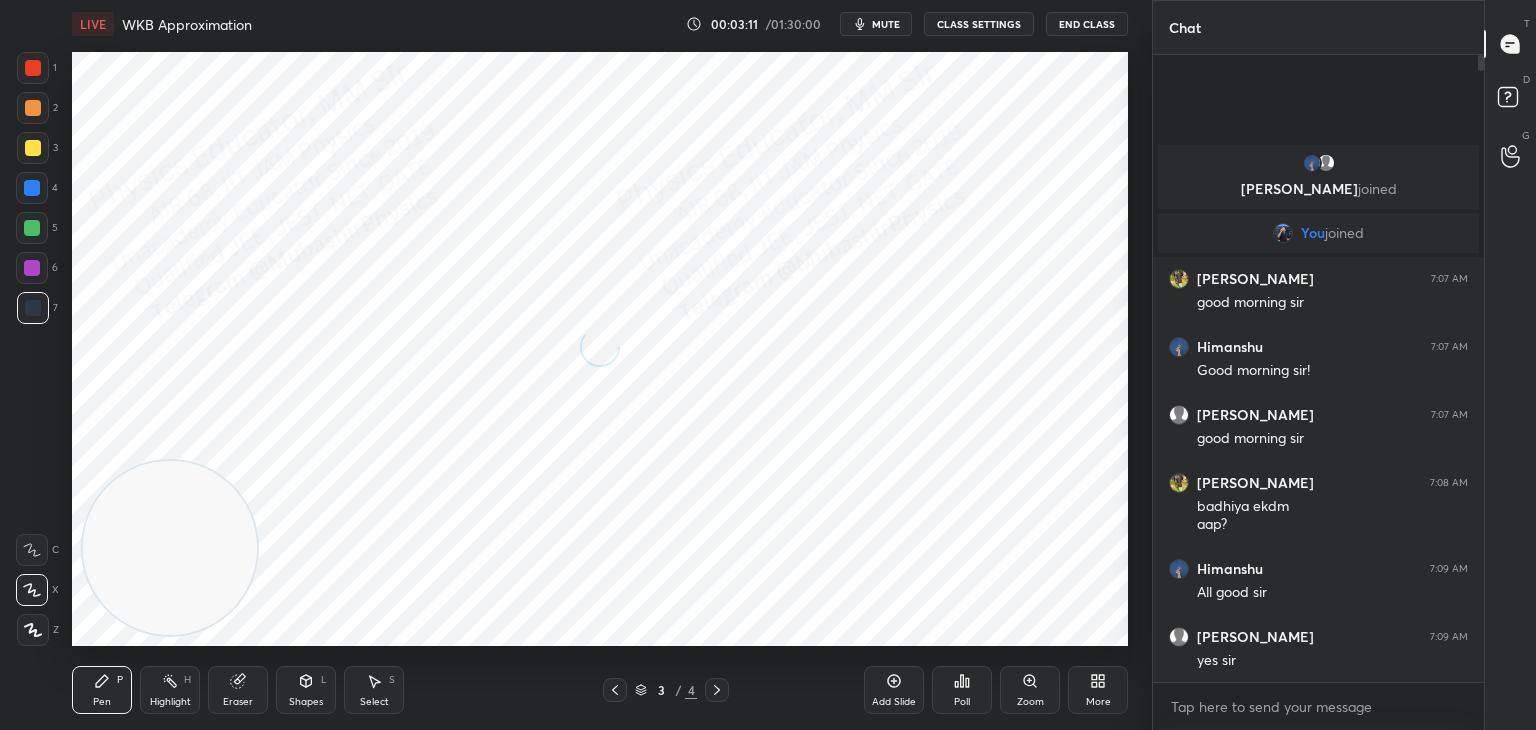 drag, startPoint x: 885, startPoint y: 29, endPoint x: 885, endPoint y: 2, distance: 27 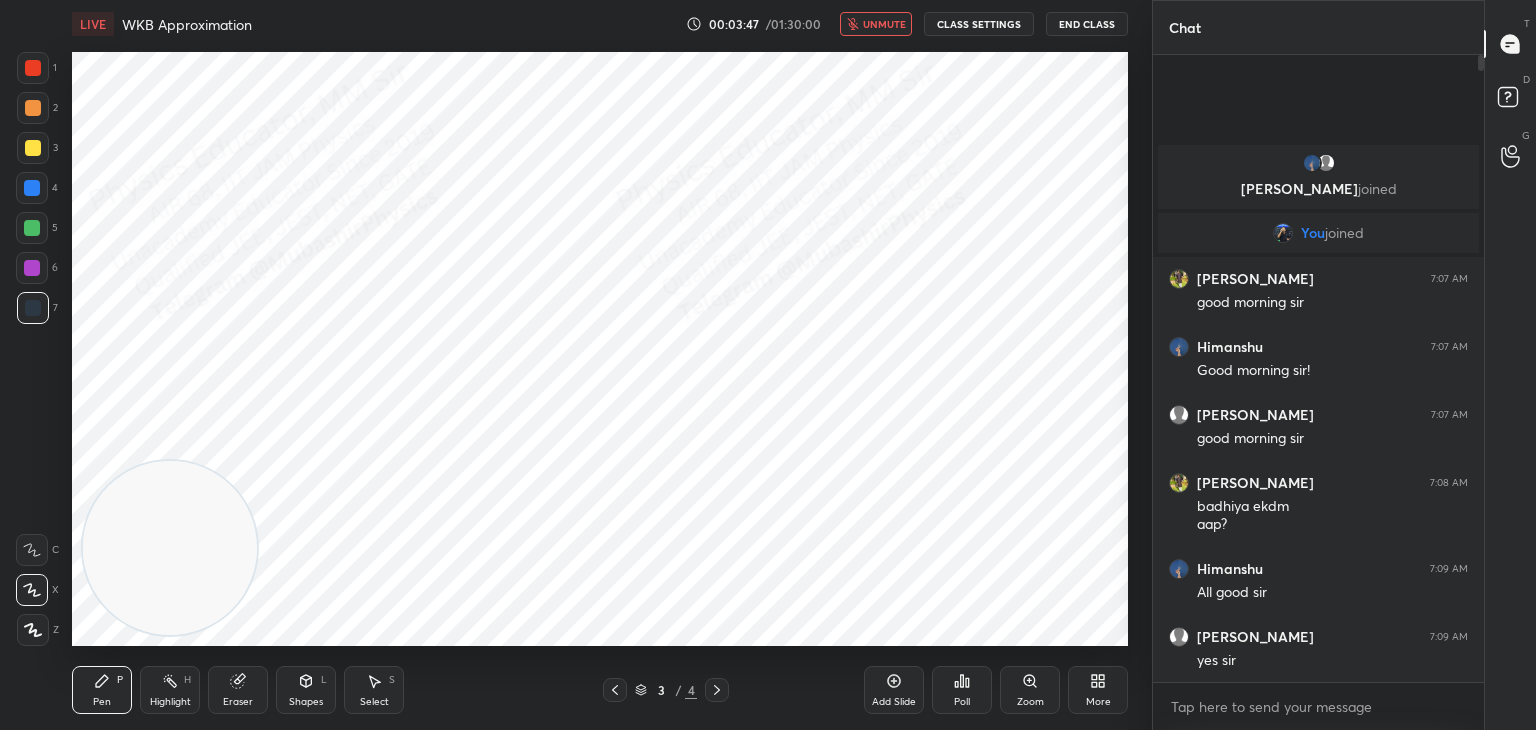 click 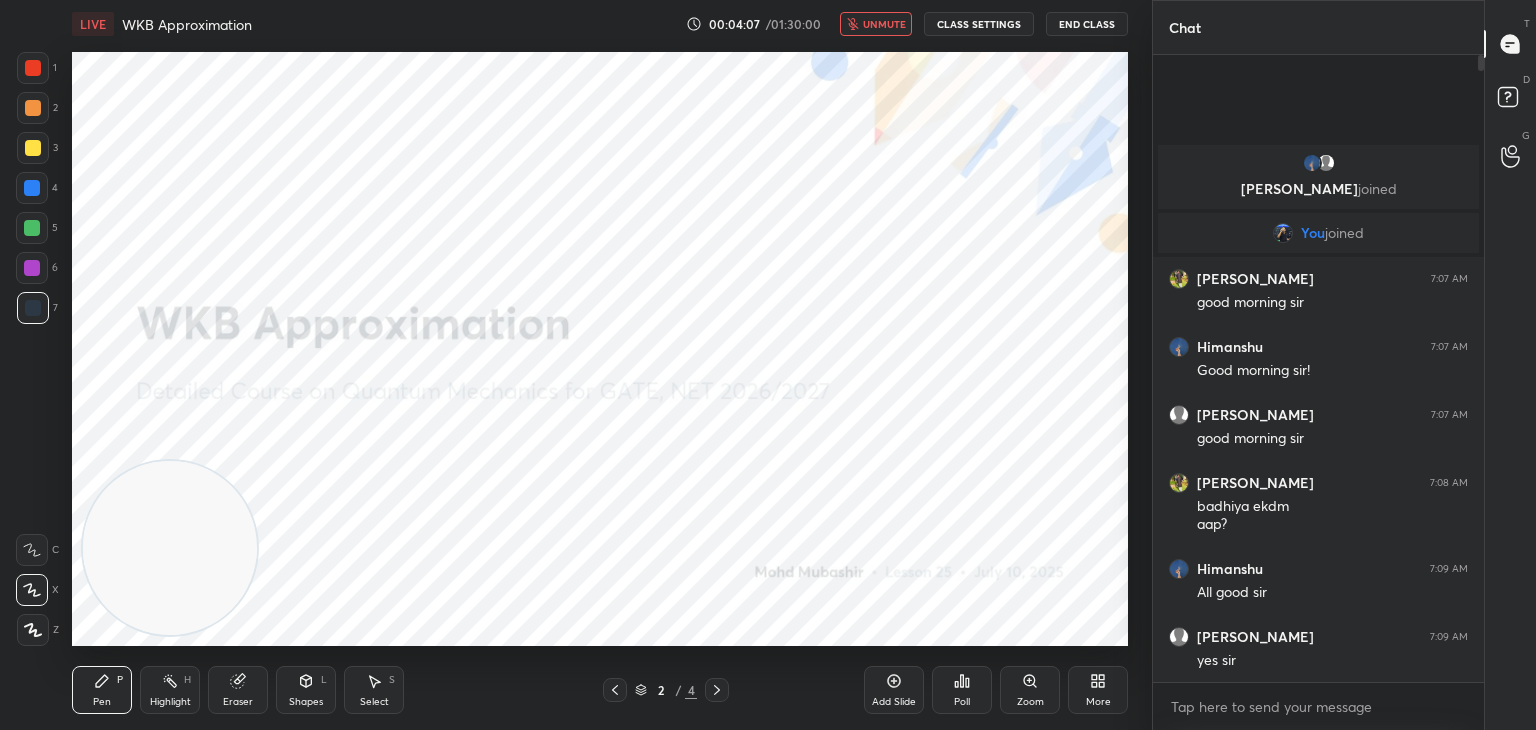 click on "unmute" at bounding box center [884, 24] 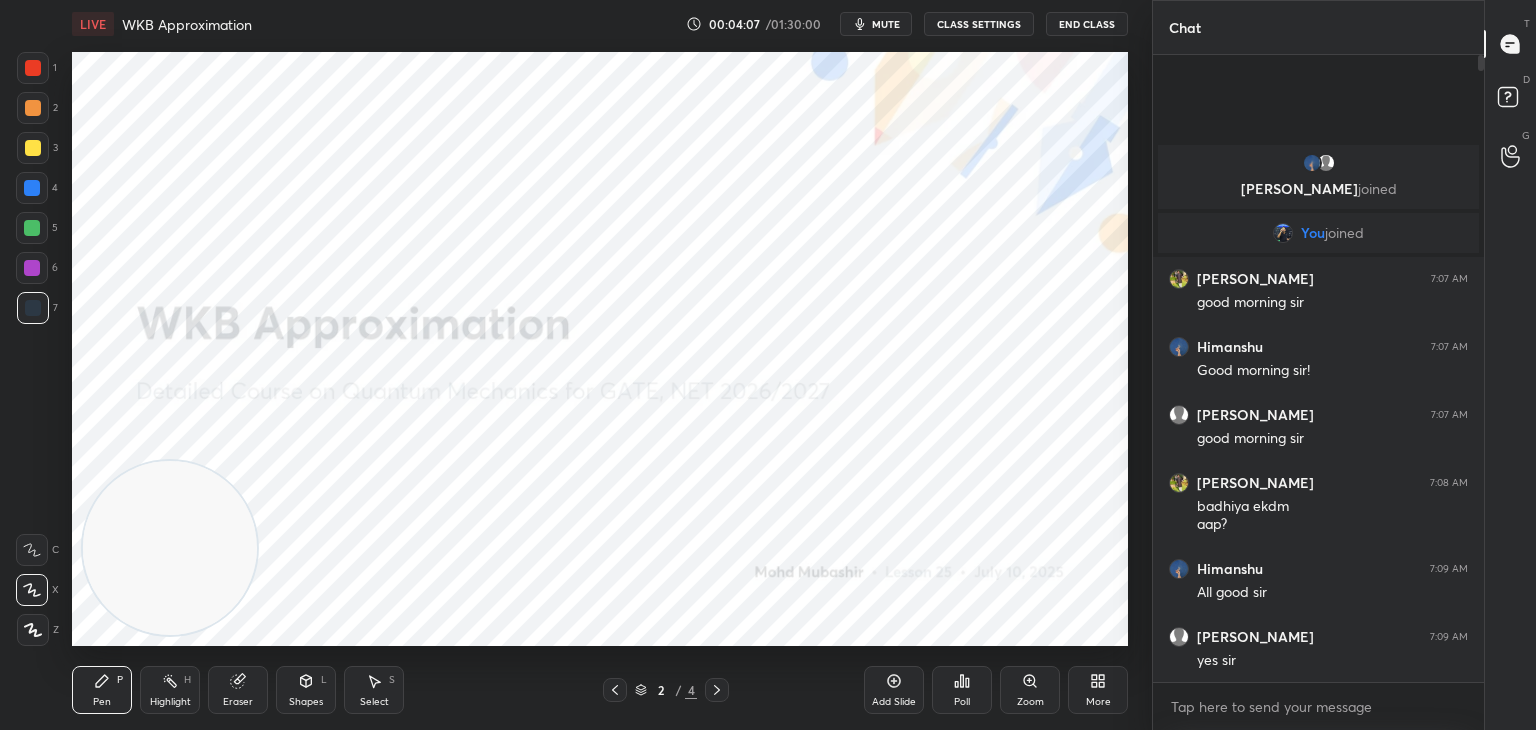 click 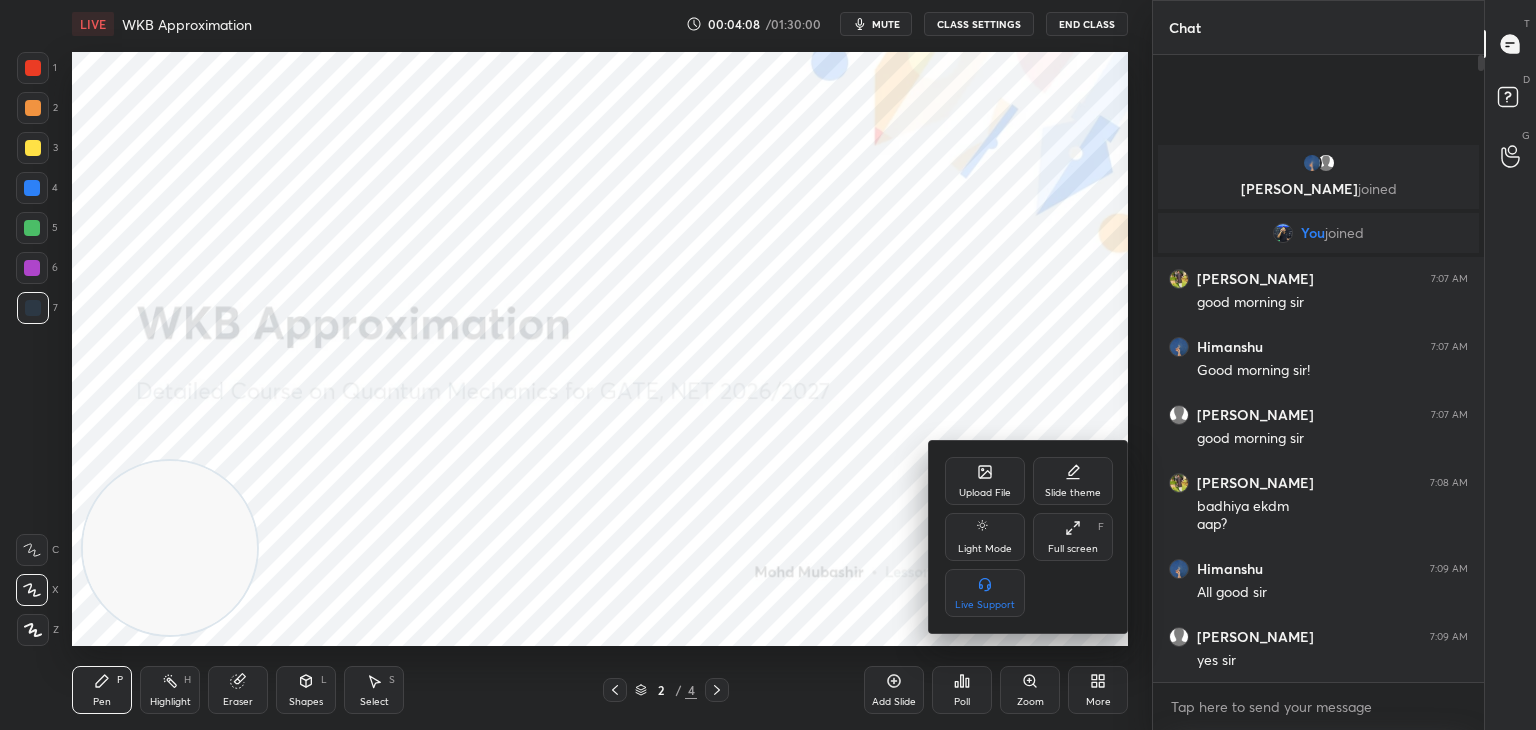 click on "Upload File" at bounding box center (985, 481) 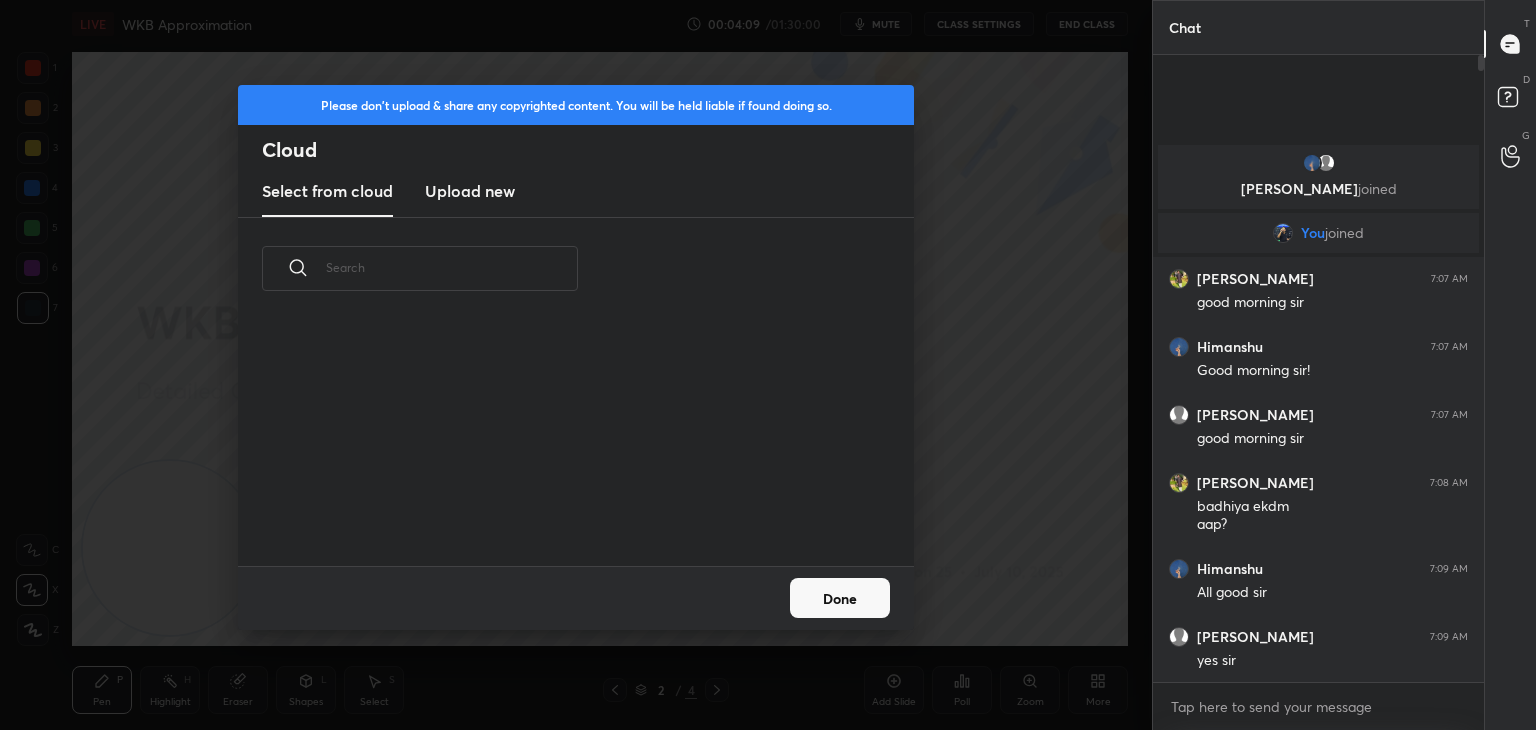click on "Upload new" at bounding box center (470, 192) 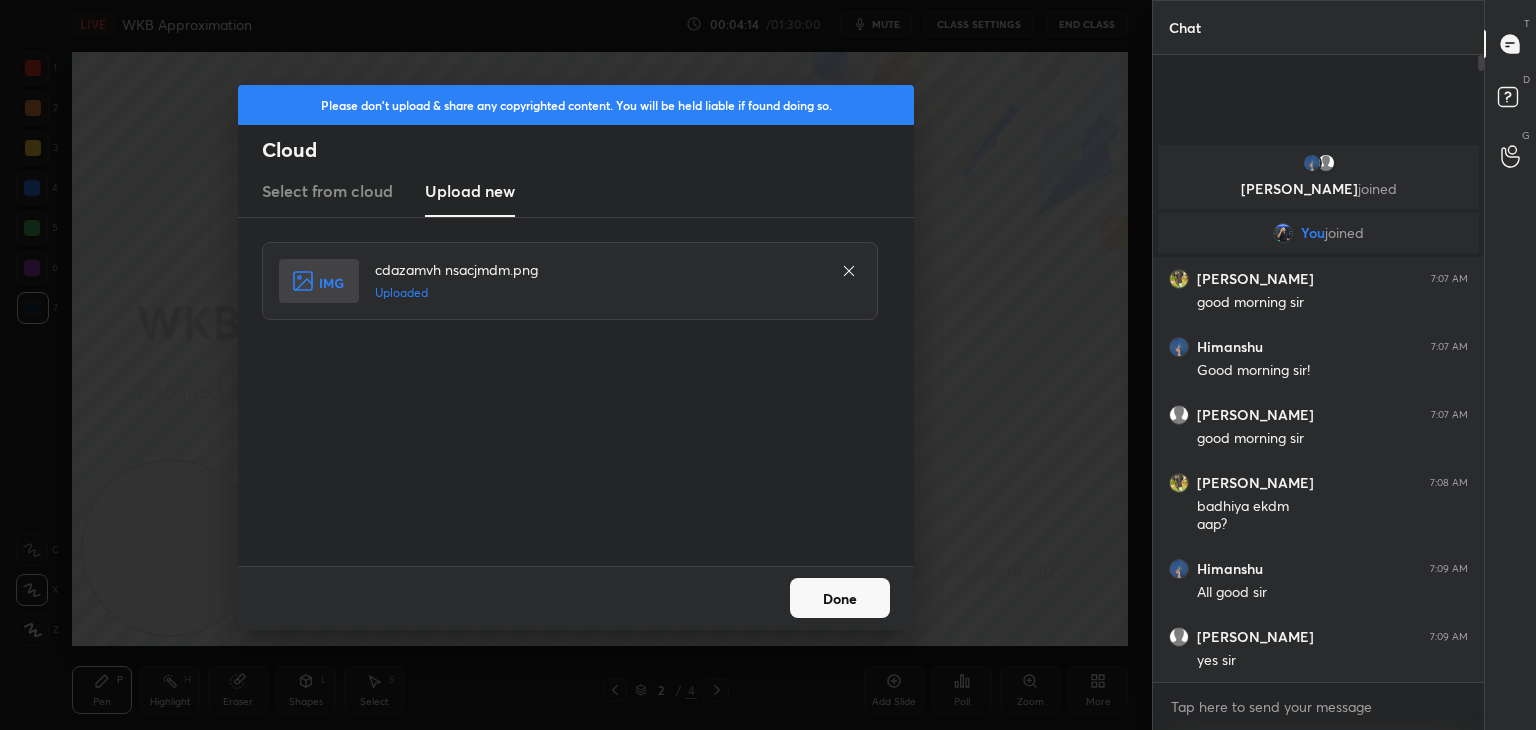 click on "Done" at bounding box center (840, 598) 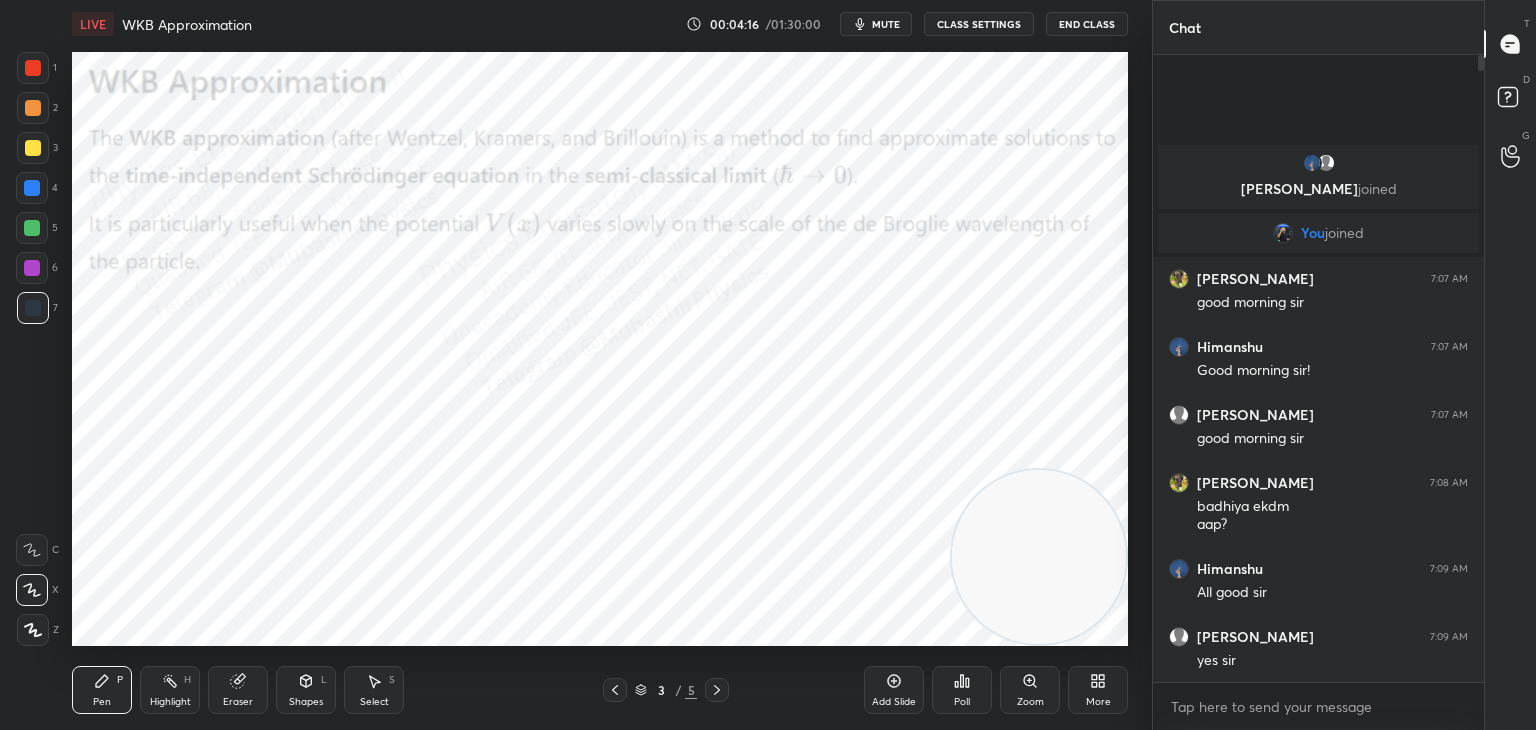 drag, startPoint x: 189, startPoint y: 525, endPoint x: 1141, endPoint y: 599, distance: 954.8717 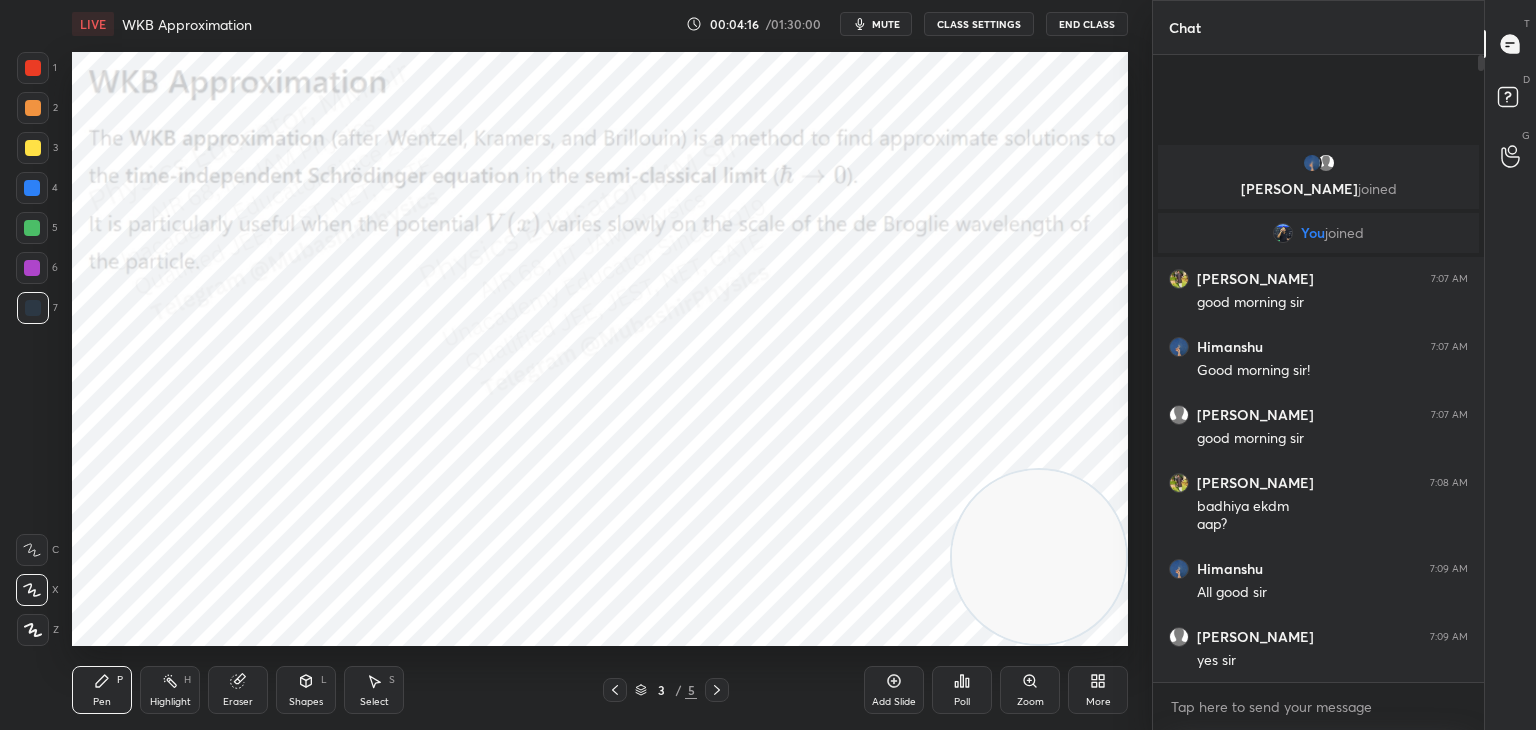 click on "1 2 3 4 5 6 7 C X Z C X Z E E Erase all   H H LIVE WKB Approximation 00:04:16 /  01:30:00 mute CLASS SETTINGS End Class Setting up your live class Poll for   secs No correct answer Start poll Back WKB Approximation • L25 of Detailed Course on Quantum Mechanics for GATE, NET 2026/2027 [PERSON_NAME] Pen P Highlight H Eraser Shapes L Select S 3 / 5 Add Slide Poll Zoom More Chat [PERSON_NAME]  joined You  joined [PERSON_NAME] 7:07 AM good morning [PERSON_NAME] 7:07 AM Good morning sir! [PERSON_NAME] 7:07 AM good morning [PERSON_NAME] 7:08 AM badhiya ekdm
aap? [PERSON_NAME] 7:09 AM All good [PERSON_NAME] 7:09 AM yes sir 7 NEW MESSAGES Enable hand raising Enable raise hand to speak to learners. Once enabled, chat will be turned off temporarily. Enable x   Doubts asked by learners will show up here NEW DOUBTS ASKED No one has raised a hand yet Can't raise hand Looks like educator just invited you to speak. Please wait before you can raise your hand again. Got it T Messages (T) D Doubts (D) G Raise Hand (G) Report an issue Buffering ​" at bounding box center [768, 365] 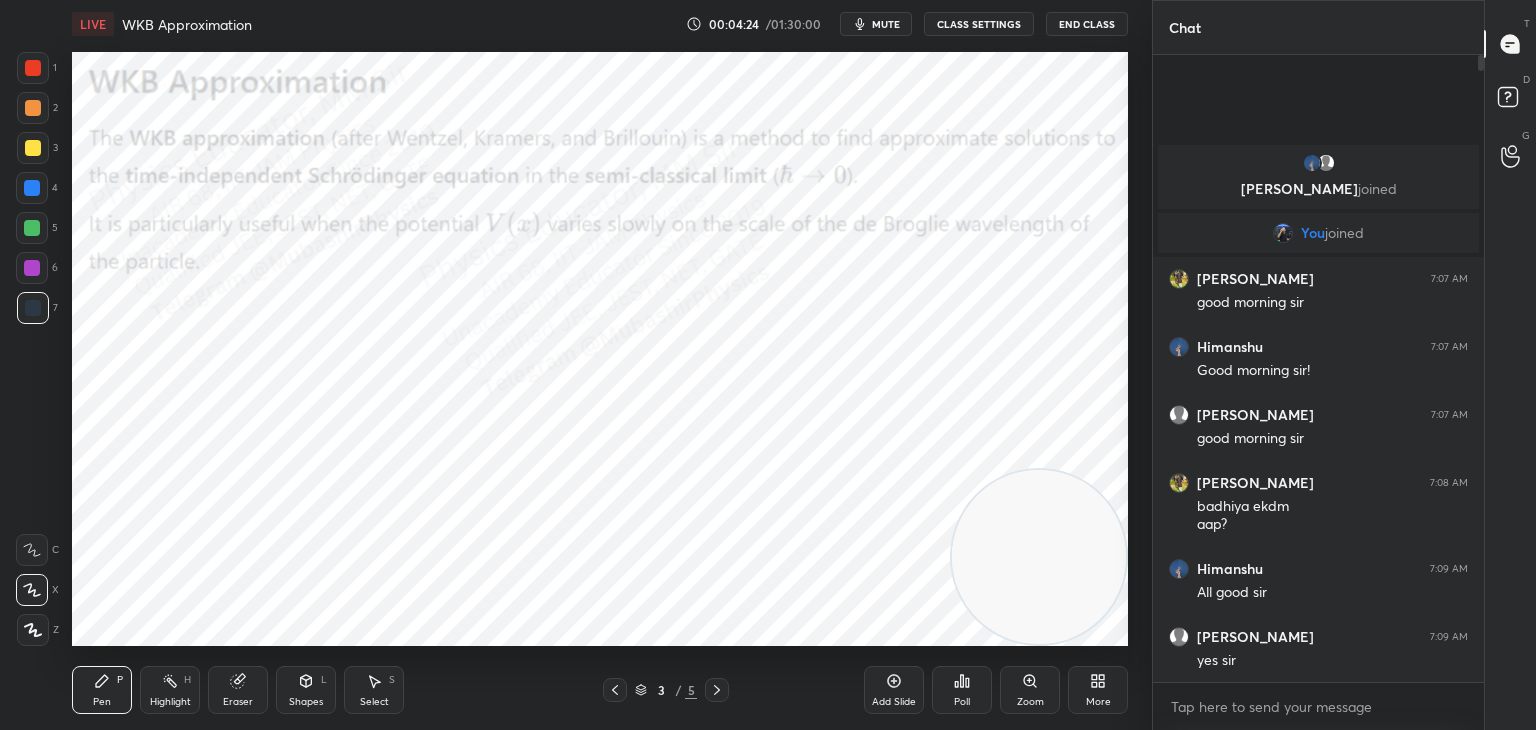 click at bounding box center [32, 188] 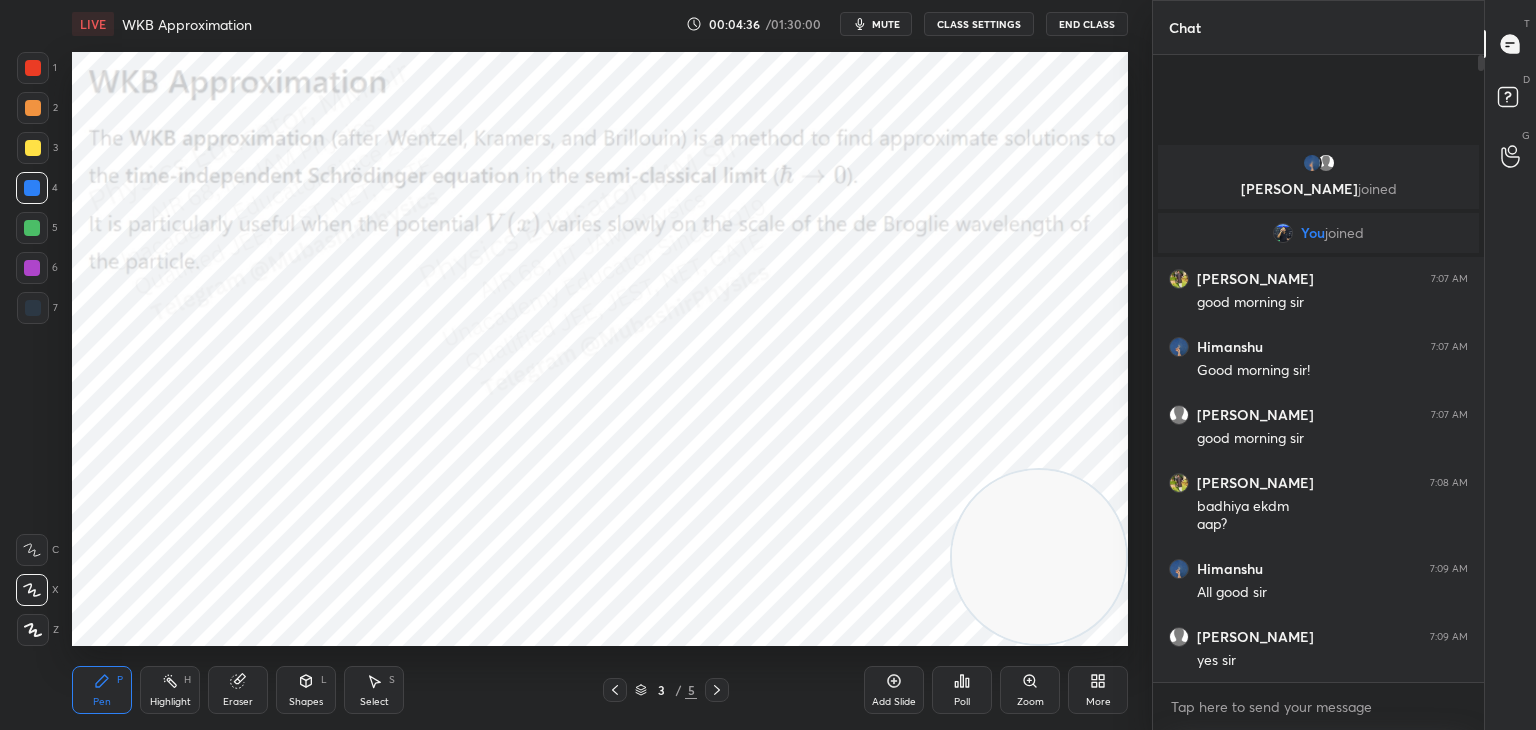 click at bounding box center (32, 228) 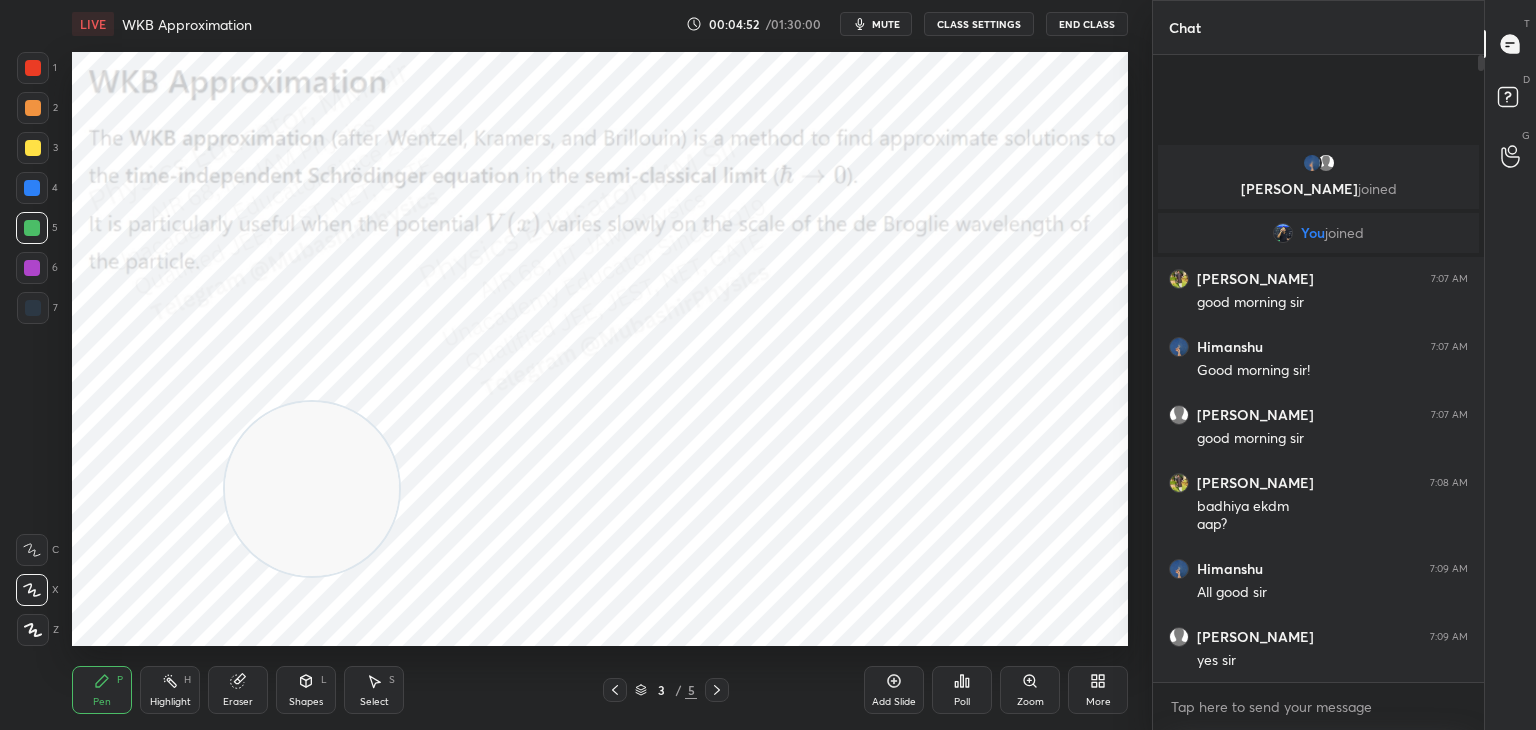 drag, startPoint x: 1024, startPoint y: 535, endPoint x: 0, endPoint y: 357, distance: 1039.3556 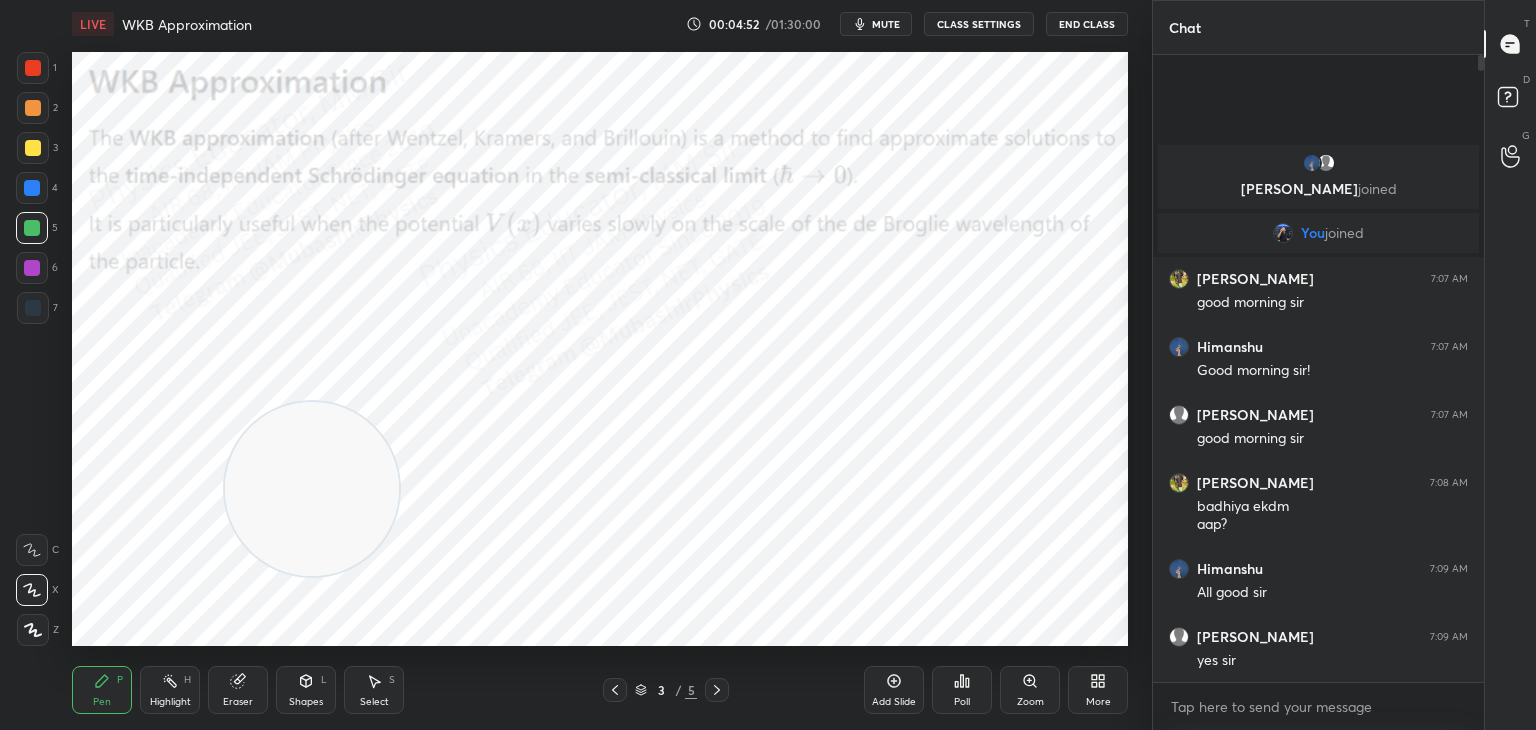 click on "1 2 3 4 5 6 7 C X Z C X Z E E Erase all   H H LIVE WKB Approximation 00:04:52 /  01:30:00 mute CLASS SETTINGS End Class Setting up your live class Poll for   secs No correct answer Start poll Back WKB Approximation • L25 of Detailed Course on Quantum Mechanics for GATE, NET 2026/2027 [PERSON_NAME] Pen P Highlight H Eraser Shapes L Select S 3 / 5 Add Slide Poll Zoom More" at bounding box center (568, 365) 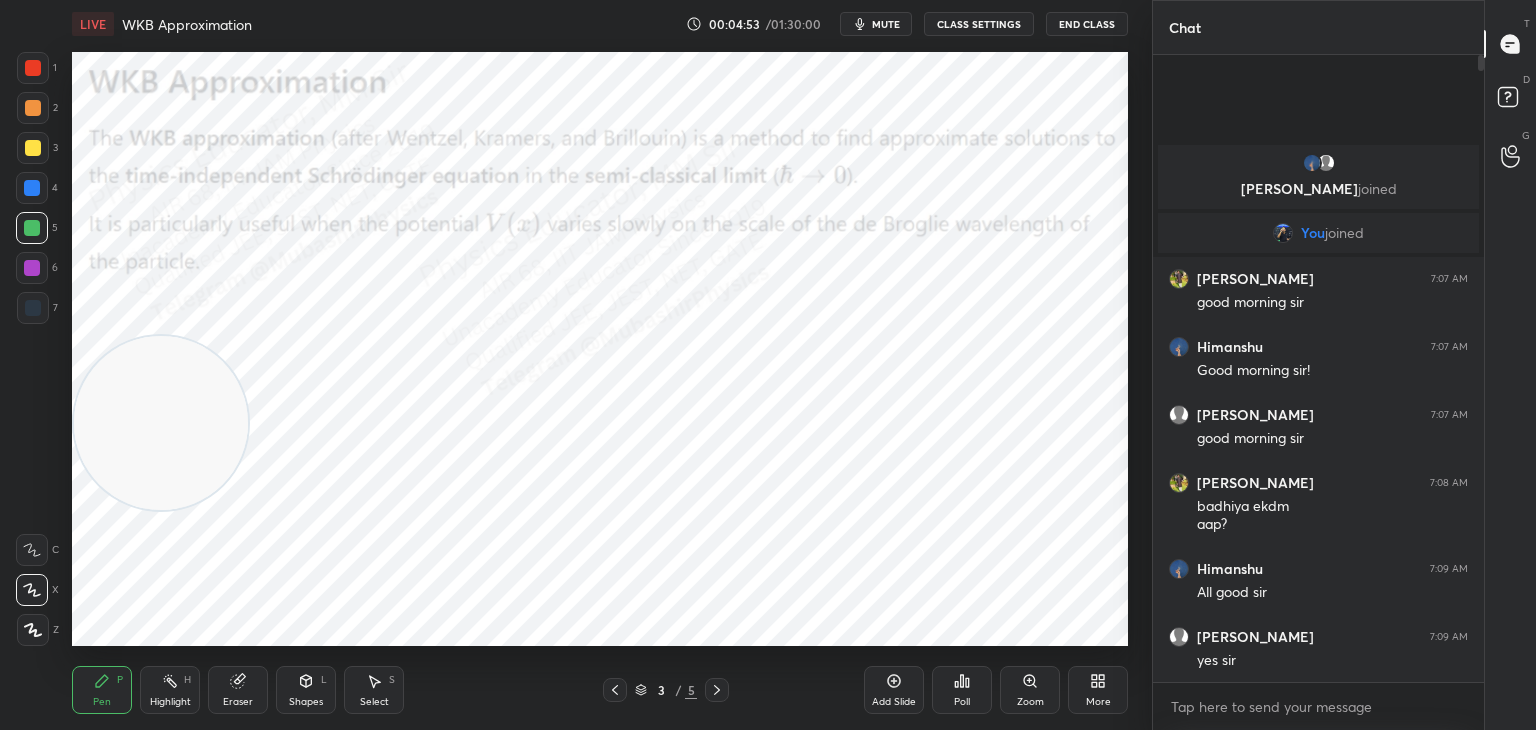 click at bounding box center [32, 268] 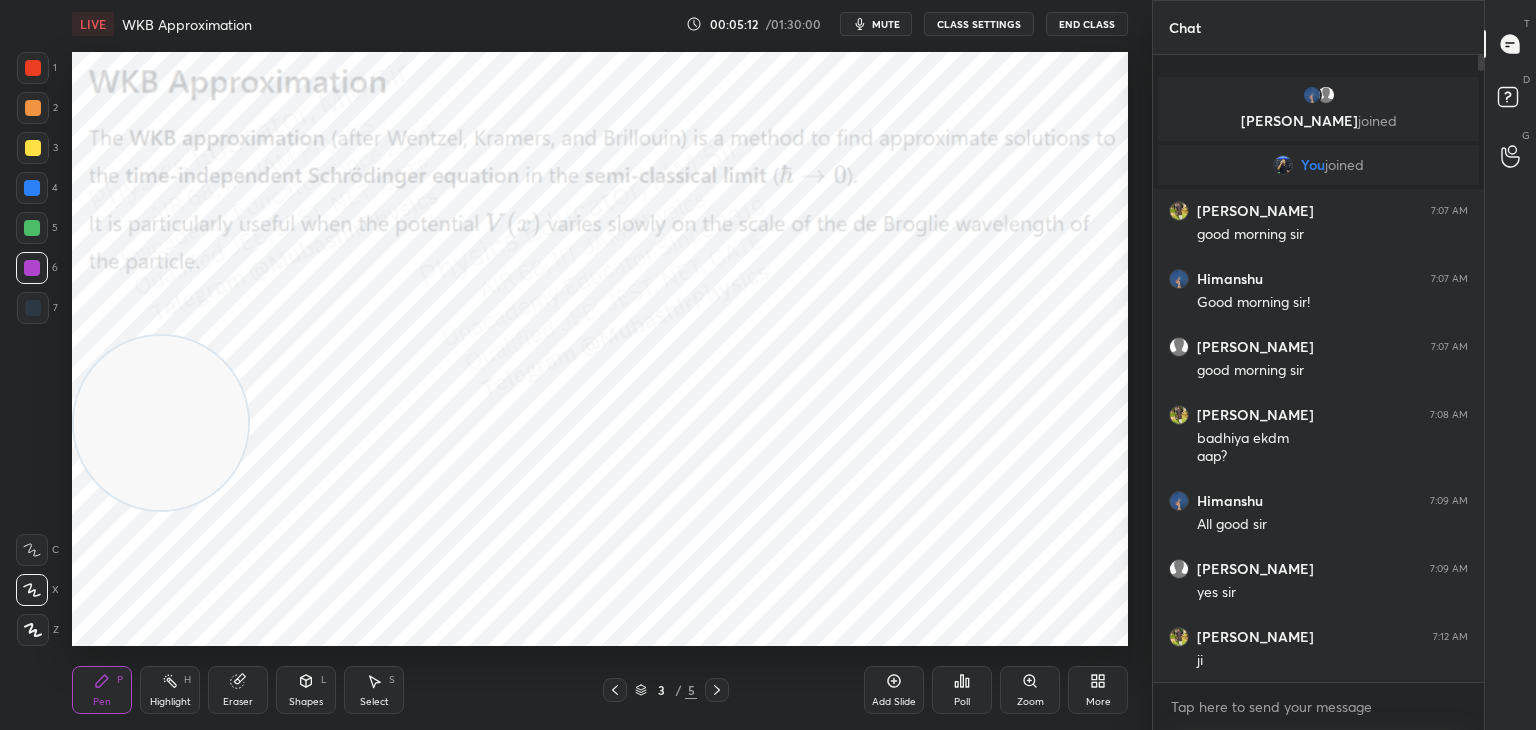 drag, startPoint x: 161, startPoint y: 689, endPoint x: 177, endPoint y: 677, distance: 20 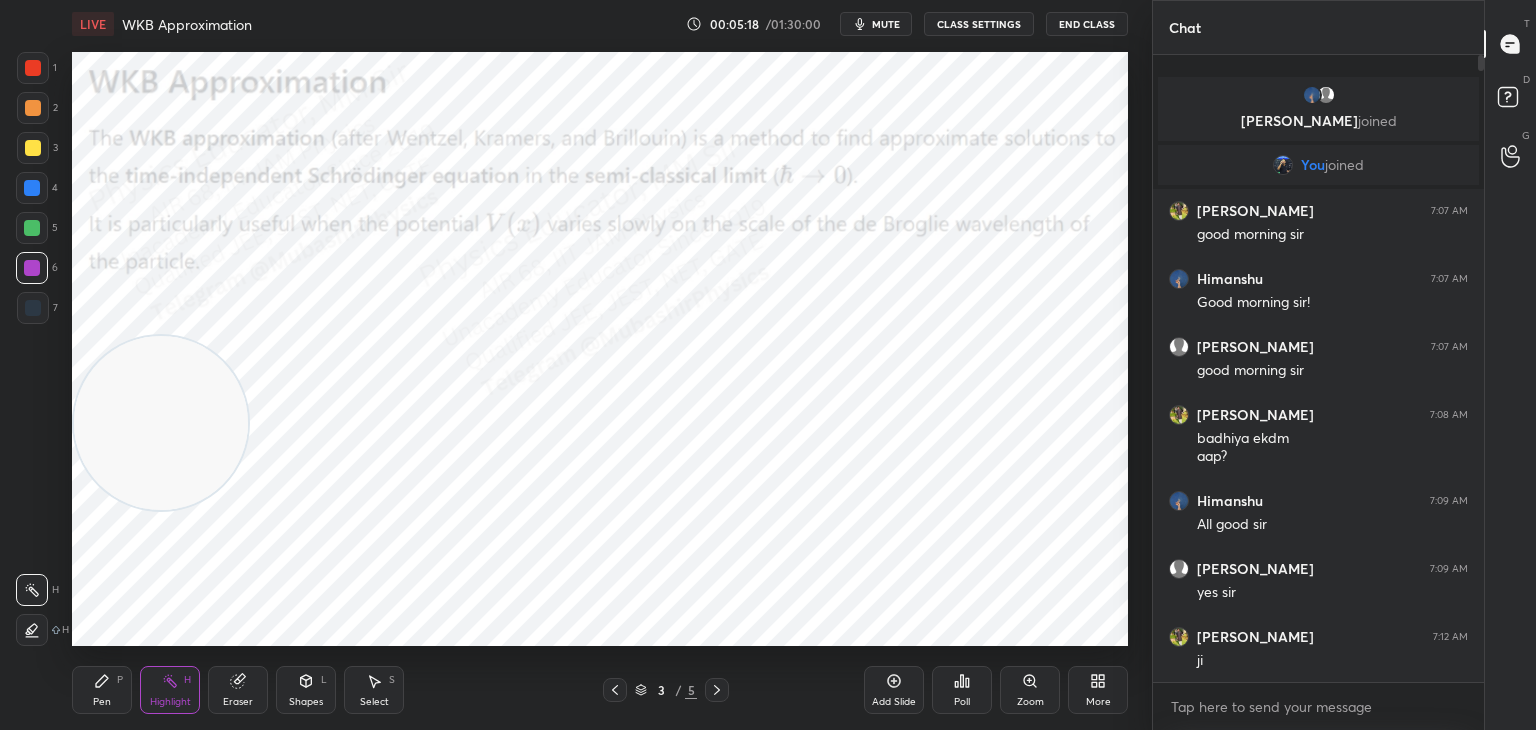 click on "Pen" at bounding box center [102, 702] 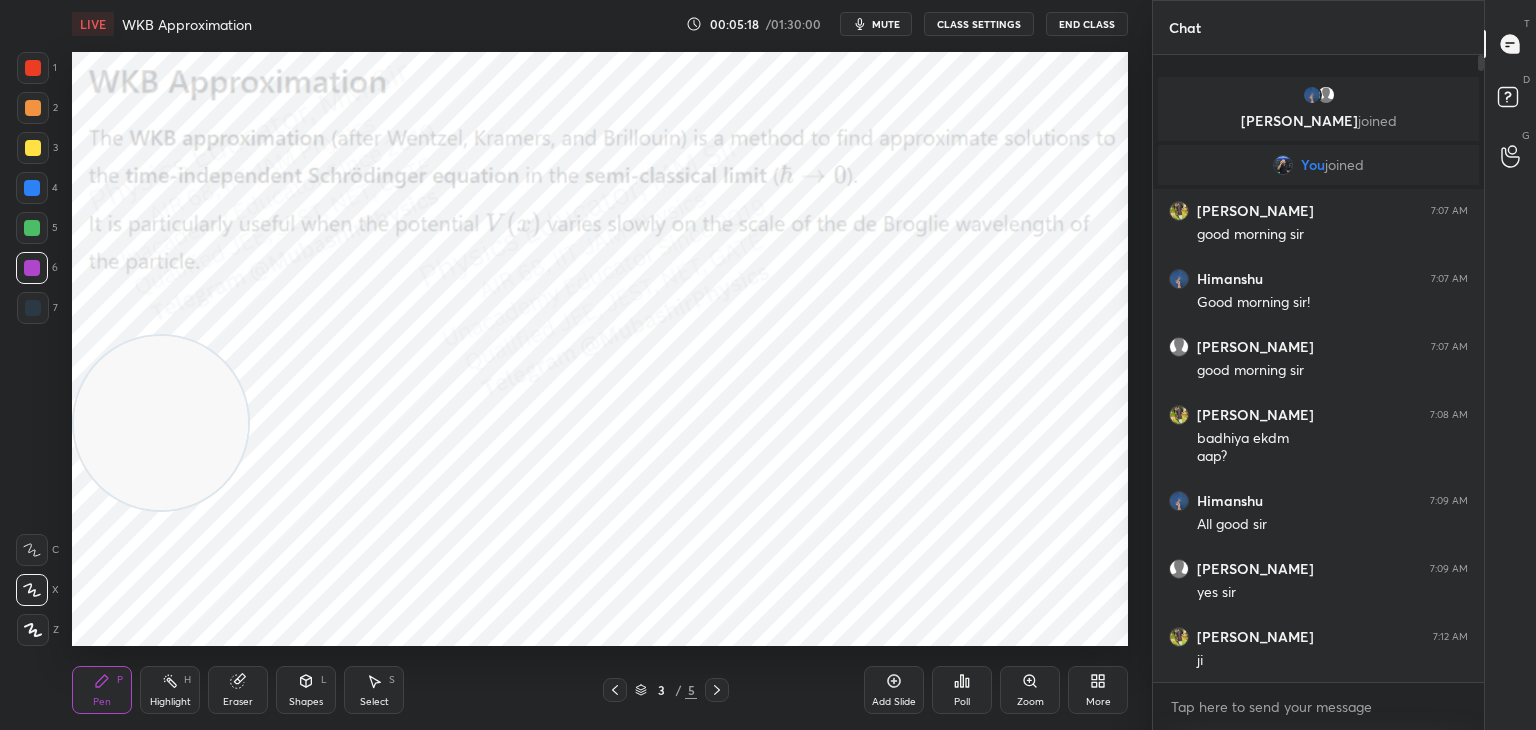 click at bounding box center [33, 148] 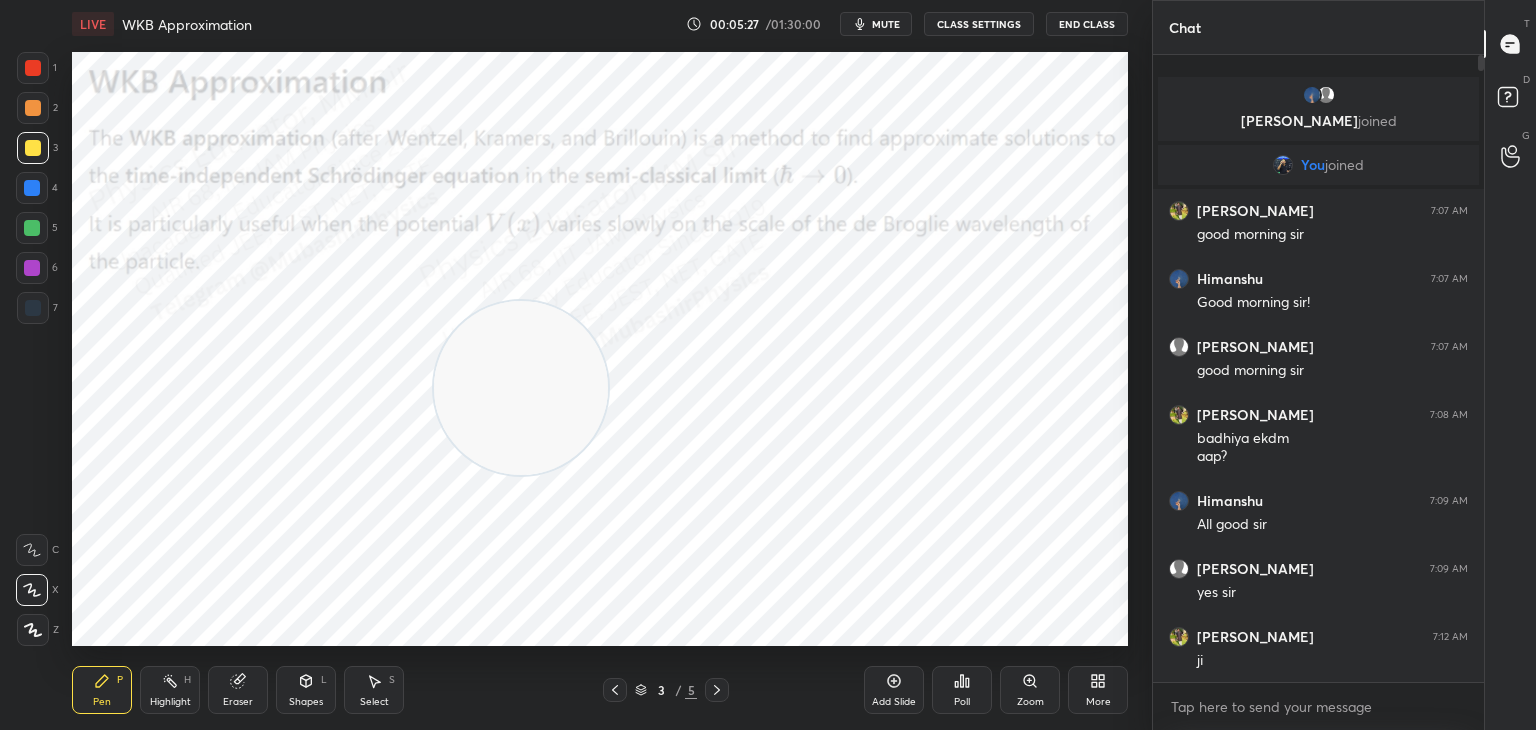 drag, startPoint x: 261, startPoint y: 391, endPoint x: 485, endPoint y: 351, distance: 227.5434 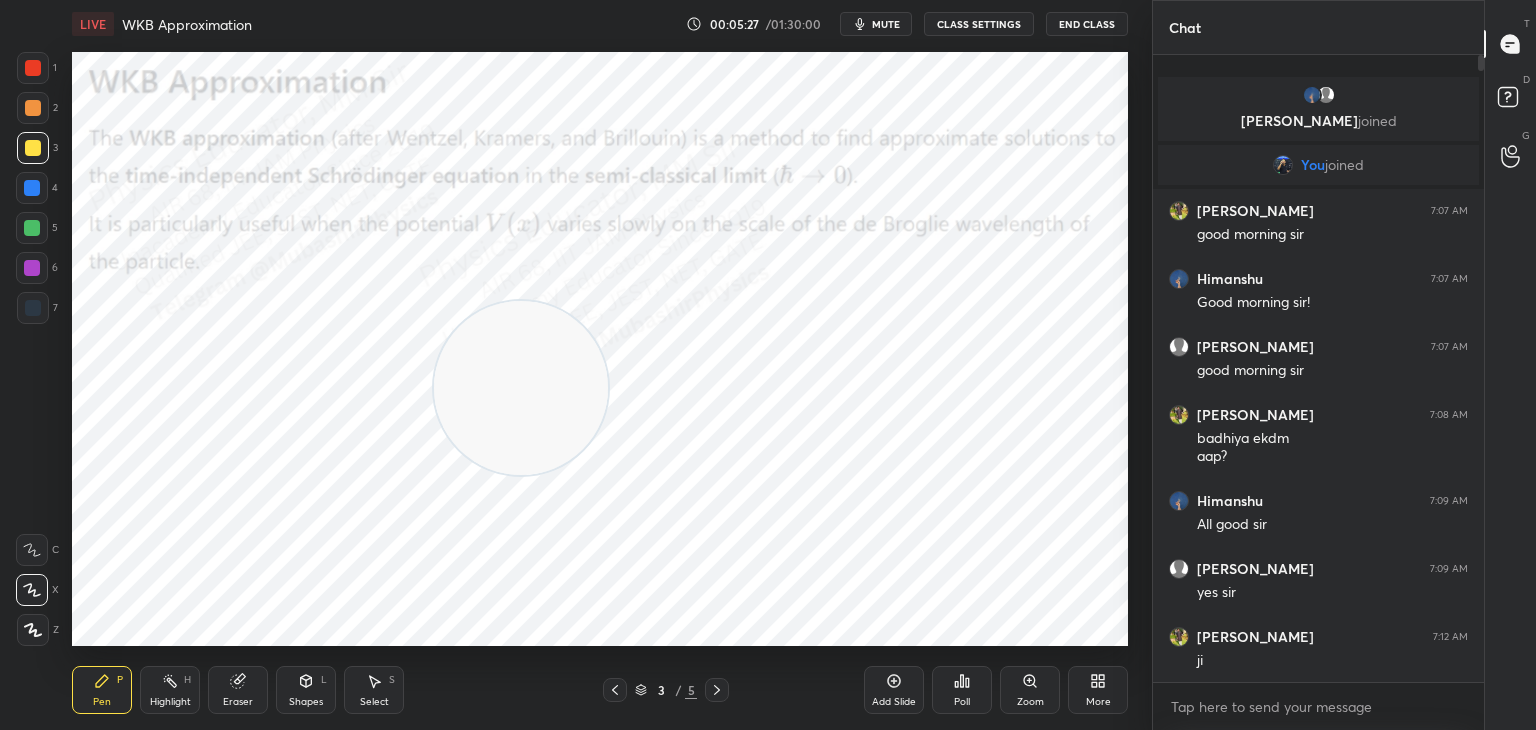 click at bounding box center (521, 388) 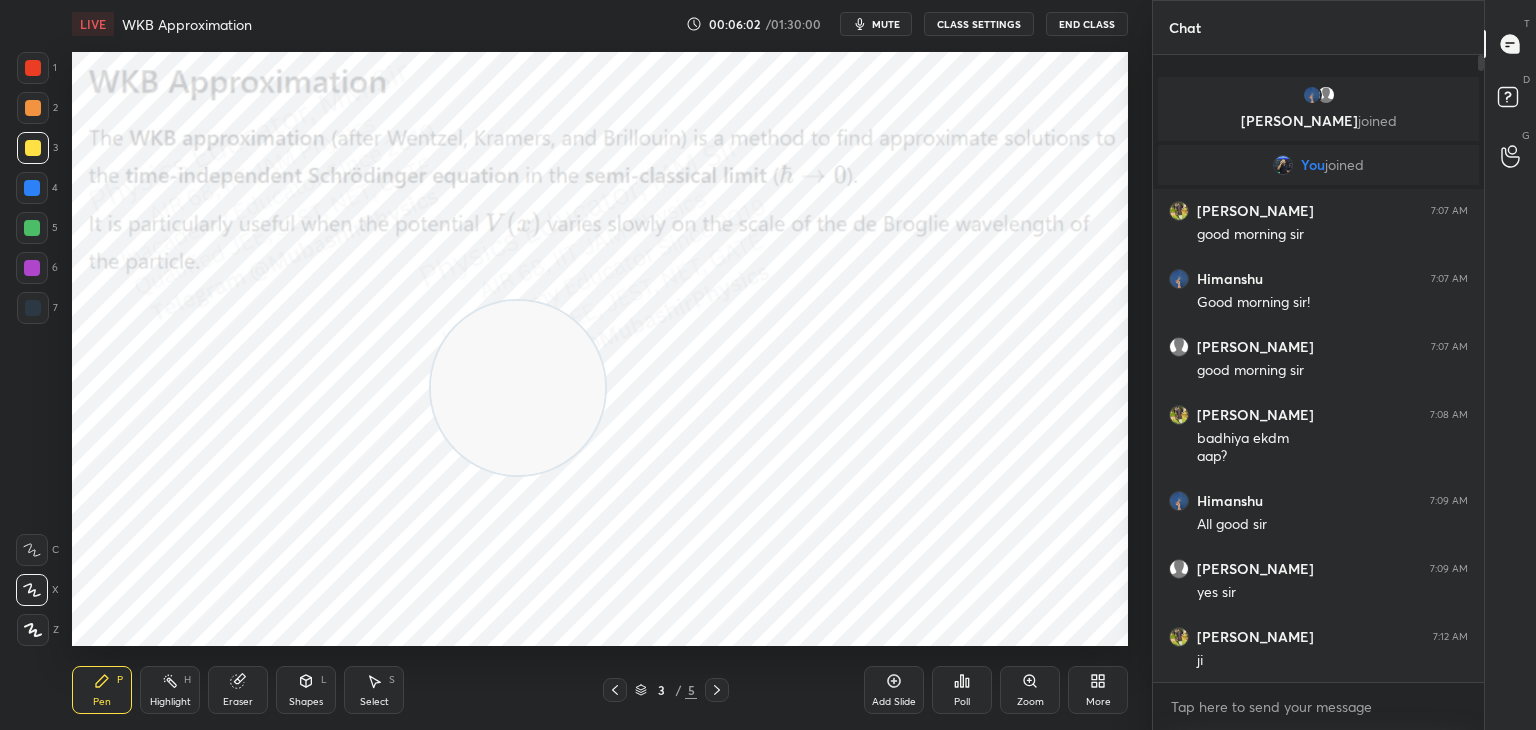 drag, startPoint x: 716, startPoint y: 682, endPoint x: 701, endPoint y: 665, distance: 22.671568 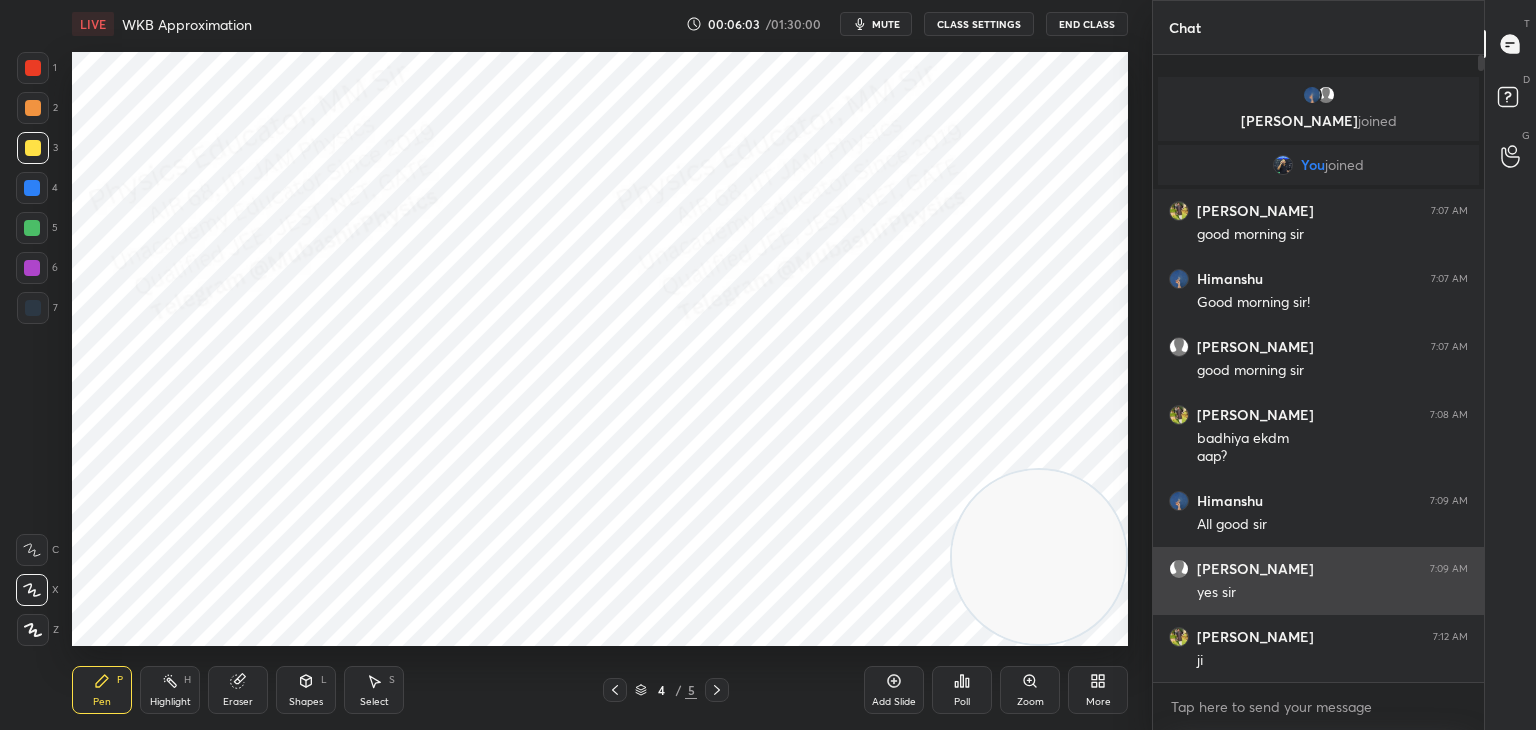 drag, startPoint x: 851, startPoint y: 514, endPoint x: 1192, endPoint y: 613, distance: 355.08026 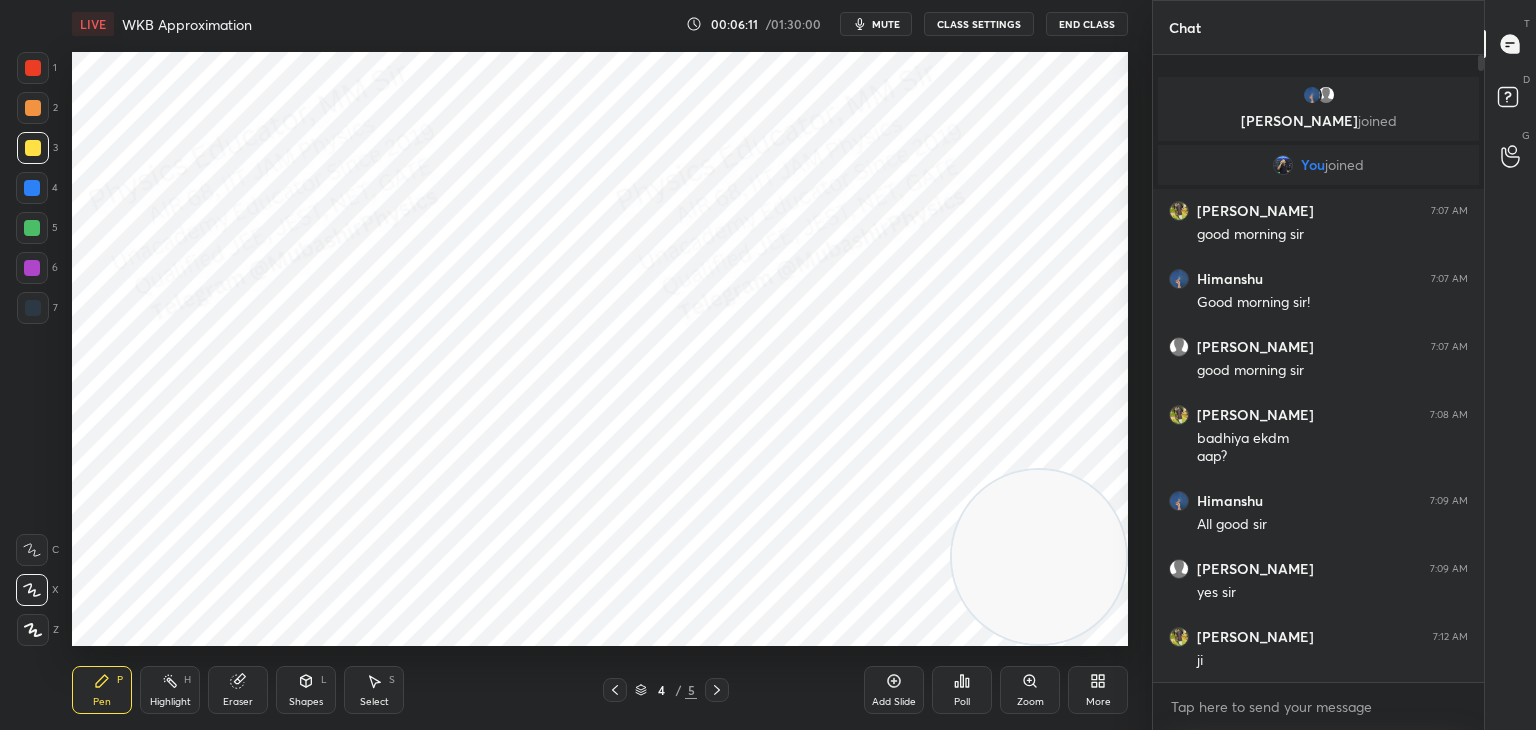 drag, startPoint x: 21, startPoint y: 114, endPoint x: 49, endPoint y: 106, distance: 29.12044 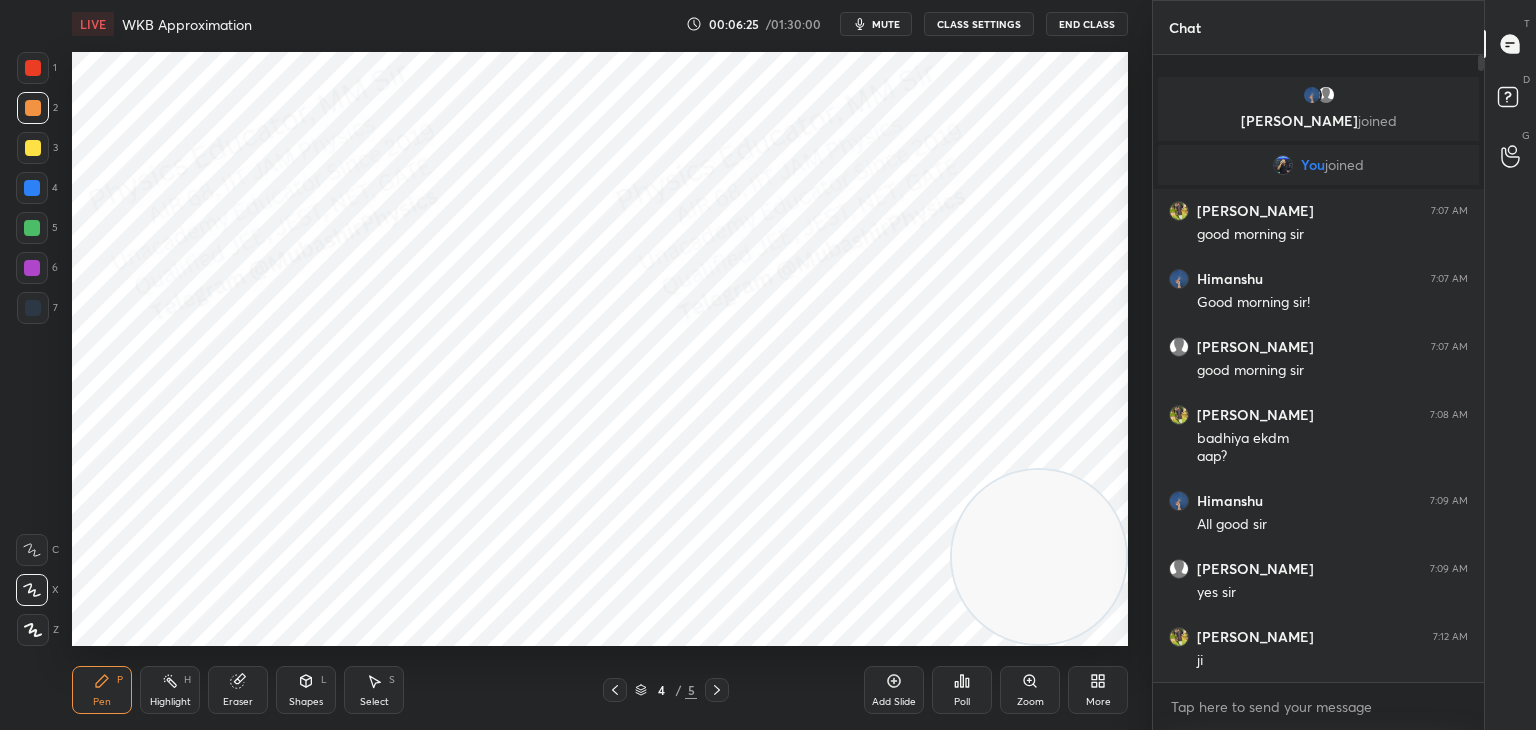 click at bounding box center (33, 148) 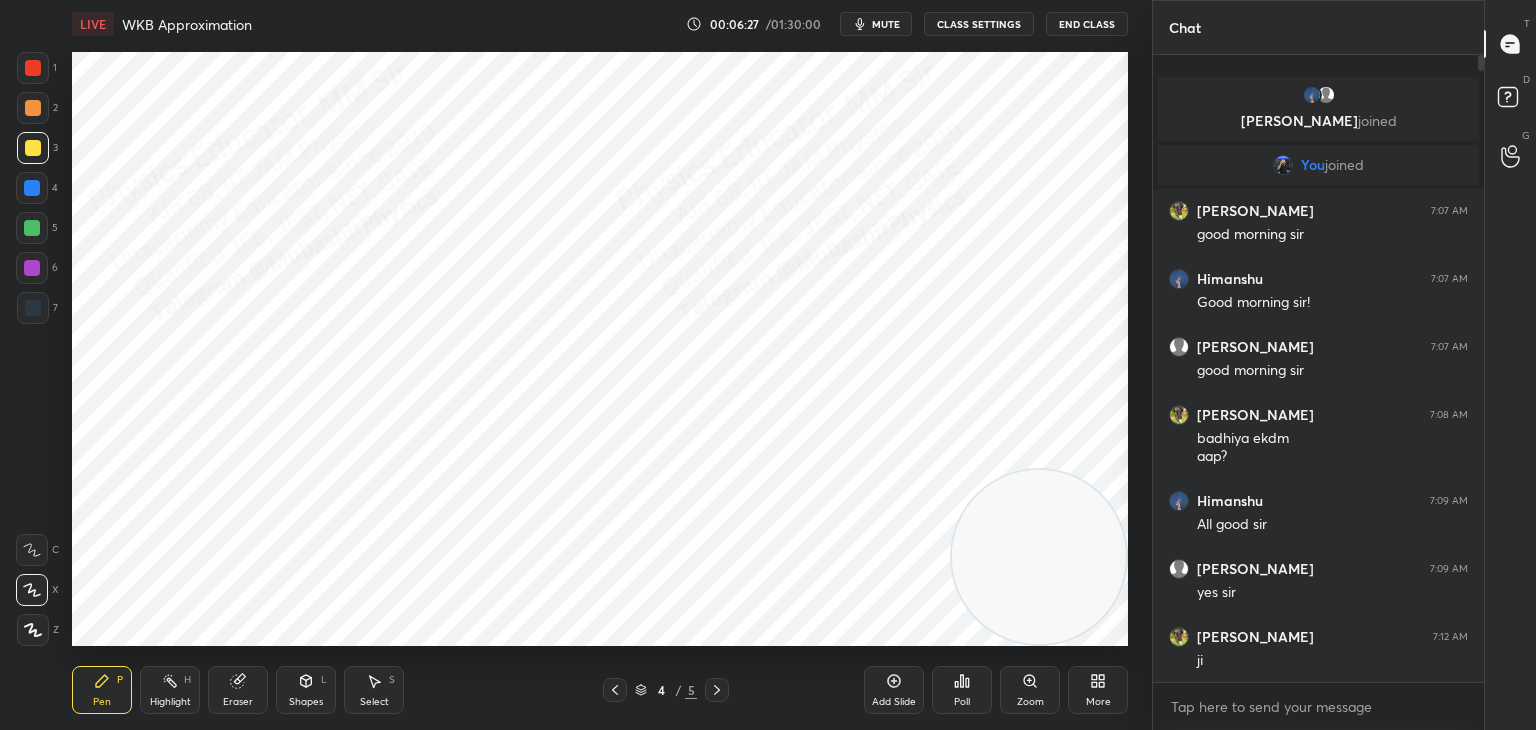click at bounding box center (32, 228) 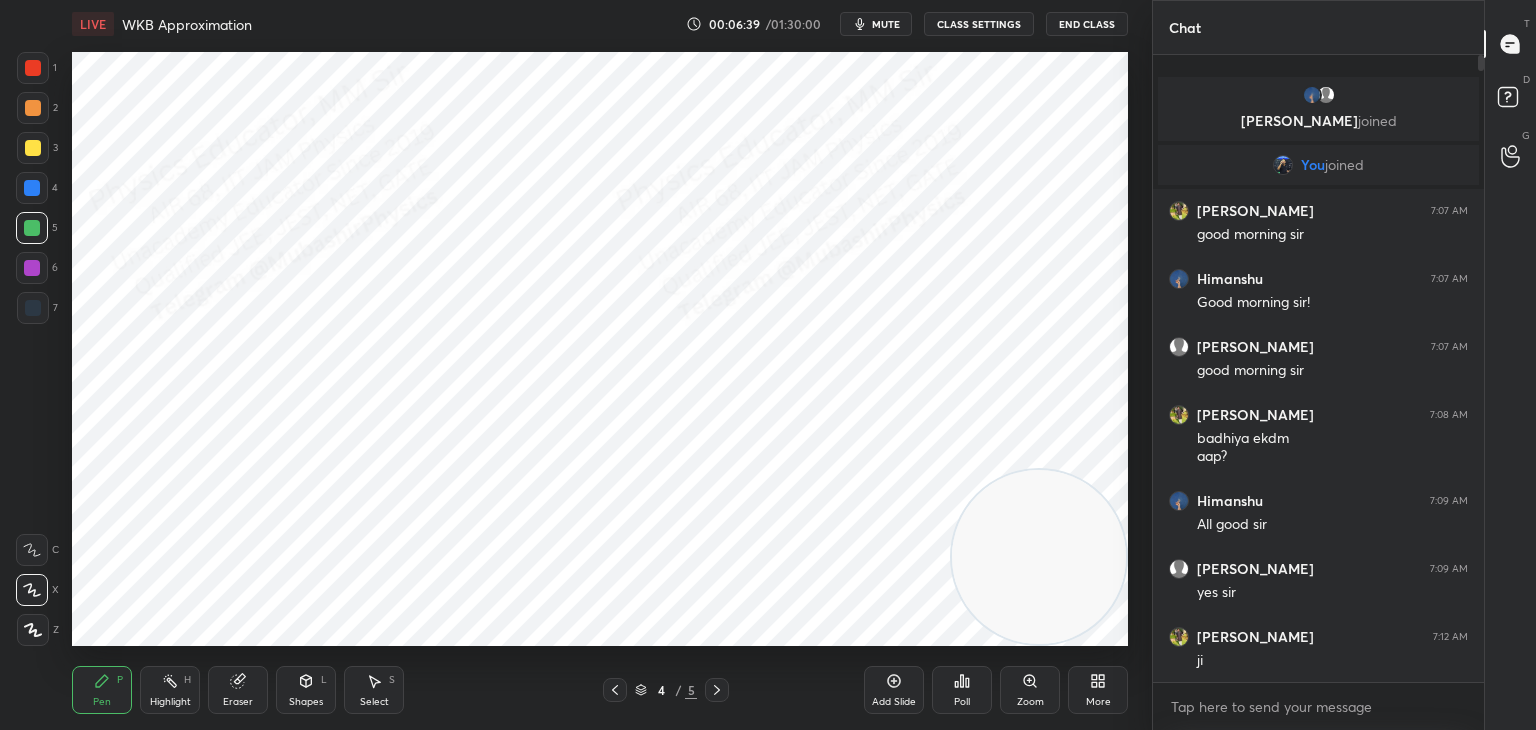 click at bounding box center (33, 148) 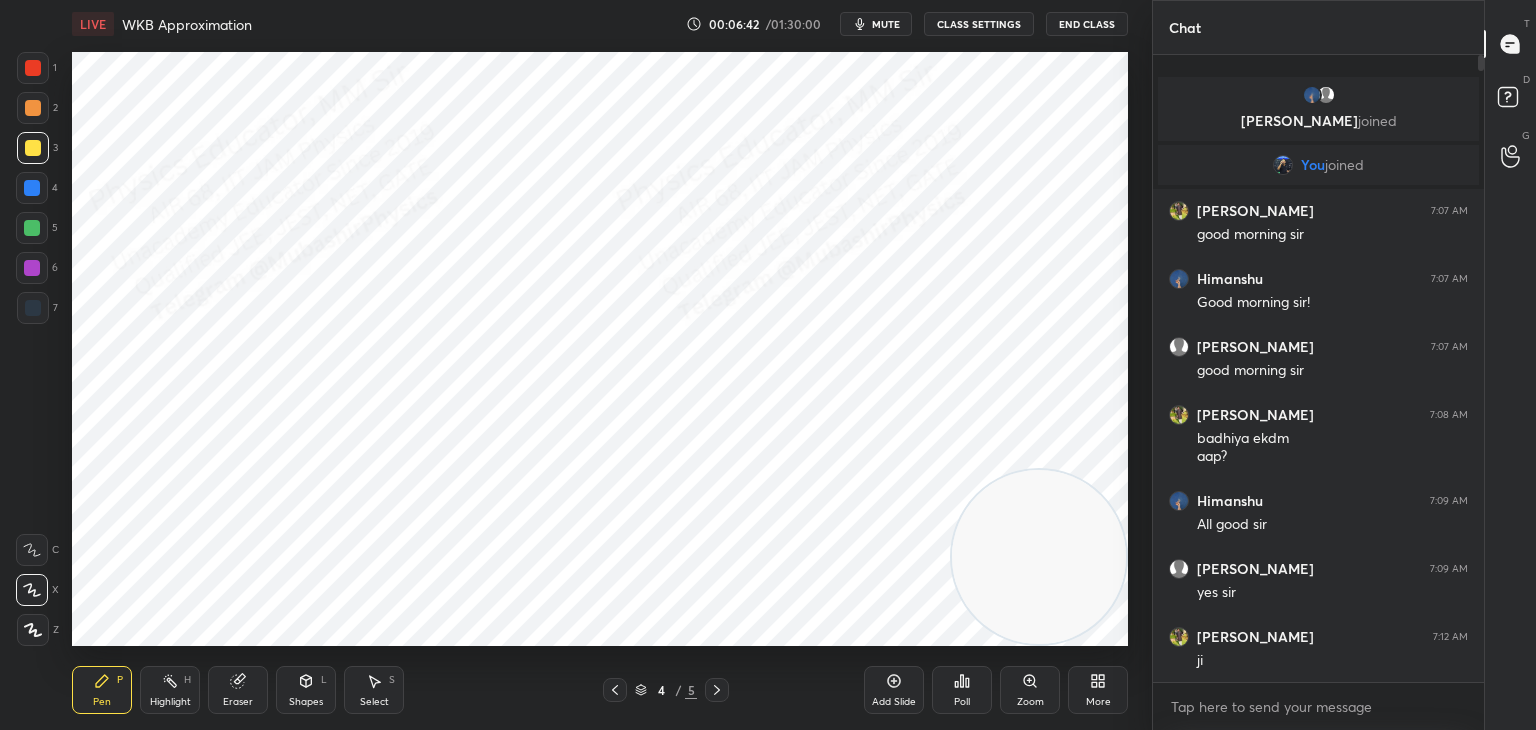 drag, startPoint x: 28, startPoint y: 268, endPoint x: 49, endPoint y: 286, distance: 27.658634 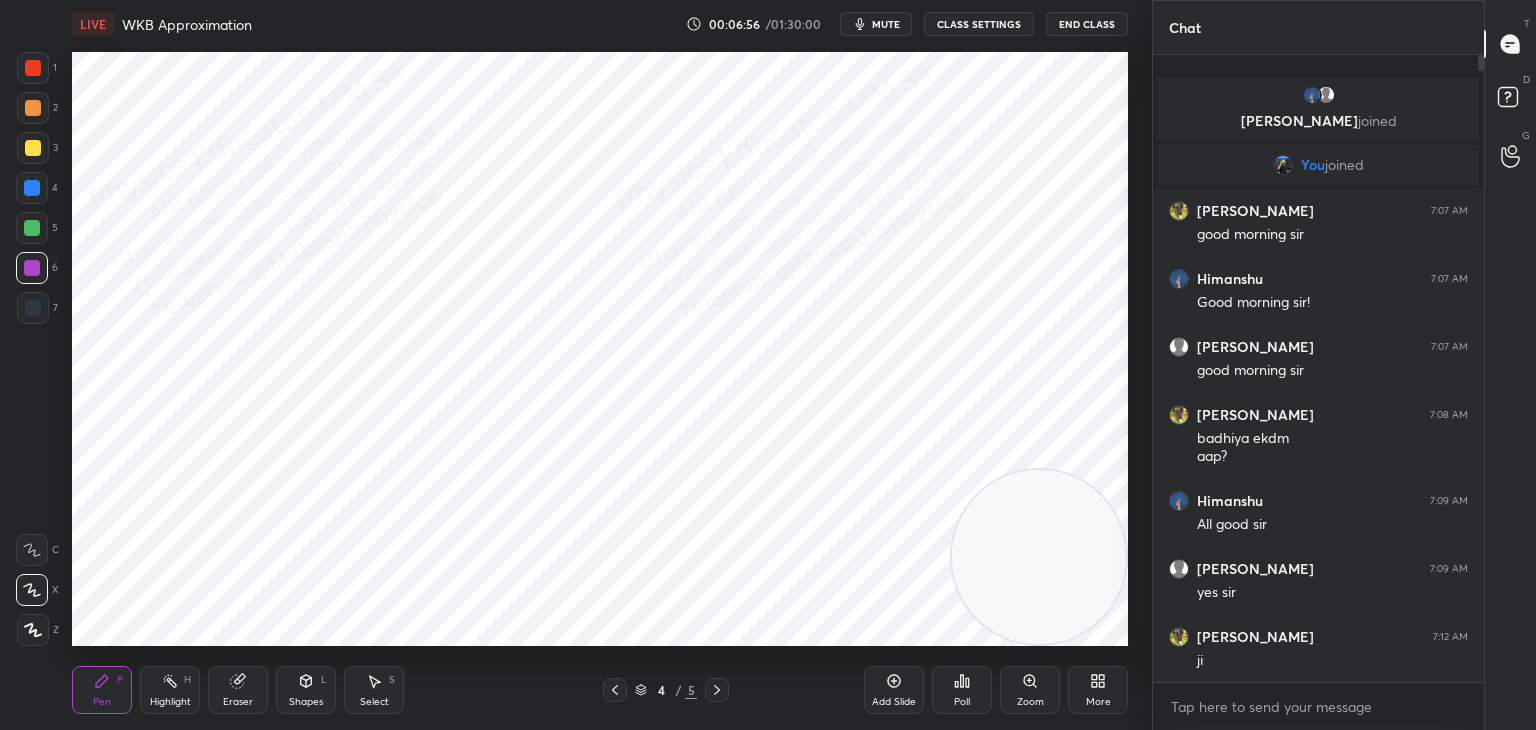 drag, startPoint x: 40, startPoint y: 146, endPoint x: 64, endPoint y: 164, distance: 30 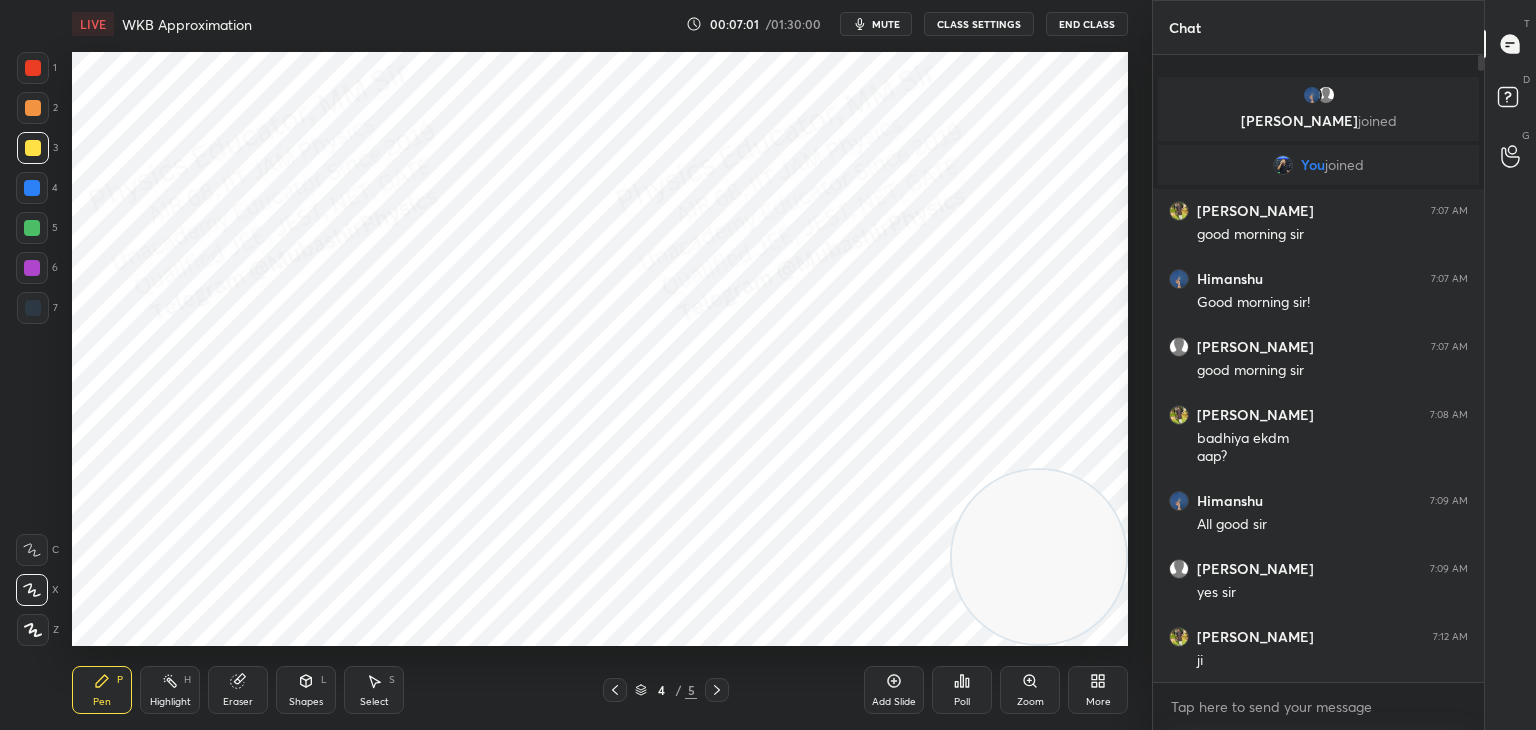 click at bounding box center [32, 188] 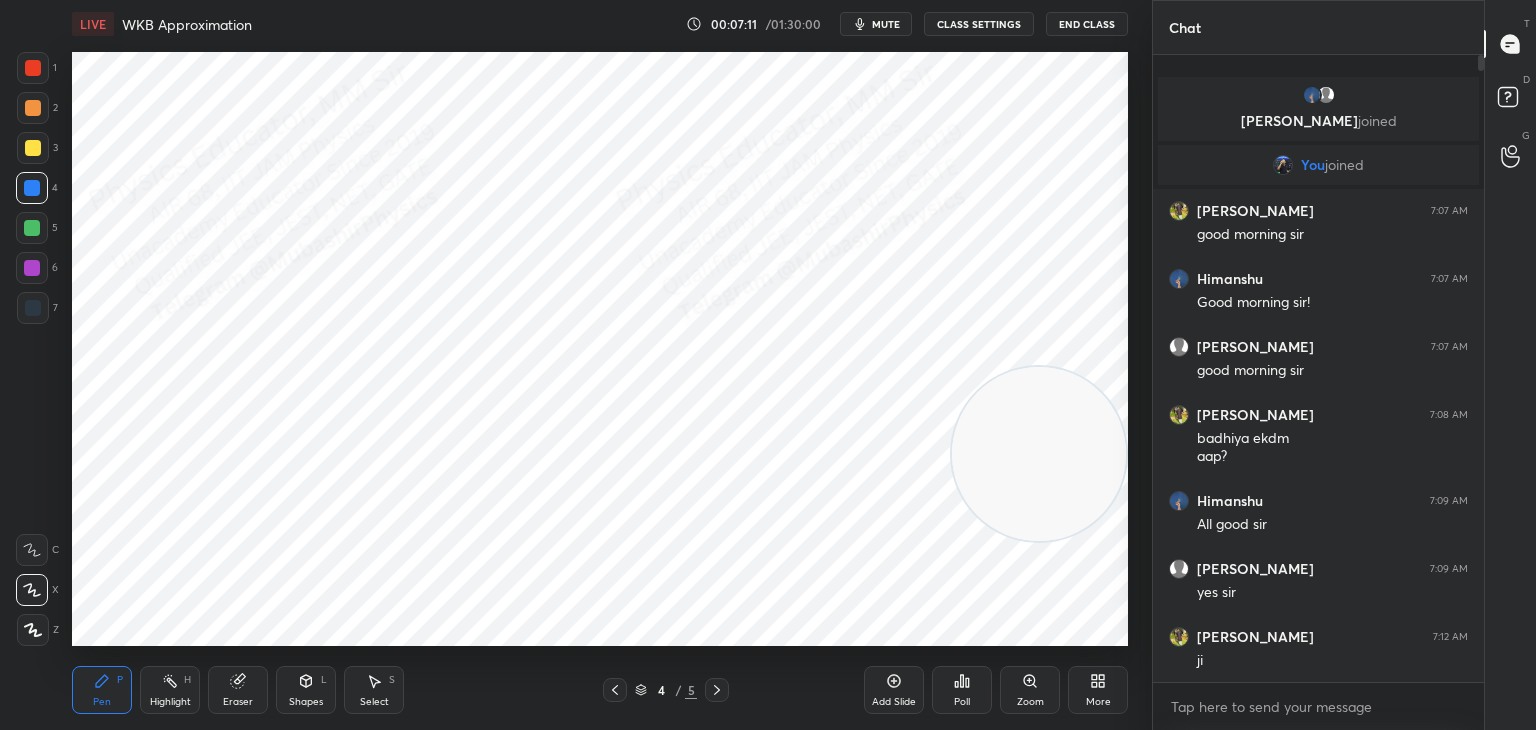 drag, startPoint x: 1013, startPoint y: 490, endPoint x: 974, endPoint y: 314, distance: 180.26924 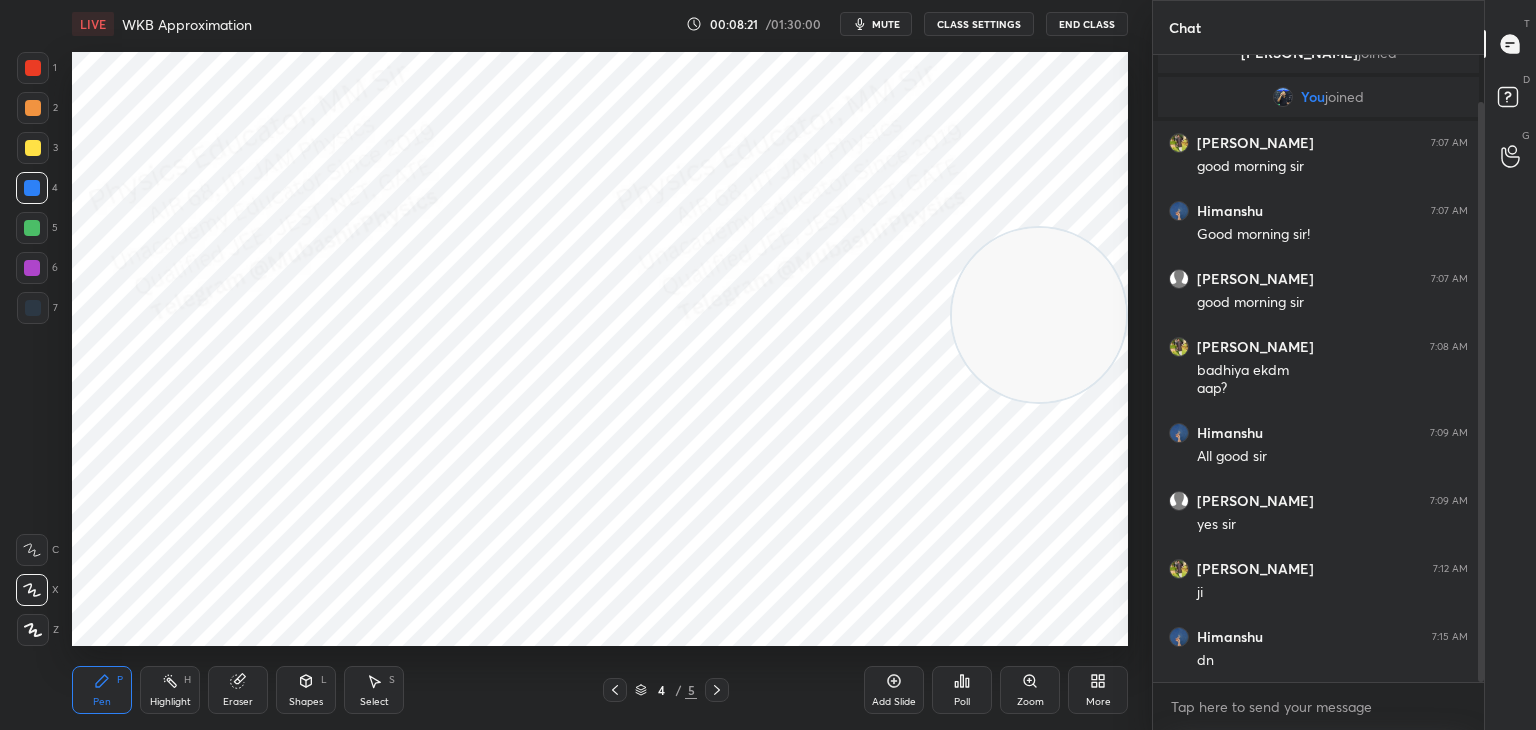scroll, scrollTop: 118, scrollLeft: 0, axis: vertical 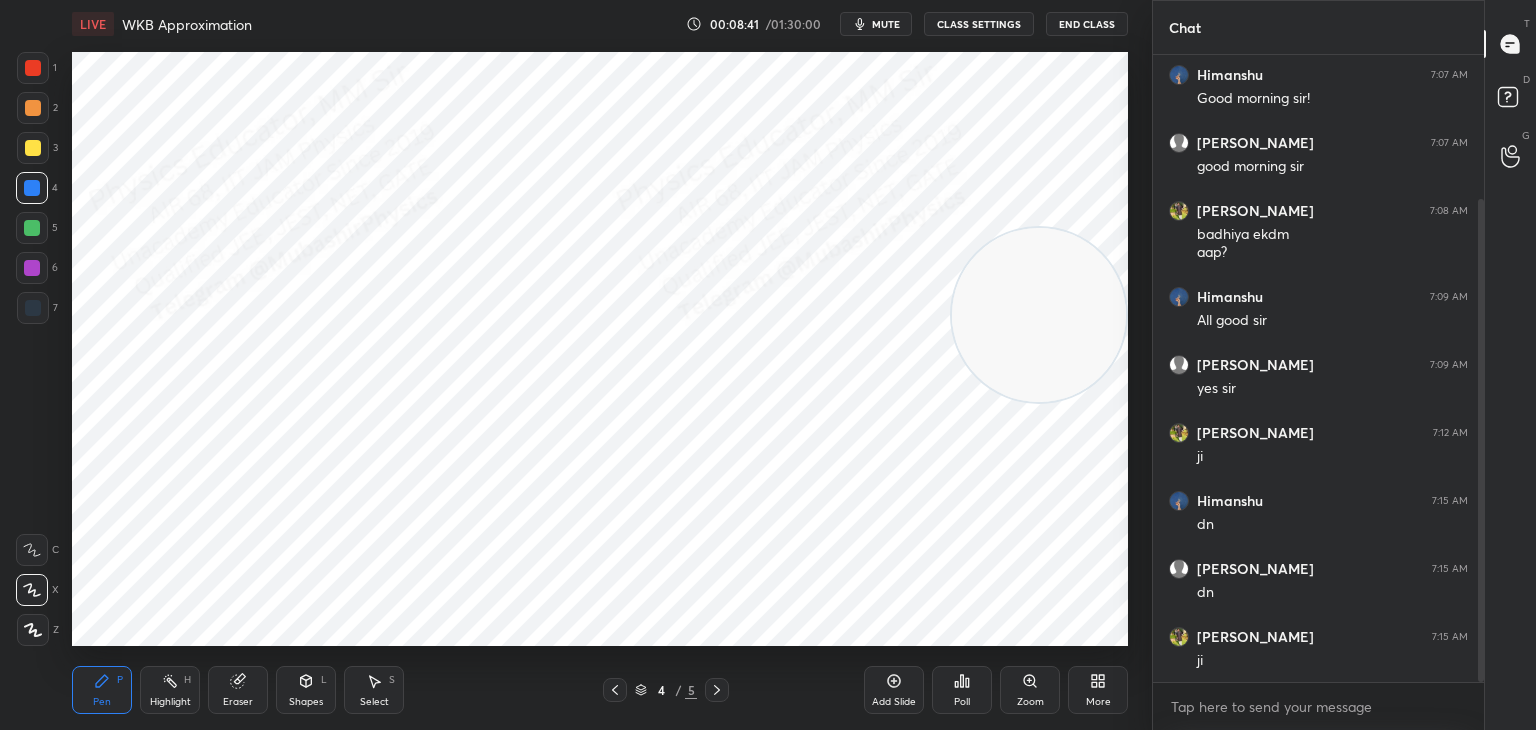 click on "More" at bounding box center [1098, 690] 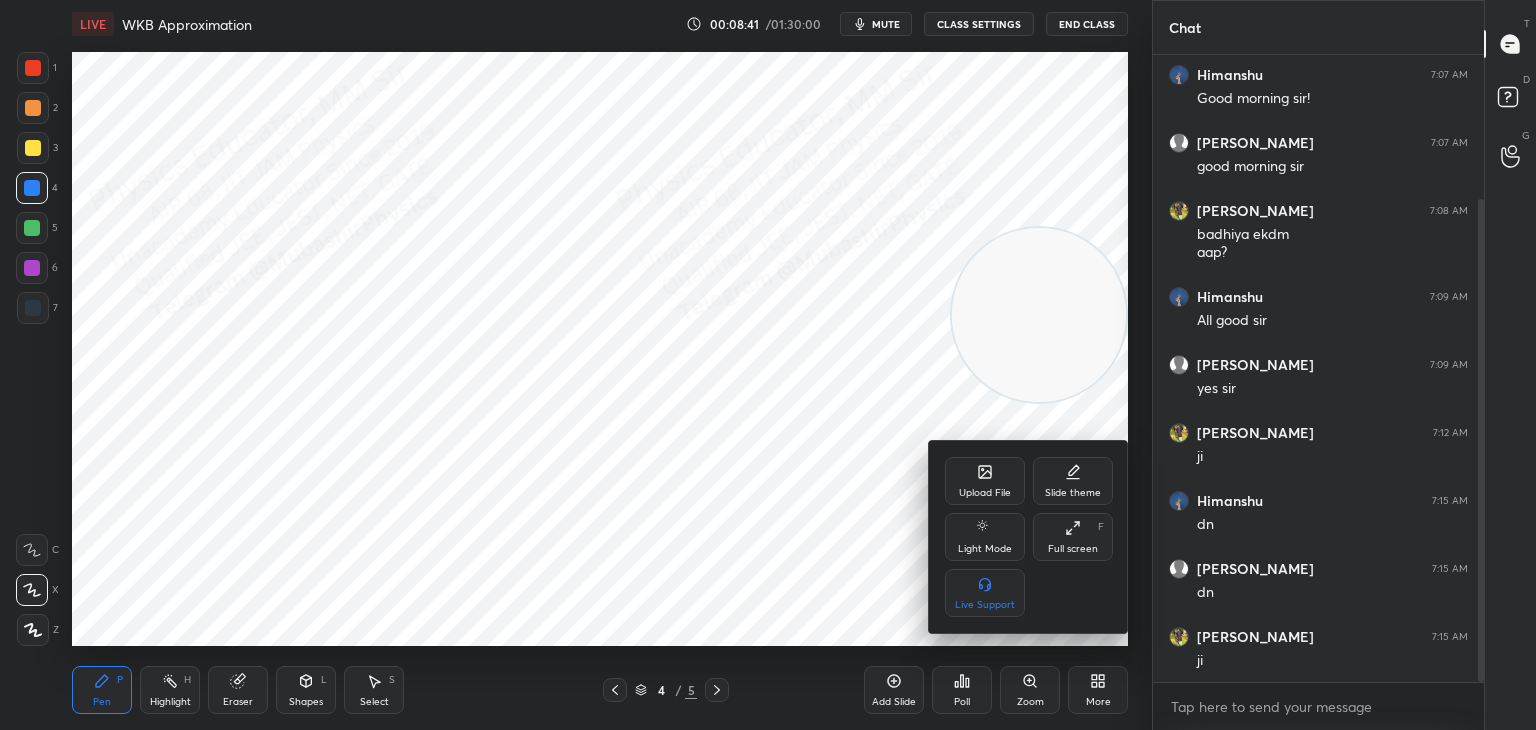 click on "Upload File" at bounding box center (985, 481) 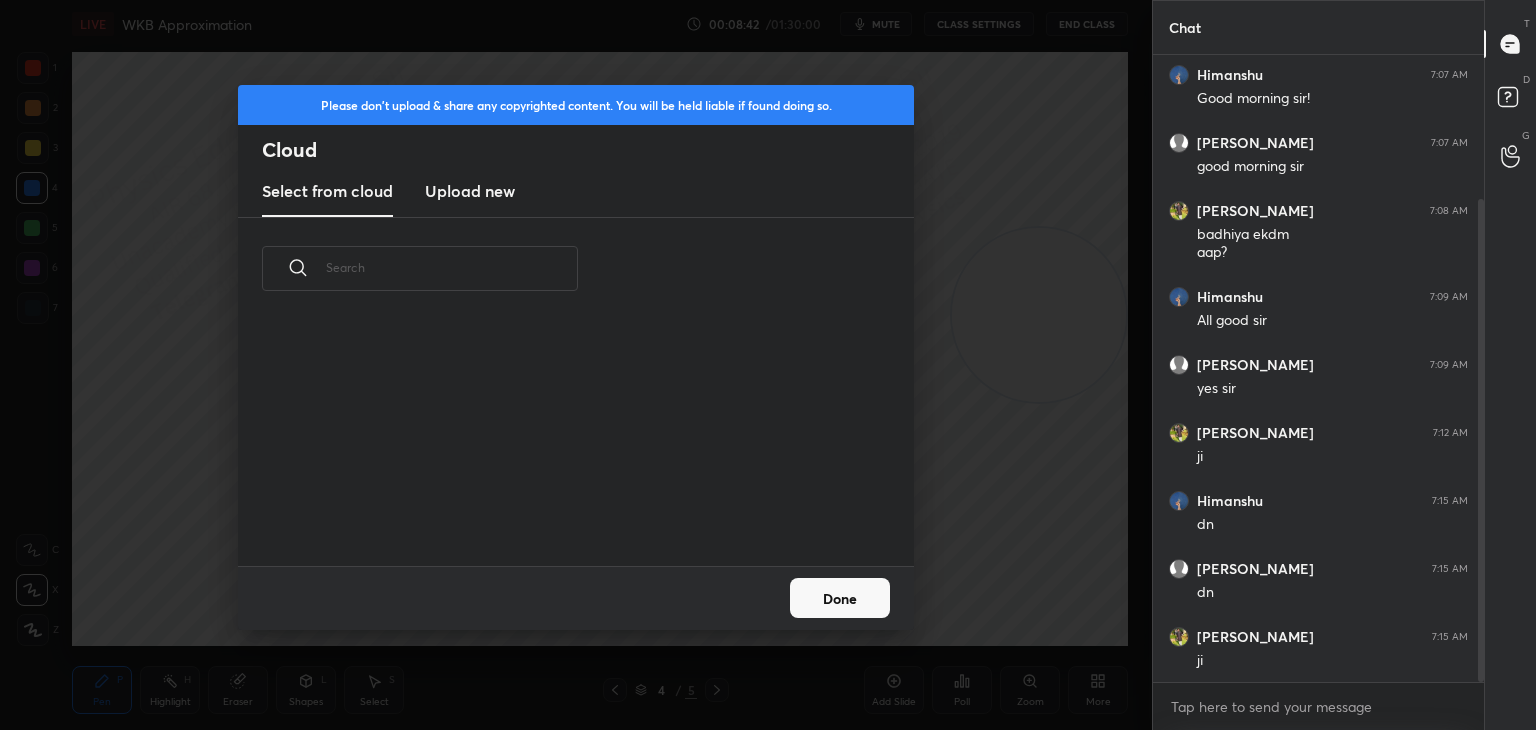 scroll, scrollTop: 5, scrollLeft: 10, axis: both 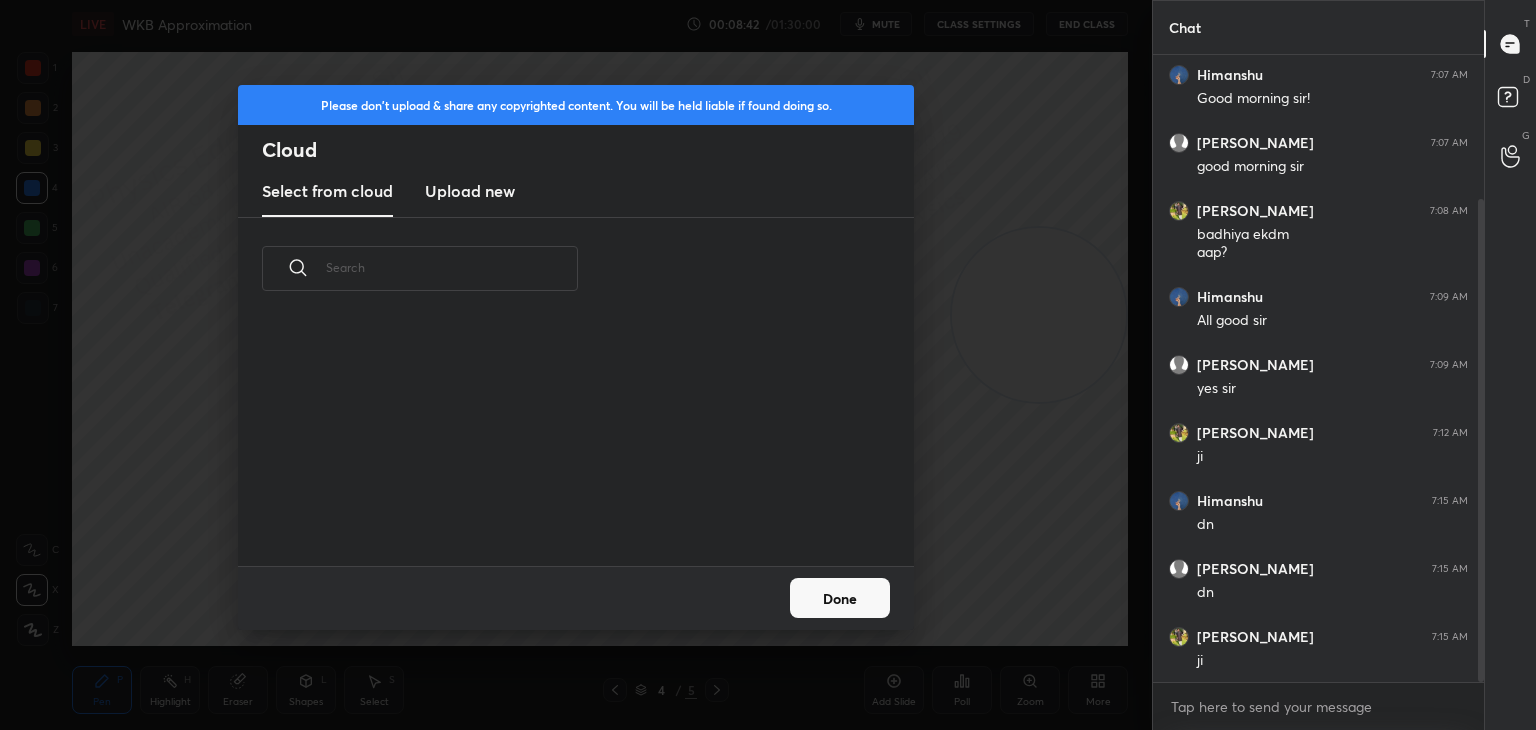 drag, startPoint x: 468, startPoint y: 178, endPoint x: 480, endPoint y: 184, distance: 13.416408 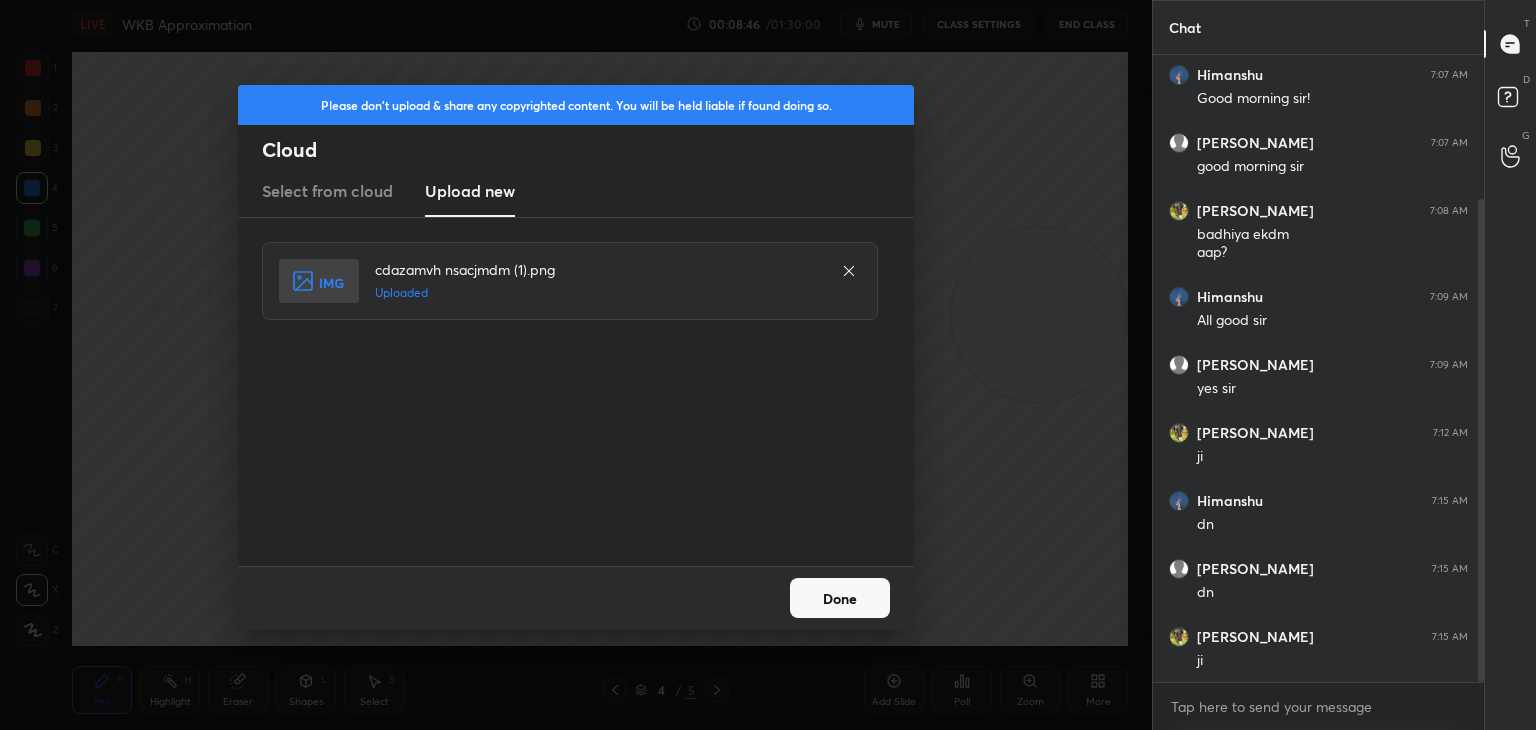 click on "Done" at bounding box center (840, 598) 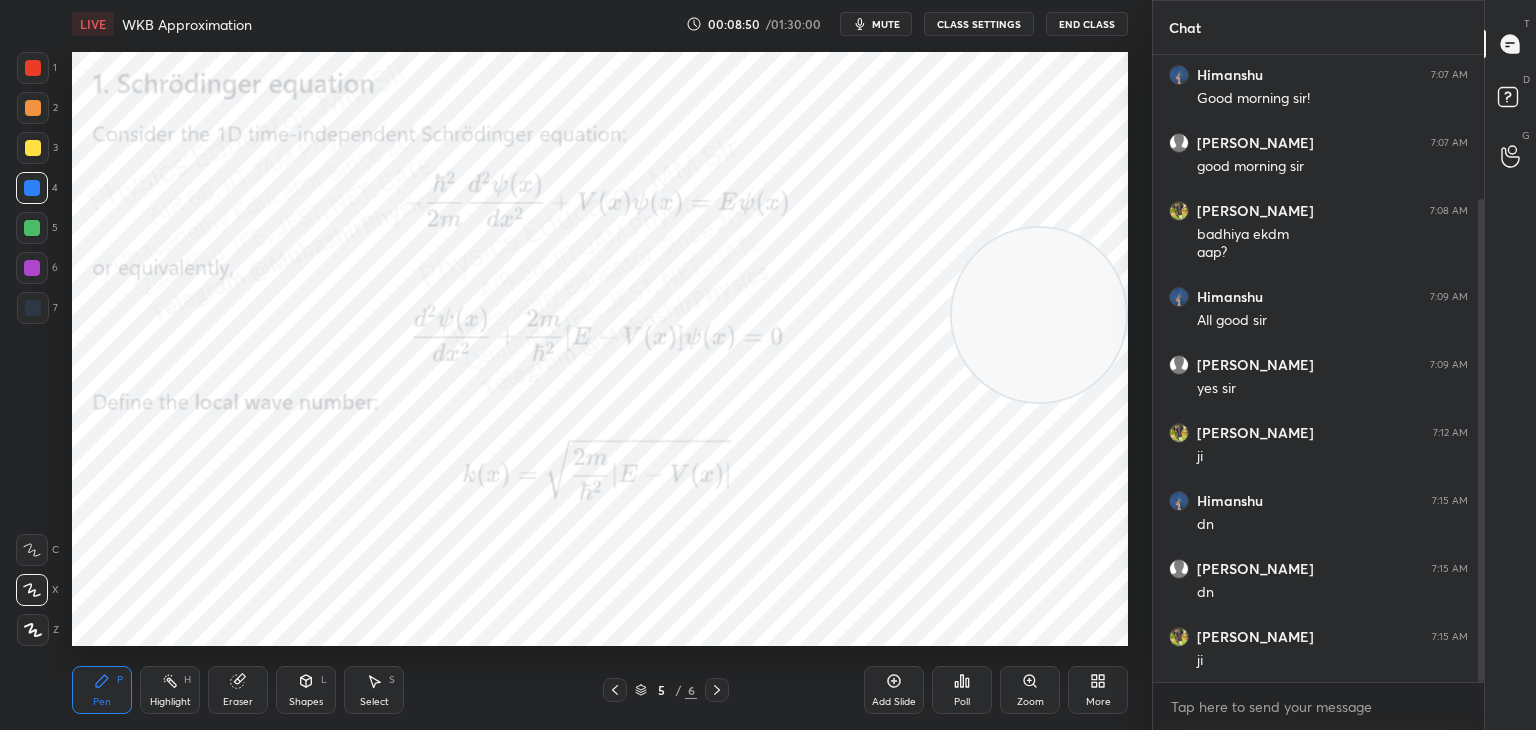 click at bounding box center [33, 148] 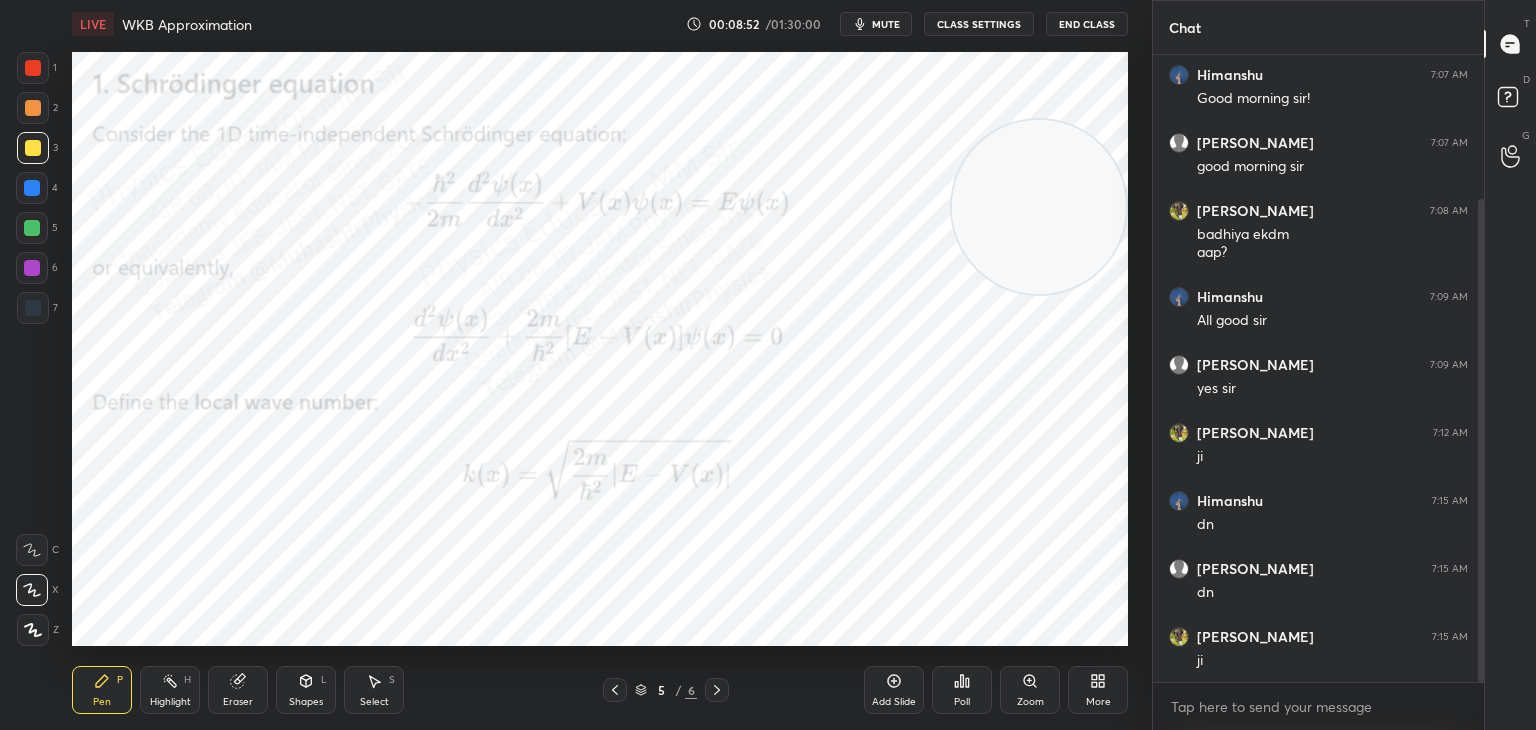 drag, startPoint x: 1105, startPoint y: 221, endPoint x: 1072, endPoint y: 164, distance: 65.863495 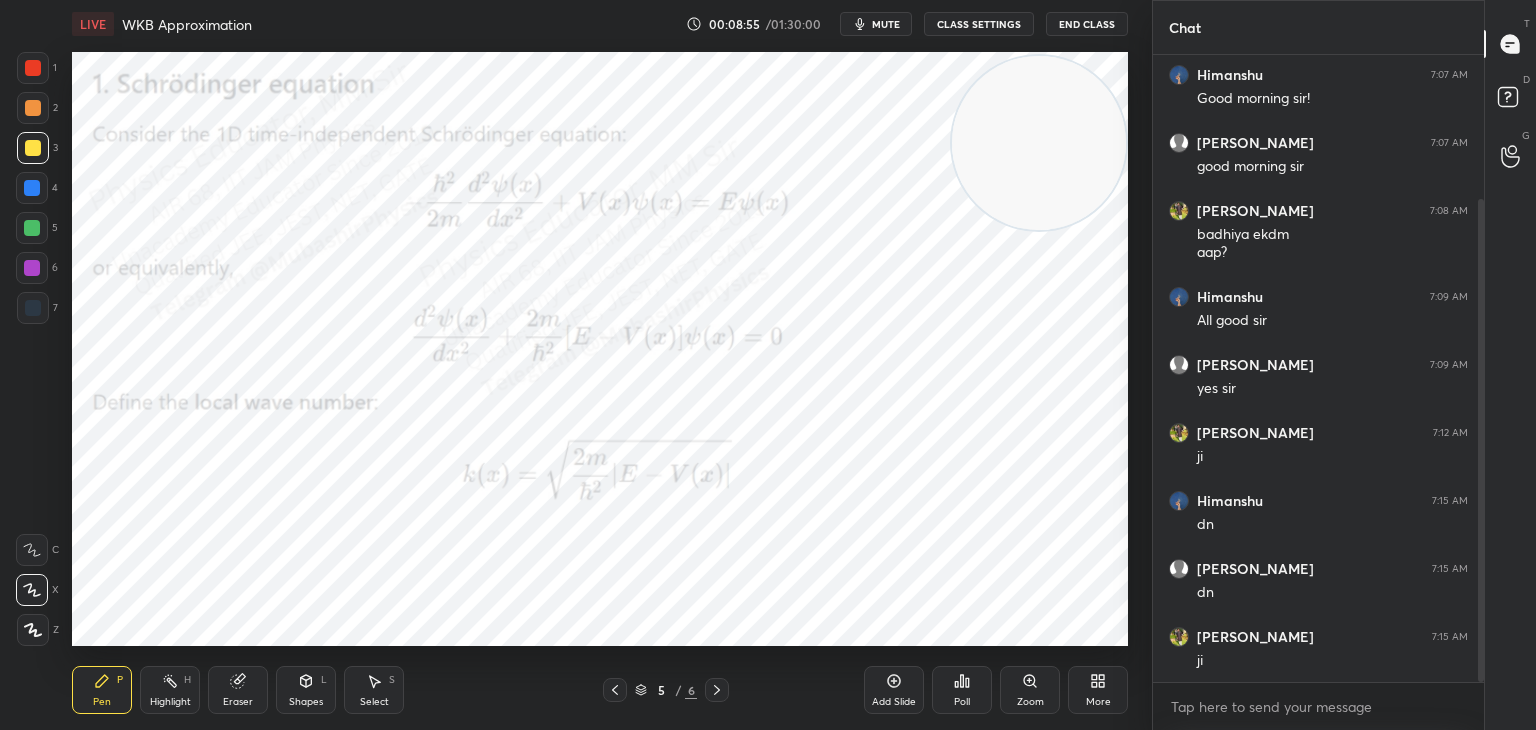 click at bounding box center [32, 228] 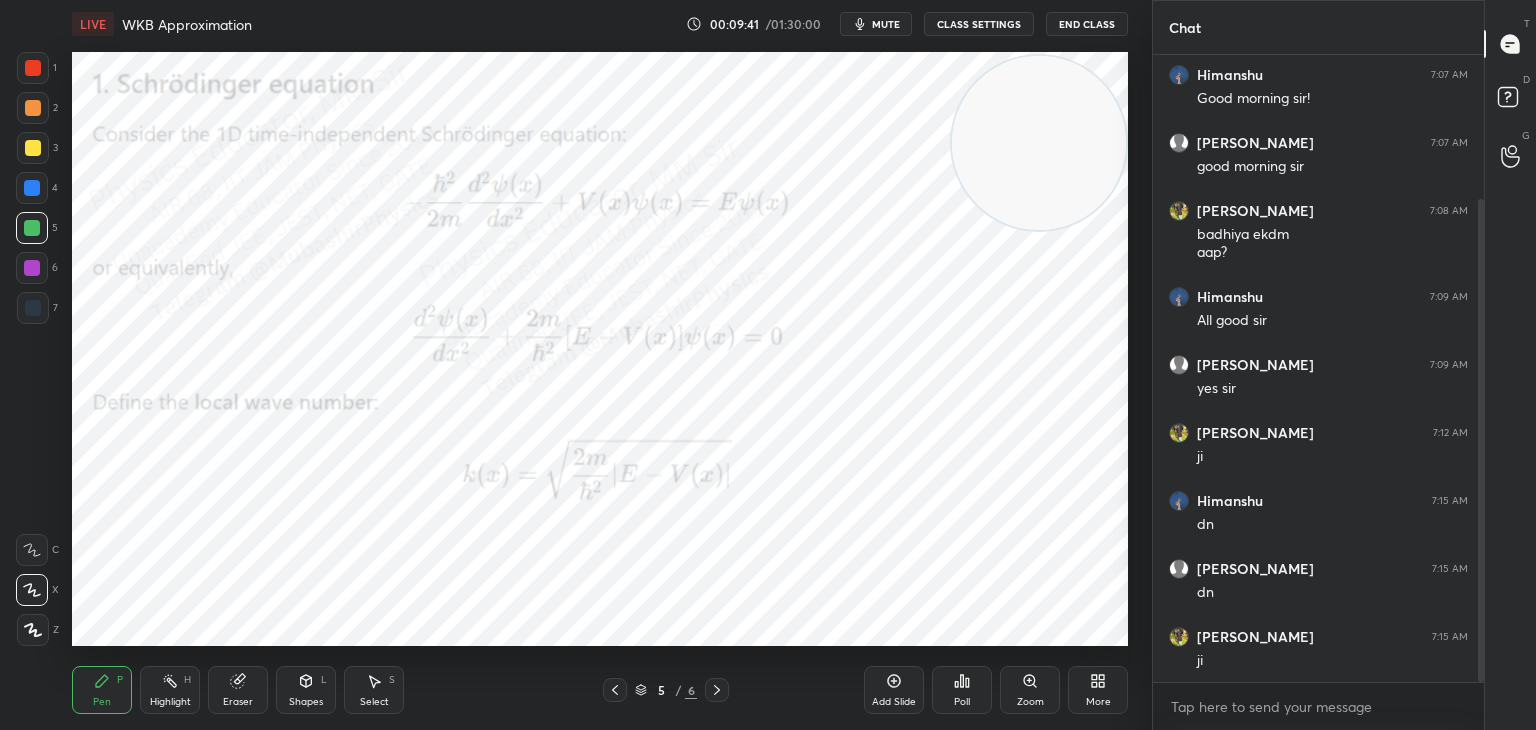 click on "More" at bounding box center [1098, 690] 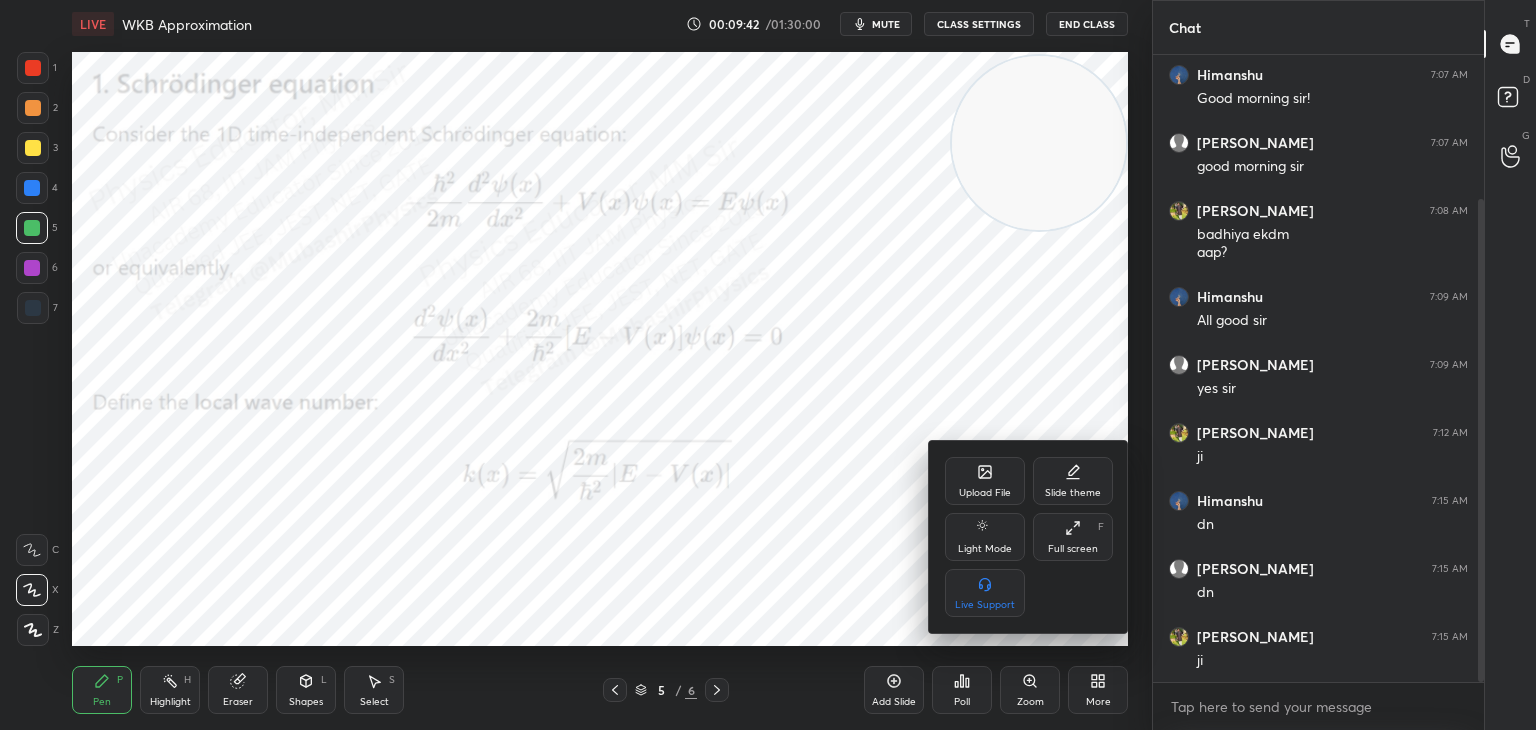 click on "Upload File" at bounding box center [985, 481] 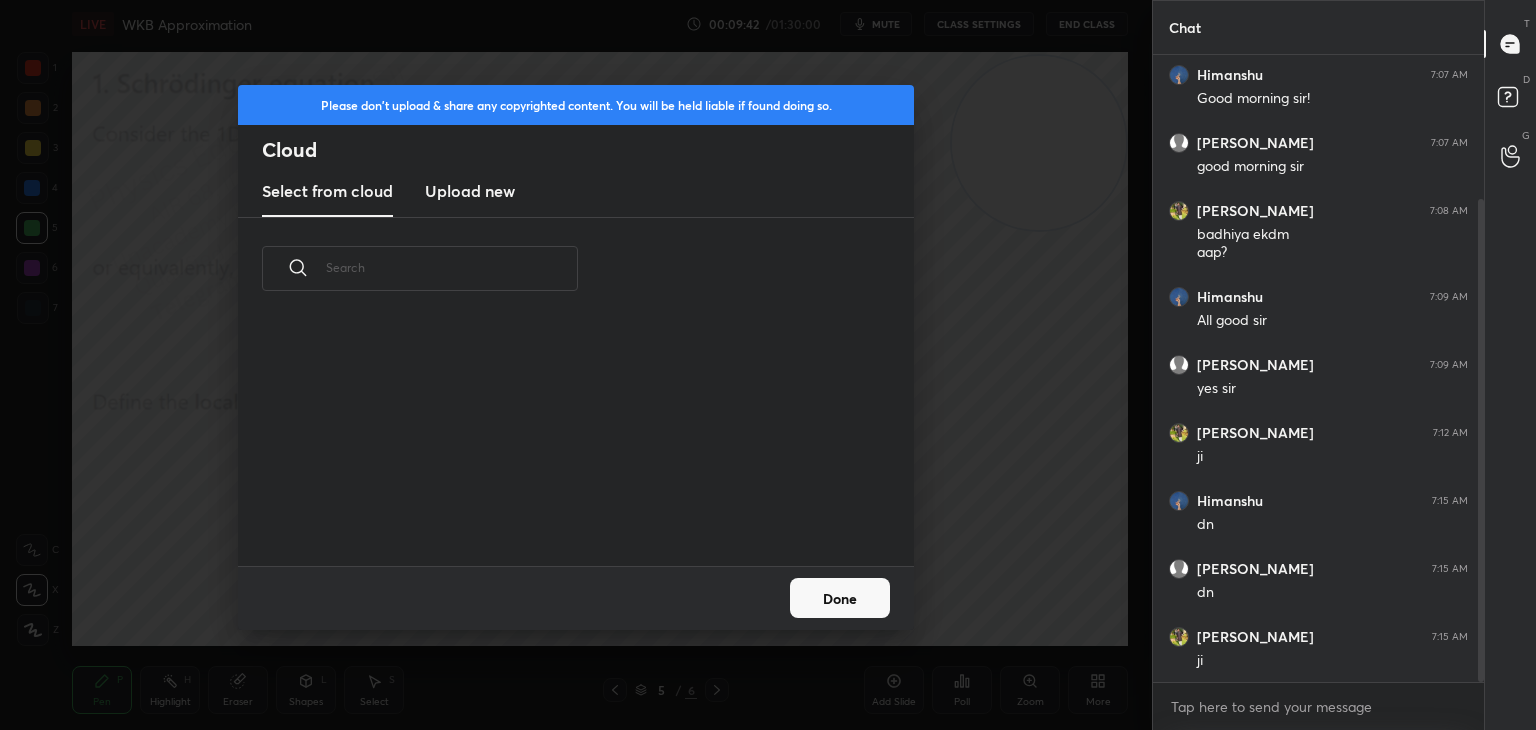 scroll, scrollTop: 5, scrollLeft: 10, axis: both 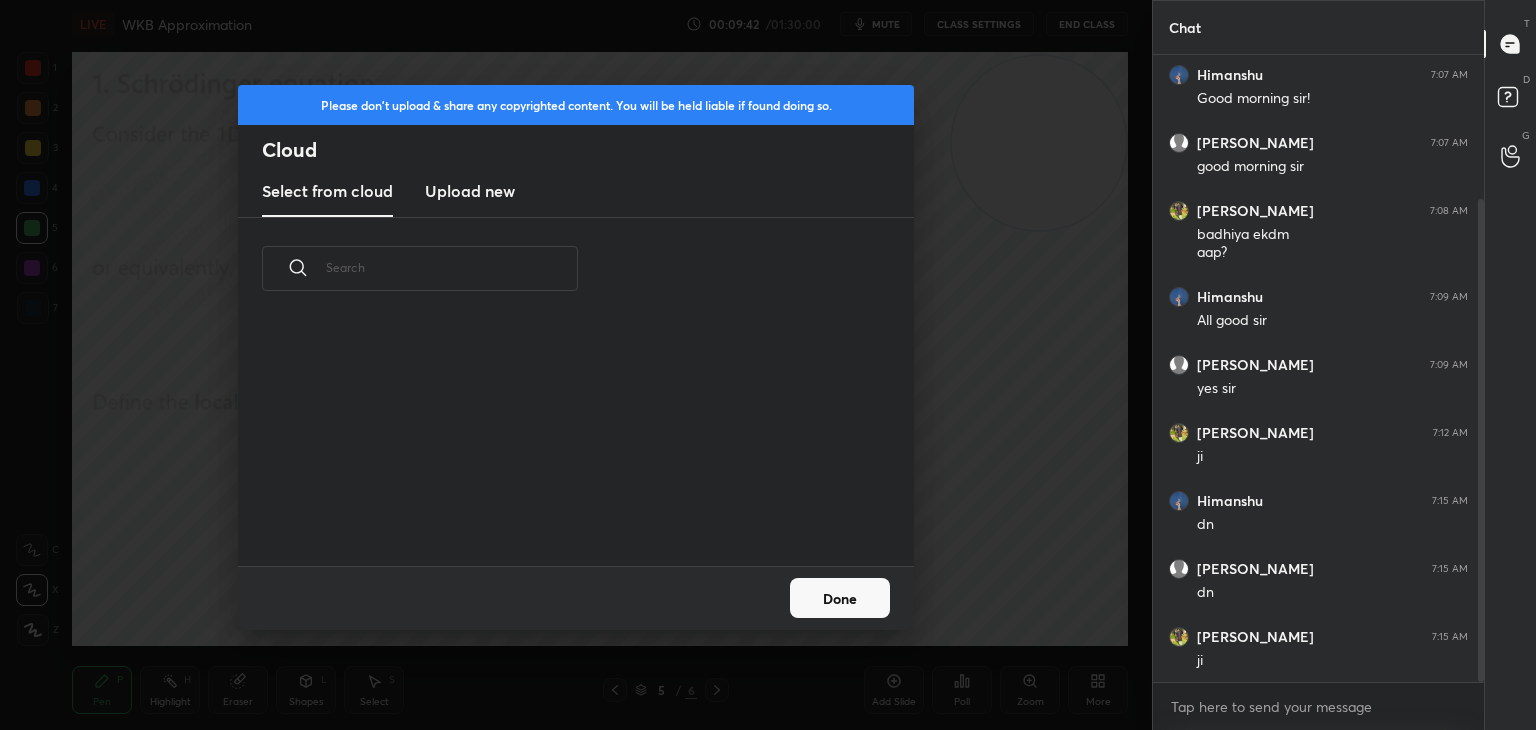 drag, startPoint x: 448, startPoint y: 187, endPoint x: 757, endPoint y: 197, distance: 309.16177 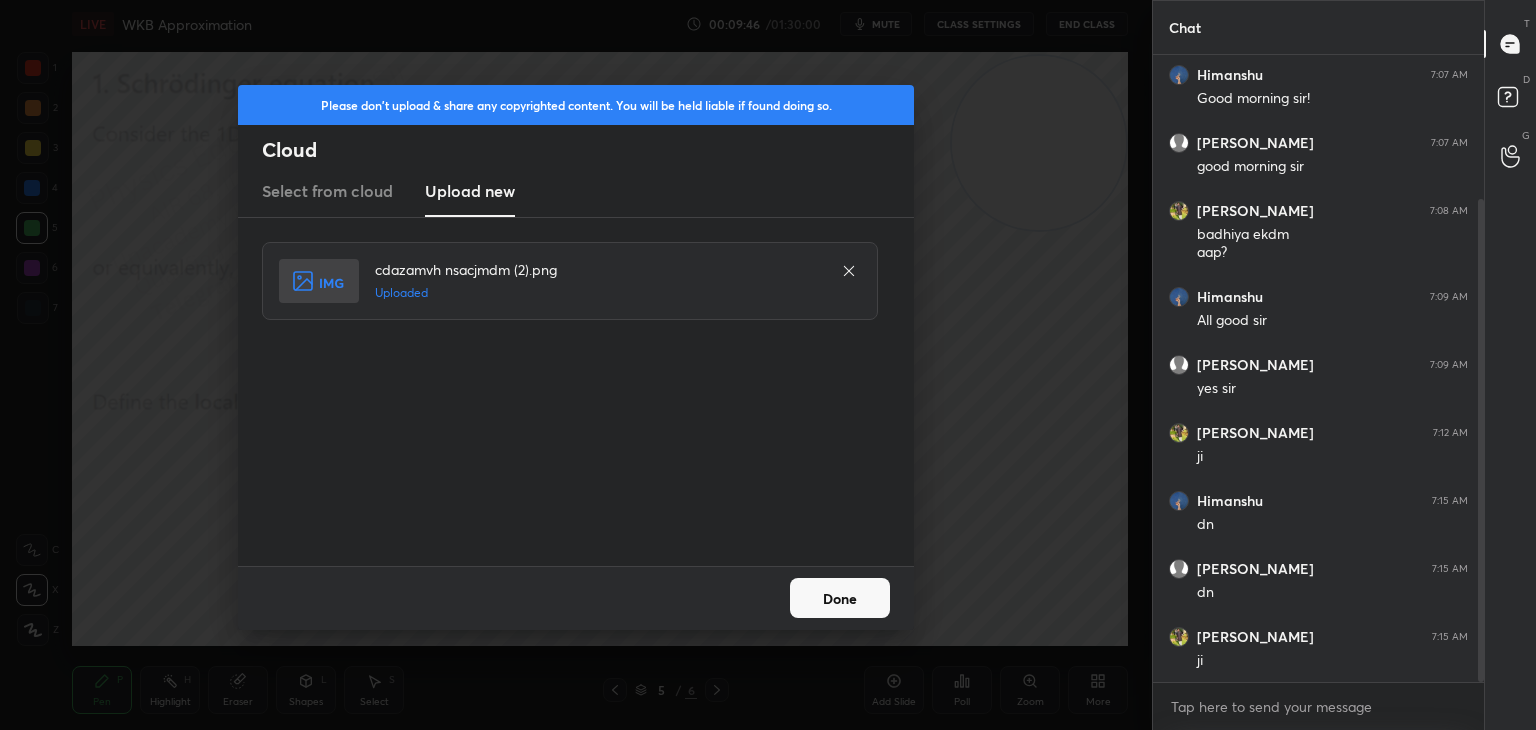 click on "Done" at bounding box center [840, 598] 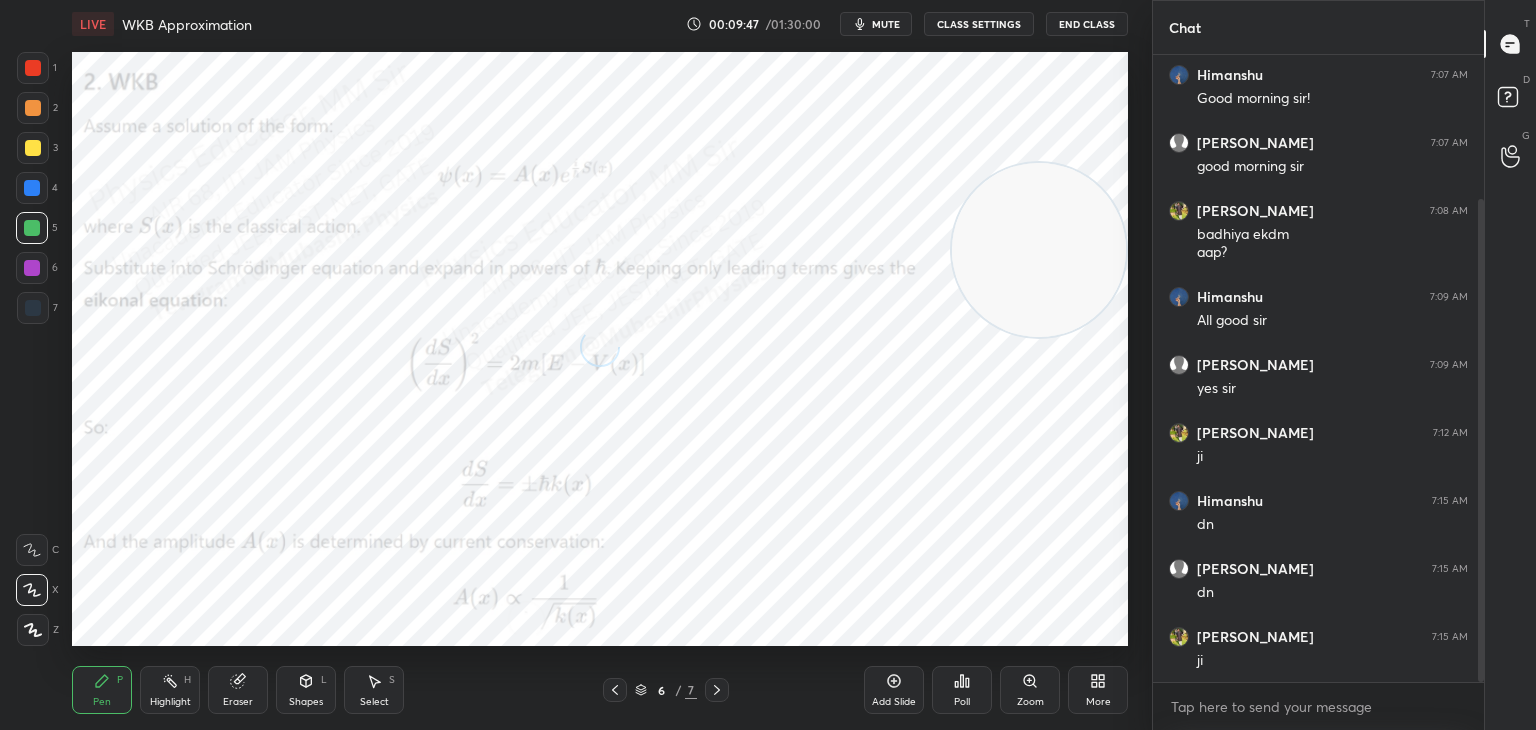 drag, startPoint x: 1034, startPoint y: 174, endPoint x: 1096, endPoint y: 609, distance: 439.39618 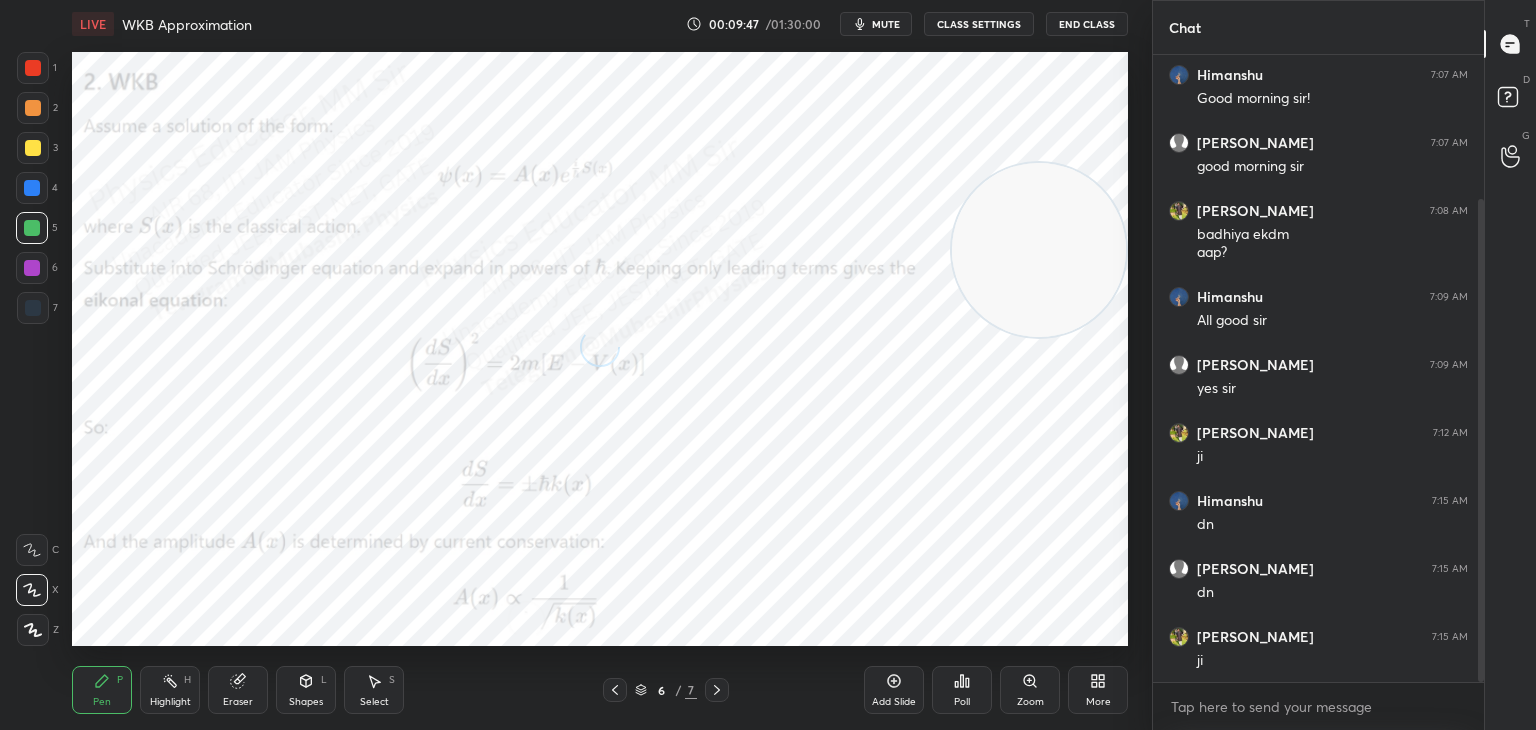 click on "1 2 3 4 5 6 7 C X Z C X Z E E Erase all   H H LIVE WKB Approximation 00:09:47 /  01:30:00 mute CLASS SETTINGS End Class Setting up your live class Poll for   secs No correct answer Start poll Back WKB Approximation • L25 of Detailed Course on Quantum Mechanics for GATE, NET 2026/2027 [PERSON_NAME] Pen P Highlight H Eraser Shapes L Select S 6 / 7 Add Slide Poll Zoom More Chat [PERSON_NAME] 7:07 AM good morning [PERSON_NAME] 7:07 AM Good morning sir! [PERSON_NAME] 7:07 AM good morning [PERSON_NAME] 7:08 AM badhiya ekdm
aap? [PERSON_NAME] 7:09 AM All good [PERSON_NAME] 7:09 AM yes [PERSON_NAME] 7:12 AM ji Himanshu 7:15 AM dn [PERSON_NAME] 7:15 AM dn Raunak 7:15 AM ji JUMP TO LATEST Enable hand raising Enable raise hand to speak to learners. Once enabled, chat will be turned off temporarily. Enable x   Doubts asked by learners will show up here NEW DOUBTS ASKED No one has raised a hand yet Can't raise hand Looks like educator just invited you to speak. Please wait before you can raise your hand again. Got it T Messages (T) D Doubts (D) G ​" at bounding box center [768, 365] 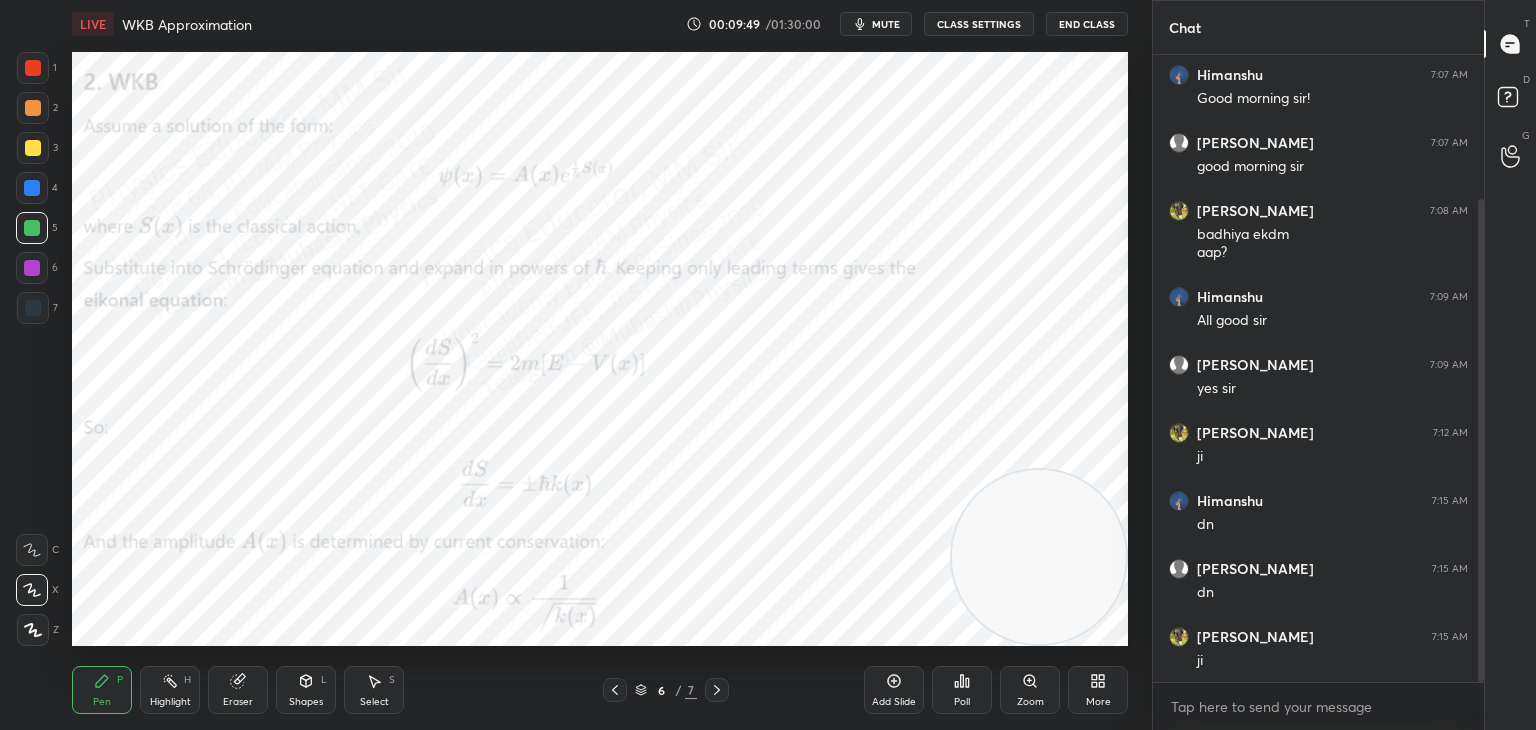 click at bounding box center [32, 188] 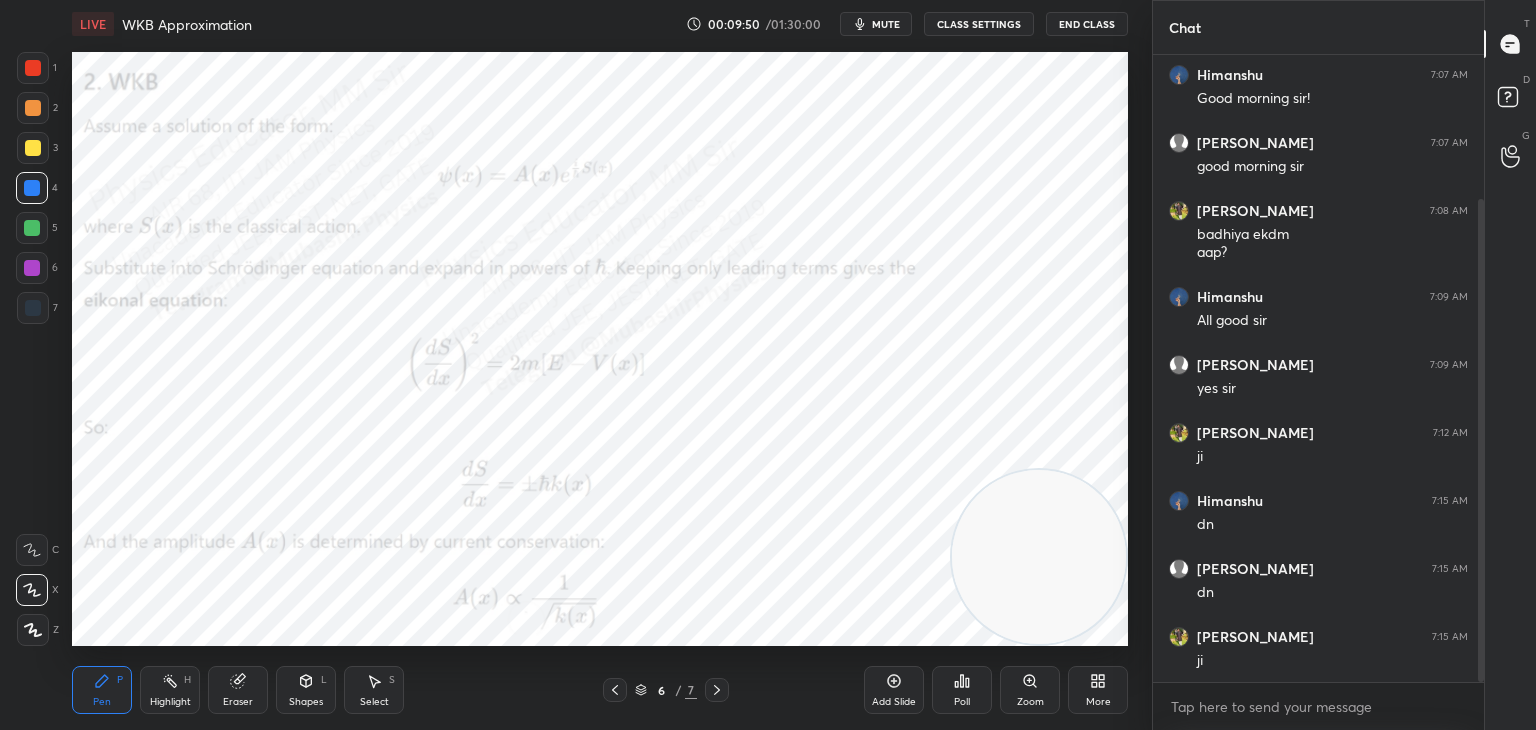 drag, startPoint x: 25, startPoint y: 323, endPoint x: 68, endPoint y: 291, distance: 53.600372 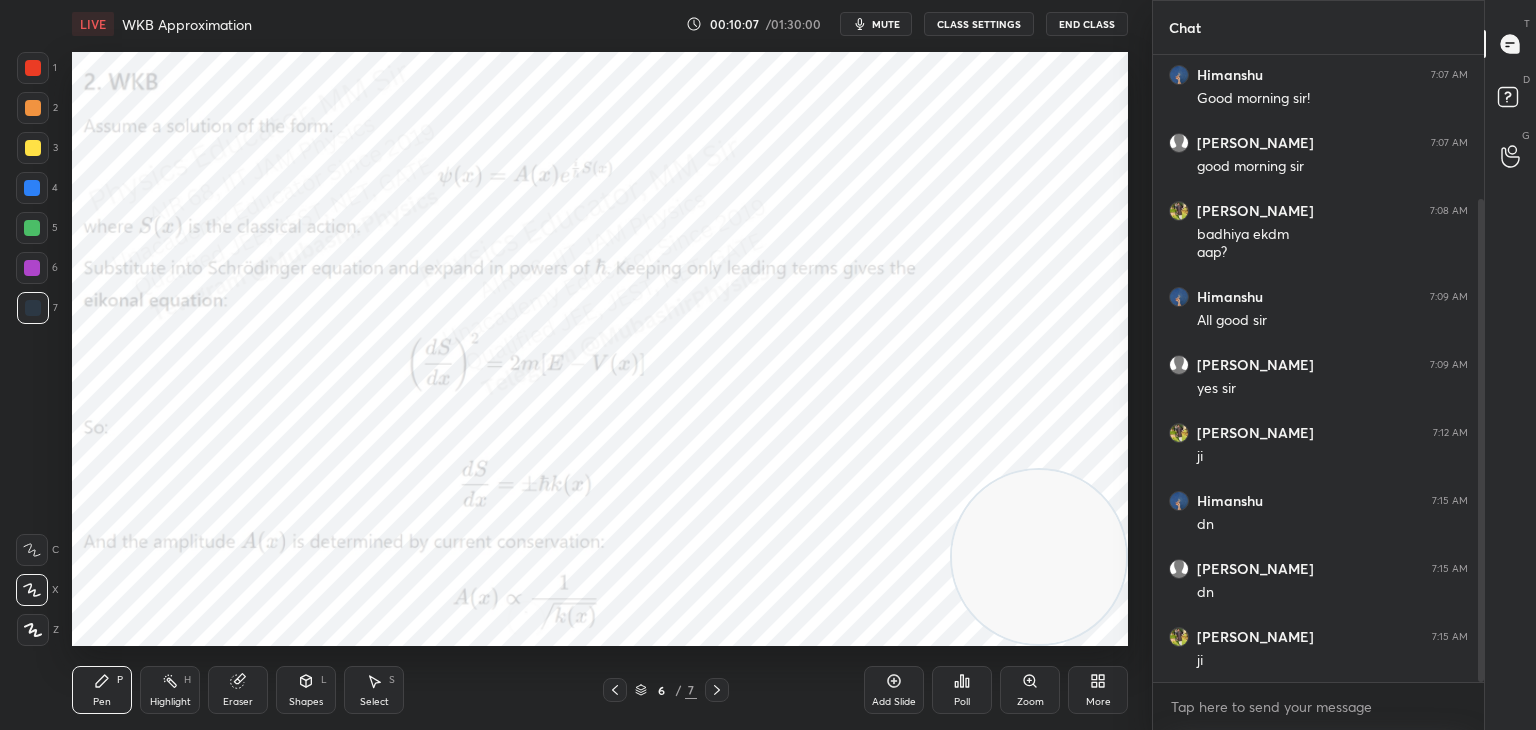 click at bounding box center [32, 188] 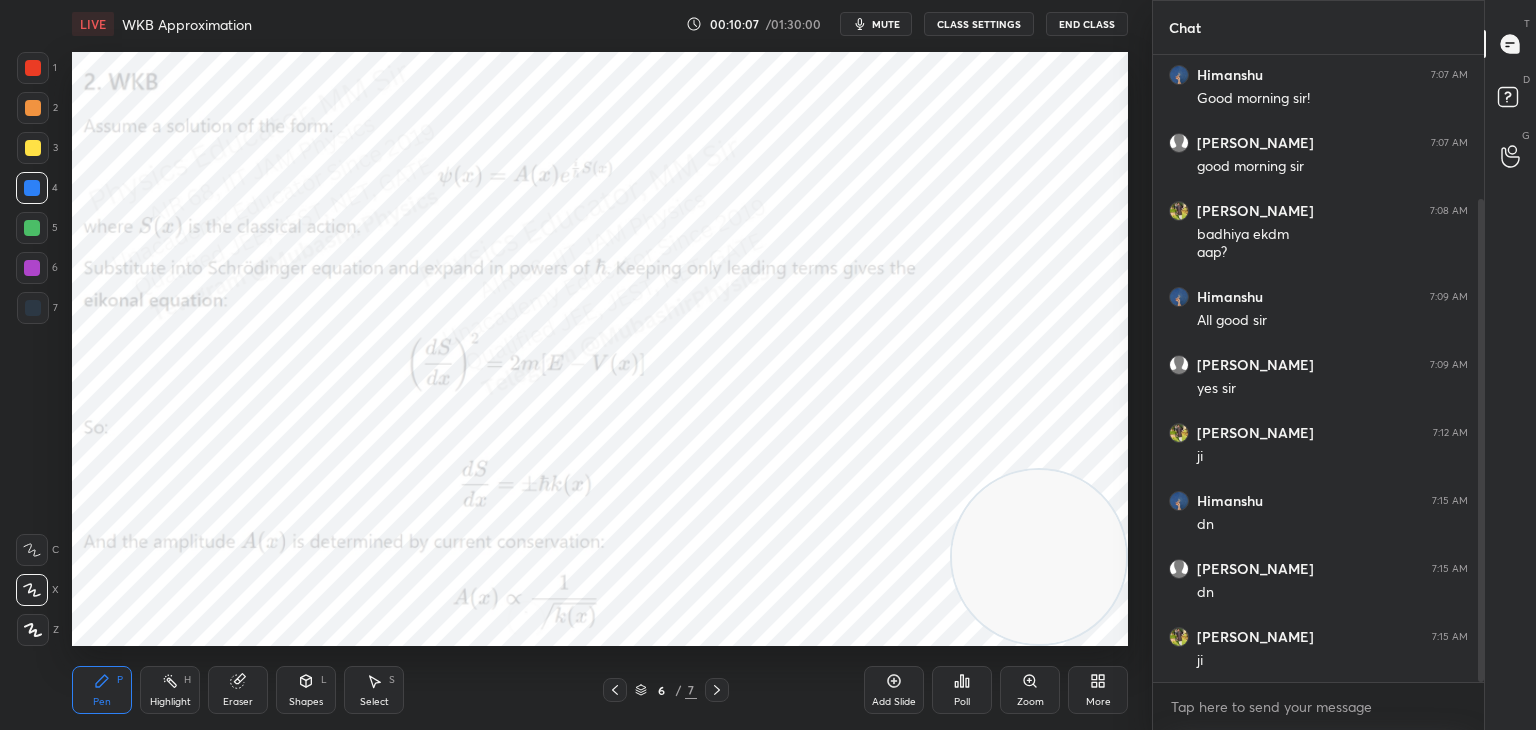 drag, startPoint x: 30, startPoint y: 154, endPoint x: 65, endPoint y: 154, distance: 35 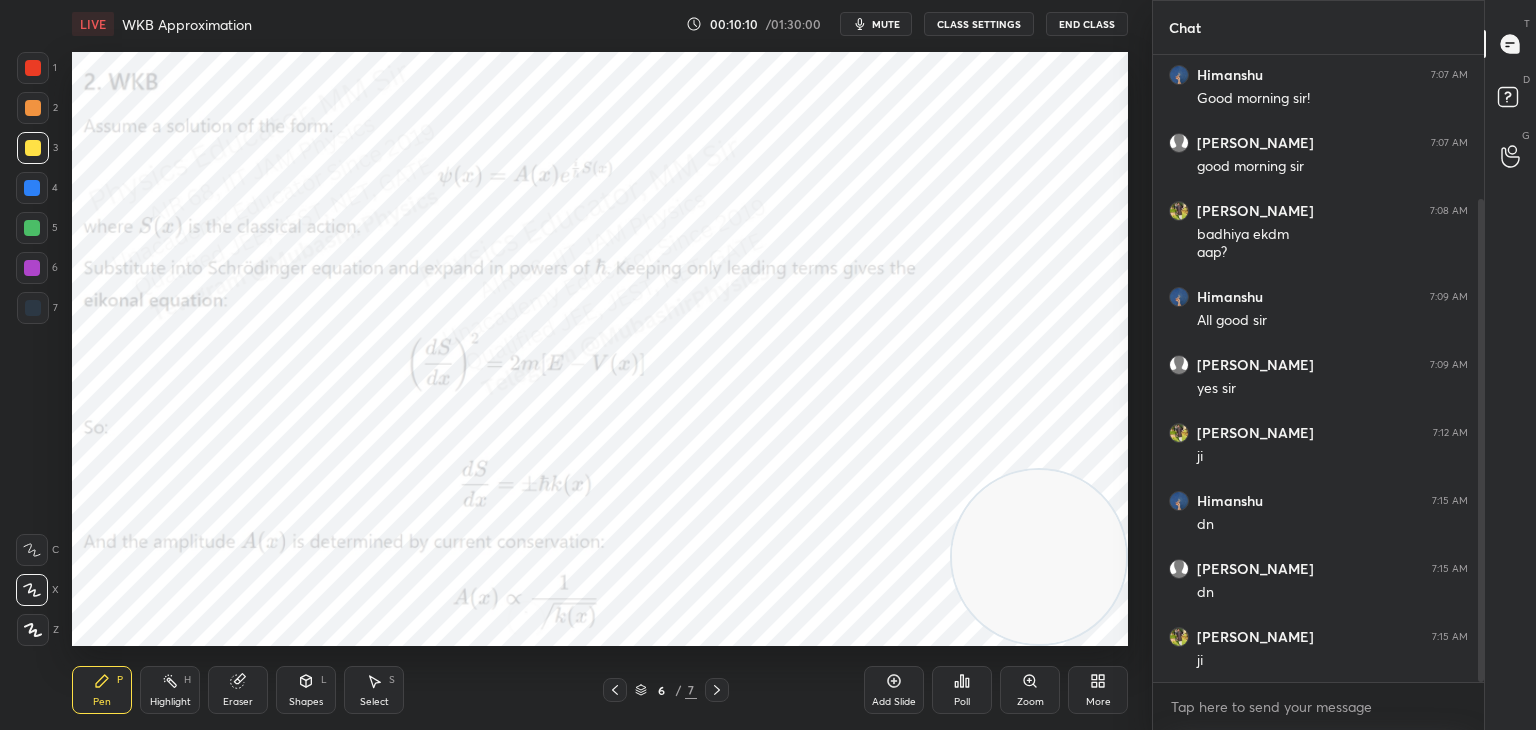 drag, startPoint x: 24, startPoint y: 224, endPoint x: 56, endPoint y: 224, distance: 32 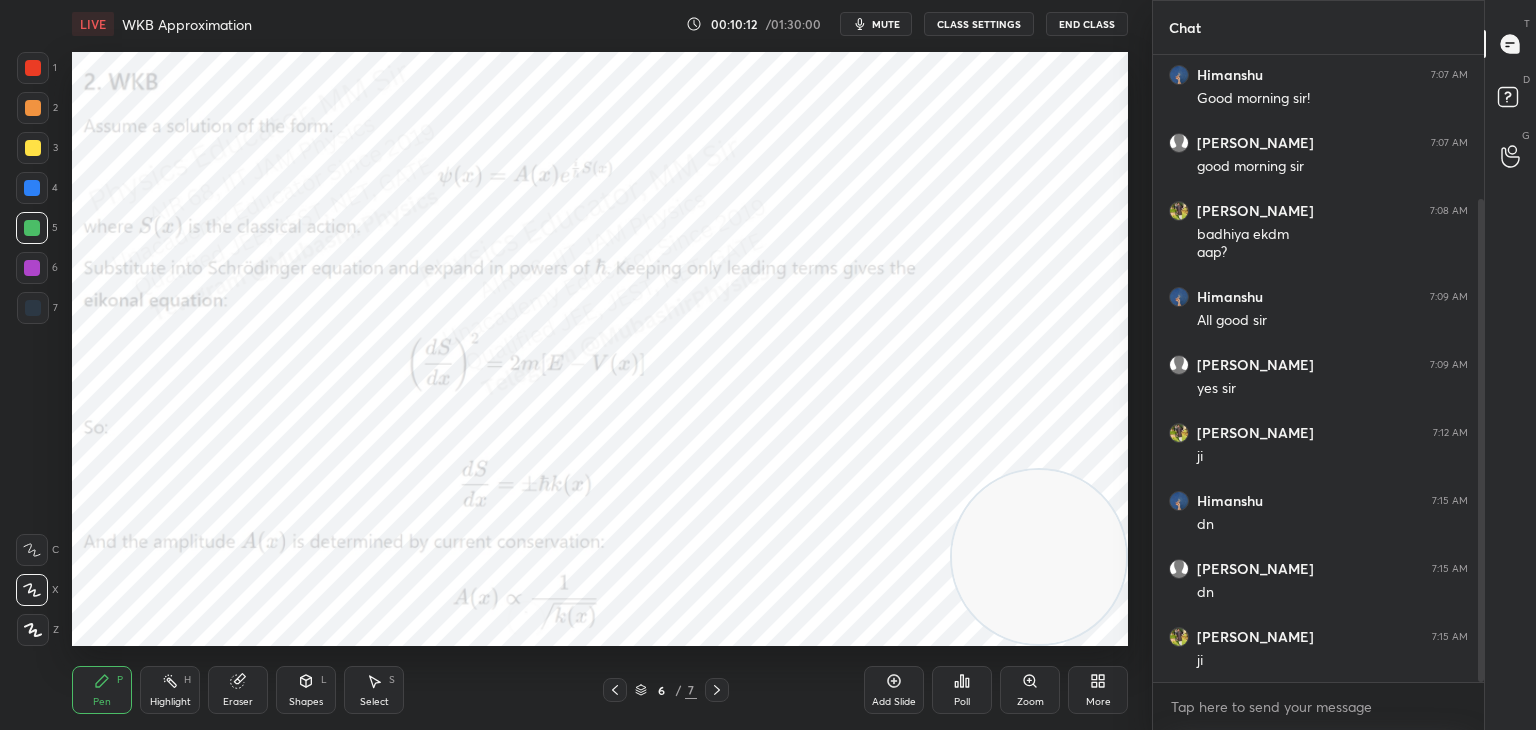 drag, startPoint x: 37, startPoint y: 265, endPoint x: 53, endPoint y: 272, distance: 17.464249 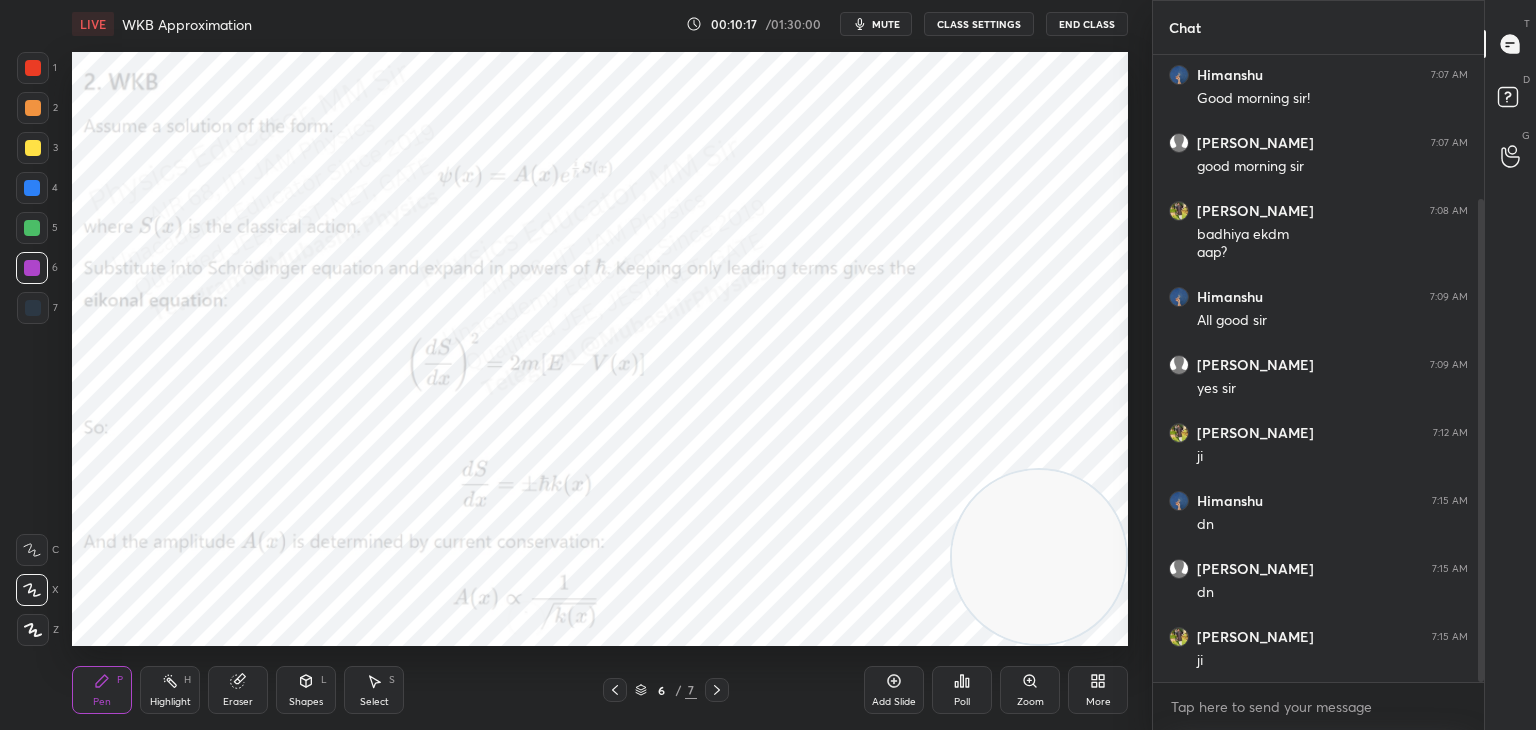 click at bounding box center [32, 188] 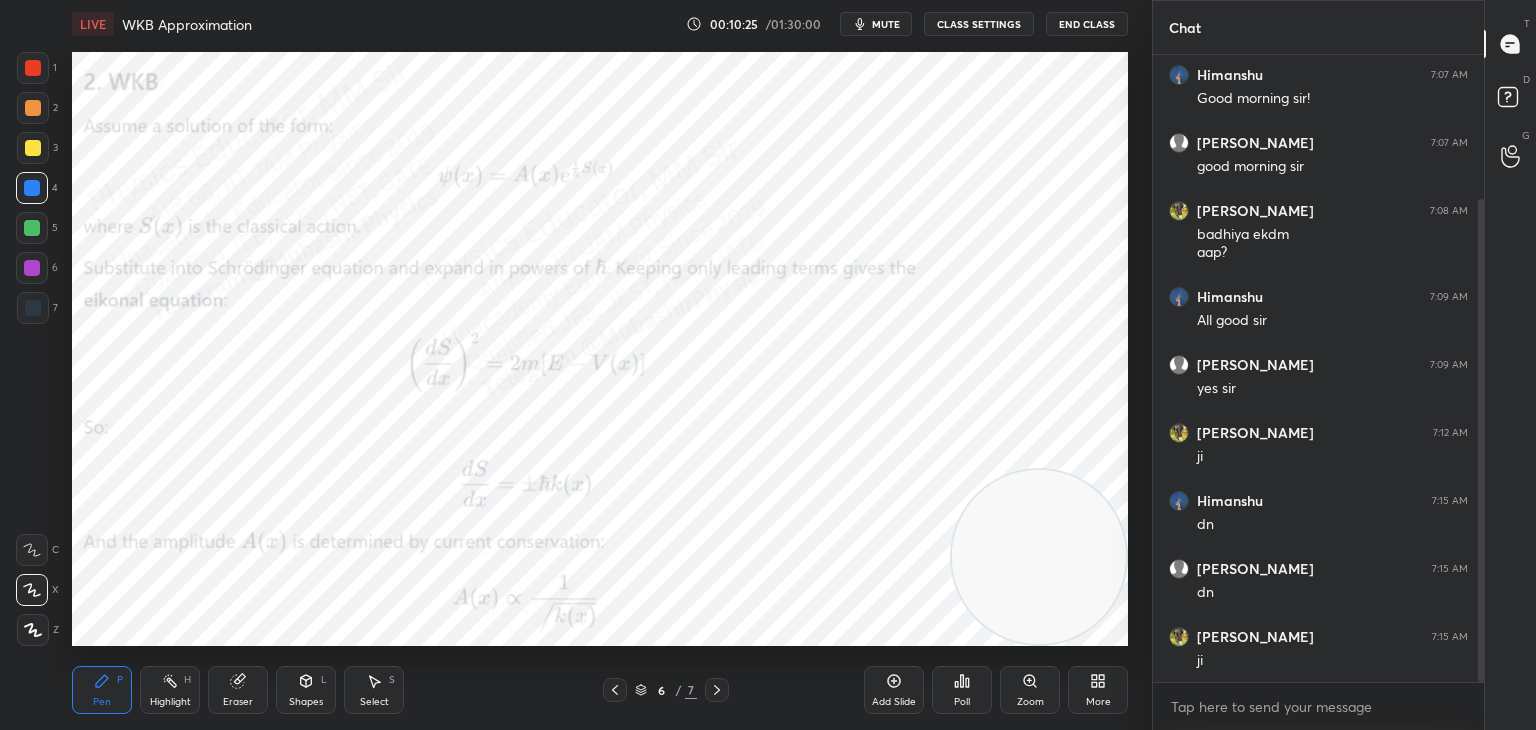 click 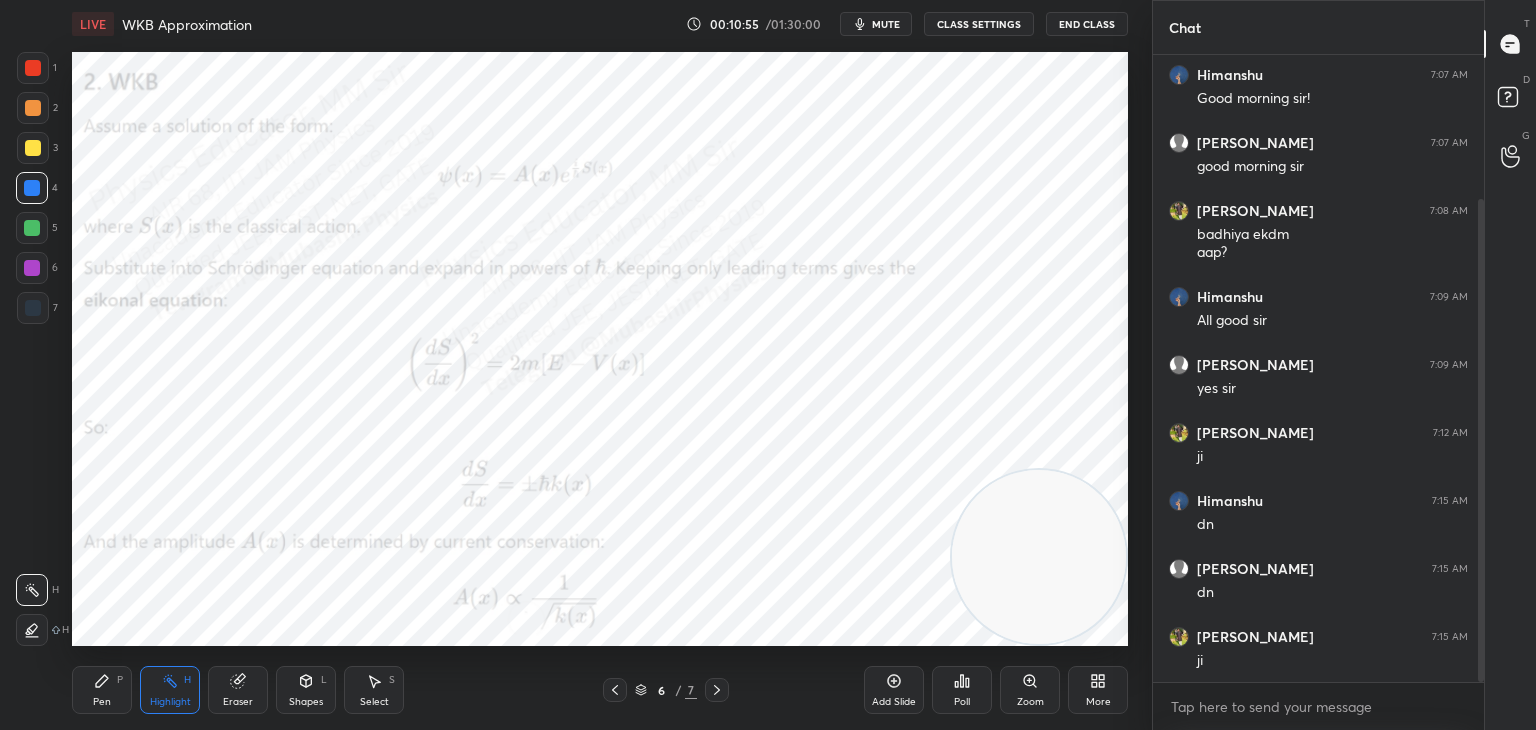 click 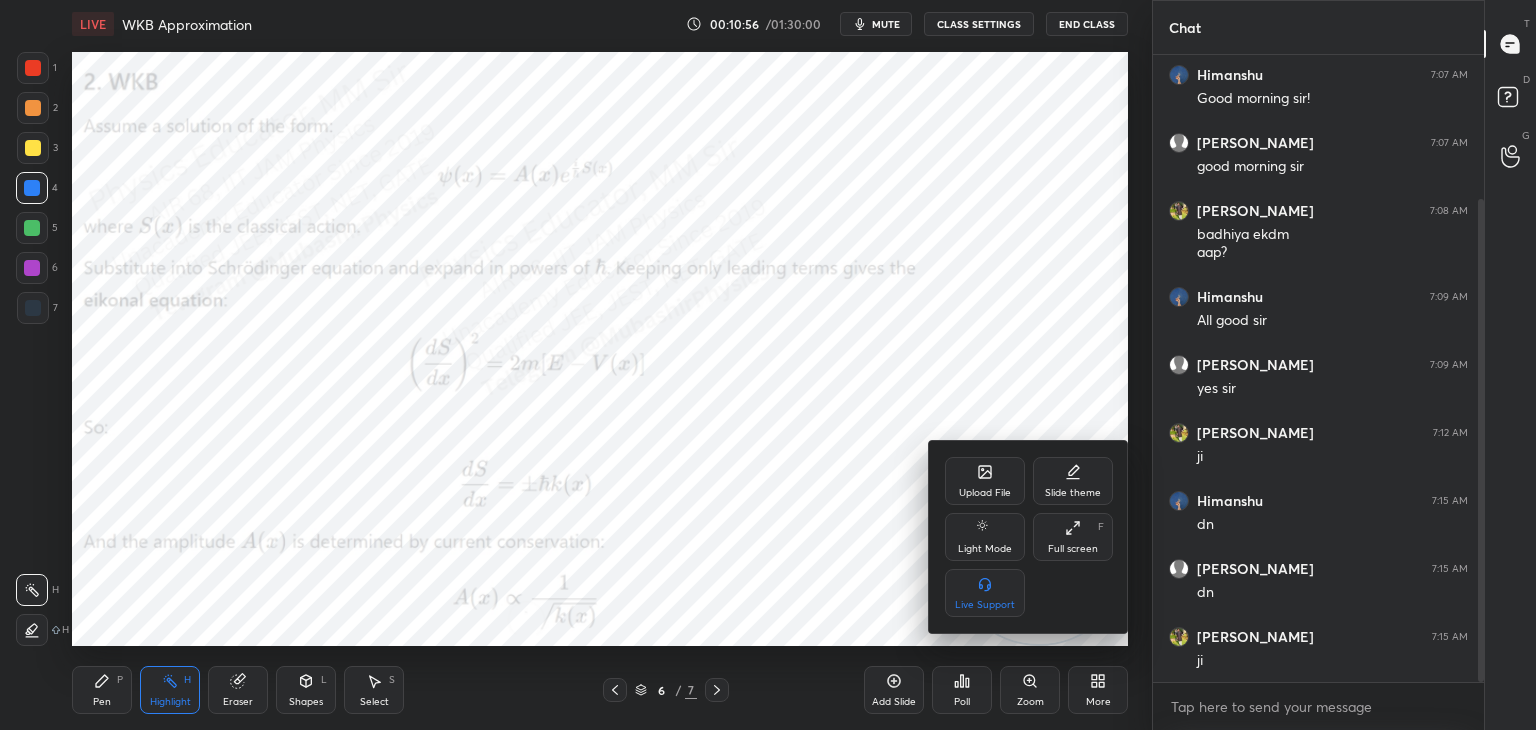 click on "Upload File" at bounding box center [985, 493] 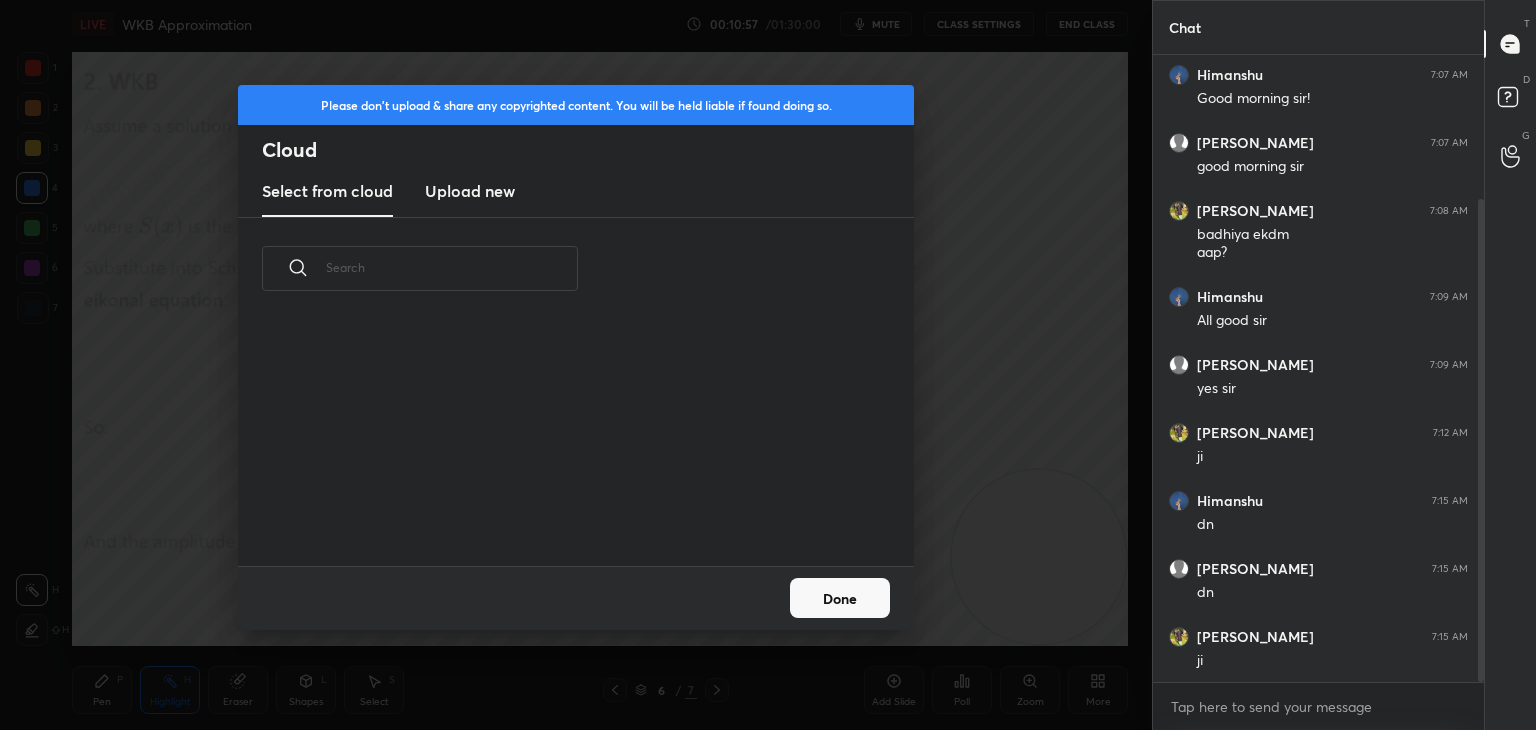 scroll, scrollTop: 5, scrollLeft: 10, axis: both 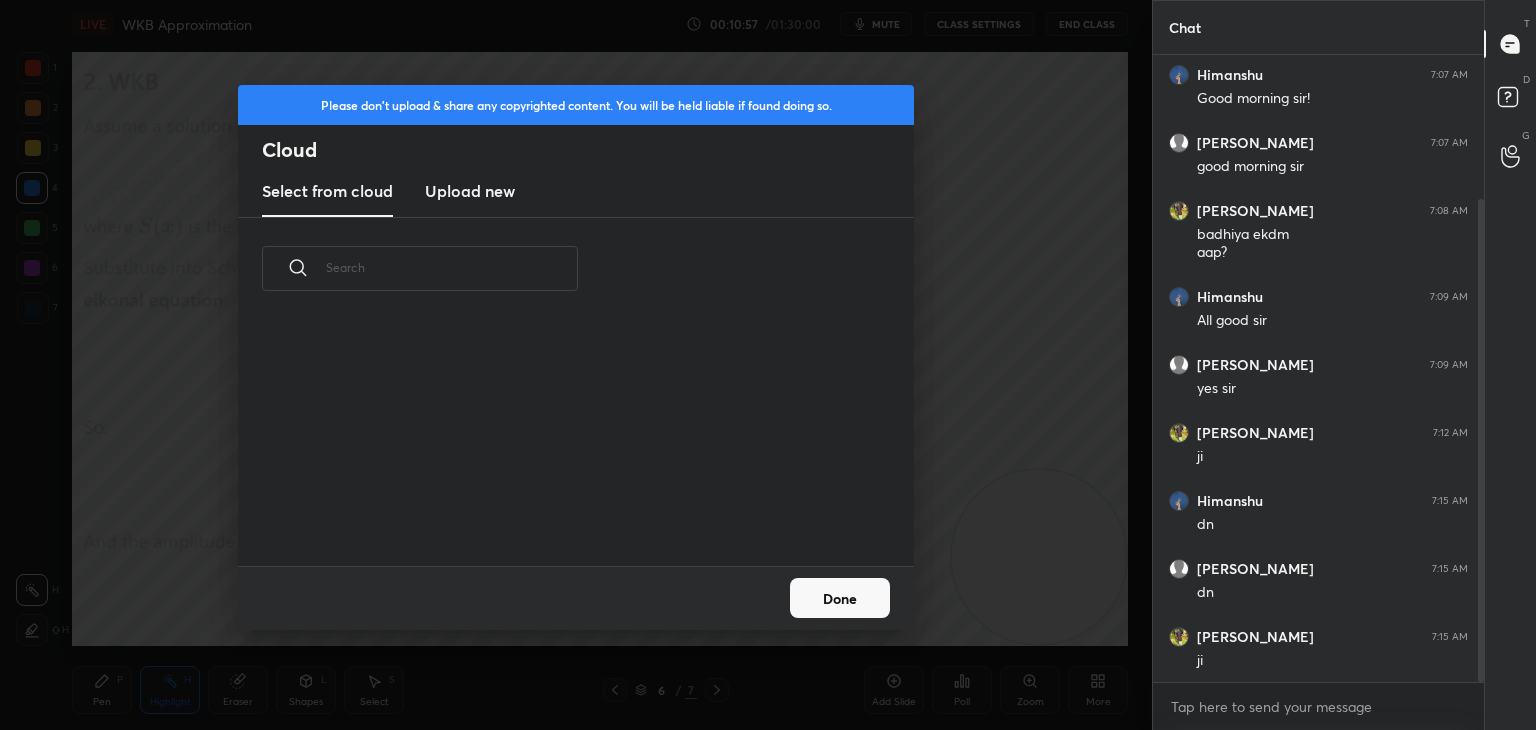 click on "Upload new" at bounding box center (470, 192) 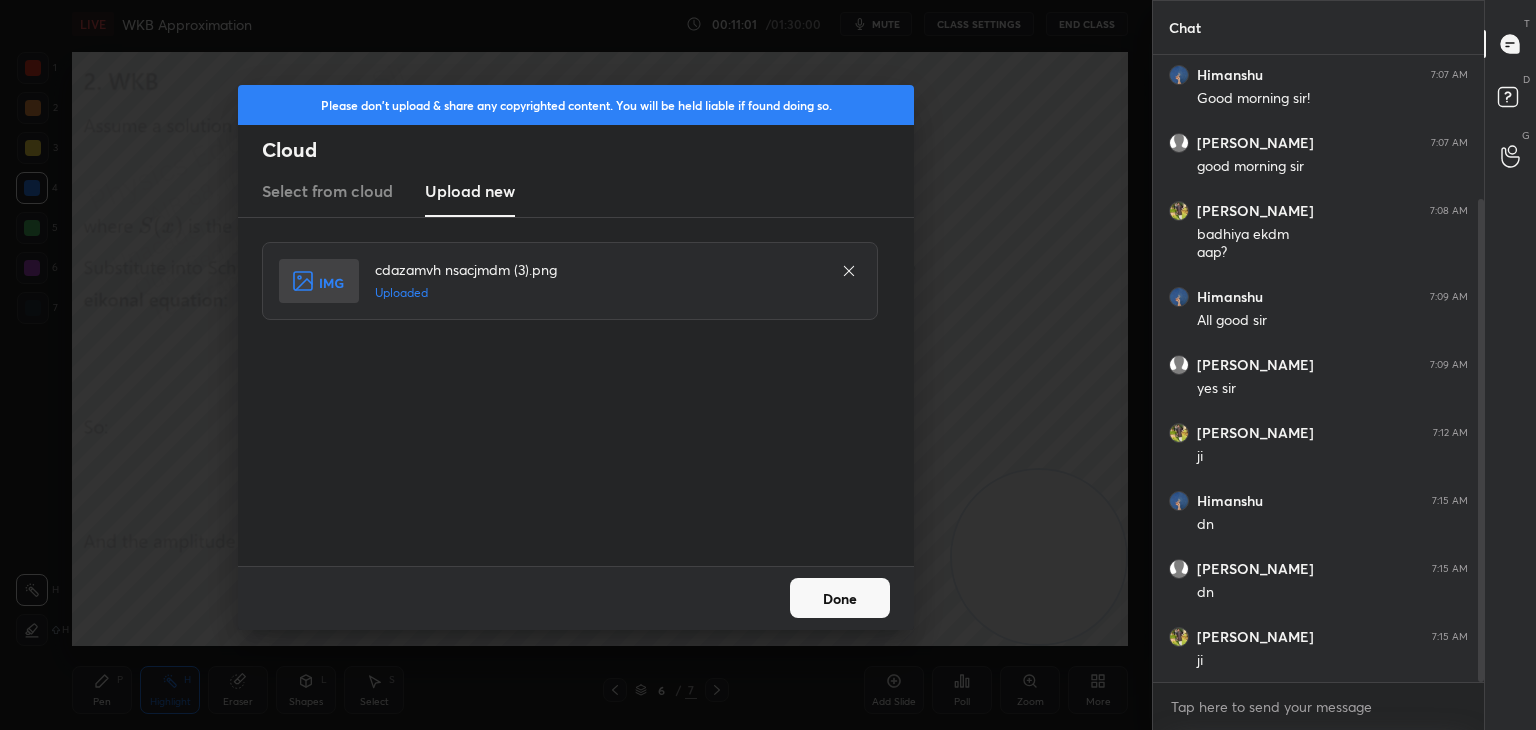 click on "Done" at bounding box center [840, 598] 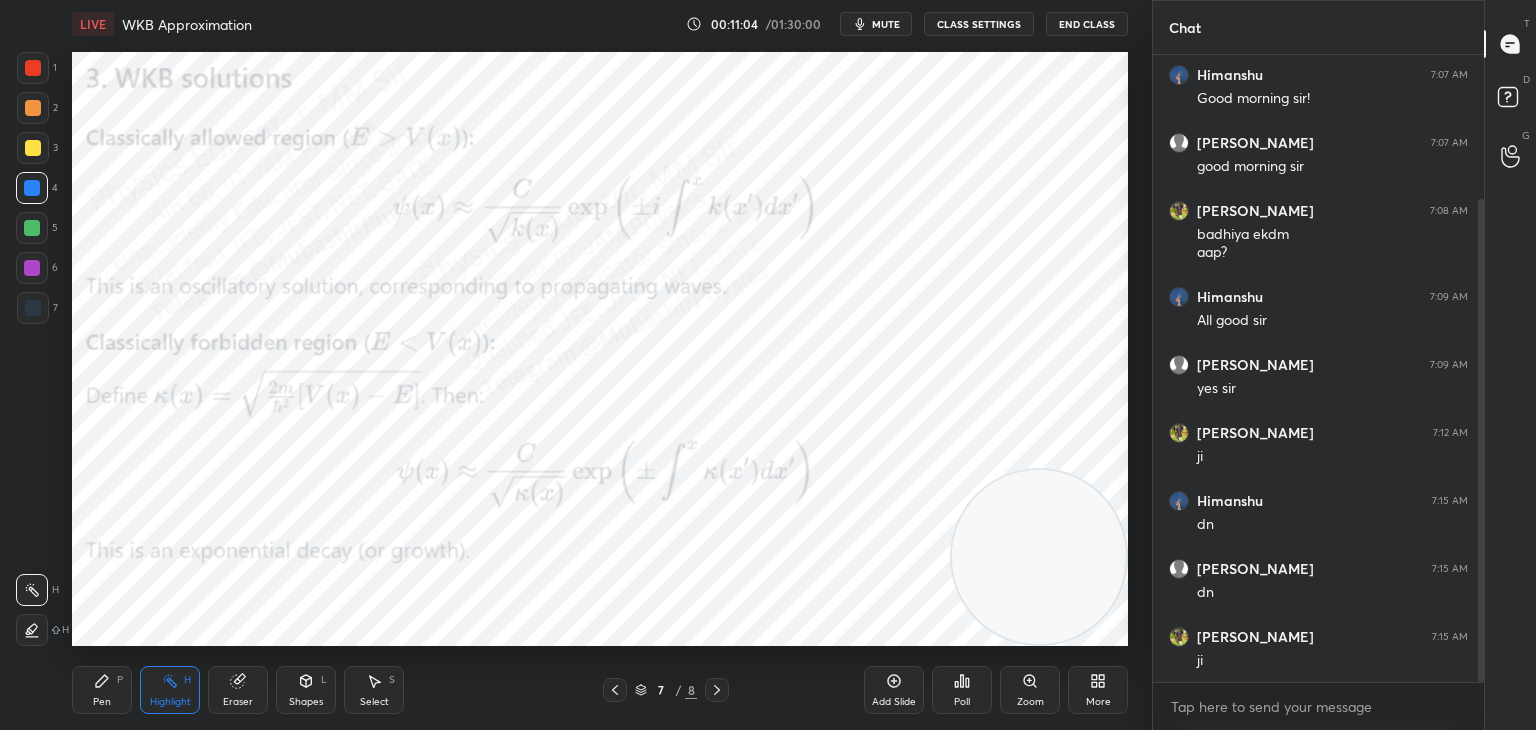 click on "Pen P" at bounding box center (102, 690) 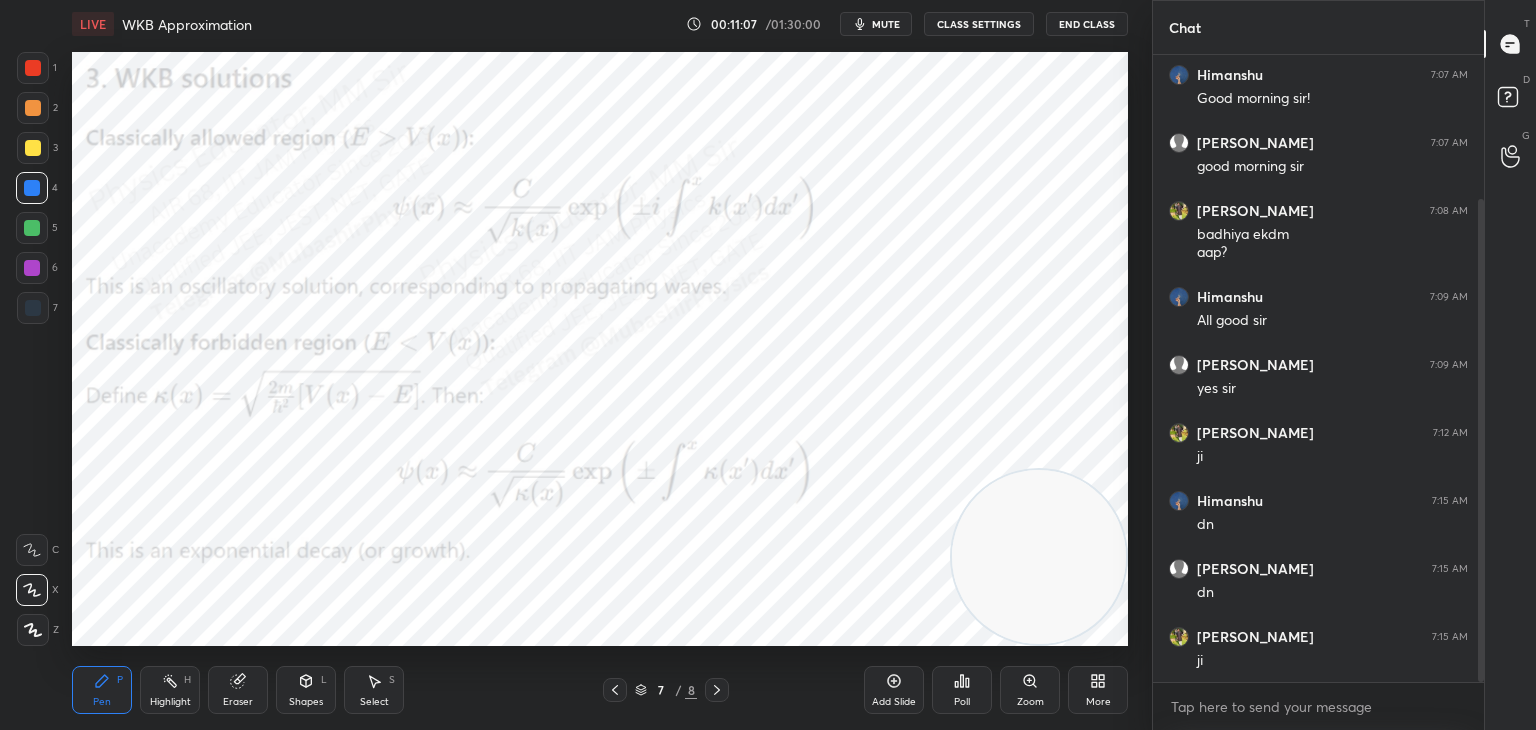 drag, startPoint x: 28, startPoint y: 125, endPoint x: 53, endPoint y: 123, distance: 25.079872 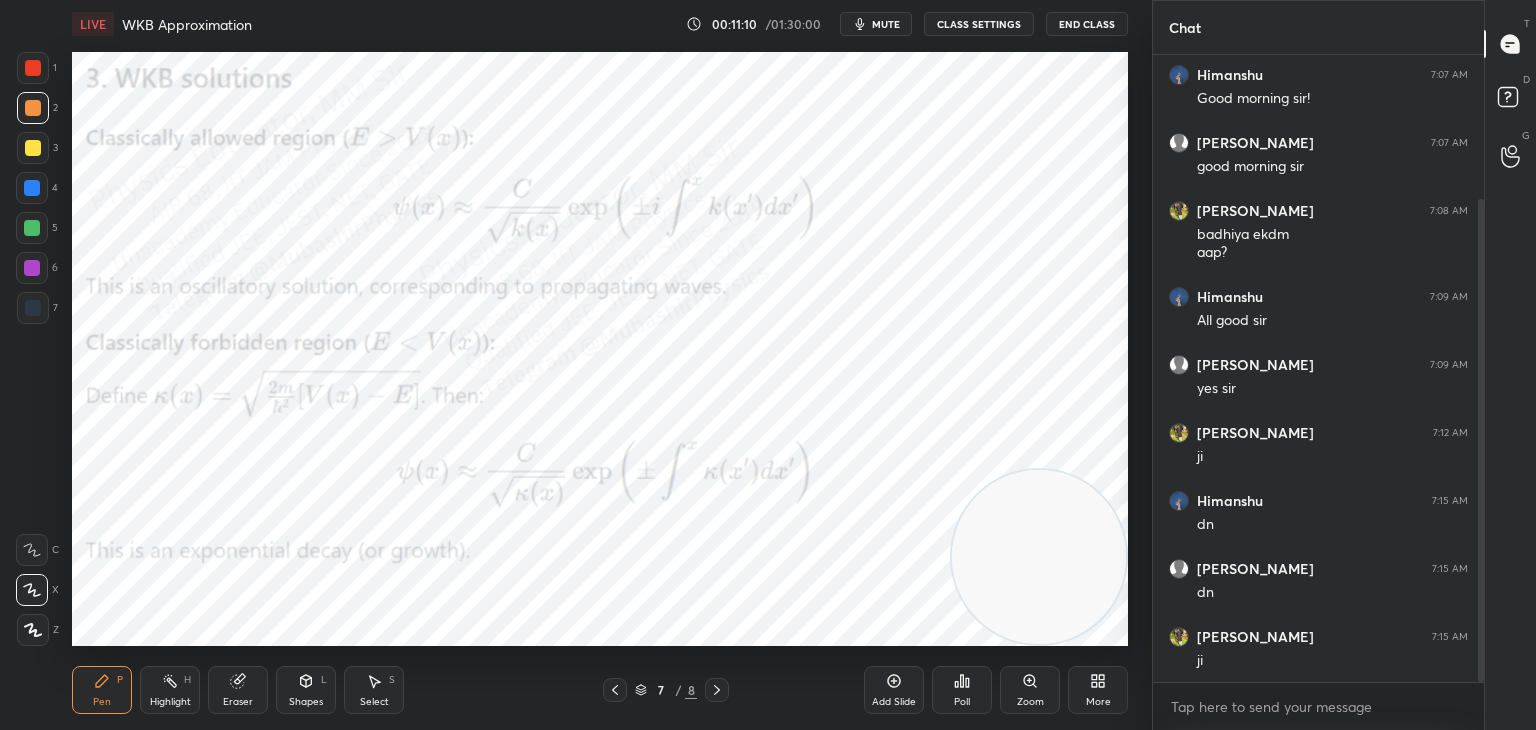click at bounding box center [32, 228] 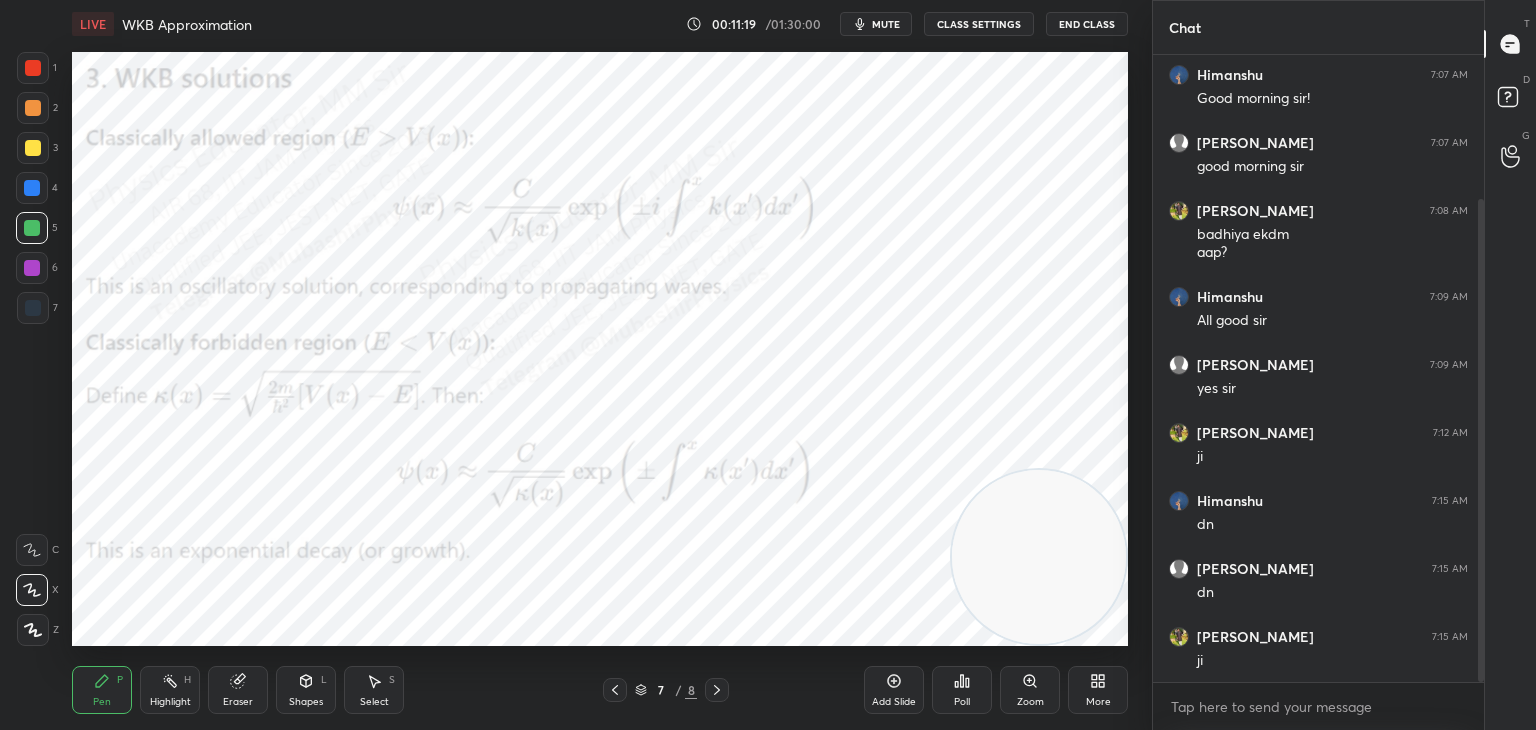 click at bounding box center [32, 268] 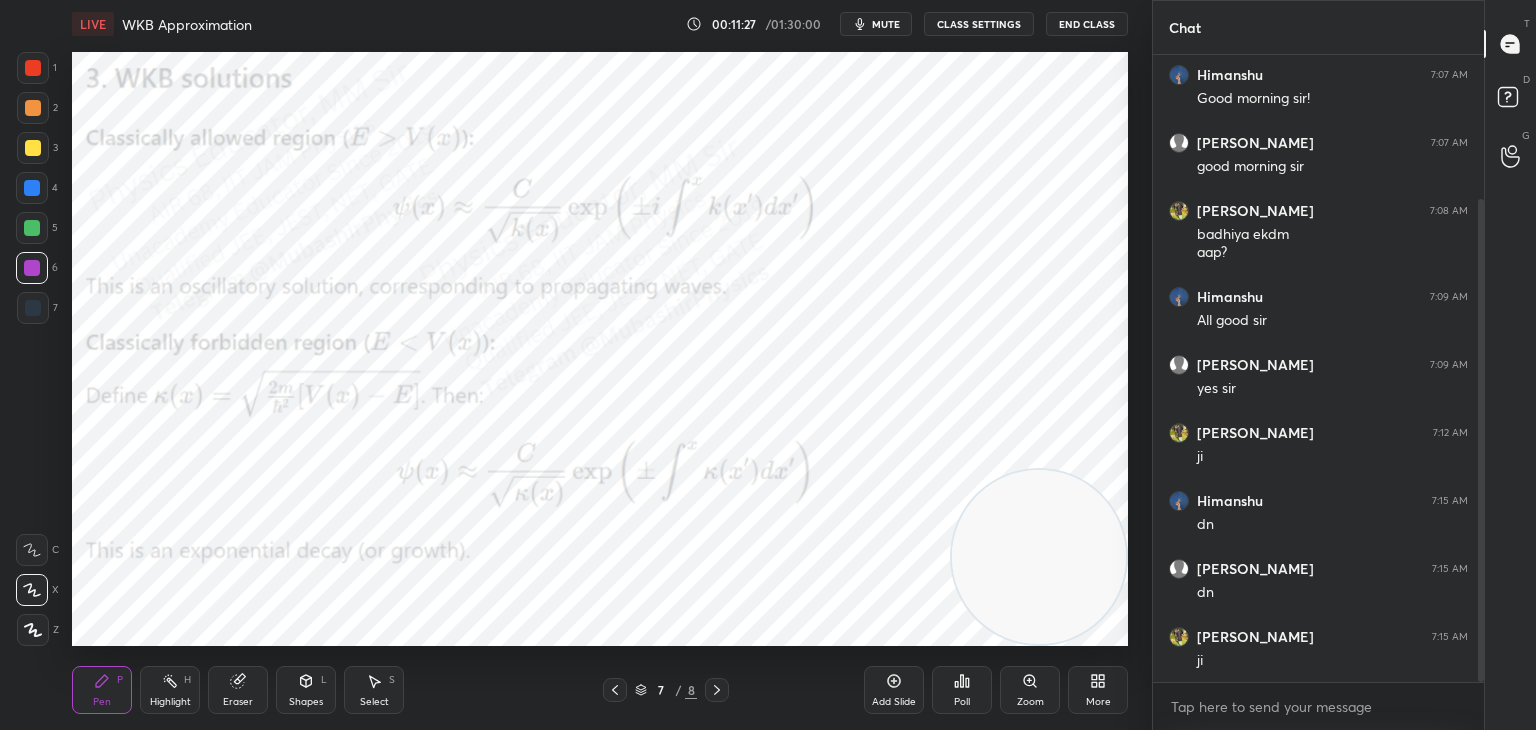 drag, startPoint x: 36, startPoint y: 229, endPoint x: 61, endPoint y: 230, distance: 25.019993 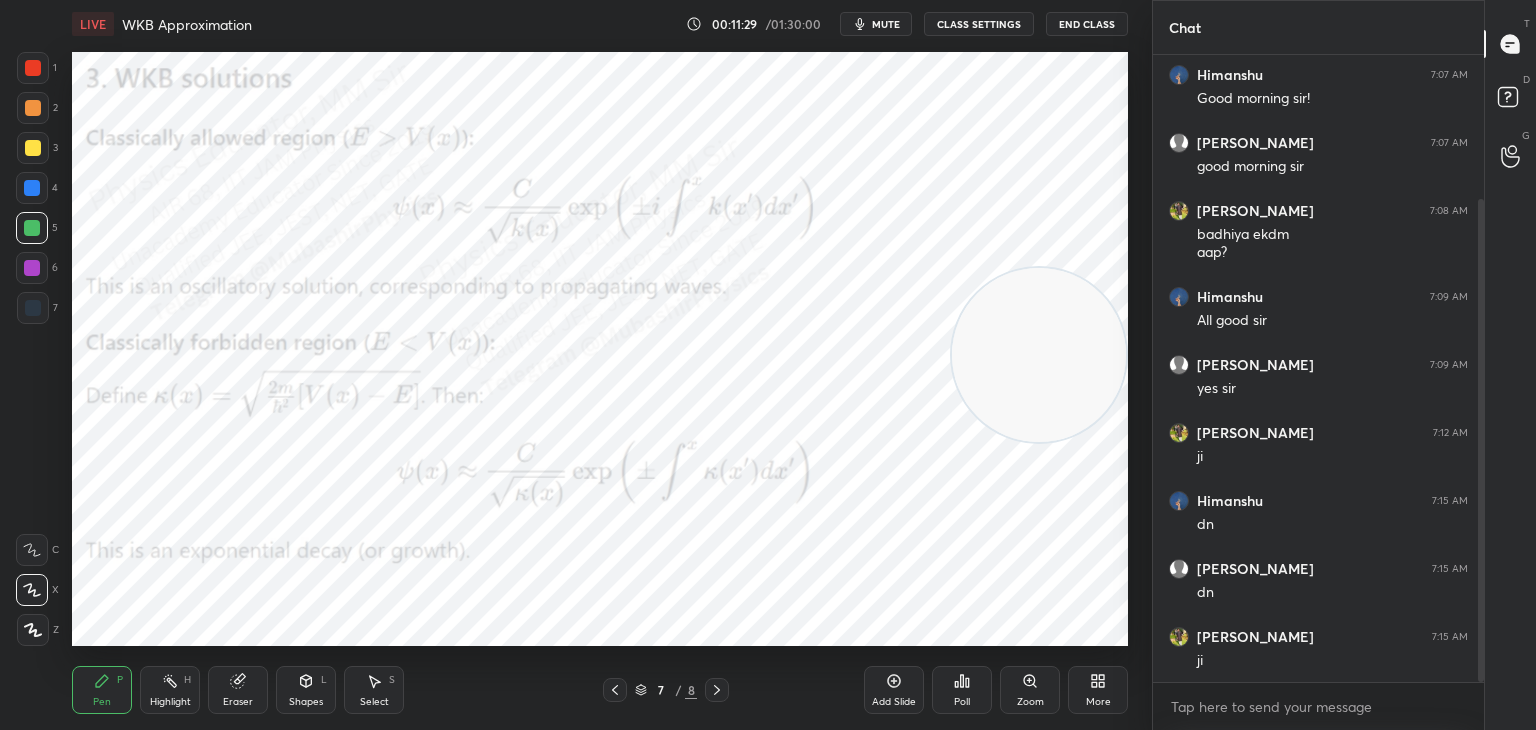 drag, startPoint x: 1092, startPoint y: 501, endPoint x: 1130, endPoint y: 401, distance: 106.97663 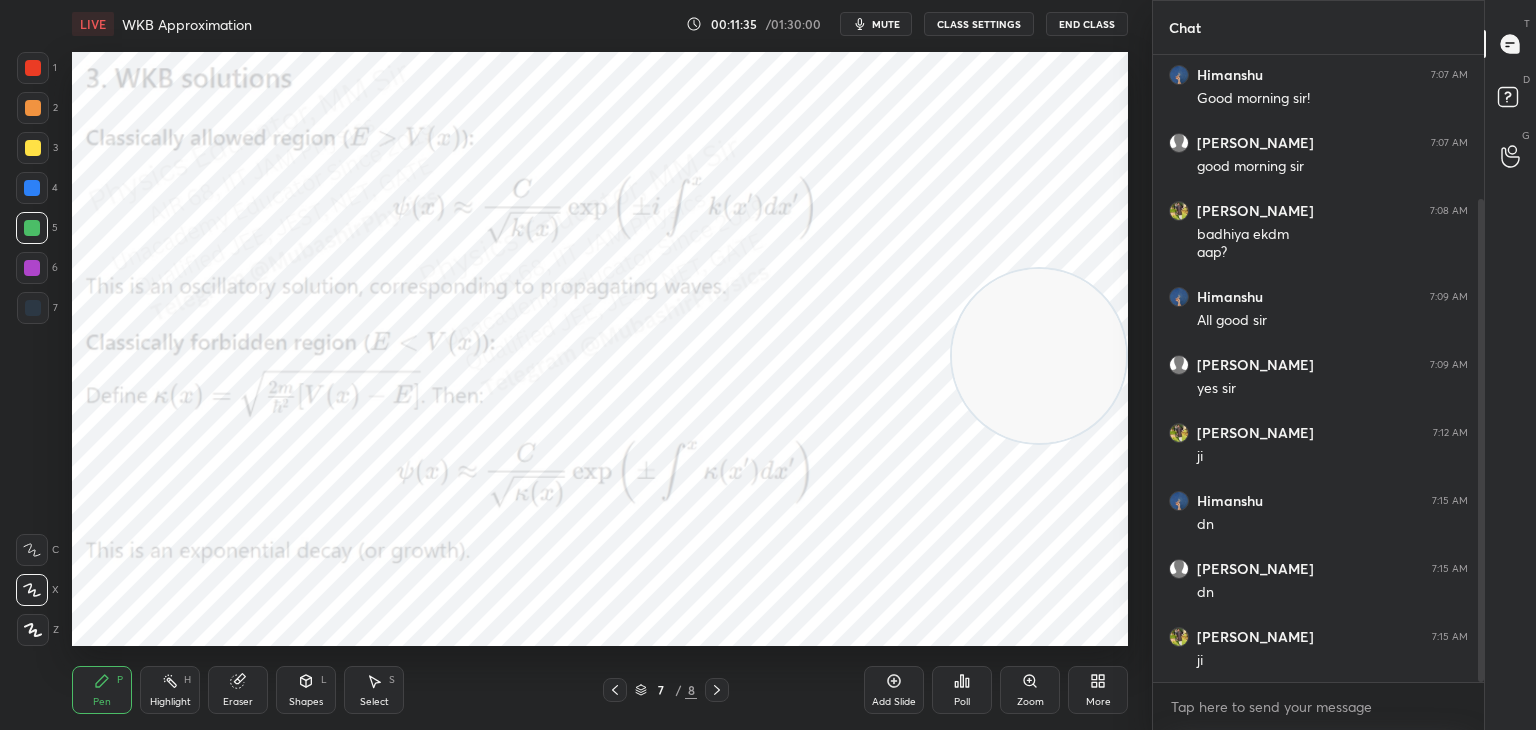 drag, startPoint x: 36, startPoint y: 197, endPoint x: 56, endPoint y: 234, distance: 42.059483 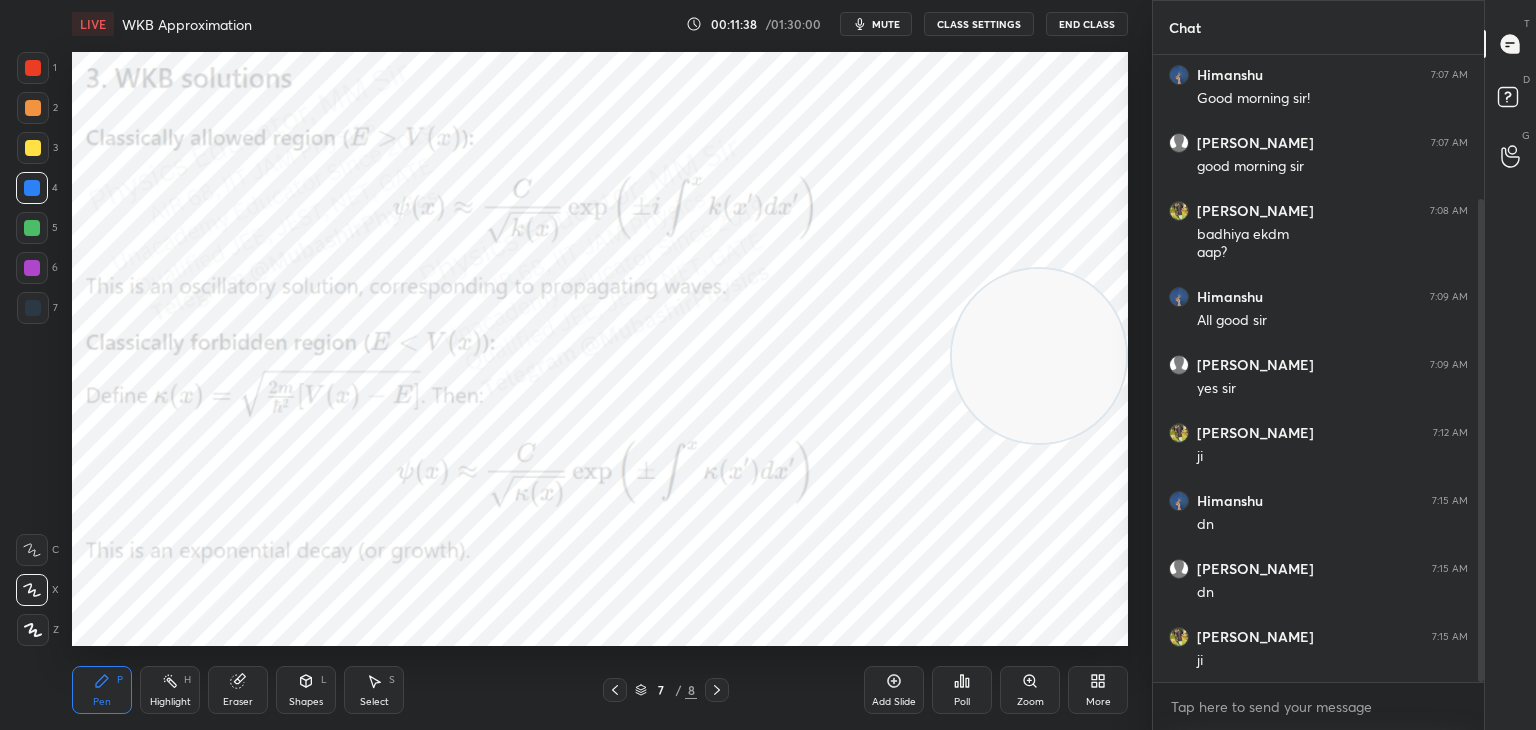 drag, startPoint x: 165, startPoint y: 689, endPoint x: 248, endPoint y: 655, distance: 89.693924 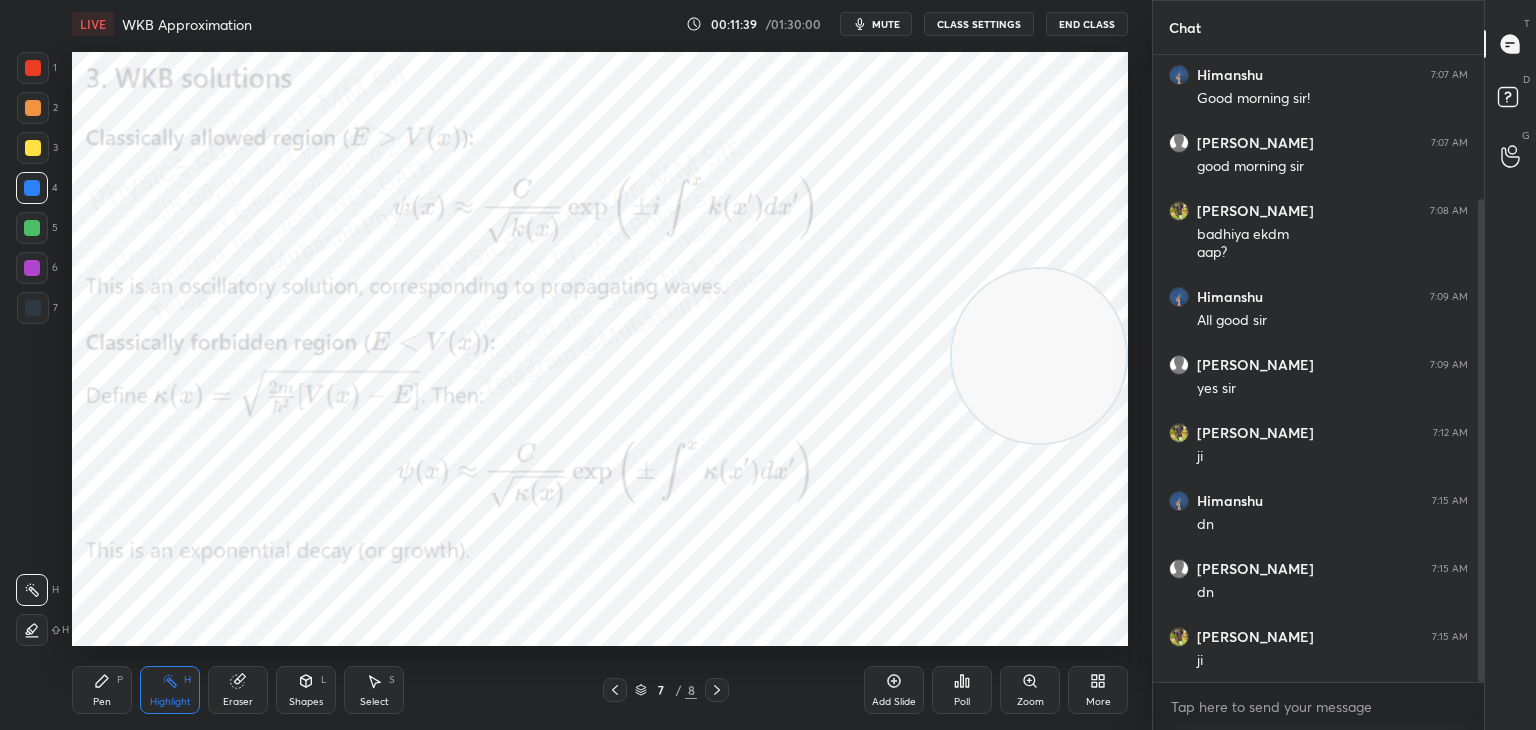 click on "mute" at bounding box center [876, 24] 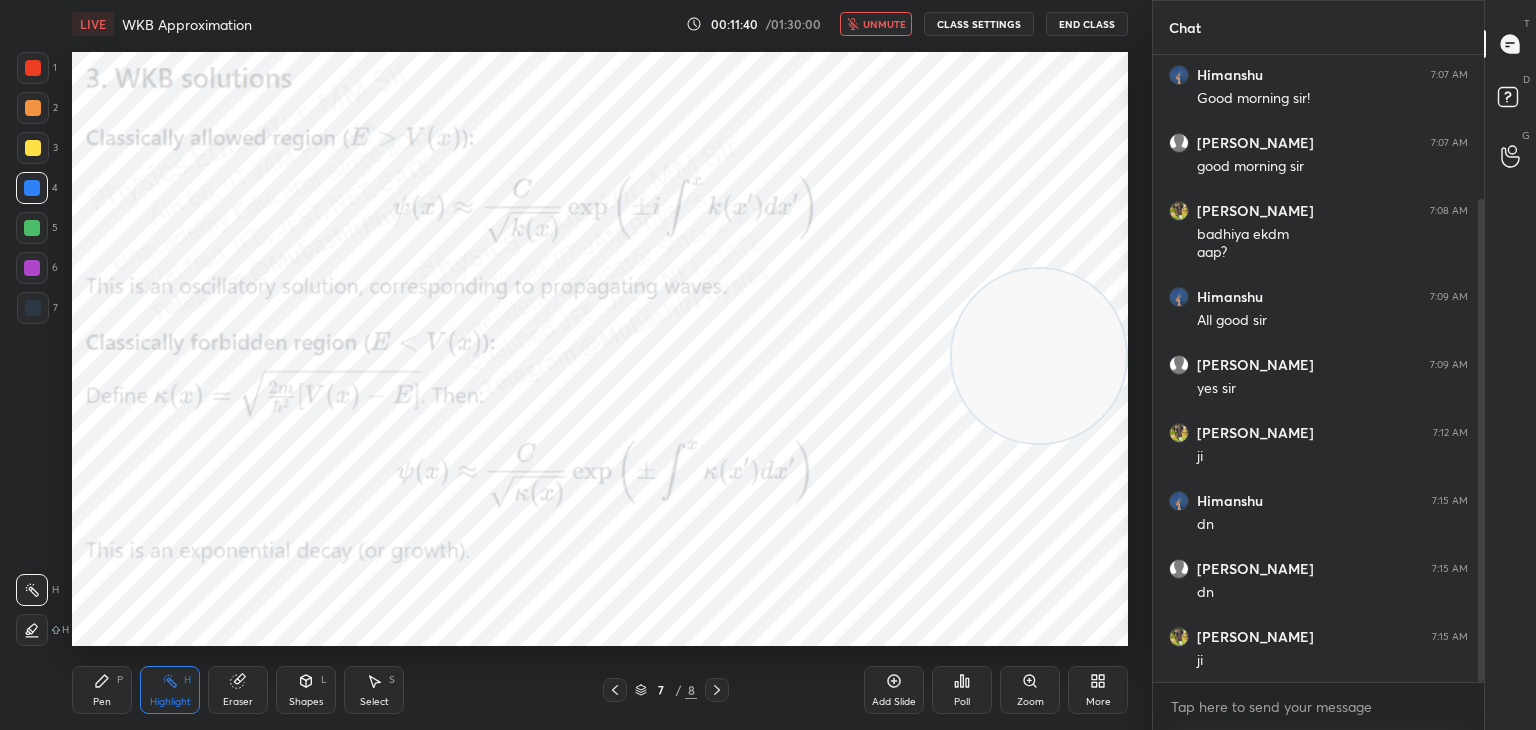 click 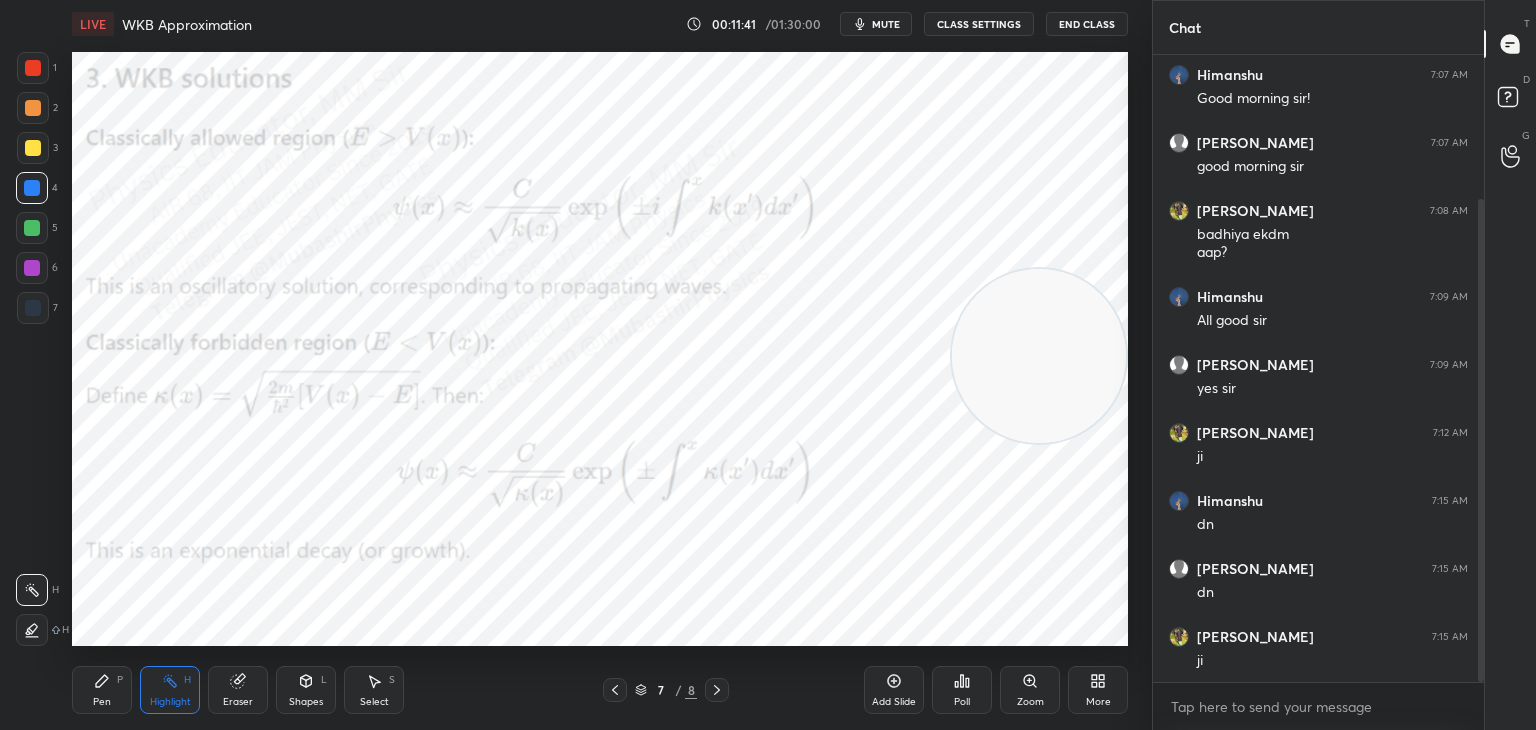 drag, startPoint x: 860, startPoint y: 18, endPoint x: 858, endPoint y: 3, distance: 15.132746 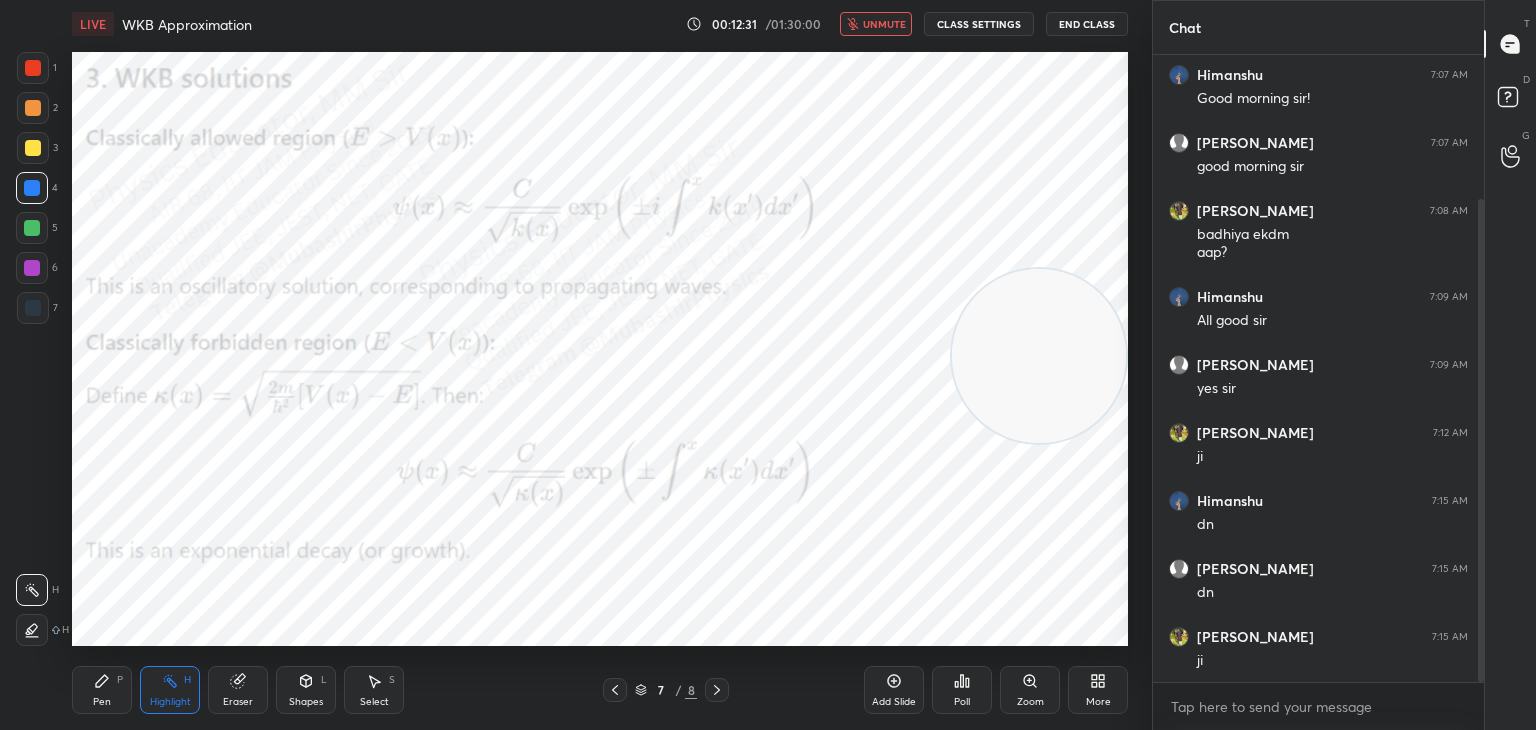 click 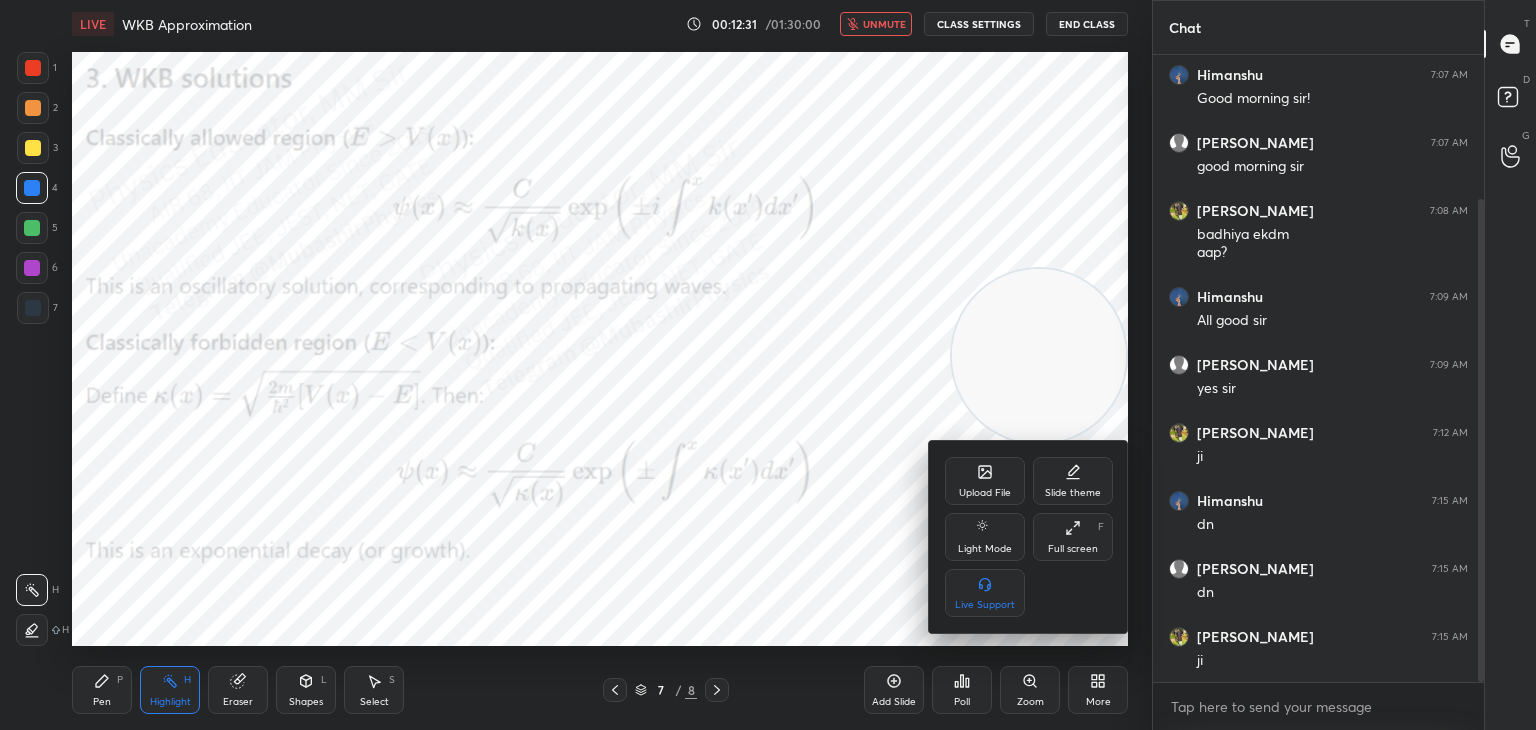 click on "Upload File" at bounding box center (985, 481) 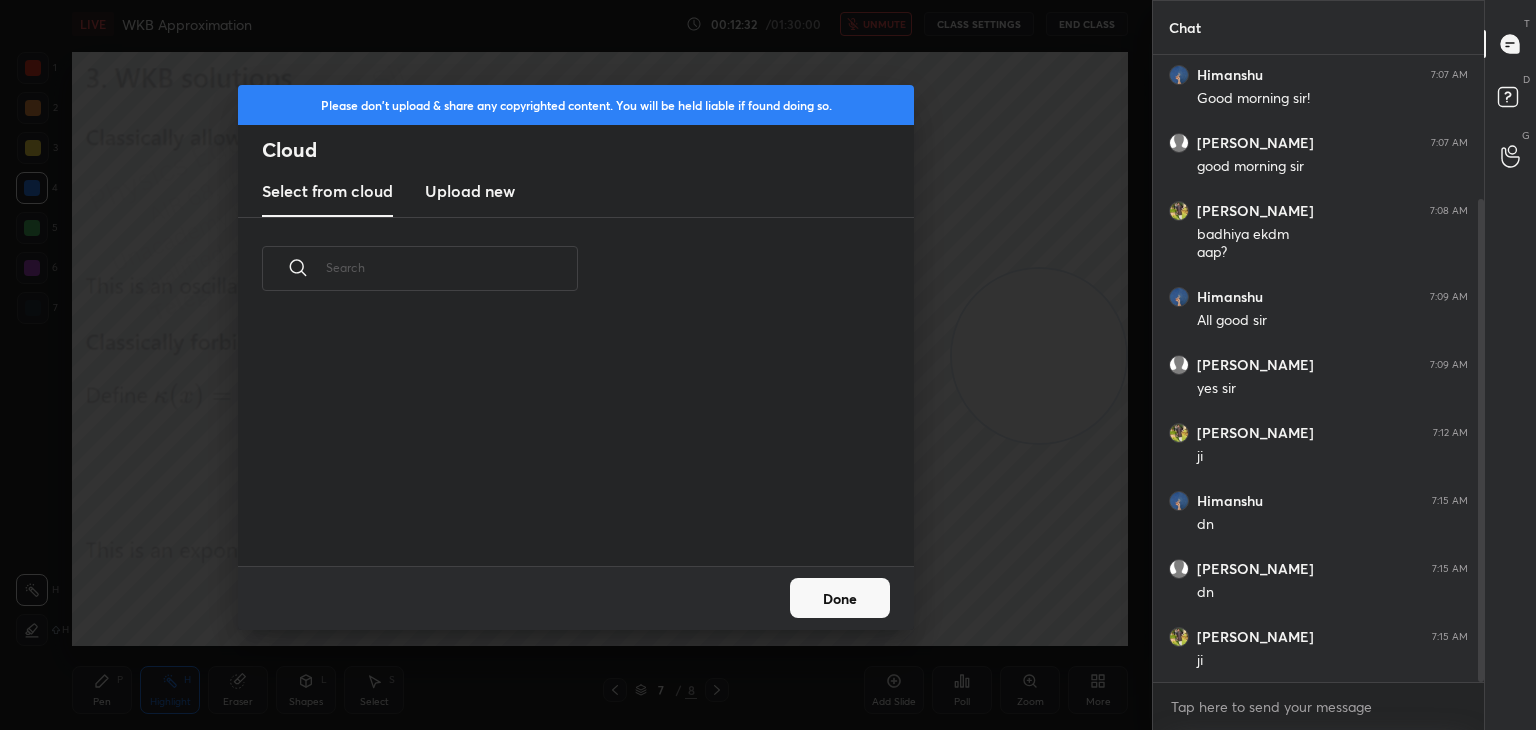 scroll, scrollTop: 5, scrollLeft: 10, axis: both 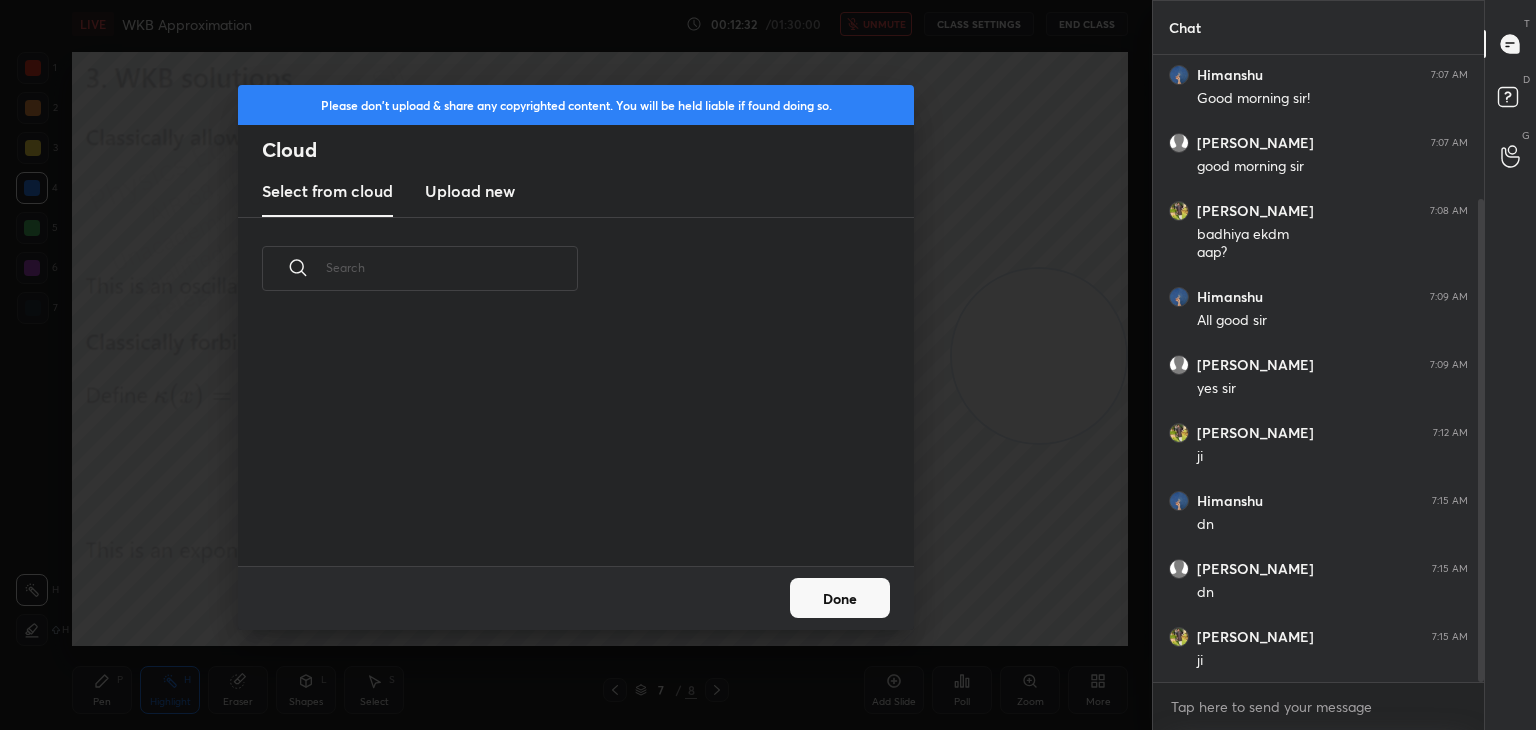 drag, startPoint x: 474, startPoint y: 198, endPoint x: 525, endPoint y: 182, distance: 53.450912 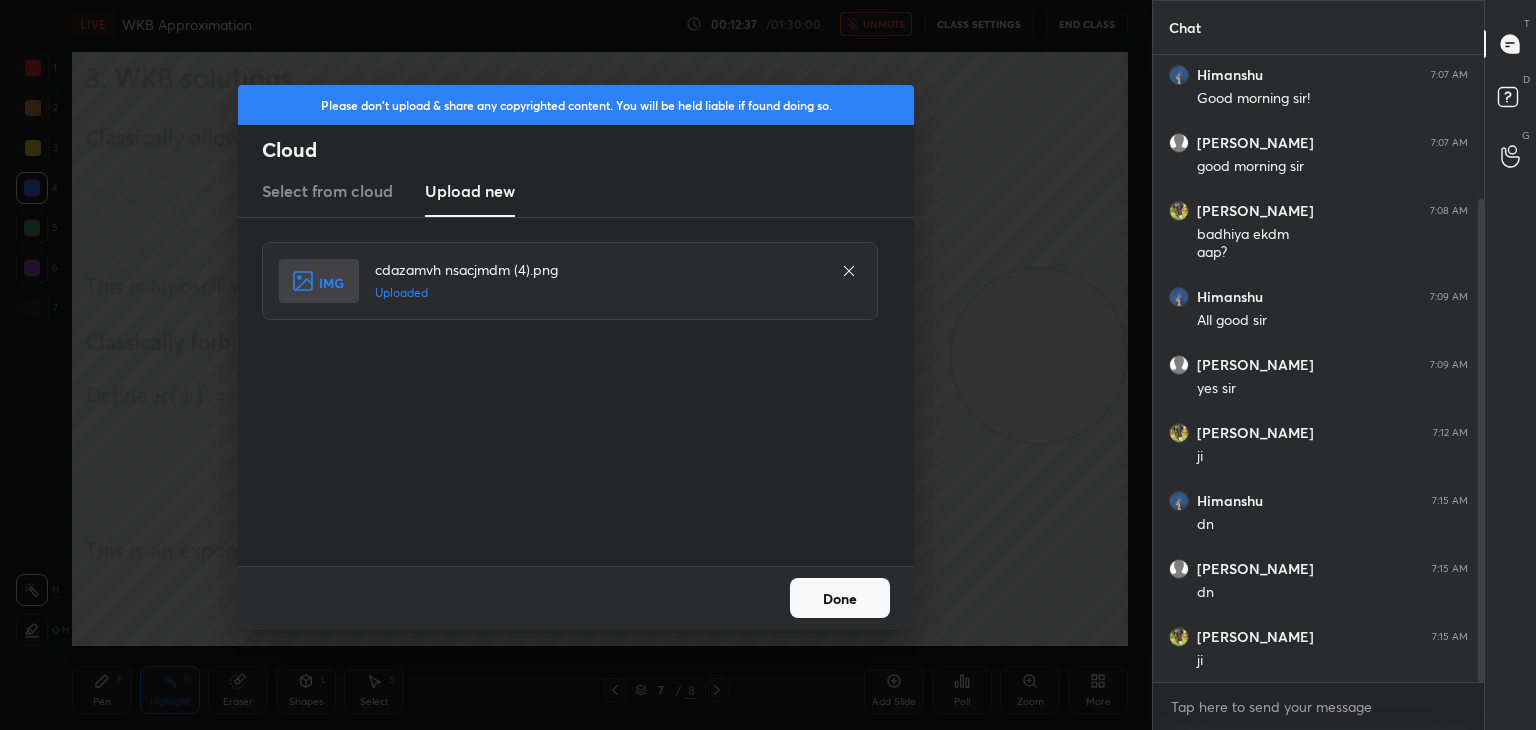 click on "Done" at bounding box center (840, 598) 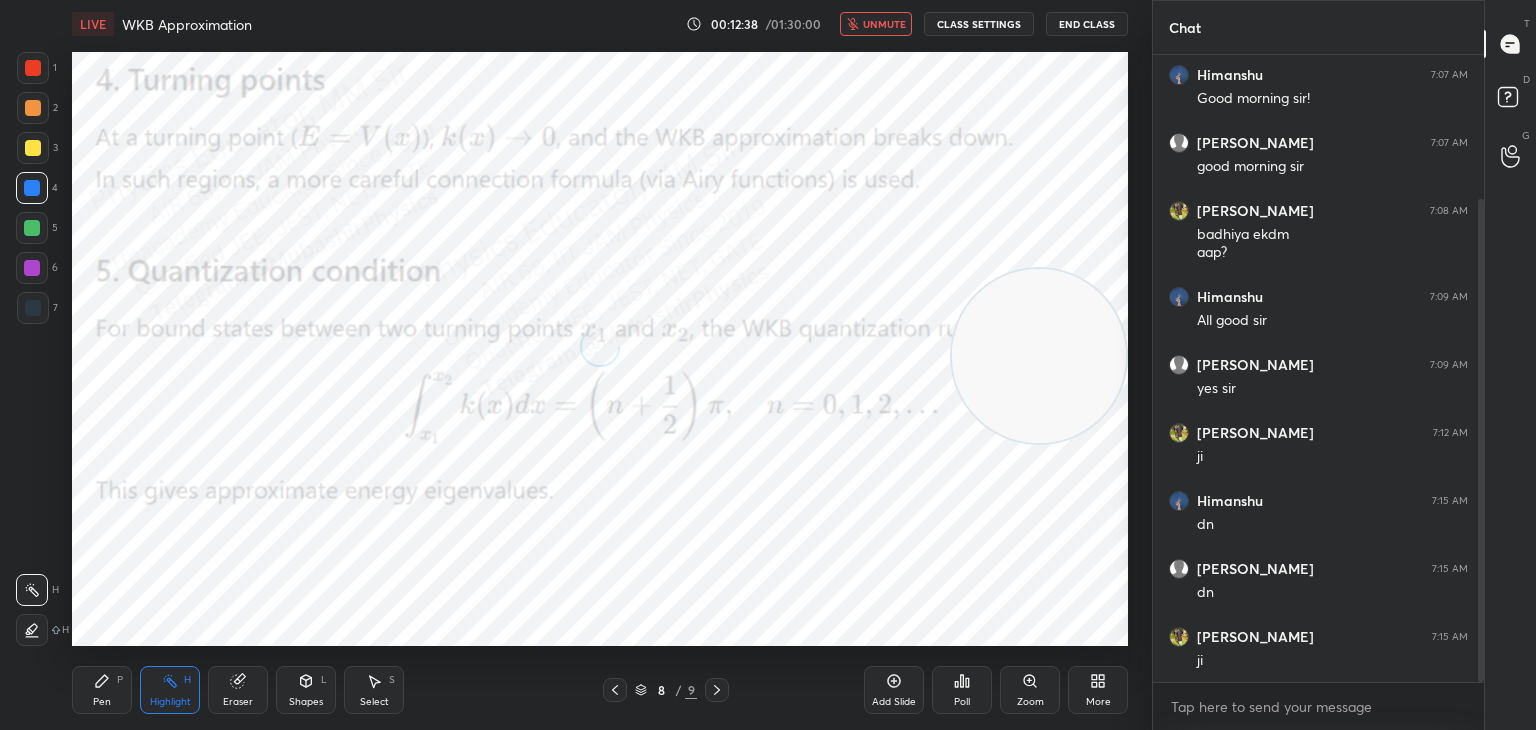 click on "unmute" at bounding box center (884, 24) 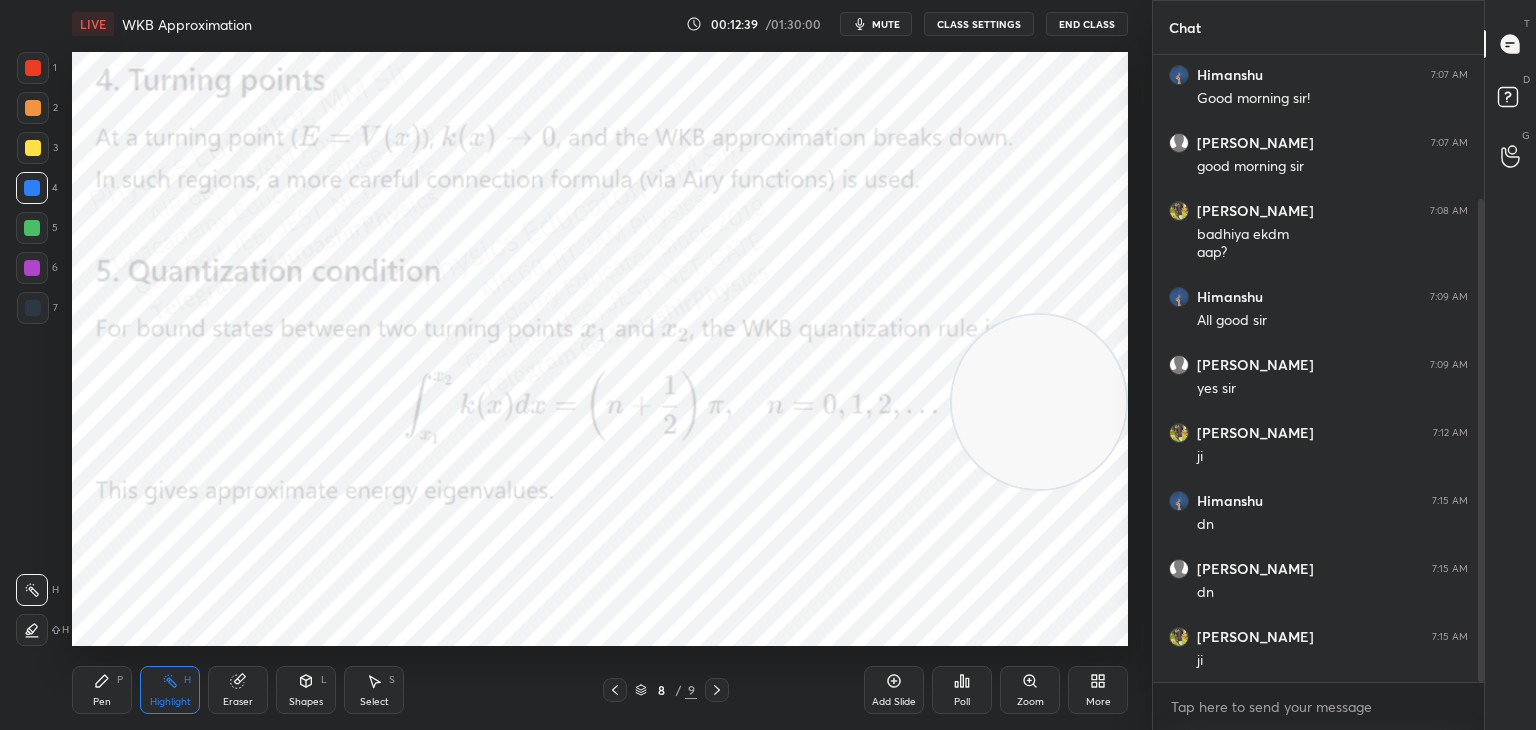drag, startPoint x: 1025, startPoint y: 412, endPoint x: 1112, endPoint y: 734, distance: 333.5461 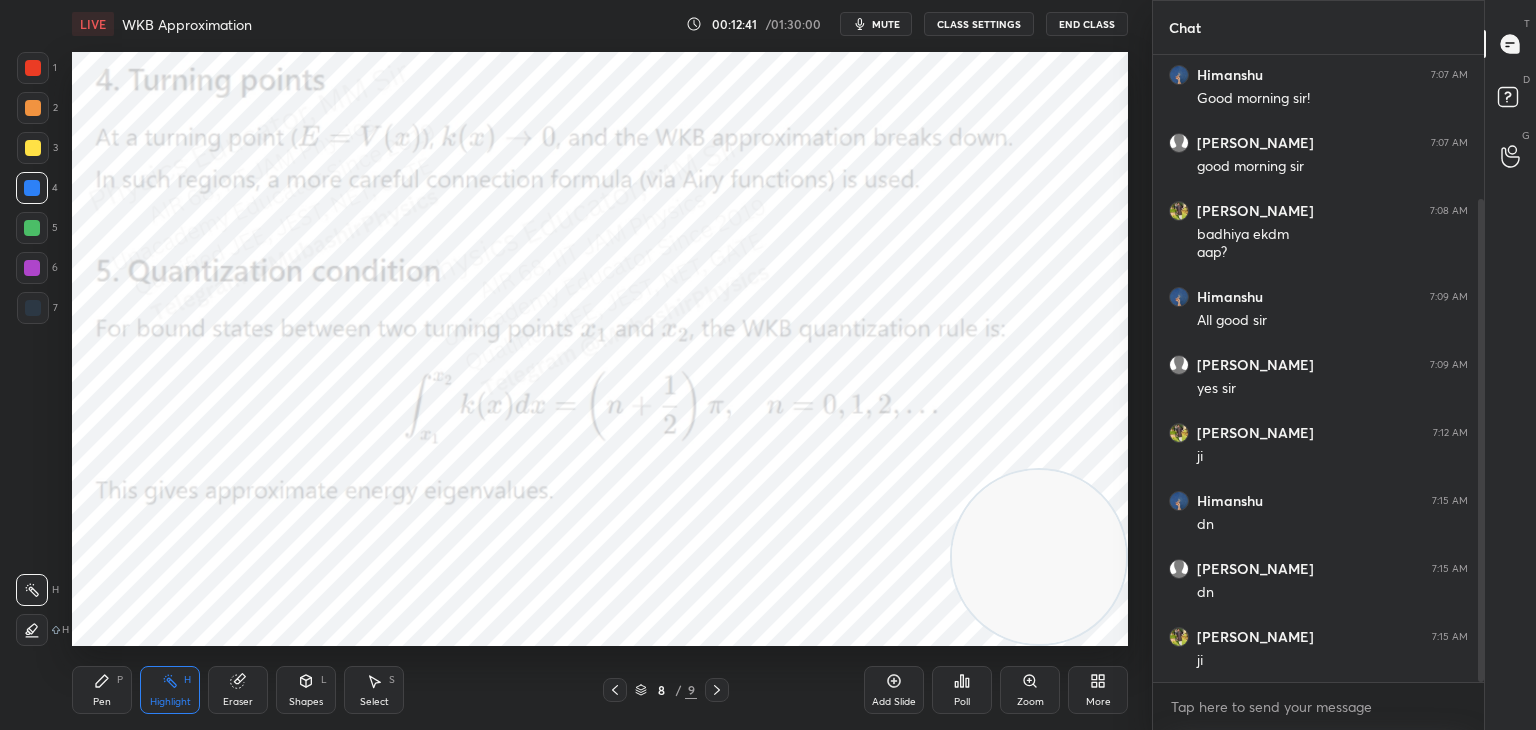 click on "Pen" at bounding box center [102, 702] 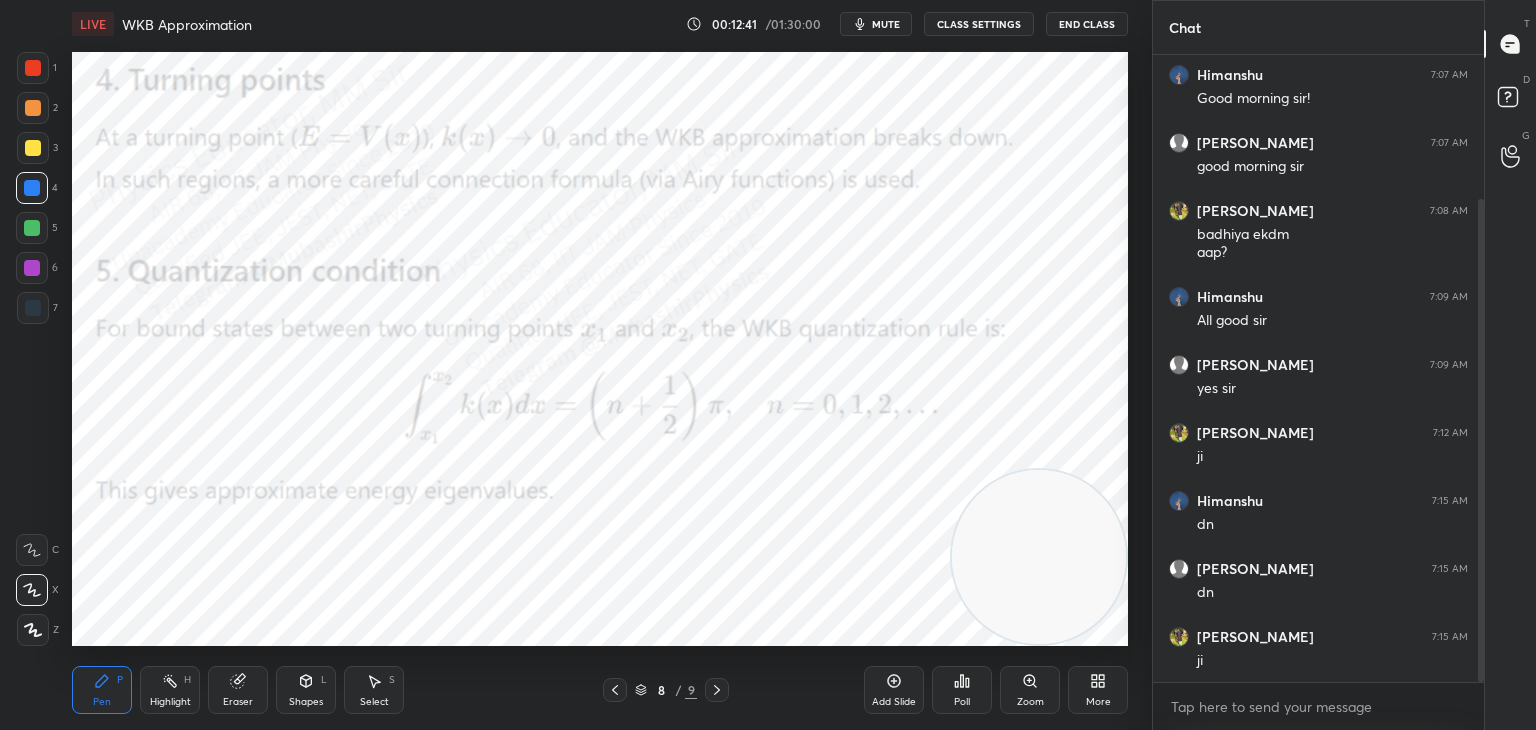 click at bounding box center [33, 148] 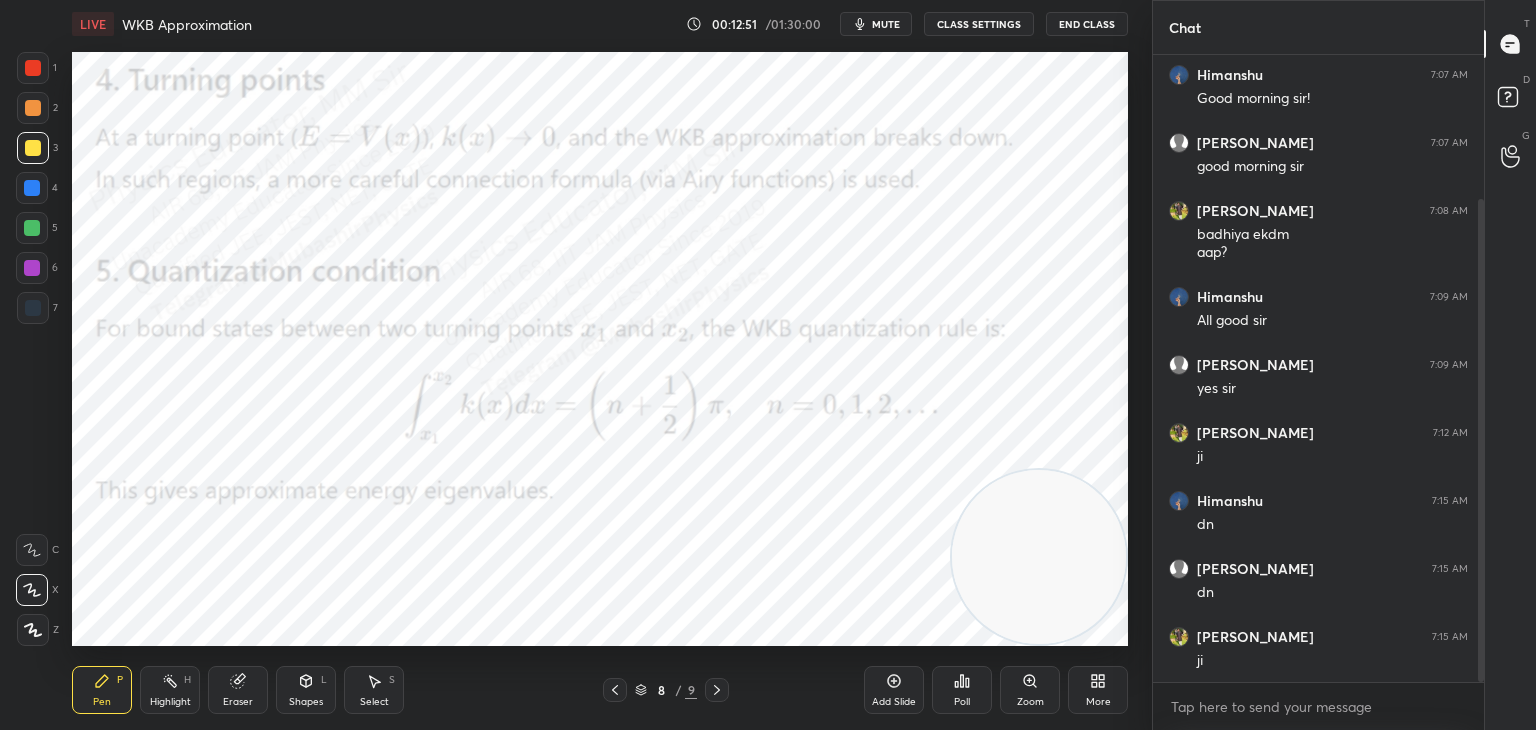 click at bounding box center [32, 228] 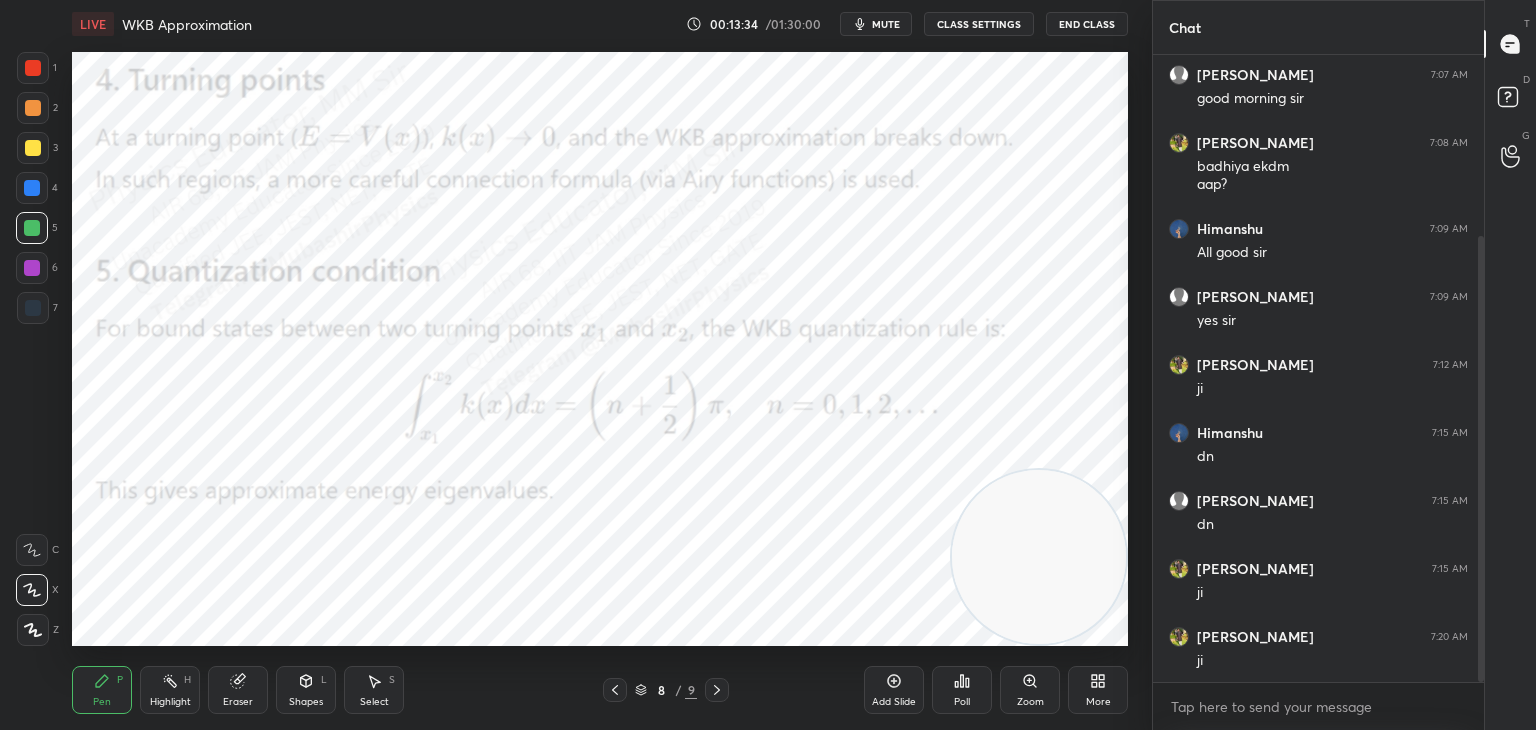 scroll, scrollTop: 322, scrollLeft: 0, axis: vertical 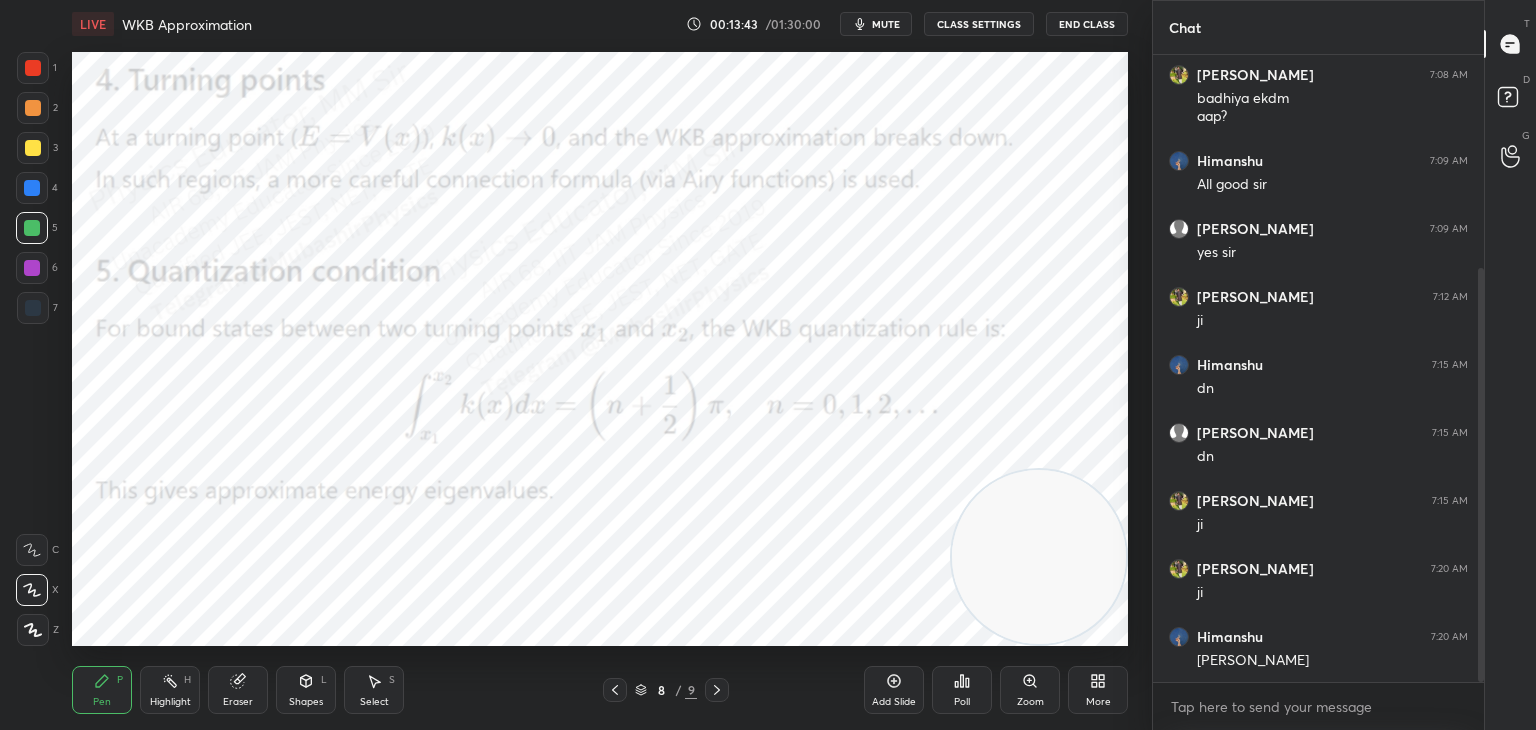 click on "mute" at bounding box center (886, 24) 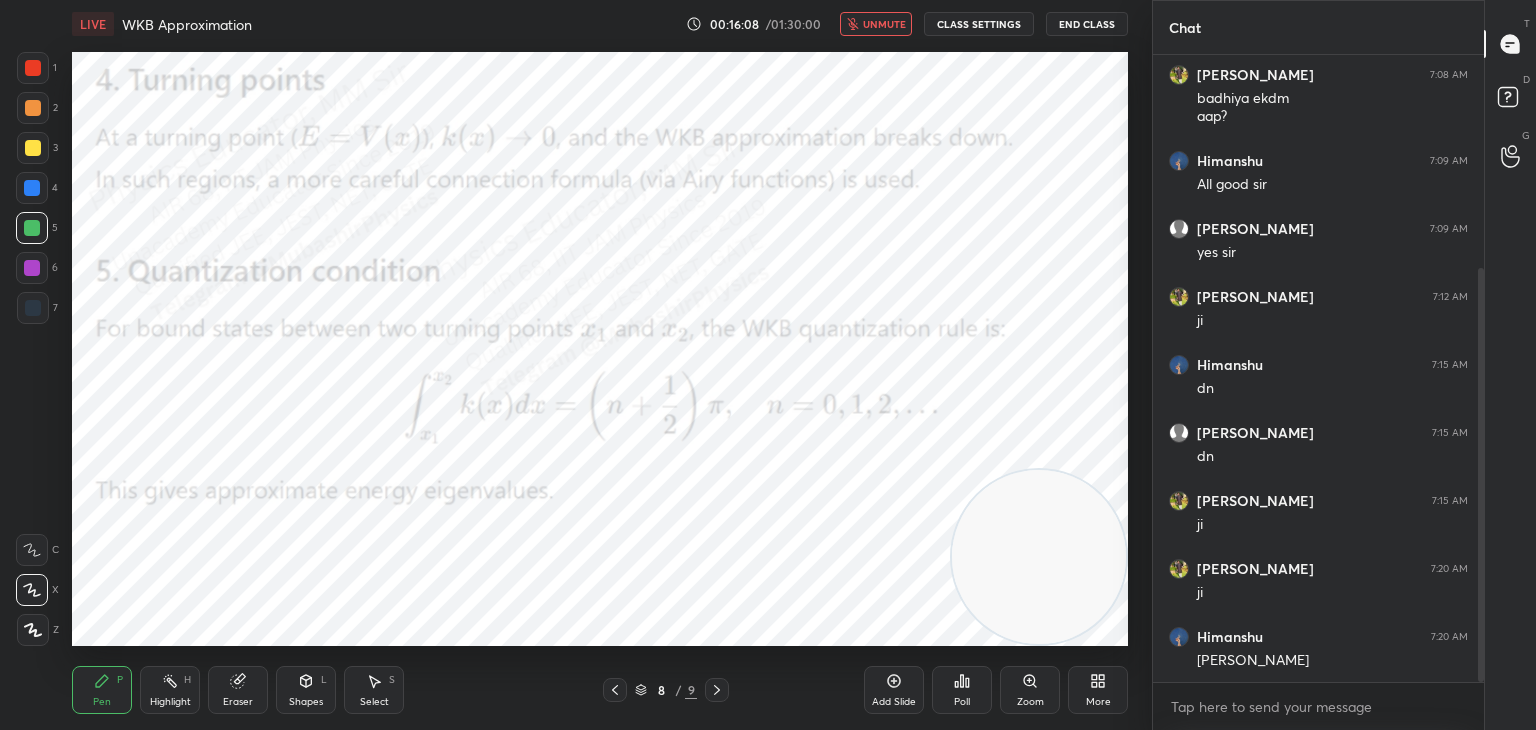 click on "unmute" at bounding box center [884, 24] 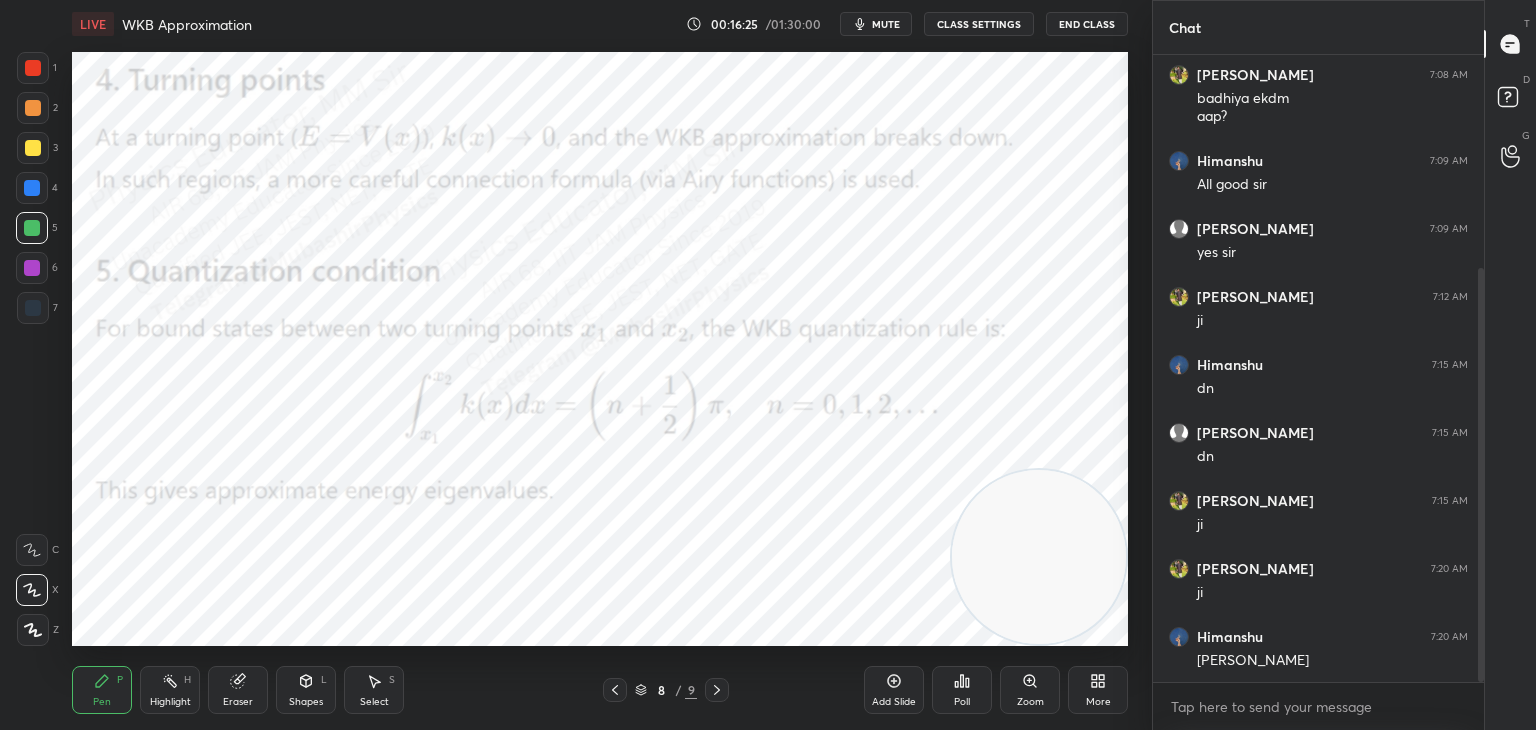 click 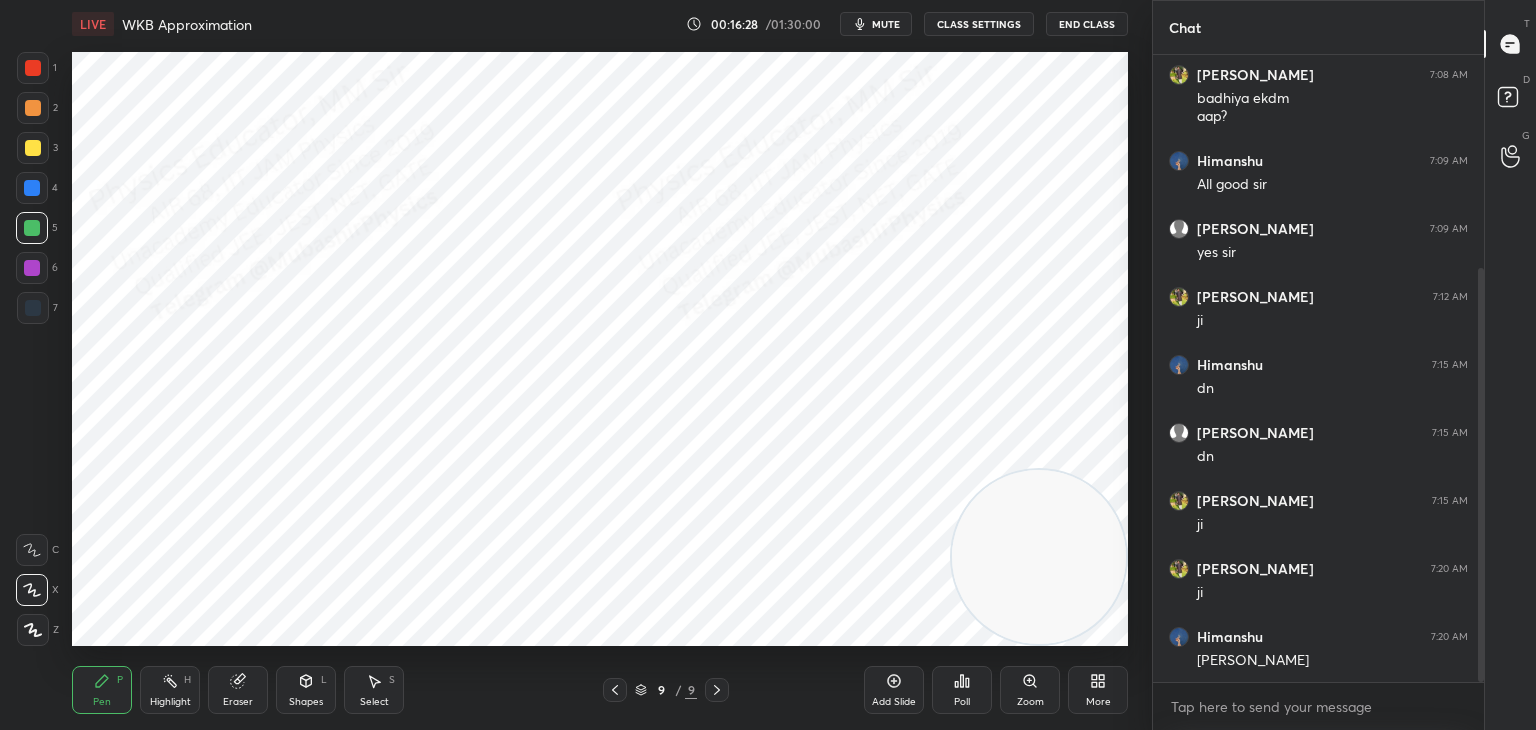 drag, startPoint x: 38, startPoint y: 320, endPoint x: 40, endPoint y: 310, distance: 10.198039 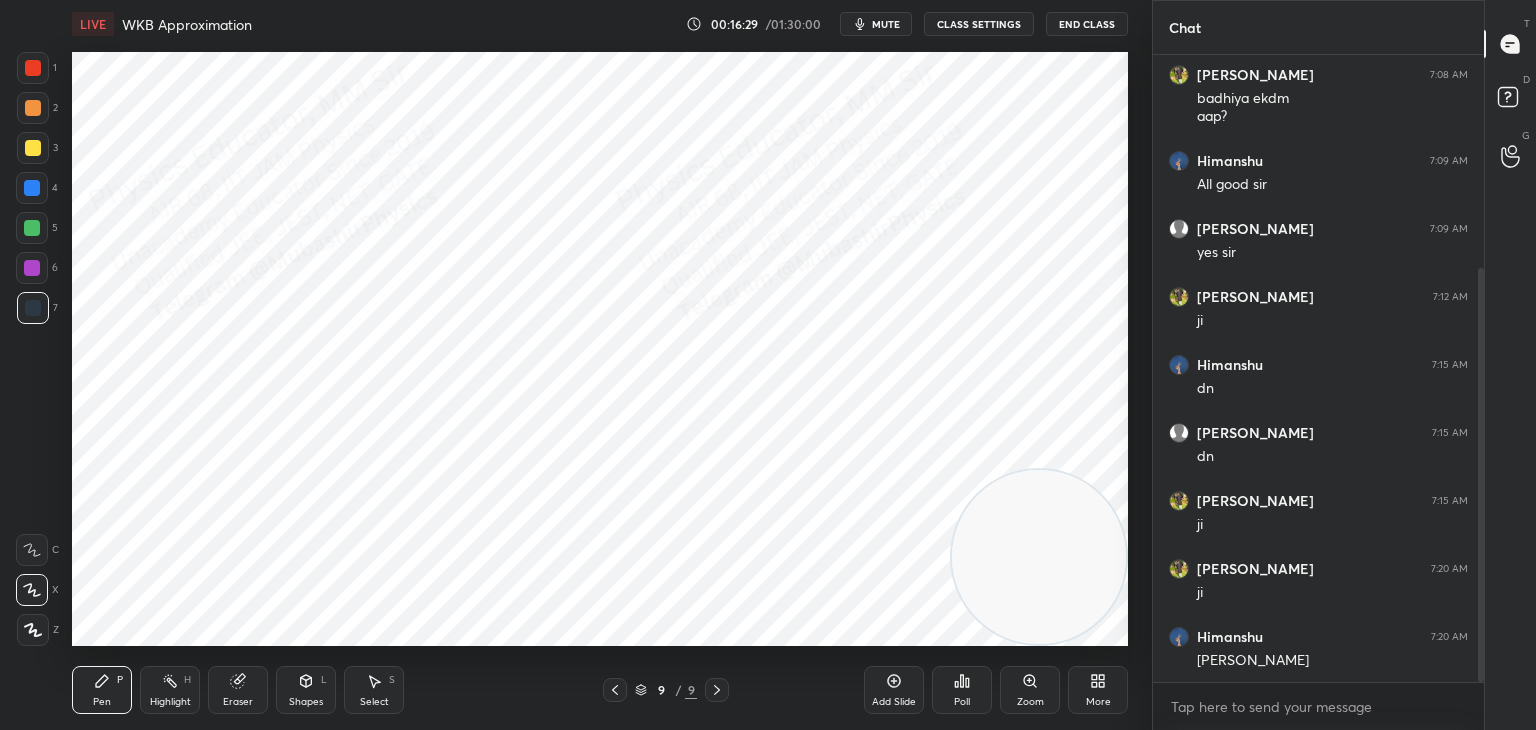 drag, startPoint x: 28, startPoint y: 64, endPoint x: 68, endPoint y: 66, distance: 40.04997 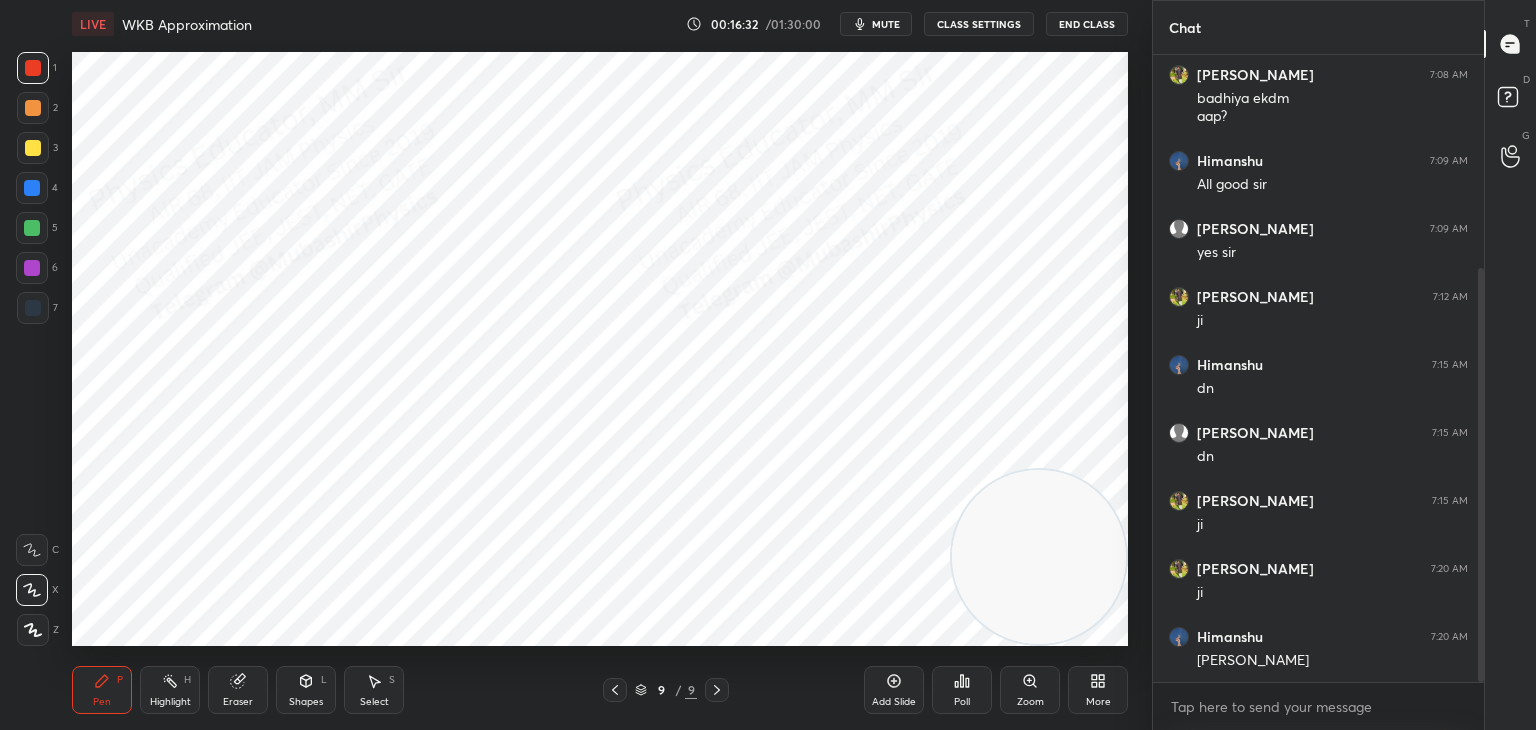 click at bounding box center (32, 188) 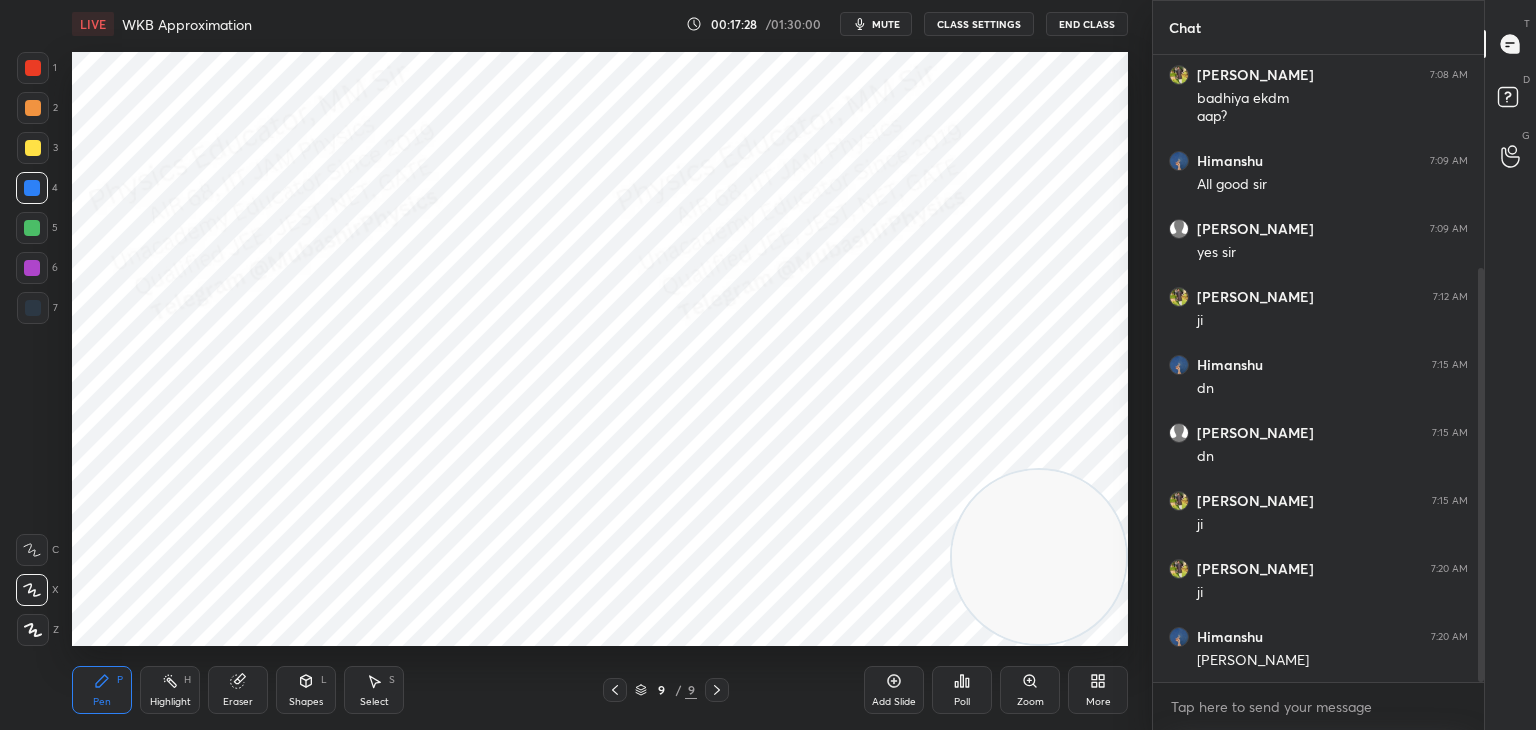 click at bounding box center [32, 268] 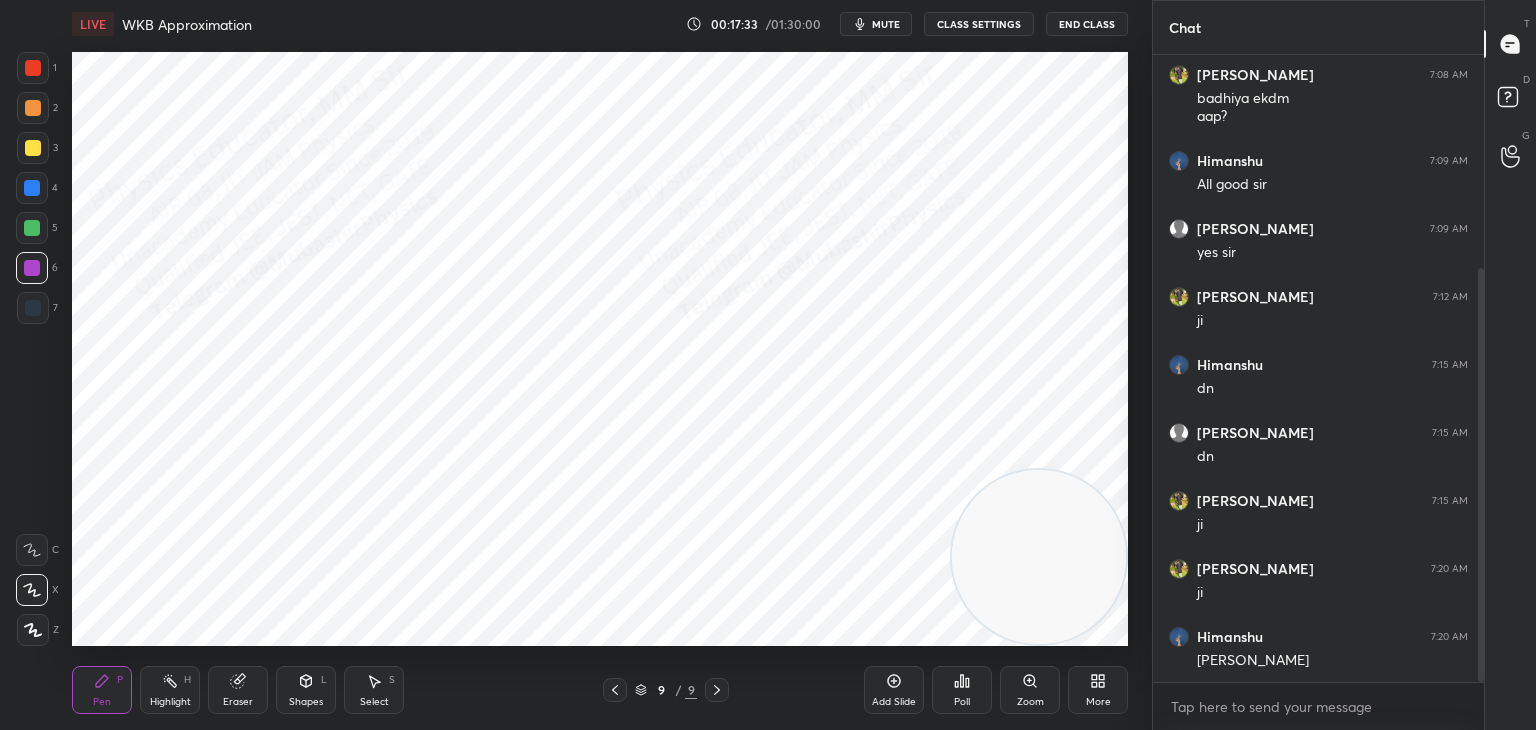 click on "Select" at bounding box center (374, 702) 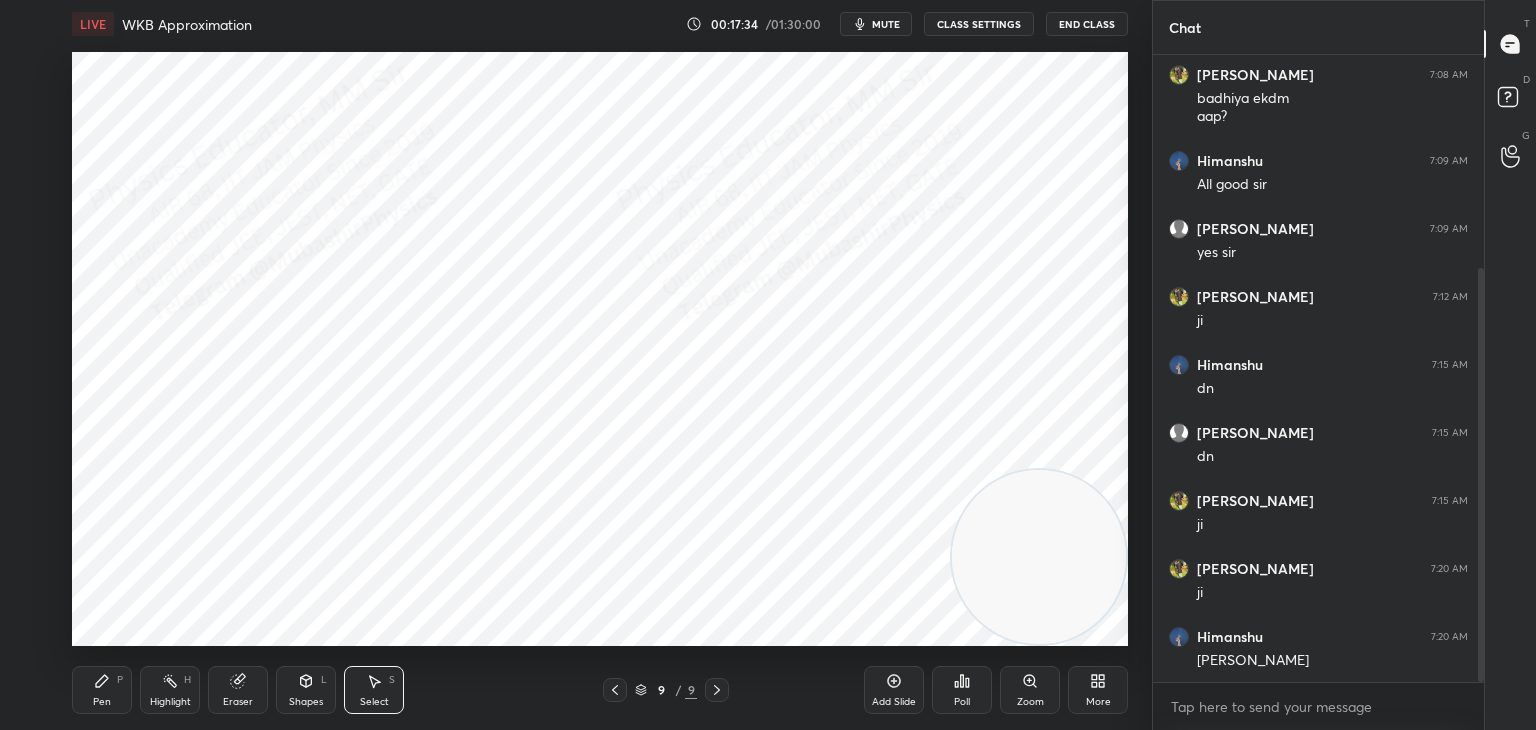 drag, startPoint x: 96, startPoint y: 225, endPoint x: 164, endPoint y: 281, distance: 88.09086 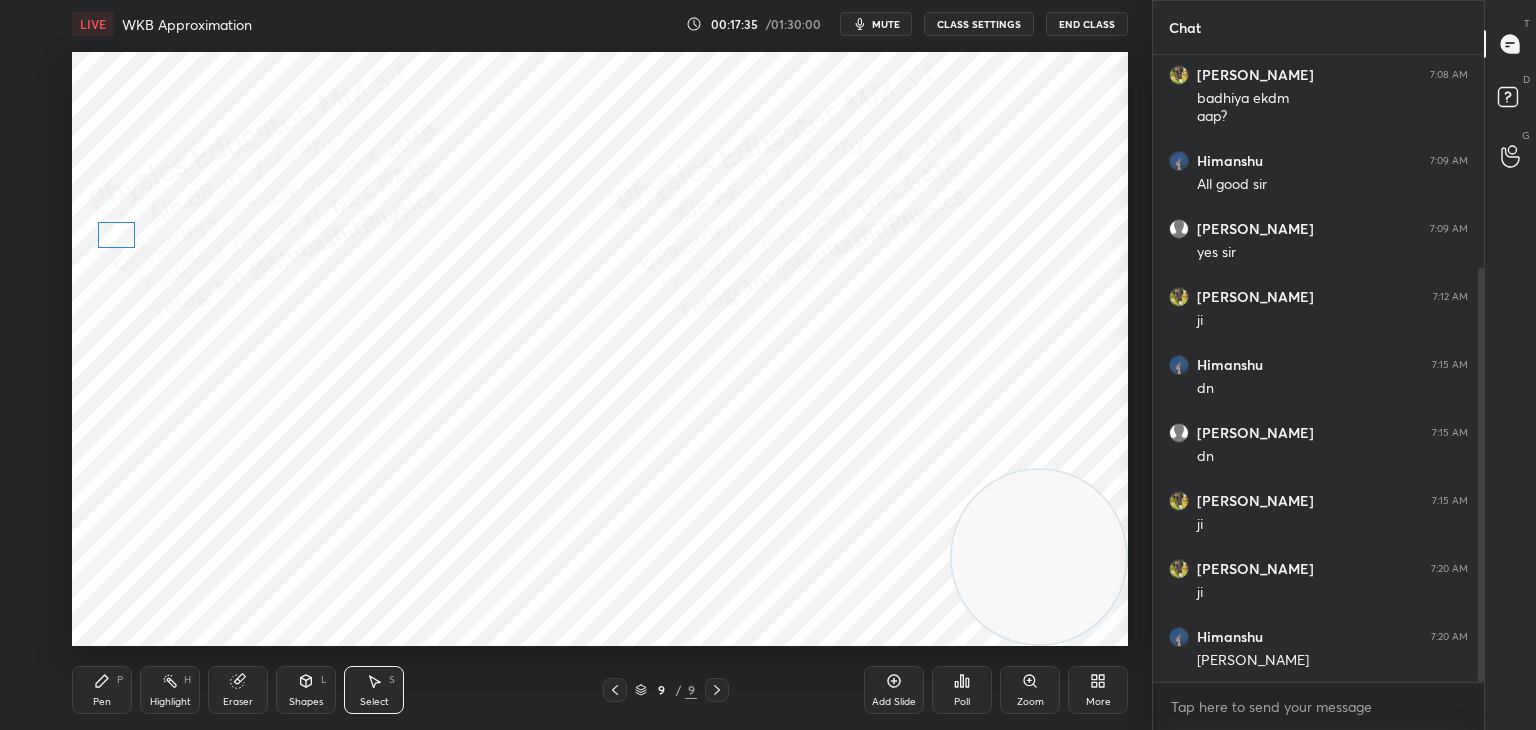 click on "0 ° Undo Copy Duplicate Duplicate to new slide Delete" at bounding box center (600, 349) 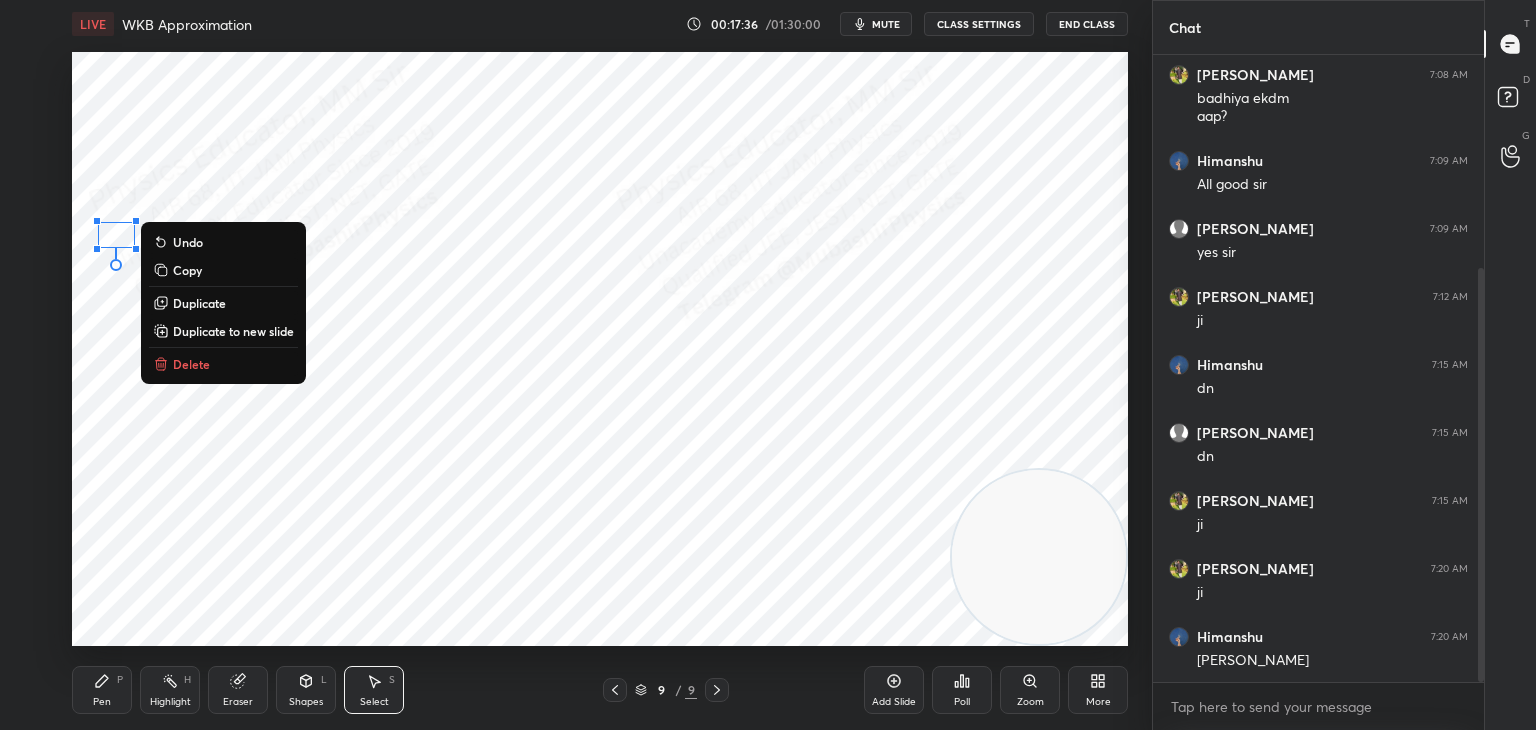 click on "0 ° Undo Copy Duplicate Duplicate to new slide Delete" at bounding box center [600, 349] 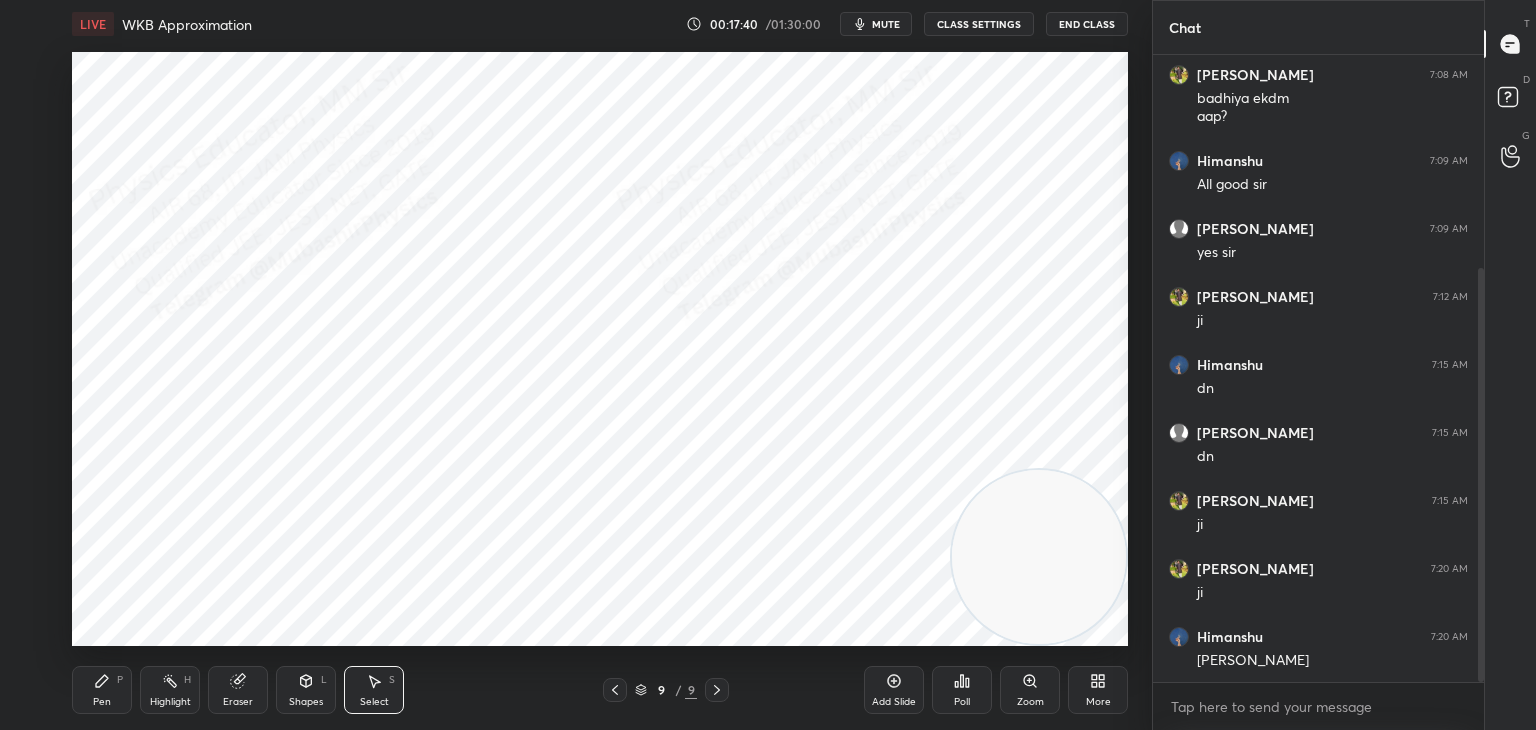 drag, startPoint x: 108, startPoint y: 678, endPoint x: 106, endPoint y: 662, distance: 16.124516 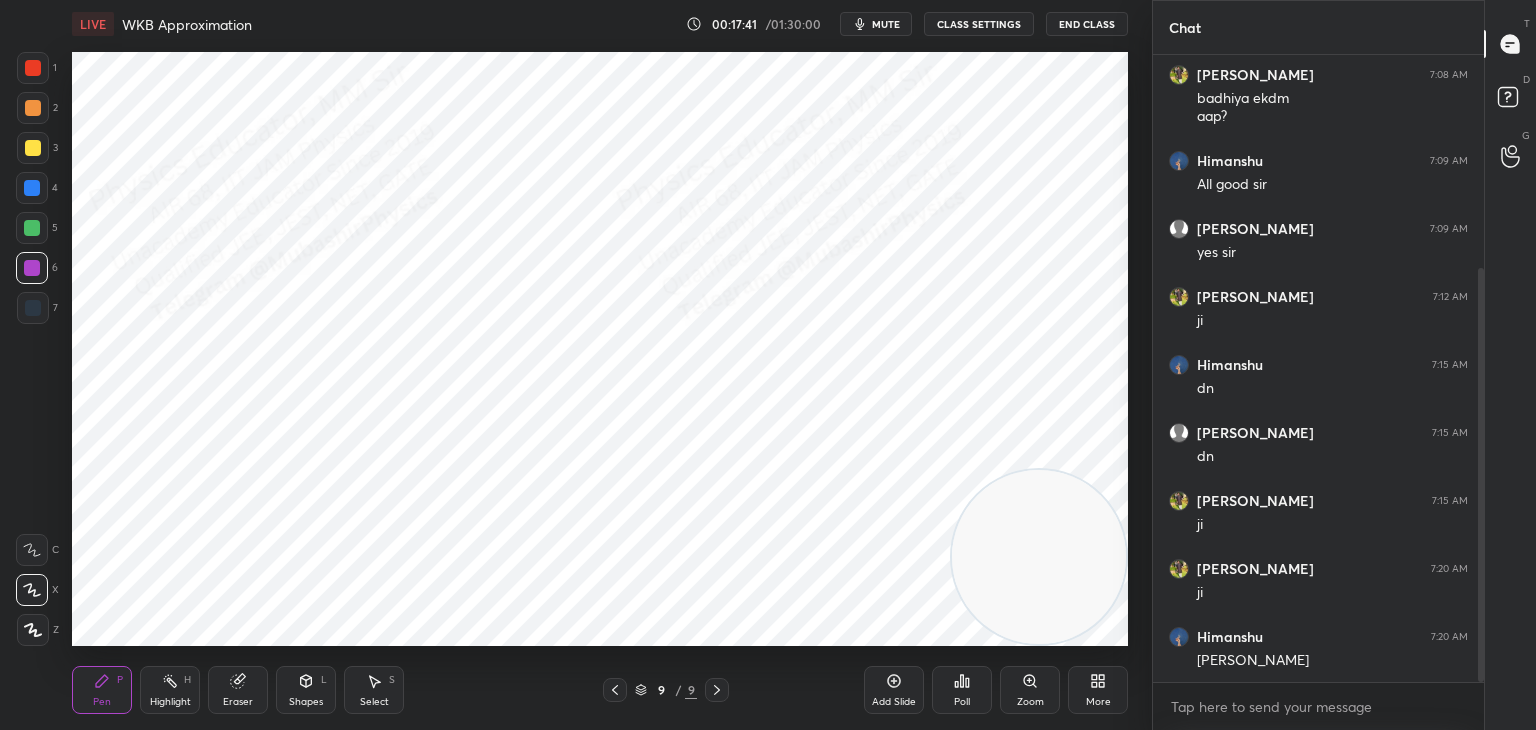 drag, startPoint x: 32, startPoint y: 193, endPoint x: 61, endPoint y: 204, distance: 31.016125 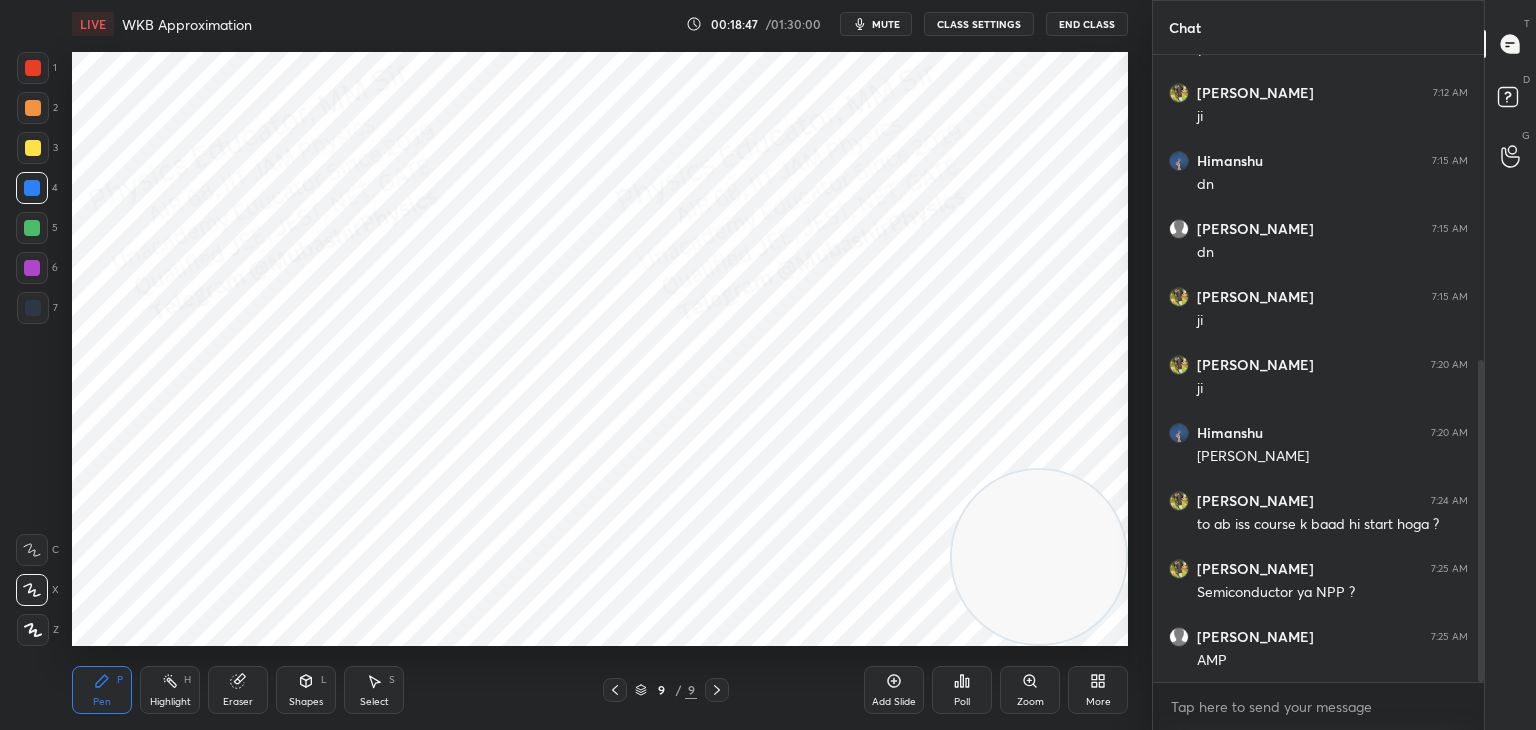 scroll, scrollTop: 594, scrollLeft: 0, axis: vertical 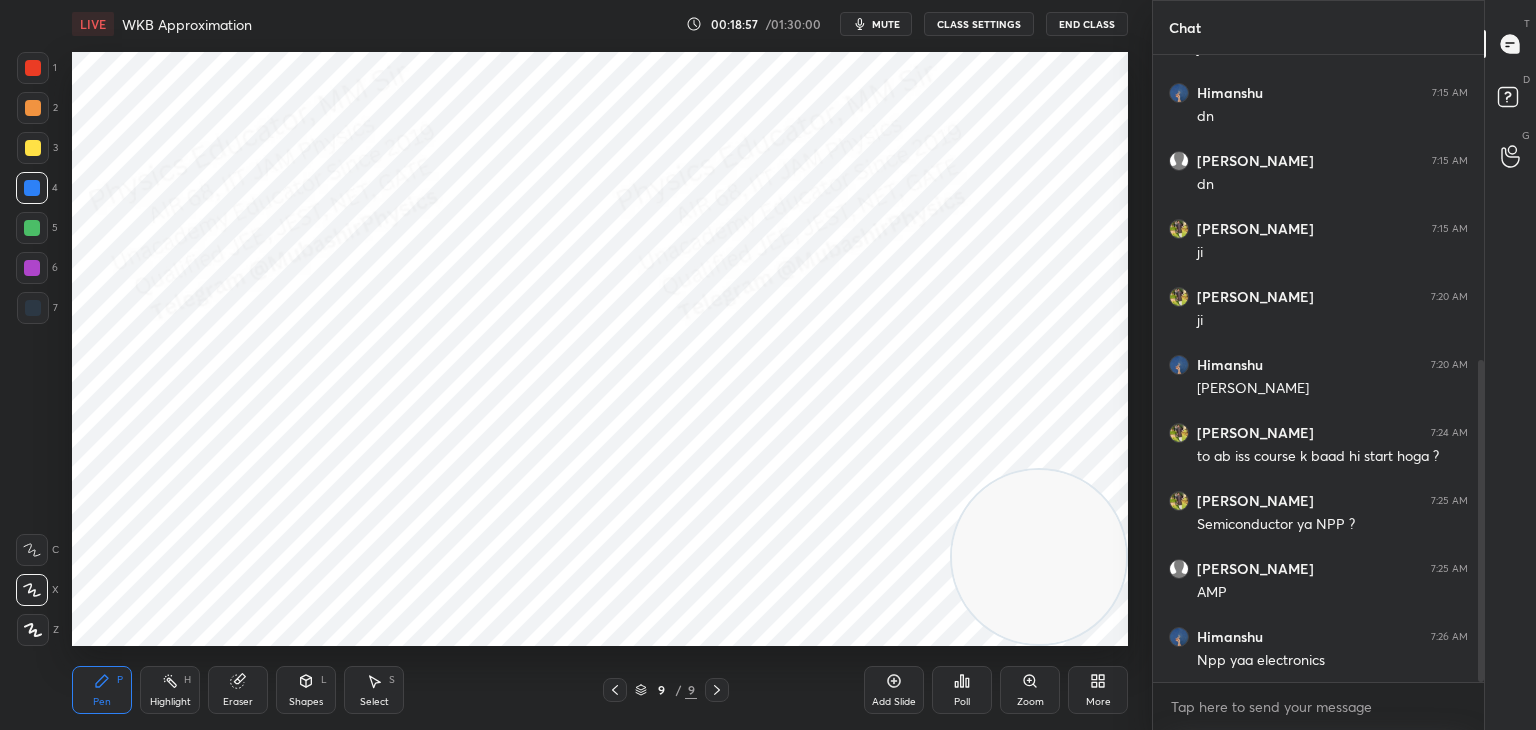 click at bounding box center [33, 108] 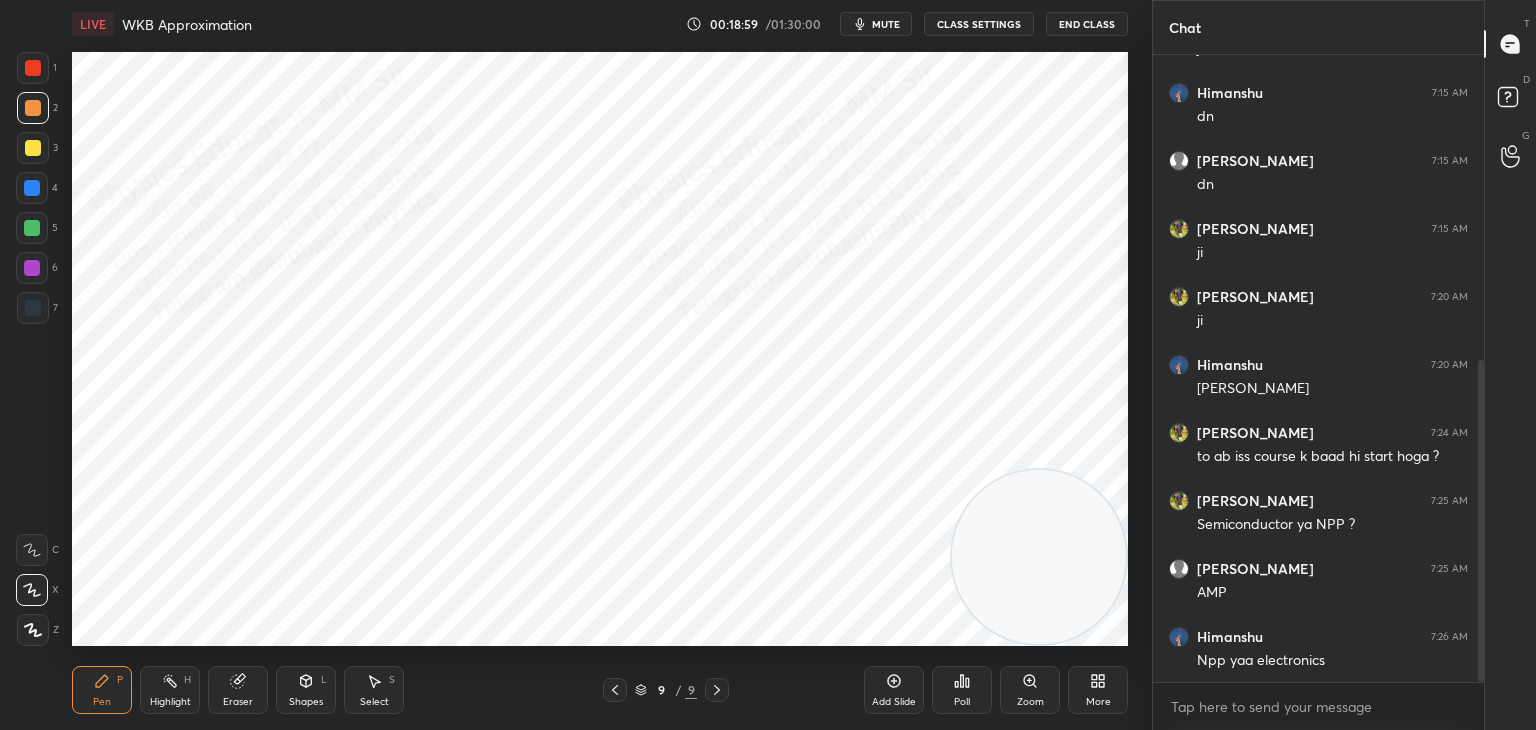 scroll, scrollTop: 662, scrollLeft: 0, axis: vertical 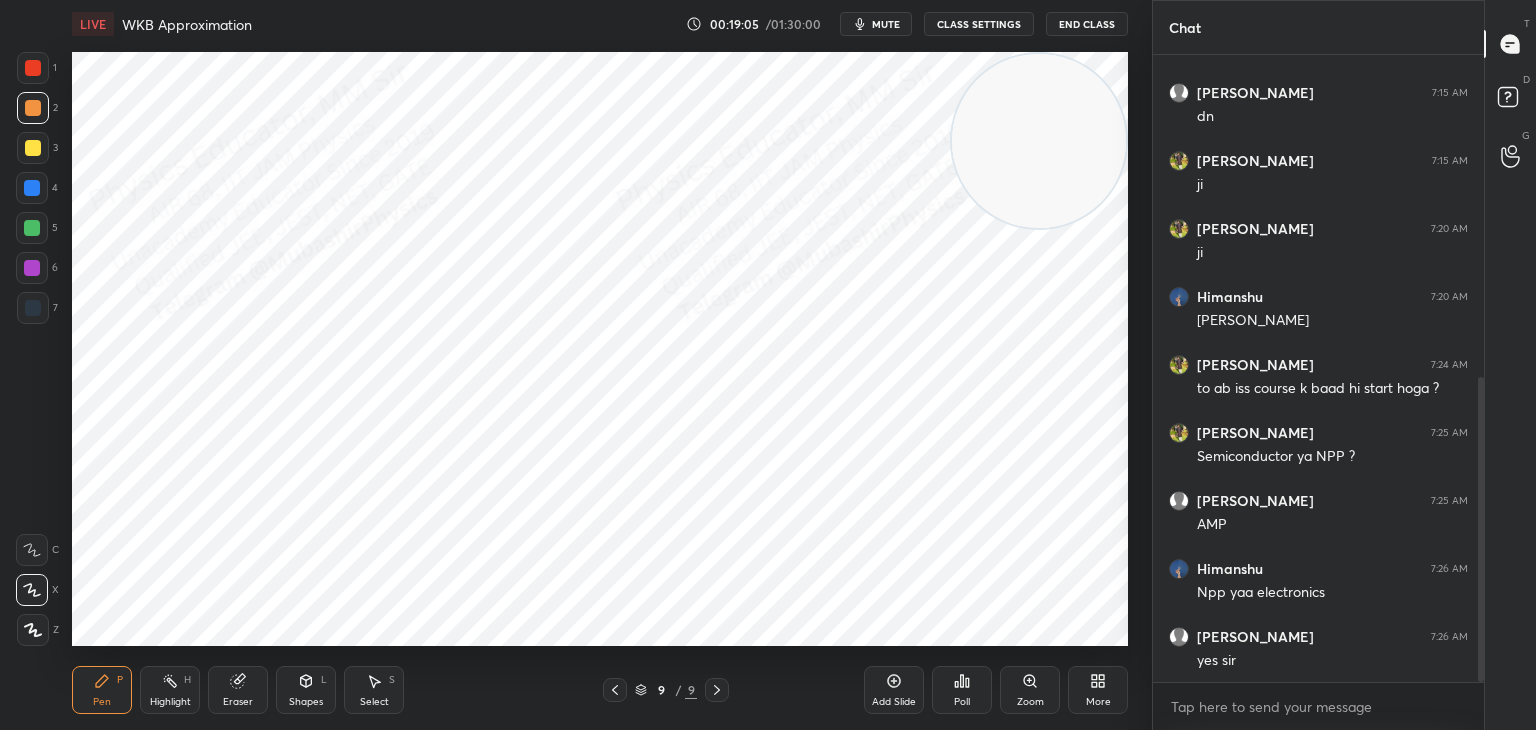 drag, startPoint x: 1056, startPoint y: 486, endPoint x: 1060, endPoint y: 144, distance: 342.02338 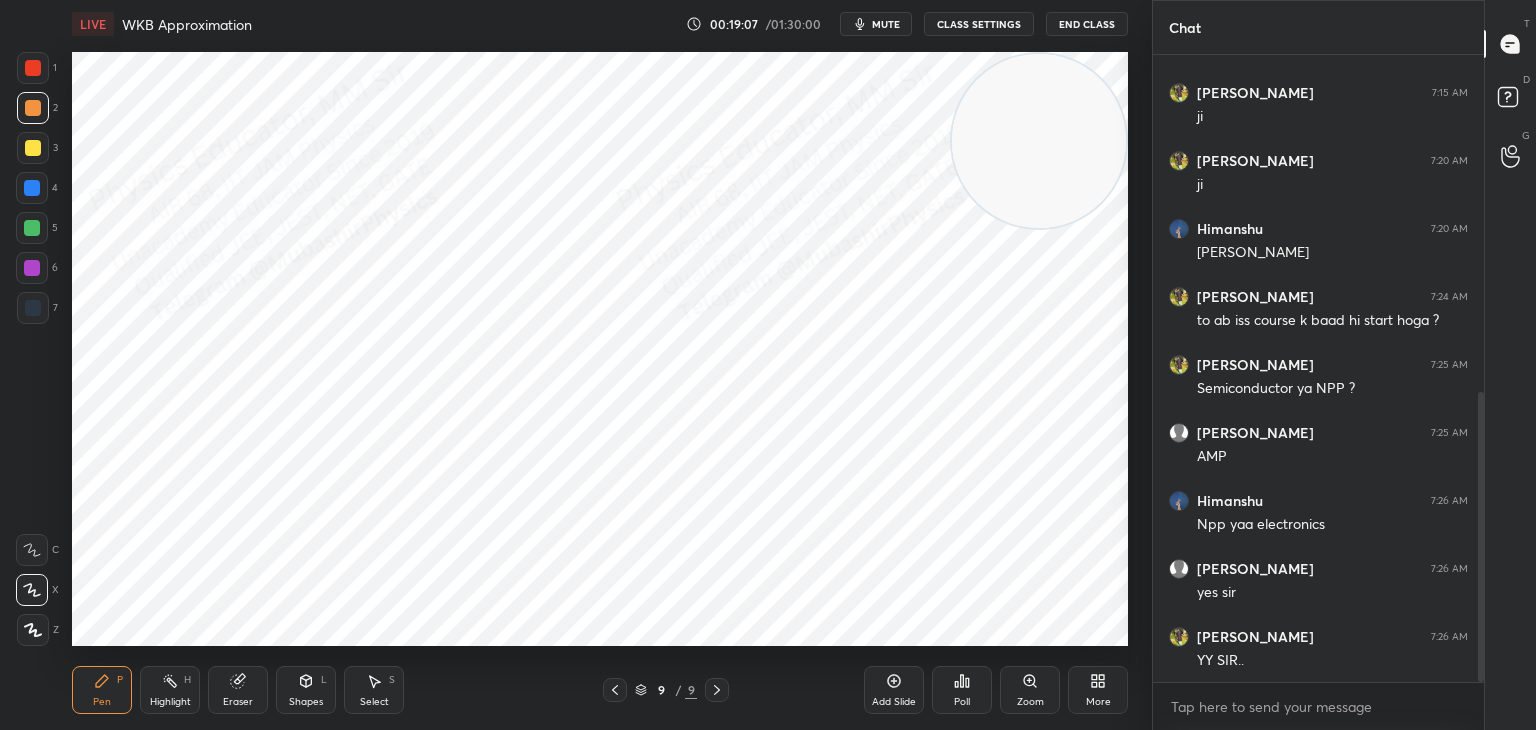 click on "Select S" at bounding box center (374, 690) 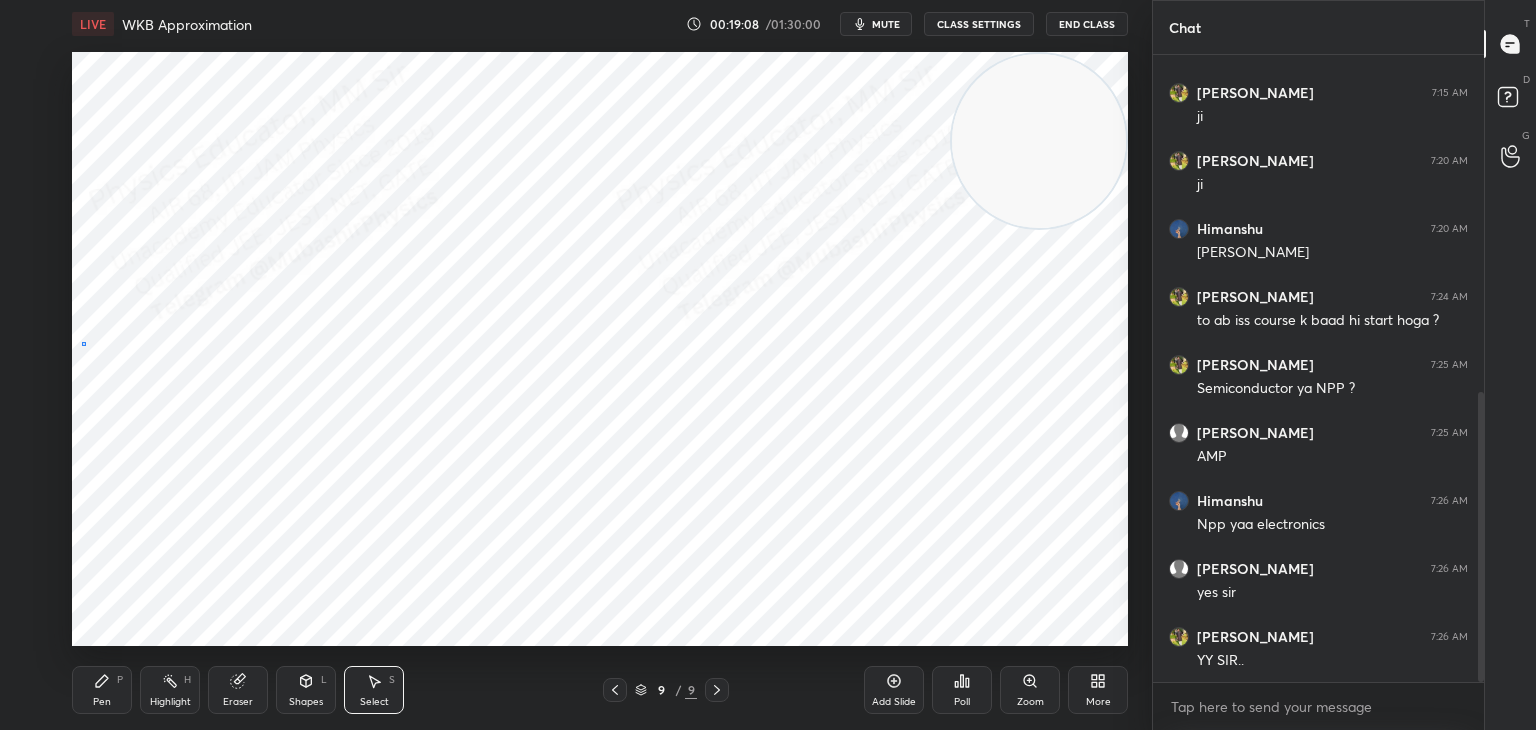 drag, startPoint x: 82, startPoint y: 342, endPoint x: 146, endPoint y: 402, distance: 87.72685 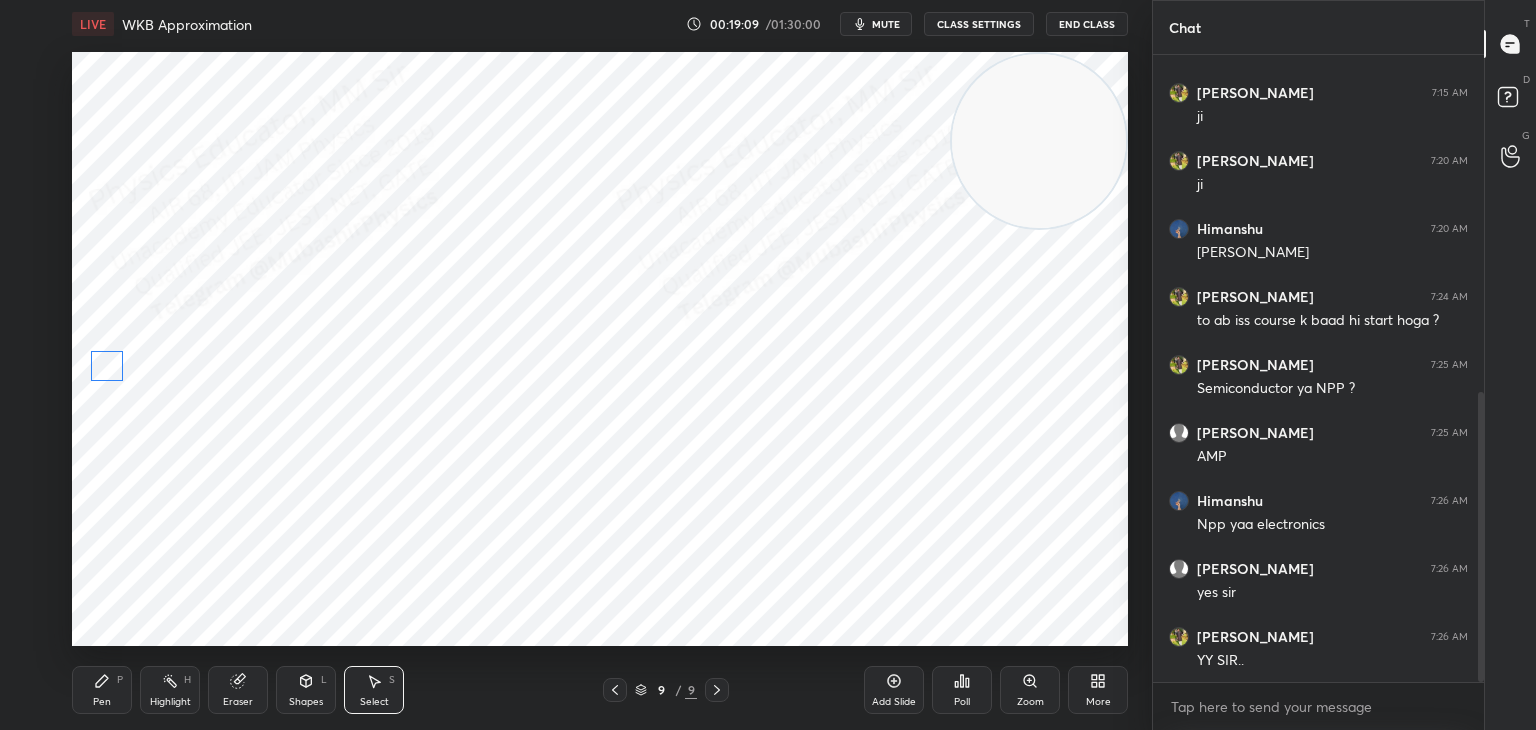 click on "0 ° Undo Copy Duplicate Duplicate to new slide Delete" at bounding box center [600, 349] 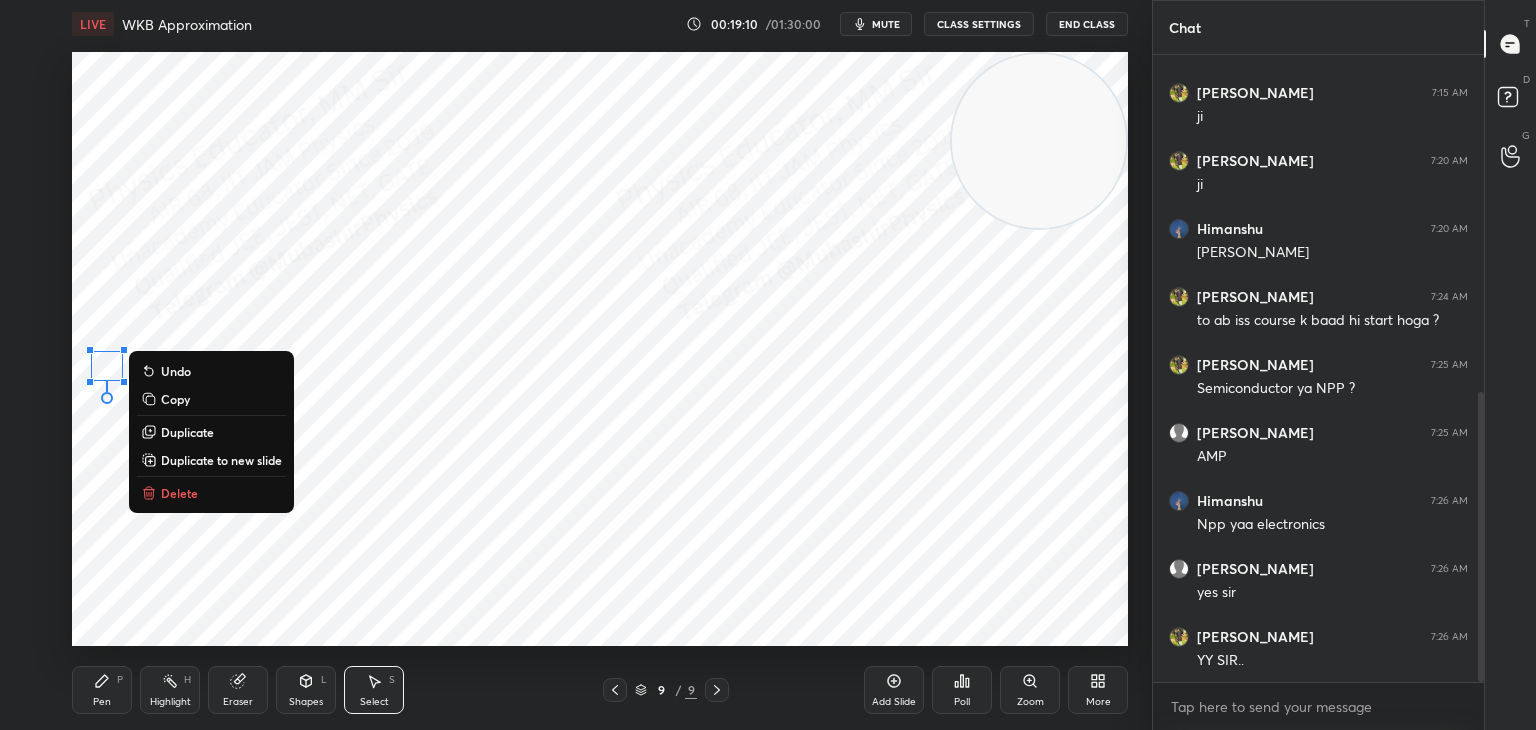 click on "0 ° Undo Copy Duplicate Duplicate to new slide Delete" at bounding box center (600, 349) 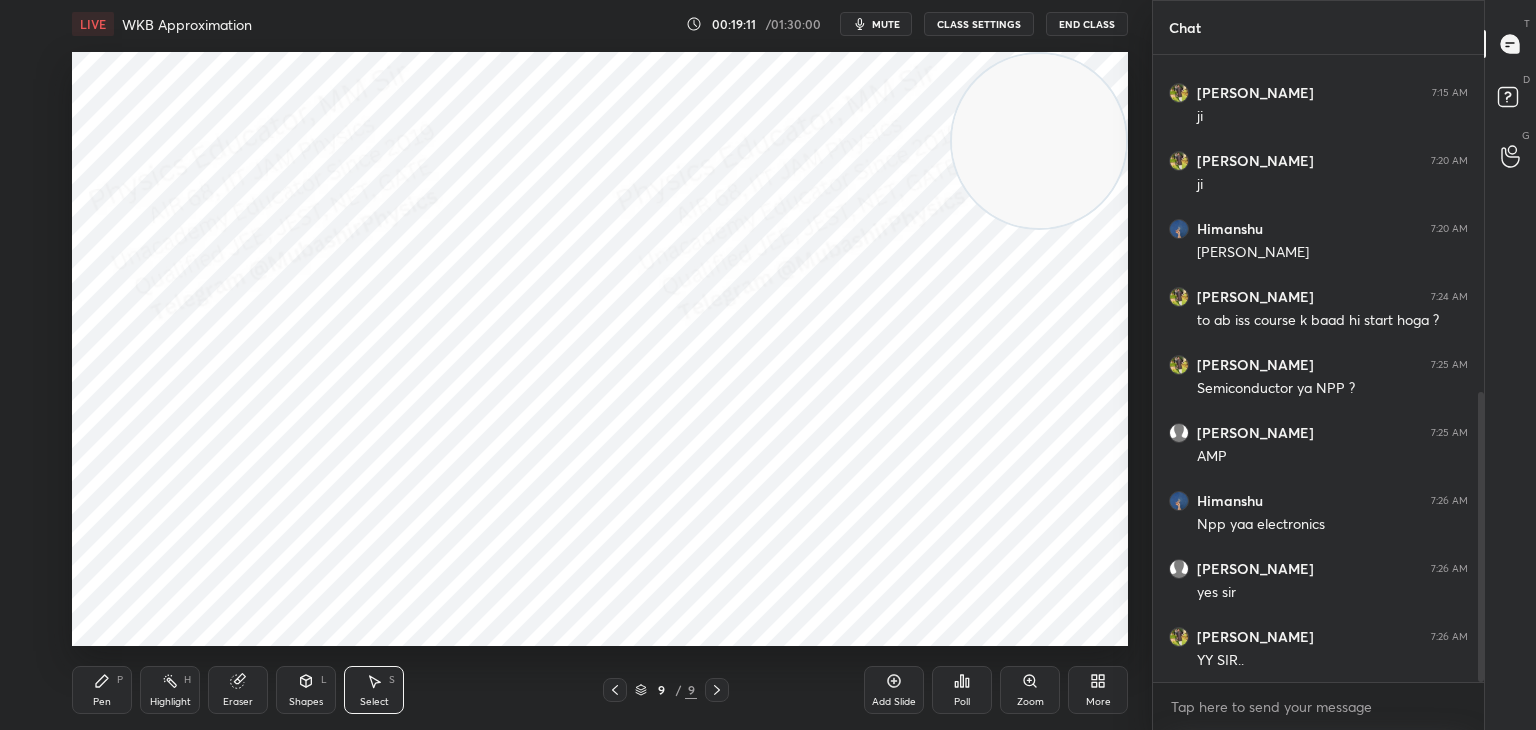 click on "Pen P" at bounding box center [102, 690] 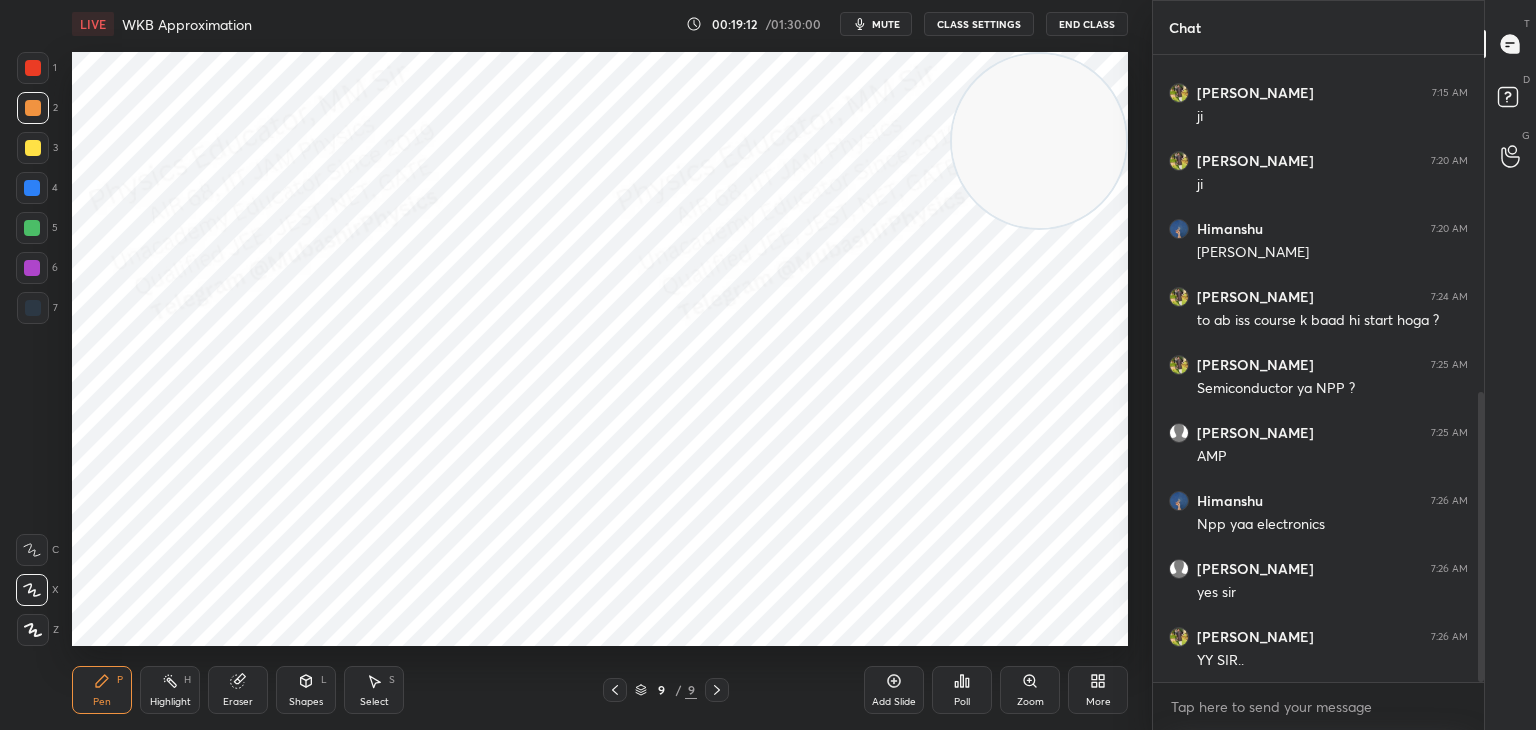 drag, startPoint x: 25, startPoint y: 229, endPoint x: 33, endPoint y: 206, distance: 24.351591 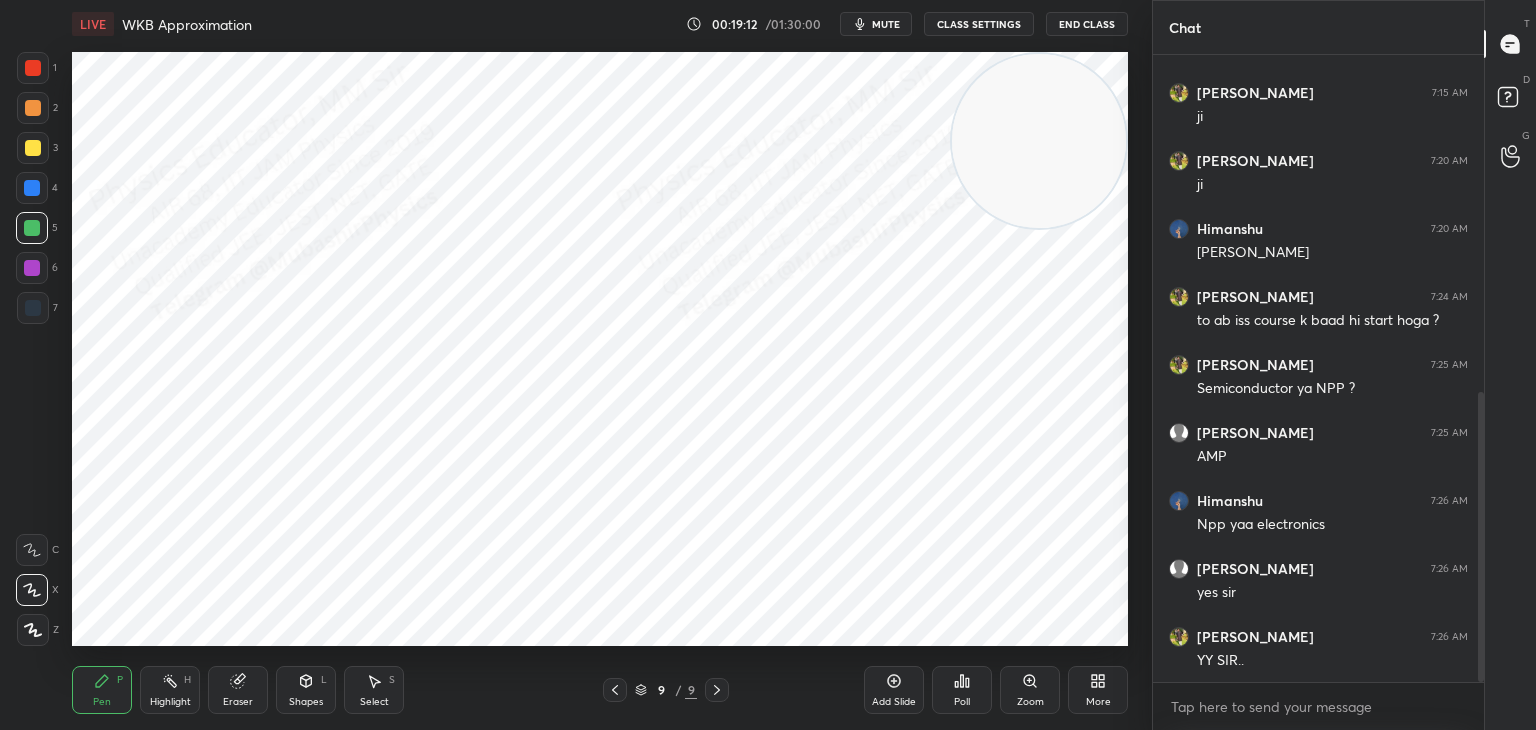 click at bounding box center (32, 188) 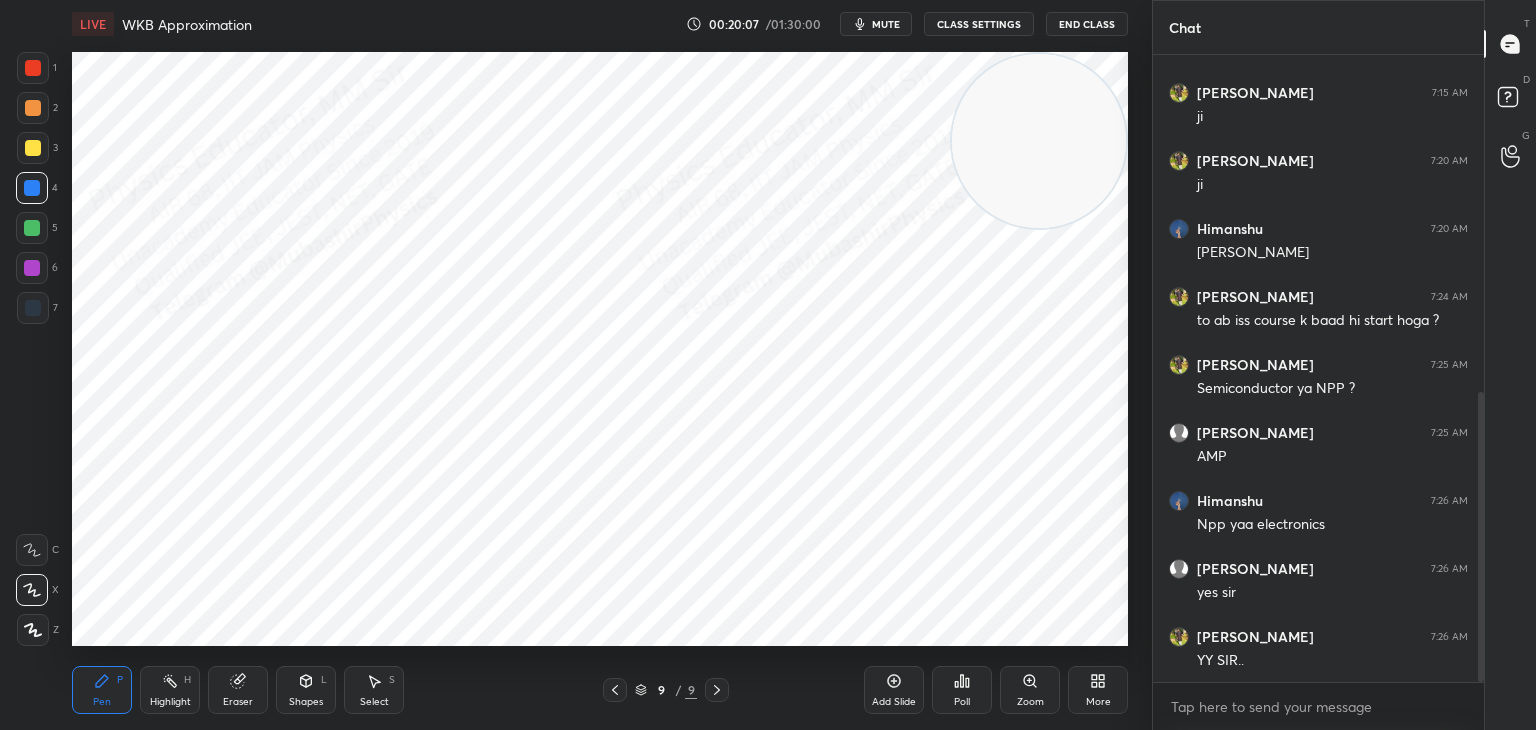 drag, startPoint x: 169, startPoint y: 684, endPoint x: 217, endPoint y: 650, distance: 58.821766 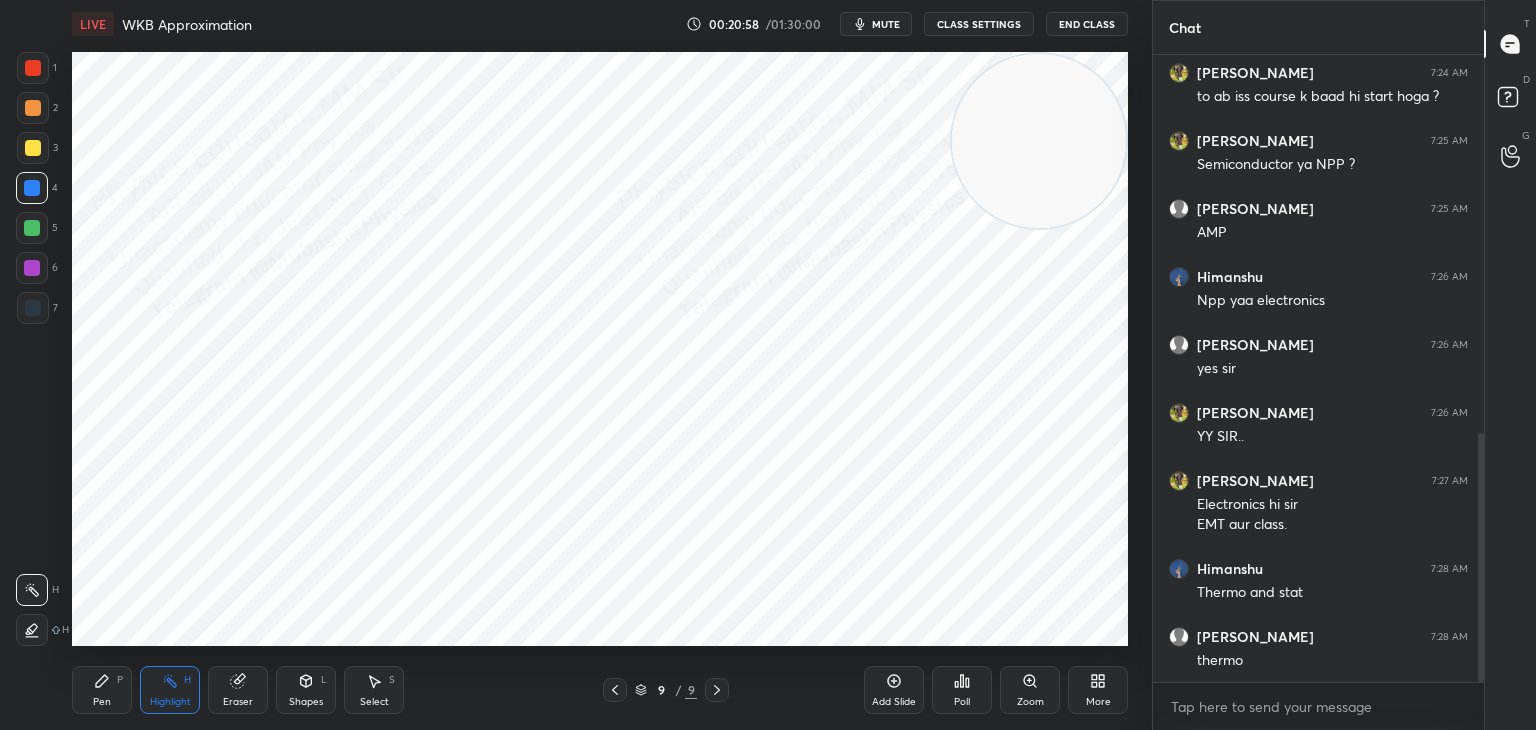 scroll, scrollTop: 1022, scrollLeft: 0, axis: vertical 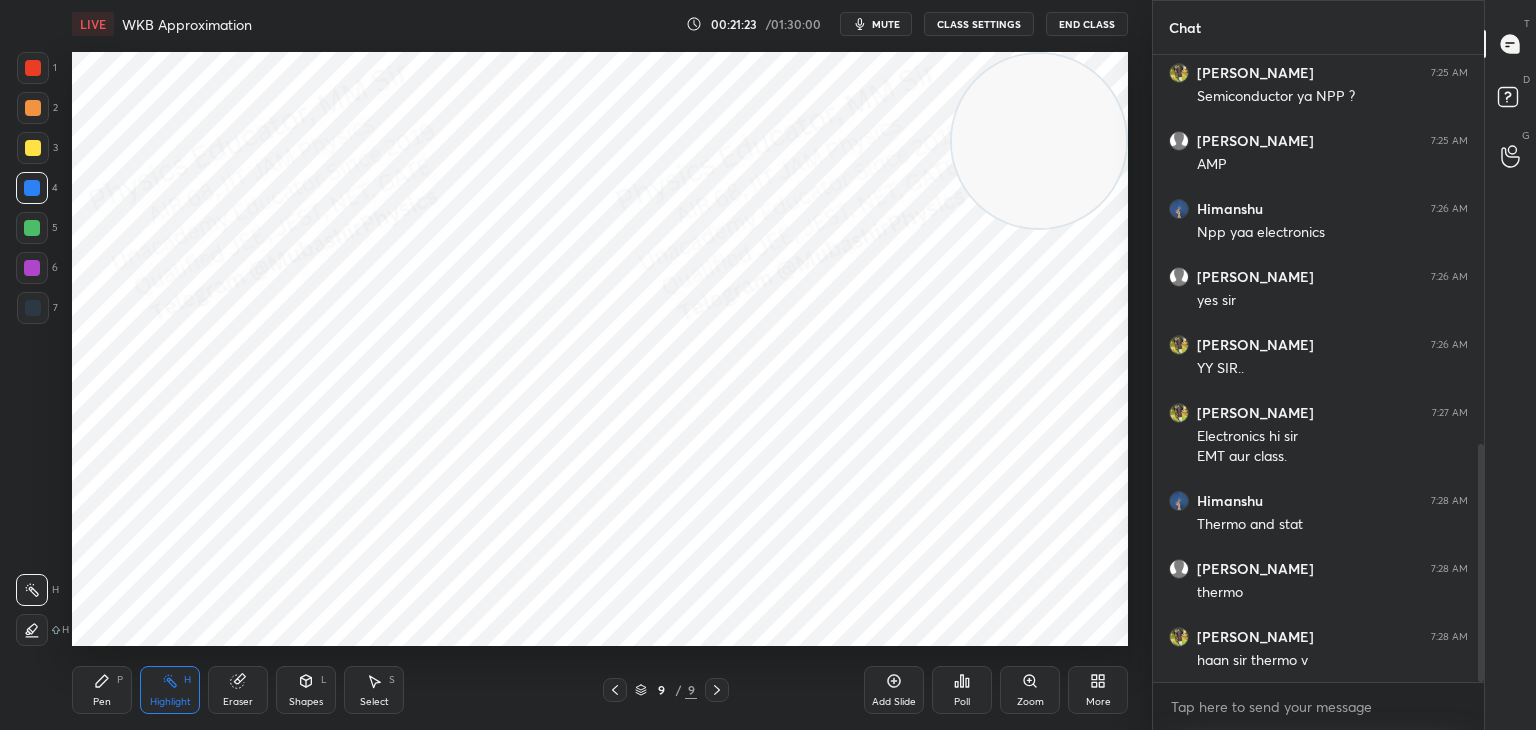 drag, startPoint x: 718, startPoint y: 688, endPoint x: 1112, endPoint y: 688, distance: 394 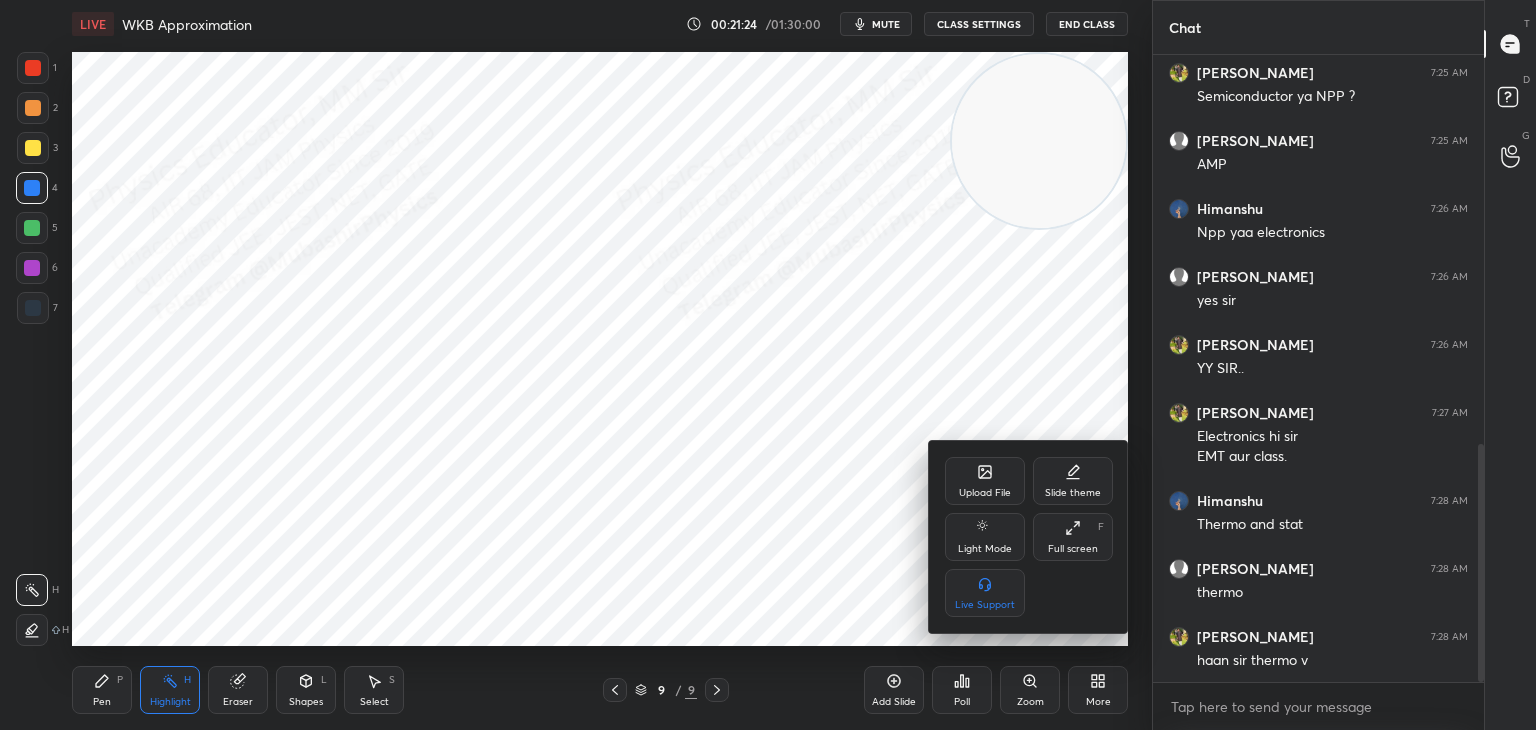 click on "Upload File" at bounding box center [985, 481] 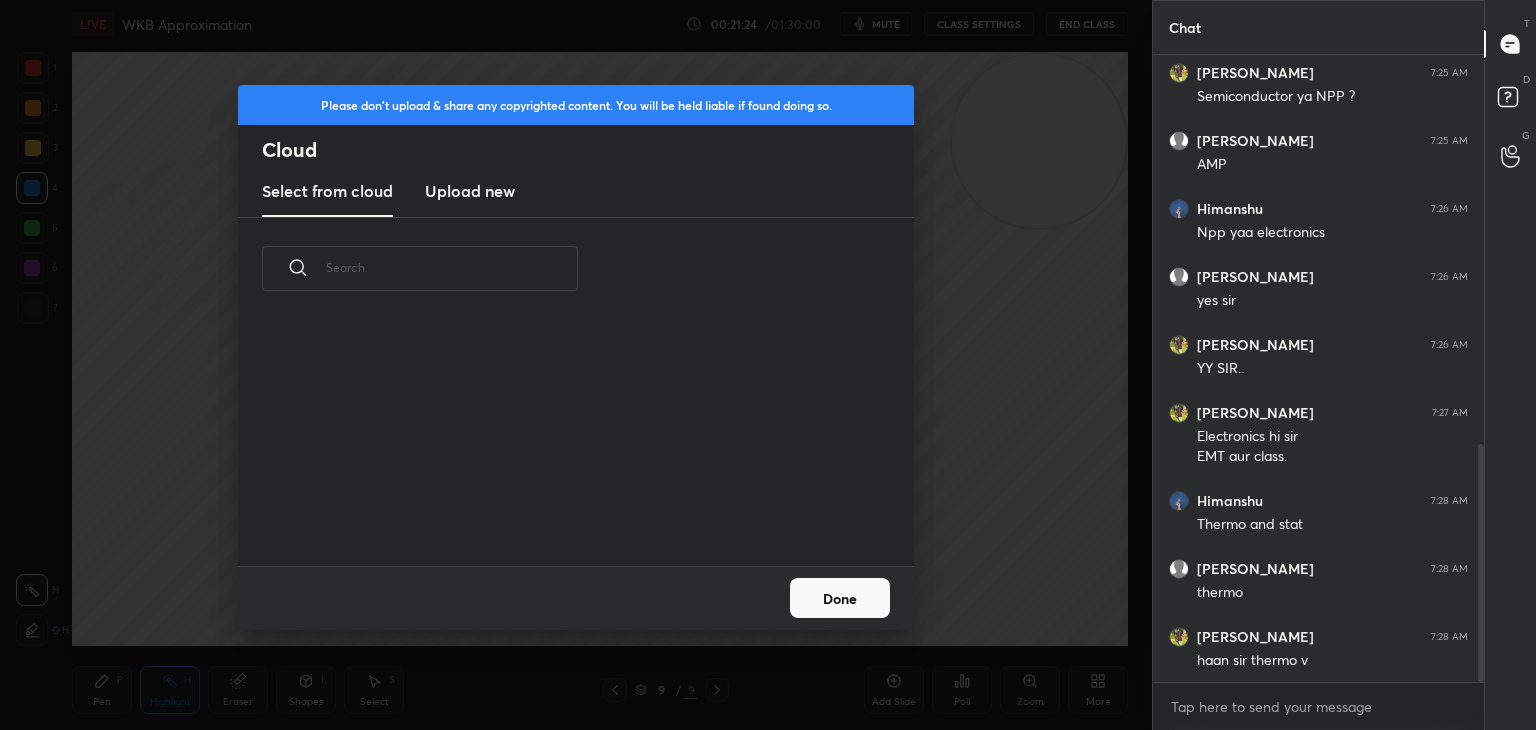 scroll, scrollTop: 5, scrollLeft: 10, axis: both 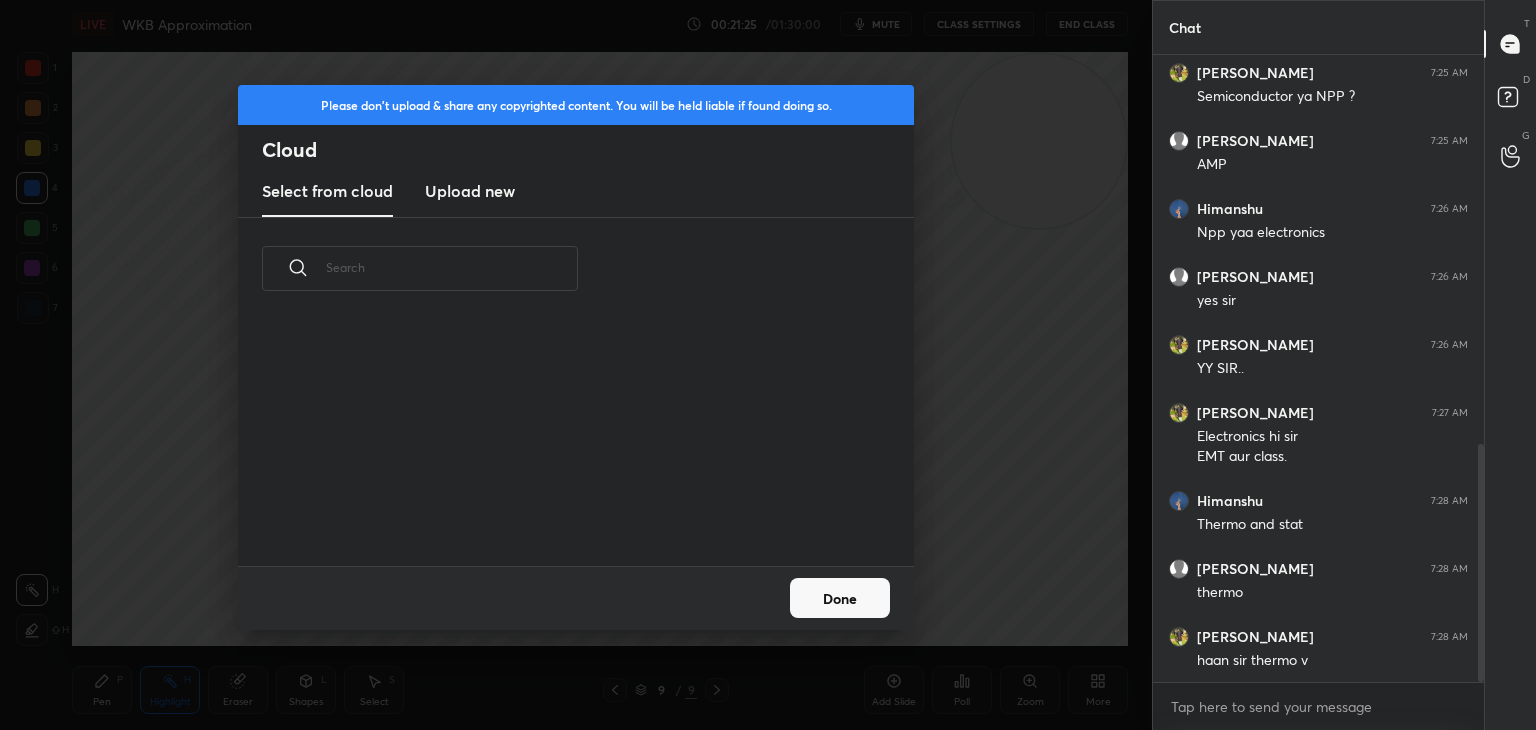 drag, startPoint x: 498, startPoint y: 185, endPoint x: 505, endPoint y: 200, distance: 16.552946 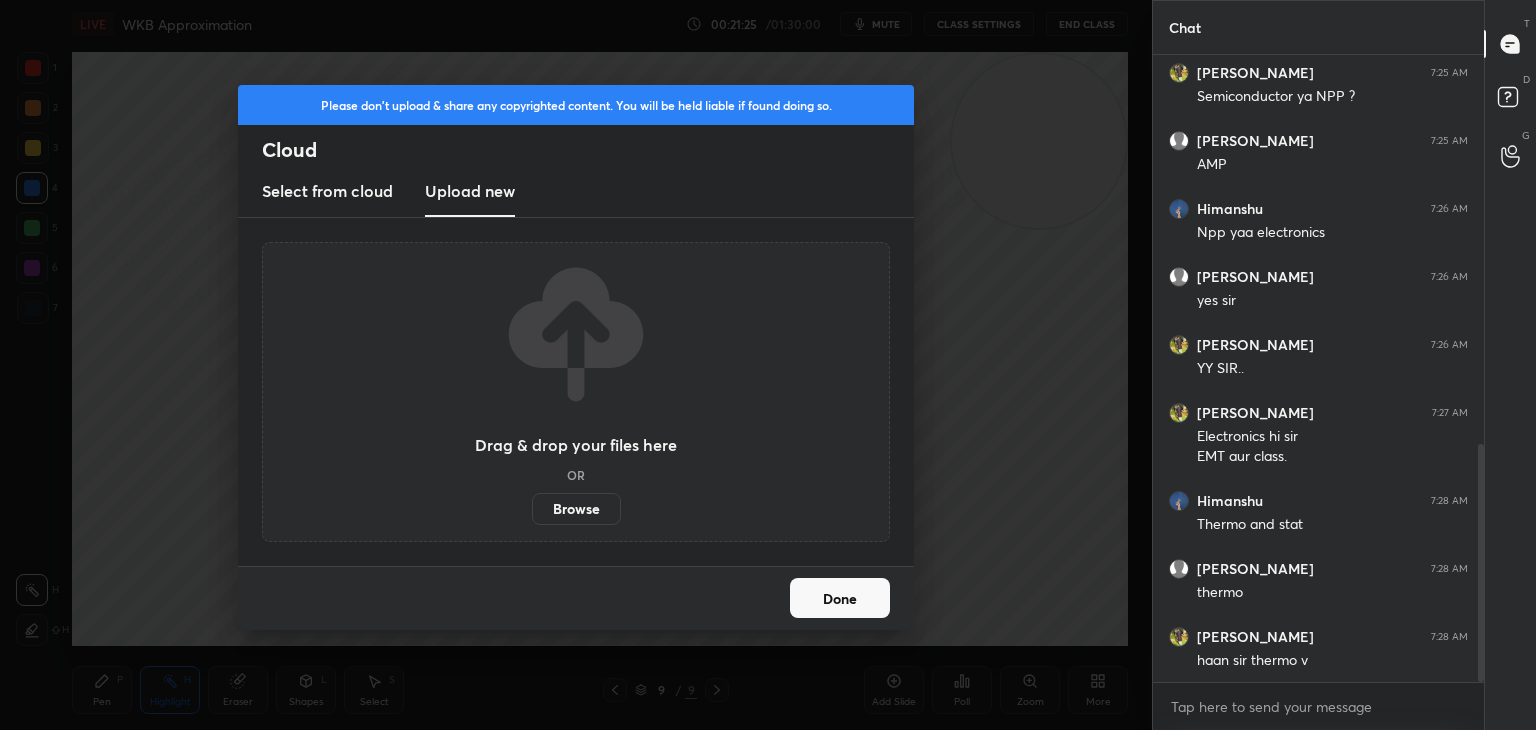 click on "Browse" at bounding box center [576, 509] 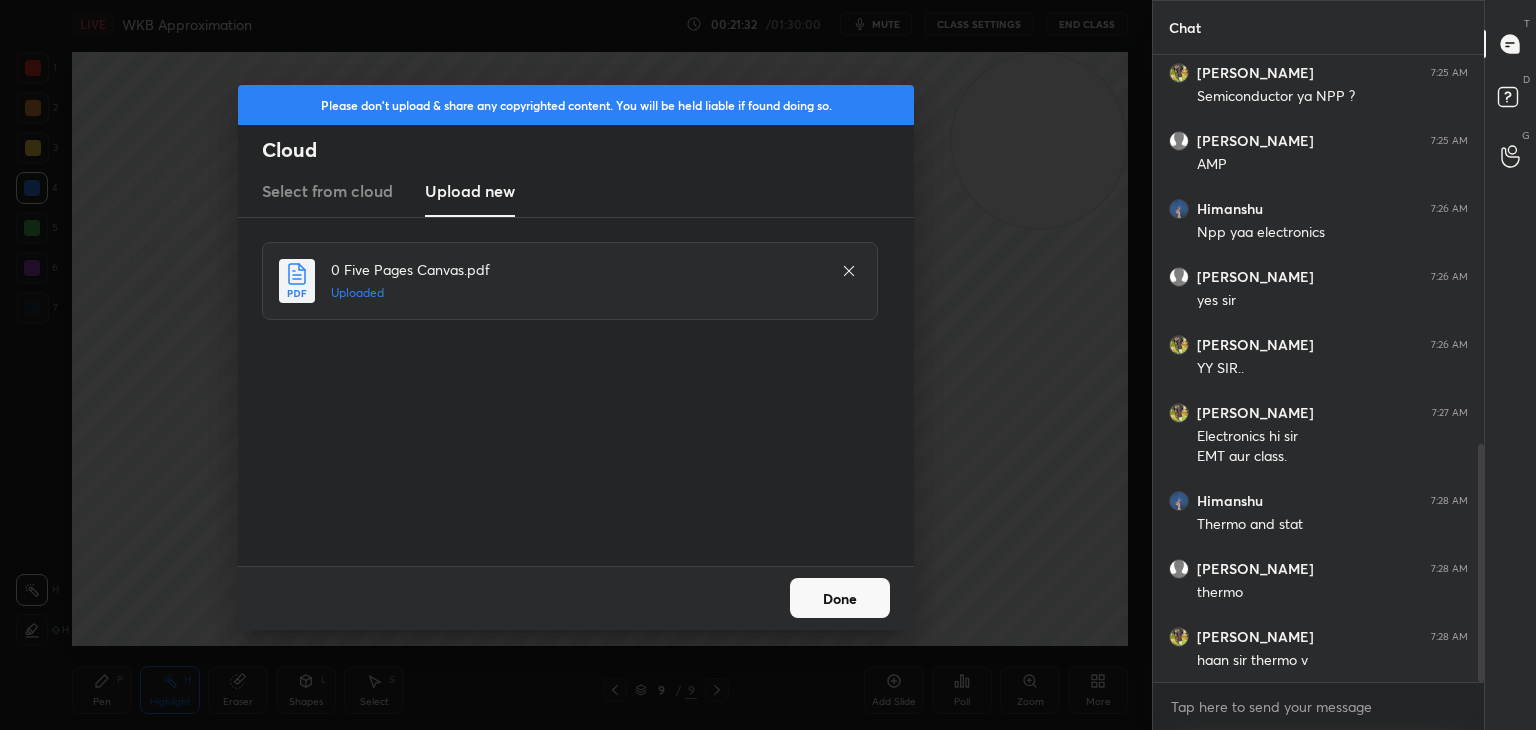 click on "Done" at bounding box center (840, 598) 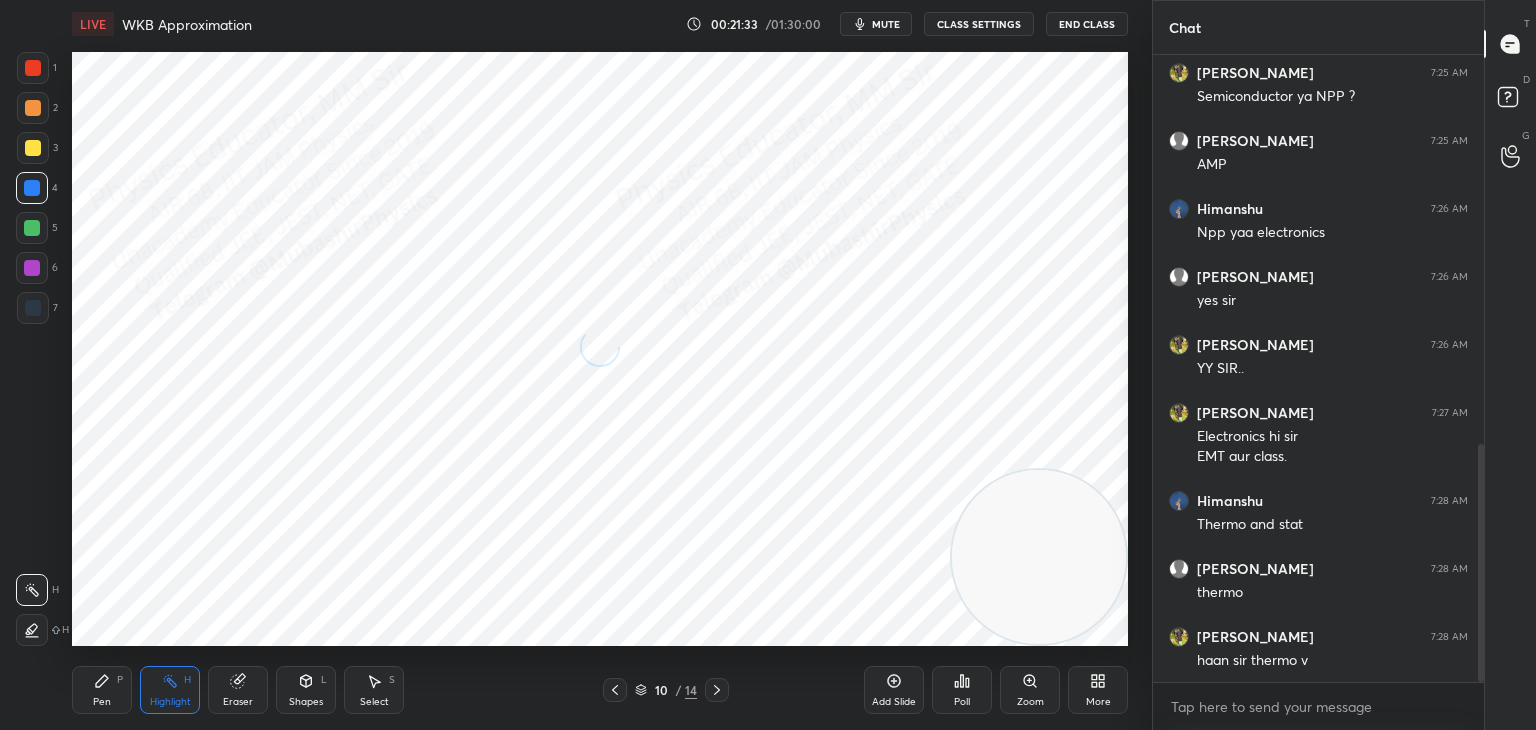 drag, startPoint x: 1032, startPoint y: 160, endPoint x: 1092, endPoint y: 588, distance: 432.18515 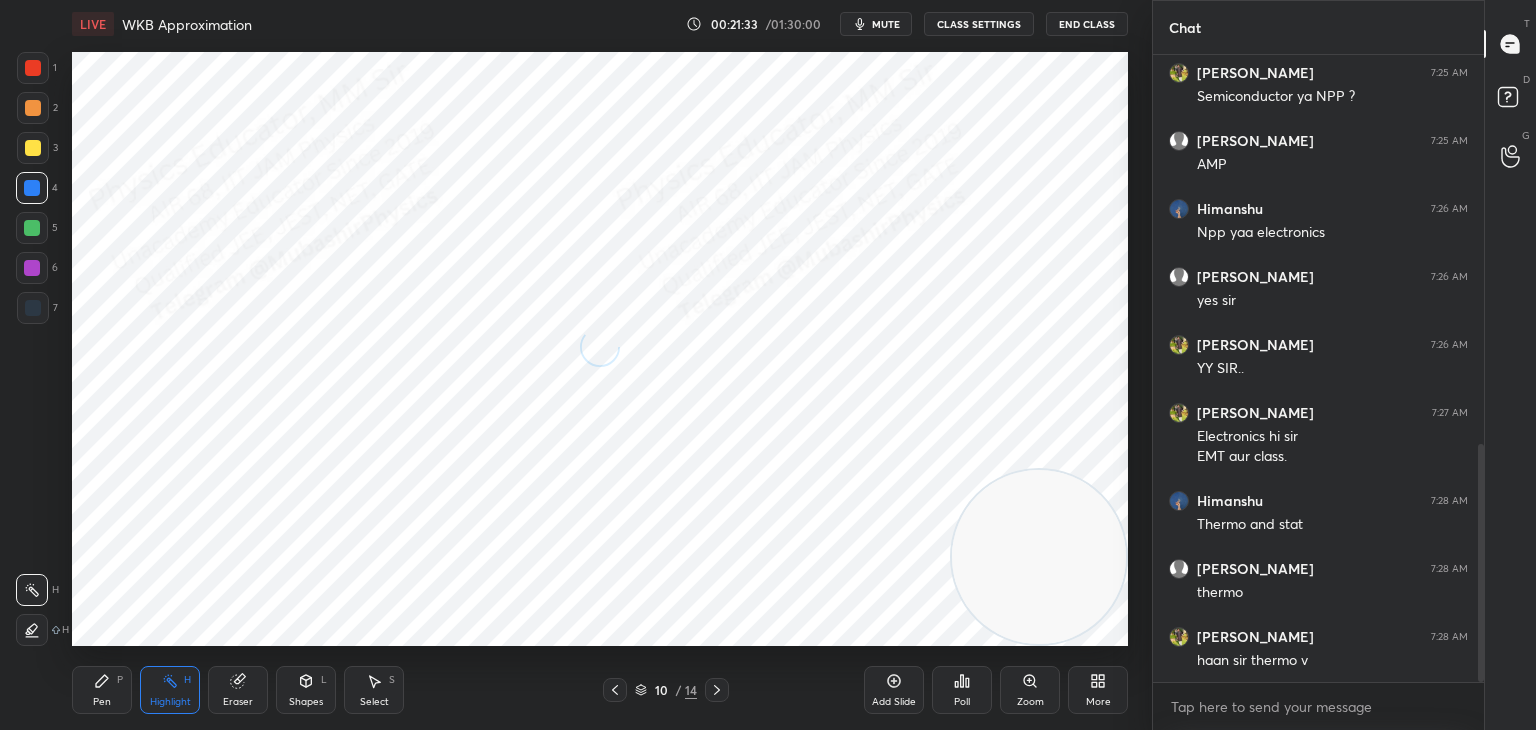 click at bounding box center (1039, 557) 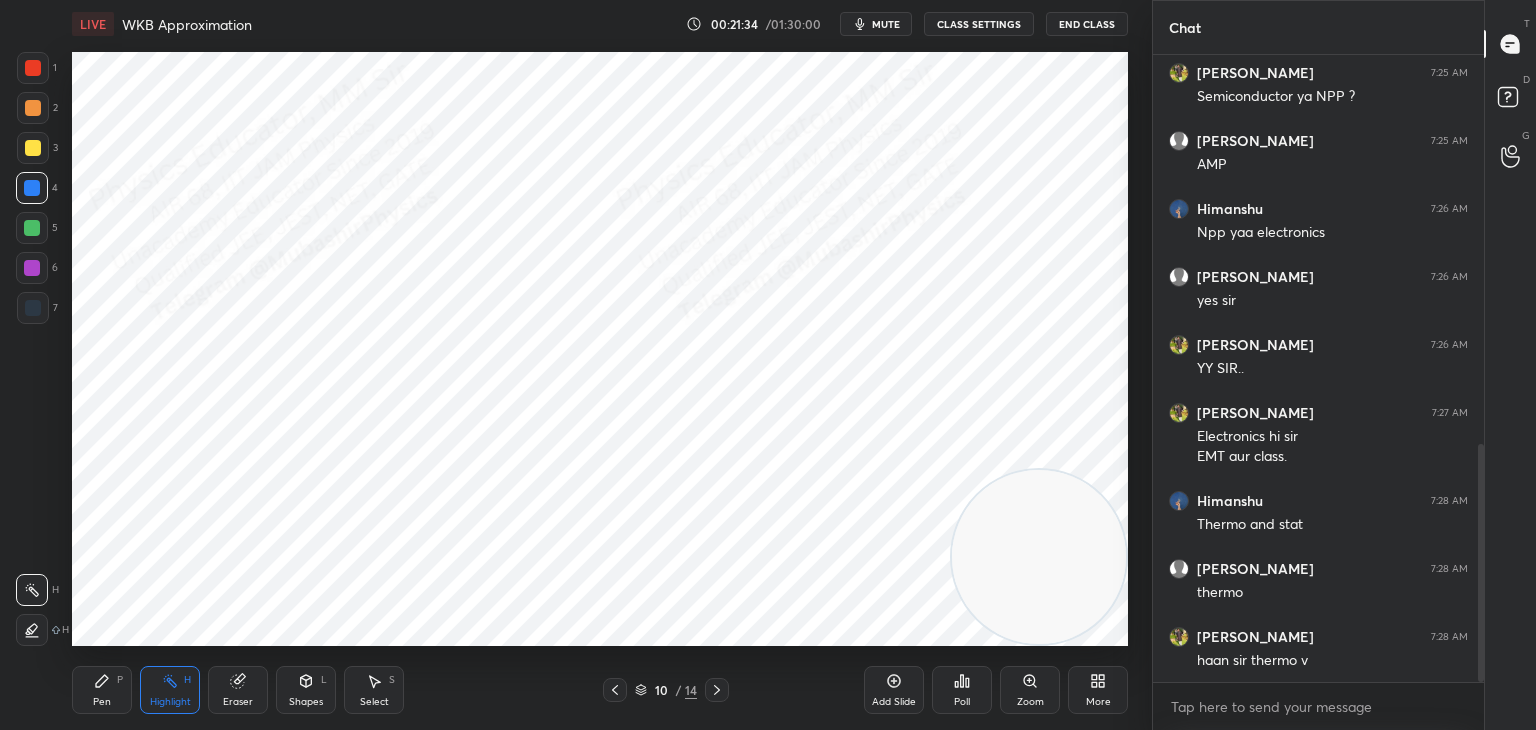 click on "Pen P" at bounding box center (102, 690) 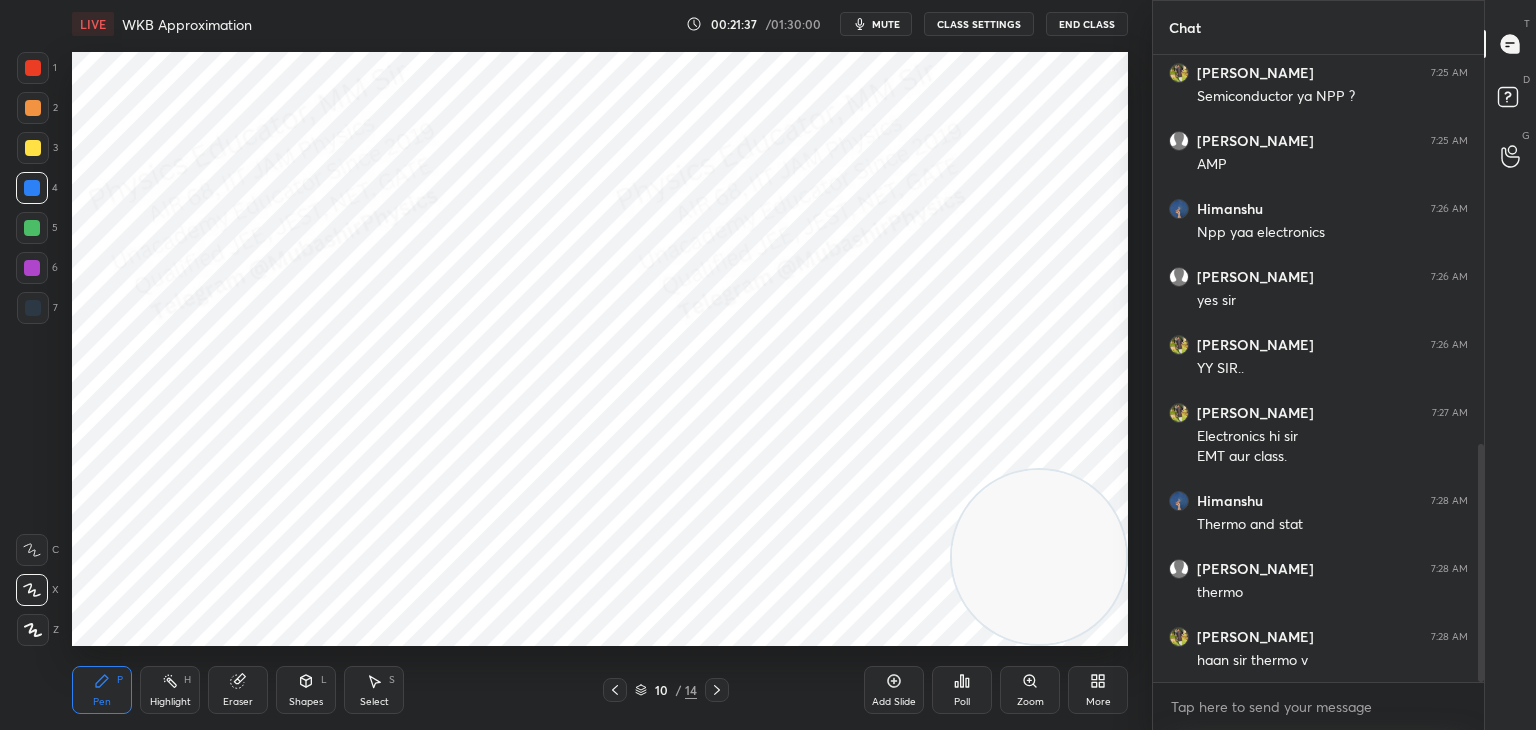drag, startPoint x: 28, startPoint y: 268, endPoint x: 40, endPoint y: 269, distance: 12.0415945 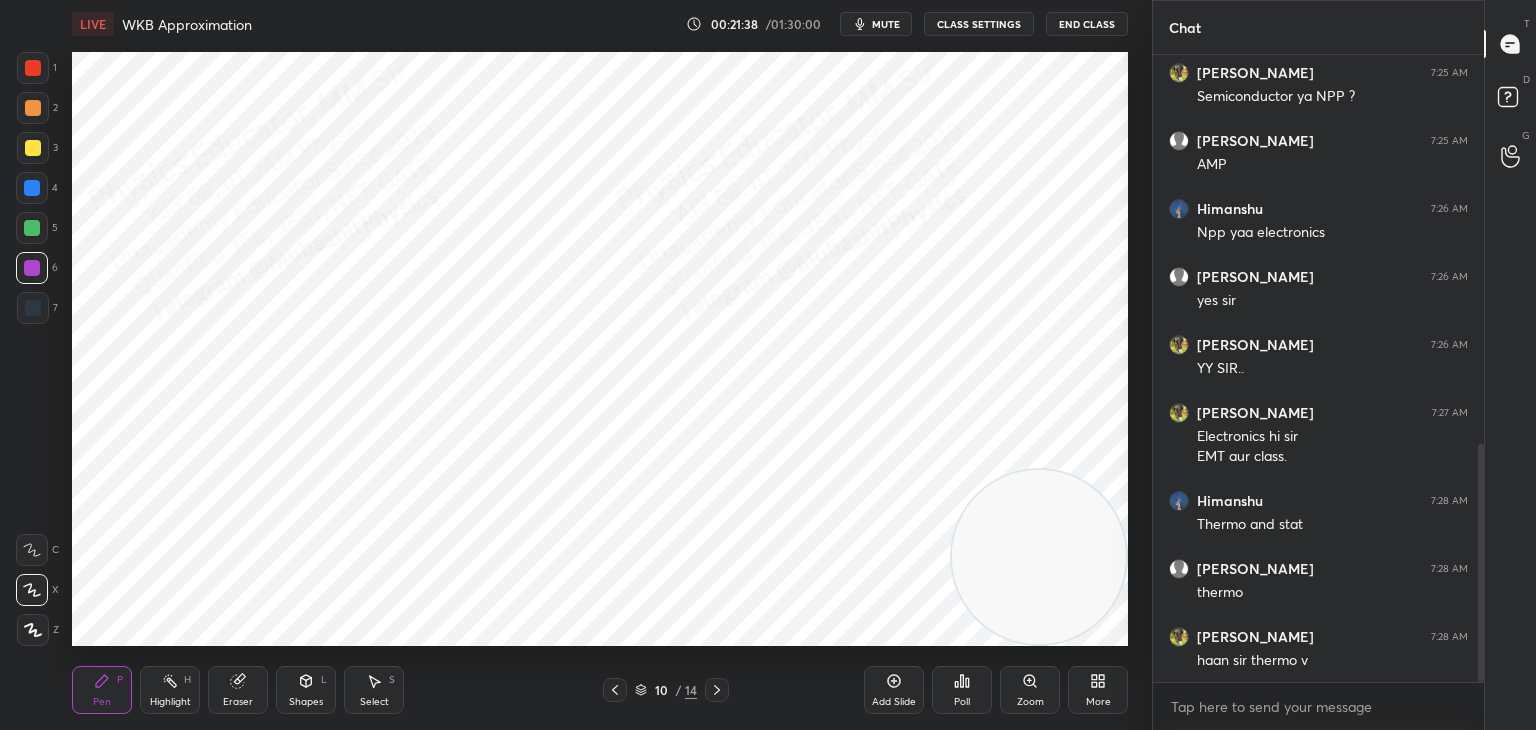drag, startPoint x: 620, startPoint y: 688, endPoint x: 685, endPoint y: 690, distance: 65.03076 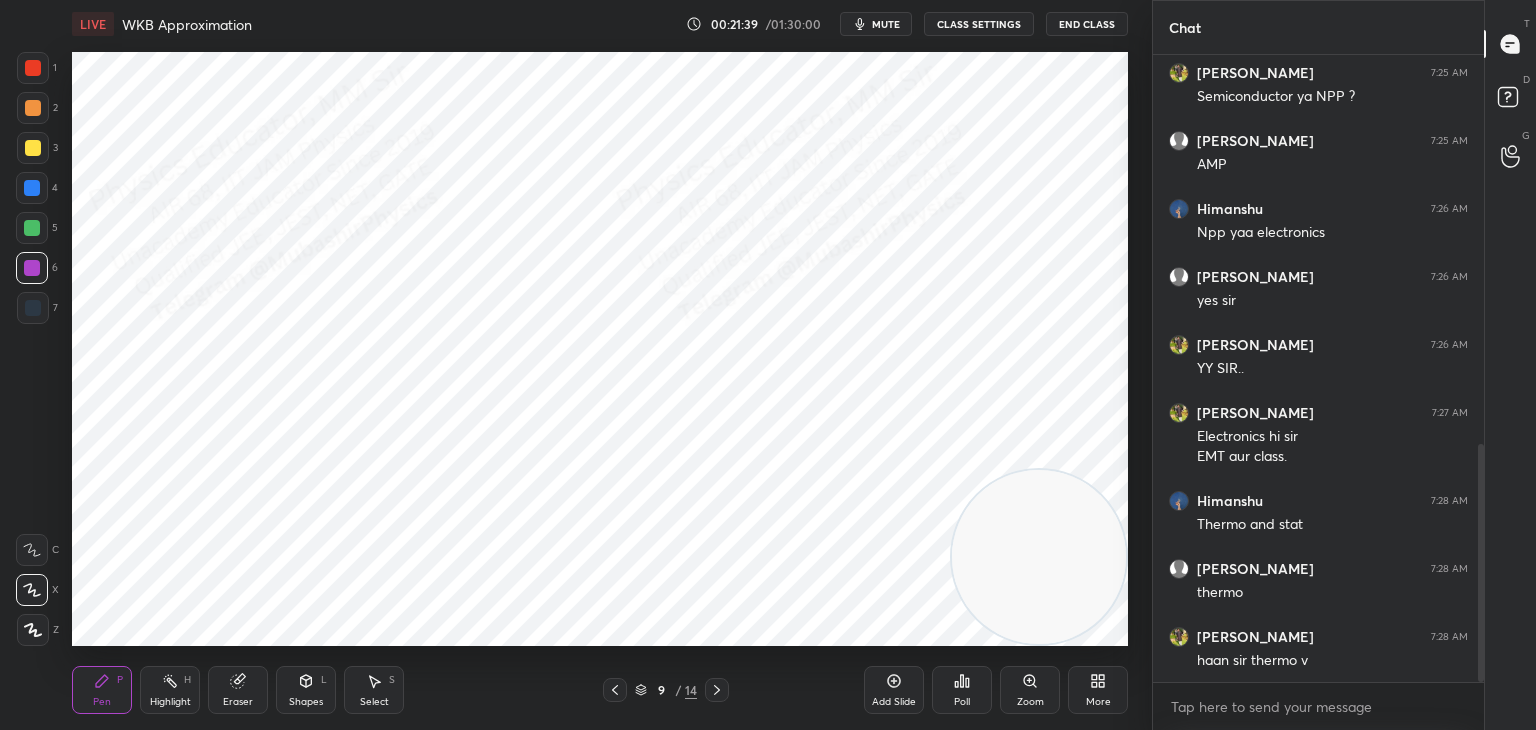 click 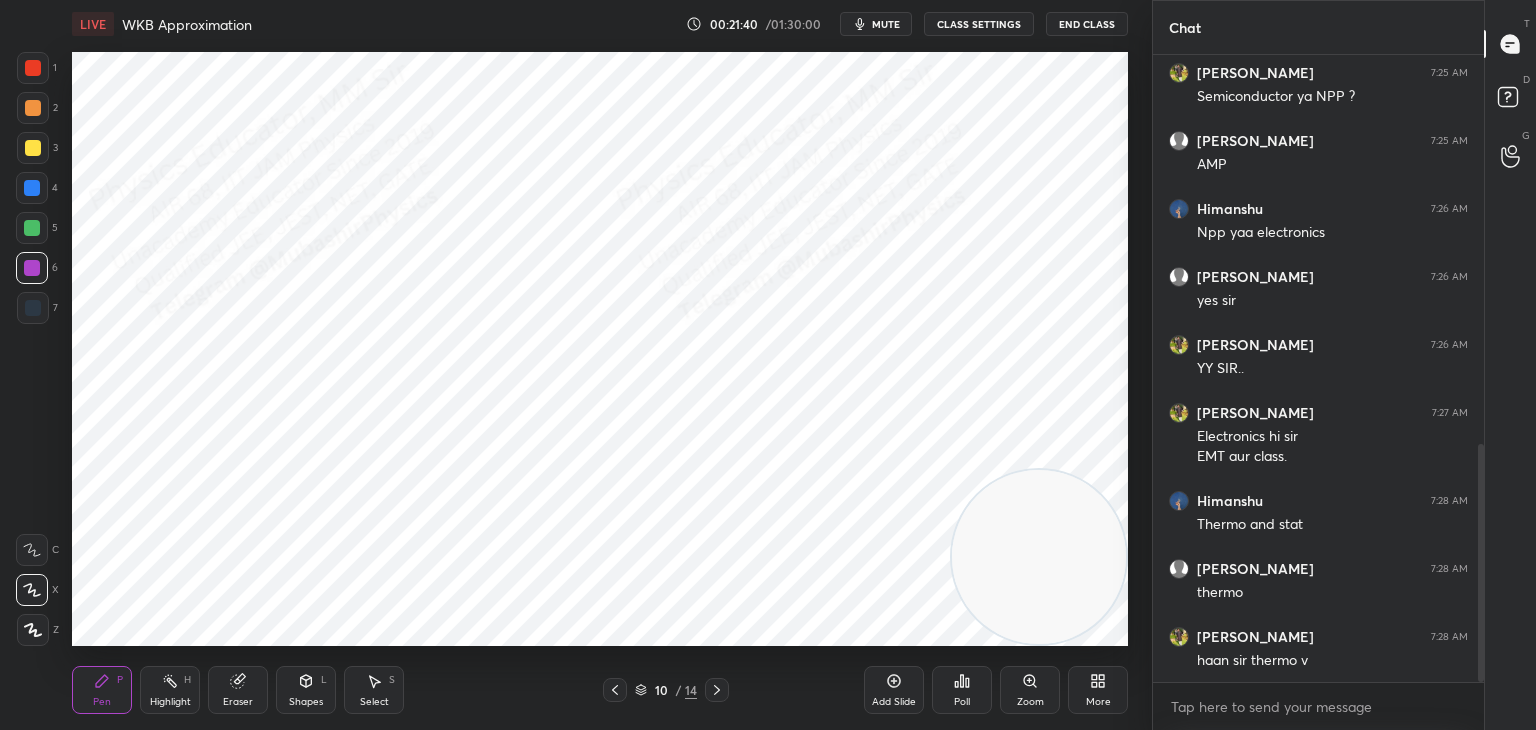 click at bounding box center [32, 228] 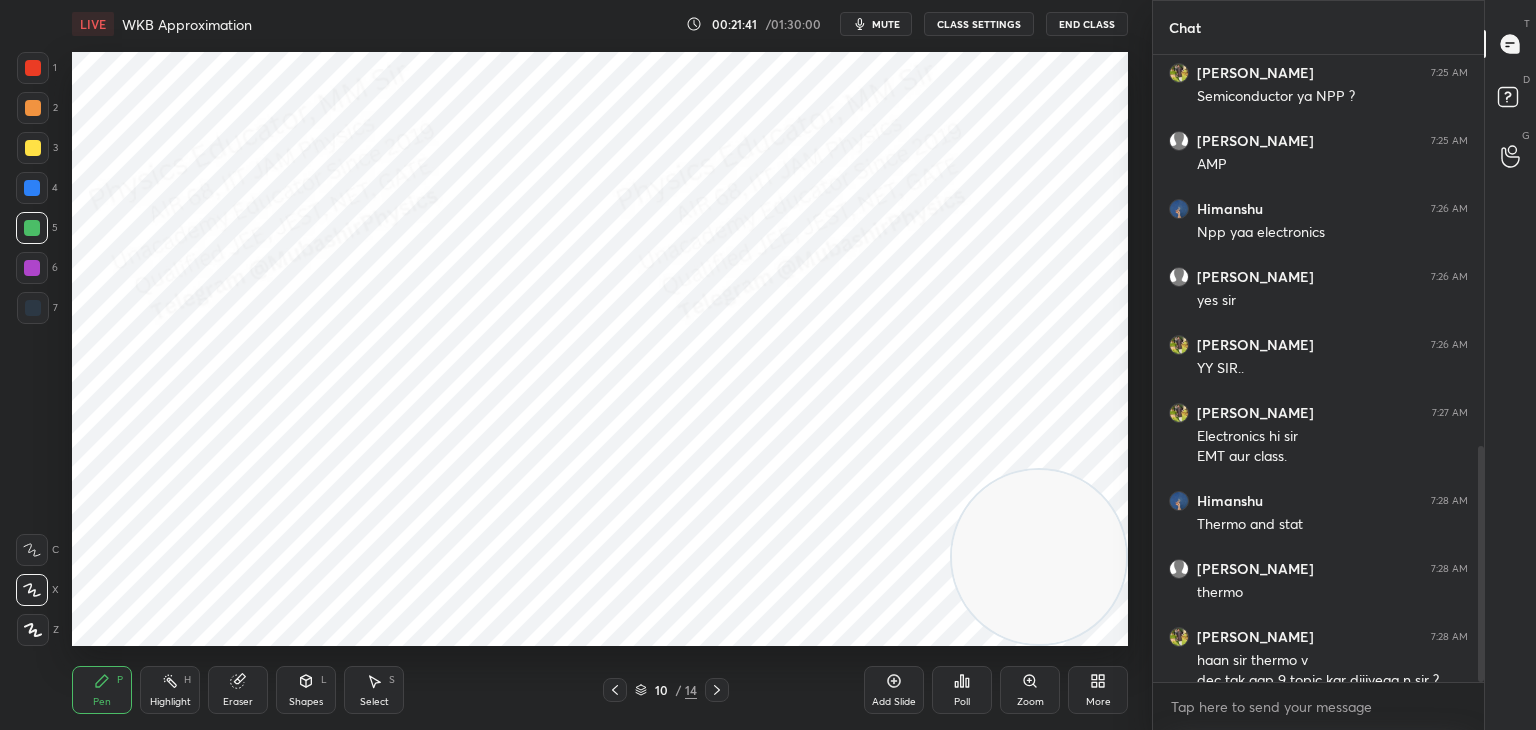 scroll, scrollTop: 1042, scrollLeft: 0, axis: vertical 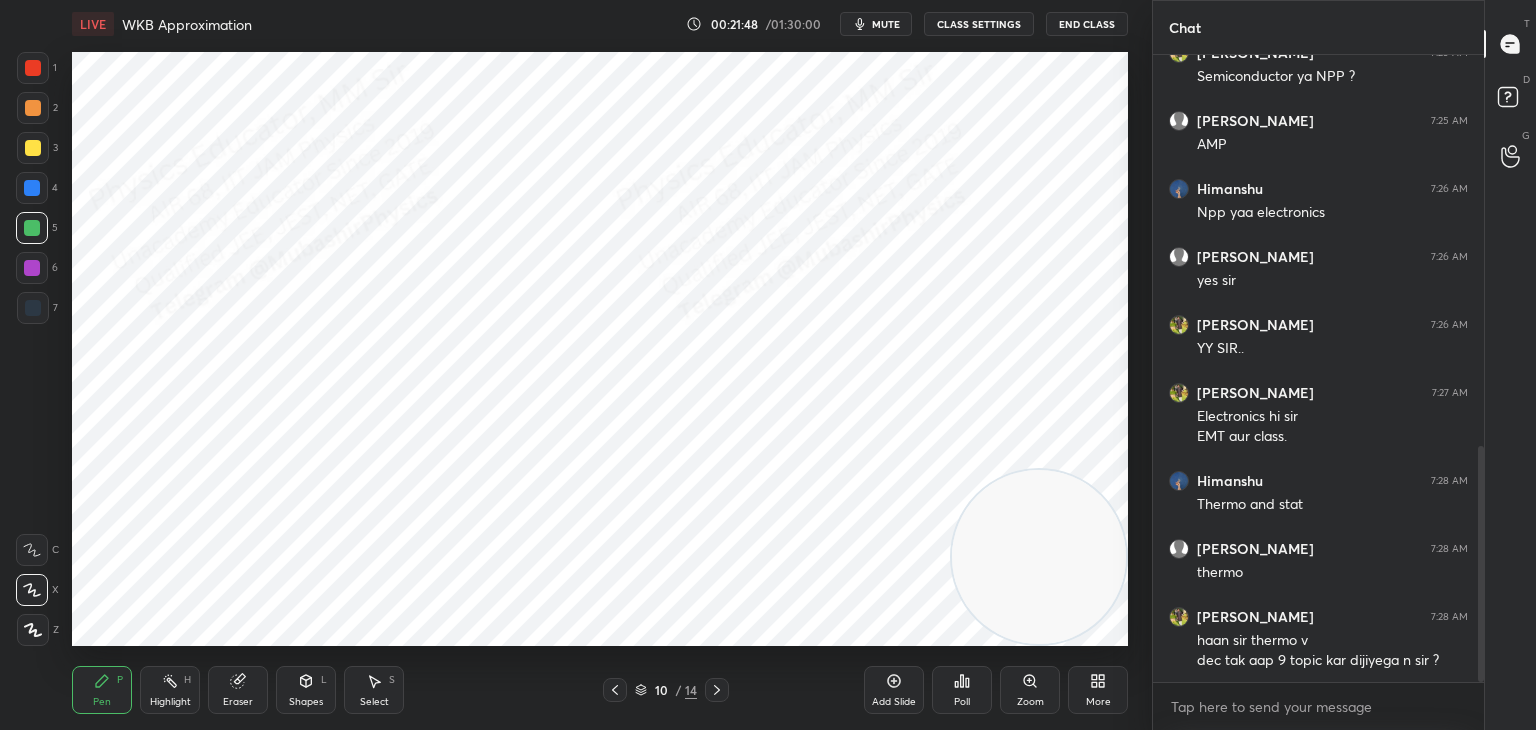 click at bounding box center (32, 188) 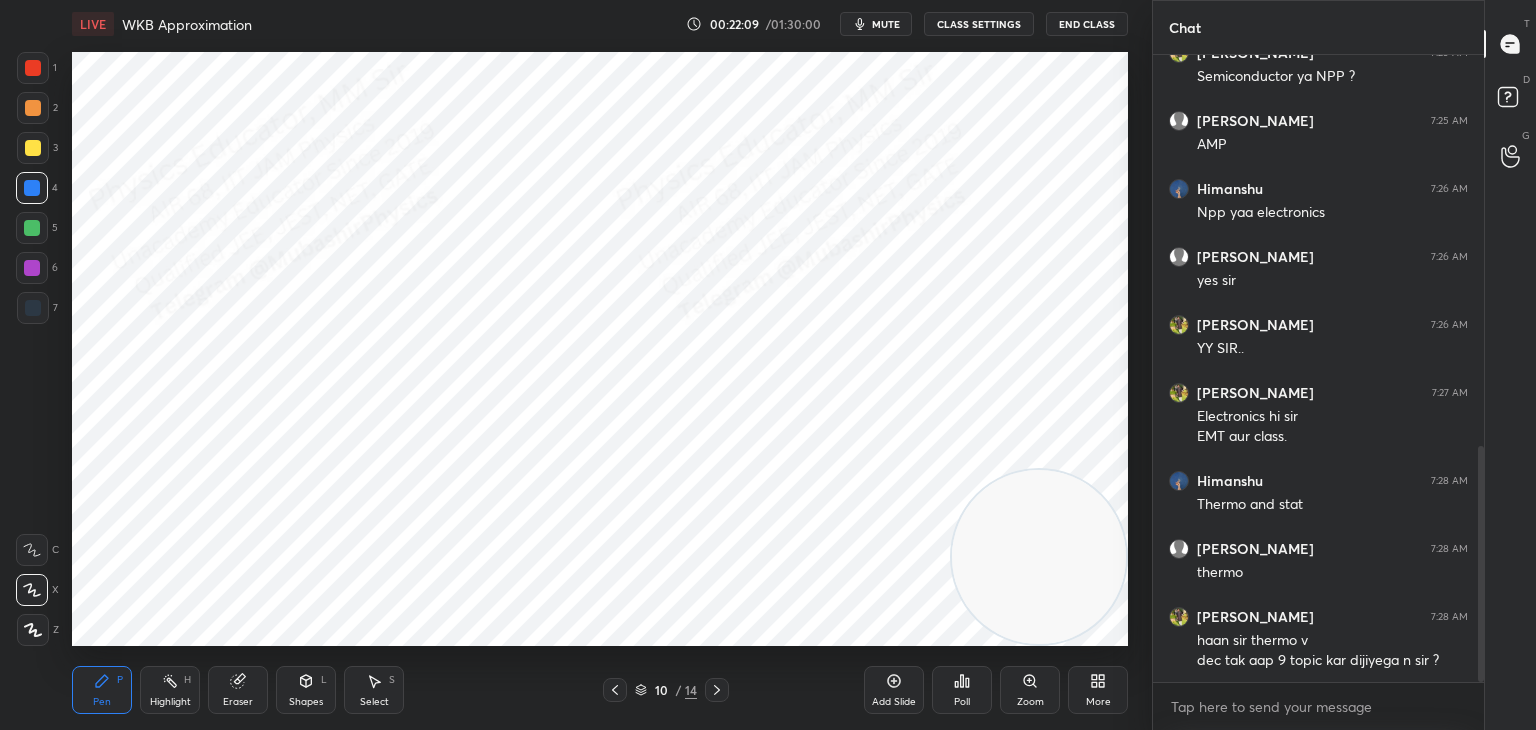 drag, startPoint x: 372, startPoint y: 686, endPoint x: 373, endPoint y: 672, distance: 14.035668 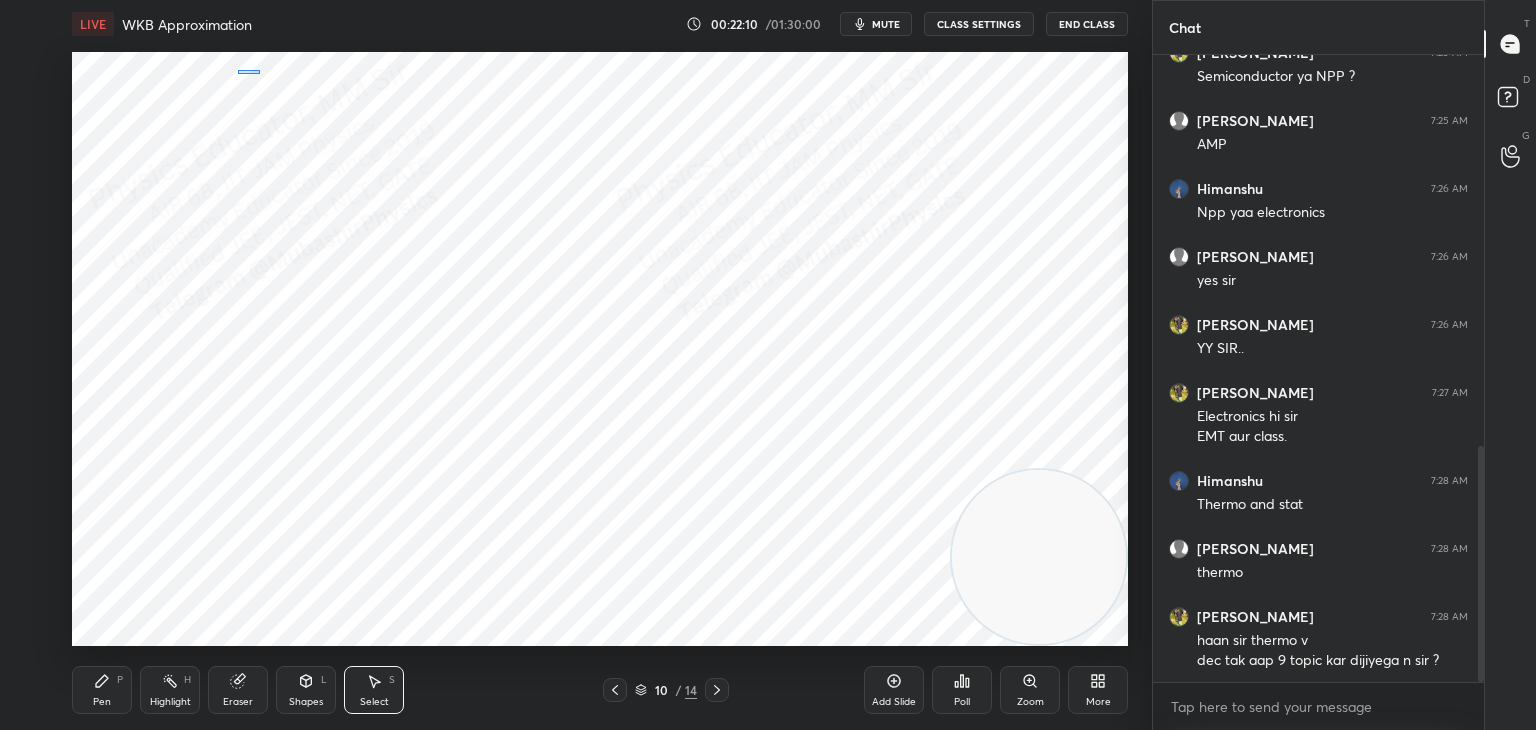 drag, startPoint x: 260, startPoint y: 73, endPoint x: 360, endPoint y: 116, distance: 108.85311 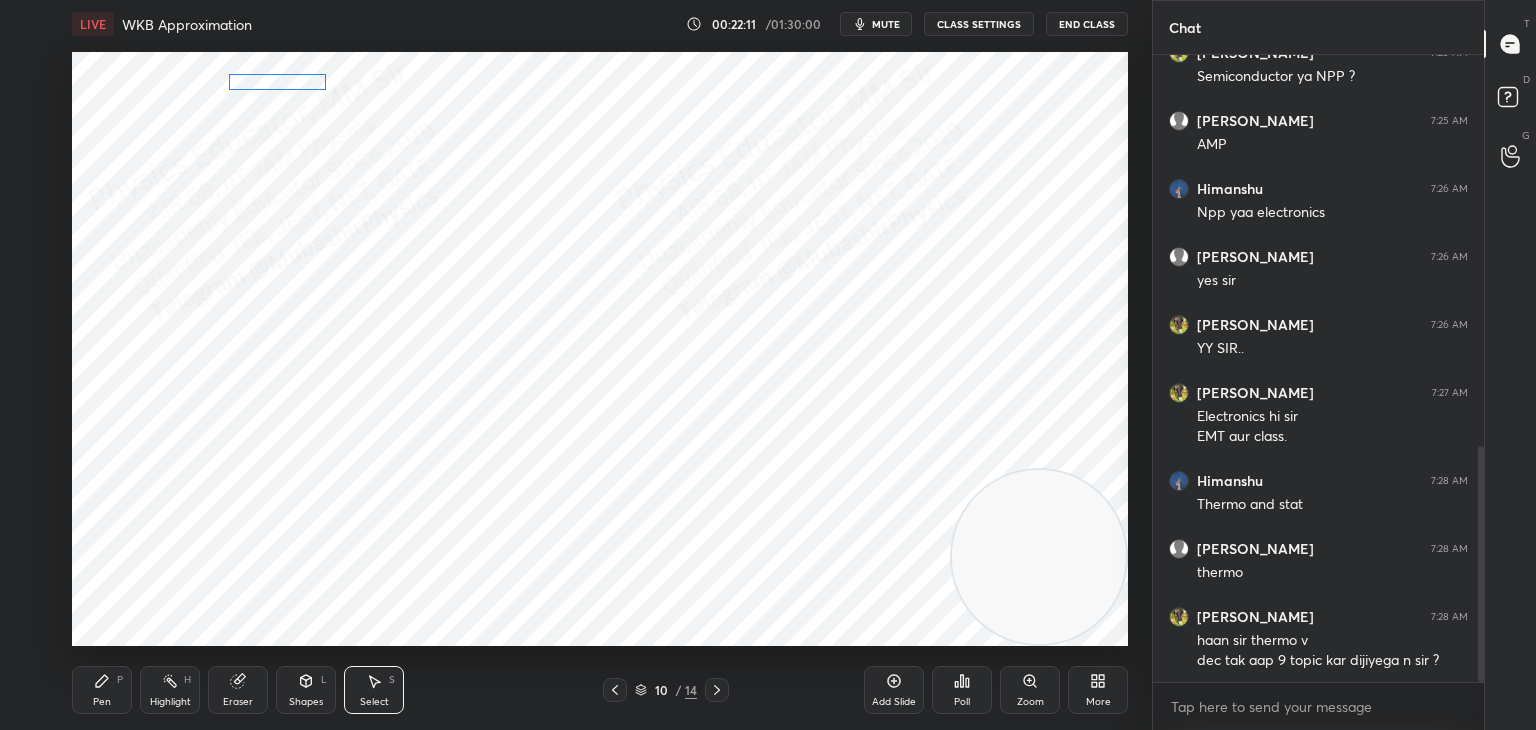 drag, startPoint x: 316, startPoint y: 88, endPoint x: 294, endPoint y: 80, distance: 23.409399 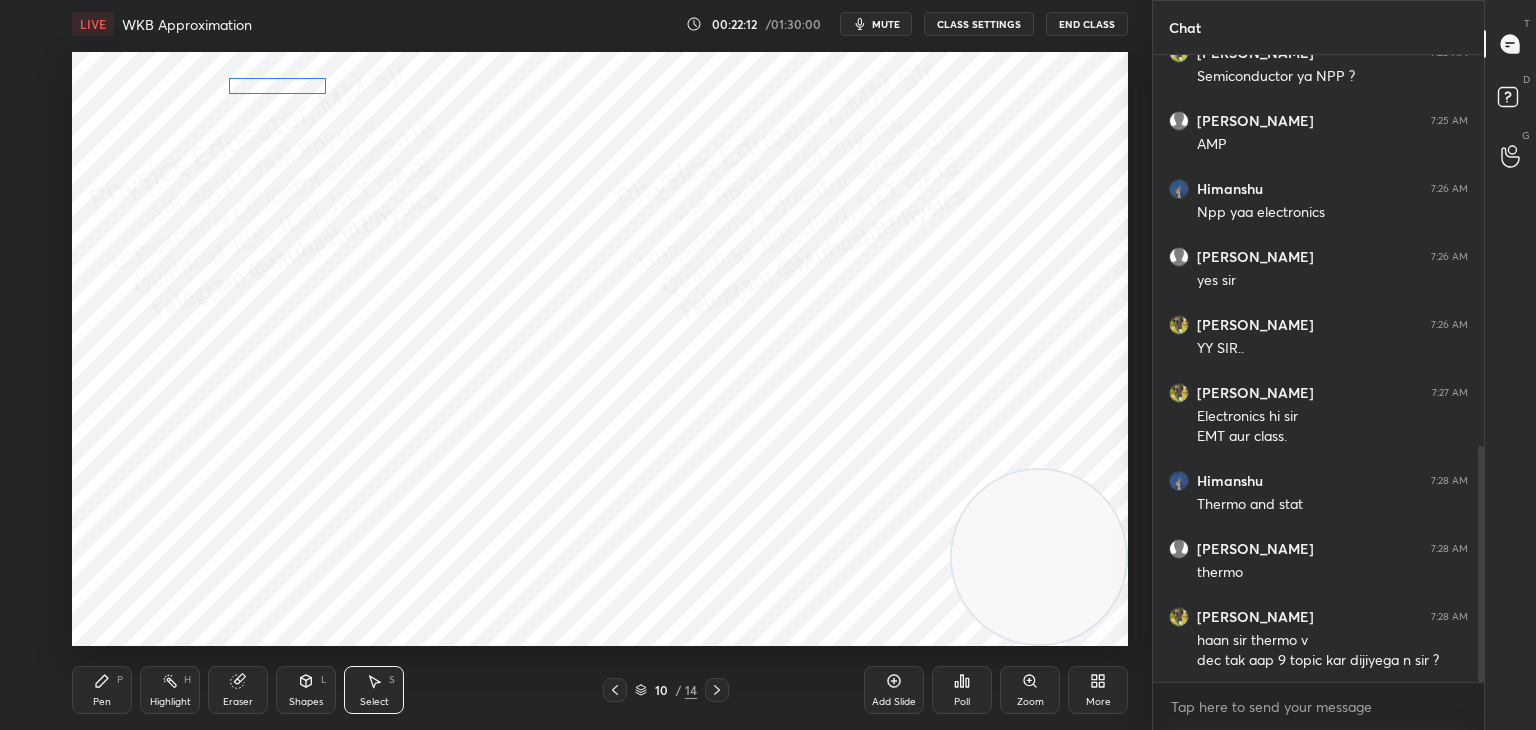 click on "0 ° Undo Copy Duplicate Duplicate to new slide Delete" at bounding box center [600, 349] 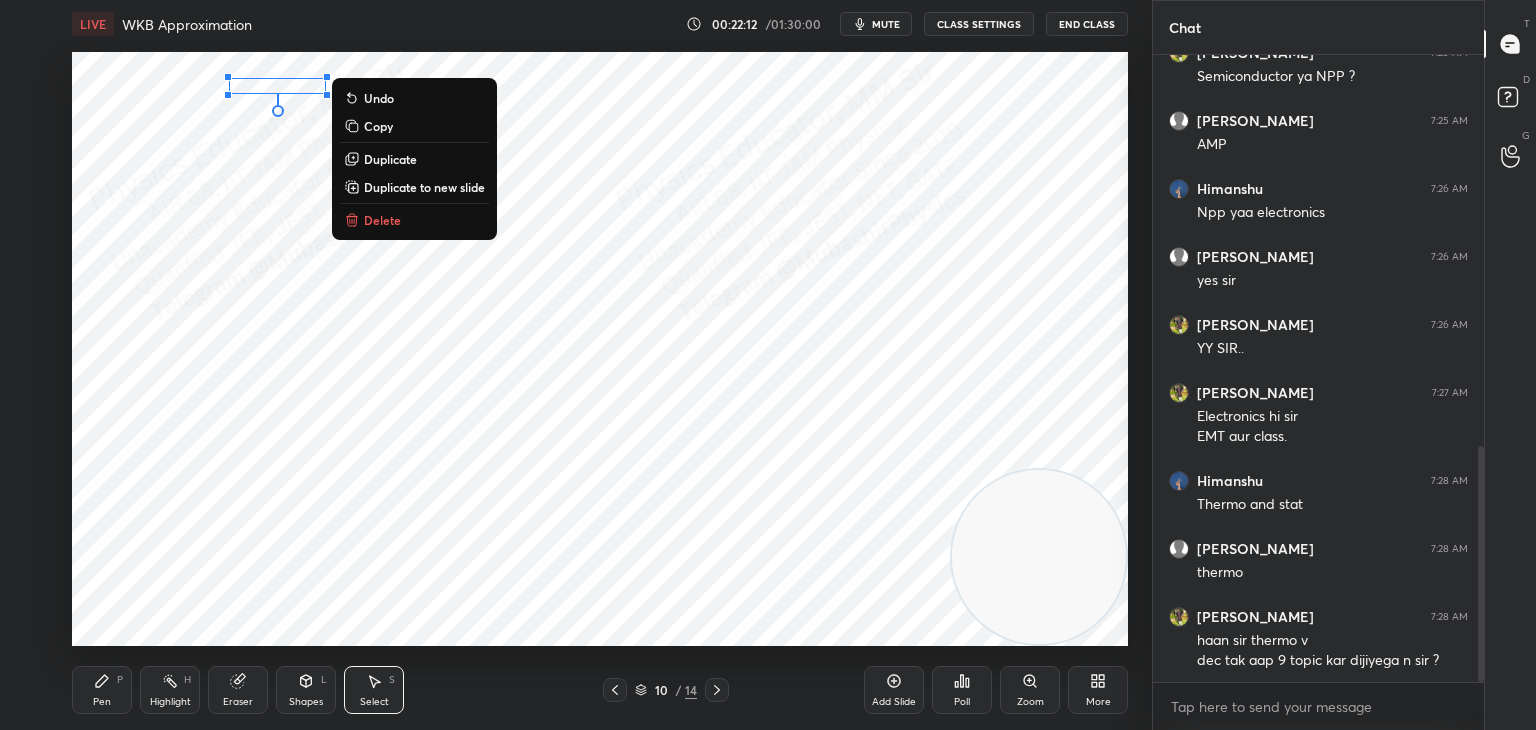 click on "0 ° Undo Copy Duplicate Duplicate to new slide Delete" at bounding box center [600, 349] 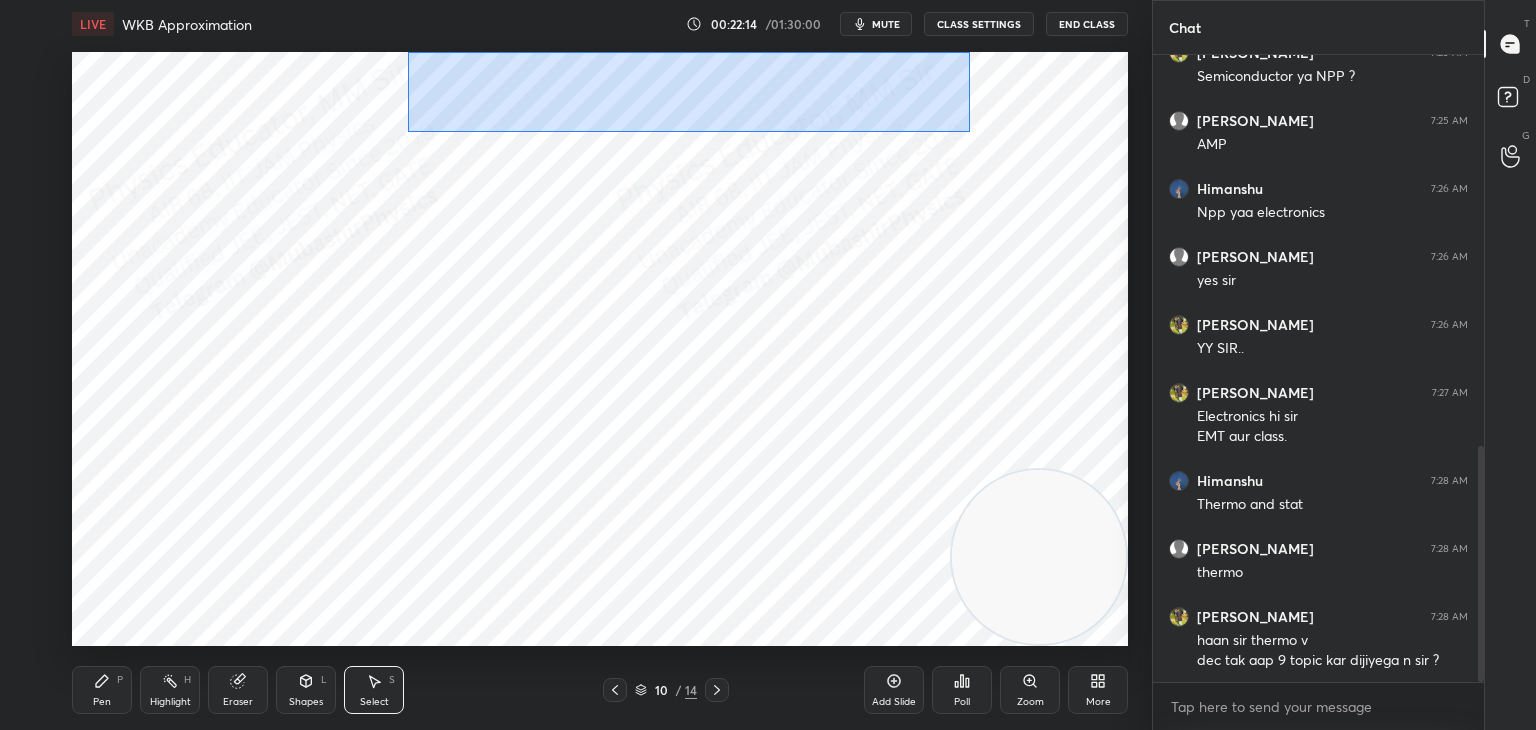 drag, startPoint x: 408, startPoint y: 52, endPoint x: 940, endPoint y: 106, distance: 534.7336 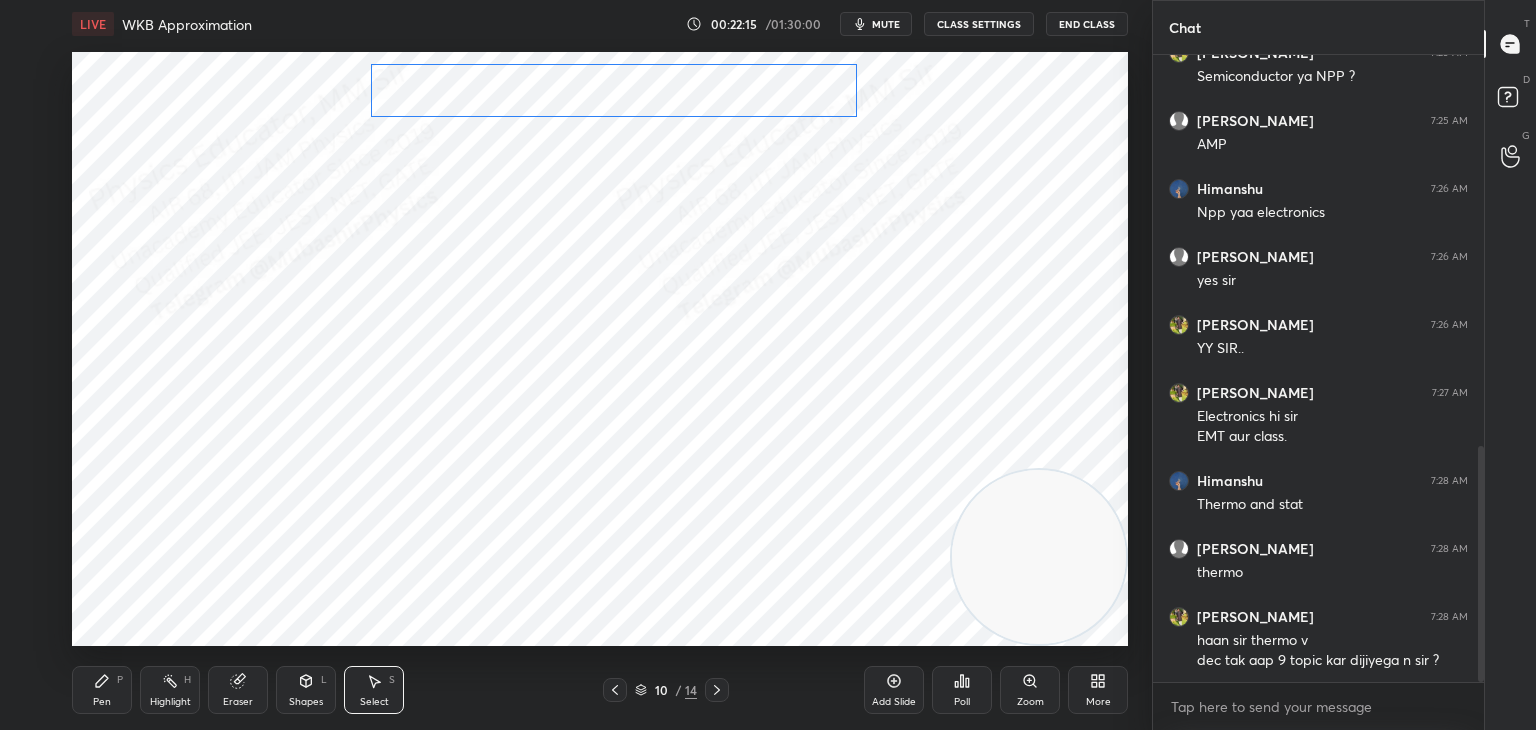 drag, startPoint x: 826, startPoint y: 78, endPoint x: 760, endPoint y: 76, distance: 66.0303 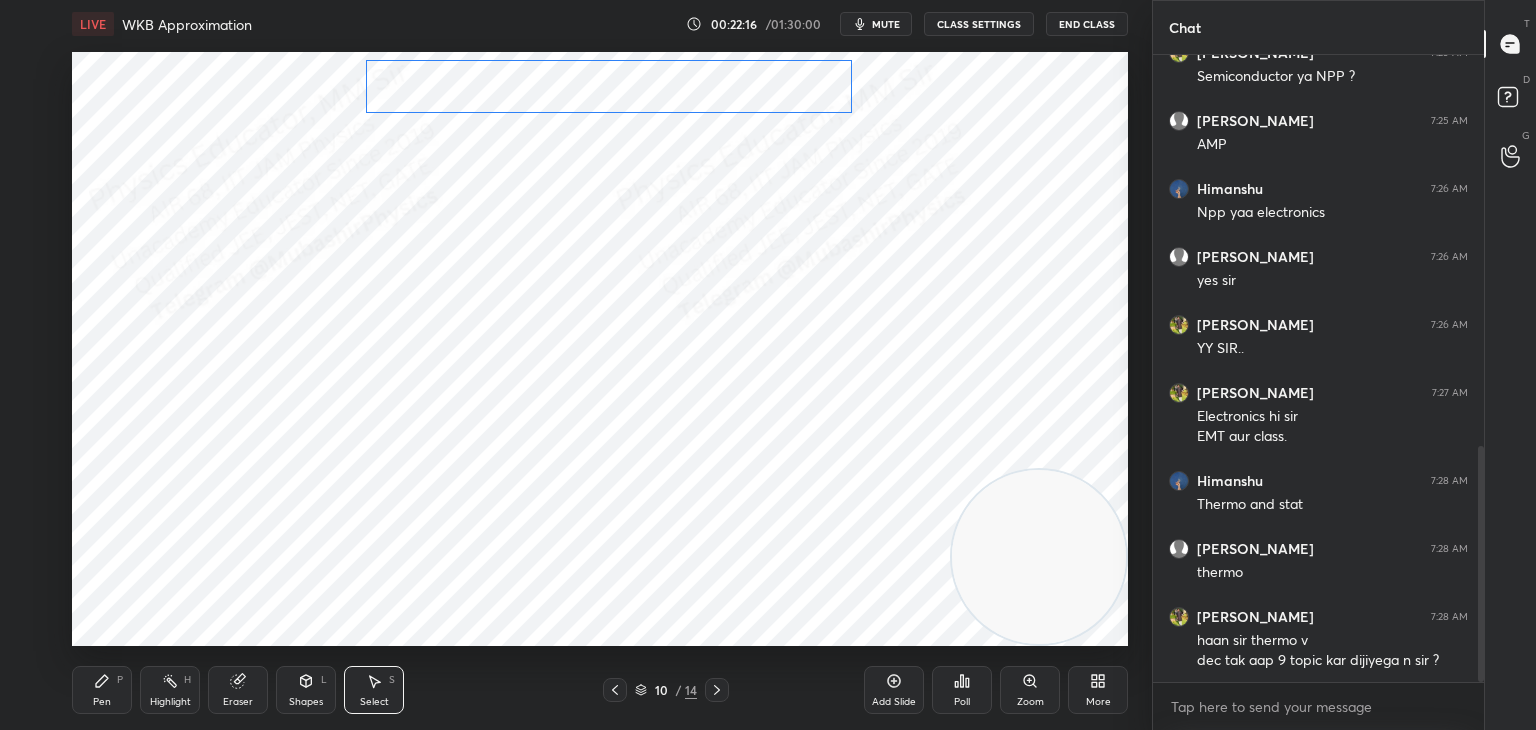 click on "0 ° Undo Copy Duplicate Duplicate to new slide Delete" at bounding box center [600, 349] 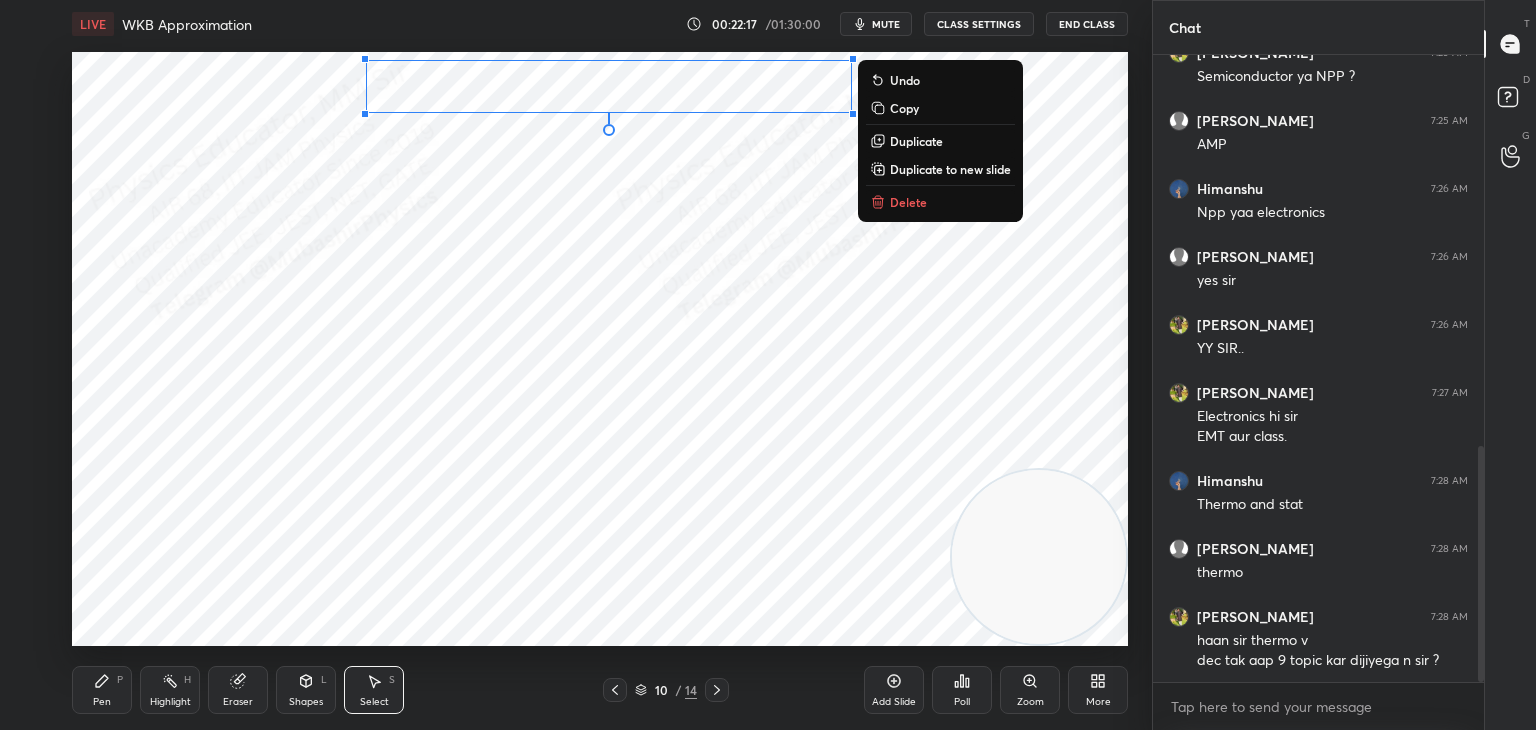drag, startPoint x: 93, startPoint y: 688, endPoint x: 132, endPoint y: 672, distance: 42.154476 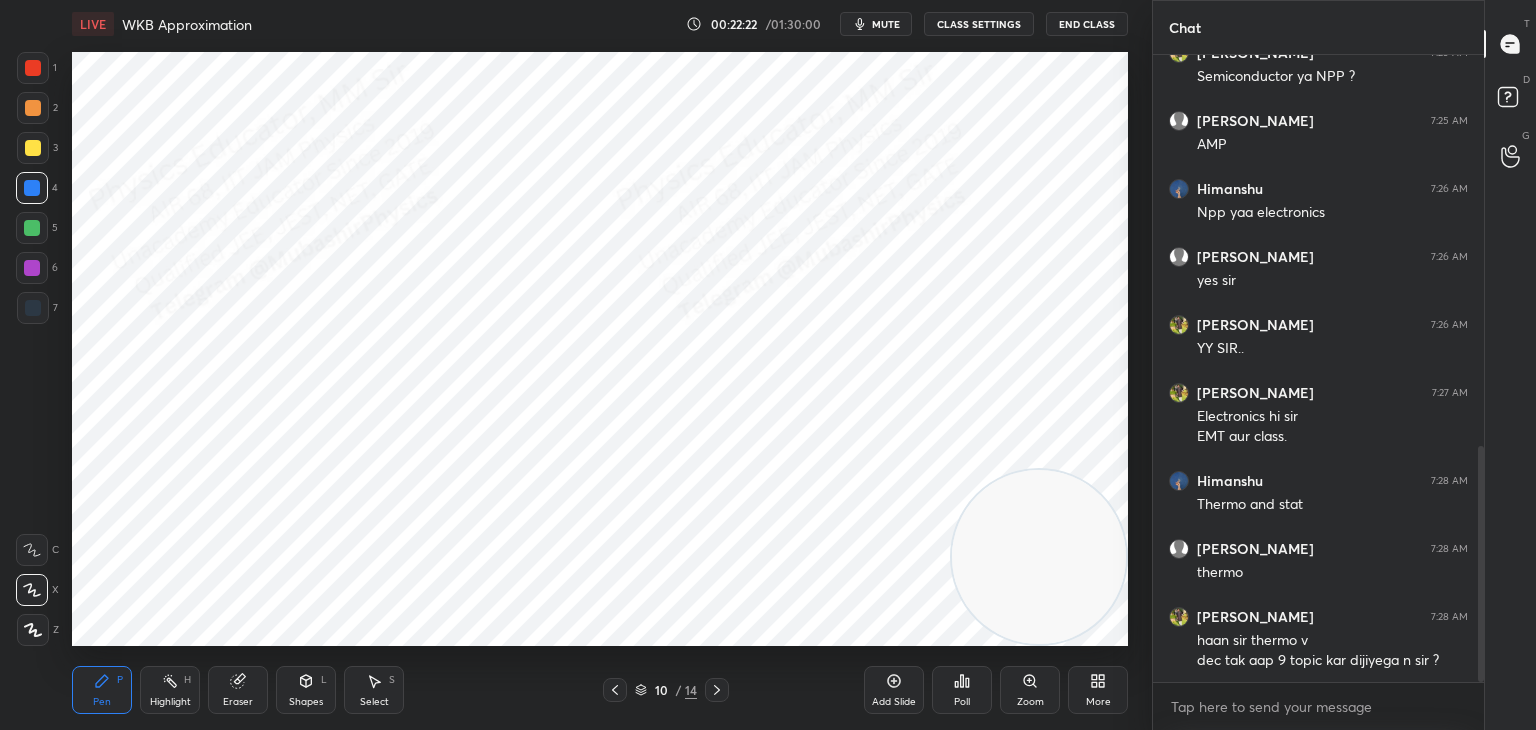 drag, startPoint x: 376, startPoint y: 712, endPoint x: 397, endPoint y: 684, distance: 35 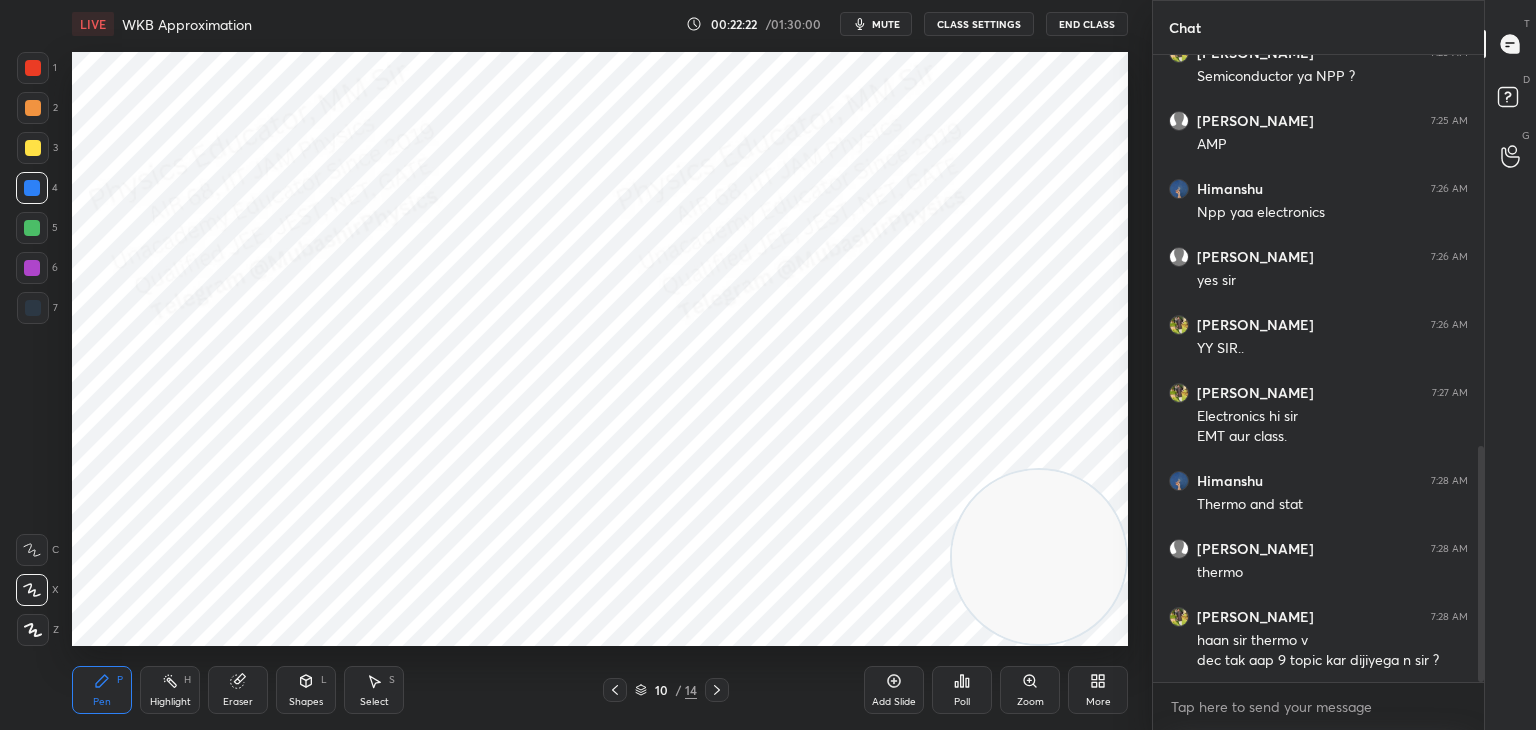 click on "Select S" at bounding box center (374, 690) 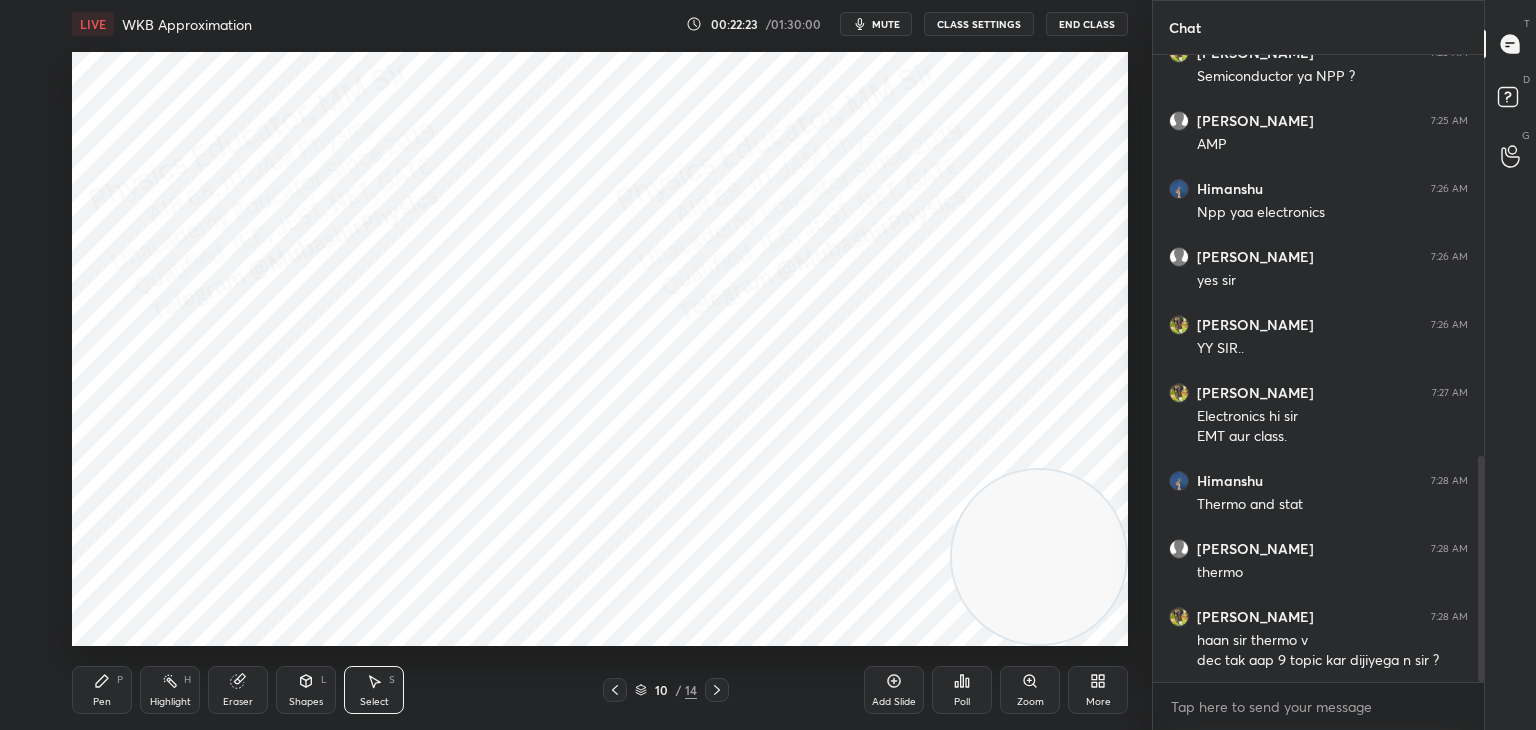 scroll, scrollTop: 1110, scrollLeft: 0, axis: vertical 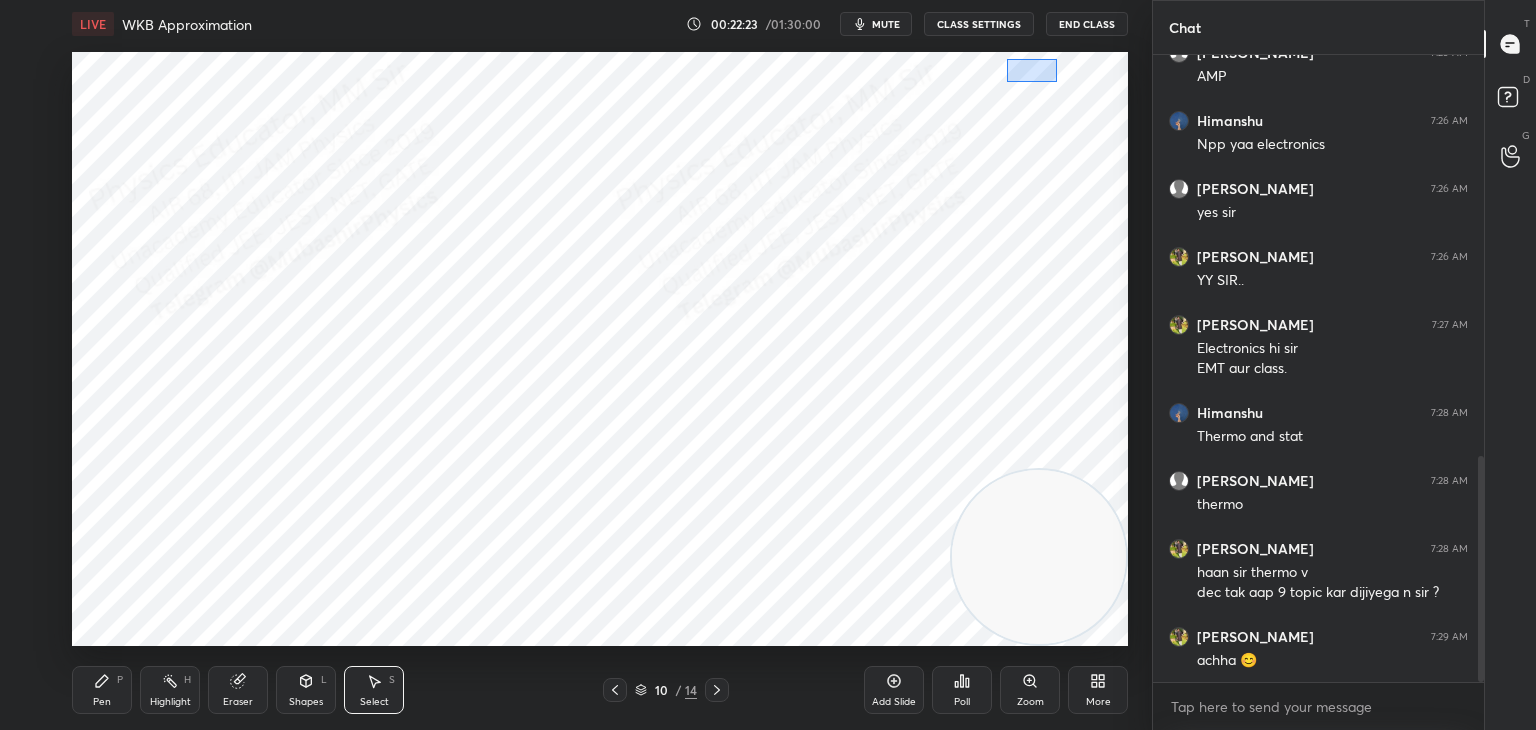 drag, startPoint x: 1056, startPoint y: 81, endPoint x: 1098, endPoint y: 104, distance: 47.88528 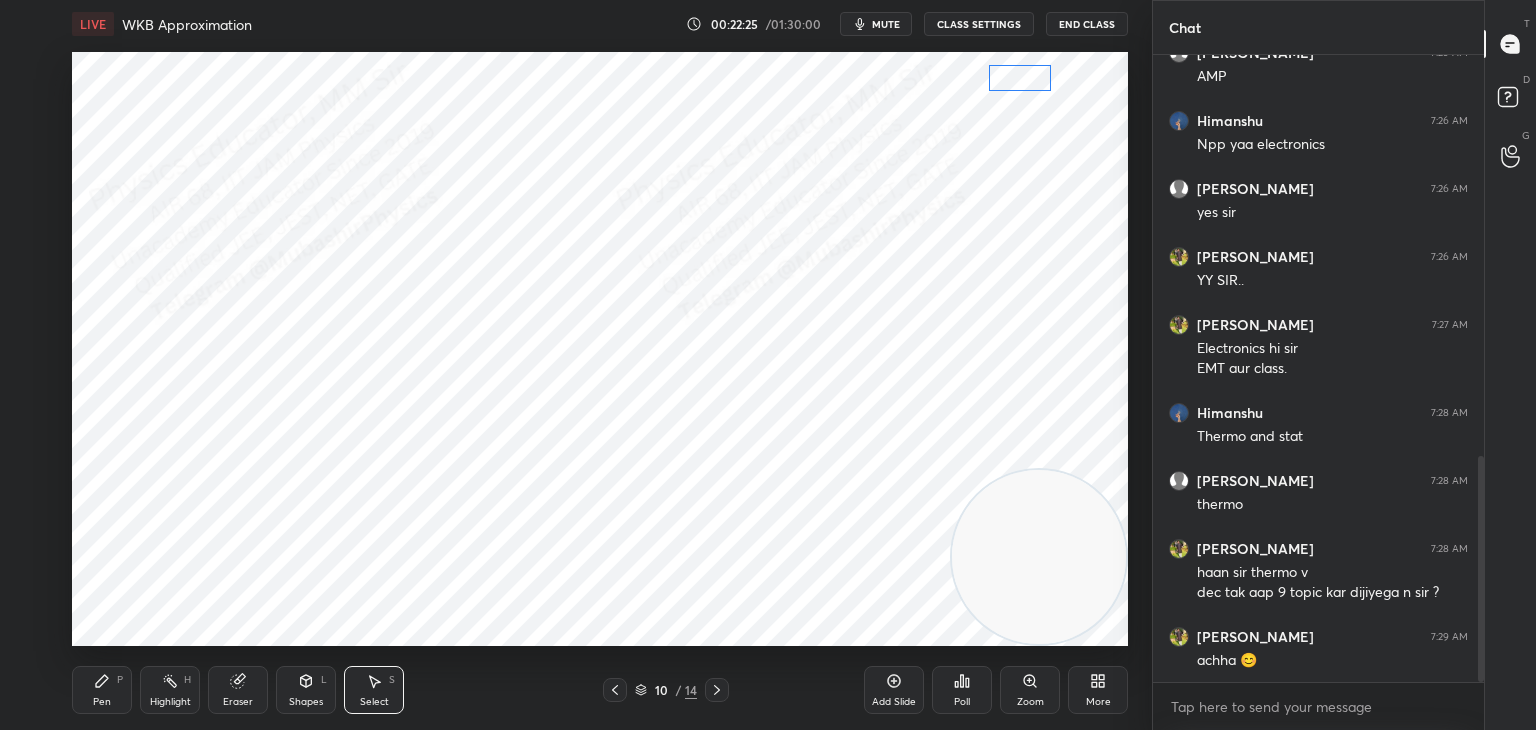 drag, startPoint x: 1052, startPoint y: 81, endPoint x: 1029, endPoint y: 72, distance: 24.698177 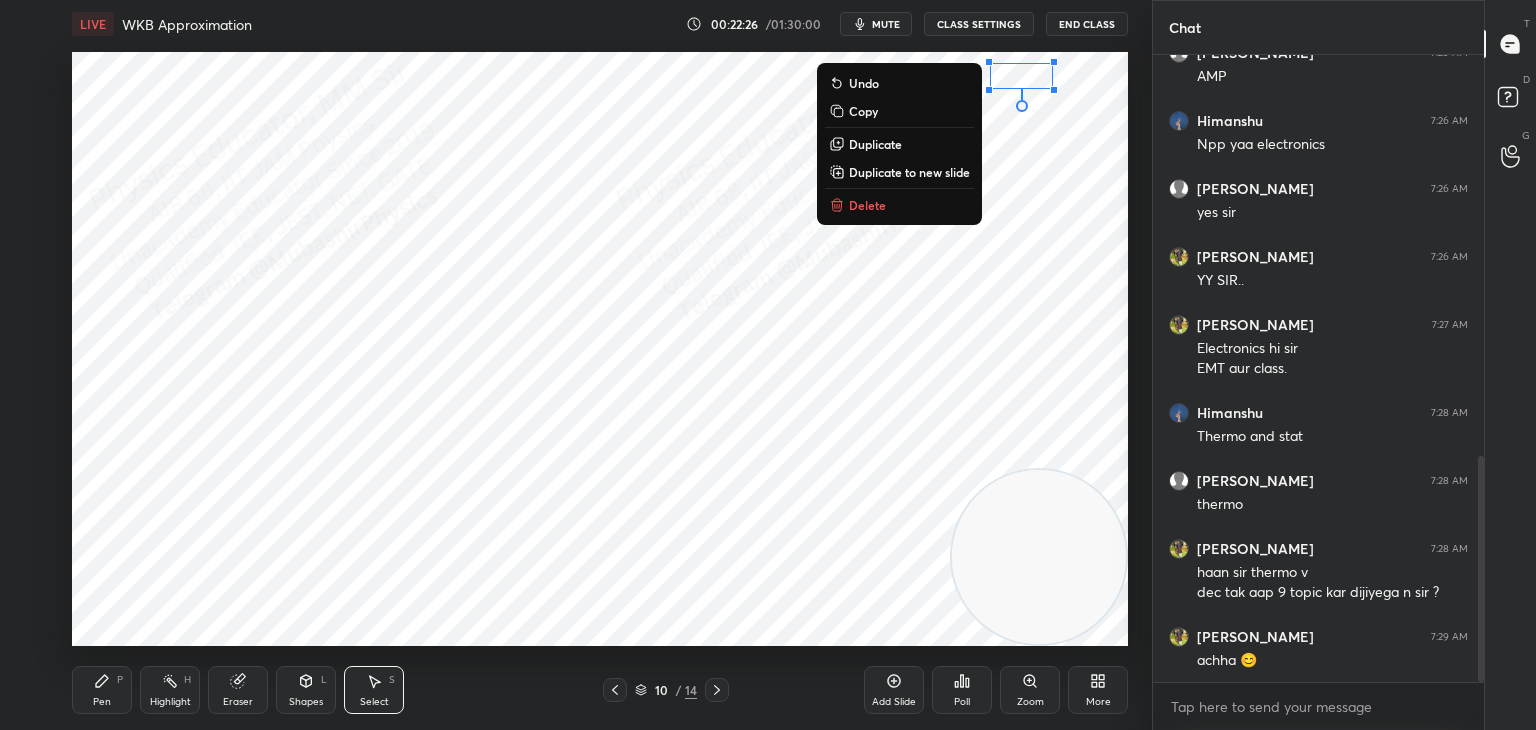 click on "Pen P" at bounding box center [102, 690] 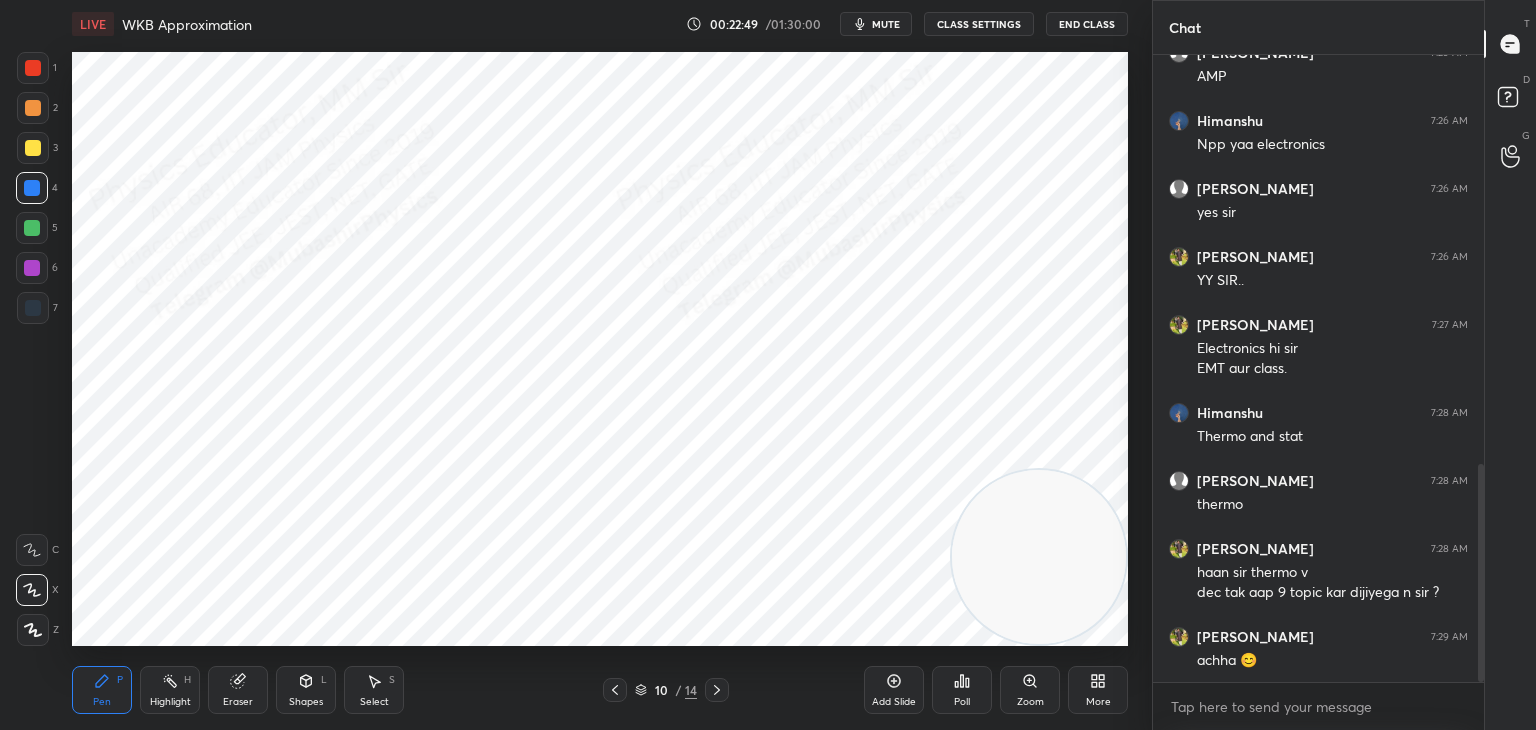 scroll, scrollTop: 1178, scrollLeft: 0, axis: vertical 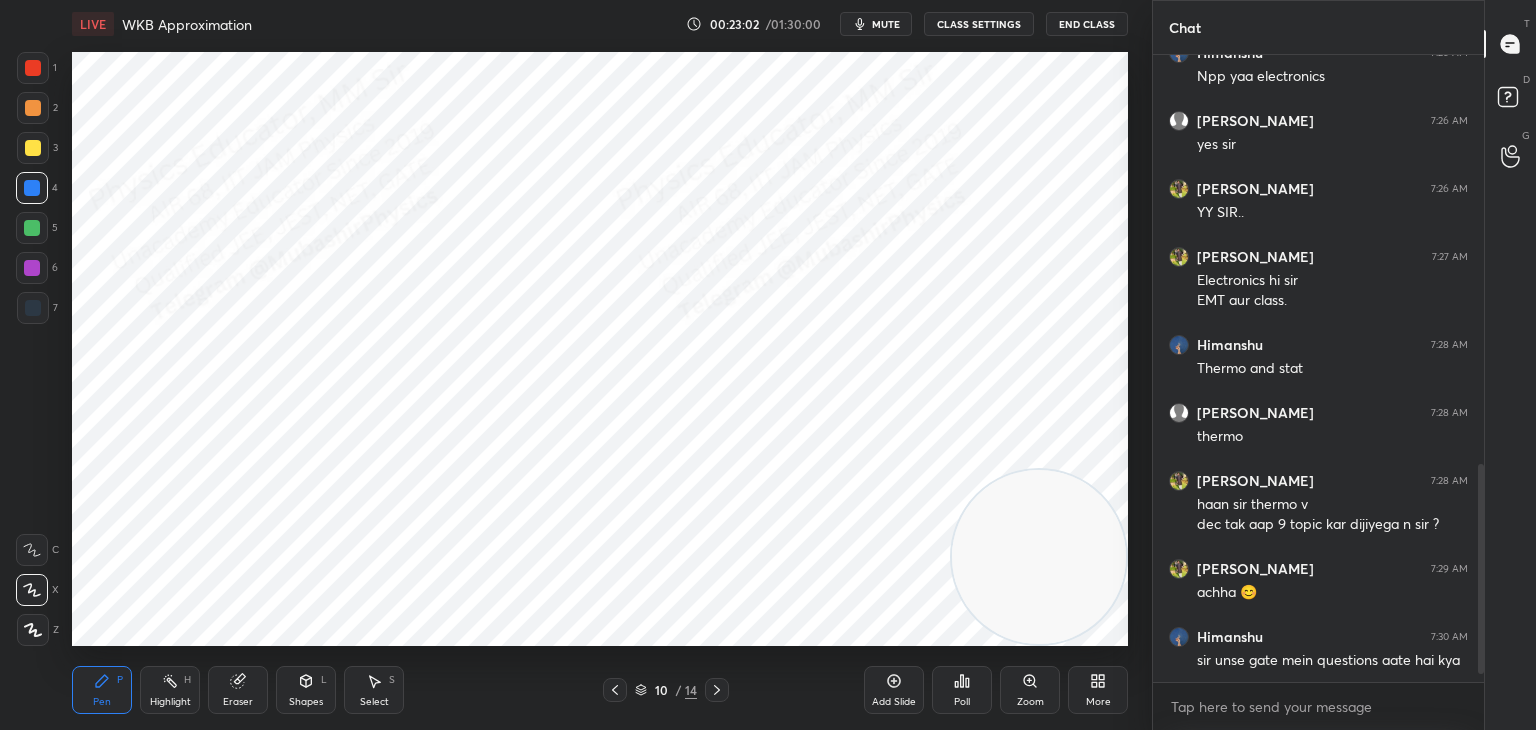 click on "Highlight H" at bounding box center (170, 690) 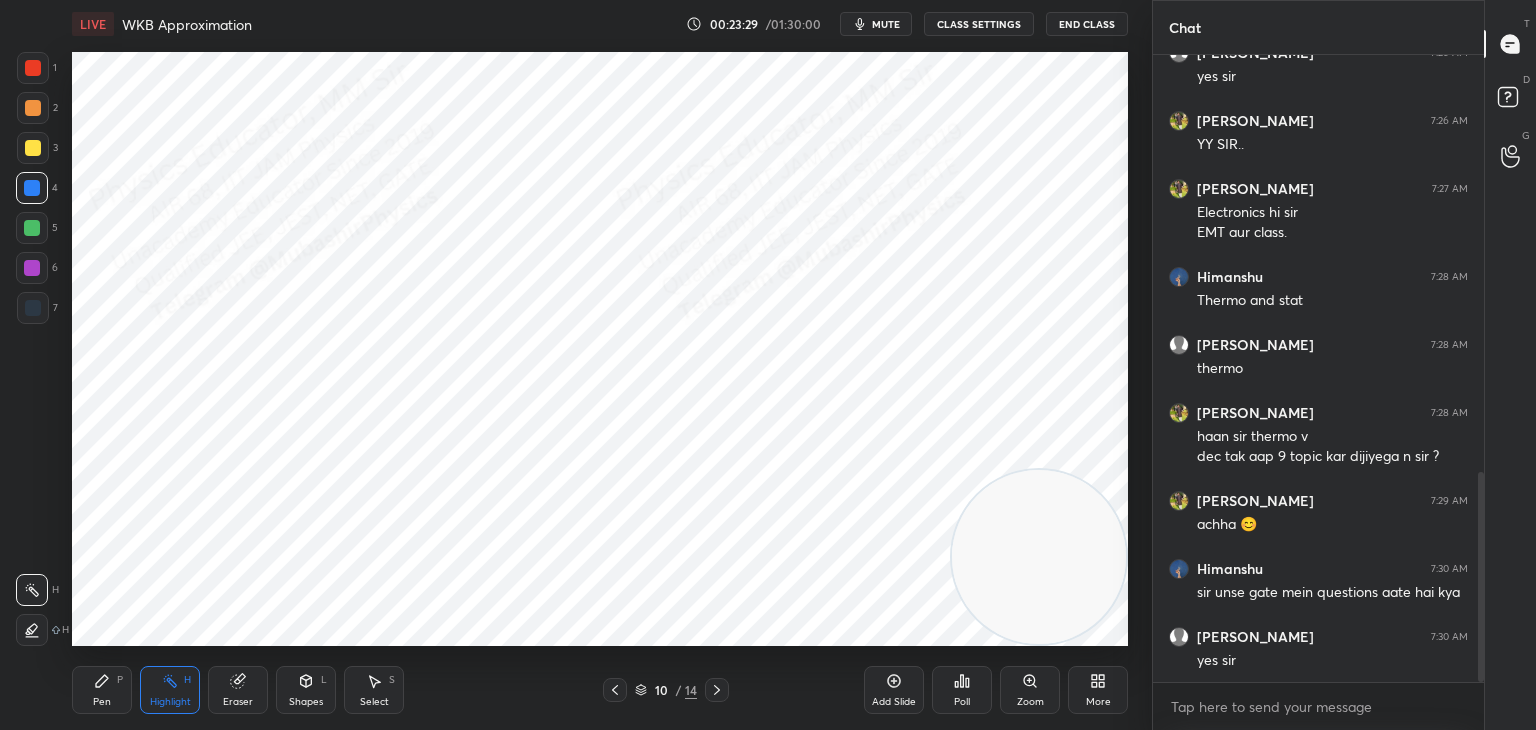 drag, startPoint x: 101, startPoint y: 688, endPoint x: 100, endPoint y: 650, distance: 38.013157 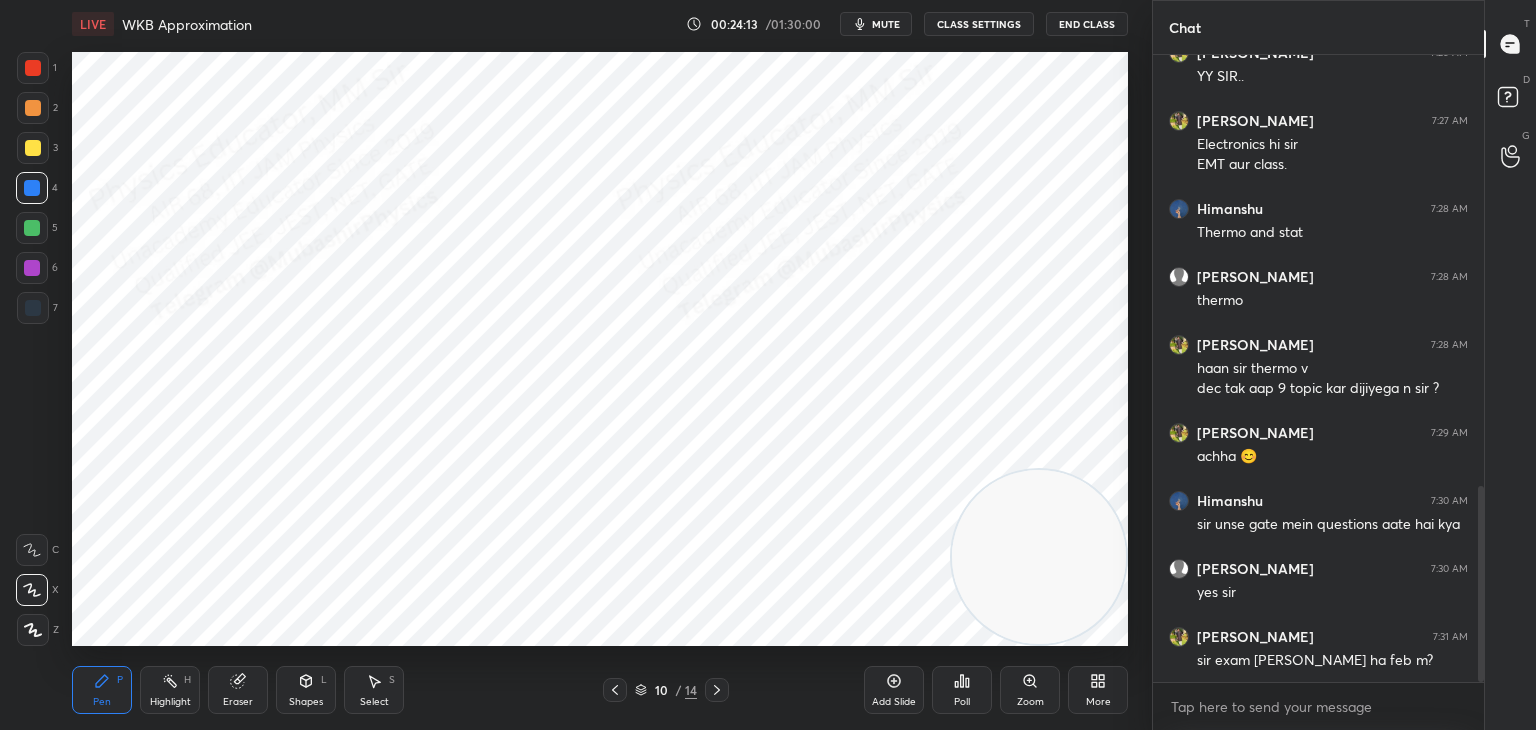 scroll, scrollTop: 1382, scrollLeft: 0, axis: vertical 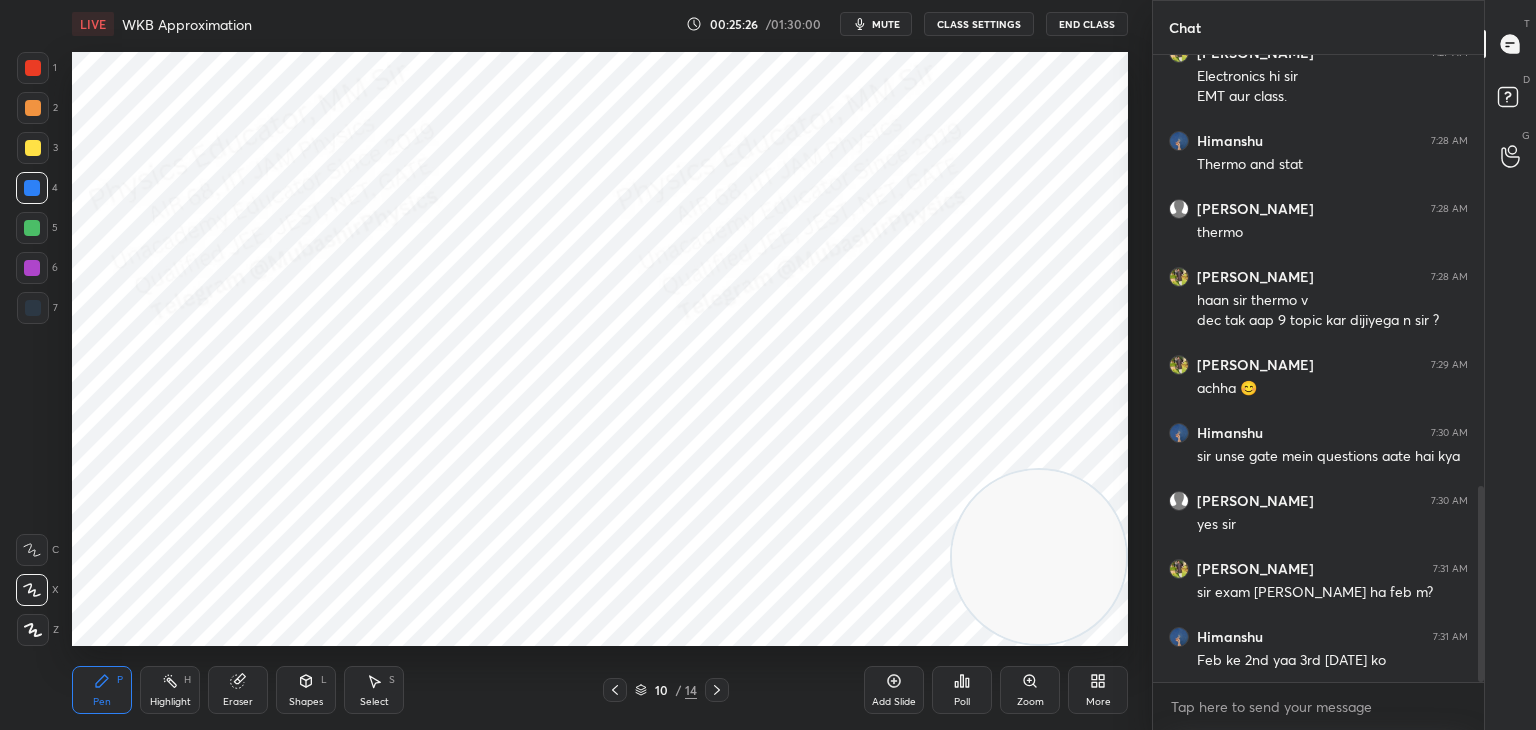 click 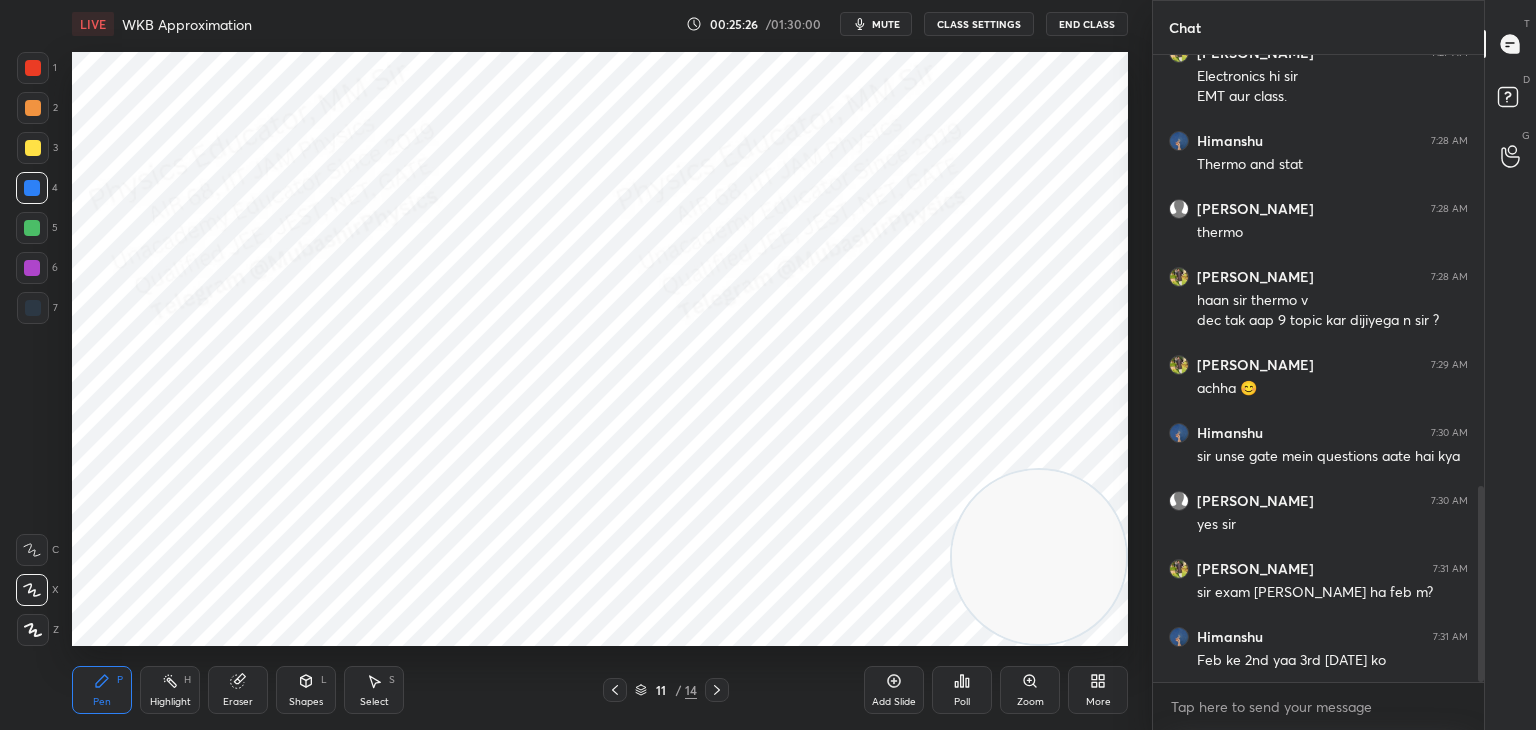 click on "Shapes L" at bounding box center (306, 690) 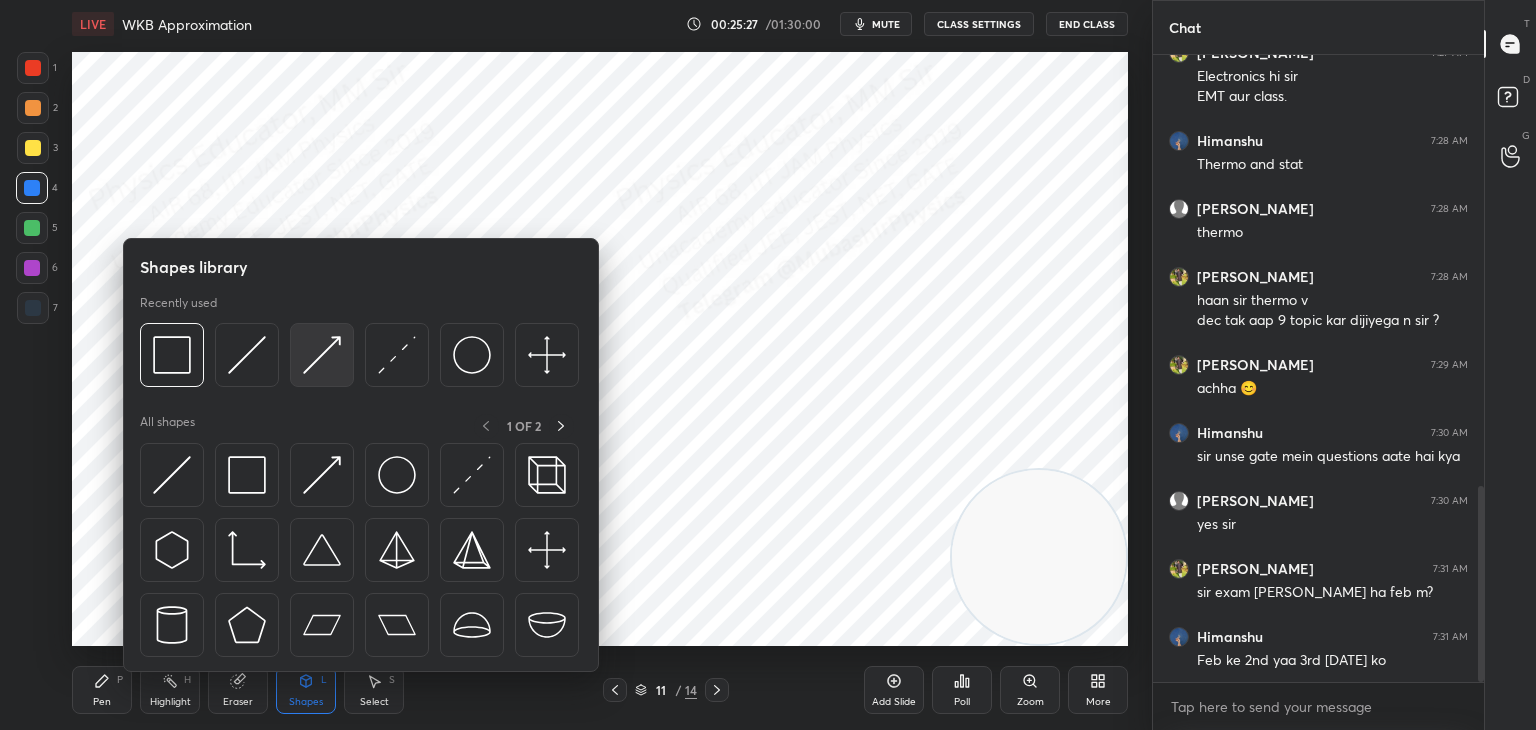 click at bounding box center [322, 355] 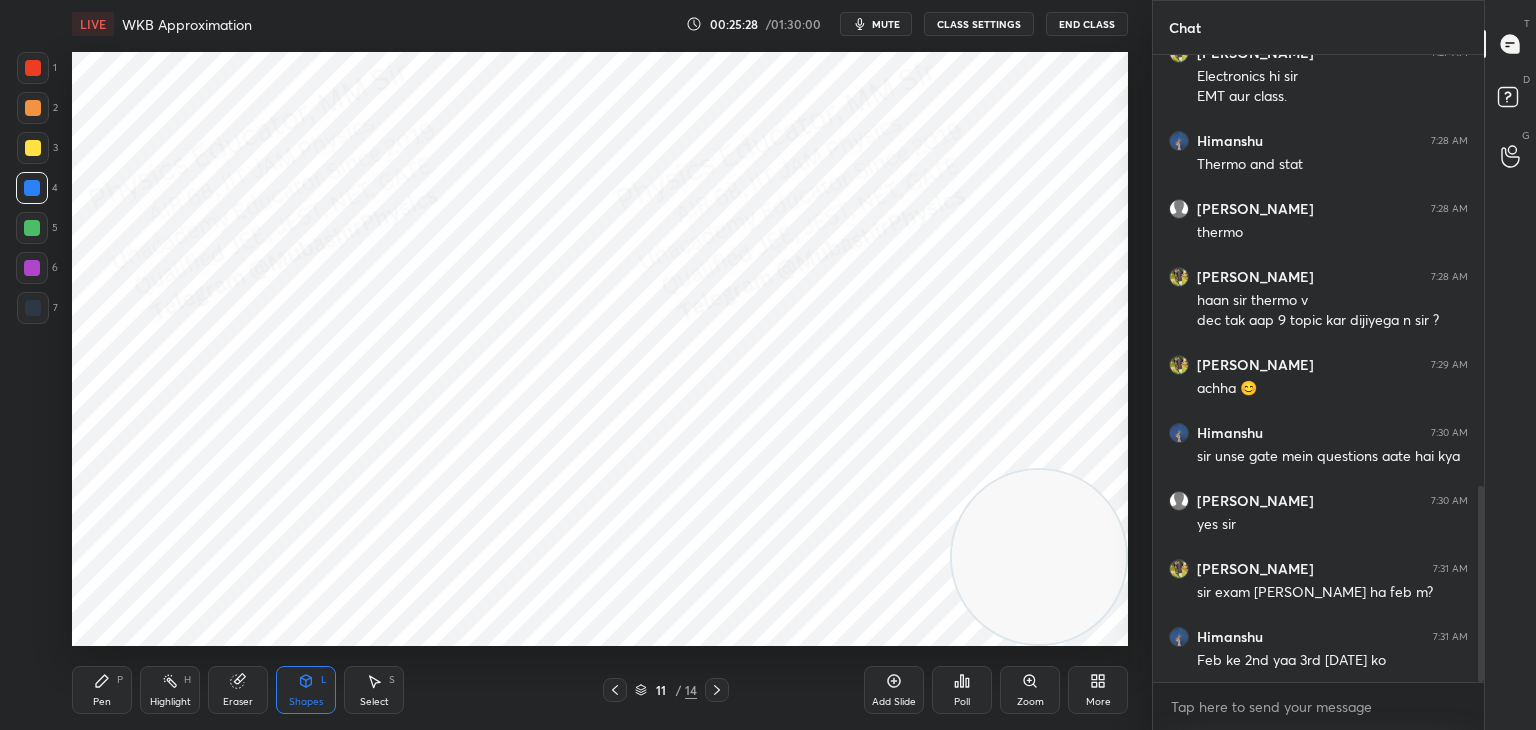 click at bounding box center (33, 308) 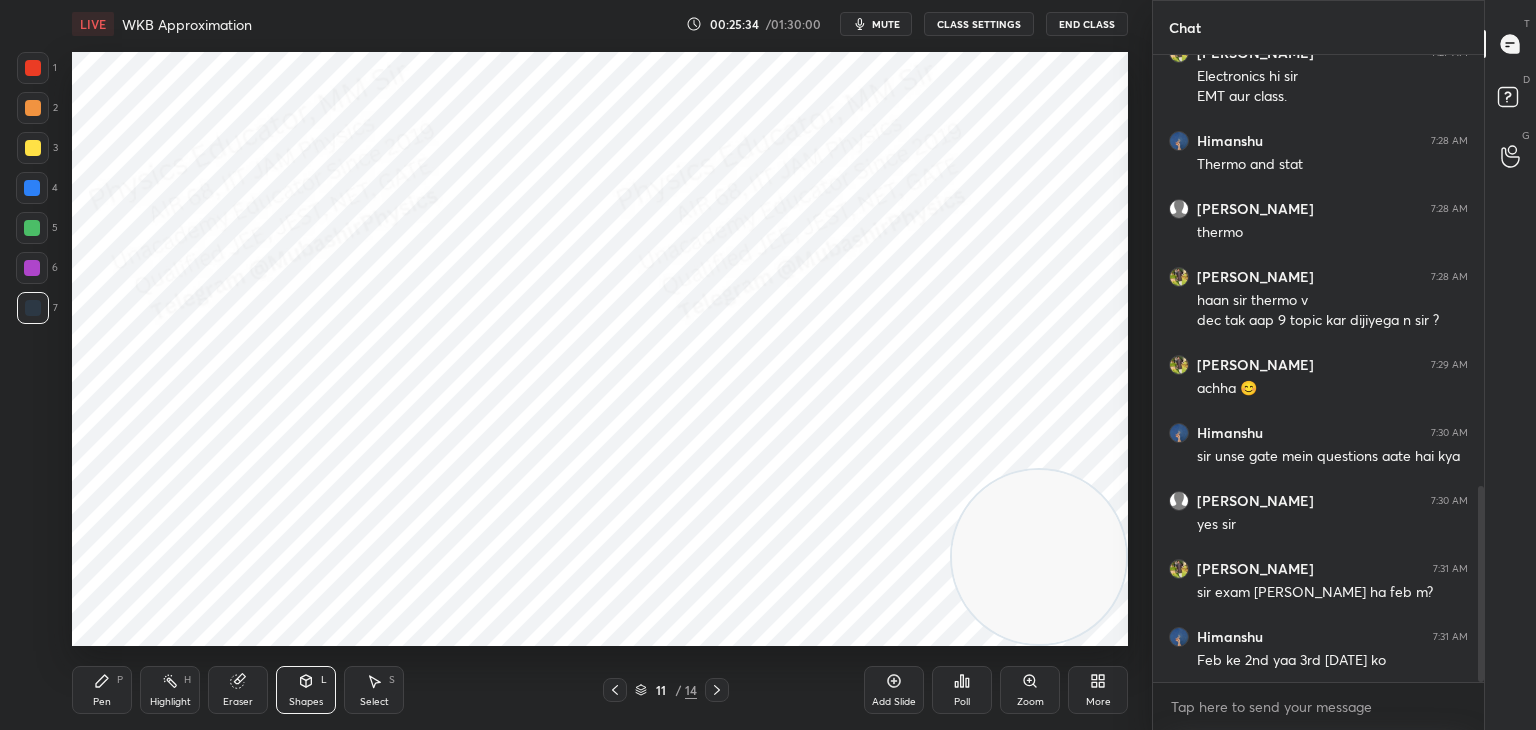 scroll, scrollTop: 1450, scrollLeft: 0, axis: vertical 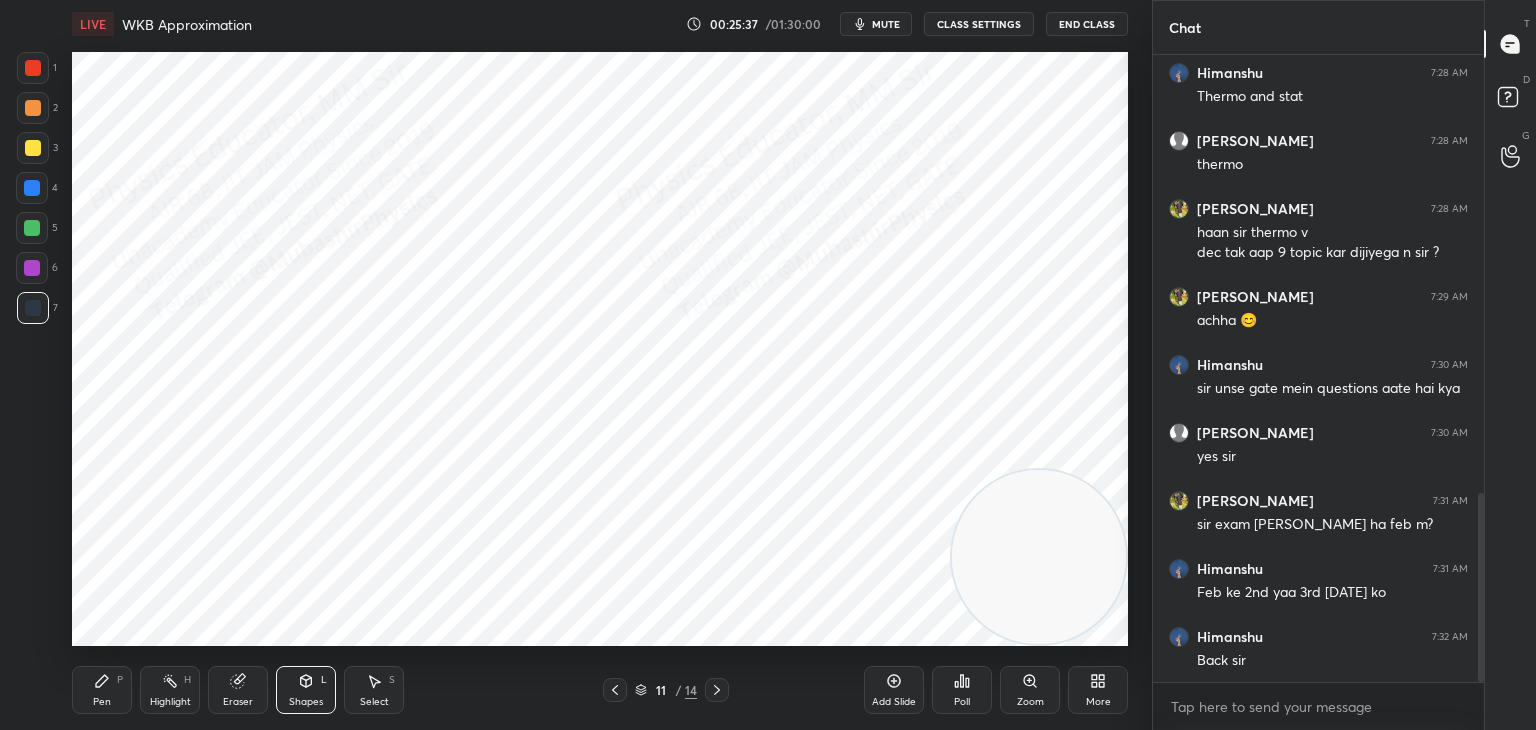 click 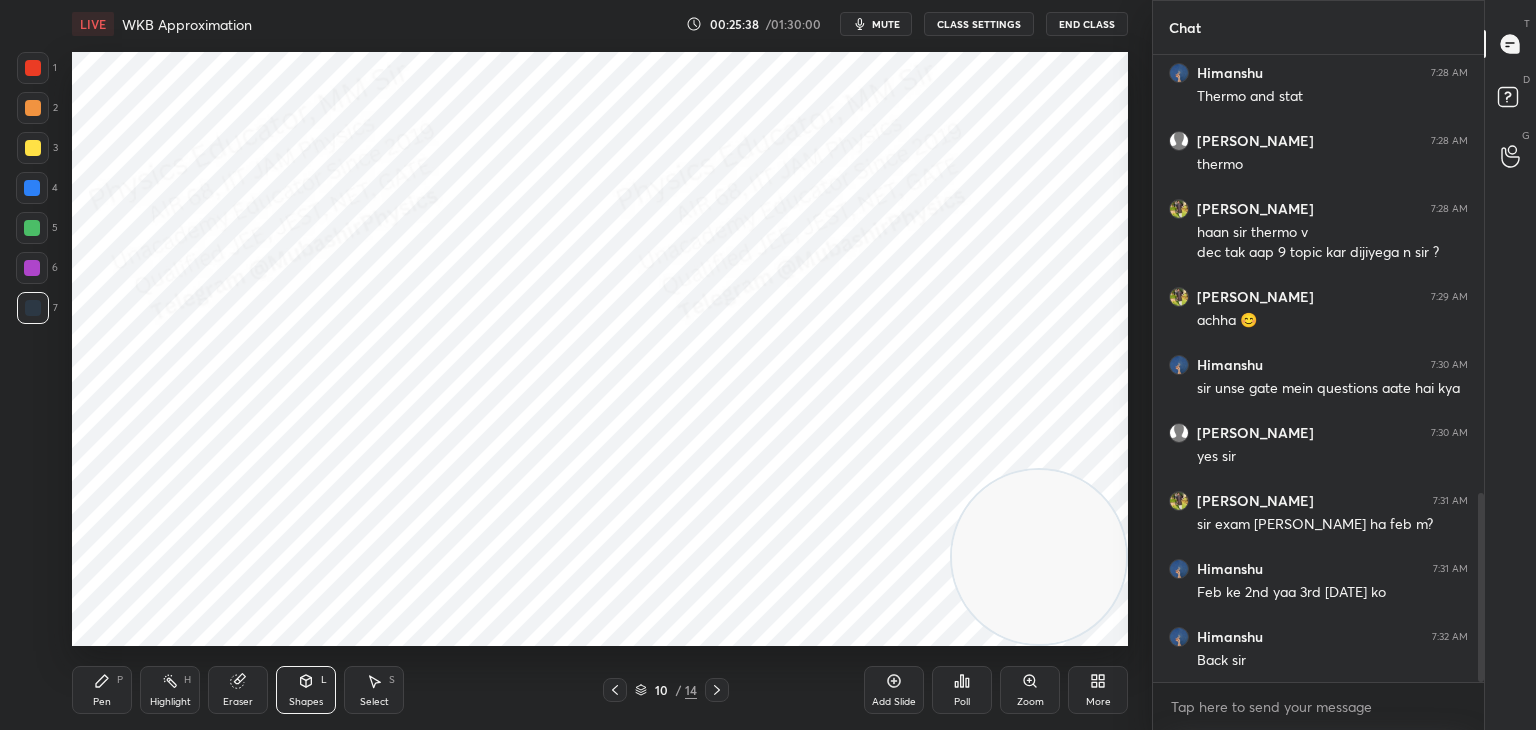 click 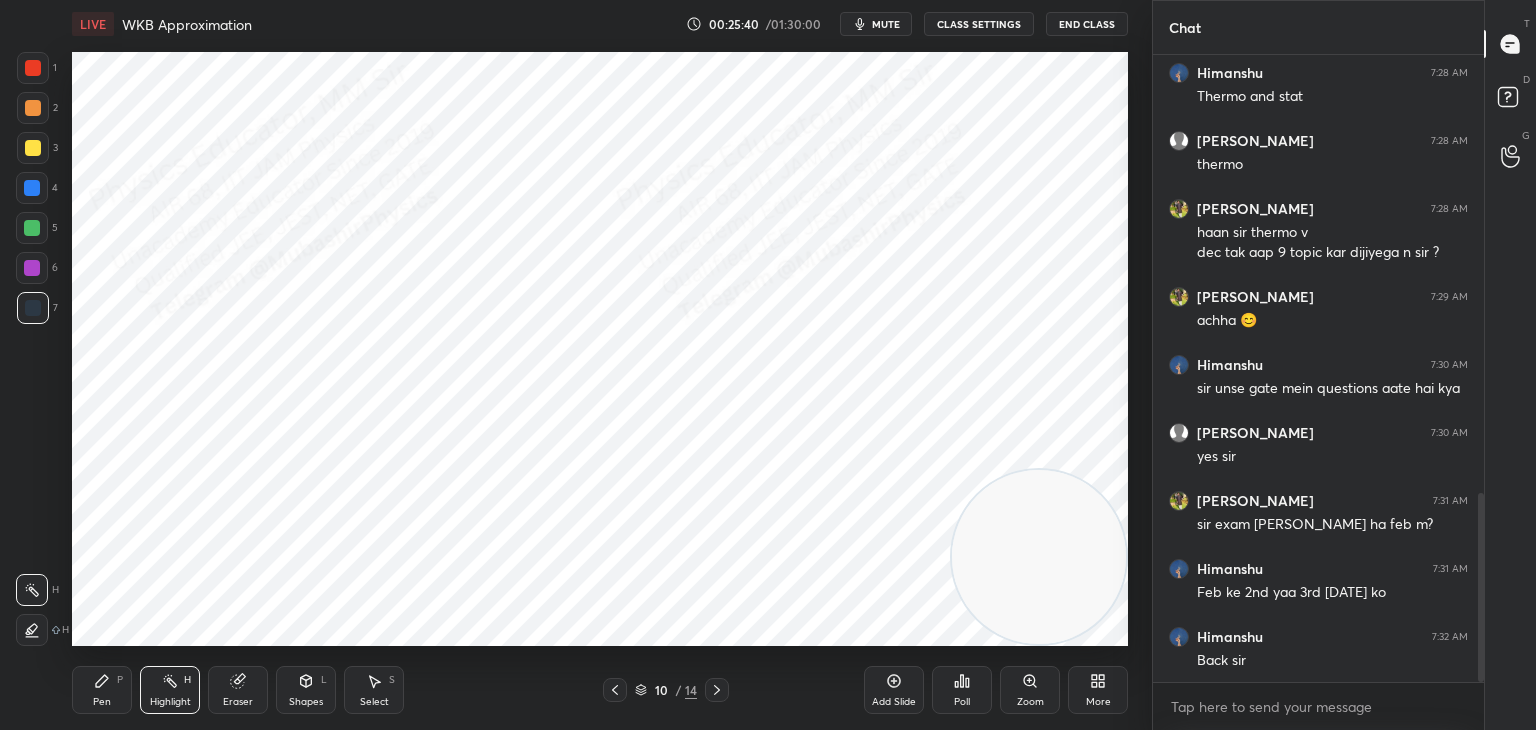 click on "mute" at bounding box center (886, 24) 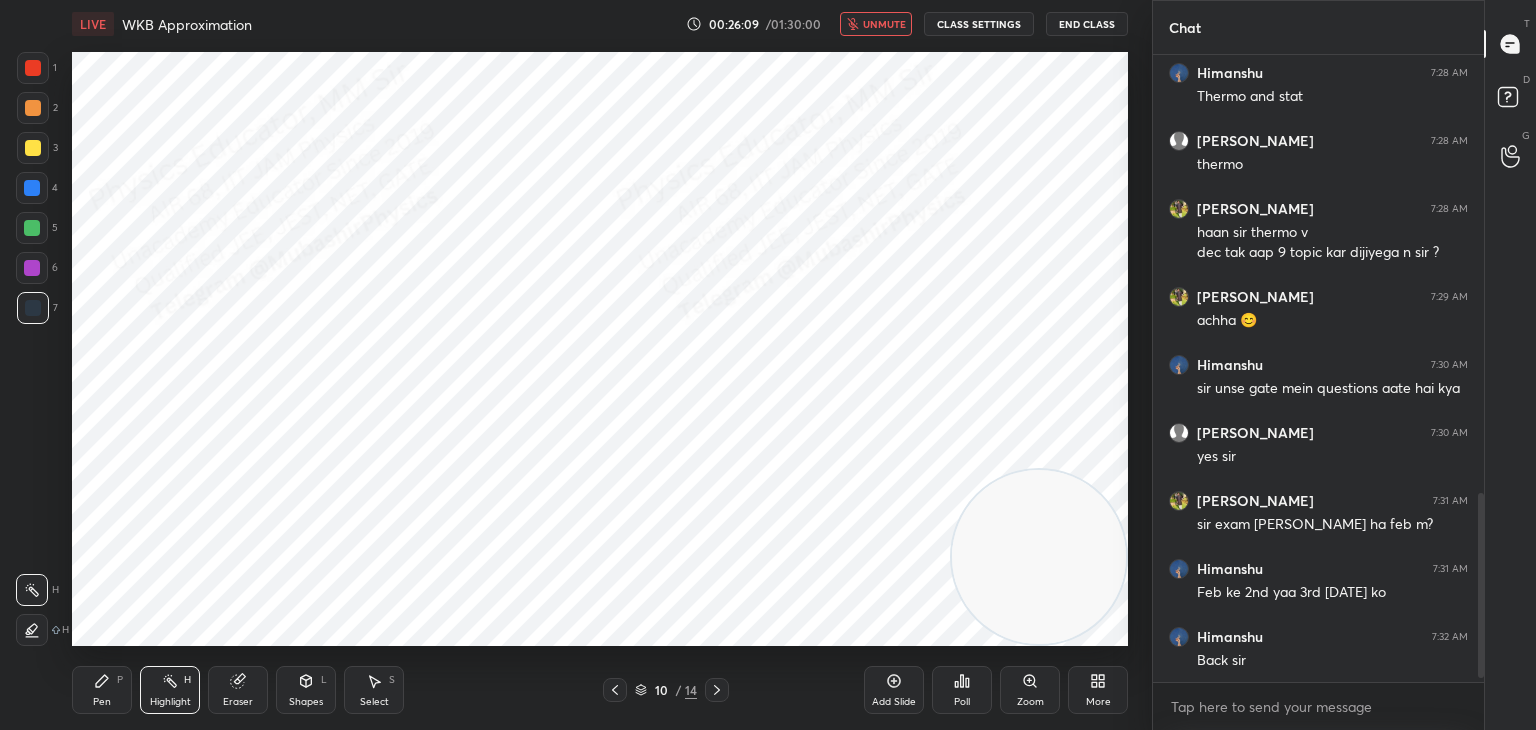 scroll, scrollTop: 1518, scrollLeft: 0, axis: vertical 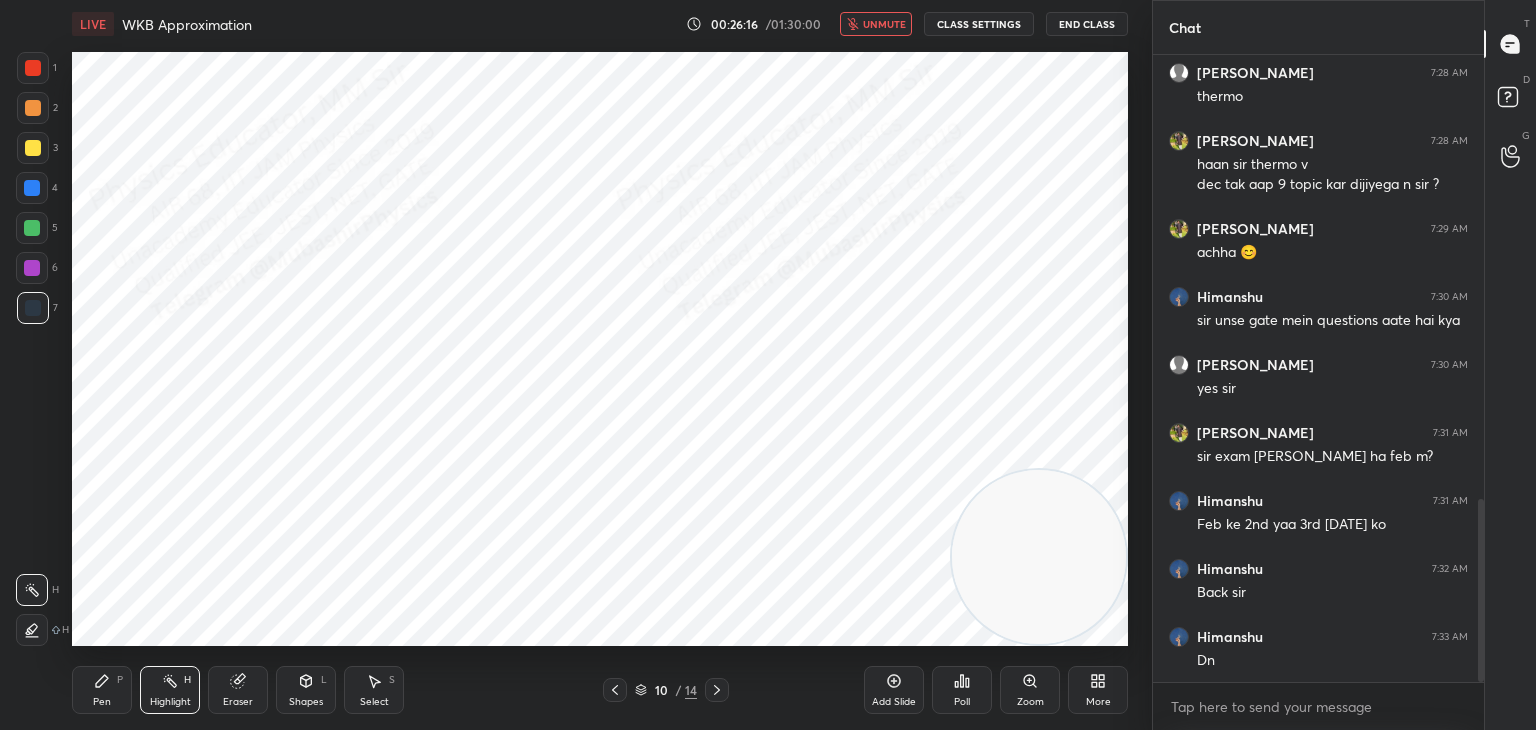click 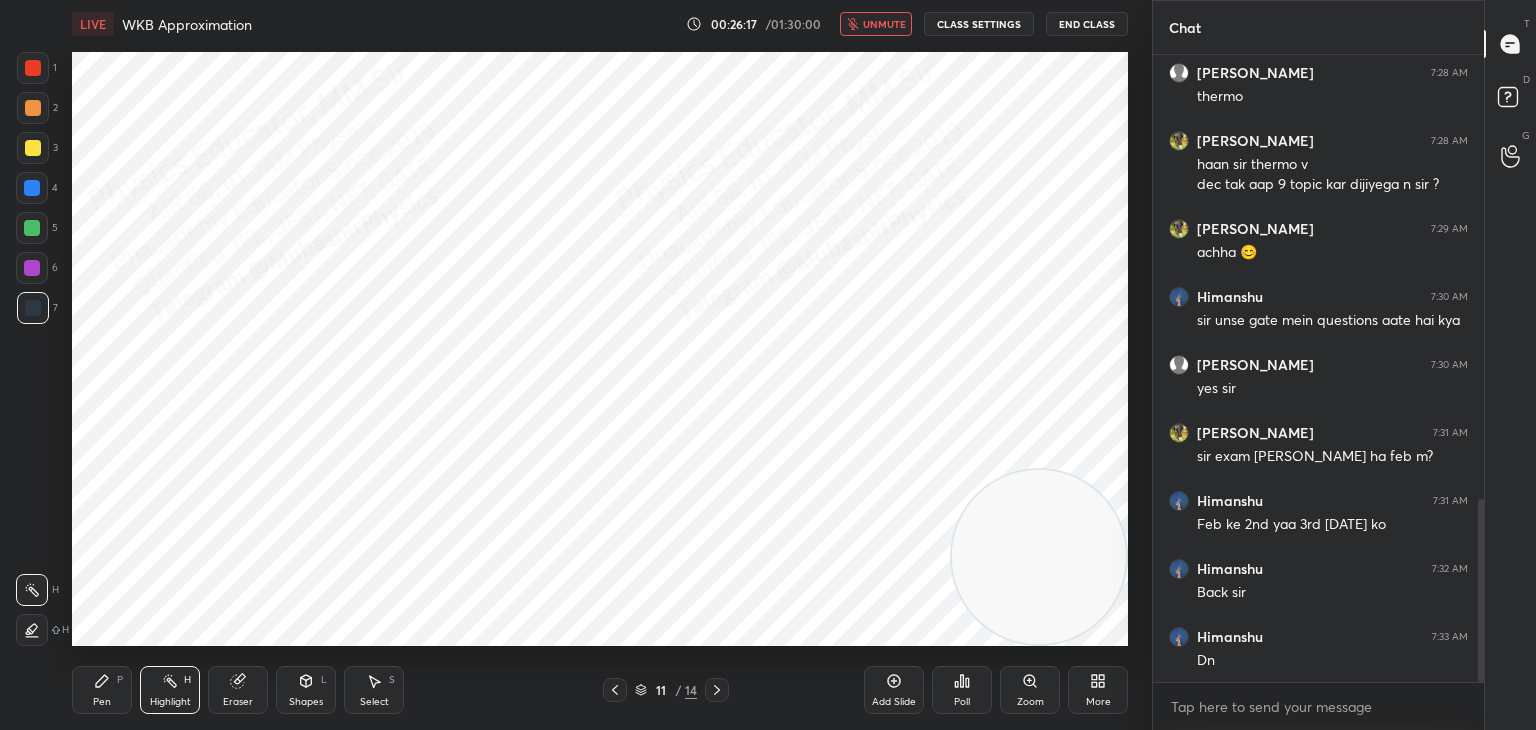 click 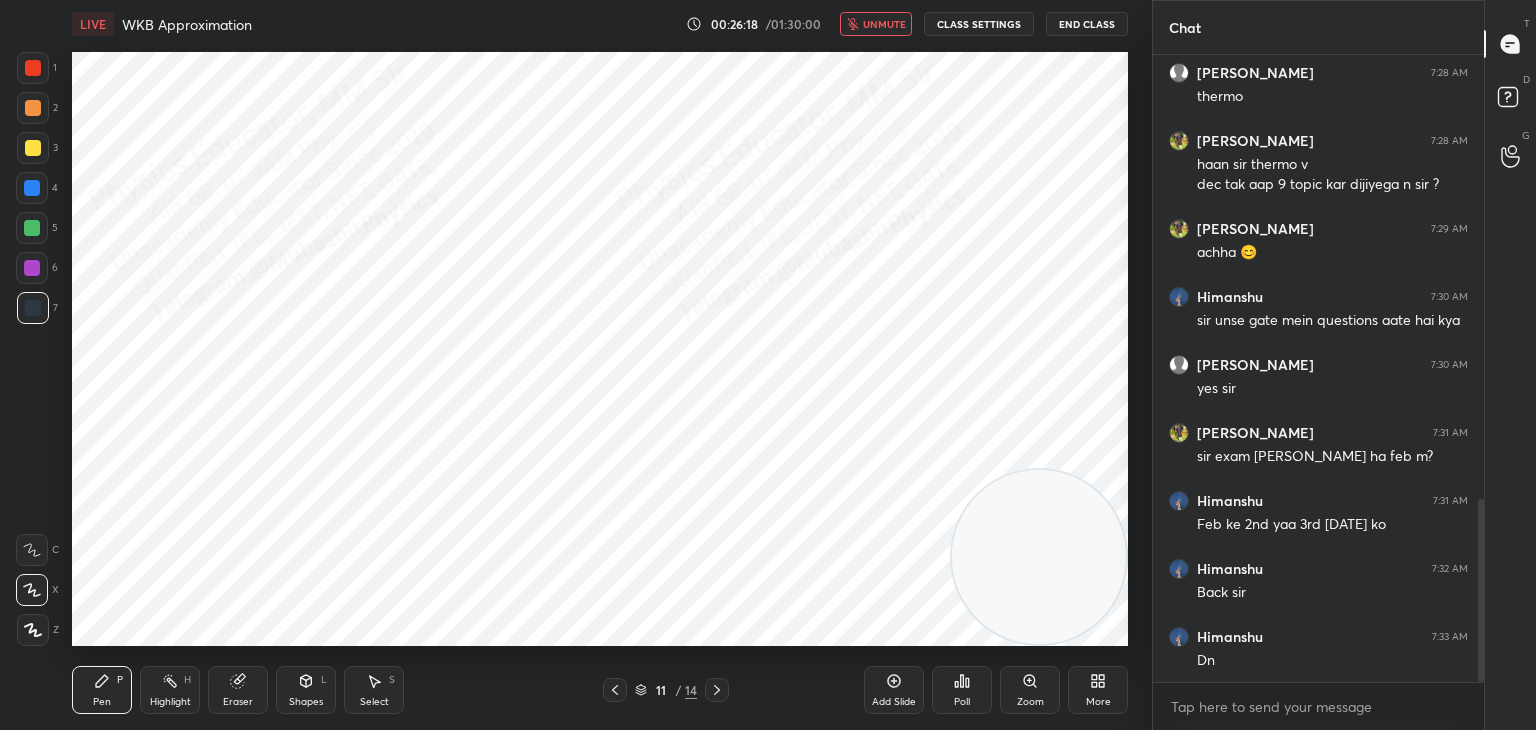 click at bounding box center [32, 268] 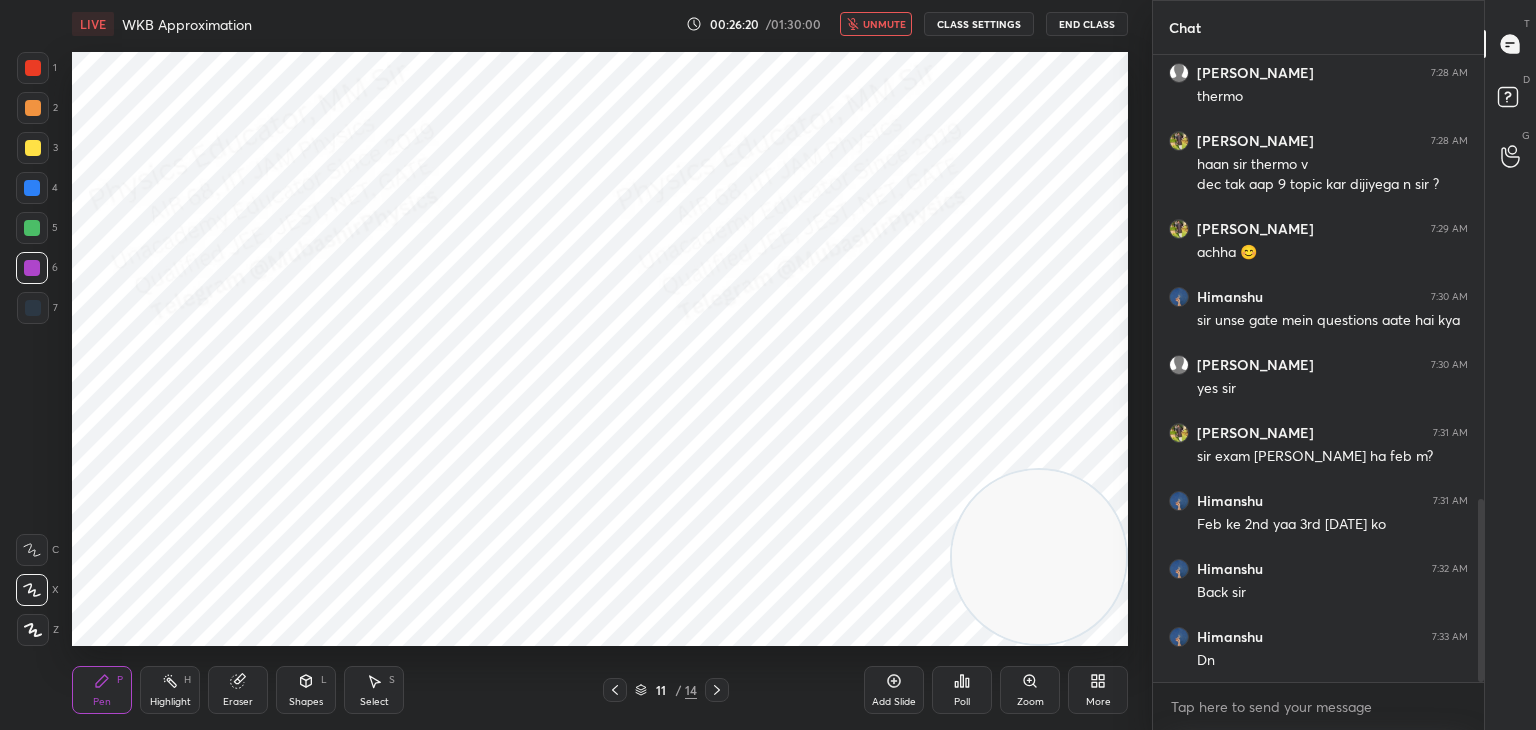 click on "unmute" at bounding box center (884, 24) 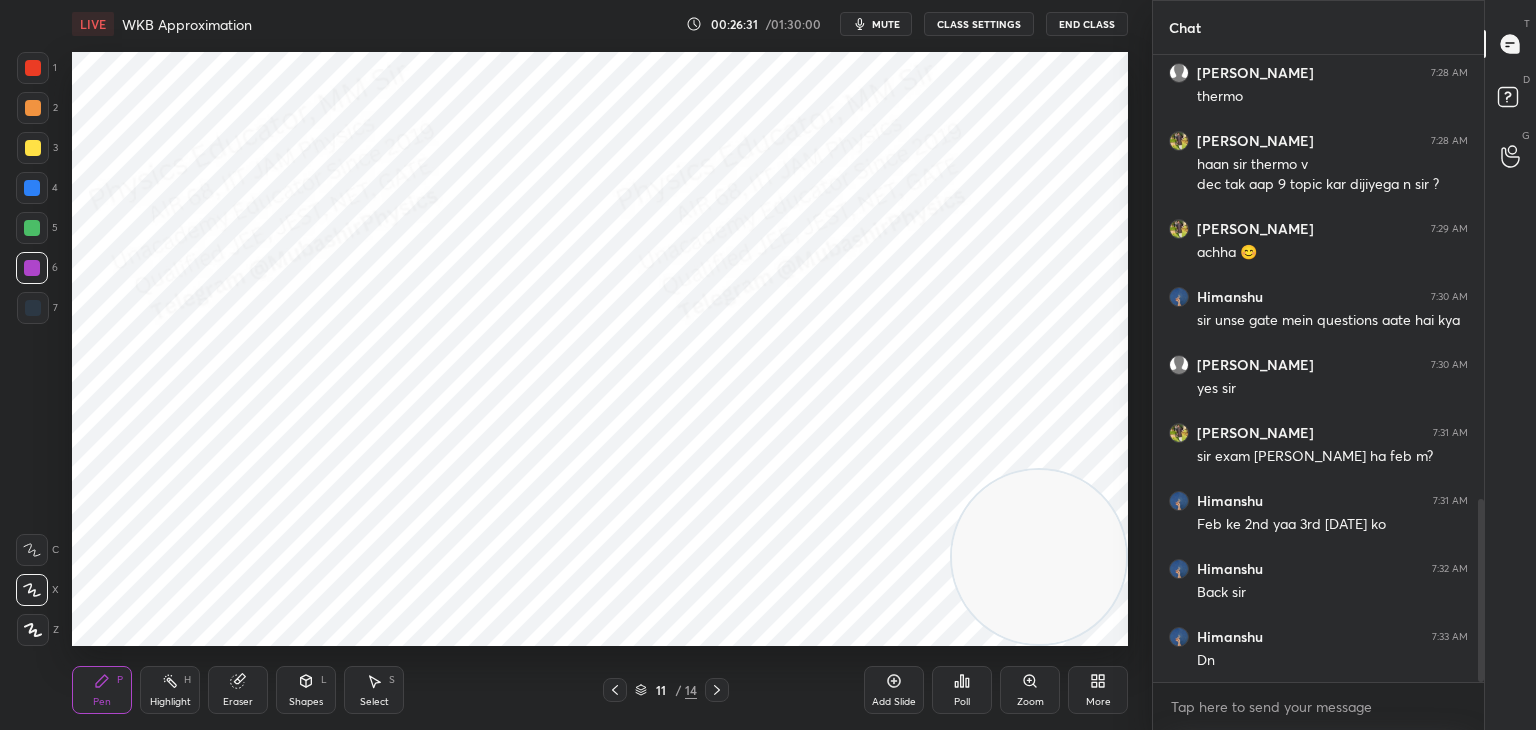 click at bounding box center (33, 308) 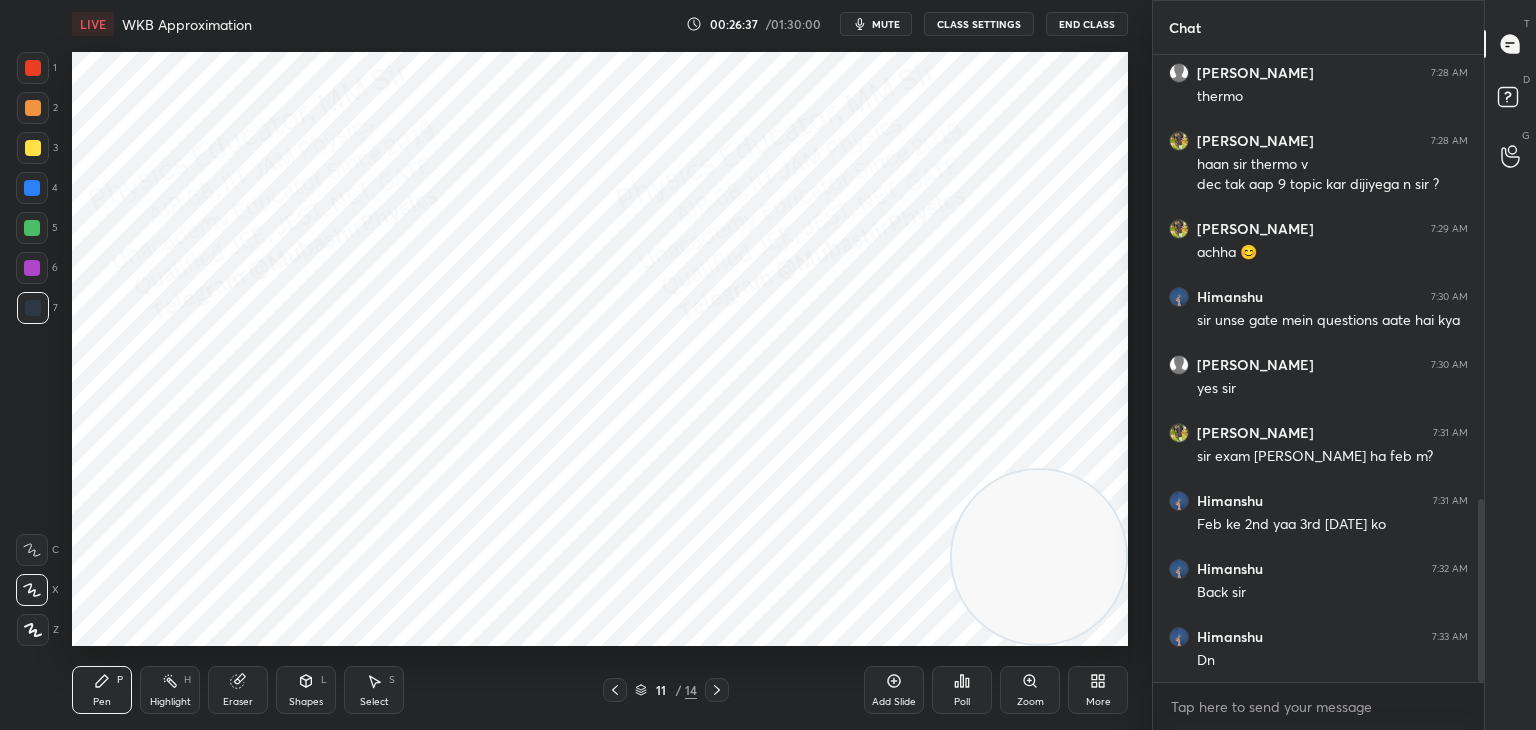 click on "Shapes" at bounding box center (306, 702) 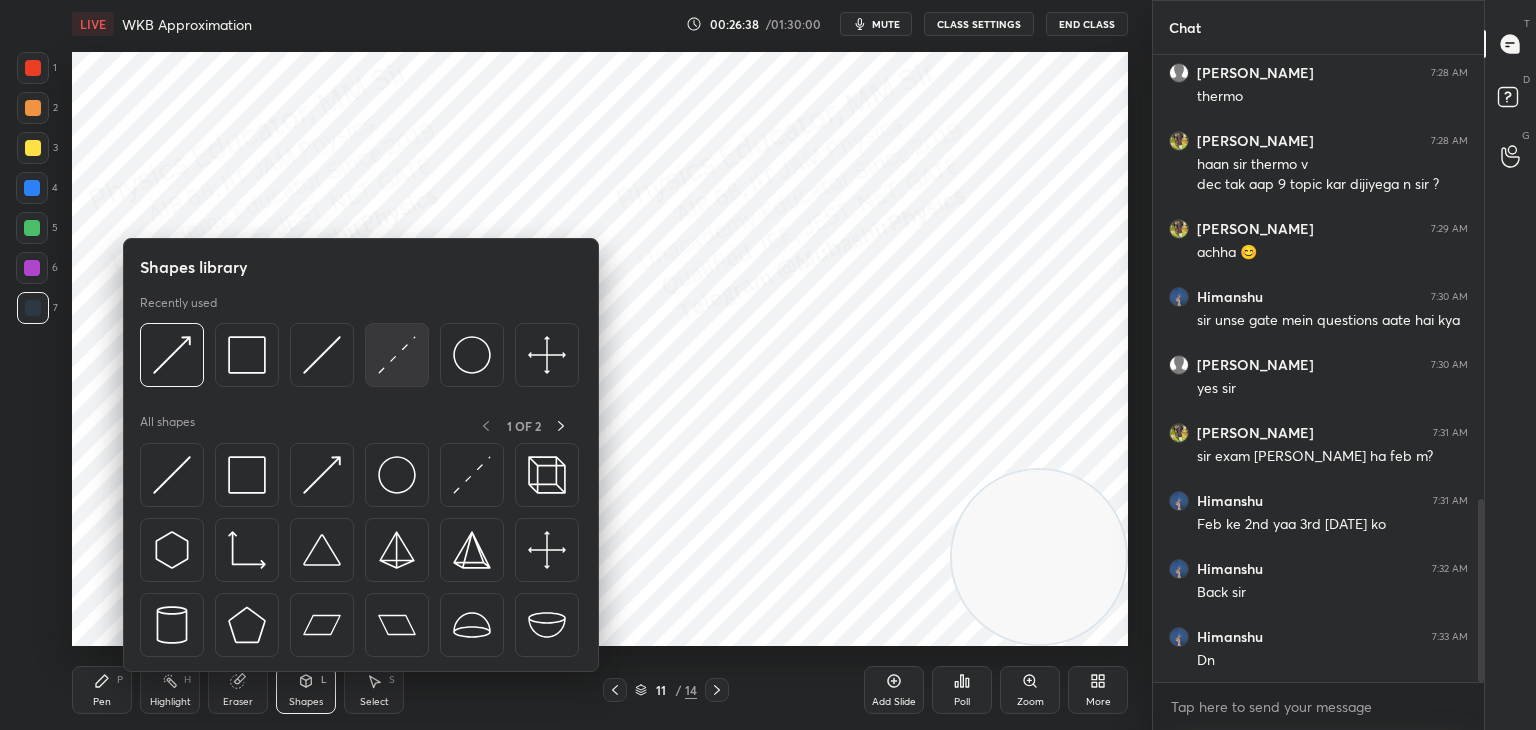 click at bounding box center [397, 355] 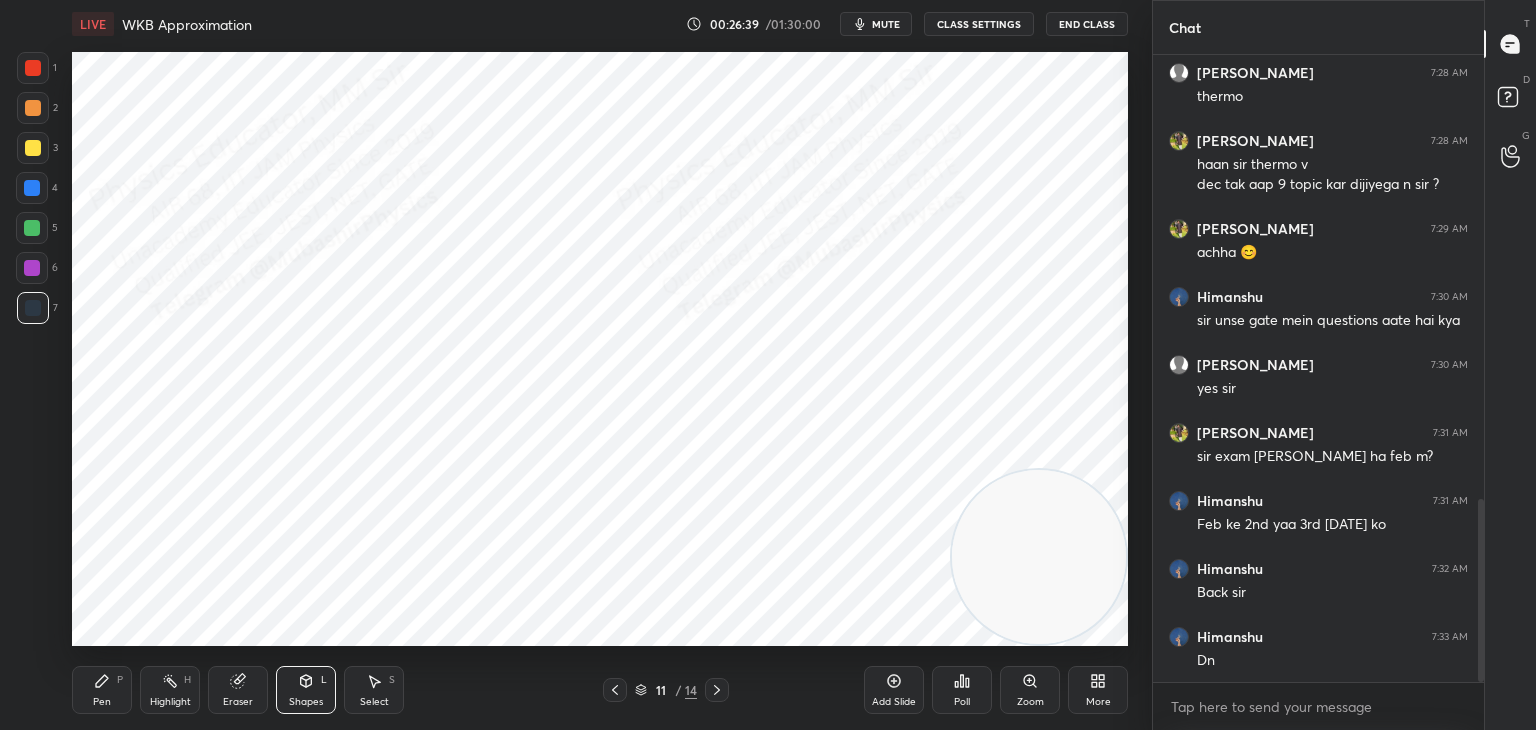 drag, startPoint x: 29, startPoint y: 221, endPoint x: 56, endPoint y: 220, distance: 27.018513 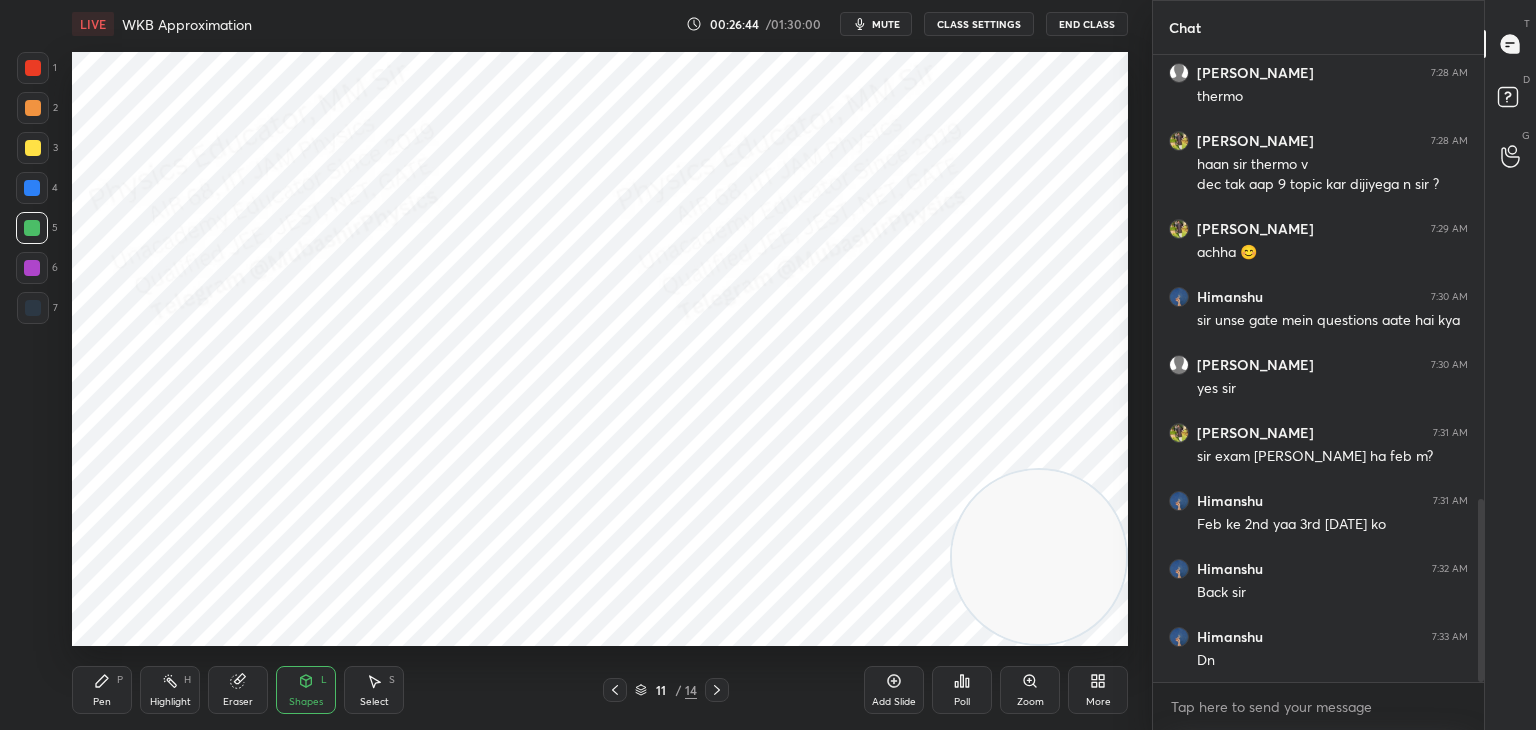 click on "Shapes L" at bounding box center [306, 690] 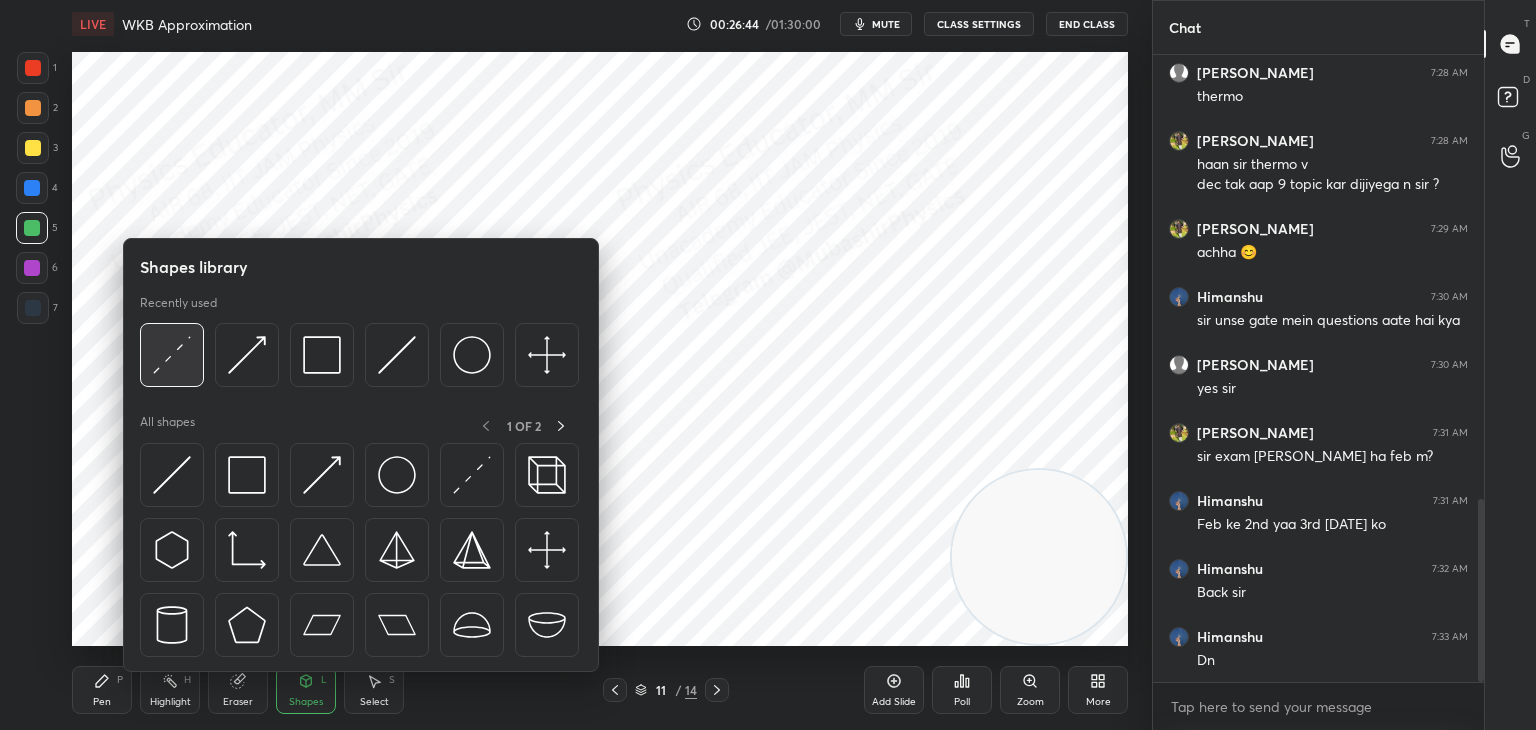 click at bounding box center [172, 355] 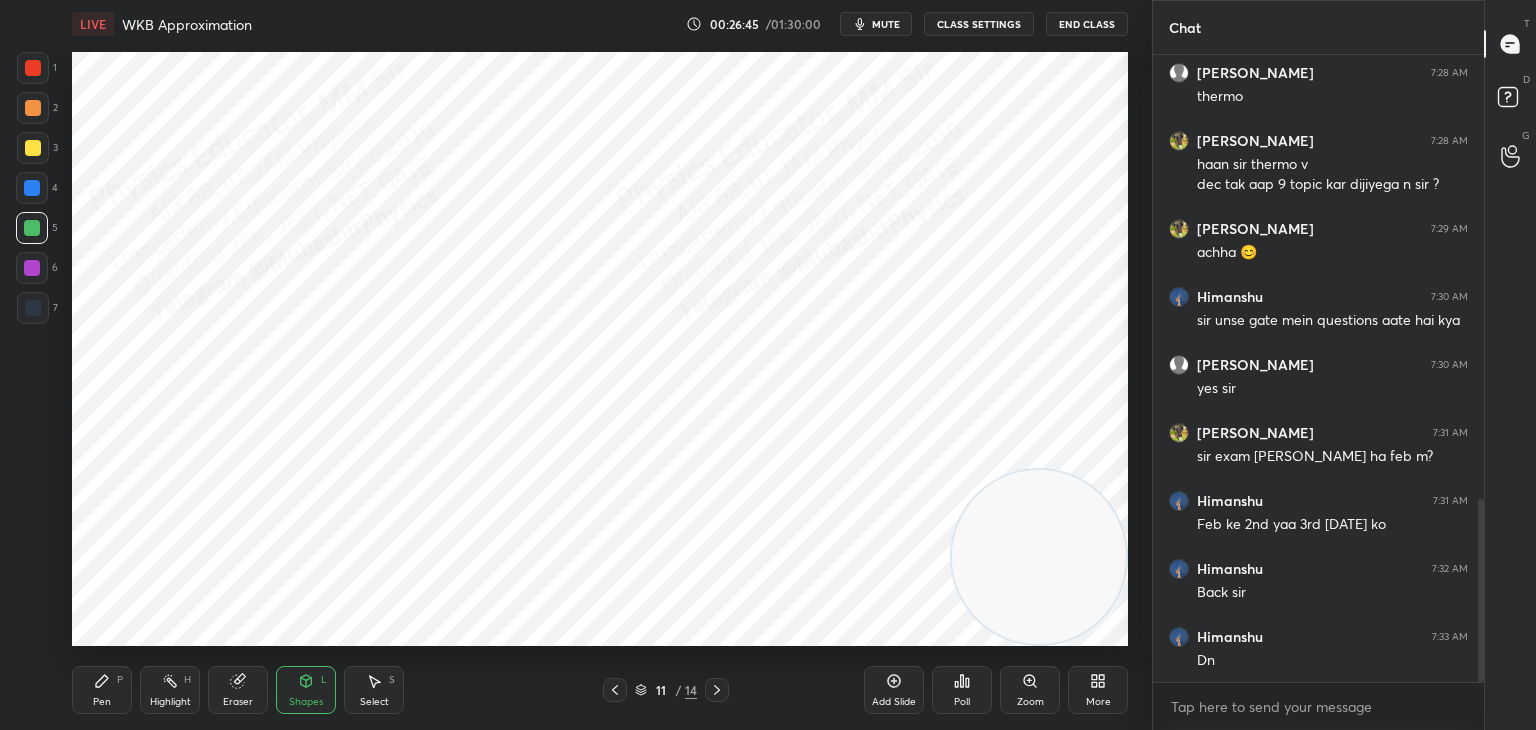 drag, startPoint x: 34, startPoint y: 154, endPoint x: 56, endPoint y: 156, distance: 22.090721 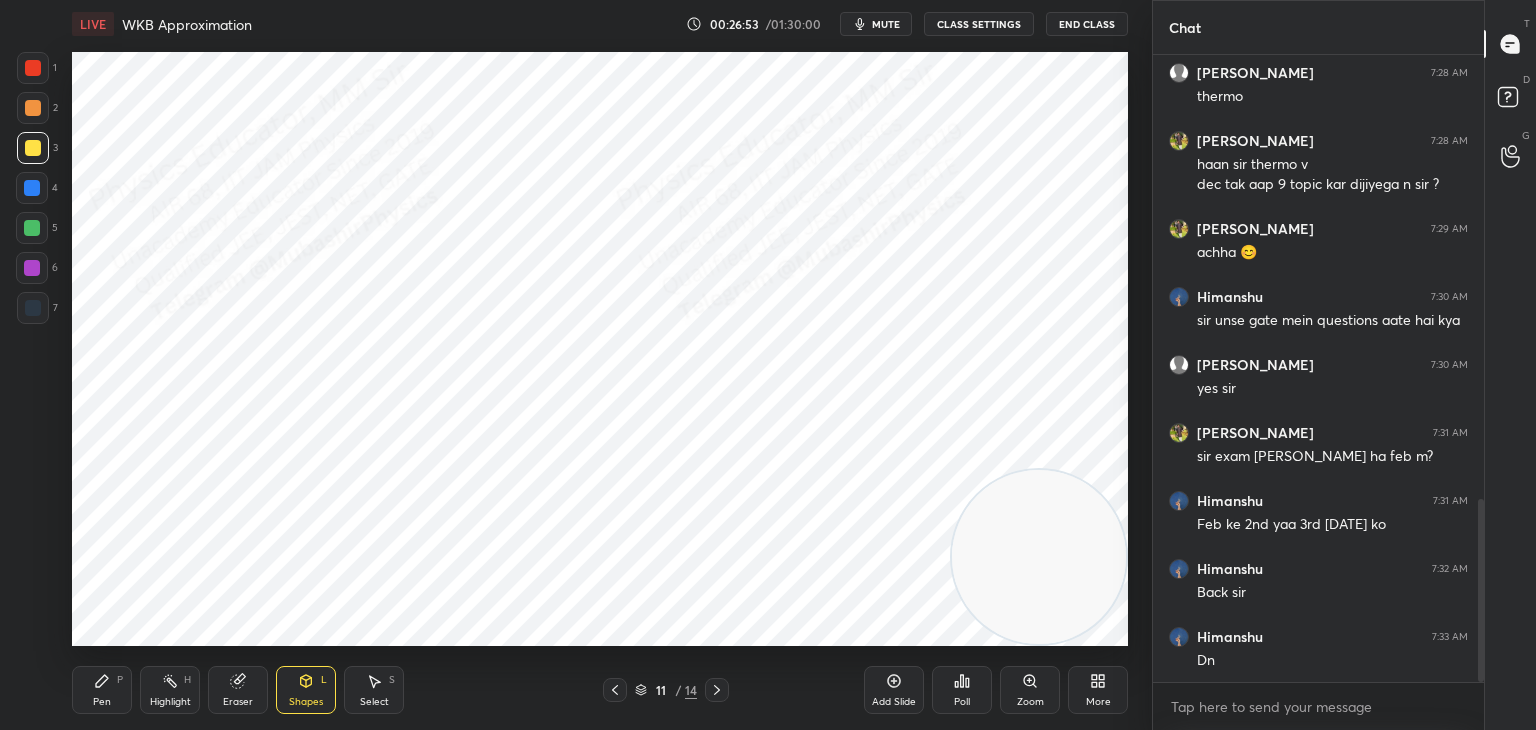 drag, startPoint x: 122, startPoint y: 676, endPoint x: 112, endPoint y: 648, distance: 29.732138 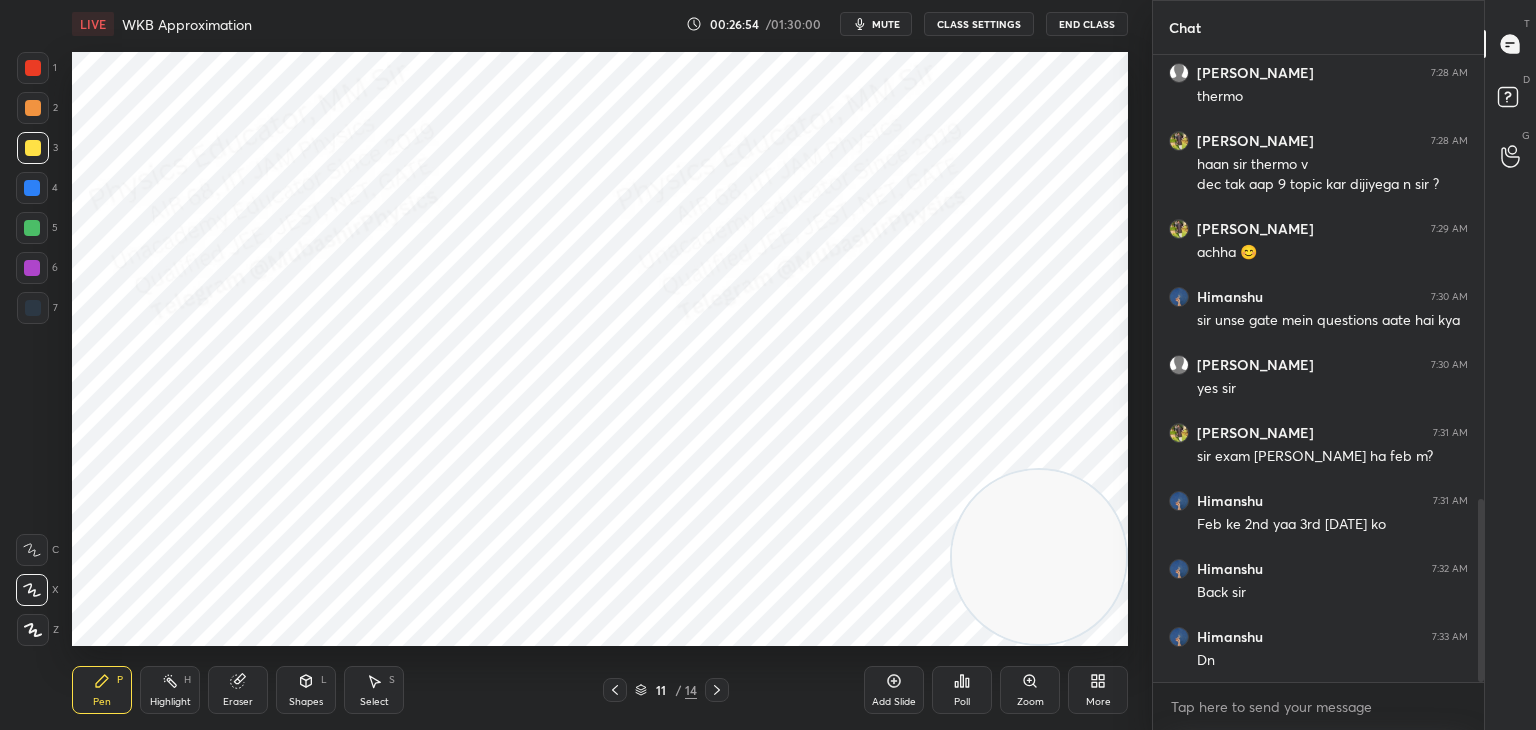 click on "4" at bounding box center [37, 192] 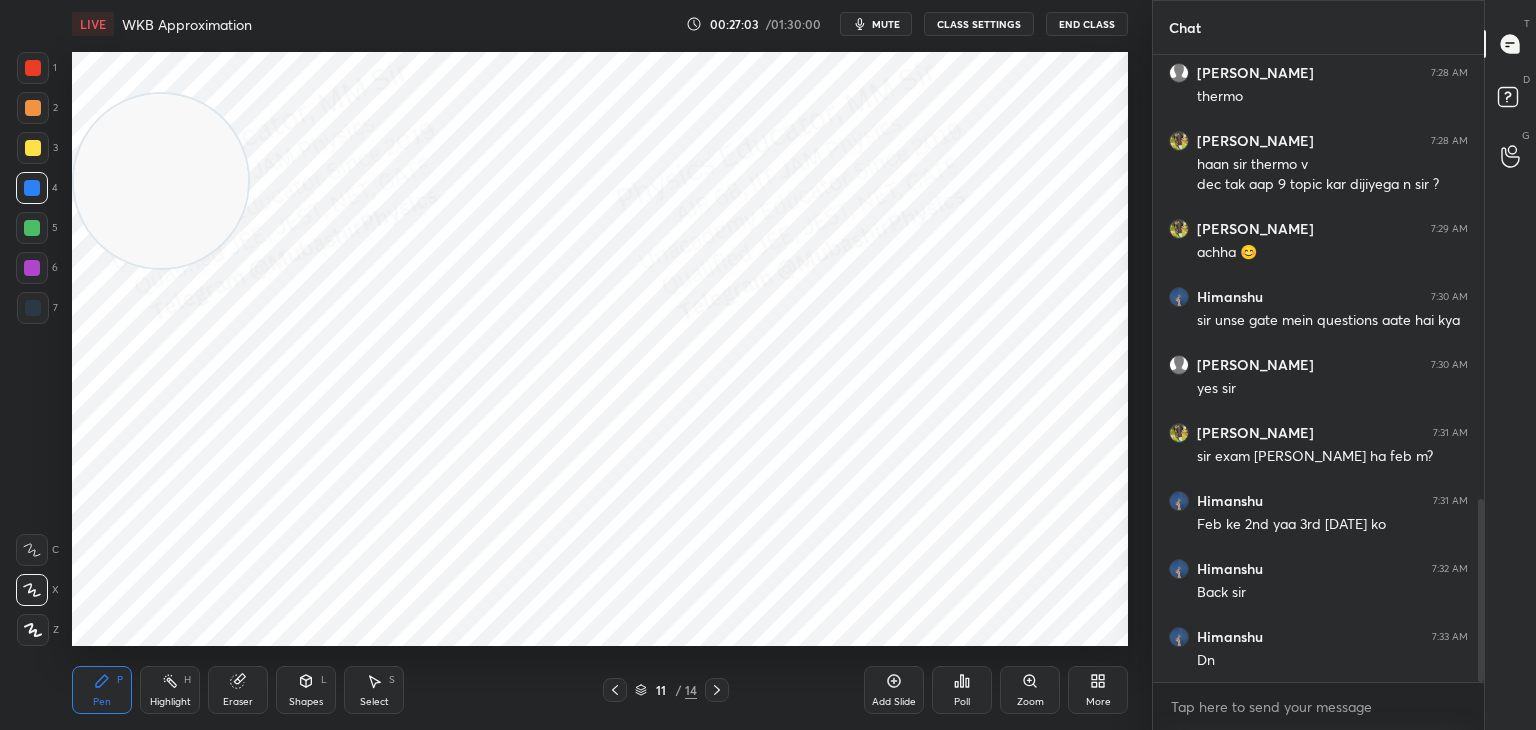 drag, startPoint x: 904, startPoint y: 480, endPoint x: 70, endPoint y: 152, distance: 896.1808 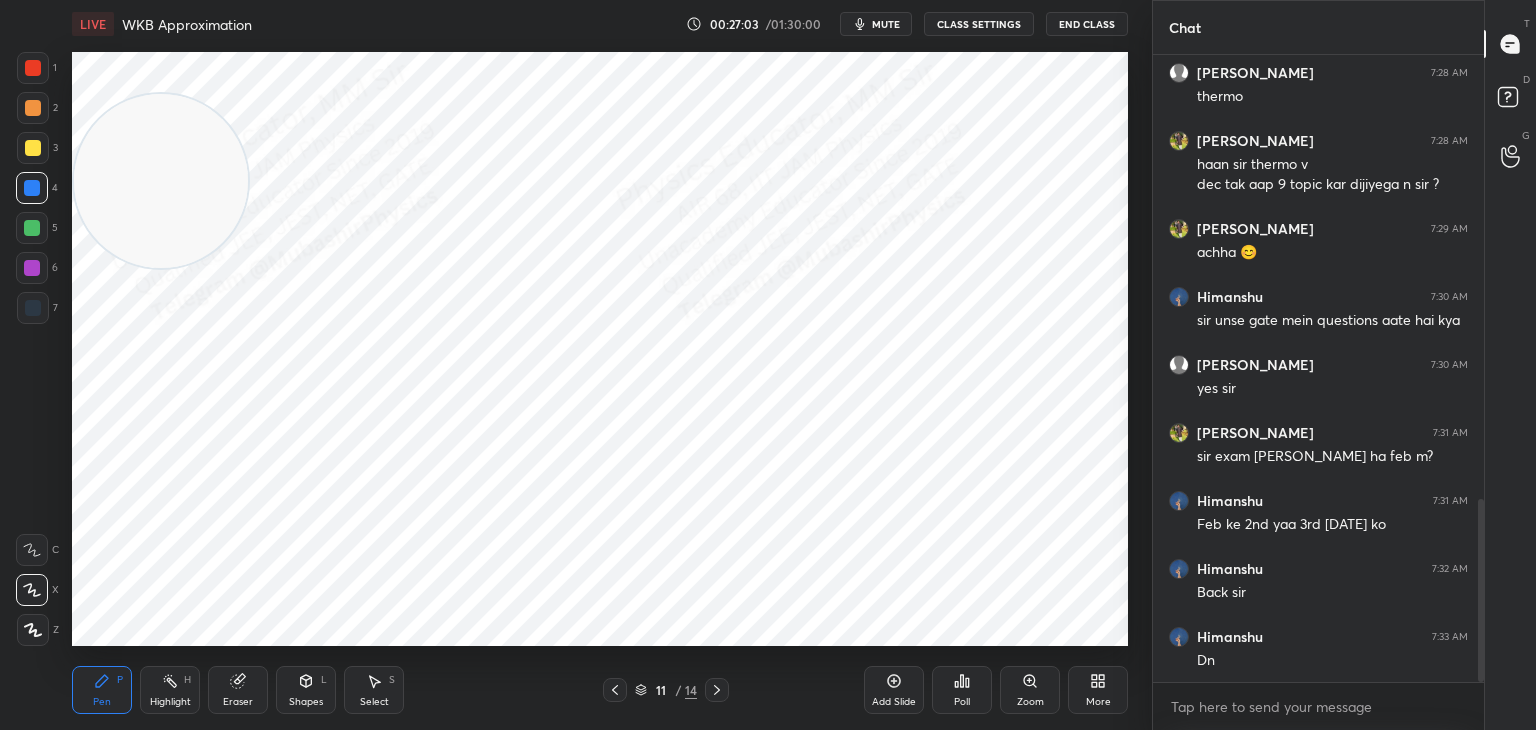 click at bounding box center (161, 181) 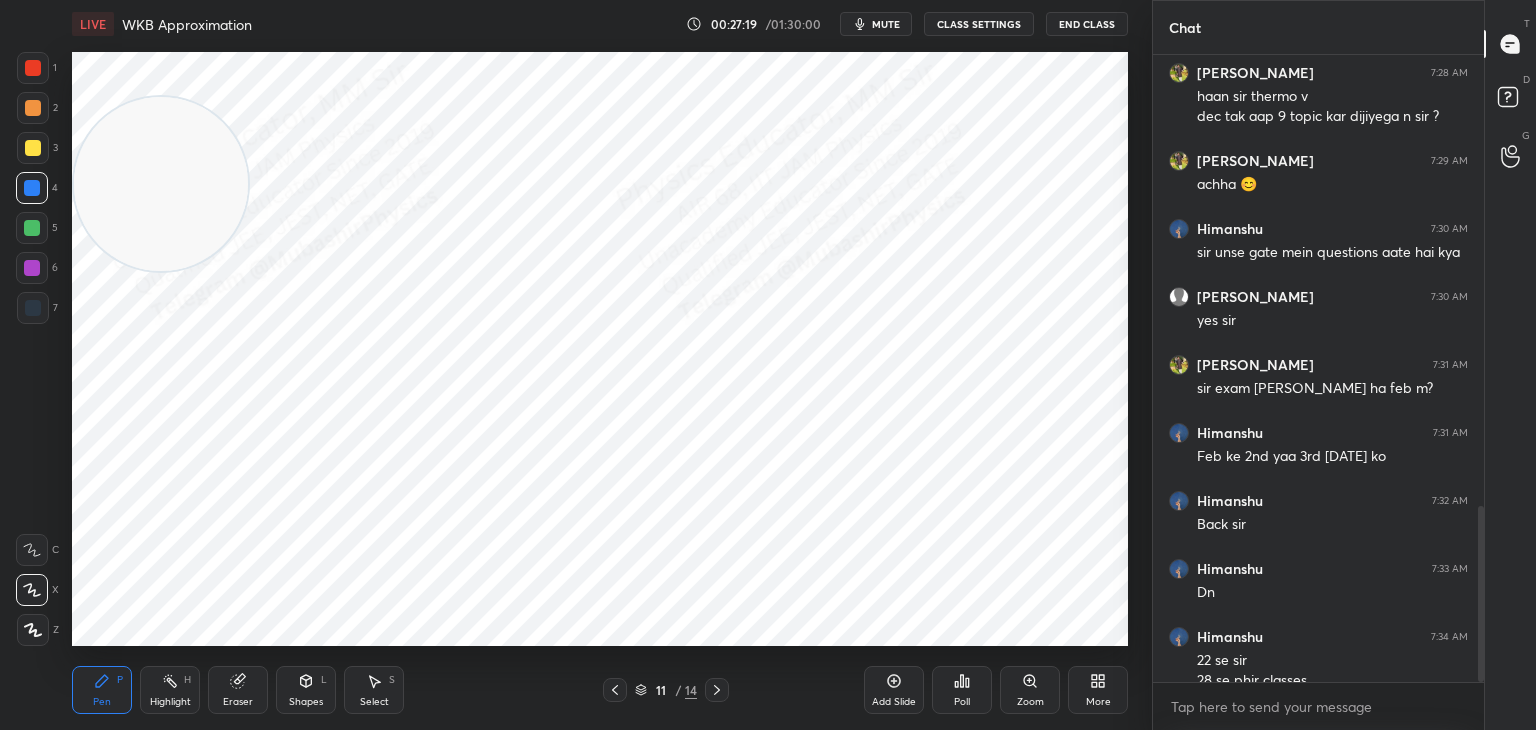 scroll, scrollTop: 1606, scrollLeft: 0, axis: vertical 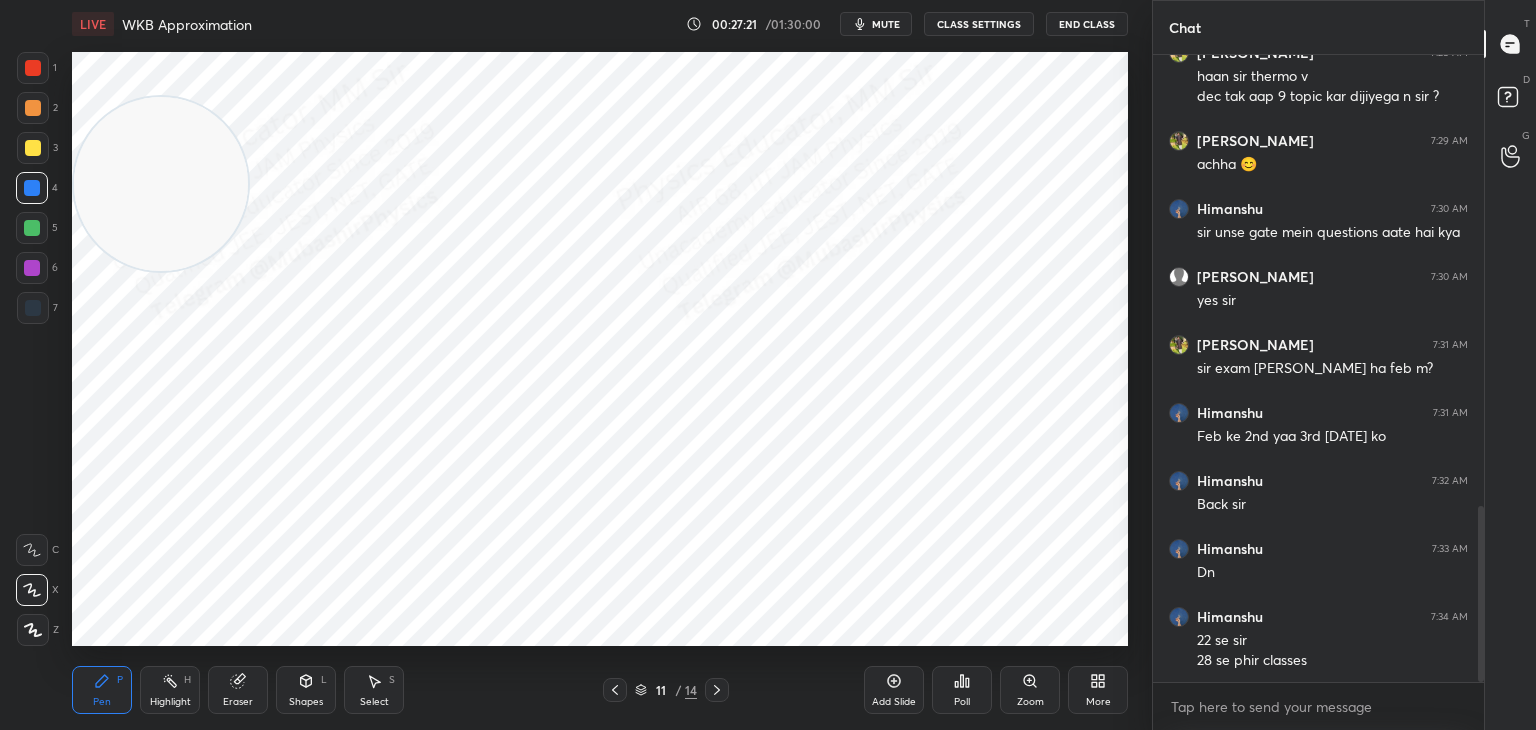click on "Select S" at bounding box center [374, 690] 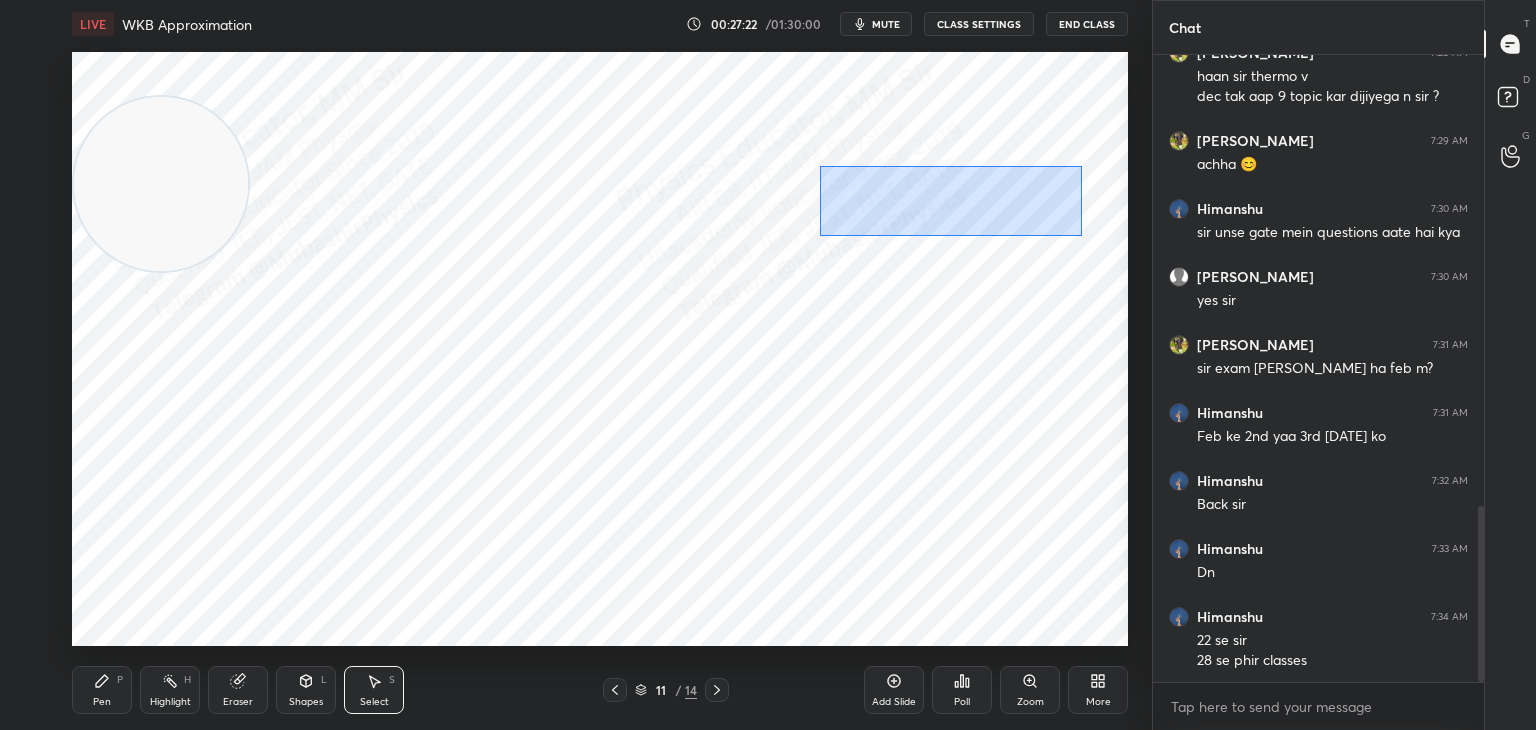 drag, startPoint x: 889, startPoint y: 189, endPoint x: 1074, endPoint y: 232, distance: 189.93156 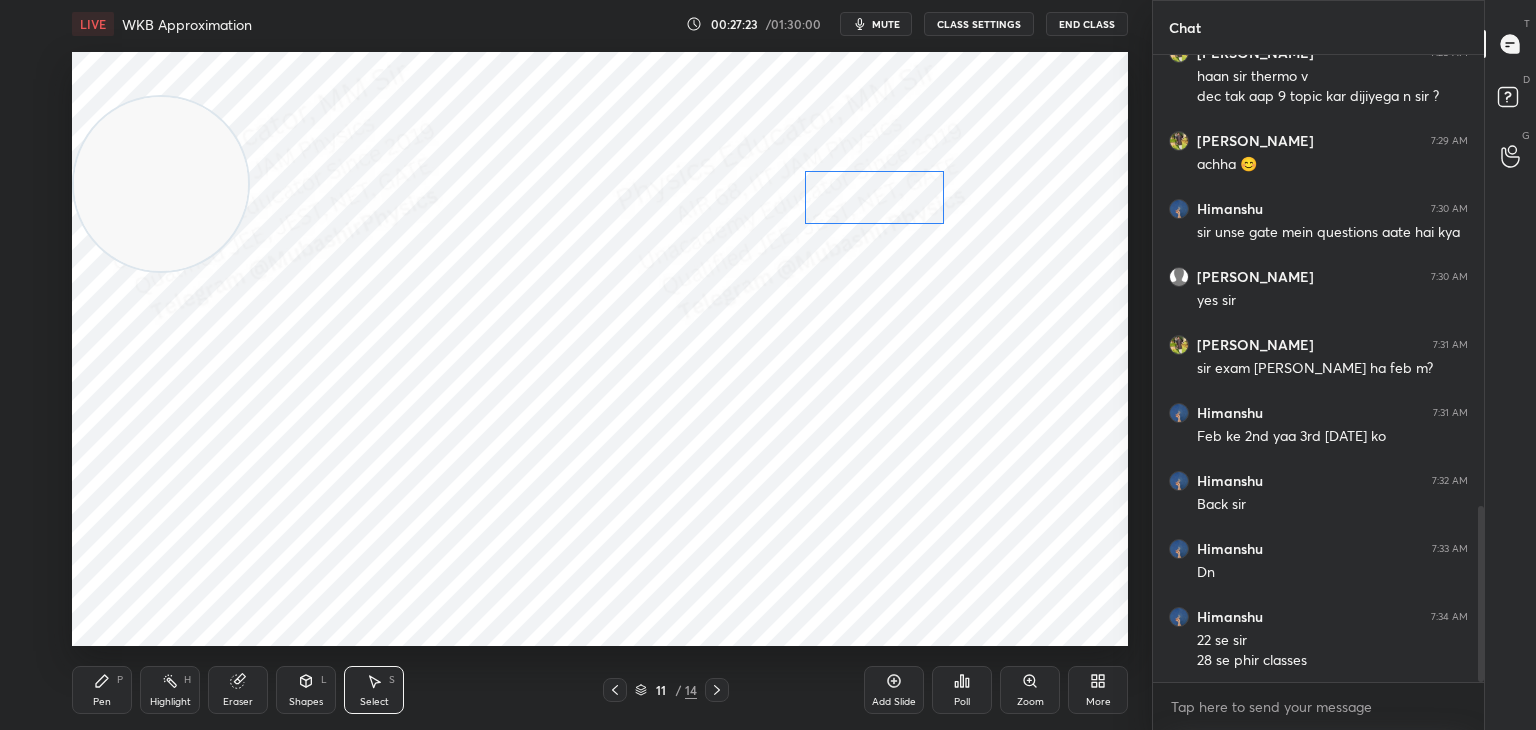 drag, startPoint x: 942, startPoint y: 190, endPoint x: 880, endPoint y: 192, distance: 62.03225 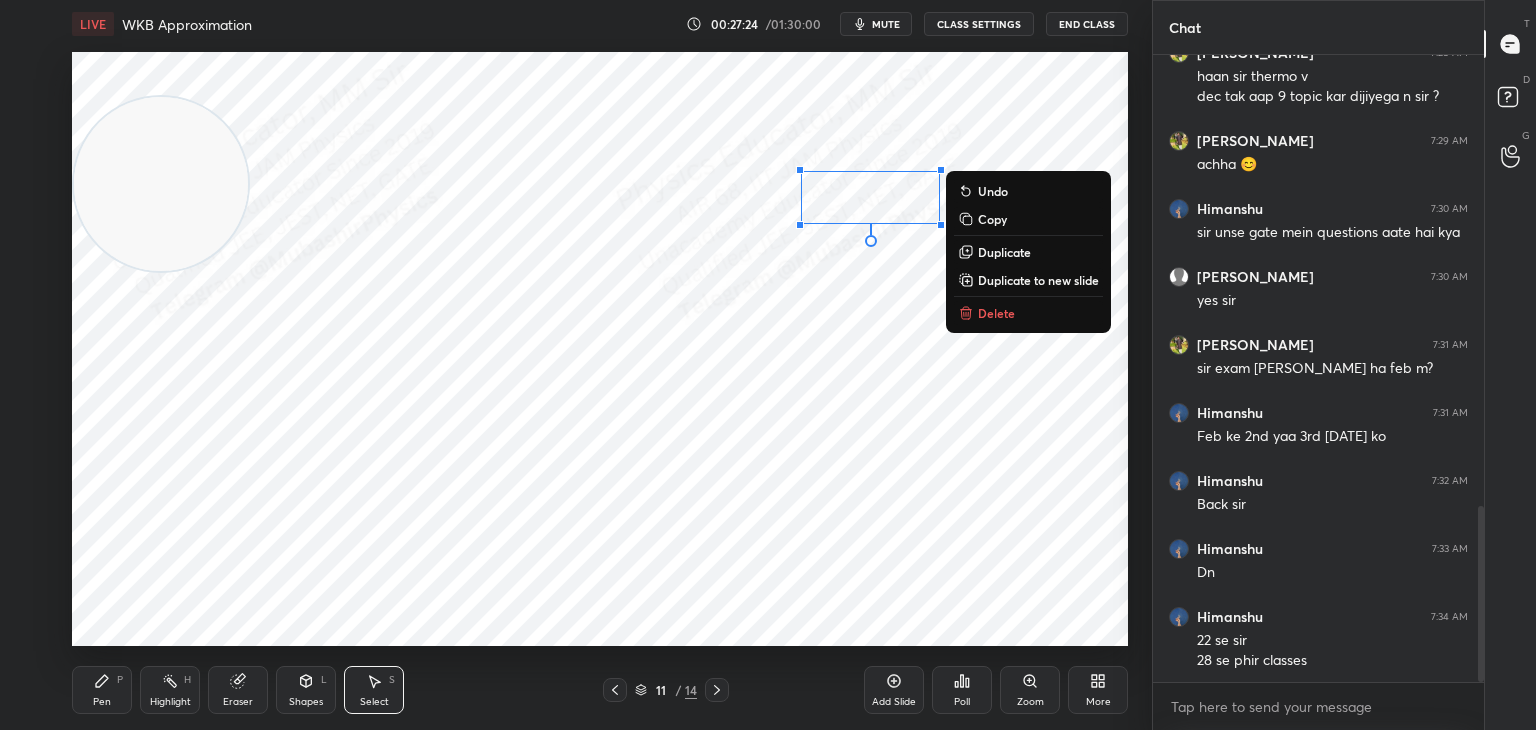 drag, startPoint x: 88, startPoint y: 697, endPoint x: 129, endPoint y: 660, distance: 55.226807 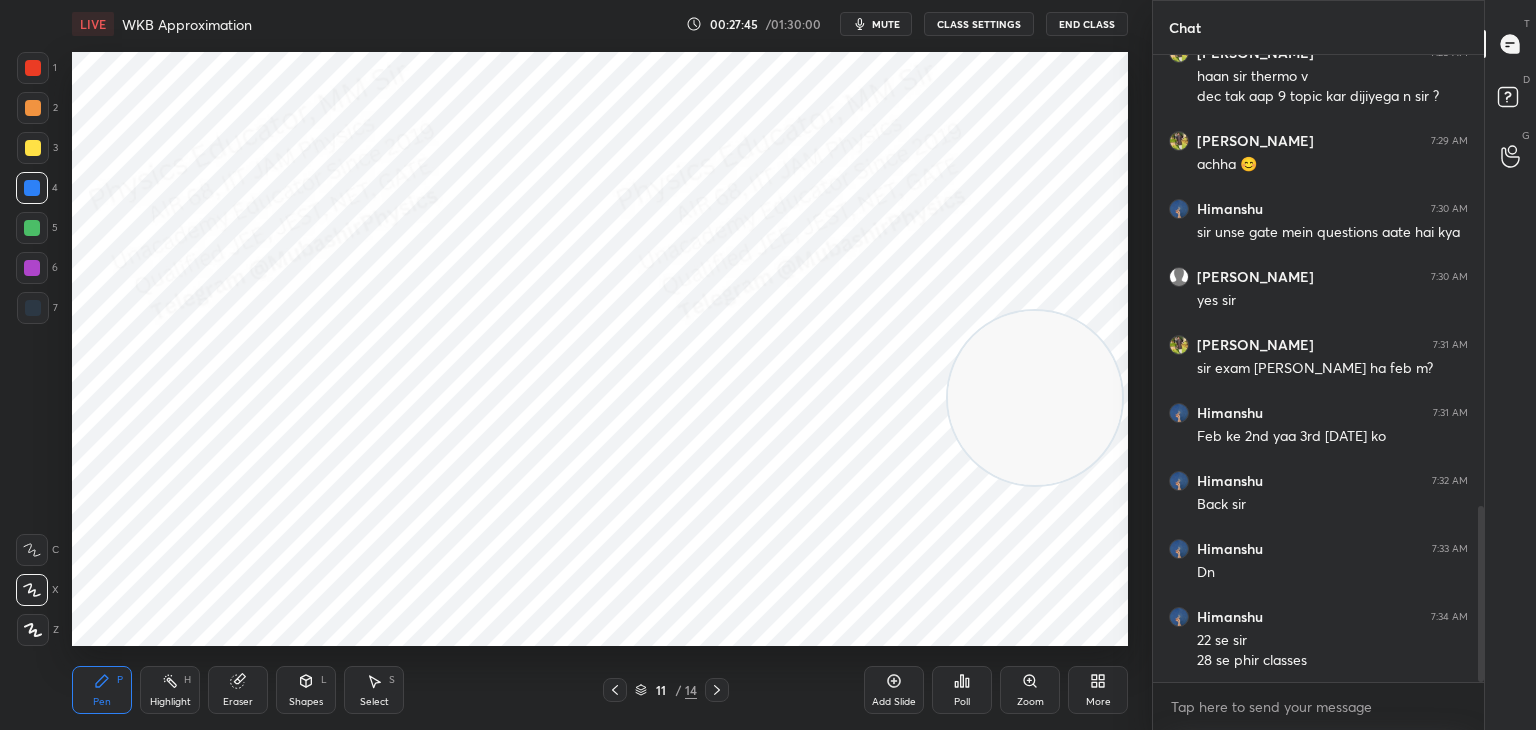 drag, startPoint x: 244, startPoint y: 185, endPoint x: 1029, endPoint y: 356, distance: 803.409 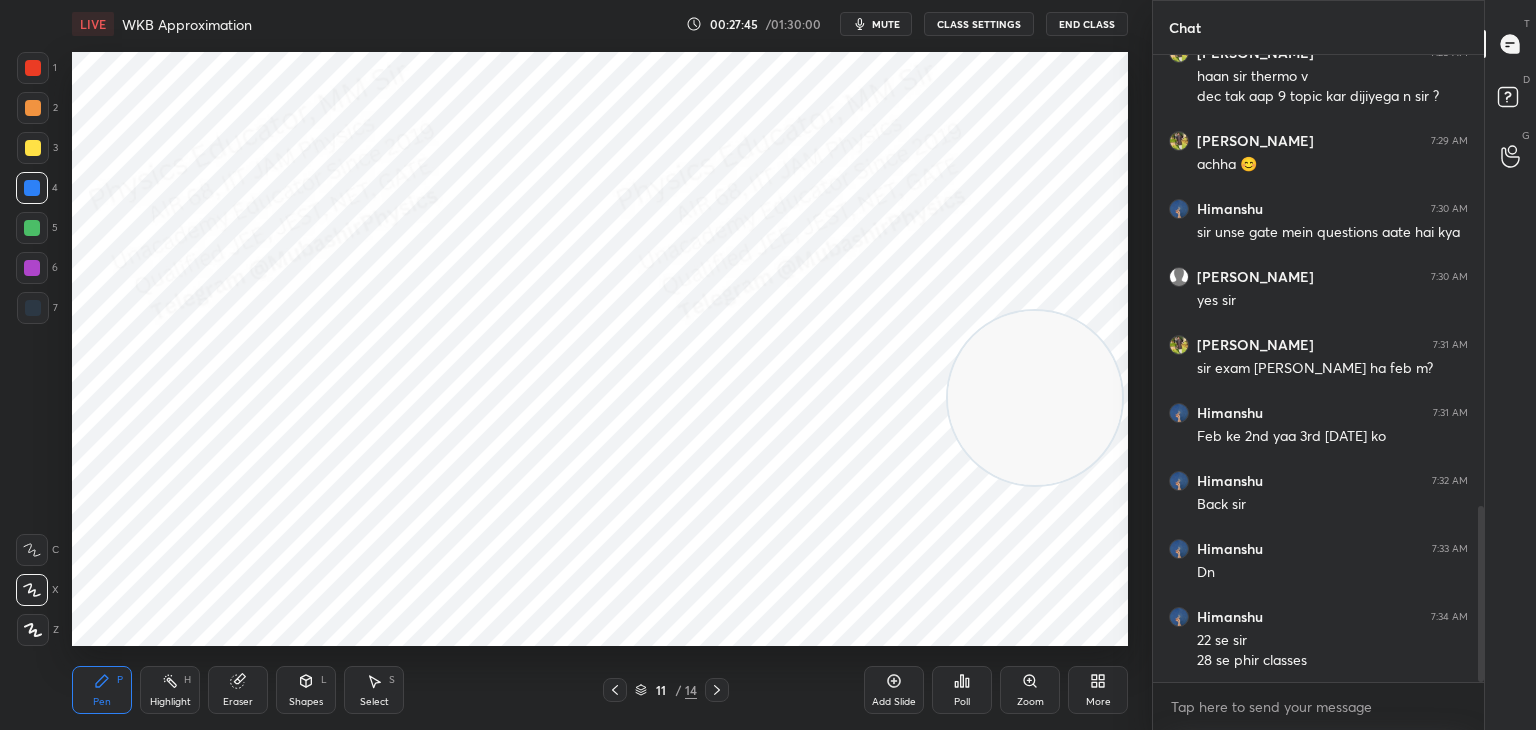 click at bounding box center (1035, 398) 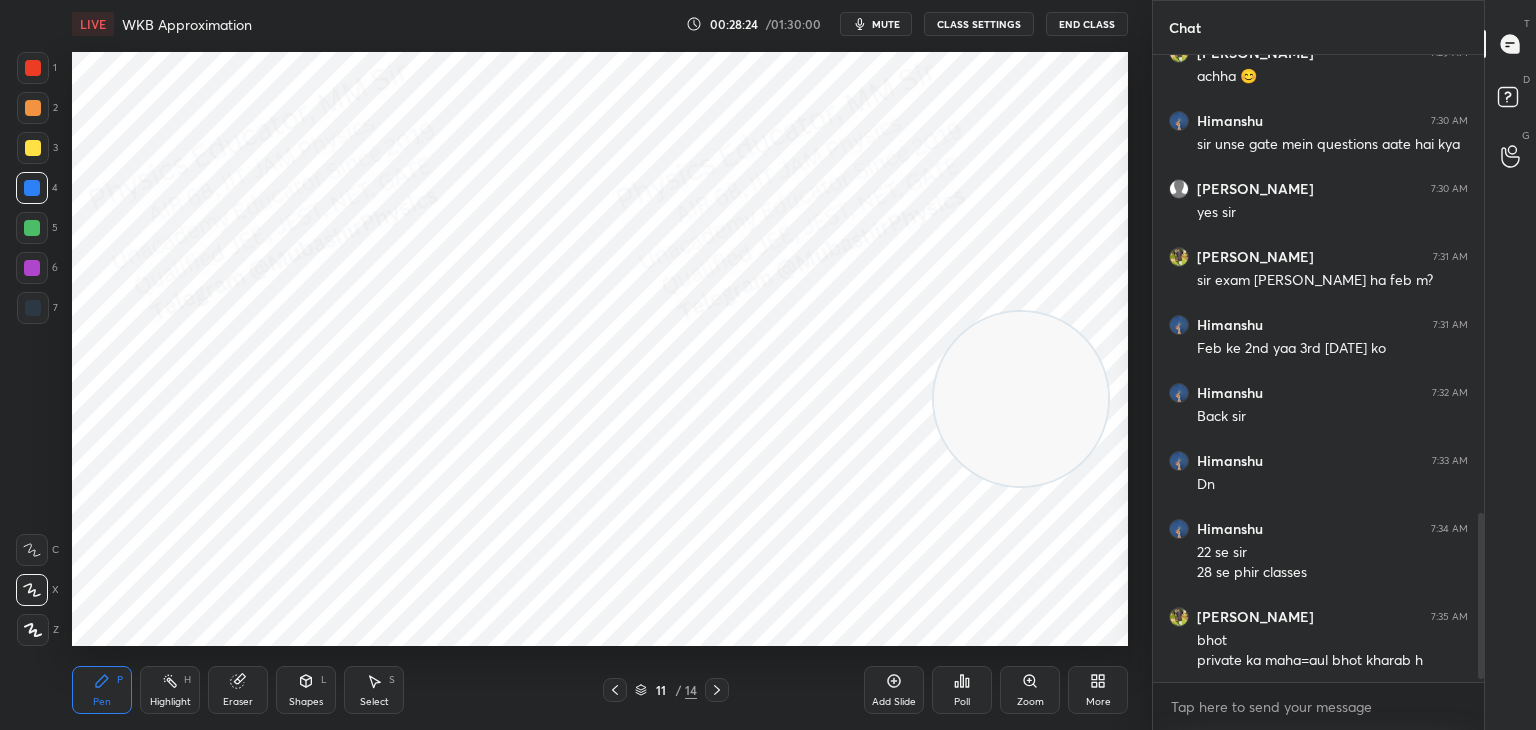 scroll, scrollTop: 1780, scrollLeft: 0, axis: vertical 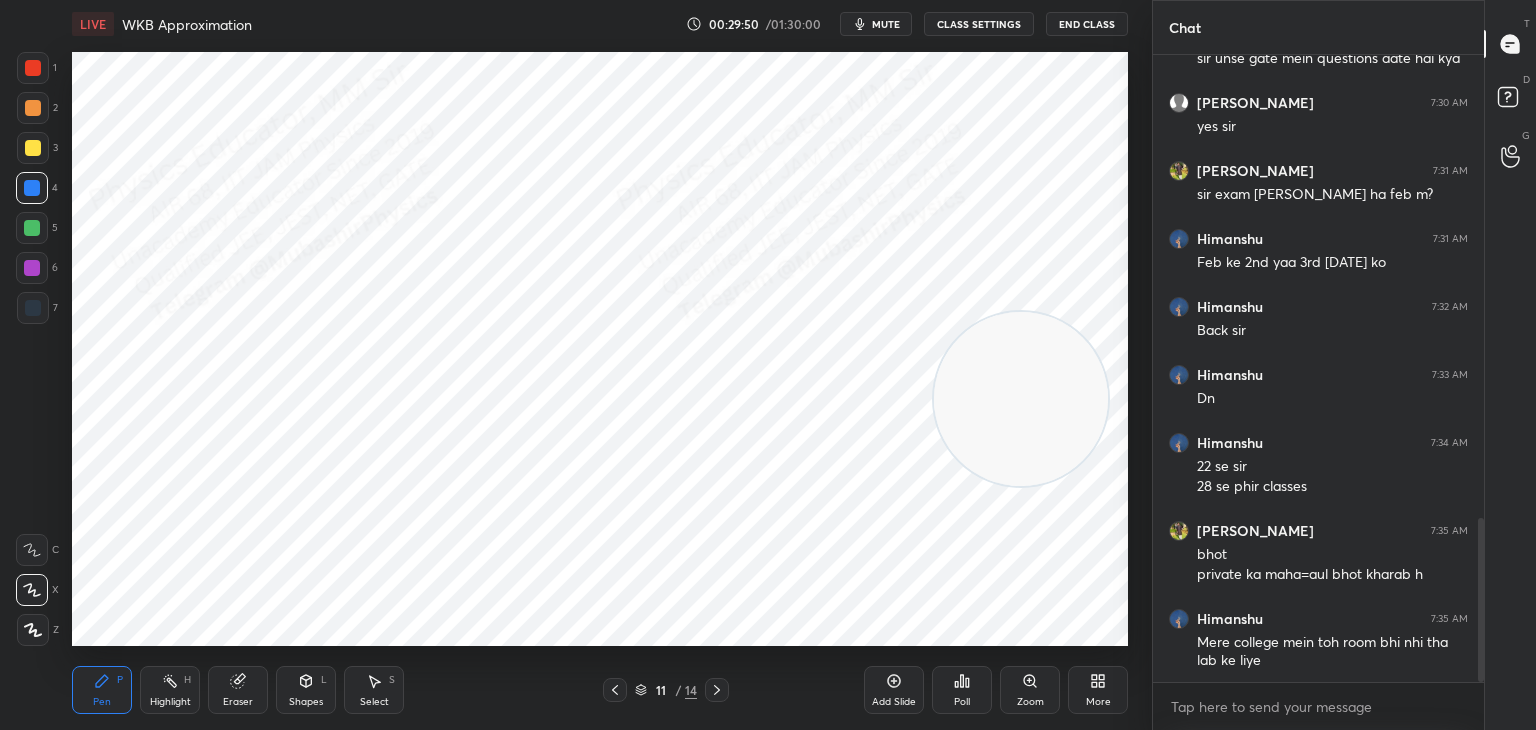 drag, startPoint x: 161, startPoint y: 670, endPoint x: 149, endPoint y: 688, distance: 21.633308 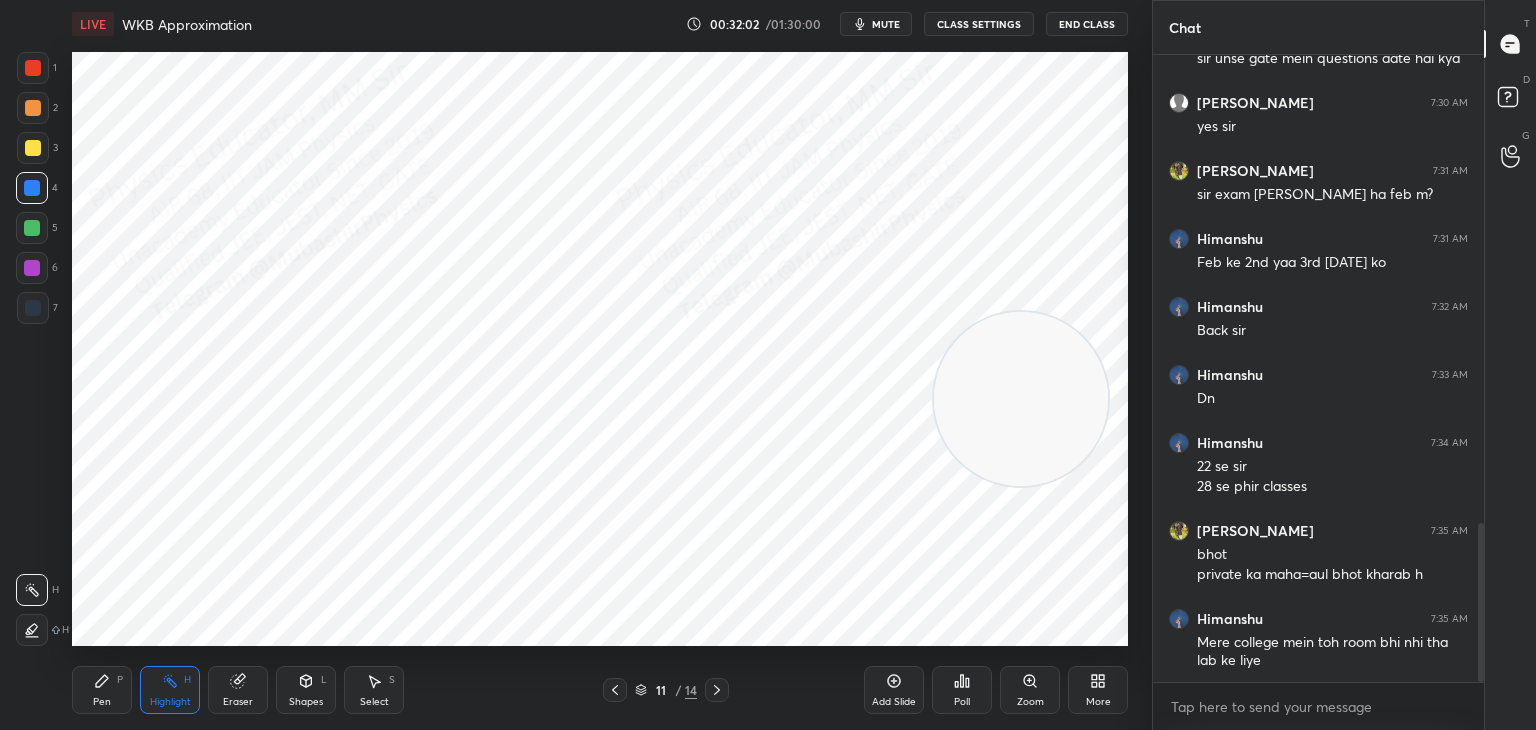 scroll, scrollTop: 1848, scrollLeft: 0, axis: vertical 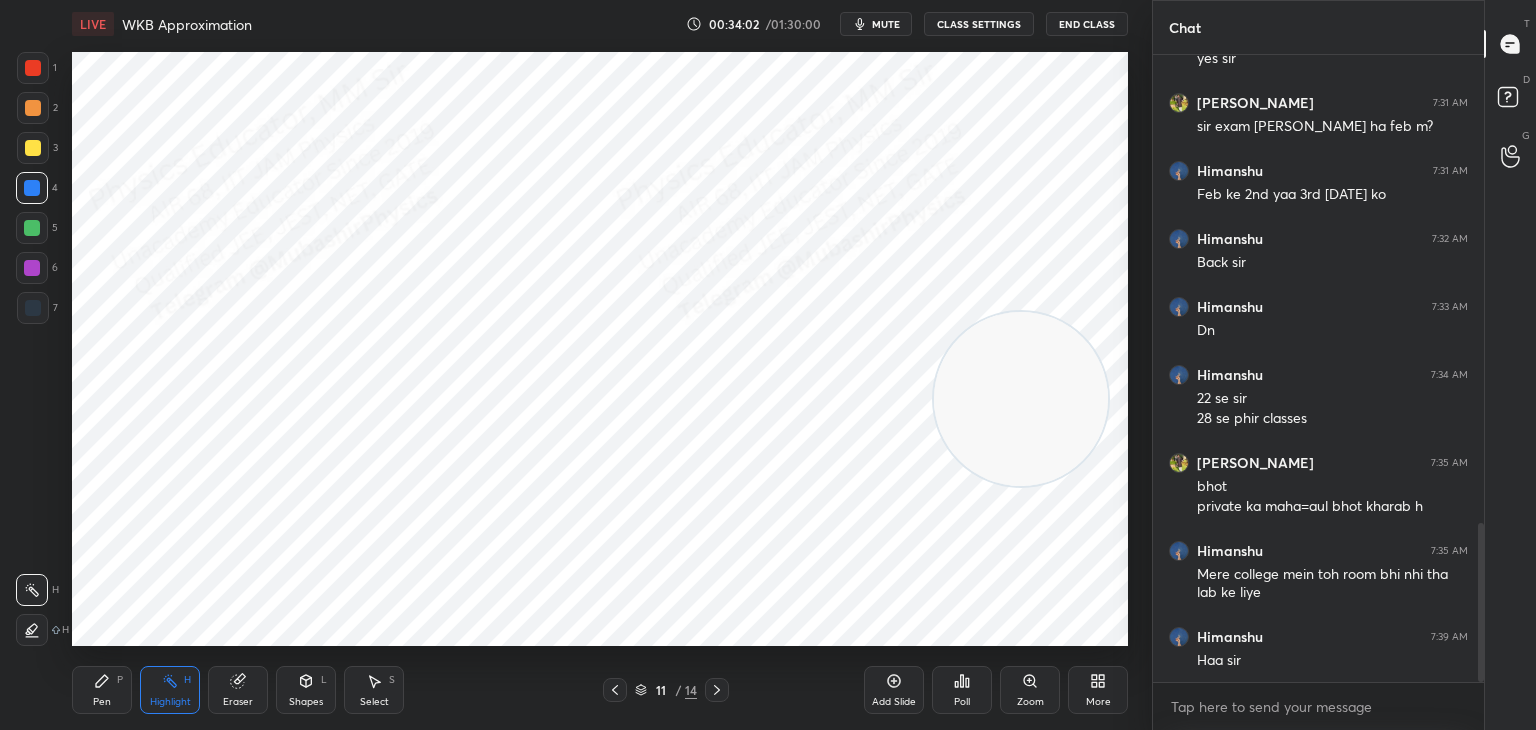 click on "Select S" at bounding box center [374, 690] 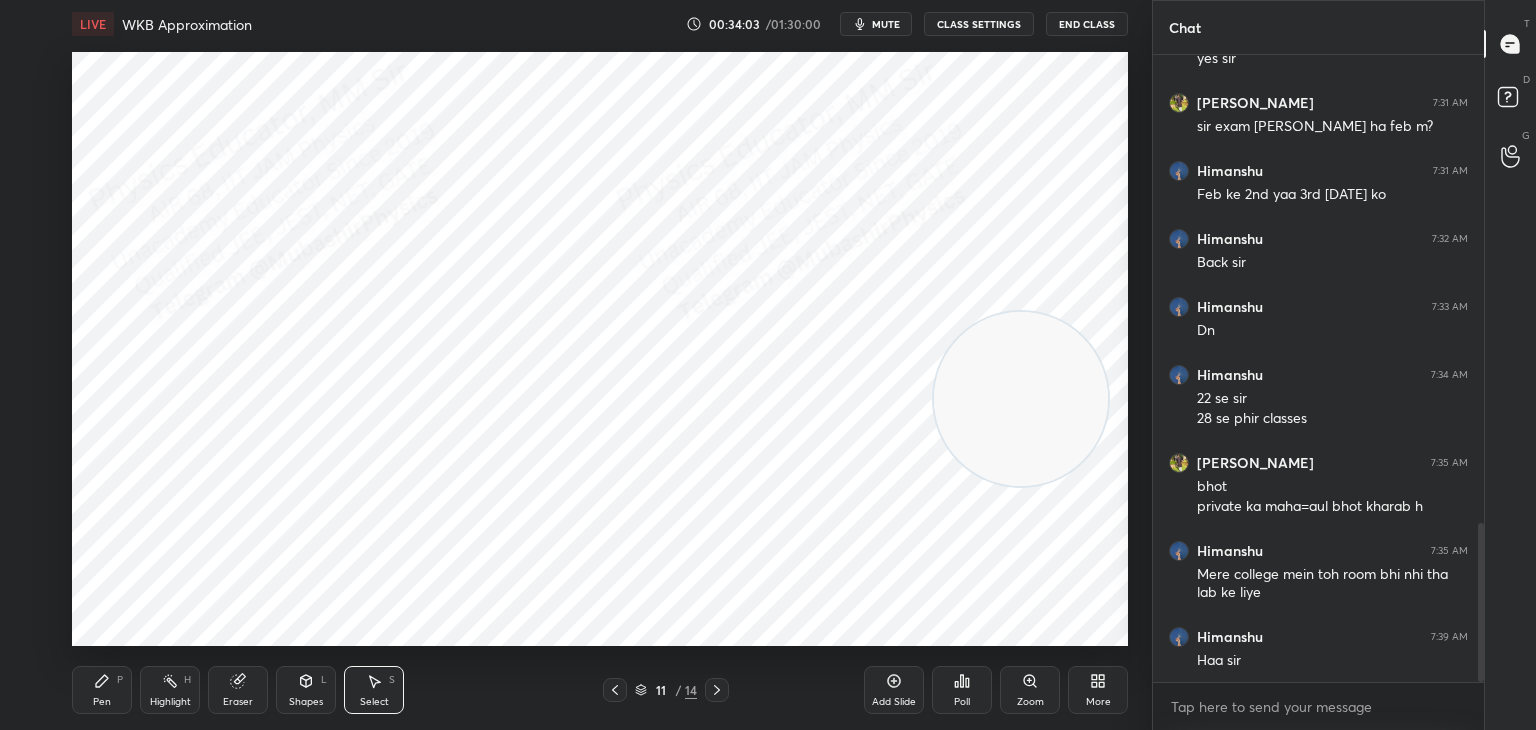 click on "Pen P" at bounding box center (102, 690) 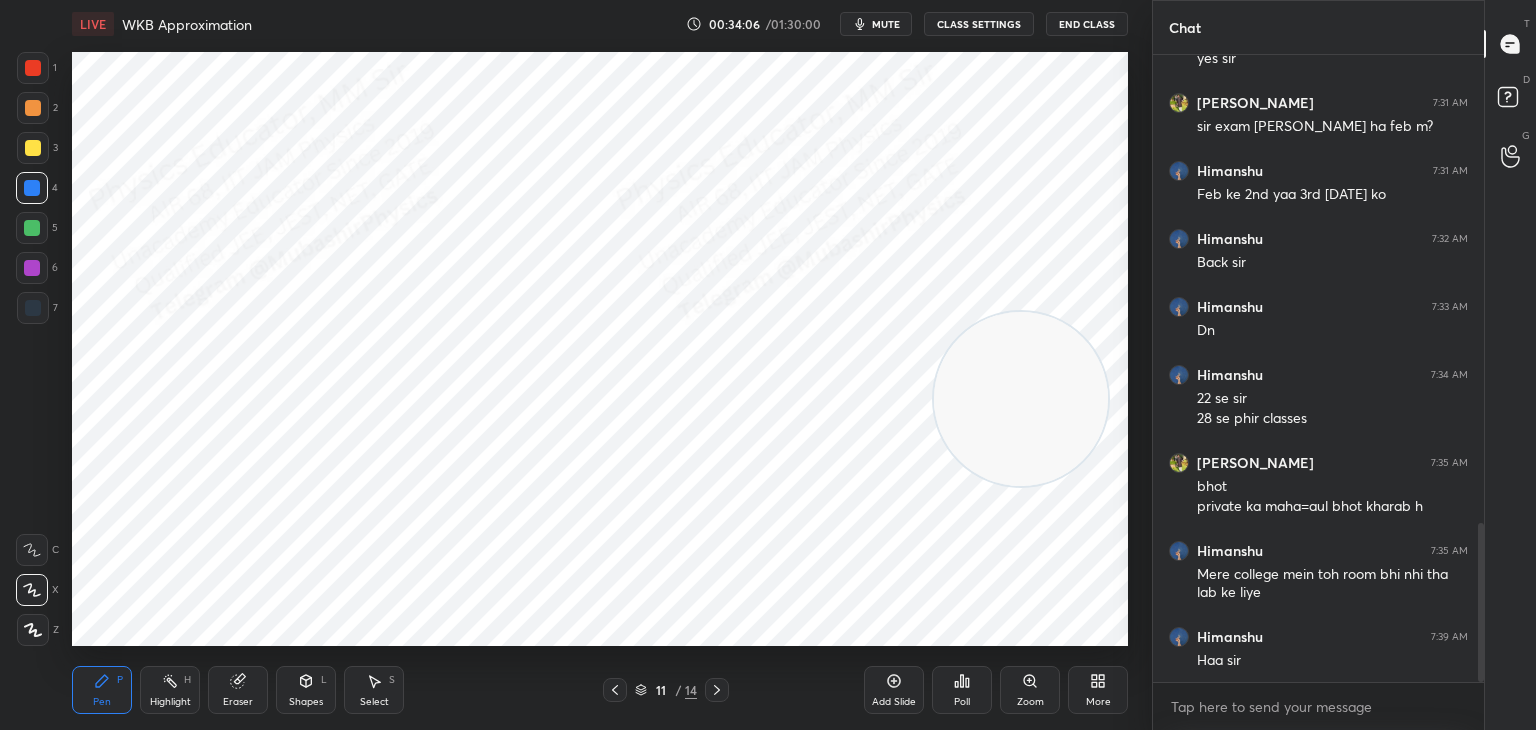 drag, startPoint x: 33, startPoint y: 106, endPoint x: 59, endPoint y: 220, distance: 116.92733 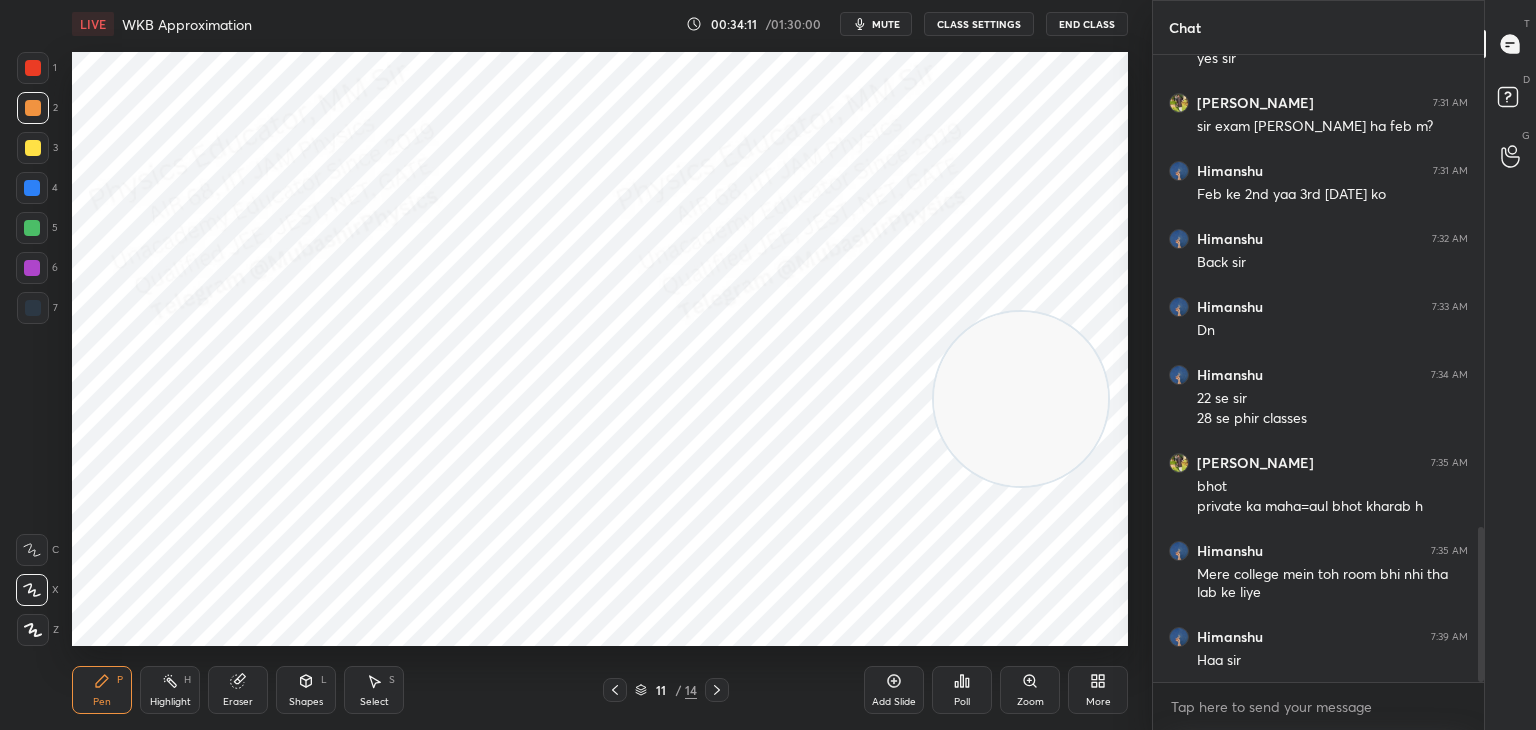 scroll, scrollTop: 1916, scrollLeft: 0, axis: vertical 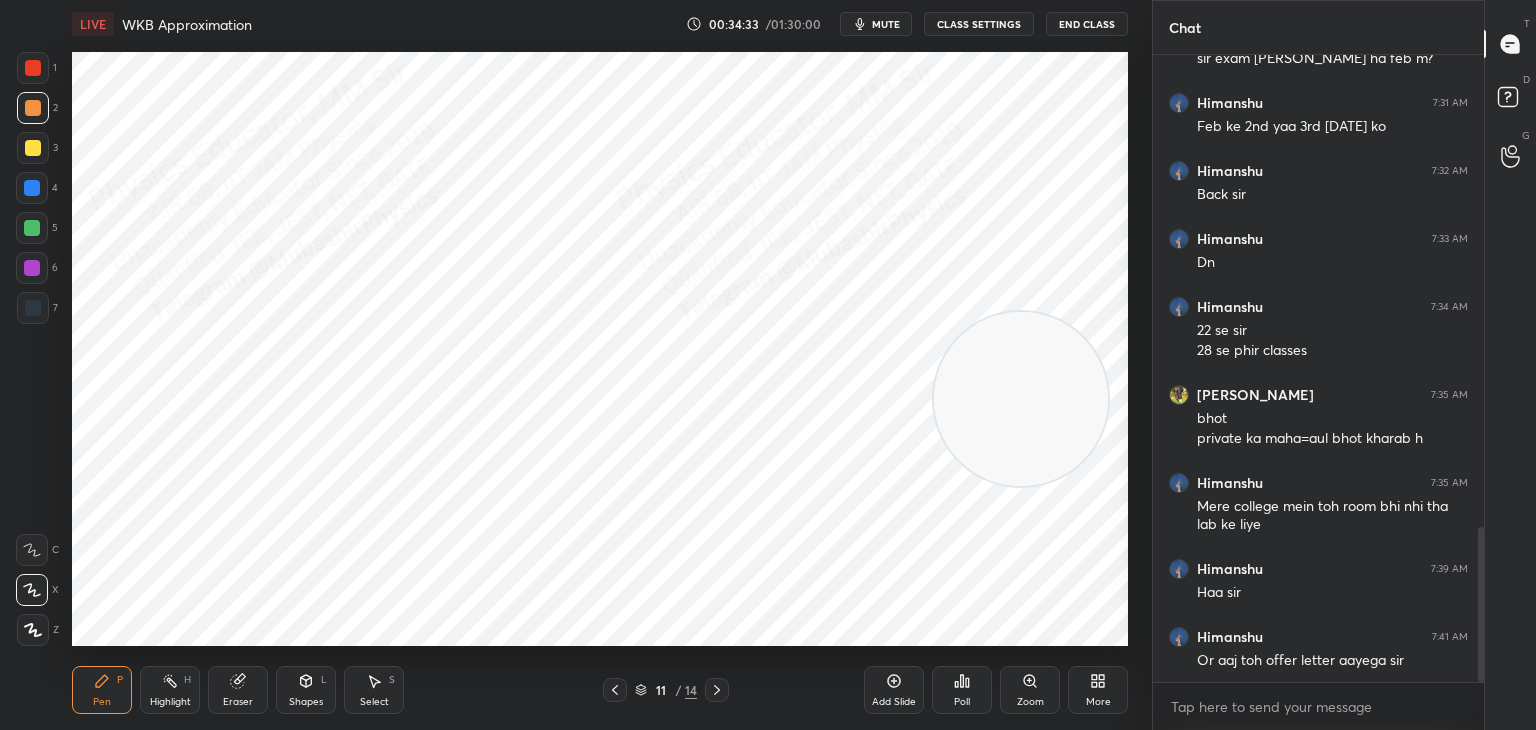 drag, startPoint x: 1037, startPoint y: 270, endPoint x: 1020, endPoint y: 294, distance: 29.410883 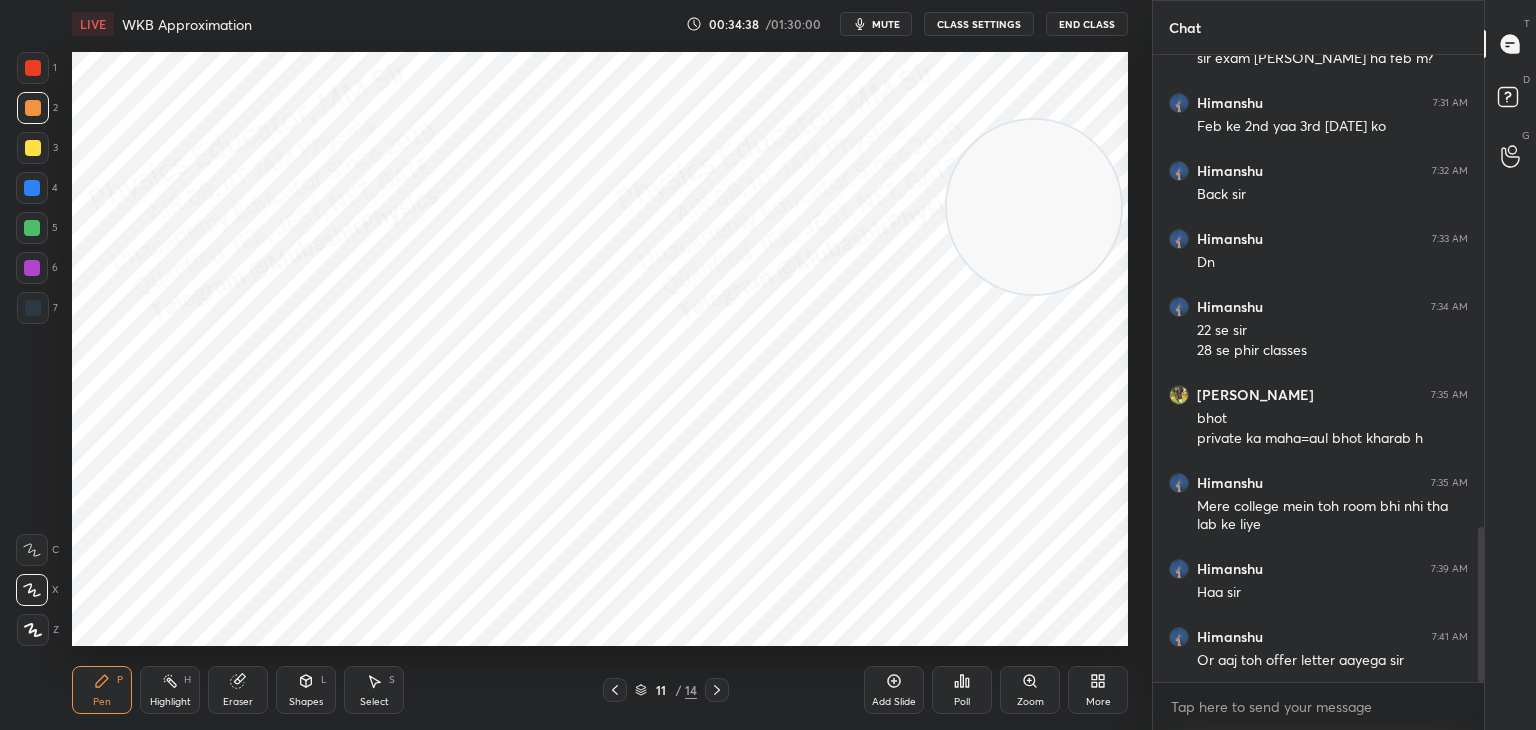 drag, startPoint x: 165, startPoint y: 686, endPoint x: 279, endPoint y: 666, distance: 115.74109 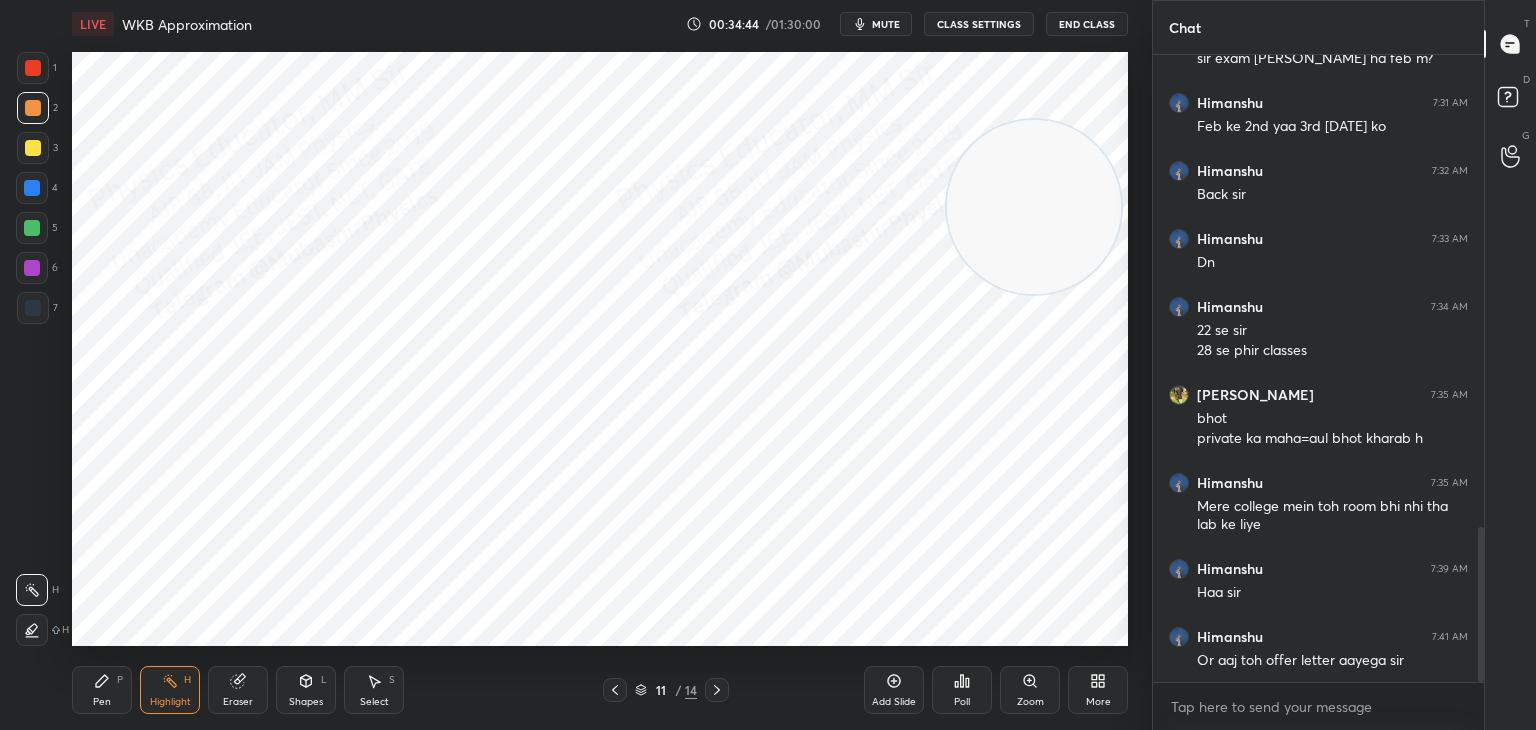 click 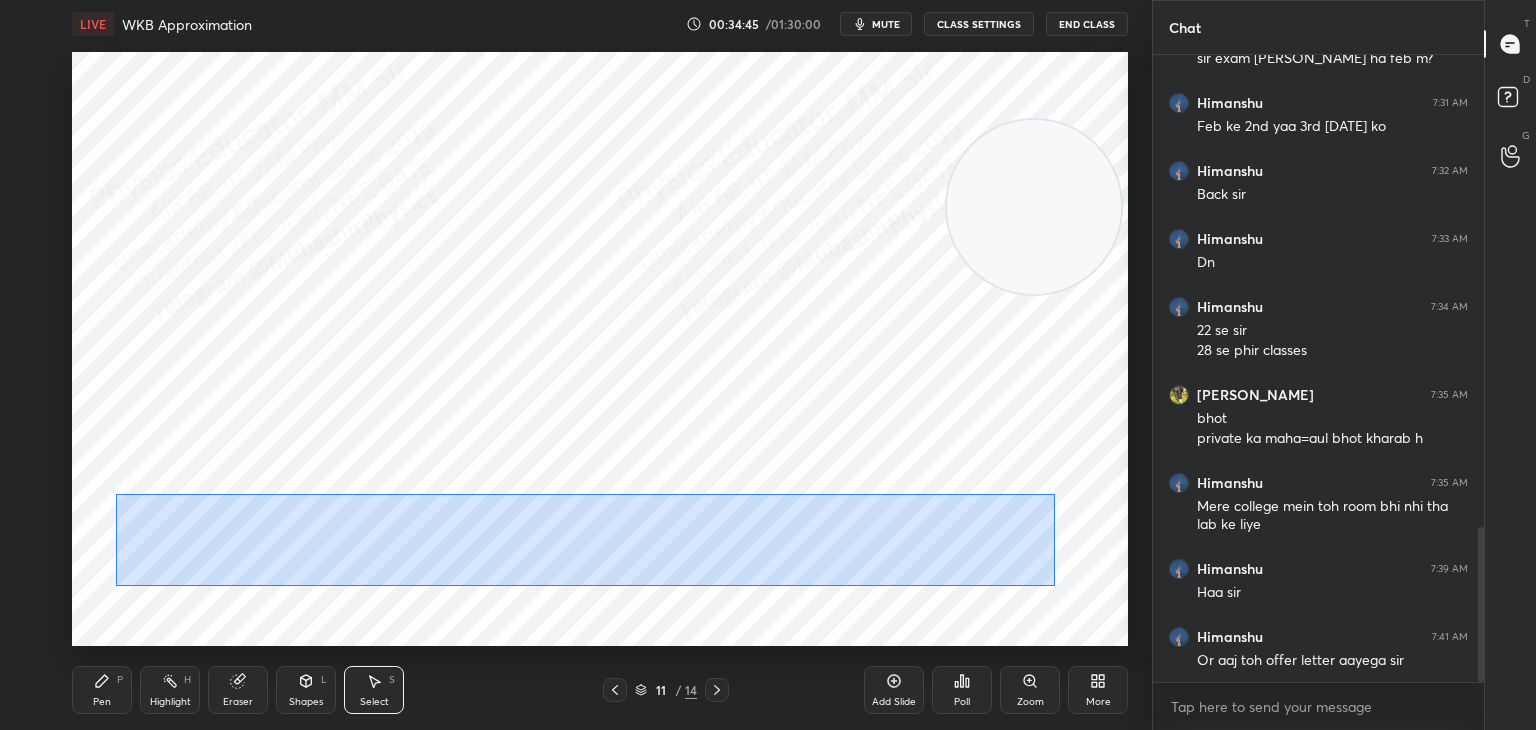 drag, startPoint x: 119, startPoint y: 510, endPoint x: 1061, endPoint y: 588, distance: 945.22375 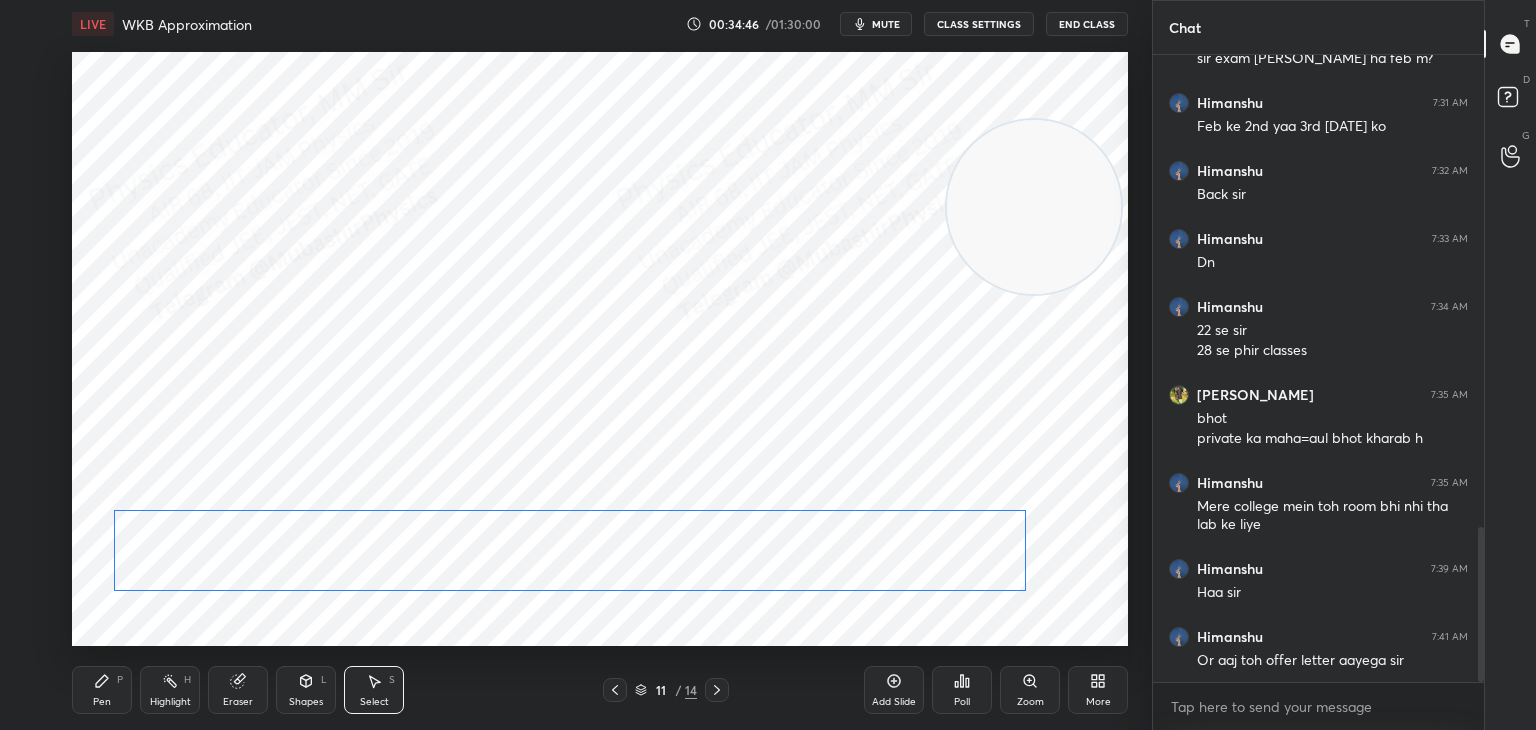 click on "0 ° Undo Copy Duplicate Duplicate to new slide Delete" at bounding box center [600, 349] 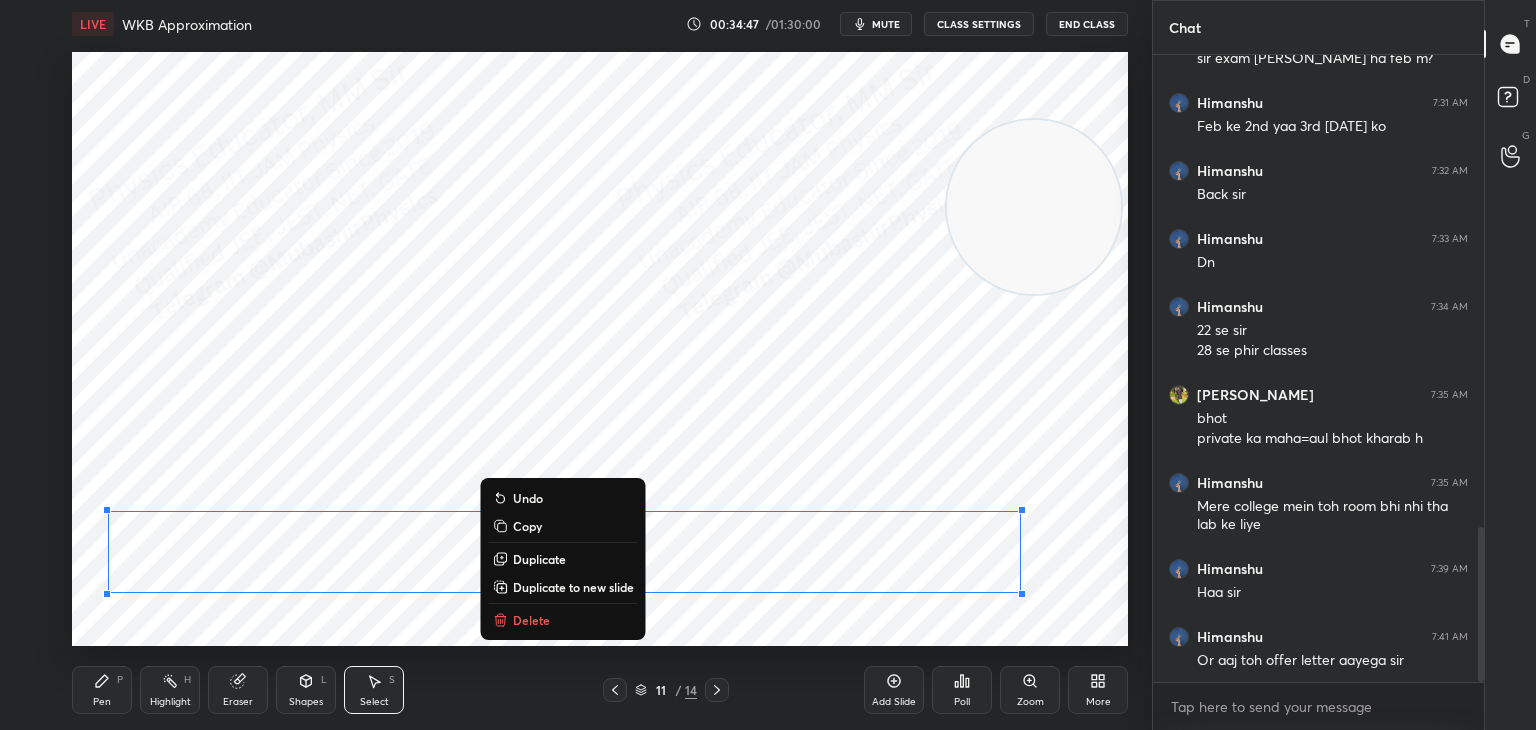 click on "Highlight H" at bounding box center (170, 690) 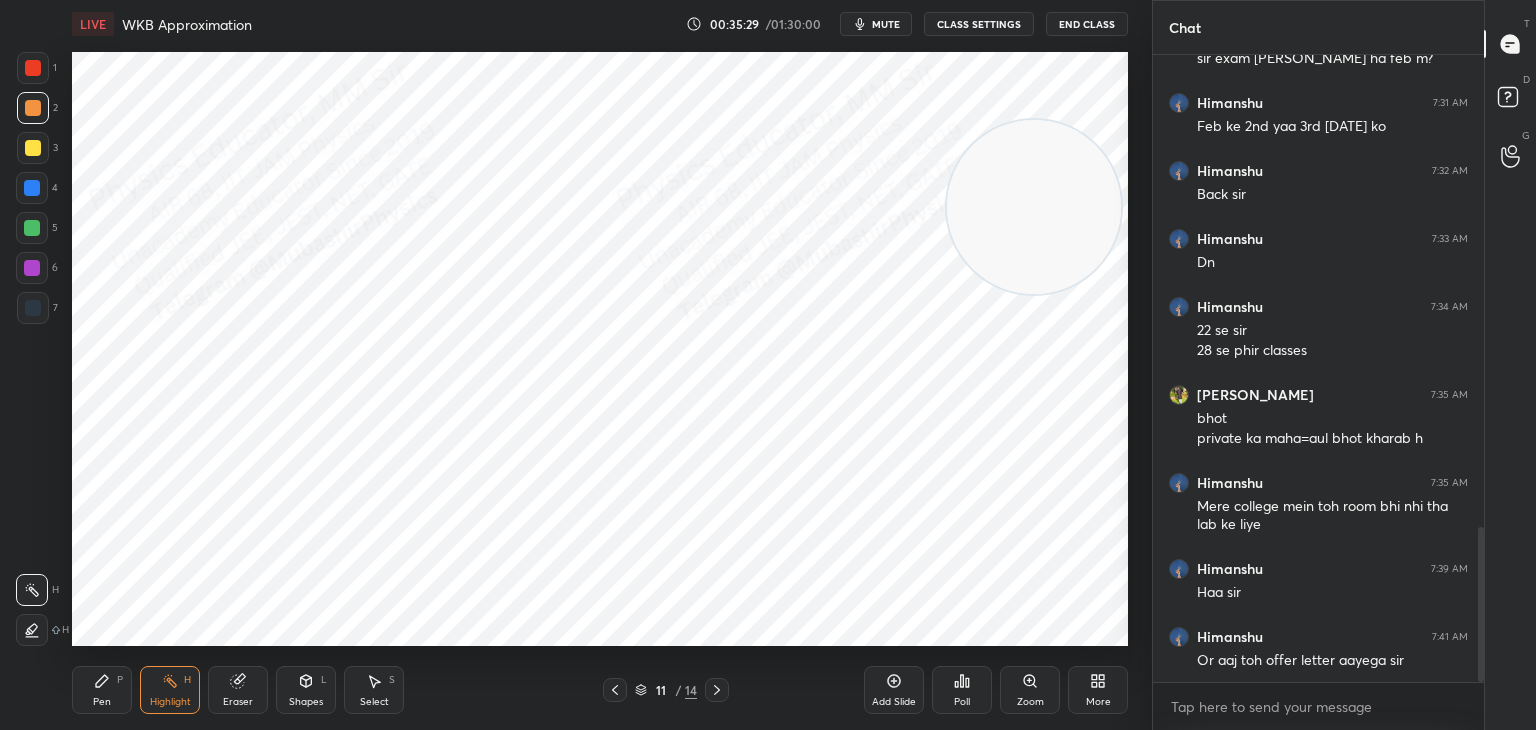 click 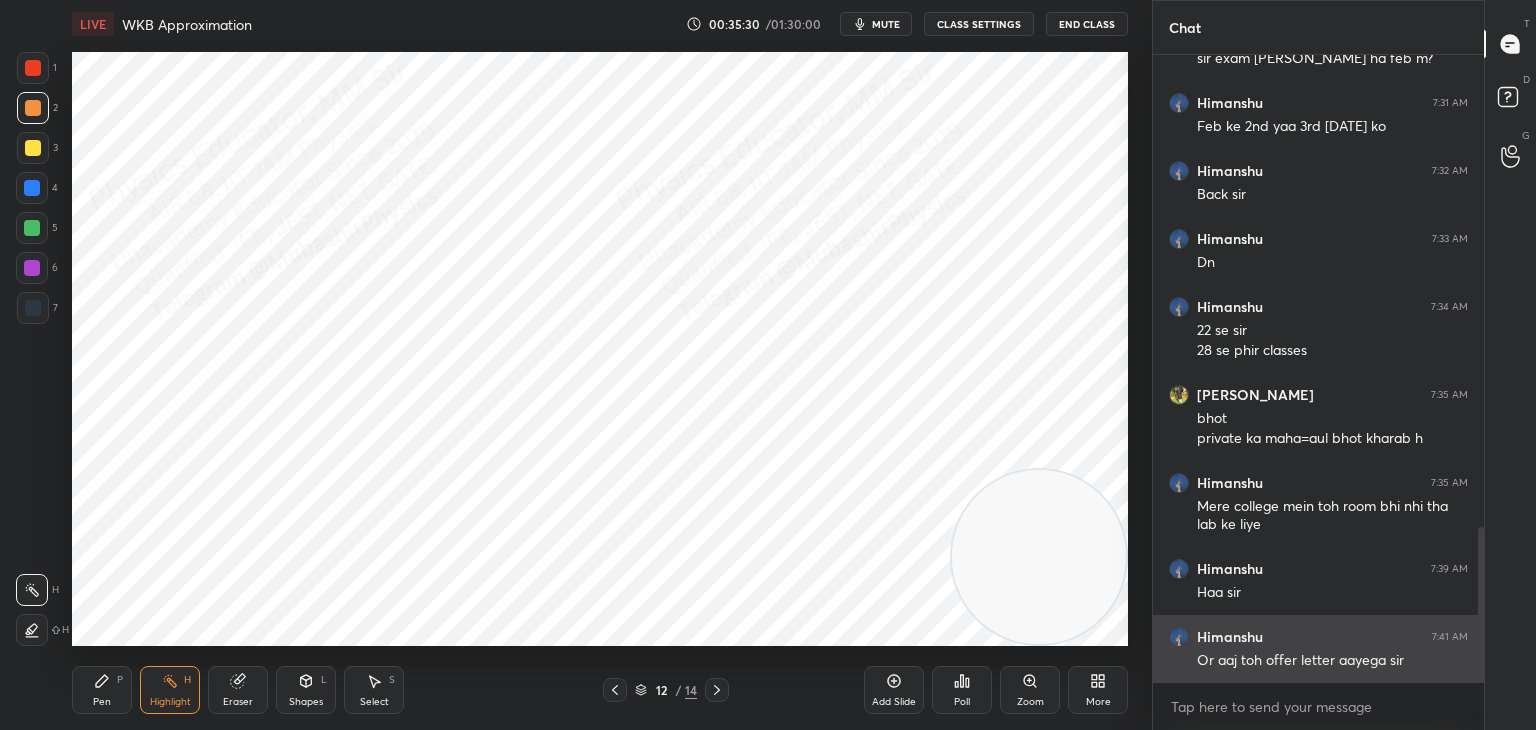 drag, startPoint x: 1049, startPoint y: 226, endPoint x: 1156, endPoint y: 646, distance: 433.4155 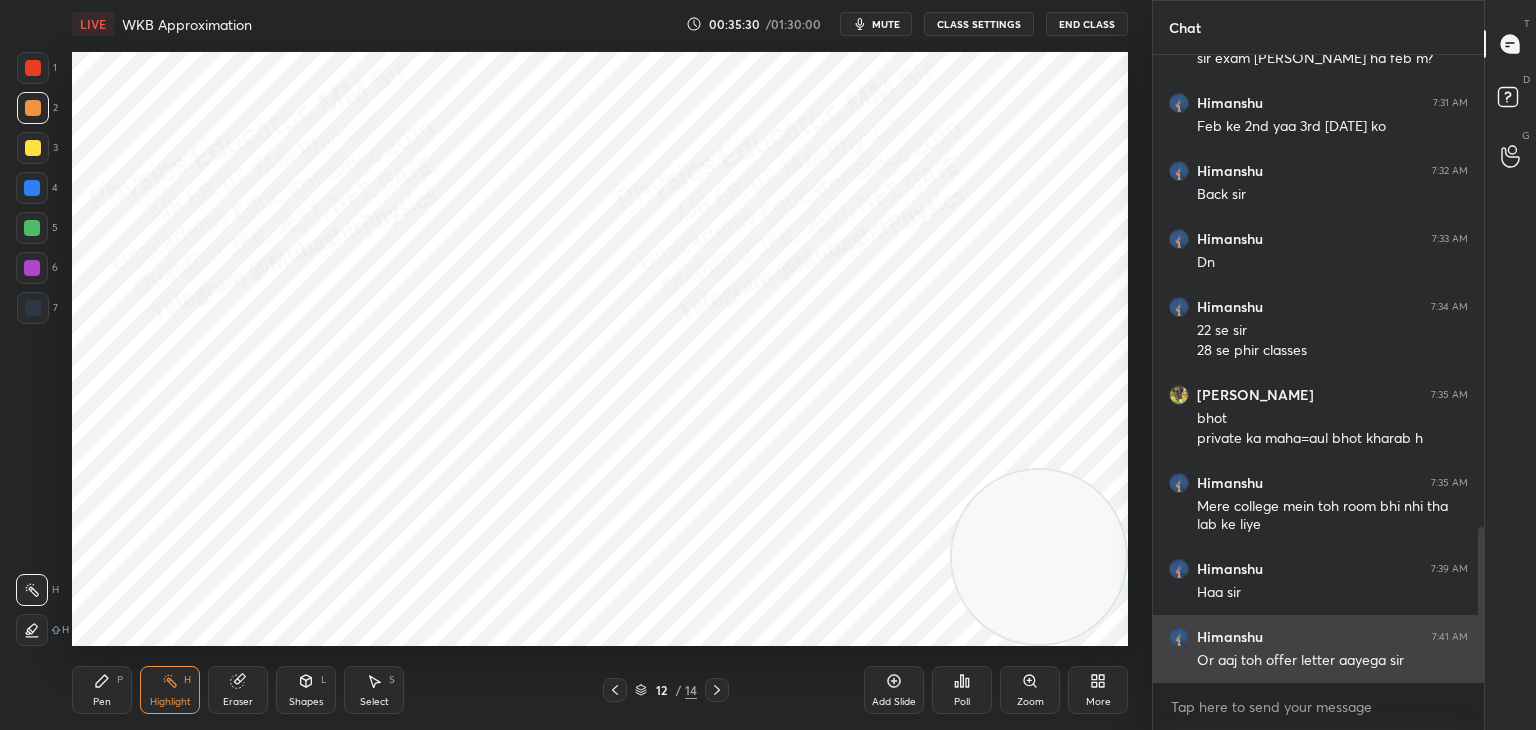click on "1 2 3 4 5 6 7 C X Z C X Z E E Erase all   H H LIVE WKB Approximation 00:35:30 /  01:30:00 mute CLASS SETTINGS End Class Setting up your live class Poll for   secs No correct answer Start poll Back WKB Approximation • L25 of Detailed Course on Quantum Mechanics for GATE, NET 2026/2027 [PERSON_NAME] Pen P Highlight H Eraser Shapes L Select S 12 / 14 Add Slide Poll Zoom More Chat [PERSON_NAME] 7:30 AM yes [PERSON_NAME] 7:31 AM sir exam [PERSON_NAME] ha feb m? [PERSON_NAME] 7:31 AM Feb ke 2nd yaa 3rd [DATE] [PERSON_NAME] 7:32 AM Back [PERSON_NAME] 7:33 AM Dn Himanshu 7:34 AM 22 se sir 28 se phir classes [PERSON_NAME] 7:35 AM bhot private ka maha=aul bhot kharab h [PERSON_NAME] 7:35 AM [GEOGRAPHIC_DATA] mein toh room bhi nhi tha lab ke liye [PERSON_NAME] 7:39 AM Haa sir Himanshu 7:41 AM Or aaj toh offer letter aayega sir JUMP TO LATEST Enable hand raising Enable raise hand to speak to learners. Once enabled, chat will be turned off temporarily. Enable x   Doubts asked by learners will show up here NEW DOUBTS ASKED No one has raised a hand yet Got it T D" at bounding box center [768, 365] 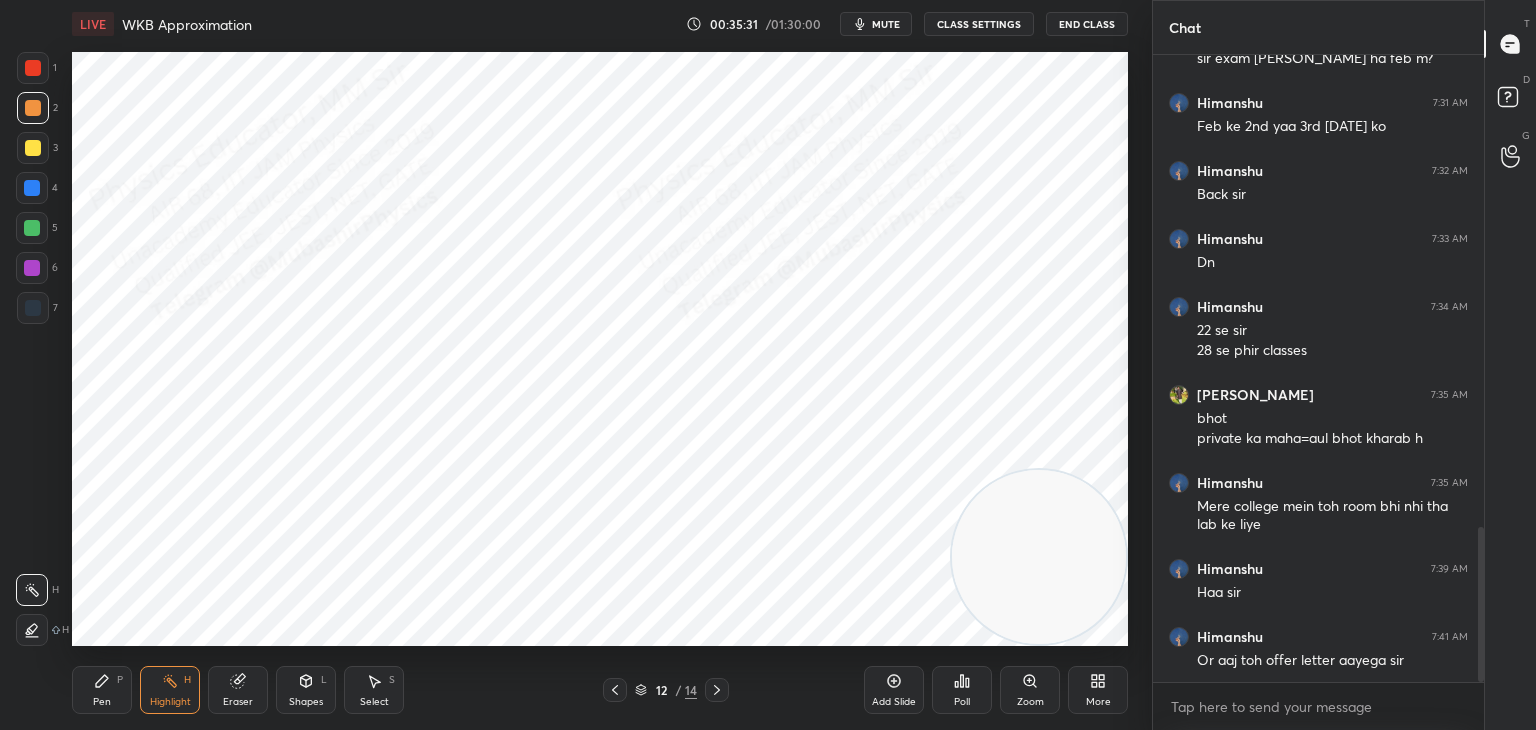click on "Pen P" at bounding box center (102, 690) 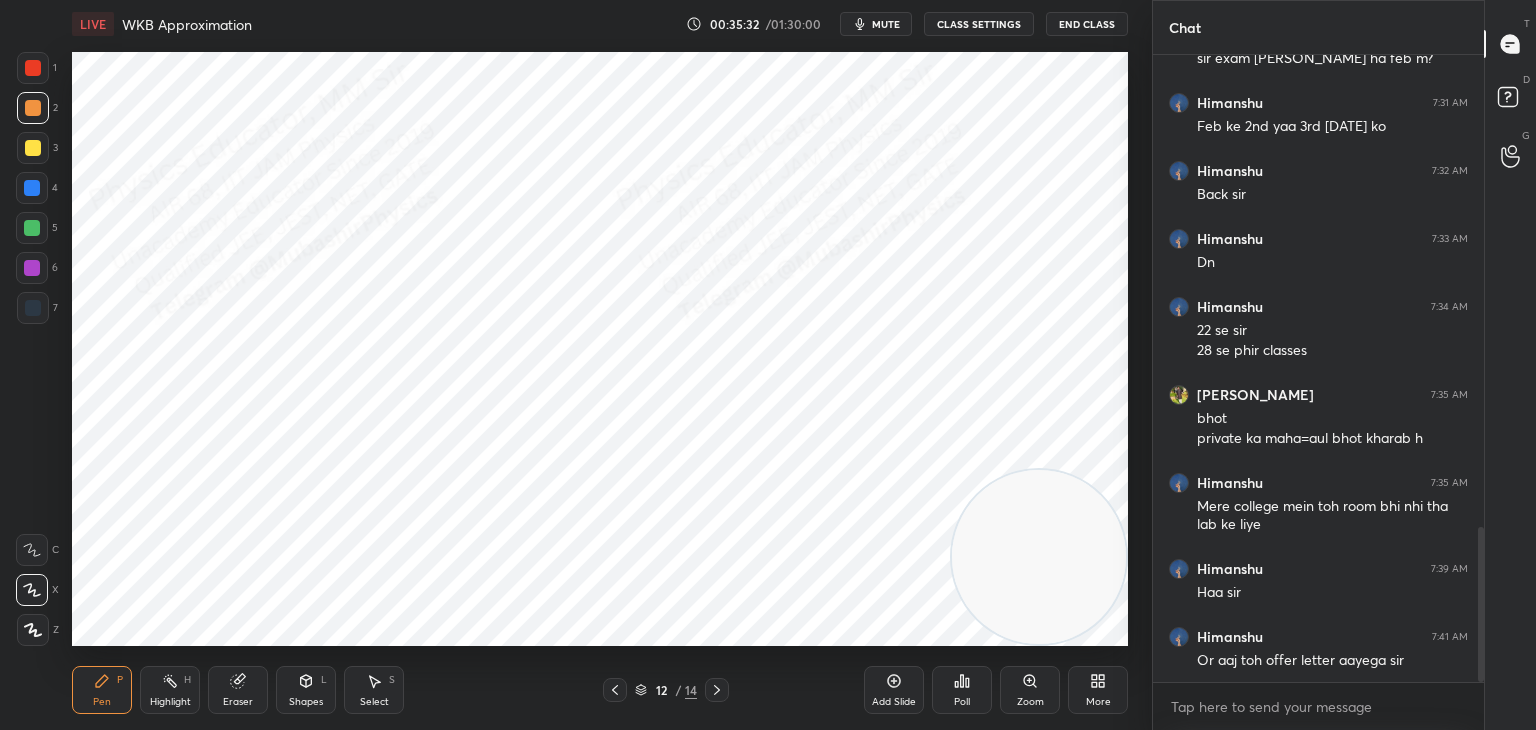 click at bounding box center [32, 188] 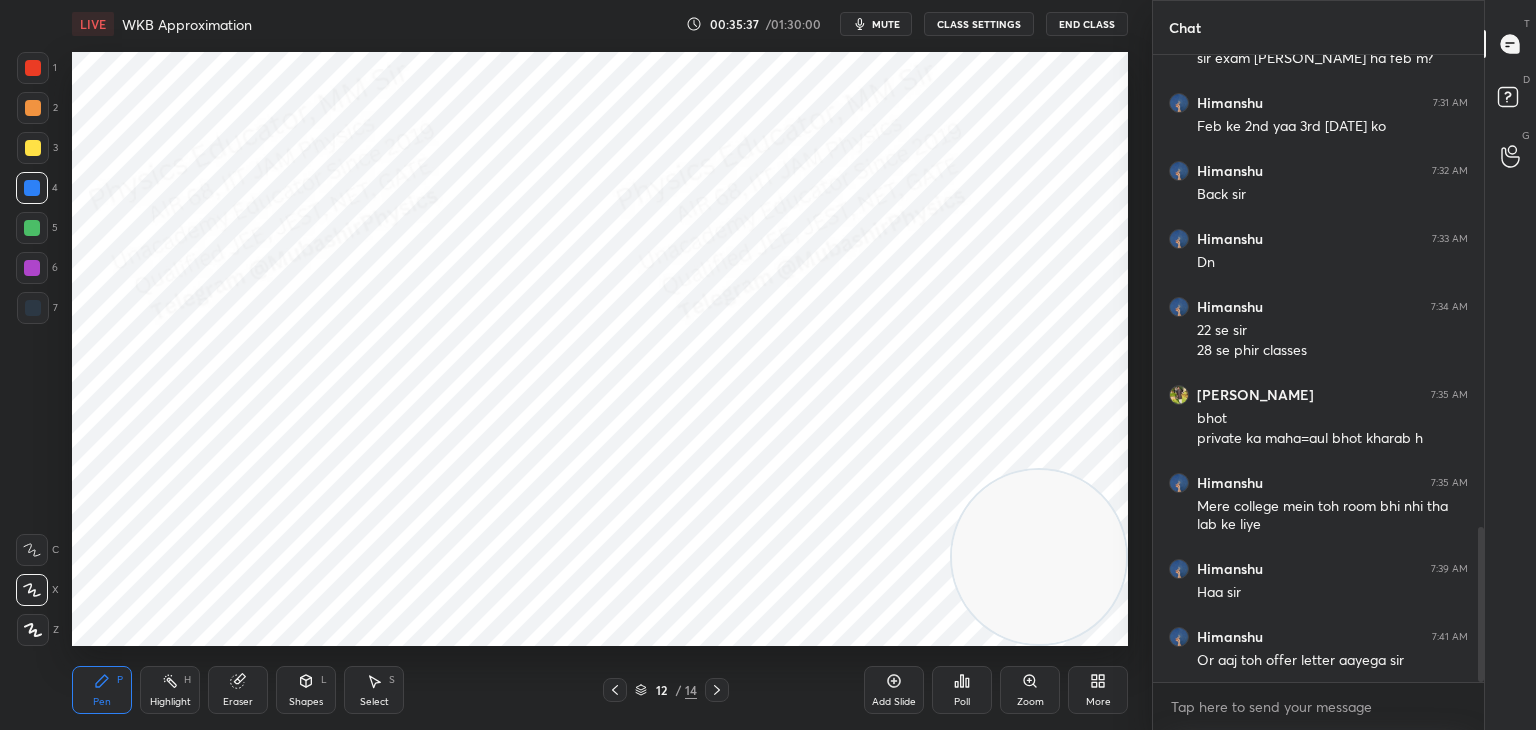 click 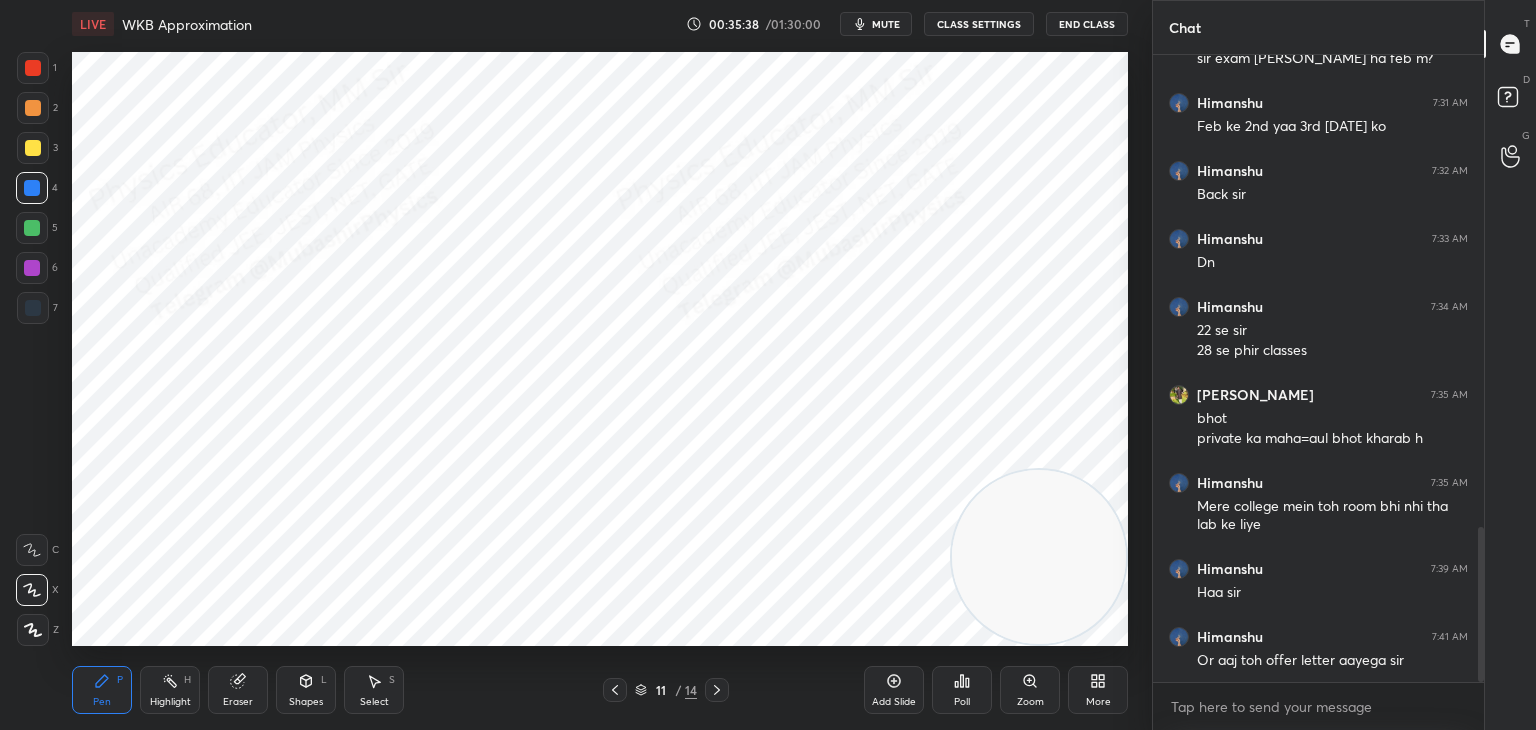 click 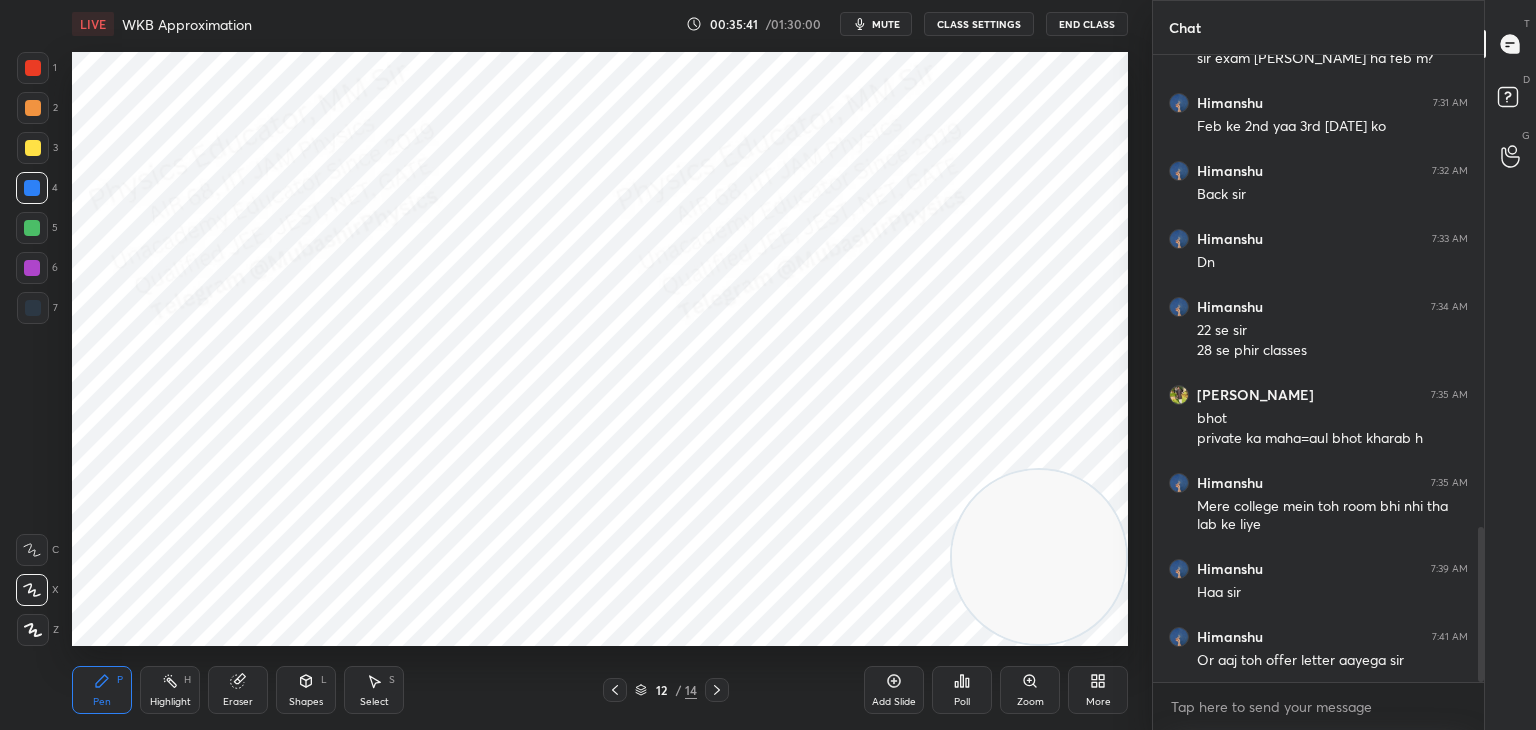 click on "Pen P Highlight H Eraser Shapes L Select S 12 / 14 Add Slide Poll Zoom More" at bounding box center (600, 690) 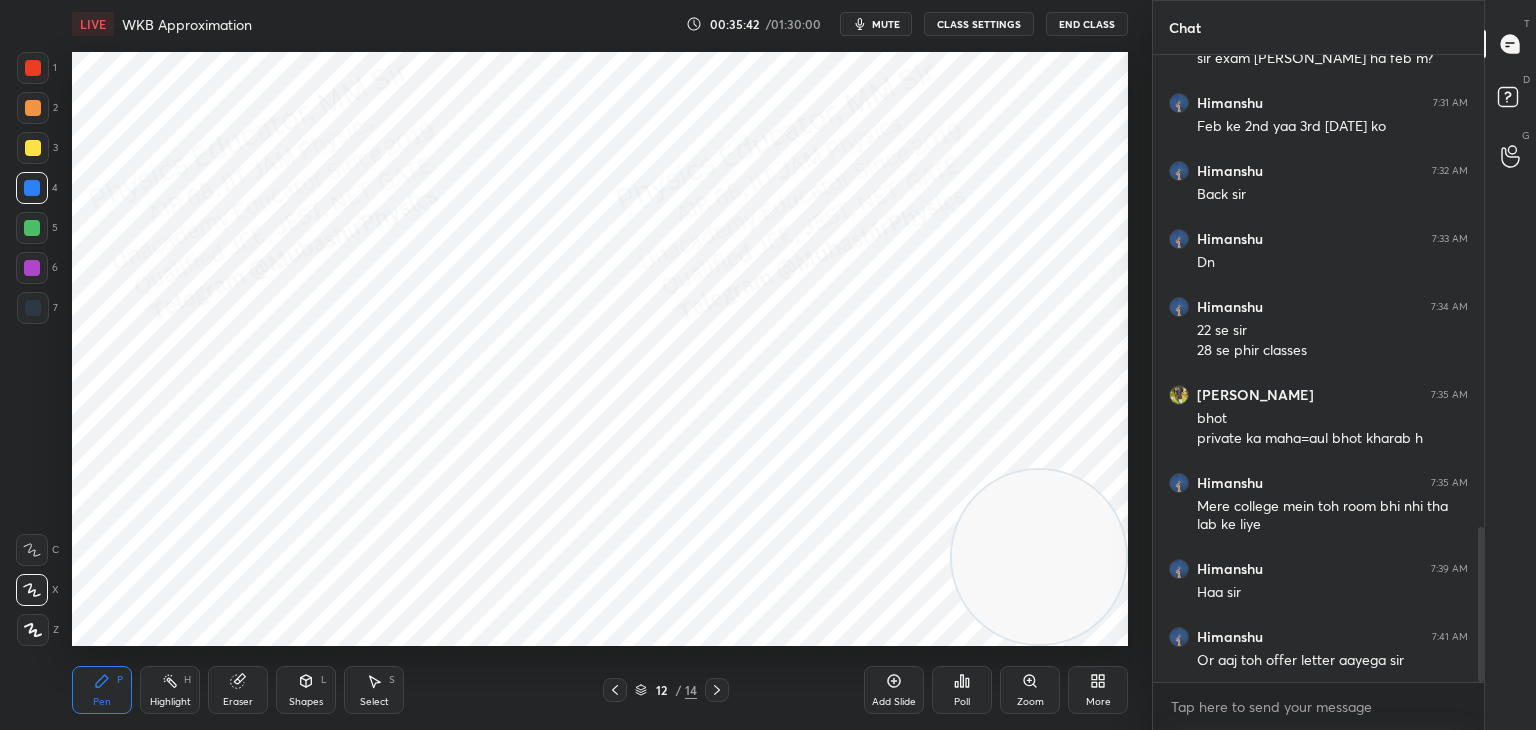 click at bounding box center [615, 690] 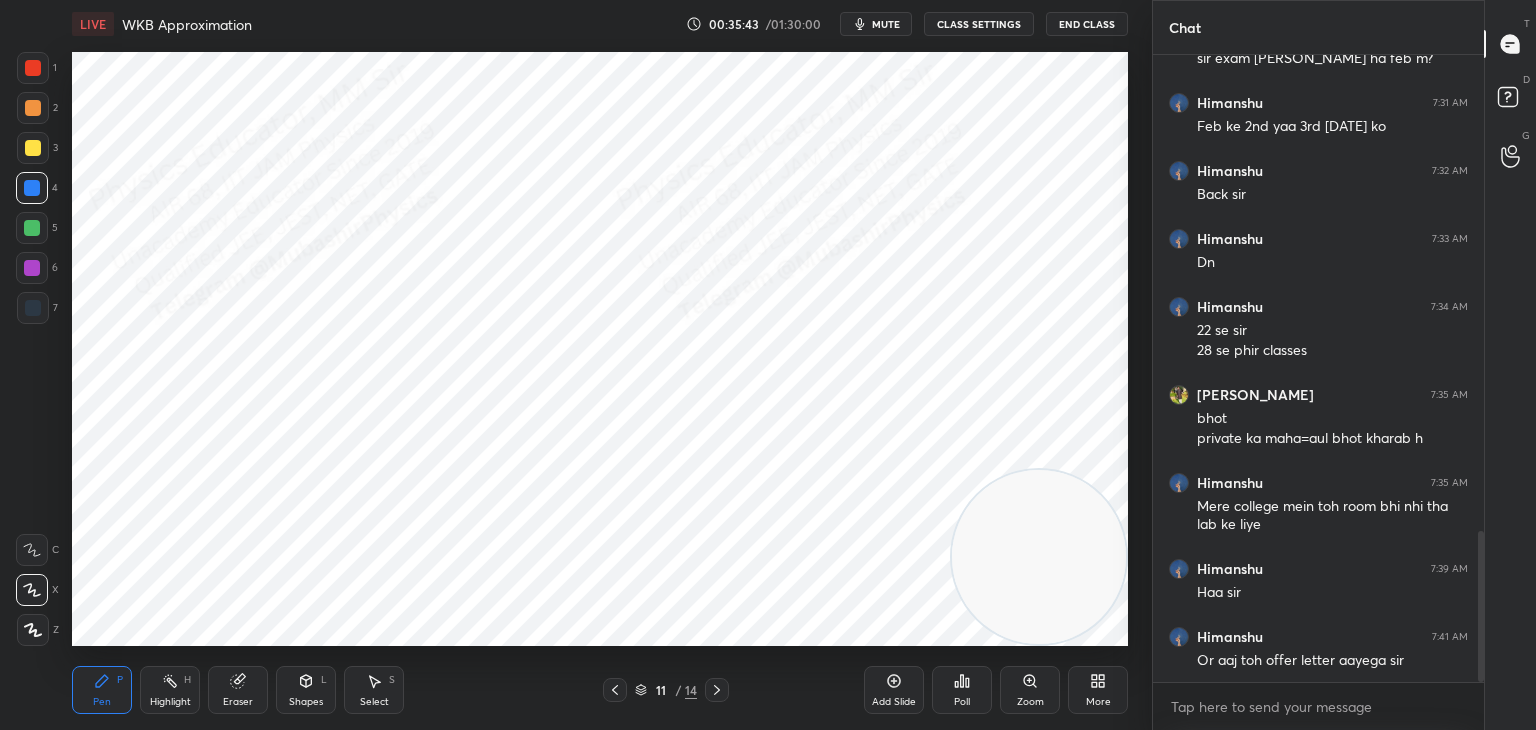 scroll, scrollTop: 1984, scrollLeft: 0, axis: vertical 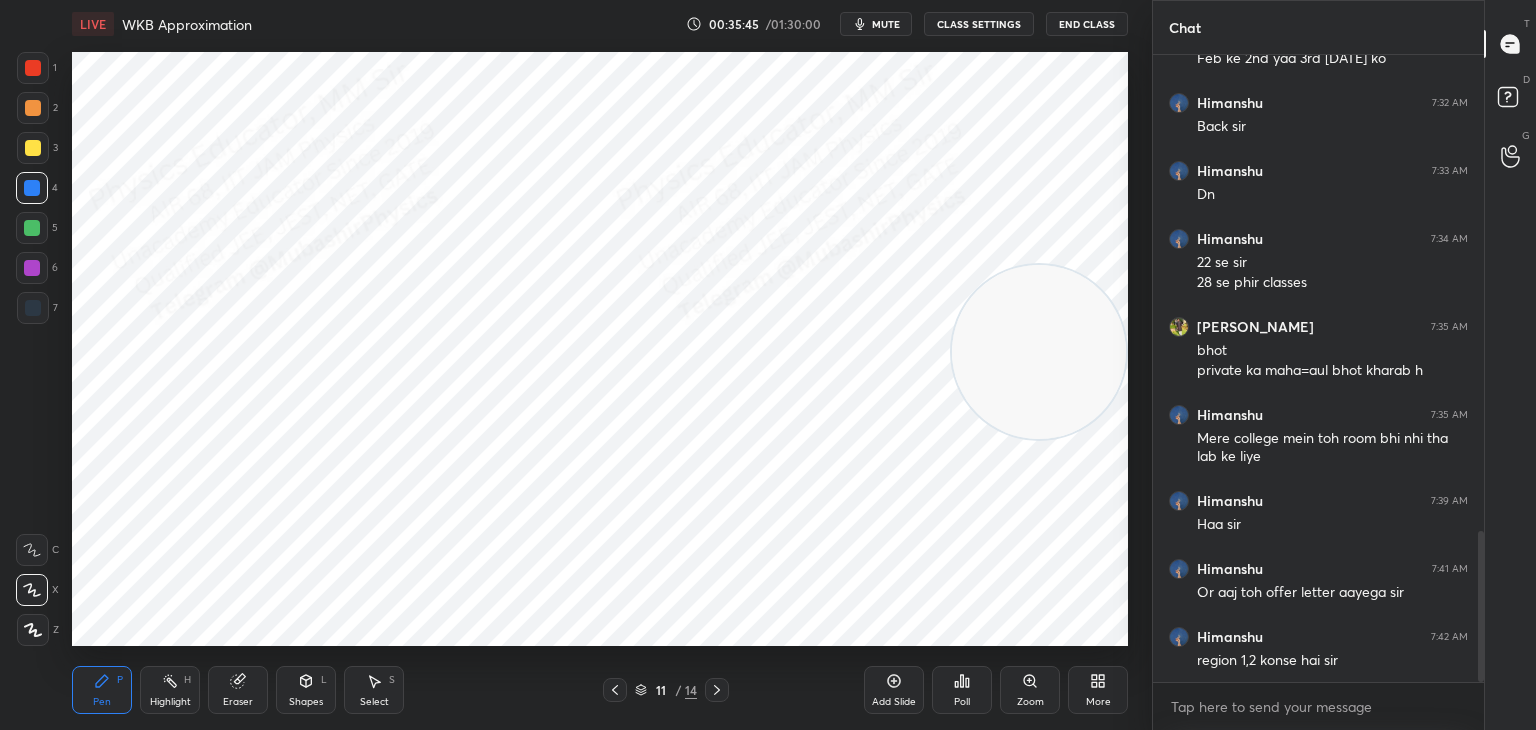 drag, startPoint x: 1083, startPoint y: 481, endPoint x: 1105, endPoint y: 353, distance: 129.87686 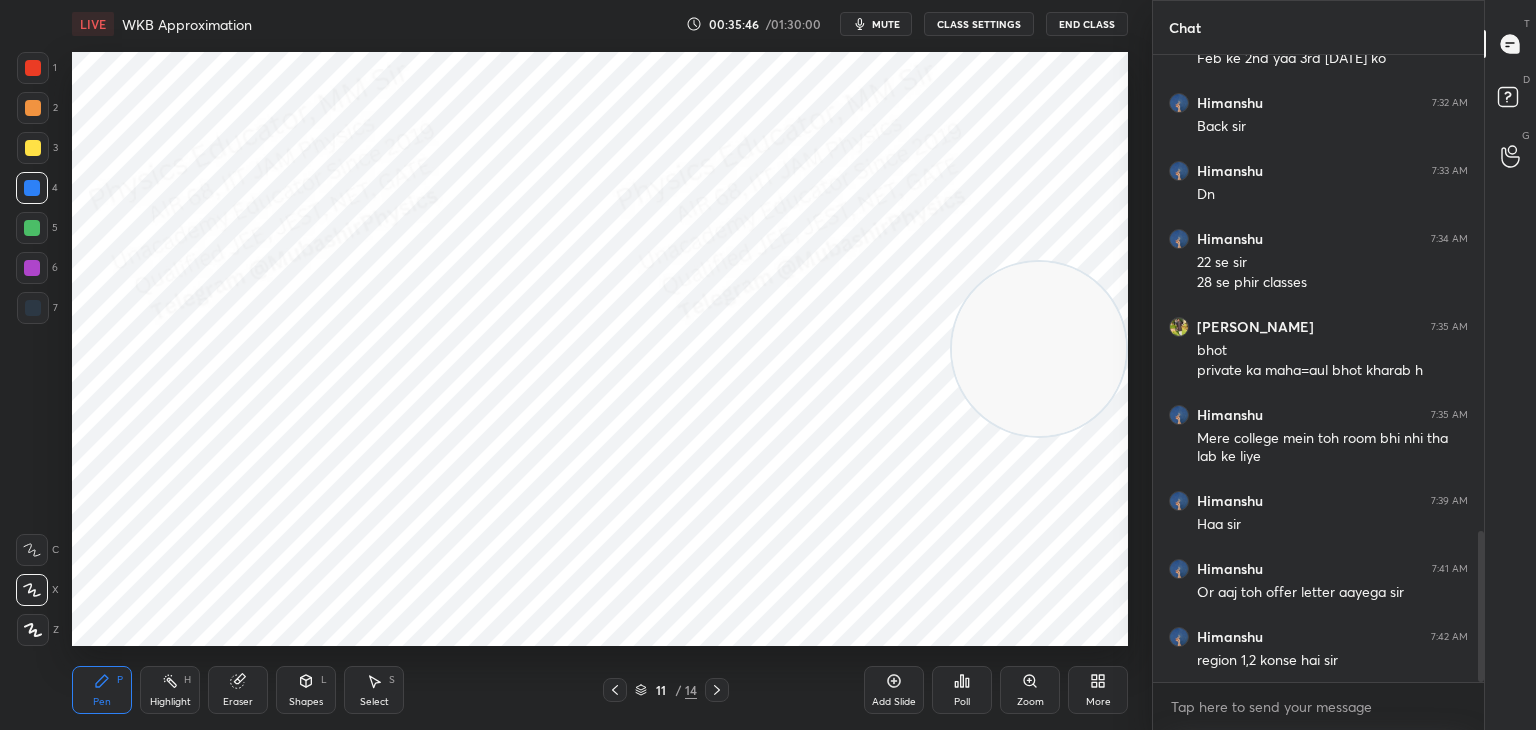 drag, startPoint x: 165, startPoint y: 694, endPoint x: 161, endPoint y: 662, distance: 32.24903 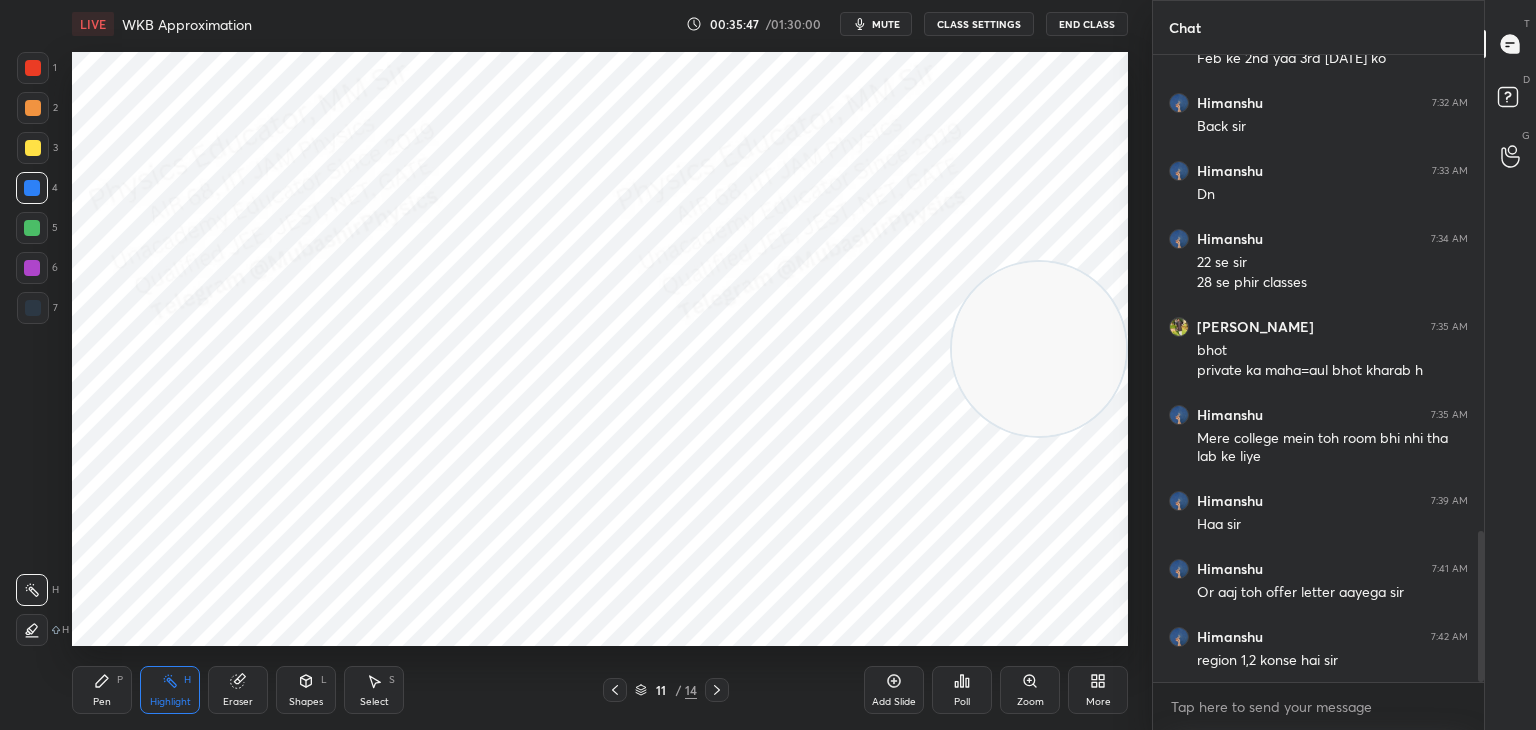 drag, startPoint x: 89, startPoint y: 700, endPoint x: 87, endPoint y: 661, distance: 39.051247 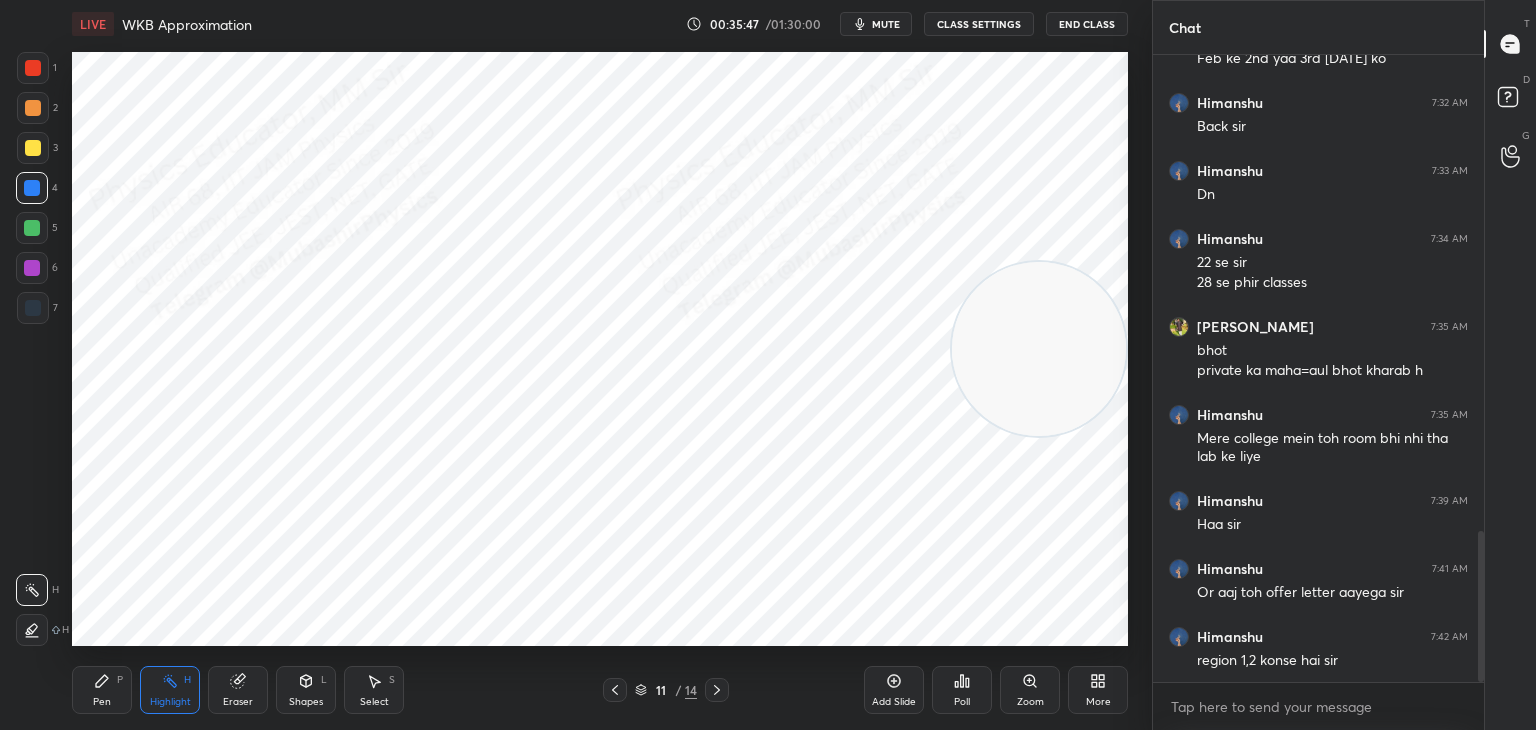 click on "Pen P" at bounding box center (102, 690) 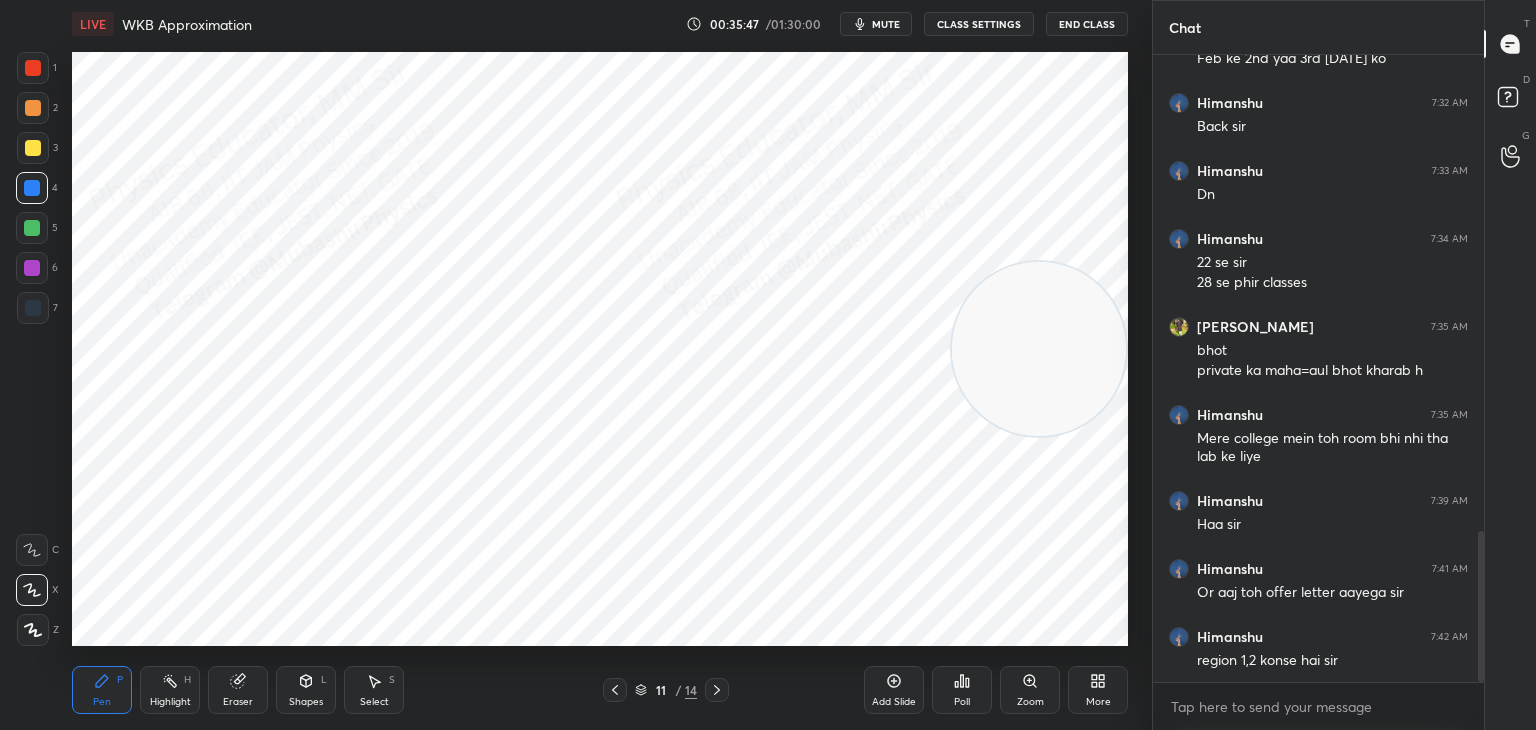 drag, startPoint x: 36, startPoint y: 64, endPoint x: 71, endPoint y: 100, distance: 50.20956 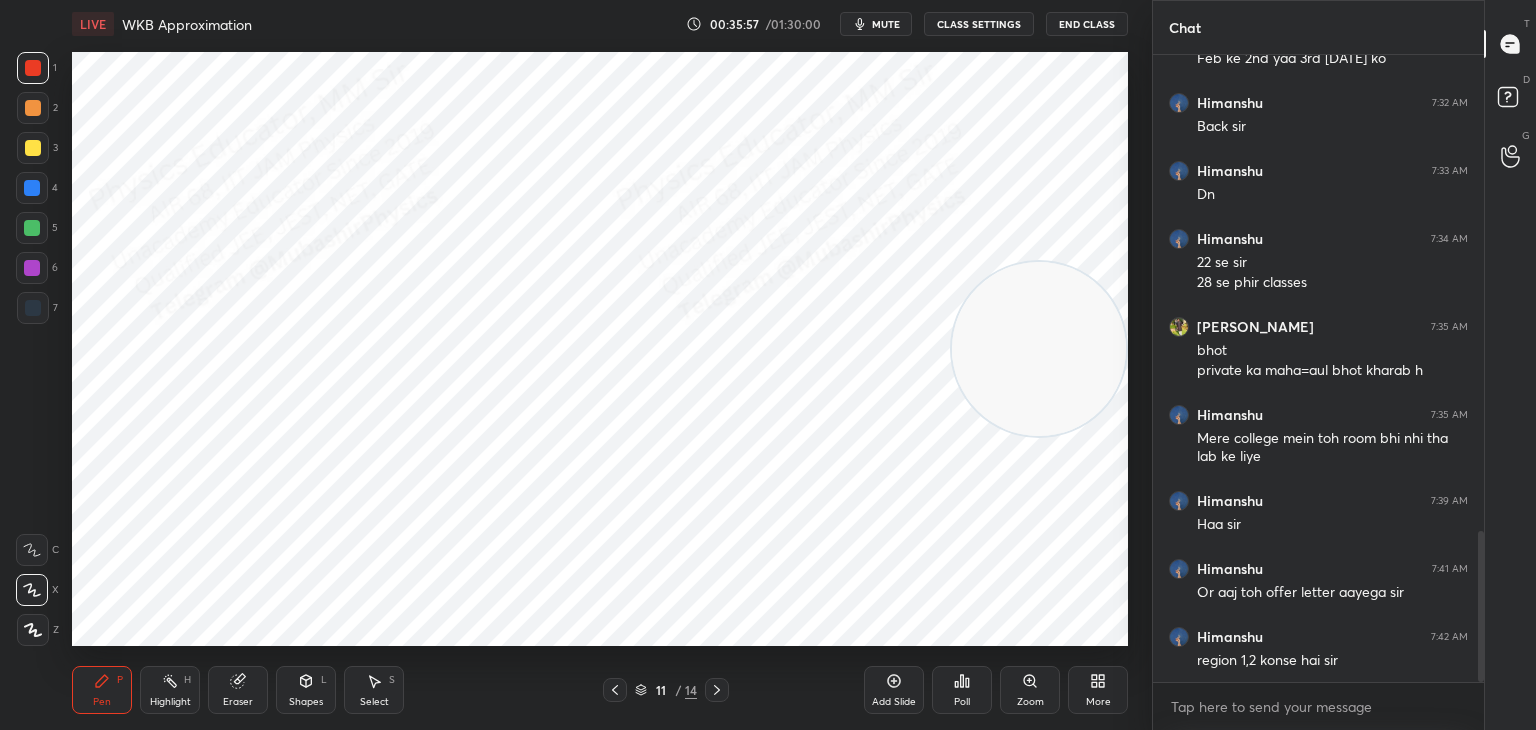click on "Highlight" at bounding box center (170, 702) 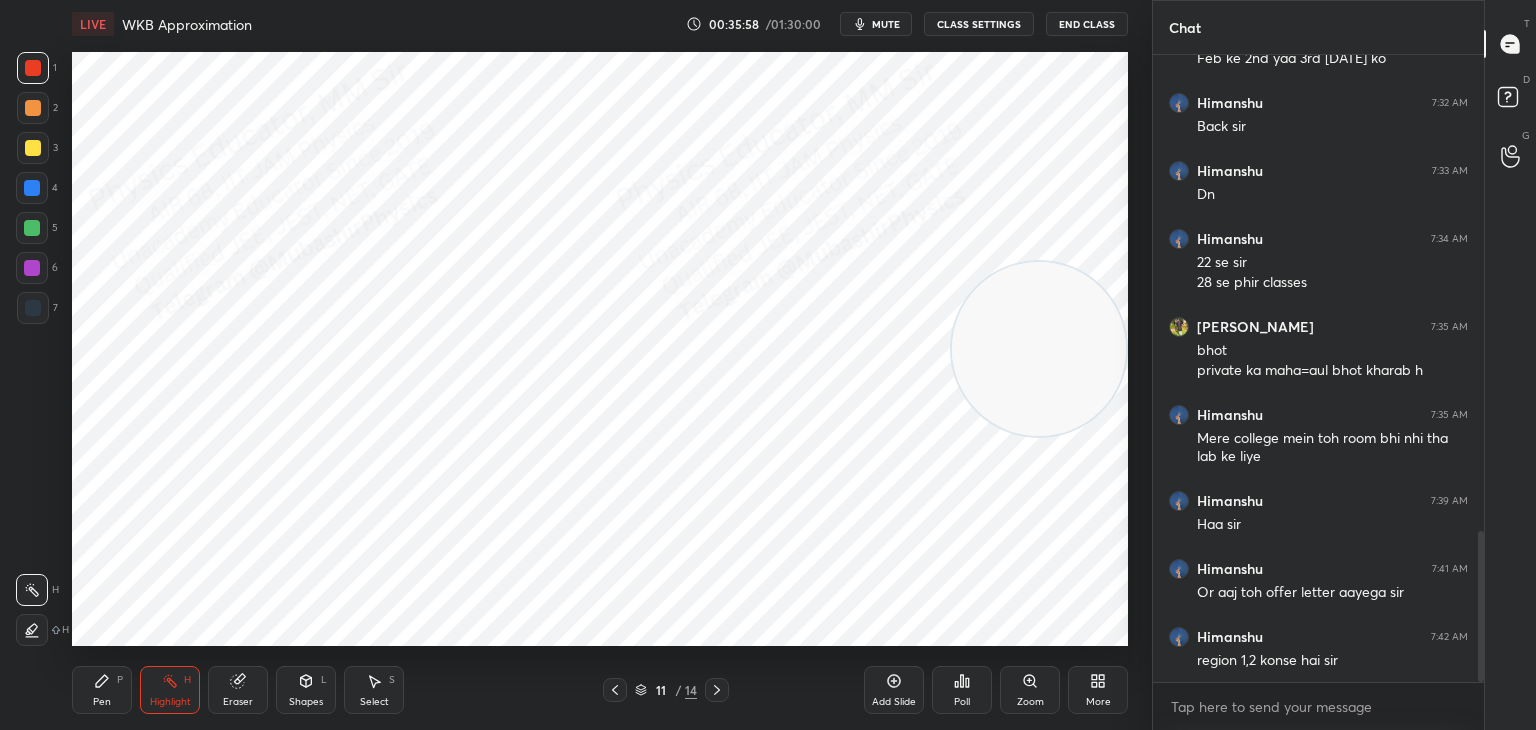 click on "mute" at bounding box center (886, 24) 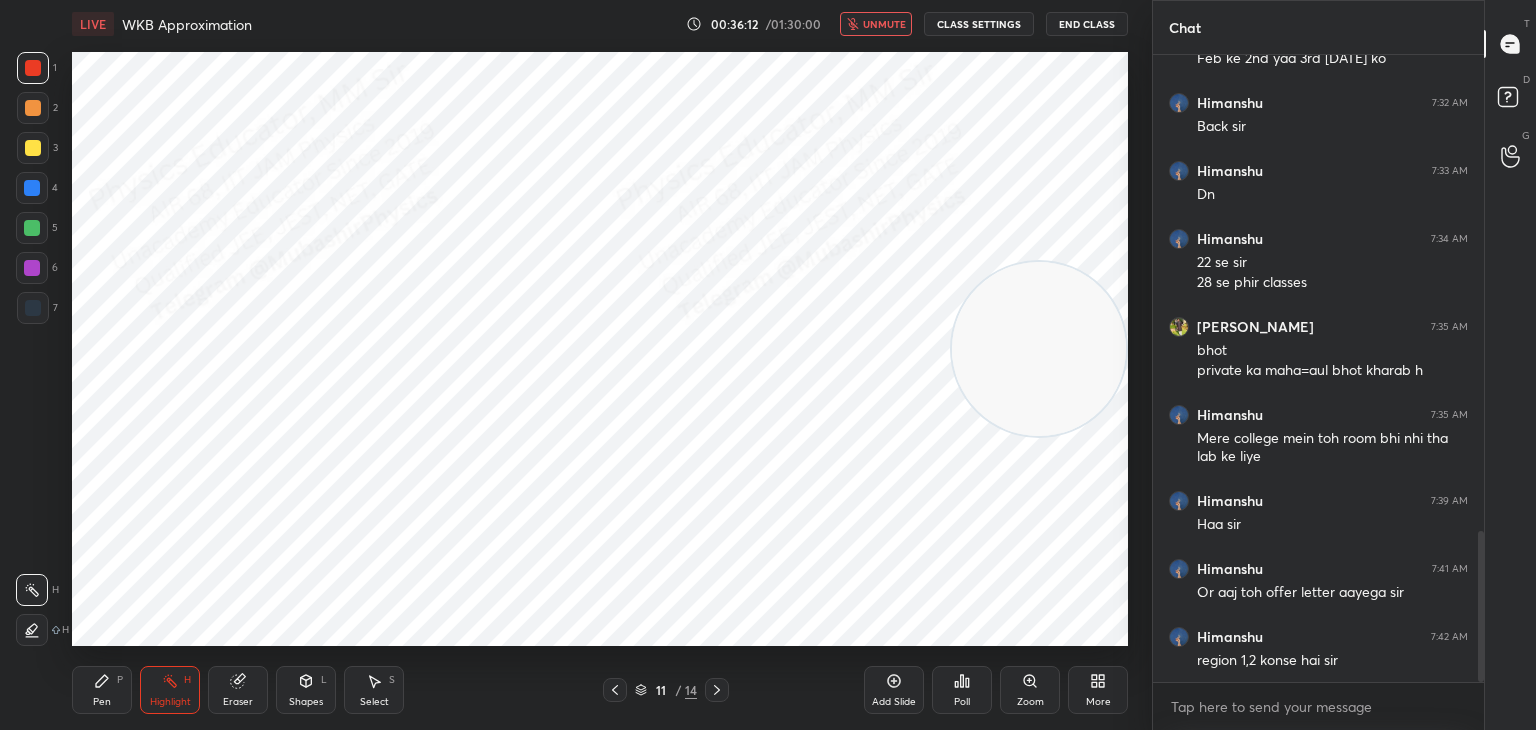 click 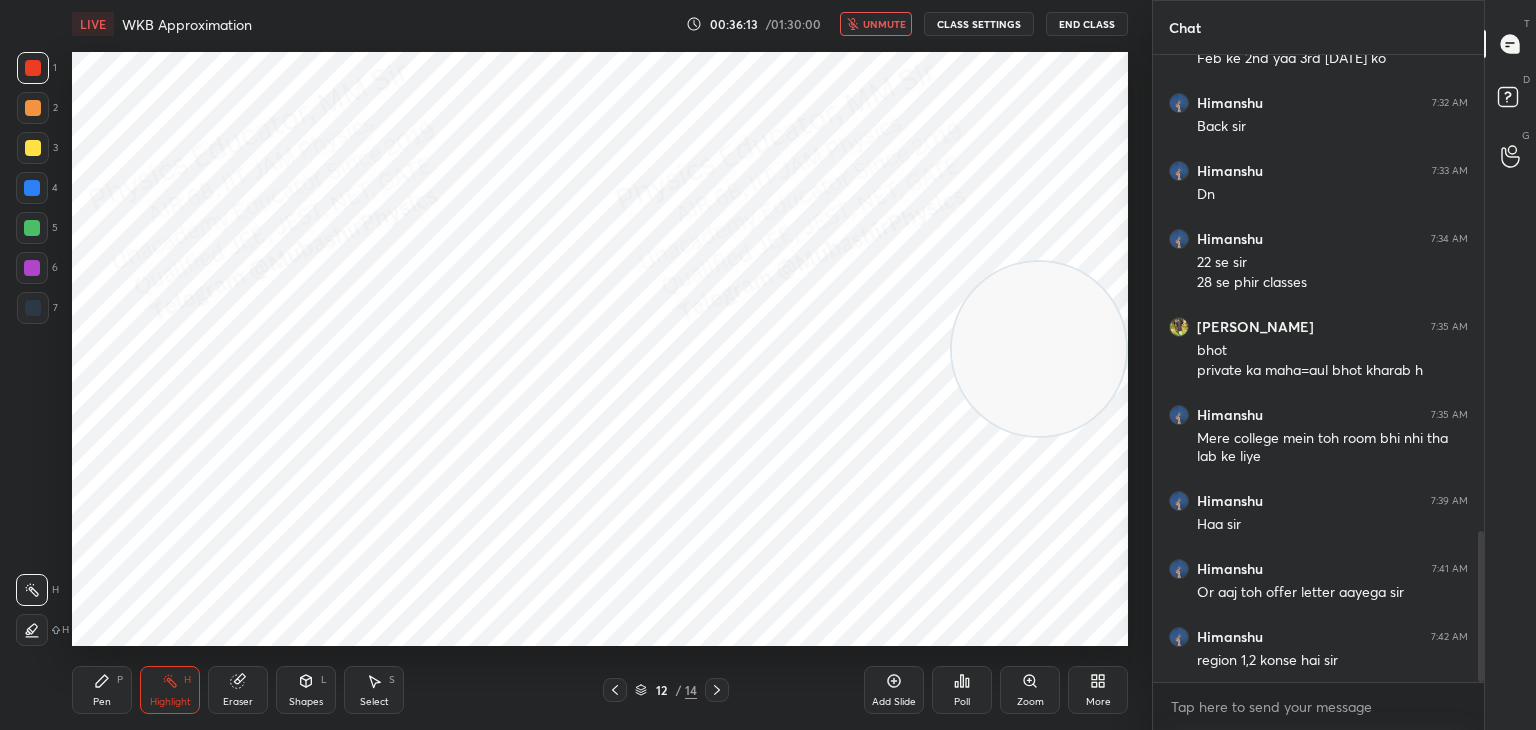 click on "unmute" at bounding box center [884, 24] 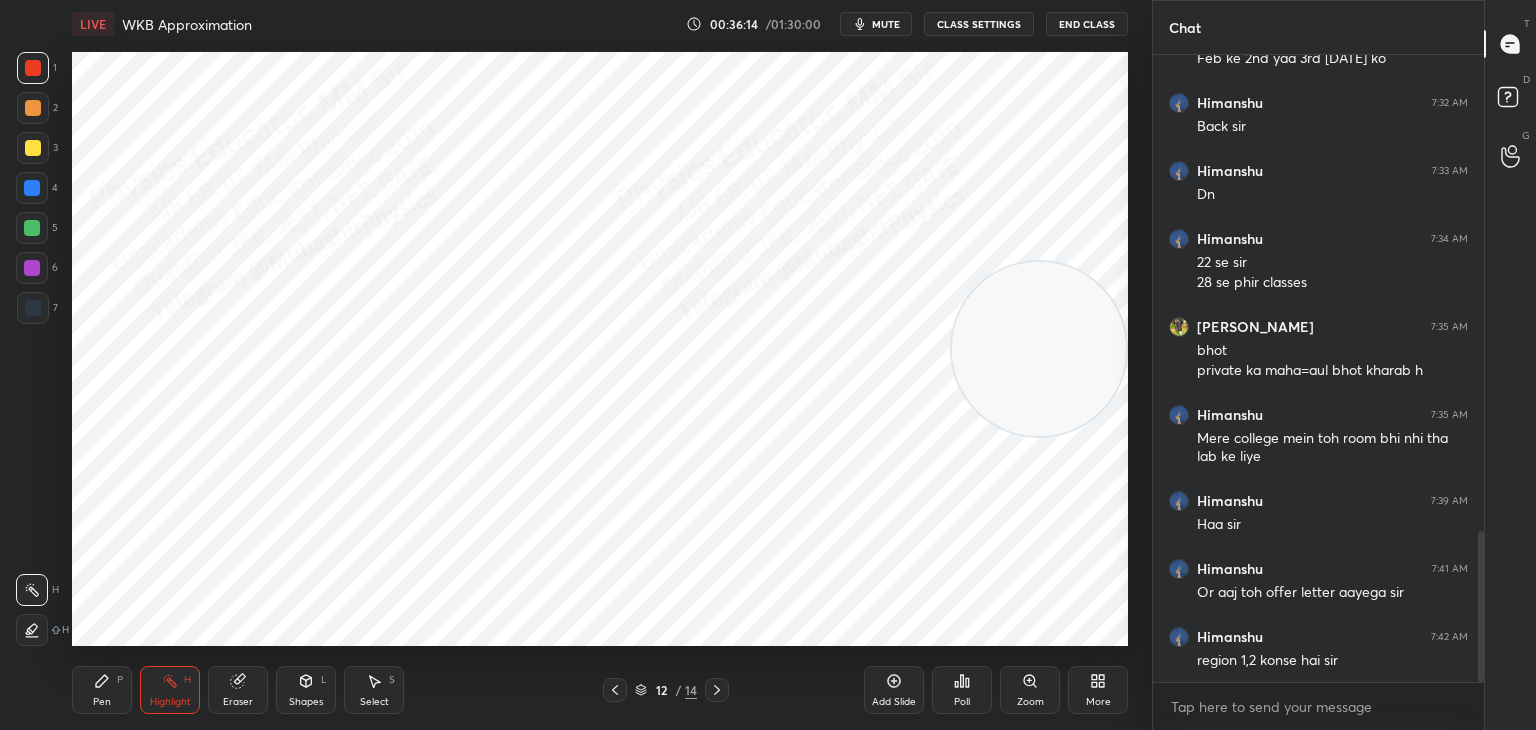 drag, startPoint x: 97, startPoint y: 692, endPoint x: 105, endPoint y: 650, distance: 42.755116 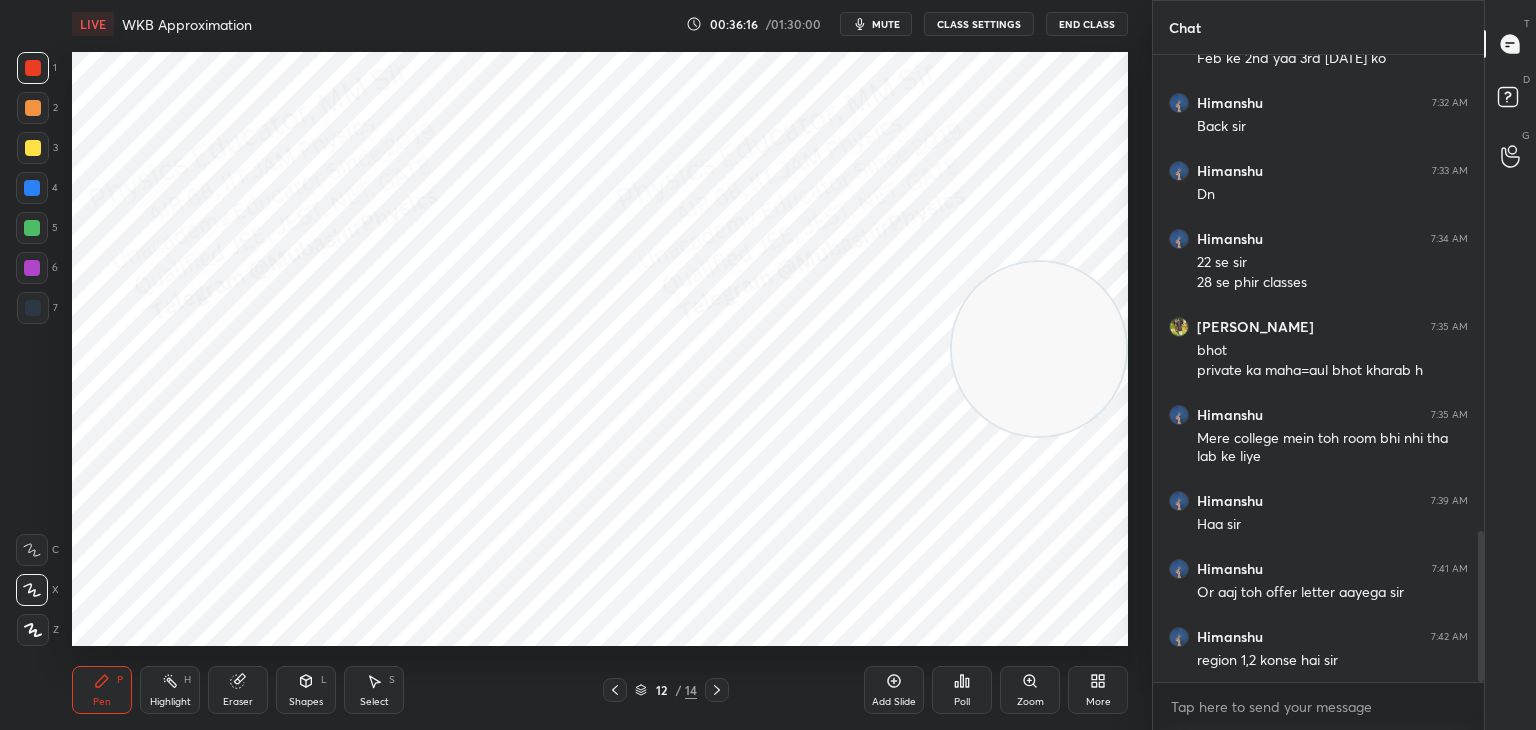 drag, startPoint x: 29, startPoint y: 186, endPoint x: 67, endPoint y: 165, distance: 43.416588 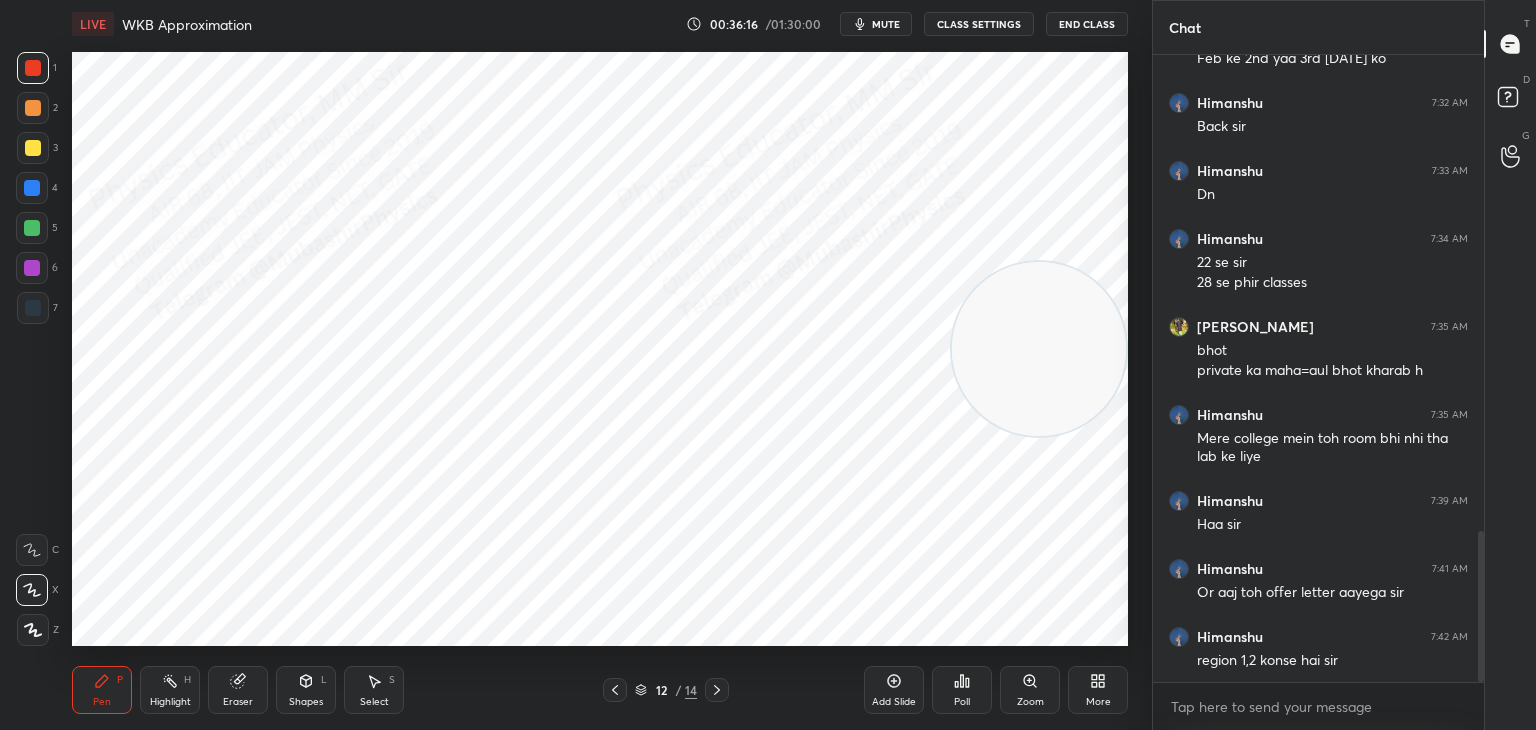 click at bounding box center [32, 188] 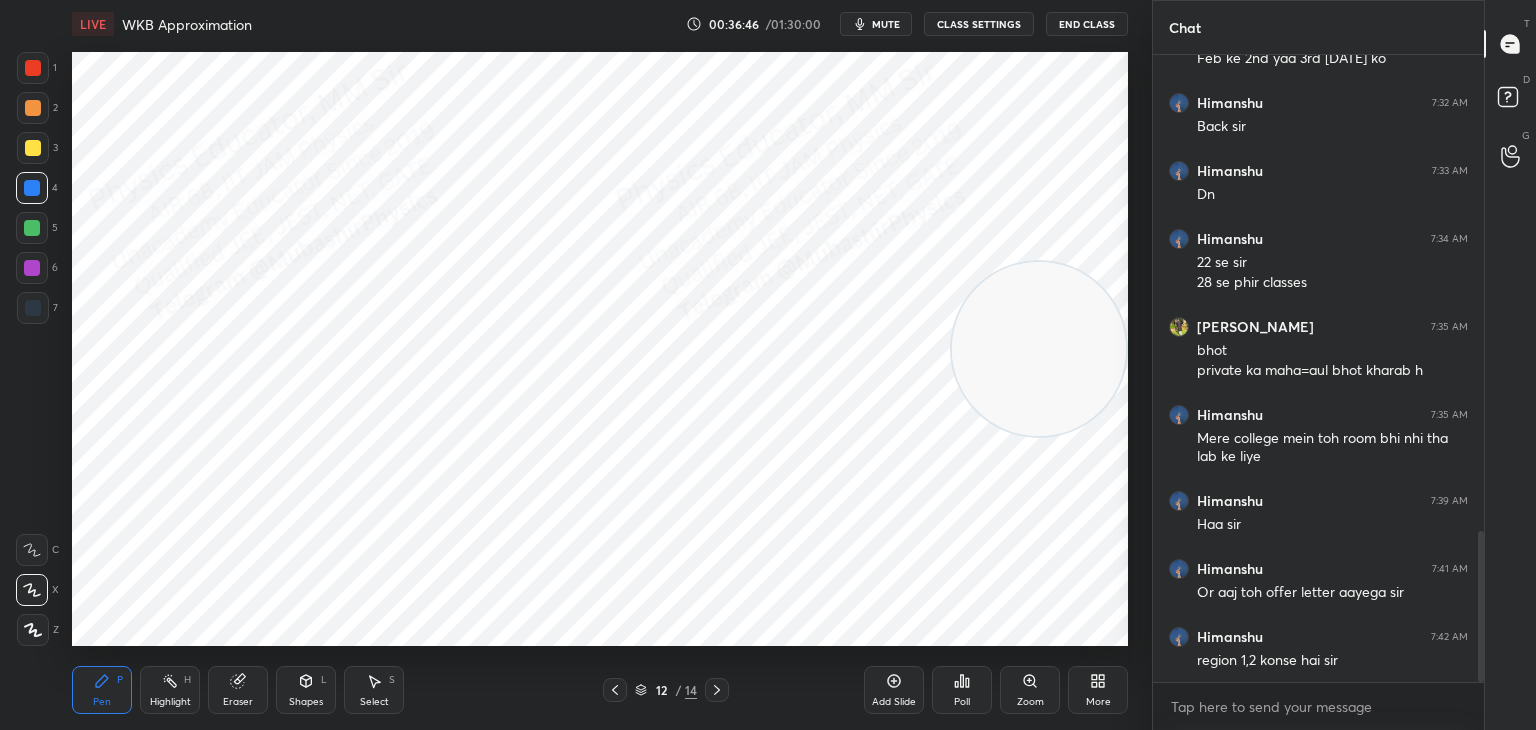 click 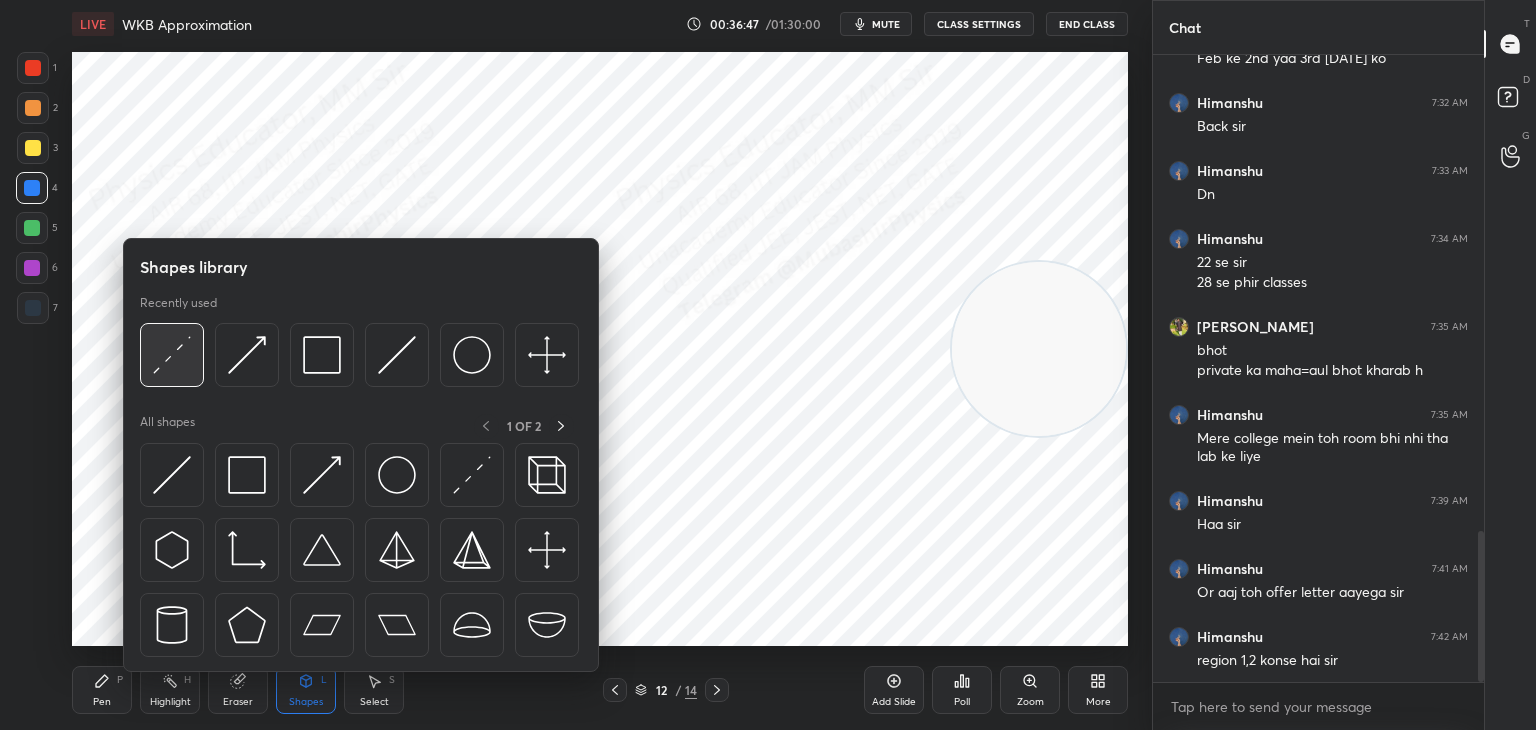 click at bounding box center (172, 355) 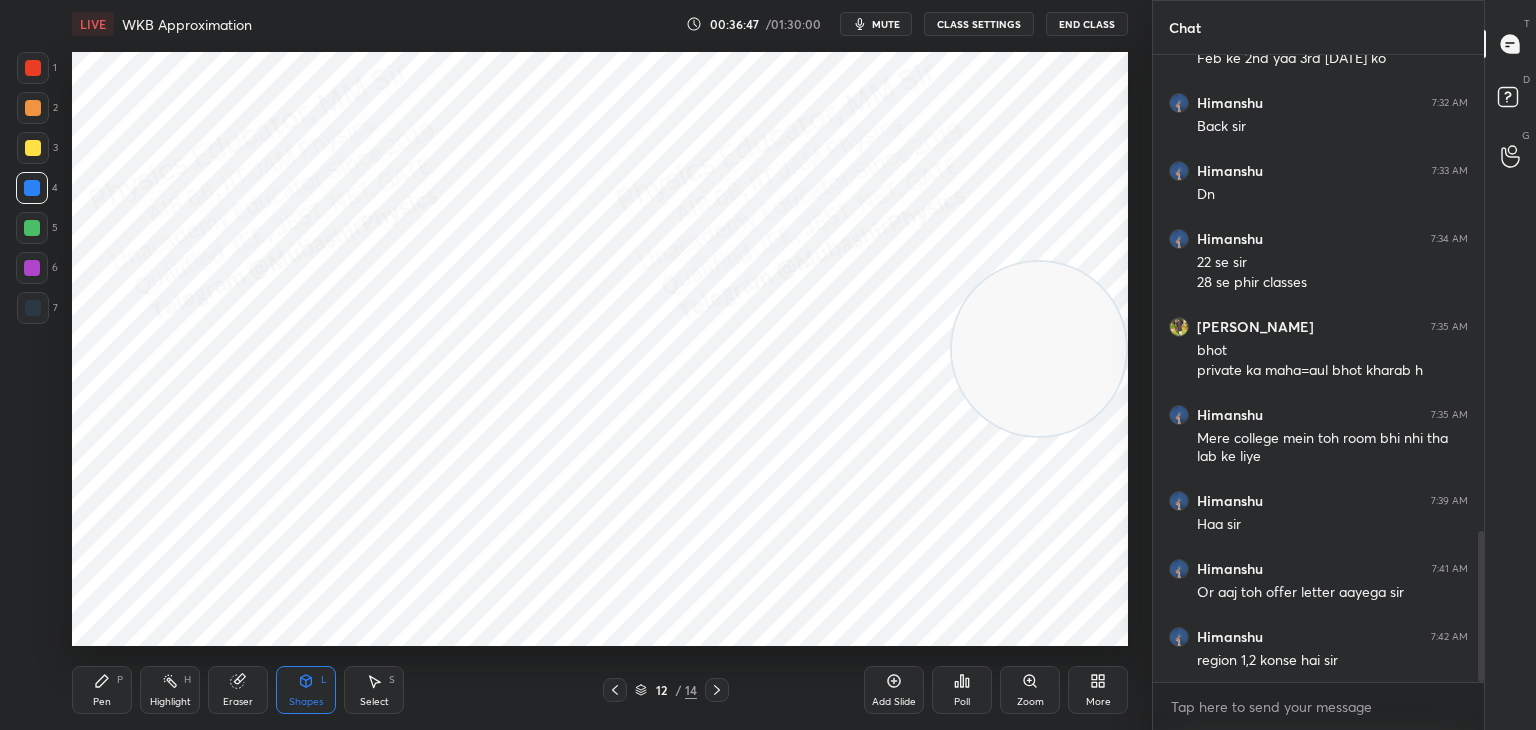 drag, startPoint x: 37, startPoint y: 157, endPoint x: 63, endPoint y: 164, distance: 26.925823 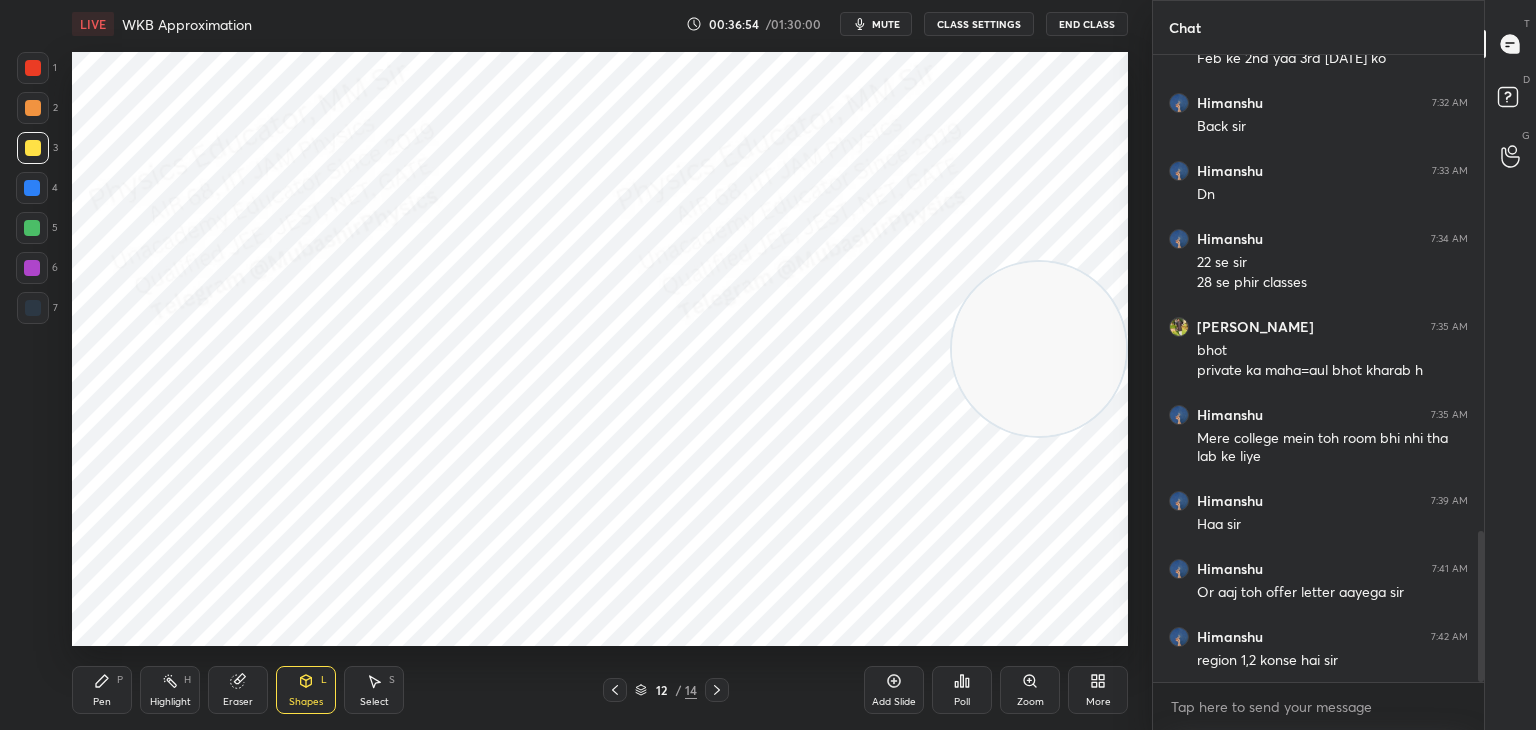 click 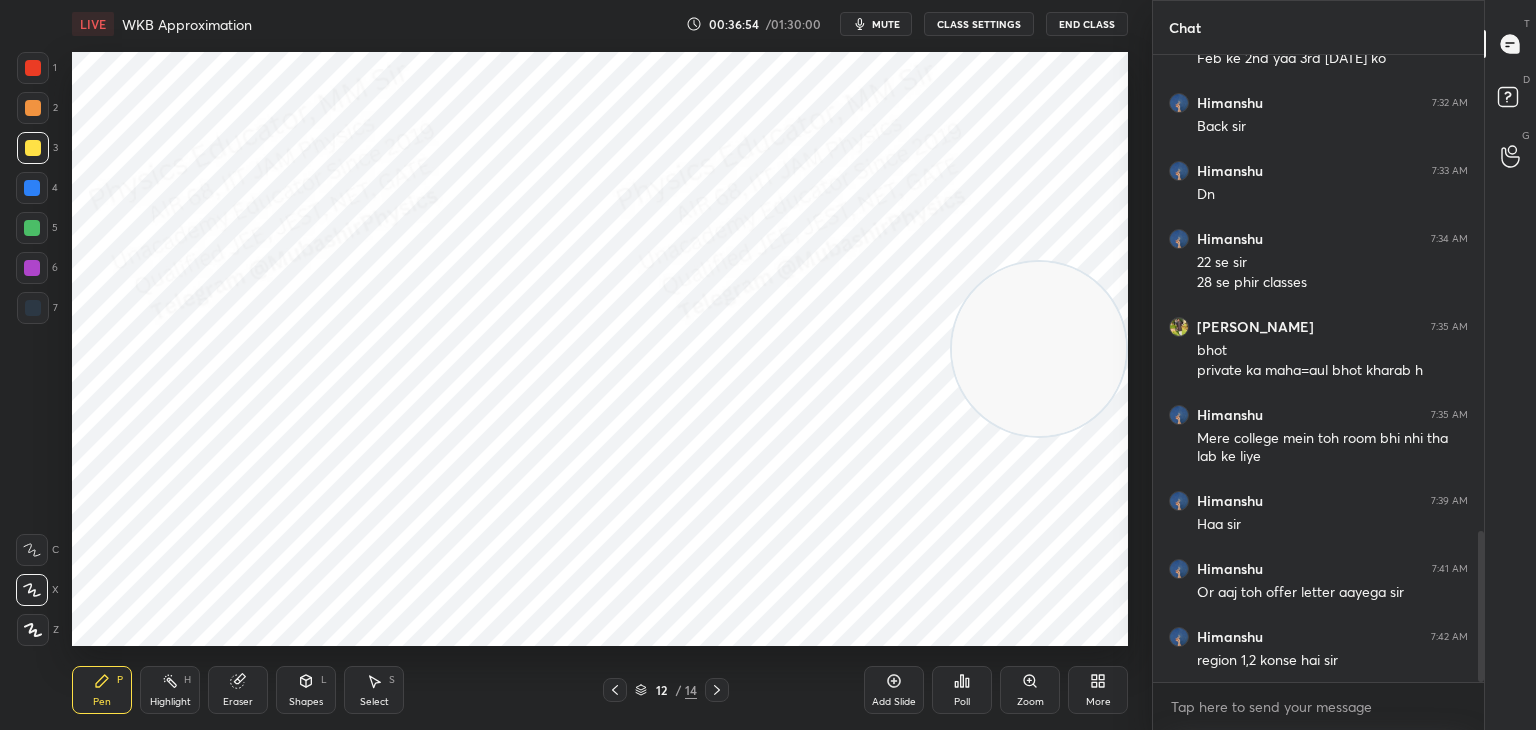 click at bounding box center (33, 68) 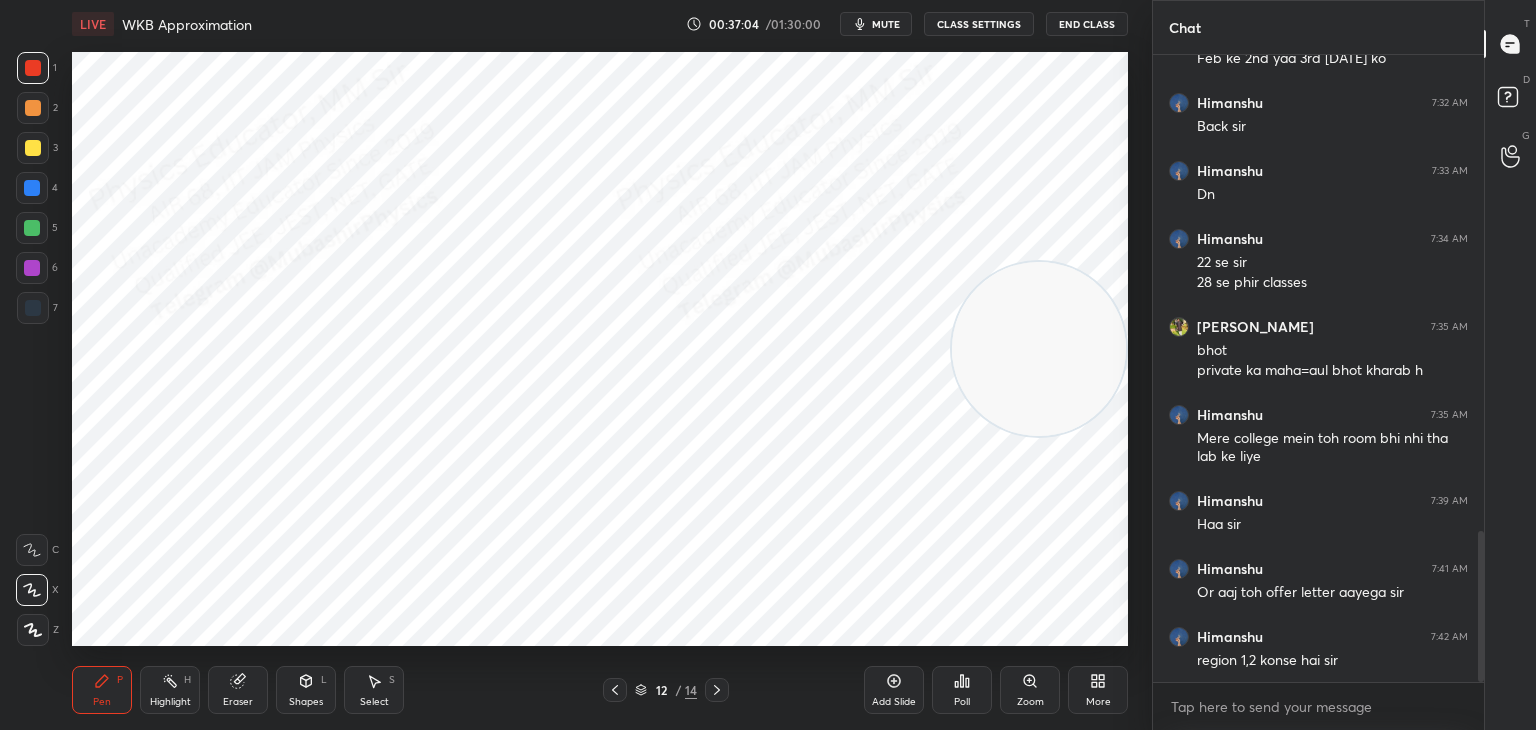 drag, startPoint x: 31, startPoint y: 226, endPoint x: 39, endPoint y: 234, distance: 11.313708 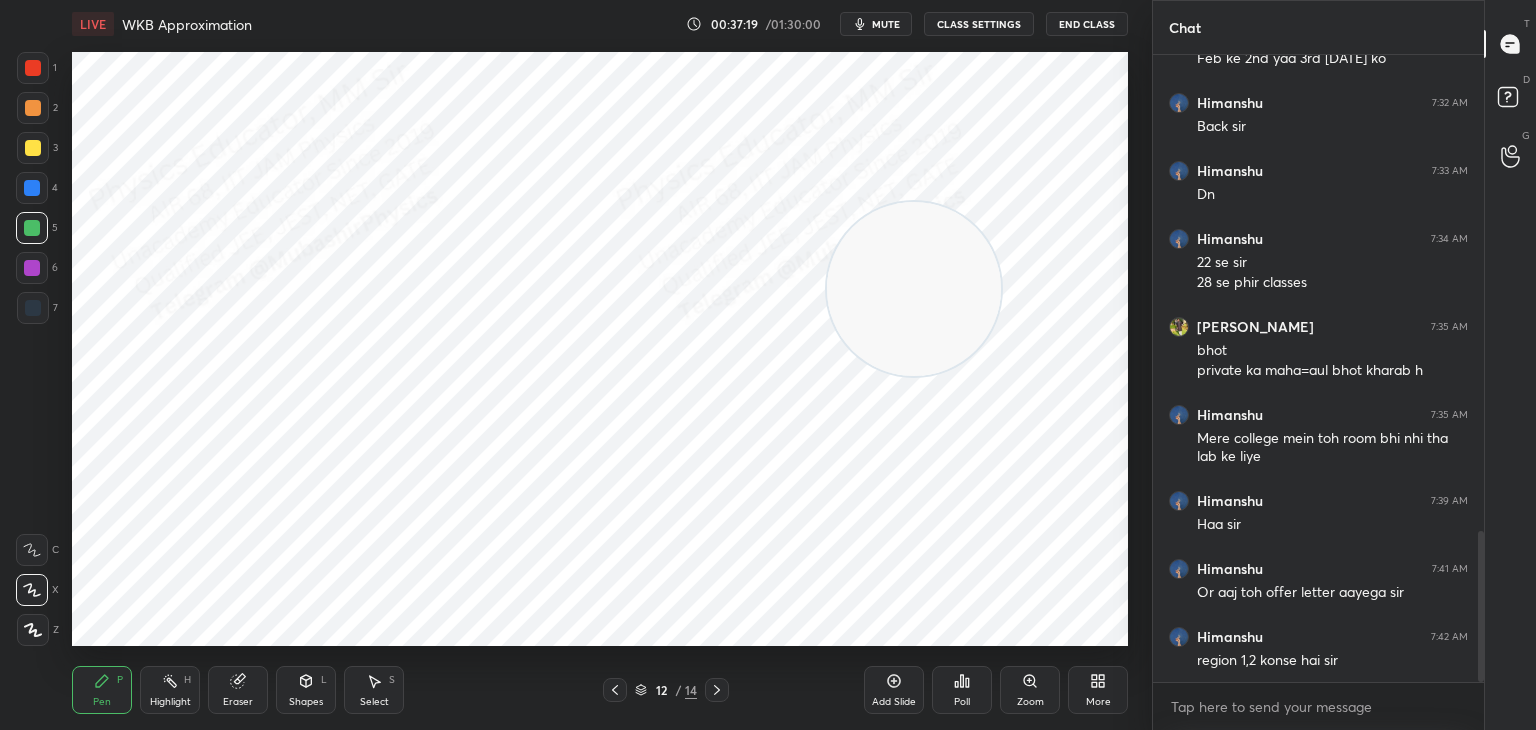drag, startPoint x: 920, startPoint y: 258, endPoint x: 599, endPoint y: 110, distance: 353.4756 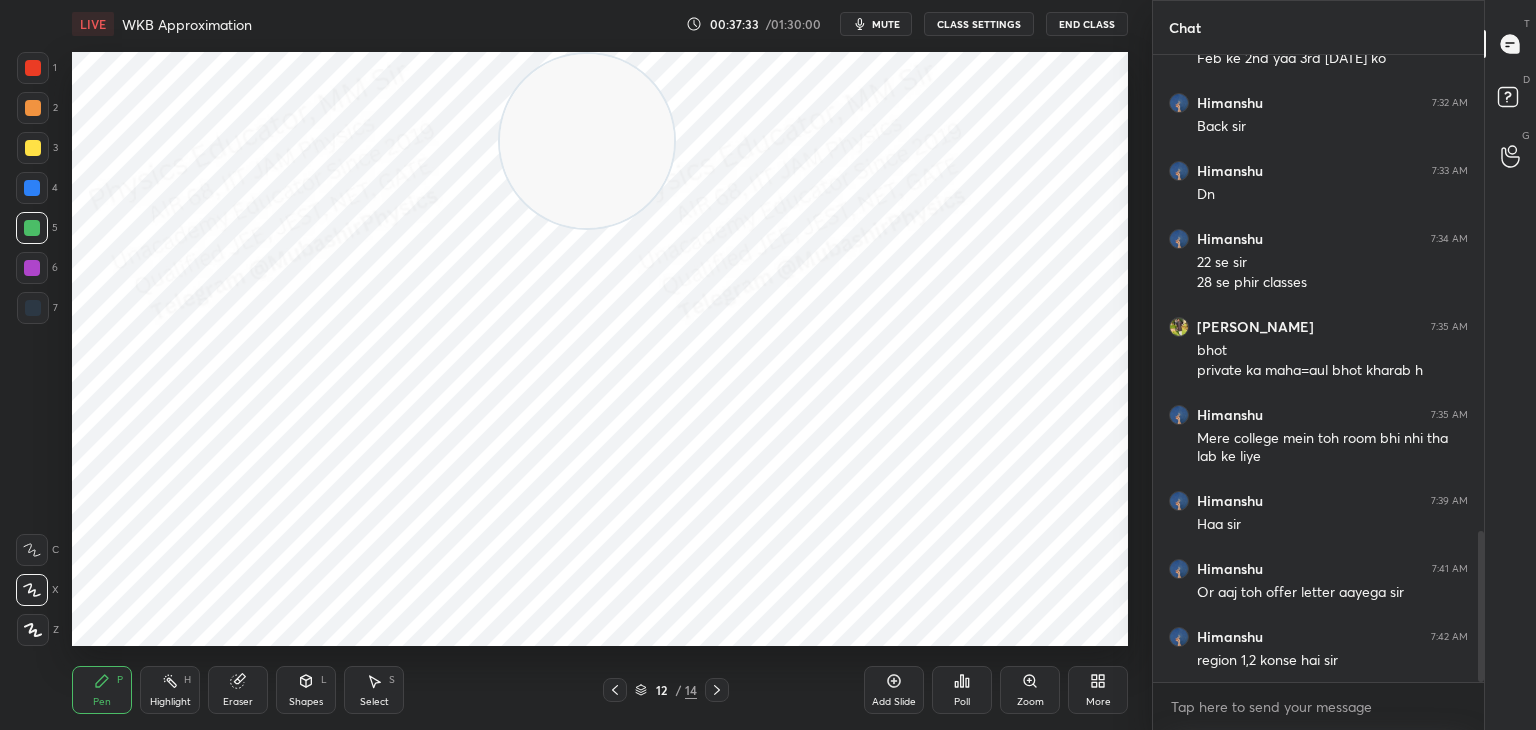 drag, startPoint x: 28, startPoint y: 270, endPoint x: 39, endPoint y: 282, distance: 16.27882 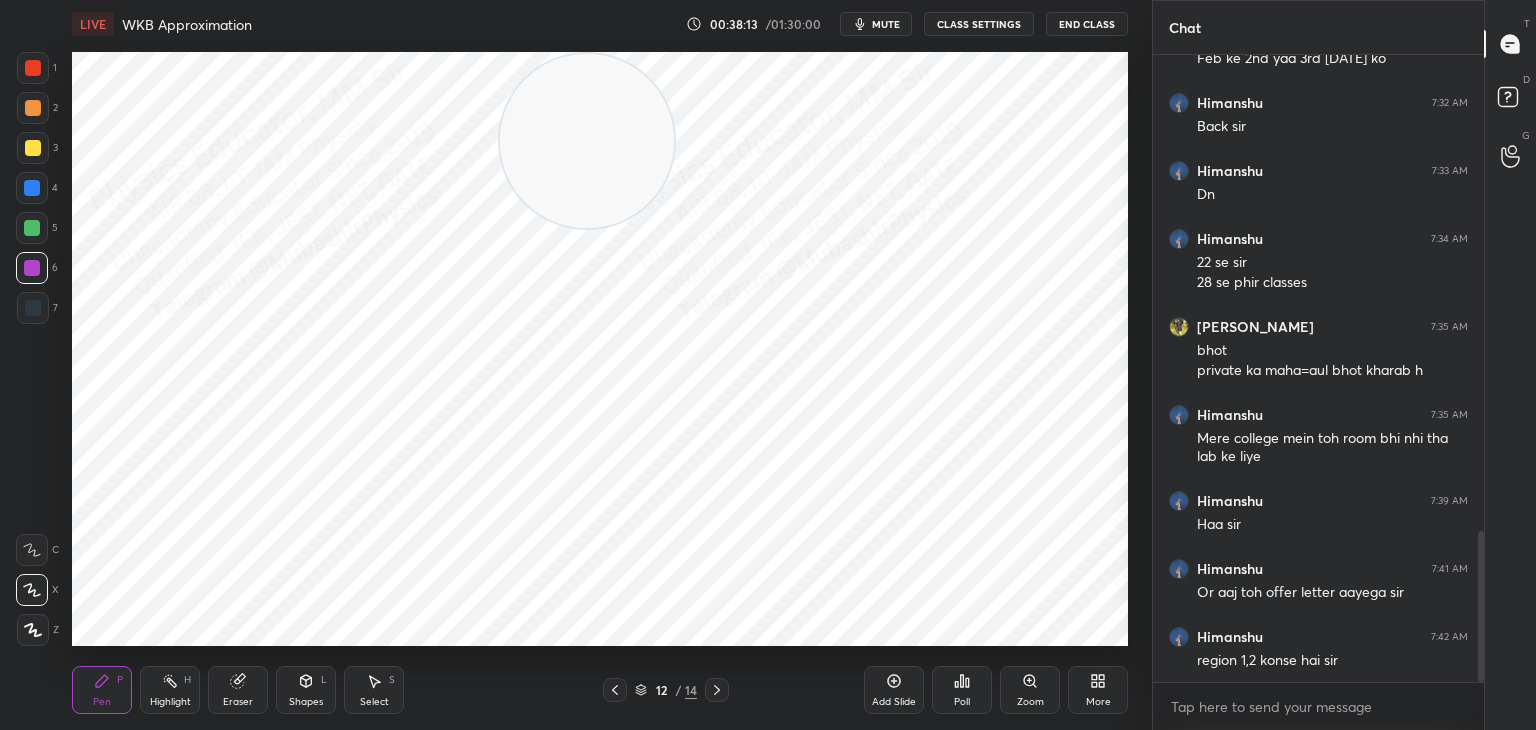 click on "Highlight" at bounding box center [170, 702] 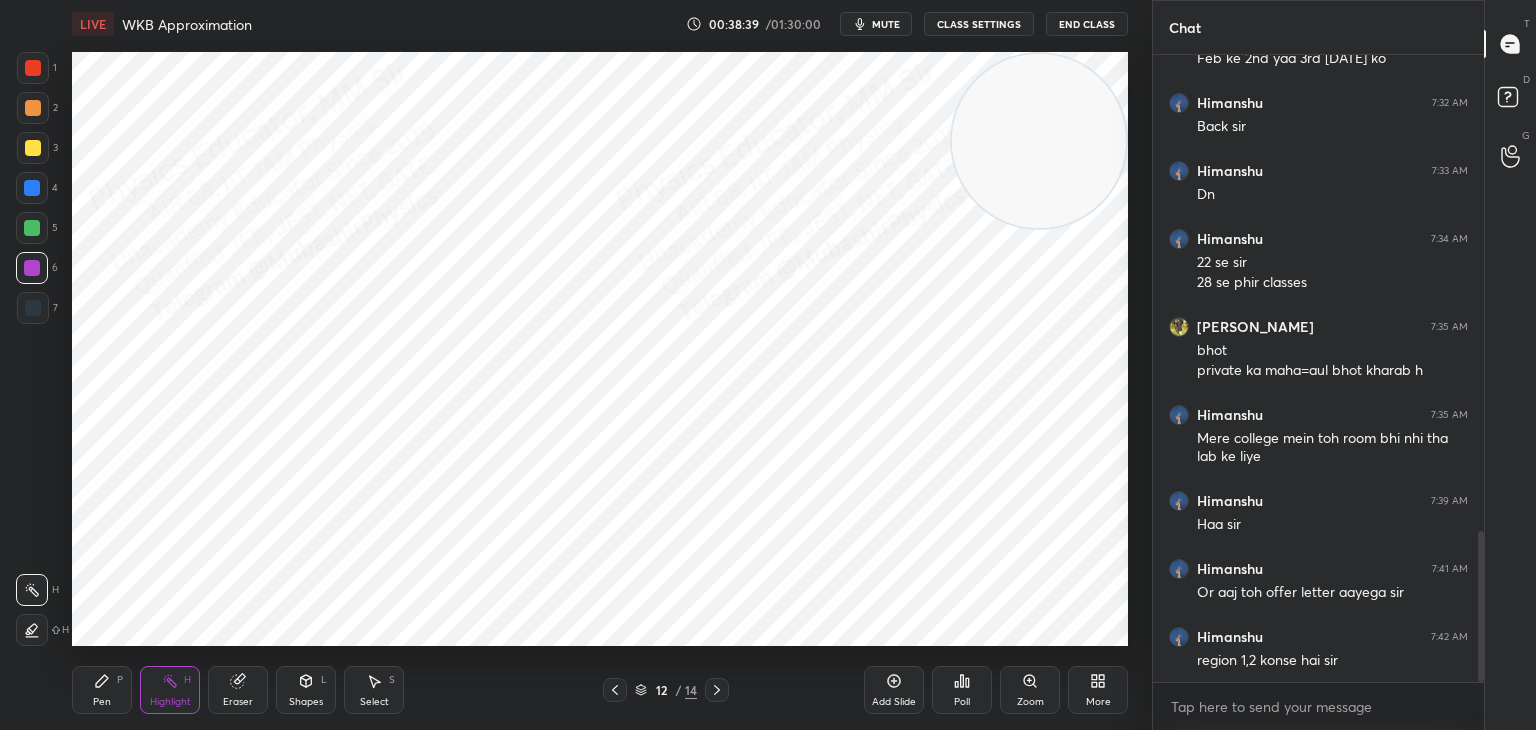 drag, startPoint x: 540, startPoint y: 122, endPoint x: 1085, endPoint y: 38, distance: 551.4354 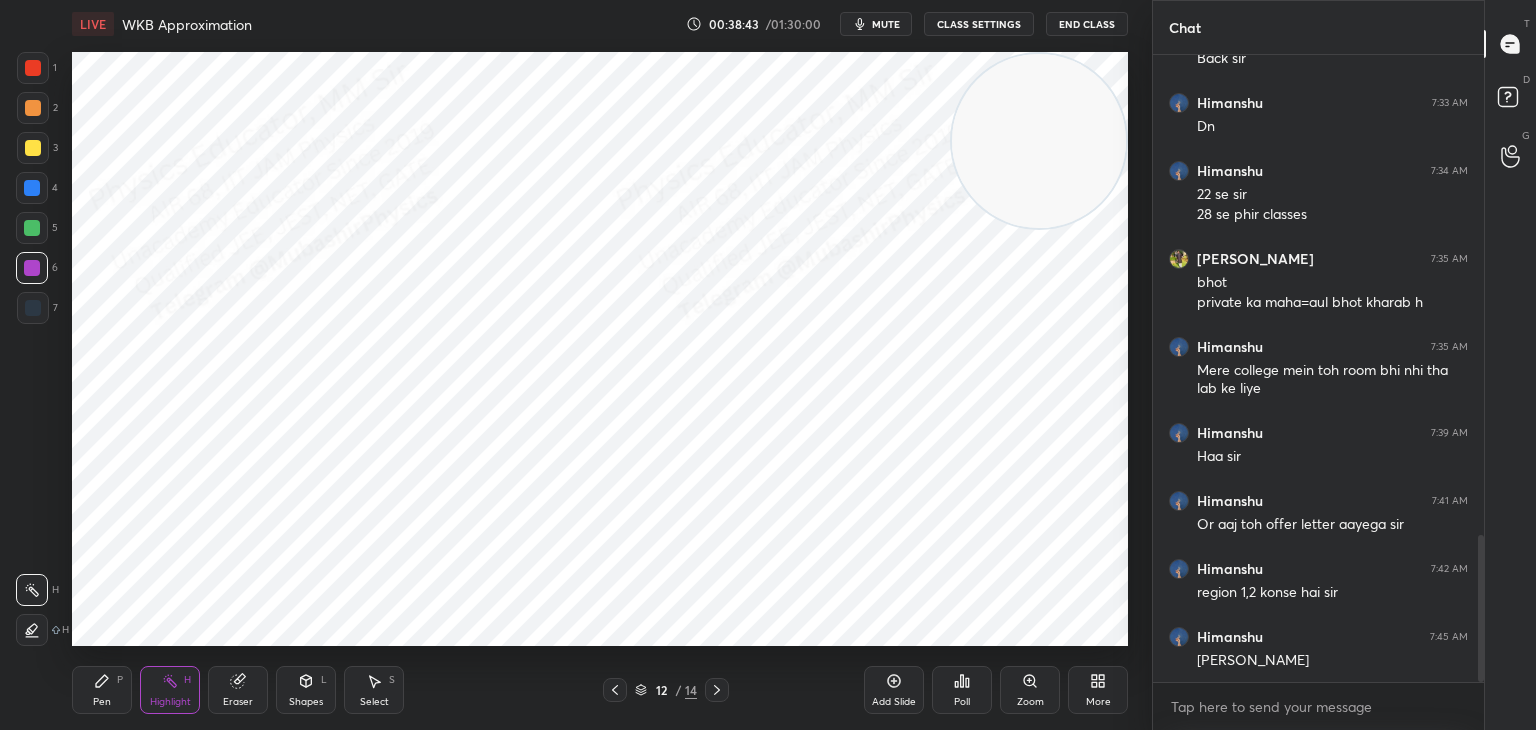 click on "mute" at bounding box center (886, 24) 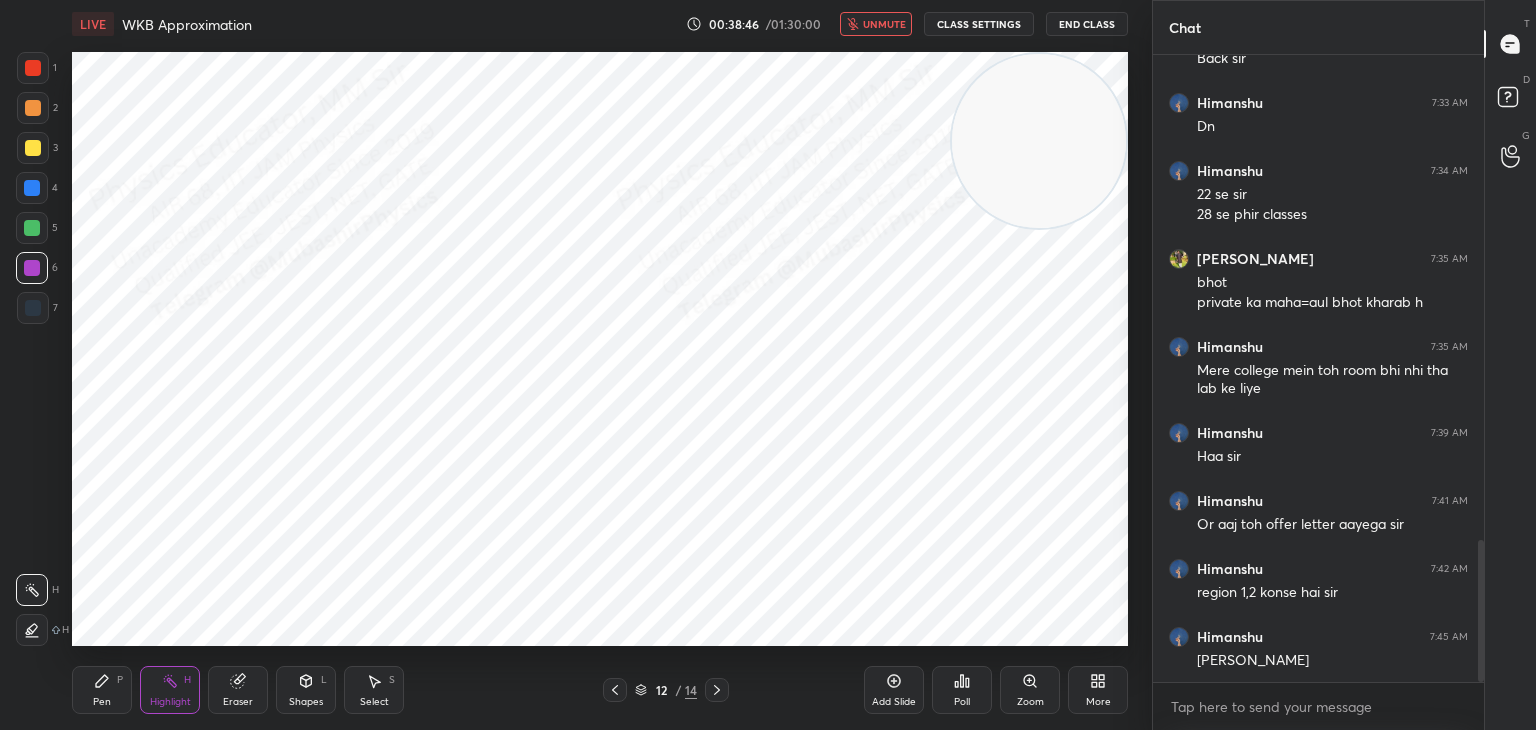 scroll, scrollTop: 2138, scrollLeft: 0, axis: vertical 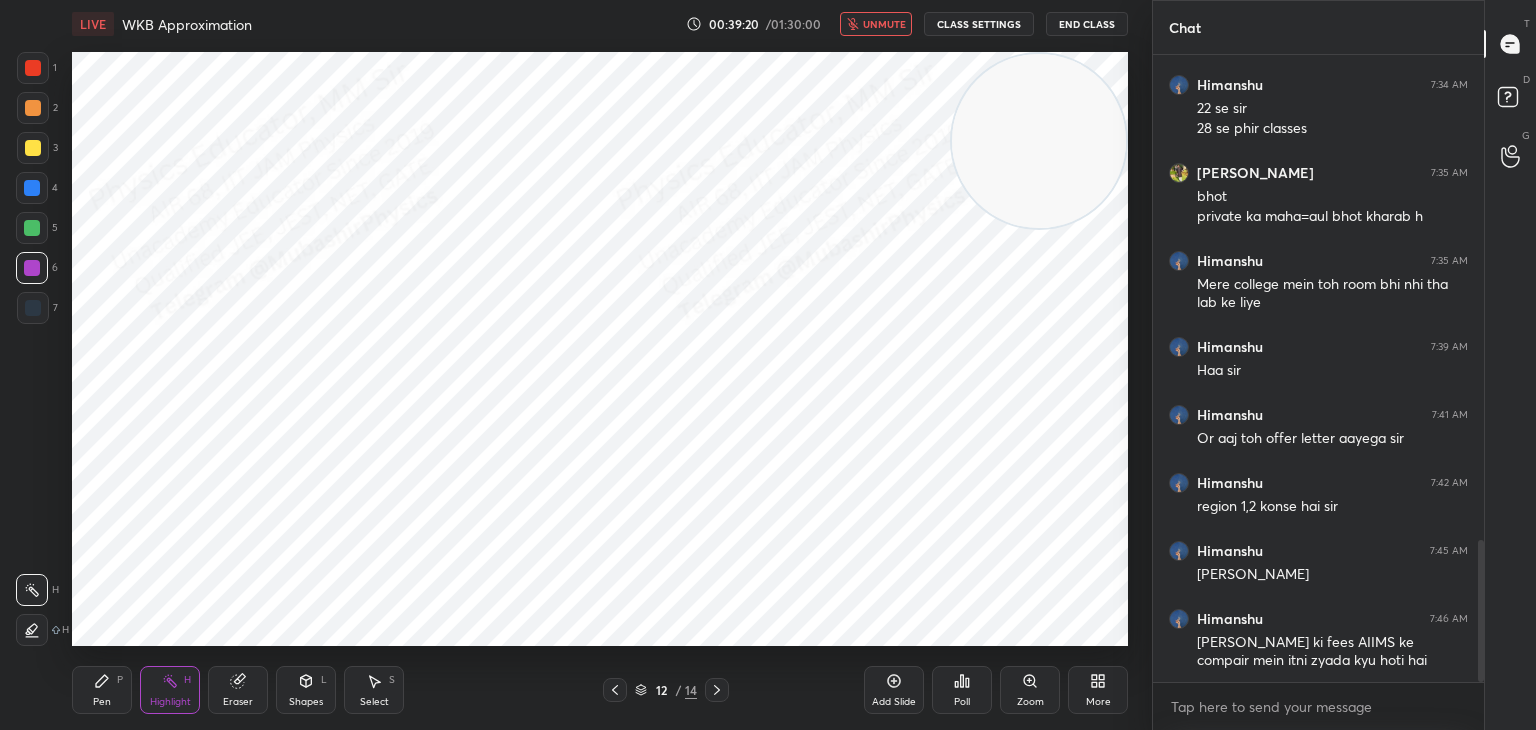 click on "unmute" at bounding box center (876, 24) 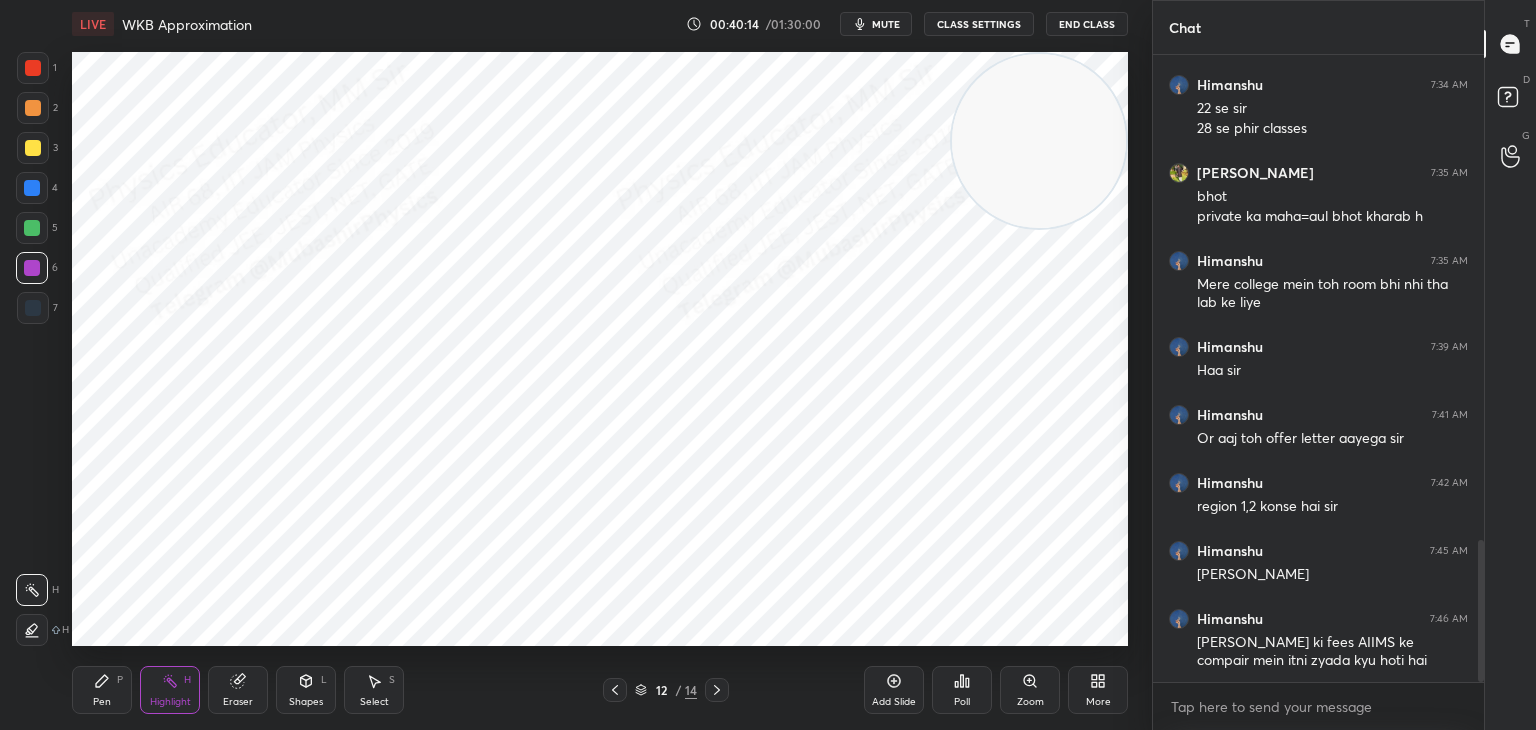 scroll, scrollTop: 2206, scrollLeft: 0, axis: vertical 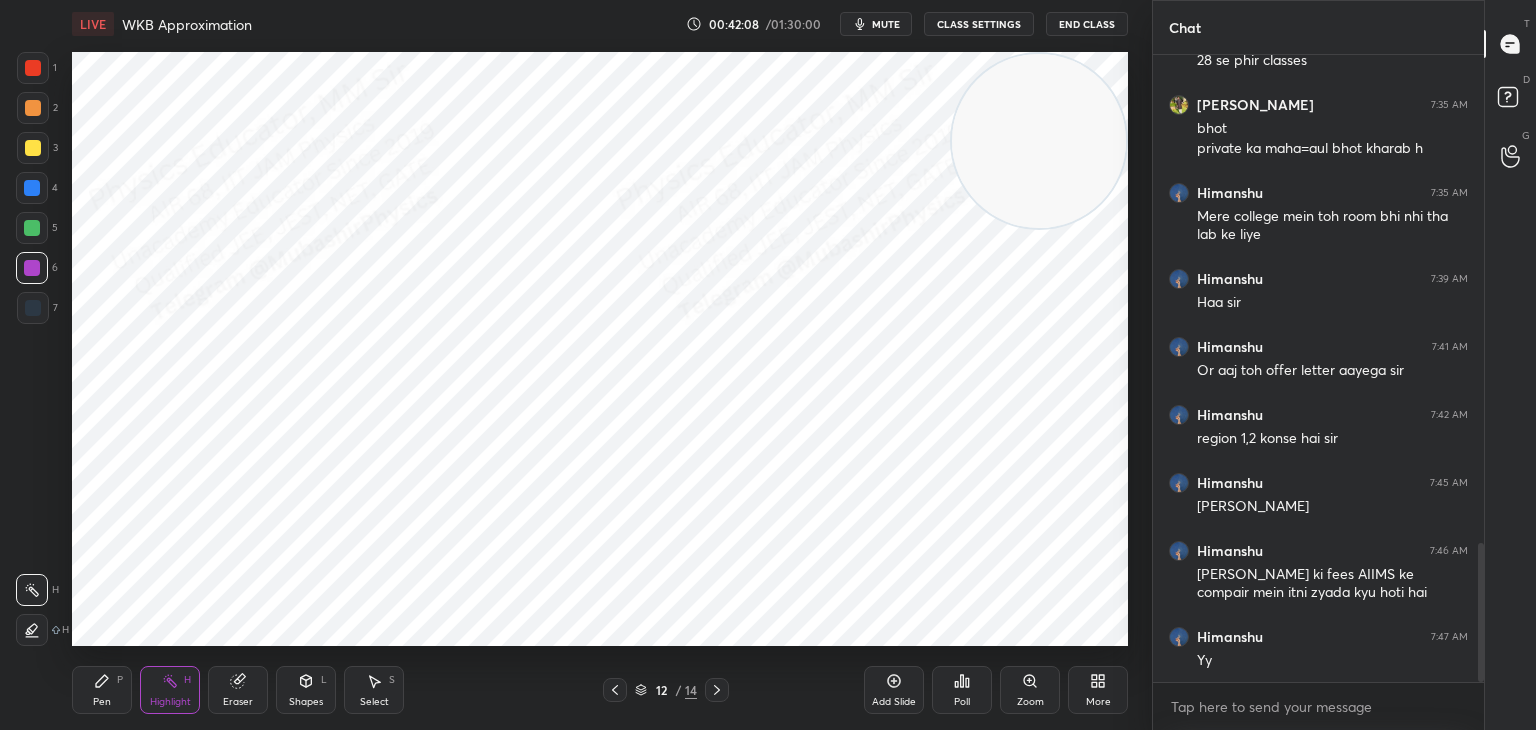 click 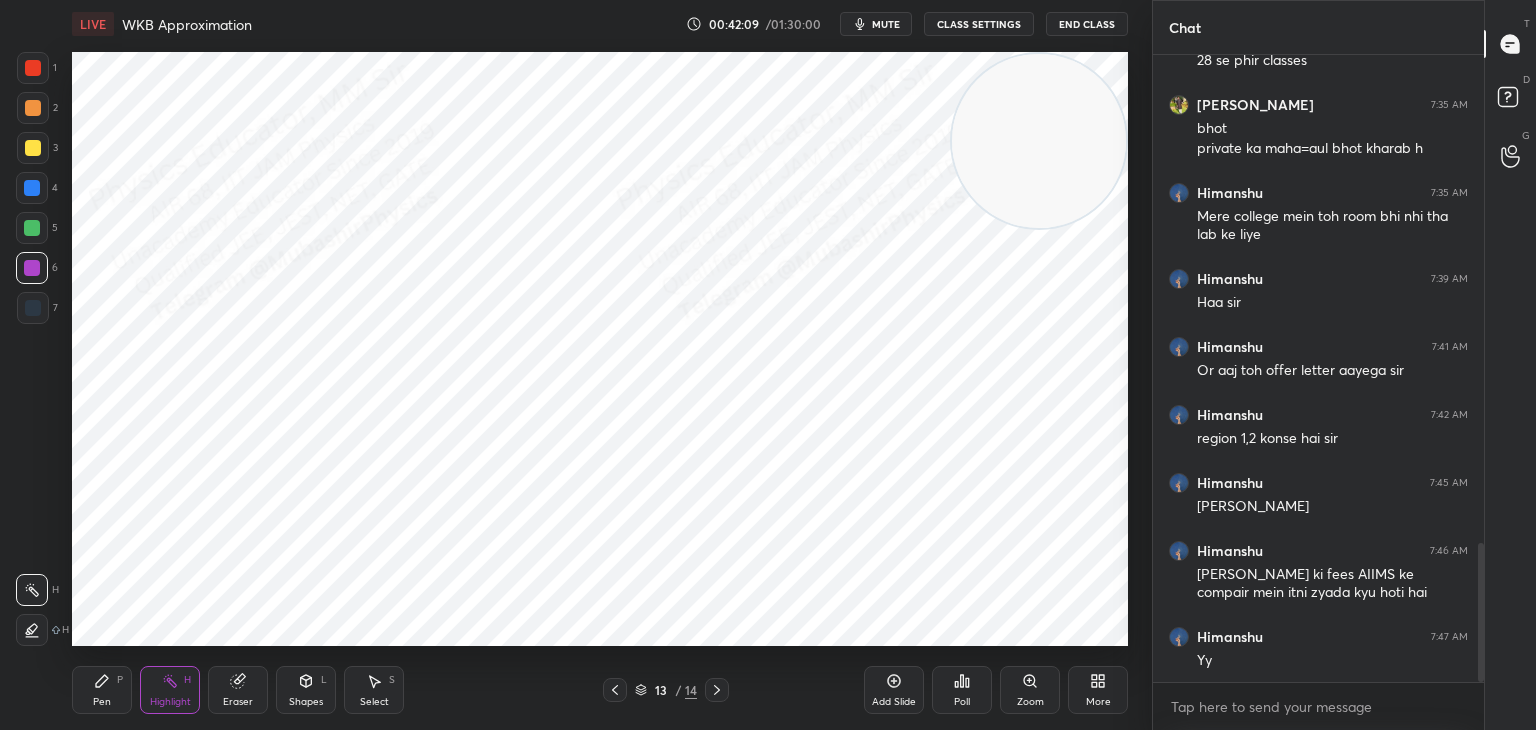 drag, startPoint x: 81, startPoint y: 684, endPoint x: 95, endPoint y: 665, distance: 23.600847 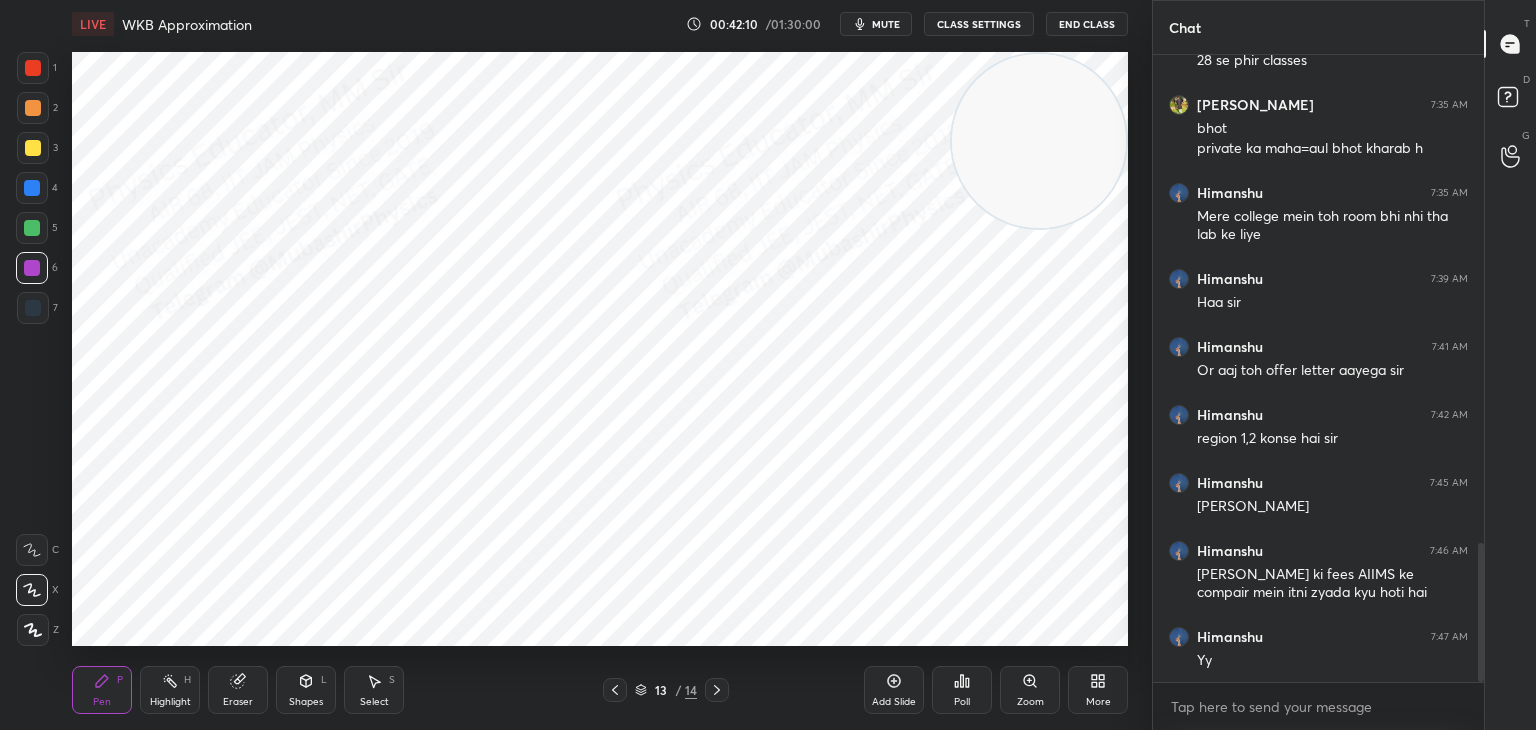 drag, startPoint x: 21, startPoint y: 189, endPoint x: 65, endPoint y: 161, distance: 52.153618 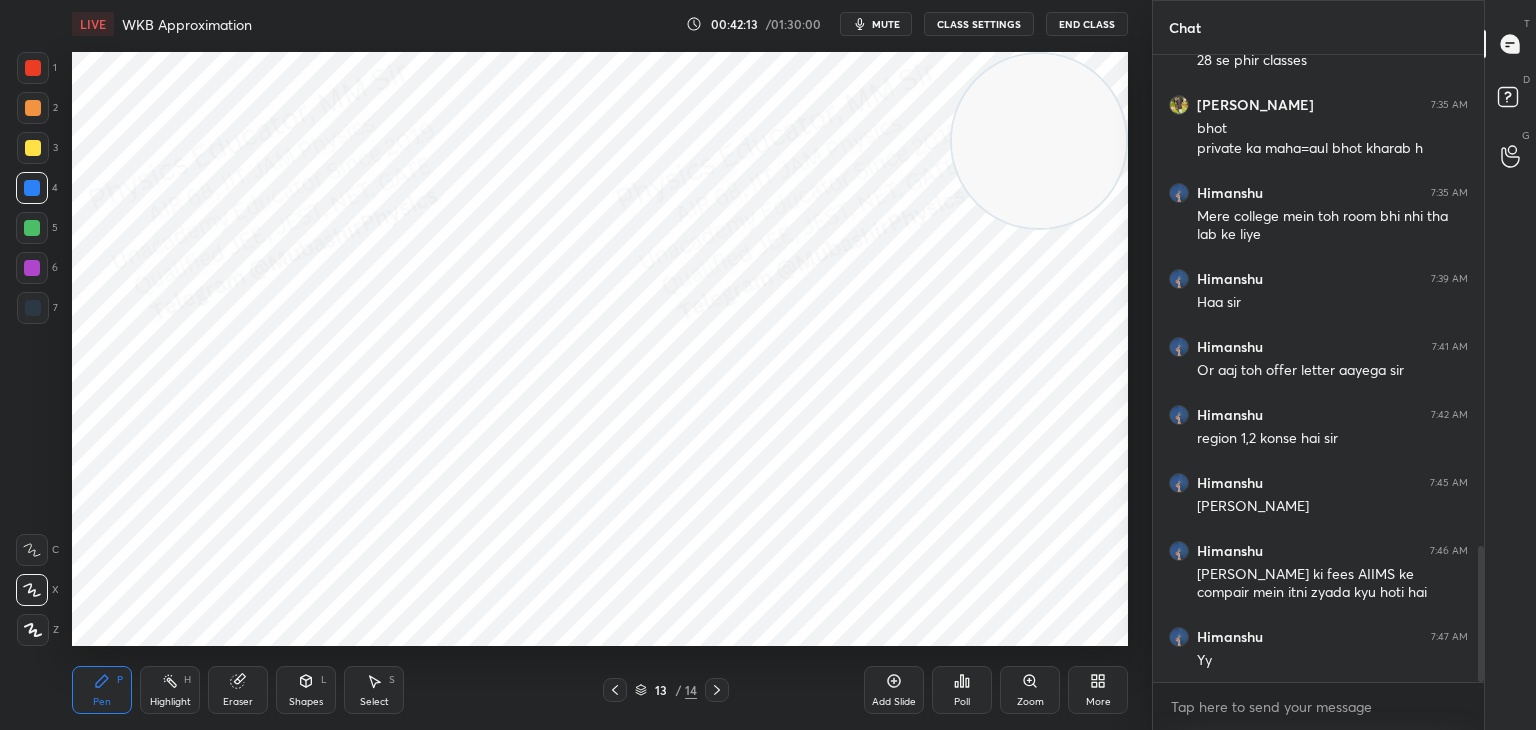 scroll, scrollTop: 2274, scrollLeft: 0, axis: vertical 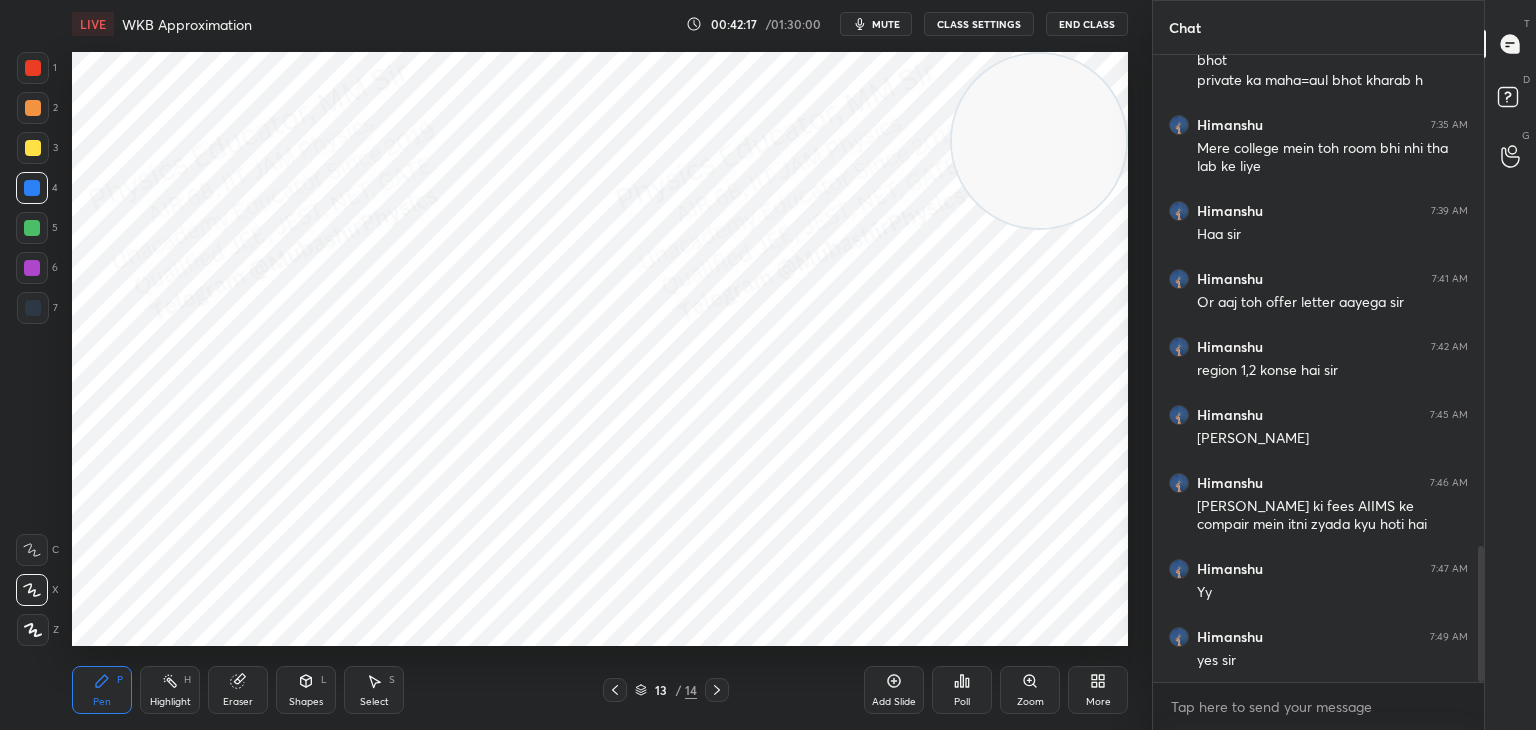 click at bounding box center [32, 268] 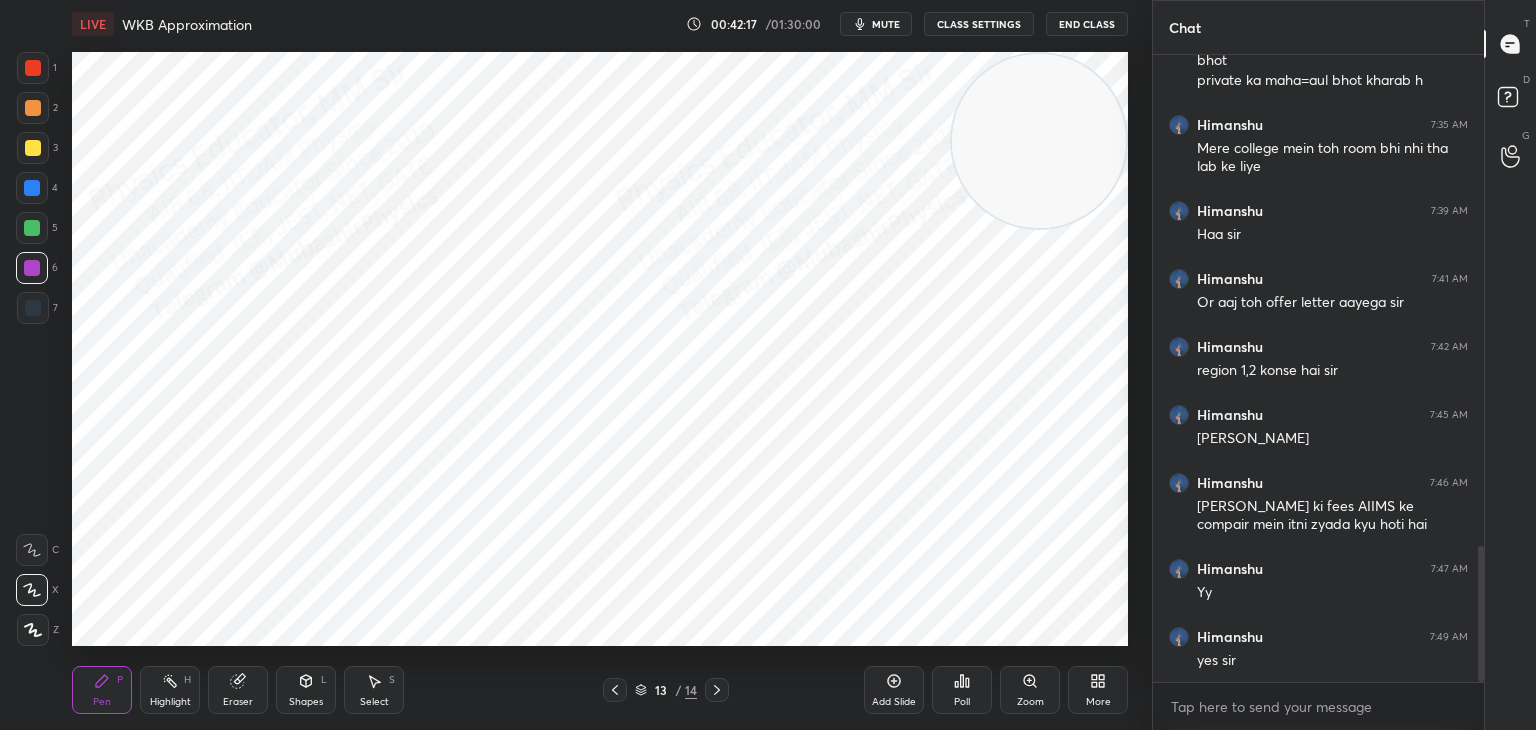 drag, startPoint x: 25, startPoint y: 122, endPoint x: 59, endPoint y: 113, distance: 35.17101 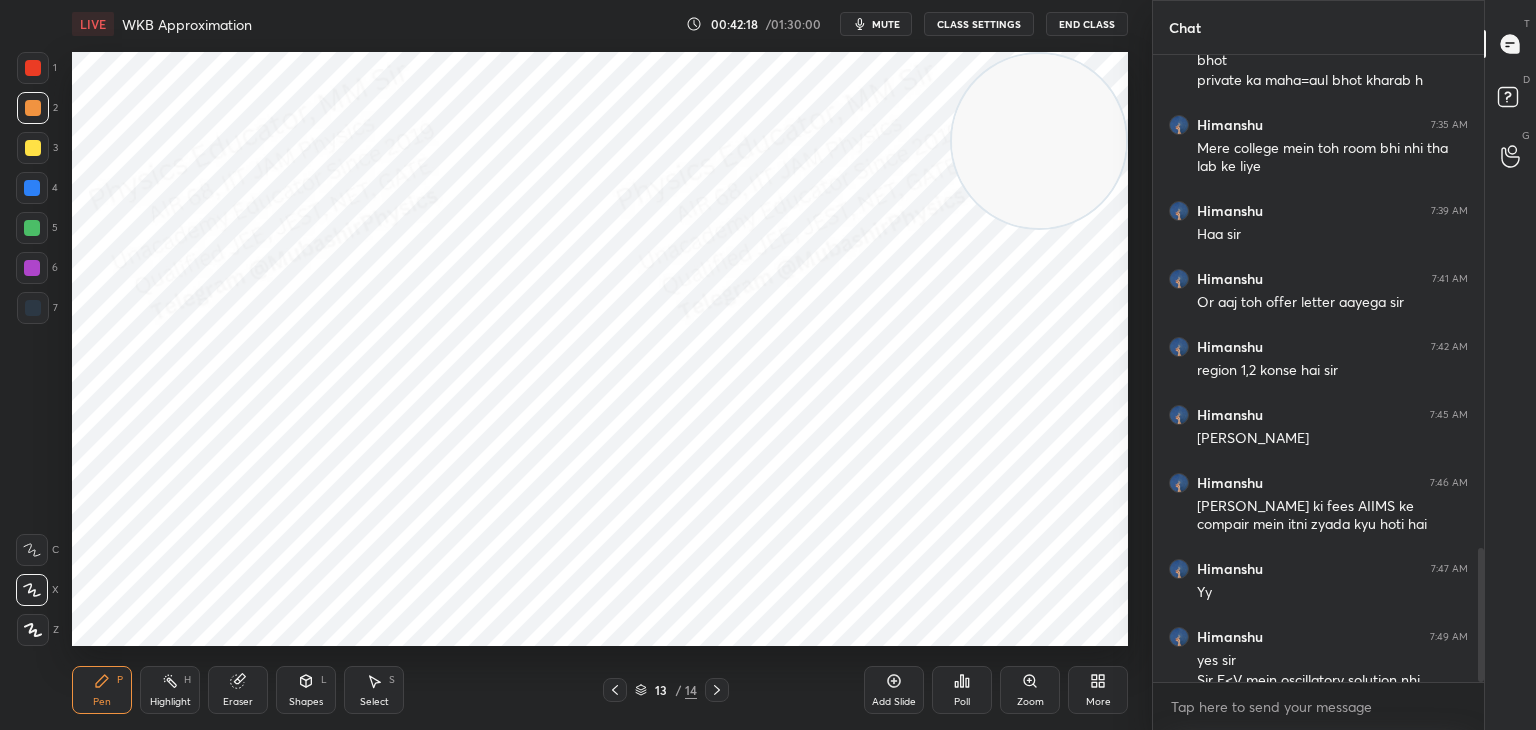scroll, scrollTop: 2312, scrollLeft: 0, axis: vertical 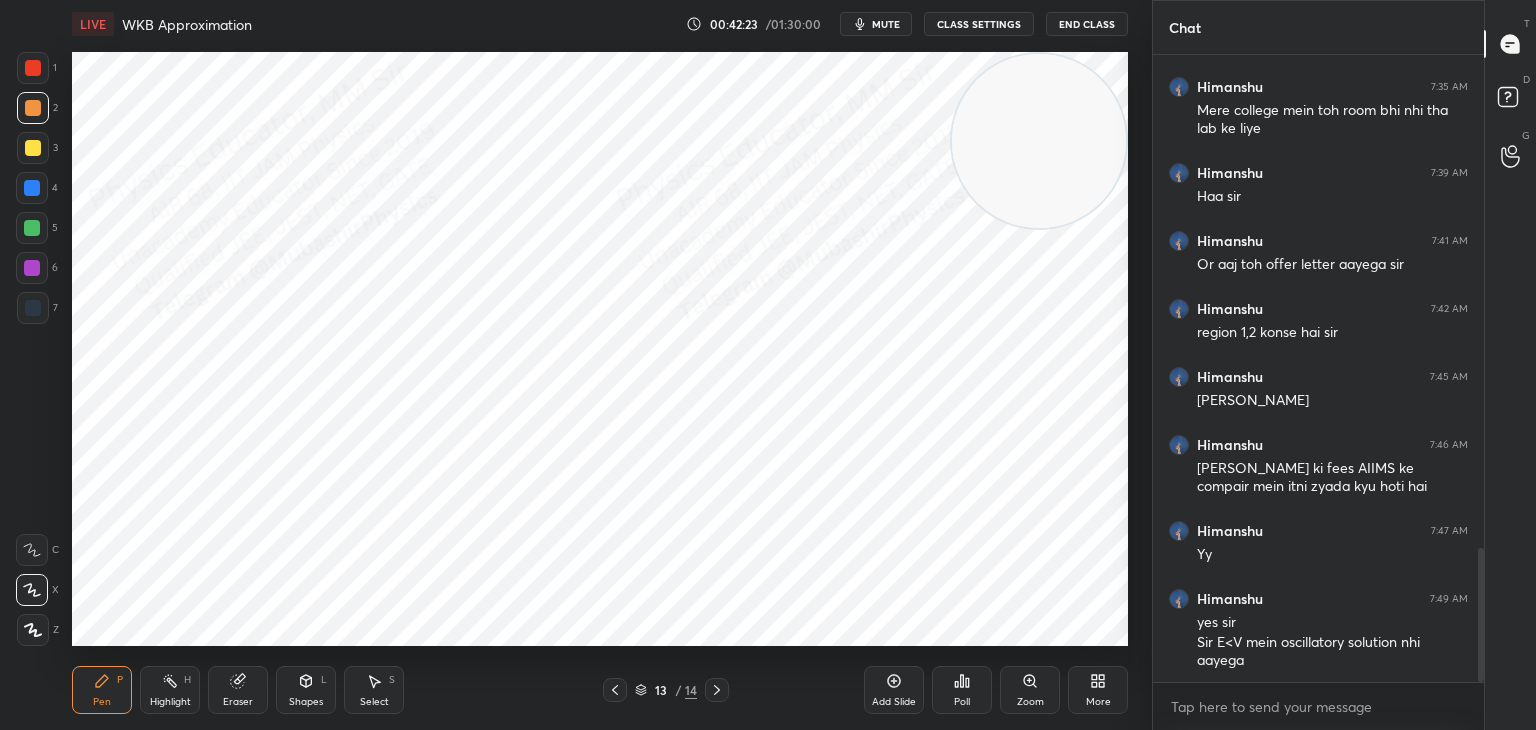 click on "Pen P Highlight H Eraser Shapes L Select S" at bounding box center (270, 690) 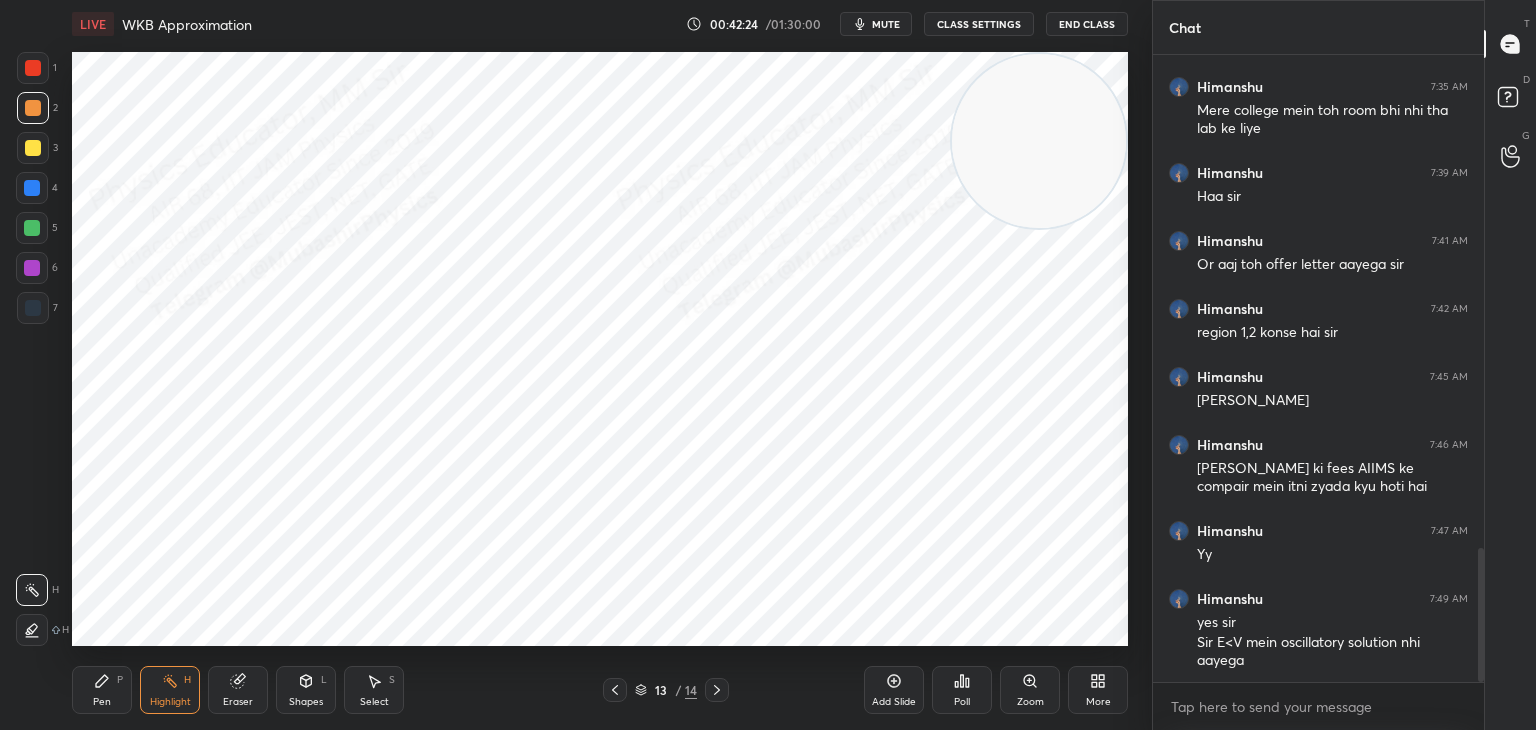 drag, startPoint x: 621, startPoint y: 688, endPoint x: 631, endPoint y: 677, distance: 14.866069 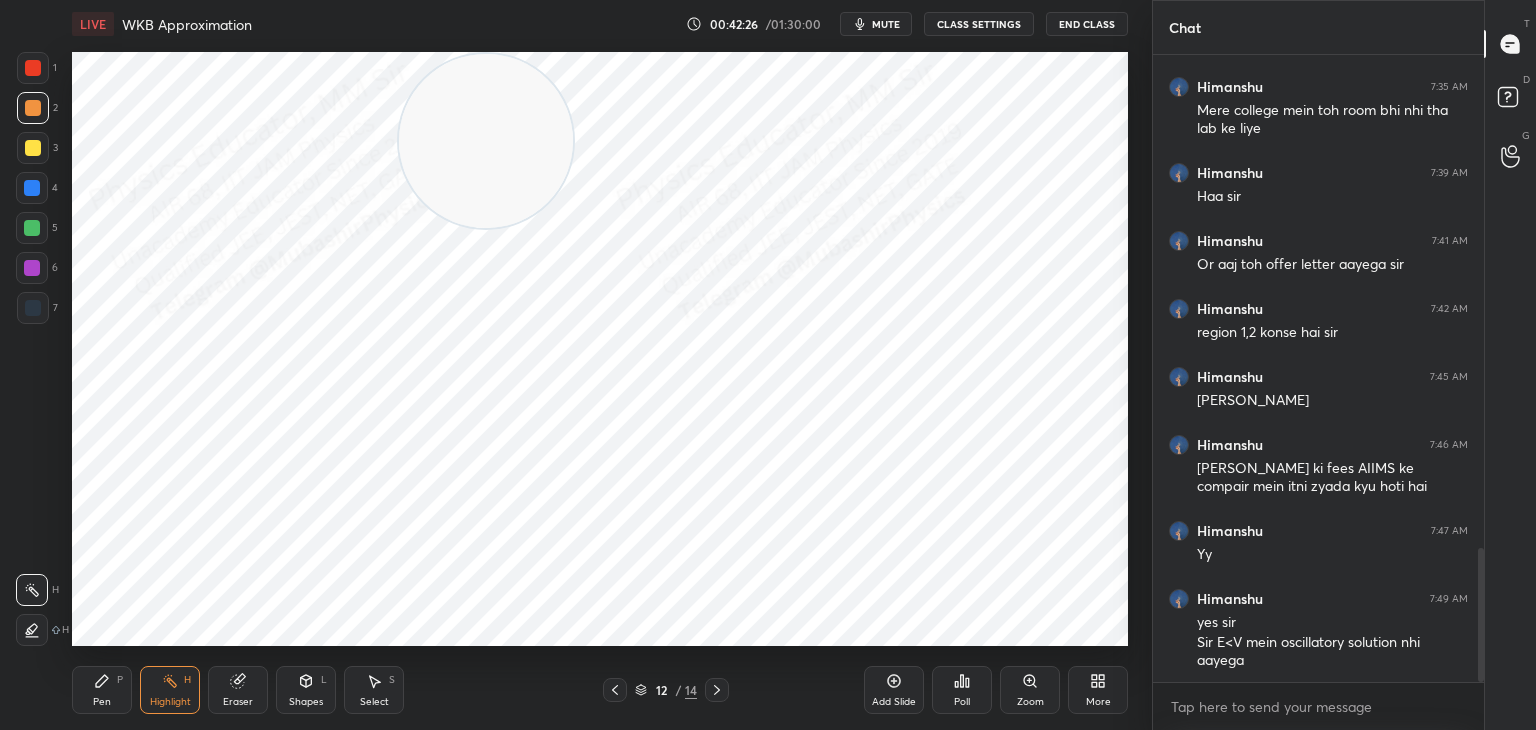 drag, startPoint x: 992, startPoint y: 137, endPoint x: 359, endPoint y: 136, distance: 633.0008 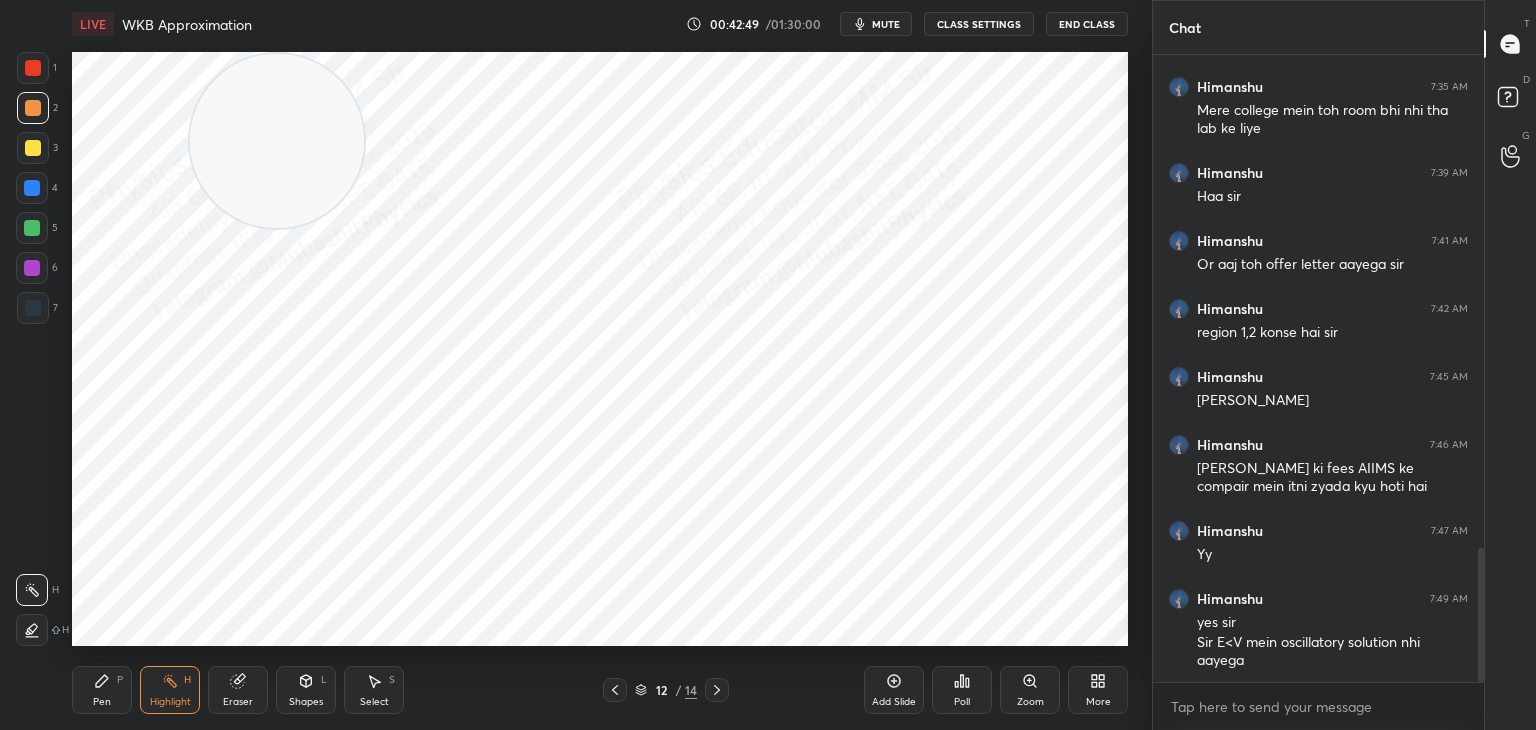 drag, startPoint x: 709, startPoint y: 693, endPoint x: 705, endPoint y: 677, distance: 16.492422 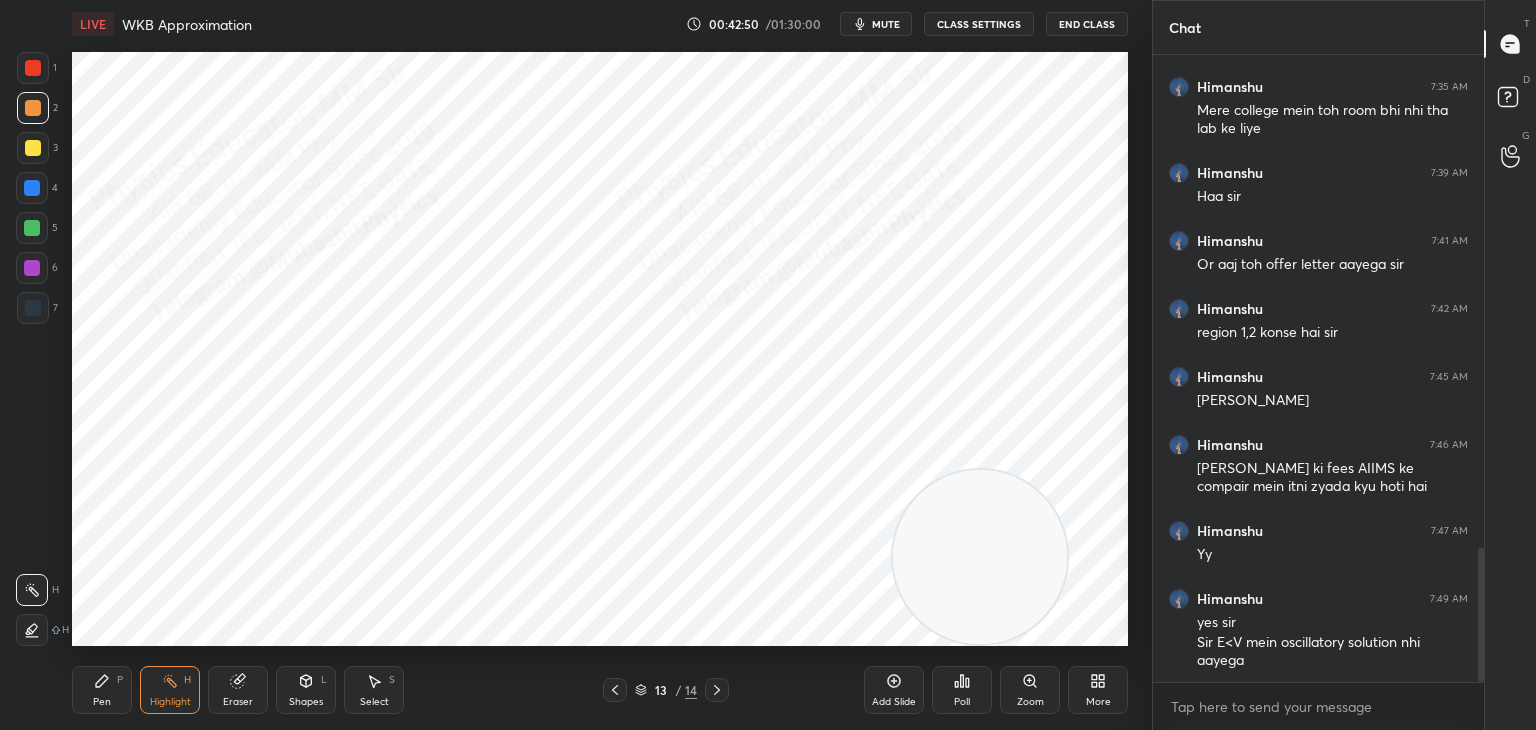 drag, startPoint x: 260, startPoint y: 181, endPoint x: 964, endPoint y: 622, distance: 830.72076 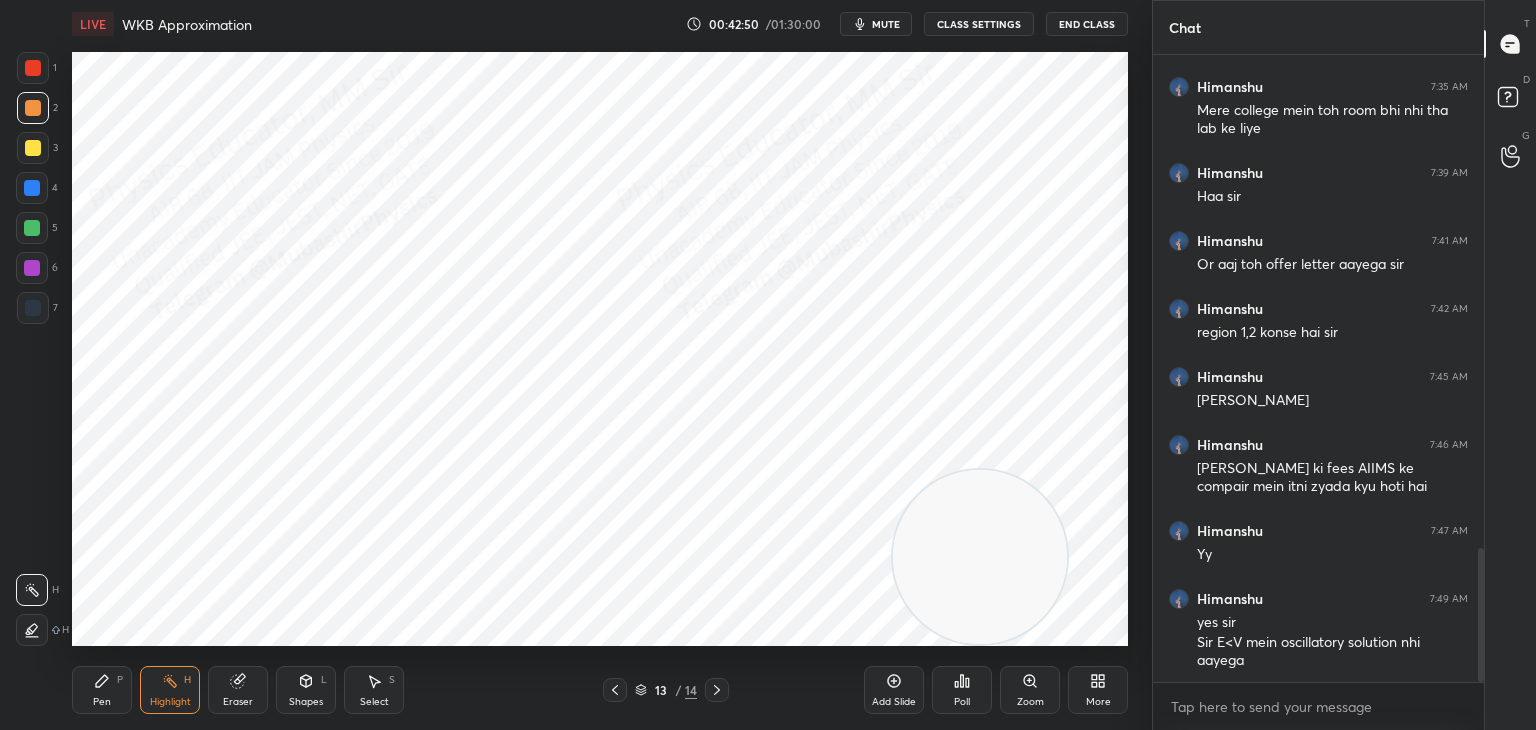 click on "LIVE WKB Approximation 00:42:50 /  01:30:00 mute CLASS SETTINGS End Class Setting up your live class Poll for   secs No correct answer Start poll Back WKB Approximation • L25 of Detailed Course on Quantum Mechanics for GATE, NET 2026/2027 [PERSON_NAME] Pen P Highlight H Eraser Shapes L Select S 13 / 14 Add Slide Poll Zoom More" at bounding box center [600, 365] 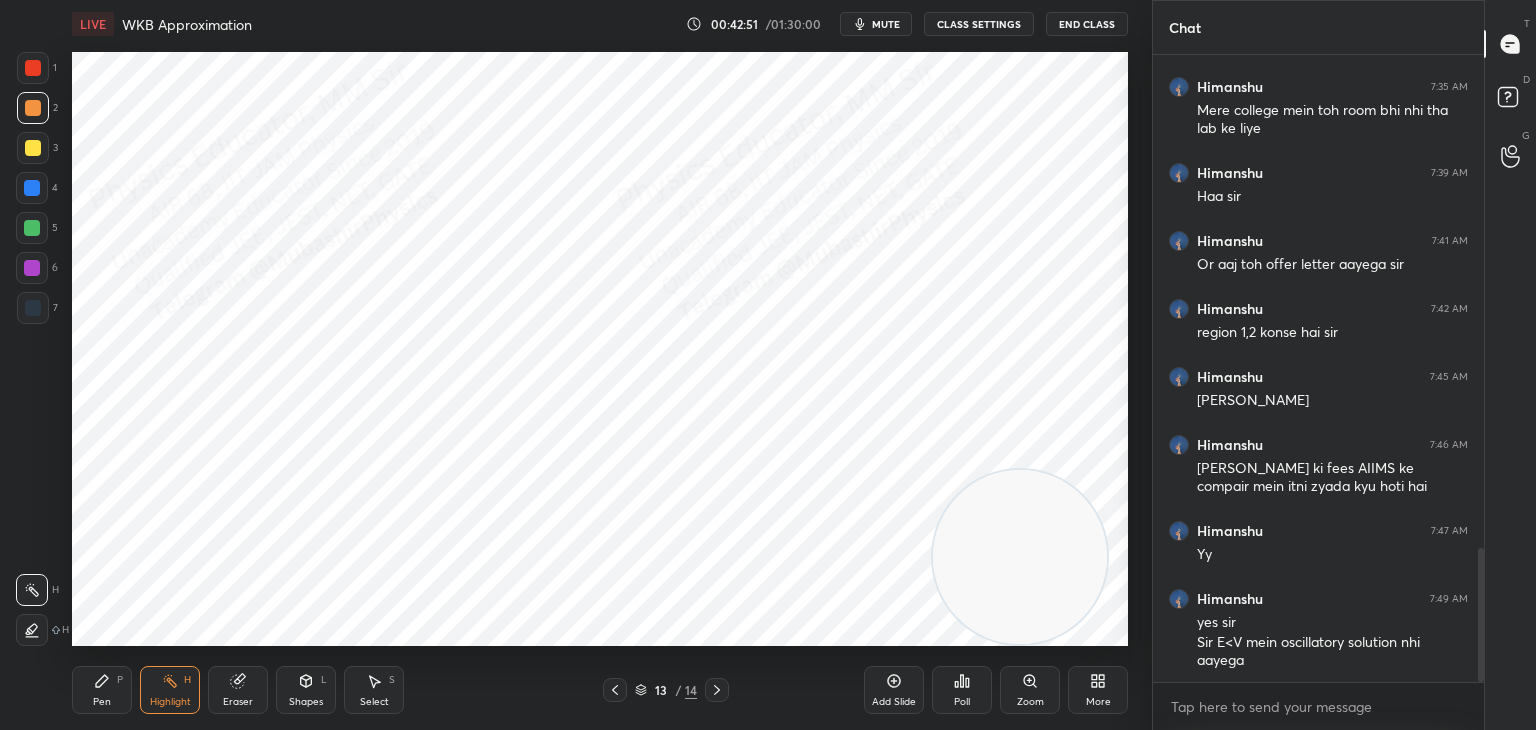 click on "Pen P" at bounding box center [102, 690] 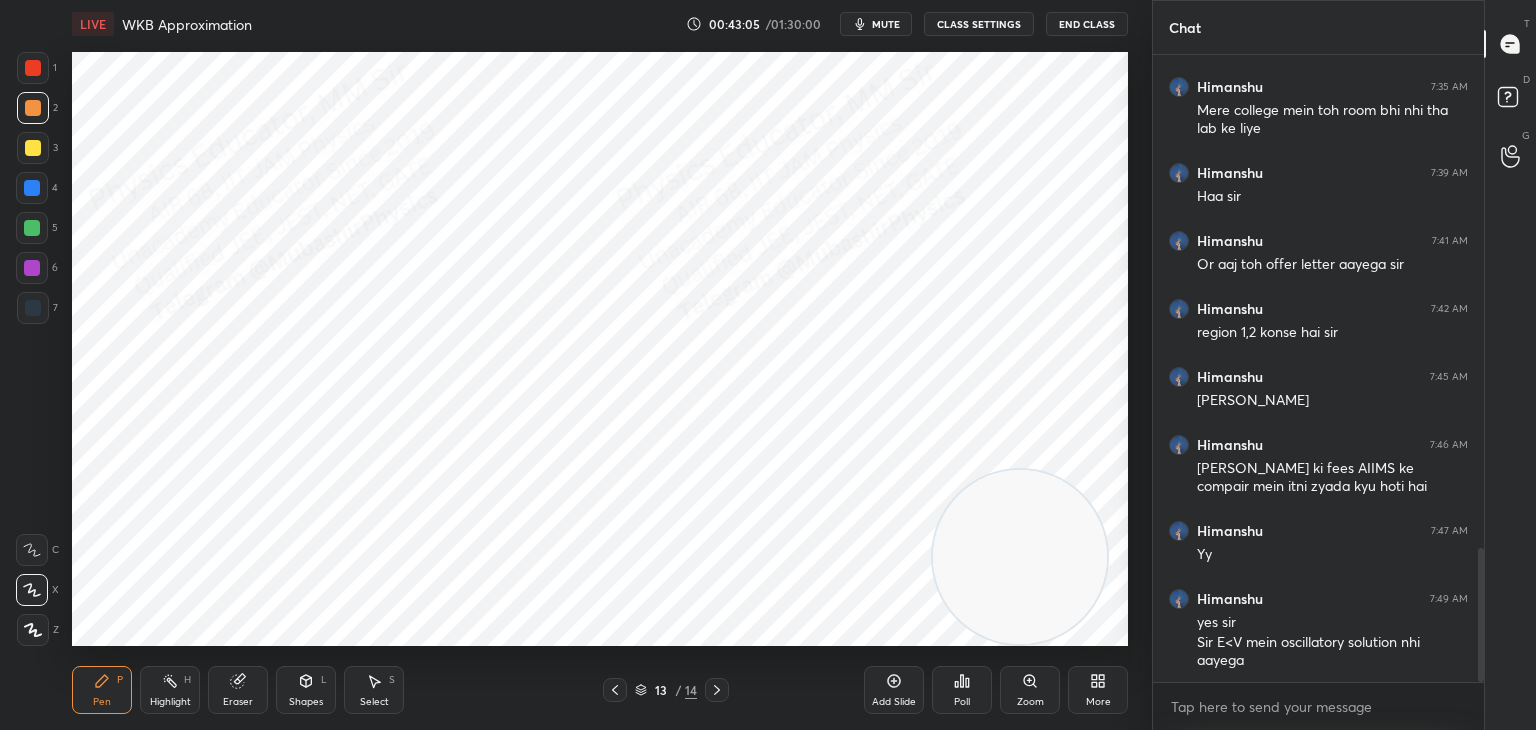 click at bounding box center (32, 188) 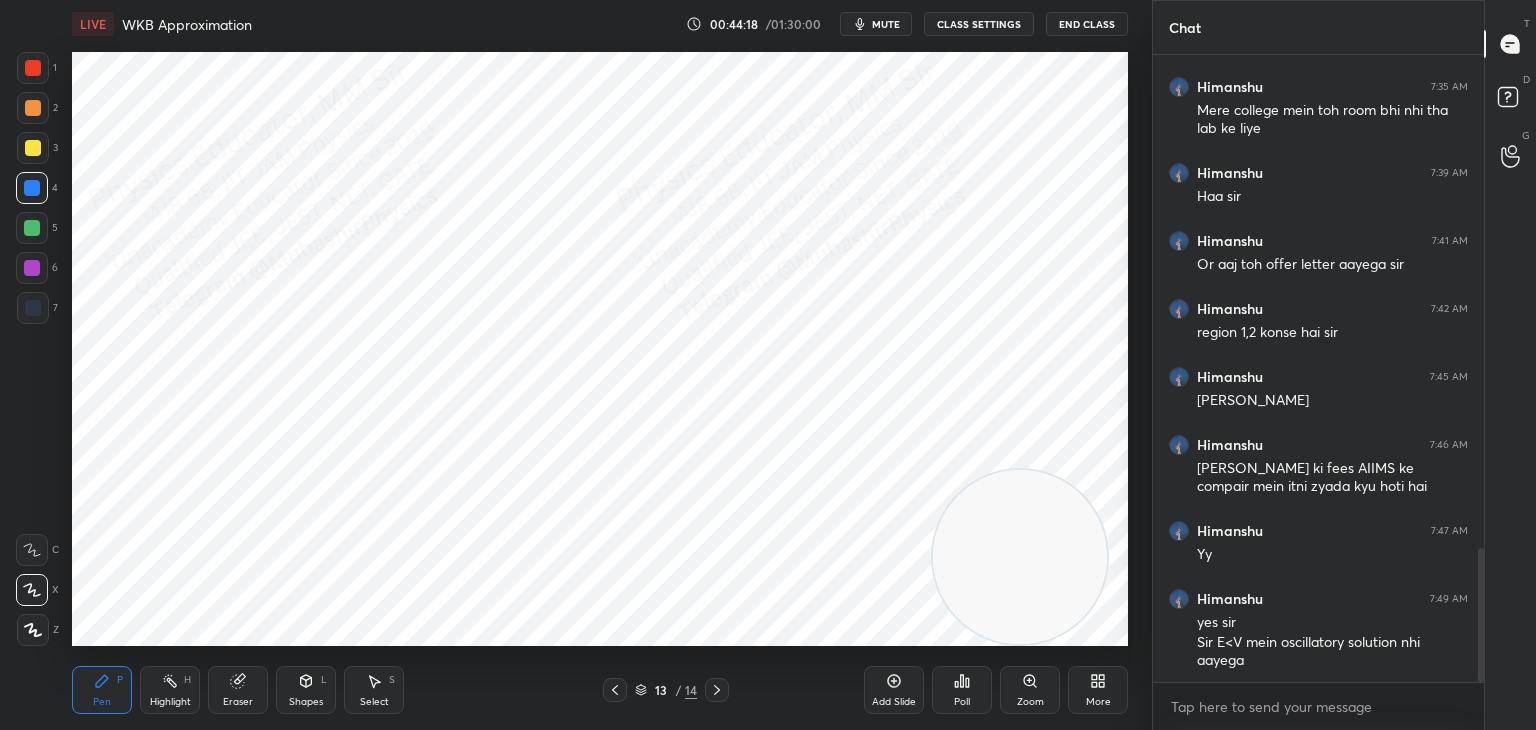 click at bounding box center (32, 228) 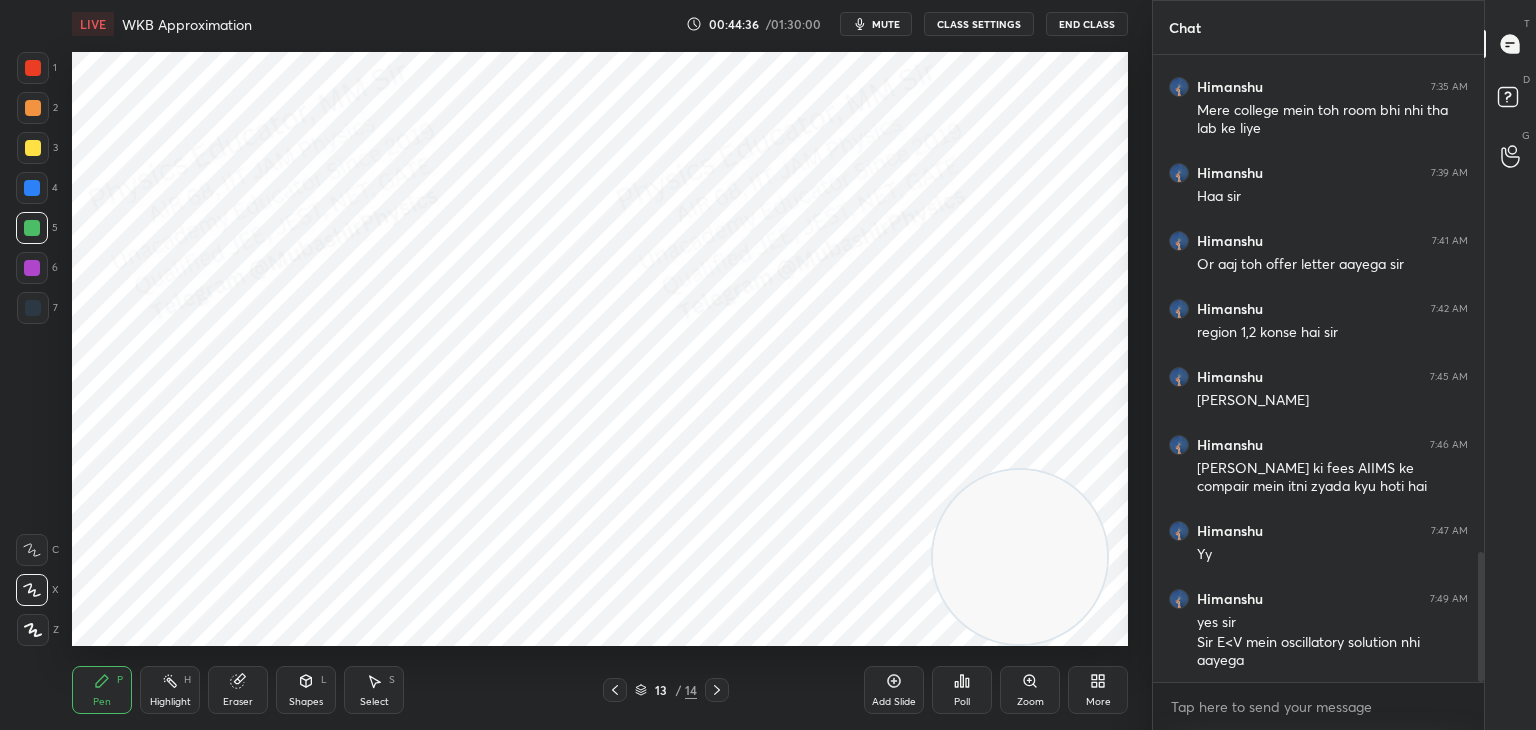 scroll, scrollTop: 2398, scrollLeft: 0, axis: vertical 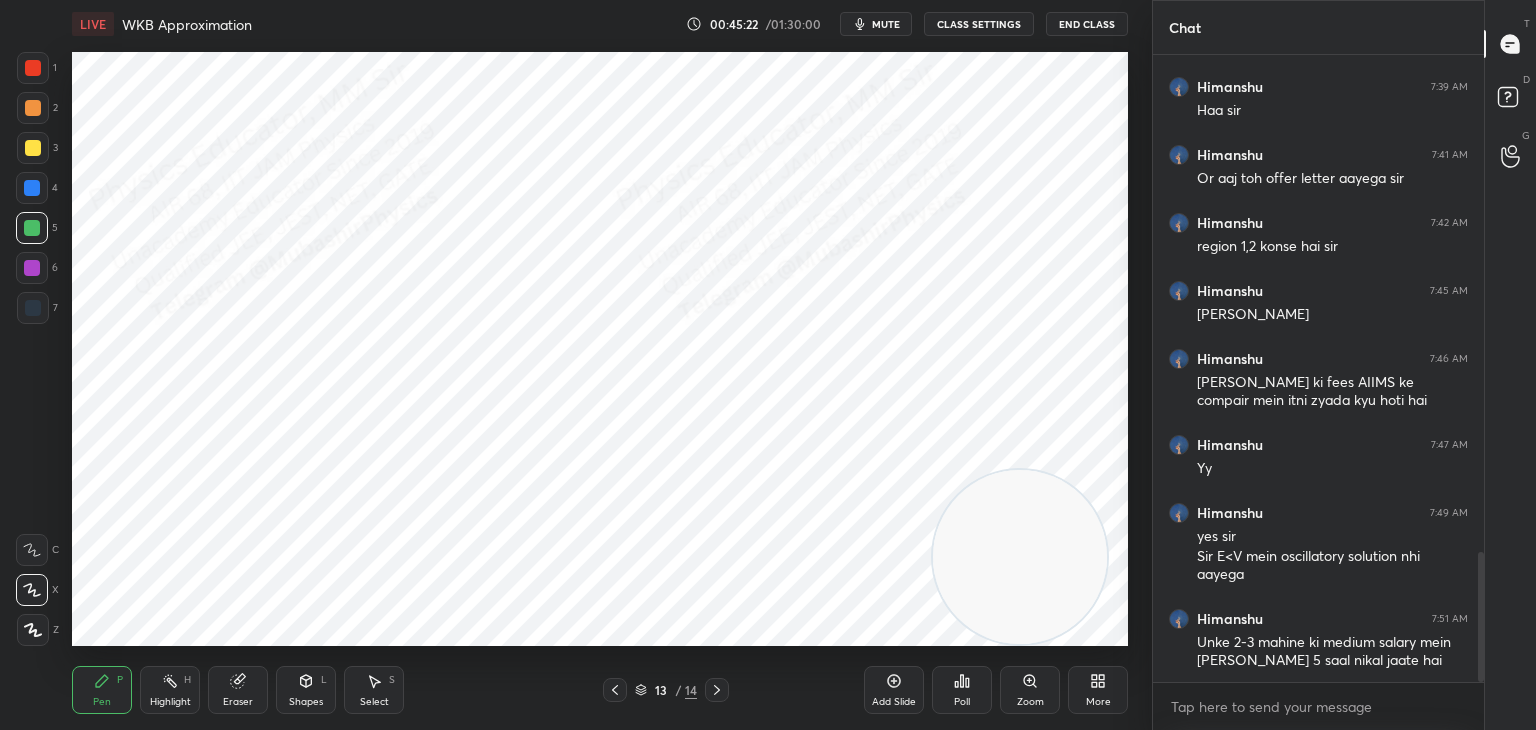 click at bounding box center (32, 268) 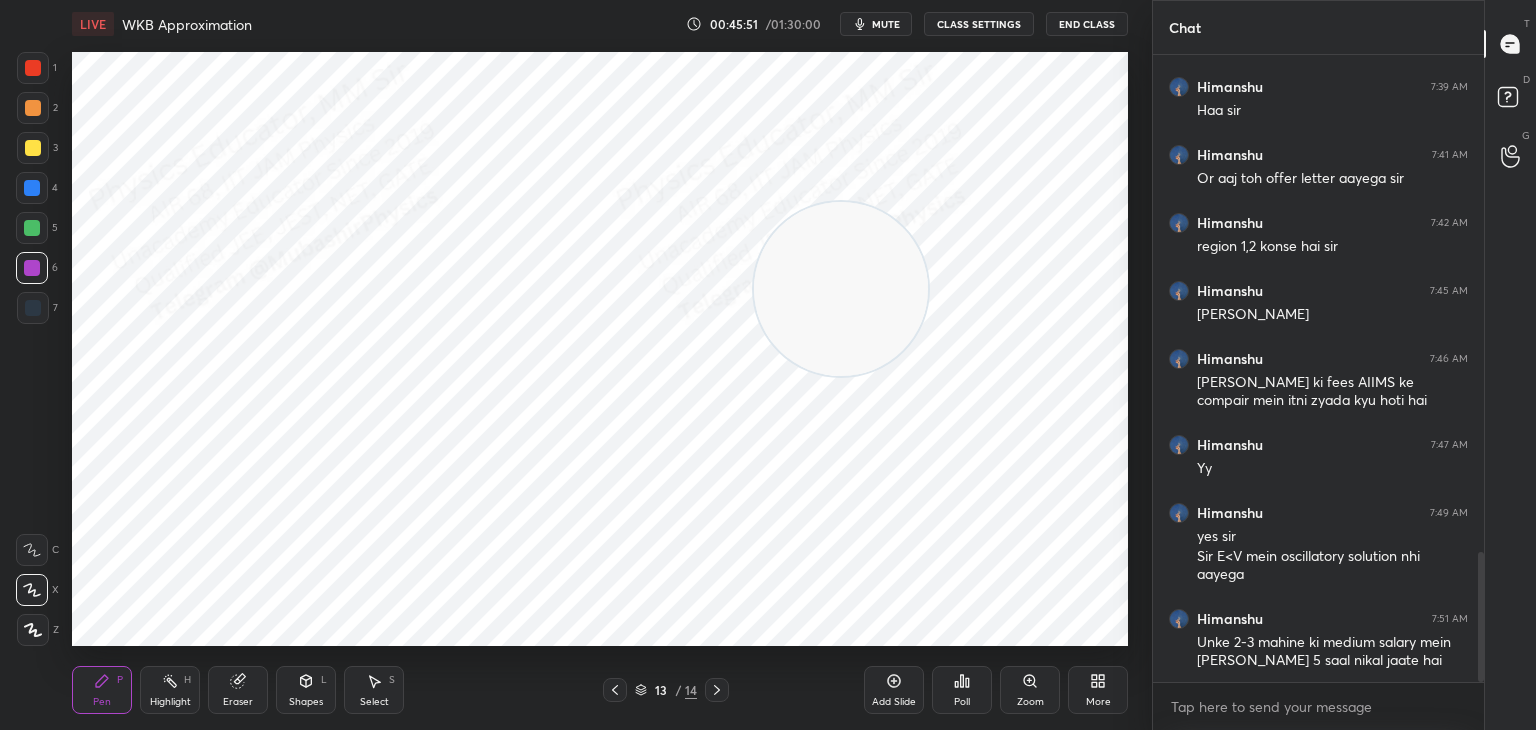 drag, startPoint x: 960, startPoint y: 346, endPoint x: 424, endPoint y: 136, distance: 575.67004 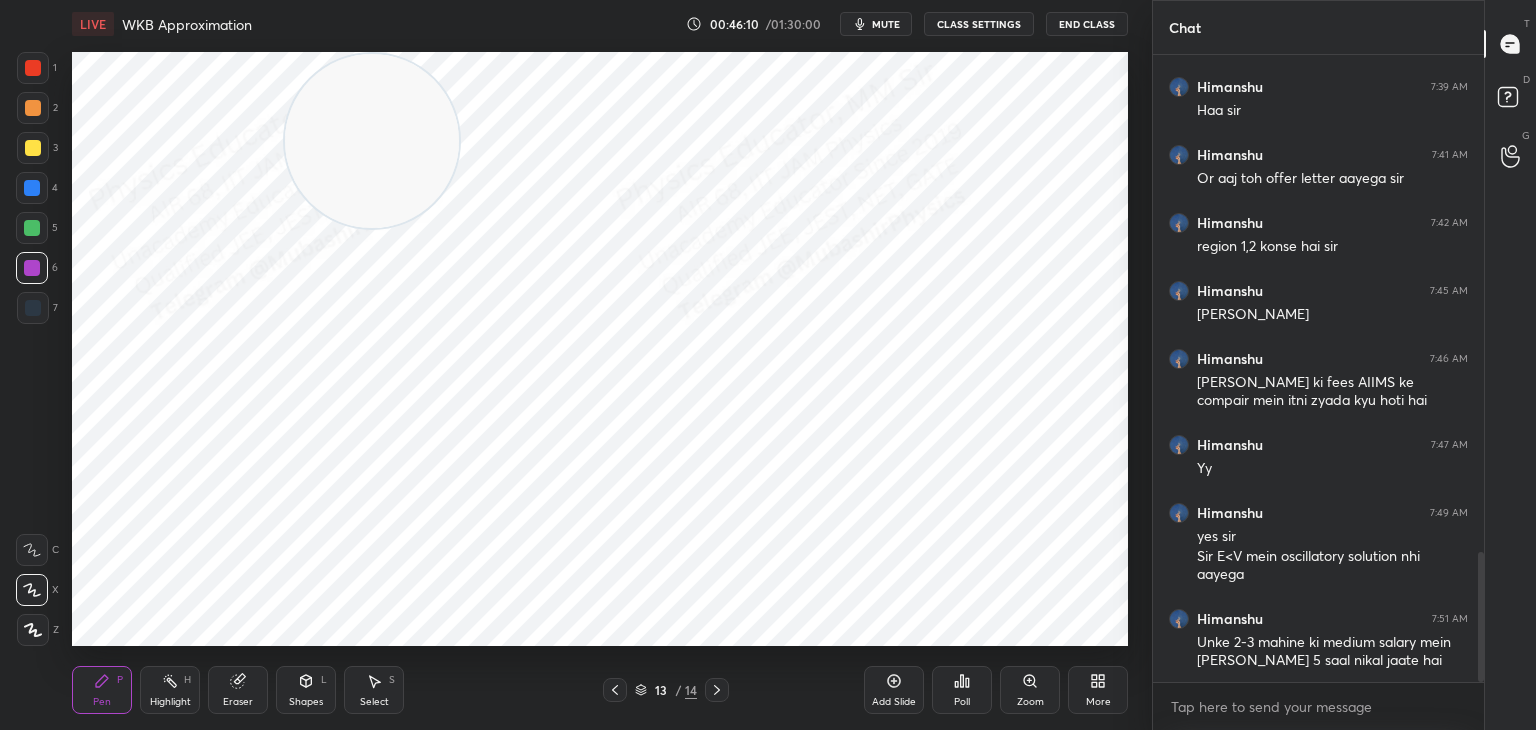 drag, startPoint x: 888, startPoint y: 17, endPoint x: 876, endPoint y: 30, distance: 17.691807 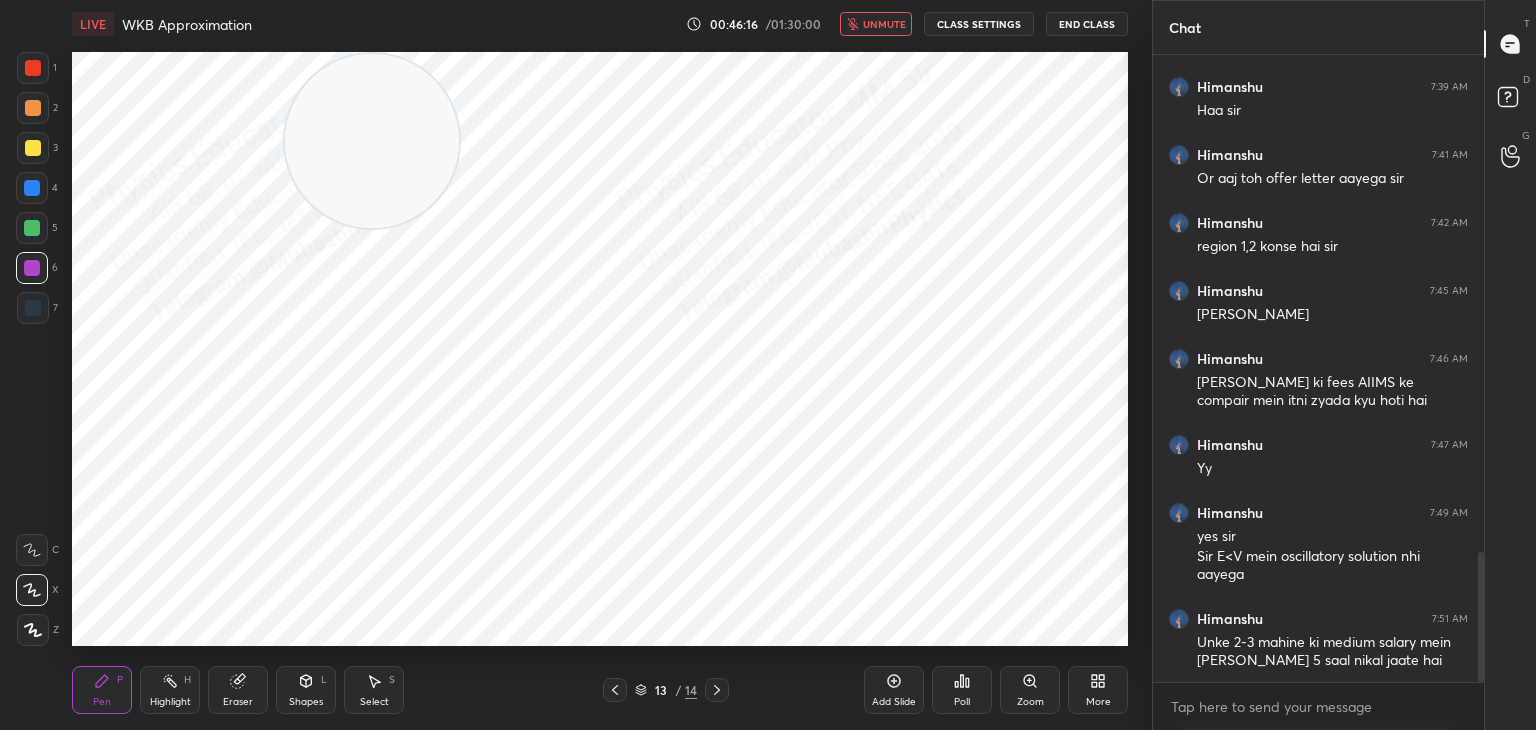 click on "unmute" at bounding box center [876, 24] 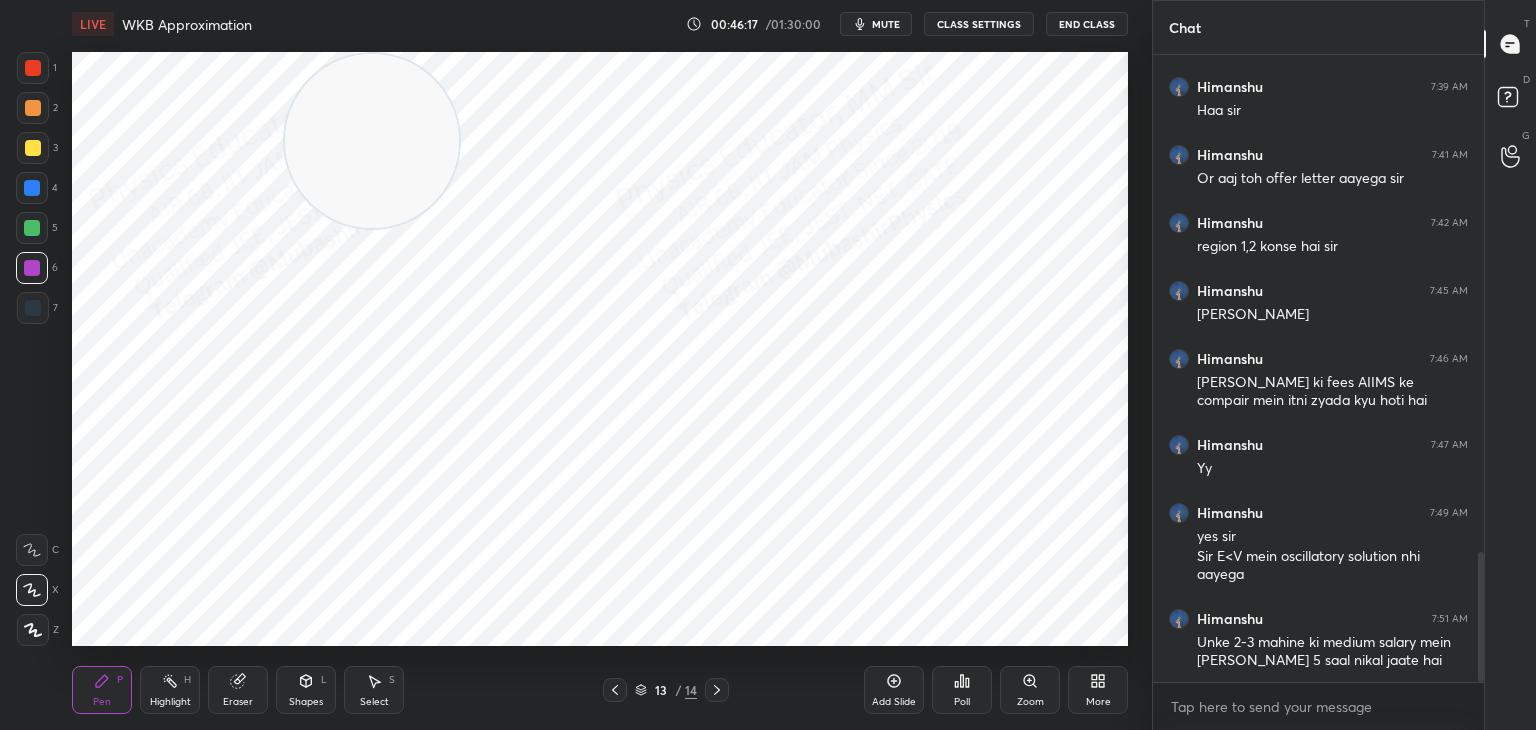click on "Highlight H" at bounding box center (170, 690) 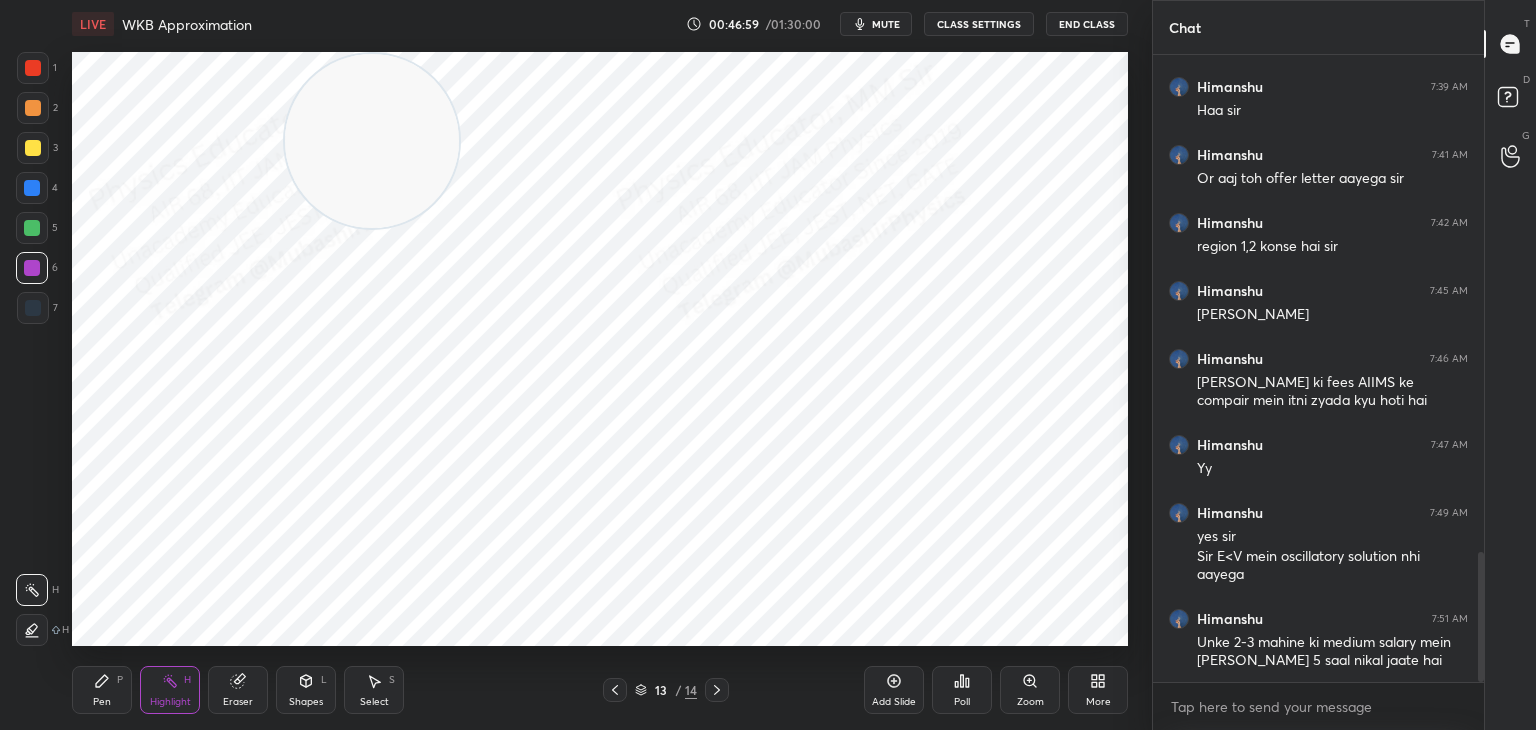 scroll, scrollTop: 2466, scrollLeft: 0, axis: vertical 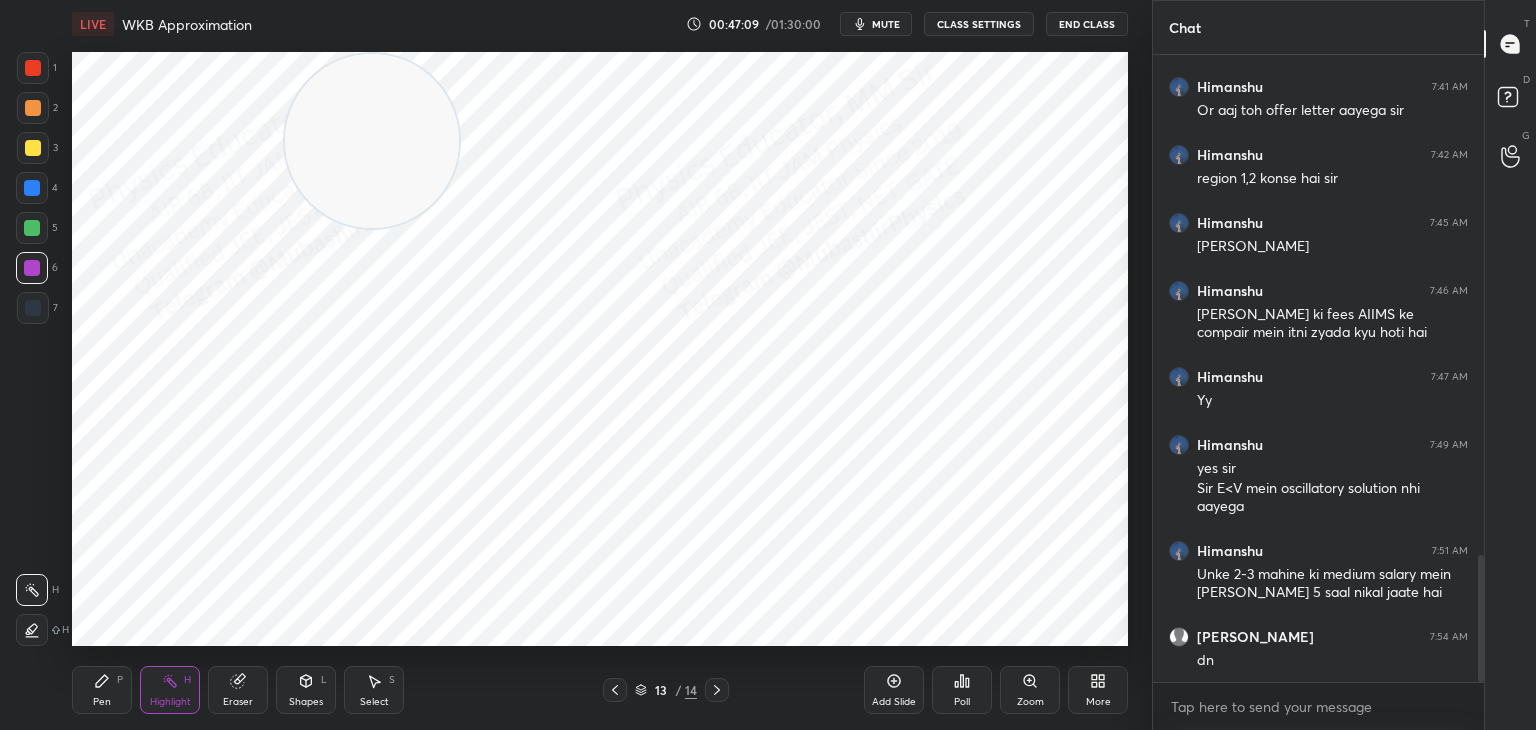 drag, startPoint x: 720, startPoint y: 690, endPoint x: 688, endPoint y: 649, distance: 52.009613 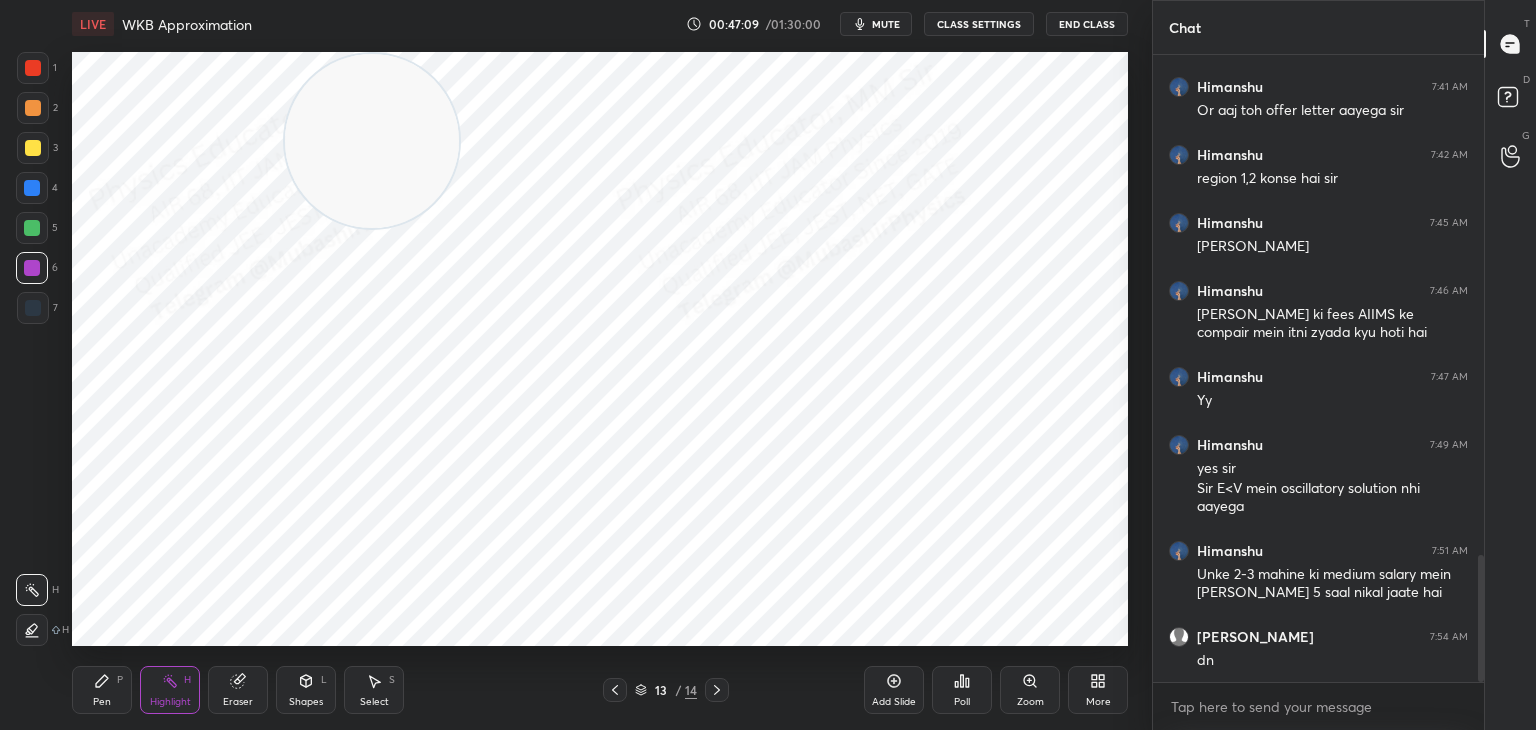 click 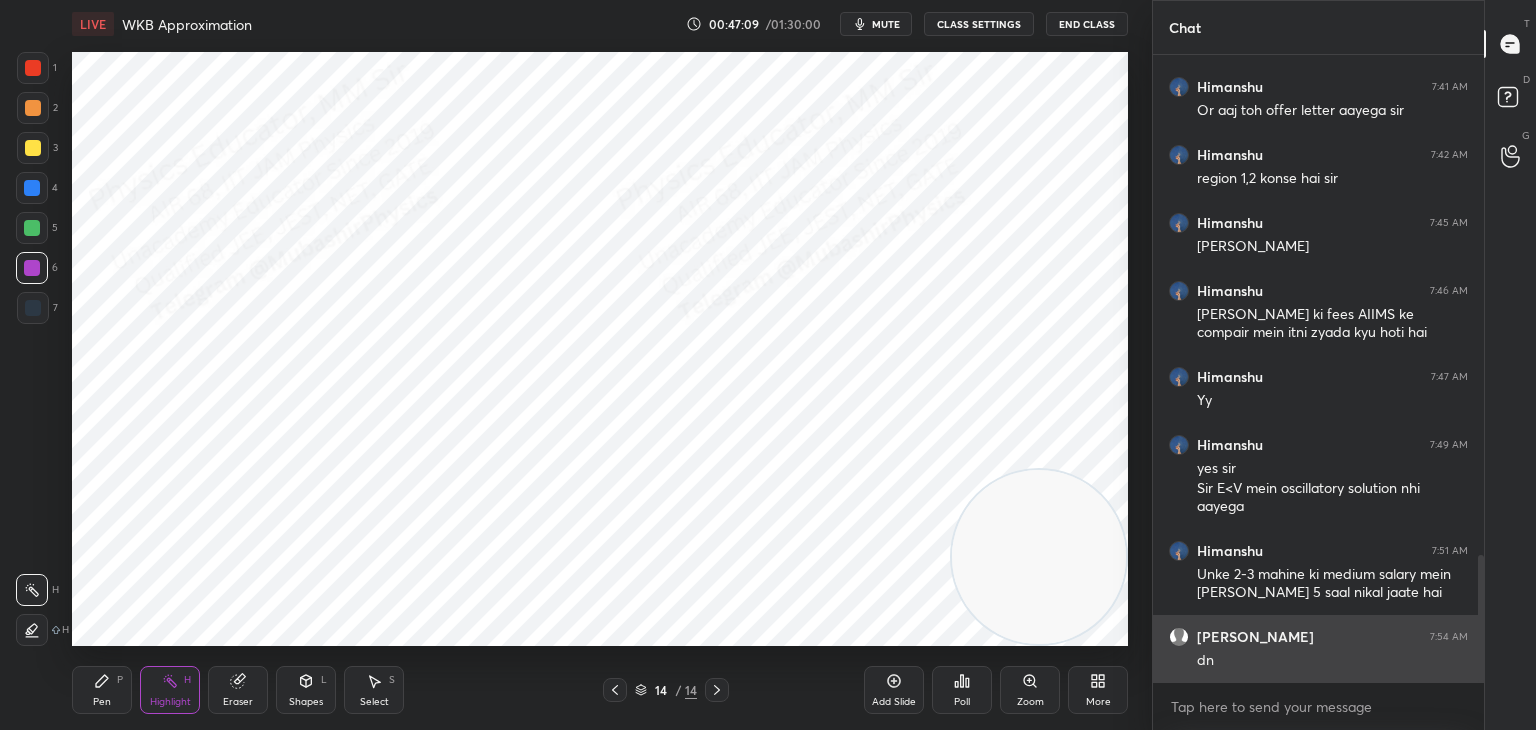 drag, startPoint x: 536, startPoint y: 218, endPoint x: 1156, endPoint y: 677, distance: 771.4149 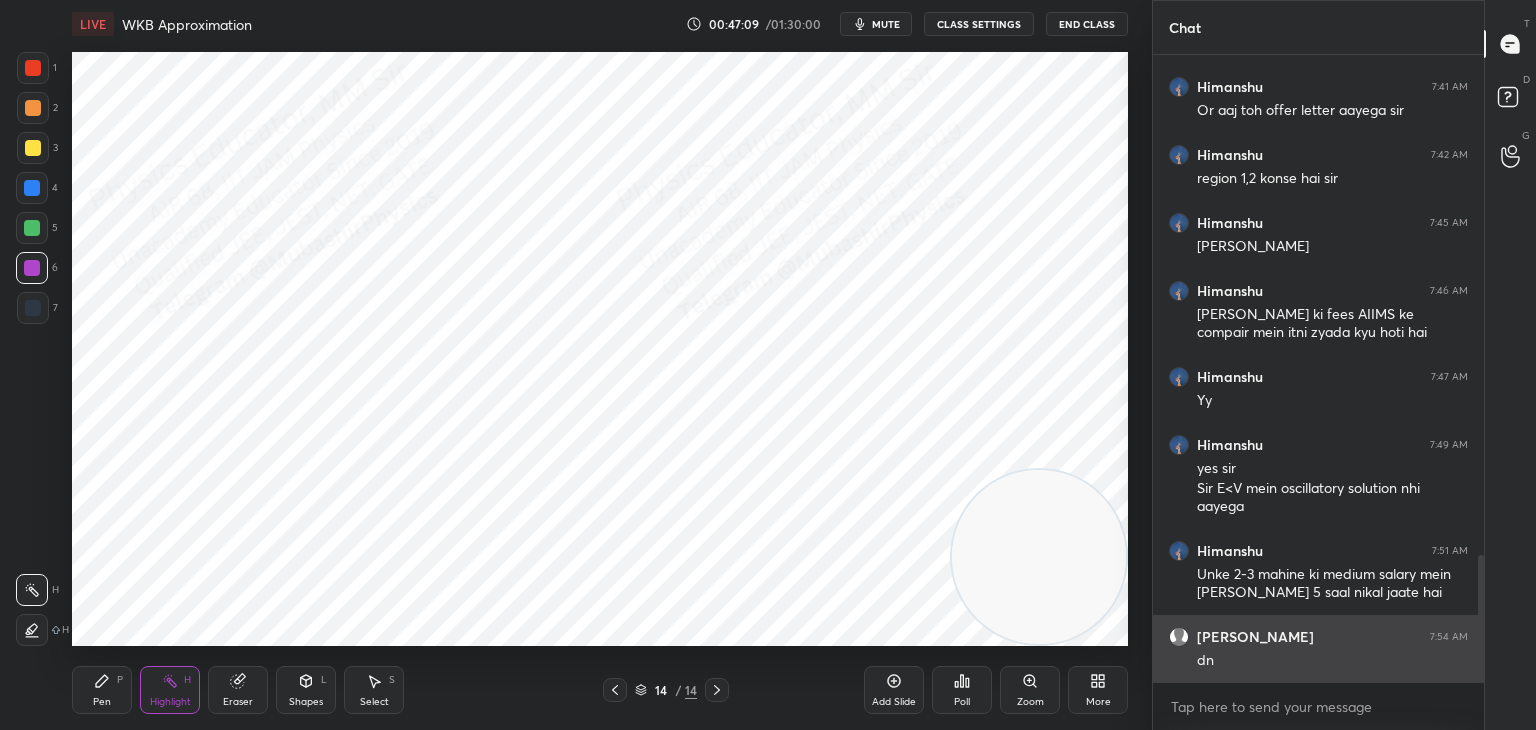 click on "1 2 3 4 5 6 7 C X Z C X Z E E Erase all   H H LIVE WKB Approximation 00:47:09 /  01:30:00 mute CLASS SETTINGS End Class Setting up your live class Poll for   secs No correct answer Start poll Back WKB Approximation • L25 of Detailed Course on Quantum Mechanics for GATE, NET 2026/2027 [PERSON_NAME] Pen P Highlight H Eraser Shapes L Select S 14 / 14 Add Slide Poll Zoom More Chat [PERSON_NAME] 7:35 AM [GEOGRAPHIC_DATA] mein toh room bhi nhi tha lab ke liye [PERSON_NAME] 7:39 AM Haa sir Himanshu 7:41 AM Or aaj toh offer letter aayega sir Himanshu 7:42 AM region 1,2 konse hai sir Himanshu 7:45 AM Ji sir Himanshu 7:46 AM Sir IITs ki fees AIIMS ke compair mein itni zyada kyu hoti hai [PERSON_NAME] 7:47 AM Yy [PERSON_NAME] 7:49 AM yes [PERSON_NAME] E<V mein oscillatory solution nhi aayega [PERSON_NAME] 7:51 AM Unke 2-3 mahine ki medium salary mein [PERSON_NAME] 5 saal nikal jaate hai [PERSON_NAME] 7:54 AM dn JUMP TO LATEST Enable hand raising Enable raise hand to speak to learners. Once enabled, chat will be turned off temporarily. Enable x   NEW DOUBTS ASKED T D G" at bounding box center [768, 365] 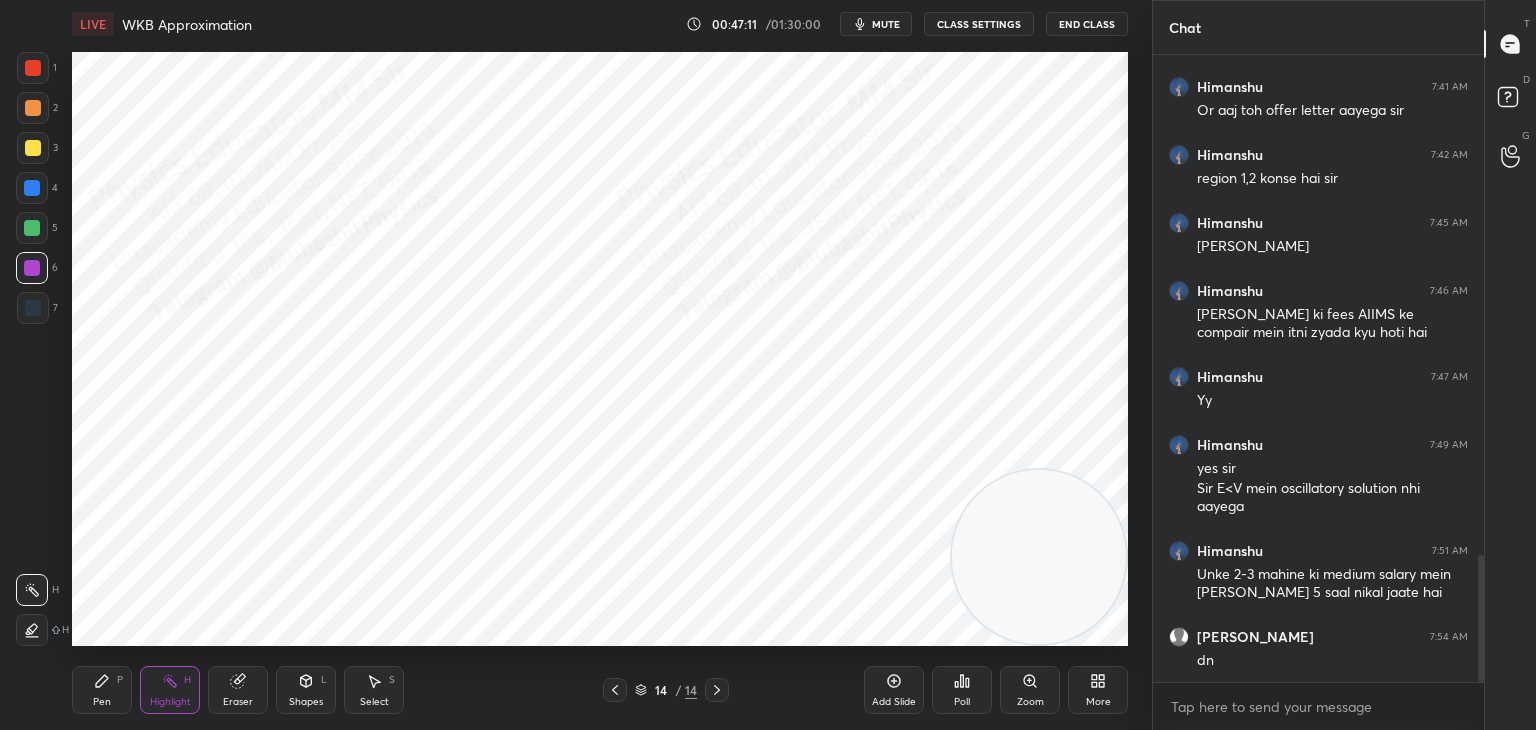 drag, startPoint x: 124, startPoint y: 680, endPoint x: 112, endPoint y: 677, distance: 12.369317 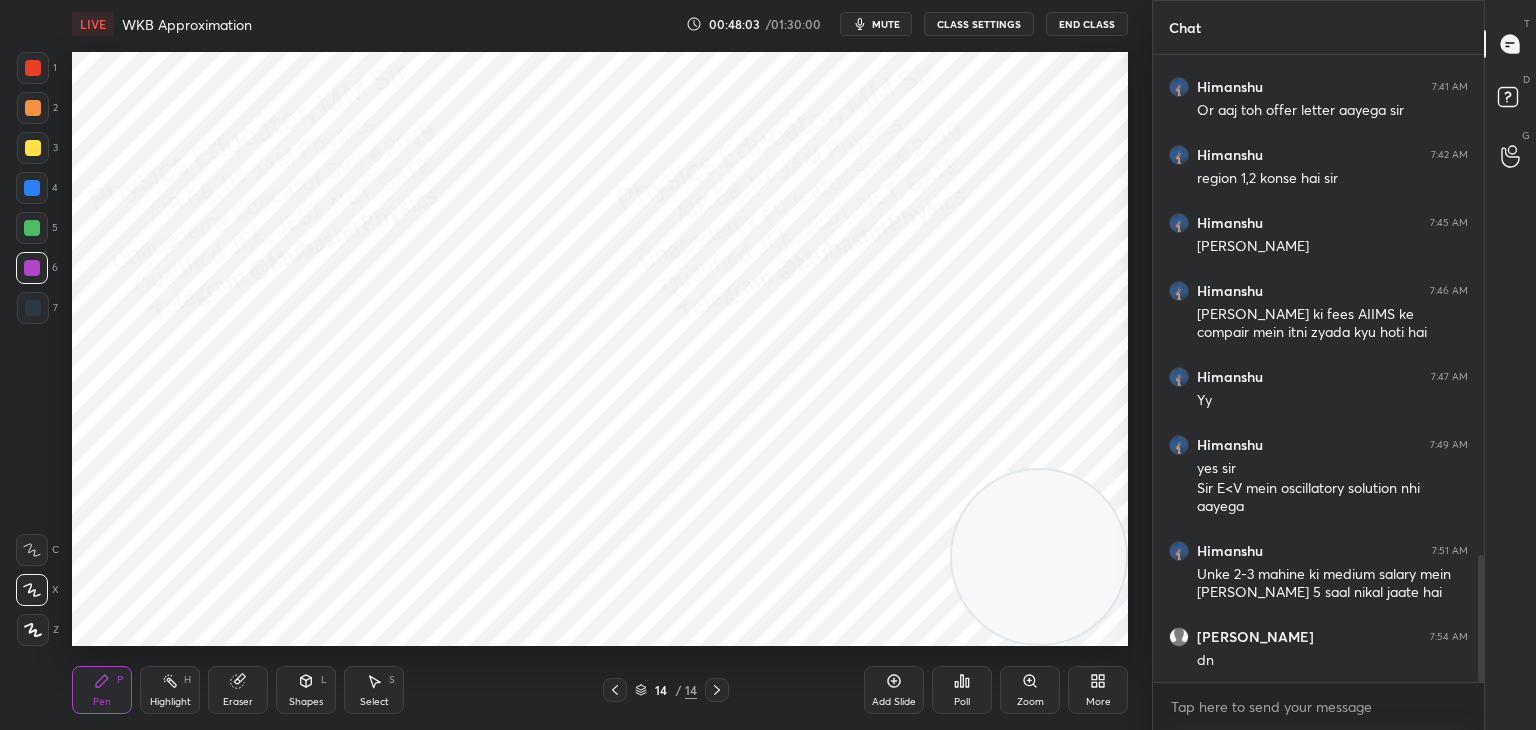 drag, startPoint x: 385, startPoint y: 678, endPoint x: 378, endPoint y: 653, distance: 25.96151 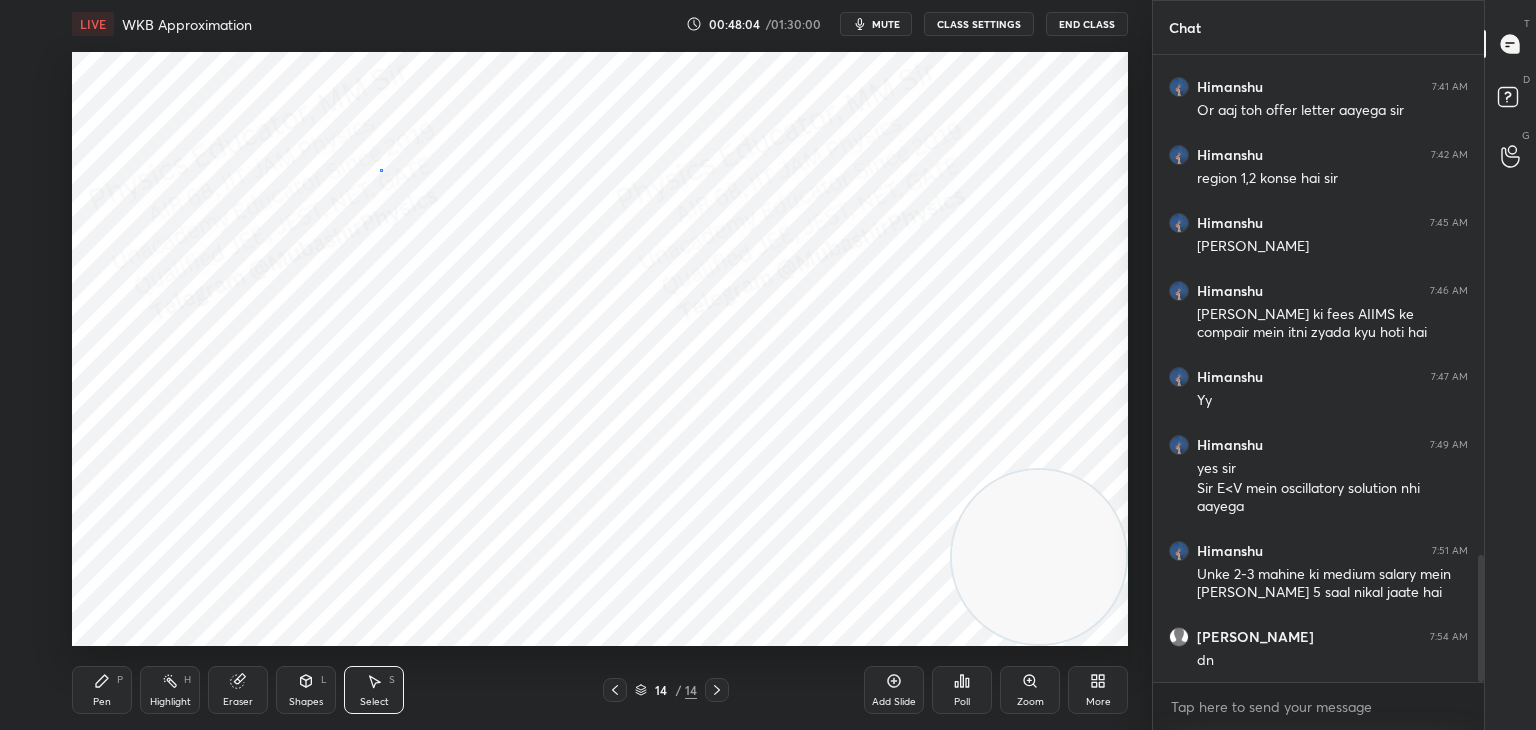 drag, startPoint x: 380, startPoint y: 169, endPoint x: 288, endPoint y: 177, distance: 92.34717 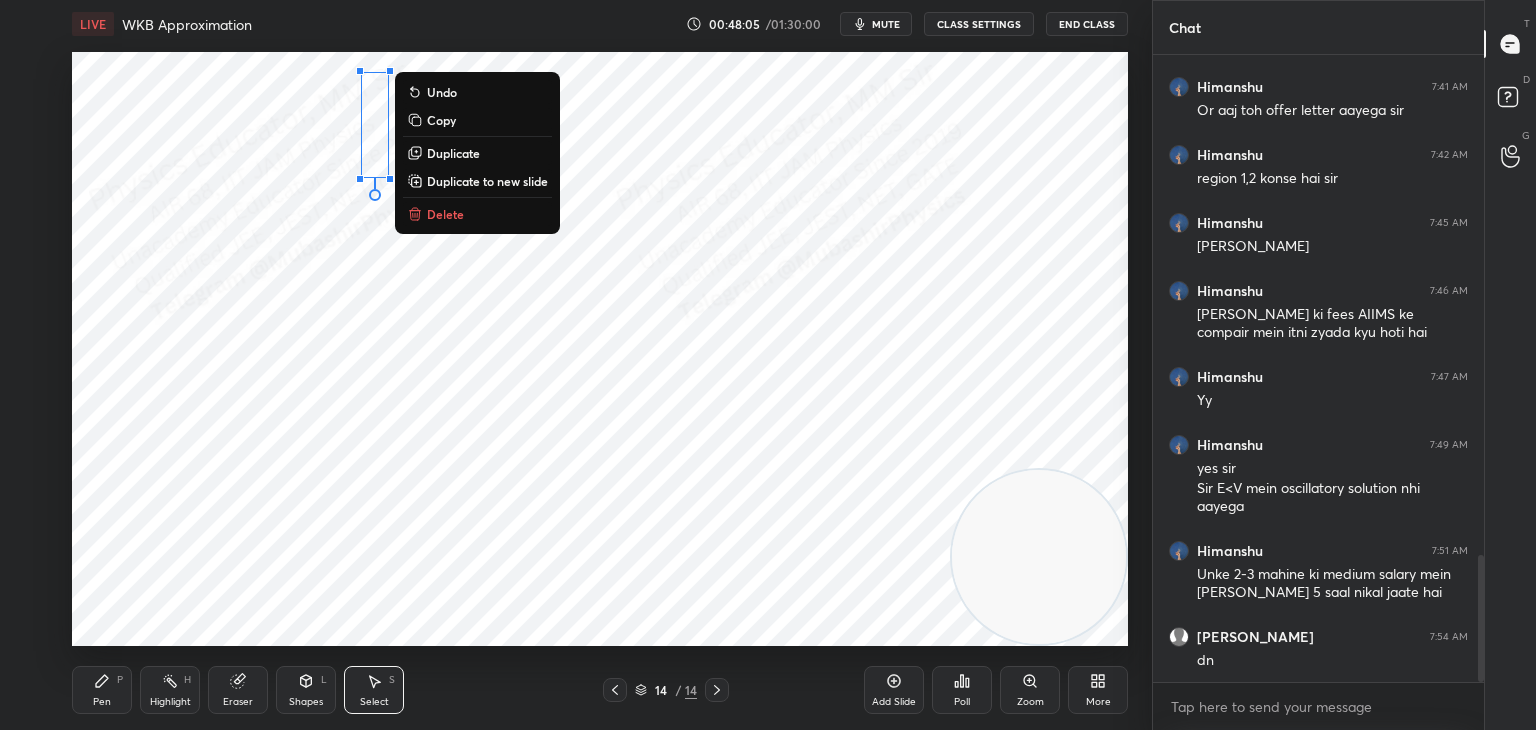 click on "Delete" at bounding box center [477, 214] 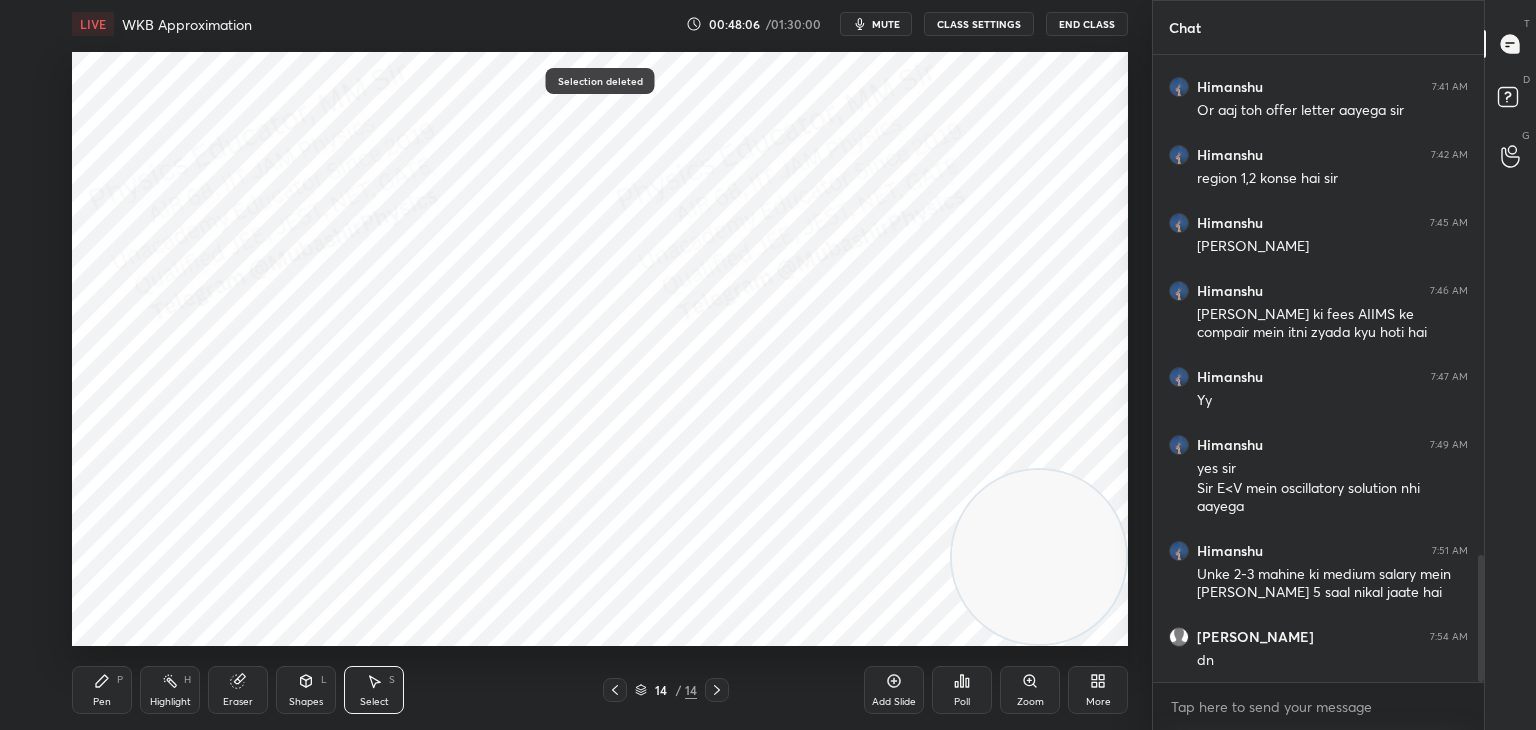 click 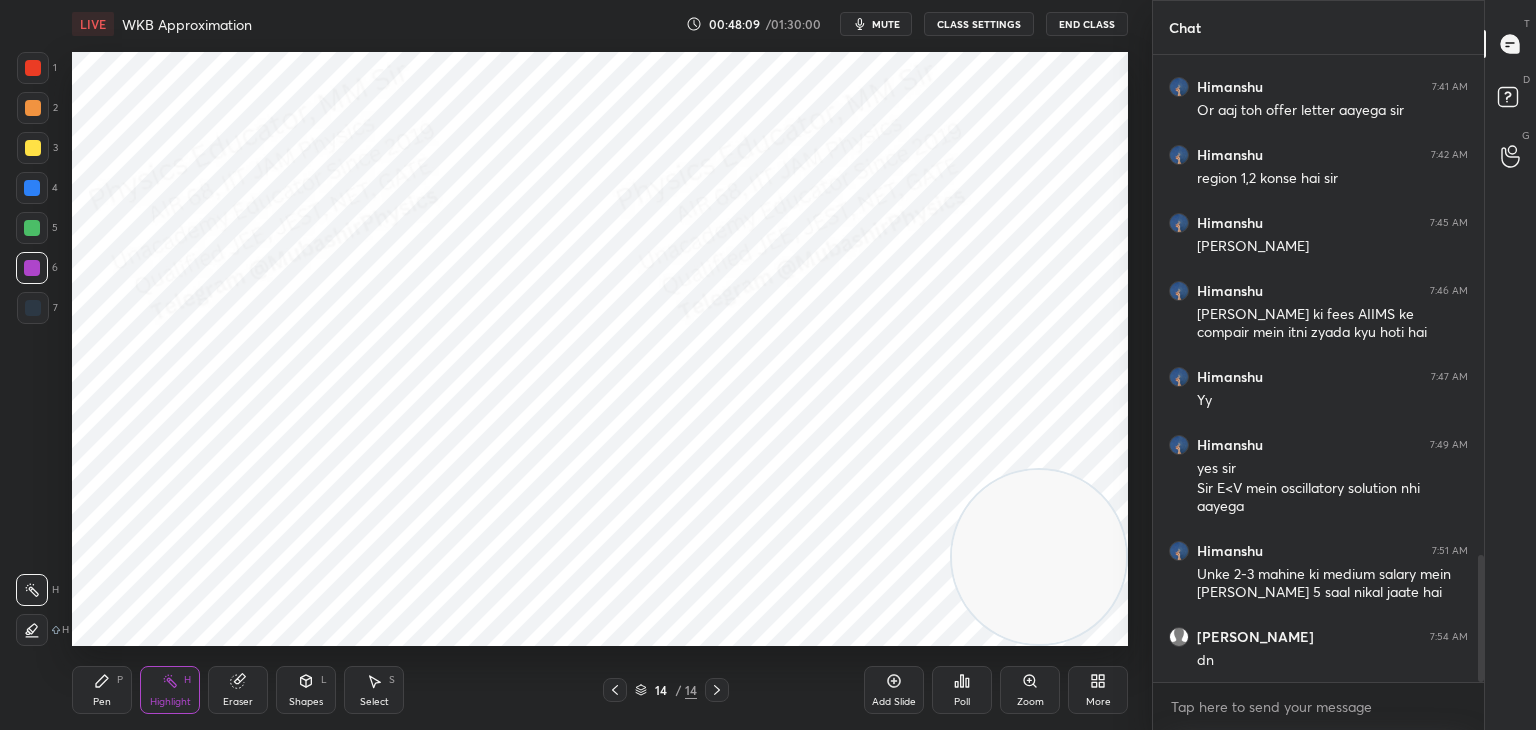 click on "P" at bounding box center [120, 680] 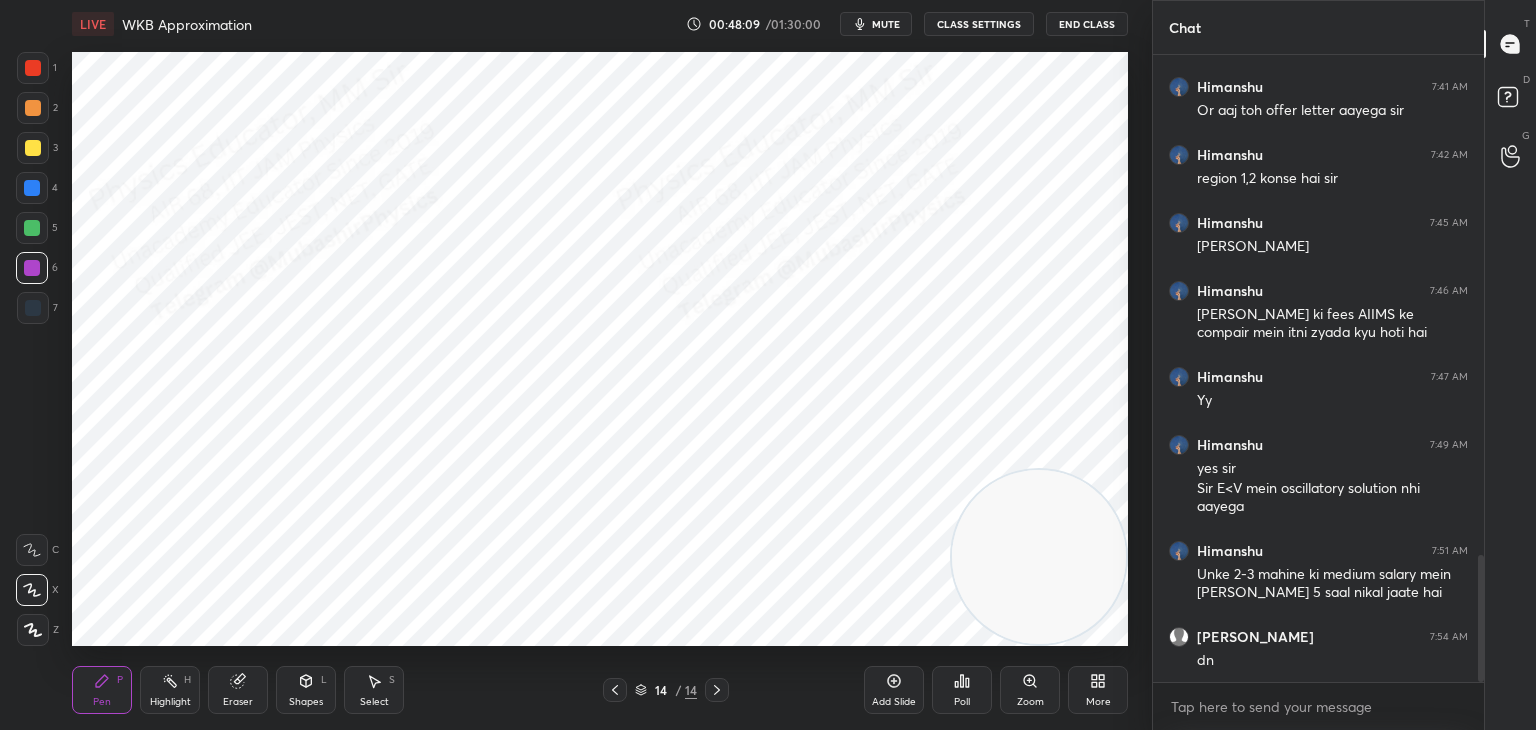 drag, startPoint x: 28, startPoint y: 186, endPoint x: 52, endPoint y: 204, distance: 30 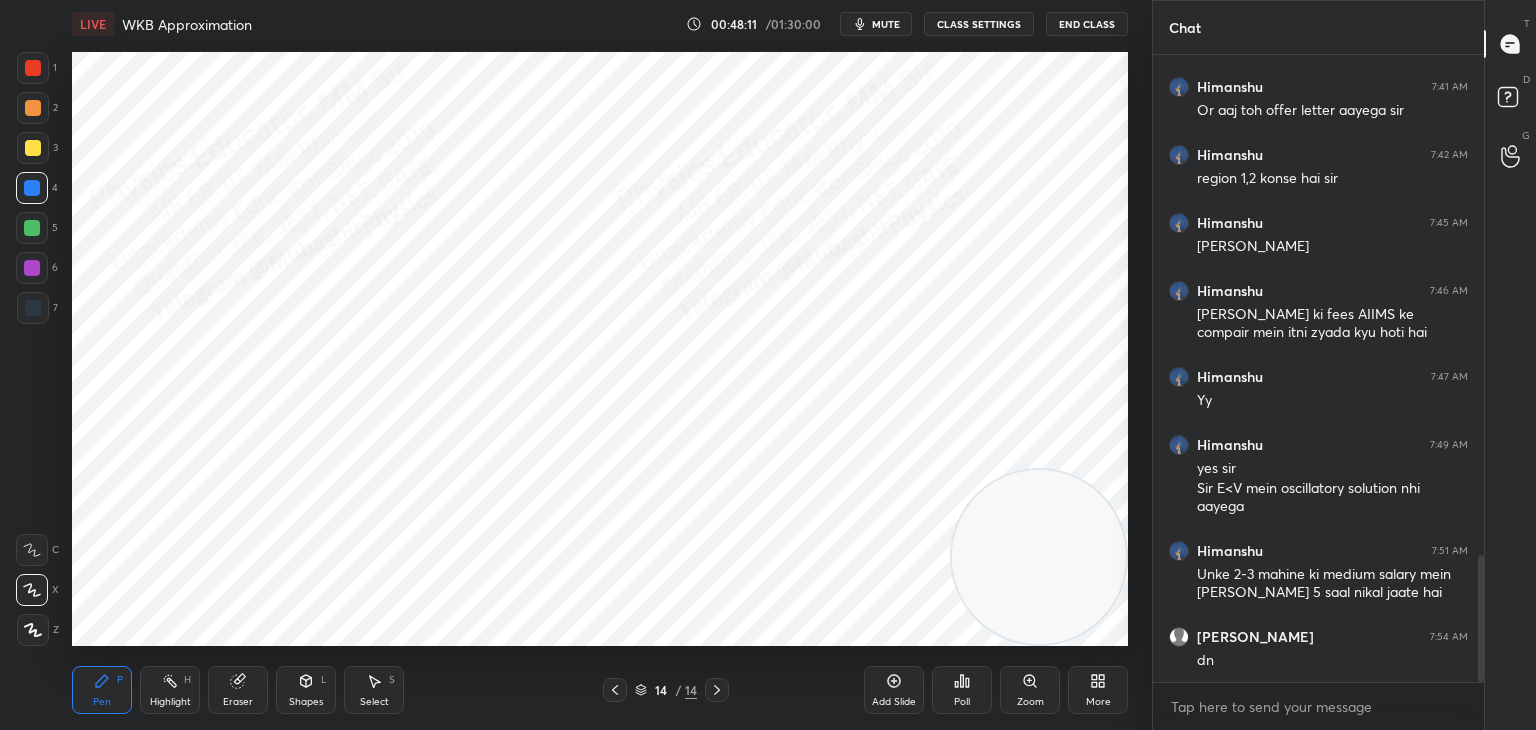 click at bounding box center (33, 108) 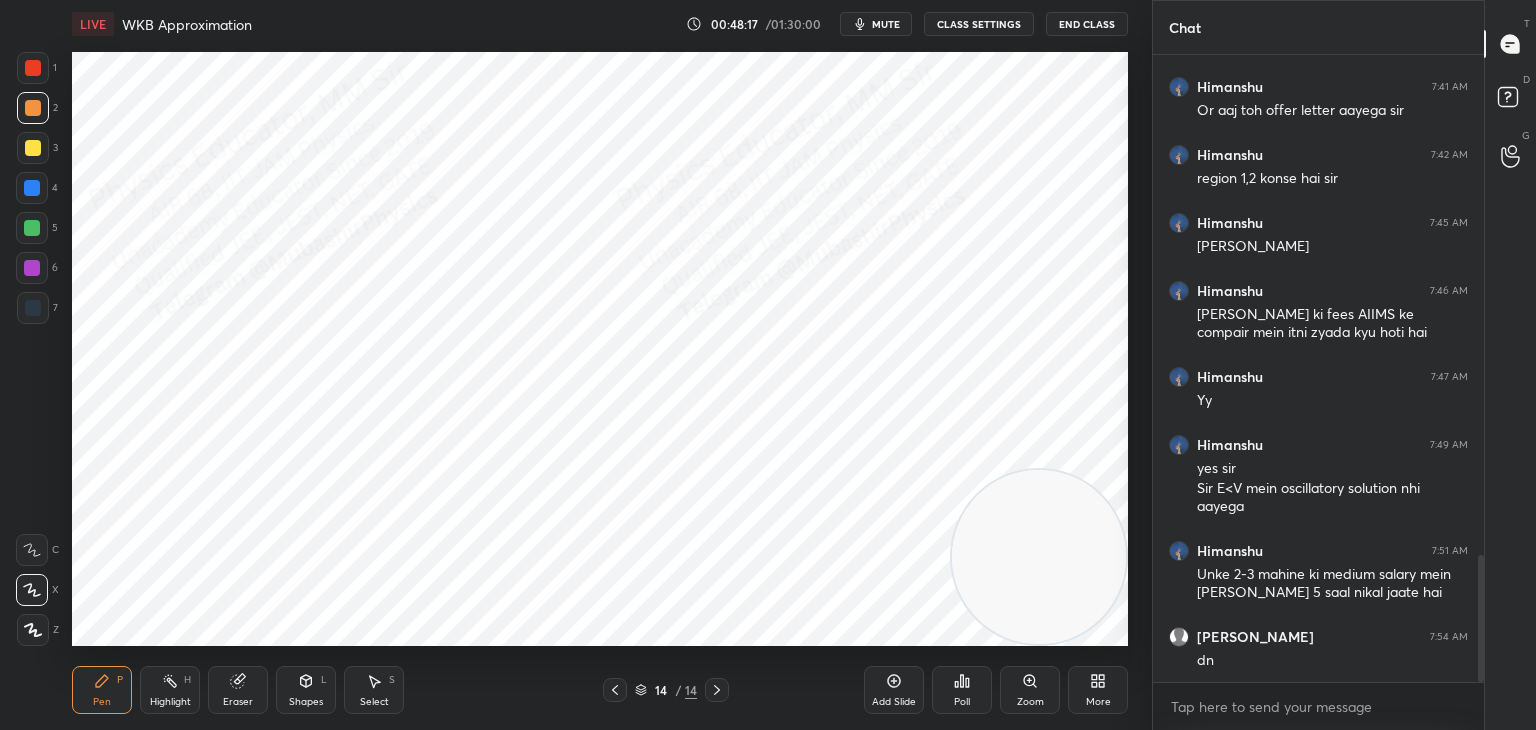 click at bounding box center [32, 188] 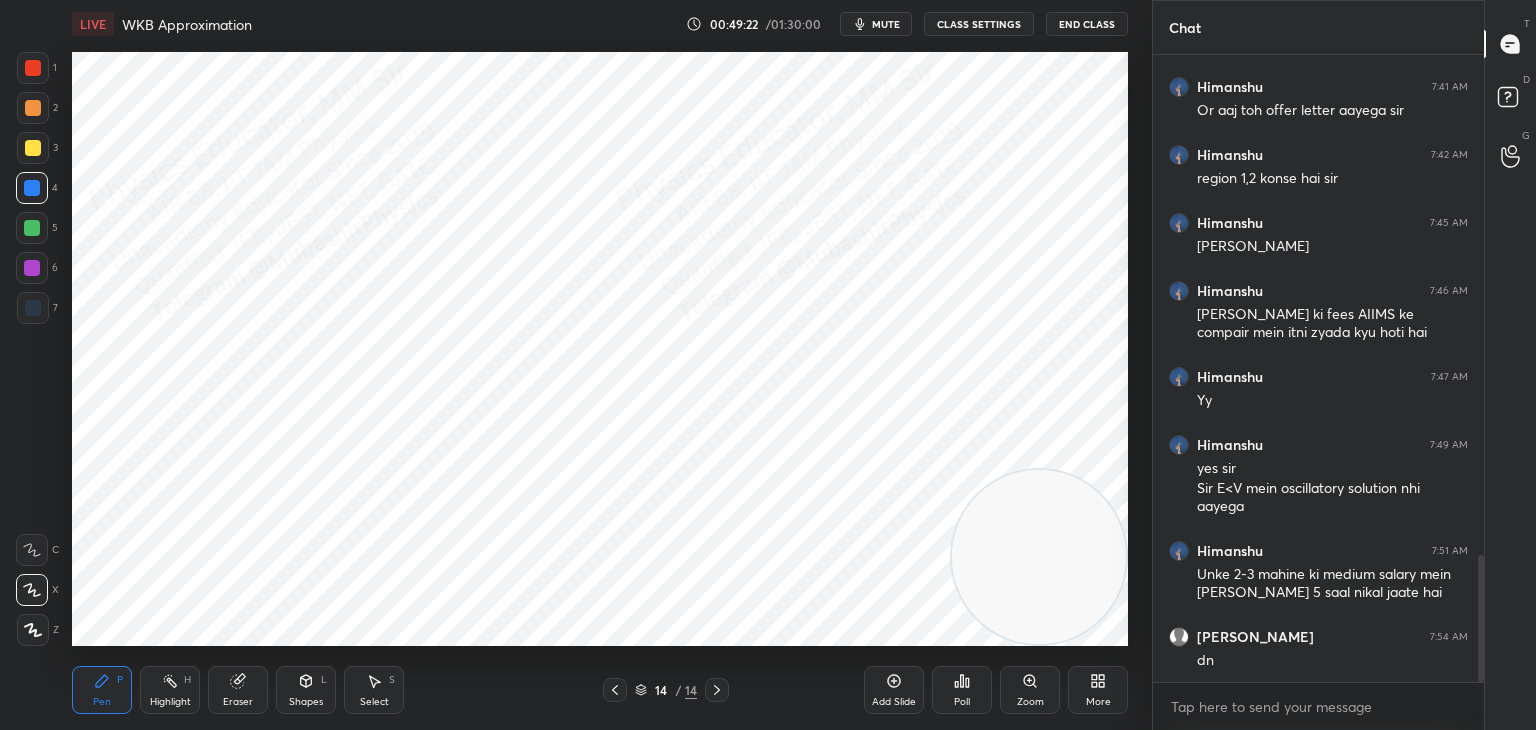 click on "Select S" at bounding box center [374, 690] 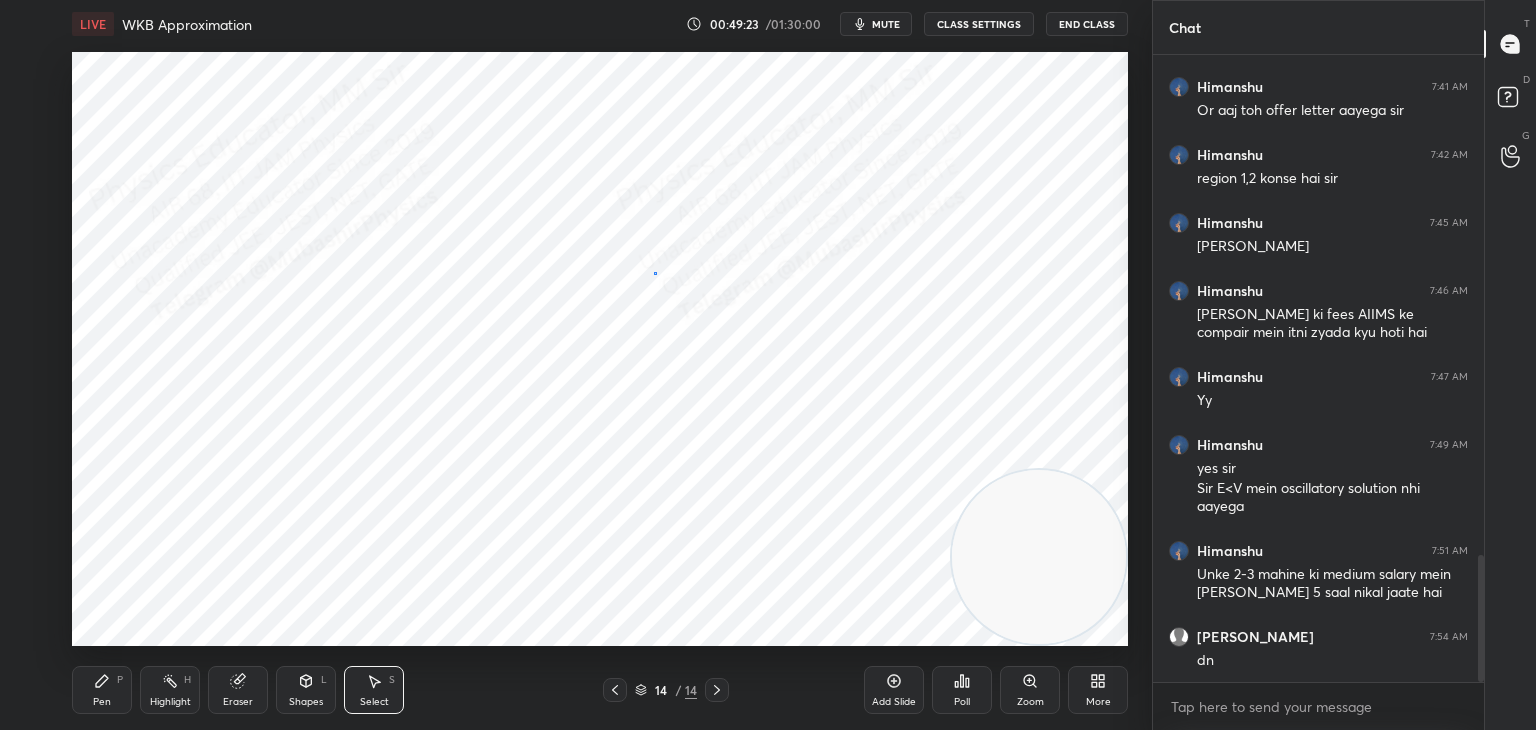 drag, startPoint x: 654, startPoint y: 272, endPoint x: 666, endPoint y: 360, distance: 88.814415 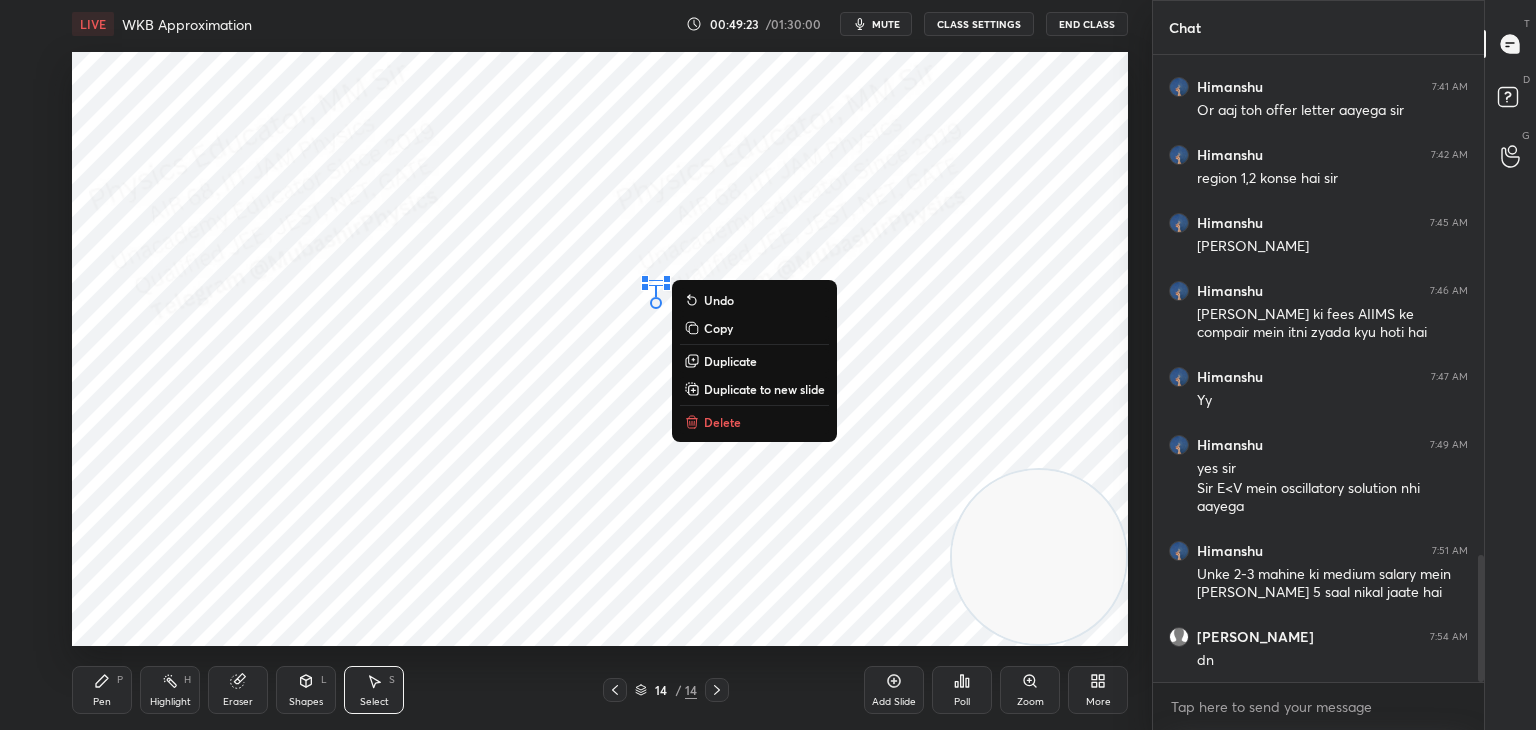 click on "Delete" at bounding box center [722, 422] 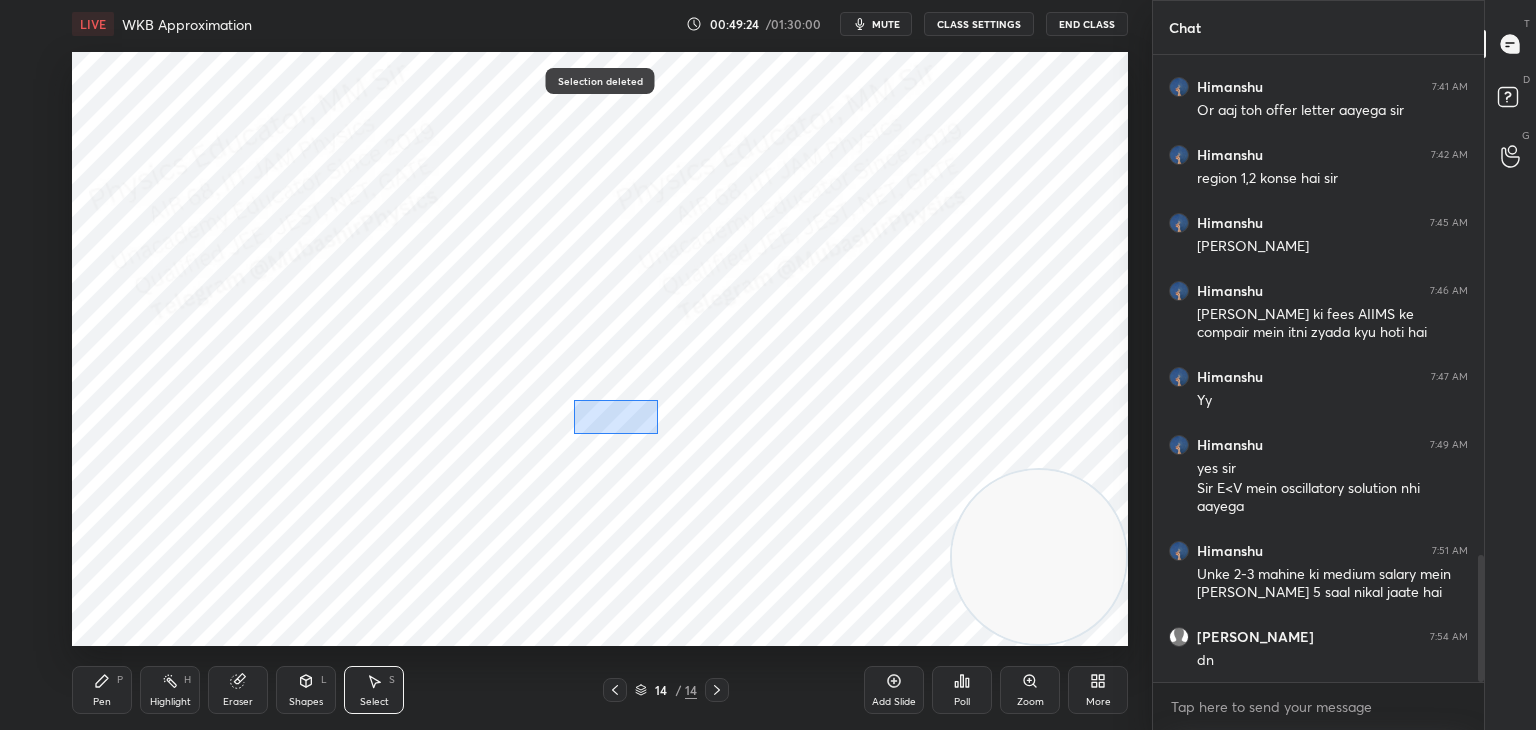 drag, startPoint x: 657, startPoint y: 434, endPoint x: 737, endPoint y: 456, distance: 82.96987 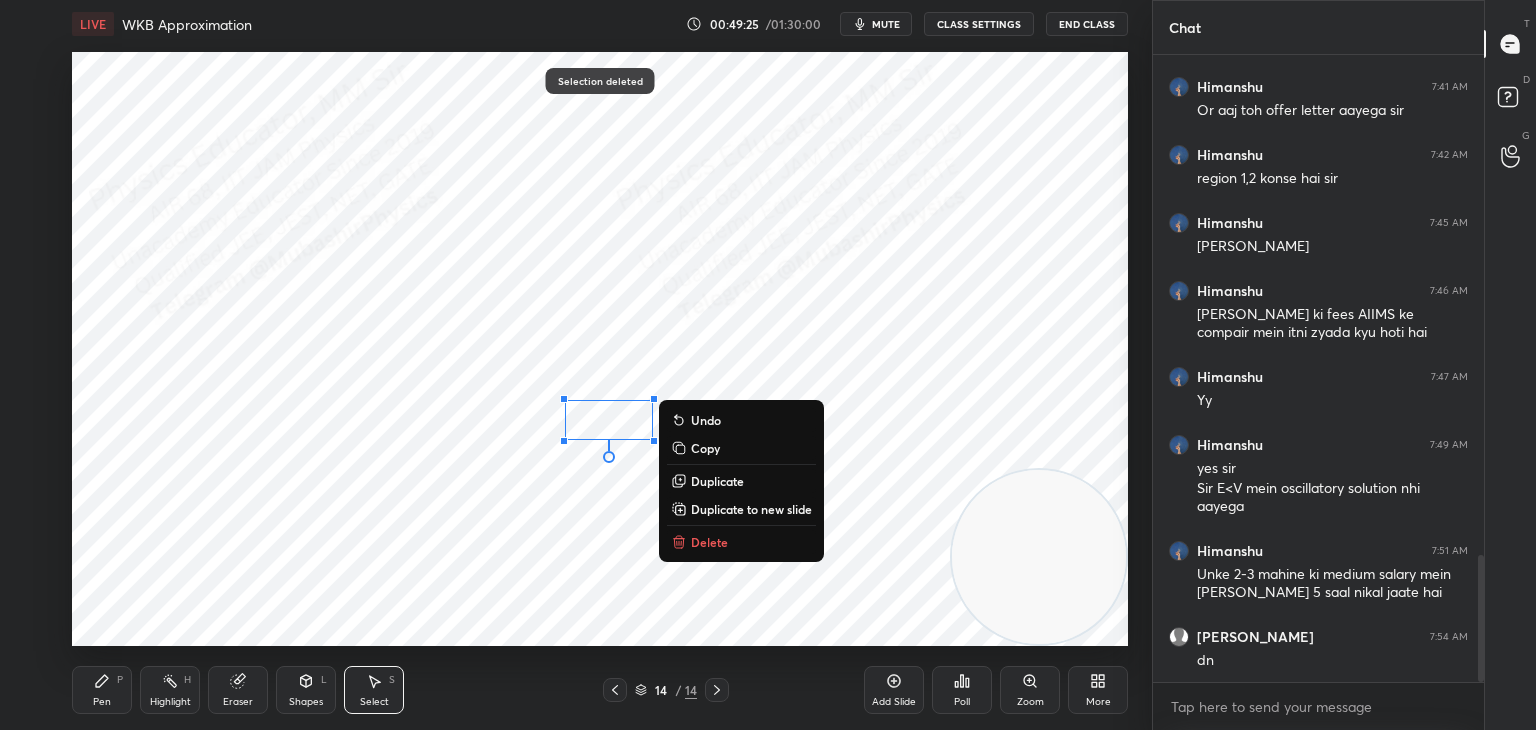 click on "Delete" at bounding box center (741, 542) 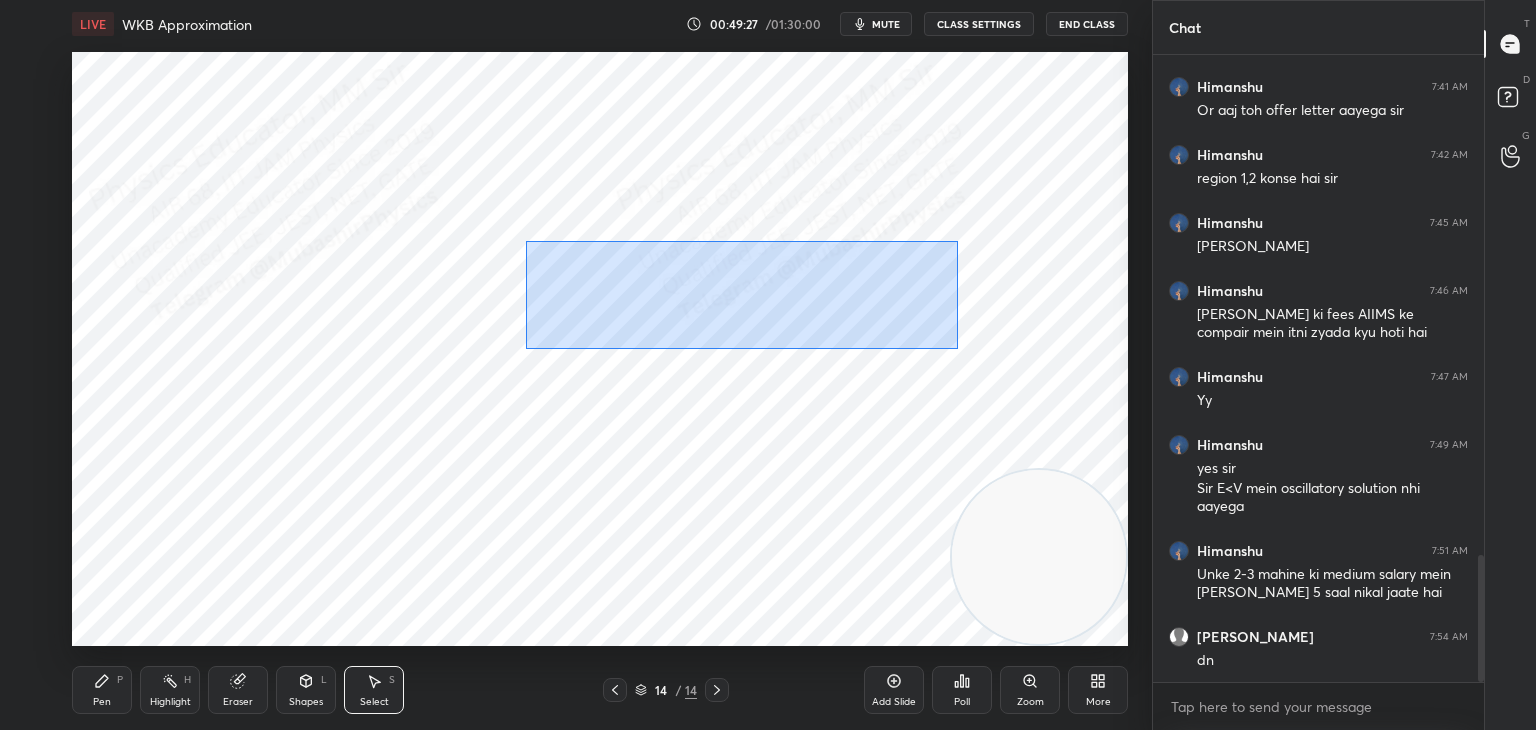 drag, startPoint x: 524, startPoint y: 241, endPoint x: 972, endPoint y: 346, distance: 460.1402 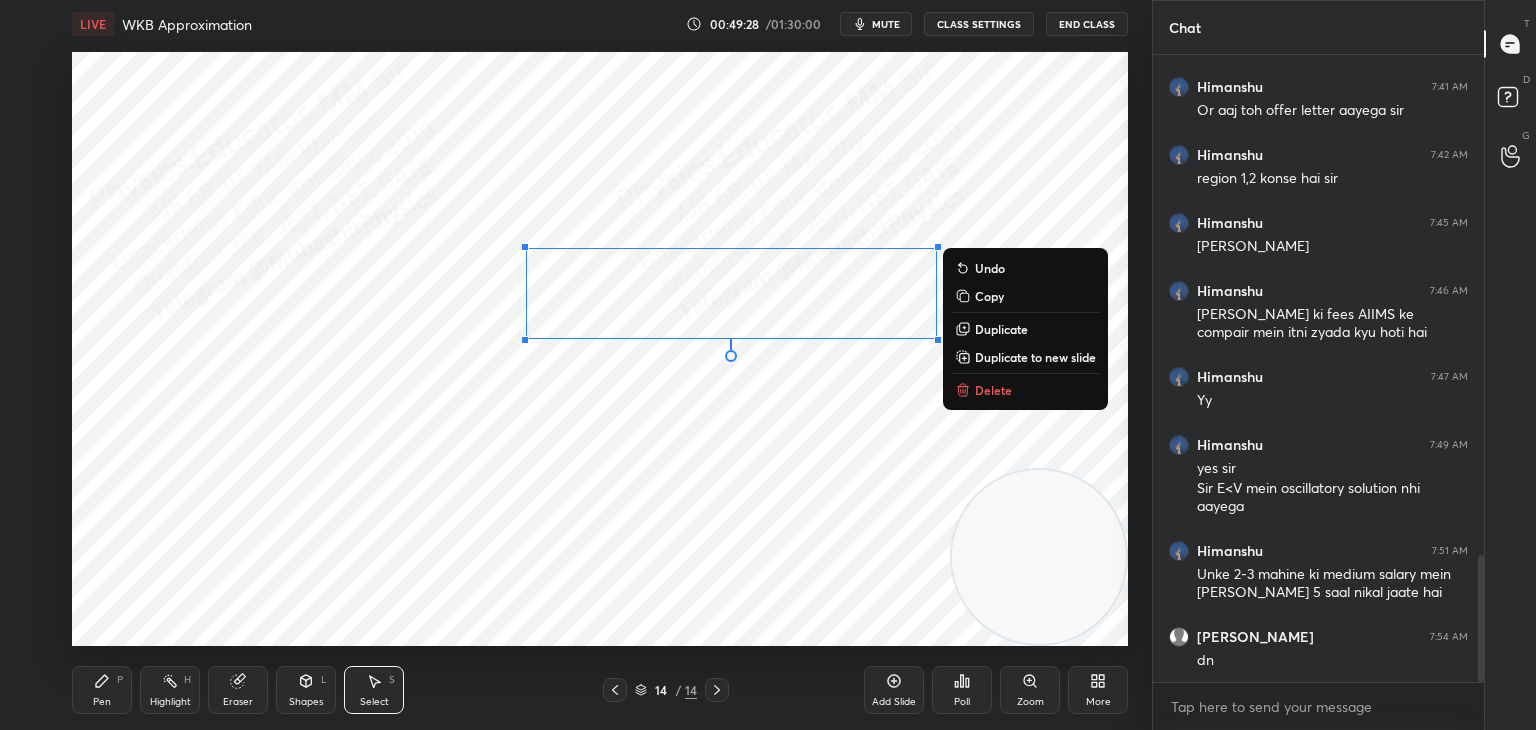 click on "0 ° Undo Copy Duplicate Duplicate to new slide Delete" at bounding box center (600, 349) 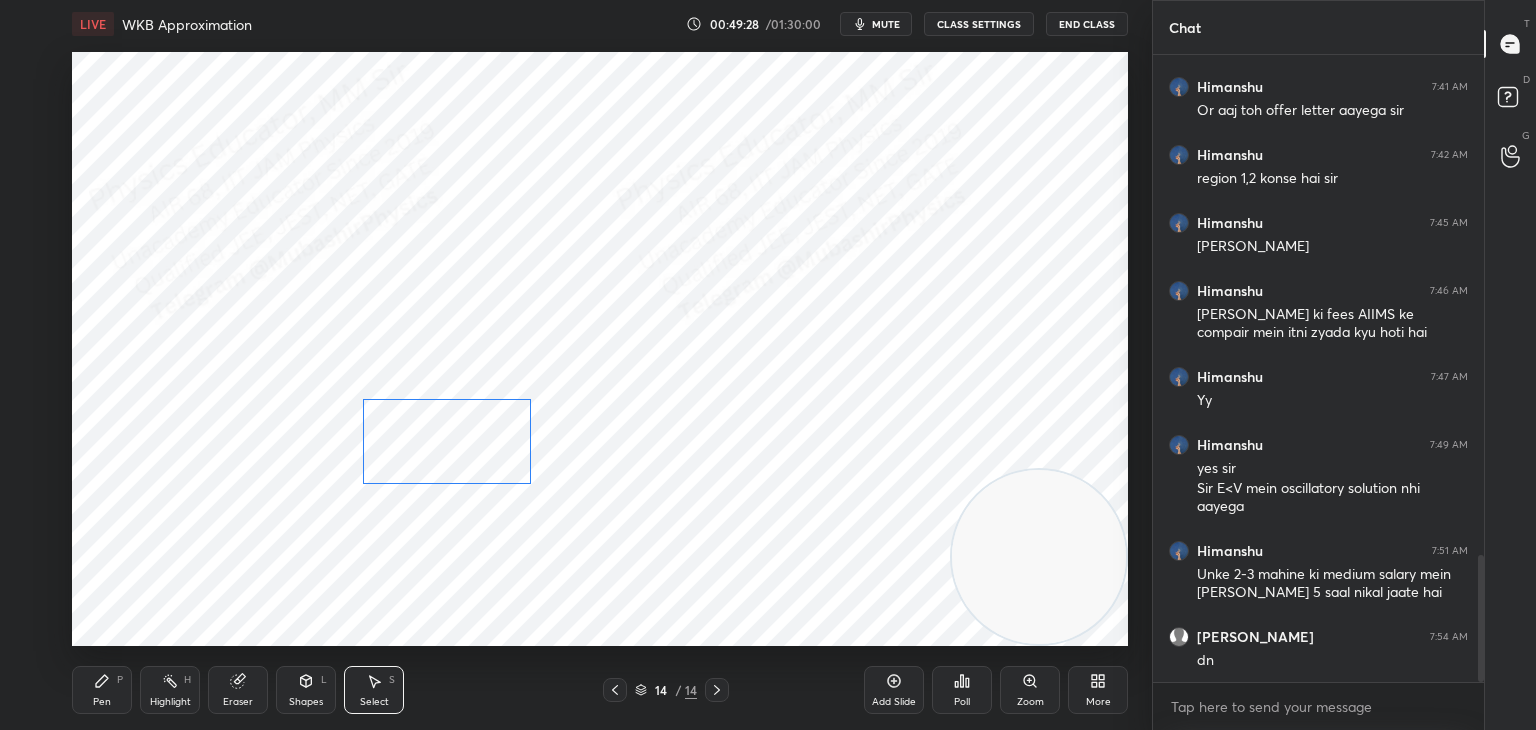 drag, startPoint x: 472, startPoint y: 446, endPoint x: 466, endPoint y: 456, distance: 11.661903 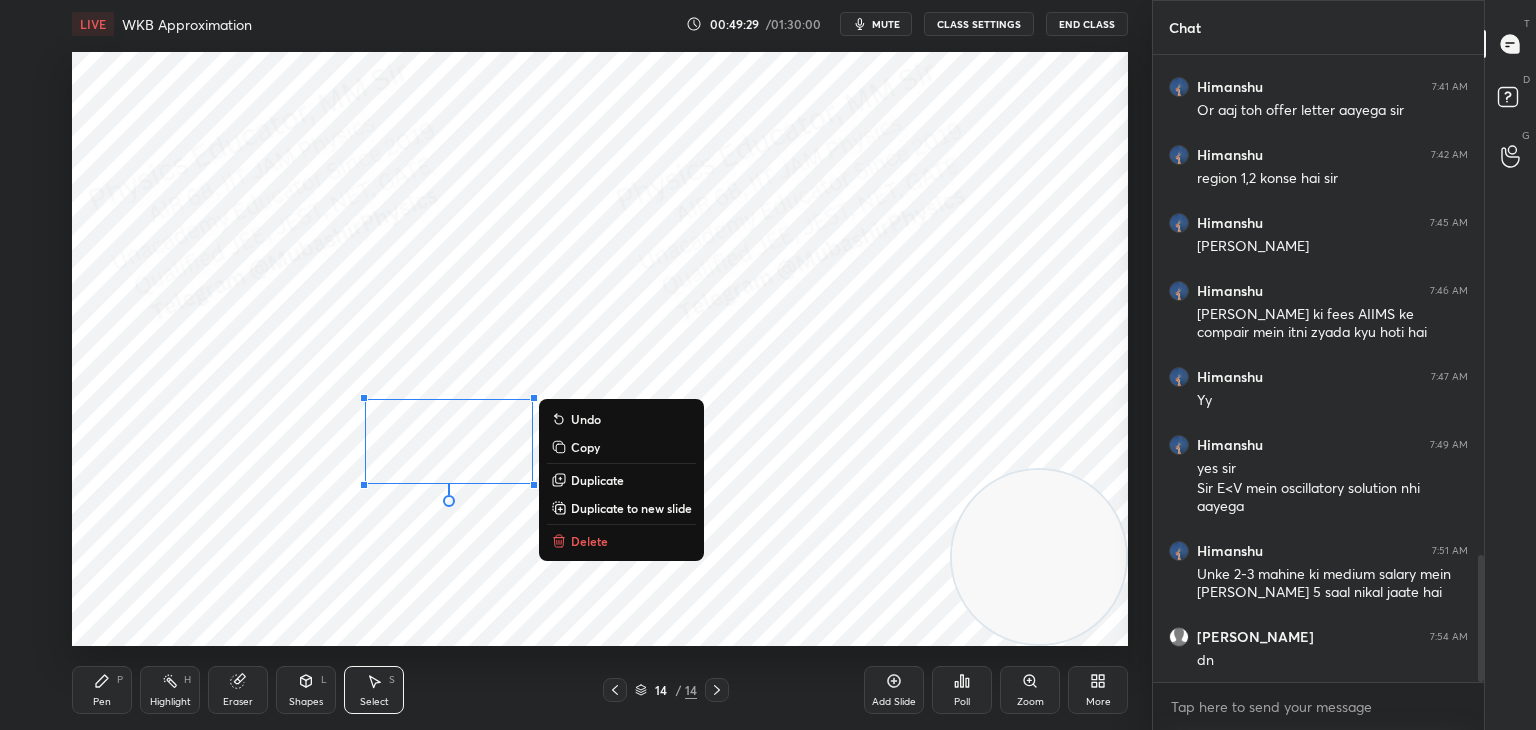 click on "0 ° Undo Copy Duplicate Duplicate to new slide Delete" at bounding box center [600, 349] 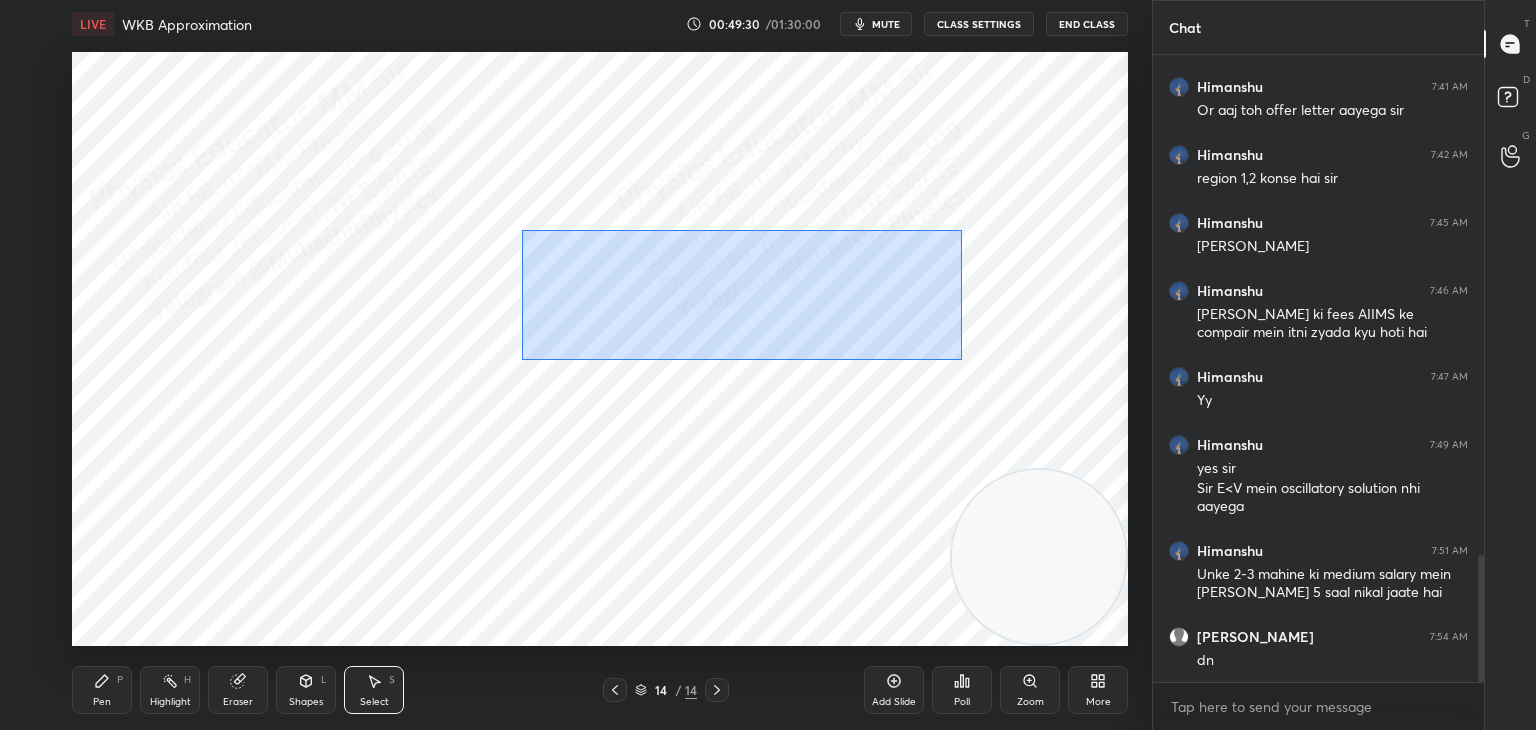 drag, startPoint x: 522, startPoint y: 230, endPoint x: 961, endPoint y: 360, distance: 457.84387 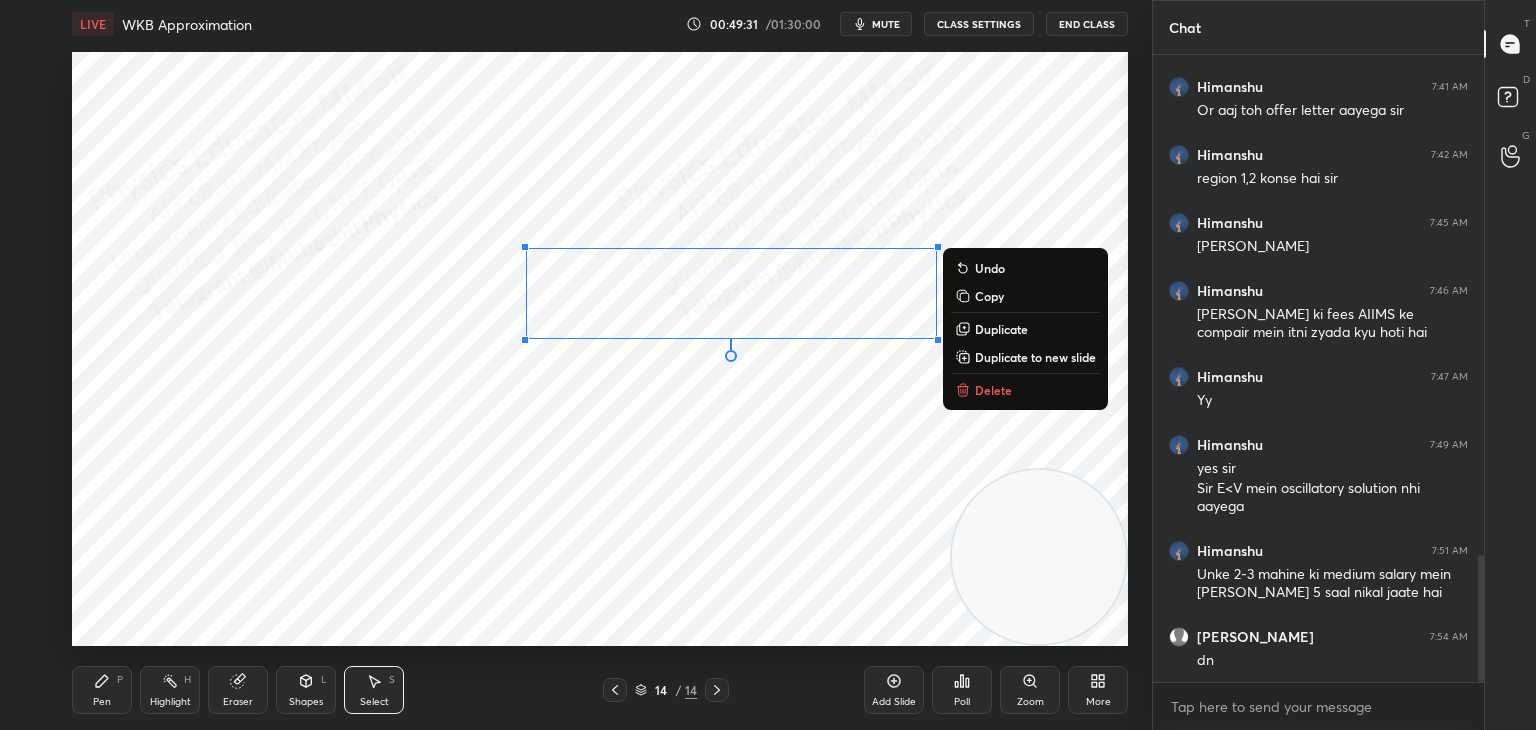 click on "Duplicate" at bounding box center (1001, 329) 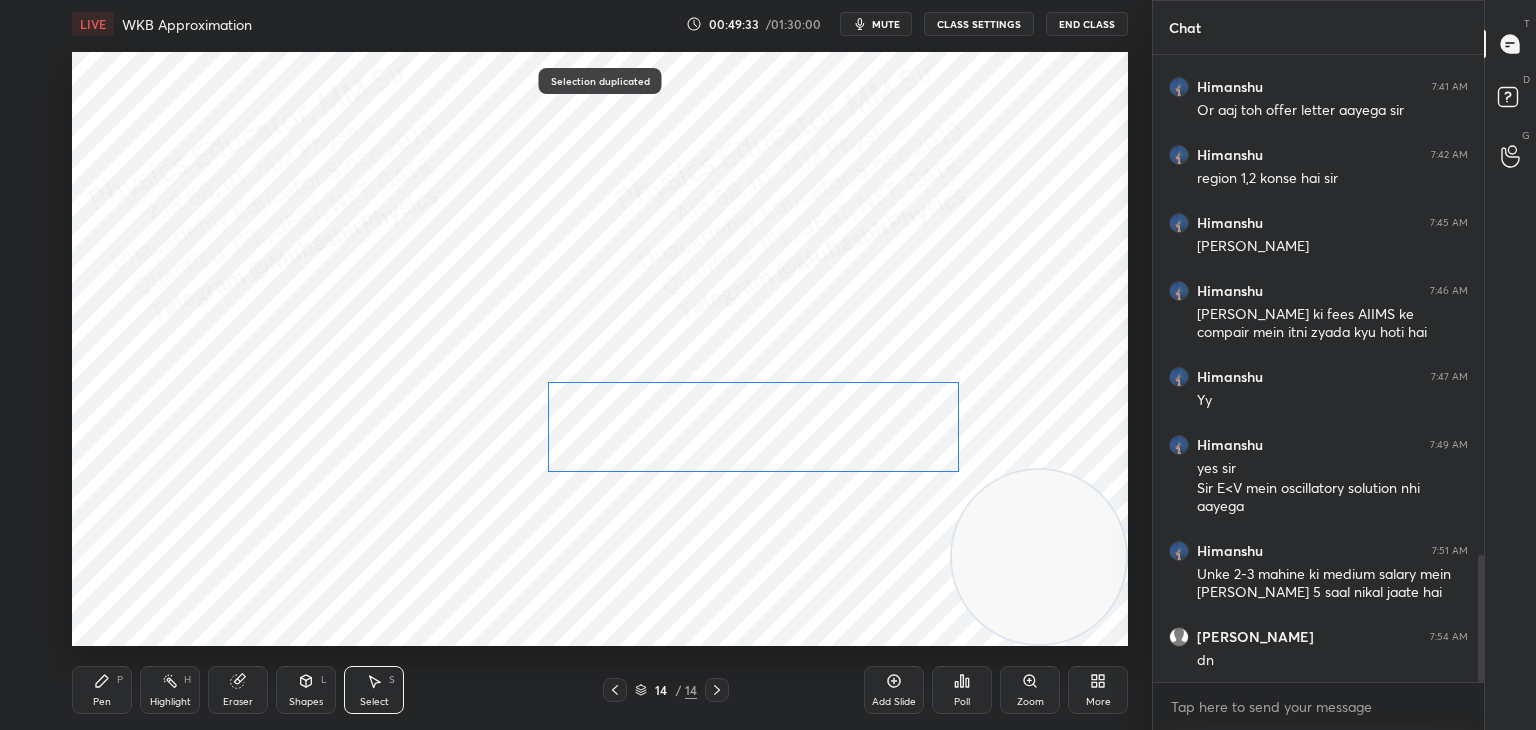 drag, startPoint x: 884, startPoint y: 404, endPoint x: 830, endPoint y: 420, distance: 56.32051 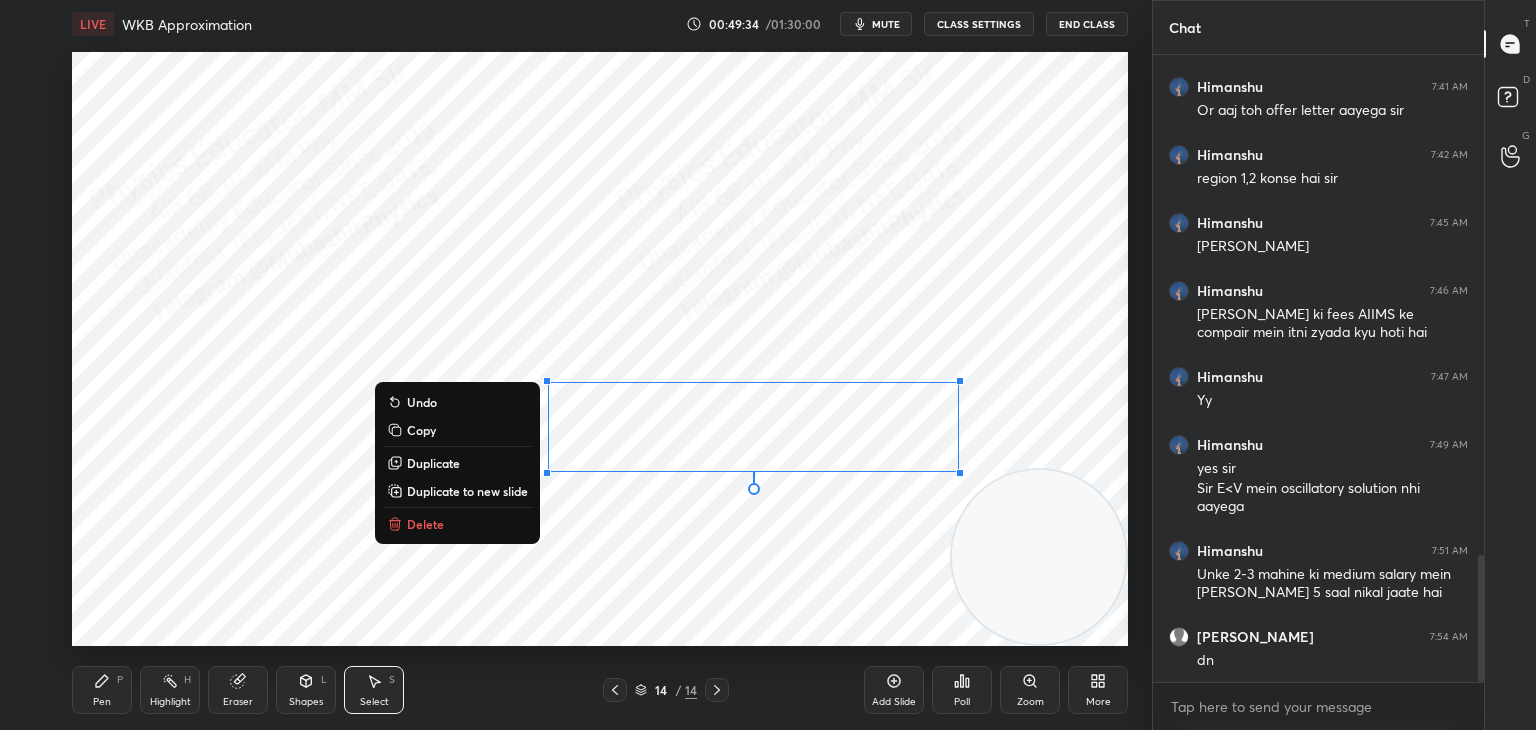 drag, startPoint x: 124, startPoint y: 684, endPoint x: 144, endPoint y: 669, distance: 25 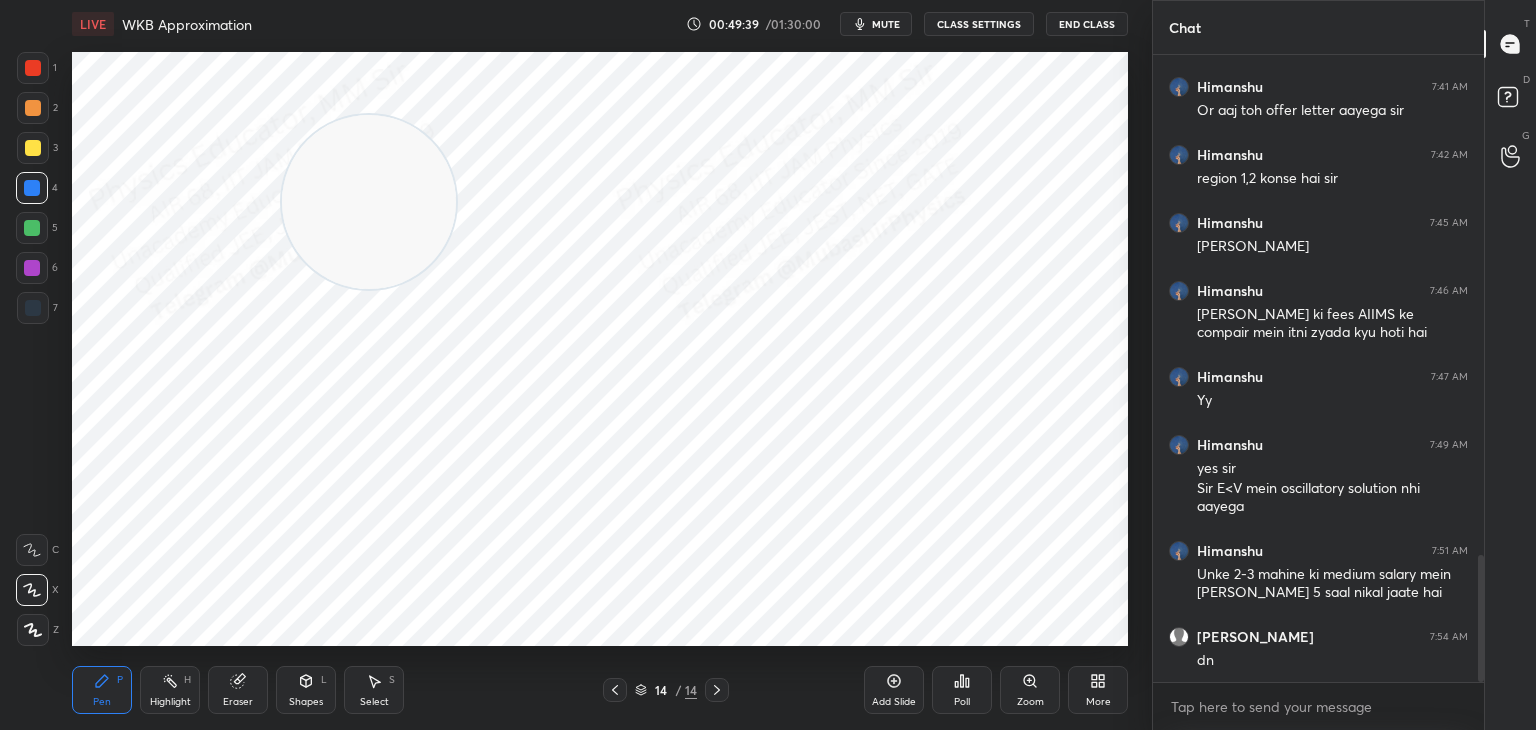 drag, startPoint x: 1008, startPoint y: 553, endPoint x: 49, endPoint y: 78, distance: 1070.1897 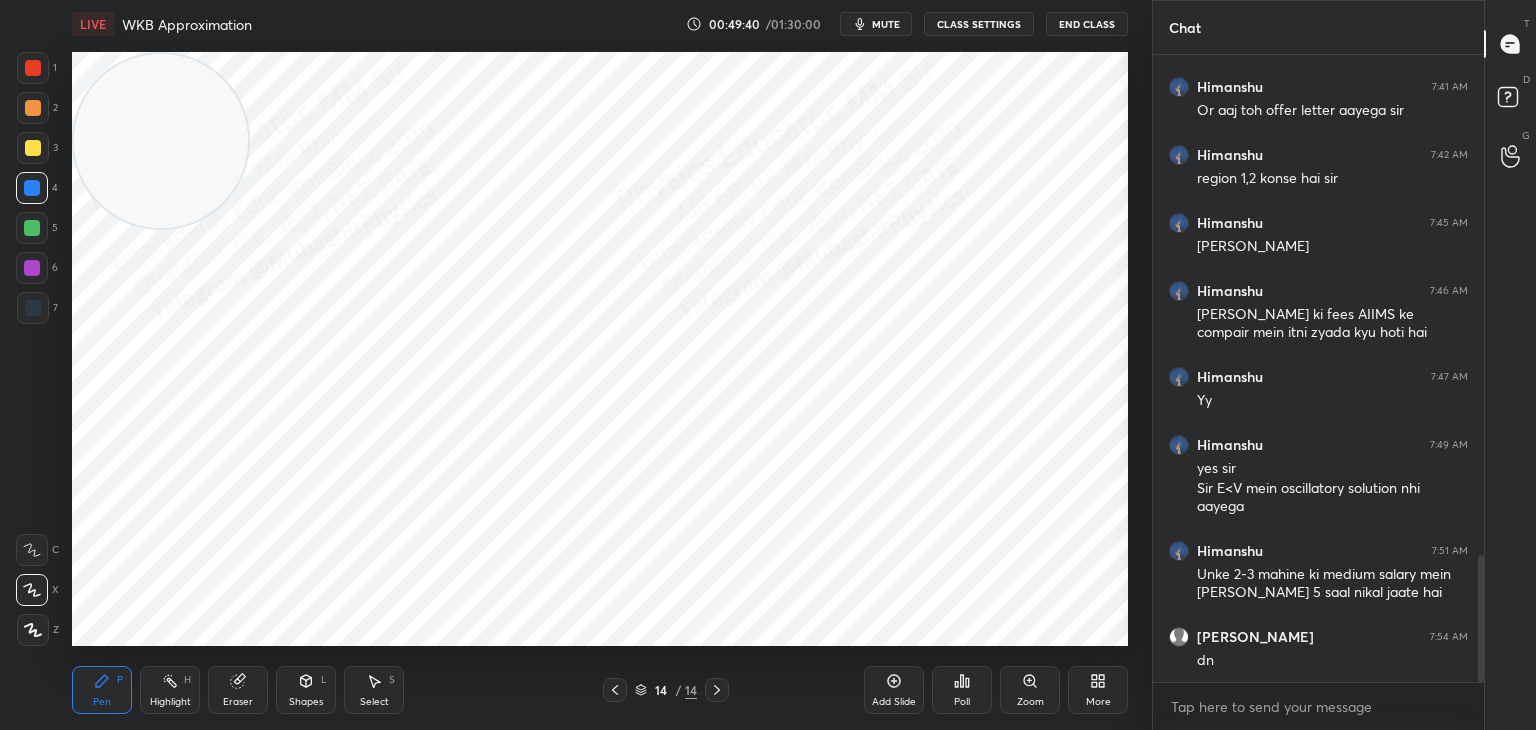 drag, startPoint x: 33, startPoint y: 114, endPoint x: 67, endPoint y: 130, distance: 37.576588 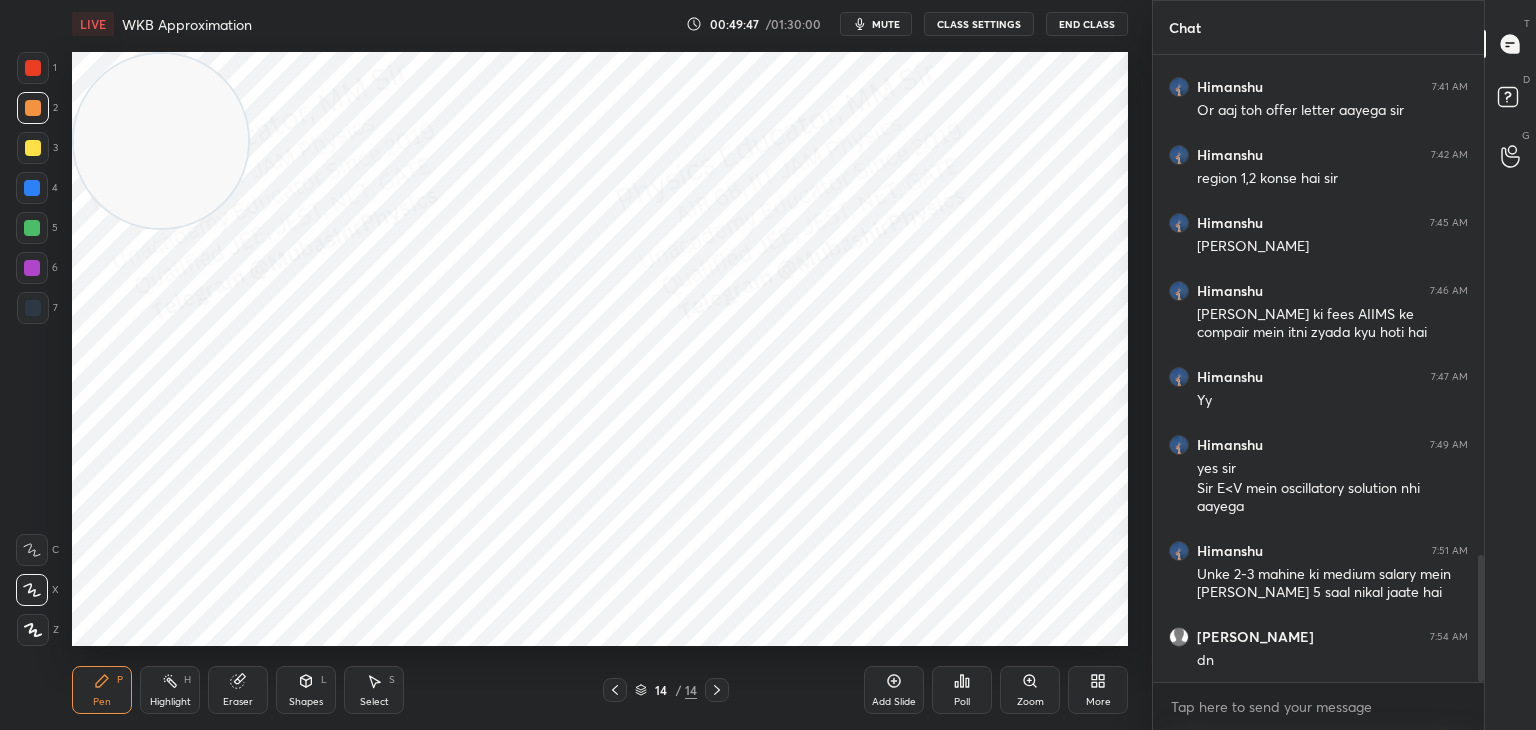 click on "Highlight H" at bounding box center [170, 690] 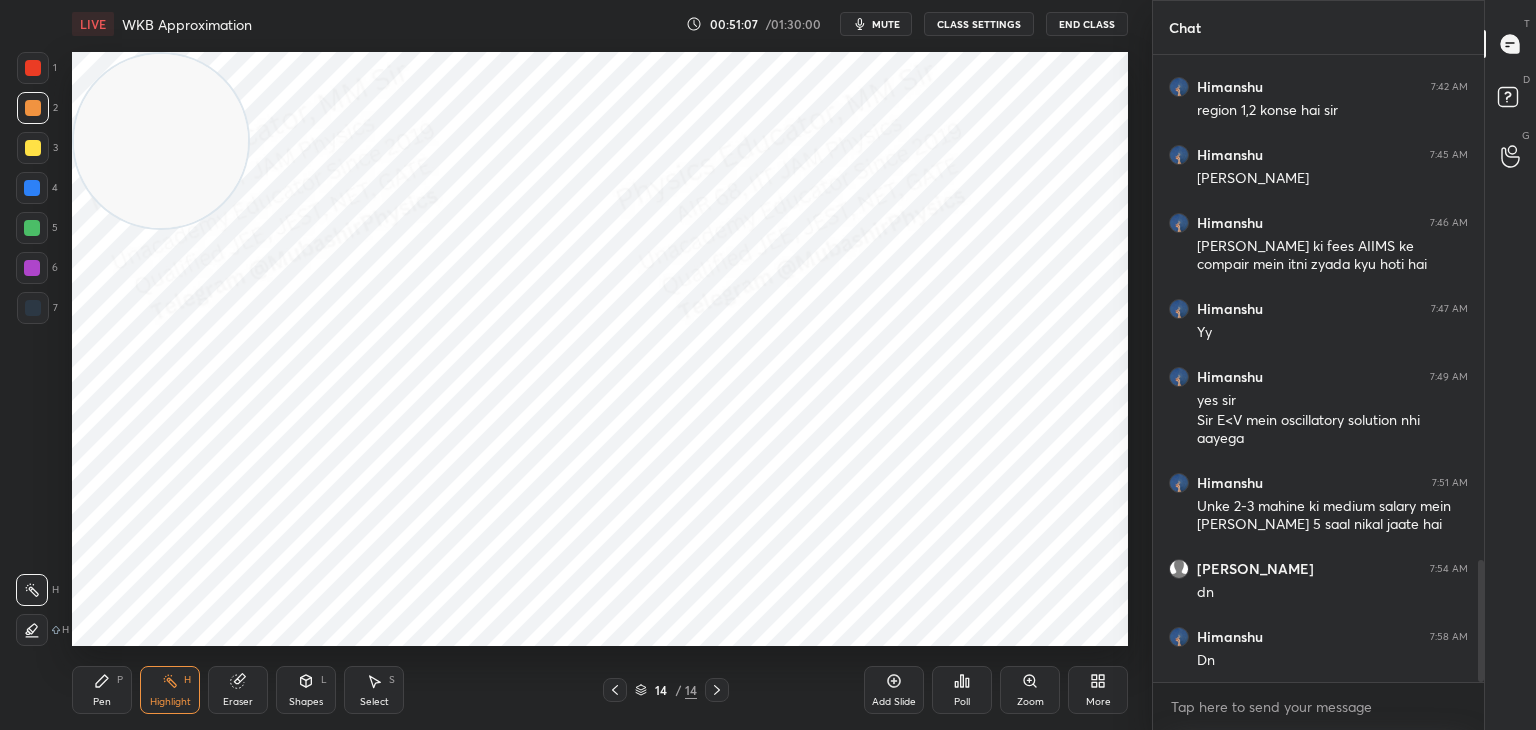 scroll, scrollTop: 2602, scrollLeft: 0, axis: vertical 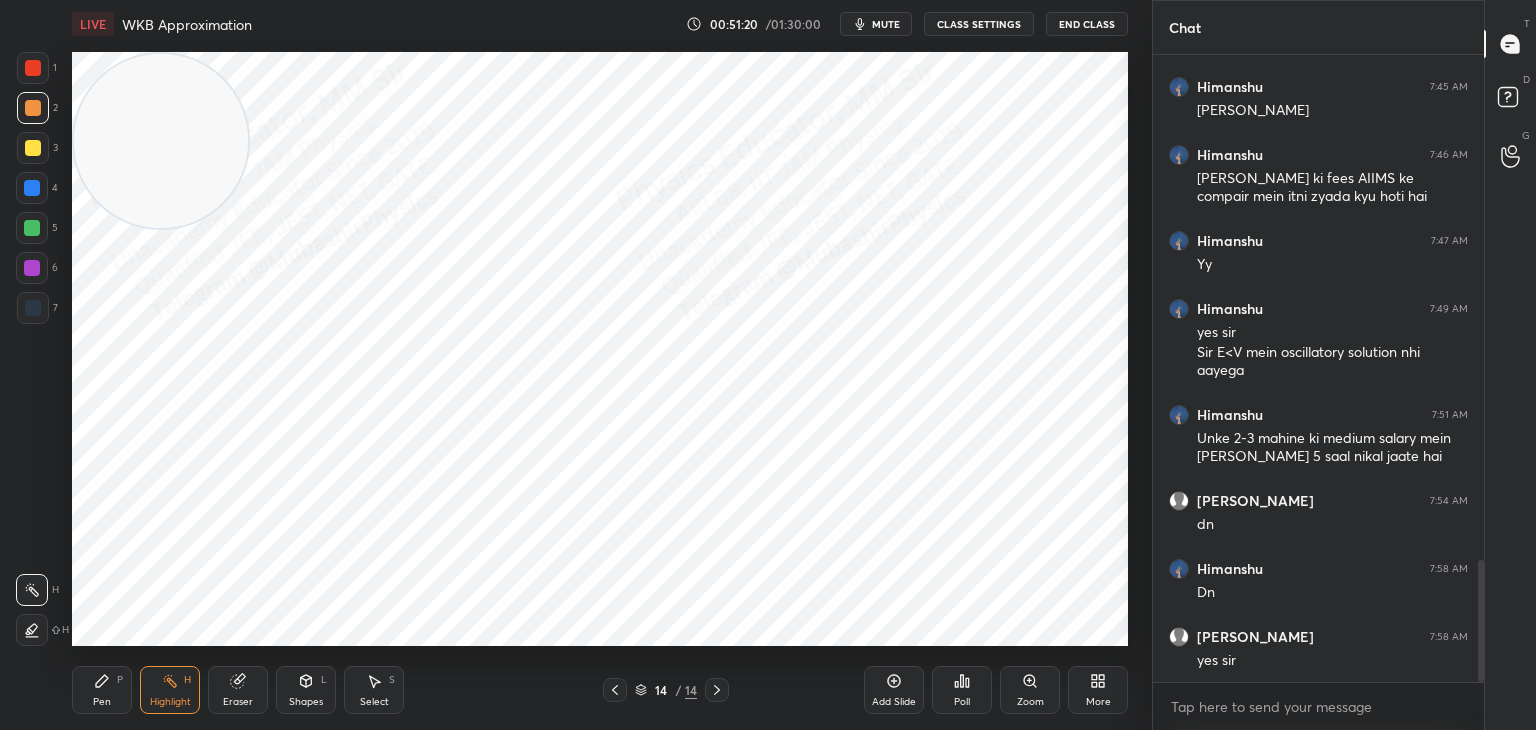 drag, startPoint x: 713, startPoint y: 686, endPoint x: 672, endPoint y: 658, distance: 49.648766 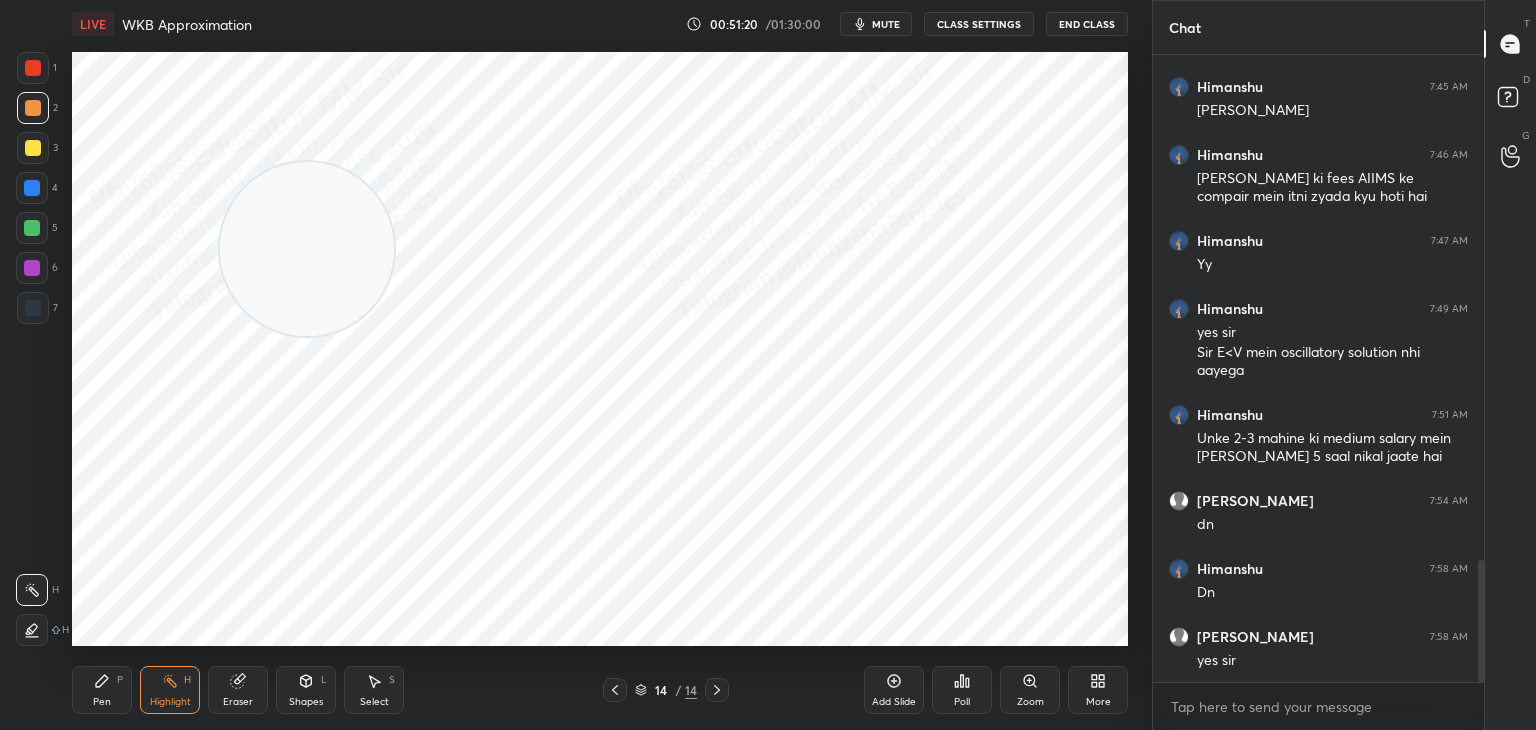 drag, startPoint x: 233, startPoint y: 220, endPoint x: 880, endPoint y: 674, distance: 790.39545 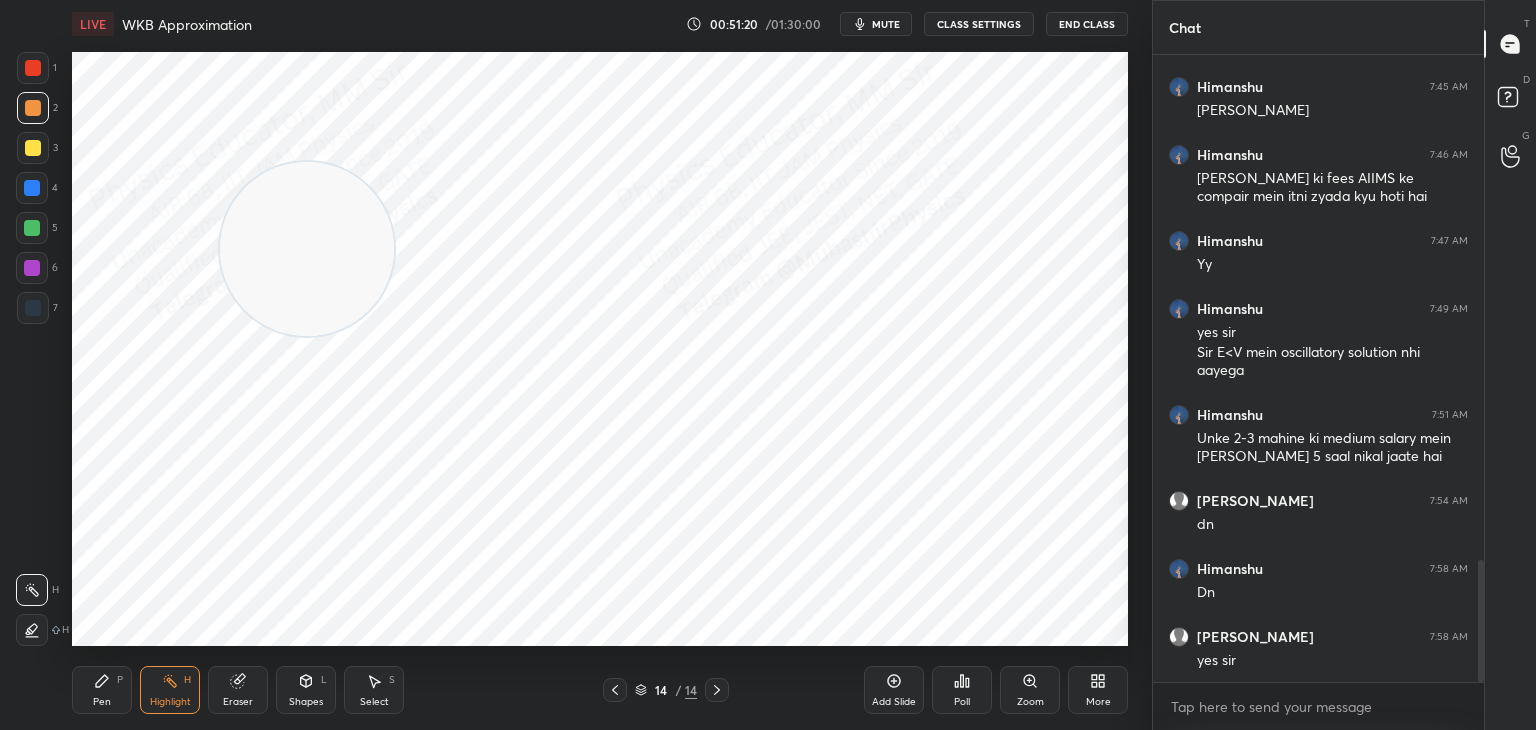 click on "LIVE WKB Approximation 00:51:20 /  01:30:00 mute CLASS SETTINGS End Class Setting up your live class Poll for   secs No correct answer Start poll Back WKB Approximation • L25 of Detailed Course on Quantum Mechanics for GATE, NET 2026/2027 [PERSON_NAME] Pen P Highlight H Eraser Shapes L Select S 14 / 14 Add Slide Poll Zoom More" at bounding box center [600, 365] 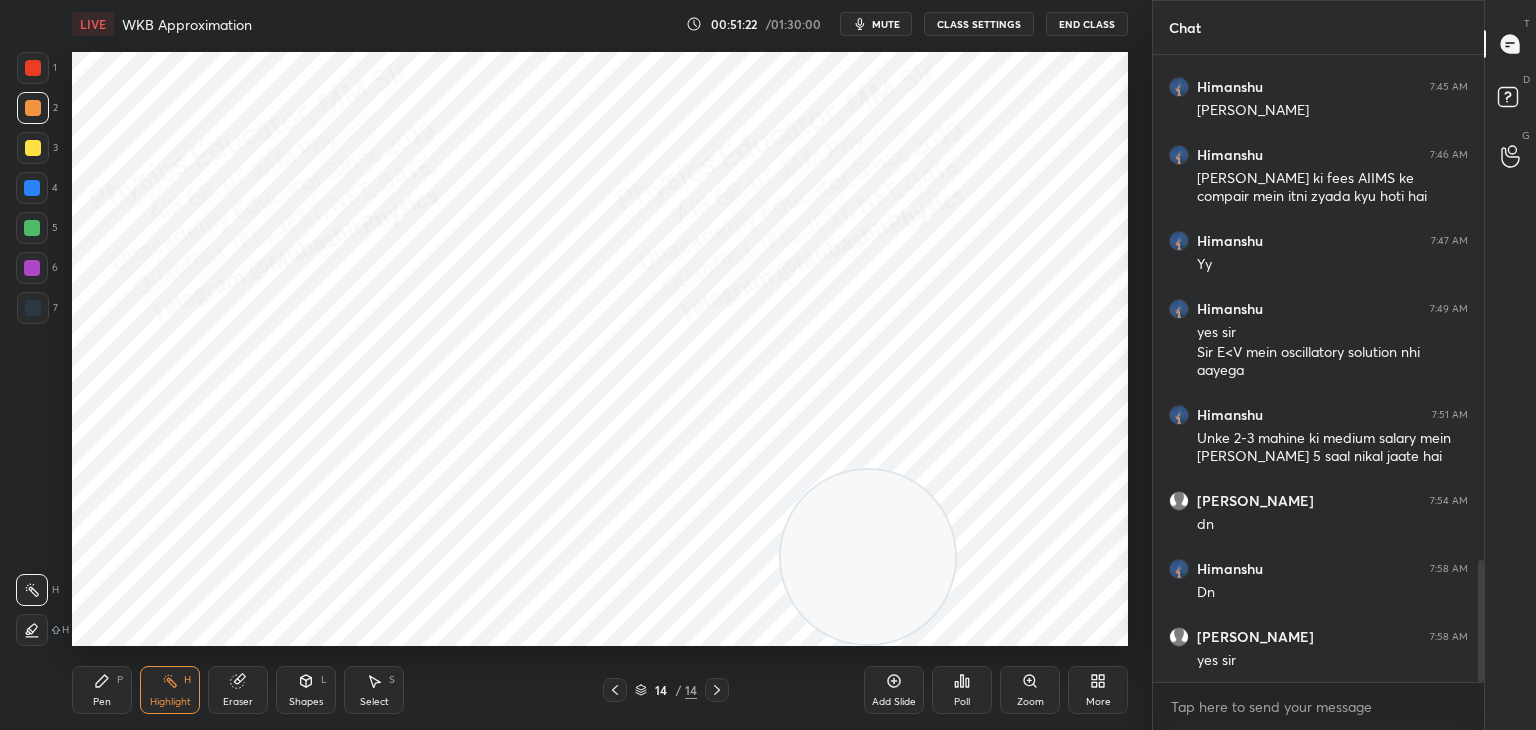 click 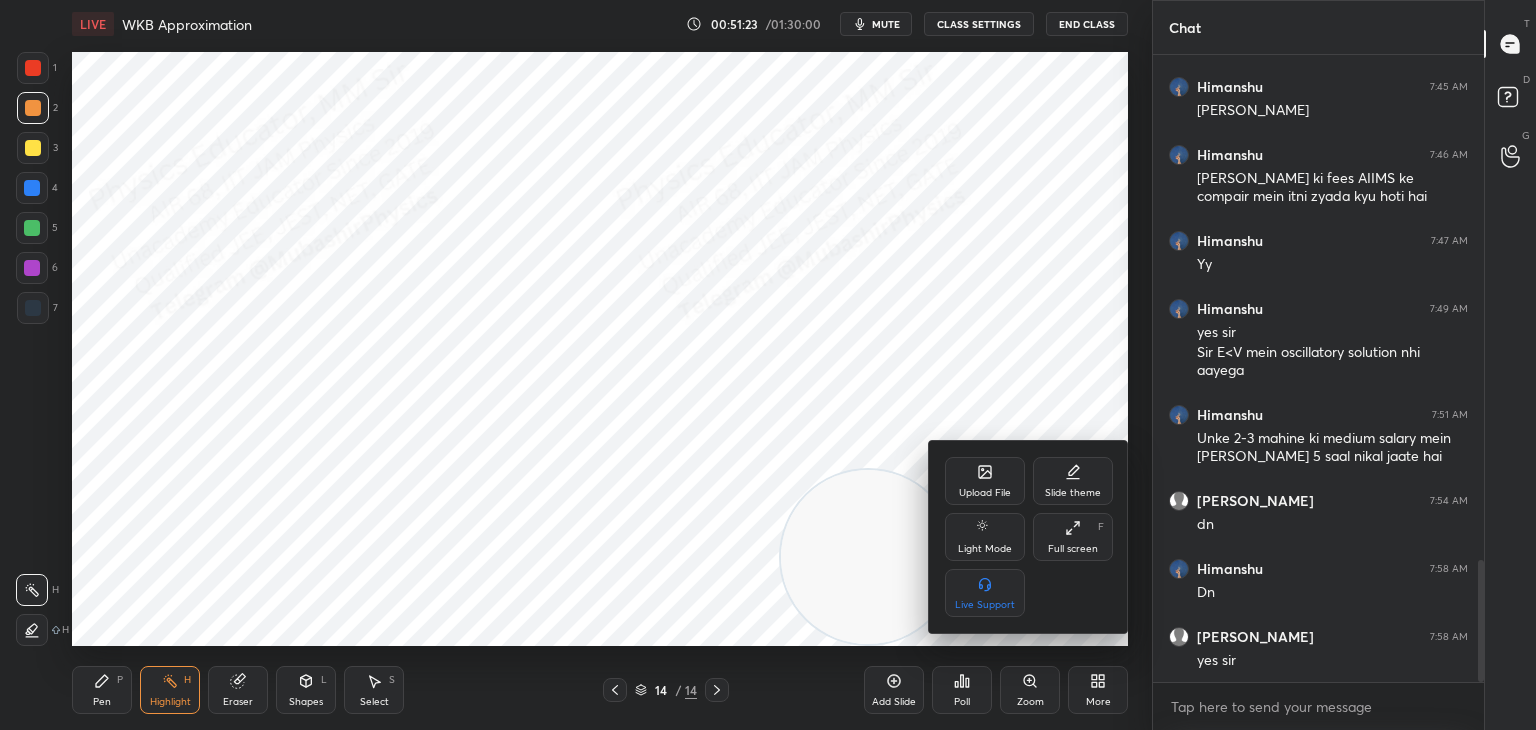 drag, startPoint x: 977, startPoint y: 462, endPoint x: 957, endPoint y: 458, distance: 20.396078 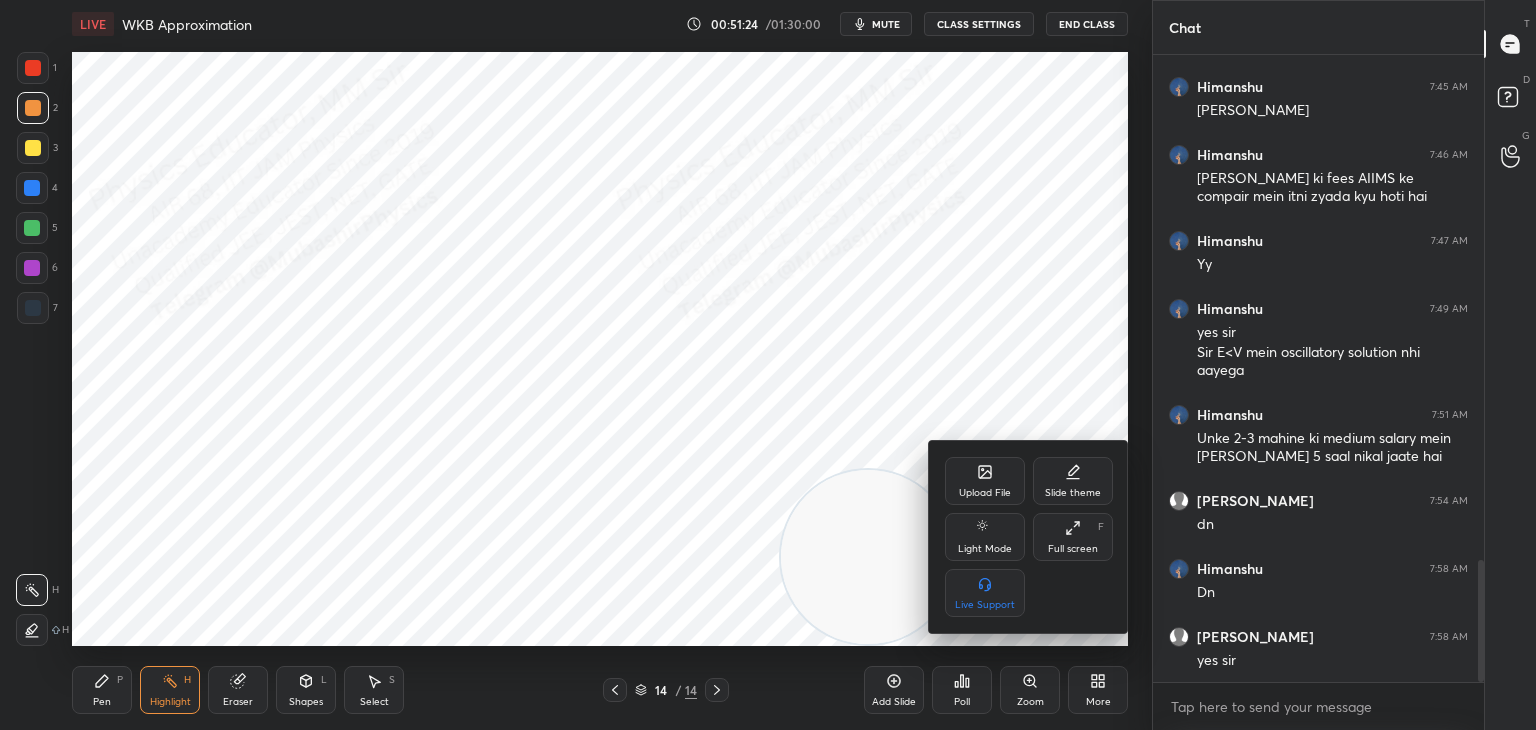 click on "Upload File" at bounding box center [985, 481] 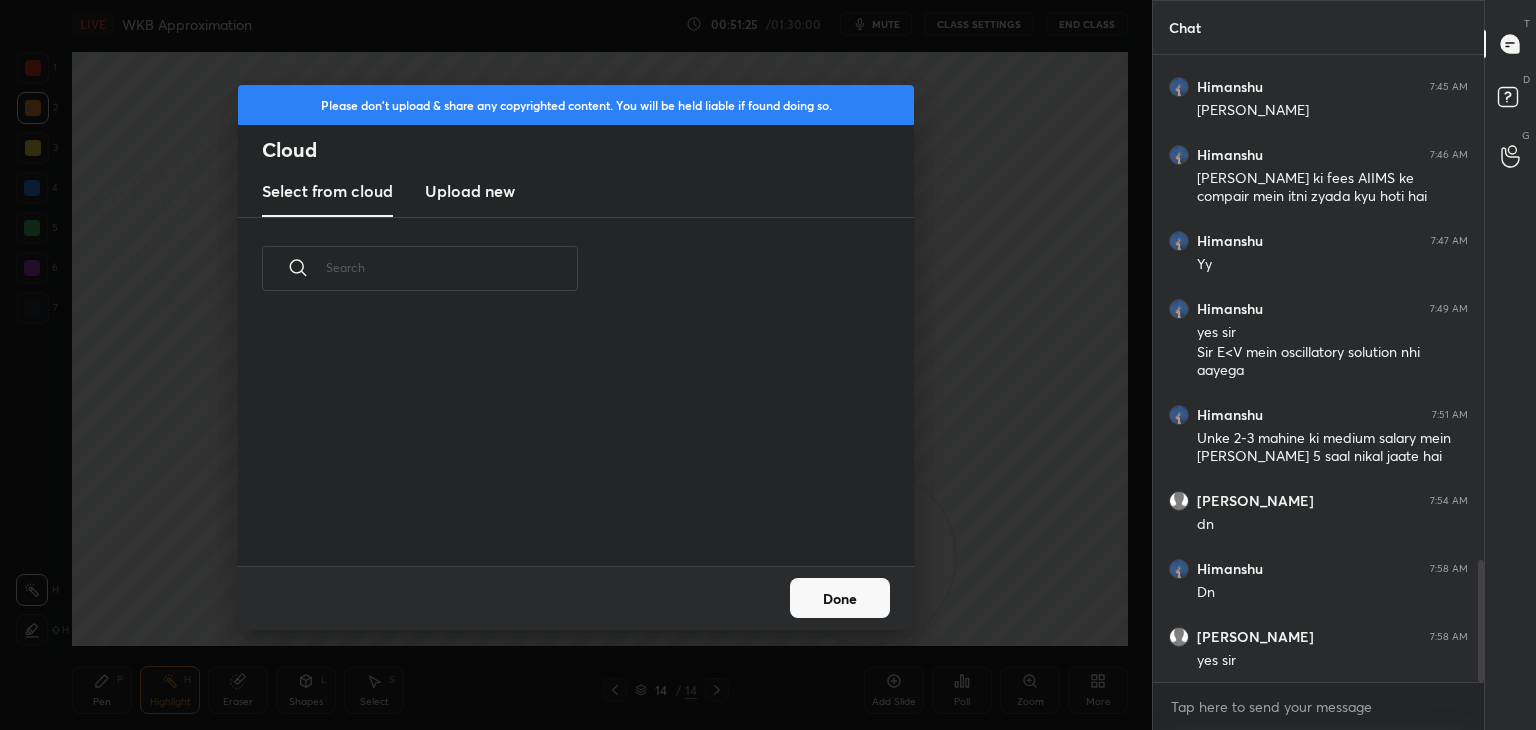 scroll, scrollTop: 5, scrollLeft: 10, axis: both 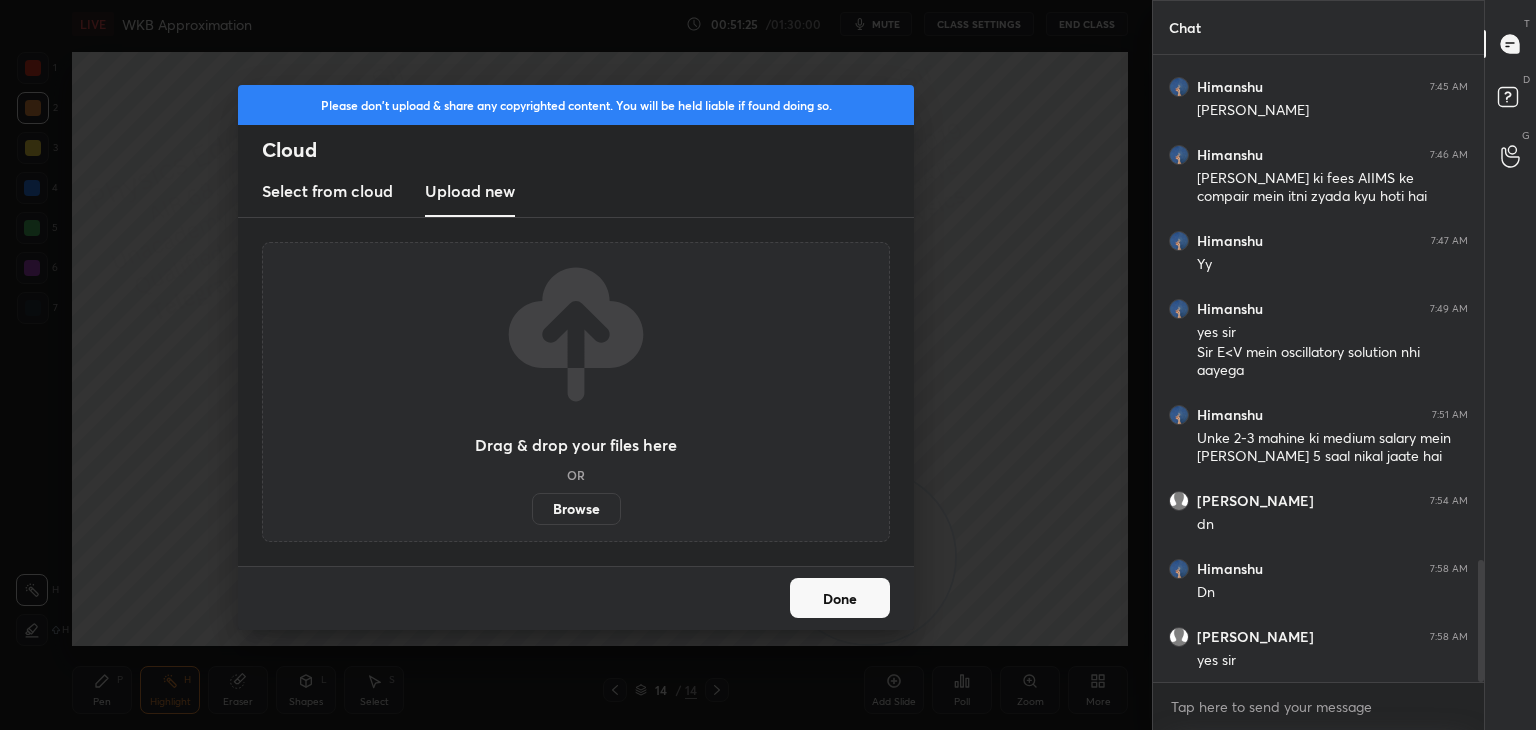 click on "Browse" at bounding box center [576, 509] 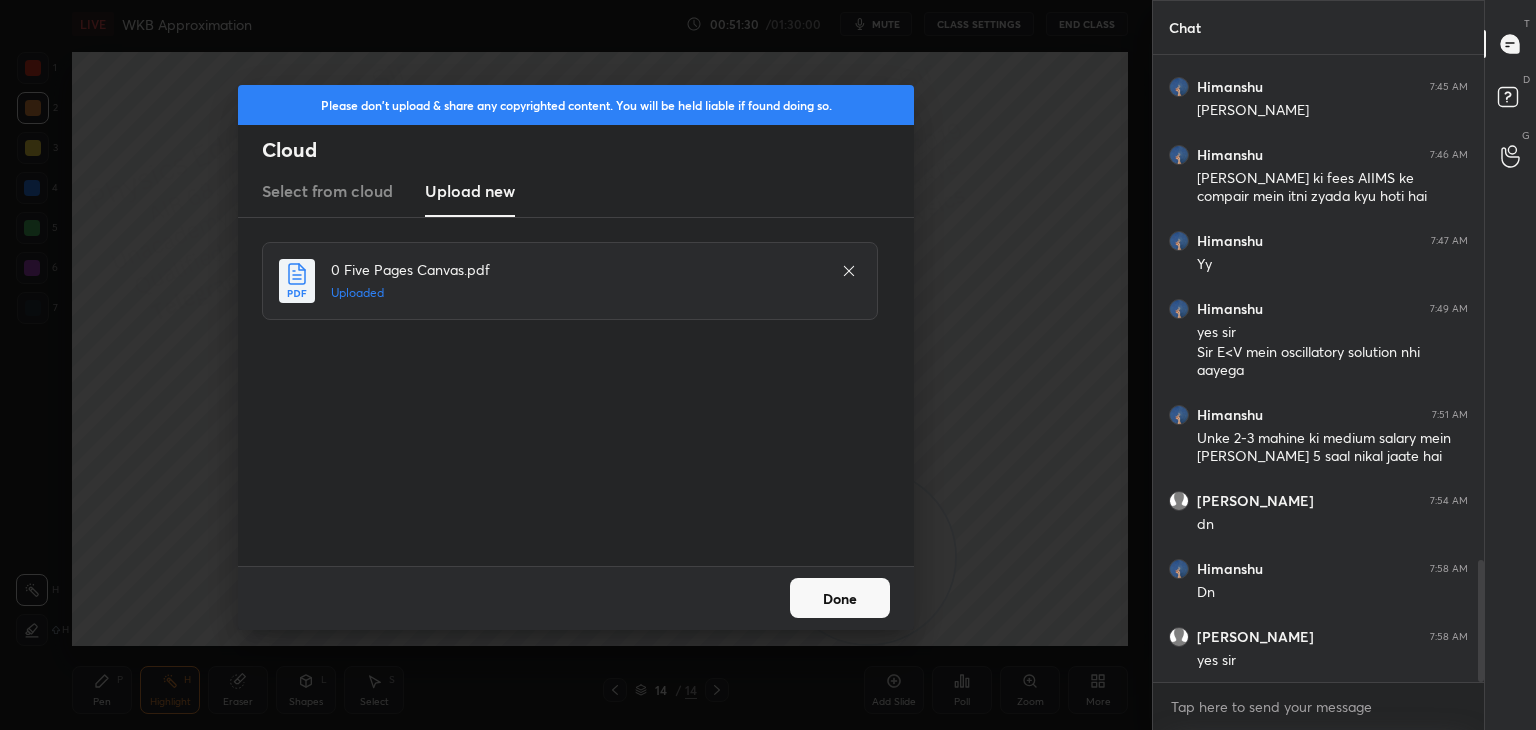 click on "Done" at bounding box center [840, 598] 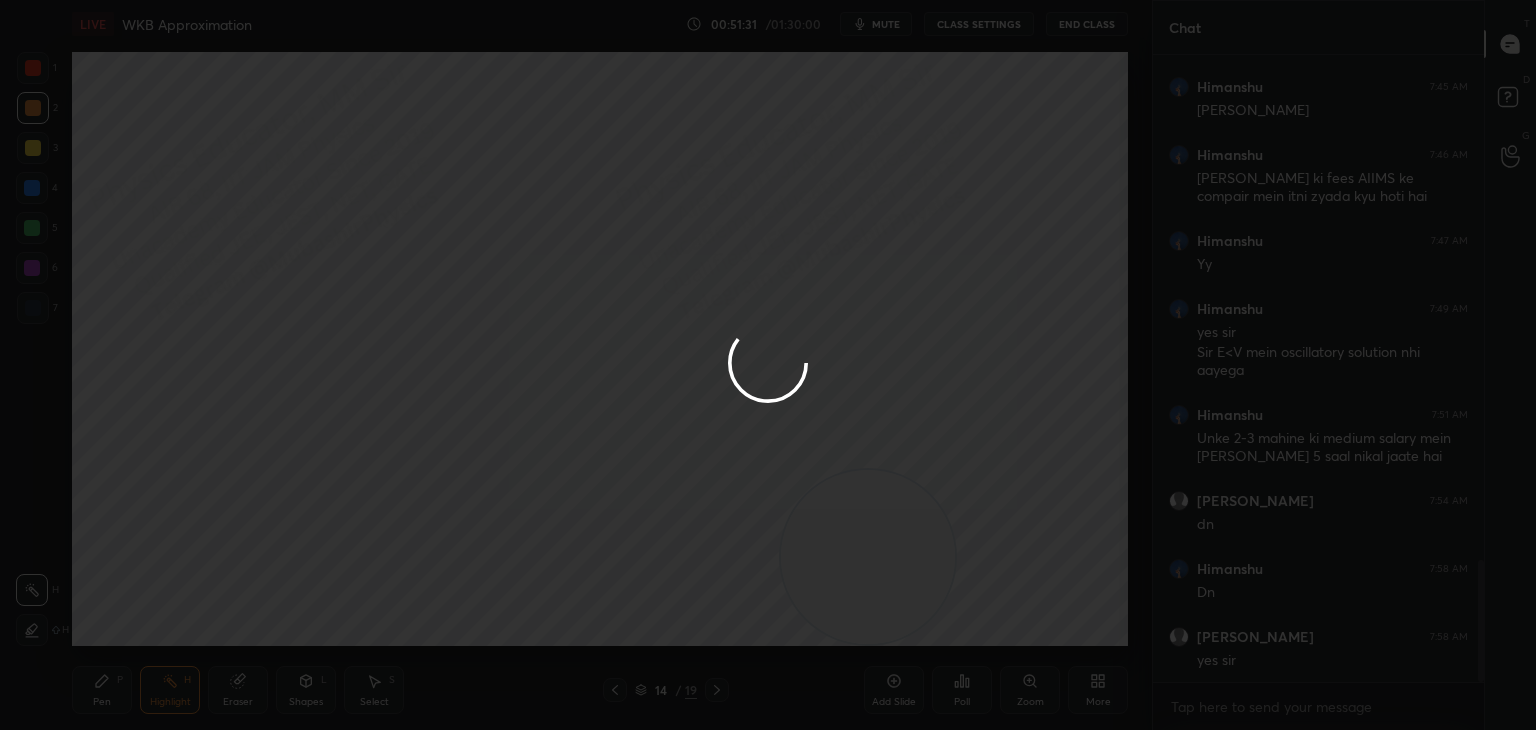 drag, startPoint x: 872, startPoint y: 577, endPoint x: 1135, endPoint y: 612, distance: 265.31866 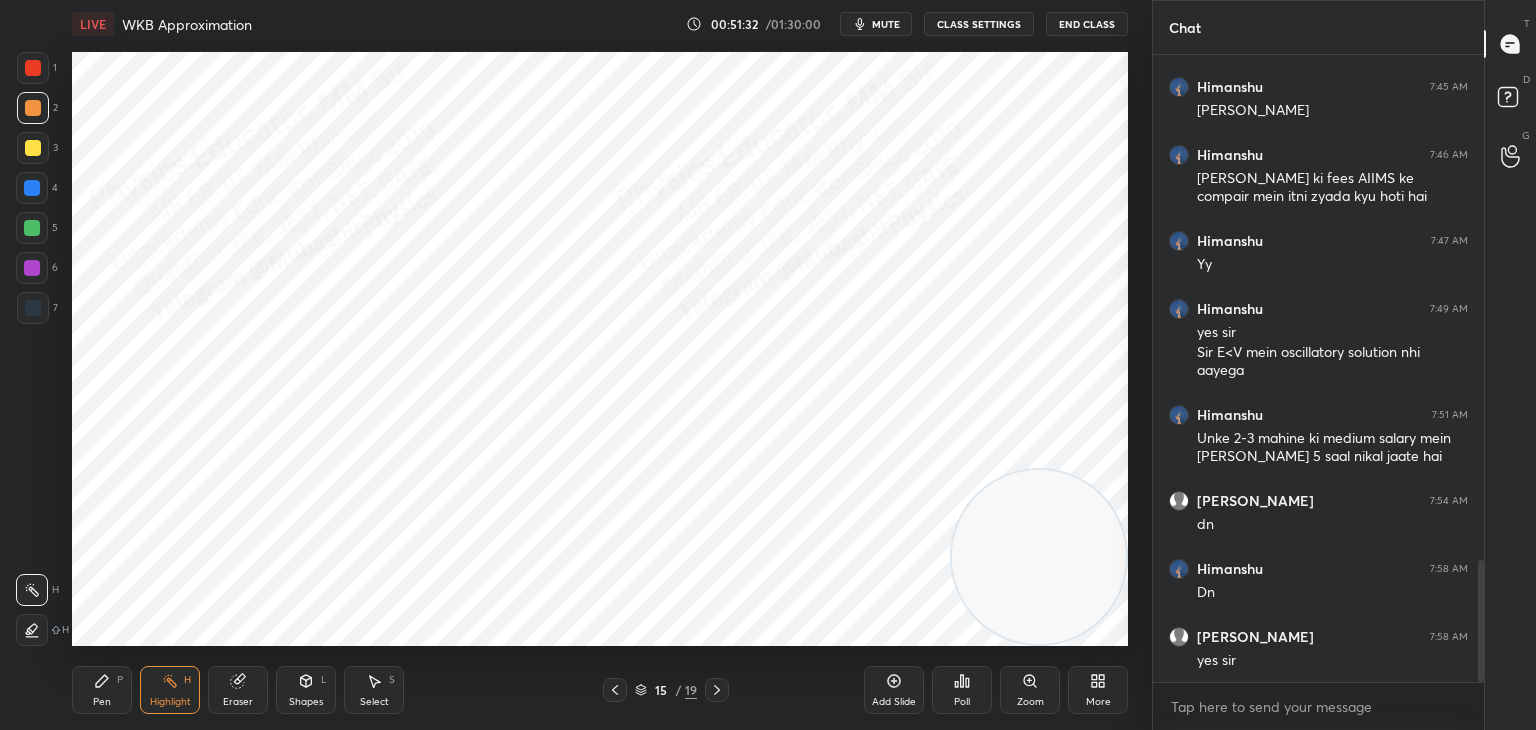 drag, startPoint x: 885, startPoint y: 569, endPoint x: 1144, endPoint y: 588, distance: 259.69598 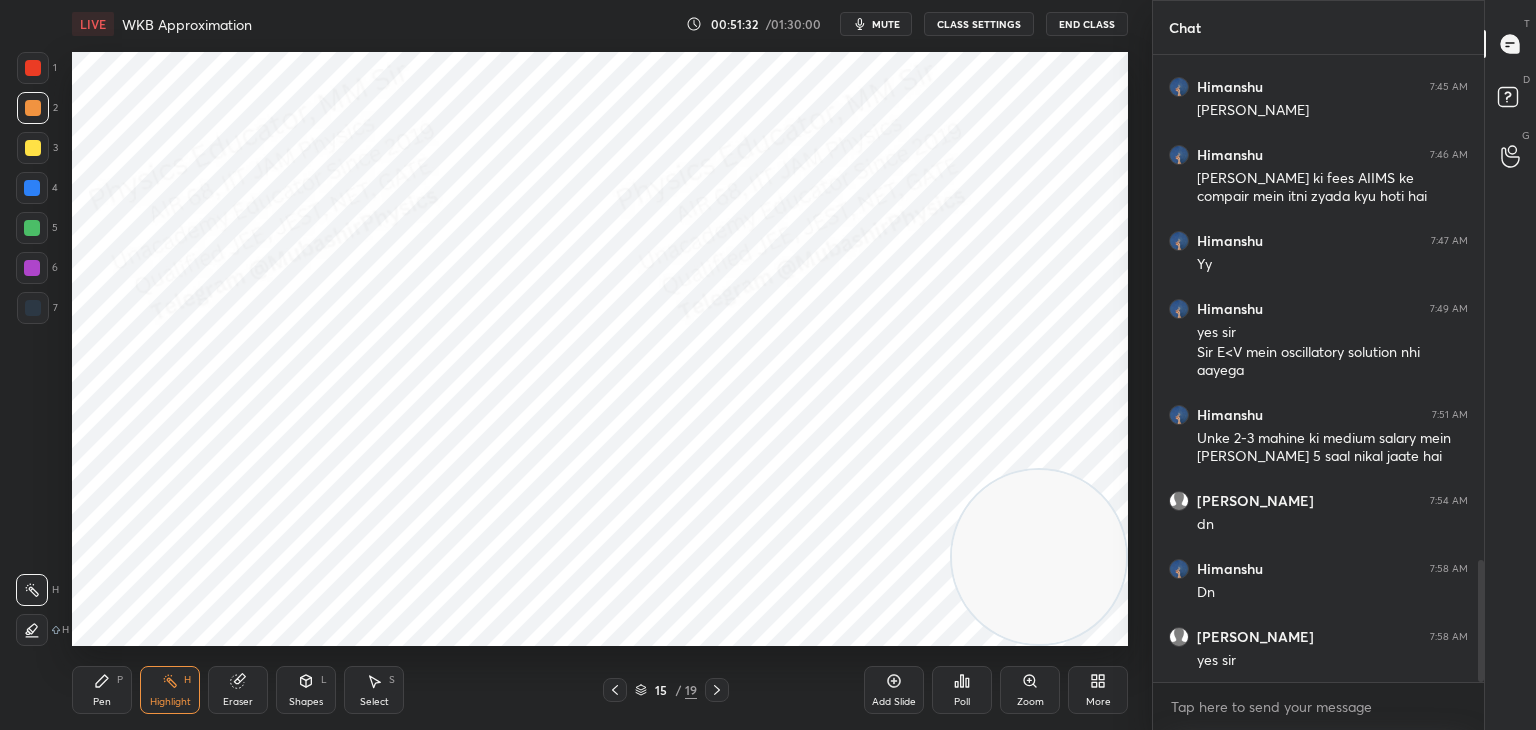 click on "1 2 3 4 5 6 7 C X Z C X Z E E Erase all   H H LIVE WKB Approximation 00:51:32 /  01:30:00 mute CLASS SETTINGS End Class Setting up your live class Poll for   secs No correct answer Start poll Back WKB Approximation • L25 of Detailed Course on Quantum Mechanics for GATE, NET 2026/2027 [PERSON_NAME] Pen P Highlight H Eraser Shapes L Select S 15 / 19 Add Slide Poll Zoom More" at bounding box center (576, 365) 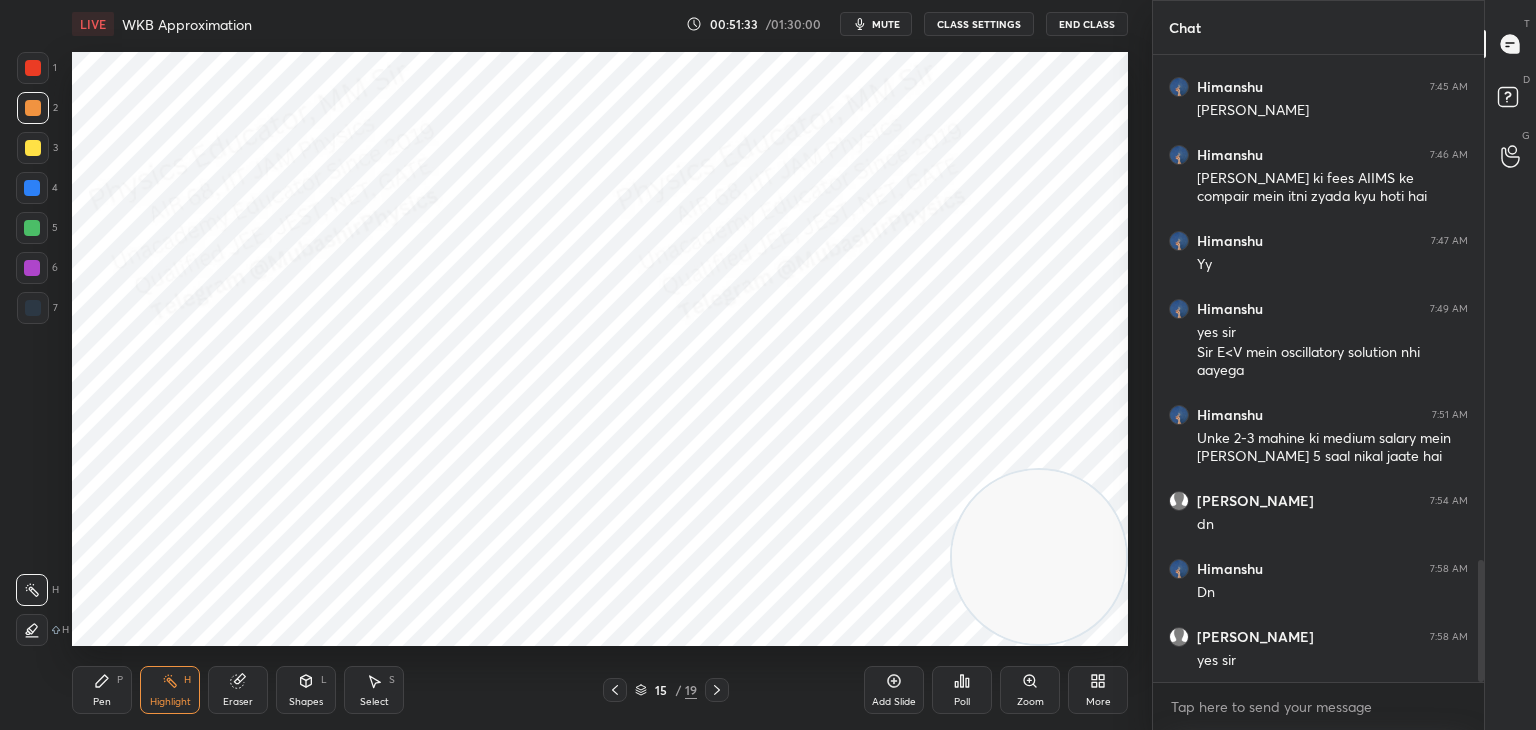 drag, startPoint x: 93, startPoint y: 690, endPoint x: 81, endPoint y: 673, distance: 20.808653 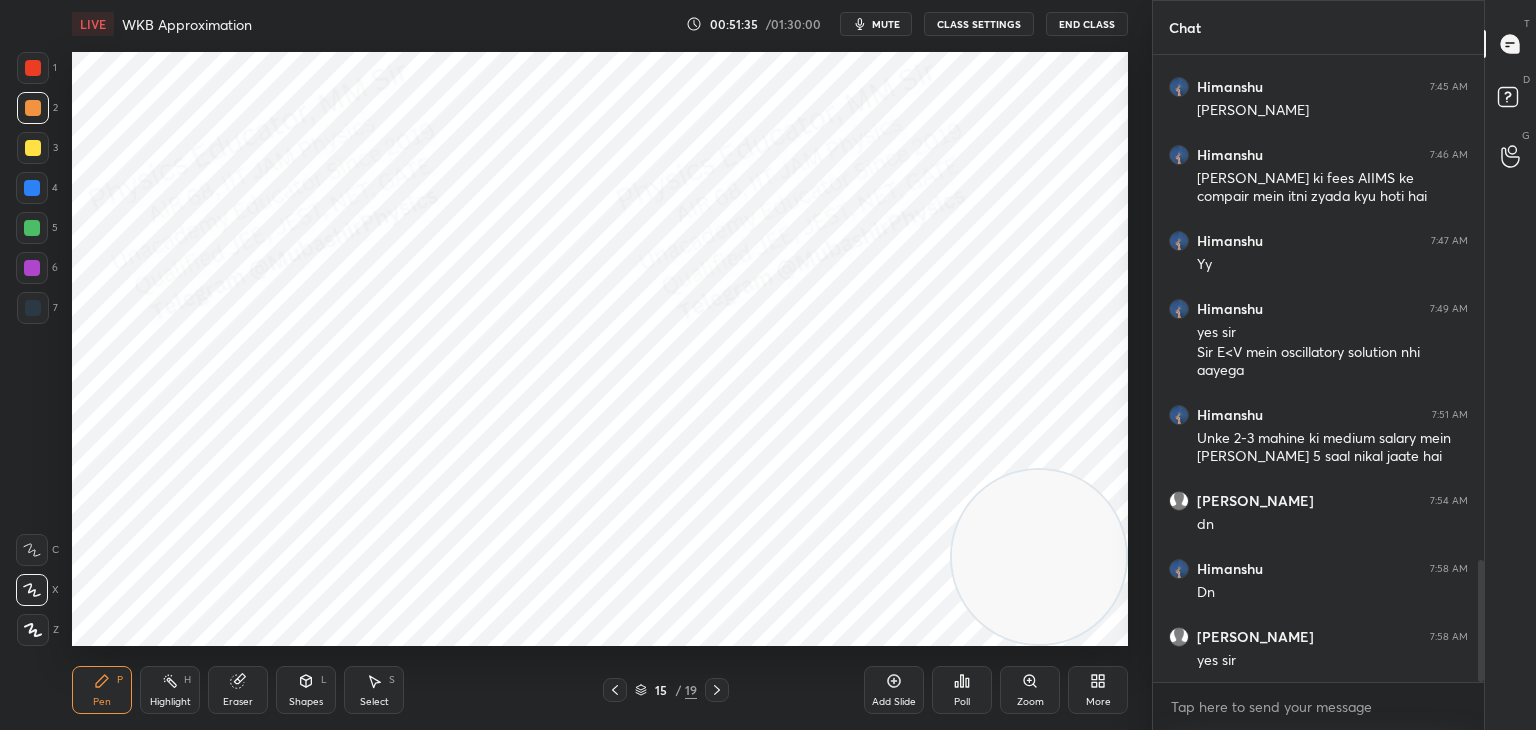 click at bounding box center [32, 268] 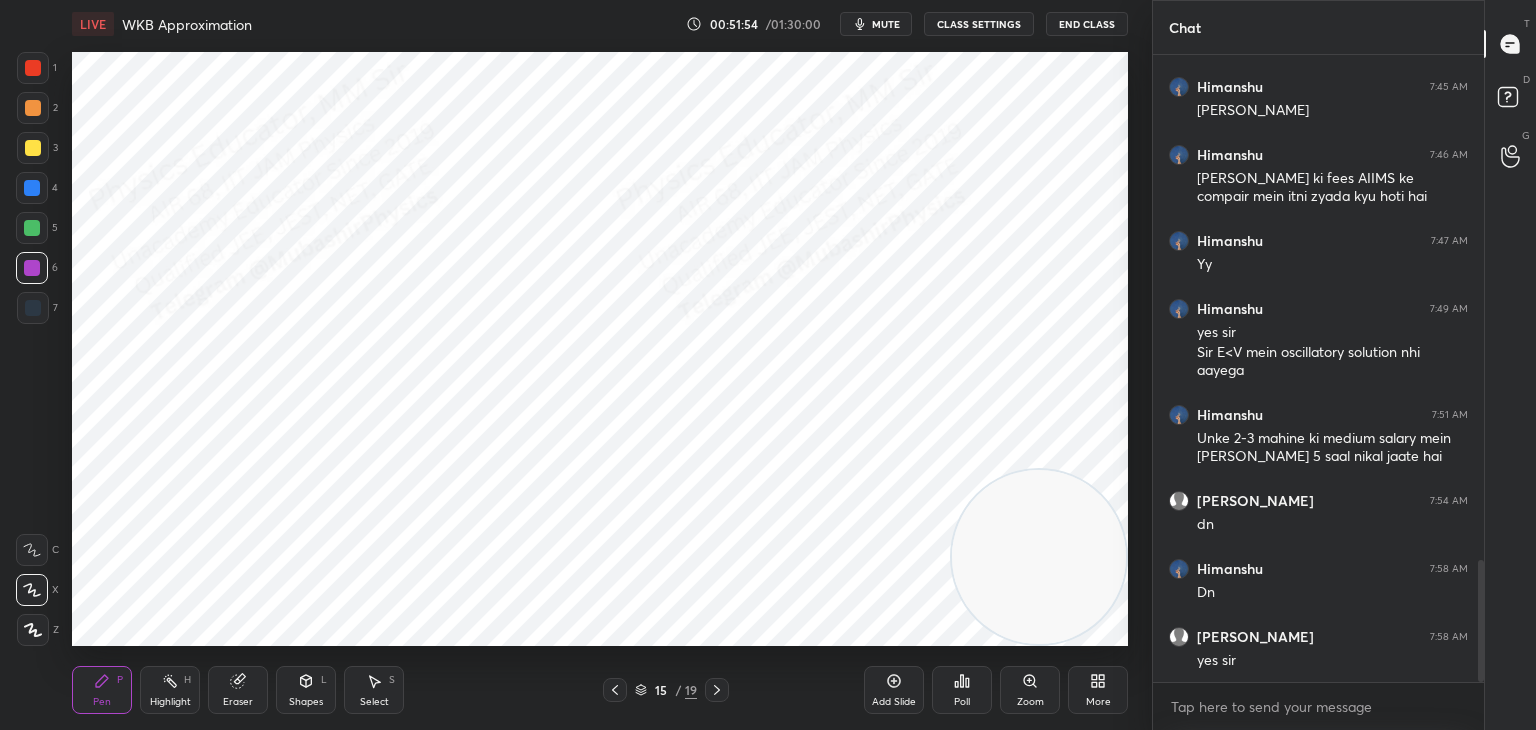 click at bounding box center [615, 690] 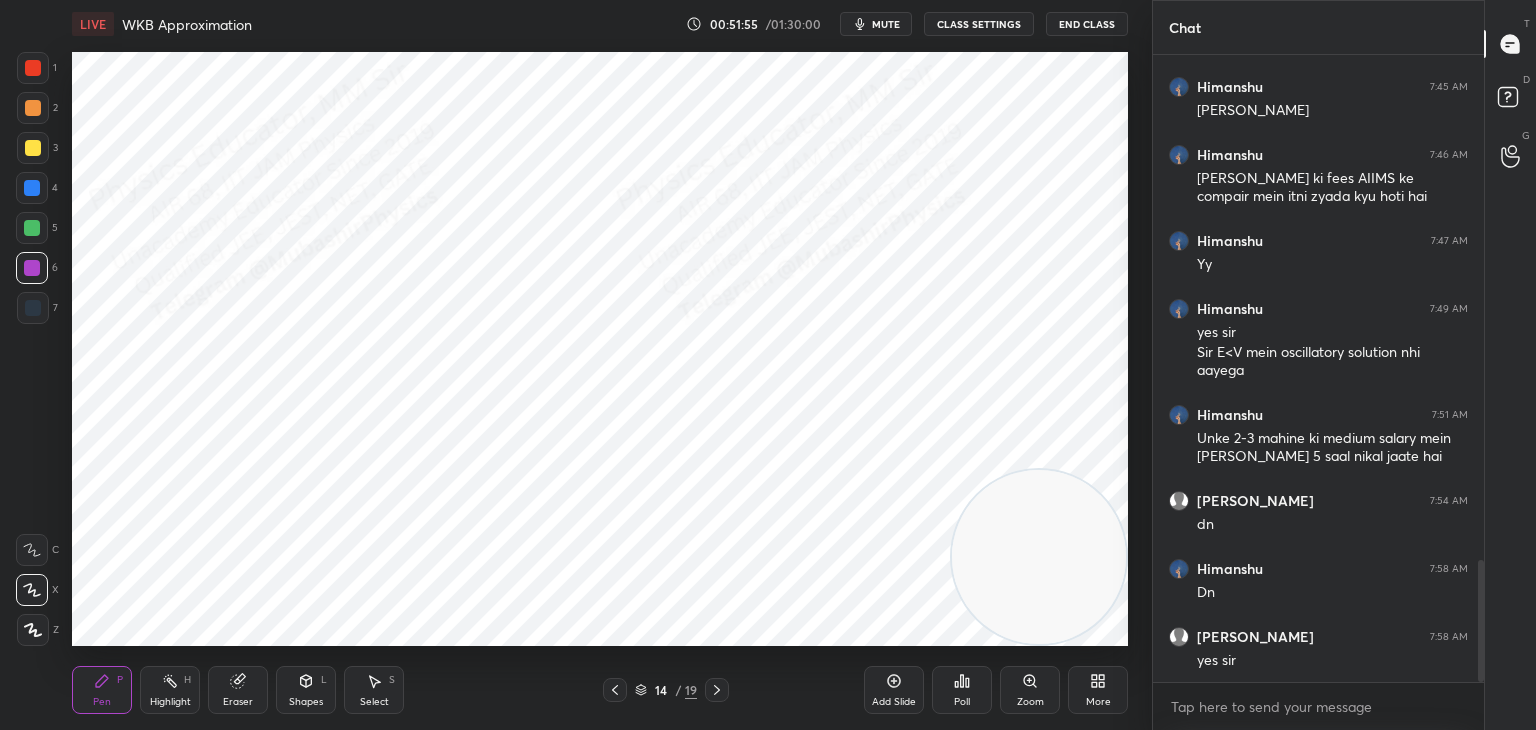 drag, startPoint x: 163, startPoint y: 690, endPoint x: 177, endPoint y: 662, distance: 31.304953 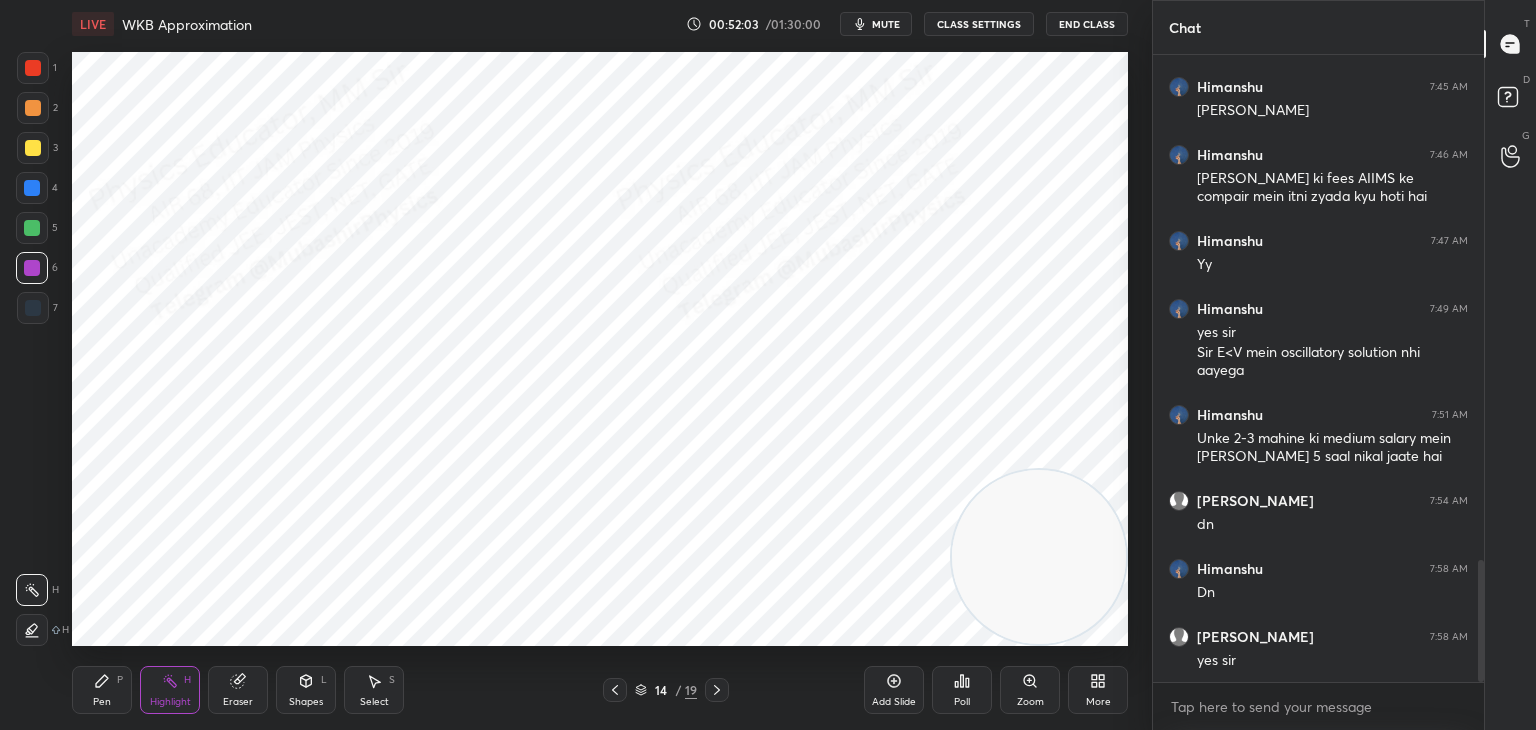 click 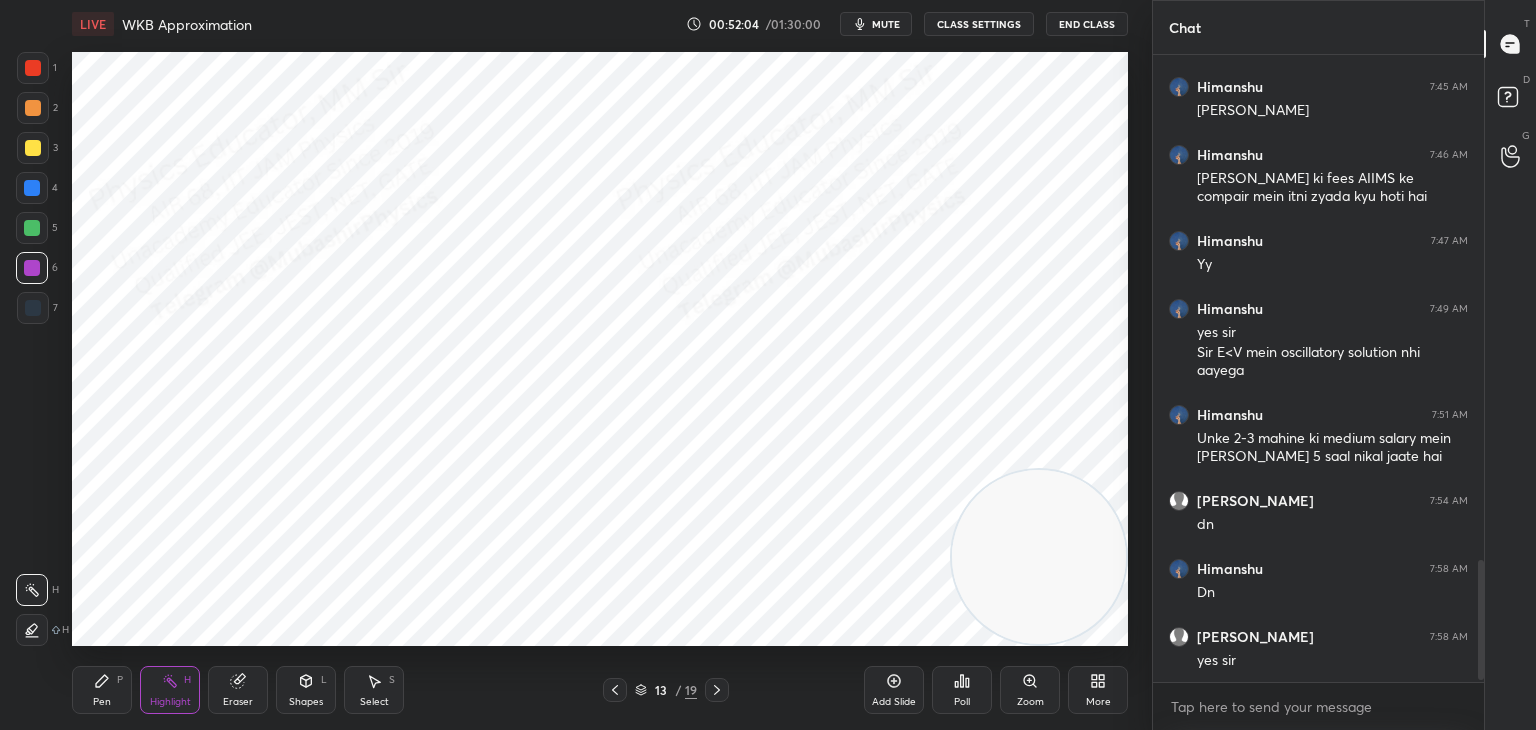 scroll, scrollTop: 2670, scrollLeft: 0, axis: vertical 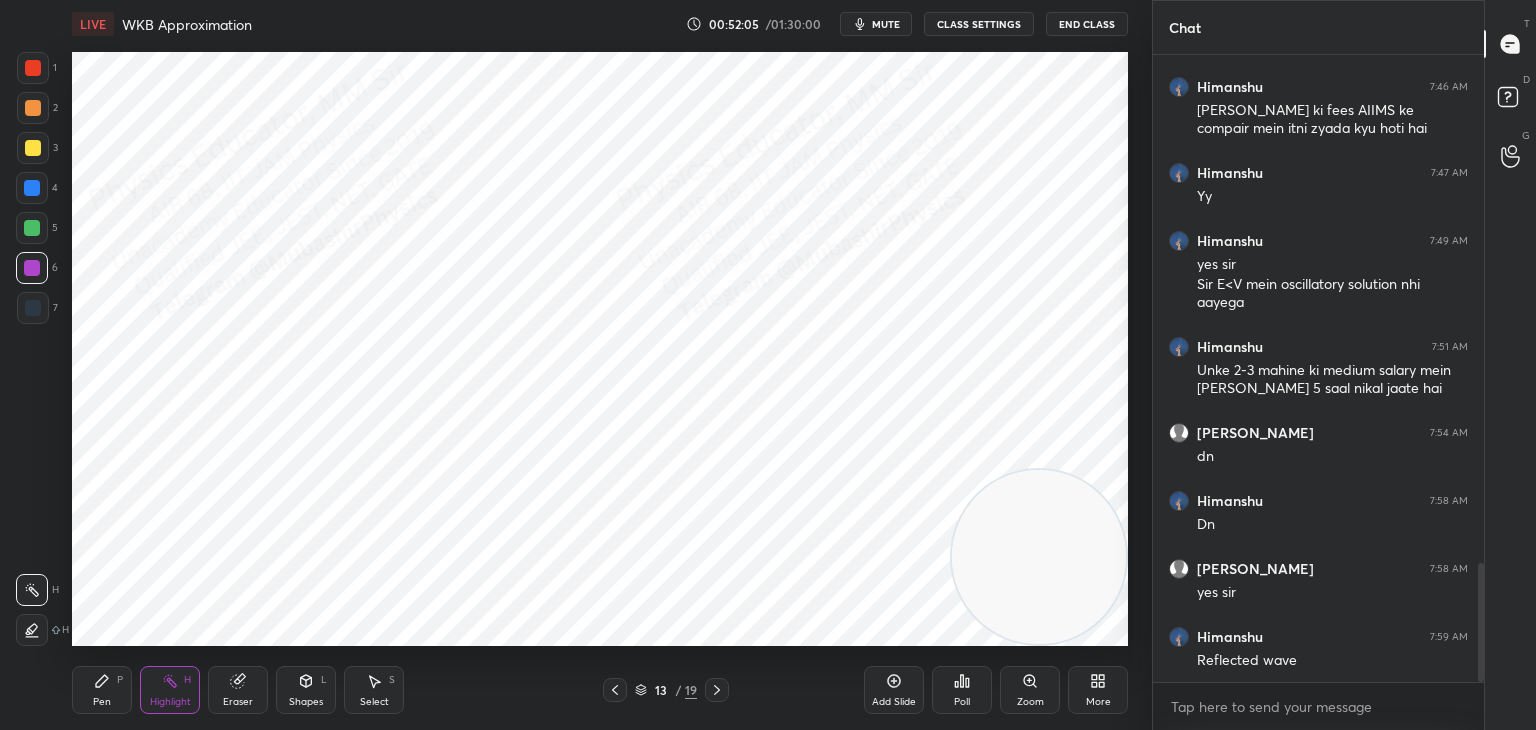 click 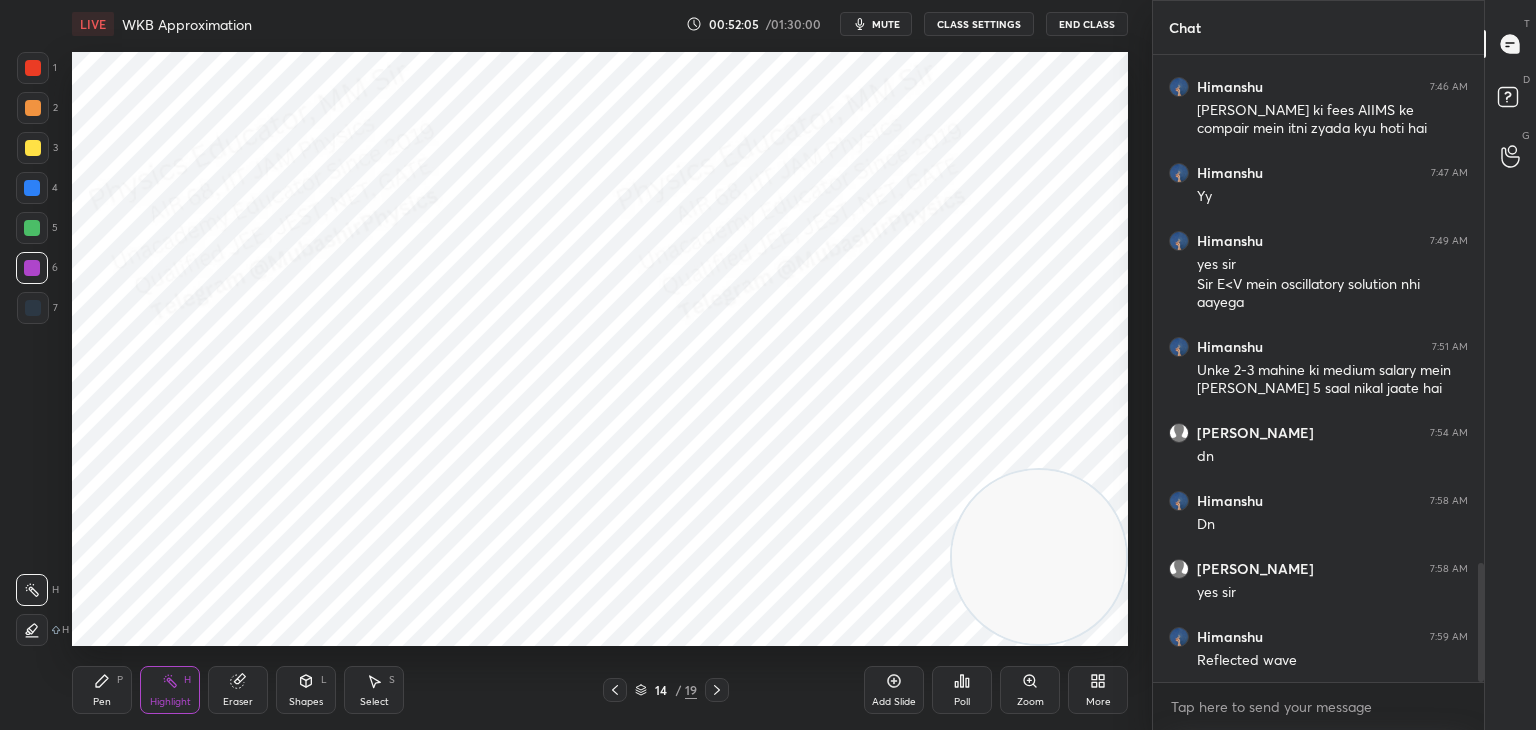 click 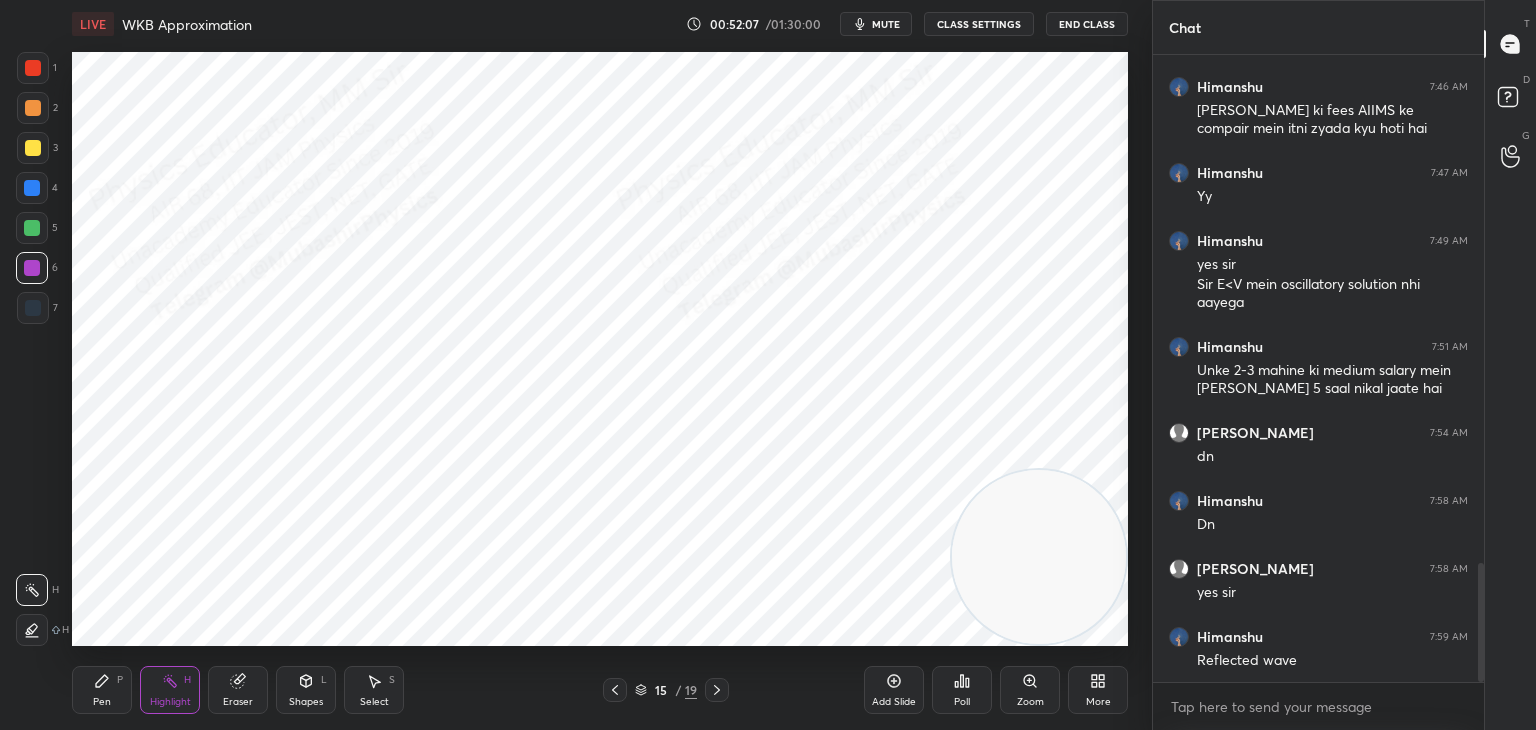 drag, startPoint x: 91, startPoint y: 705, endPoint x: 103, endPoint y: 666, distance: 40.804413 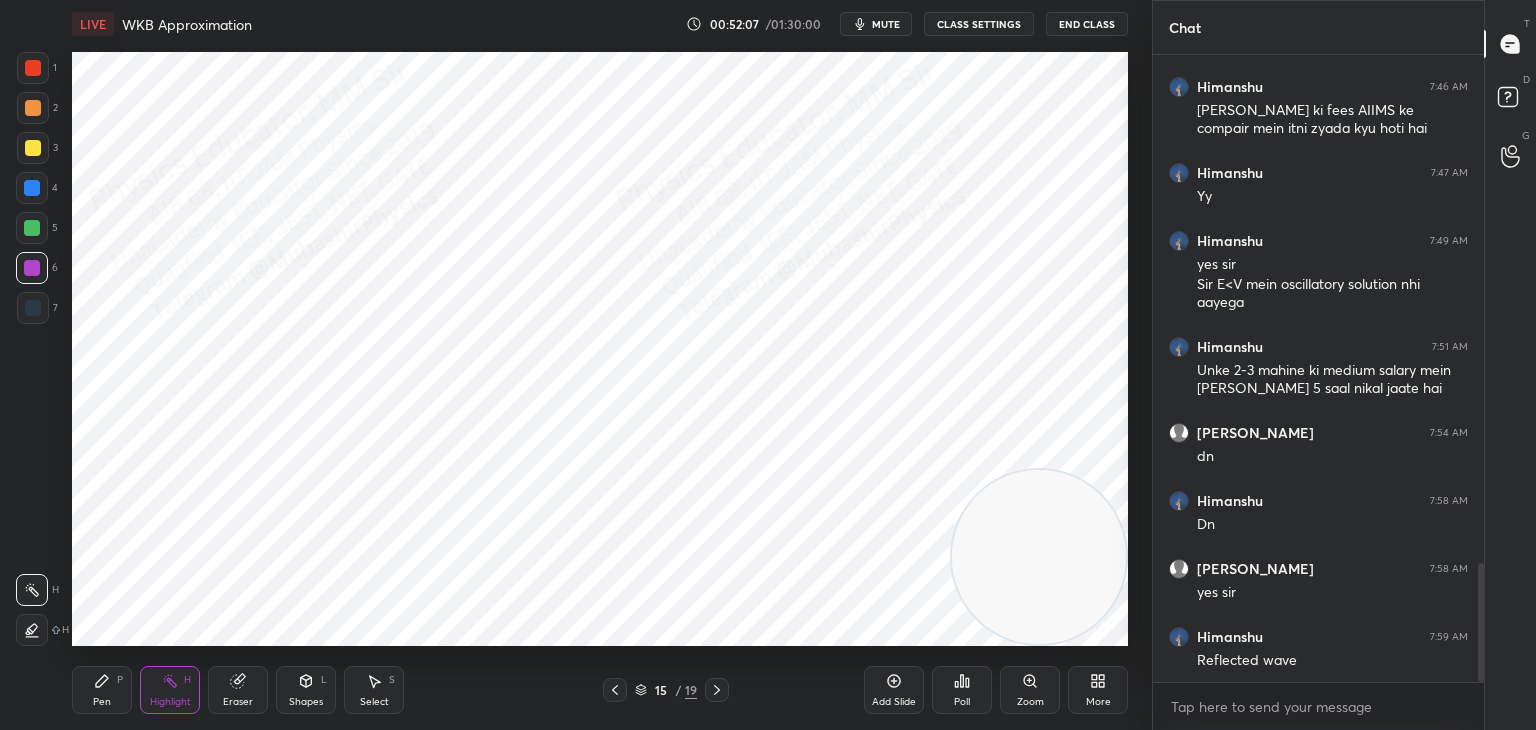 click on "Pen P" at bounding box center [102, 690] 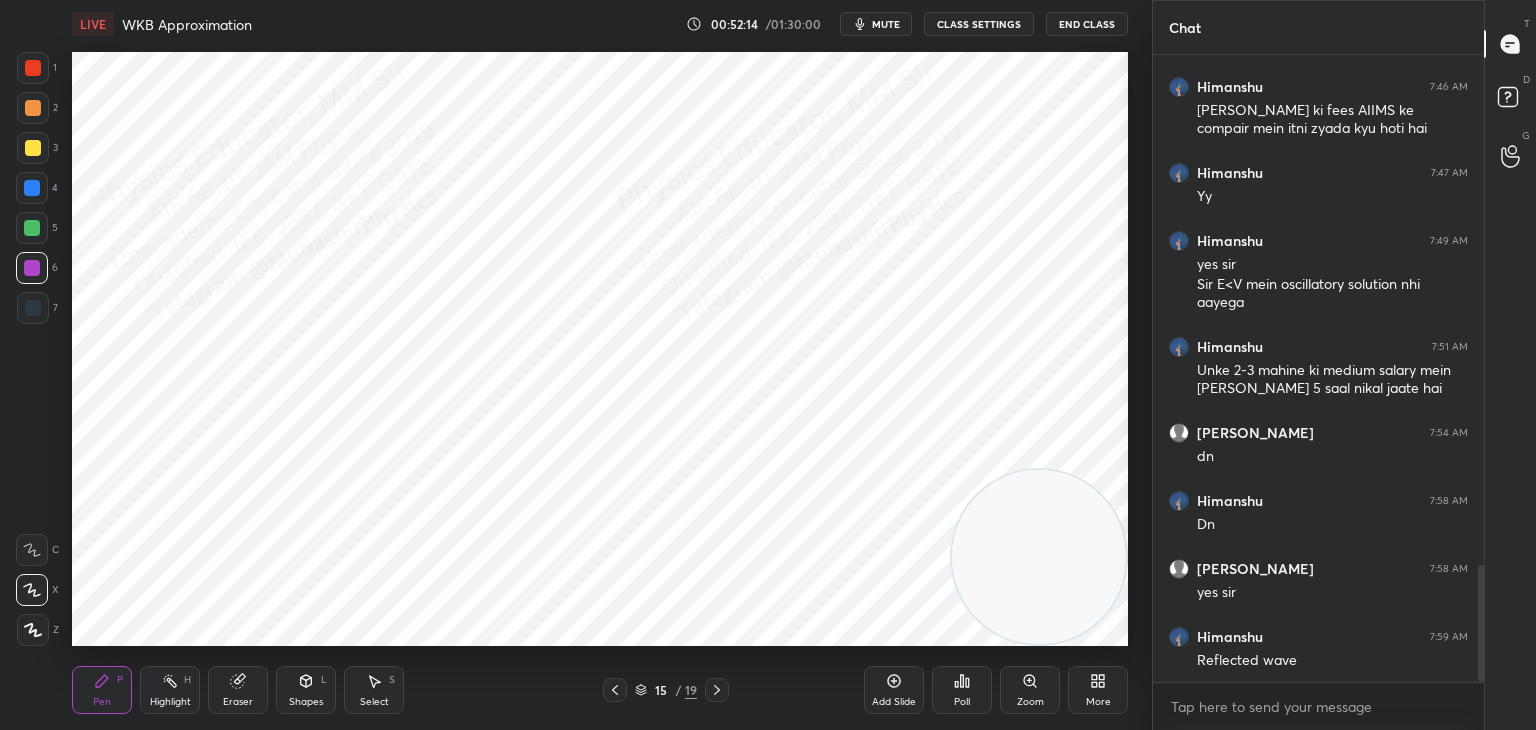 scroll, scrollTop: 2738, scrollLeft: 0, axis: vertical 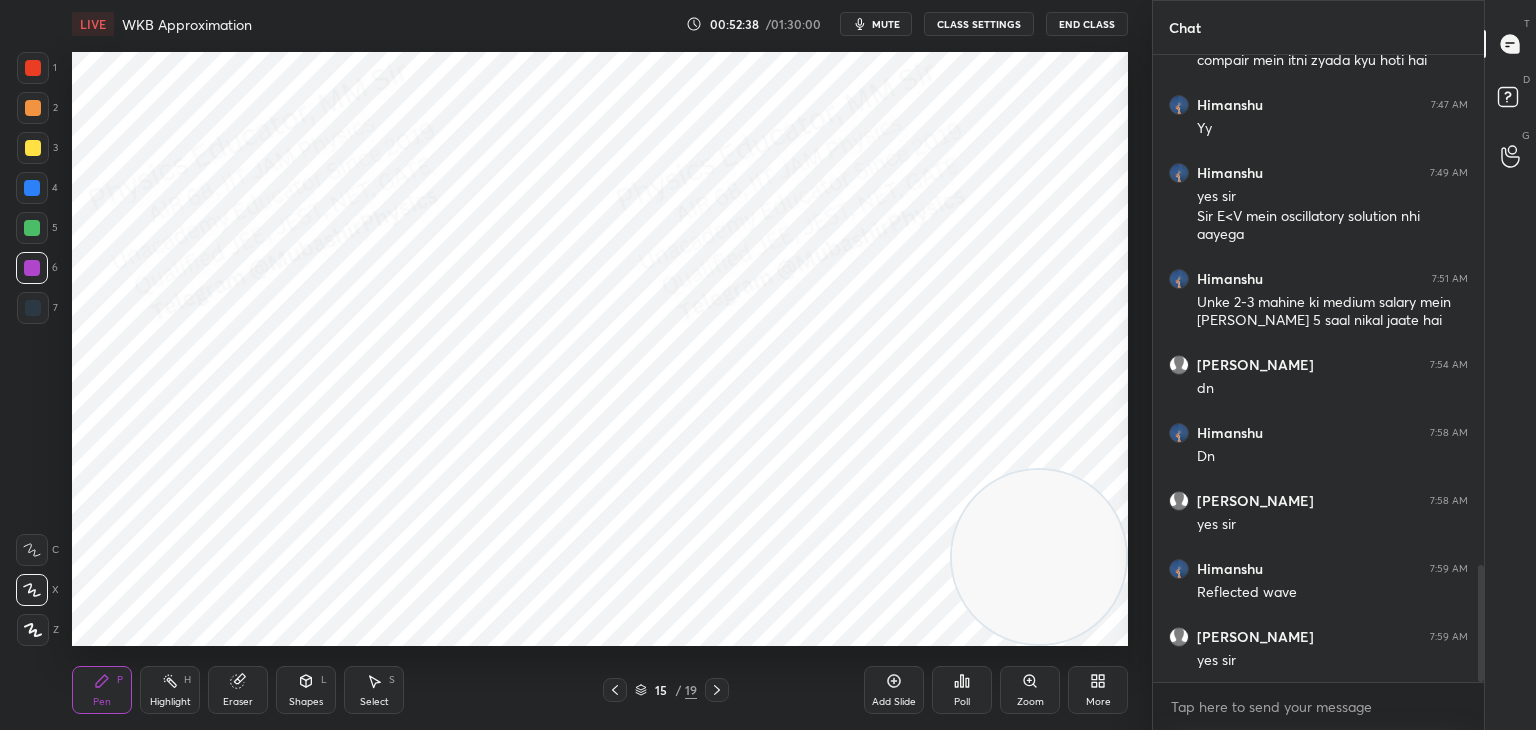 drag, startPoint x: 27, startPoint y: 102, endPoint x: 65, endPoint y: 112, distance: 39.293766 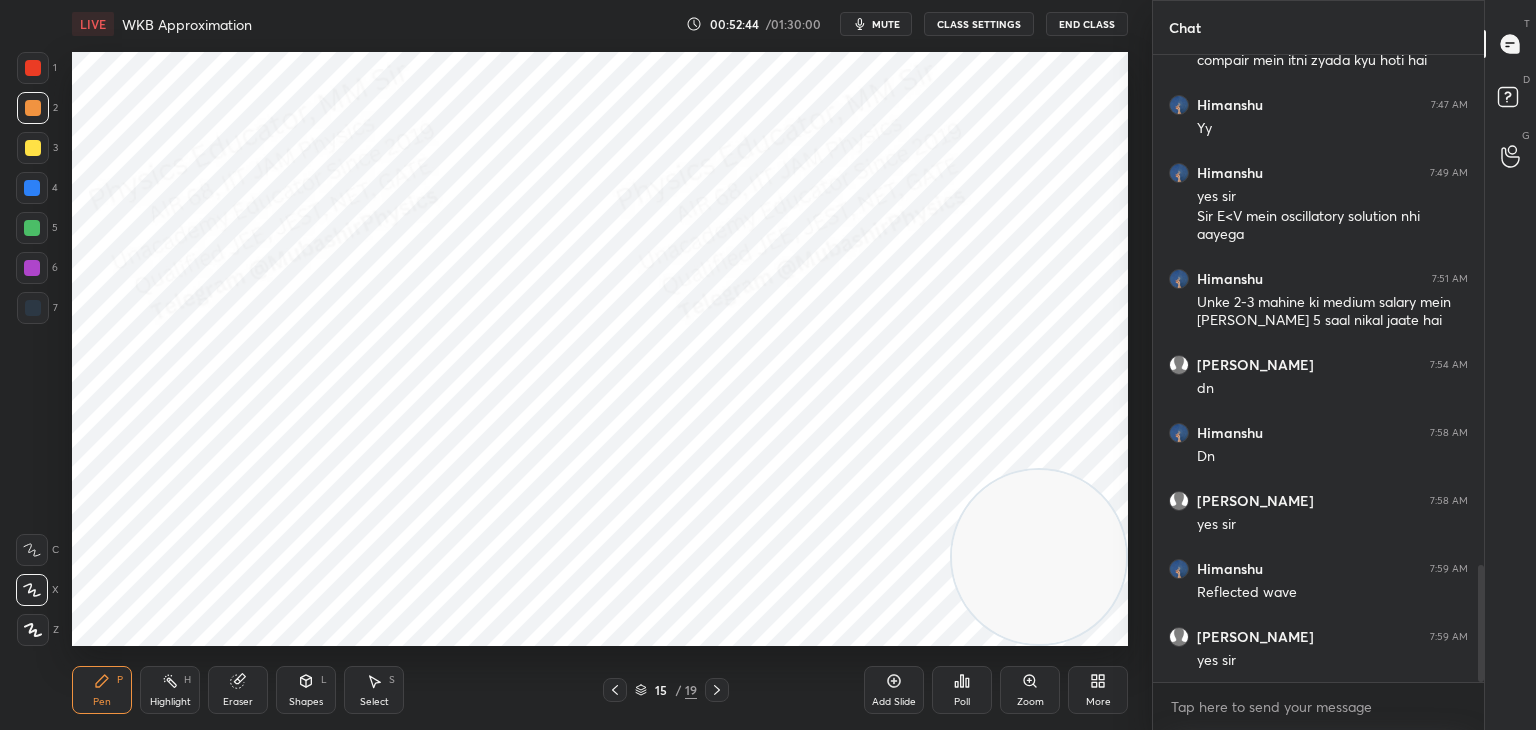 click at bounding box center [32, 228] 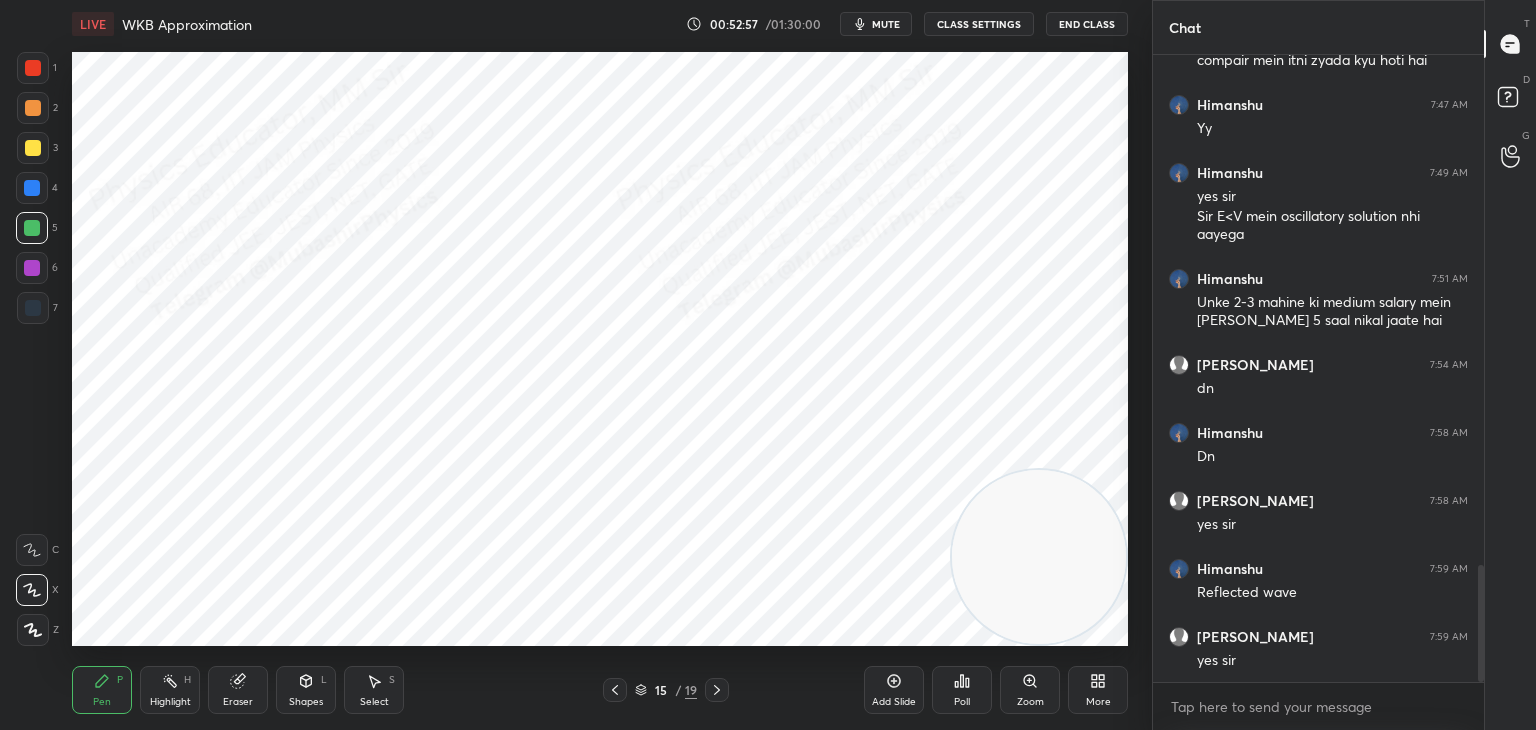 click 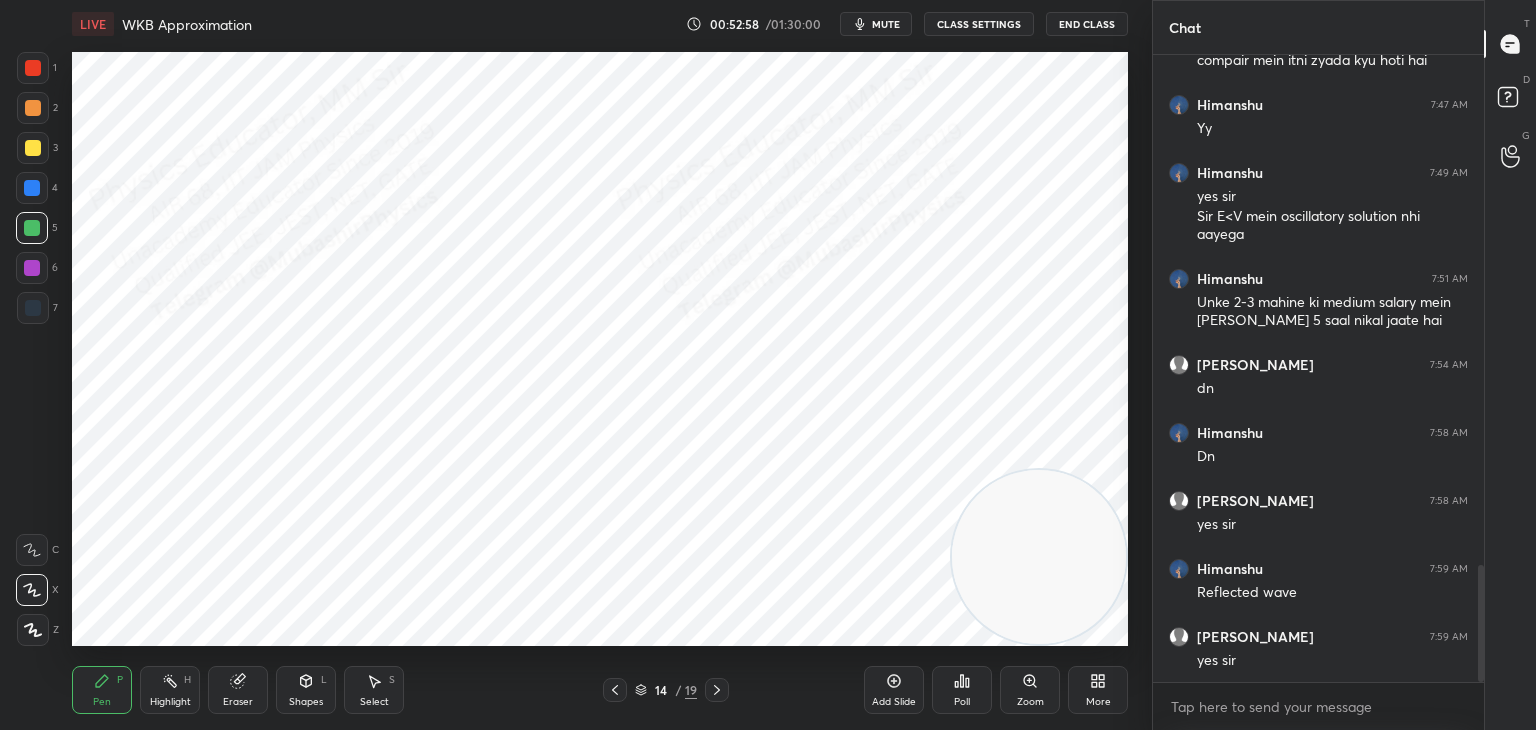 drag, startPoint x: 164, startPoint y: 693, endPoint x: 193, endPoint y: 678, distance: 32.649654 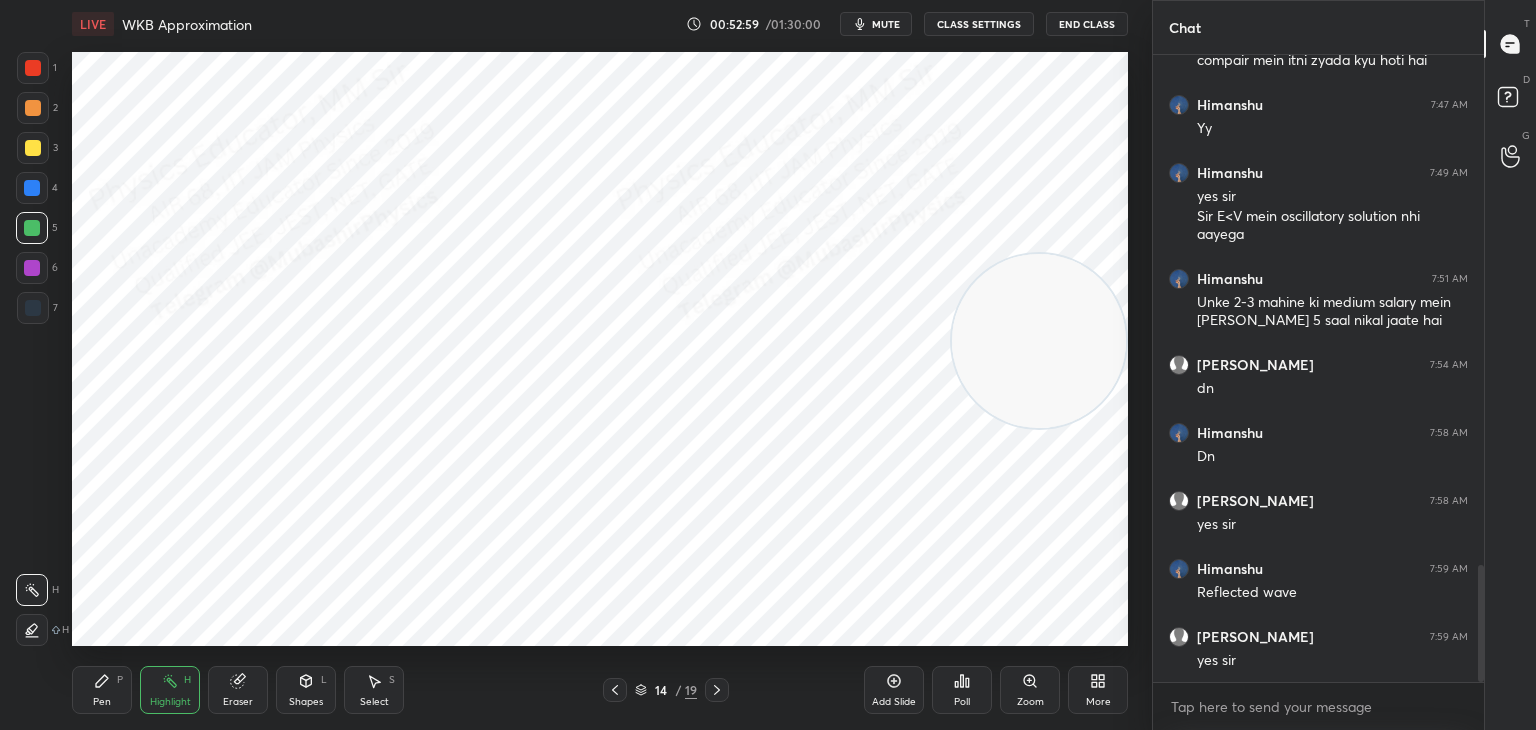 drag, startPoint x: 1083, startPoint y: 317, endPoint x: 977, endPoint y: 190, distance: 165.42369 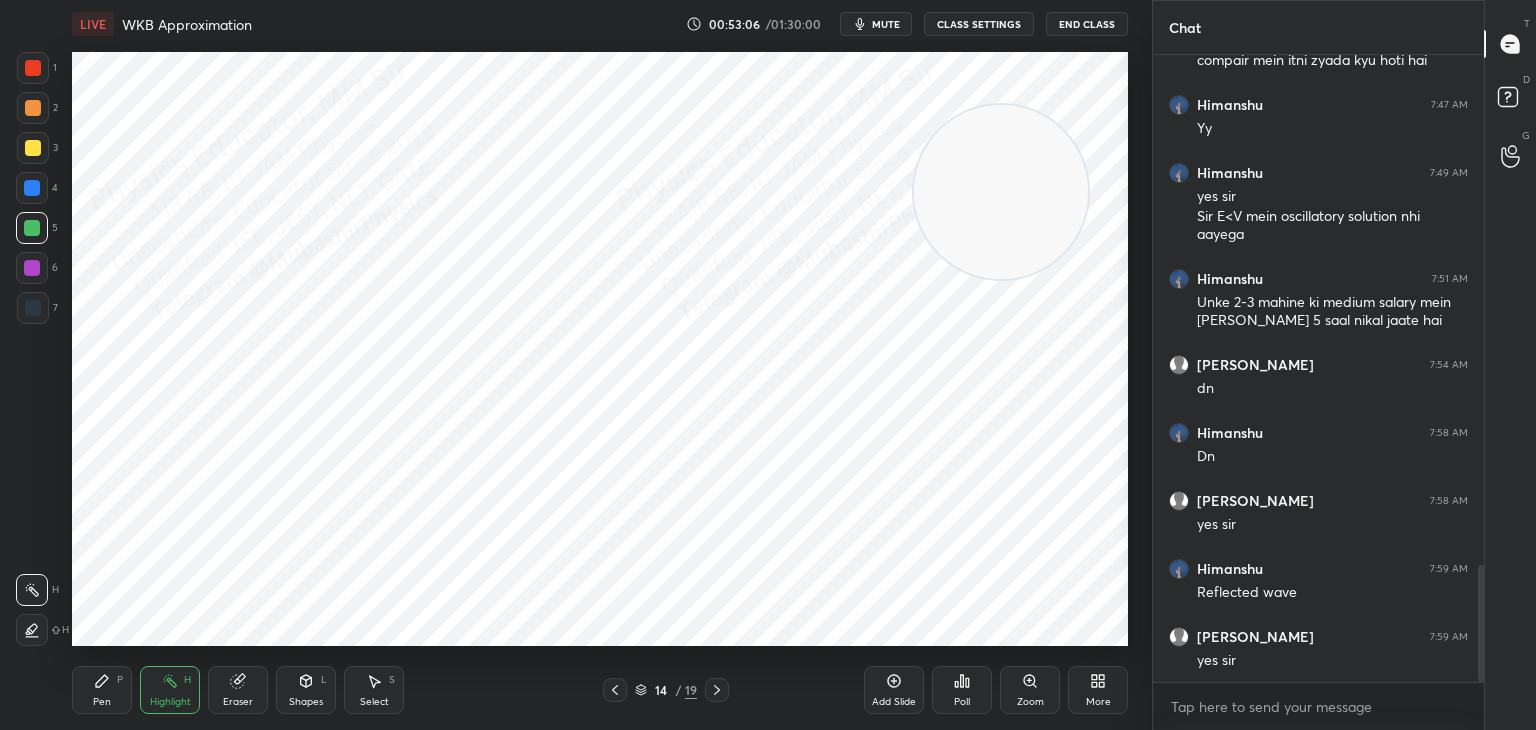 drag, startPoint x: 715, startPoint y: 688, endPoint x: 723, endPoint y: 654, distance: 34.928497 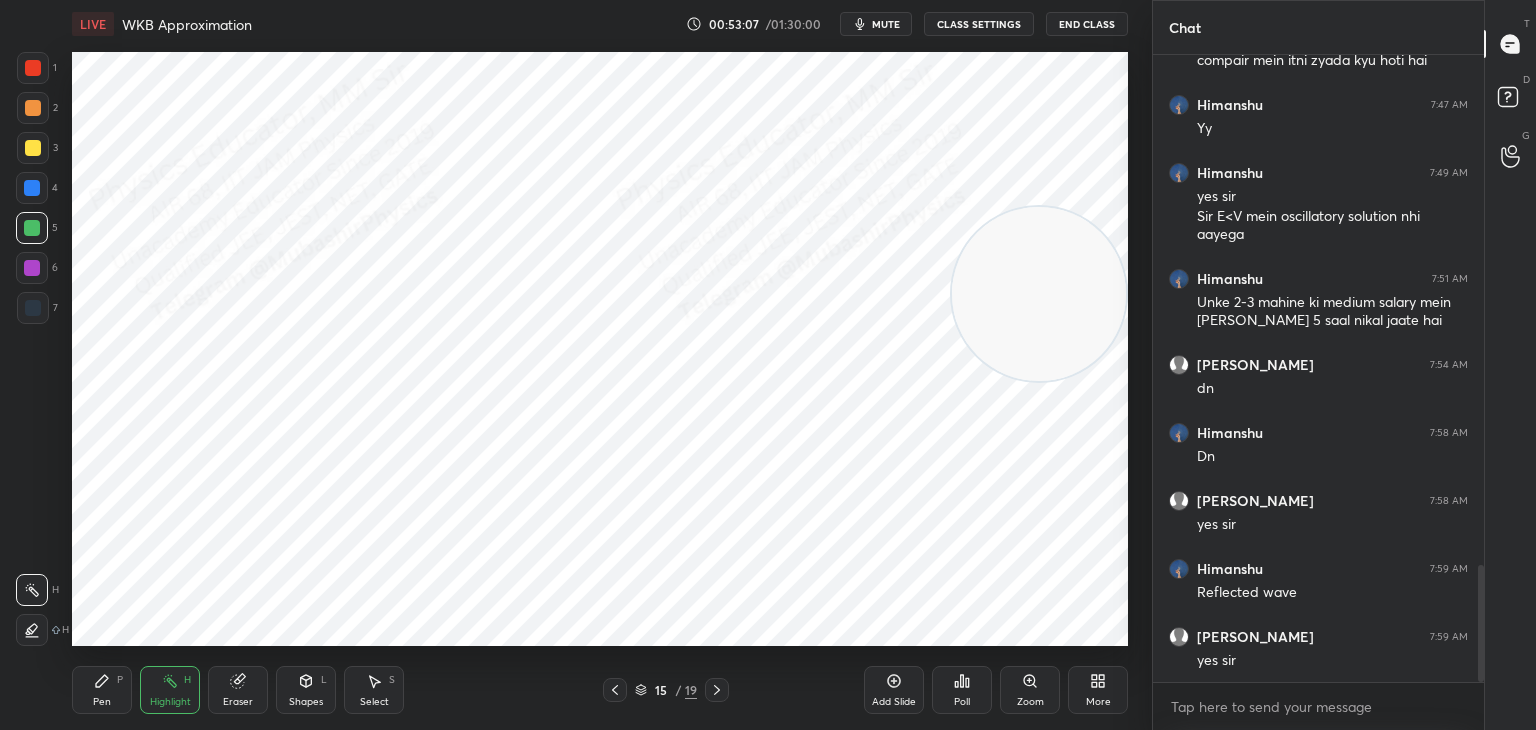 drag, startPoint x: 1059, startPoint y: 296, endPoint x: 993, endPoint y: 605, distance: 315.96994 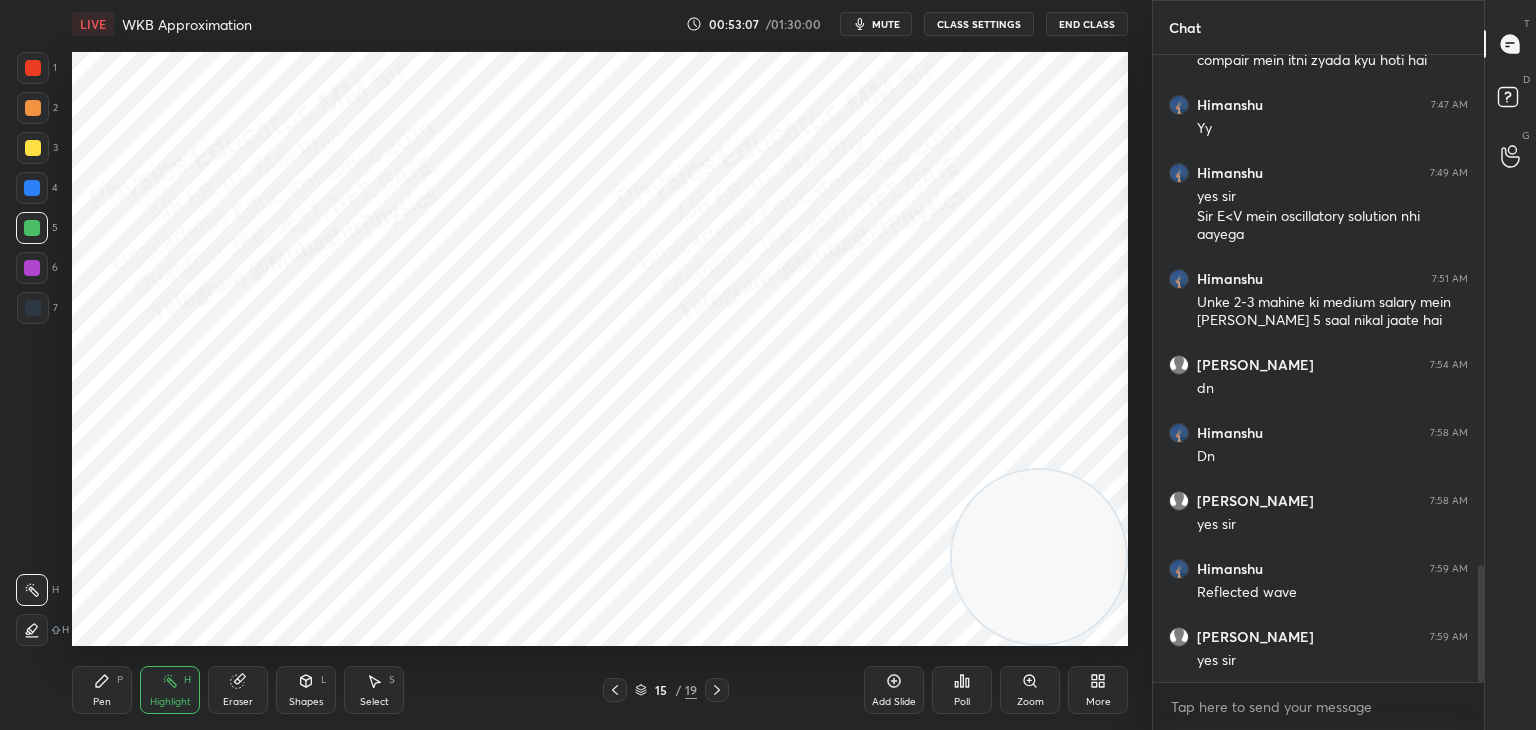 click on "Pen P" at bounding box center [102, 690] 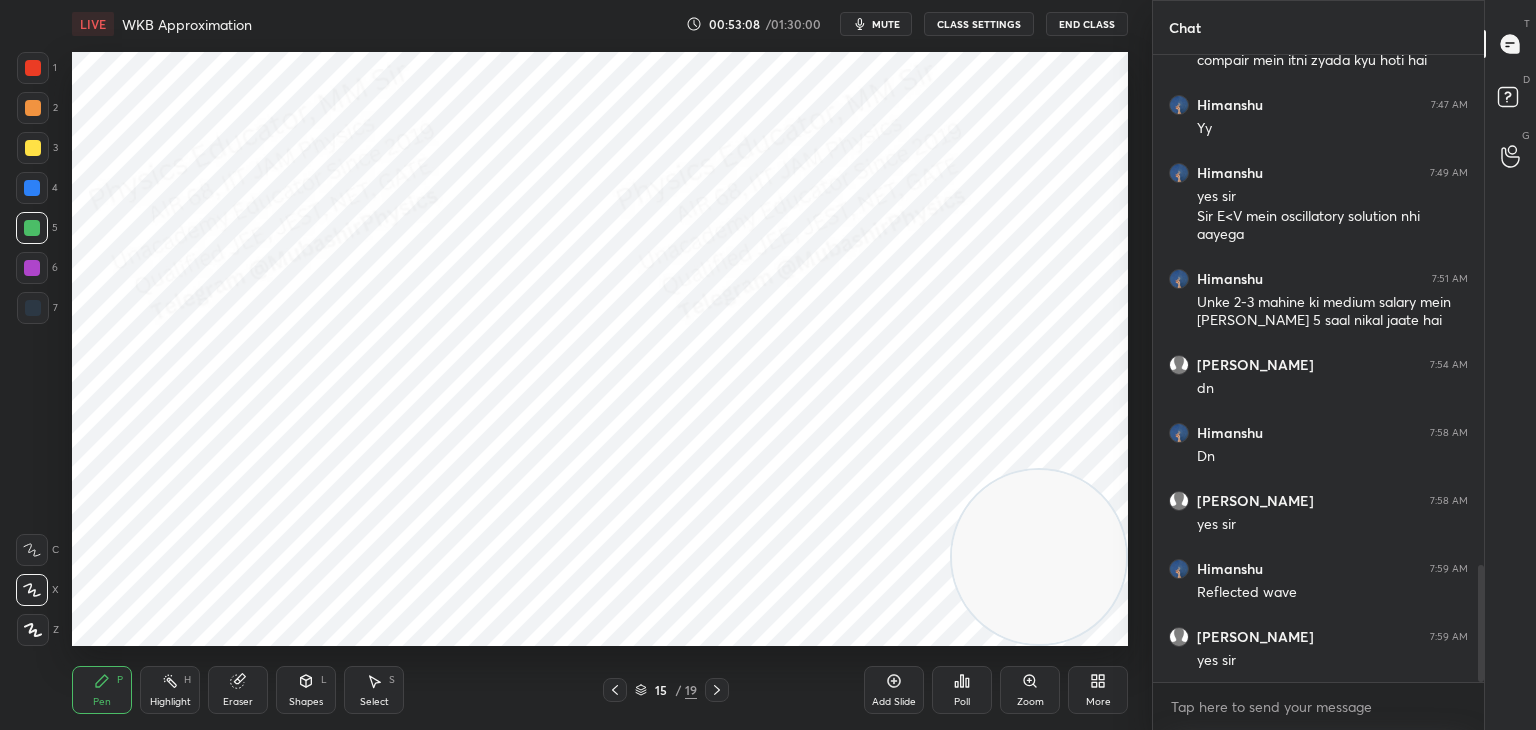 drag, startPoint x: 33, startPoint y: 190, endPoint x: 71, endPoint y: 304, distance: 120.16655 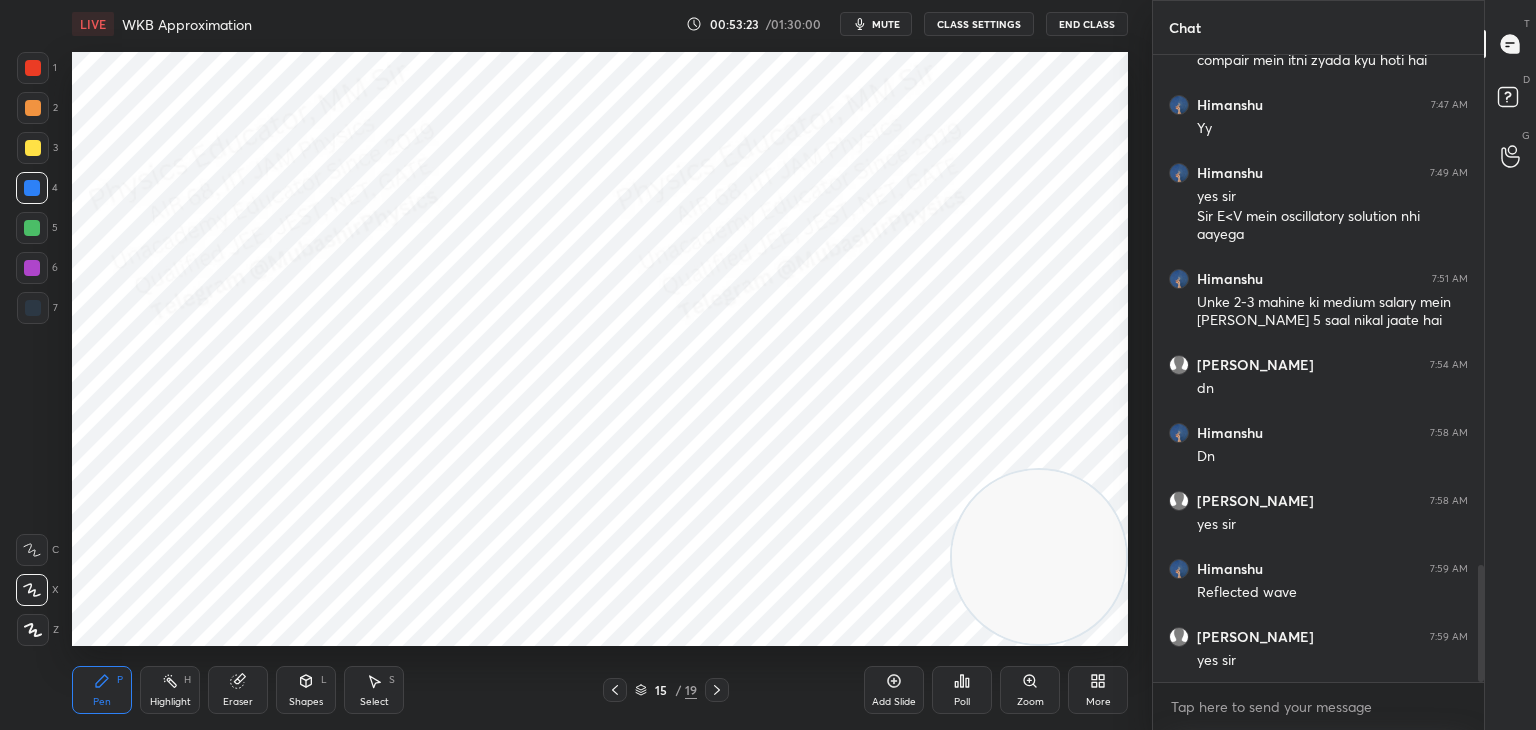 click on "Eraser" at bounding box center (238, 690) 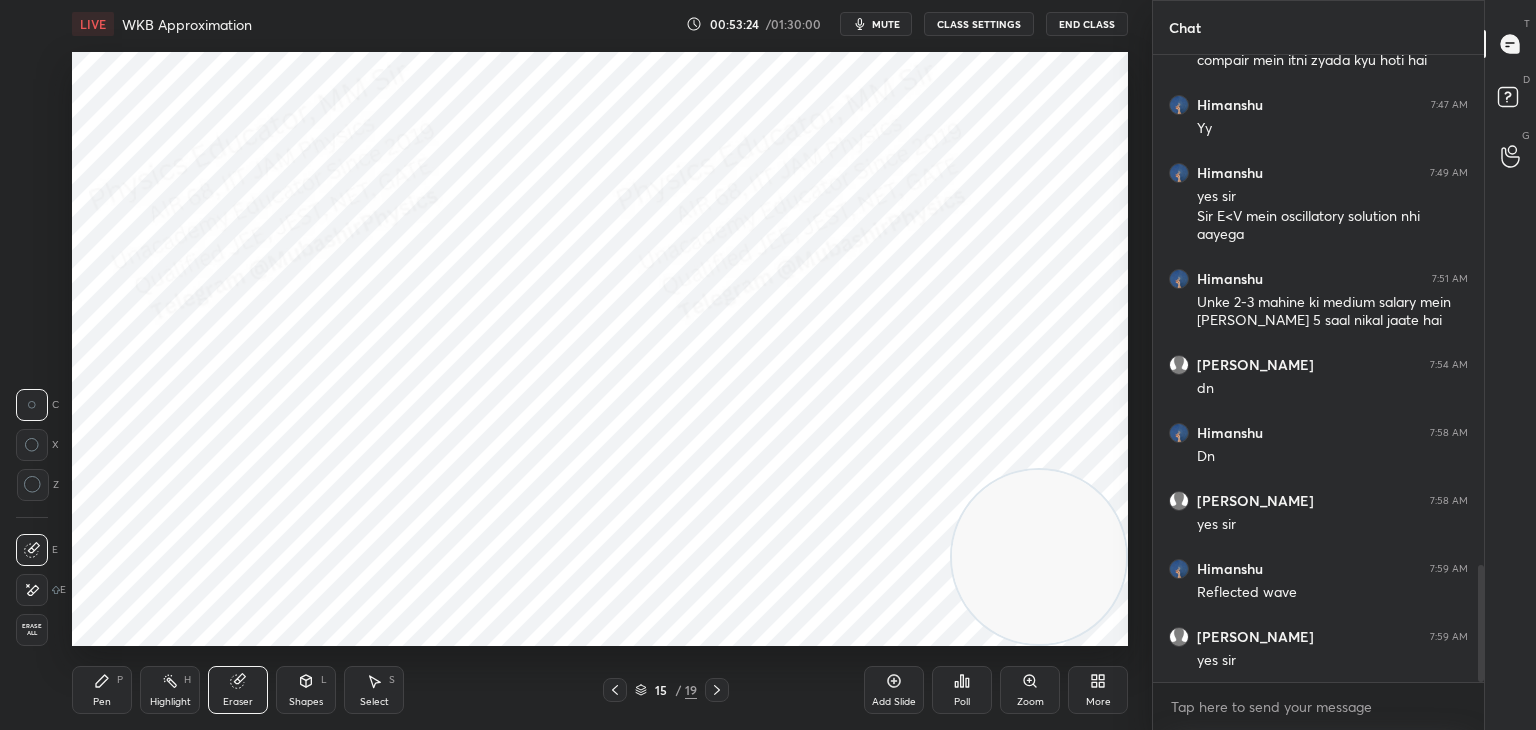 drag, startPoint x: 93, startPoint y: 680, endPoint x: 105, endPoint y: 678, distance: 12.165525 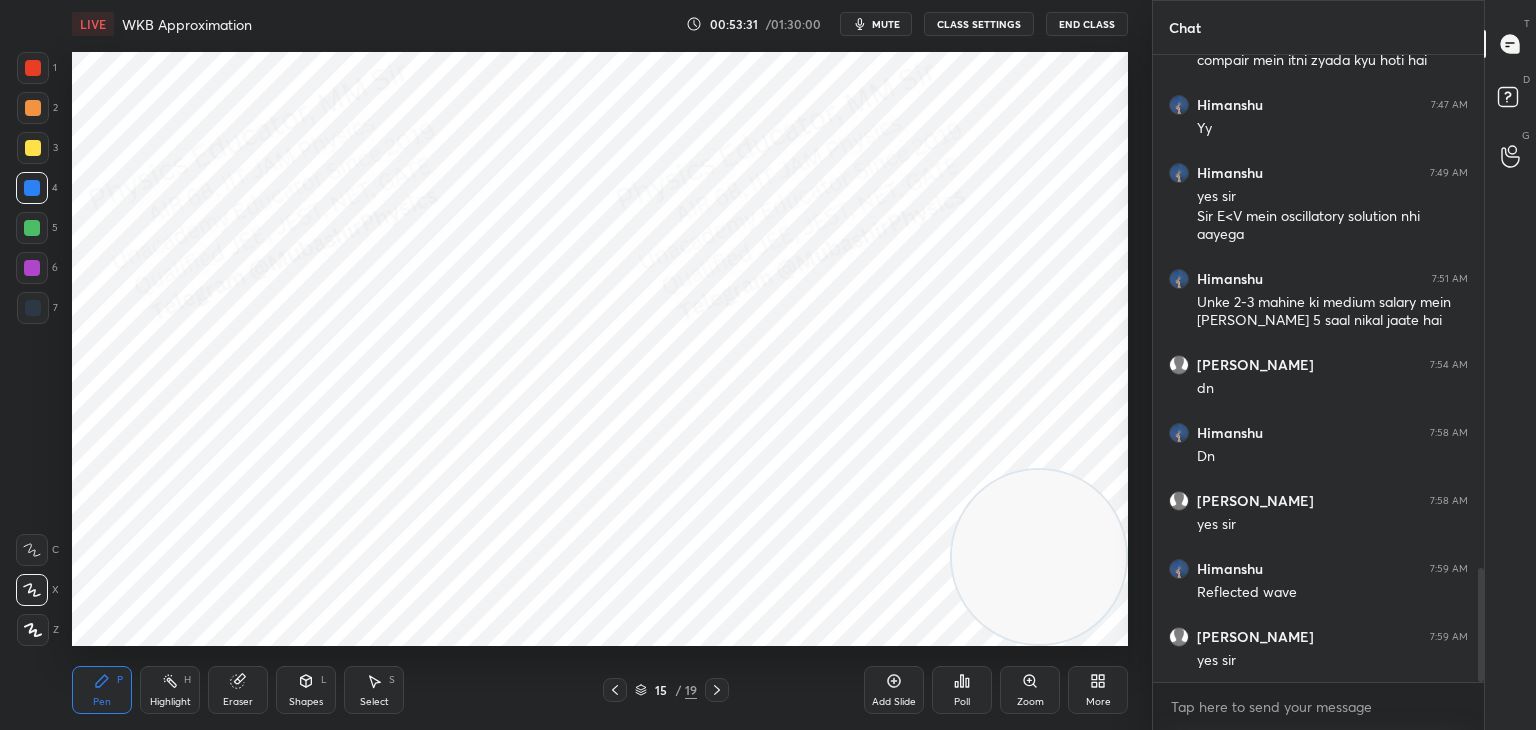 scroll, scrollTop: 2824, scrollLeft: 0, axis: vertical 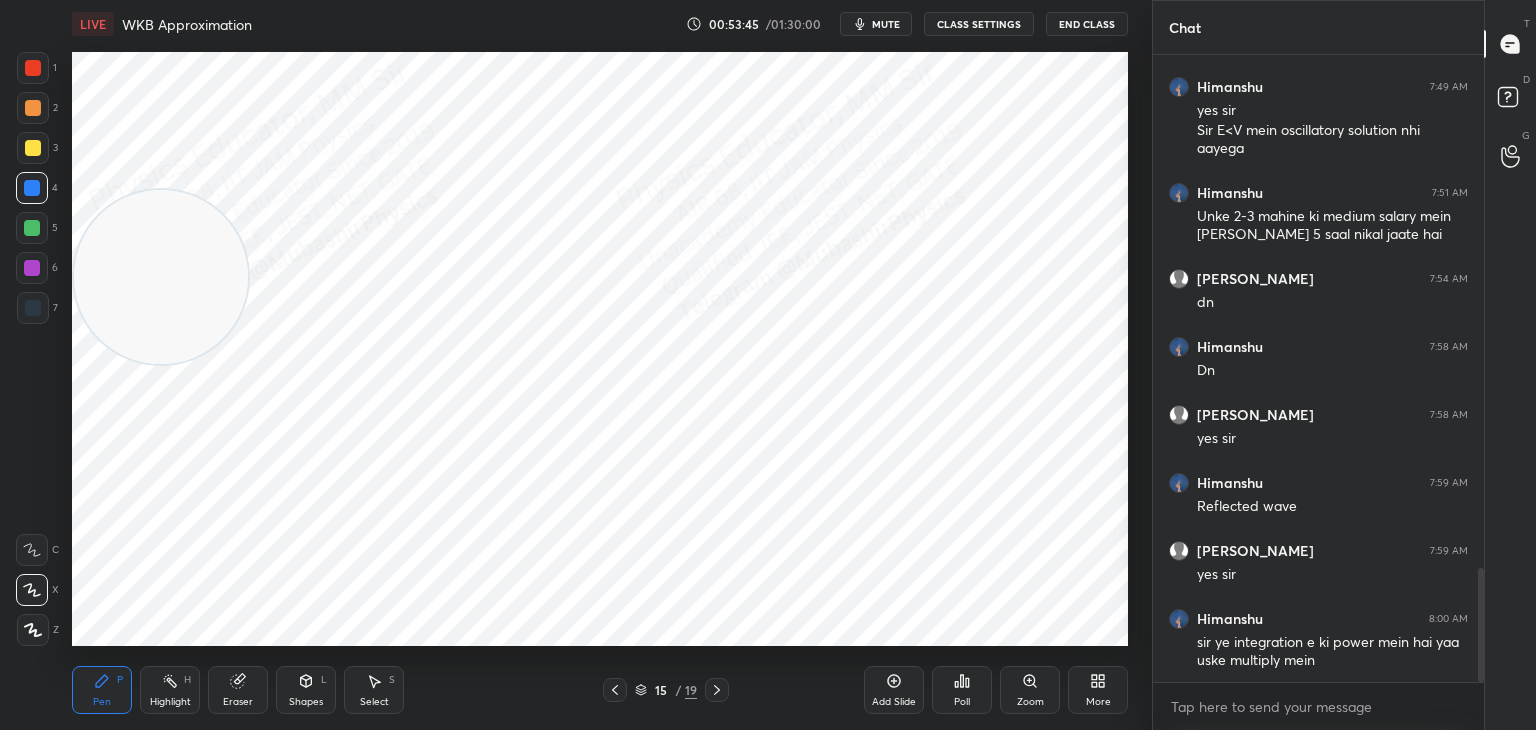 drag, startPoint x: 1025, startPoint y: 545, endPoint x: 168, endPoint y: 273, distance: 899.129 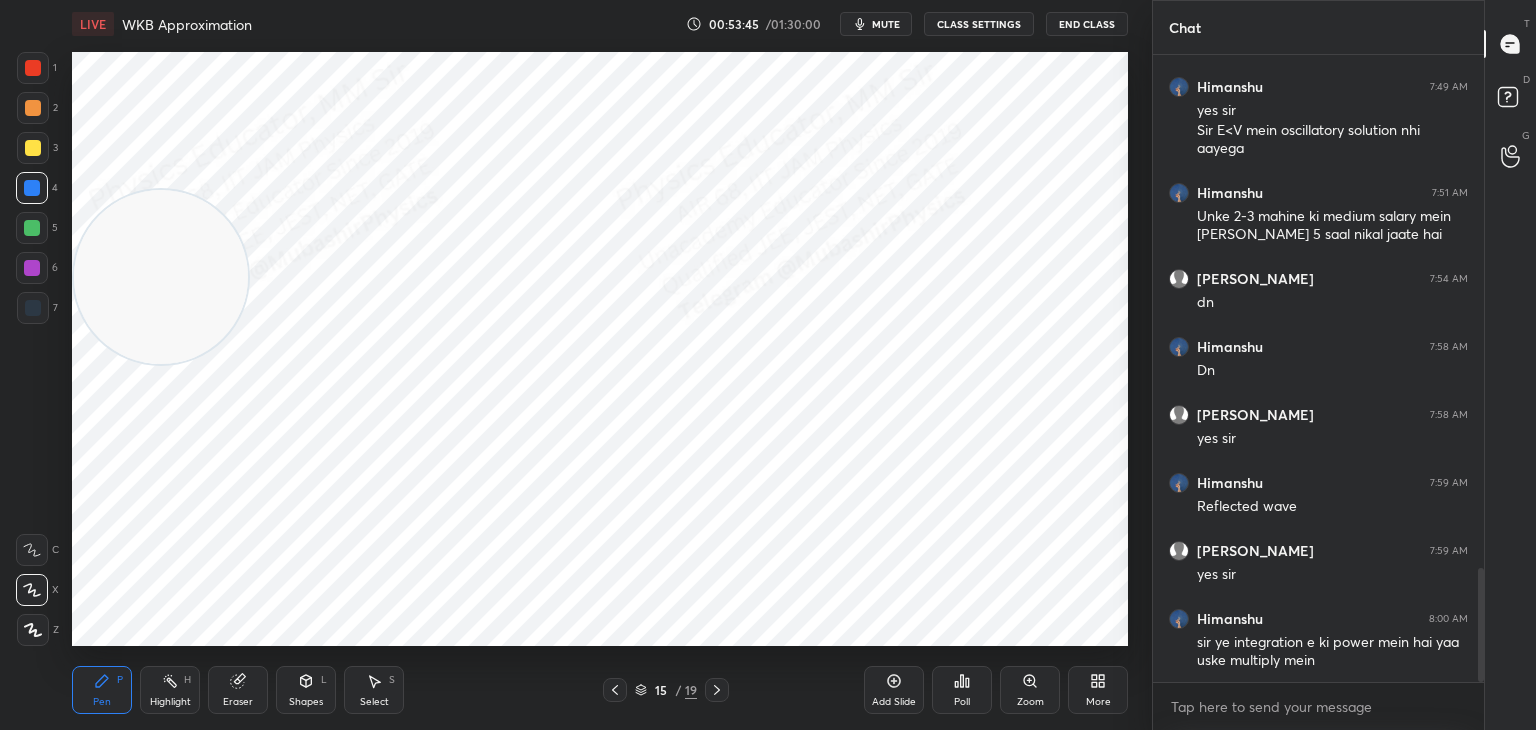 click at bounding box center [161, 277] 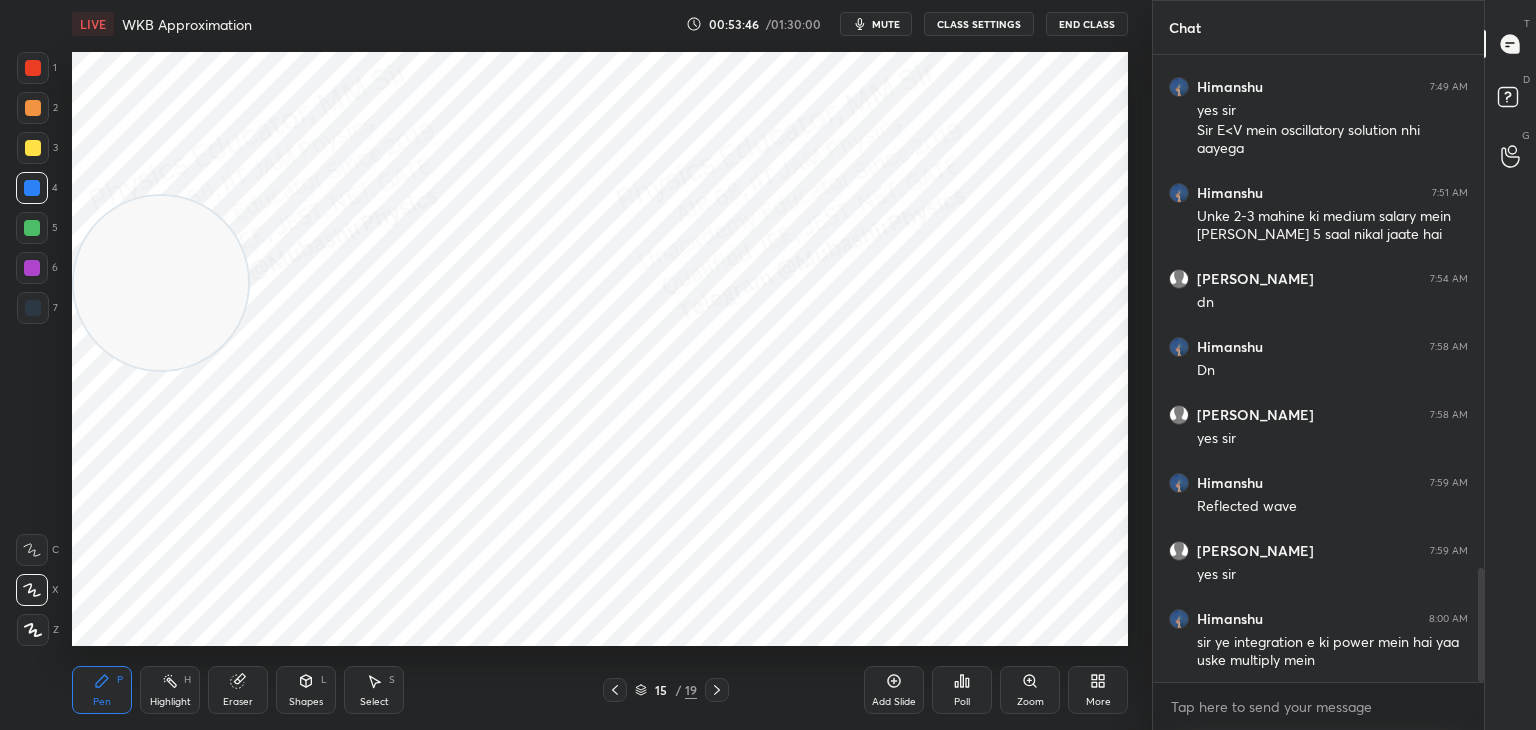 drag, startPoint x: 169, startPoint y: 684, endPoint x: 175, endPoint y: 674, distance: 11.661903 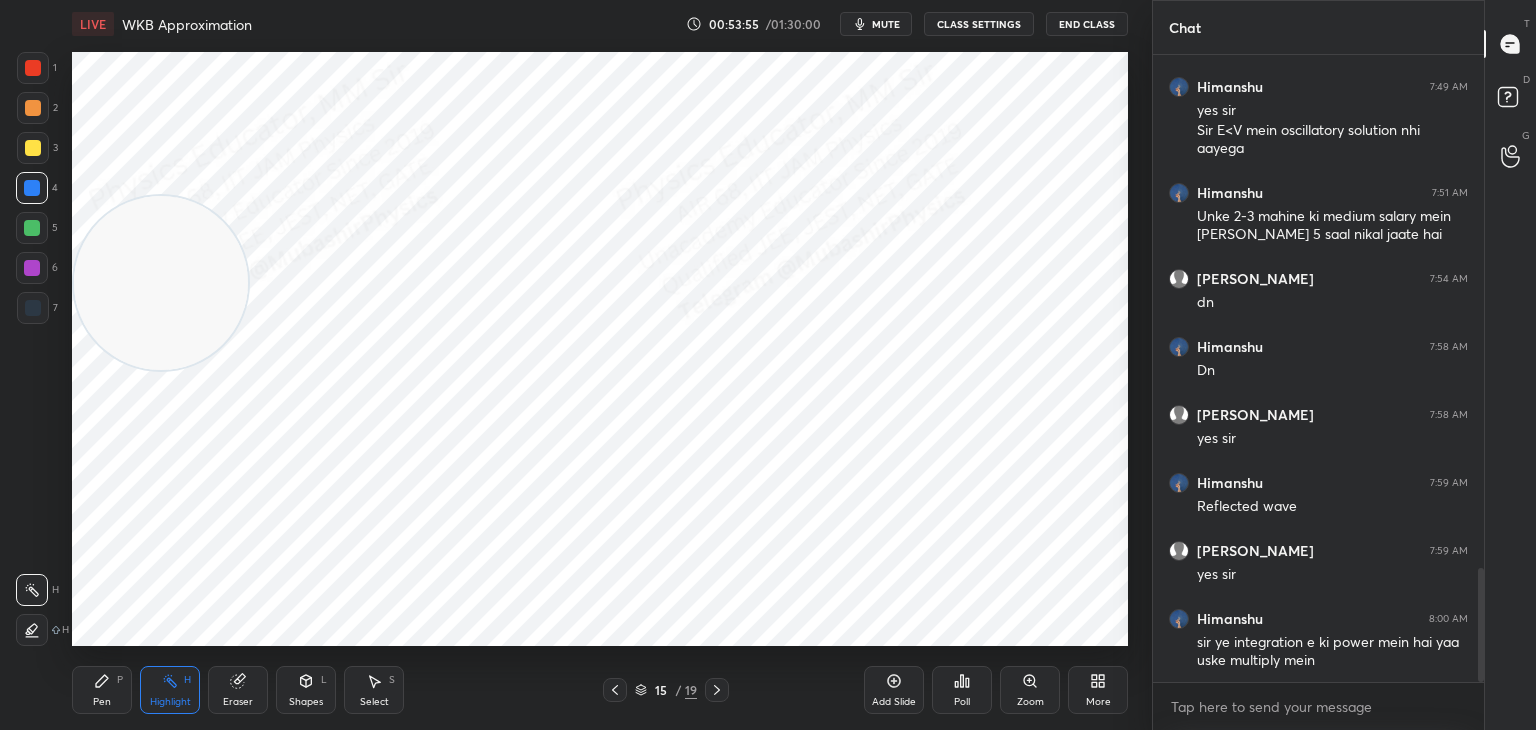 click on "Select" at bounding box center [374, 702] 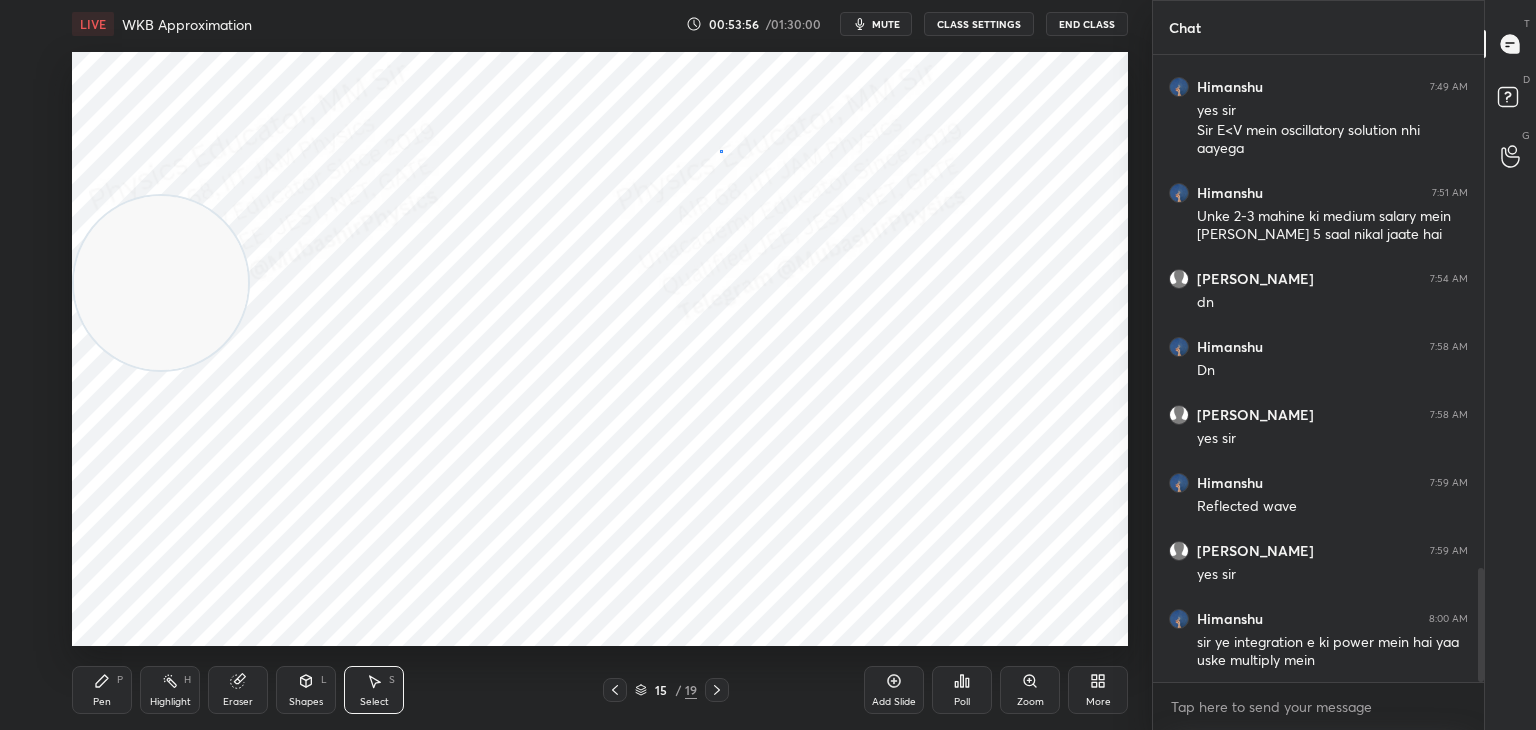 drag, startPoint x: 720, startPoint y: 150, endPoint x: 723, endPoint y: 169, distance: 19.235384 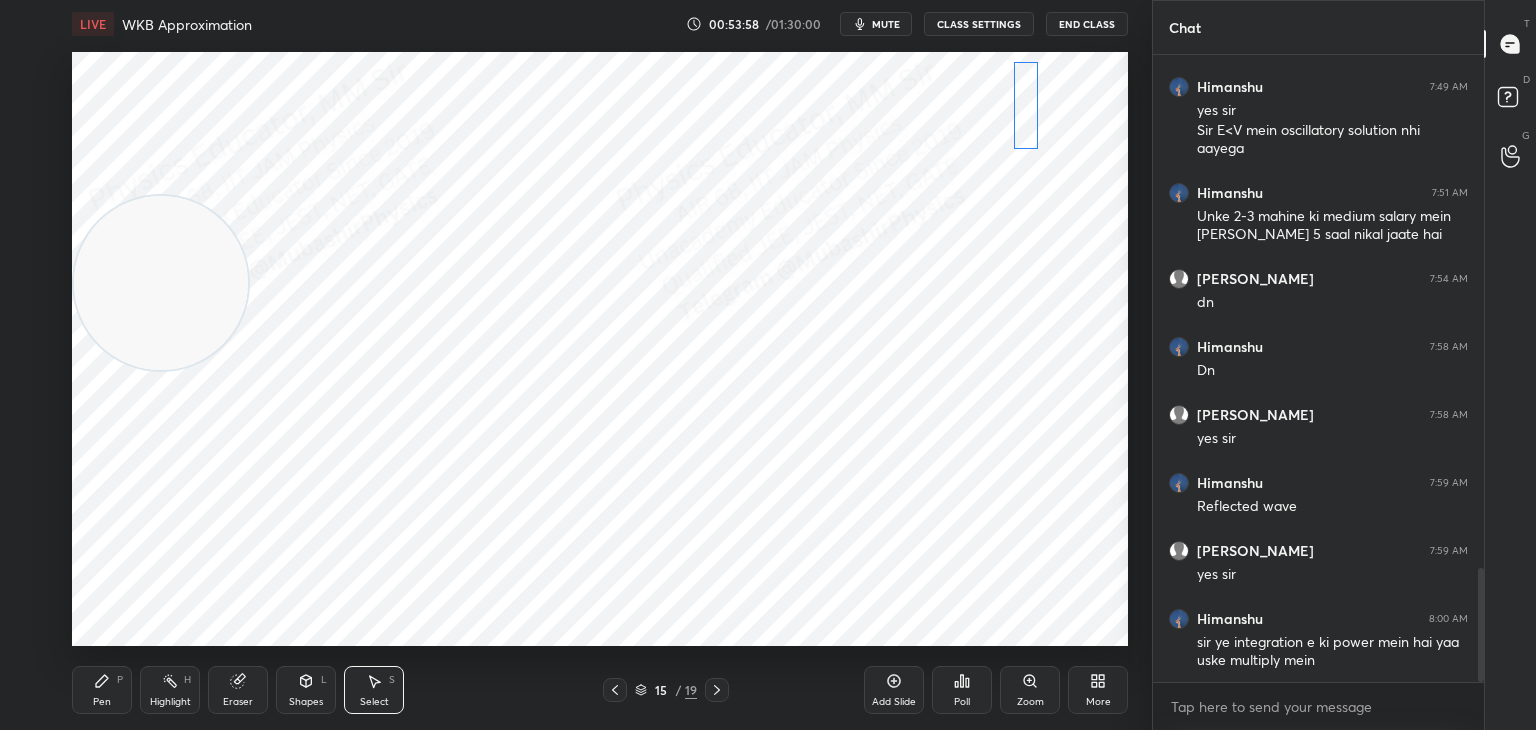 drag, startPoint x: 725, startPoint y: 125, endPoint x: 1024, endPoint y: 118, distance: 299.08194 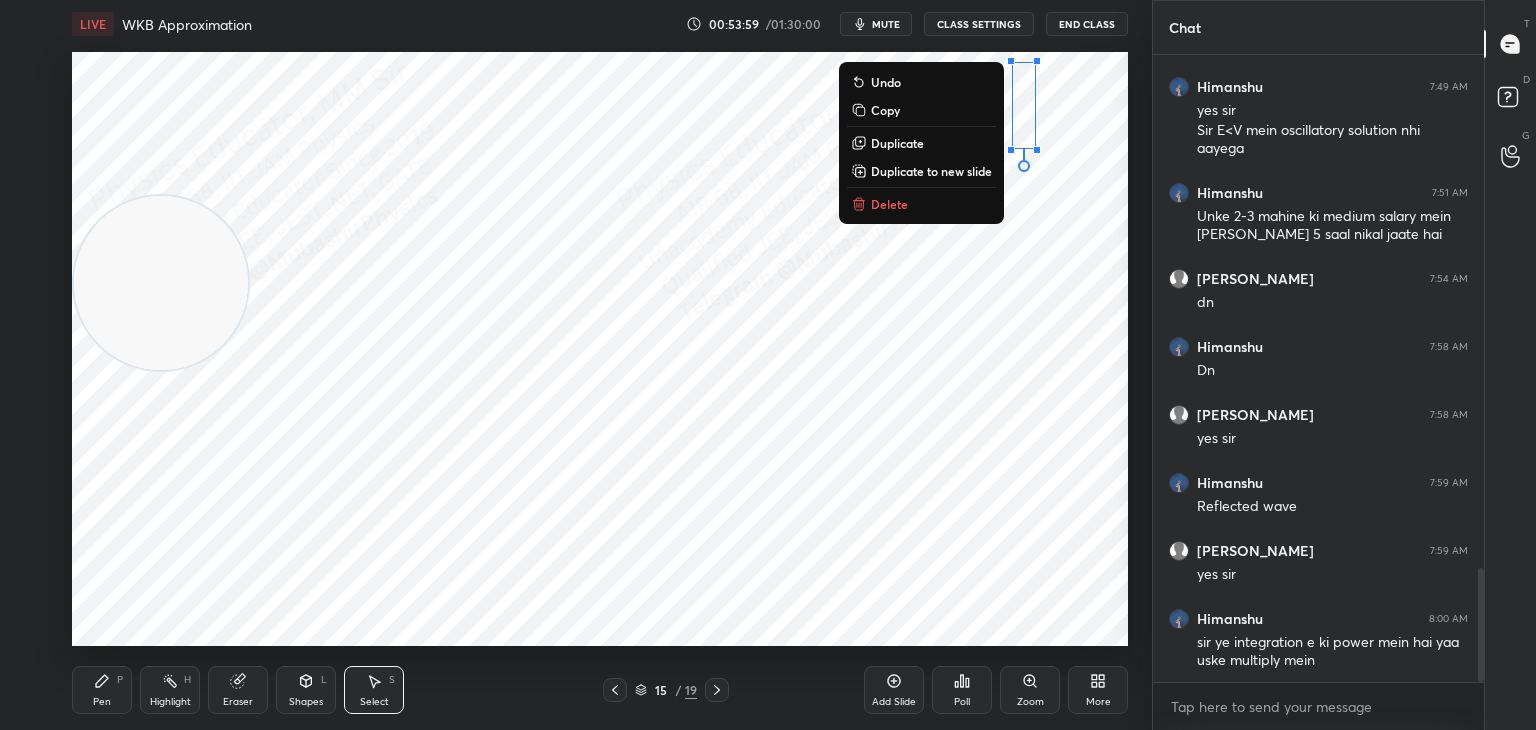 drag, startPoint x: 753, startPoint y: 50, endPoint x: 764, endPoint y: 73, distance: 25.495098 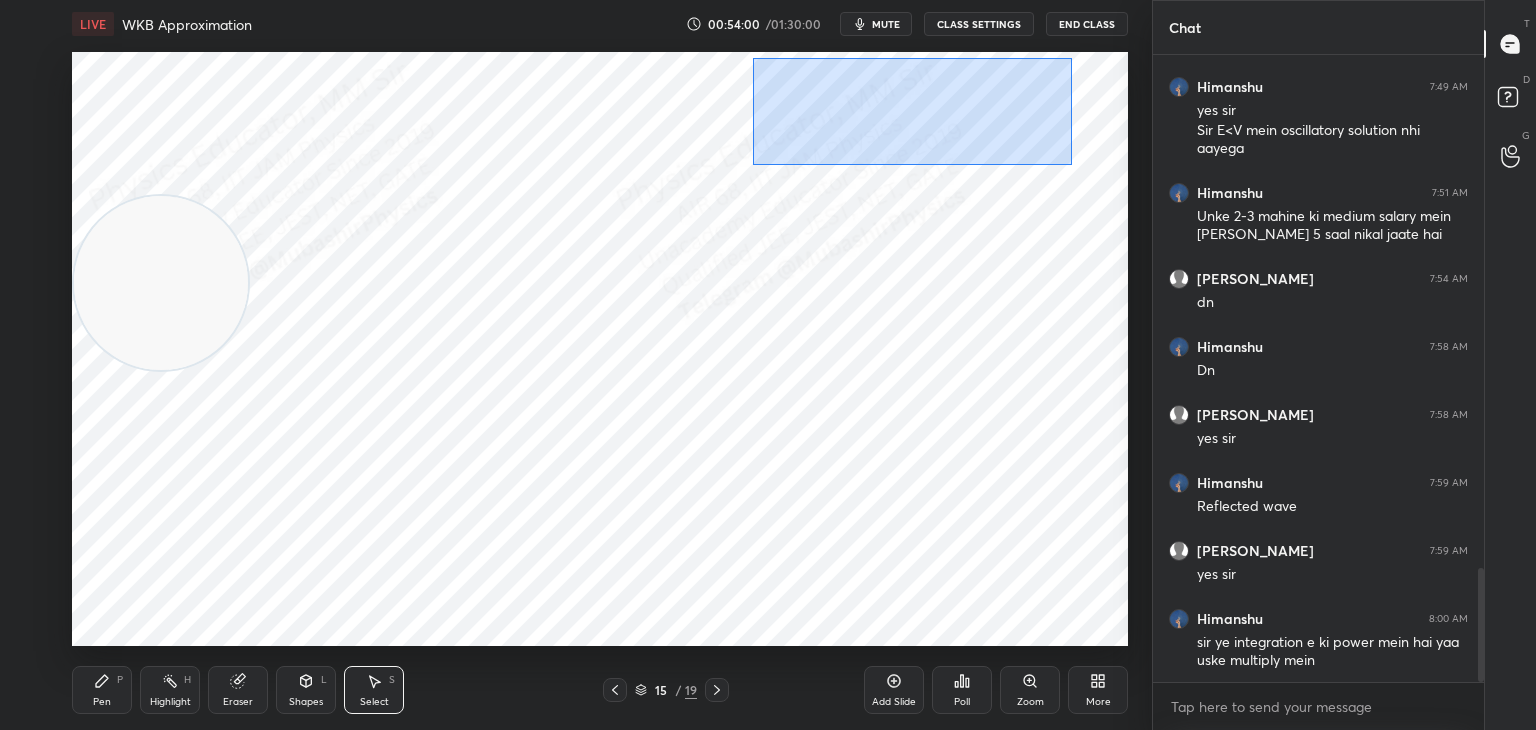 drag, startPoint x: 753, startPoint y: 58, endPoint x: 1009, endPoint y: 137, distance: 267.9123 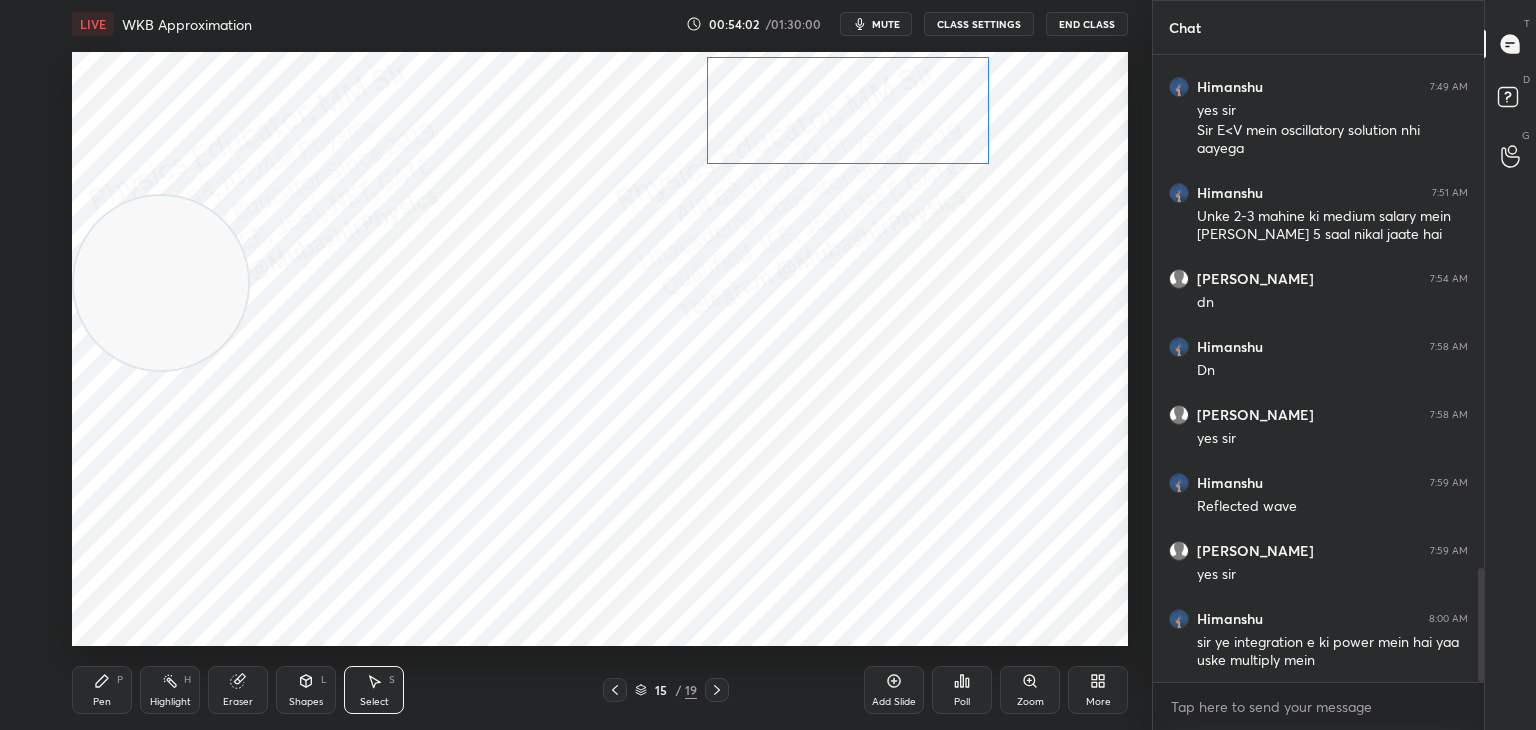 drag, startPoint x: 968, startPoint y: 121, endPoint x: 921, endPoint y: 121, distance: 47 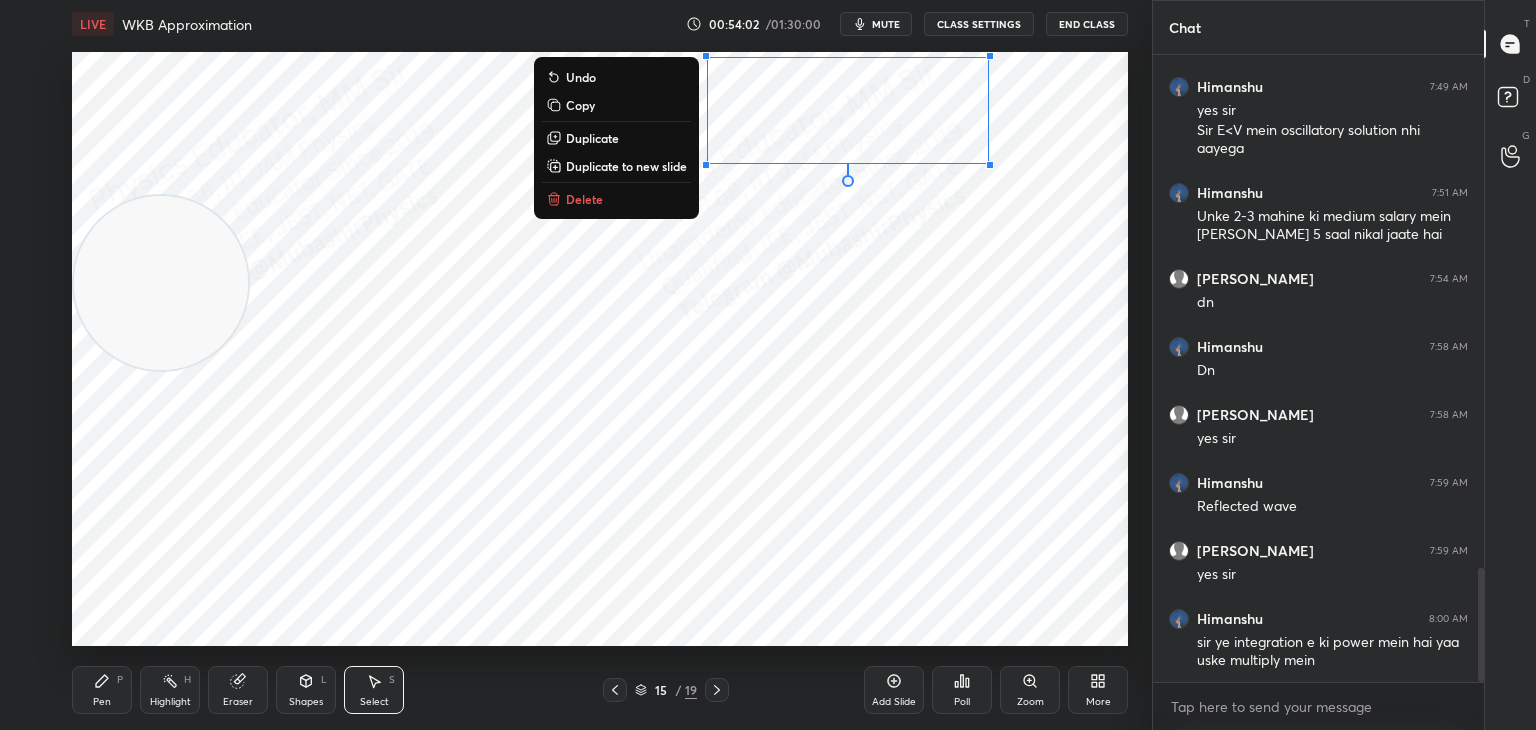 click on "0 ° Undo Copy Duplicate Duplicate to new slide Delete" at bounding box center (600, 349) 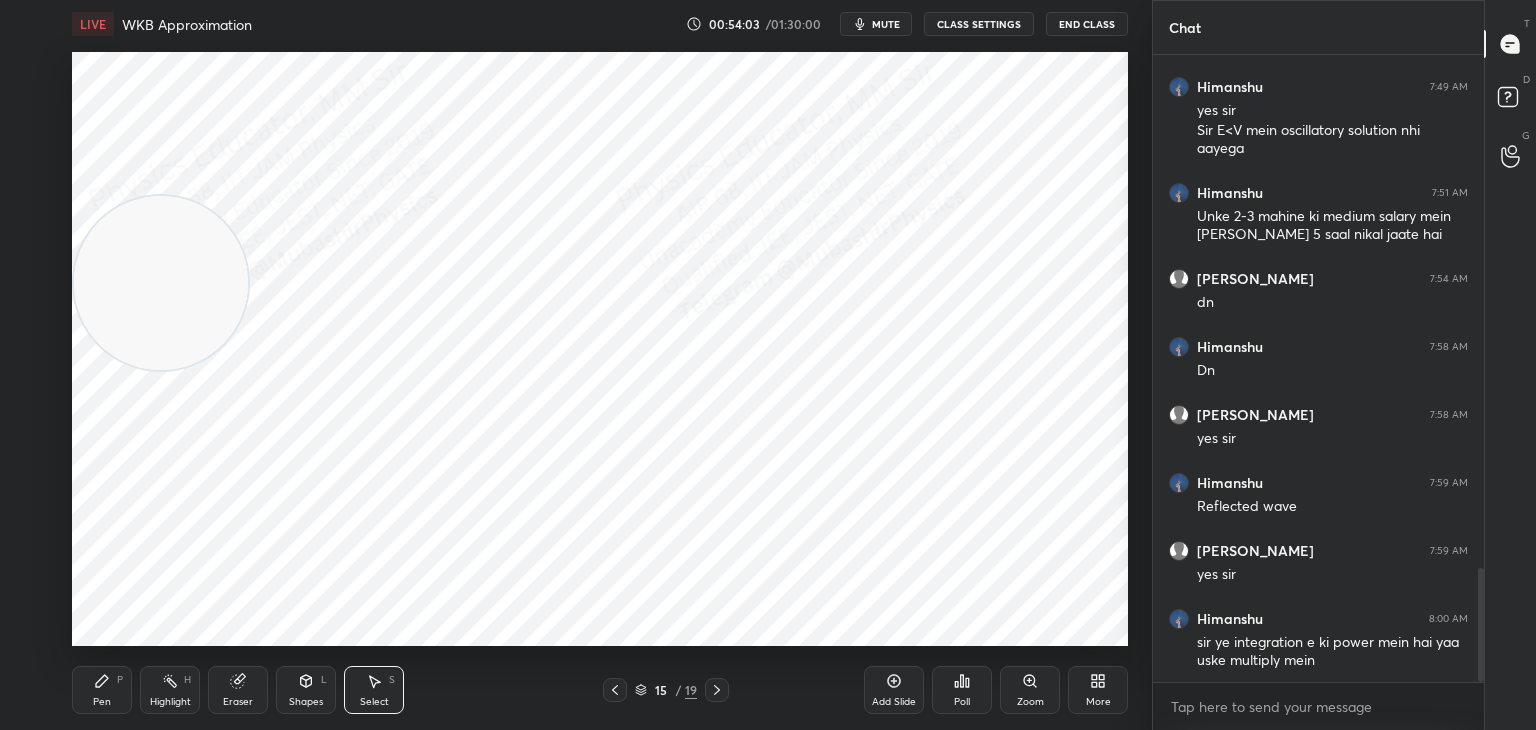 click 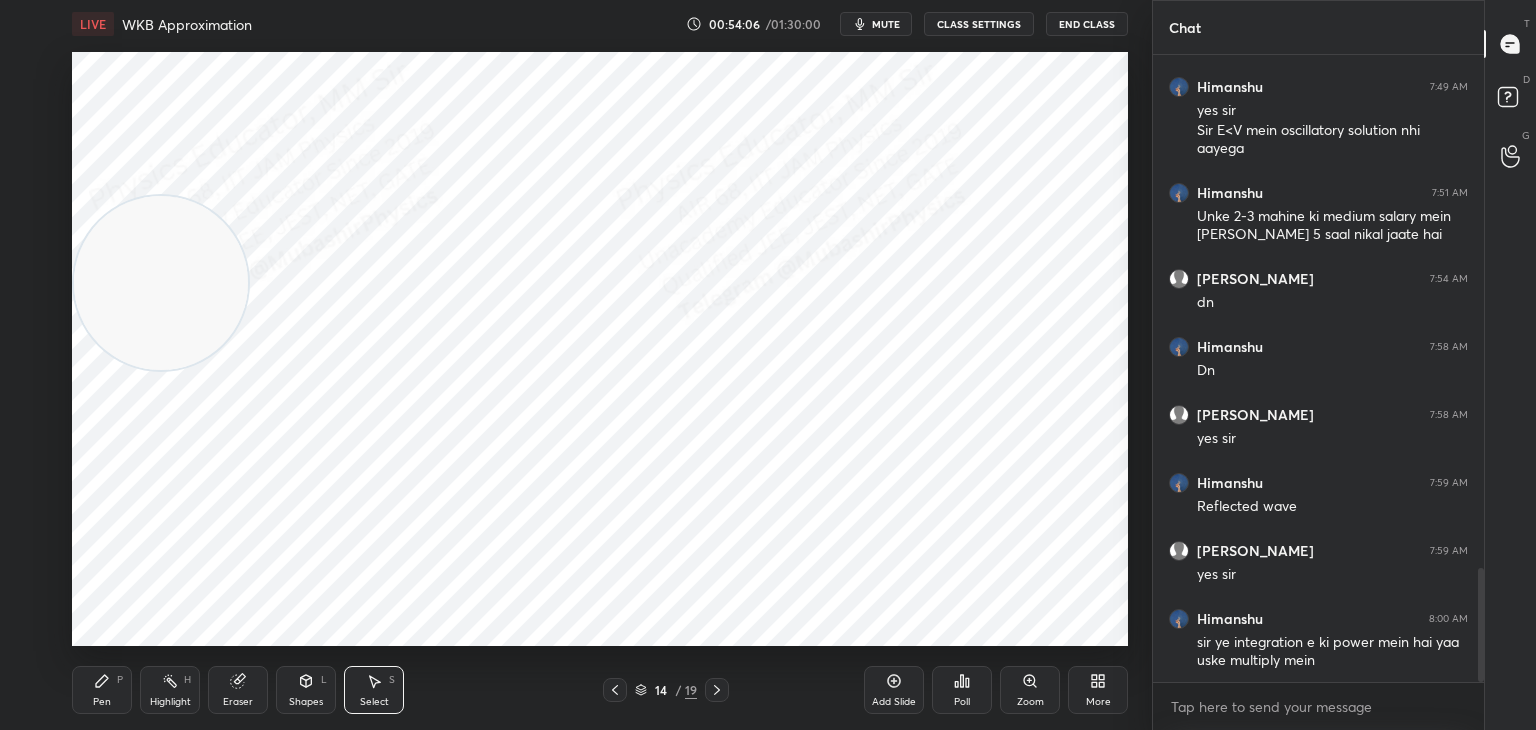 drag, startPoint x: 401, startPoint y: 684, endPoint x: 425, endPoint y: 650, distance: 41.617306 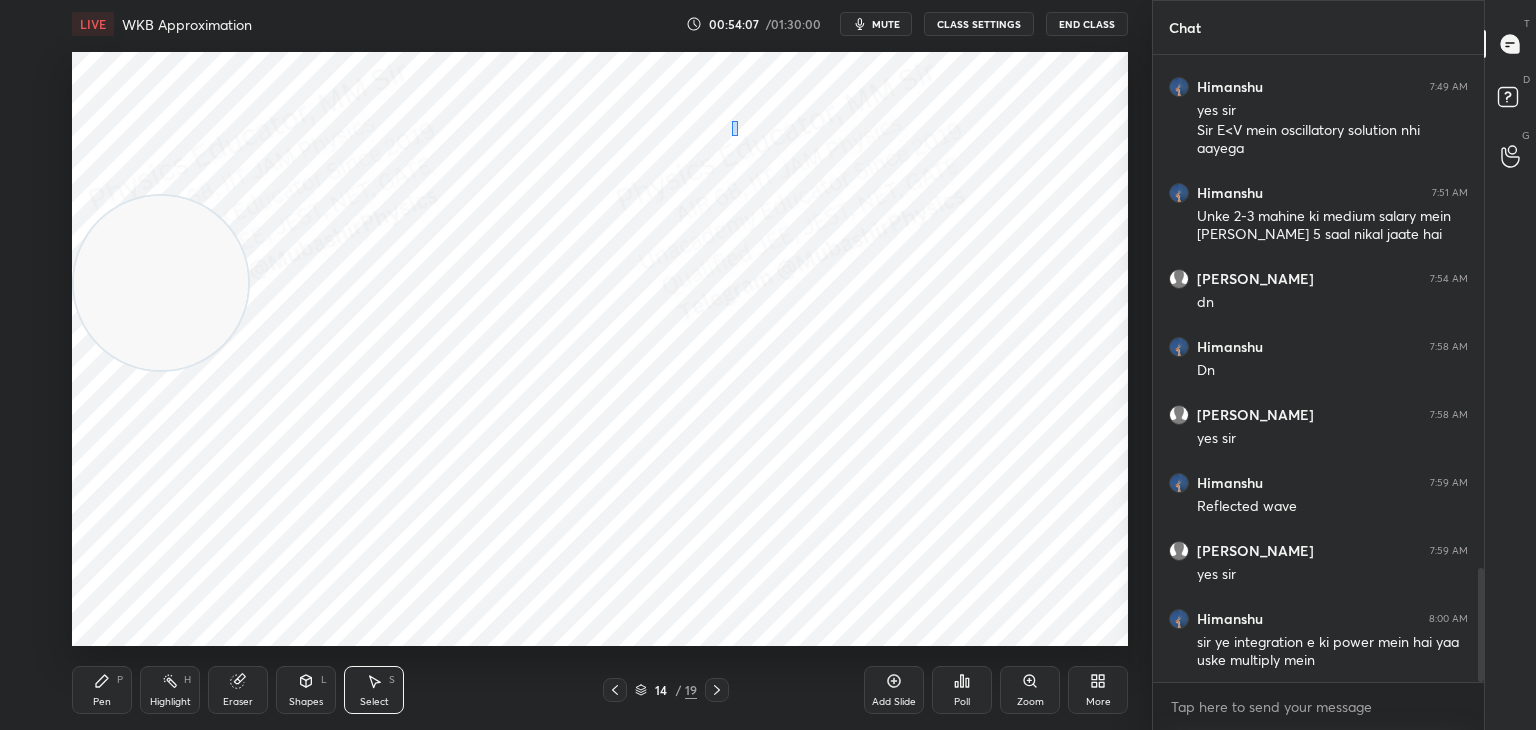 drag, startPoint x: 732, startPoint y: 121, endPoint x: 745, endPoint y: 152, distance: 33.61547 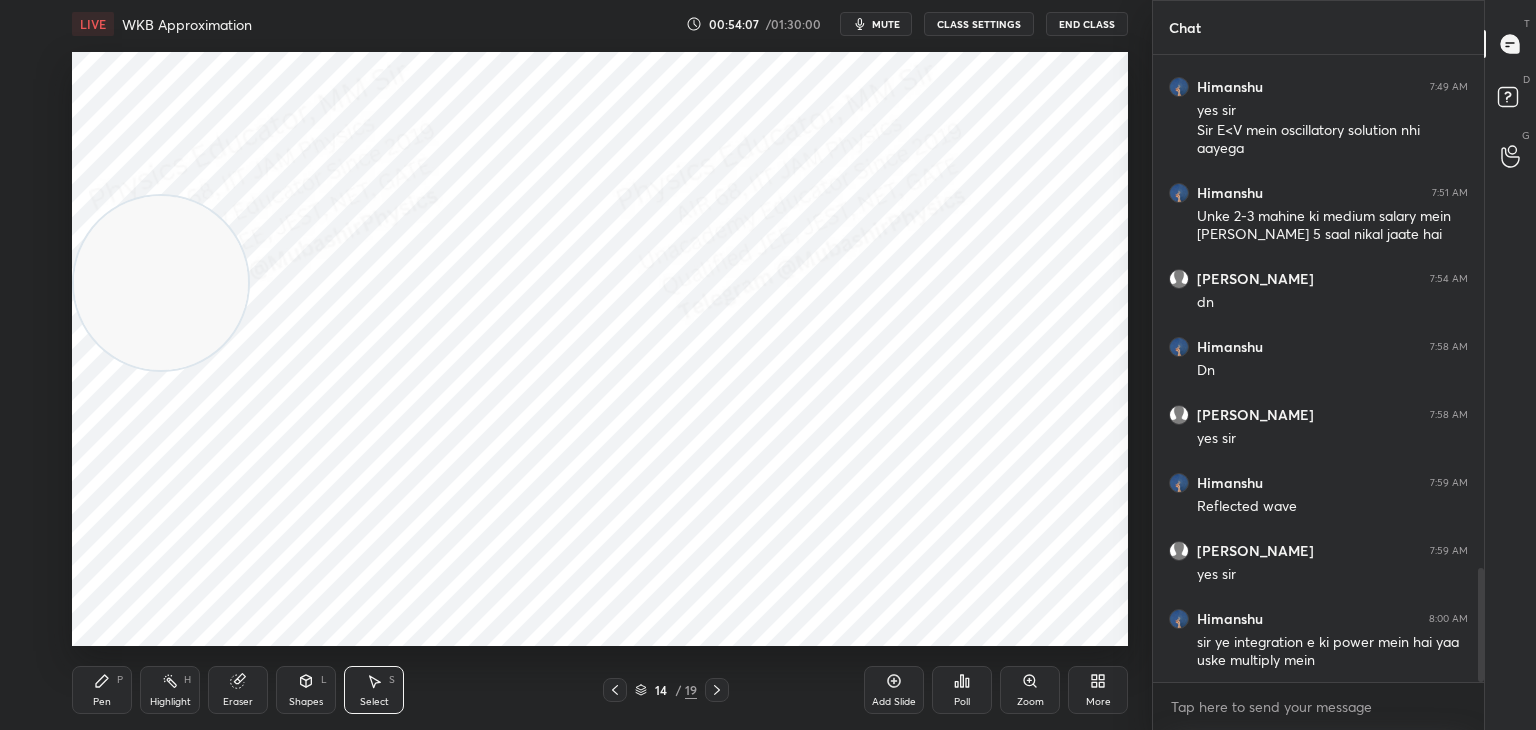 drag, startPoint x: 733, startPoint y: 125, endPoint x: 761, endPoint y: 145, distance: 34.4093 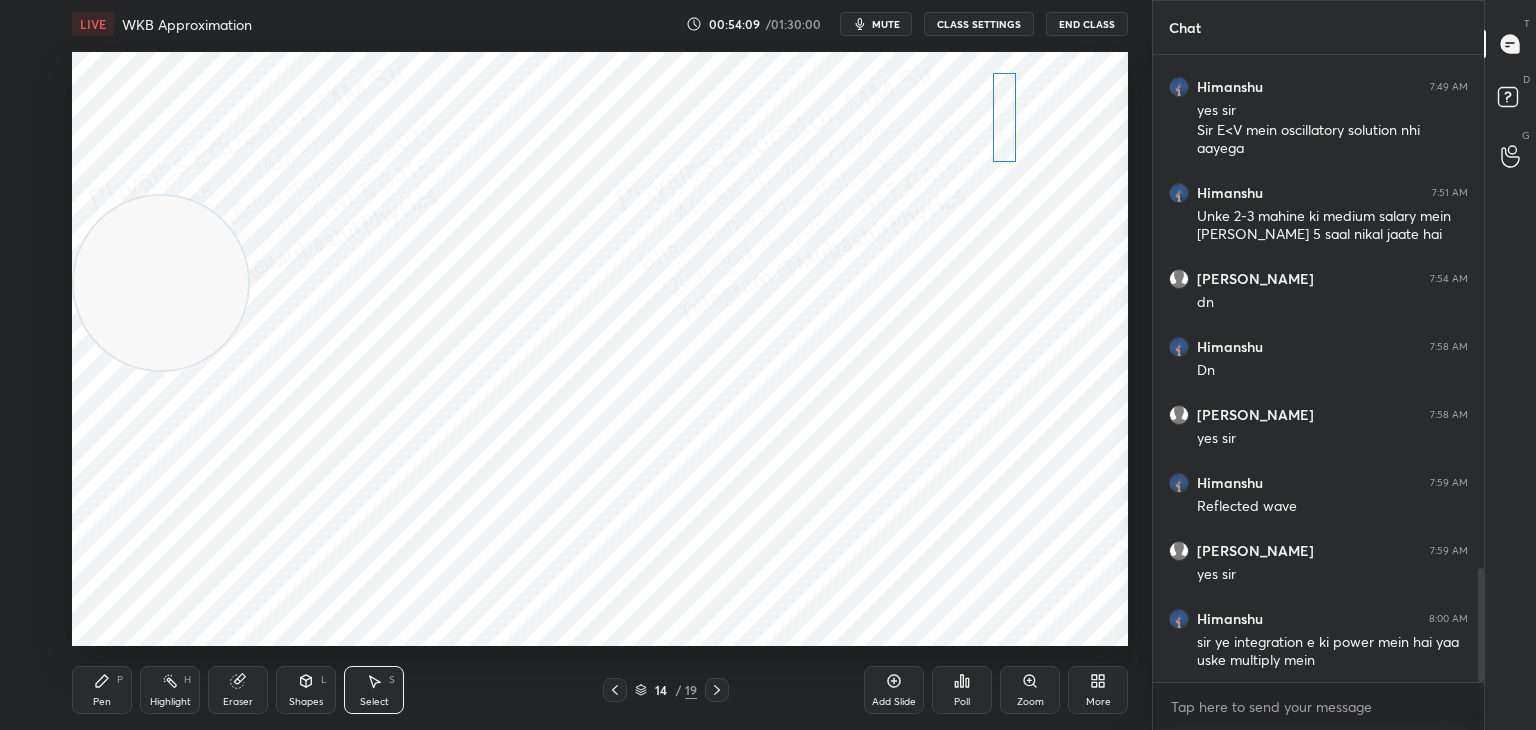 drag, startPoint x: 736, startPoint y: 125, endPoint x: 1004, endPoint y: 118, distance: 268.0914 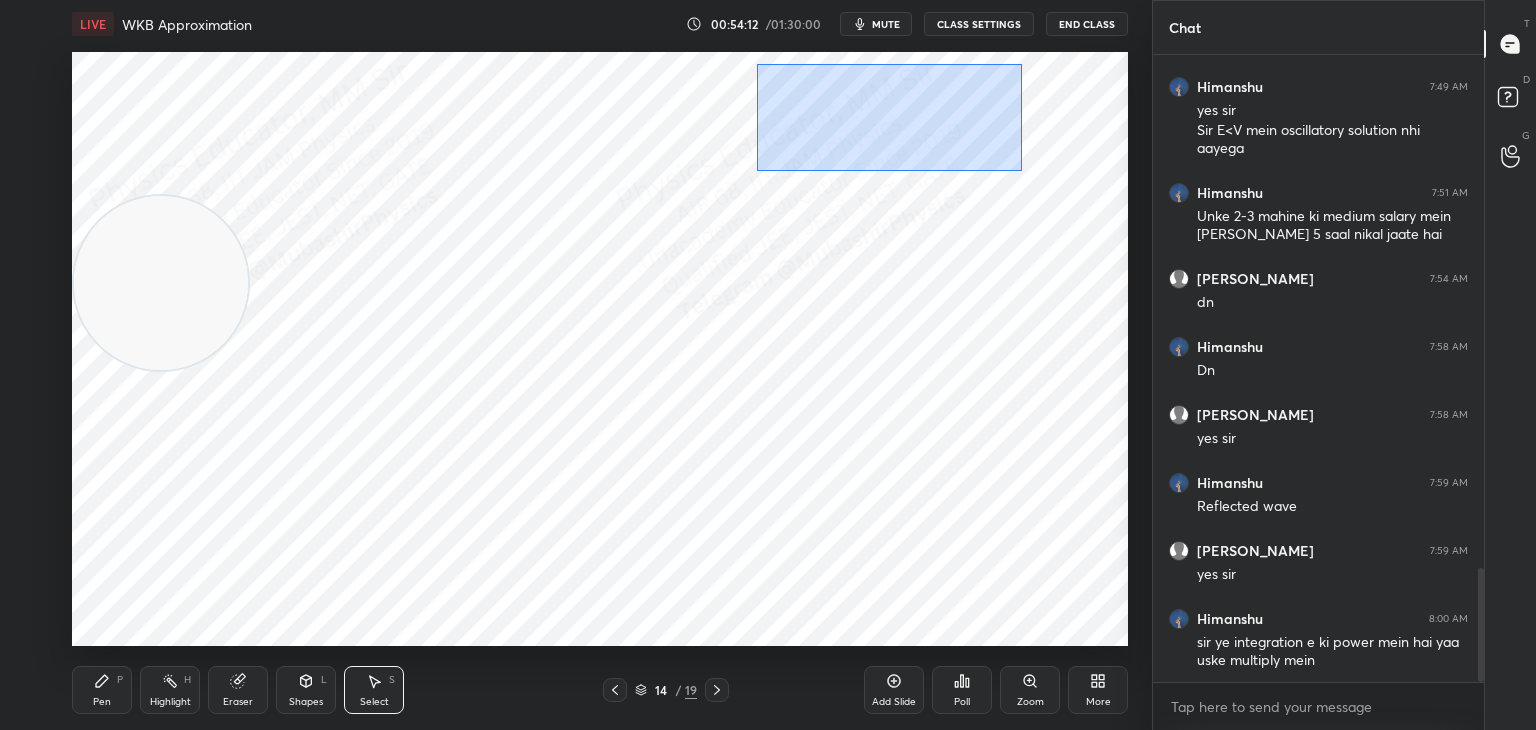 drag, startPoint x: 757, startPoint y: 65, endPoint x: 1023, endPoint y: 157, distance: 281.46048 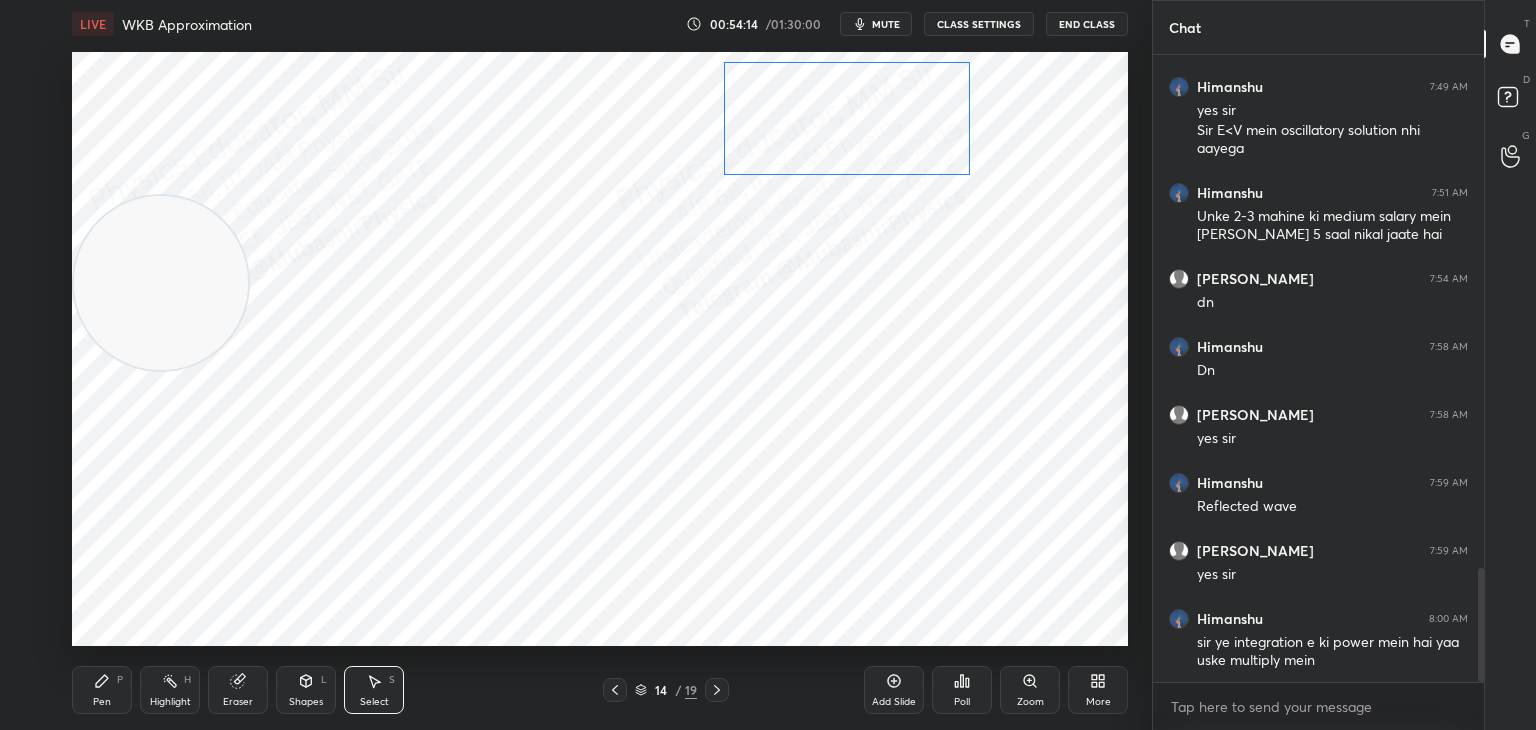 drag, startPoint x: 953, startPoint y: 134, endPoint x: 909, endPoint y: 130, distance: 44.181442 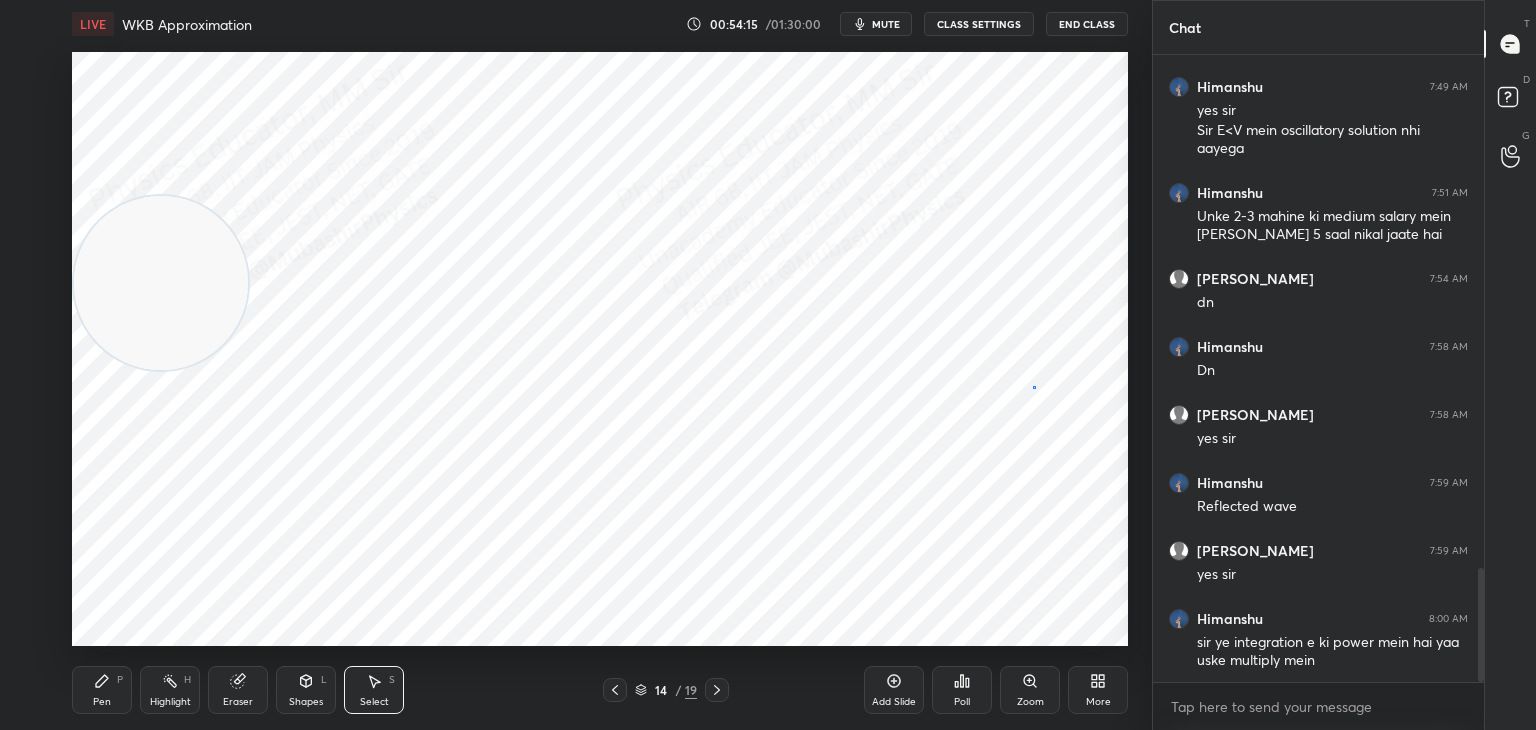 drag, startPoint x: 1033, startPoint y: 386, endPoint x: 877, endPoint y: 374, distance: 156.46086 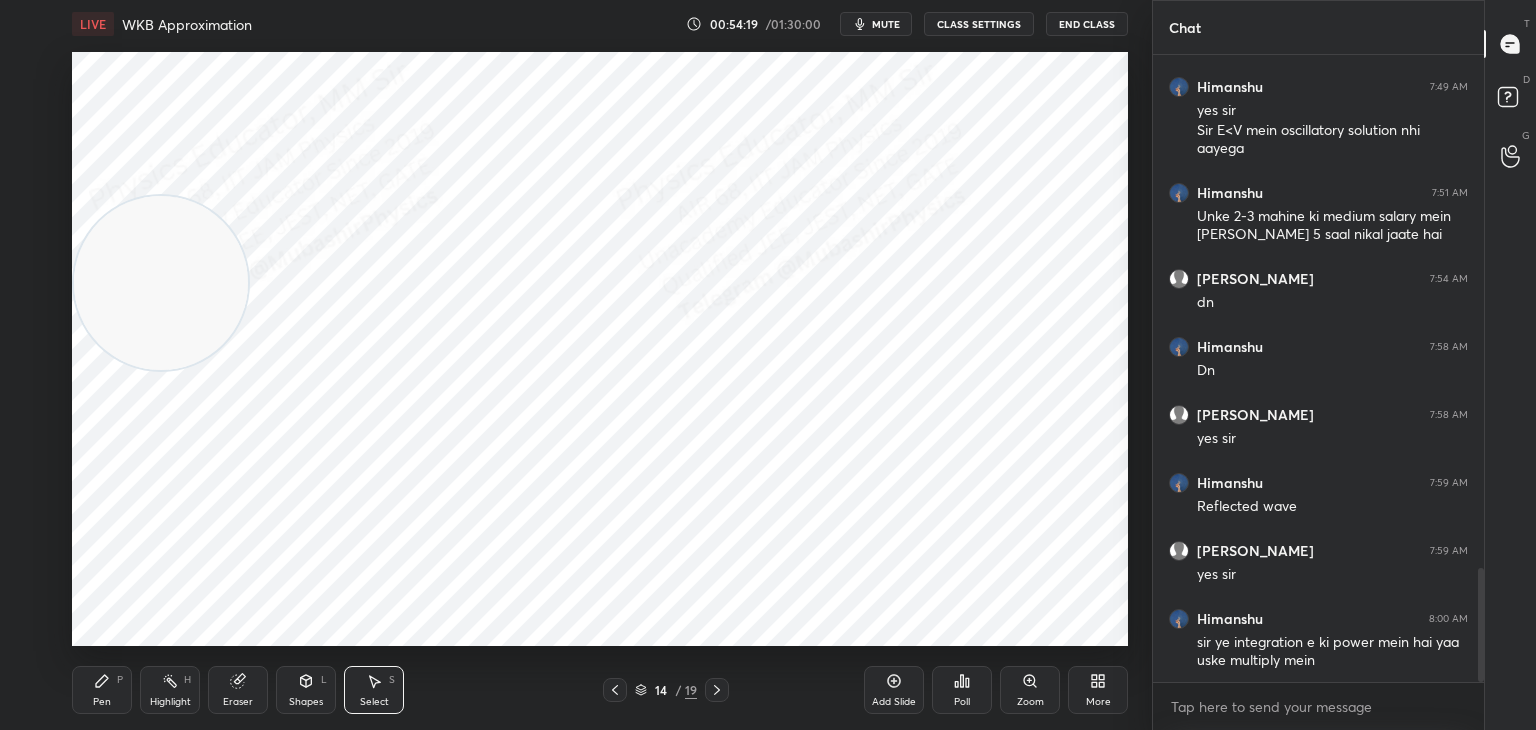 drag, startPoint x: 741, startPoint y: 660, endPoint x: 724, endPoint y: 684, distance: 29.410883 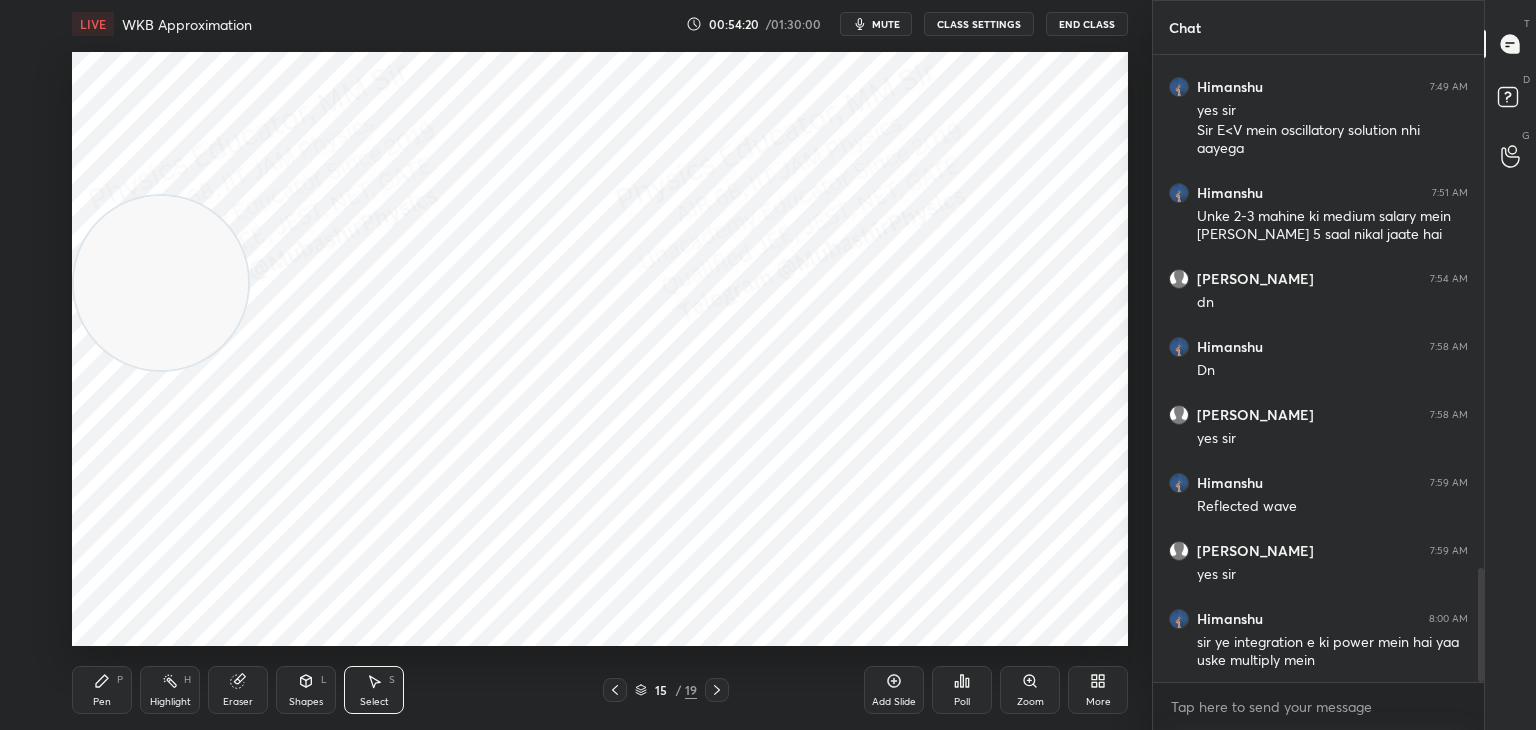 click on "Pen P" at bounding box center (102, 690) 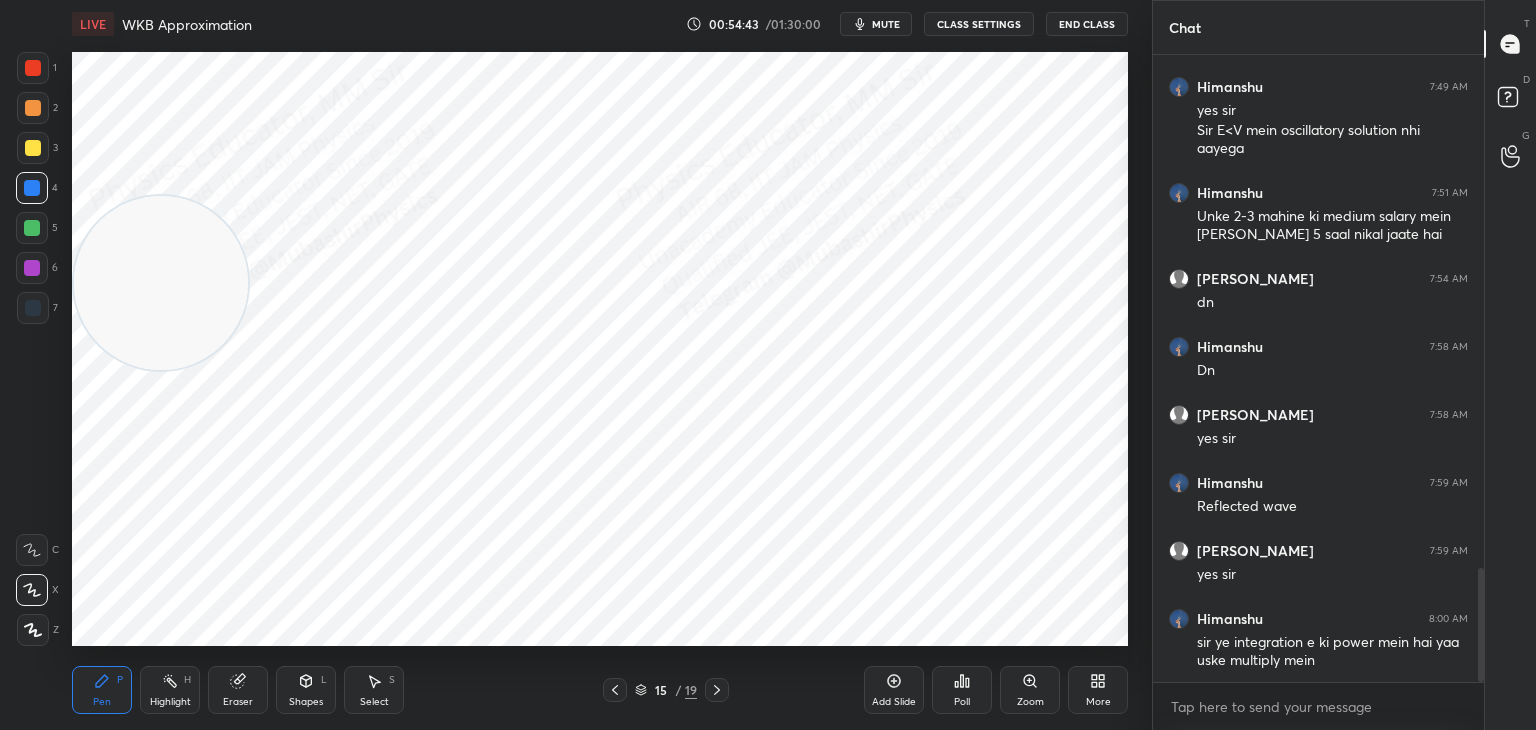 click on "mute" at bounding box center [876, 24] 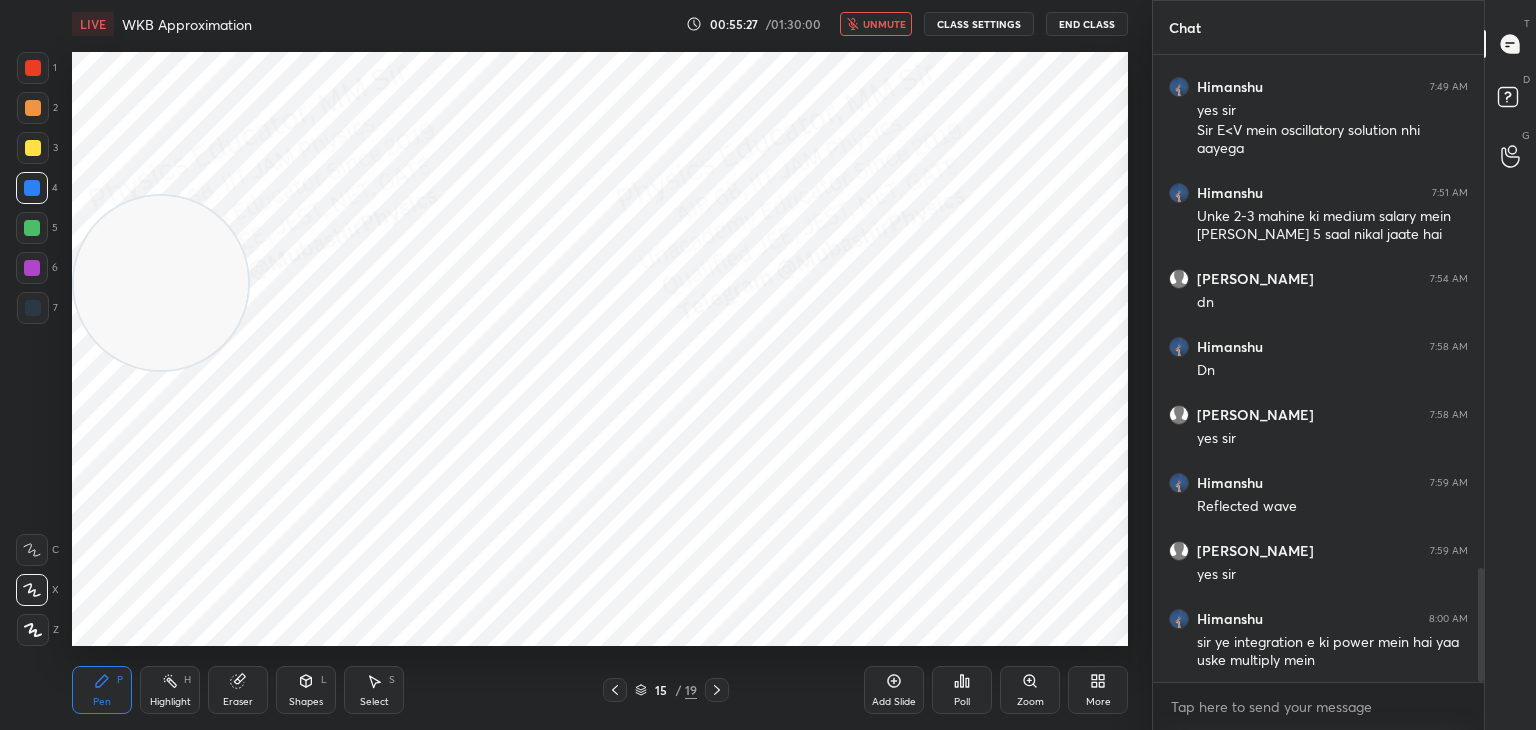 click on "unmute" at bounding box center (884, 24) 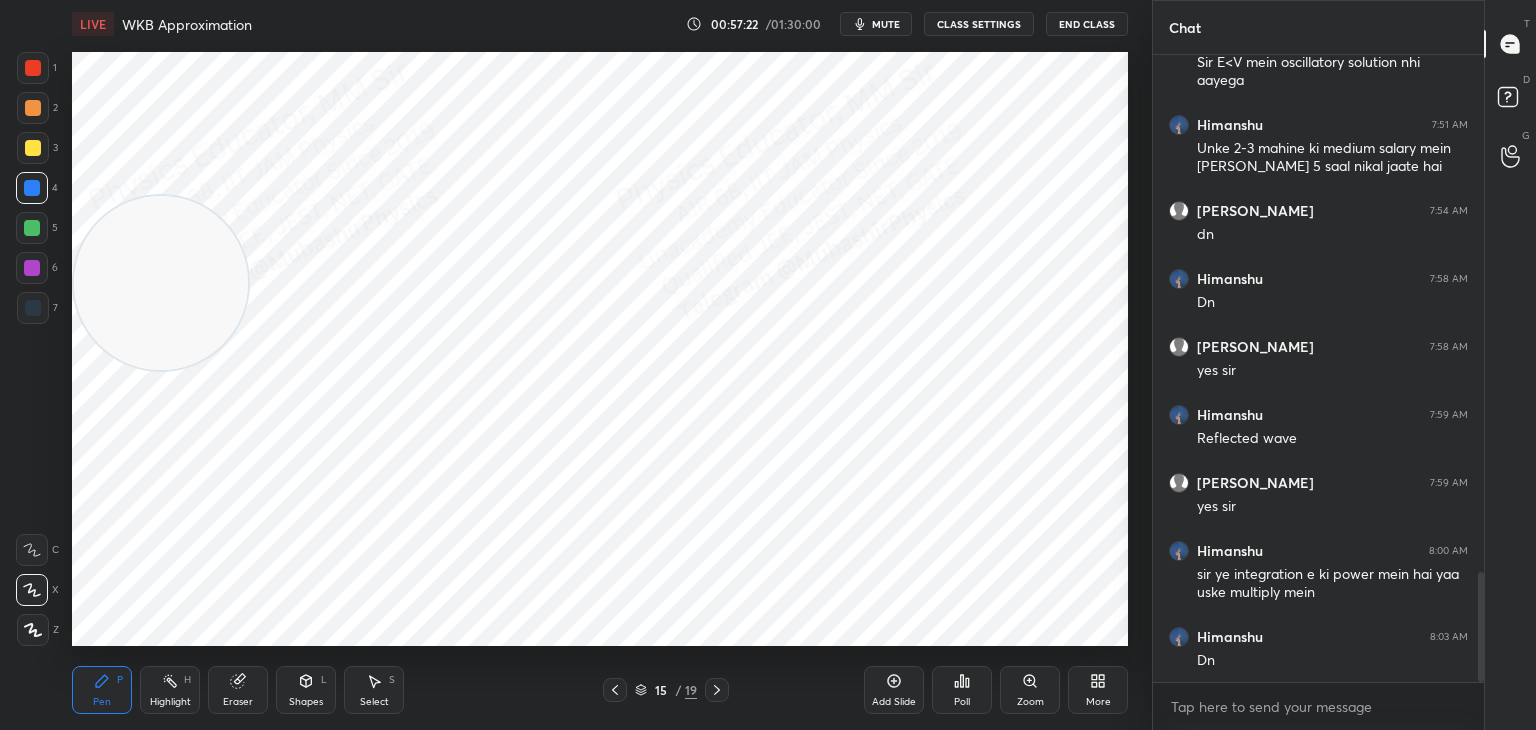 scroll, scrollTop: 2960, scrollLeft: 0, axis: vertical 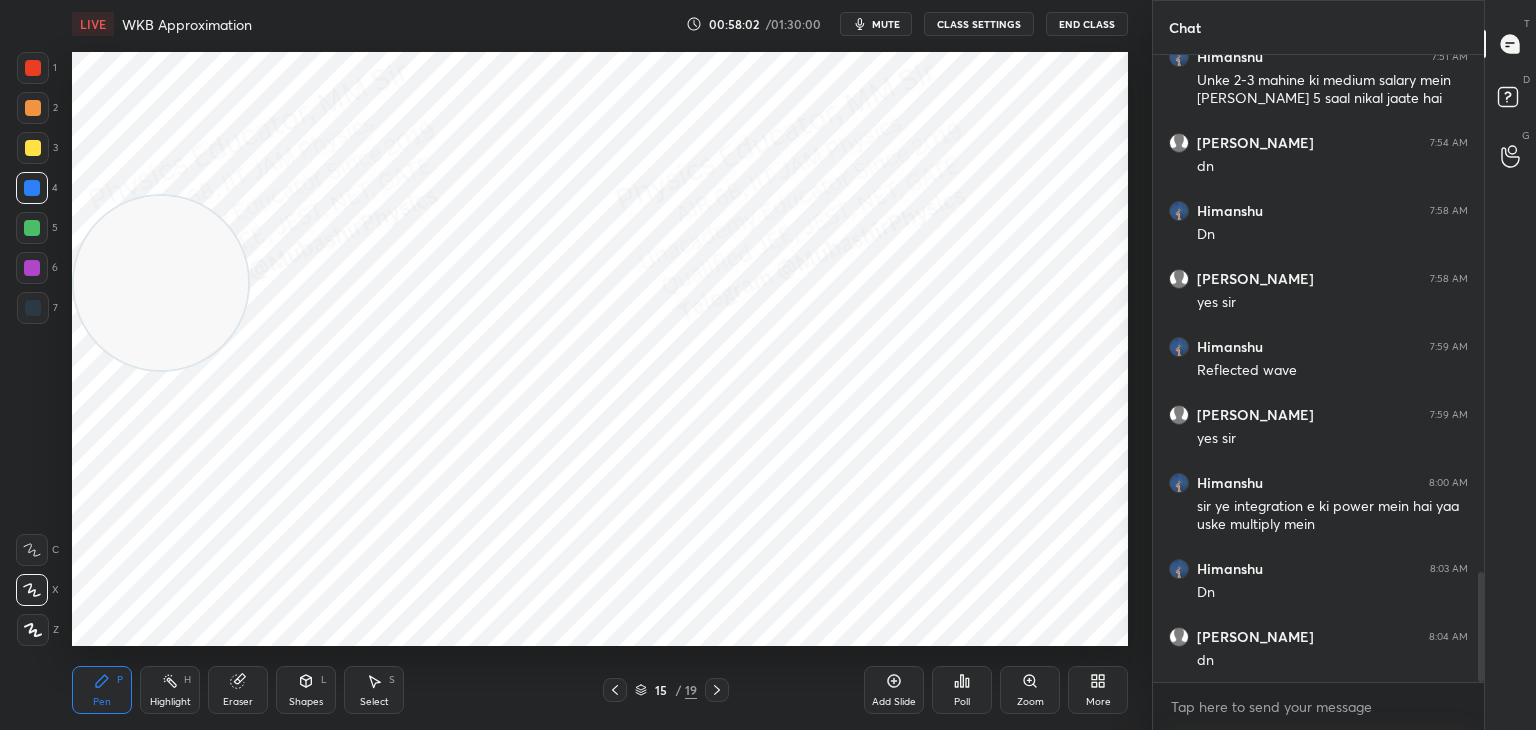 drag, startPoint x: 941, startPoint y: 194, endPoint x: 995, endPoint y: 186, distance: 54.589375 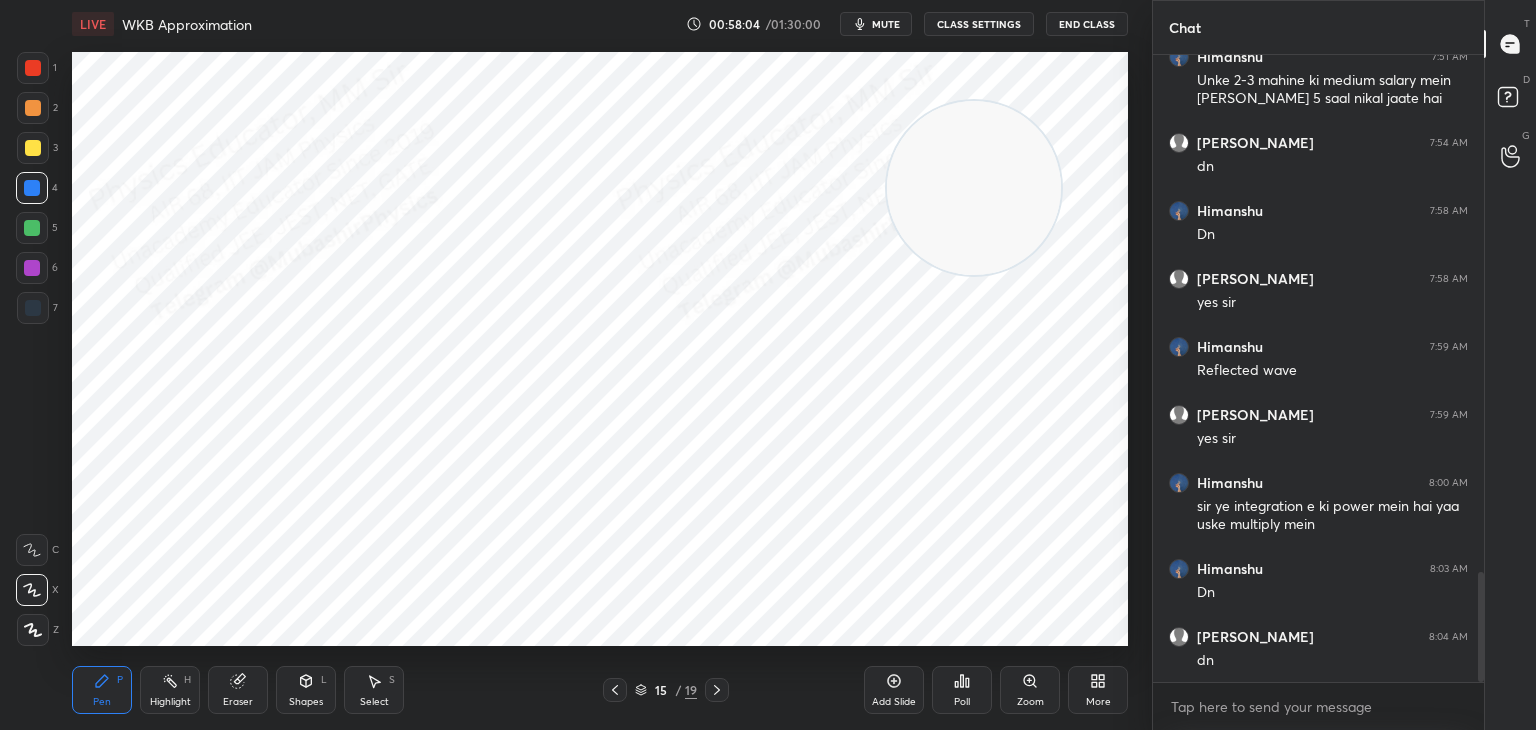 click on "Select S" at bounding box center [374, 690] 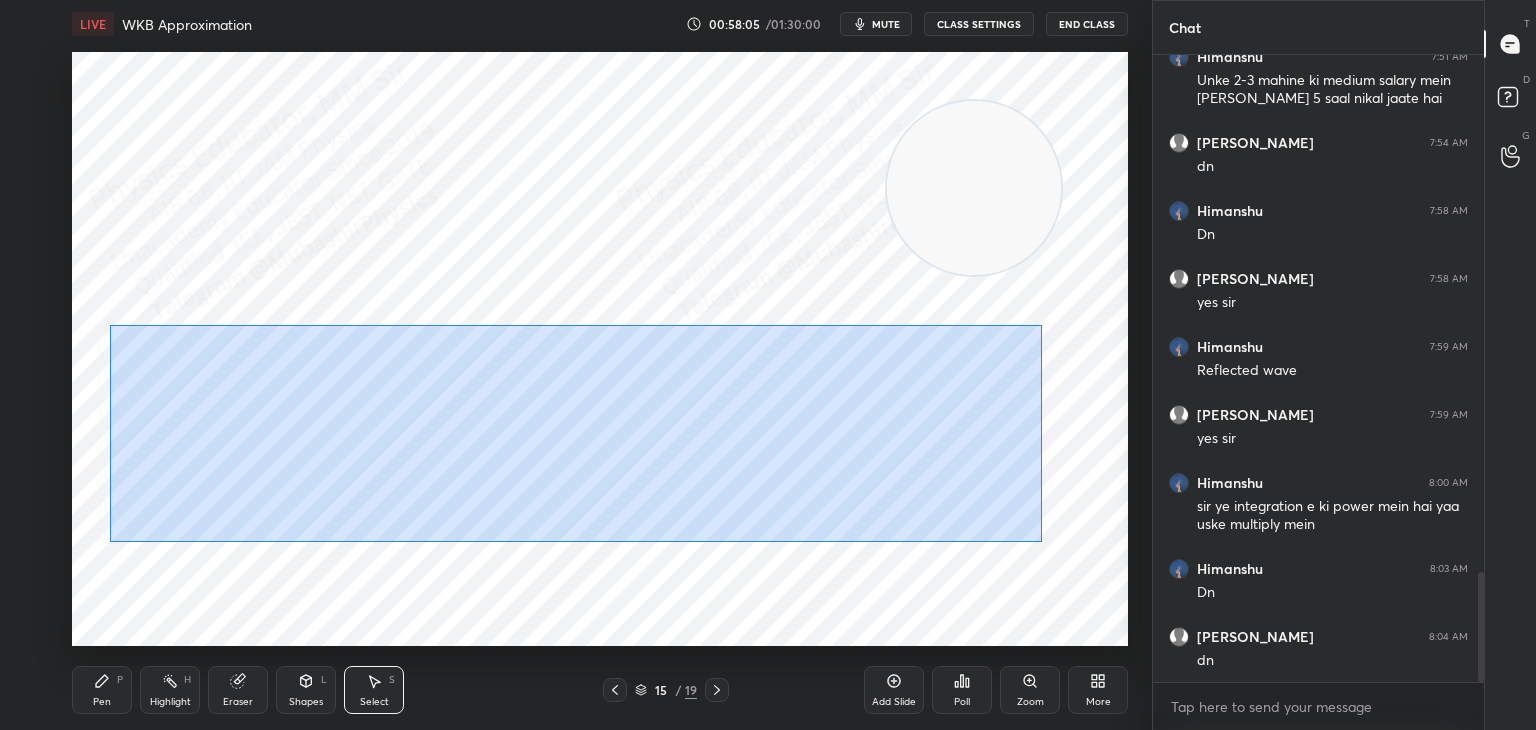 drag, startPoint x: 109, startPoint y: 322, endPoint x: 1009, endPoint y: 517, distance: 920.88275 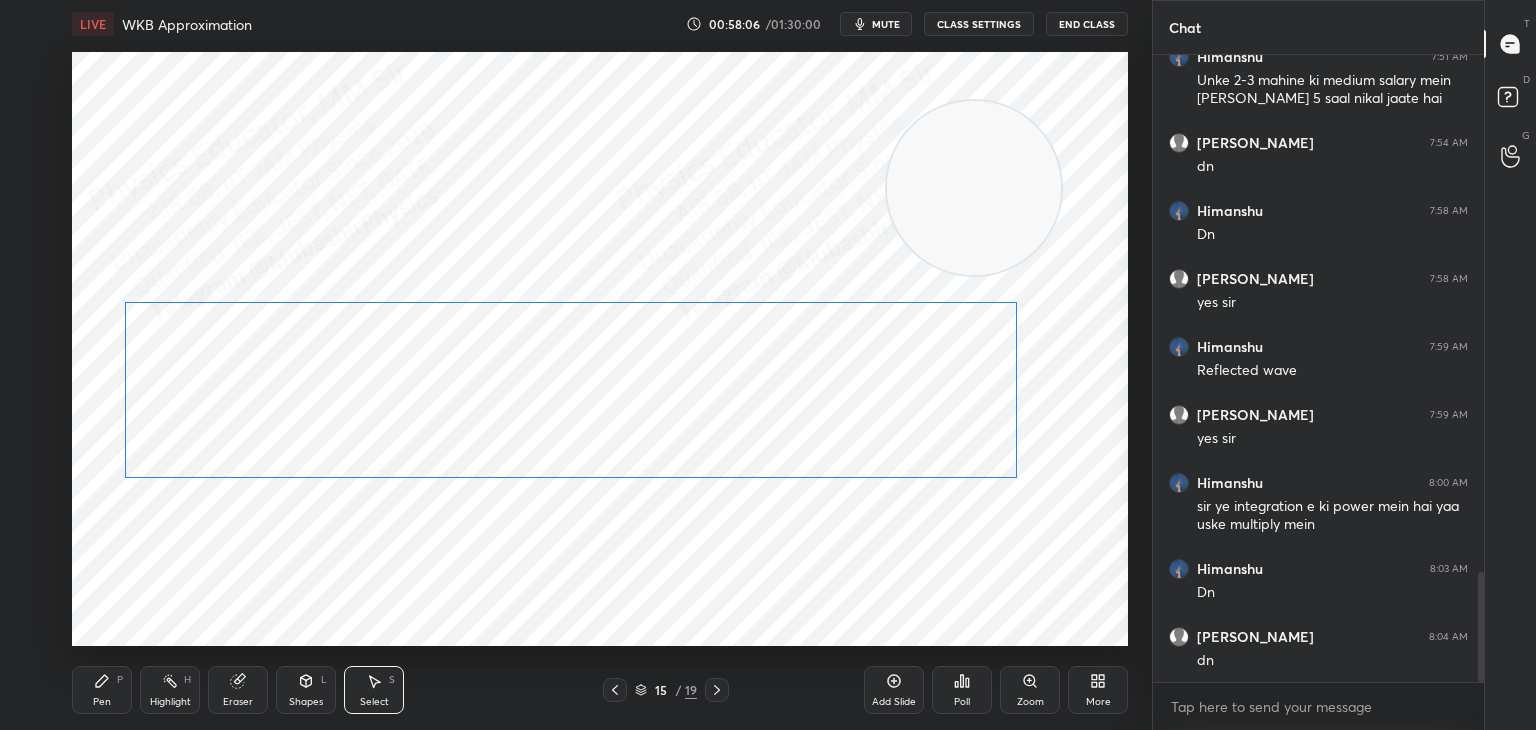 click on "0 ° Undo Copy Duplicate Duplicate to new slide Delete" at bounding box center (600, 349) 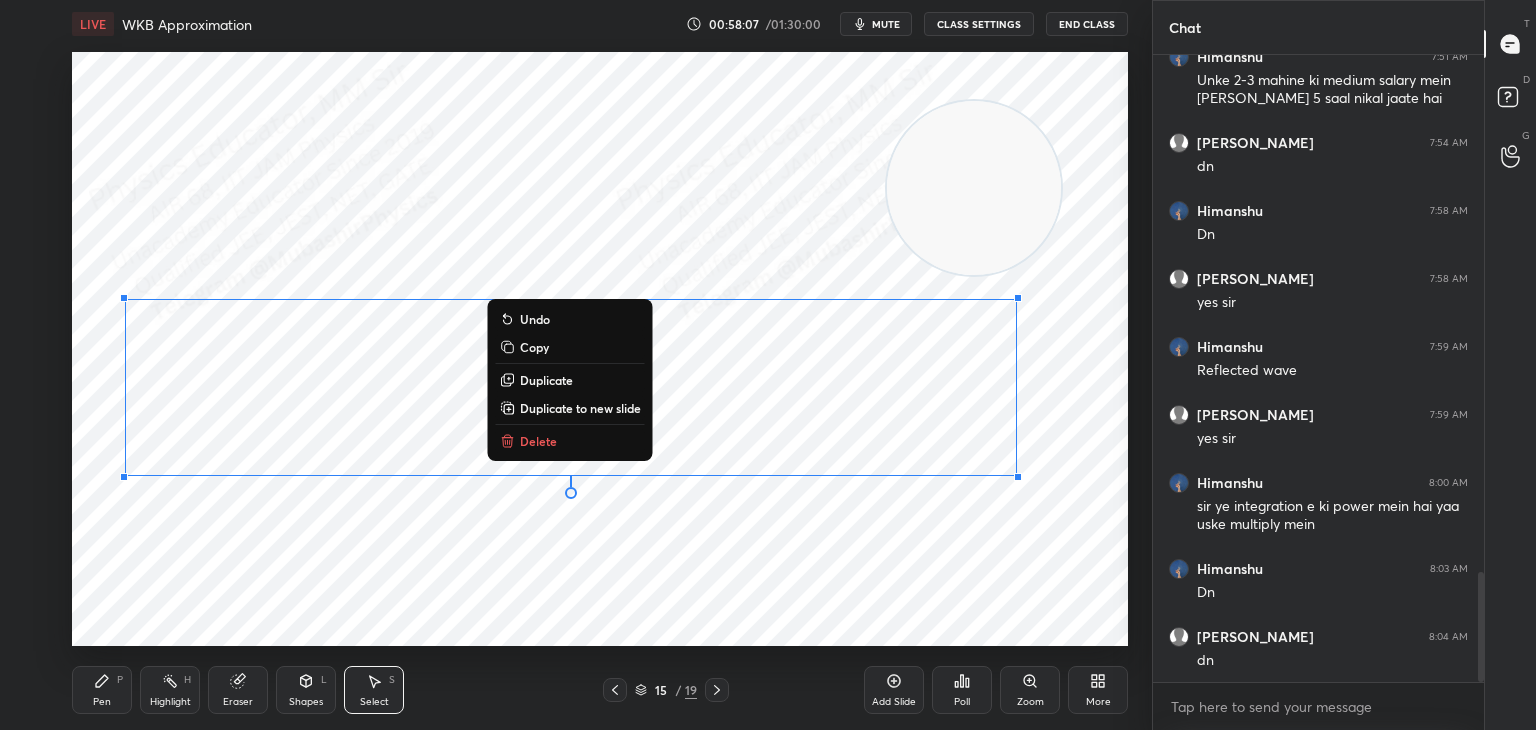 click 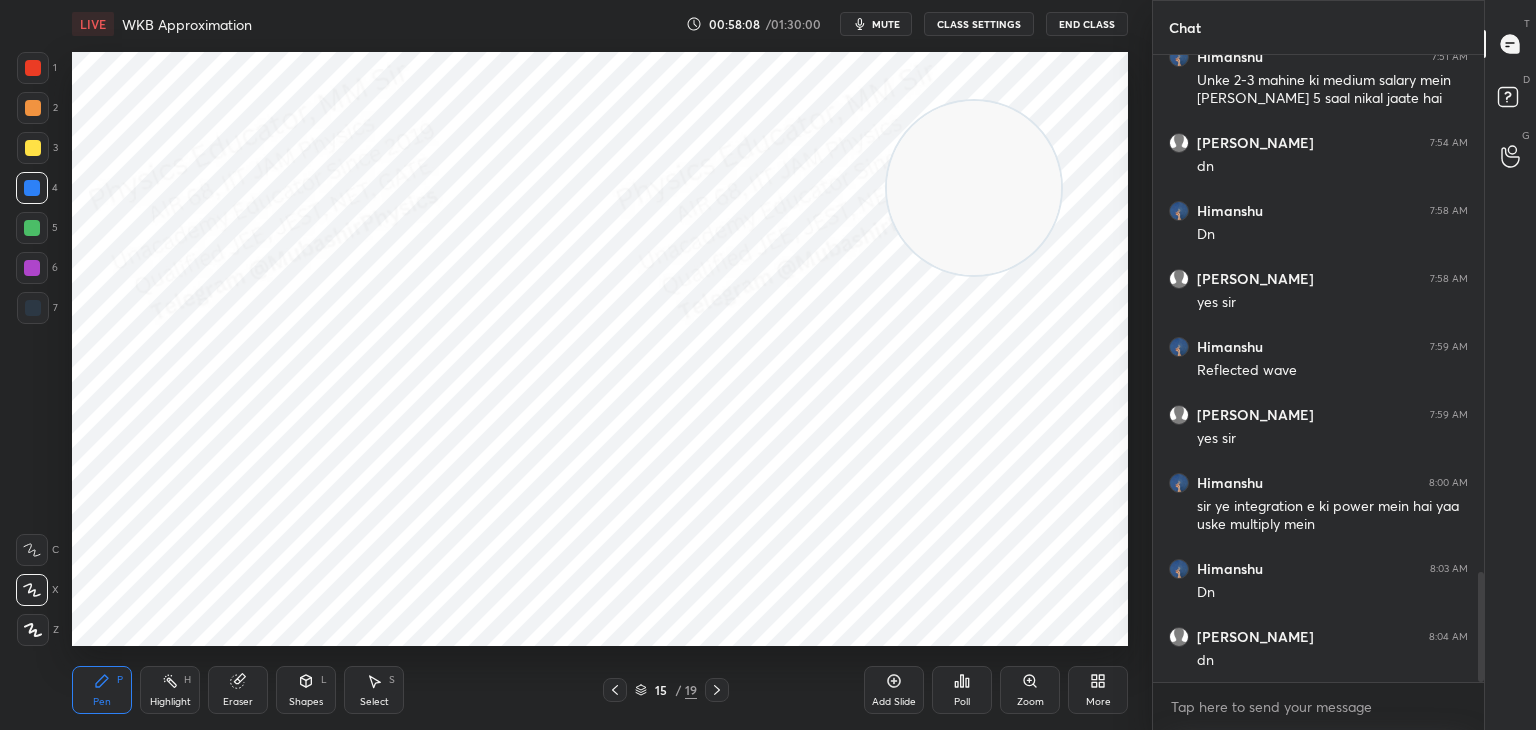 drag, startPoint x: 36, startPoint y: 114, endPoint x: 63, endPoint y: 180, distance: 71.30919 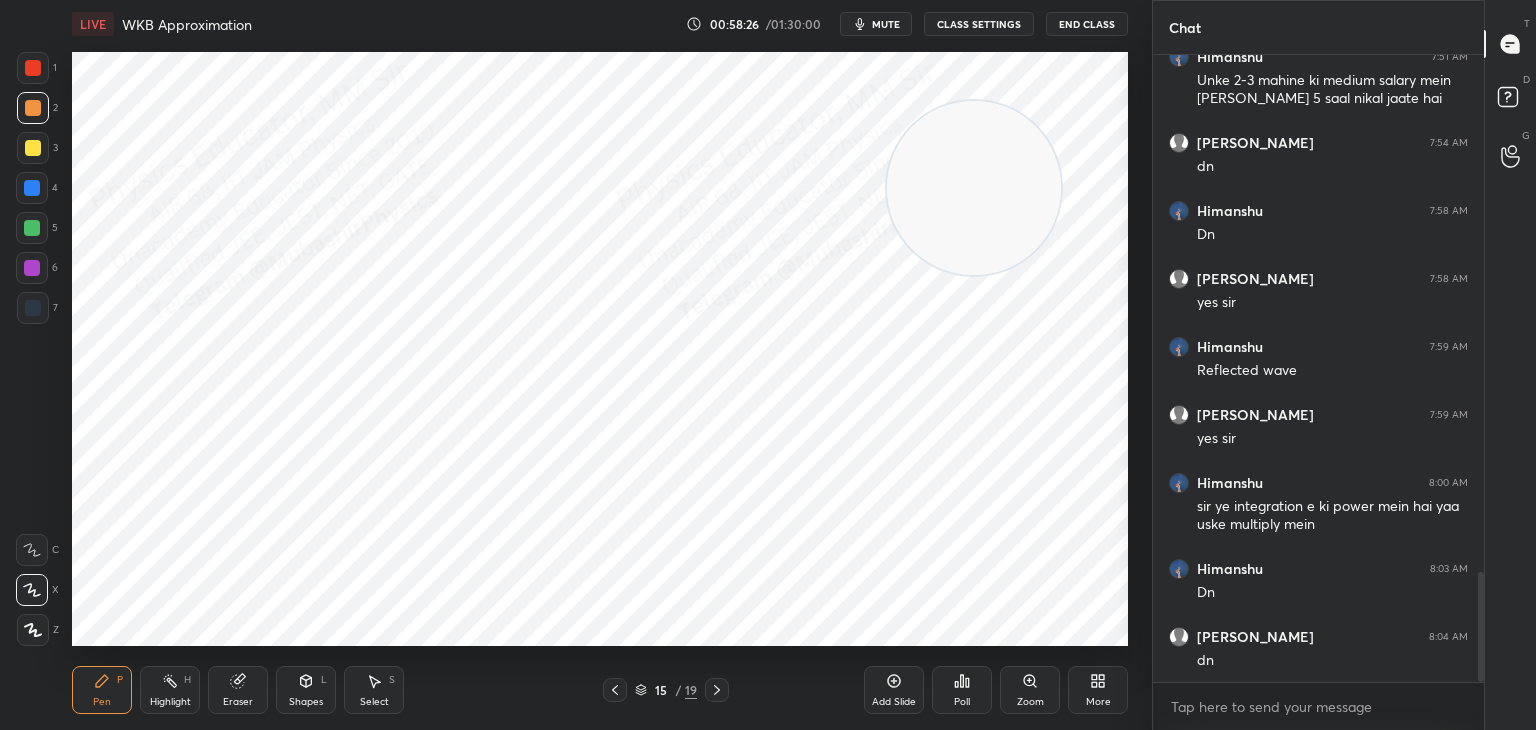 click on "Highlight H" at bounding box center [170, 690] 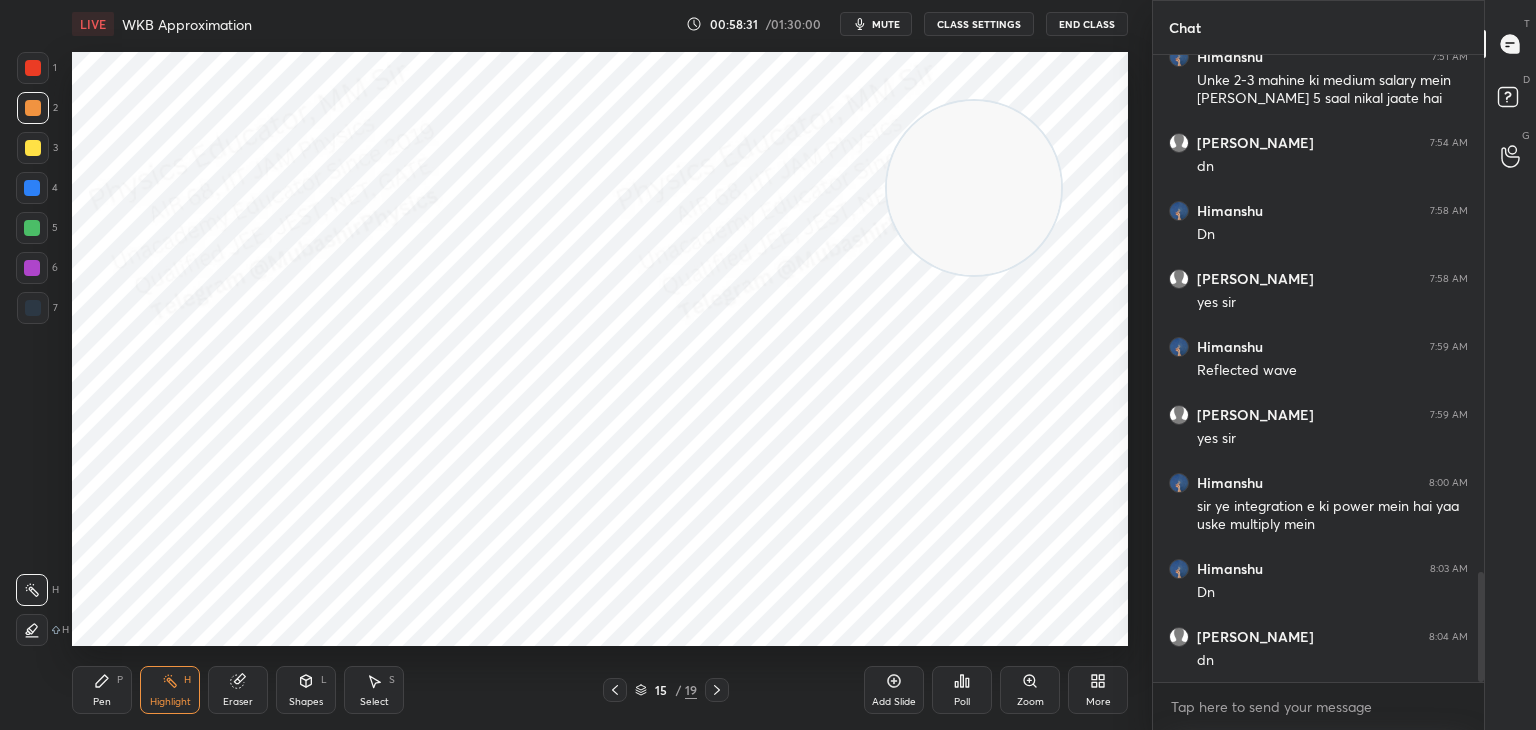 click 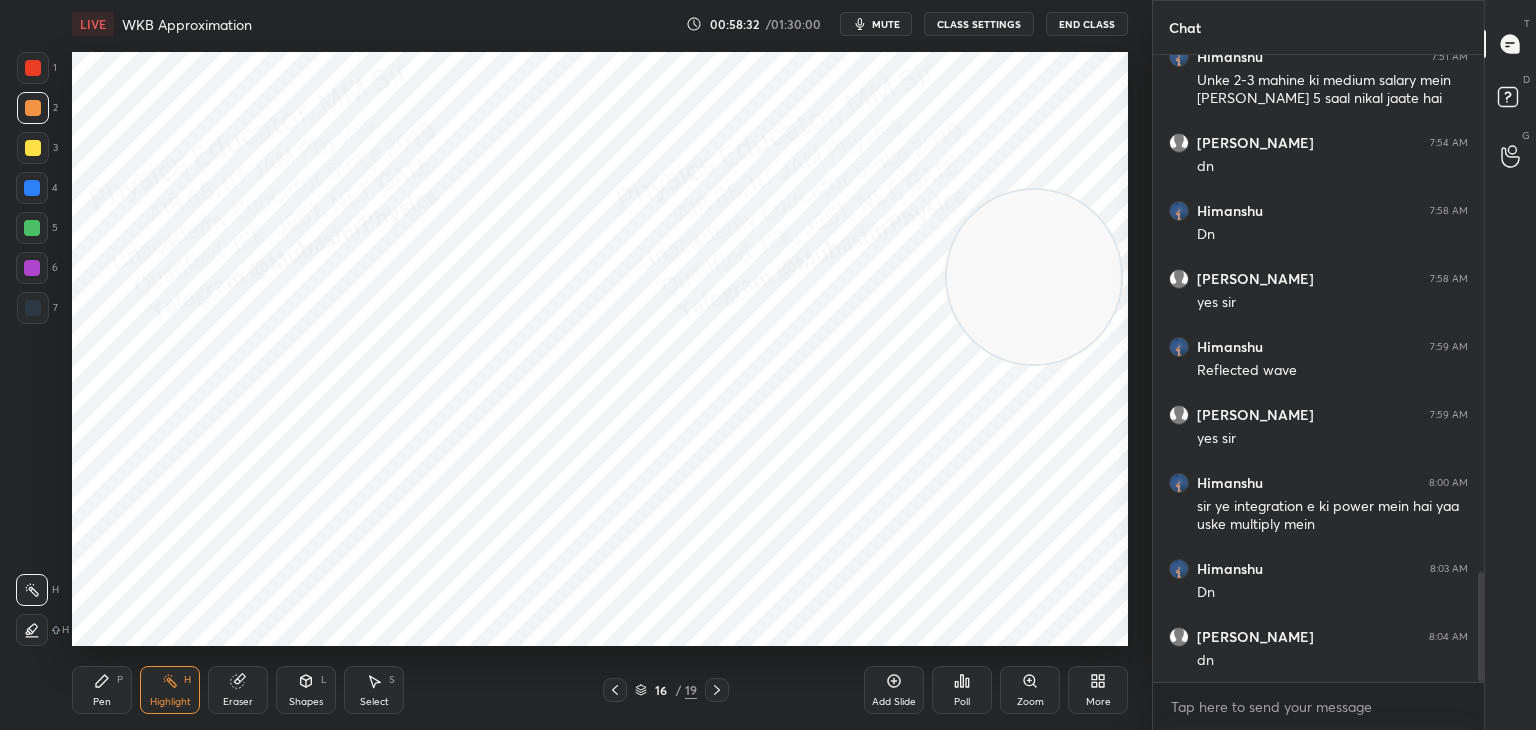 drag, startPoint x: 1025, startPoint y: 250, endPoint x: 1125, endPoint y: 582, distance: 346.73334 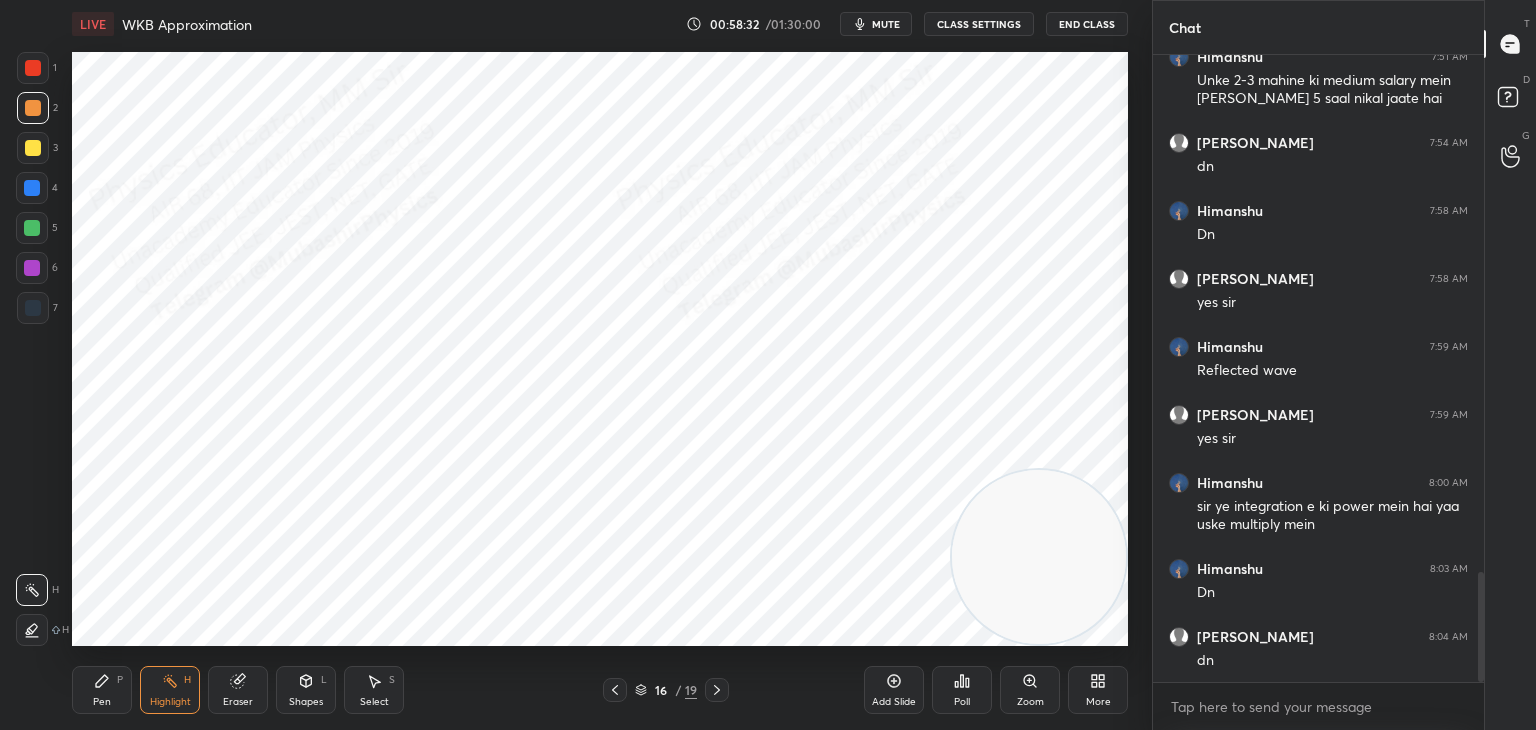 click on "Pen P" at bounding box center (102, 690) 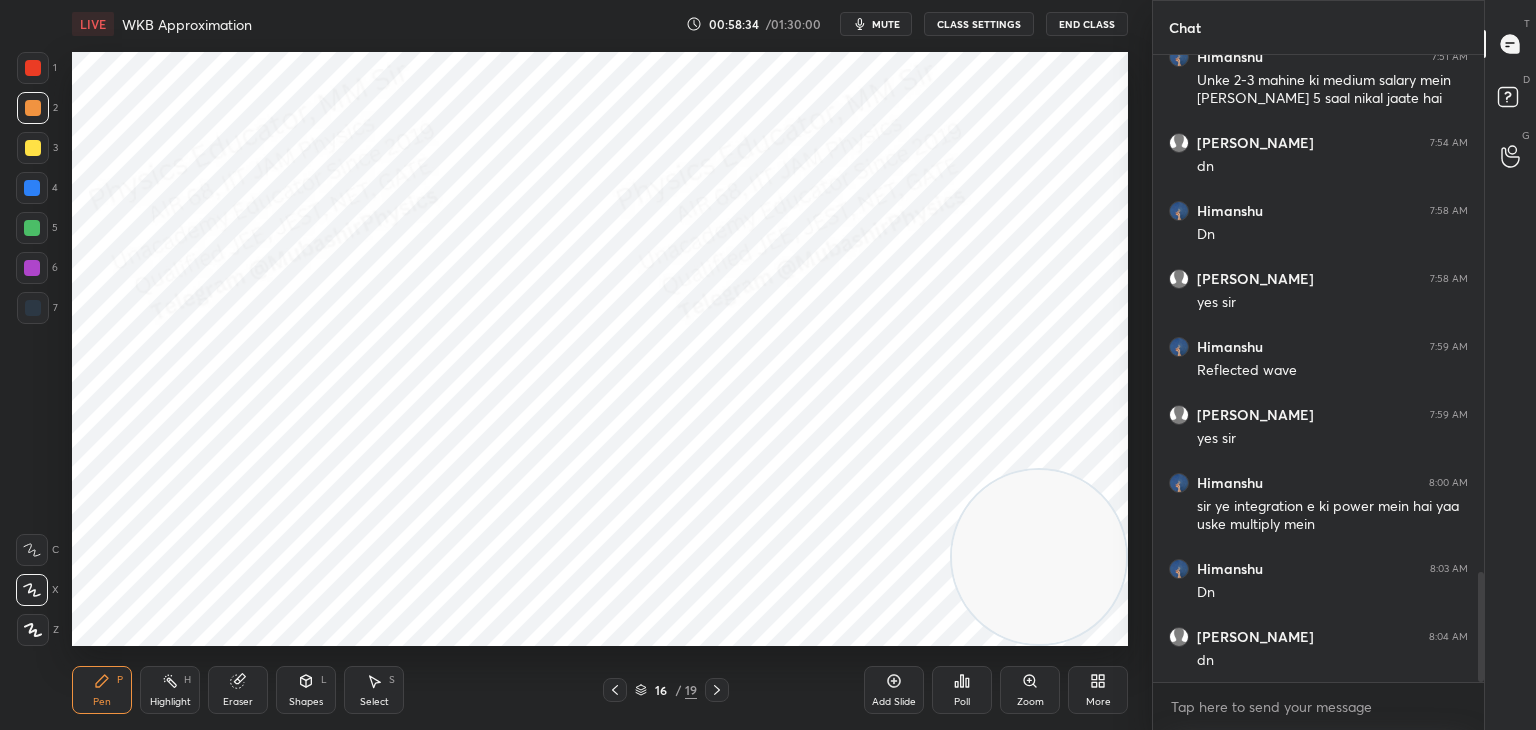 drag, startPoint x: 29, startPoint y: 193, endPoint x: 61, endPoint y: 194, distance: 32.01562 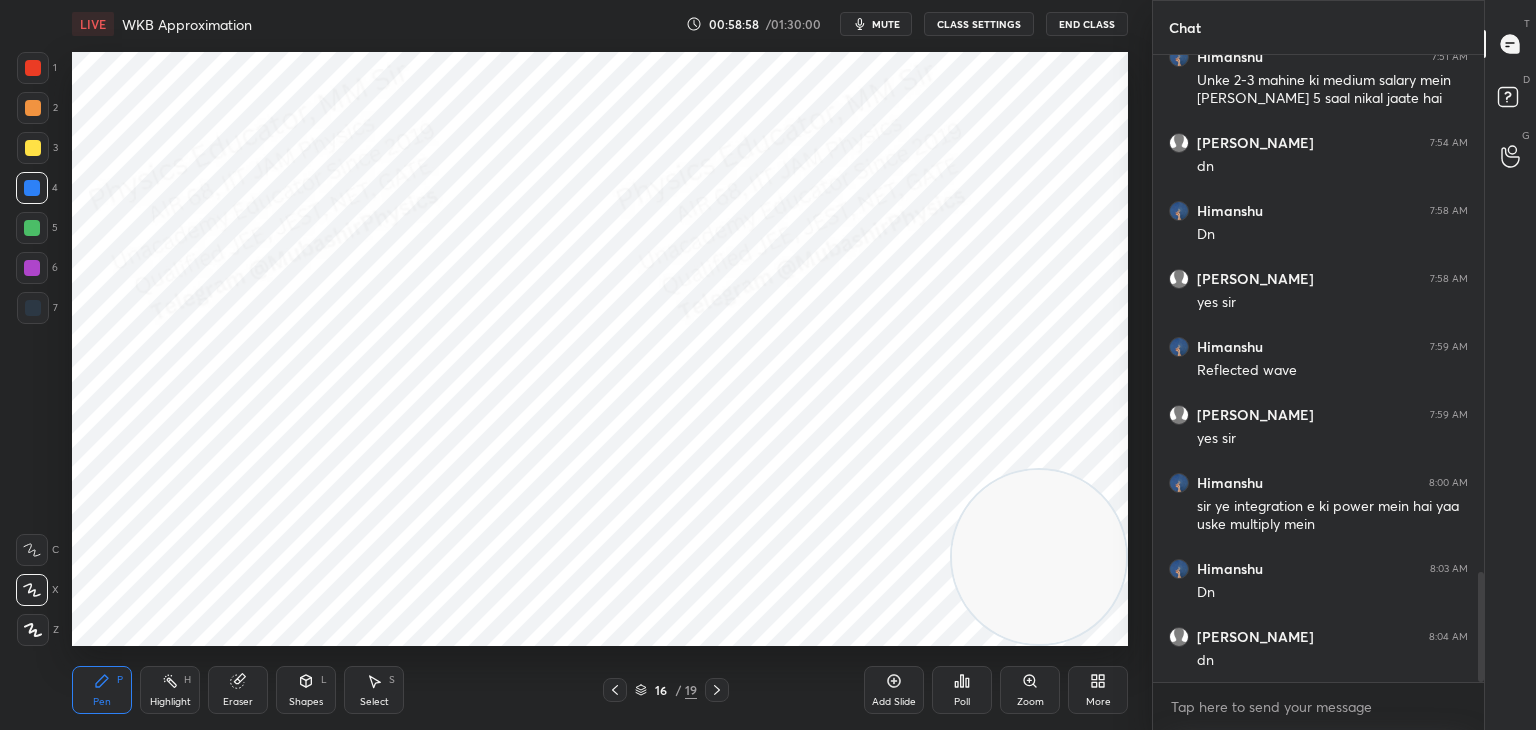click 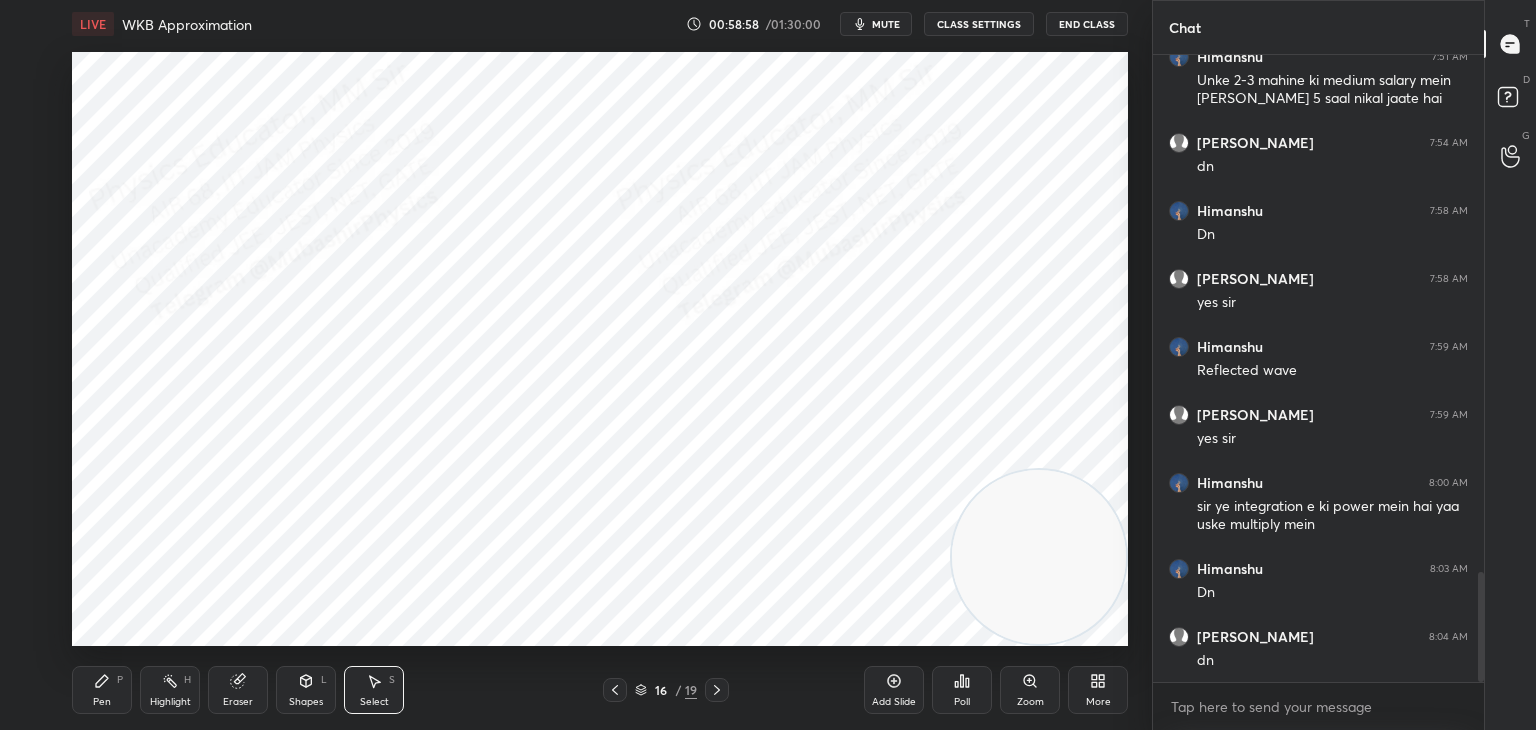 drag, startPoint x: 361, startPoint y: 225, endPoint x: 495, endPoint y: 286, distance: 147.23111 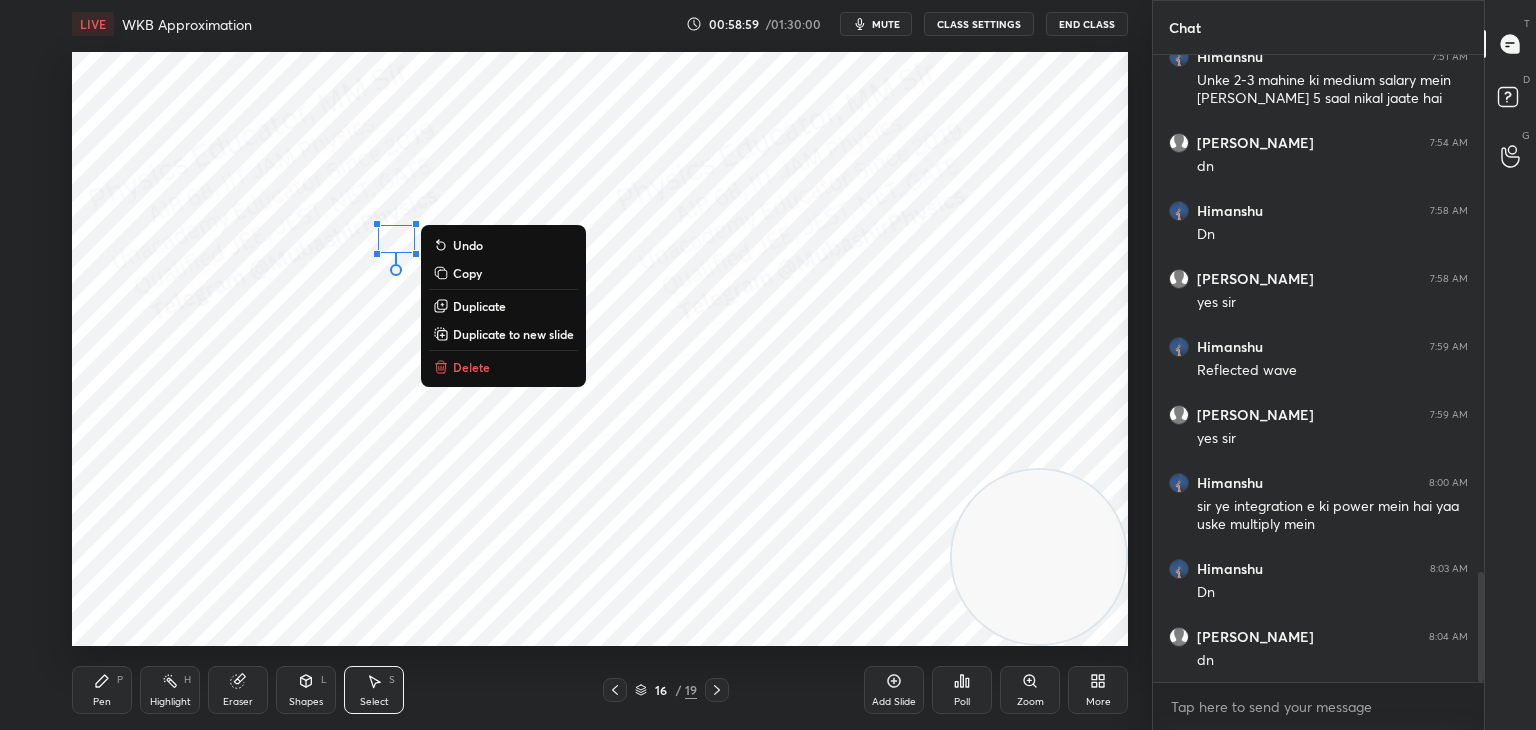drag, startPoint x: 488, startPoint y: 370, endPoint x: 433, endPoint y: 278, distance: 107.18675 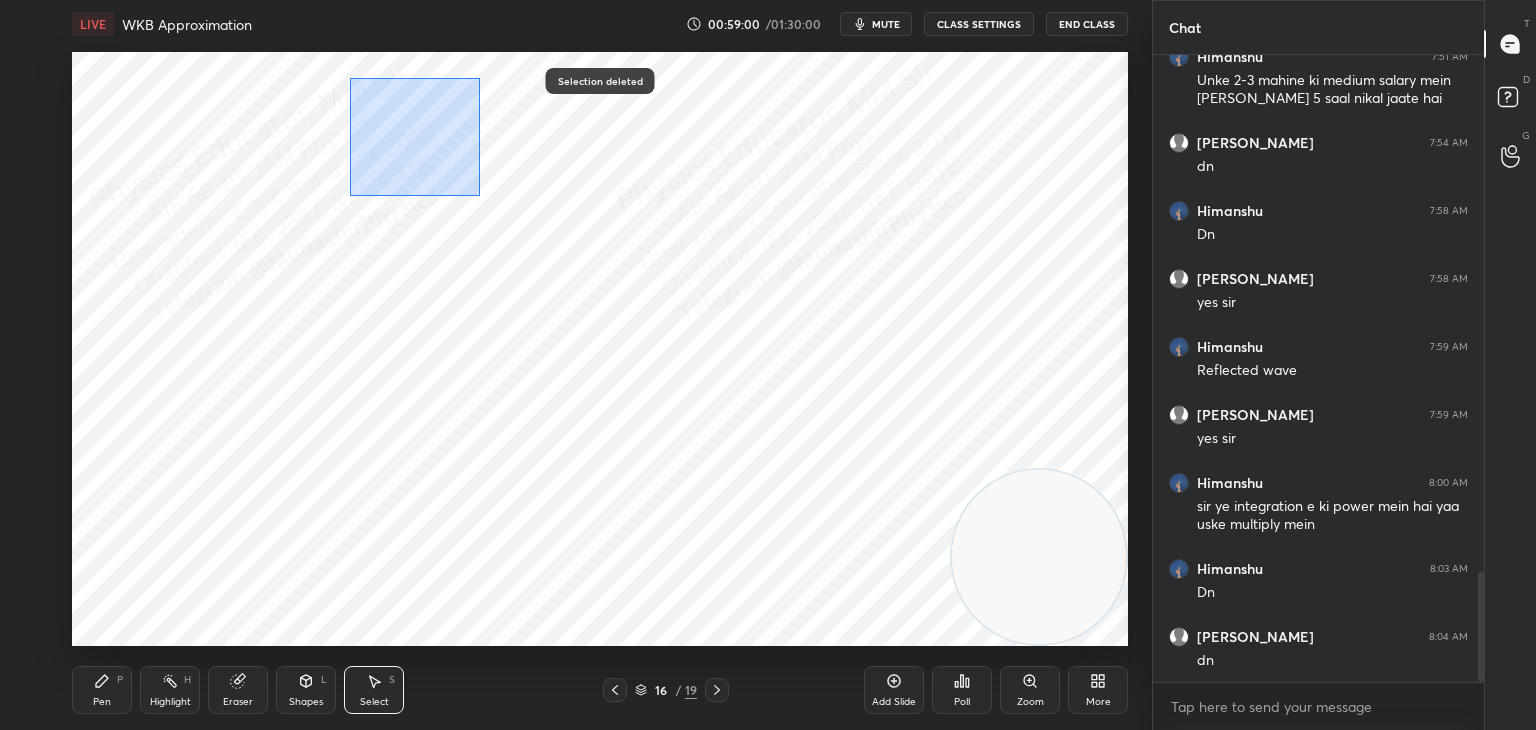 drag, startPoint x: 349, startPoint y: 78, endPoint x: 477, endPoint y: 196, distance: 174.09193 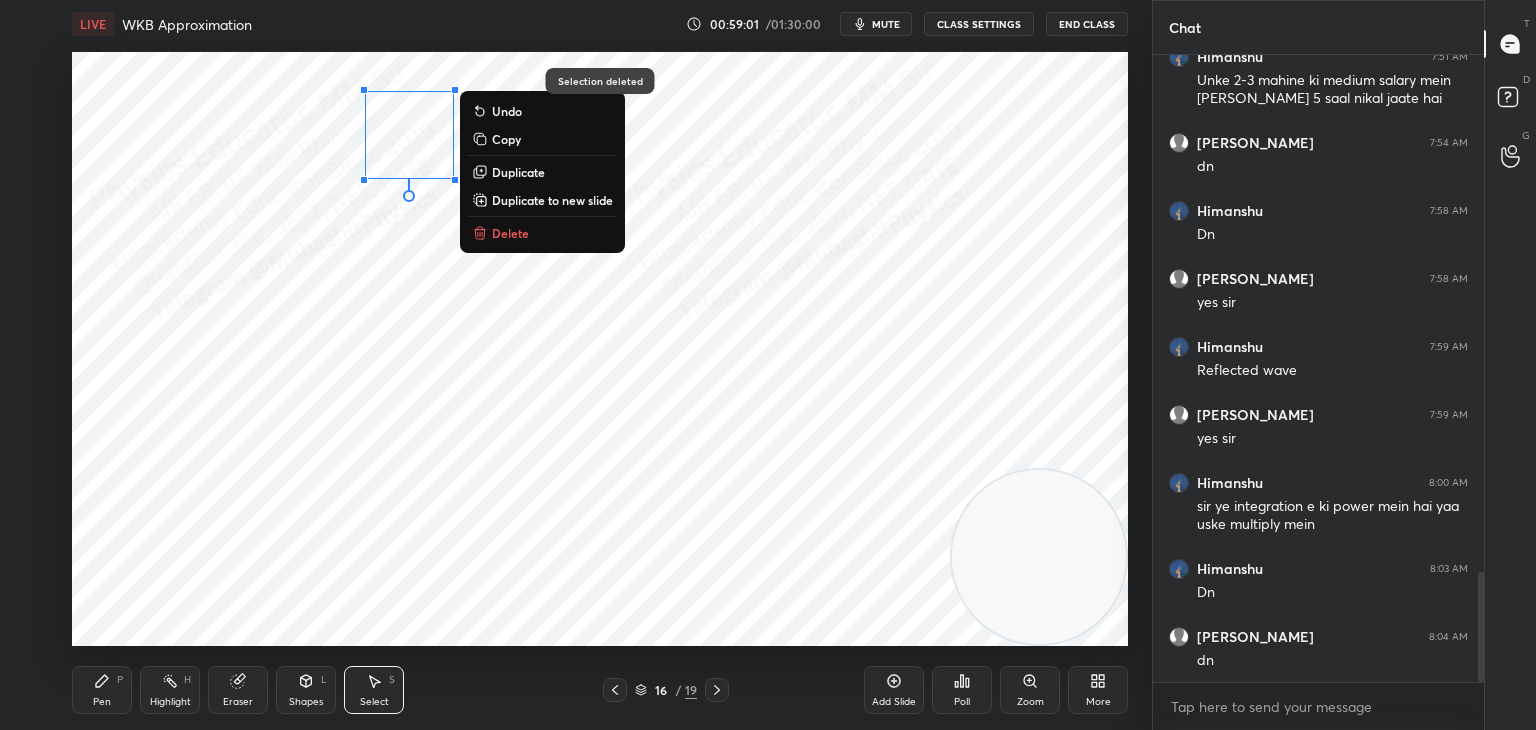 click on "Duplicate" at bounding box center [518, 172] 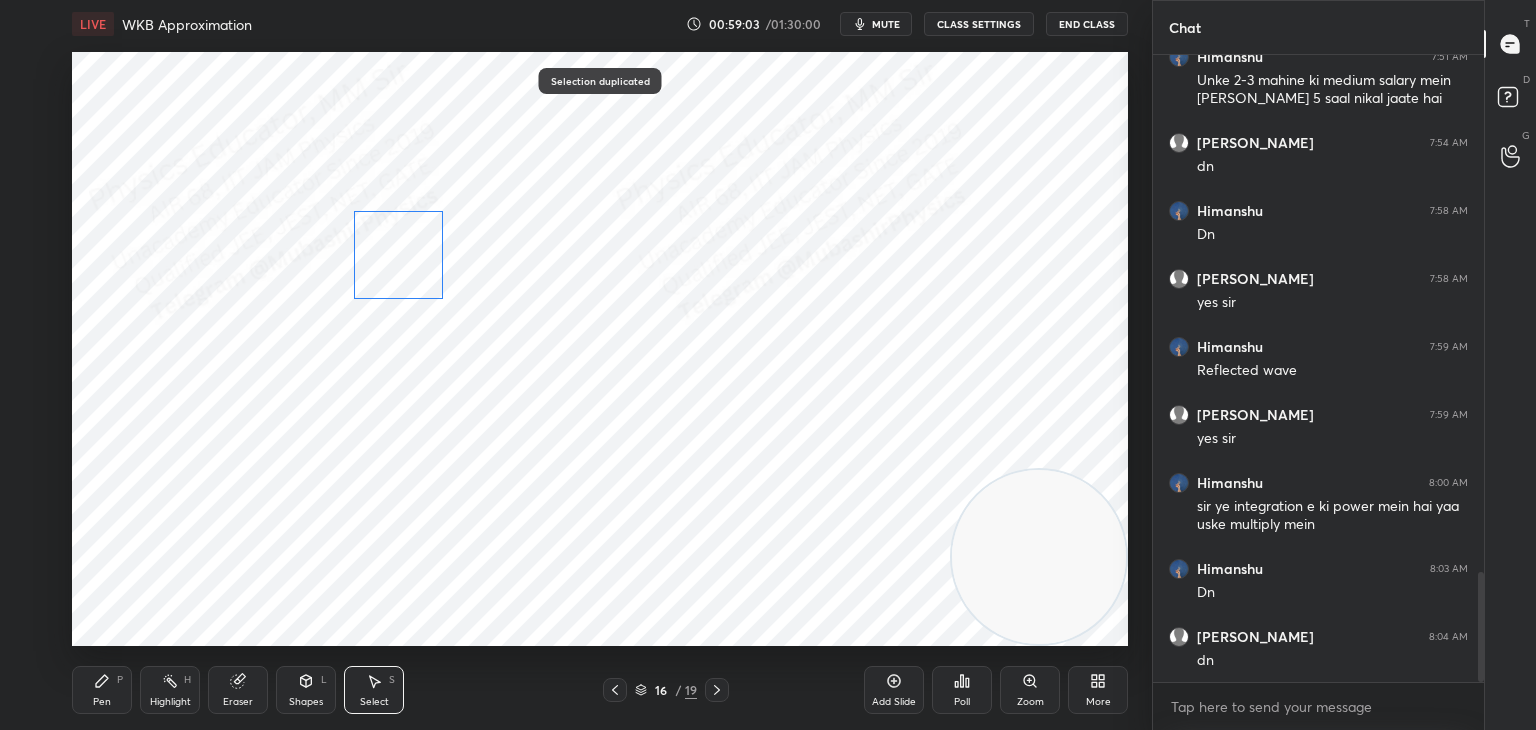 drag, startPoint x: 432, startPoint y: 161, endPoint x: 396, endPoint y: 262, distance: 107.22407 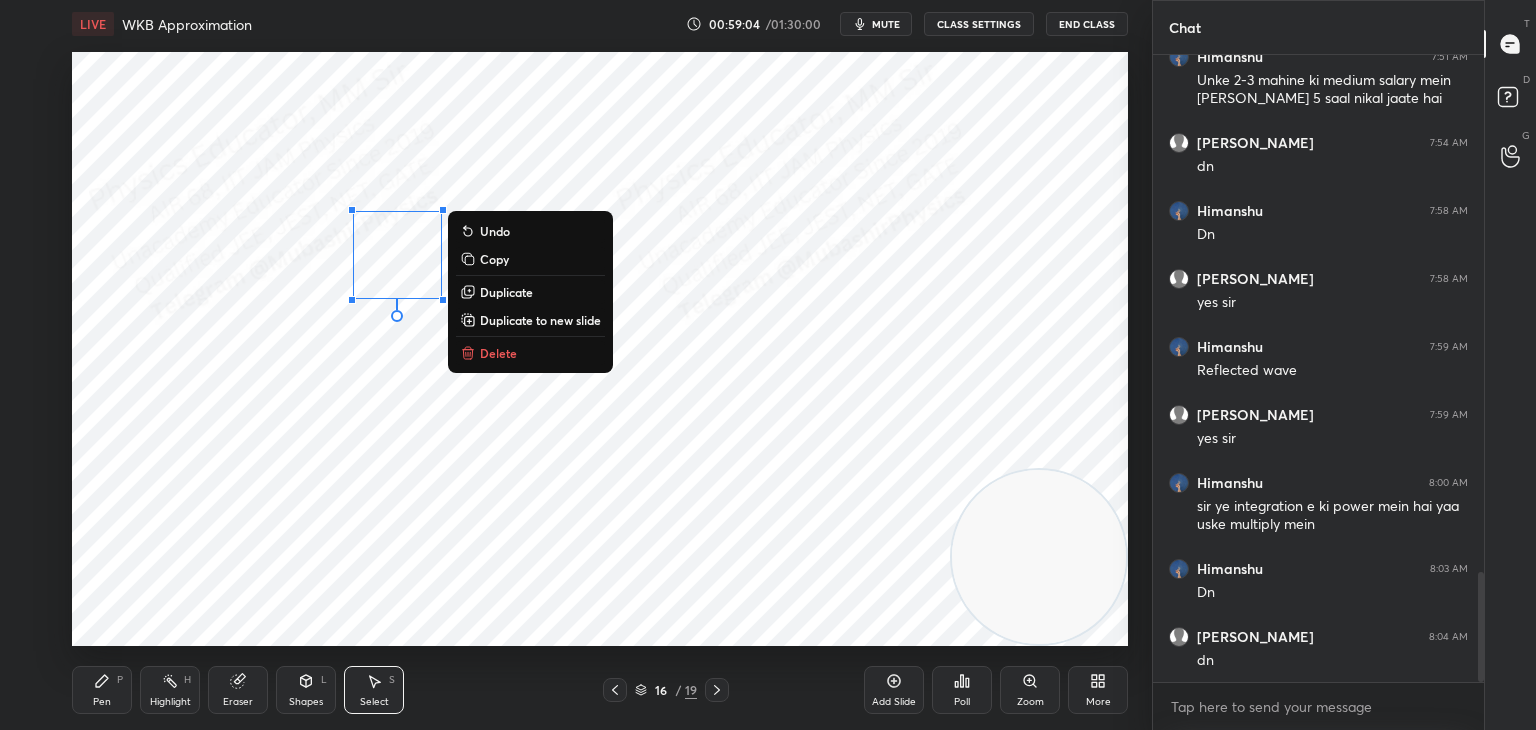 drag, startPoint x: 324, startPoint y: 378, endPoint x: 371, endPoint y: 246, distance: 140.11781 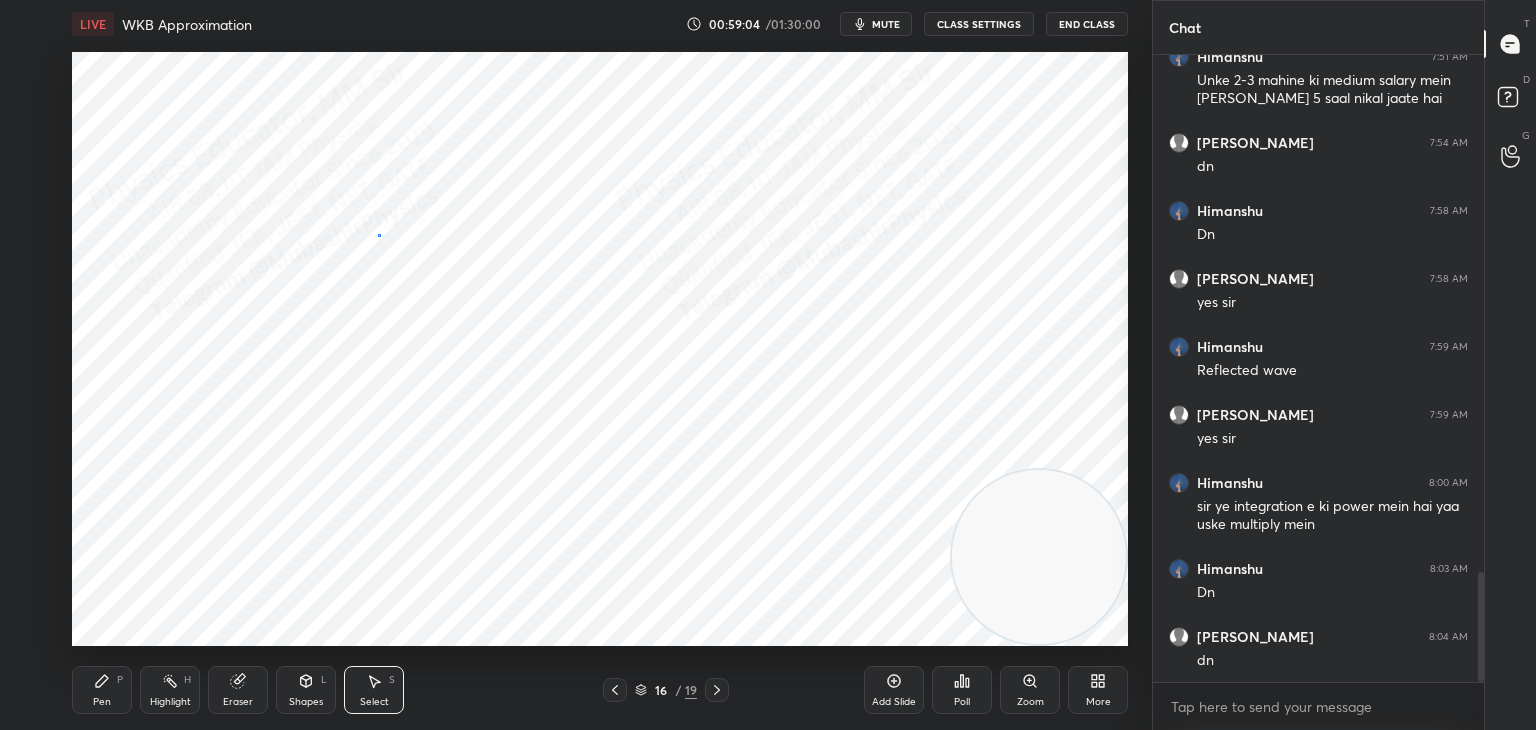 drag, startPoint x: 377, startPoint y: 234, endPoint x: 409, endPoint y: 250, distance: 35.77709 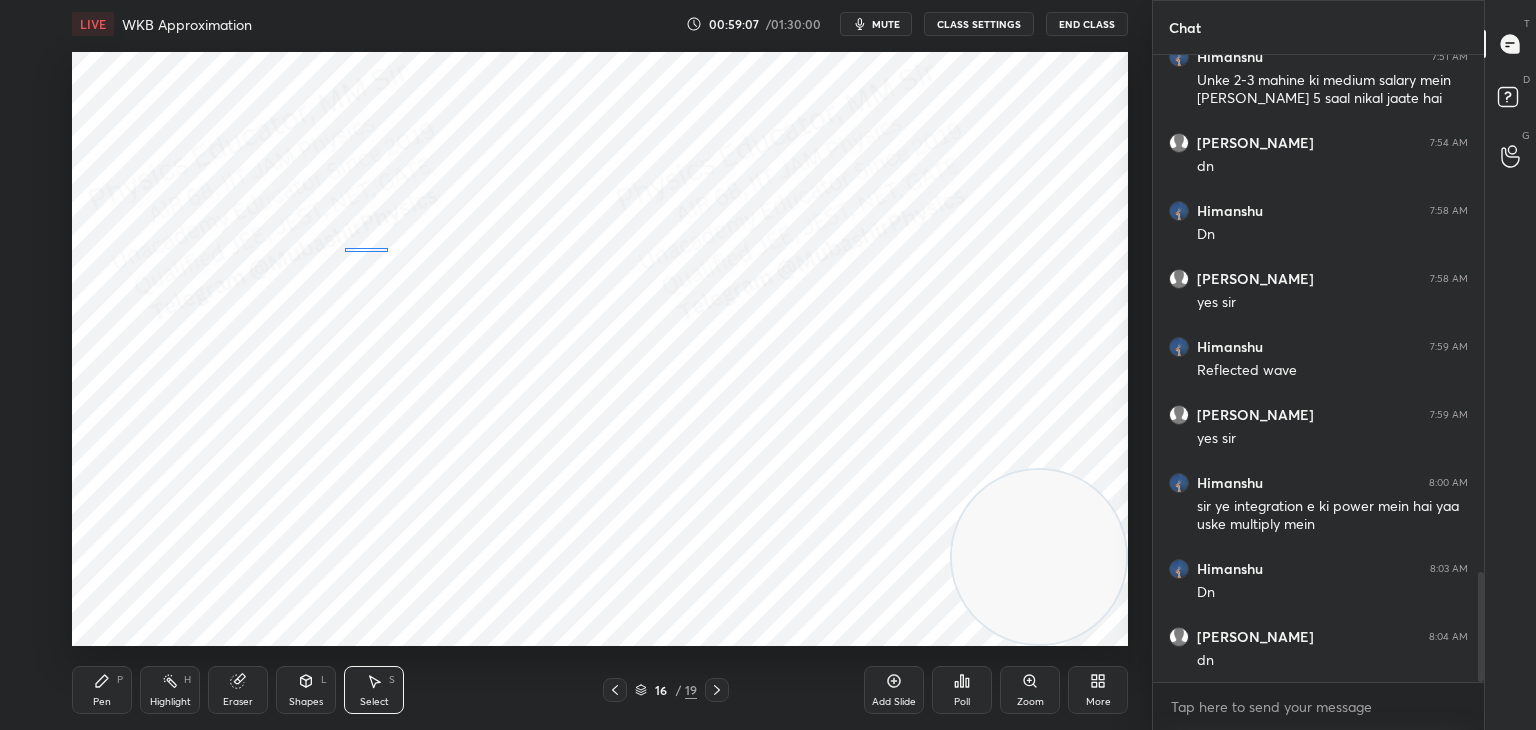 drag, startPoint x: 405, startPoint y: 241, endPoint x: 384, endPoint y: 250, distance: 22.847319 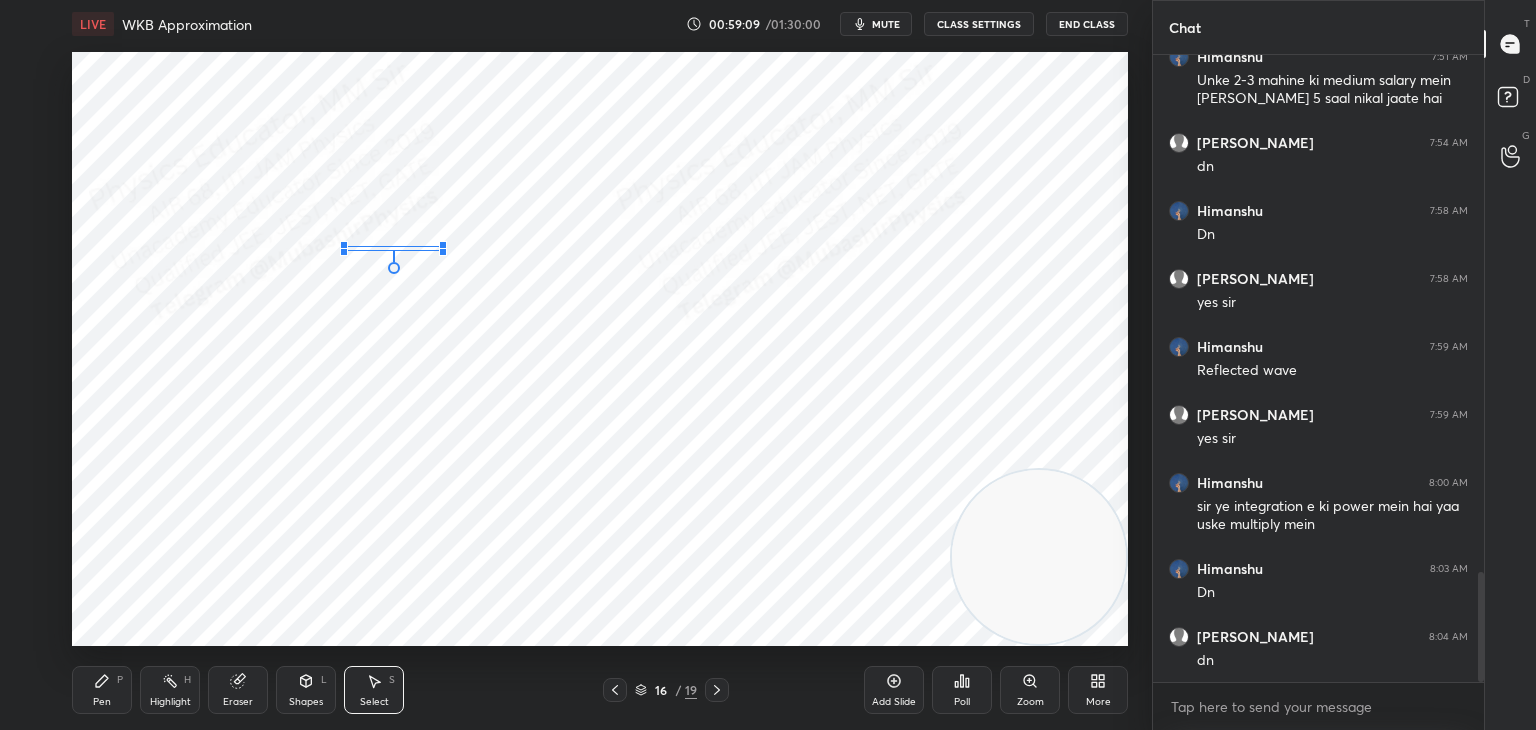 drag, startPoint x: 387, startPoint y: 254, endPoint x: 443, endPoint y: 248, distance: 56.32051 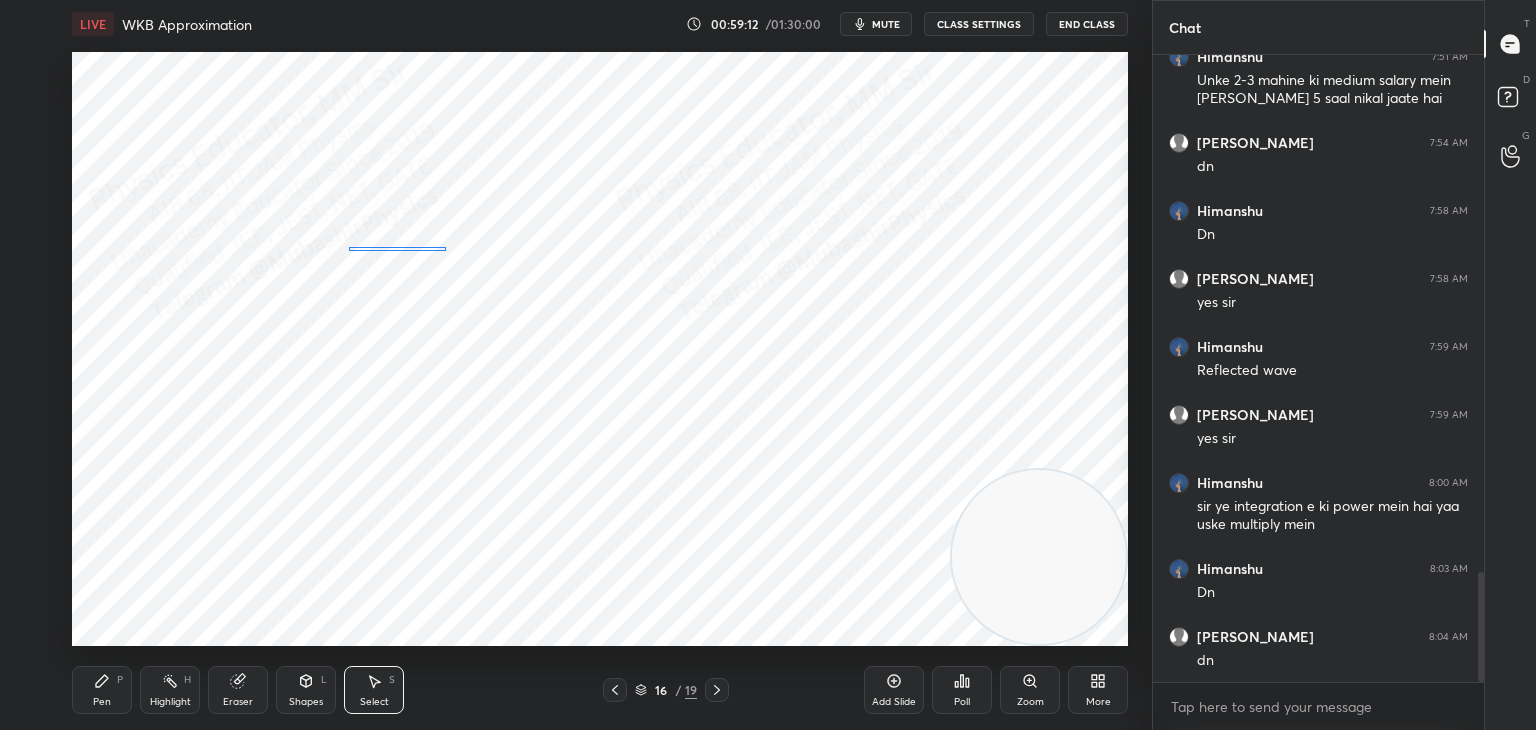 click on "0 ° Undo Copy Duplicate Duplicate to new slide Delete" at bounding box center [600, 349] 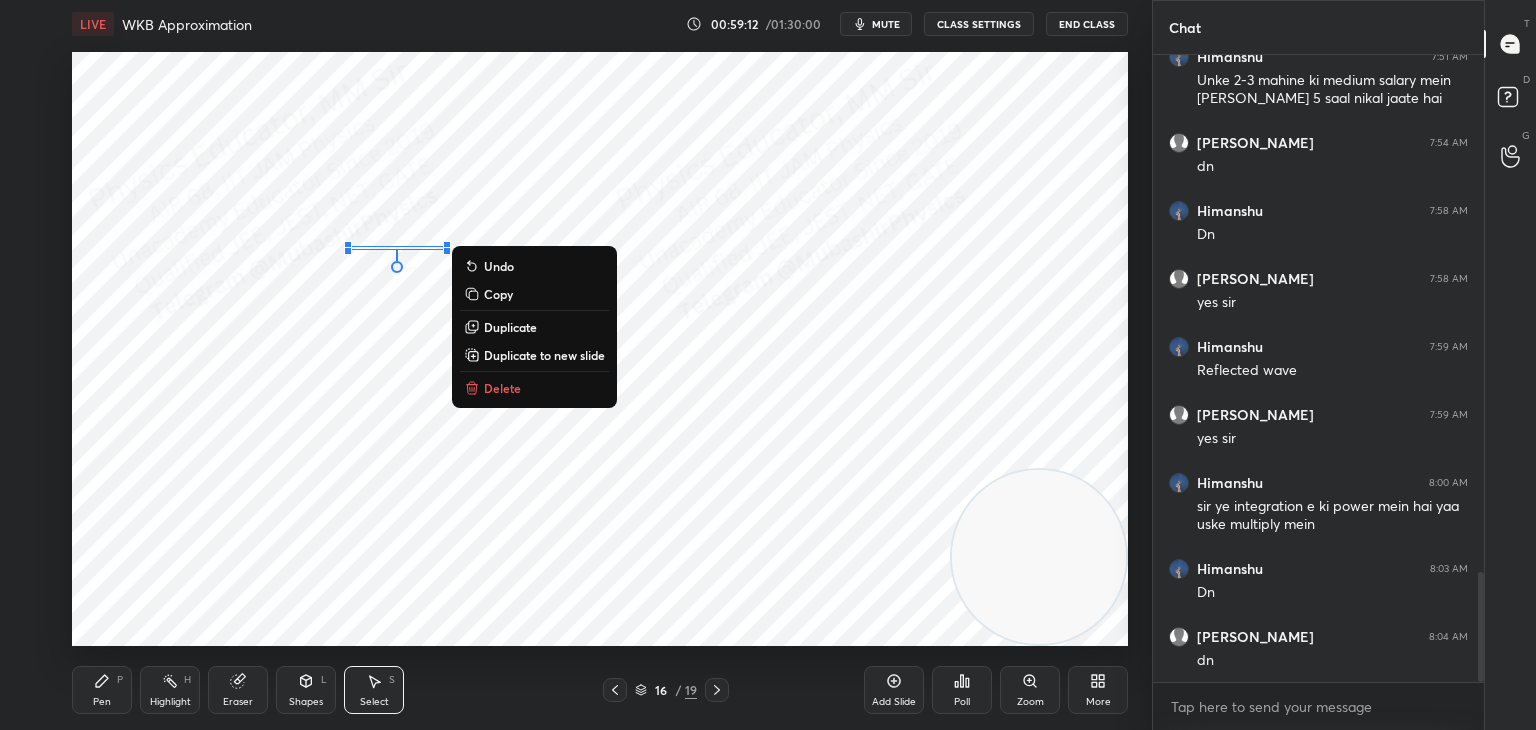 click on "0 ° Undo Copy Duplicate Duplicate to new slide Delete" at bounding box center [600, 349] 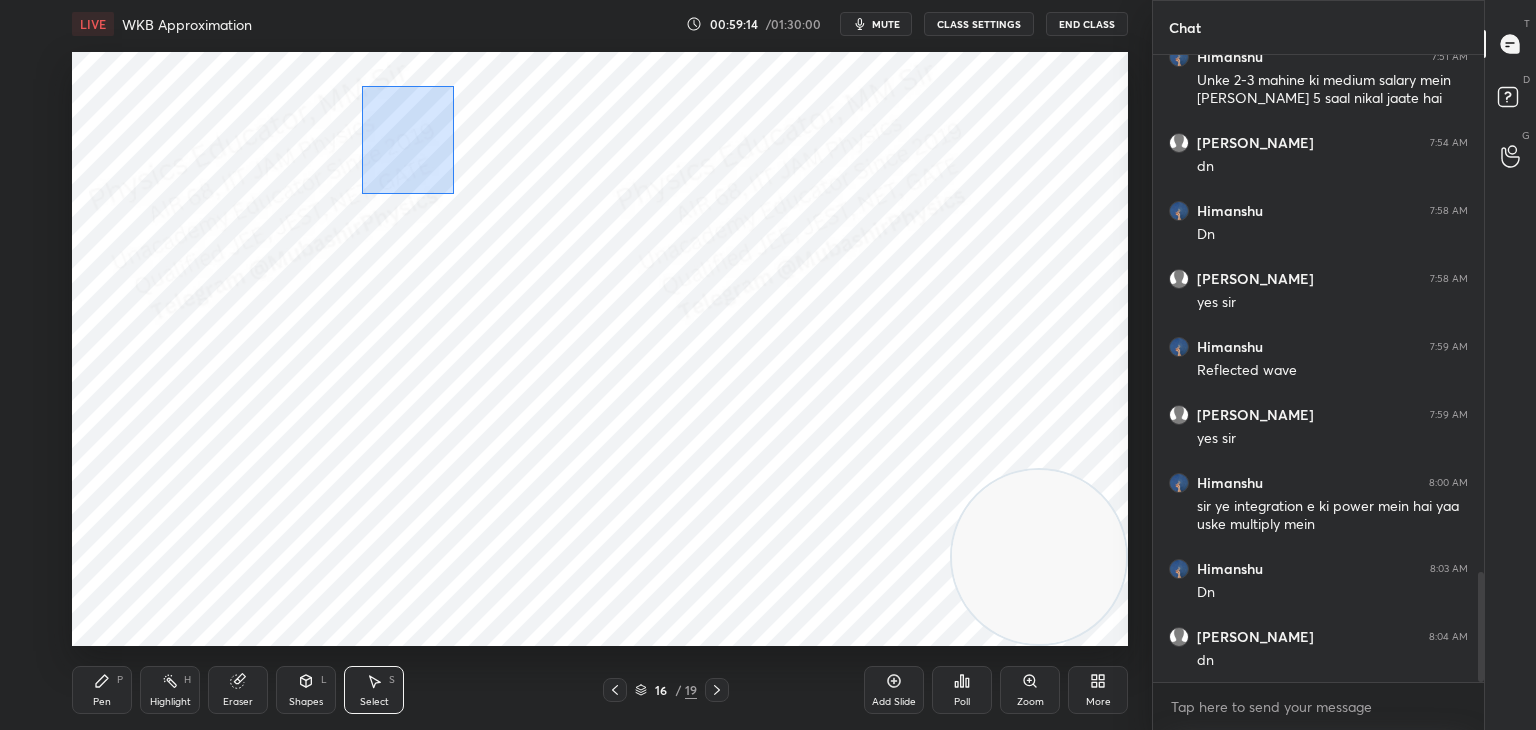 drag, startPoint x: 361, startPoint y: 86, endPoint x: 481, endPoint y: 216, distance: 176.91806 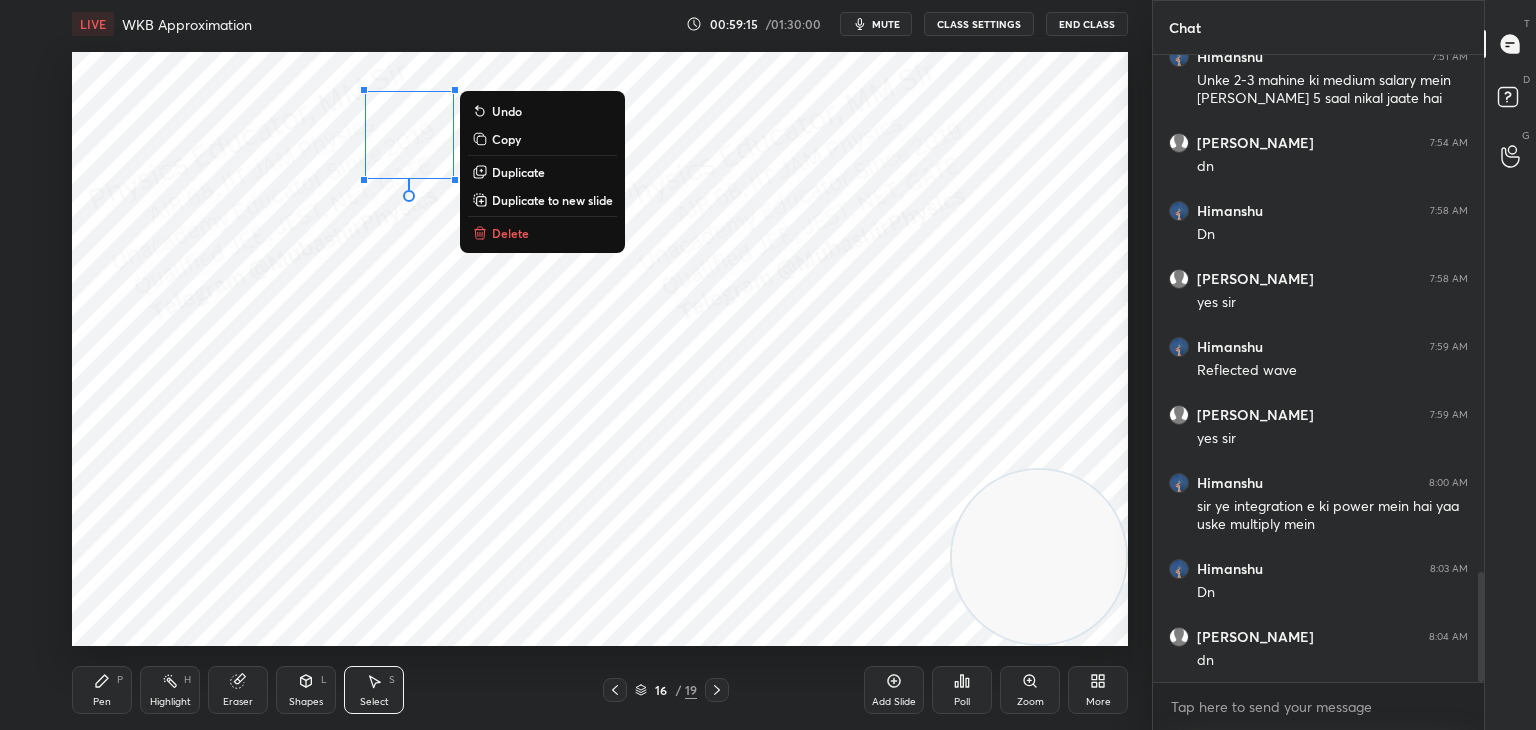click on "Delete" at bounding box center (510, 233) 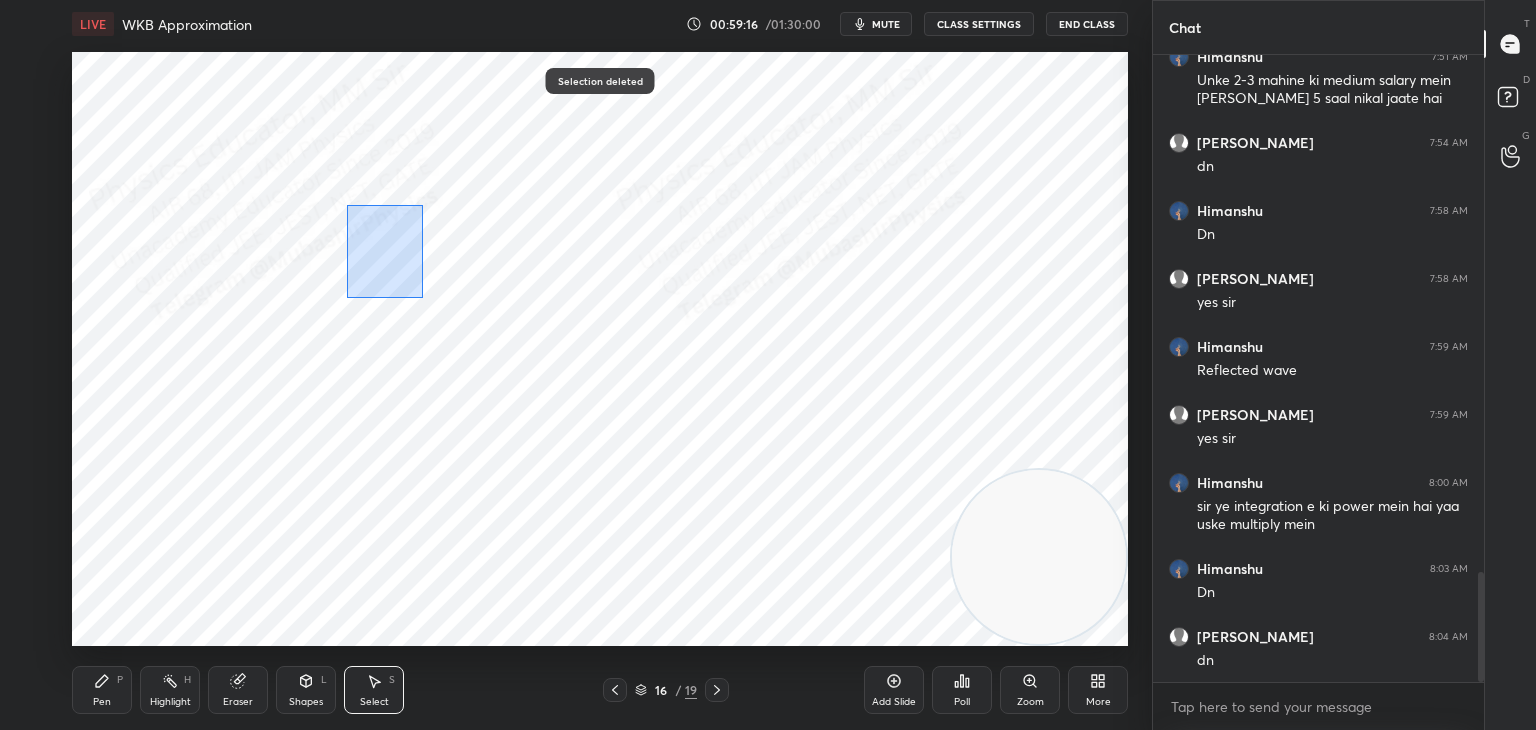 drag, startPoint x: 387, startPoint y: 254, endPoint x: 477, endPoint y: 326, distance: 115.25623 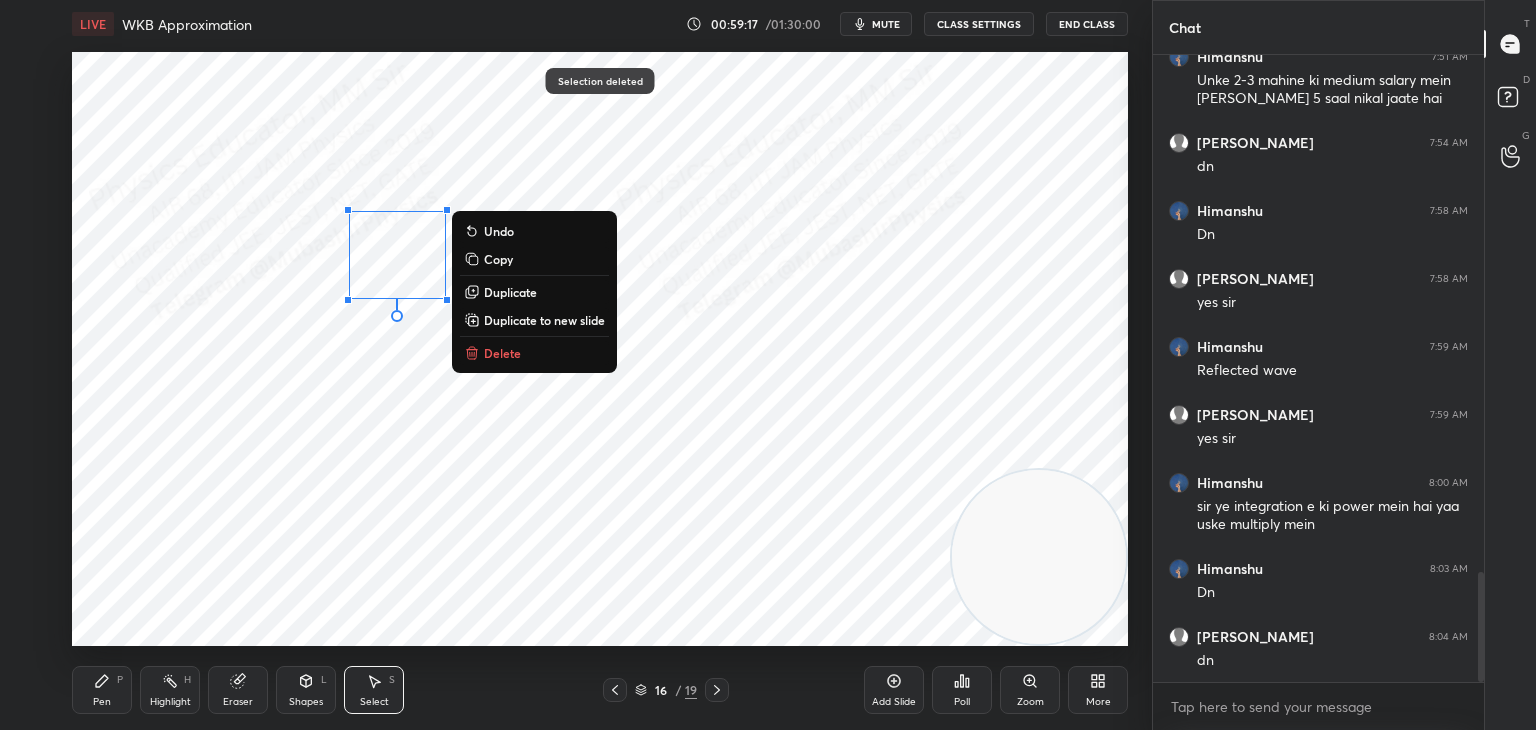 click on "Duplicate" at bounding box center [510, 292] 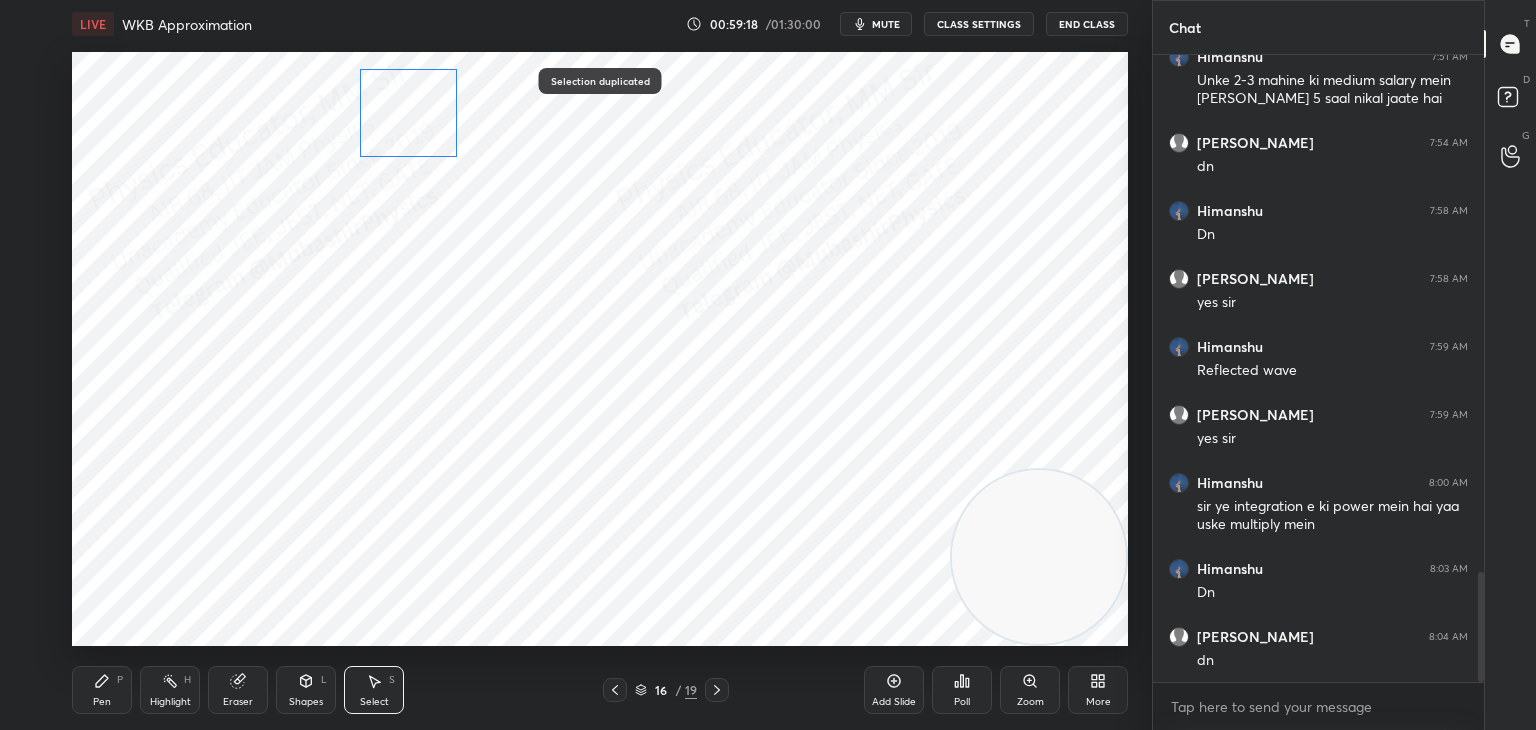 drag, startPoint x: 416, startPoint y: 284, endPoint x: 404, endPoint y: 118, distance: 166.43317 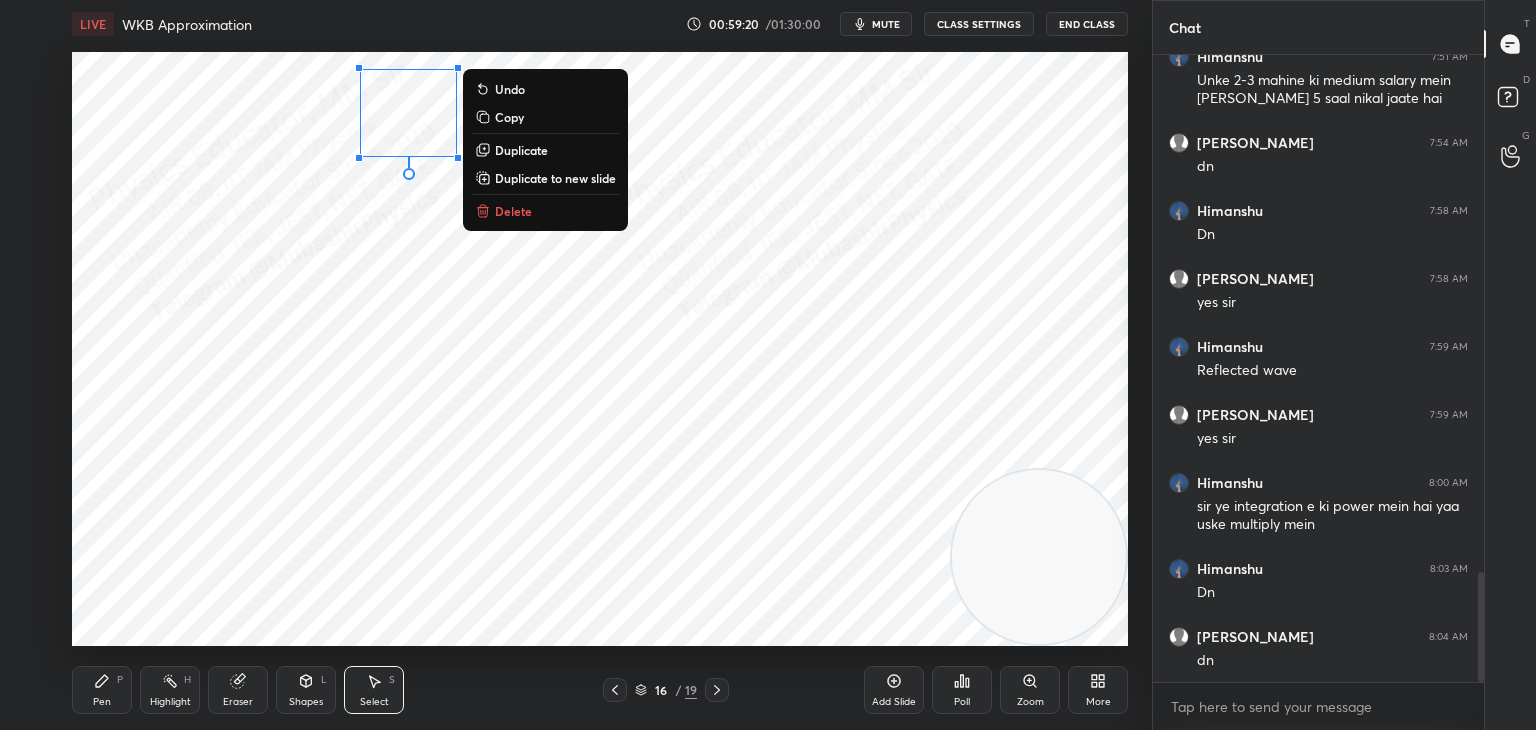 click on "Pen P" at bounding box center (102, 690) 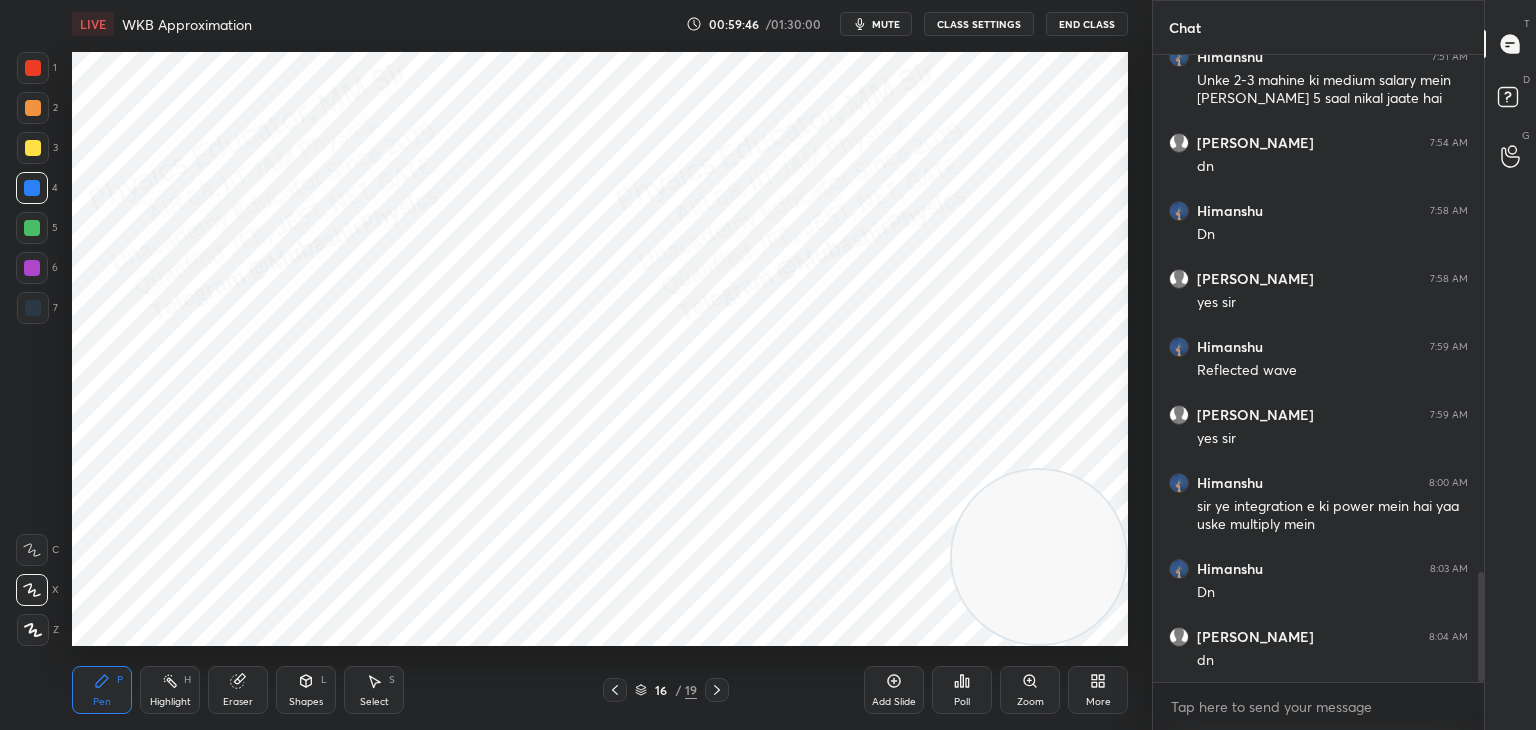 click 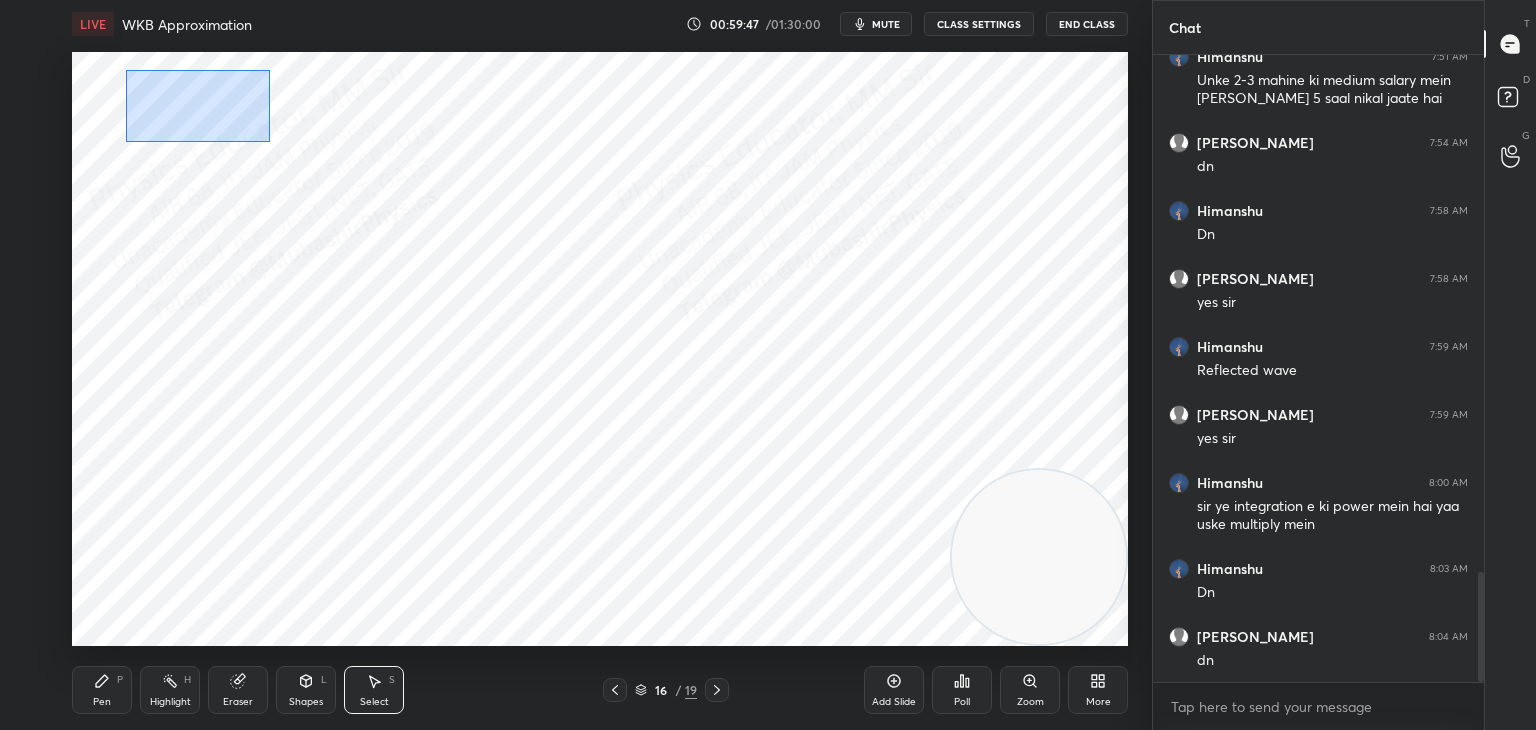 drag, startPoint x: 129, startPoint y: 74, endPoint x: 267, endPoint y: 137, distance: 151.70036 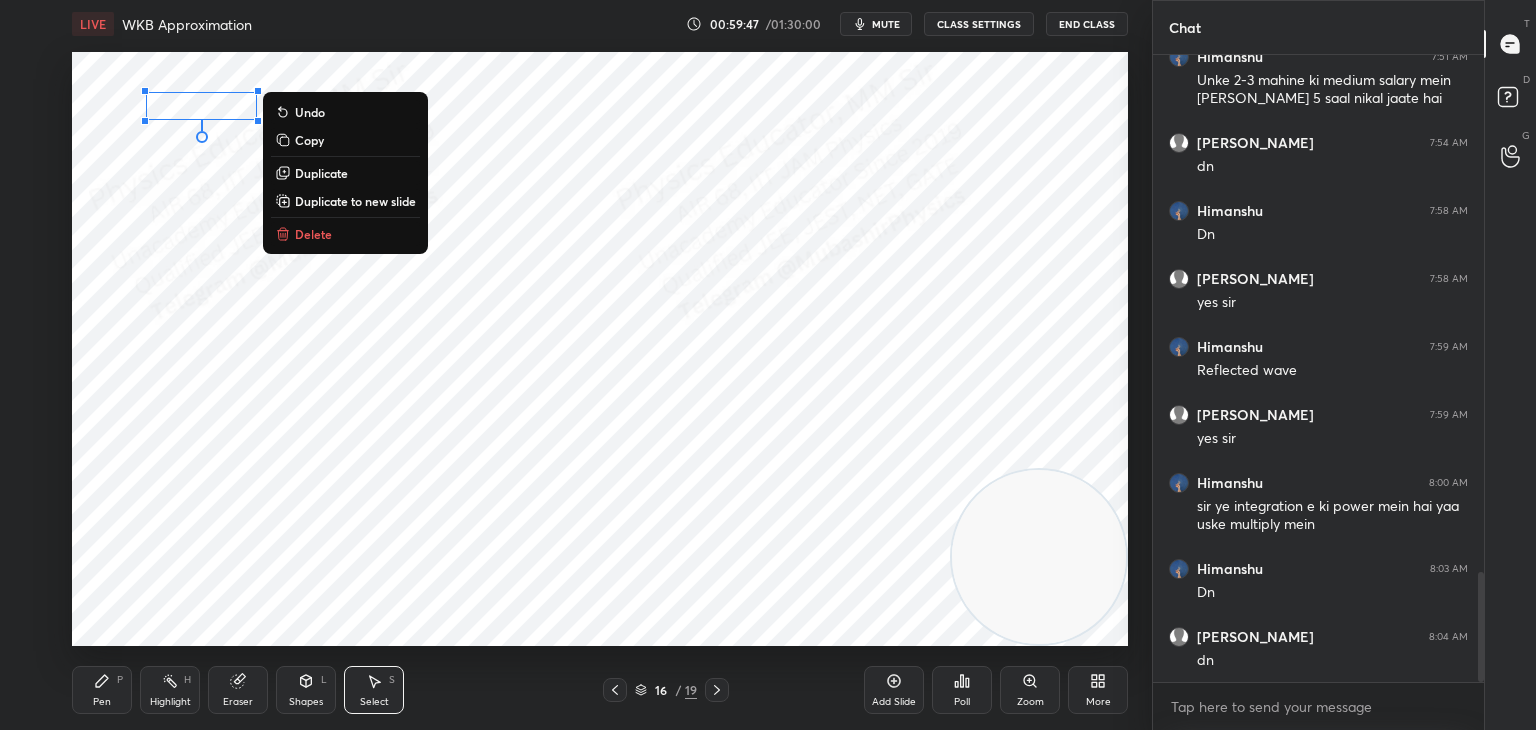 click on "Duplicate" at bounding box center [321, 173] 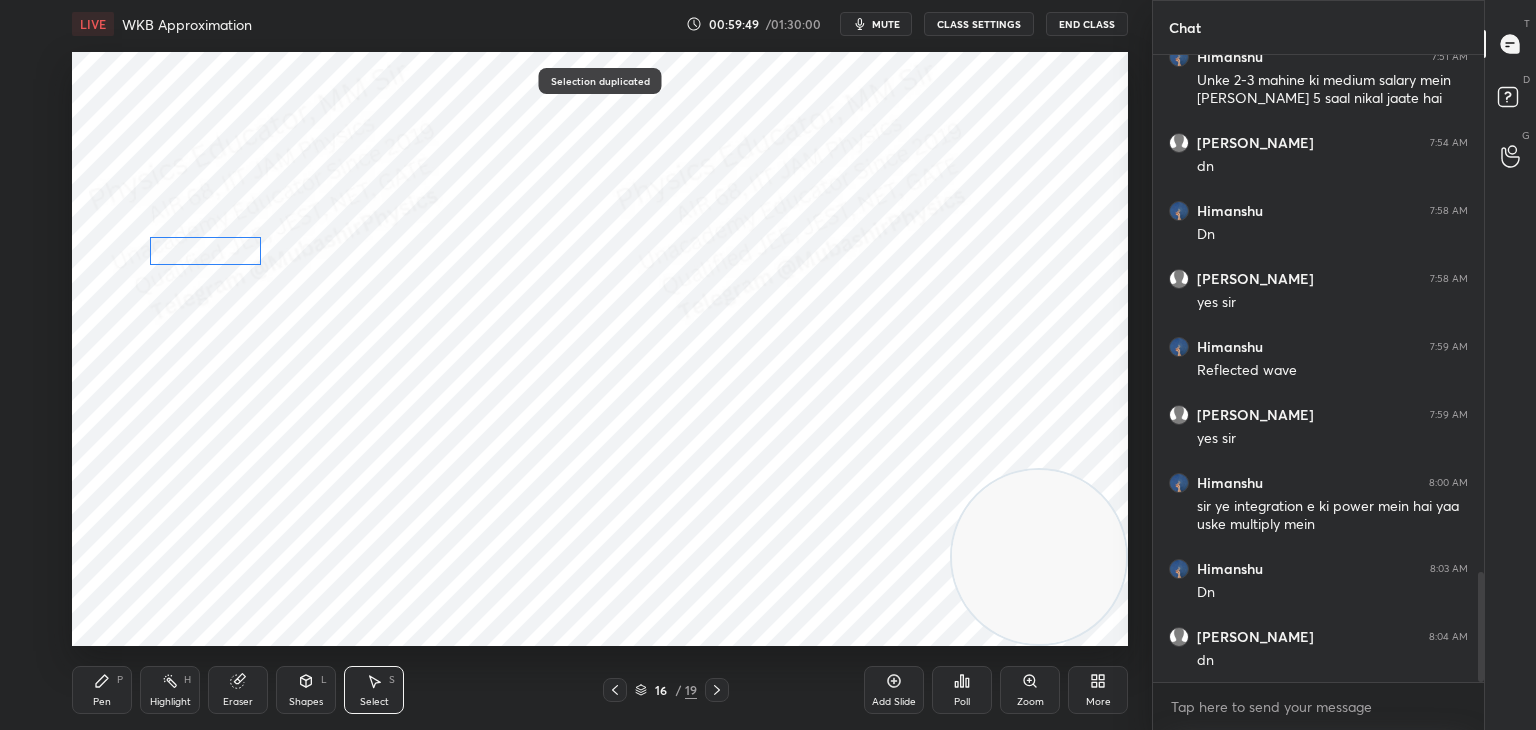 drag, startPoint x: 221, startPoint y: 125, endPoint x: 203, endPoint y: 245, distance: 121.34249 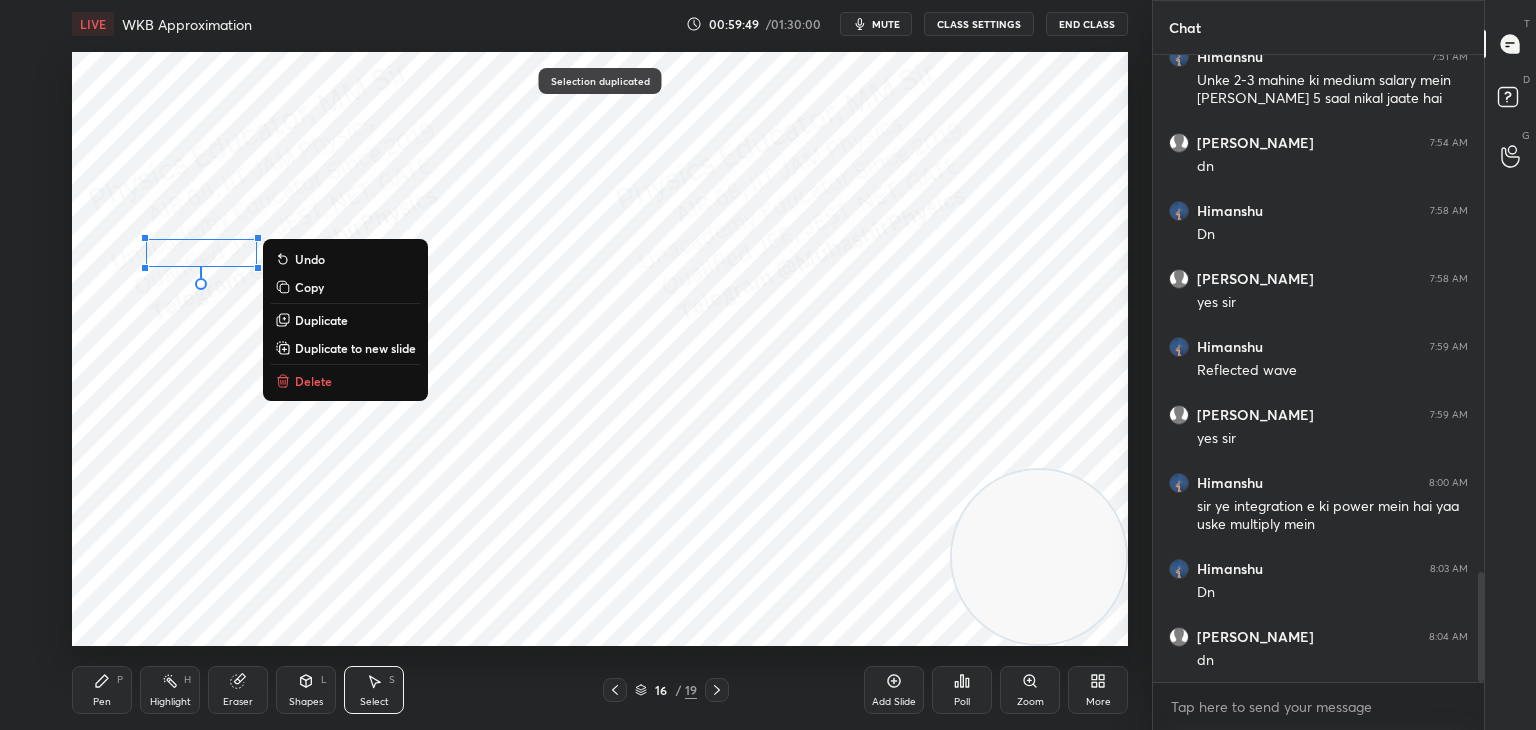 click on "Select S" at bounding box center [374, 690] 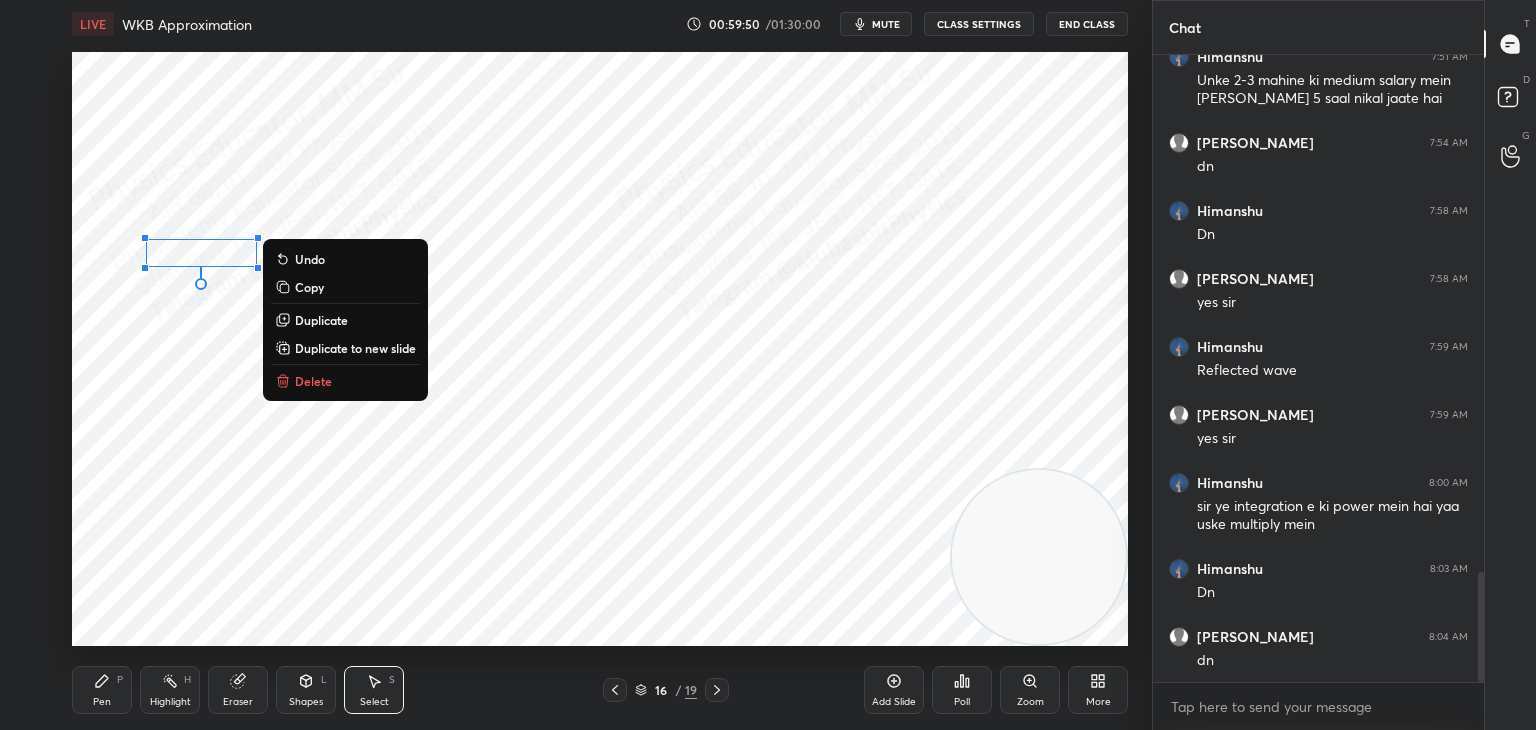click on "Shapes L" at bounding box center [306, 690] 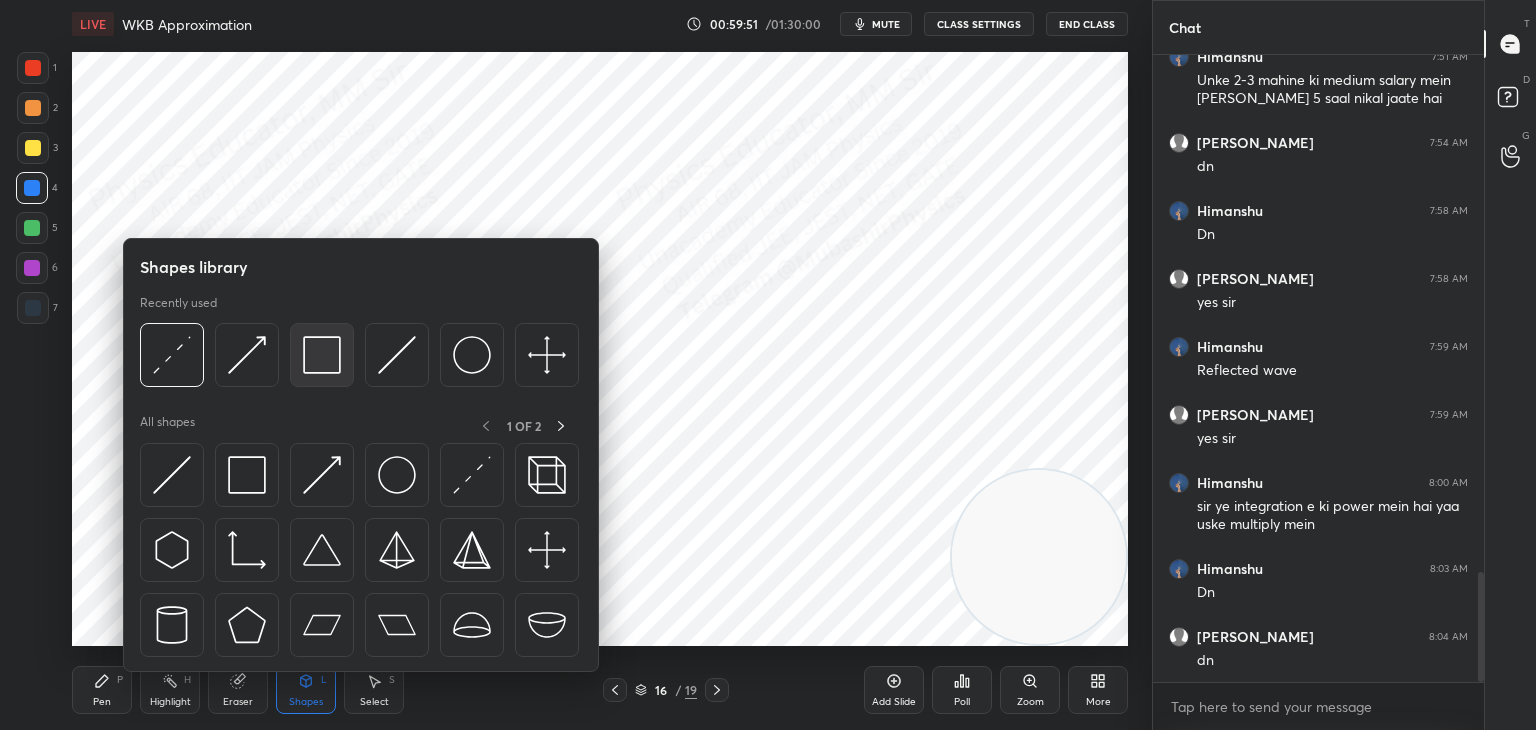 click at bounding box center [322, 355] 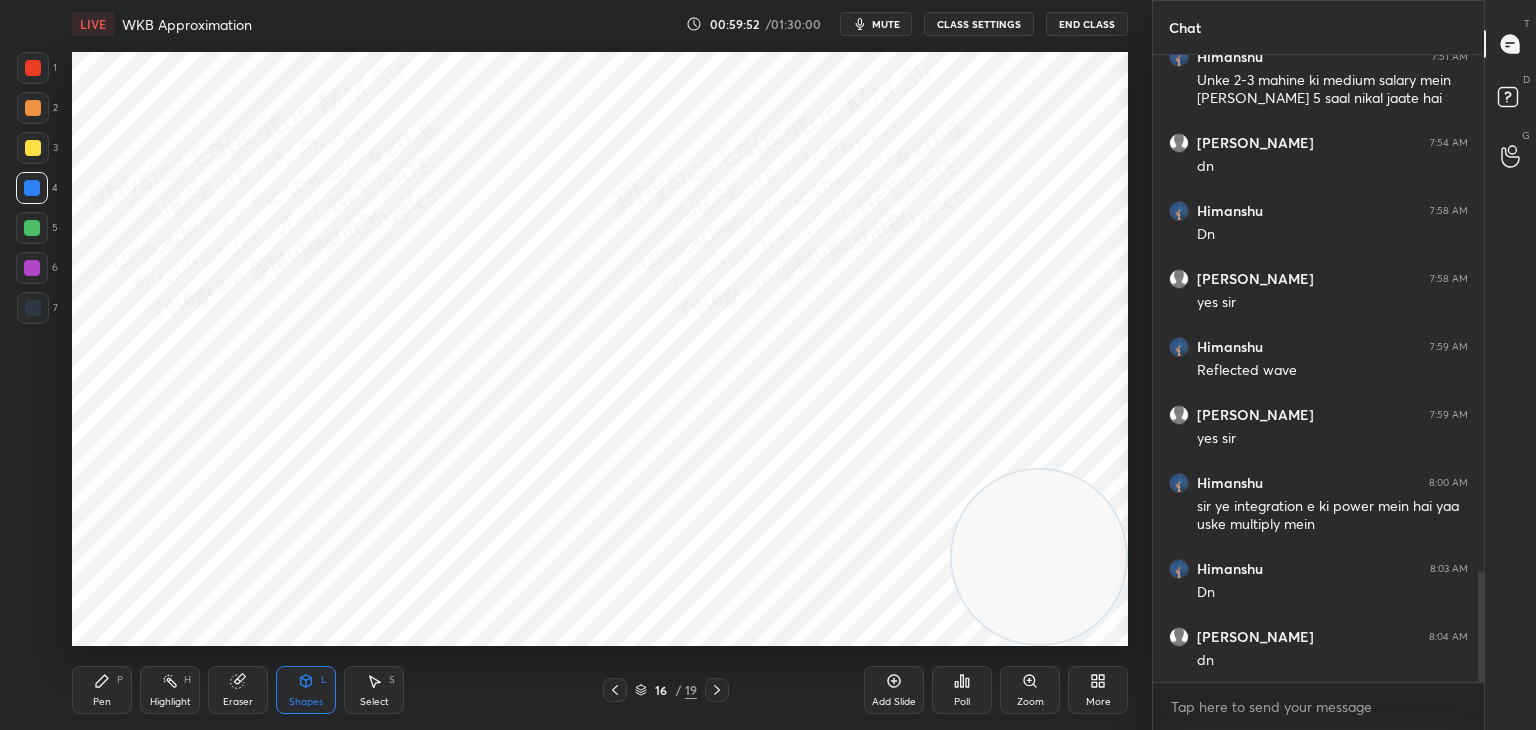 click at bounding box center (33, 68) 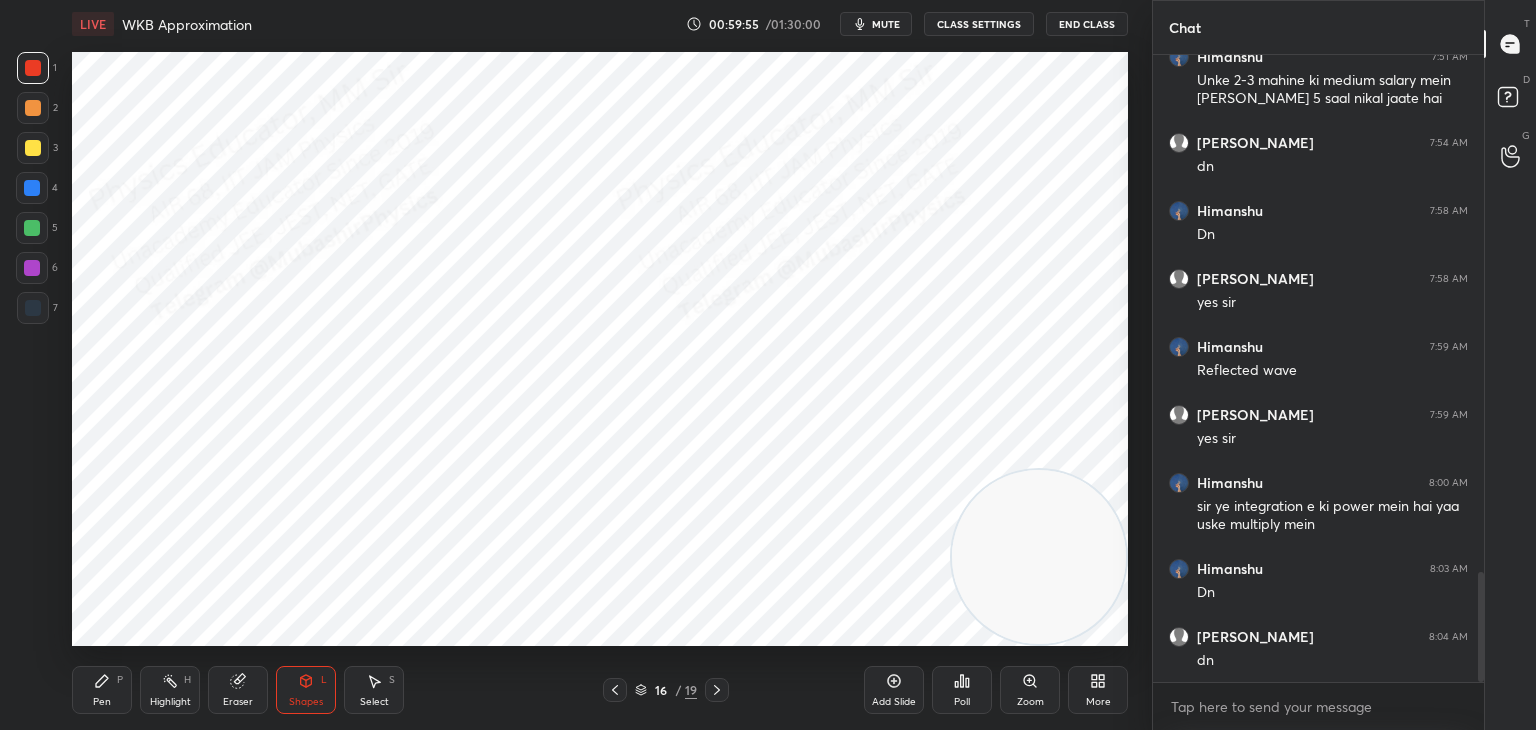 click on "Pen P" at bounding box center (102, 690) 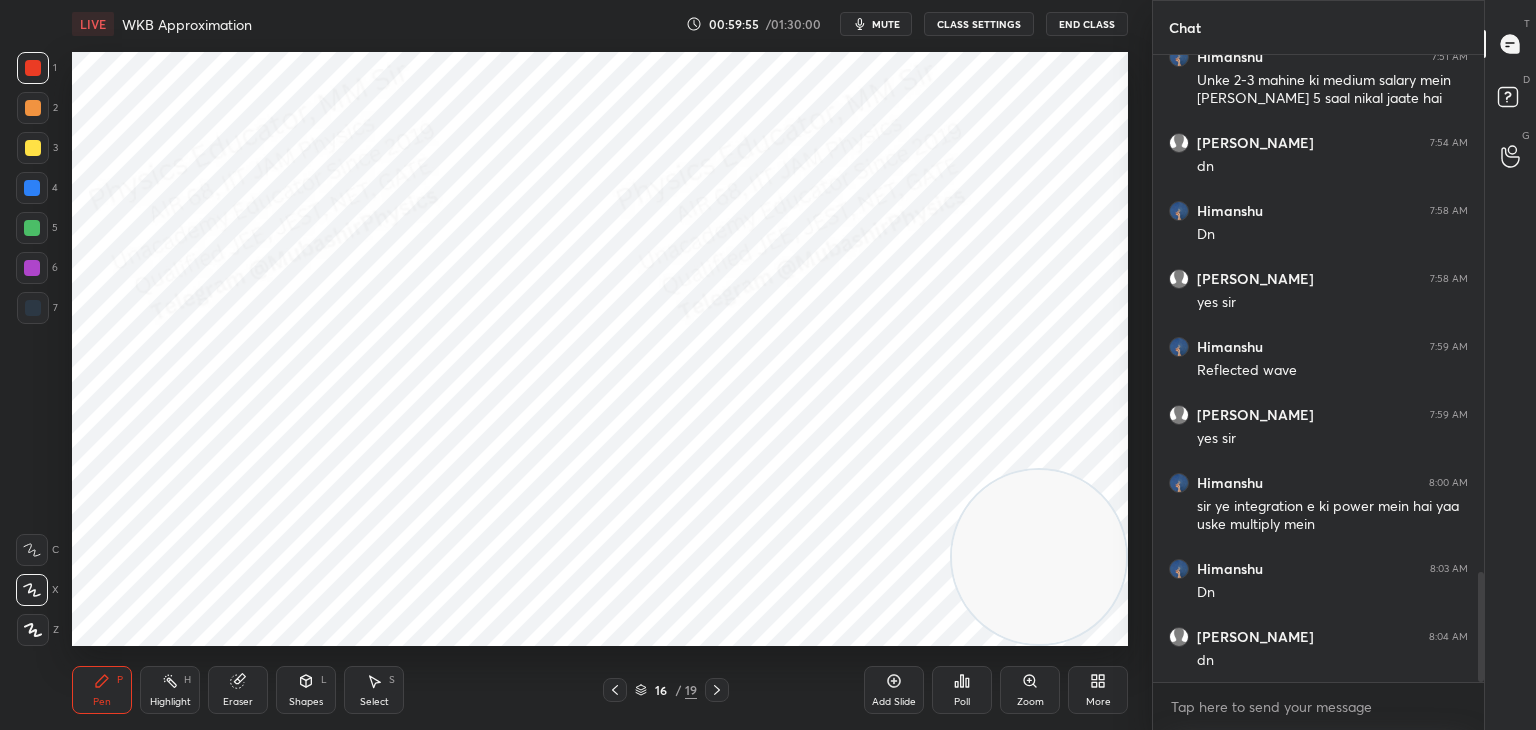 click at bounding box center (32, 268) 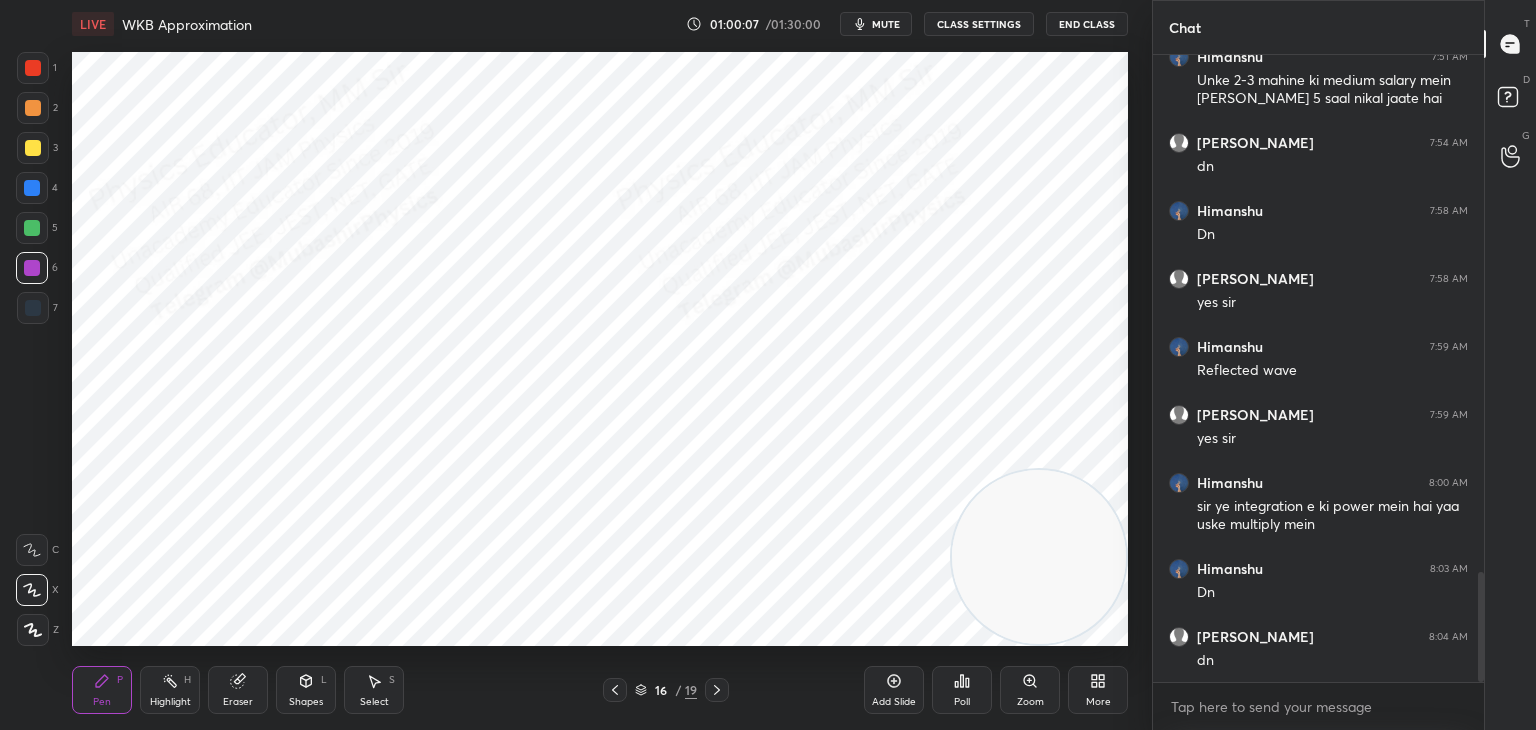 click on "Highlight" at bounding box center [170, 702] 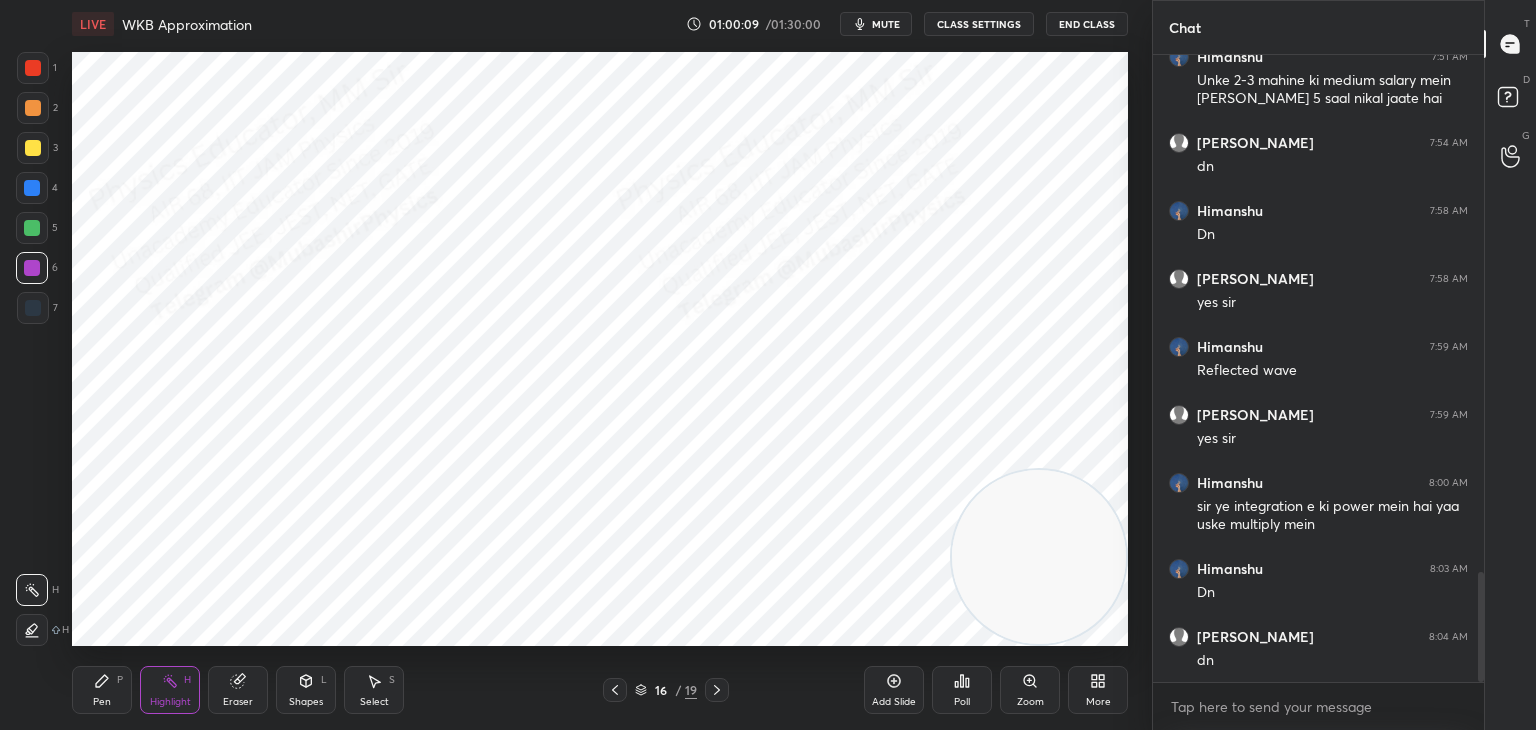 click on "LIVE WKB Approximation 01:00:09 /  01:30:00 mute CLASS SETTINGS End Class" at bounding box center [600, 24] 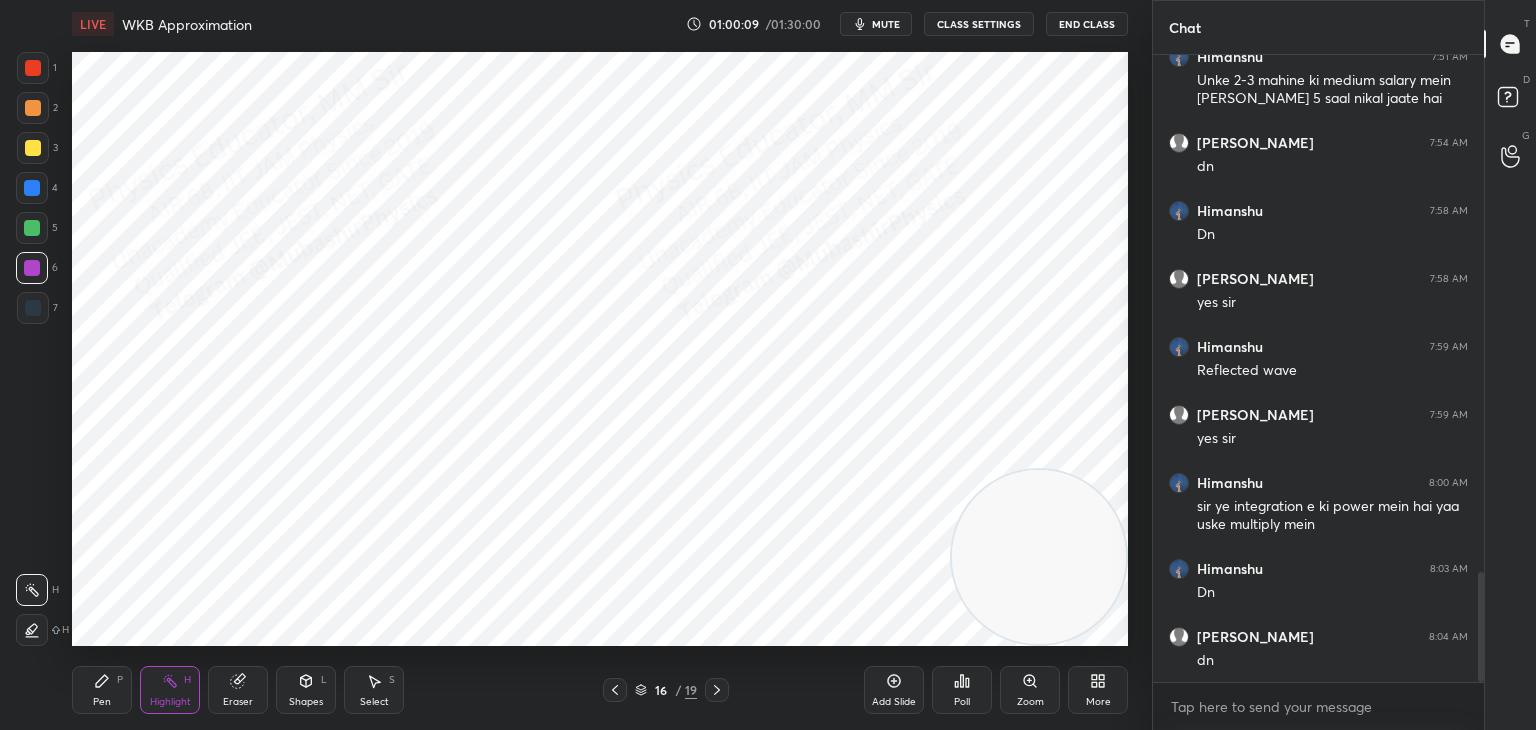 click on "LIVE WKB Approximation 01:00:09 /  01:30:00 mute CLASS SETTINGS End Class" at bounding box center [600, 24] 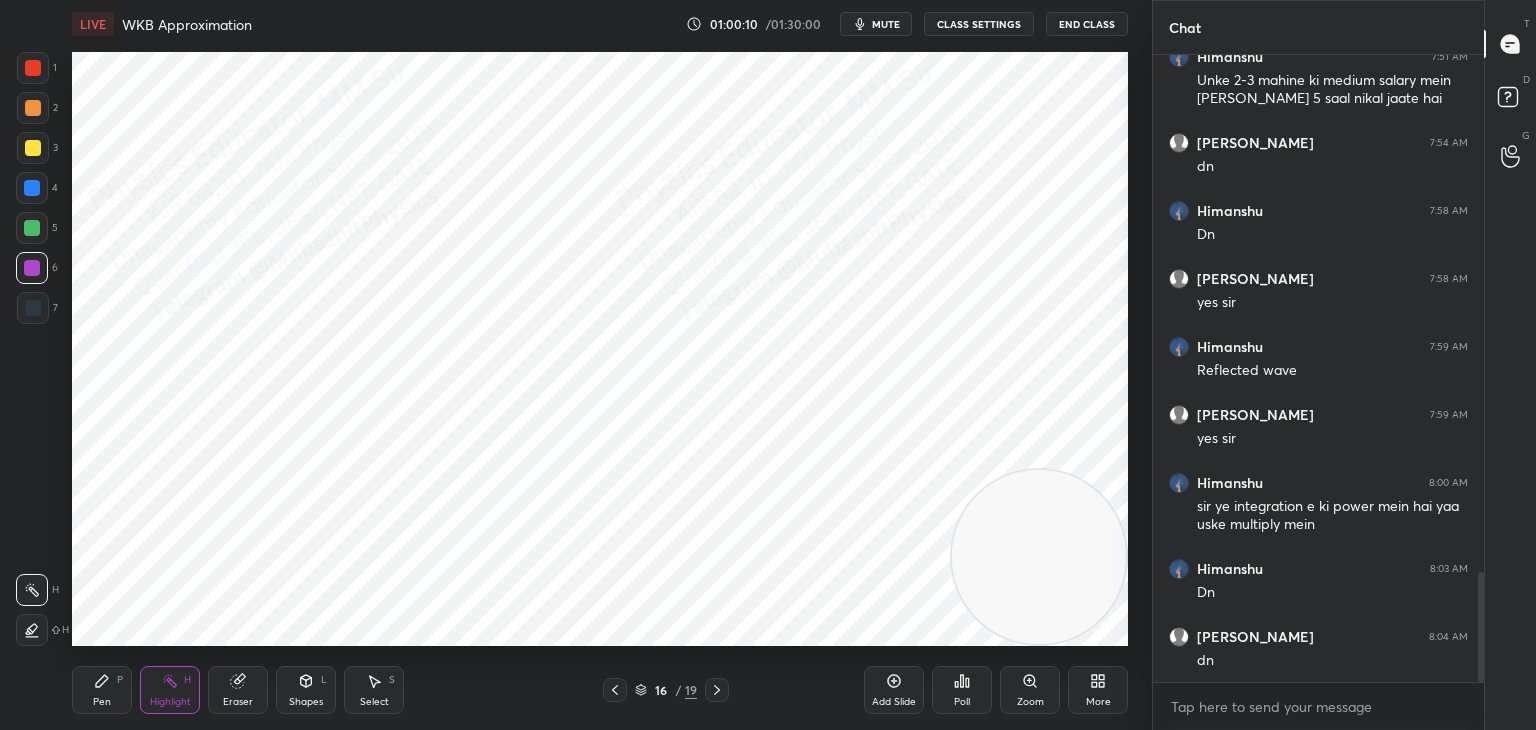 click on "LIVE WKB Approximation 01:00:10 /  01:30:00 mute CLASS SETTINGS End Class" at bounding box center (600, 24) 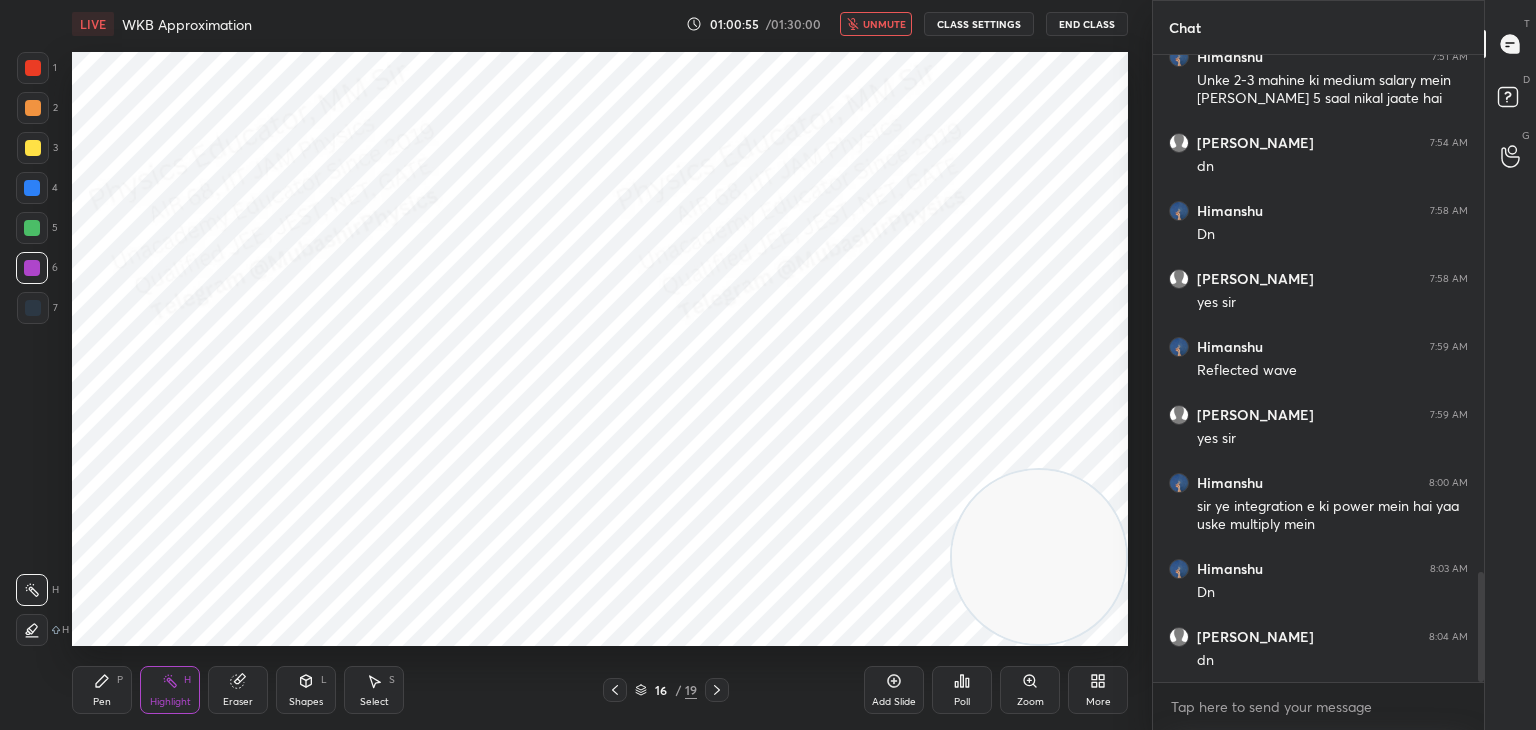 click on "LIVE WKB Approximation 01:00:55 /  01:30:00 unmute CLASS SETTINGS End Class" at bounding box center [600, 24] 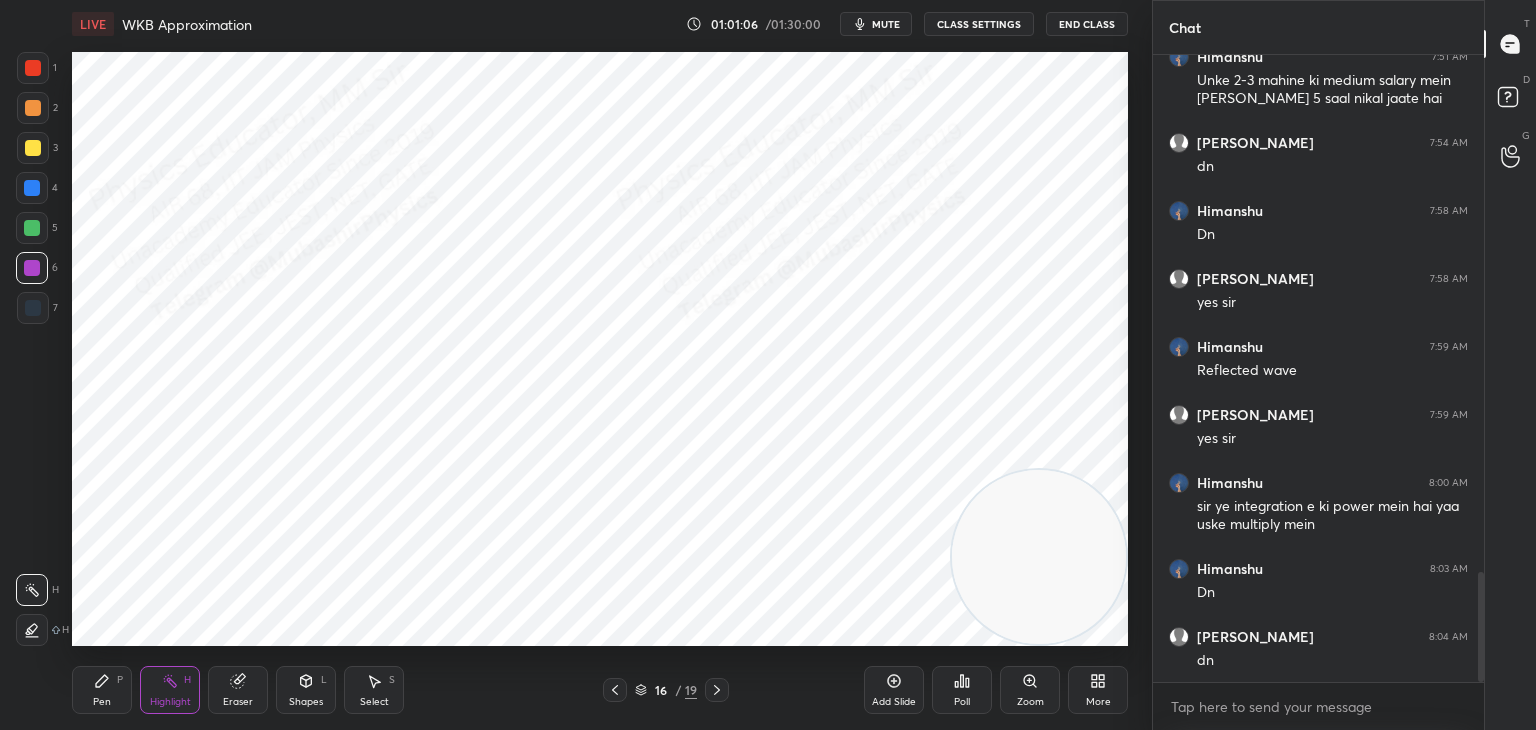 click 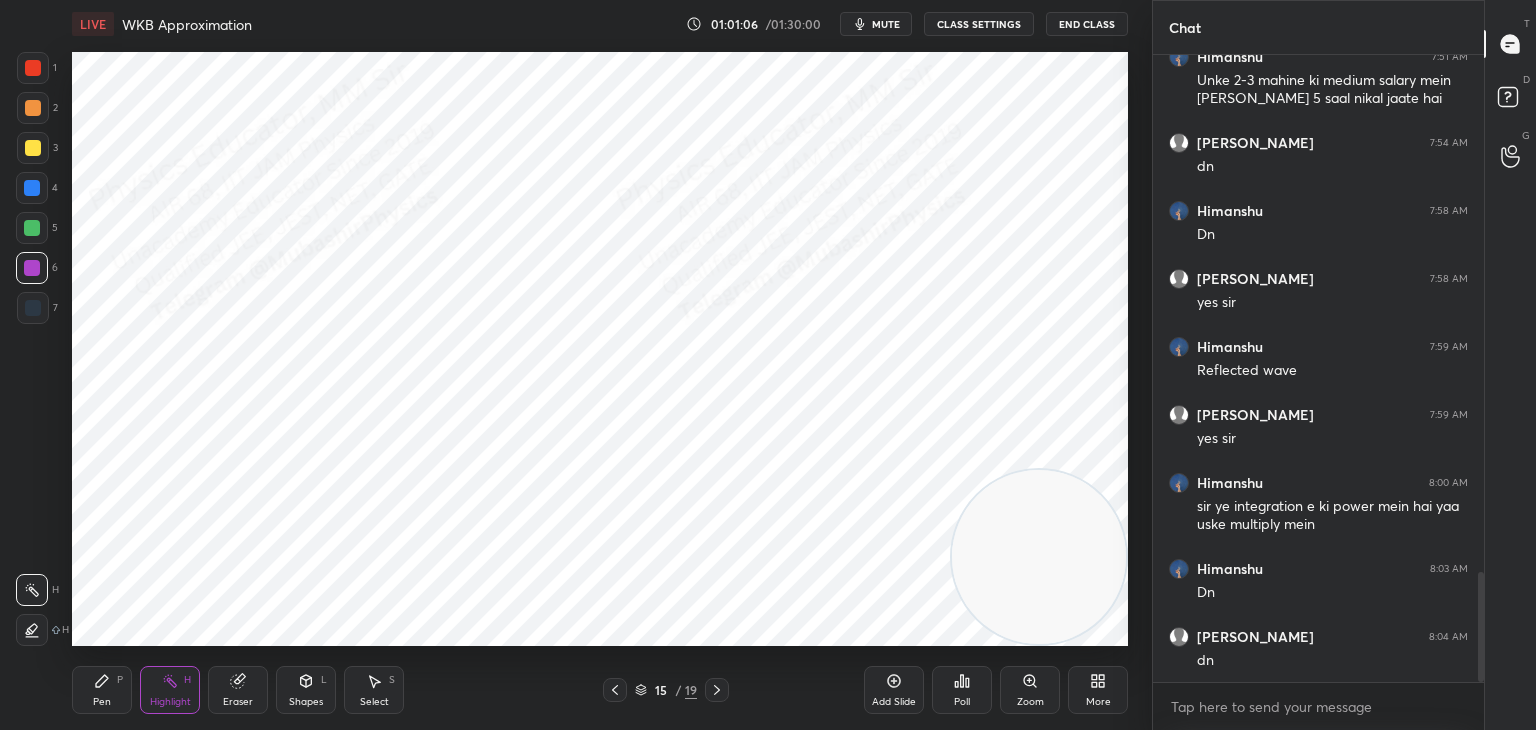 click 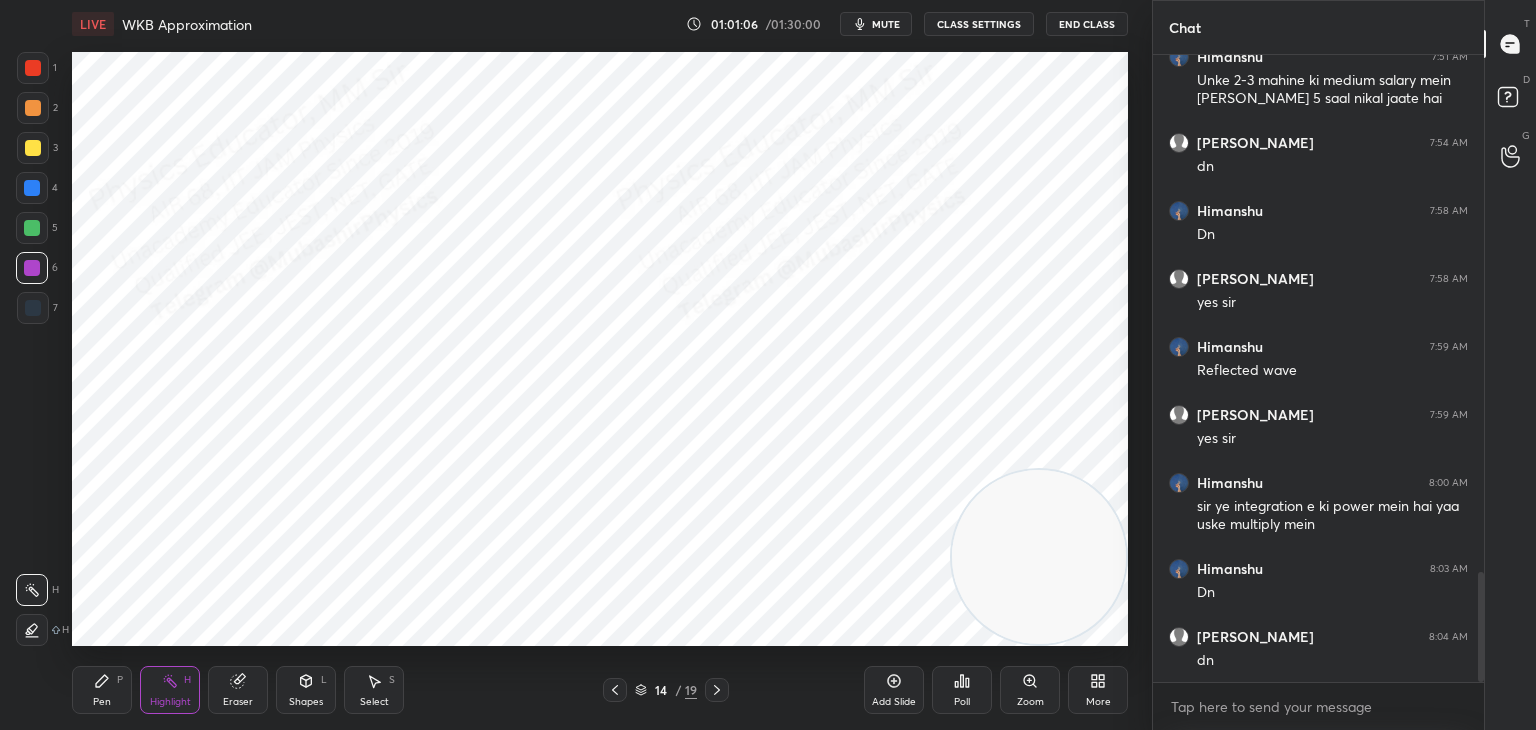 click 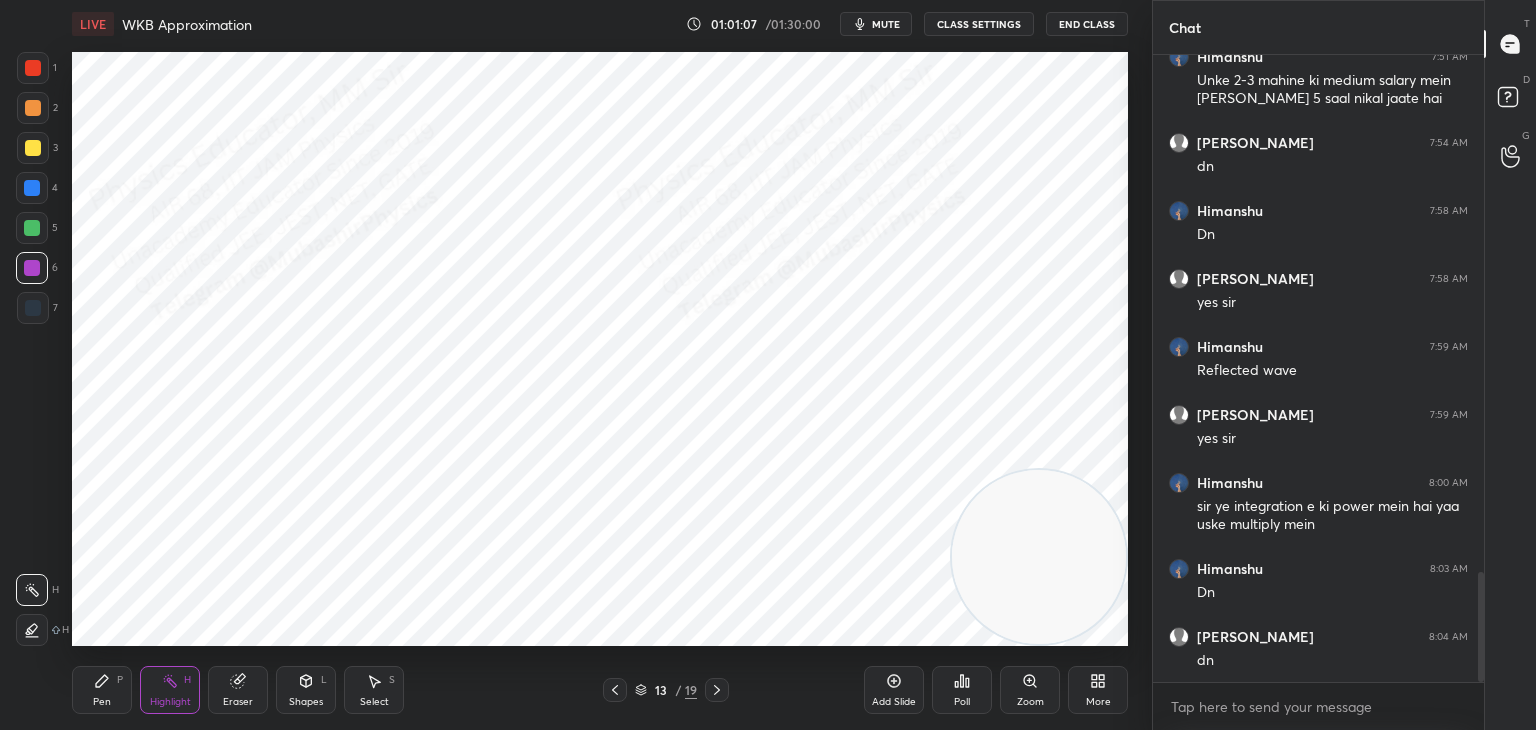 click 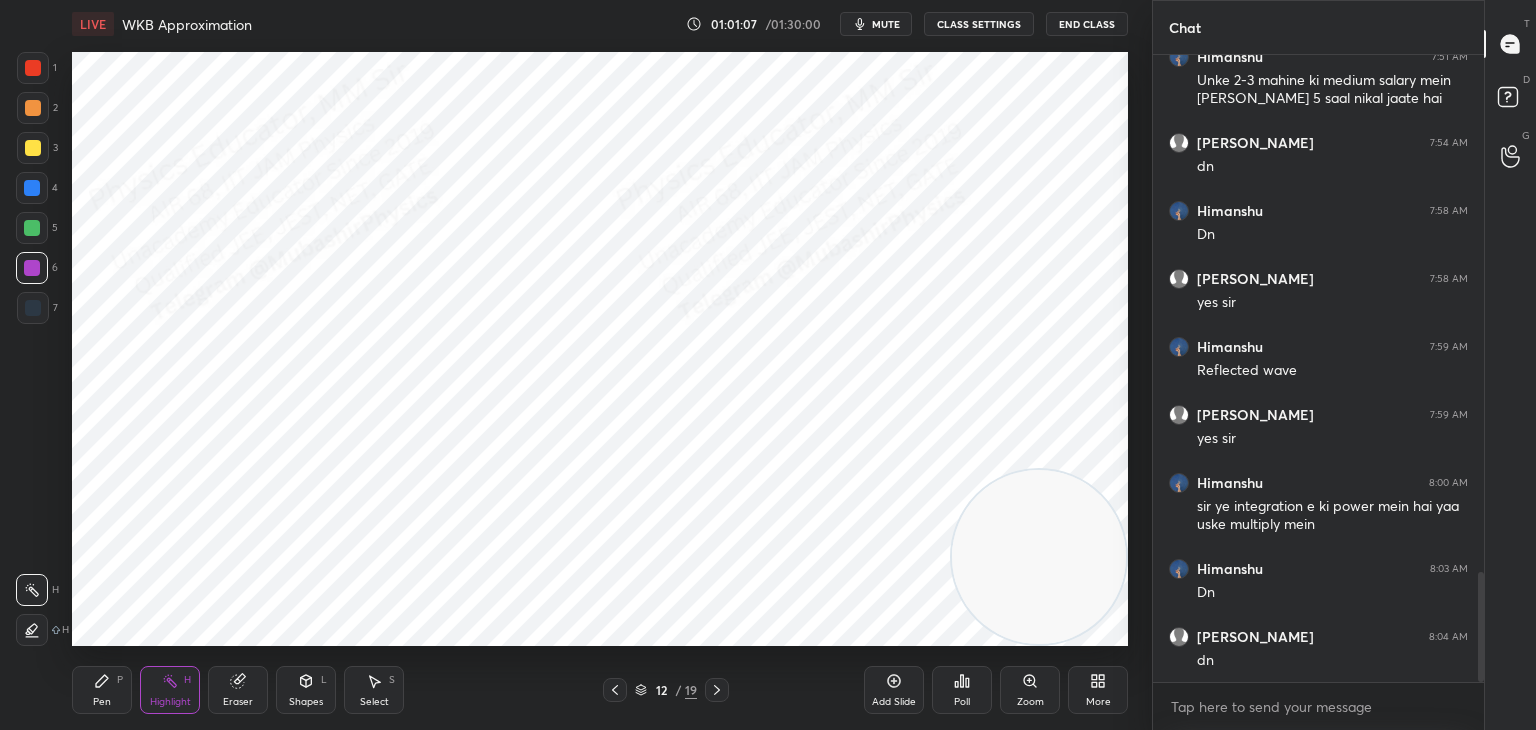 click 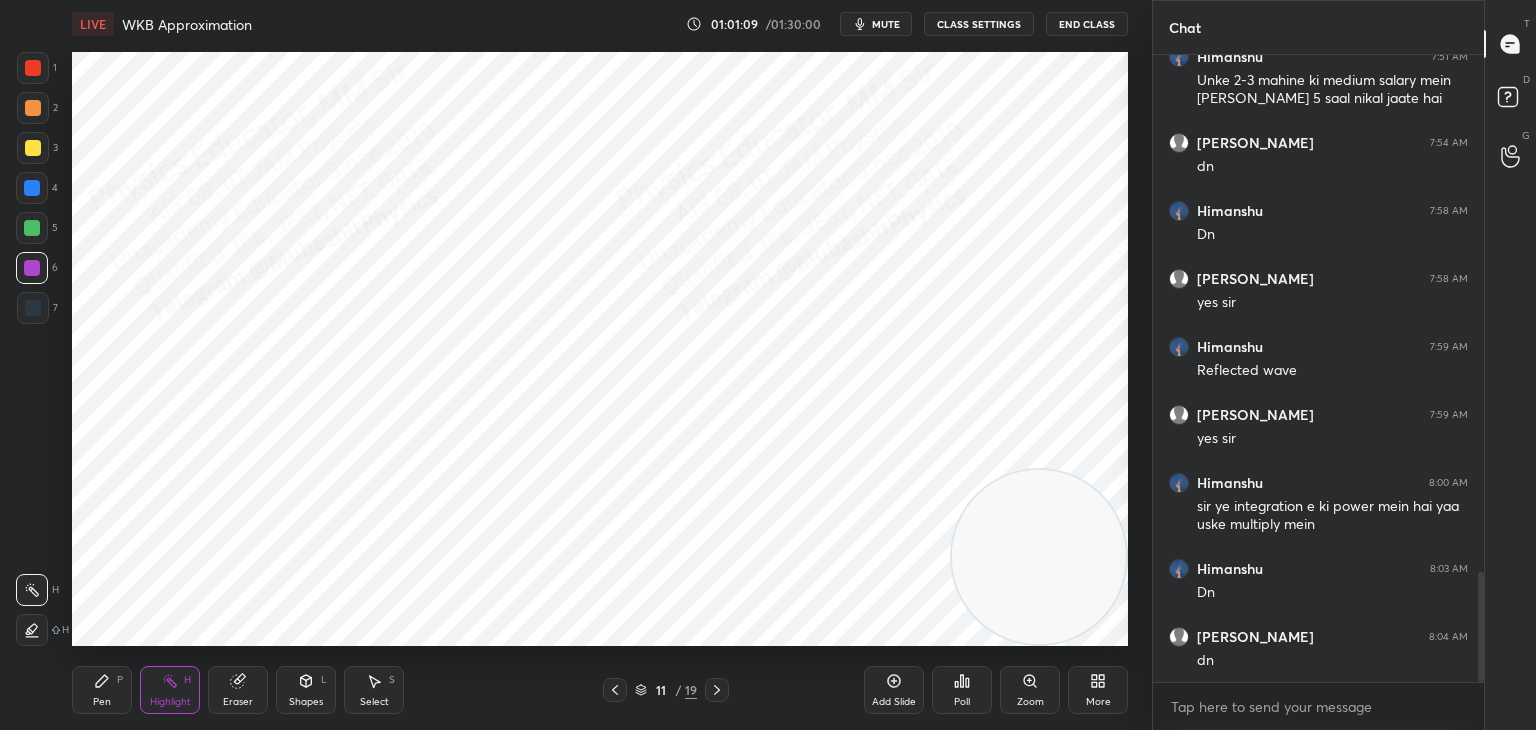 click 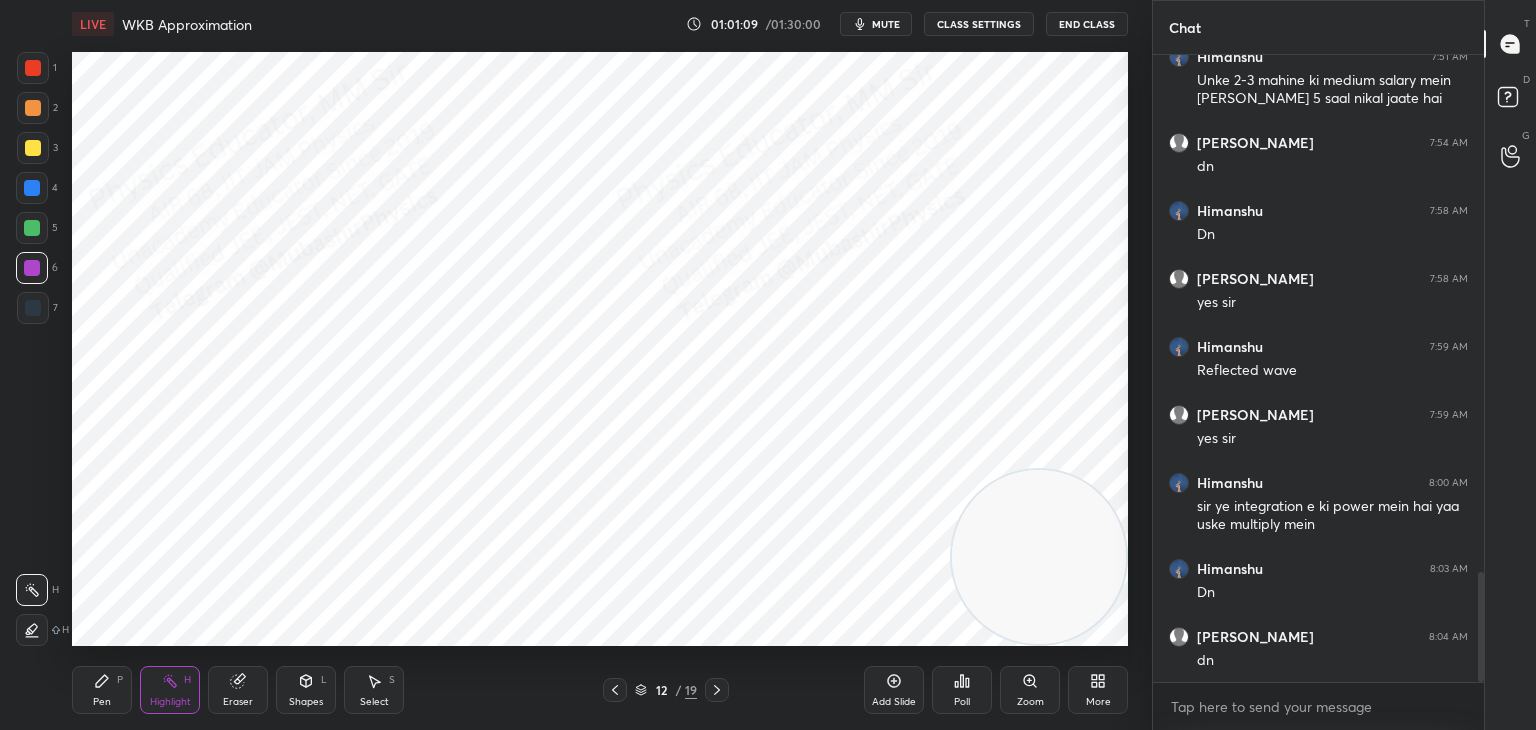 click 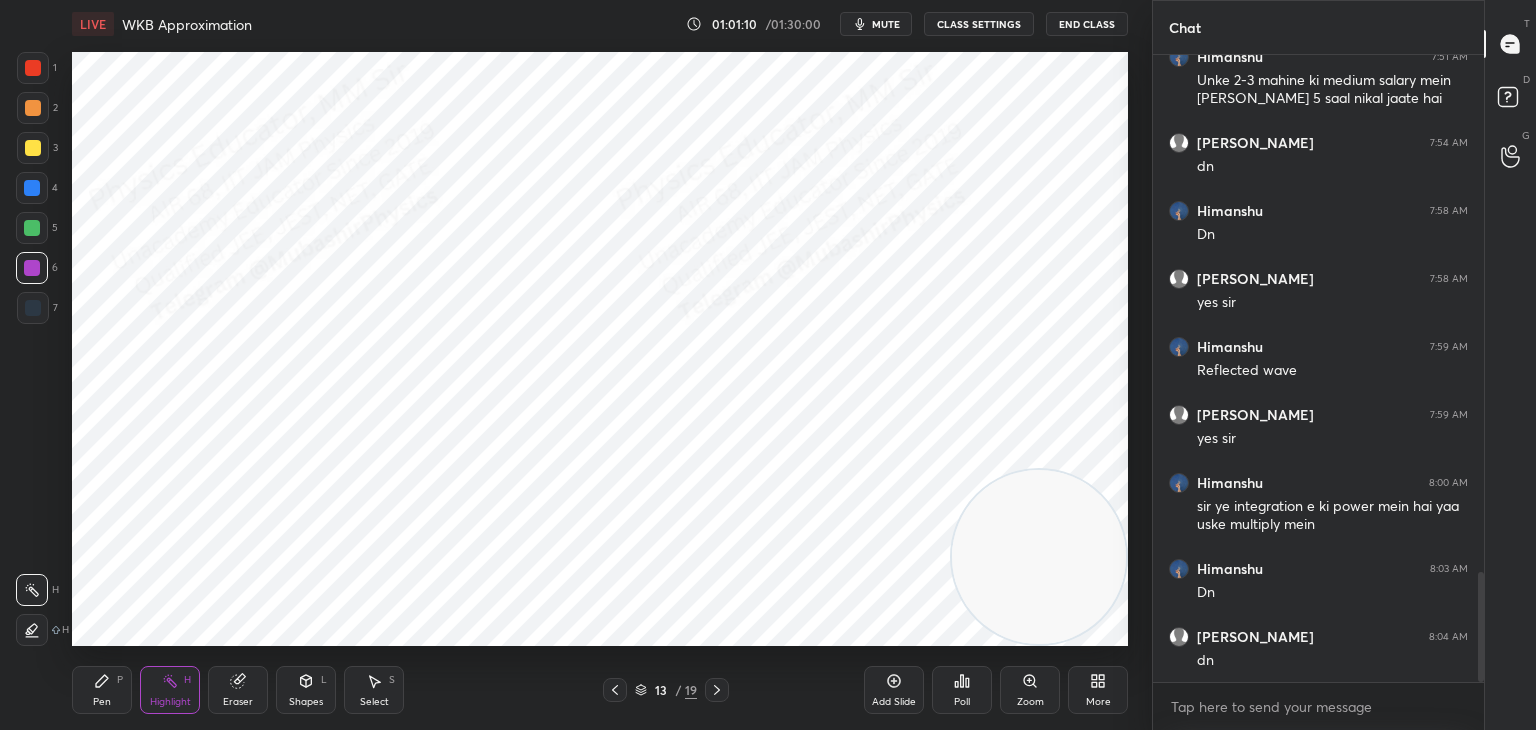 click 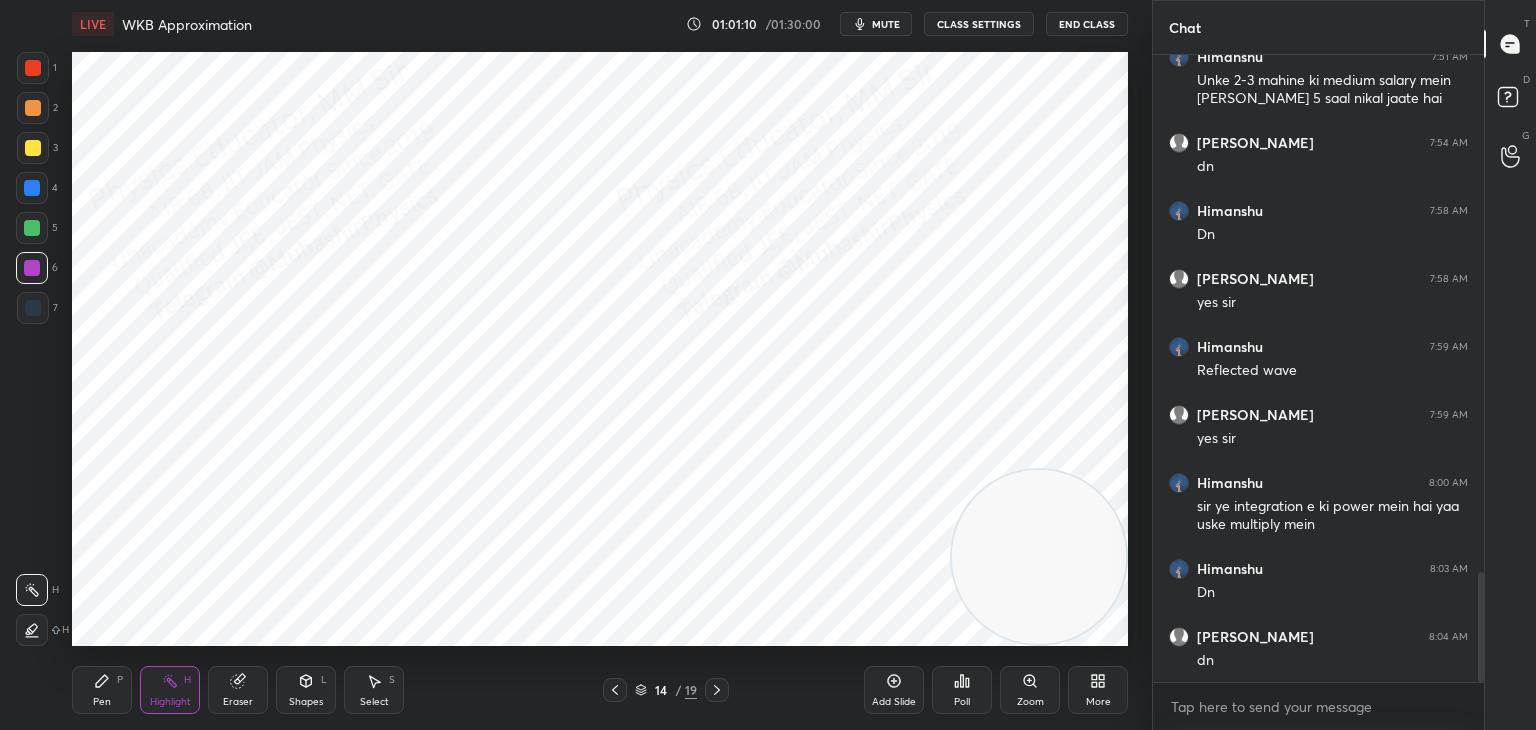 click 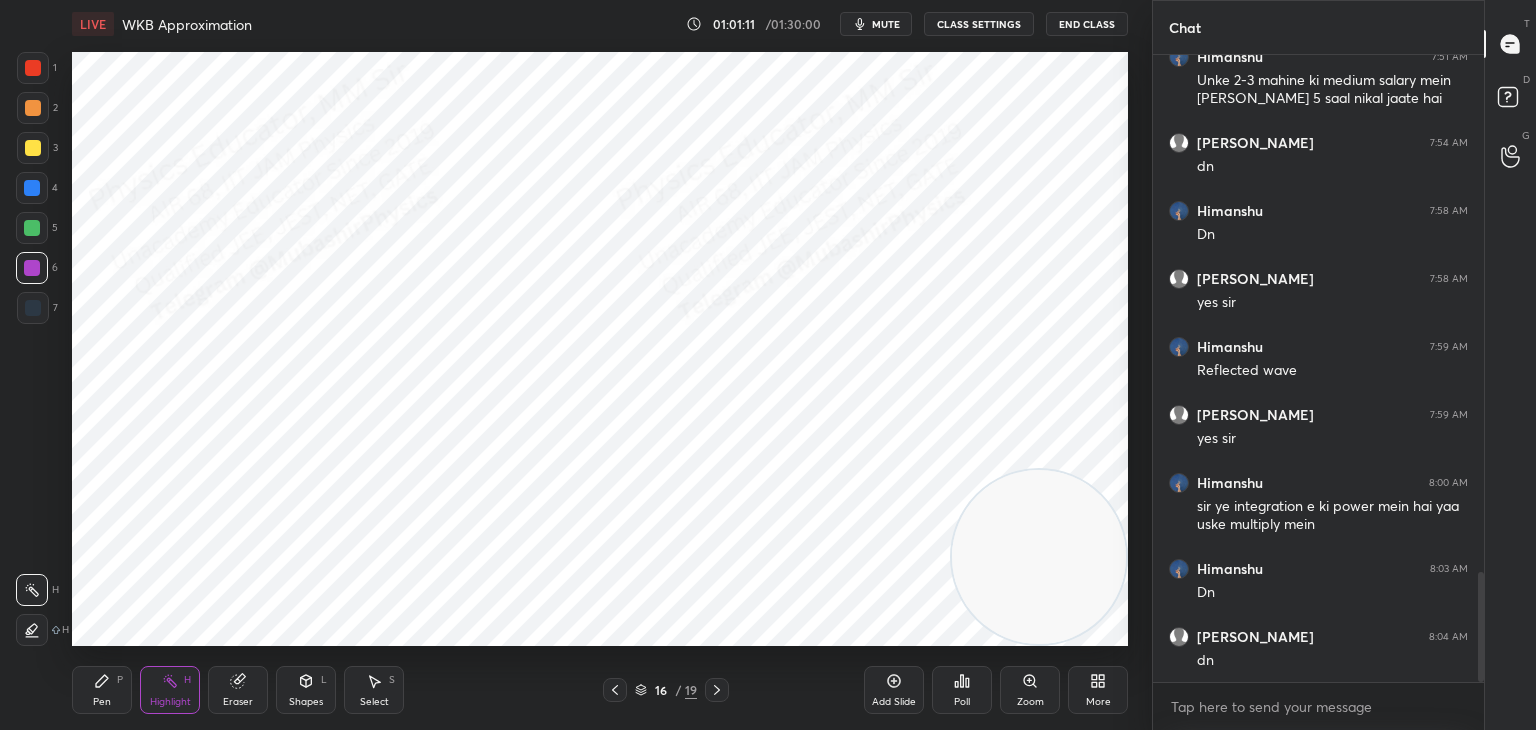 click 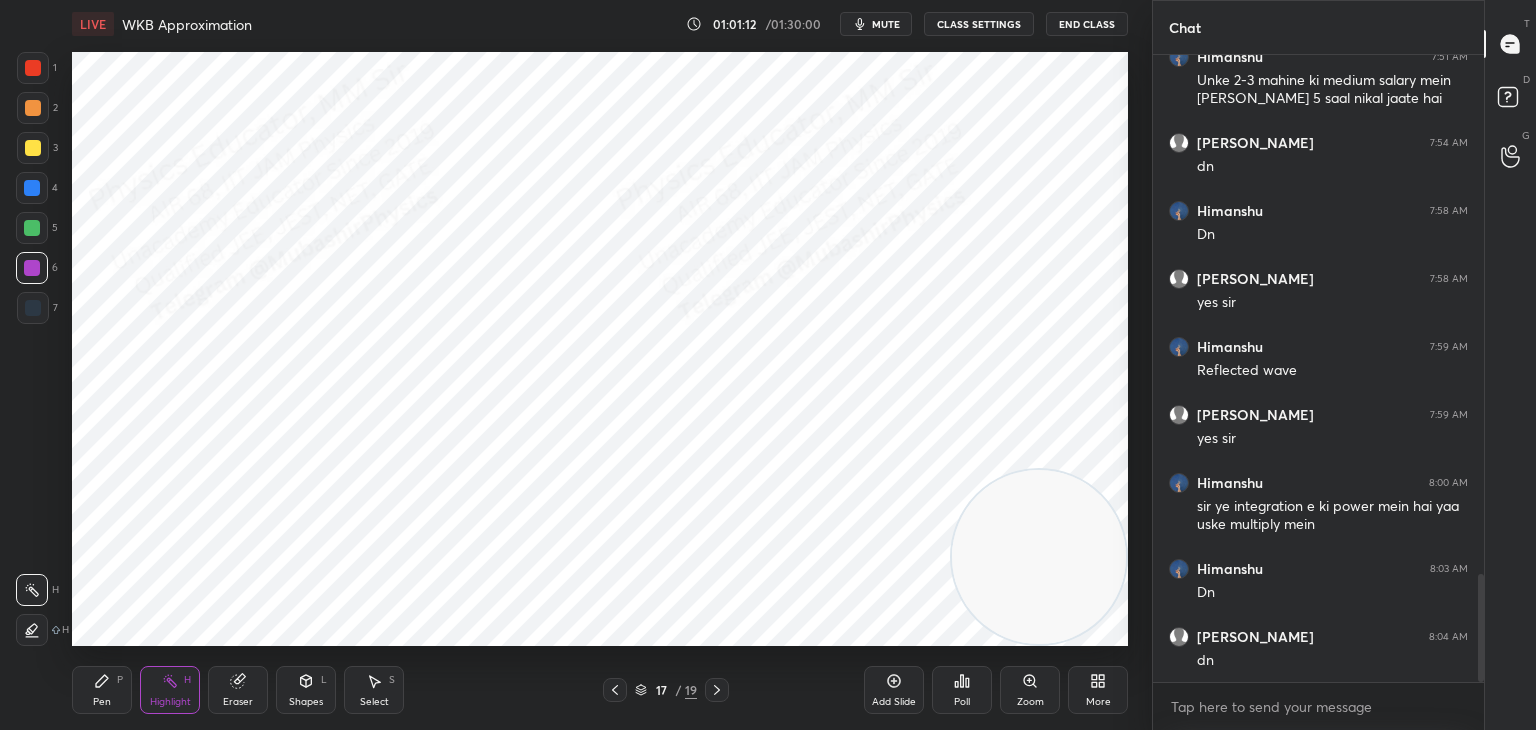 scroll, scrollTop: 3028, scrollLeft: 0, axis: vertical 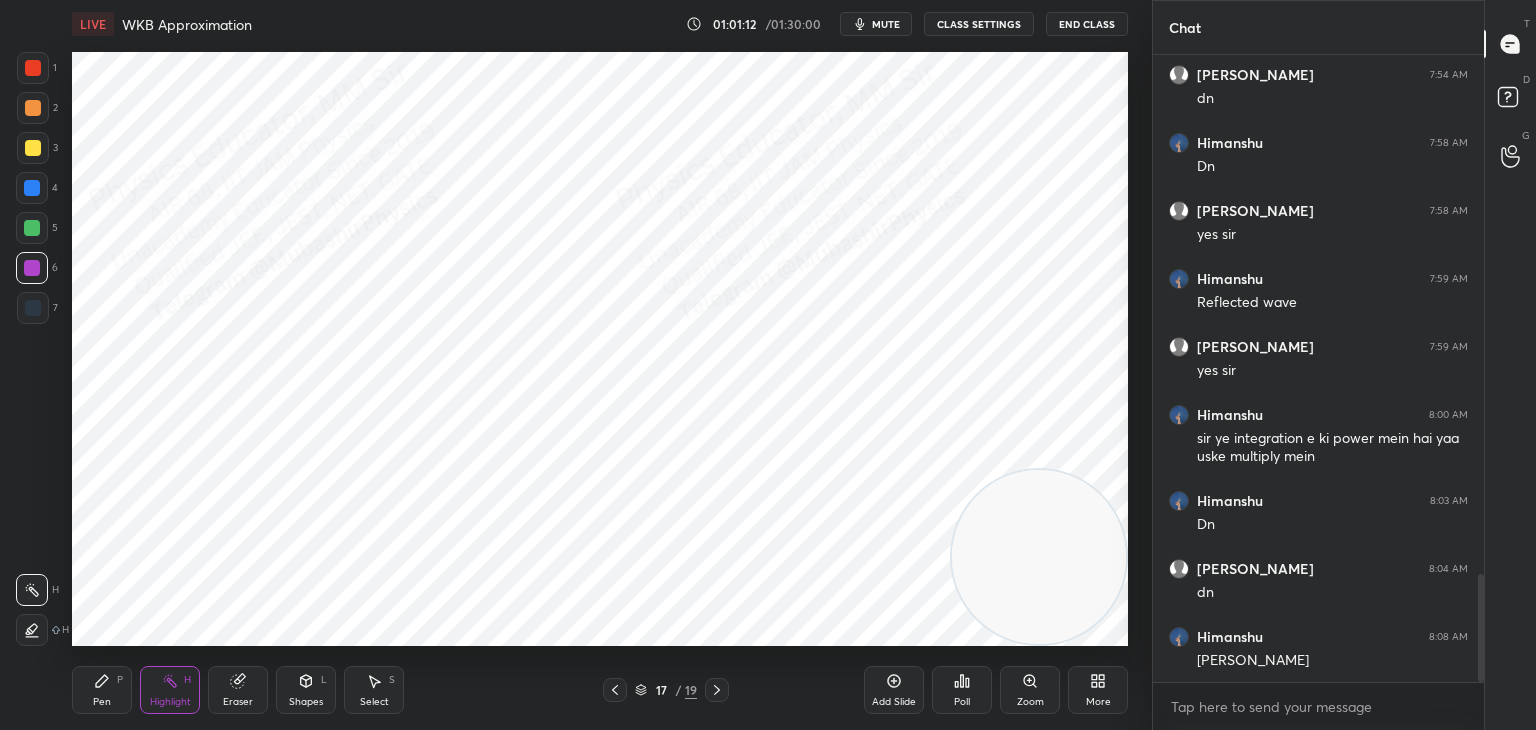 click on "Pen P" at bounding box center [102, 690] 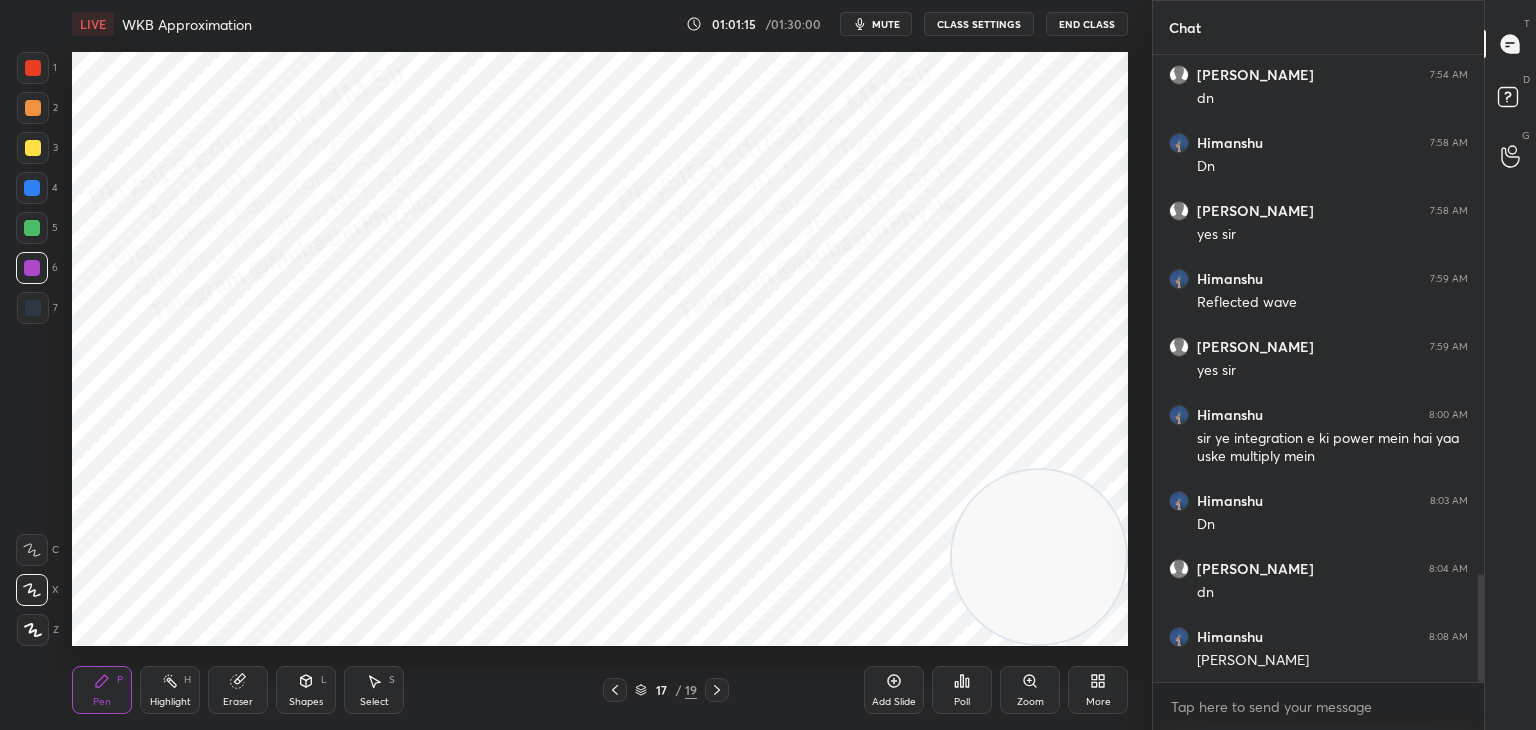 click on "17 / 19" at bounding box center [666, 690] 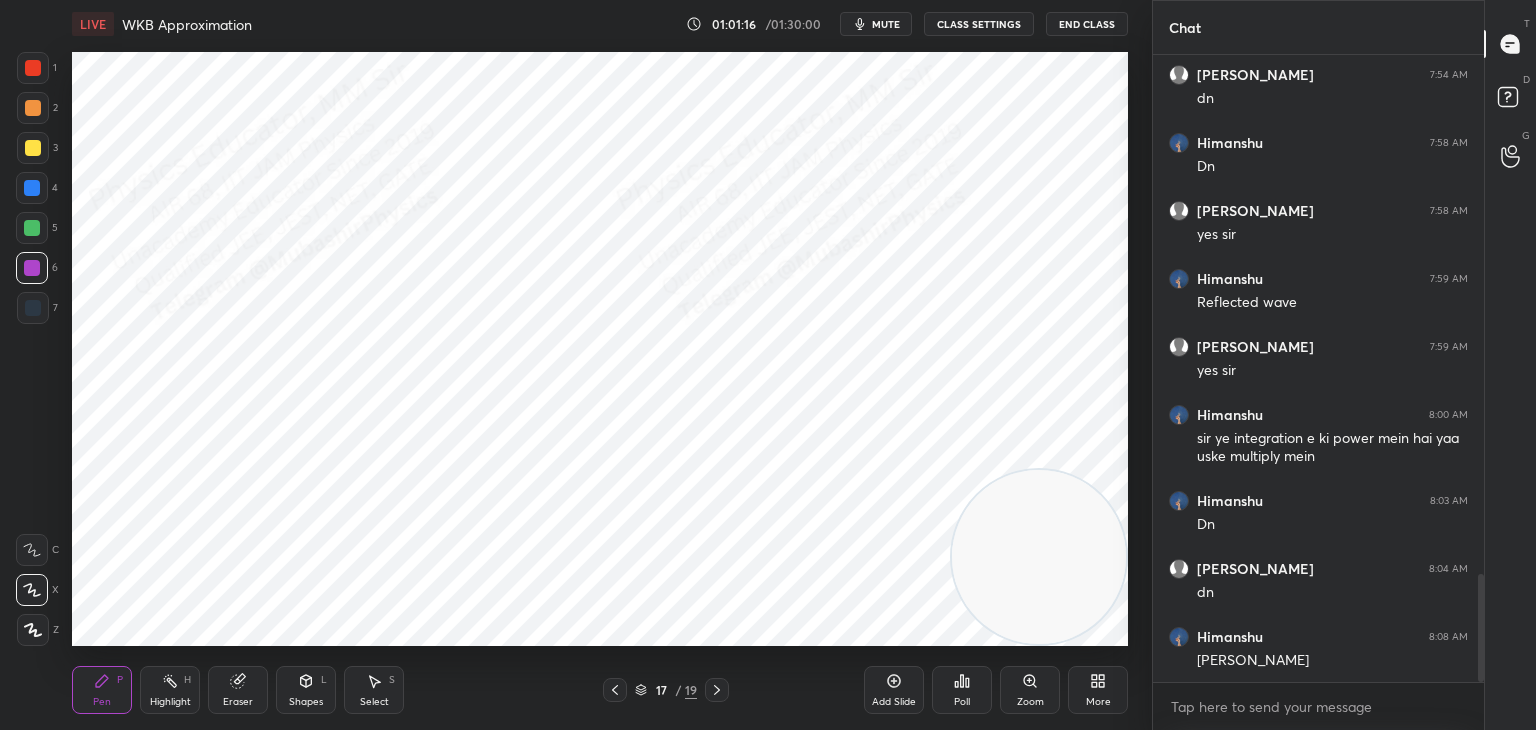 click 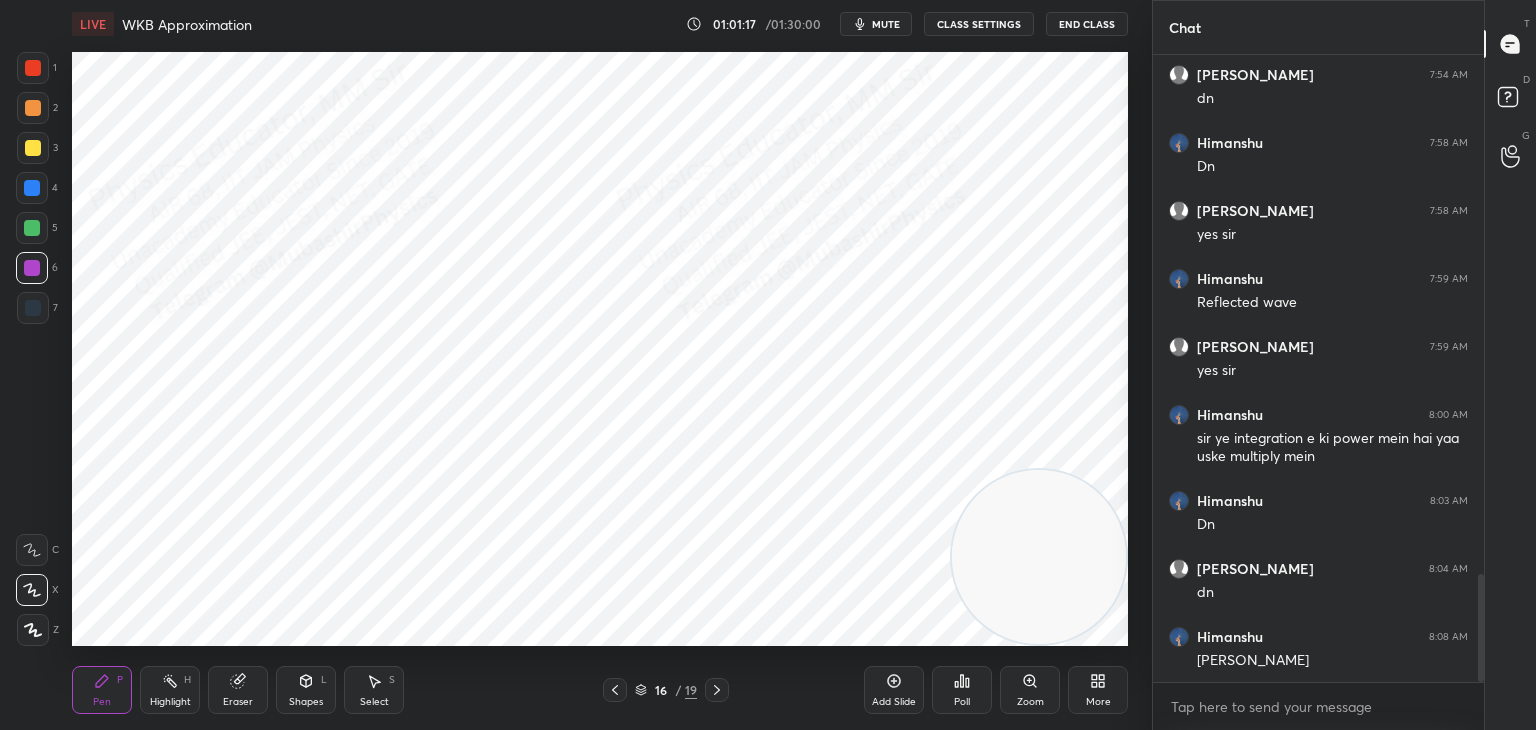 click 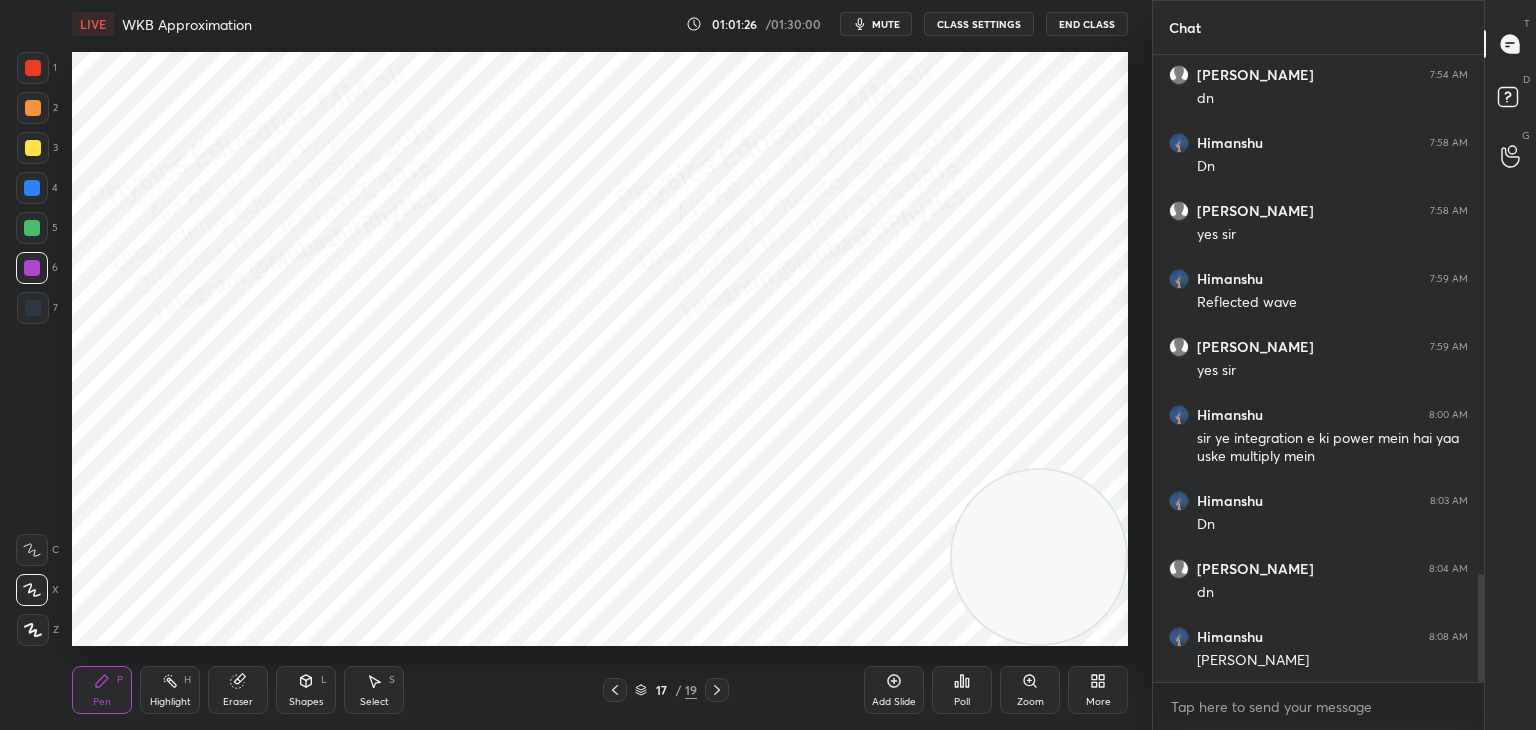 drag, startPoint x: 36, startPoint y: 182, endPoint x: 55, endPoint y: 184, distance: 19.104973 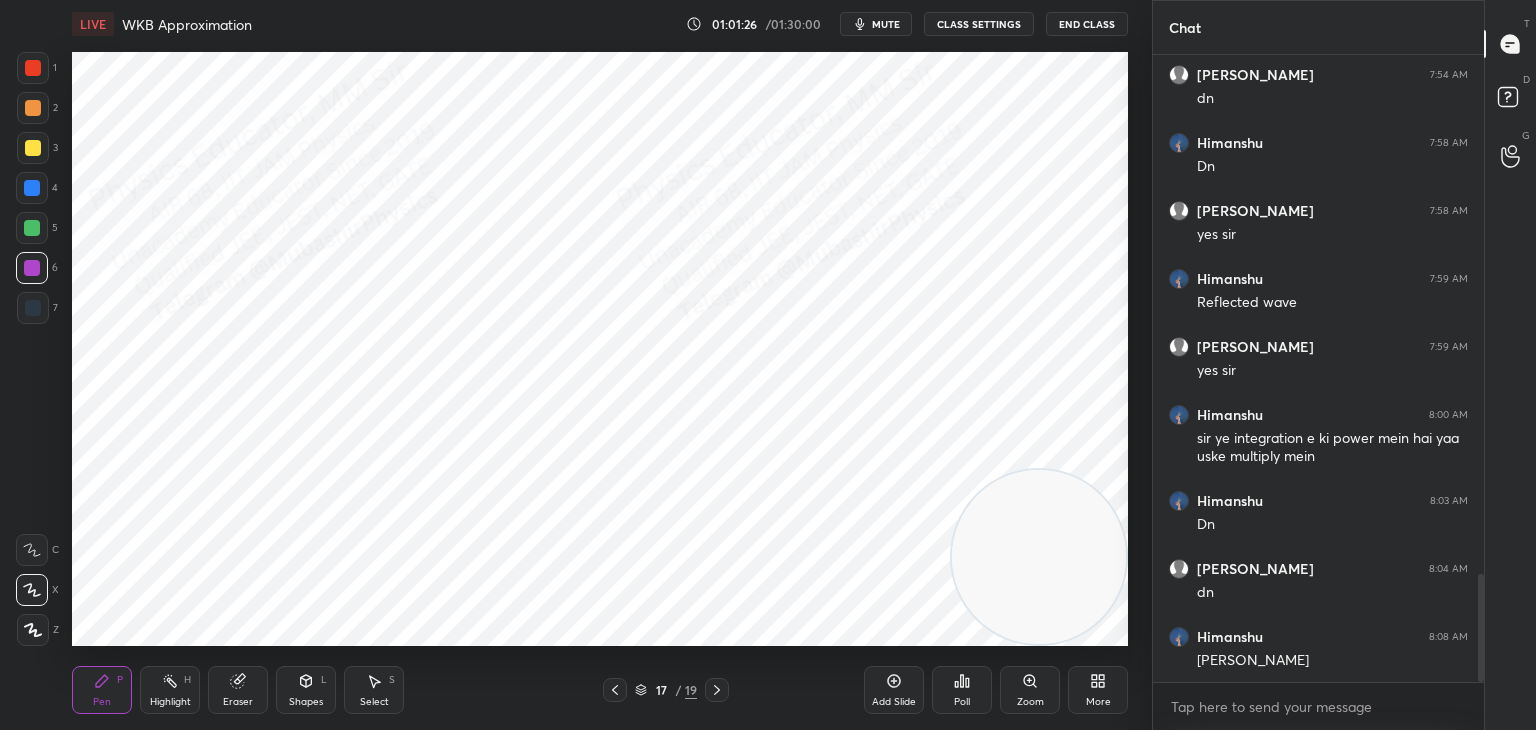 click at bounding box center [32, 188] 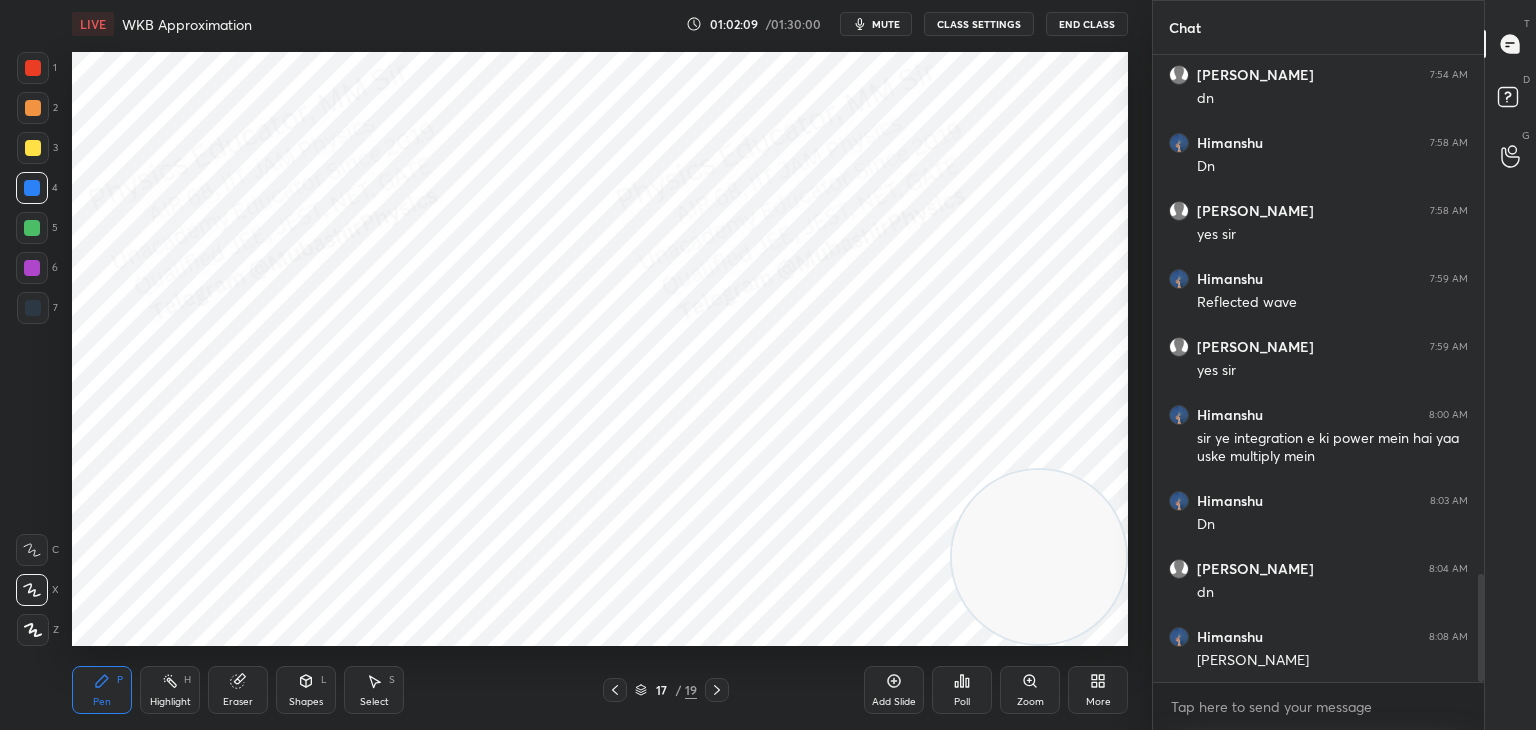 click on "Select S" at bounding box center (374, 690) 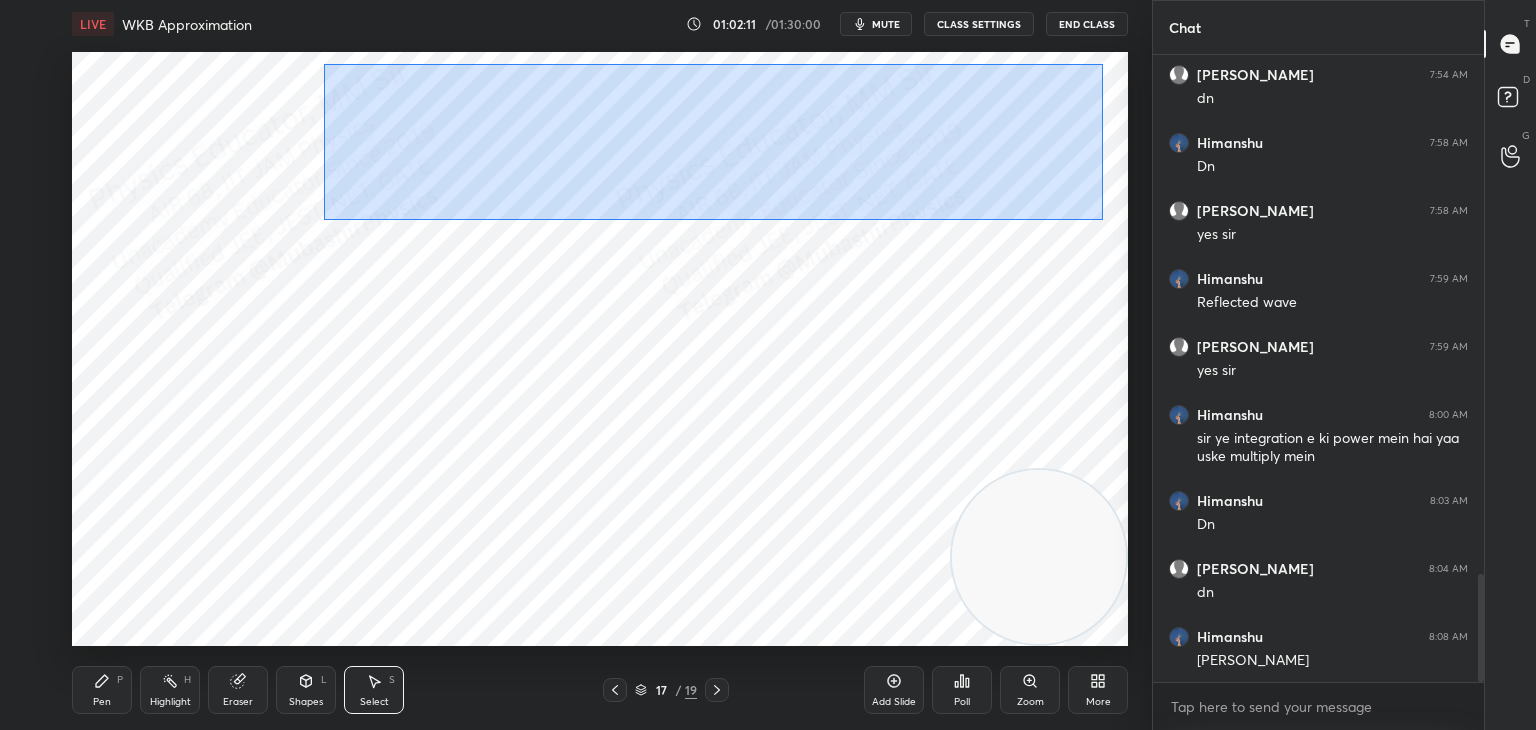 drag, startPoint x: 341, startPoint y: 66, endPoint x: 1111, endPoint y: 205, distance: 782.4455 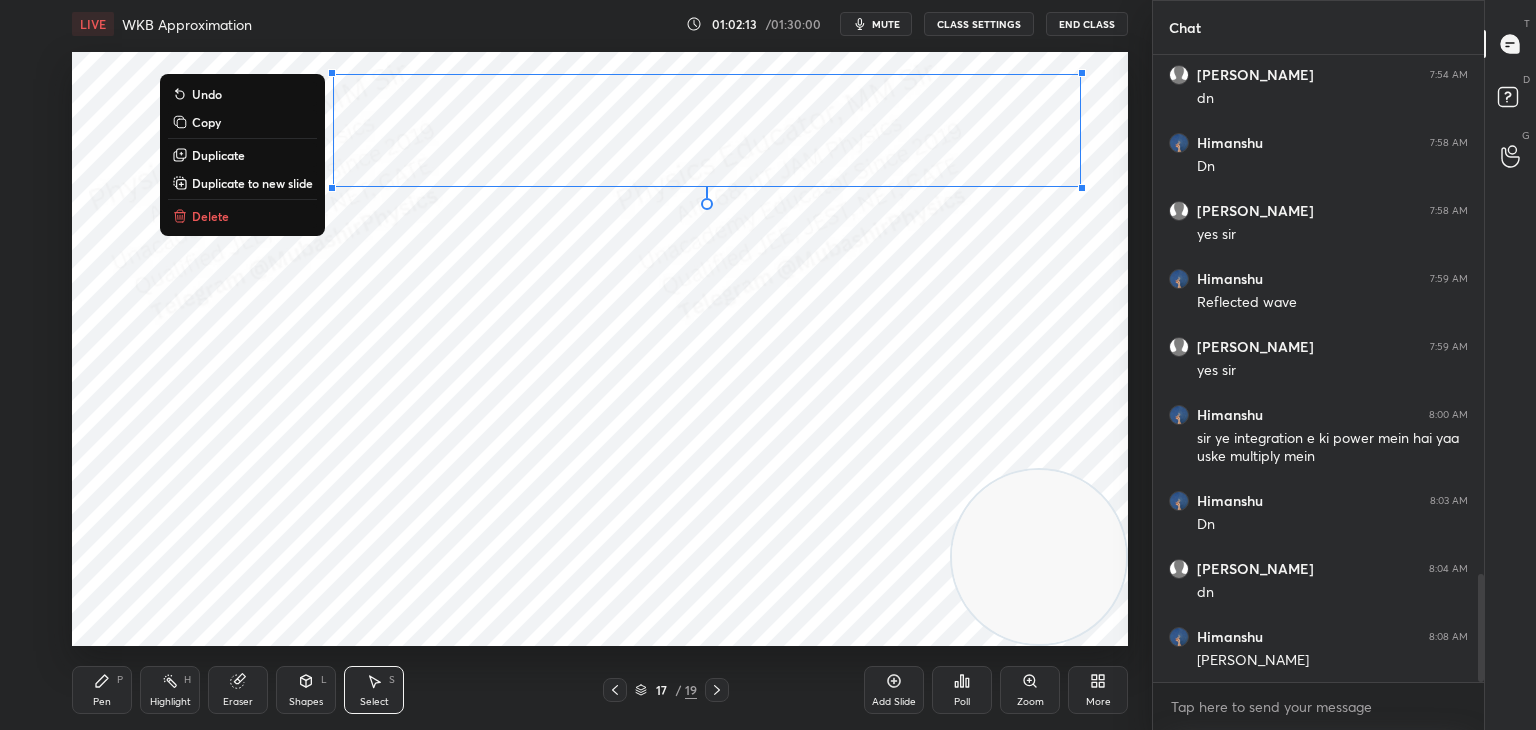 drag, startPoint x: 265, startPoint y: 156, endPoint x: 613, endPoint y: 152, distance: 348.02298 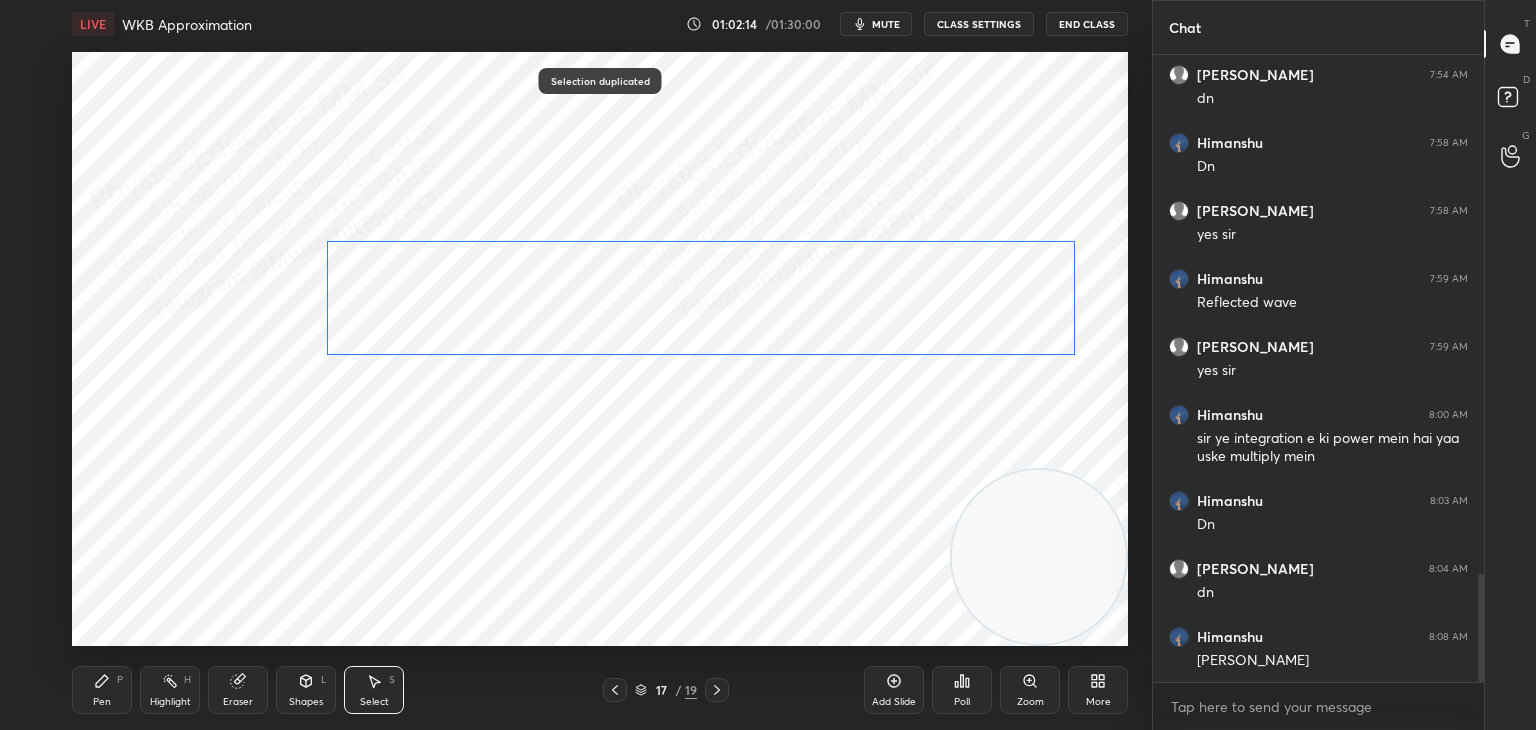 drag, startPoint x: 837, startPoint y: 157, endPoint x: 805, endPoint y: 294, distance: 140.68759 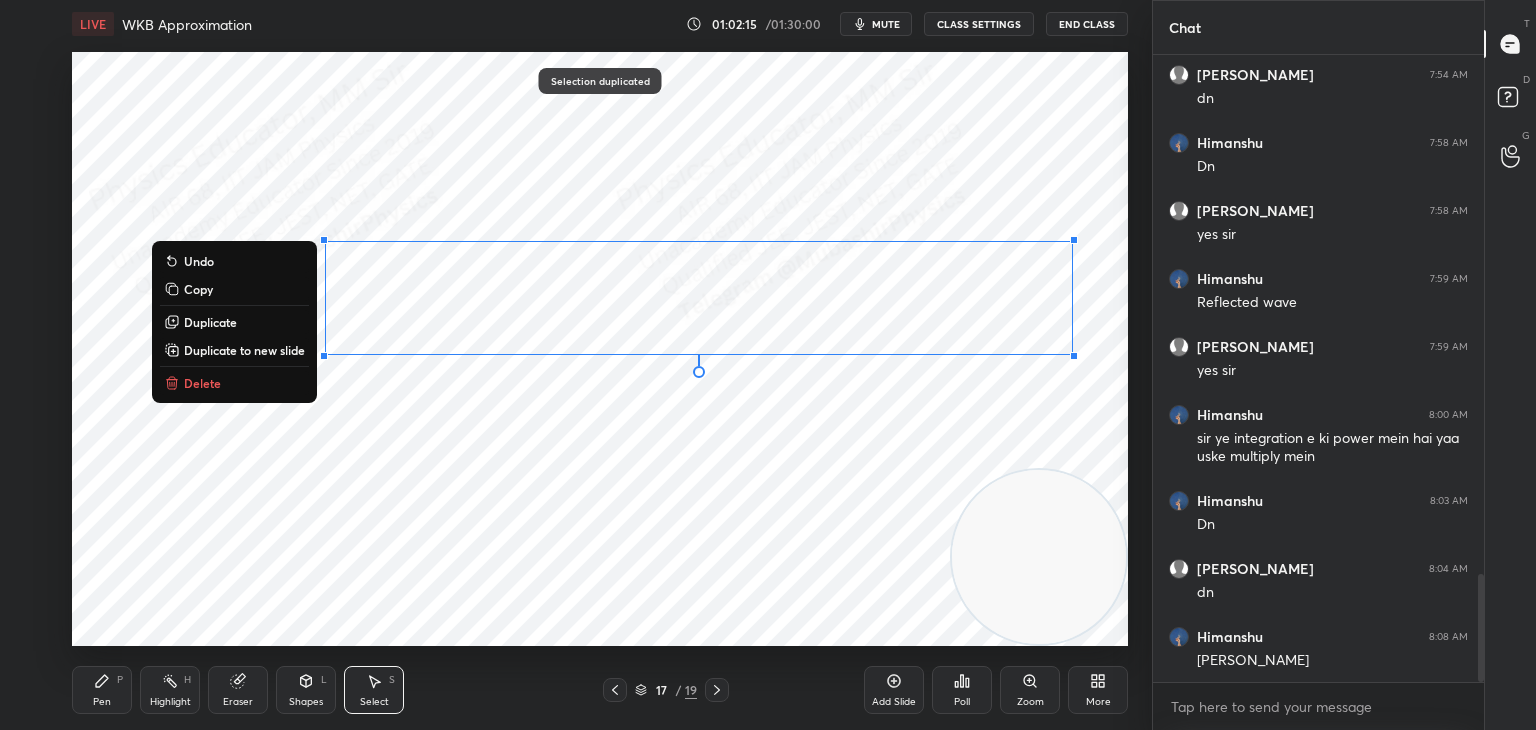 click on "0 ° Undo Copy Duplicate Duplicate to new slide Delete" at bounding box center (600, 349) 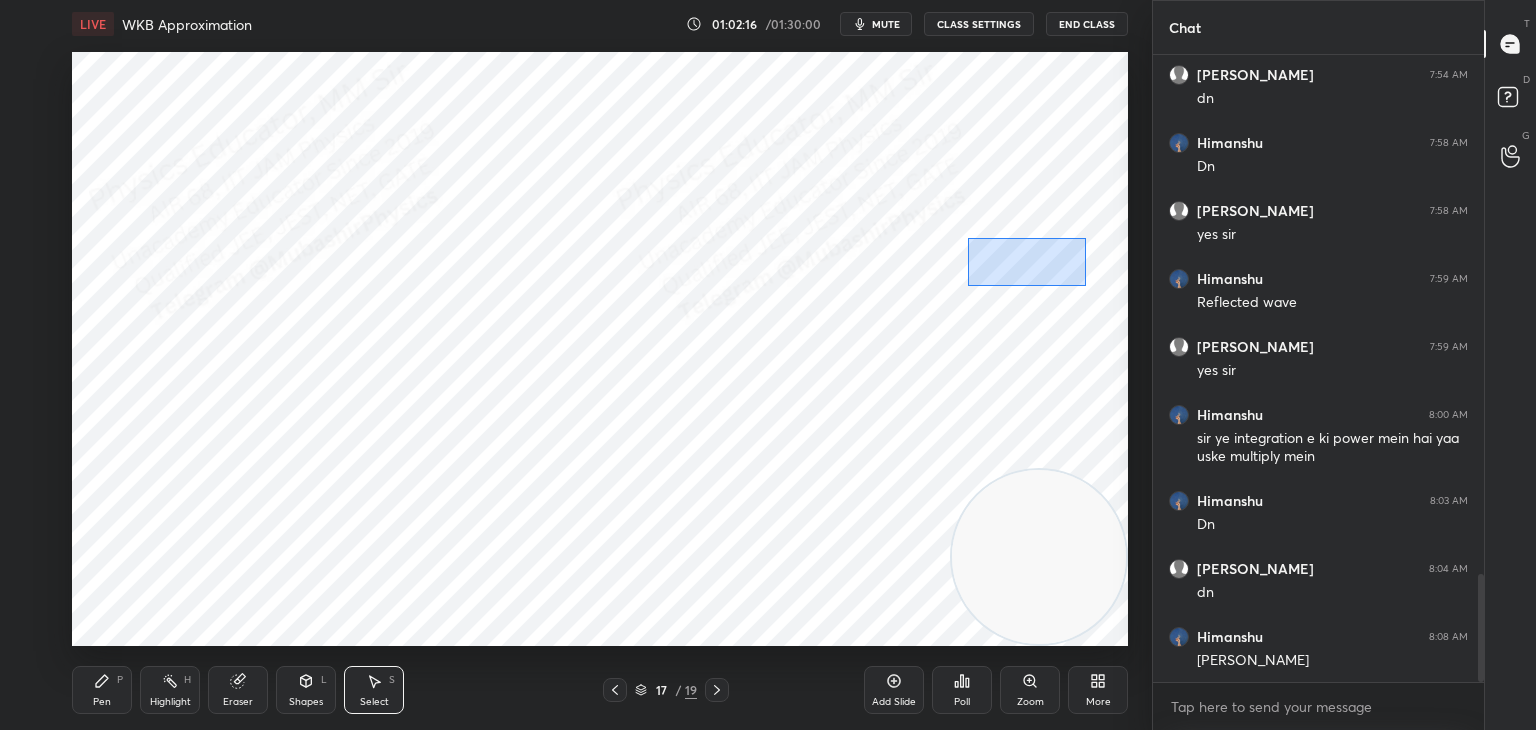 drag, startPoint x: 968, startPoint y: 238, endPoint x: 1033, endPoint y: 265, distance: 70.38466 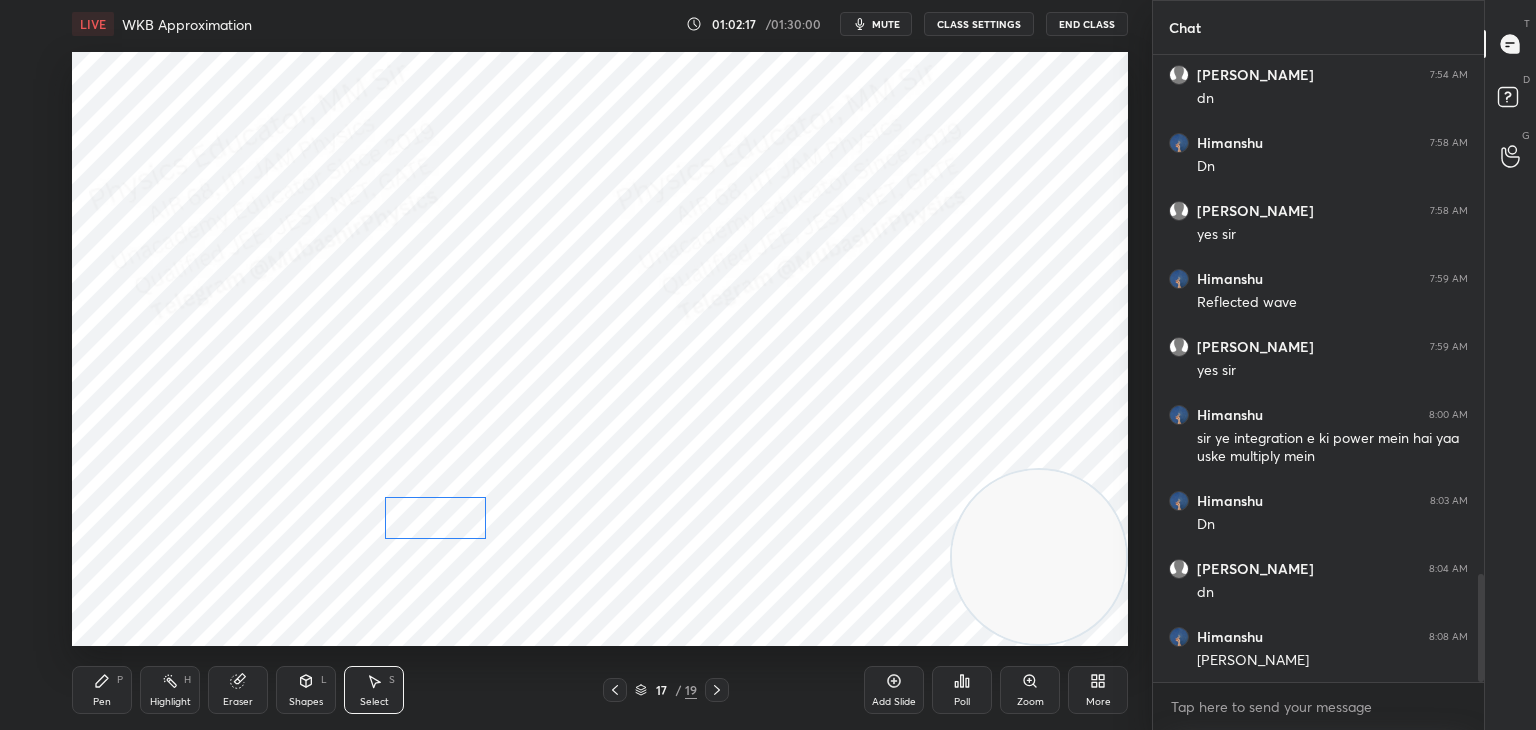 drag, startPoint x: 1024, startPoint y: 261, endPoint x: 437, endPoint y: 482, distance: 627.22406 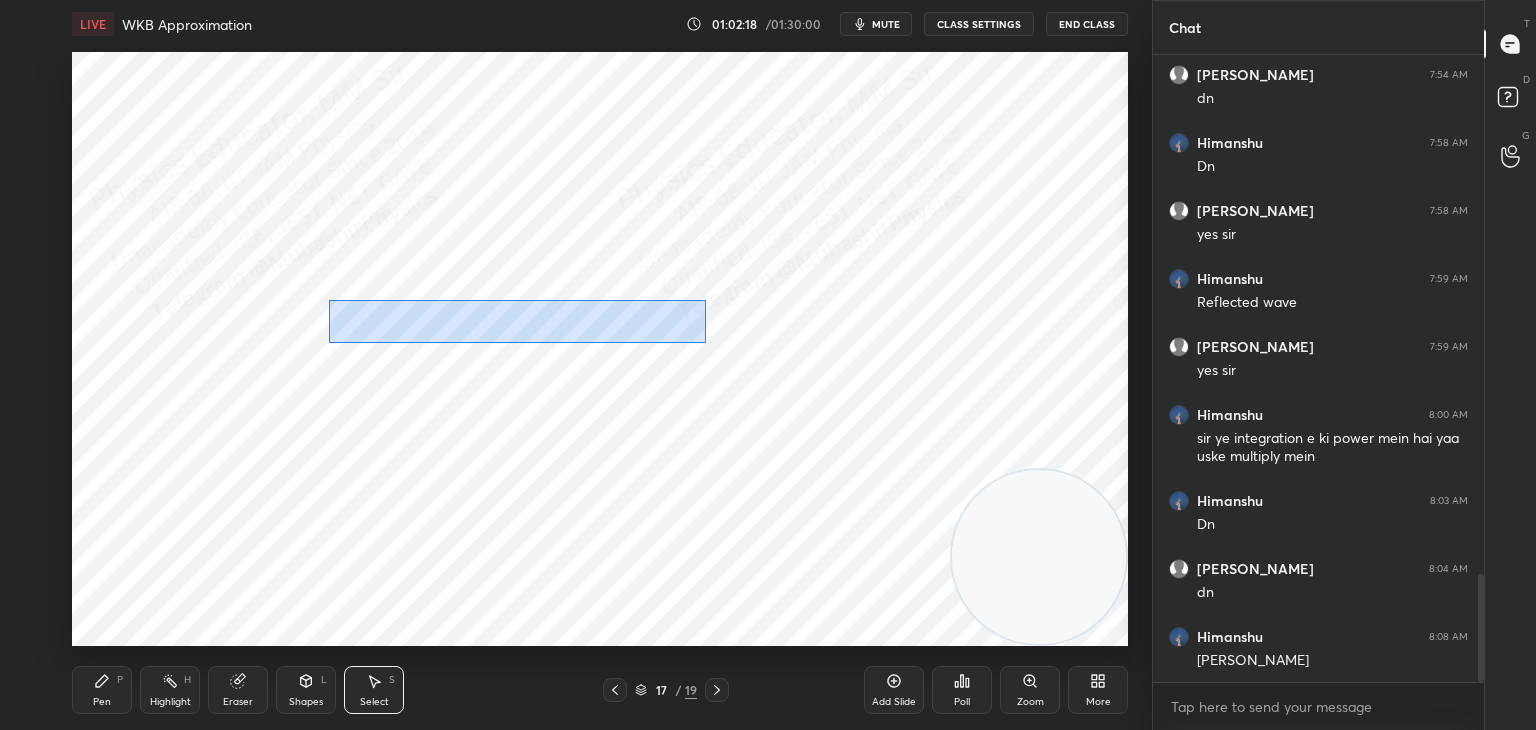 drag, startPoint x: 329, startPoint y: 301, endPoint x: 735, endPoint y: 354, distance: 409.44473 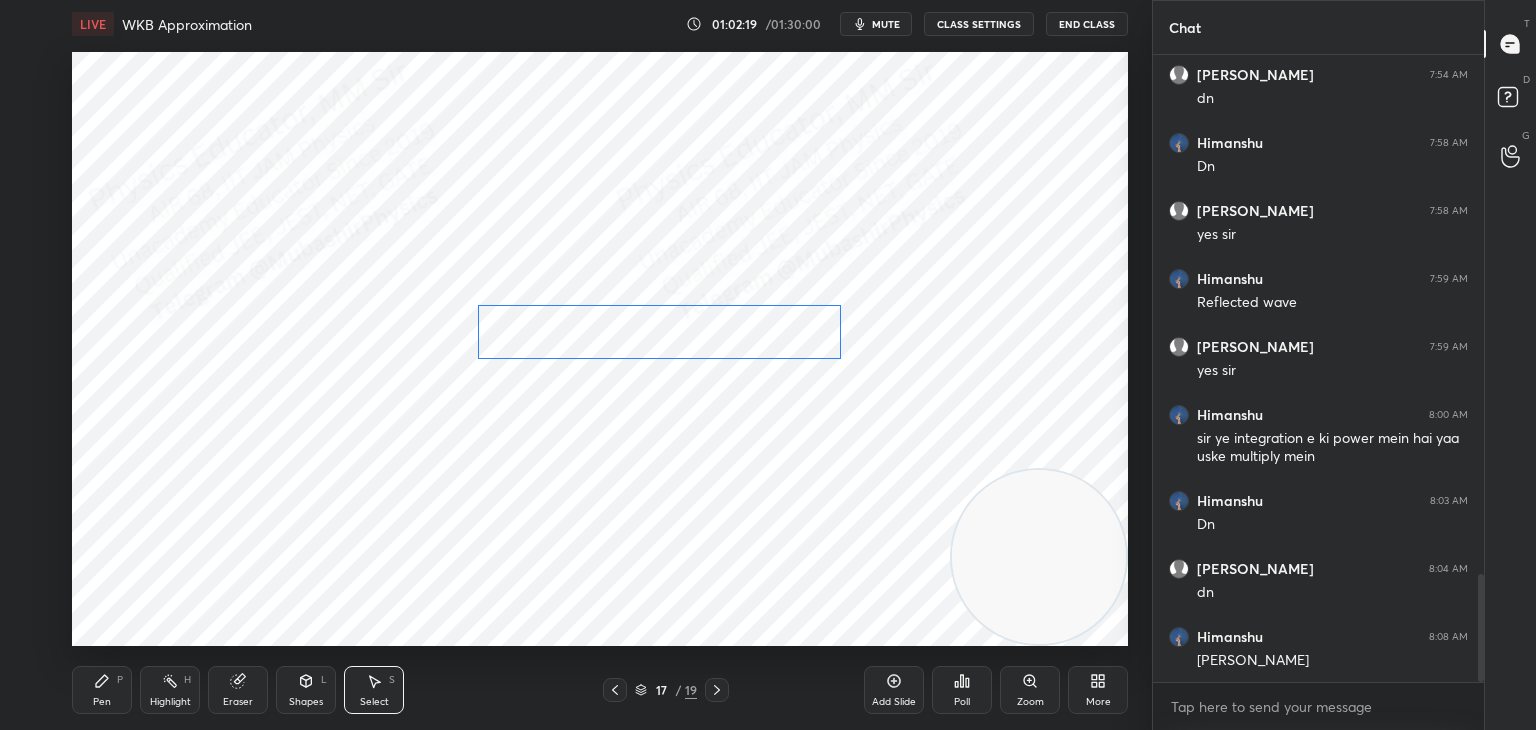 drag, startPoint x: 763, startPoint y: 330, endPoint x: 775, endPoint y: 330, distance: 12 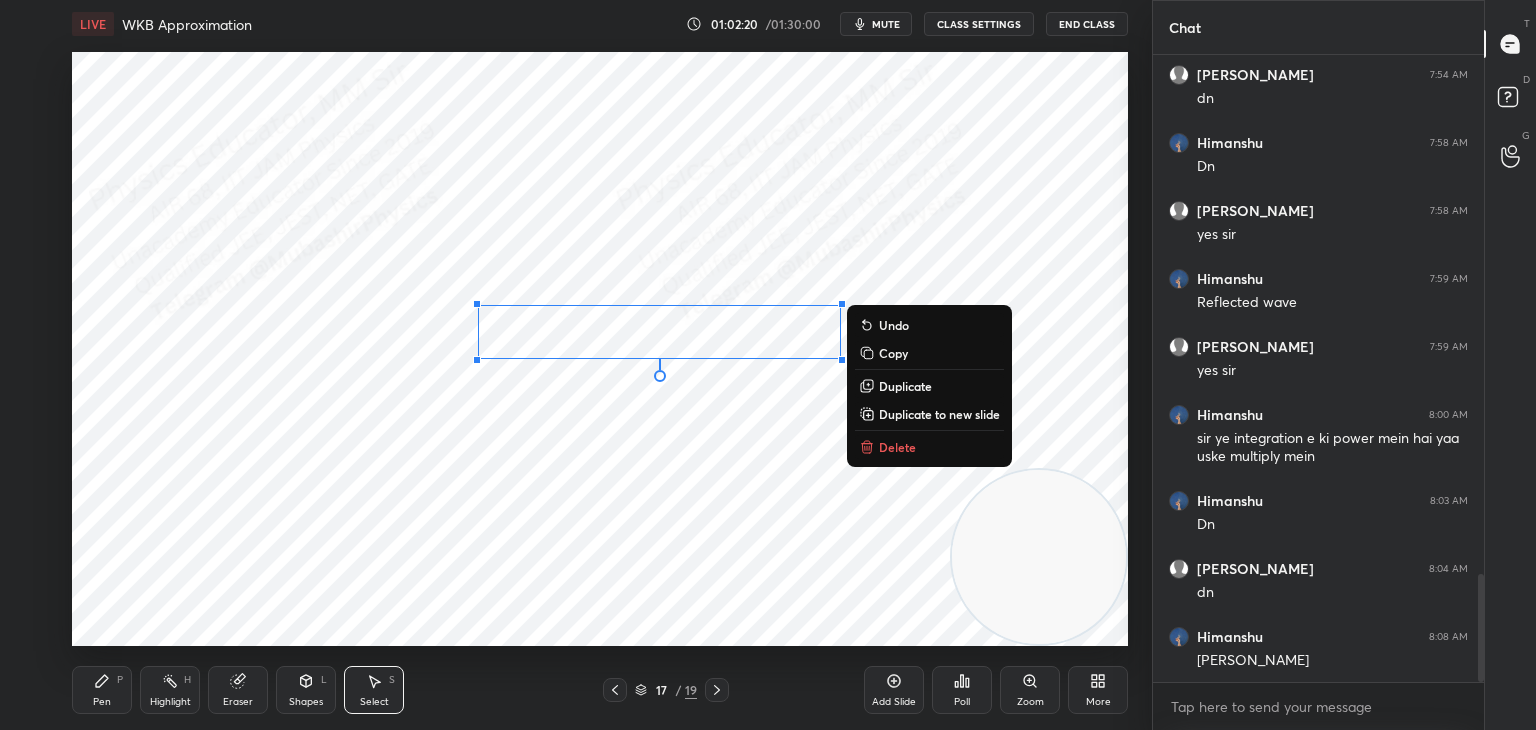 drag, startPoint x: 112, startPoint y: 672, endPoint x: 129, endPoint y: 666, distance: 18.027756 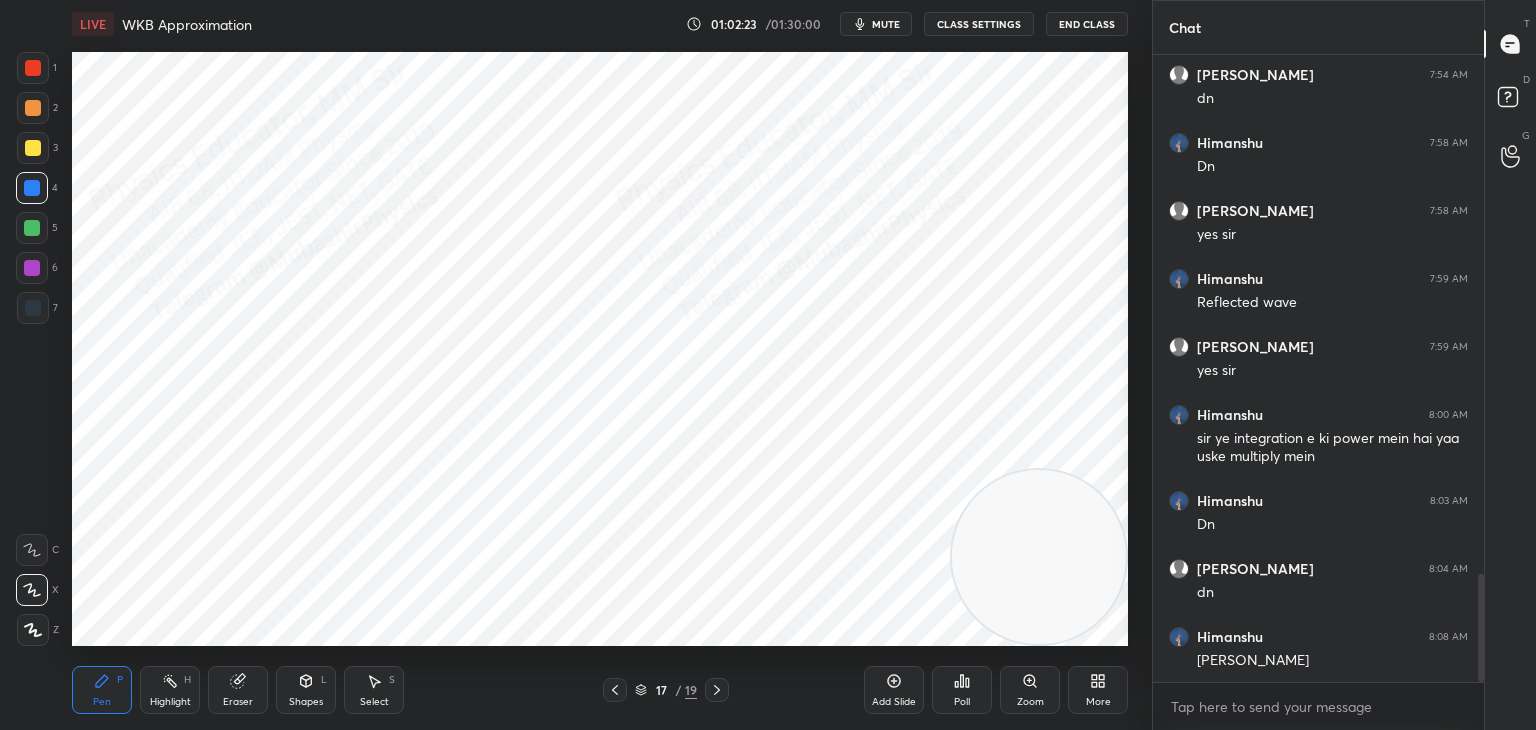 drag, startPoint x: 376, startPoint y: 696, endPoint x: 393, endPoint y: 650, distance: 49.0408 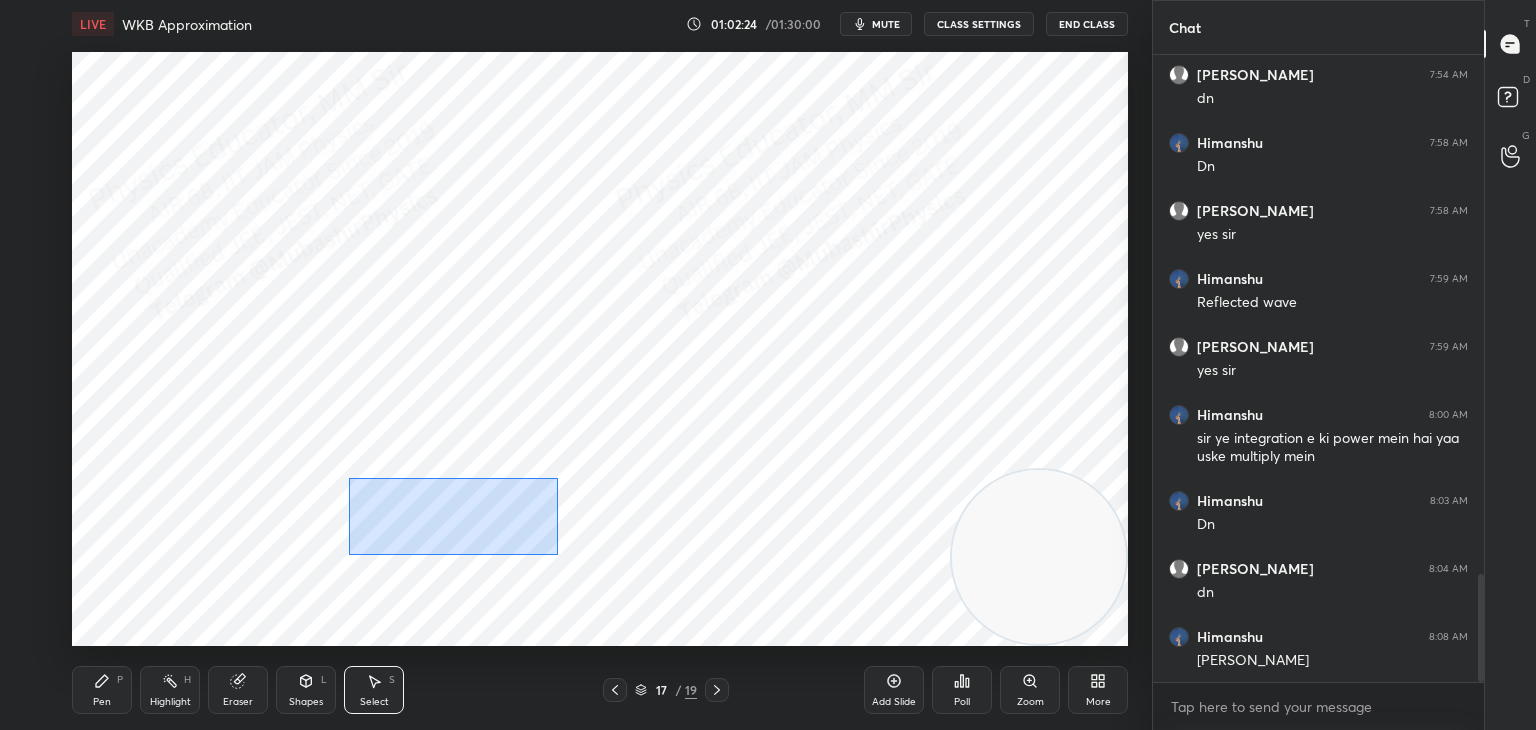 drag, startPoint x: 551, startPoint y: 556, endPoint x: 501, endPoint y: 530, distance: 56.35601 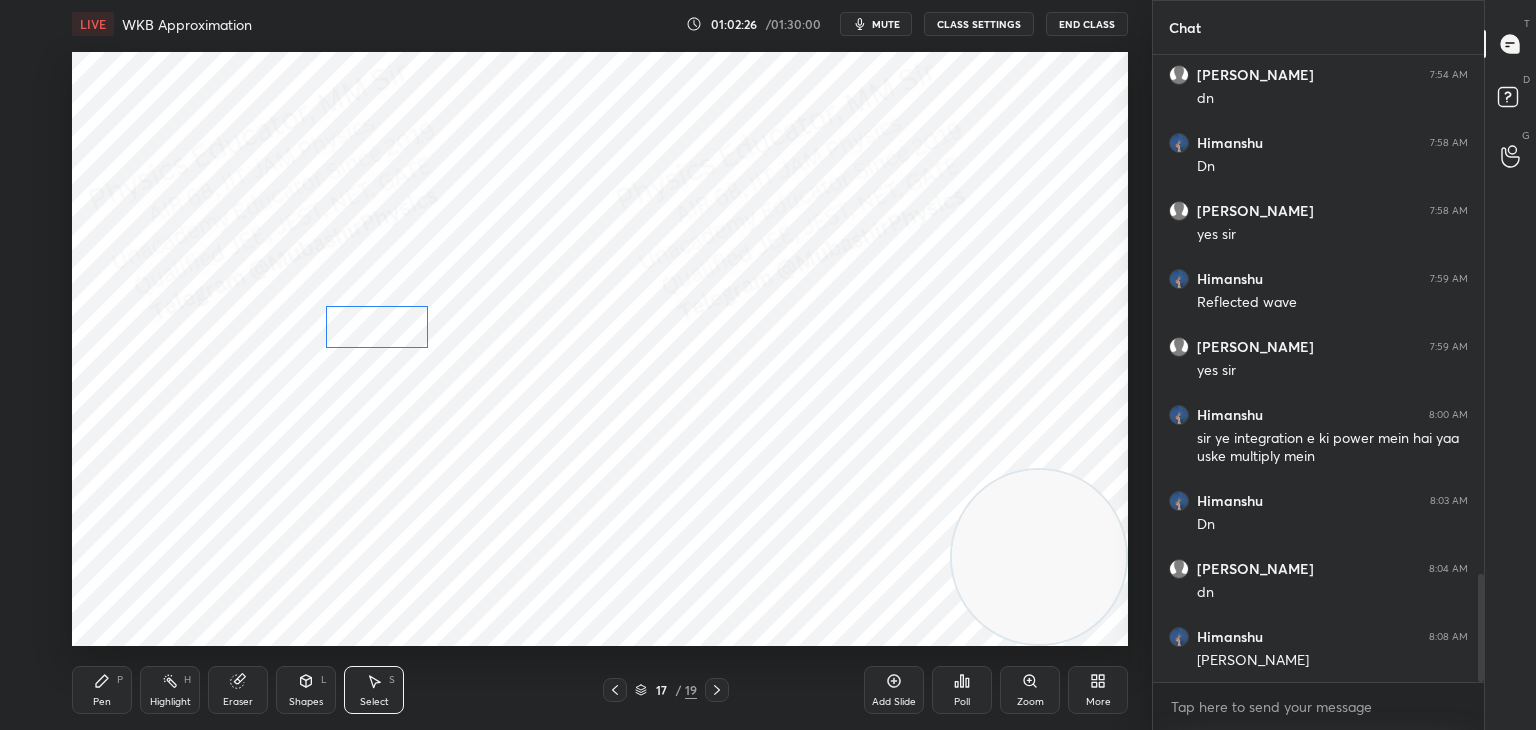 drag, startPoint x: 400, startPoint y: 394, endPoint x: 381, endPoint y: 326, distance: 70.60453 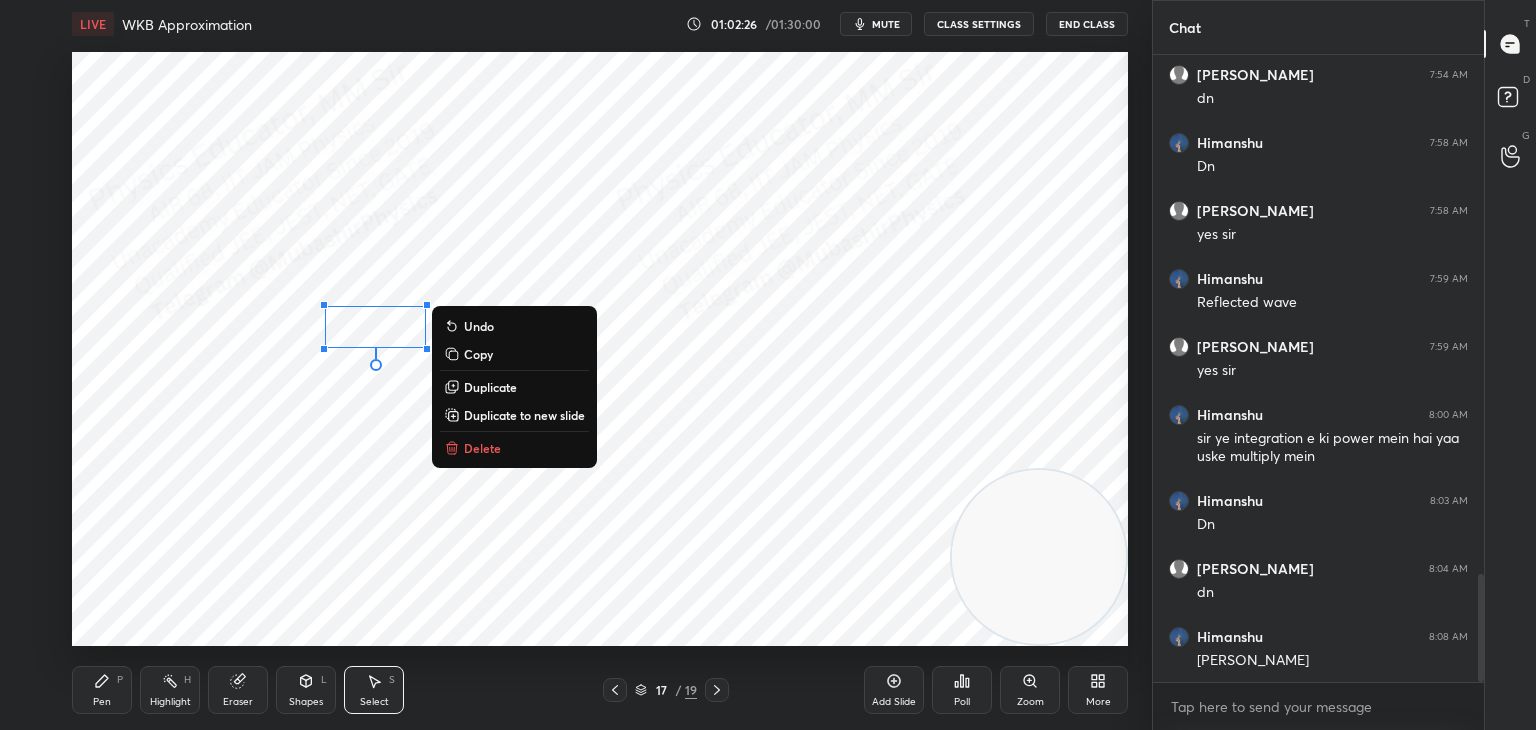 drag, startPoint x: 113, startPoint y: 685, endPoint x: 143, endPoint y: 674, distance: 31.95309 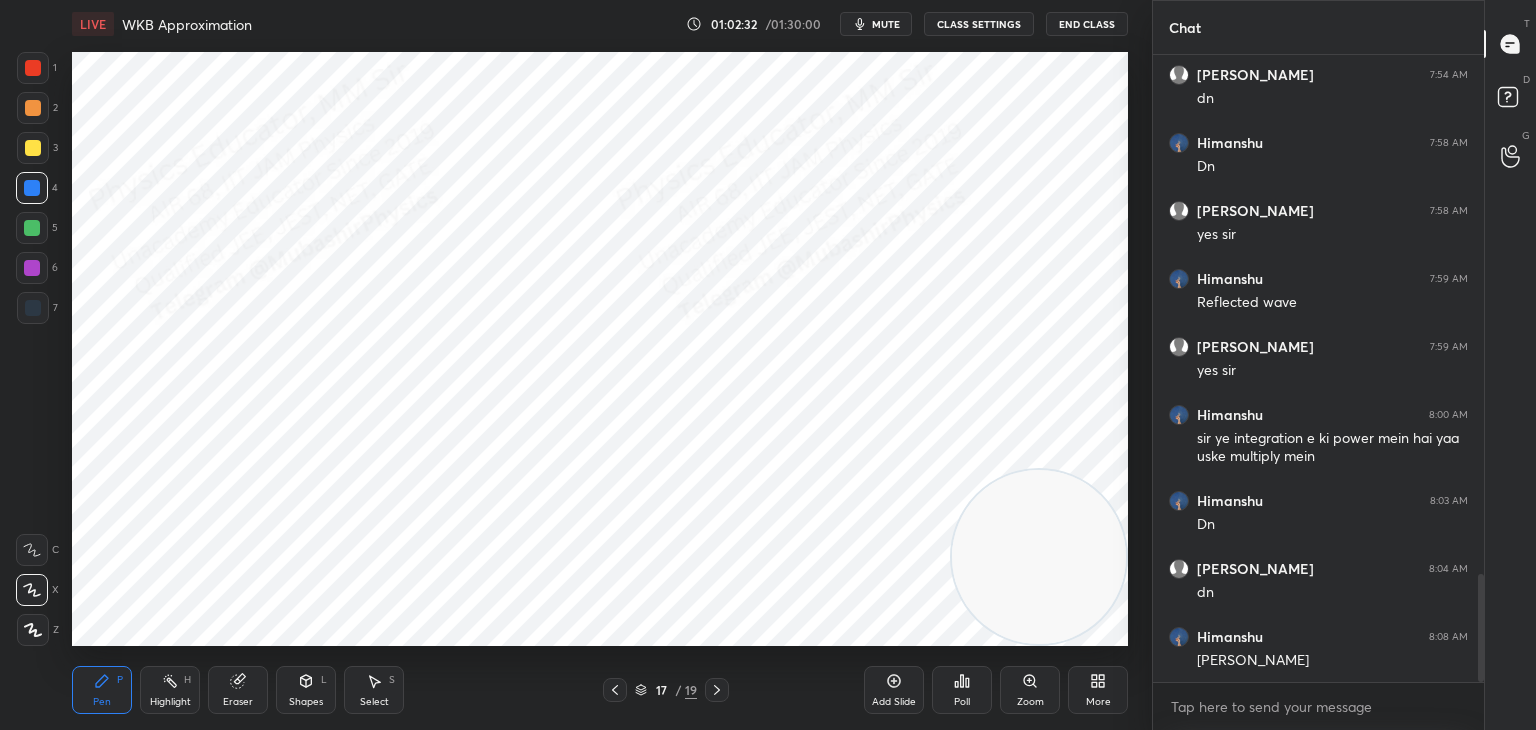 drag, startPoint x: 37, startPoint y: 241, endPoint x: 55, endPoint y: 244, distance: 18.248287 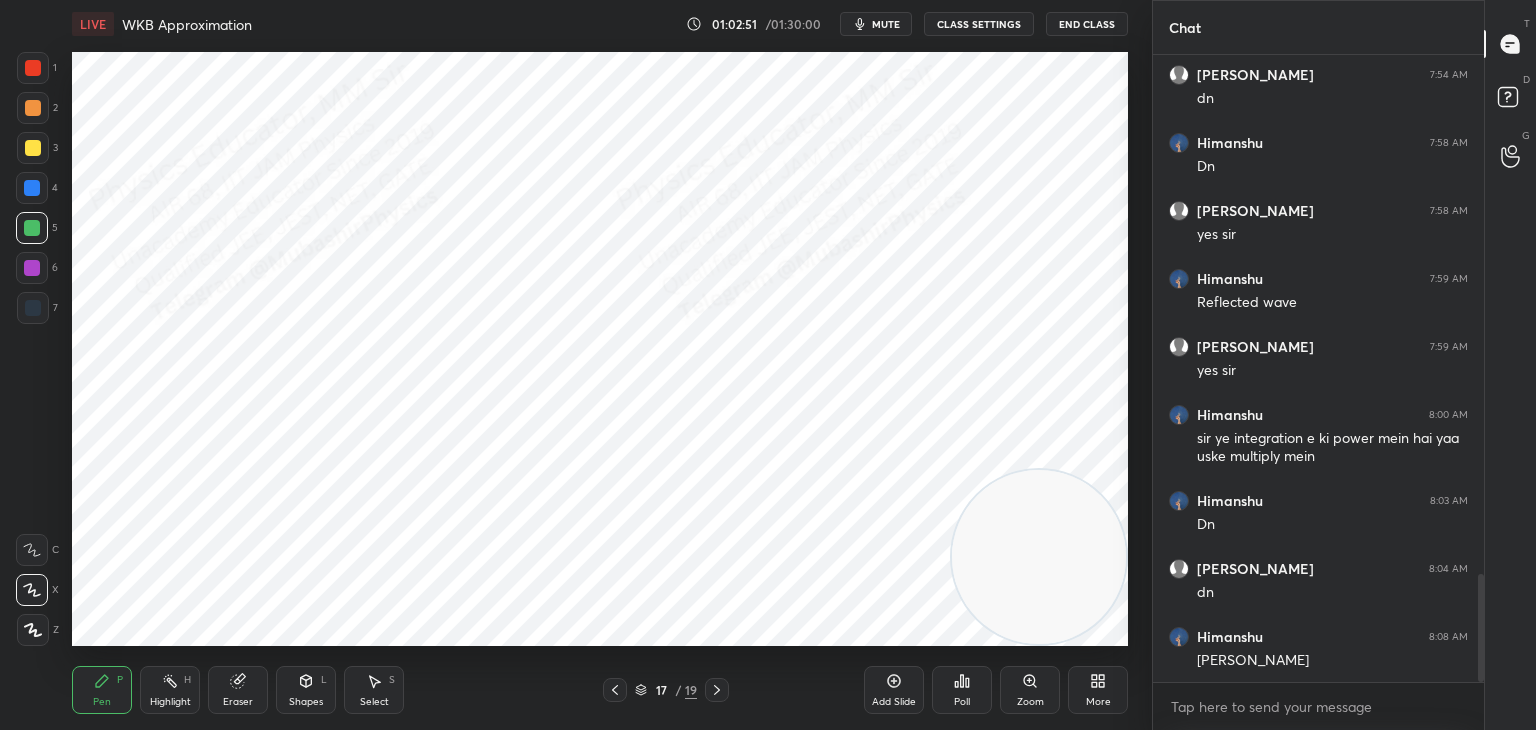 drag, startPoint x: 41, startPoint y: 118, endPoint x: 69, endPoint y: 244, distance: 129.07362 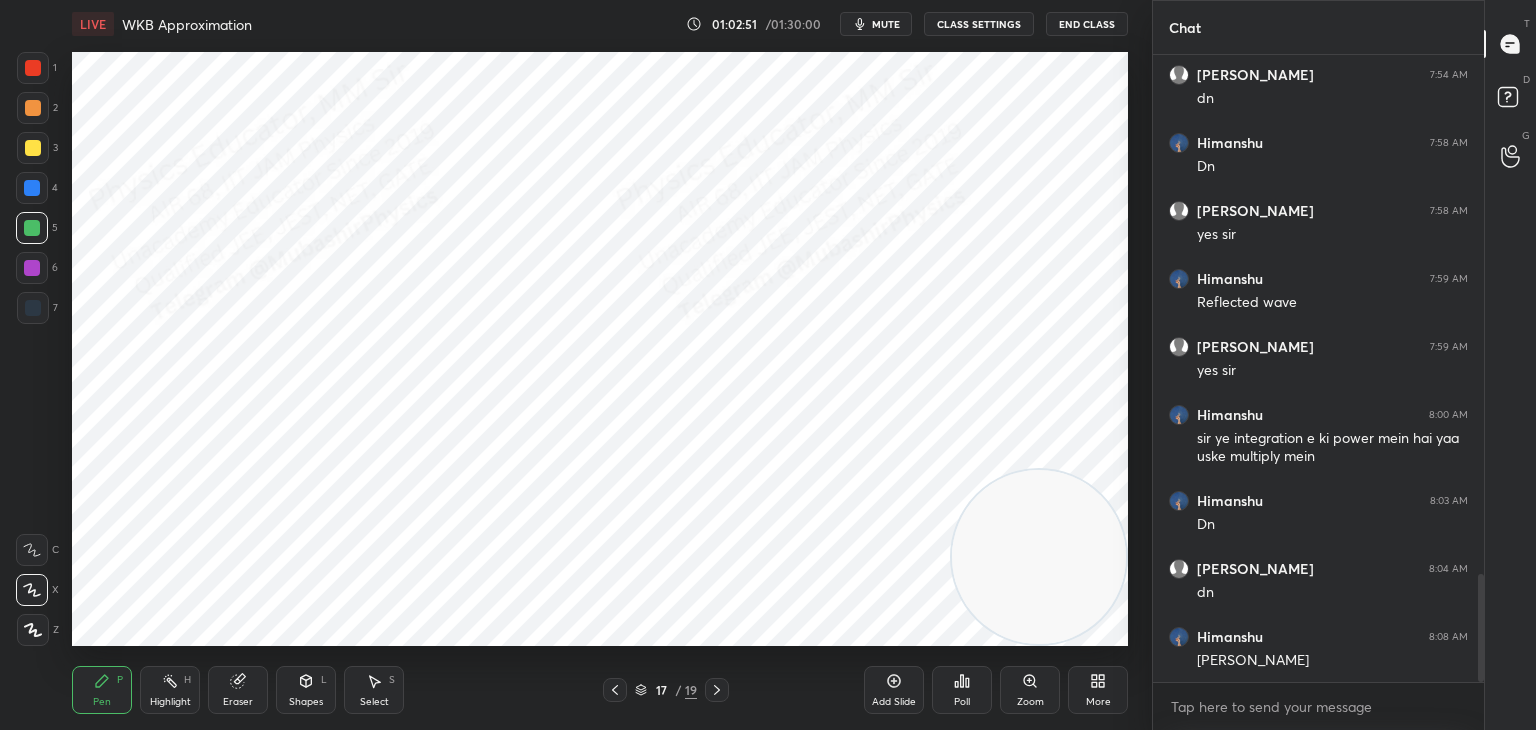 click on "2" at bounding box center (37, 112) 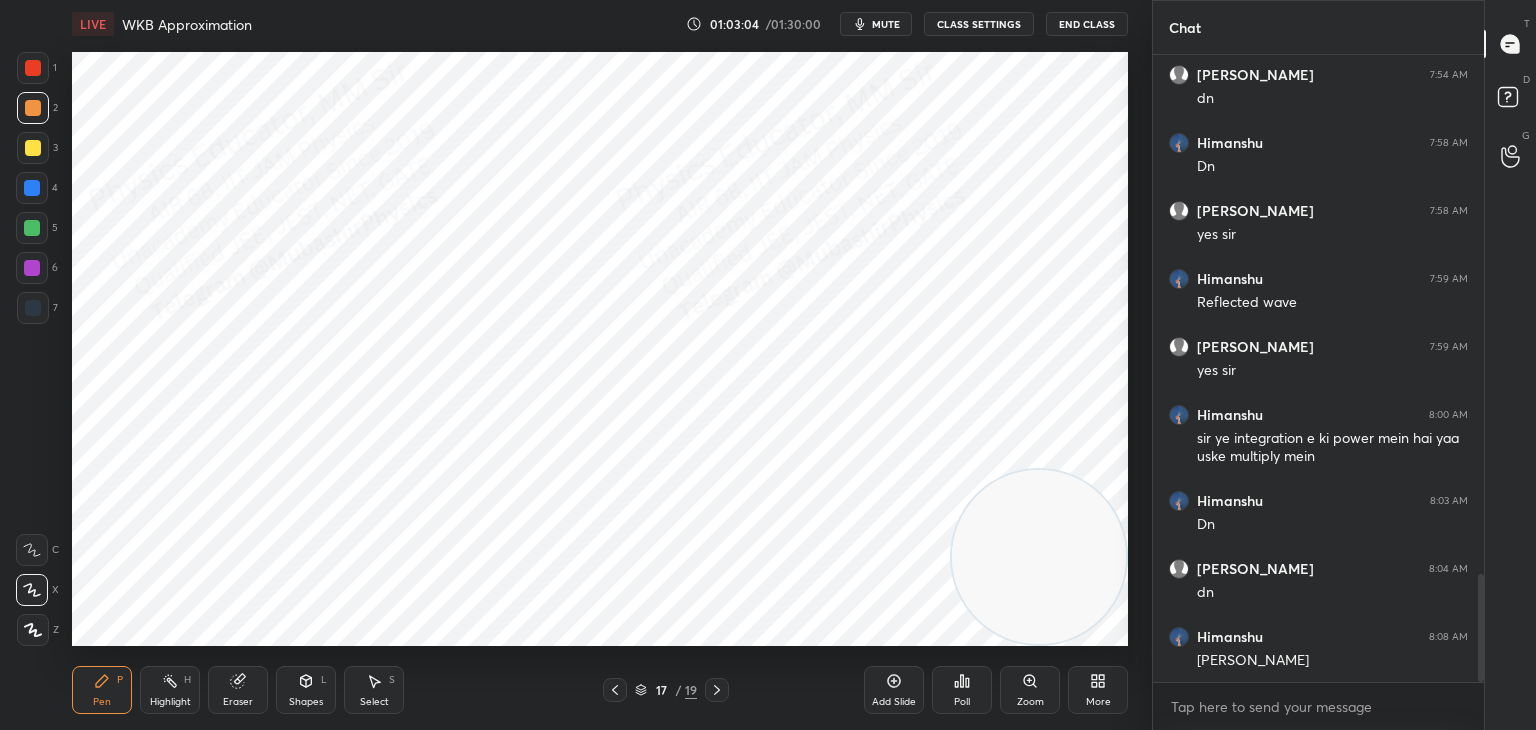 drag, startPoint x: 32, startPoint y: 66, endPoint x: 51, endPoint y: 80, distance: 23.600847 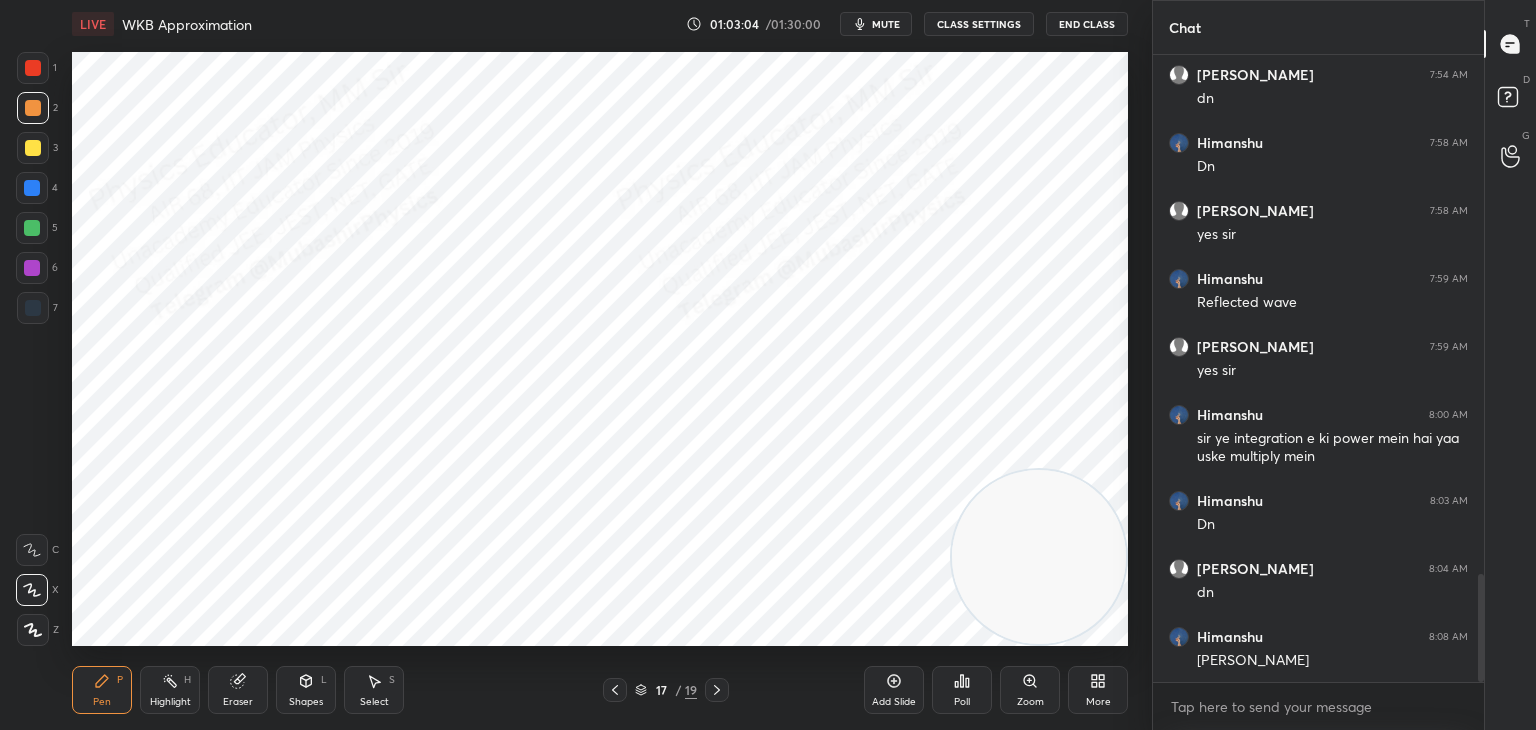 click at bounding box center [33, 68] 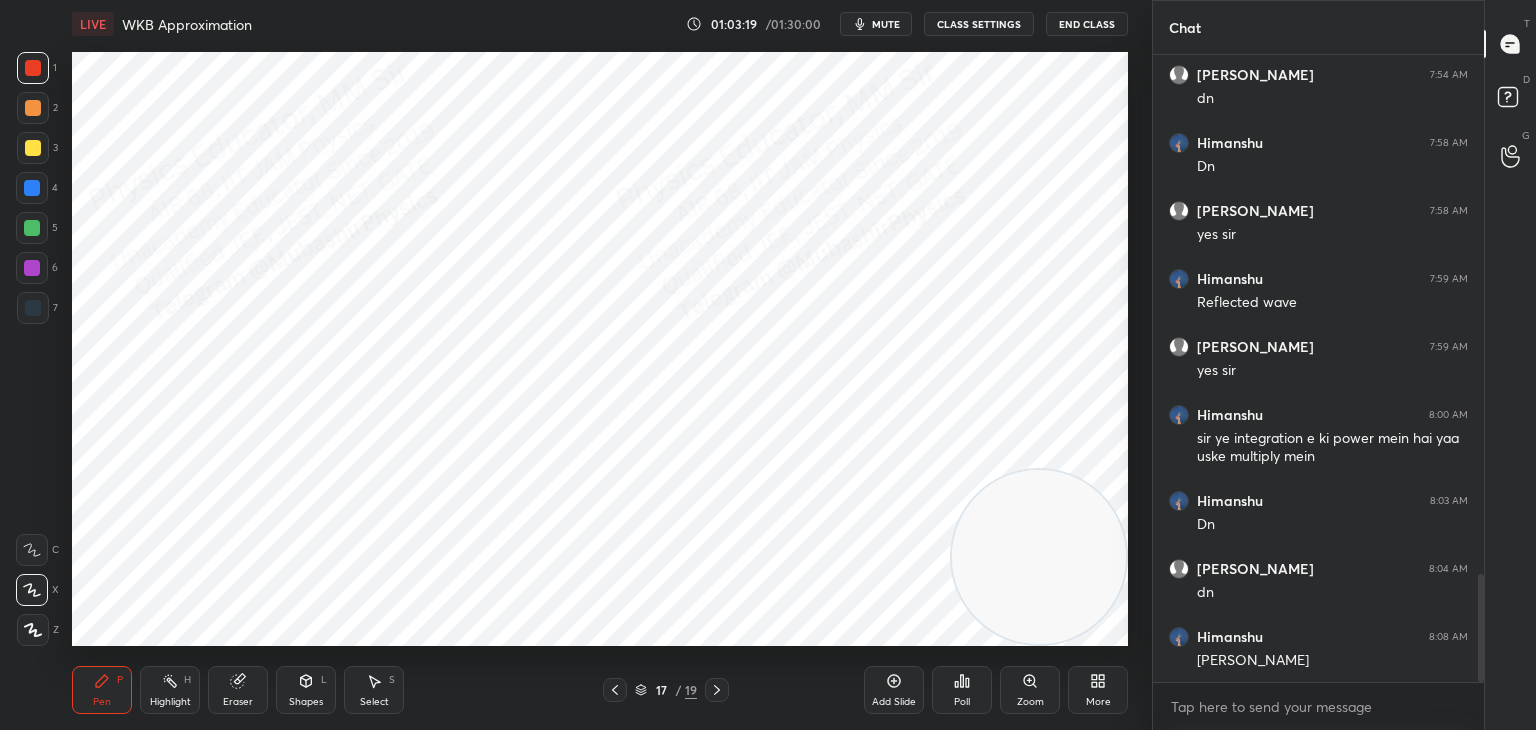 click on "Highlight H" at bounding box center [170, 690] 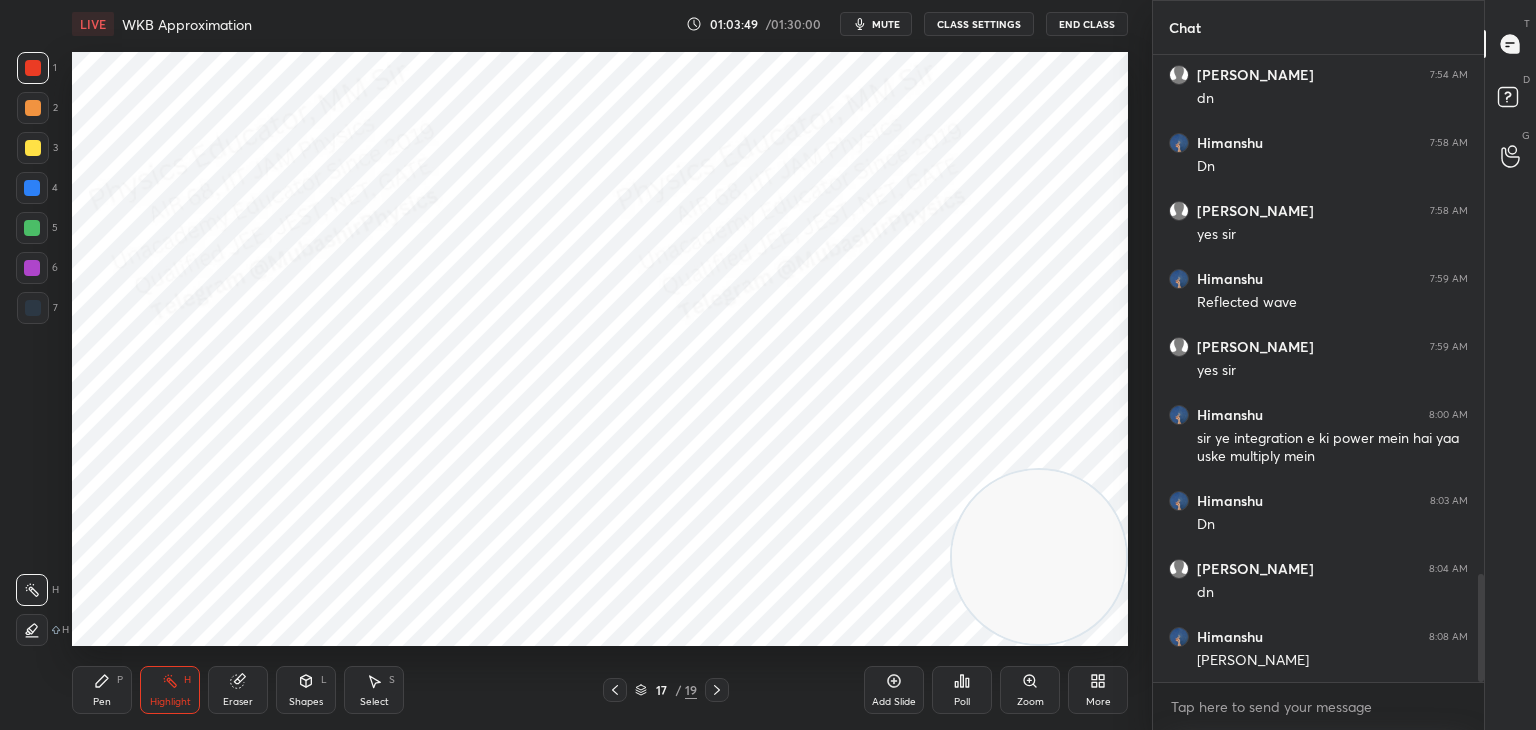 click 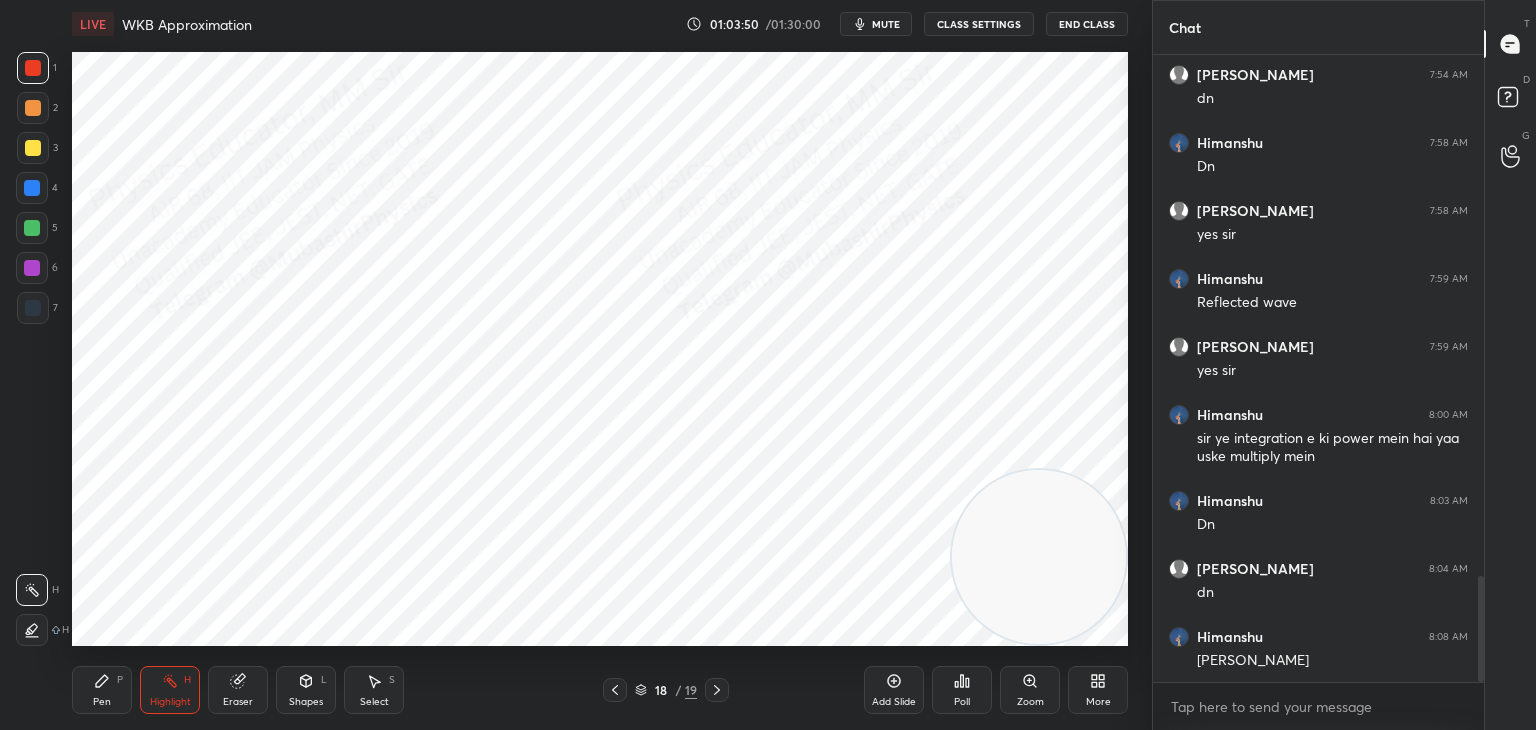 scroll, scrollTop: 3096, scrollLeft: 0, axis: vertical 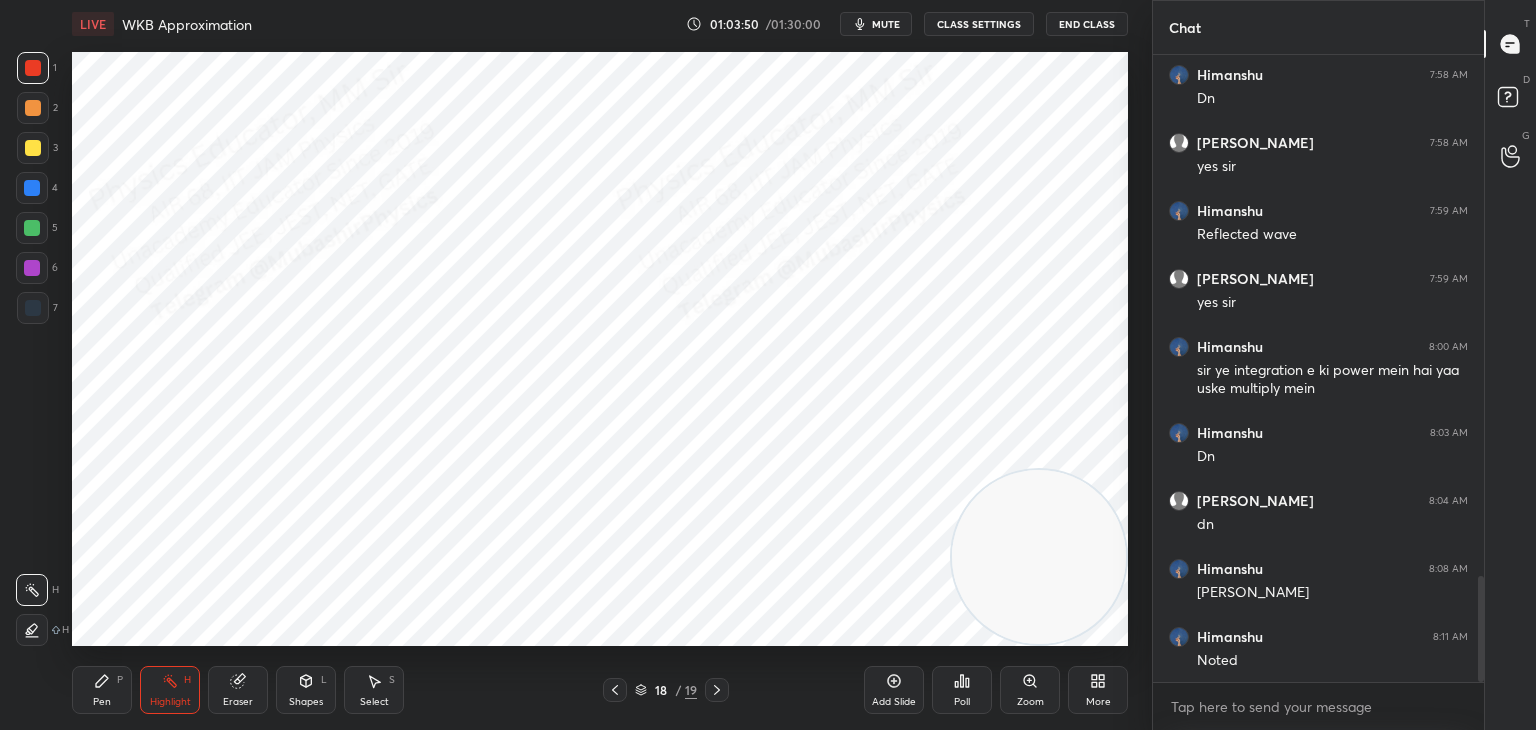 drag, startPoint x: 97, startPoint y: 686, endPoint x: 103, endPoint y: 669, distance: 18.027756 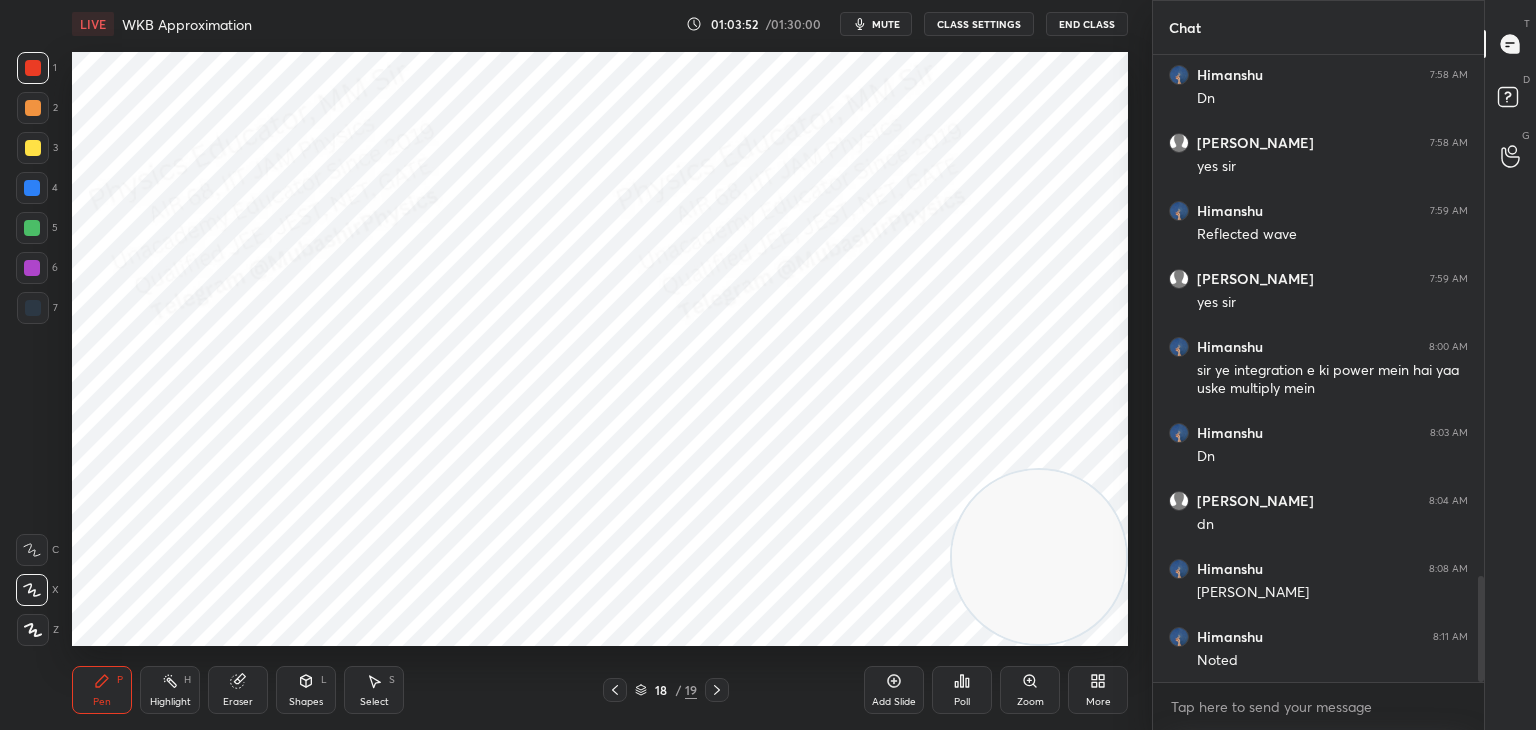 click at bounding box center (32, 268) 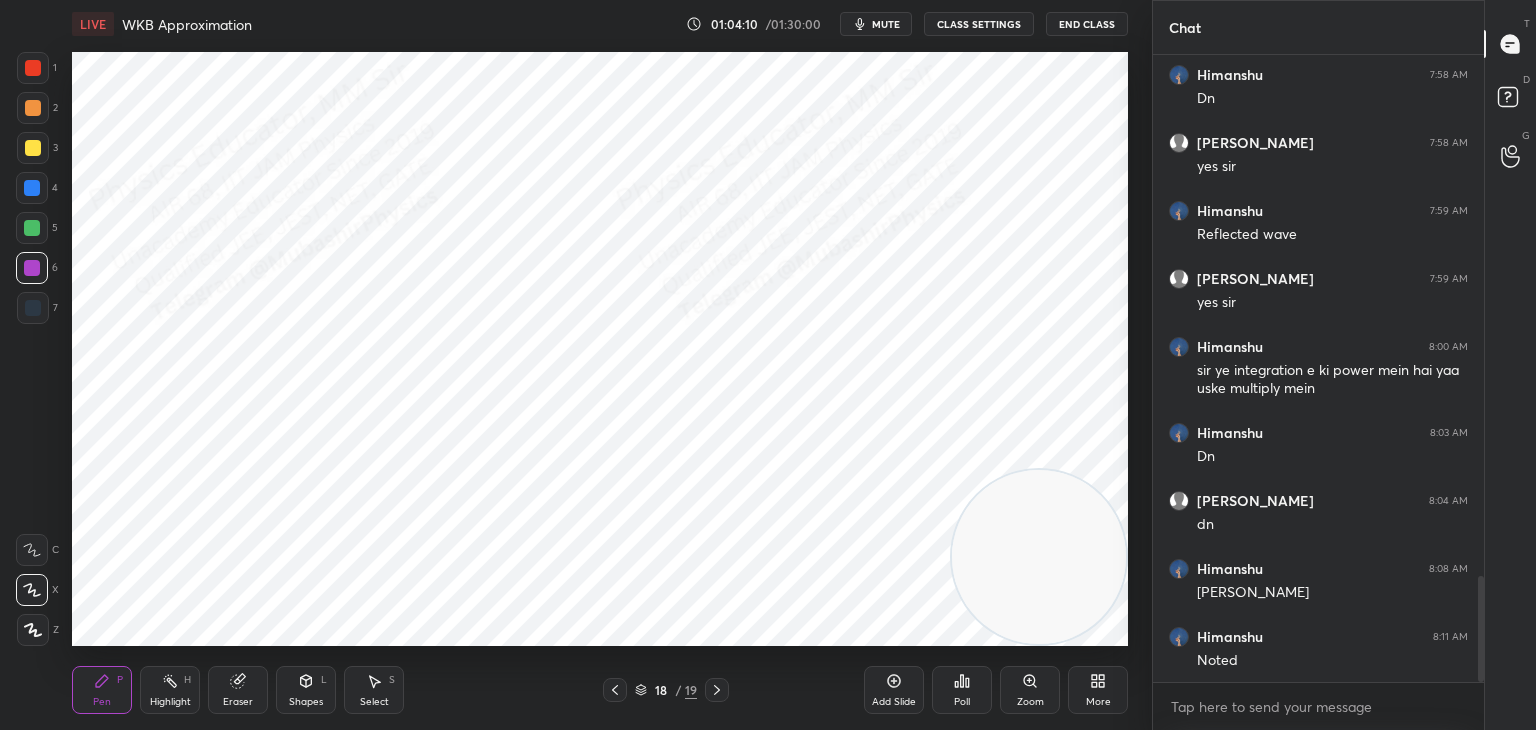 drag, startPoint x: 28, startPoint y: 222, endPoint x: 56, endPoint y: 224, distance: 28.071337 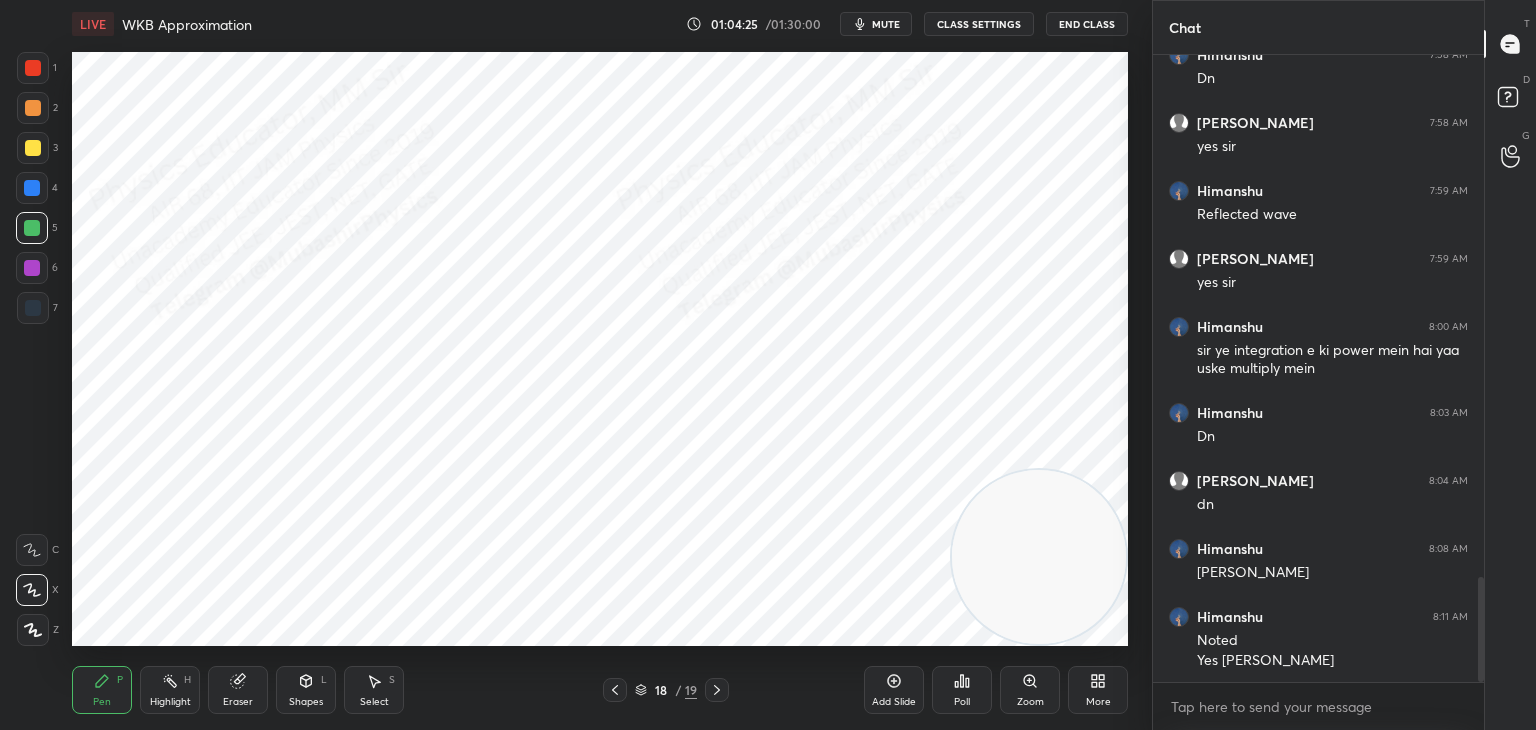 scroll, scrollTop: 3184, scrollLeft: 0, axis: vertical 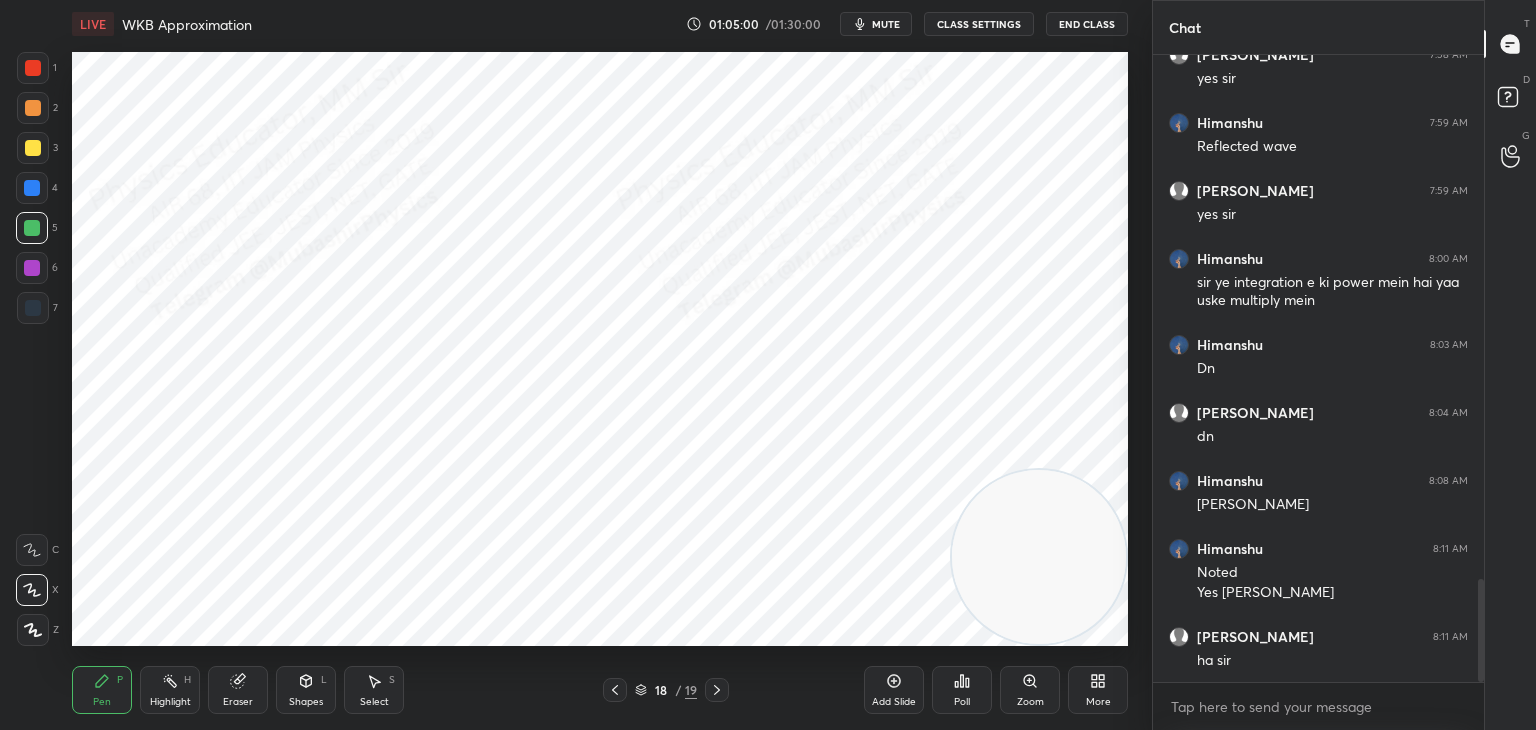 click at bounding box center (32, 188) 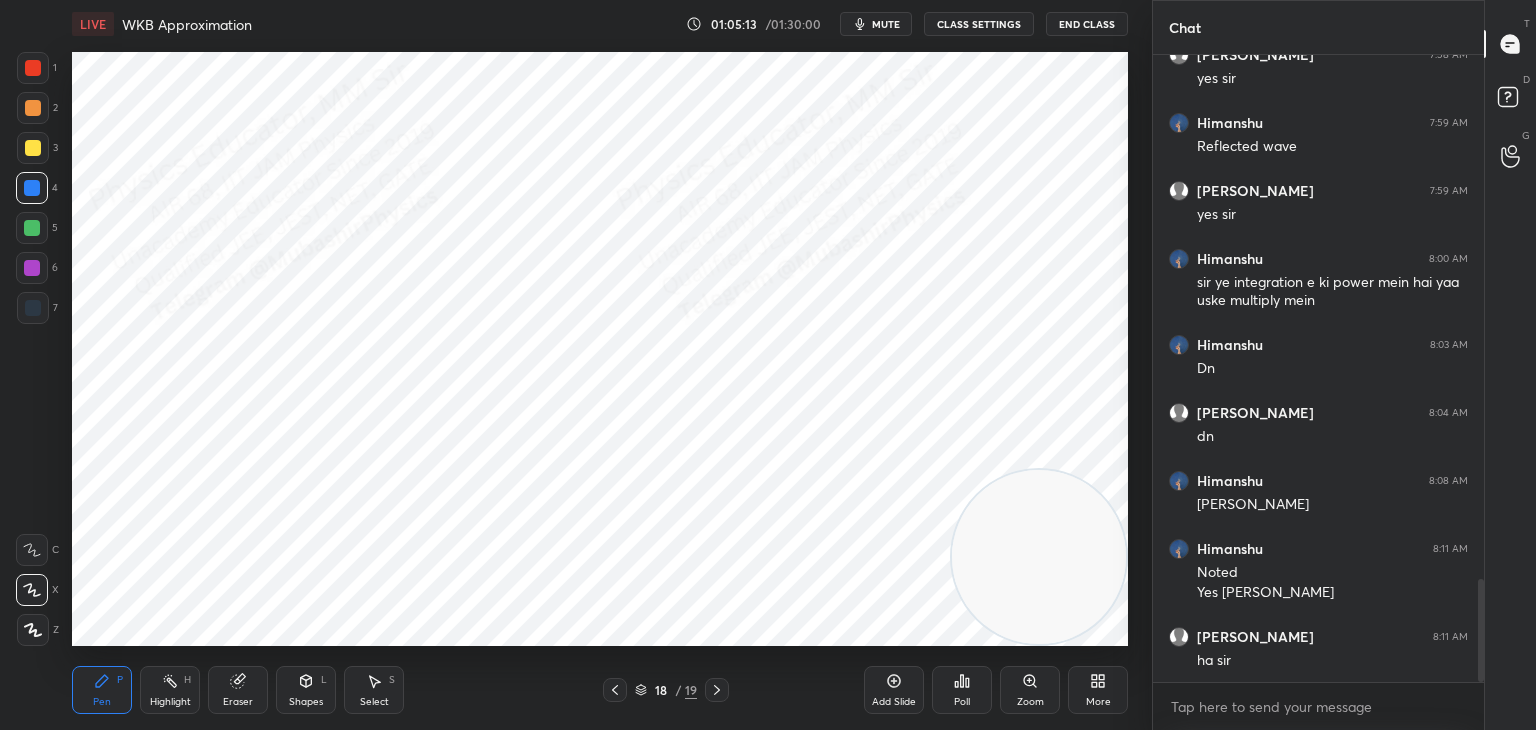 drag, startPoint x: 33, startPoint y: 113, endPoint x: 57, endPoint y: 138, distance: 34.655445 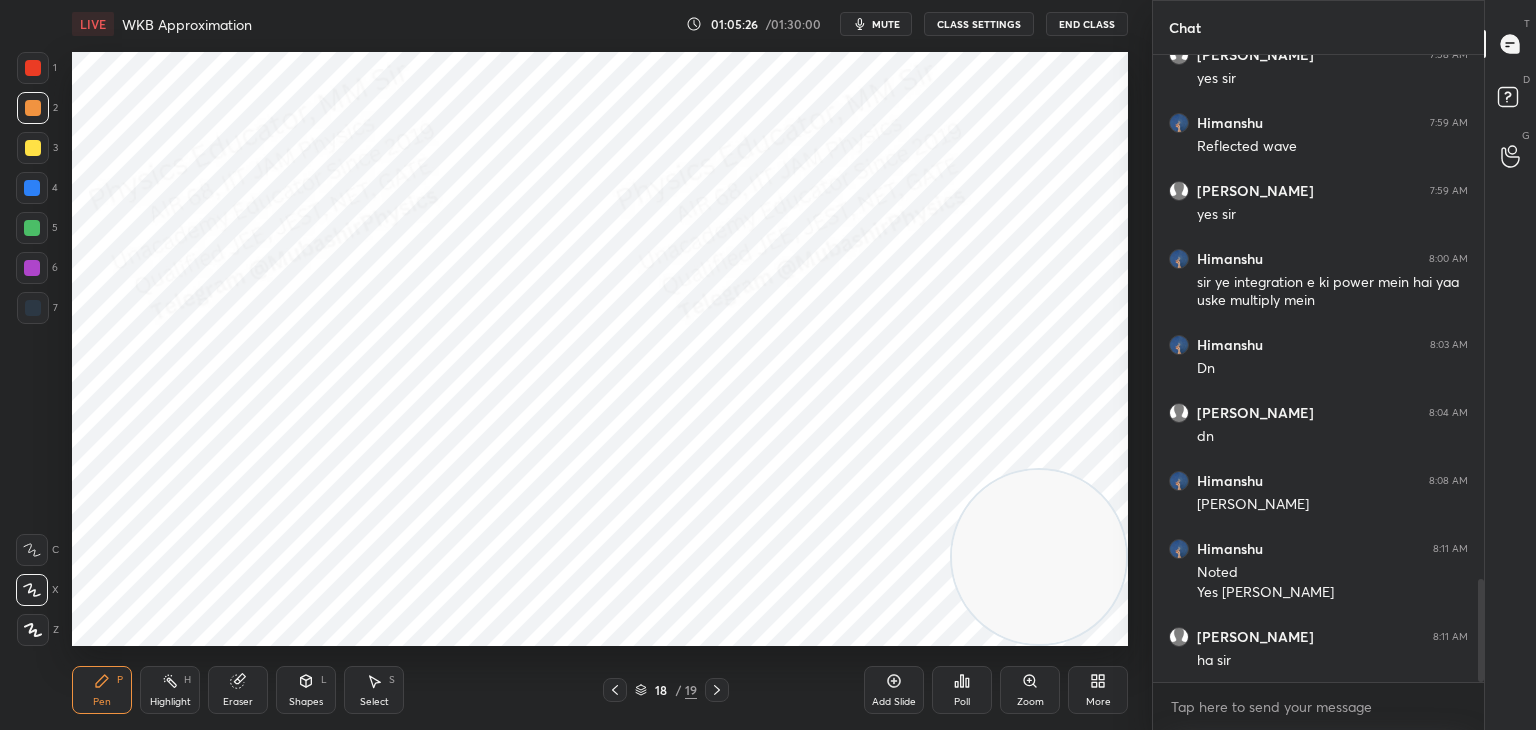 click on "Highlight" at bounding box center (170, 702) 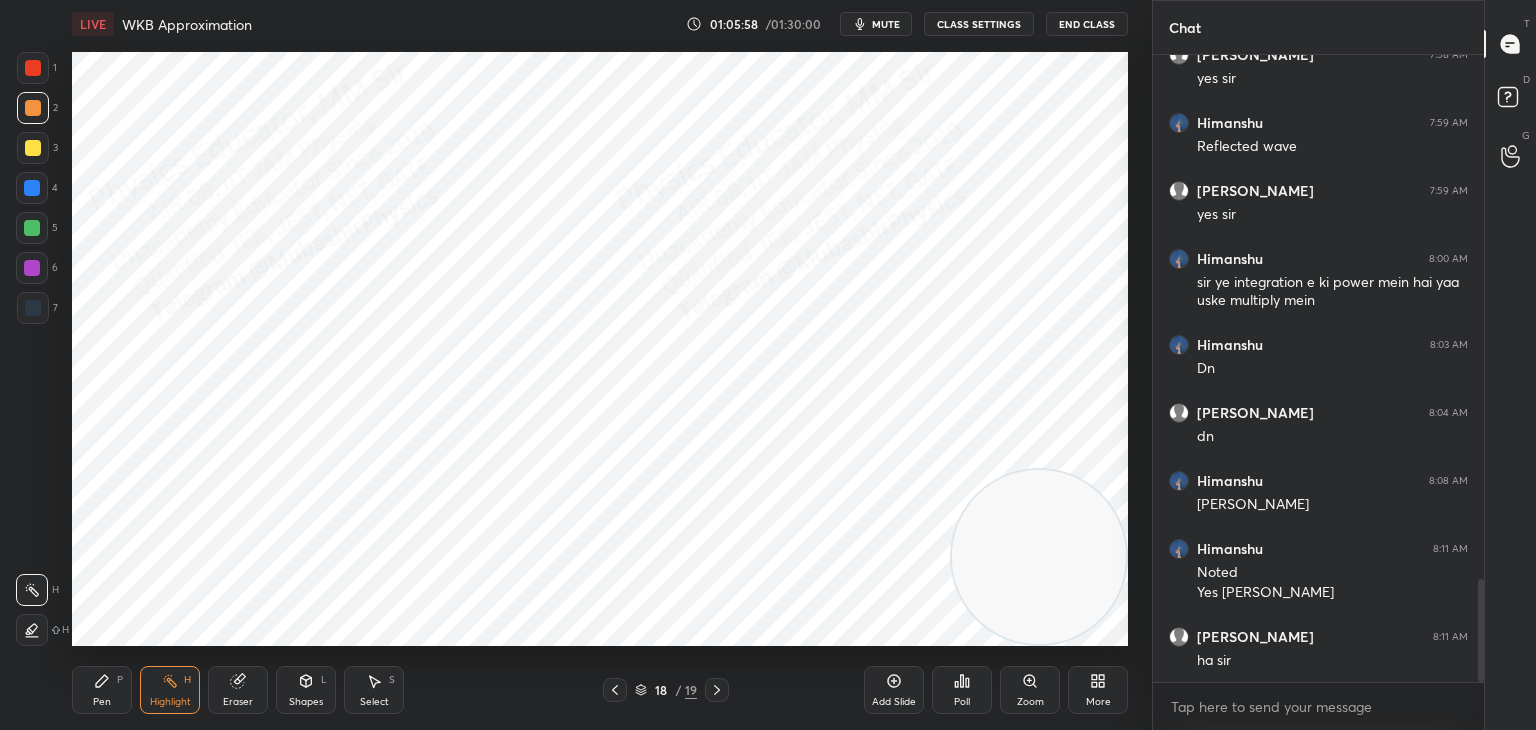 click 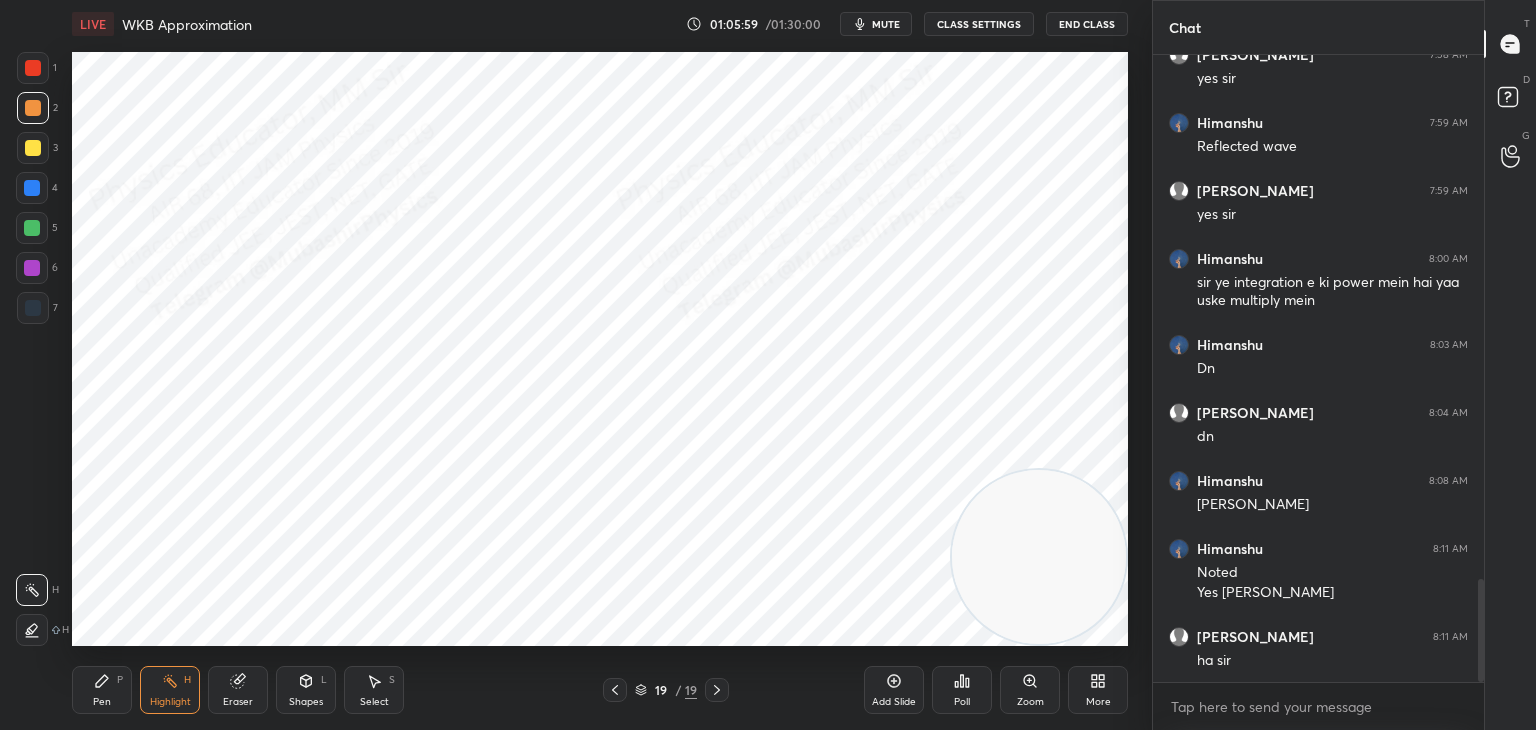 click on "Pen P" at bounding box center [102, 690] 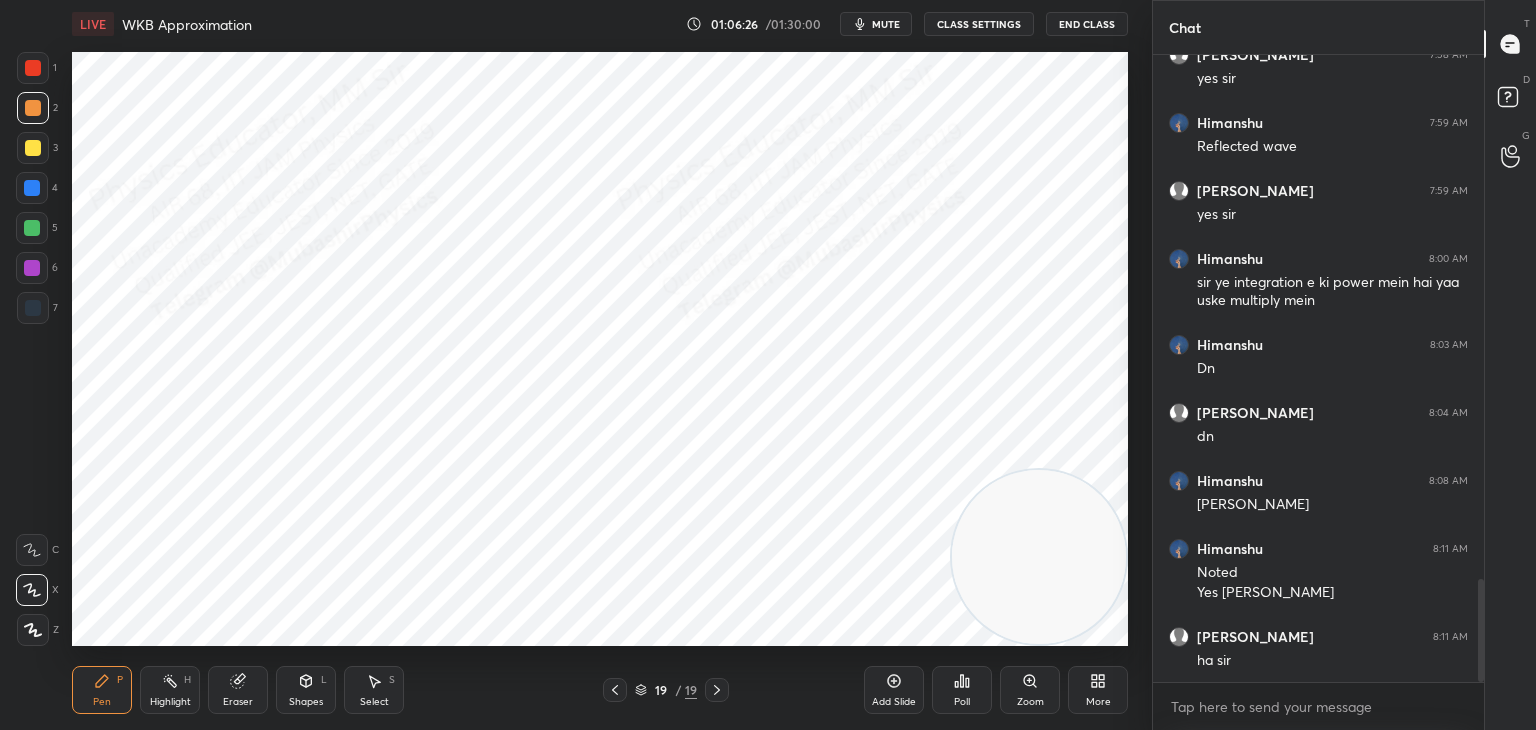 click at bounding box center (32, 268) 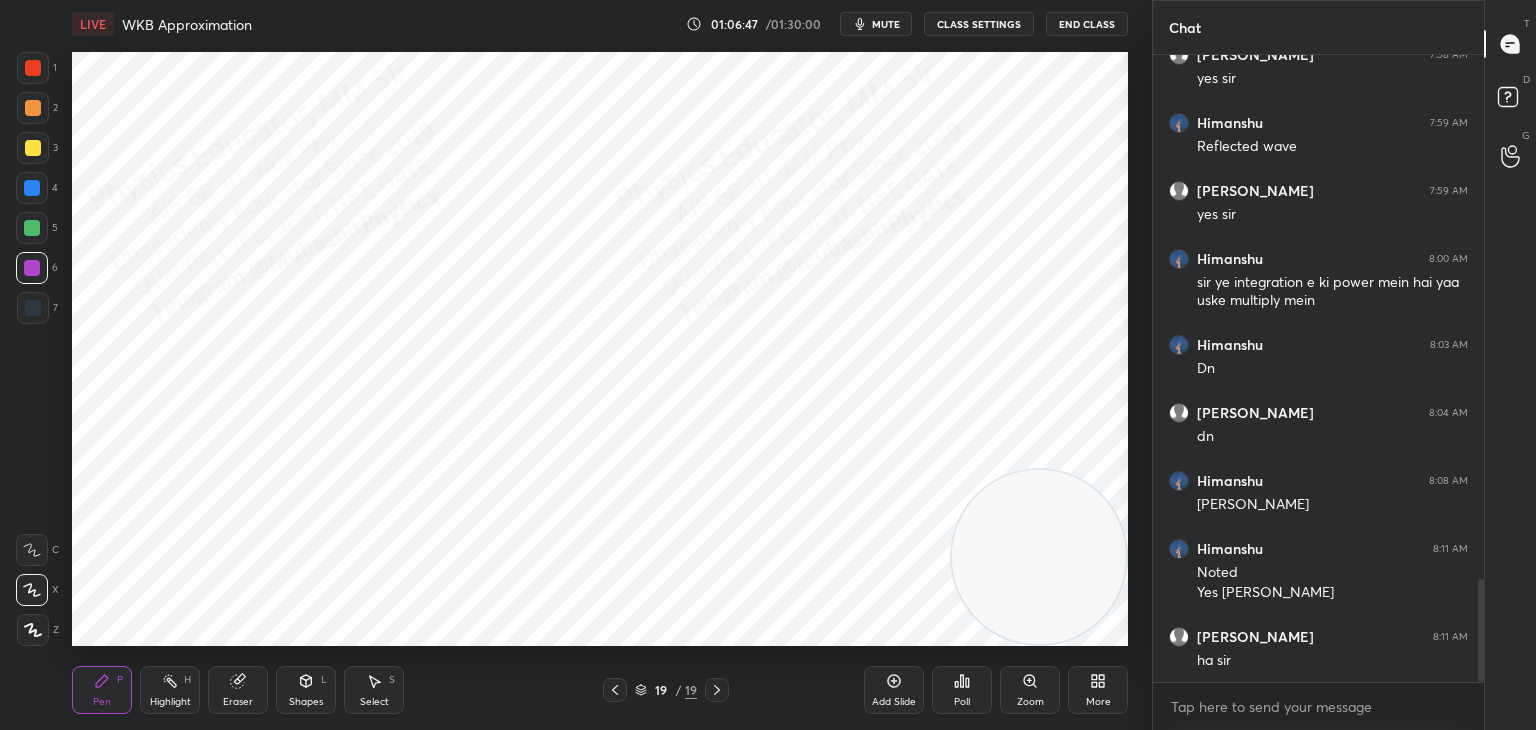 click at bounding box center [32, 228] 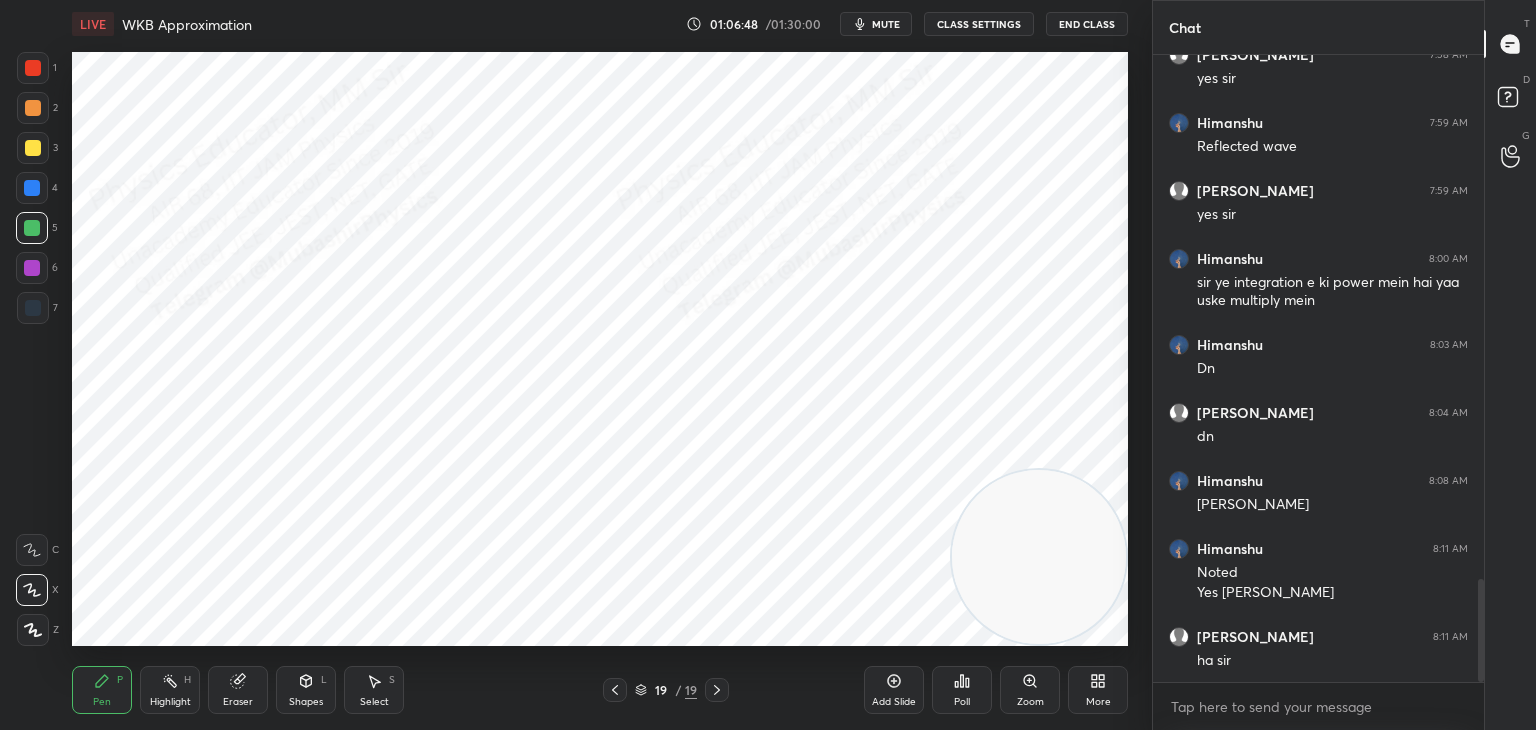 drag, startPoint x: 36, startPoint y: 182, endPoint x: 45, endPoint y: 206, distance: 25.632011 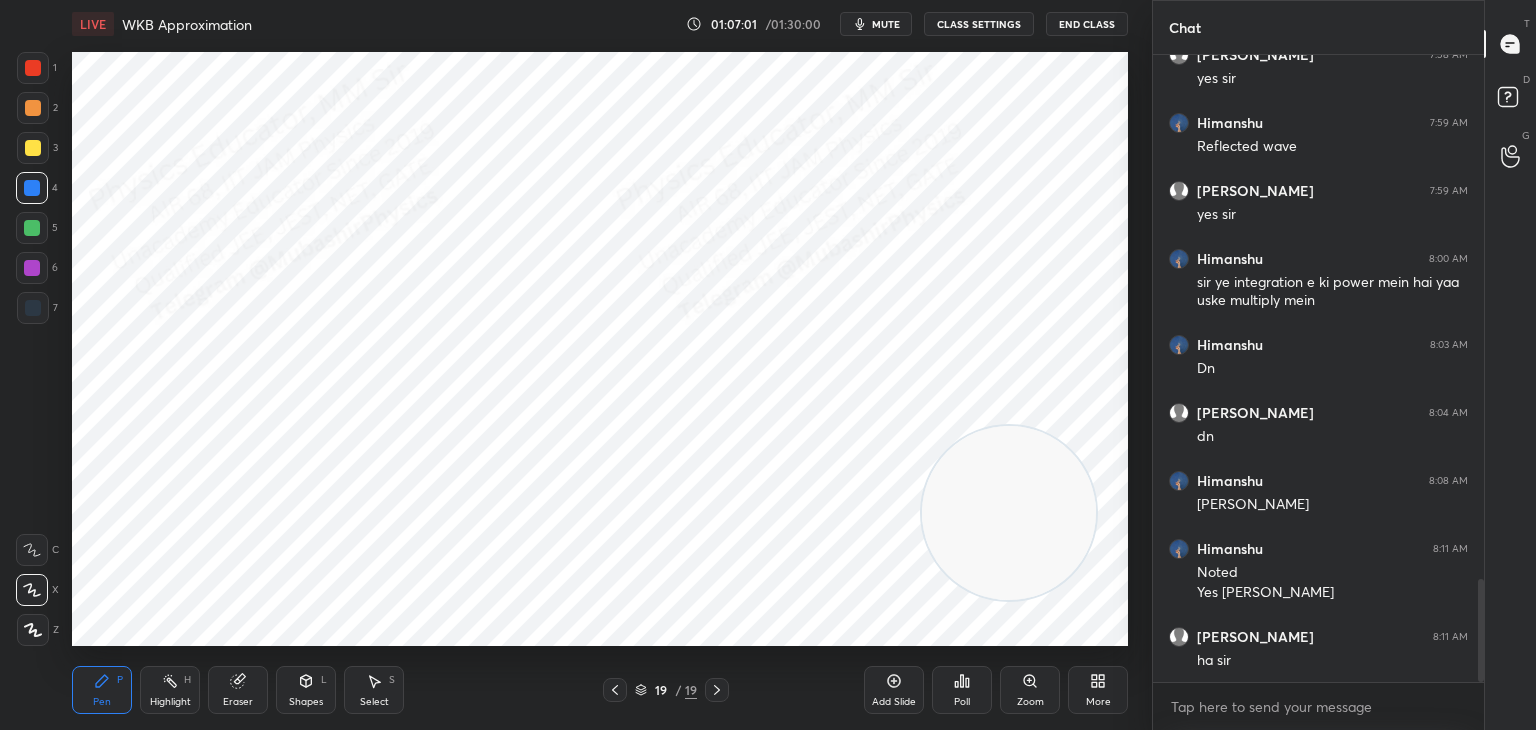 drag, startPoint x: 962, startPoint y: 502, endPoint x: 158, endPoint y: 217, distance: 853.01874 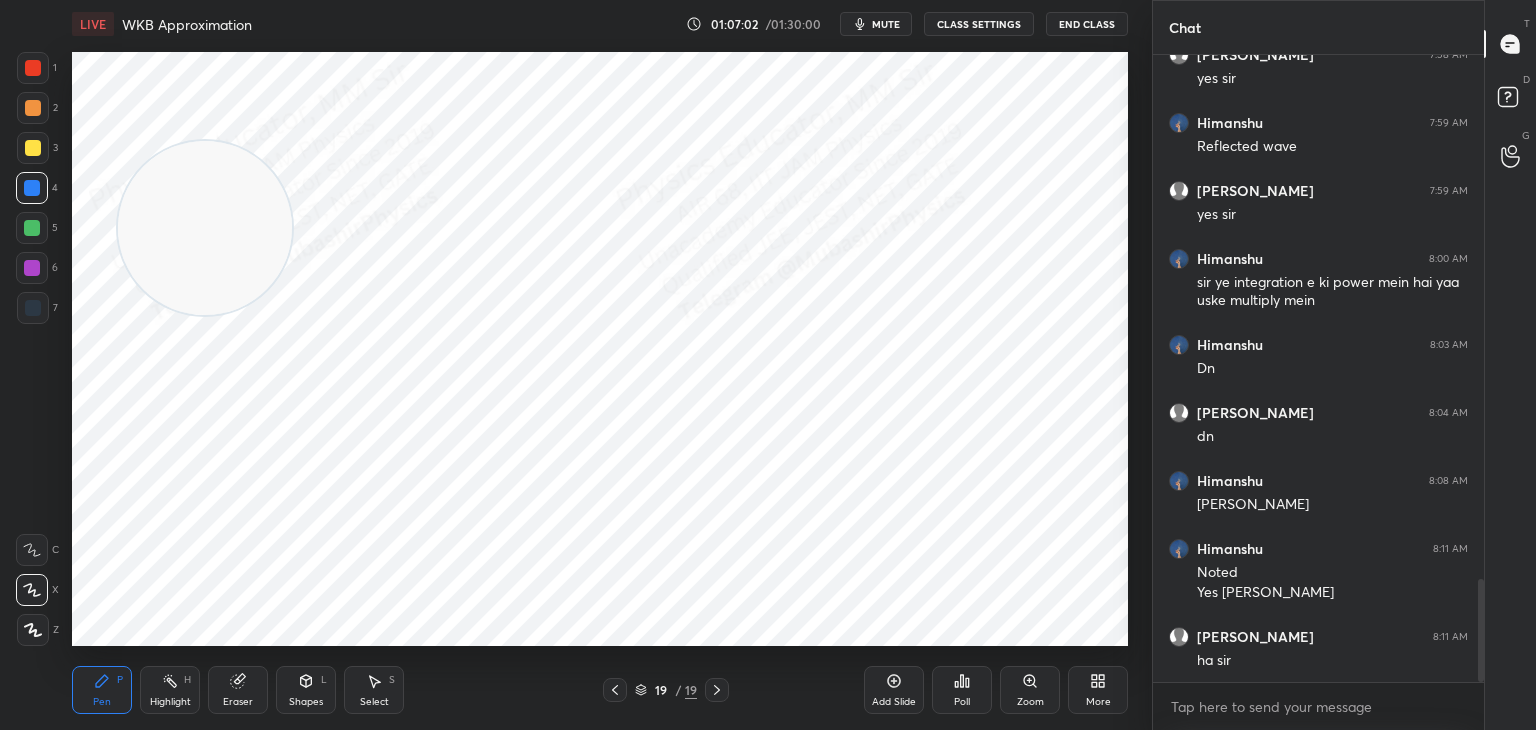 click at bounding box center [32, 228] 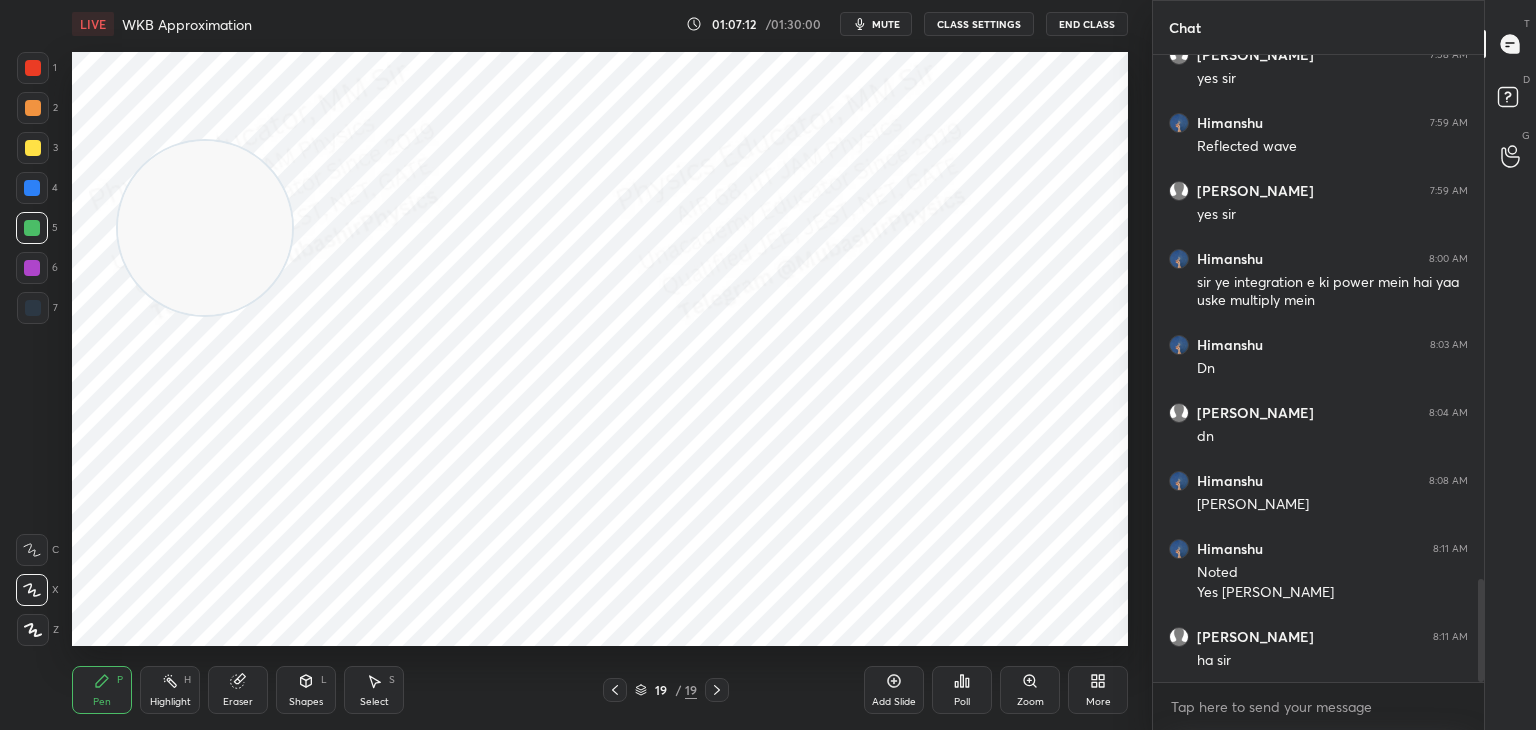 click on "Highlight H" at bounding box center [170, 690] 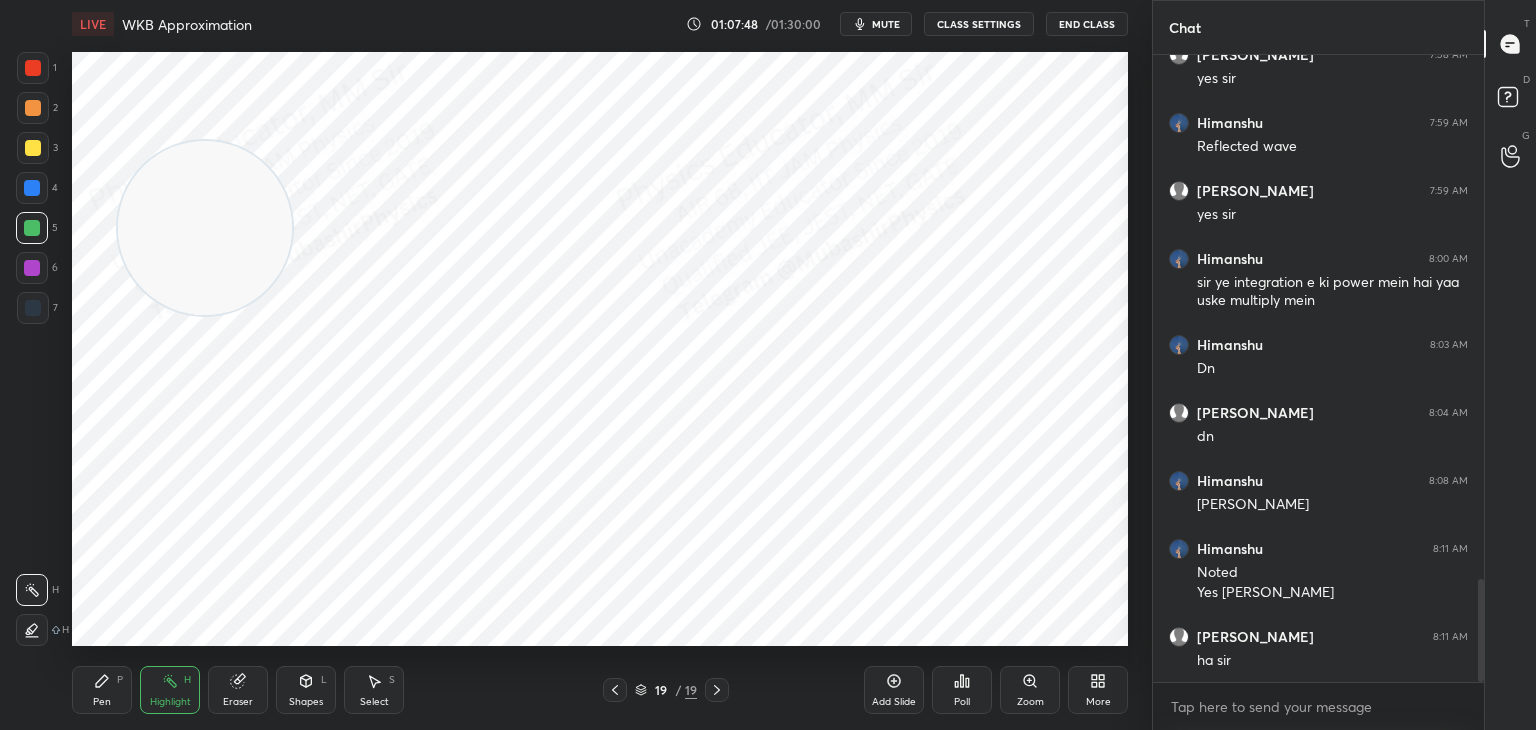 click 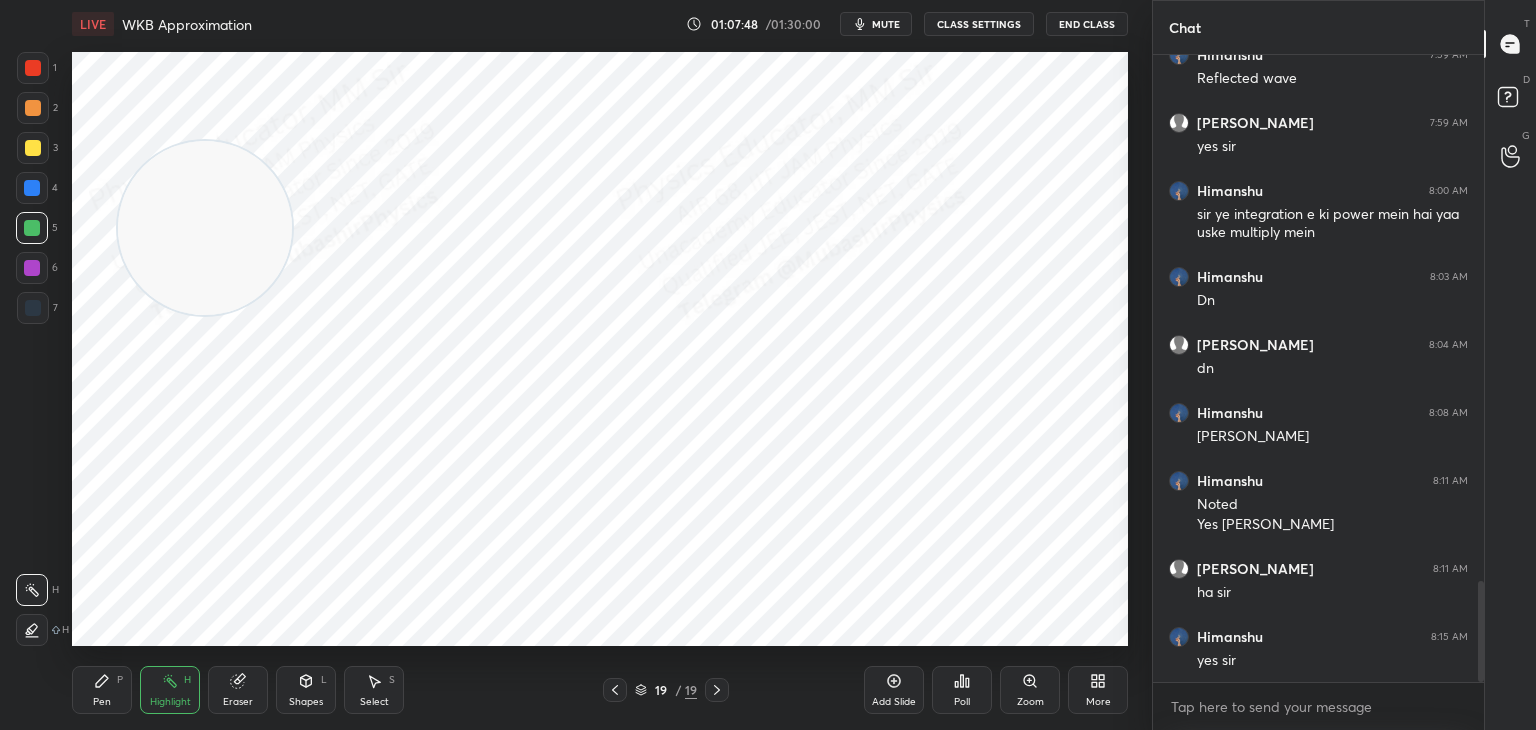 drag, startPoint x: 720, startPoint y: 694, endPoint x: 809, endPoint y: 721, distance: 93.00538 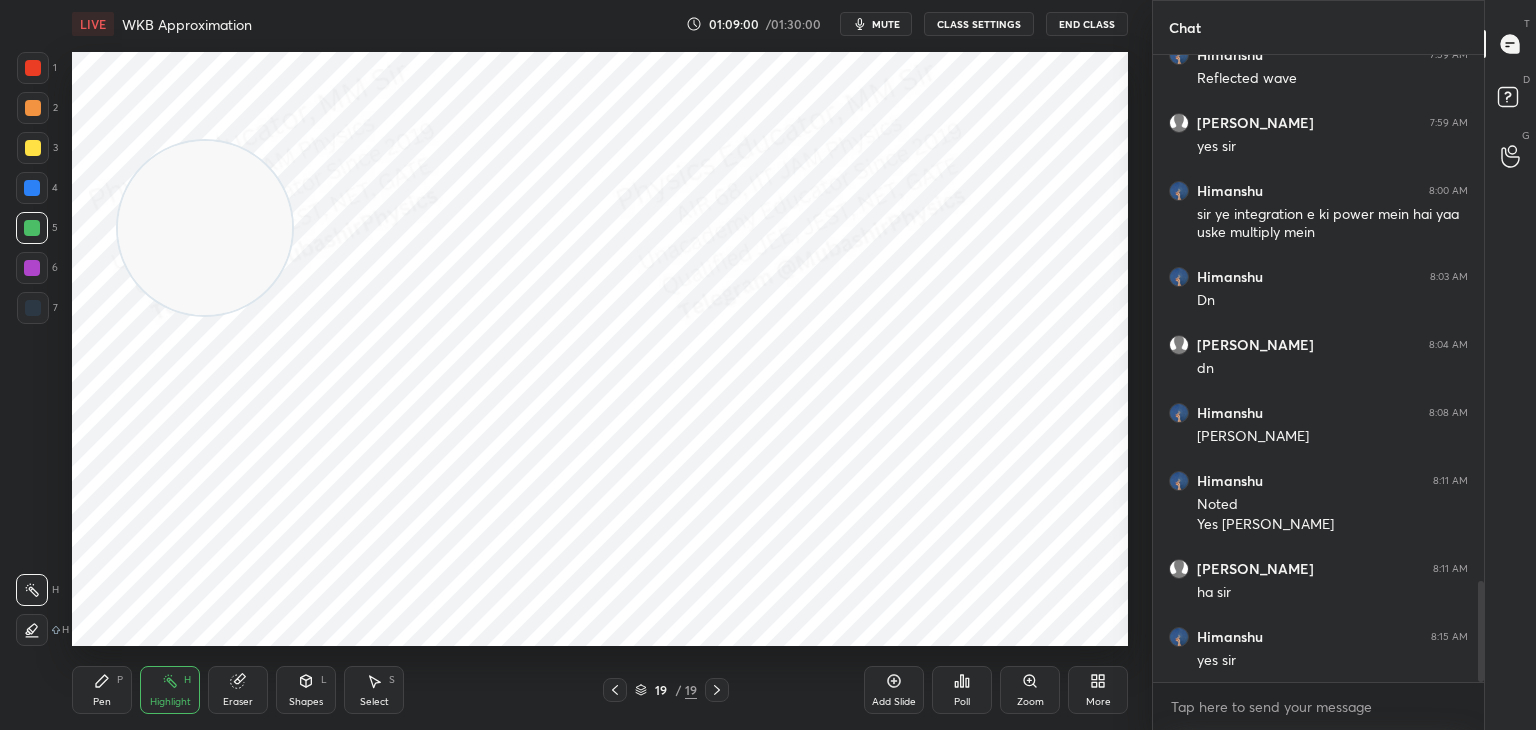 click 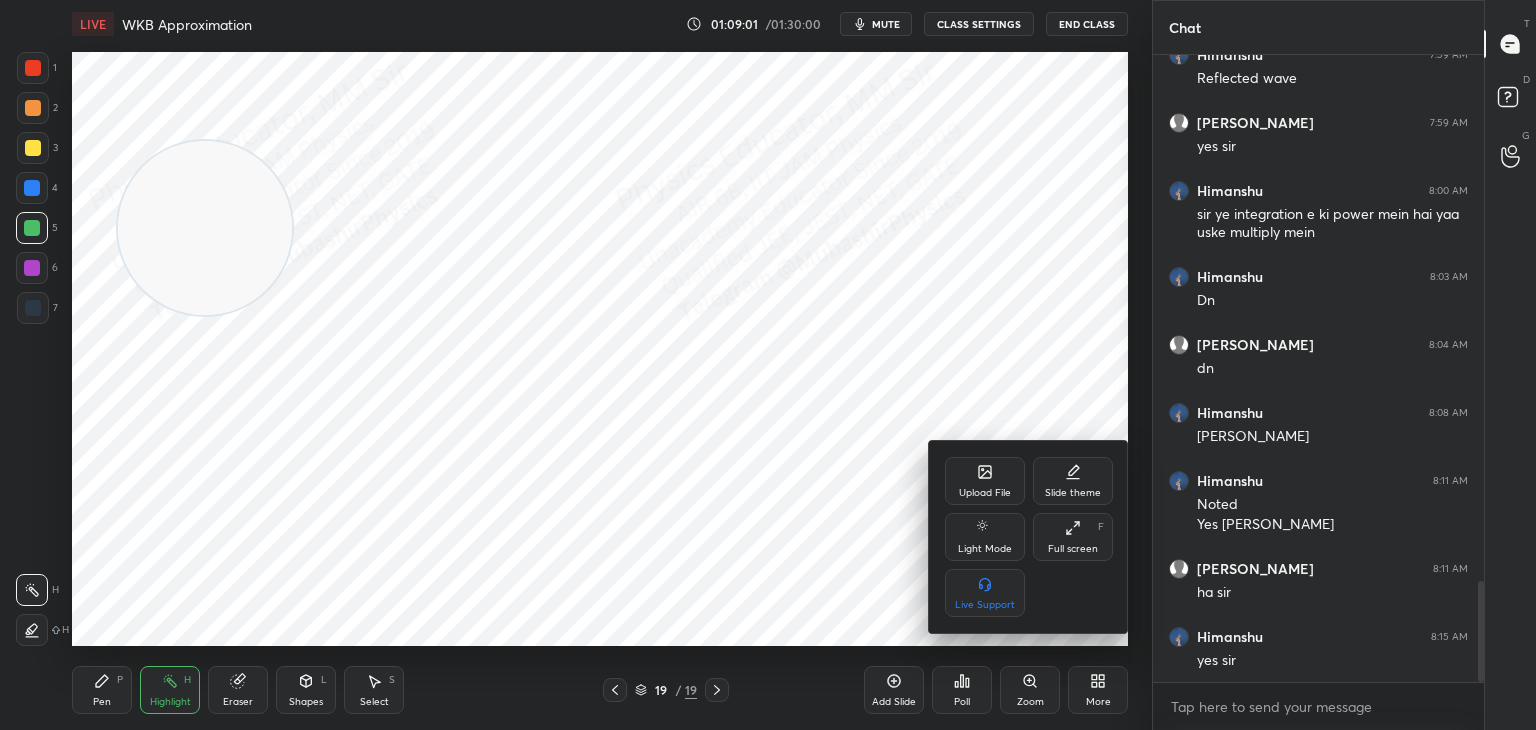 click on "Upload File" at bounding box center [985, 481] 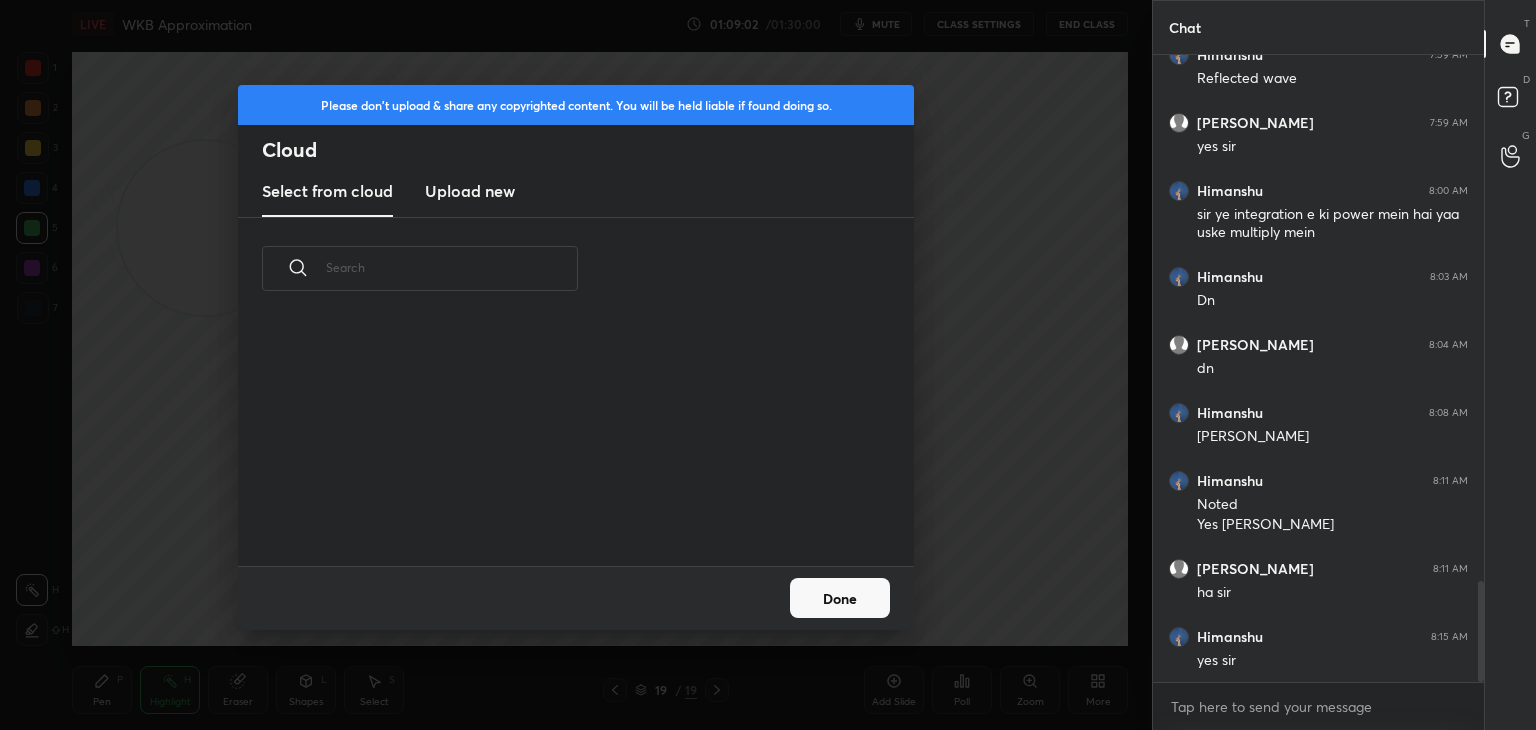 scroll, scrollTop: 5, scrollLeft: 10, axis: both 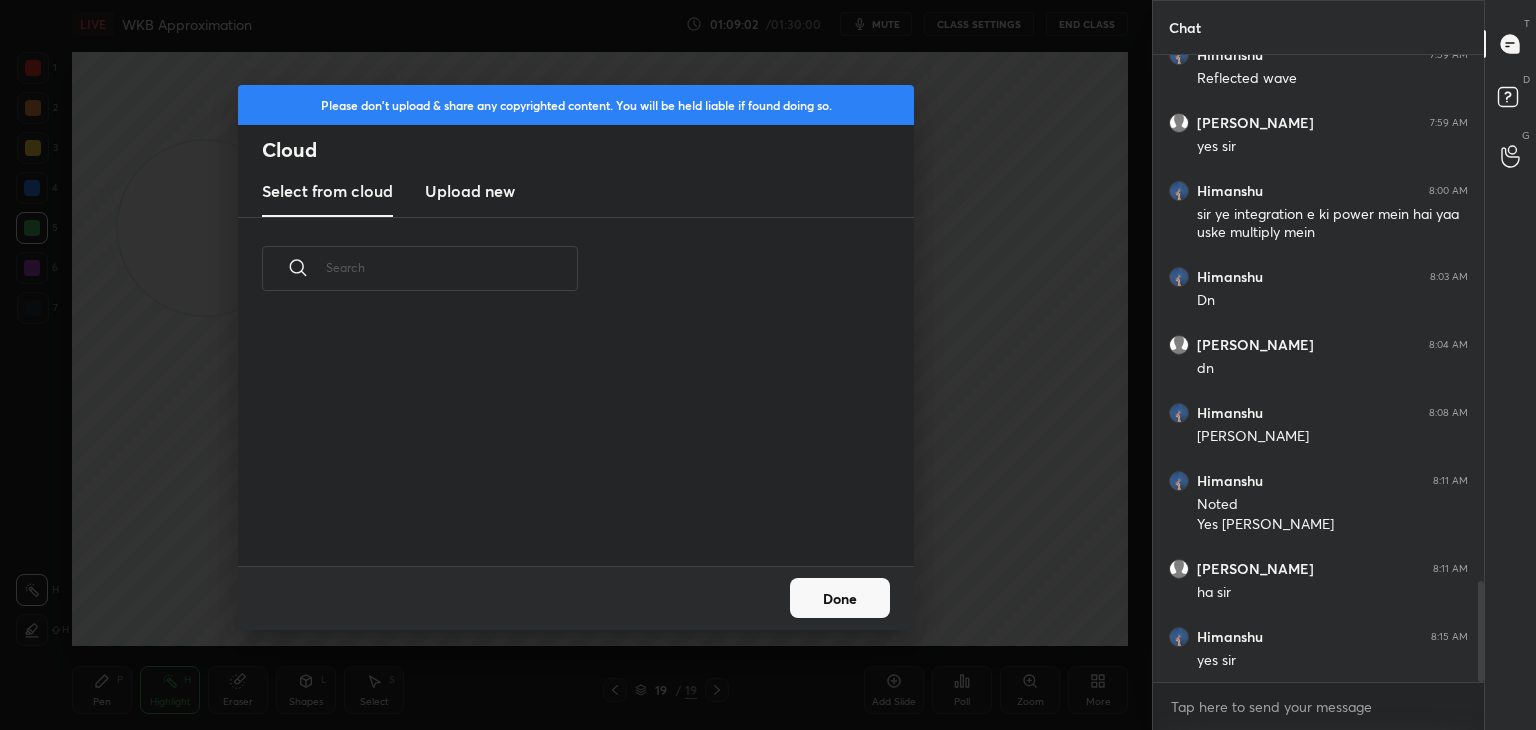 click on "Upload new" at bounding box center (470, 191) 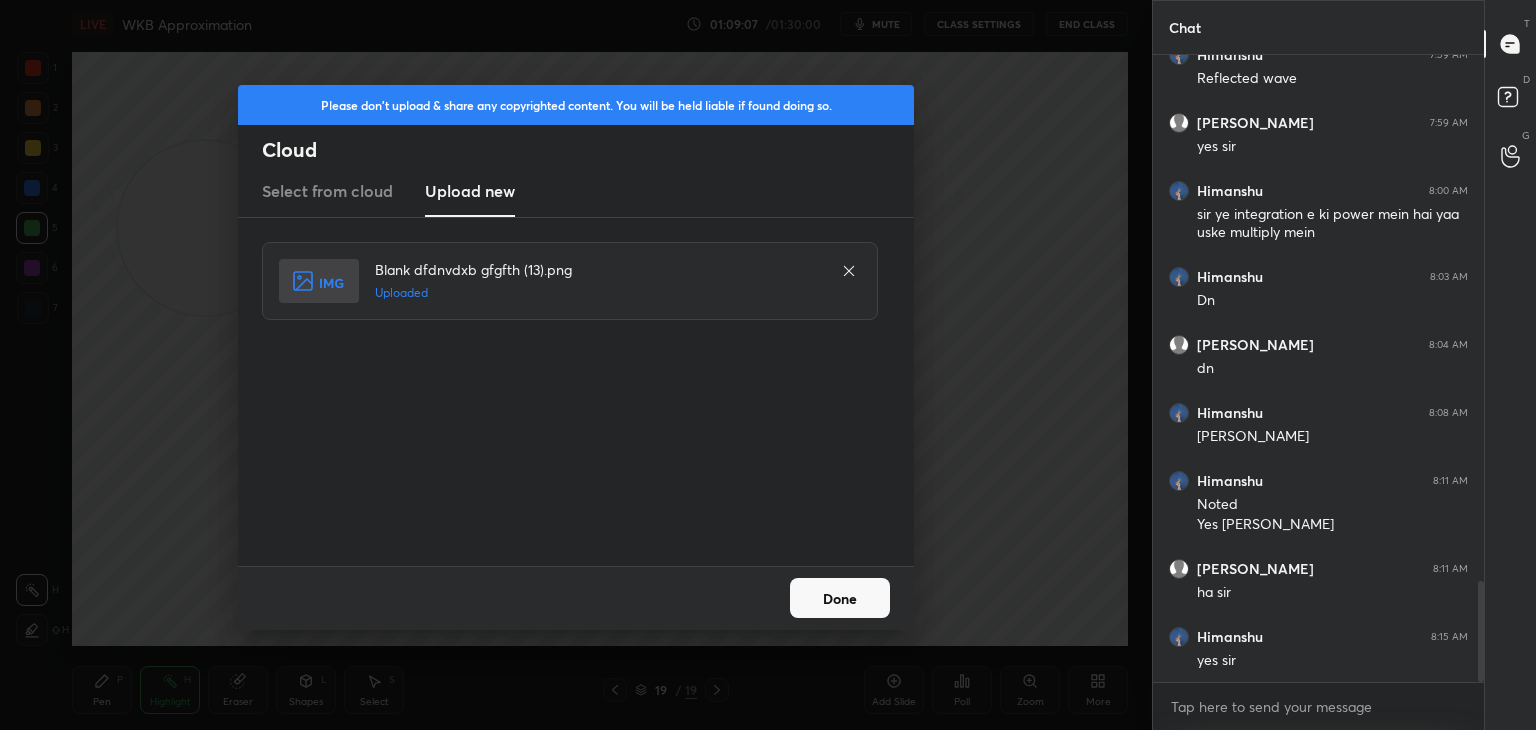 click on "Done" at bounding box center (840, 598) 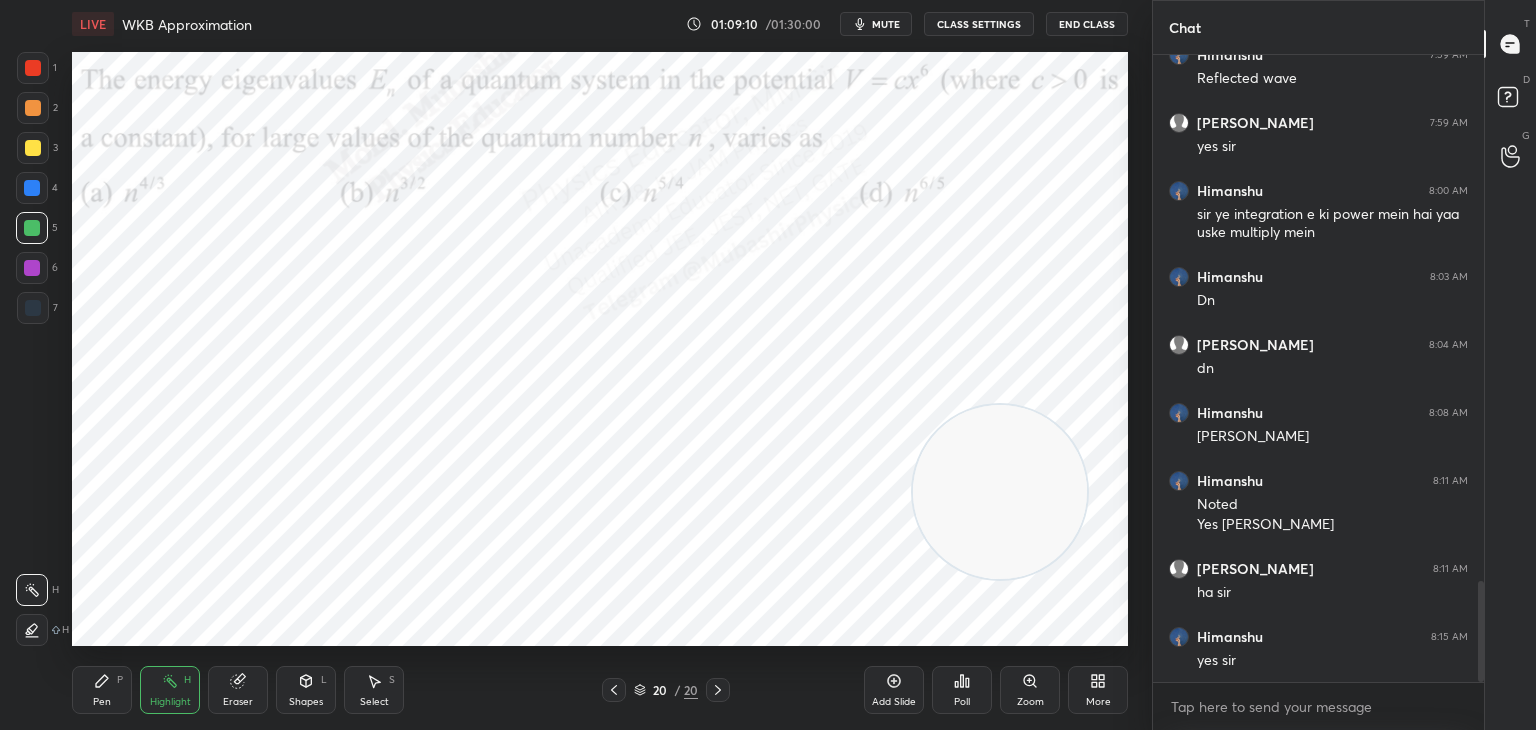 drag, startPoint x: 252, startPoint y: 222, endPoint x: 1089, endPoint y: 514, distance: 886.4722 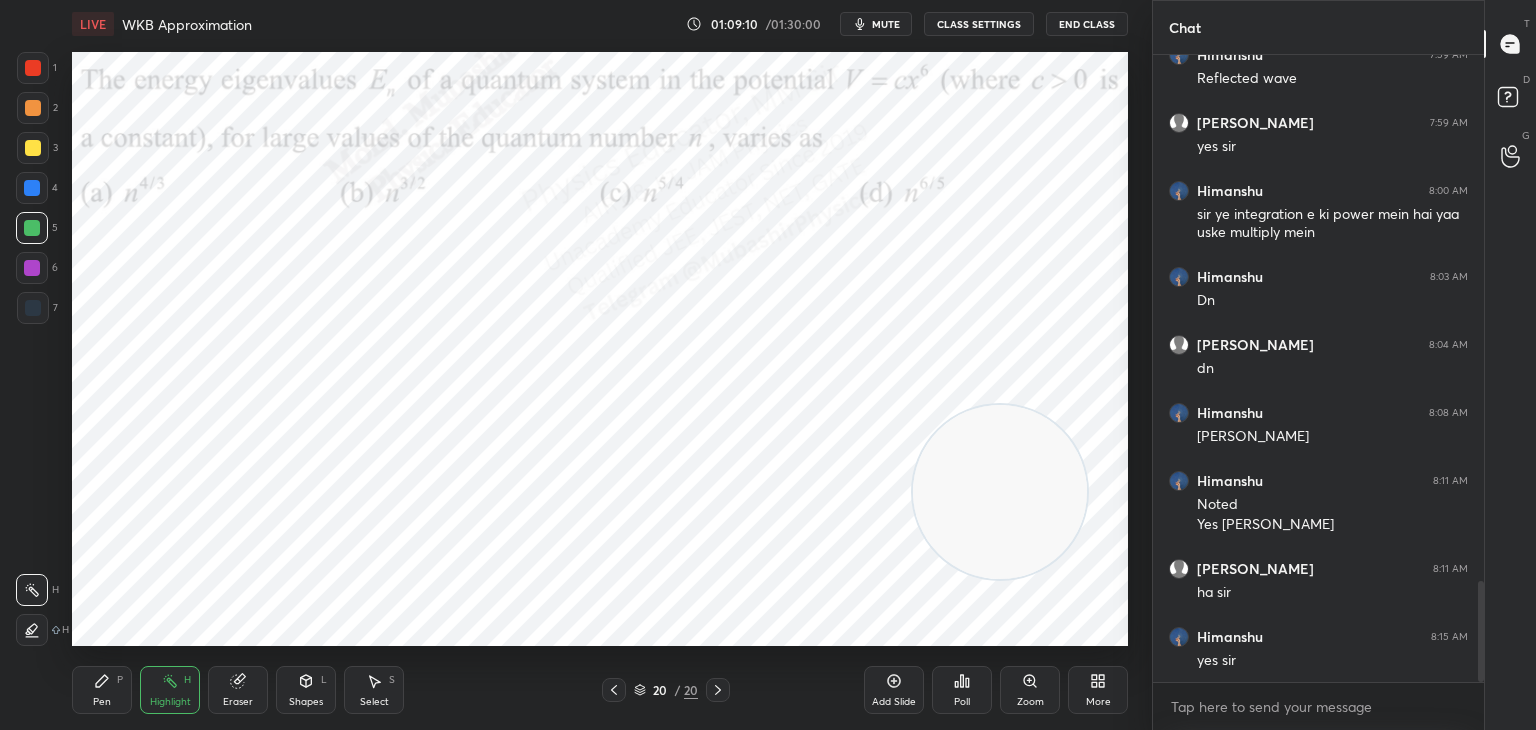 click at bounding box center [1000, 492] 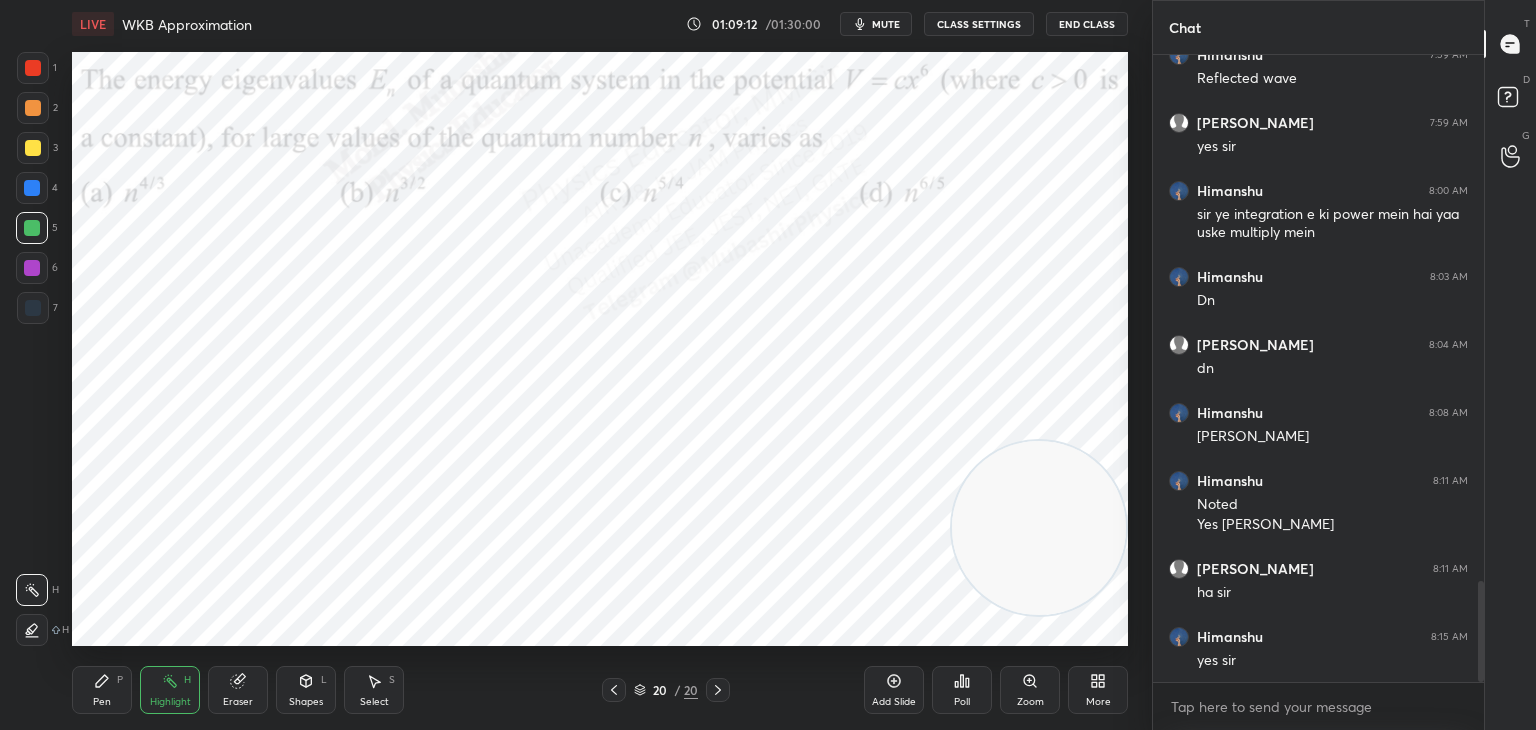 click on "mute" at bounding box center [876, 24] 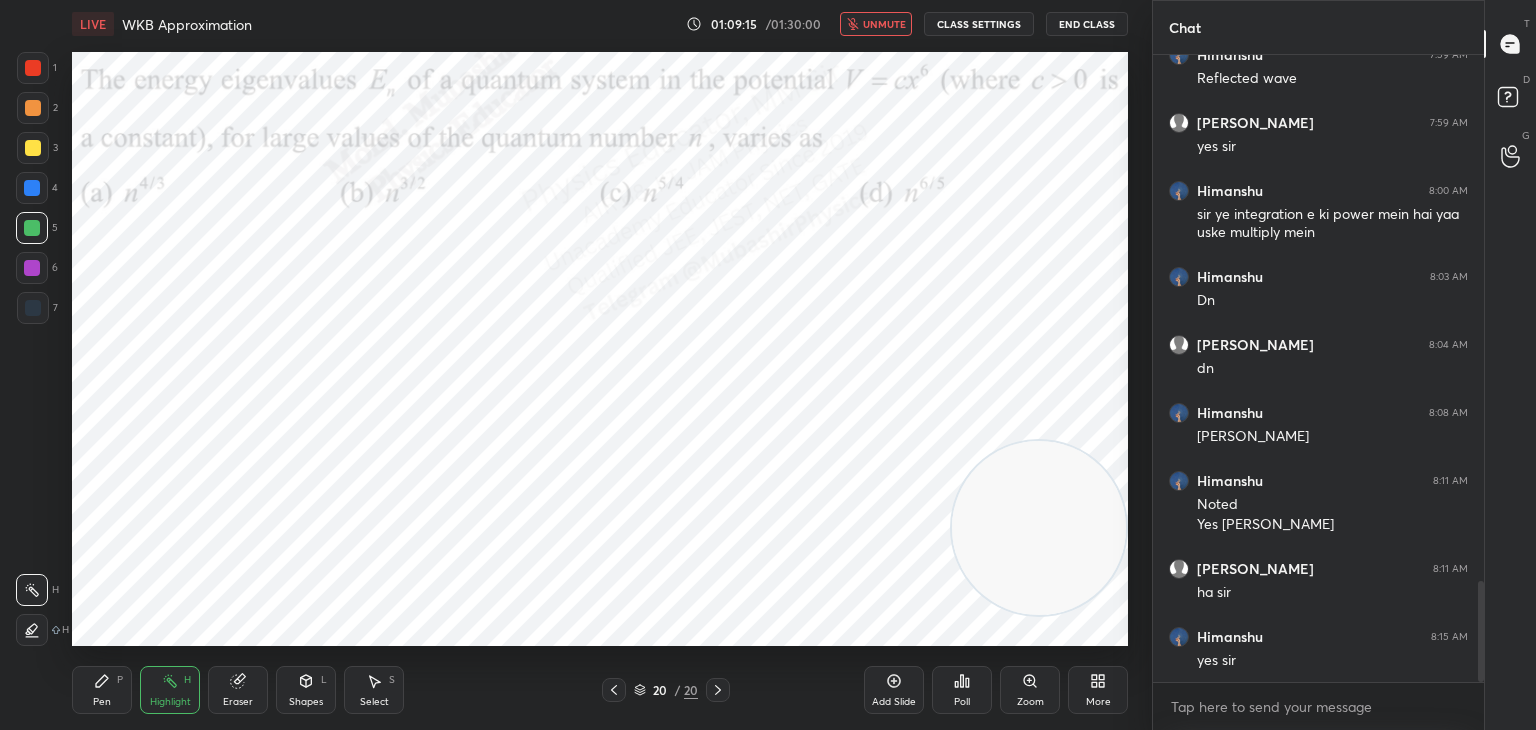 click on "LIVE WKB Approximation 01:09:15 /  01:30:00 unmute CLASS SETTINGS End Class" at bounding box center (600, 24) 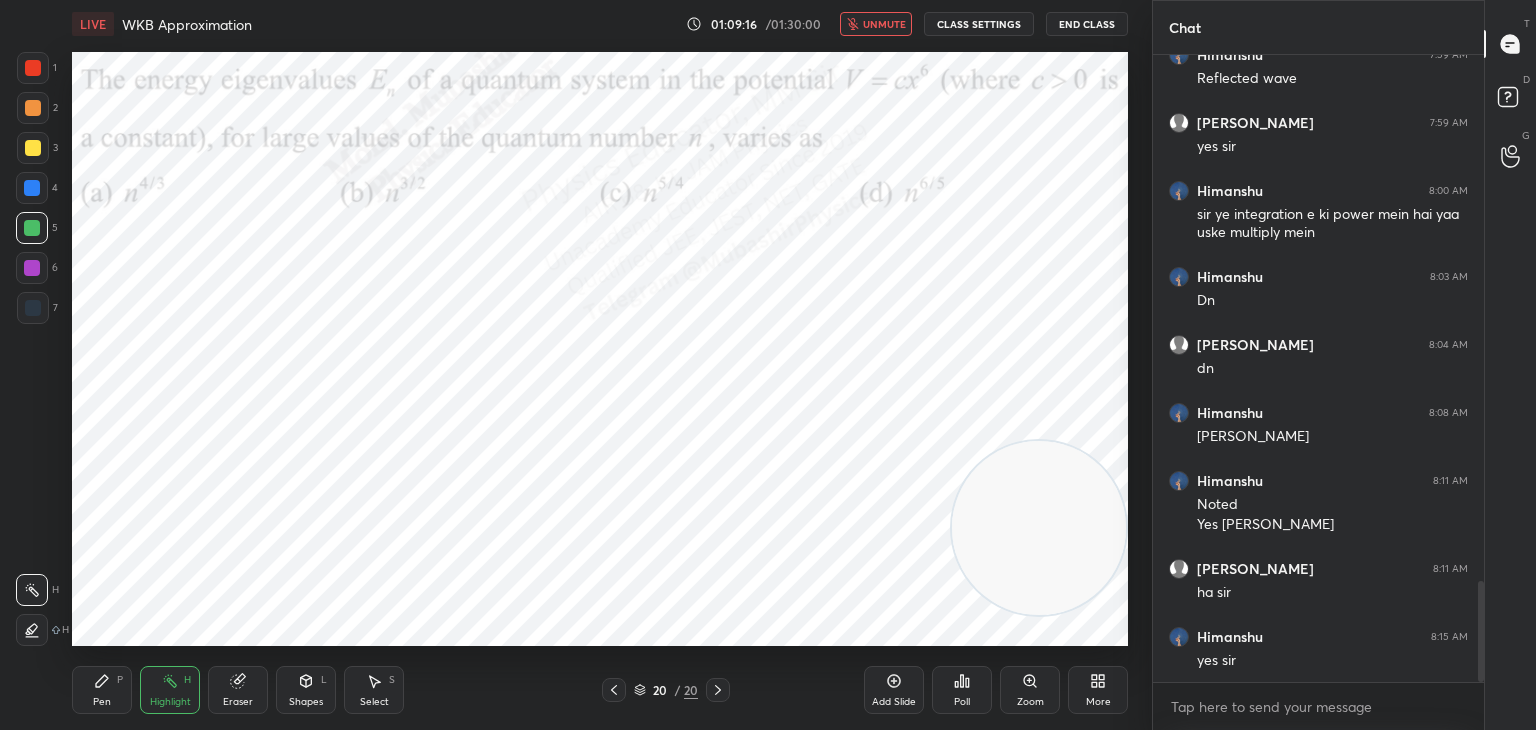 click on "LIVE WKB Approximation 01:09:16 /  01:30:00 unmute CLASS SETTINGS End Class" at bounding box center (600, 24) 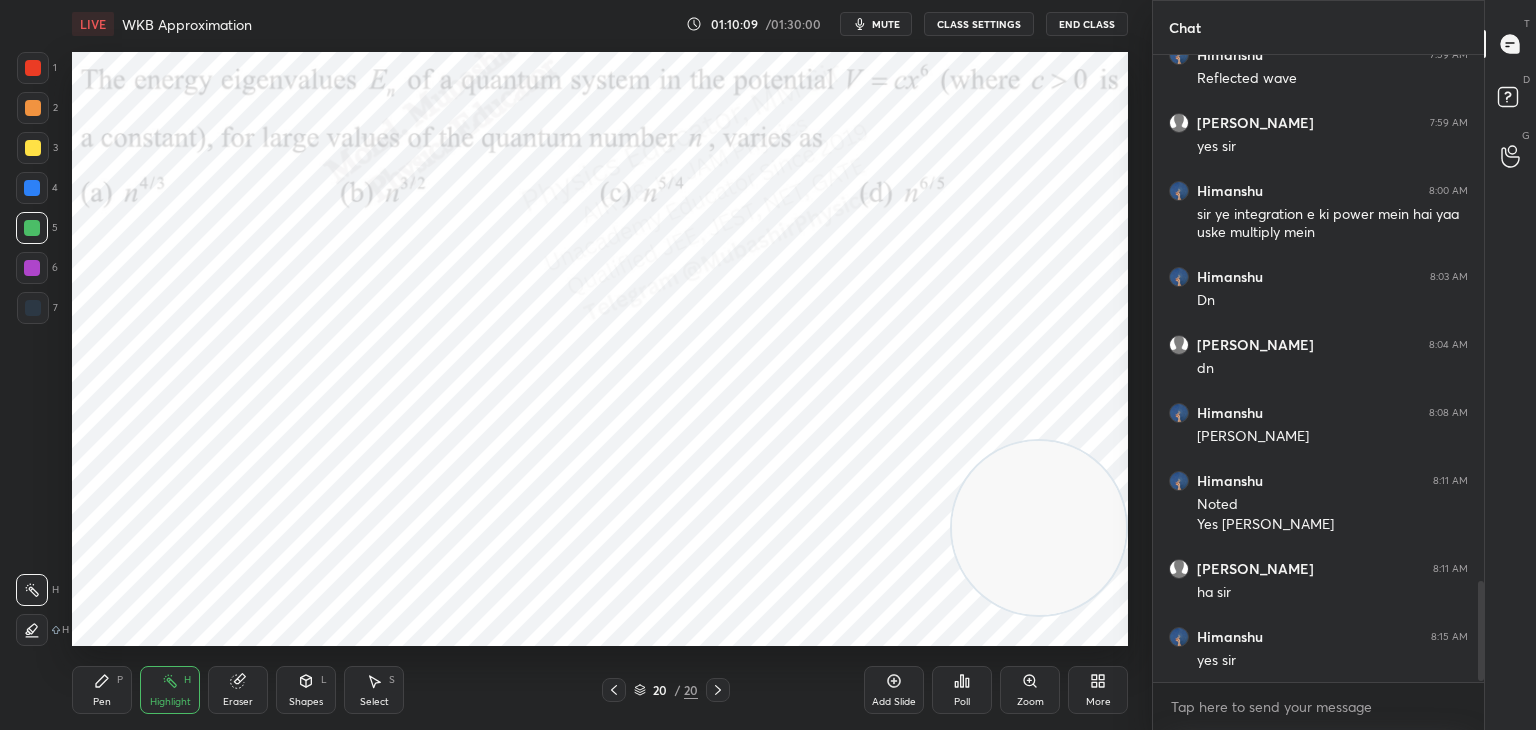 scroll, scrollTop: 3320, scrollLeft: 0, axis: vertical 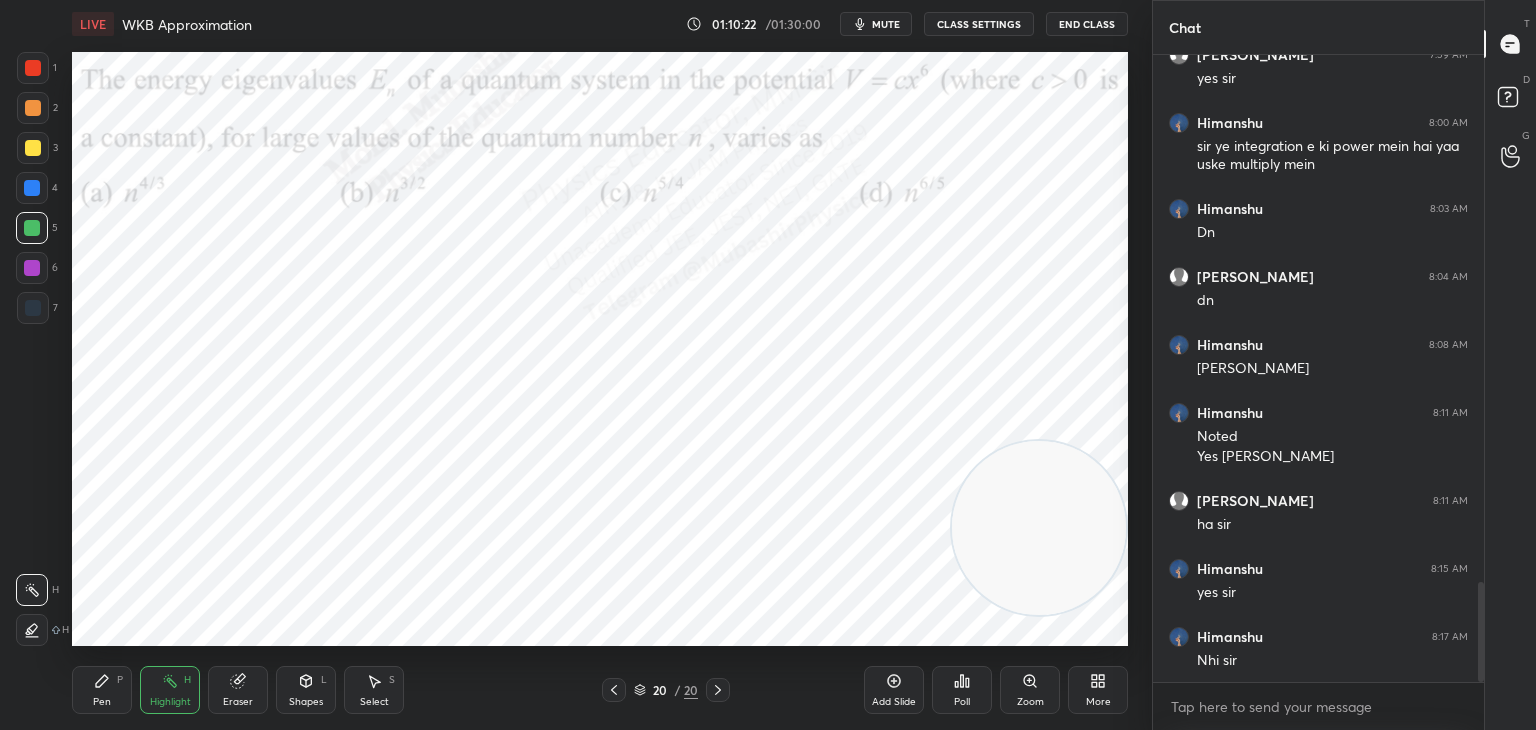 click 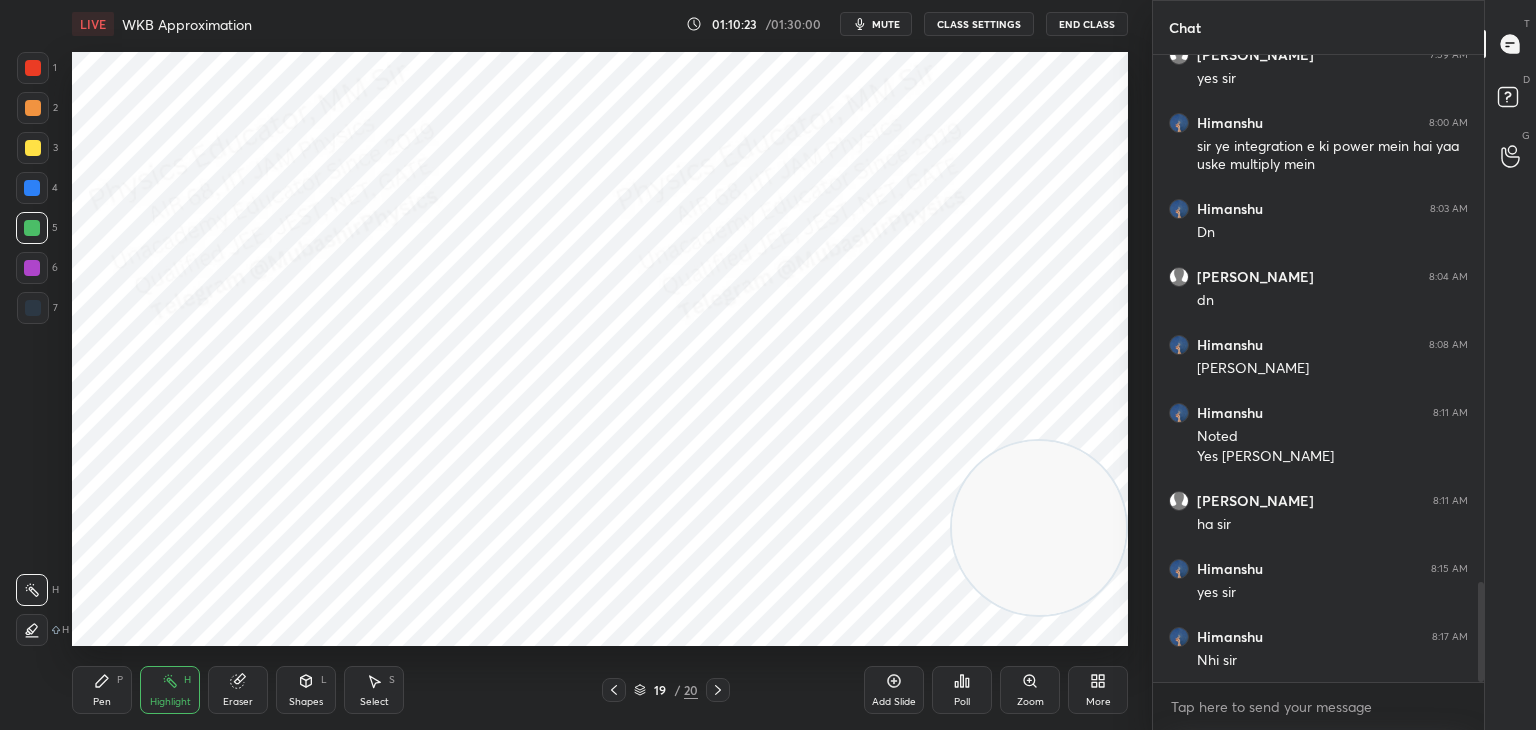 click on "More" at bounding box center [1098, 690] 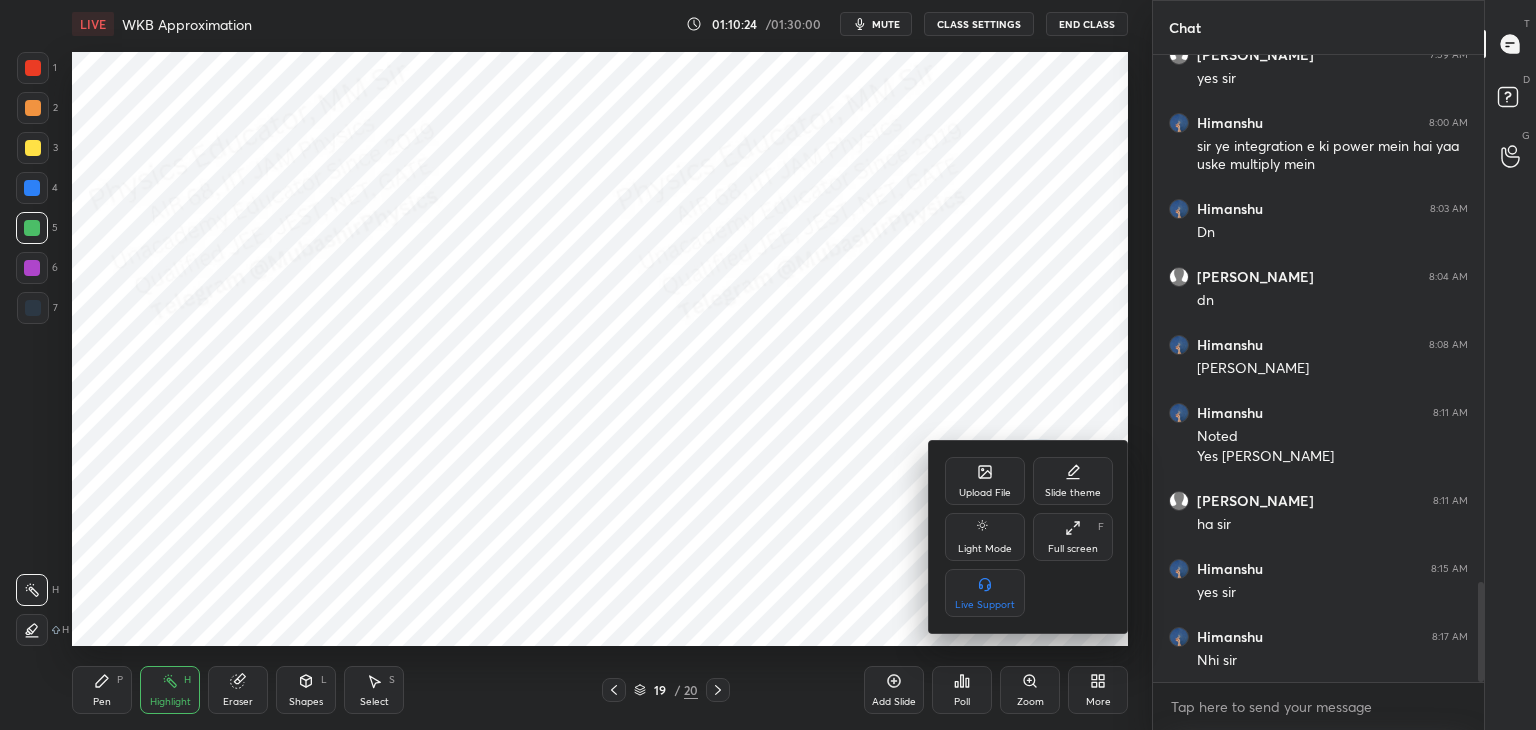 click on "Upload File" at bounding box center (985, 481) 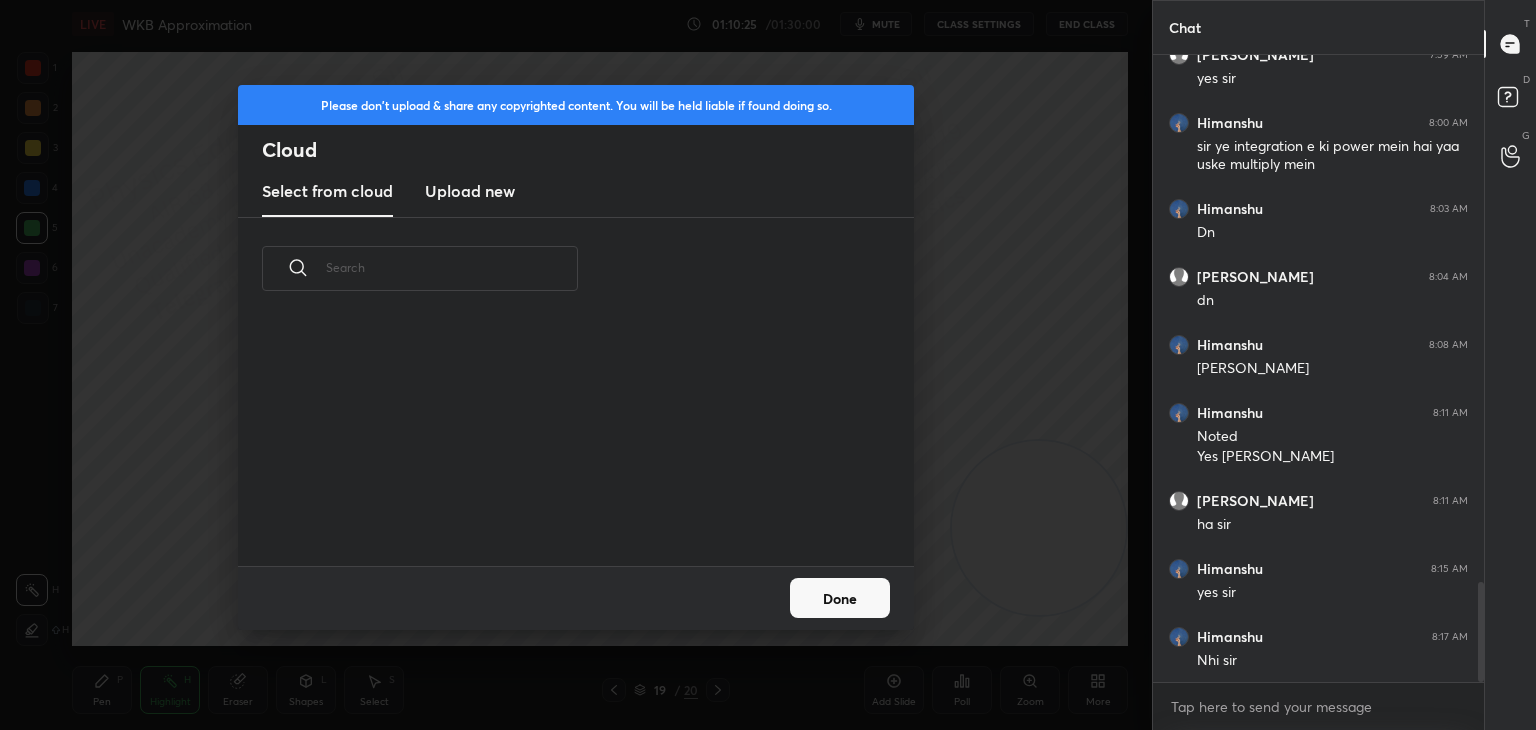 scroll, scrollTop: 5, scrollLeft: 10, axis: both 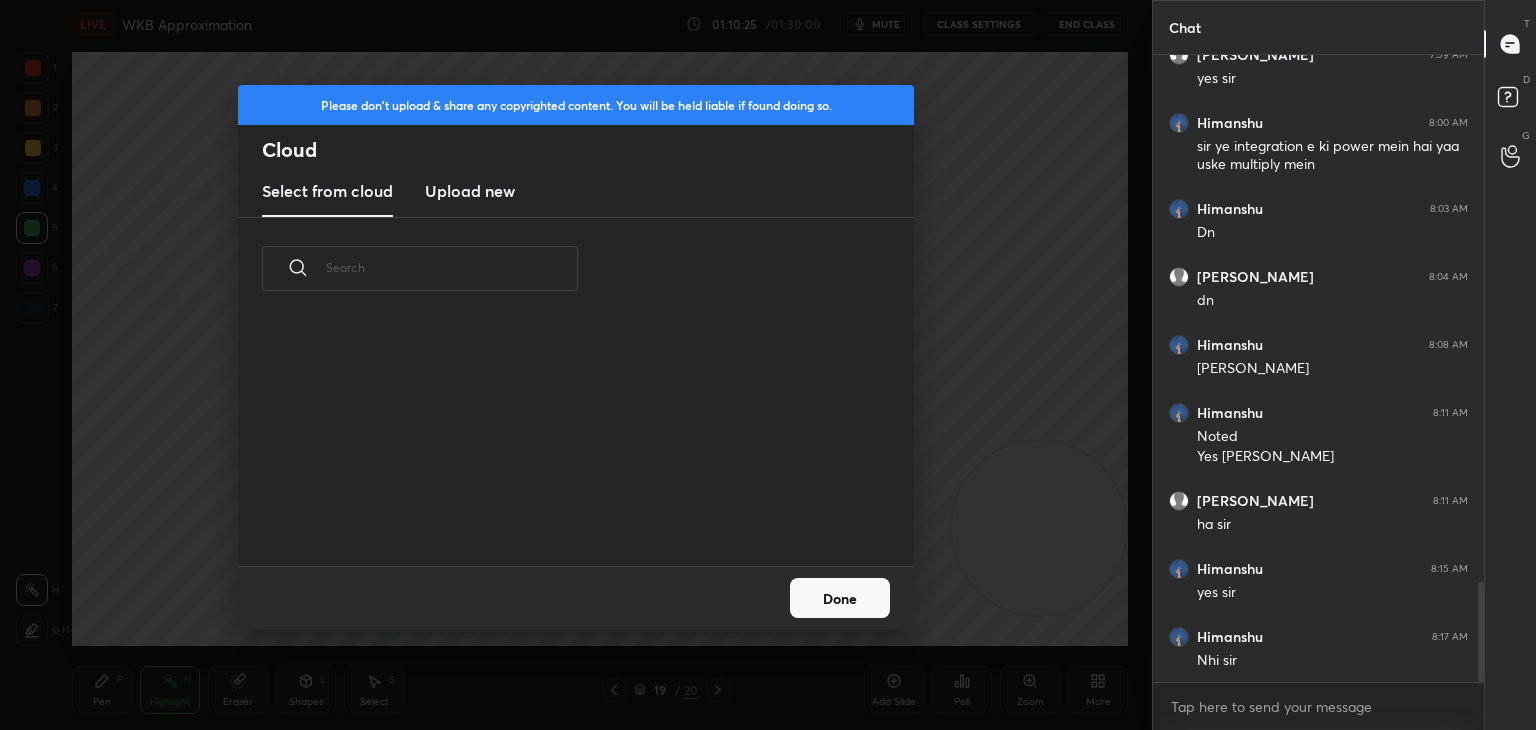 drag, startPoint x: 496, startPoint y: 187, endPoint x: 584, endPoint y: 206, distance: 90.02777 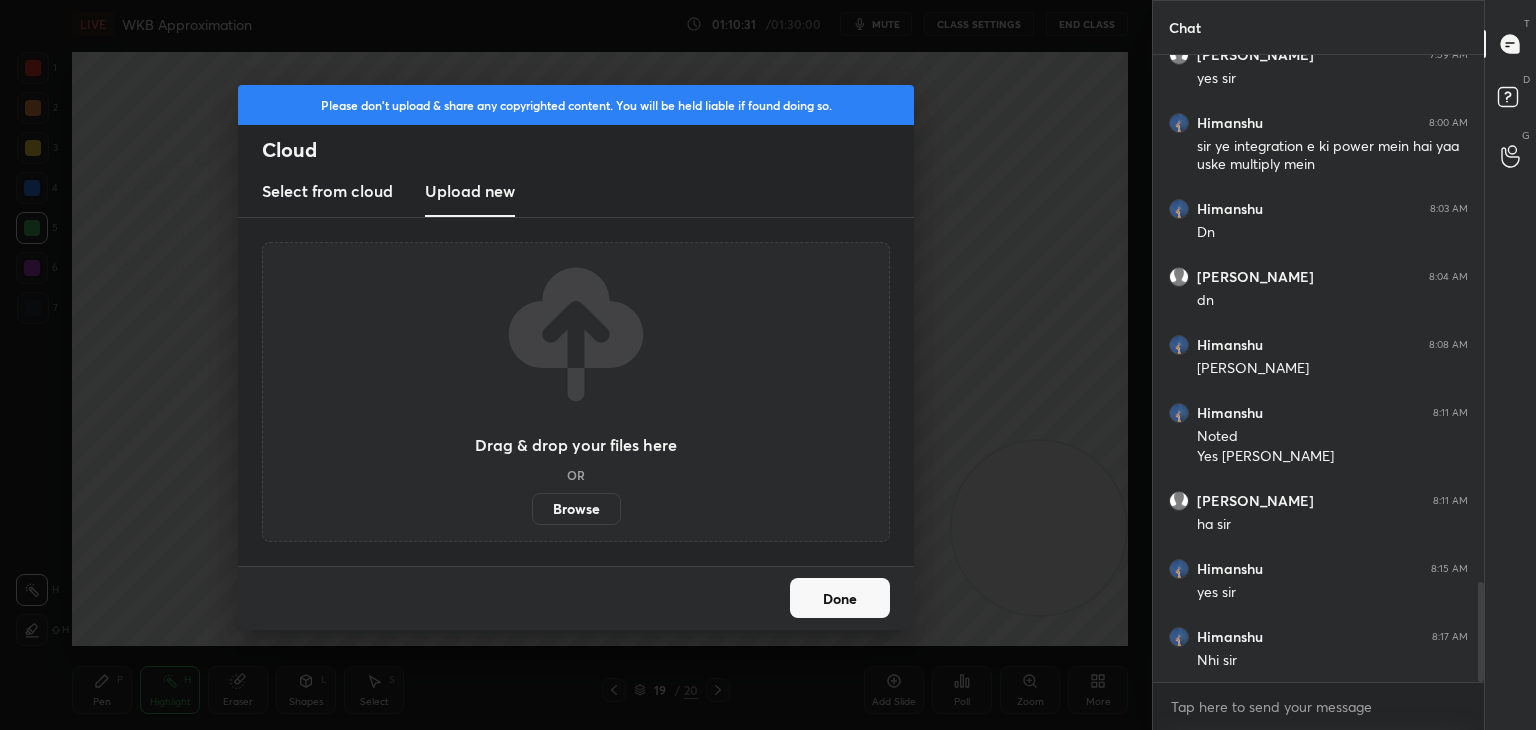 click on "Browse" at bounding box center (576, 509) 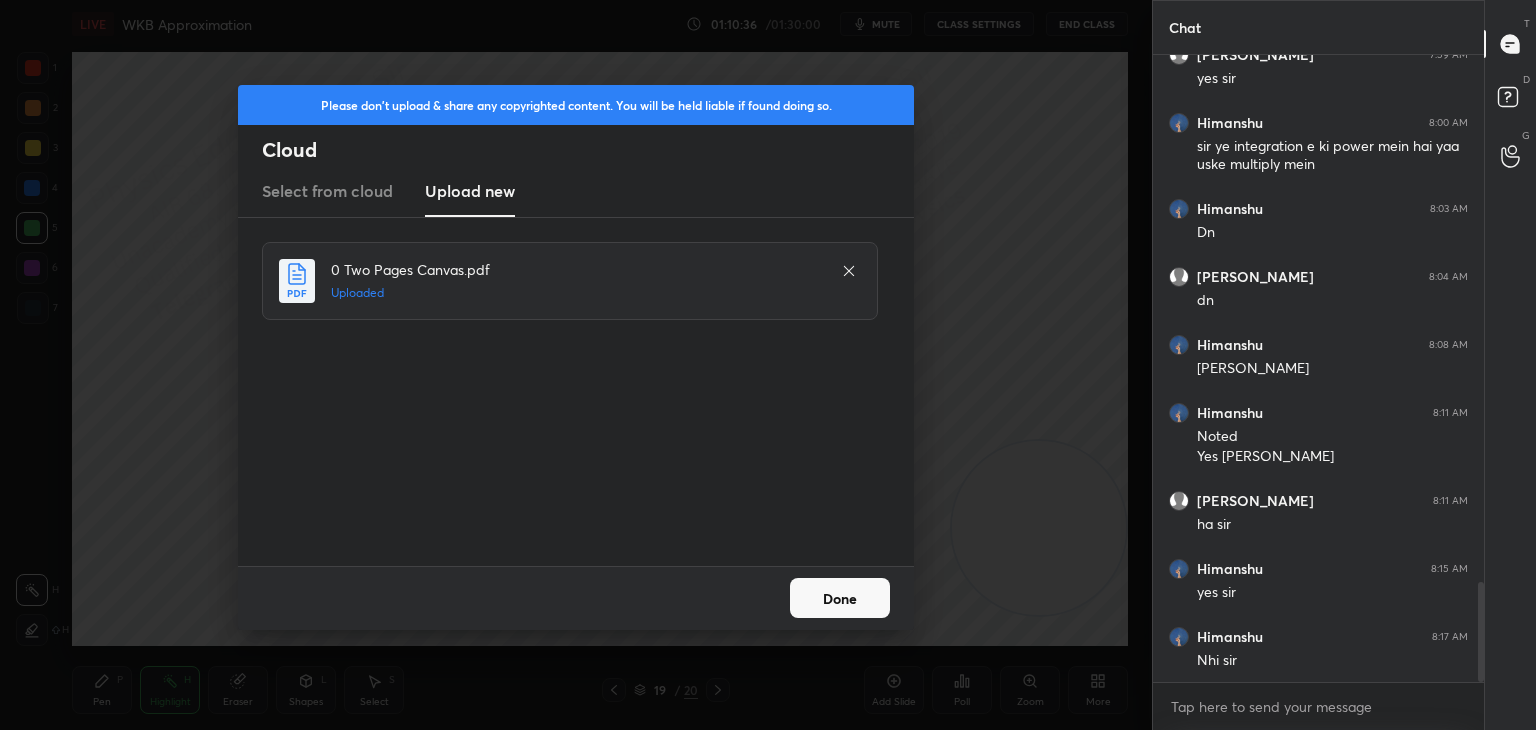 click 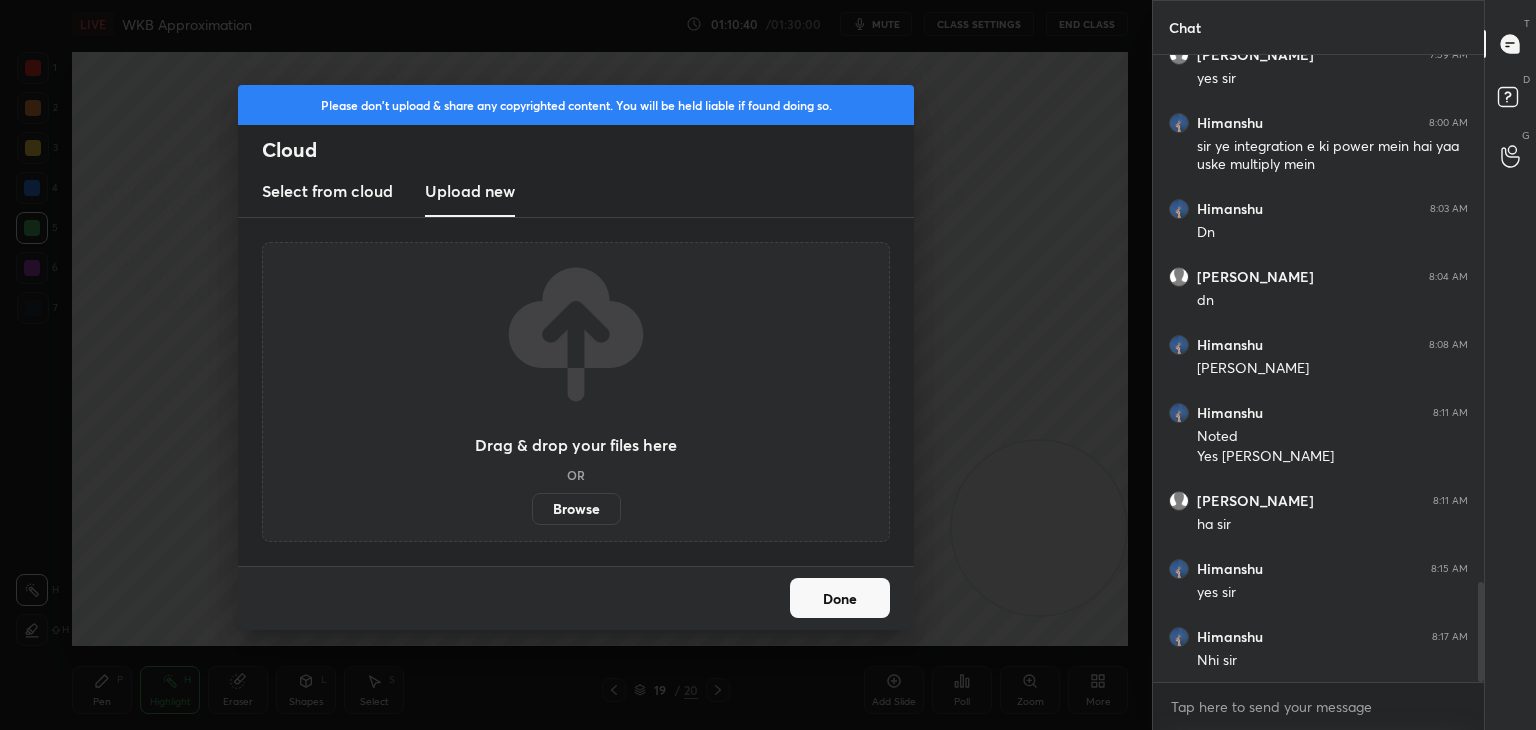 click on "Done" at bounding box center (840, 598) 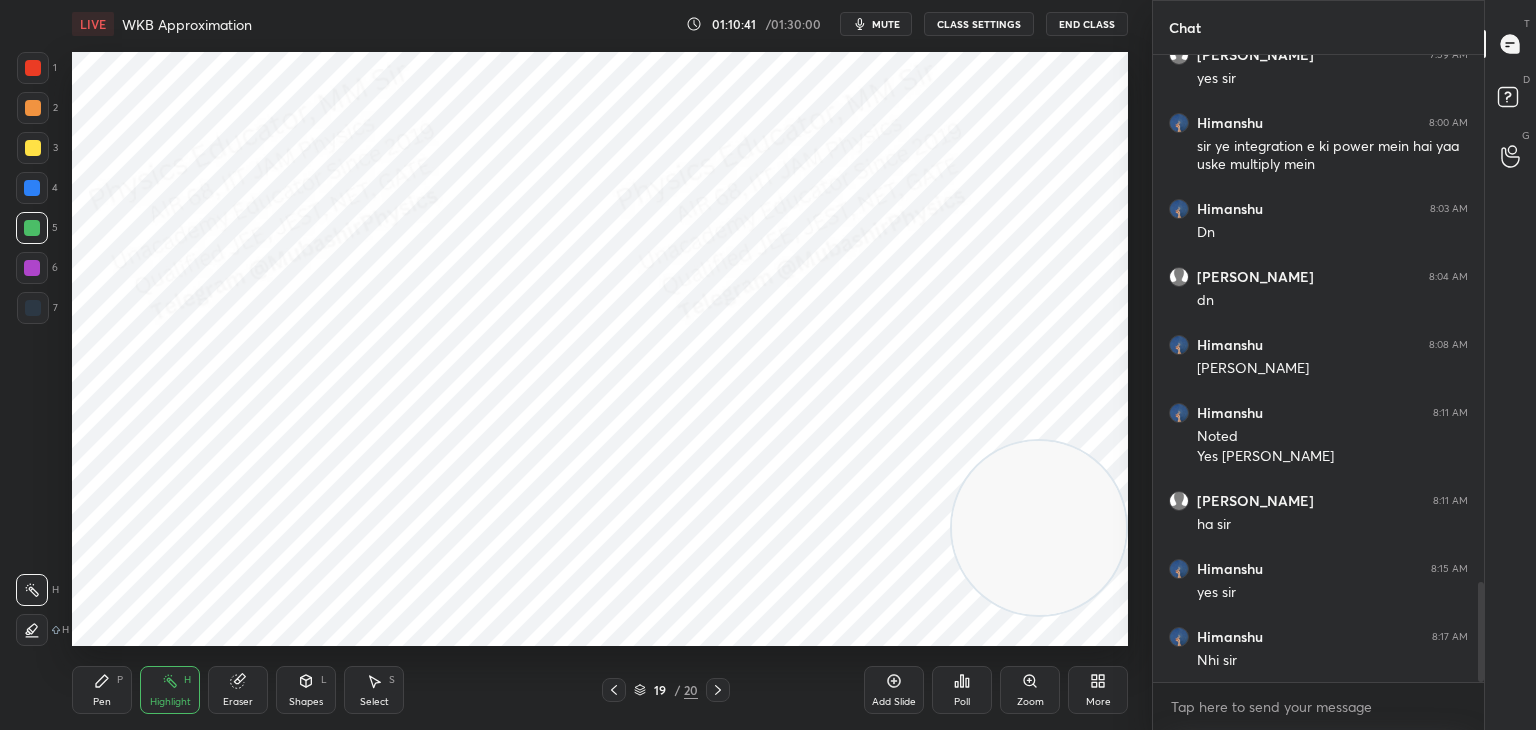 click on "More" at bounding box center [1098, 690] 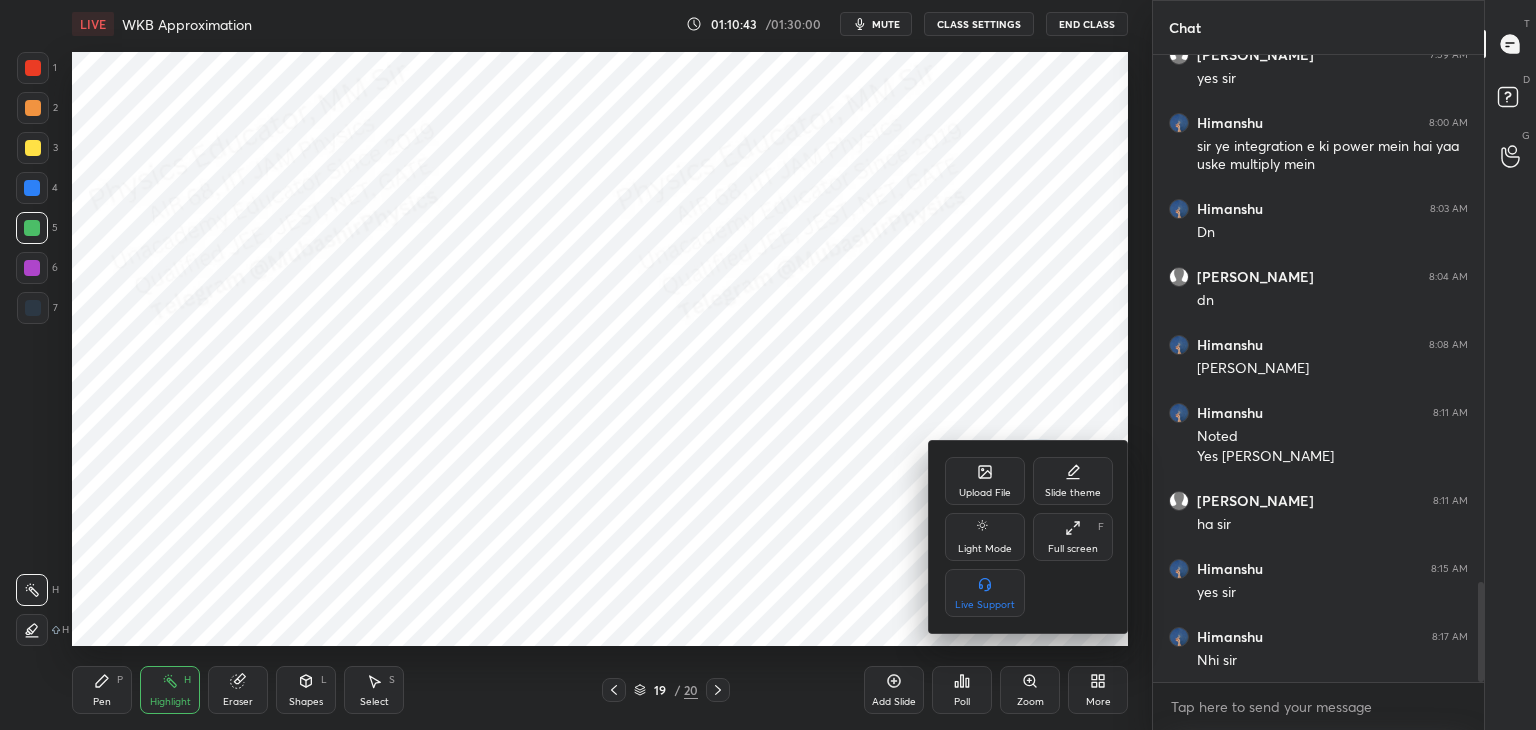 click at bounding box center (768, 365) 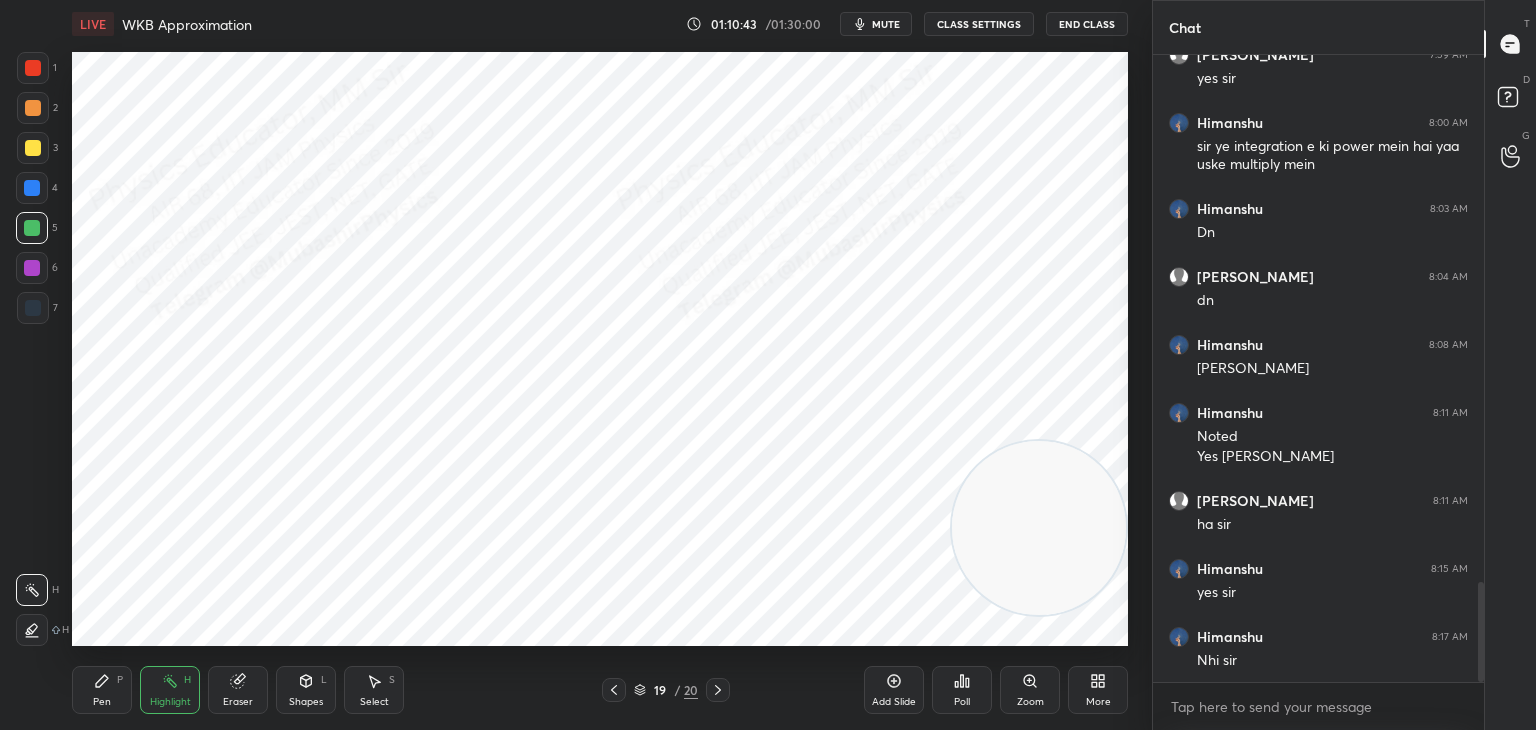 click 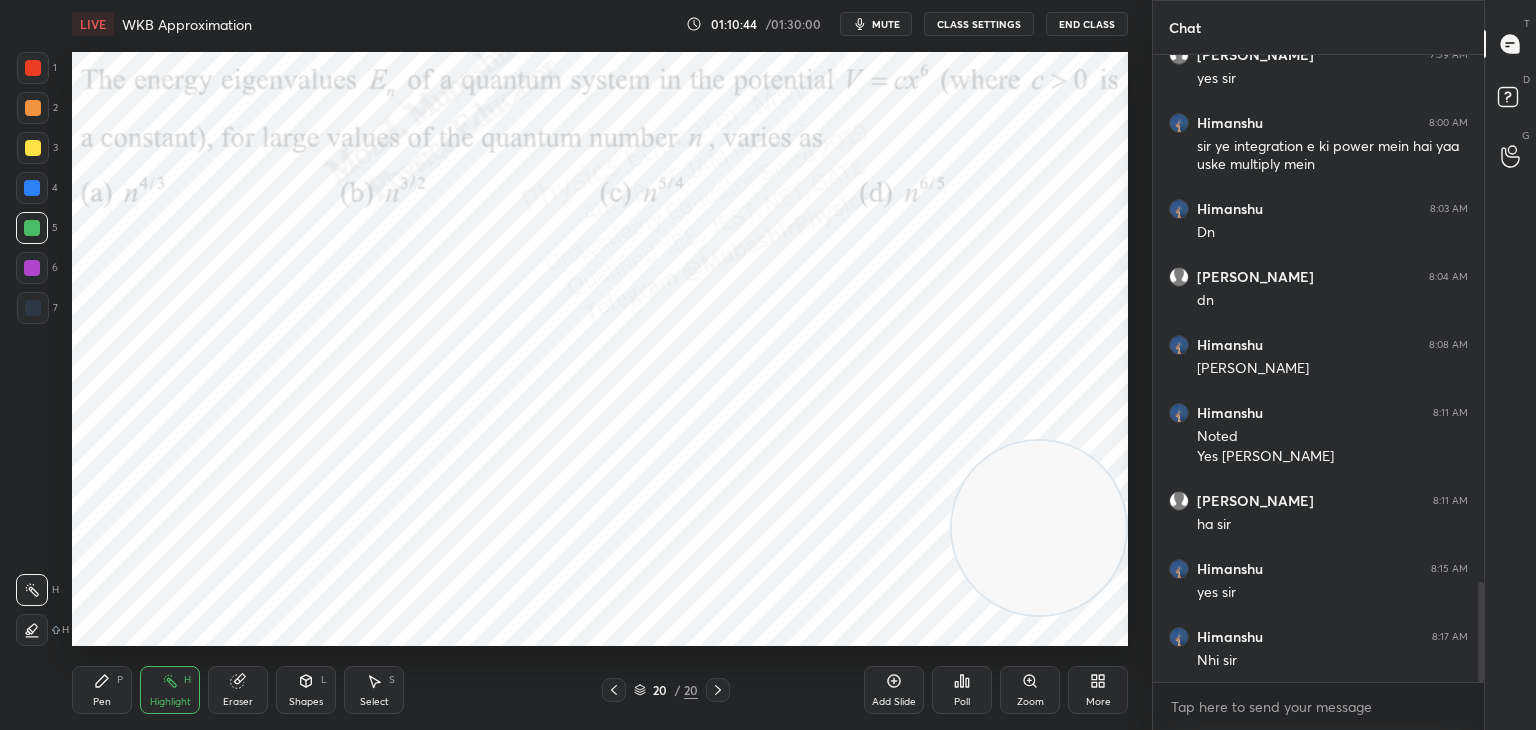 click 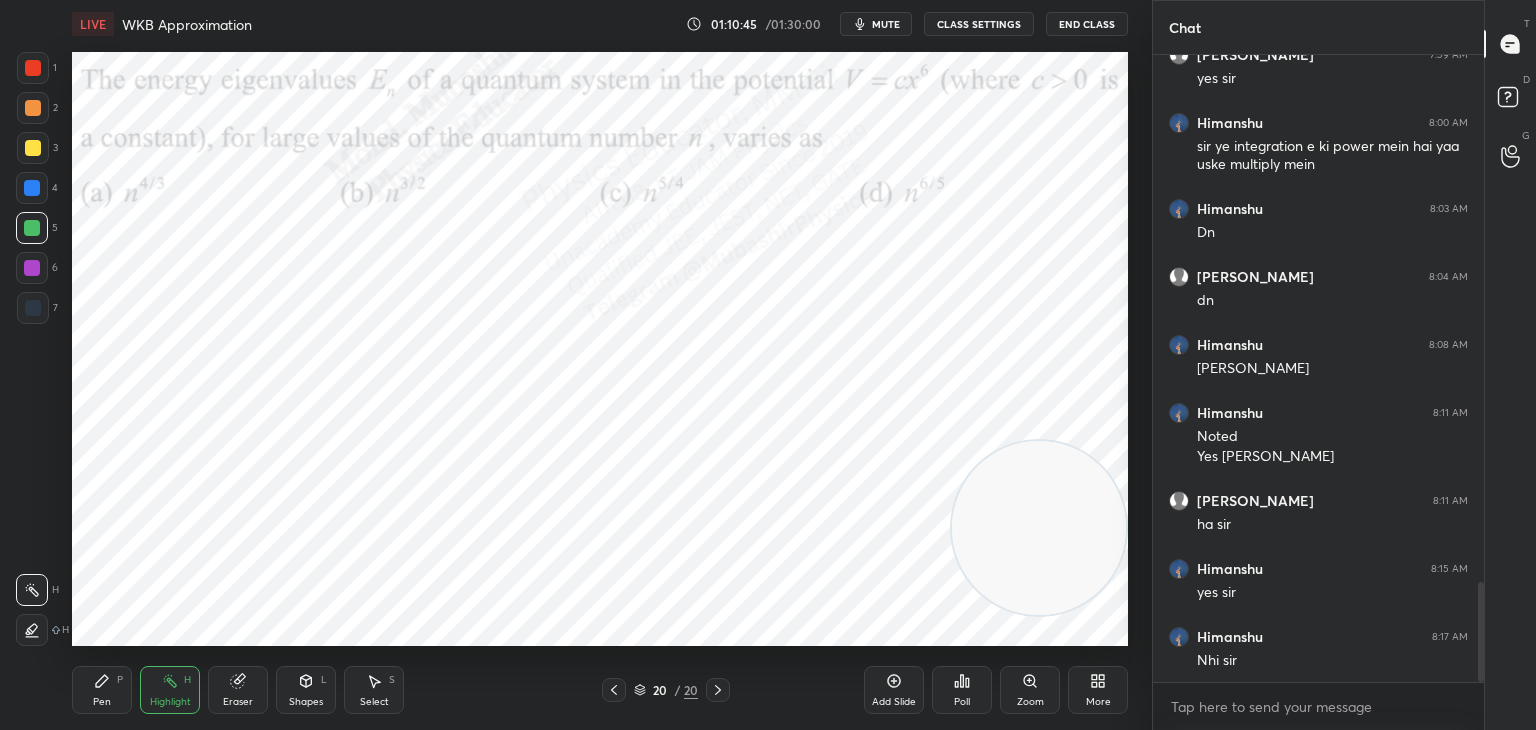 click 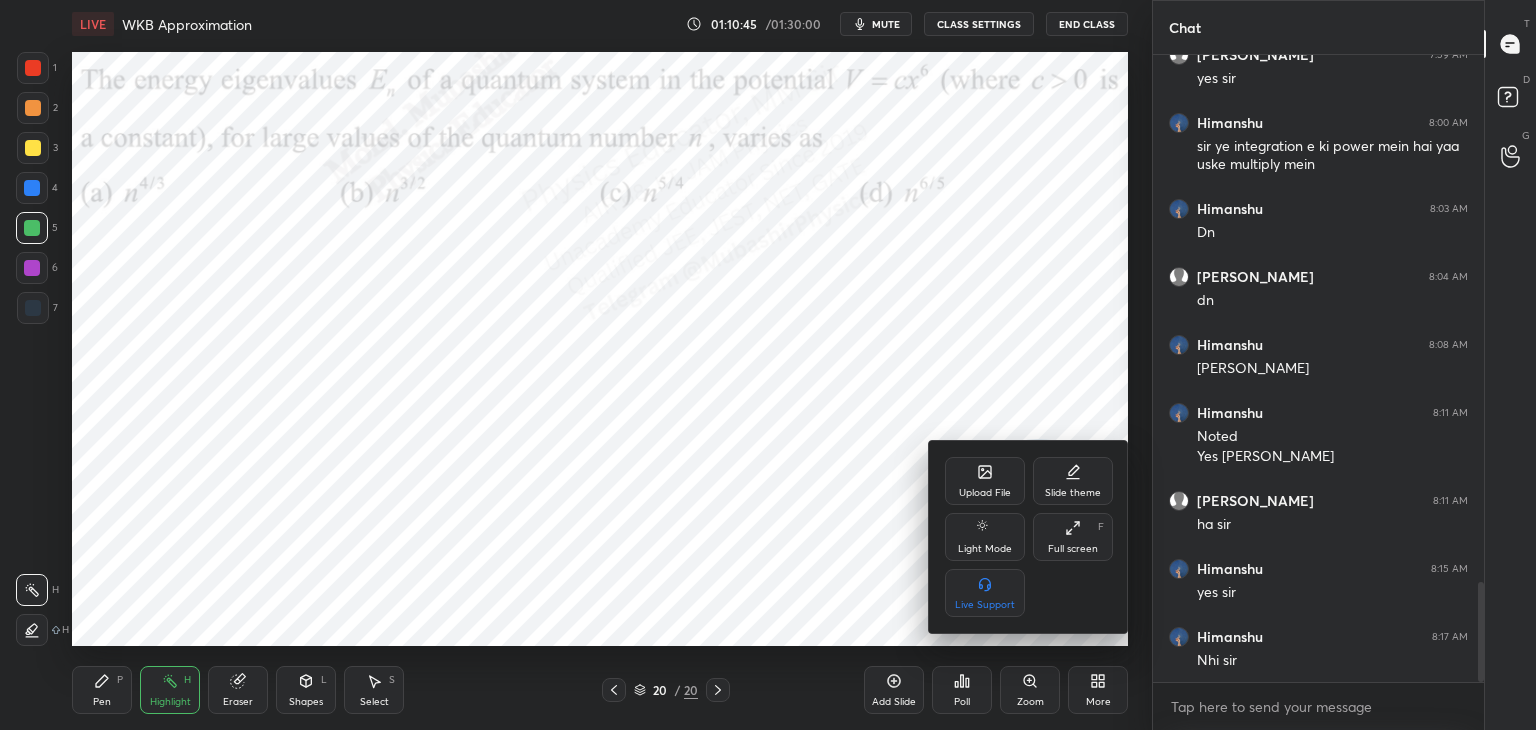 click on "Upload File" at bounding box center [985, 481] 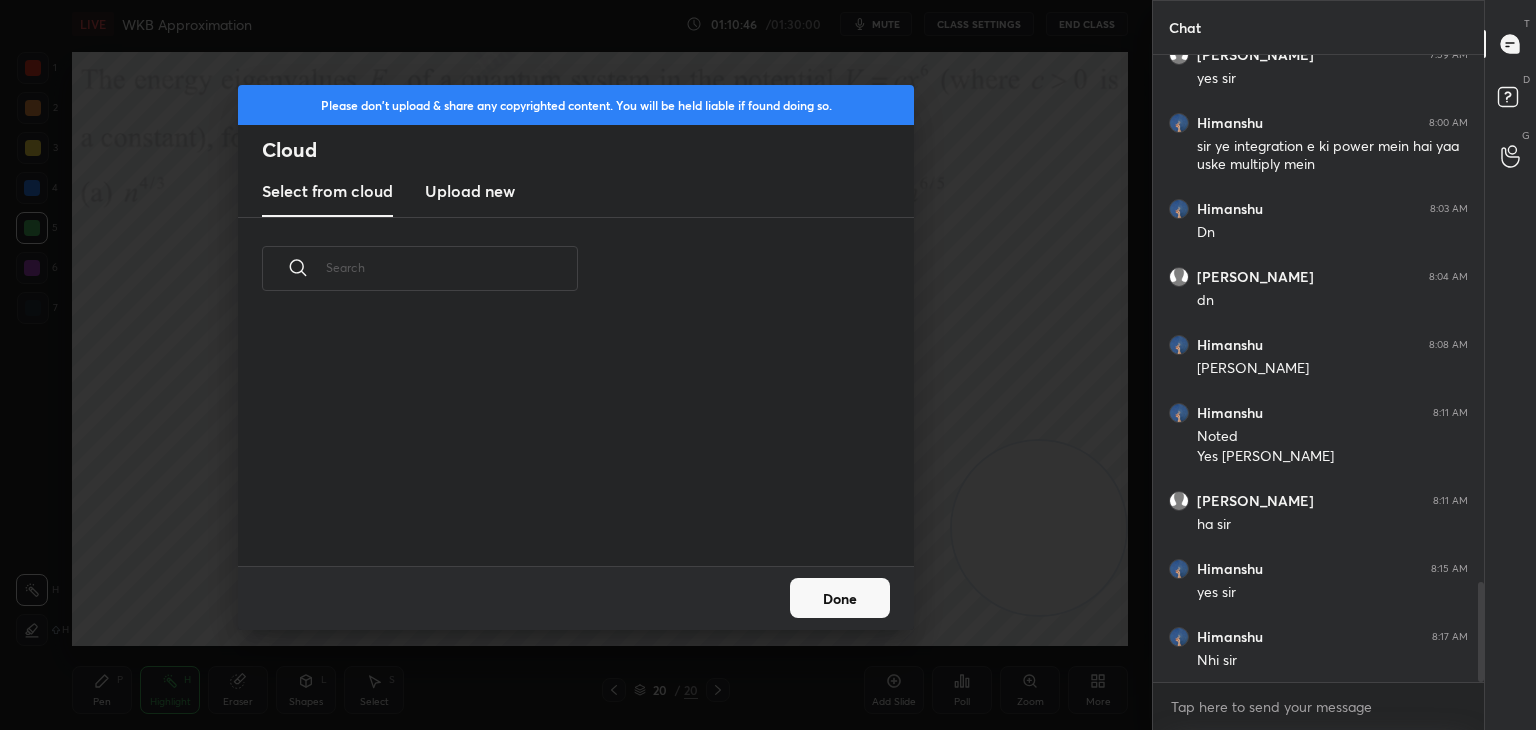 scroll, scrollTop: 5, scrollLeft: 10, axis: both 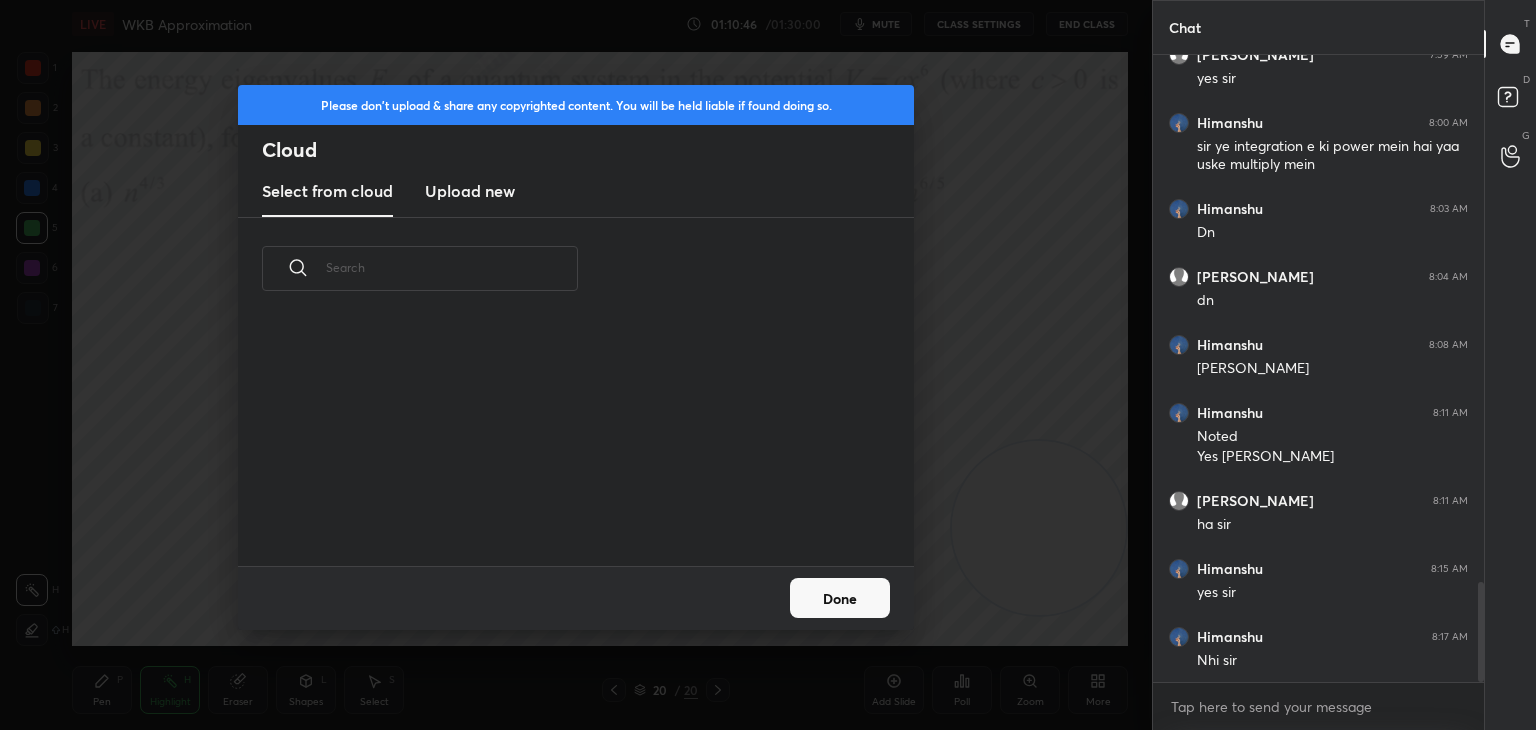 click on "Upload new" at bounding box center (470, 191) 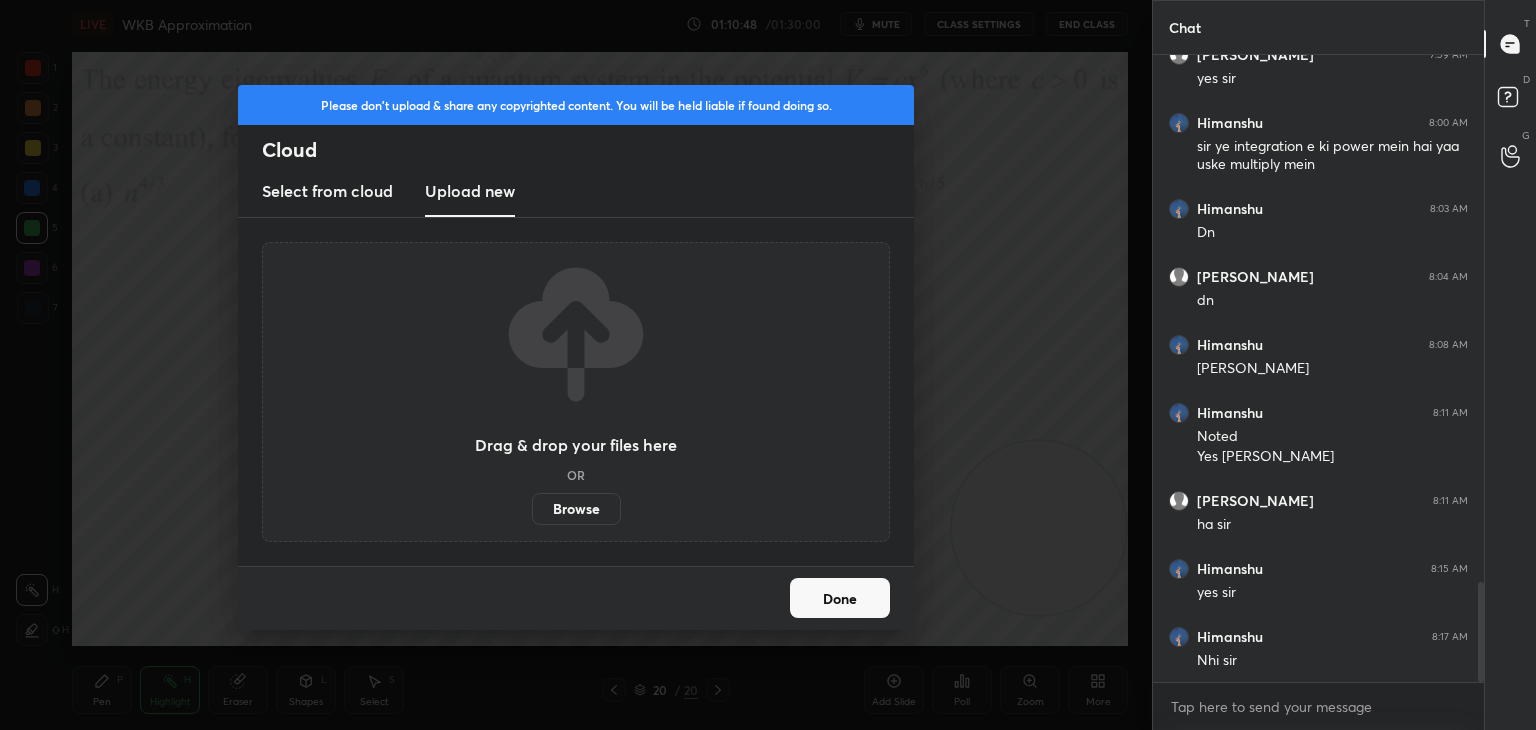 click on "Browse" at bounding box center [576, 509] 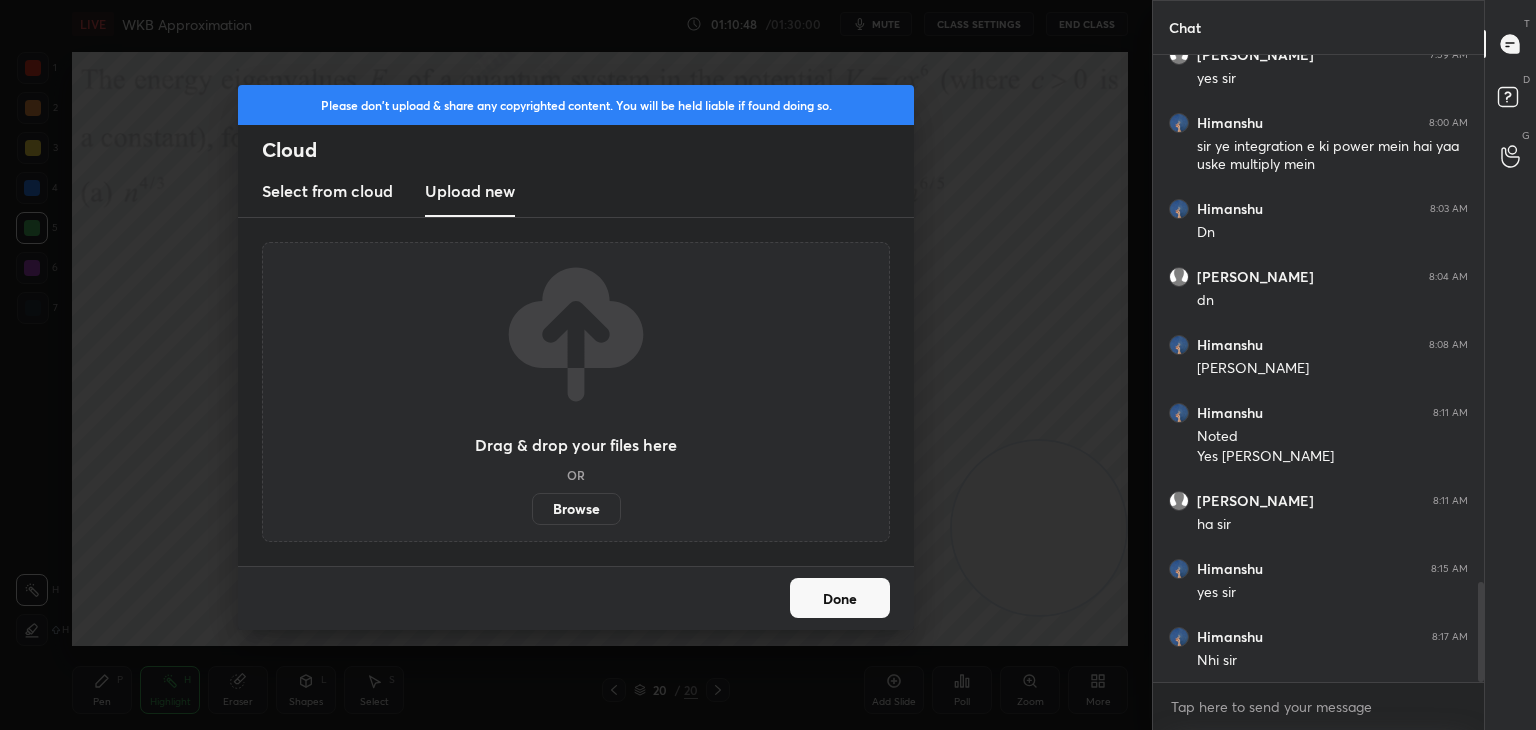 click on "Browse" at bounding box center (532, 509) 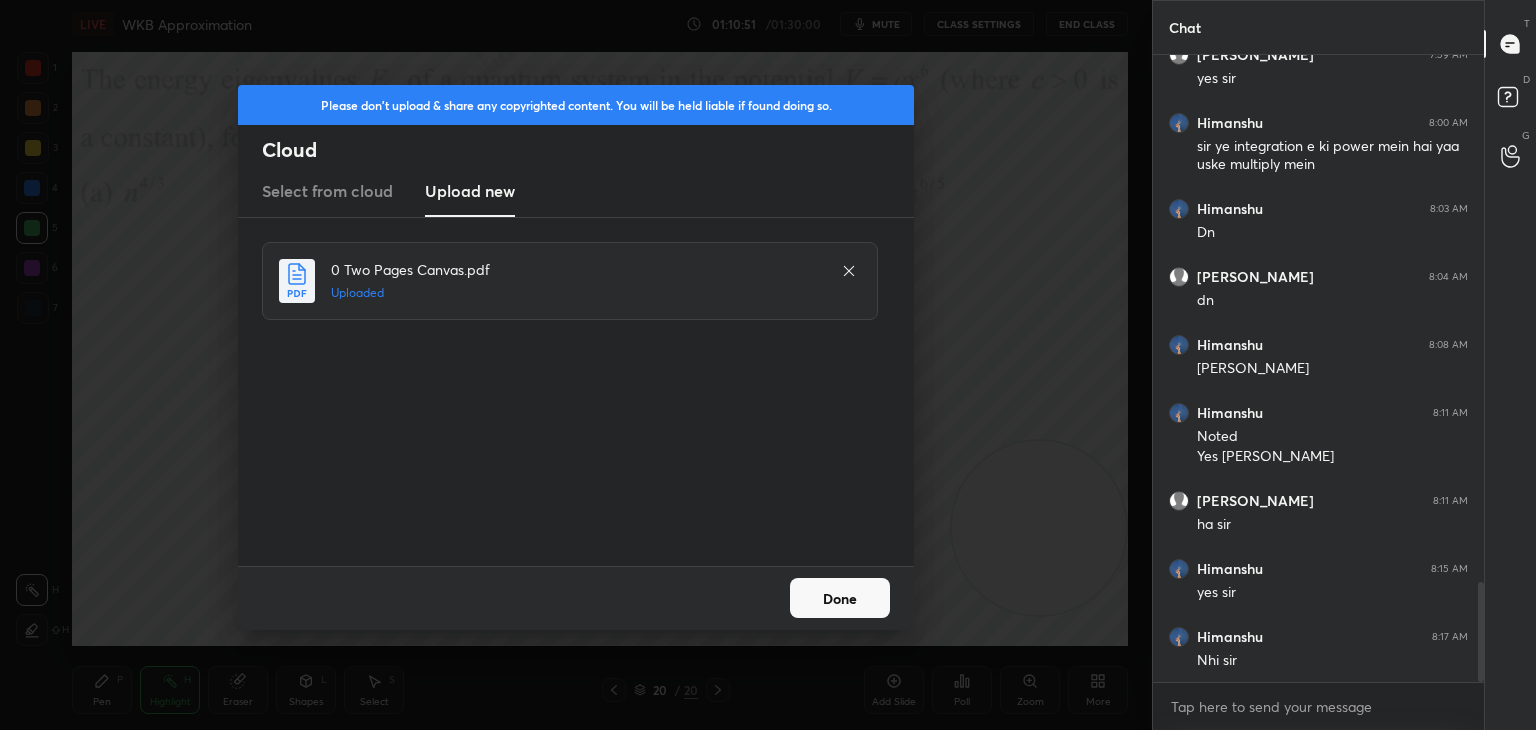 click on "Done" at bounding box center [840, 598] 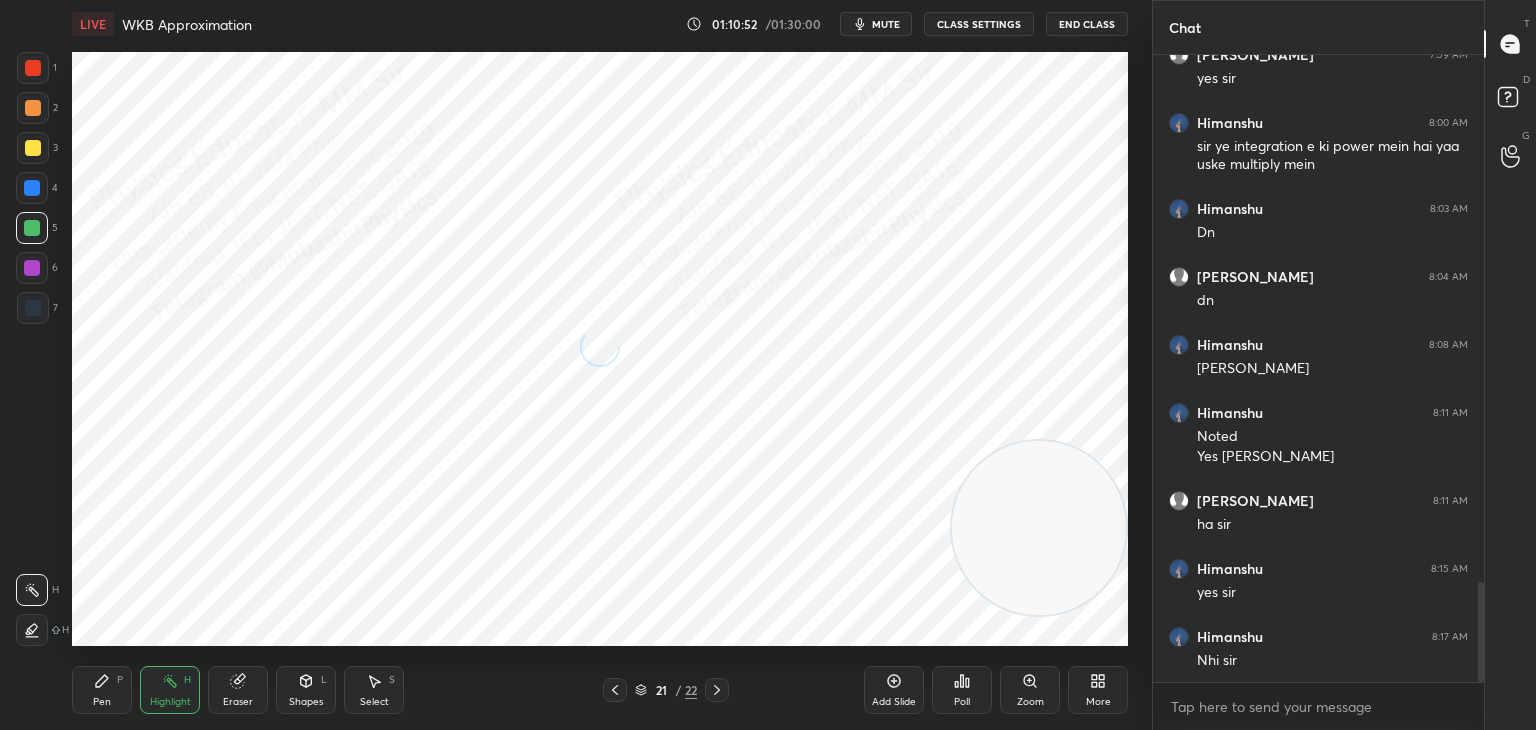click on "Pen" at bounding box center (102, 702) 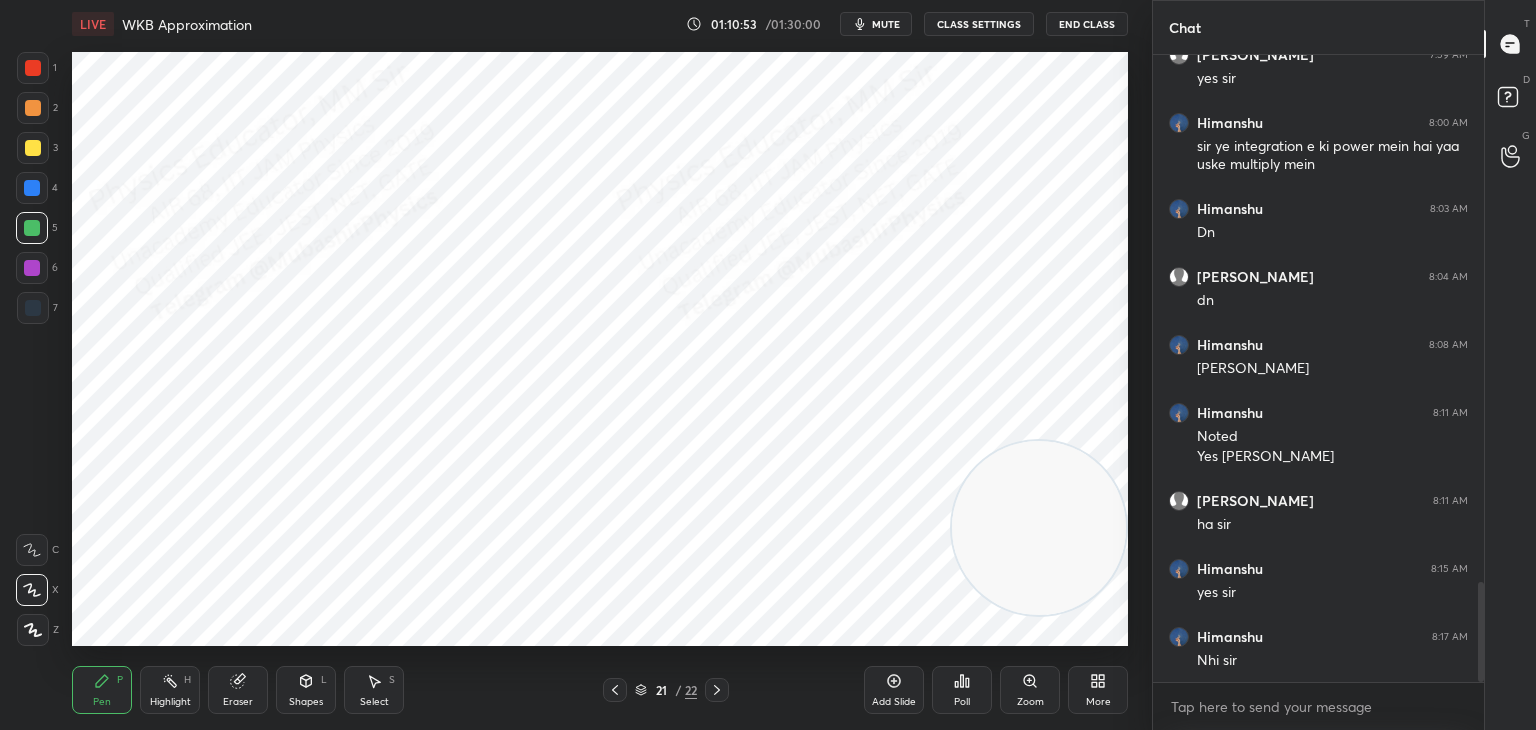 click at bounding box center [33, 108] 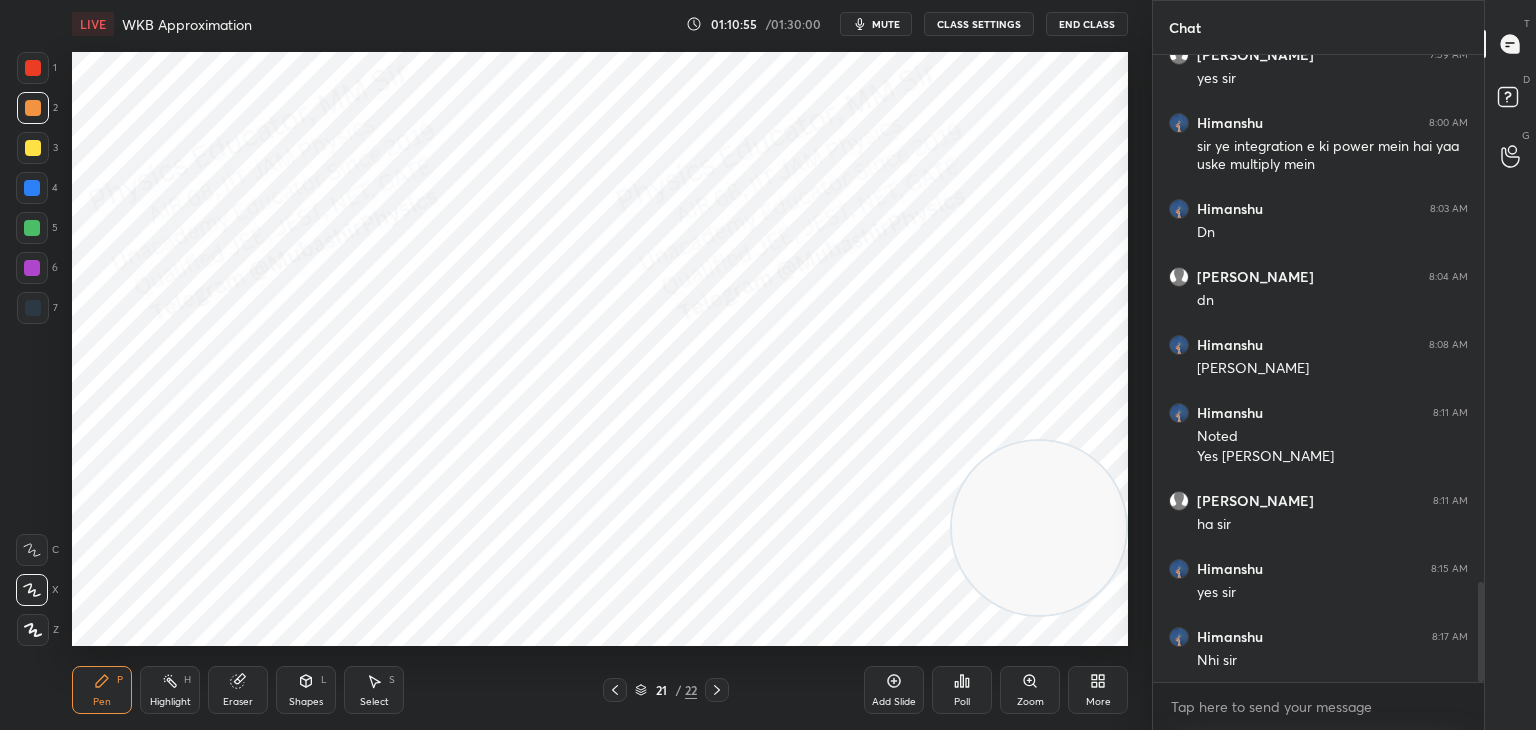 drag, startPoint x: 34, startPoint y: 265, endPoint x: 56, endPoint y: 243, distance: 31.112698 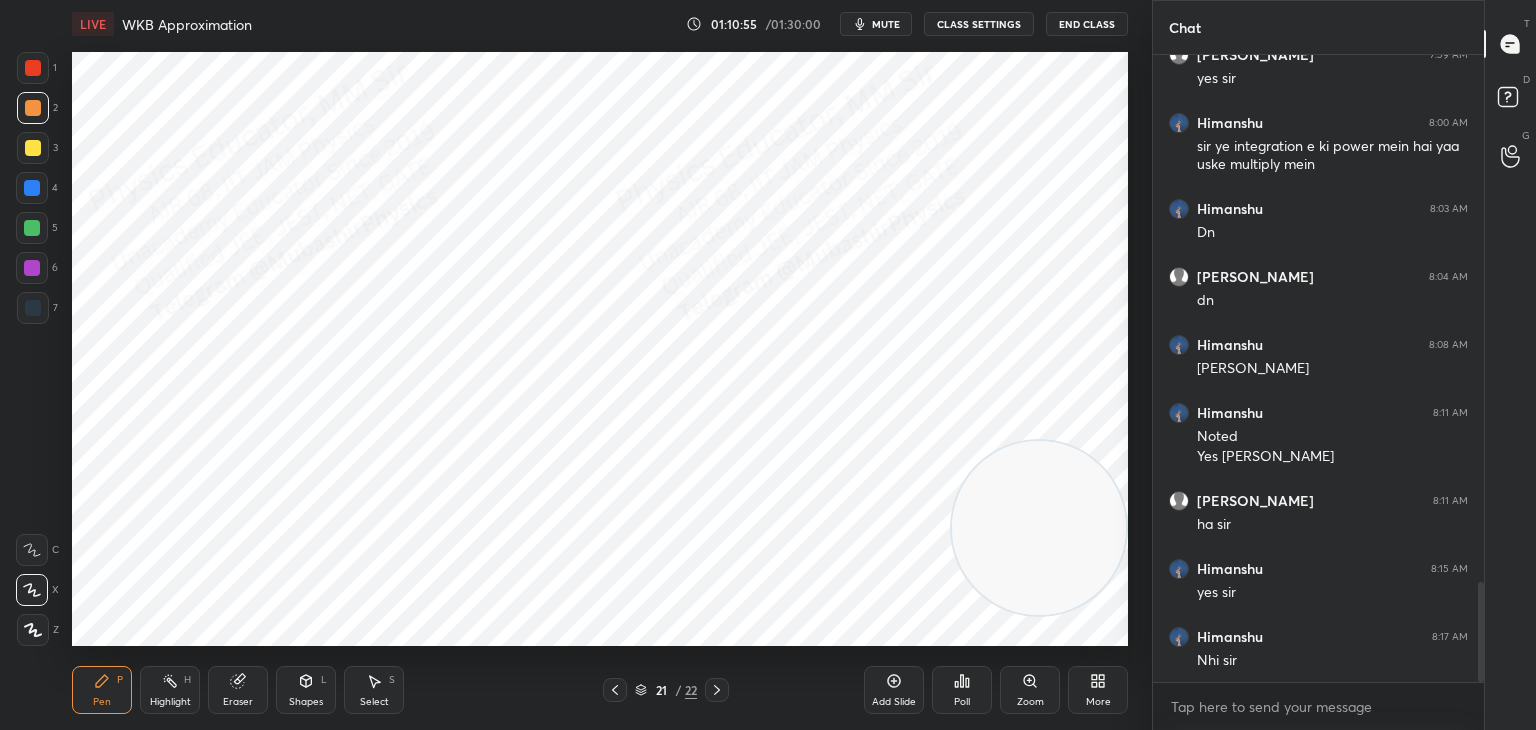 click at bounding box center [32, 268] 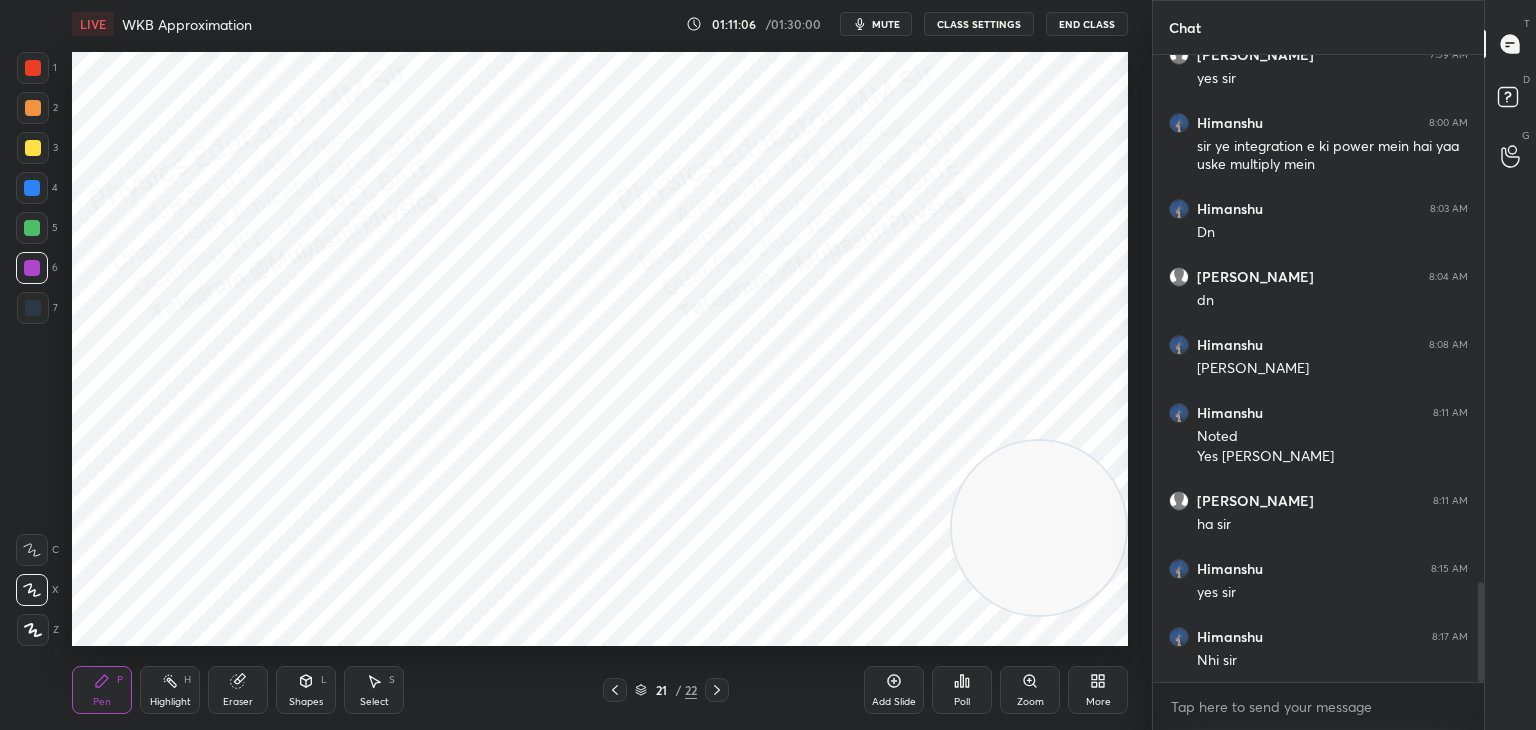 drag, startPoint x: 16, startPoint y: 298, endPoint x: 60, endPoint y: 243, distance: 70.434364 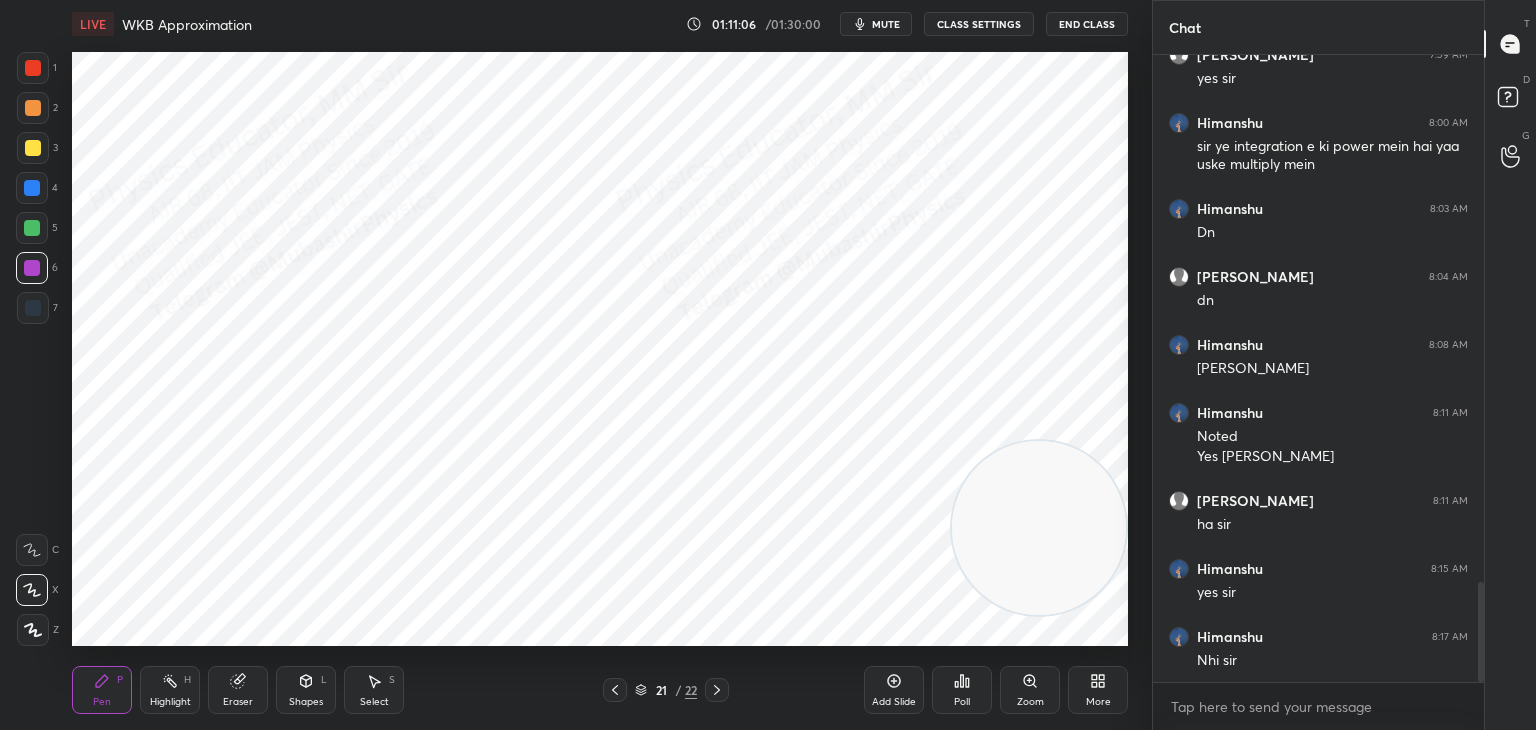 click on "7" at bounding box center (37, 308) 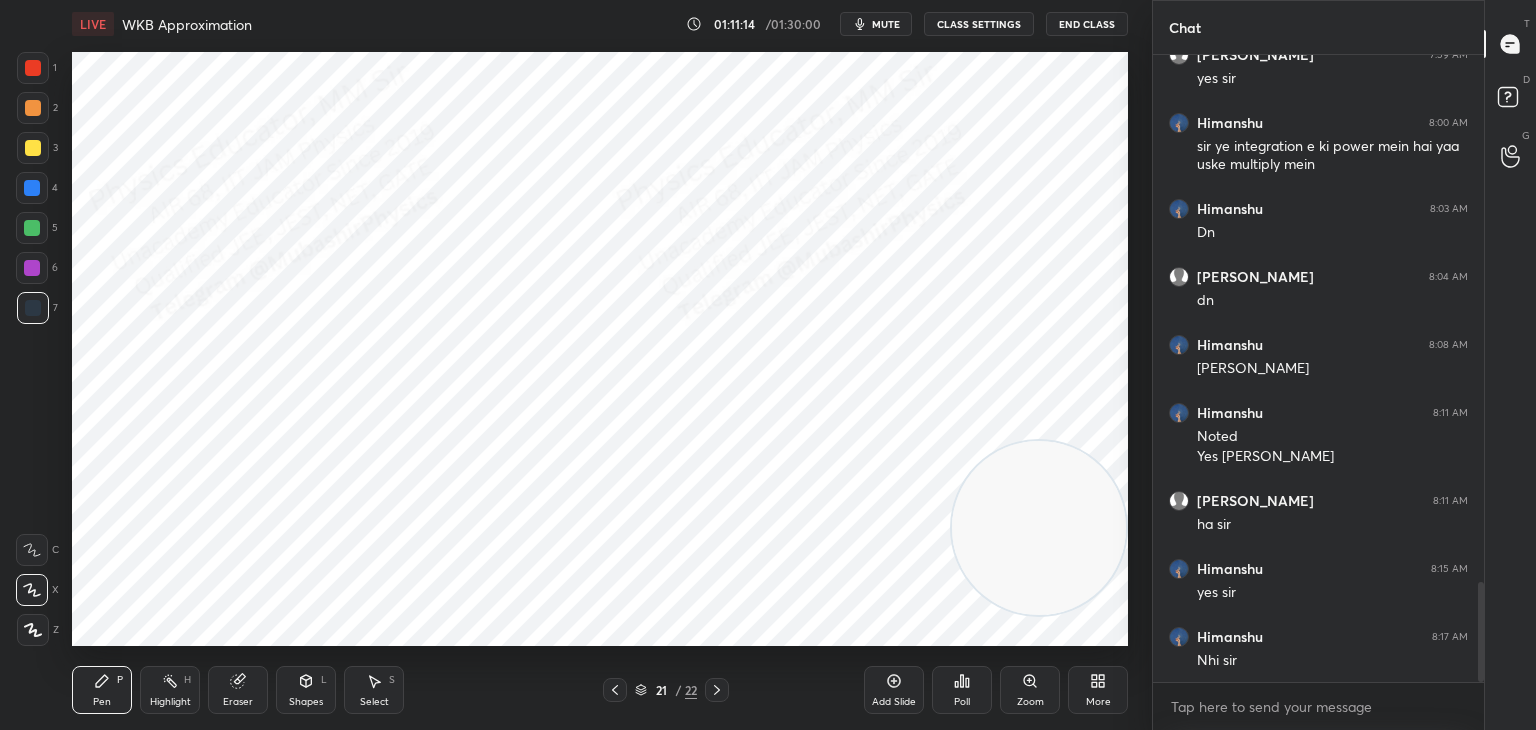 click at bounding box center (32, 188) 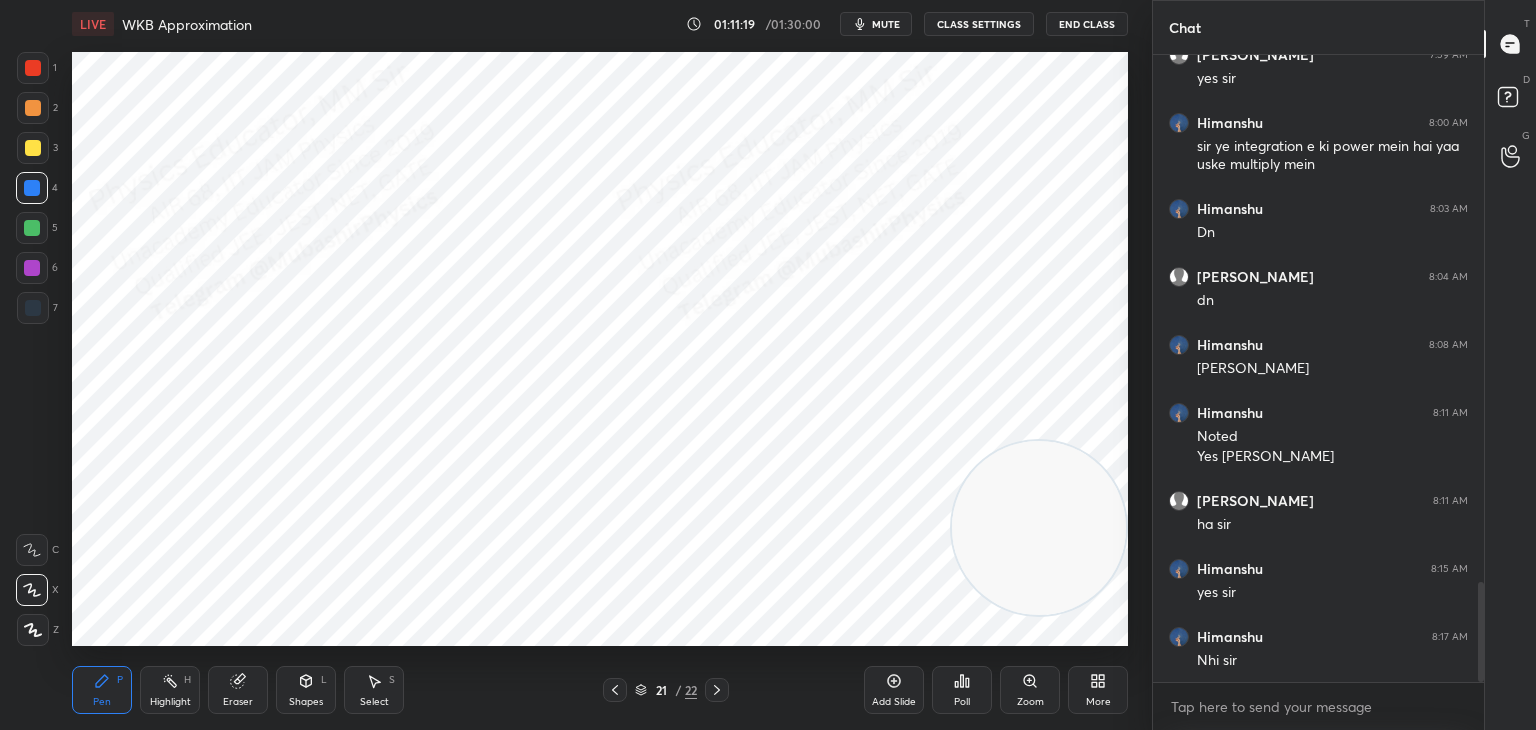 click at bounding box center [32, 228] 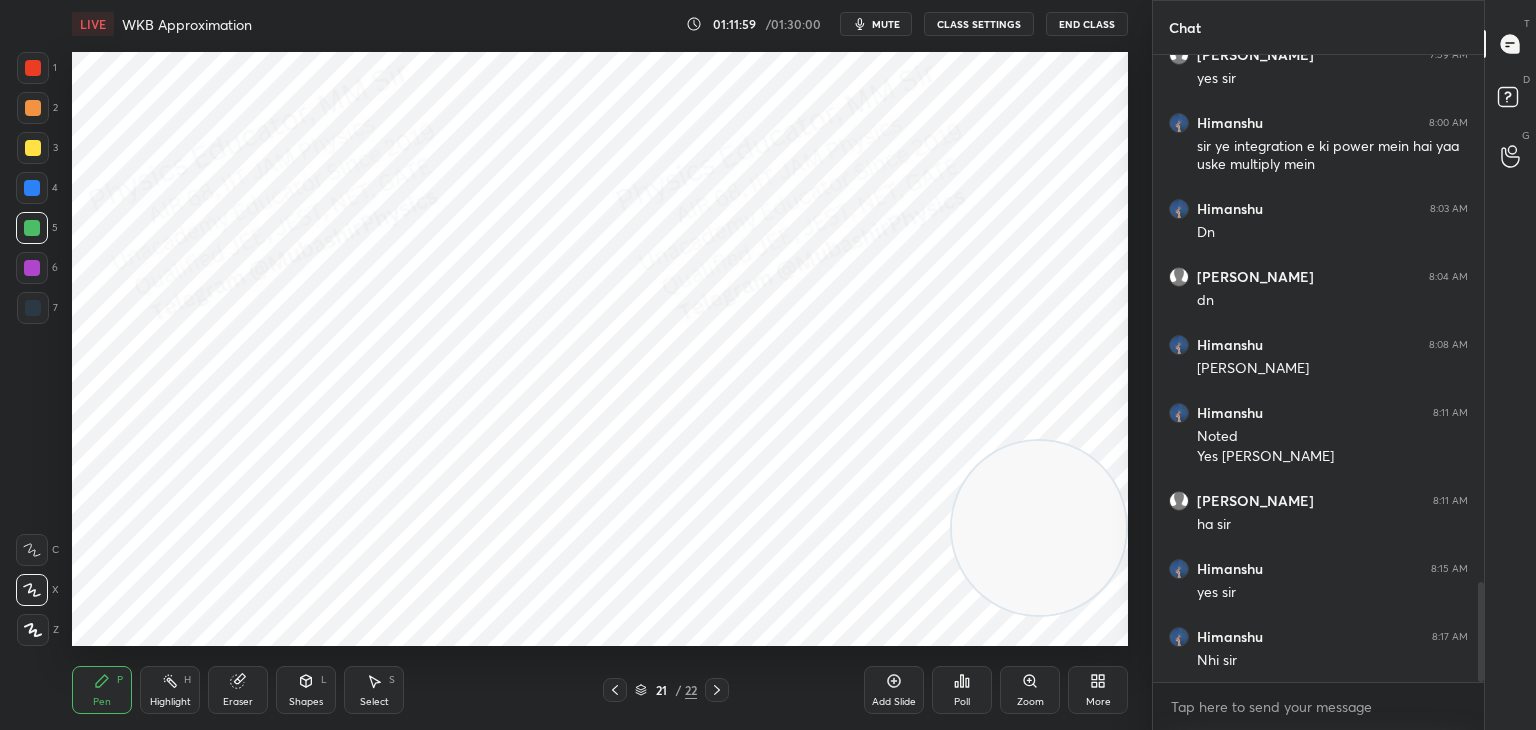 drag, startPoint x: 21, startPoint y: 311, endPoint x: 60, endPoint y: 313, distance: 39.051247 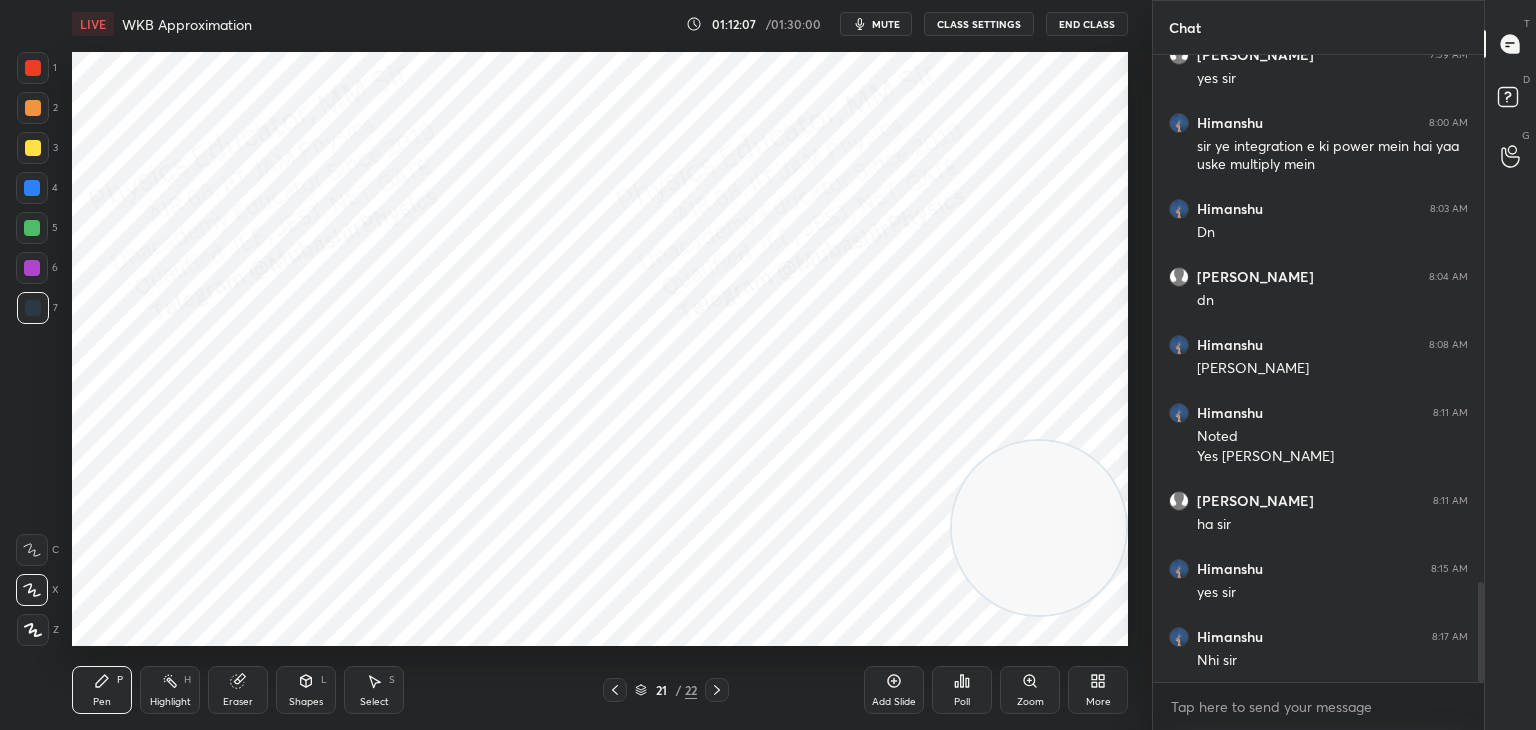 drag, startPoint x: 36, startPoint y: 199, endPoint x: 60, endPoint y: 225, distance: 35.383614 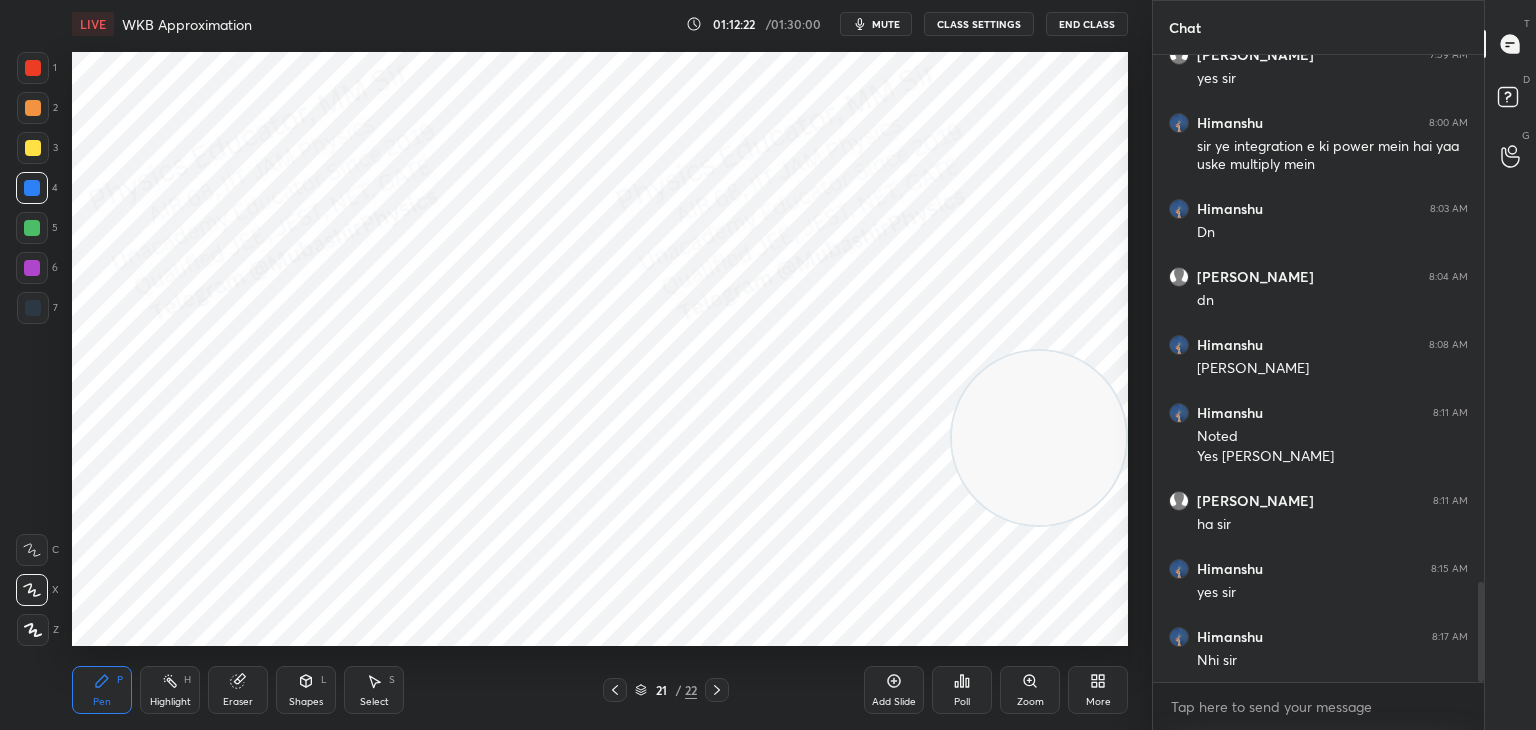 drag, startPoint x: 1008, startPoint y: 515, endPoint x: 976, endPoint y: 485, distance: 43.863426 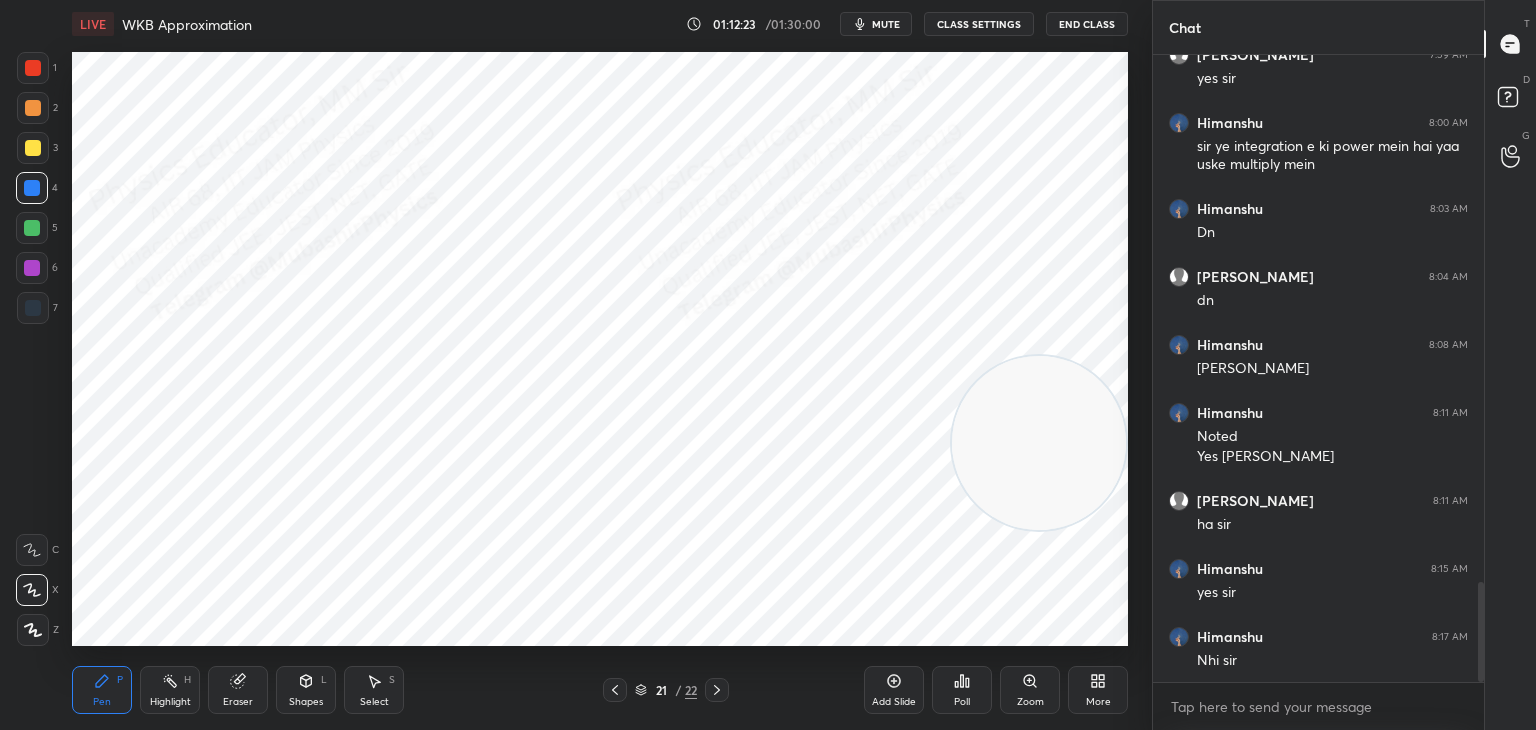drag, startPoint x: 717, startPoint y: 689, endPoint x: 694, endPoint y: 665, distance: 33.24154 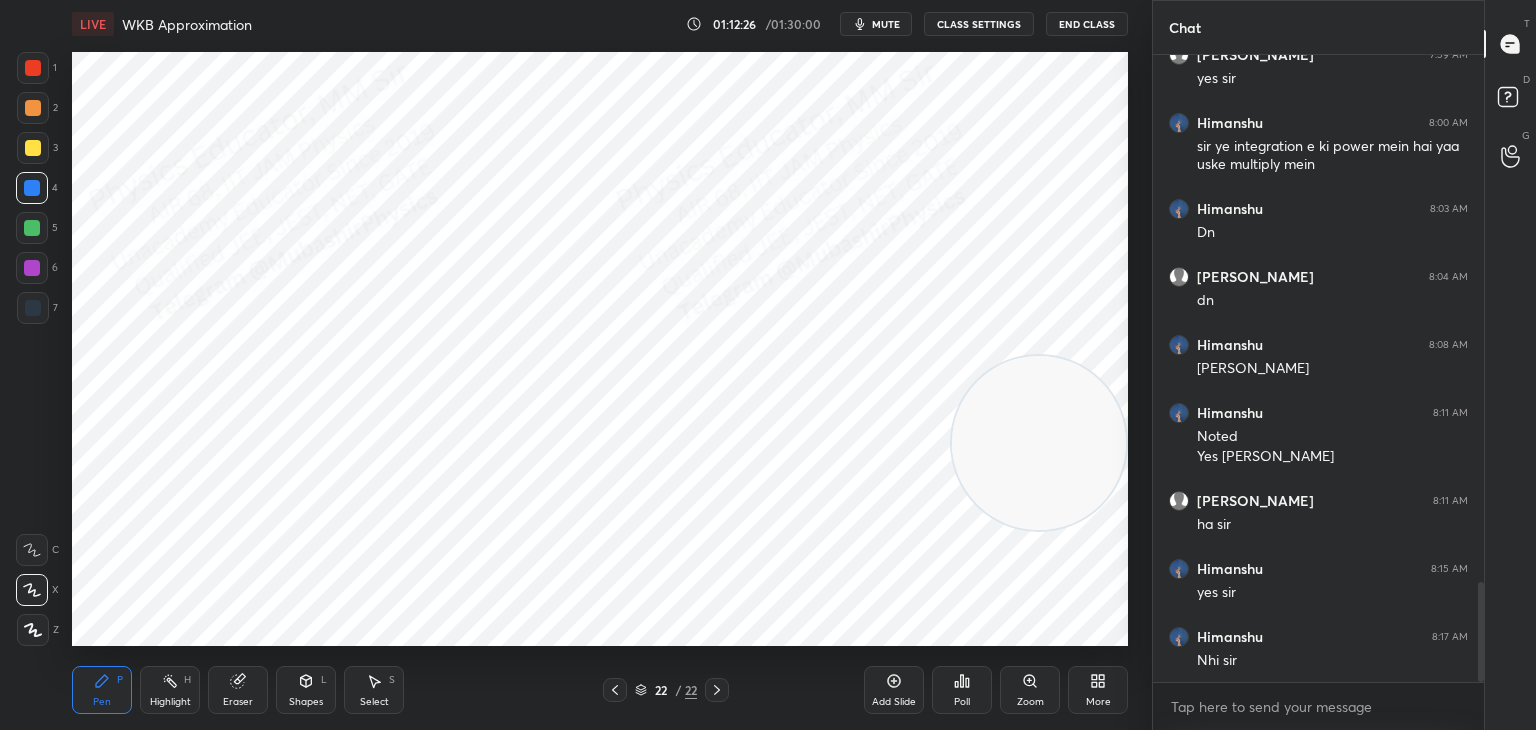 drag, startPoint x: 38, startPoint y: 67, endPoint x: 60, endPoint y: 65, distance: 22.090721 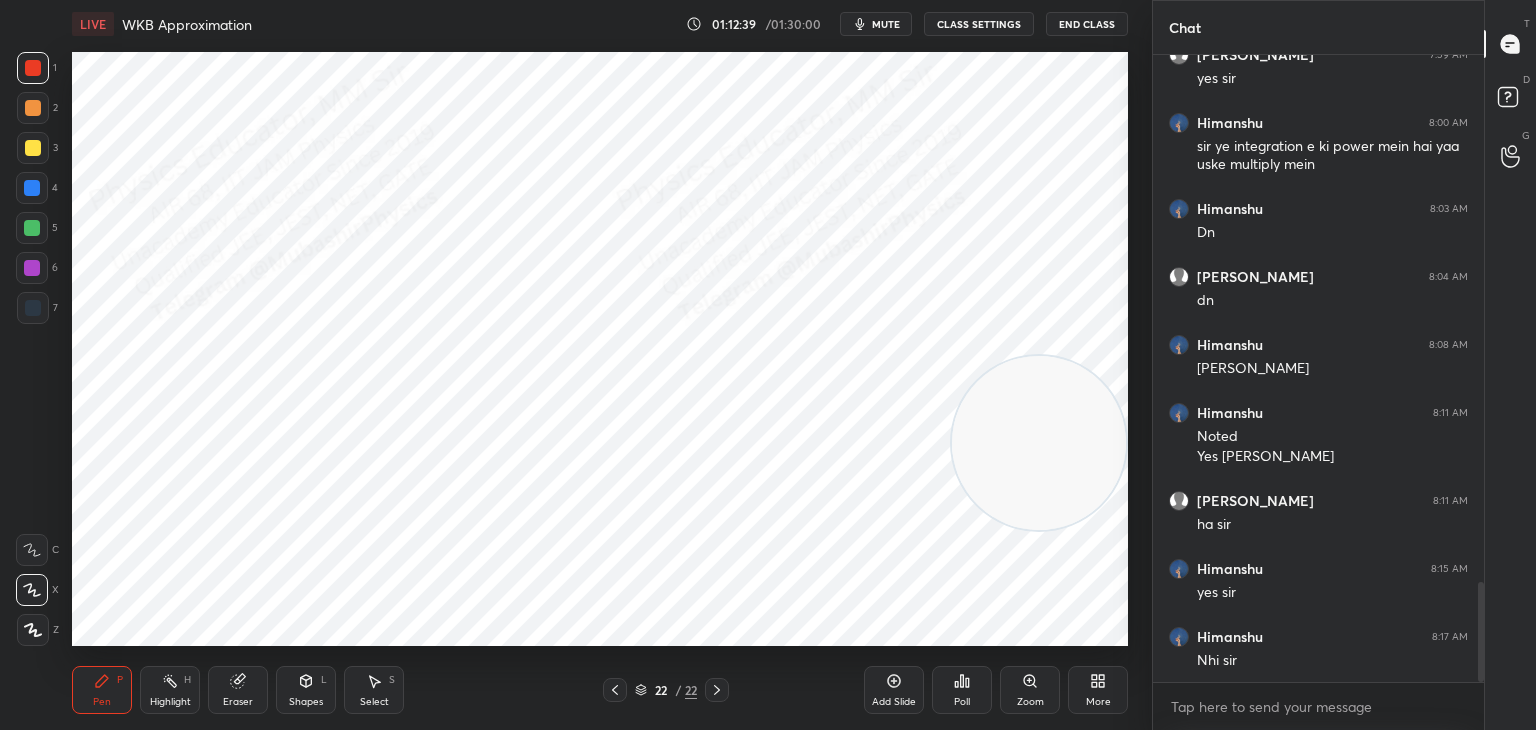 click at bounding box center (32, 228) 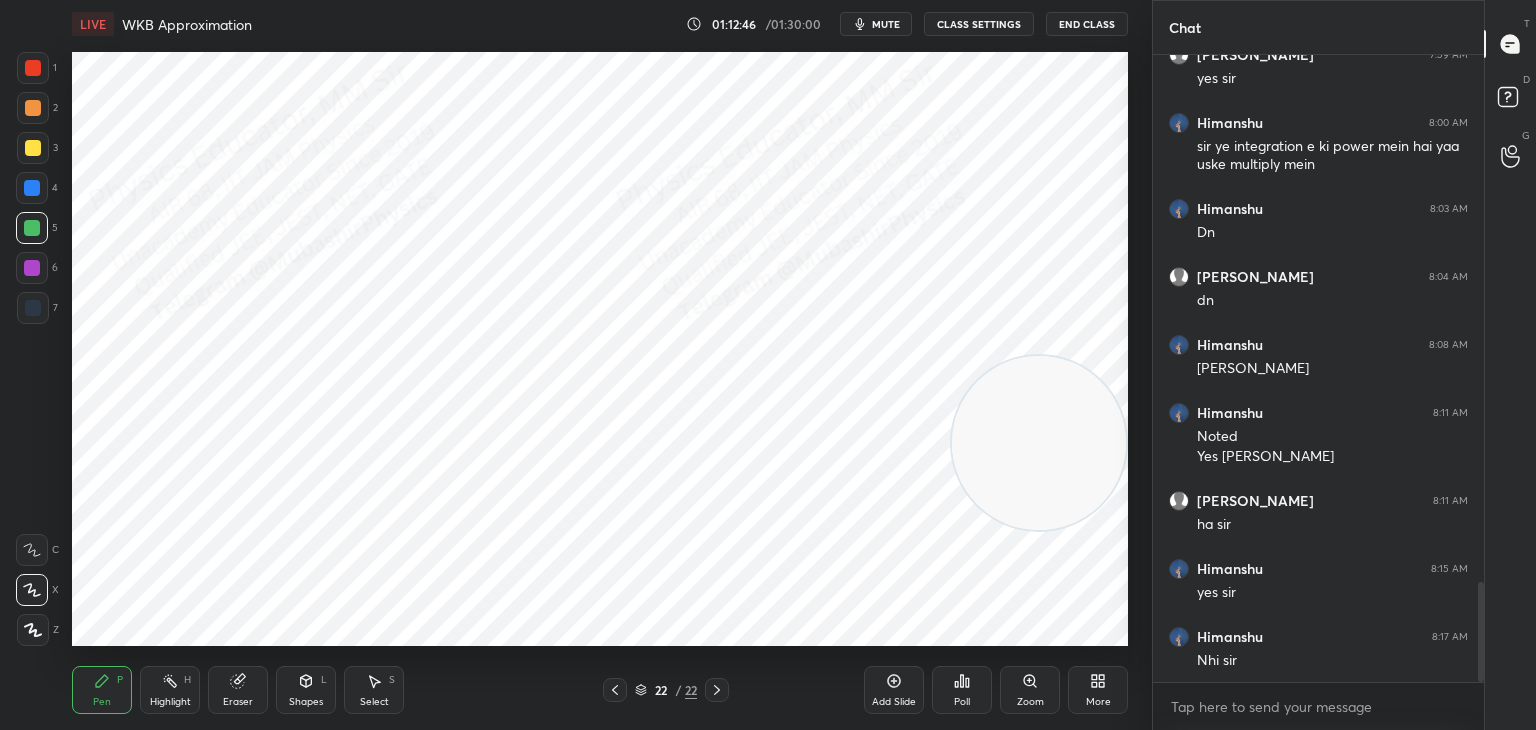click at bounding box center [32, 188] 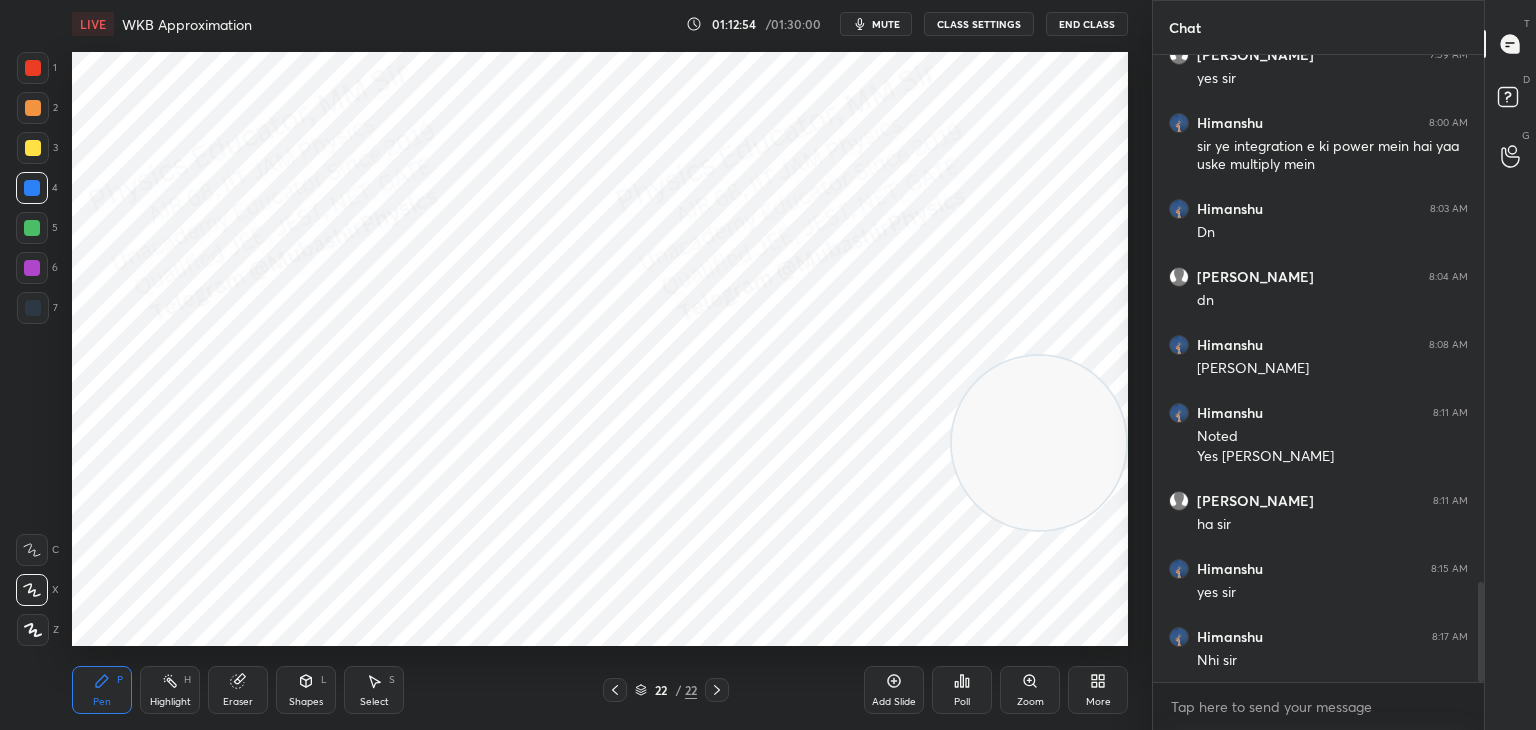drag, startPoint x: 356, startPoint y: 669, endPoint x: 369, endPoint y: 659, distance: 16.40122 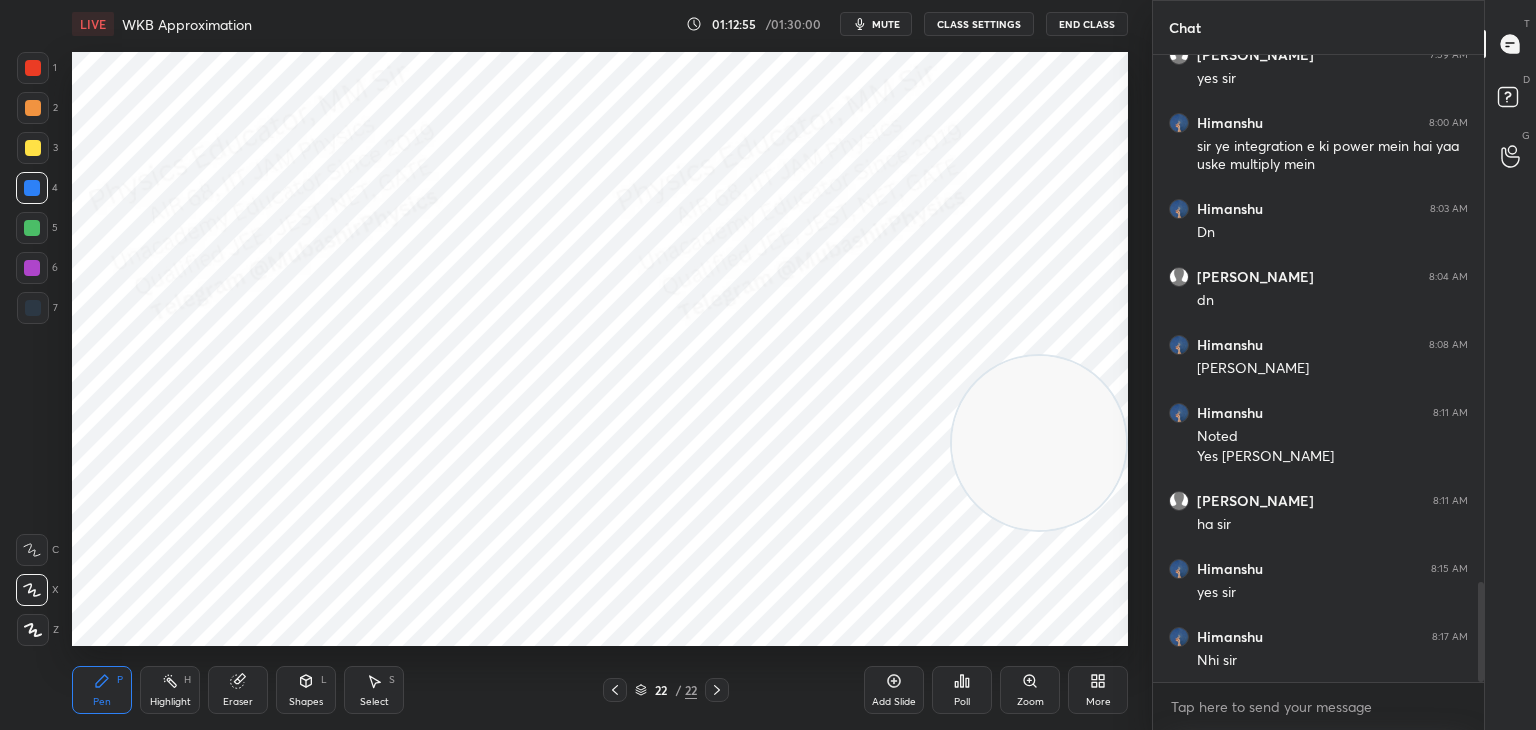 click on "Select S" at bounding box center [374, 690] 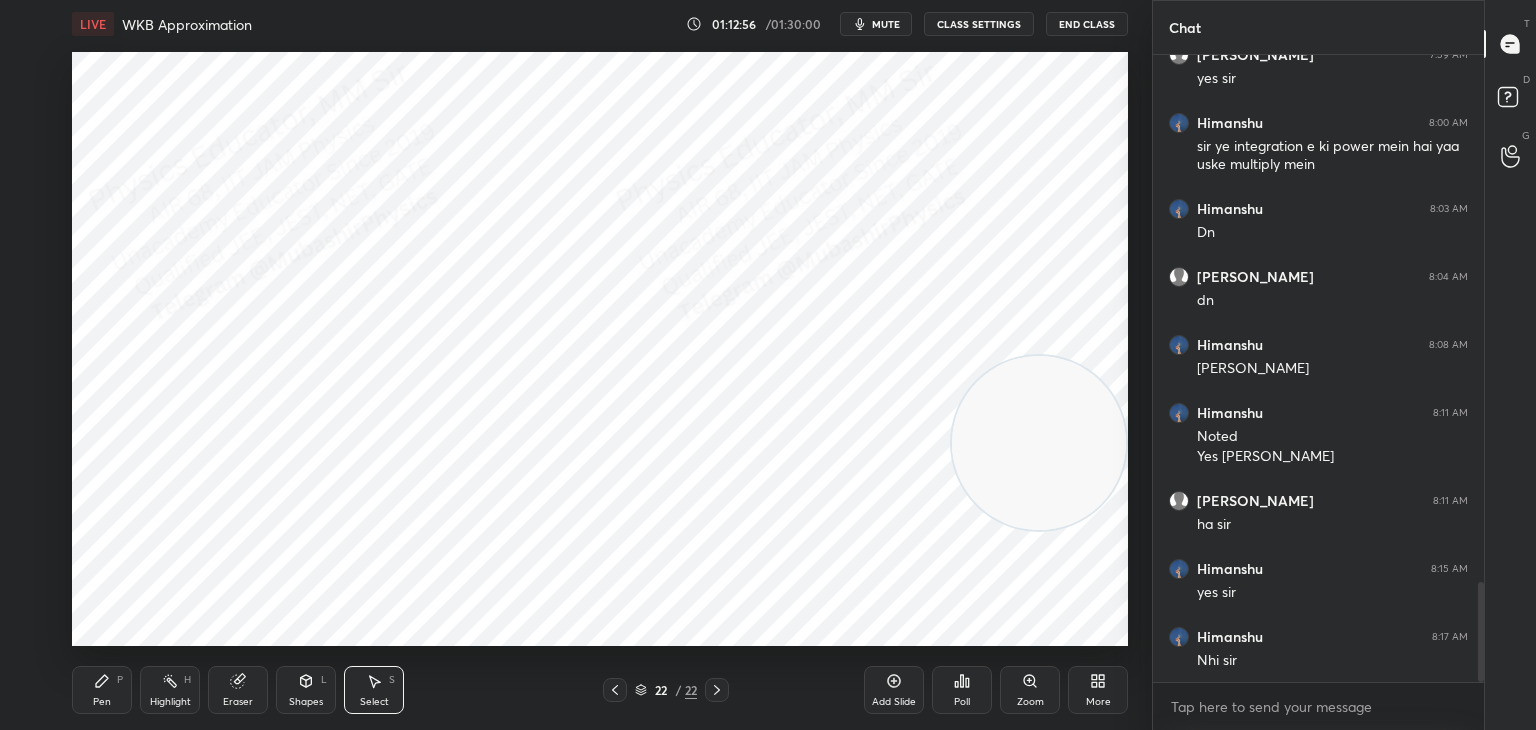 drag, startPoint x: 588, startPoint y: 121, endPoint x: 617, endPoint y: 173, distance: 59.5399 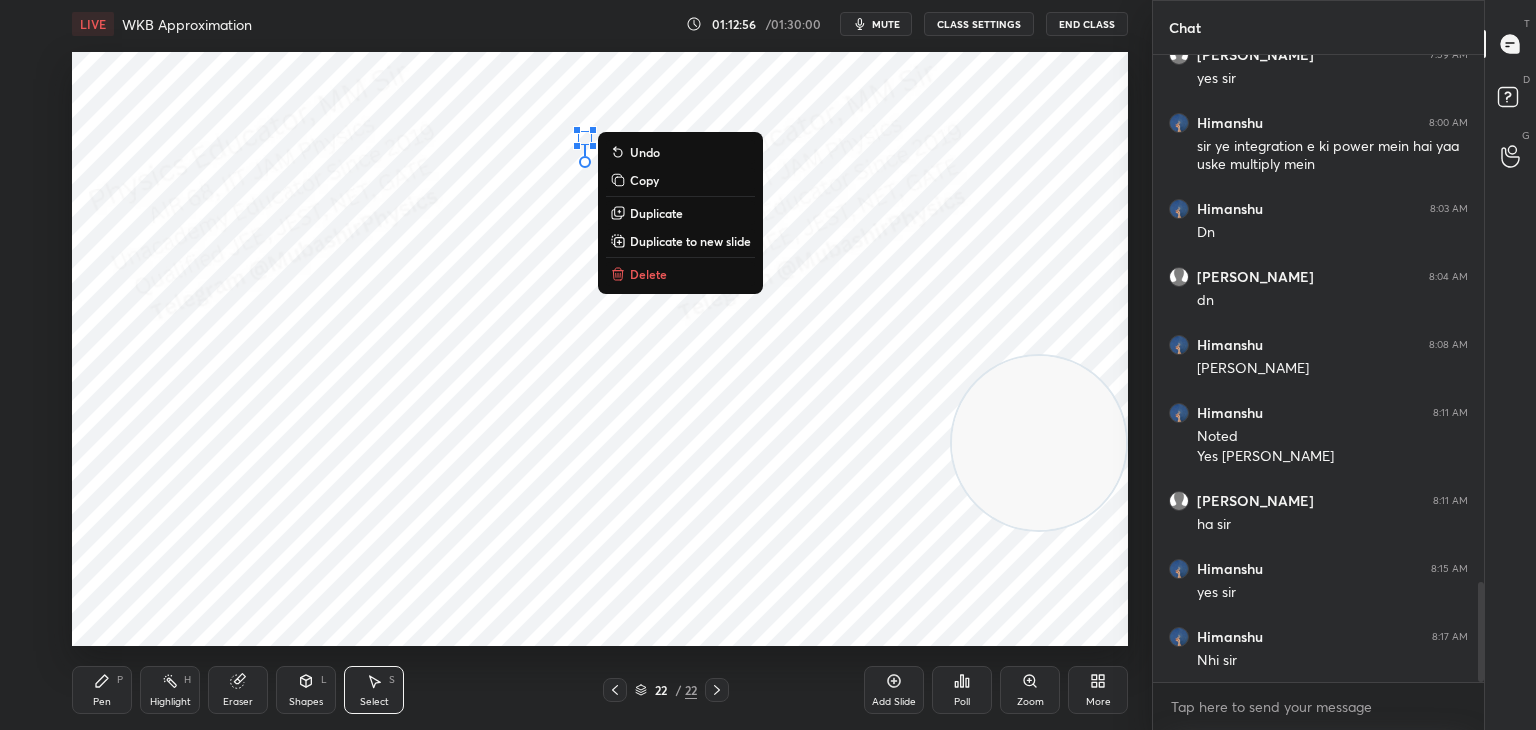 click on "Delete" at bounding box center [648, 274] 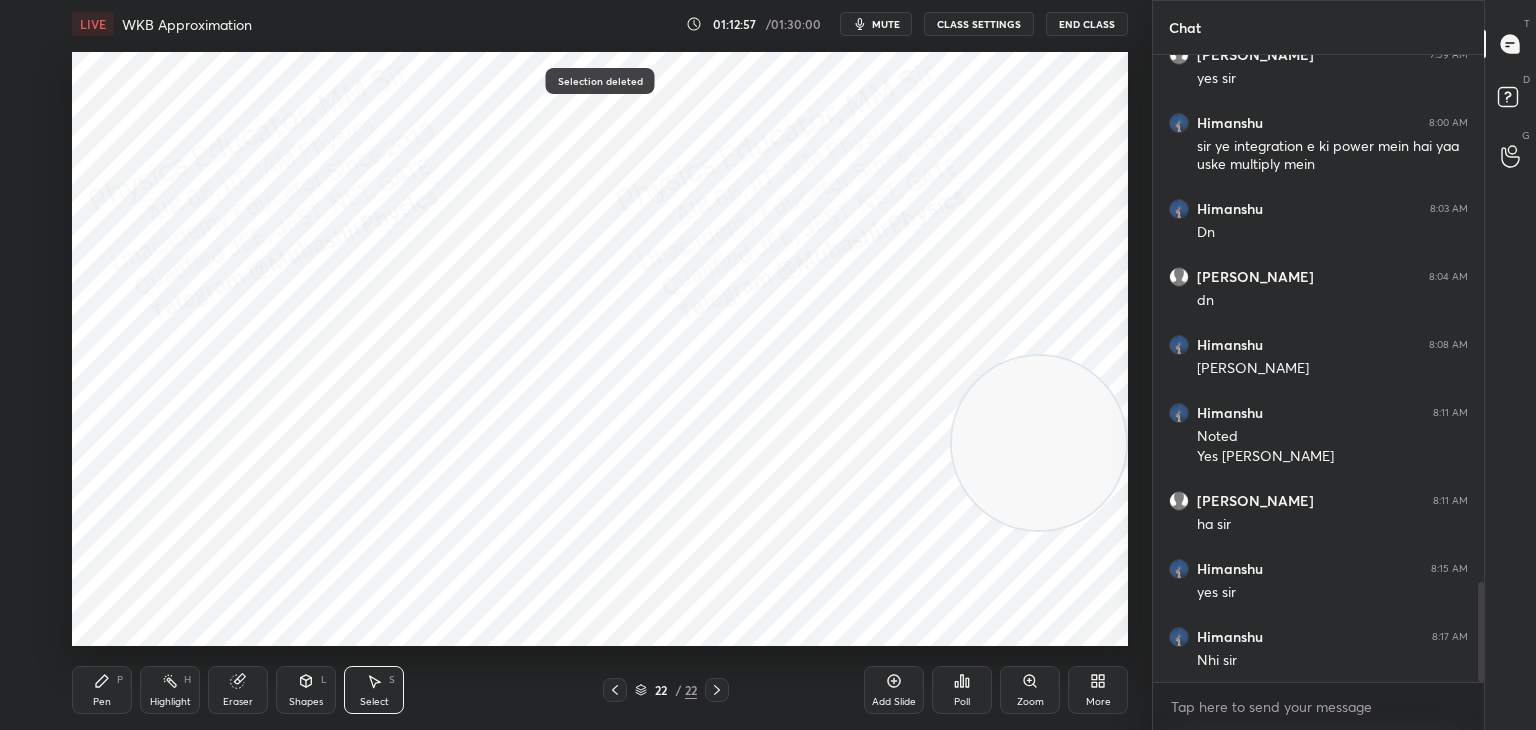 drag, startPoint x: 104, startPoint y: 695, endPoint x: 100, endPoint y: 659, distance: 36.221542 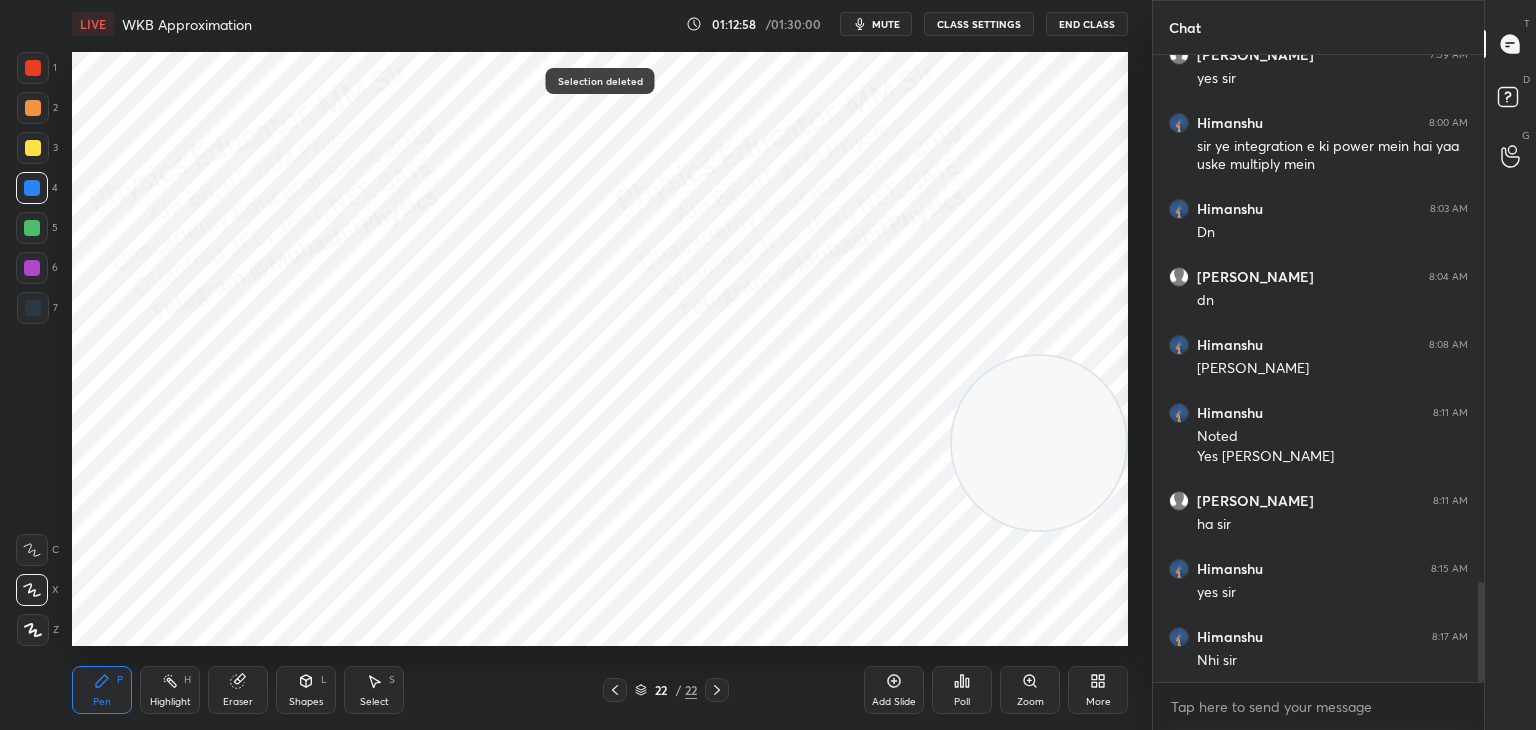 drag, startPoint x: 28, startPoint y: 225, endPoint x: 53, endPoint y: 225, distance: 25 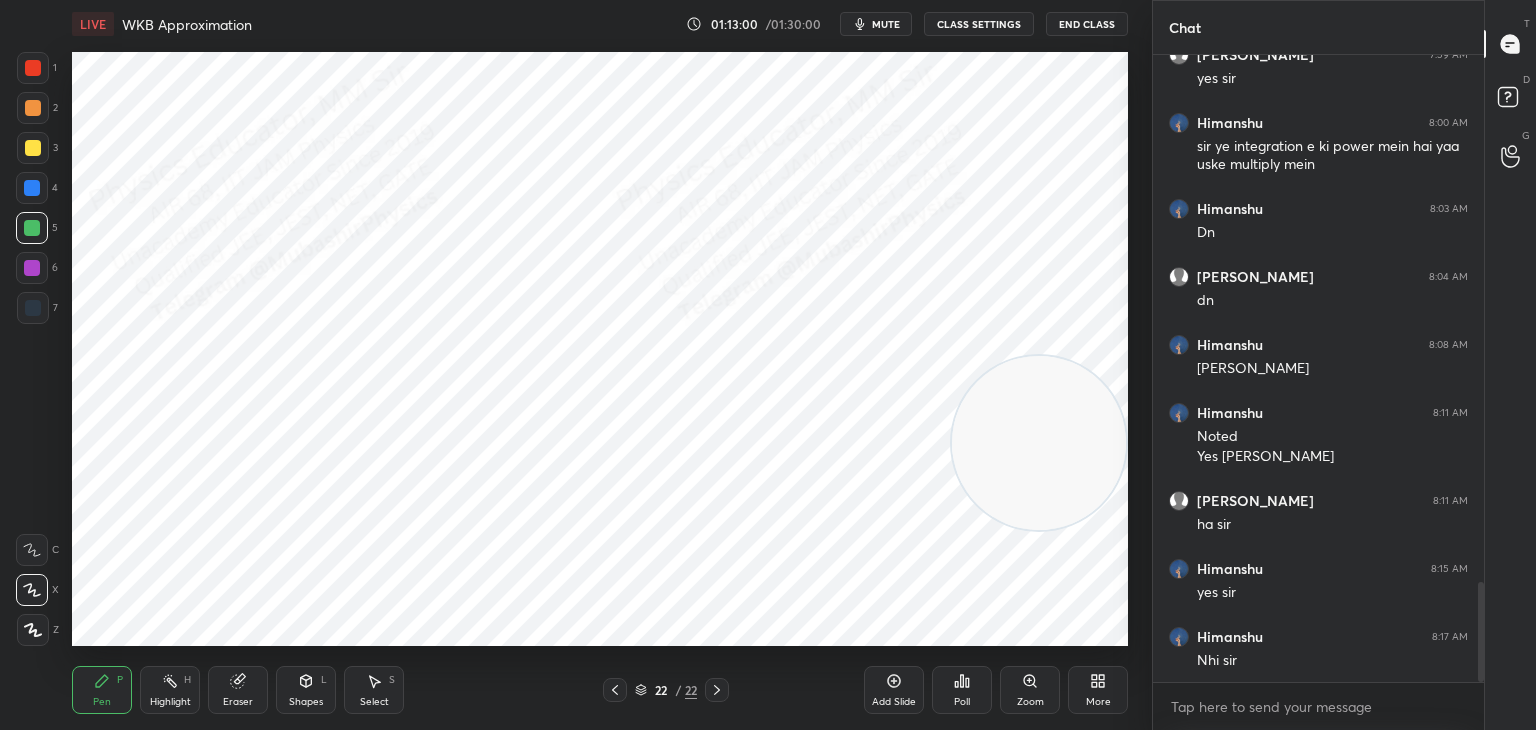 click at bounding box center [32, 188] 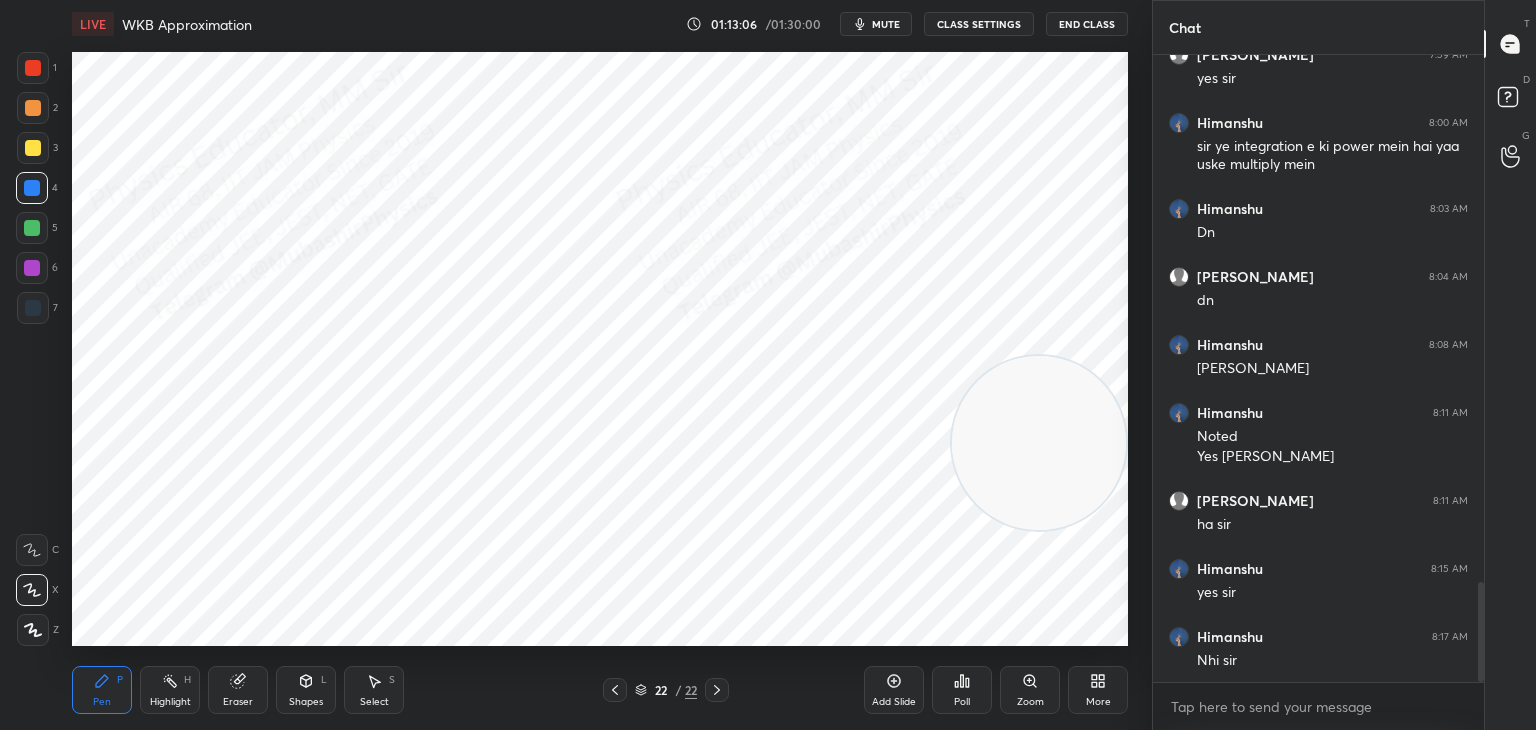 click on "Shapes" at bounding box center (306, 702) 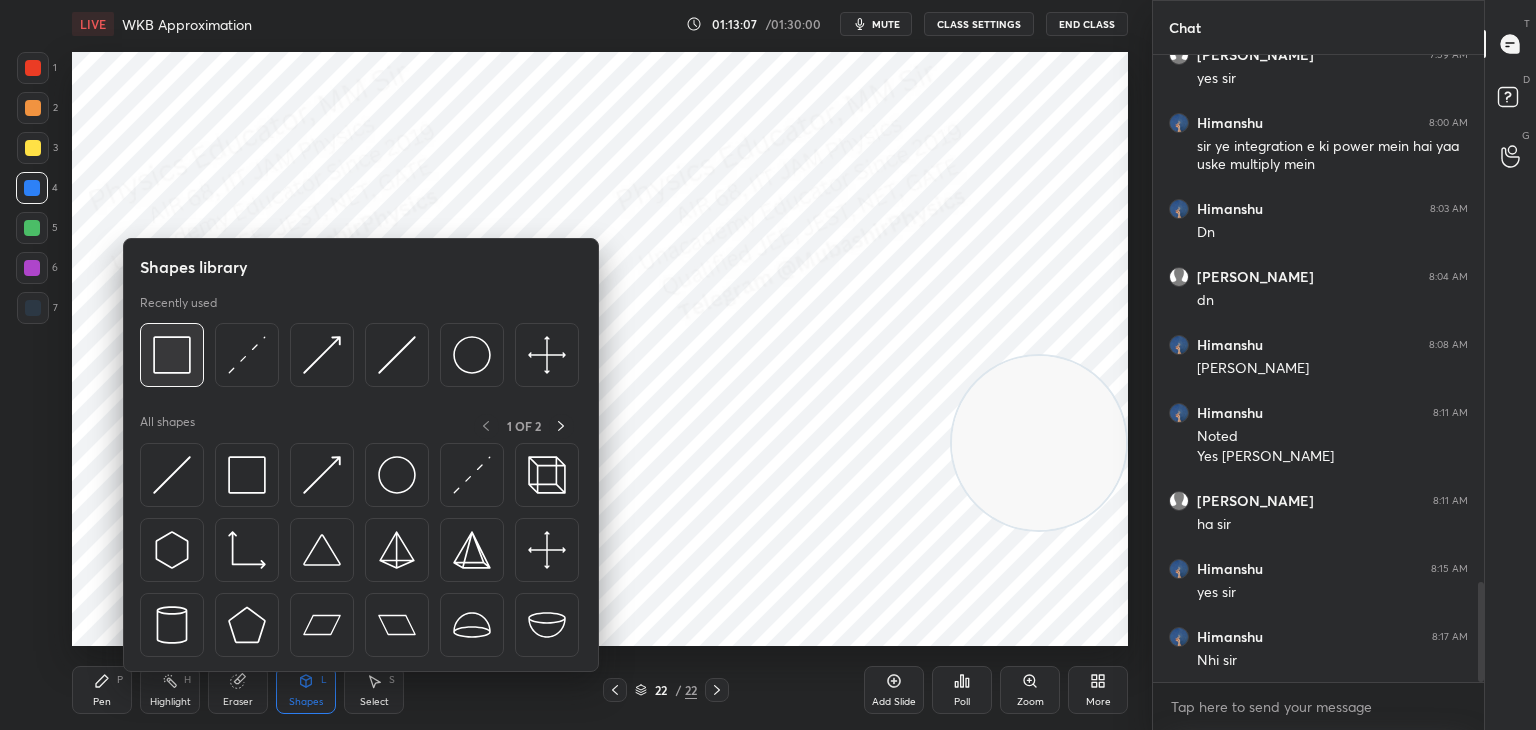 click at bounding box center [172, 355] 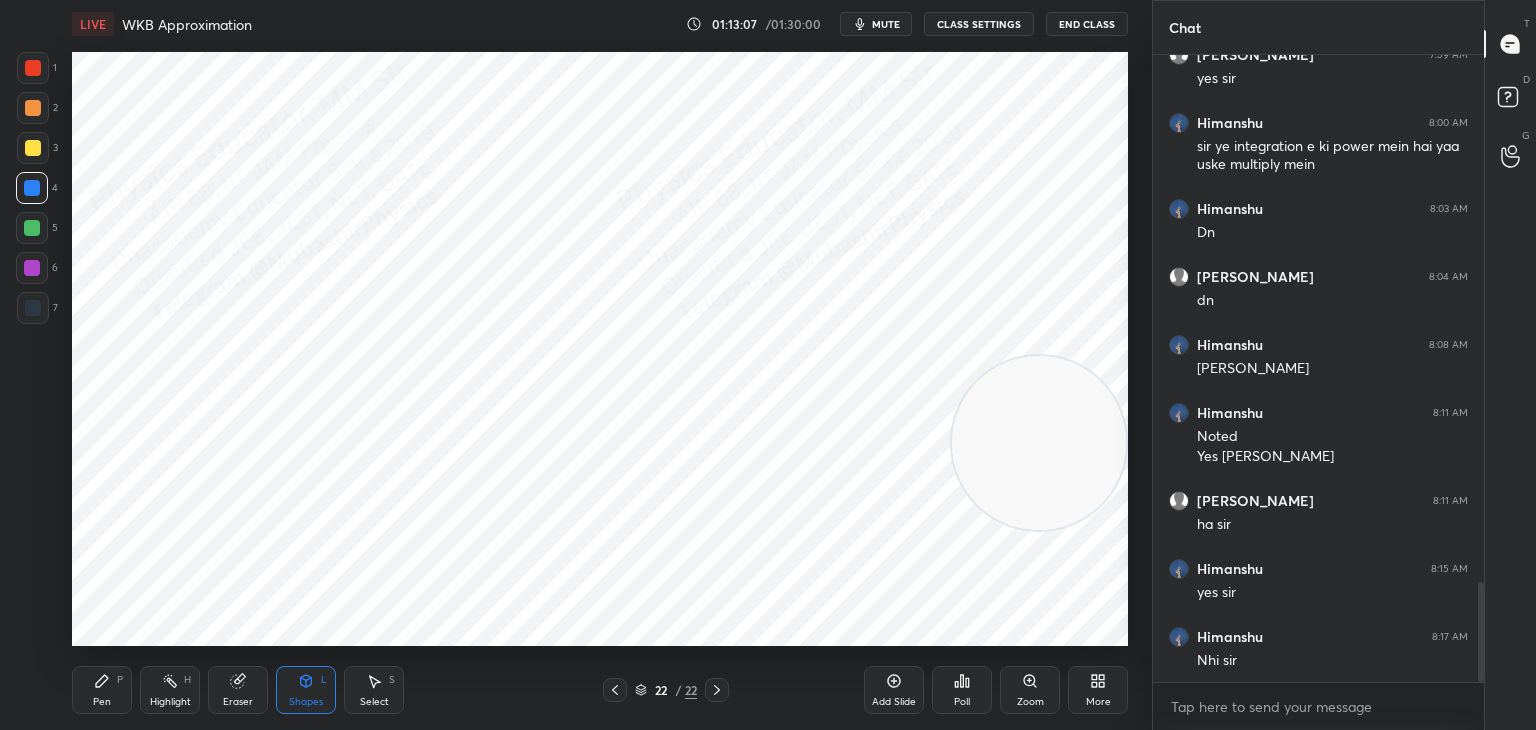 click at bounding box center (33, 308) 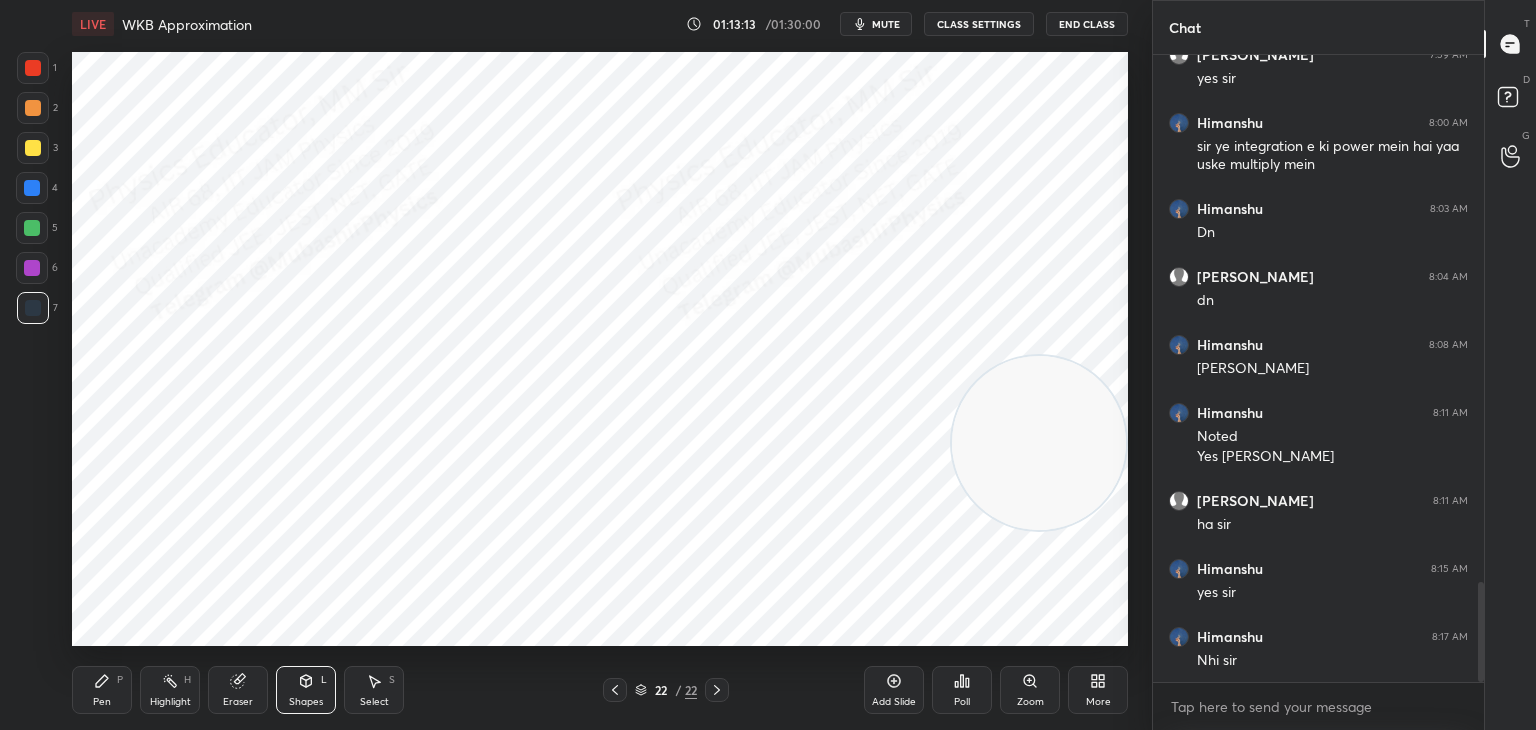 click on "Pen P" at bounding box center (102, 690) 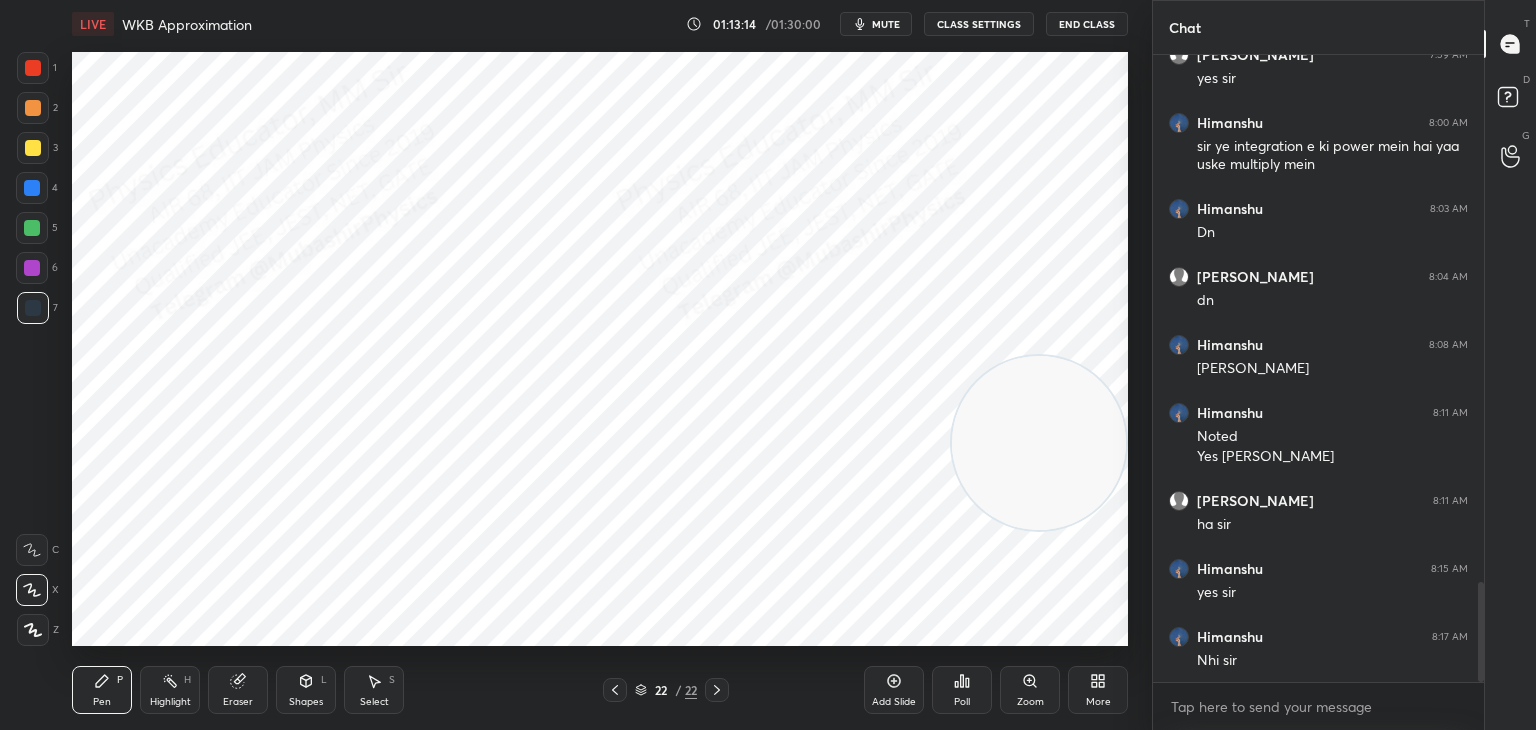 click at bounding box center [32, 268] 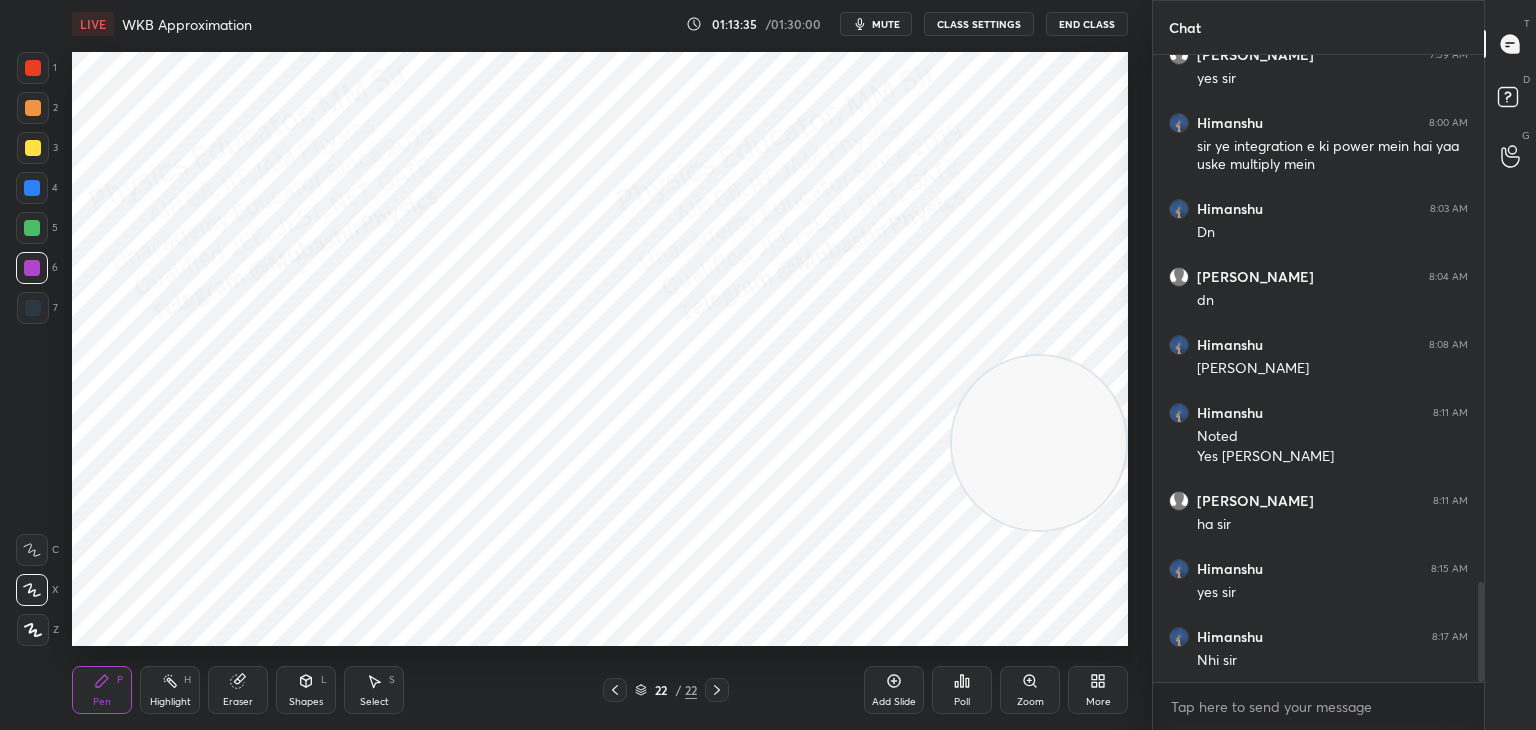 click at bounding box center [1039, 443] 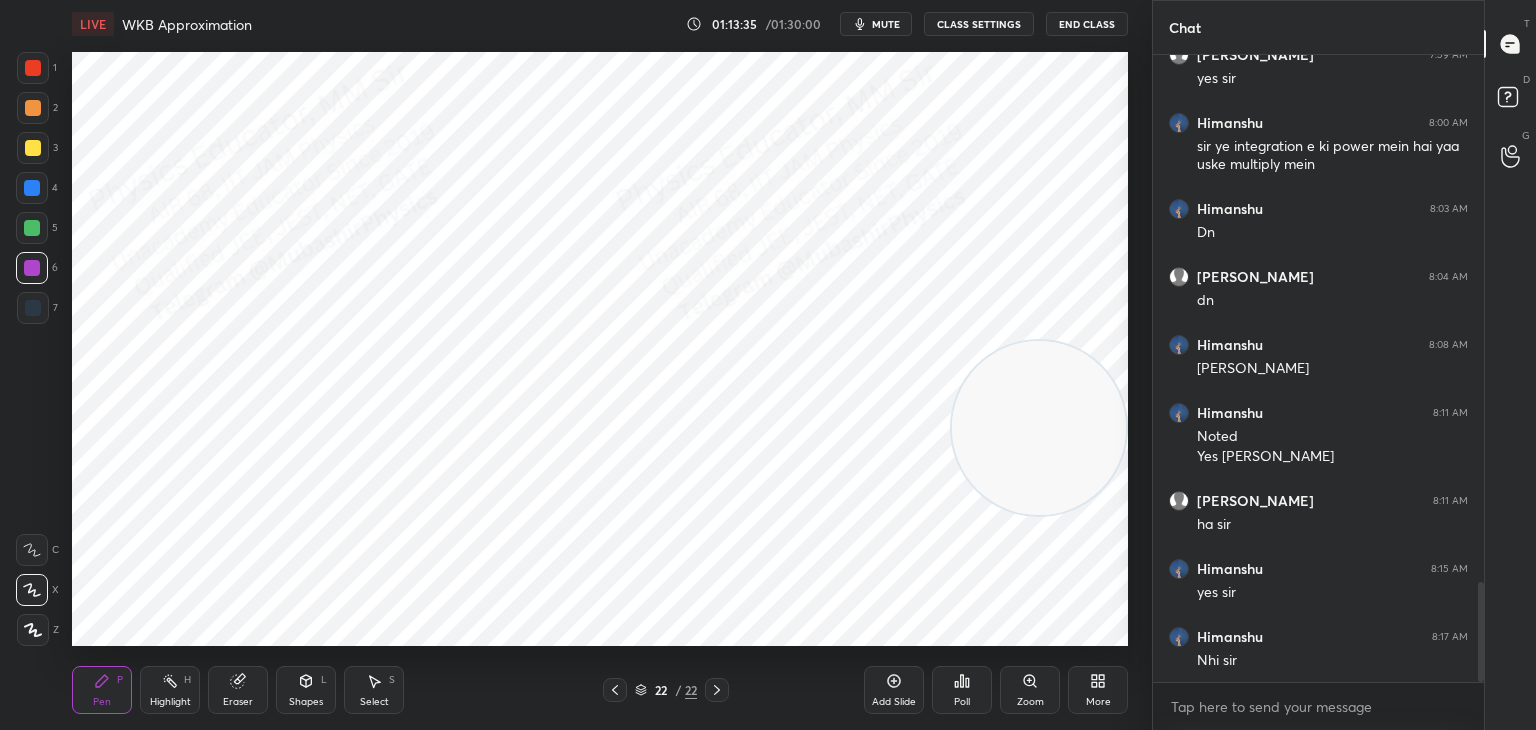 drag, startPoint x: 1013, startPoint y: 431, endPoint x: 1024, endPoint y: 181, distance: 250.24188 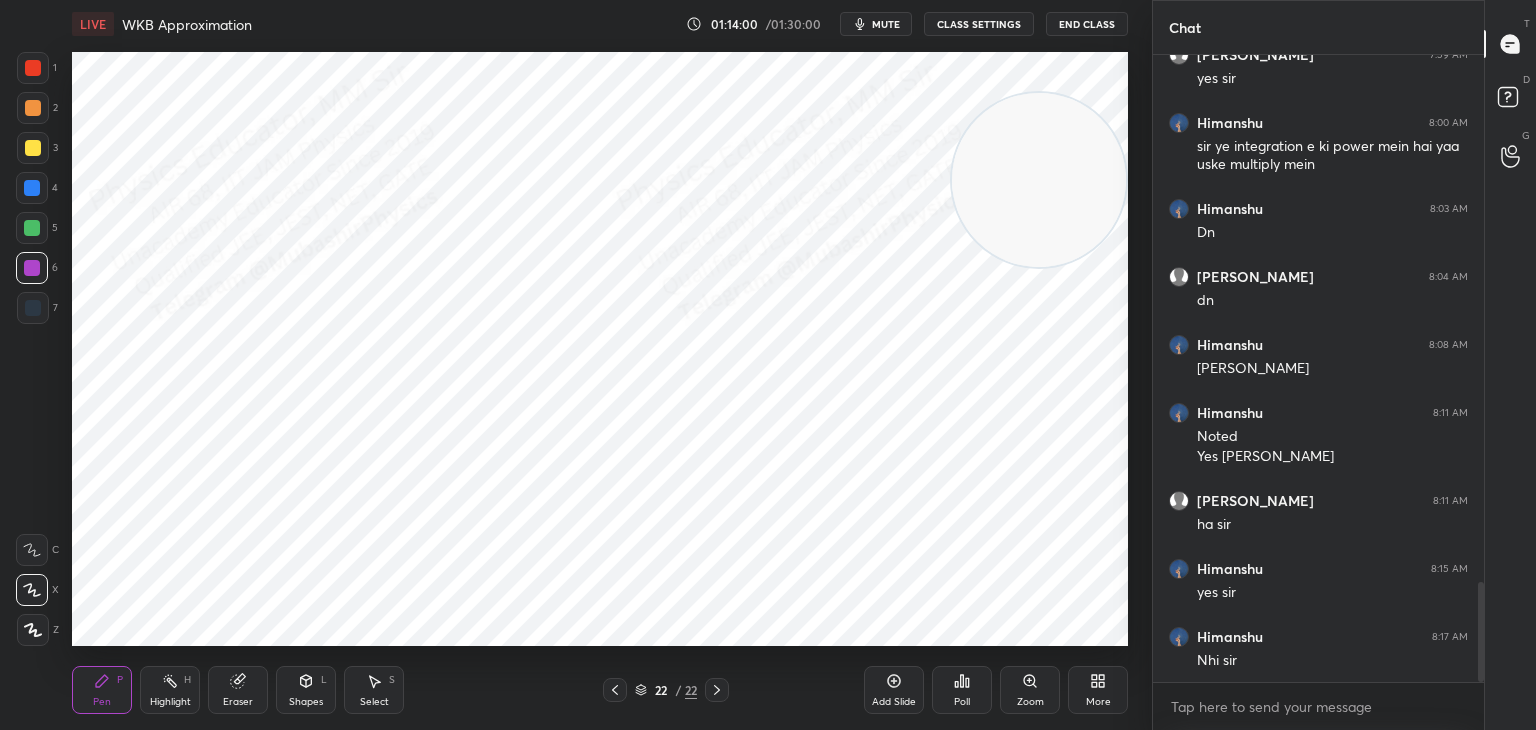 click on "More" at bounding box center [1098, 690] 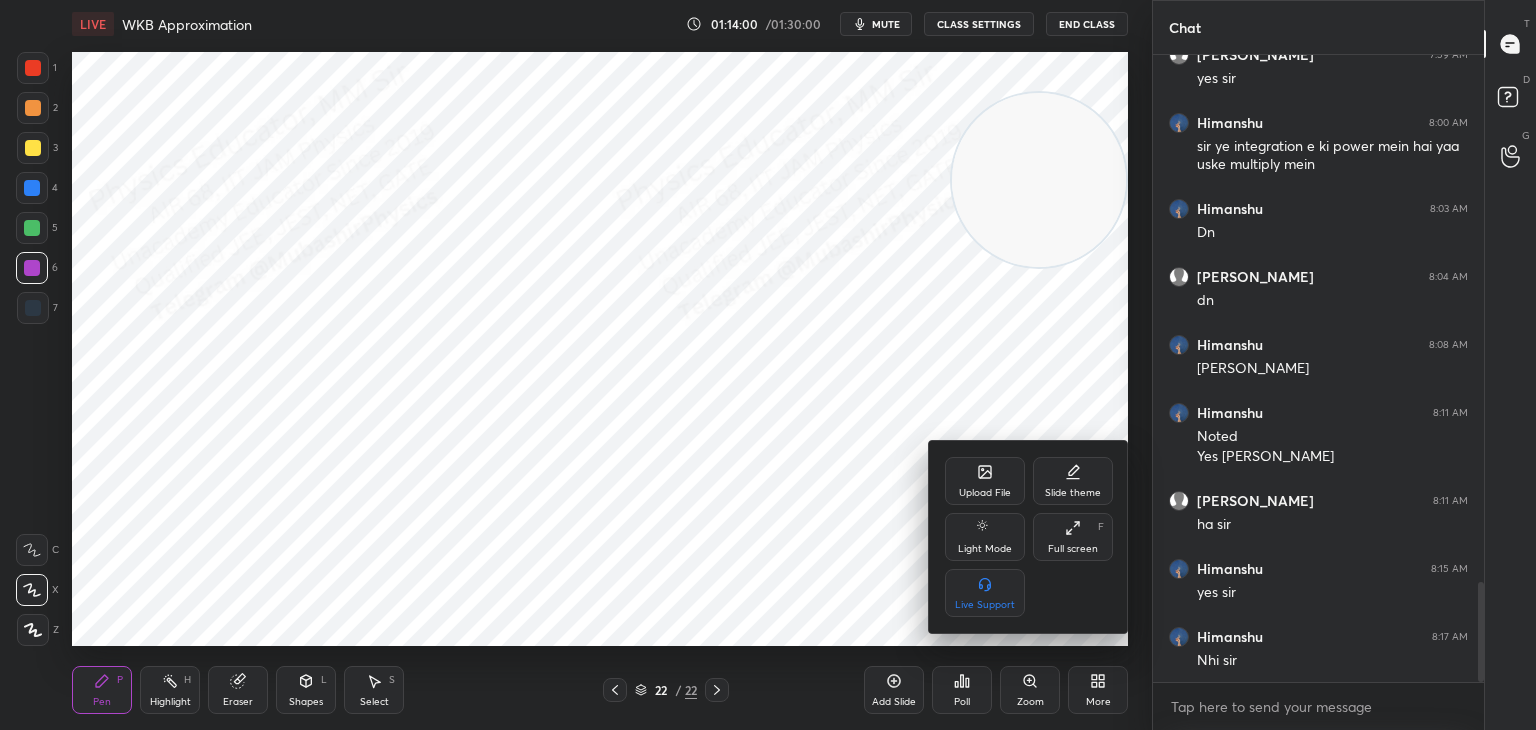 click on "Upload File" at bounding box center [985, 493] 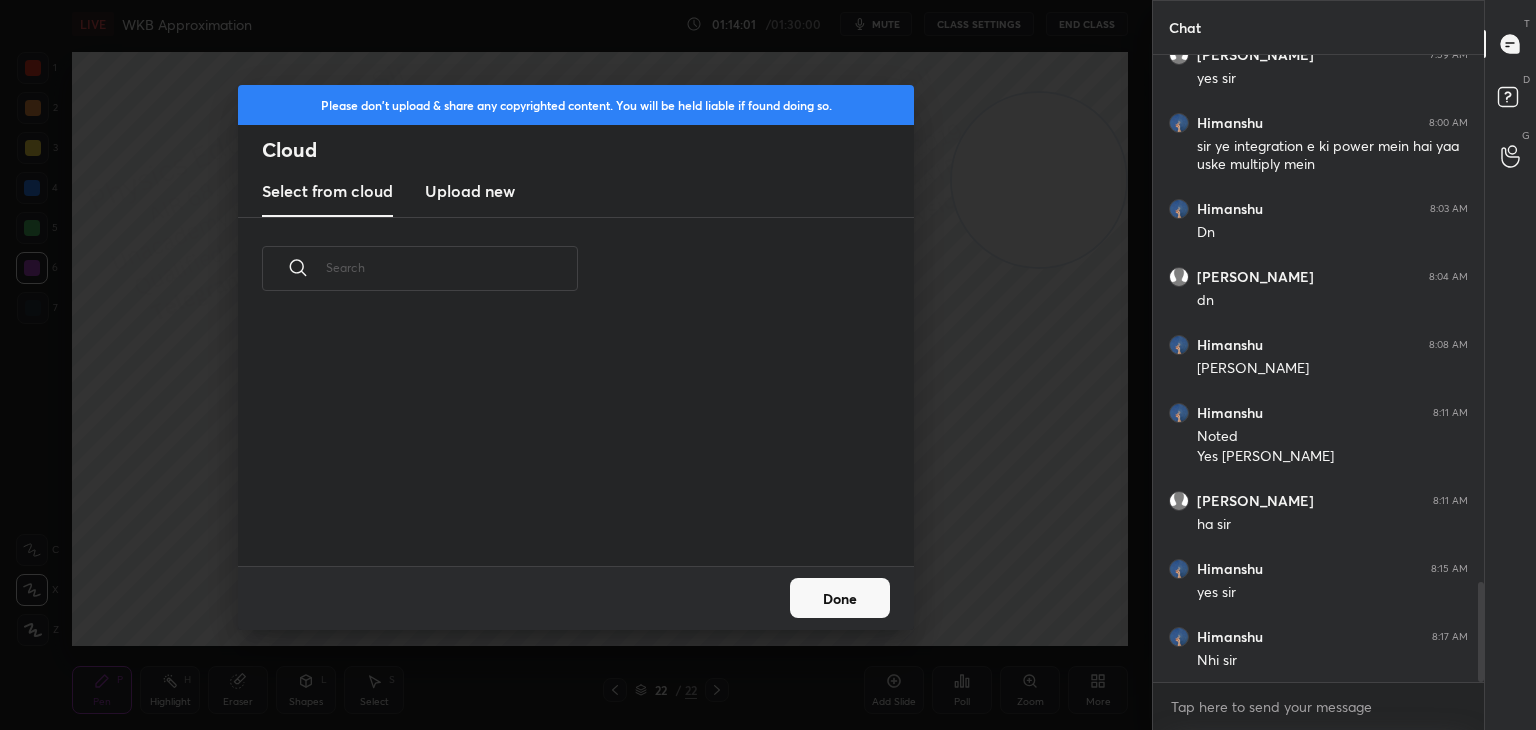 scroll, scrollTop: 5, scrollLeft: 10, axis: both 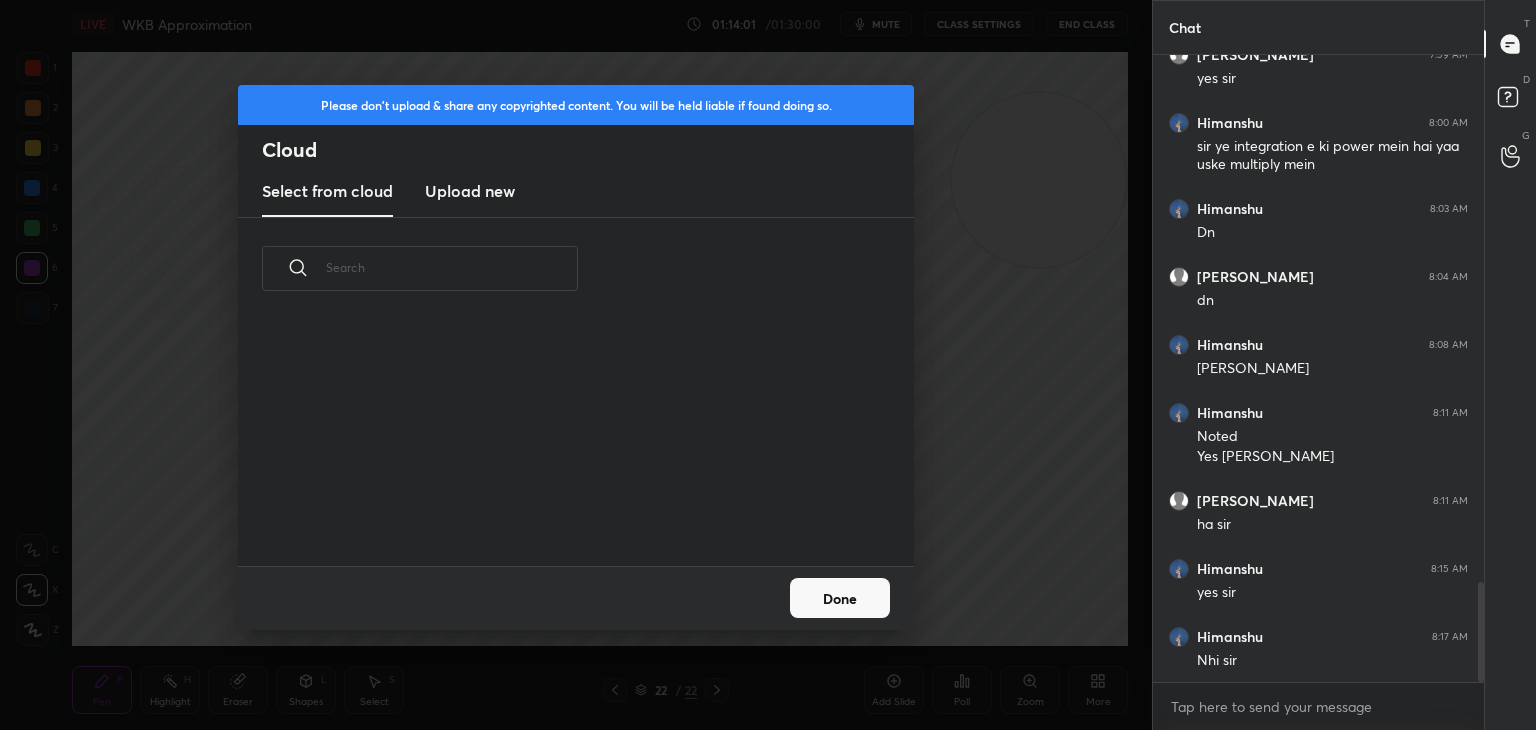 drag, startPoint x: 468, startPoint y: 166, endPoint x: 471, endPoint y: 177, distance: 11.401754 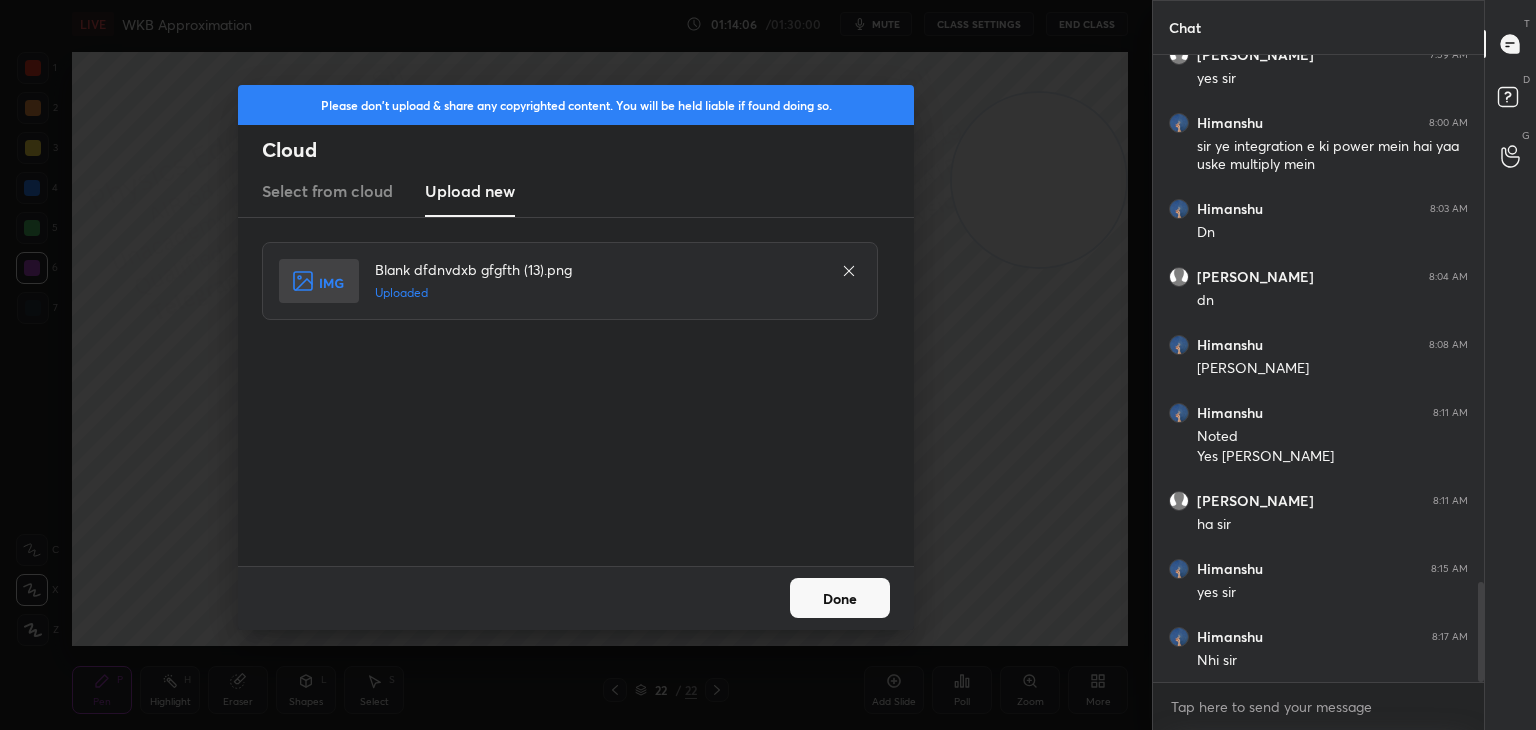 click on "Done" at bounding box center [840, 598] 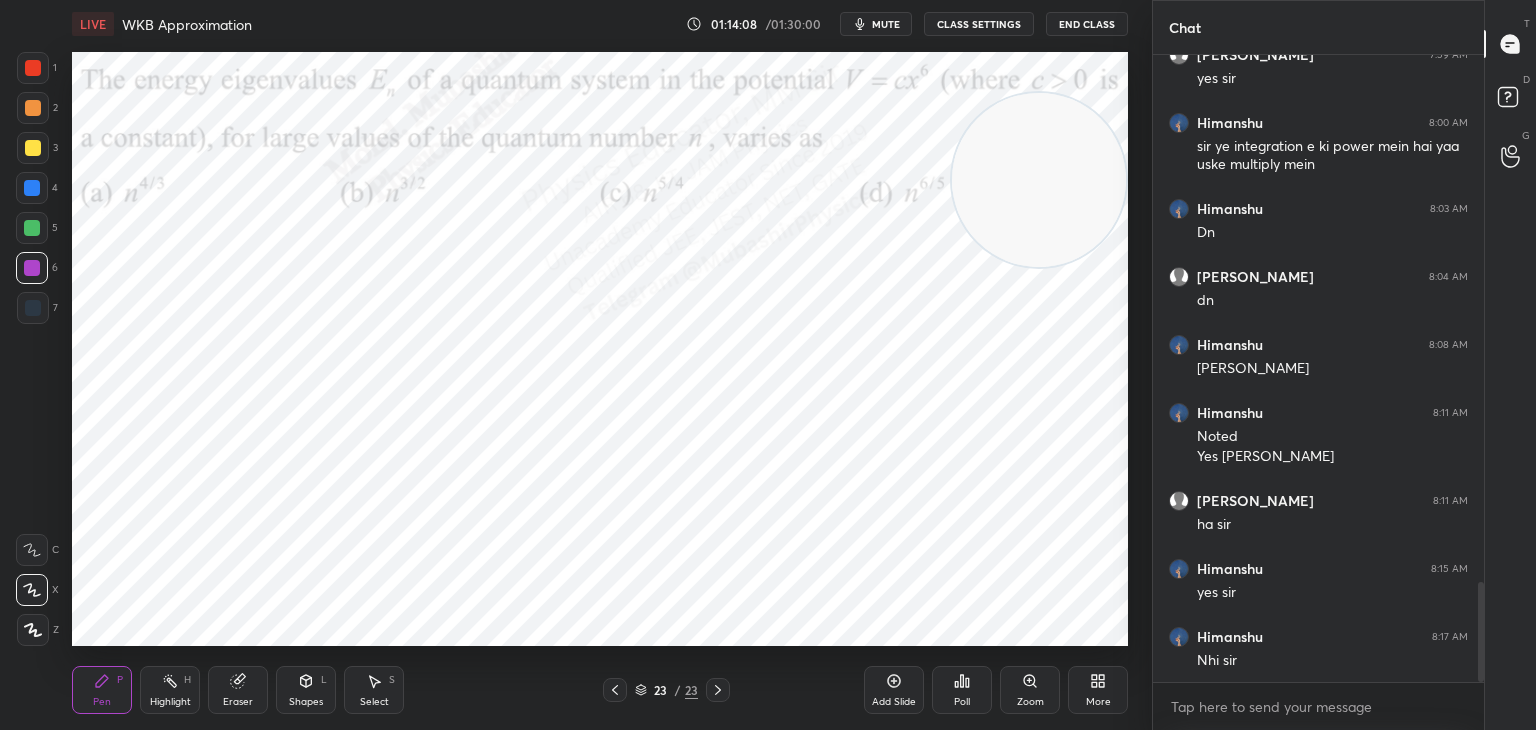 drag, startPoint x: 33, startPoint y: 181, endPoint x: 53, endPoint y: 198, distance: 26.24881 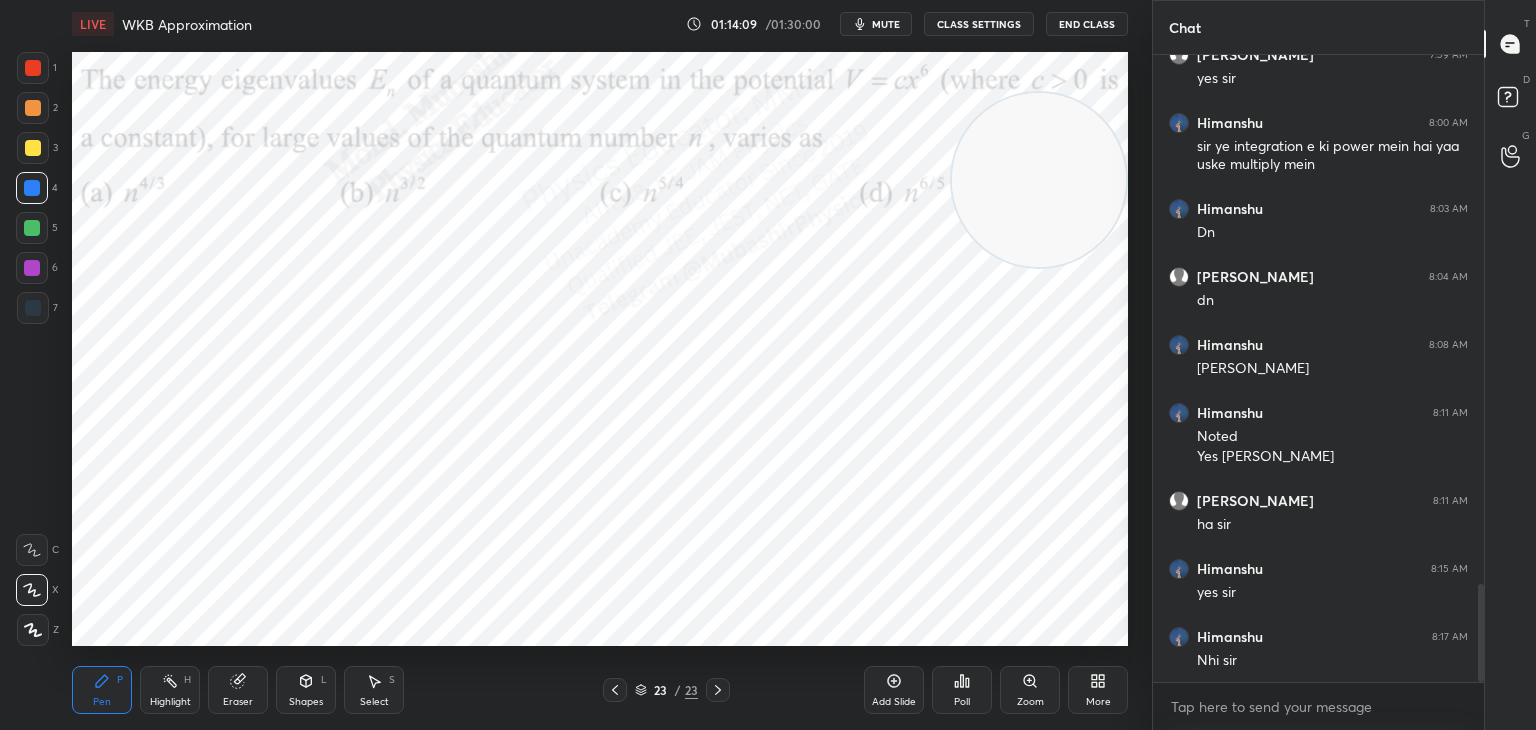scroll, scrollTop: 3388, scrollLeft: 0, axis: vertical 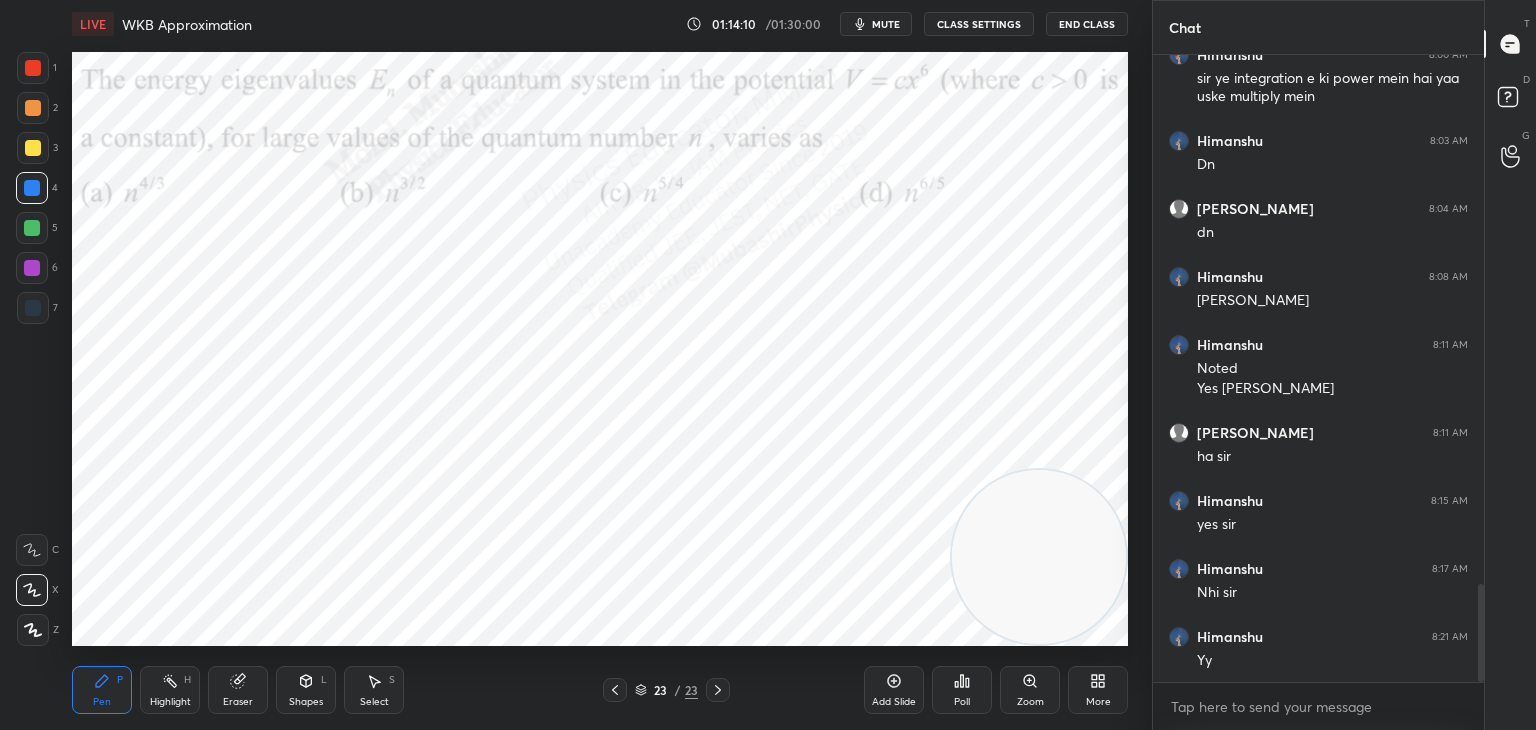 drag, startPoint x: 1056, startPoint y: 337, endPoint x: 1073, endPoint y: 595, distance: 258.55948 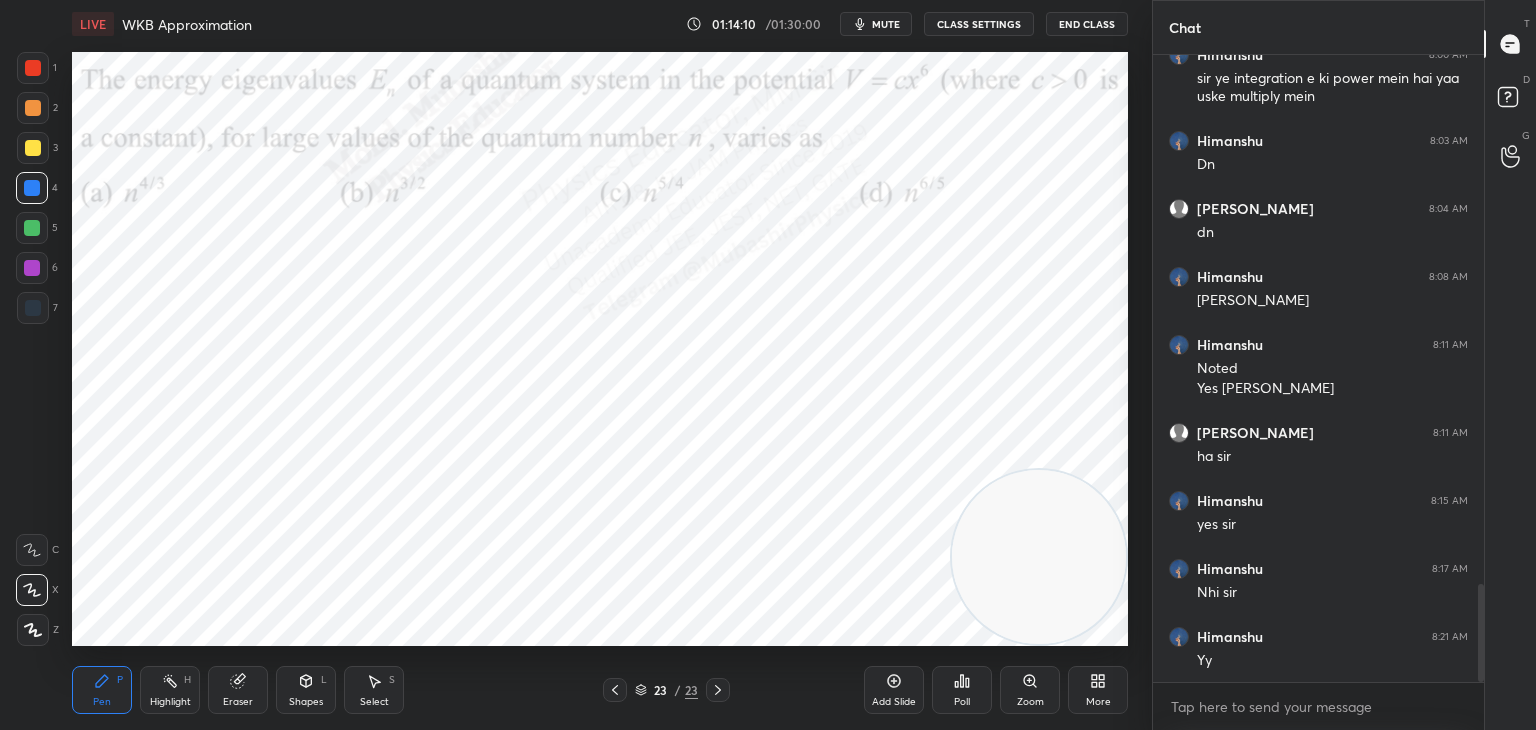 click at bounding box center (1039, 557) 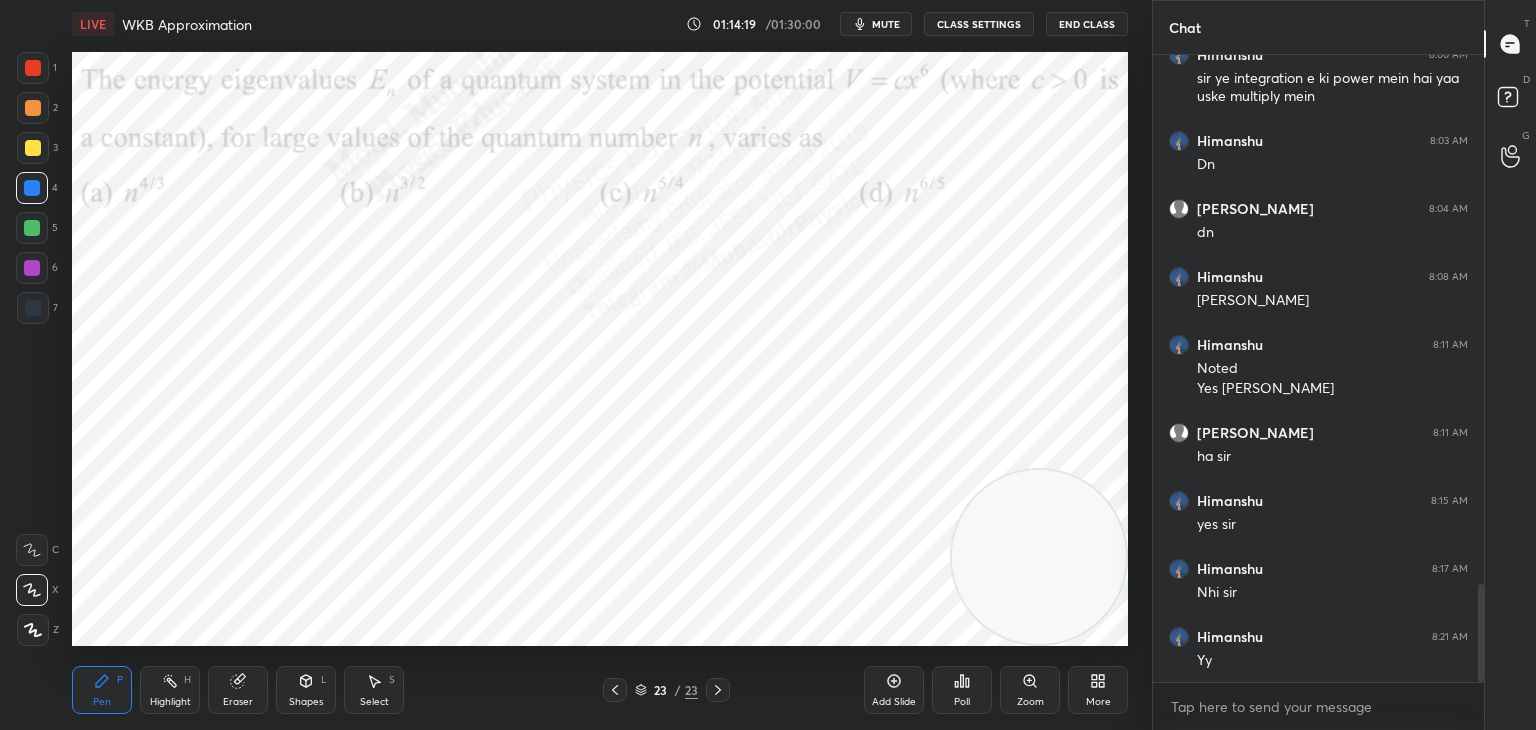 click at bounding box center (32, 268) 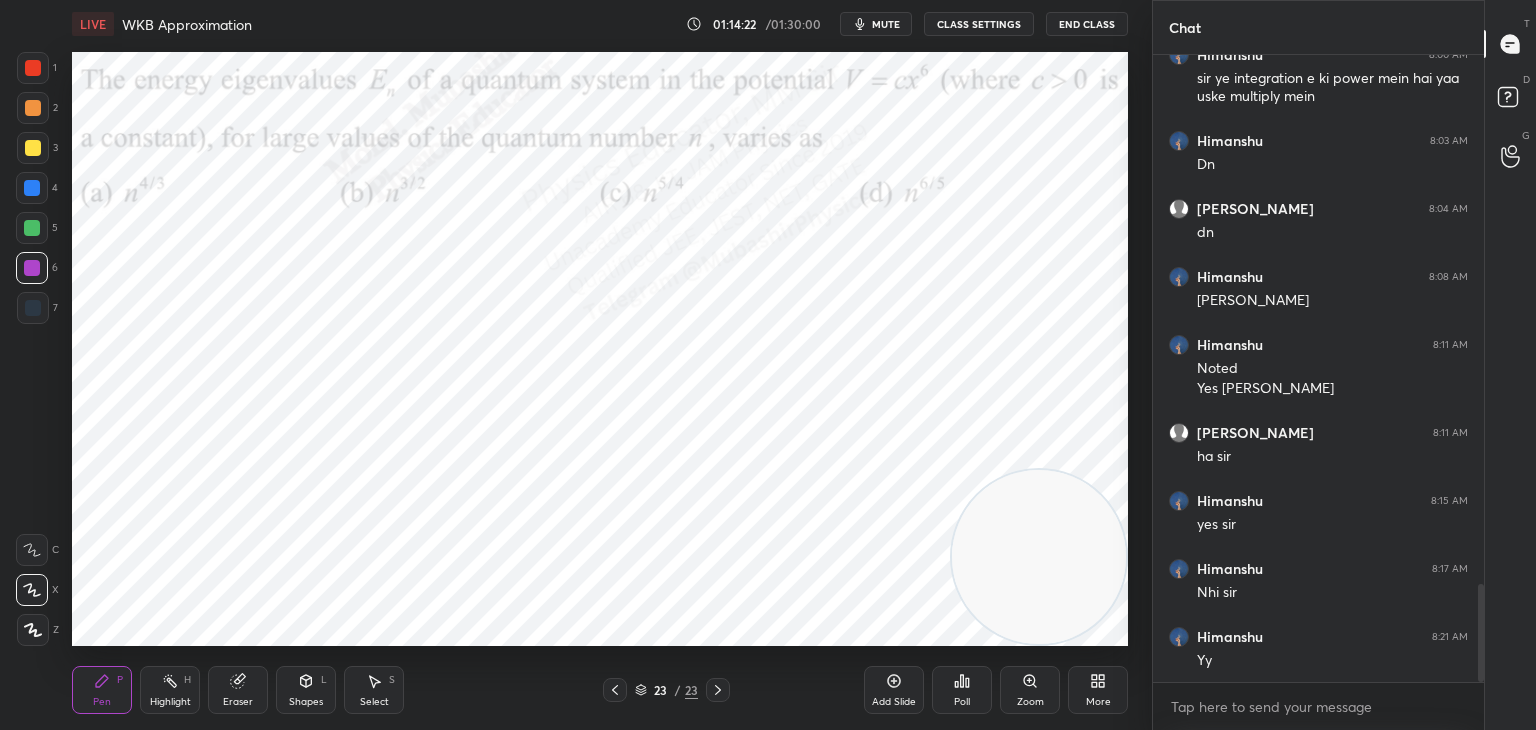 drag, startPoint x: 20, startPoint y: 227, endPoint x: 59, endPoint y: 265, distance: 54.451813 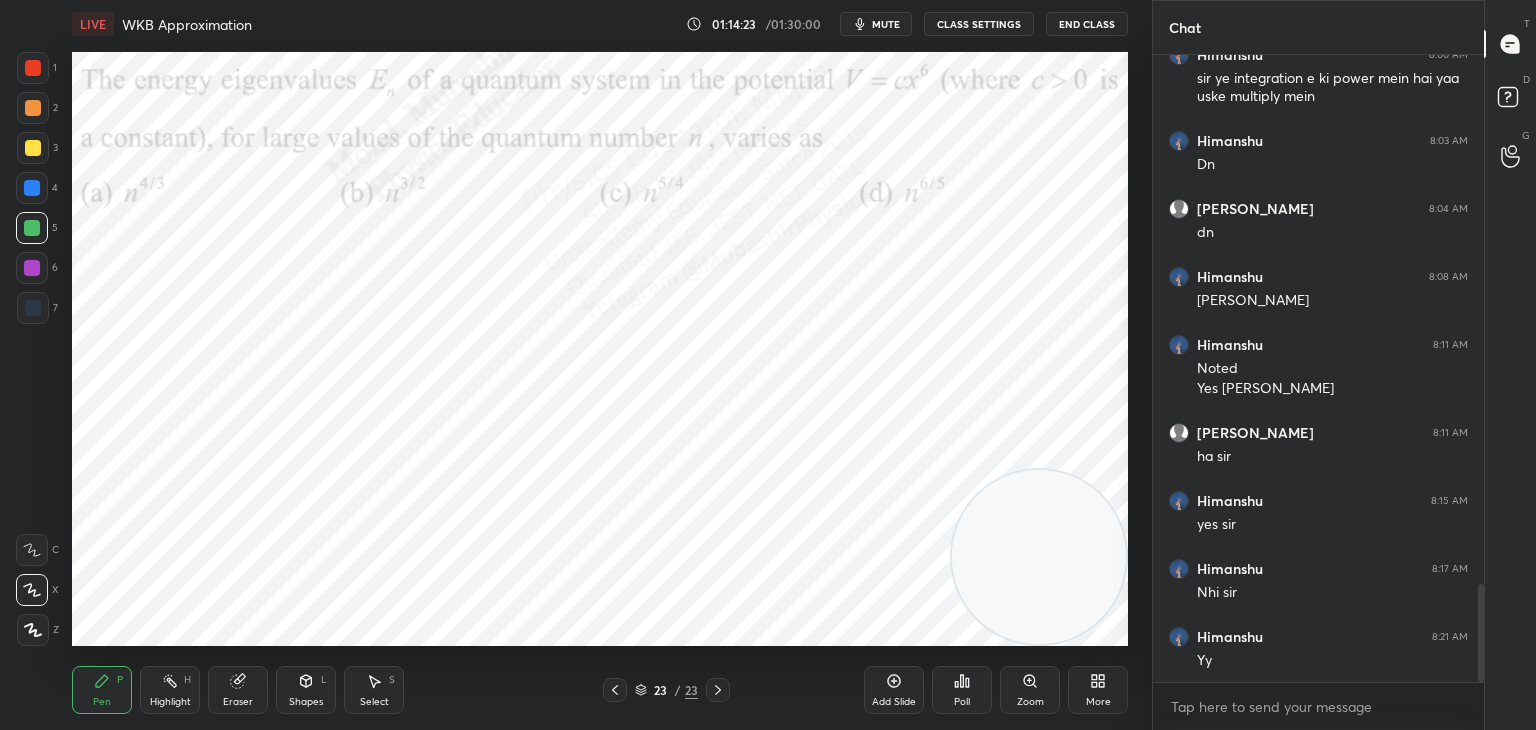 scroll, scrollTop: 3408, scrollLeft: 0, axis: vertical 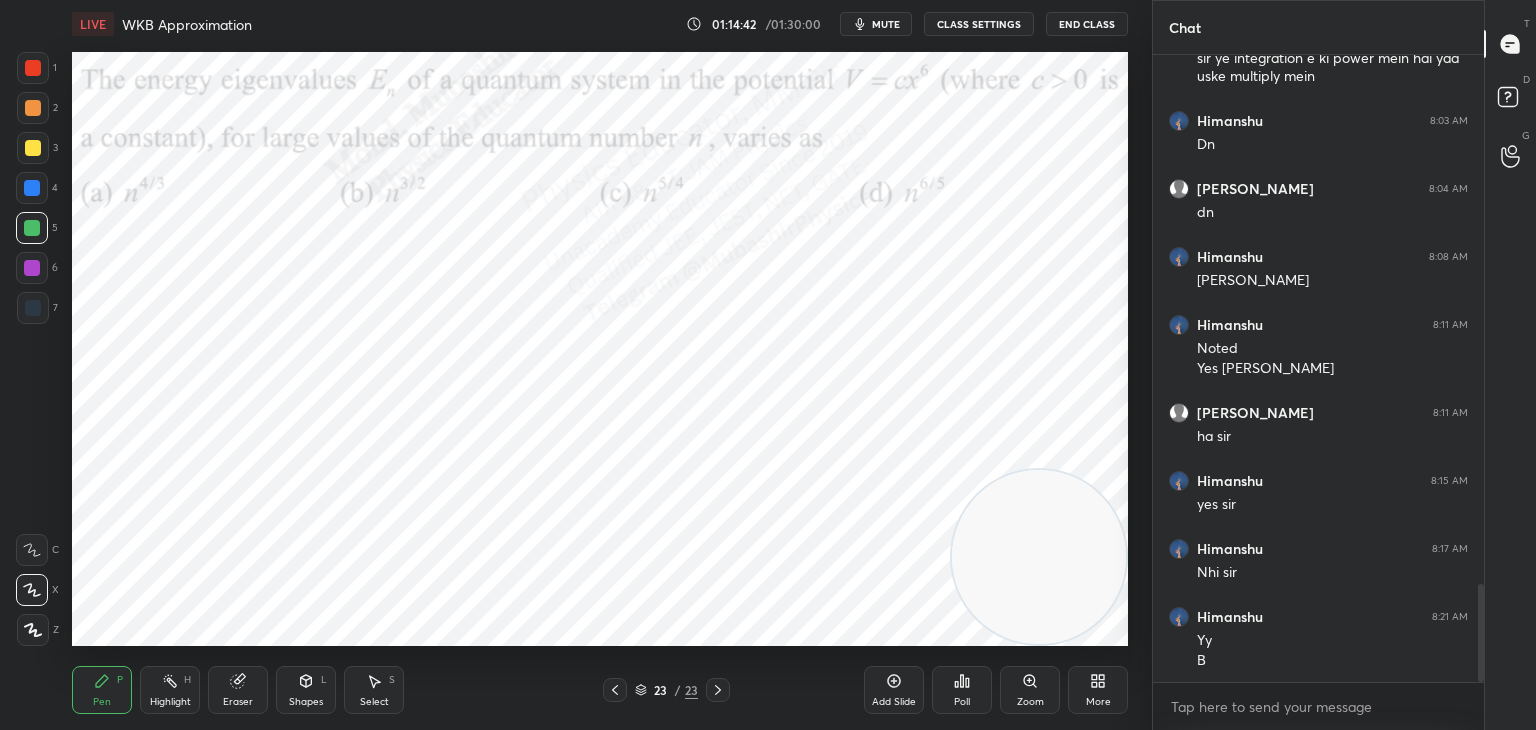 click at bounding box center [33, 148] 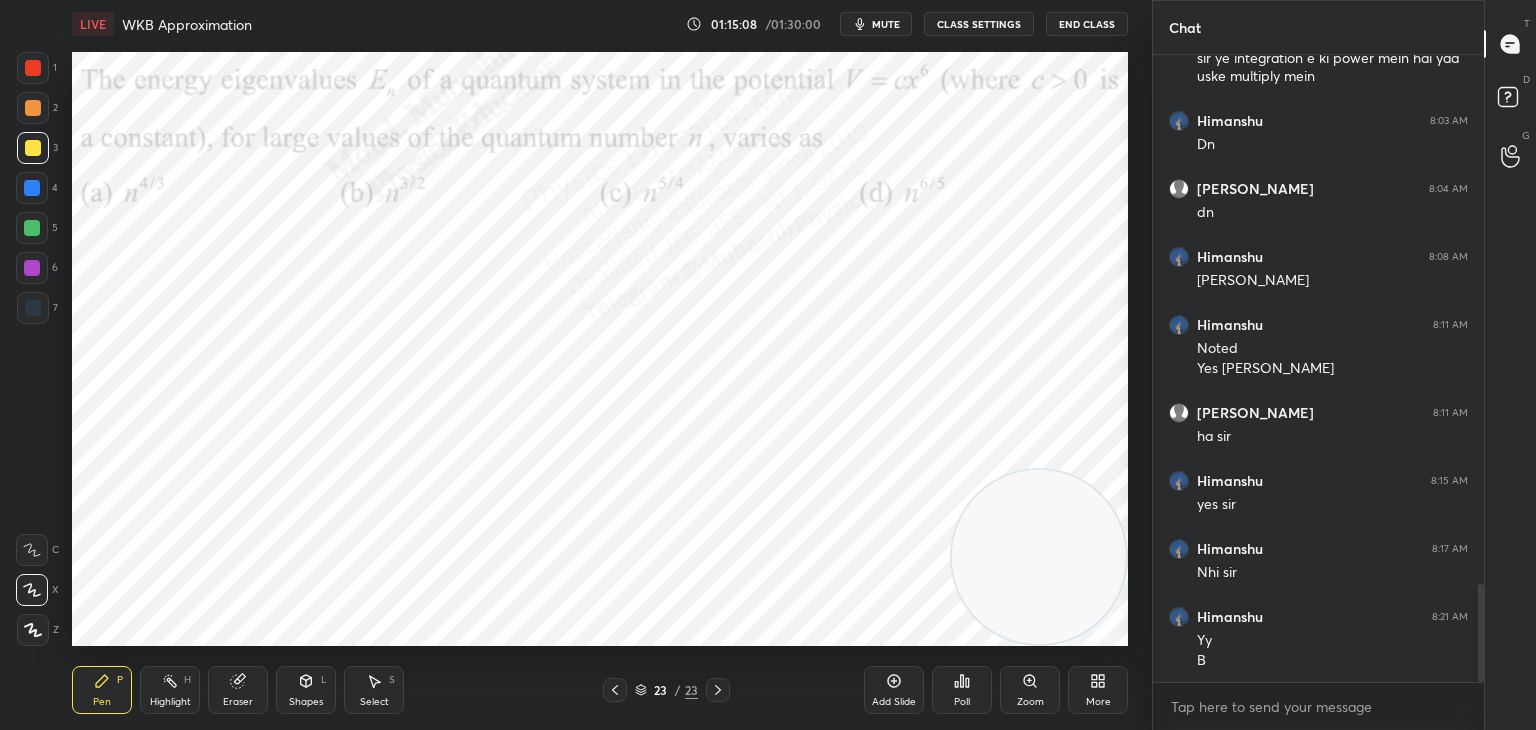 drag, startPoint x: 32, startPoint y: 68, endPoint x: 63, endPoint y: 73, distance: 31.400637 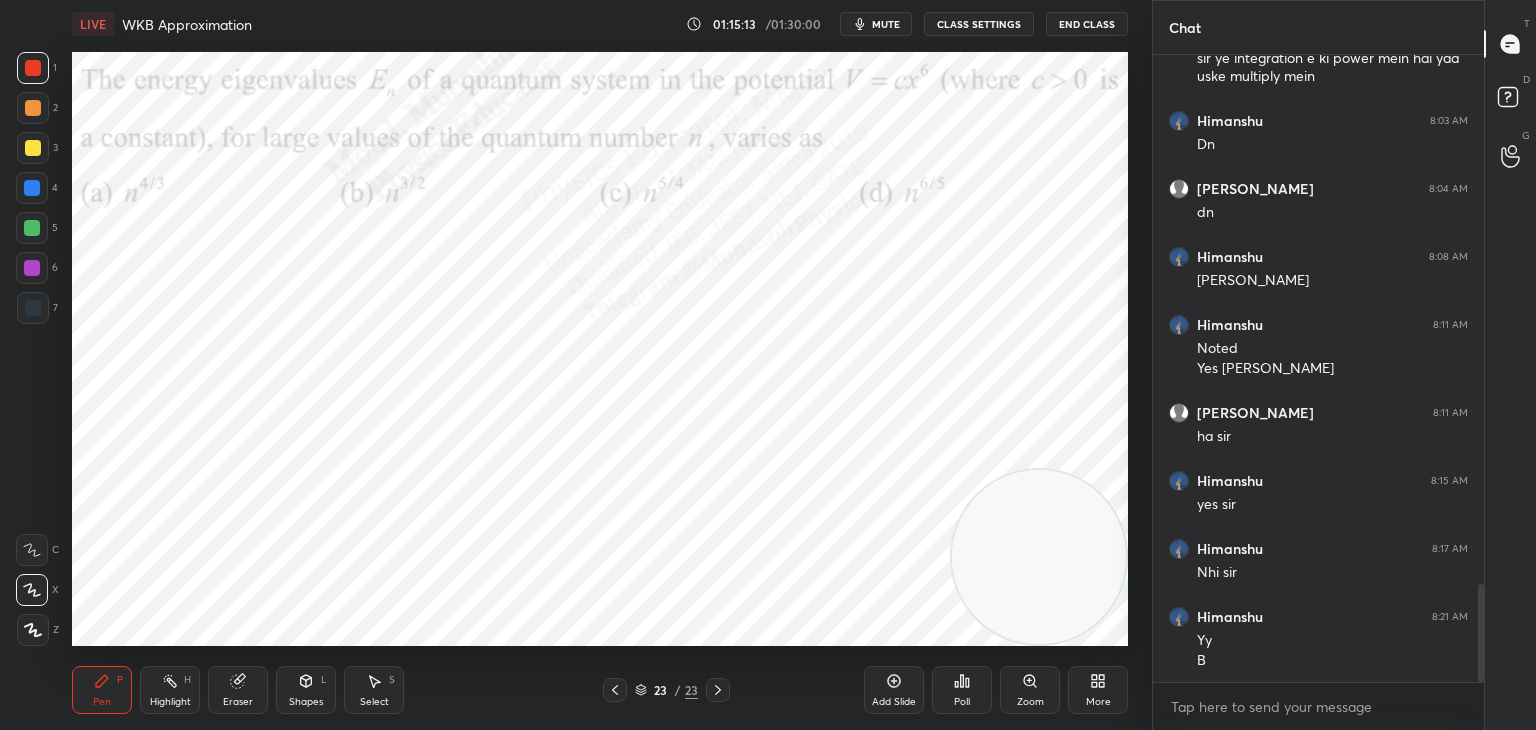 click on "More" at bounding box center (1098, 690) 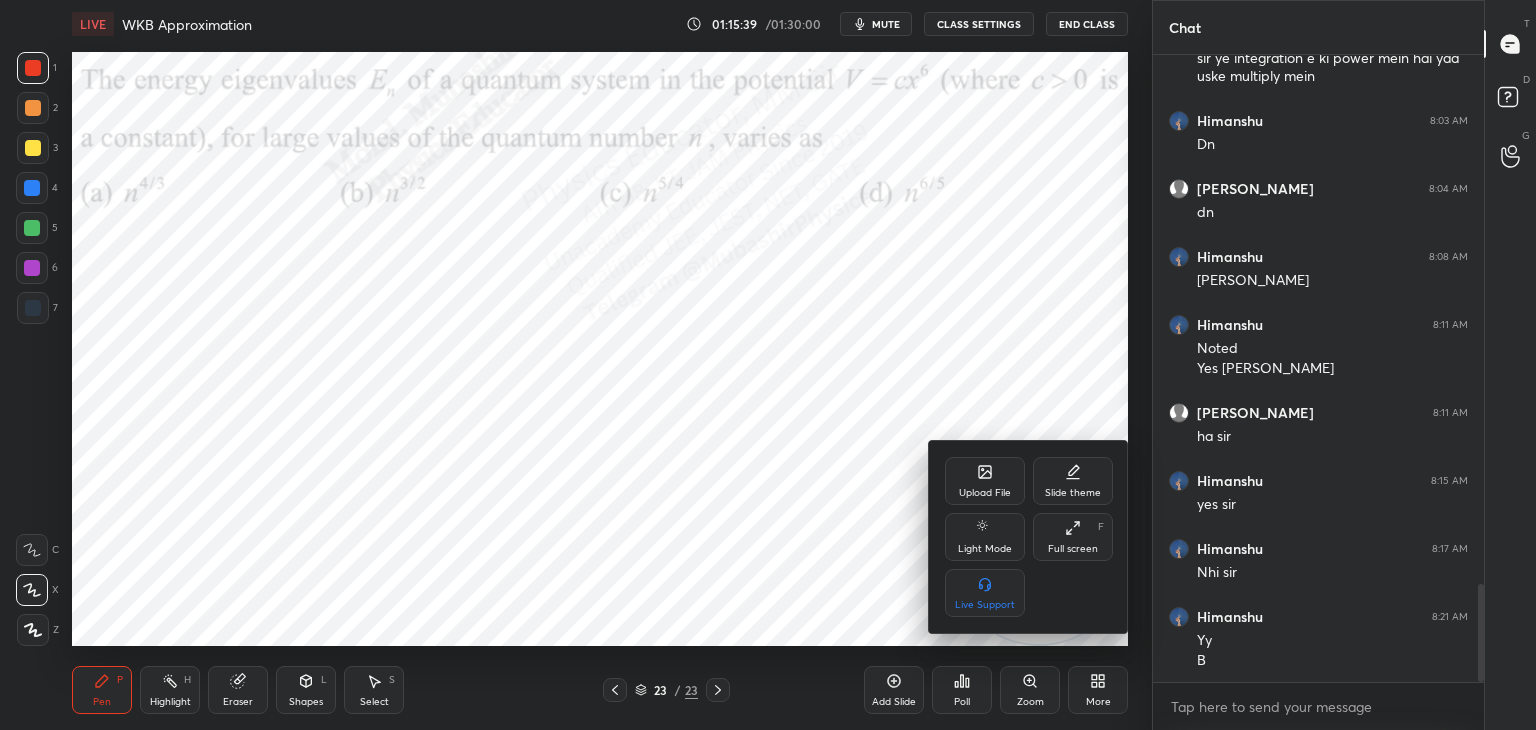 click on "Upload File" at bounding box center [985, 481] 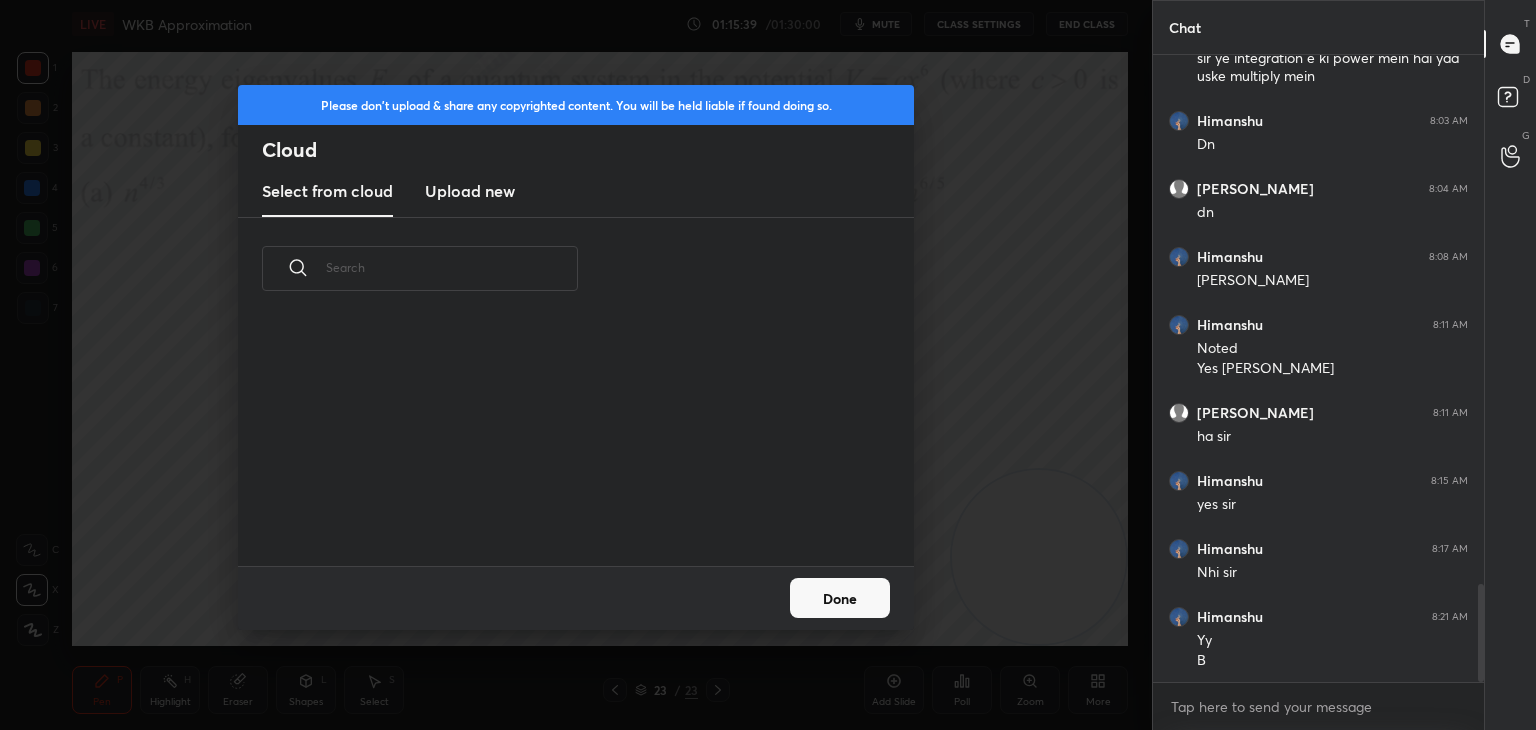 scroll, scrollTop: 5, scrollLeft: 10, axis: both 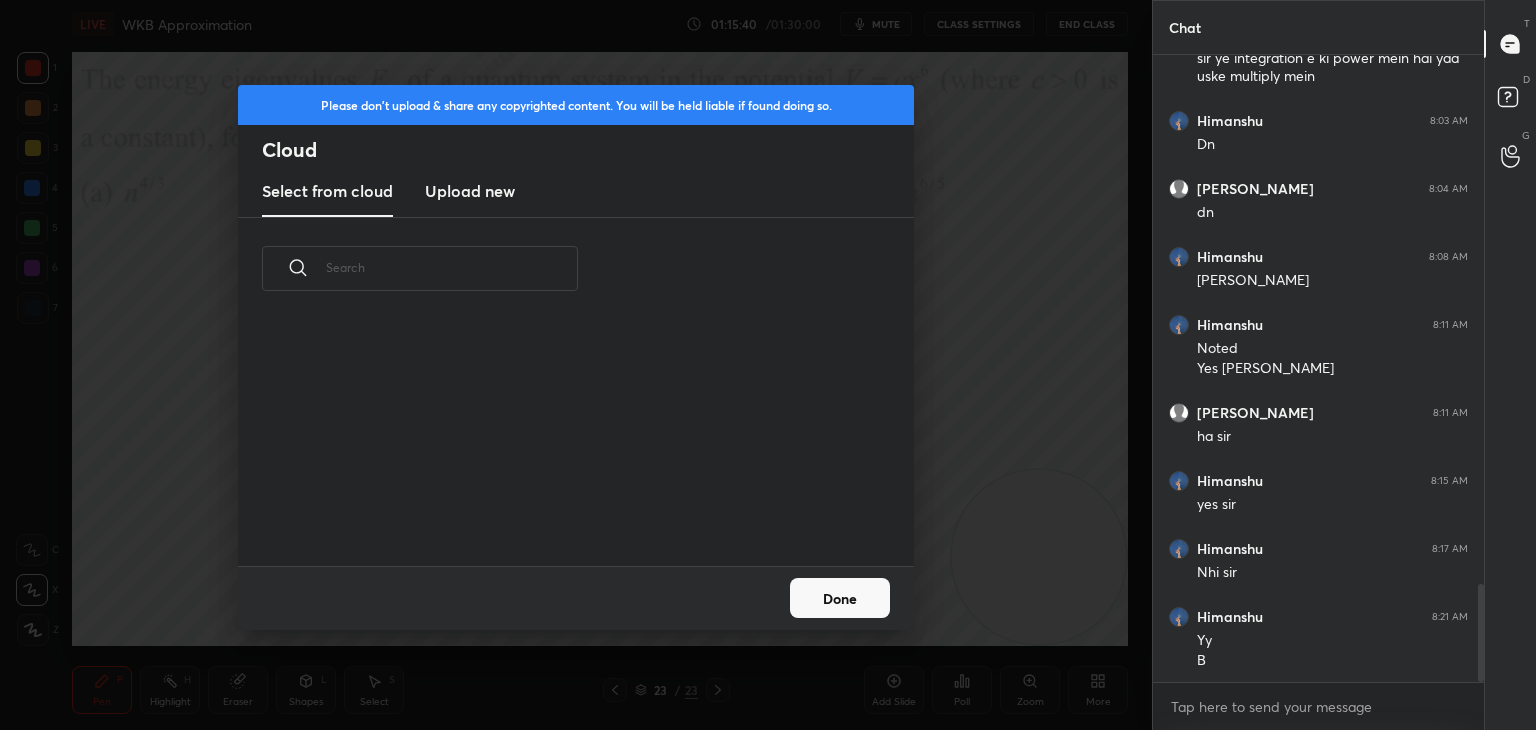 click on "Upload new" at bounding box center [470, 191] 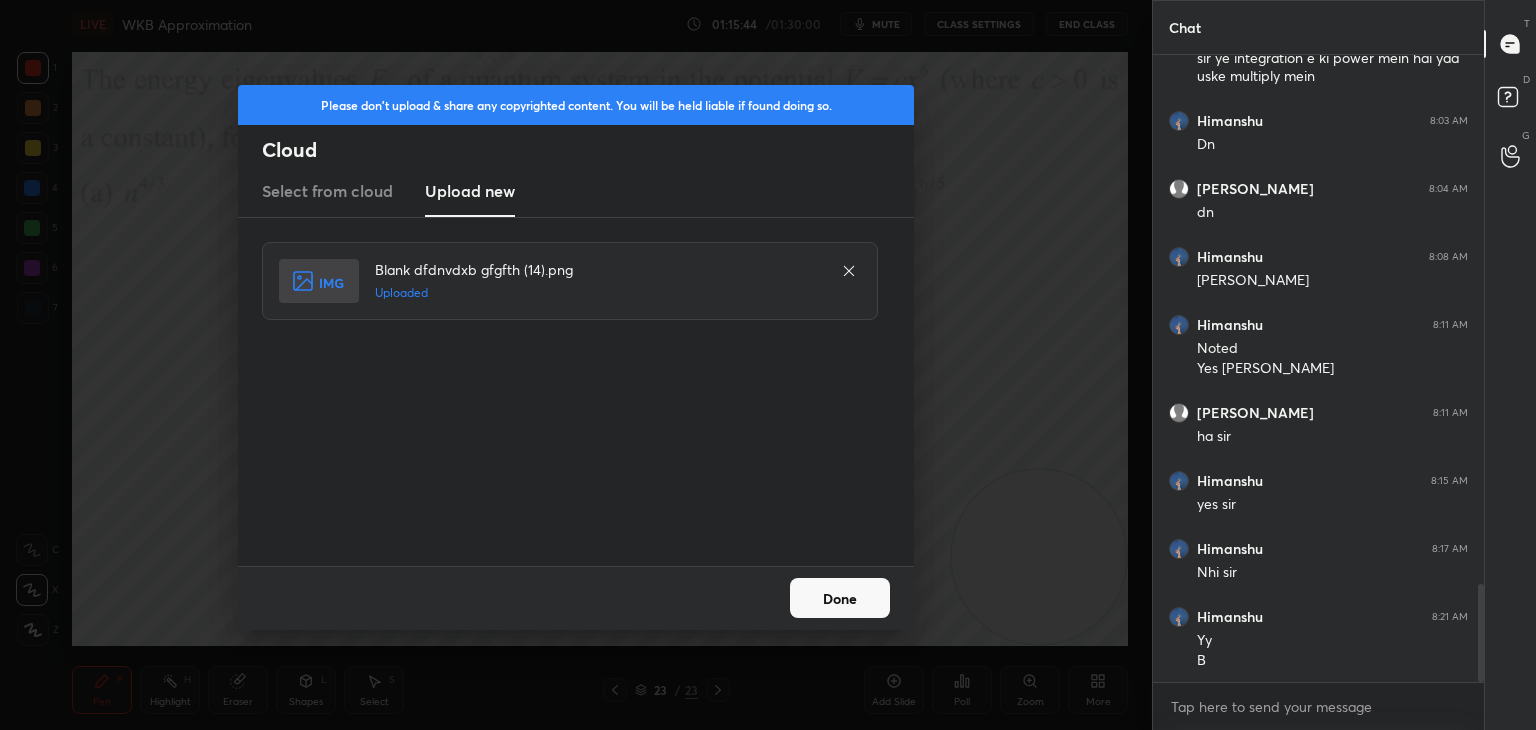click on "Done" at bounding box center (840, 598) 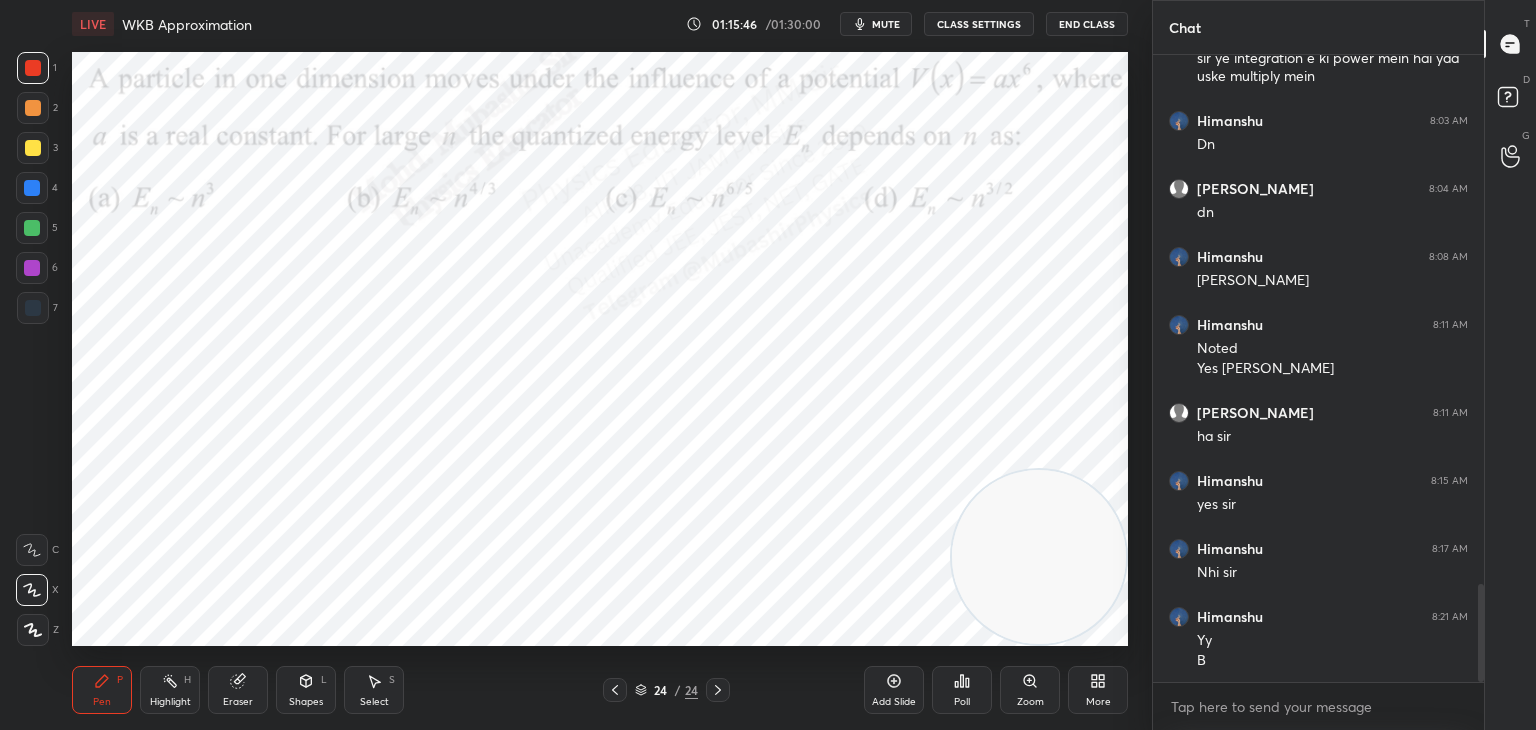 drag, startPoint x: 36, startPoint y: 154, endPoint x: 69, endPoint y: 156, distance: 33.06055 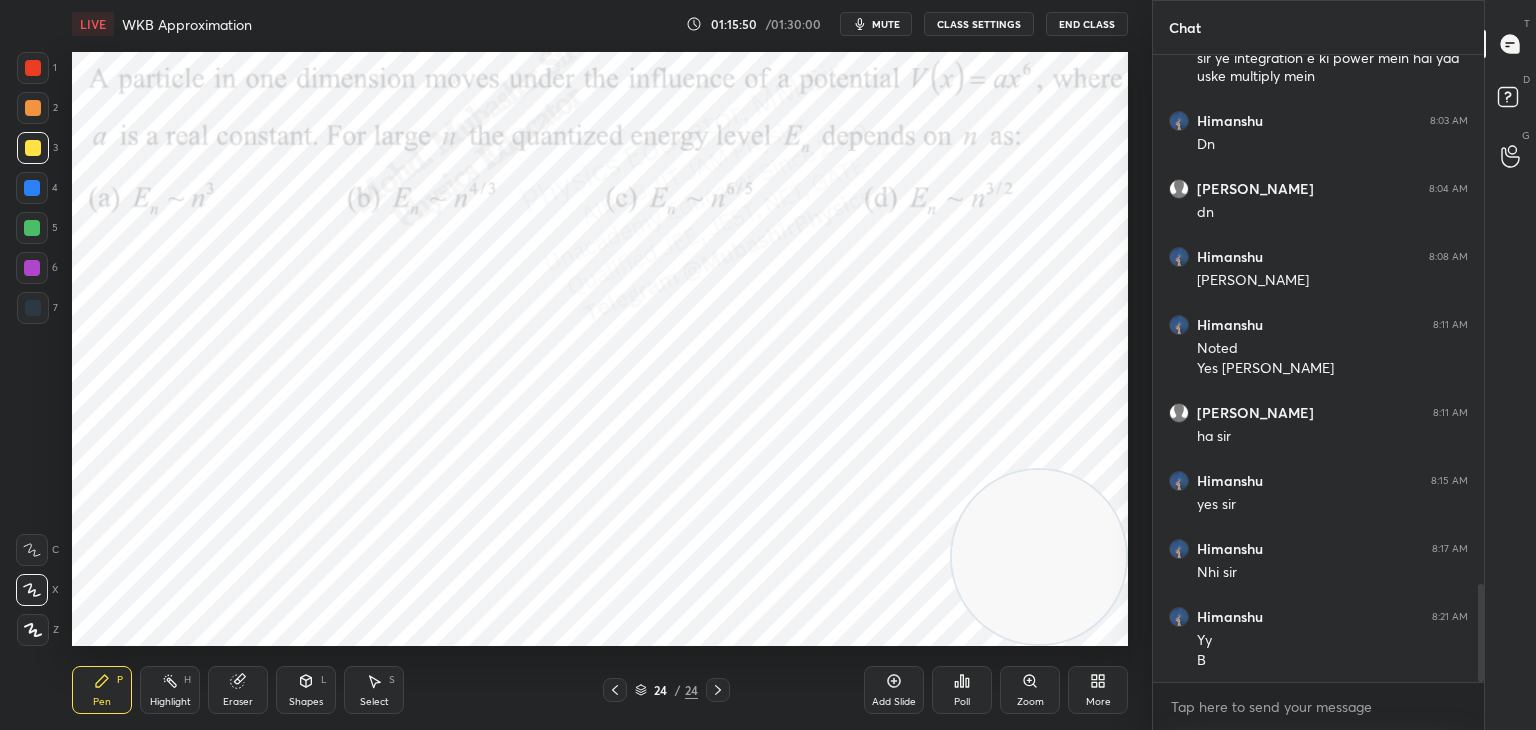 drag, startPoint x: 616, startPoint y: 694, endPoint x: 508, endPoint y: 665, distance: 111.82576 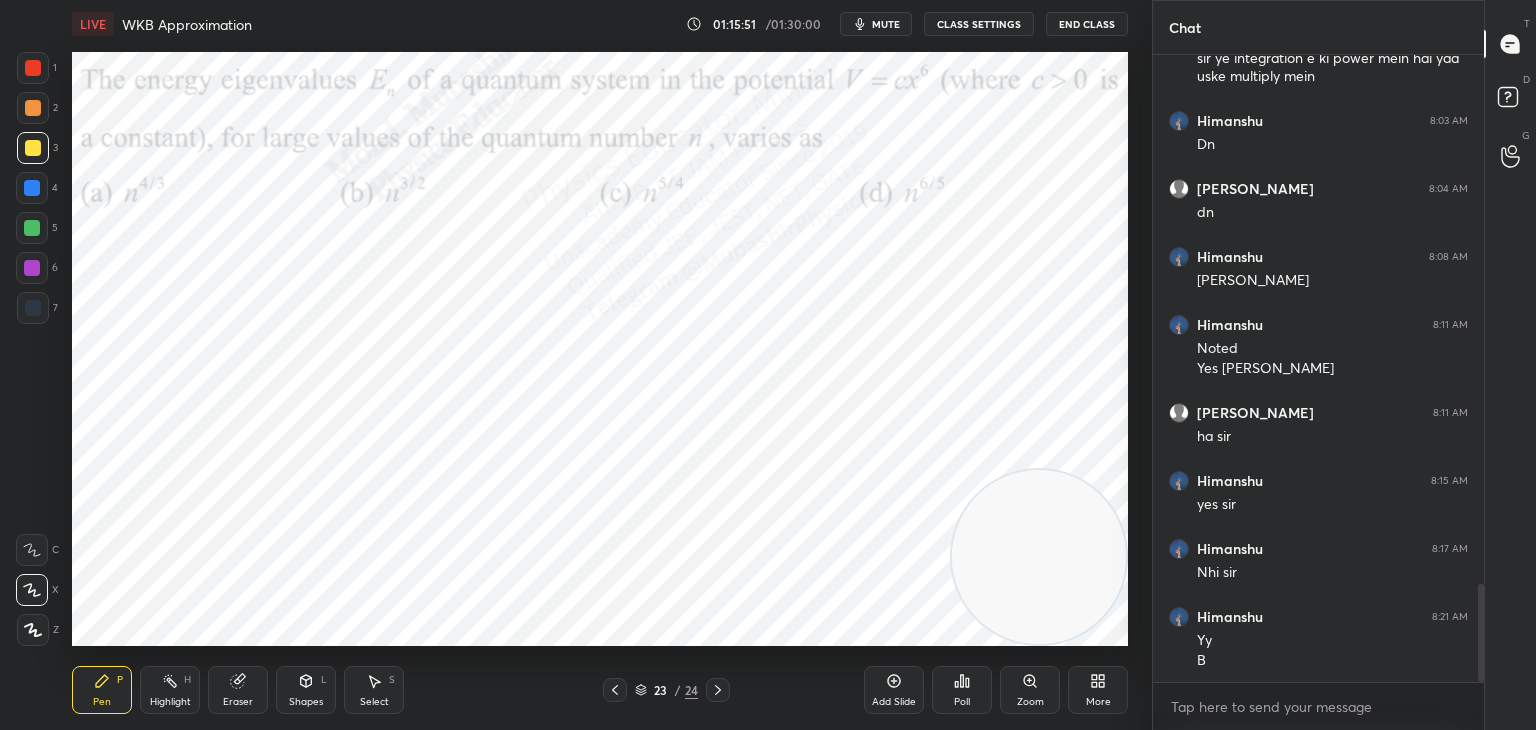 click on "Select S" at bounding box center (374, 690) 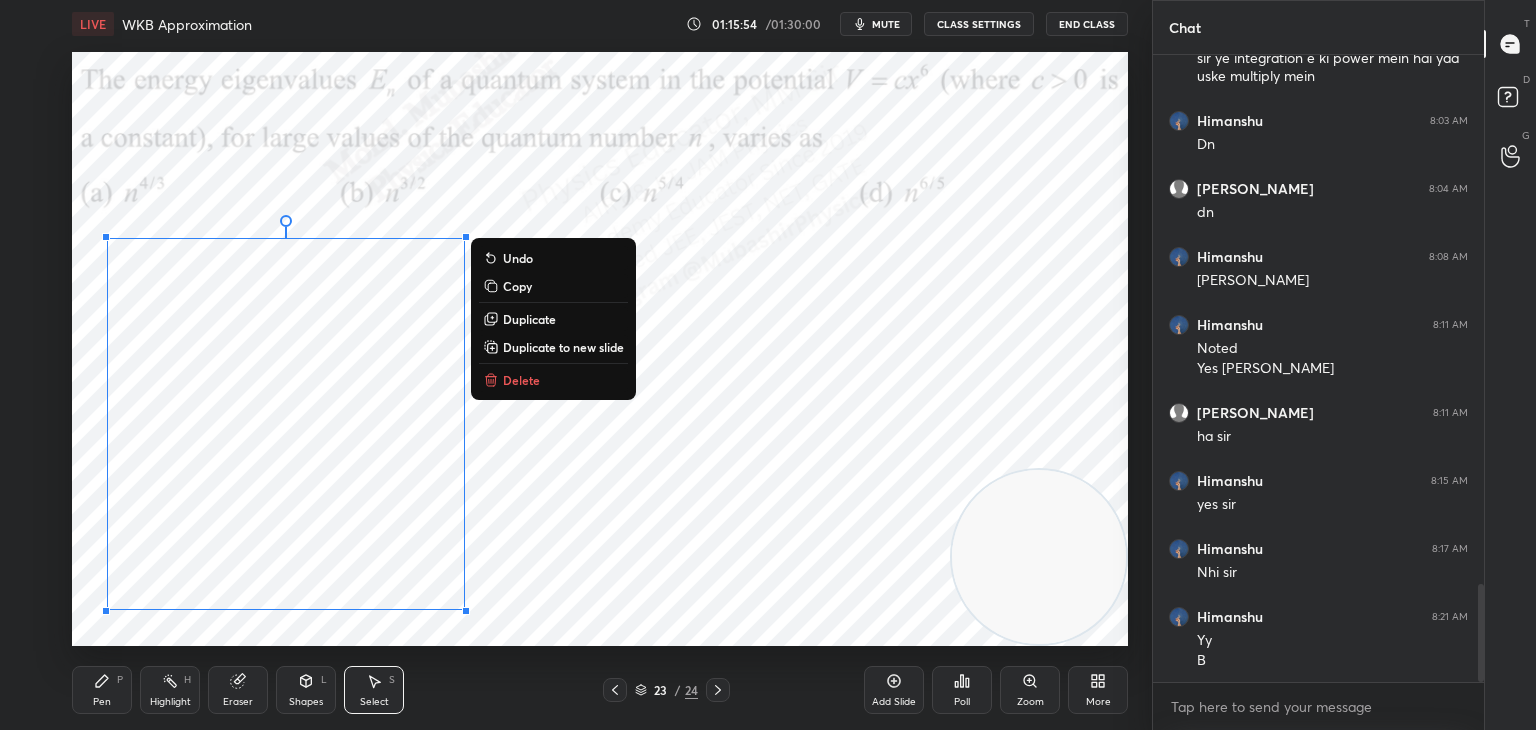 drag, startPoint x: 96, startPoint y: 245, endPoint x: 476, endPoint y: 637, distance: 545.9524 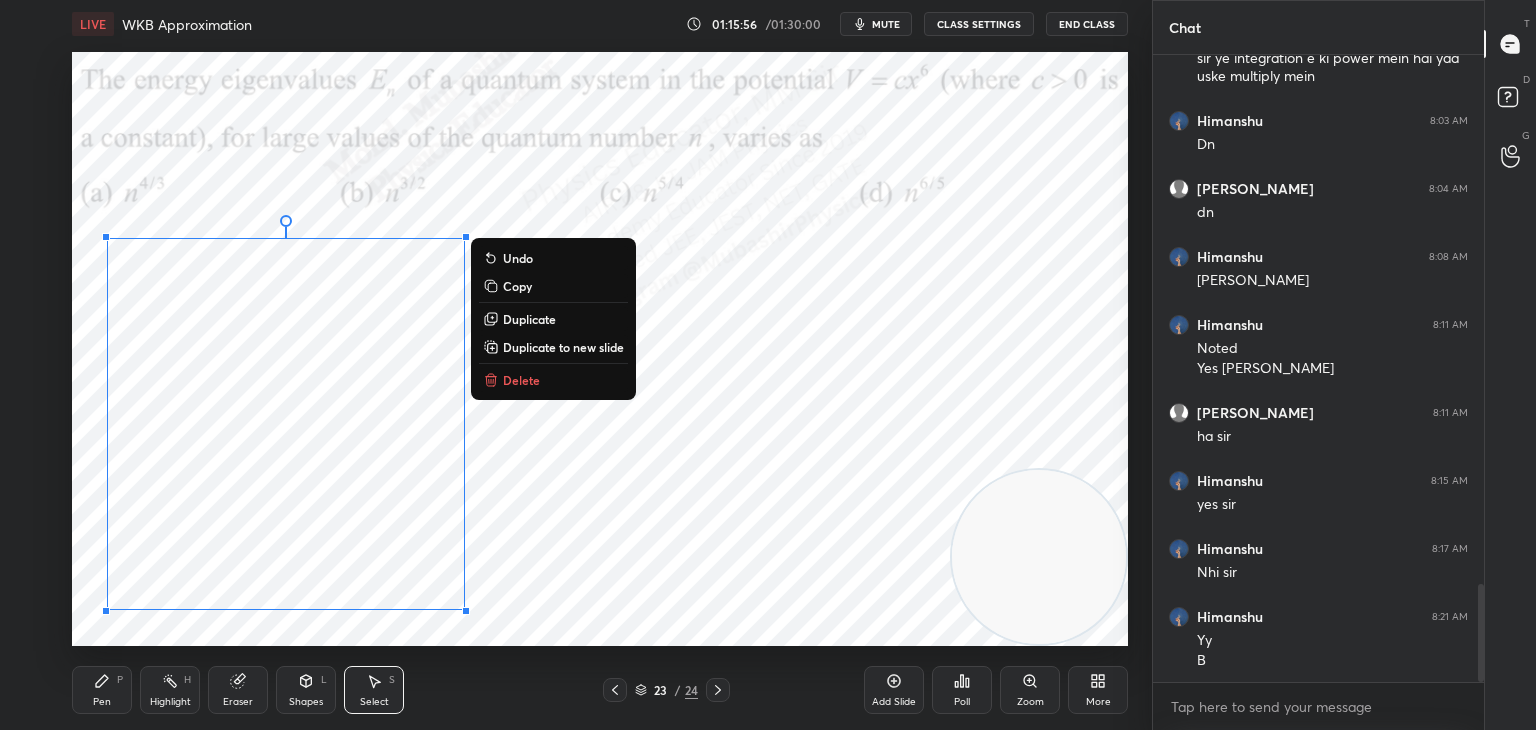 click on "0 ° Undo Copy Duplicate Duplicate to new slide Delete" at bounding box center [600, 349] 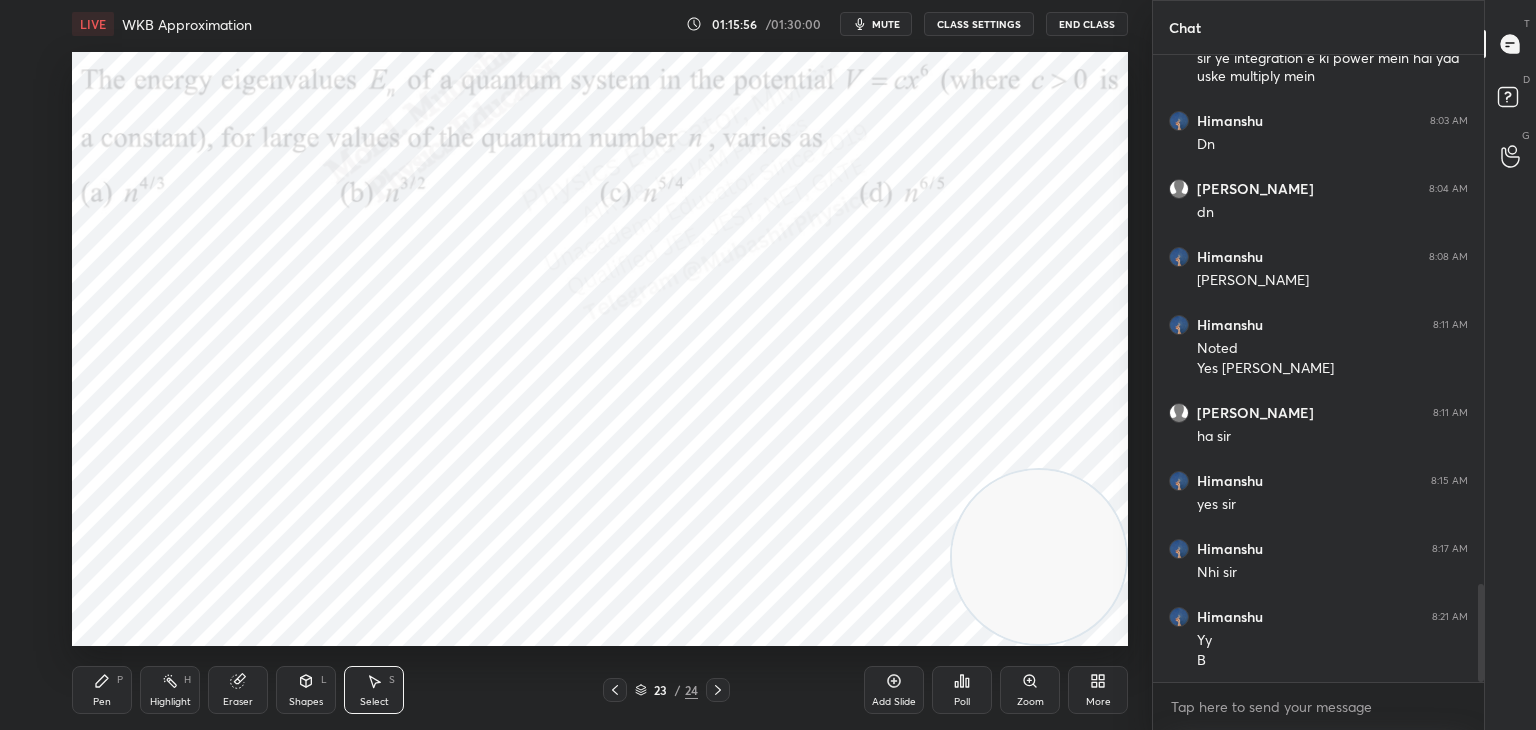 click on "0 ° Undo Copy Duplicate Duplicate to new slide Delete" at bounding box center [600, 349] 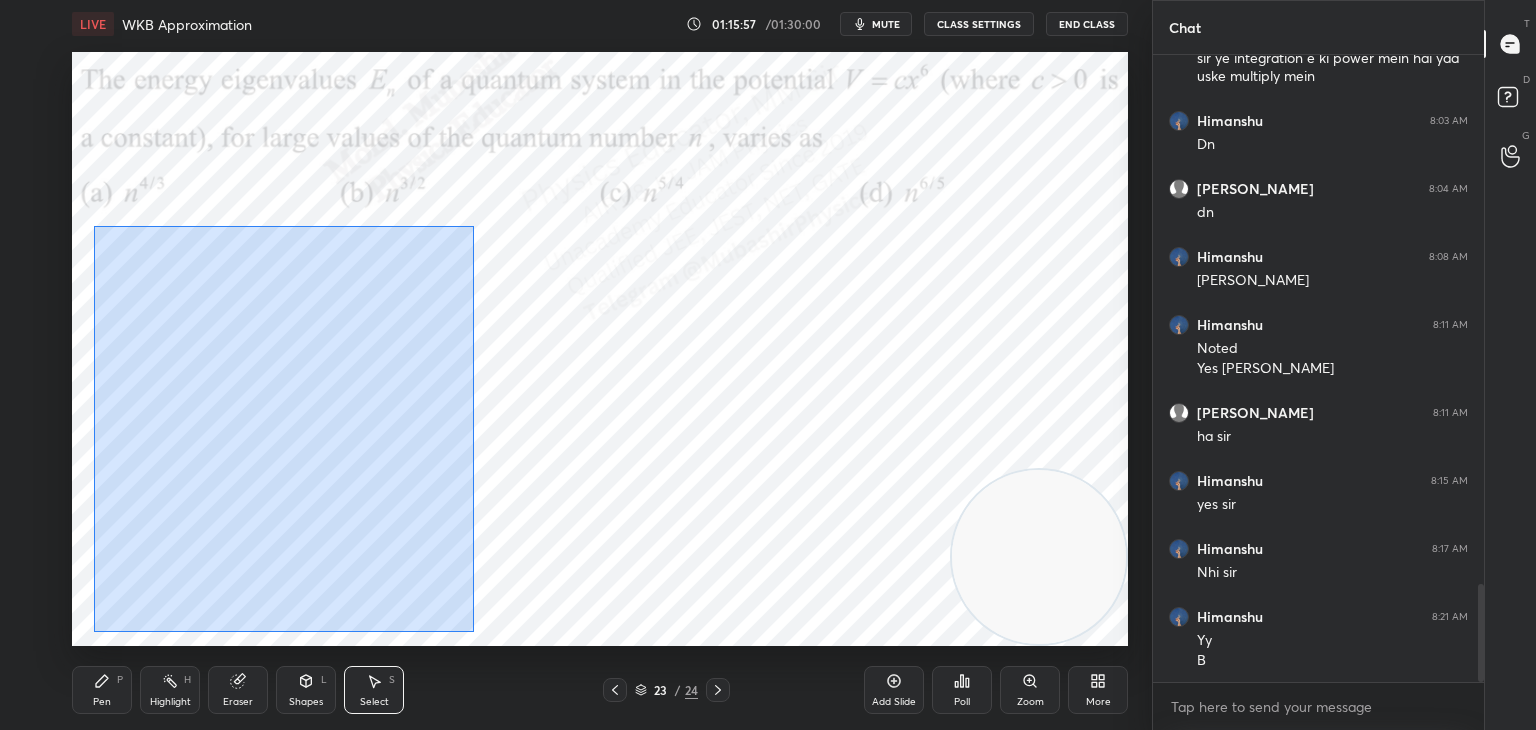 drag, startPoint x: 145, startPoint y: 244, endPoint x: 473, endPoint y: 632, distance: 508.063 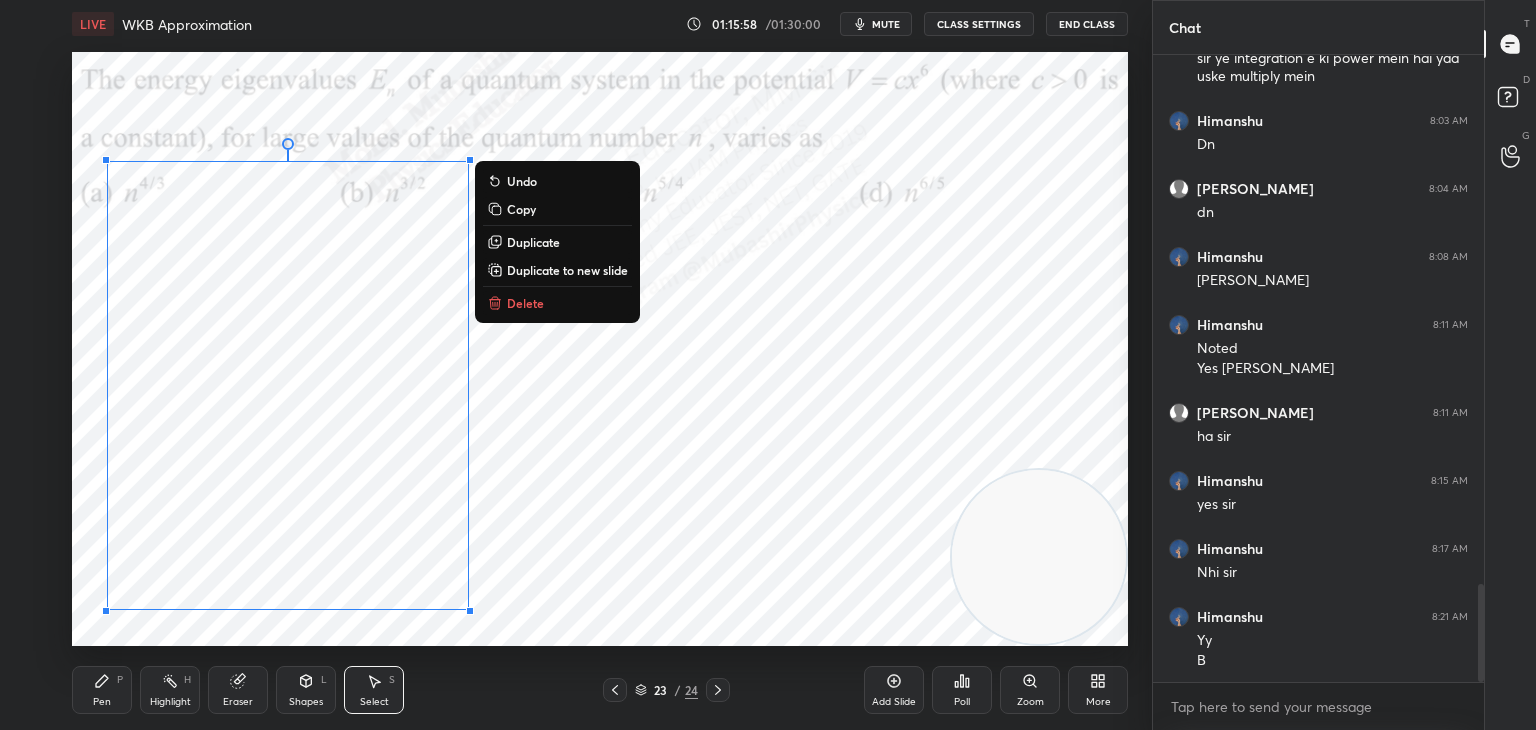 click on "Copy" at bounding box center [521, 209] 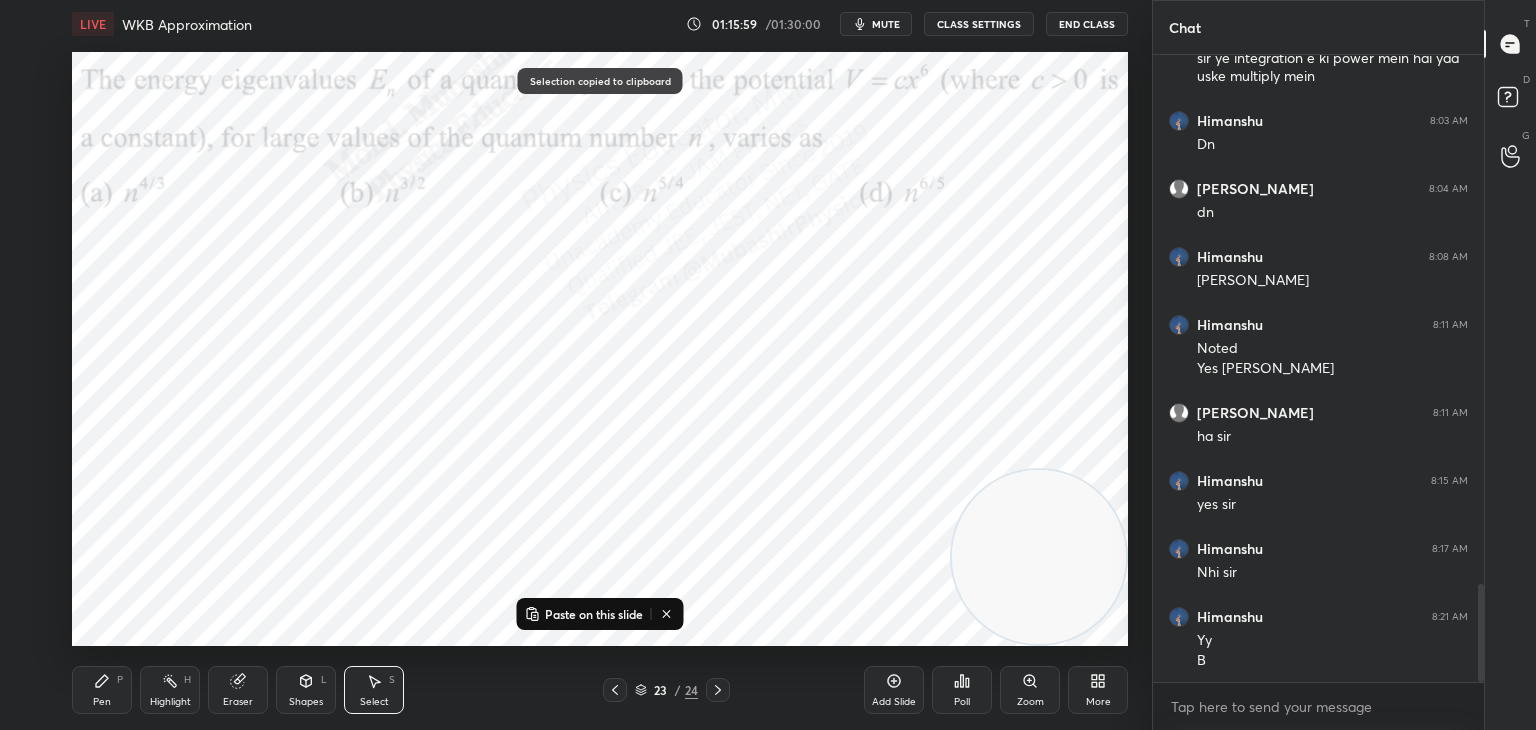 click 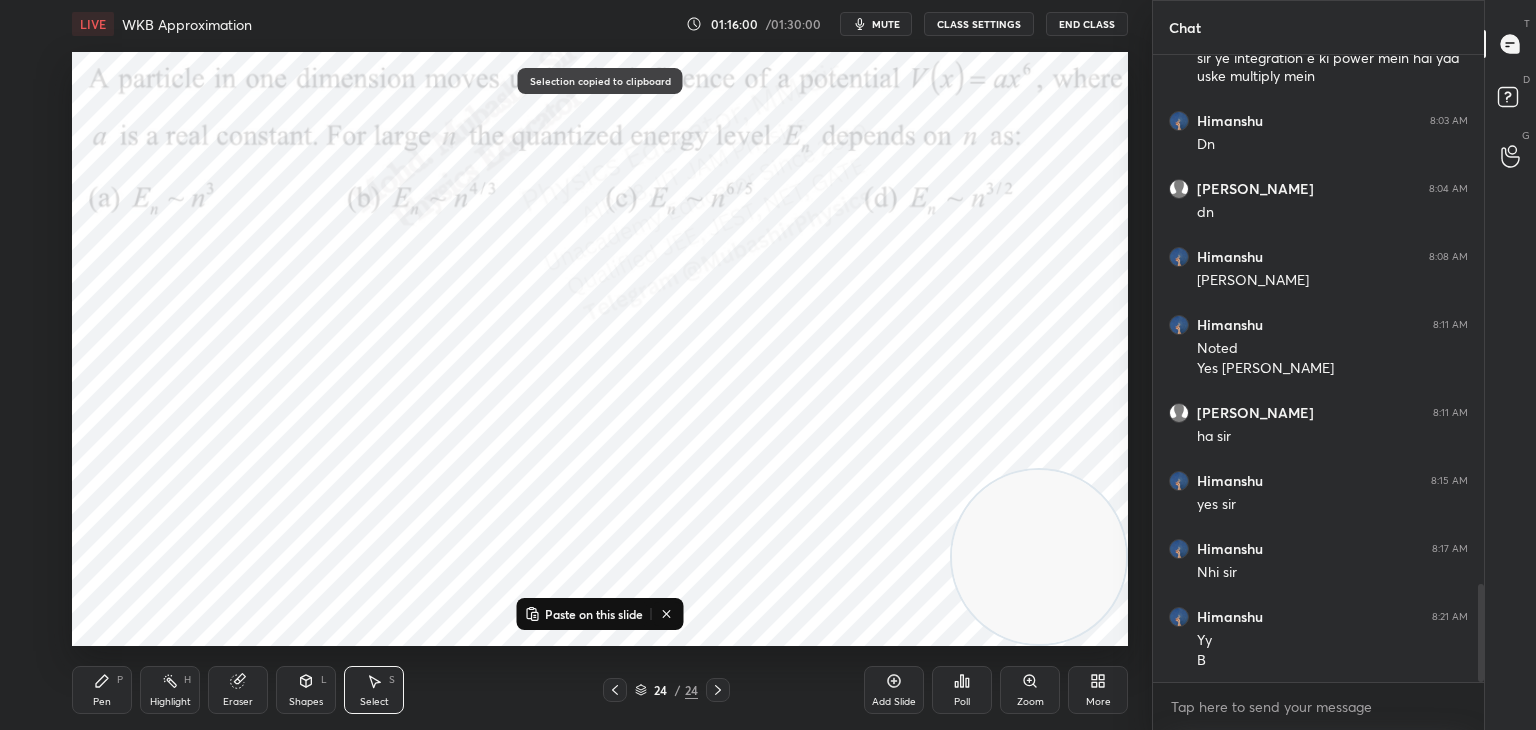 click on "Paste on this slide" at bounding box center (594, 614) 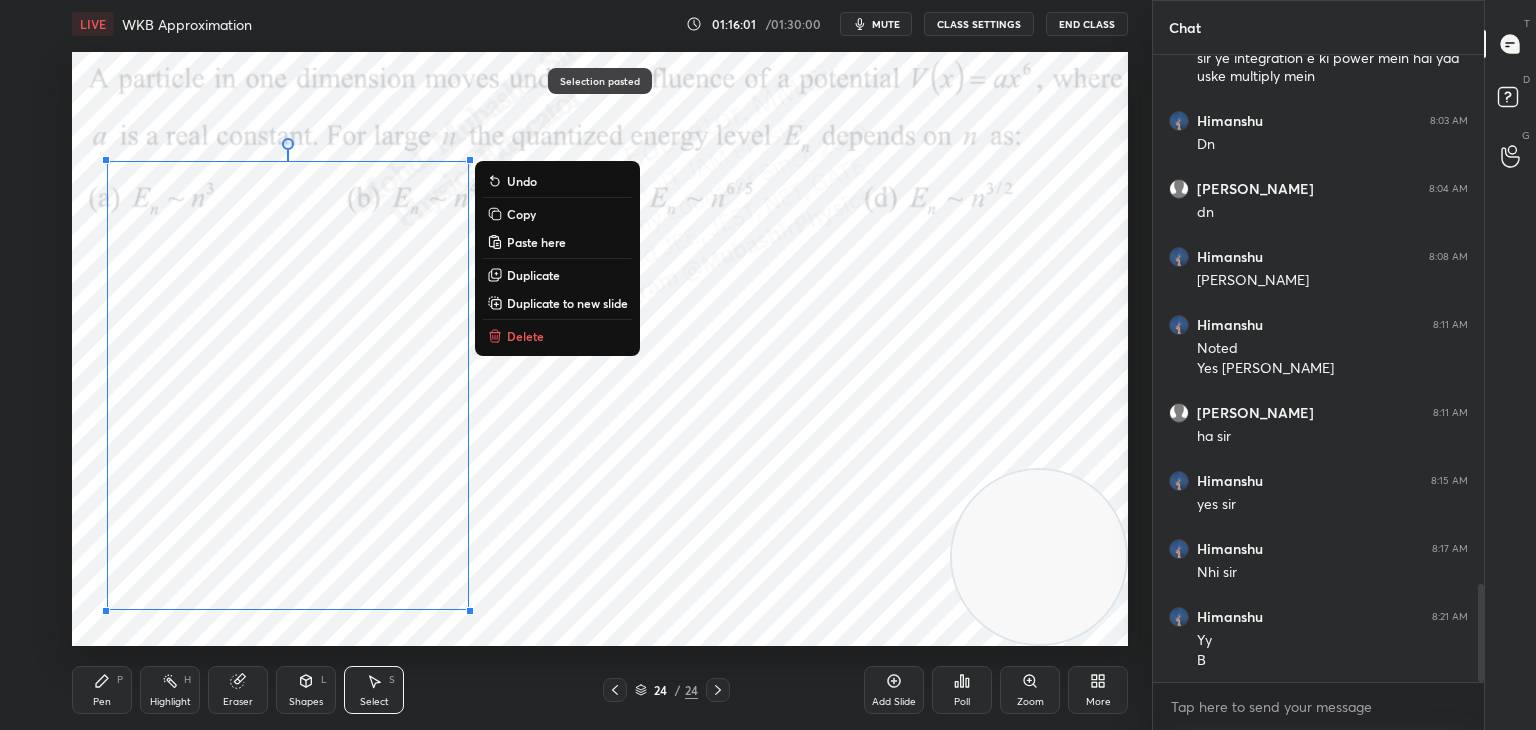 click on "0 ° Undo Copy Paste here Duplicate Duplicate to new slide Delete" at bounding box center (600, 349) 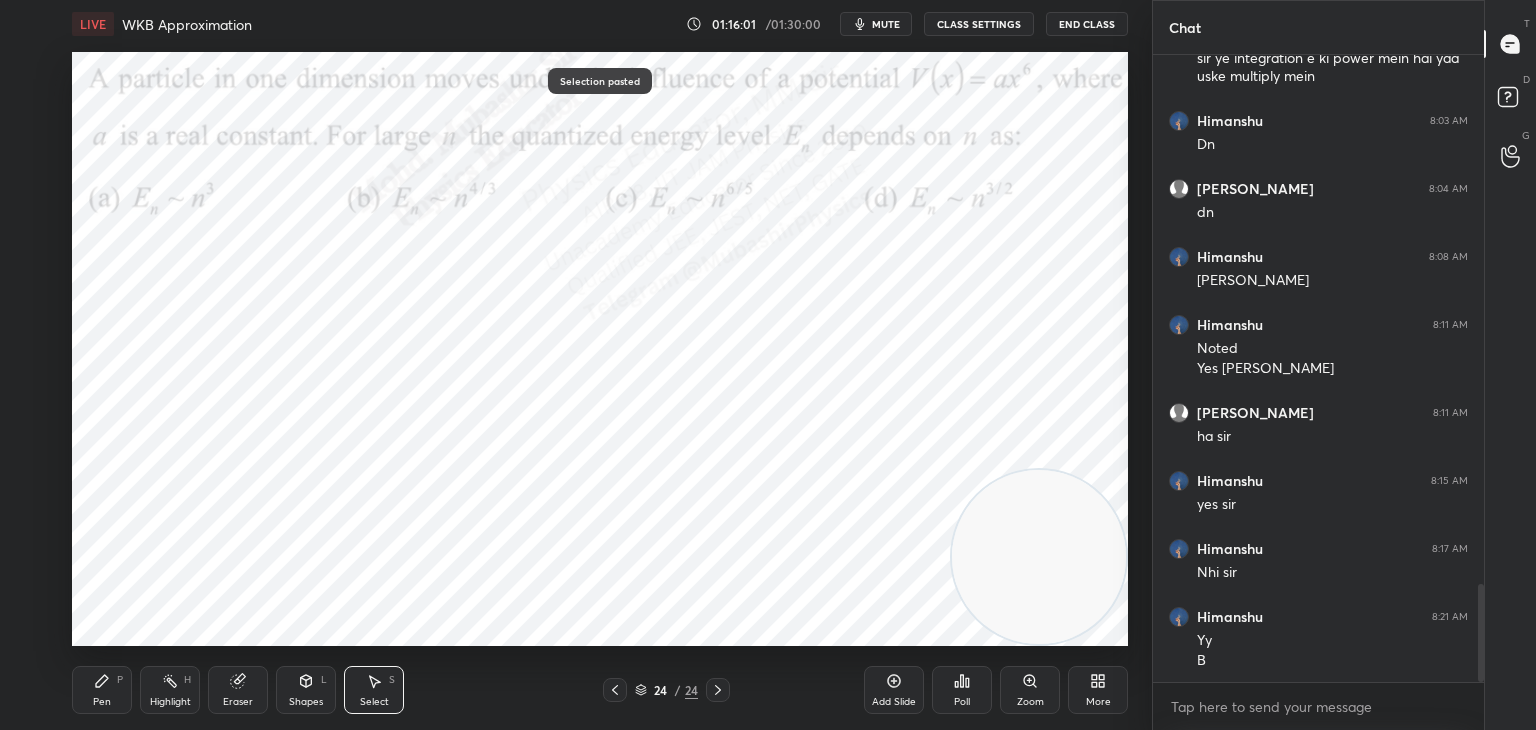 drag, startPoint x: 465, startPoint y: 224, endPoint x: 573, endPoint y: 254, distance: 112.08925 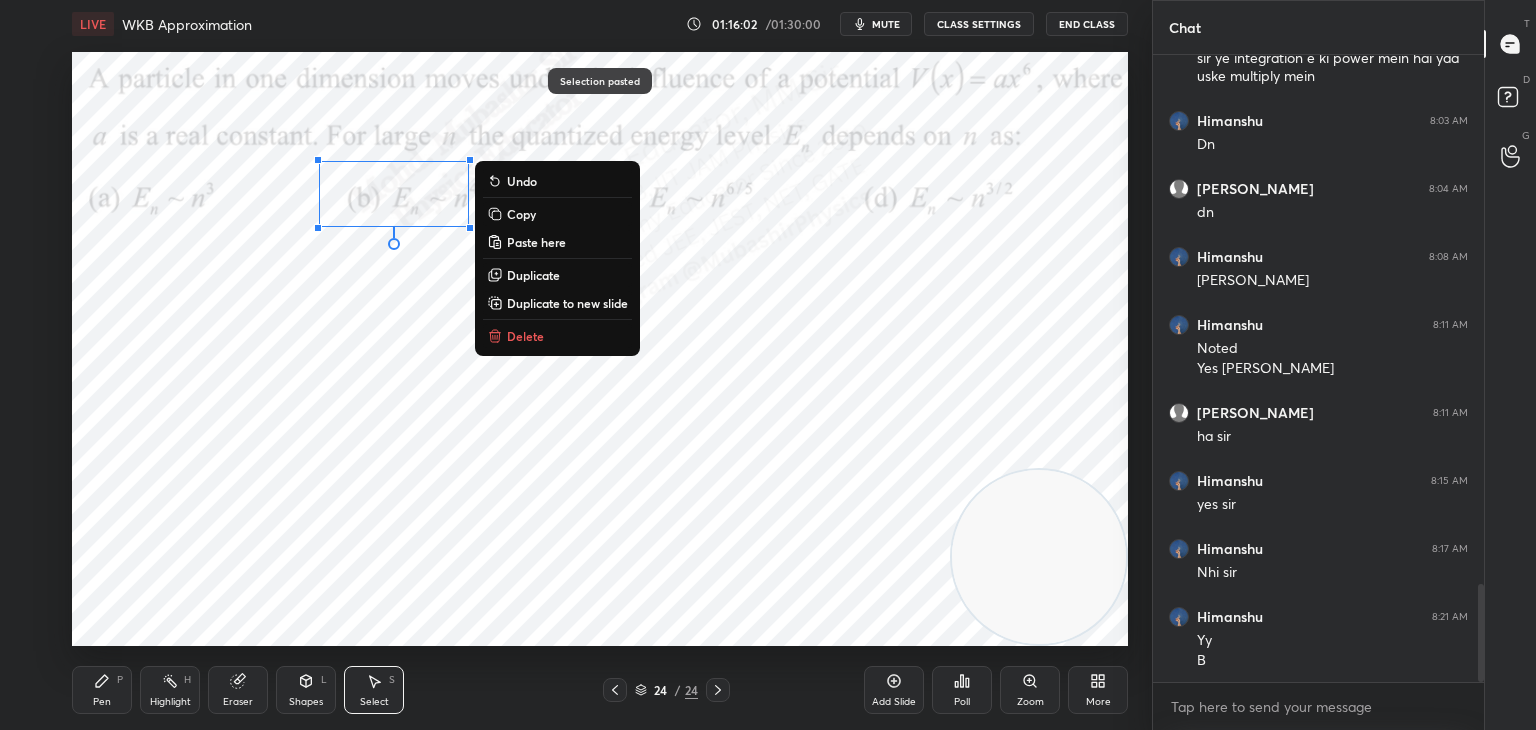 click on "Delete" at bounding box center [557, 336] 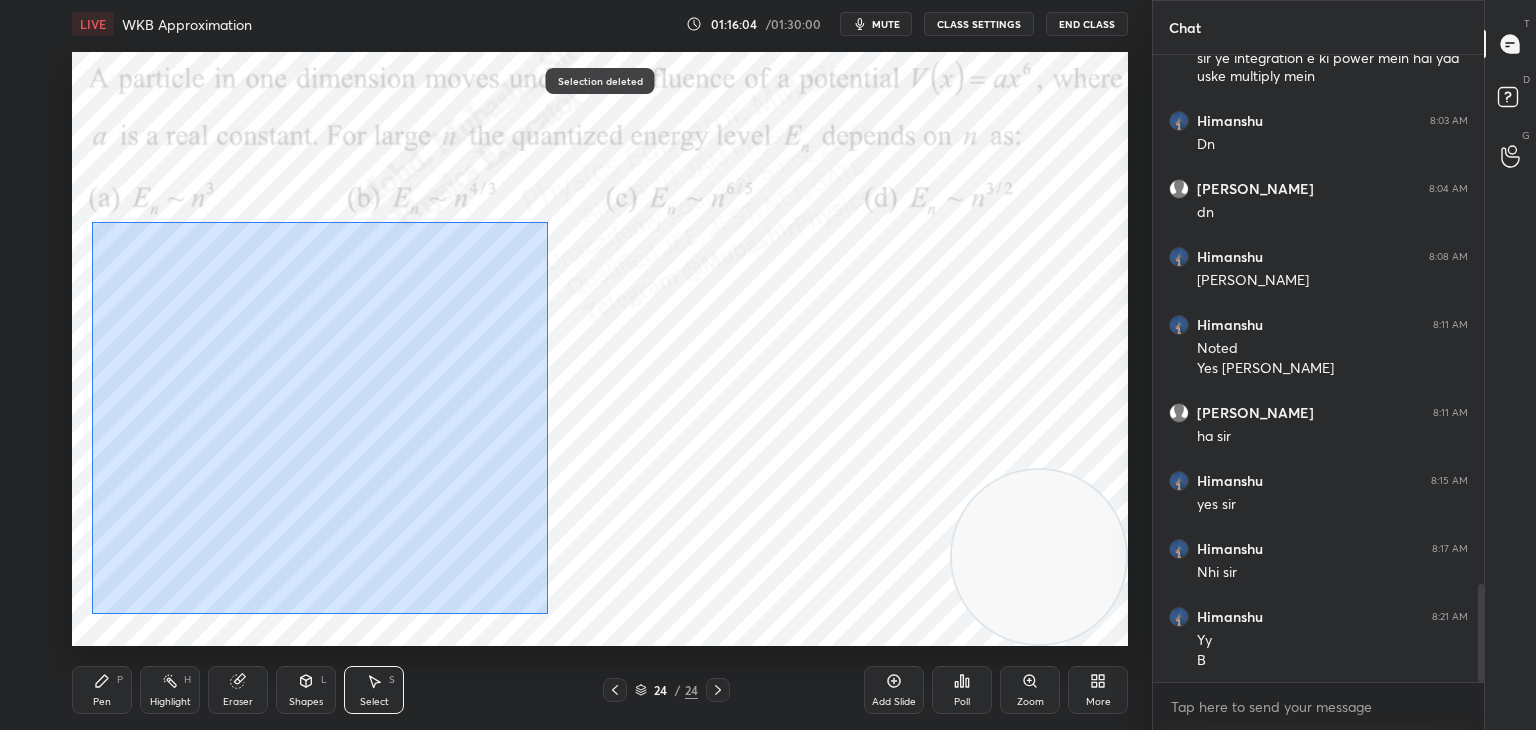 drag, startPoint x: 92, startPoint y: 222, endPoint x: 528, endPoint y: 617, distance: 588.3205 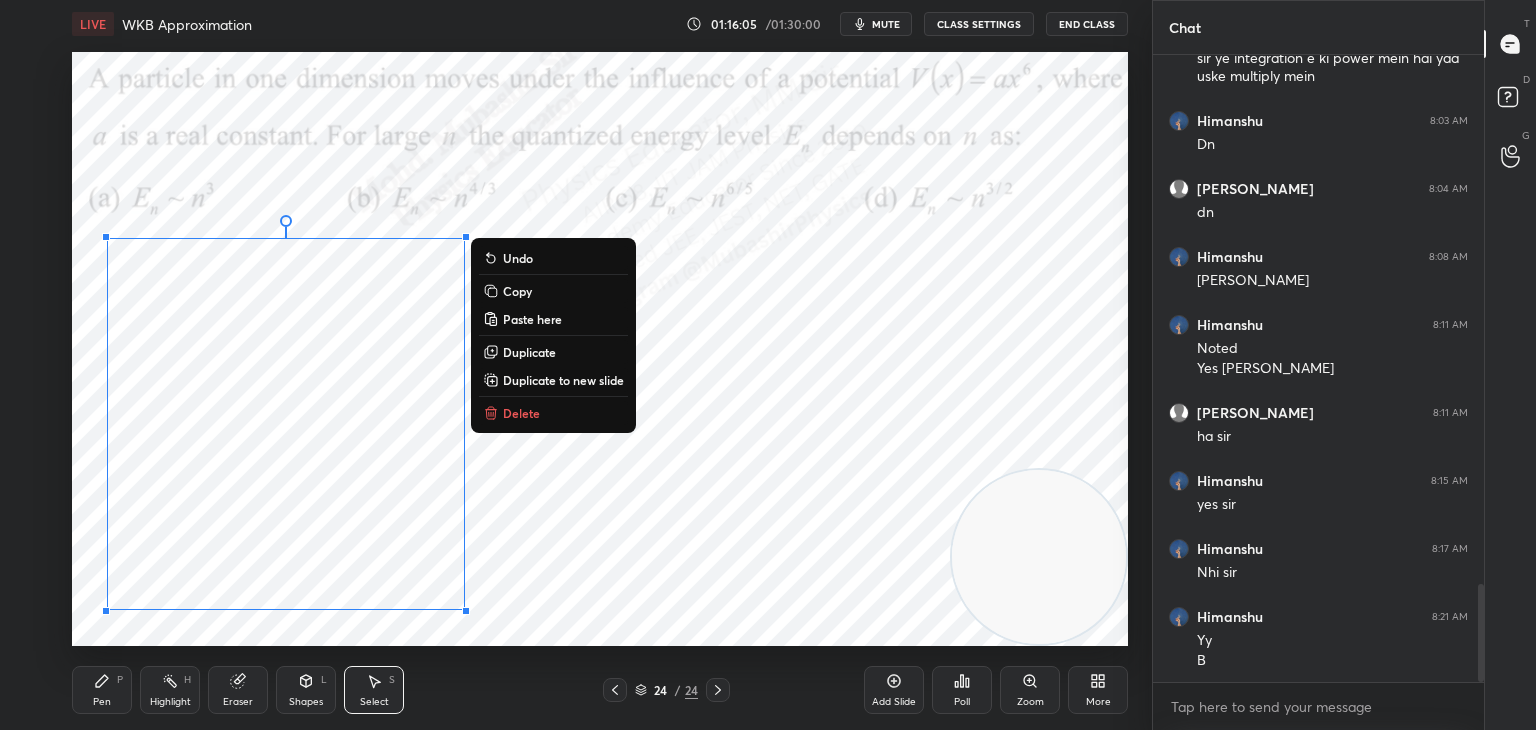 drag, startPoint x: 312, startPoint y: 561, endPoint x: 292, endPoint y: 565, distance: 20.396078 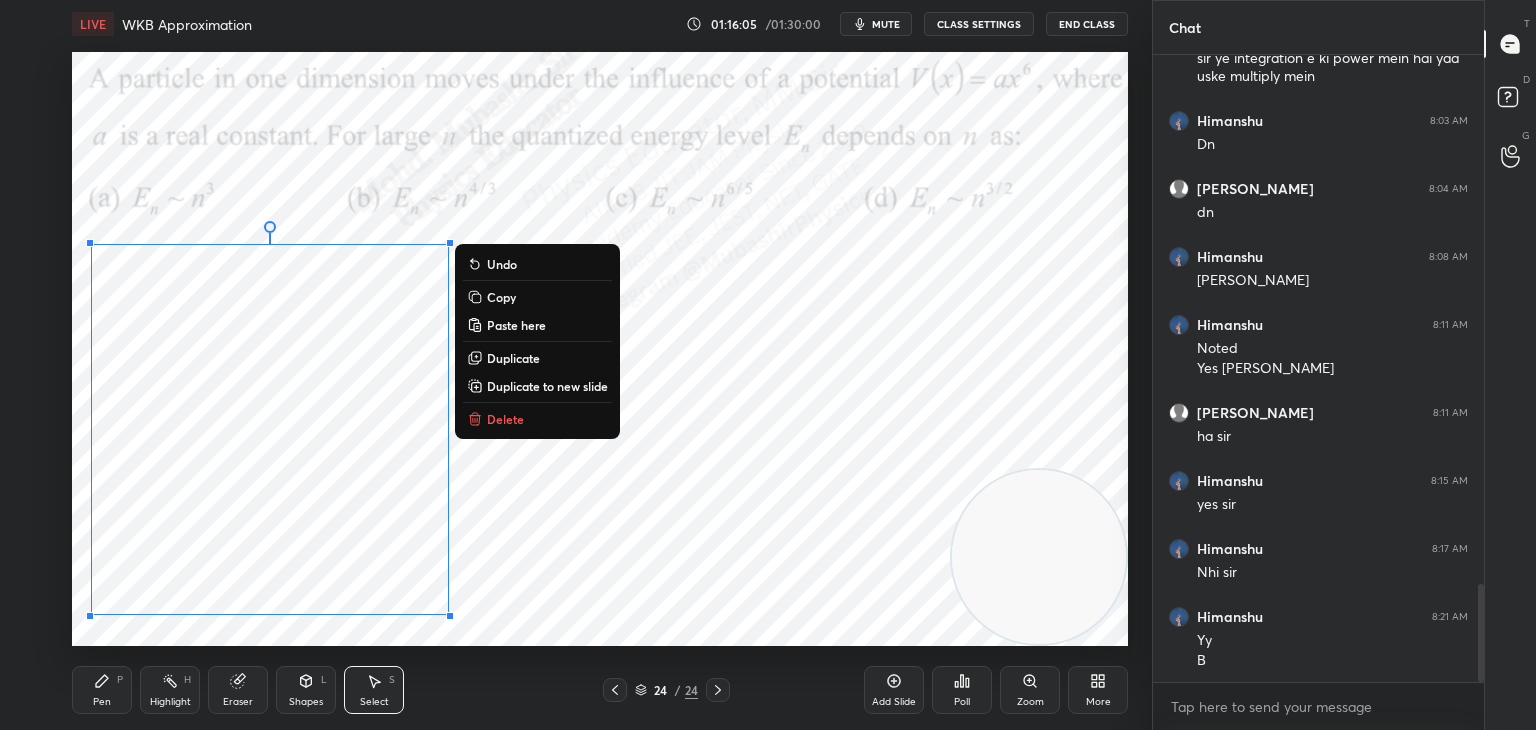 click on "Highlight" at bounding box center [170, 702] 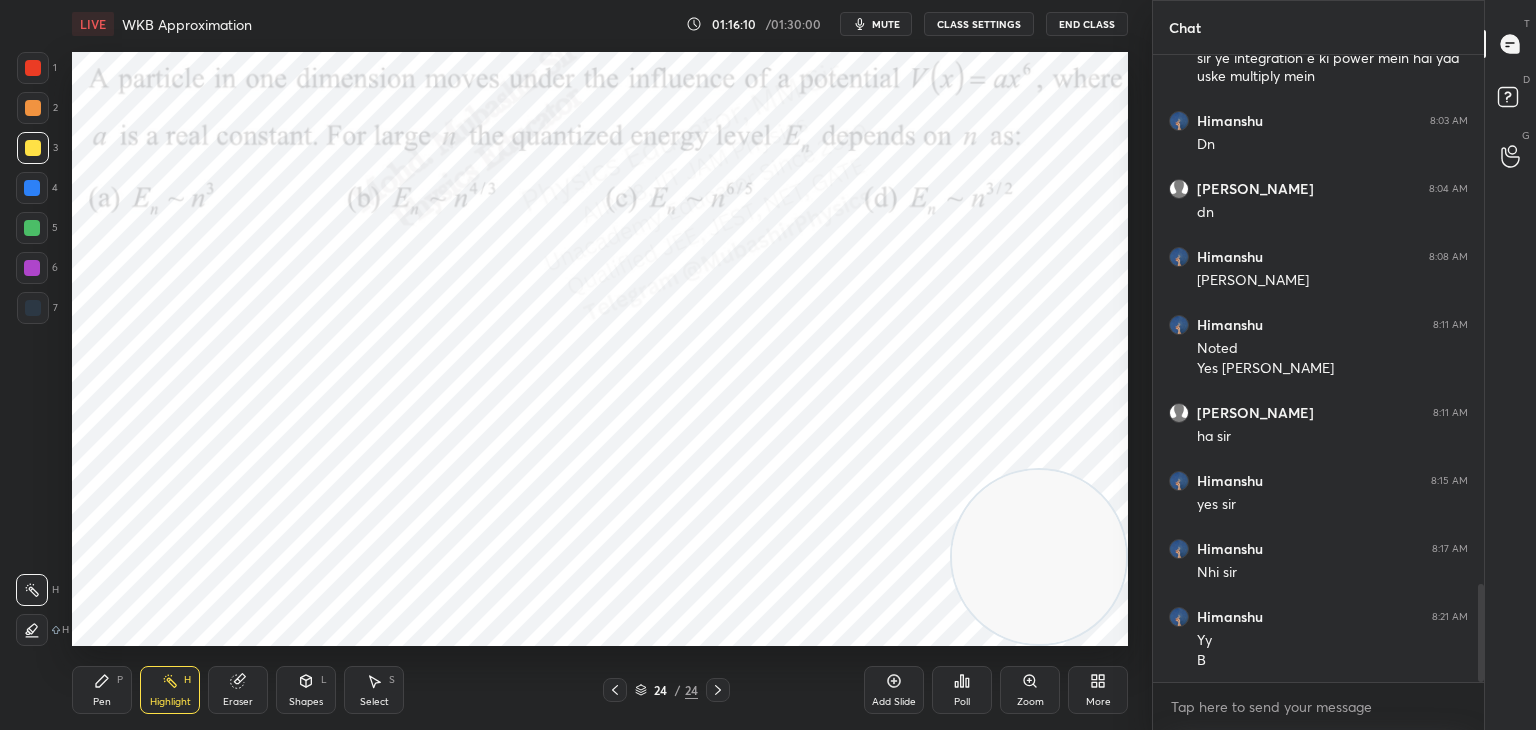 drag, startPoint x: 614, startPoint y: 680, endPoint x: 641, endPoint y: 649, distance: 41.109608 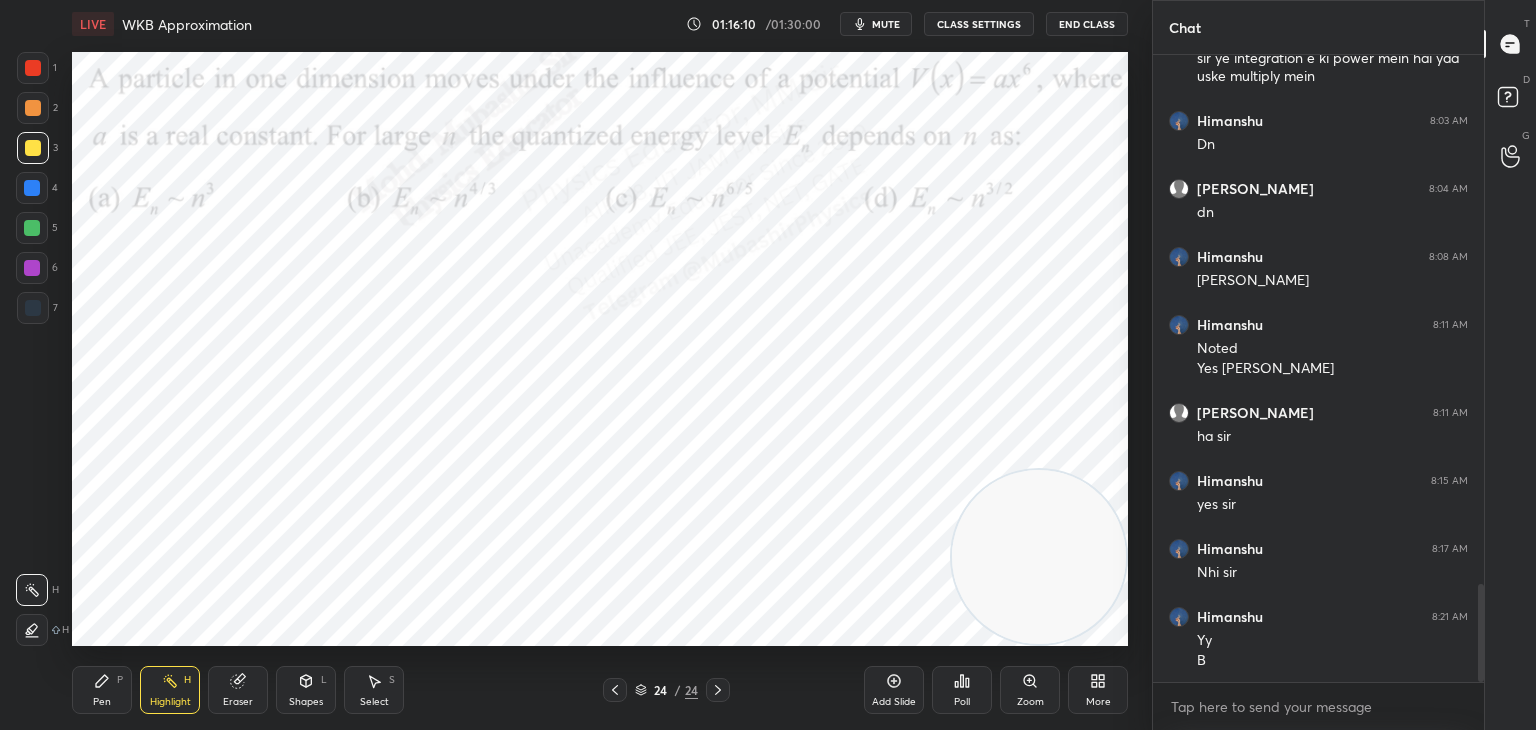 click at bounding box center (615, 690) 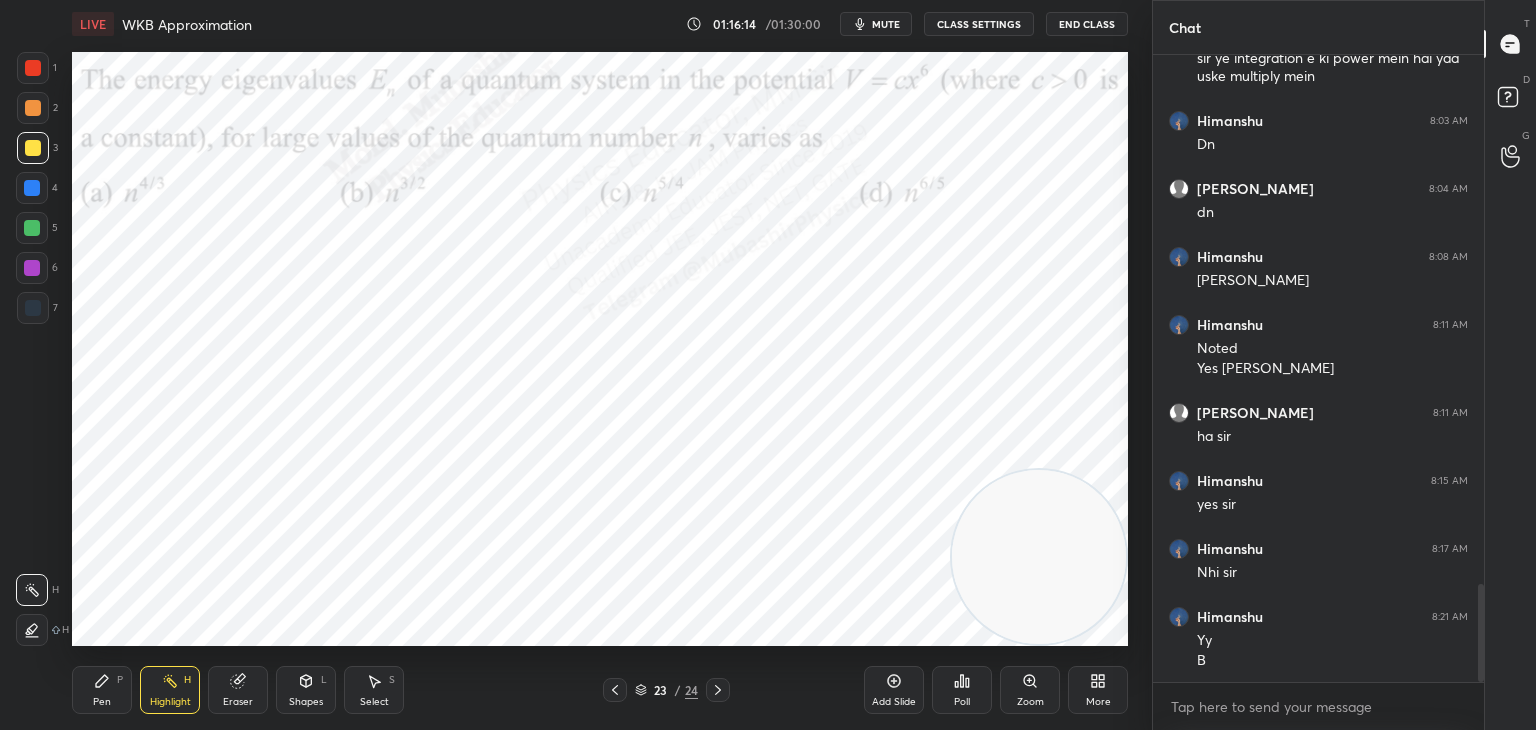 drag, startPoint x: 724, startPoint y: 690, endPoint x: 716, endPoint y: 657, distance: 33.955853 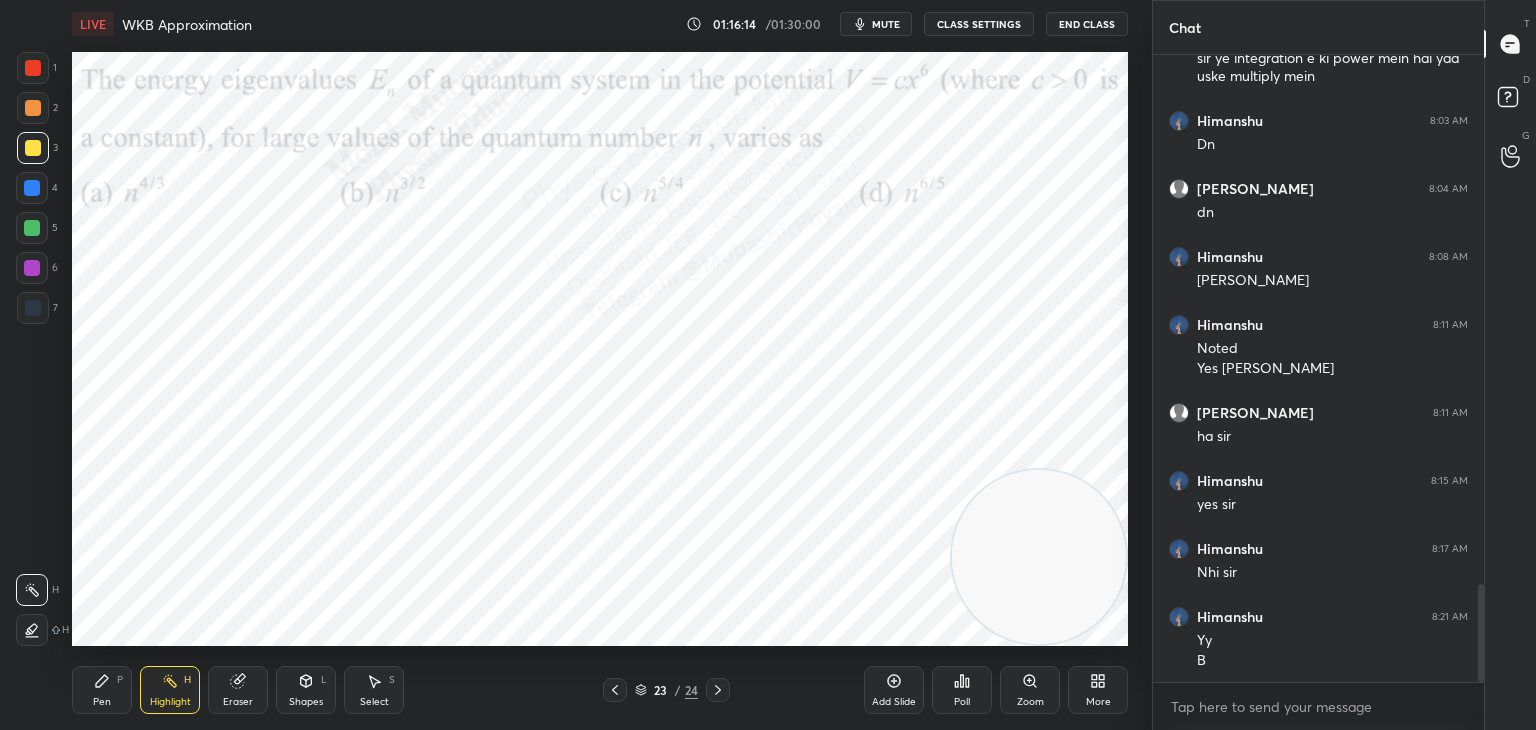 click at bounding box center (718, 690) 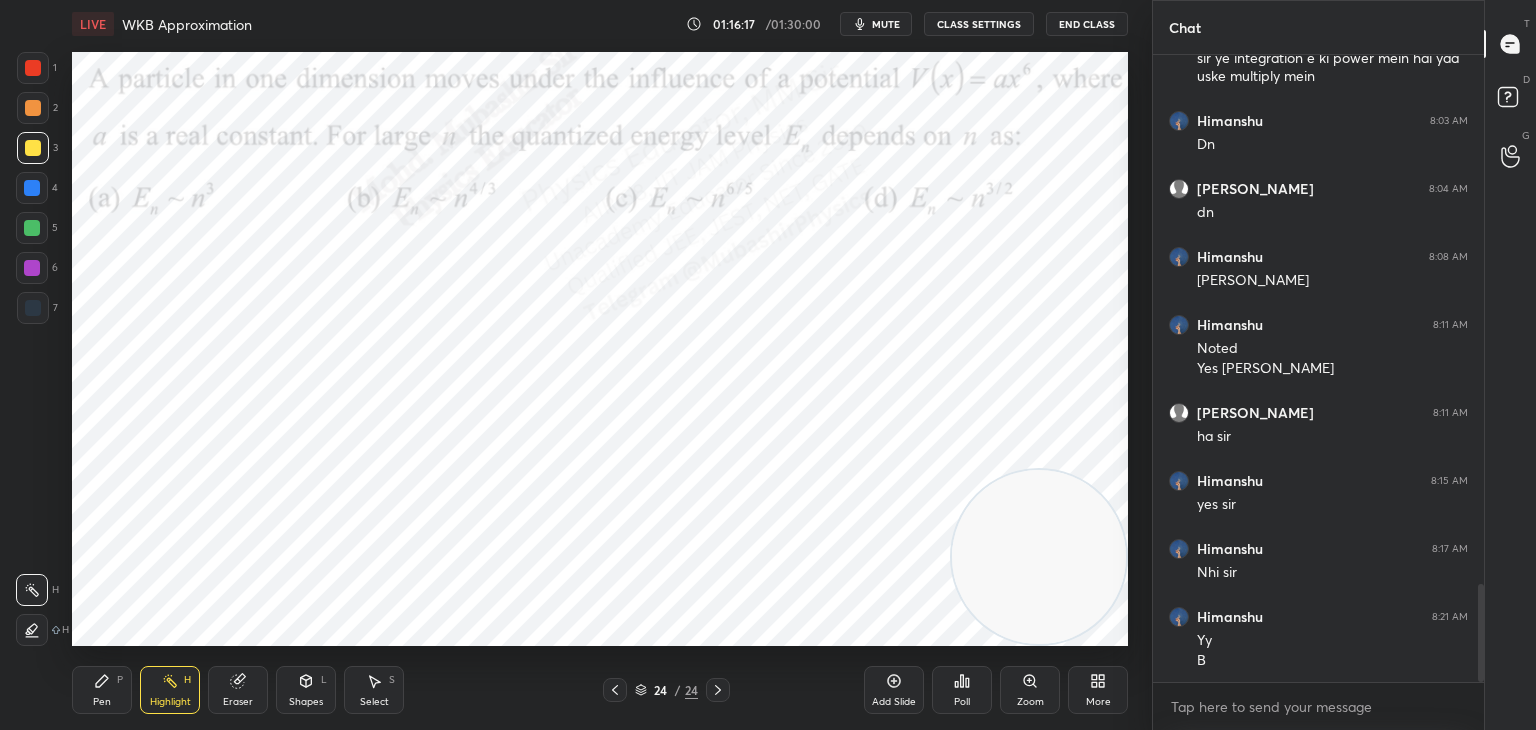 drag, startPoint x: 110, startPoint y: 678, endPoint x: 152, endPoint y: 654, distance: 48.373547 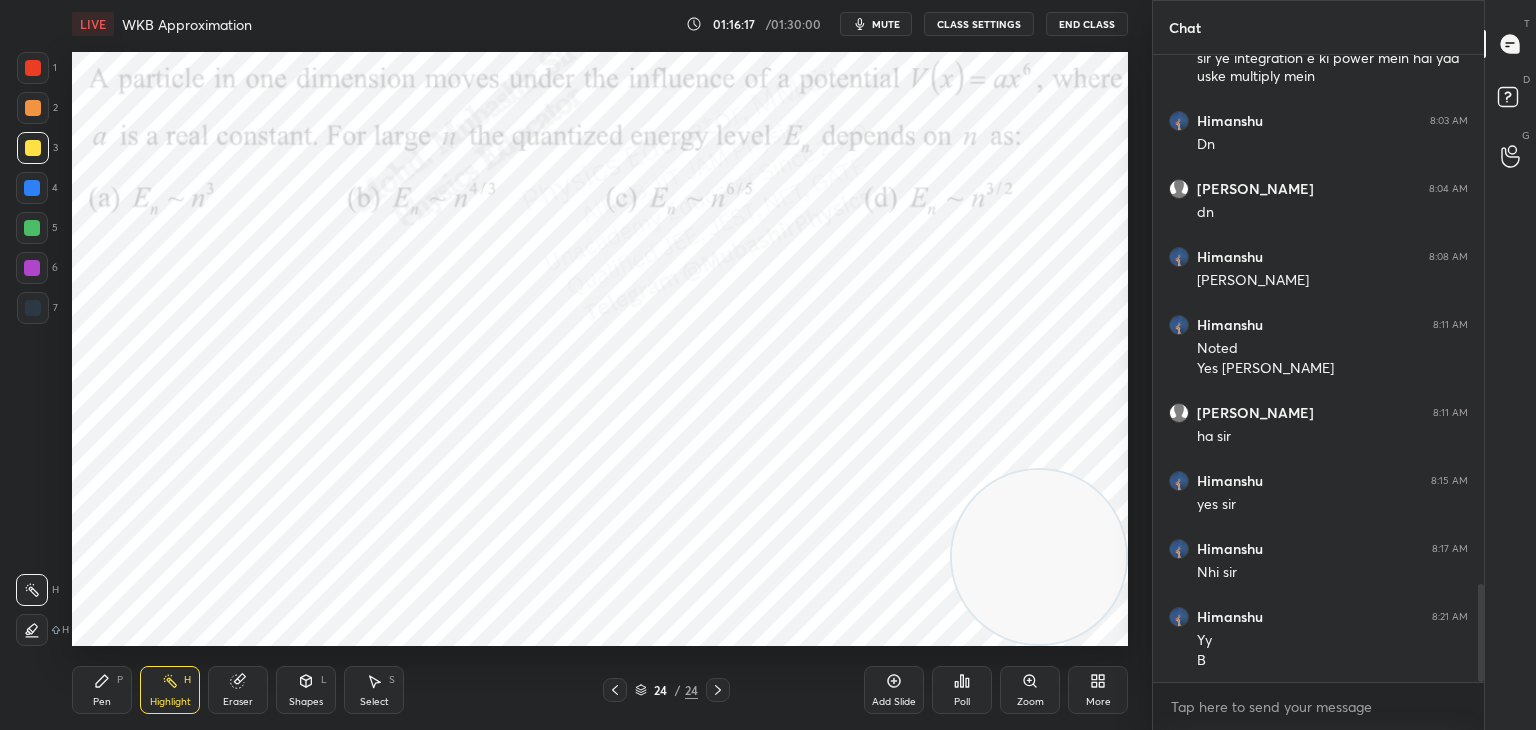 click on "Pen P" at bounding box center (102, 690) 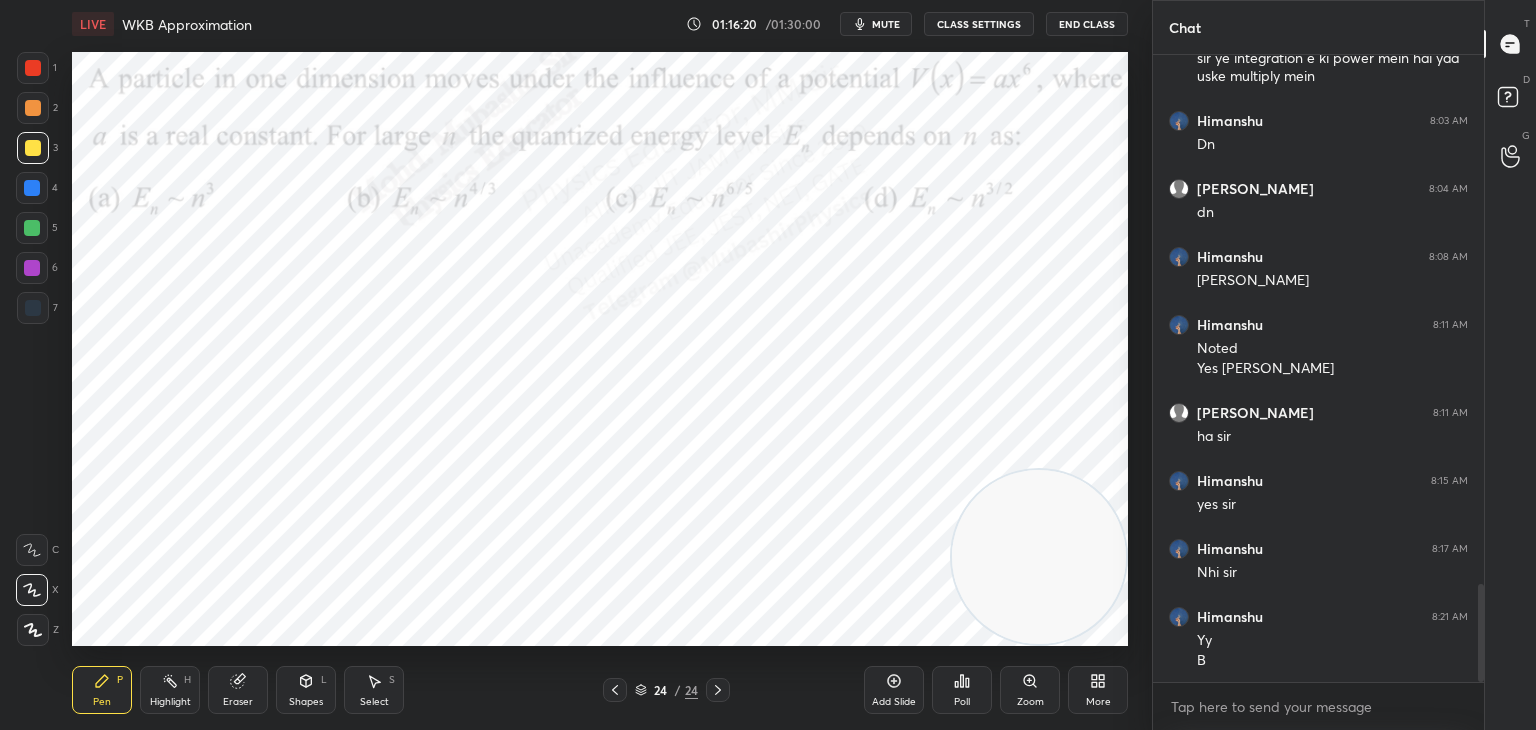 click at bounding box center [33, 68] 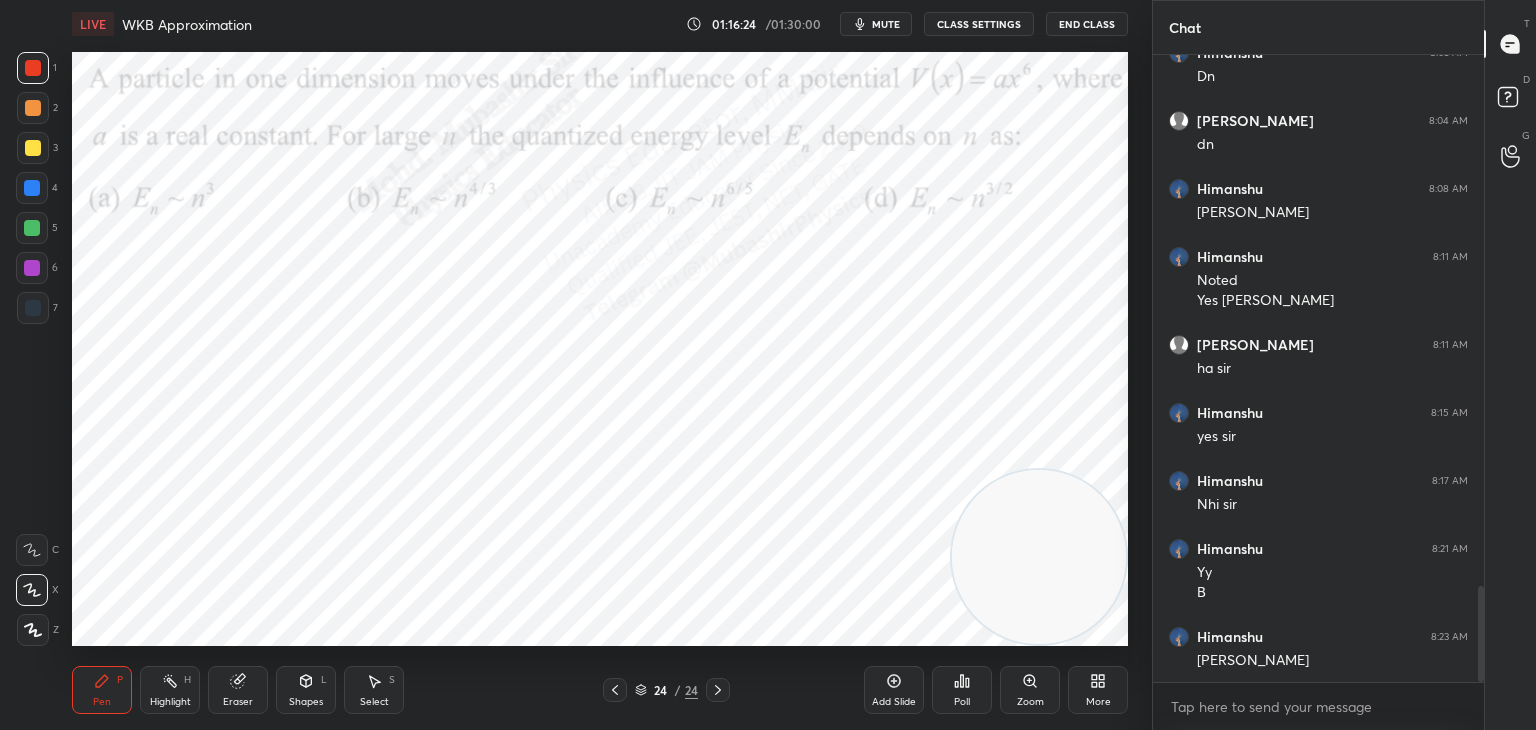 scroll, scrollTop: 3544, scrollLeft: 0, axis: vertical 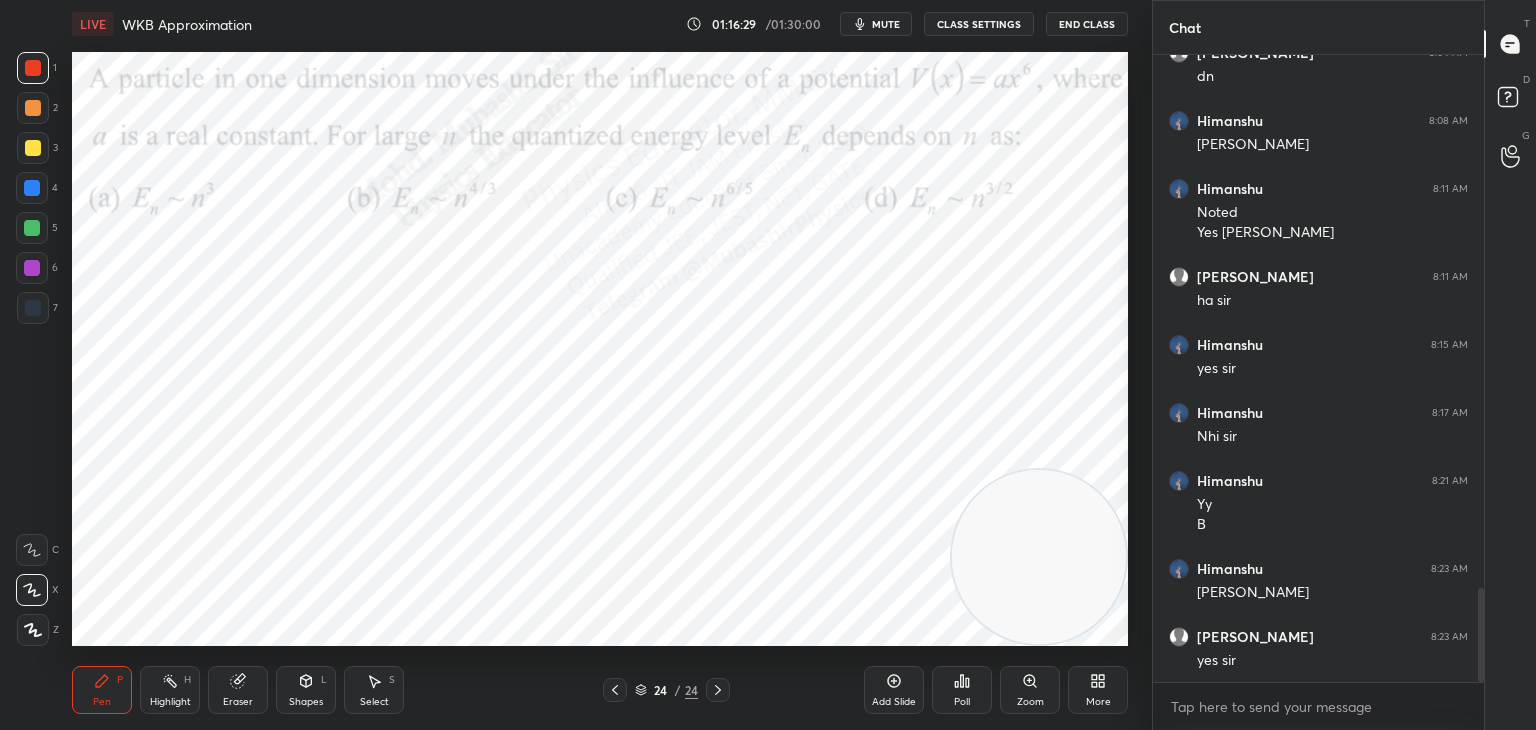 click on "Highlight H" at bounding box center [170, 690] 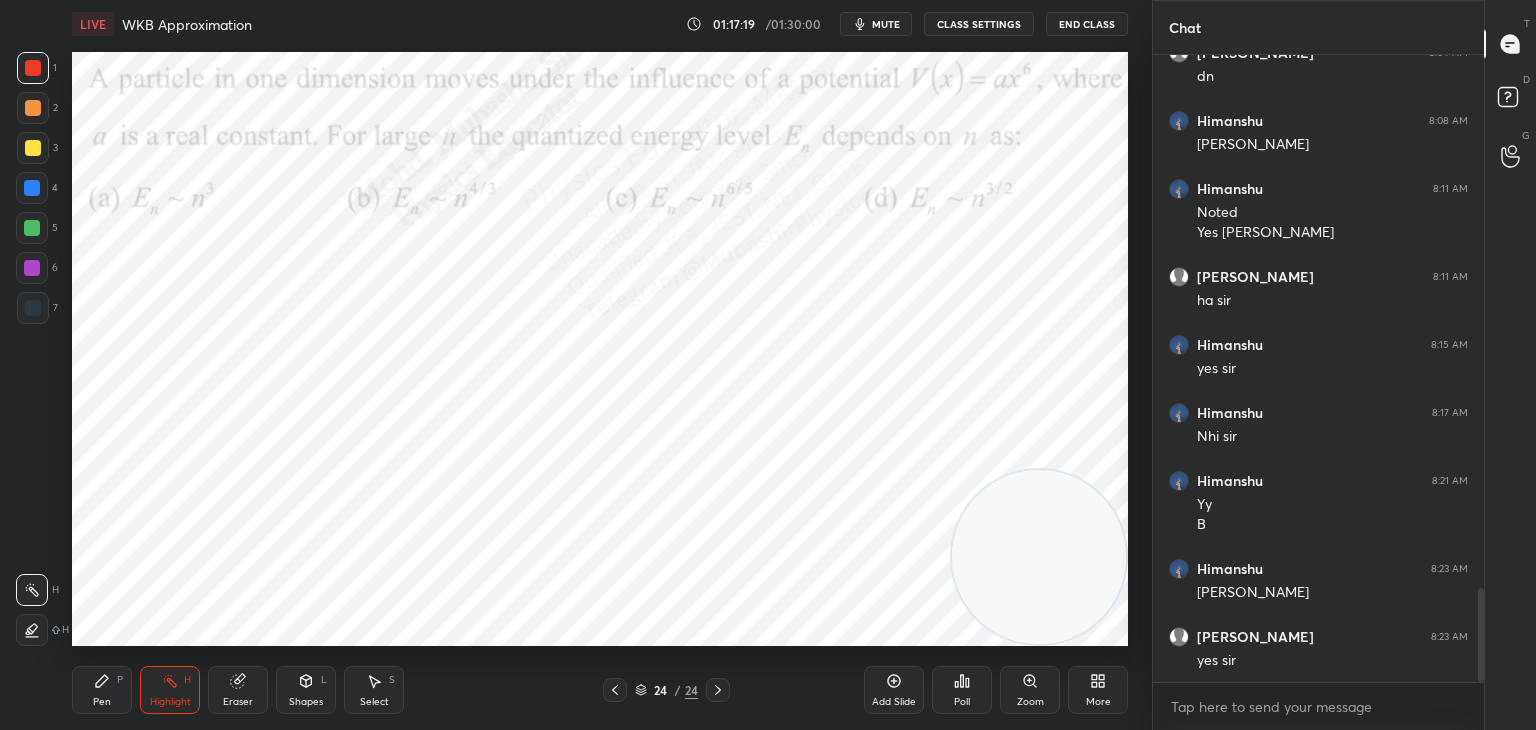 click on "More" at bounding box center (1098, 690) 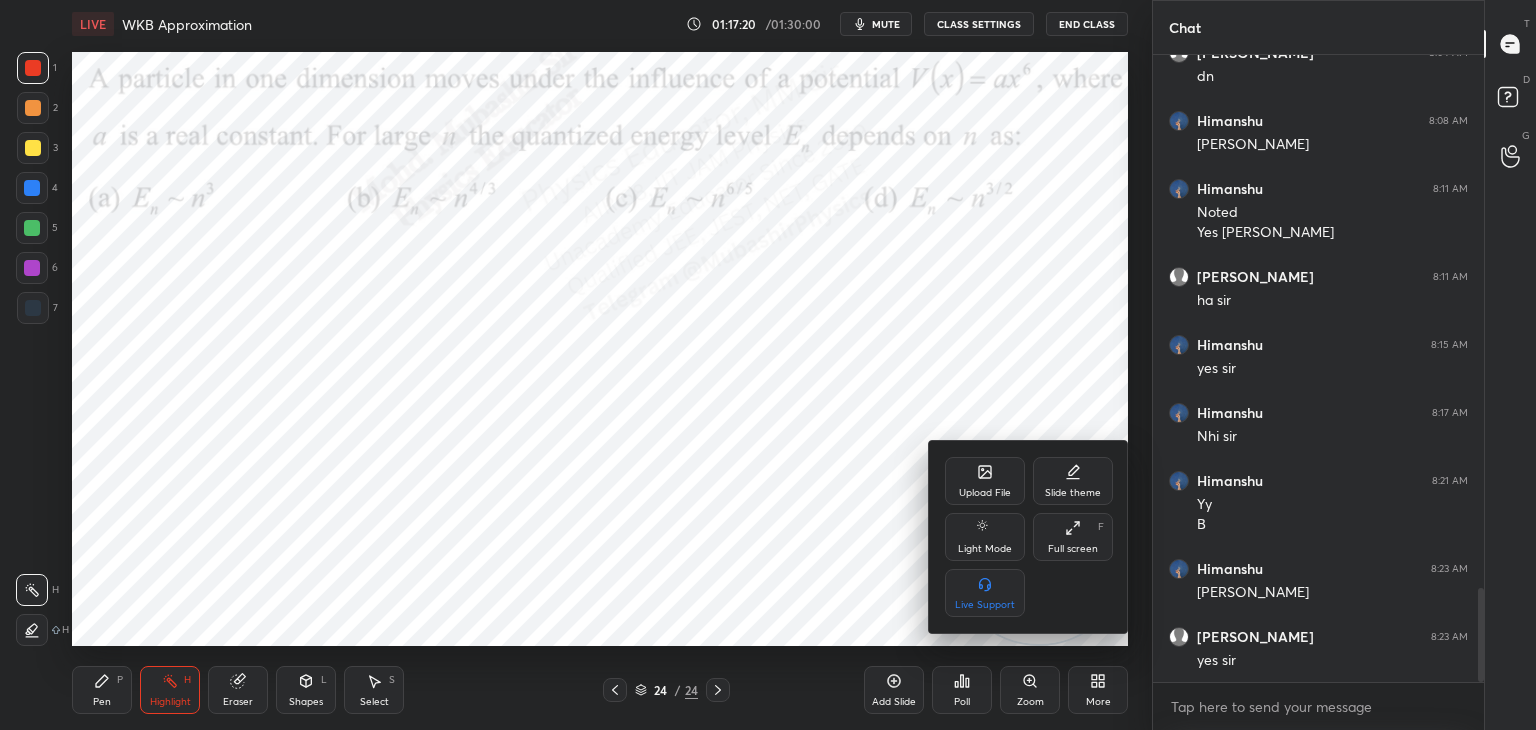 click on "Upload File" at bounding box center [985, 481] 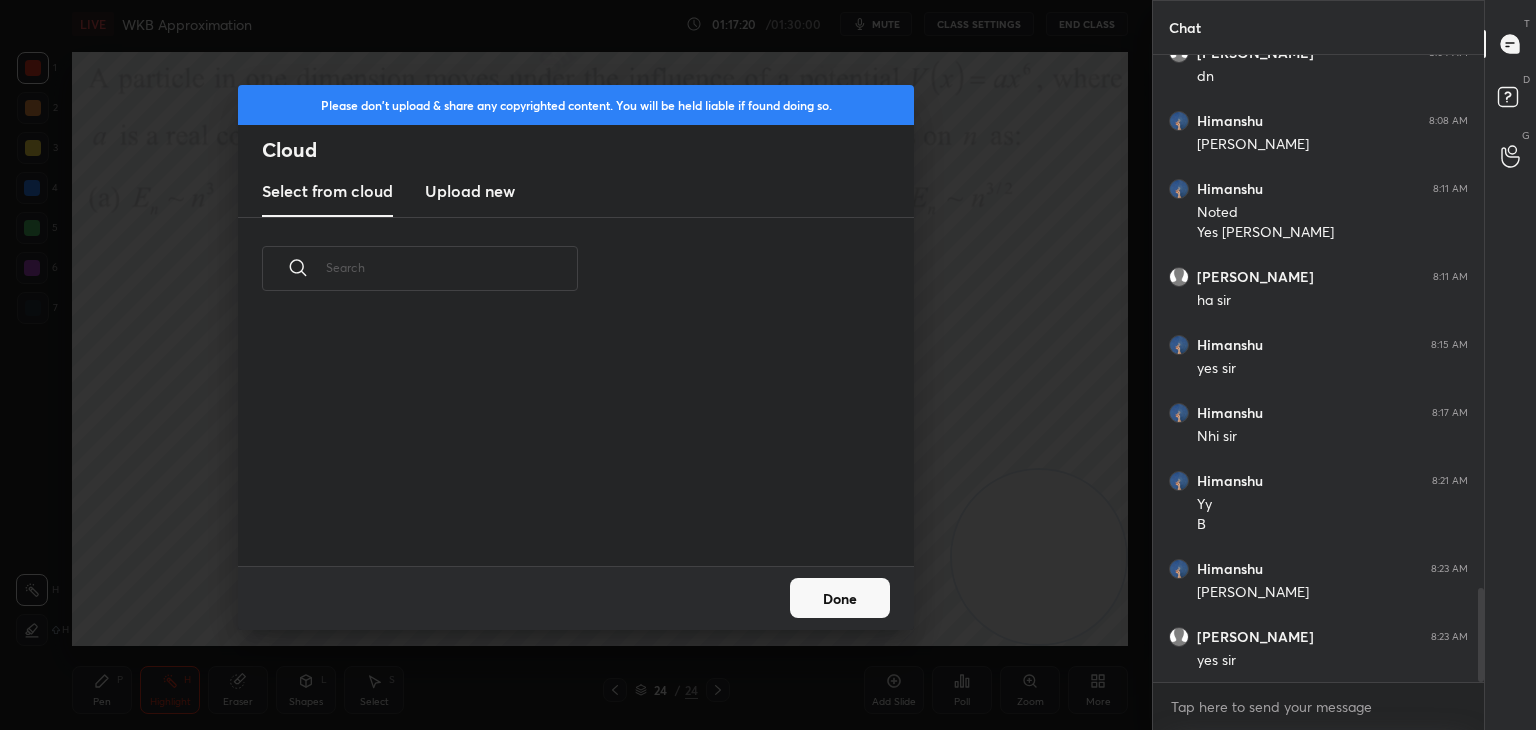 scroll, scrollTop: 5, scrollLeft: 10, axis: both 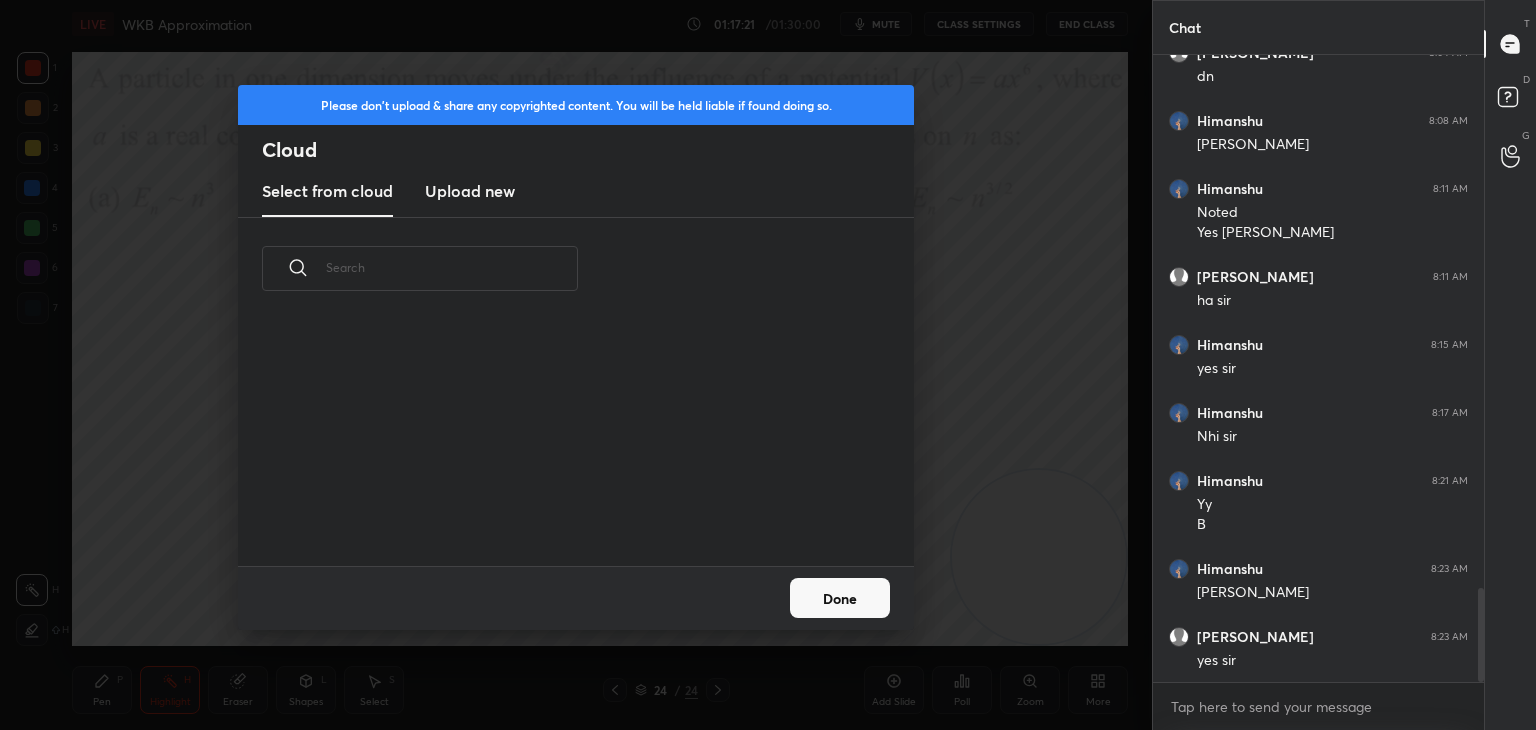 click on "Upload new" at bounding box center (470, 191) 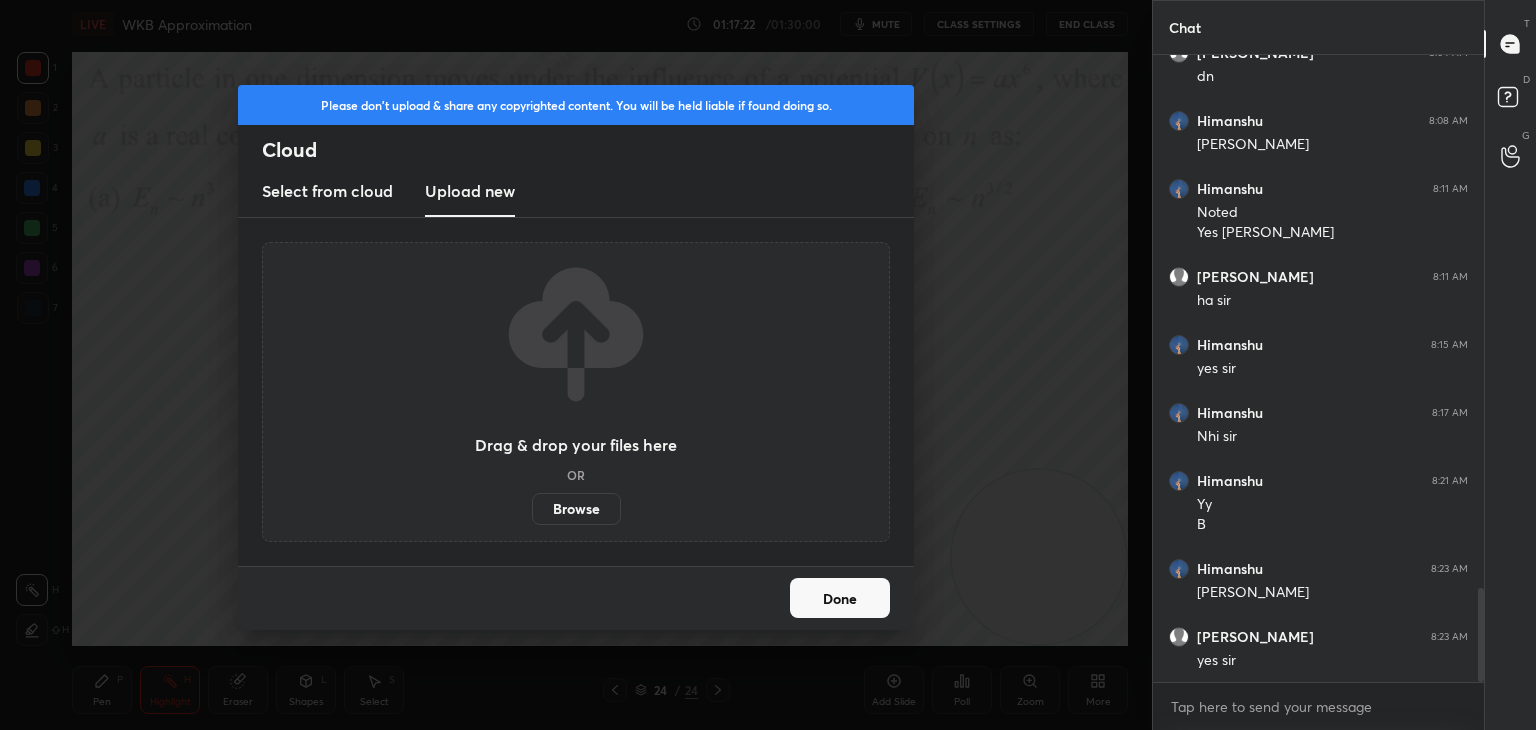 click on "Browse" at bounding box center (576, 509) 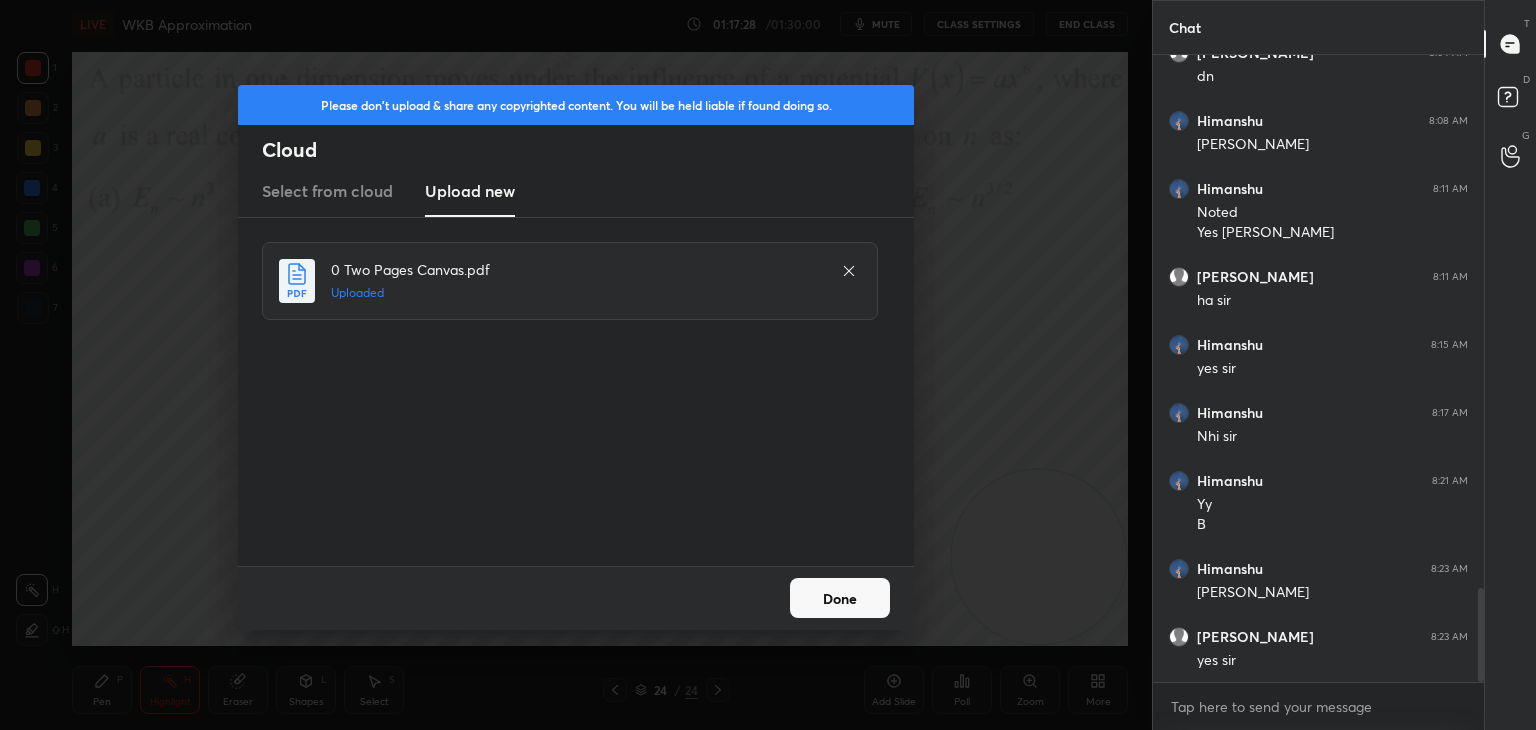 click on "Done" at bounding box center (840, 598) 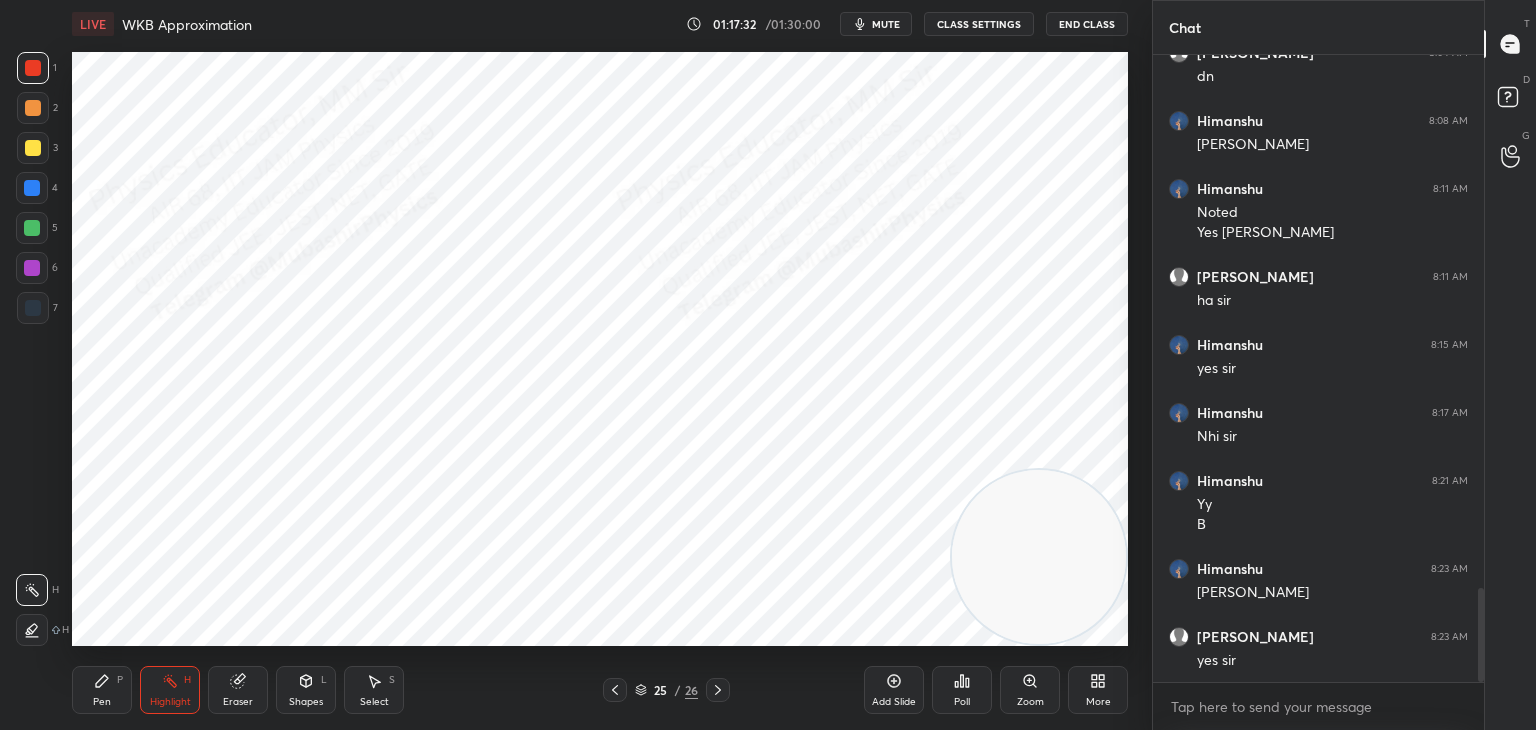 click on "Pen P" at bounding box center [102, 690] 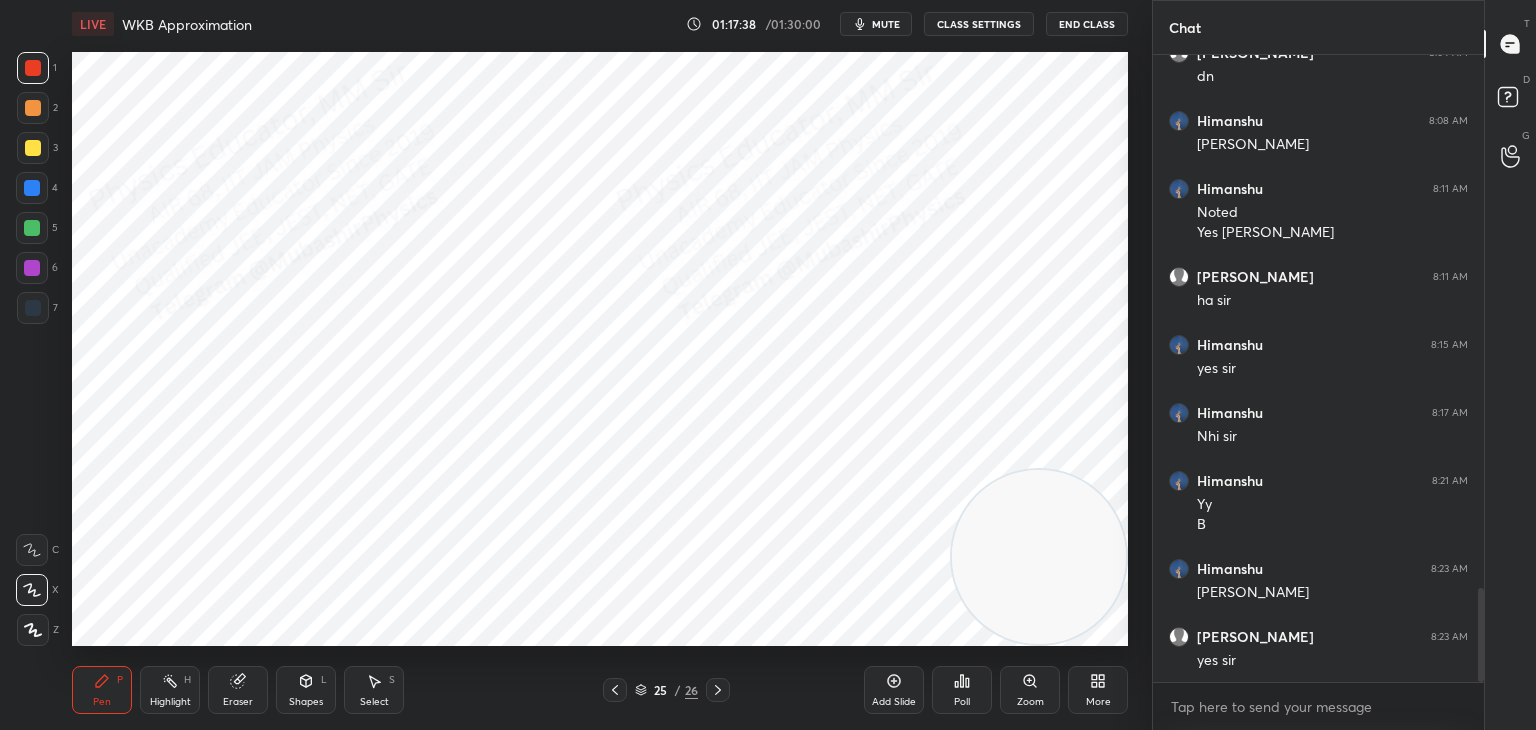 drag, startPoint x: 28, startPoint y: 269, endPoint x: 68, endPoint y: 190, distance: 88.54942 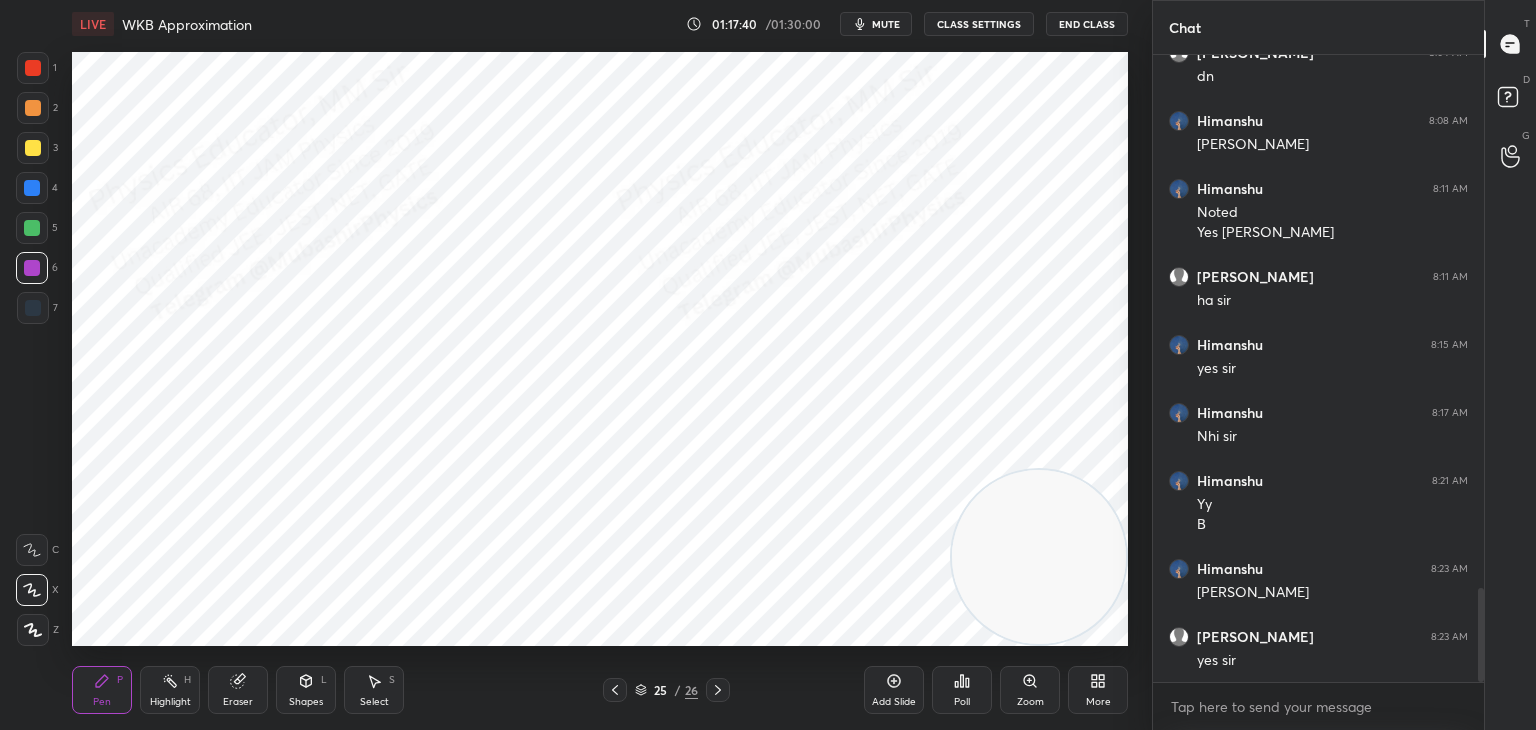 scroll, scrollTop: 3612, scrollLeft: 0, axis: vertical 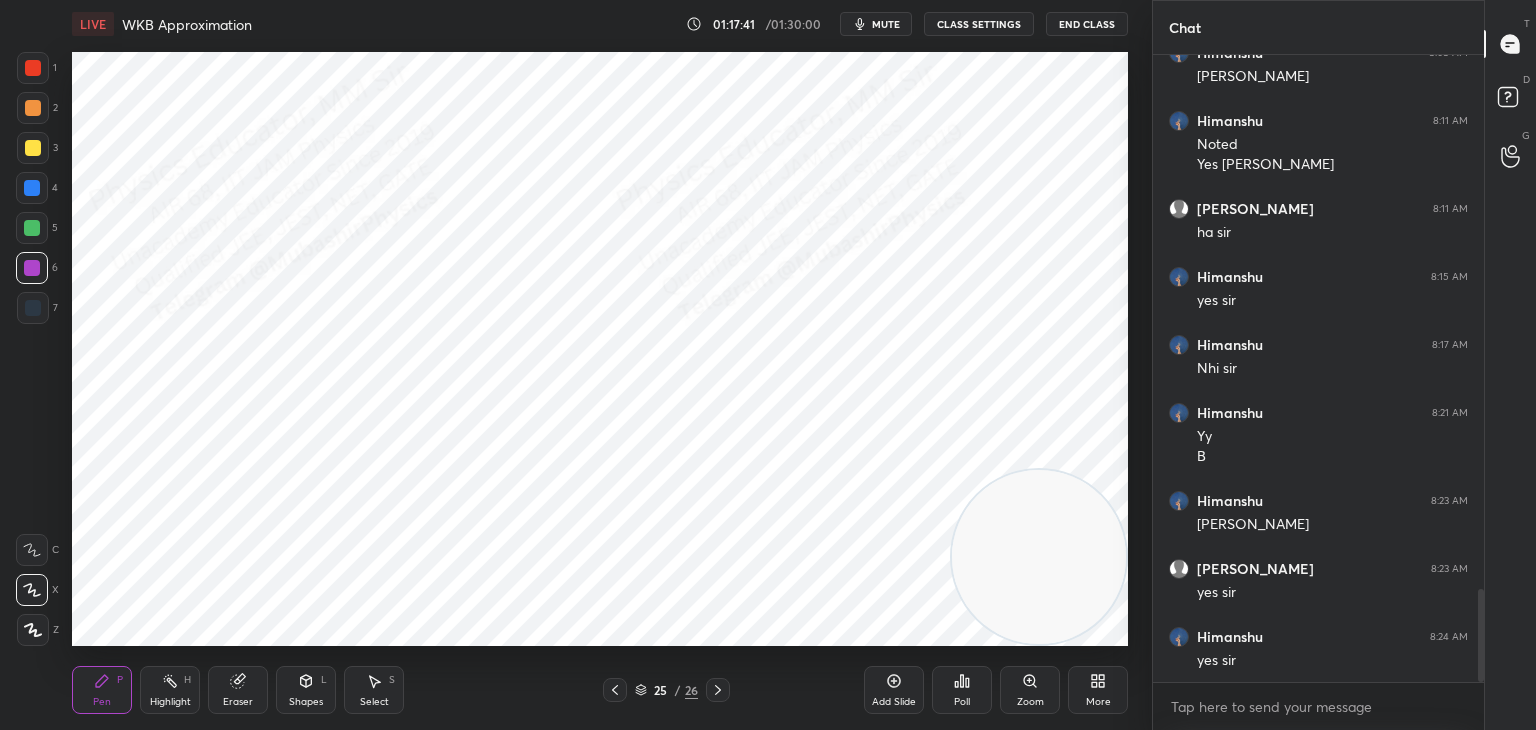 drag, startPoint x: 36, startPoint y: 66, endPoint x: 52, endPoint y: 74, distance: 17.888544 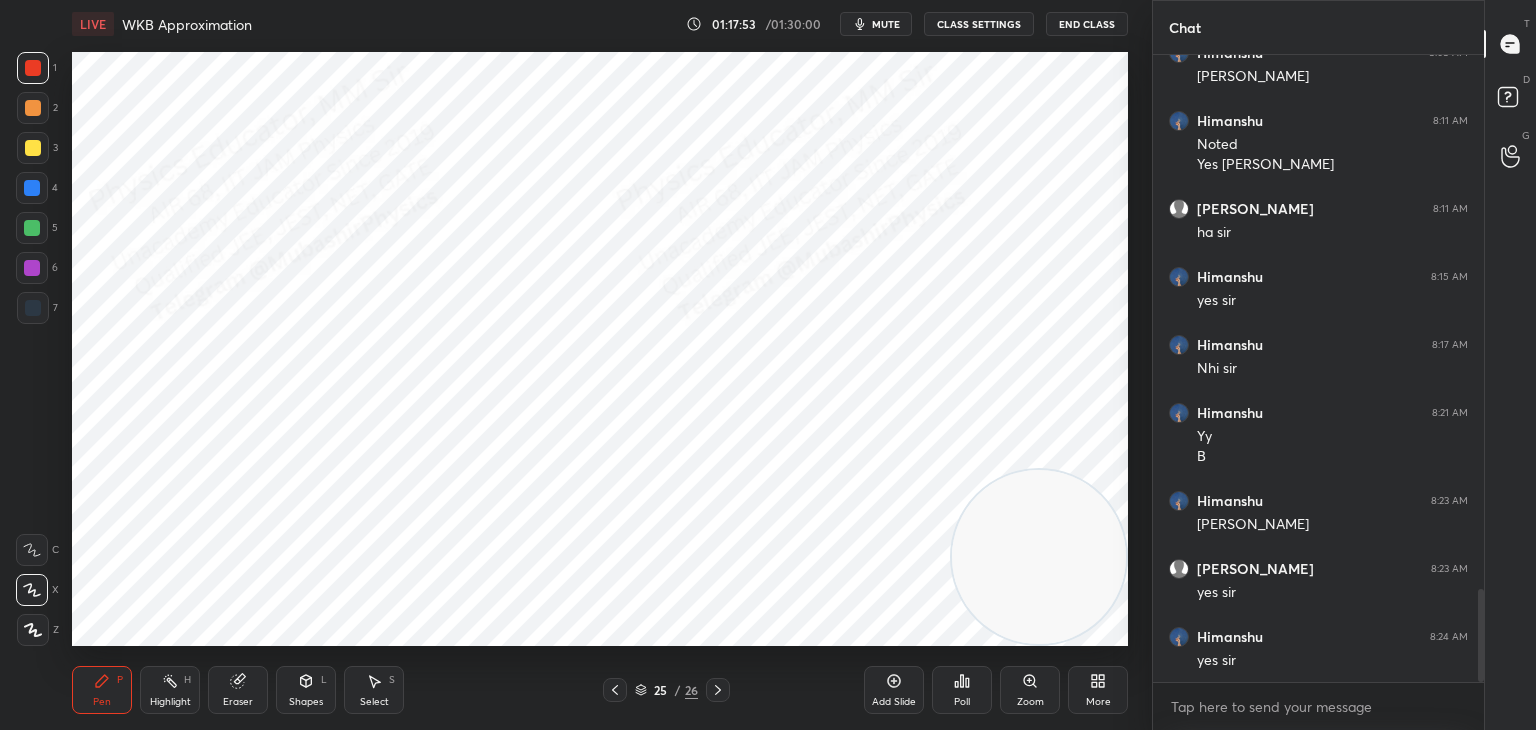 click at bounding box center [32, 188] 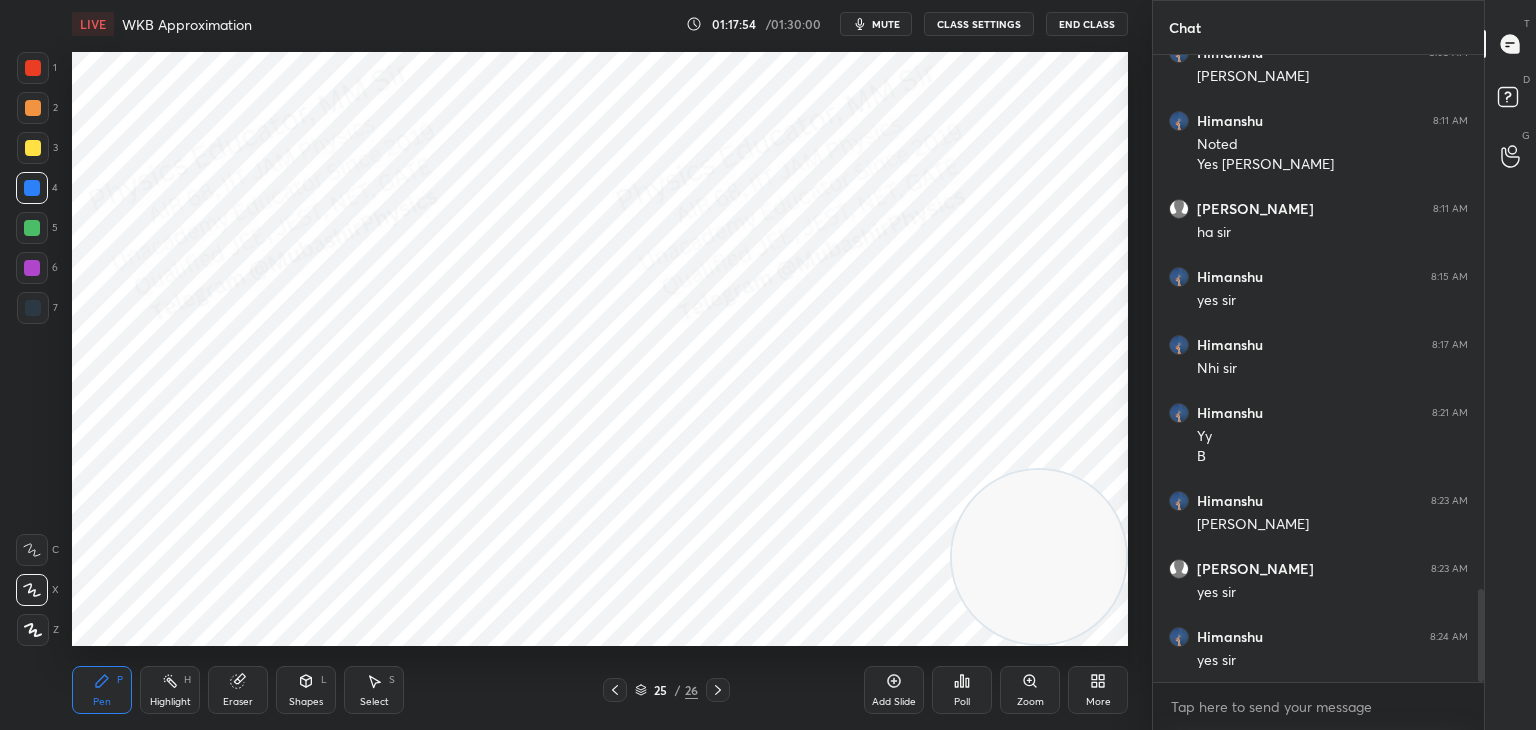 click at bounding box center (32, 228) 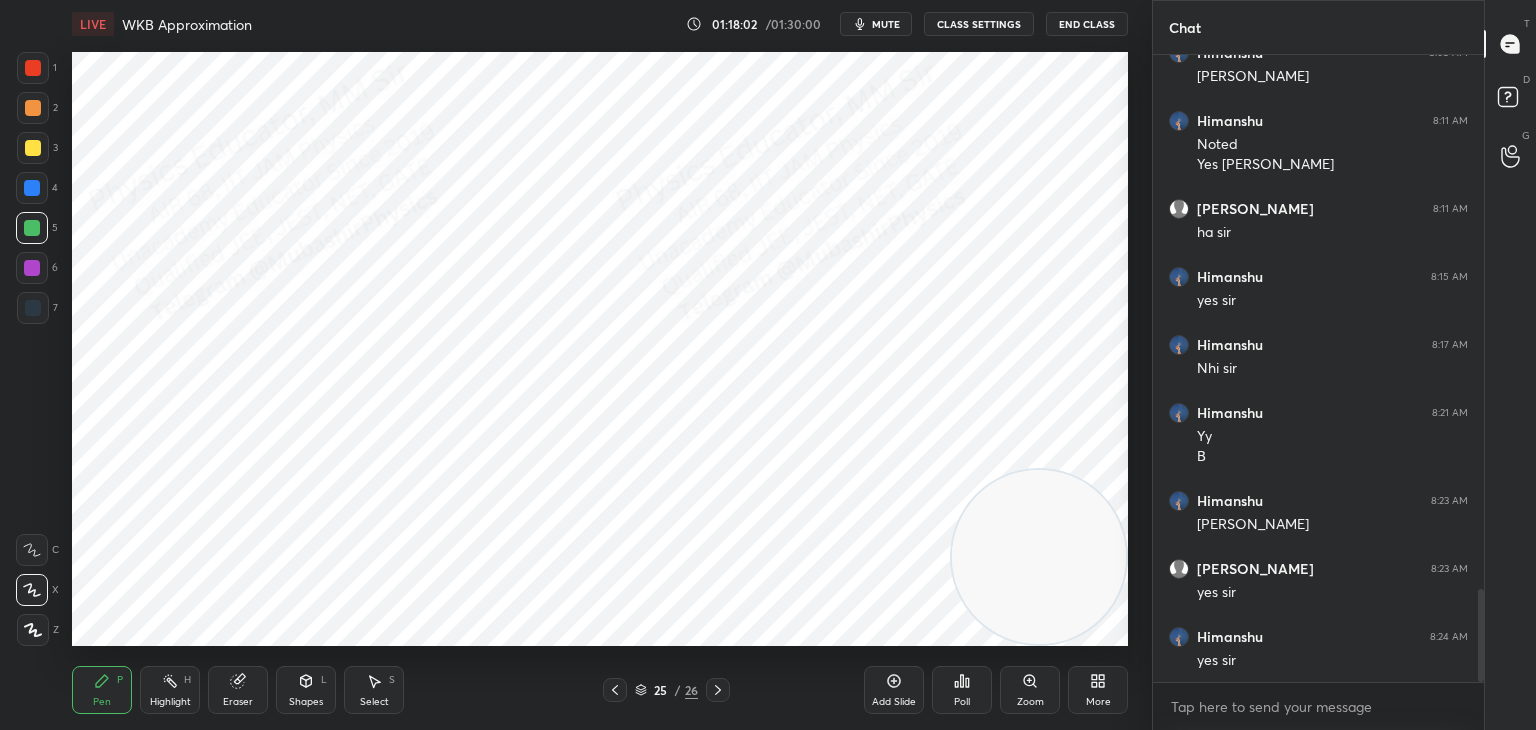 click at bounding box center (32, 188) 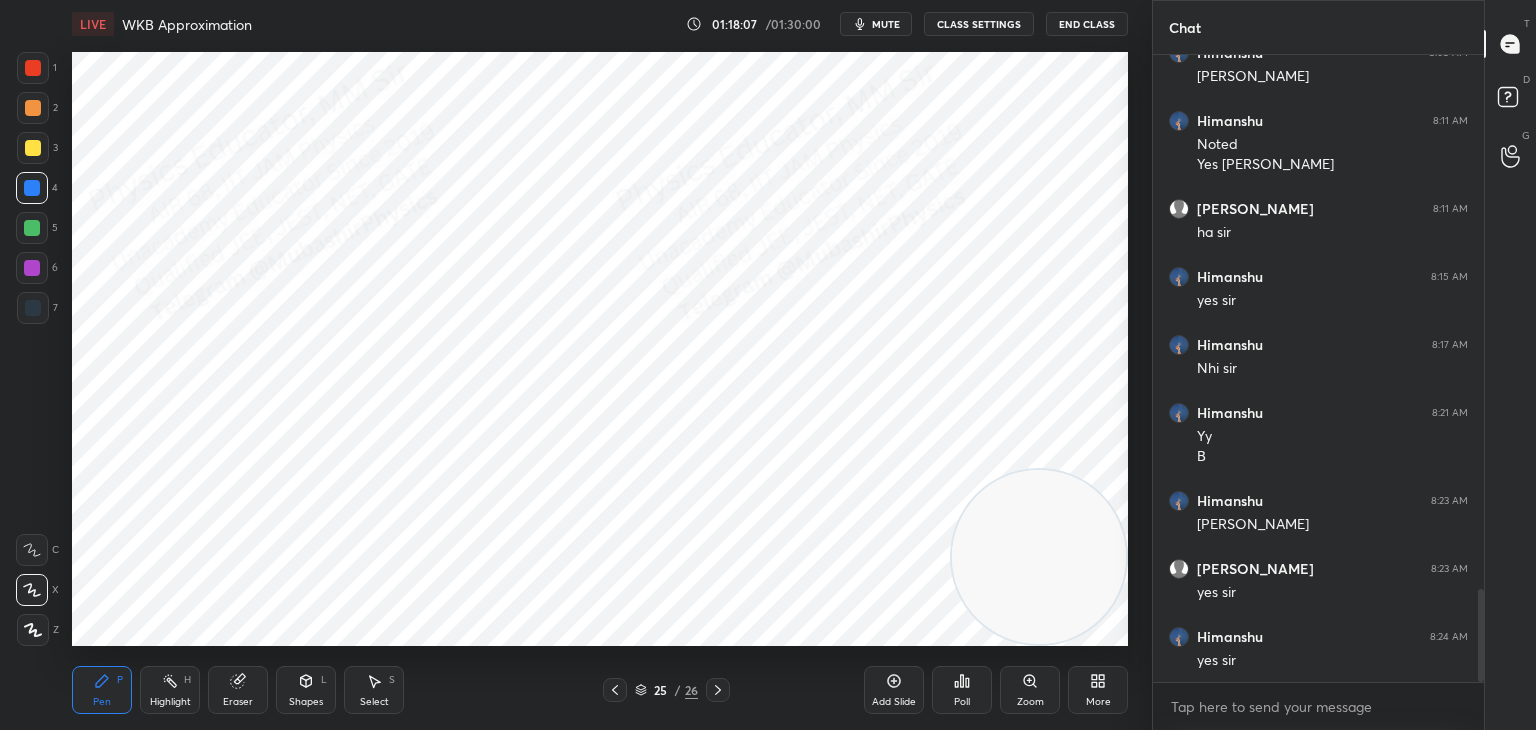 drag, startPoint x: 28, startPoint y: 276, endPoint x: 52, endPoint y: 280, distance: 24.33105 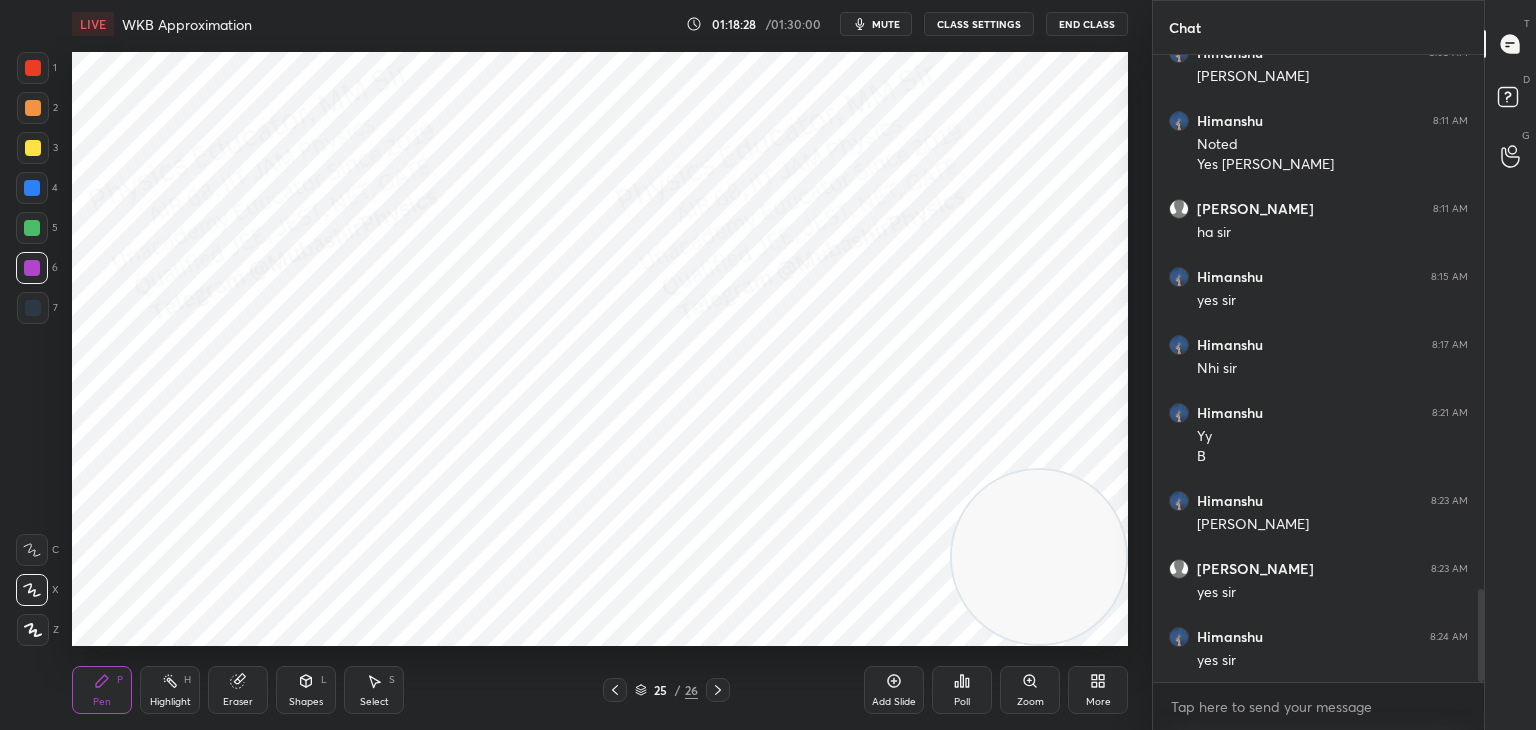 click 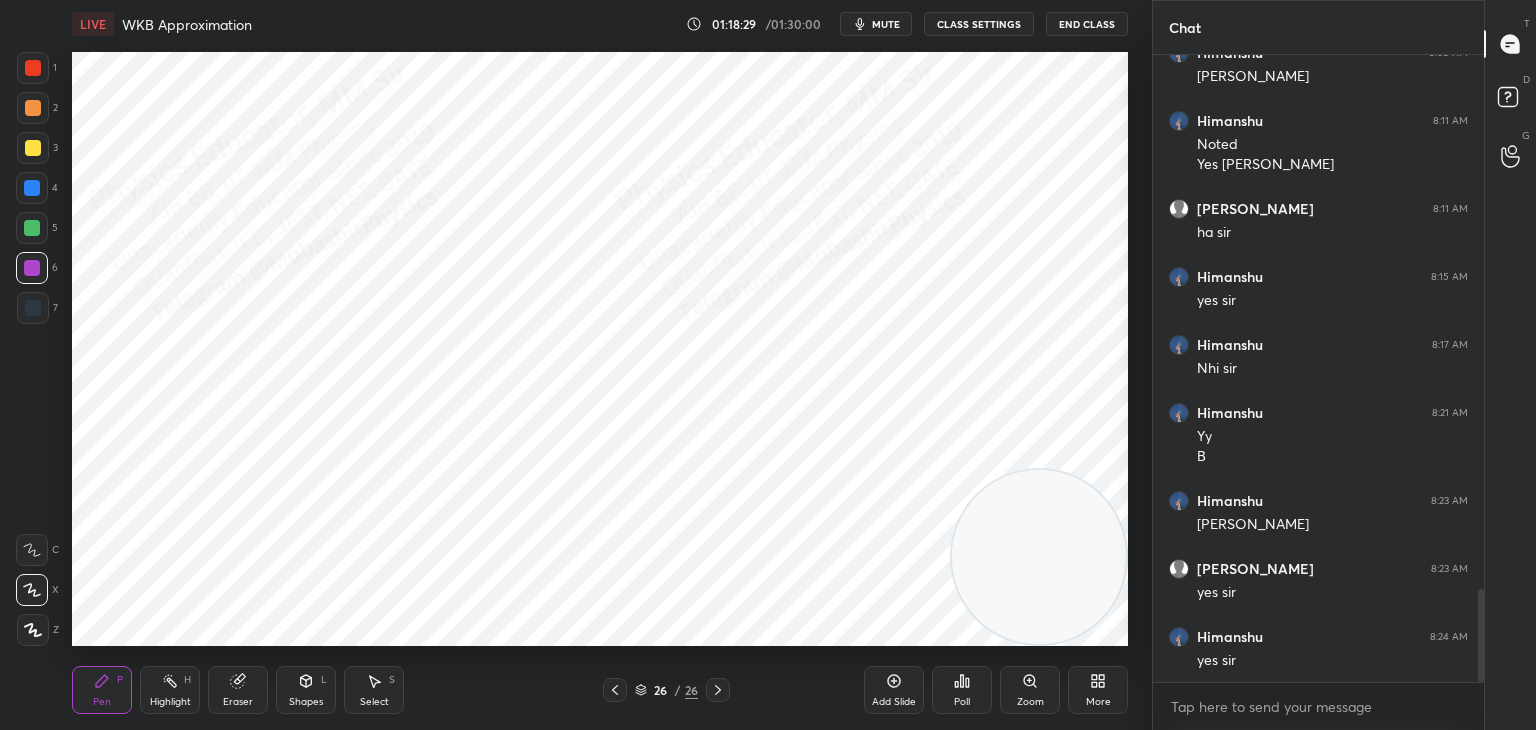 click at bounding box center [33, 108] 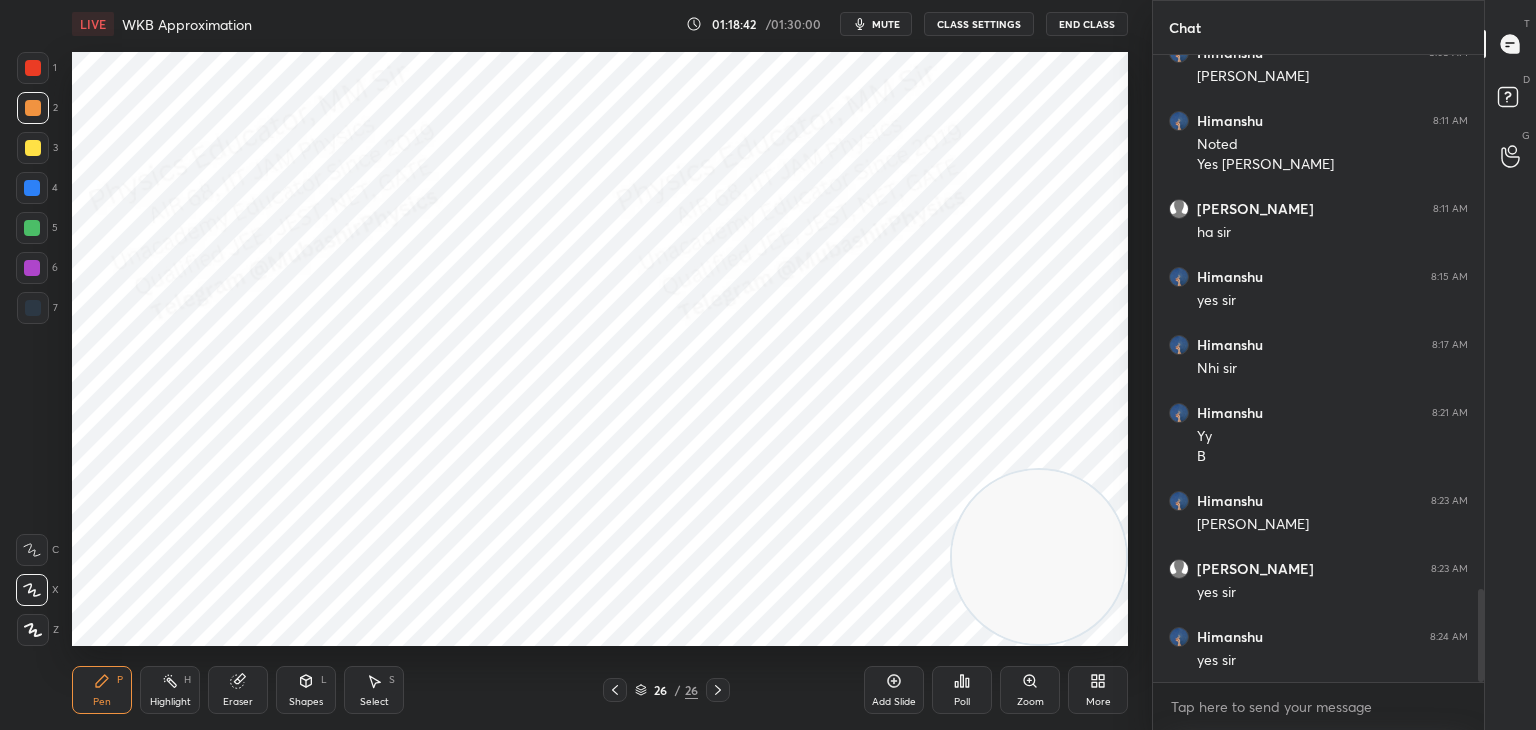 click at bounding box center (32, 188) 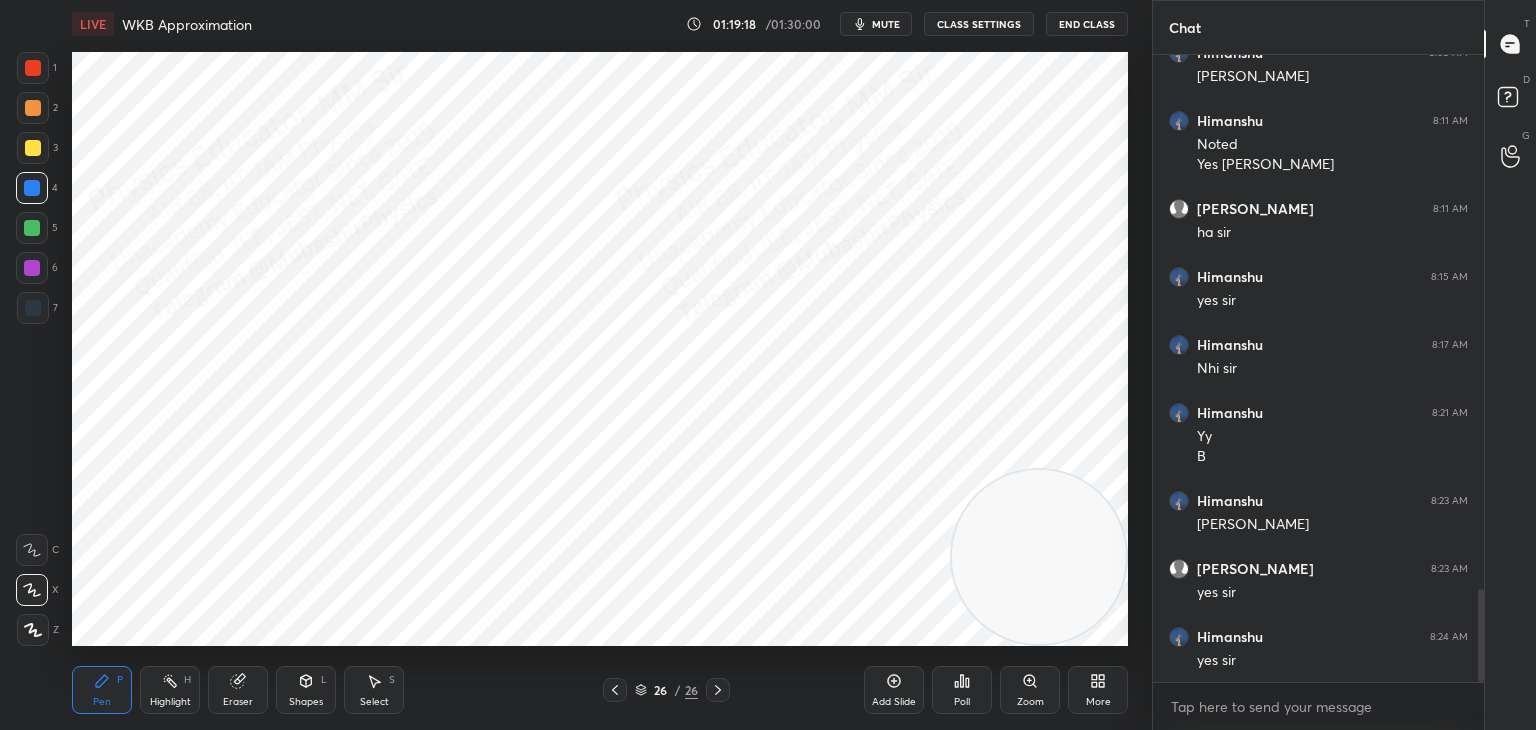 click at bounding box center [615, 690] 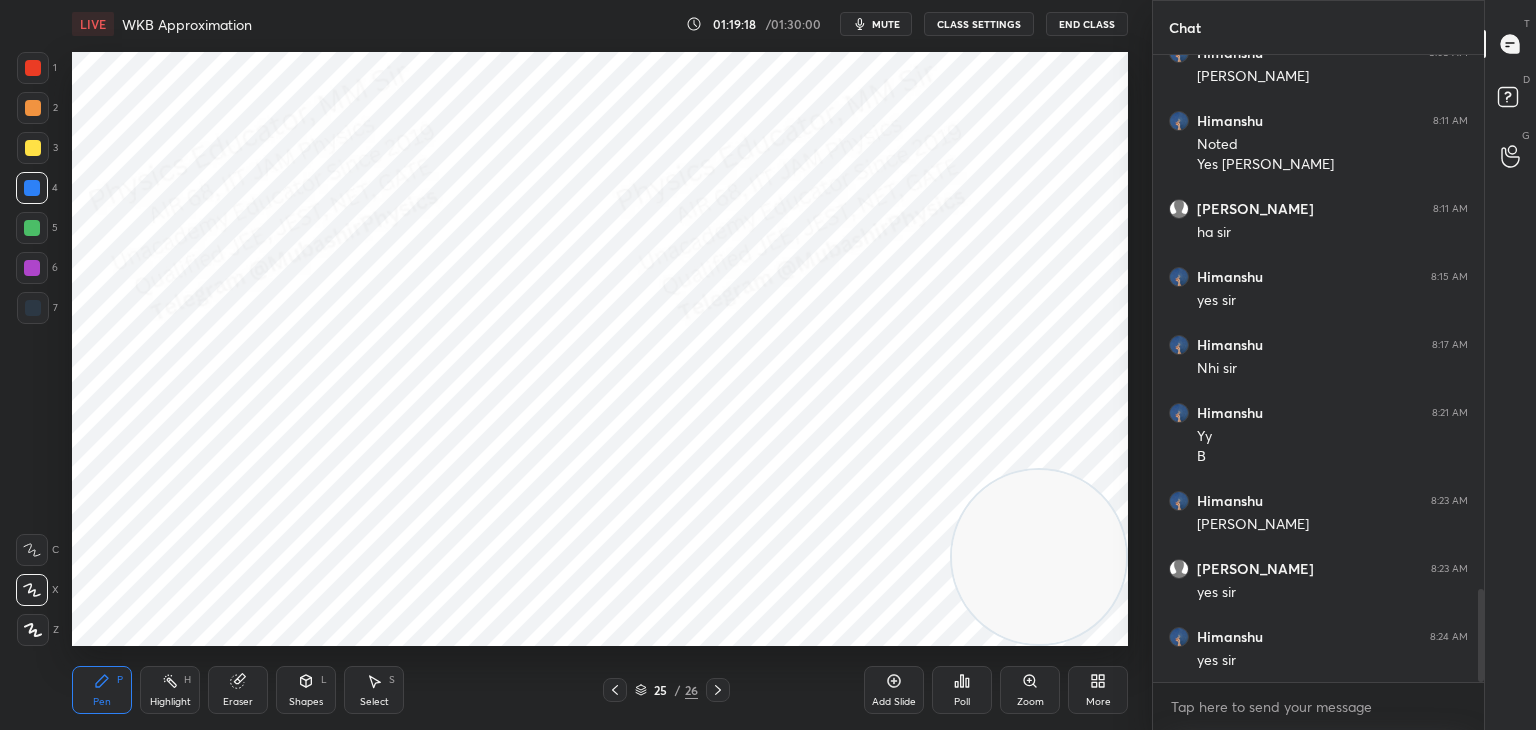 click 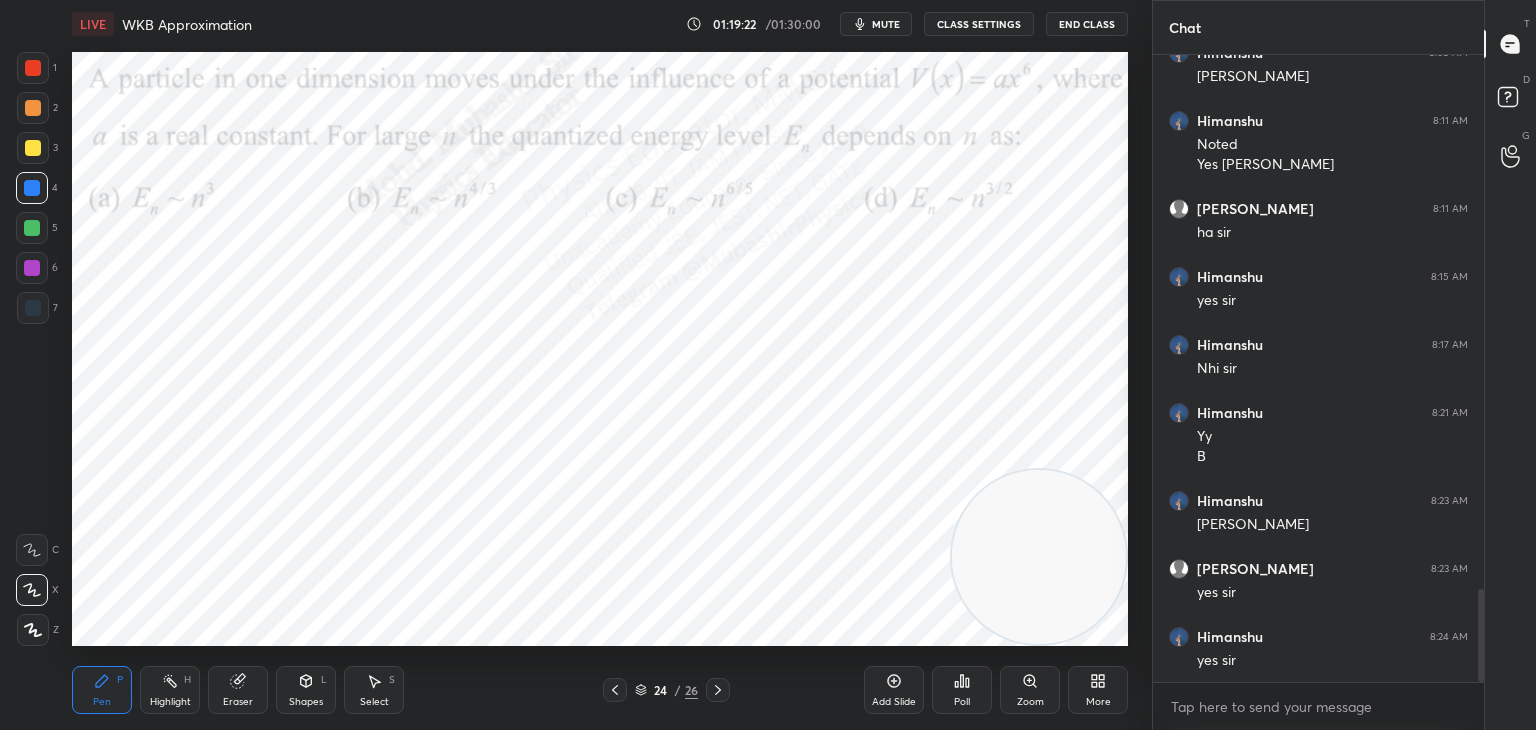 click 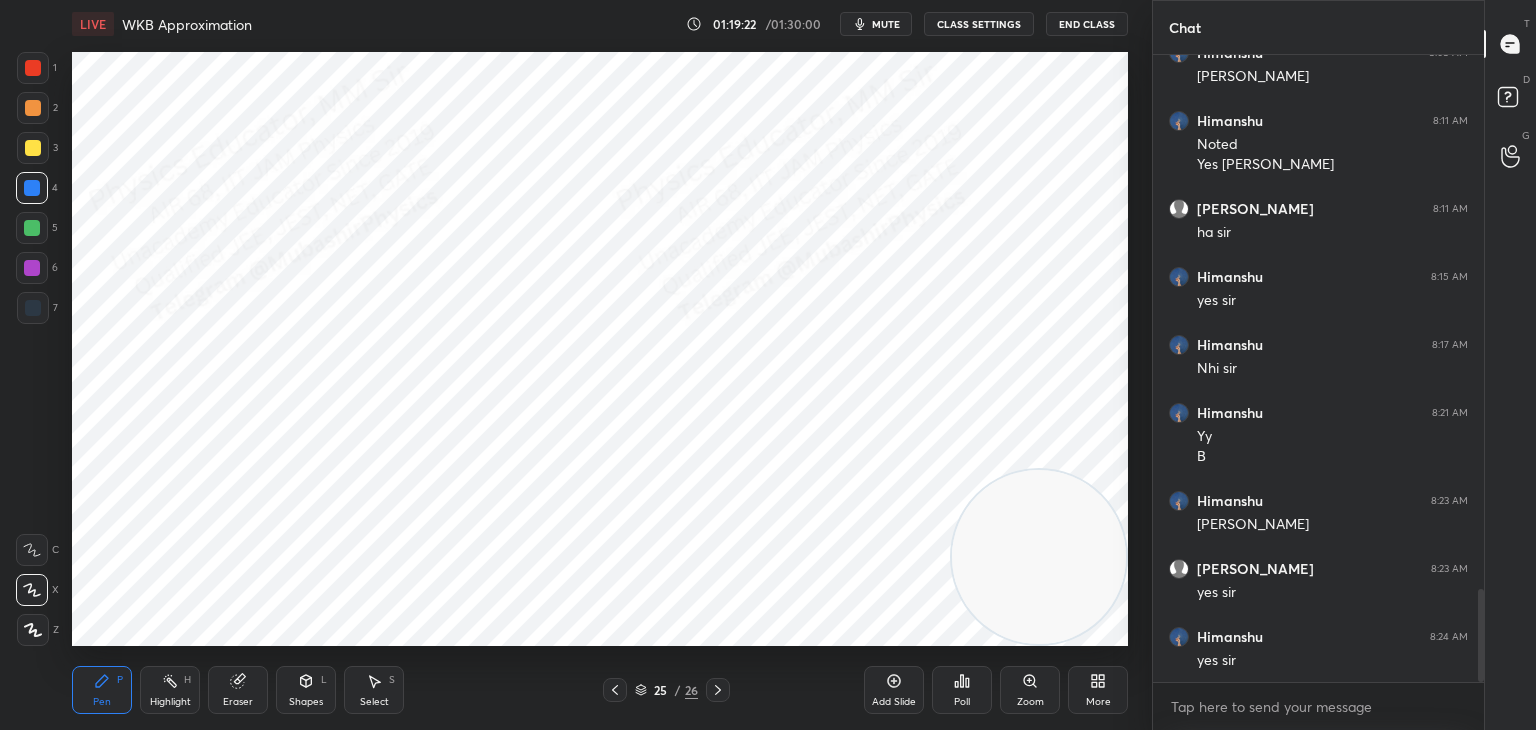 click 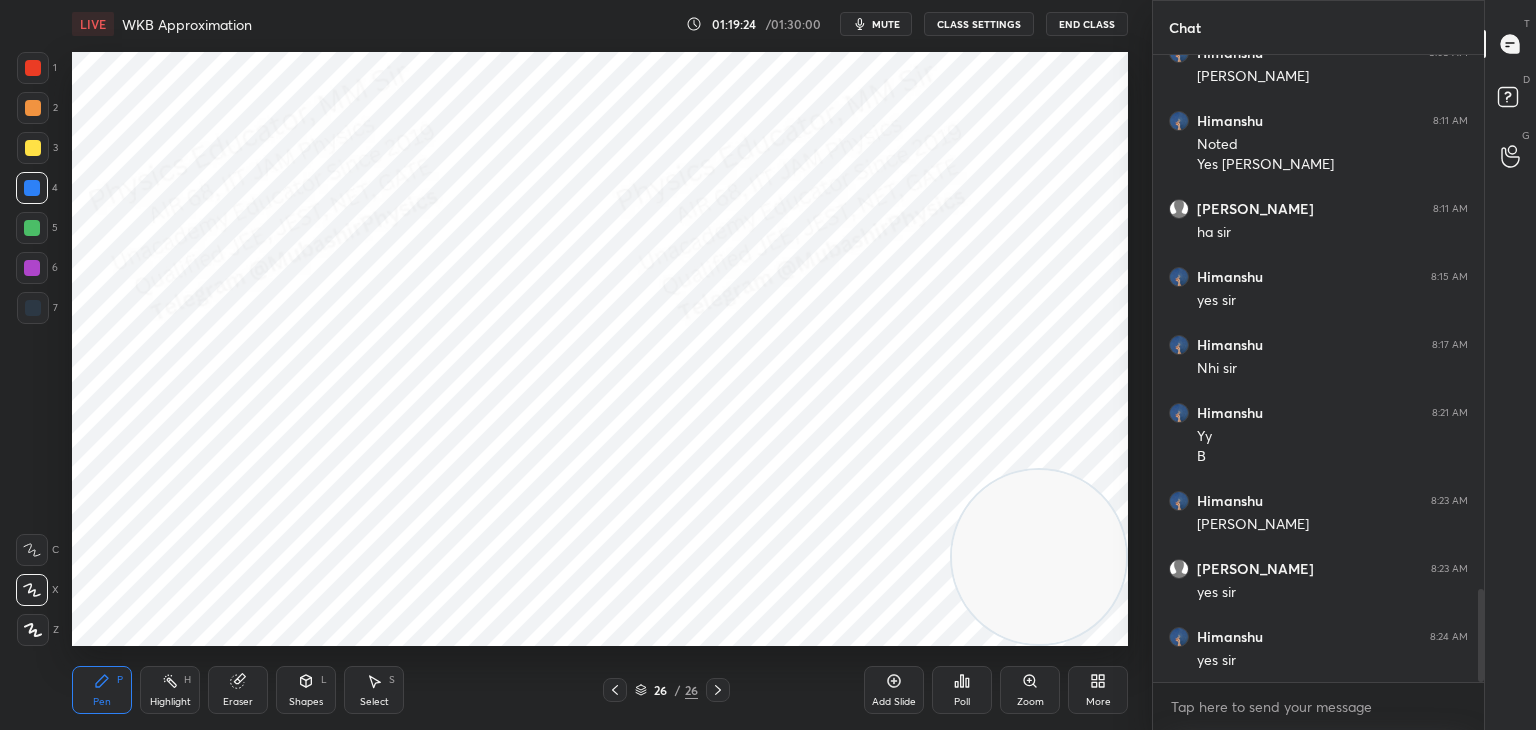 drag, startPoint x: 36, startPoint y: 232, endPoint x: 61, endPoint y: 266, distance: 42.201897 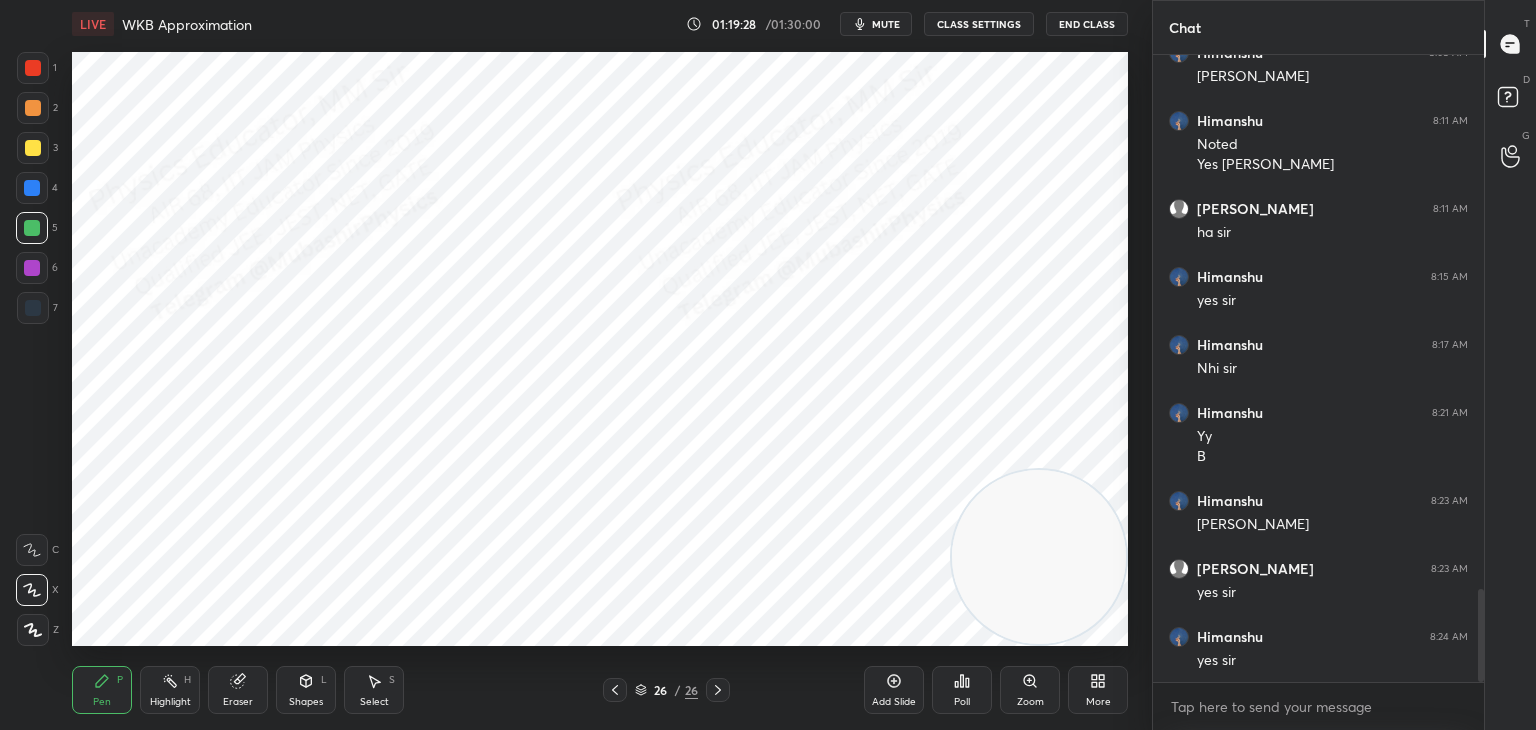 click 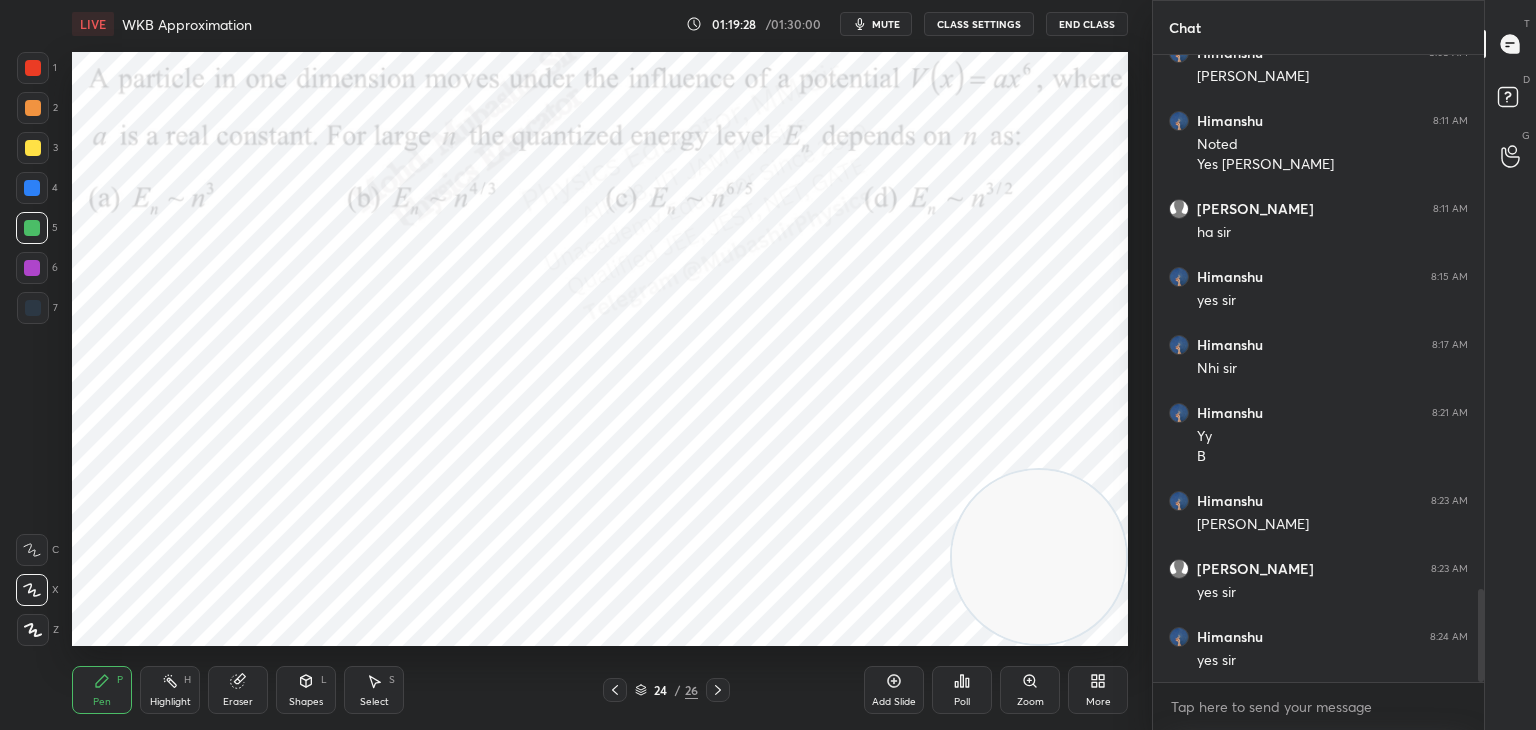 click 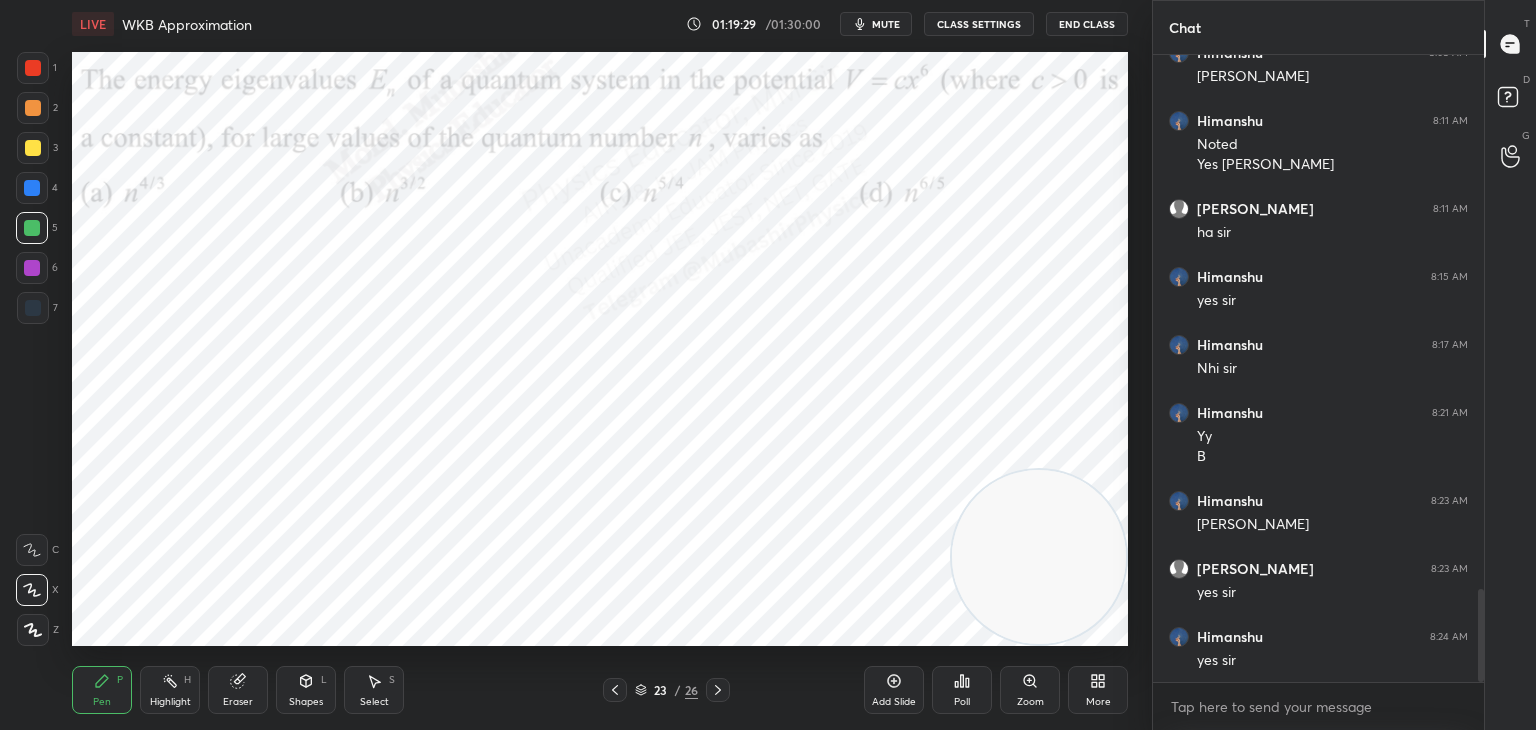 click 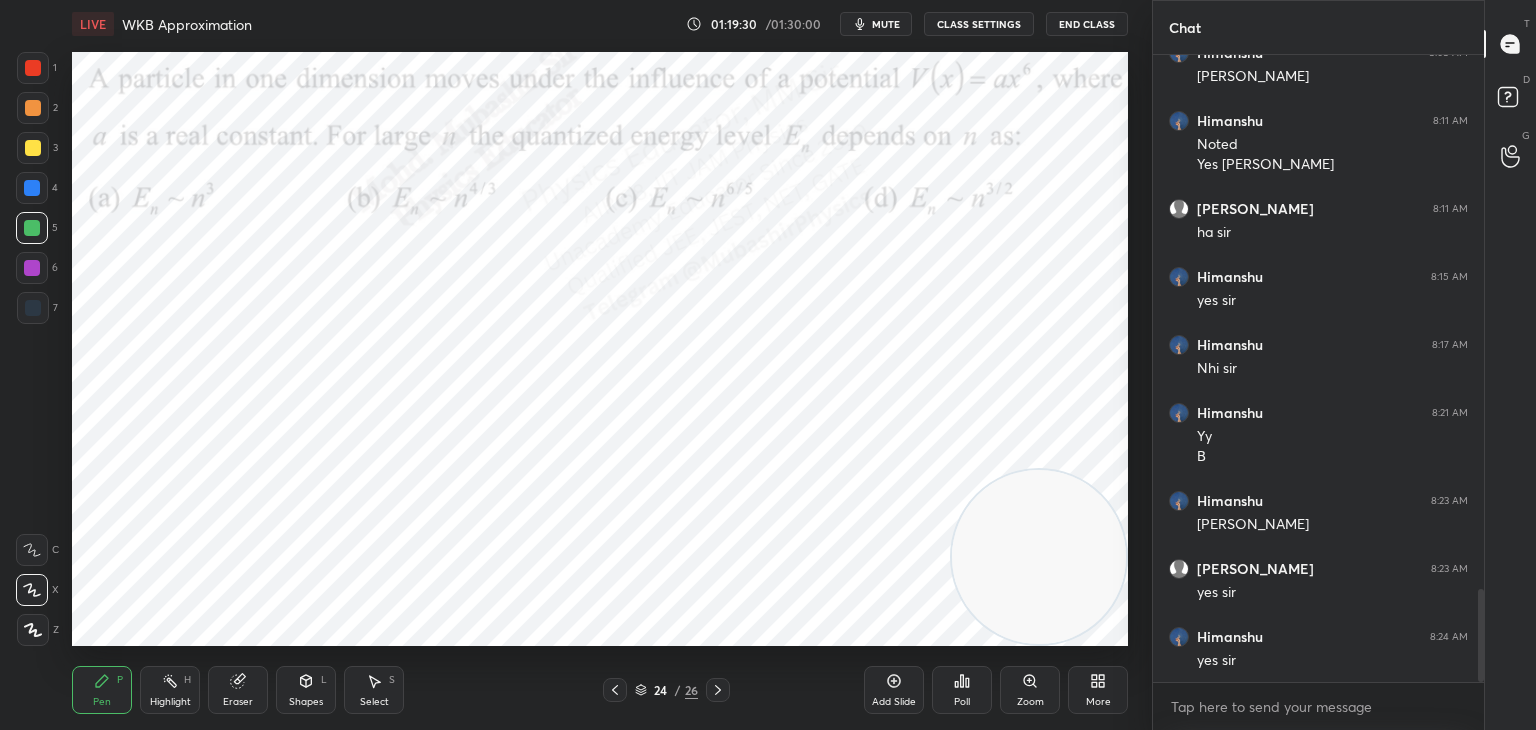 drag, startPoint x: 173, startPoint y: 682, endPoint x: 192, endPoint y: 669, distance: 23.021729 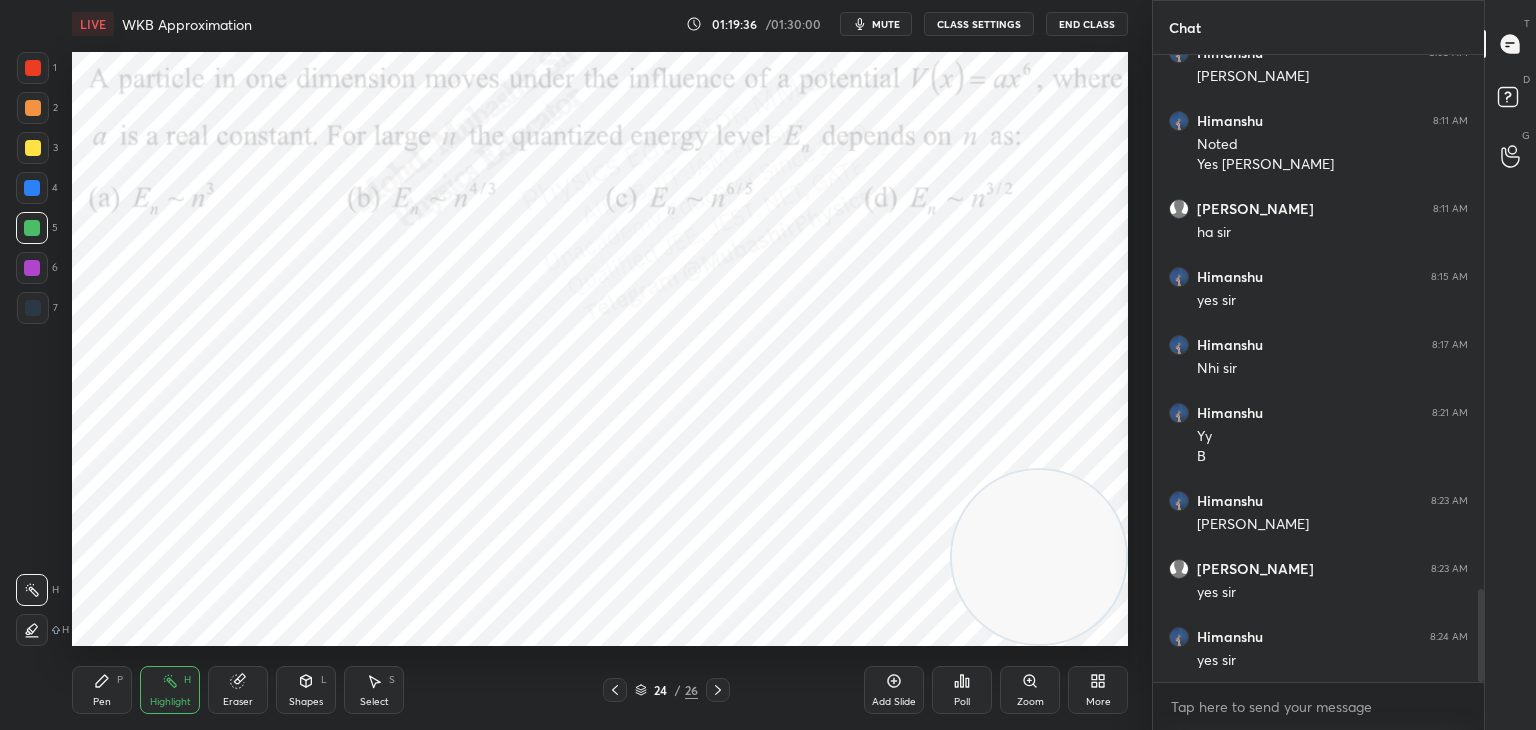 click 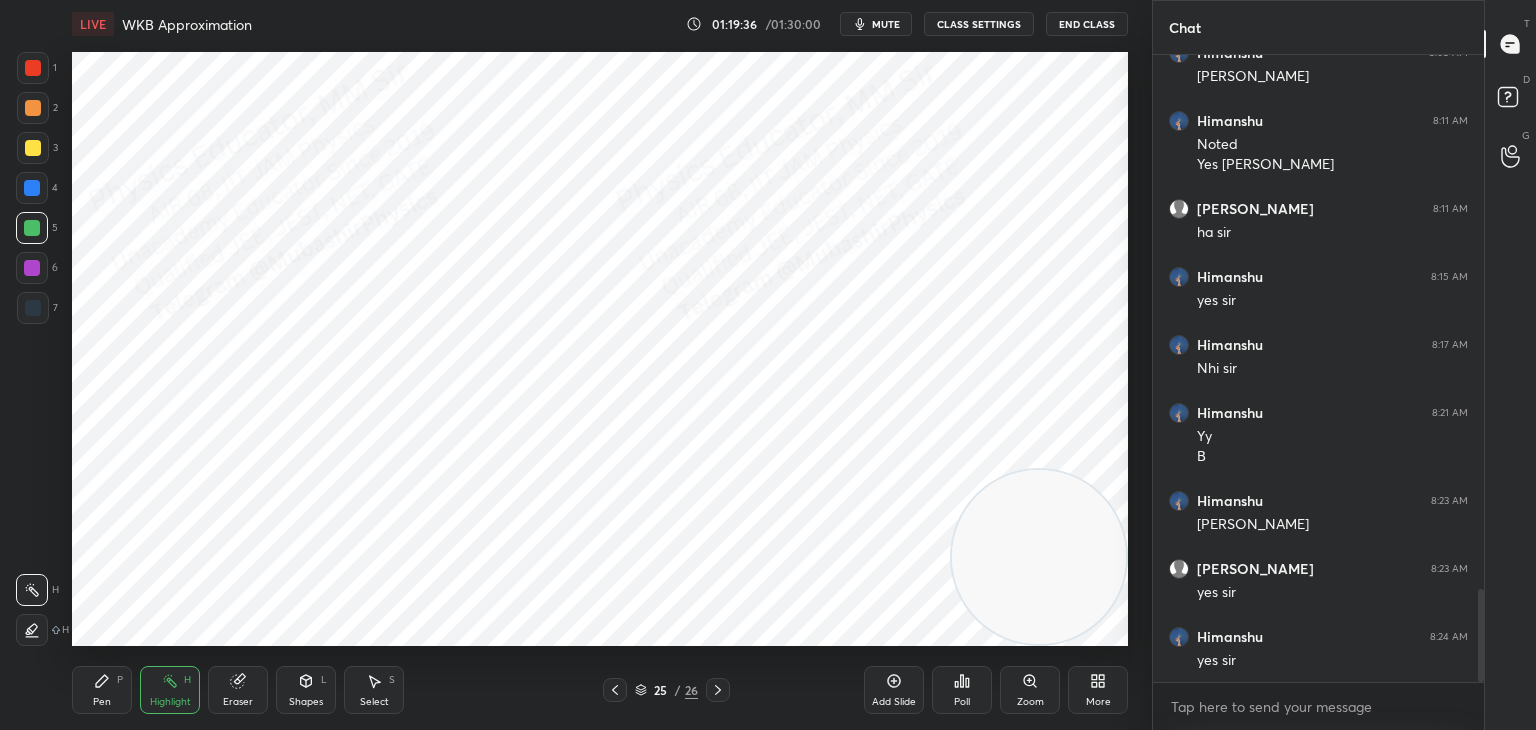 click 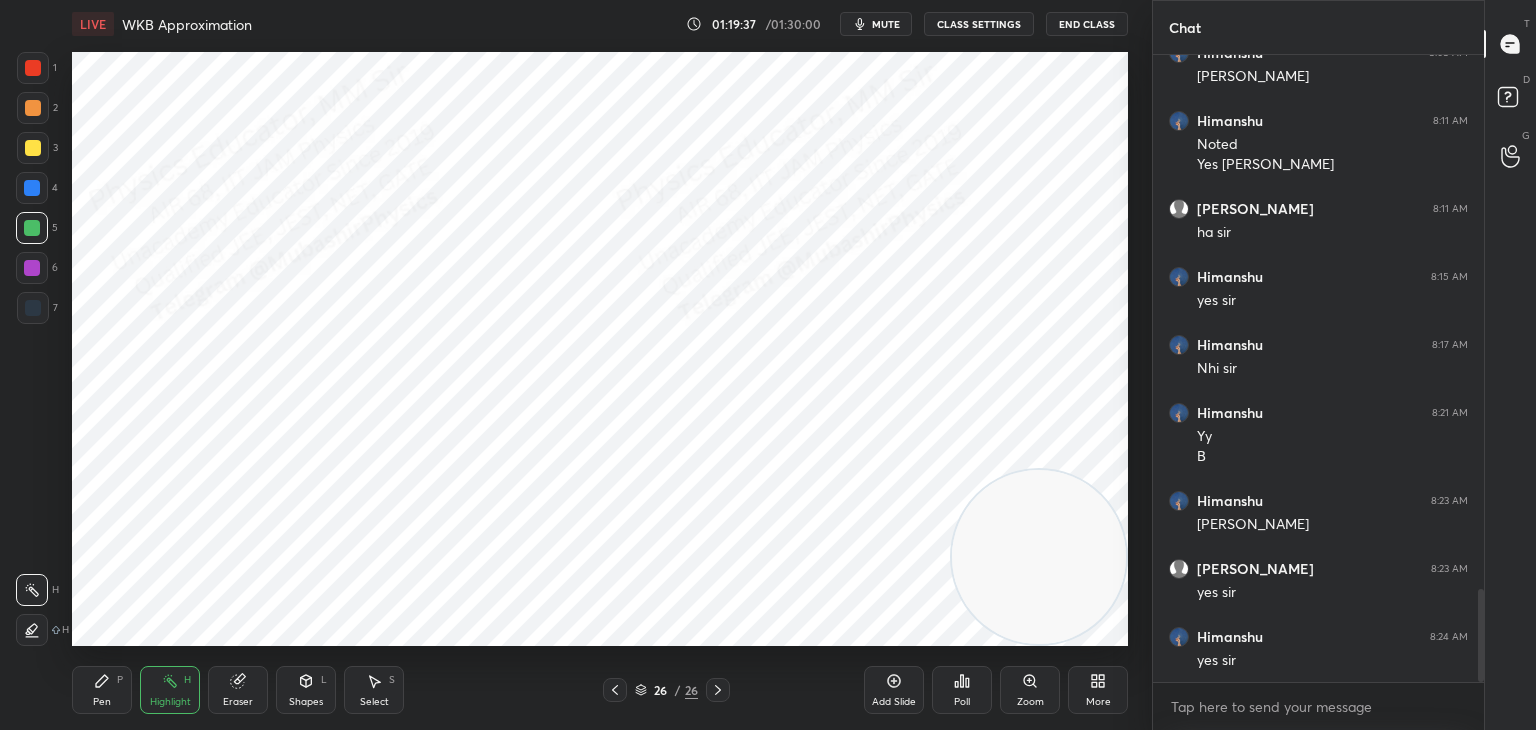 click on "Pen P" at bounding box center [102, 690] 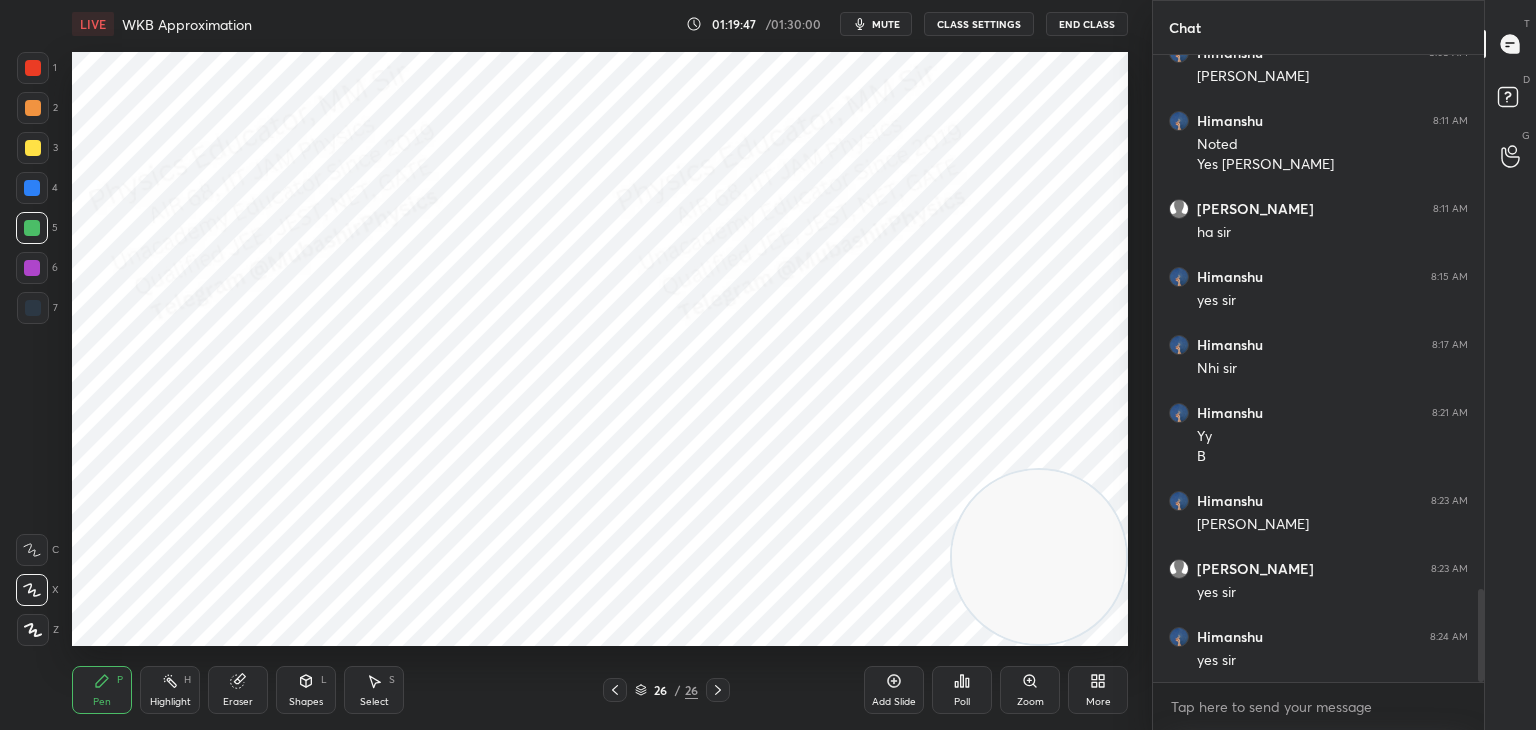 drag, startPoint x: 29, startPoint y: 273, endPoint x: 65, endPoint y: 368, distance: 101.59232 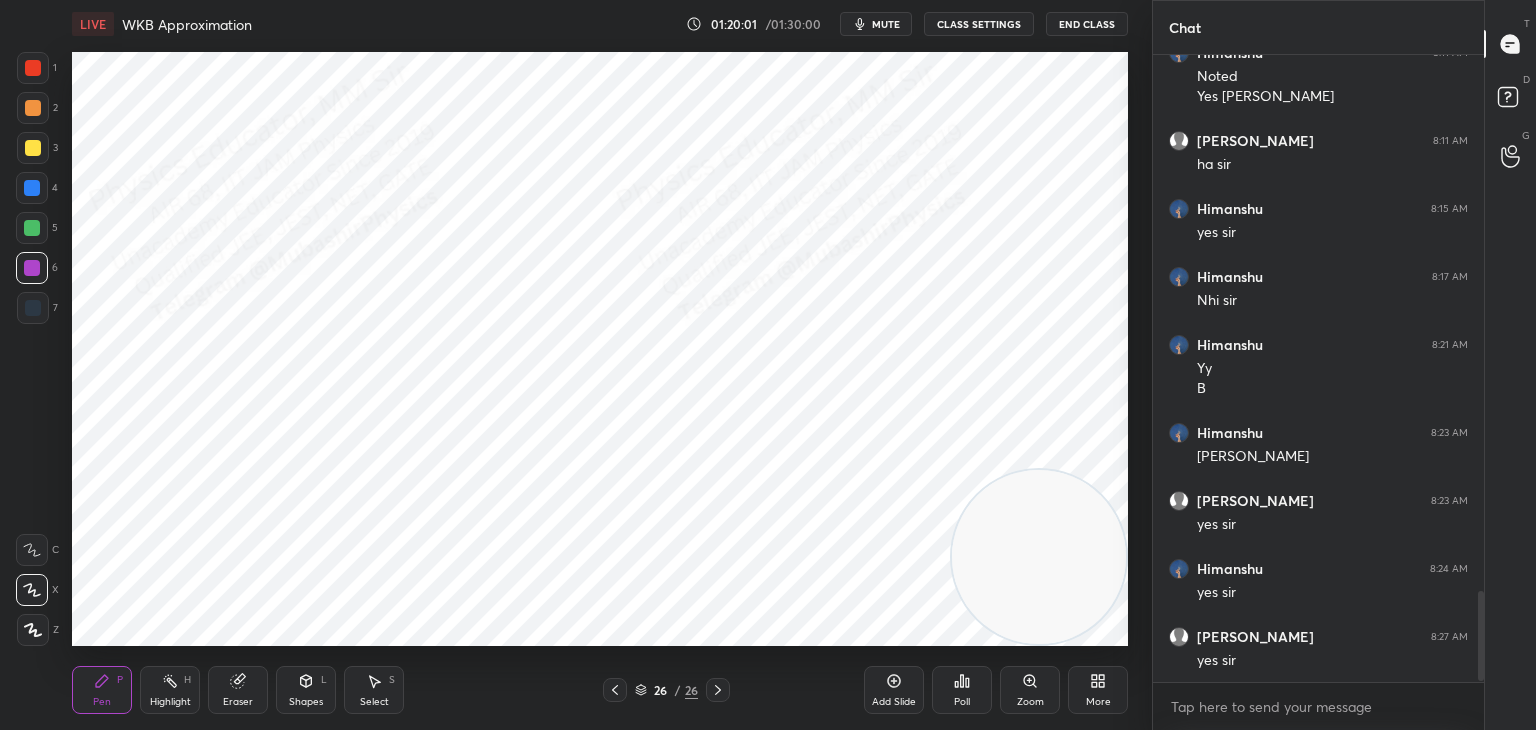 scroll, scrollTop: 3748, scrollLeft: 0, axis: vertical 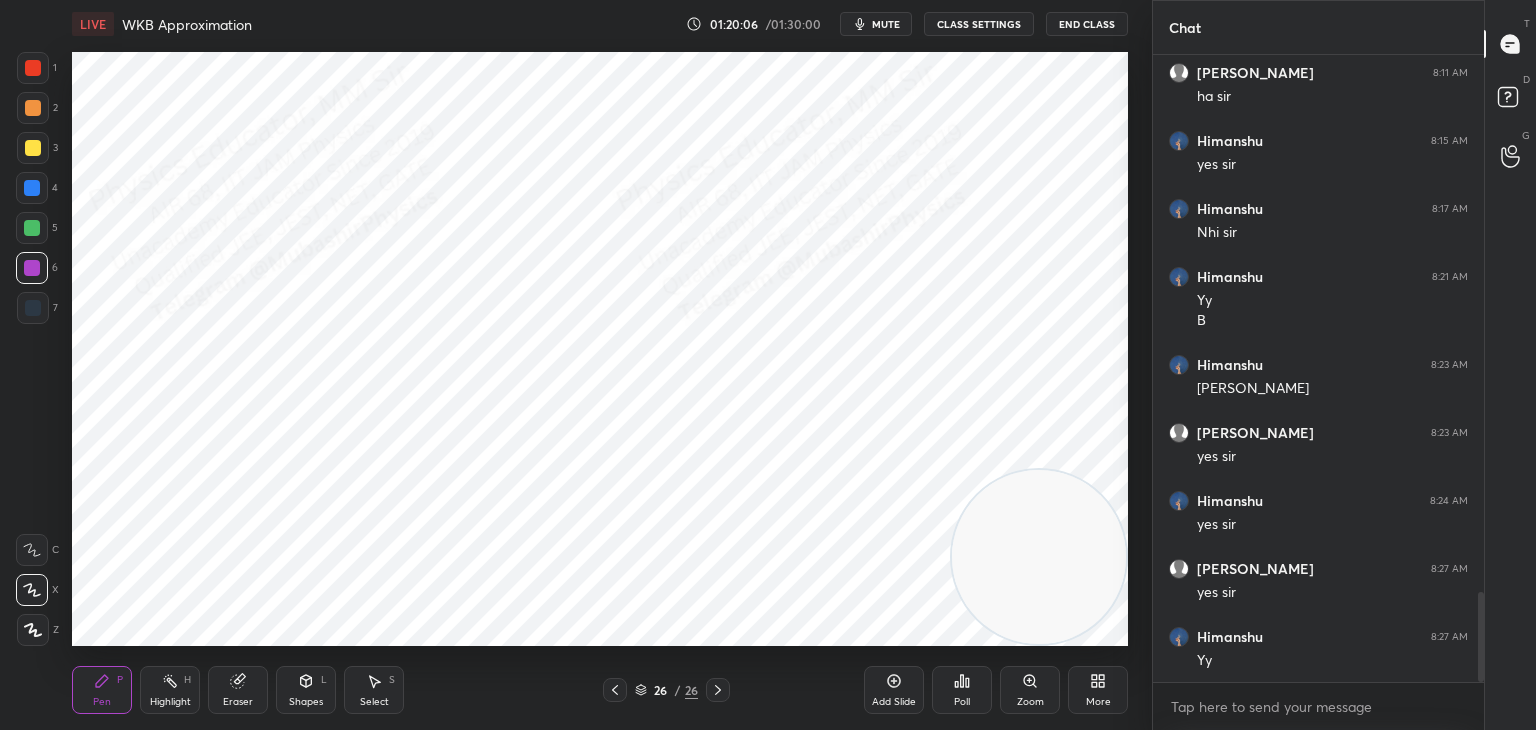 drag, startPoint x: 372, startPoint y: 692, endPoint x: 377, endPoint y: 674, distance: 18.681541 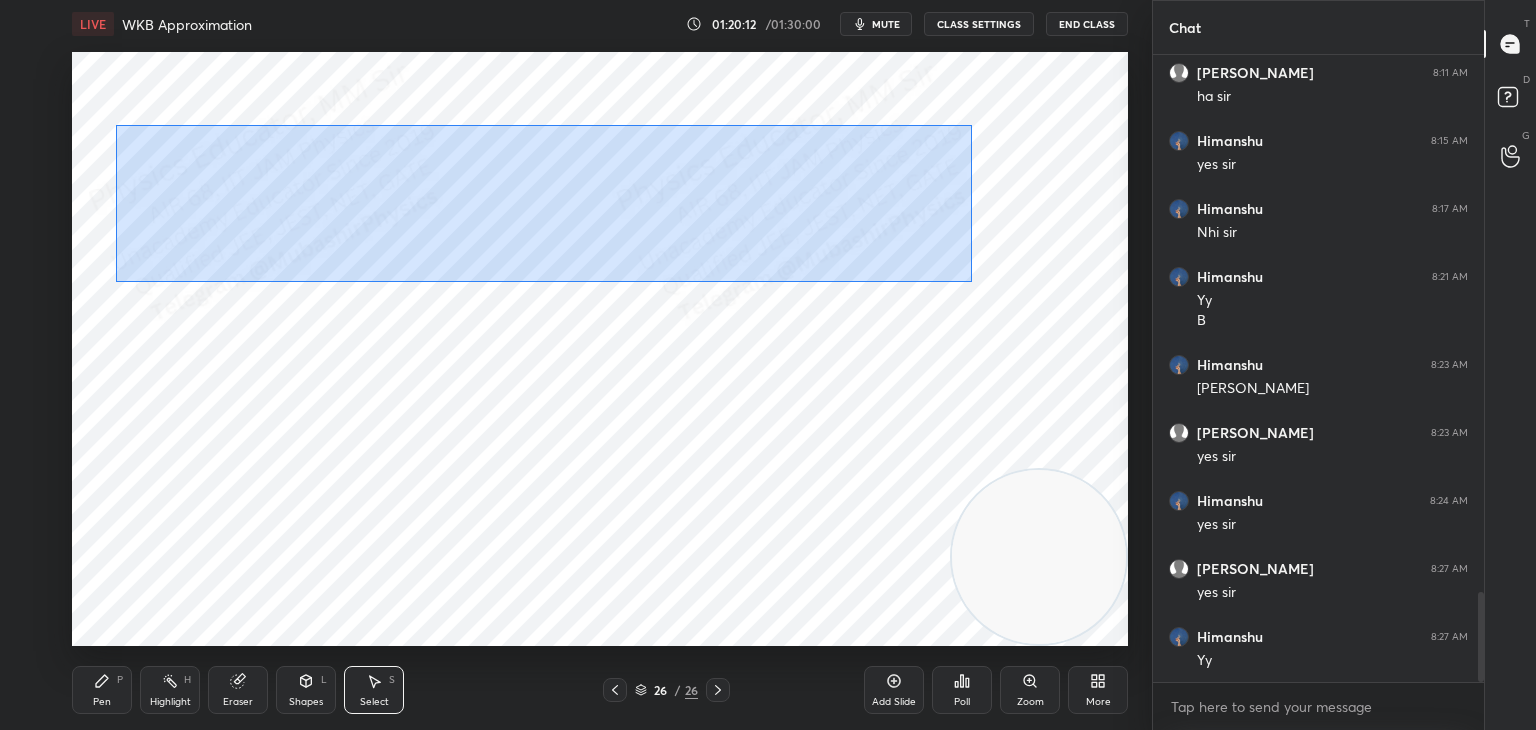 drag, startPoint x: 116, startPoint y: 125, endPoint x: 953, endPoint y: 270, distance: 849.4669 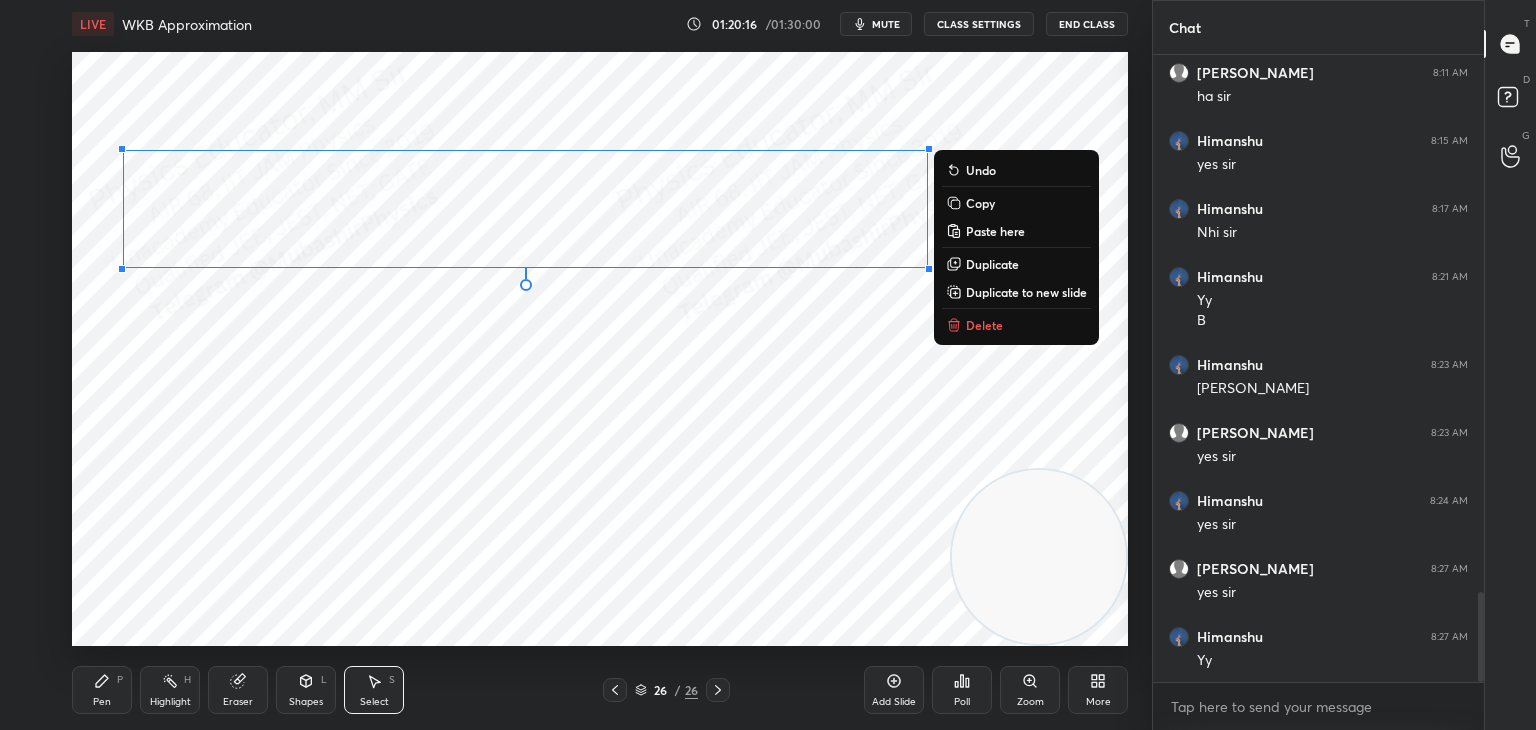 drag, startPoint x: 987, startPoint y: 198, endPoint x: 821, endPoint y: 450, distance: 301.7615 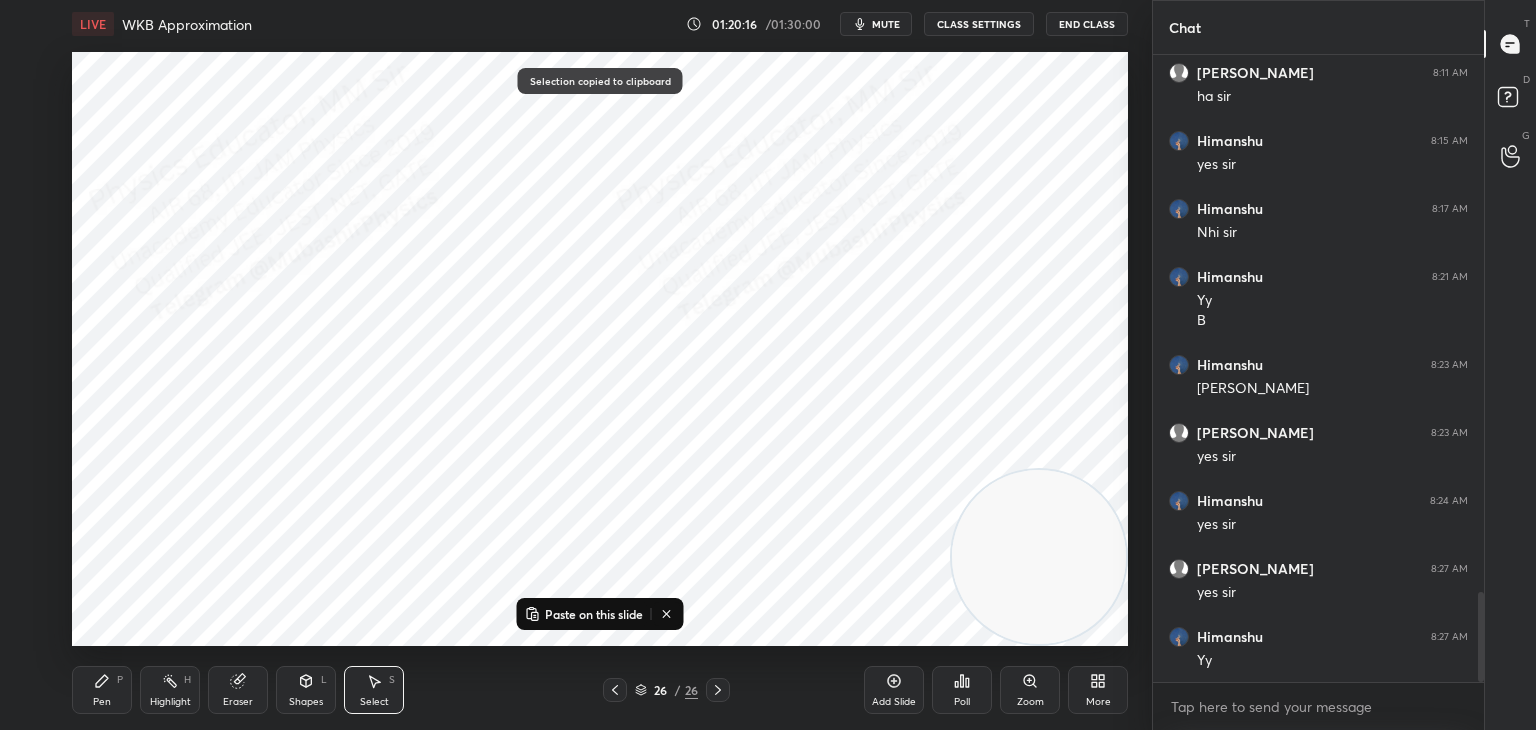 click 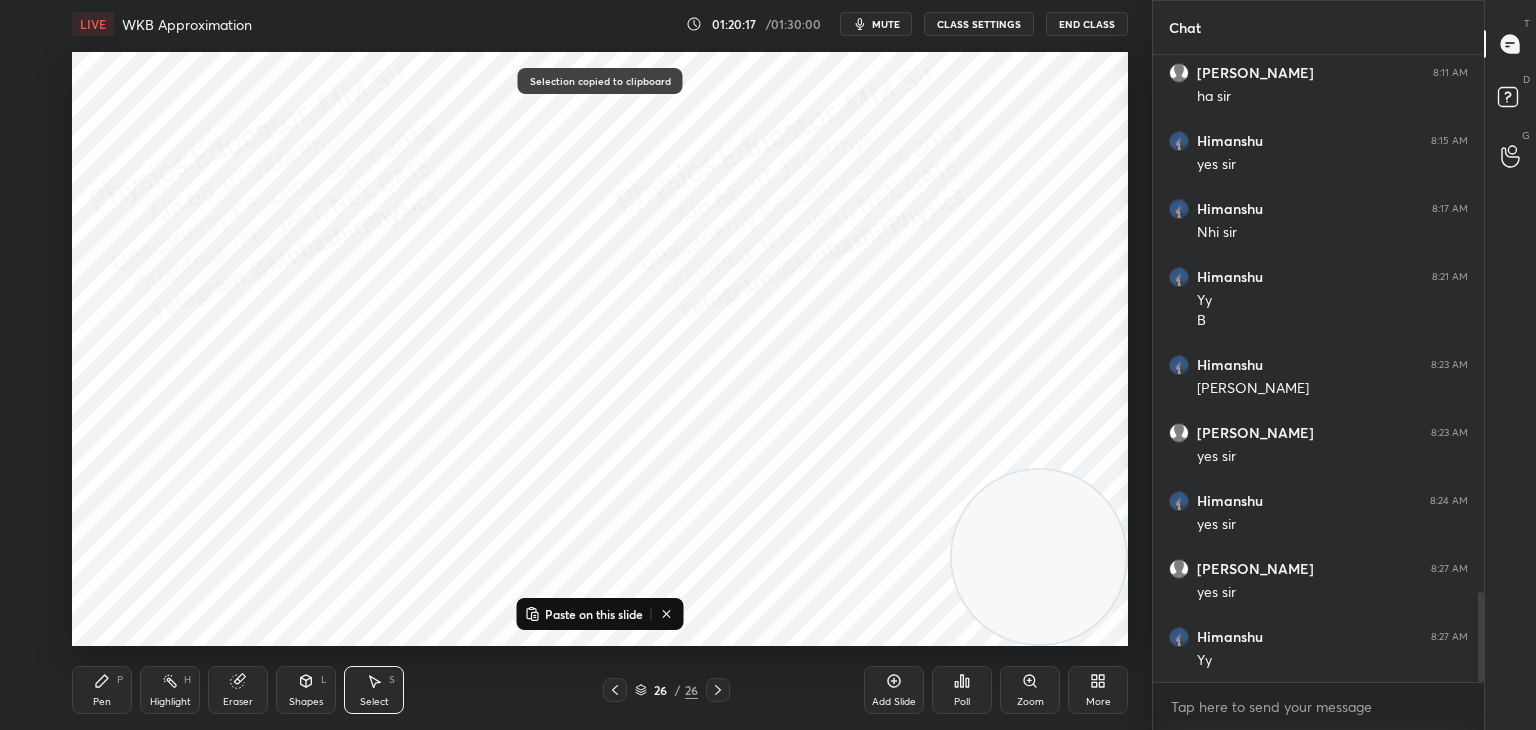 drag, startPoint x: 1108, startPoint y: 700, endPoint x: 1093, endPoint y: 697, distance: 15.297058 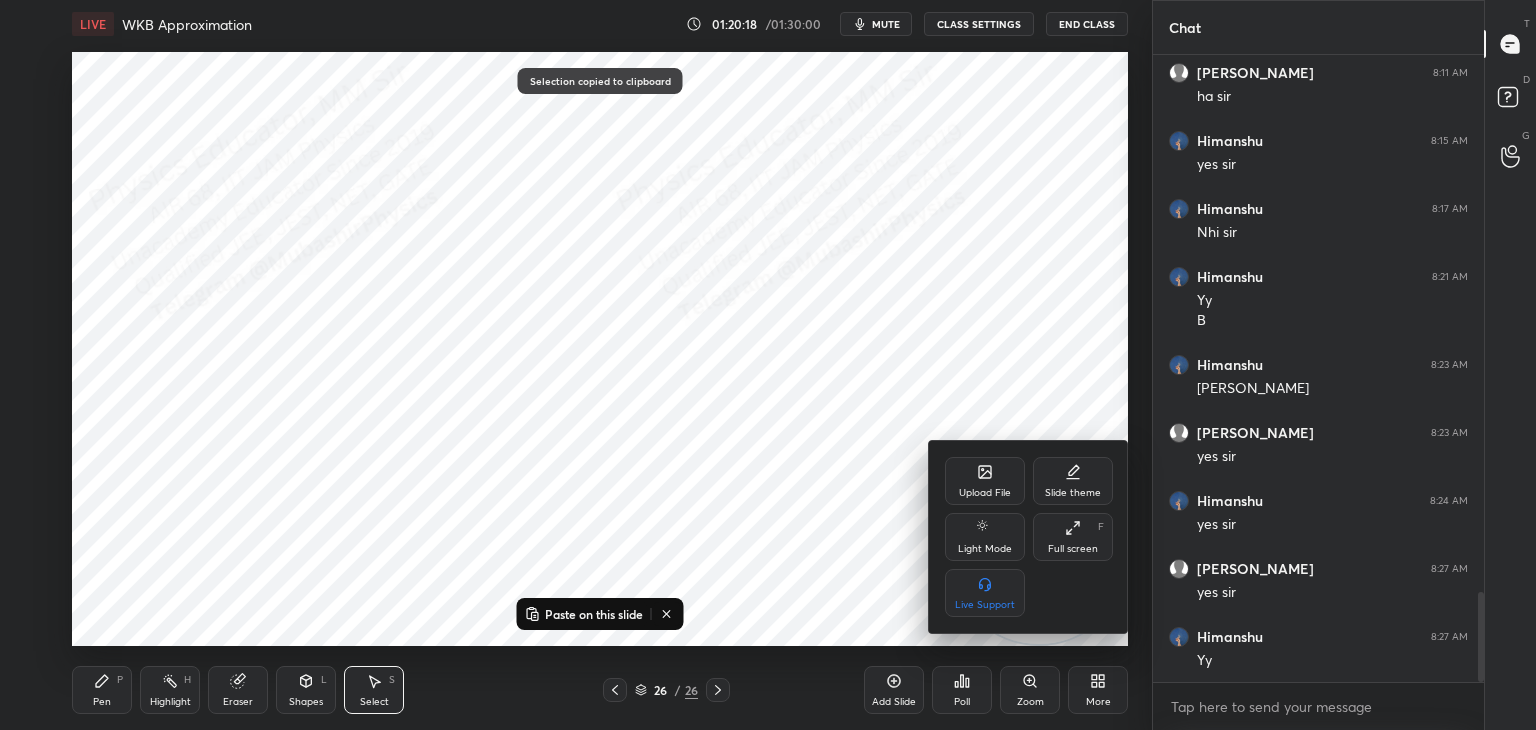 click 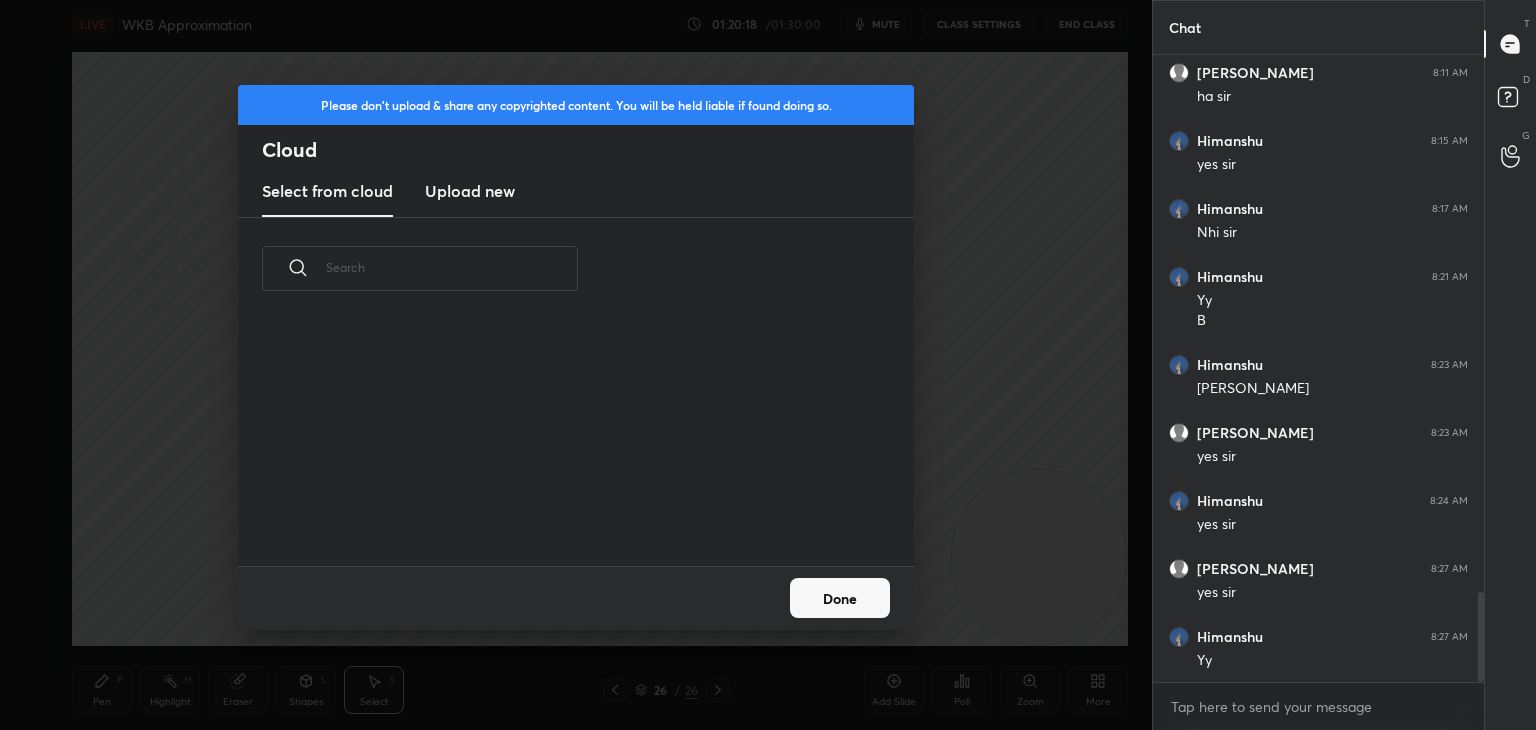 click on "Upload new" at bounding box center (470, 191) 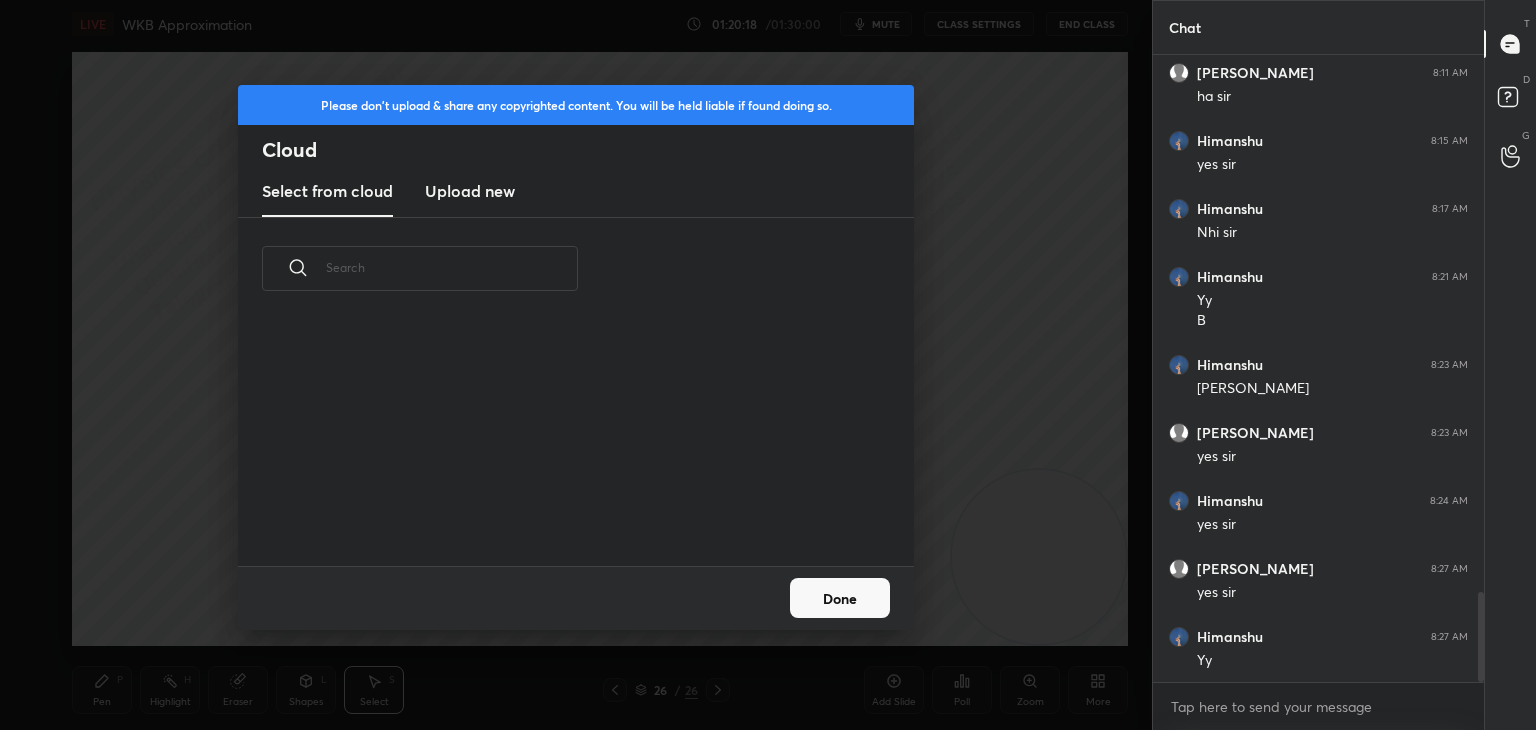 scroll, scrollTop: 0, scrollLeft: 0, axis: both 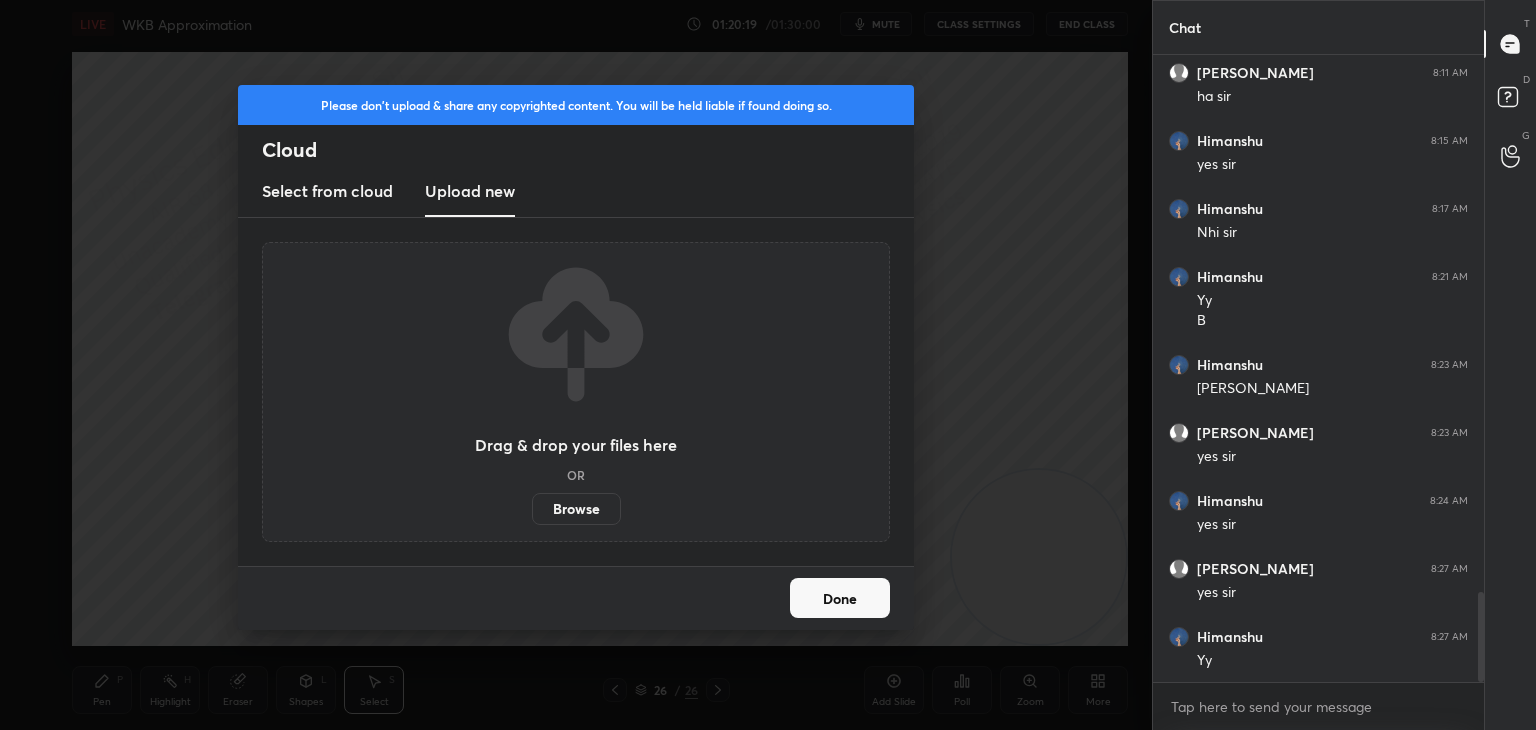 click on "Browse" at bounding box center [576, 509] 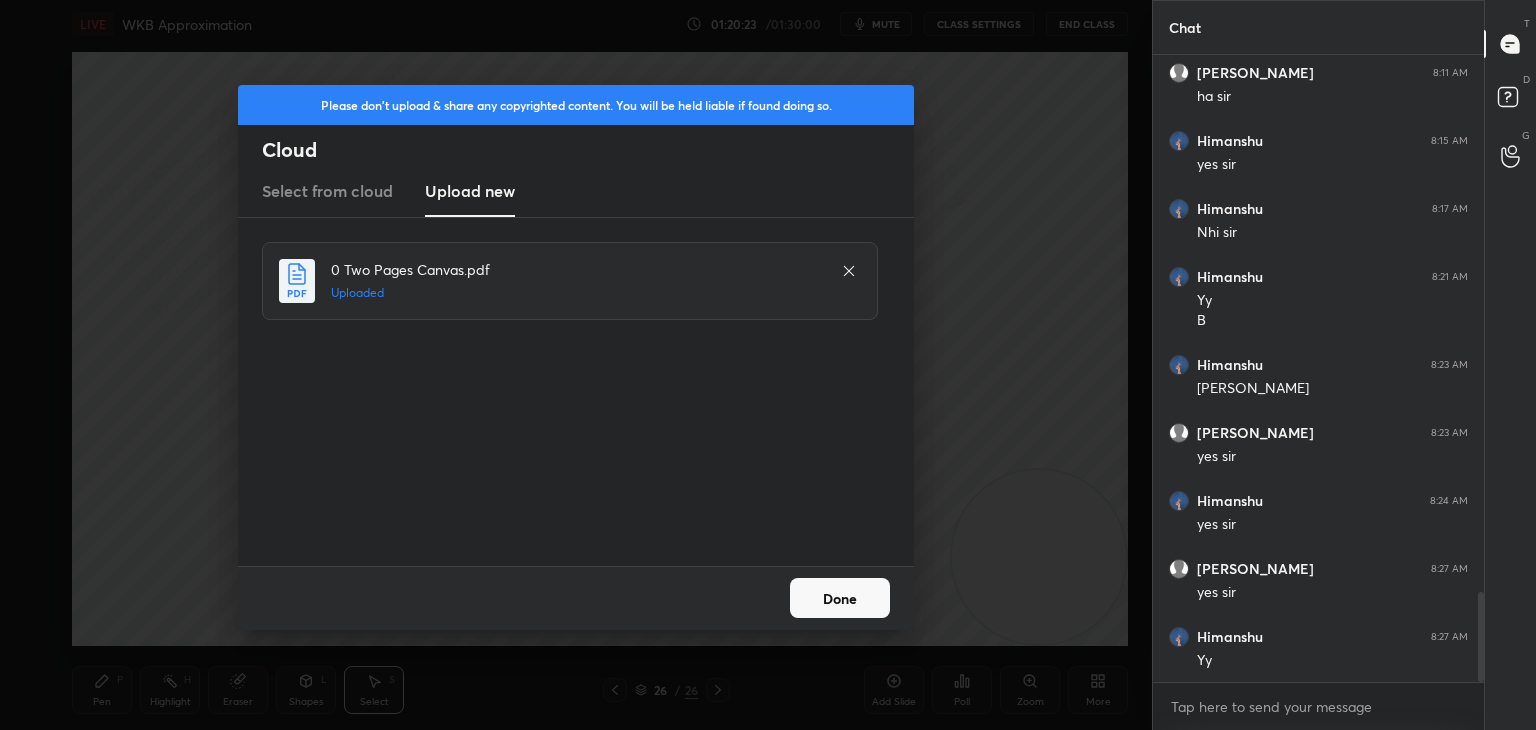 click on "Done" at bounding box center (840, 598) 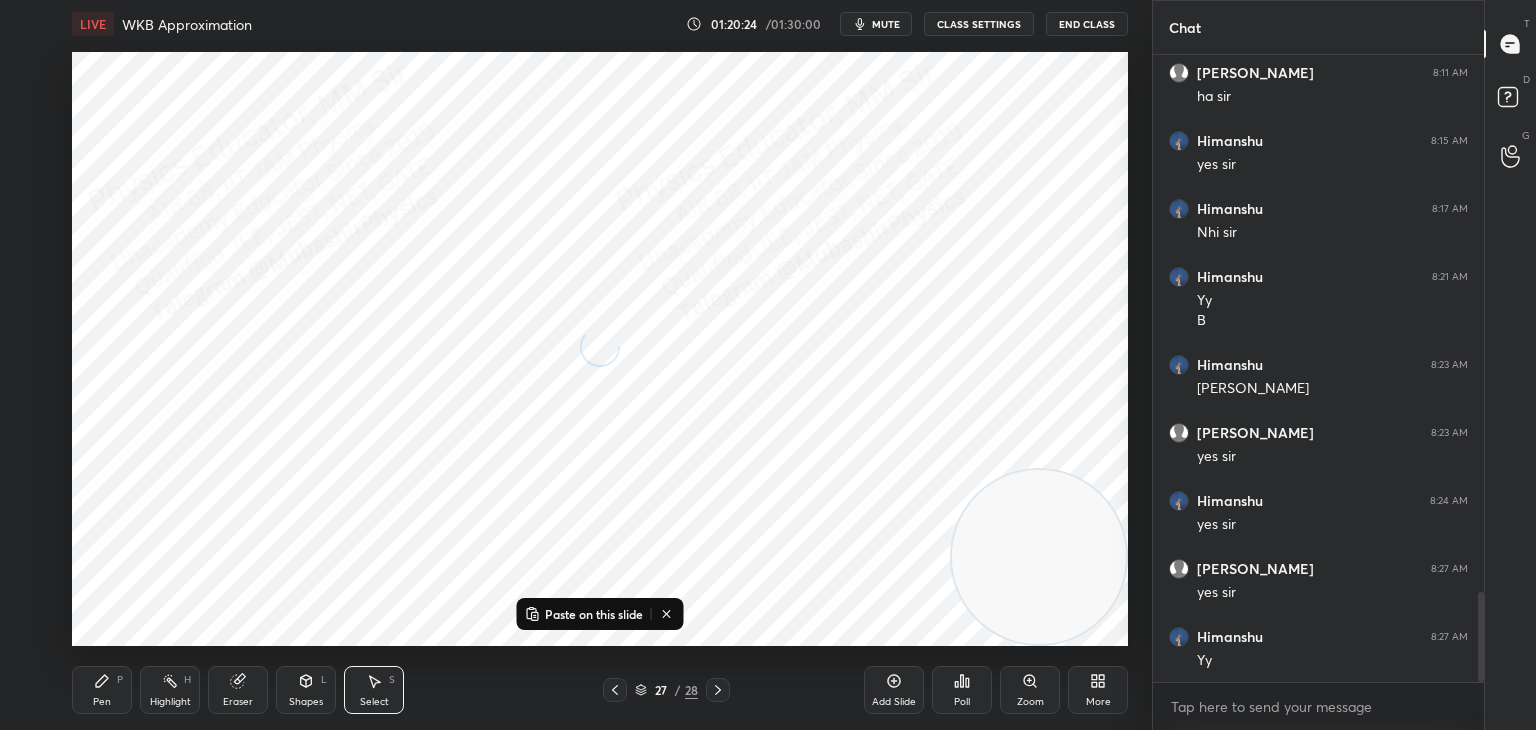 click on "Paste on this slide" at bounding box center (594, 614) 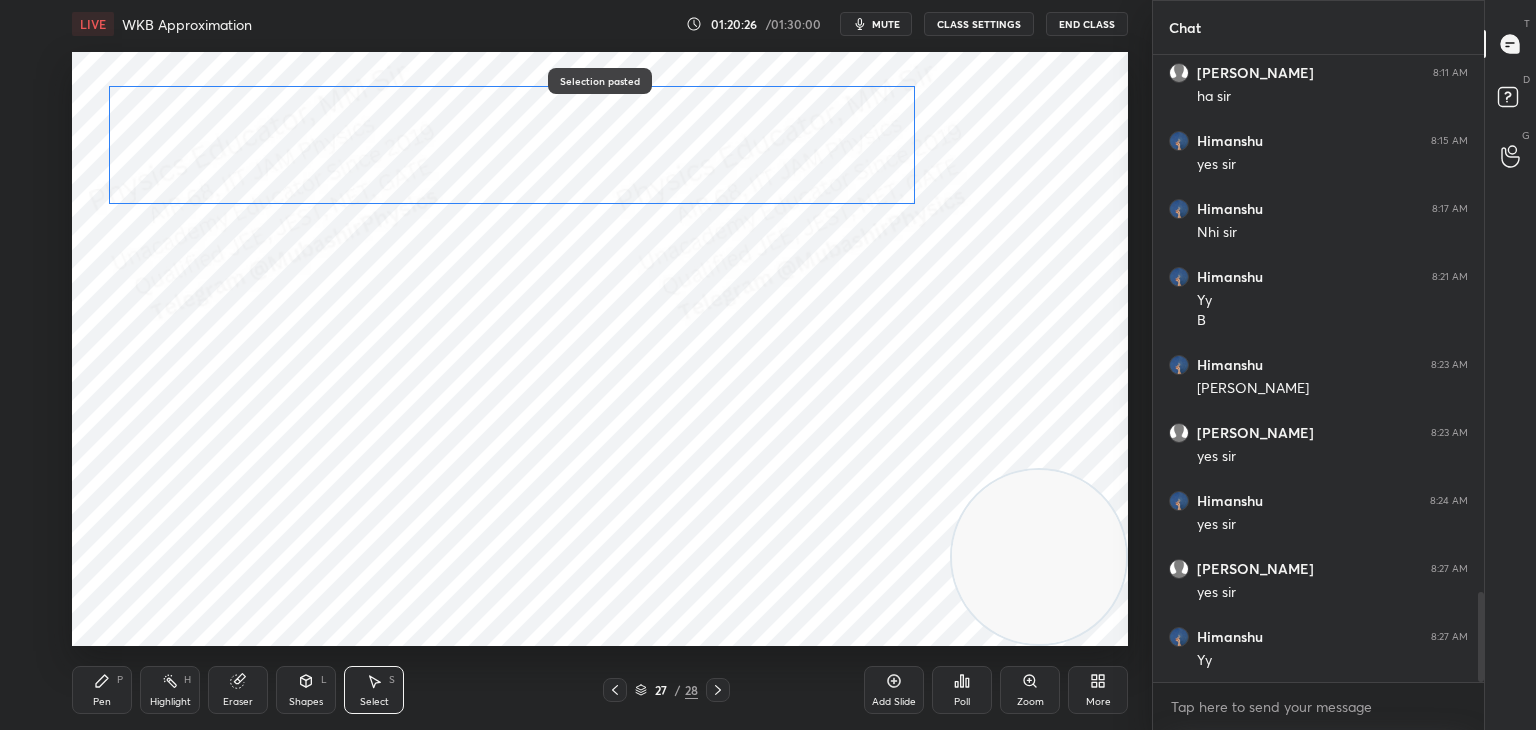 drag, startPoint x: 564, startPoint y: 170, endPoint x: 552, endPoint y: 145, distance: 27.730848 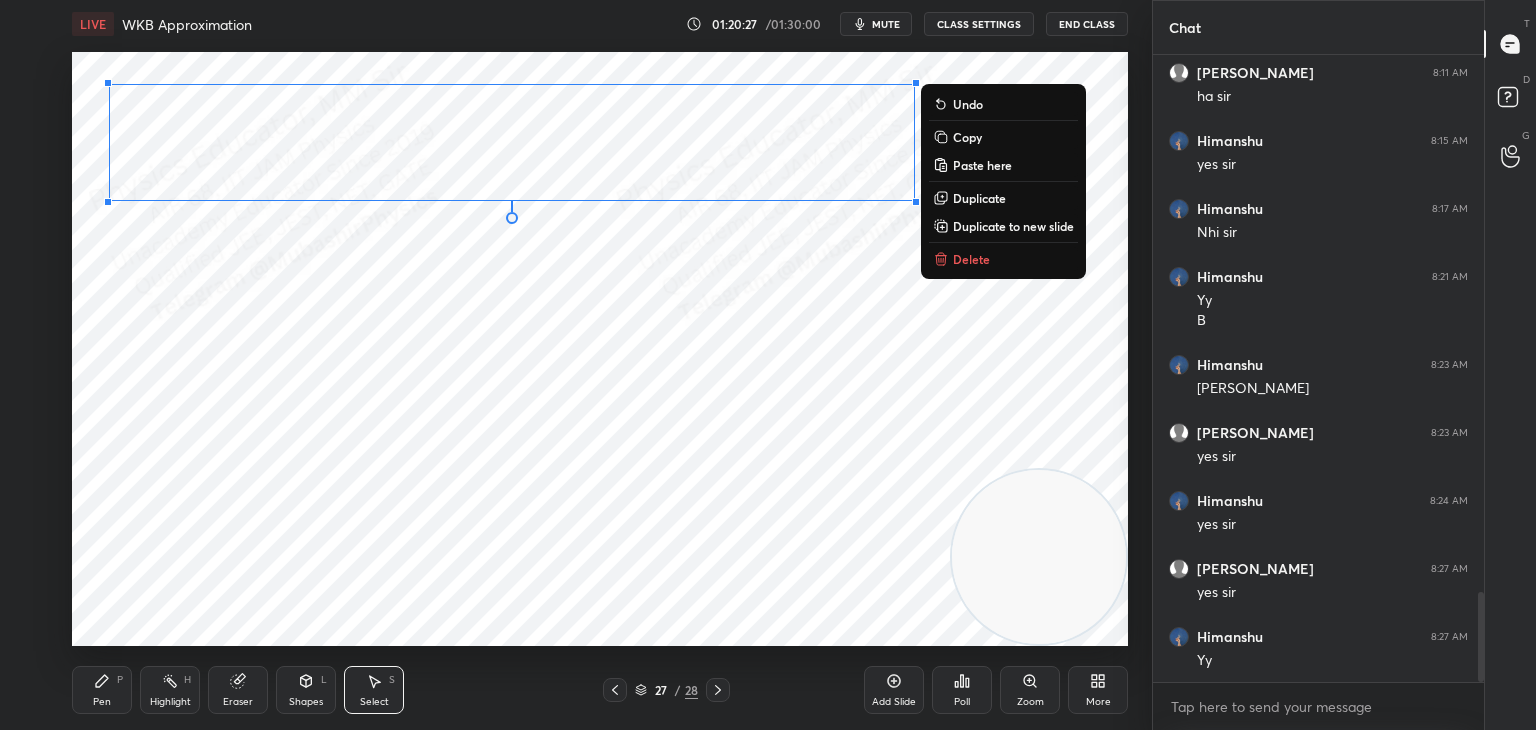 click on "Pen P" at bounding box center [102, 690] 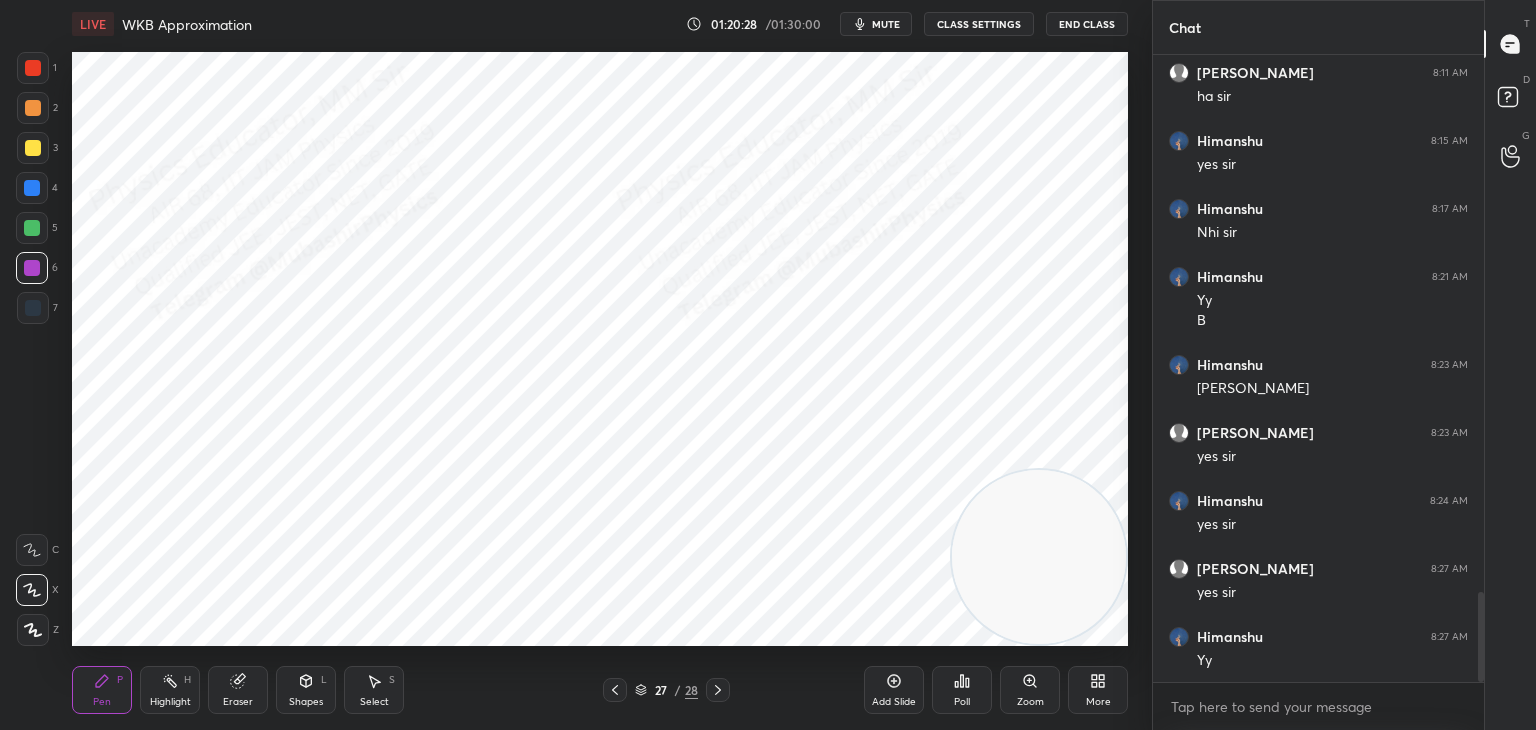 drag, startPoint x: 25, startPoint y: 184, endPoint x: 24, endPoint y: 196, distance: 12.0415945 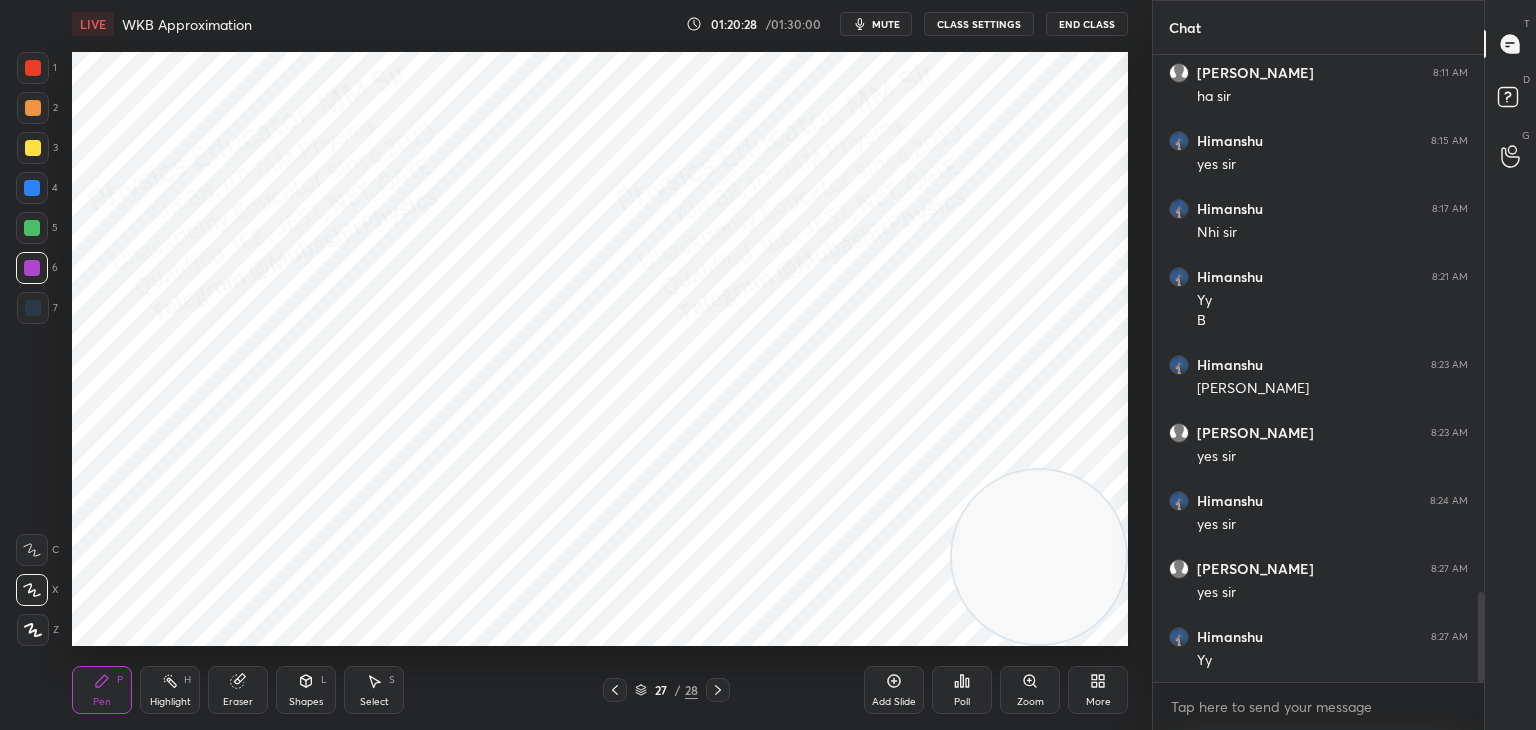 click at bounding box center (32, 188) 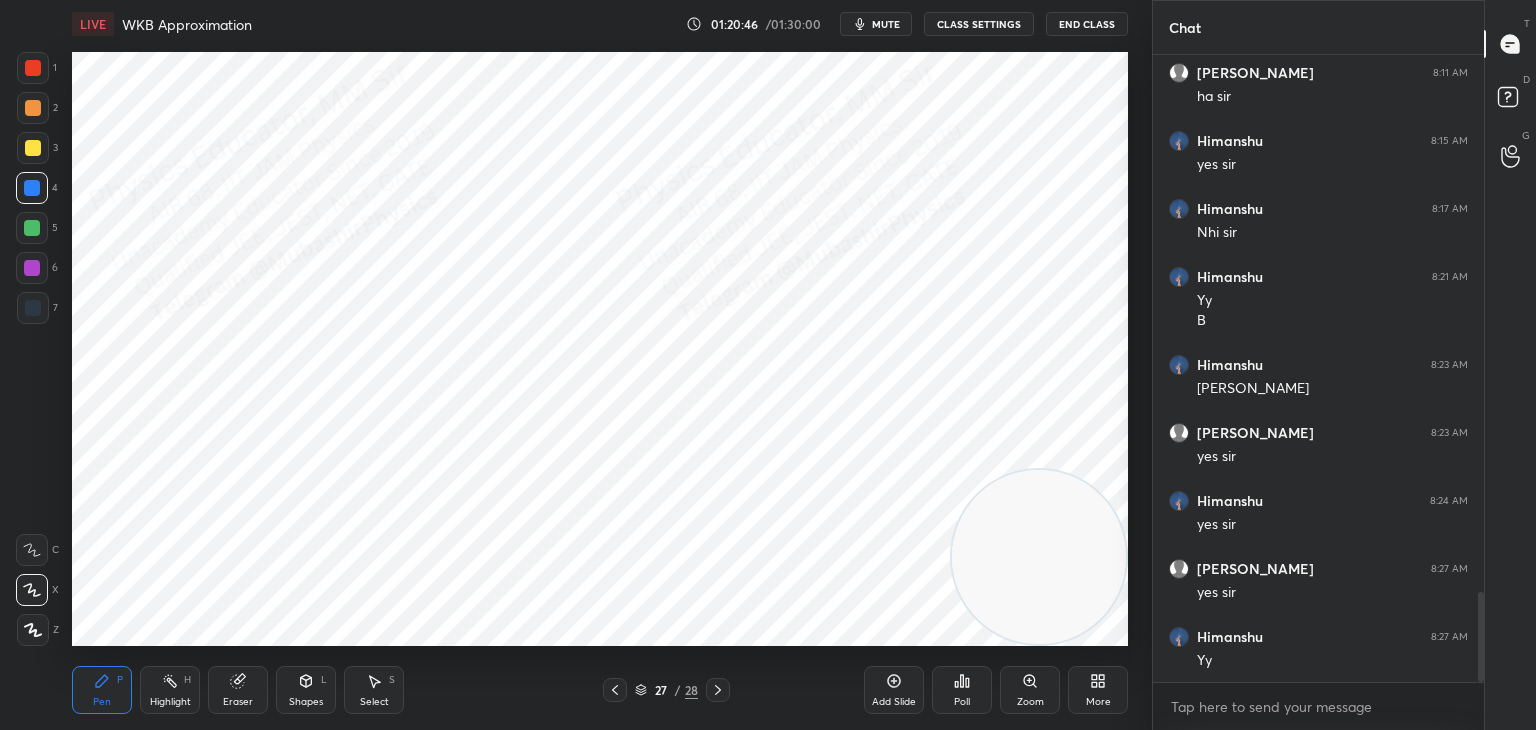 click 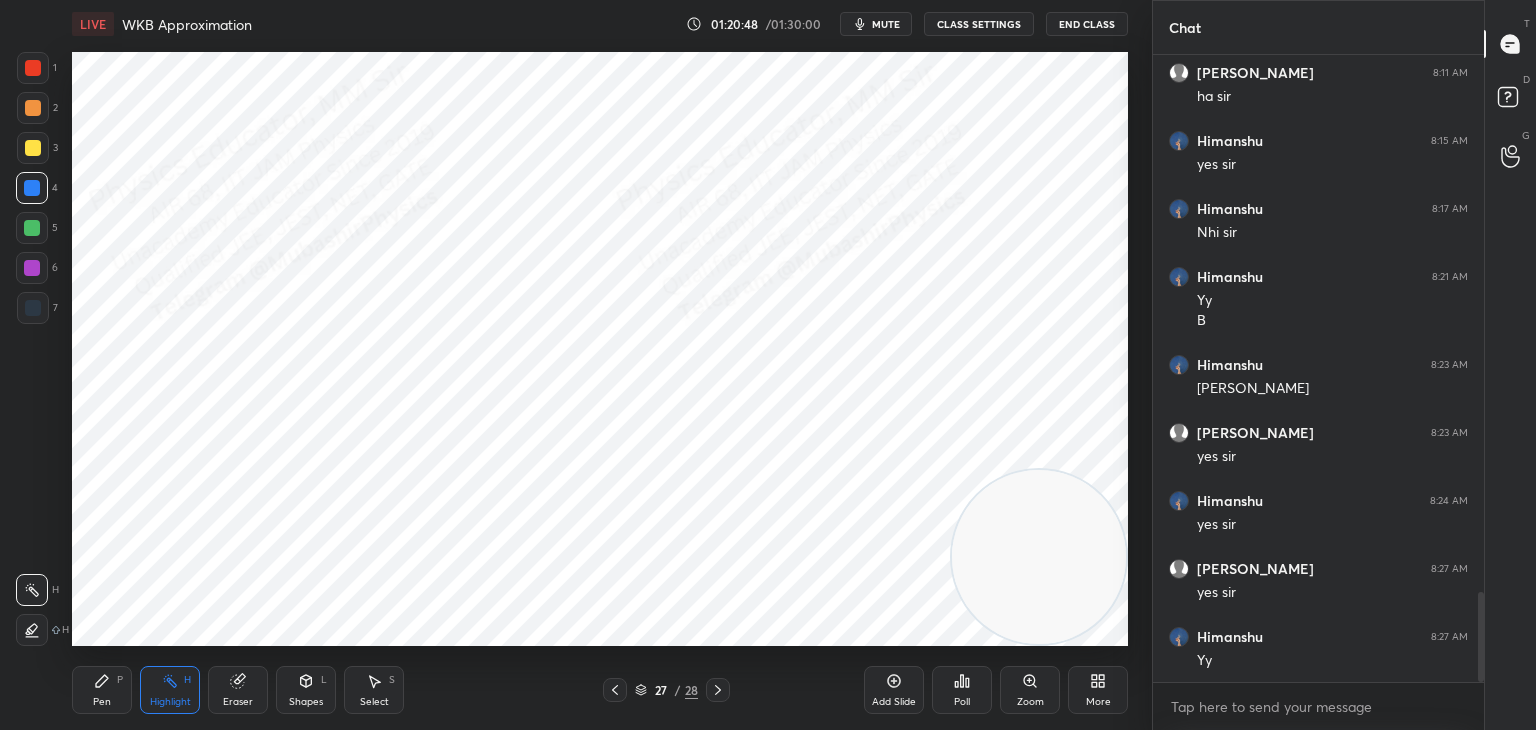 click on "Pen P" at bounding box center (102, 690) 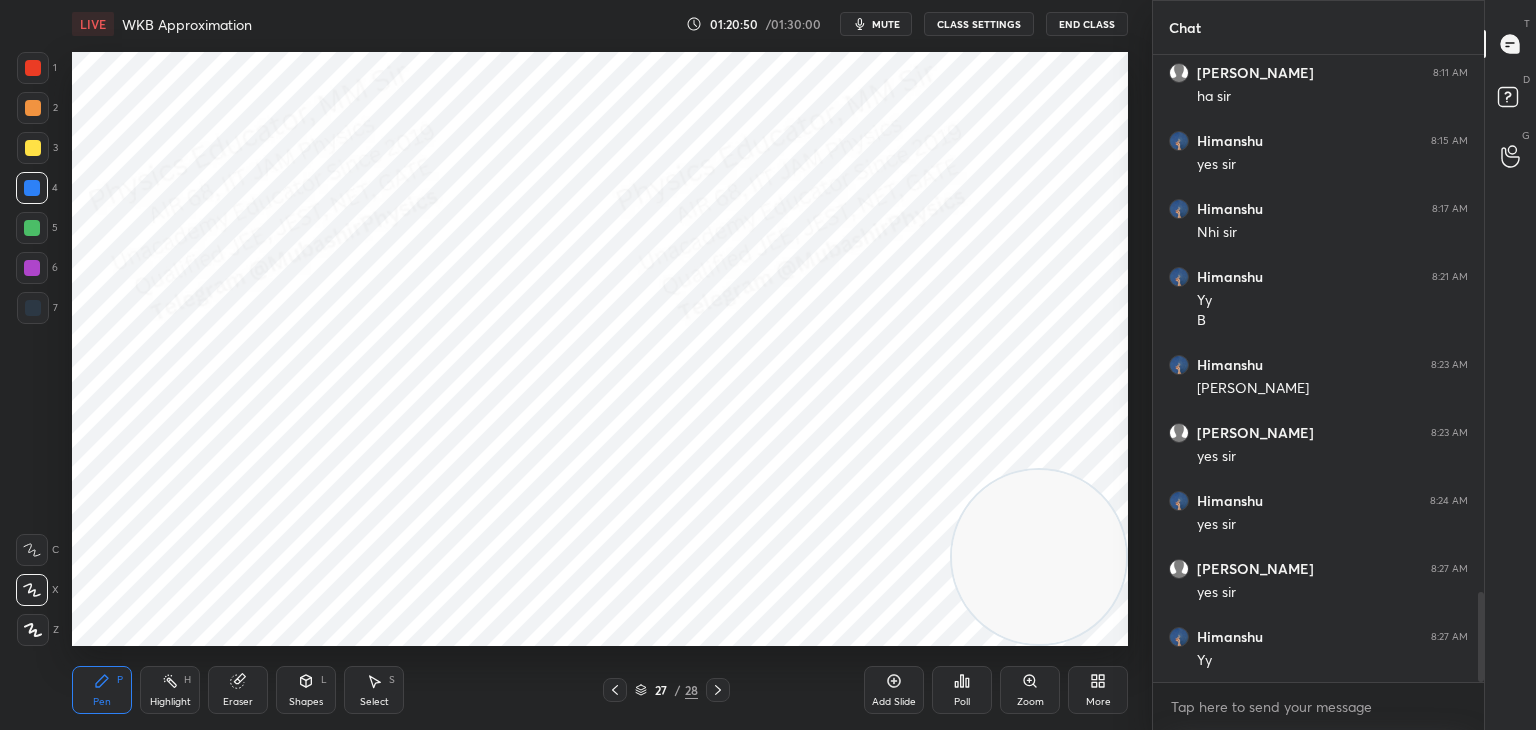 click on "Select S" at bounding box center [374, 690] 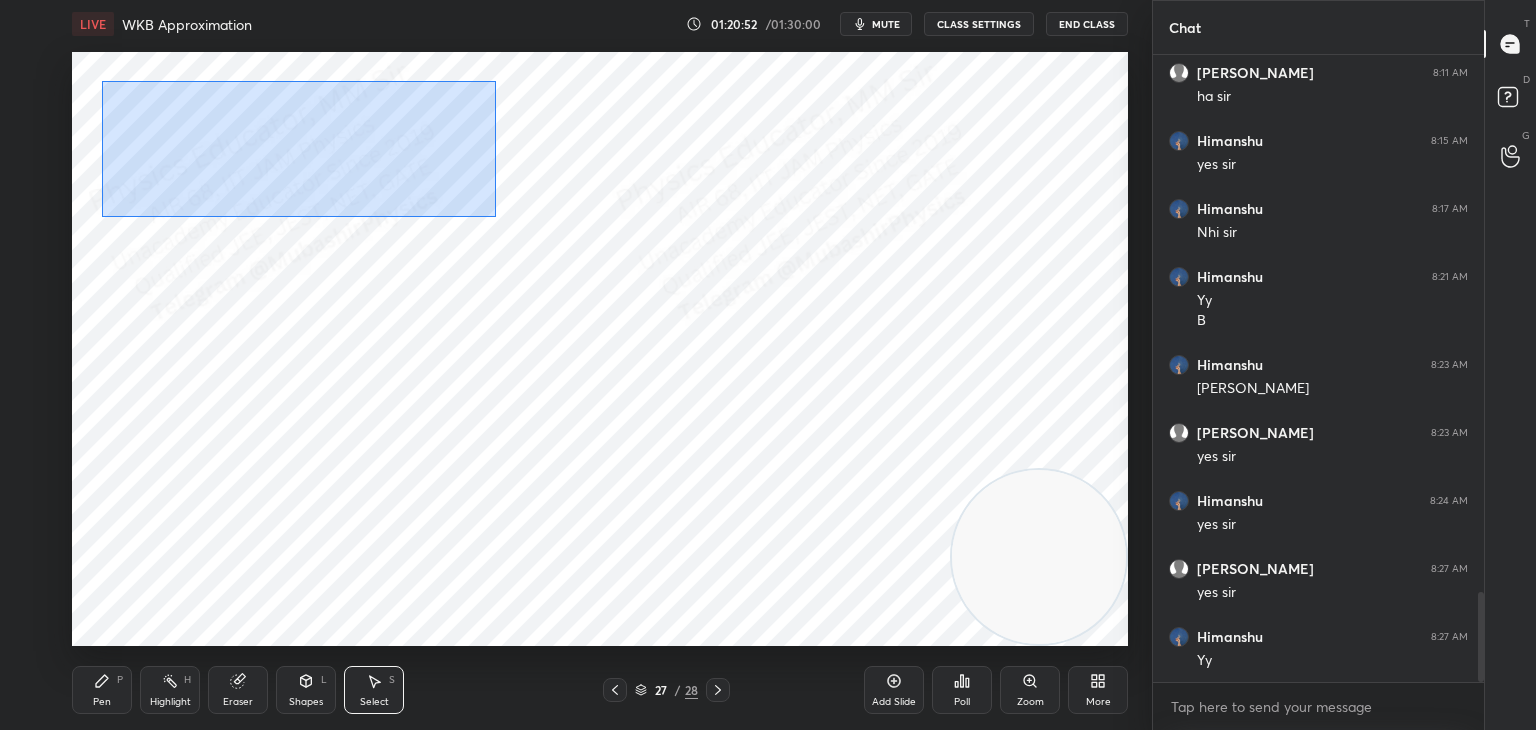 drag, startPoint x: 101, startPoint y: 81, endPoint x: 496, endPoint y: 217, distance: 417.7571 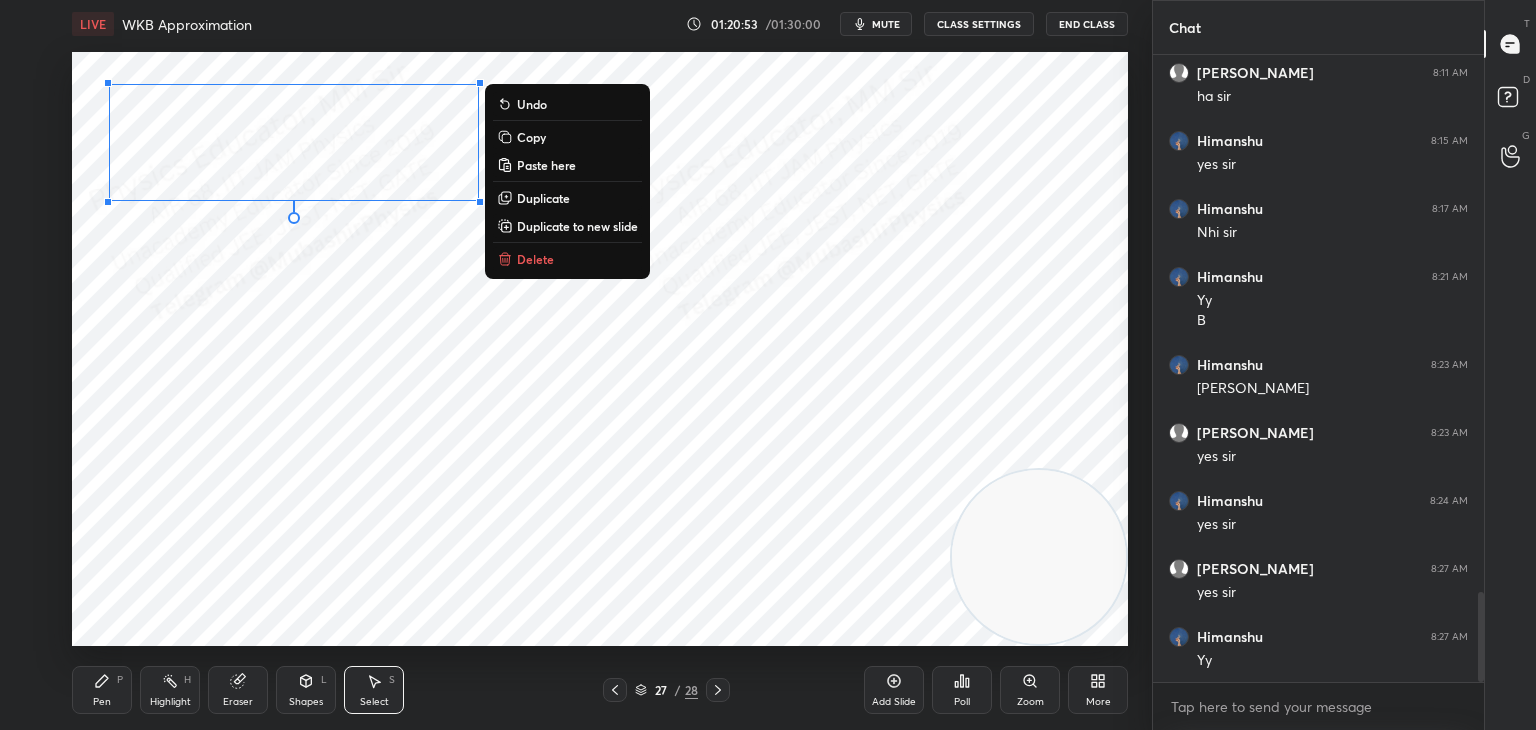 drag, startPoint x: 556, startPoint y: 194, endPoint x: 530, endPoint y: 182, distance: 28.635643 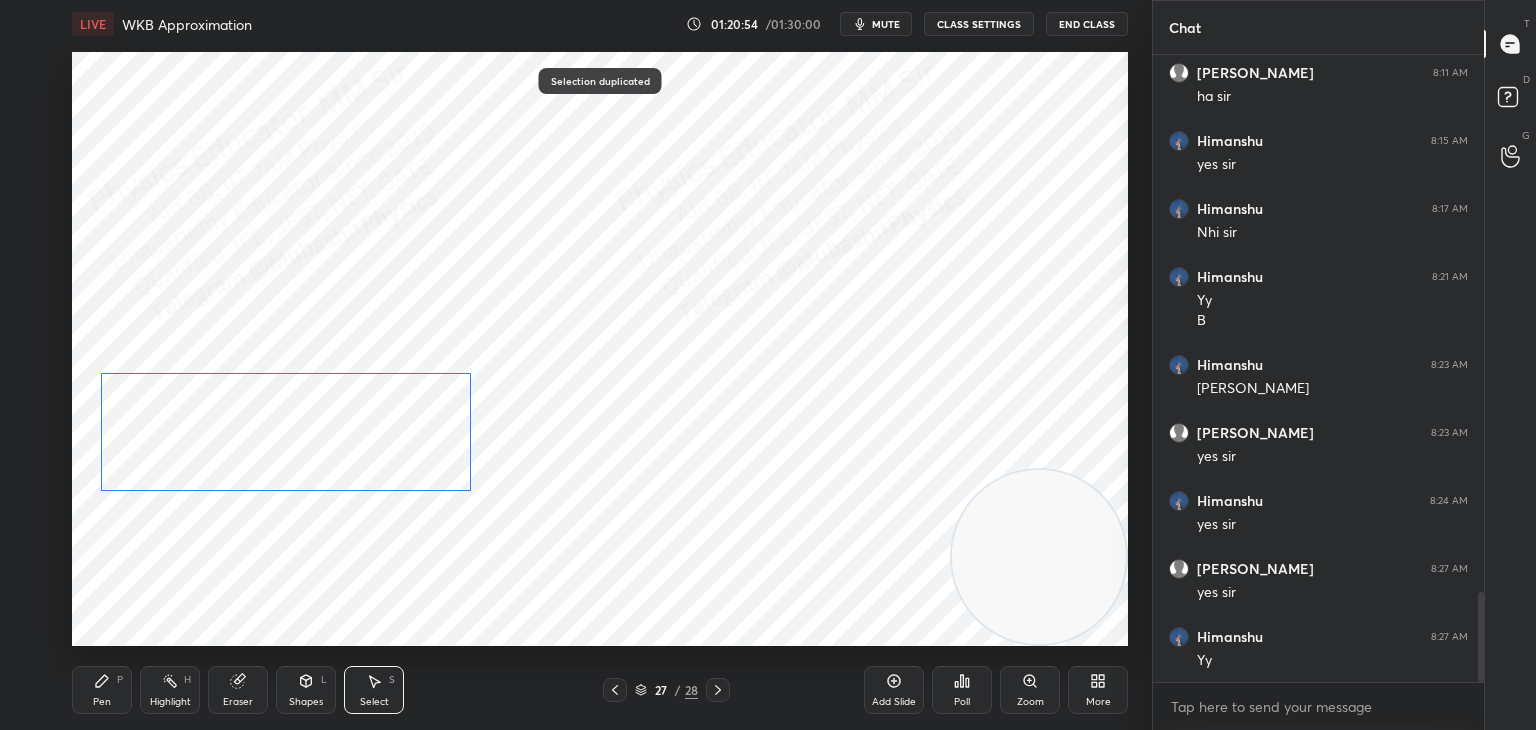 drag, startPoint x: 372, startPoint y: 418, endPoint x: 356, endPoint y: 432, distance: 21.260292 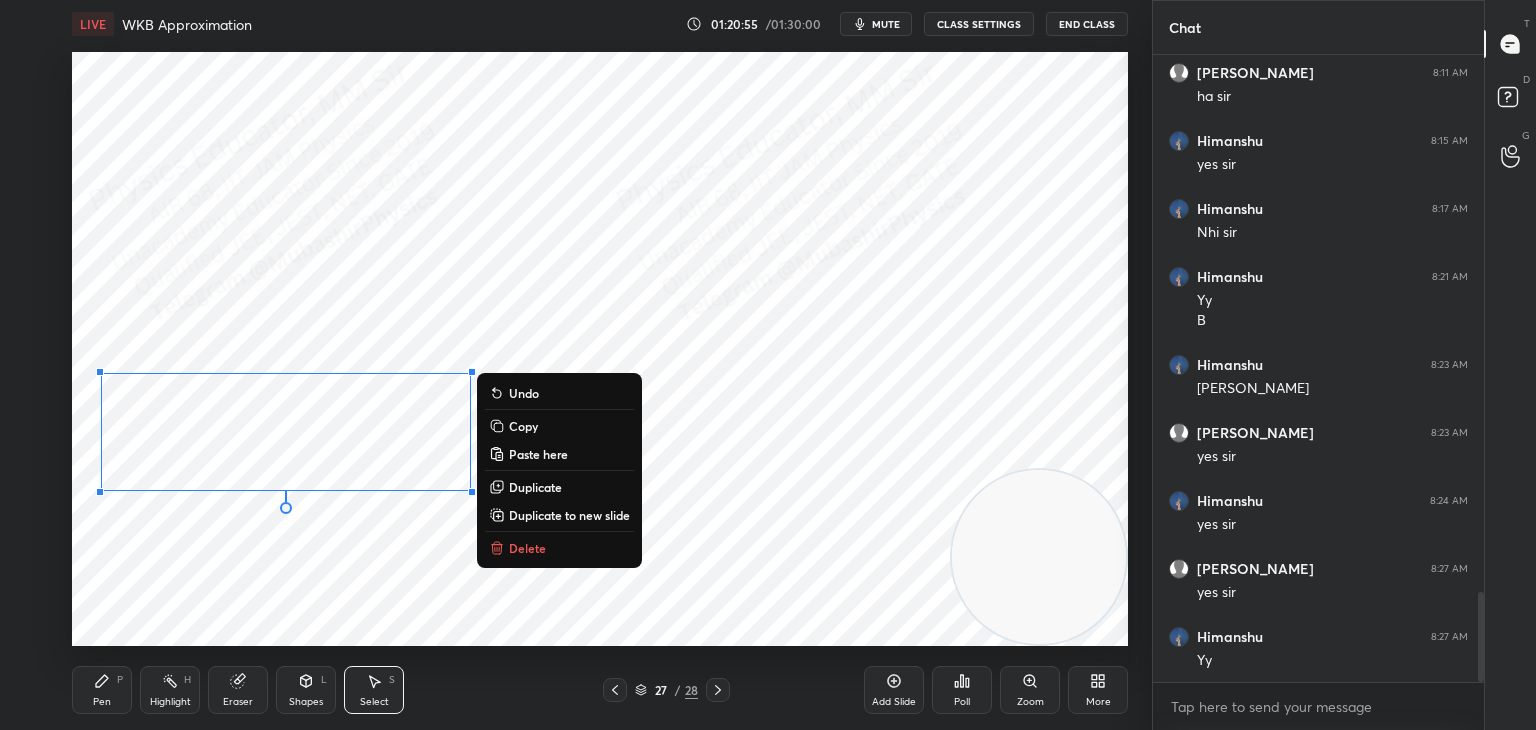 click on "Pen" at bounding box center [102, 702] 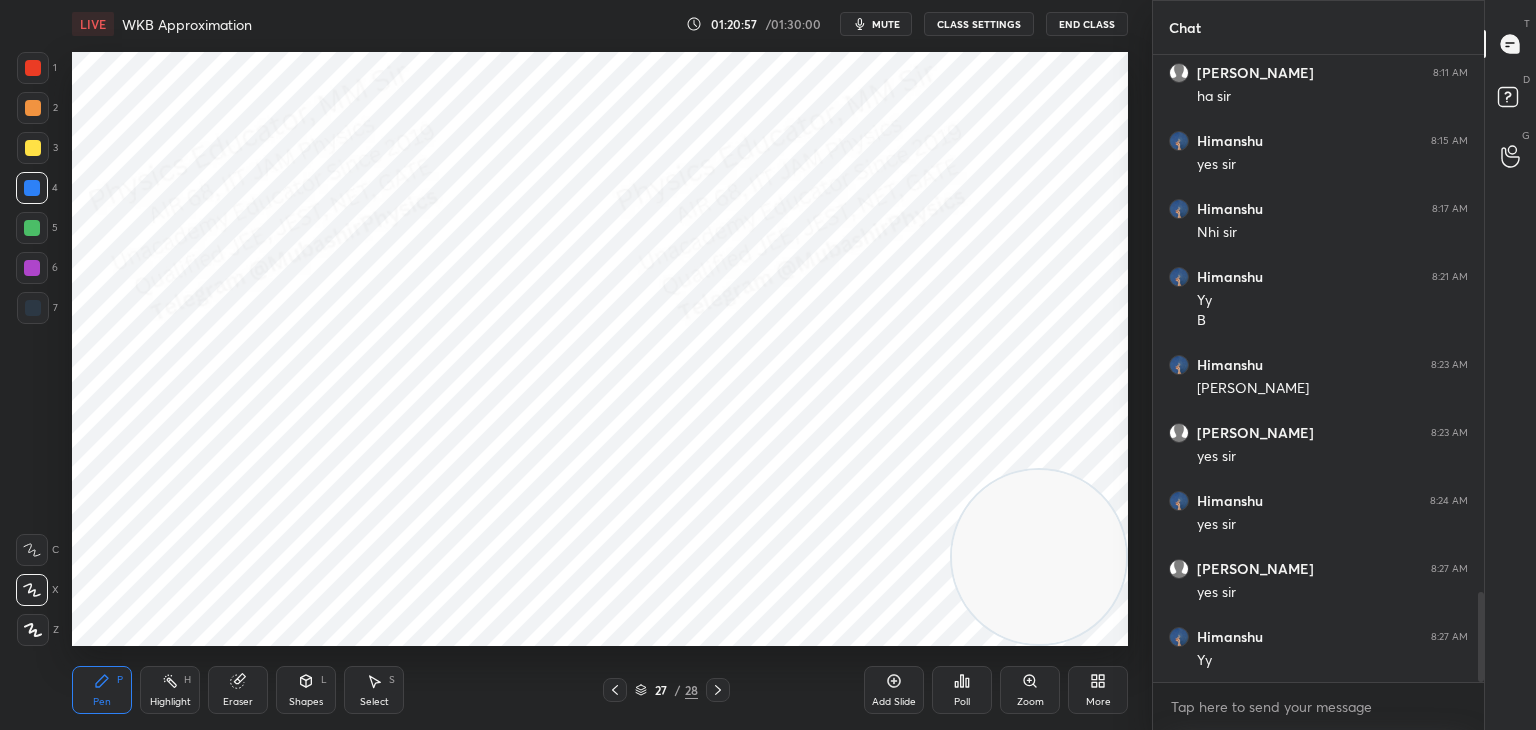 click on "Select S" at bounding box center (374, 690) 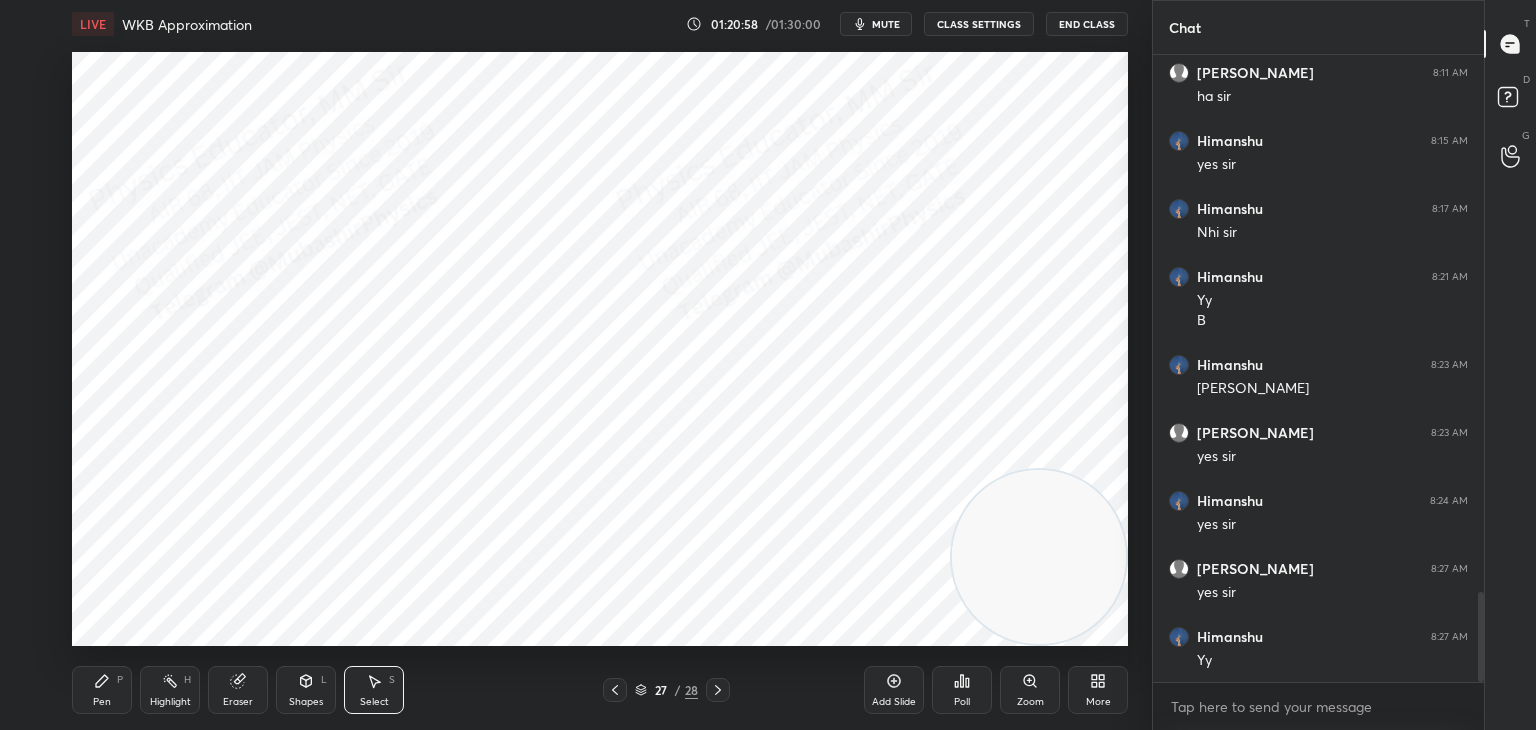 drag, startPoint x: 152, startPoint y: 373, endPoint x: 236, endPoint y: 422, distance: 97.24711 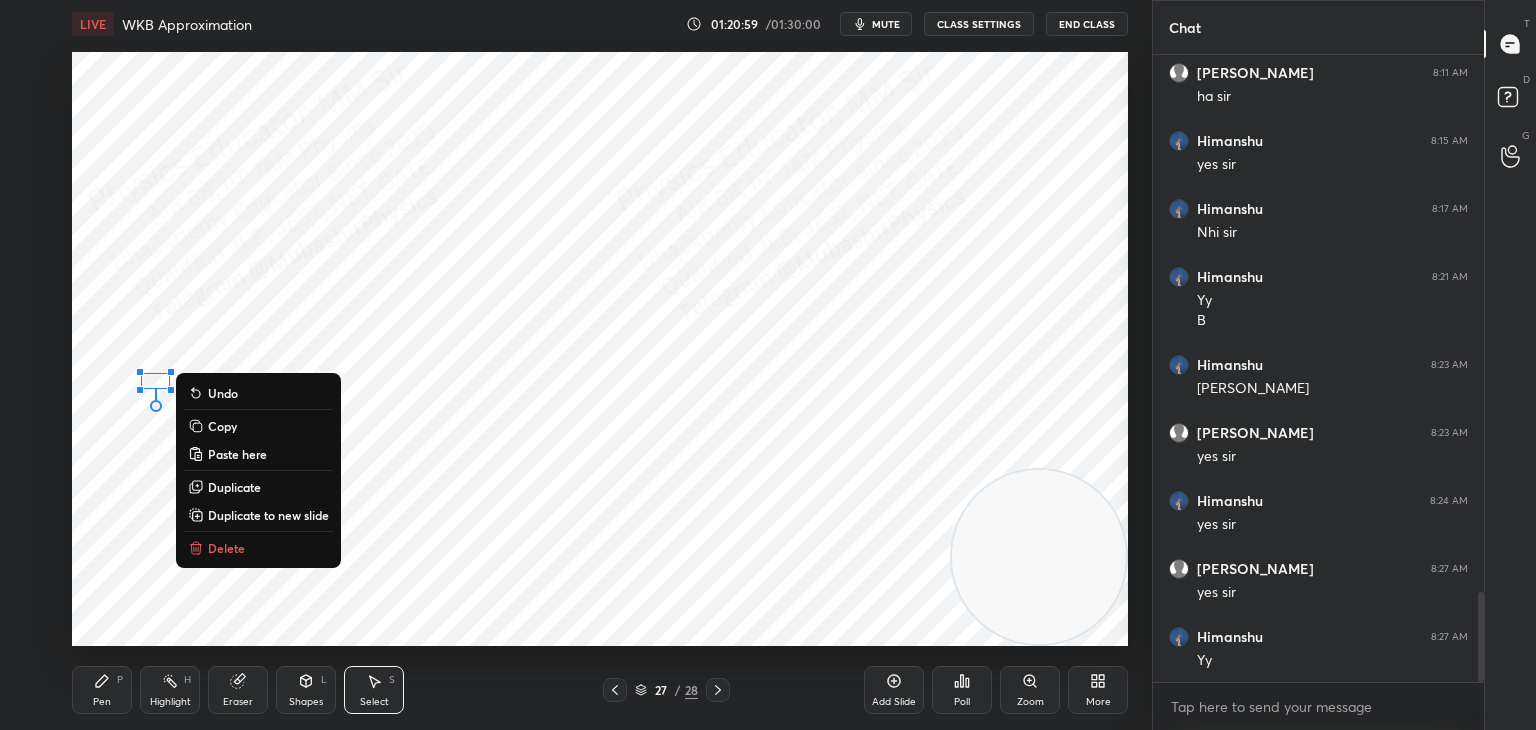 click on "Delete" at bounding box center [226, 548] 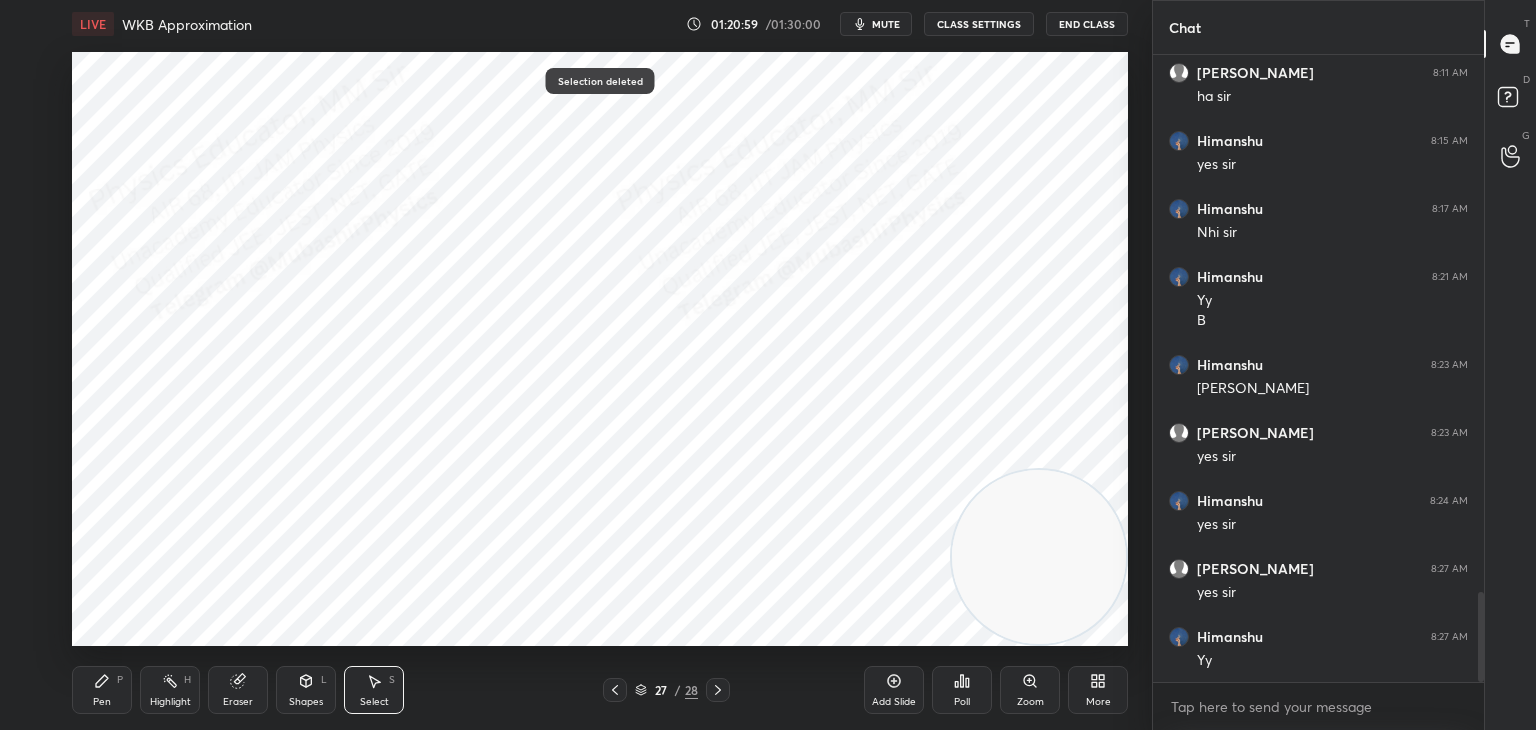 drag, startPoint x: 126, startPoint y: 470, endPoint x: 196, endPoint y: 514, distance: 82.68011 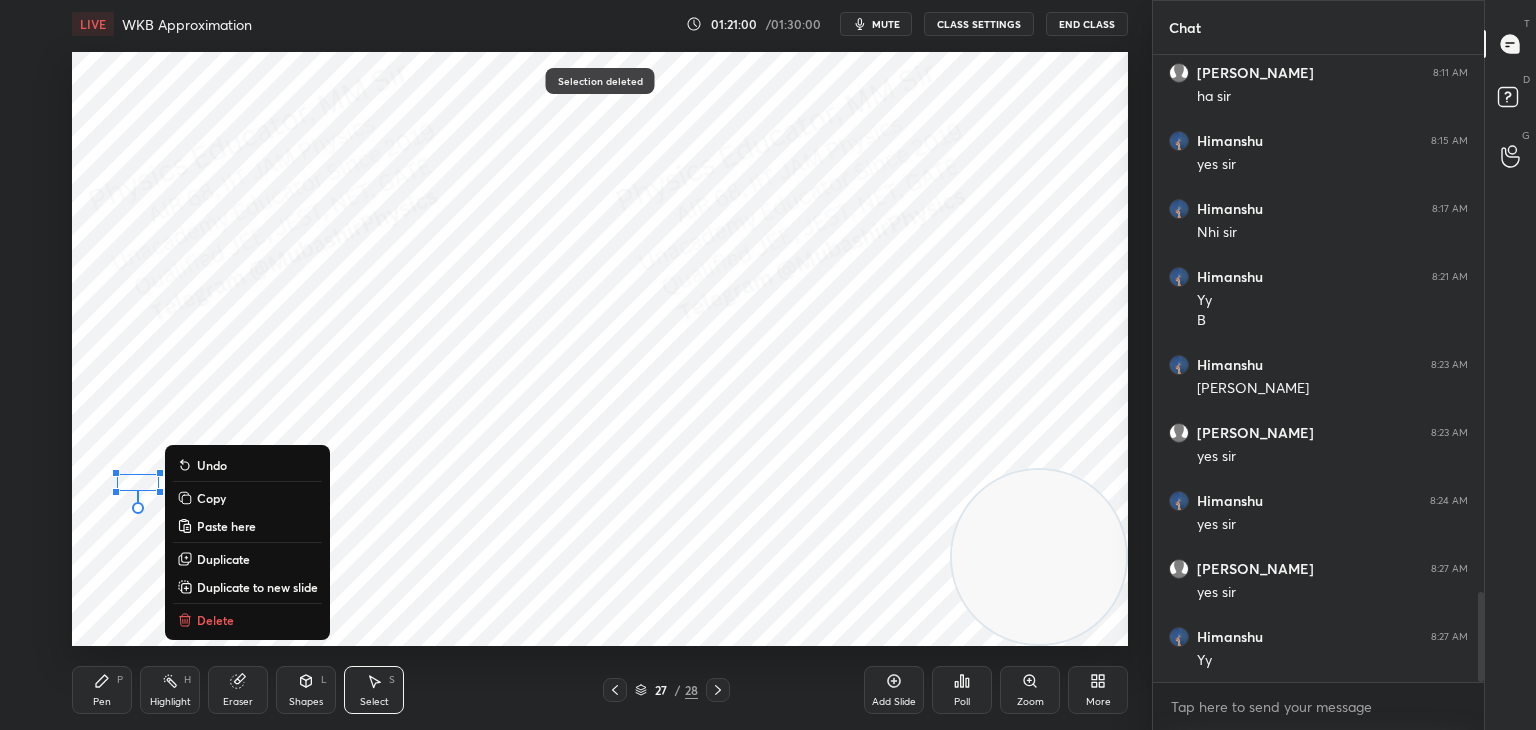 click on "Delete" at bounding box center (215, 620) 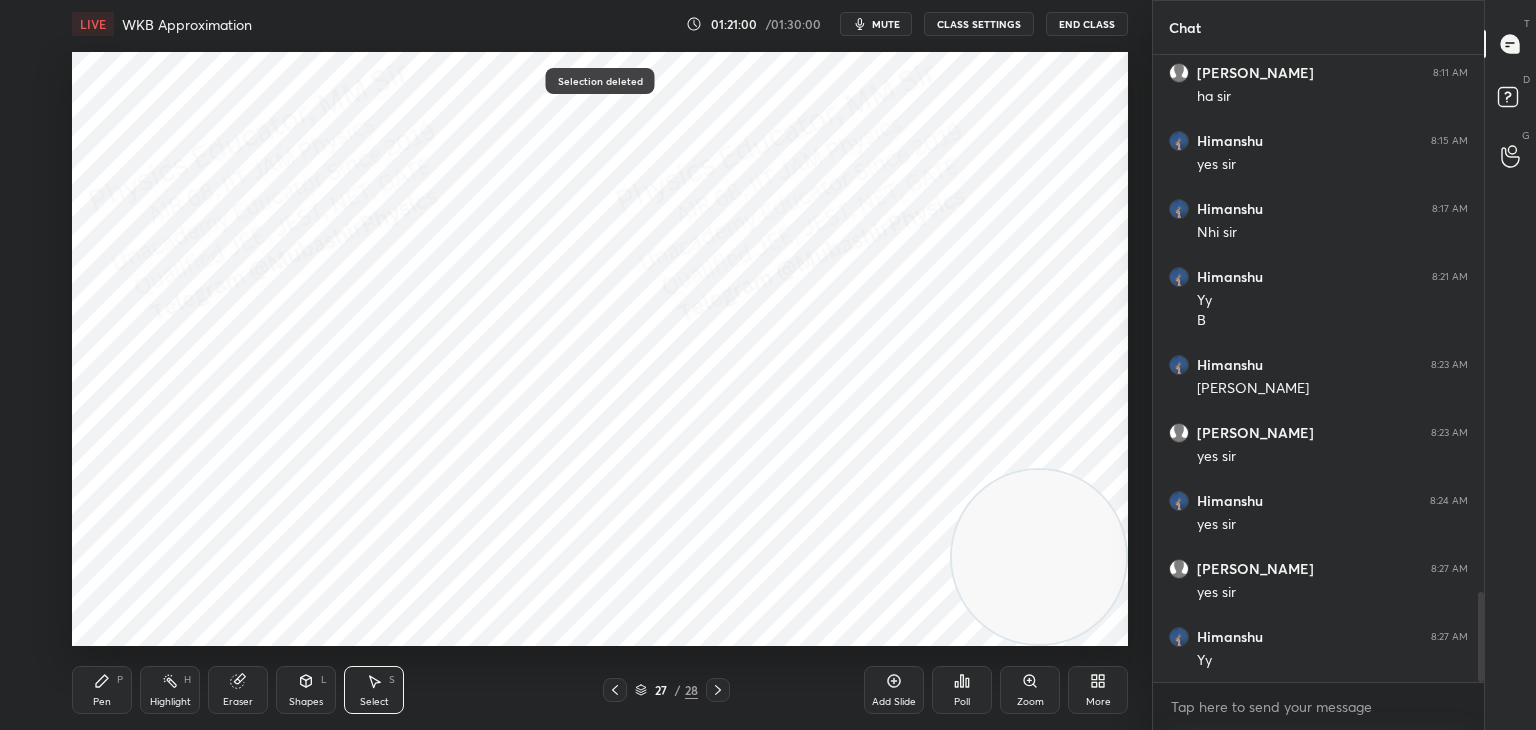 drag, startPoint x: 106, startPoint y: 686, endPoint x: 116, endPoint y: 658, distance: 29.732138 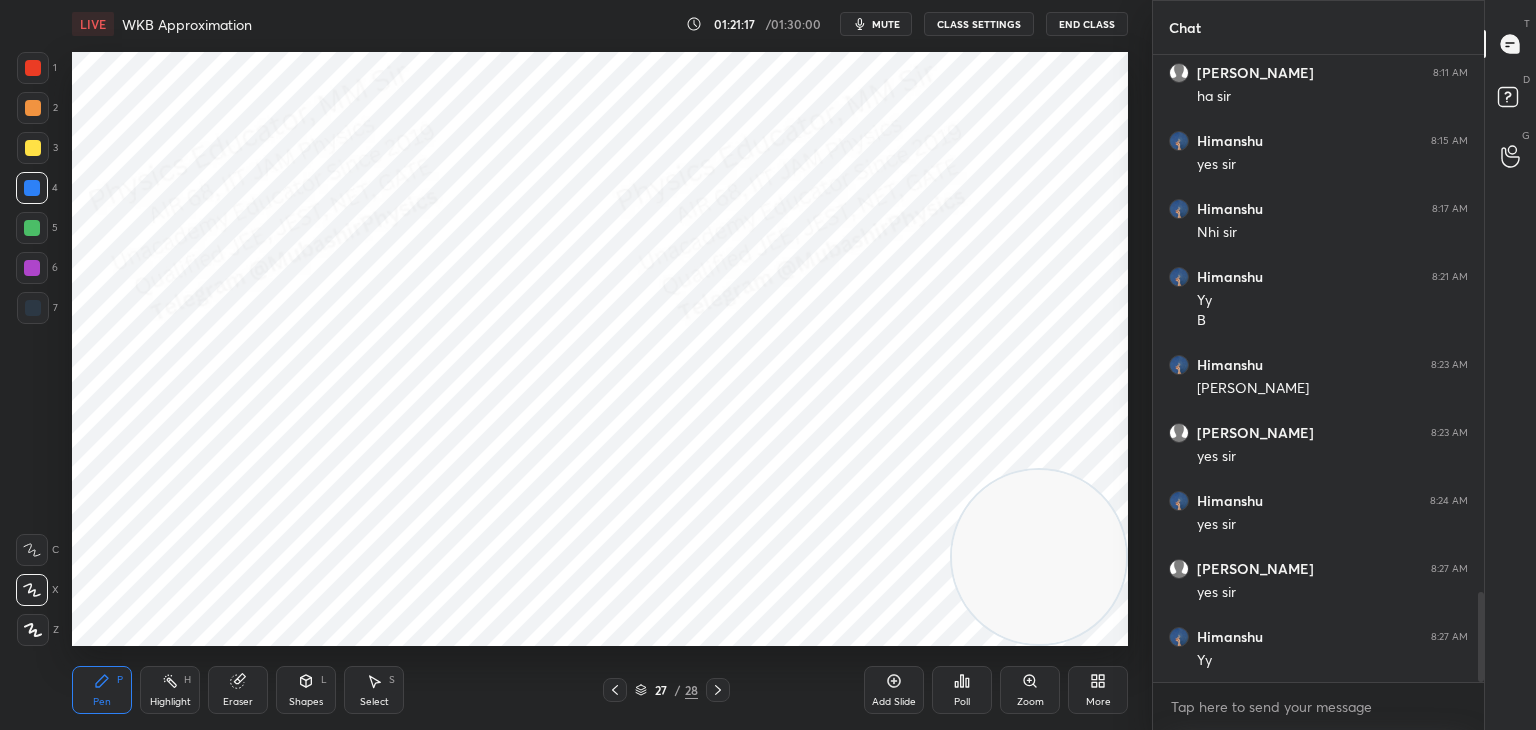 click on "Select S" at bounding box center (374, 690) 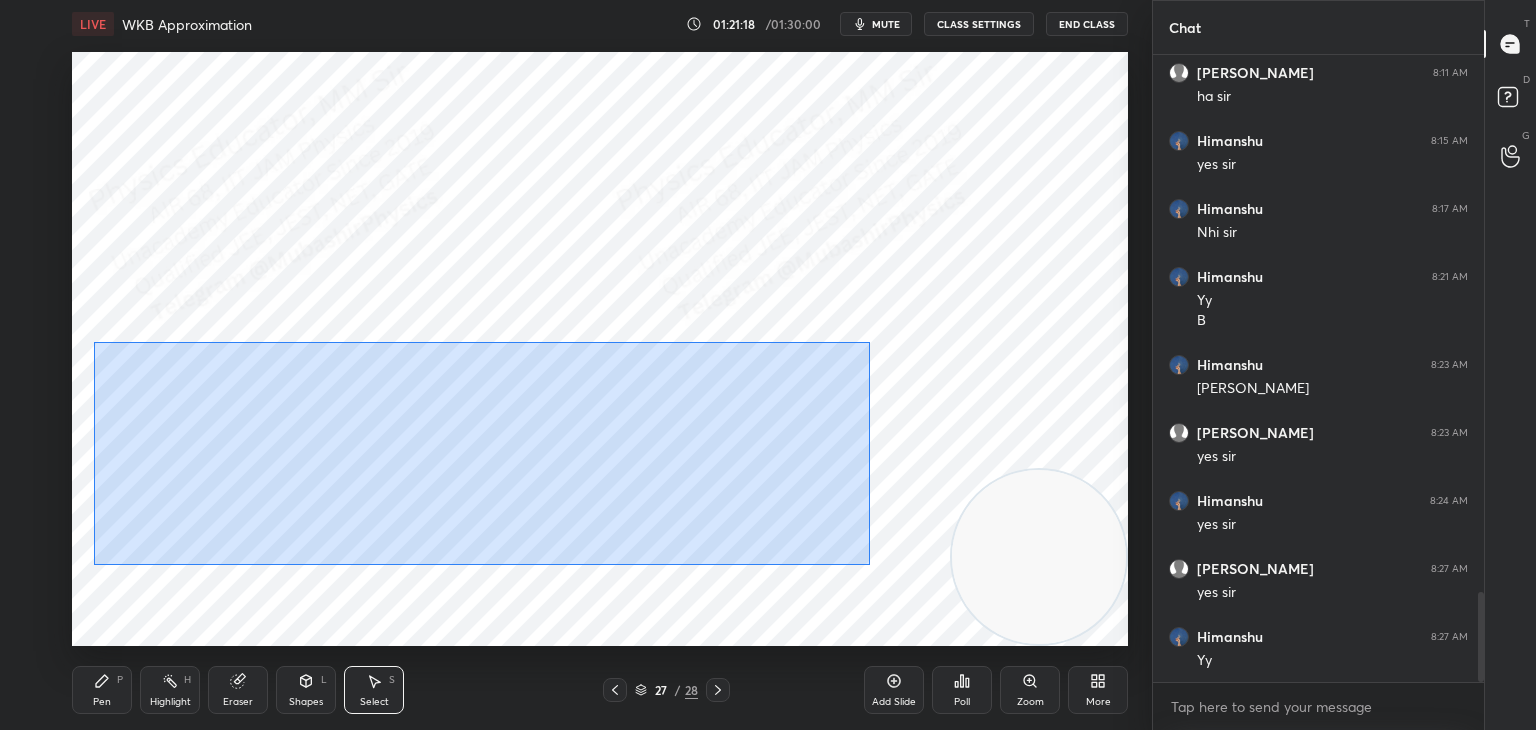drag, startPoint x: 97, startPoint y: 376, endPoint x: 862, endPoint y: 517, distance: 777.8856 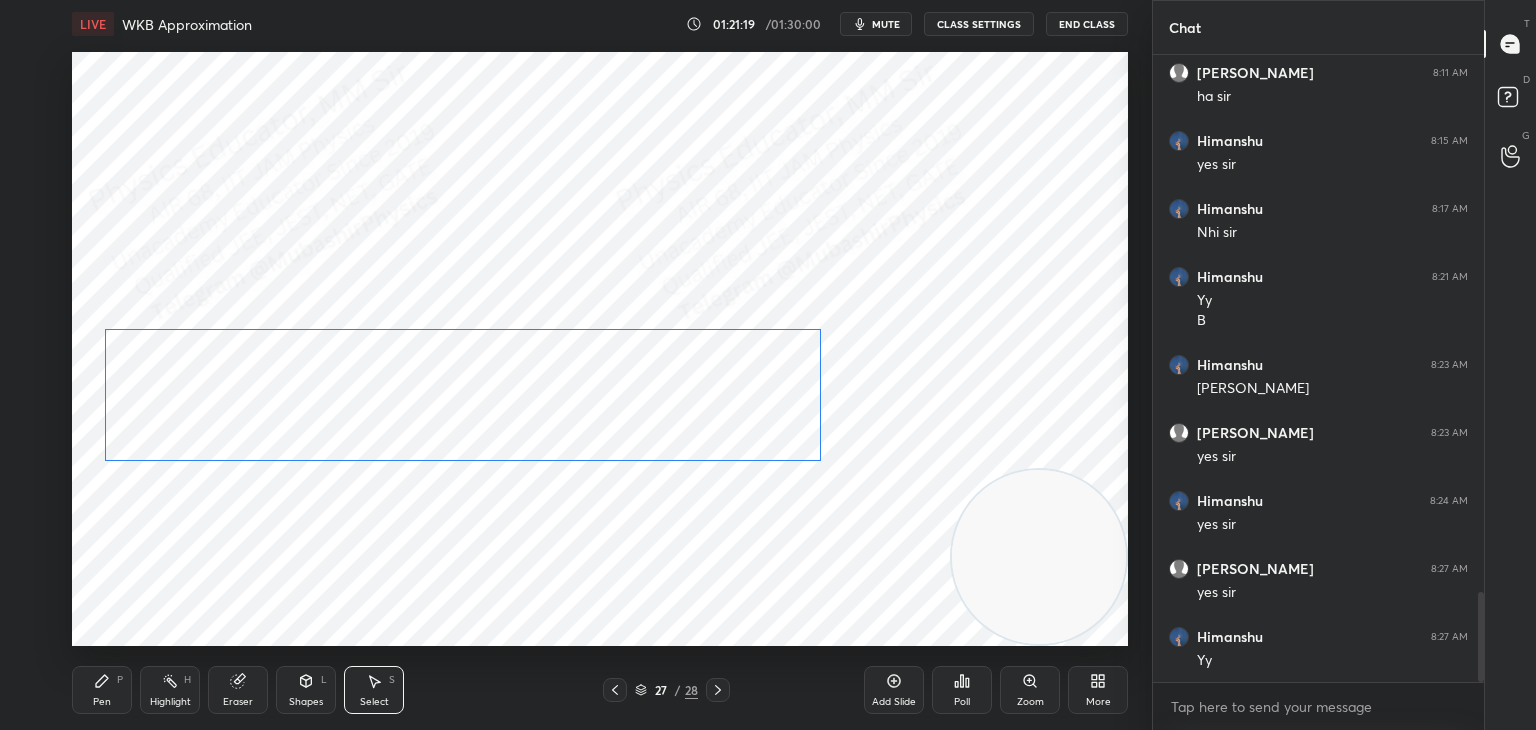 drag, startPoint x: 652, startPoint y: 454, endPoint x: 656, endPoint y: 410, distance: 44.181442 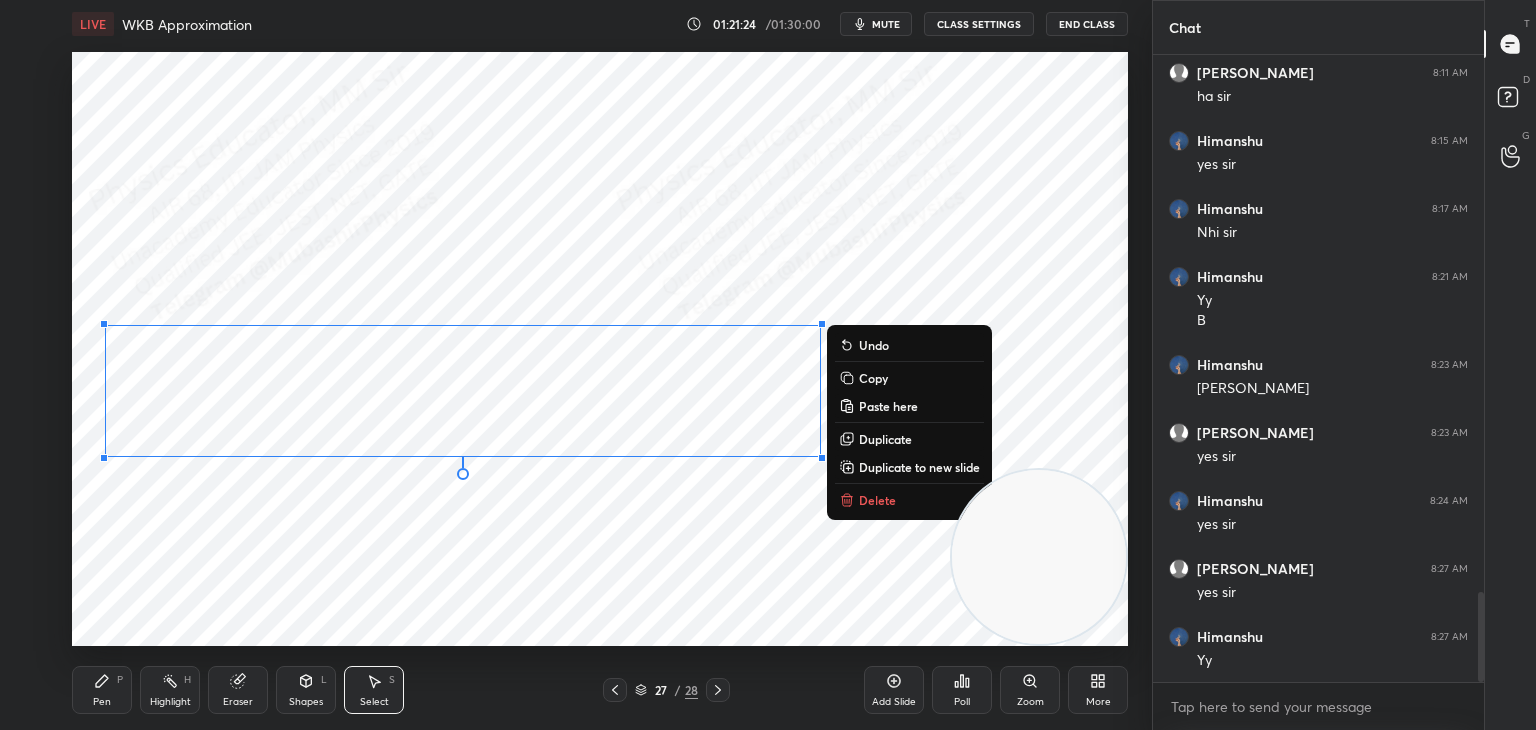 click on "Duplicate" at bounding box center (885, 439) 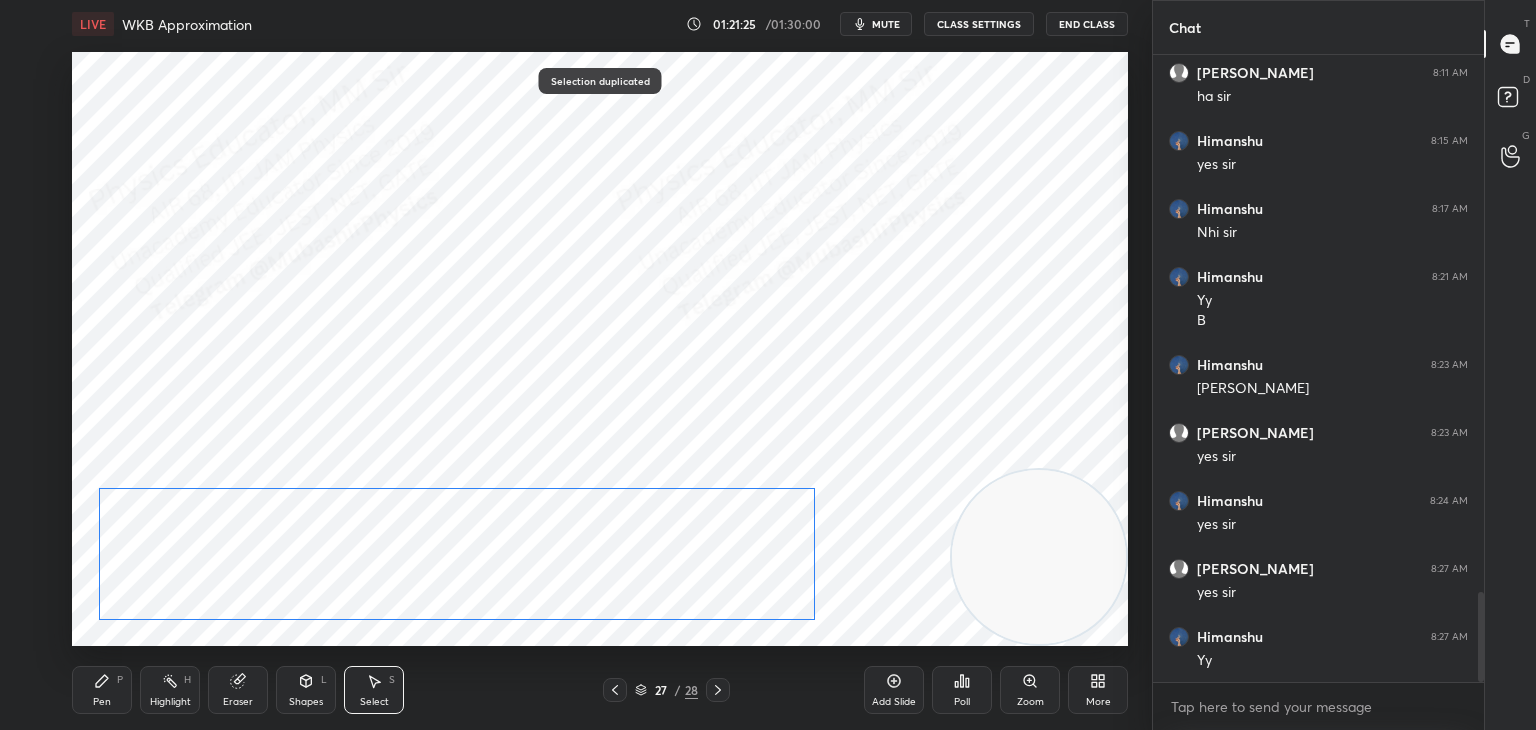 drag, startPoint x: 654, startPoint y: 514, endPoint x: 664, endPoint y: 534, distance: 22.36068 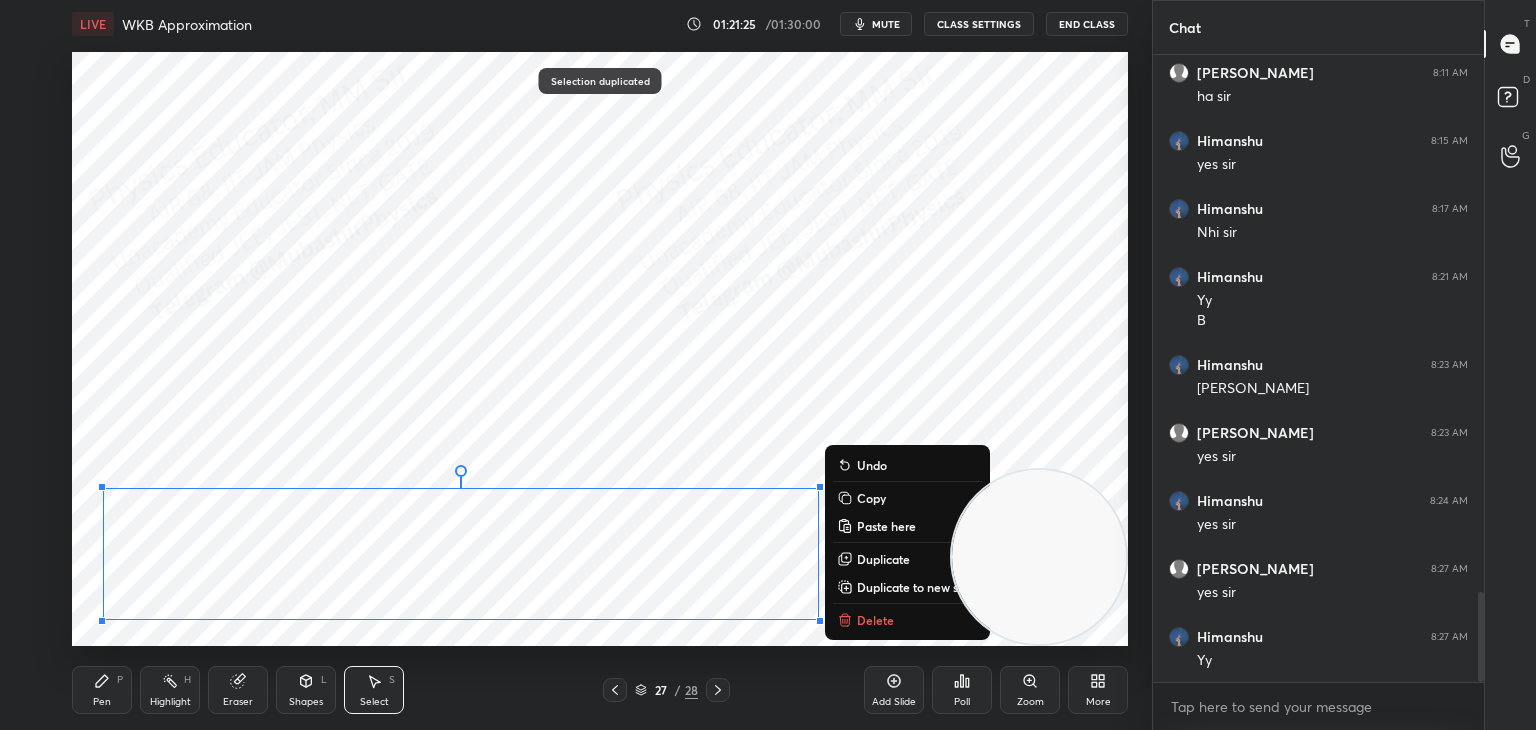 click on "0 ° Undo Copy Paste here Duplicate Duplicate to new slide Delete" at bounding box center (600, 349) 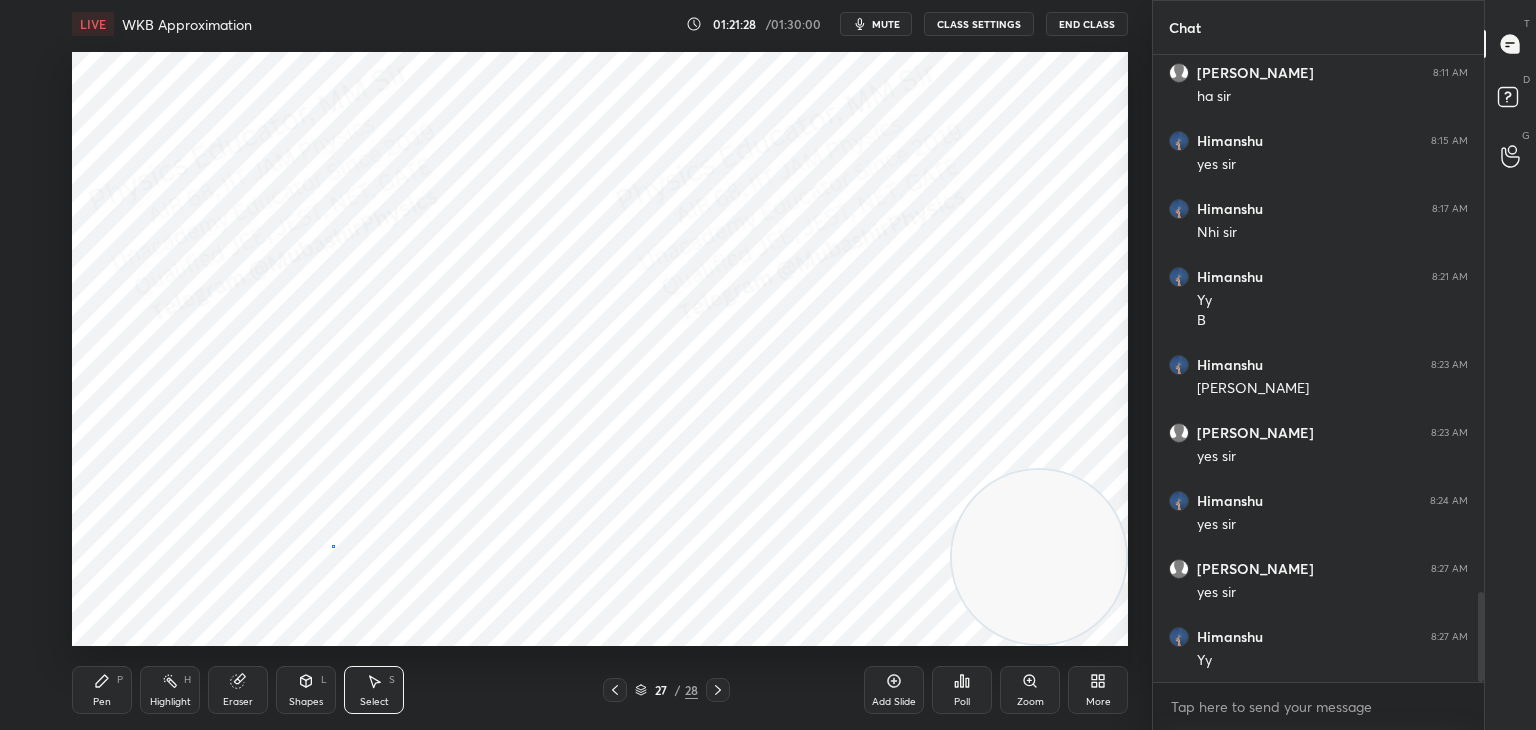 drag, startPoint x: 332, startPoint y: 545, endPoint x: 349, endPoint y: 592, distance: 49.979996 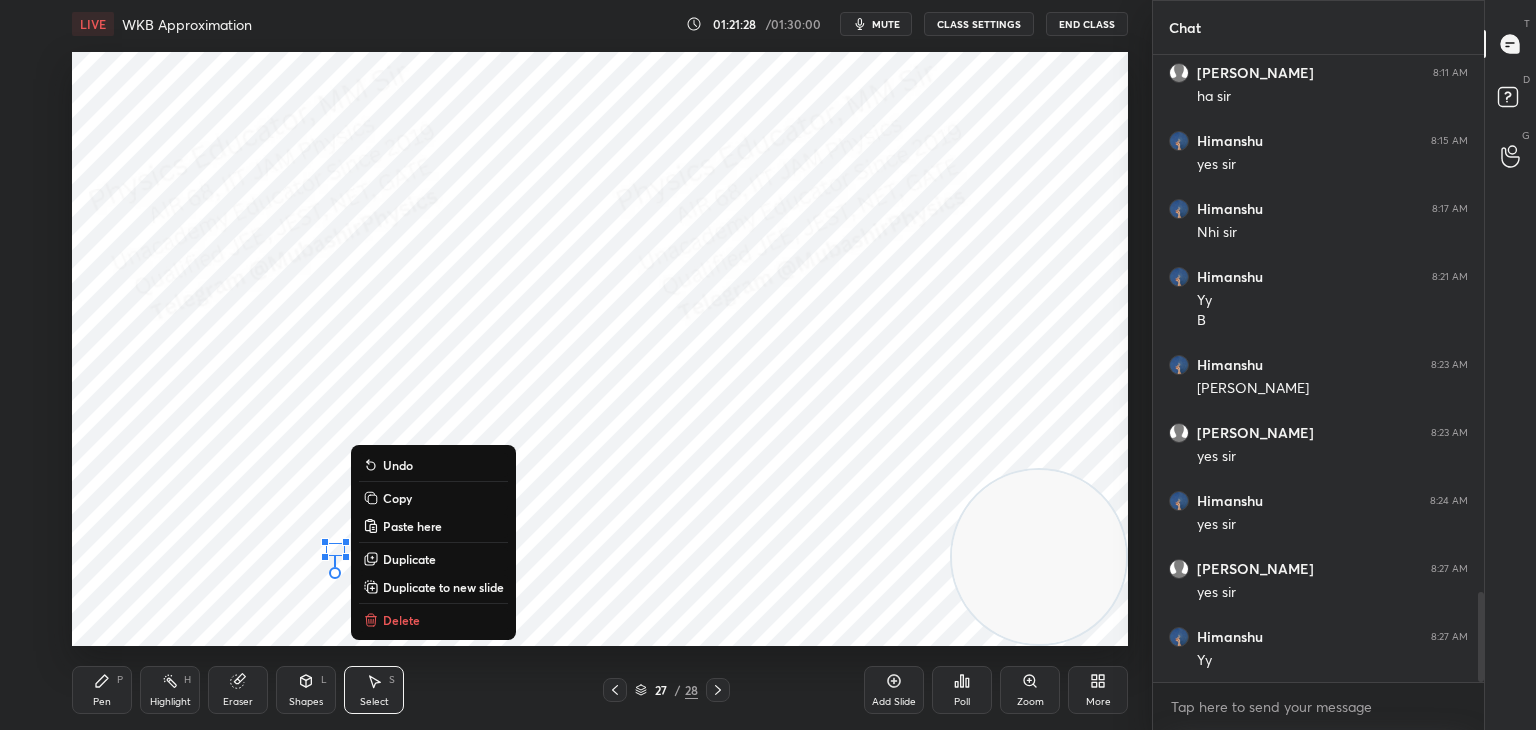 click on "Delete" at bounding box center [401, 620] 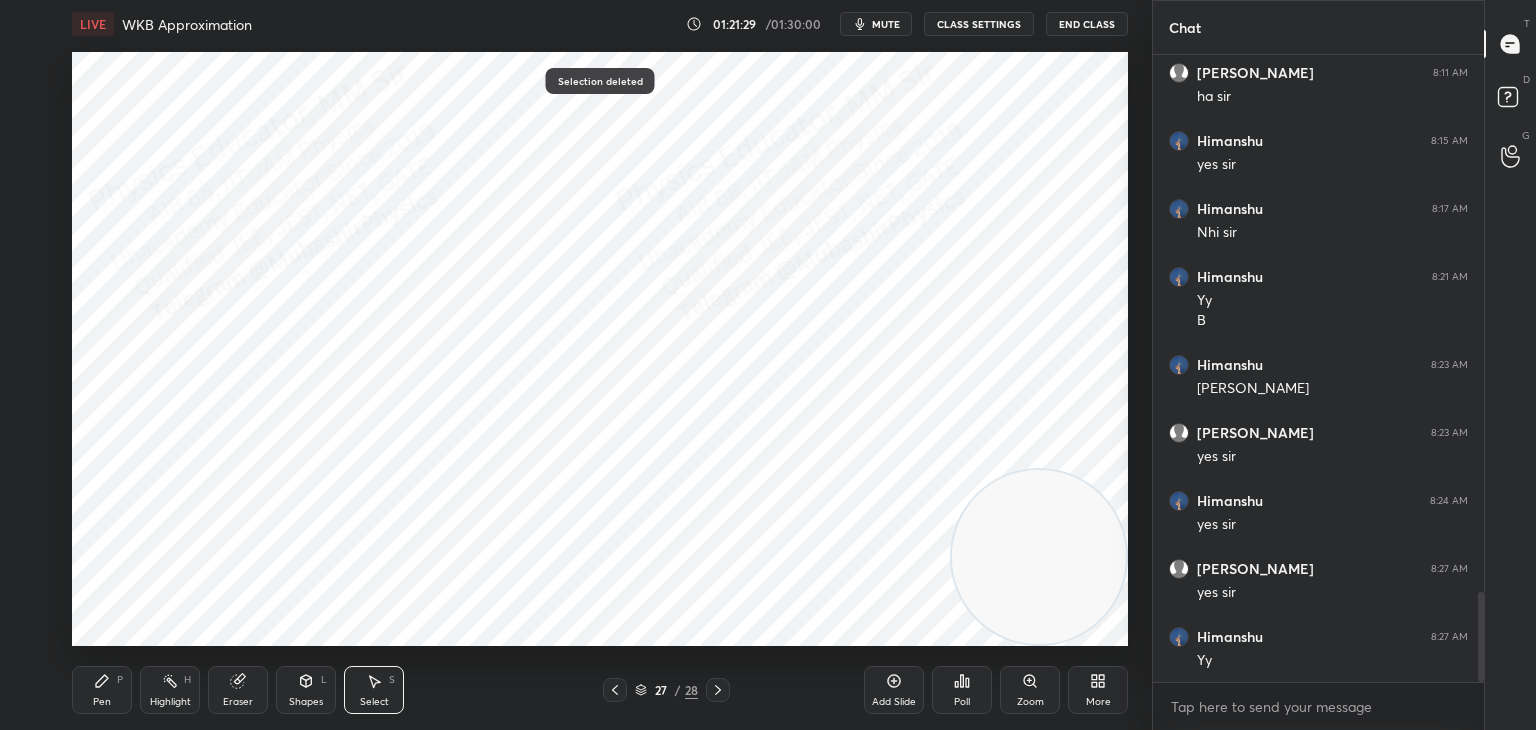 click on "Pen P" at bounding box center (102, 690) 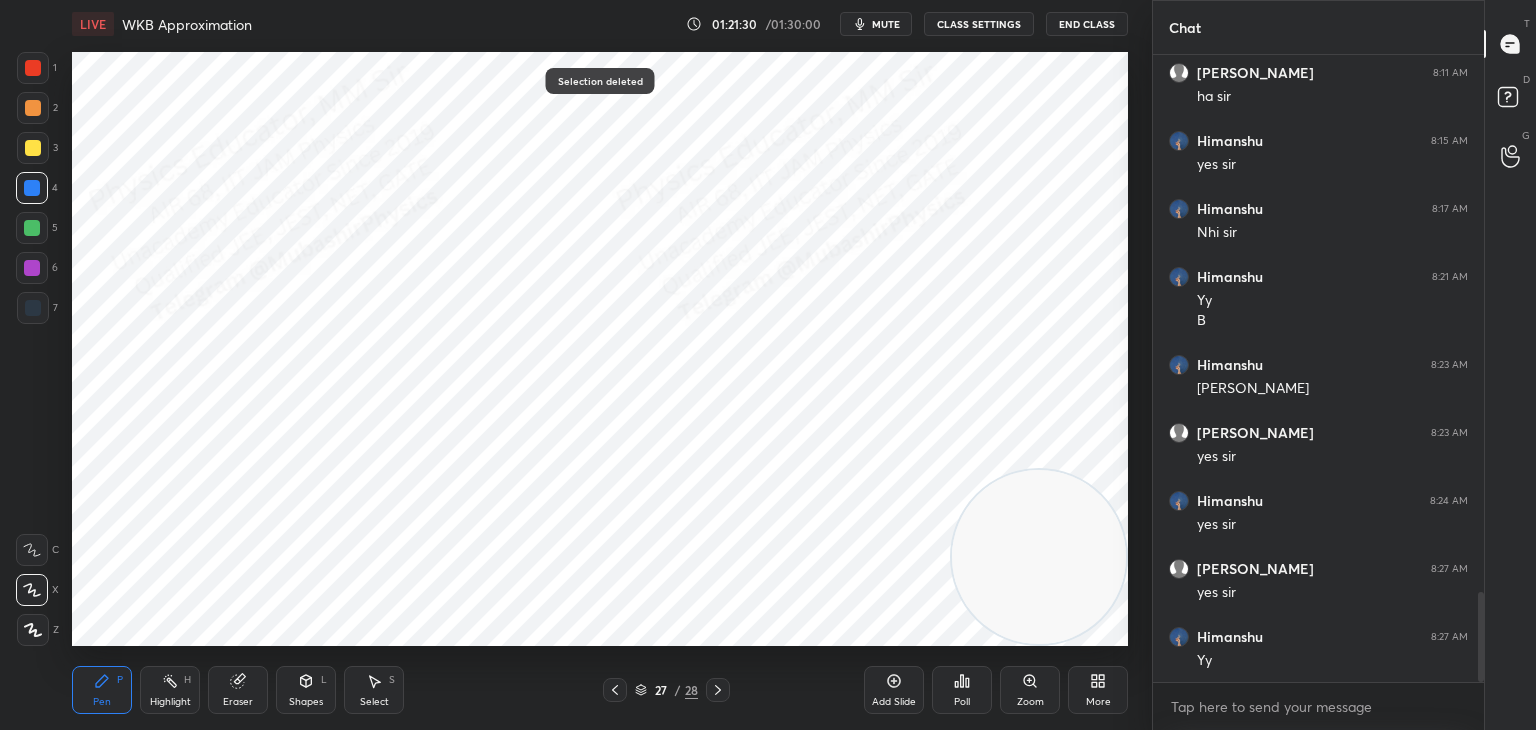 click at bounding box center (32, 268) 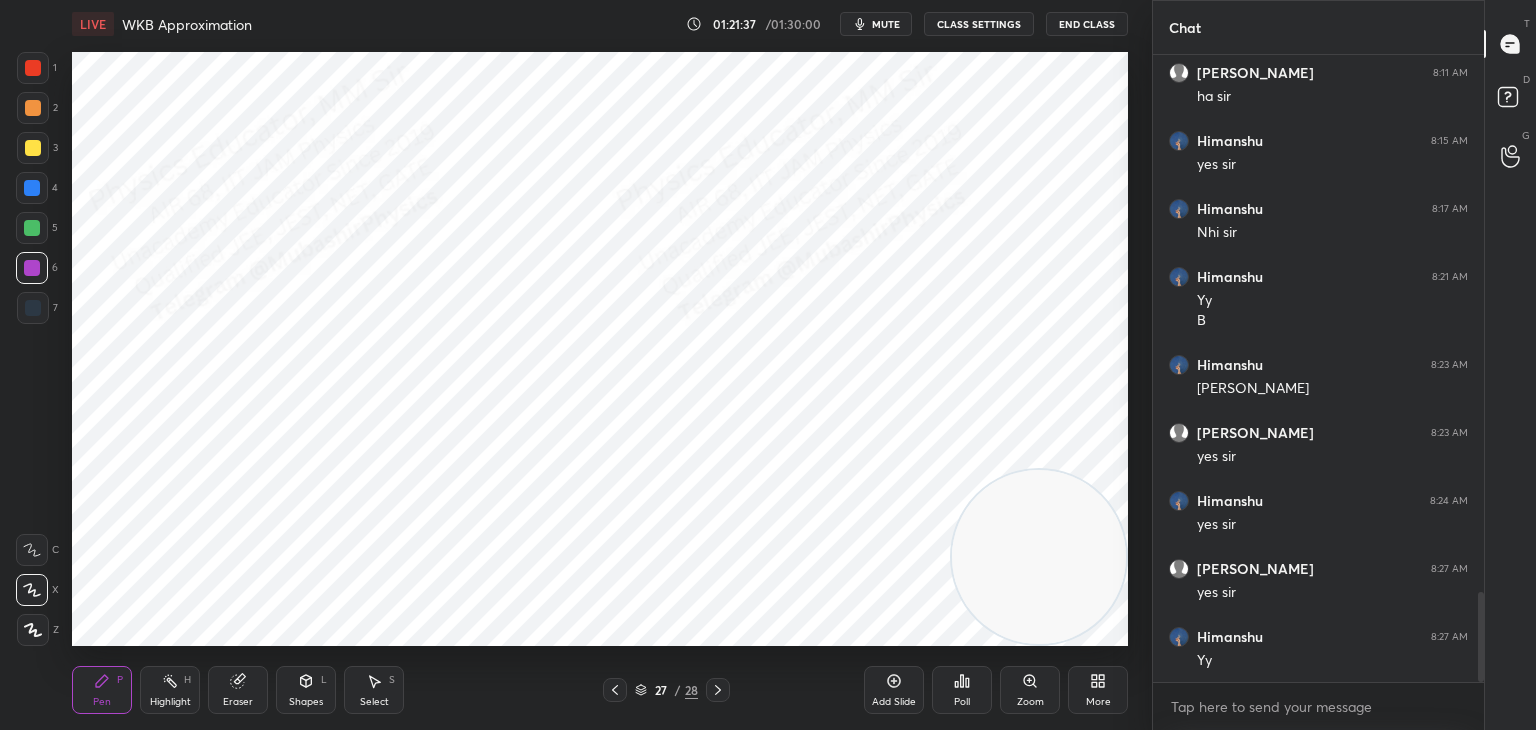 click on "Highlight" at bounding box center [170, 702] 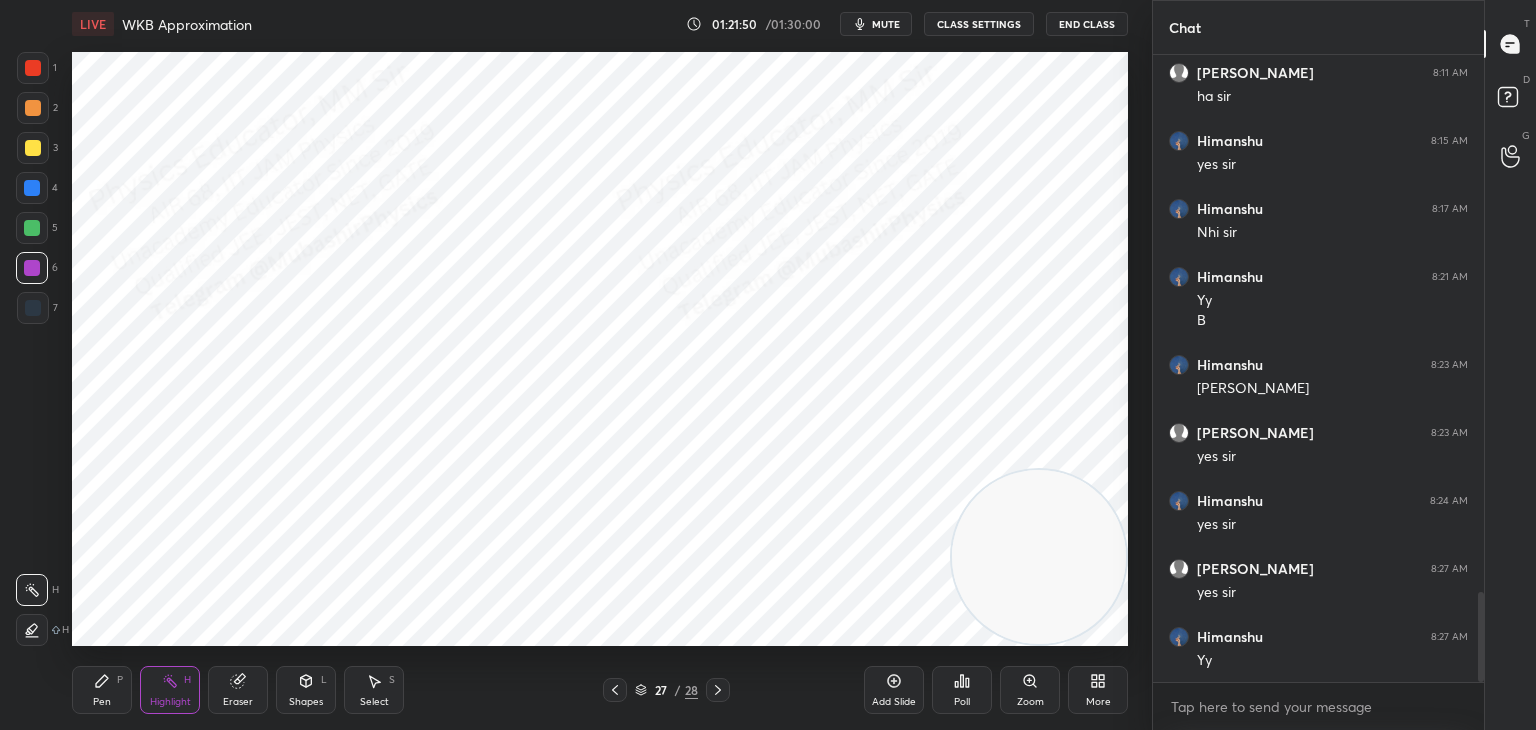 click on "Pen P" at bounding box center (102, 690) 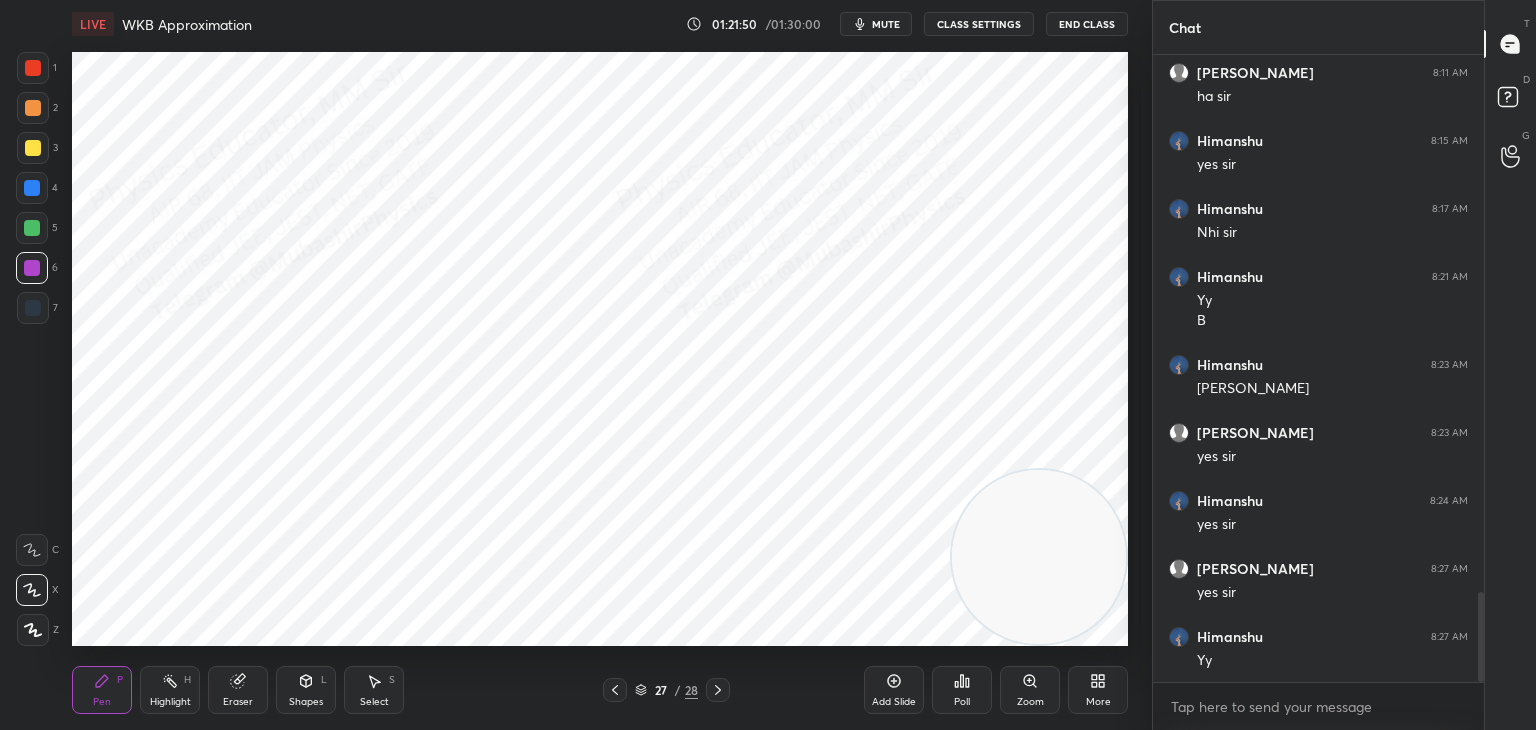 click on "Highlight H" at bounding box center (170, 690) 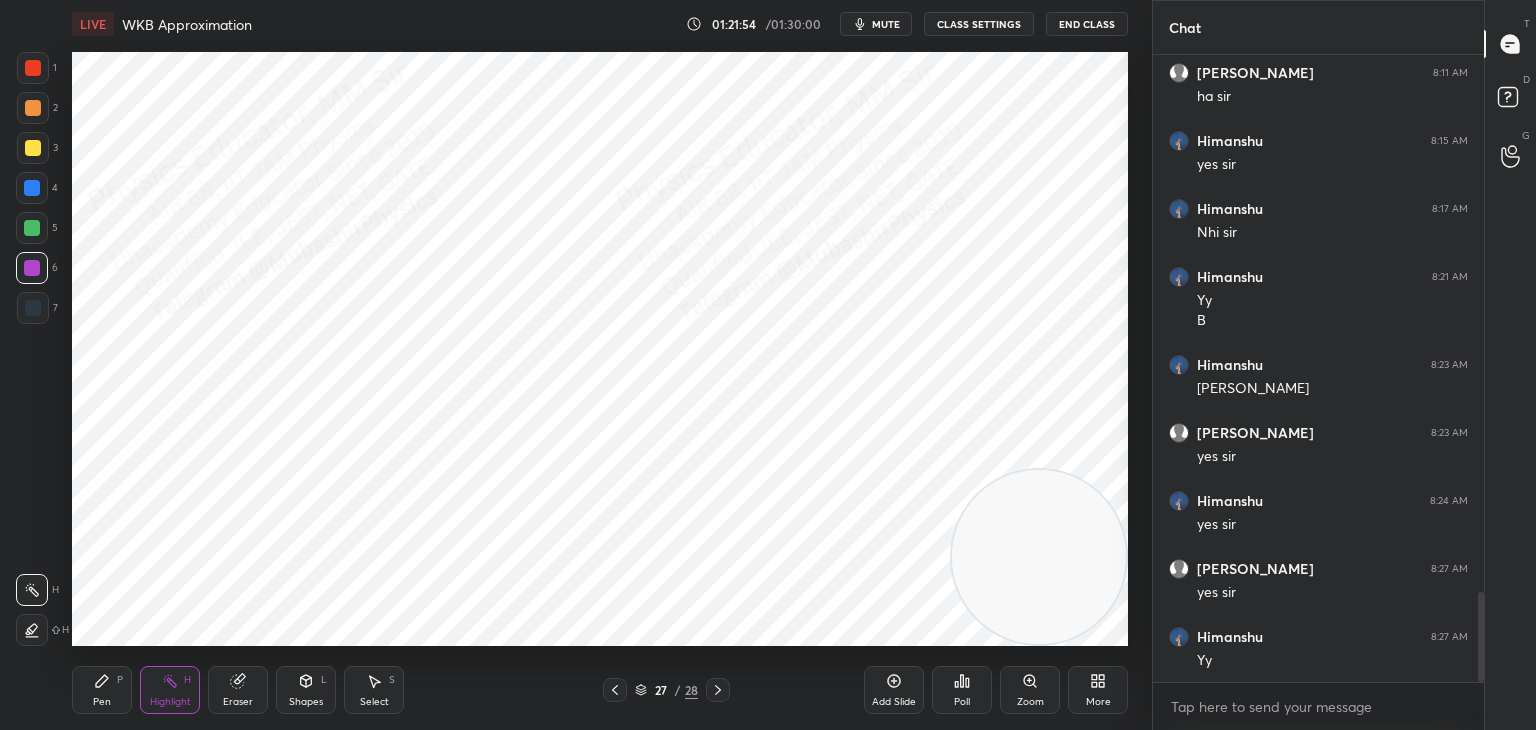 drag, startPoint x: 64, startPoint y: 680, endPoint x: 84, endPoint y: 686, distance: 20.880613 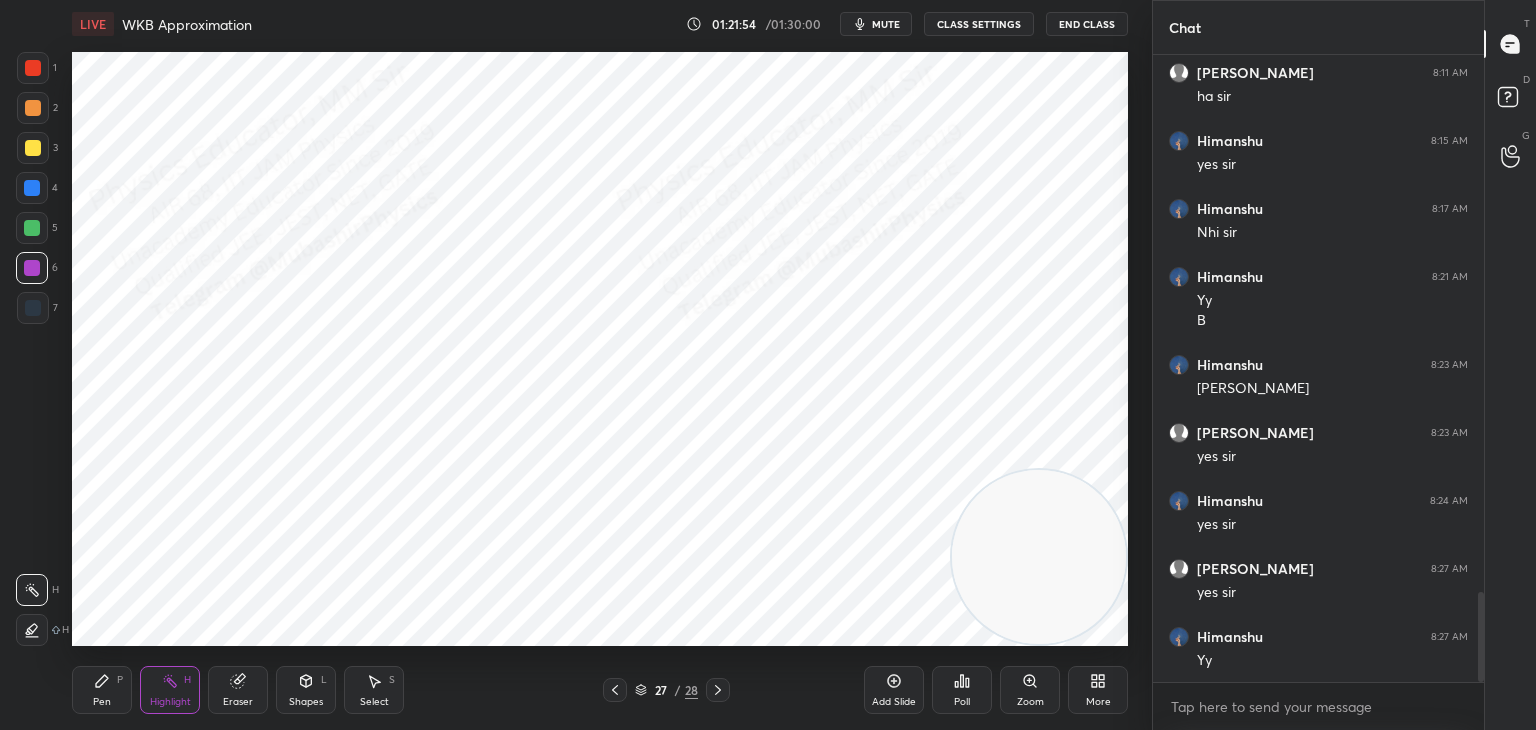 click on "LIVE WKB Approximation 01:21:54 /  01:30:00 mute CLASS SETTINGS End Class Setting up your live class Poll for   secs No correct answer Start poll Back WKB Approximation • L25 of Detailed Course on Quantum Mechanics for GATE, NET 2026/2027 [PERSON_NAME] Pen P Highlight H Eraser Shapes L Select S 27 / 28 Add Slide Poll Zoom More" at bounding box center (600, 365) 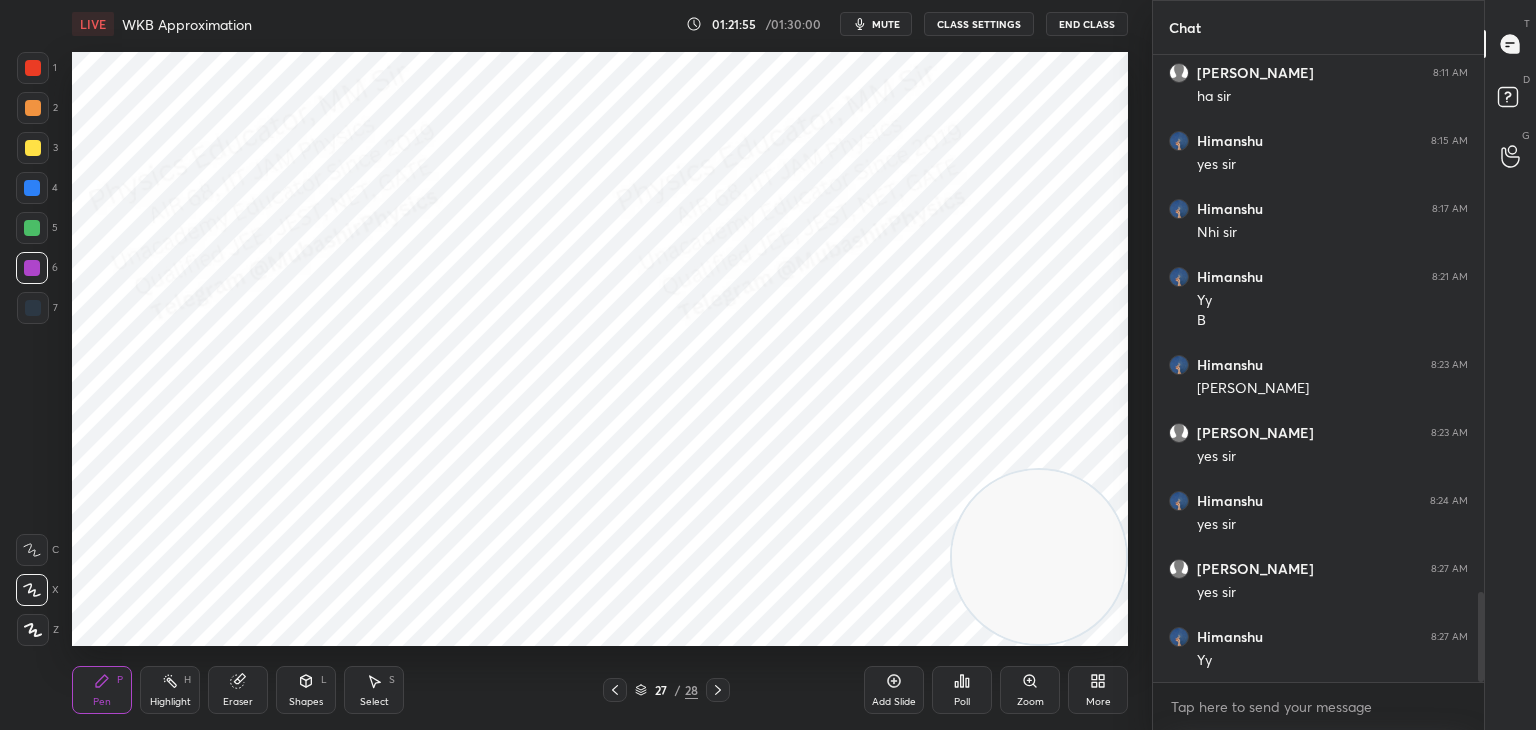 drag, startPoint x: 398, startPoint y: 694, endPoint x: 393, endPoint y: 662, distance: 32.38827 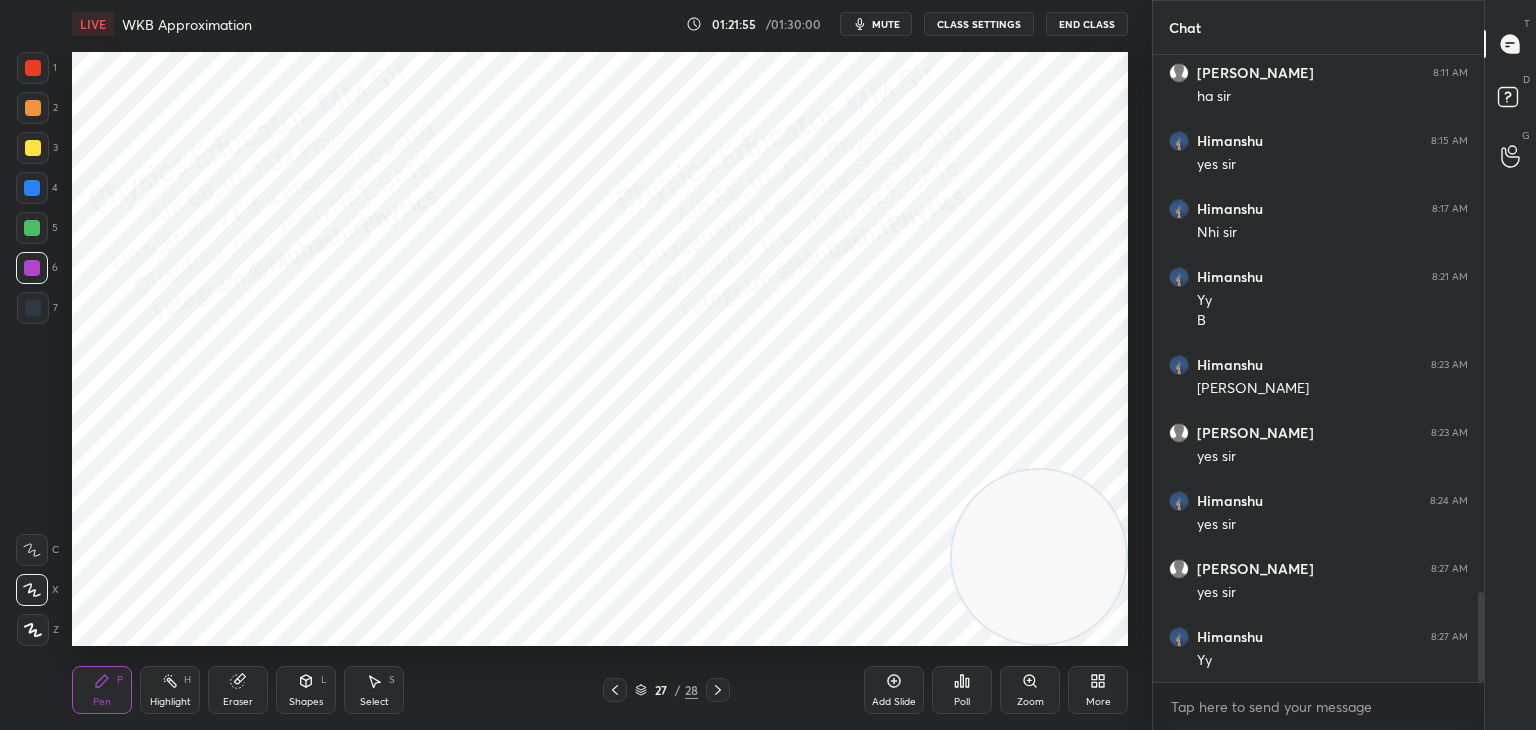 click on "Select S" at bounding box center [374, 690] 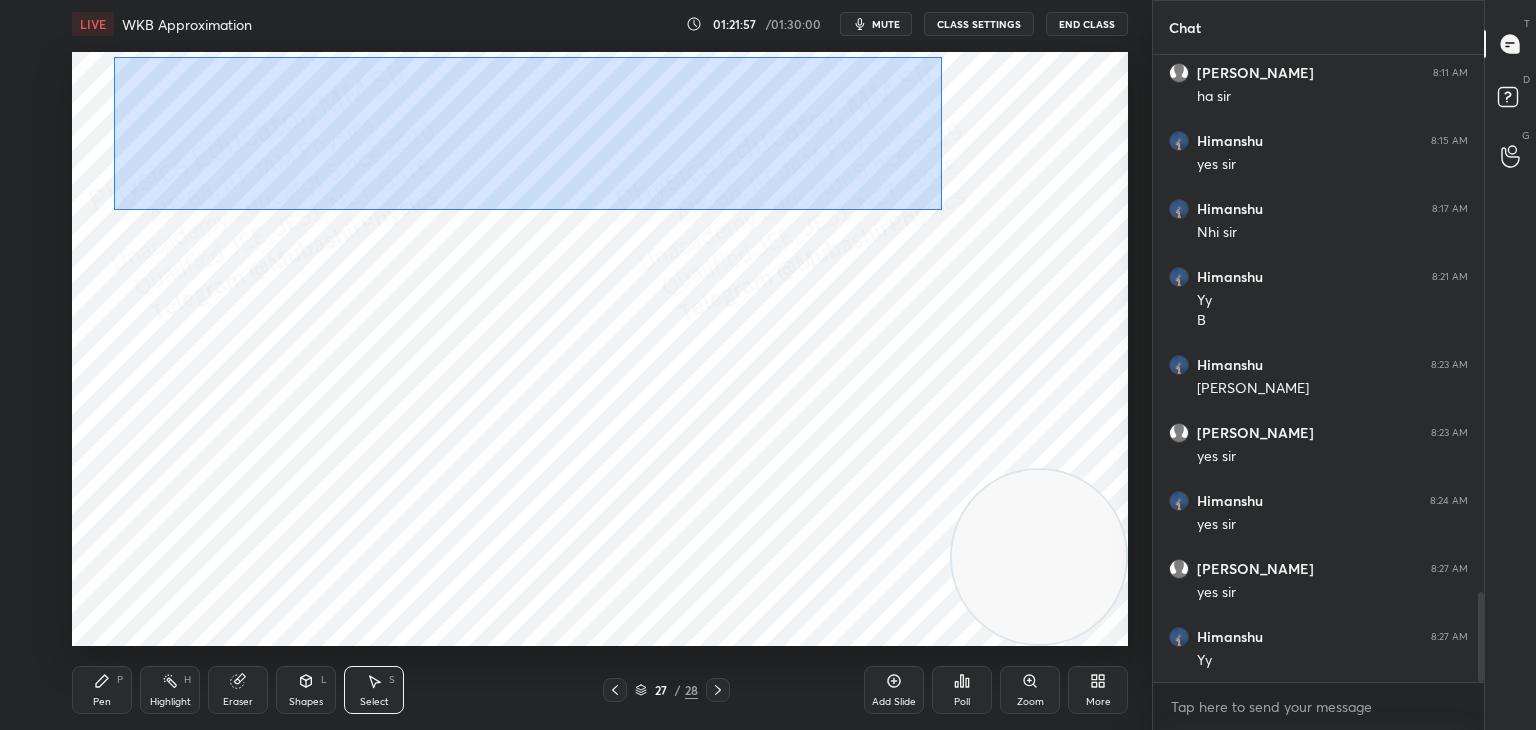 drag, startPoint x: 113, startPoint y: 57, endPoint x: 924, endPoint y: 205, distance: 824.39374 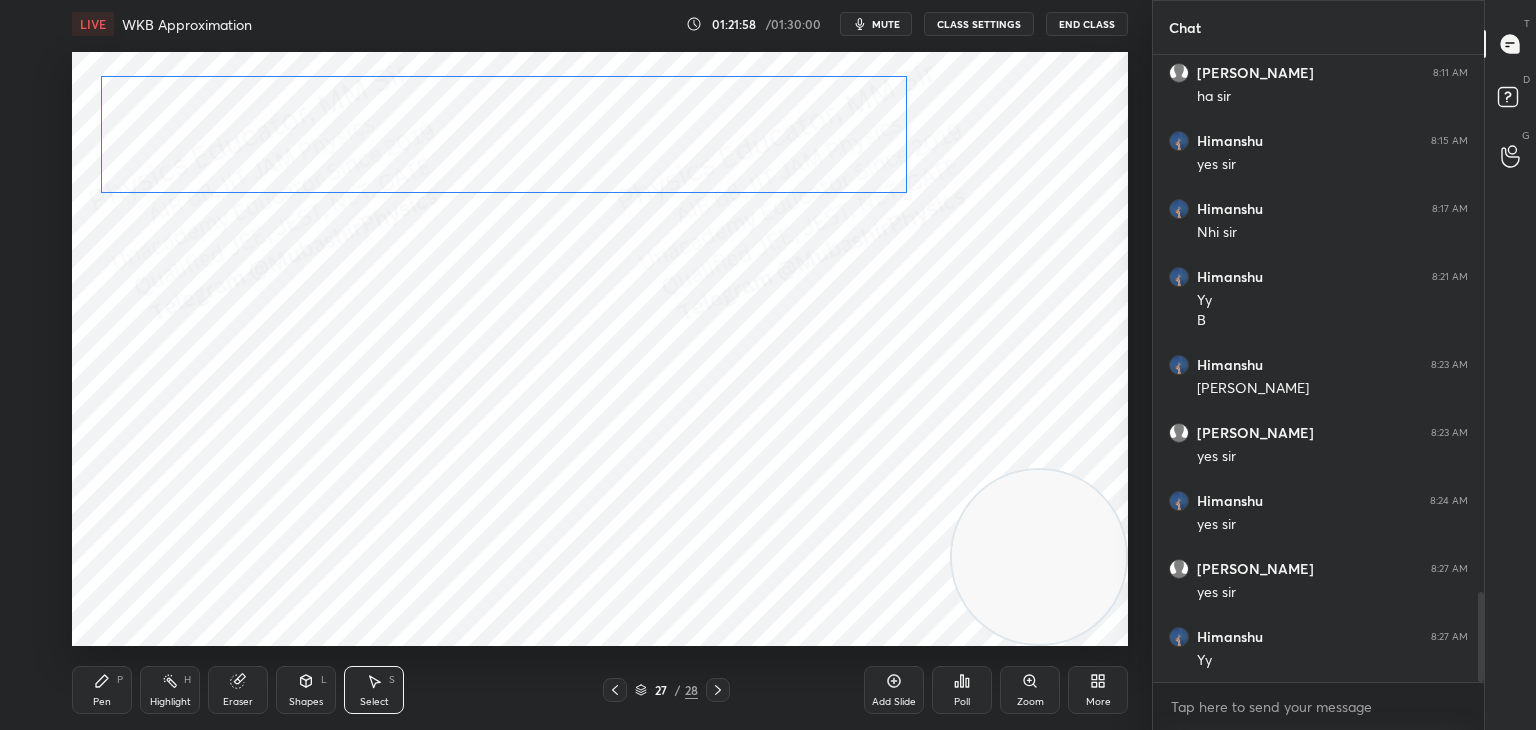 drag, startPoint x: 728, startPoint y: 146, endPoint x: 745, endPoint y: 144, distance: 17.117243 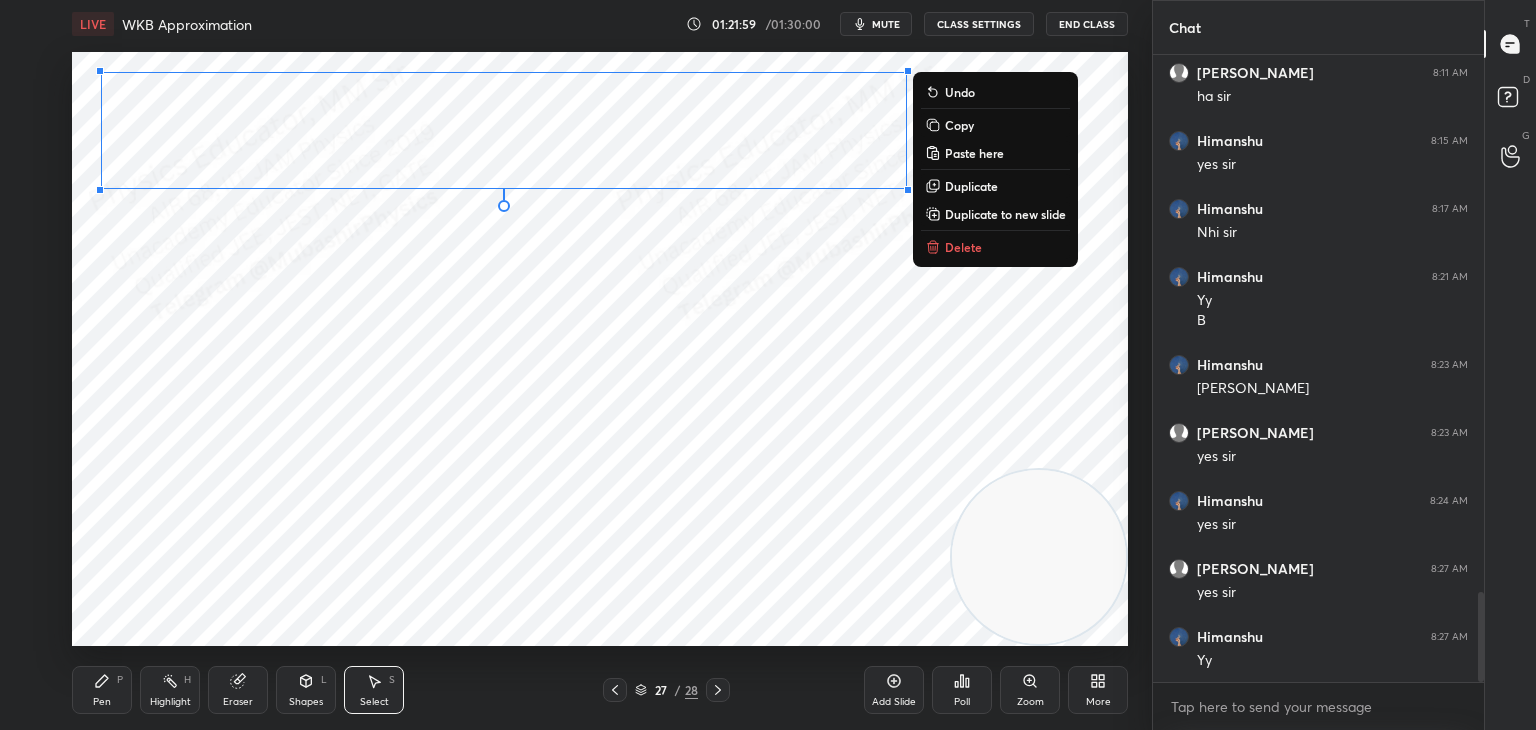 click on "0 ° Undo Copy Paste here Duplicate Duplicate to new slide Delete" at bounding box center [600, 349] 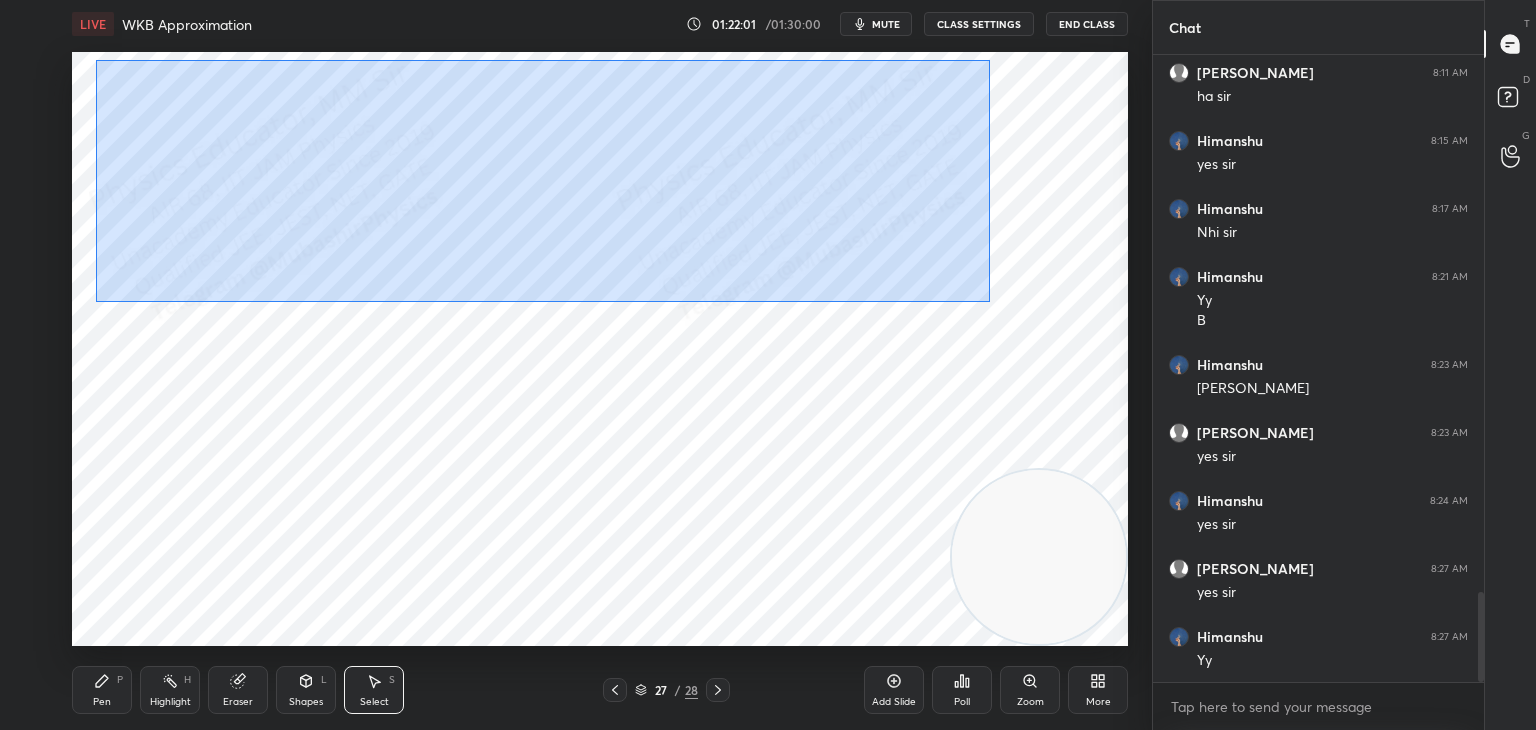 drag, startPoint x: 96, startPoint y: 60, endPoint x: 981, endPoint y: 290, distance: 914.3987 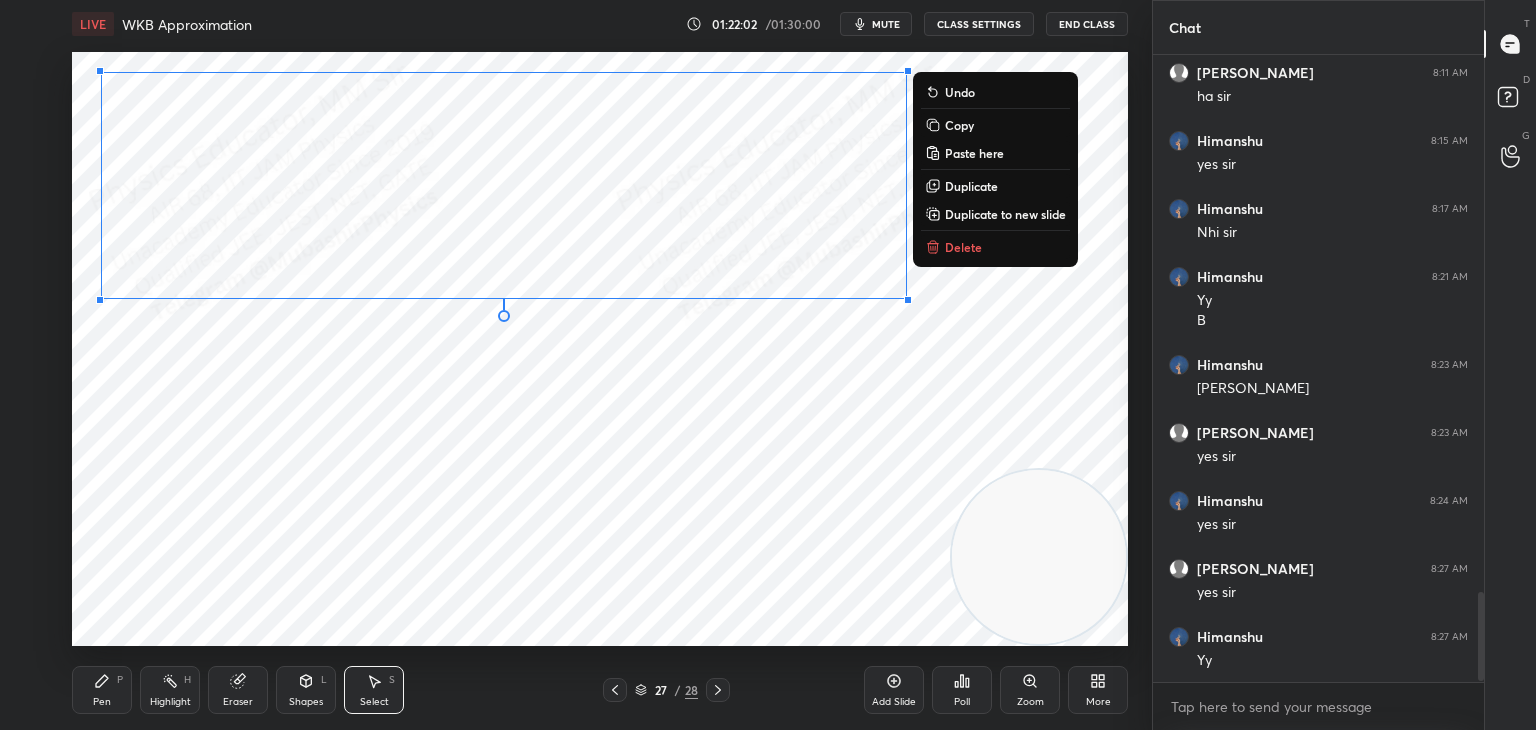 scroll, scrollTop: 3816, scrollLeft: 0, axis: vertical 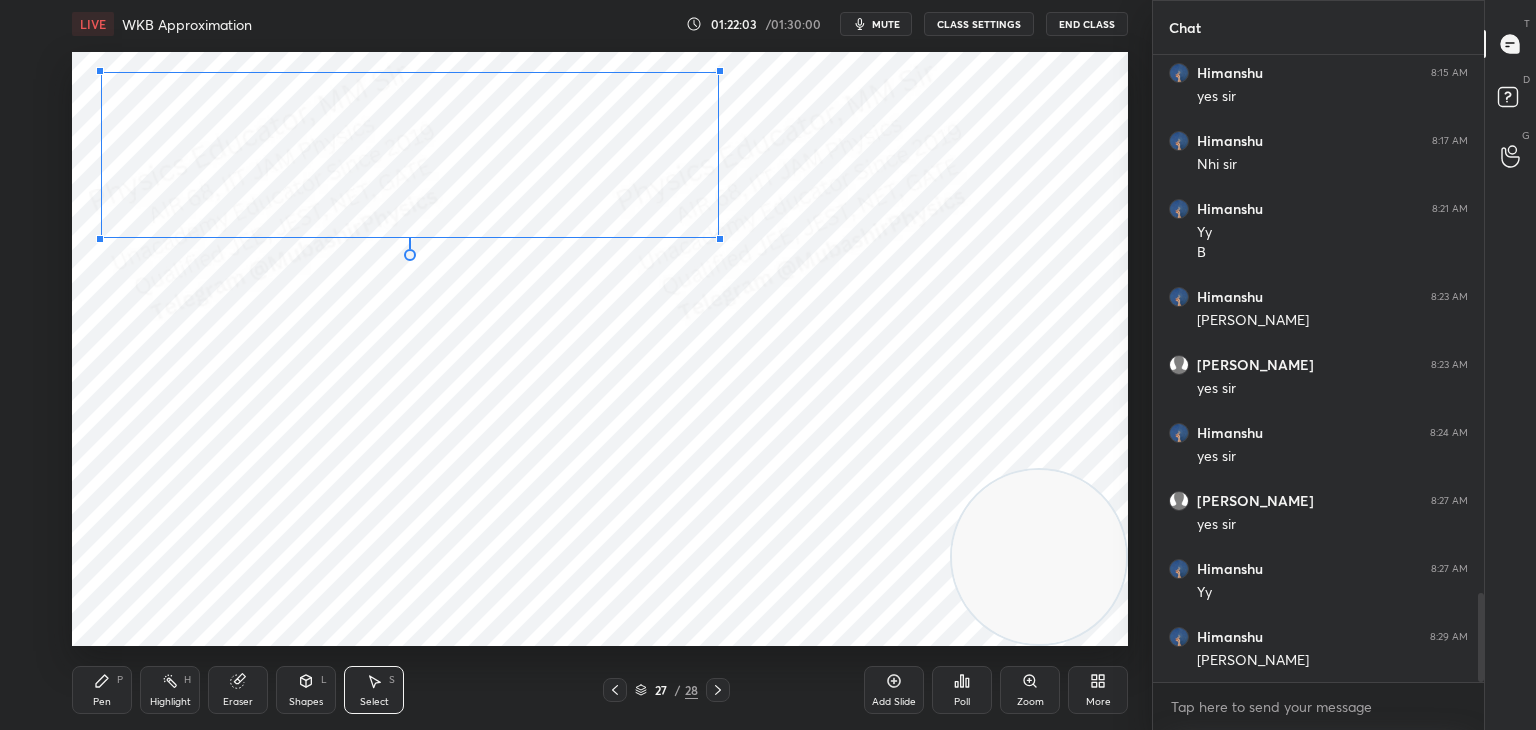 drag, startPoint x: 908, startPoint y: 298, endPoint x: 690, endPoint y: 264, distance: 220.63545 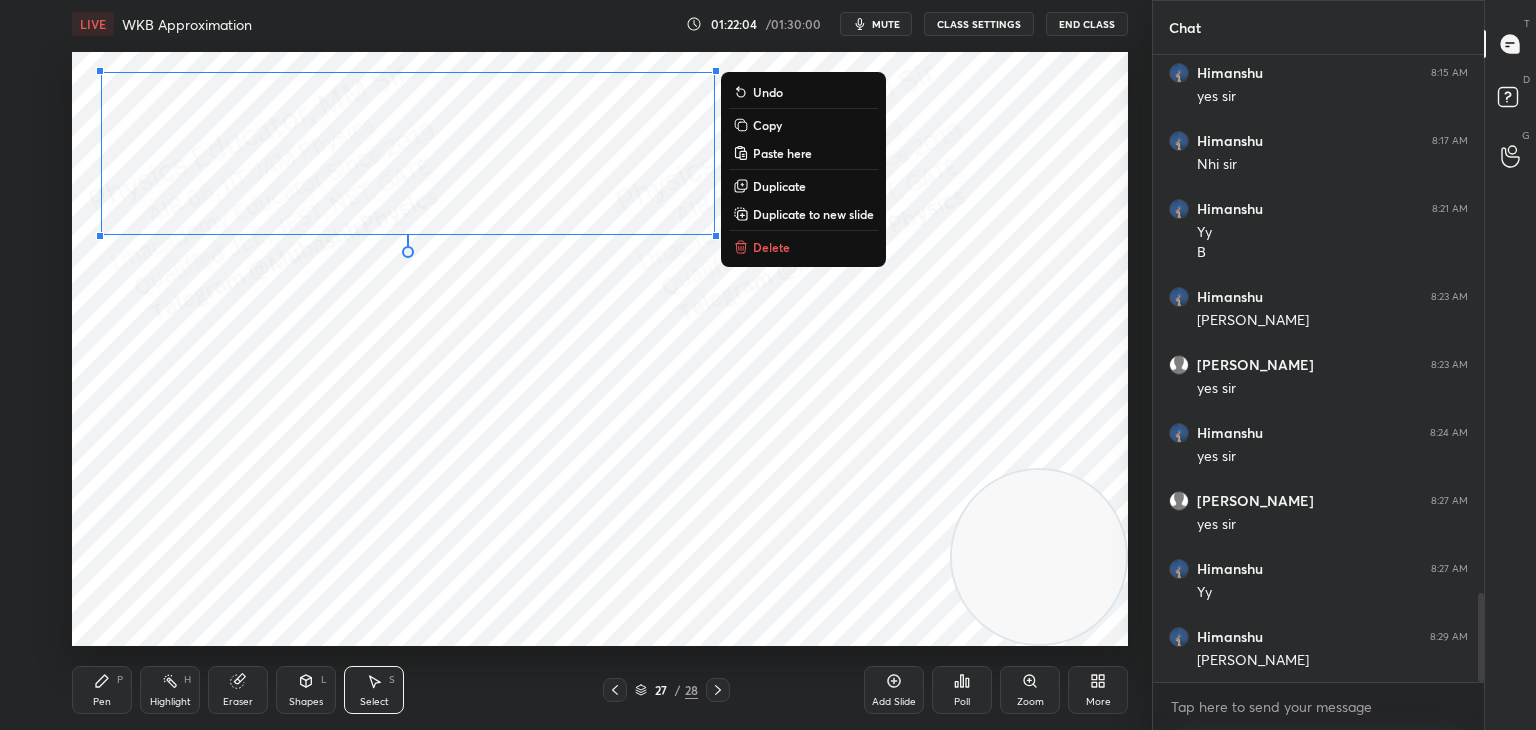 click on "0 ° Undo Copy Paste here Duplicate Duplicate to new slide Delete" at bounding box center (600, 349) 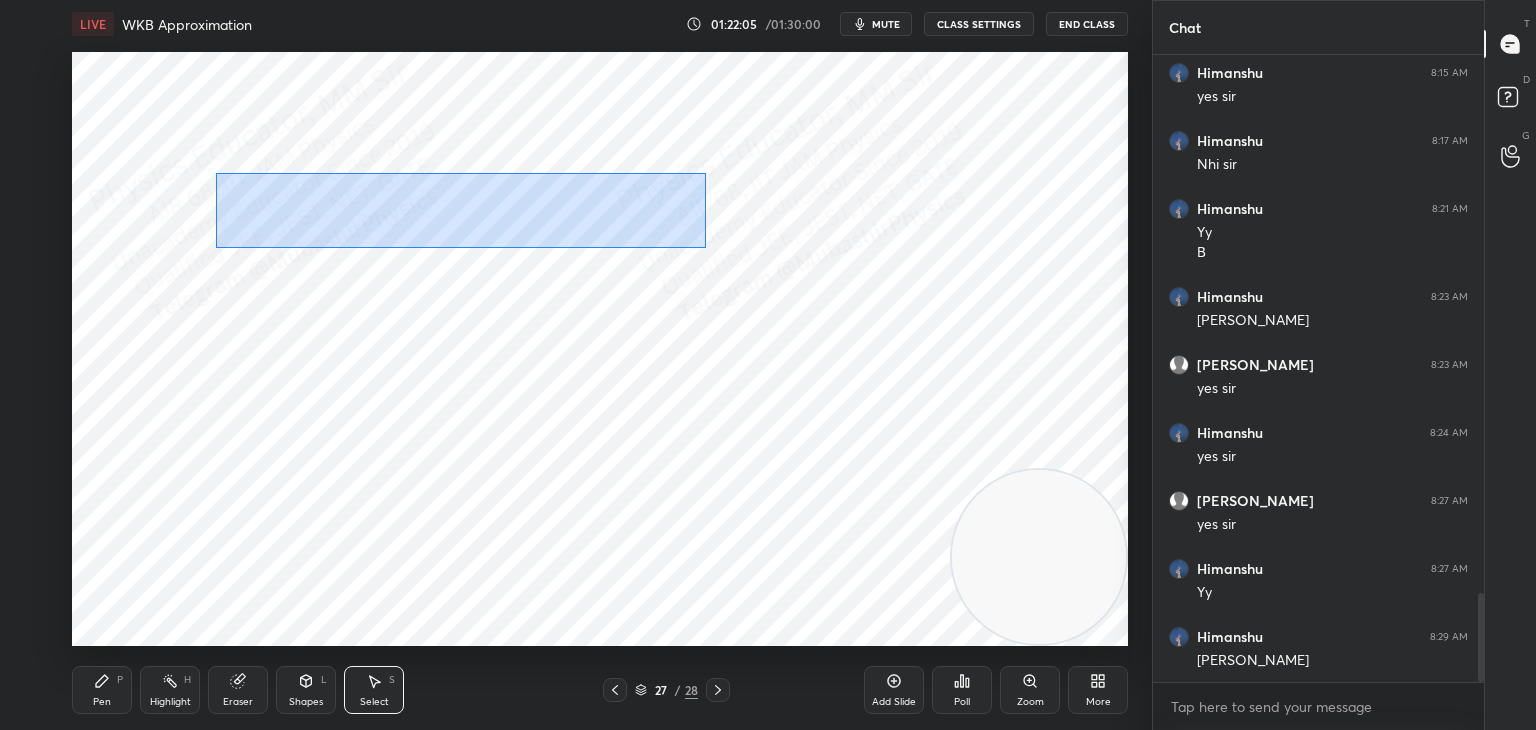 drag, startPoint x: 225, startPoint y: 173, endPoint x: 492, endPoint y: 218, distance: 270.7656 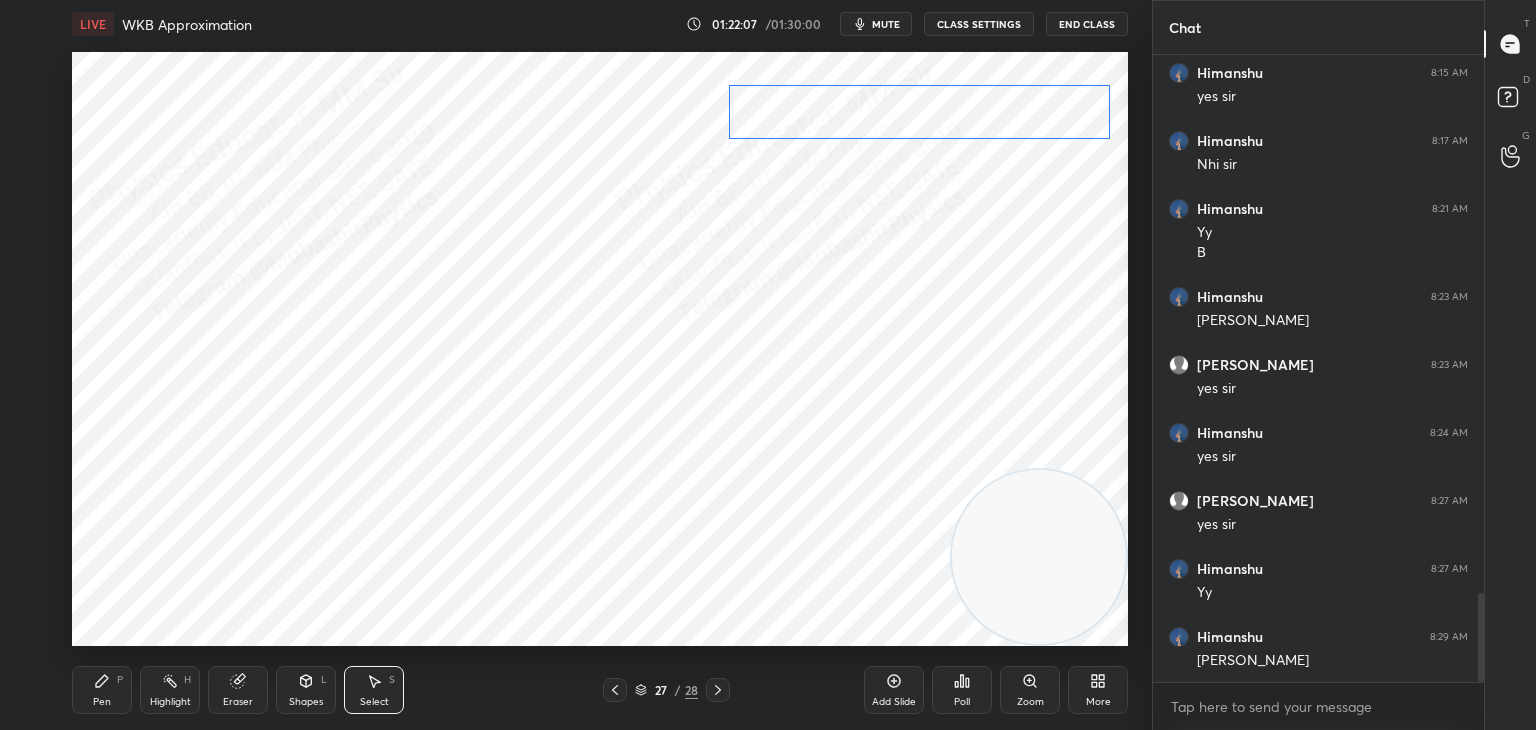 drag, startPoint x: 454, startPoint y: 209, endPoint x: 932, endPoint y: 110, distance: 488.14444 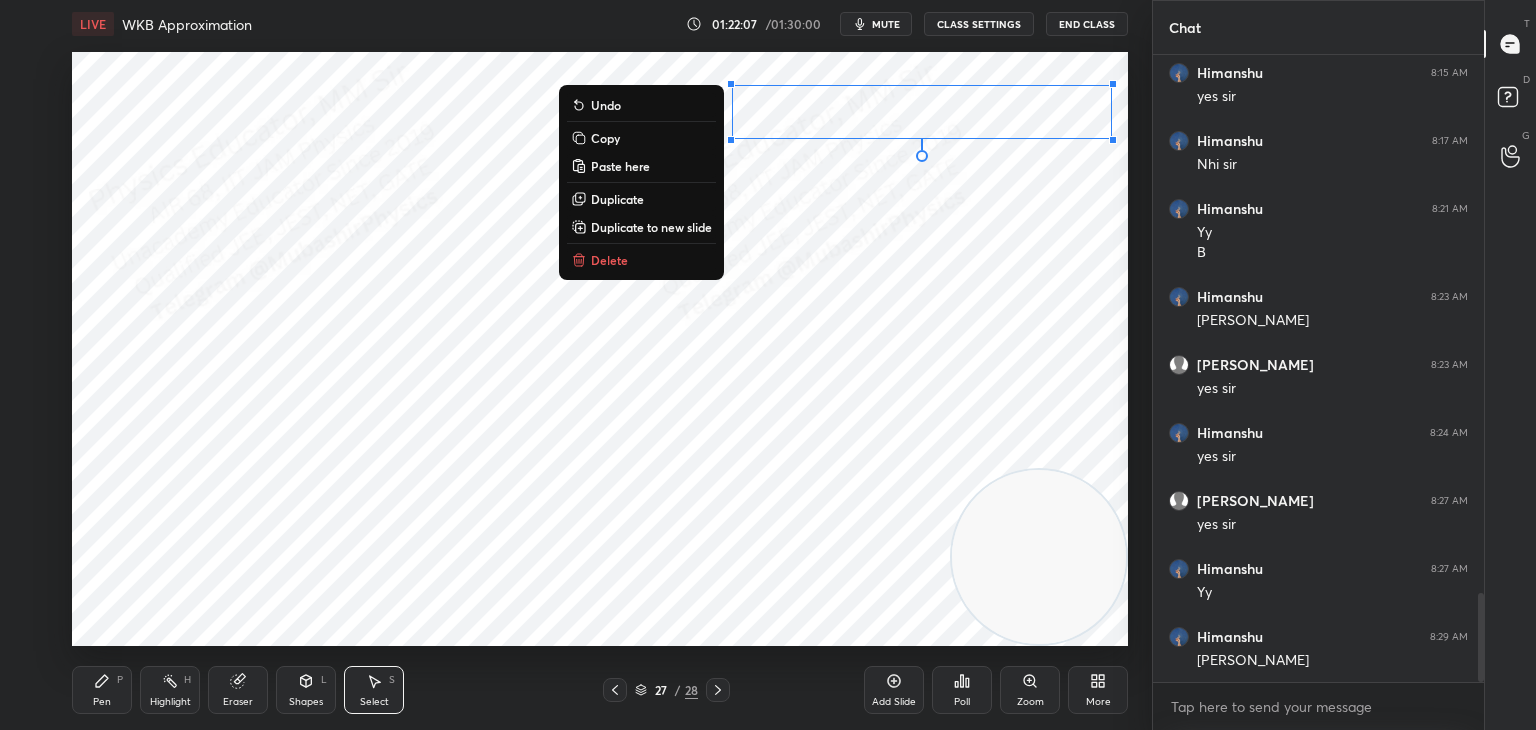 click on "0 ° Undo Copy Paste here Duplicate Duplicate to new slide Delete" at bounding box center [600, 349] 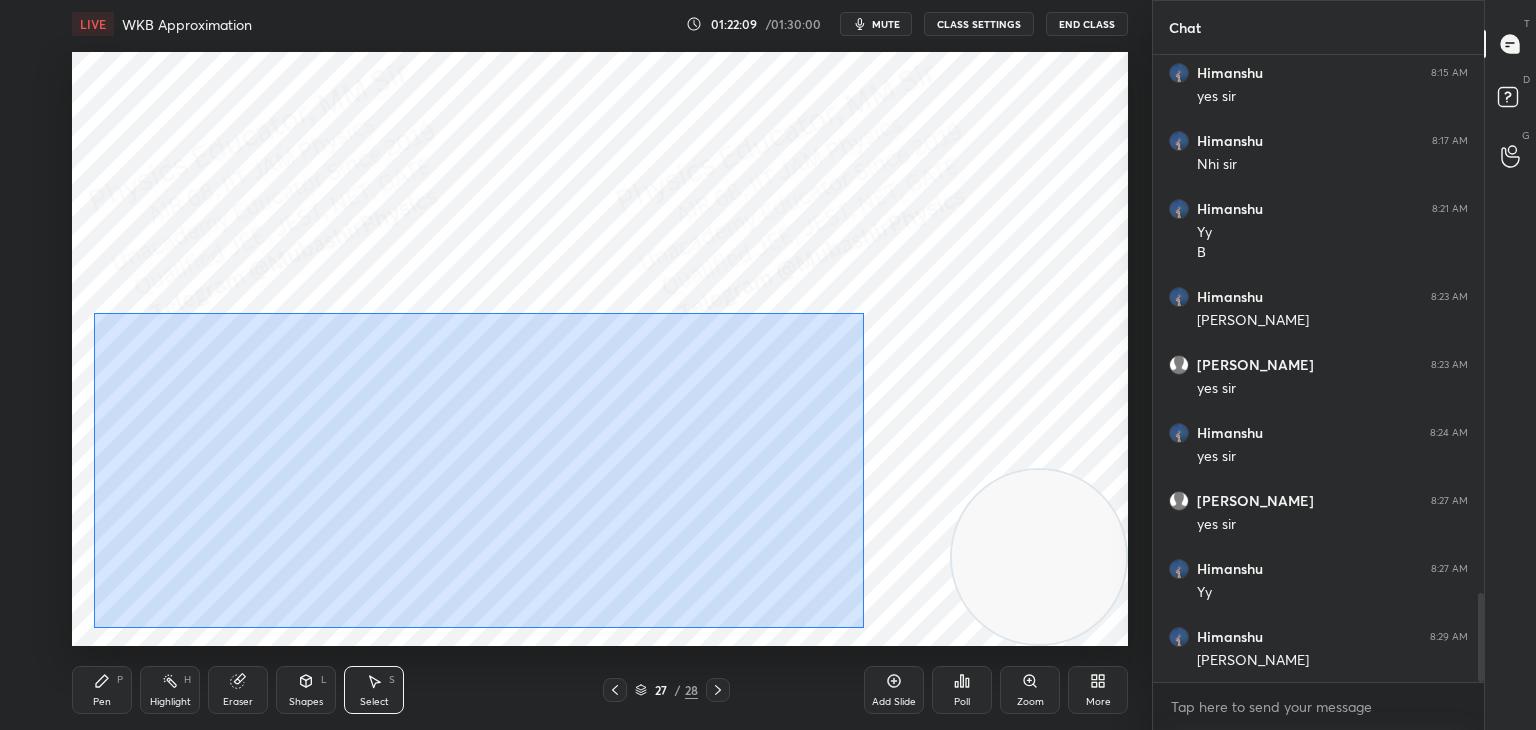drag, startPoint x: 94, startPoint y: 313, endPoint x: 852, endPoint y: 613, distance: 815.20795 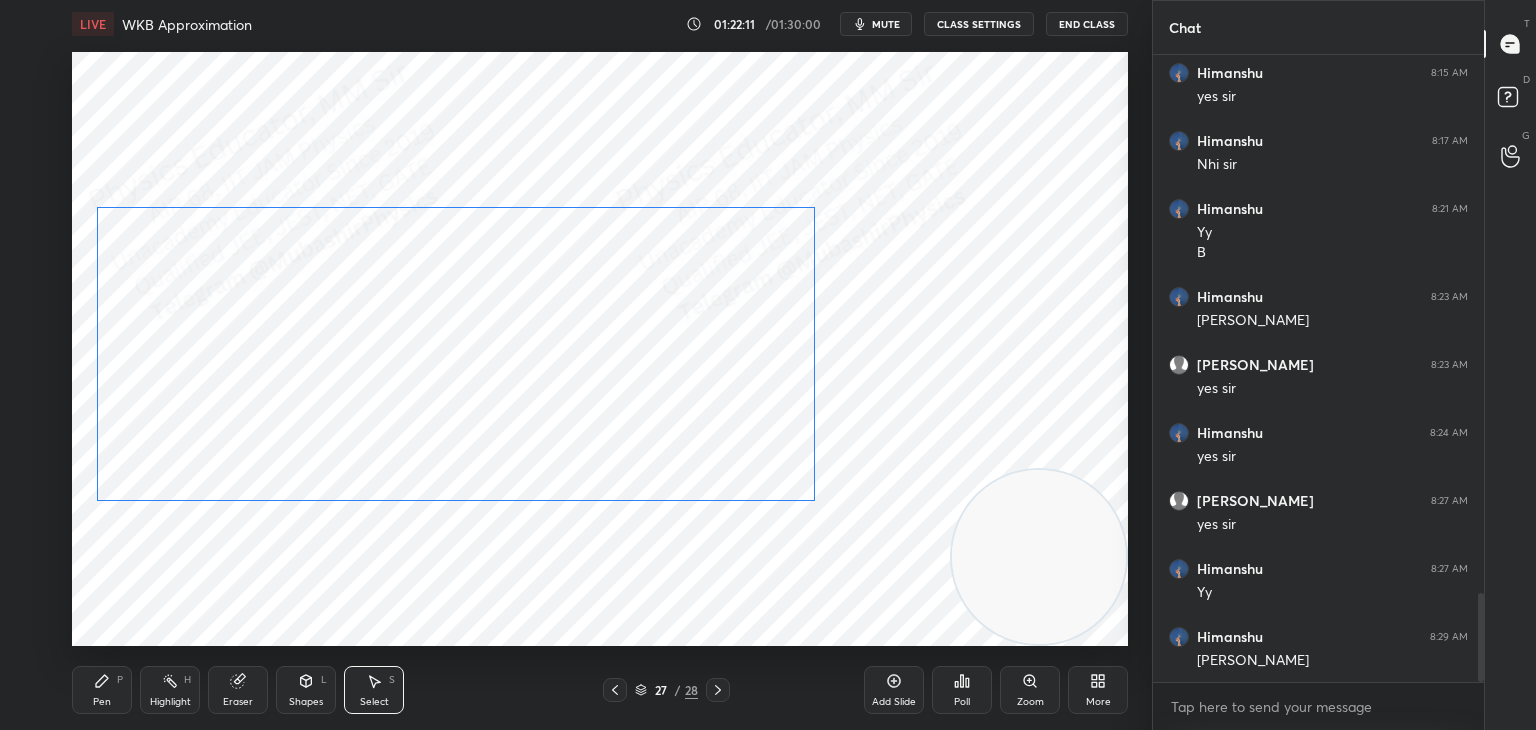 drag, startPoint x: 656, startPoint y: 382, endPoint x: 640, endPoint y: 410, distance: 32.24903 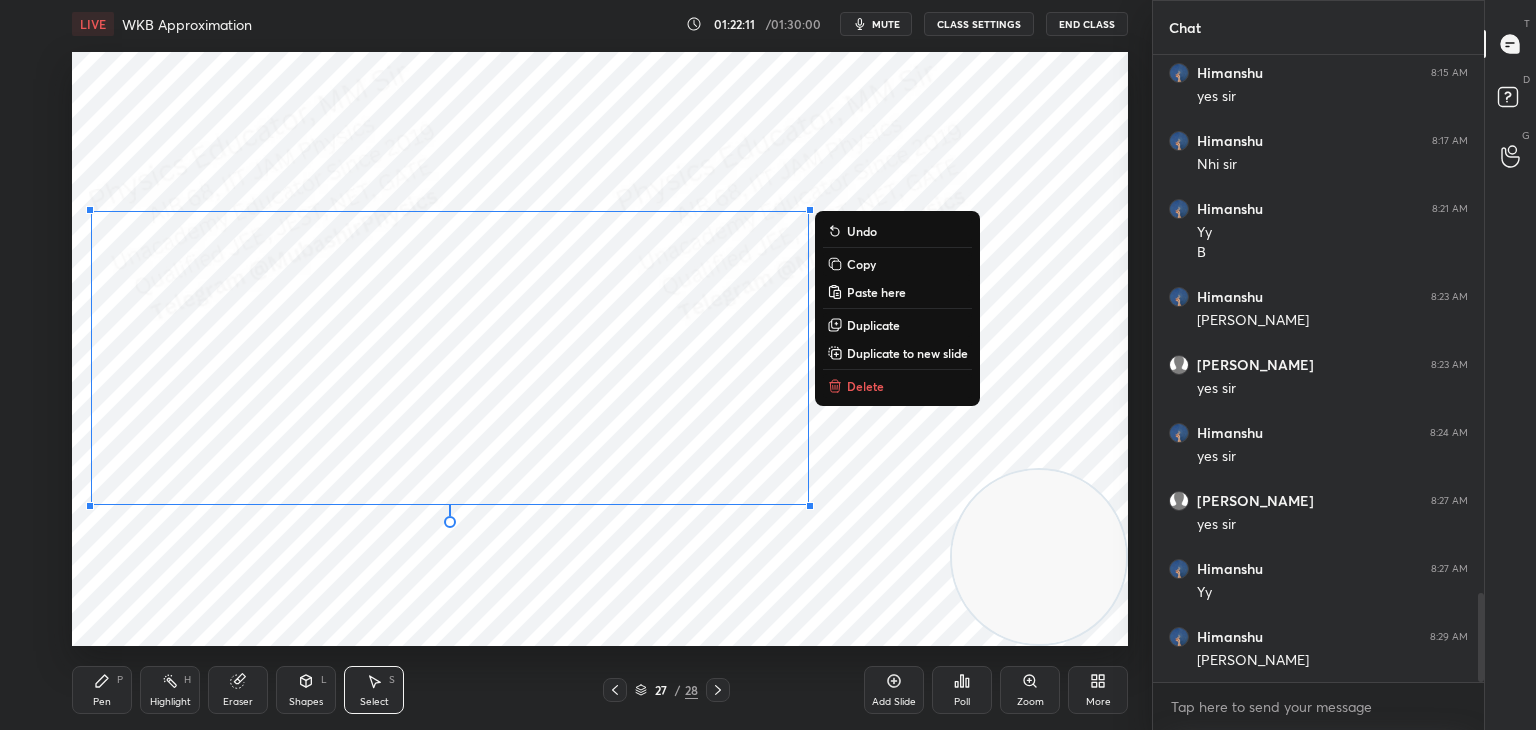 click on "0 ° Undo Copy Paste here Duplicate Duplicate to new slide Delete" at bounding box center (600, 349) 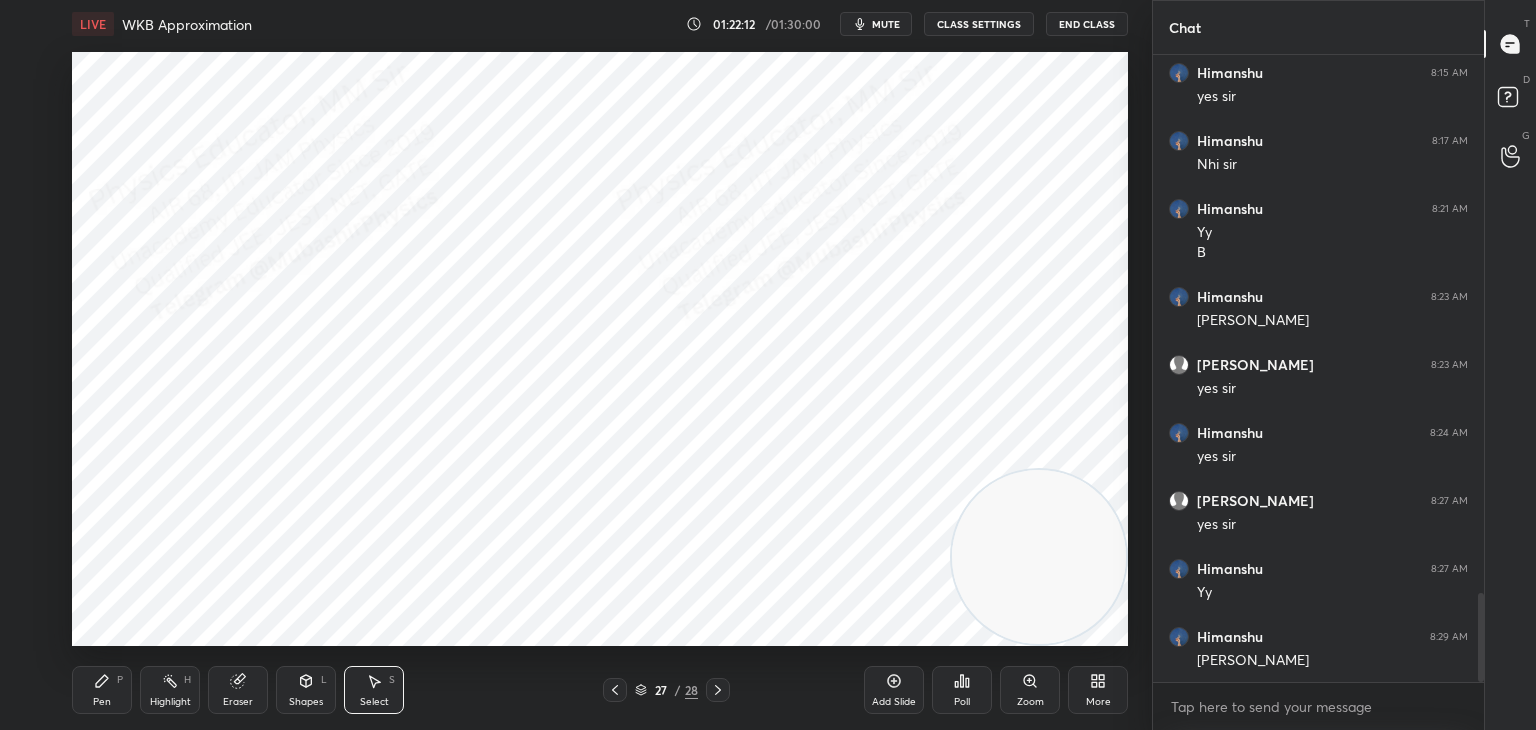 drag, startPoint x: 114, startPoint y: 690, endPoint x: 112, endPoint y: 670, distance: 20.09975 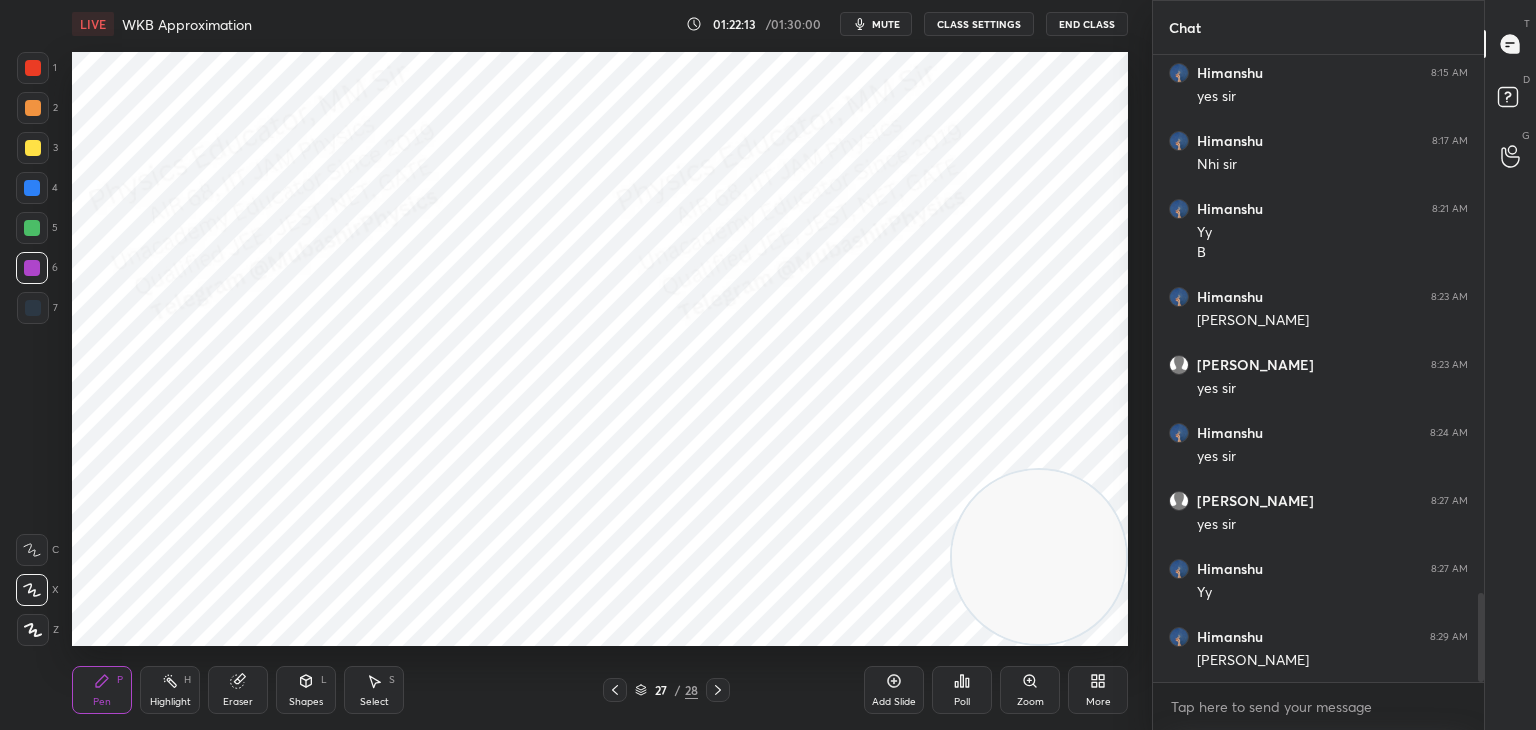 drag, startPoint x: 32, startPoint y: 228, endPoint x: 52, endPoint y: 256, distance: 34.4093 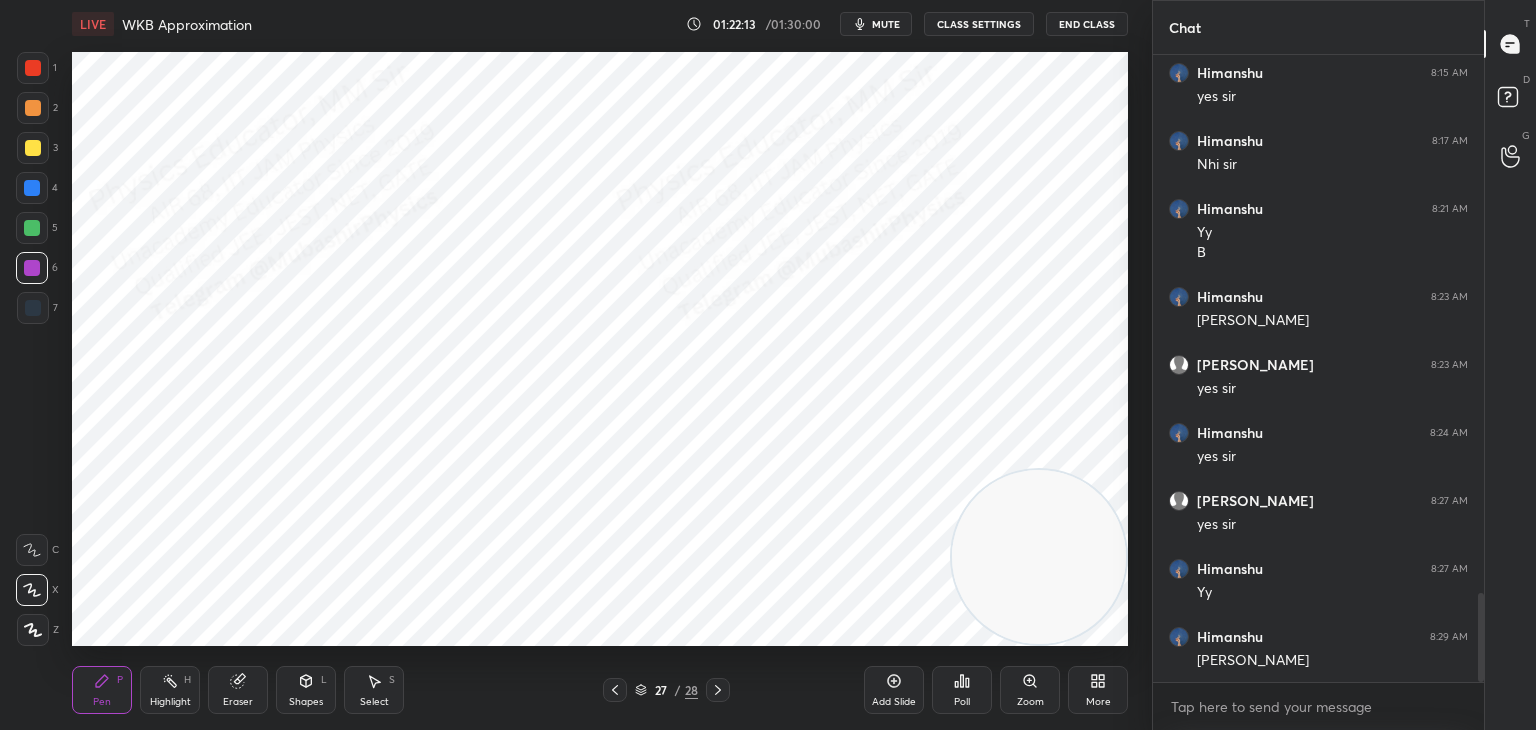 click at bounding box center [32, 228] 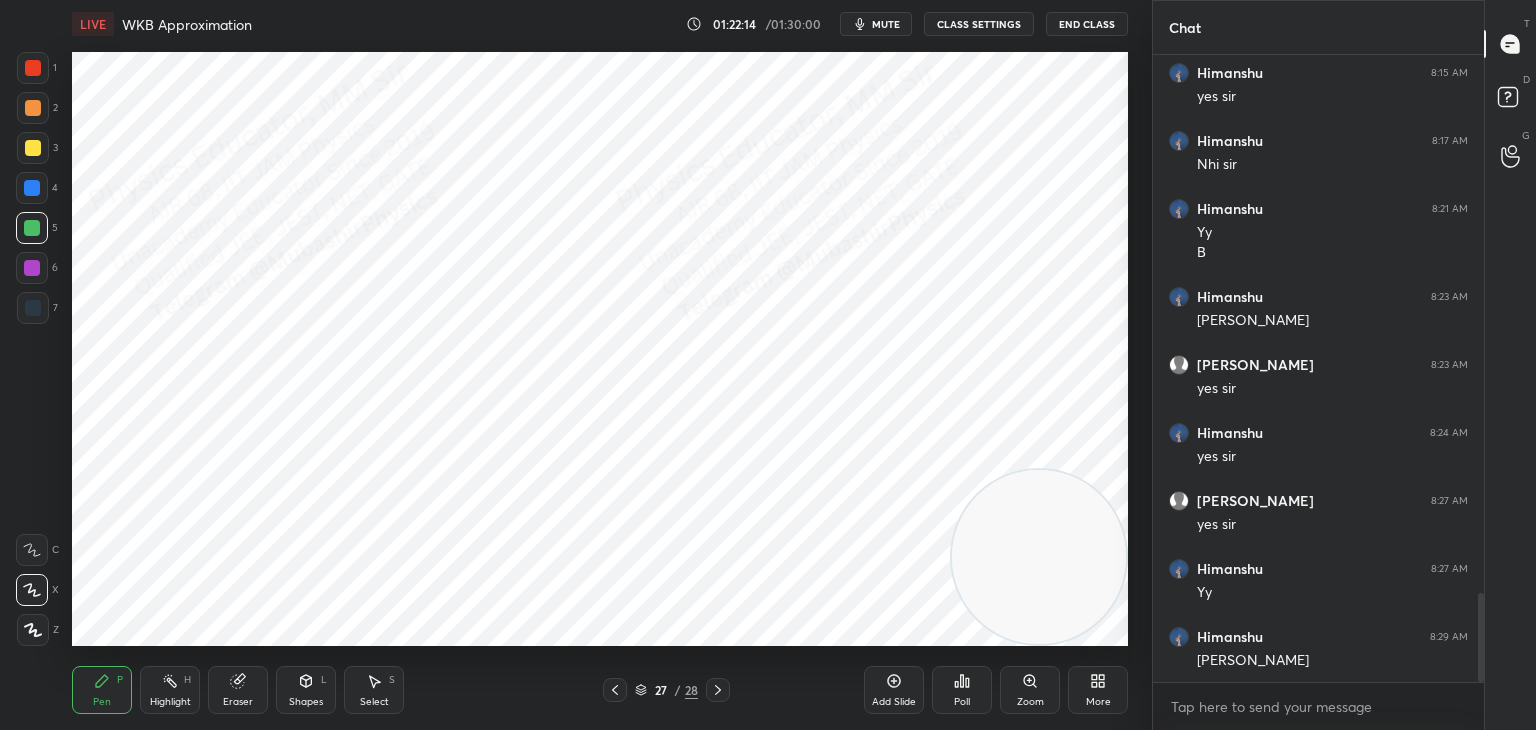 drag, startPoint x: 32, startPoint y: 149, endPoint x: 56, endPoint y: 172, distance: 33.24154 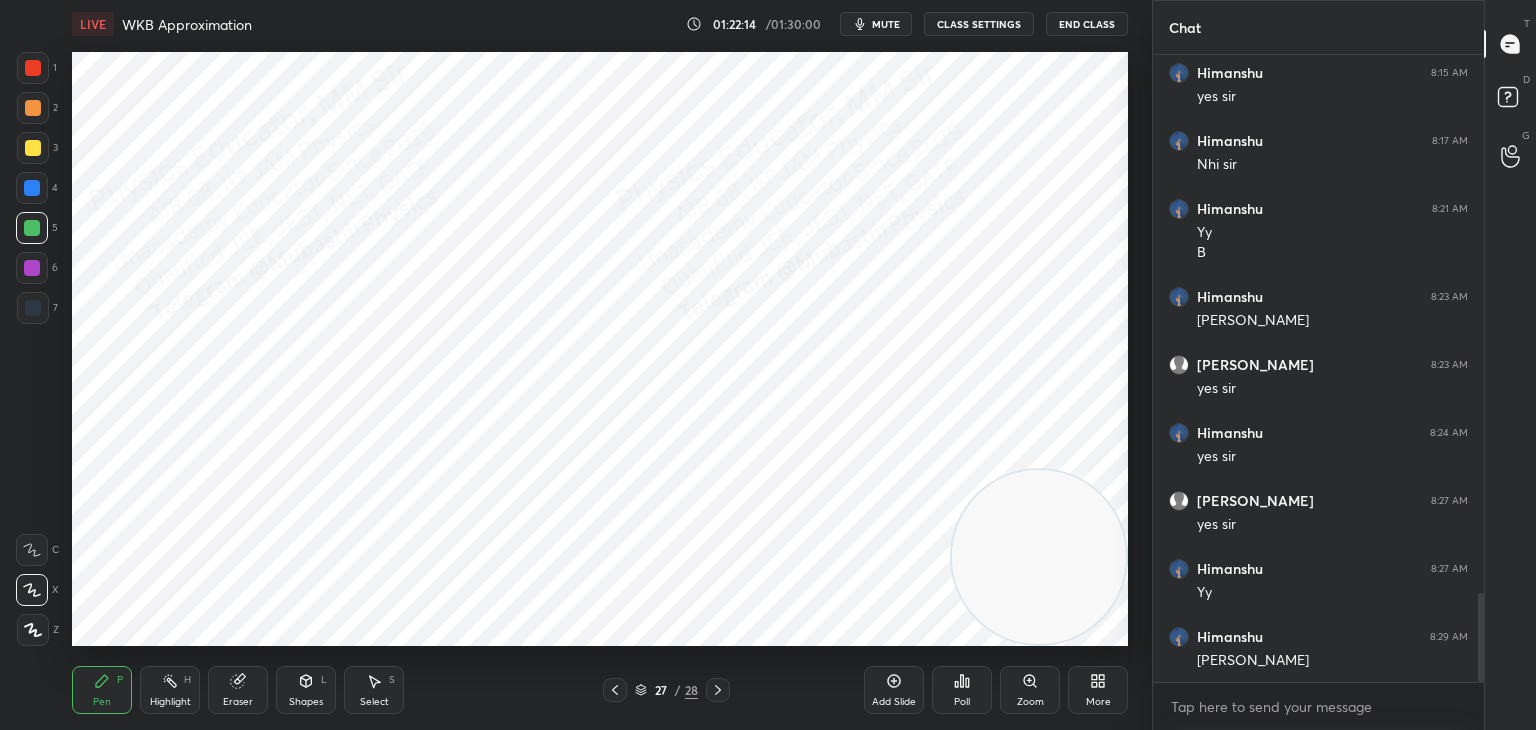 click at bounding box center [33, 148] 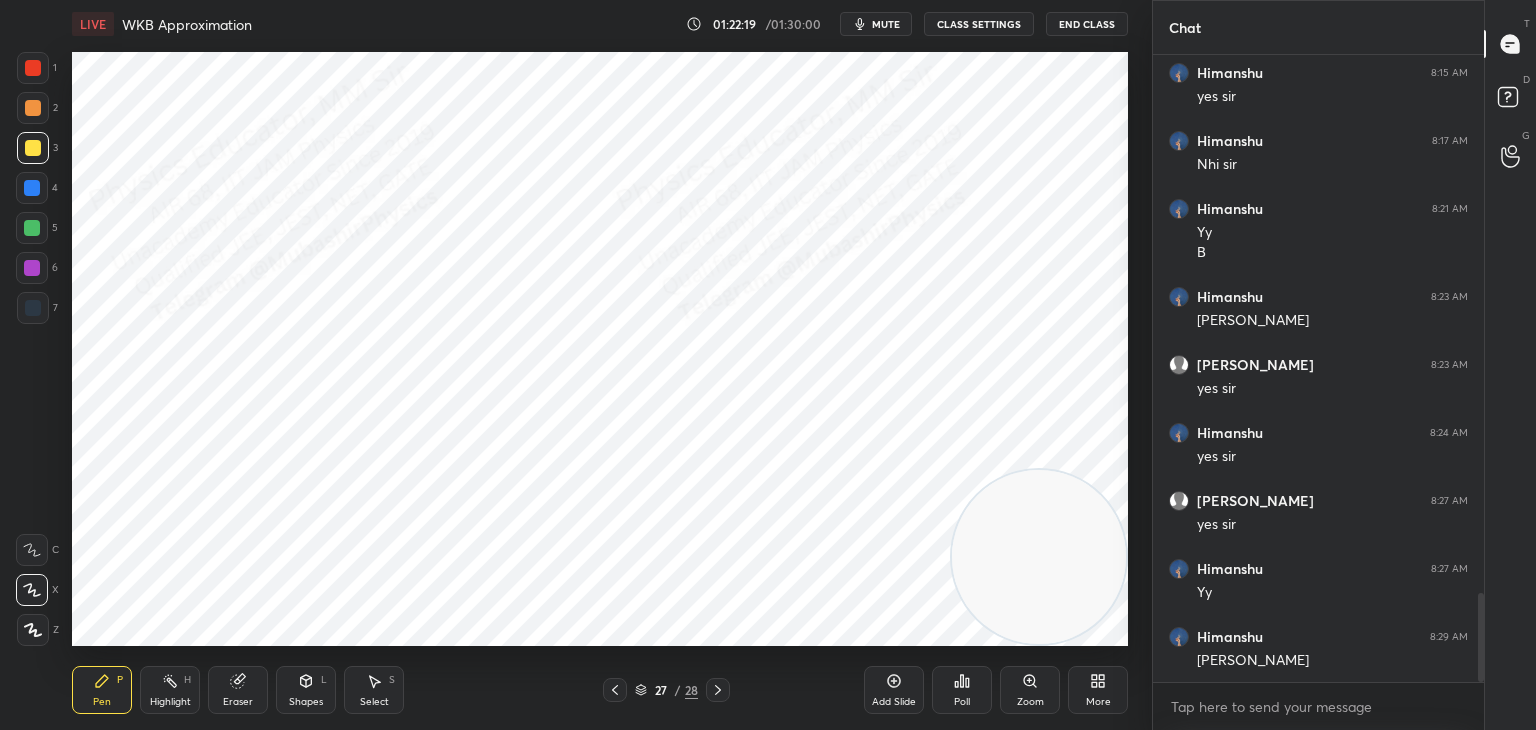 click on "5" at bounding box center (37, 228) 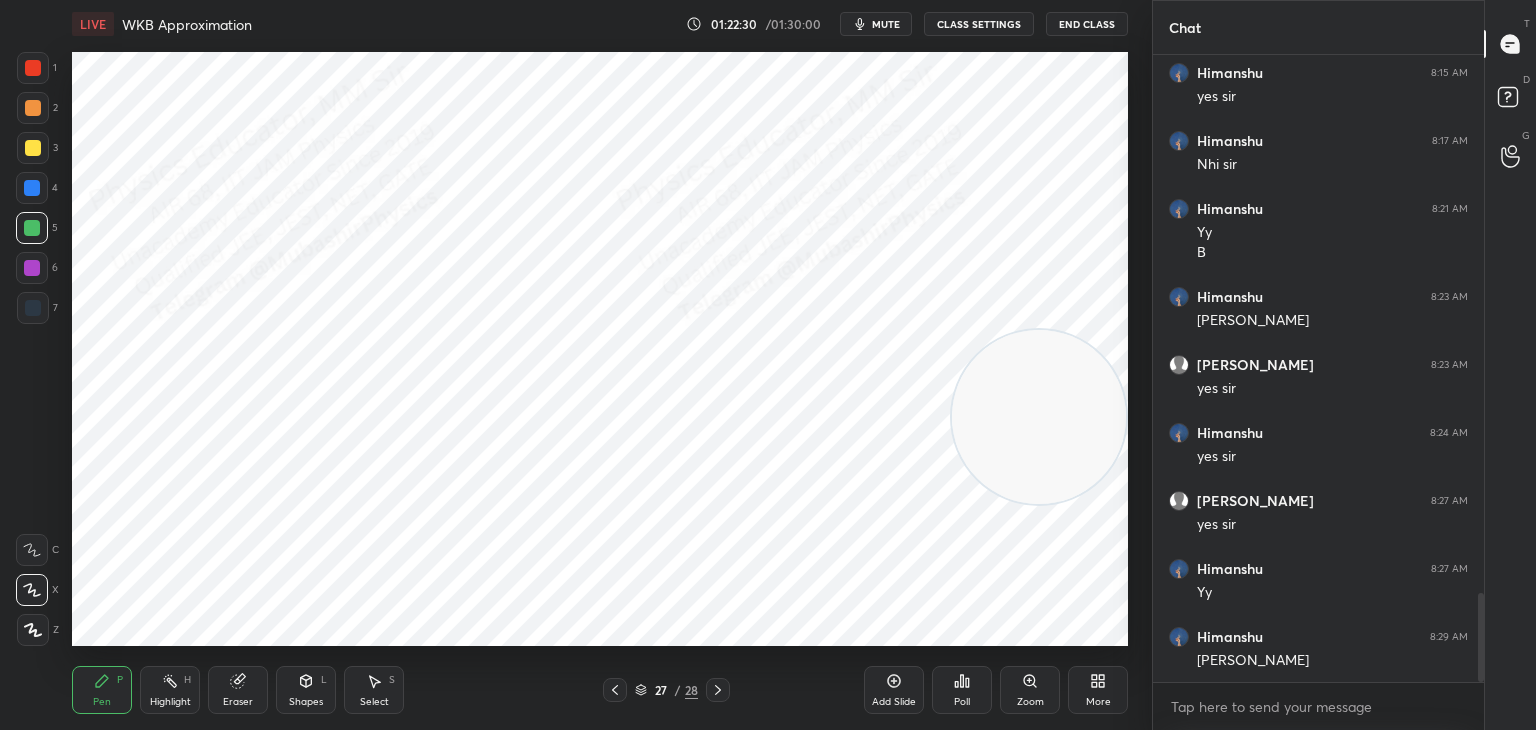 drag, startPoint x: 1032, startPoint y: 494, endPoint x: 972, endPoint y: 452, distance: 73.239334 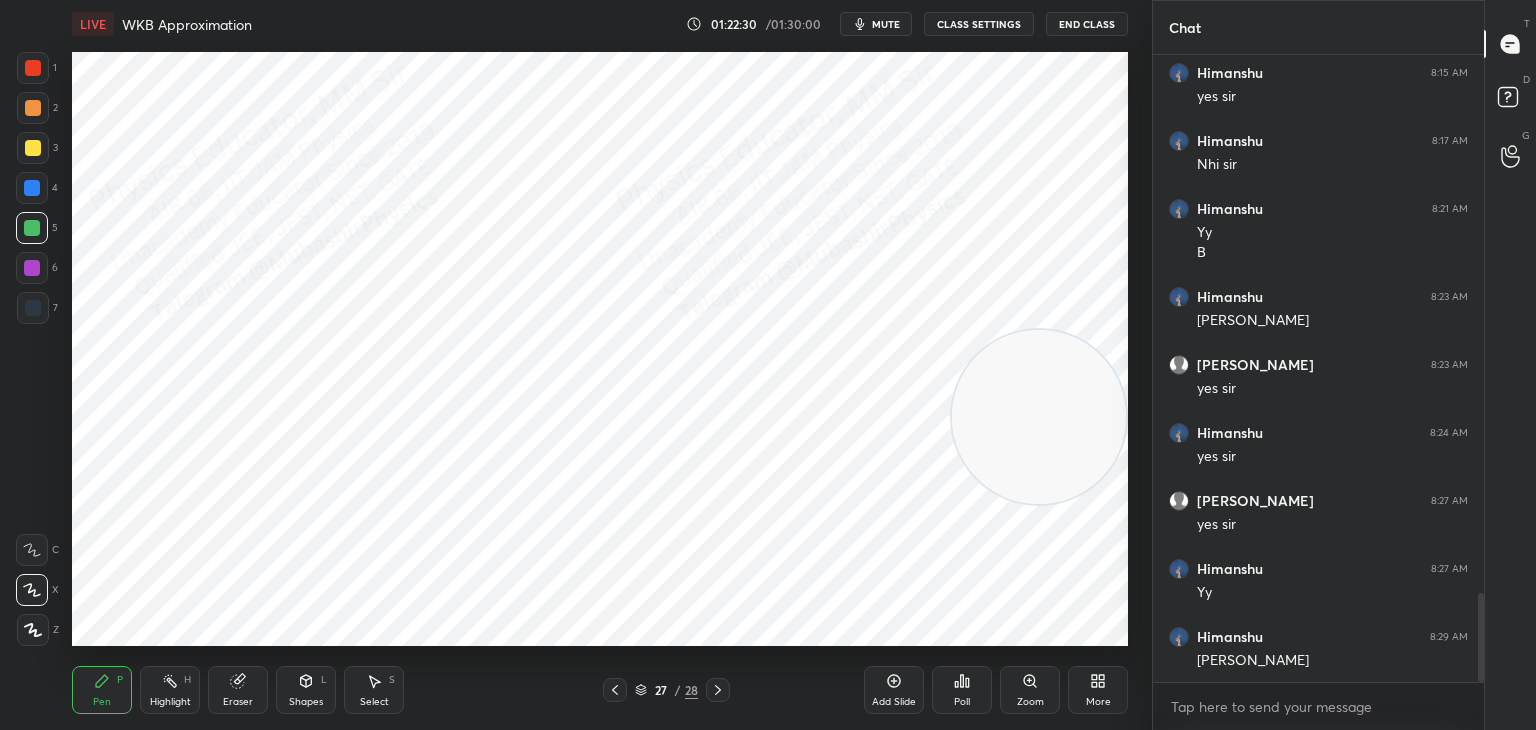 click at bounding box center (1039, 417) 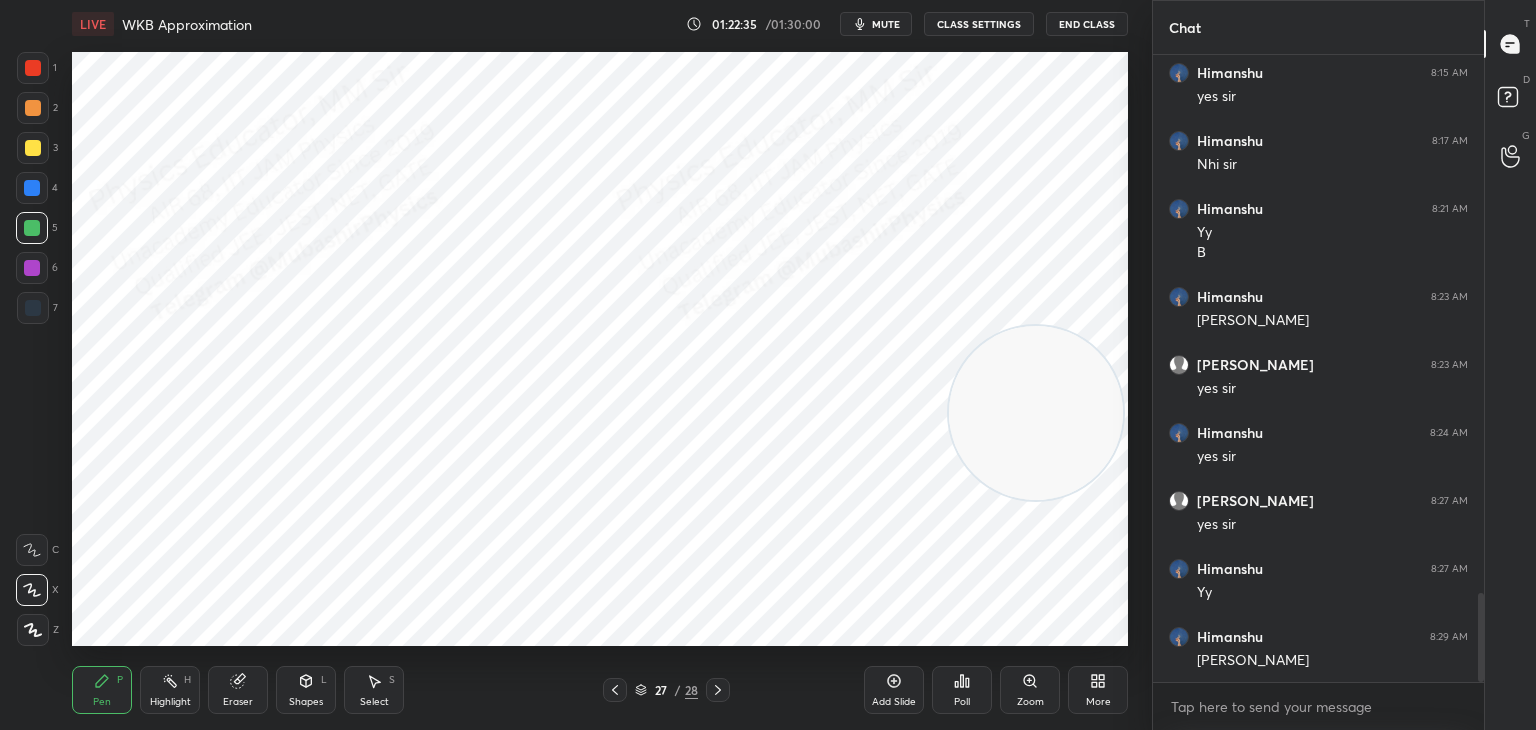 click on "Highlight H" at bounding box center [170, 690] 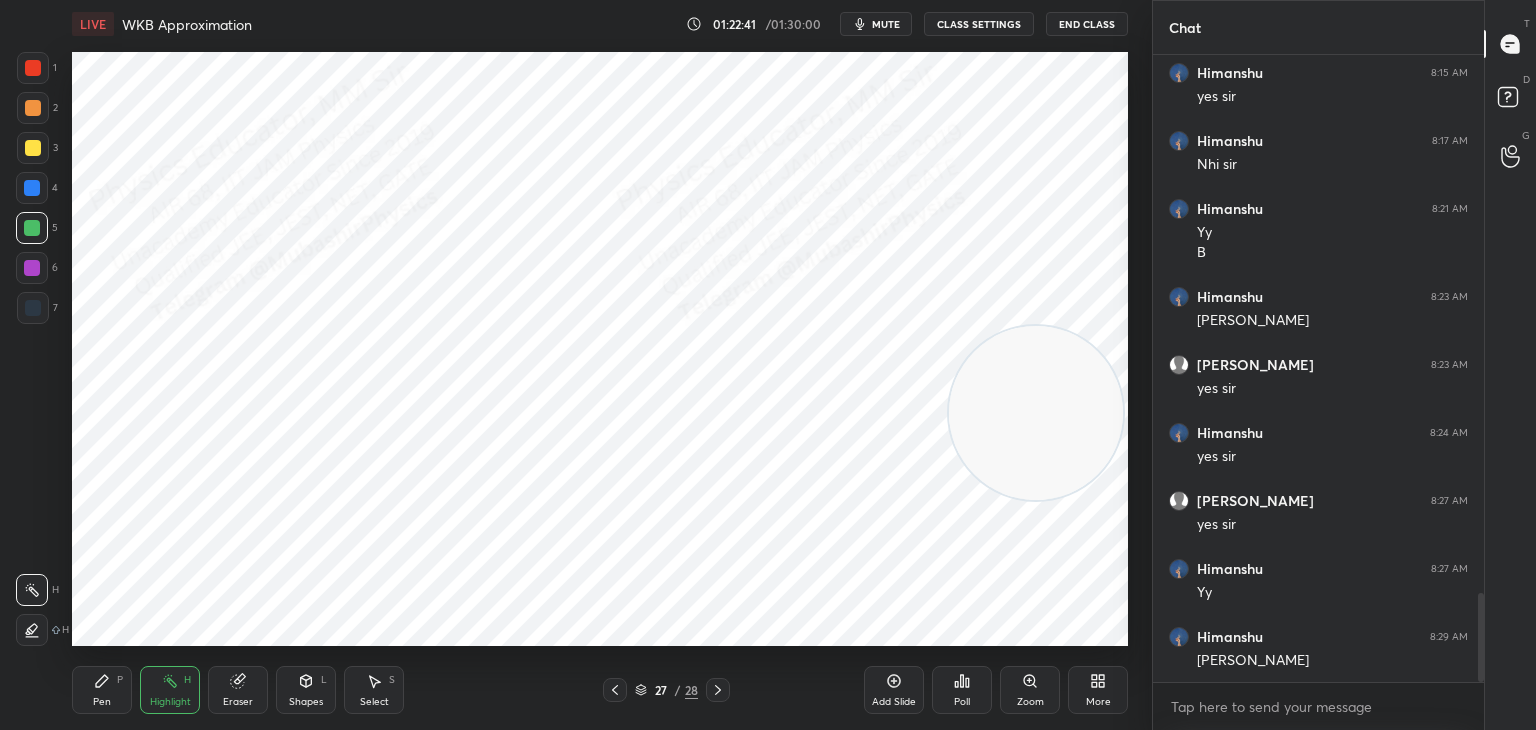 click on "mute" at bounding box center [886, 24] 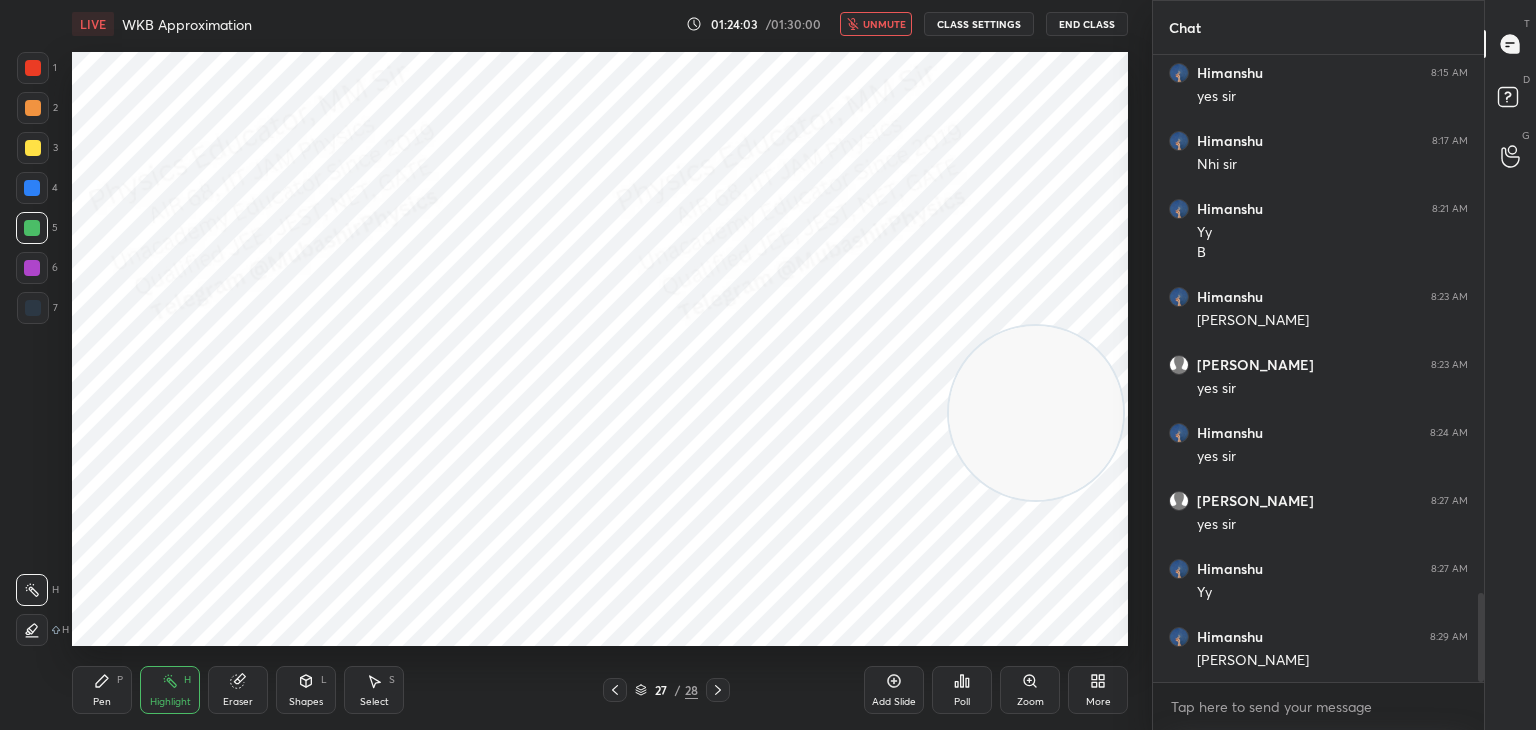 click 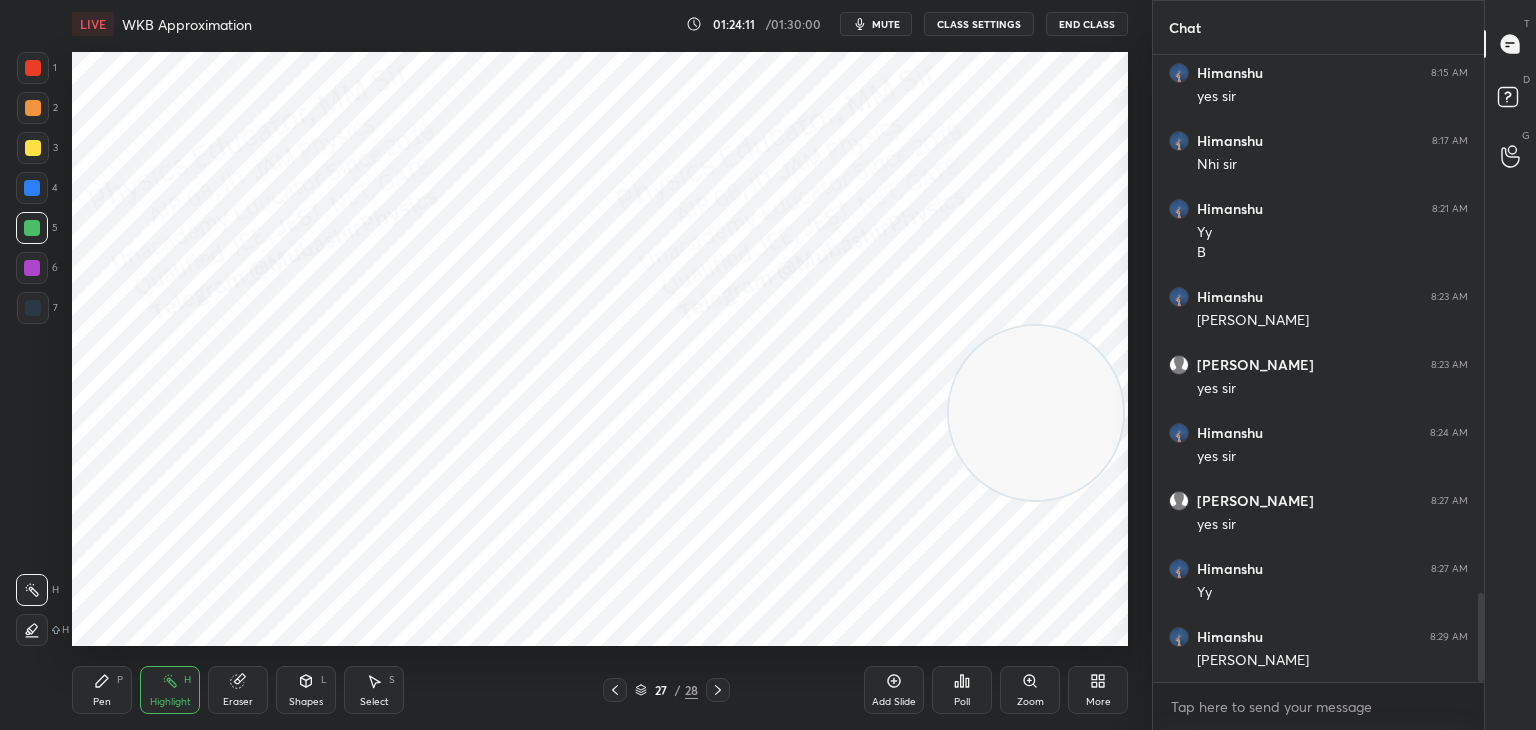click 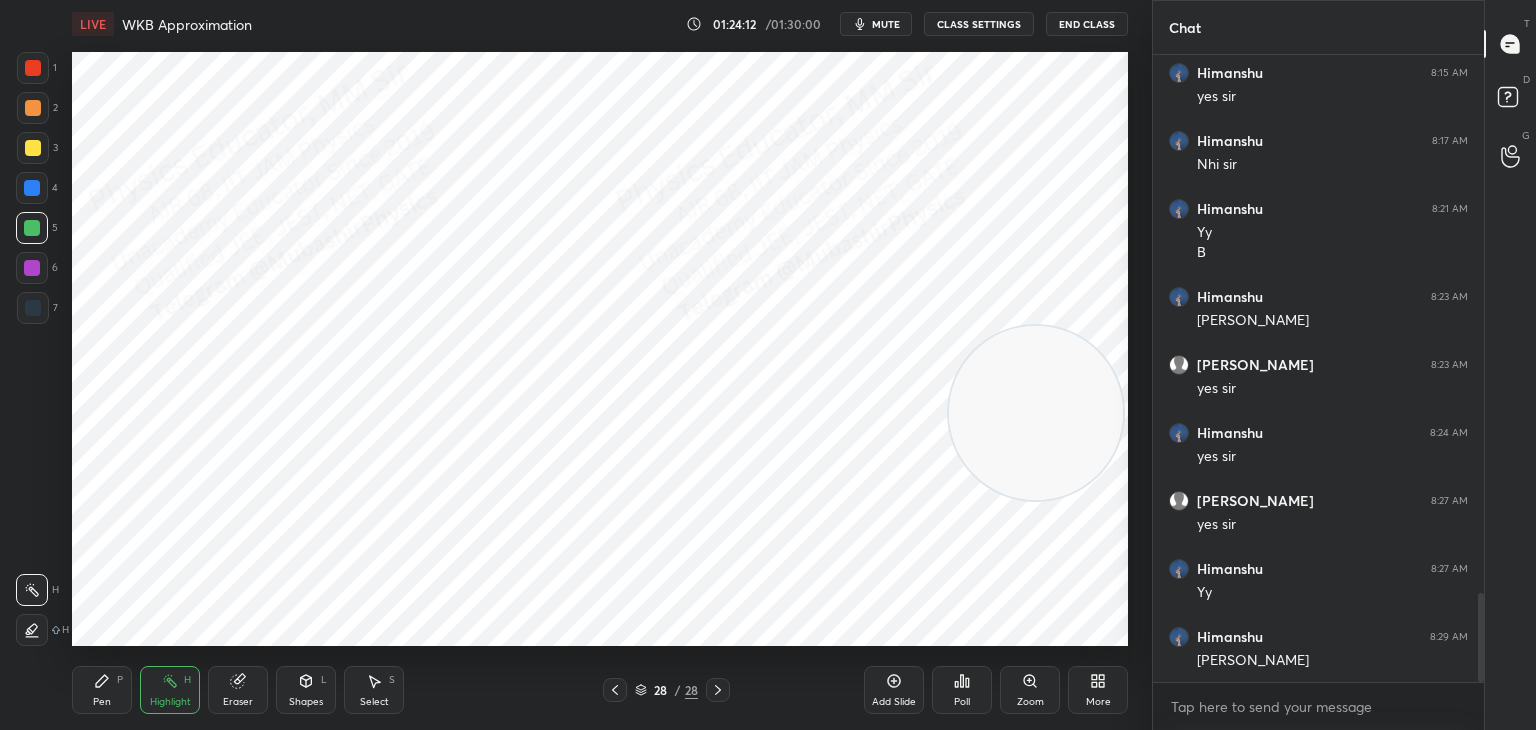 click on "Pen" at bounding box center (102, 702) 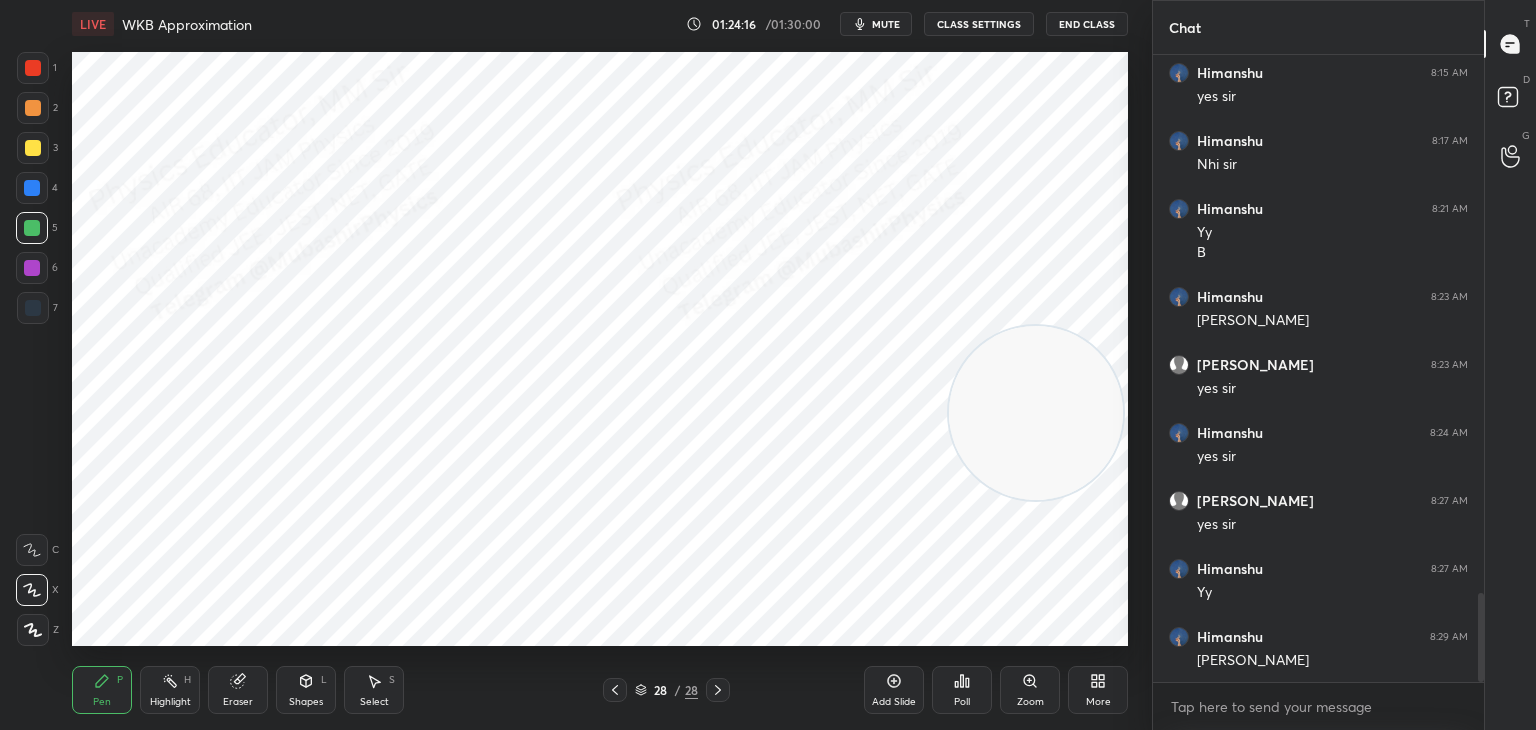 drag, startPoint x: 24, startPoint y: 186, endPoint x: 37, endPoint y: 189, distance: 13.341664 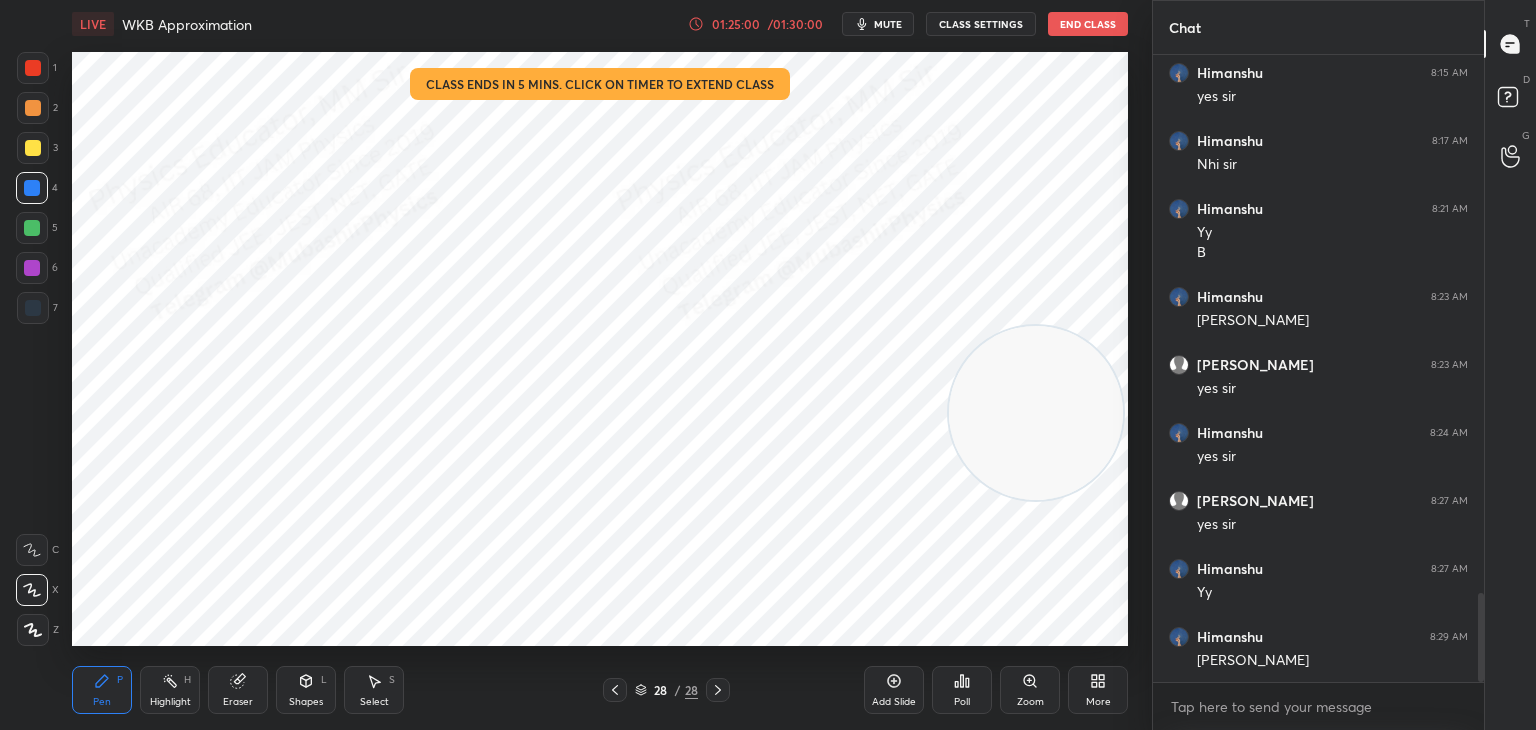 click 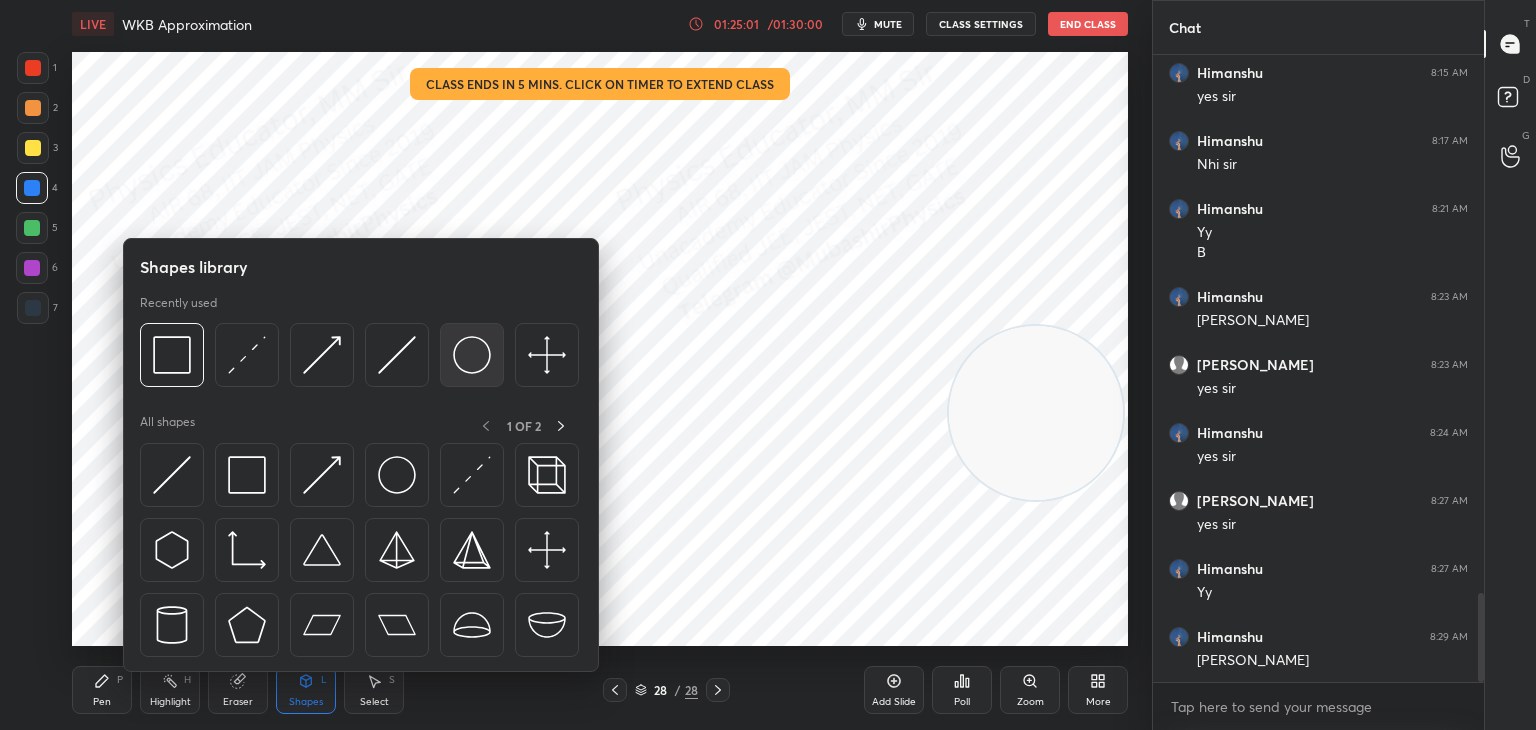 click at bounding box center (472, 355) 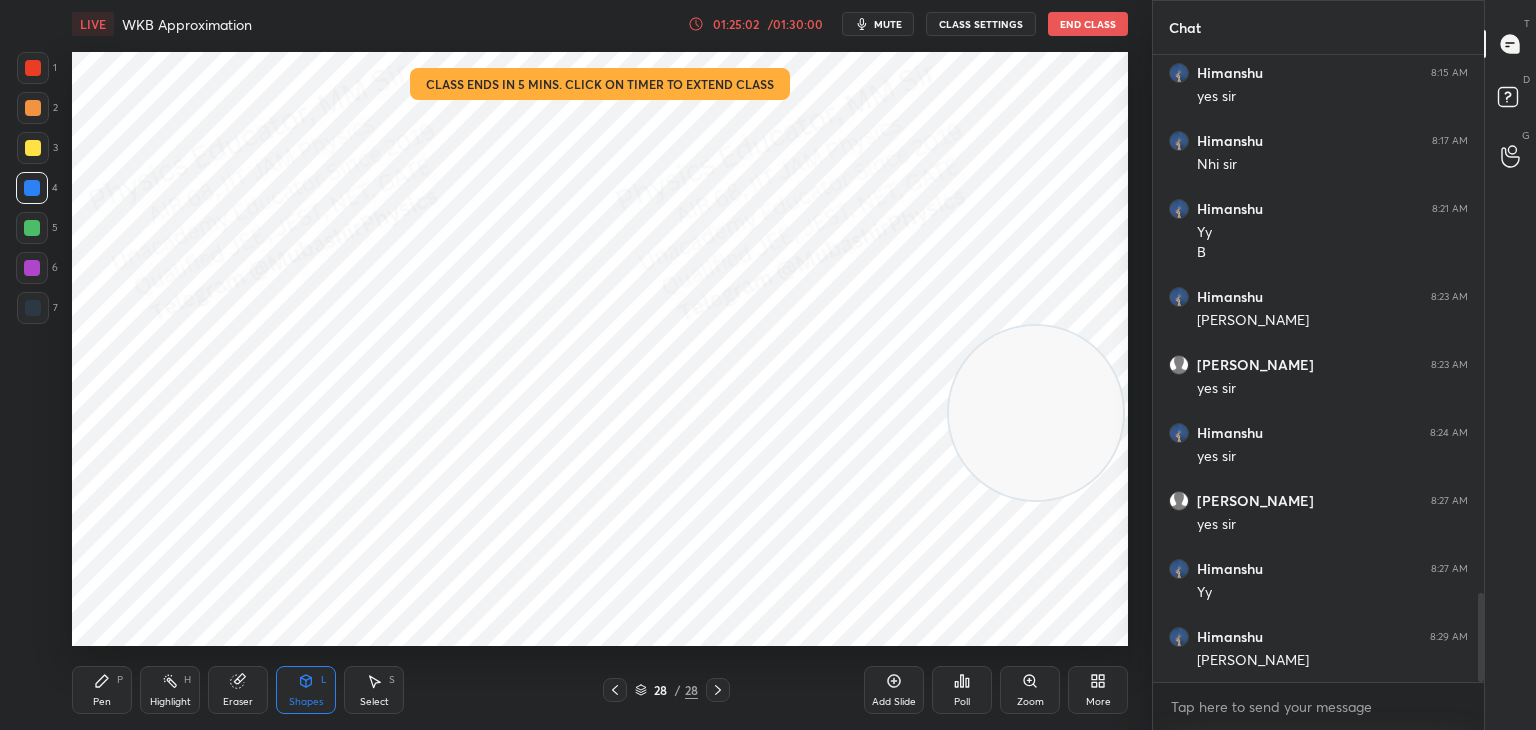 drag, startPoint x: 37, startPoint y: 145, endPoint x: 61, endPoint y: 161, distance: 28.84441 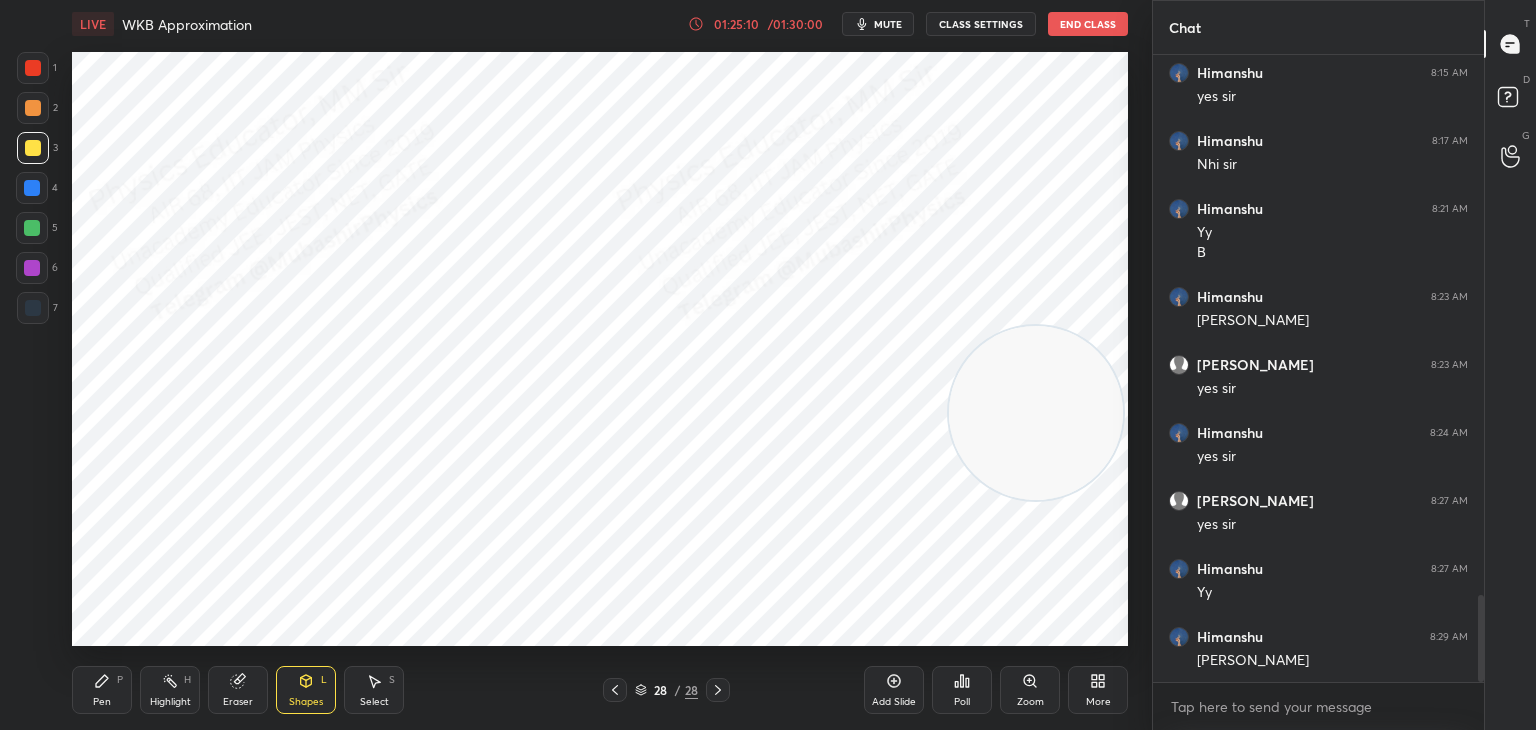 scroll, scrollTop: 3884, scrollLeft: 0, axis: vertical 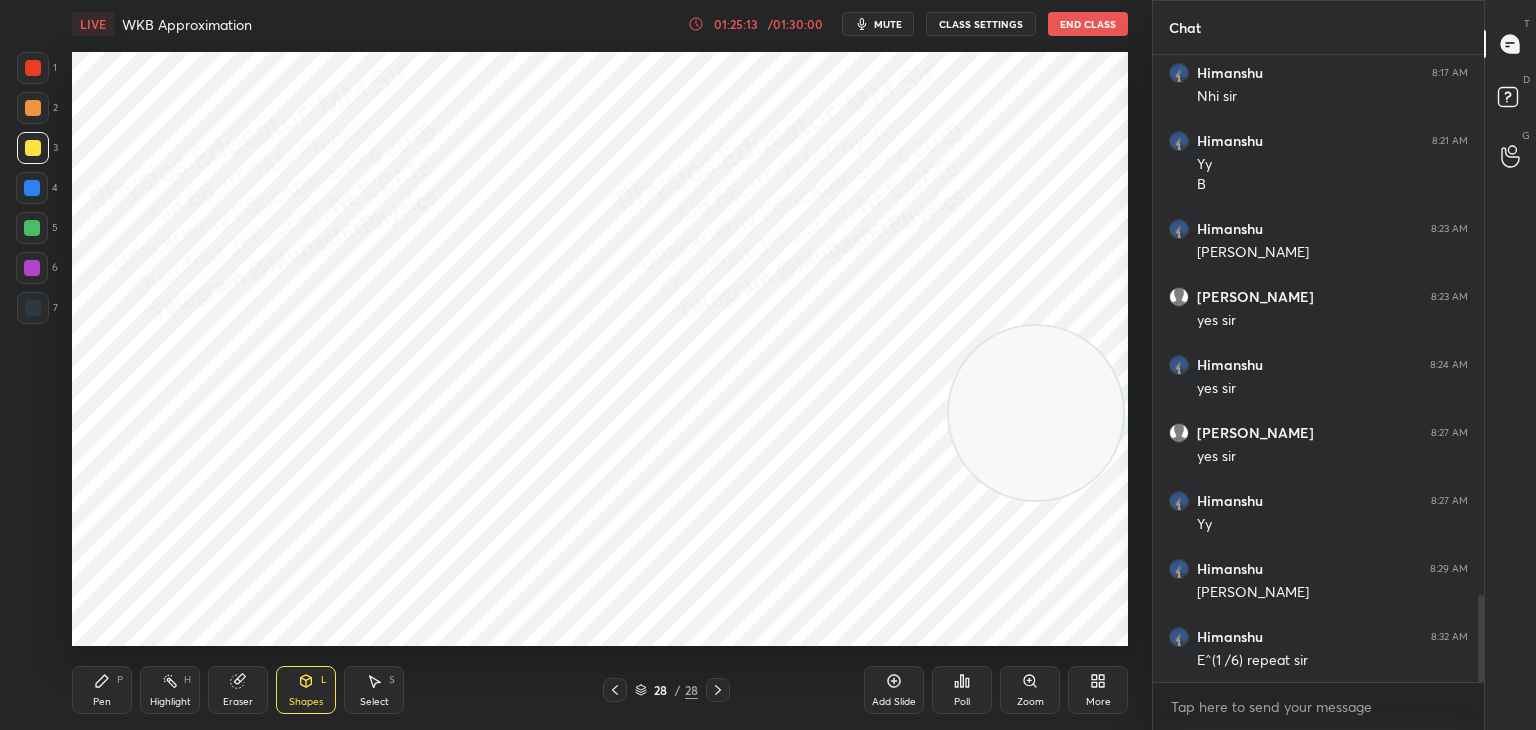 drag, startPoint x: 148, startPoint y: 701, endPoint x: 205, endPoint y: 695, distance: 57.31492 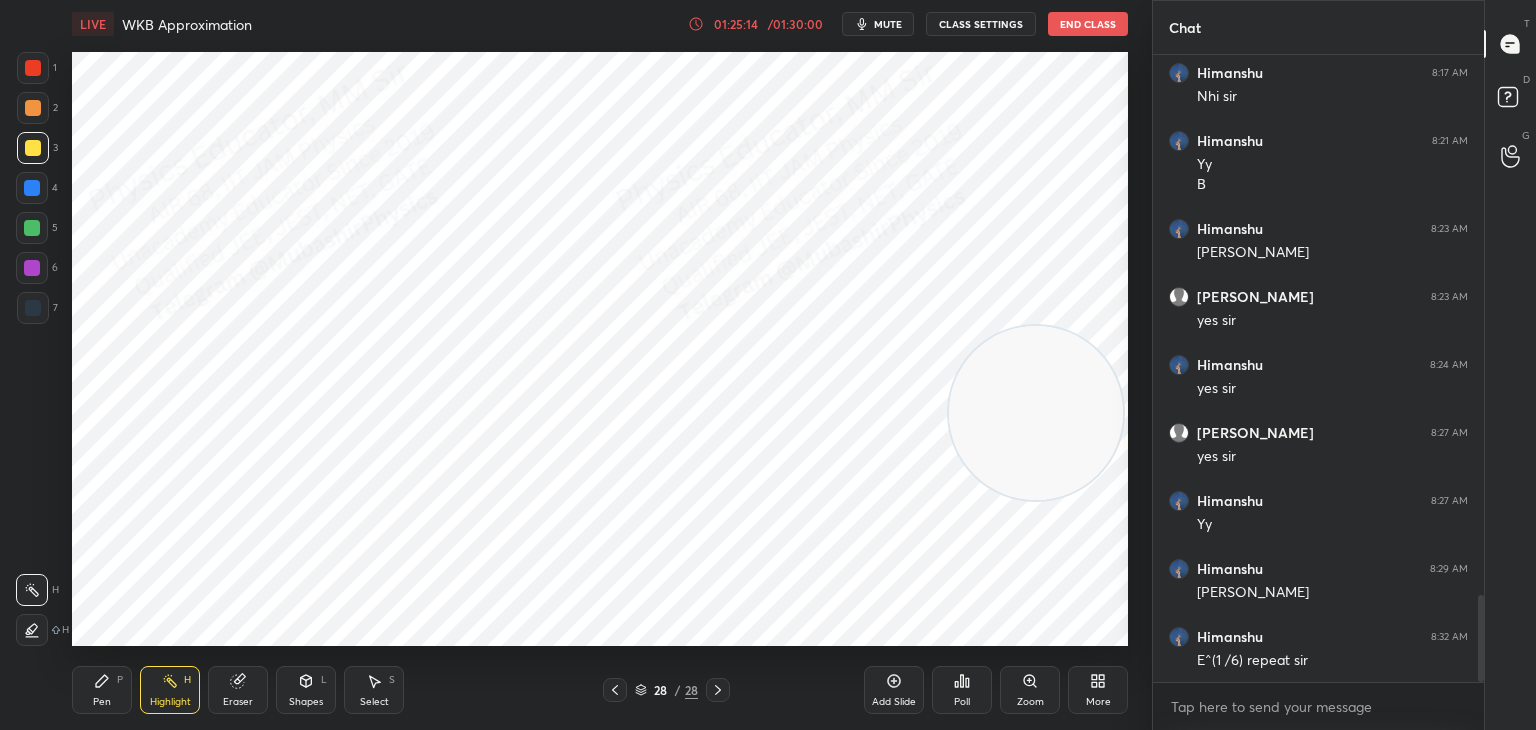 click 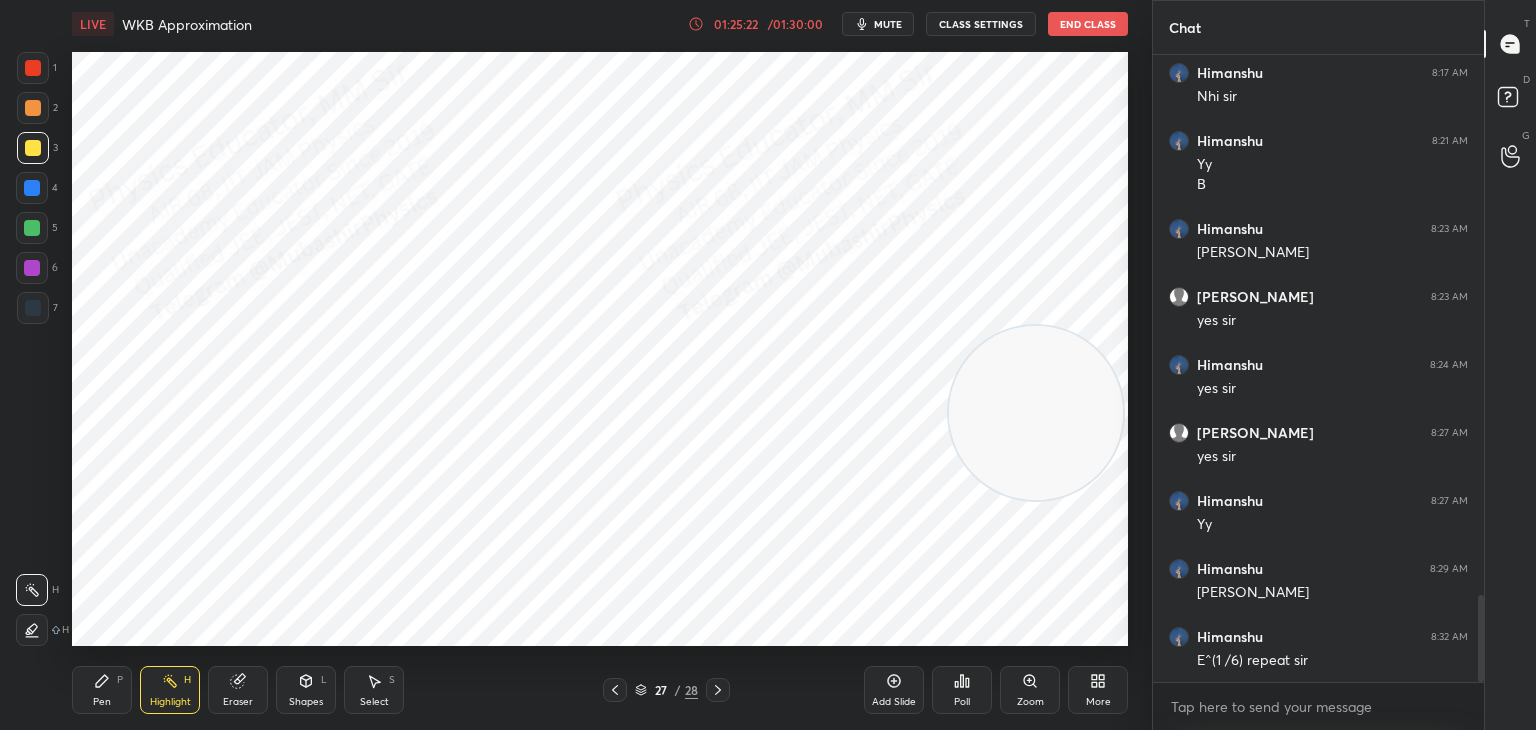 click at bounding box center [718, 690] 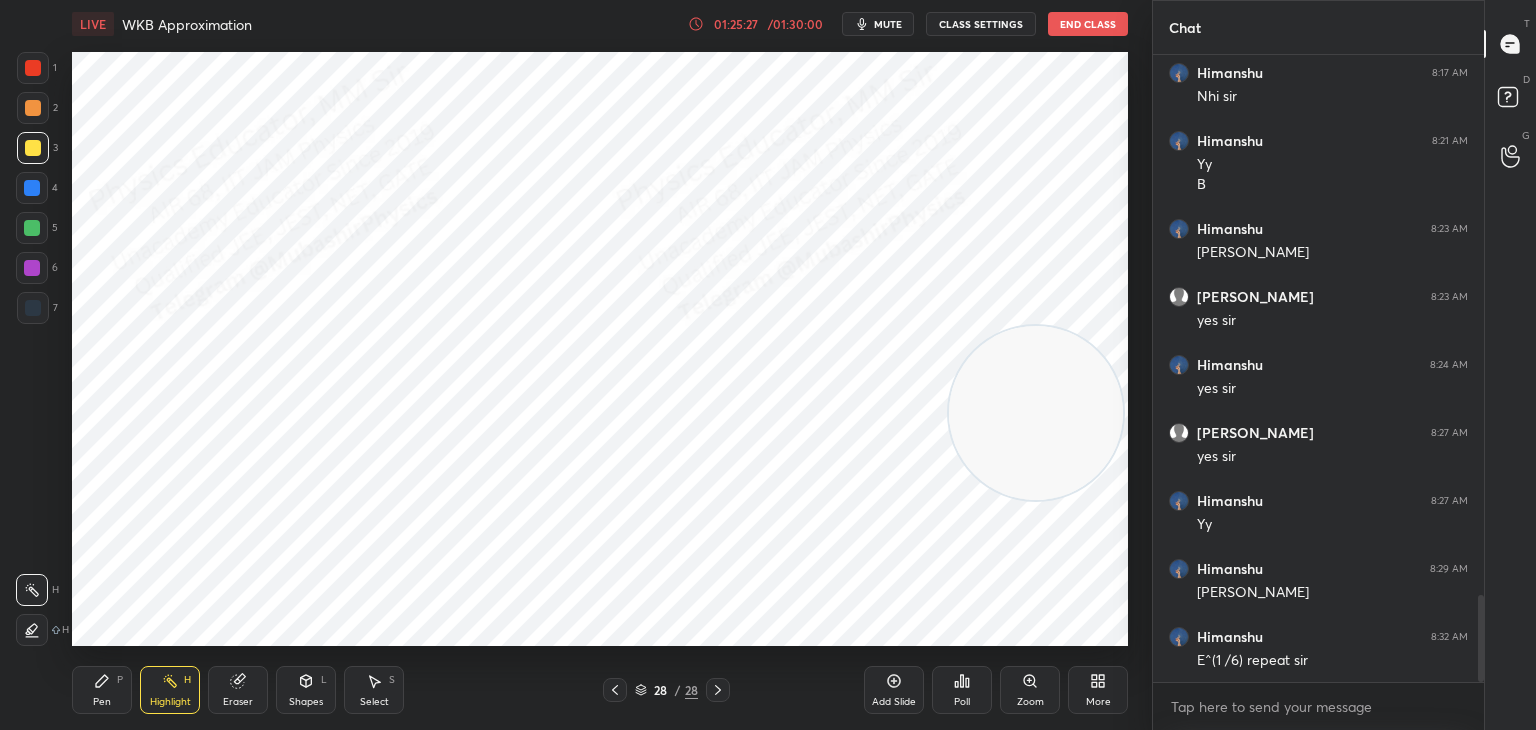 click at bounding box center (615, 690) 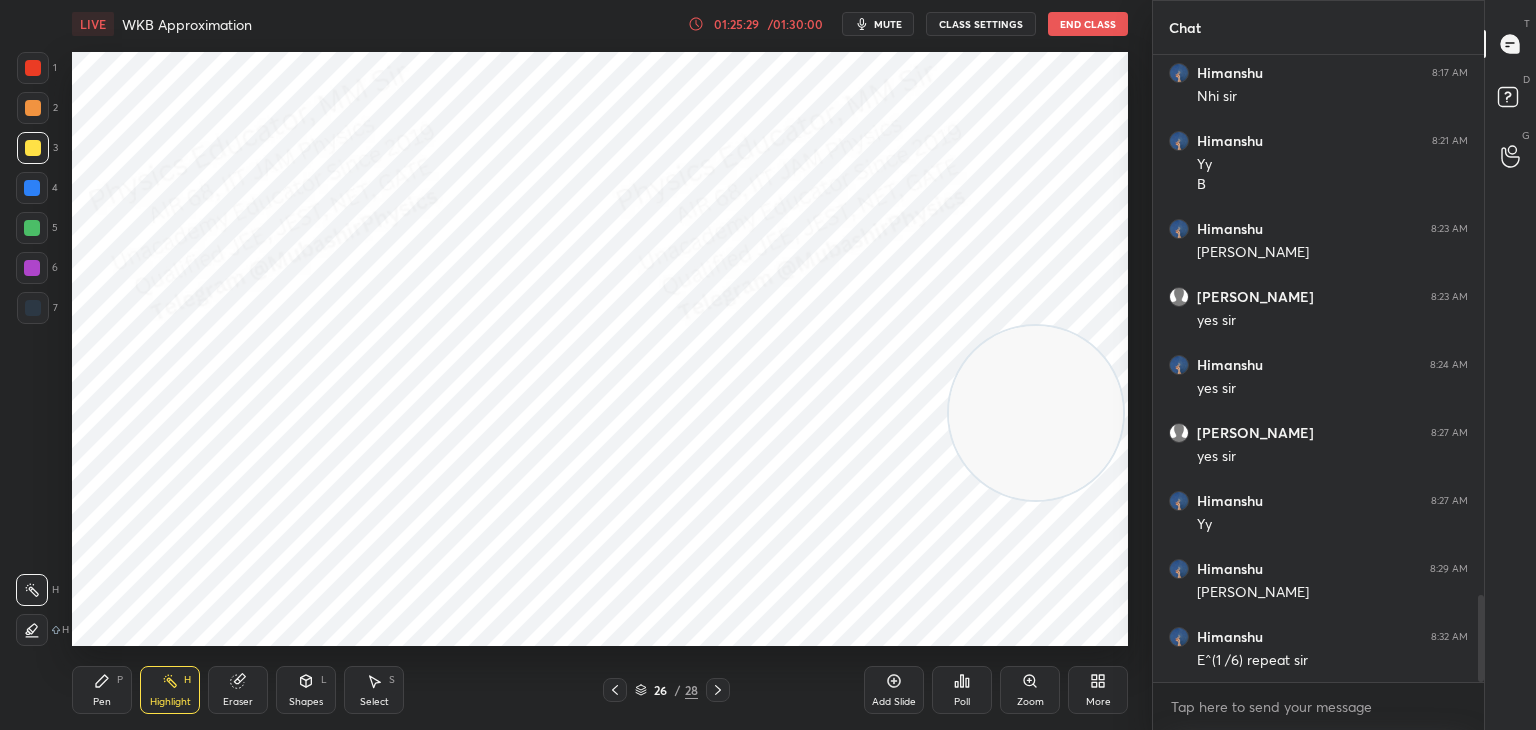 click 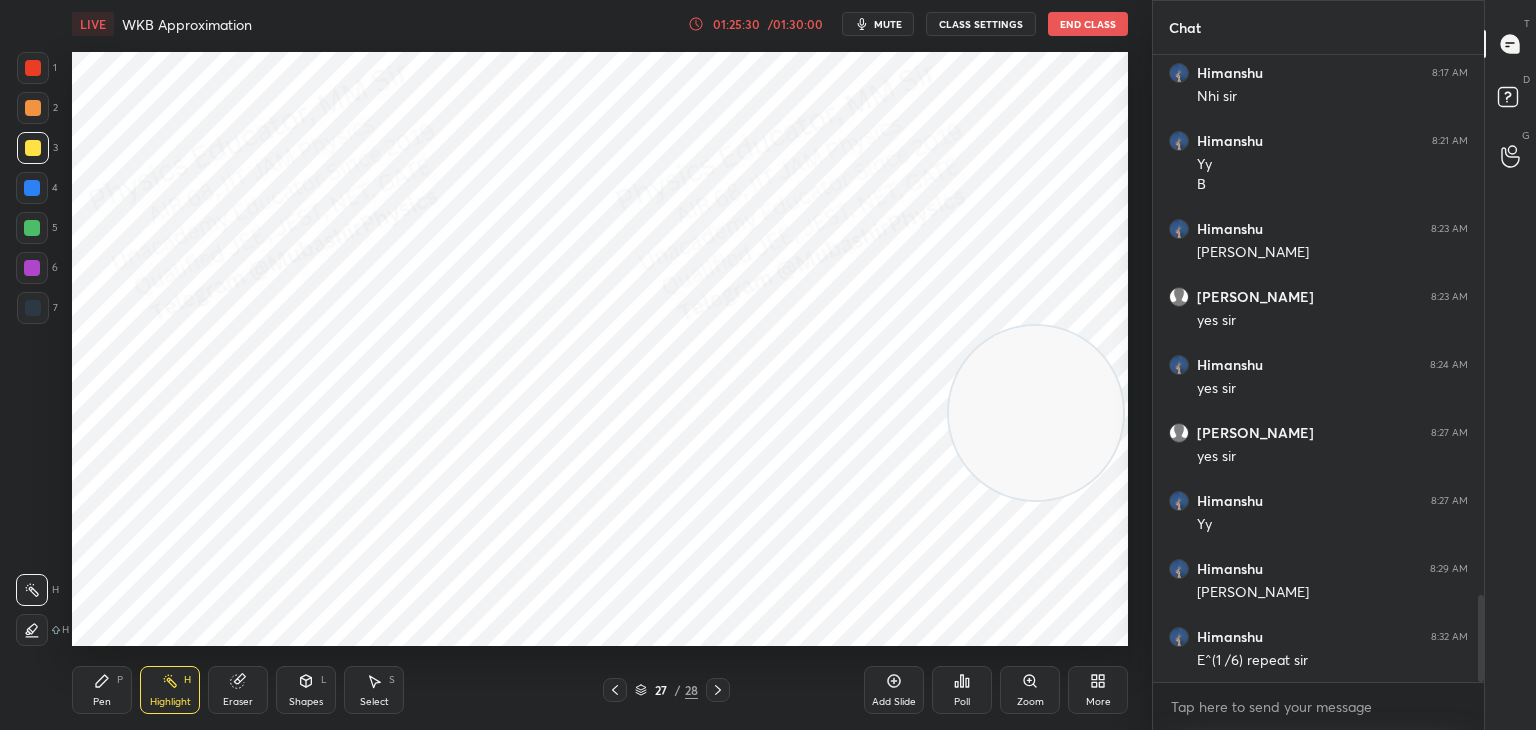 click 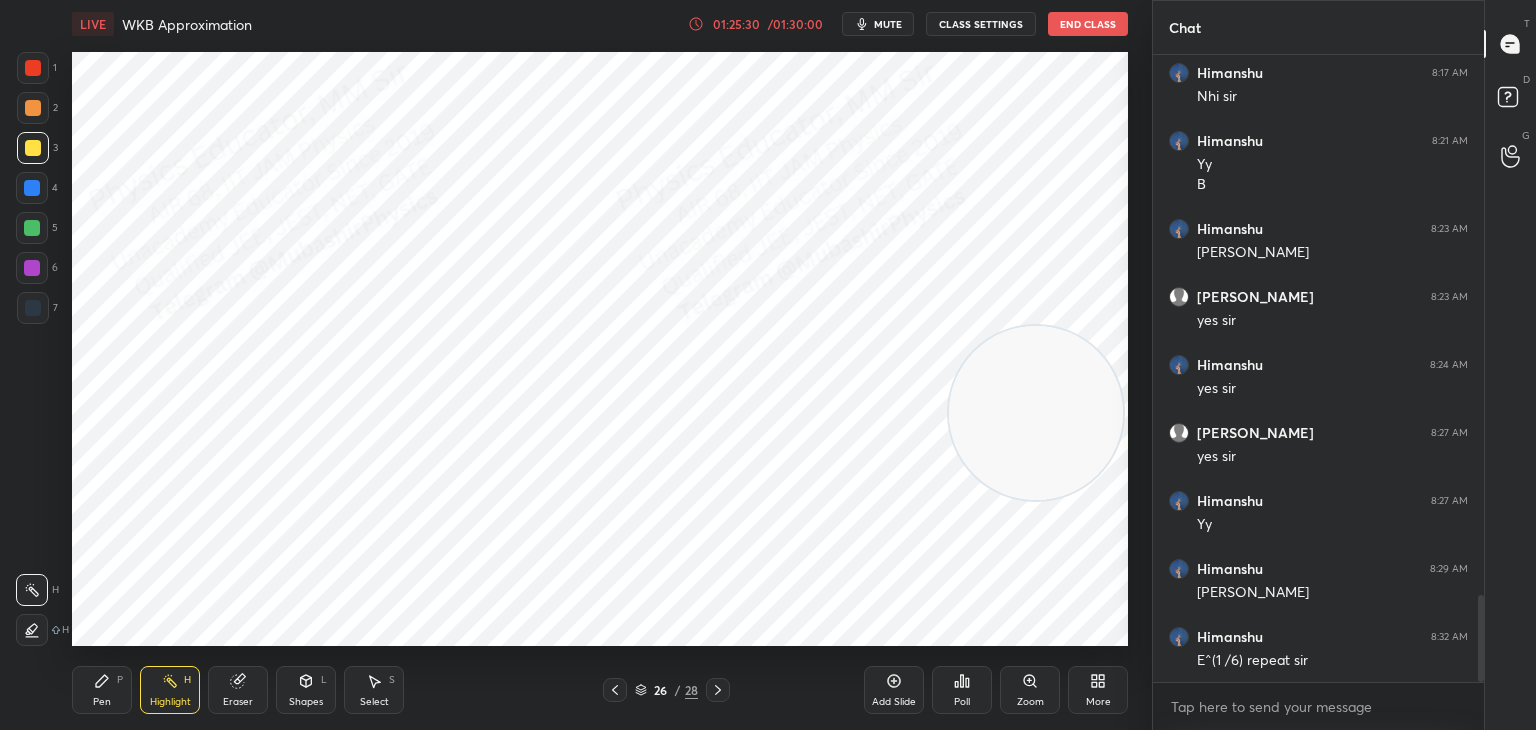 click 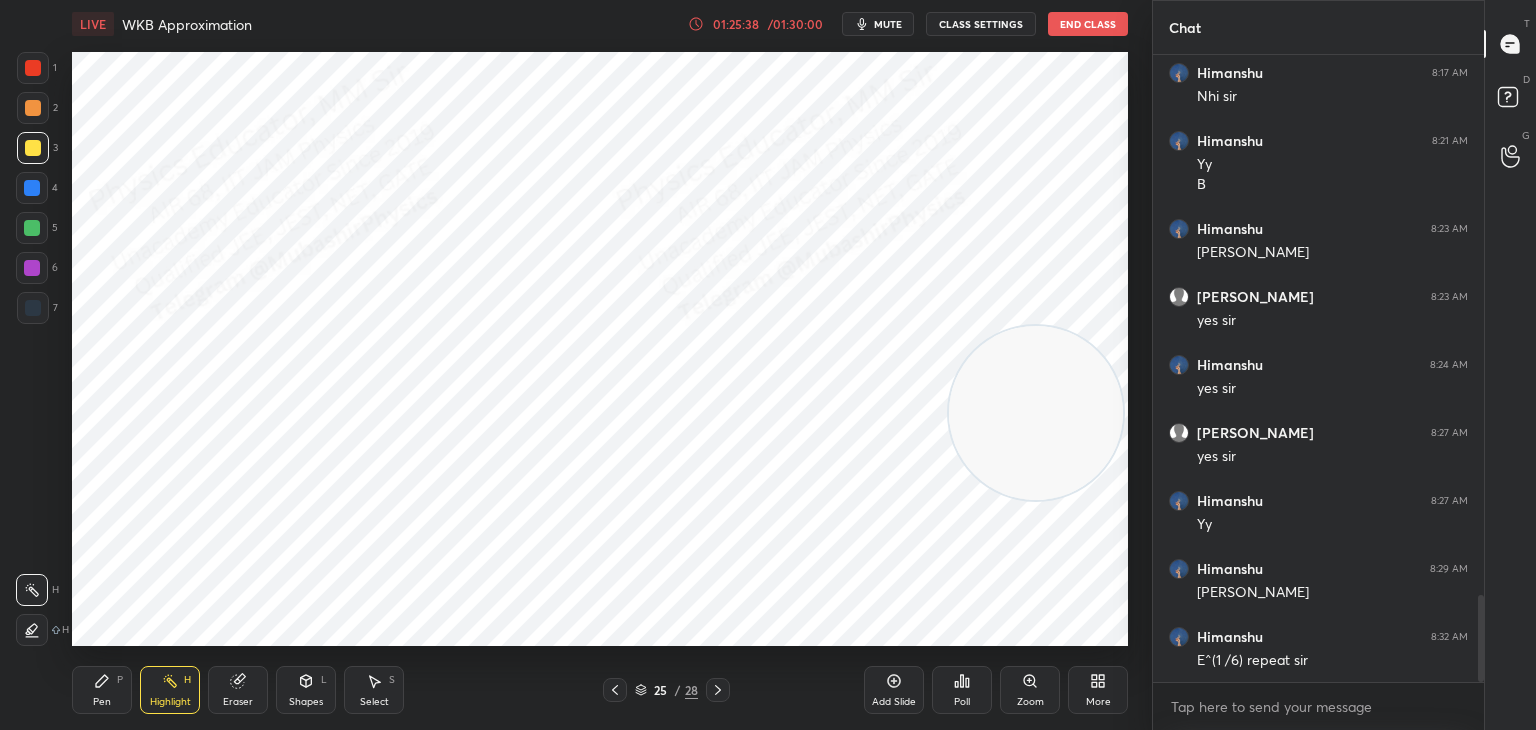 click 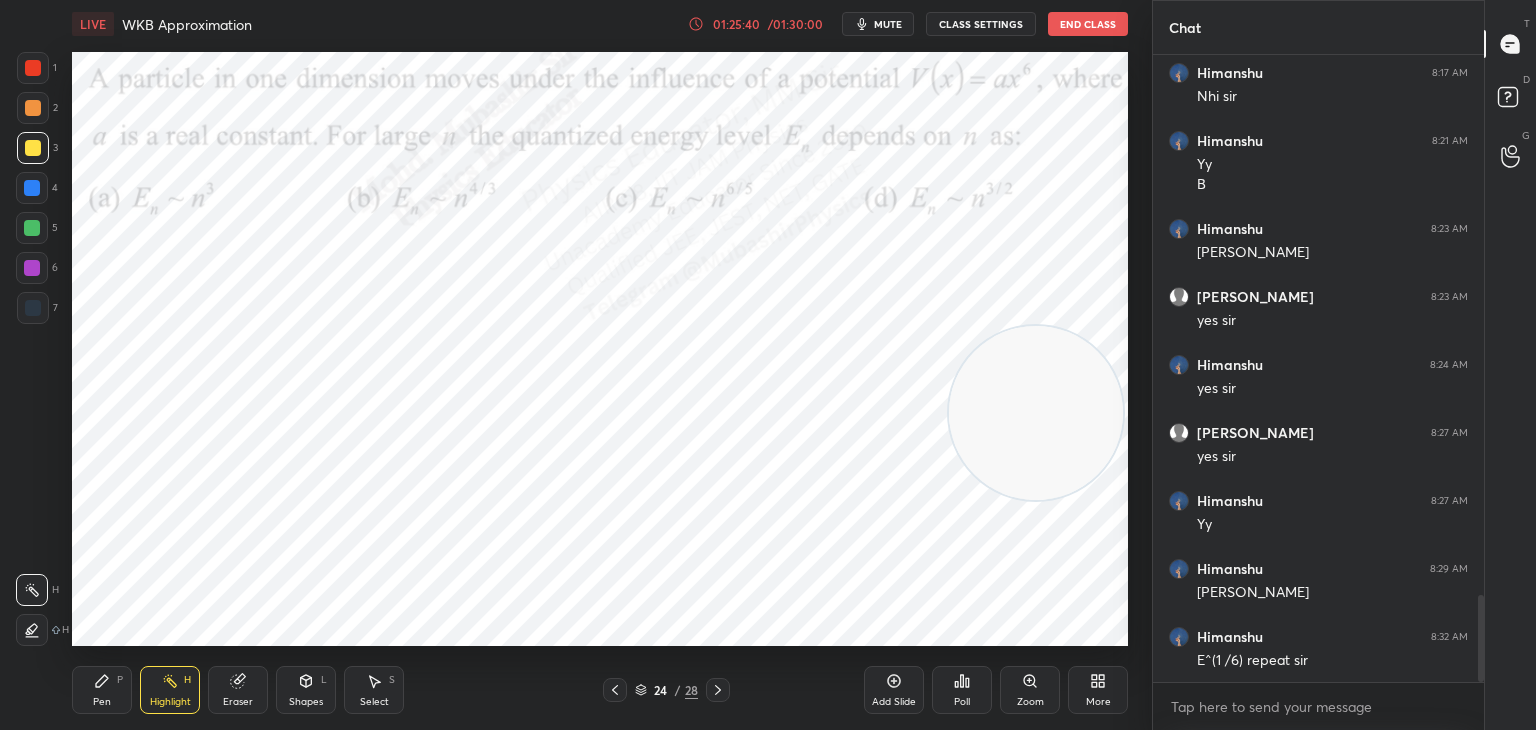 click 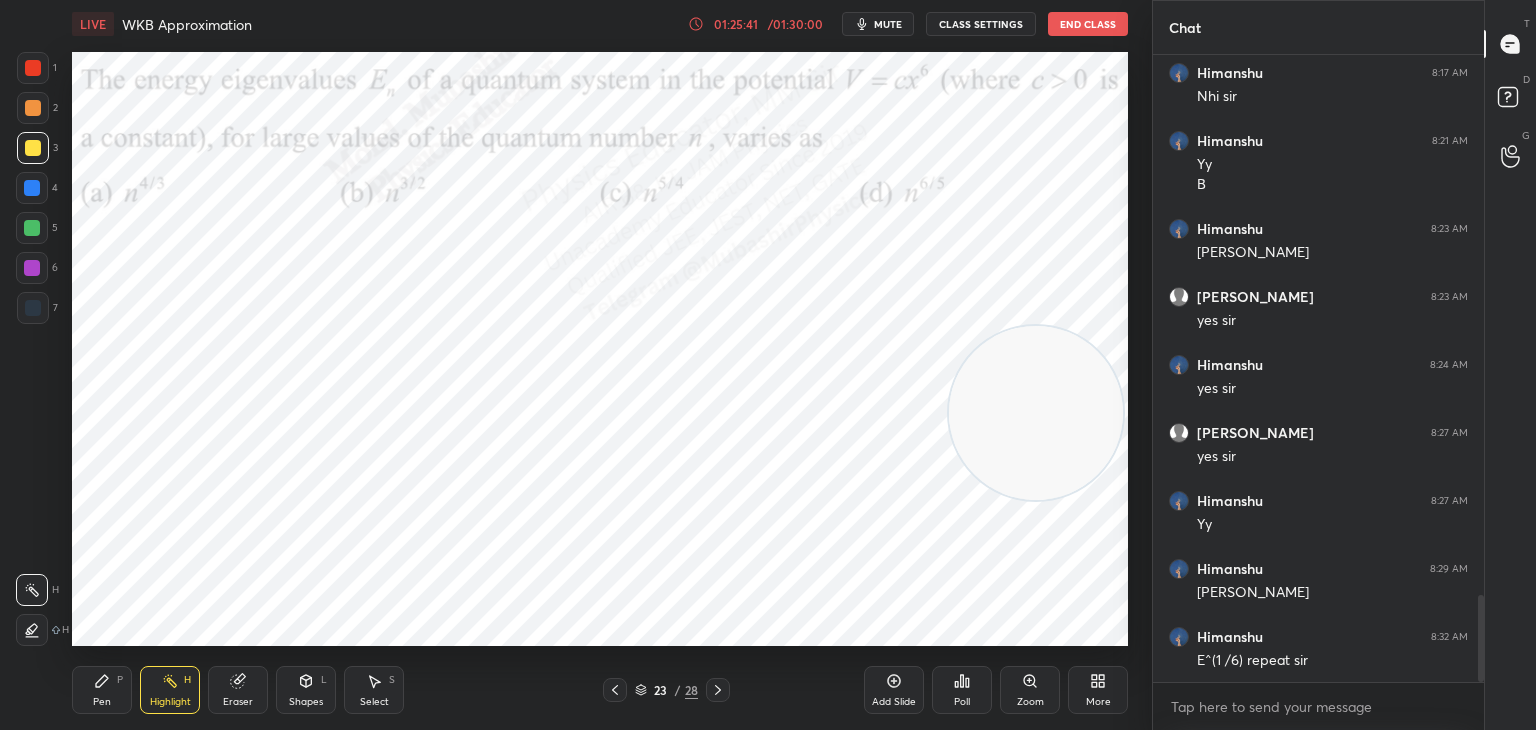 click 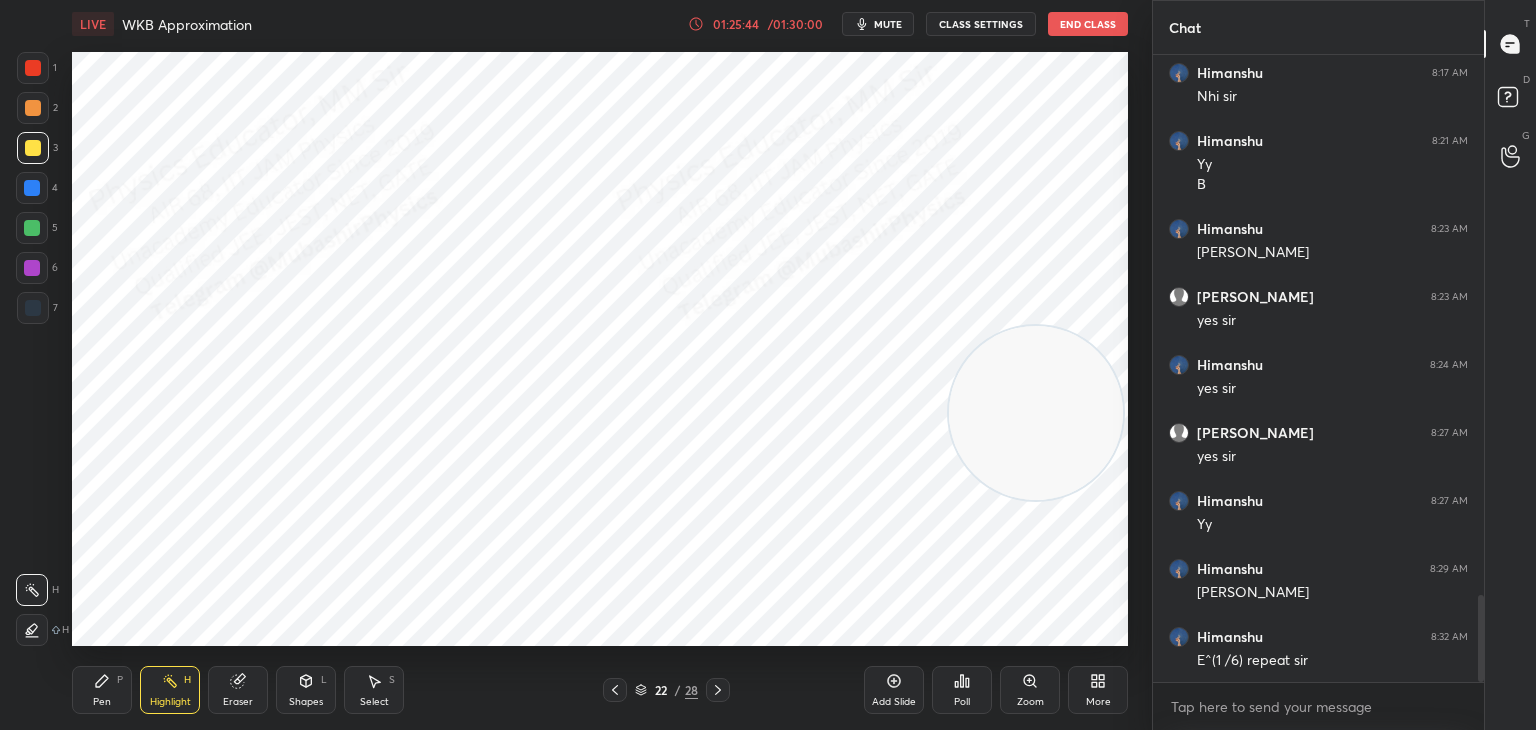 click 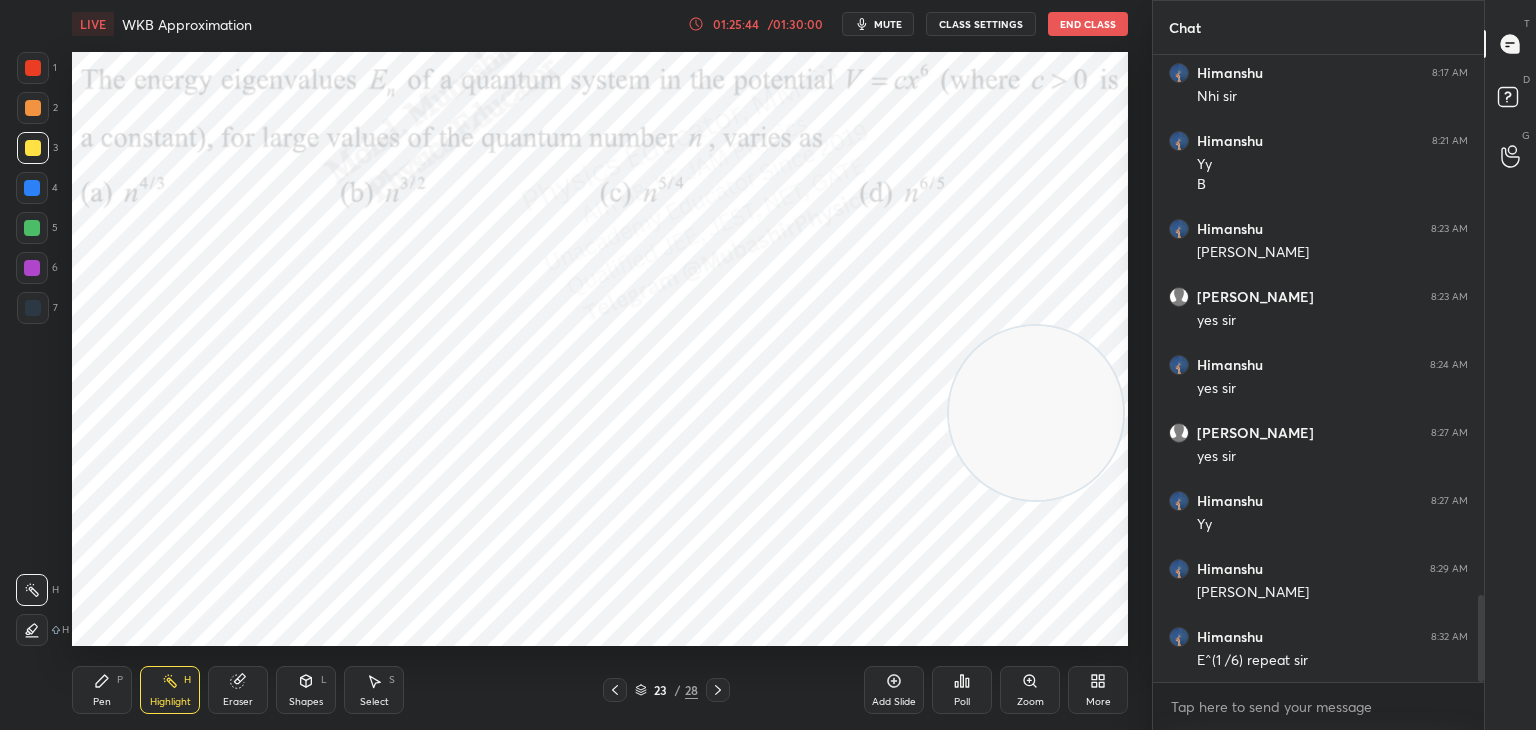 click 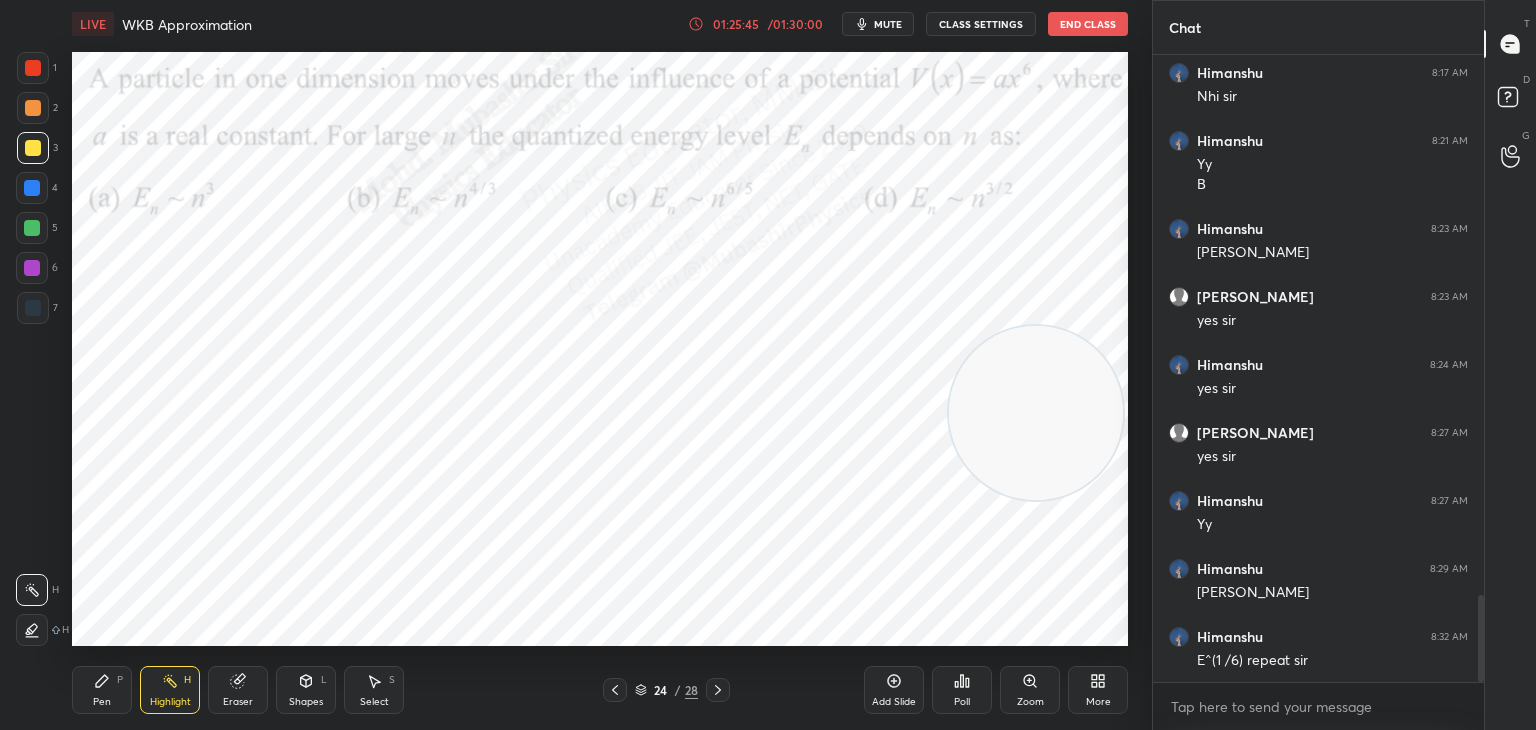 click 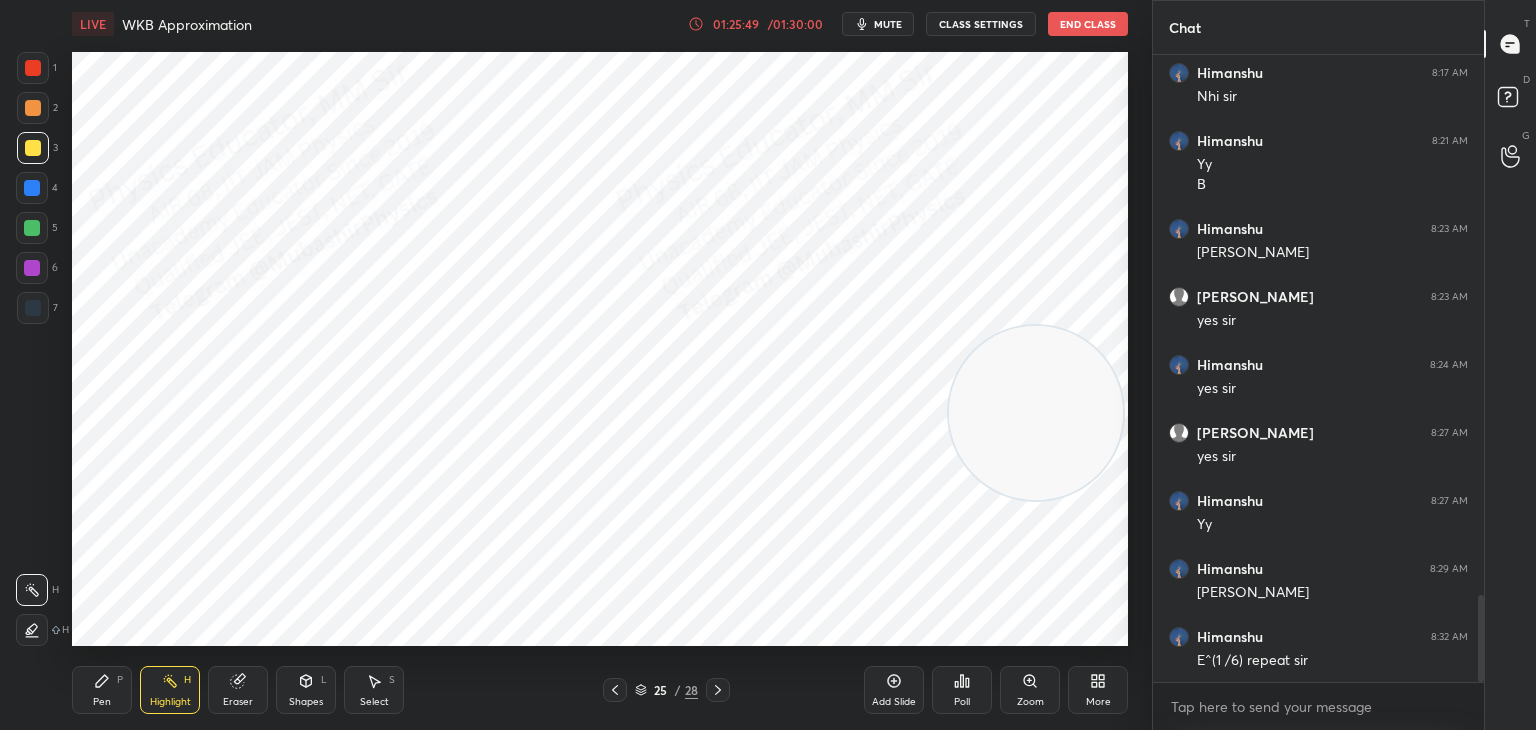 click 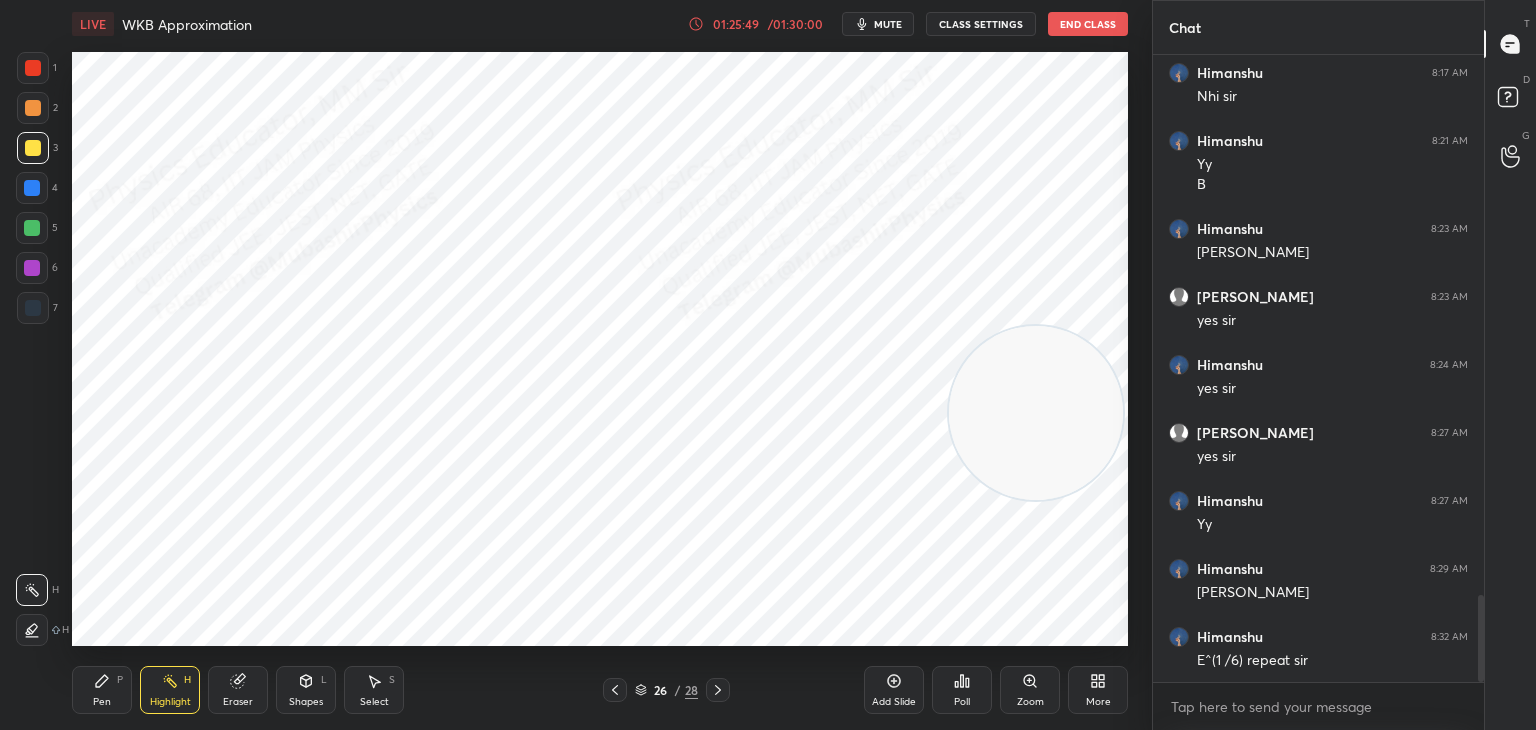 click 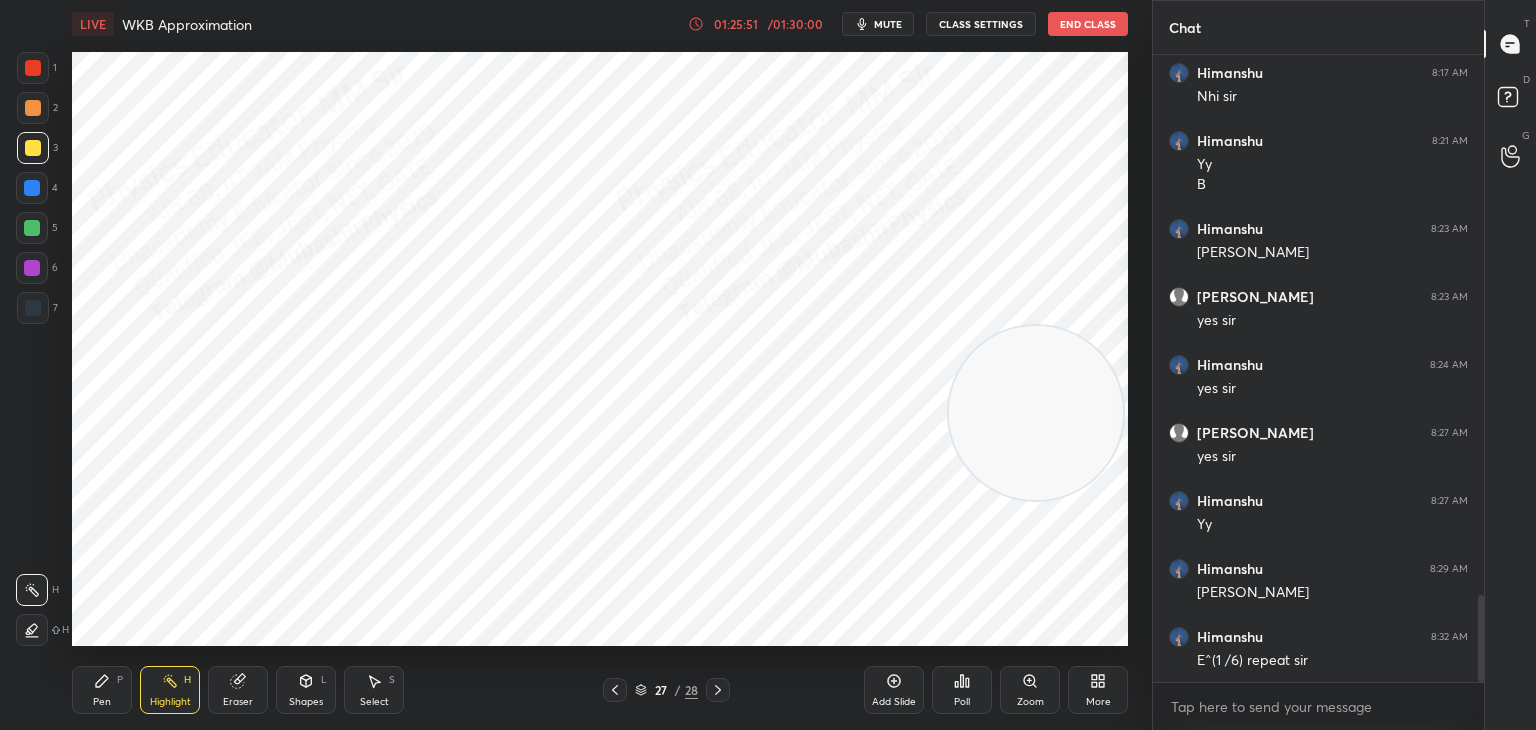 click 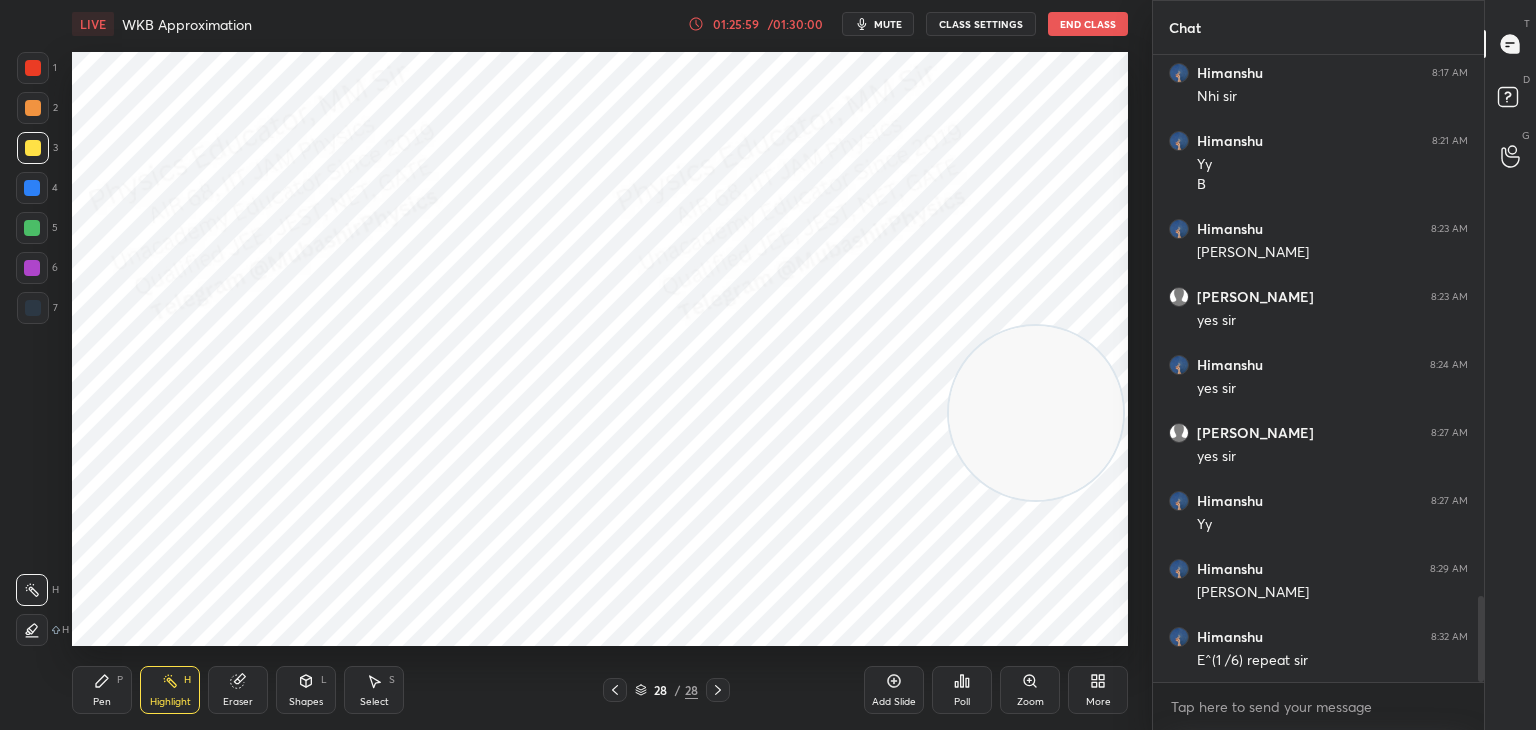 scroll, scrollTop: 3952, scrollLeft: 0, axis: vertical 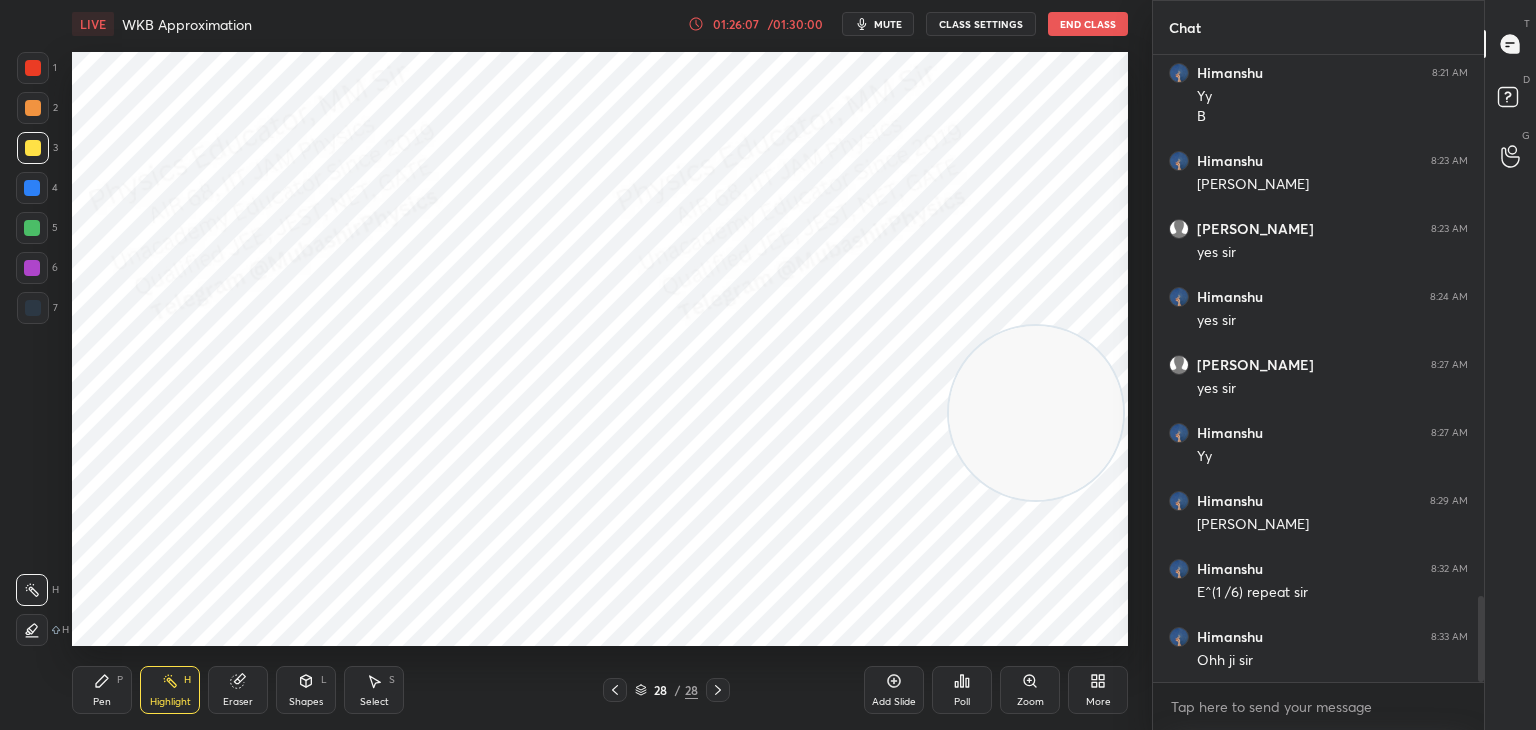 drag, startPoint x: 720, startPoint y: 694, endPoint x: 1005, endPoint y: 686, distance: 285.11224 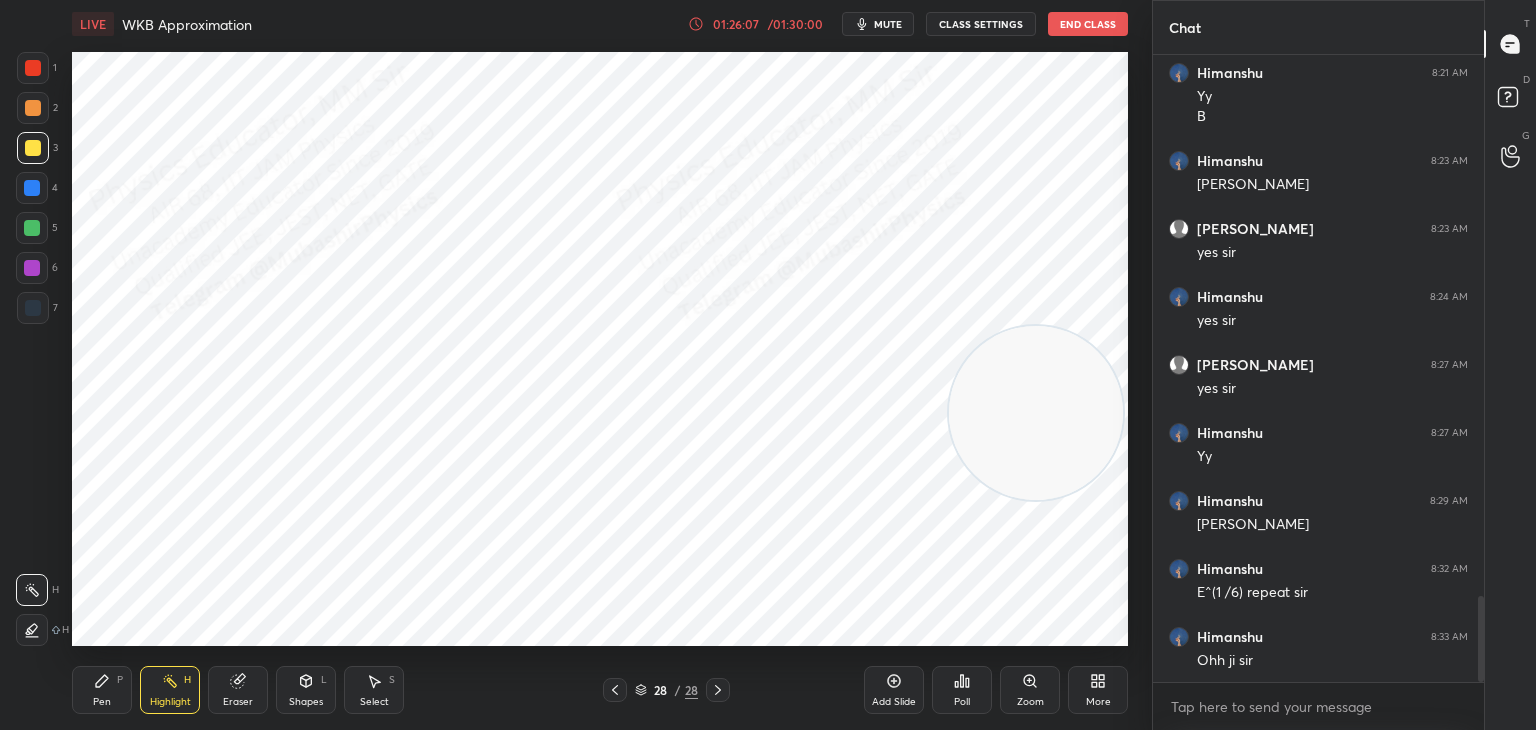 click 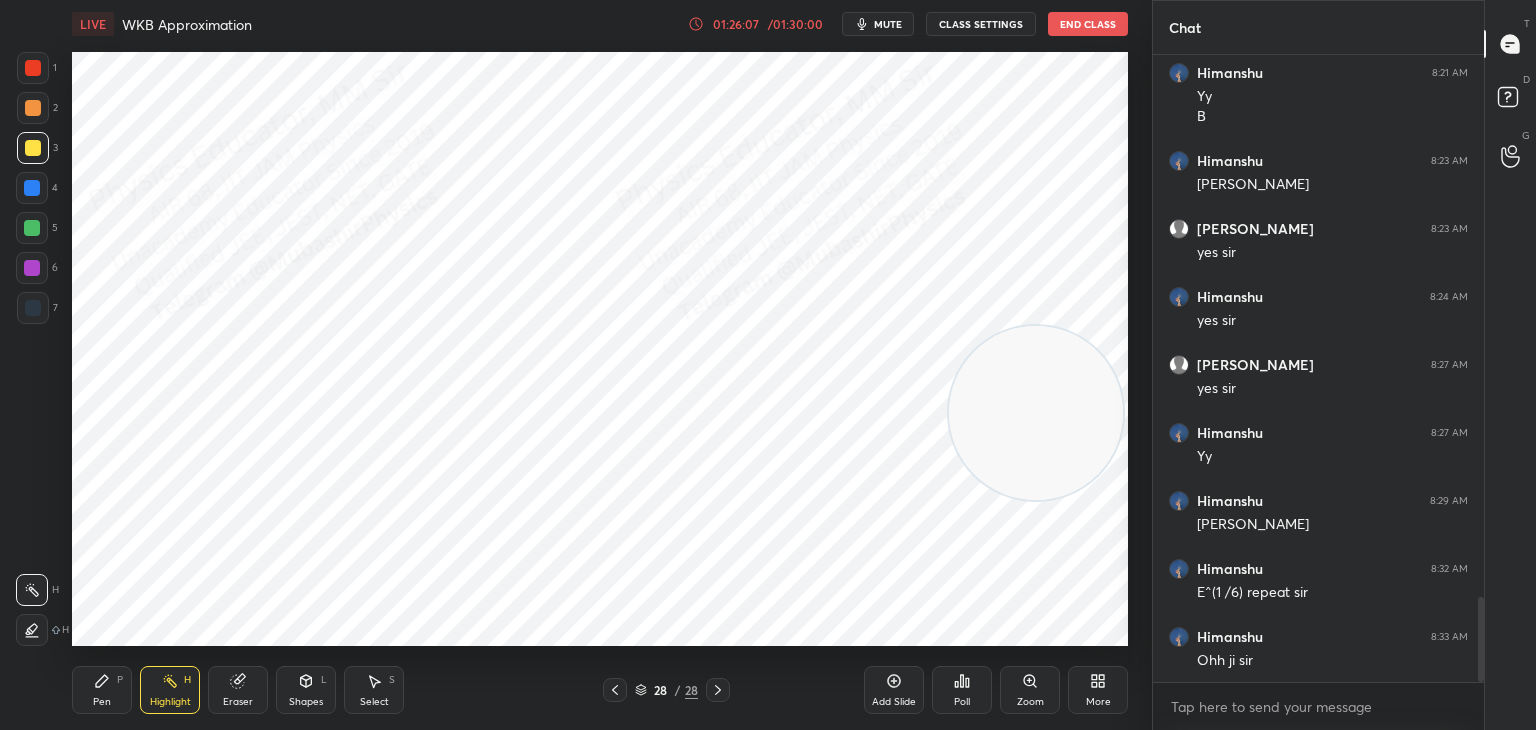 scroll, scrollTop: 4020, scrollLeft: 0, axis: vertical 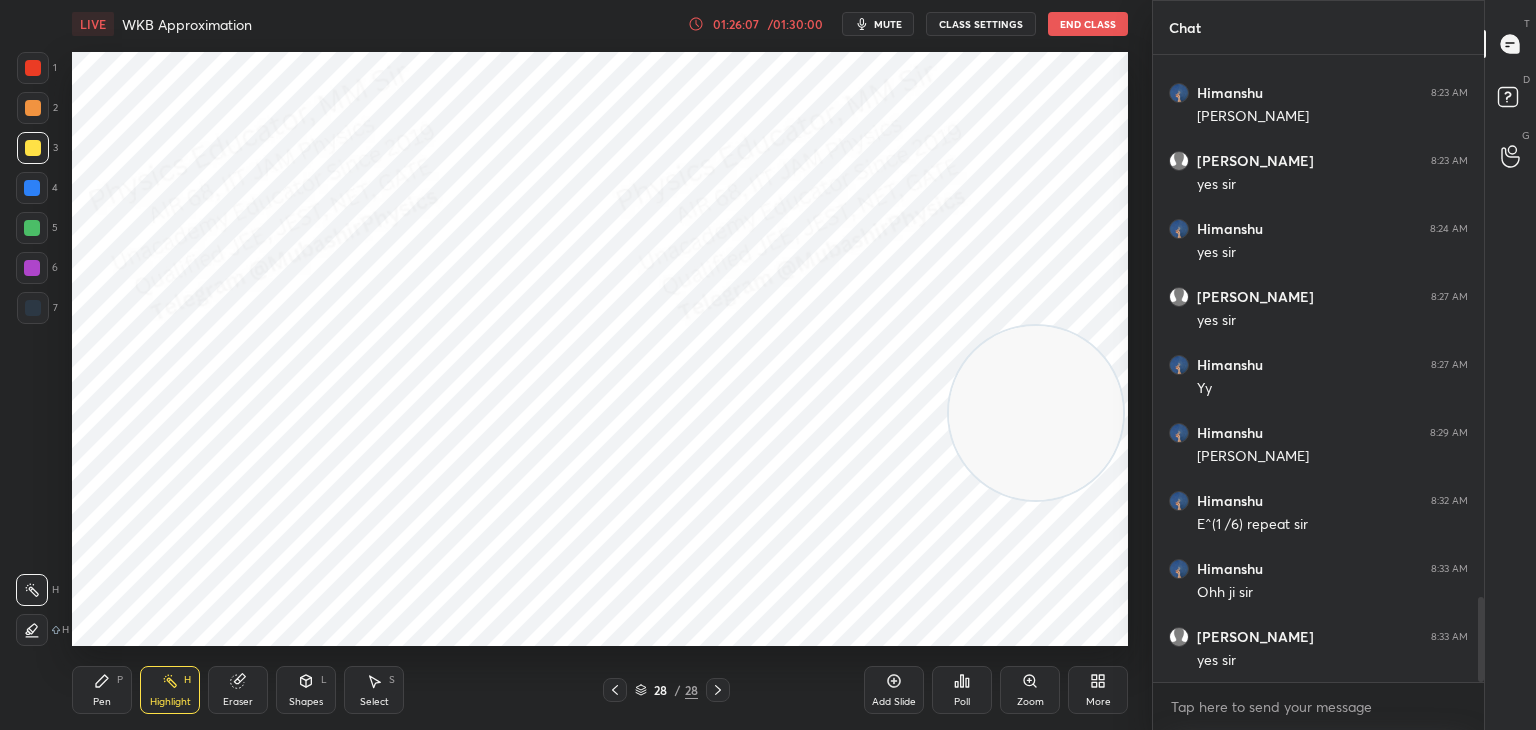 click on "More" at bounding box center [1098, 690] 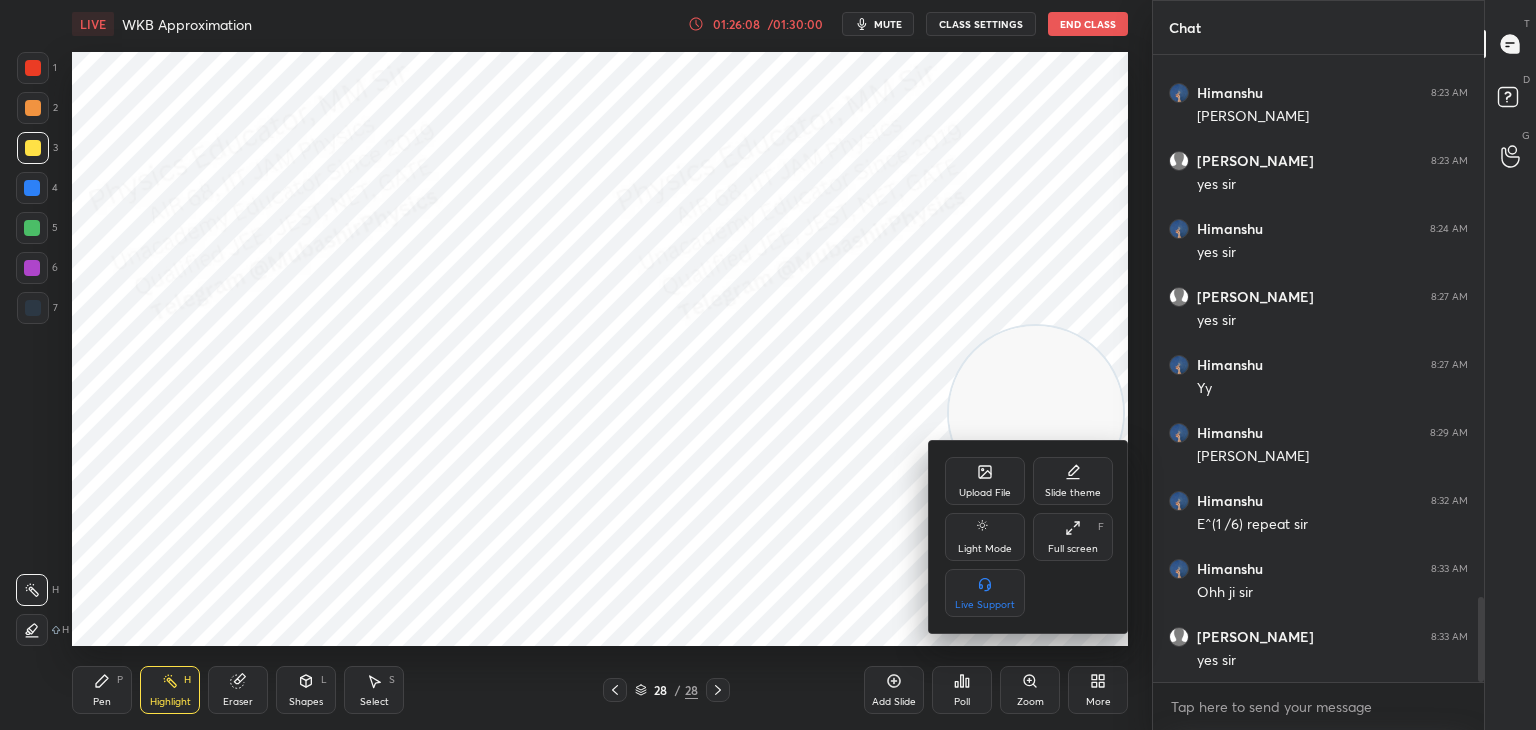 click on "Upload File" at bounding box center (985, 481) 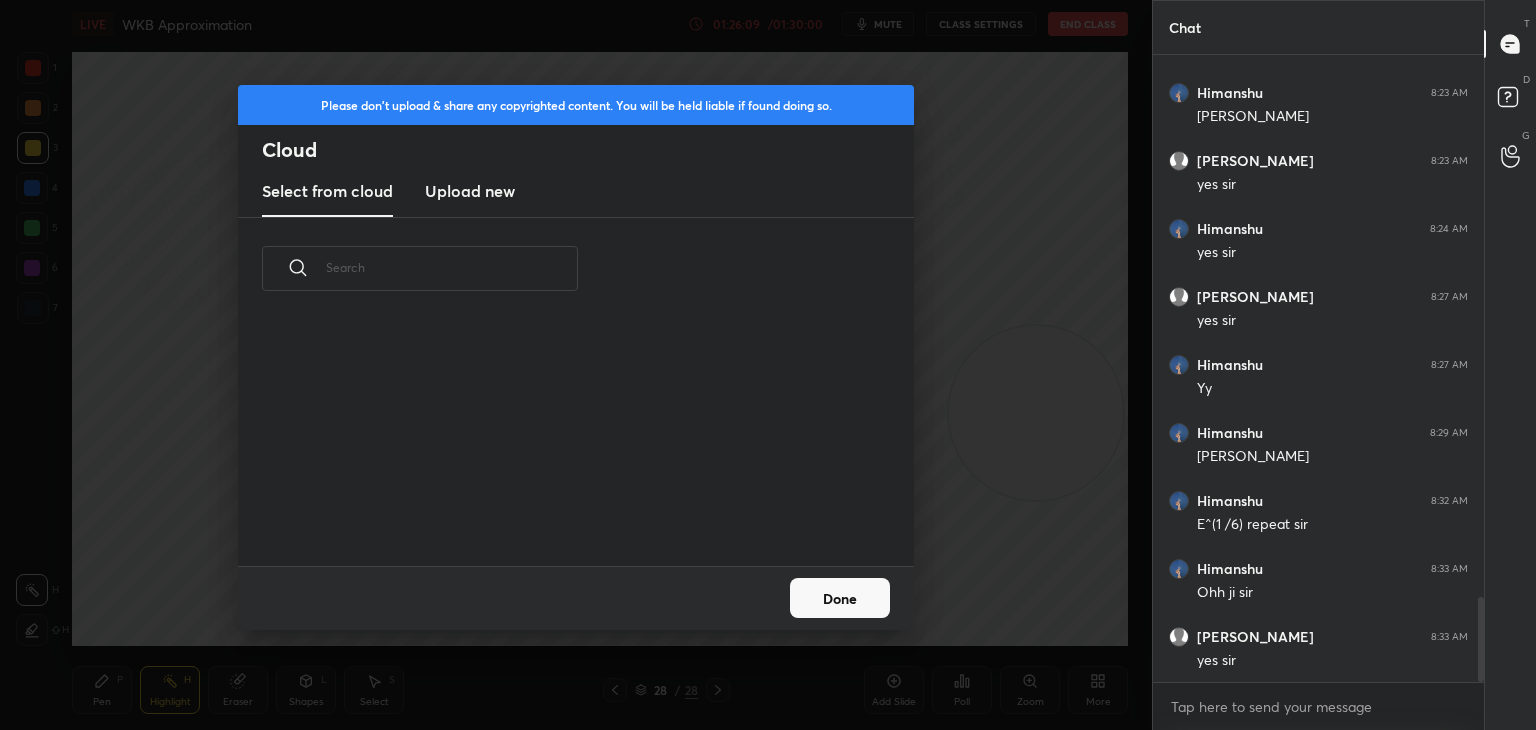 scroll, scrollTop: 5, scrollLeft: 10, axis: both 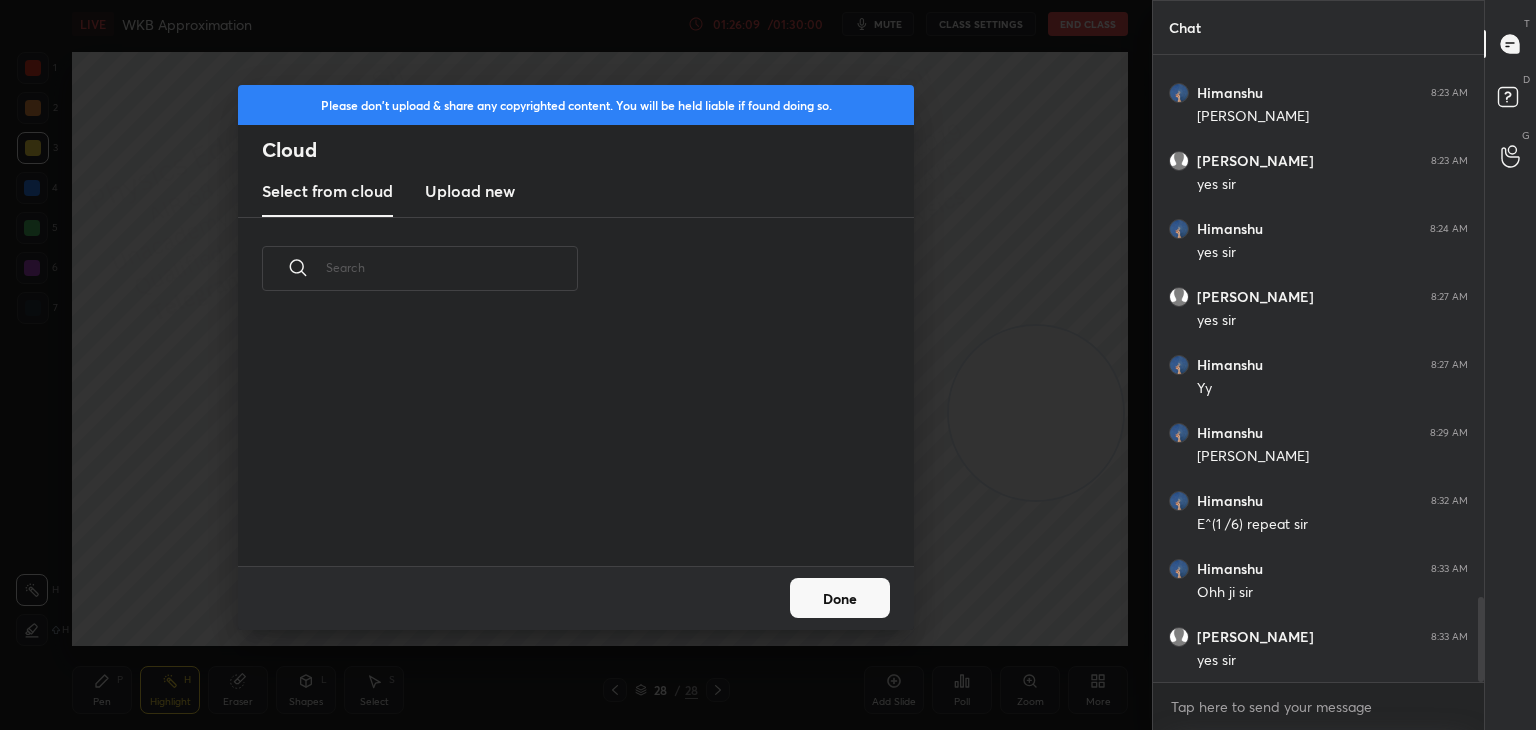 click on "Upload new" at bounding box center [470, 191] 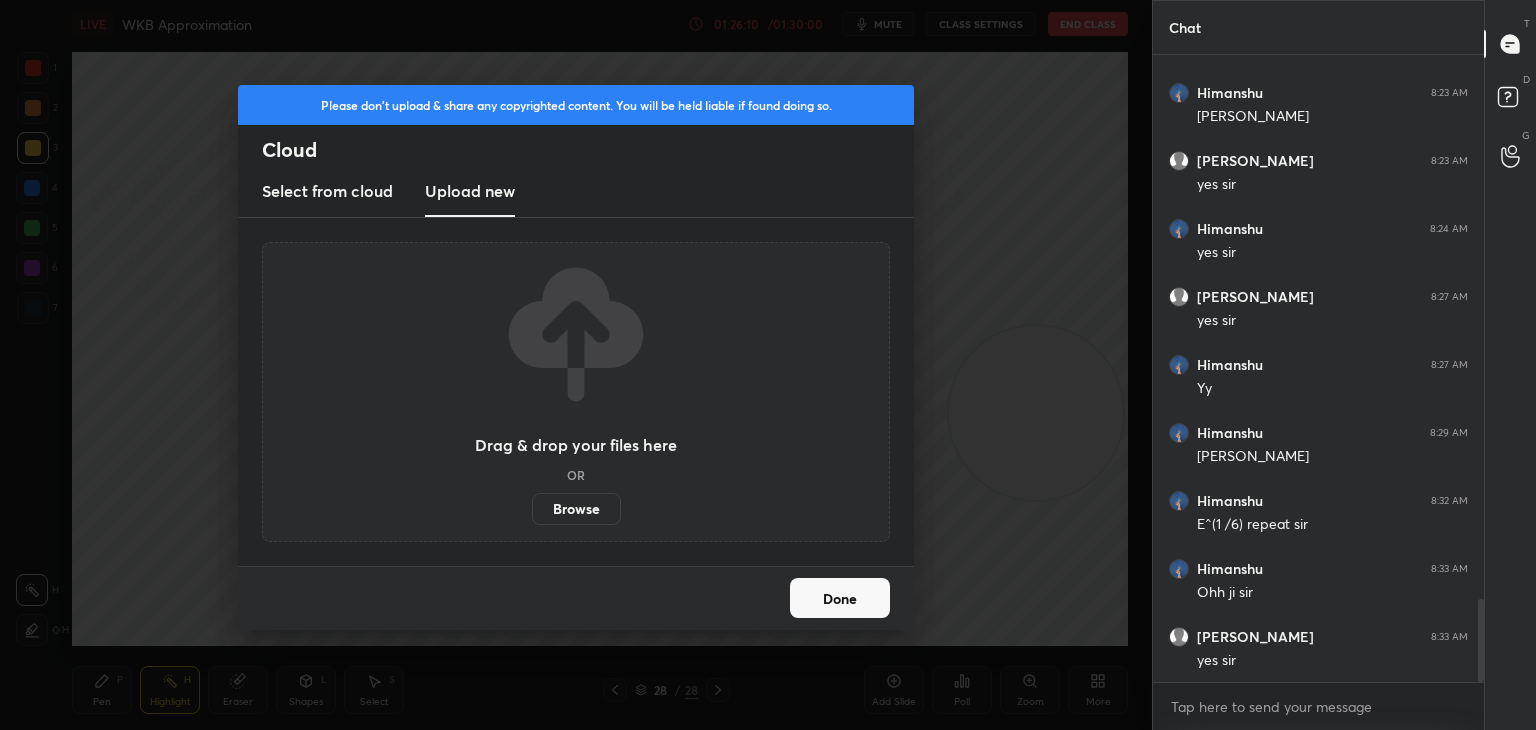 scroll, scrollTop: 4088, scrollLeft: 0, axis: vertical 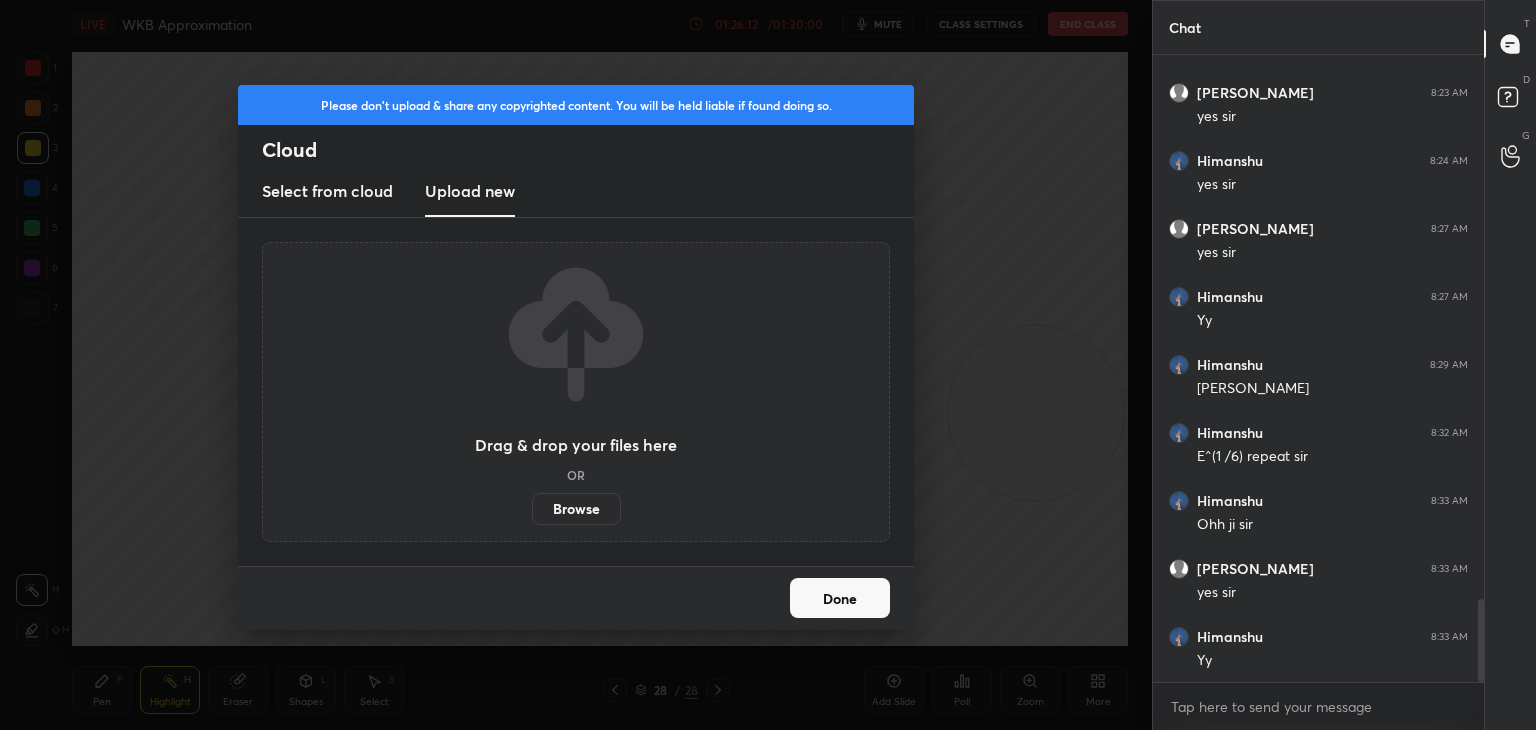 click on "Browse" at bounding box center (576, 509) 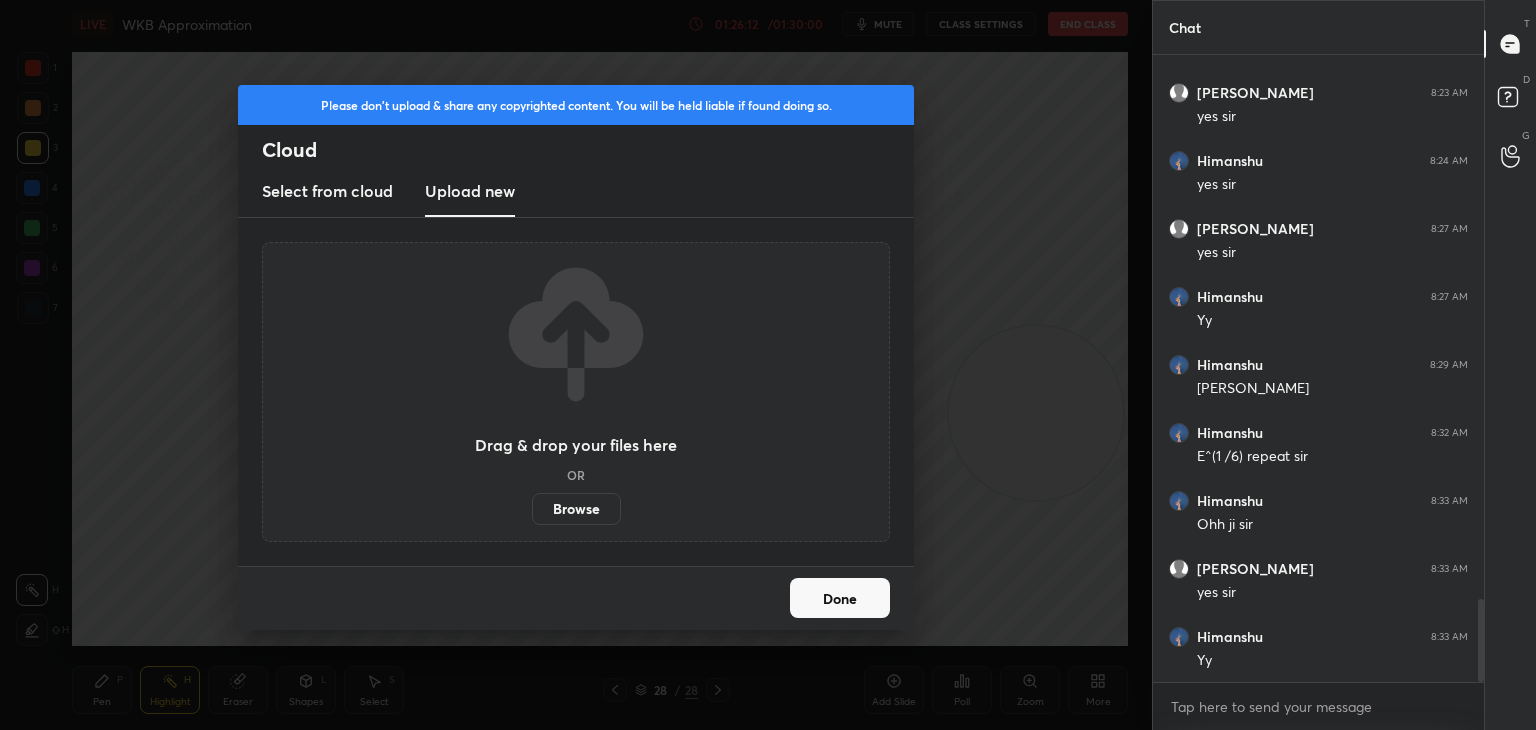 click on "Browse" at bounding box center [532, 509] 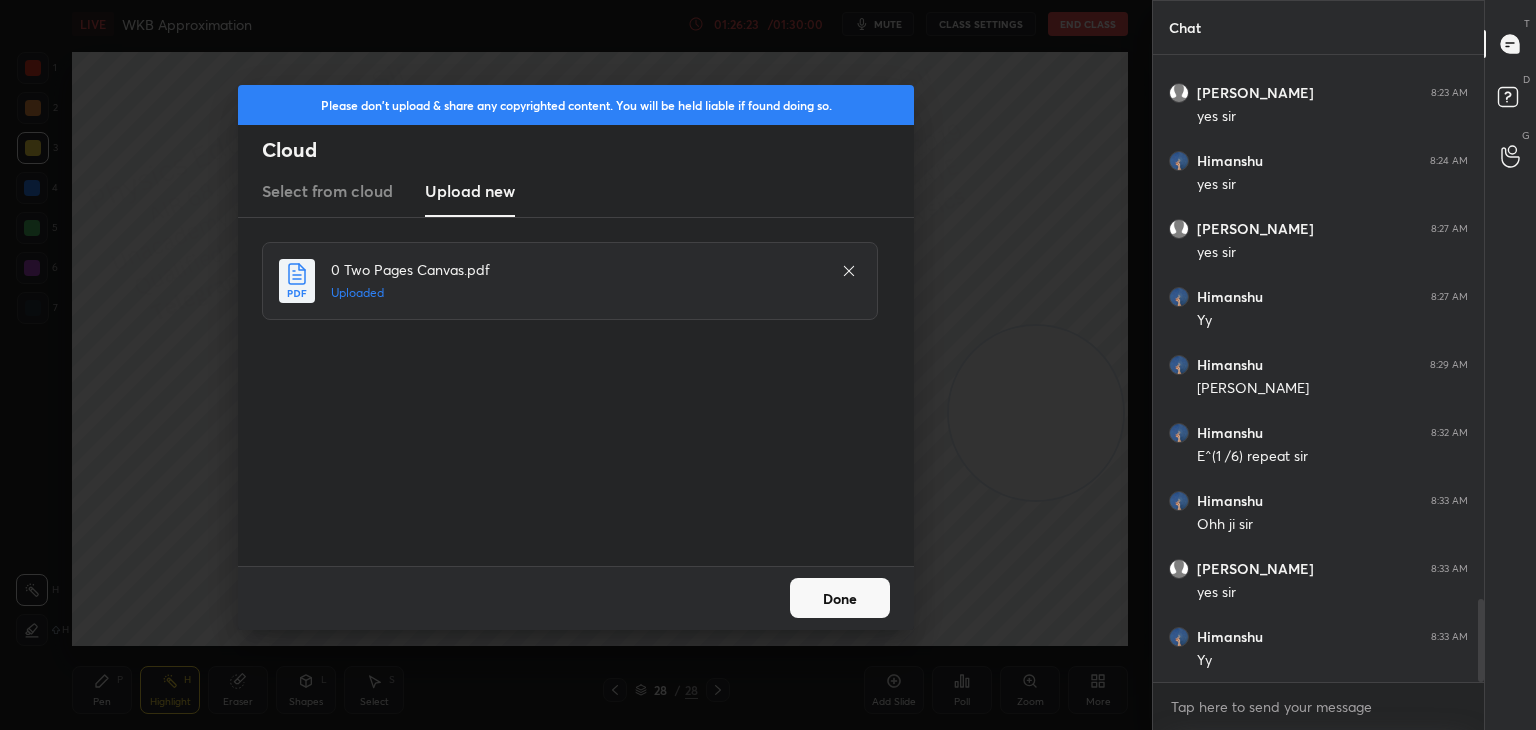 click on "Done" at bounding box center (840, 598) 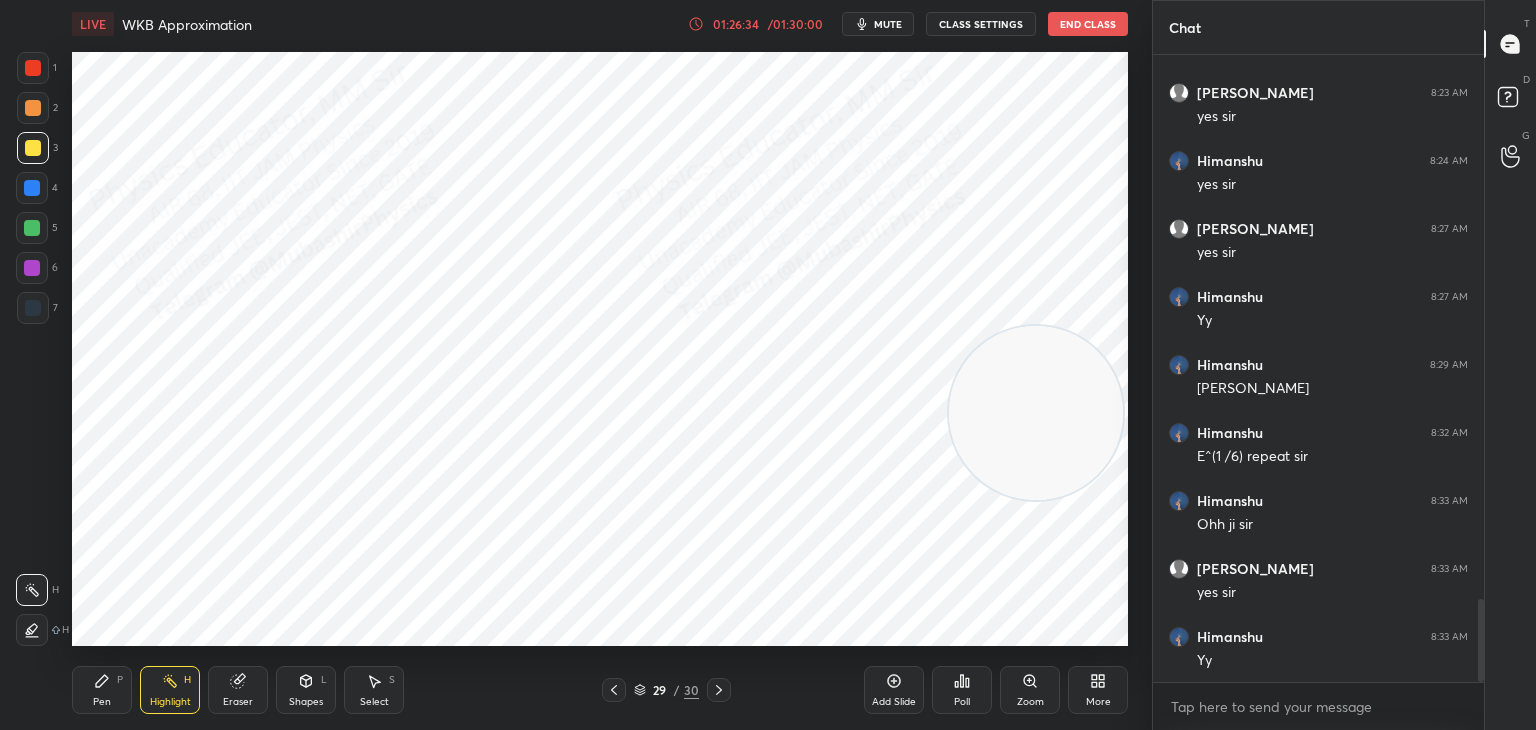 click on "Pen P" at bounding box center (102, 690) 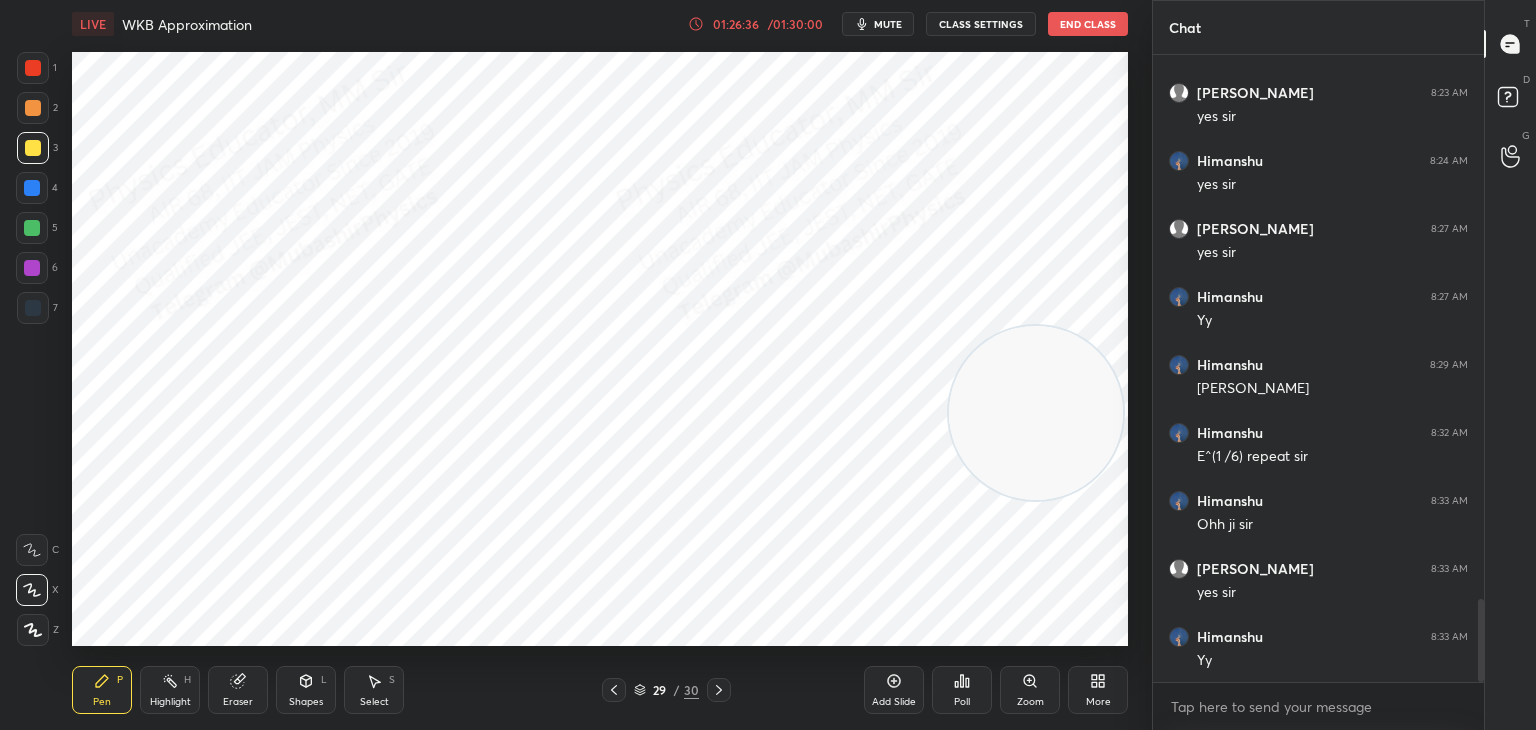 drag, startPoint x: 36, startPoint y: 66, endPoint x: 61, endPoint y: 69, distance: 25.179358 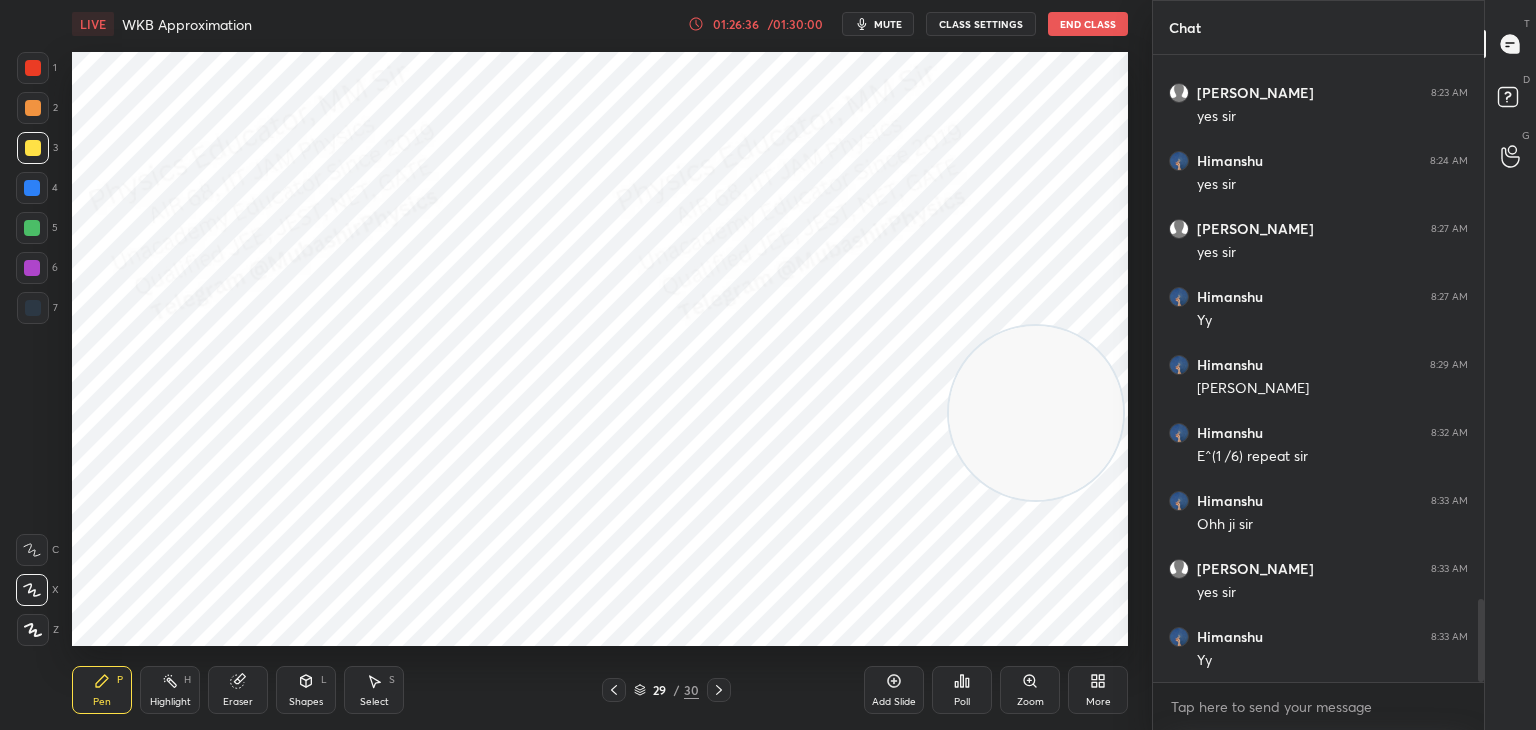 click at bounding box center [33, 68] 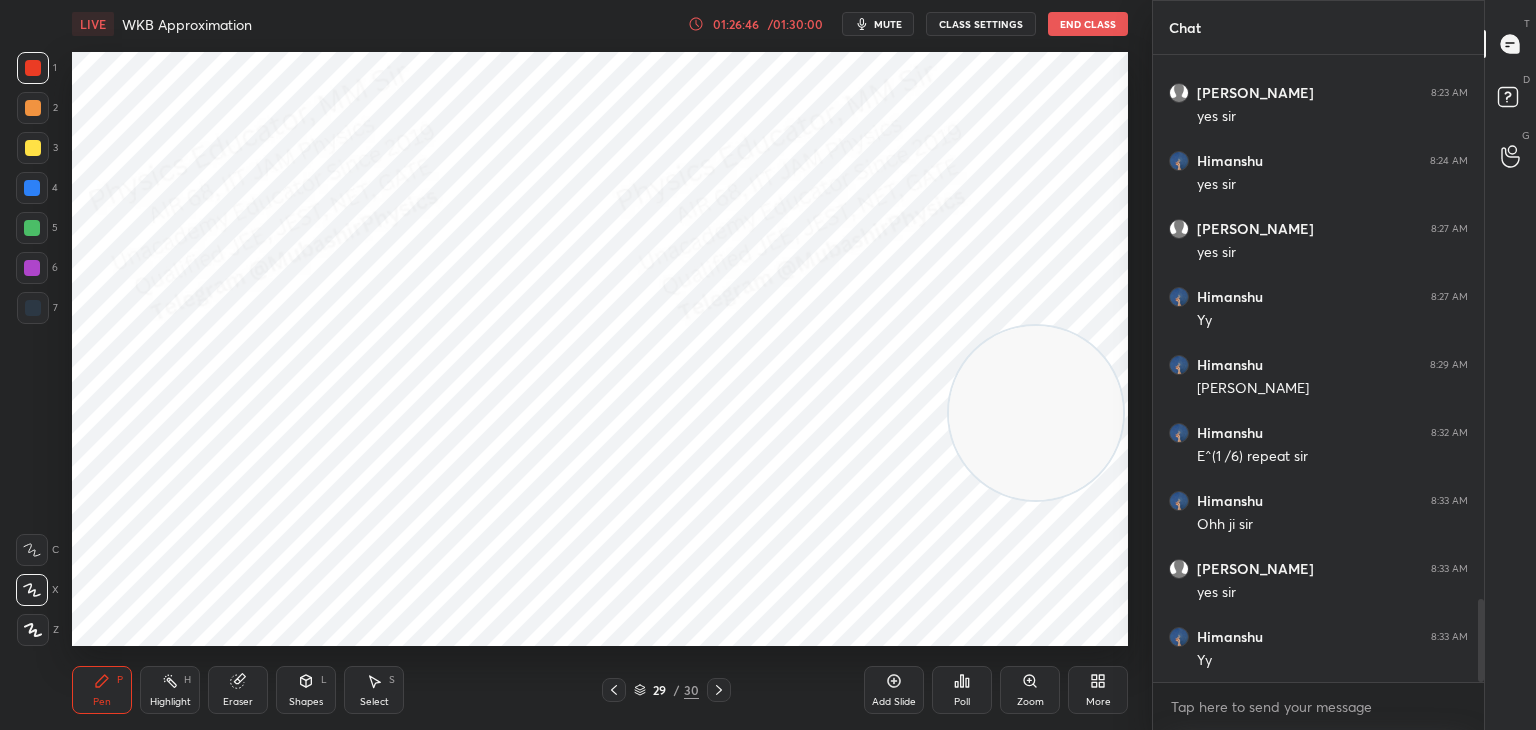 click at bounding box center [32, 228] 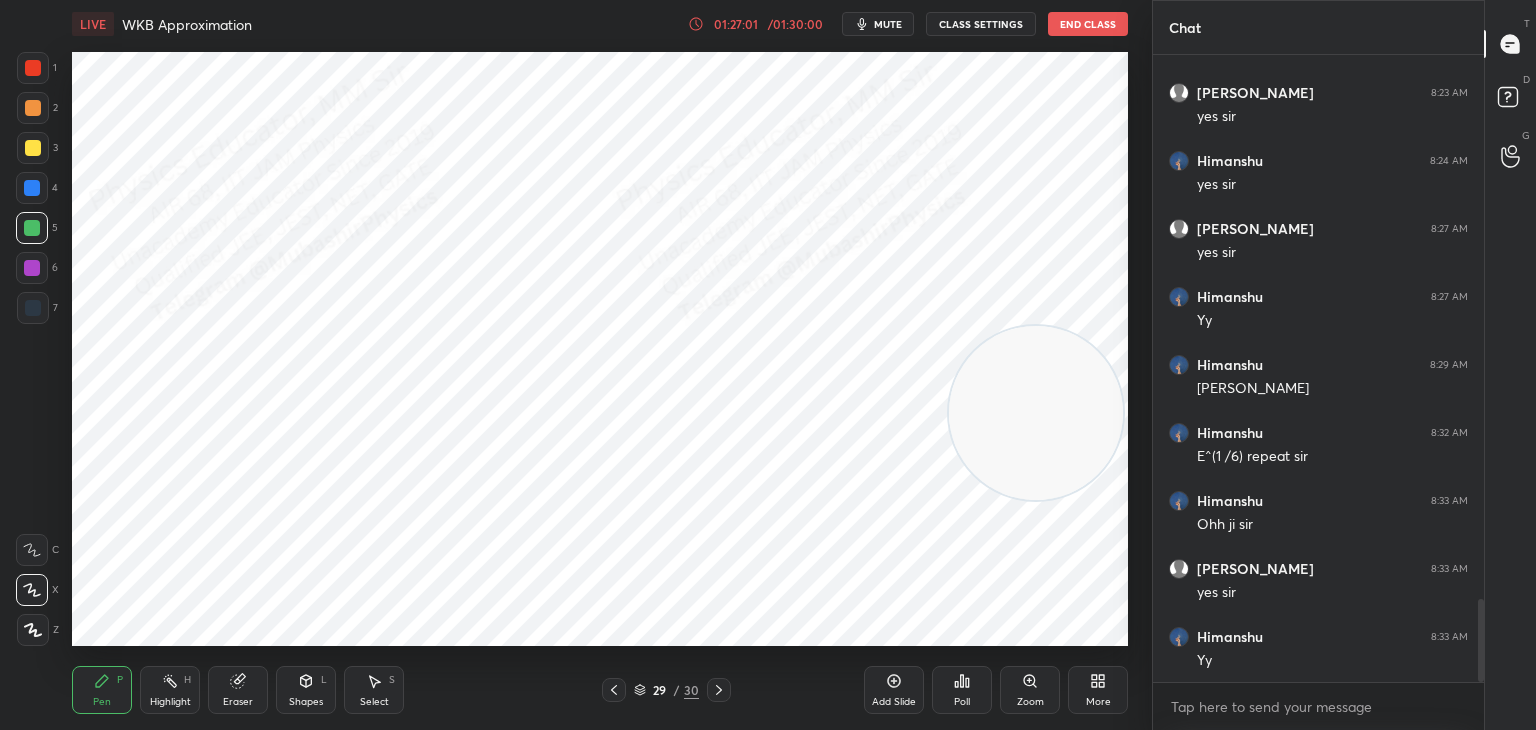 click at bounding box center [33, 308] 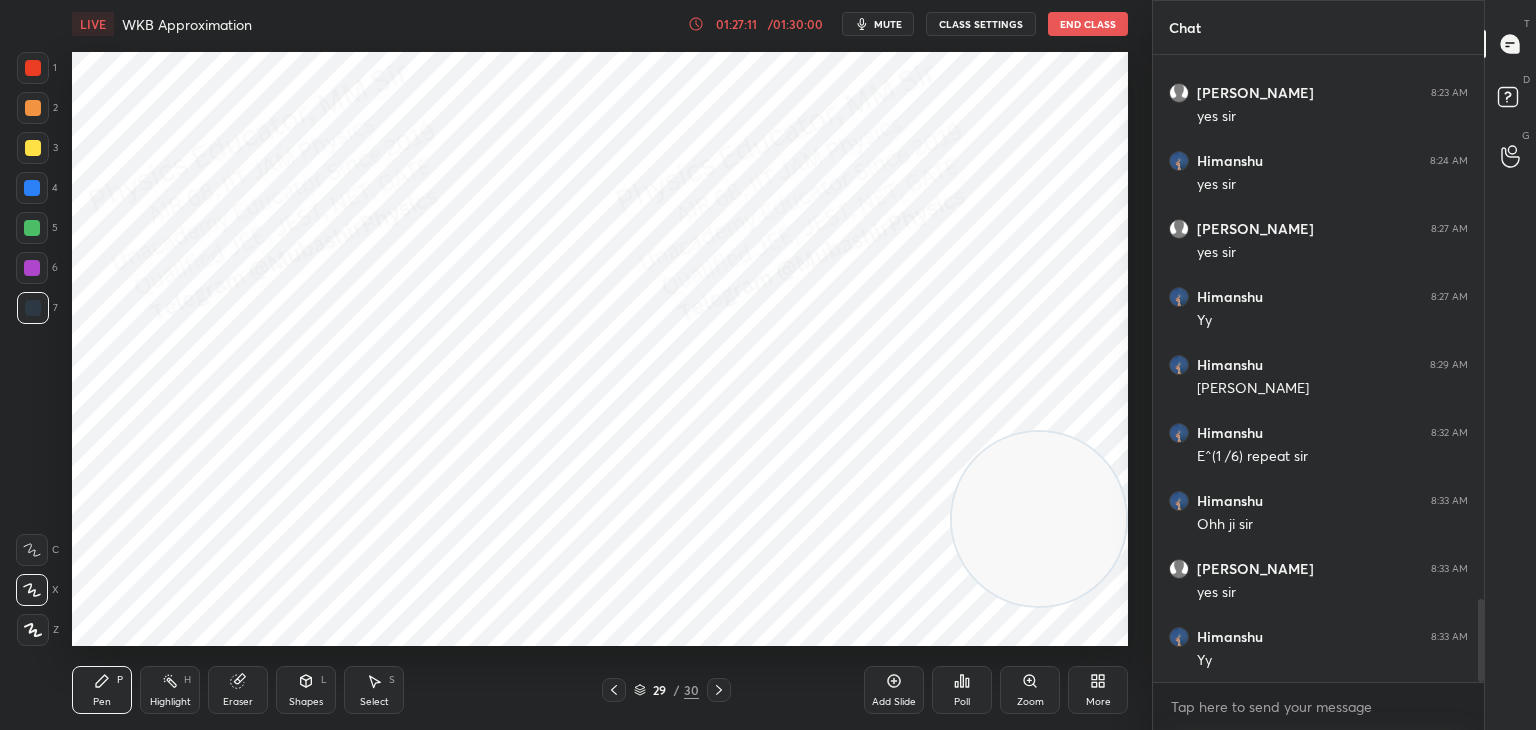 drag, startPoint x: 1041, startPoint y: 489, endPoint x: 990, endPoint y: 619, distance: 139.64598 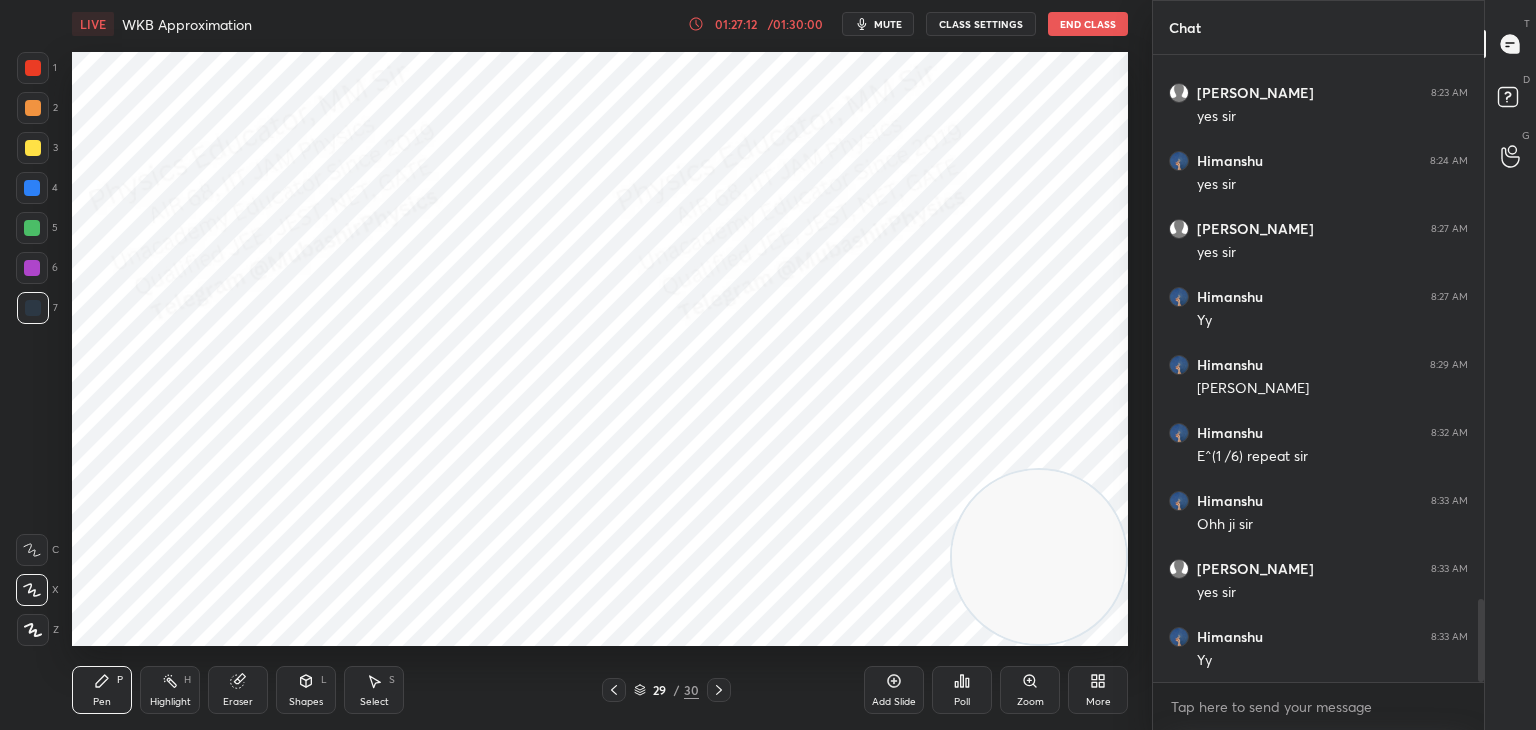 drag, startPoint x: 40, startPoint y: 109, endPoint x: 52, endPoint y: 117, distance: 14.422205 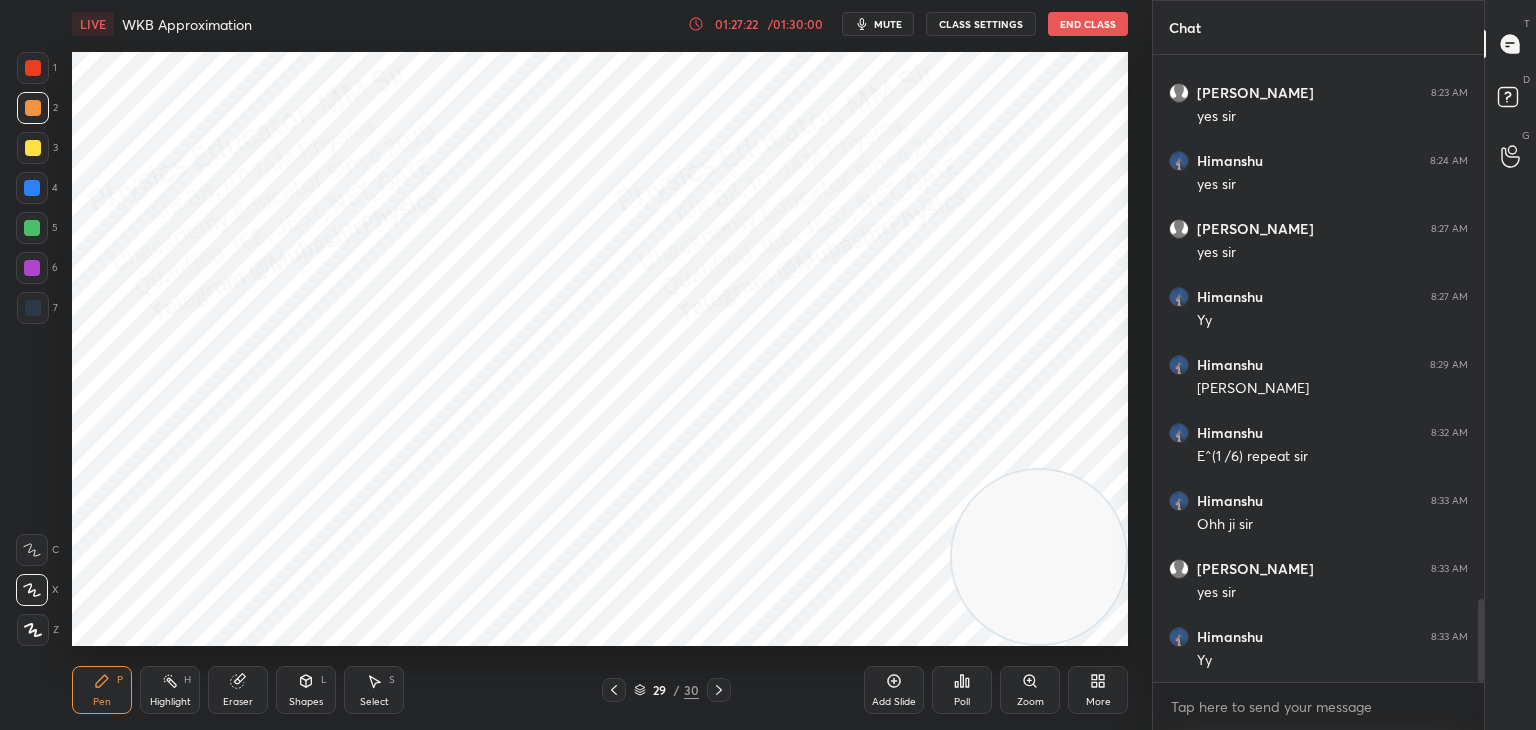 click at bounding box center [32, 268] 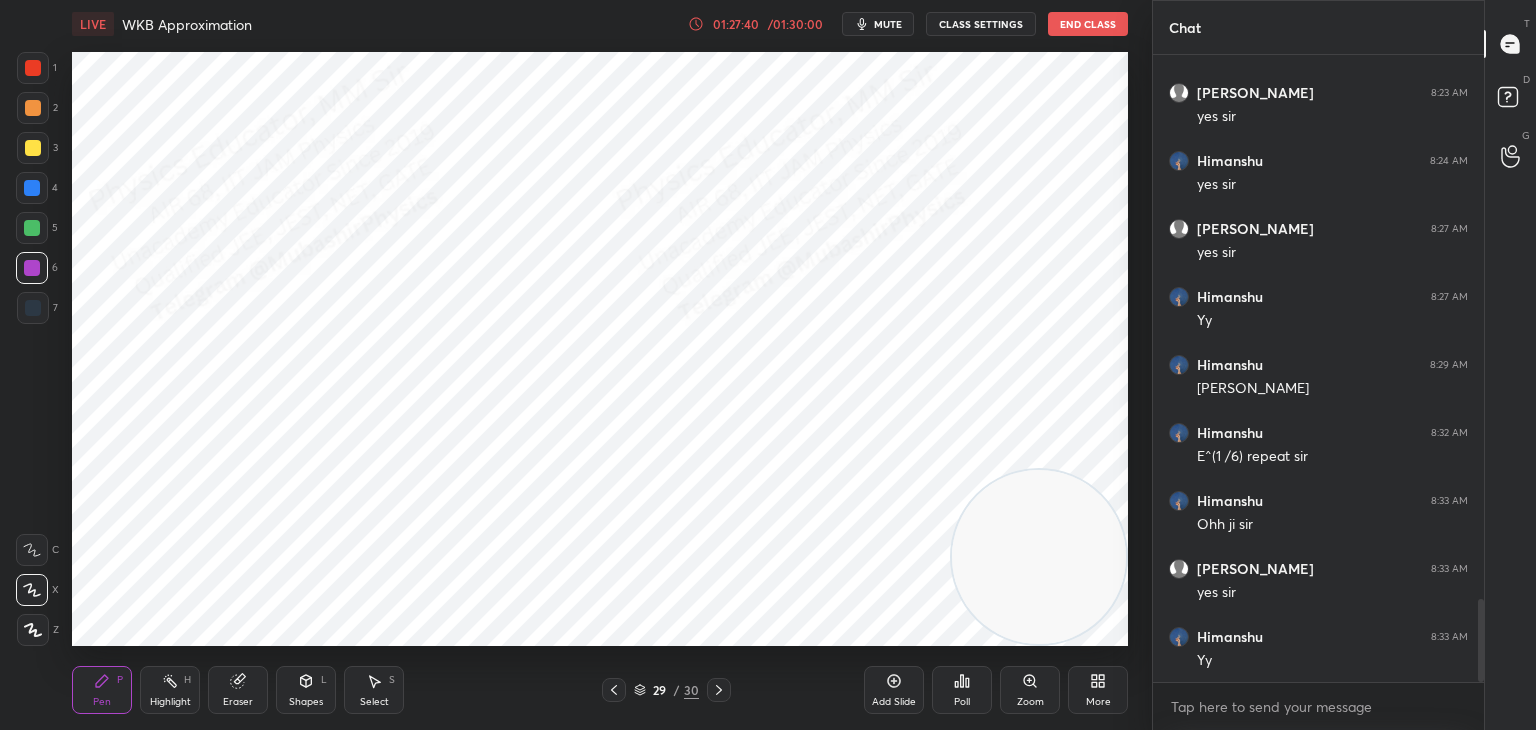 click at bounding box center (32, 188) 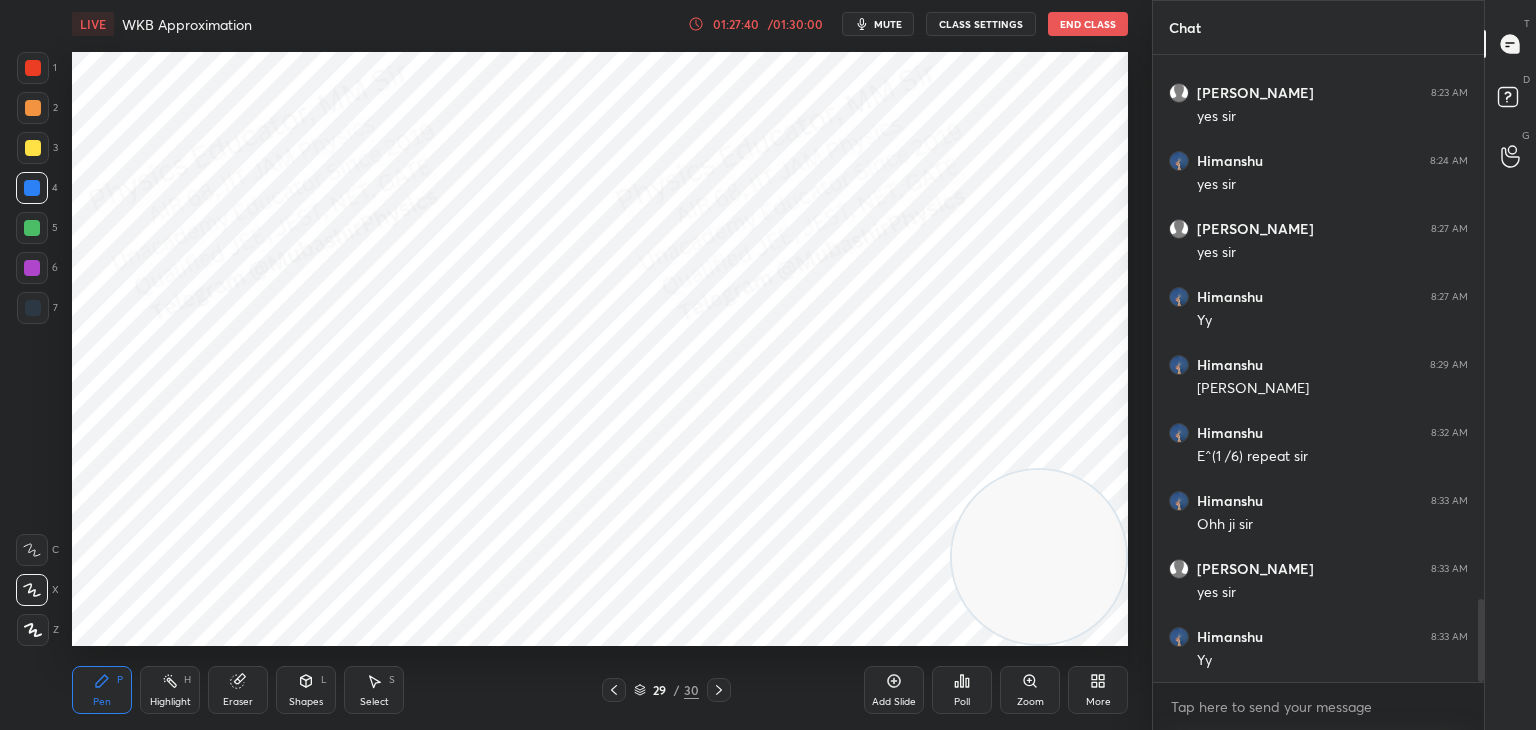 click 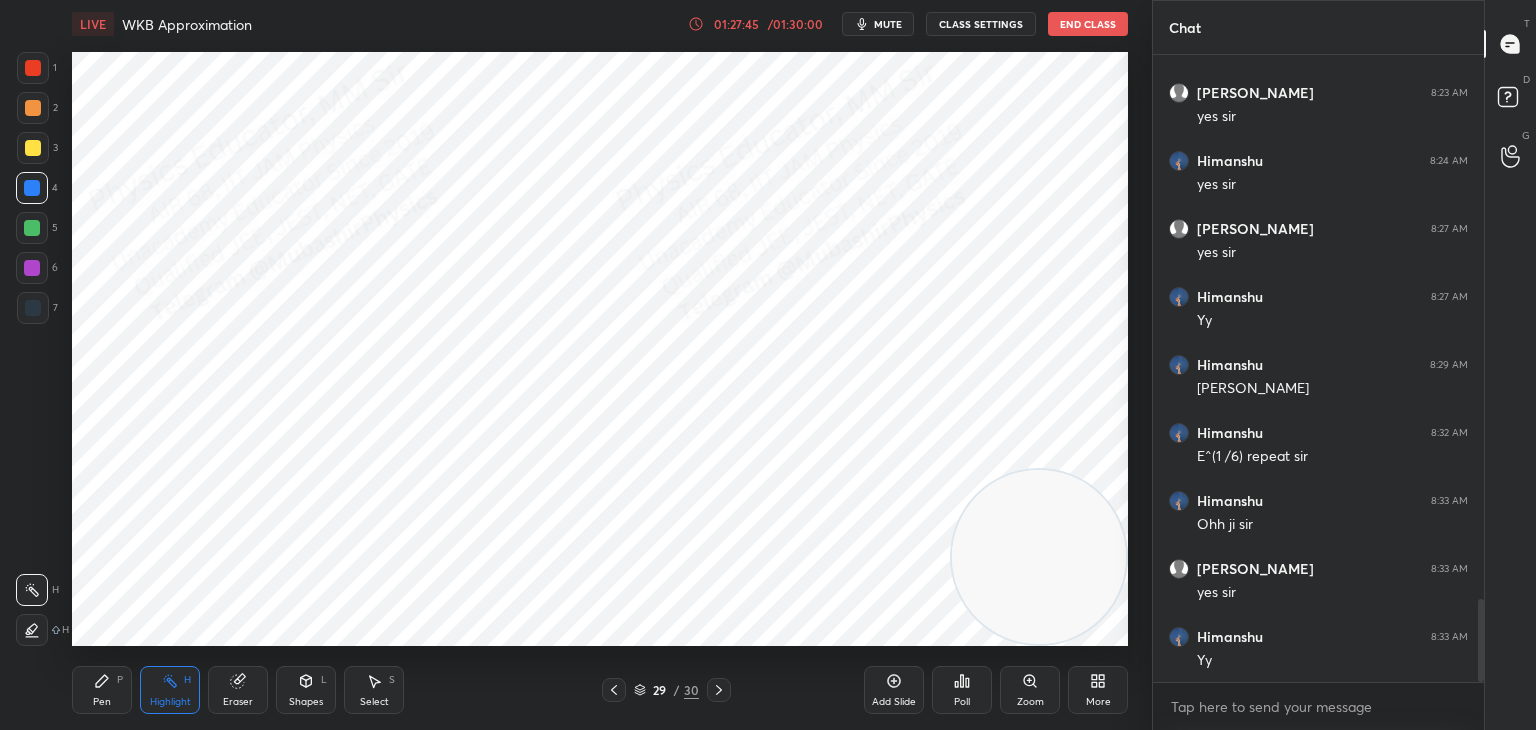 drag, startPoint x: 112, startPoint y: 686, endPoint x: 132, endPoint y: 651, distance: 40.311287 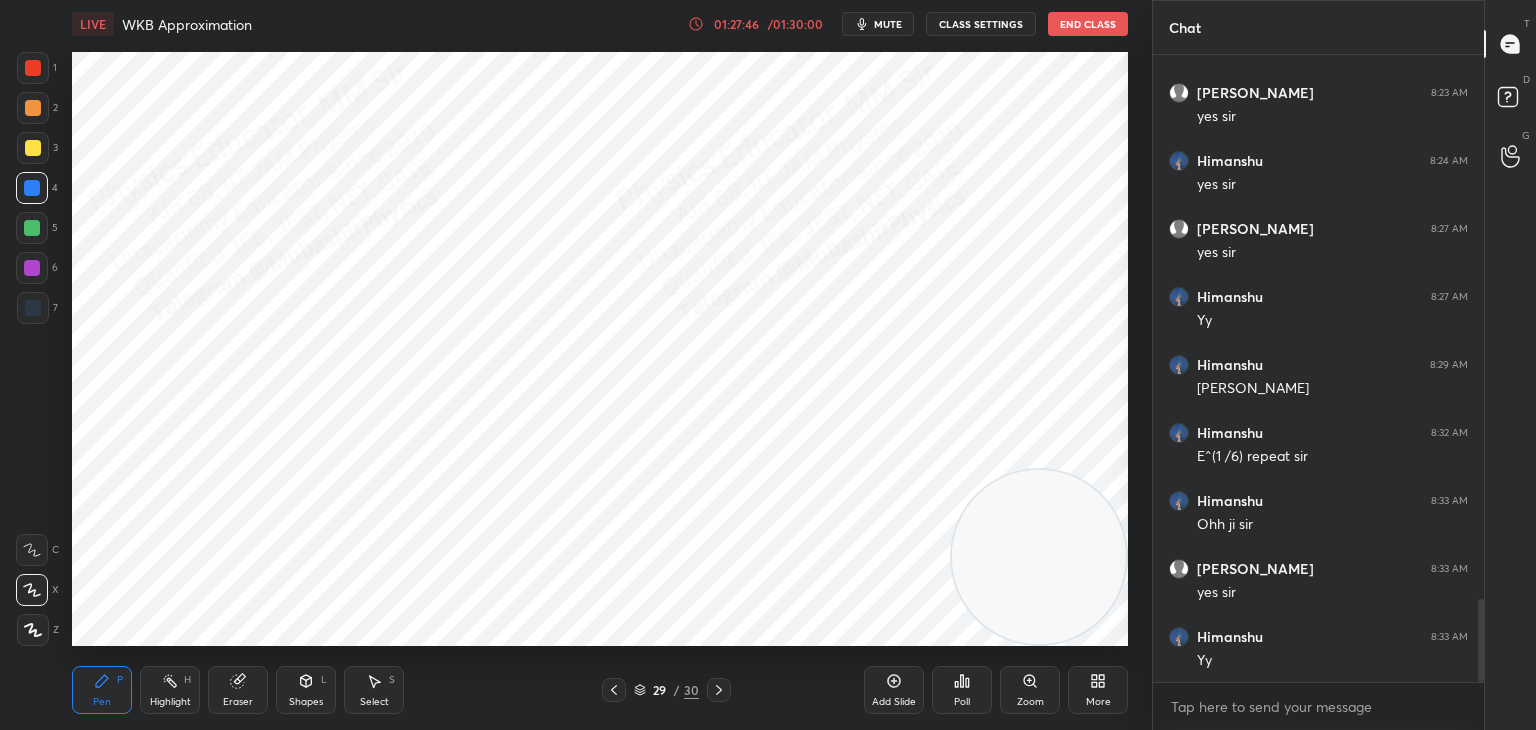 scroll, scrollTop: 4156, scrollLeft: 0, axis: vertical 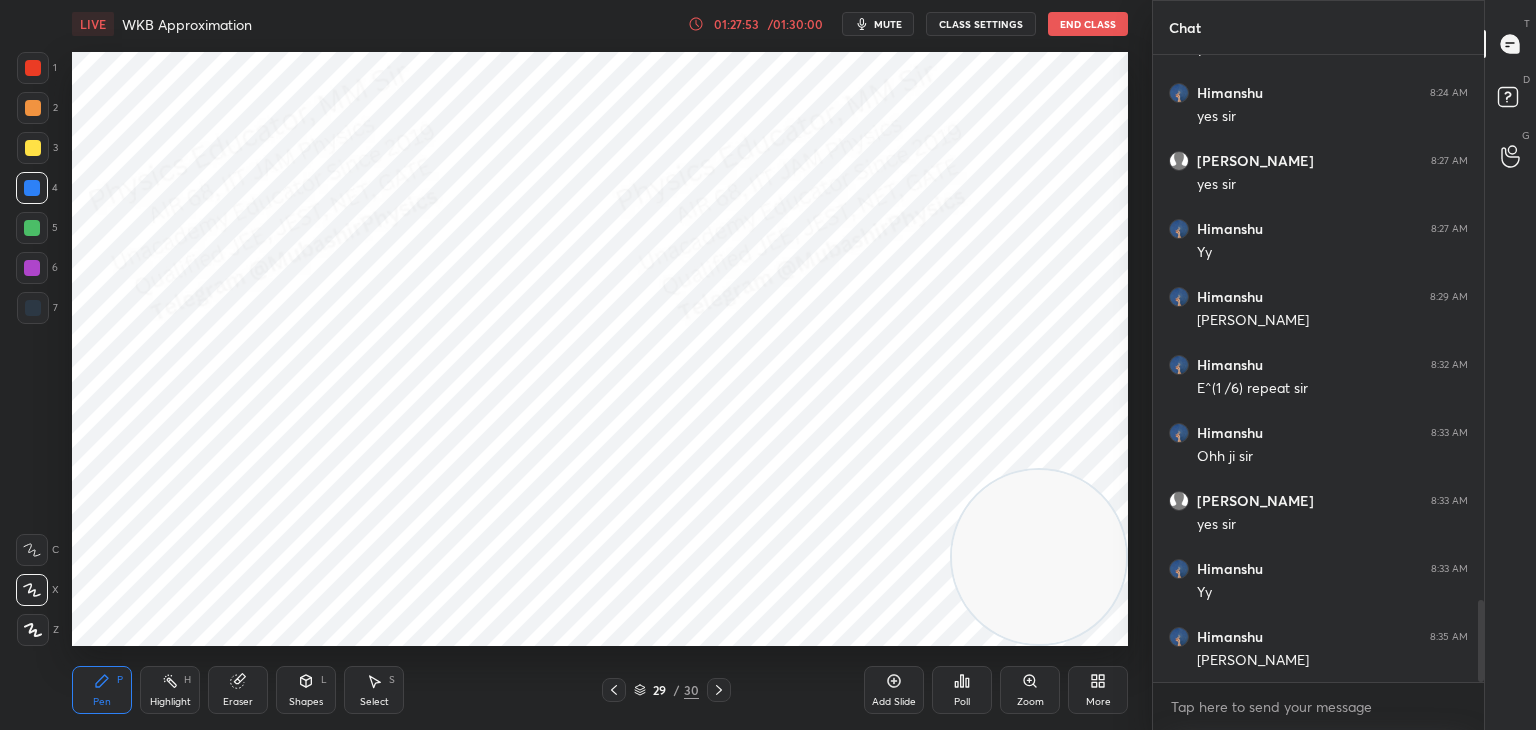 click at bounding box center (33, 148) 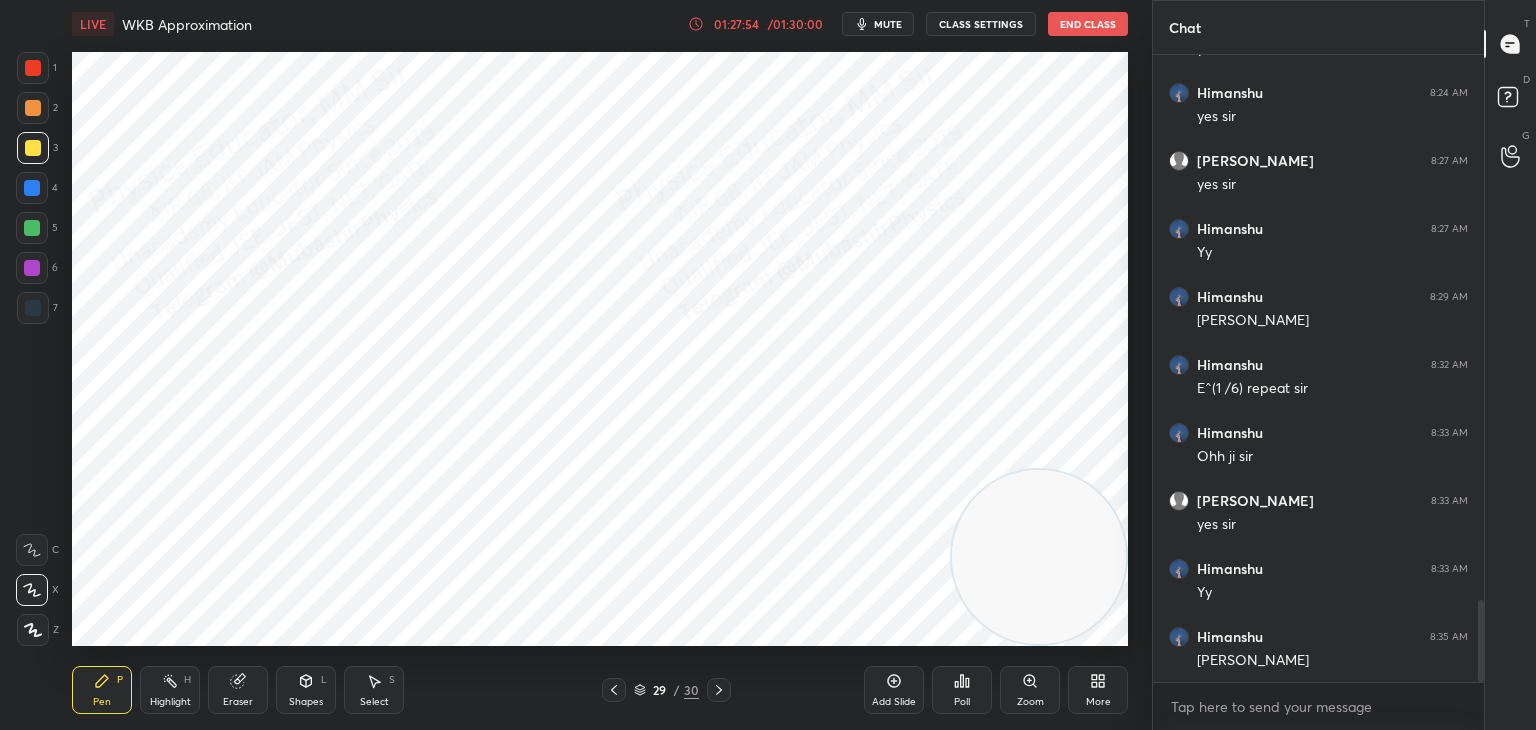 drag, startPoint x: 36, startPoint y: 109, endPoint x: 61, endPoint y: 117, distance: 26.24881 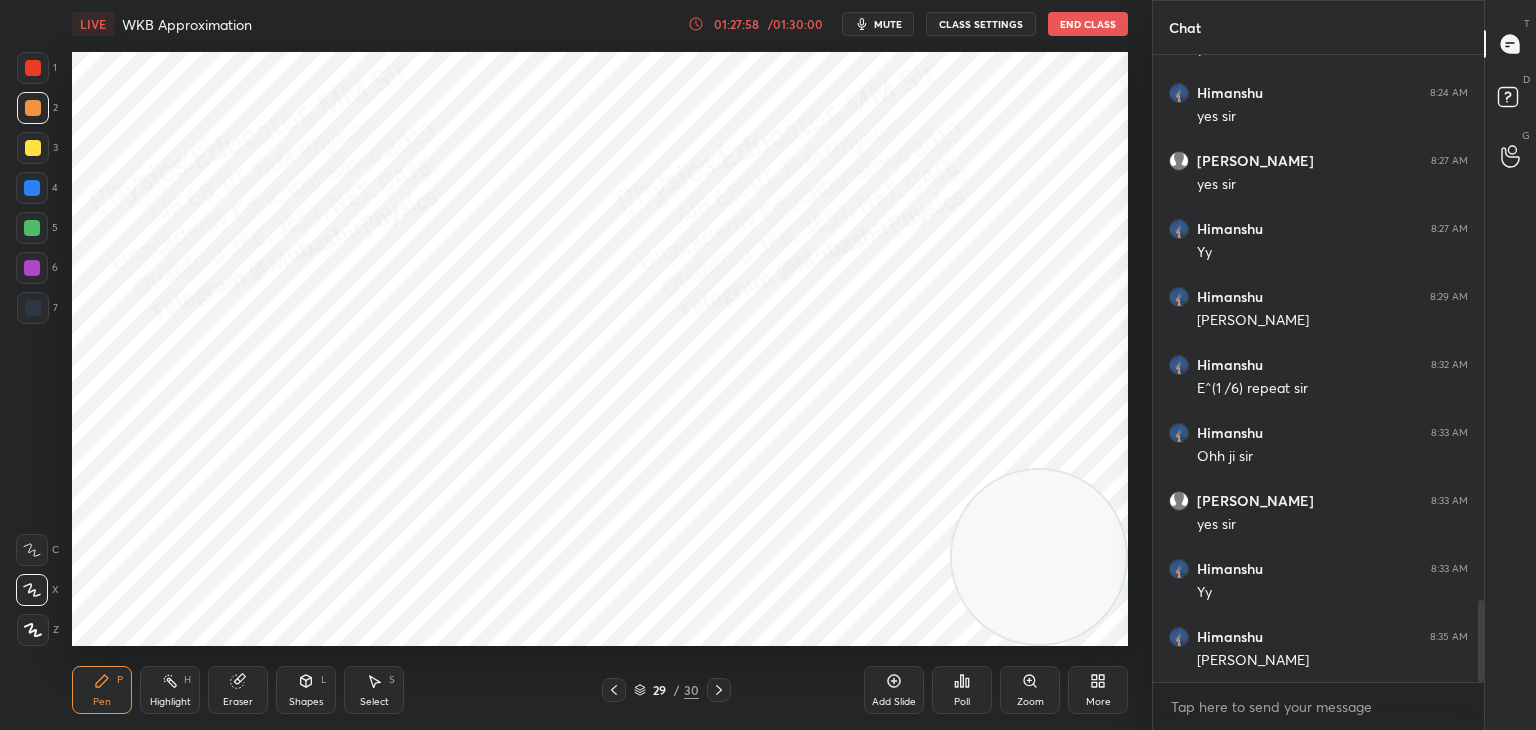 drag, startPoint x: 40, startPoint y: 187, endPoint x: 69, endPoint y: 226, distance: 48.60041 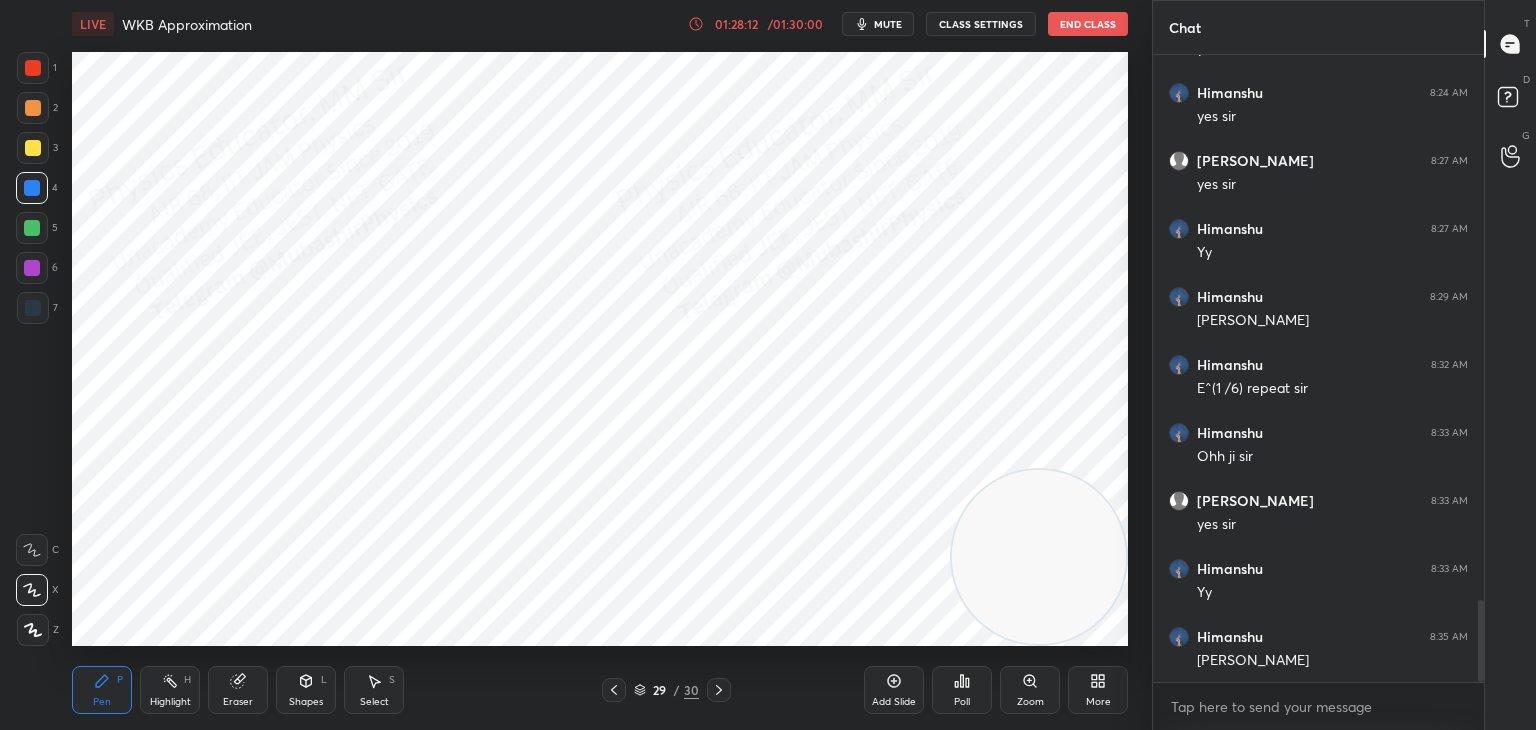 click at bounding box center (32, 228) 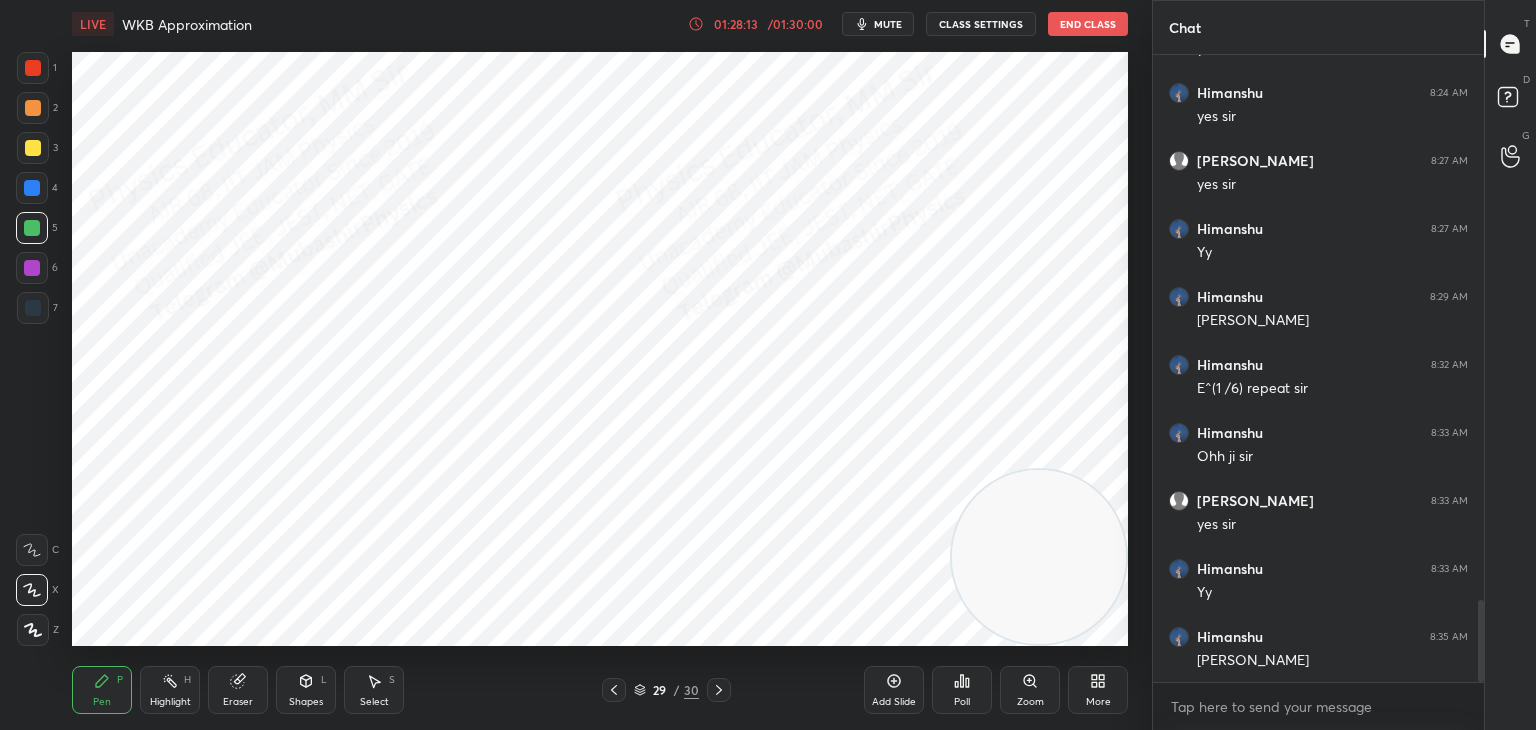 click at bounding box center (33, 108) 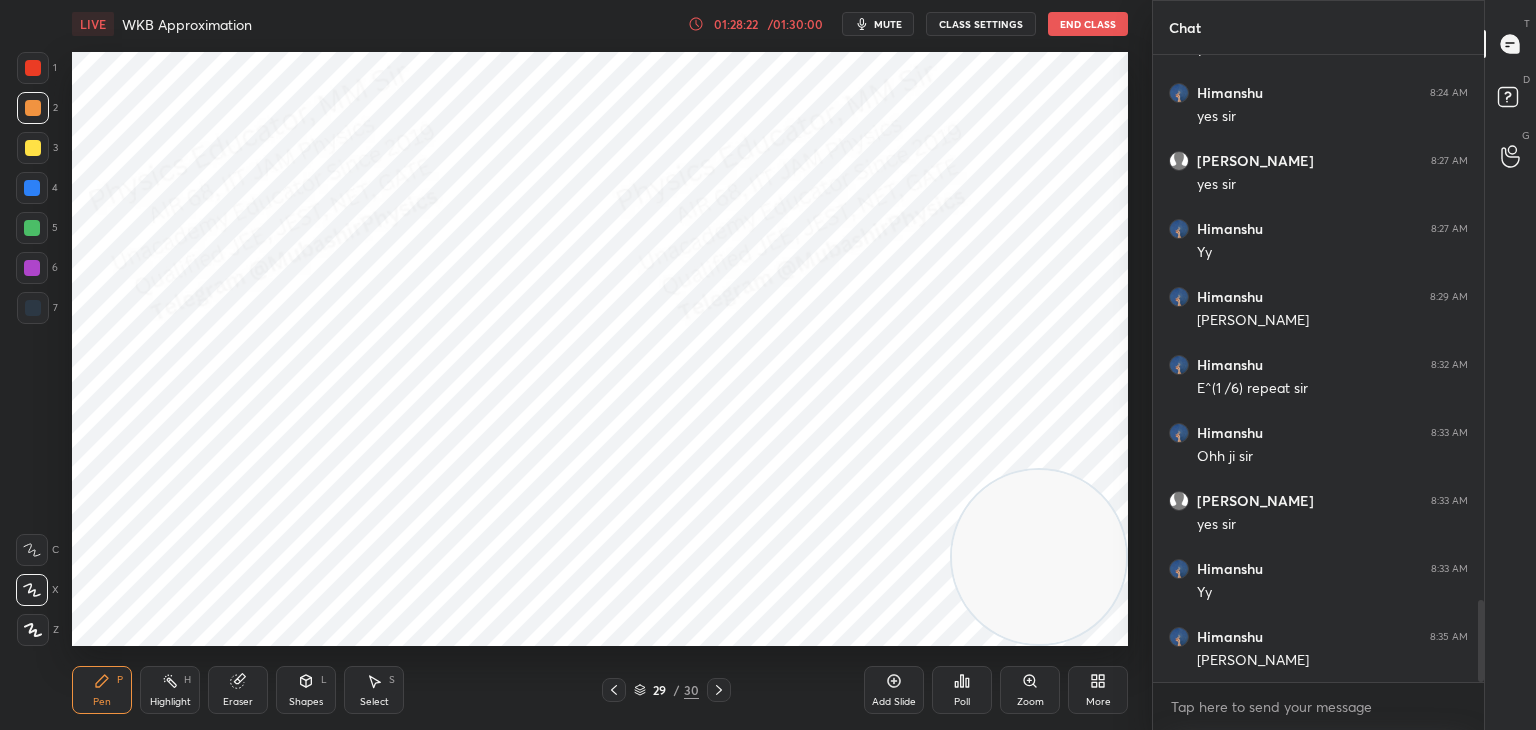 drag, startPoint x: 41, startPoint y: 233, endPoint x: 52, endPoint y: 234, distance: 11.045361 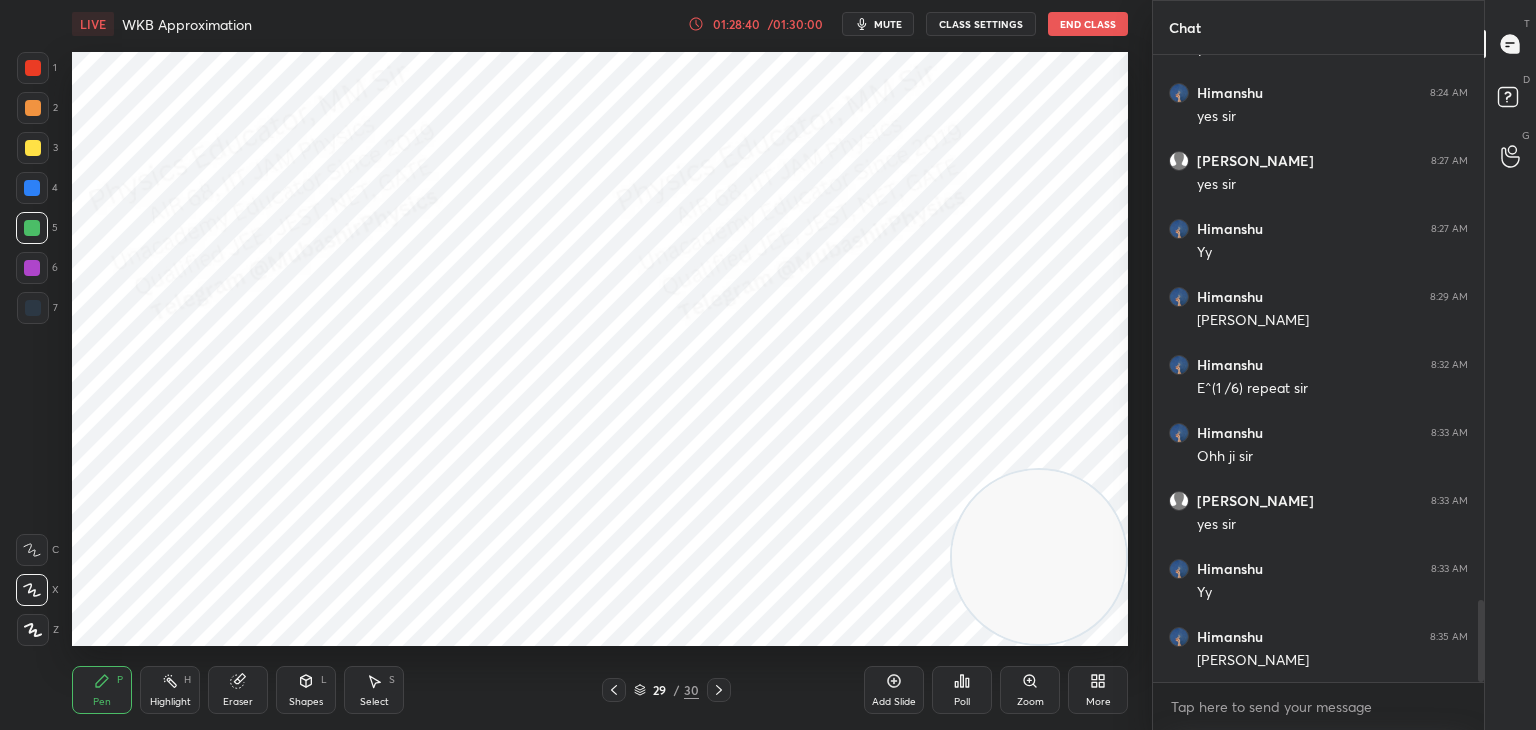 click on "Highlight H" at bounding box center (170, 690) 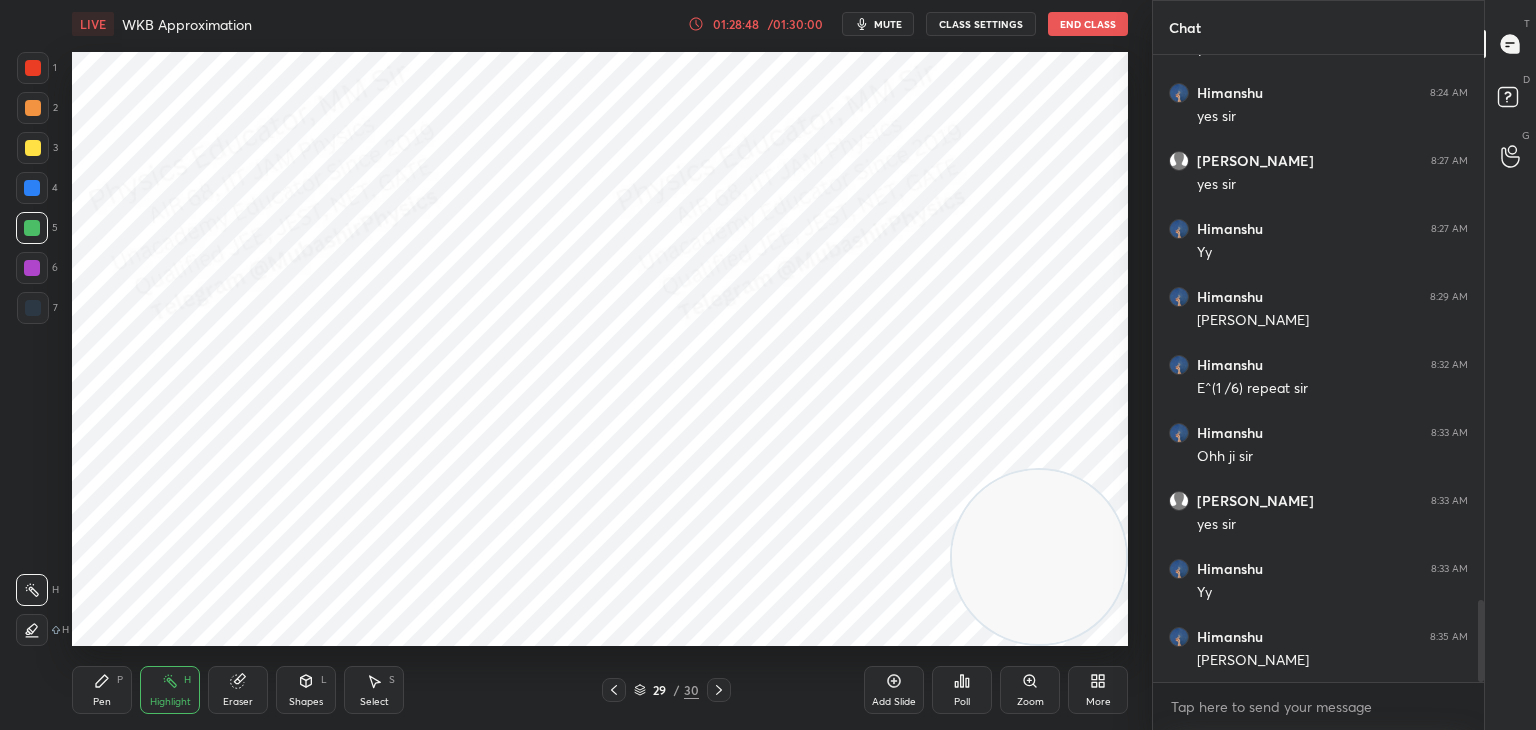 drag, startPoint x: 716, startPoint y: 686, endPoint x: 594, endPoint y: 679, distance: 122.20065 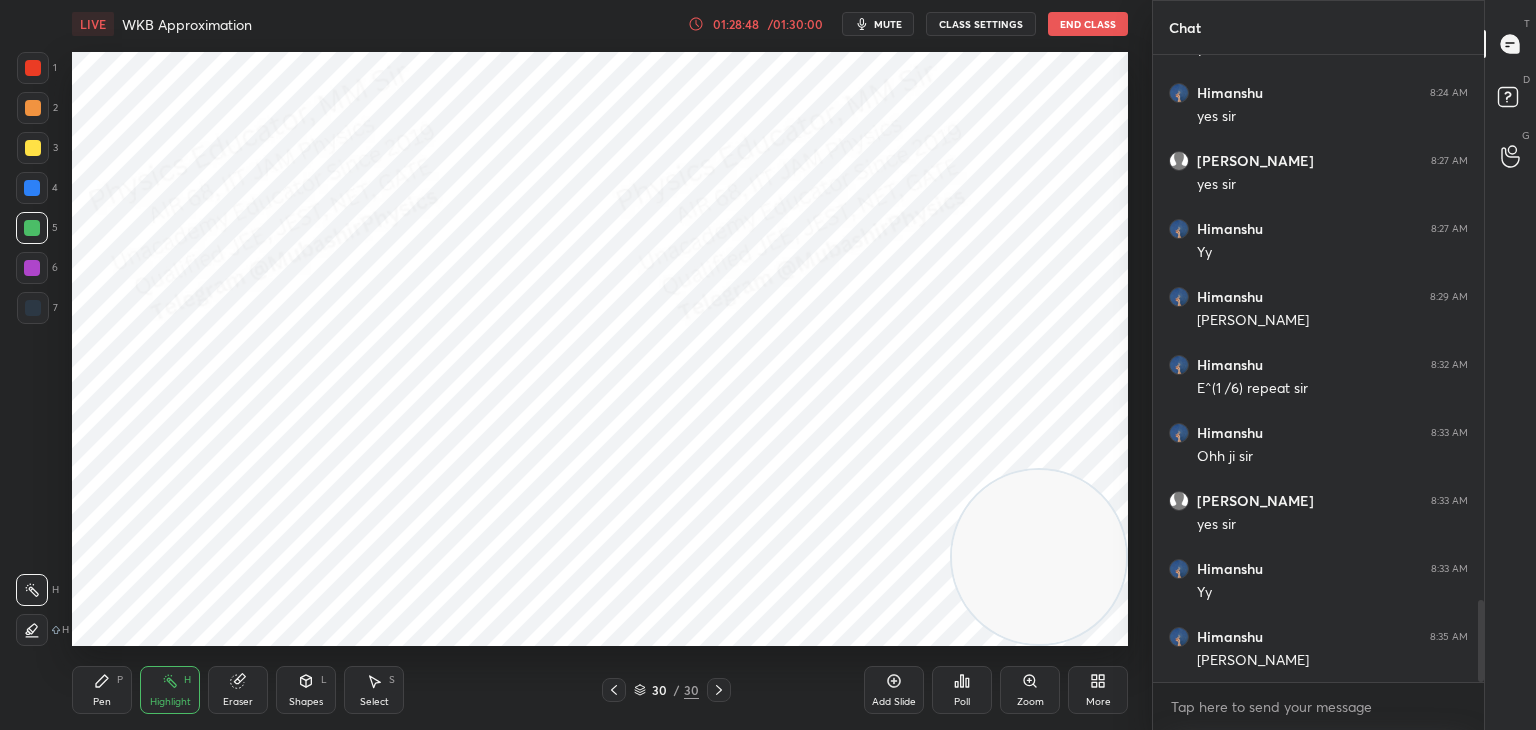 click 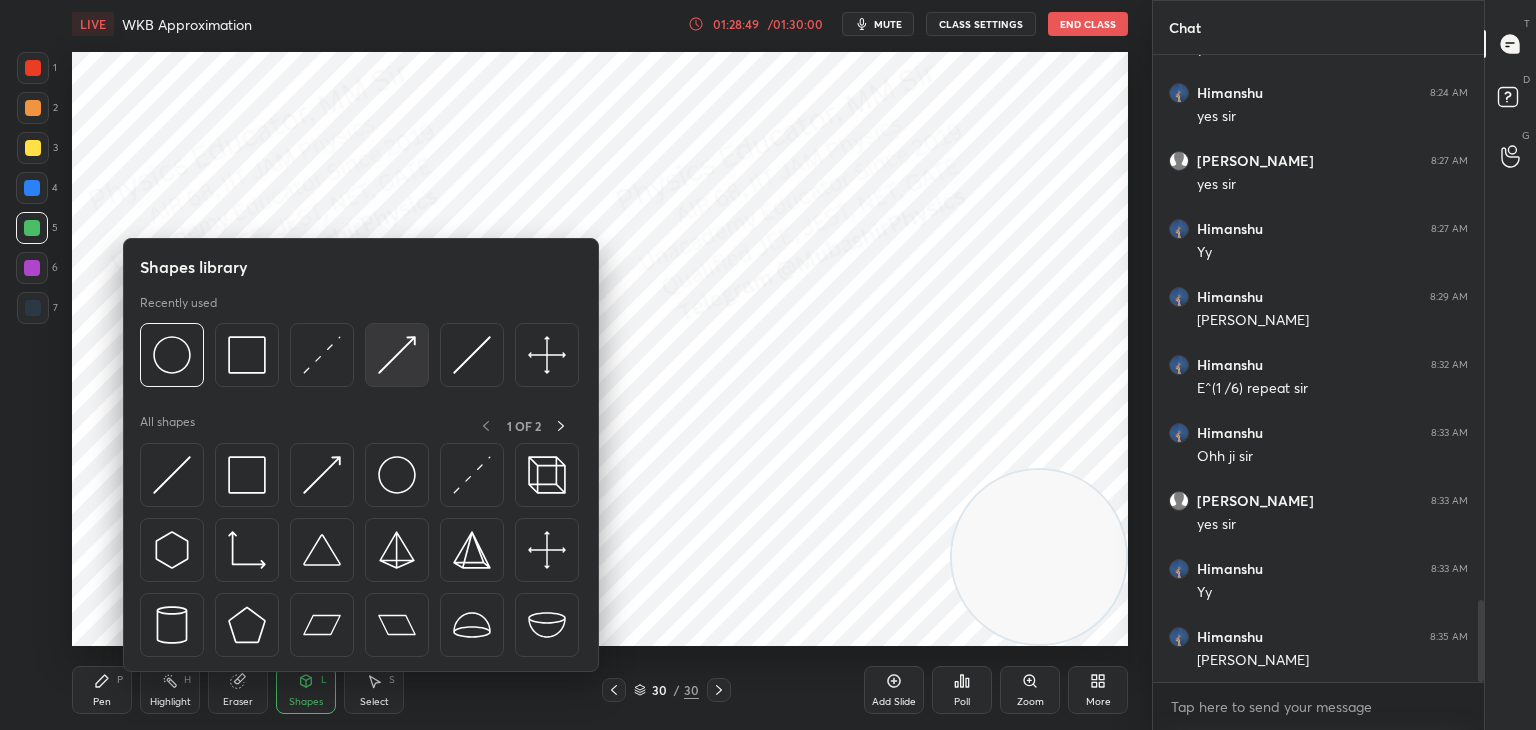 click at bounding box center [397, 355] 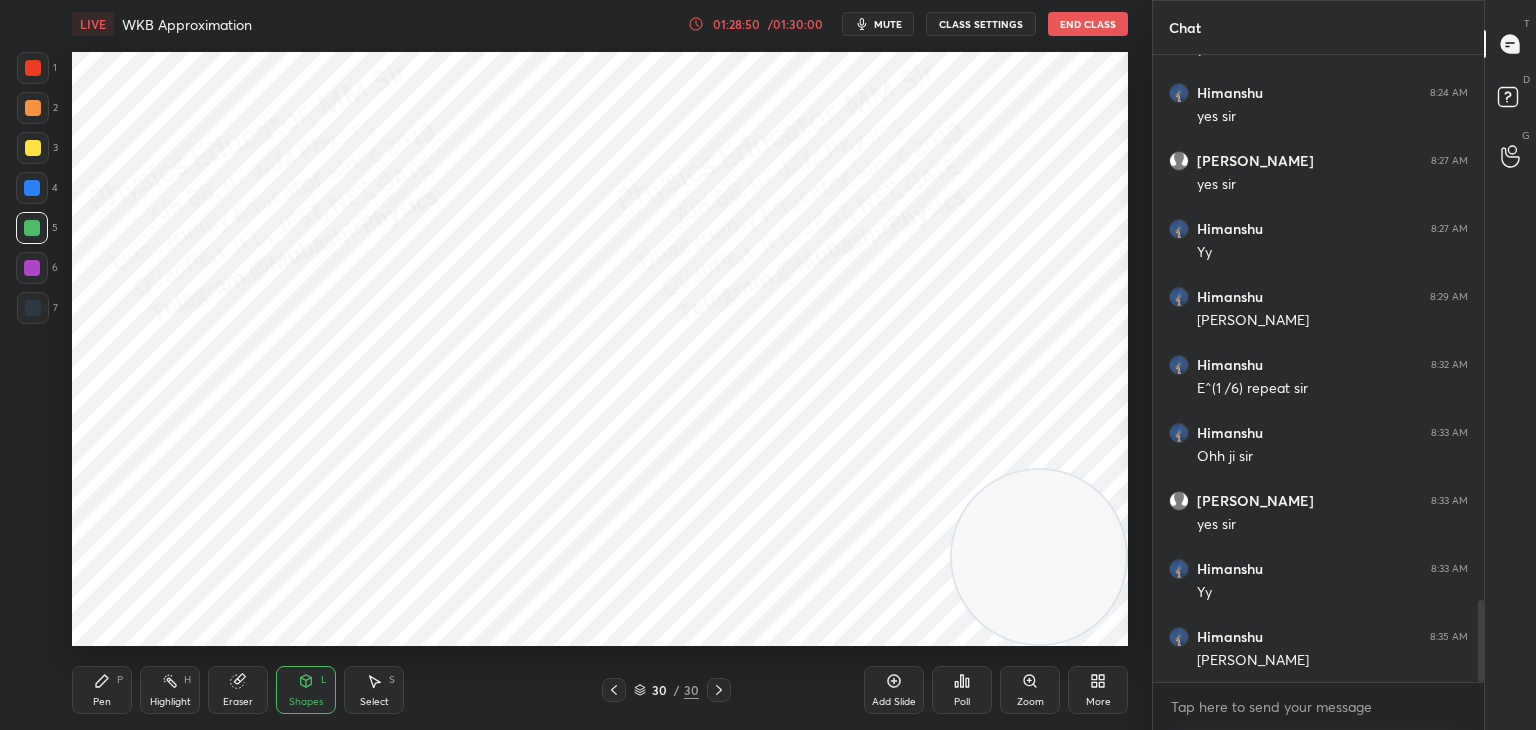 click at bounding box center [33, 308] 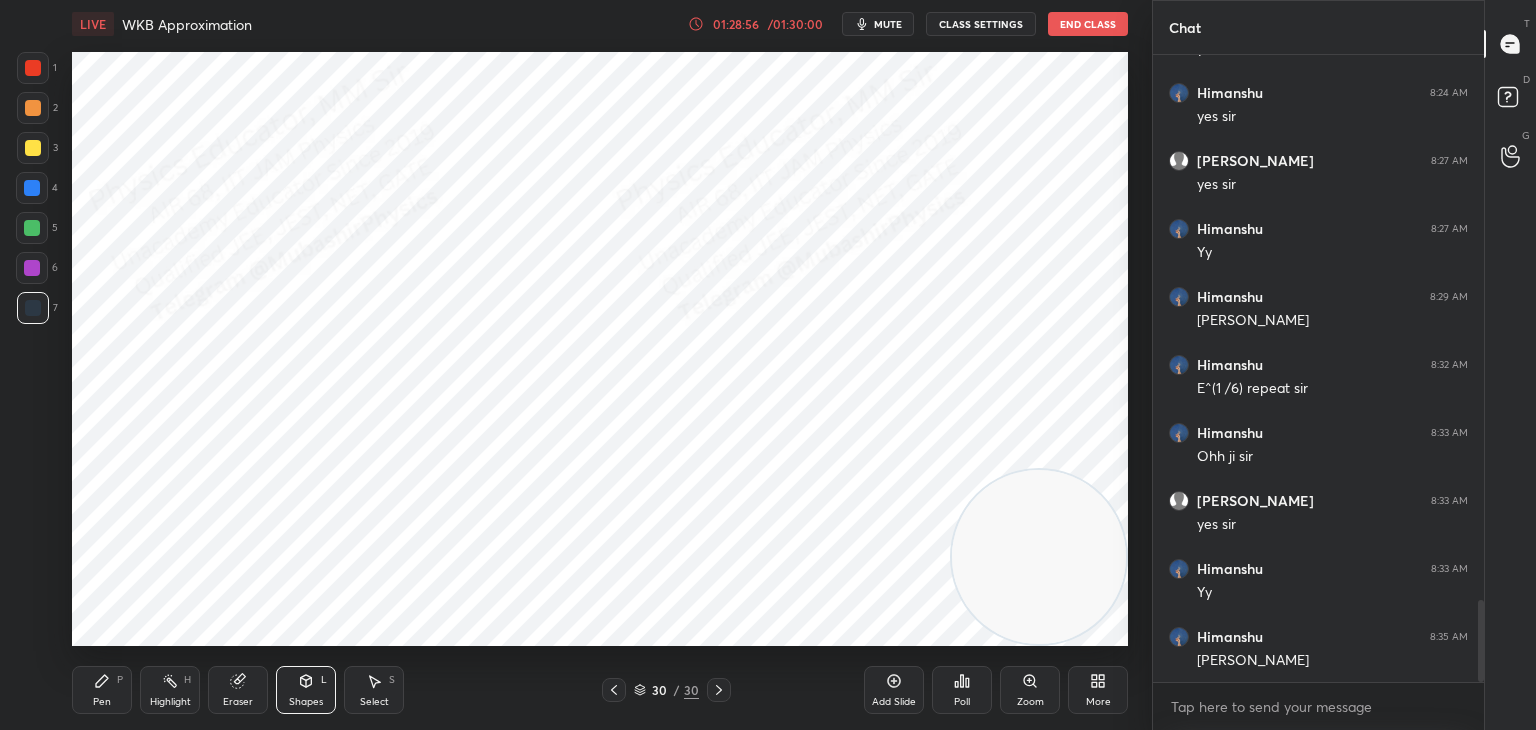 click on "Shapes L" at bounding box center [306, 690] 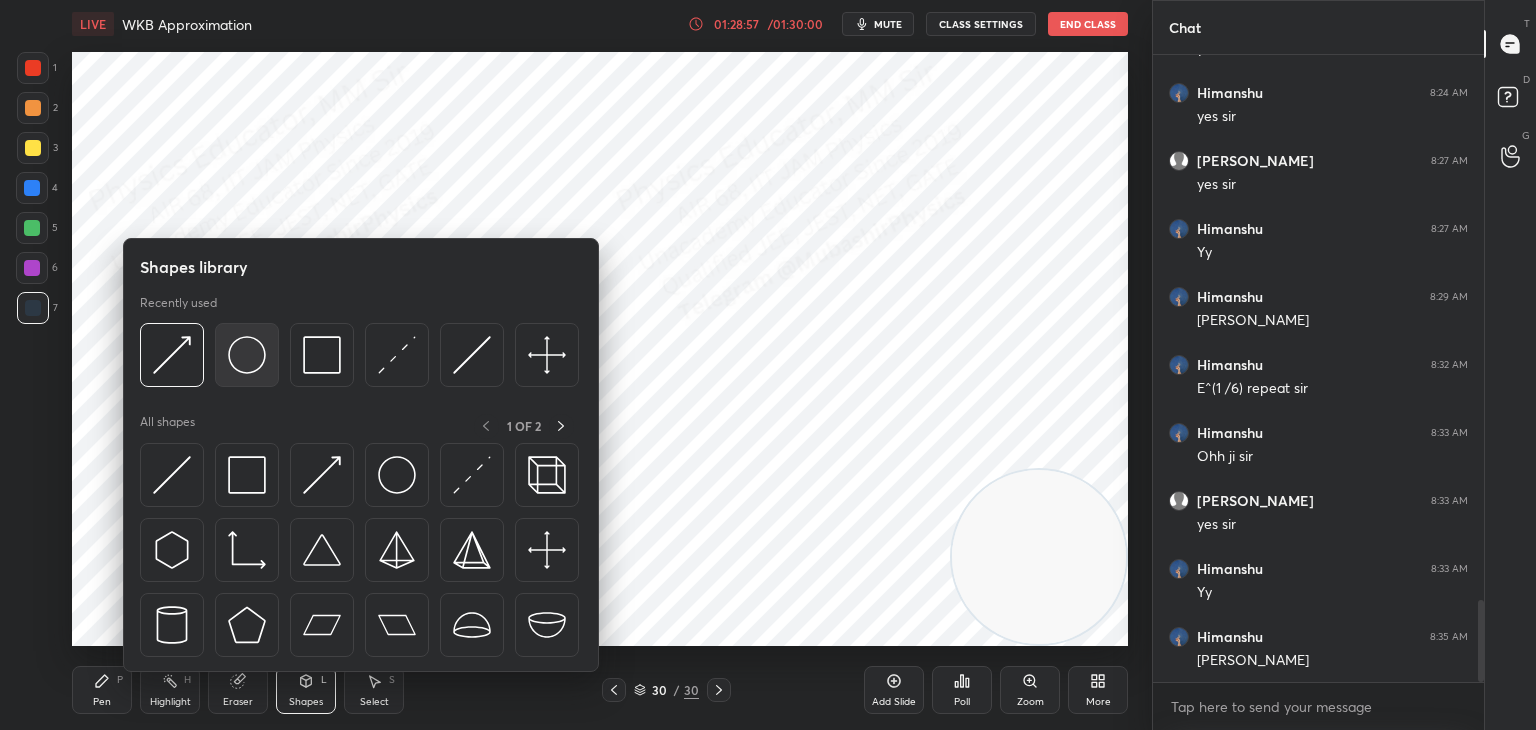 click at bounding box center (247, 355) 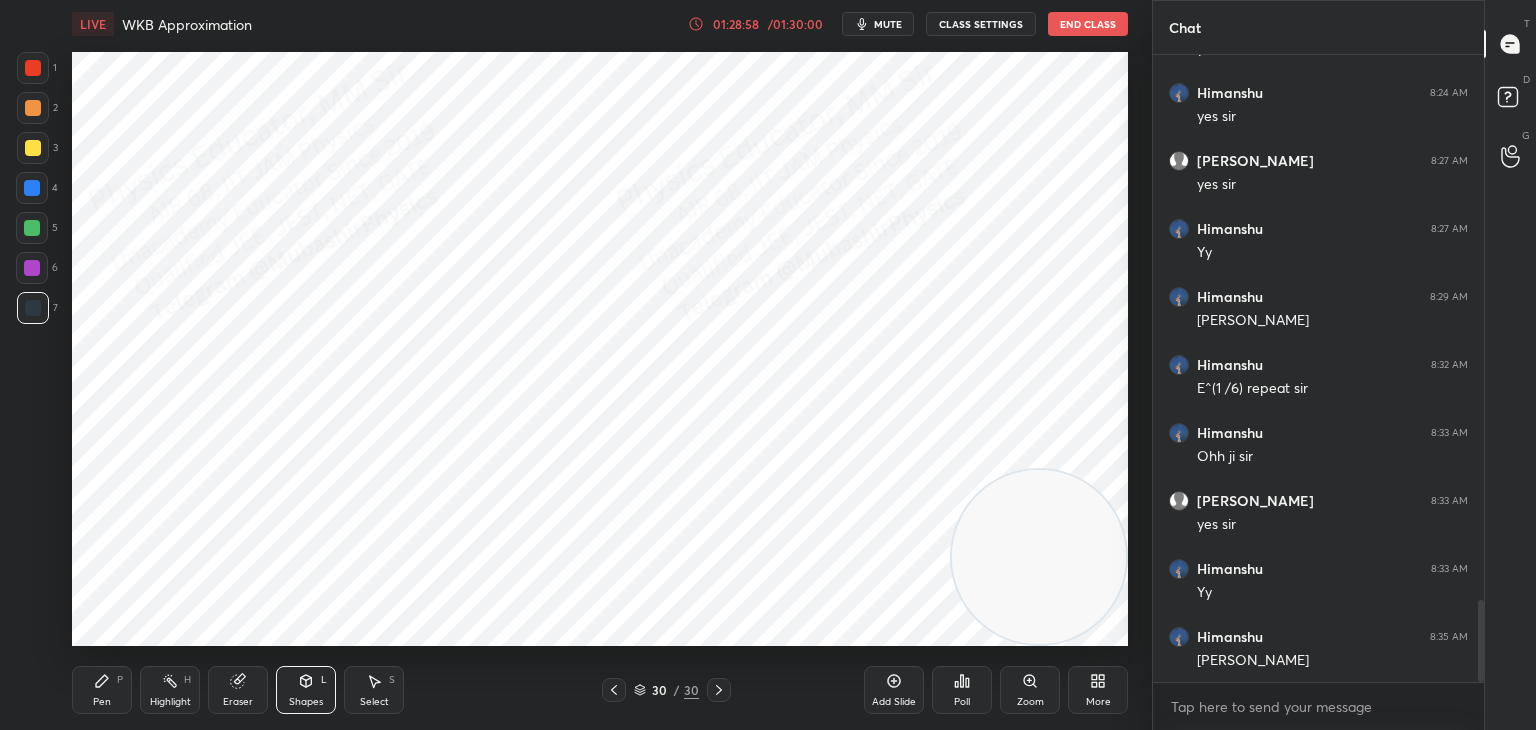 drag, startPoint x: 33, startPoint y: 65, endPoint x: 53, endPoint y: 74, distance: 21.931713 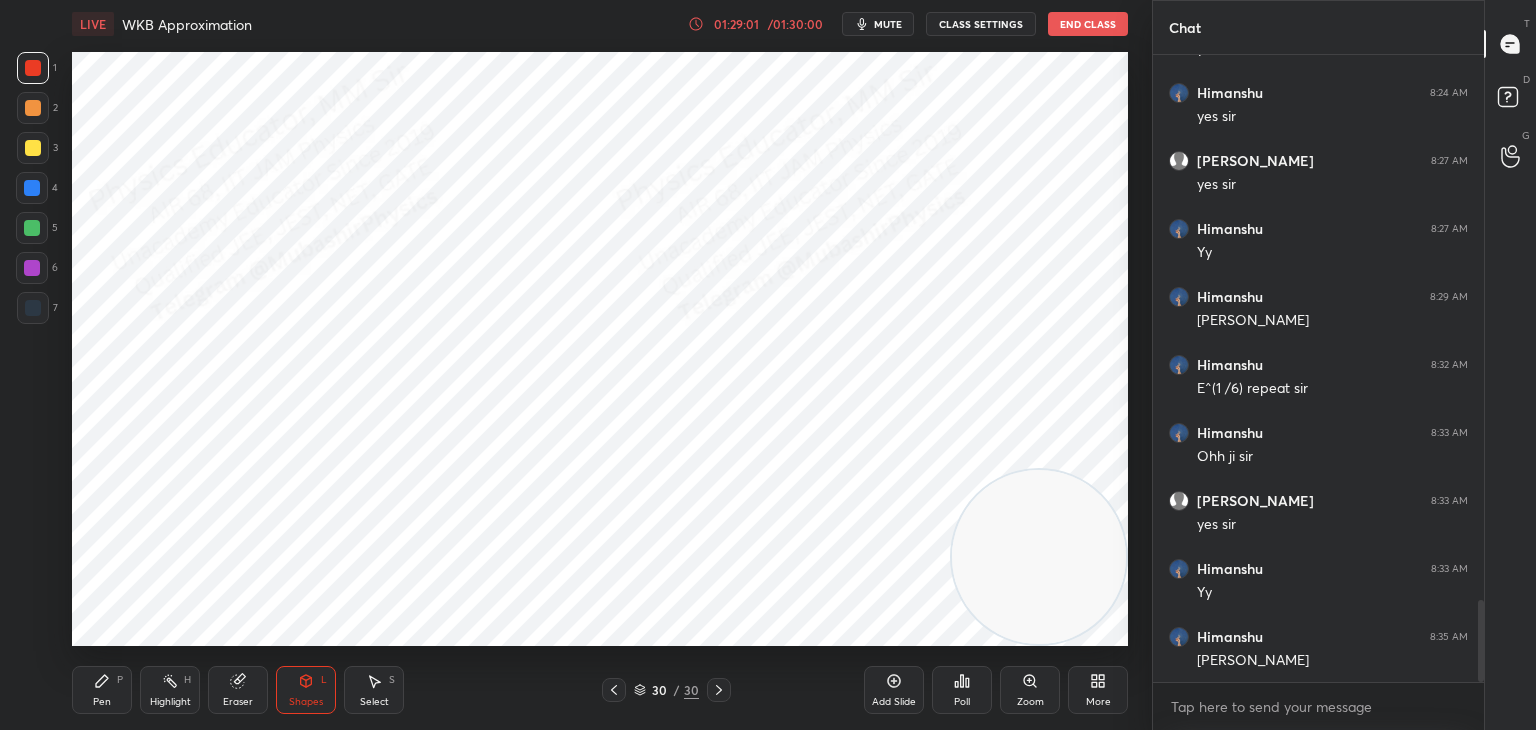 drag, startPoint x: 96, startPoint y: 678, endPoint x: 99, endPoint y: 661, distance: 17.262676 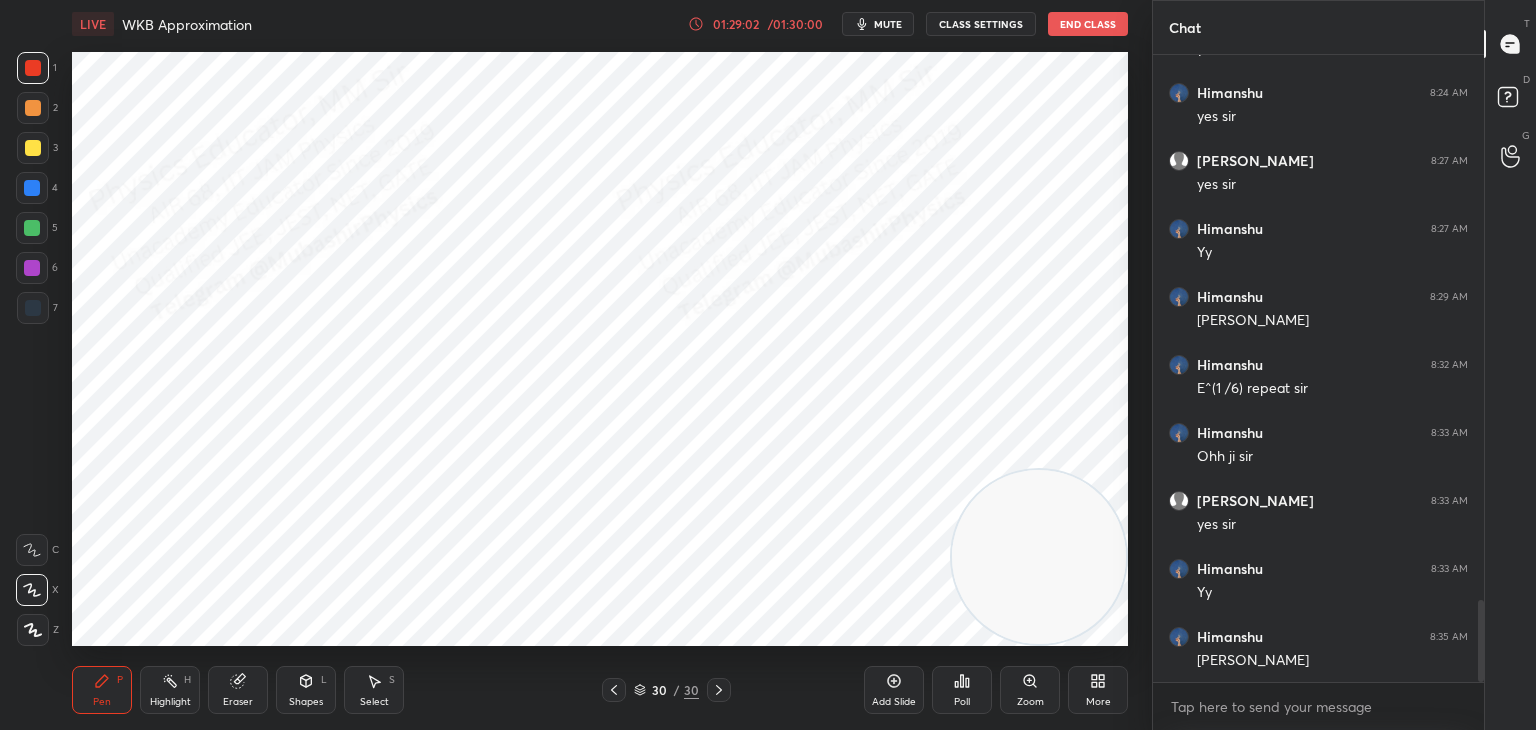 click at bounding box center [32, 228] 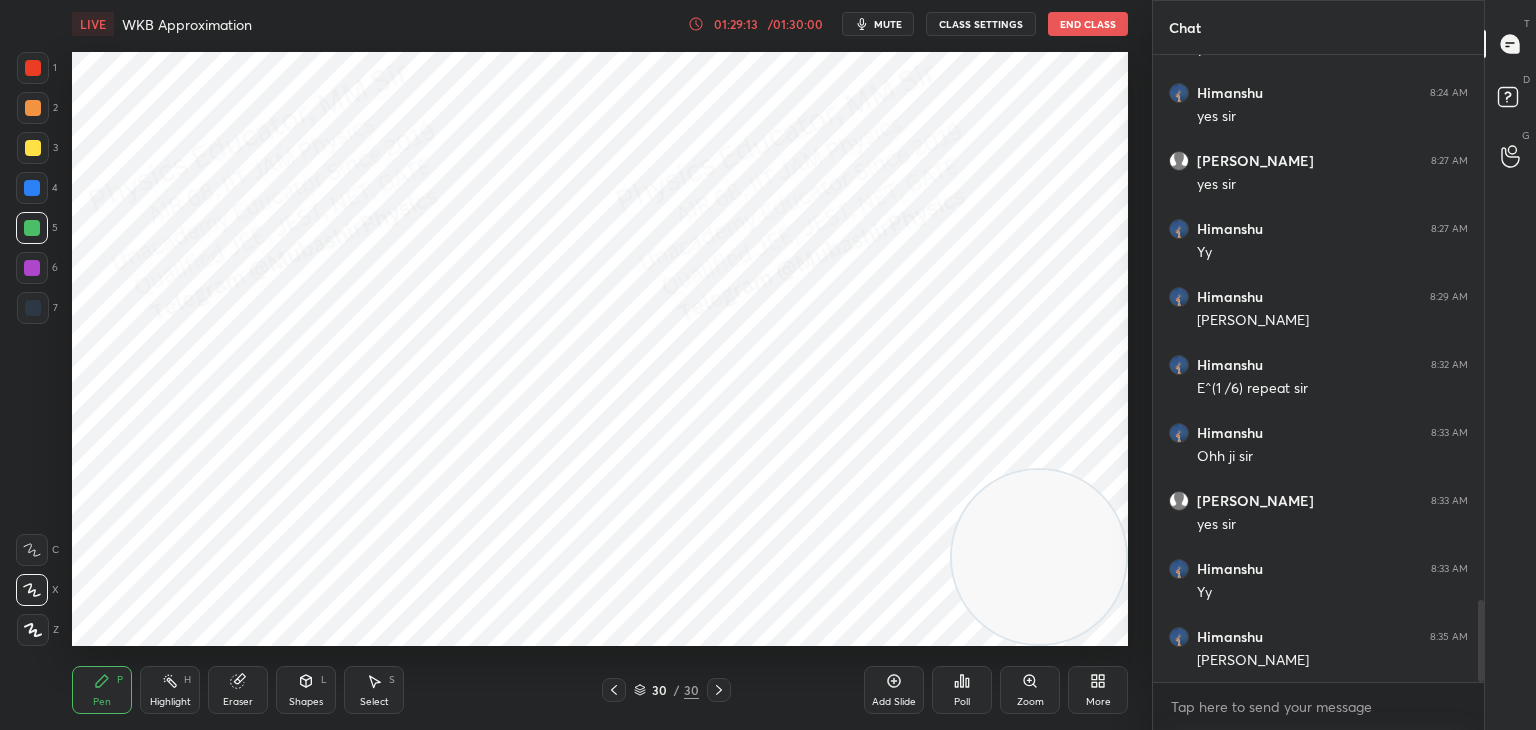 click at bounding box center (33, 148) 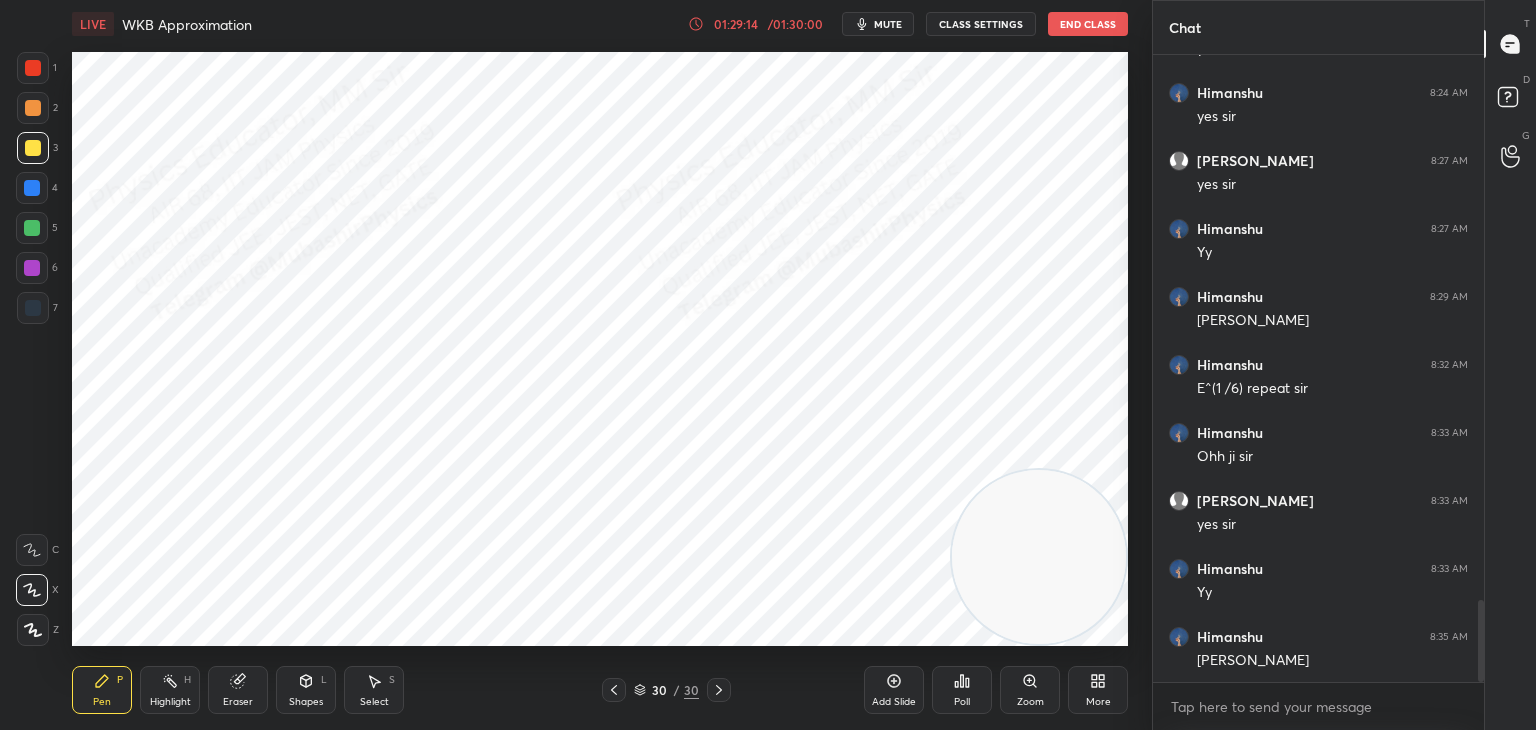 click at bounding box center (33, 108) 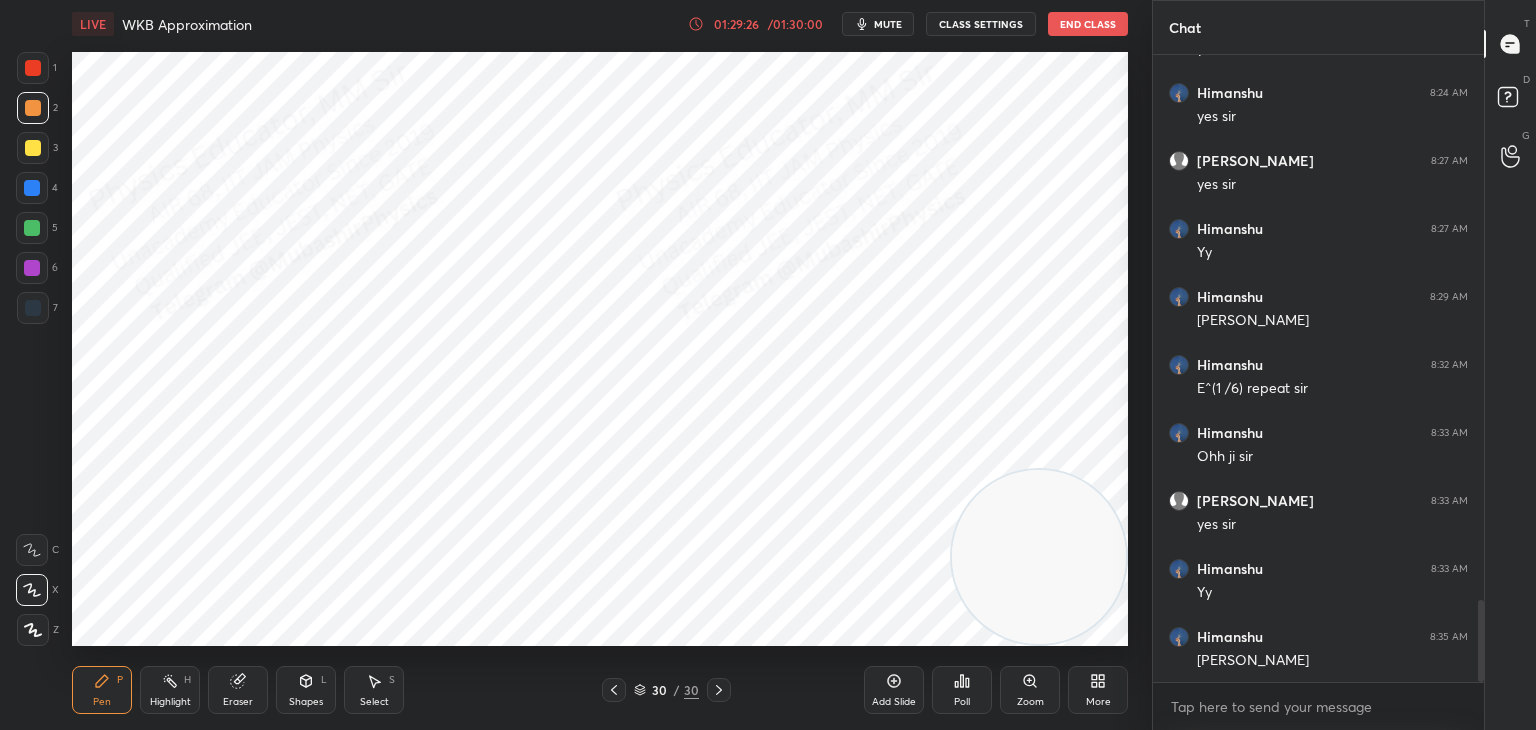 click on "Select" at bounding box center (374, 702) 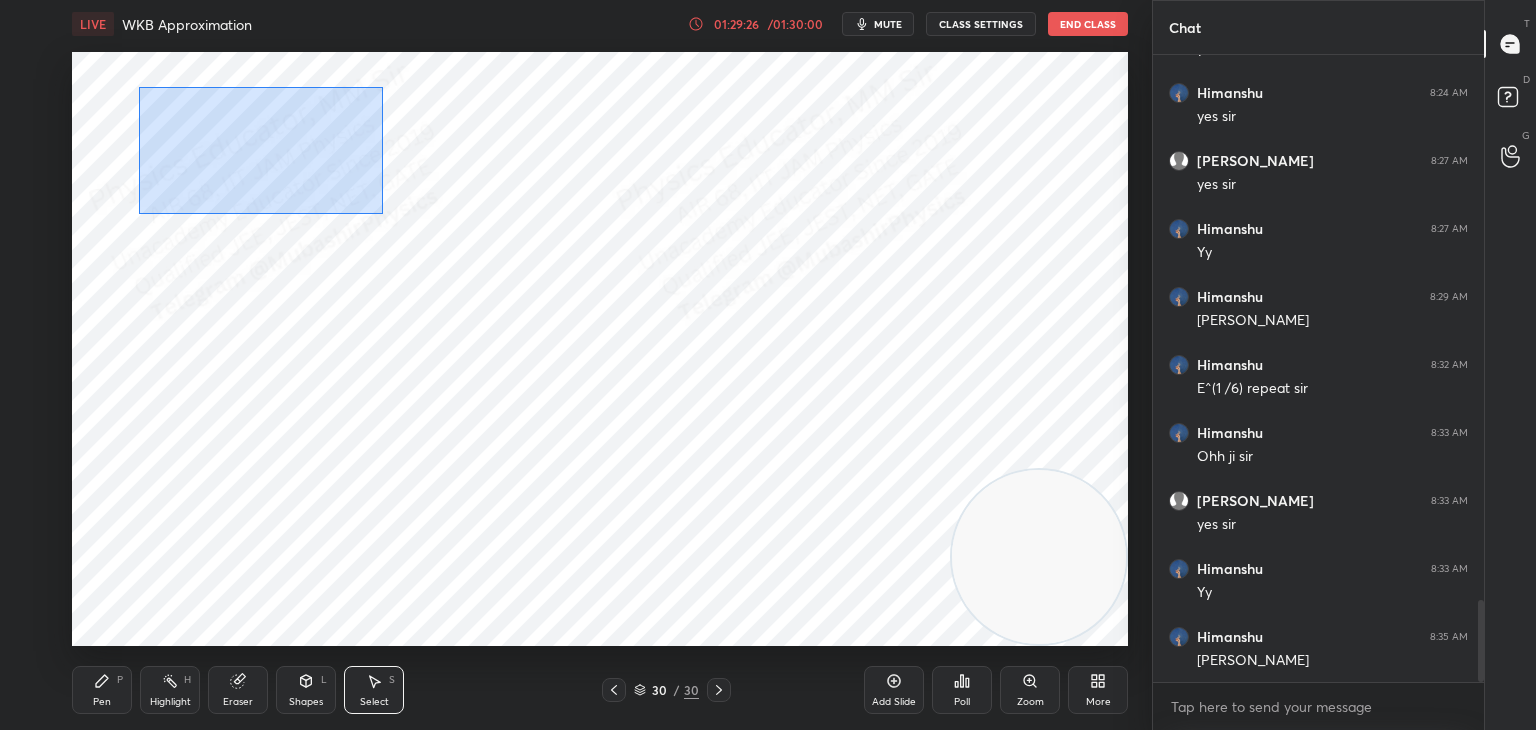 drag, startPoint x: 209, startPoint y: 113, endPoint x: 804, endPoint y: 467, distance: 692.34454 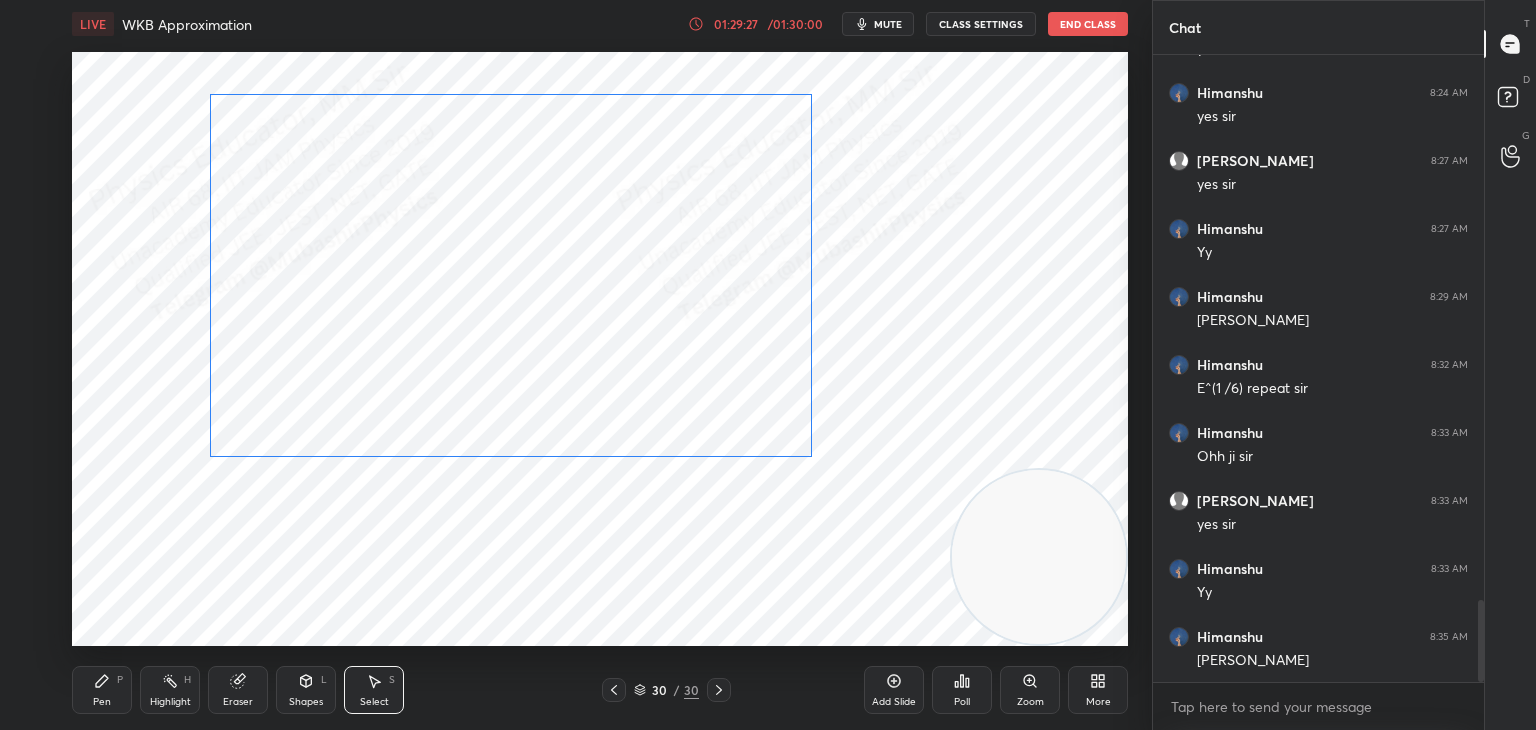 drag, startPoint x: 467, startPoint y: 329, endPoint x: 536, endPoint y: 350, distance: 72.12489 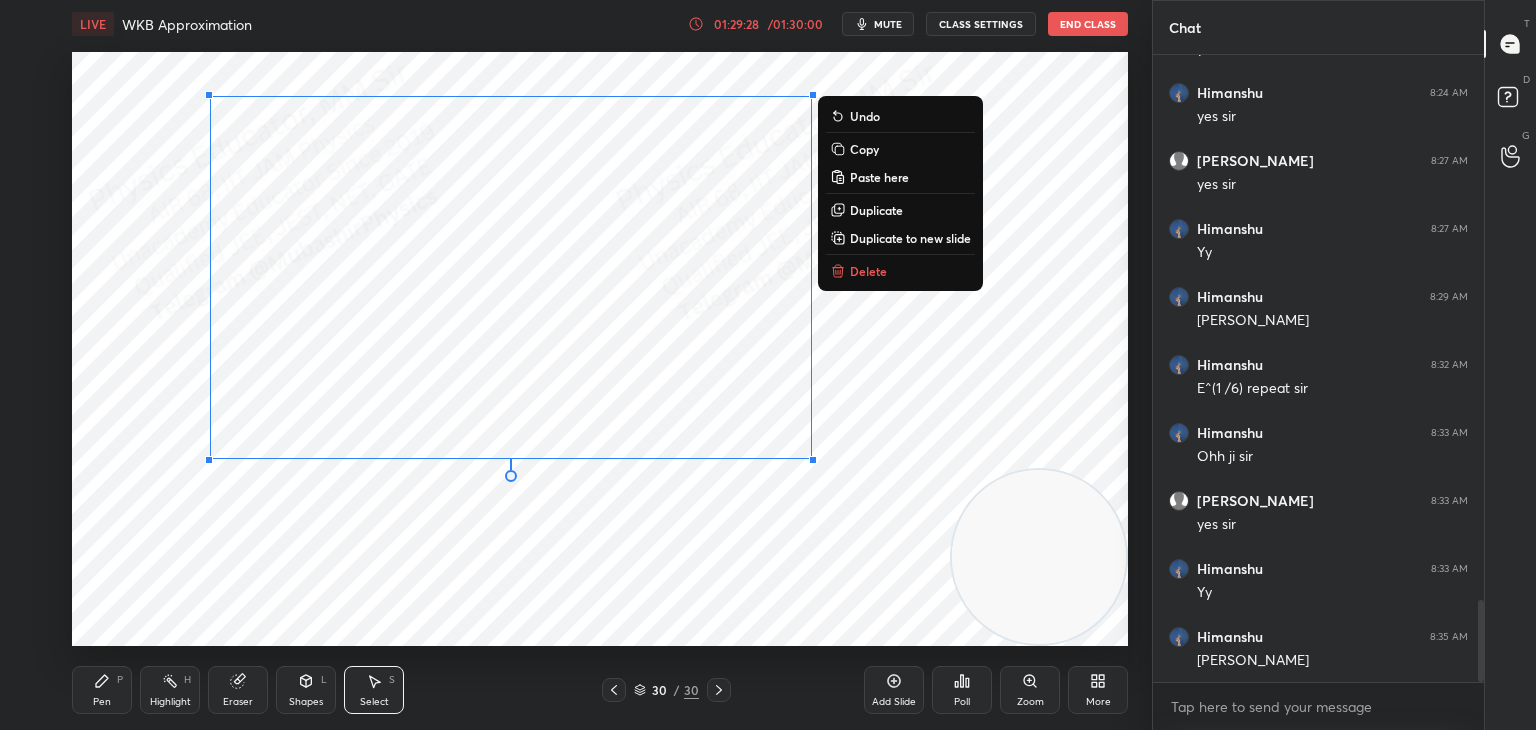 drag, startPoint x: 112, startPoint y: 666, endPoint x: 137, endPoint y: 607, distance: 64.07808 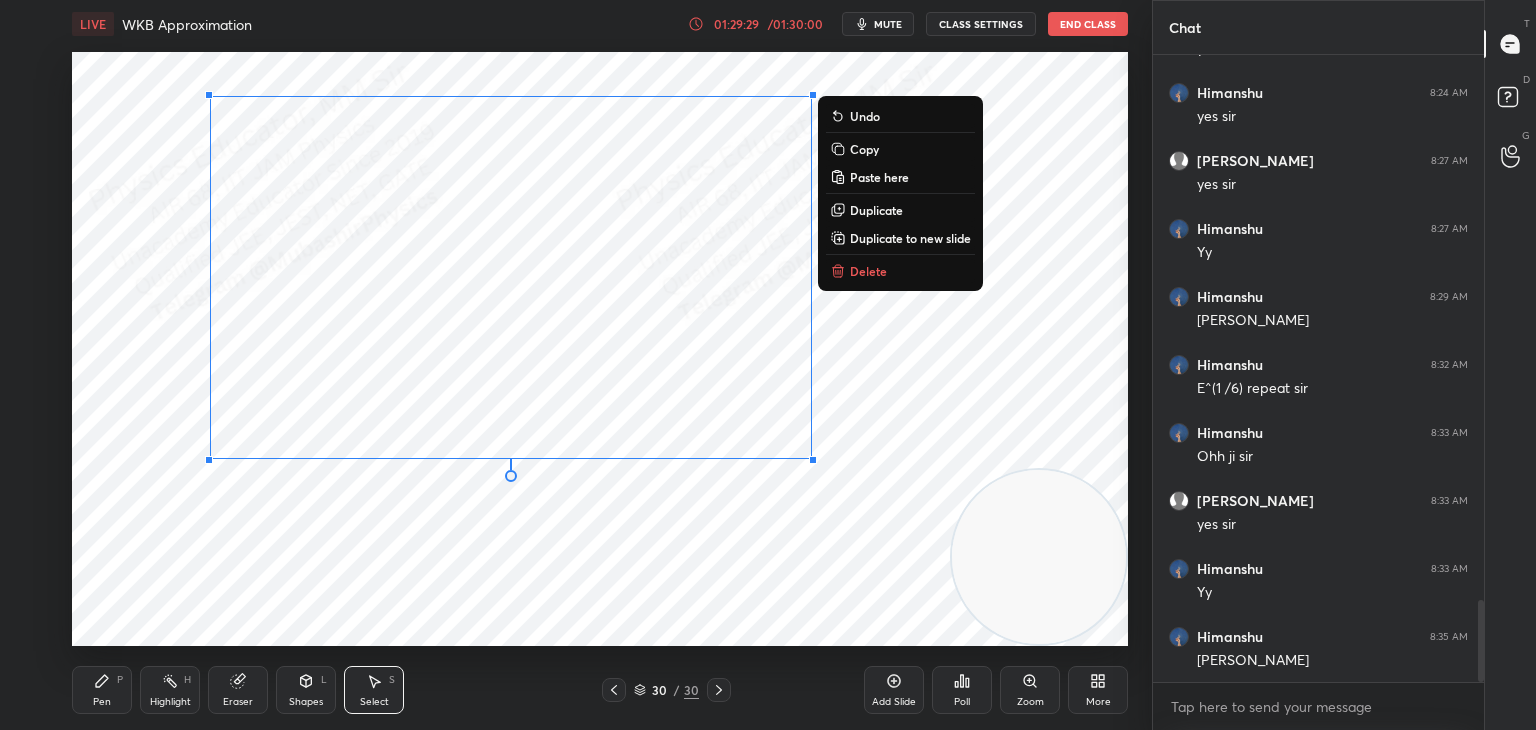 drag, startPoint x: 101, startPoint y: 687, endPoint x: 113, endPoint y: 659, distance: 30.463093 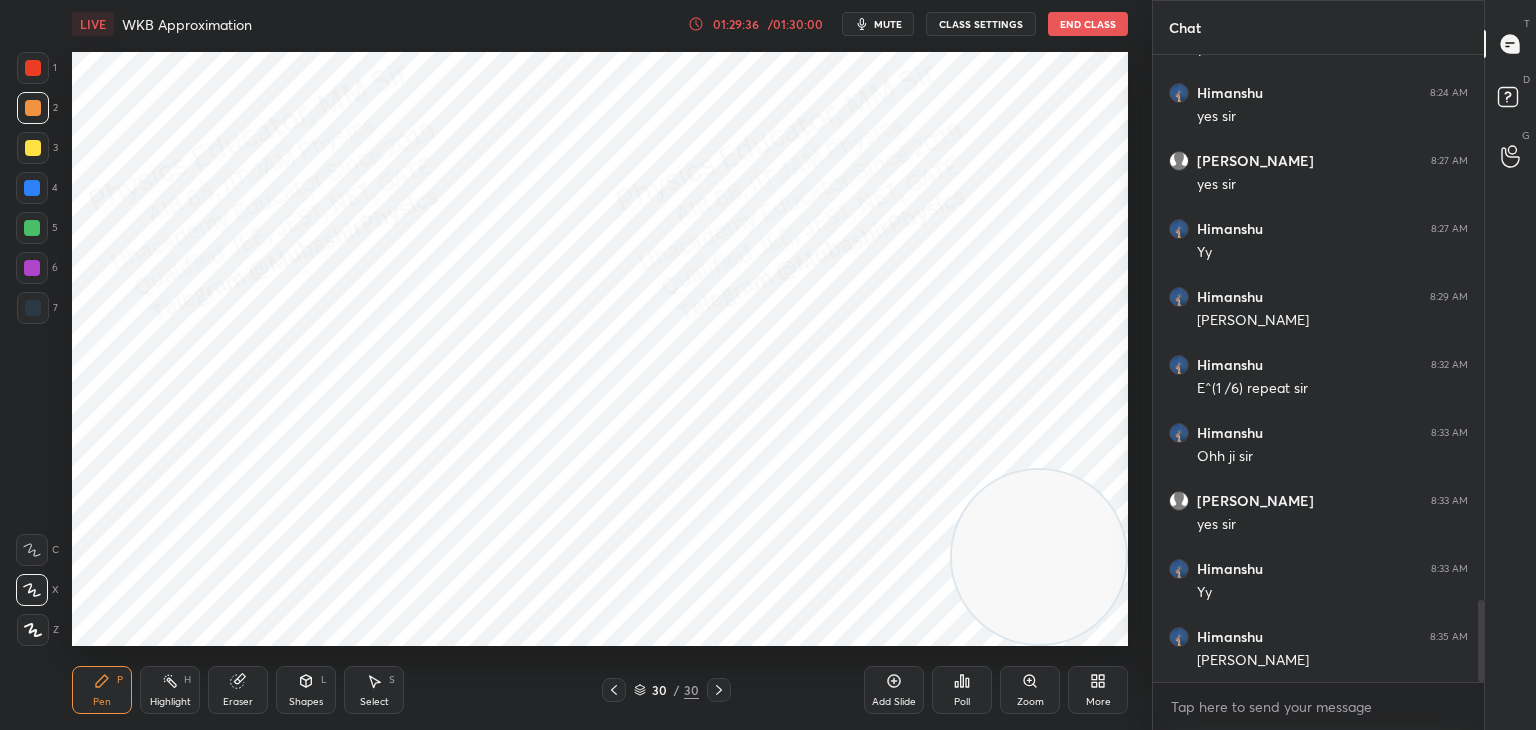 drag, startPoint x: 377, startPoint y: 689, endPoint x: 365, endPoint y: 689, distance: 12 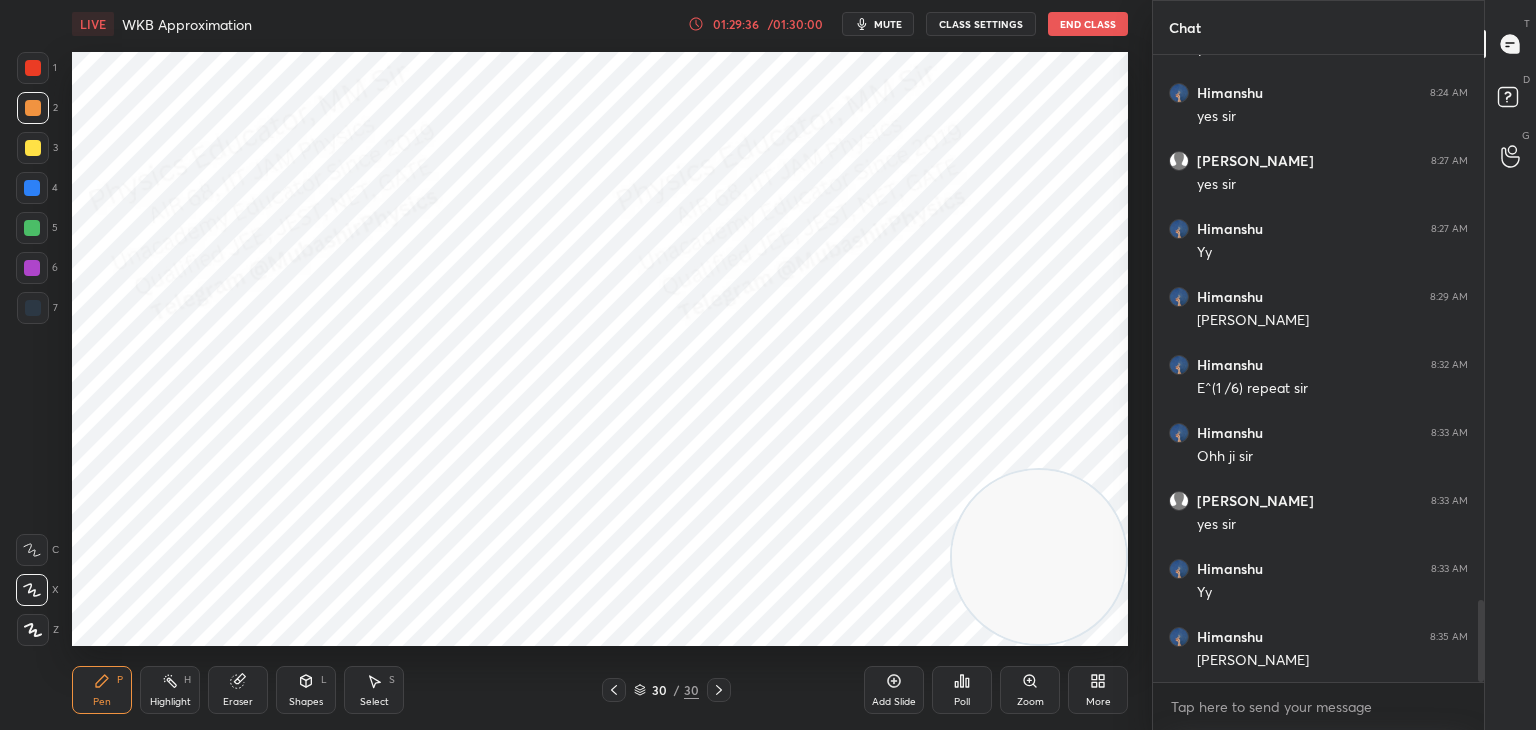 click on "Select S" at bounding box center [374, 690] 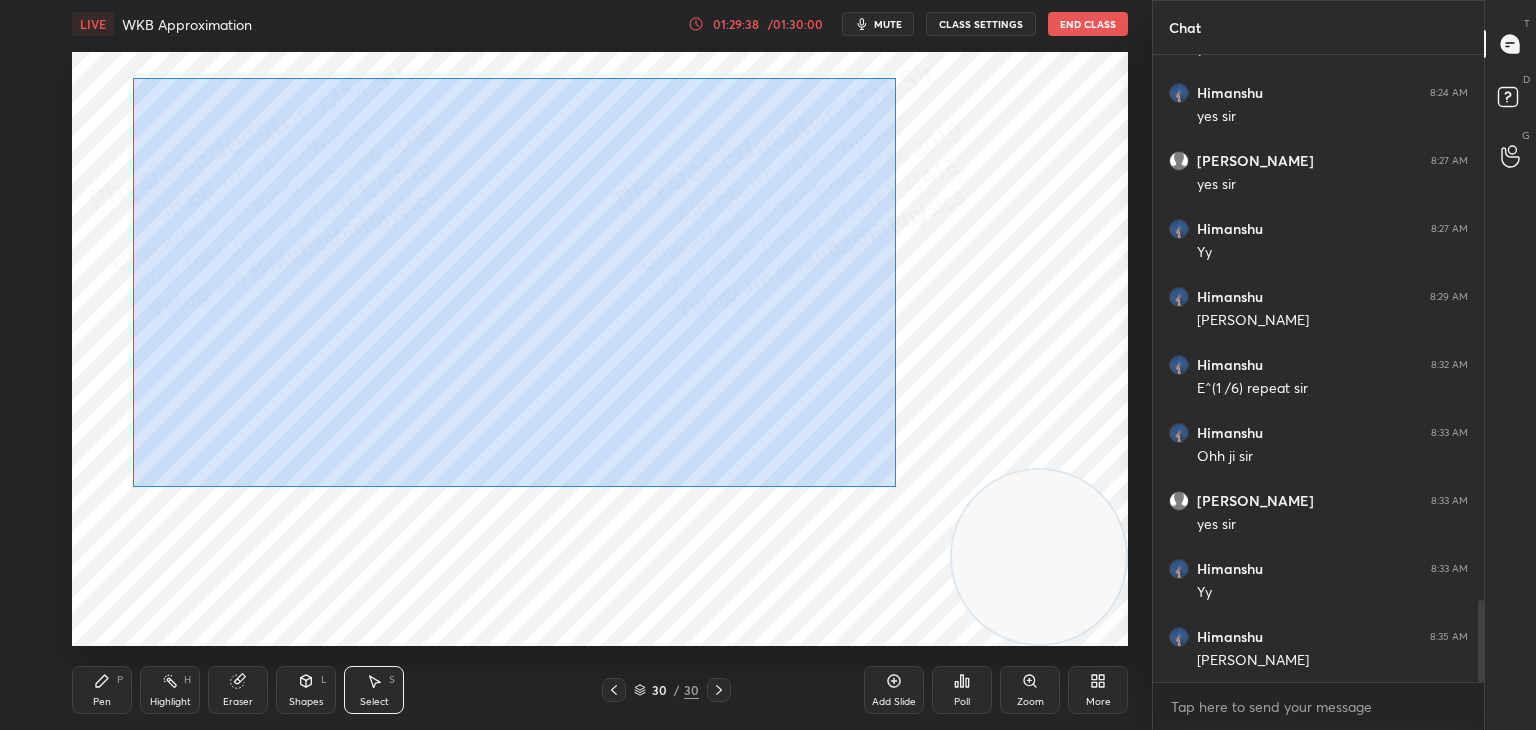drag, startPoint x: 133, startPoint y: 79, endPoint x: 848, endPoint y: 447, distance: 804.1449 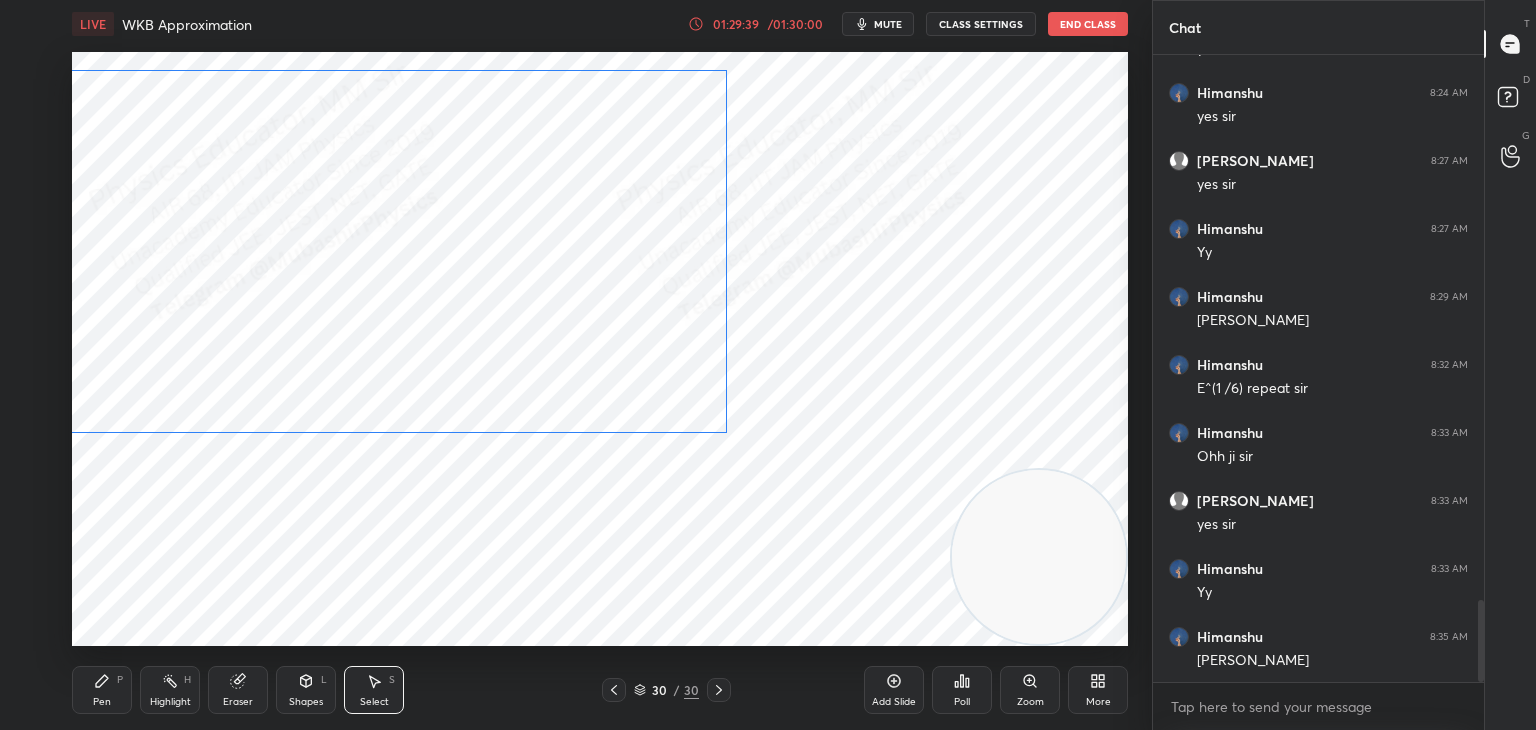 drag, startPoint x: 544, startPoint y: 319, endPoint x: 529, endPoint y: 311, distance: 17 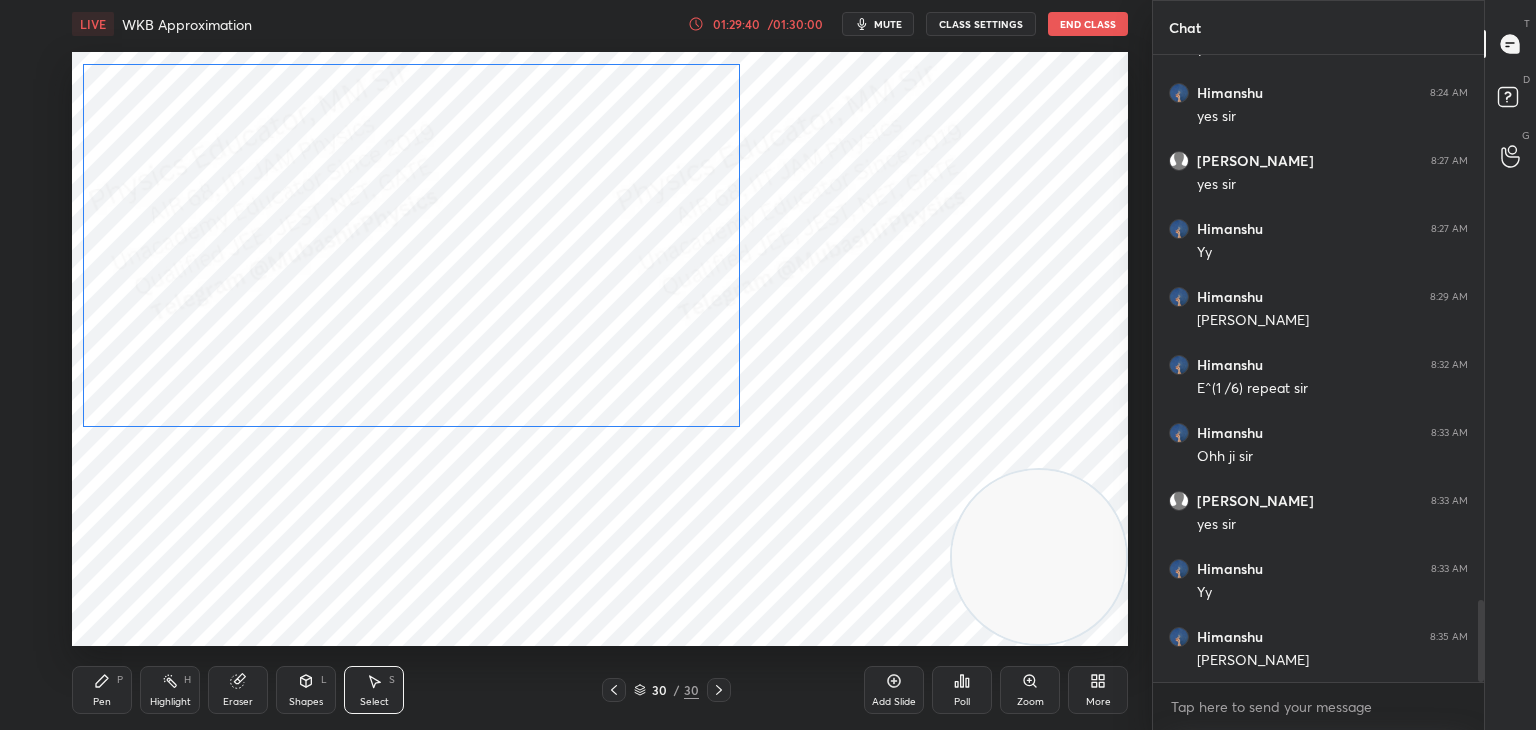 drag, startPoint x: 539, startPoint y: 309, endPoint x: 563, endPoint y: 299, distance: 26 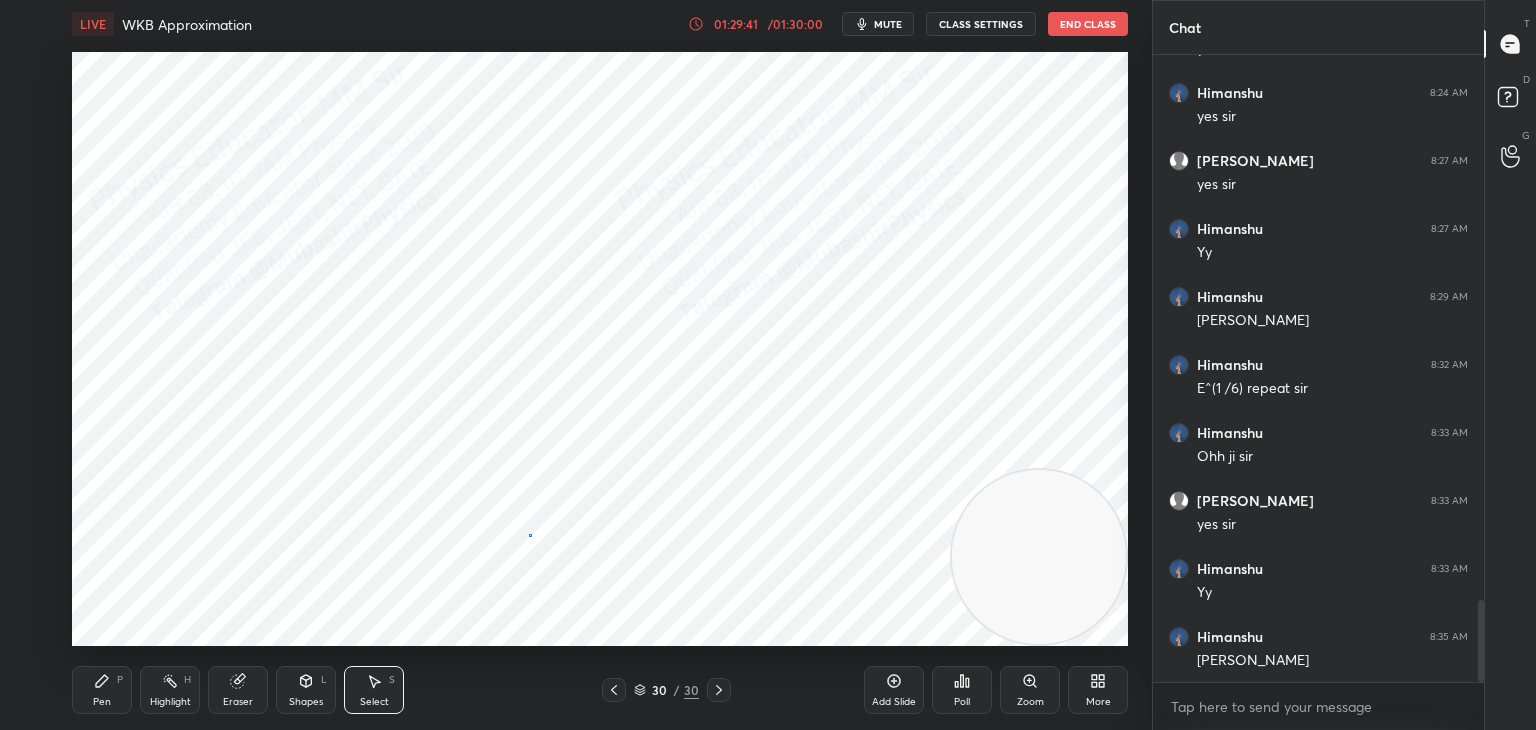 click on "0 ° Undo Copy Paste here Duplicate Duplicate to new slide Delete" at bounding box center (600, 349) 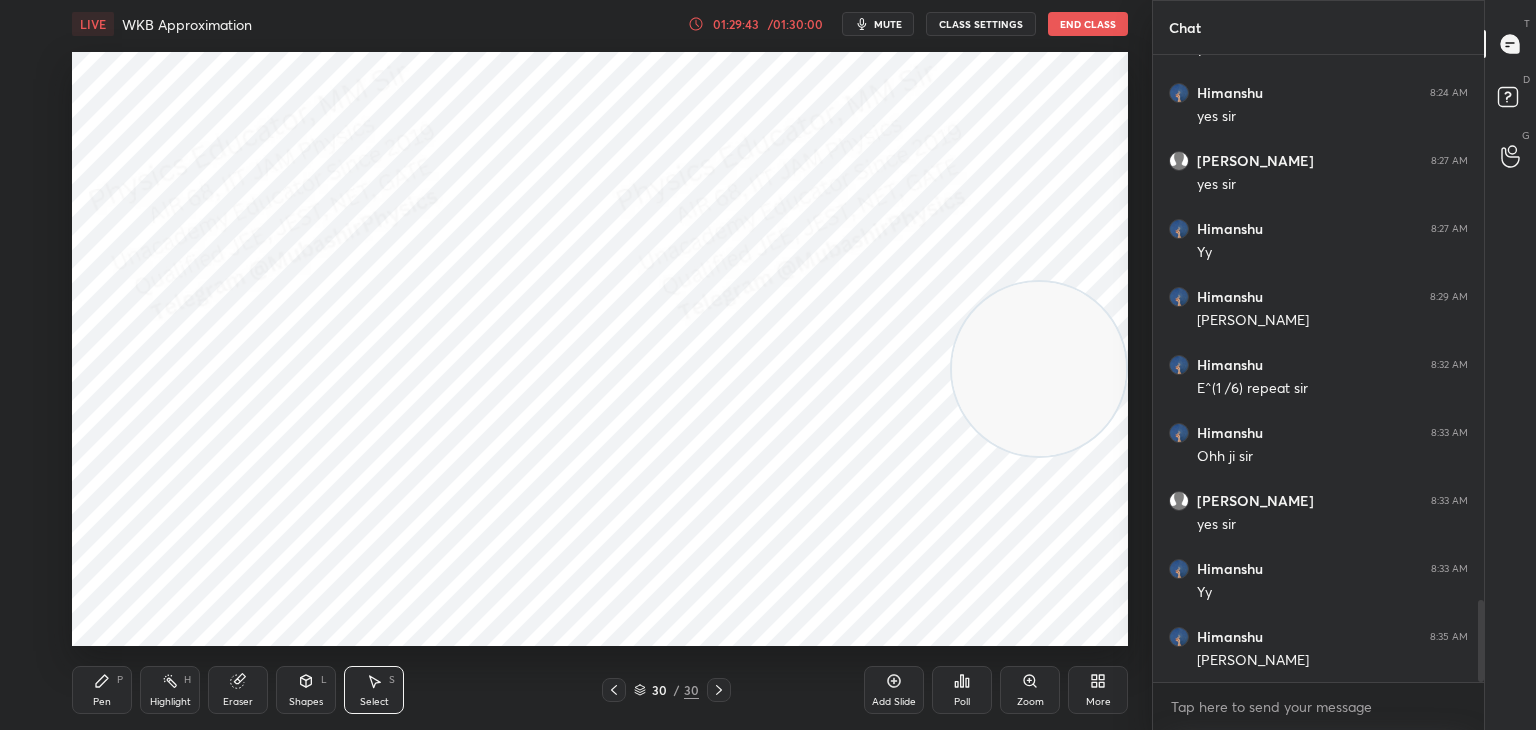 drag, startPoint x: 1083, startPoint y: 377, endPoint x: 924, endPoint y: 222, distance: 222.04955 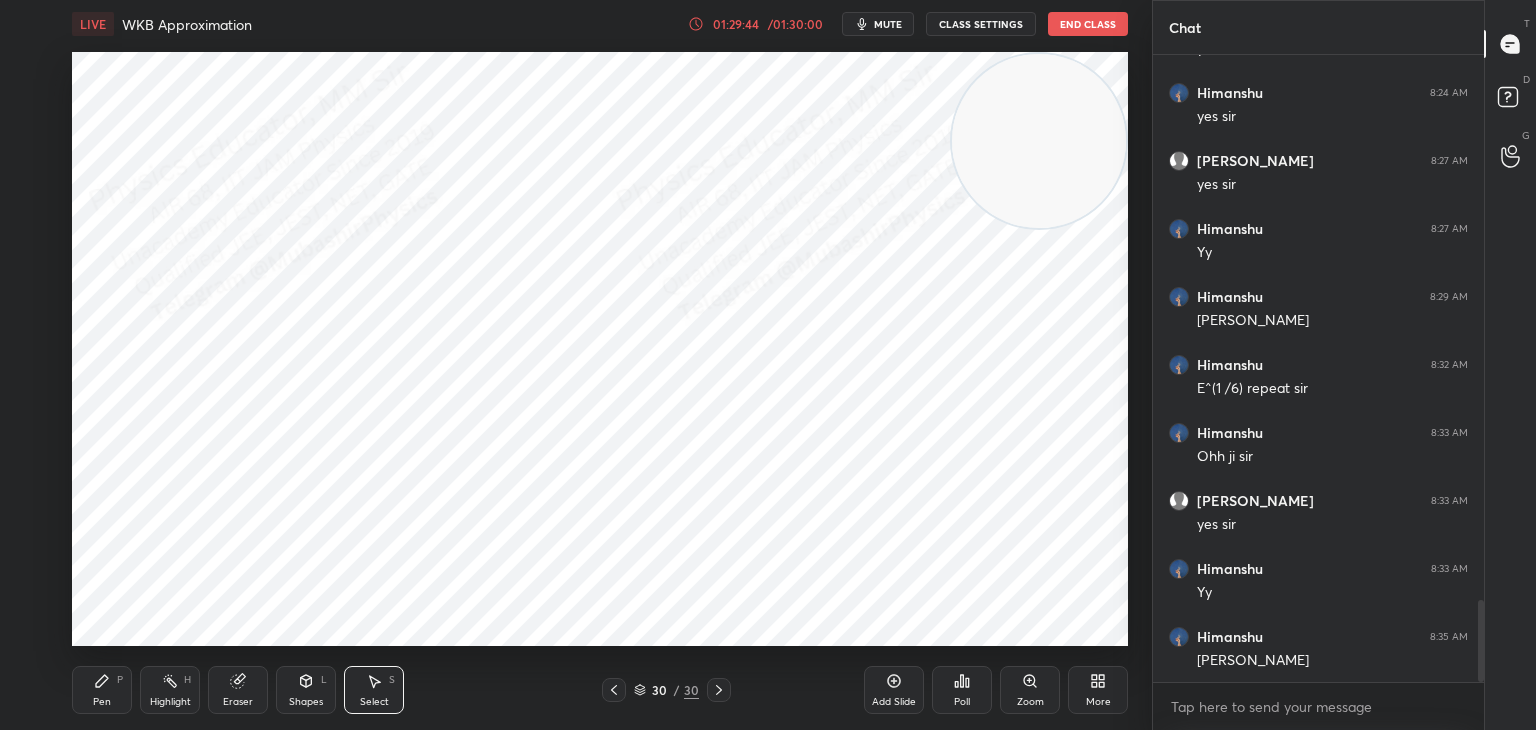 click 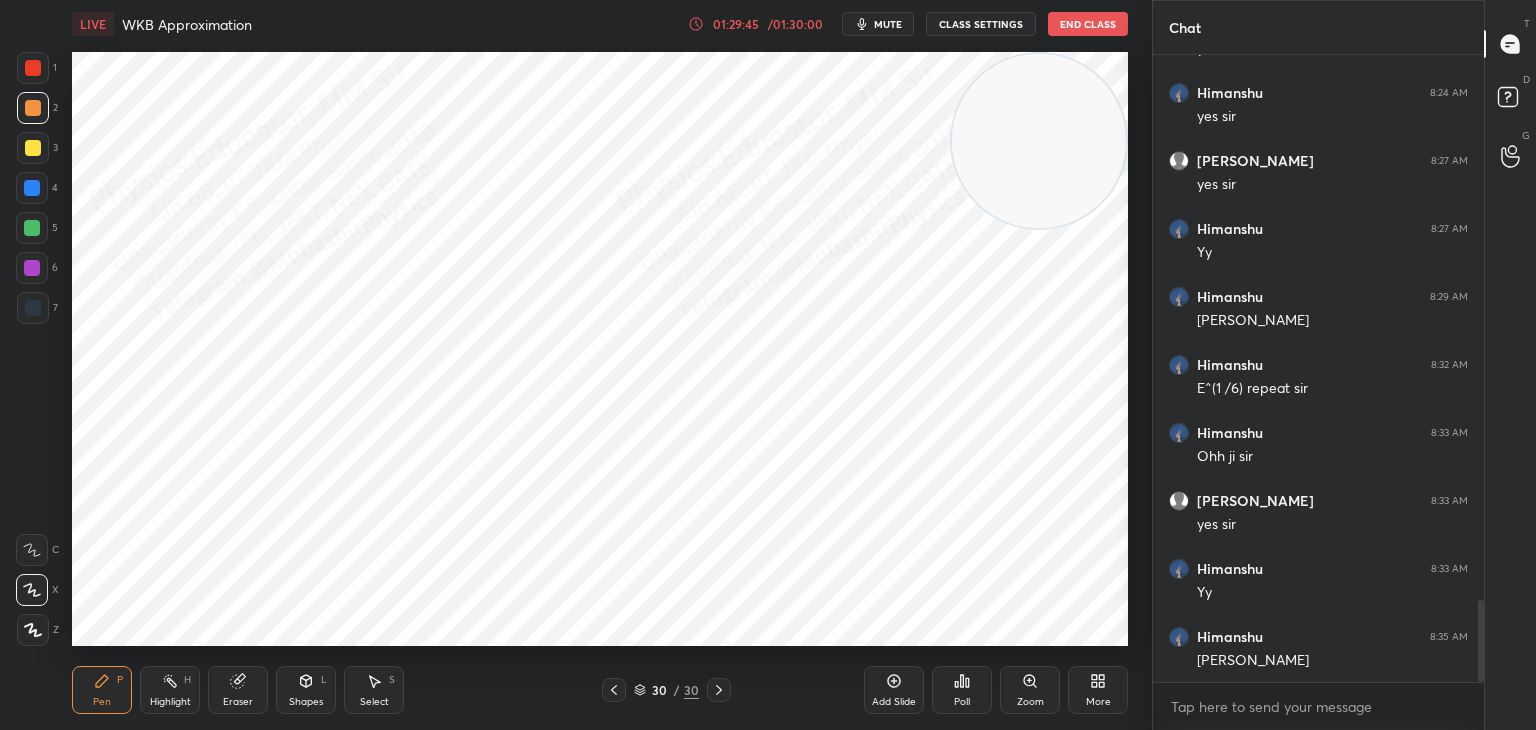 click at bounding box center [32, 188] 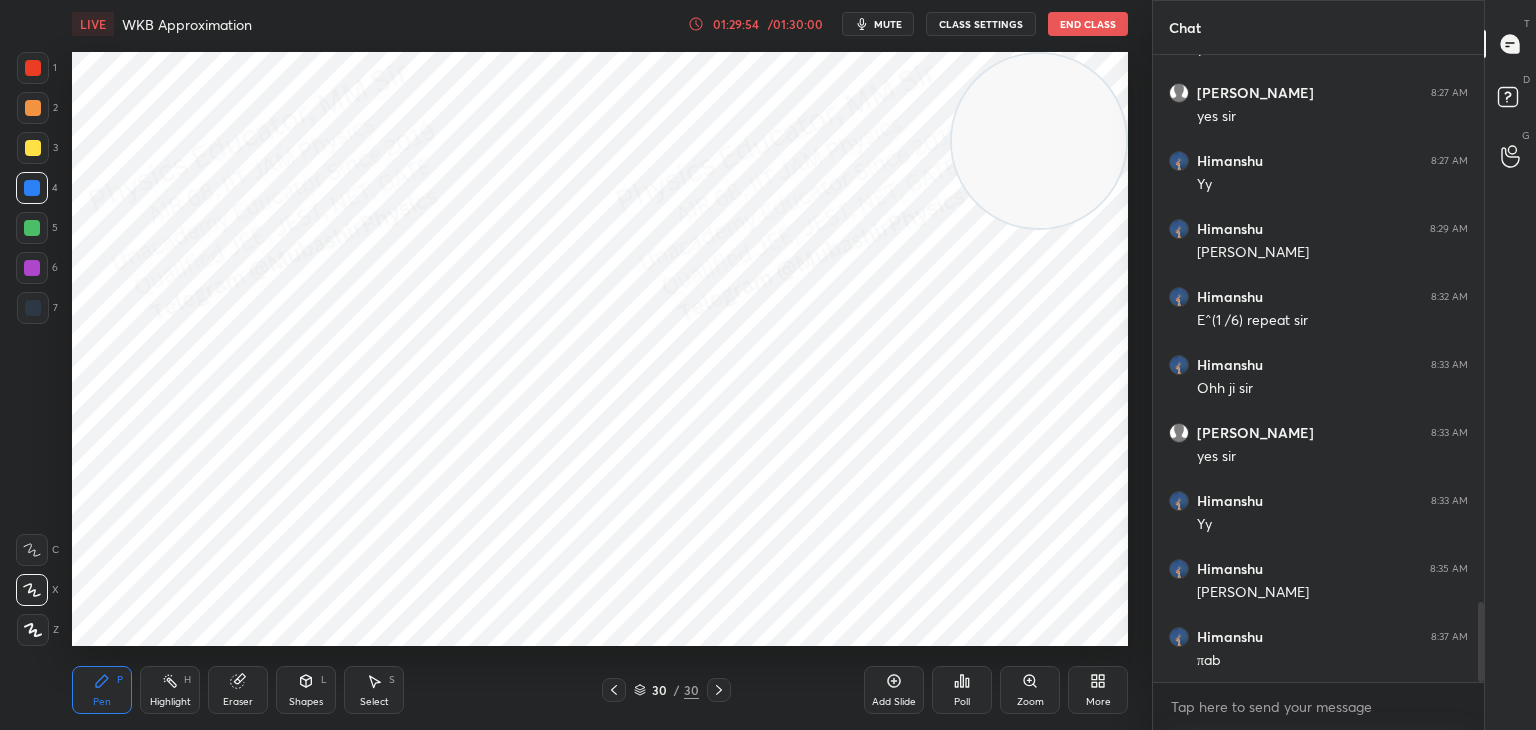 scroll, scrollTop: 4292, scrollLeft: 0, axis: vertical 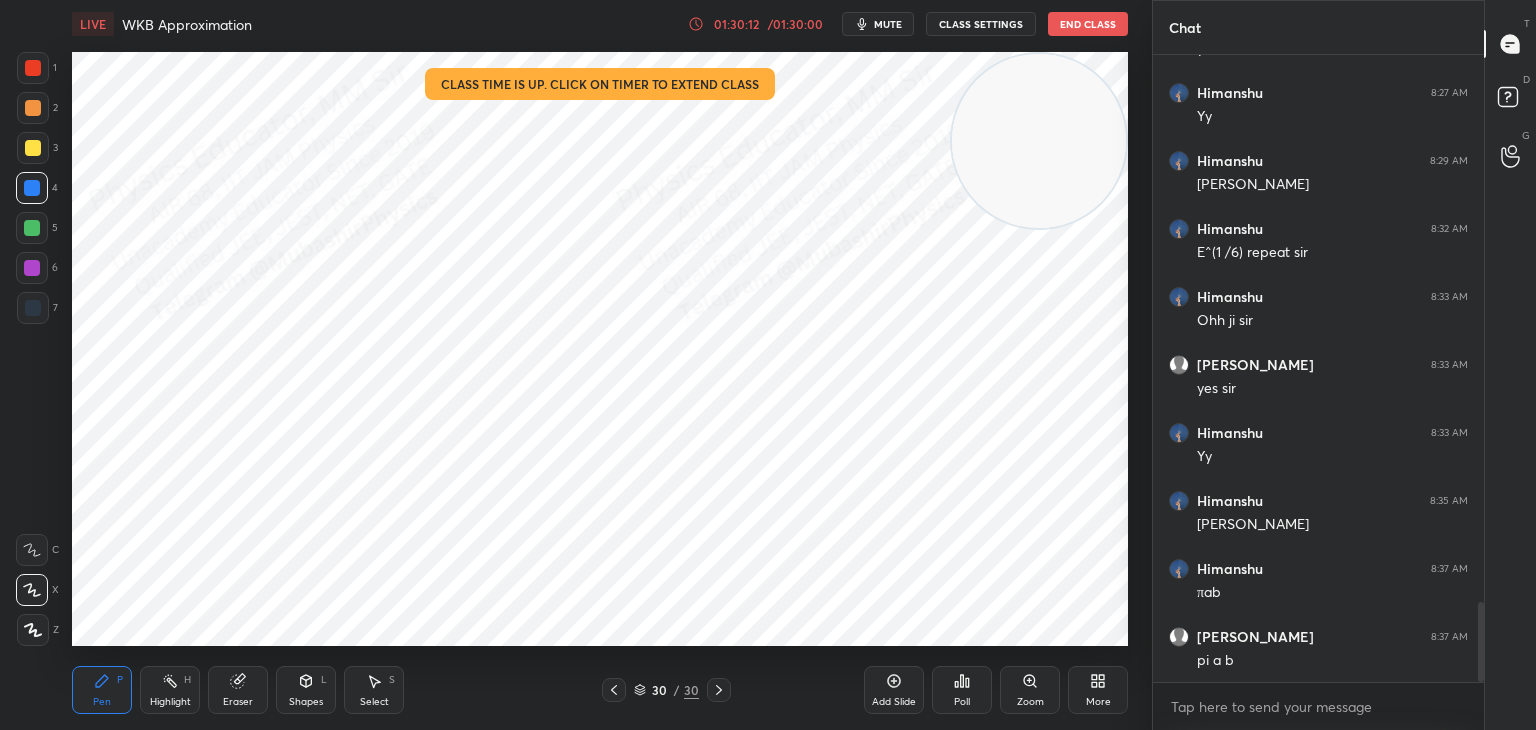 click on "More" at bounding box center [1098, 690] 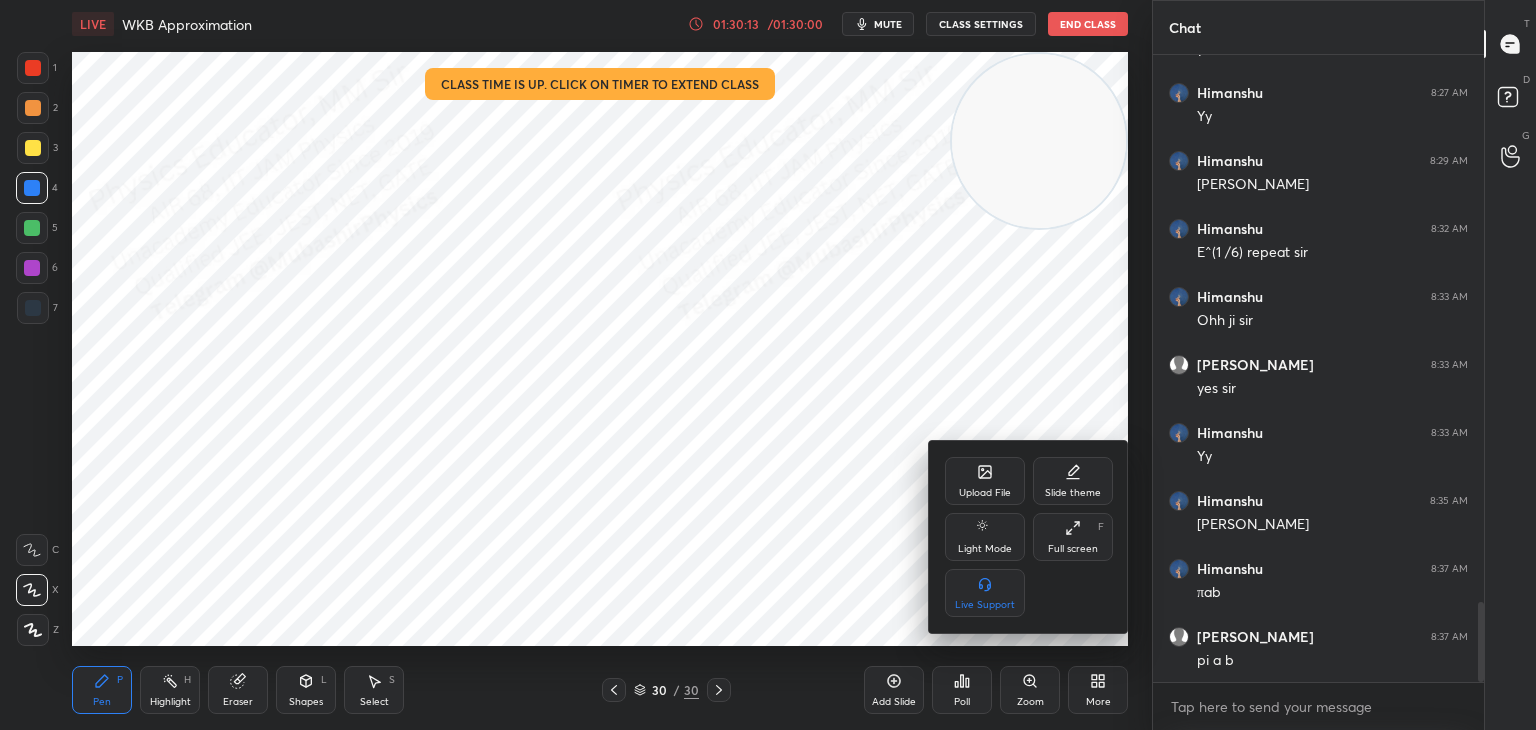 click on "Upload File" at bounding box center (985, 493) 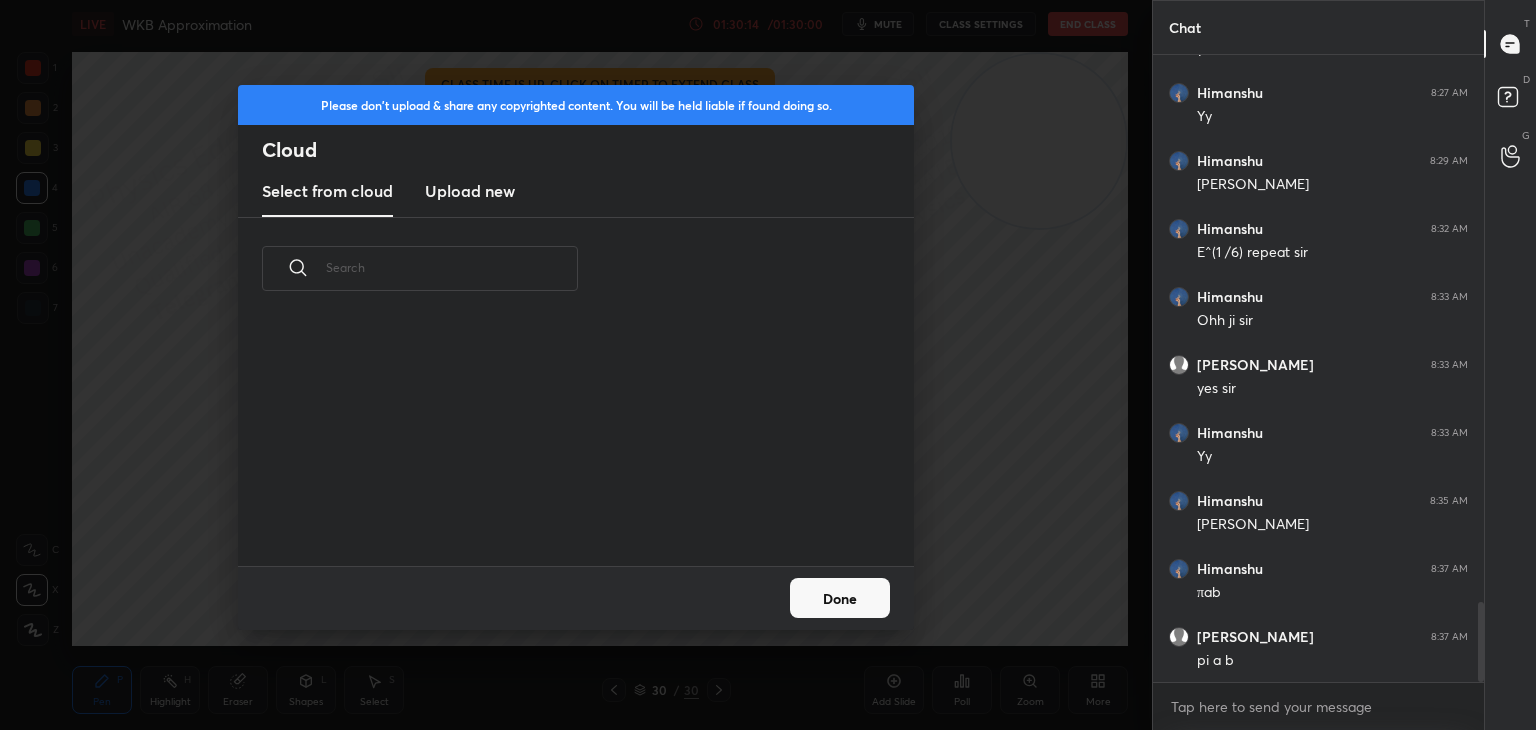 scroll, scrollTop: 5, scrollLeft: 10, axis: both 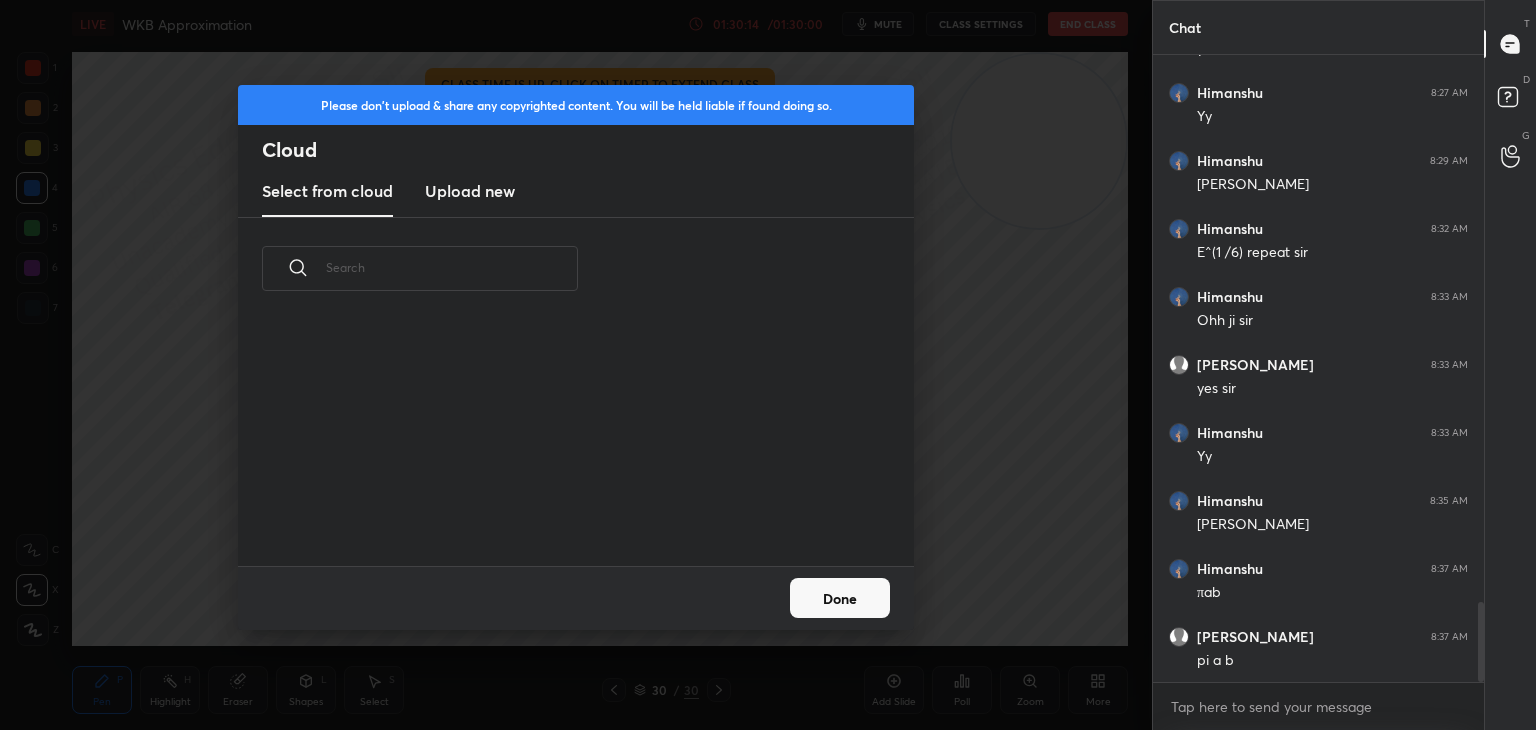 click on "Upload new" at bounding box center (470, 191) 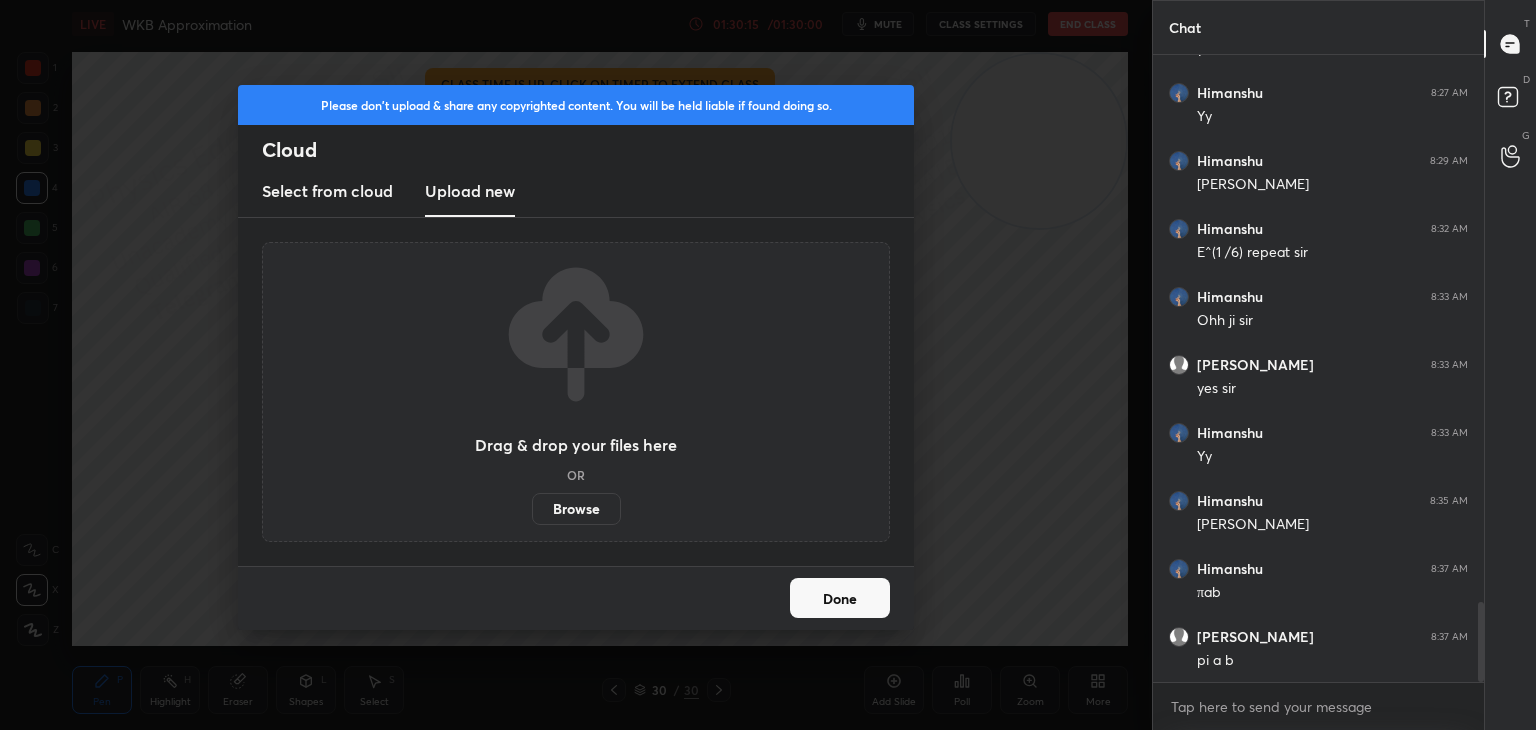 click on "Browse" at bounding box center [576, 509] 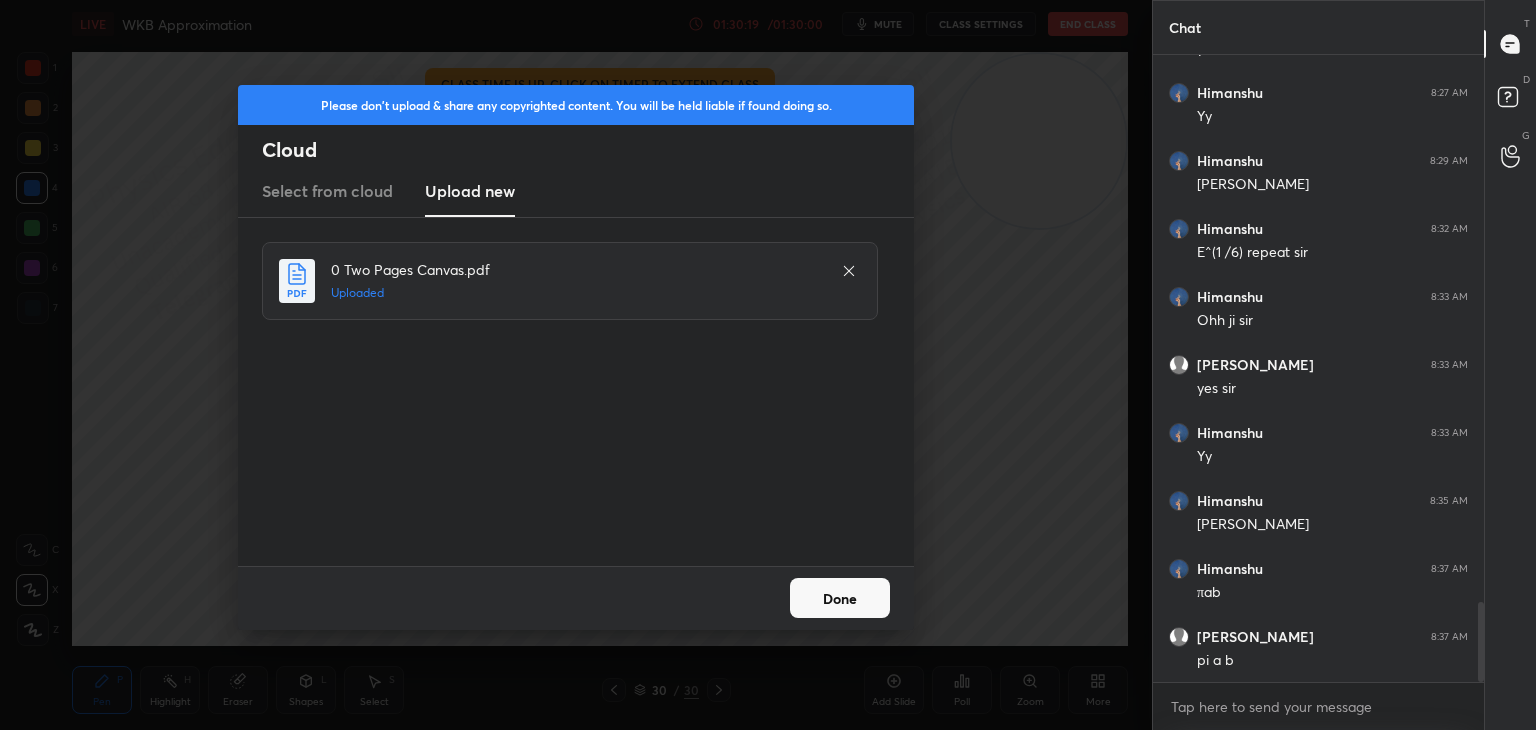 click on "Done" at bounding box center [840, 598] 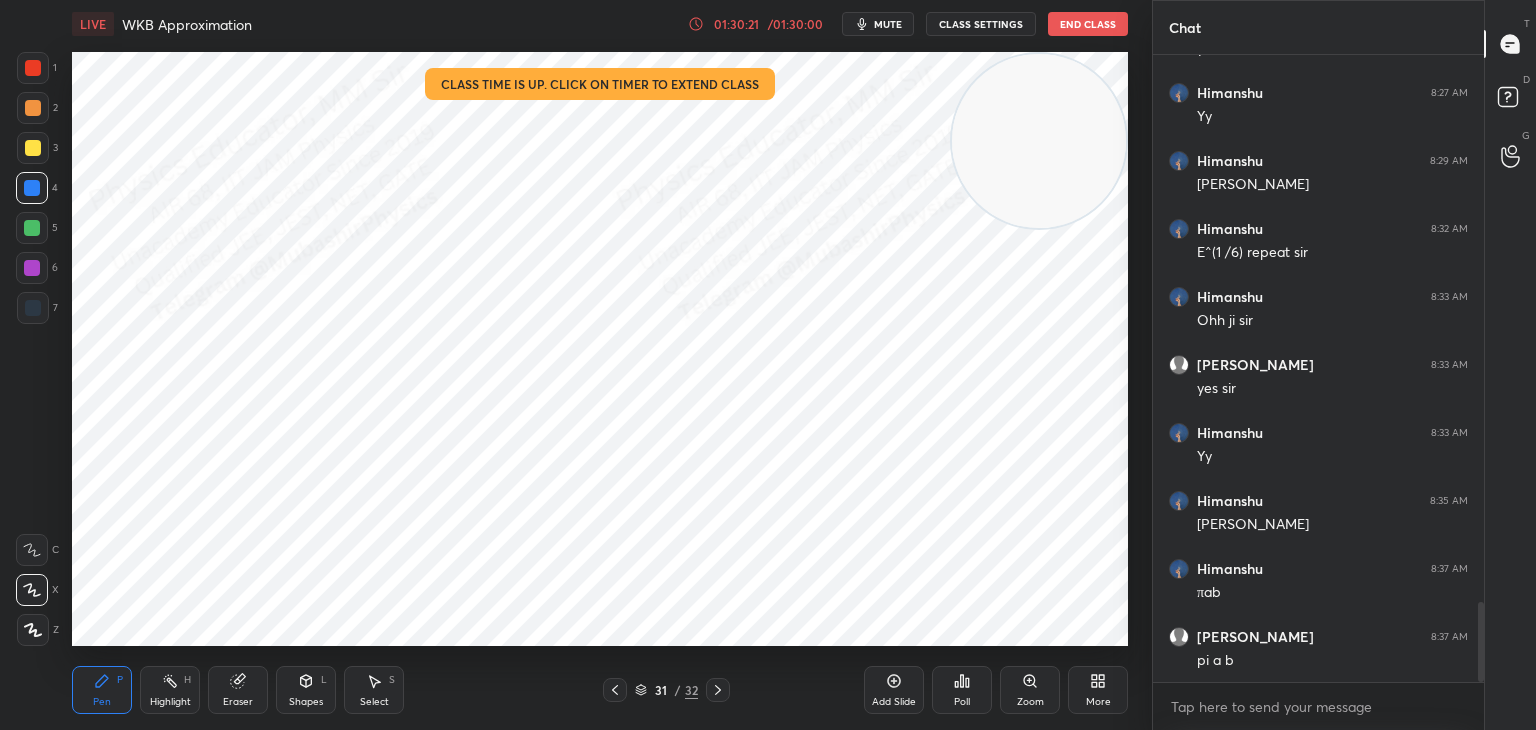 click at bounding box center [32, 268] 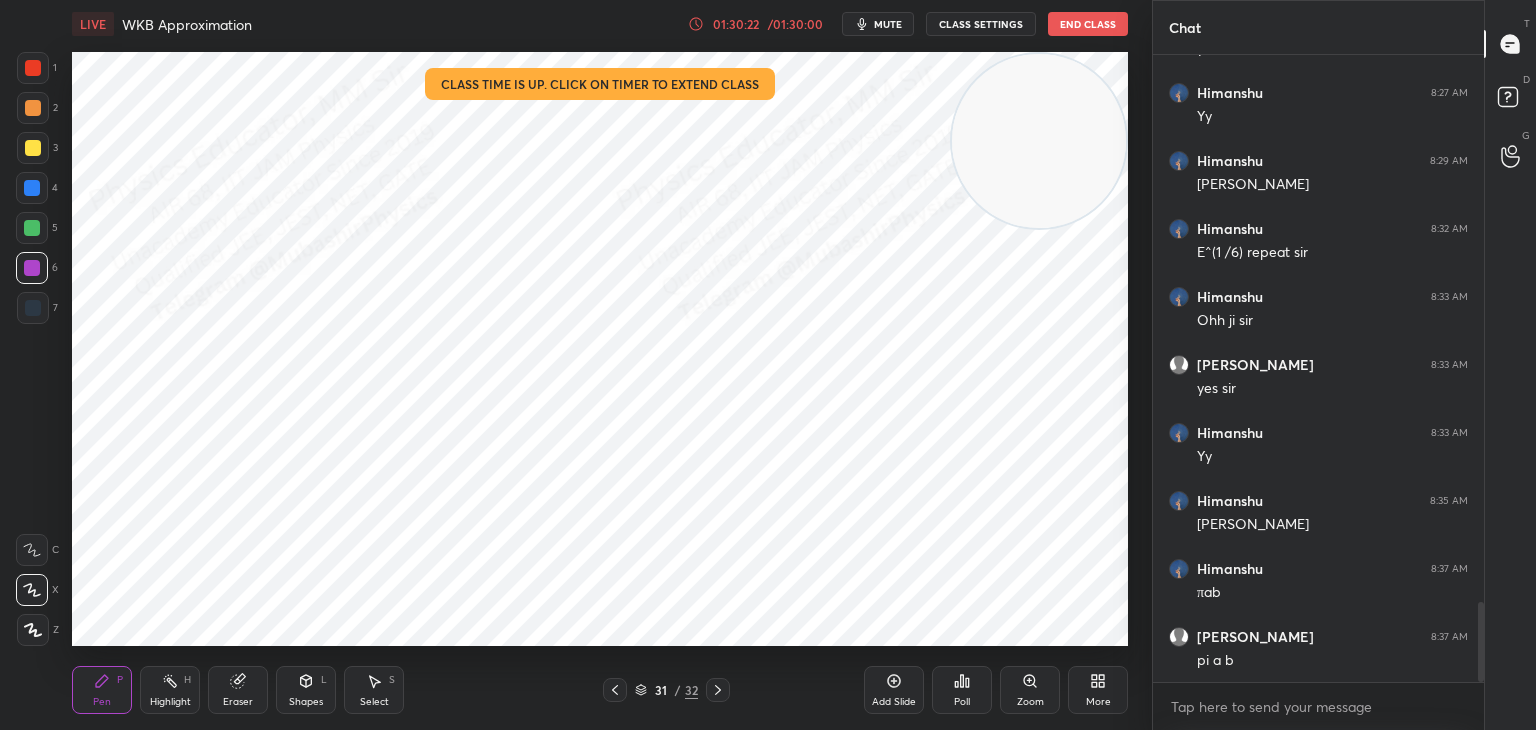 click 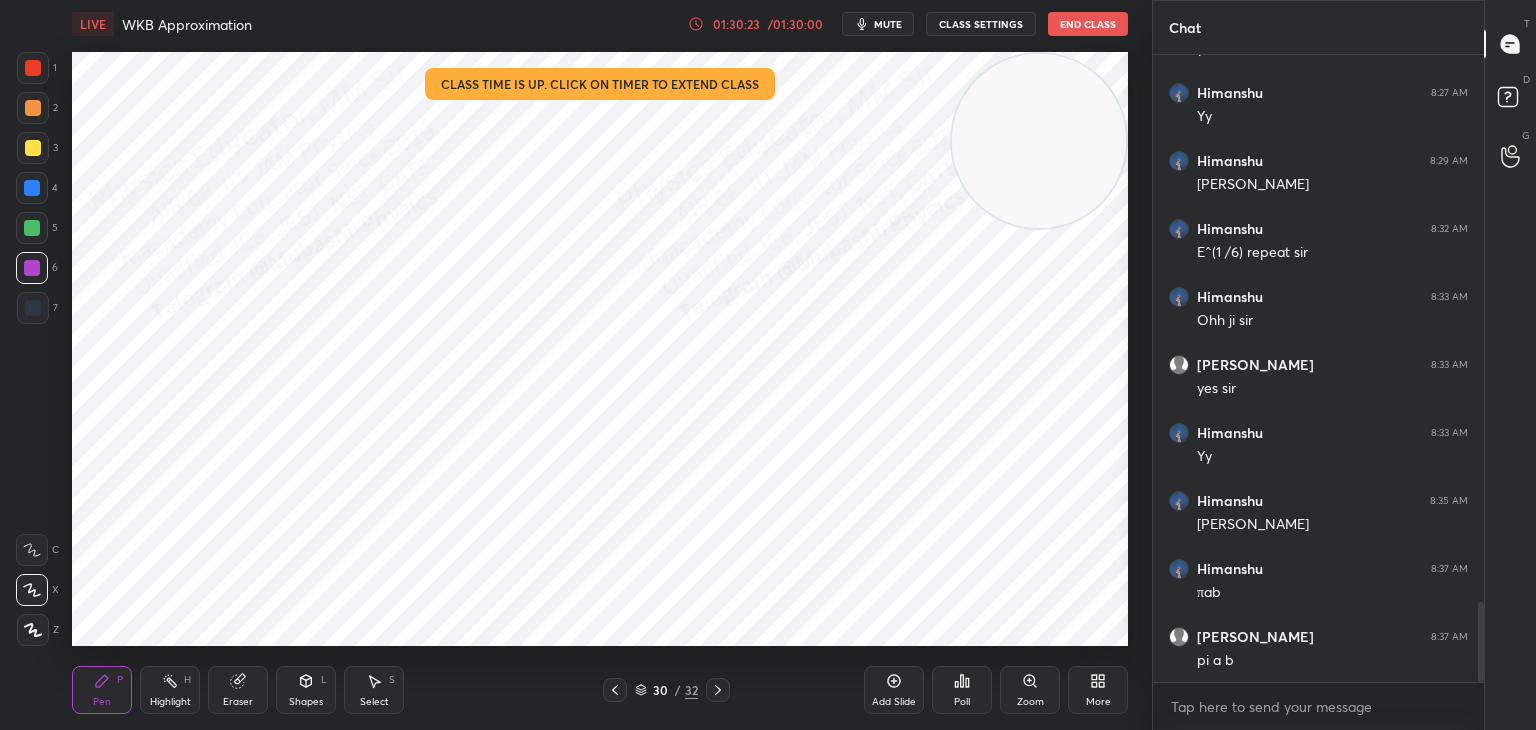 drag, startPoint x: 716, startPoint y: 695, endPoint x: 713, endPoint y: 683, distance: 12.369317 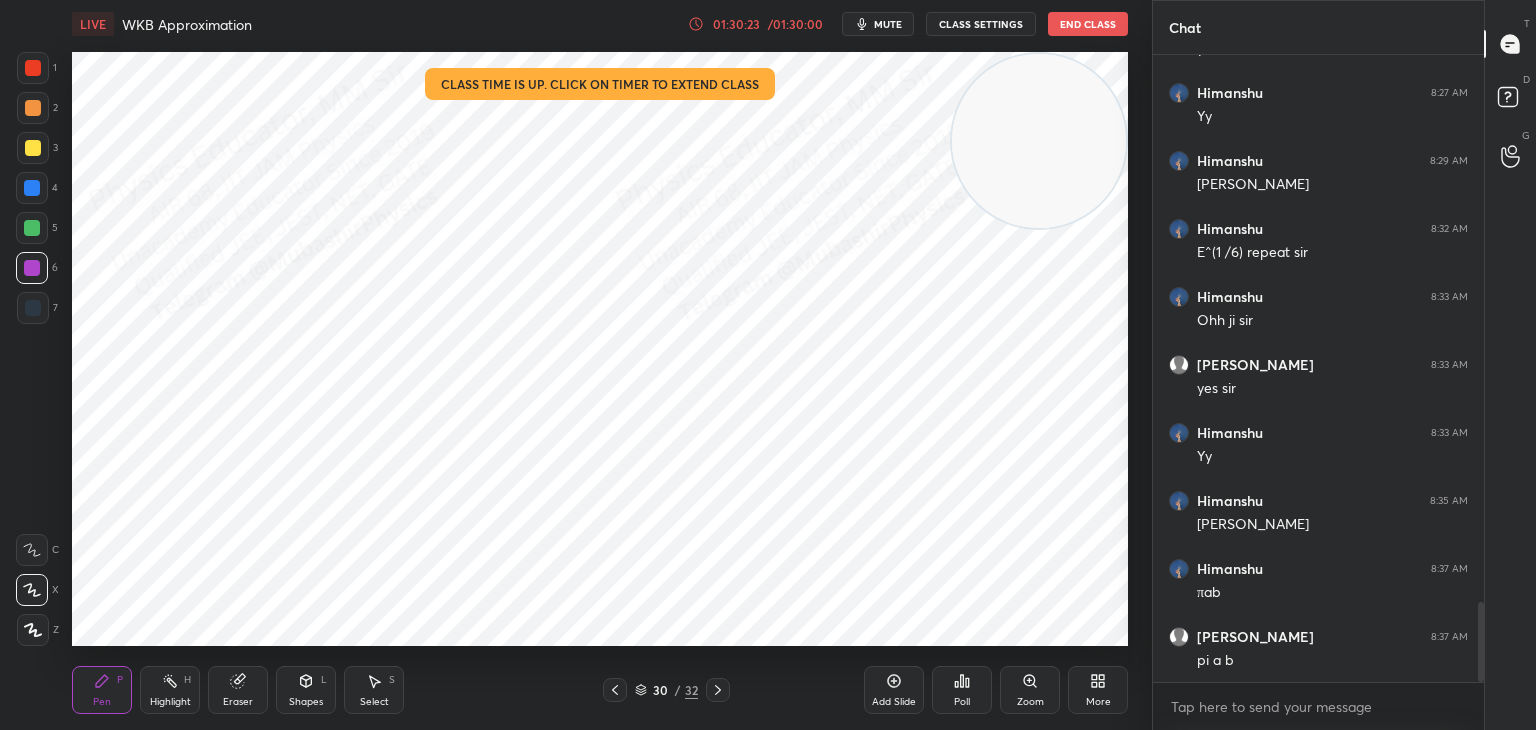 click 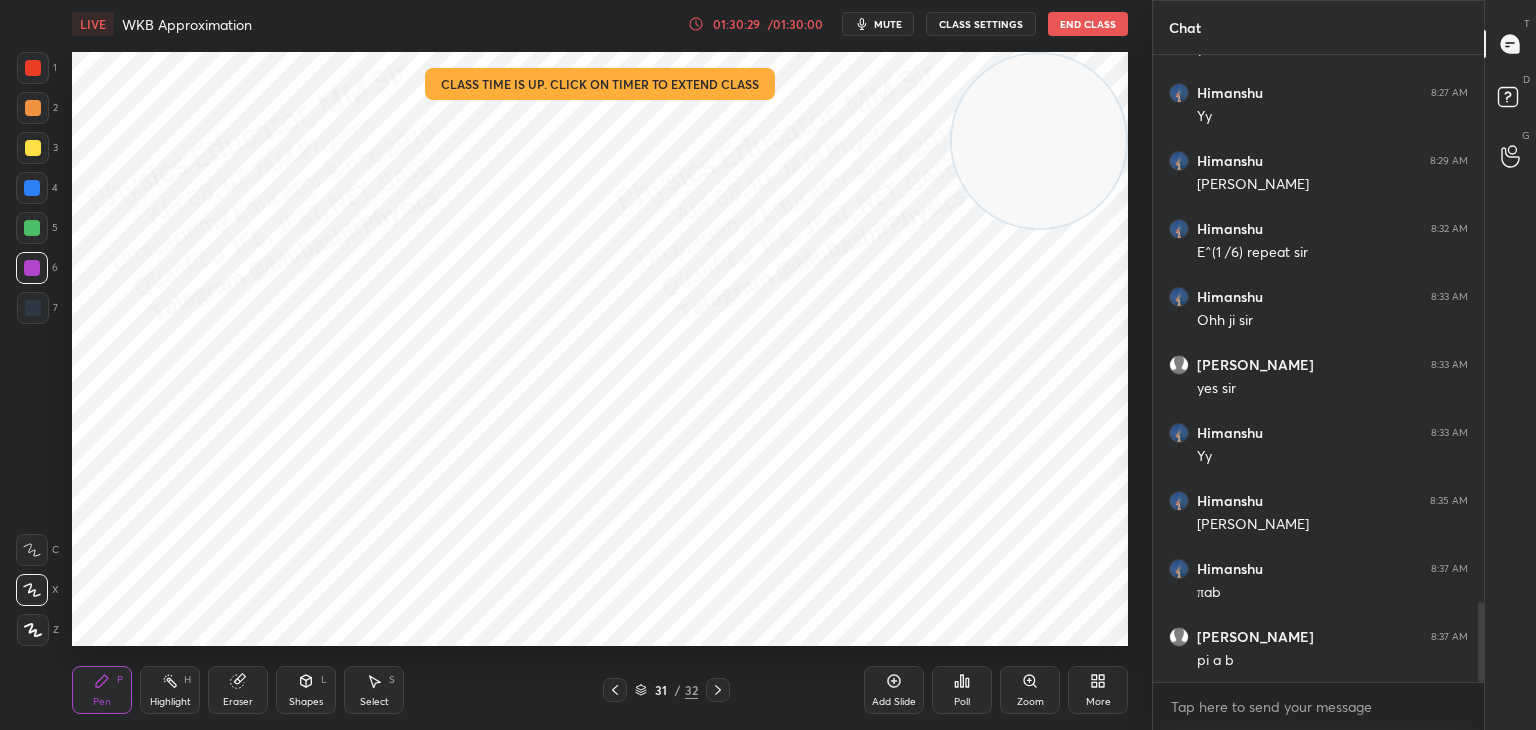 drag, startPoint x: 32, startPoint y: 186, endPoint x: 59, endPoint y: 206, distance: 33.600594 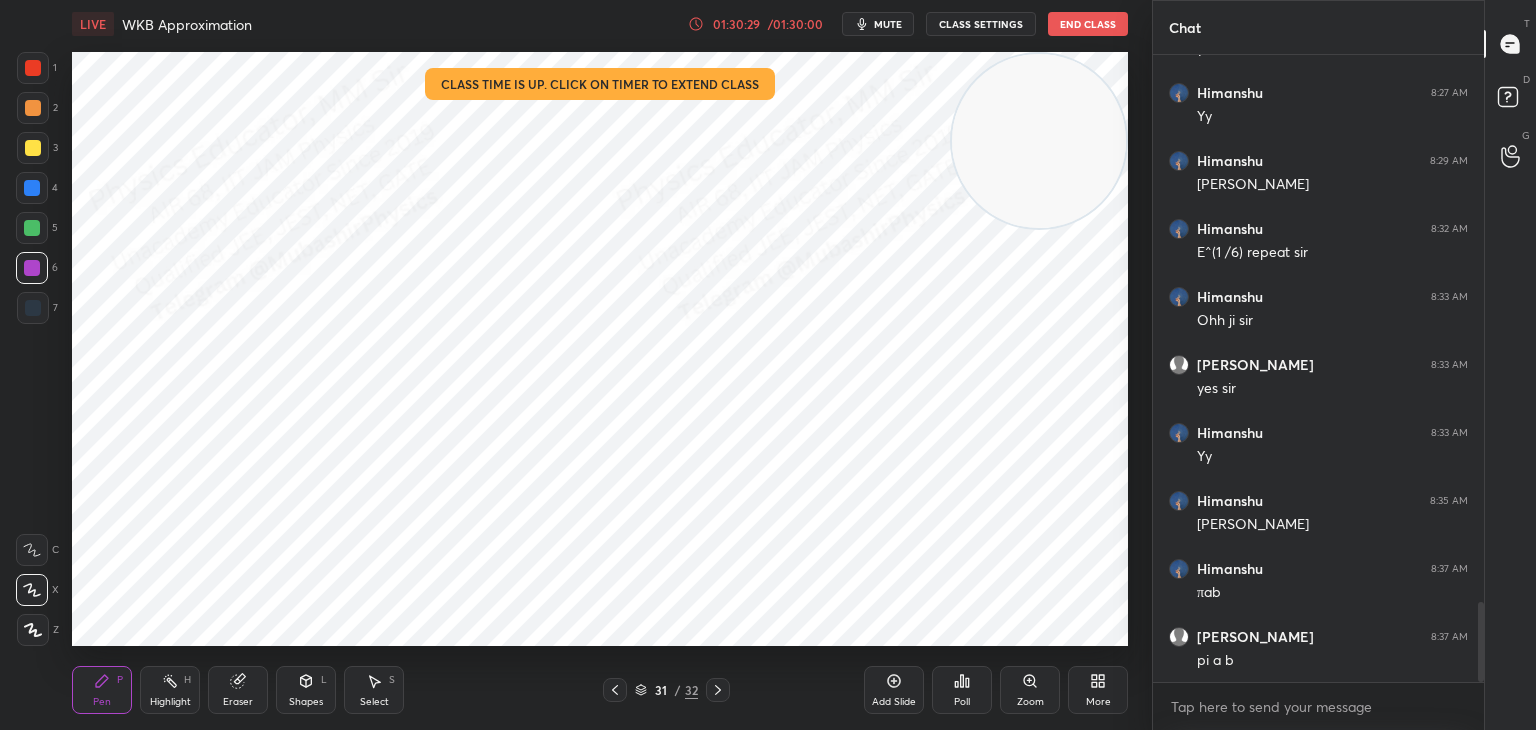 click at bounding box center (32, 188) 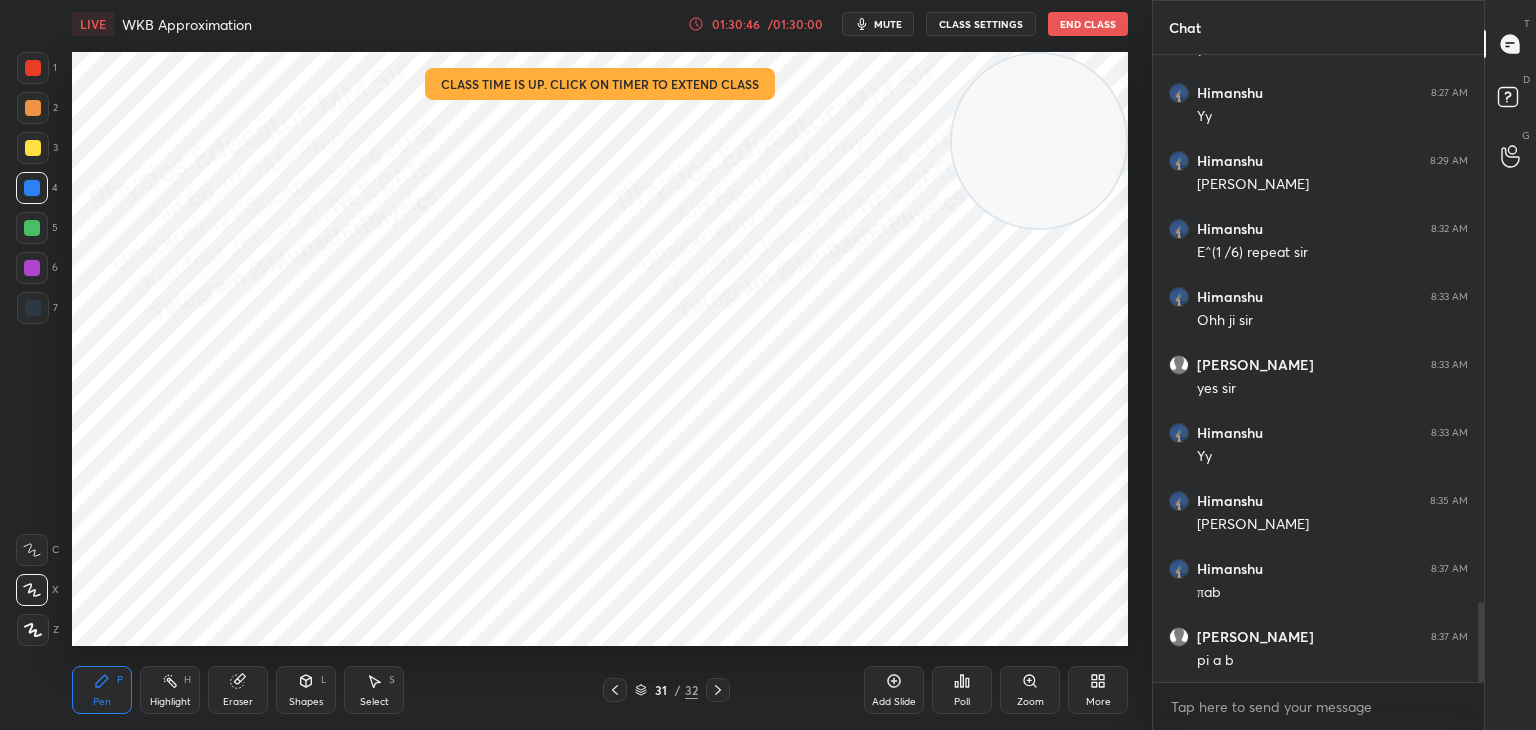 drag, startPoint x: 185, startPoint y: 691, endPoint x: 303, endPoint y: 685, distance: 118.15244 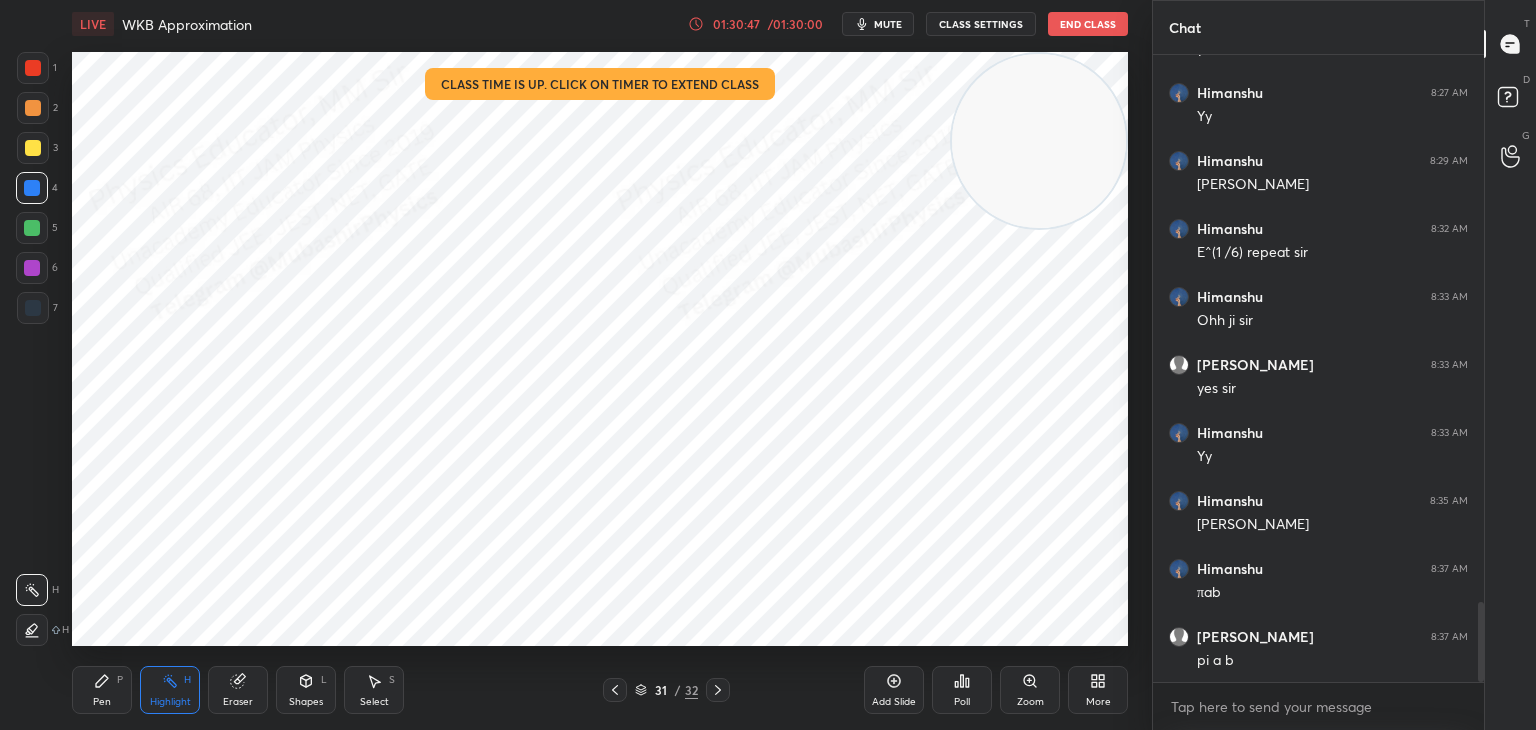 drag, startPoint x: 617, startPoint y: 695, endPoint x: 619, endPoint y: 685, distance: 10.198039 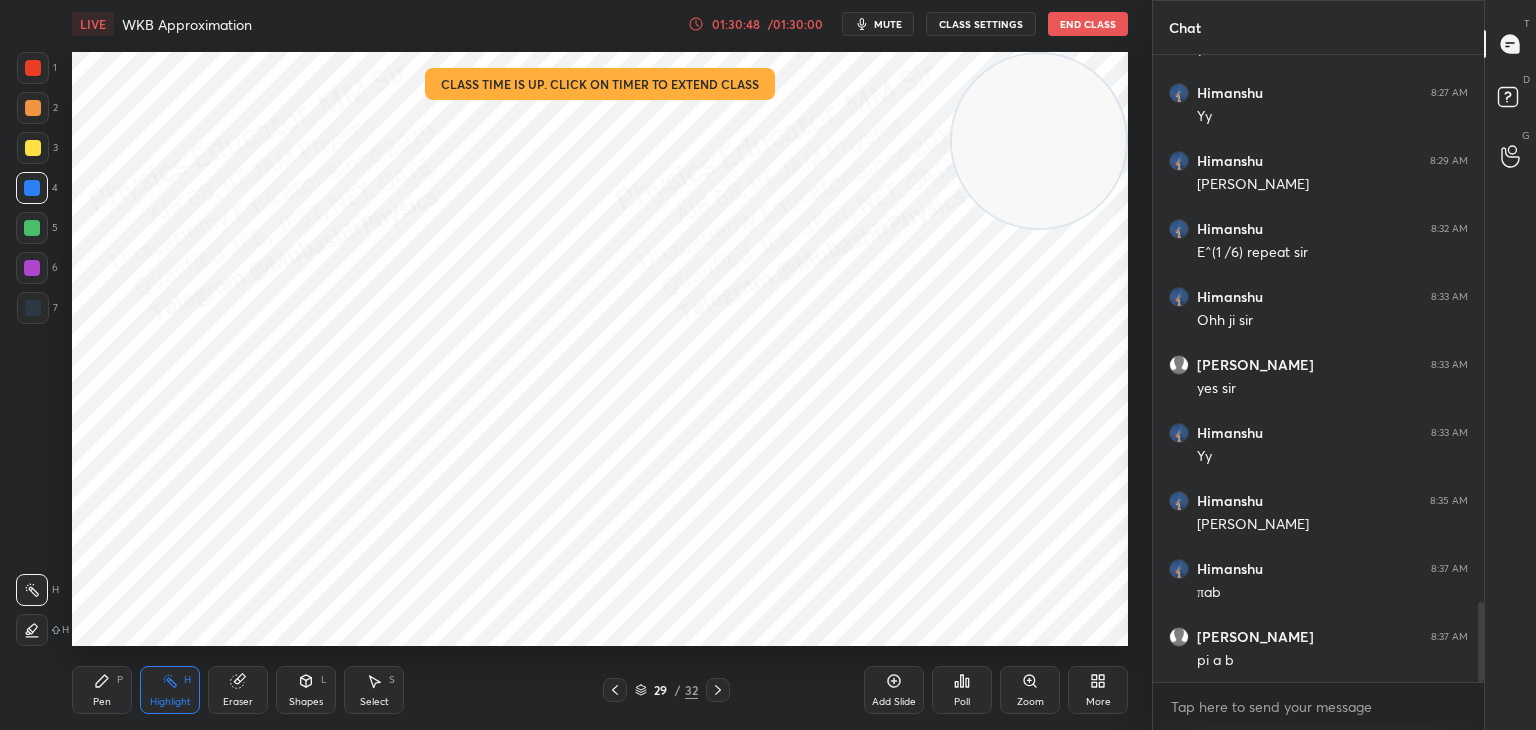 click at bounding box center (615, 690) 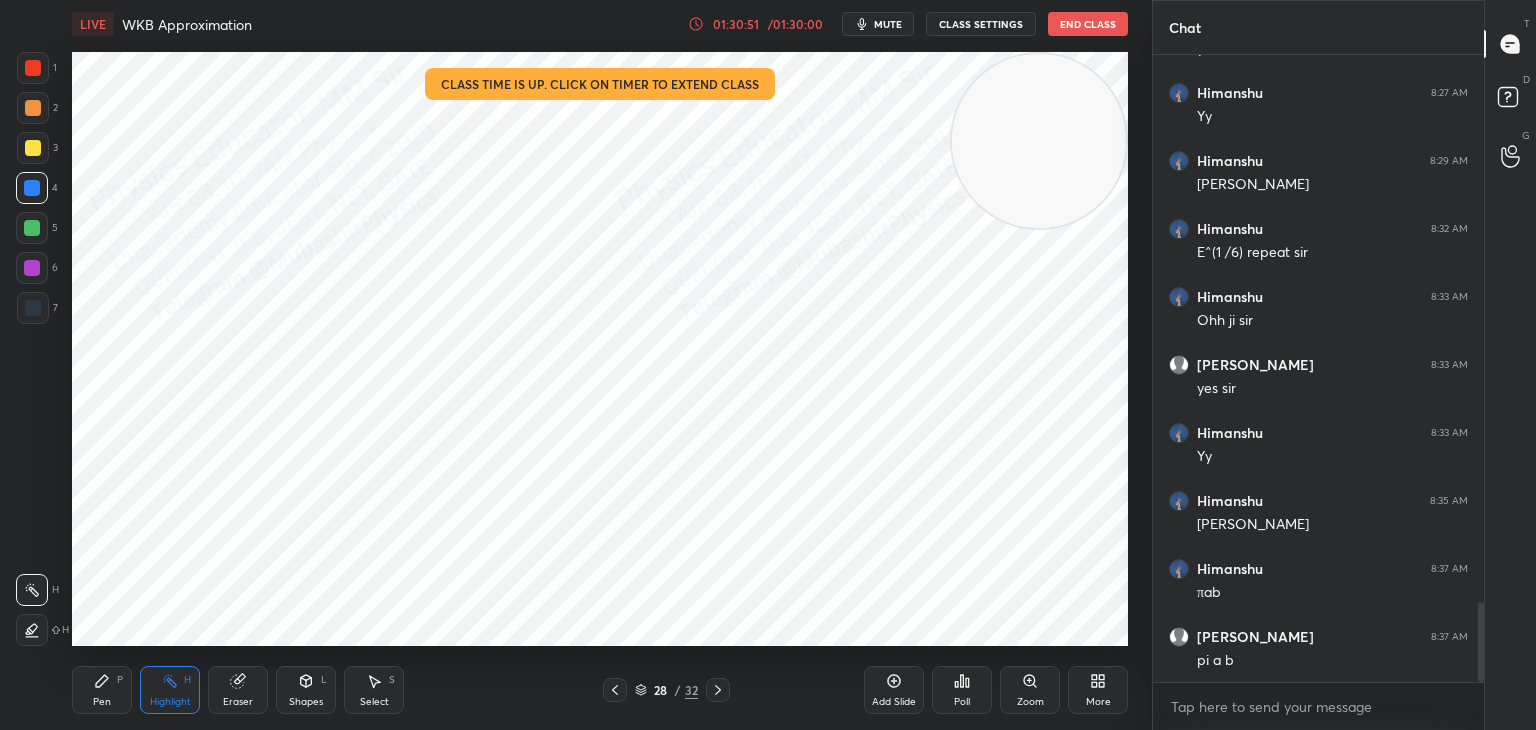 click 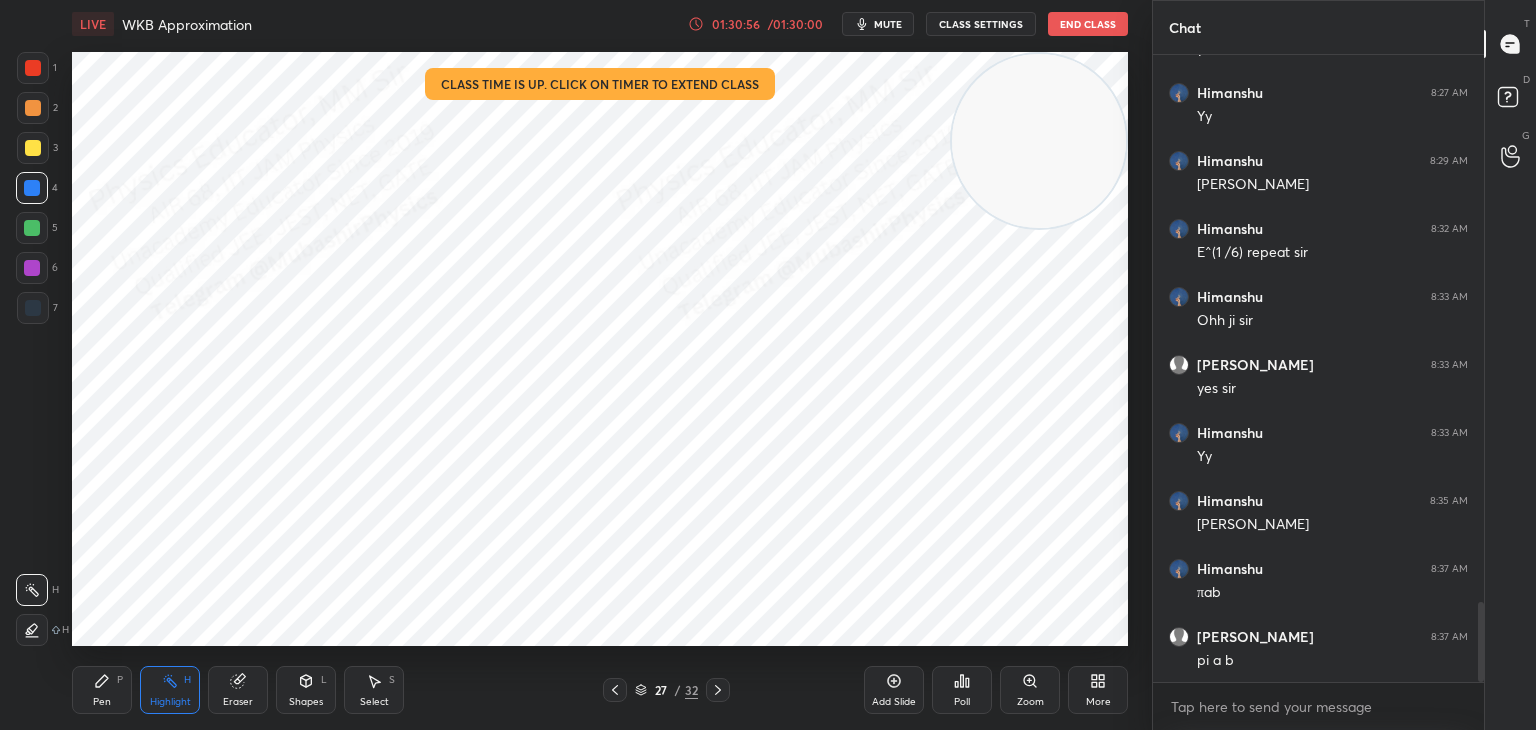 click 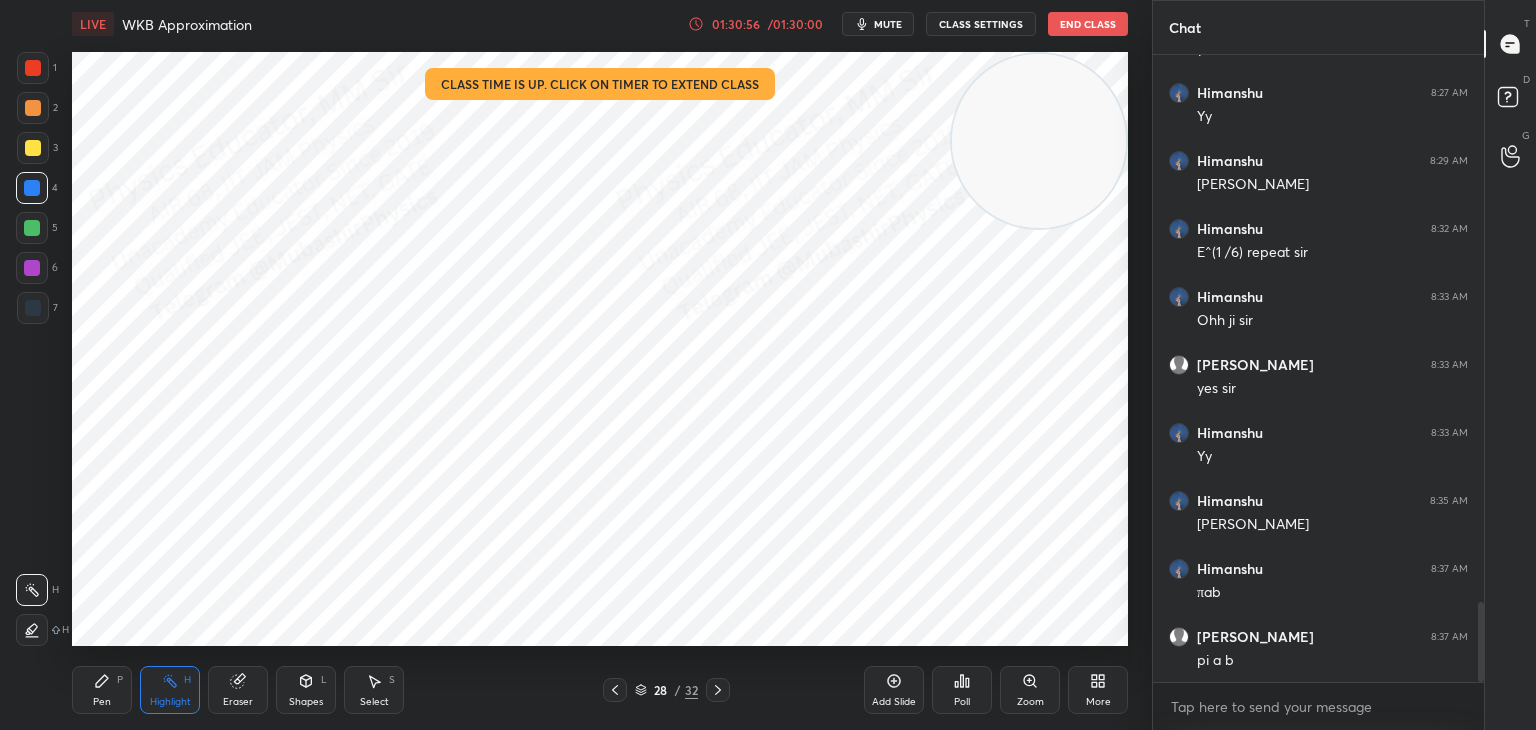 click 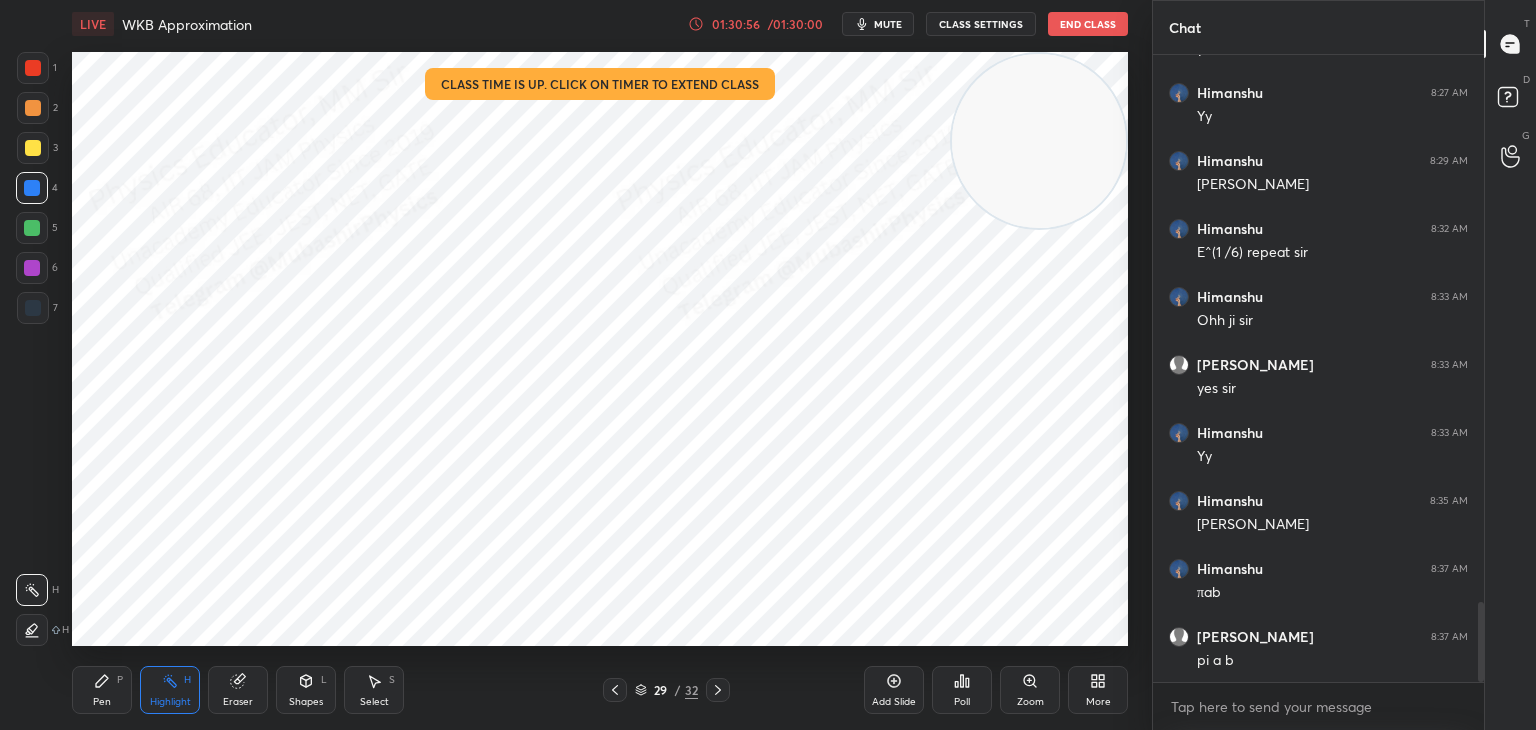 click 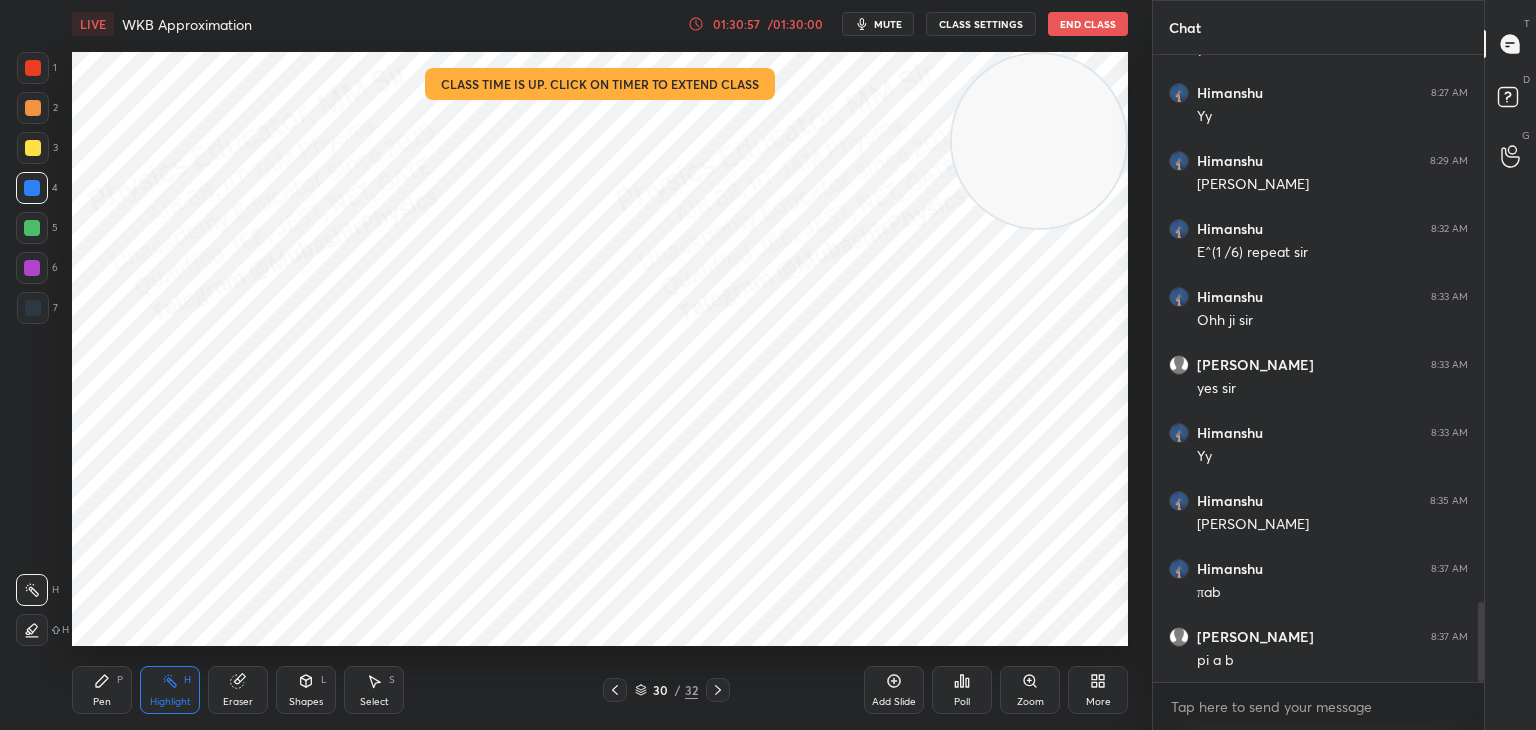 click 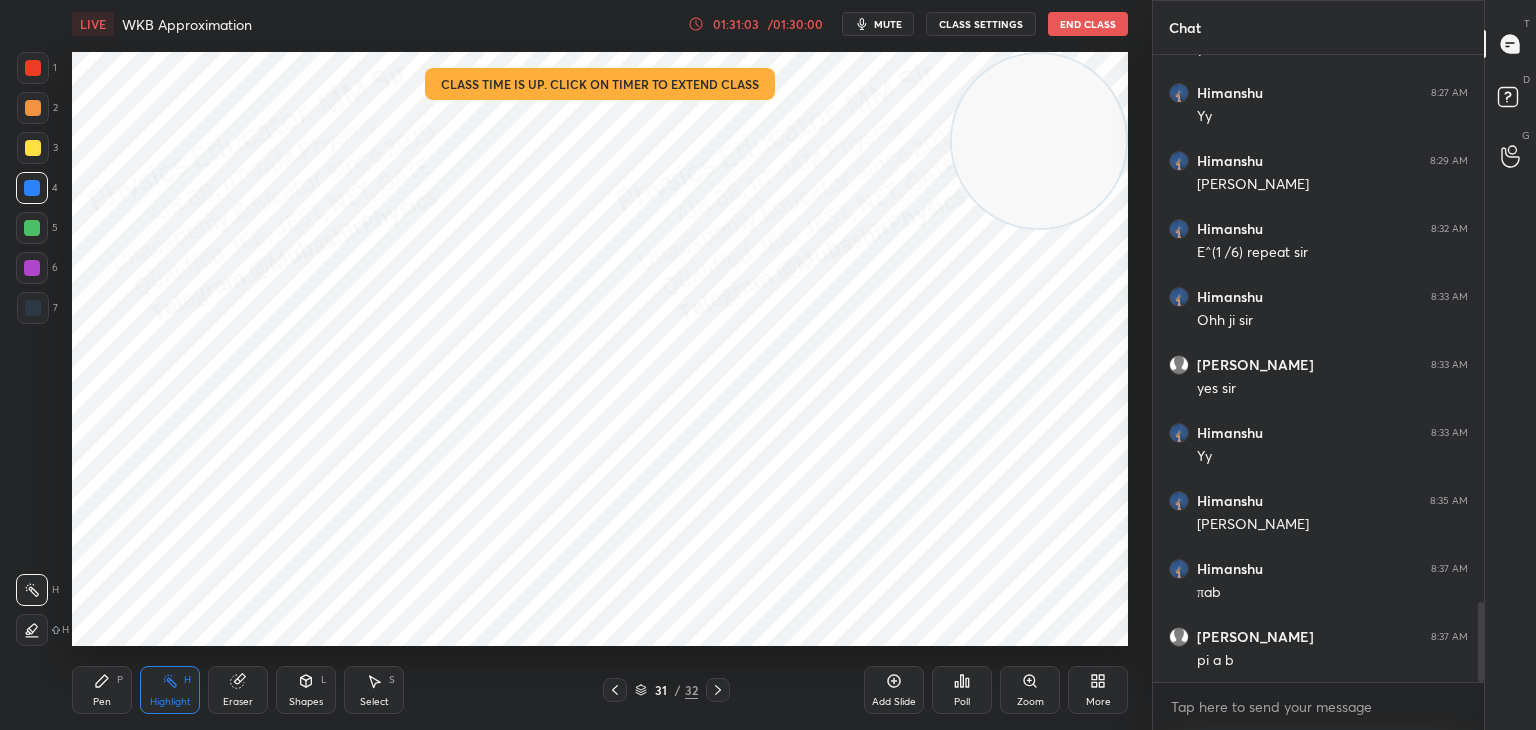 drag, startPoint x: 103, startPoint y: 705, endPoint x: 131, endPoint y: 667, distance: 47.201694 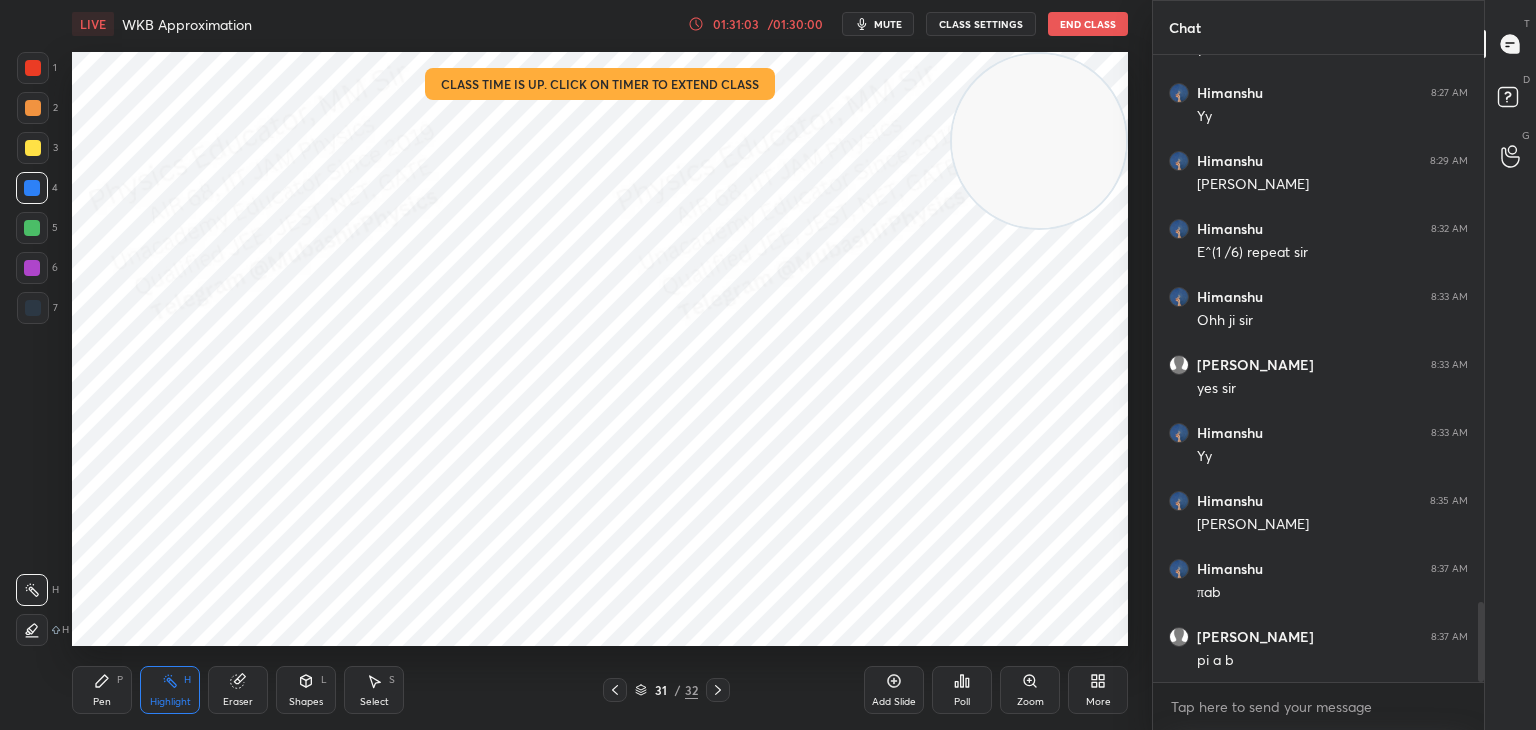 click on "Pen" at bounding box center (102, 702) 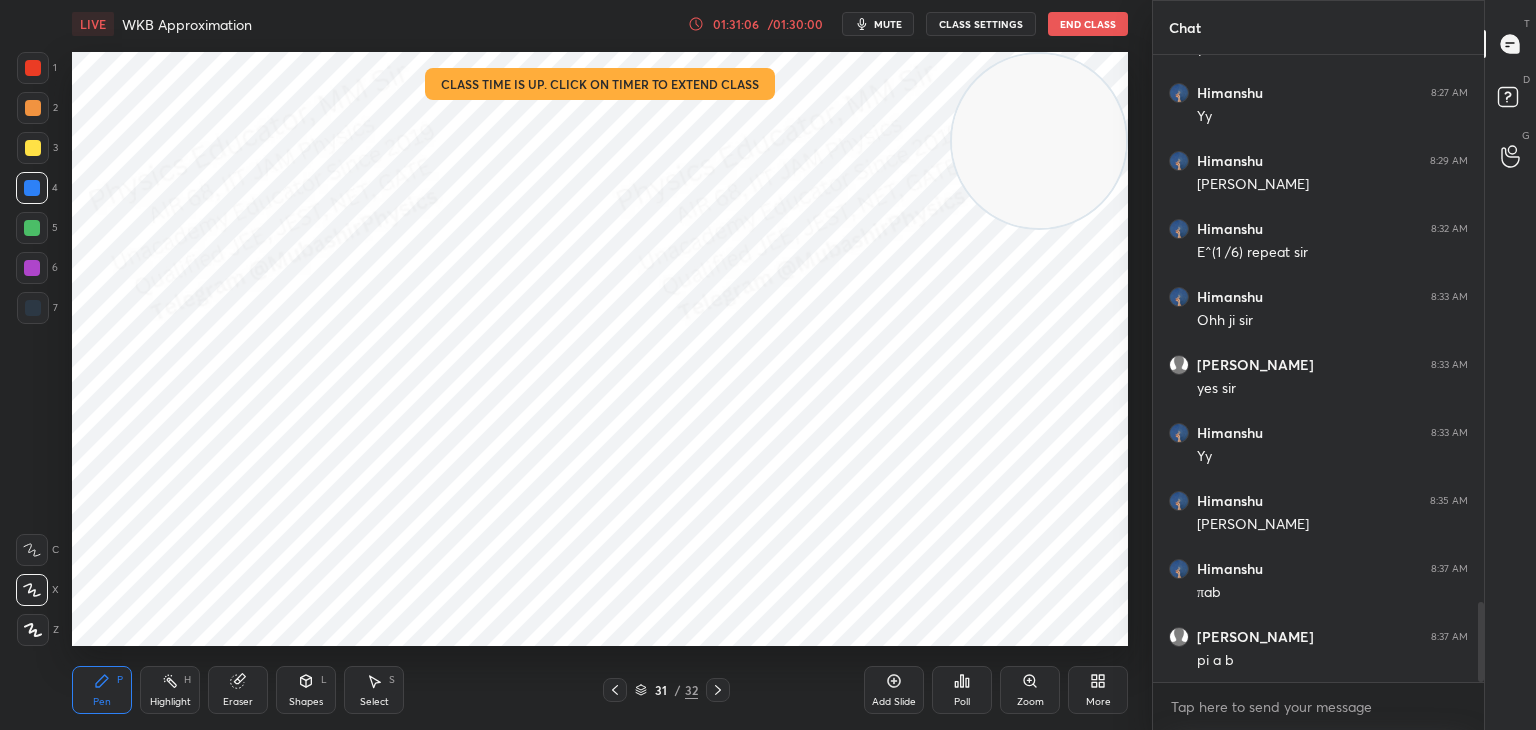 drag, startPoint x: 29, startPoint y: 226, endPoint x: 55, endPoint y: 237, distance: 28.231188 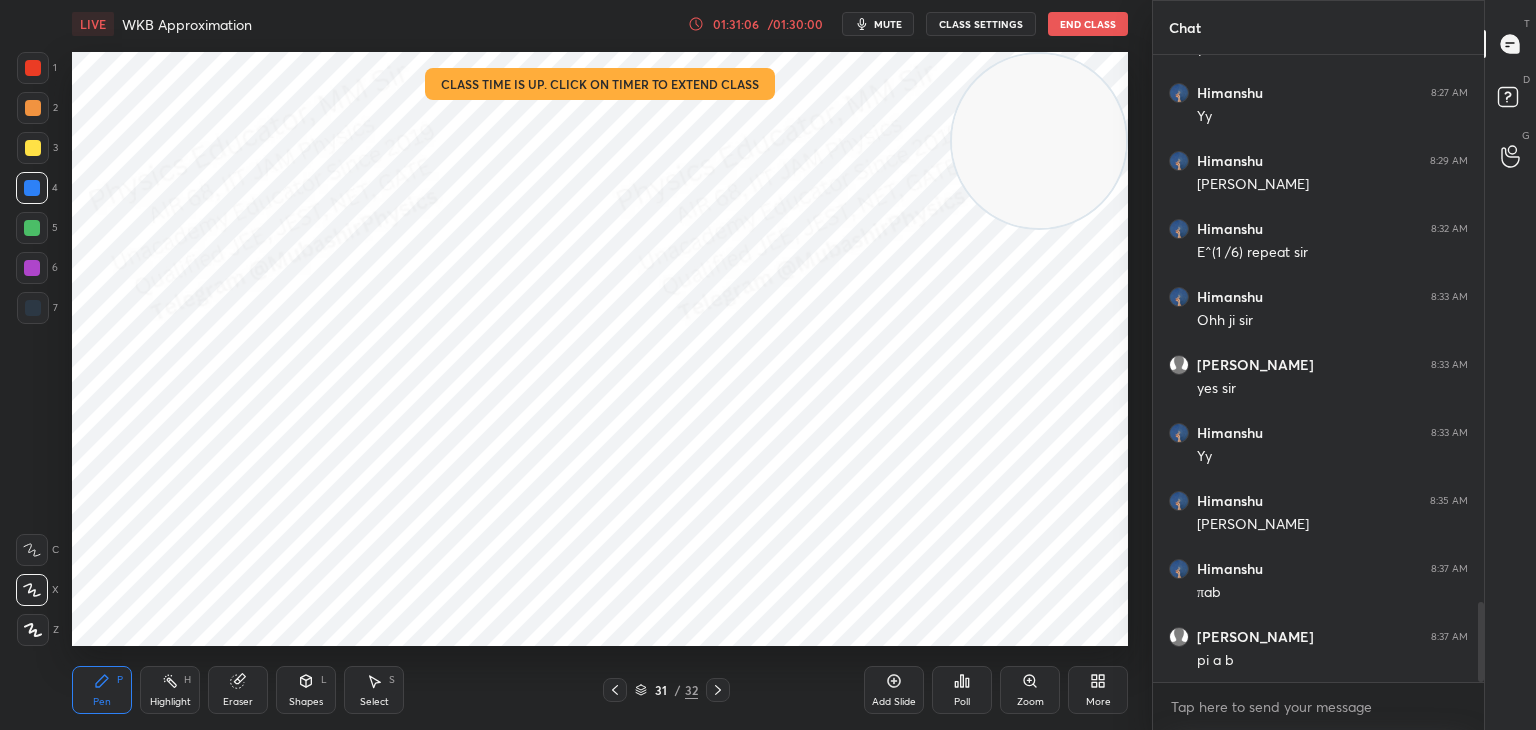 click at bounding box center (32, 228) 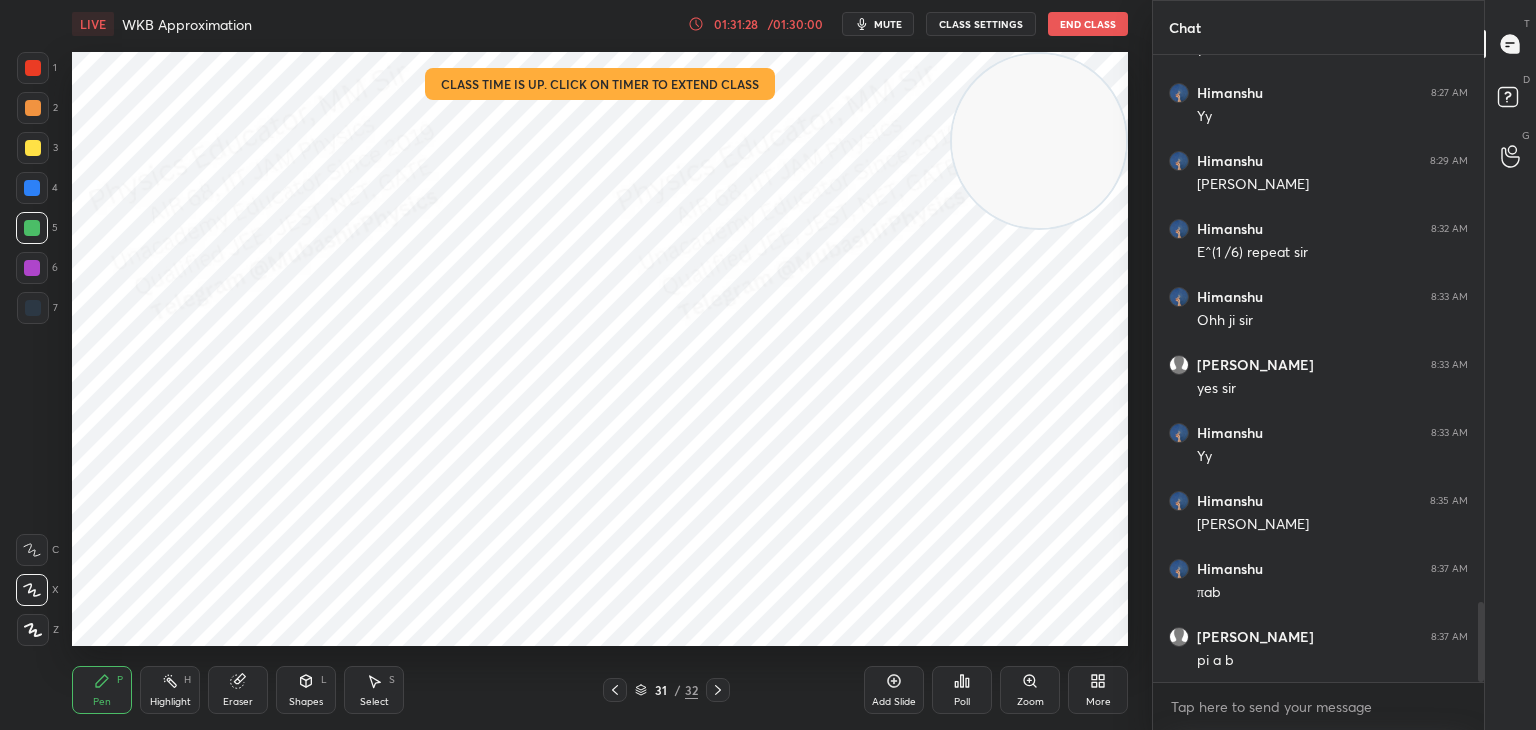 drag, startPoint x: 157, startPoint y: 685, endPoint x: 233, endPoint y: 665, distance: 78.58753 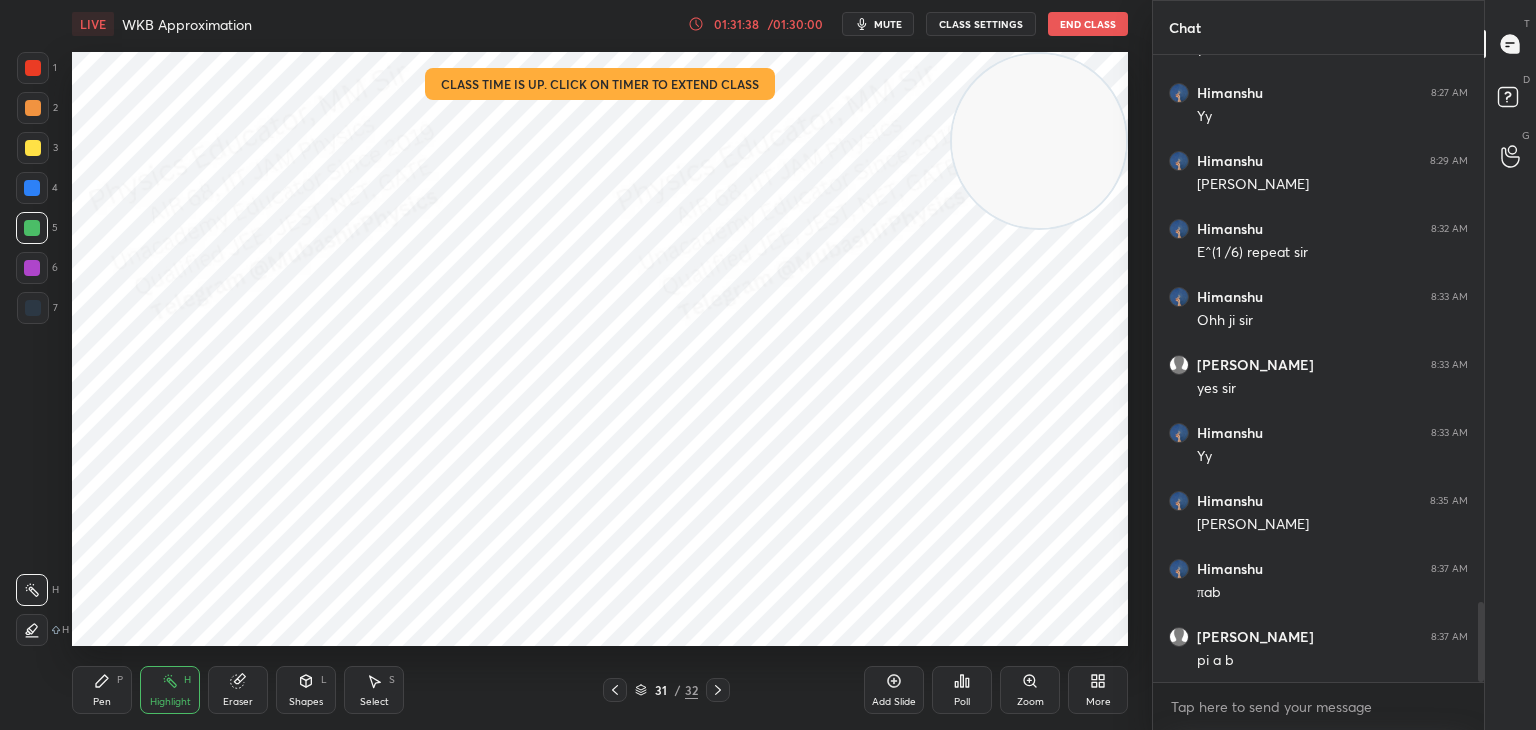 click 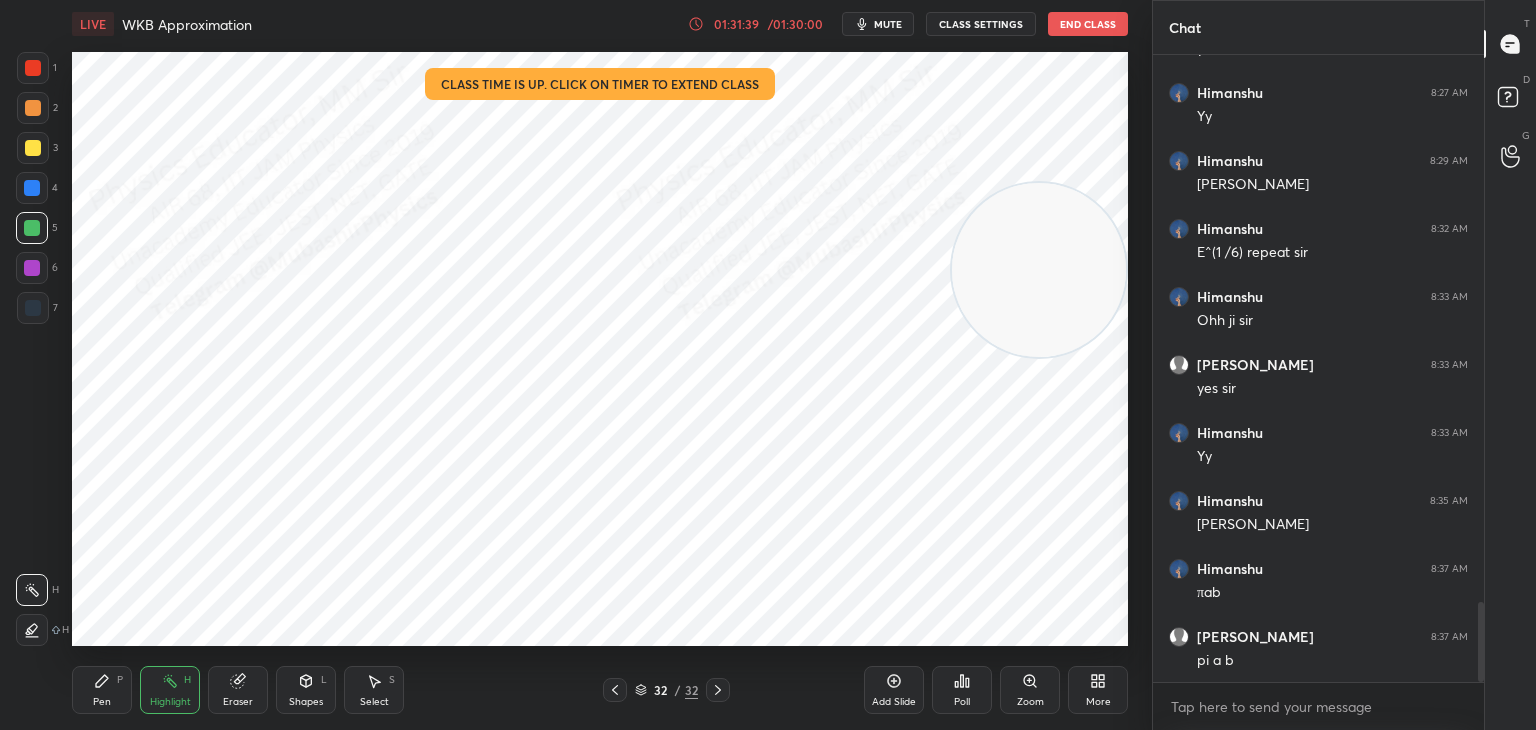 drag, startPoint x: 1081, startPoint y: 254, endPoint x: 1053, endPoint y: 539, distance: 286.37213 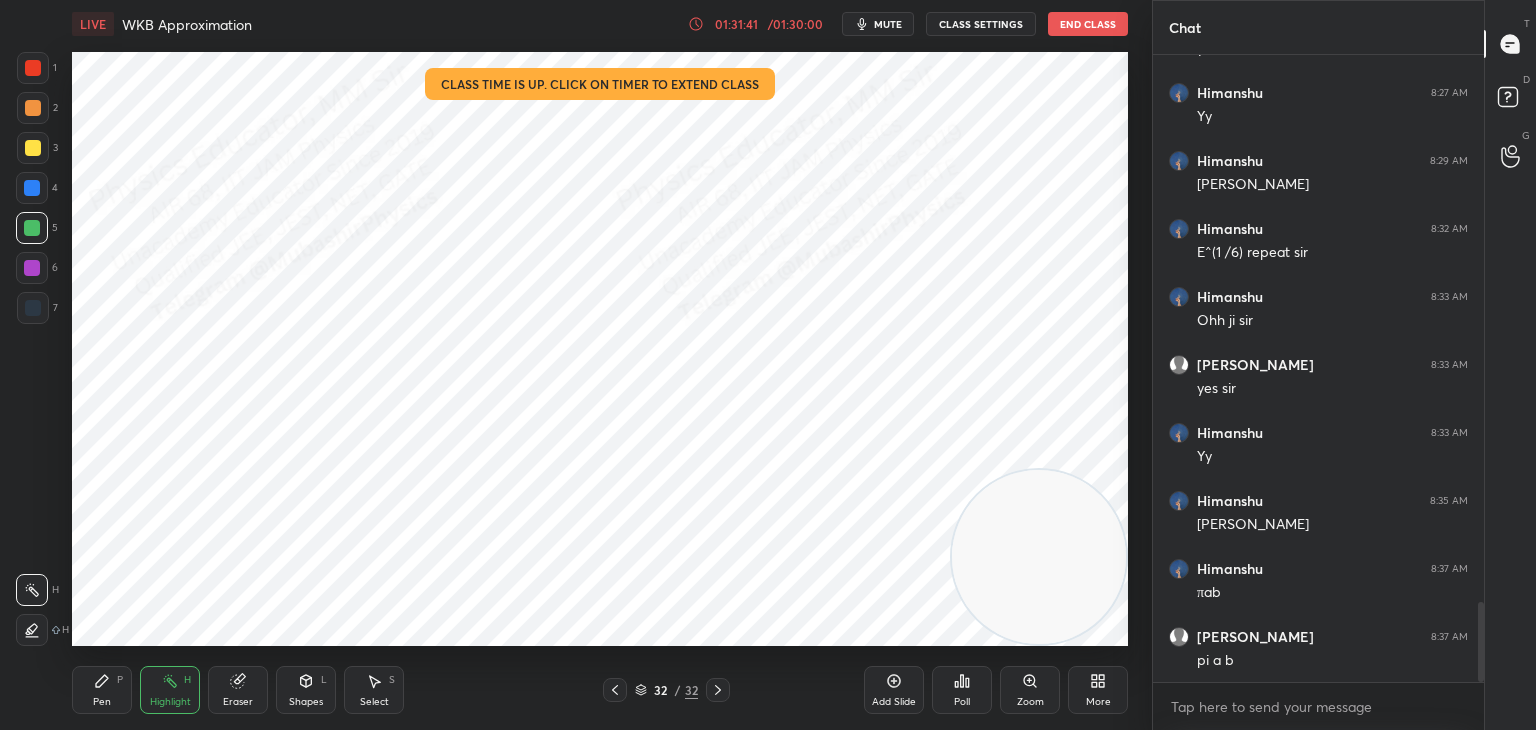 drag, startPoint x: 103, startPoint y: 691, endPoint x: 101, endPoint y: 677, distance: 14.142136 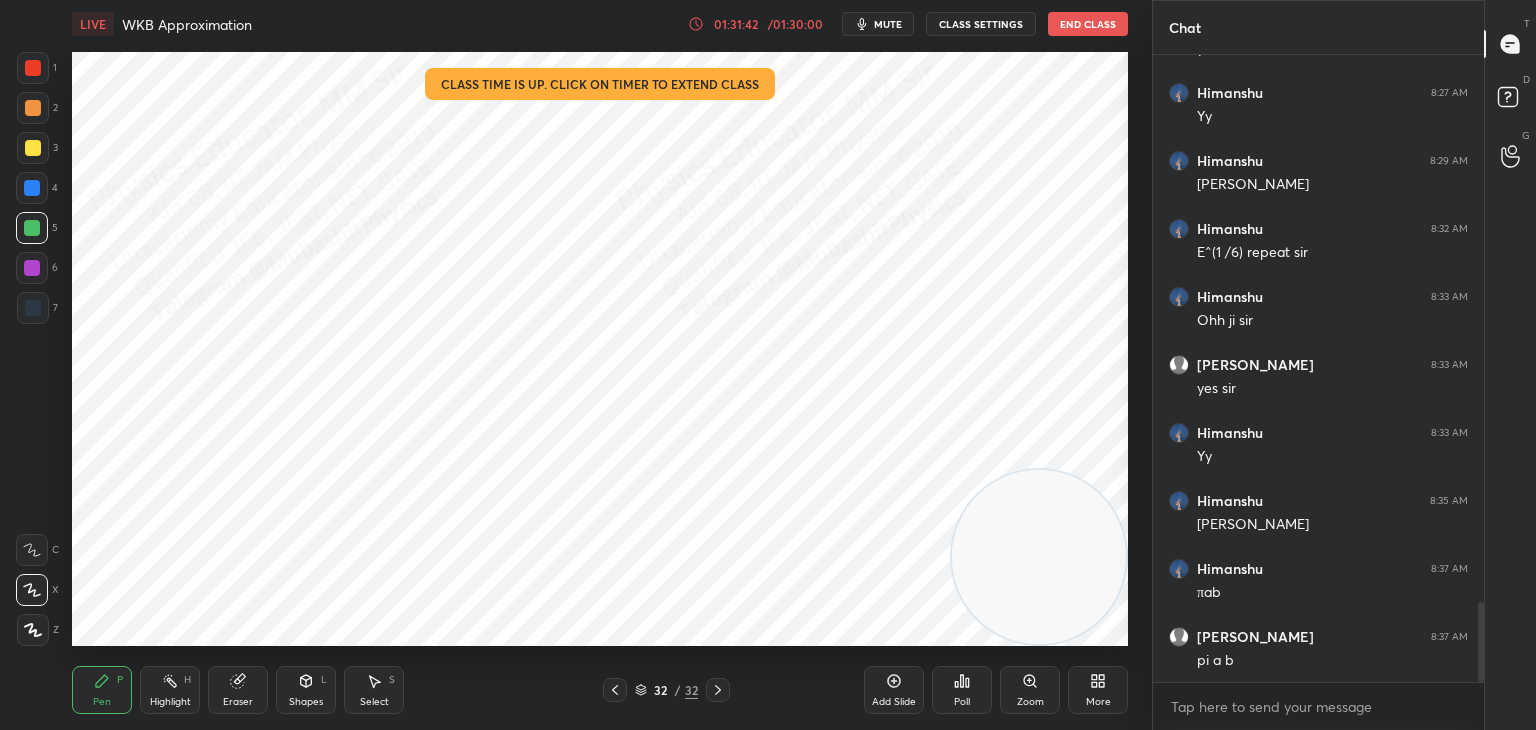 click at bounding box center (33, 68) 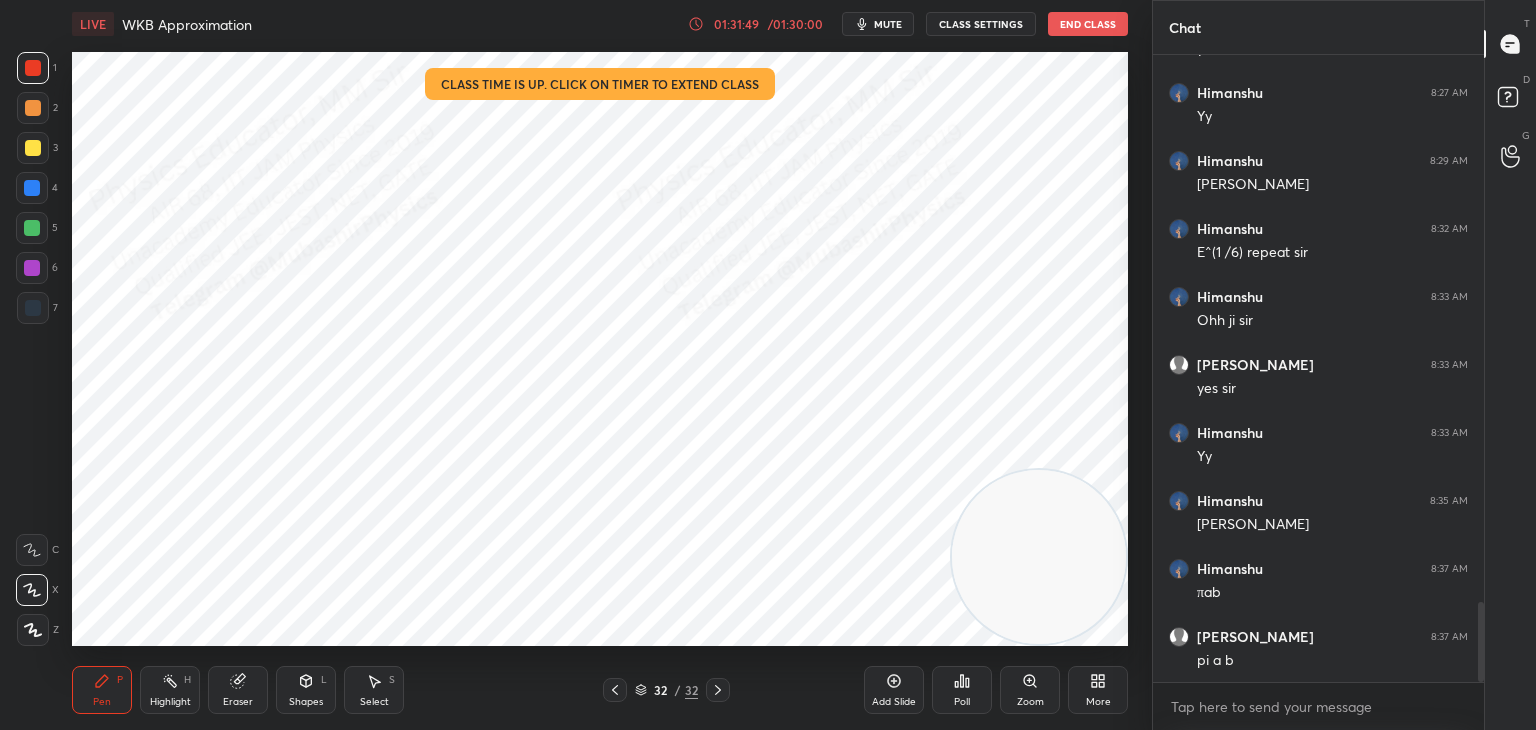 click at bounding box center (32, 188) 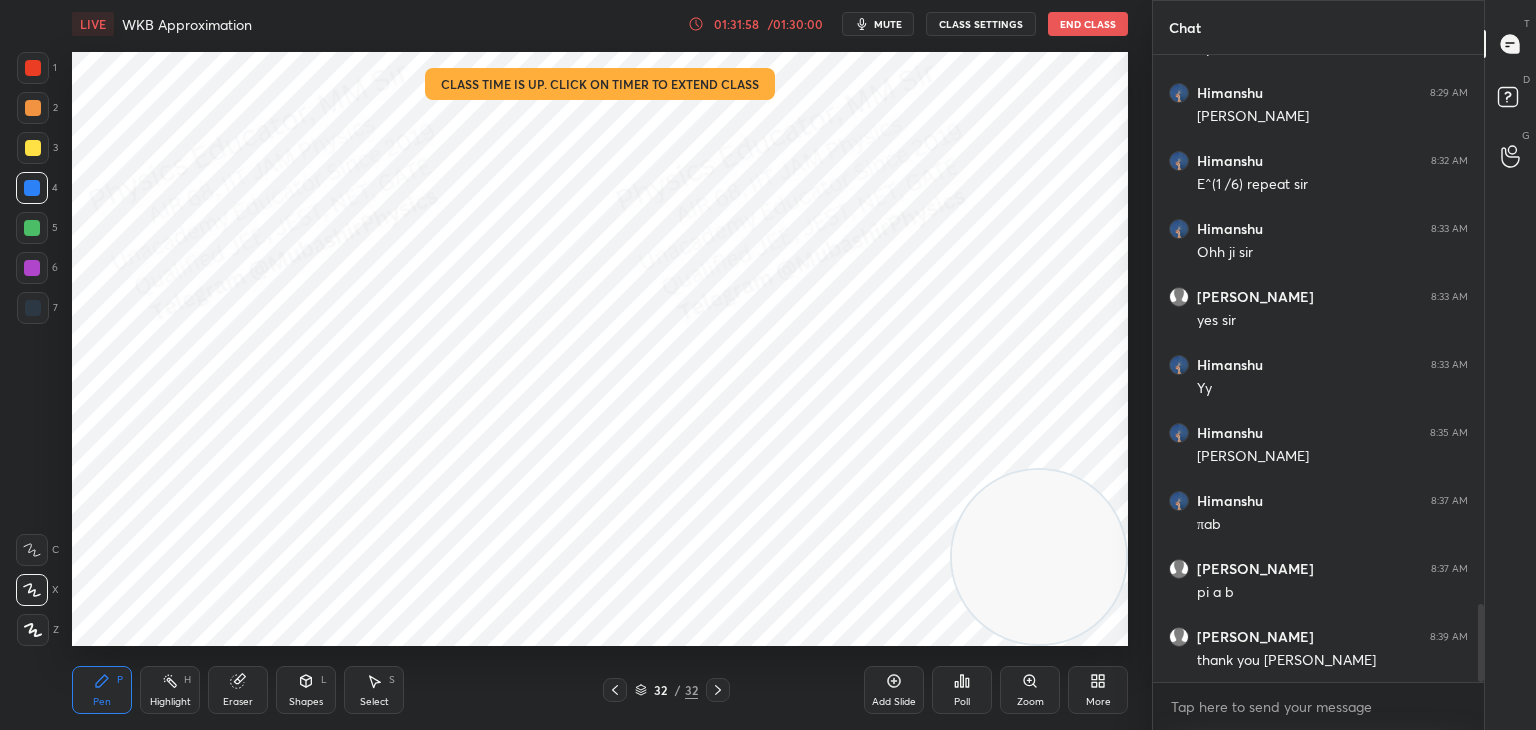 scroll, scrollTop: 4428, scrollLeft: 0, axis: vertical 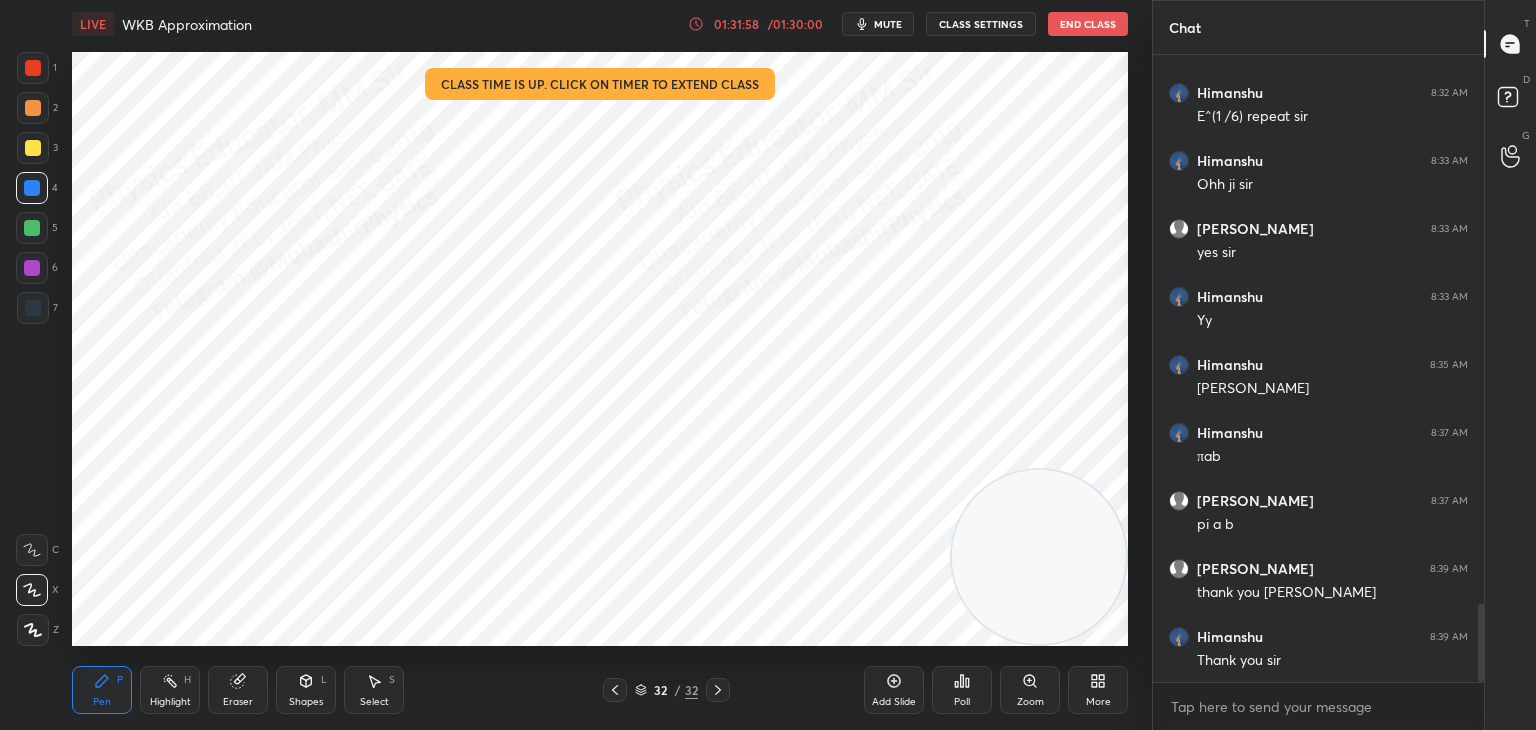 click 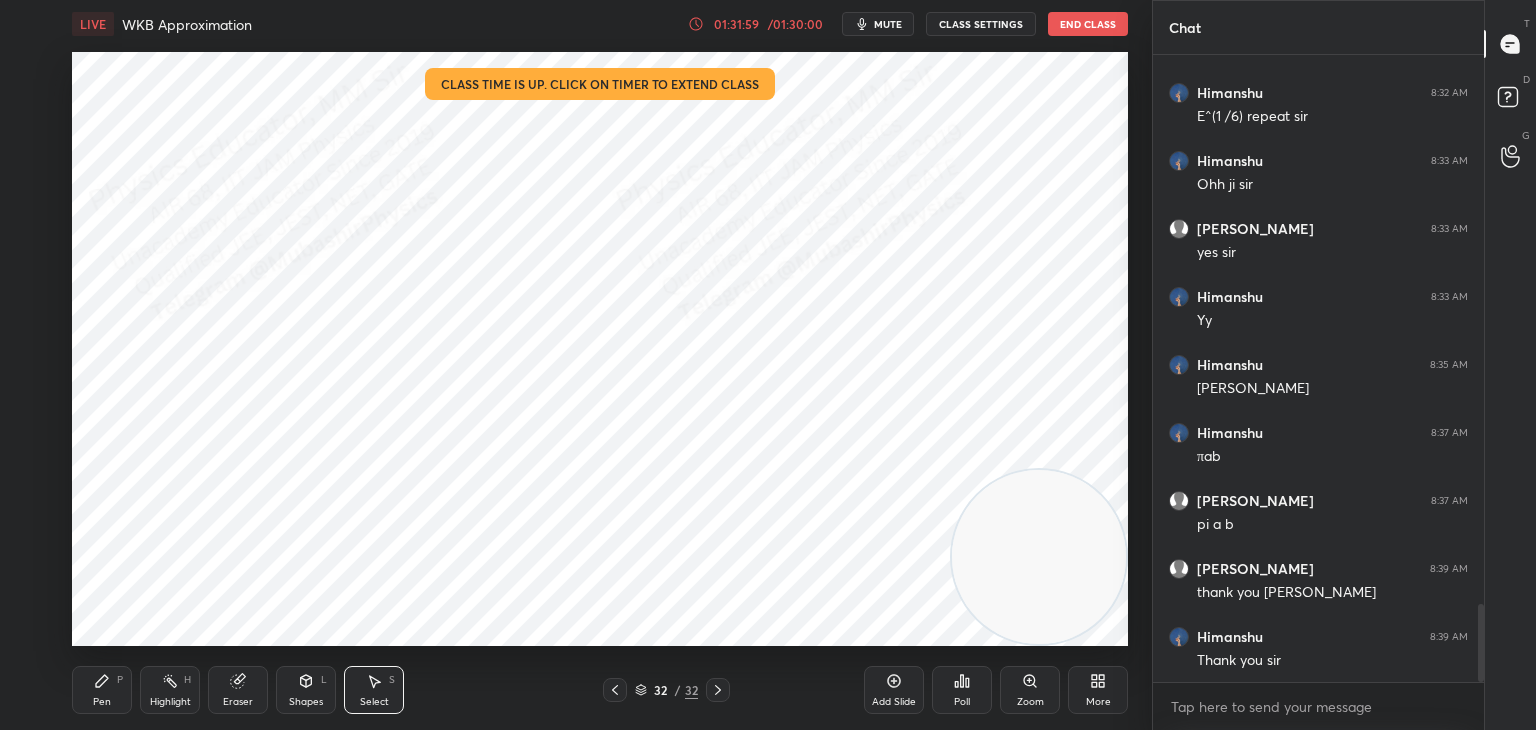 drag, startPoint x: 881, startPoint y: 430, endPoint x: 955, endPoint y: 470, distance: 84.118965 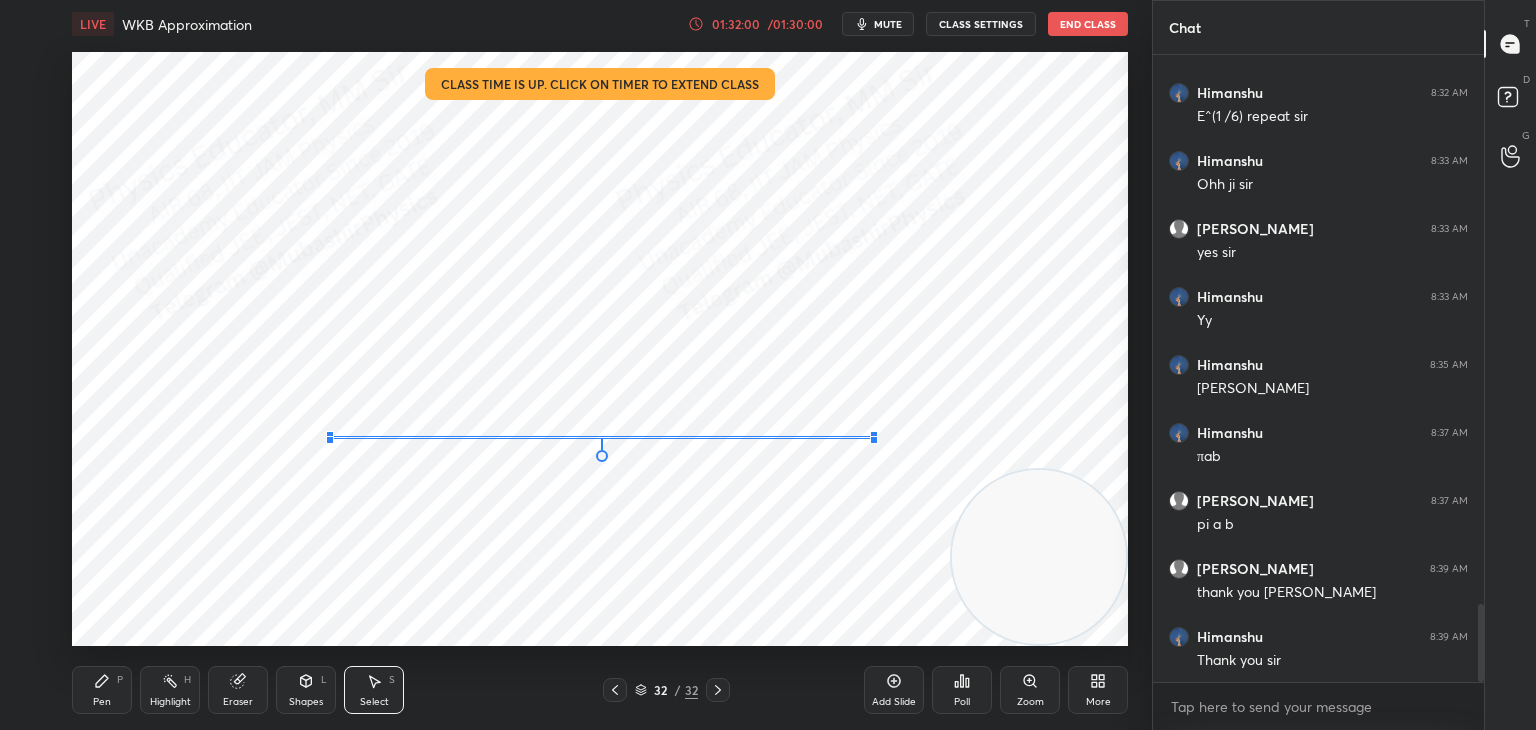 drag, startPoint x: 984, startPoint y: 447, endPoint x: 875, endPoint y: 435, distance: 109.65856 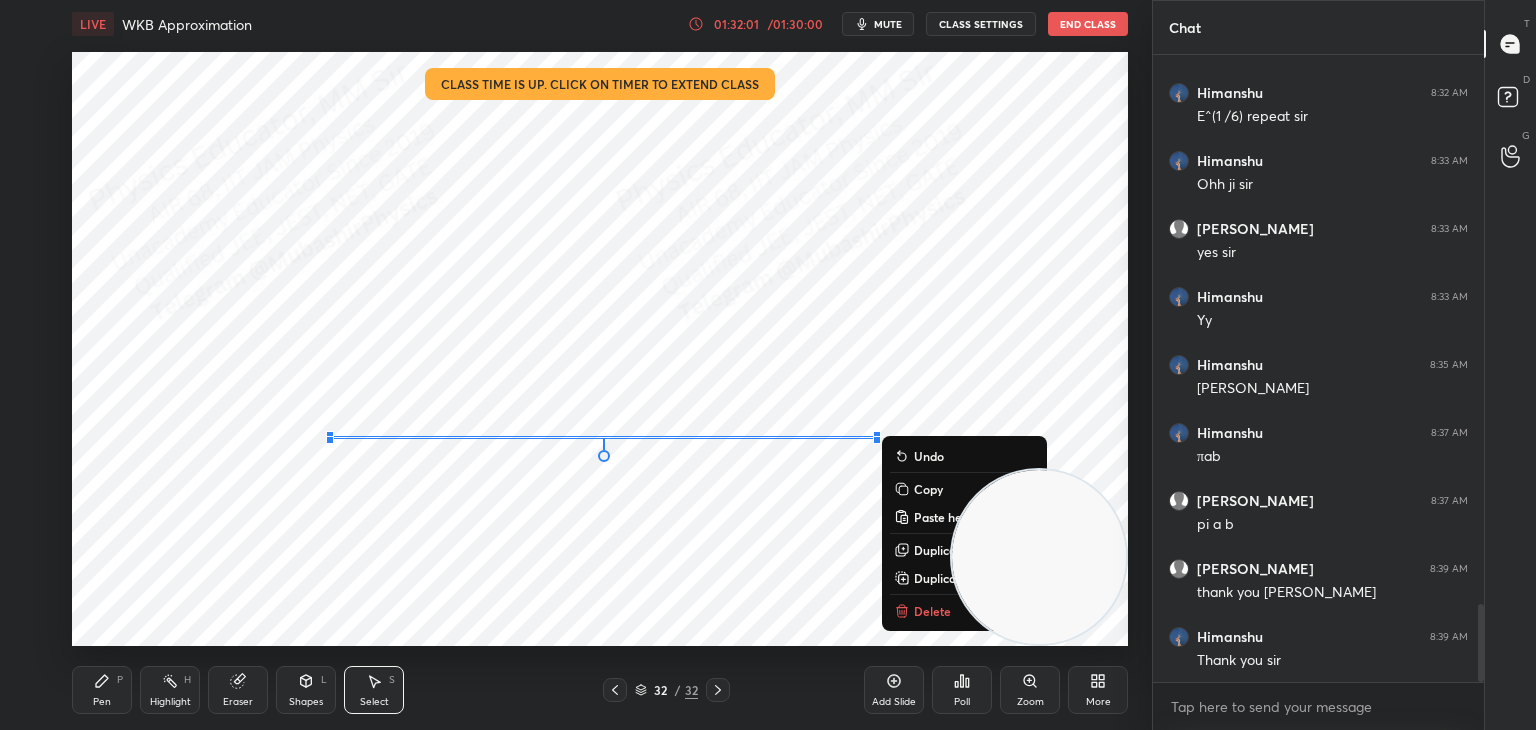 drag, startPoint x: 168, startPoint y: 689, endPoint x: 177, endPoint y: 679, distance: 13.453624 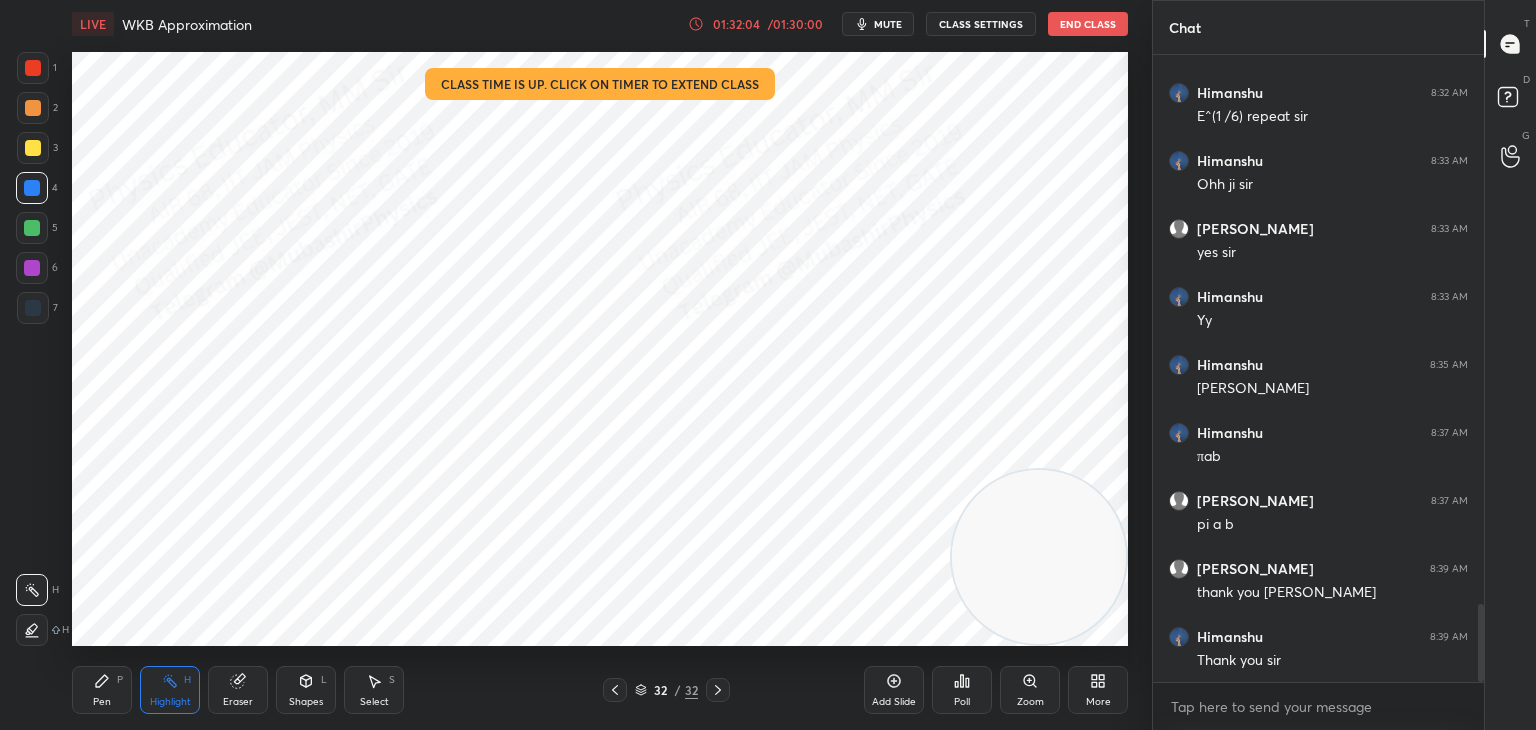 drag, startPoint x: 367, startPoint y: 698, endPoint x: 379, endPoint y: 657, distance: 42.72002 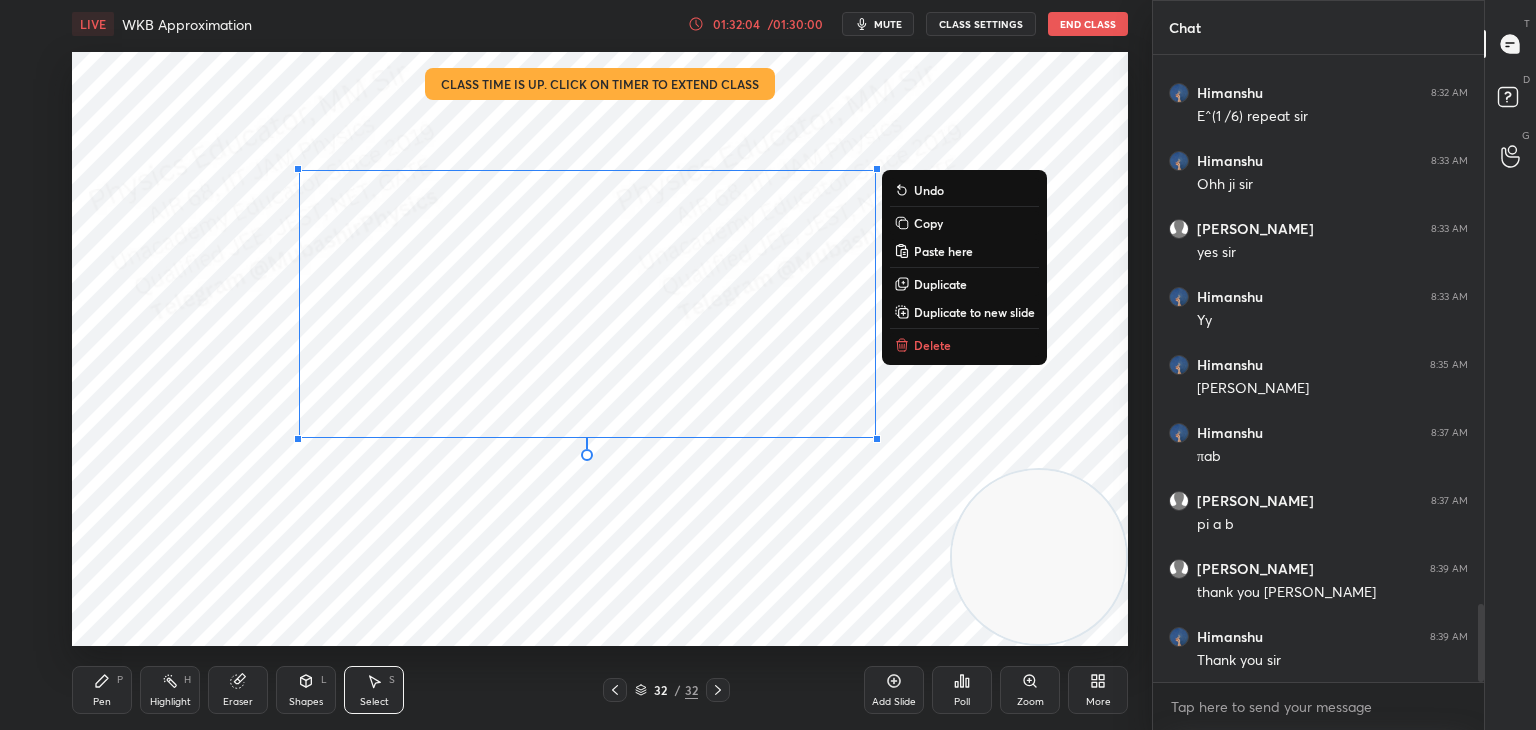 drag, startPoint x: 268, startPoint y: 139, endPoint x: 825, endPoint y: 425, distance: 626.13495 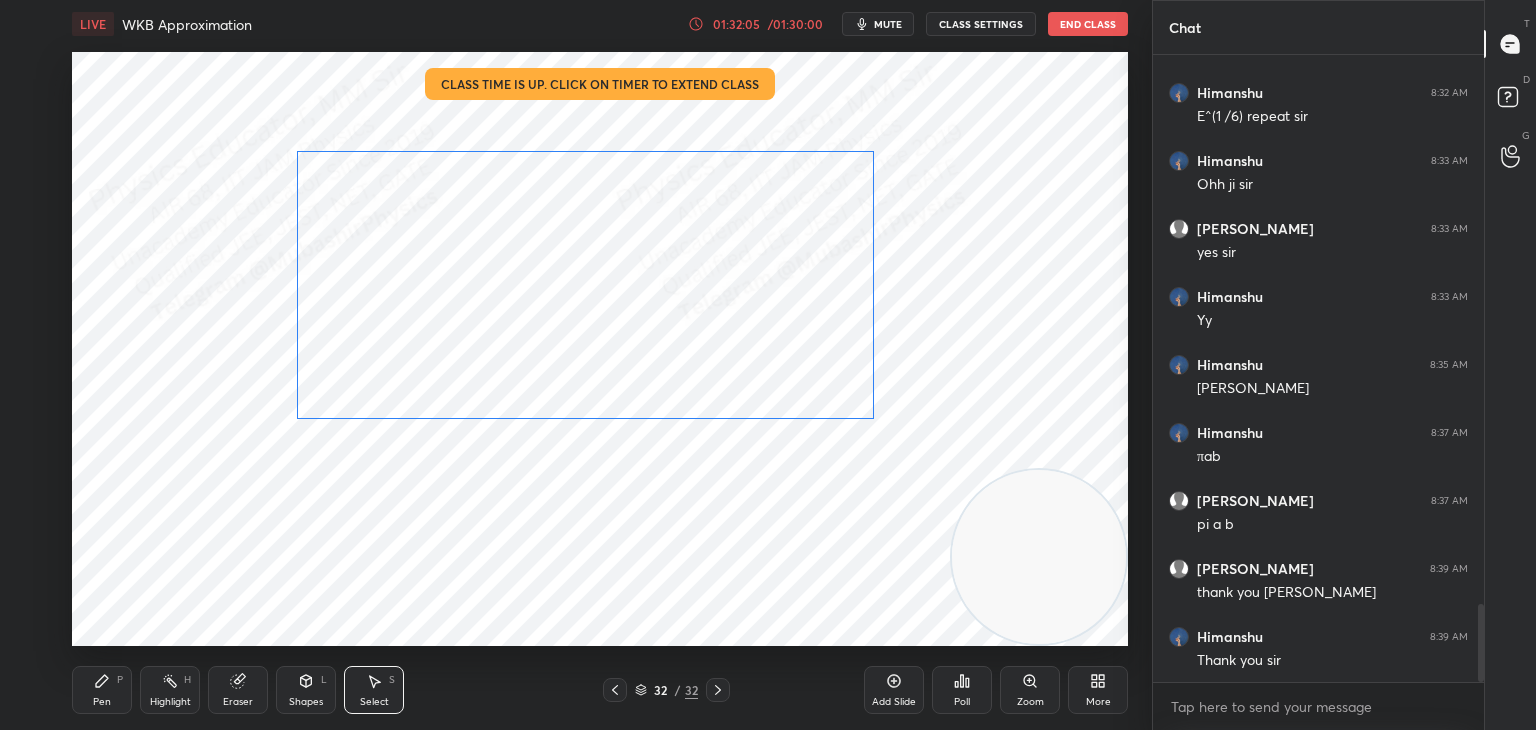 drag, startPoint x: 676, startPoint y: 363, endPoint x: 679, endPoint y: 333, distance: 30.149628 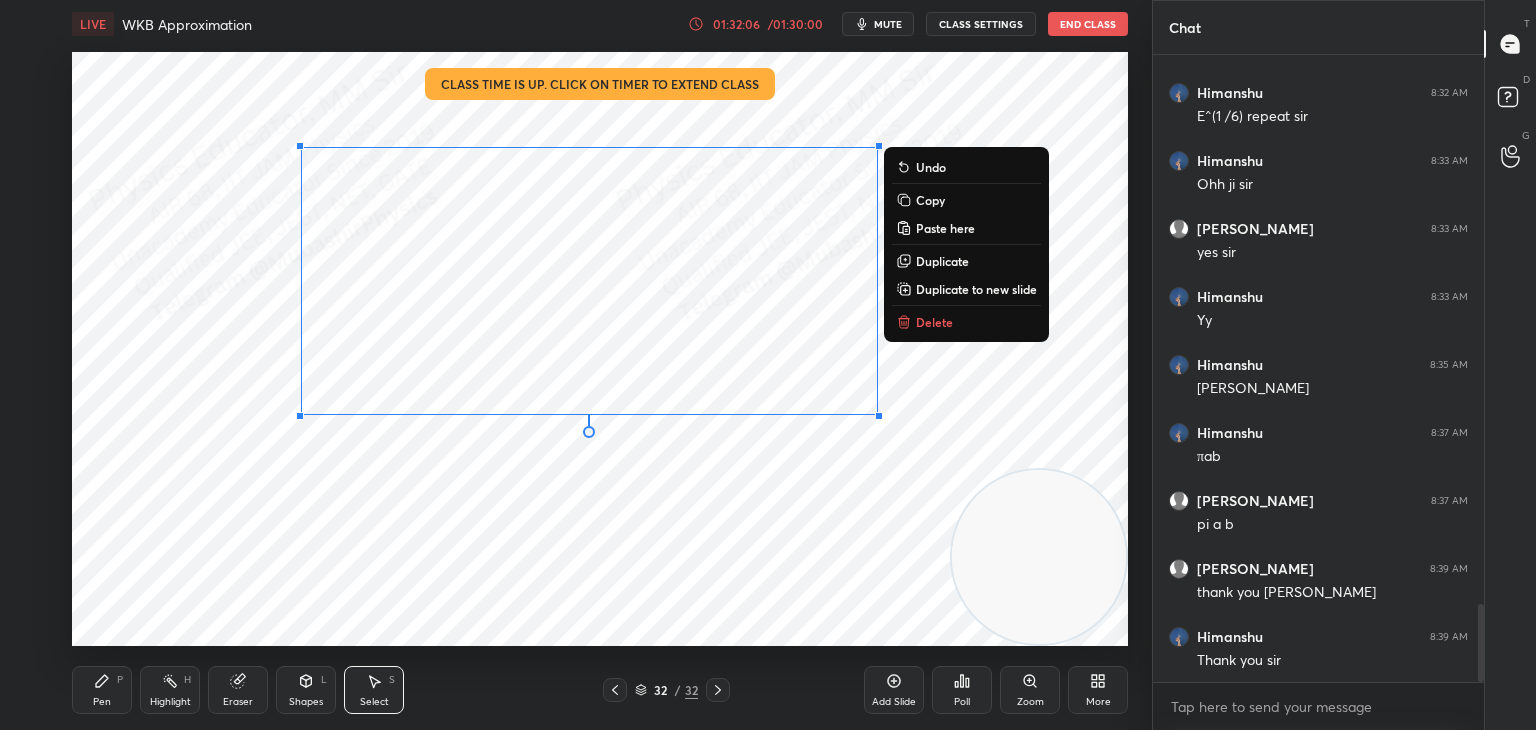 click on "0 ° Undo Copy Paste here Duplicate Duplicate to new slide Delete" at bounding box center (600, 349) 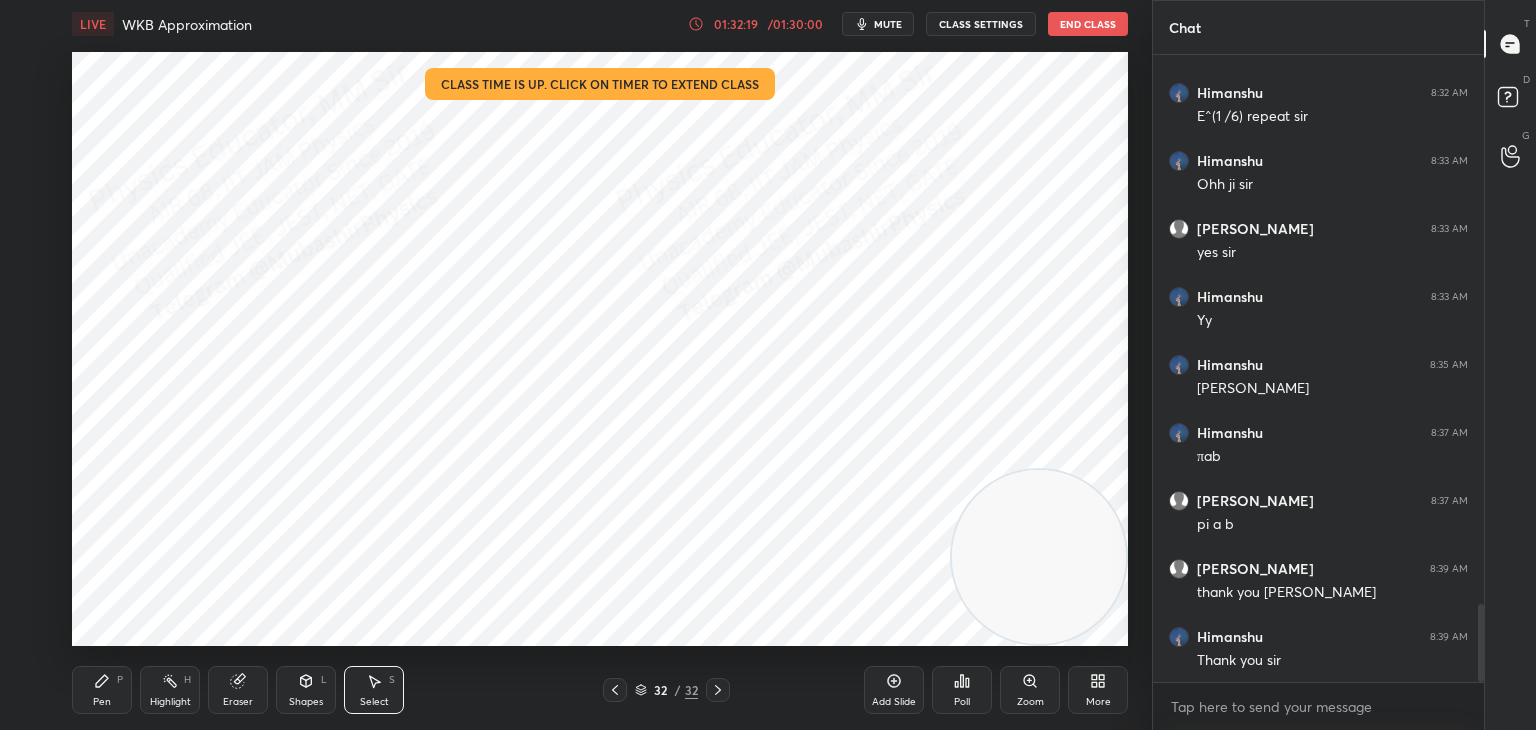 scroll, scrollTop: 4448, scrollLeft: 0, axis: vertical 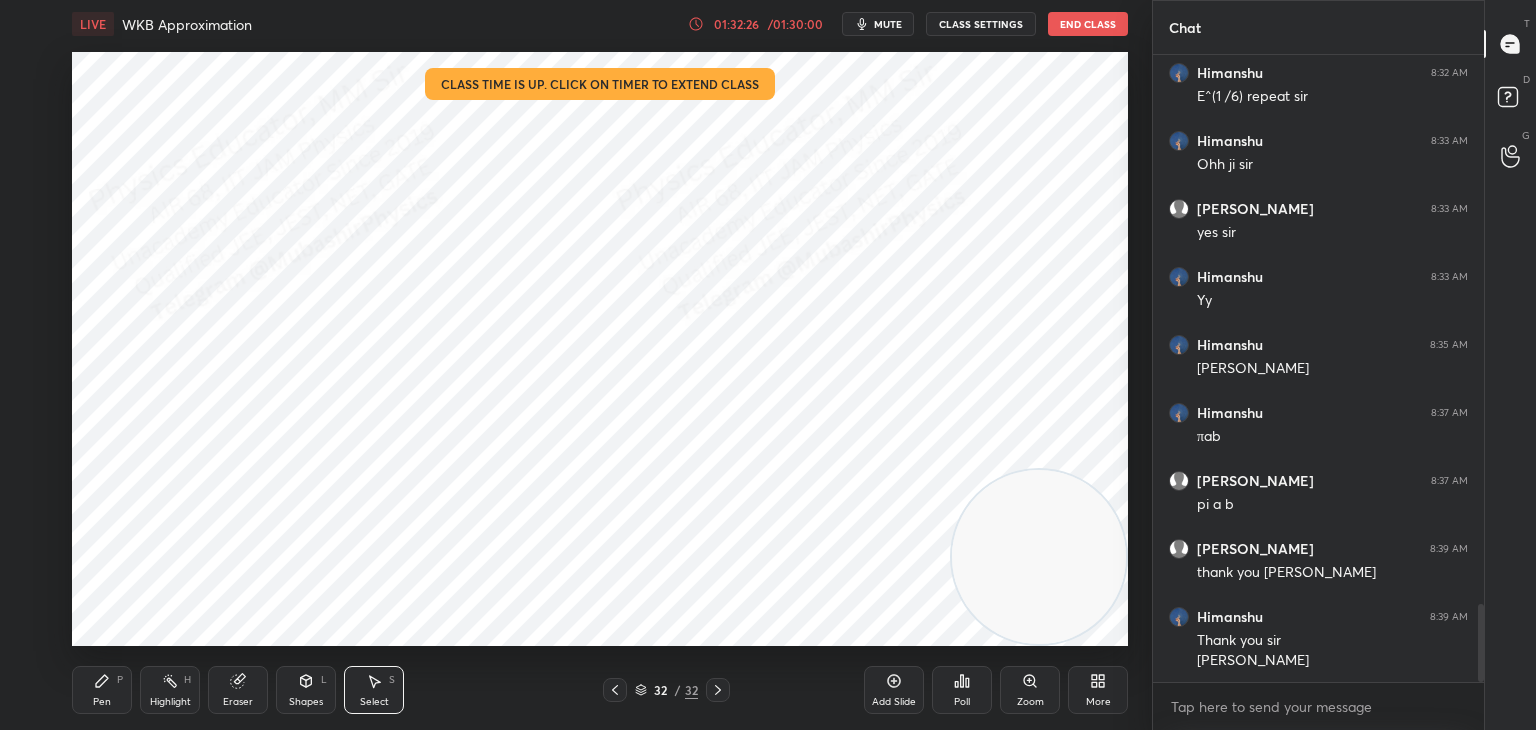drag, startPoint x: 168, startPoint y: 681, endPoint x: 187, endPoint y: 657, distance: 30.610456 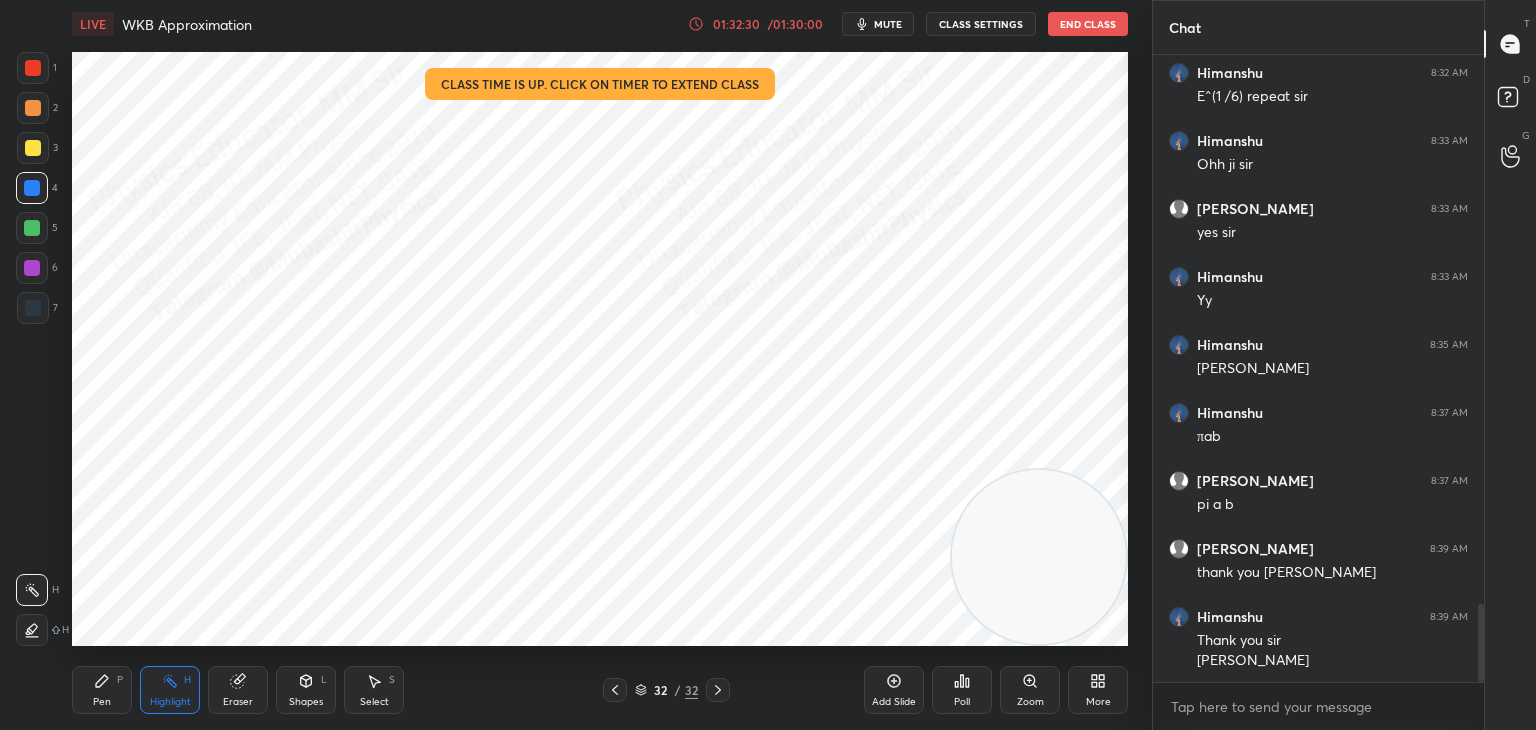 click on "End Class" at bounding box center (1088, 24) 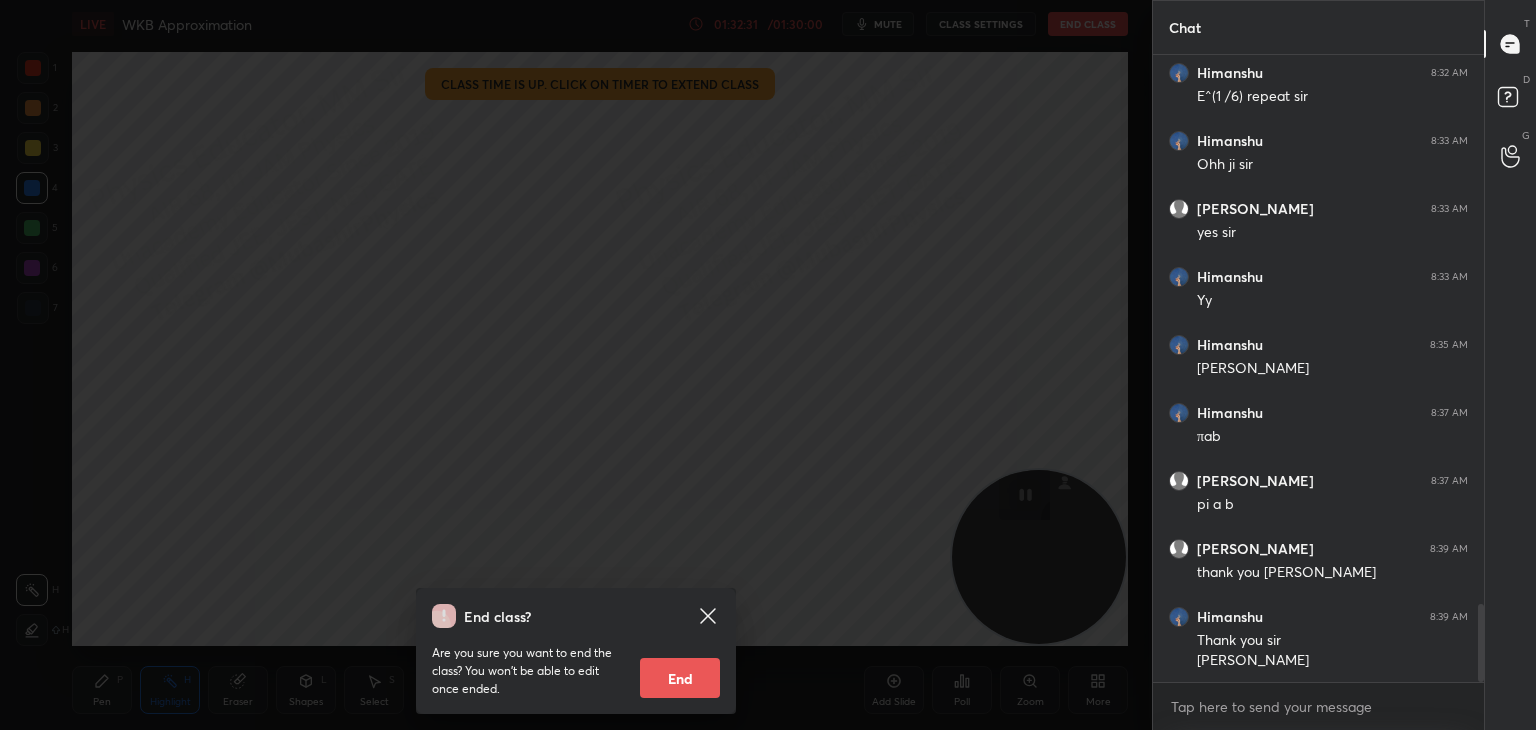 click on "End" at bounding box center [680, 678] 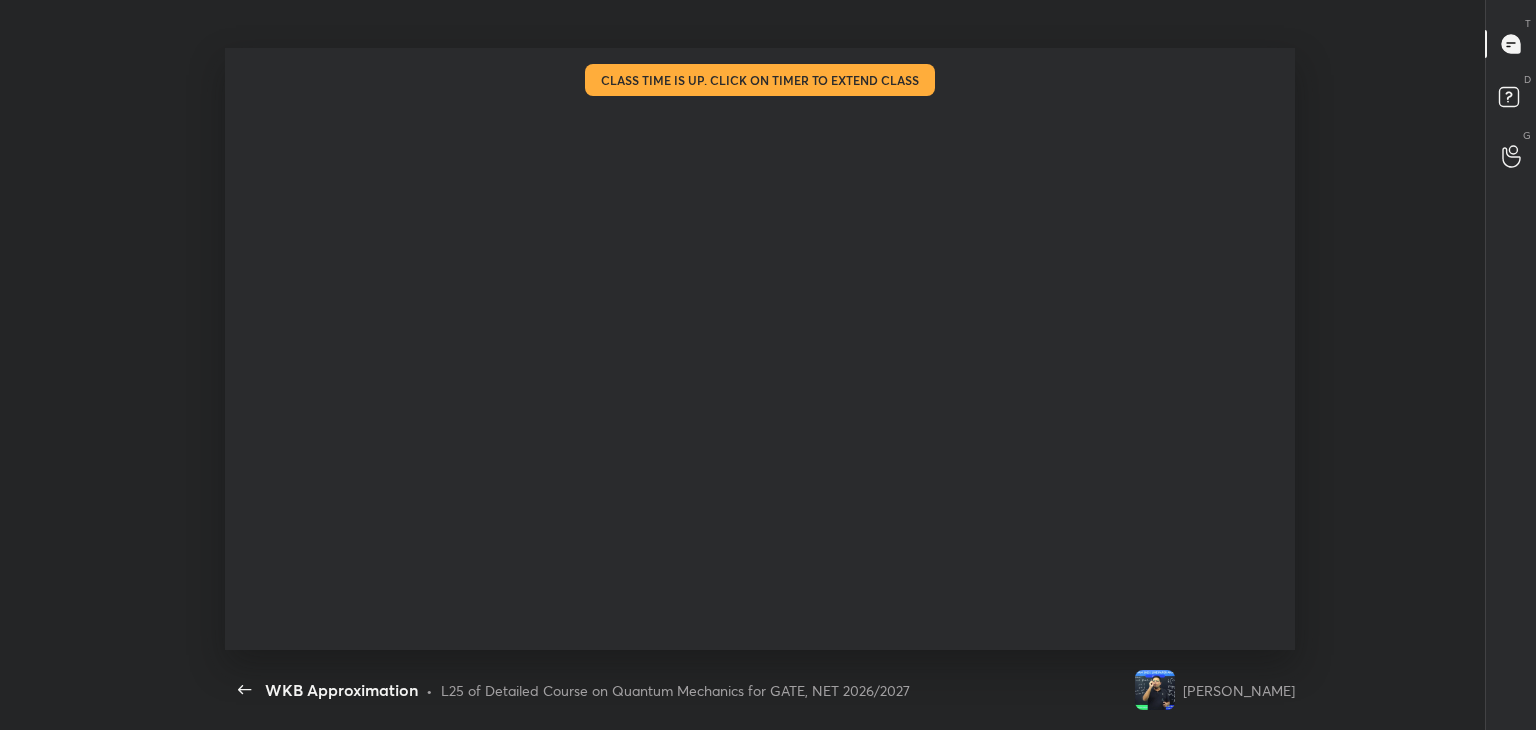 scroll, scrollTop: 99397, scrollLeft: 98863, axis: both 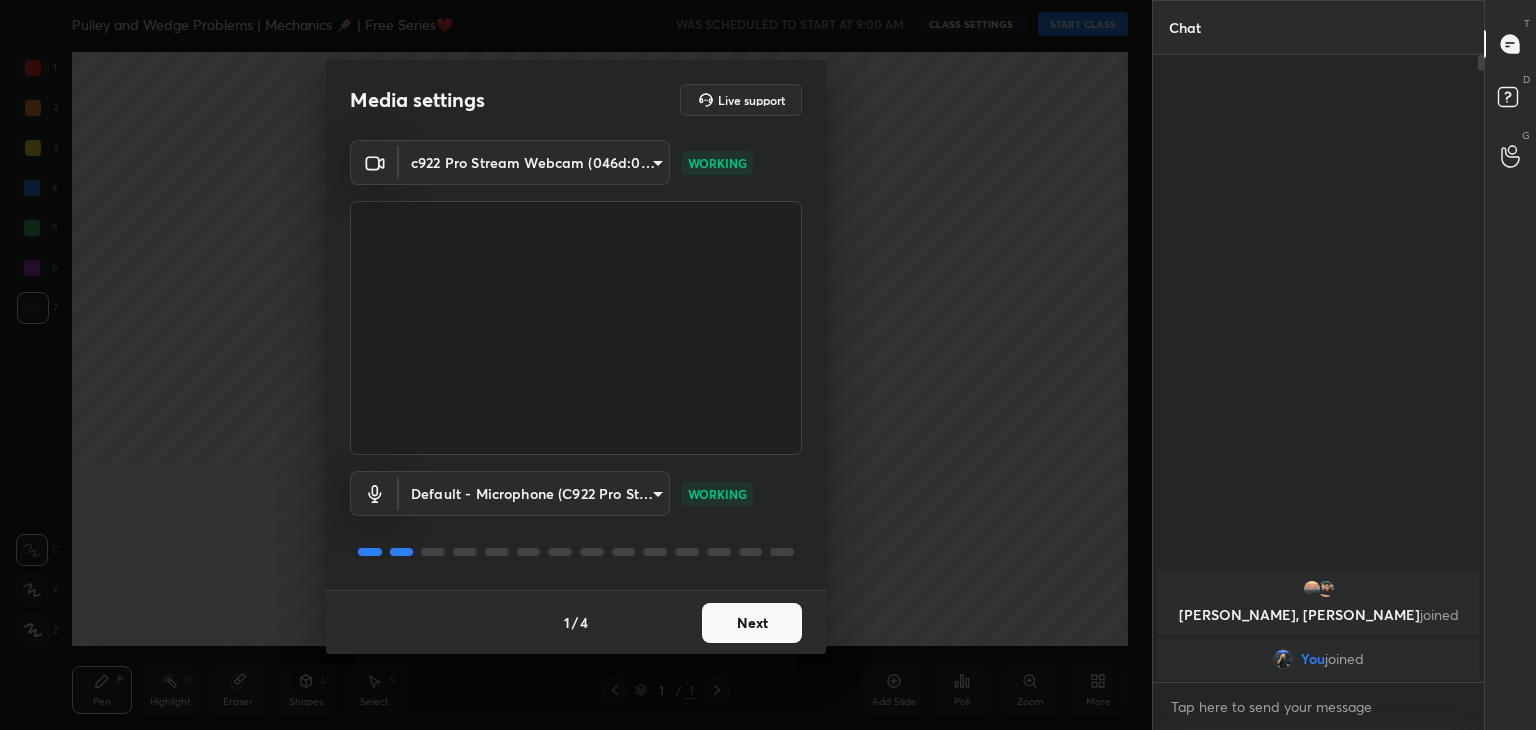 click on "Next" at bounding box center [752, 623] 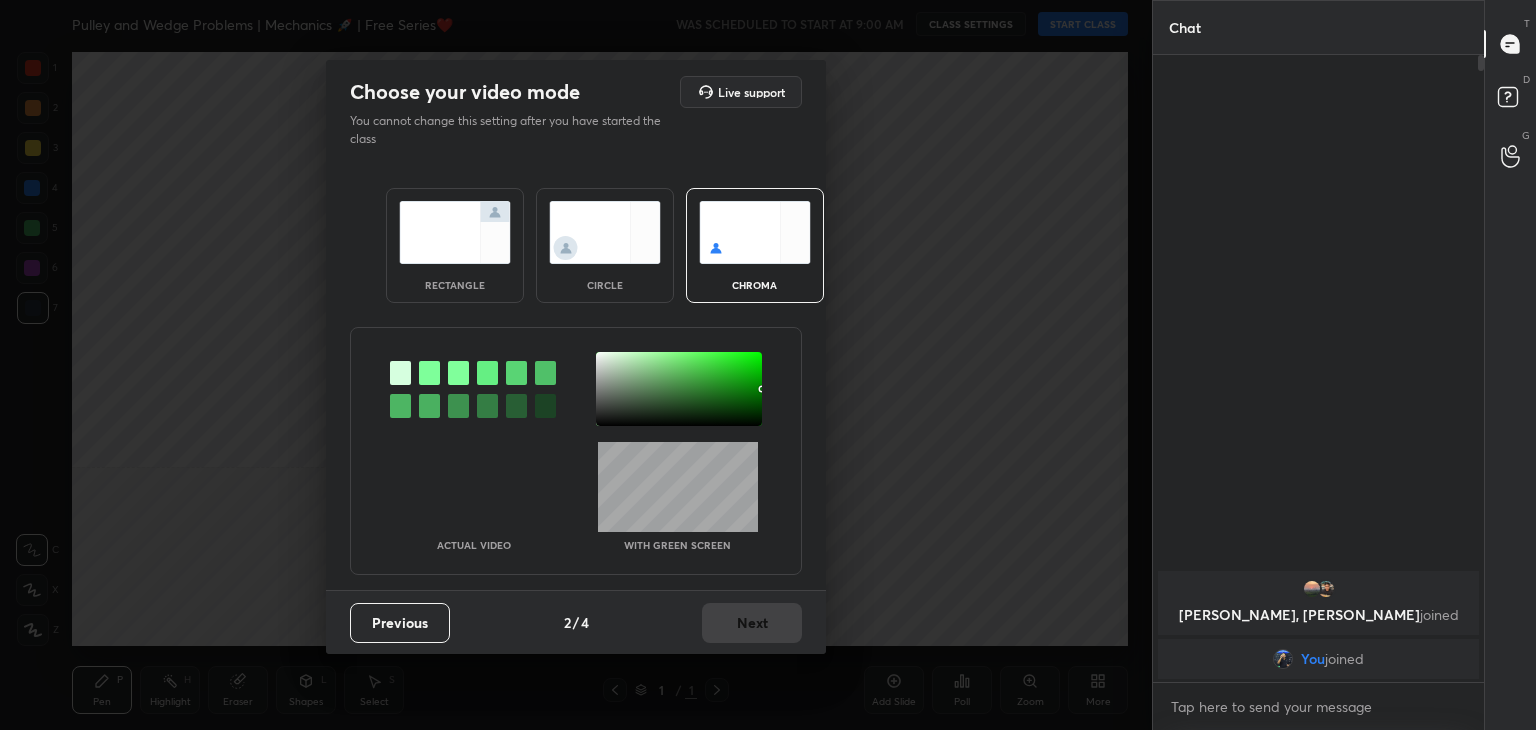 click at bounding box center [605, 232] 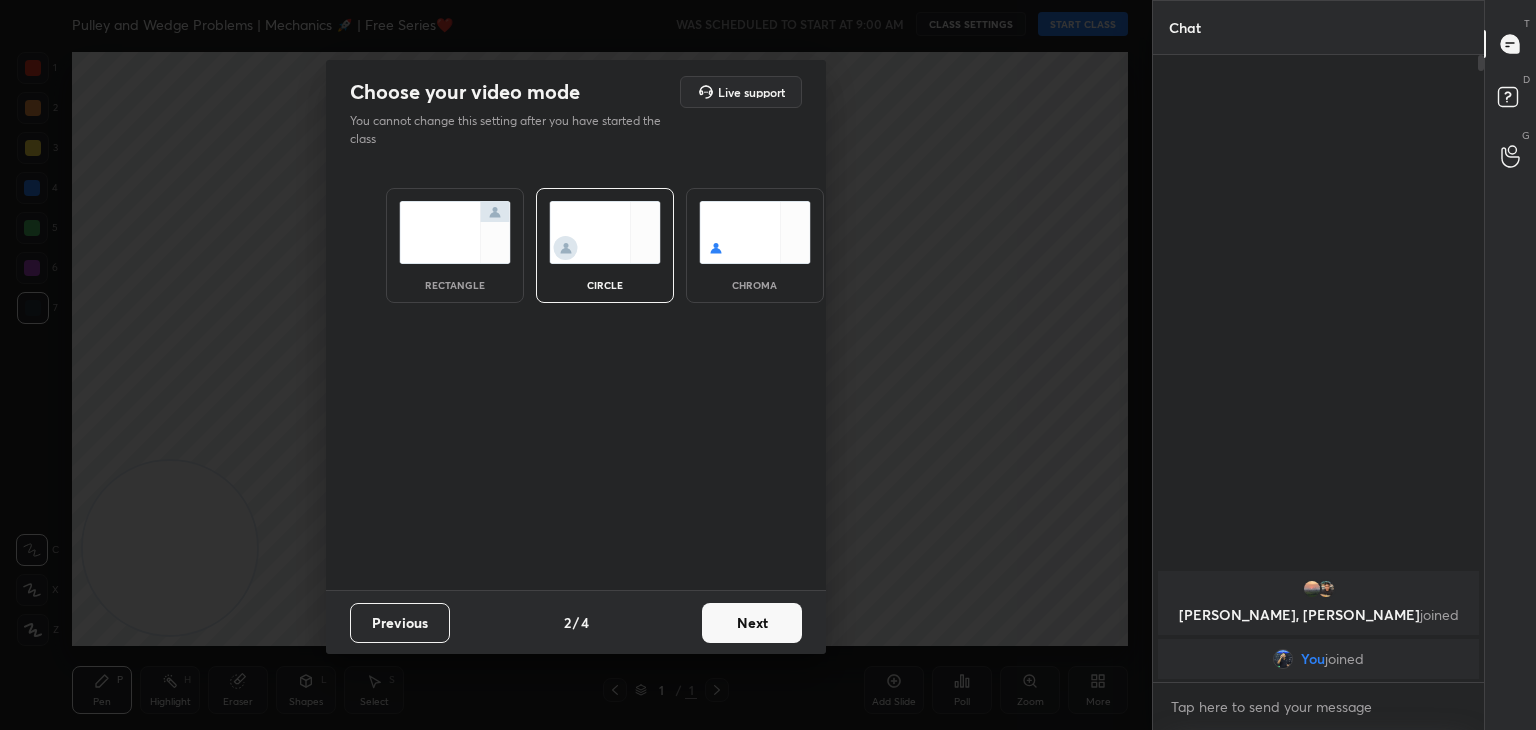 click on "Next" at bounding box center [752, 623] 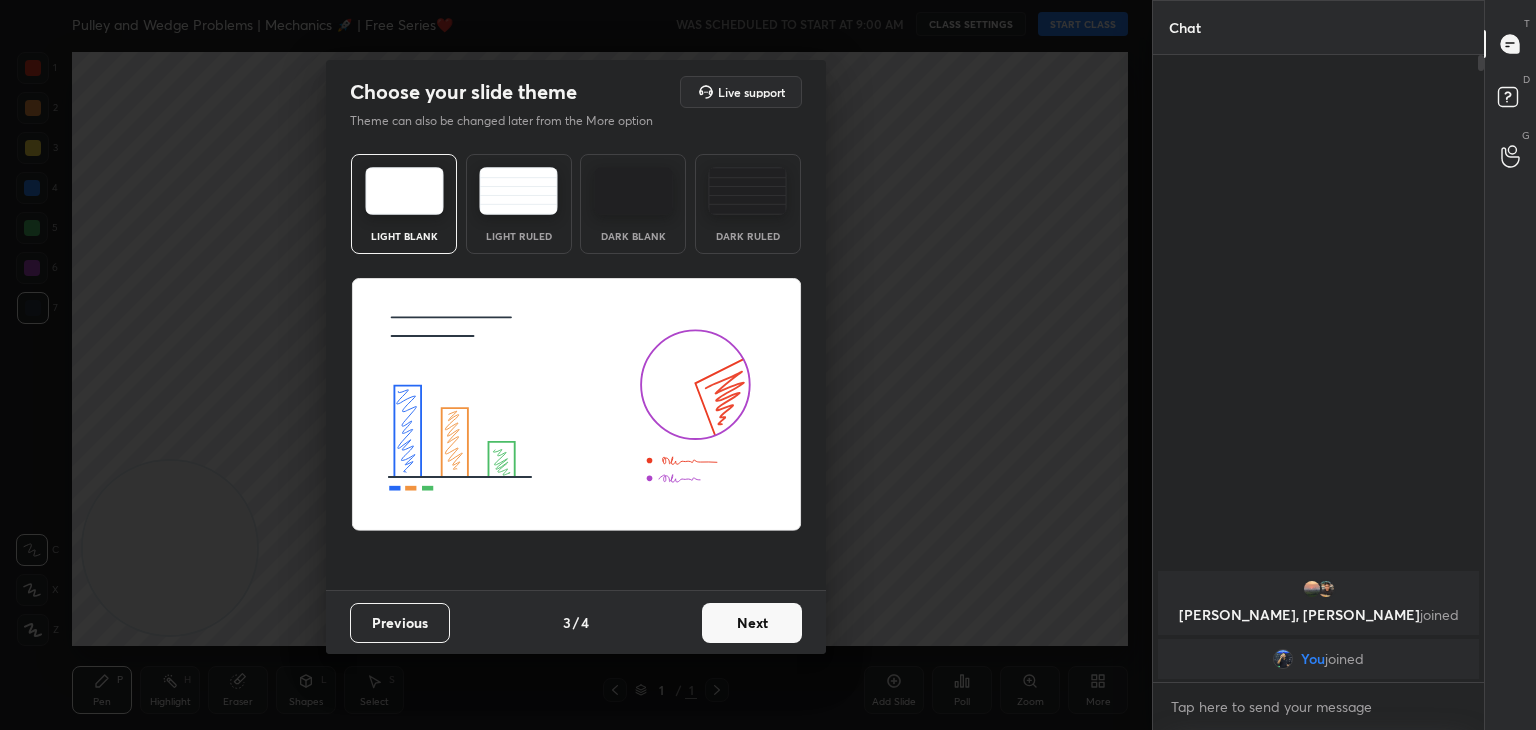 click on "Next" at bounding box center (752, 623) 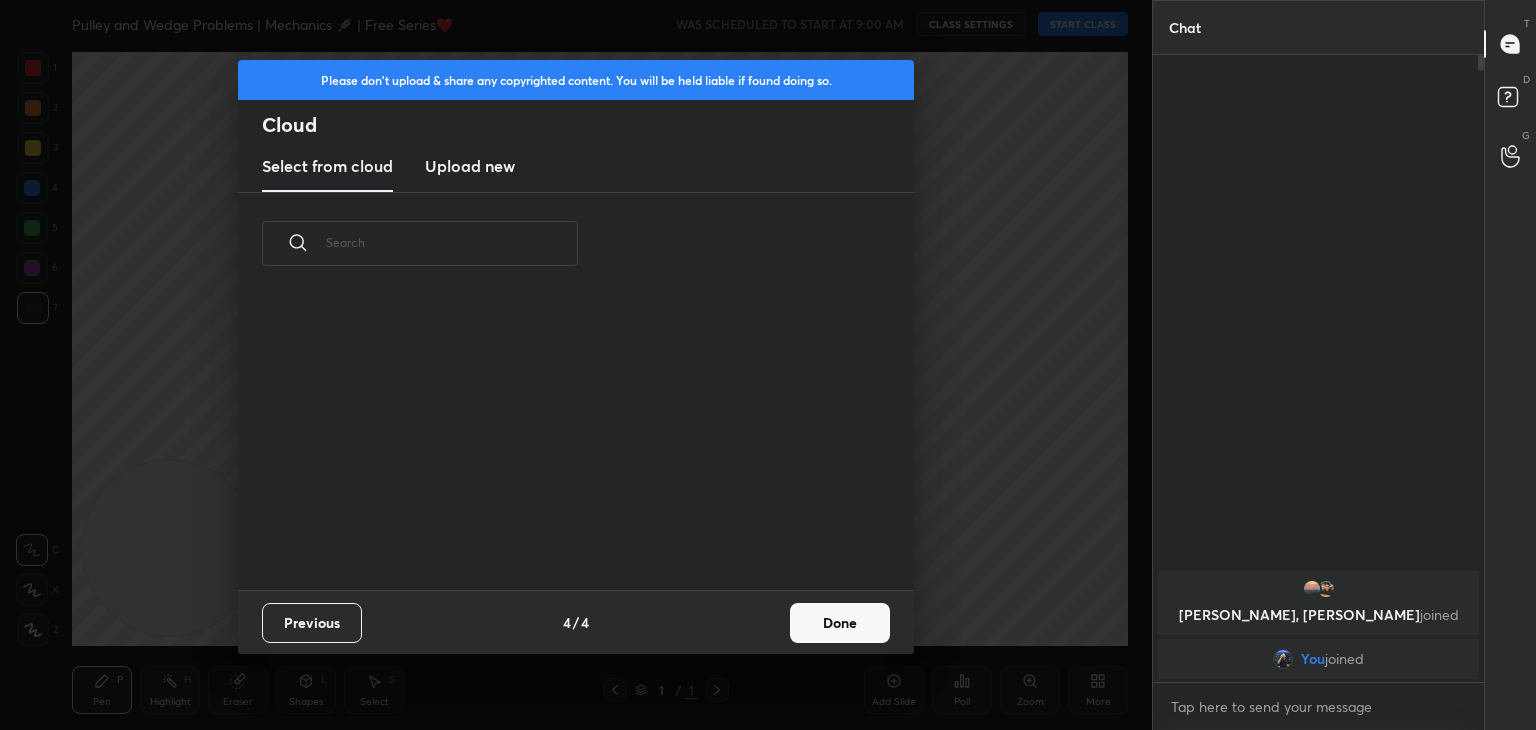 click on "Done" at bounding box center [840, 623] 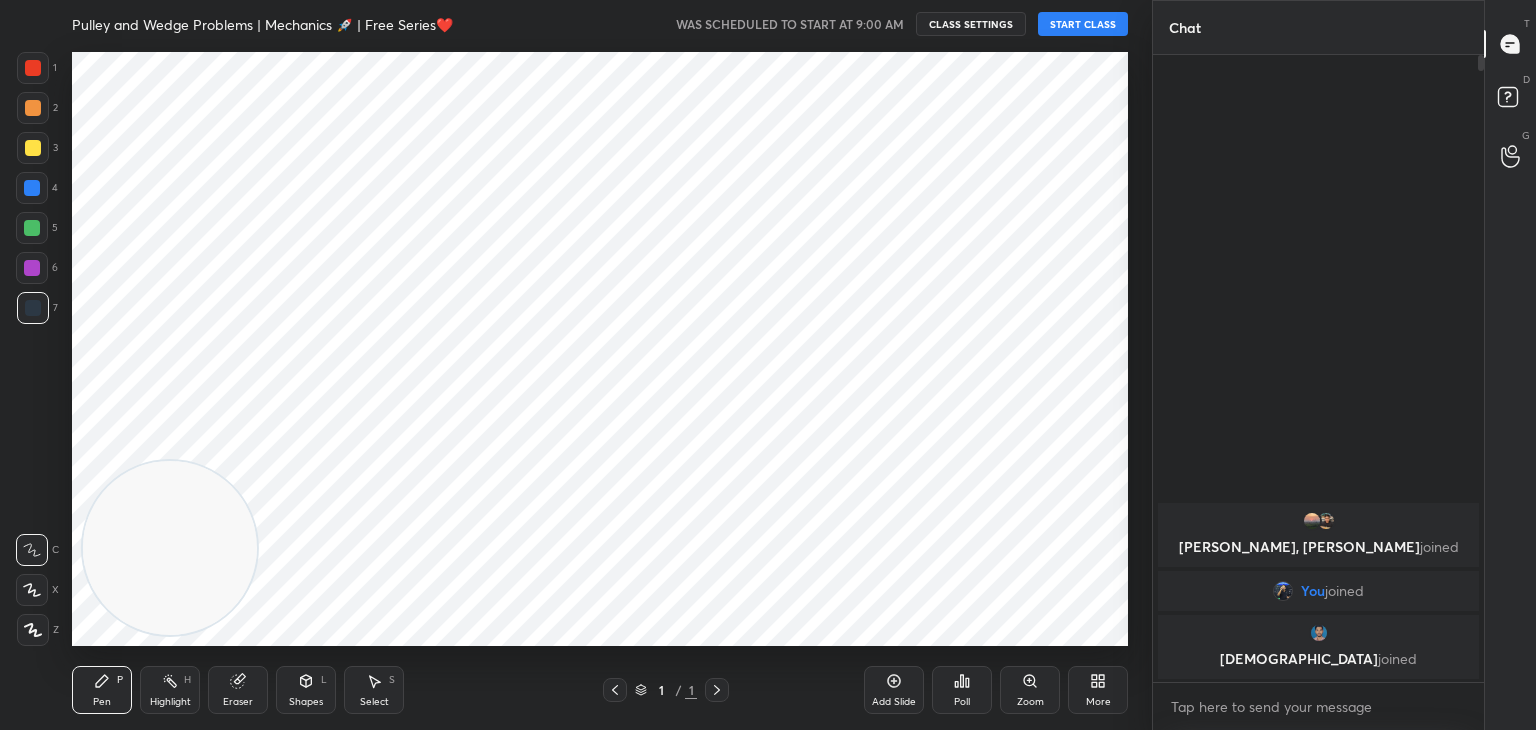 click at bounding box center (32, 590) 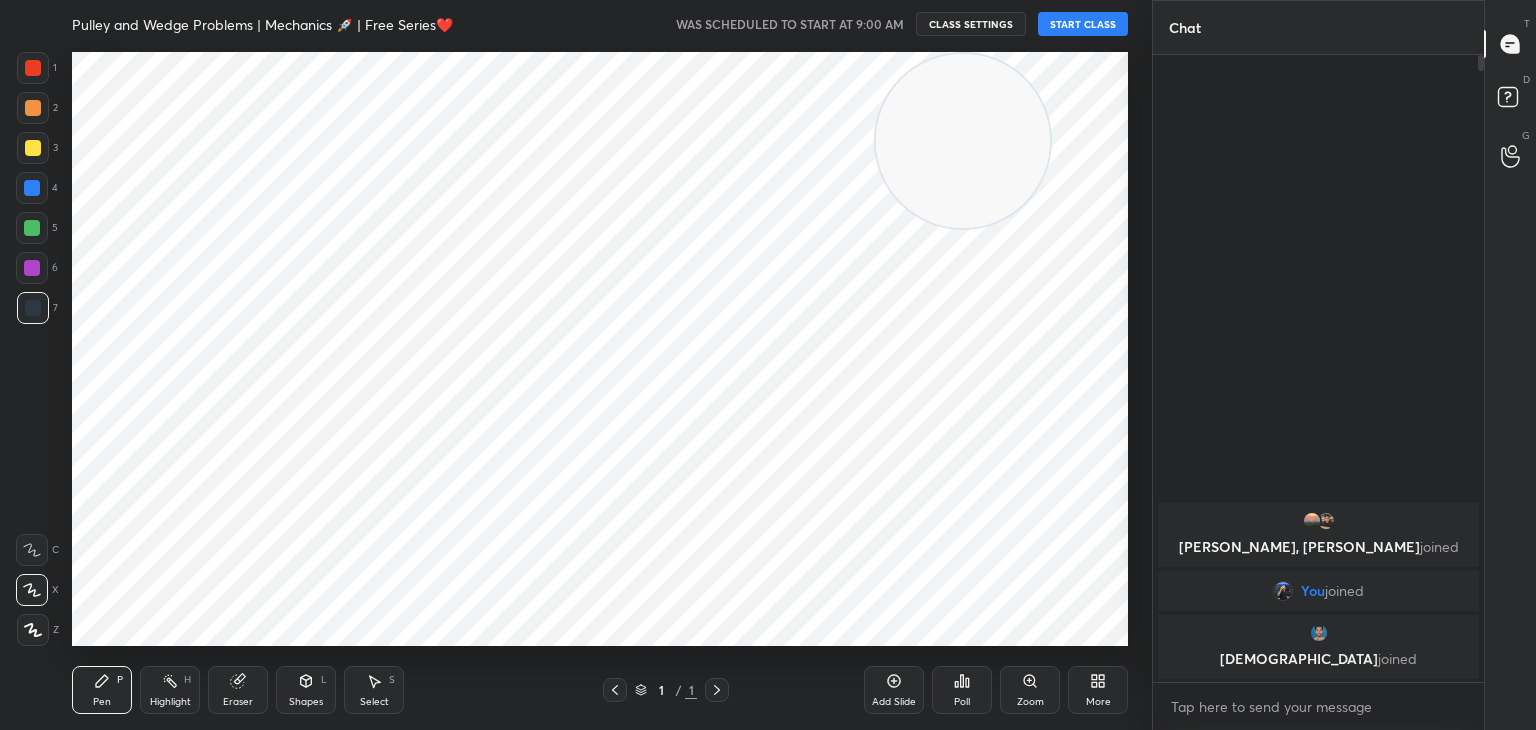 drag, startPoint x: 203, startPoint y: 553, endPoint x: 997, endPoint y: 78, distance: 925.23566 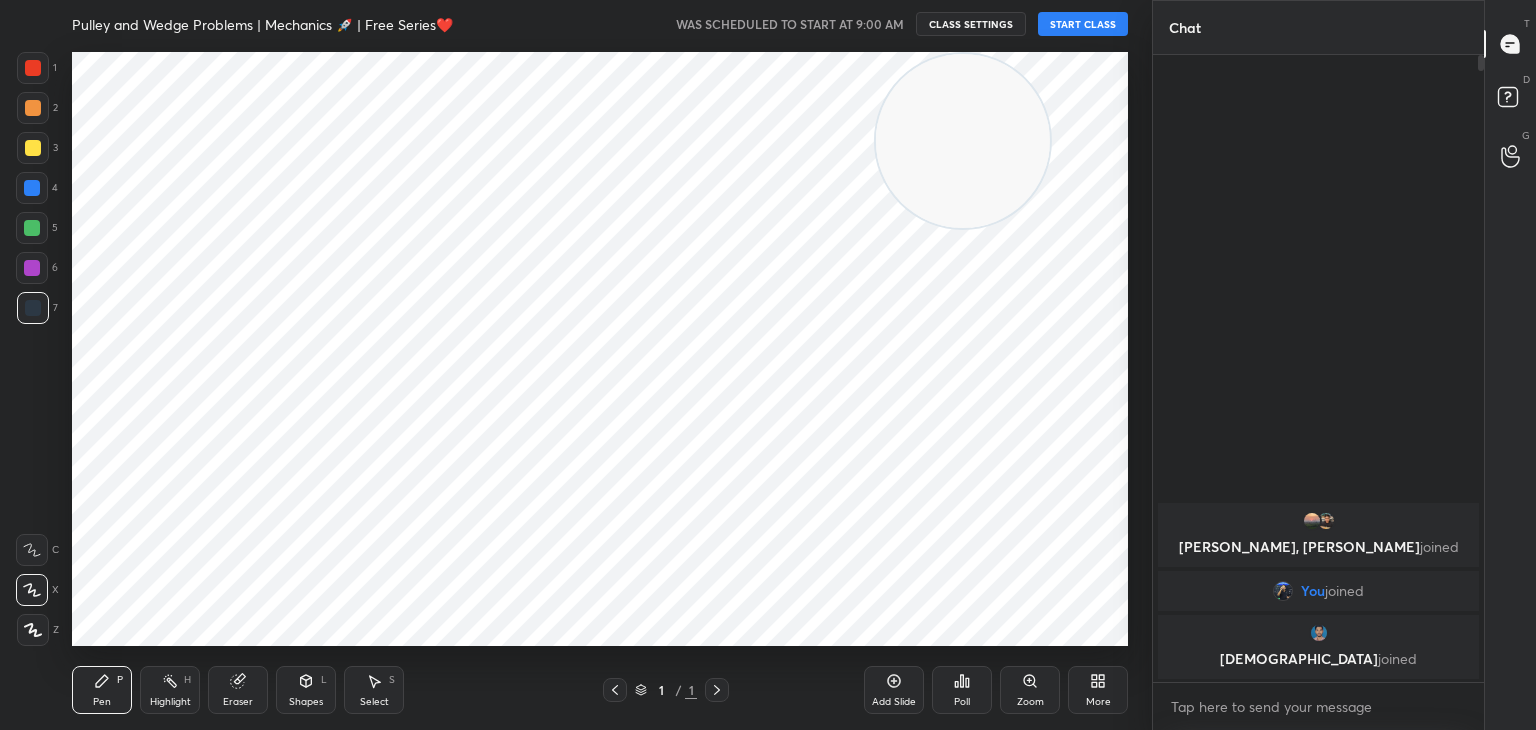 click at bounding box center (963, 141) 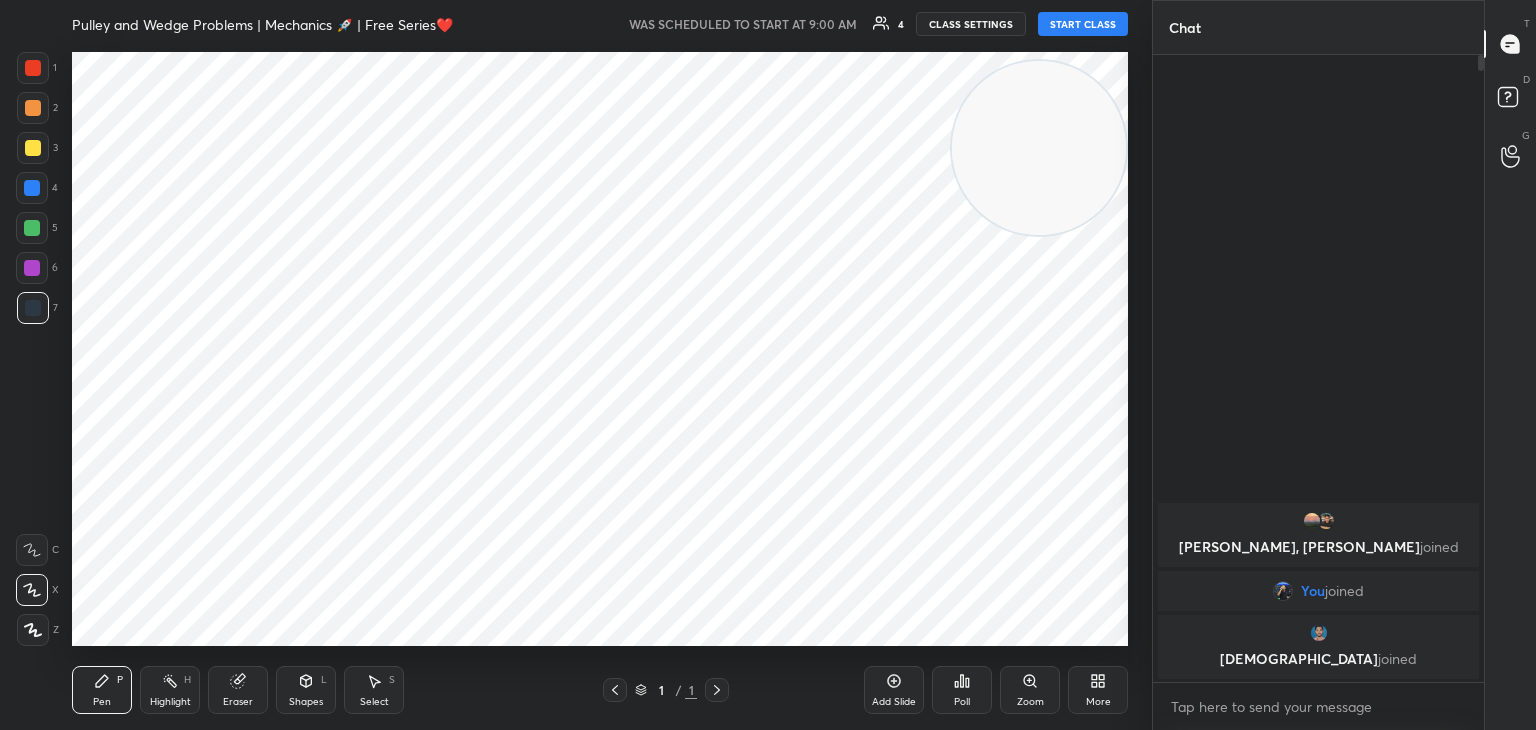 drag, startPoint x: 1151, startPoint y: 166, endPoint x: 1067, endPoint y: 81, distance: 119.503136 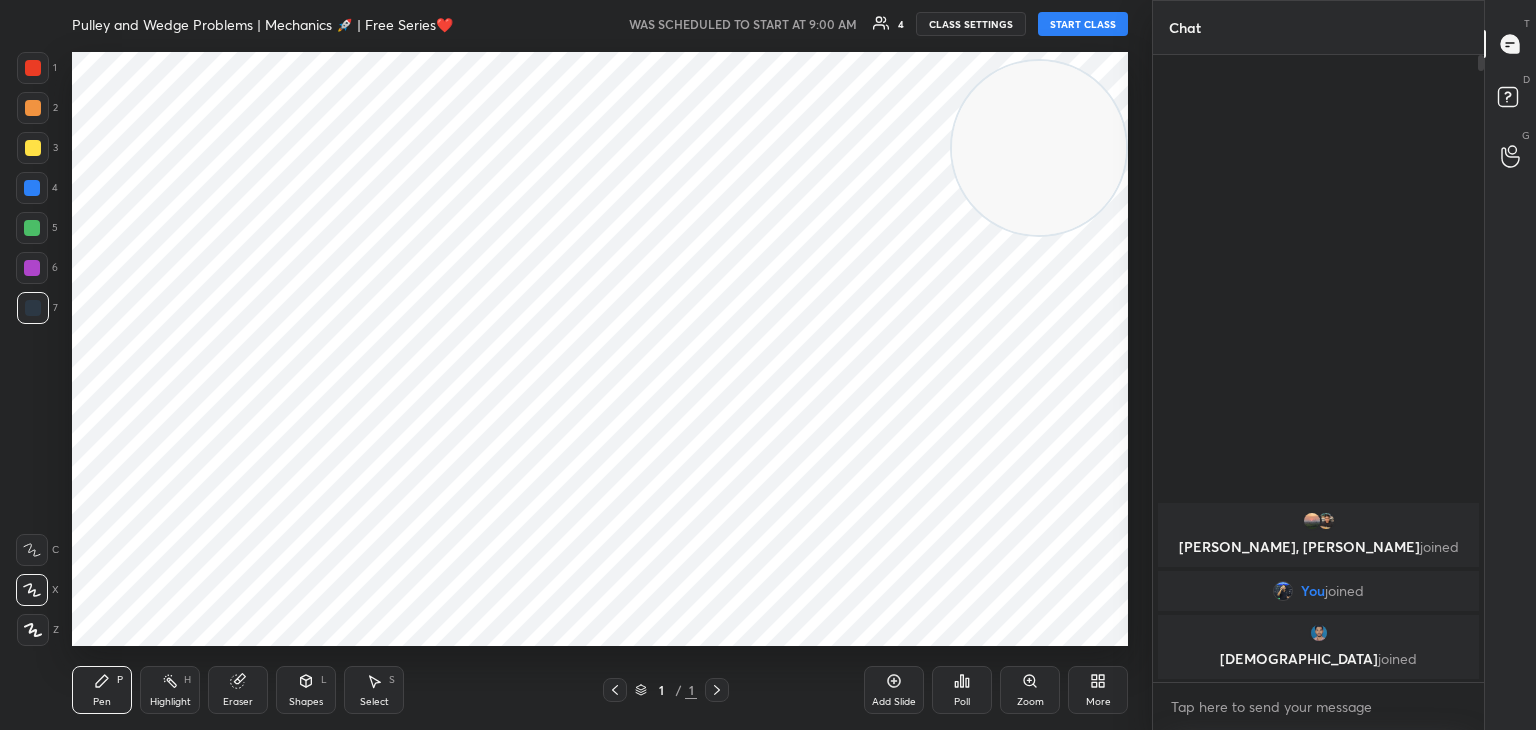 click on "1 2 3 4 5 6 7 C X Z C X Z E E Erase all   H H Pulley and Wedge Problems | Mechanics 🚀 | Free Series❤️ WAS SCHEDULED TO START AT  9:00 AM 4 CLASS SETTINGS START CLASS Setting up your live class Back Pulley and Wedge Problems | Mechanics 🚀 | Free Series❤️ Mohd Mubashir Pen P Highlight H Eraser Shapes L Select S 1 / 1 Add Slide Poll Zoom More Chat anshul, Kumud  joined You  joined Krishna  joined 2 NEW MESSAGES Enable hand raising Enable raise hand to speak to learners. Once enabled, chat will be turned off temporarily. Enable x   Doubts asked by learners will show up here Raise hand disabled You have disabled Raise hand currently. Enable it to invite learners to speak Enable Can't raise hand Looks like educator just invited you to speak. Please wait before you can raise your hand again. Got it T Messages (T) D Doubts (D) G Raise Hand (G) Report an issue Reason for reporting Buffering Chat not working Audio - Video sync issue Educator video quality low ​ Attach an image Report" at bounding box center [768, 365] 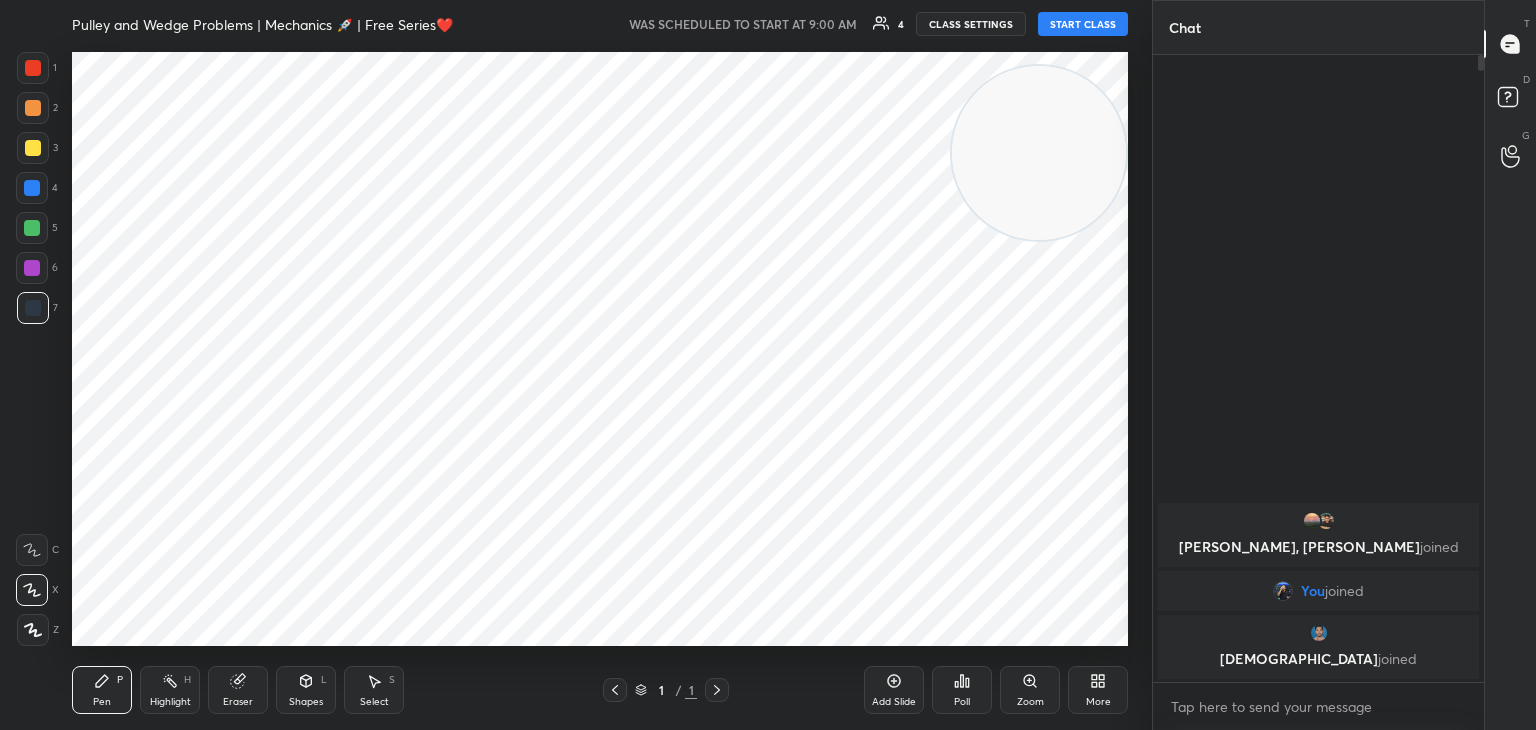 click on "START CLASS" at bounding box center (1083, 24) 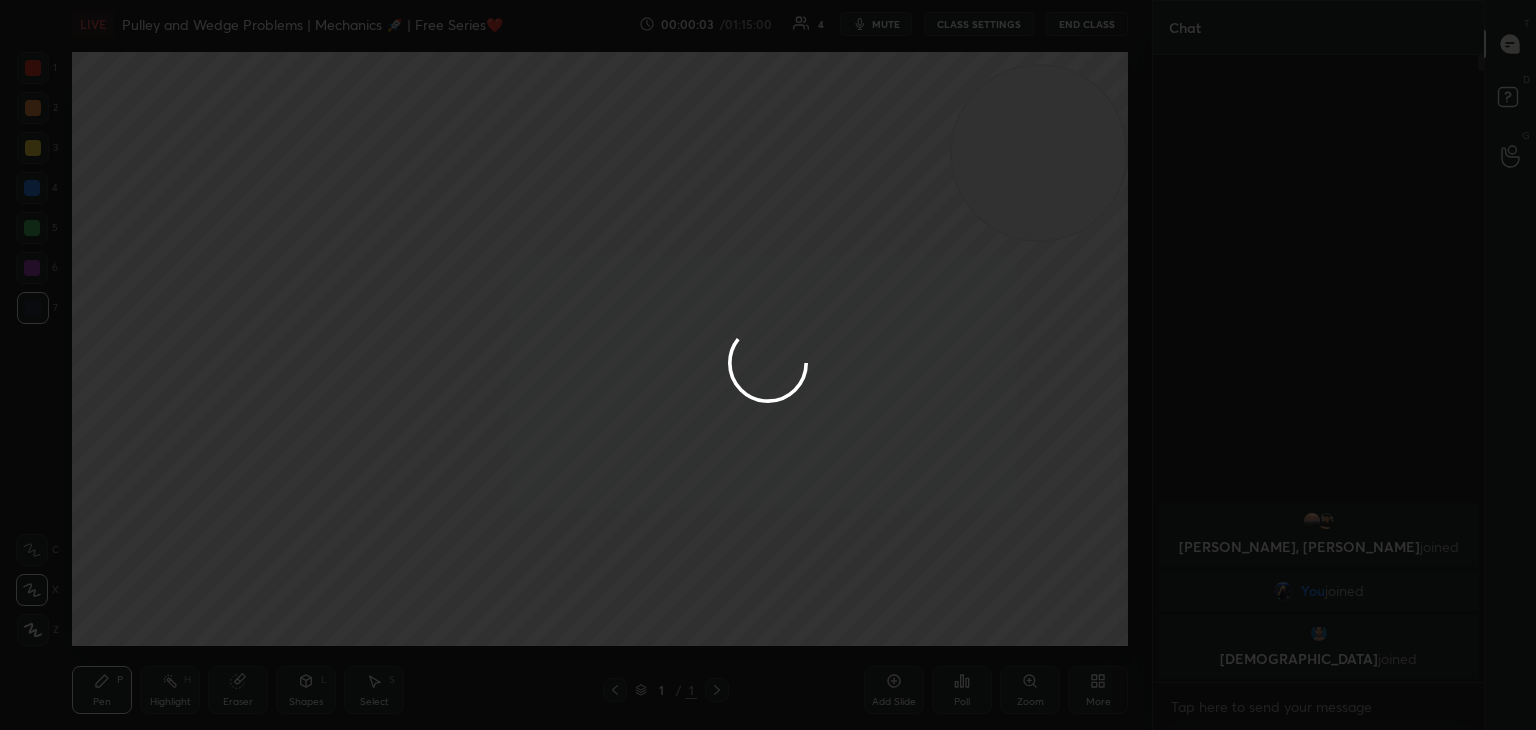 click at bounding box center [768, 365] 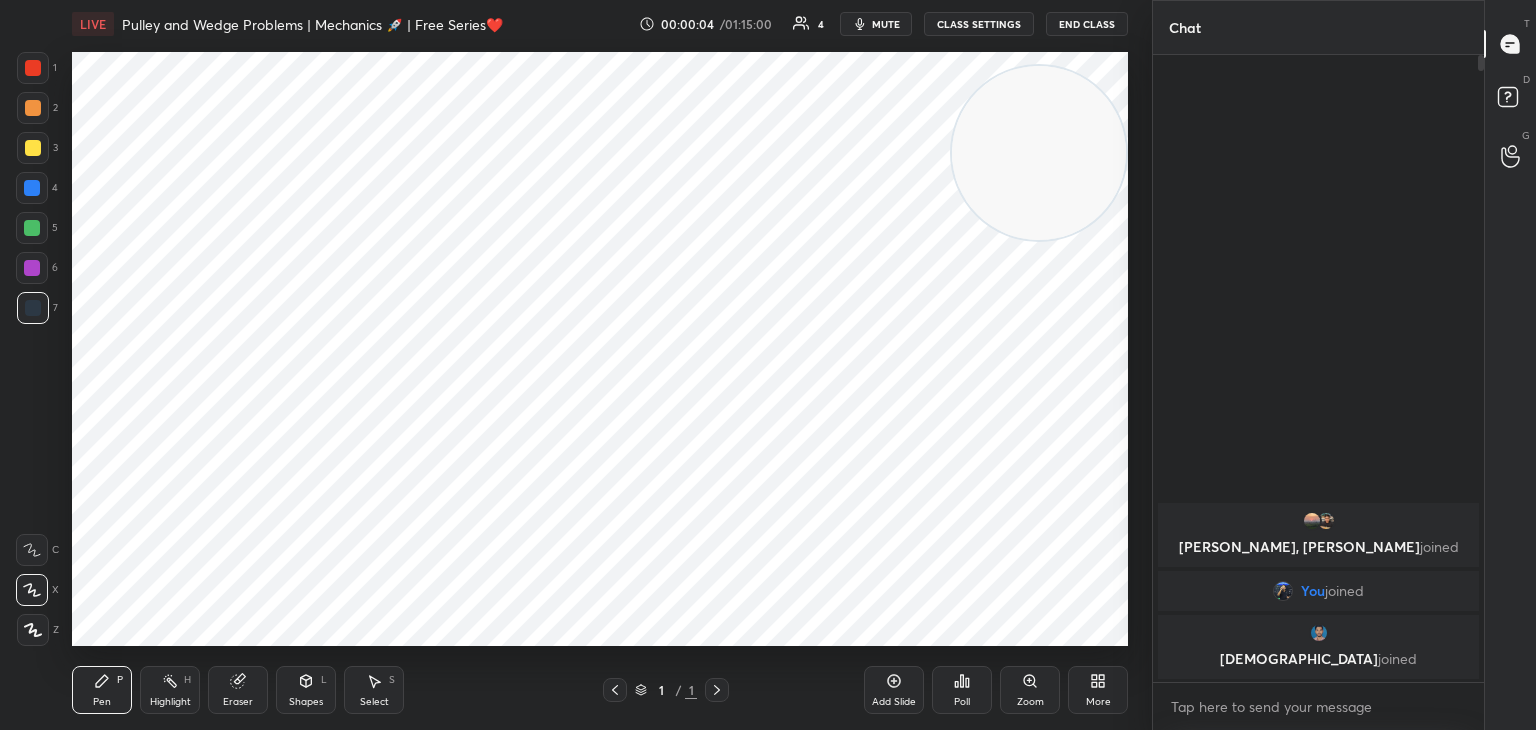 click 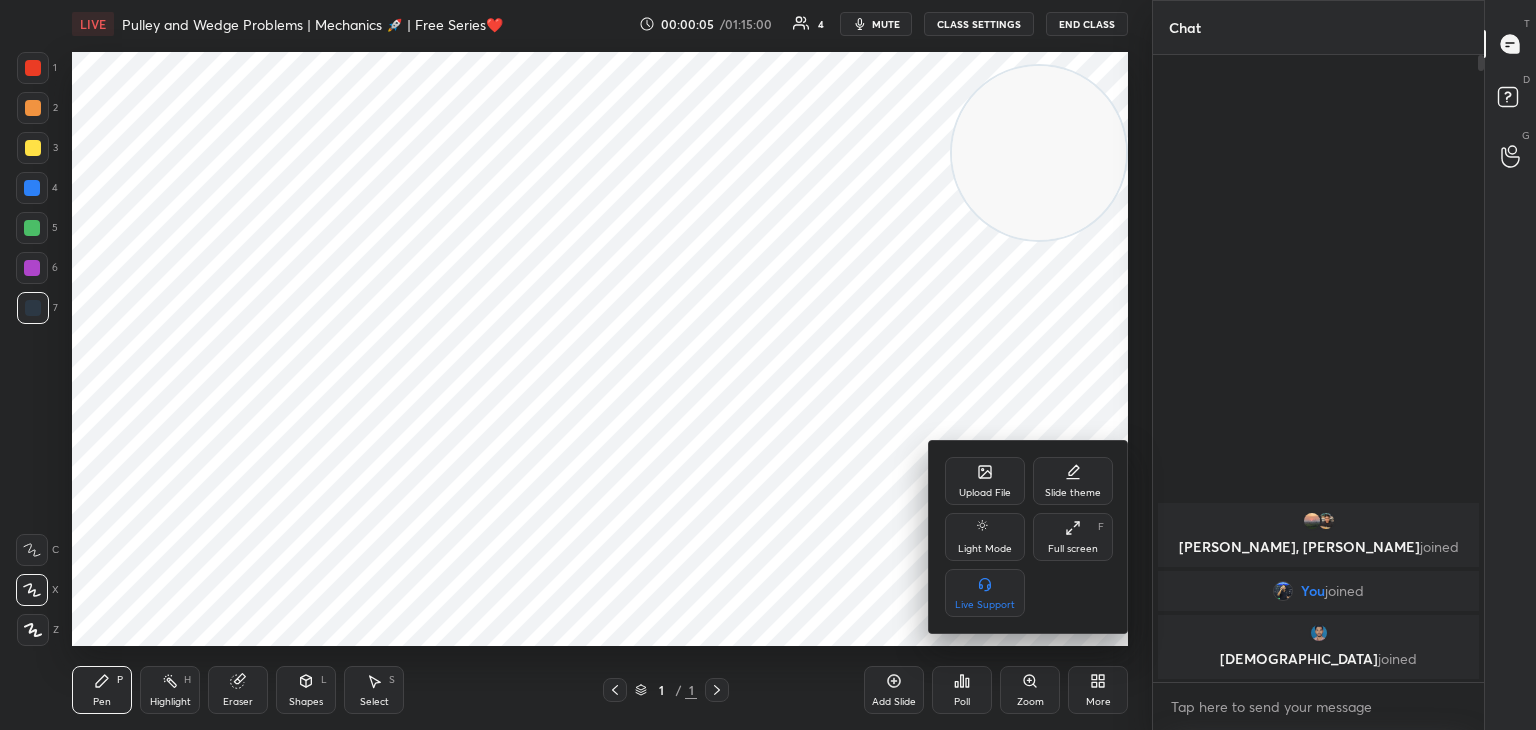 click 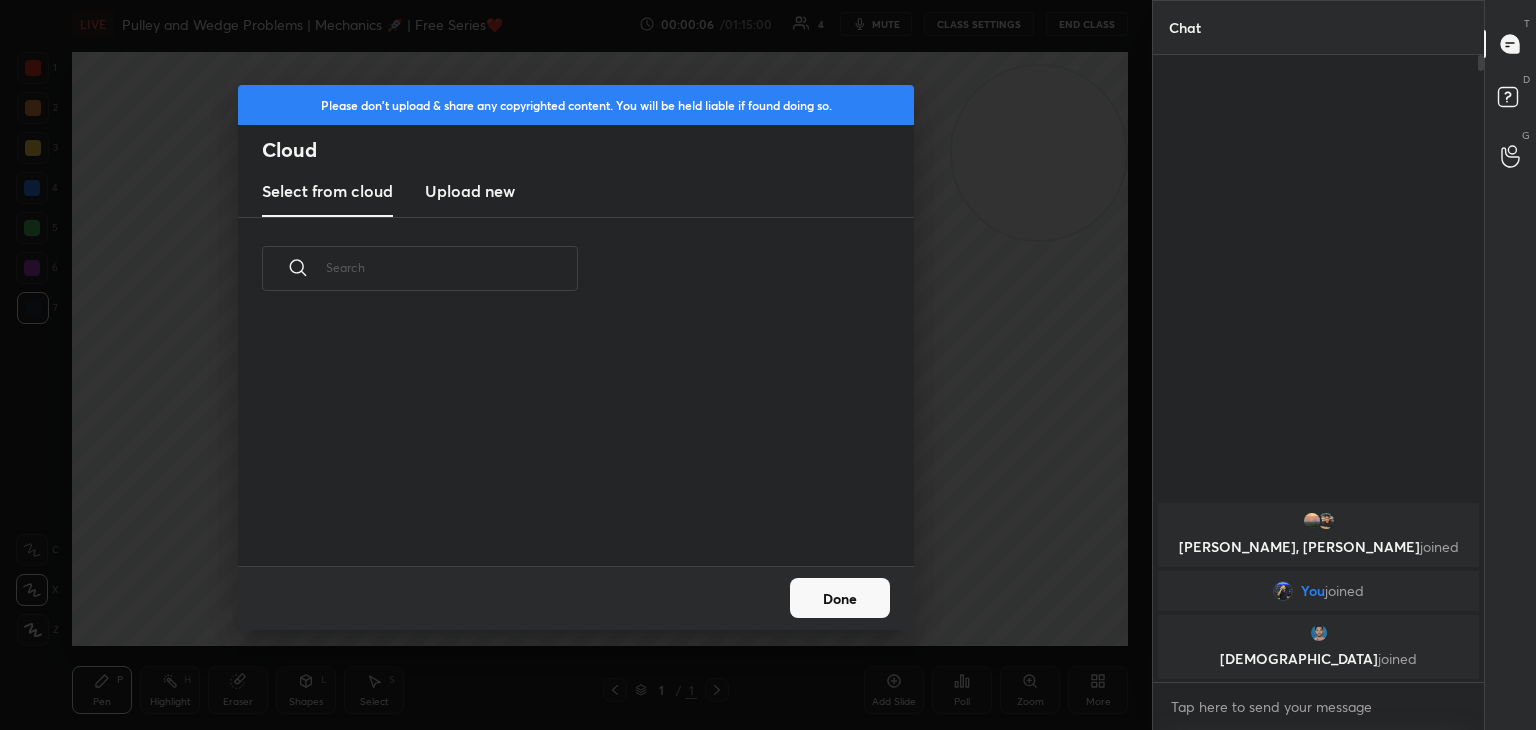 scroll, scrollTop: 5, scrollLeft: 10, axis: both 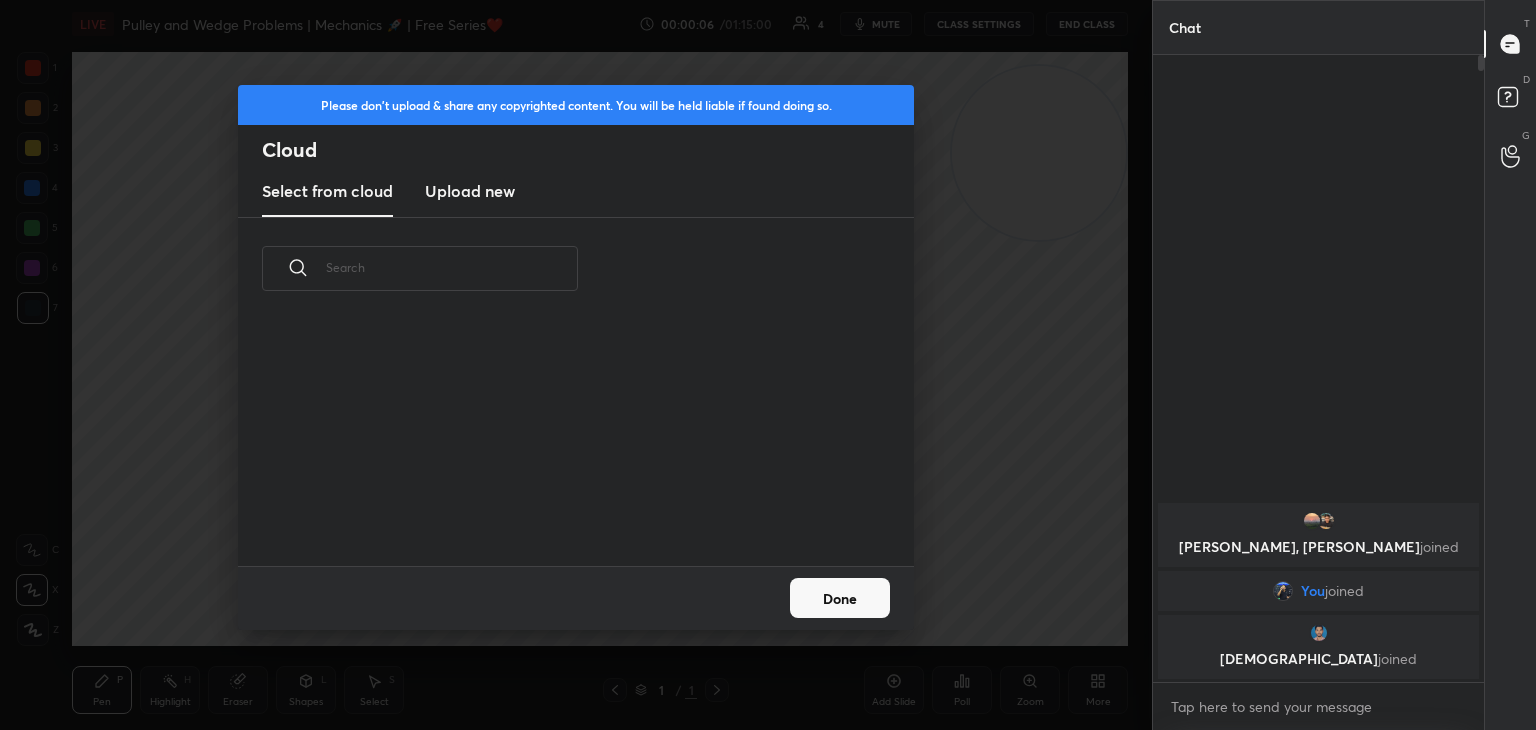 click on "Upload new" at bounding box center (470, 192) 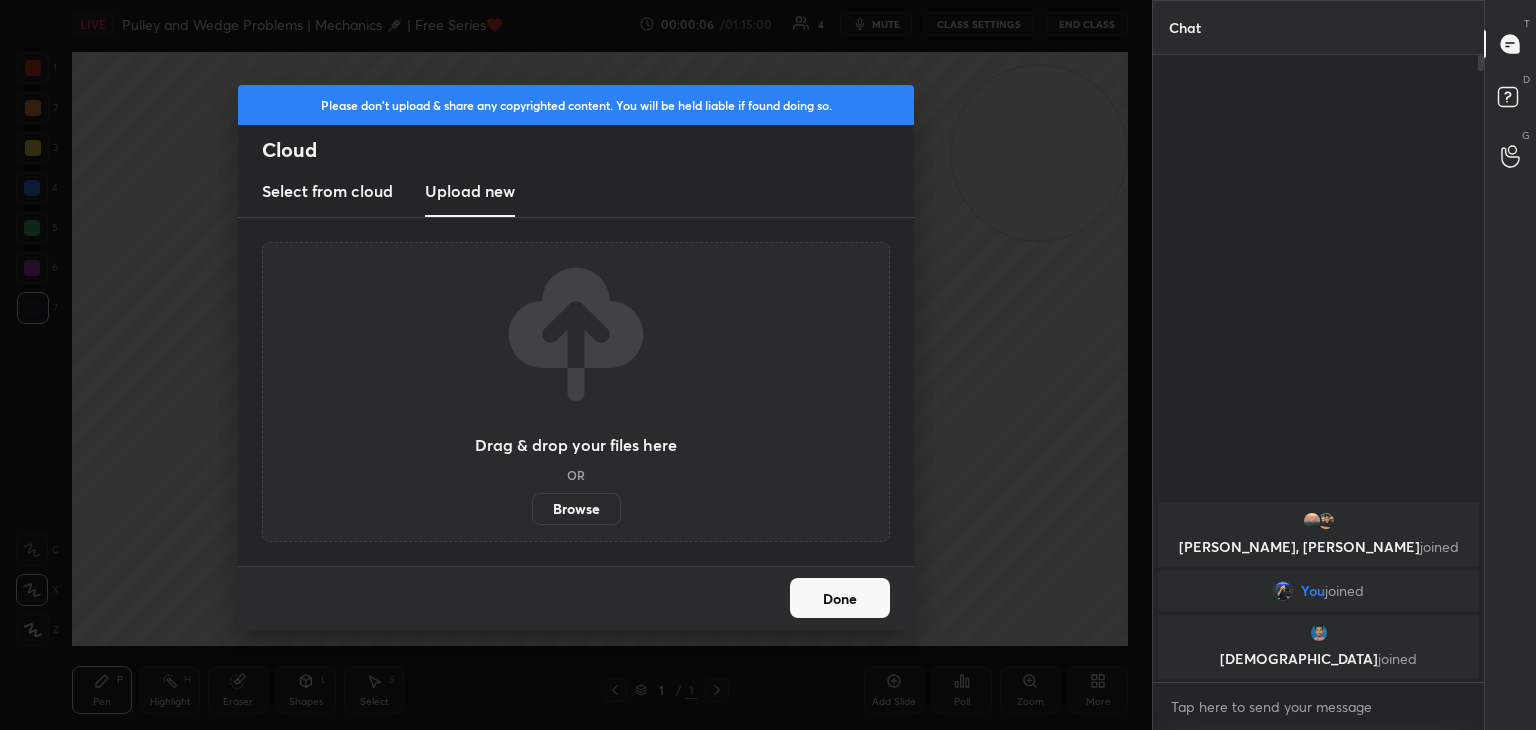 click on "Browse" at bounding box center (576, 509) 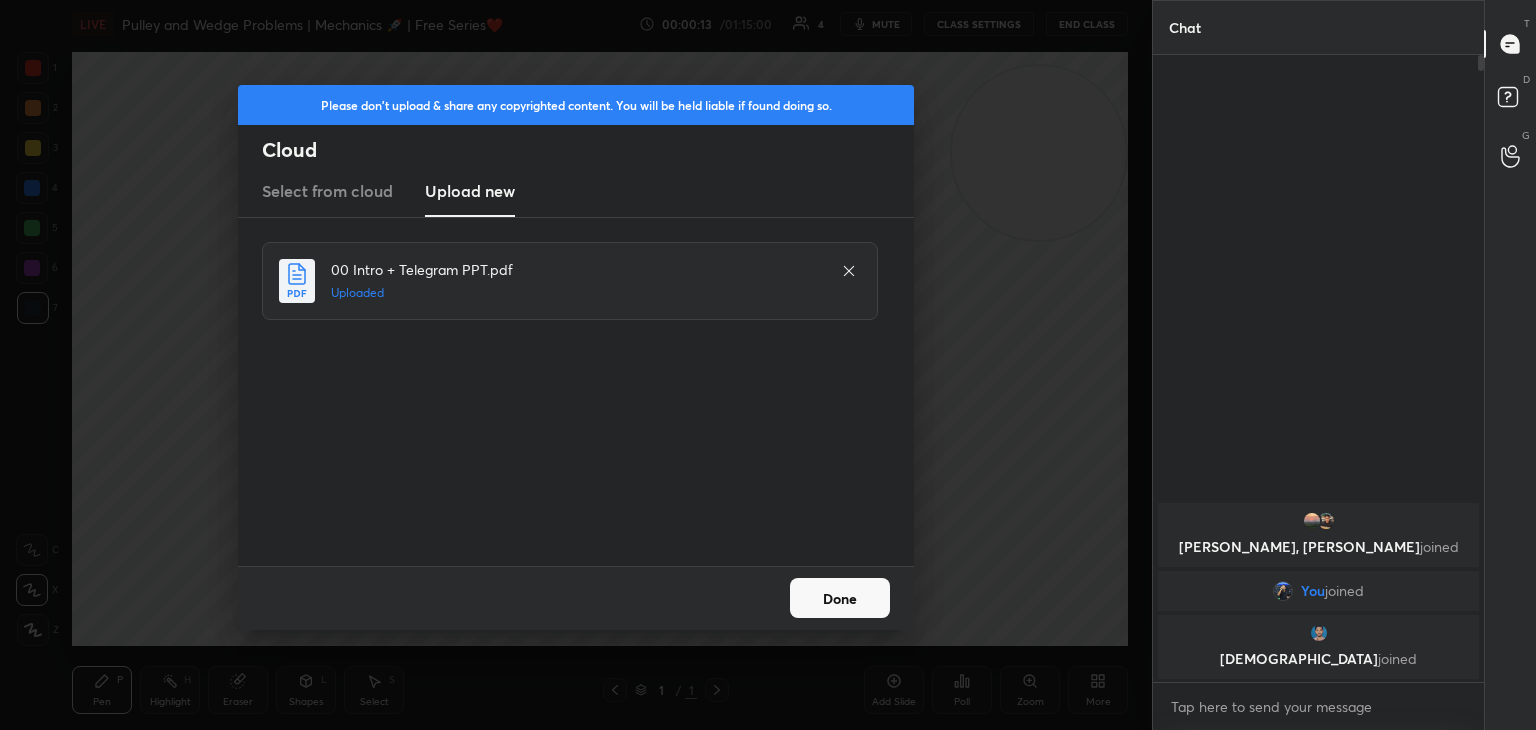 click on "Done" at bounding box center (840, 598) 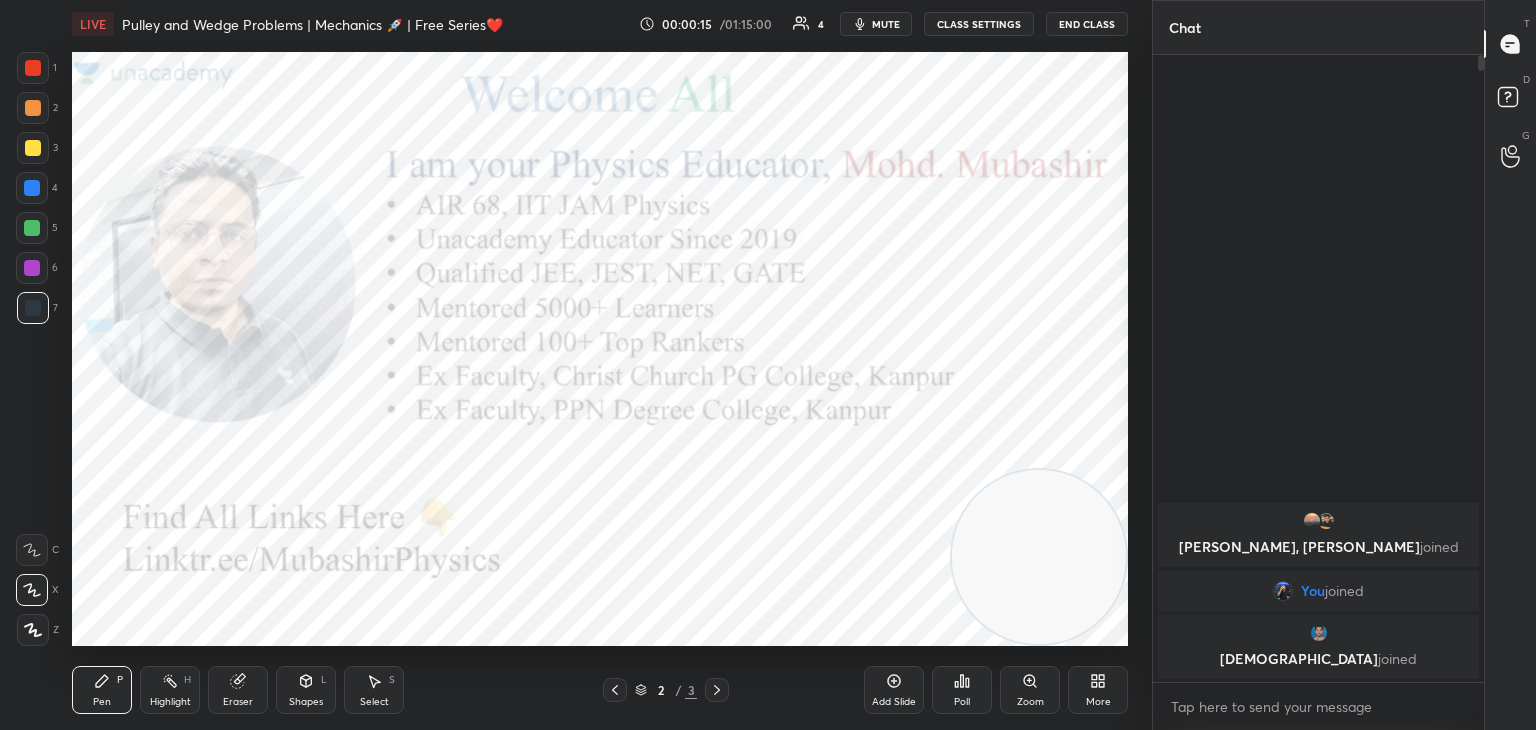 drag, startPoint x: 1031, startPoint y: 232, endPoint x: 1095, endPoint y: 622, distance: 395.2164 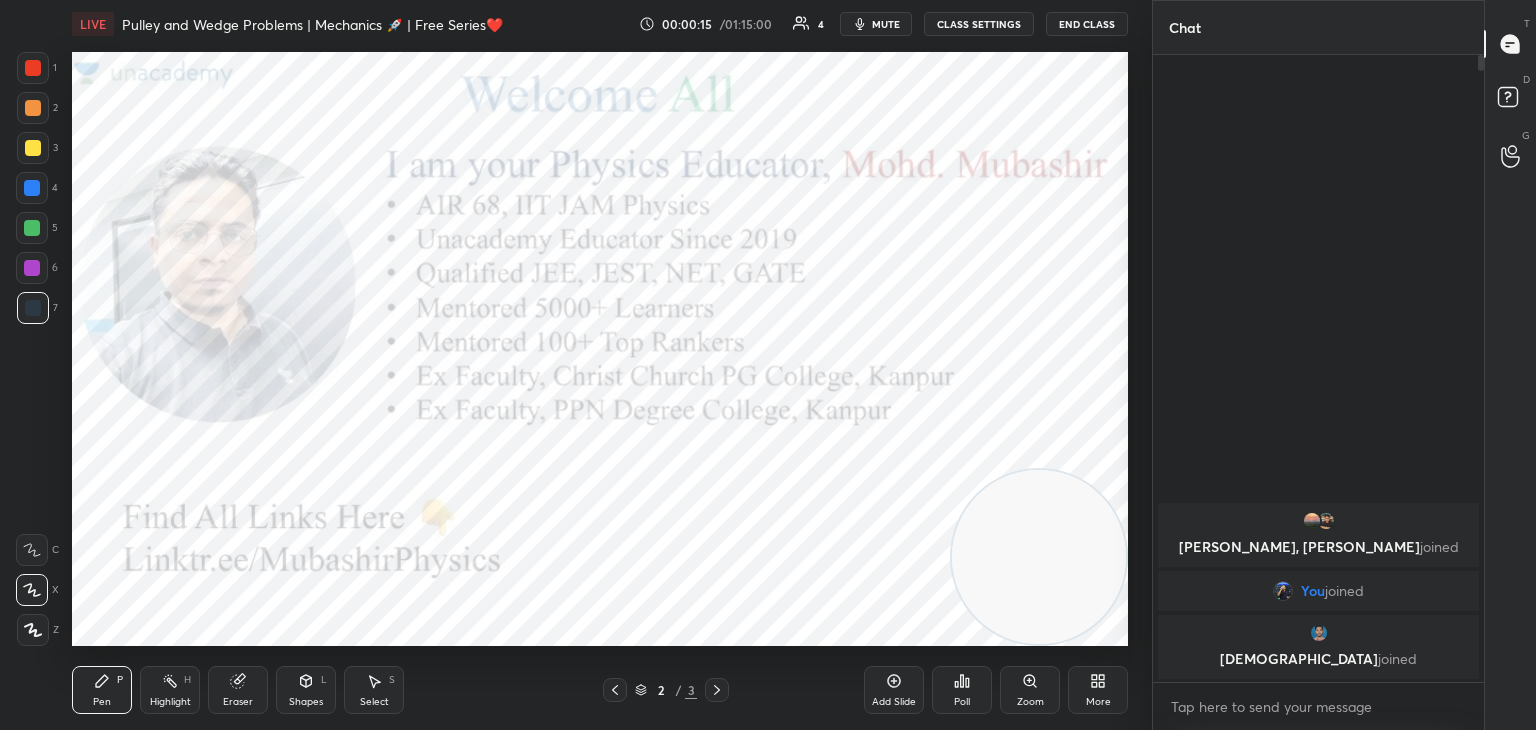 click at bounding box center (1039, 557) 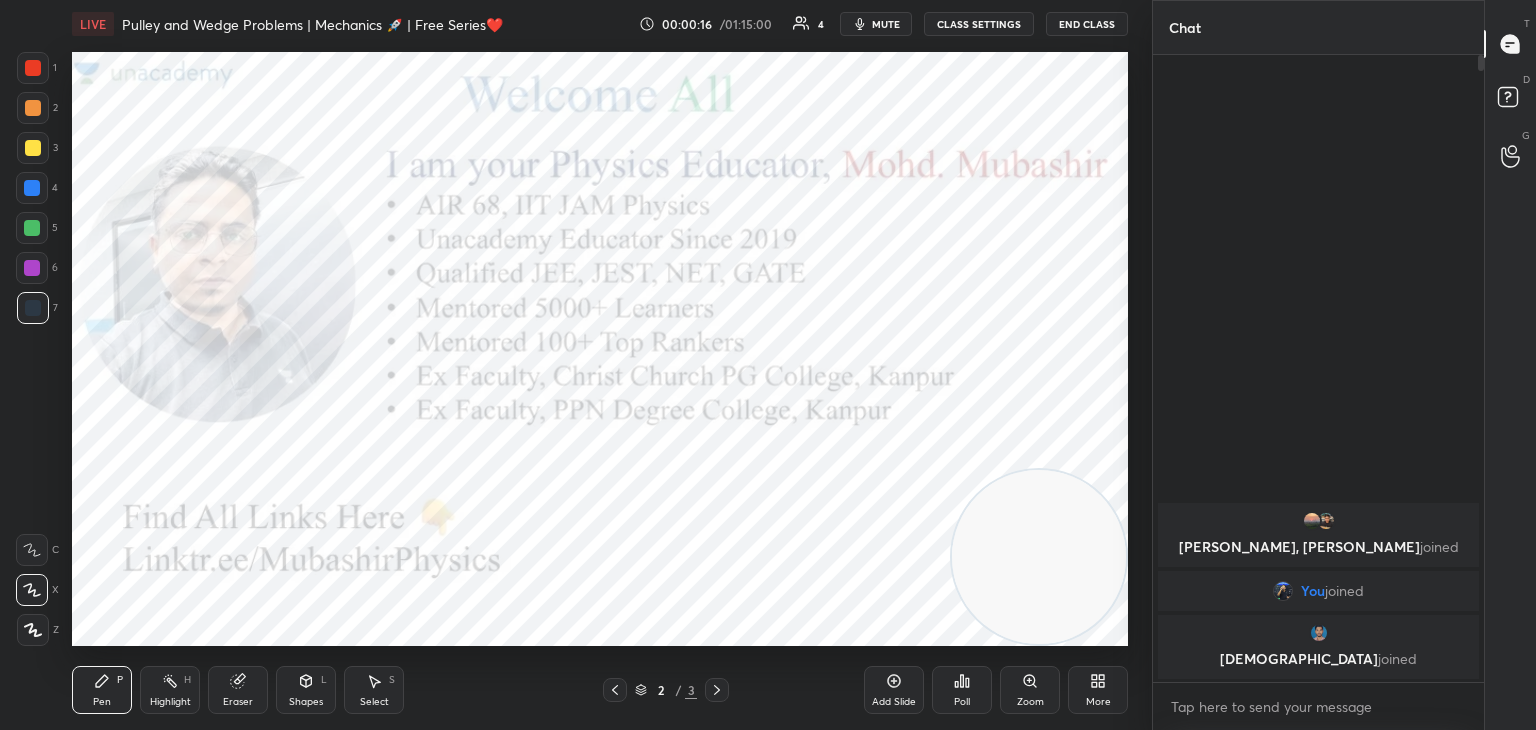 click at bounding box center [33, 68] 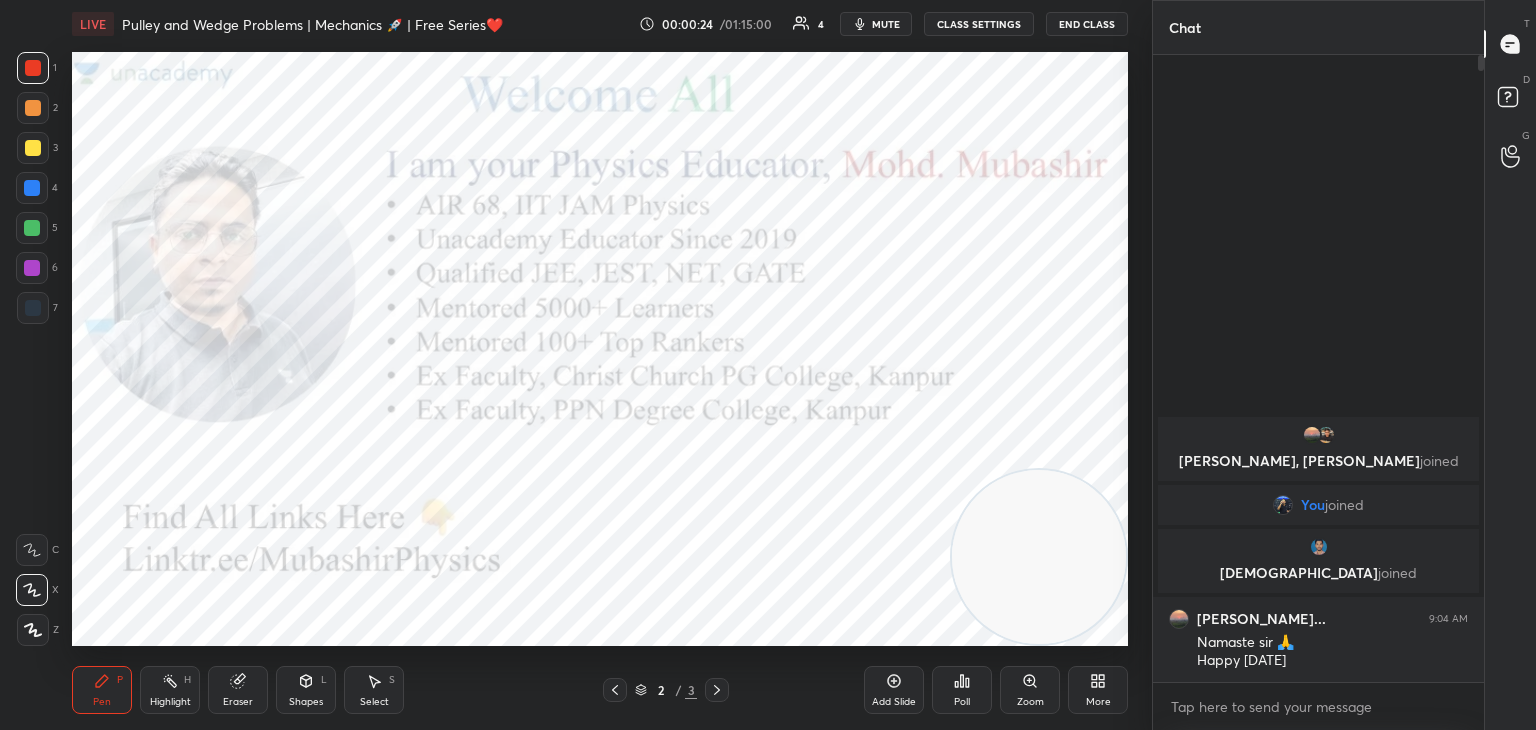 drag, startPoint x: 163, startPoint y: 698, endPoint x: 248, endPoint y: 661, distance: 92.70383 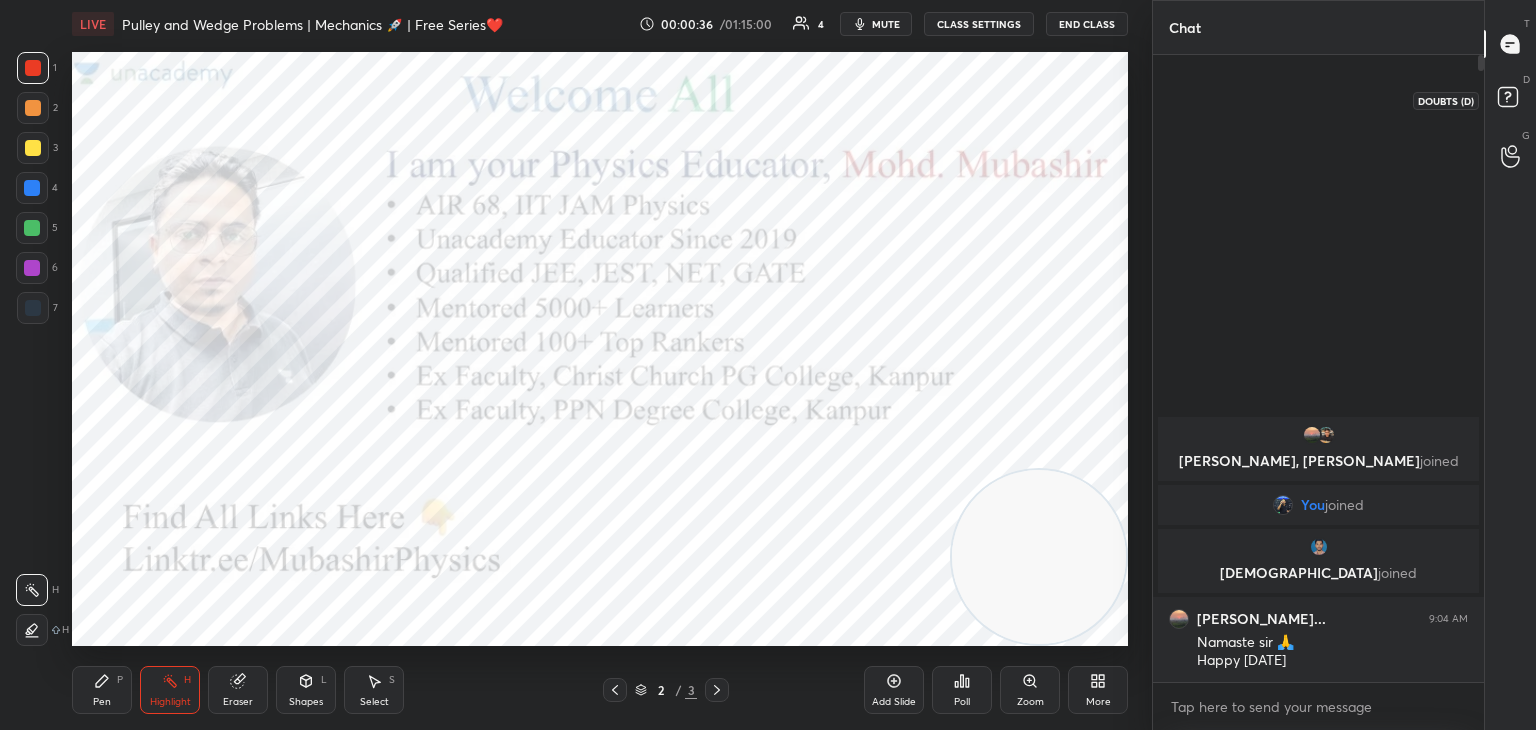 drag, startPoint x: 1511, startPoint y: 97, endPoint x: 1515, endPoint y: 77, distance: 20.396078 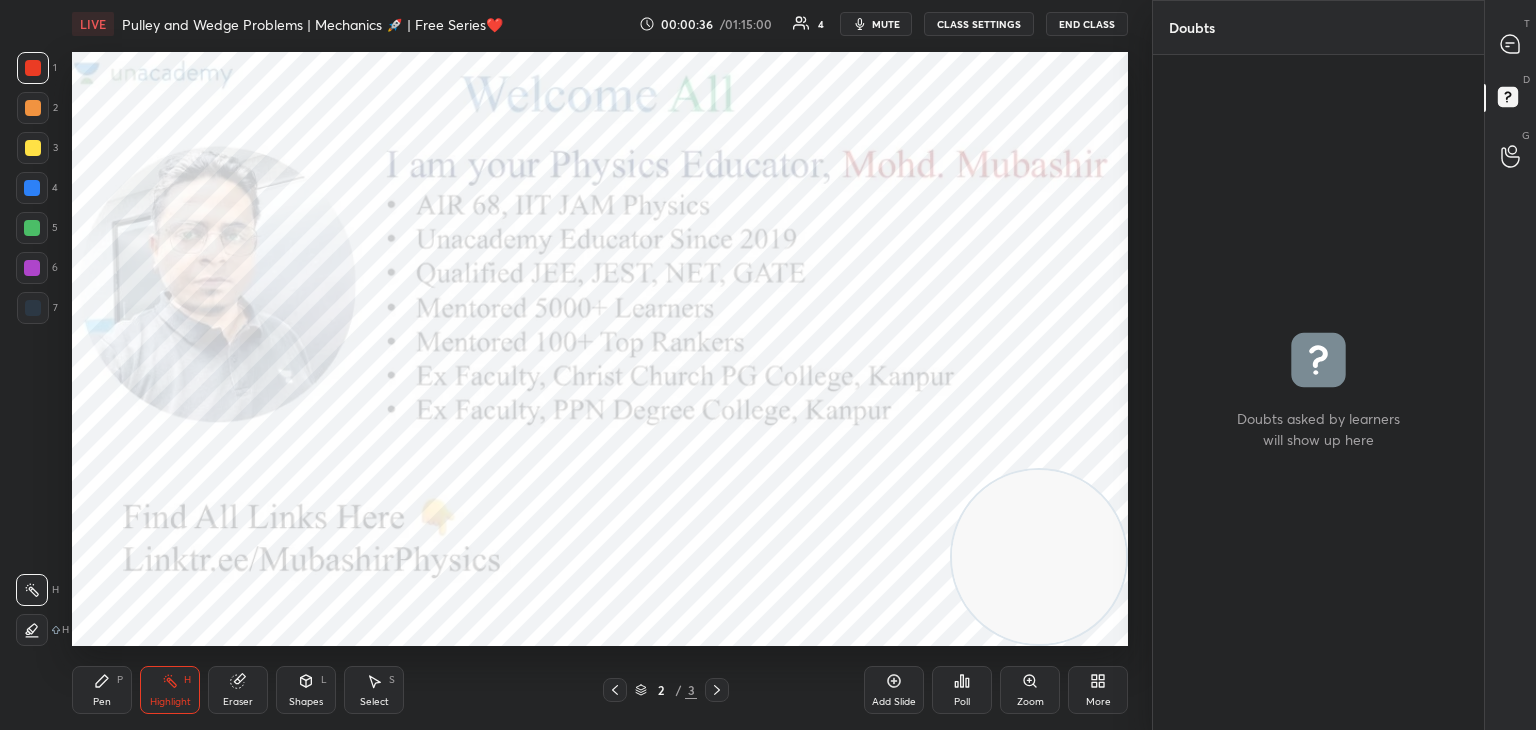 click 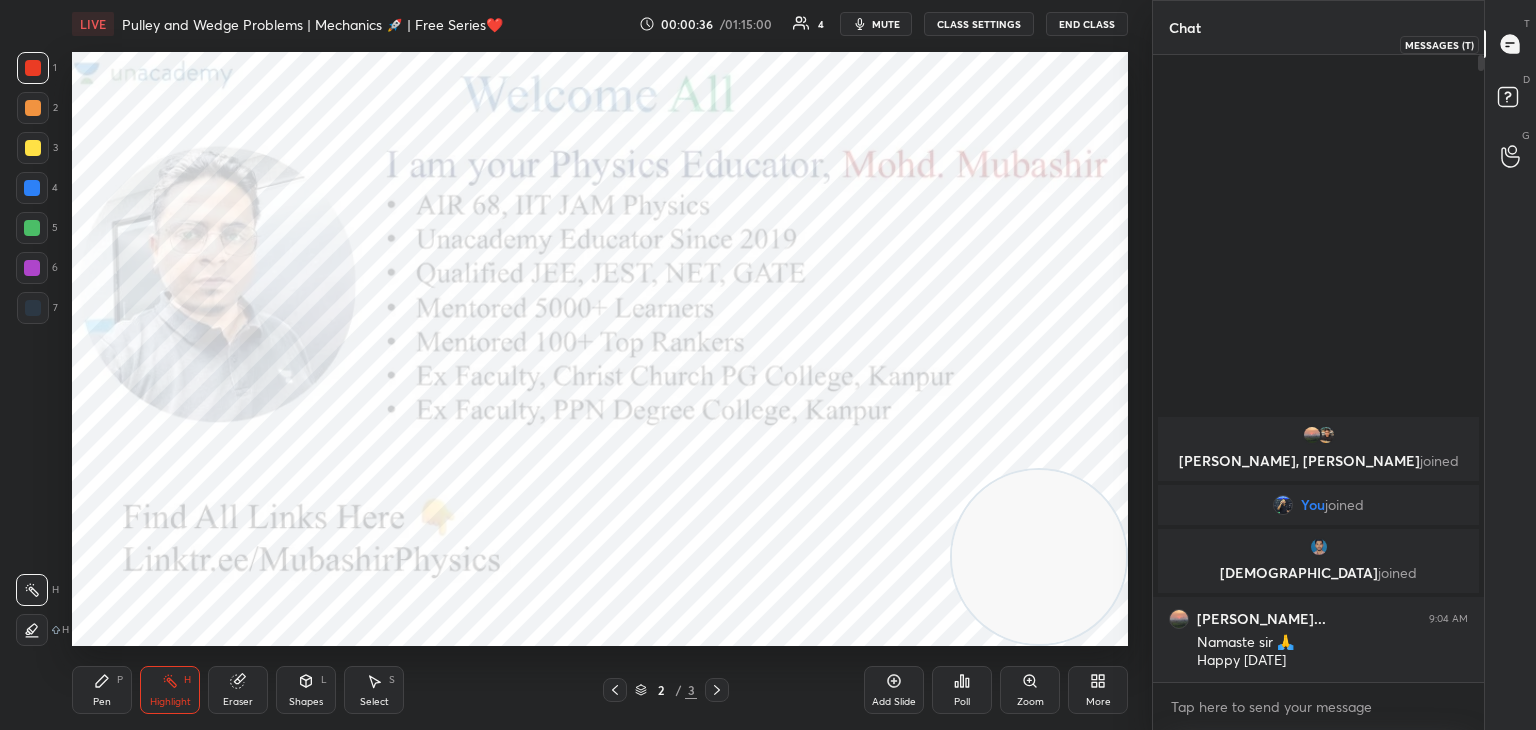 scroll, scrollTop: 6, scrollLeft: 6, axis: both 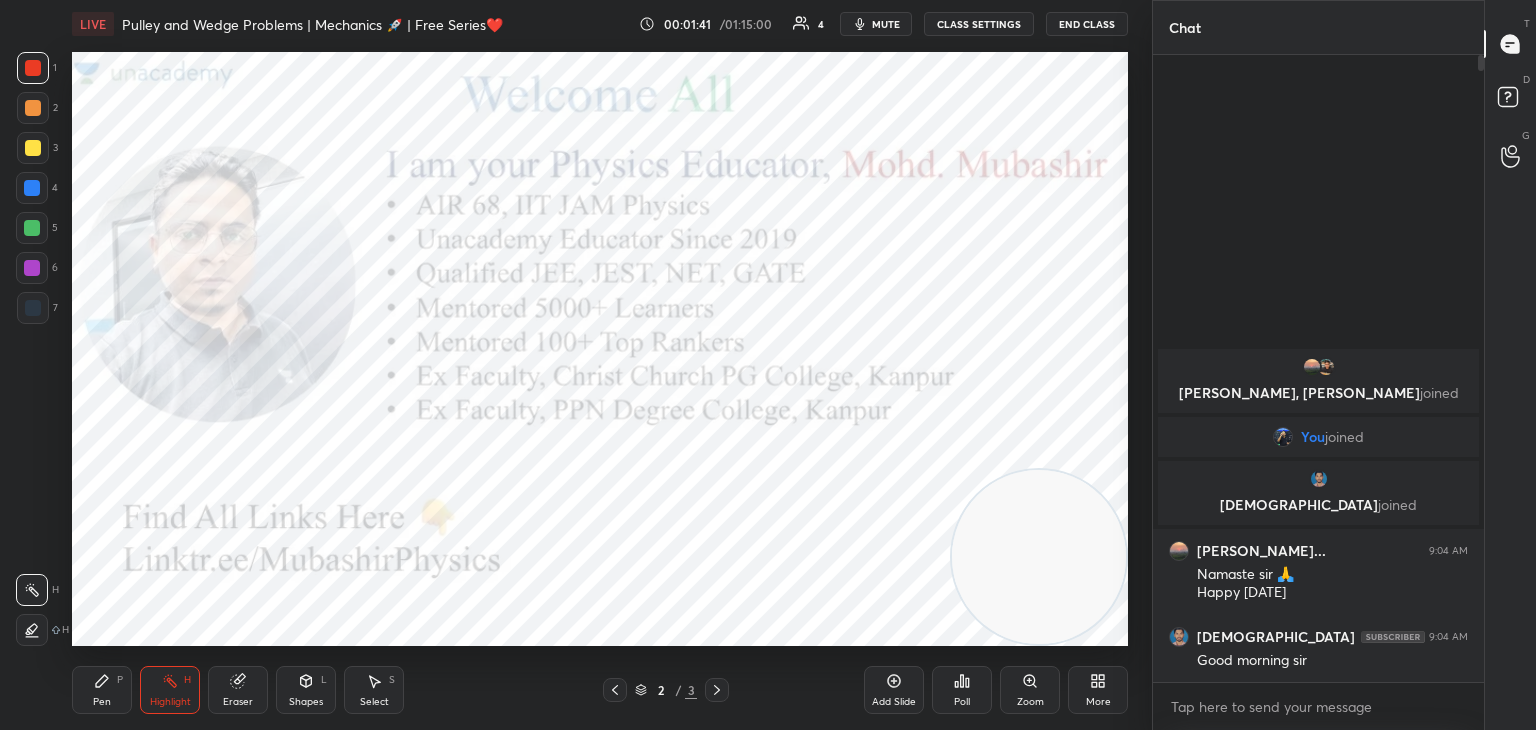 click 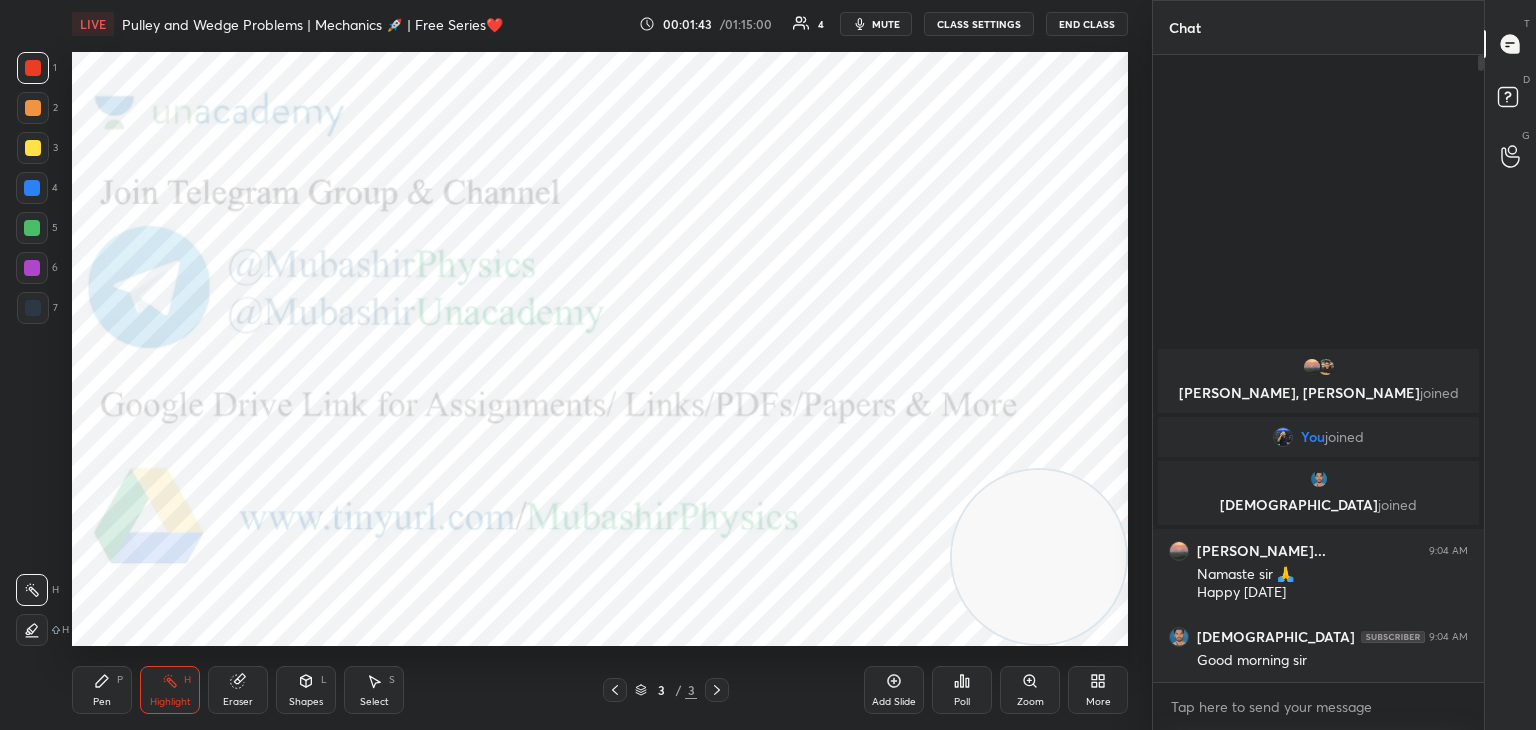 click on "Pen P" at bounding box center [102, 690] 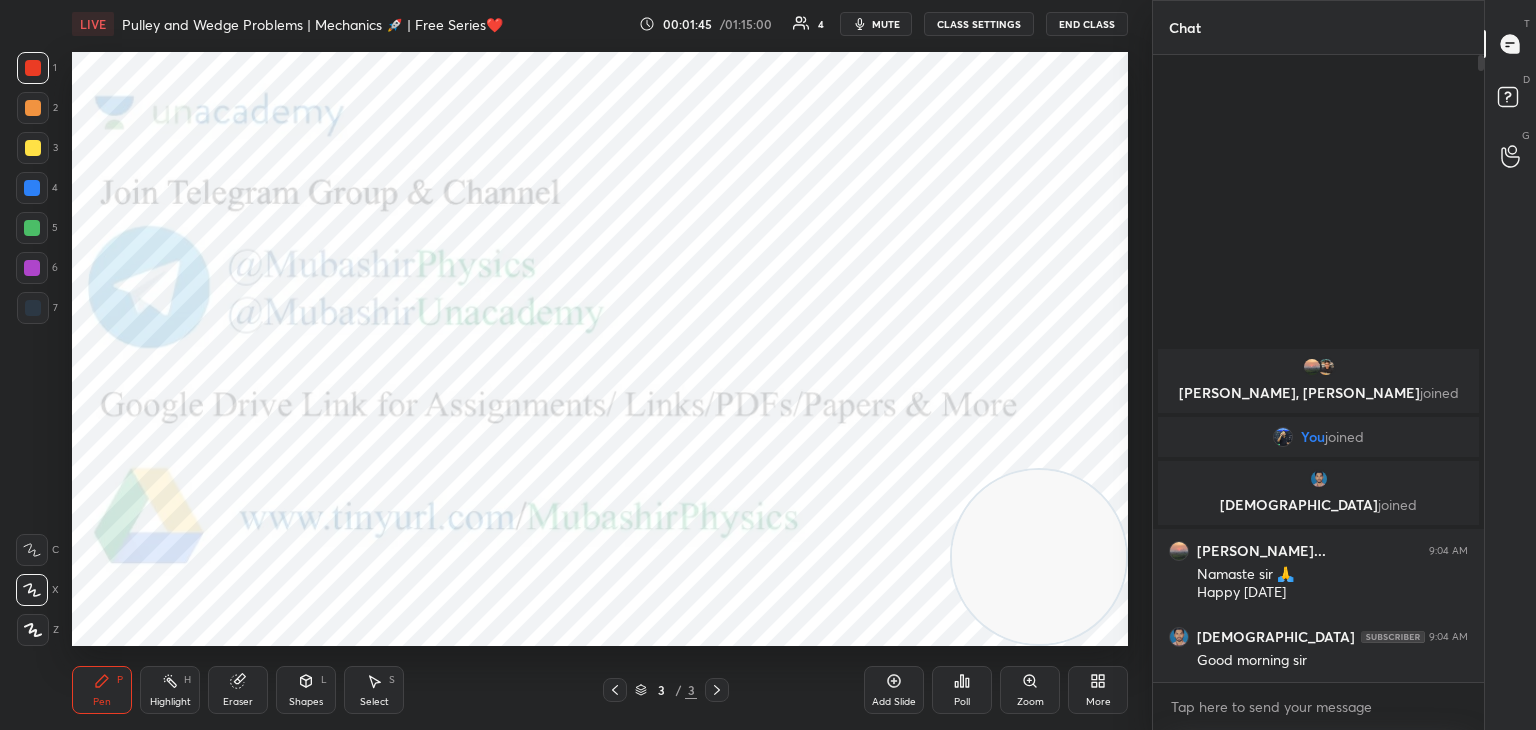 click on "1 2 3 4 5 6 7 C X Z C X Z E E Erase all   H H LIVE Pulley and Wedge Problems | Mechanics 🚀 | Free Series❤️ 00:01:45 /  01:15:00 4 mute CLASS SETTINGS End Class Setting up your live class Poll for   secs No correct answer Start poll Back Pulley and Wedge Problems | Mechanics 🚀 | Free Series❤️ Mohd Mubashir Pen P Highlight H Eraser Shapes L Select S 3 / 3 Add Slide Poll Zoom More Chat anshul, Kumud  joined You  joined Krishna  joined anshul kum... 9:04 AM Namaste sir 🙏
Happy guru purnima Krishna 9:04 AM Good morning sir 1 NEW MESSAGE Enable hand raising Enable raise hand to speak to learners. Once enabled, chat will be turned off temporarily. Enable x   Doubts asked by learners will show up here NEW DOUBTS ASKED No one has raised a hand yet Can't raise hand Looks like educator just invited you to speak. Please wait before you can raise your hand again. Got it T Messages (T) D Doubts (D) G Raise Hand (G) Report an issue Reason for reporting Buffering Chat not working Audio - Video sync issue ​" at bounding box center [768, 365] 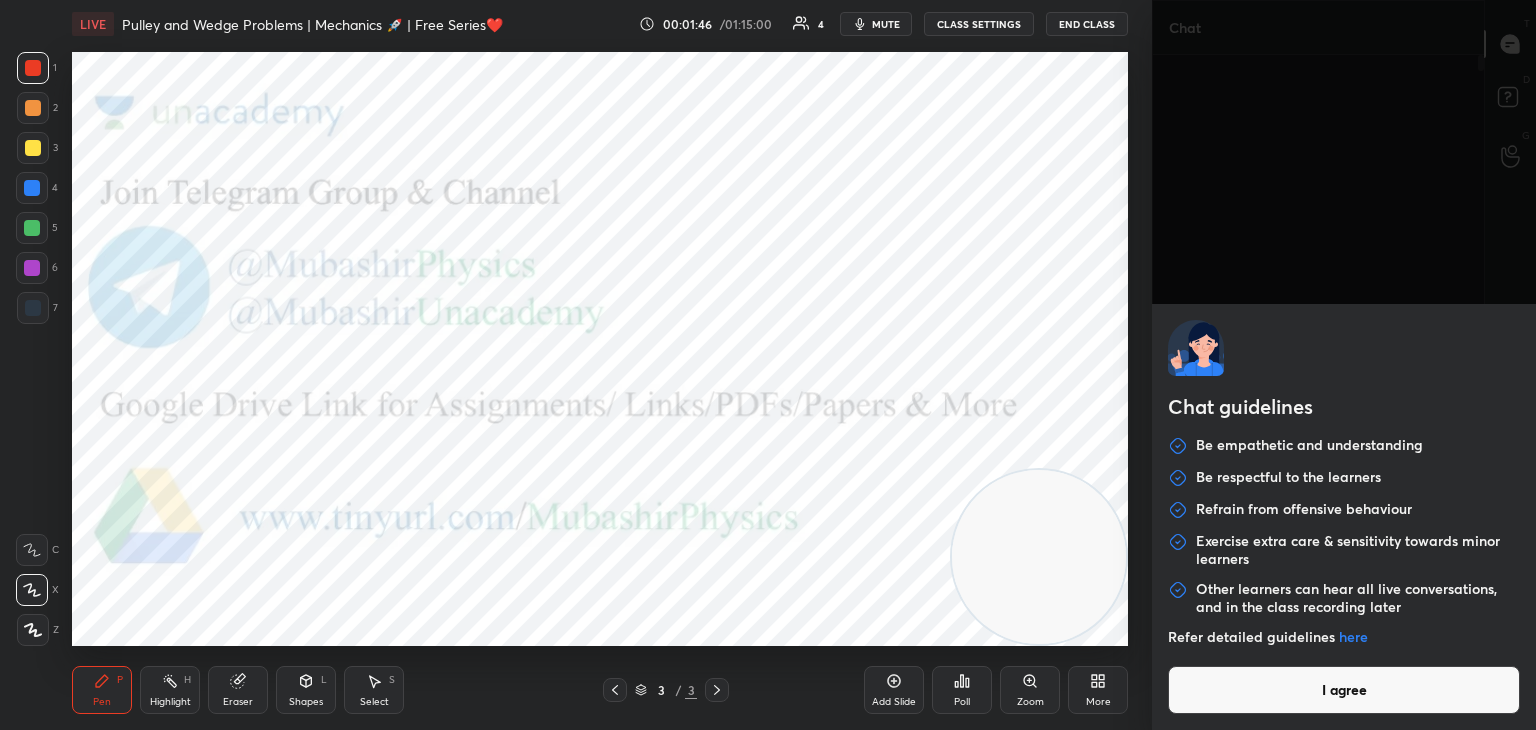 click on "I agree" at bounding box center [1344, 690] 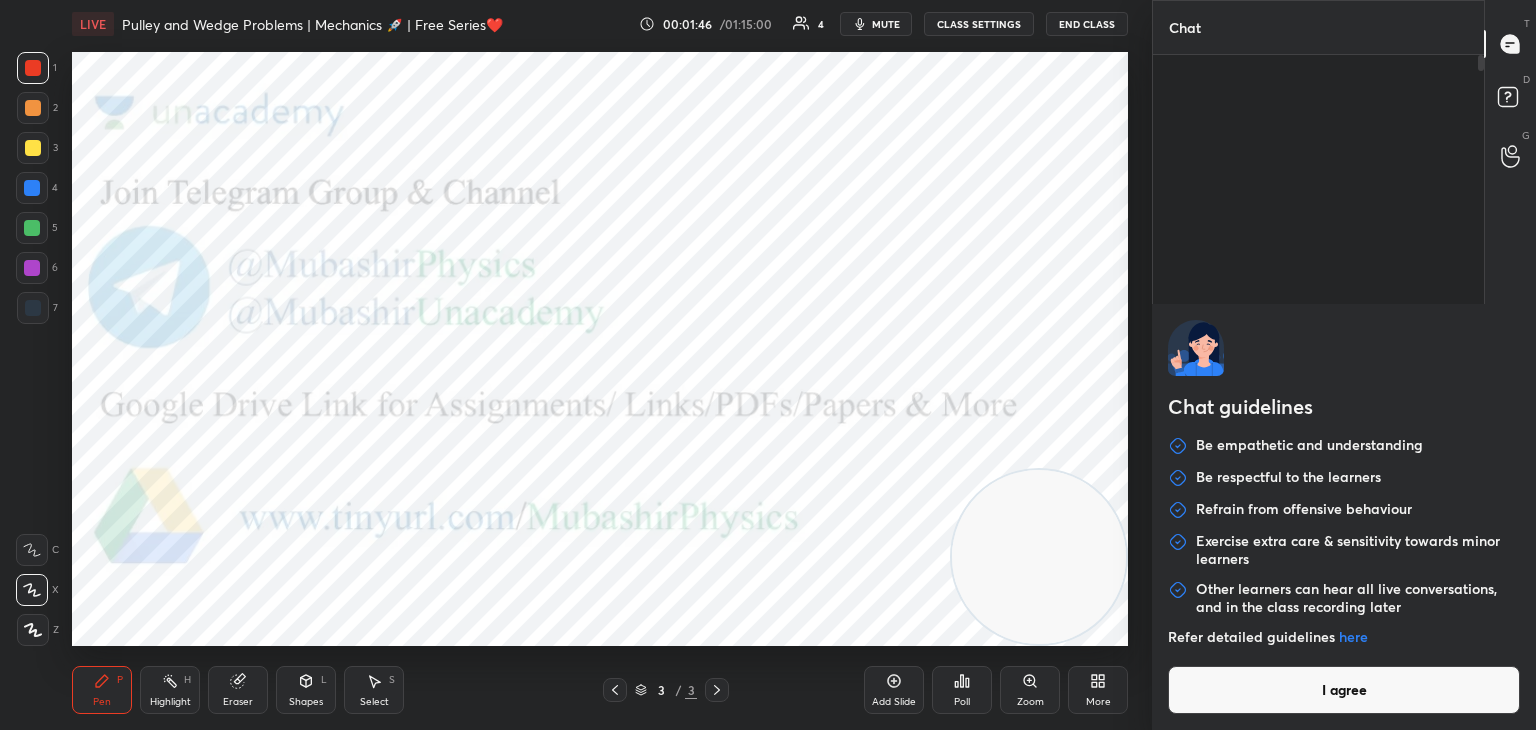 type on "x" 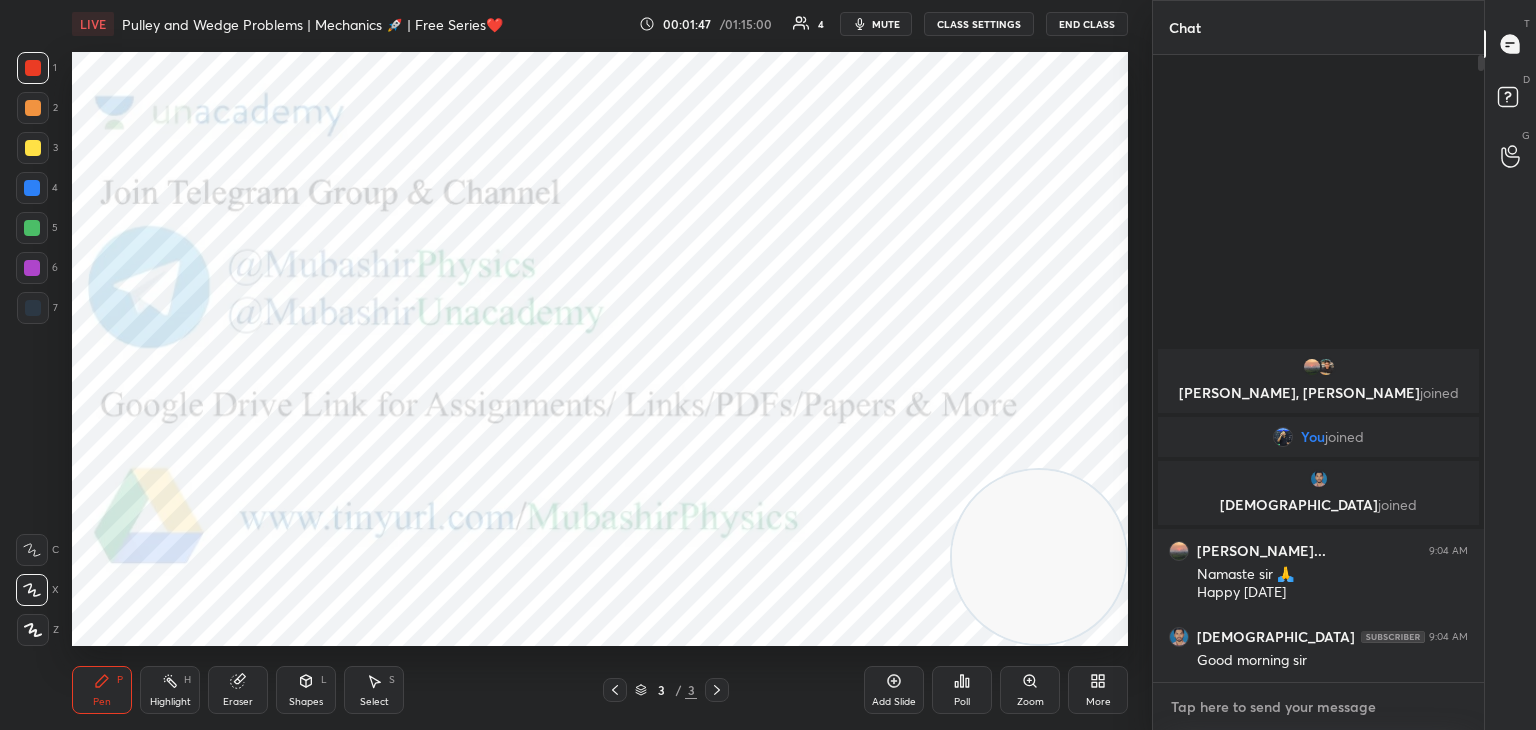 paste on "https://t.me/MubashirPhysics" 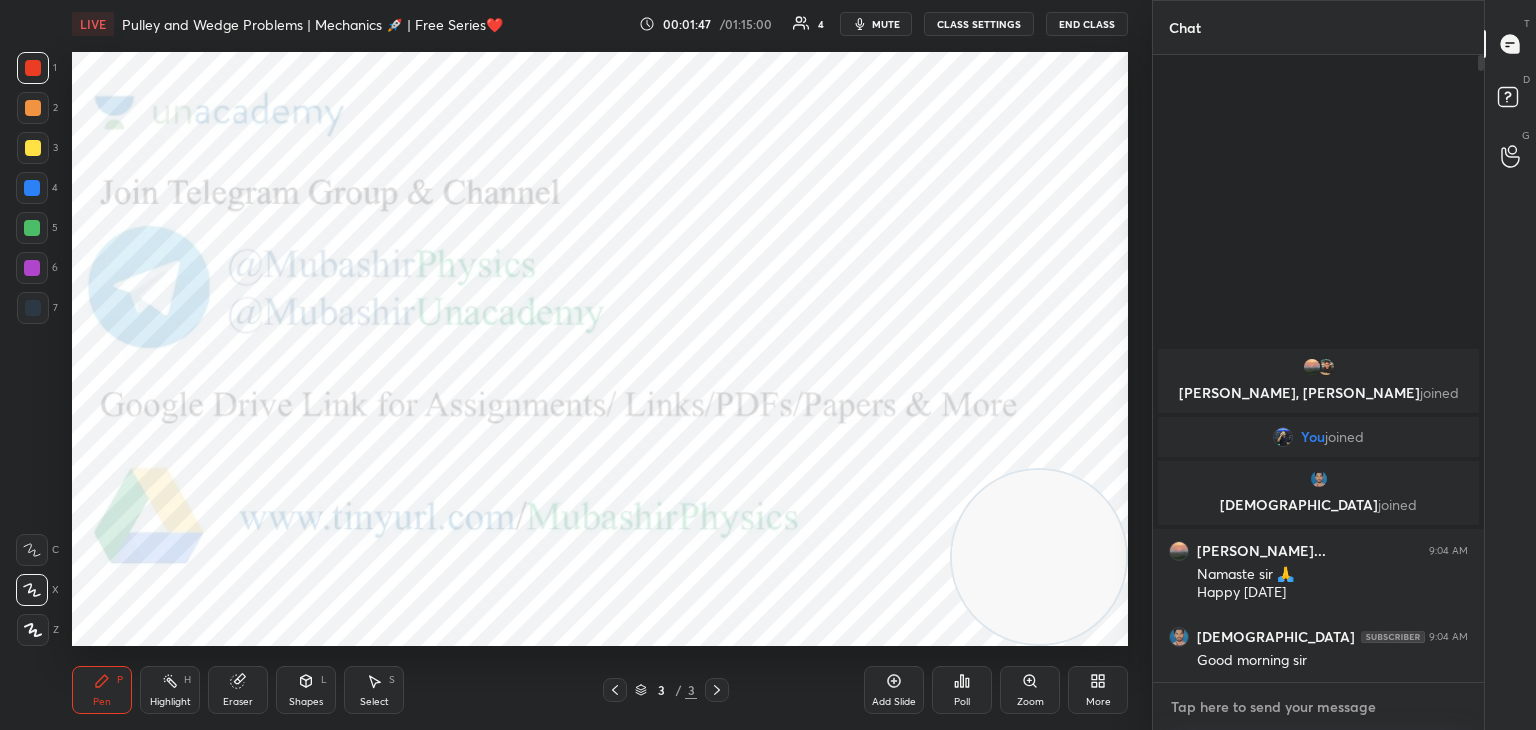 type on "https://t.me/MubashirPhysics" 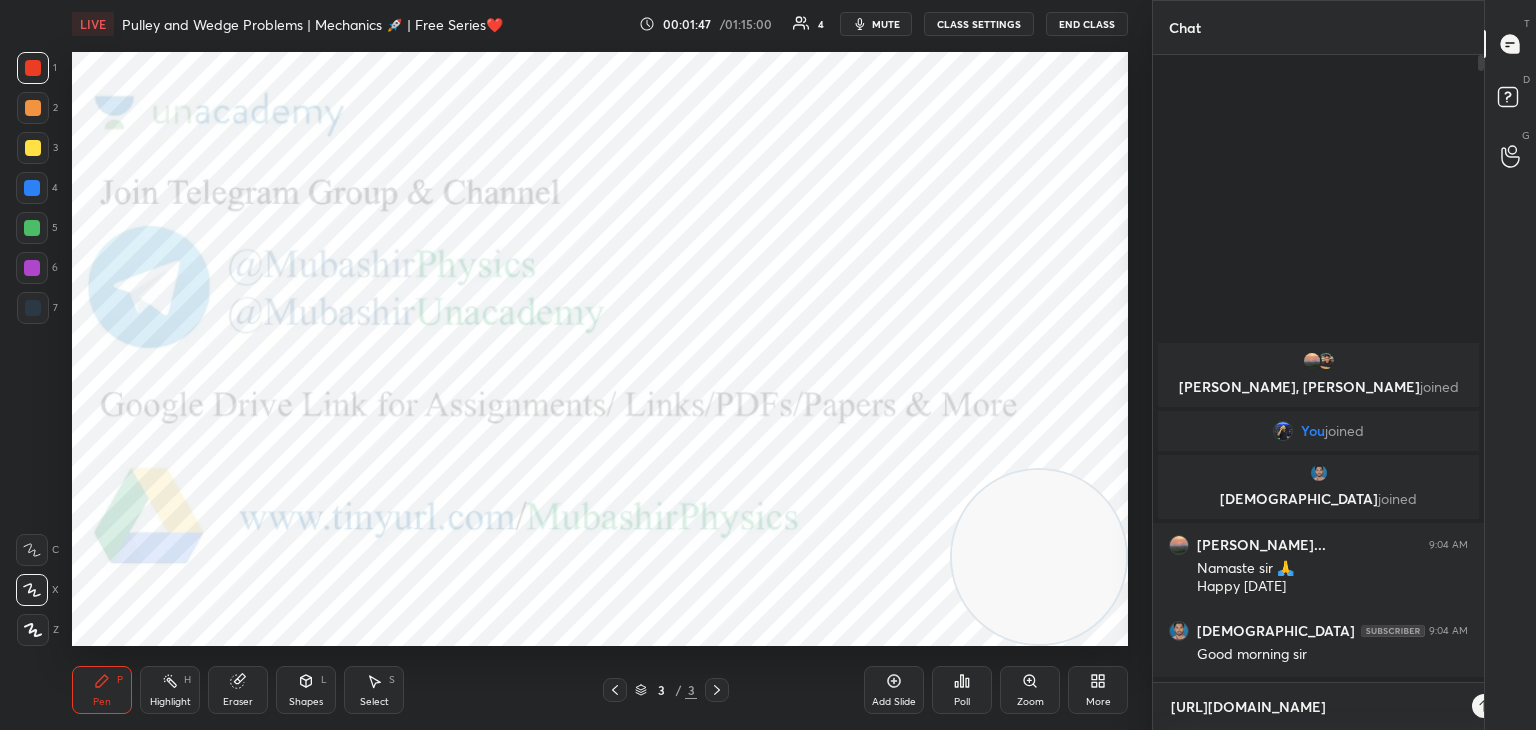 scroll, scrollTop: 616, scrollLeft: 325, axis: both 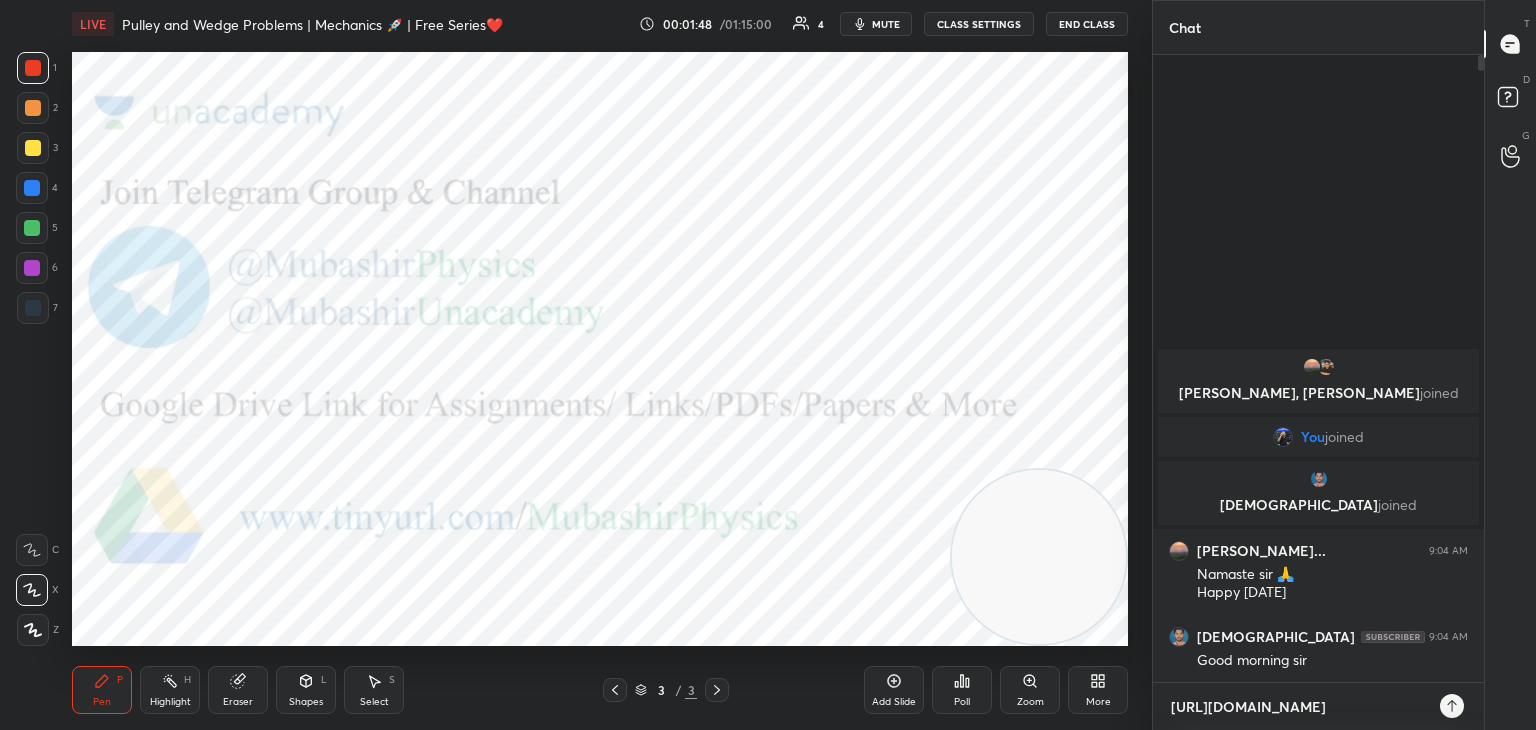 type on "https://t.me/MubashirPhysics" 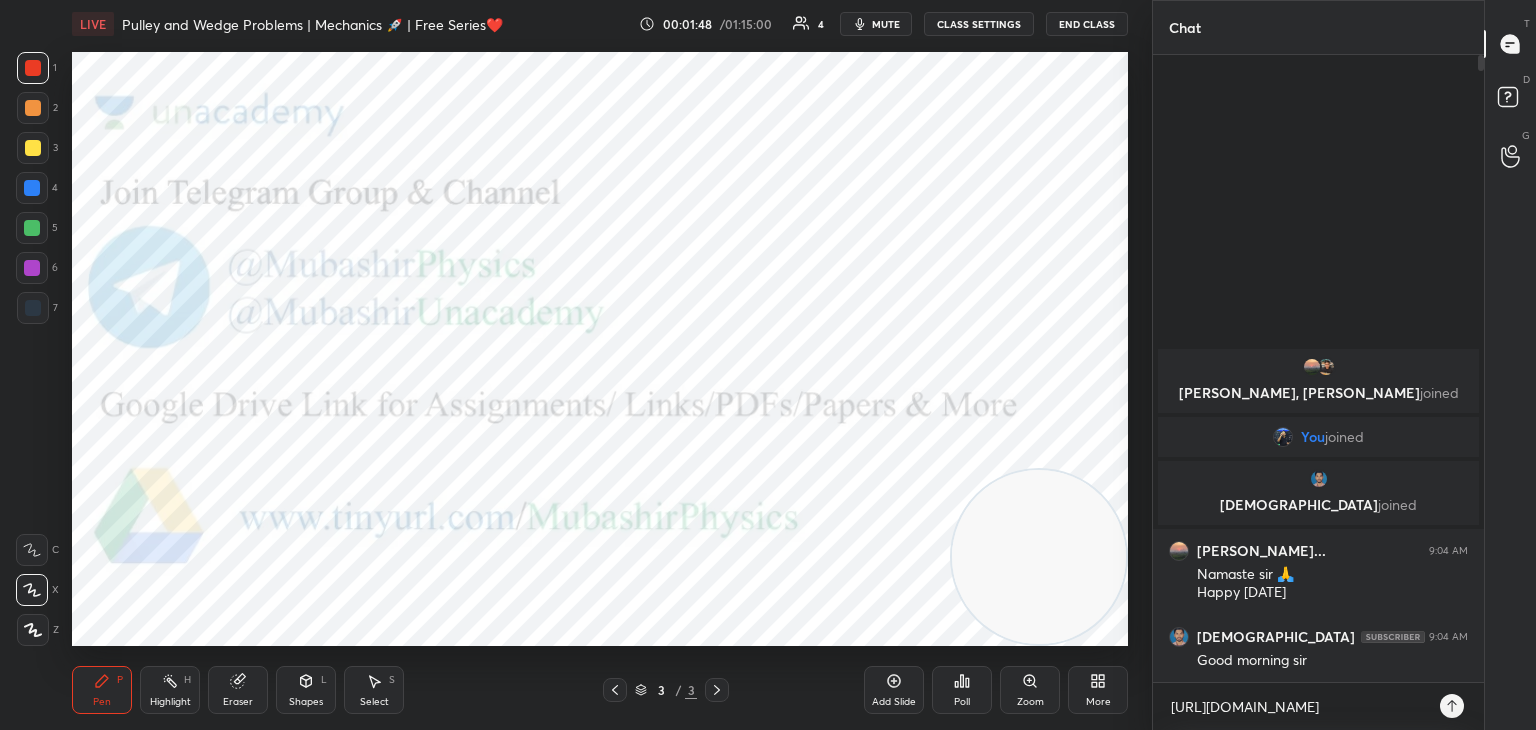 click 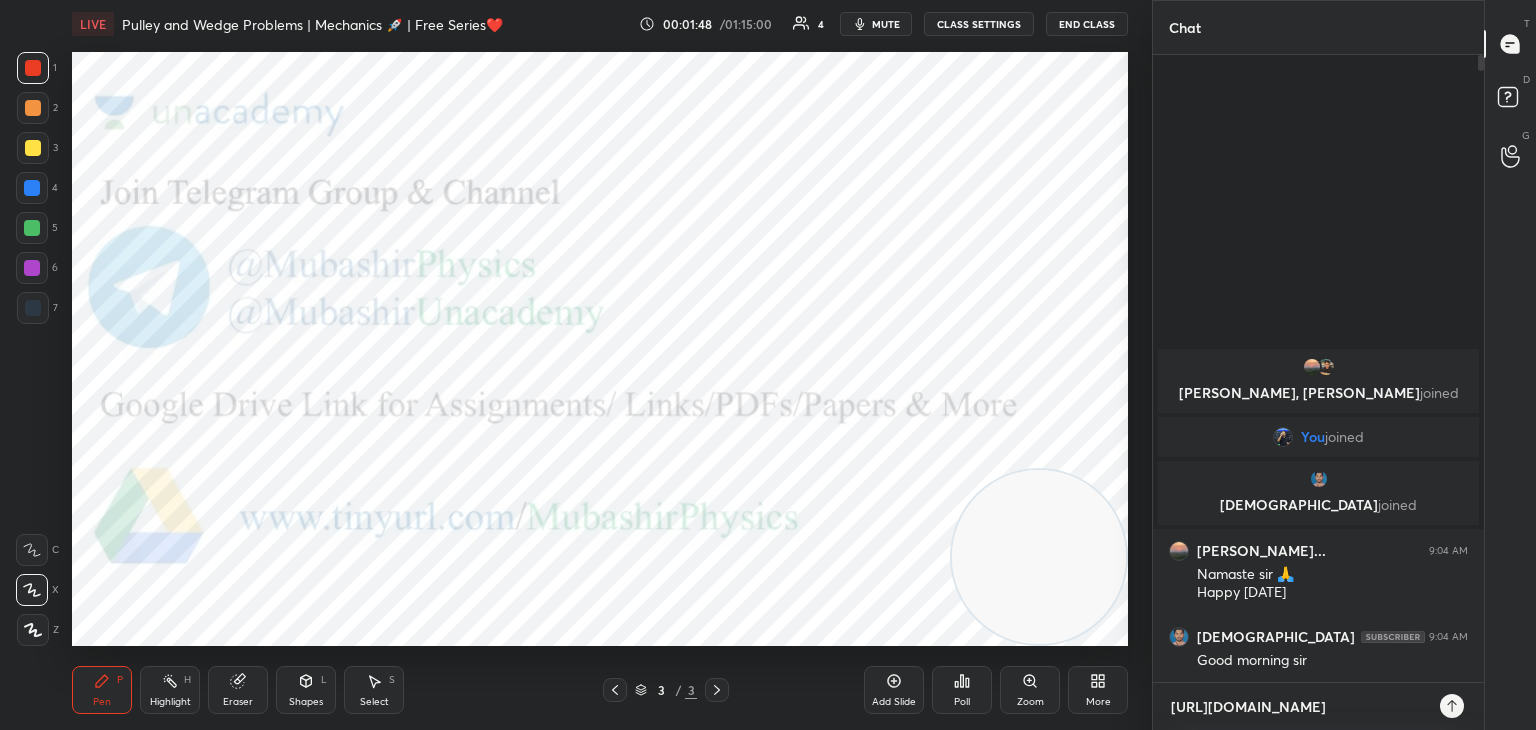 type 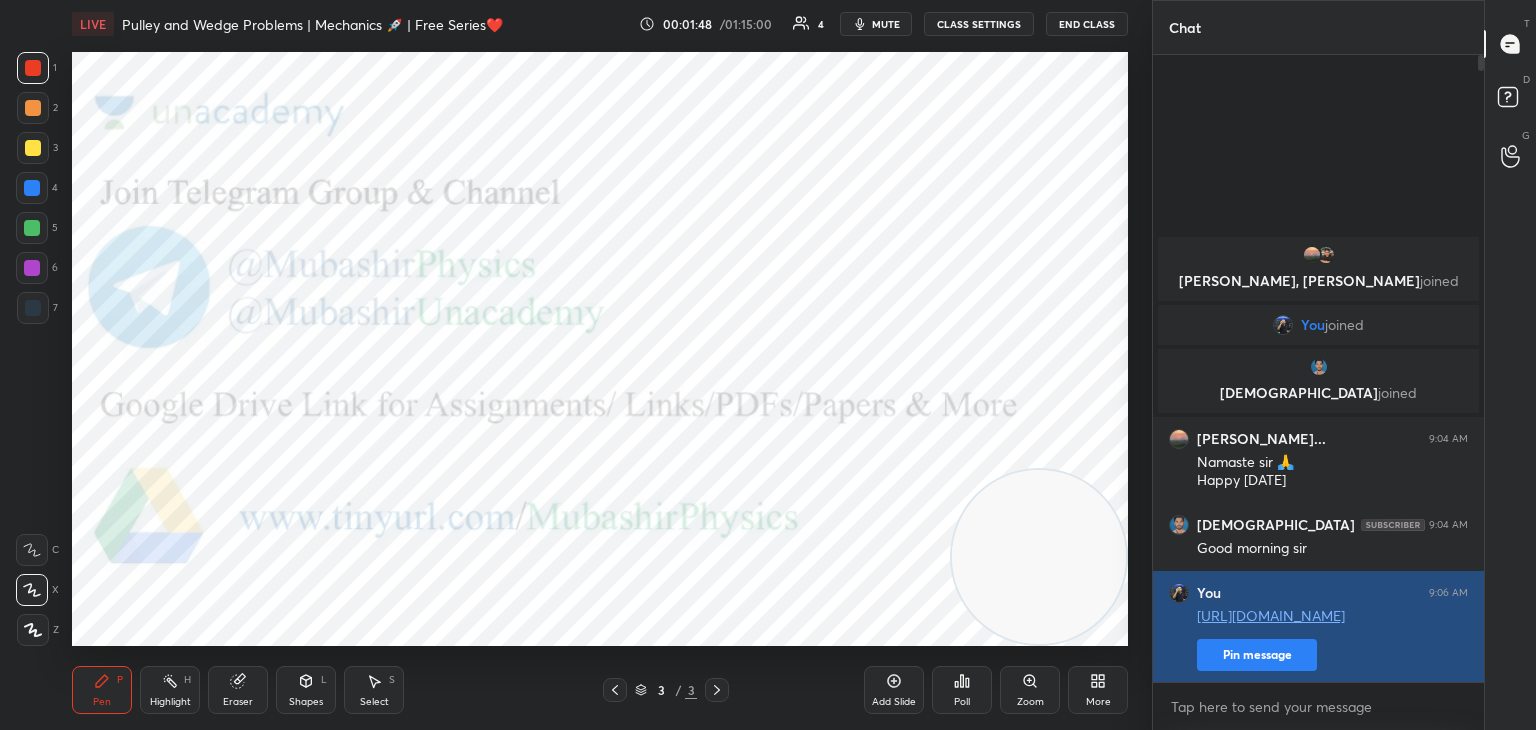 click on "Pin message" at bounding box center (1257, 655) 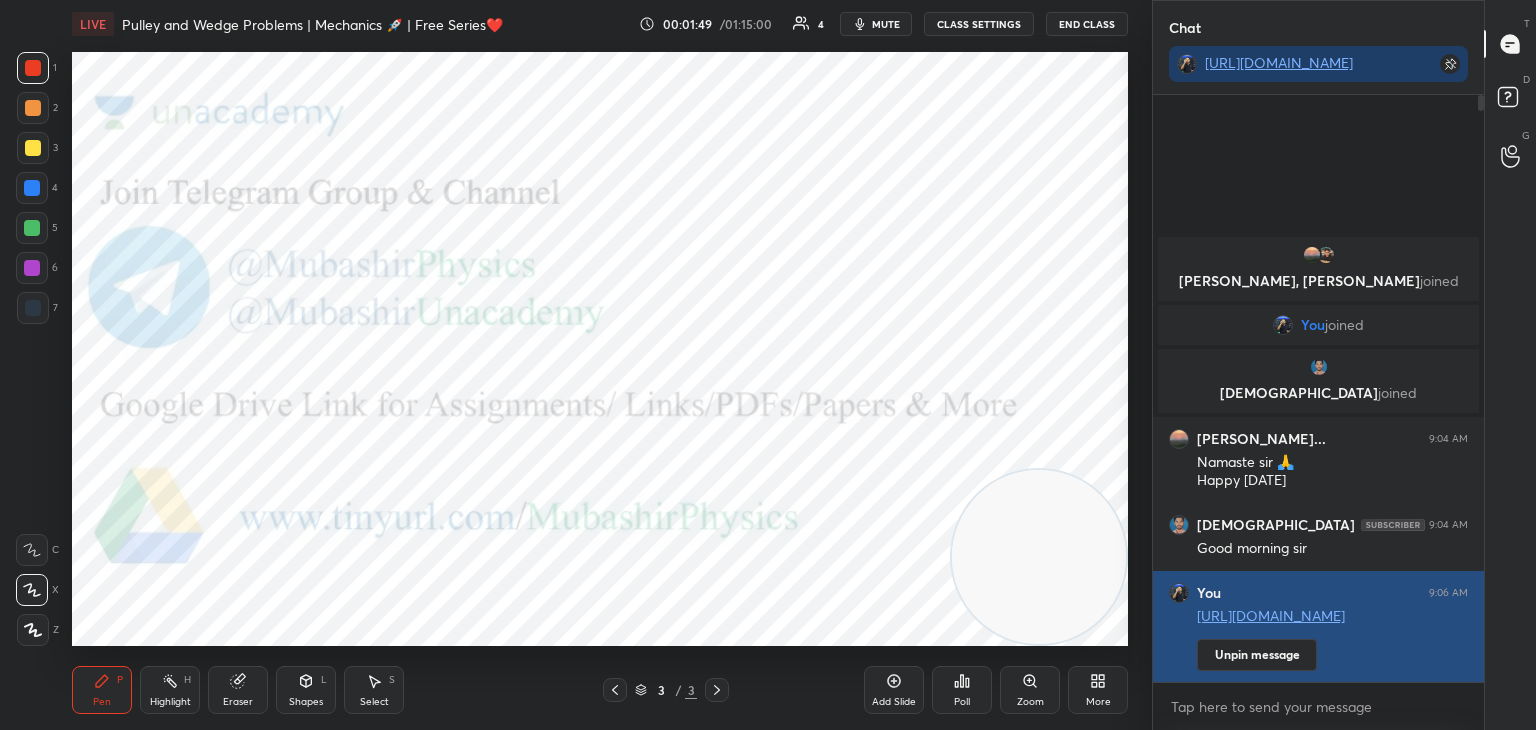 scroll, scrollTop: 581, scrollLeft: 325, axis: both 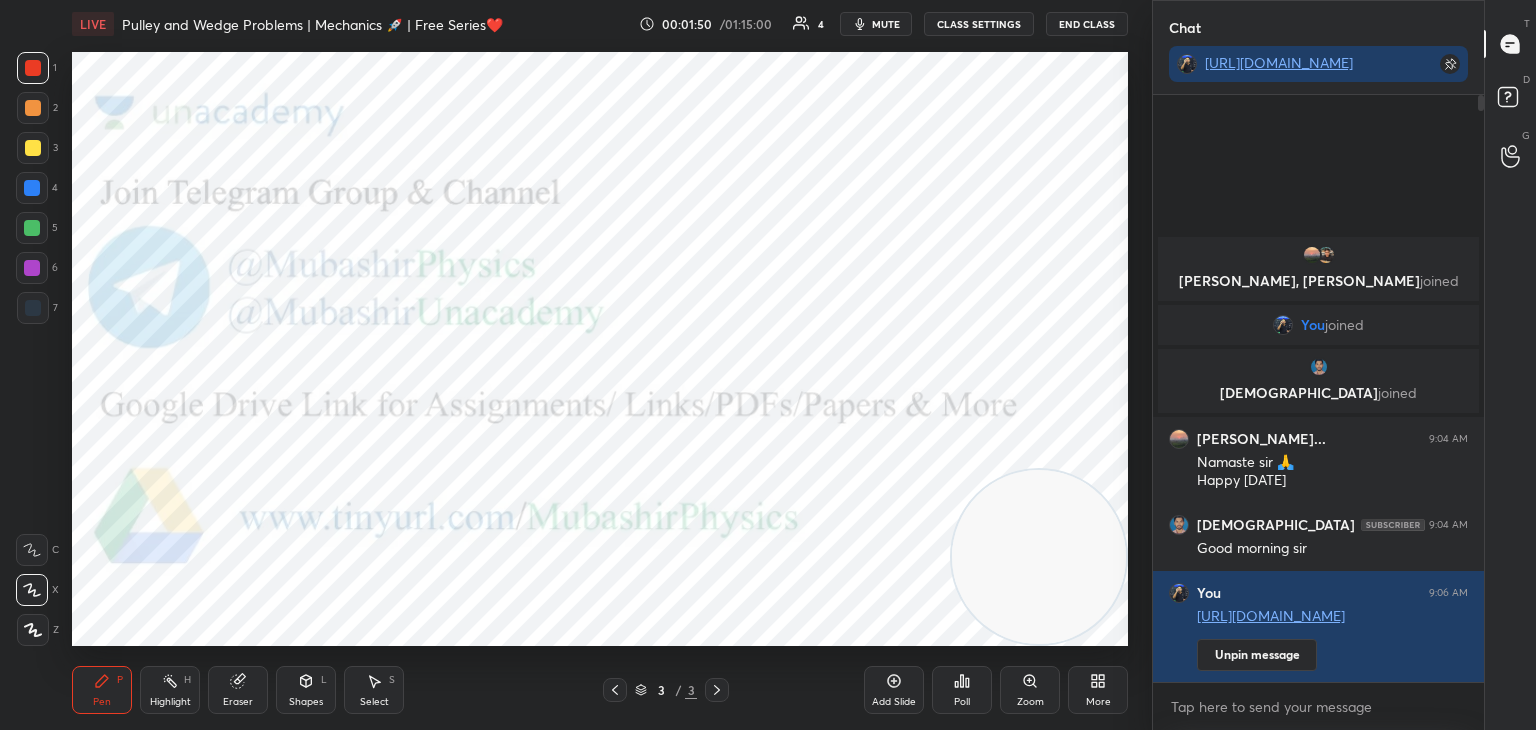 click at bounding box center [33, 108] 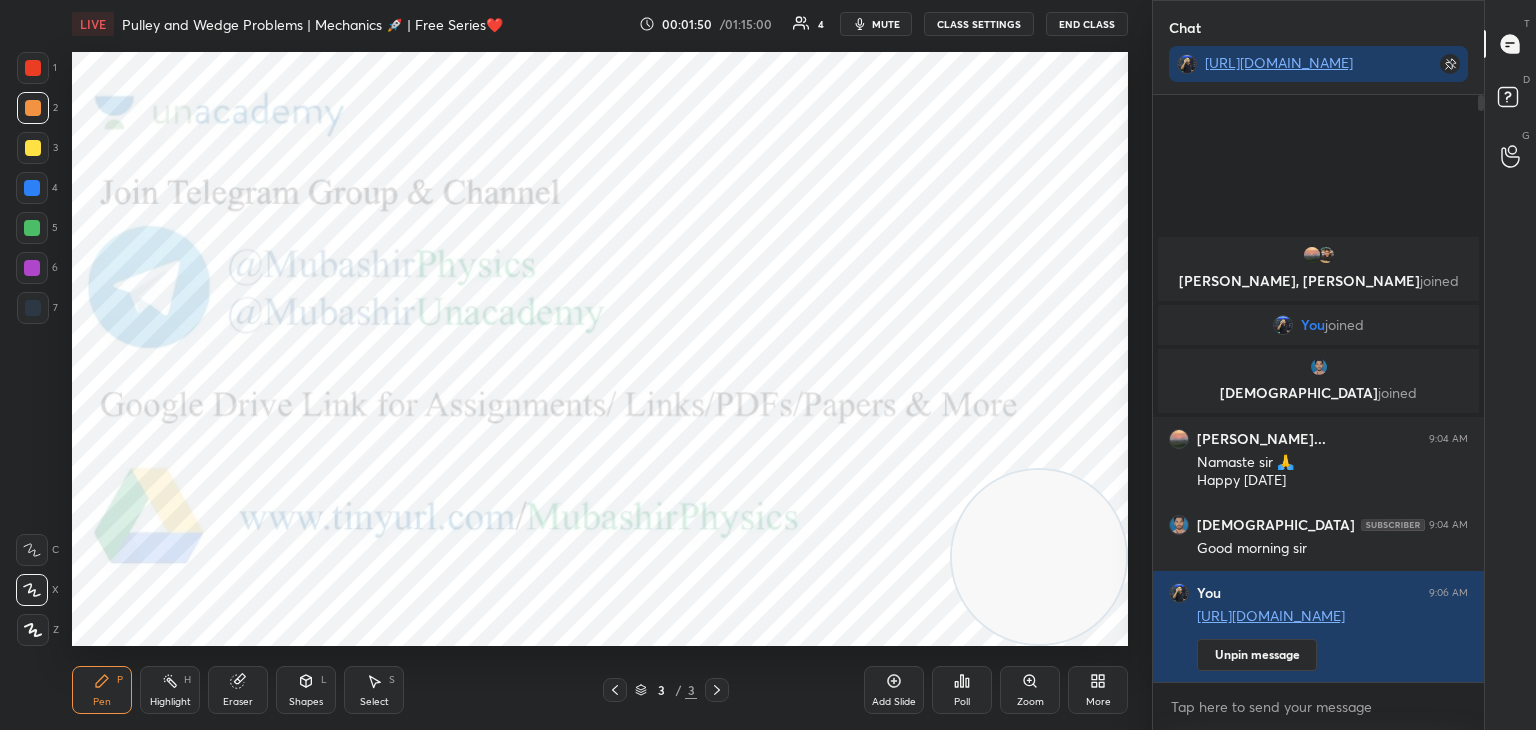 drag, startPoint x: 37, startPoint y: 288, endPoint x: 60, endPoint y: 301, distance: 26.41969 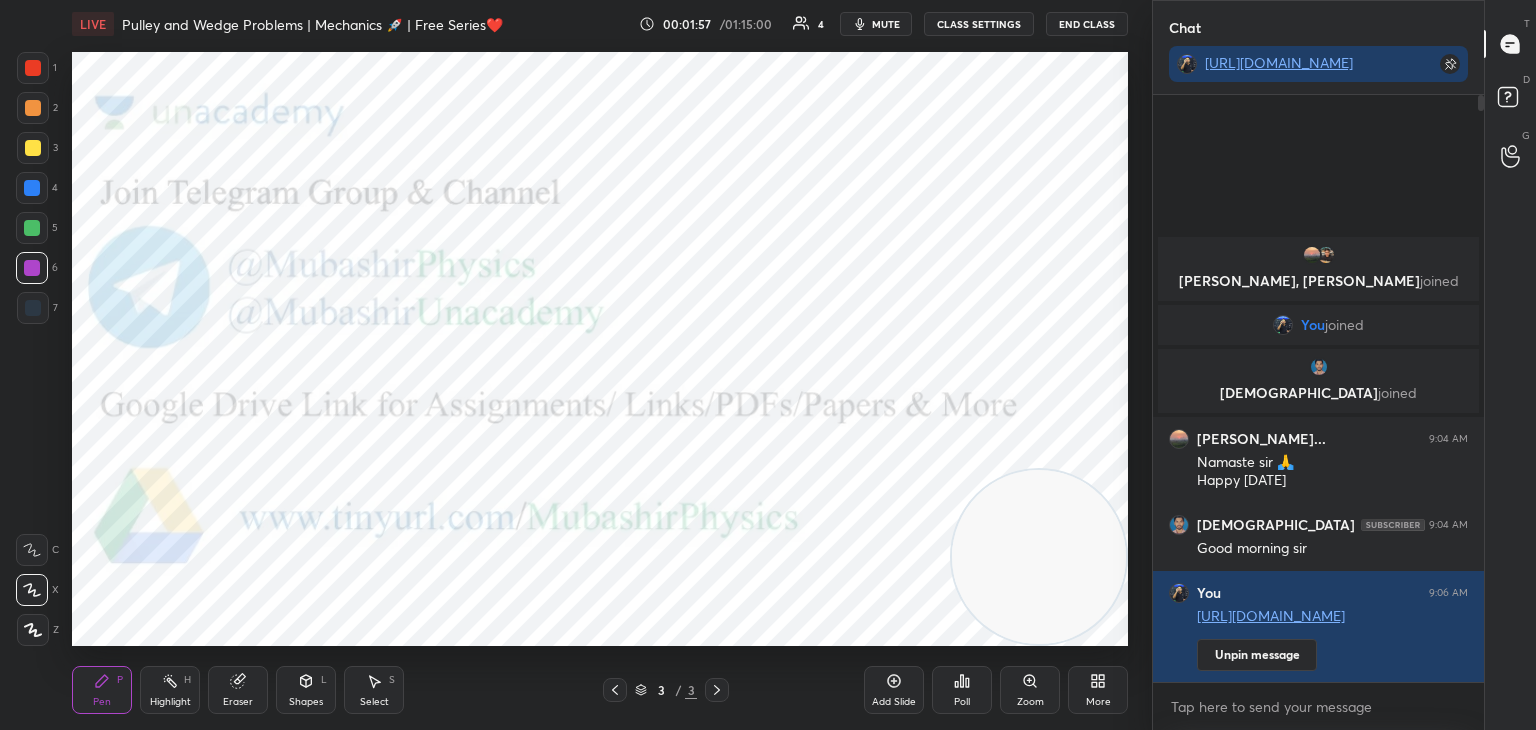 click at bounding box center (32, 228) 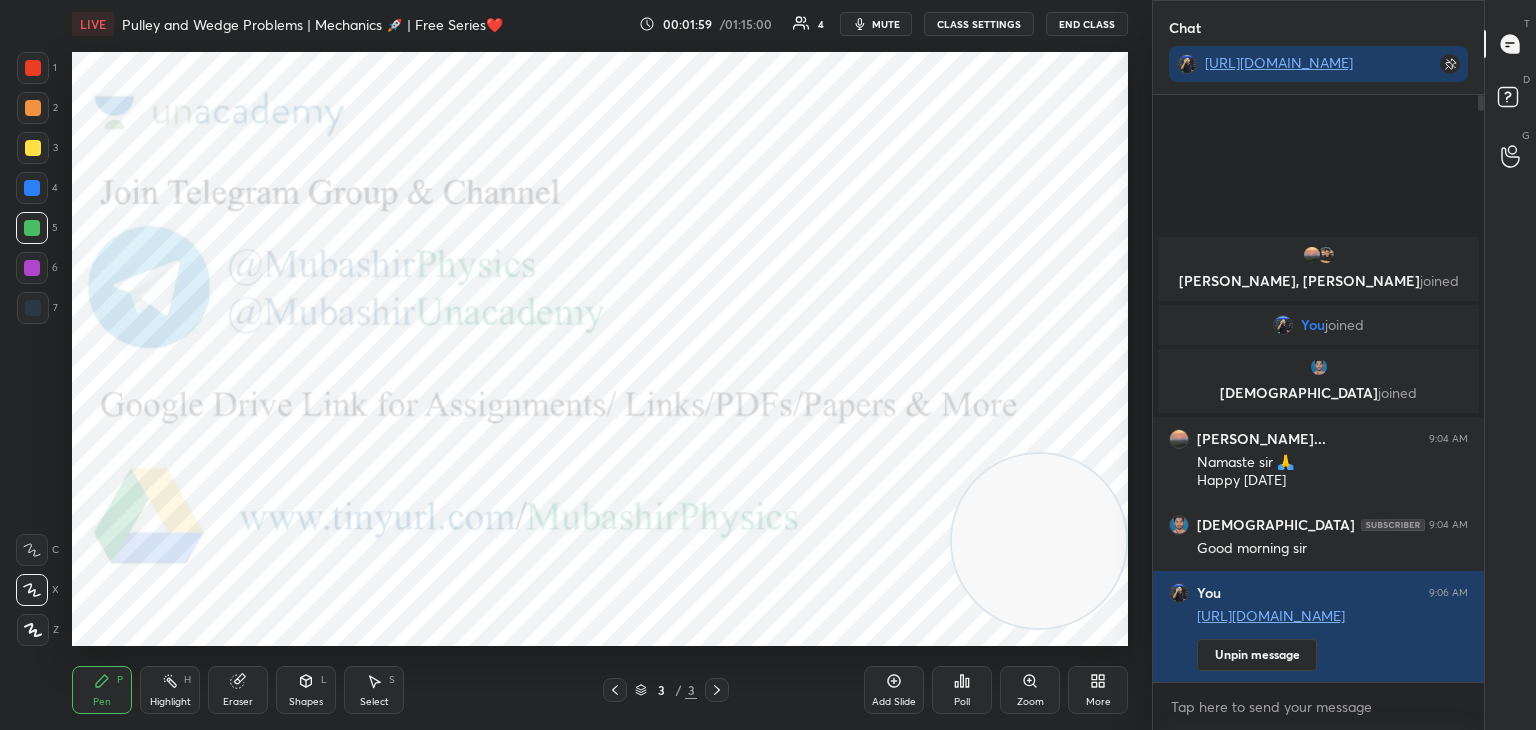 drag, startPoint x: 1041, startPoint y: 508, endPoint x: 1096, endPoint y: 392, distance: 128.37834 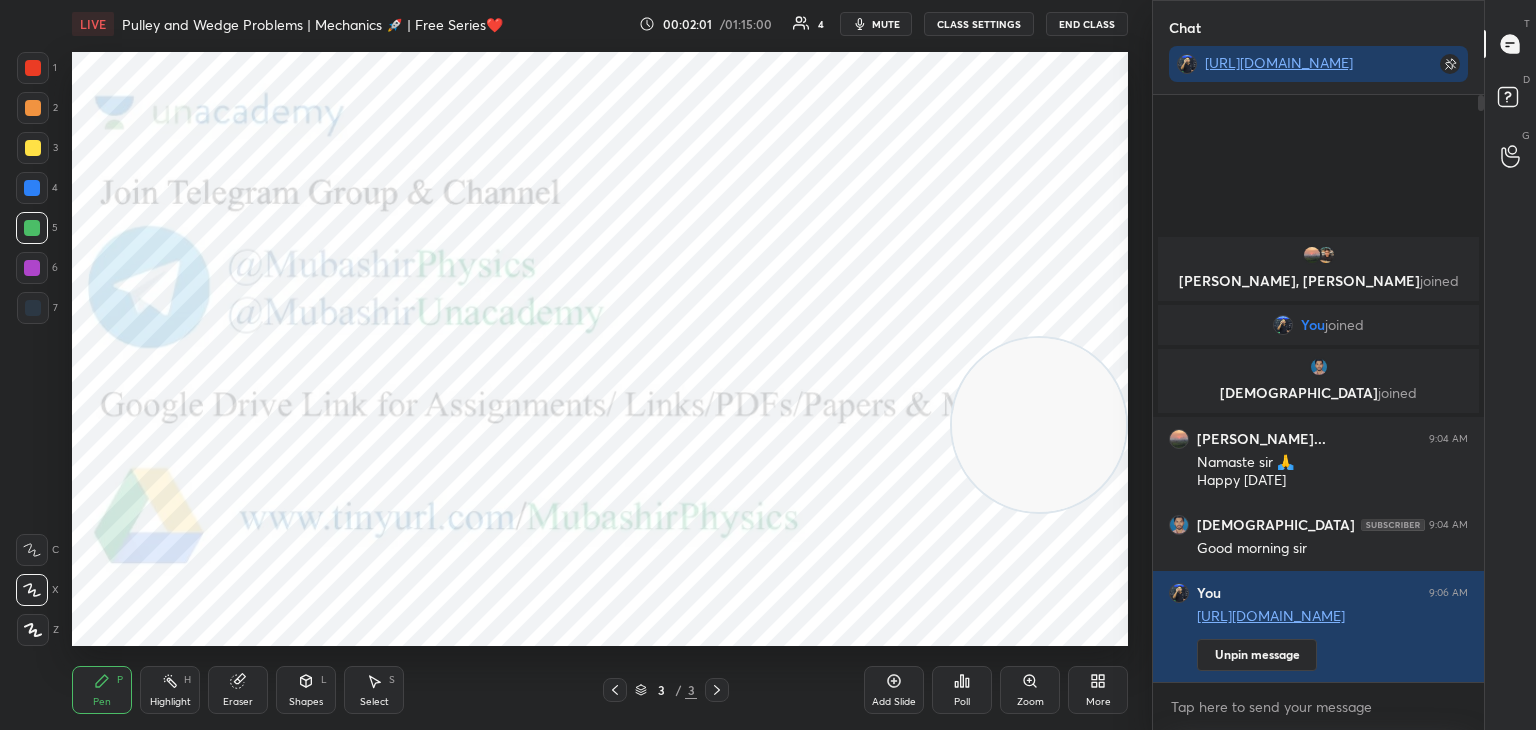 click on "More" at bounding box center [1098, 690] 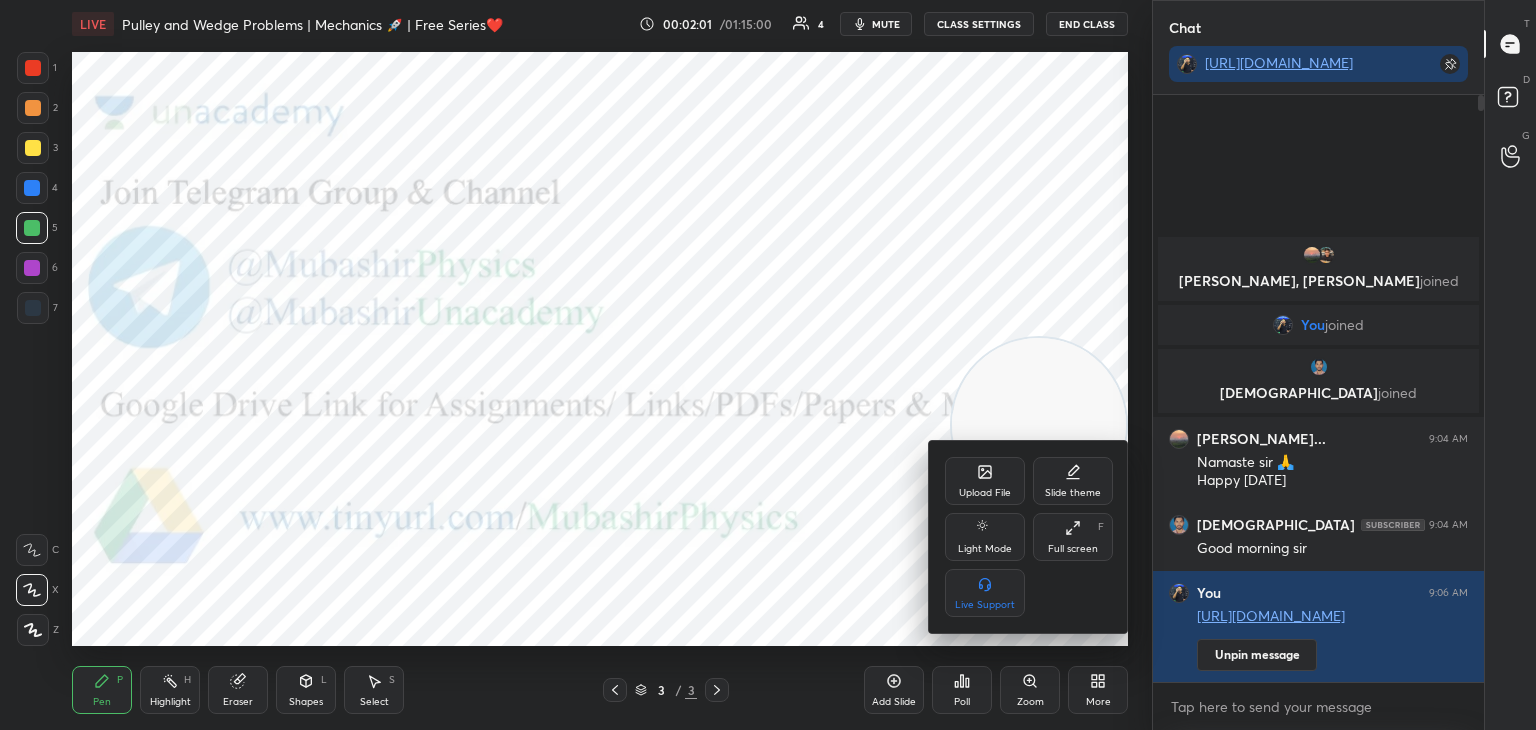 click on "Upload File" at bounding box center (985, 481) 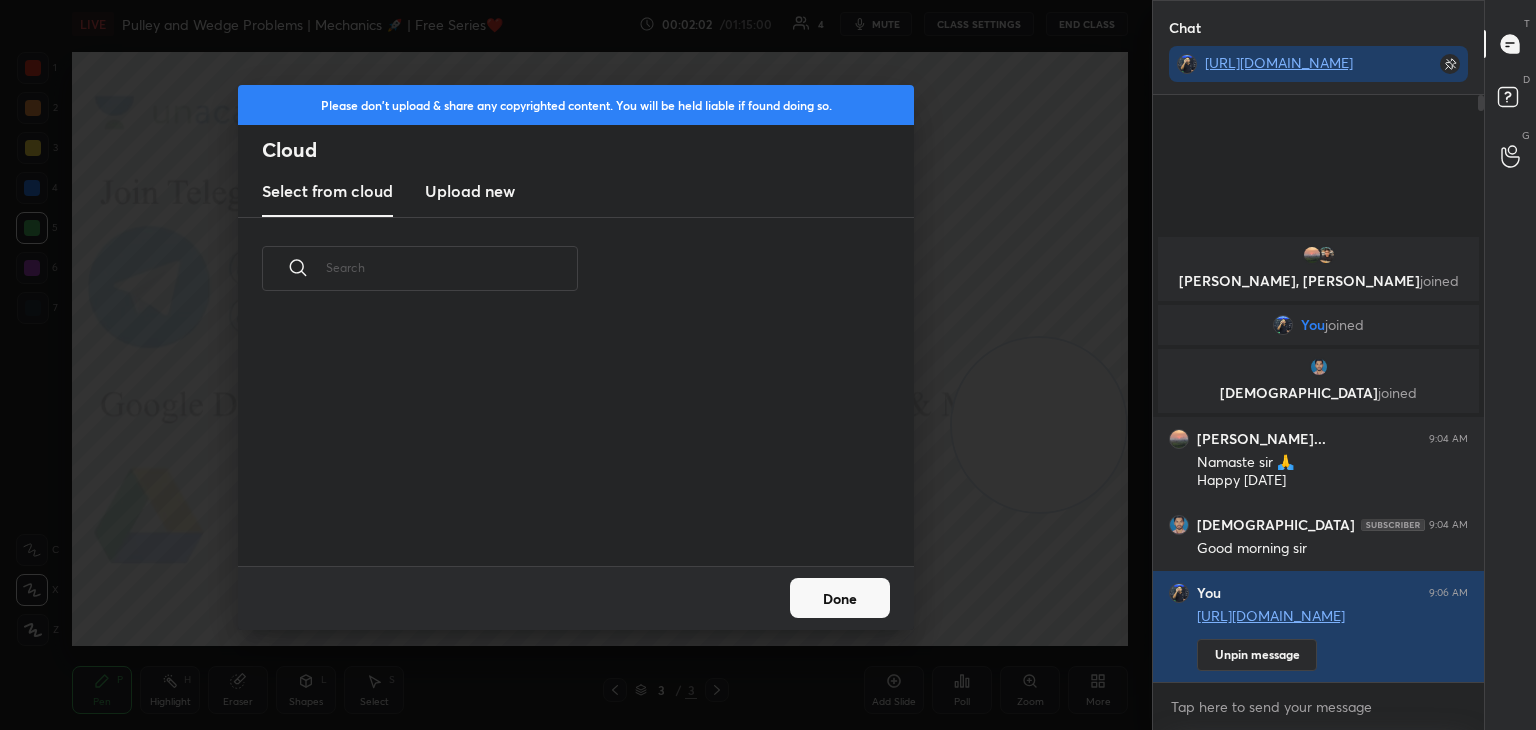 scroll, scrollTop: 5, scrollLeft: 10, axis: both 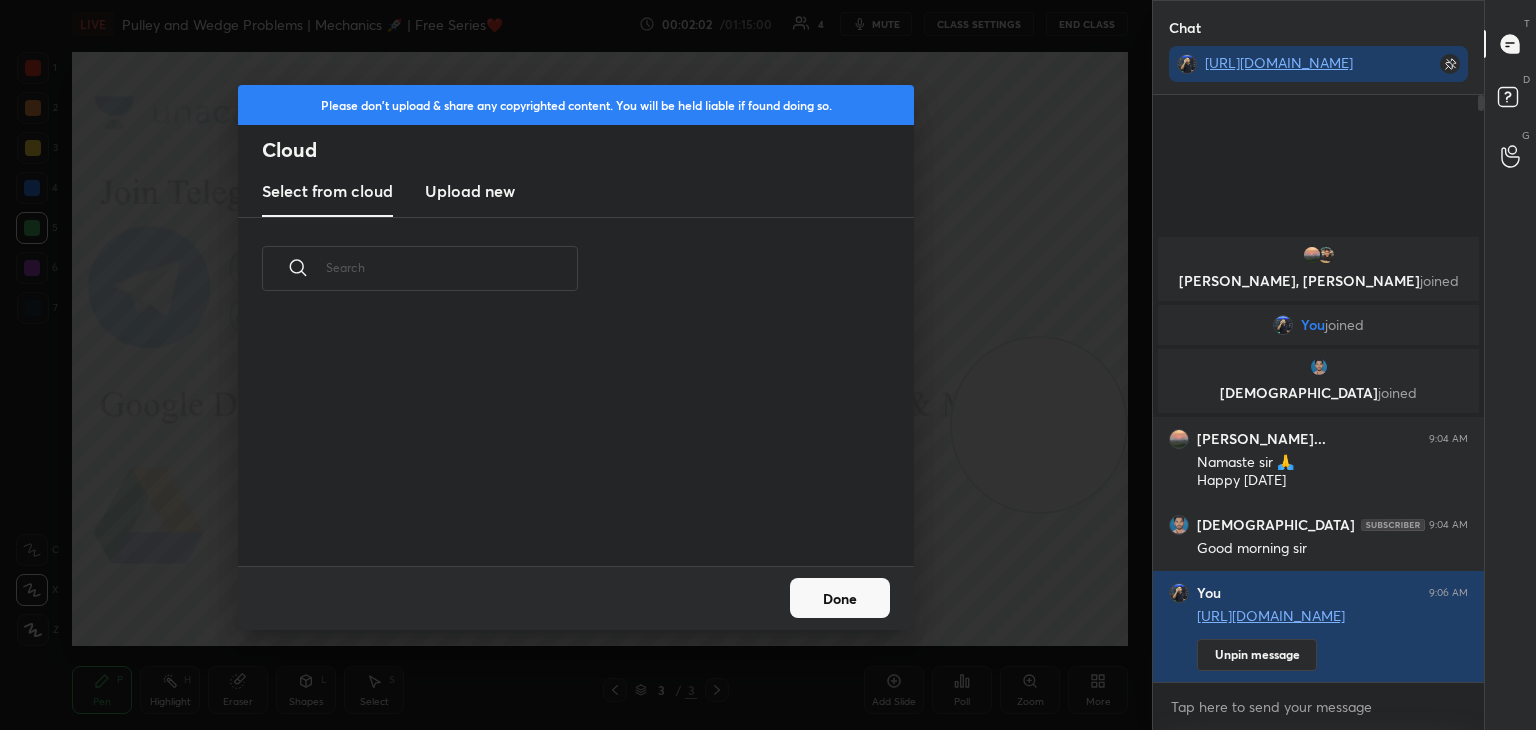 click on "Upload new" at bounding box center [470, 191] 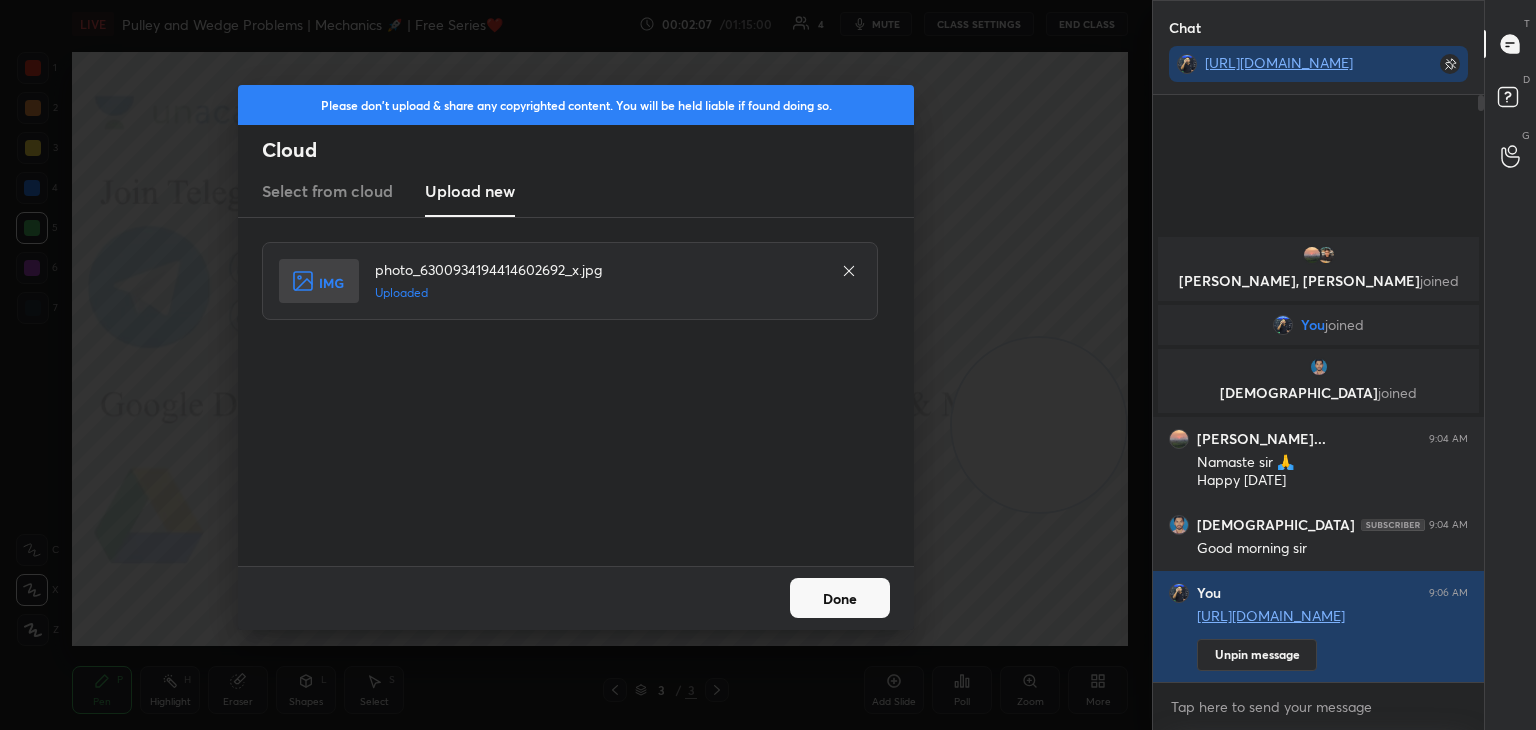 click on "Done" at bounding box center [840, 598] 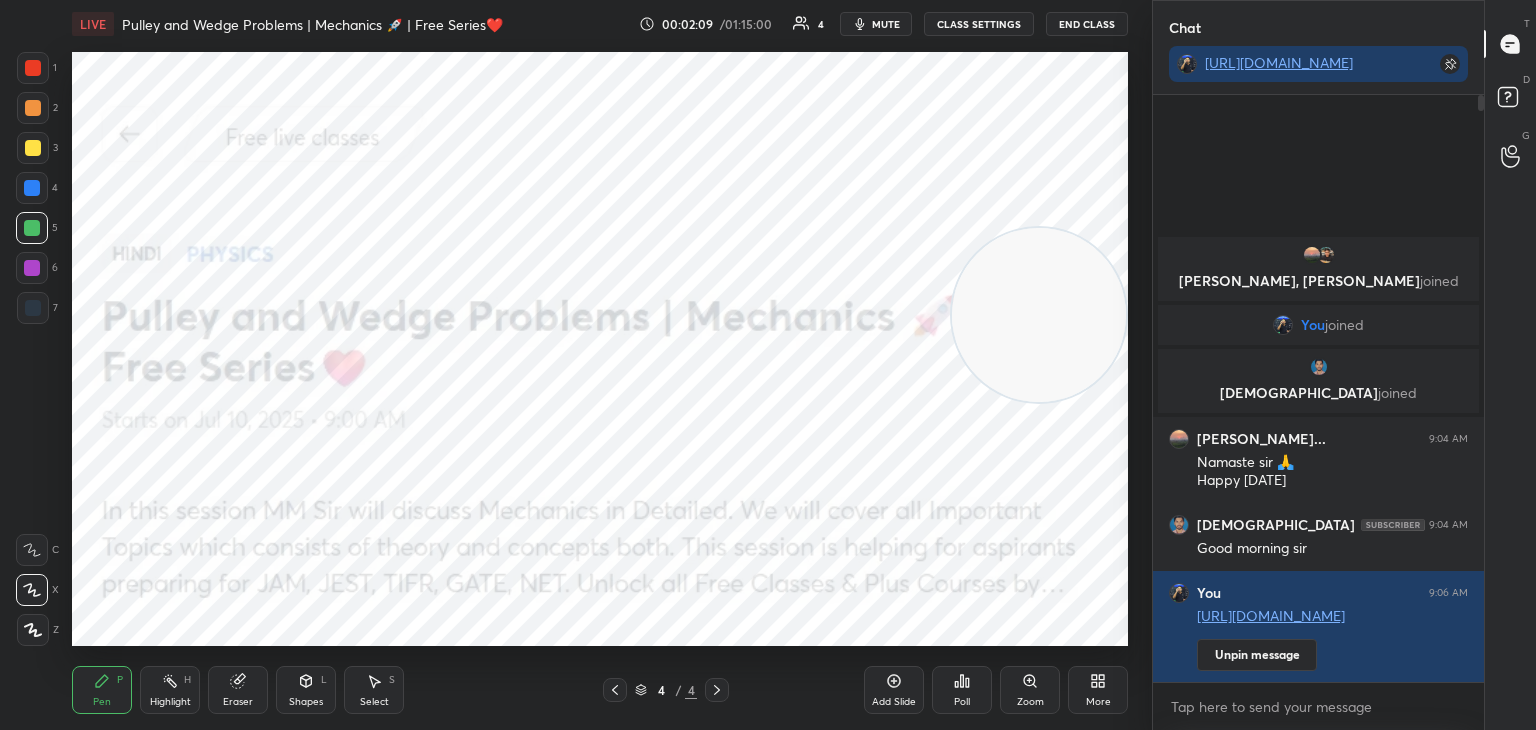 drag, startPoint x: 1048, startPoint y: 436, endPoint x: 1080, endPoint y: 96, distance: 341.50256 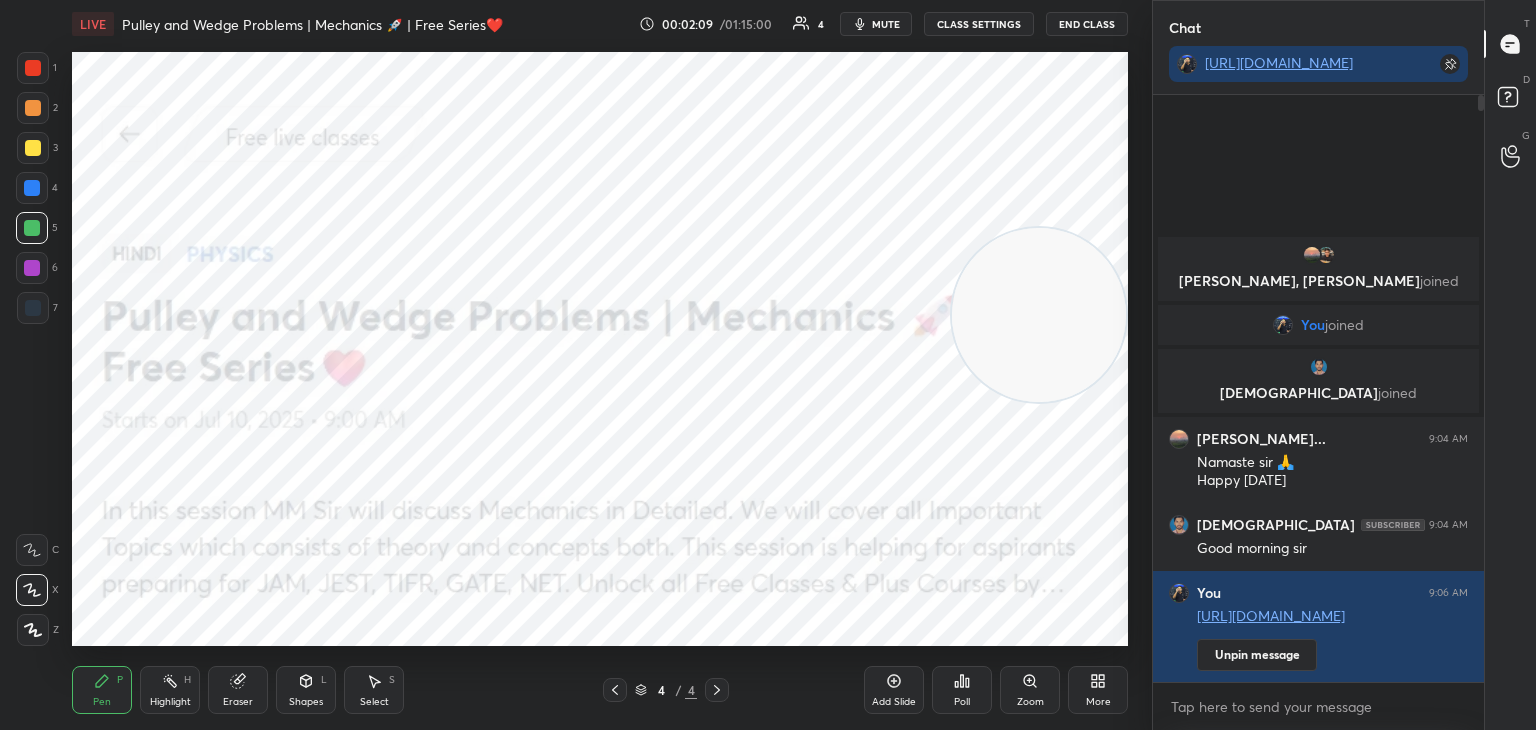 click at bounding box center [1039, 315] 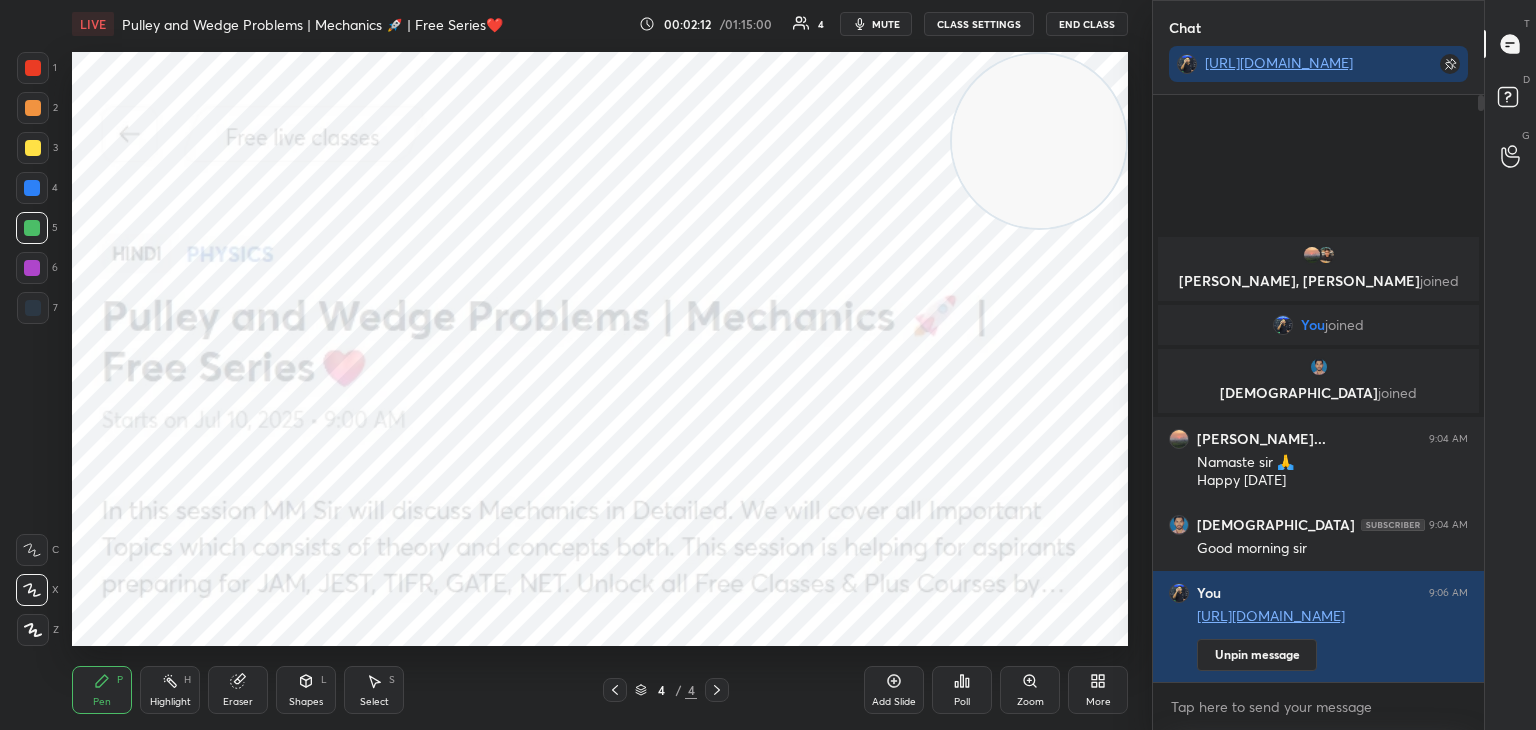 click at bounding box center [33, 148] 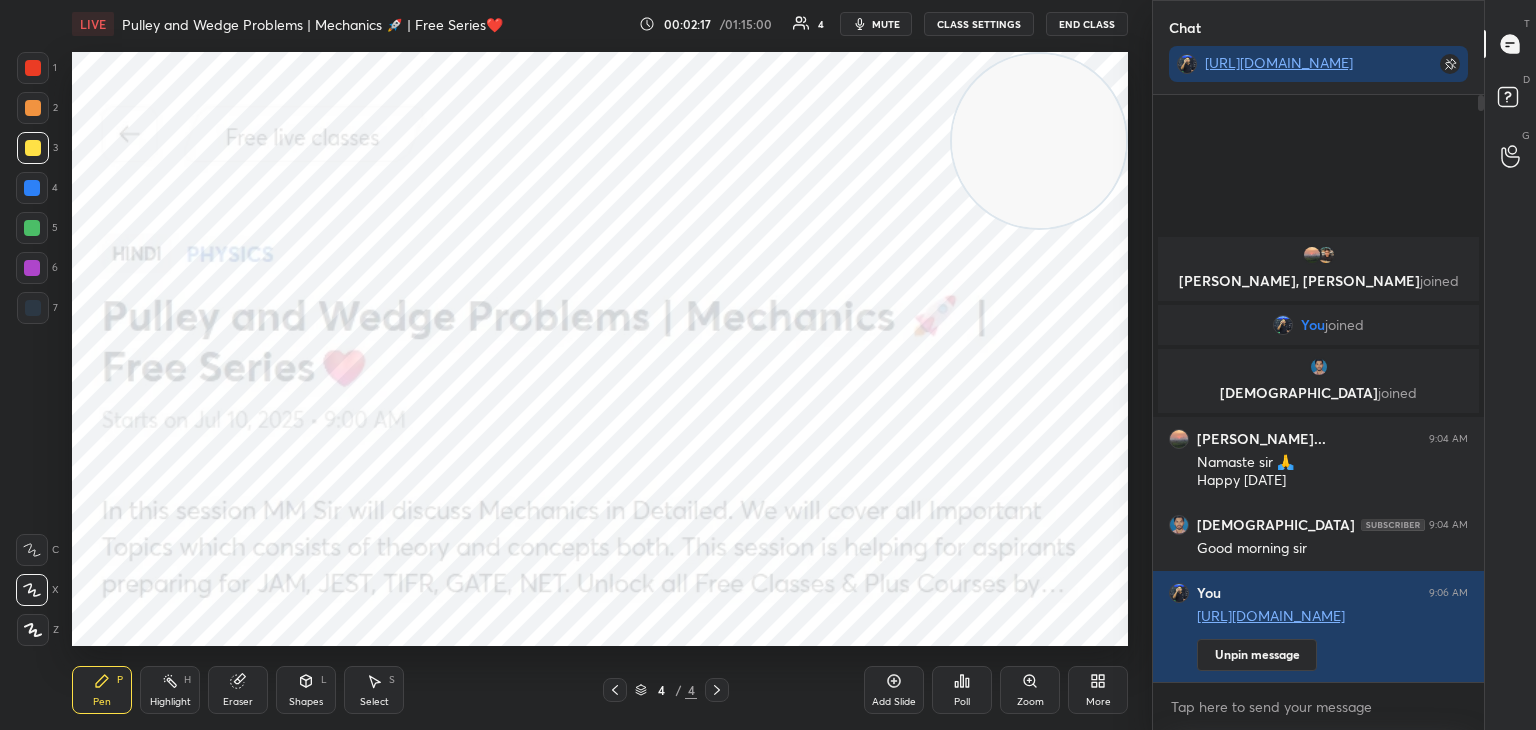 drag, startPoint x: 24, startPoint y: 70, endPoint x: 57, endPoint y: 68, distance: 33.06055 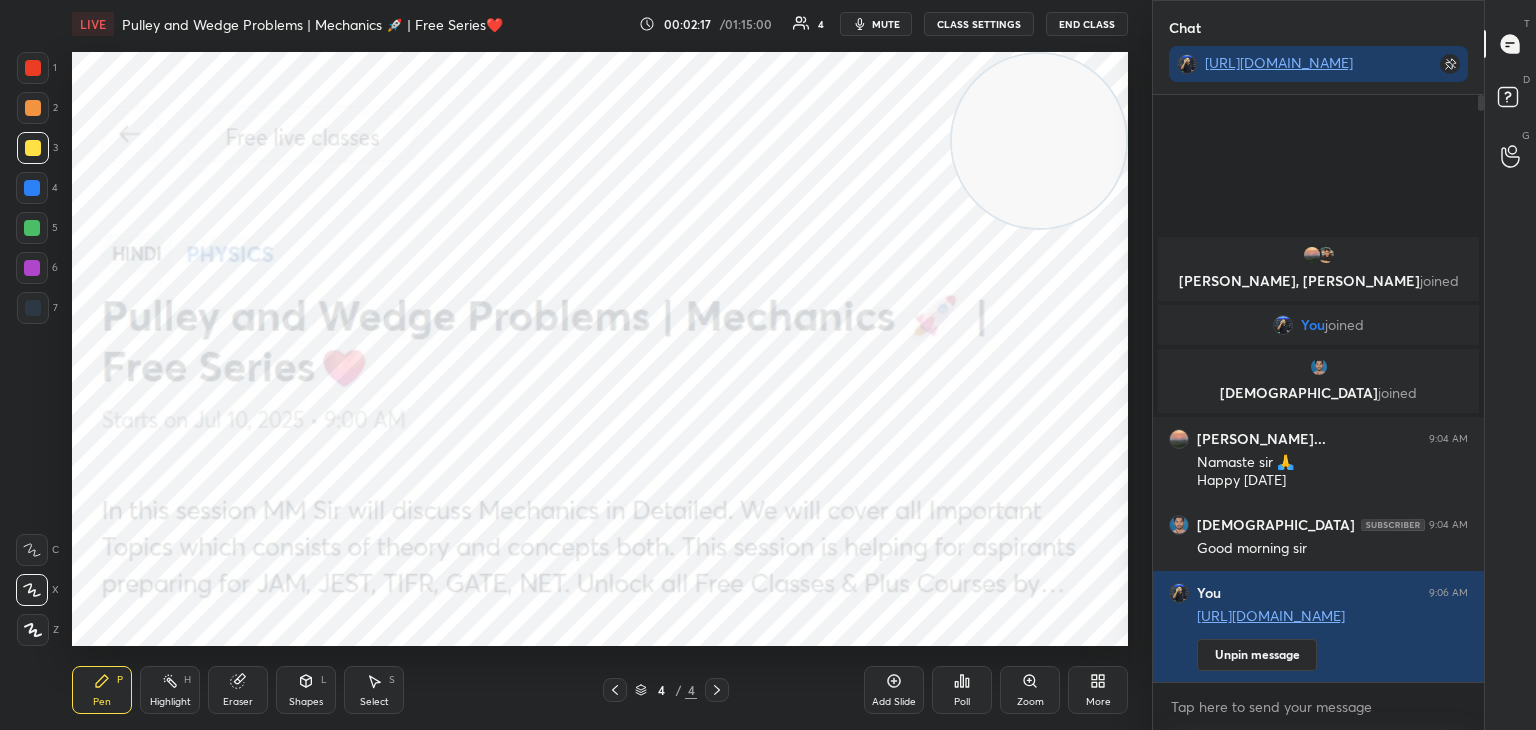 click at bounding box center [33, 68] 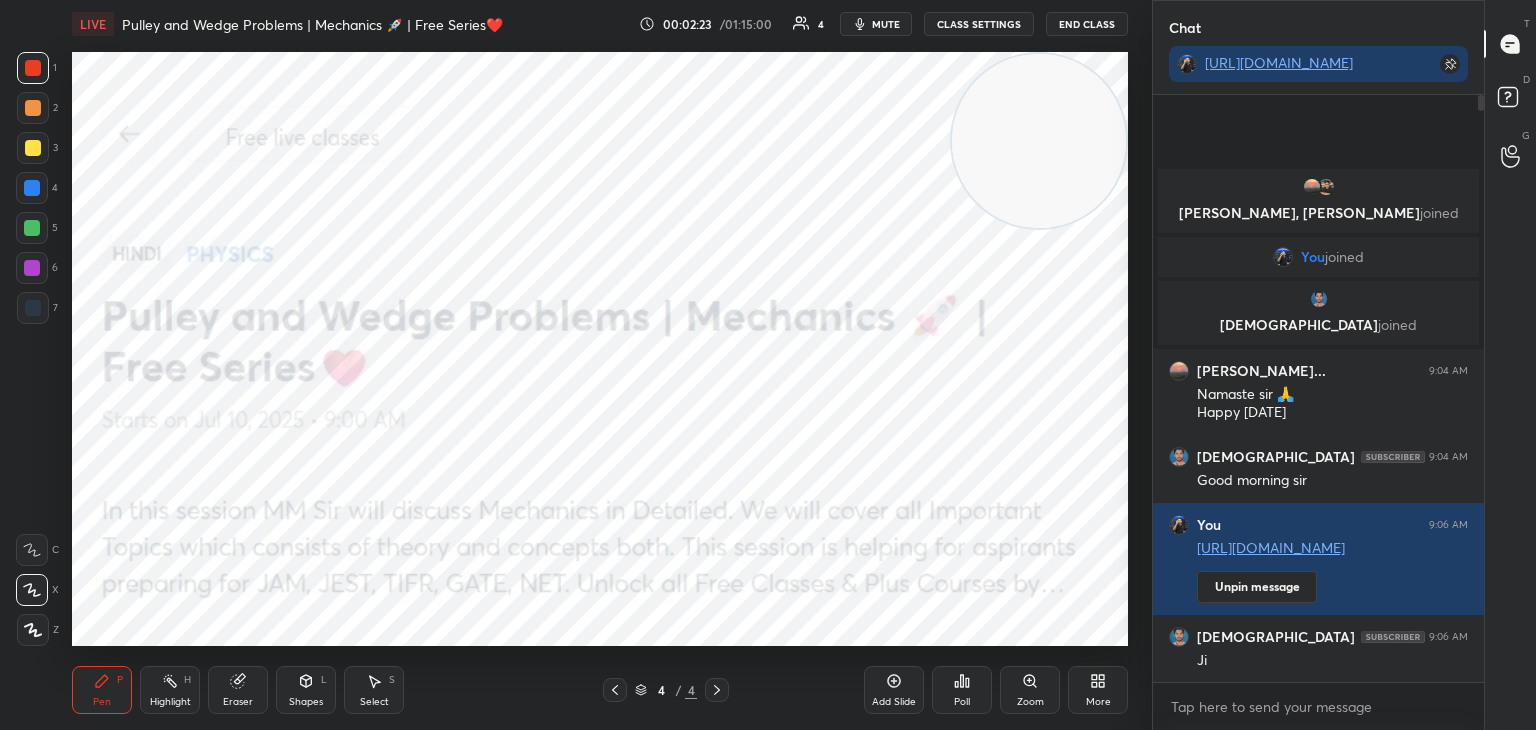 click at bounding box center (32, 268) 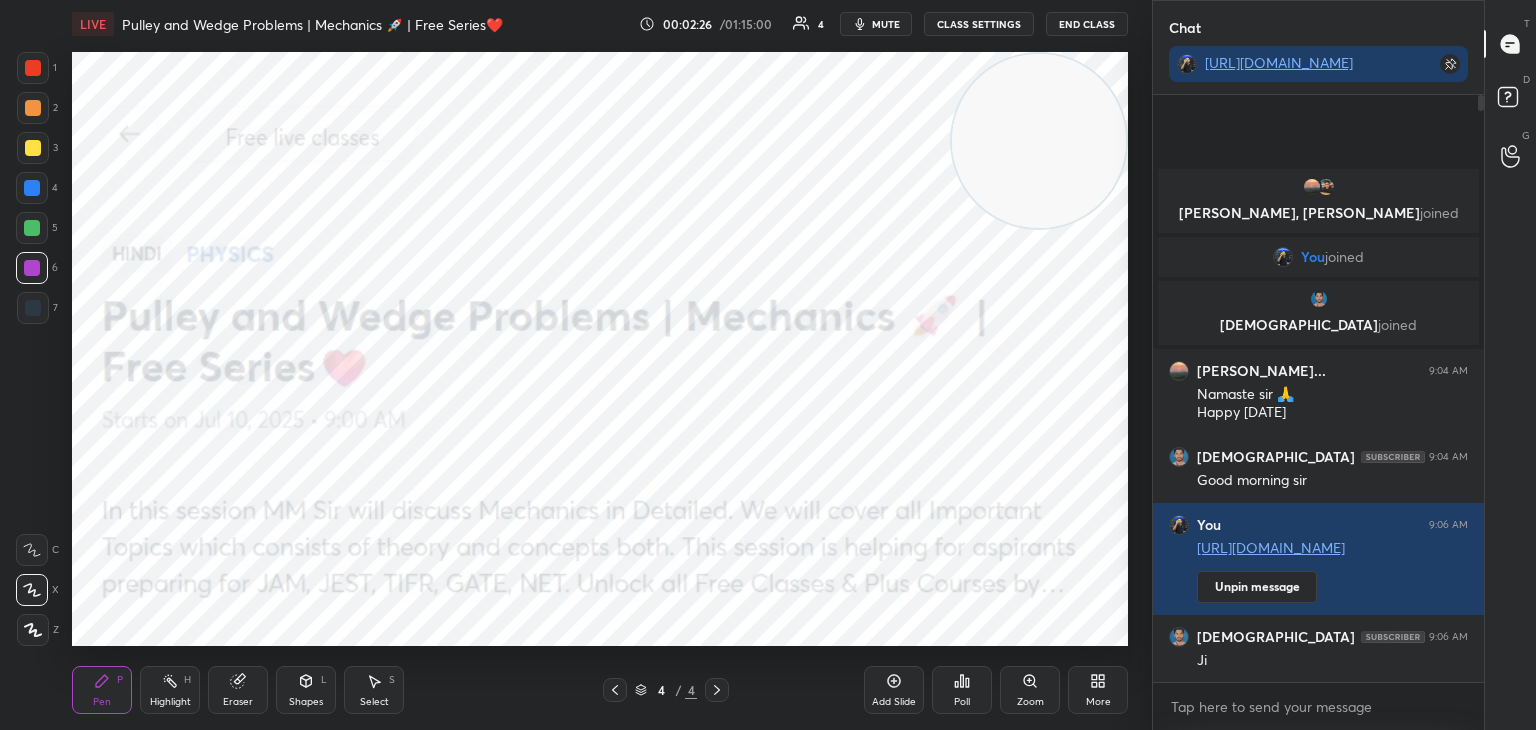 click on "5" at bounding box center [37, 232] 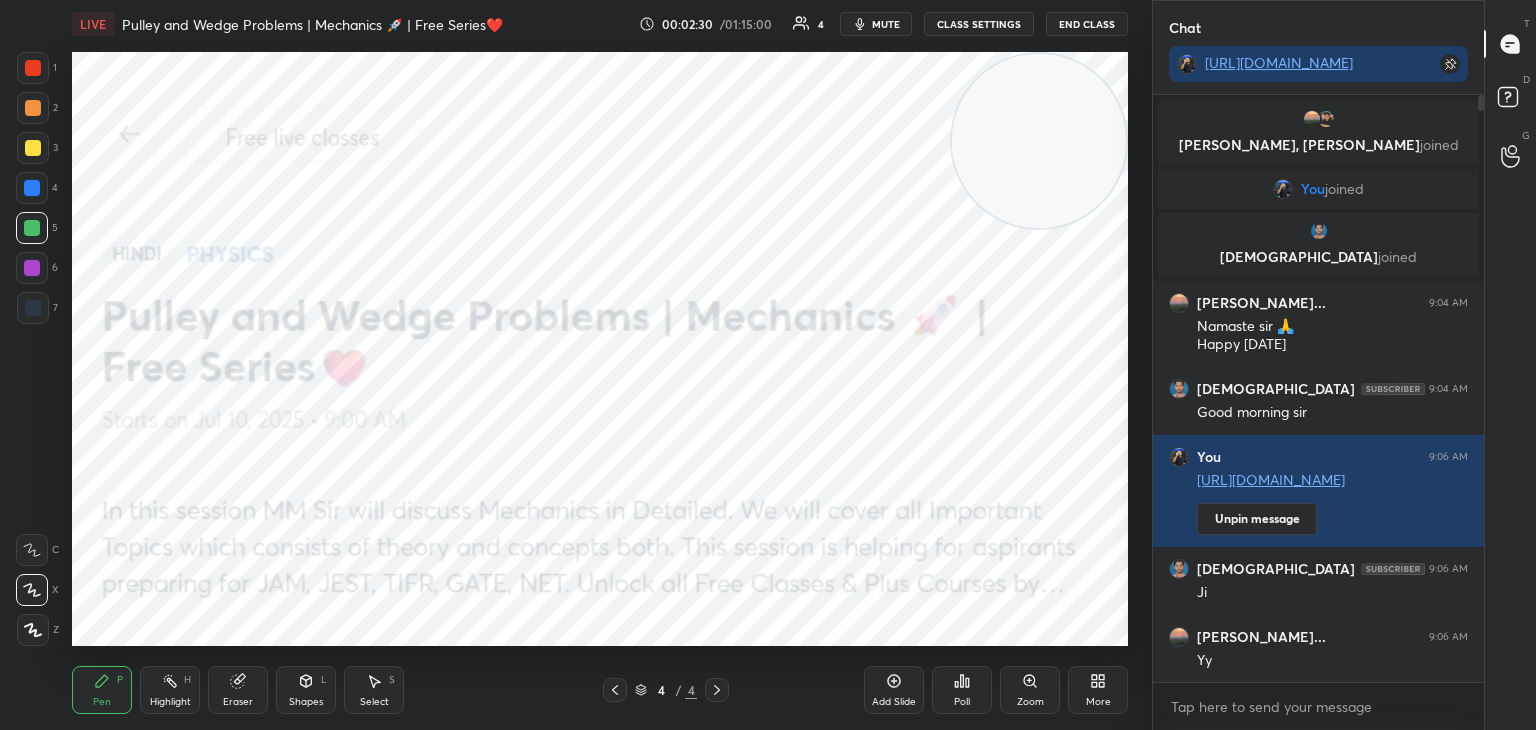 drag, startPoint x: 162, startPoint y: 693, endPoint x: 176, endPoint y: 672, distance: 25.23886 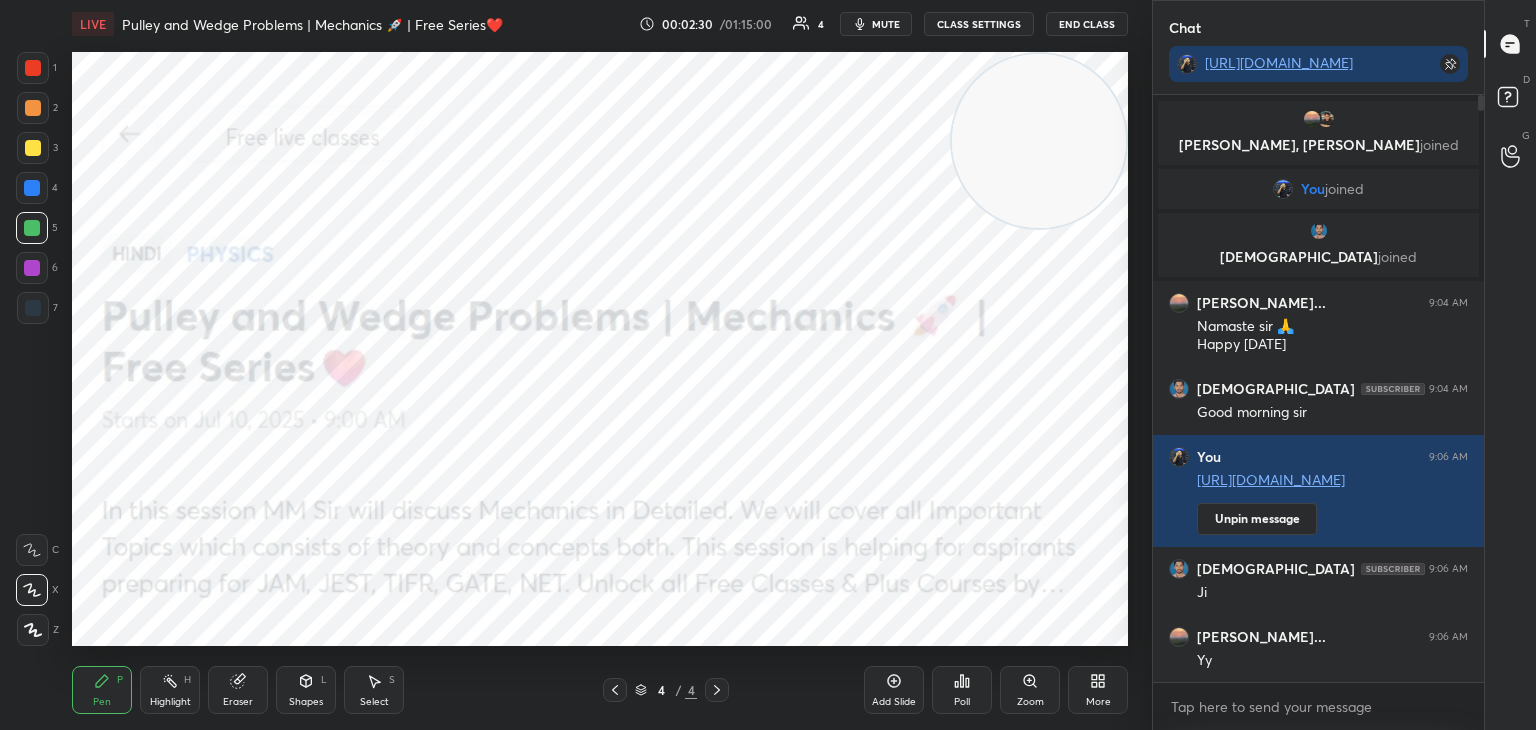 click on "Highlight H" at bounding box center (170, 690) 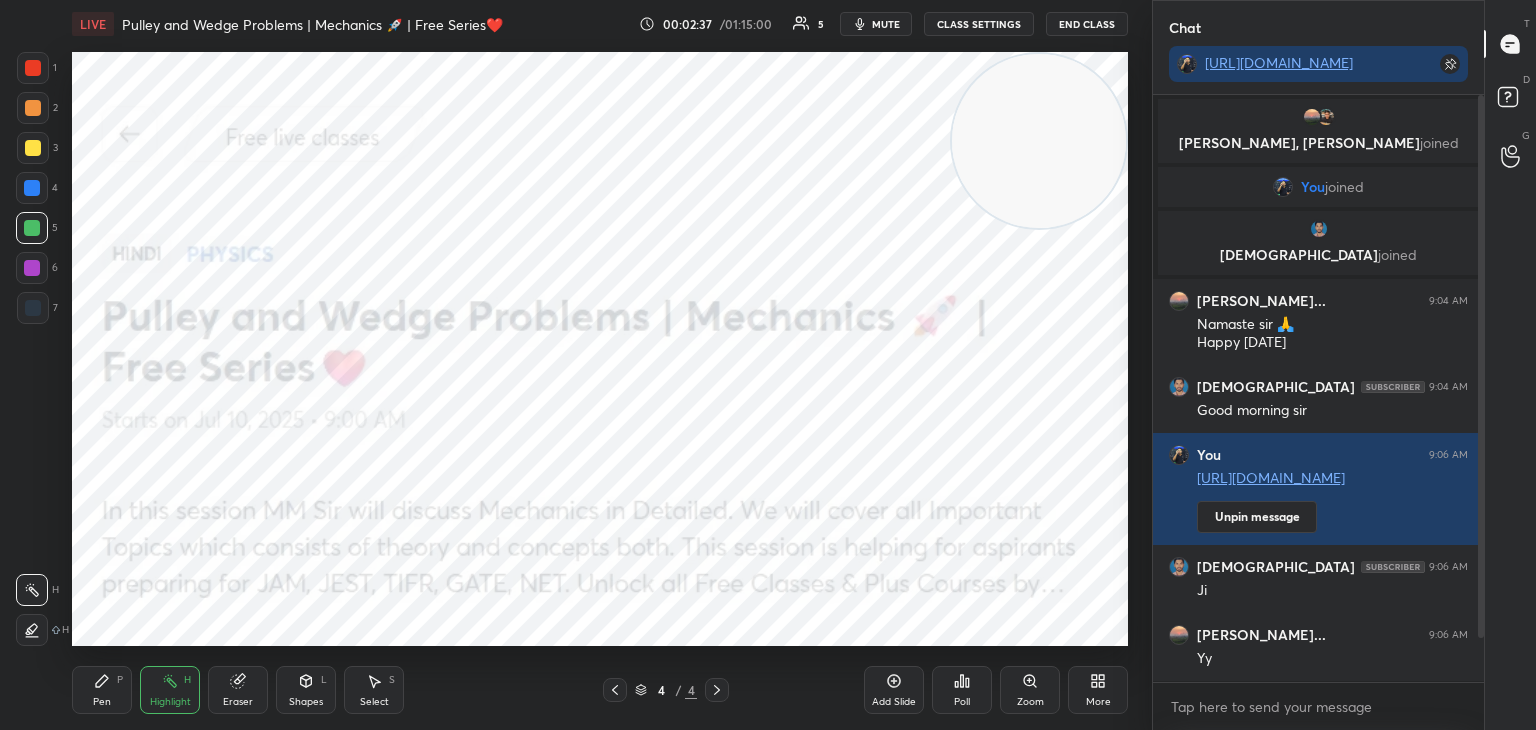 click on "Chat https://t.me/MubashirPhysics anshul, Kumud  joined You  joined Krishna  joined anshul kum... 9:04 AM Namaste sir 🙏
Happy guru purnima Krishna 9:04 AM Good morning sir You 9:06 AM https://t.me/MubashirPhysics Unpin message Krishna 9:06 AM Ji anshul kum... 9:06 AM Yy MD  joined 5 NEW MESSAGES Enable hand raising Enable raise hand to speak to learners. Once enabled, chat will be turned off temporarily. Enable x   Doubts asked by learners will show up here NEW DOUBTS ASKED No one has raised a hand yet Can't raise hand Looks like educator just invited you to speak. Please wait before you can raise your hand again. Got it T Messages (T) D Doubts (D) G Raise Hand (G)" at bounding box center (1344, 365) 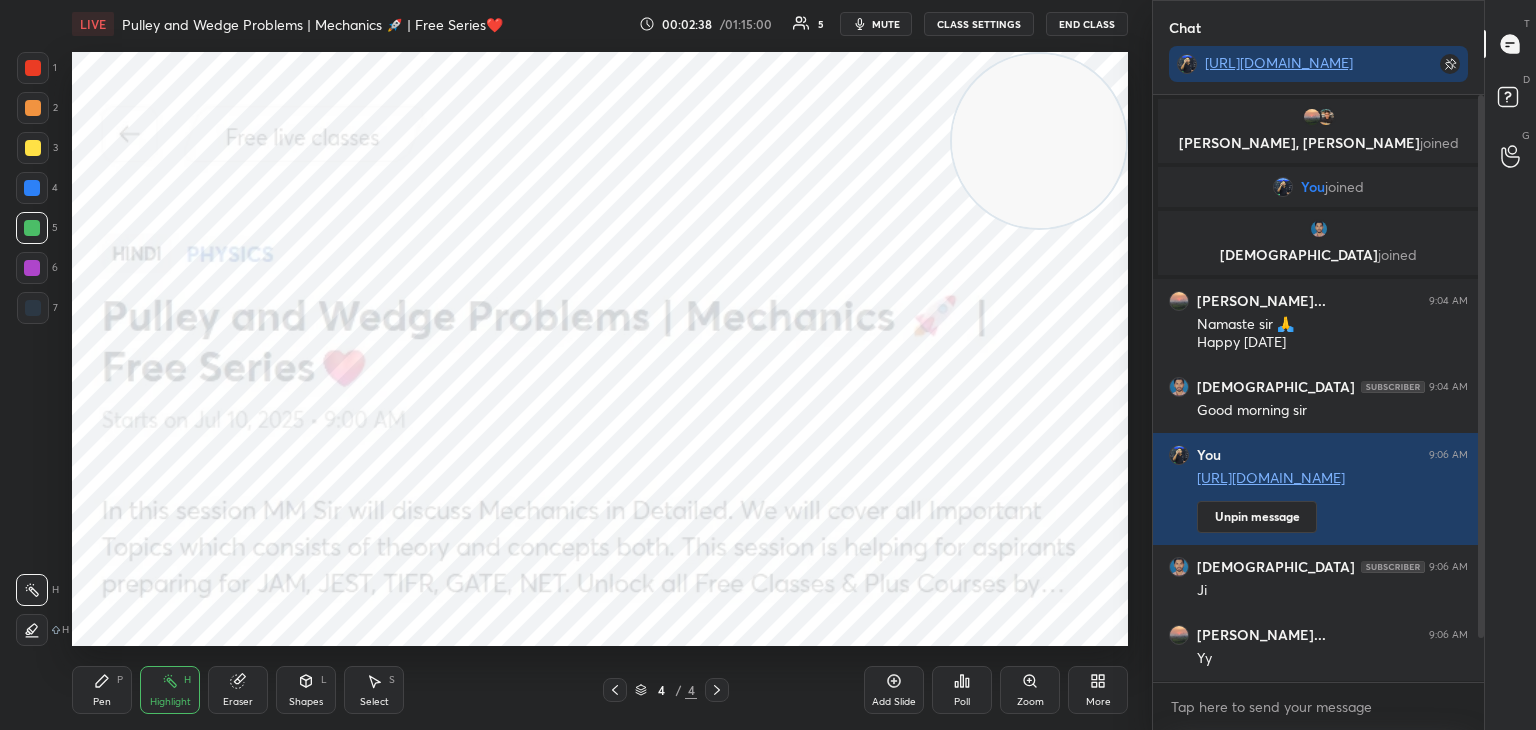 click at bounding box center (1478, 388) 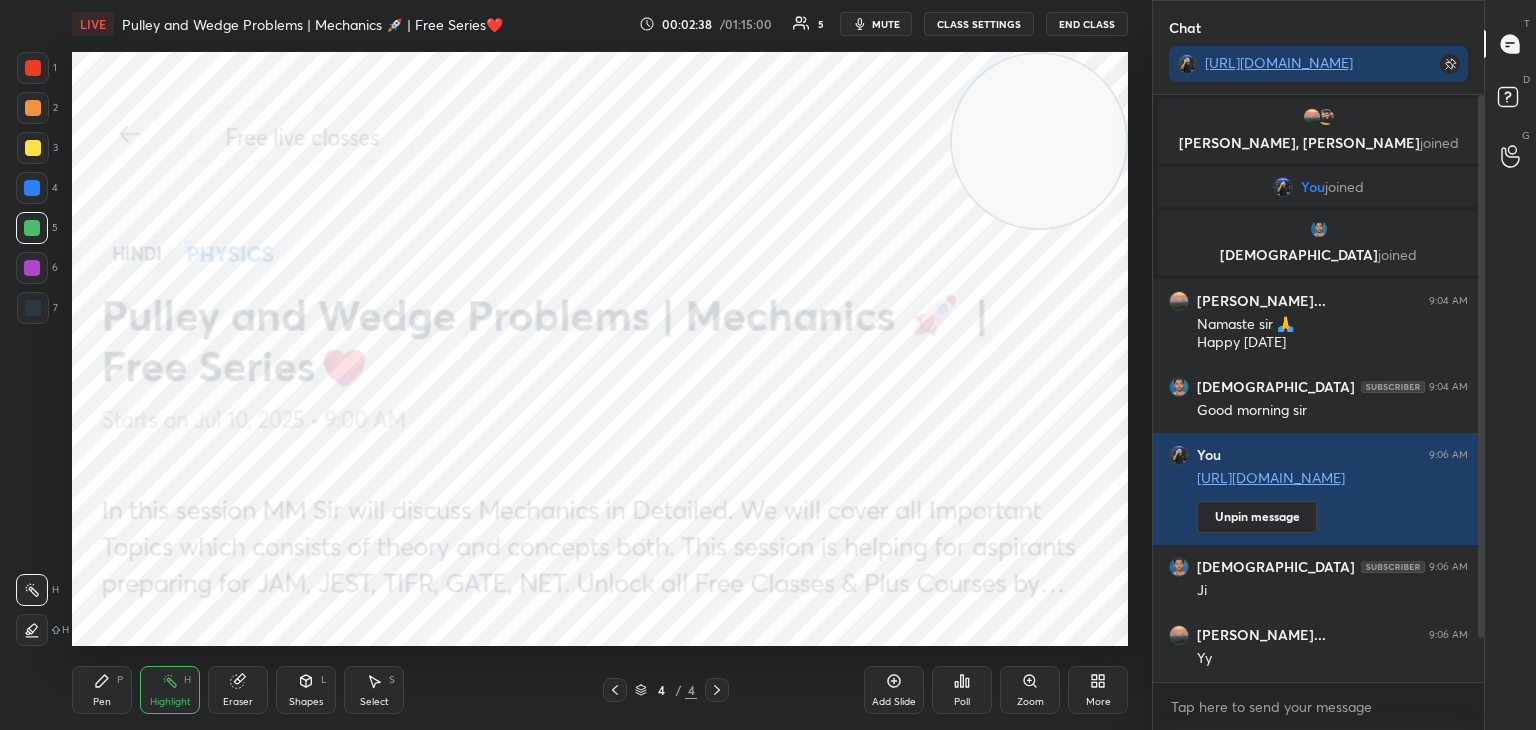 click at bounding box center (1478, 388) 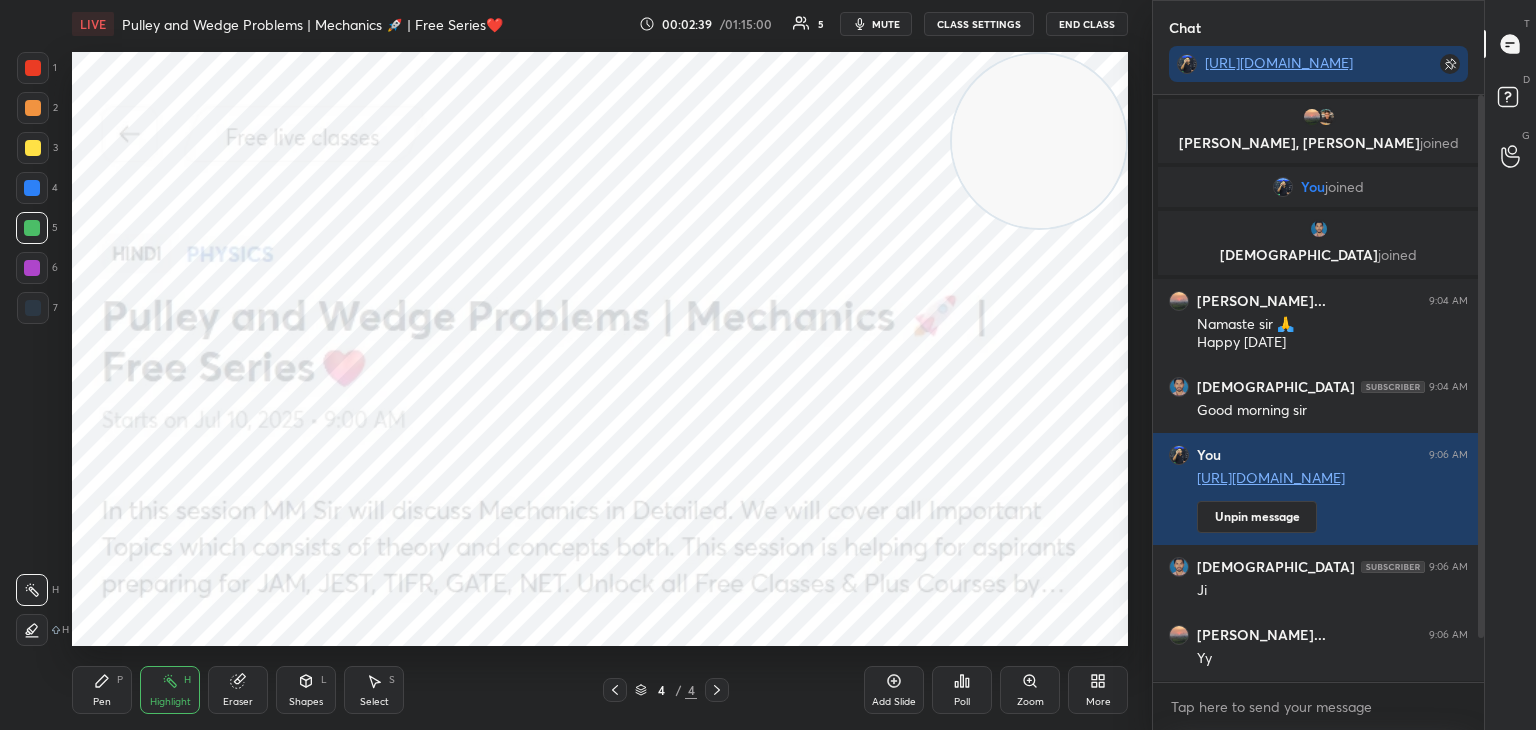 drag, startPoint x: 1481, startPoint y: 268, endPoint x: 1481, endPoint y: 301, distance: 33 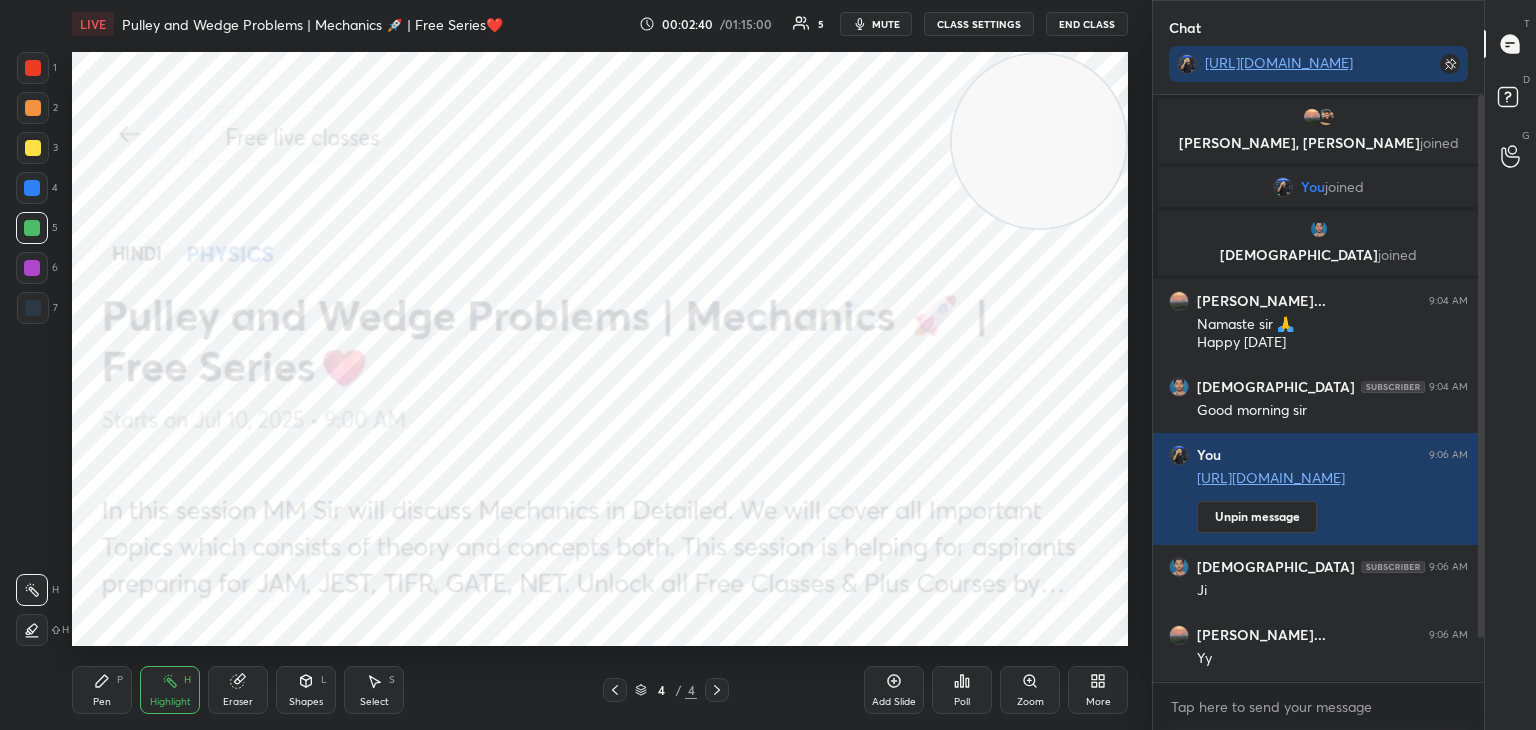 scroll, scrollTop: 70, scrollLeft: 0, axis: vertical 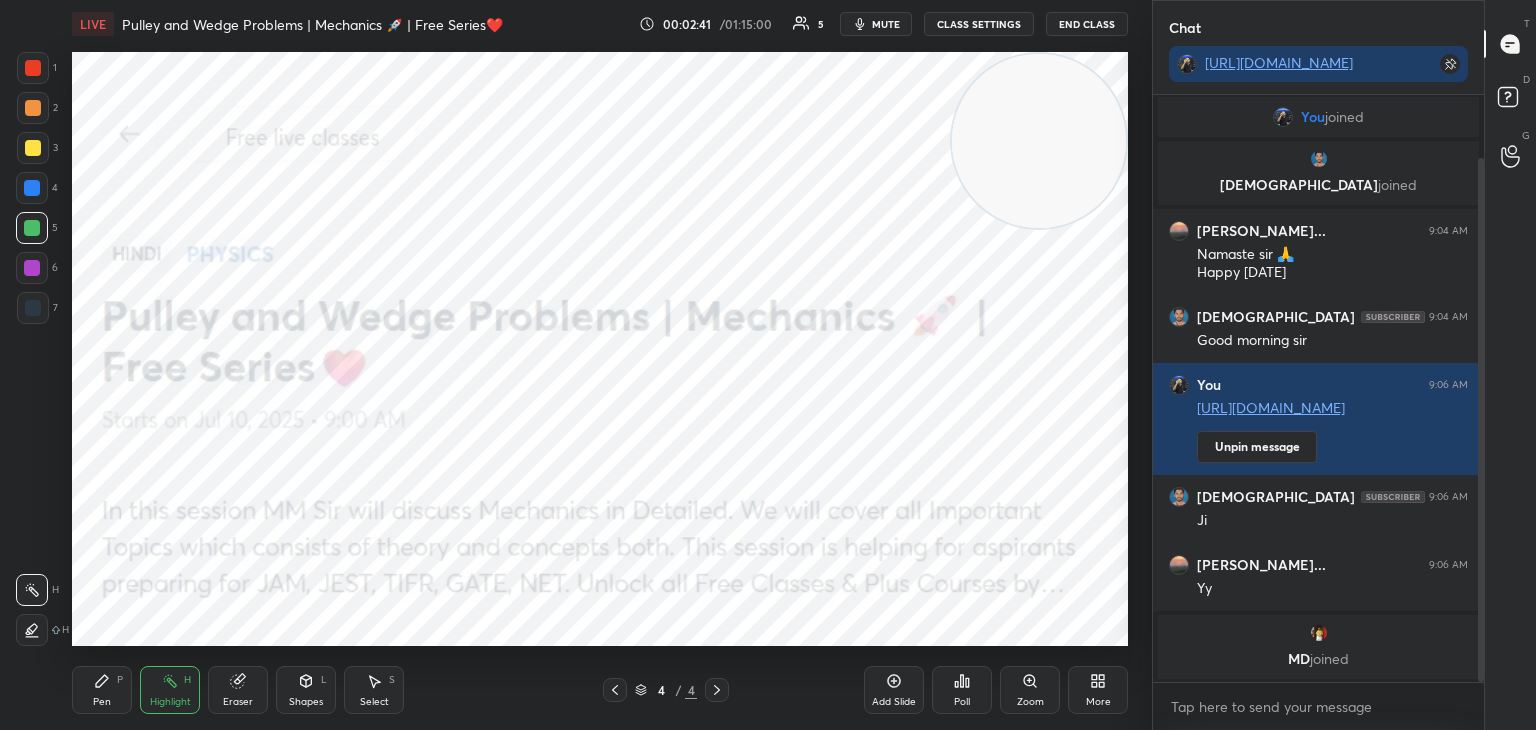 click at bounding box center (1318, 633) 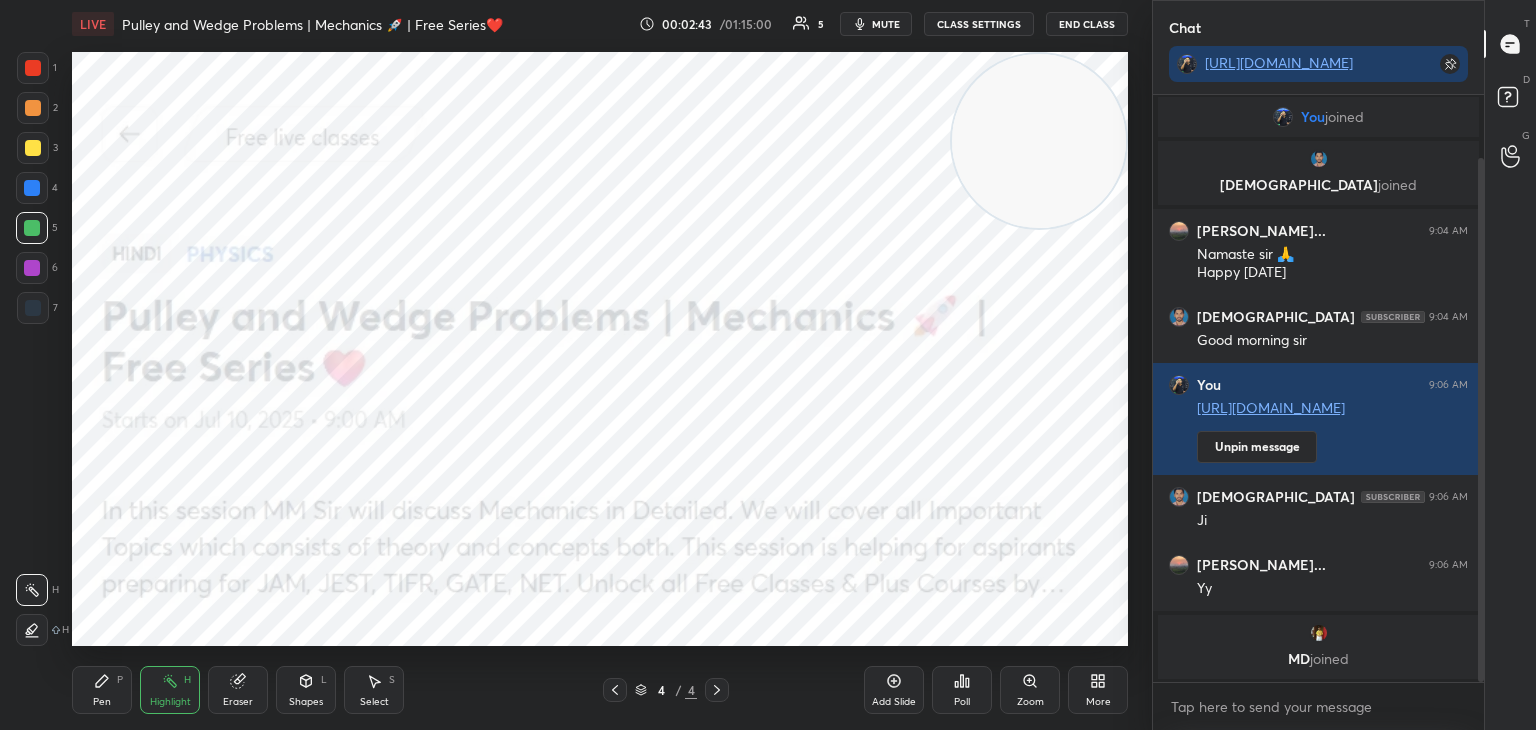 click on "joined" at bounding box center [1329, 658] 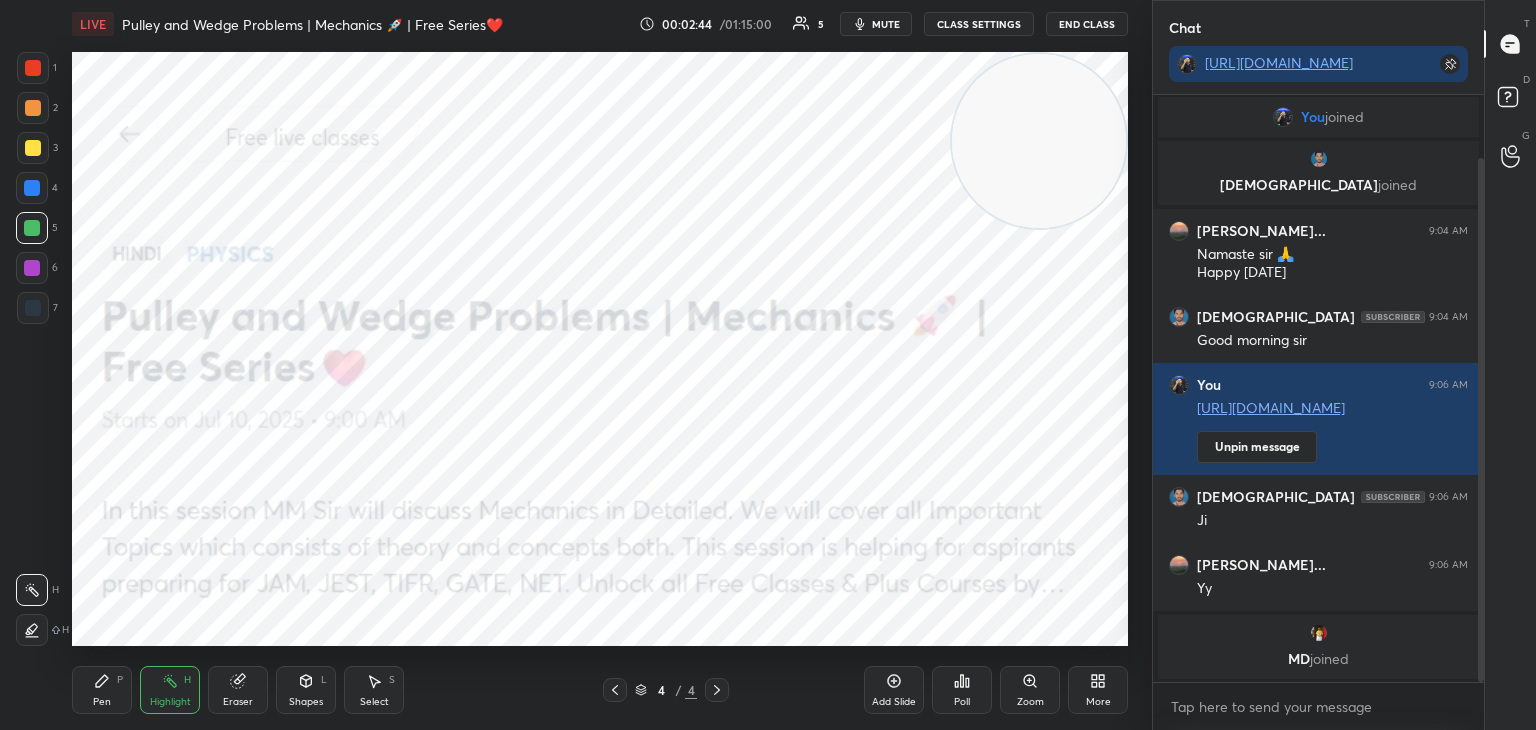 click on "More" at bounding box center [1098, 690] 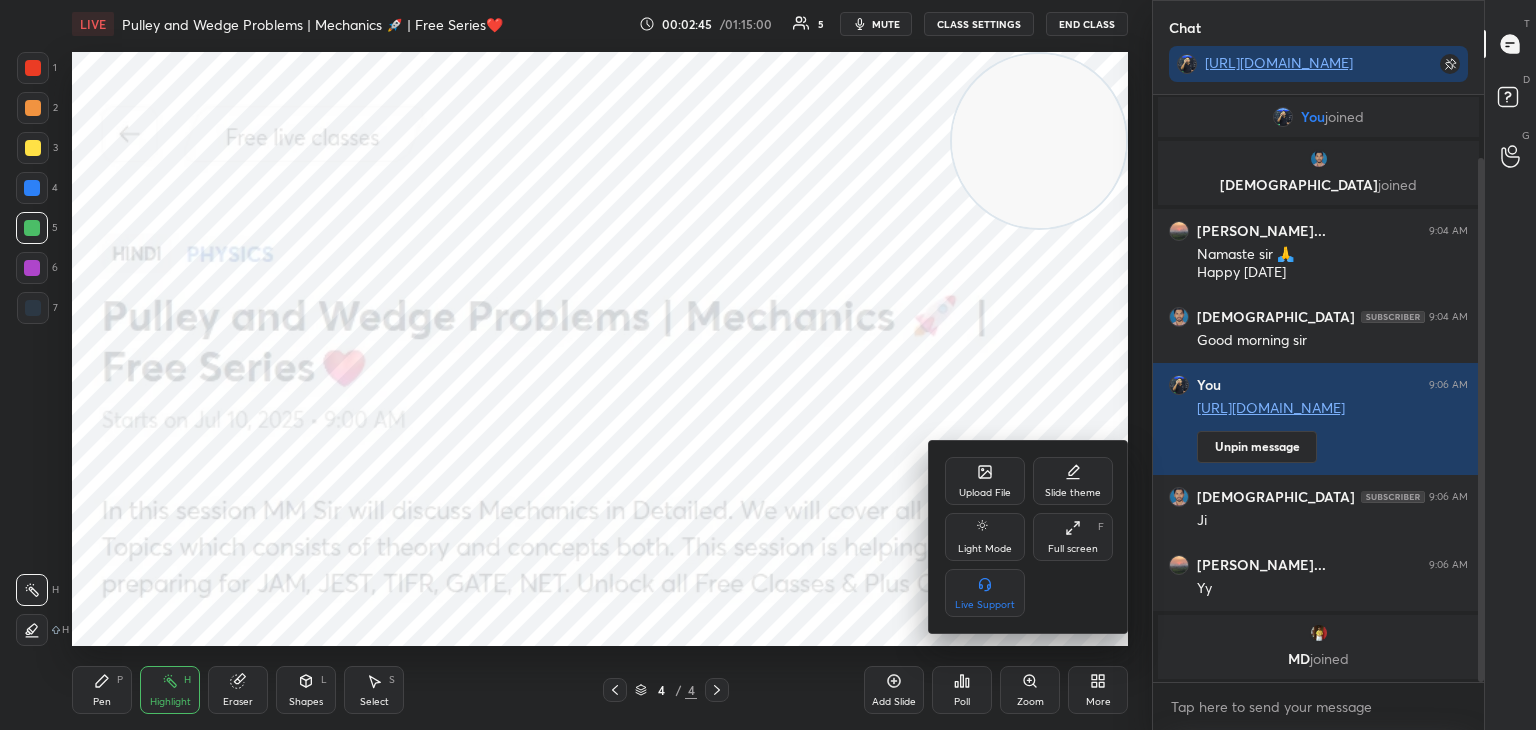 click on "Upload File" at bounding box center [985, 481] 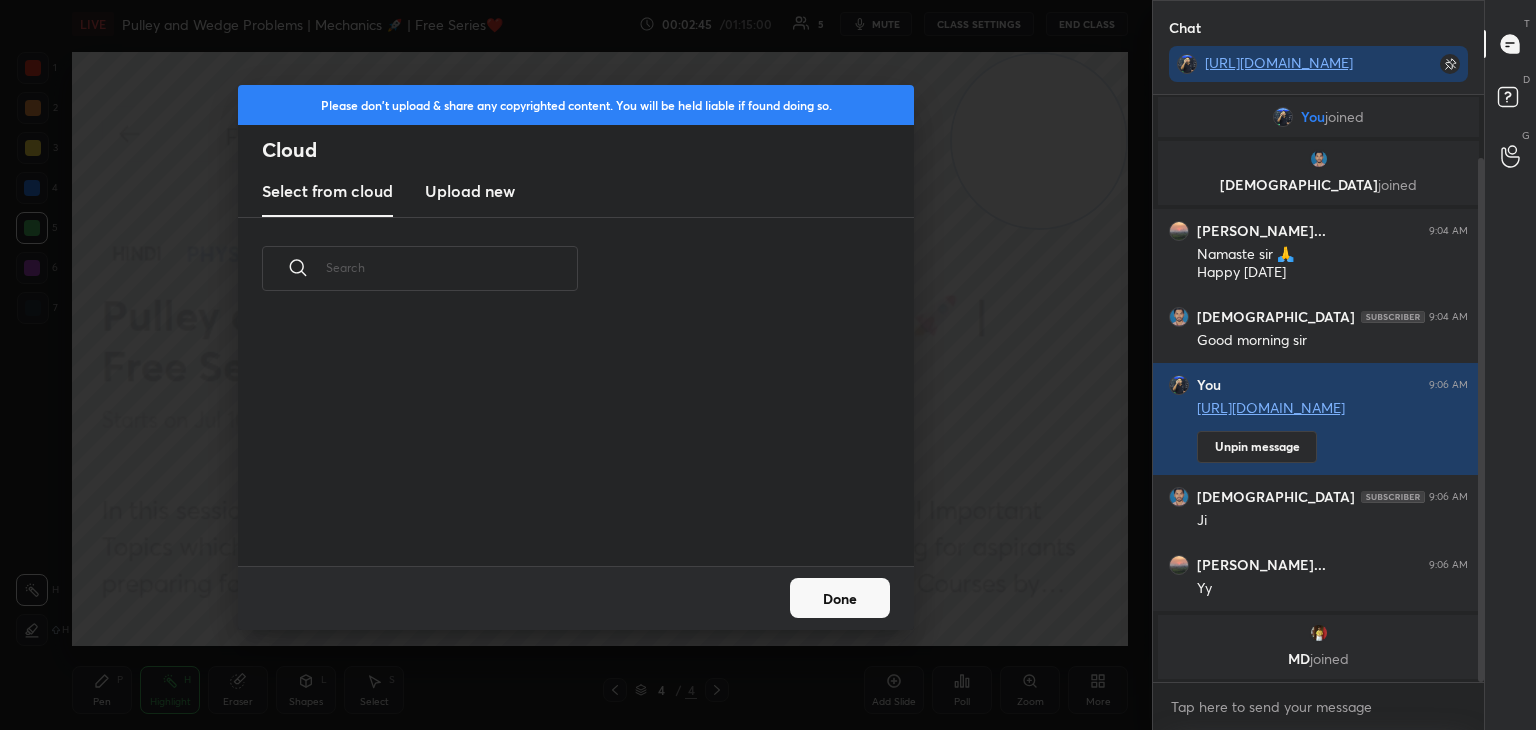 scroll, scrollTop: 5, scrollLeft: 10, axis: both 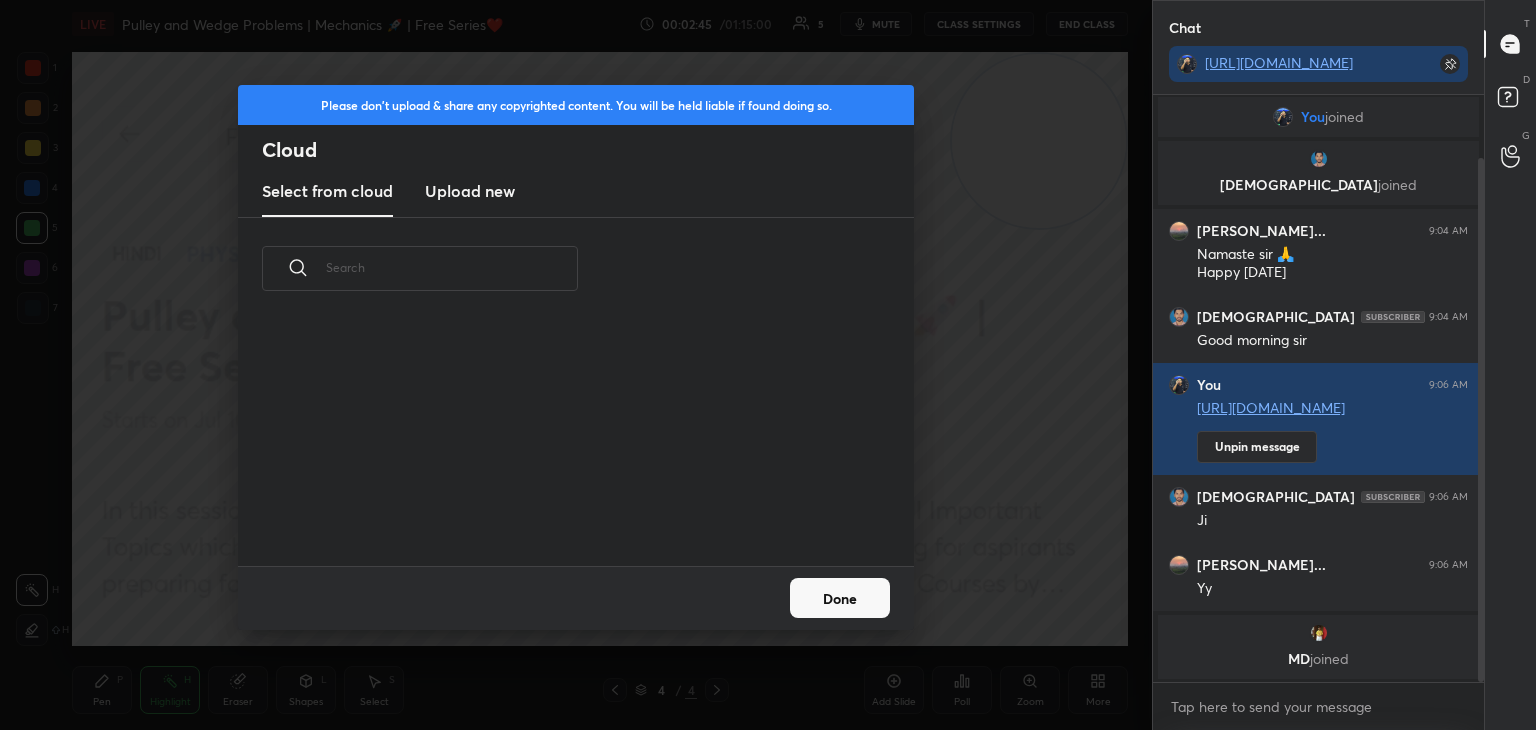 click on "Upload new" at bounding box center [470, 191] 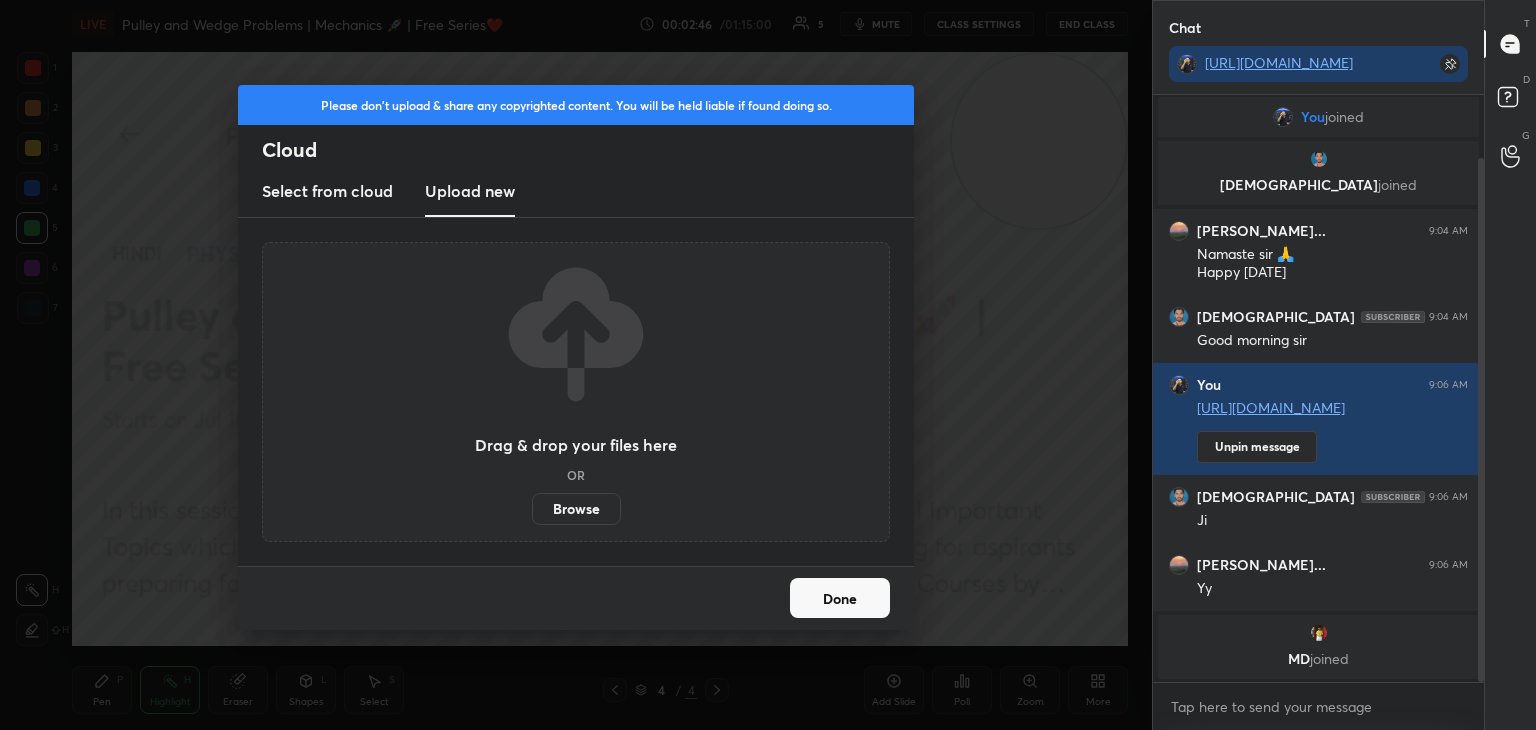 click on "Browse" at bounding box center (576, 509) 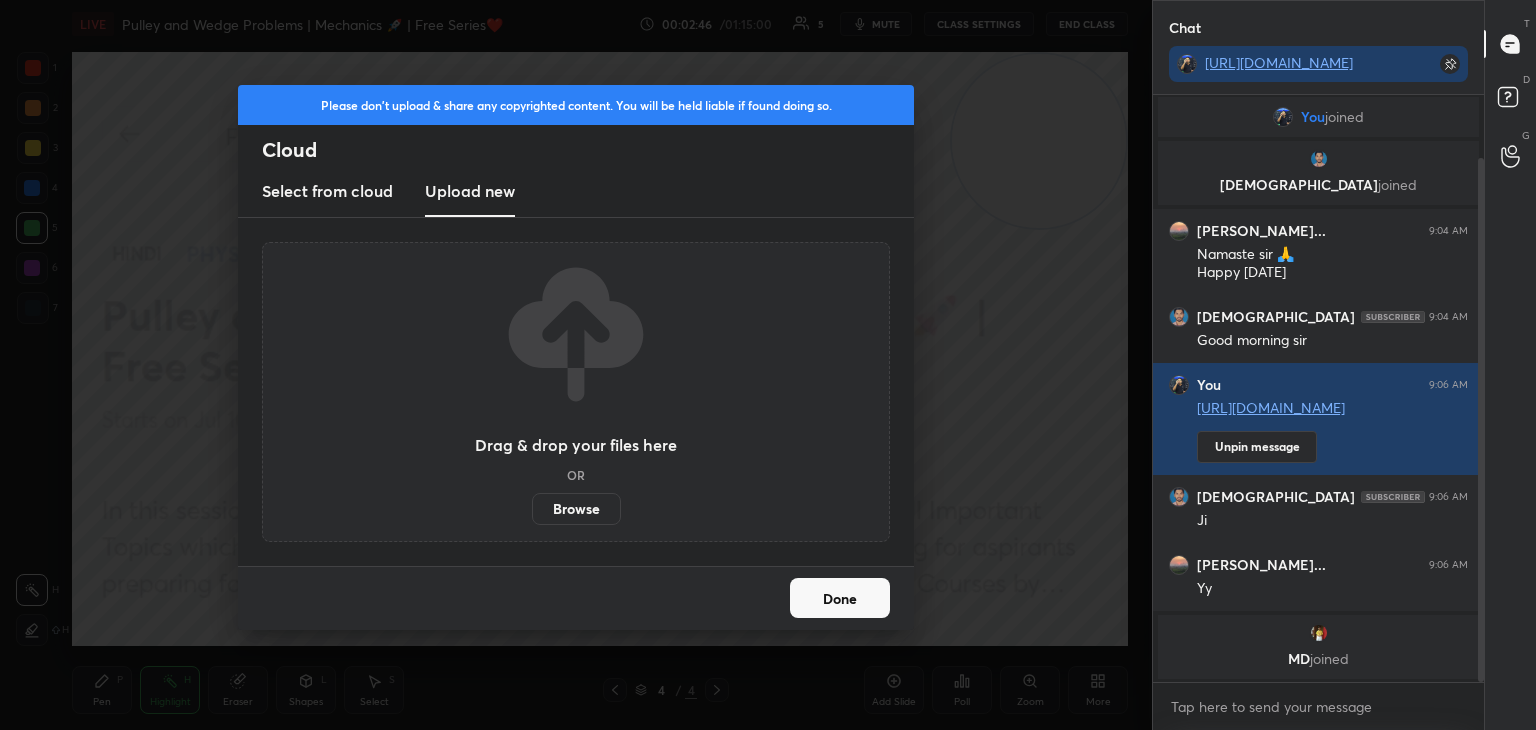 click on "Browse" at bounding box center (532, 509) 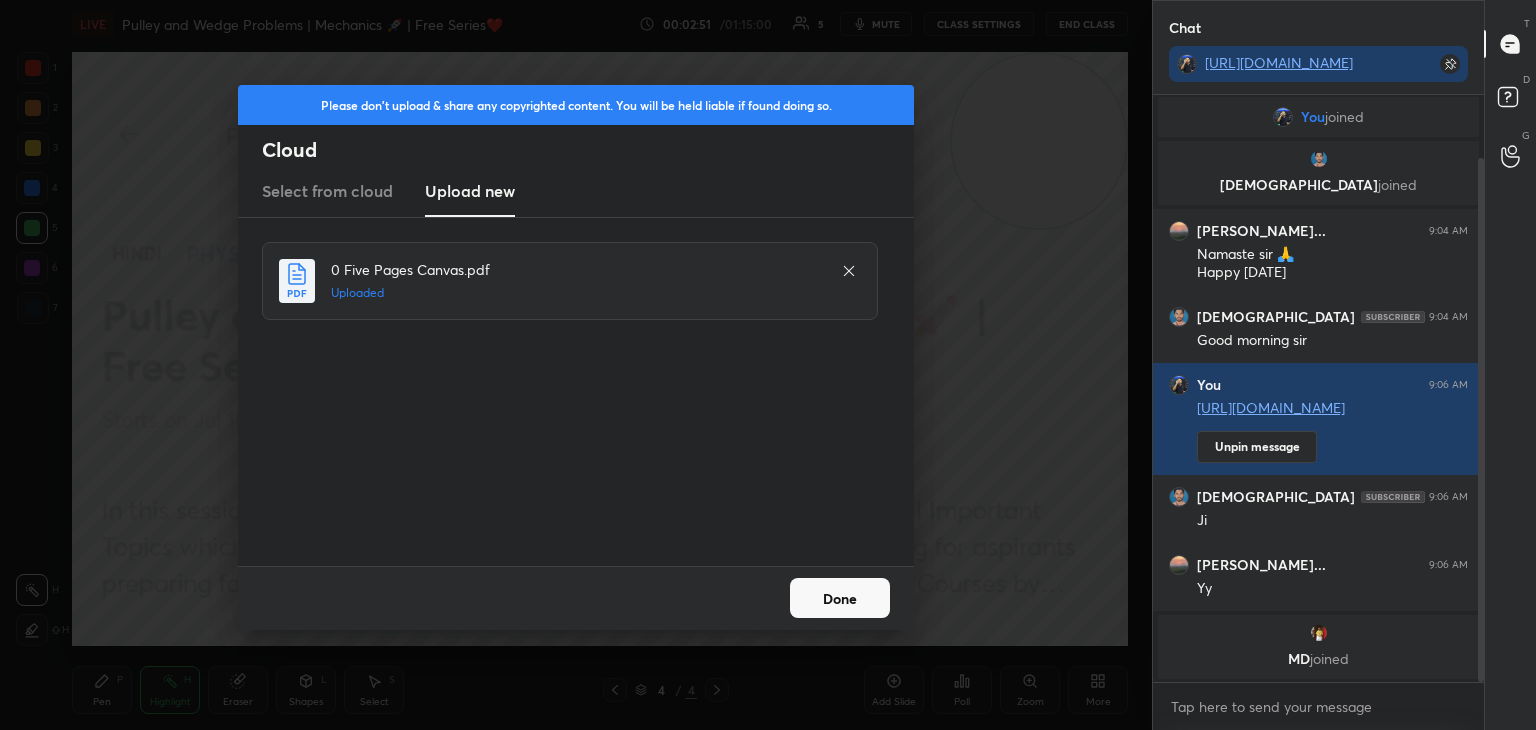 click on "Done" at bounding box center [840, 598] 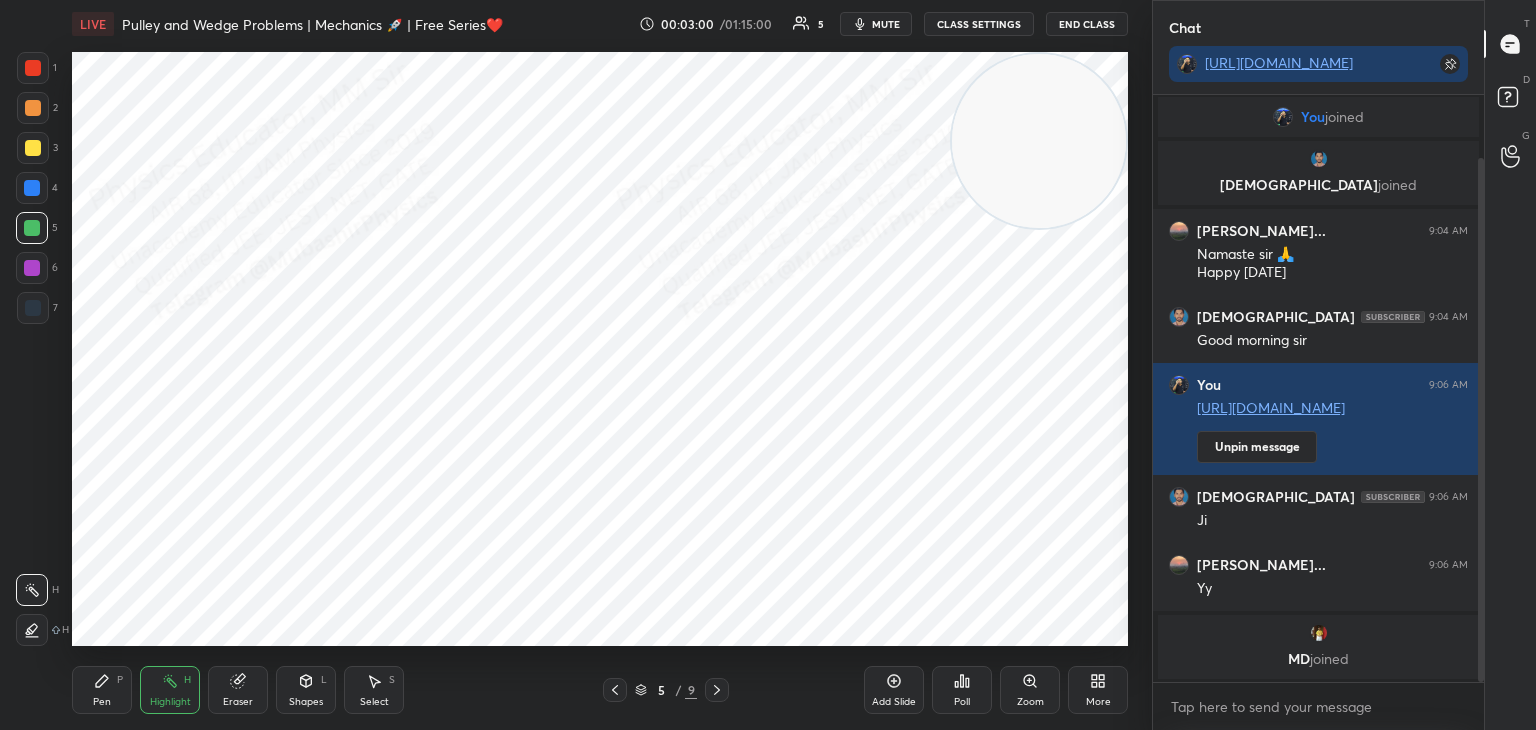 drag, startPoint x: 129, startPoint y: 688, endPoint x: 114, endPoint y: 689, distance: 15.033297 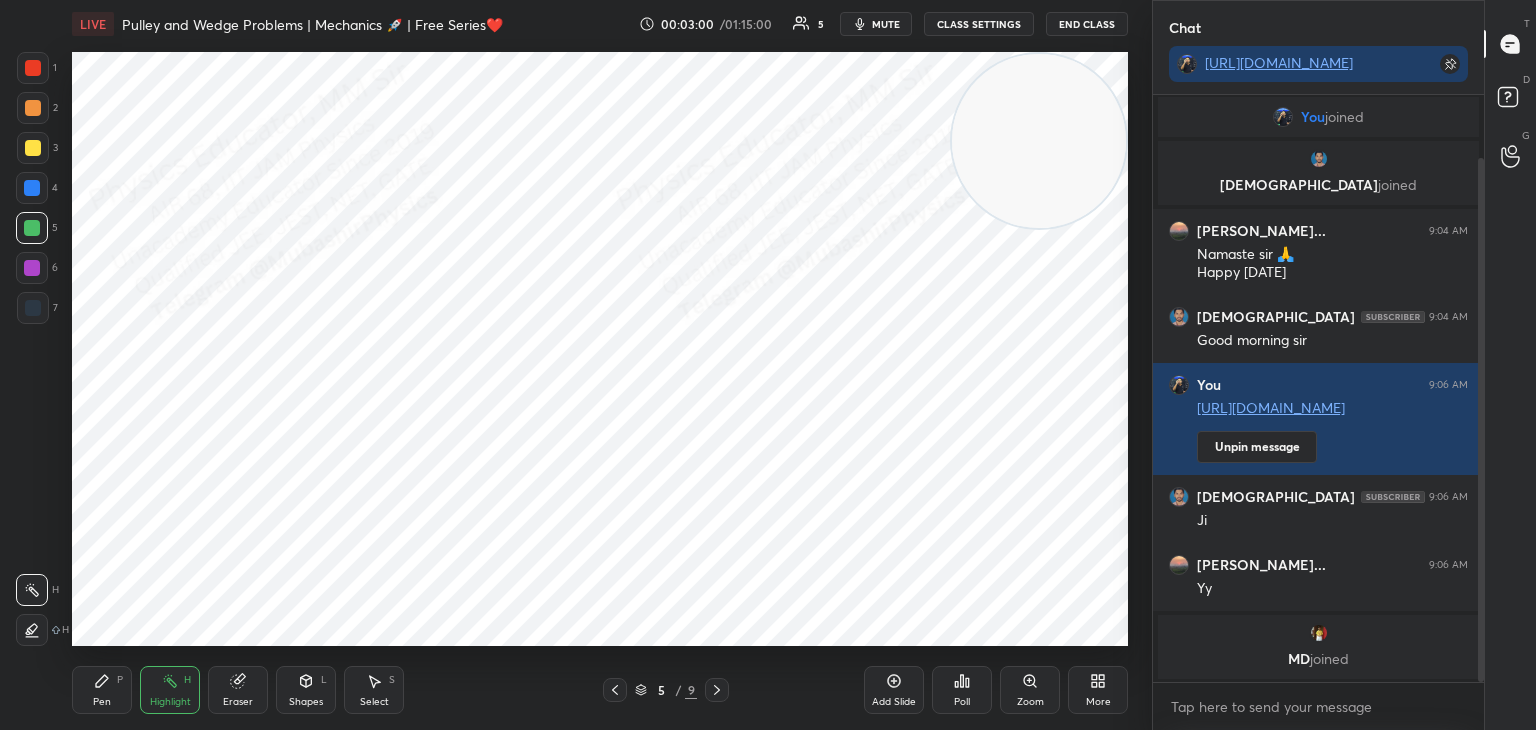 click on "Pen P" at bounding box center [102, 690] 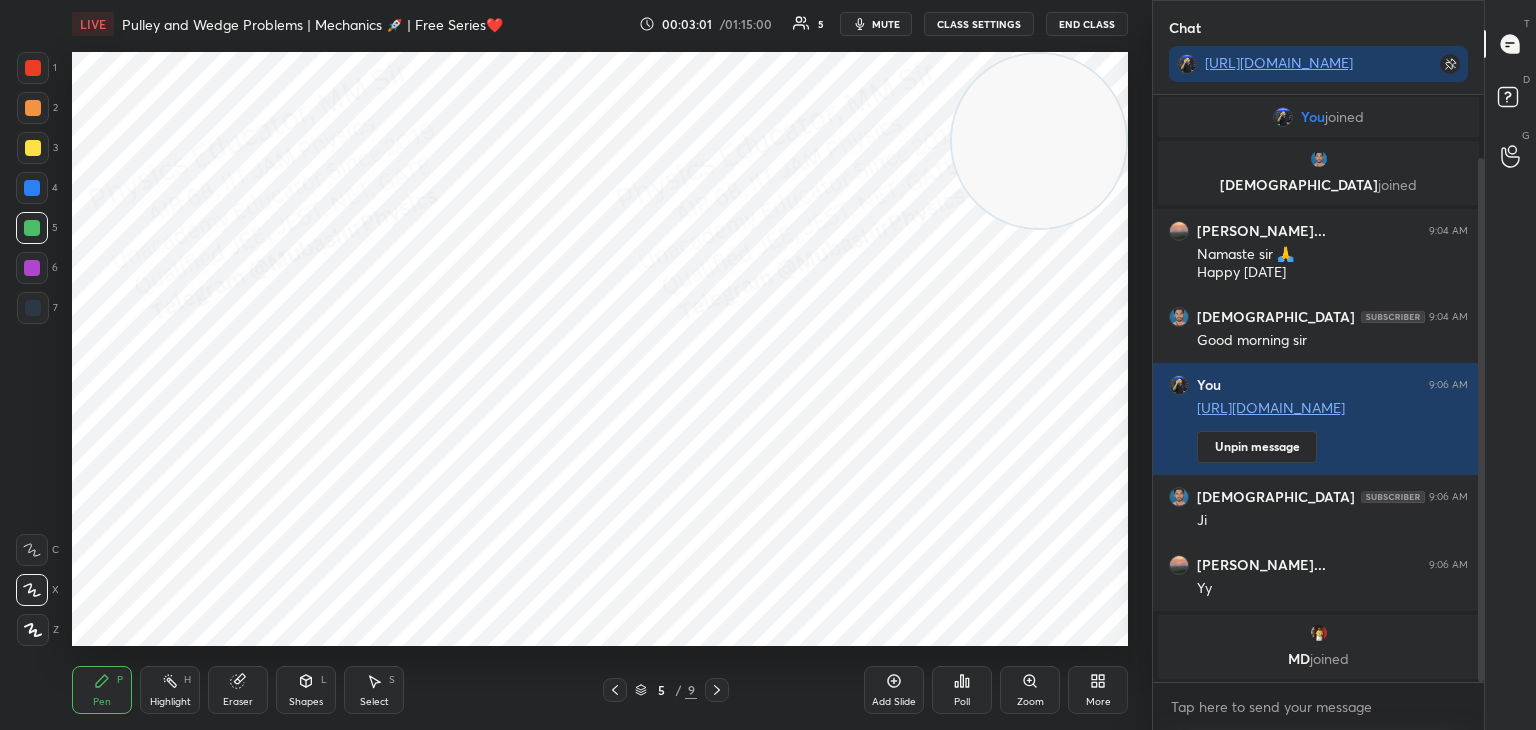 click at bounding box center (32, 188) 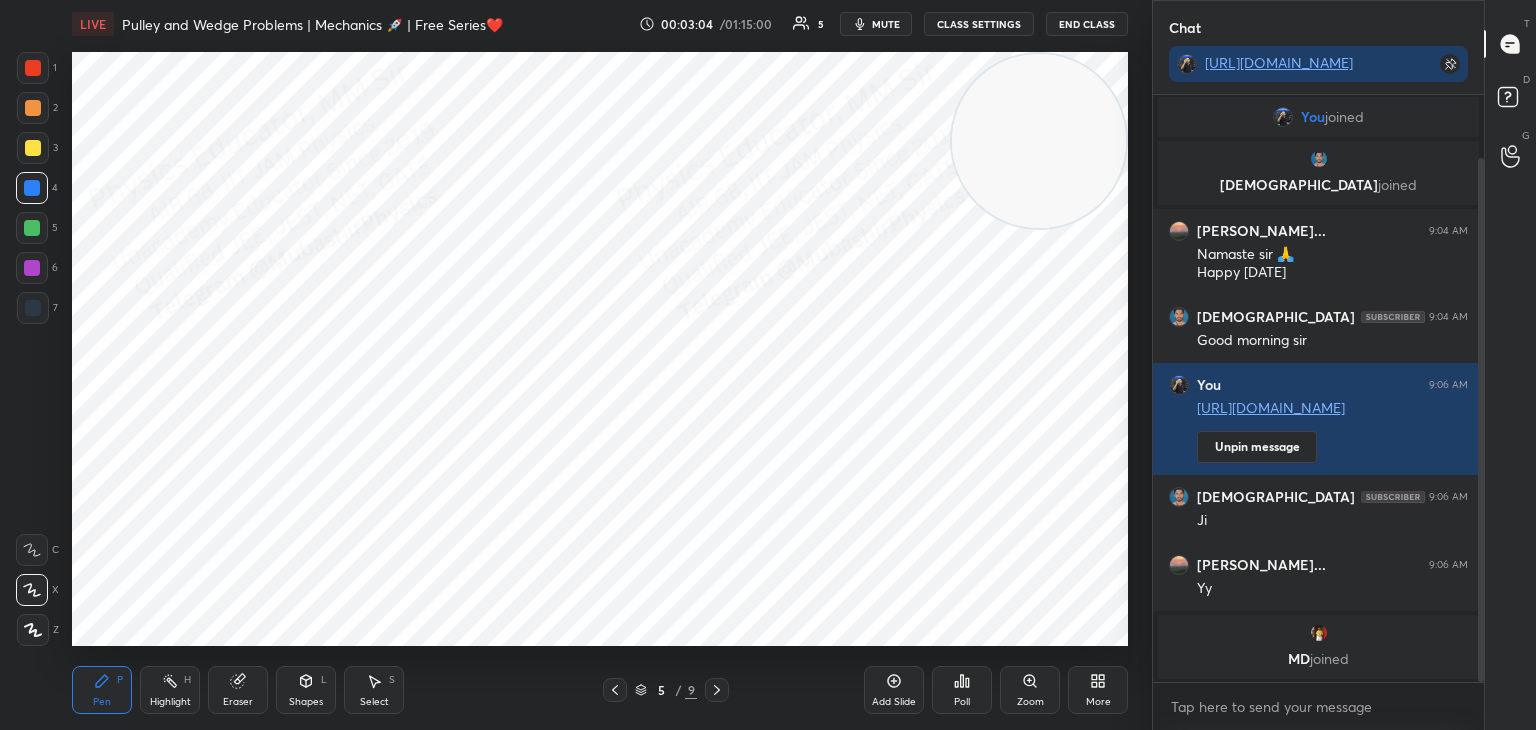 click 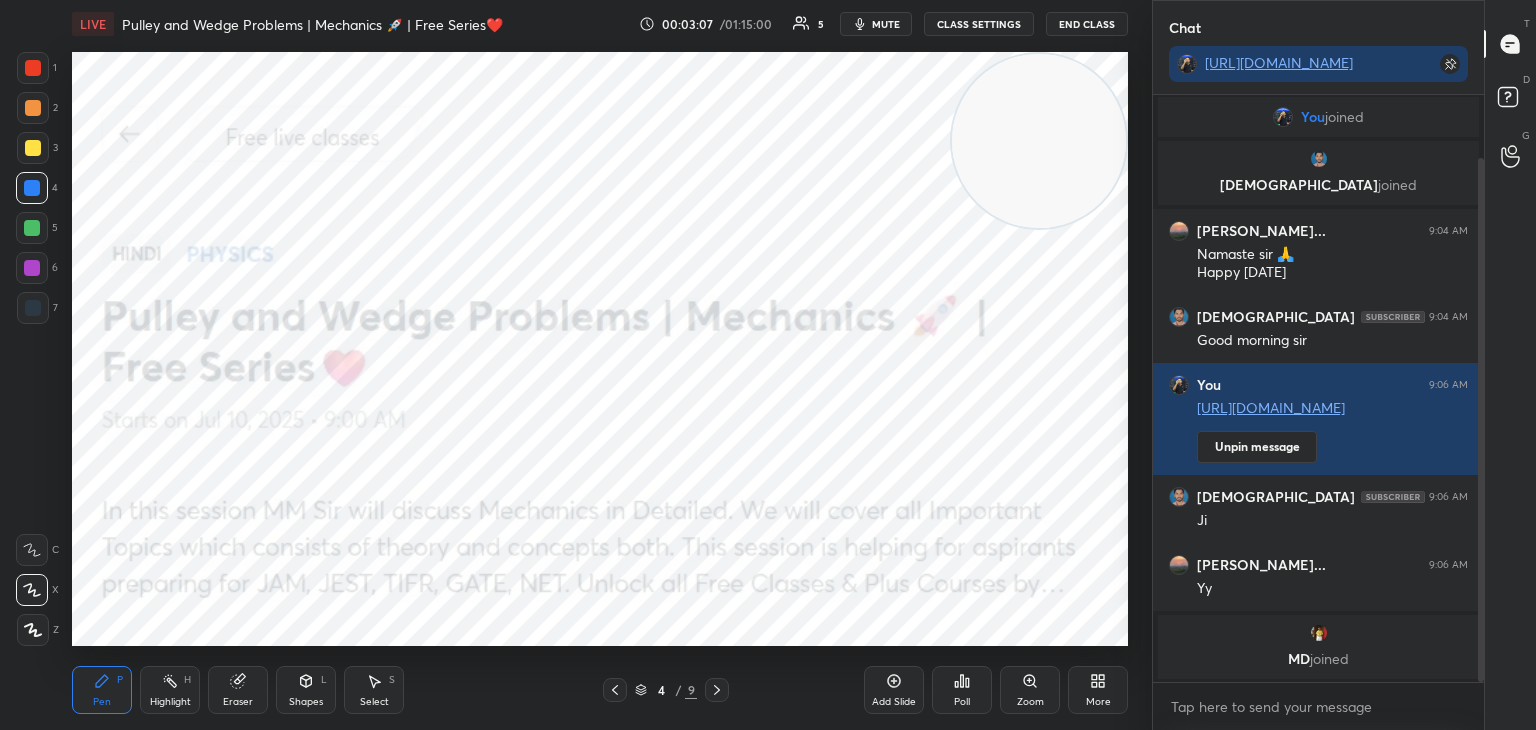 click 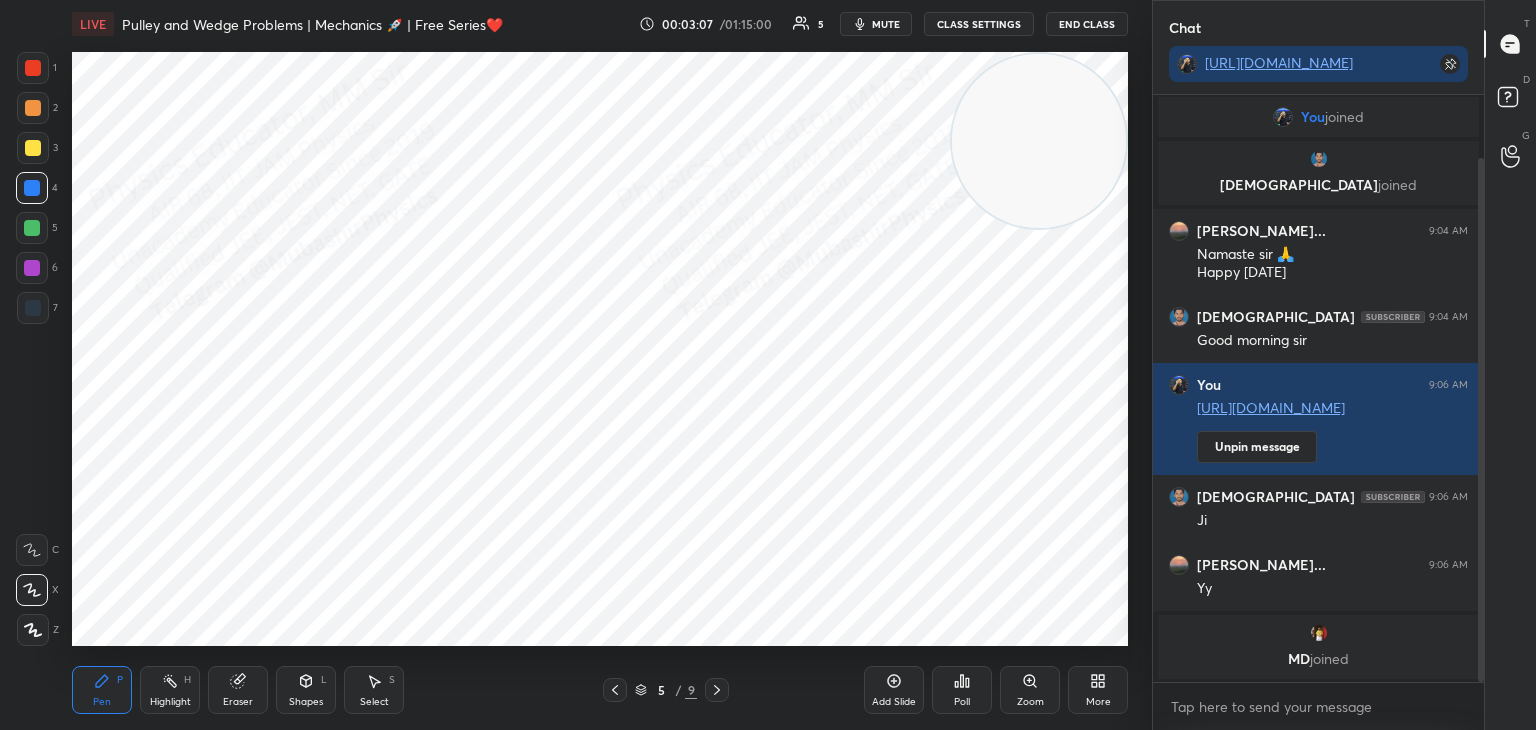 scroll, scrollTop: 138, scrollLeft: 0, axis: vertical 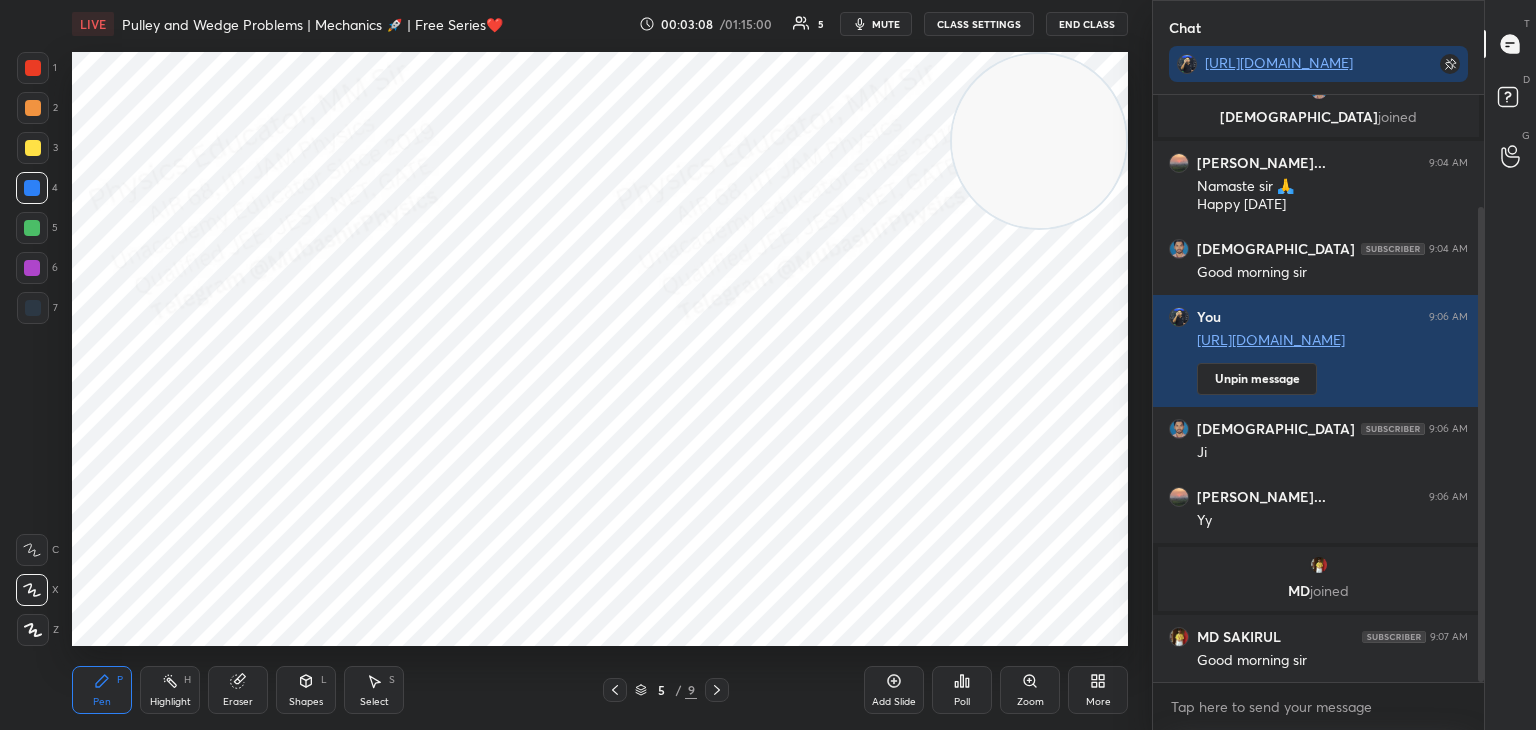 click on "Pen P Highlight H Eraser Shapes L Select S 5 / 9 Add Slide Poll Zoom More" at bounding box center [600, 690] 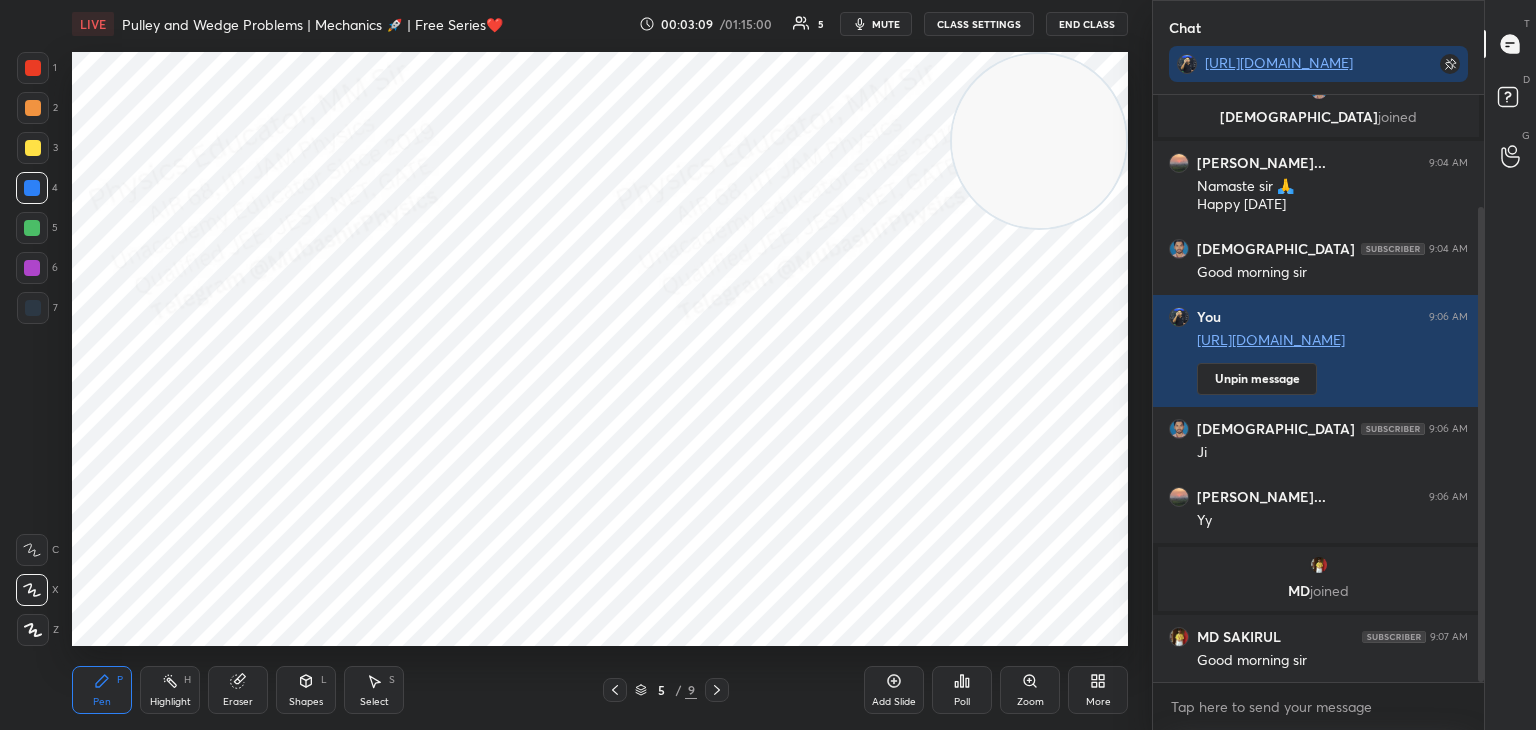 click on "Shapes L" at bounding box center [306, 690] 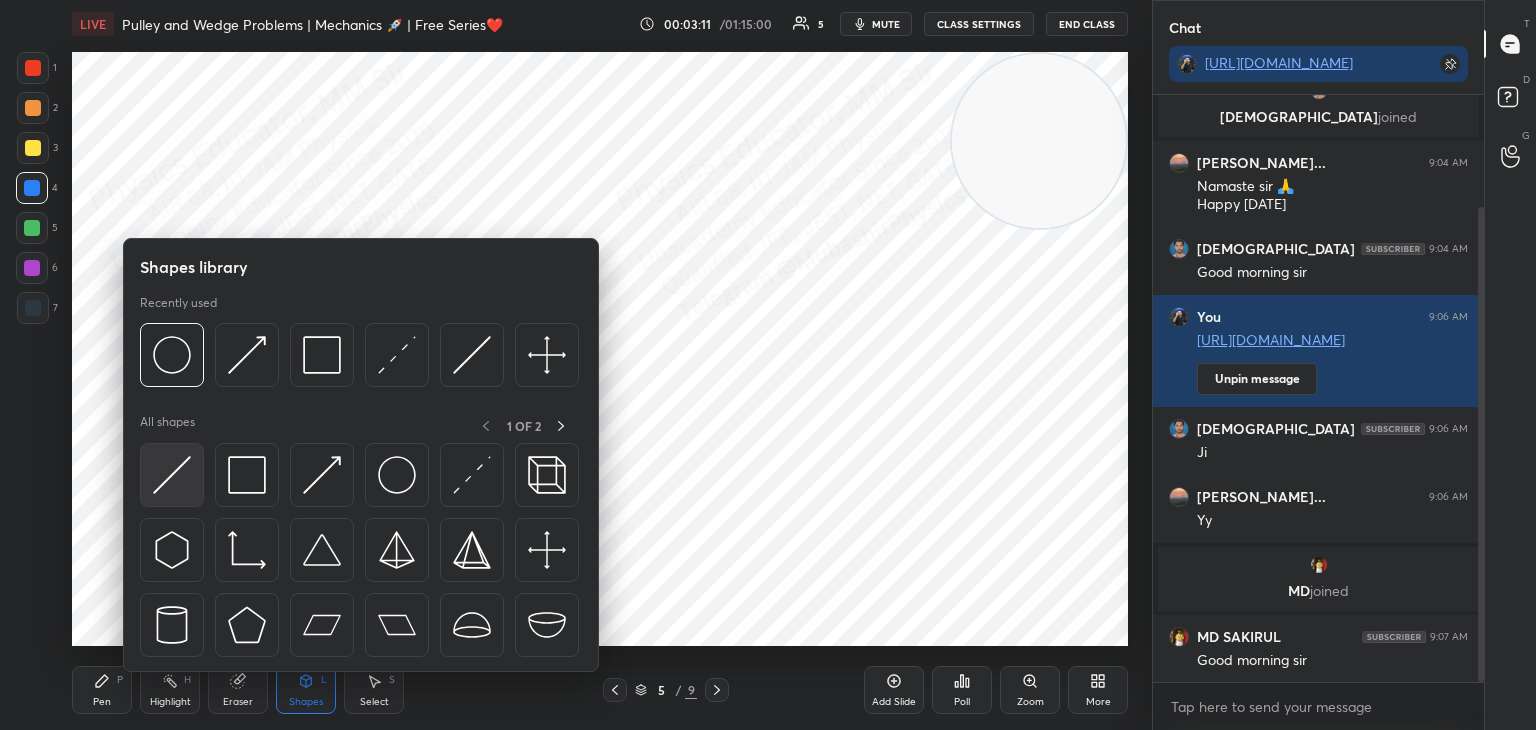 click at bounding box center [172, 475] 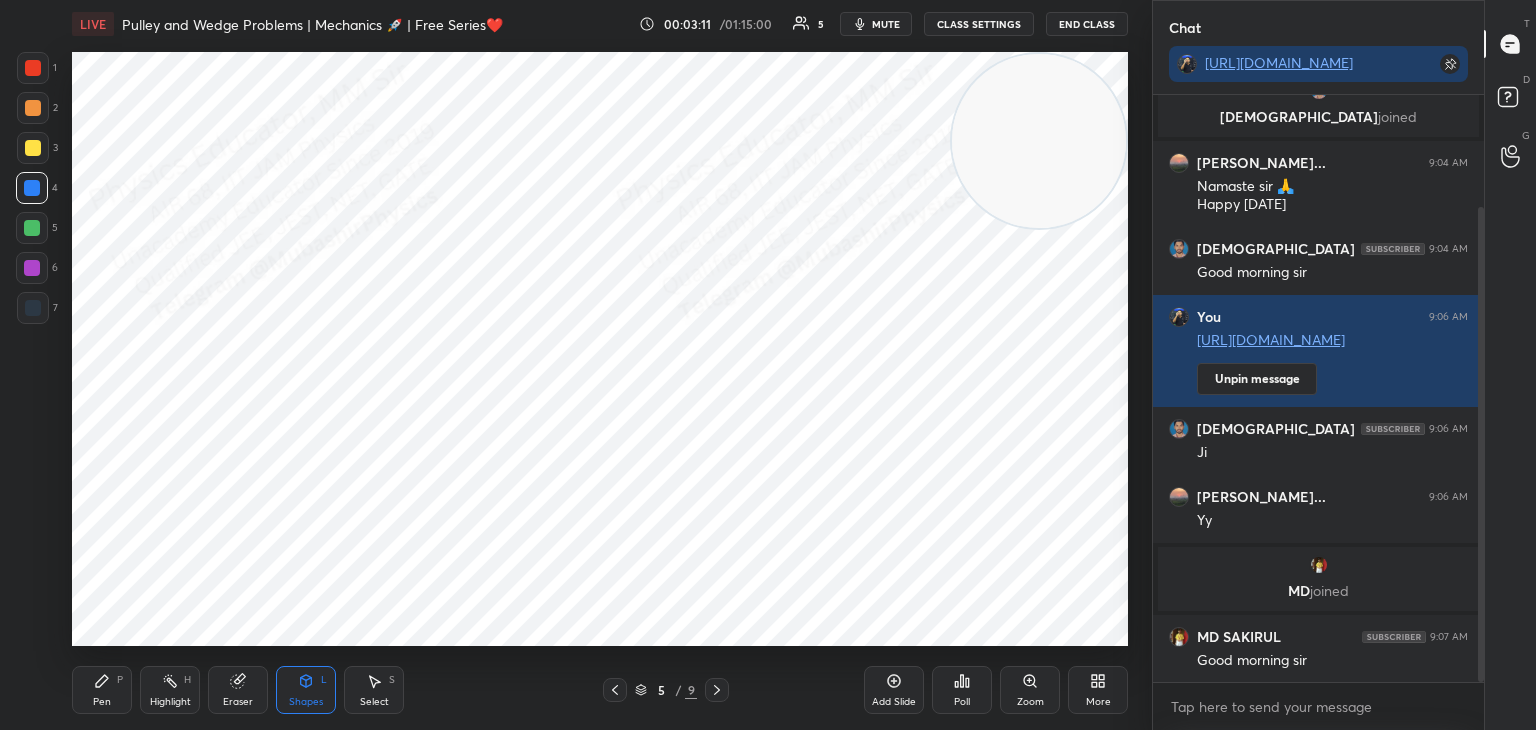 click at bounding box center [33, 308] 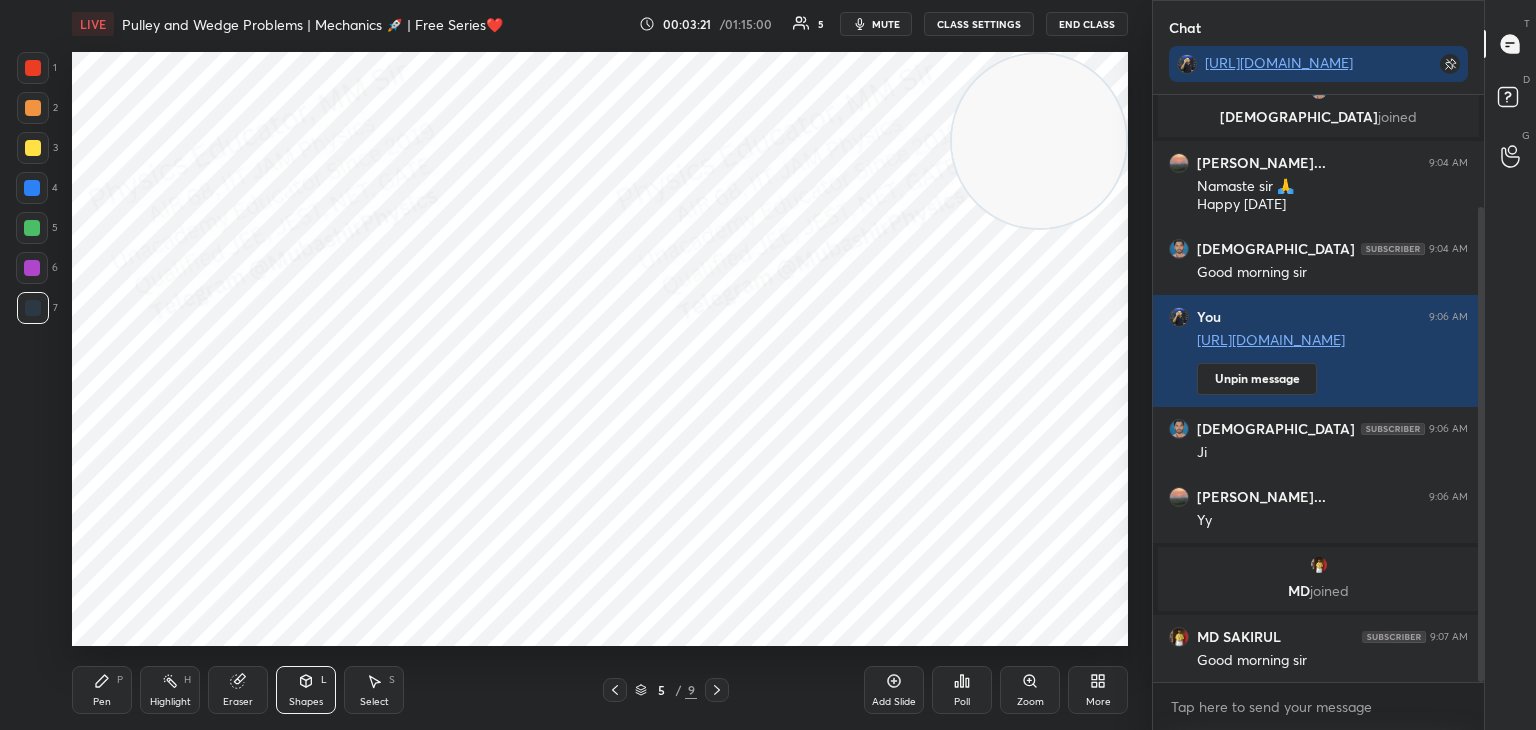 click on "Shapes" at bounding box center [306, 702] 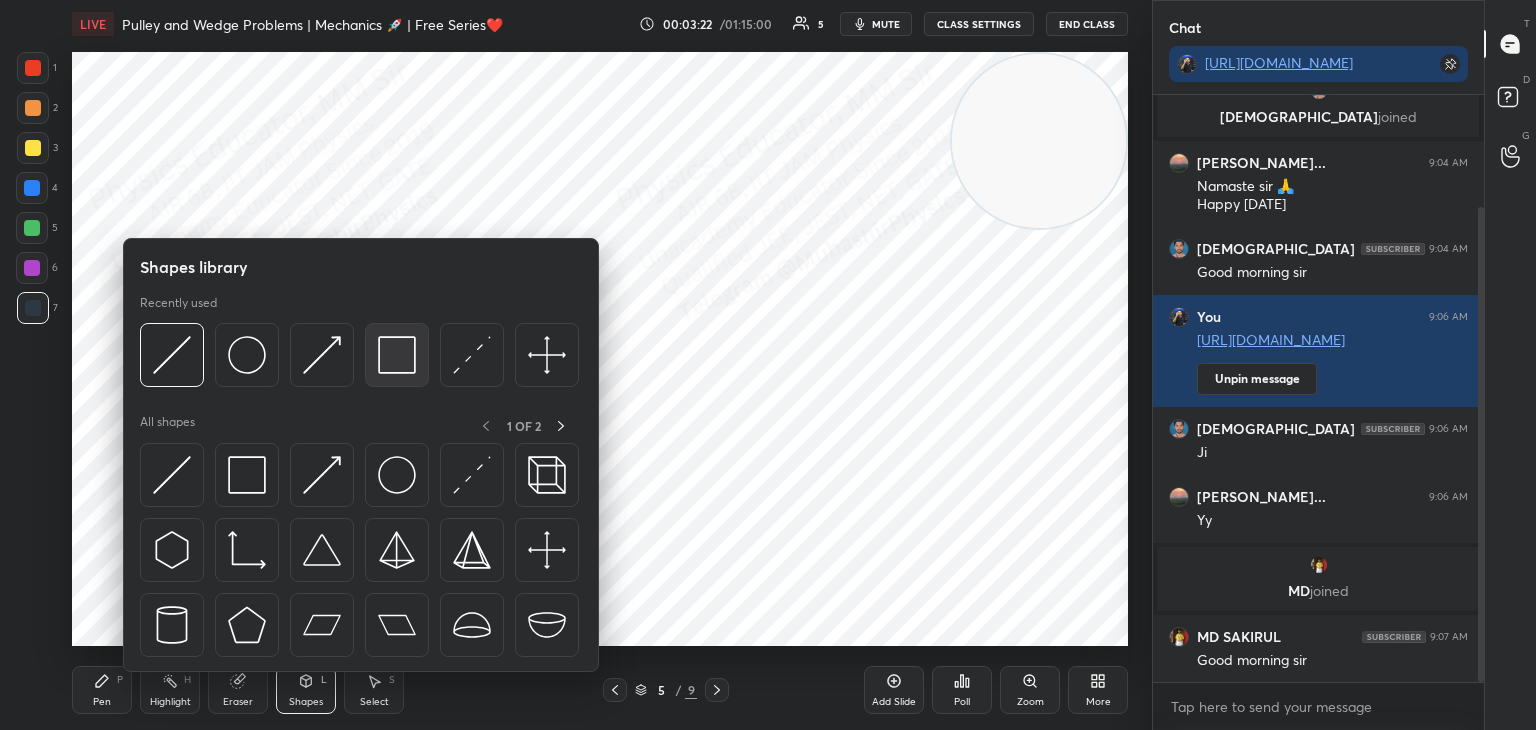 click at bounding box center (397, 355) 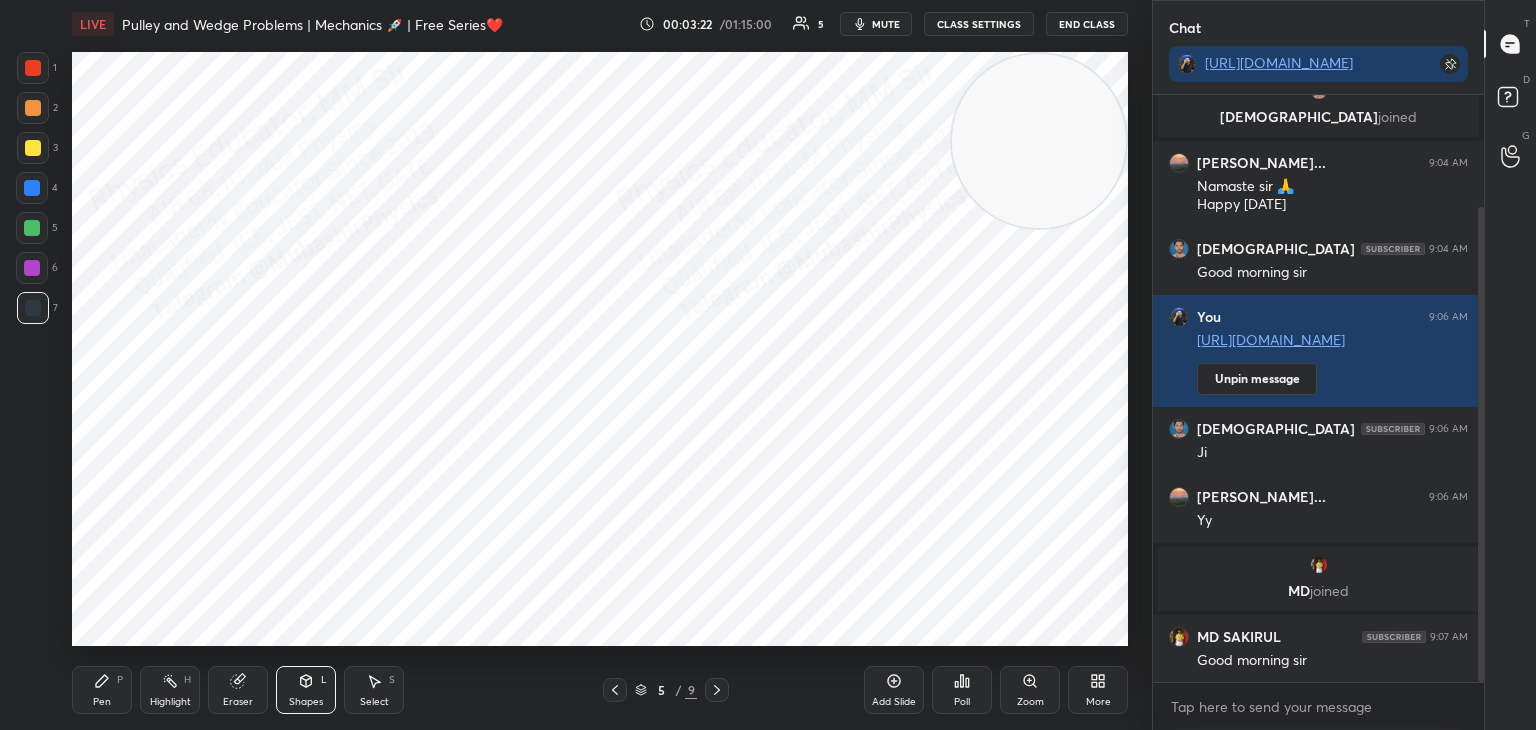 drag, startPoint x: 21, startPoint y: 64, endPoint x: 48, endPoint y: 72, distance: 28.160255 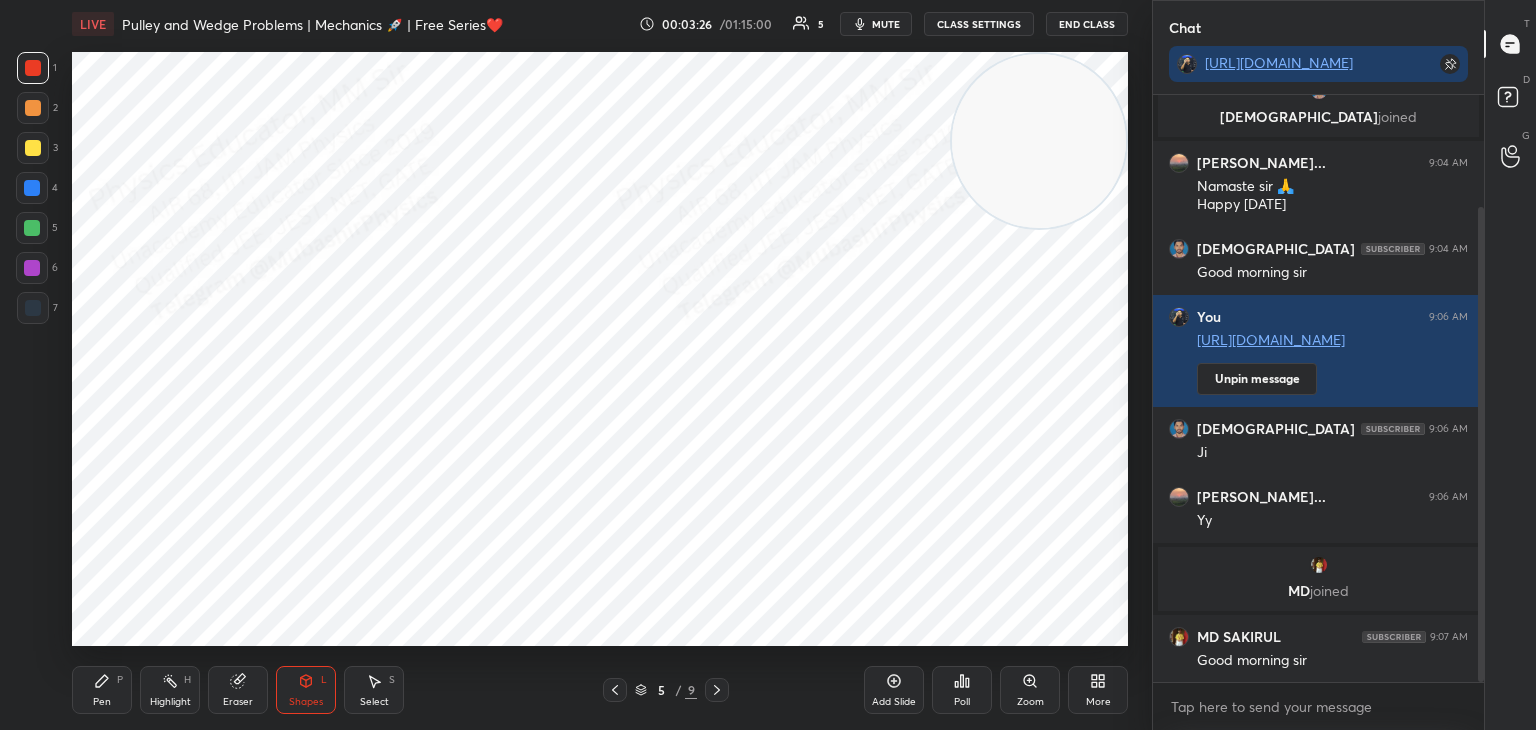 click on "Select" at bounding box center [374, 702] 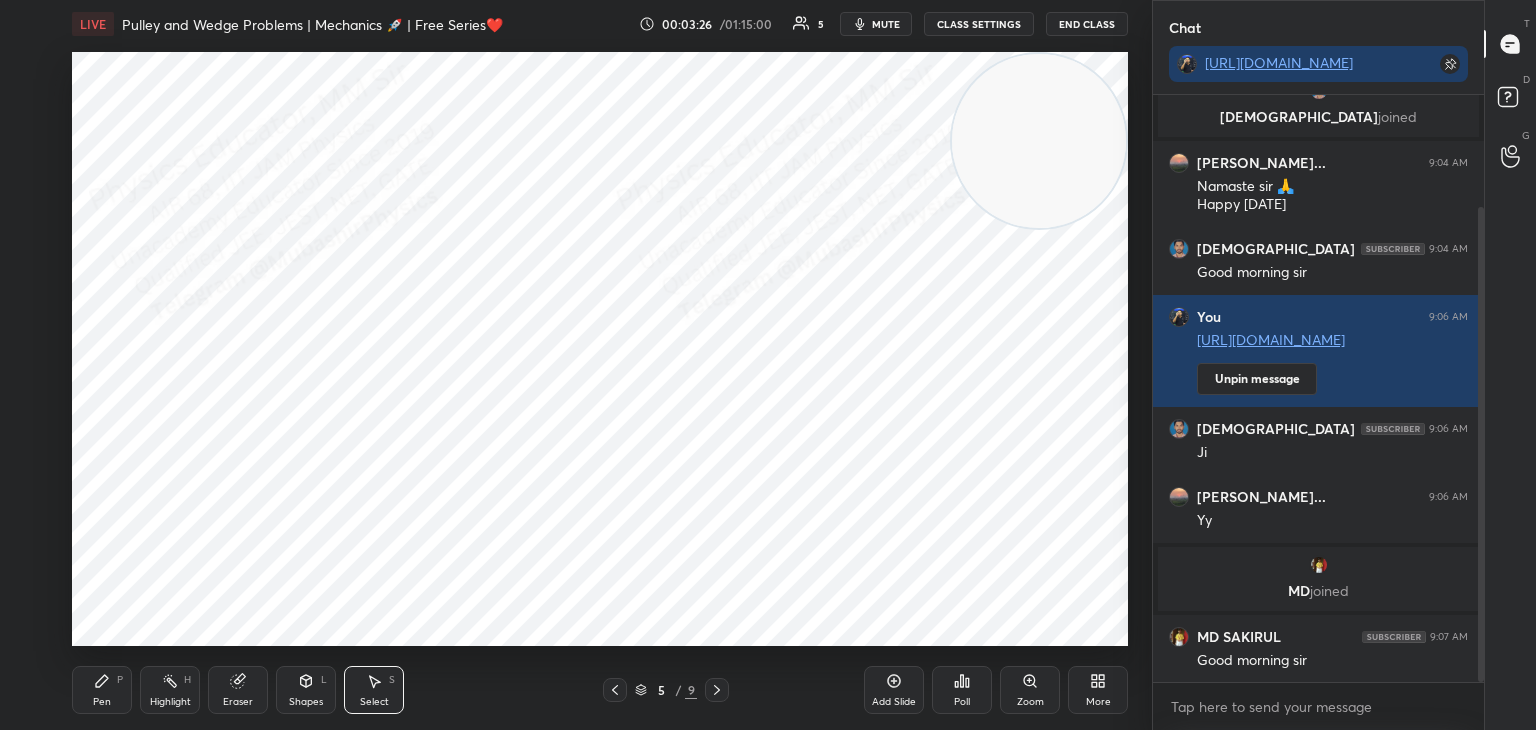 click on "0 ° Undo Copy Duplicate Duplicate to new slide Delete" at bounding box center (600, 349) 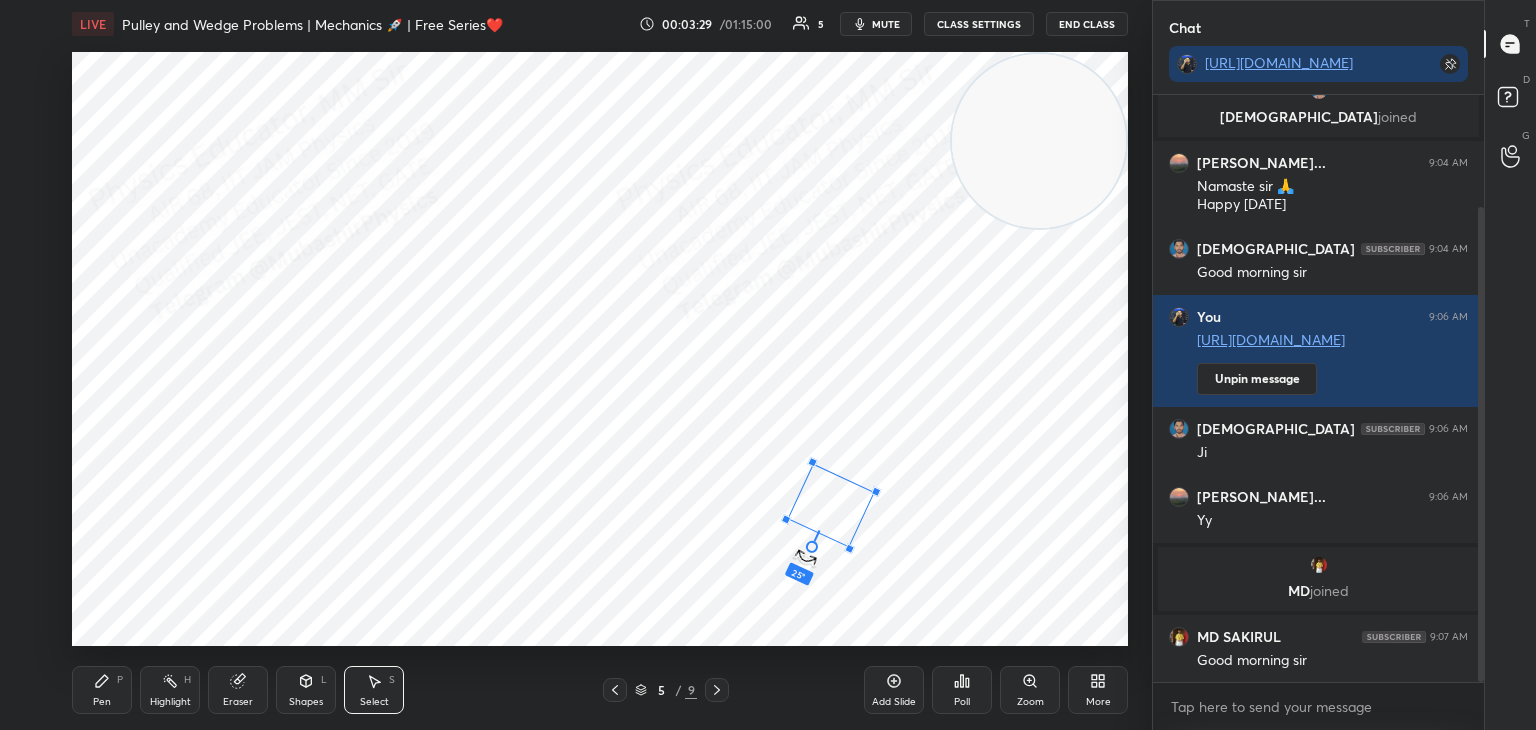 drag, startPoint x: 820, startPoint y: 557, endPoint x: 793, endPoint y: 545, distance: 29.546574 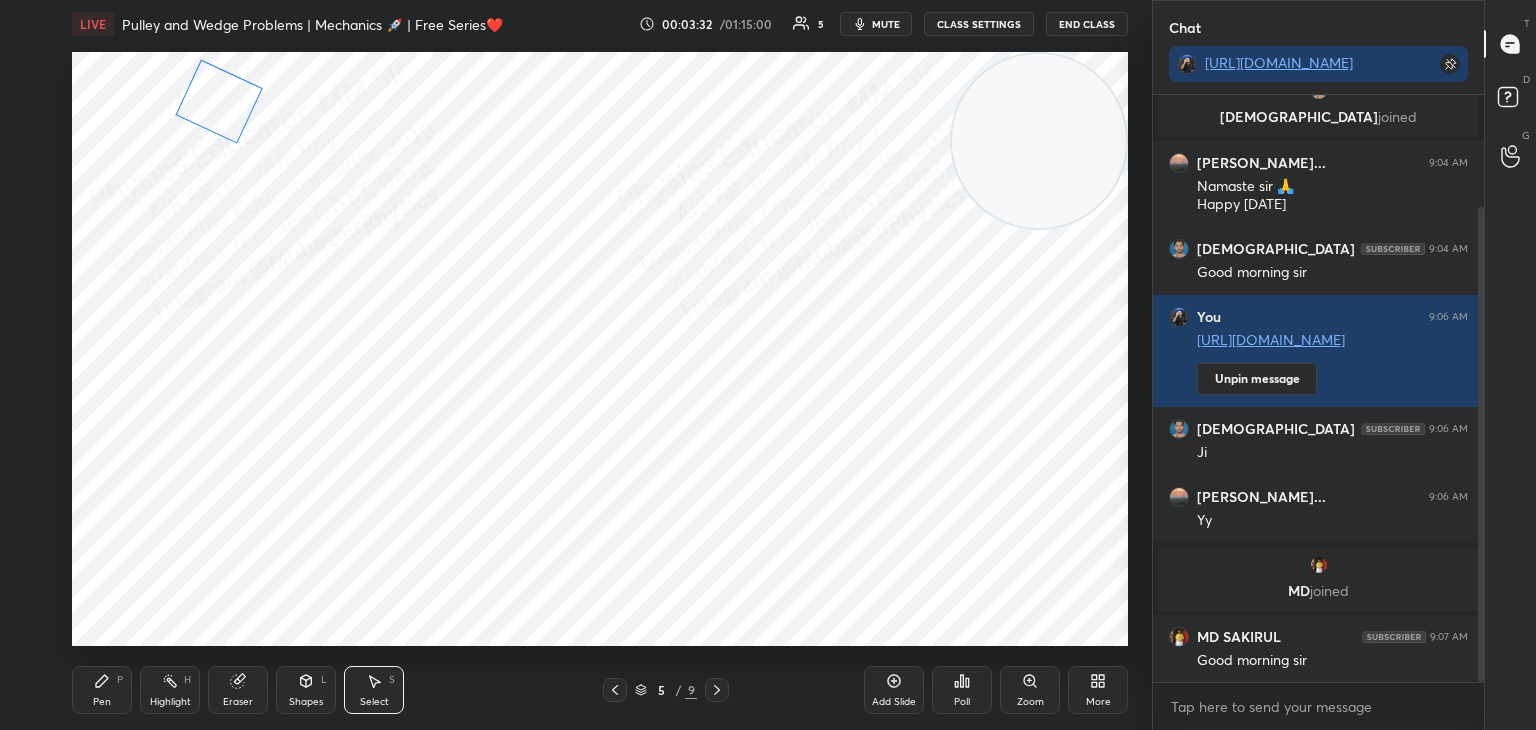 drag, startPoint x: 760, startPoint y: 416, endPoint x: 212, endPoint y: 108, distance: 628.6239 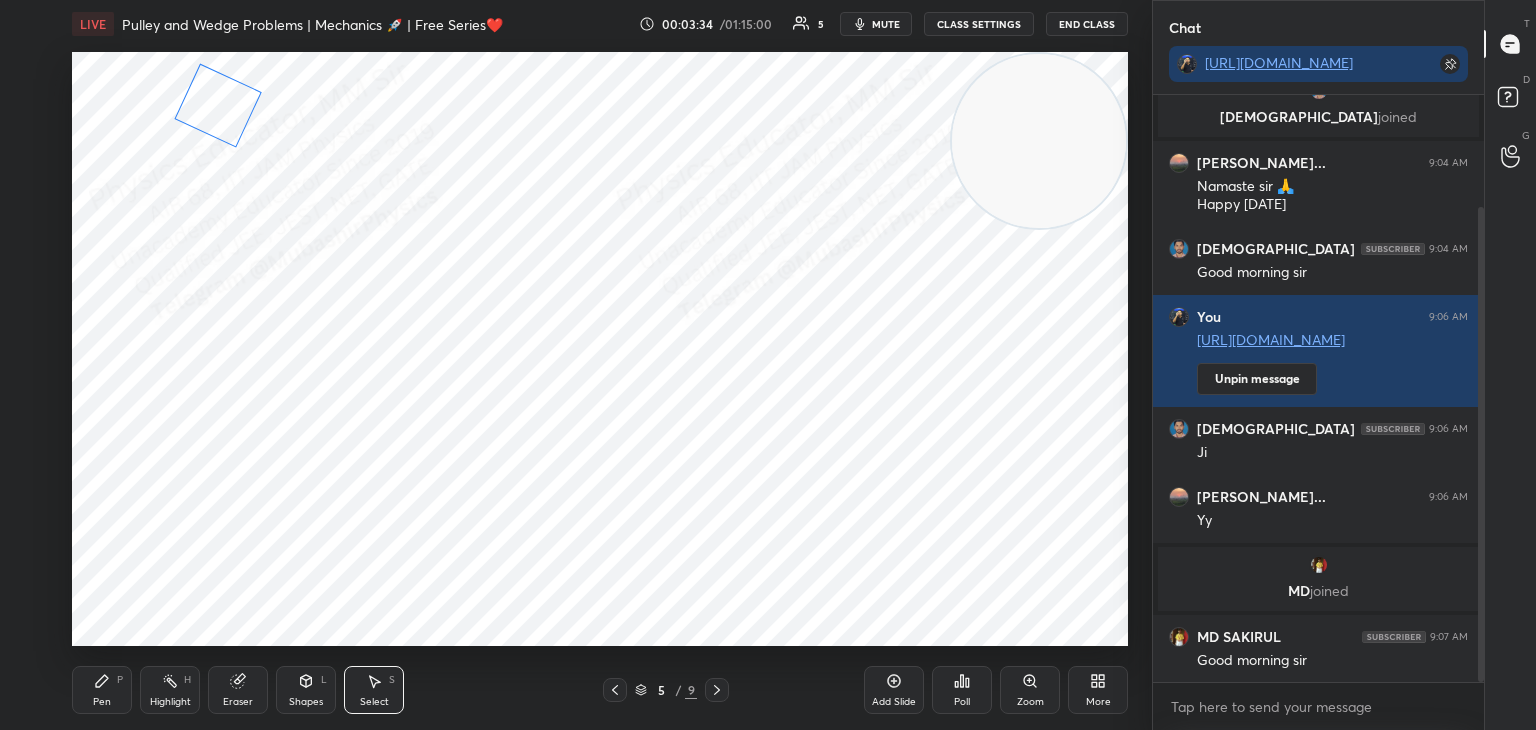 click on "25 ° Undo Copy Duplicate Duplicate to new slide Delete" at bounding box center (600, 349) 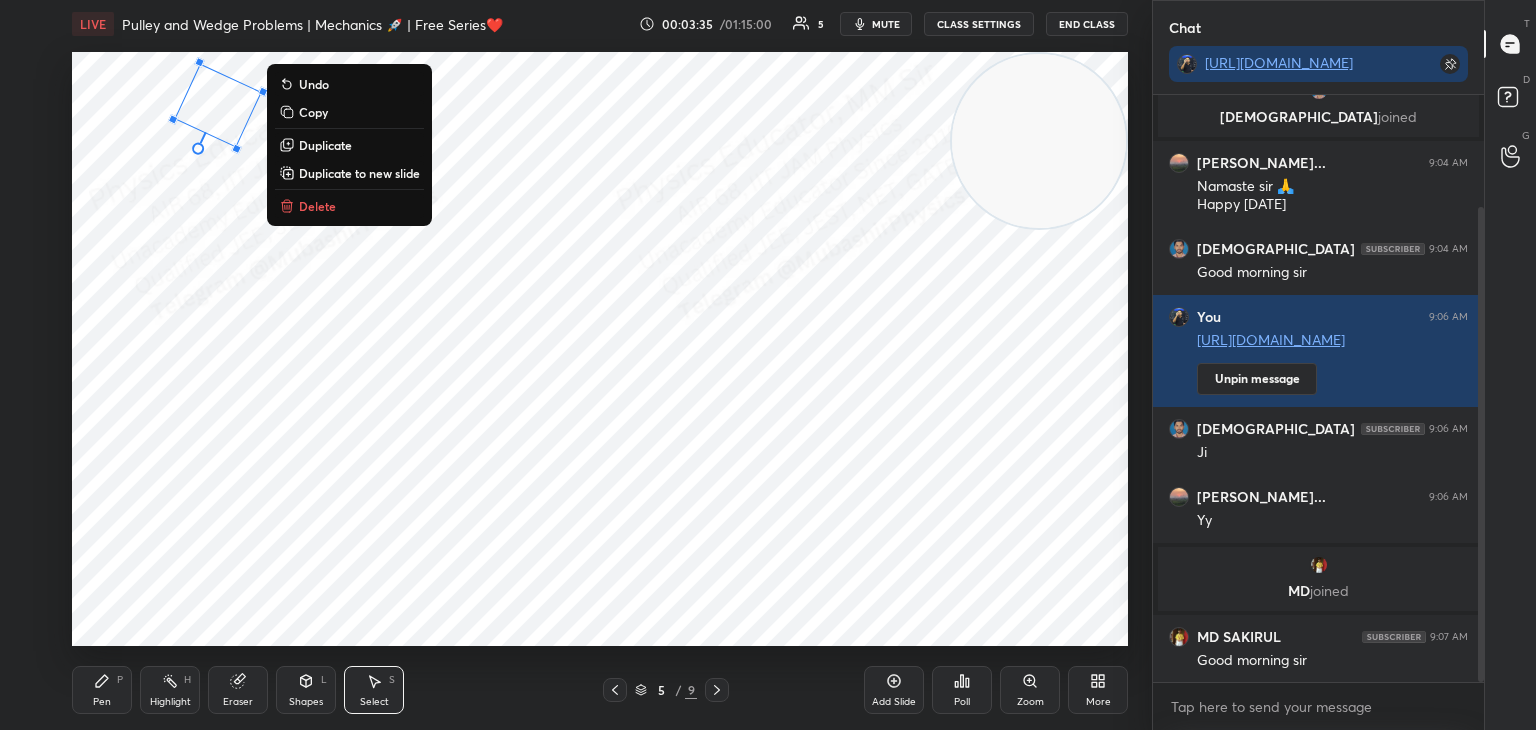 click on "Pen P" at bounding box center (102, 690) 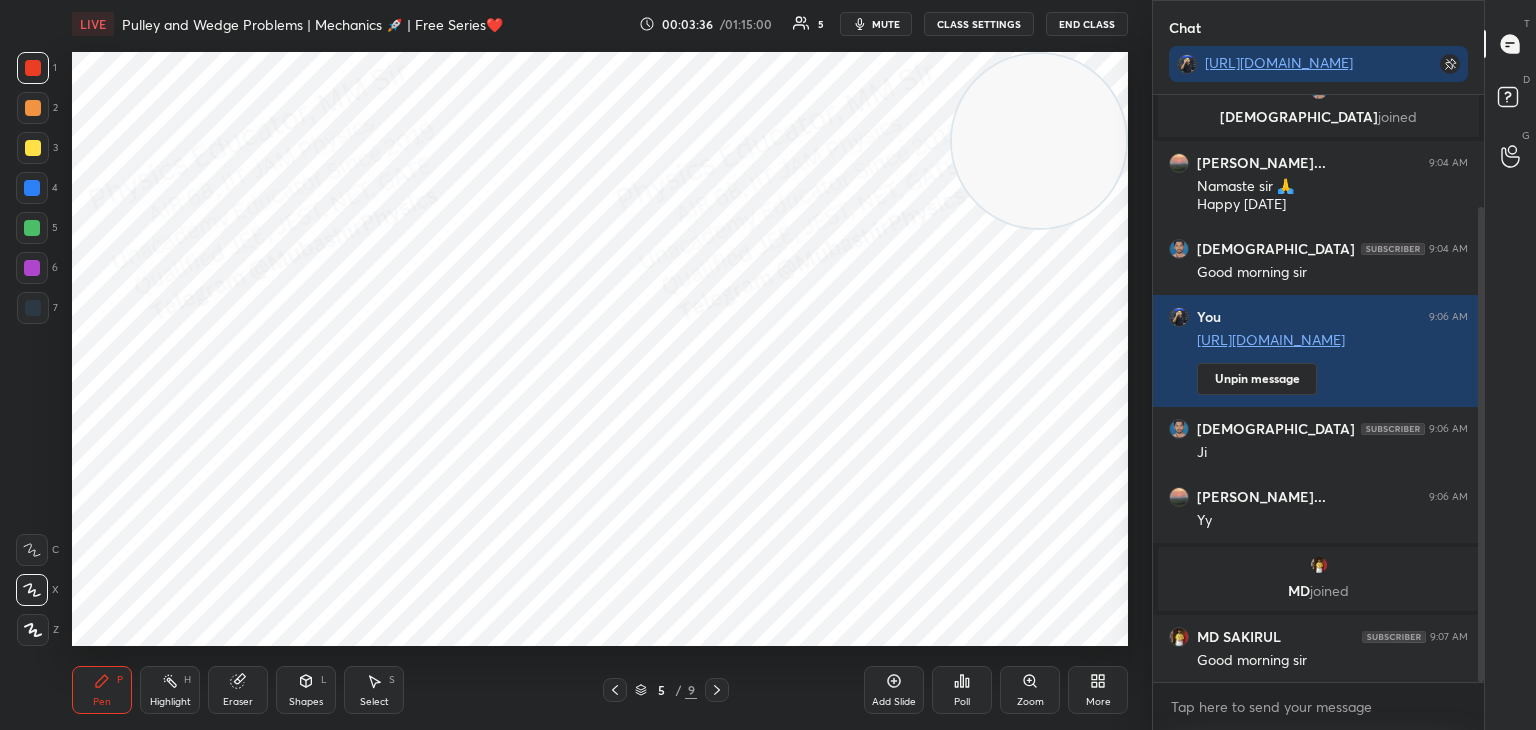 click at bounding box center [32, 228] 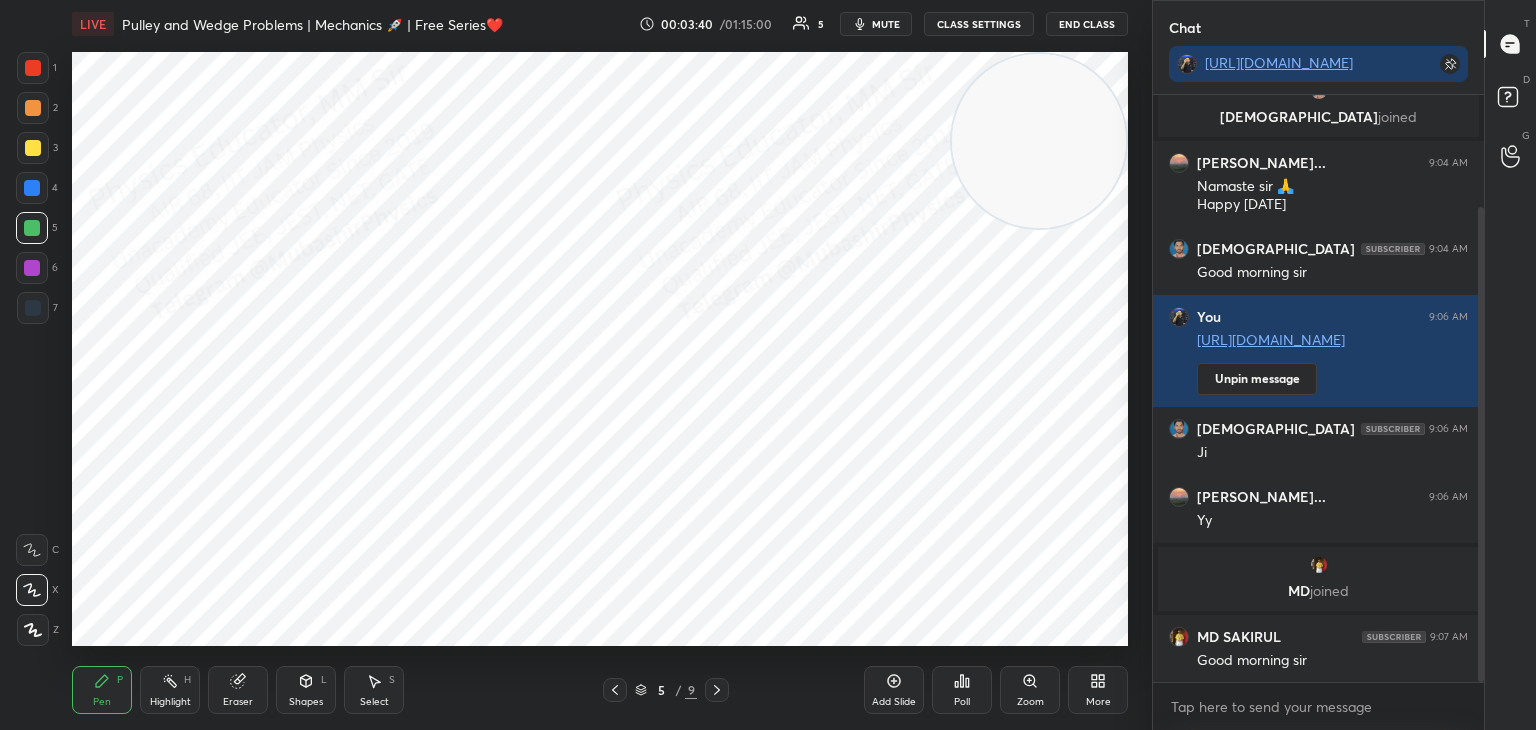 click at bounding box center (33, 148) 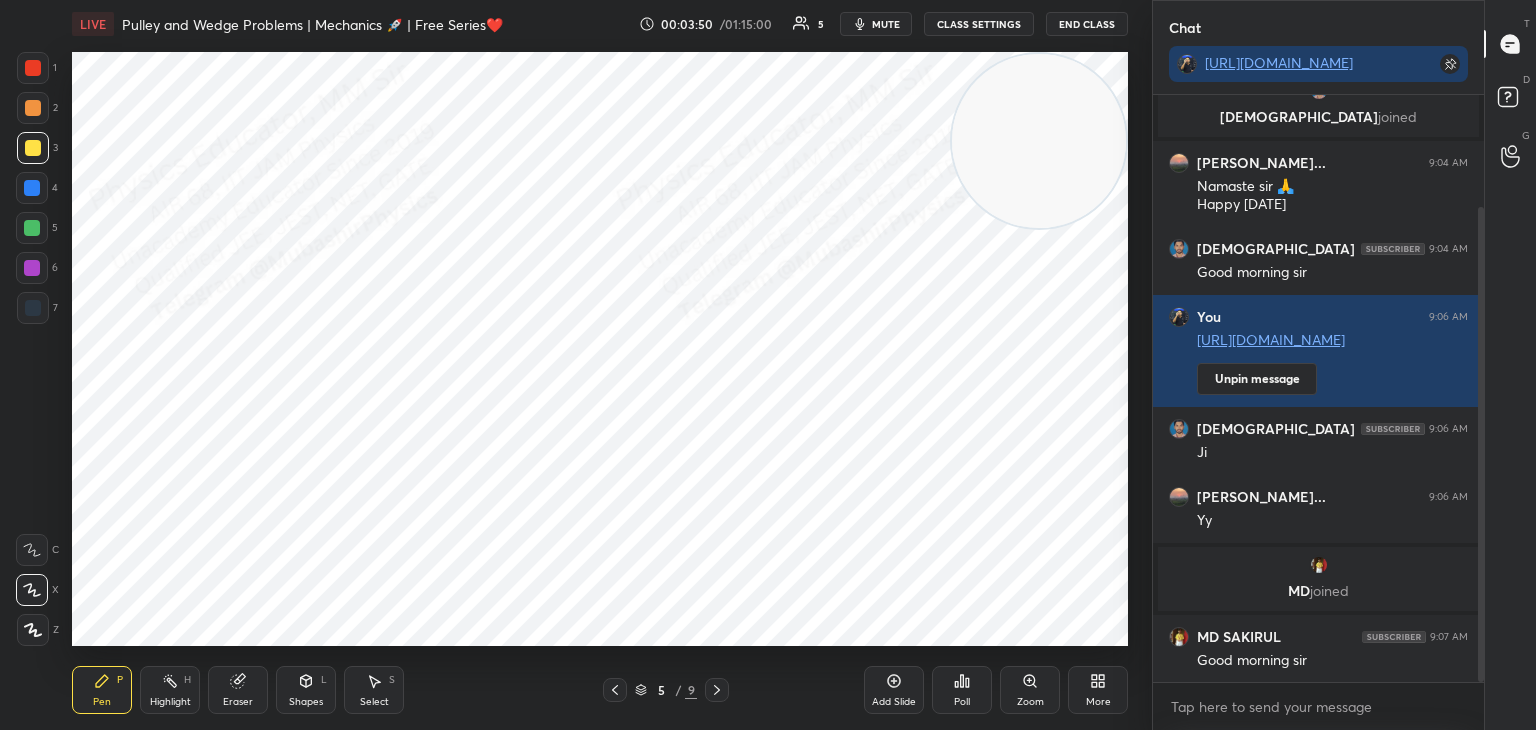 drag, startPoint x: 29, startPoint y: 72, endPoint x: 53, endPoint y: 68, distance: 24.33105 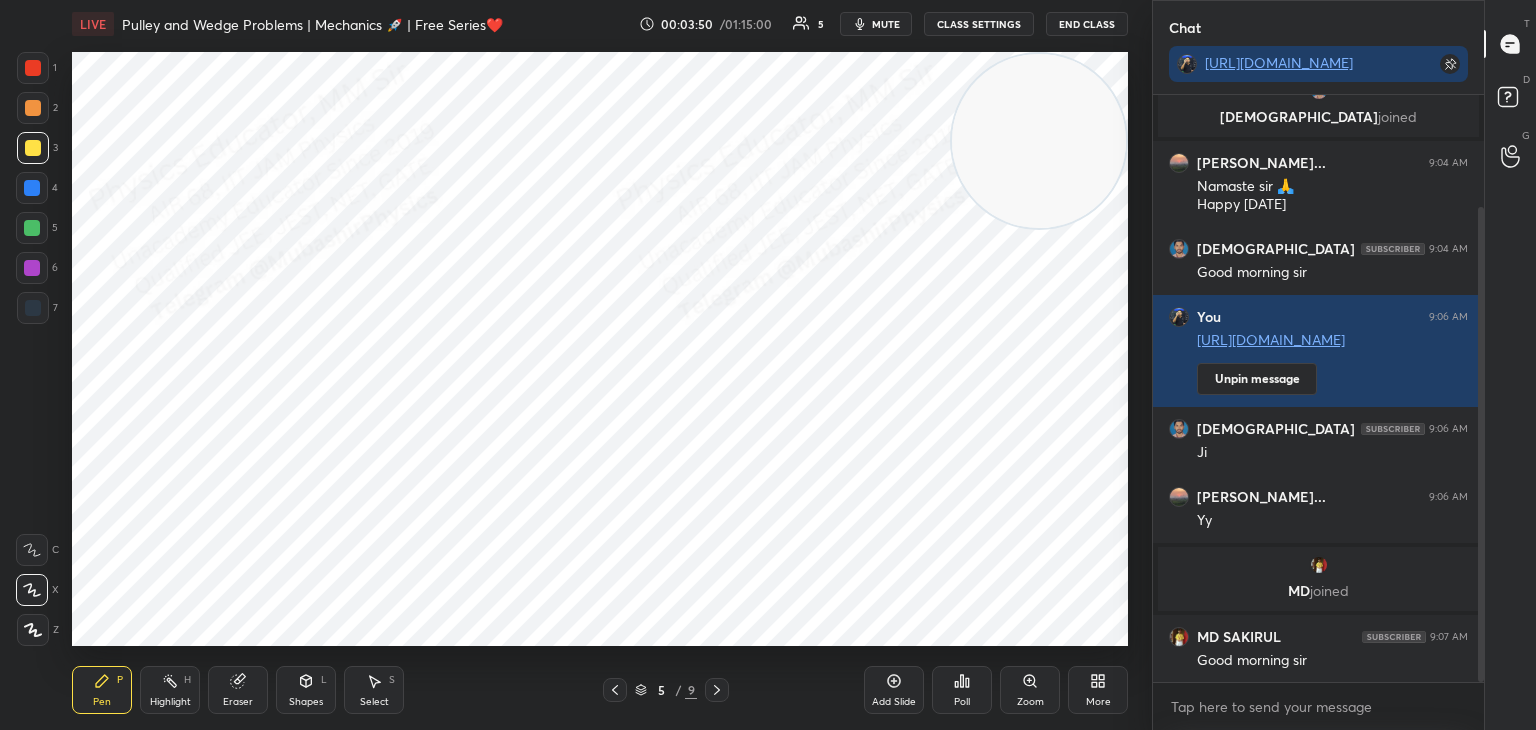 click at bounding box center [33, 68] 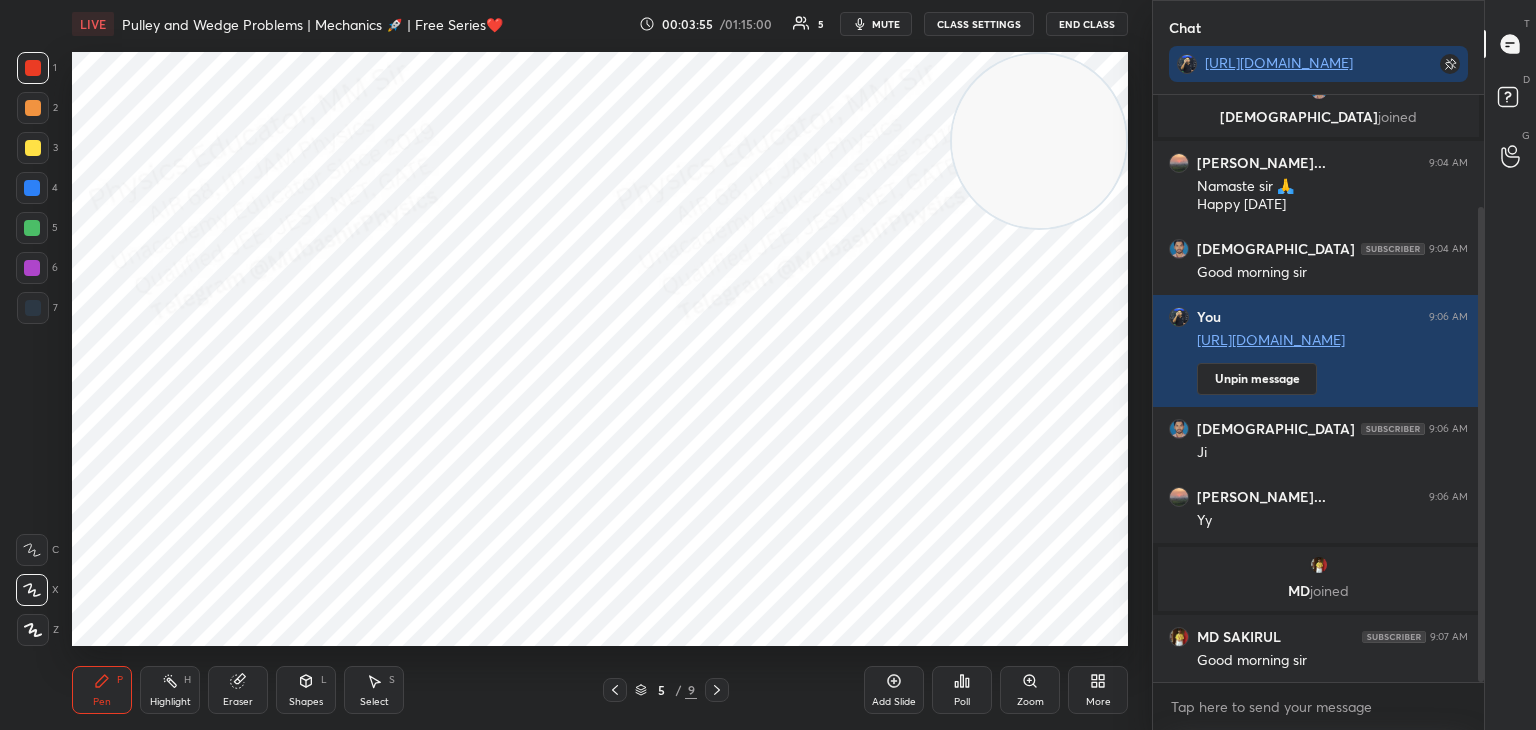 click at bounding box center (32, 228) 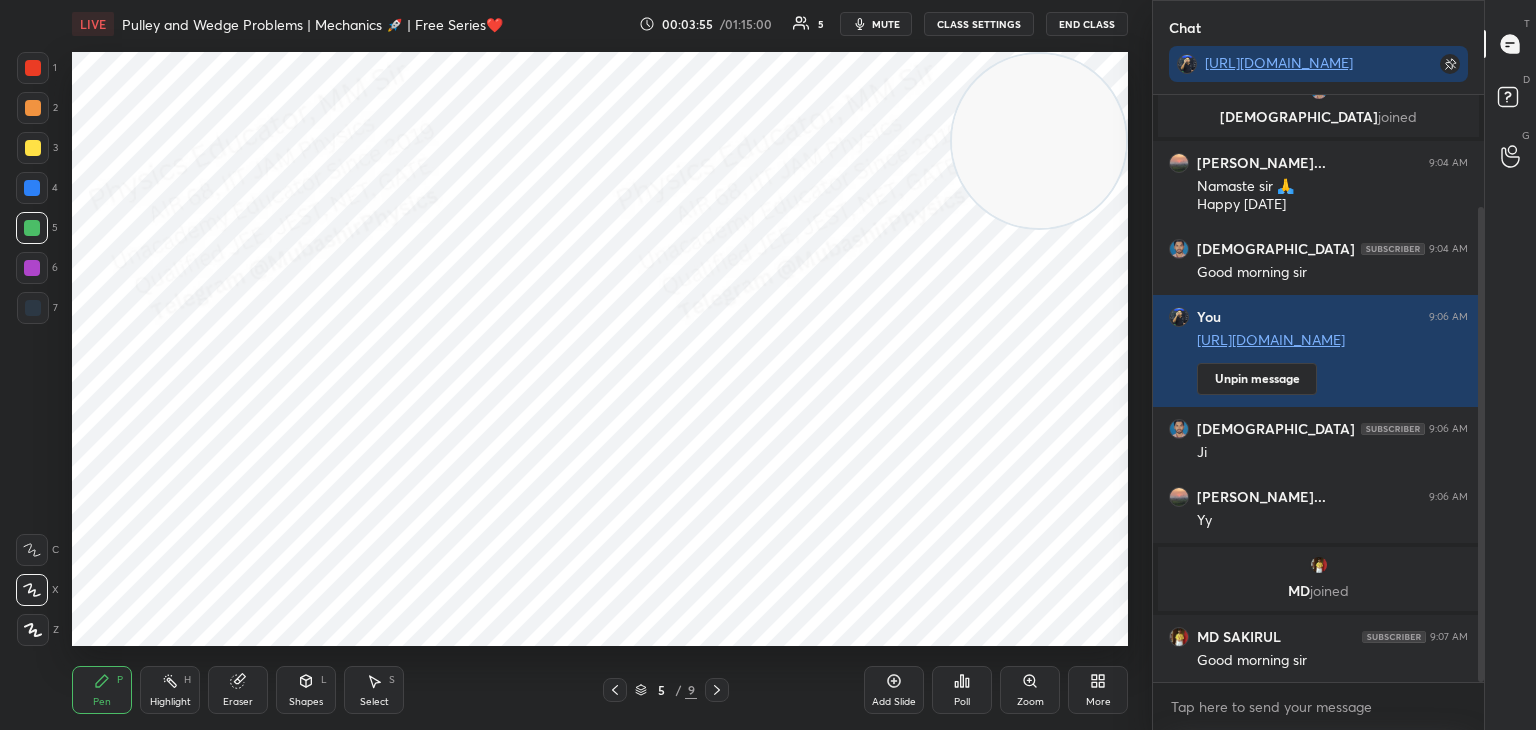 click at bounding box center [32, 268] 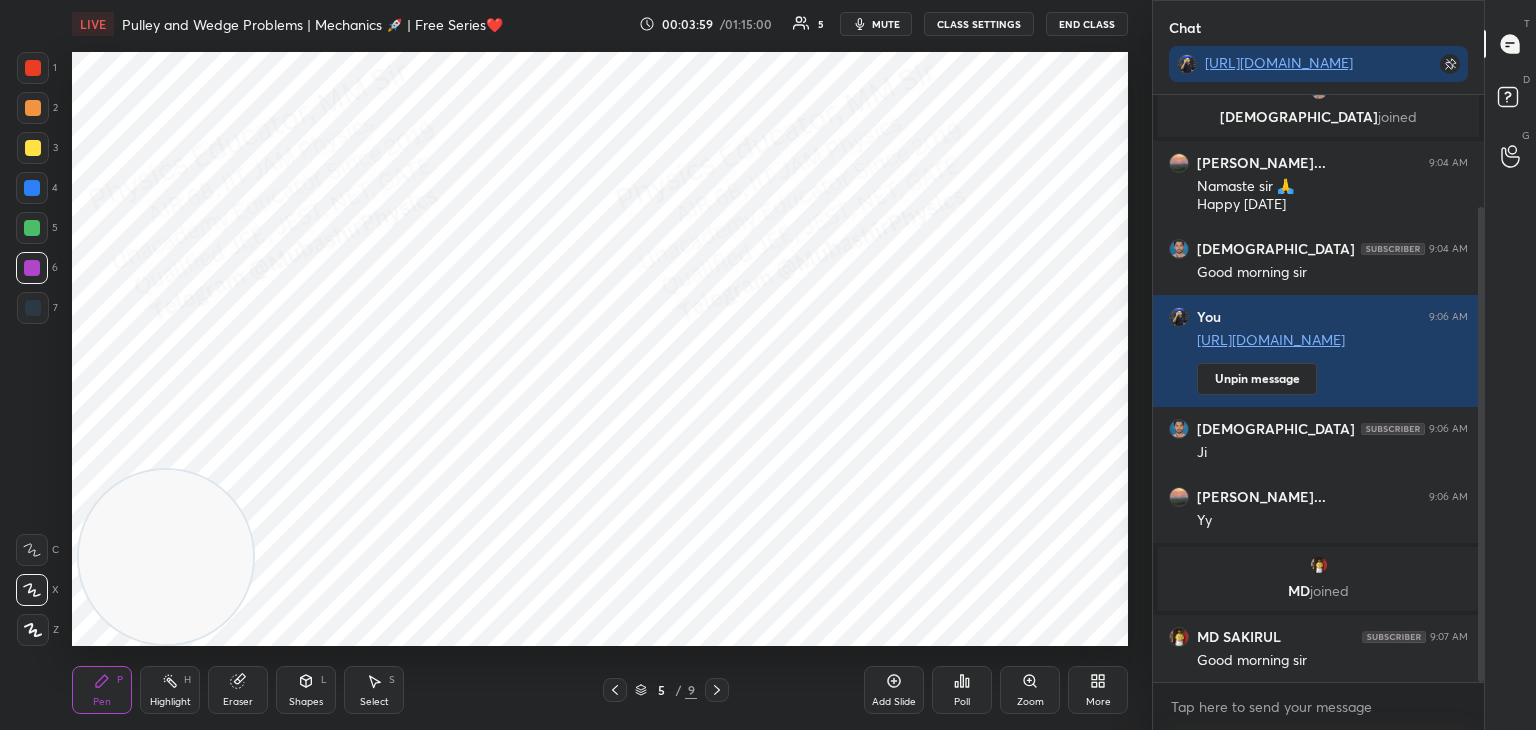 drag, startPoint x: 842, startPoint y: 273, endPoint x: 96, endPoint y: 642, distance: 832.2722 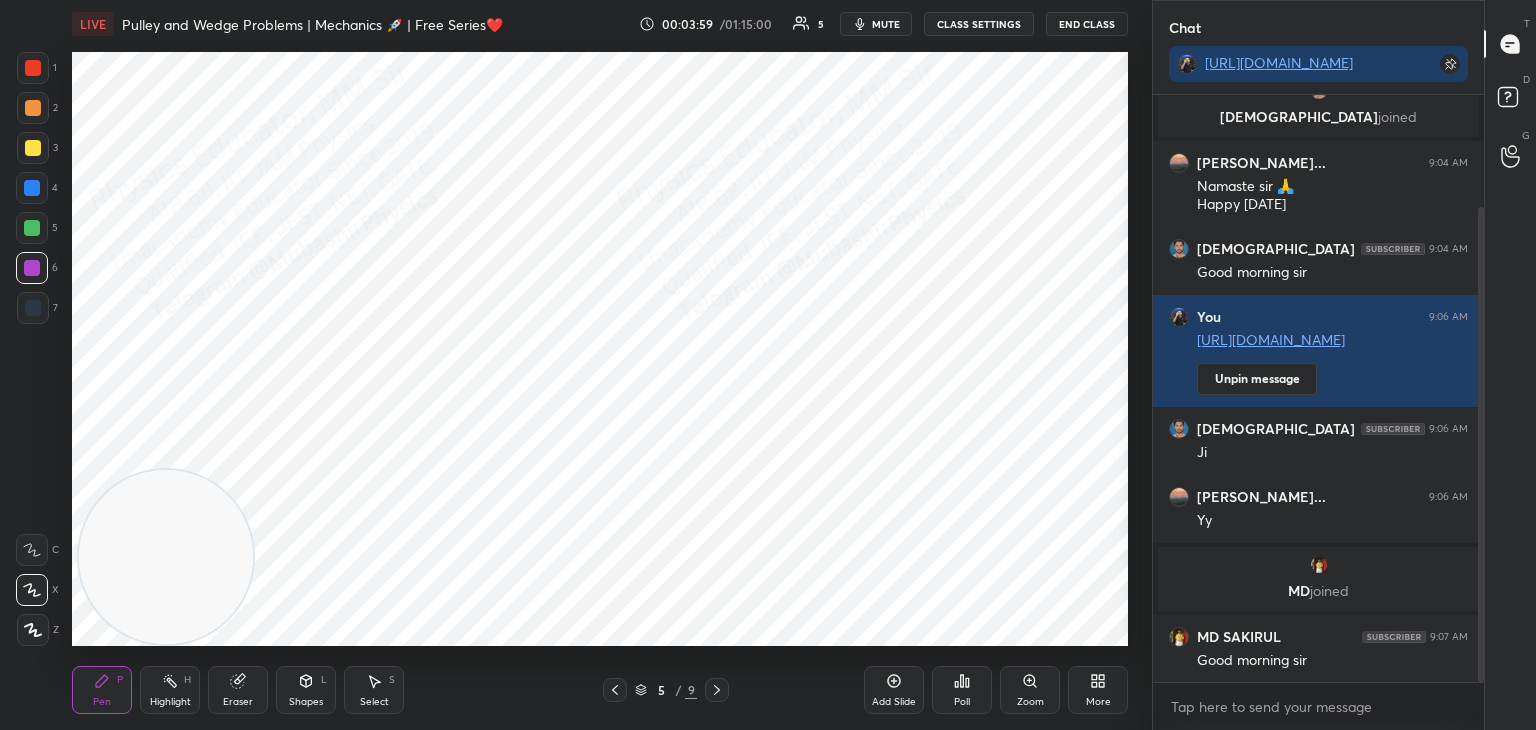click on "1 2 3 4 5 6 7 C X Z C X Z E E Erase all   H H LIVE Pulley and Wedge Problems | Mechanics 🚀 | Free Series❤️ 00:03:59 /  01:15:00 5 mute CLASS SETTINGS End Class Setting up your live class Poll for   secs No correct answer Start poll Back Pulley and Wedge Problems | Mechanics 🚀 | Free Series❤️ Mohd Mubashir Pen P Highlight H Eraser Shapes L Select S 5 / 9 Add Slide Poll Zoom More" at bounding box center [568, 365] 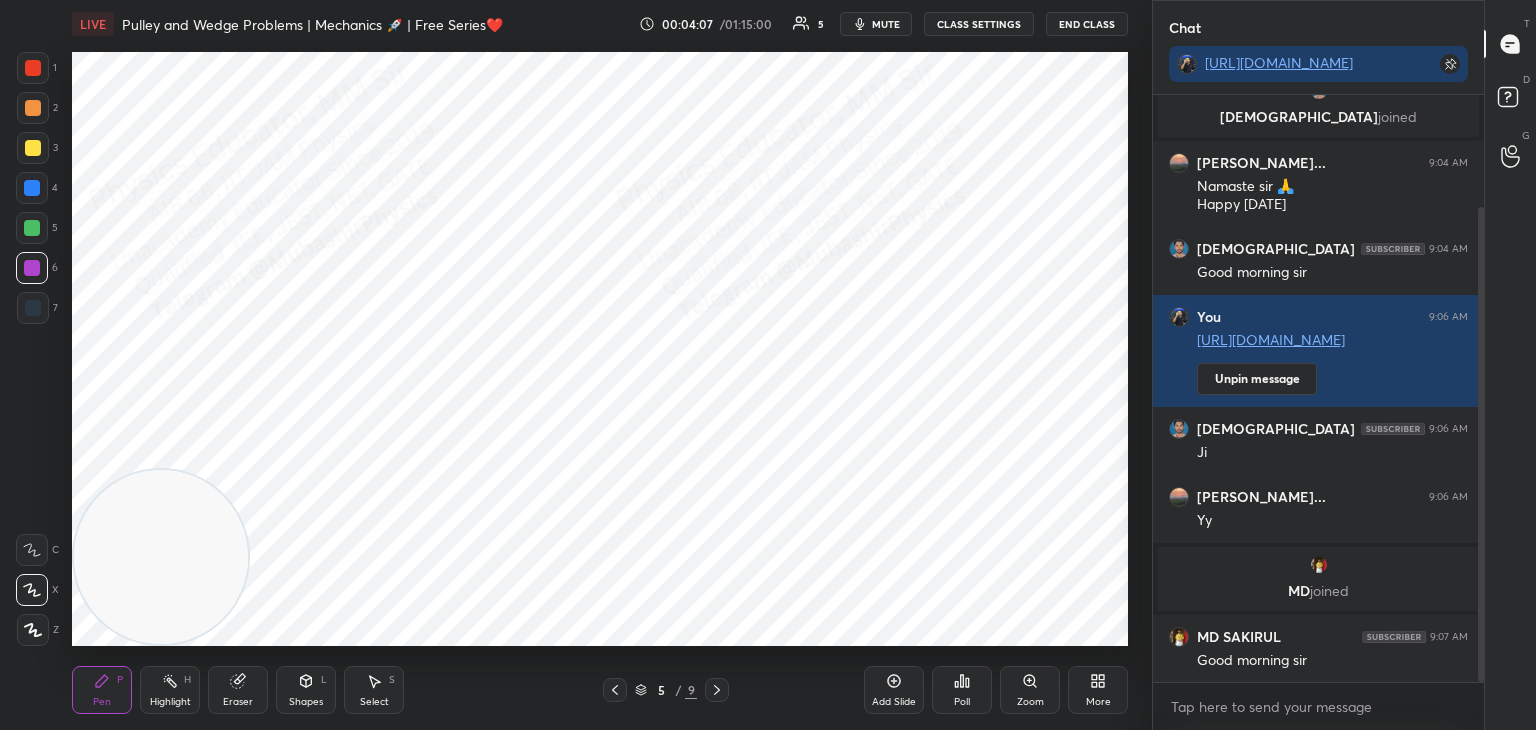 click at bounding box center (33, 308) 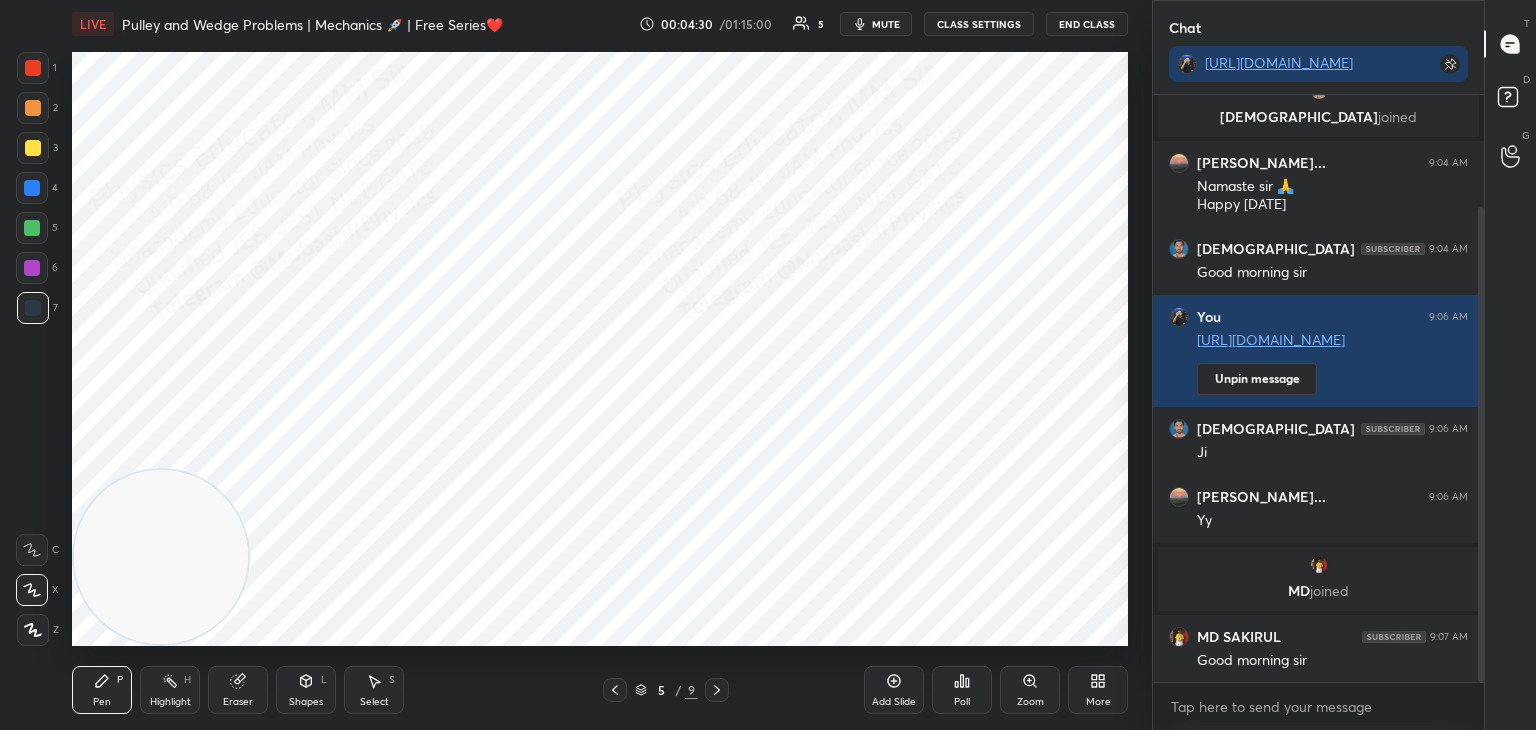 click on "Highlight H" at bounding box center (170, 690) 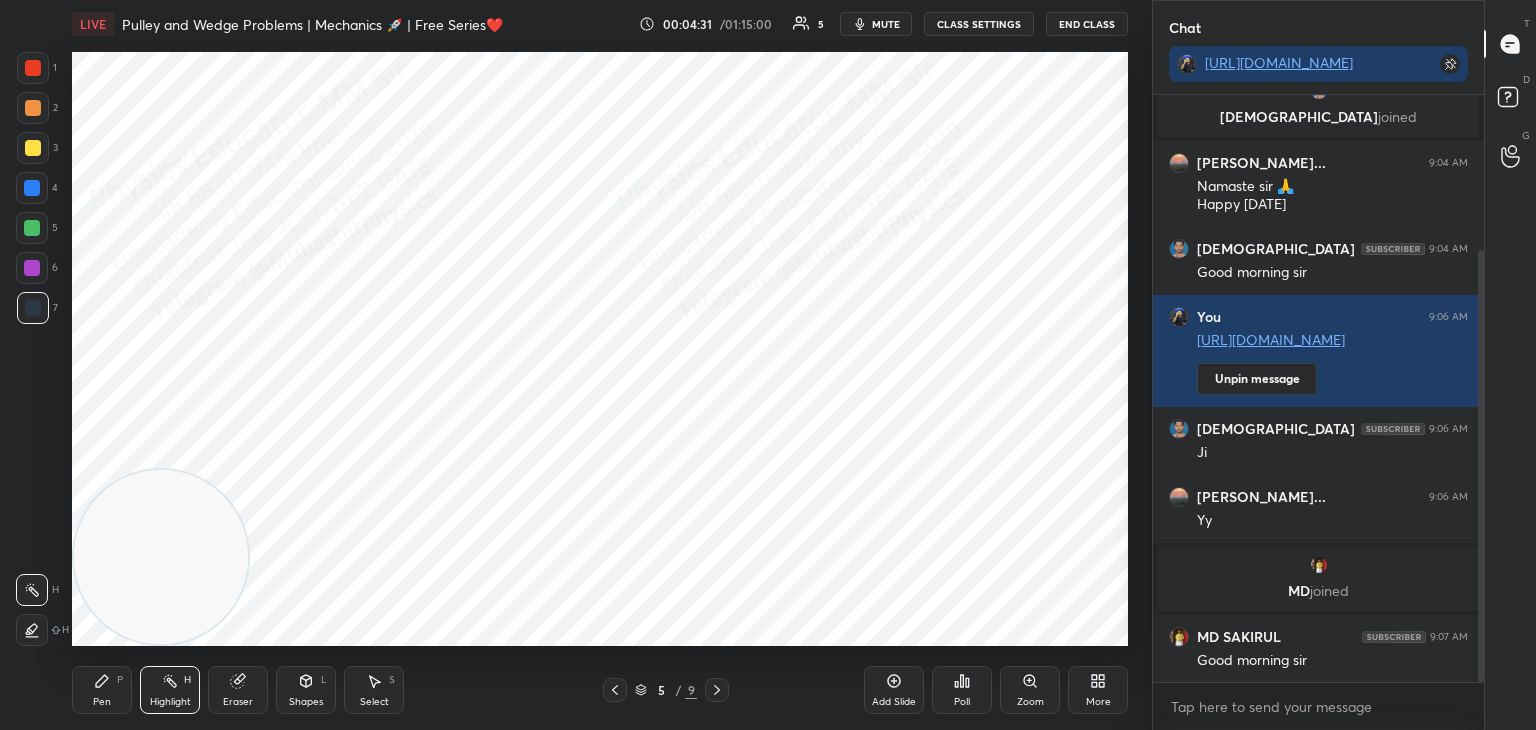 scroll, scrollTop: 210, scrollLeft: 0, axis: vertical 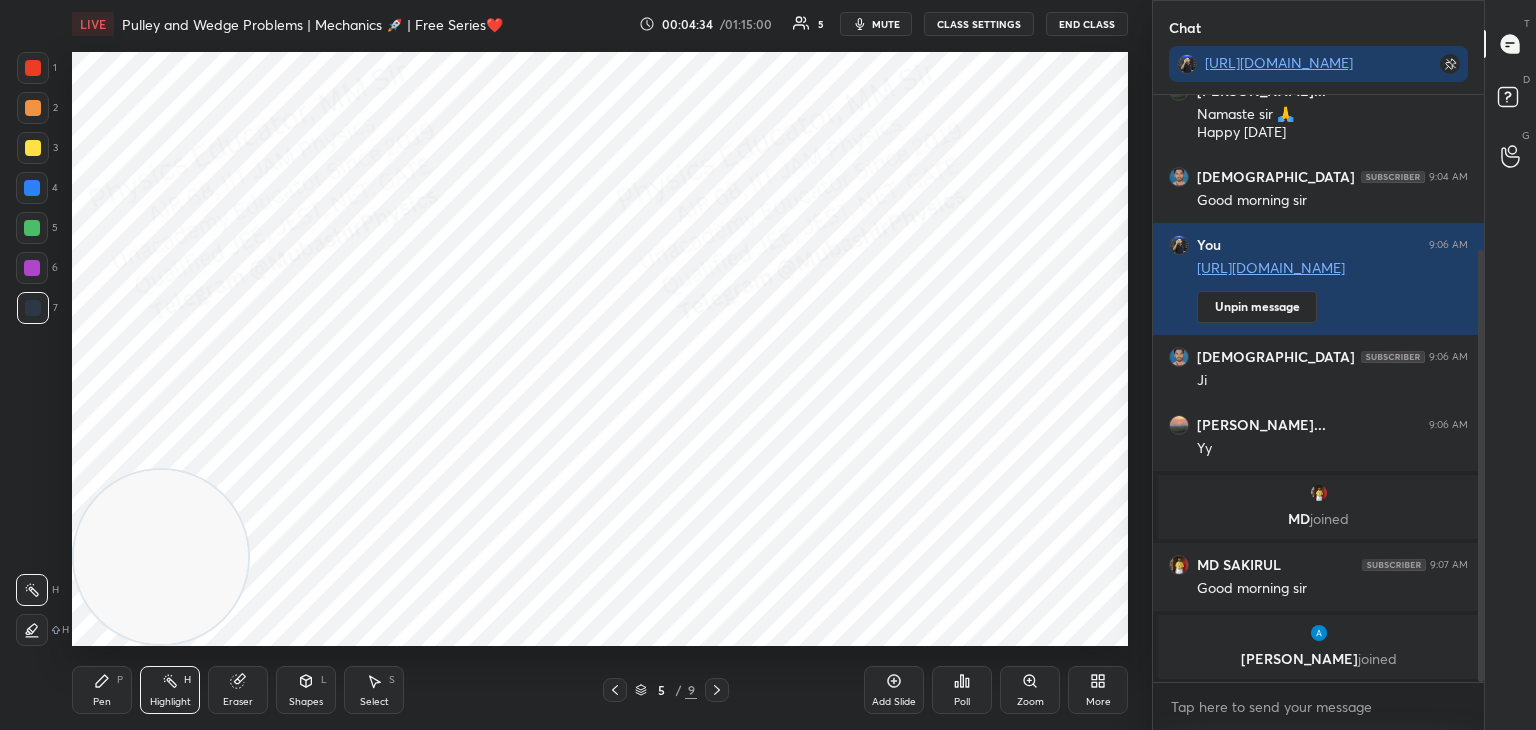 click on "ANJANA  joined" at bounding box center [1318, 659] 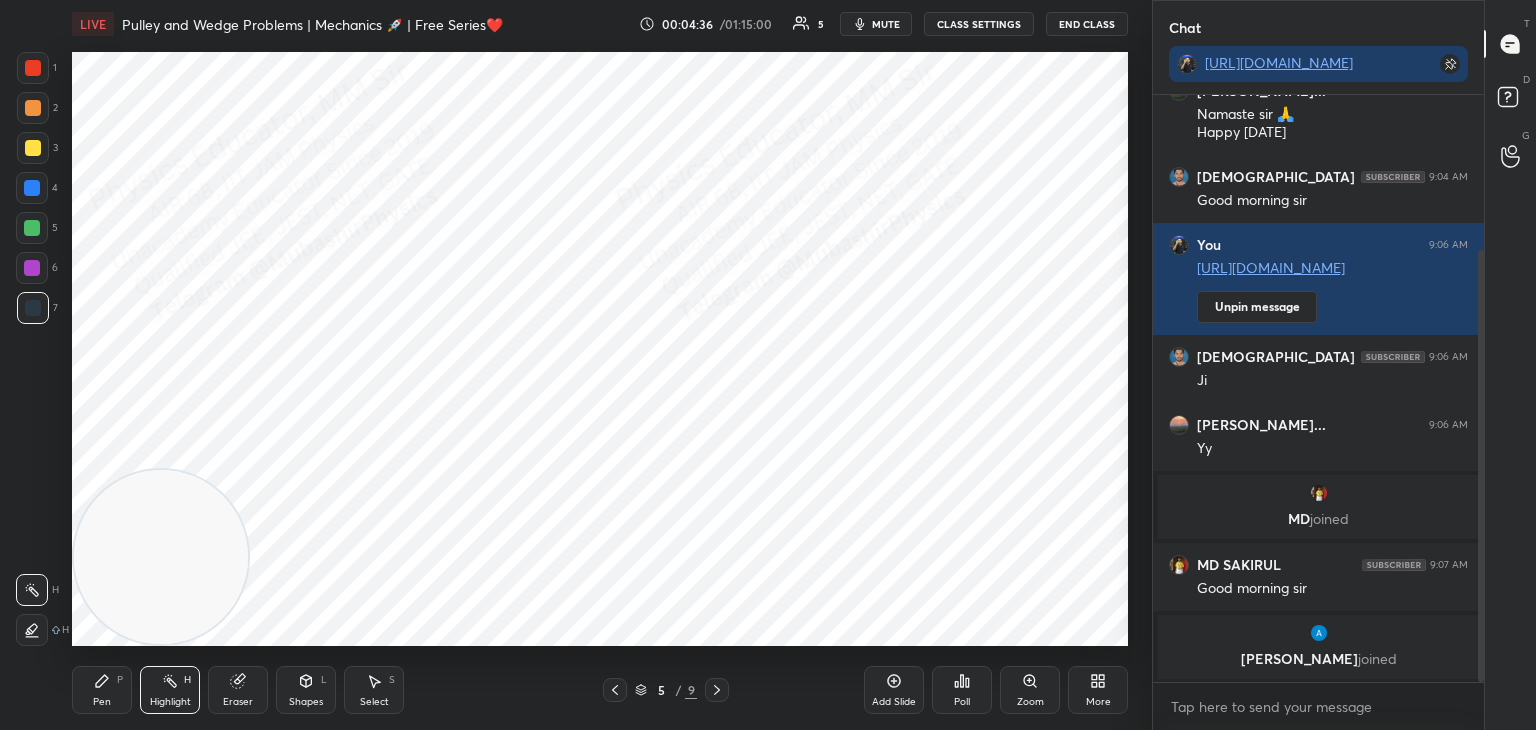 click on "MD  joined" at bounding box center (1318, 507) 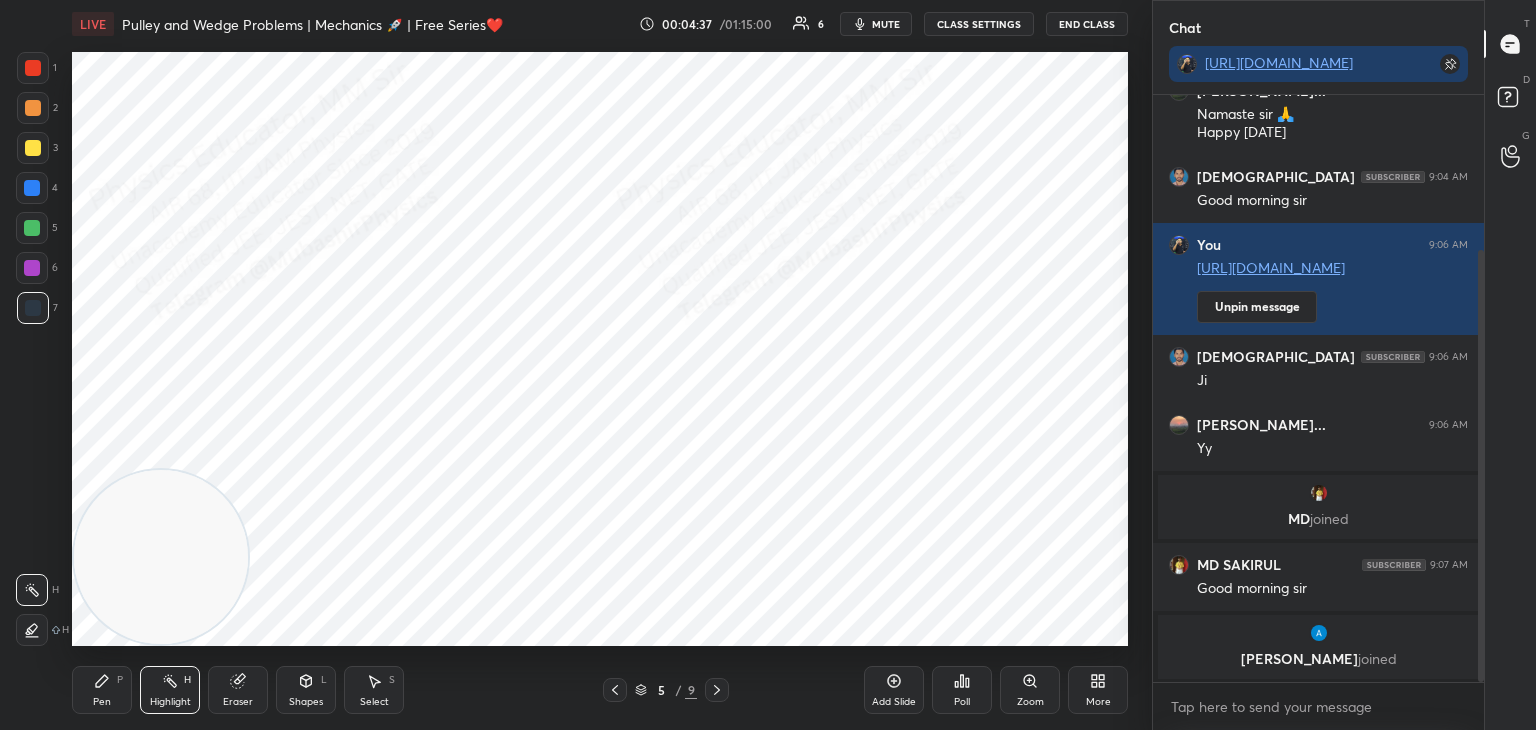 click on "ANJANA  joined" at bounding box center [1318, 647] 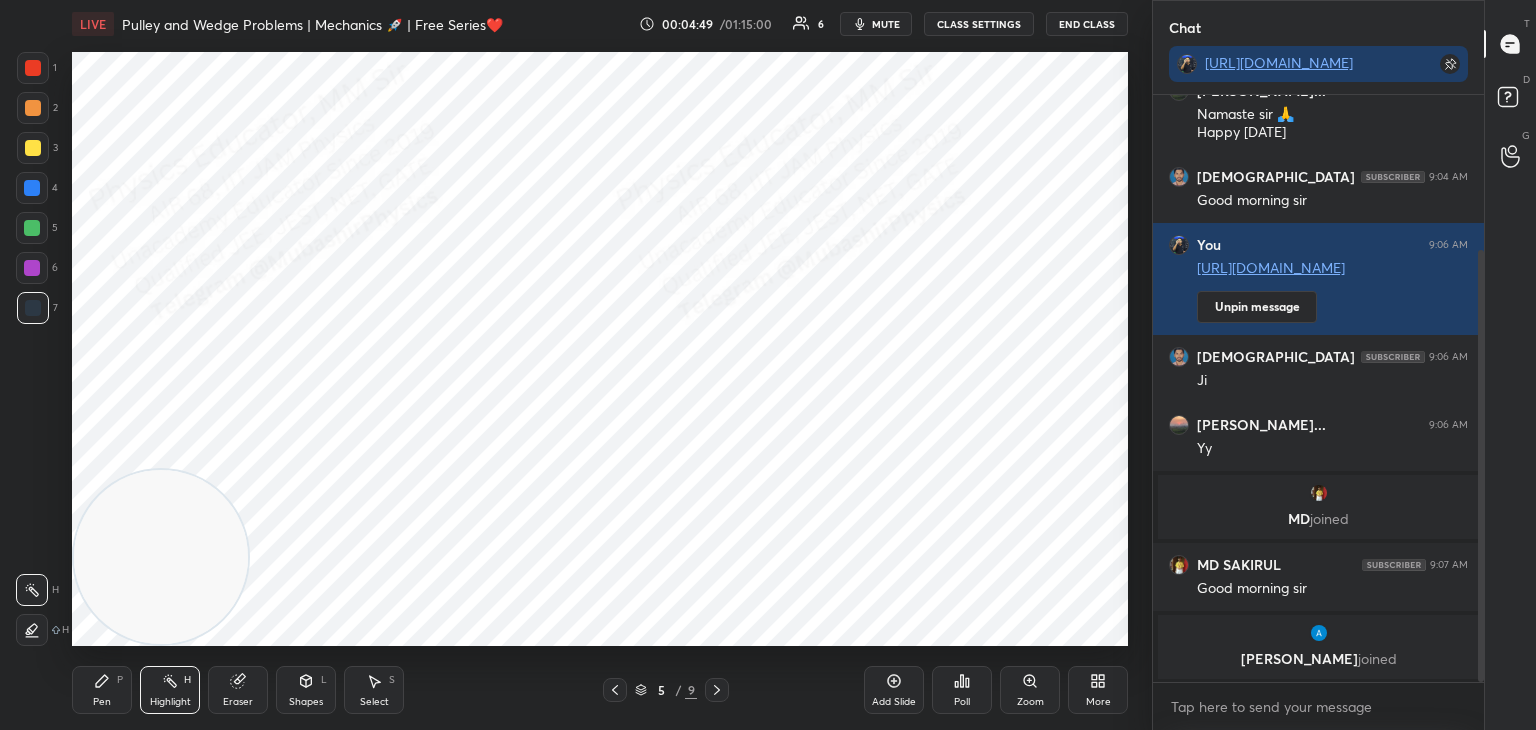 click on "mute" at bounding box center (886, 24) 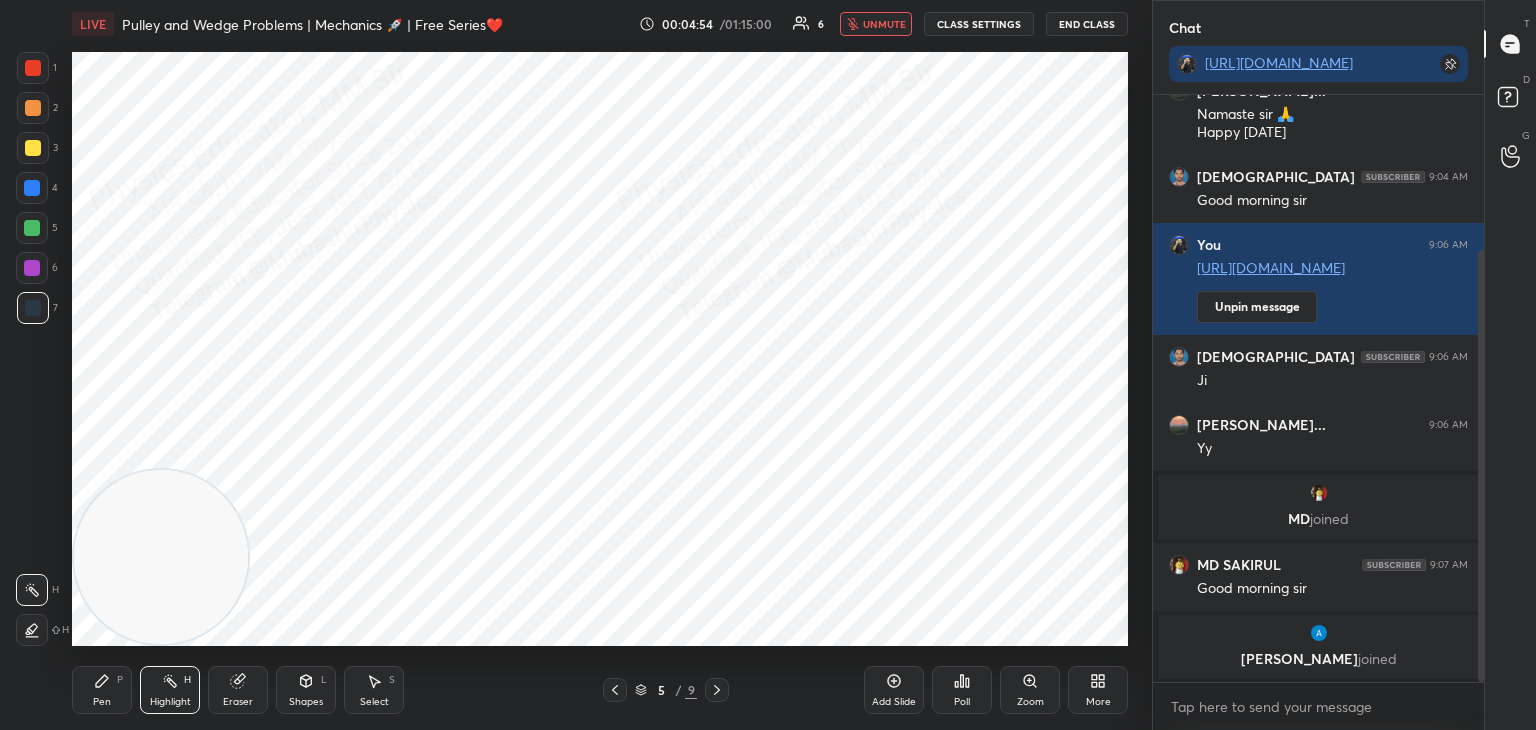 click on "Select S" at bounding box center [374, 690] 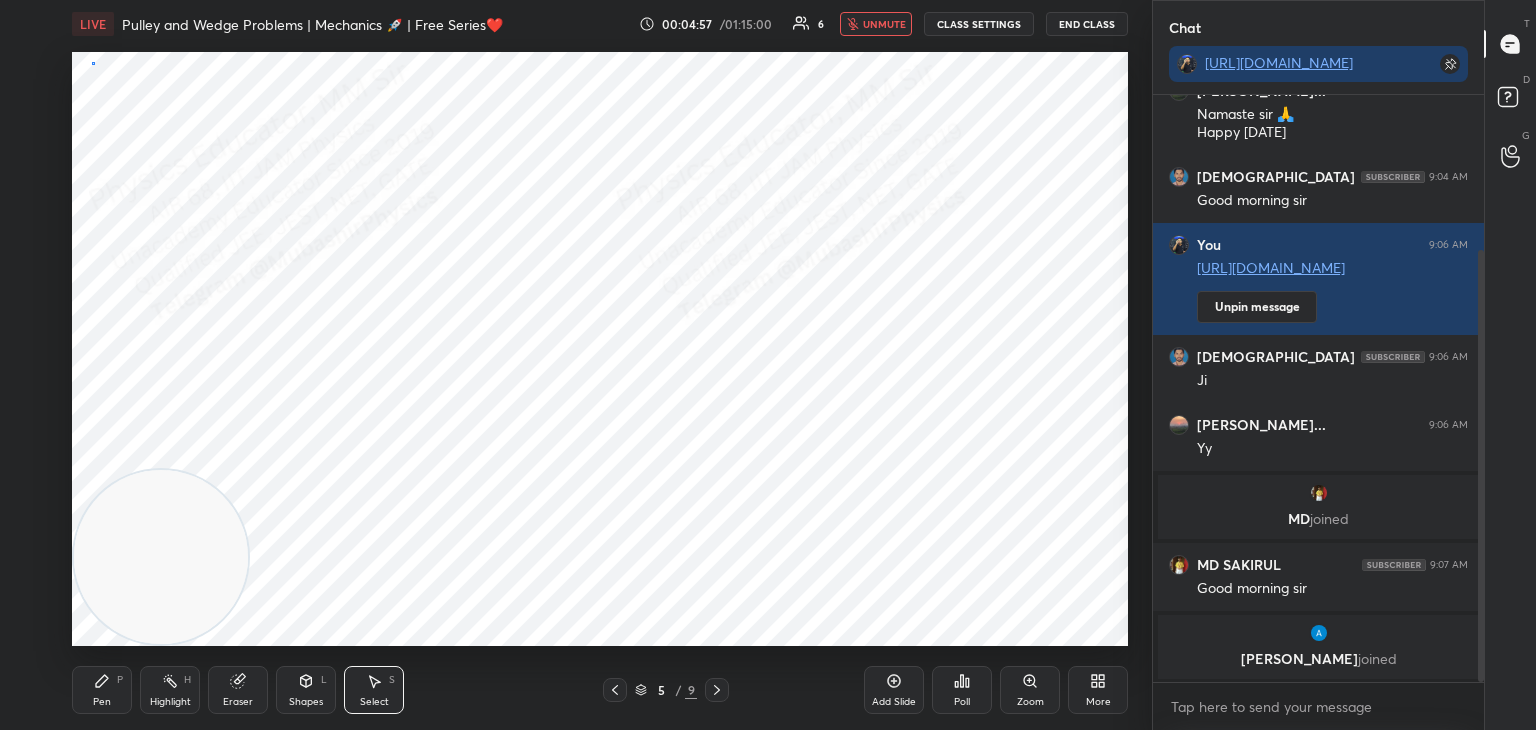 drag, startPoint x: 92, startPoint y: 64, endPoint x: 104, endPoint y: 48, distance: 20 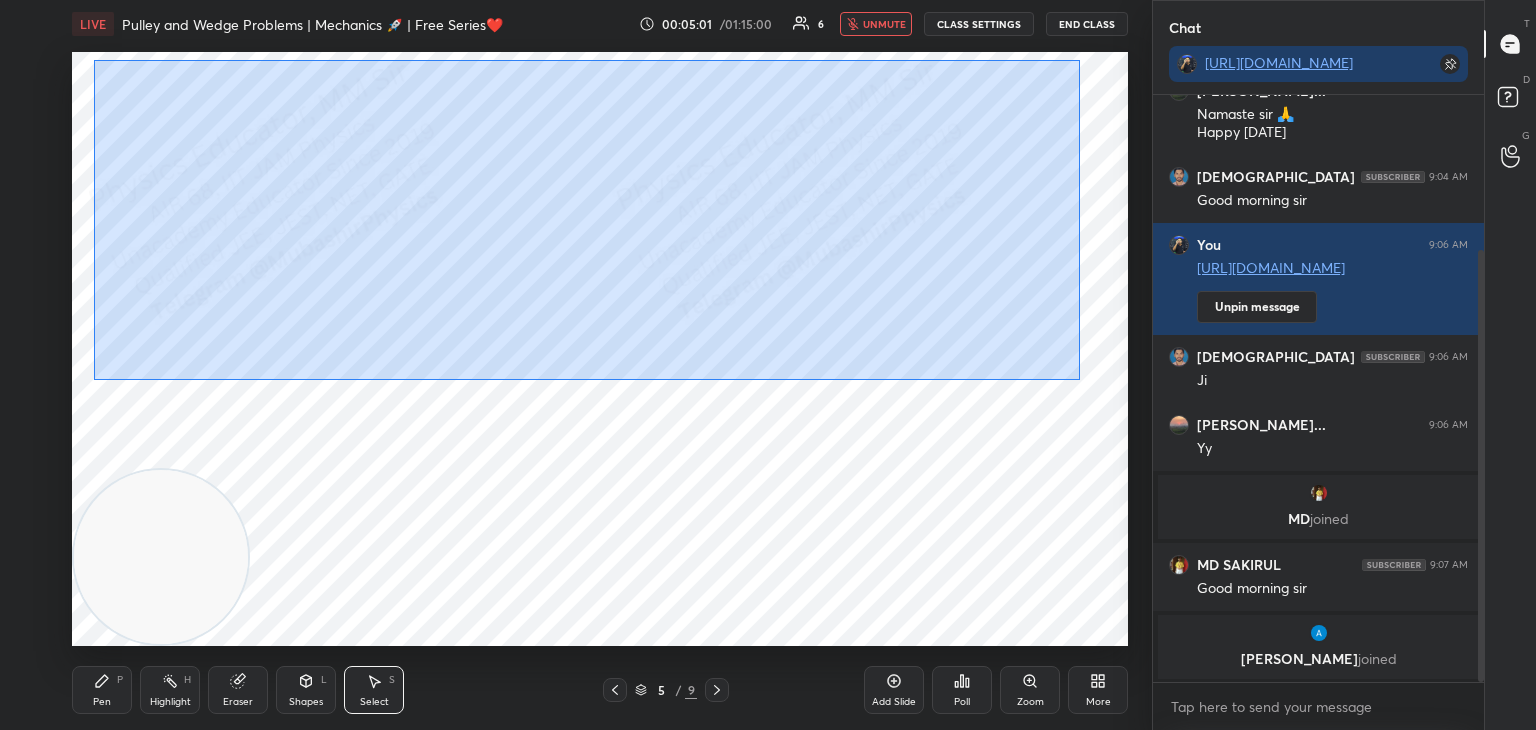 drag, startPoint x: 94, startPoint y: 60, endPoint x: 1089, endPoint y: 376, distance: 1043.9736 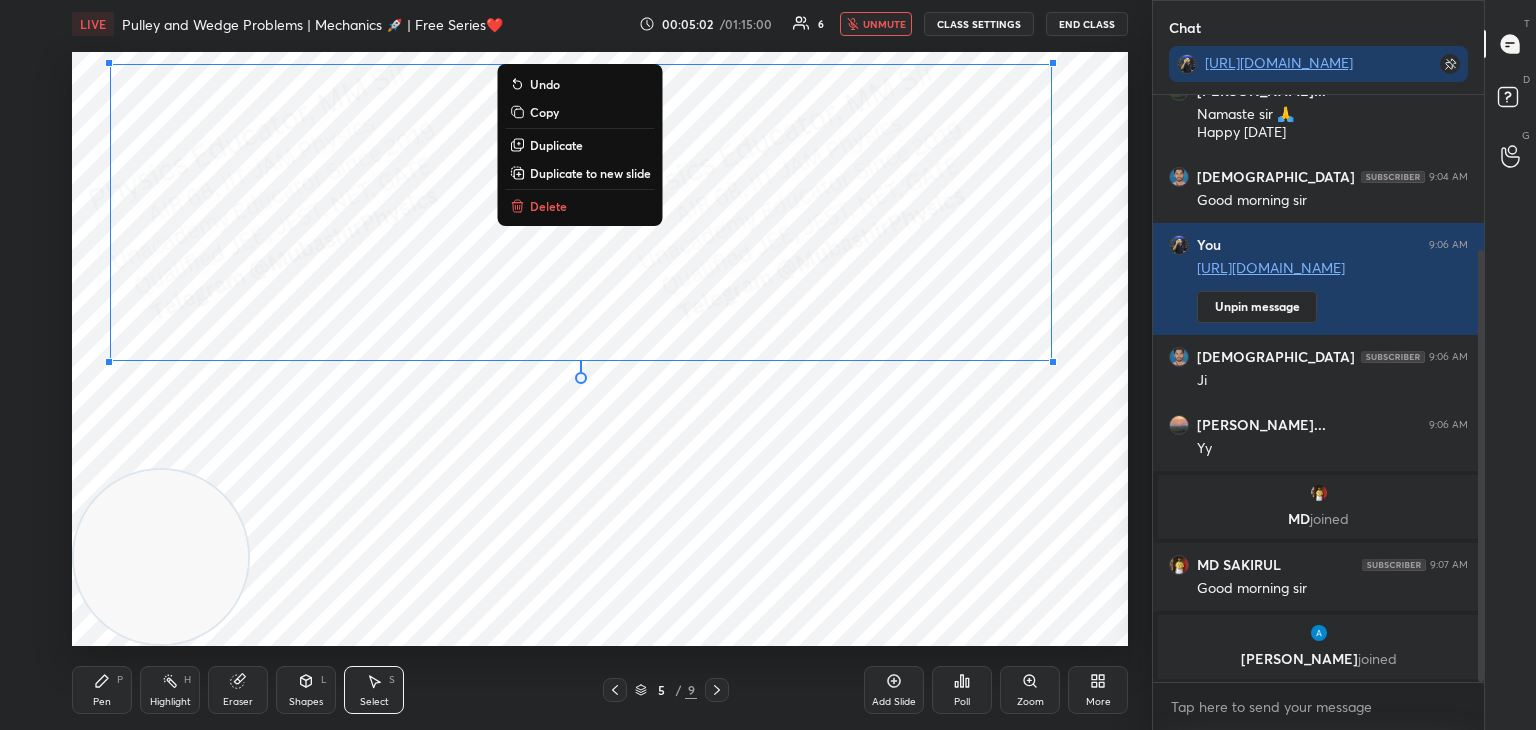 click on "Copy" at bounding box center [544, 112] 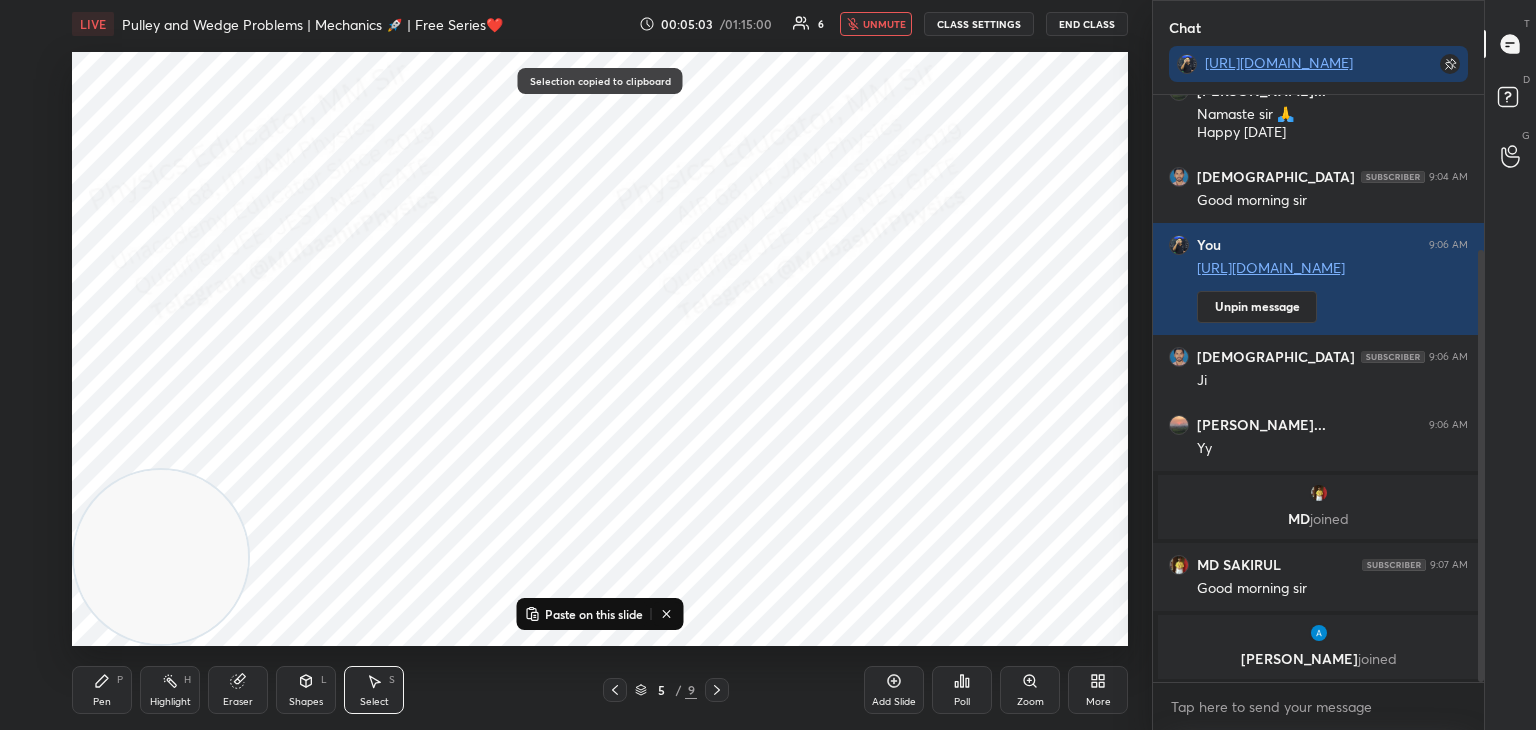 click on "0 ° Undo Copy Paste here Duplicate Duplicate to new slide Delete" at bounding box center [600, 349] 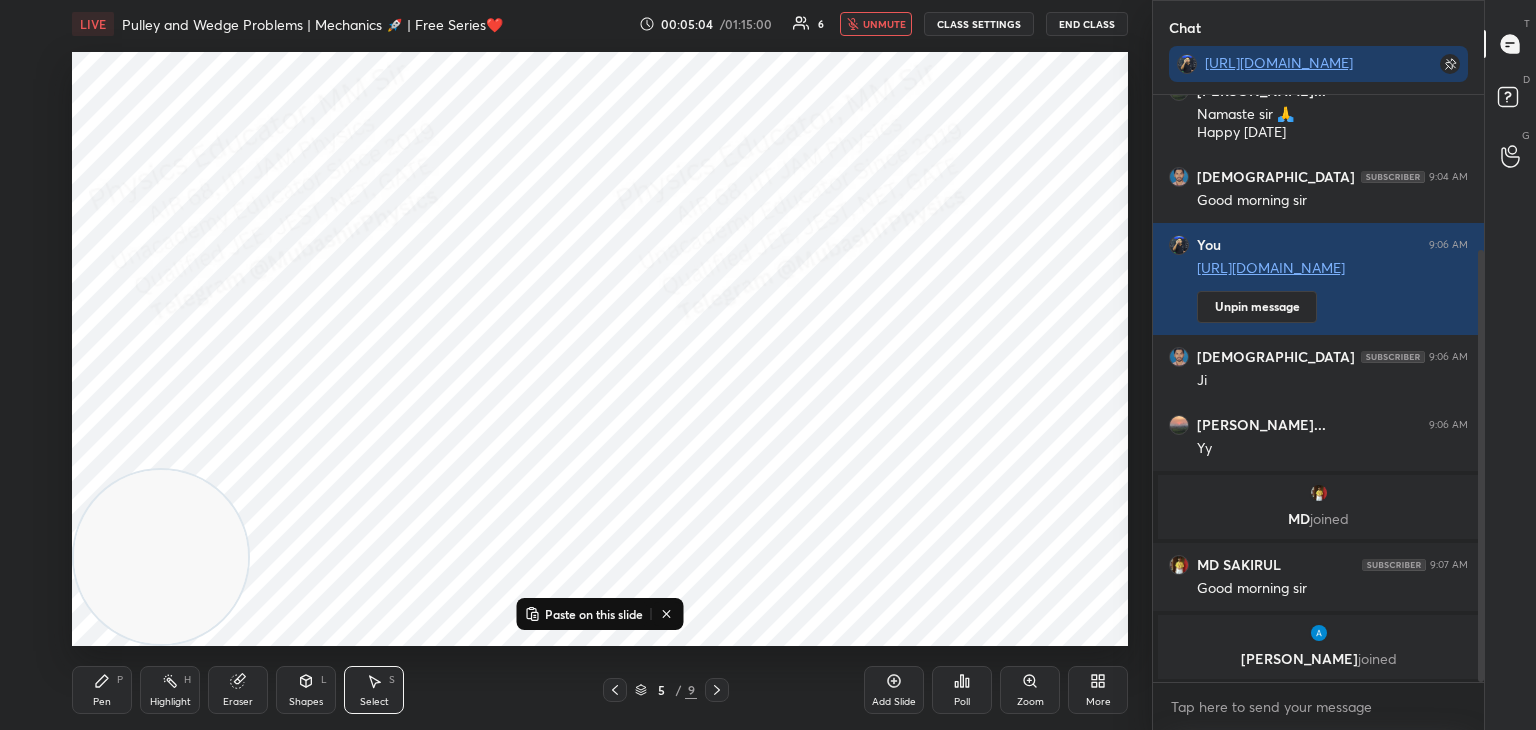 drag, startPoint x: 162, startPoint y: 684, endPoint x: 192, endPoint y: 672, distance: 32.31099 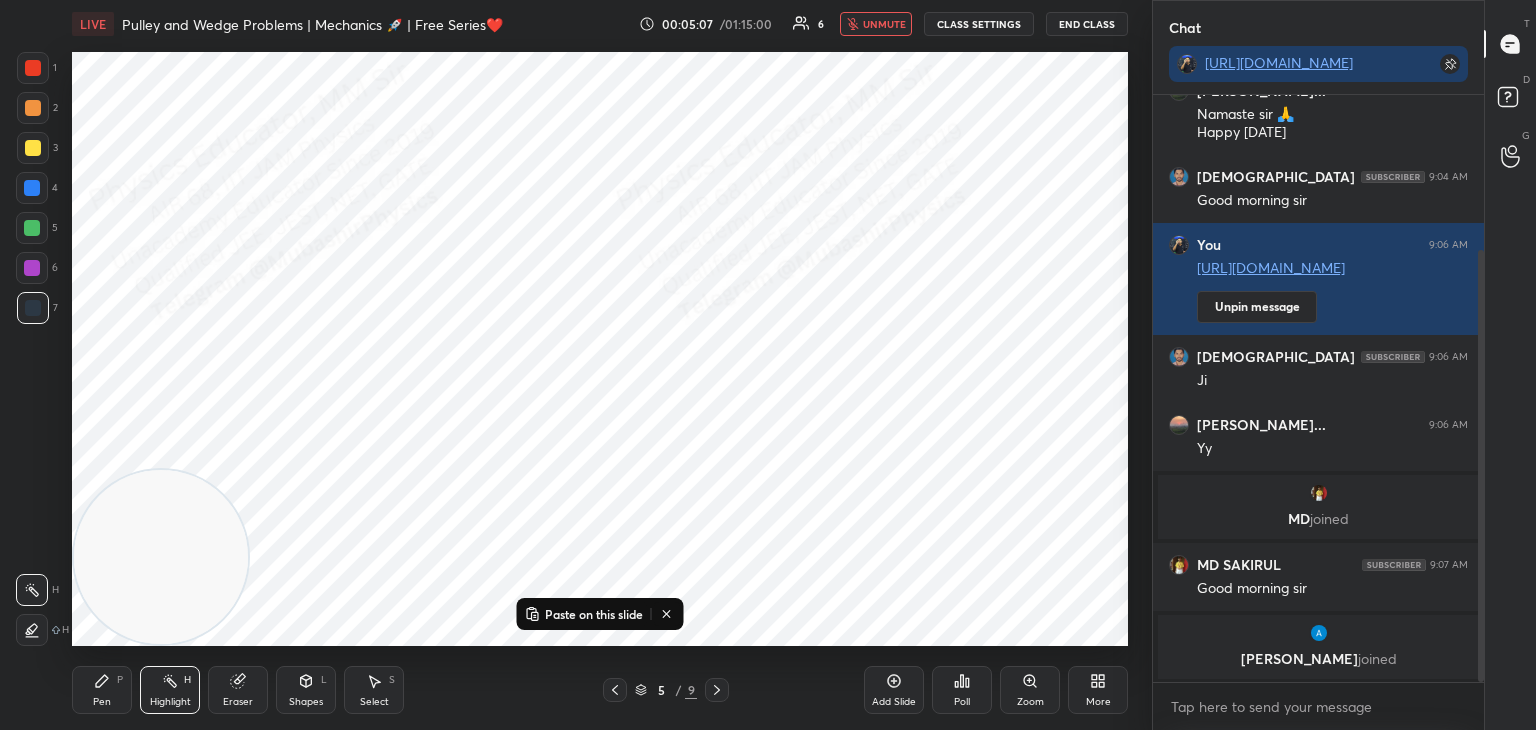 click 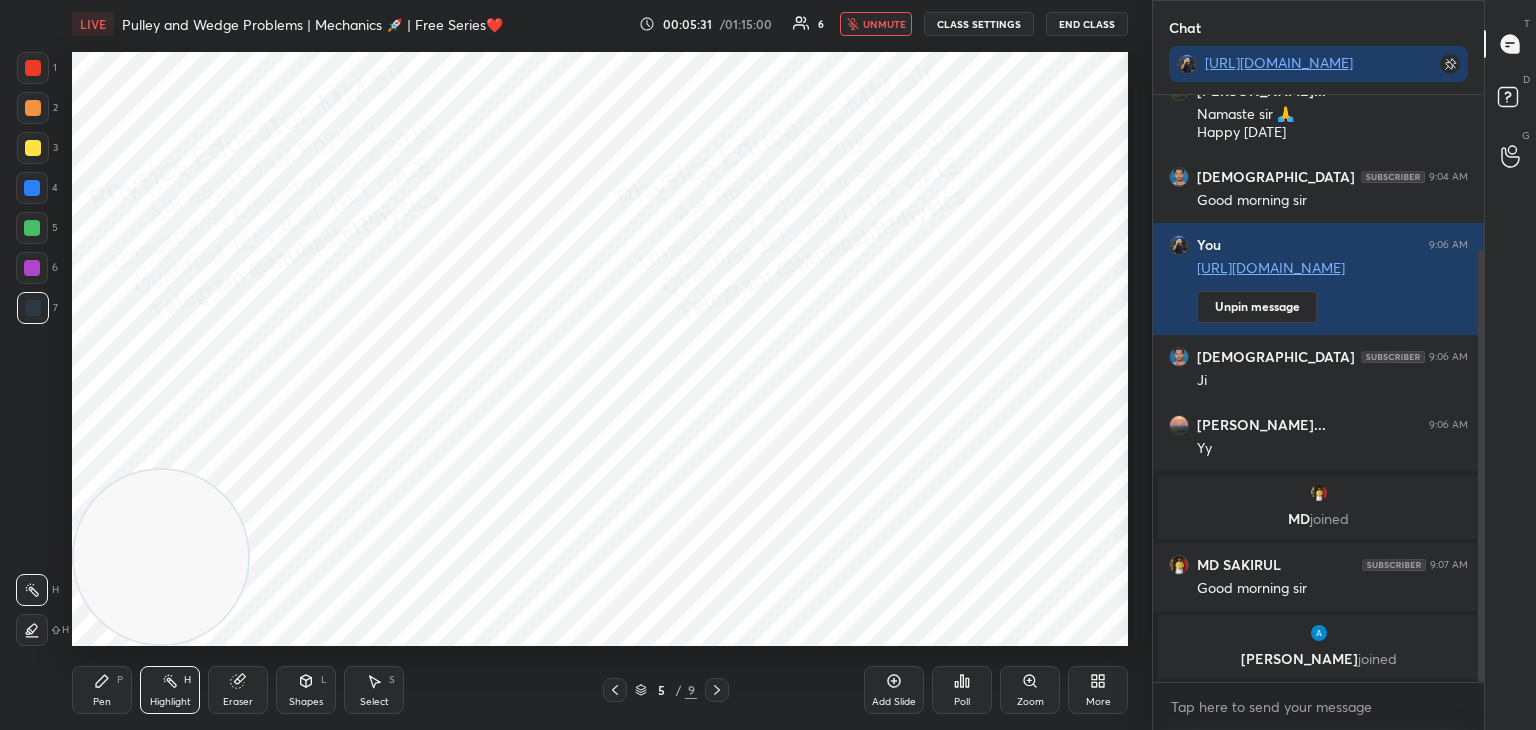 click on "unmute" at bounding box center (876, 24) 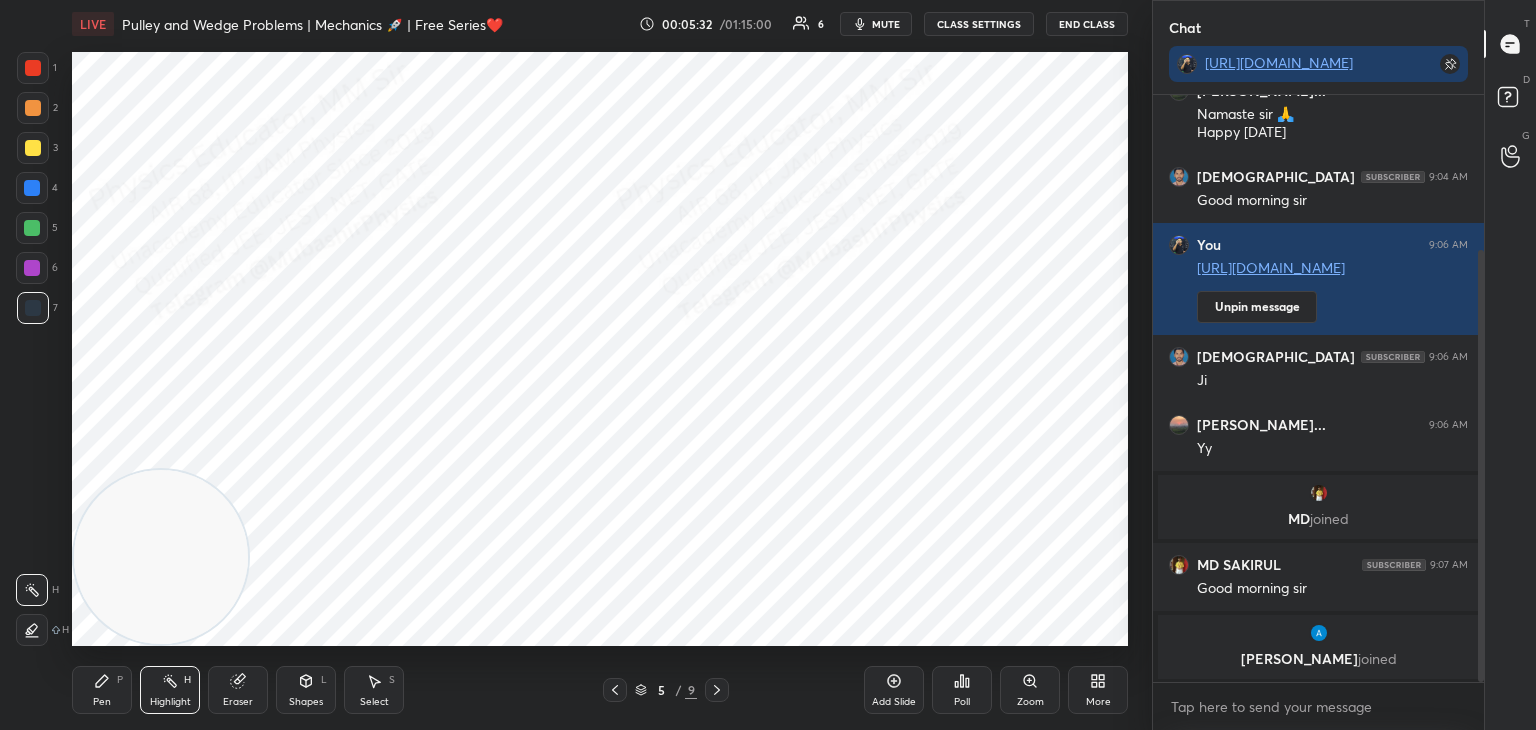 click on "mute" at bounding box center (886, 24) 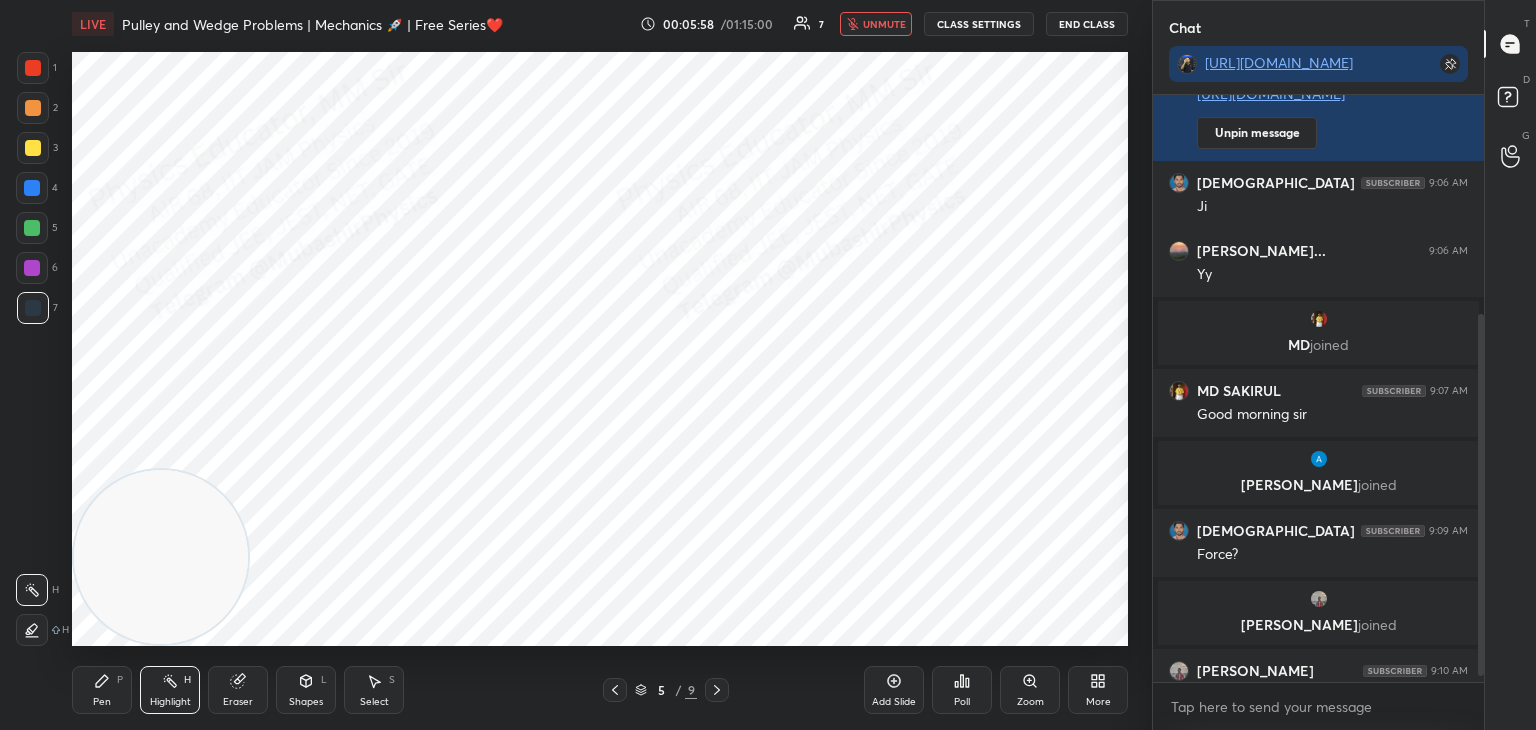 scroll, scrollTop: 384, scrollLeft: 0, axis: vertical 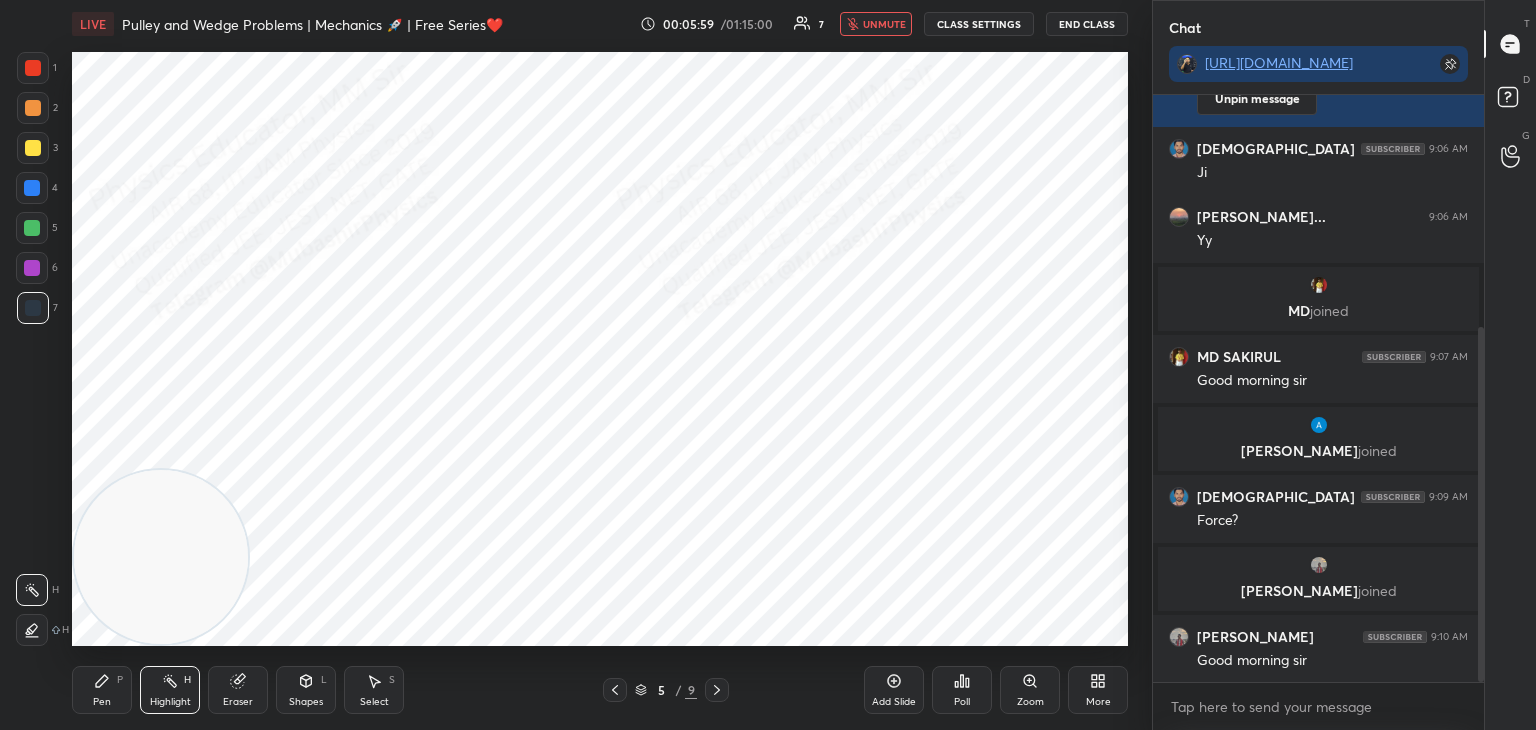 drag, startPoint x: 868, startPoint y: 20, endPoint x: 880, endPoint y: 44, distance: 26.832815 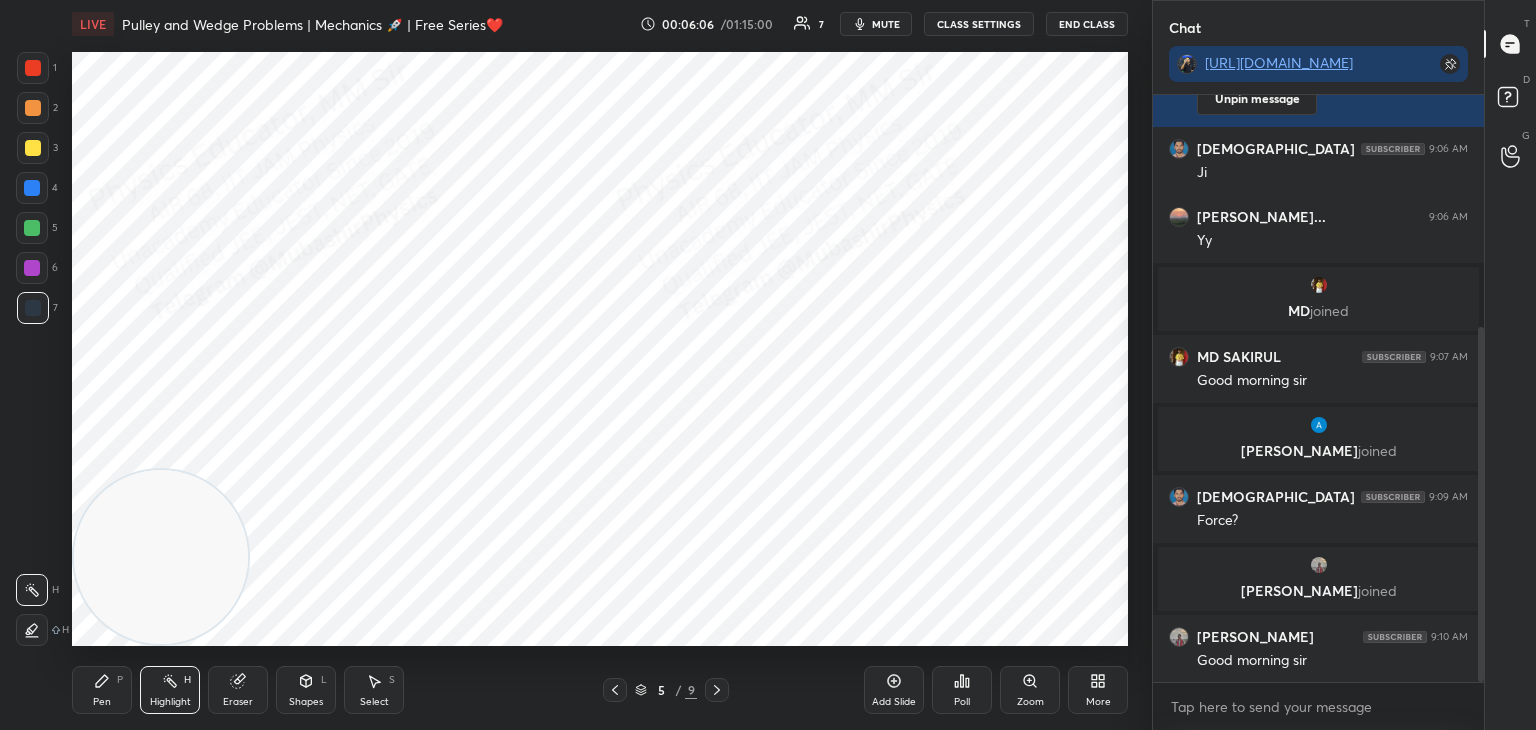 scroll, scrollTop: 452, scrollLeft: 0, axis: vertical 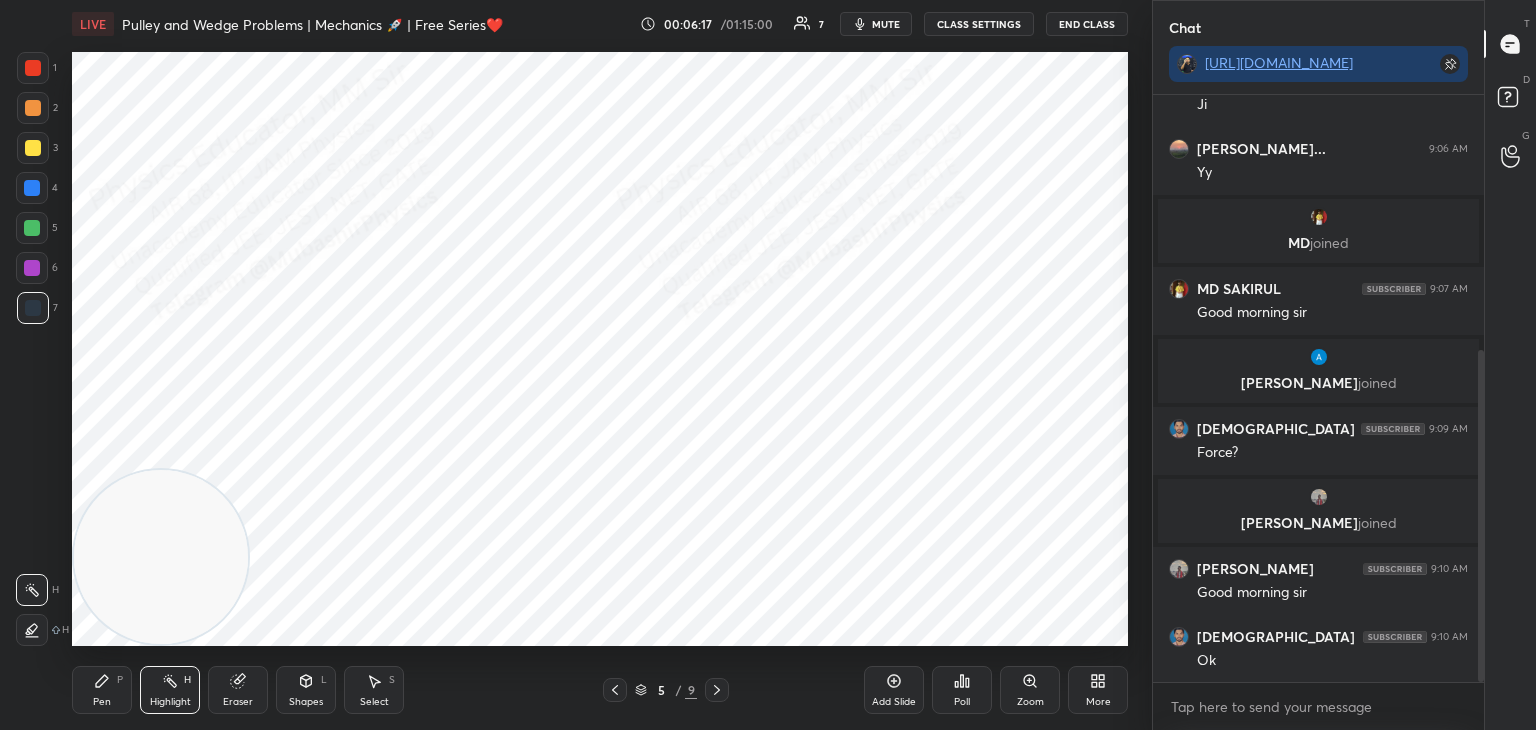 click on "mute" at bounding box center (886, 24) 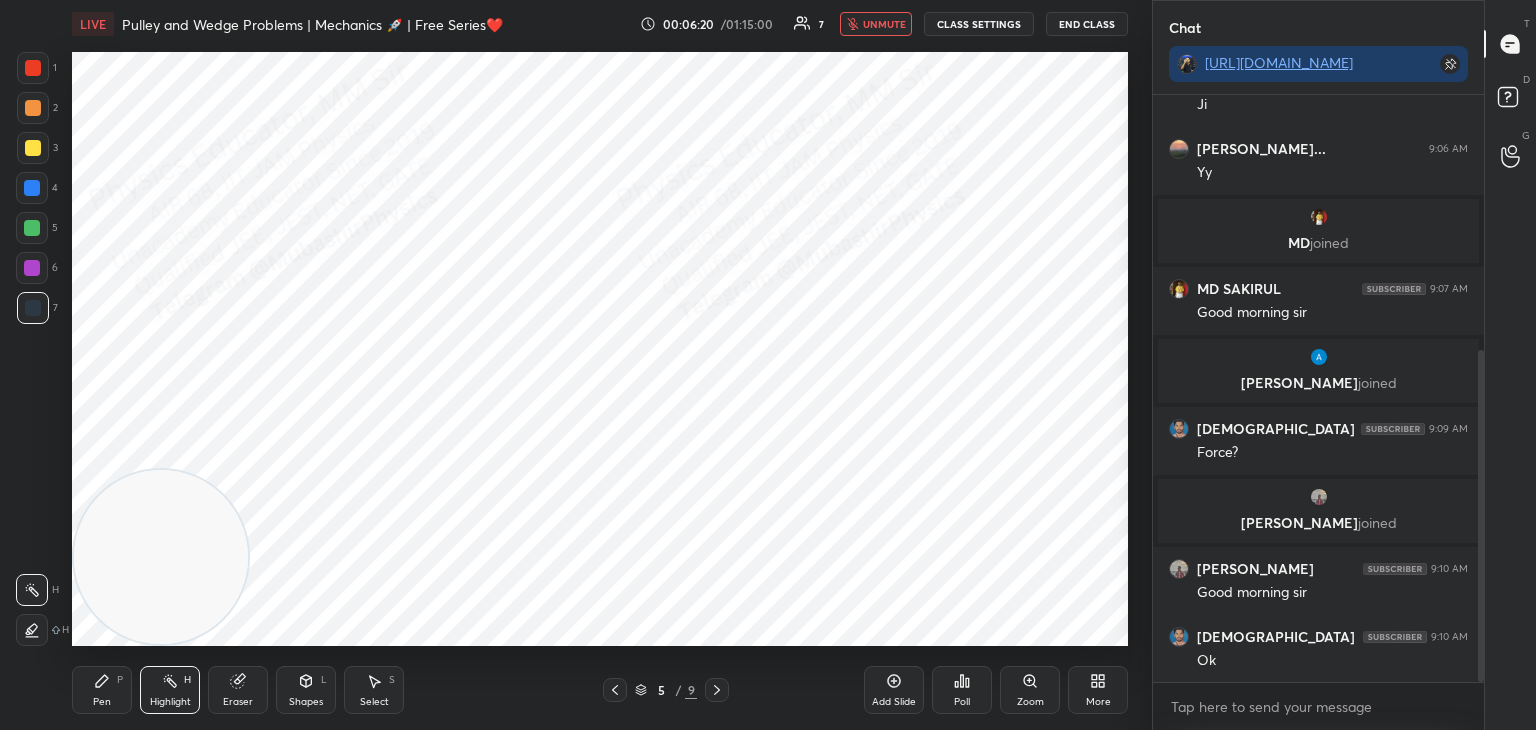 scroll, scrollTop: 520, scrollLeft: 0, axis: vertical 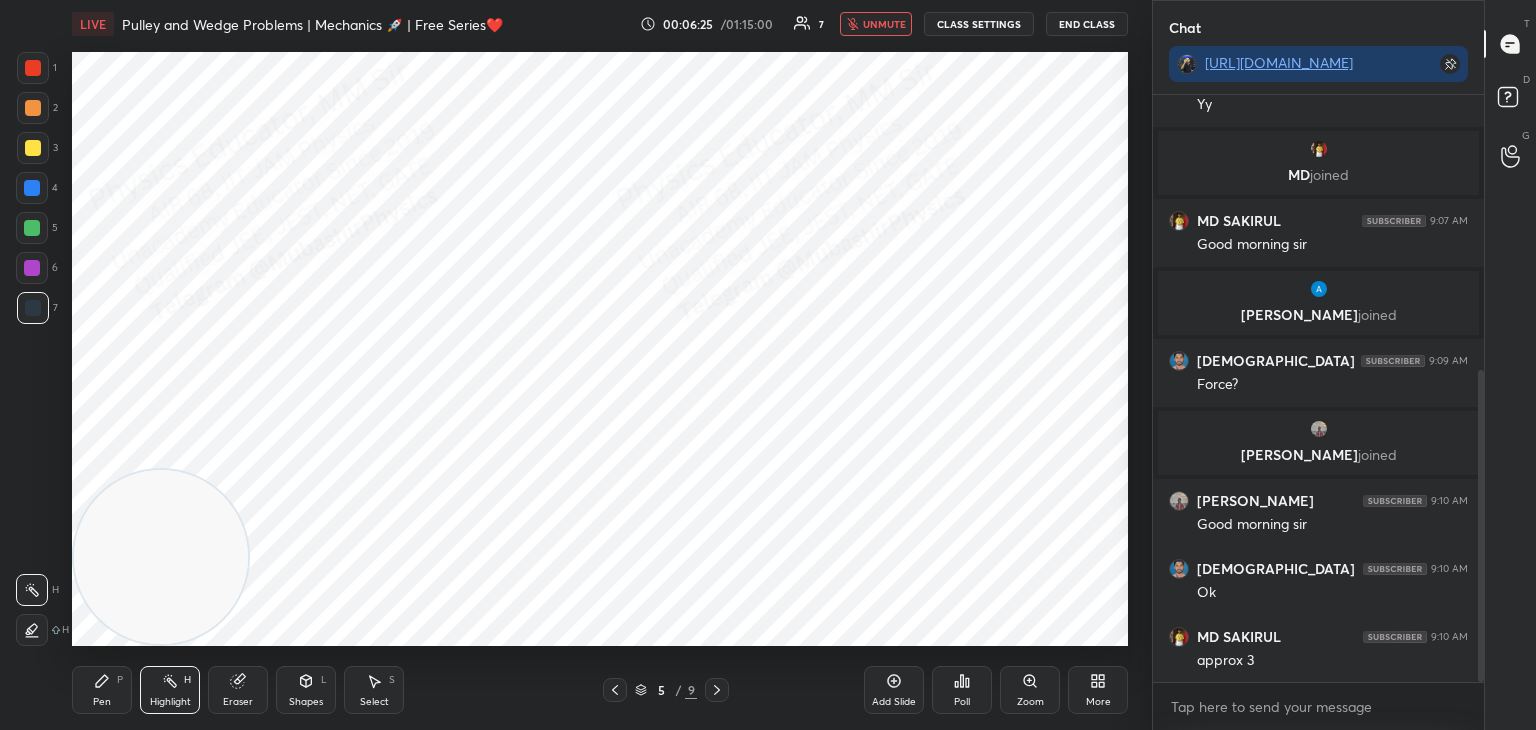 click on "LIVE Pulley and Wedge Problems | Mechanics 🚀 | Free Series❤️ 00:06:25 /  01:15:00 7 unmute CLASS SETTINGS End Class" at bounding box center (600, 24) 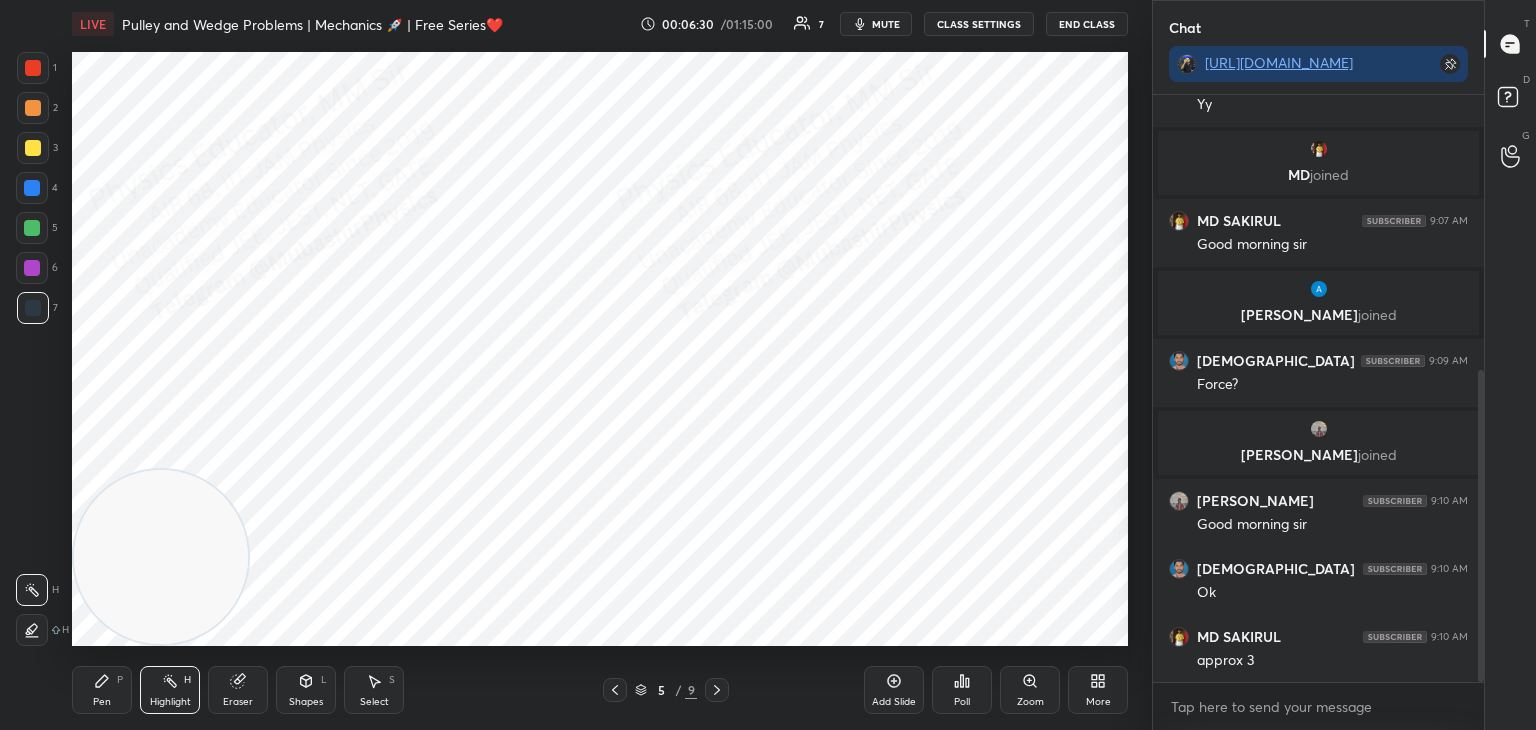 click on "mute" at bounding box center (886, 24) 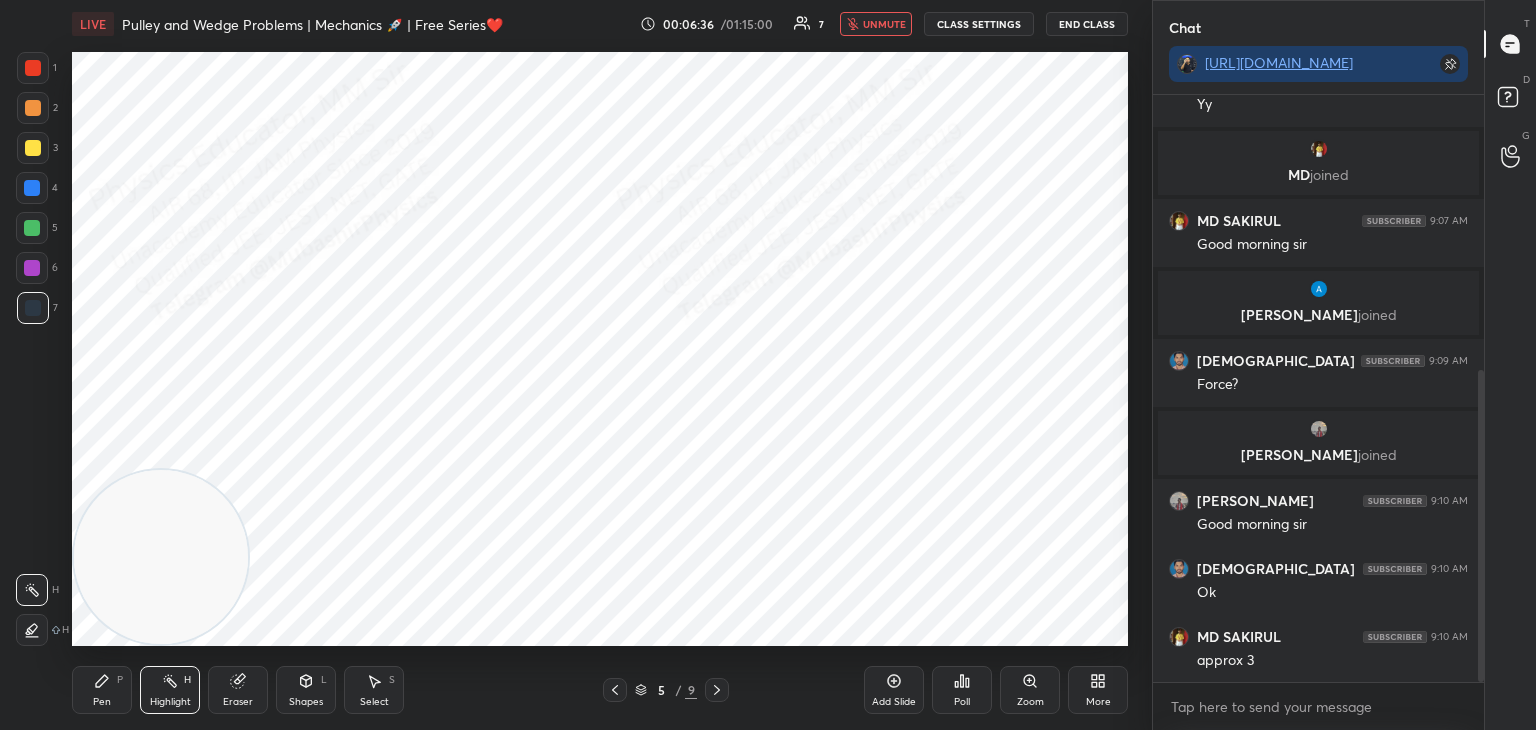 scroll, scrollTop: 540, scrollLeft: 0, axis: vertical 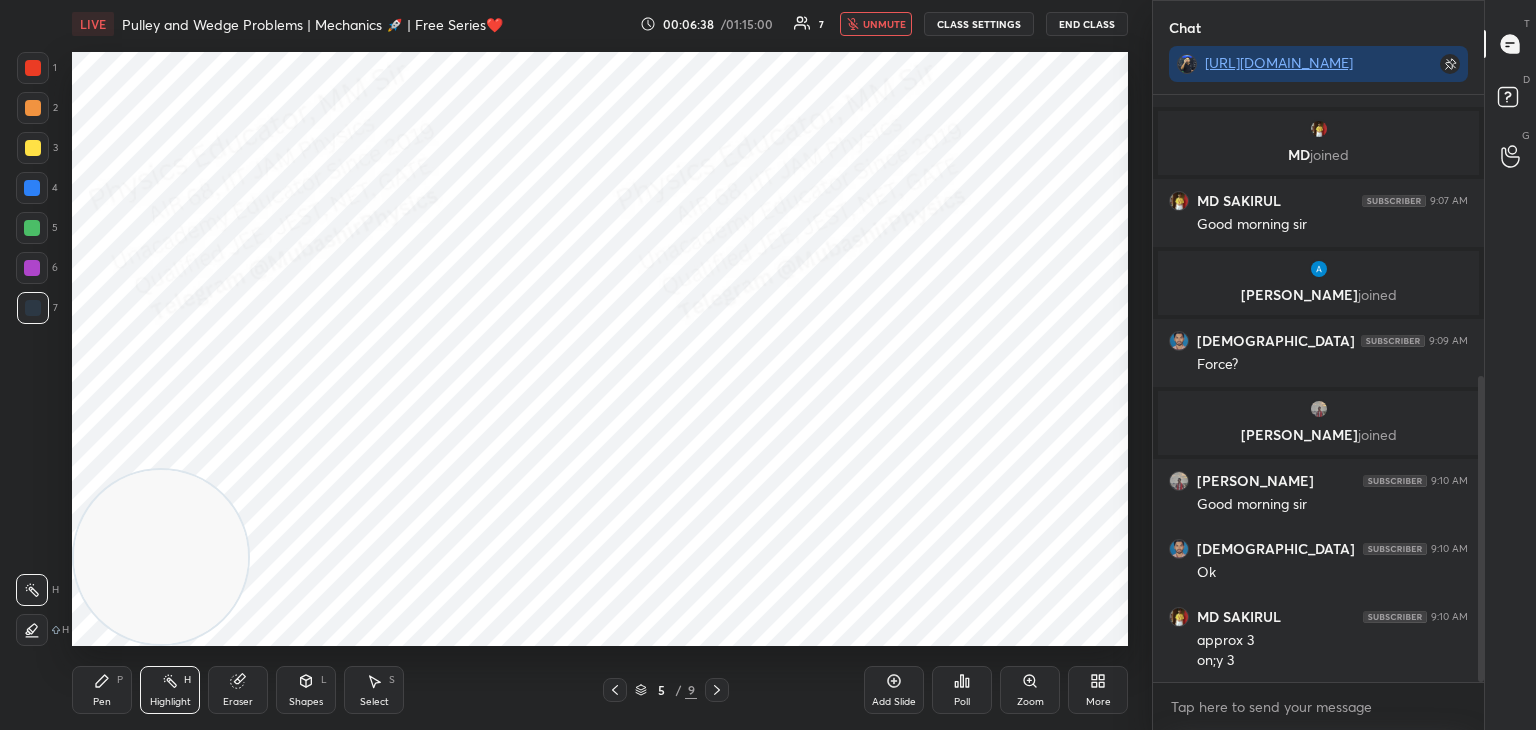 click on "unmute" at bounding box center (884, 24) 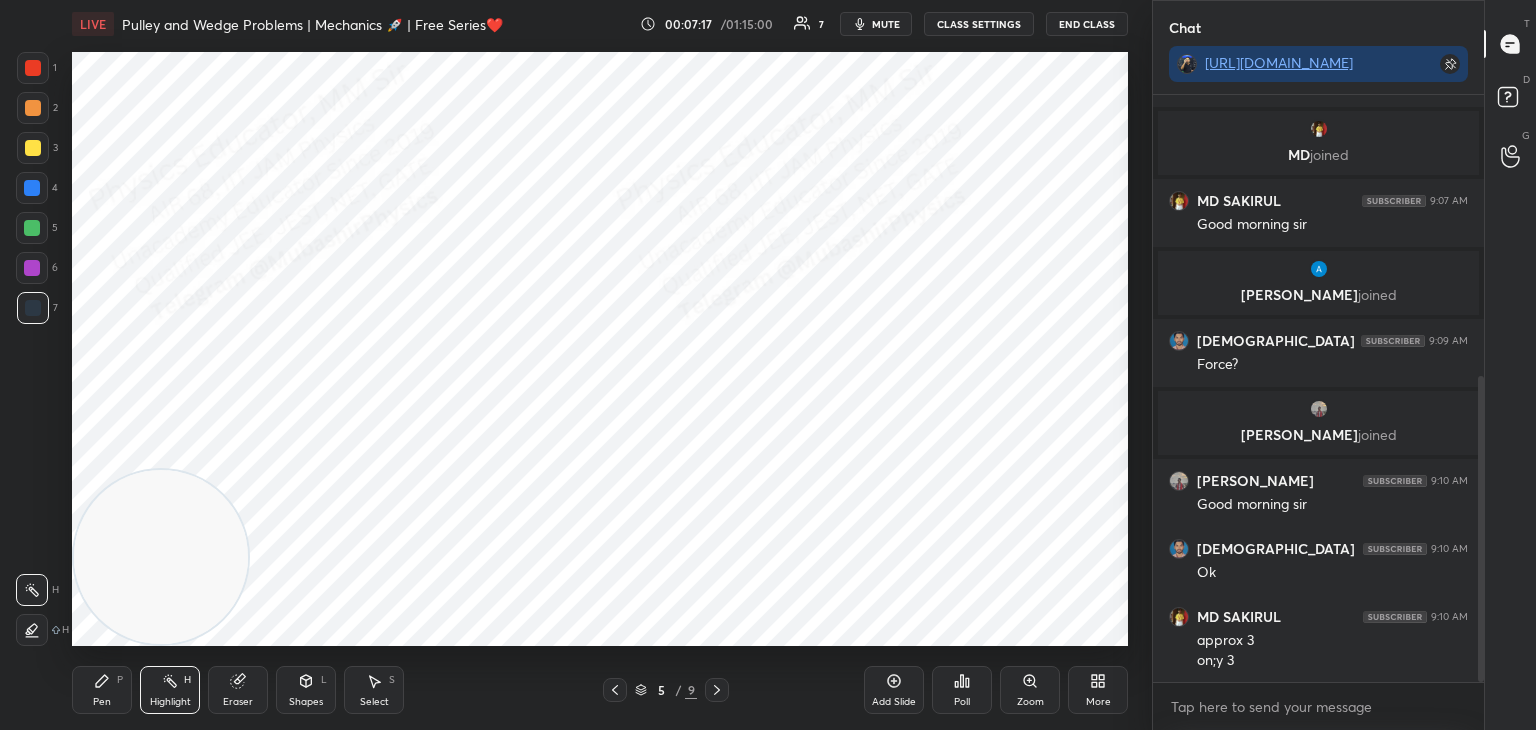 click on "mute" at bounding box center [886, 24] 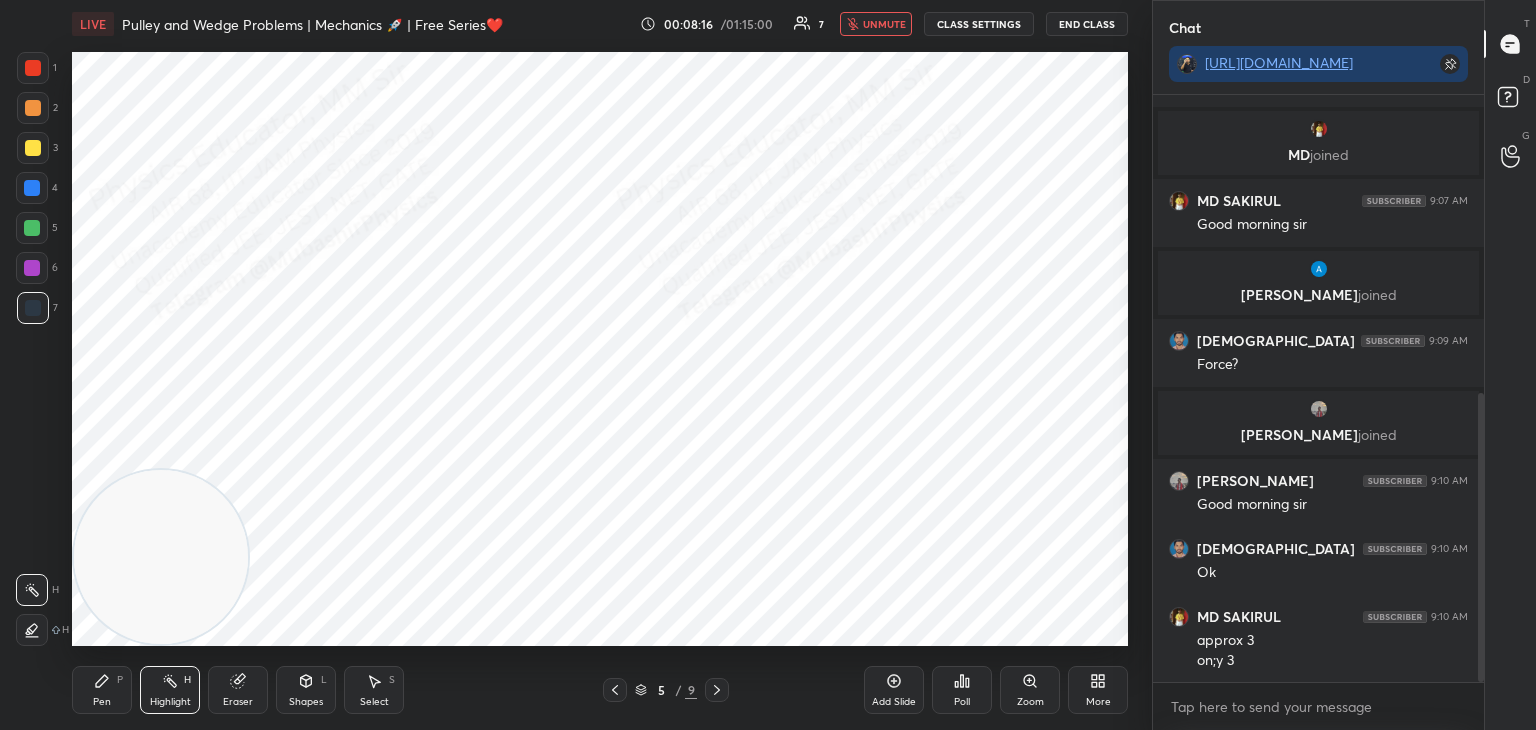 scroll, scrollTop: 608, scrollLeft: 0, axis: vertical 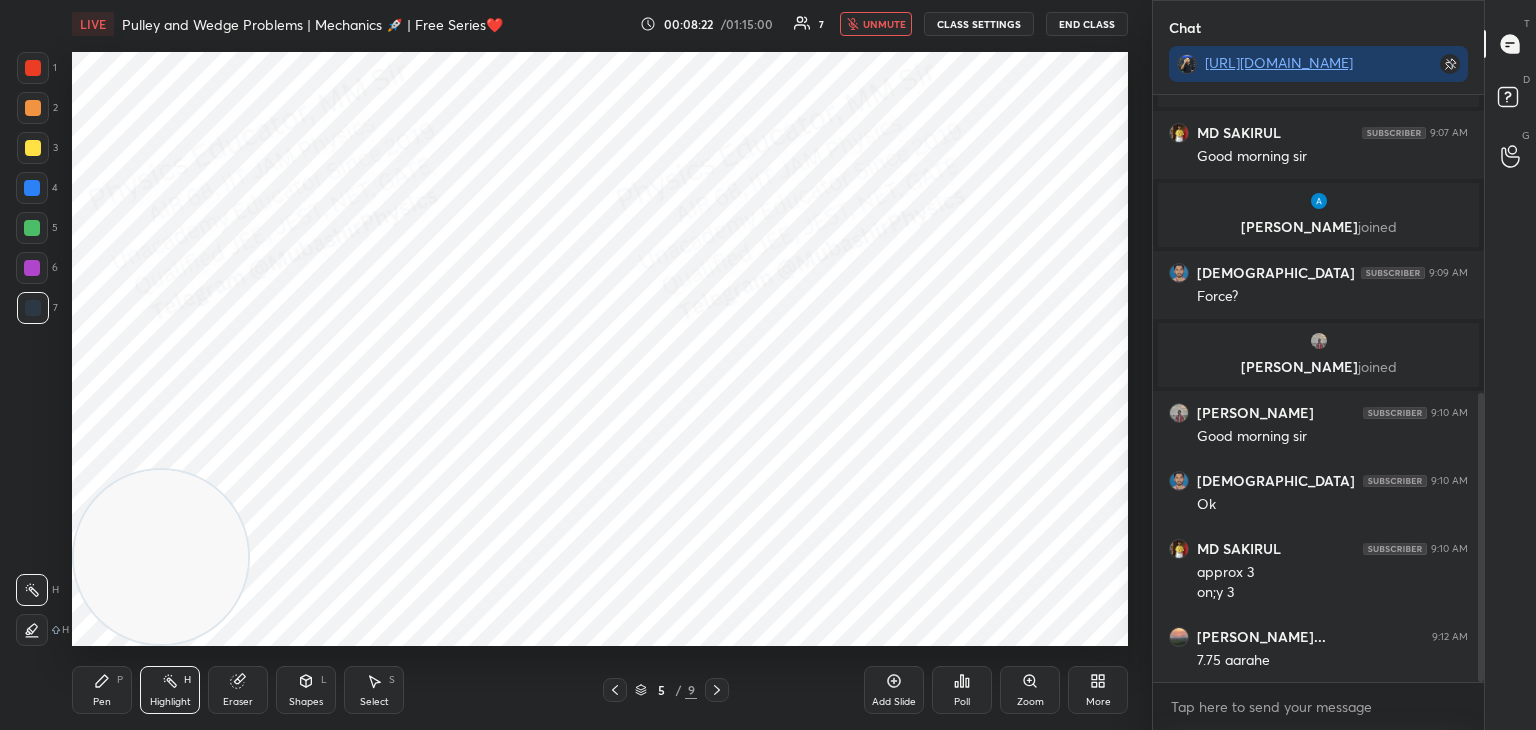 click on "unmute" at bounding box center (876, 24) 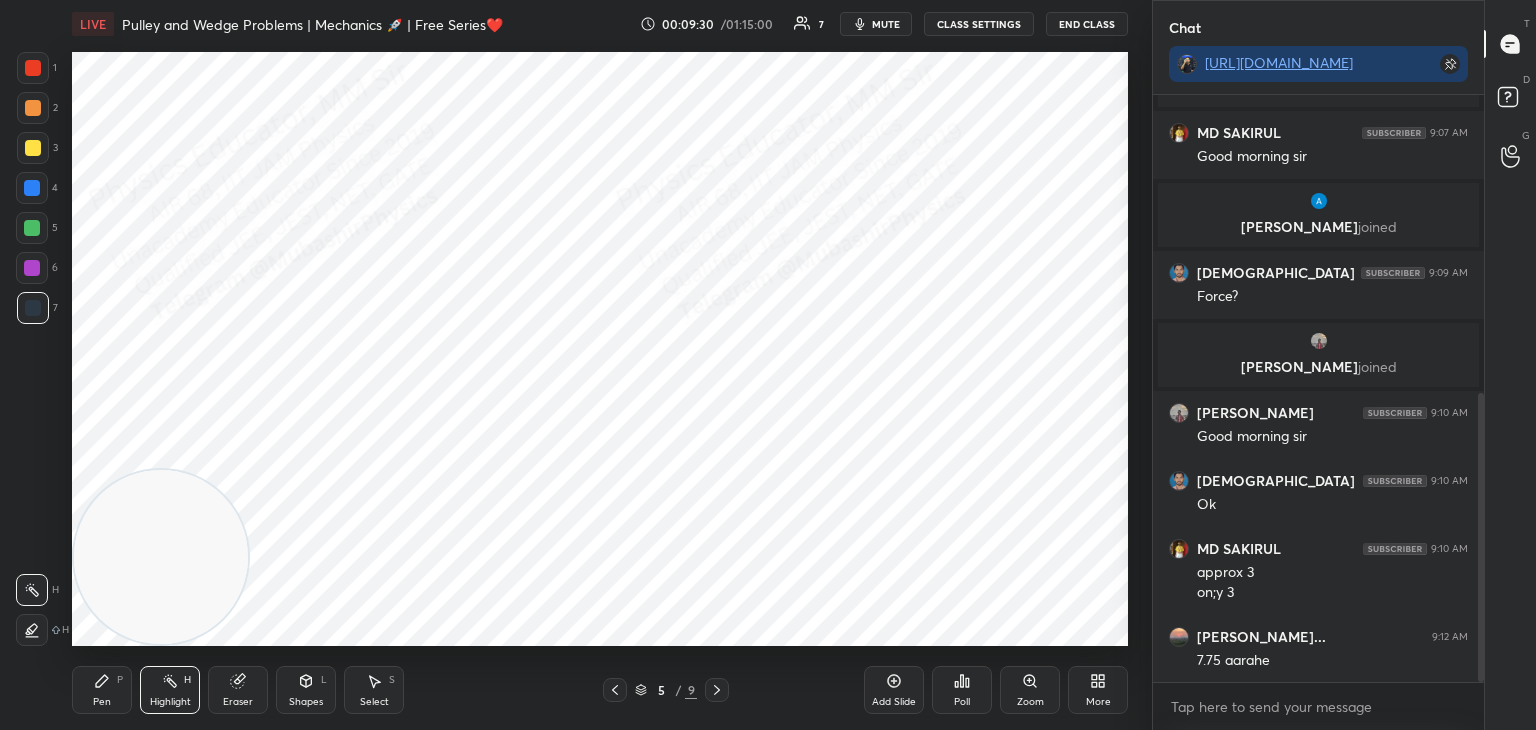 click on "Select S" at bounding box center (374, 690) 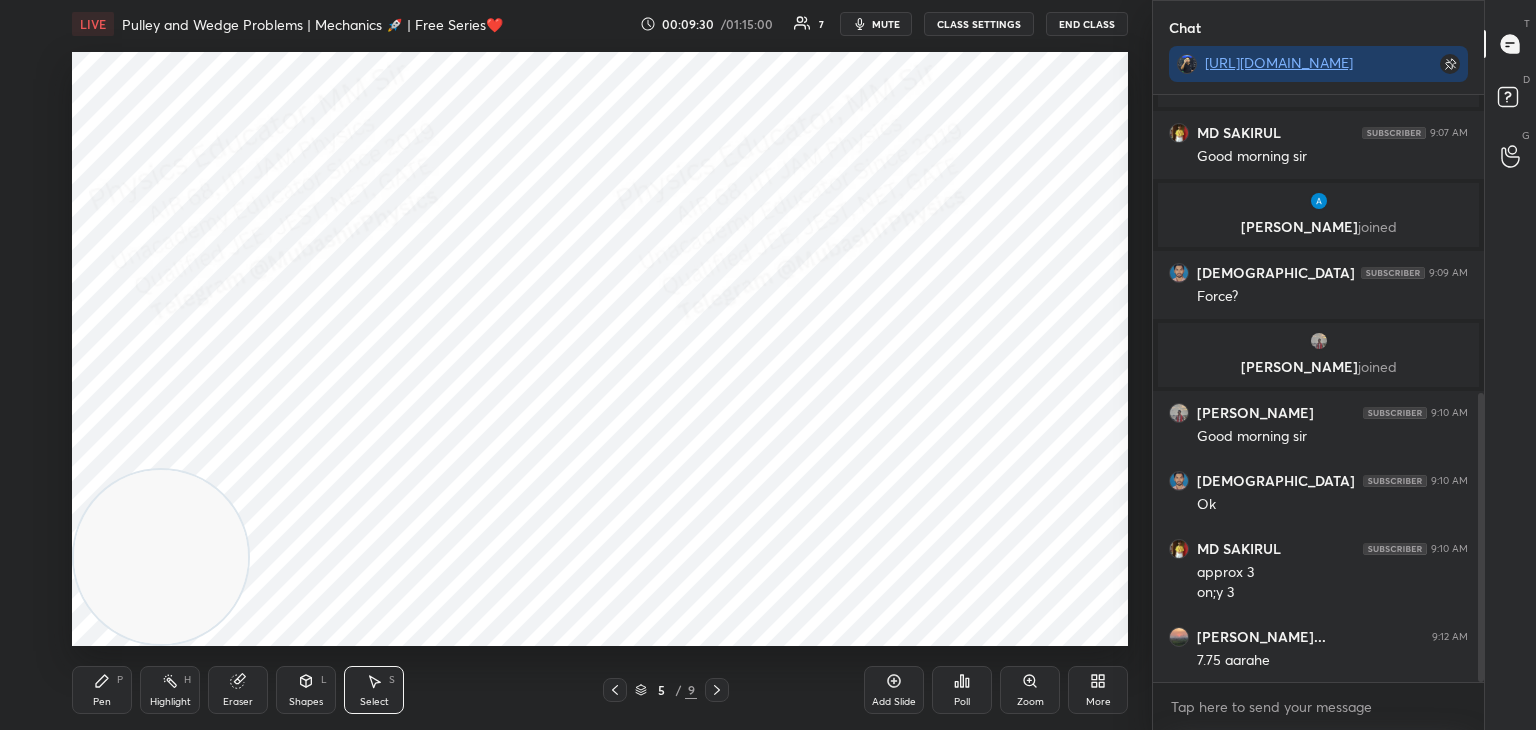 click on "Select S" at bounding box center [374, 690] 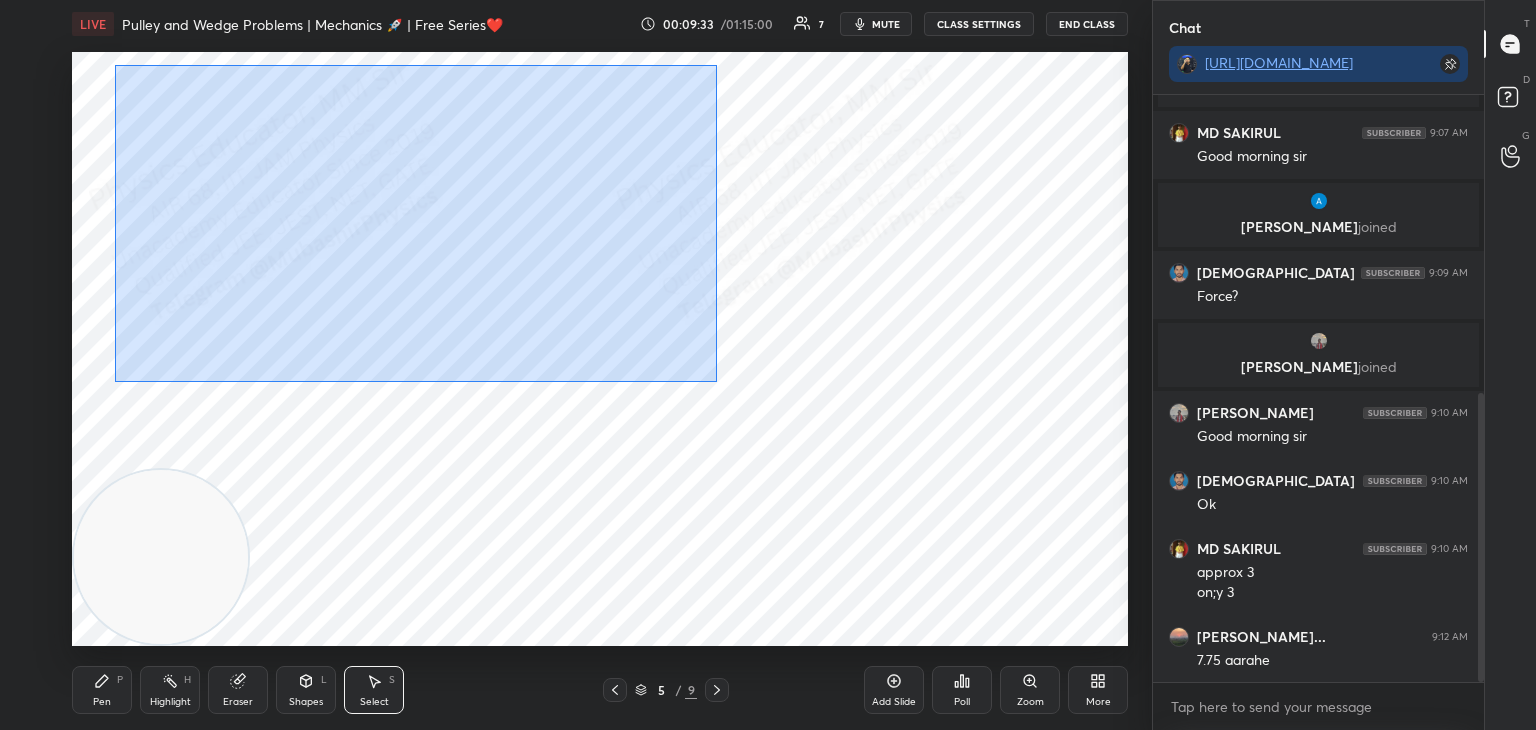 drag, startPoint x: 113, startPoint y: 58, endPoint x: 716, endPoint y: 382, distance: 684.5327 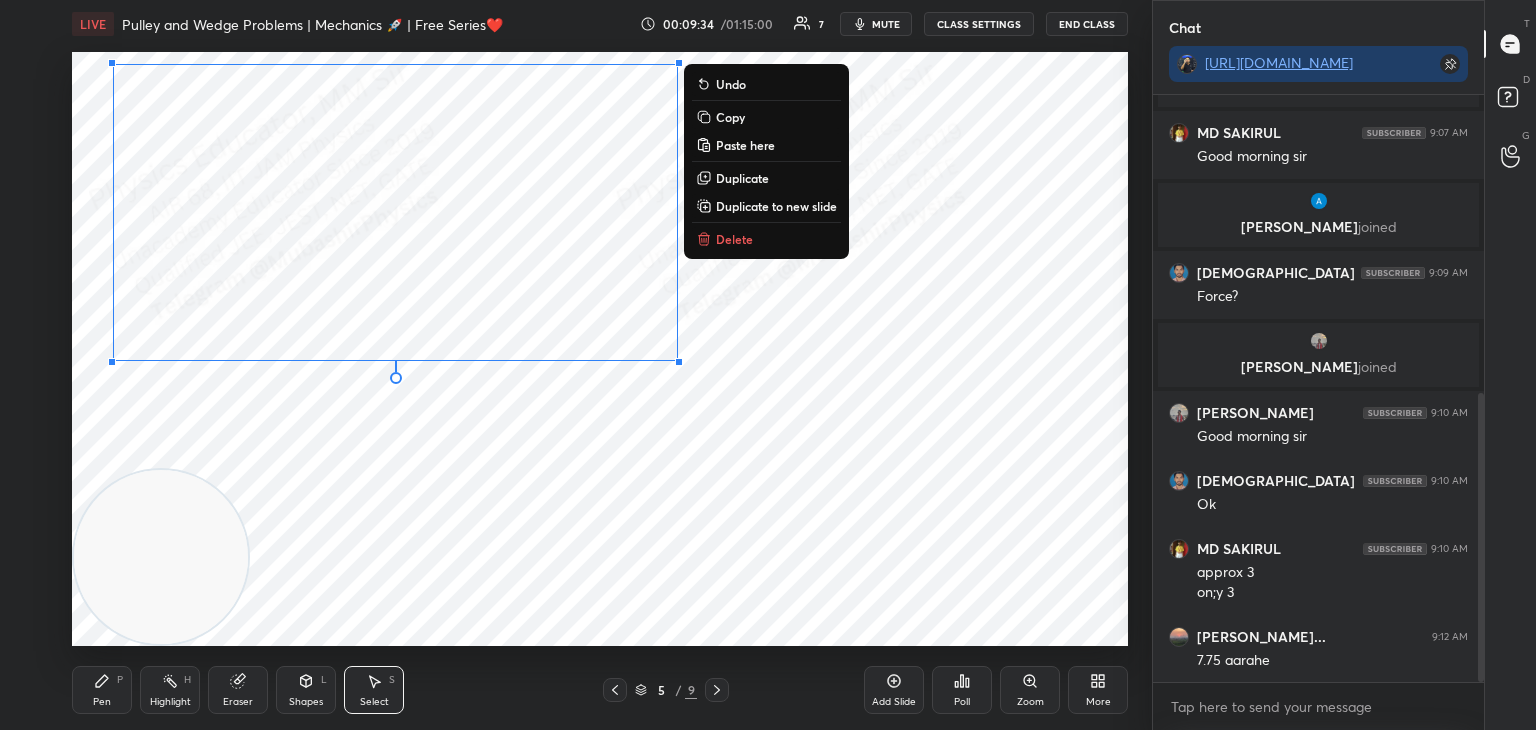 click on "Copy" at bounding box center [730, 117] 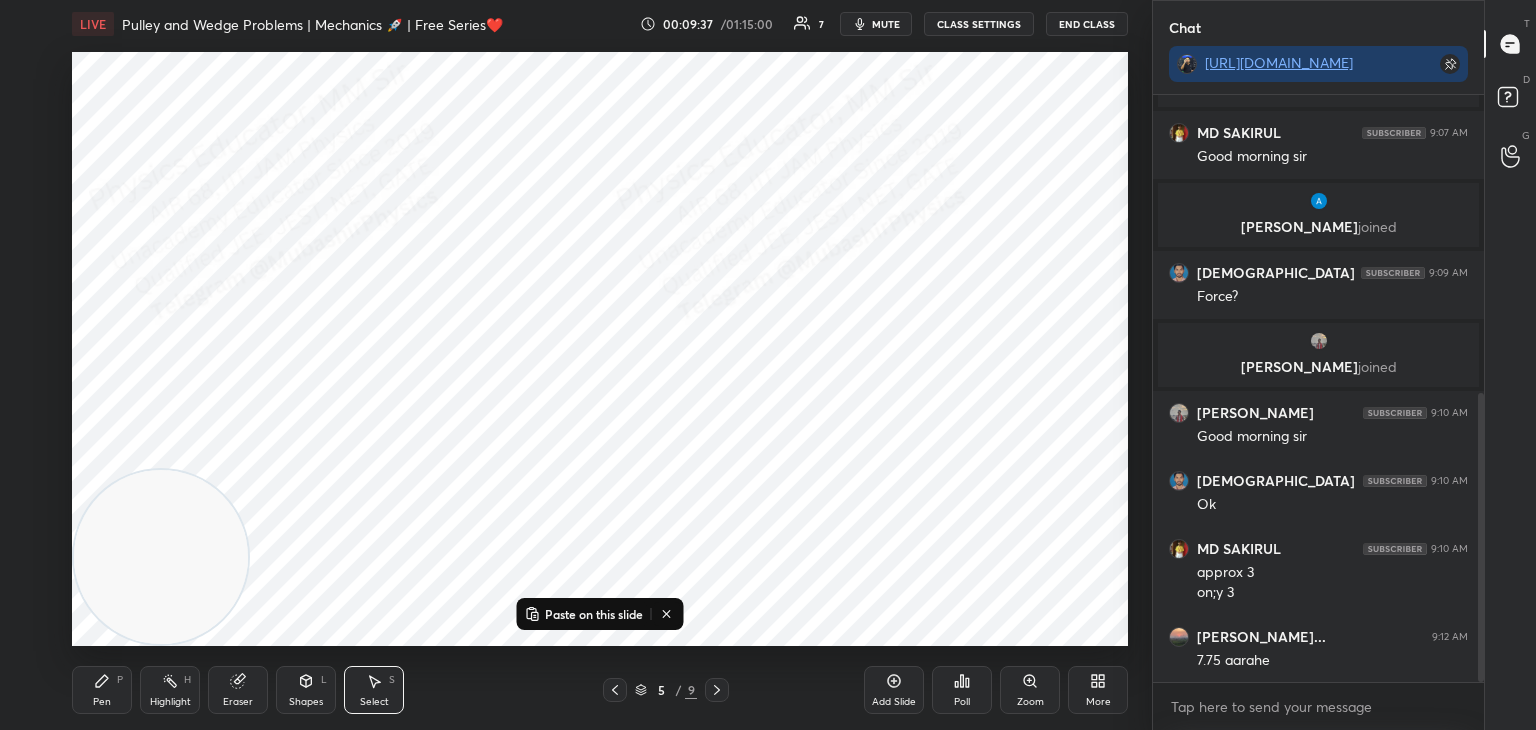 click at bounding box center (717, 690) 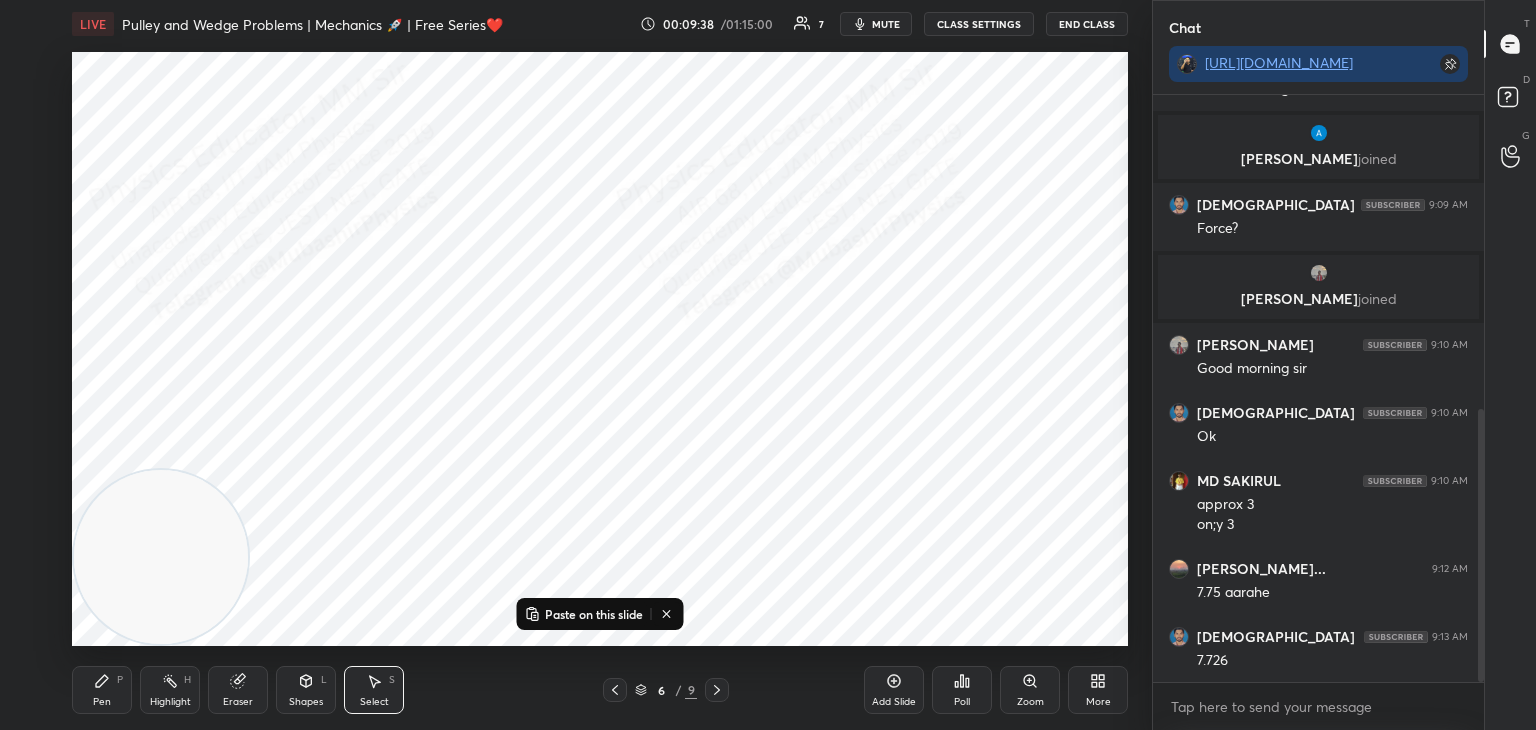 click on "Paste on this slide" at bounding box center [594, 614] 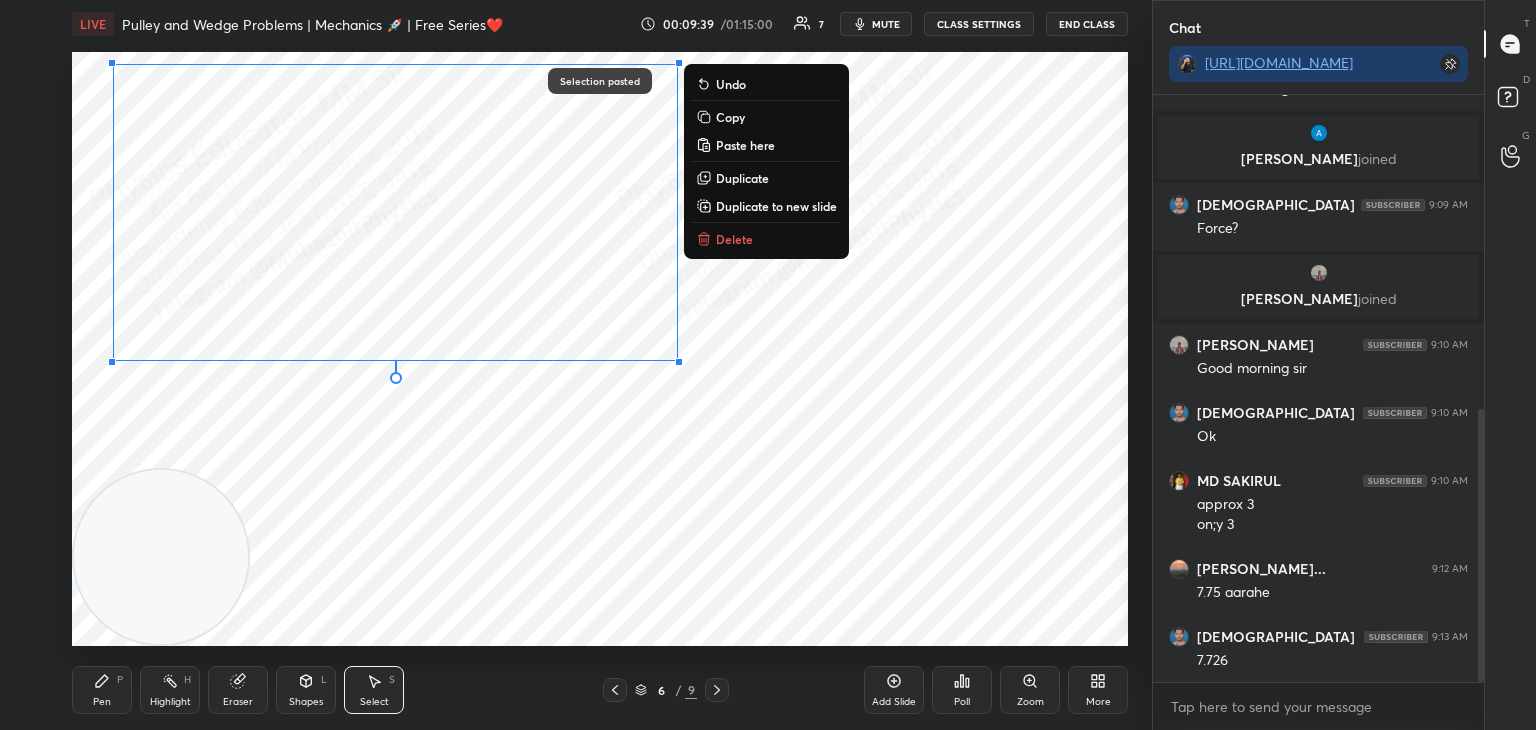 click on "0 ° Undo Copy Paste here Duplicate Duplicate to new slide Delete" at bounding box center (600, 349) 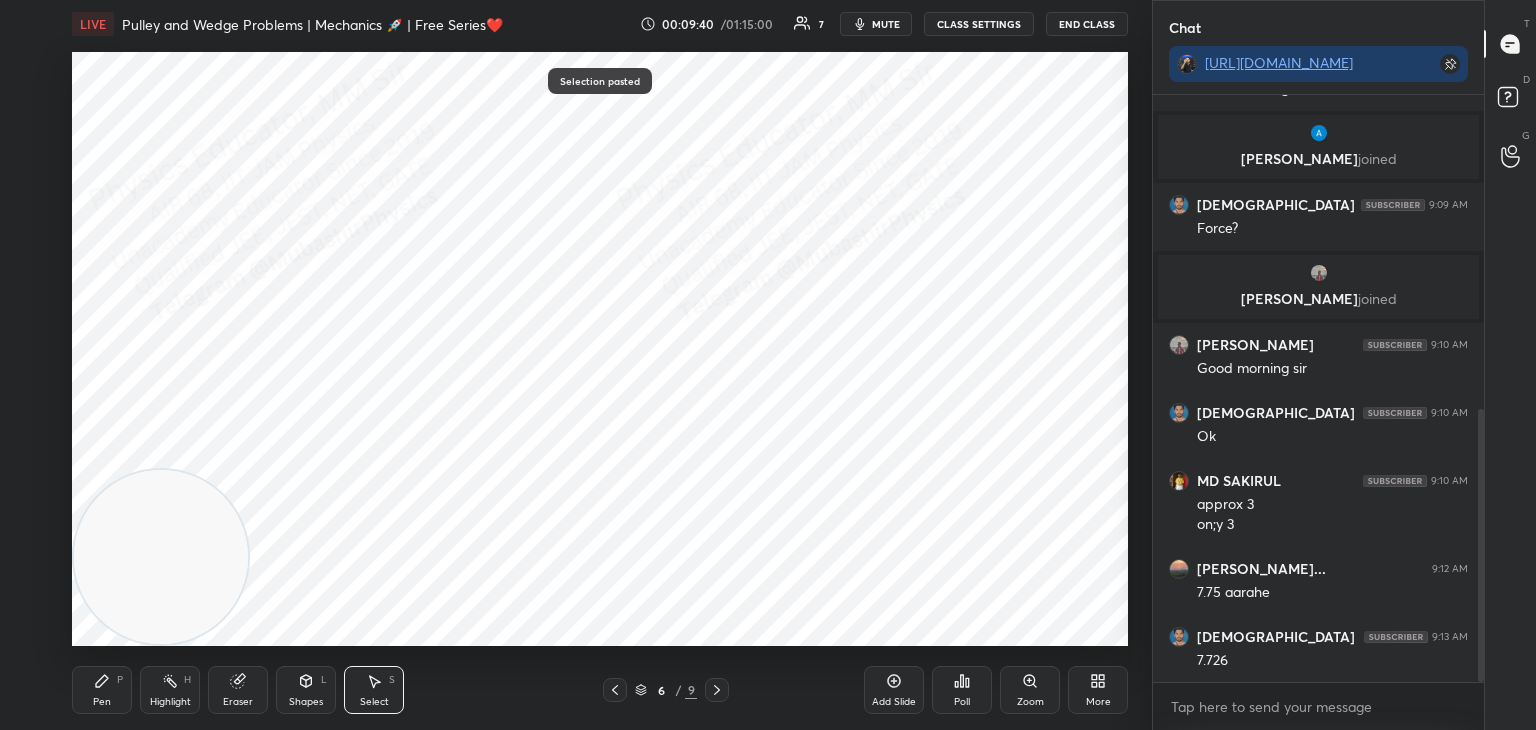 click on "0 ° Undo Copy Paste here Duplicate Duplicate to new slide Delete" at bounding box center (600, 349) 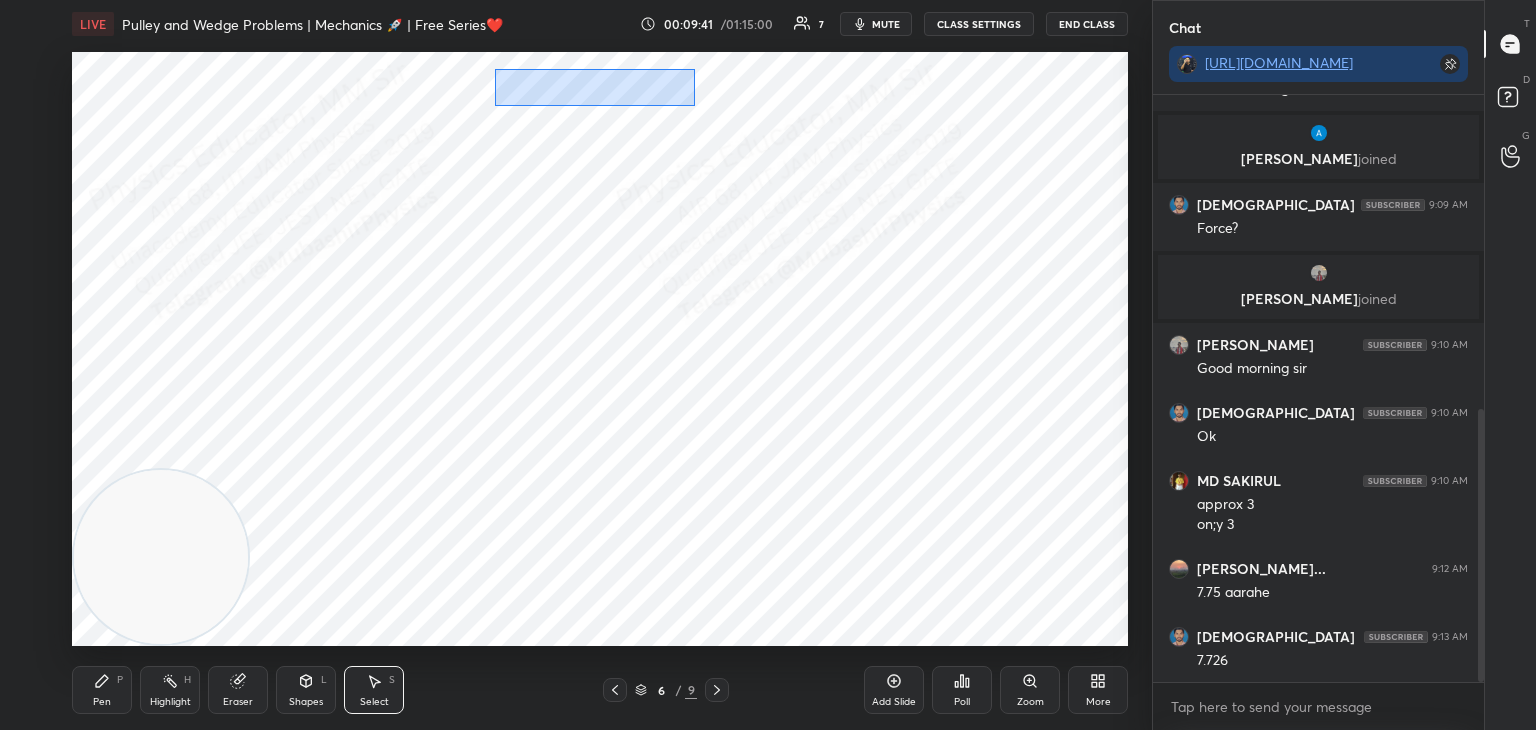 drag, startPoint x: 495, startPoint y: 69, endPoint x: 687, endPoint y: 109, distance: 196.1224 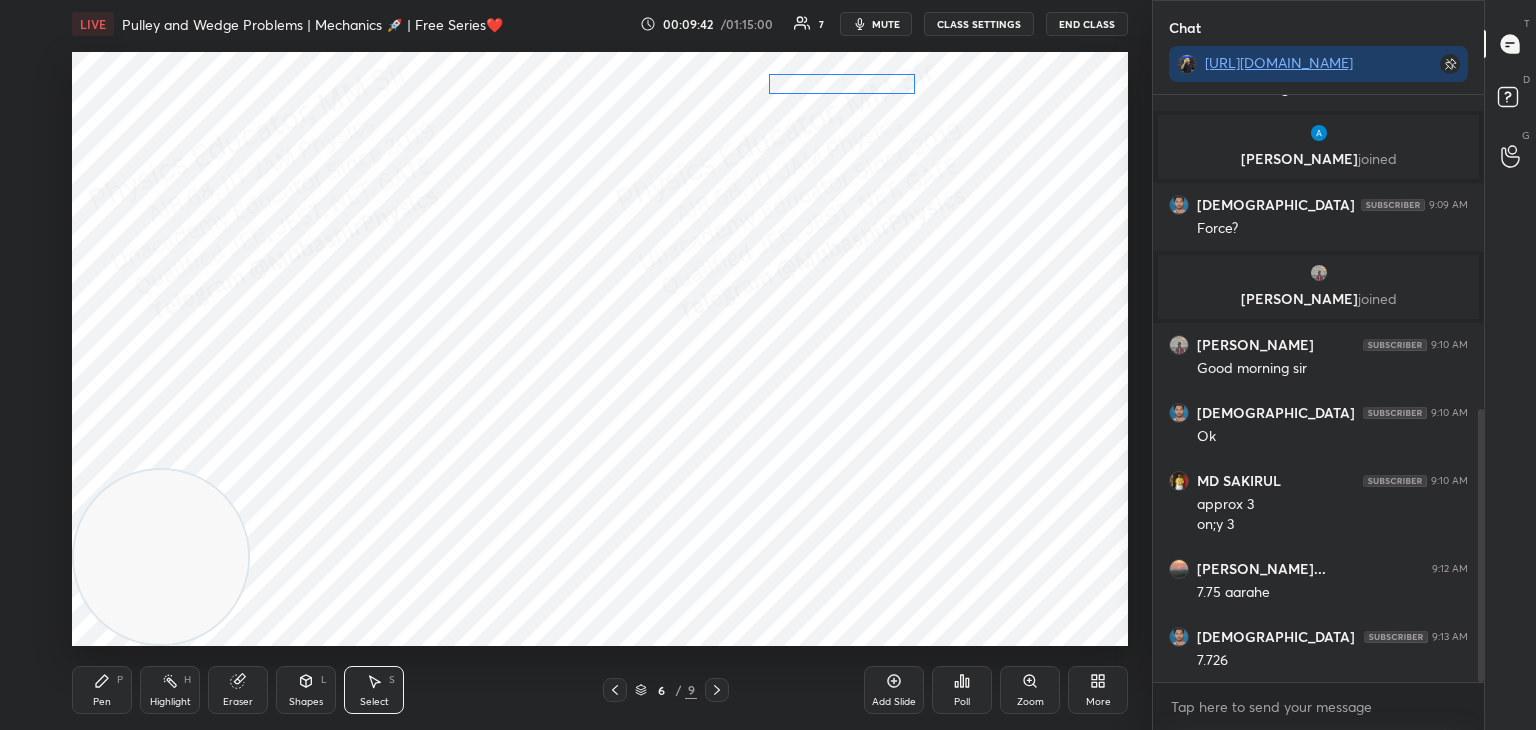 drag, startPoint x: 620, startPoint y: 81, endPoint x: 856, endPoint y: 84, distance: 236.01907 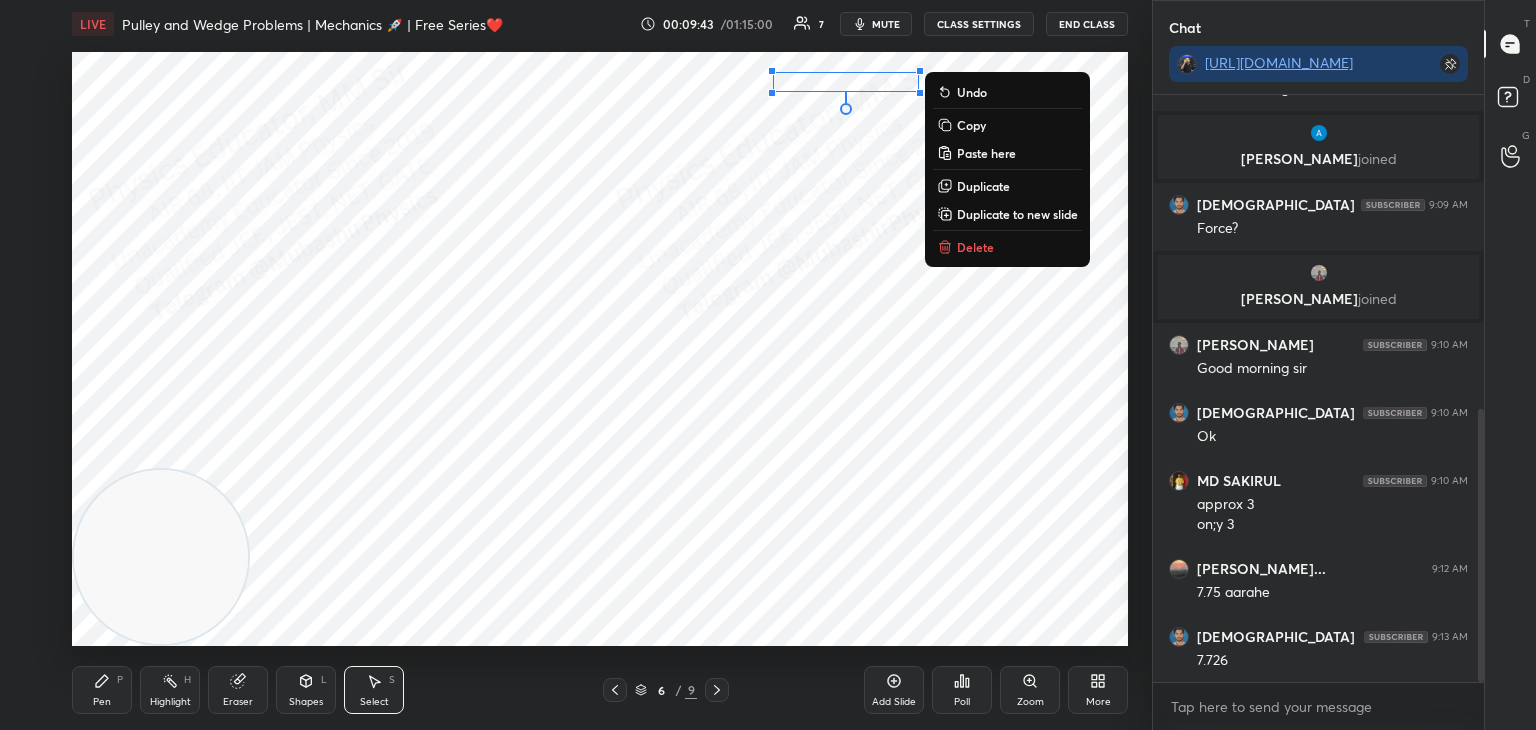click on "0 ° Undo Copy Paste here Duplicate Duplicate to new slide Delete" at bounding box center [600, 349] 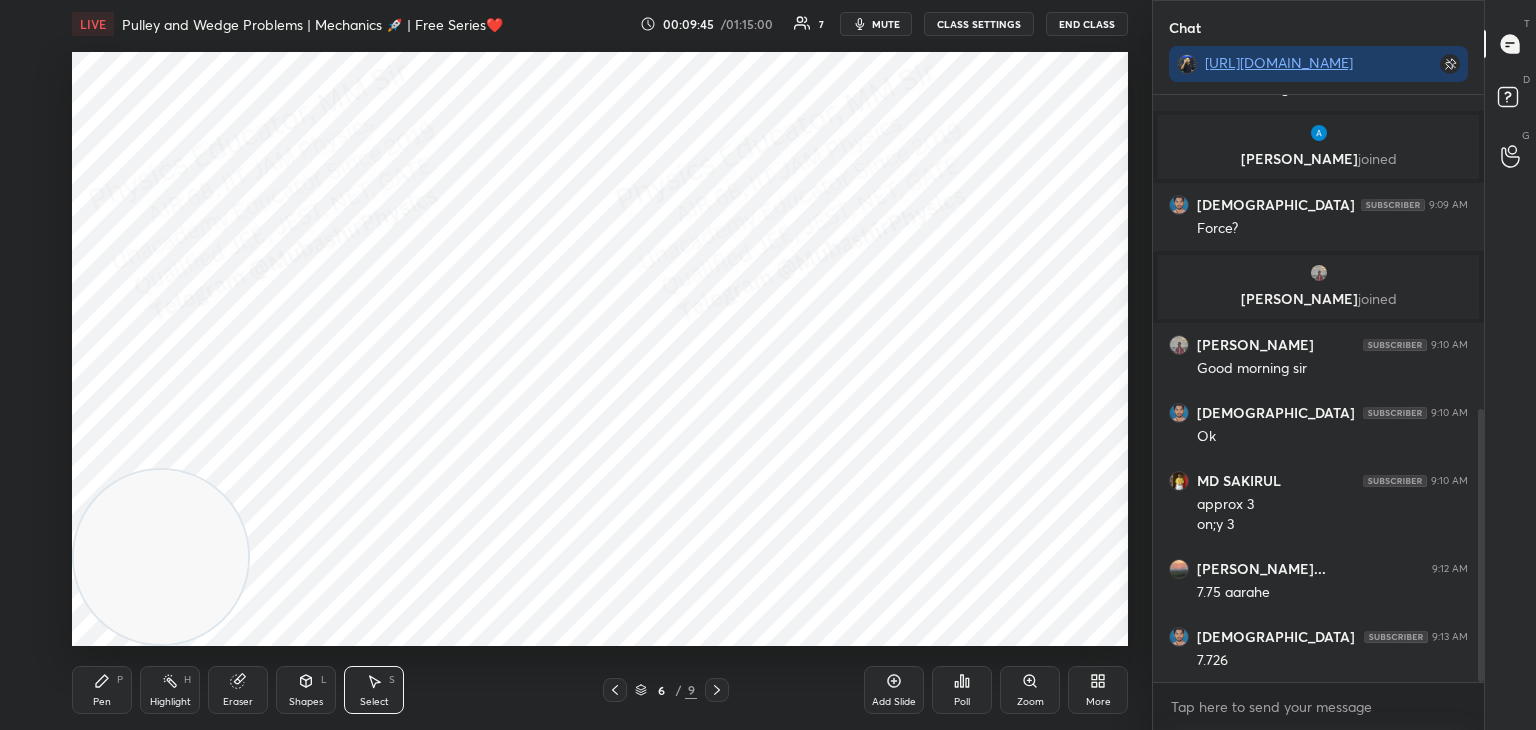 click on "Pen P" at bounding box center (102, 690) 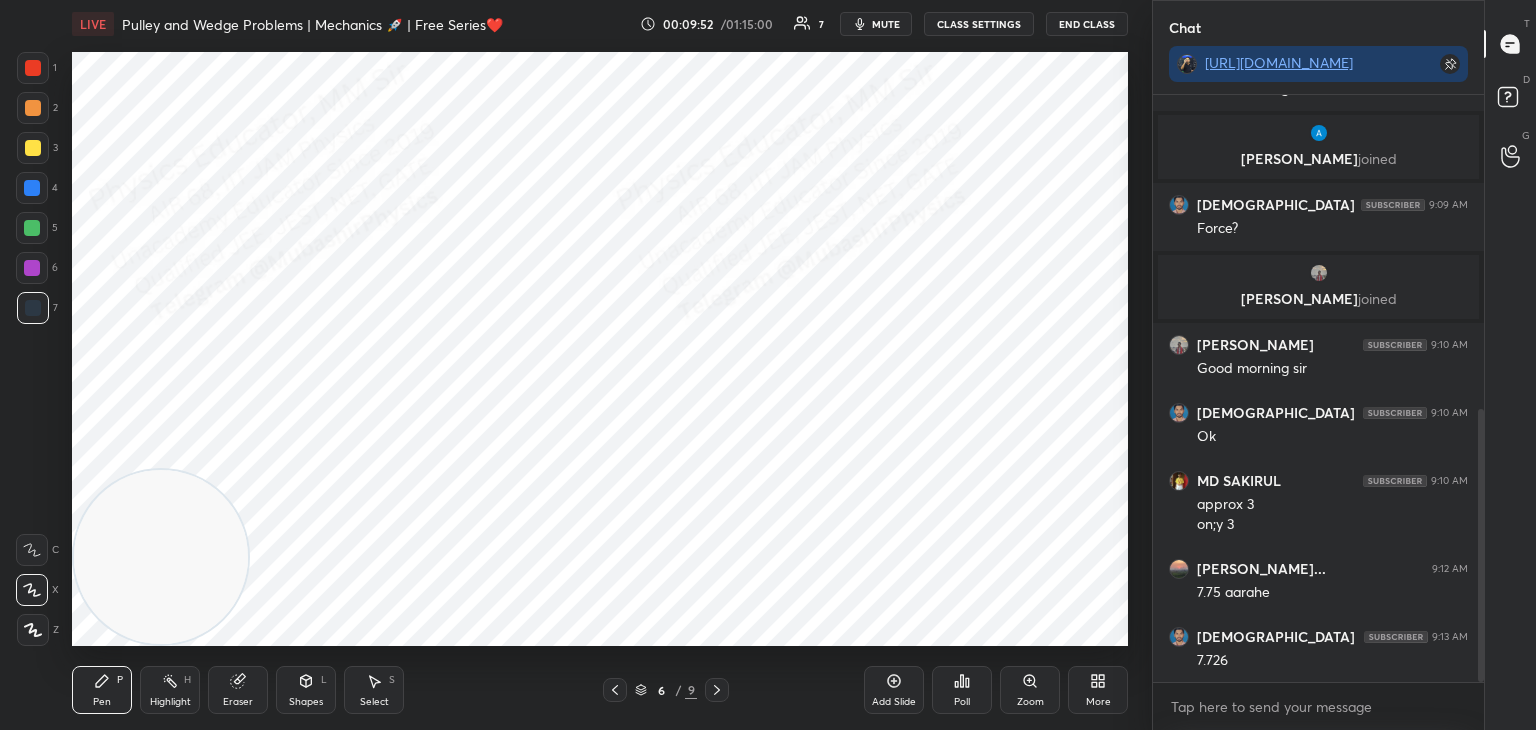 click on "Shapes L" at bounding box center [306, 690] 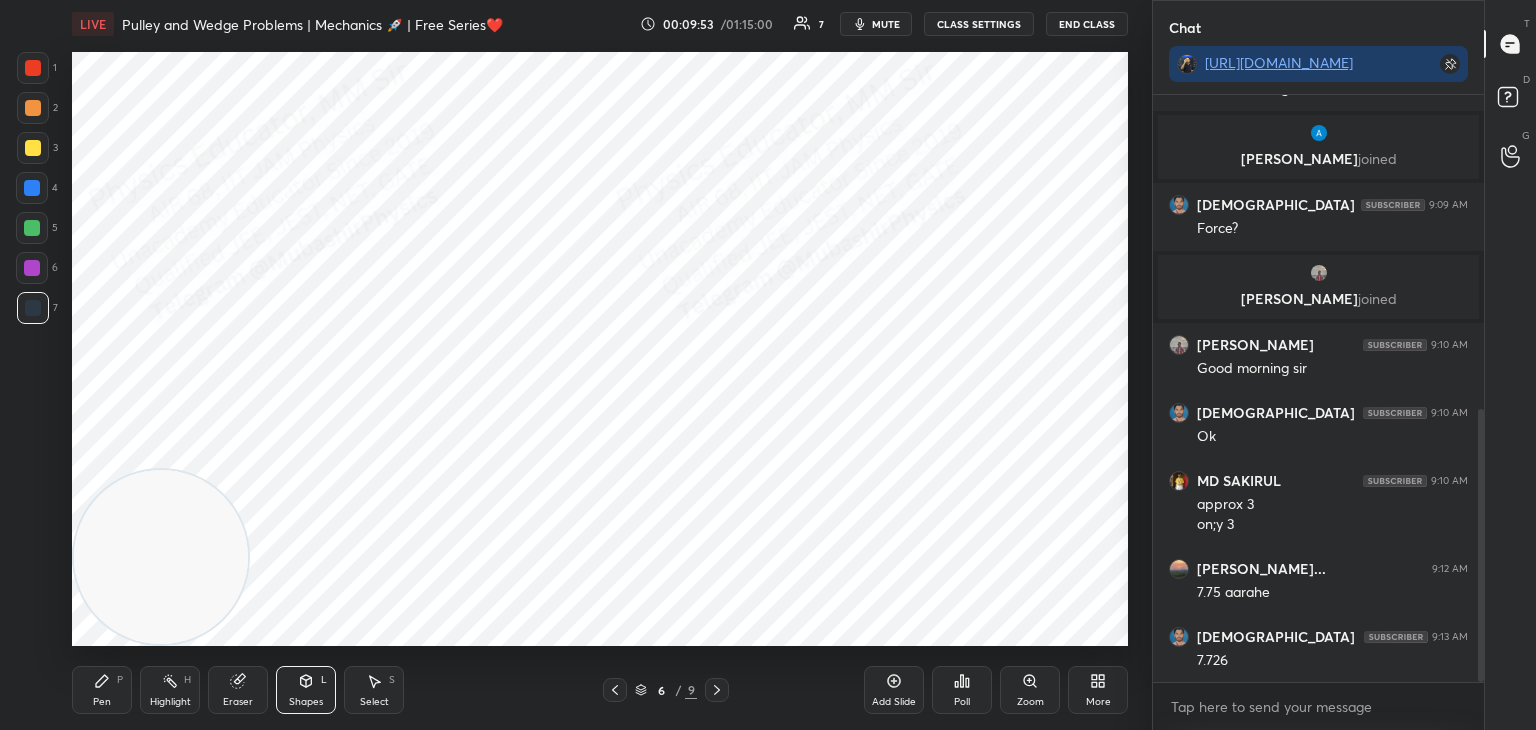 click 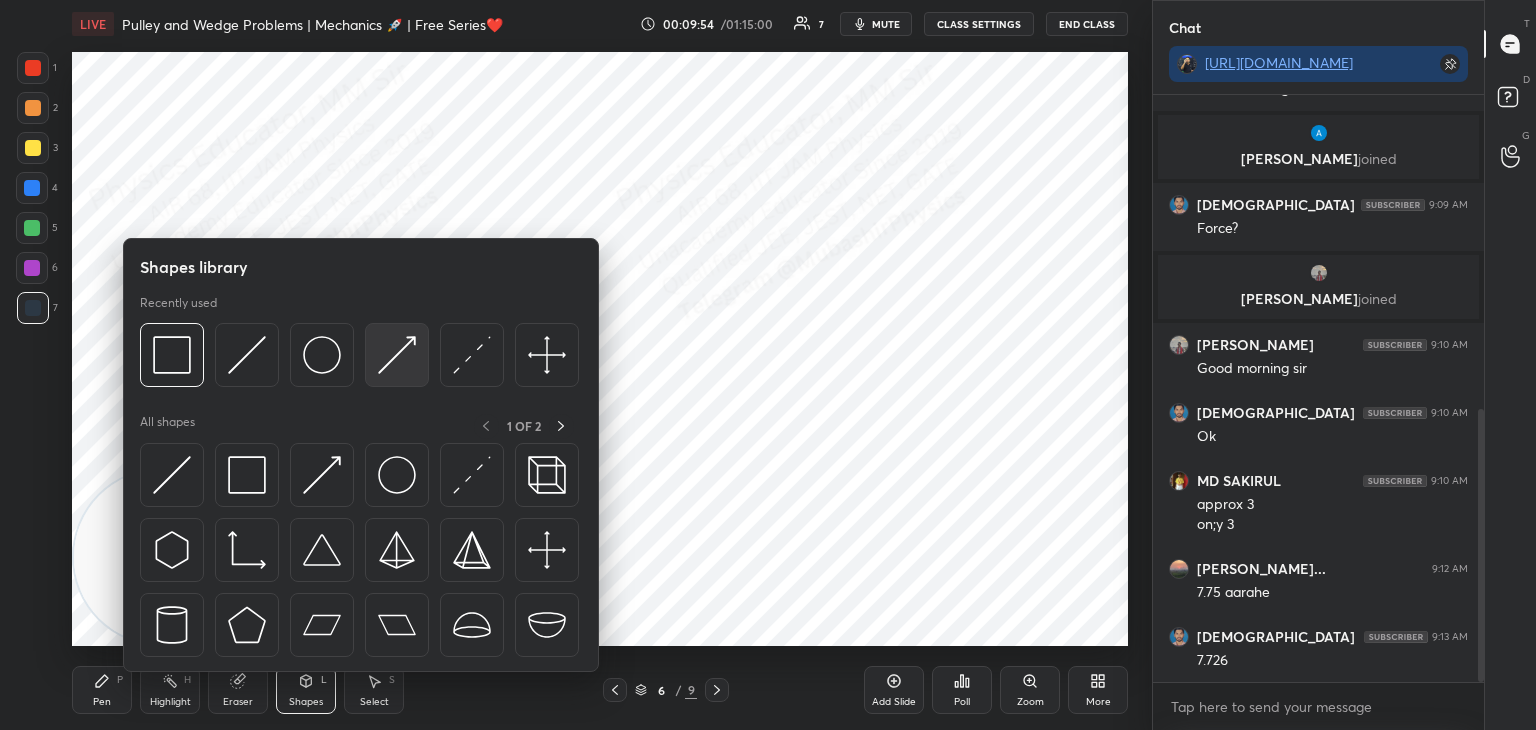 click at bounding box center (397, 355) 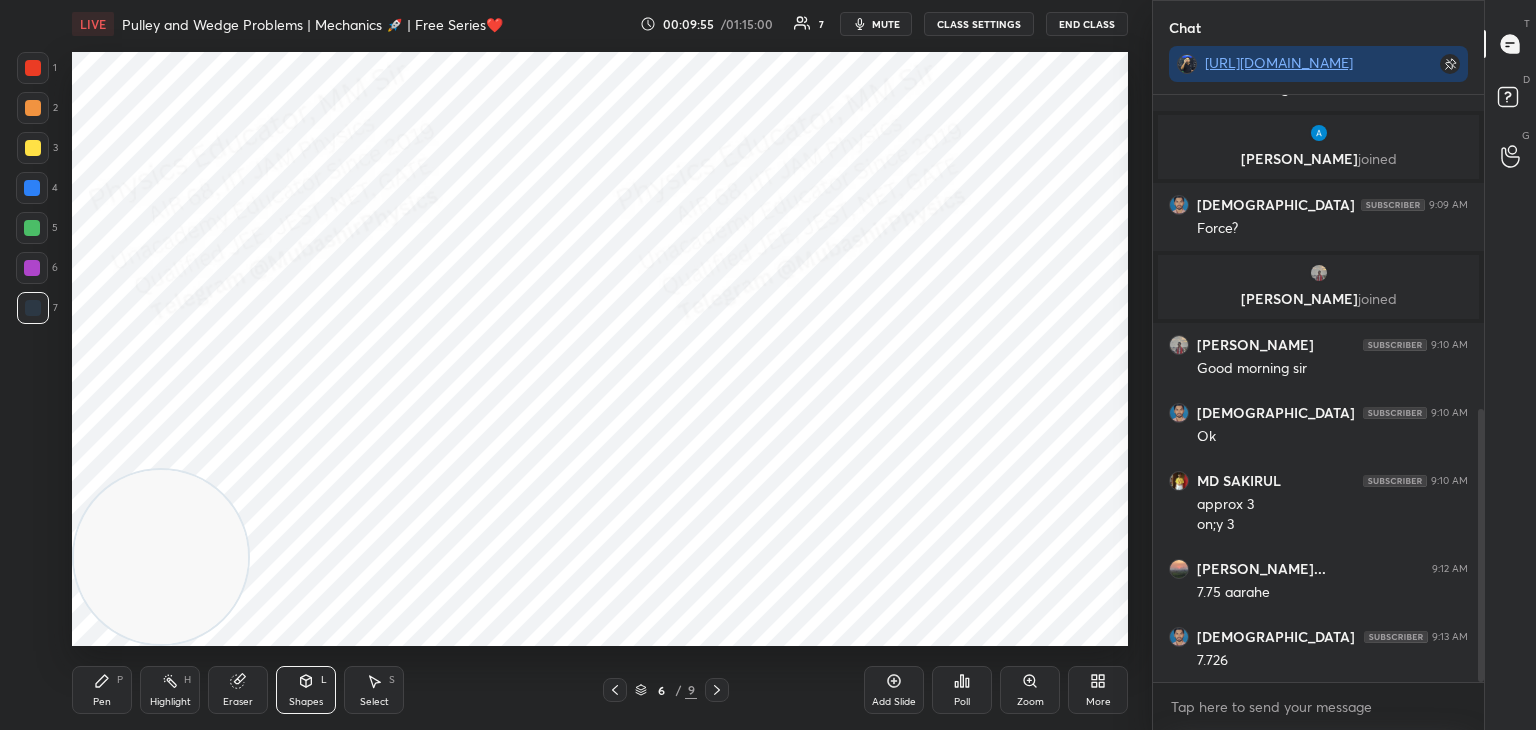 click at bounding box center (32, 188) 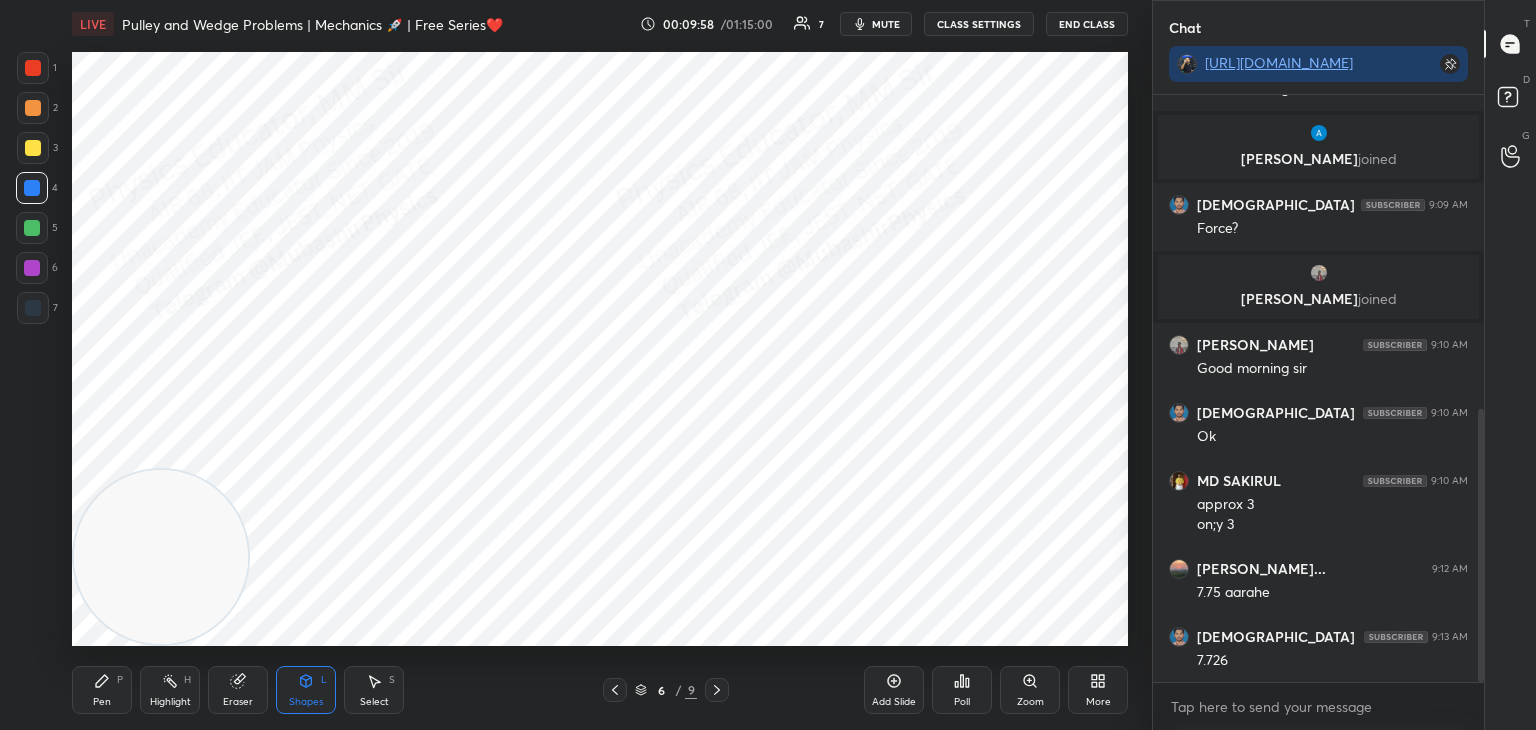 scroll, scrollTop: 744, scrollLeft: 0, axis: vertical 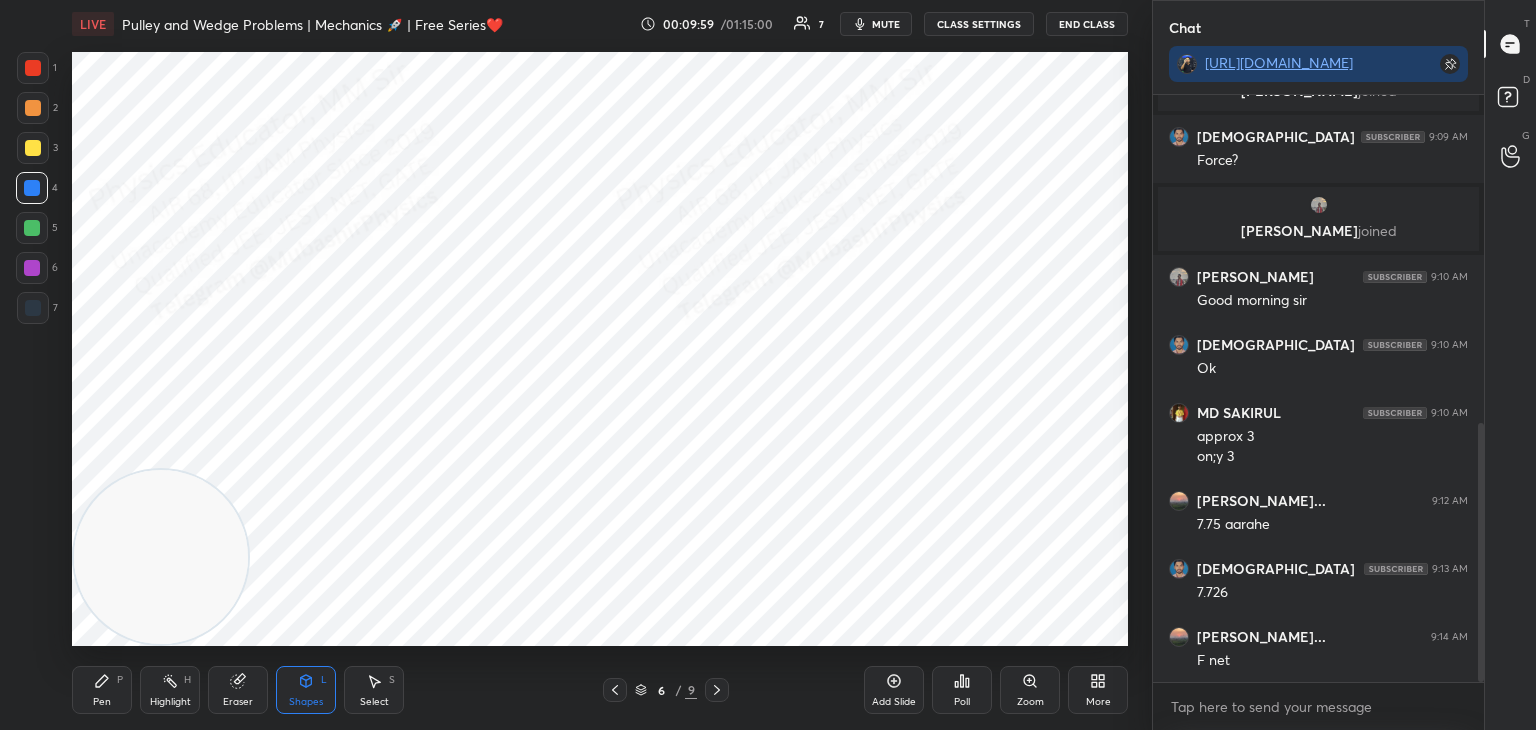 click on "Pen P" at bounding box center [102, 690] 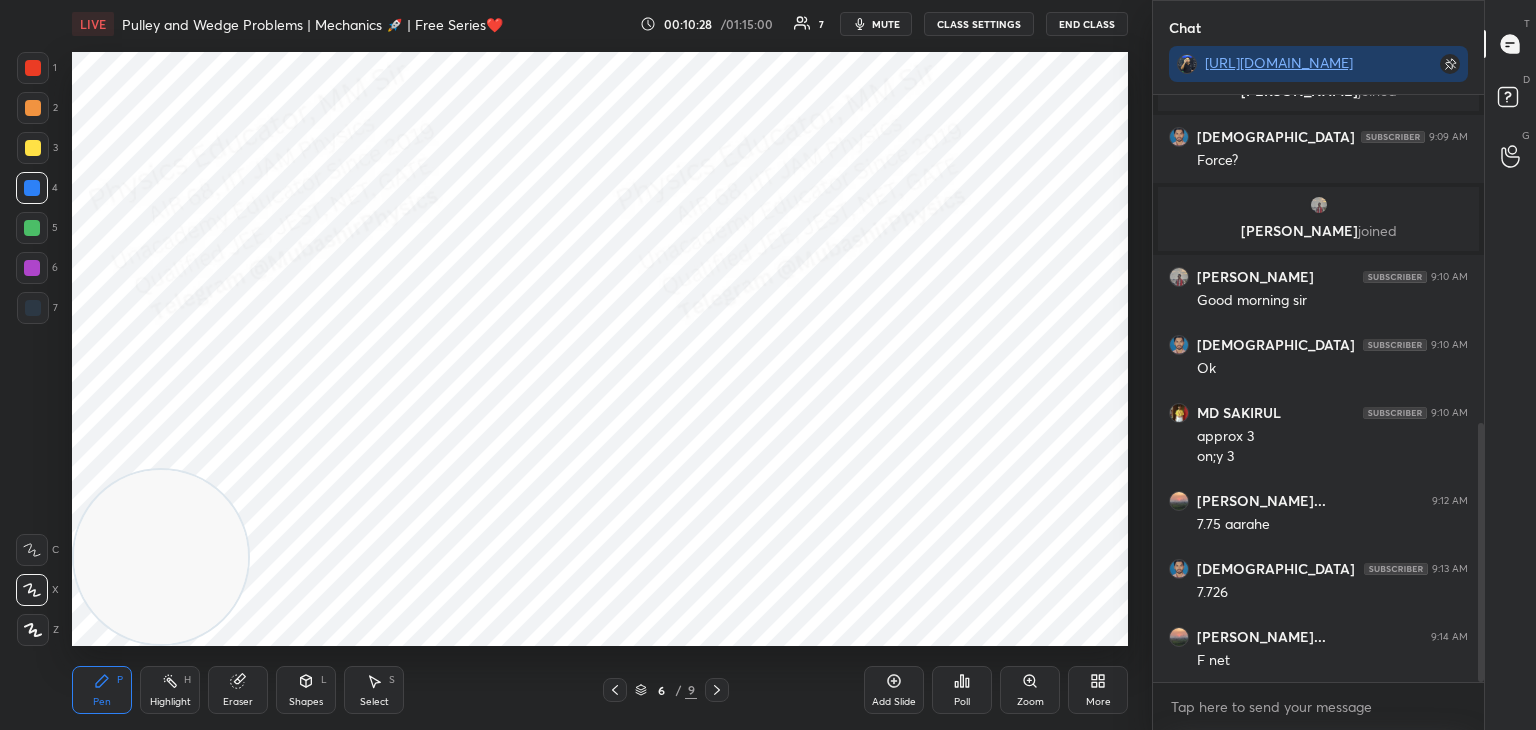 click 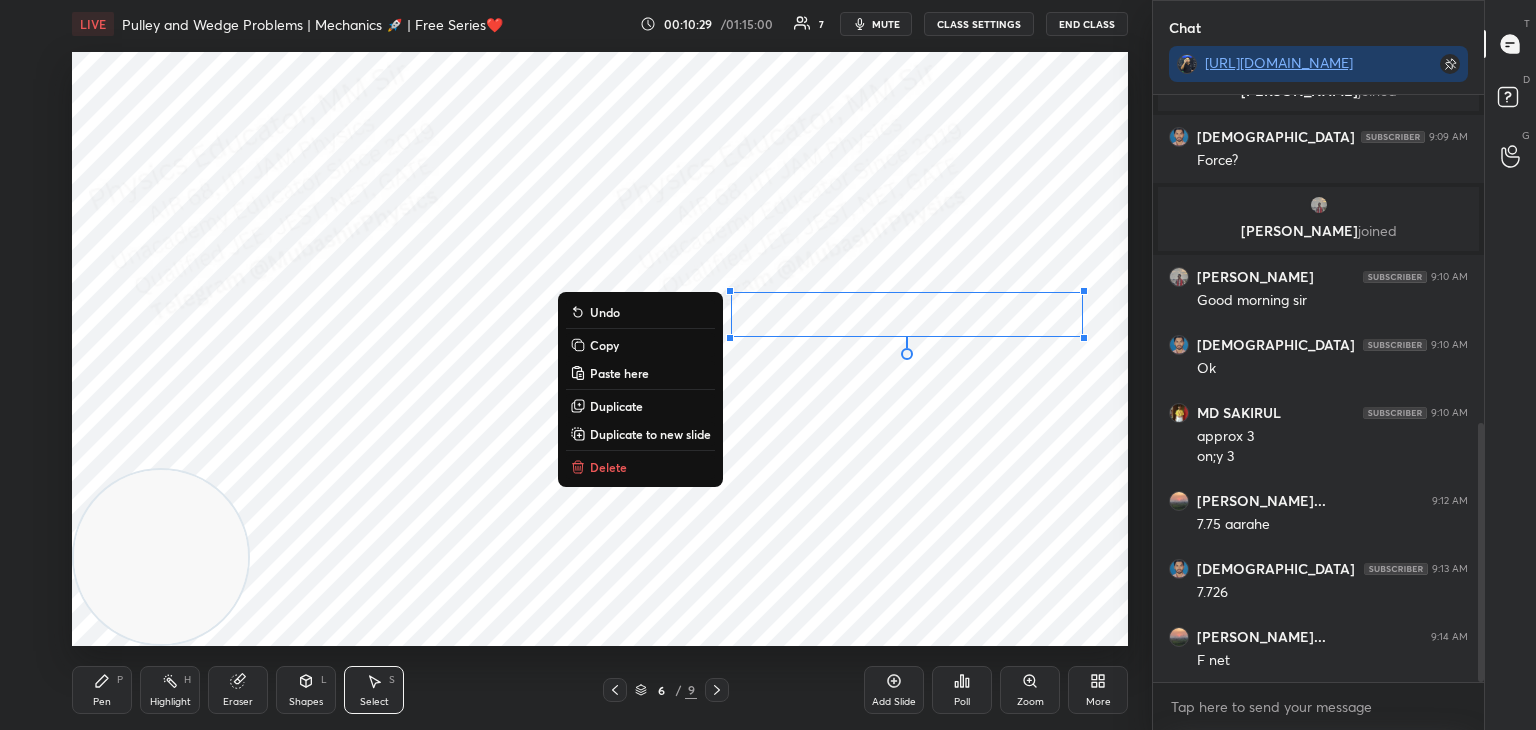 drag, startPoint x: 731, startPoint y: 286, endPoint x: 1024, endPoint y: 330, distance: 296.28534 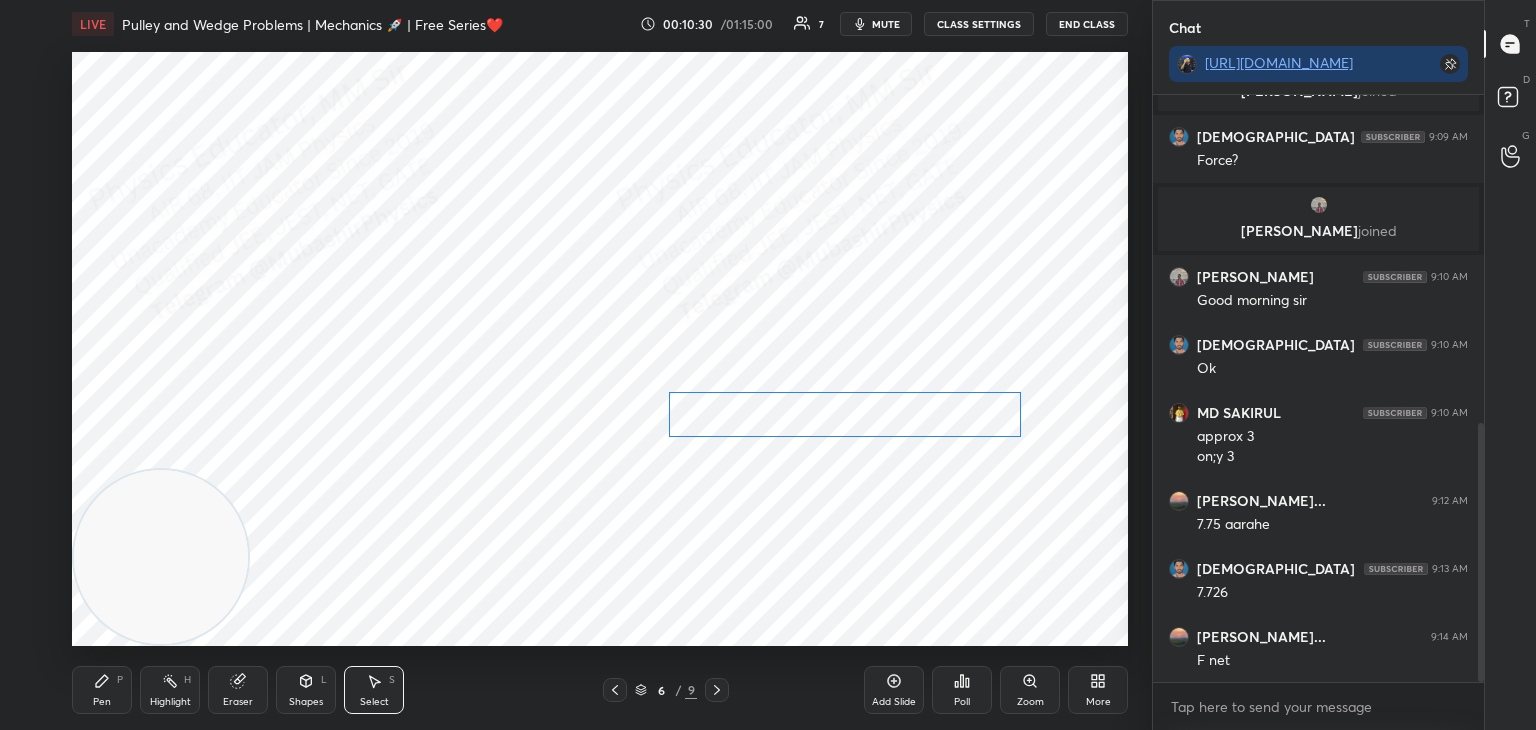 drag, startPoint x: 964, startPoint y: 410, endPoint x: 908, endPoint y: 438, distance: 62.609905 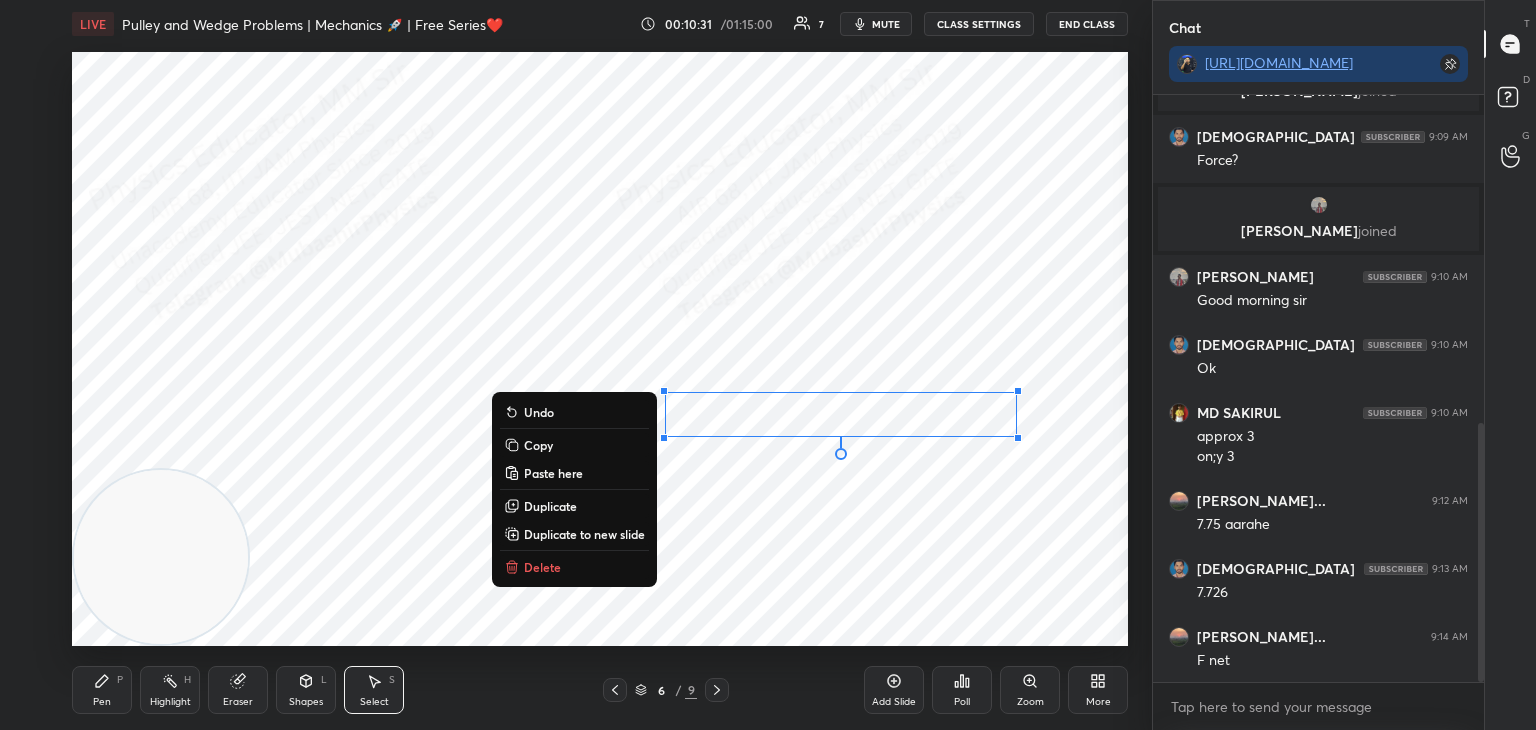 drag, startPoint x: 108, startPoint y: 686, endPoint x: 213, endPoint y: 665, distance: 107.07941 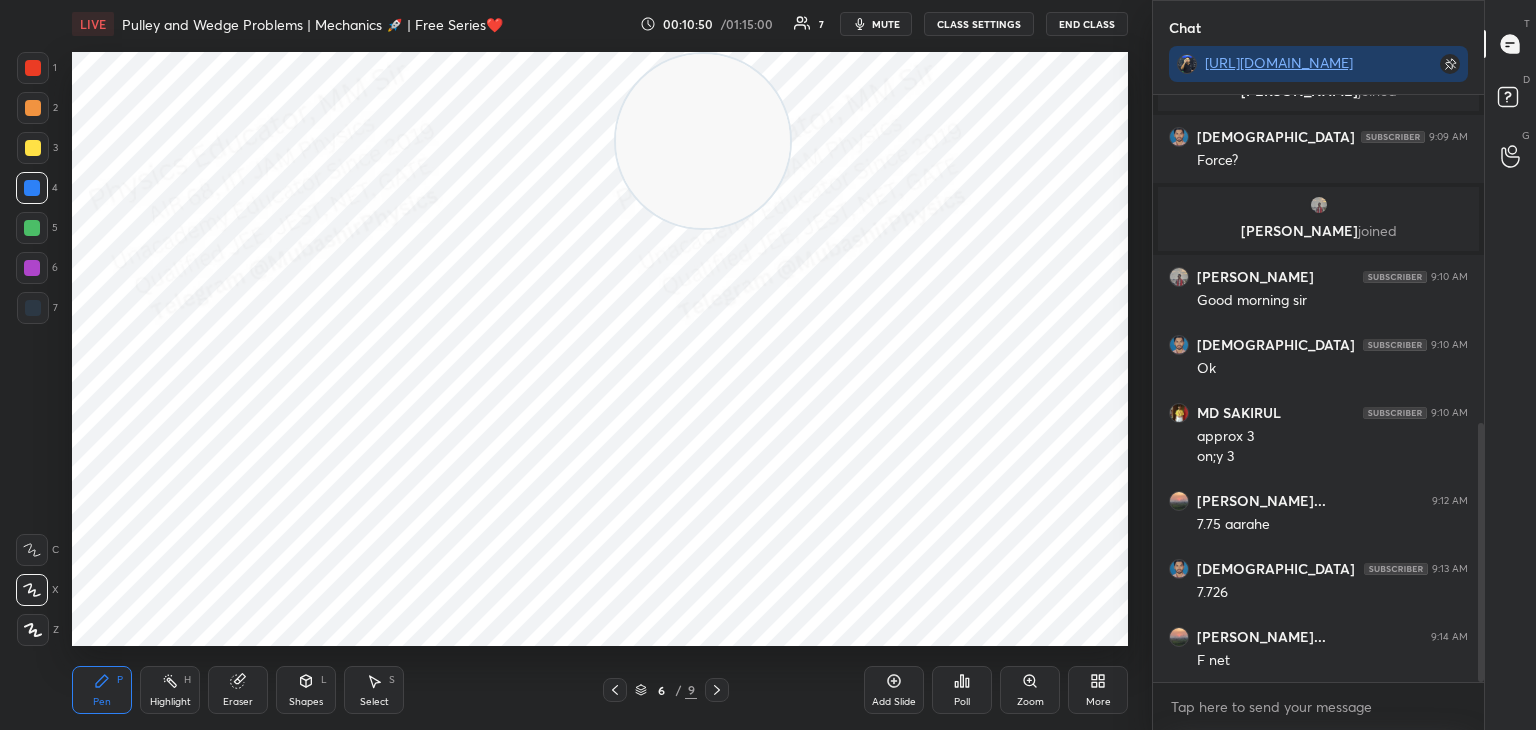 drag, startPoint x: 153, startPoint y: 542, endPoint x: 648, endPoint y: 148, distance: 632.66187 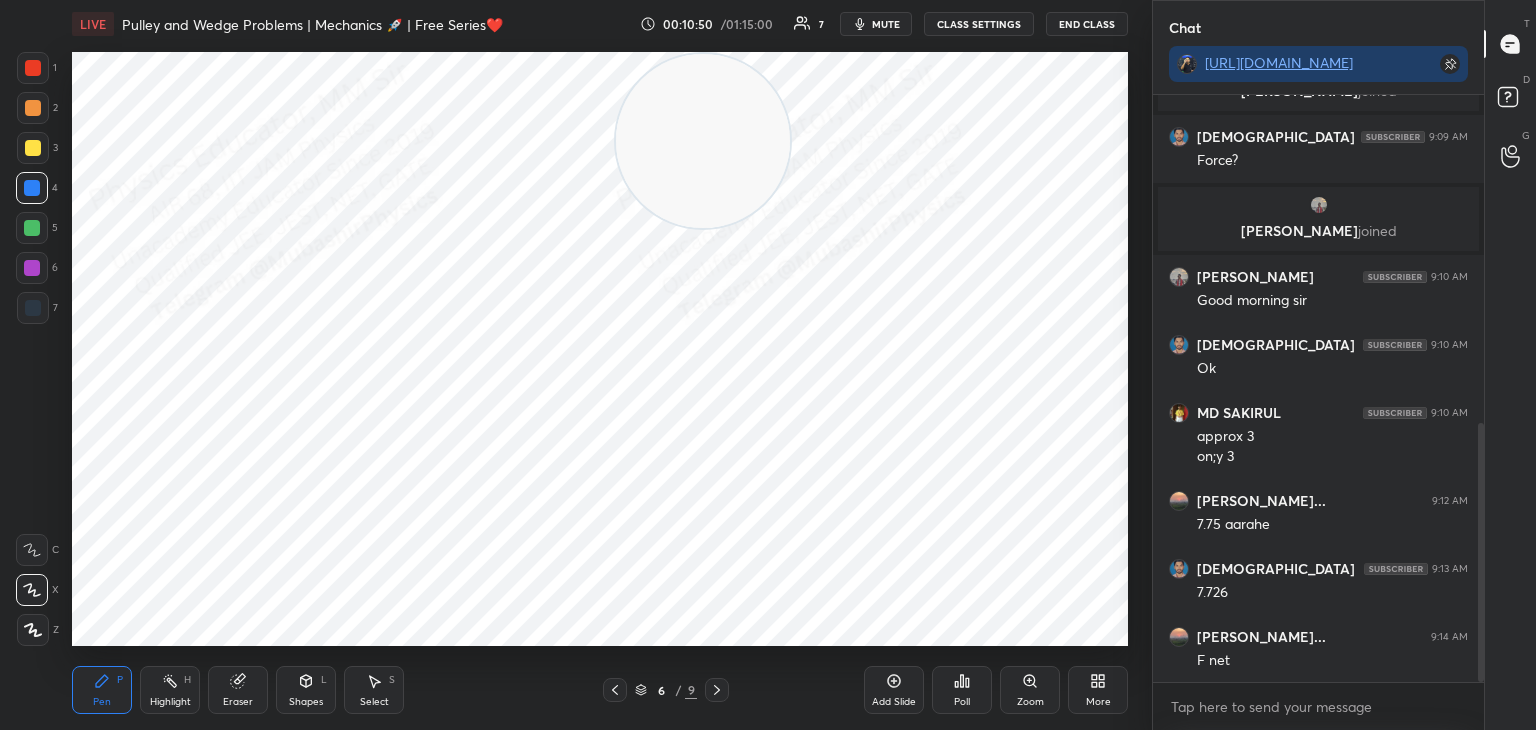 click at bounding box center (703, 141) 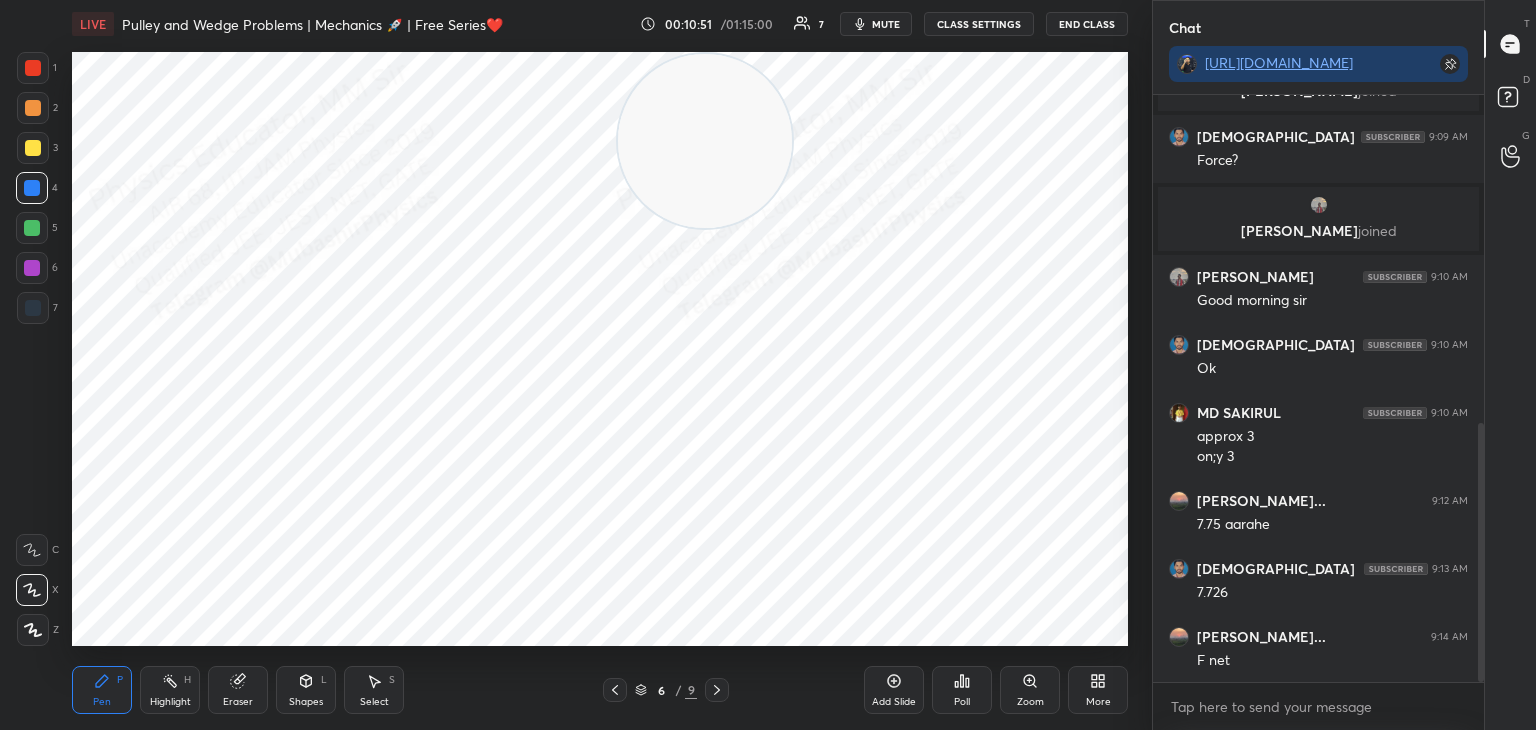 click at bounding box center [32, 268] 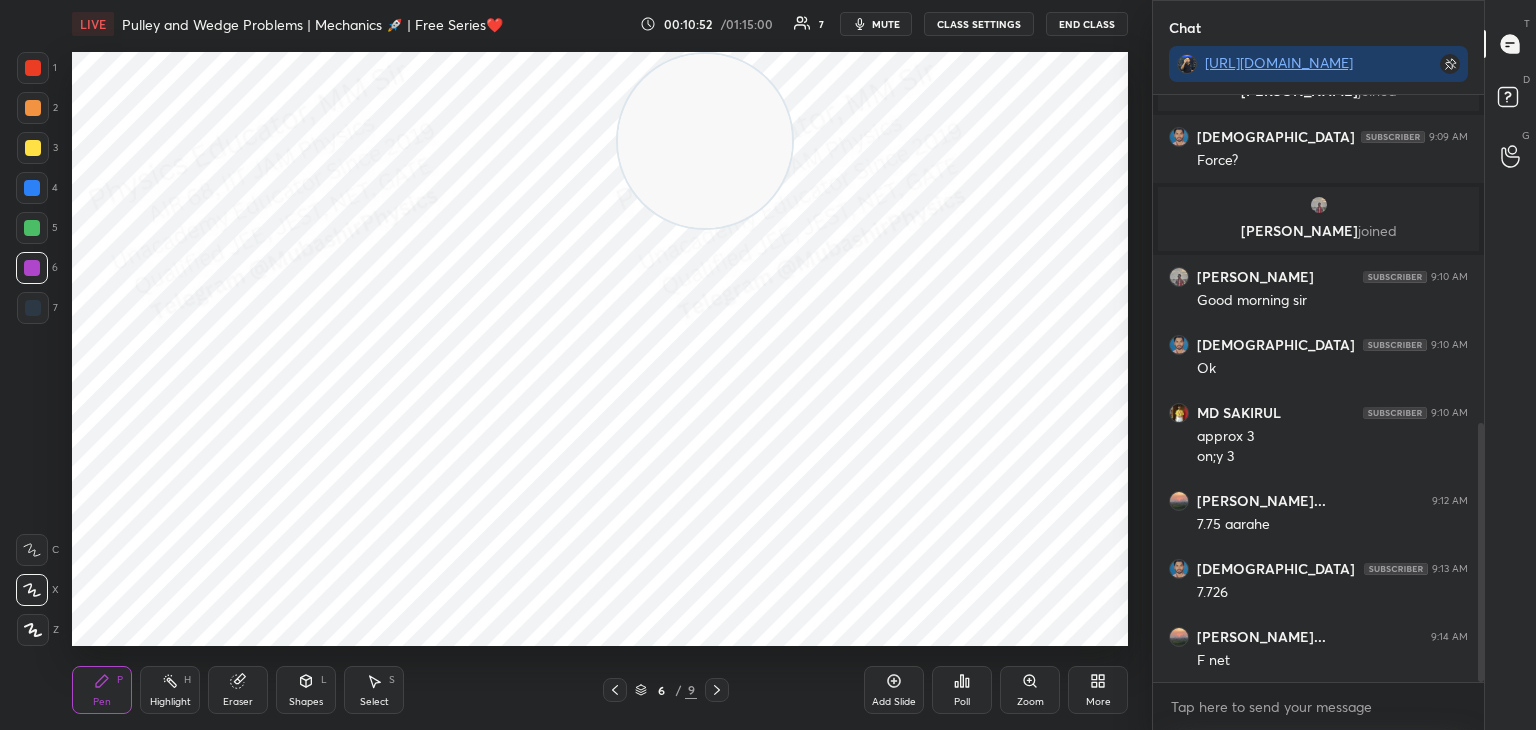 click at bounding box center (32, 188) 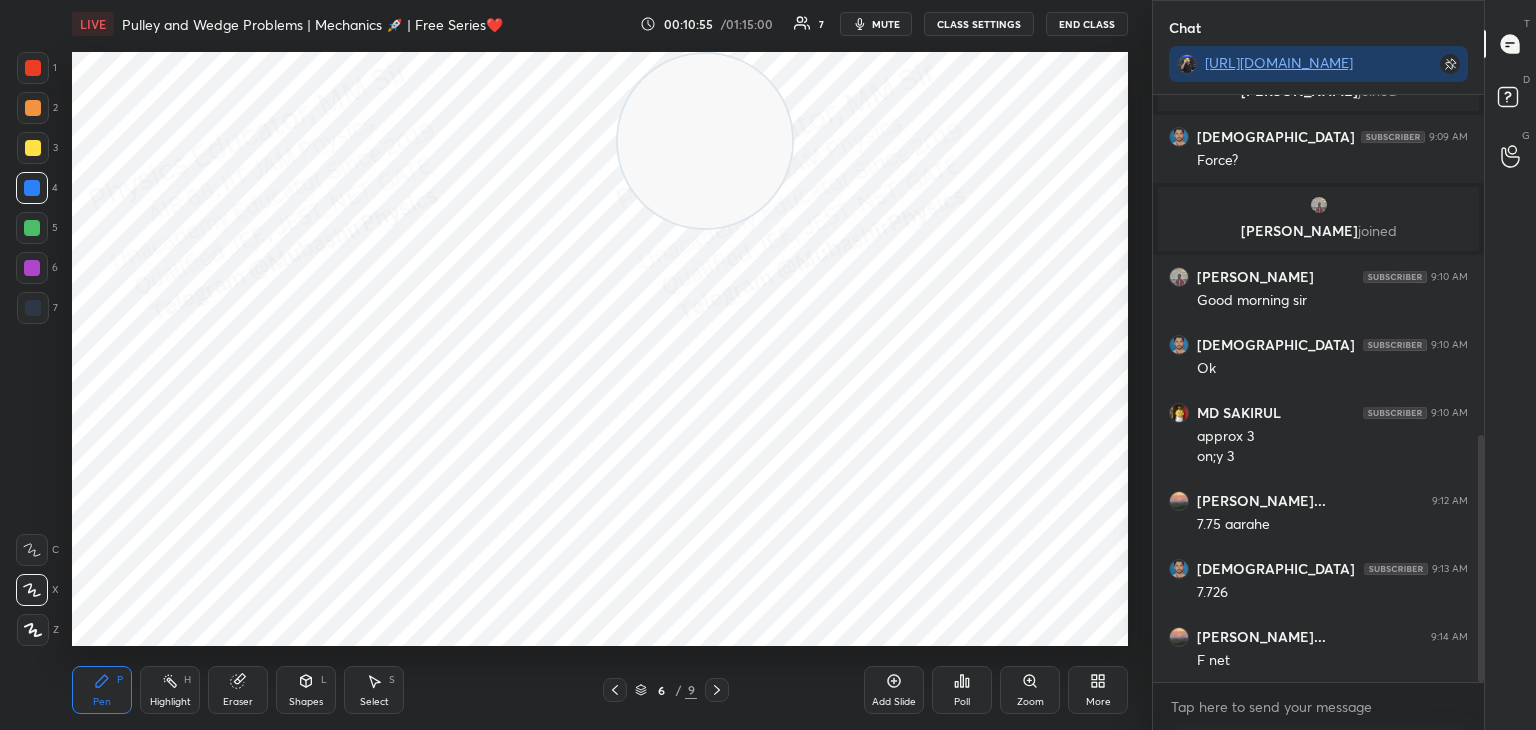 scroll, scrollTop: 812, scrollLeft: 0, axis: vertical 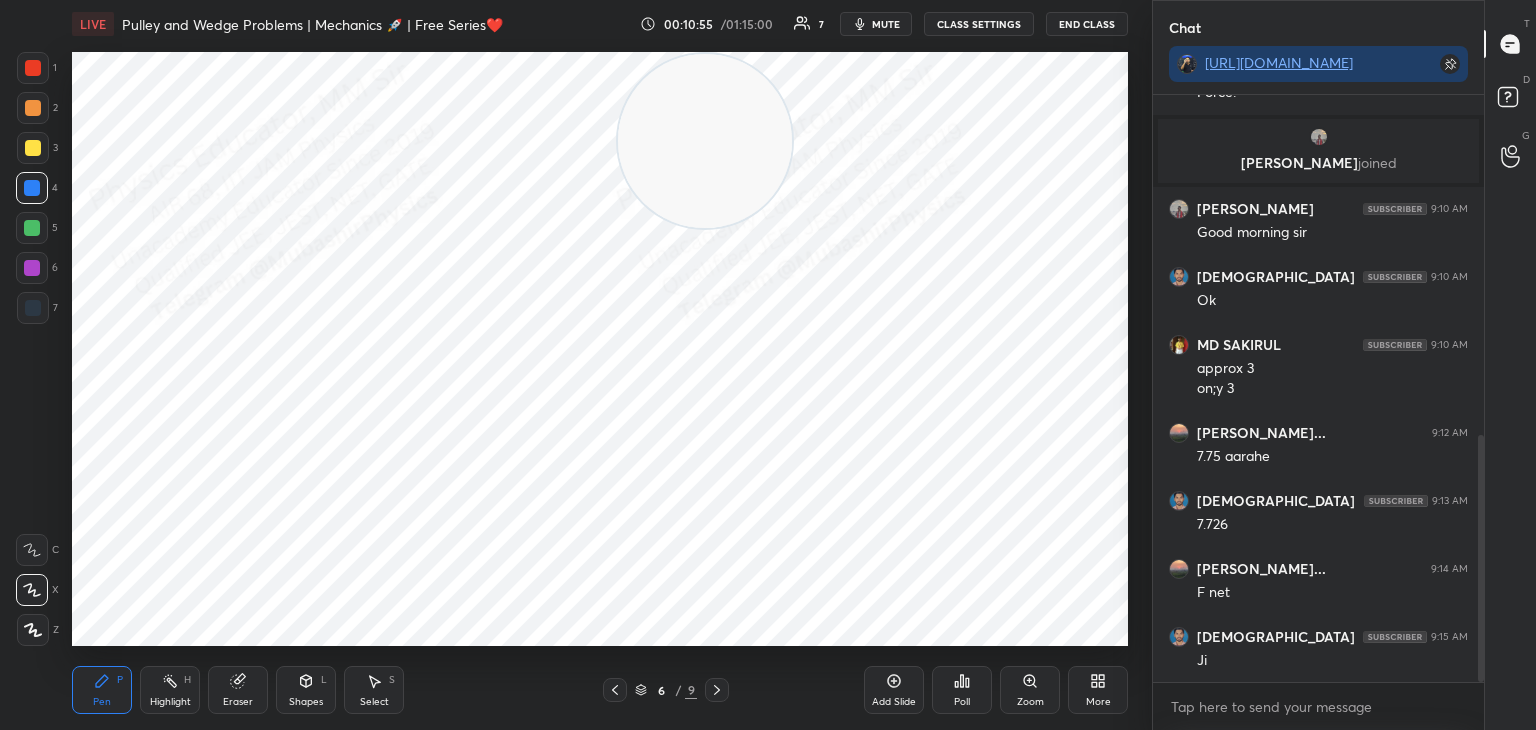 drag, startPoint x: 29, startPoint y: 222, endPoint x: 43, endPoint y: 240, distance: 22.803509 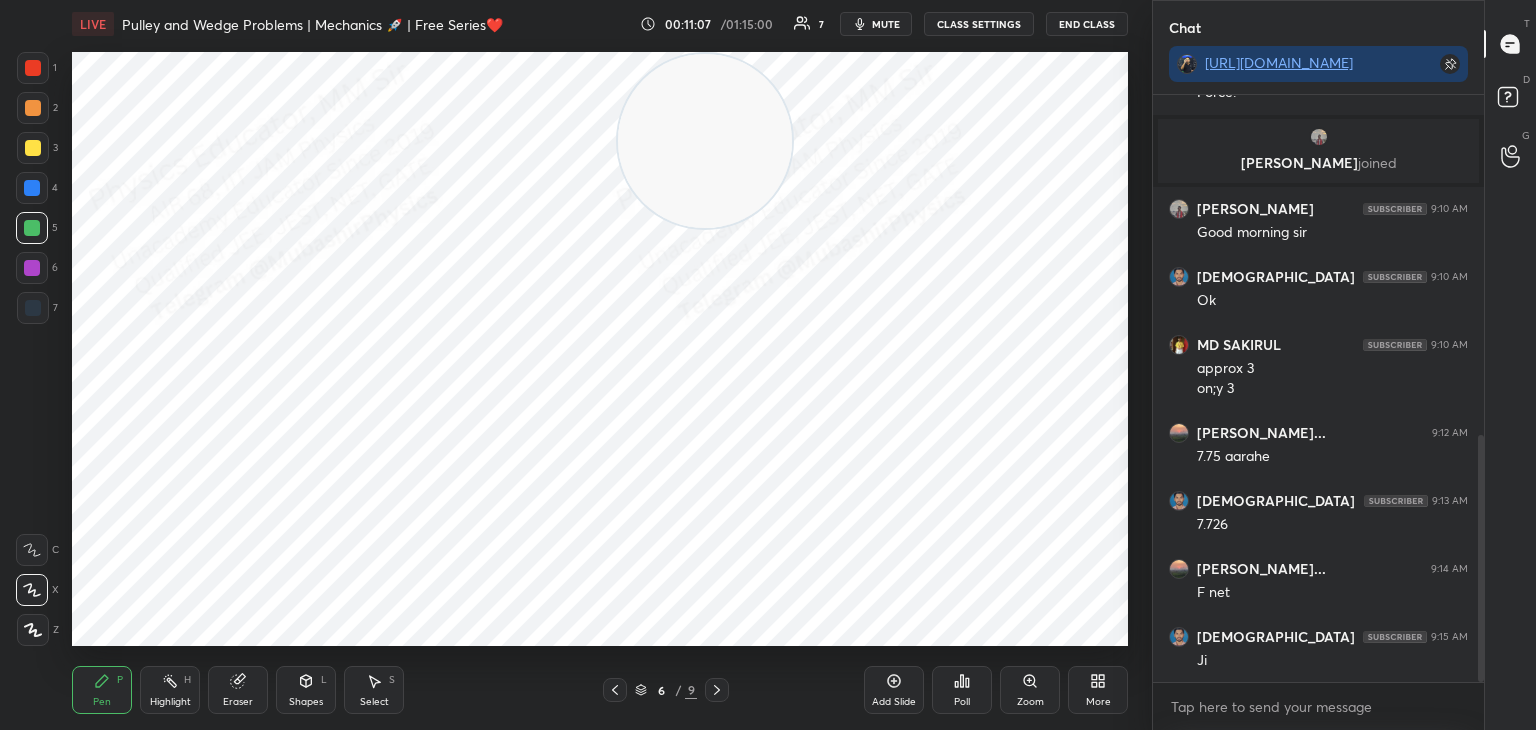 drag, startPoint x: 160, startPoint y: 688, endPoint x: 295, endPoint y: 657, distance: 138.51353 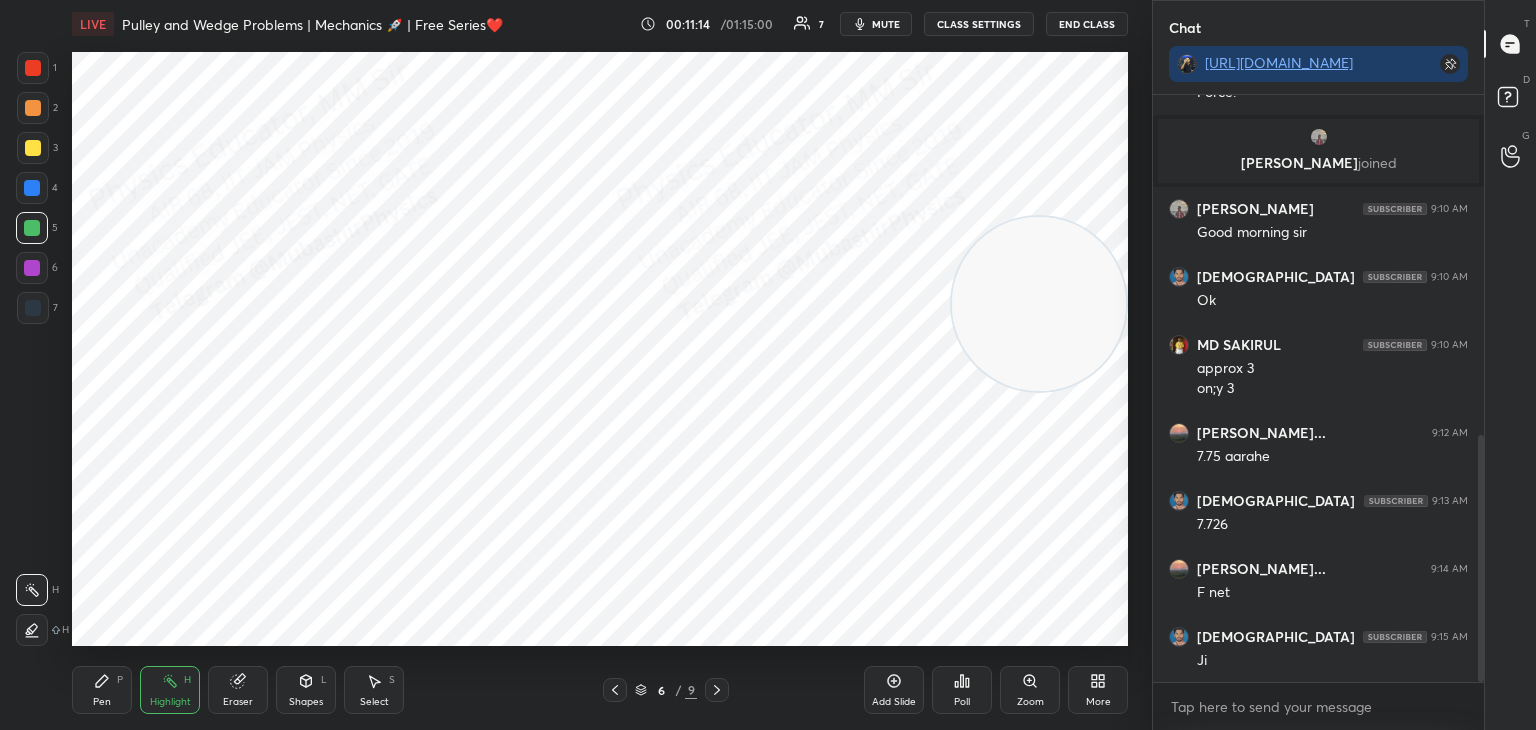 drag, startPoint x: 669, startPoint y: 172, endPoint x: 1029, endPoint y: 314, distance: 386.99353 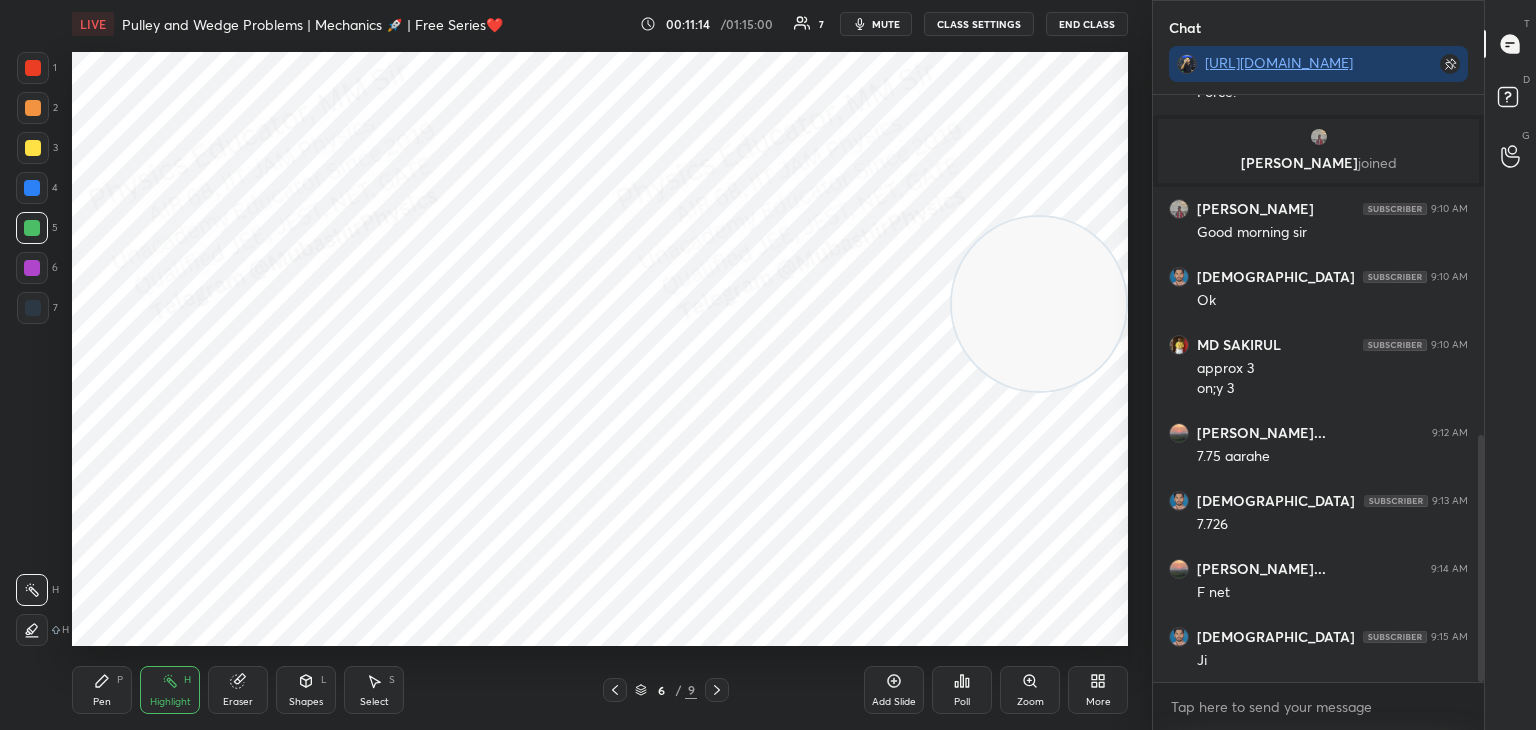 click at bounding box center [1039, 304] 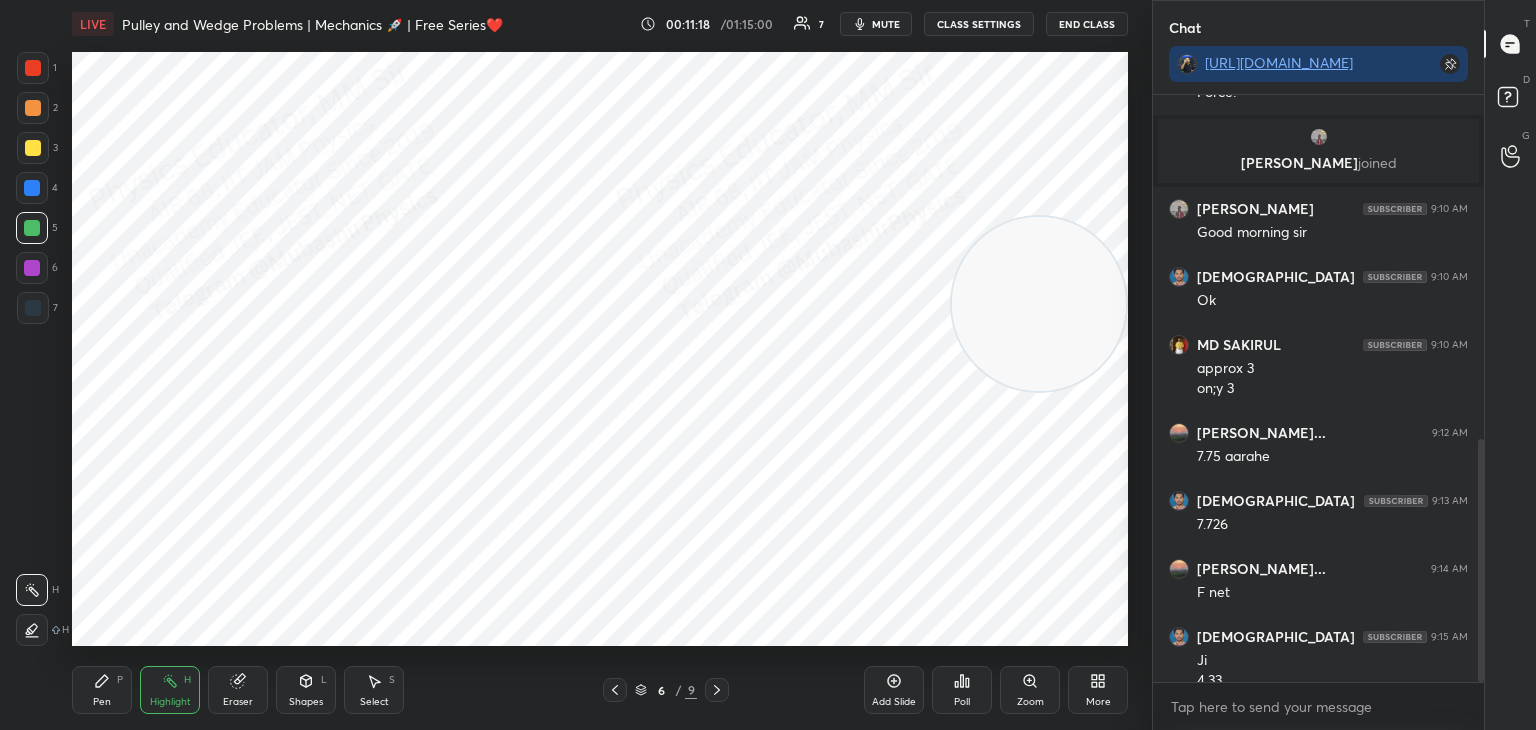 scroll, scrollTop: 832, scrollLeft: 0, axis: vertical 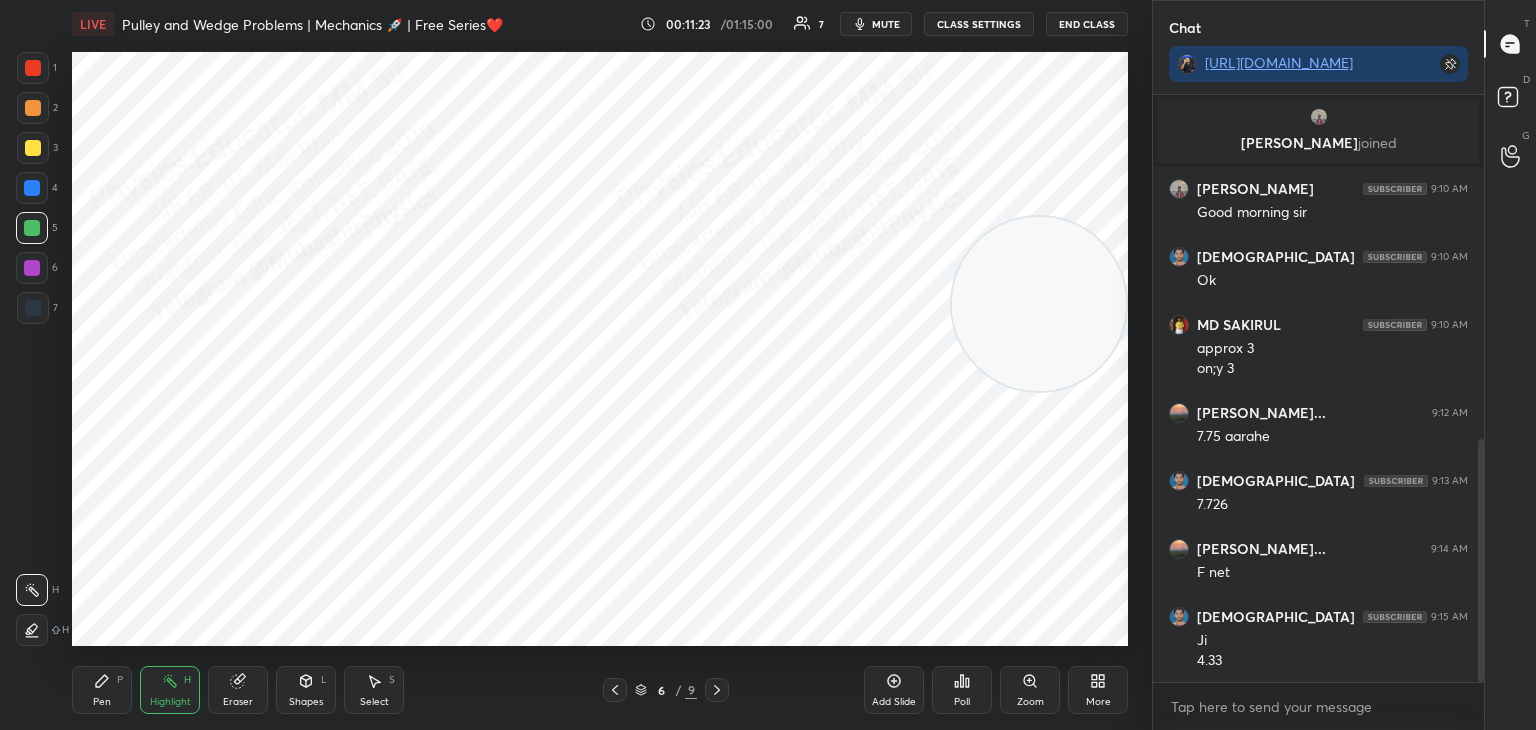 drag, startPoint x: 100, startPoint y: 694, endPoint x: 109, endPoint y: 658, distance: 37.107952 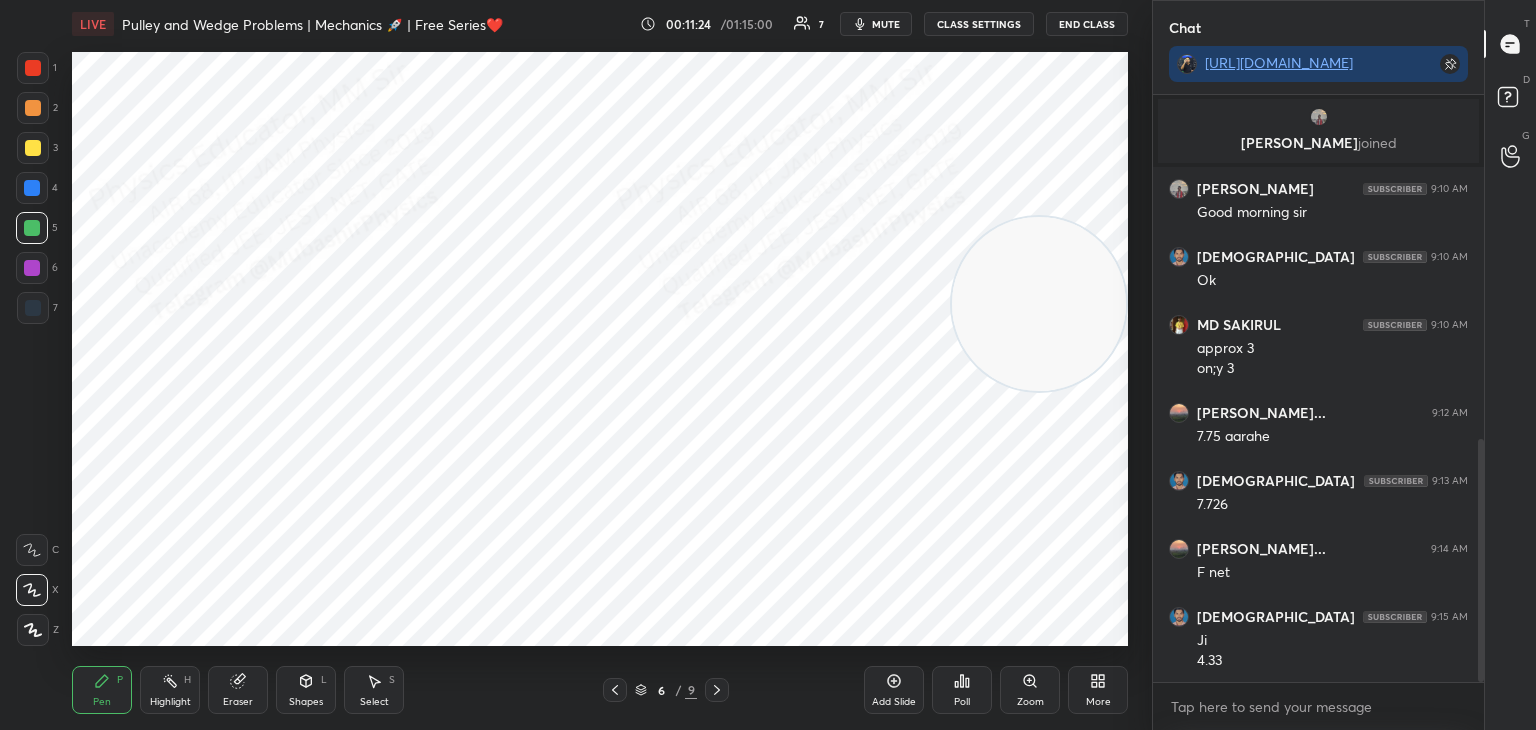 click at bounding box center [33, 108] 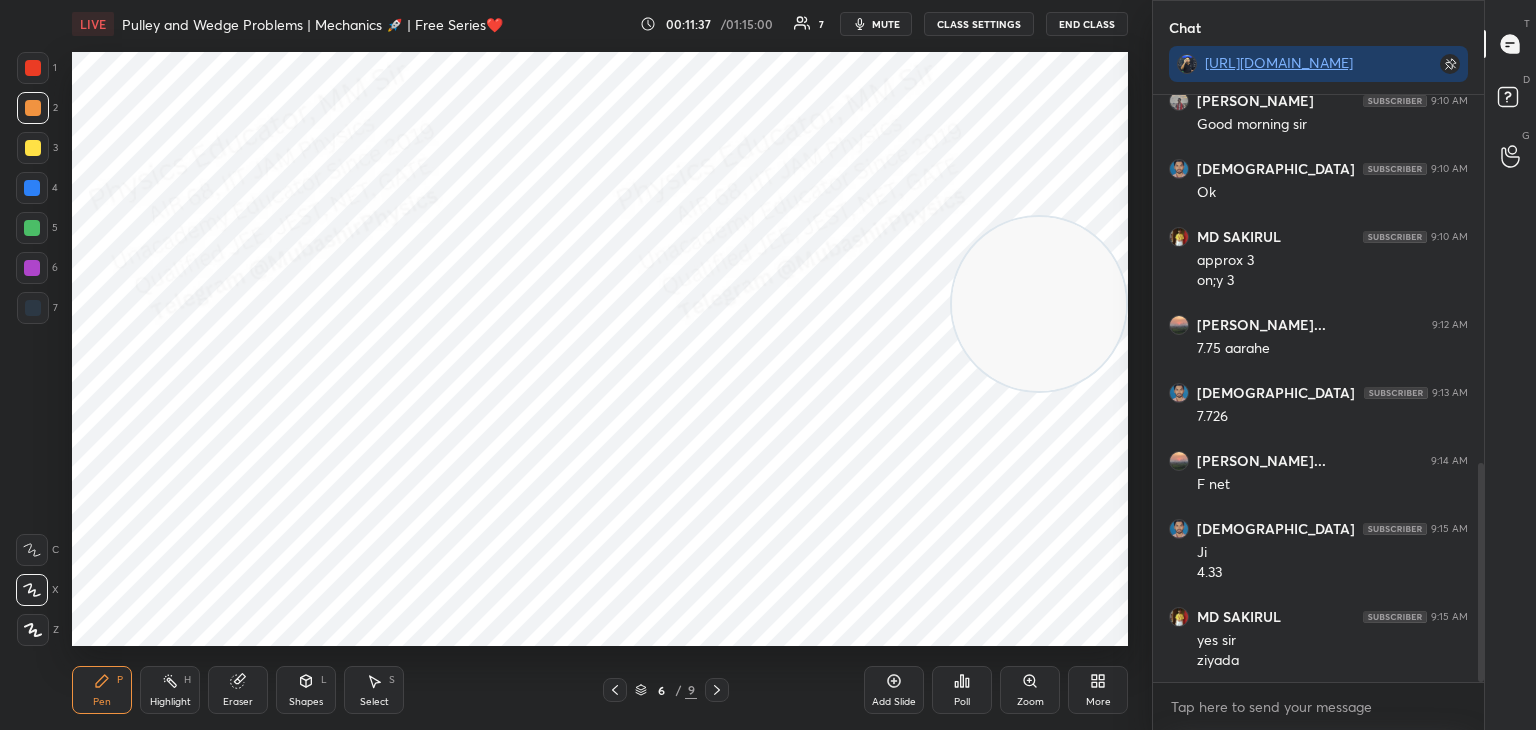 scroll, scrollTop: 988, scrollLeft: 0, axis: vertical 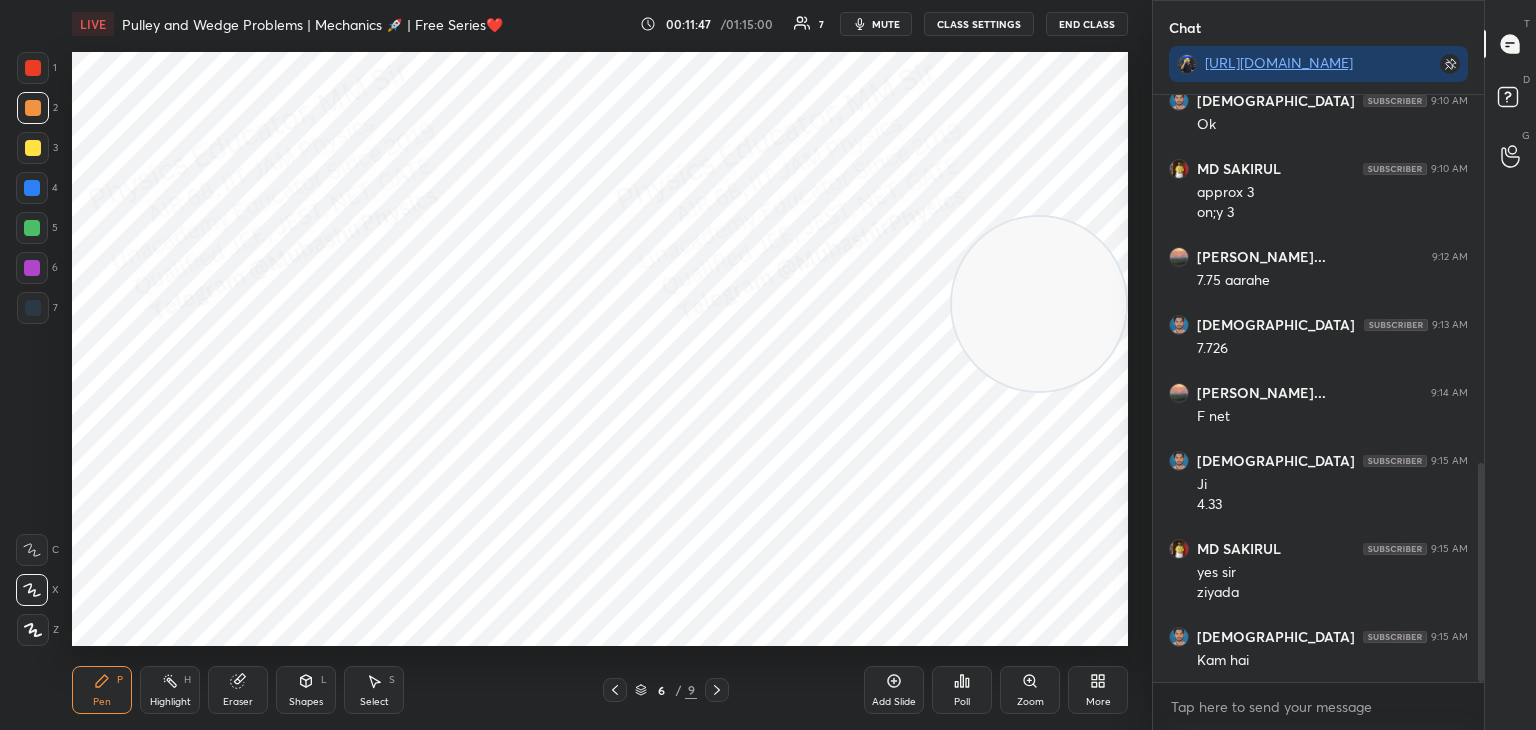 click at bounding box center [32, 188] 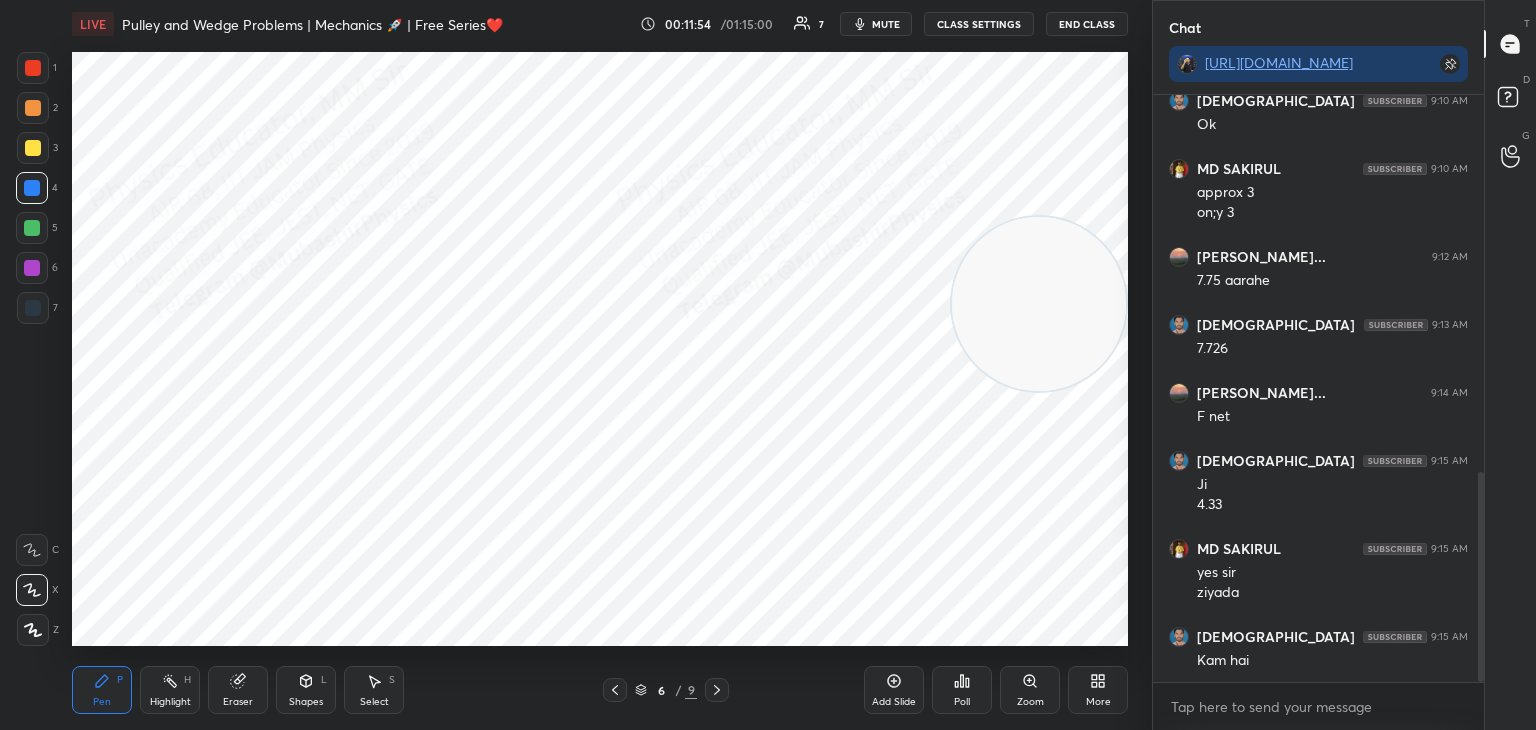 scroll, scrollTop: 1056, scrollLeft: 0, axis: vertical 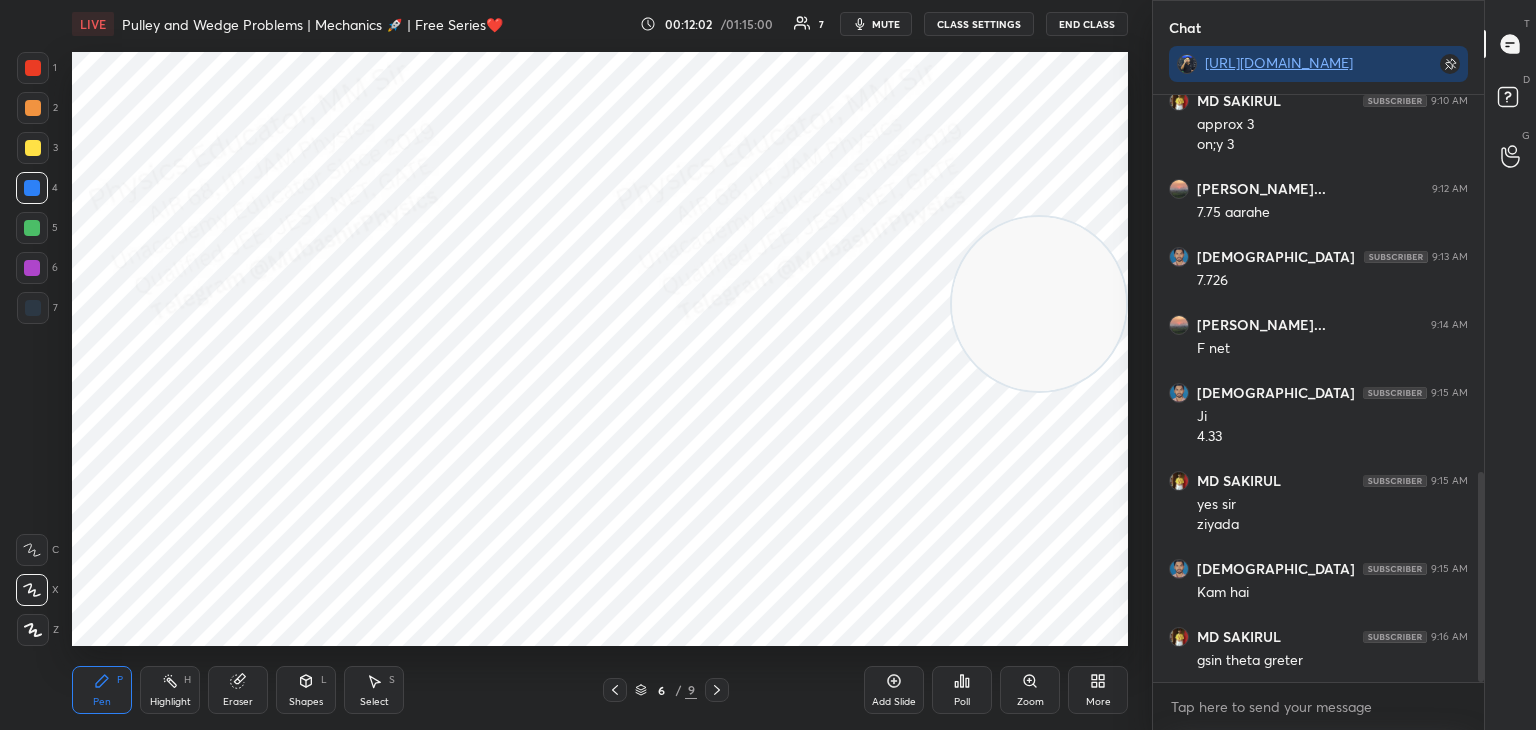 click 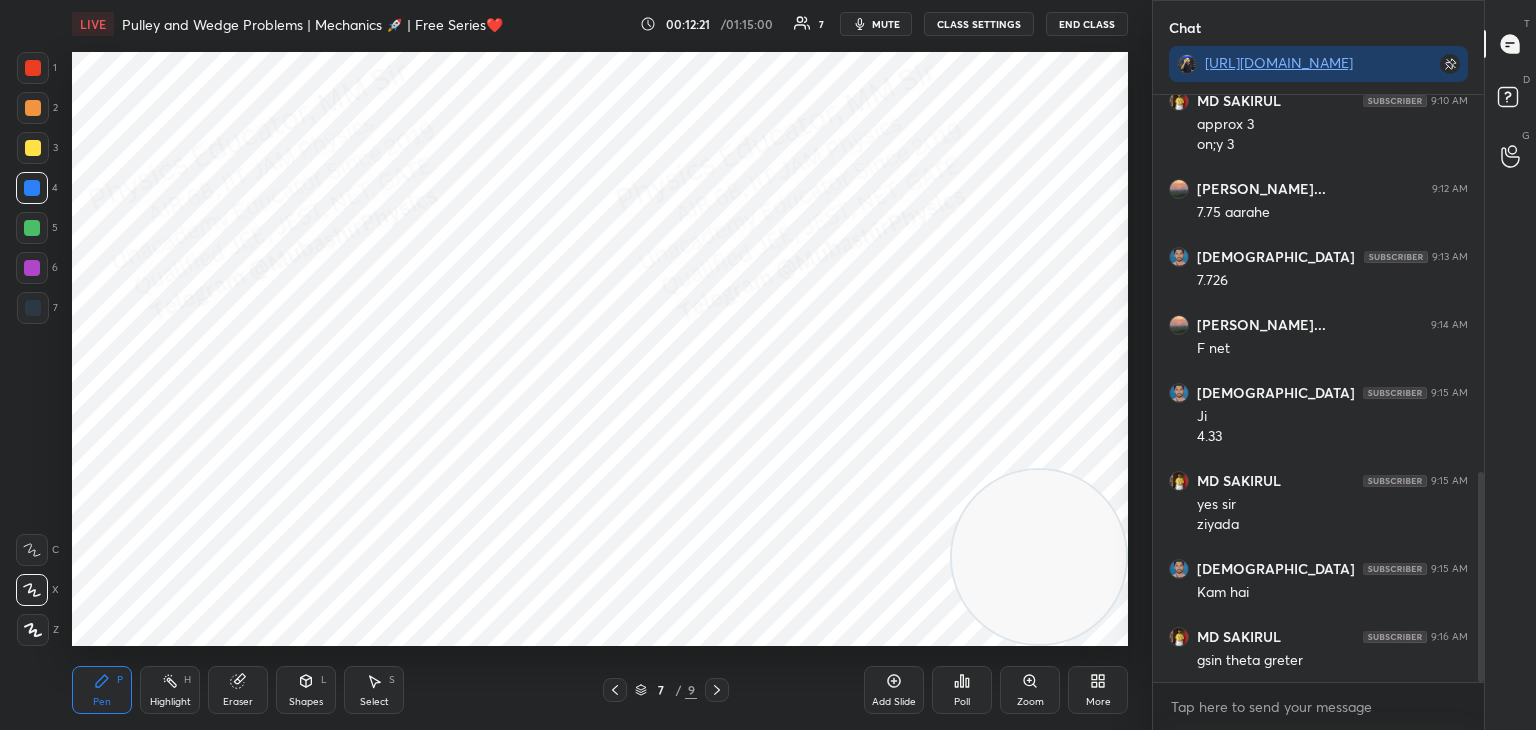 drag, startPoint x: 1083, startPoint y: 386, endPoint x: 1009, endPoint y: 614, distance: 239.70816 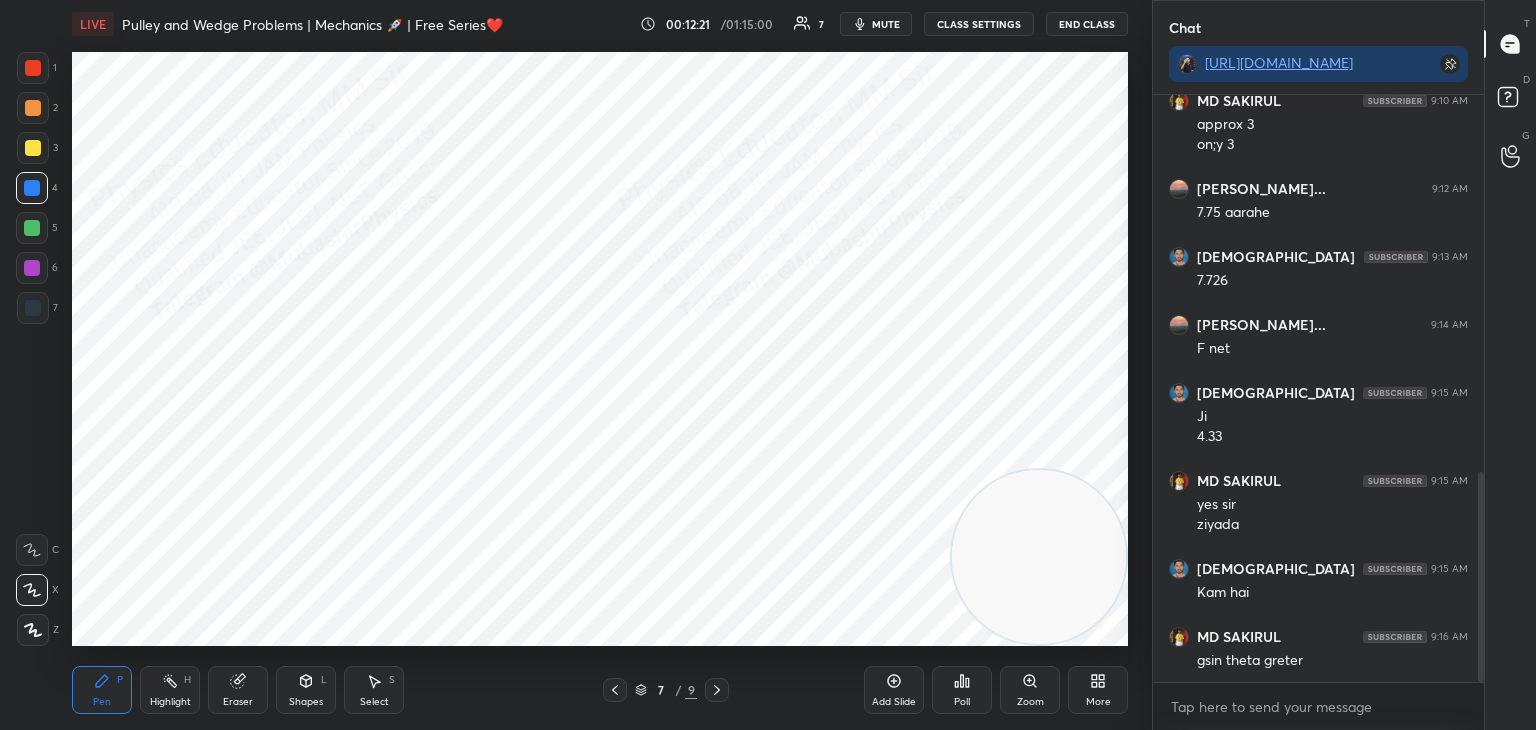 click on "LIVE Pulley and Wedge Problems | Mechanics 🚀 | Free Series❤️ 00:12:21 /  01:15:00 7 mute CLASS SETTINGS End Class Setting up your live class Poll for   secs No correct answer Start poll Back Pulley and Wedge Problems | Mechanics 🚀 | Free Series❤️ Mohd Mubashir Pen P Highlight H Eraser Shapes L Select S 7 / 9 Add Slide Poll Zoom More" at bounding box center (600, 365) 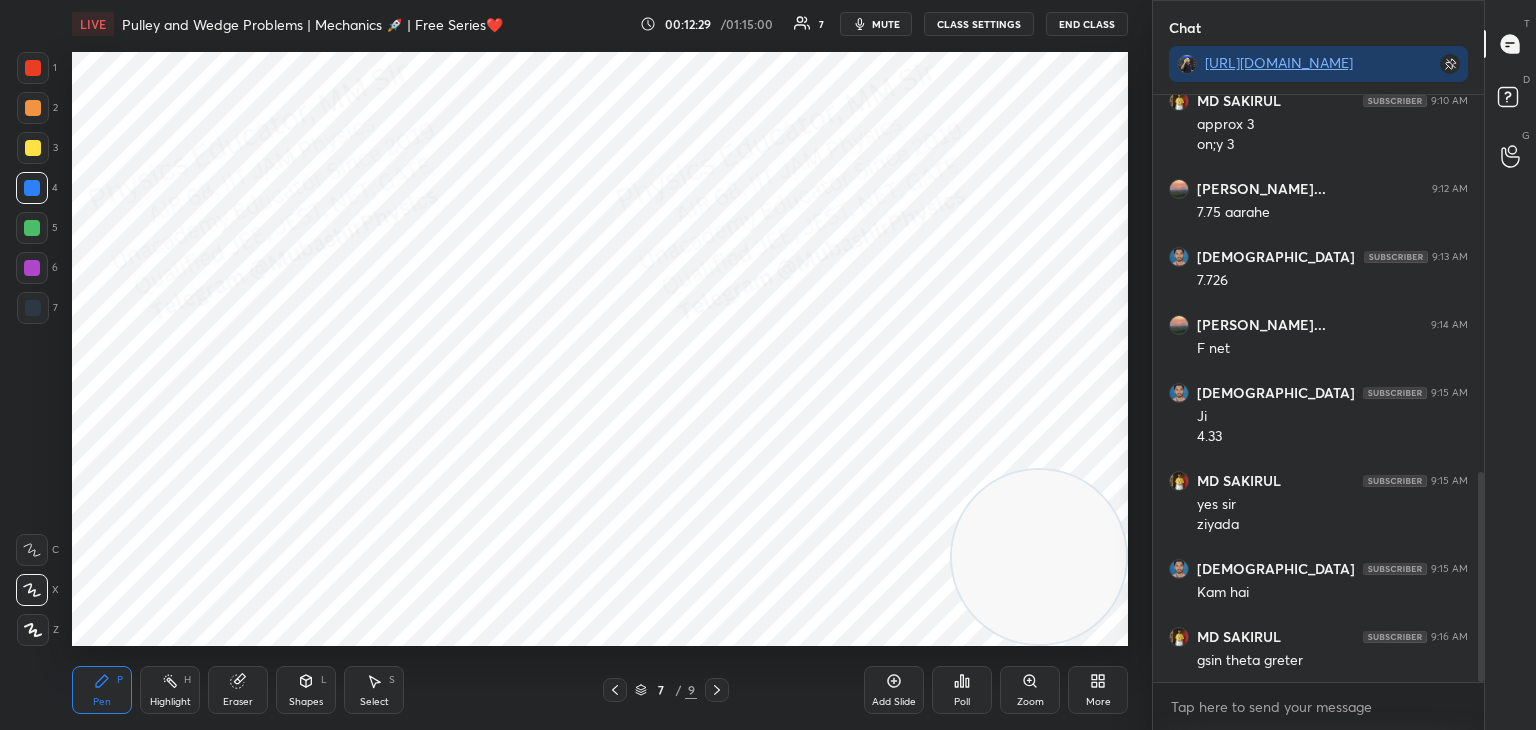 click at bounding box center [32, 268] 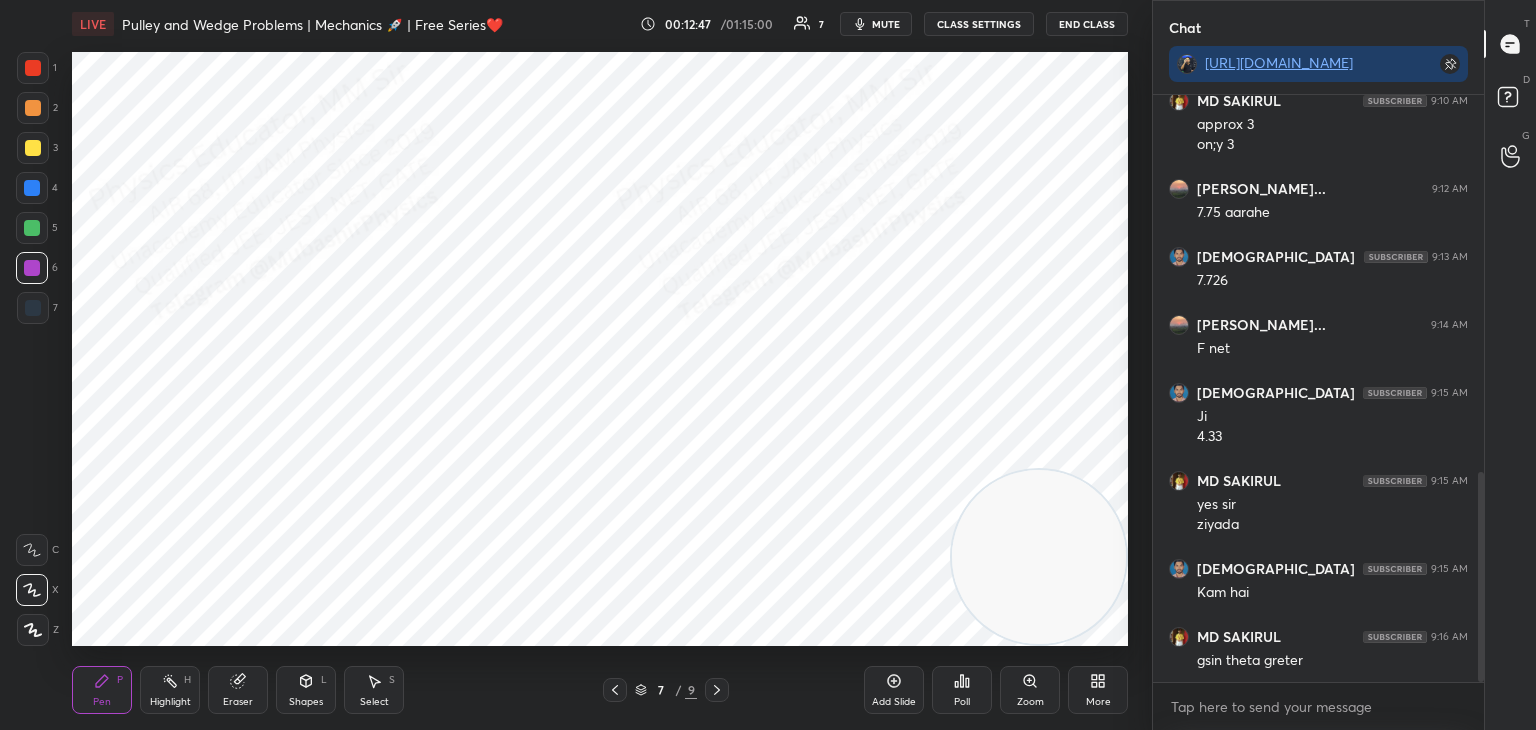 drag, startPoint x: 379, startPoint y: 698, endPoint x: 336, endPoint y: 653, distance: 62.241467 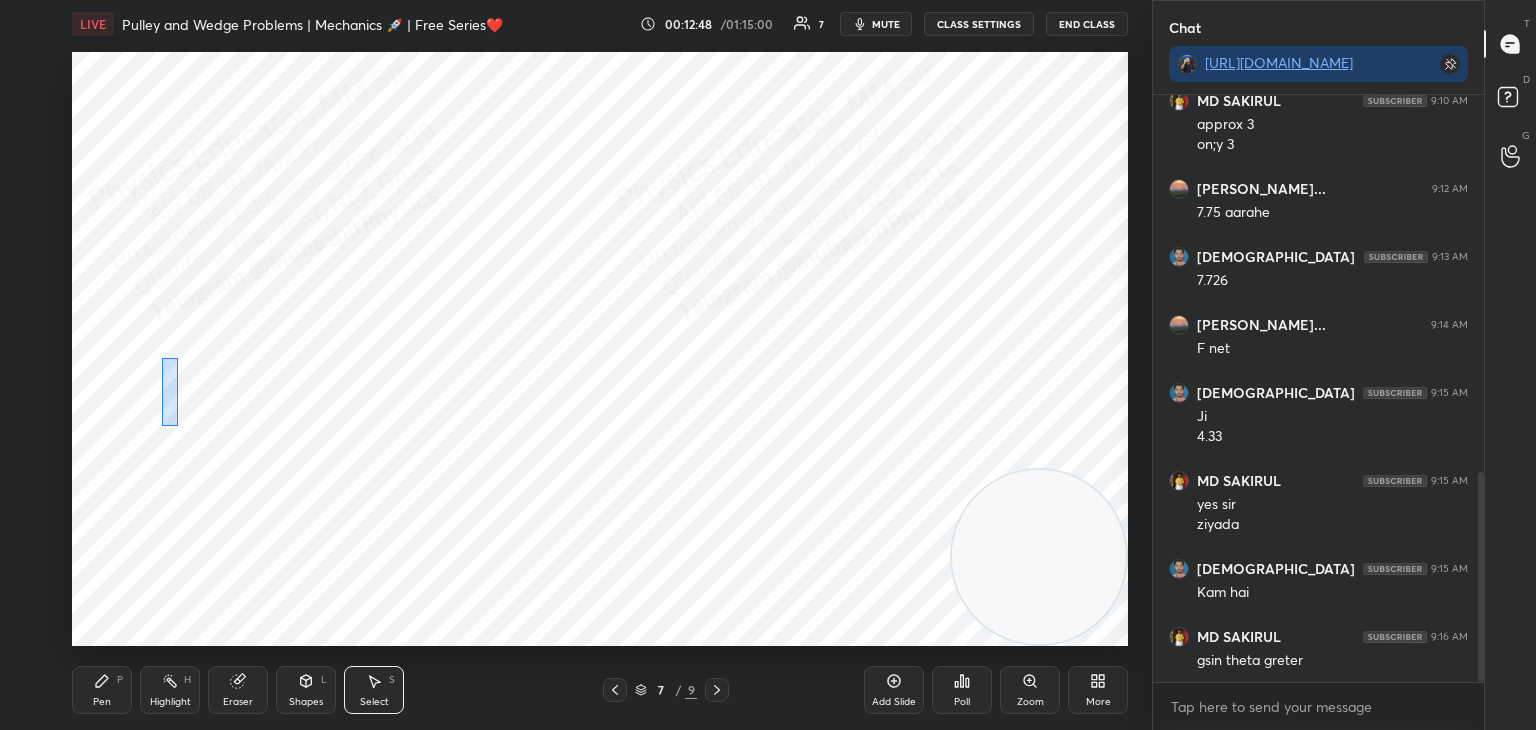 drag, startPoint x: 161, startPoint y: 358, endPoint x: 203, endPoint y: 497, distance: 145.20676 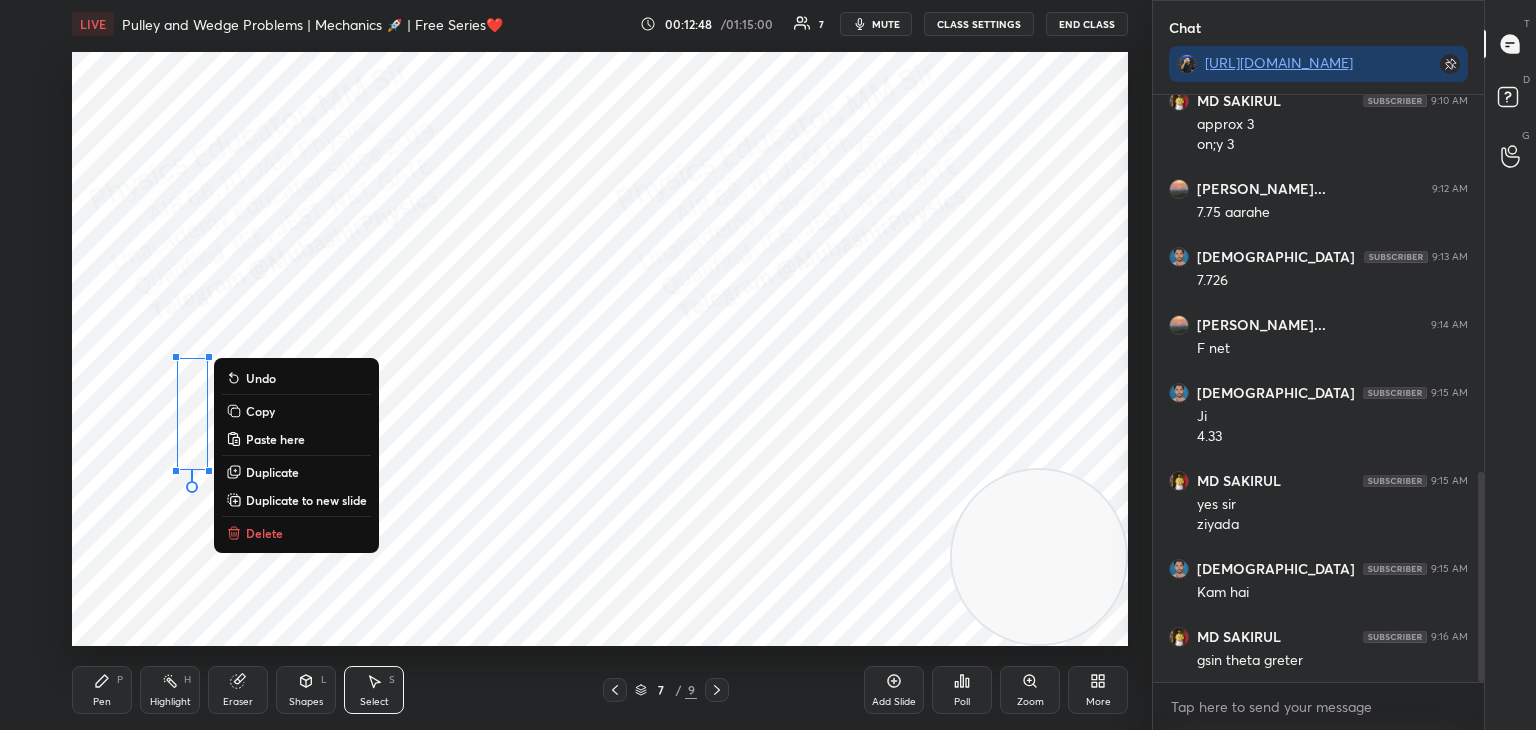 click on "Delete" at bounding box center [264, 533] 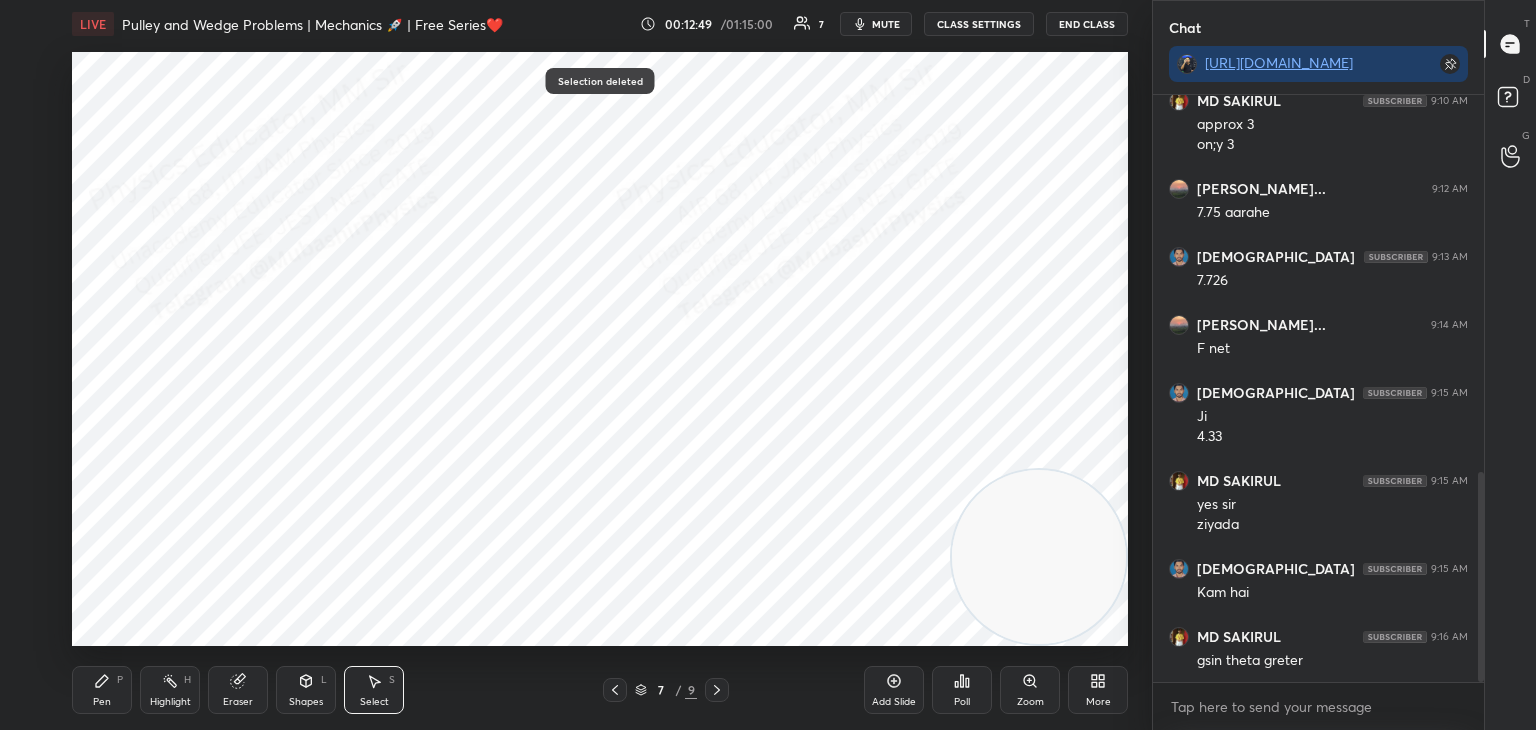 click on "Pen P" at bounding box center (102, 690) 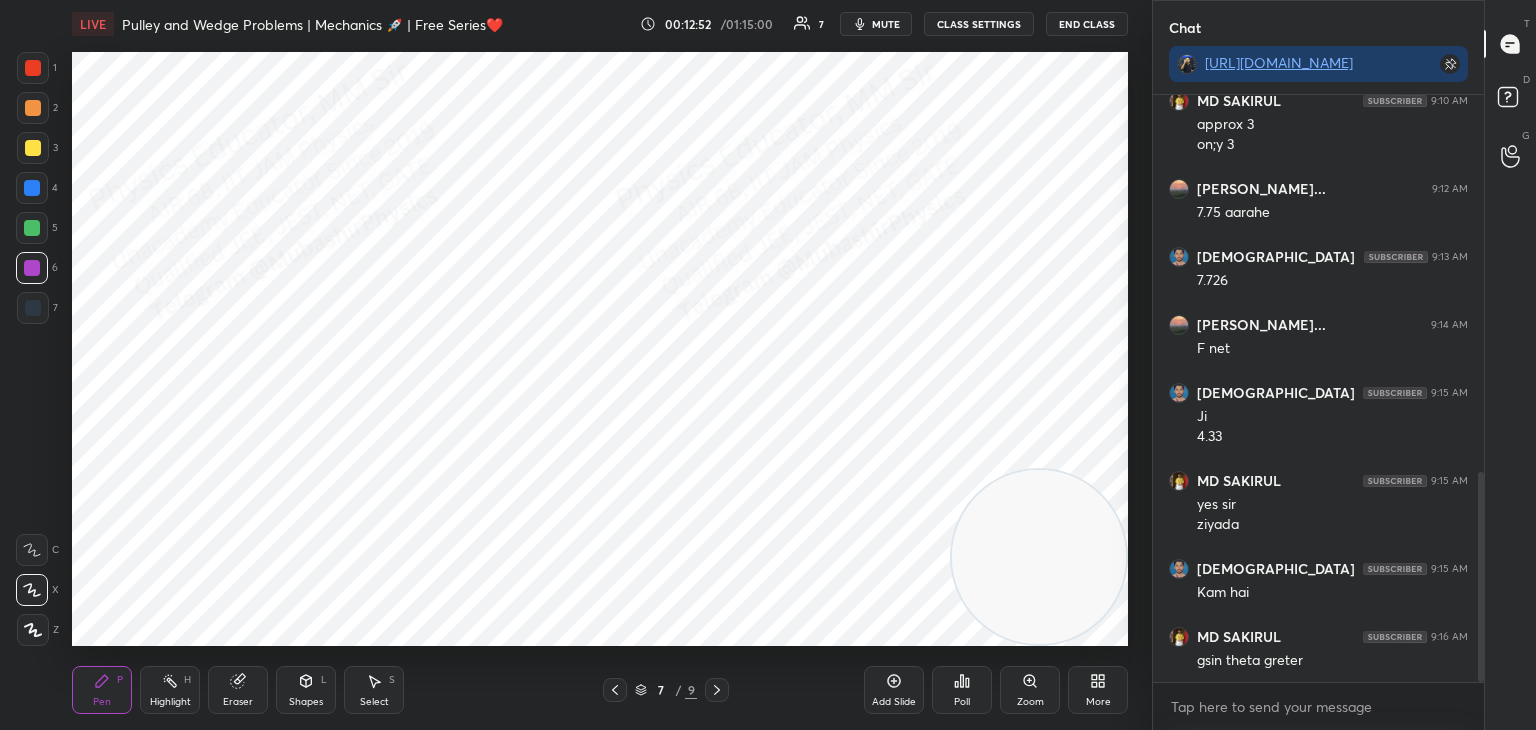 click 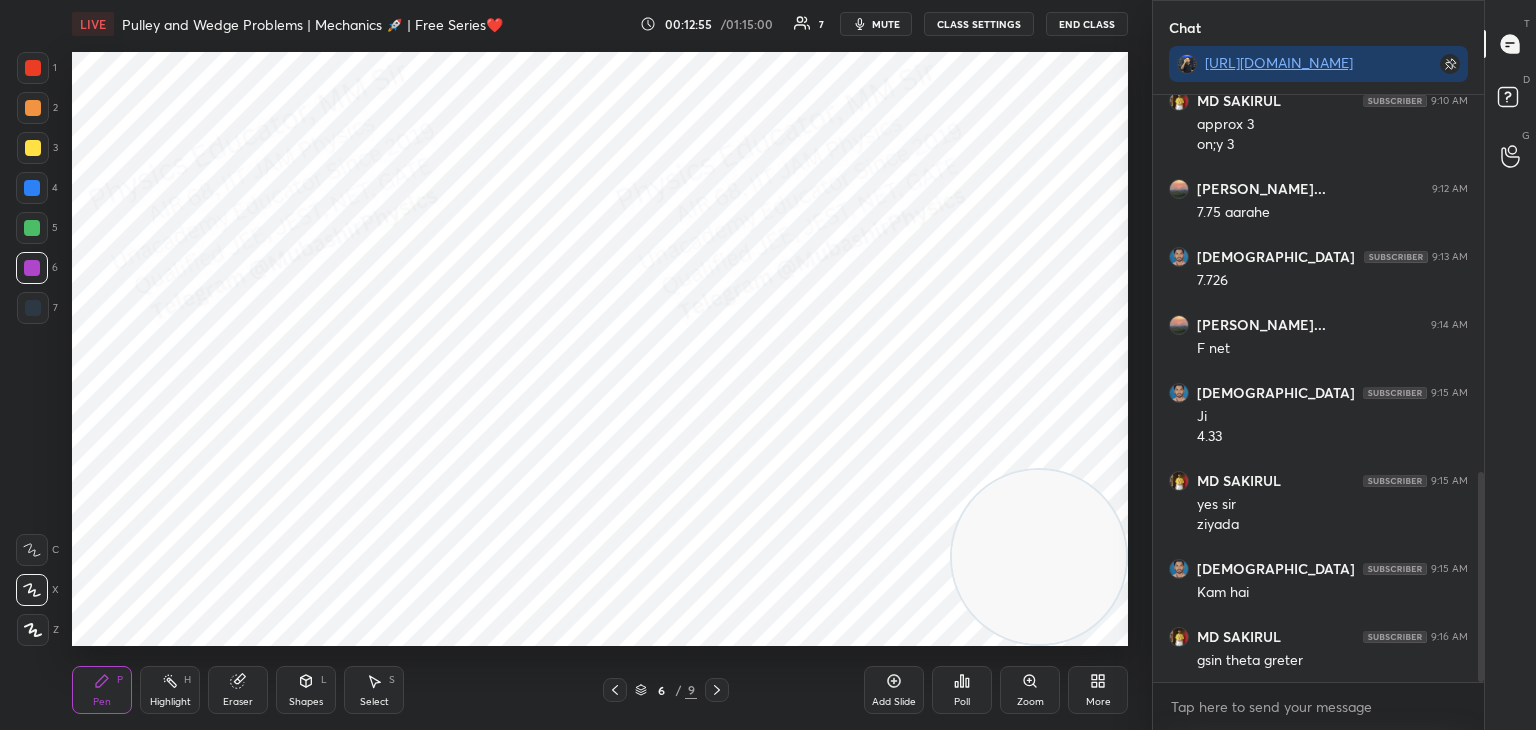 drag, startPoint x: 30, startPoint y: 98, endPoint x: 61, endPoint y: 98, distance: 31 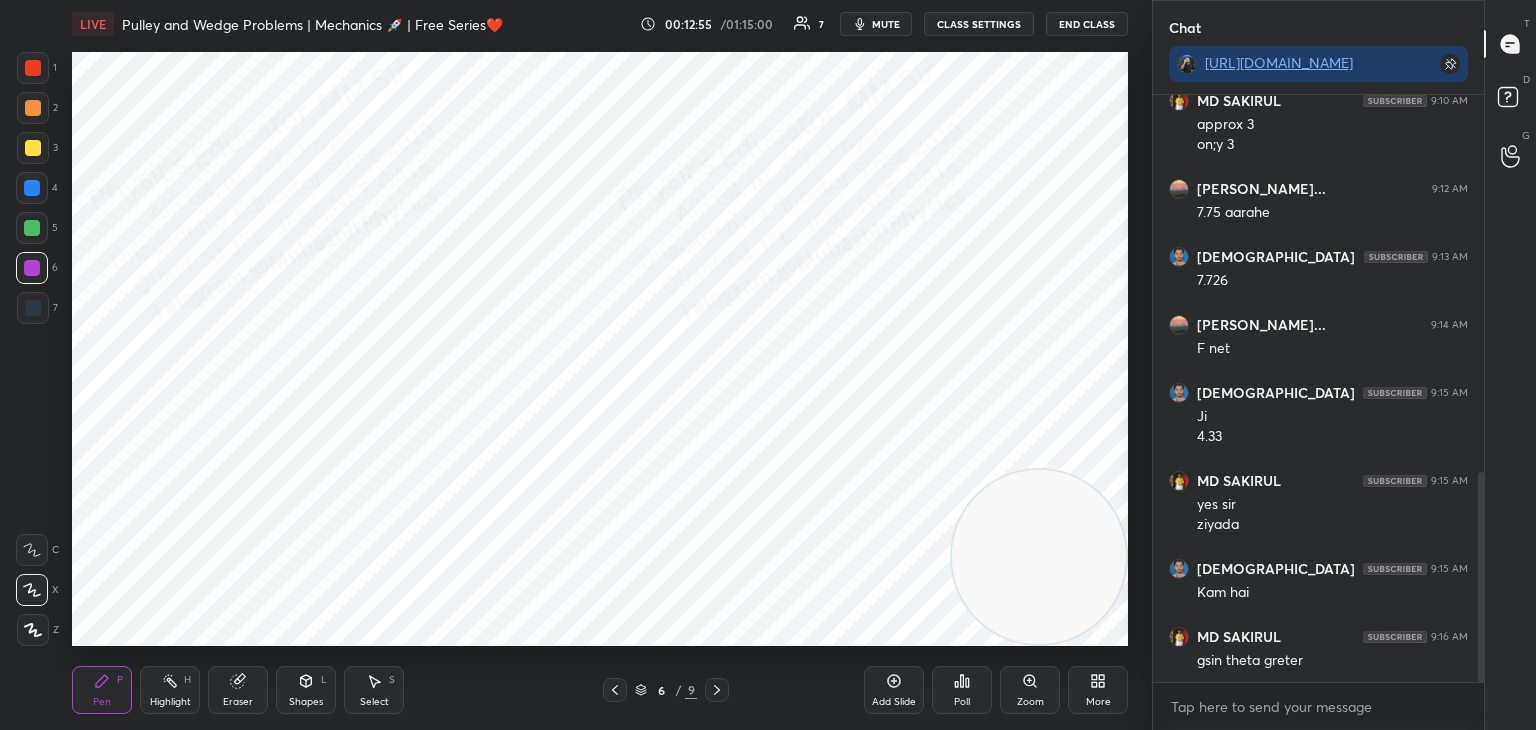 click at bounding box center [33, 108] 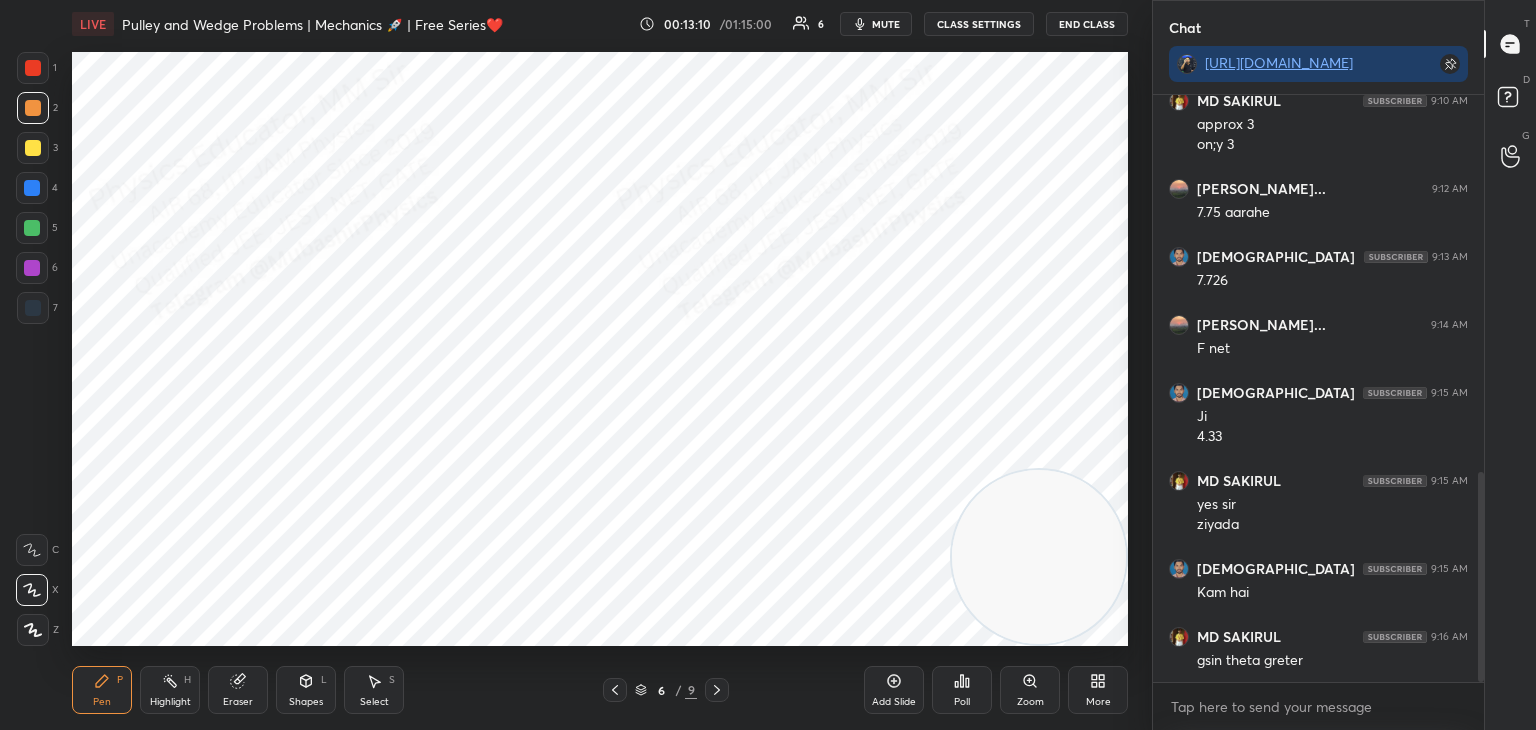 scroll, scrollTop: 1124, scrollLeft: 0, axis: vertical 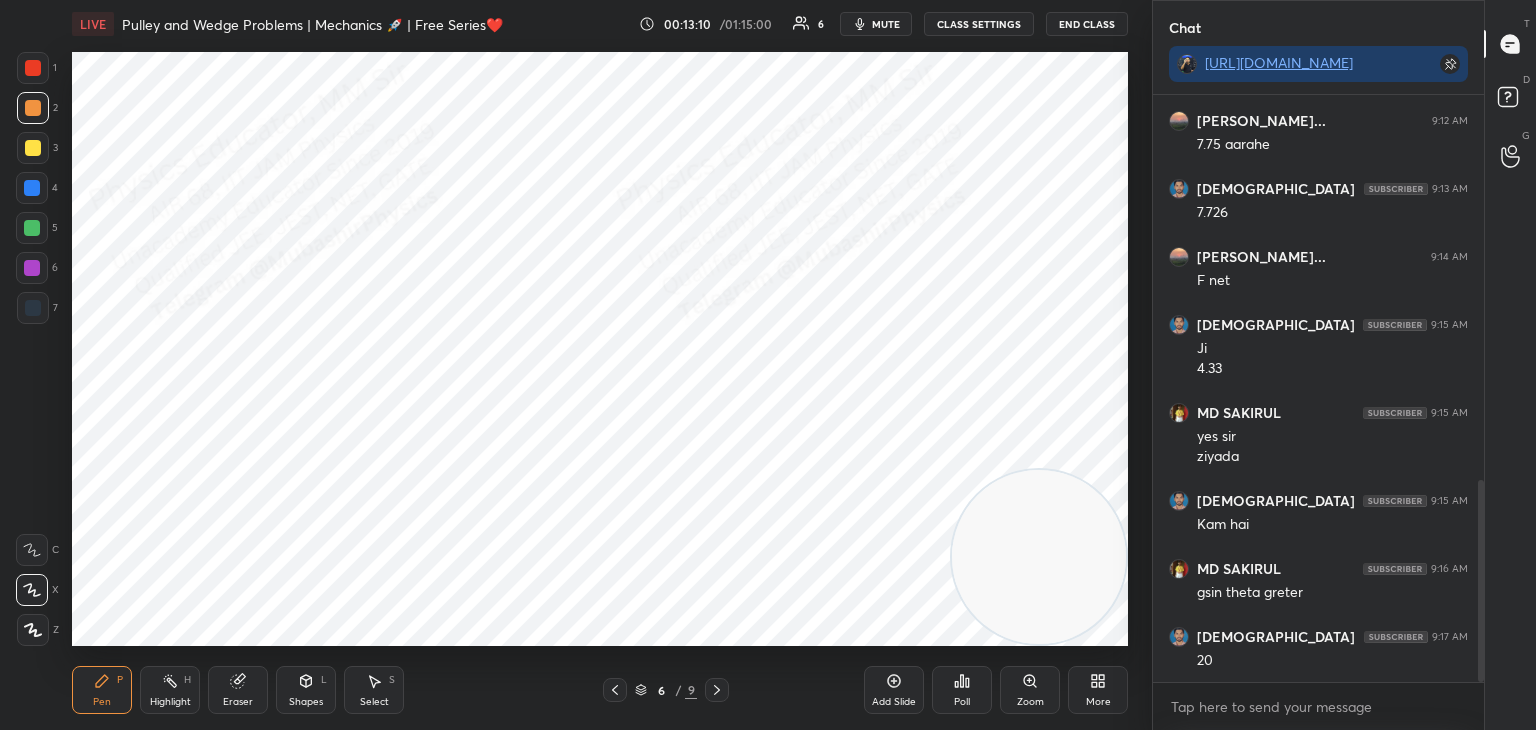 click 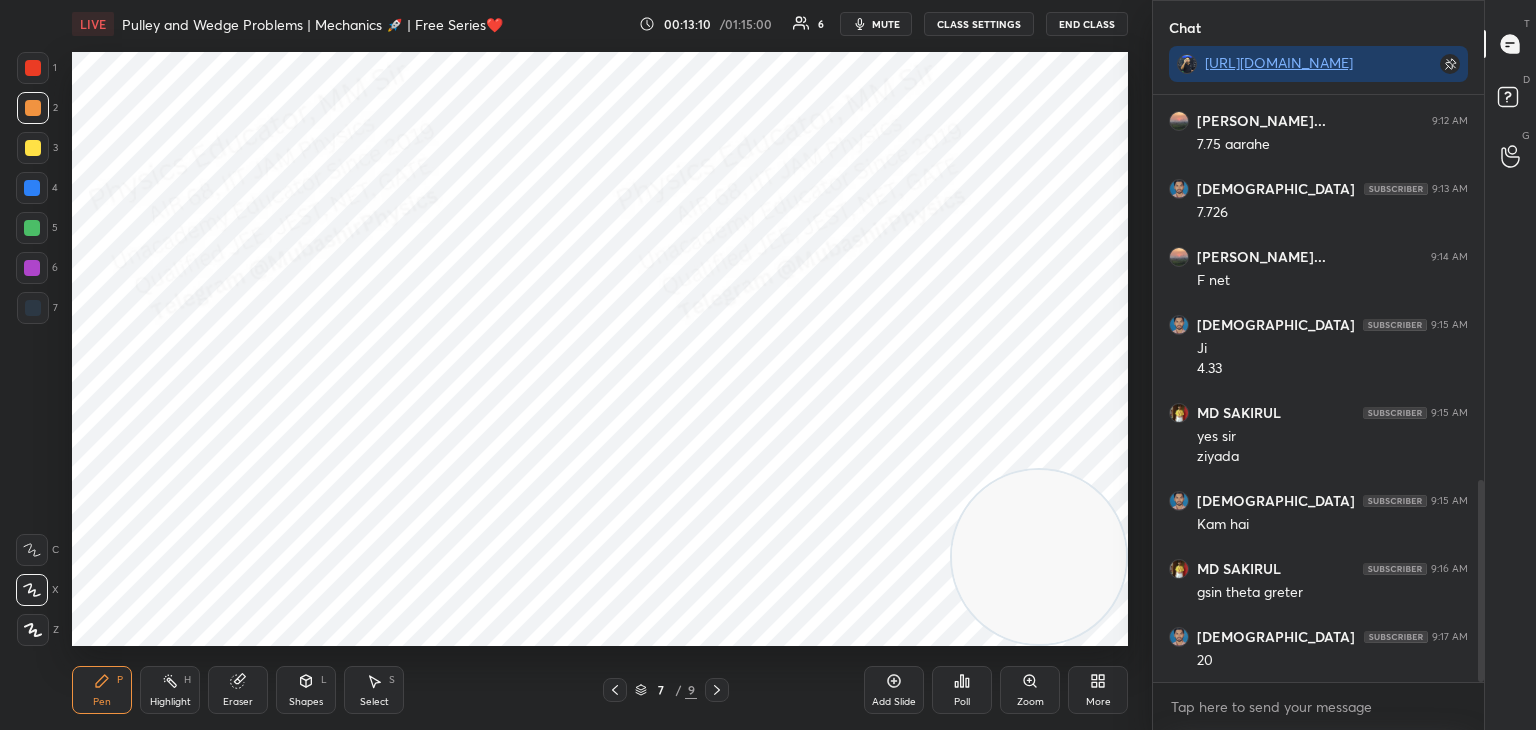 drag, startPoint x: 1057, startPoint y: 305, endPoint x: 970, endPoint y: 104, distance: 219.02055 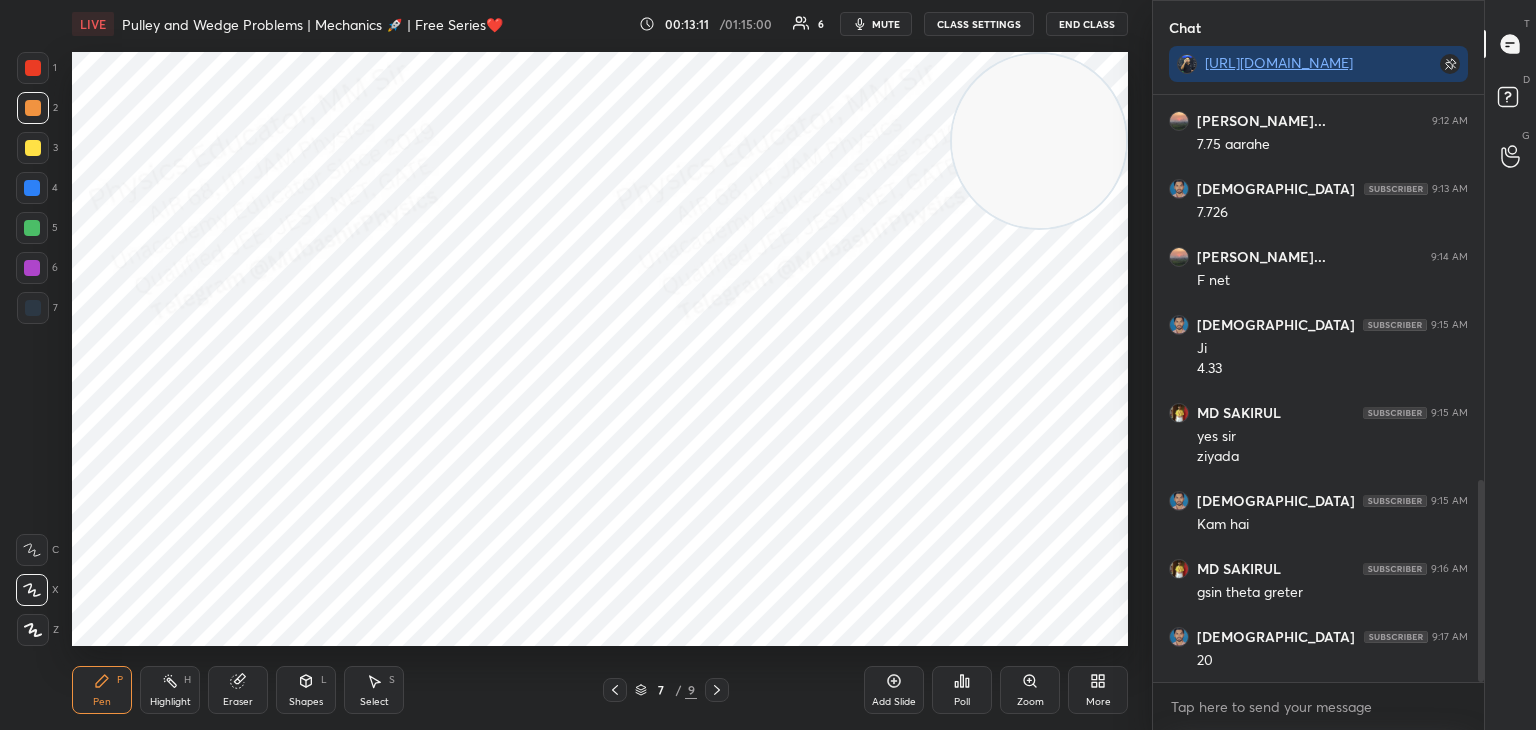 scroll, scrollTop: 1192, scrollLeft: 0, axis: vertical 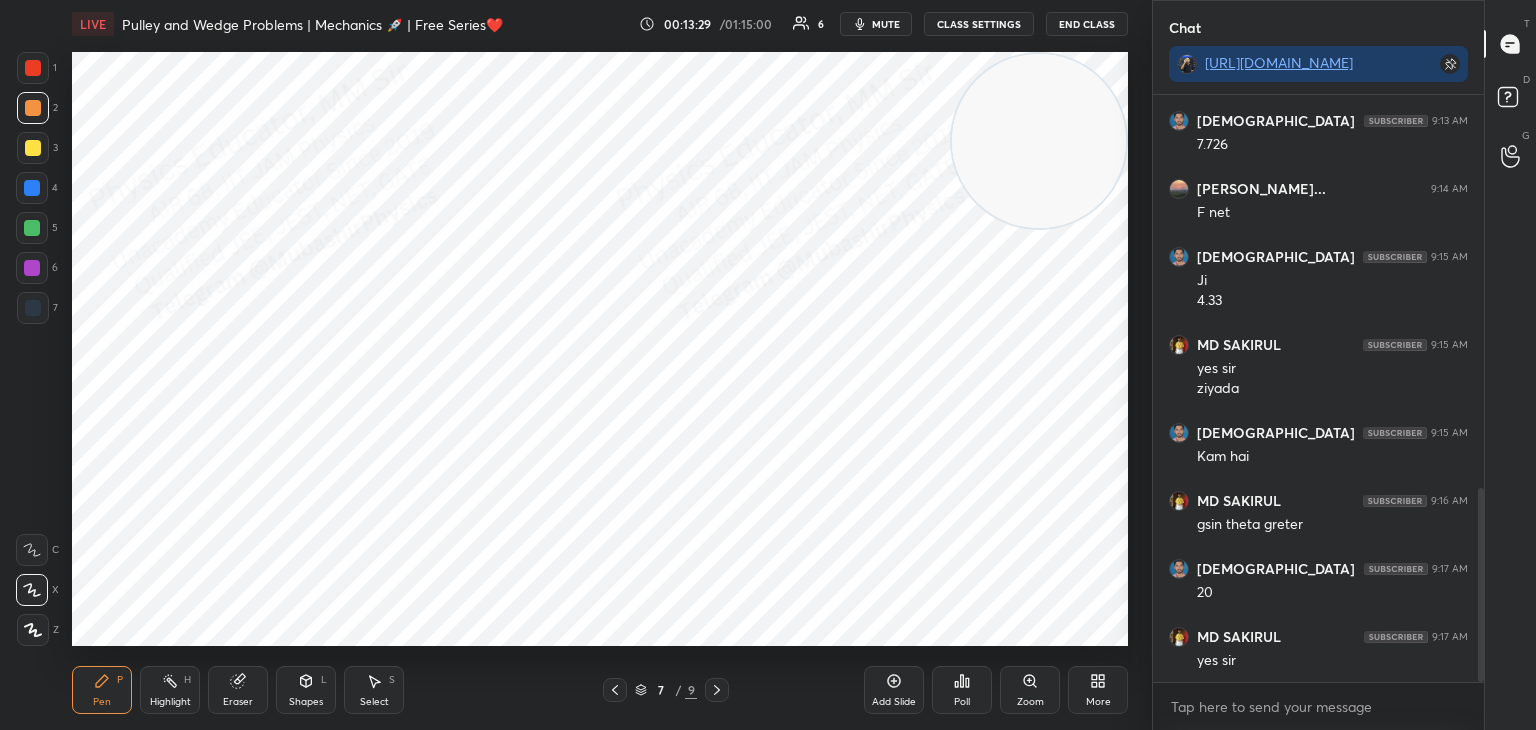 drag, startPoint x: 24, startPoint y: 68, endPoint x: 64, endPoint y: 80, distance: 41.761227 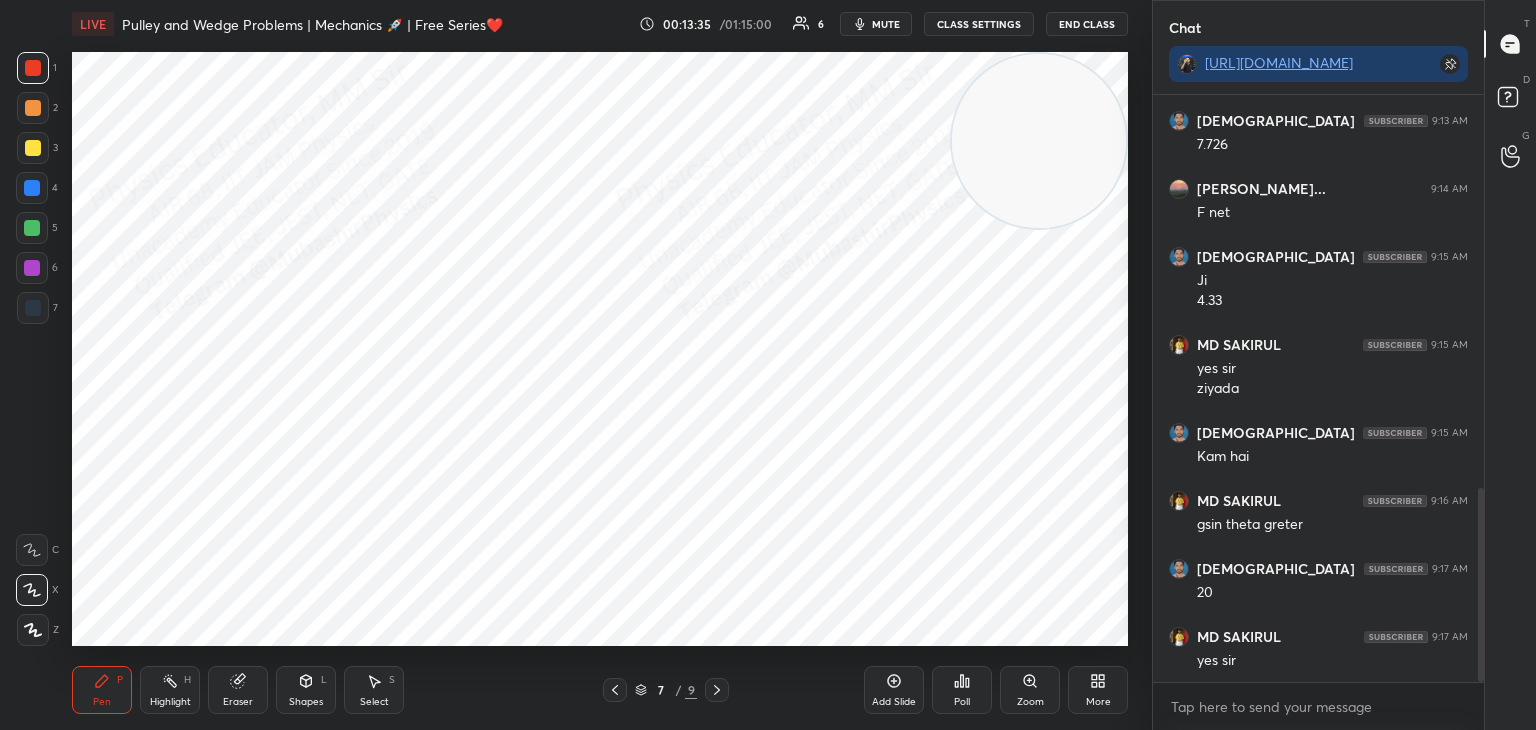 drag, startPoint x: 34, startPoint y: 308, endPoint x: 64, endPoint y: 310, distance: 30.066593 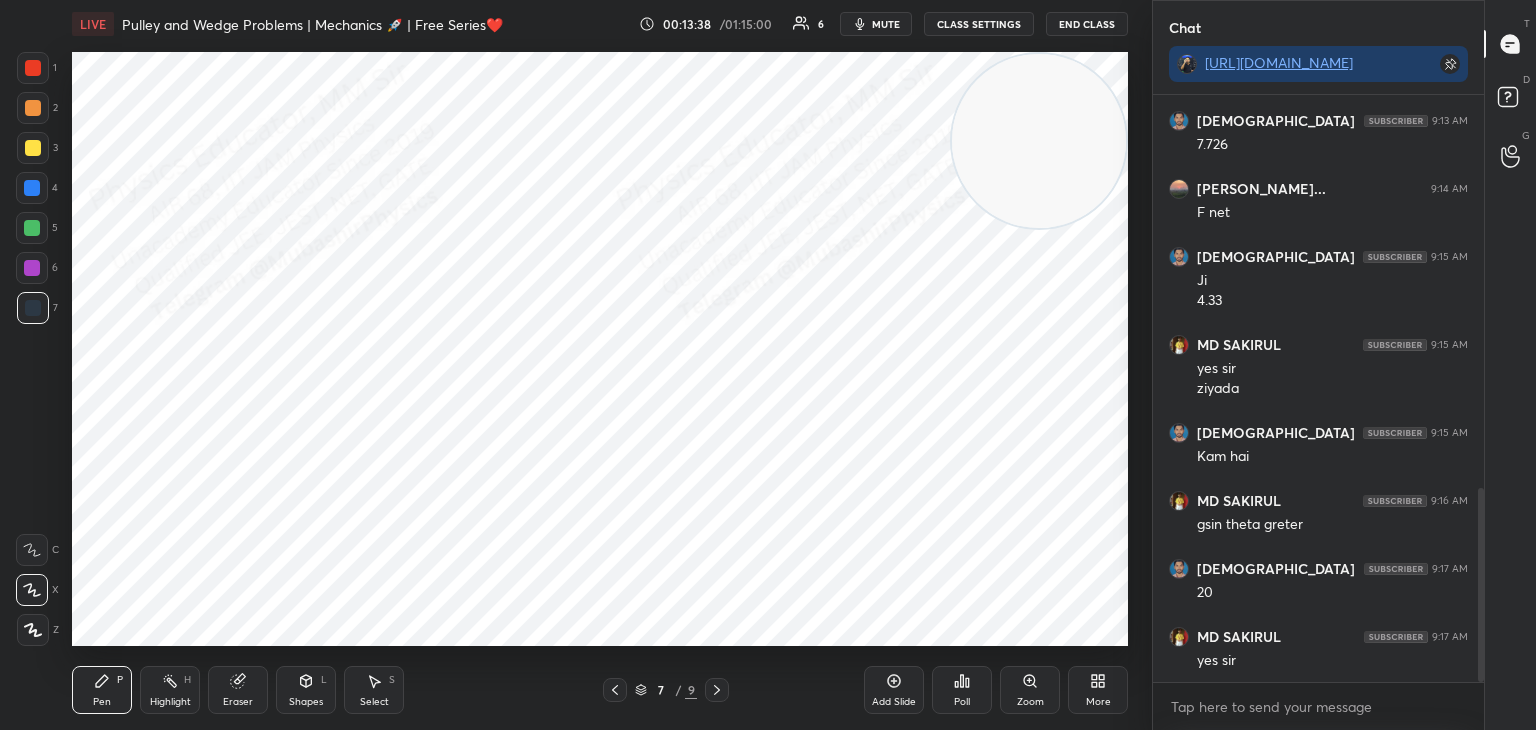 drag, startPoint x: 149, startPoint y: 698, endPoint x: 213, endPoint y: 654, distance: 77.665955 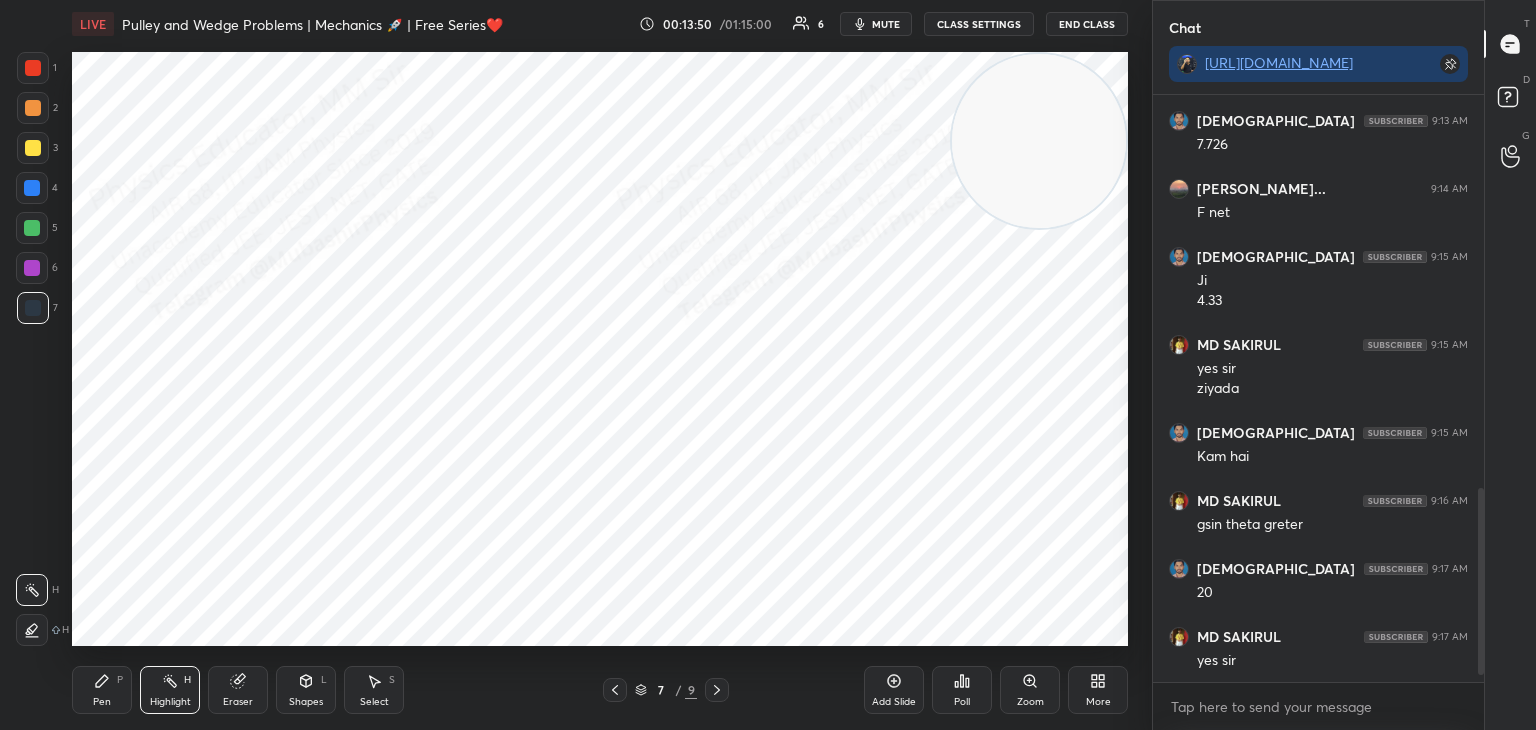 scroll, scrollTop: 1260, scrollLeft: 0, axis: vertical 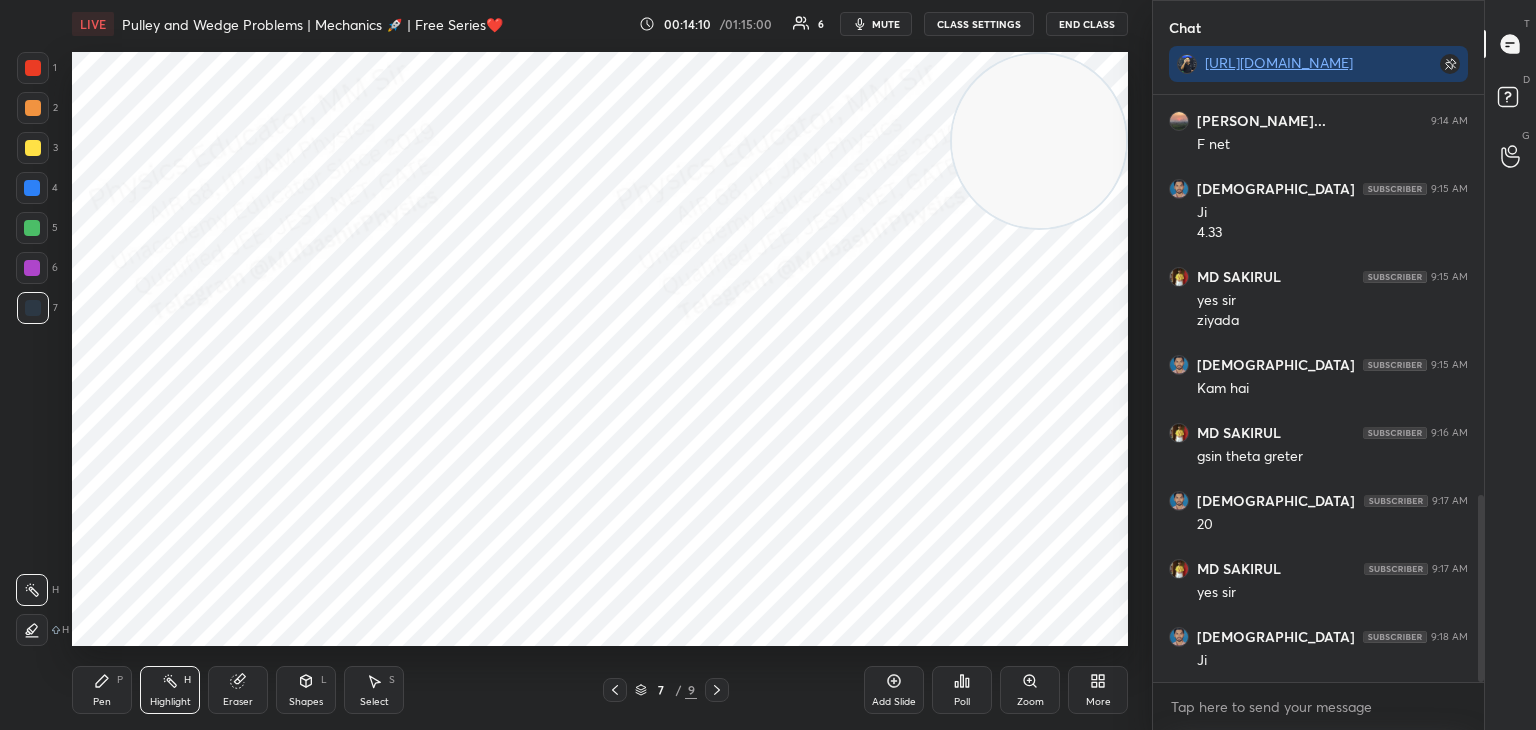 click 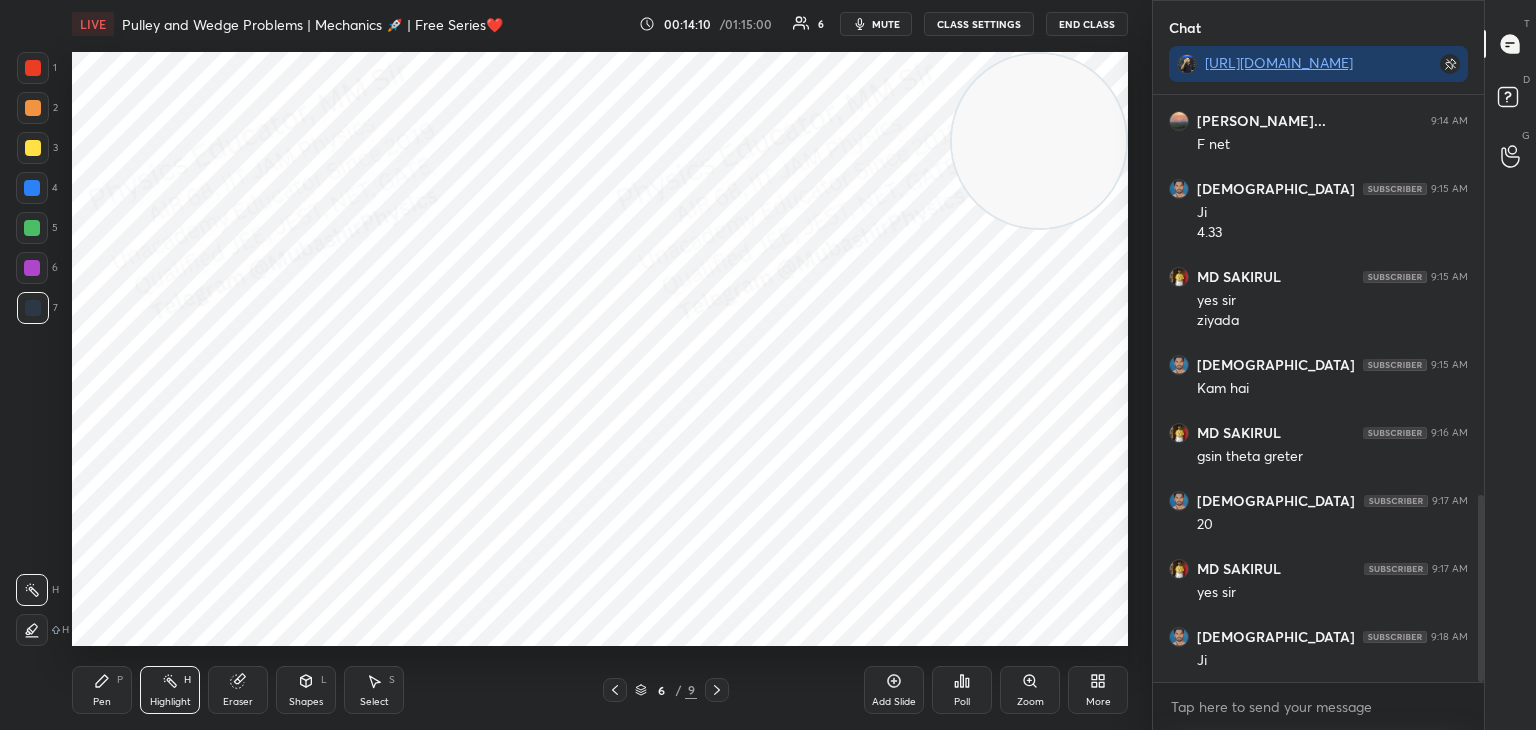 click 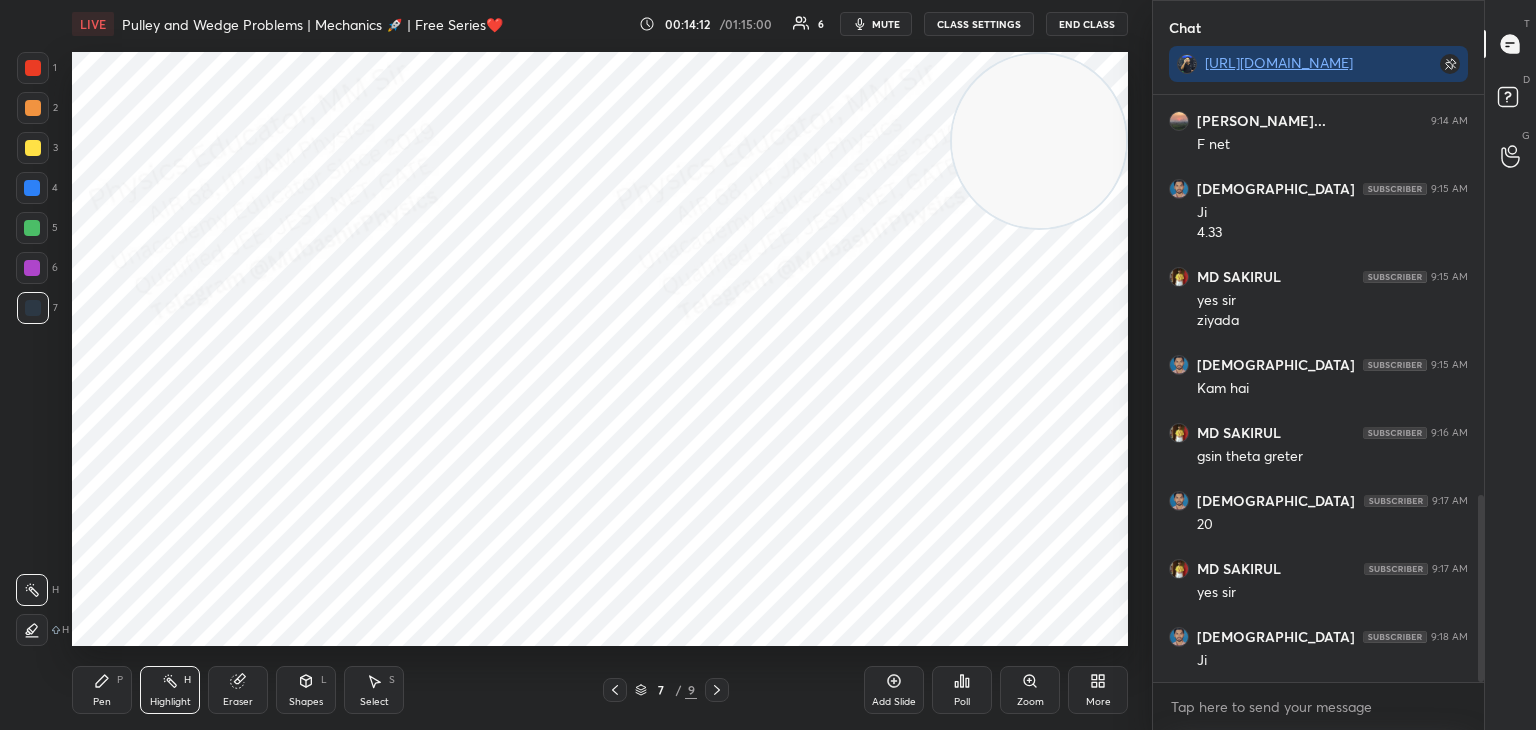 click 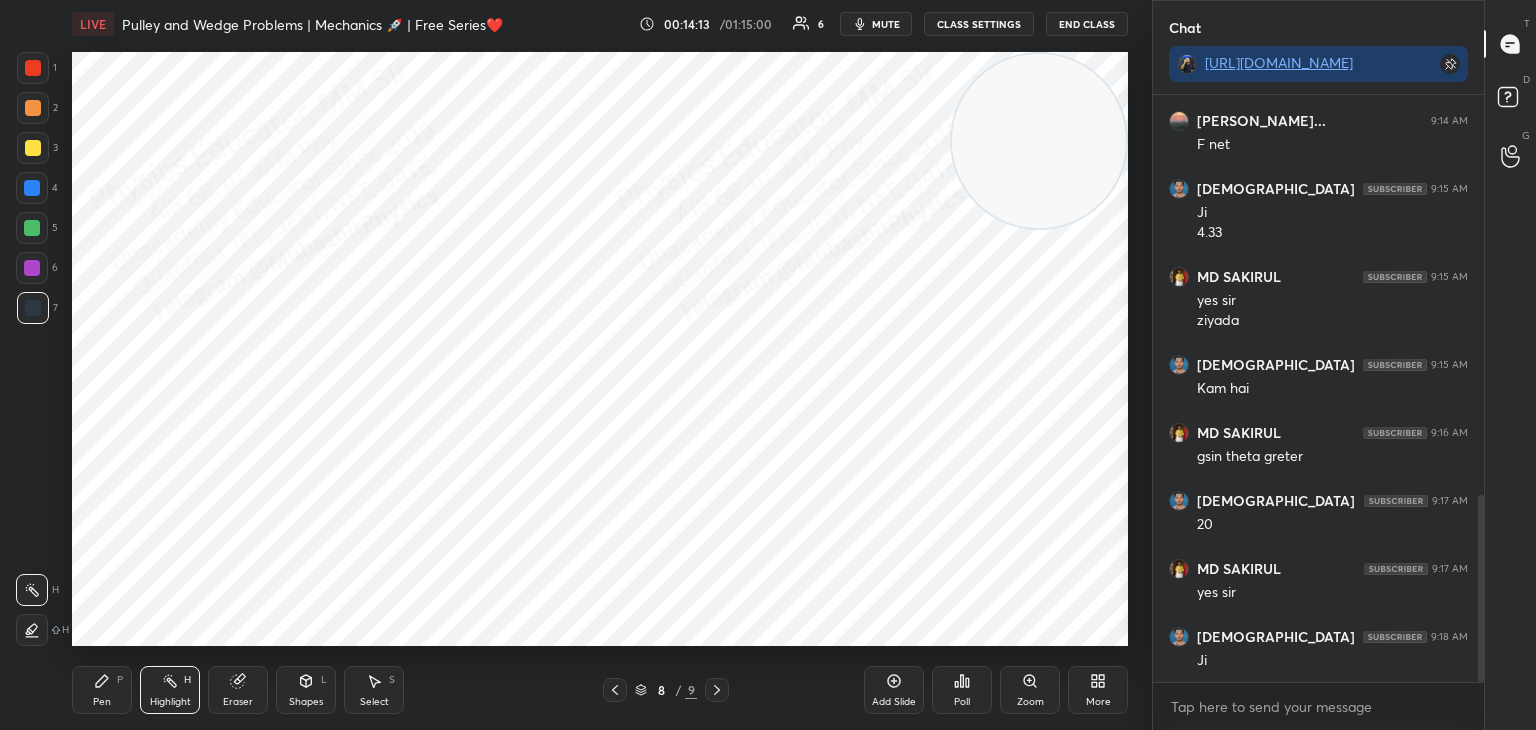 click at bounding box center [615, 690] 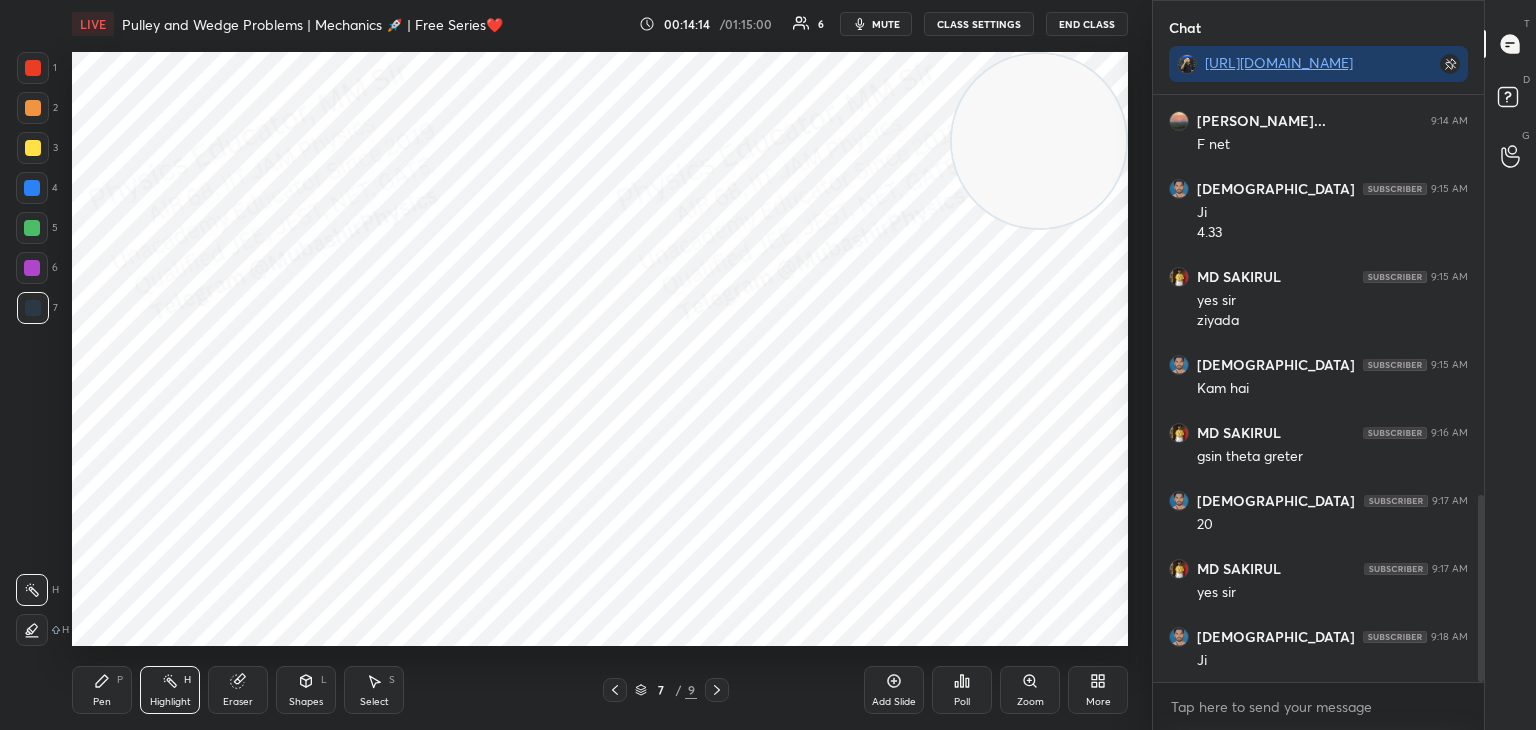 click 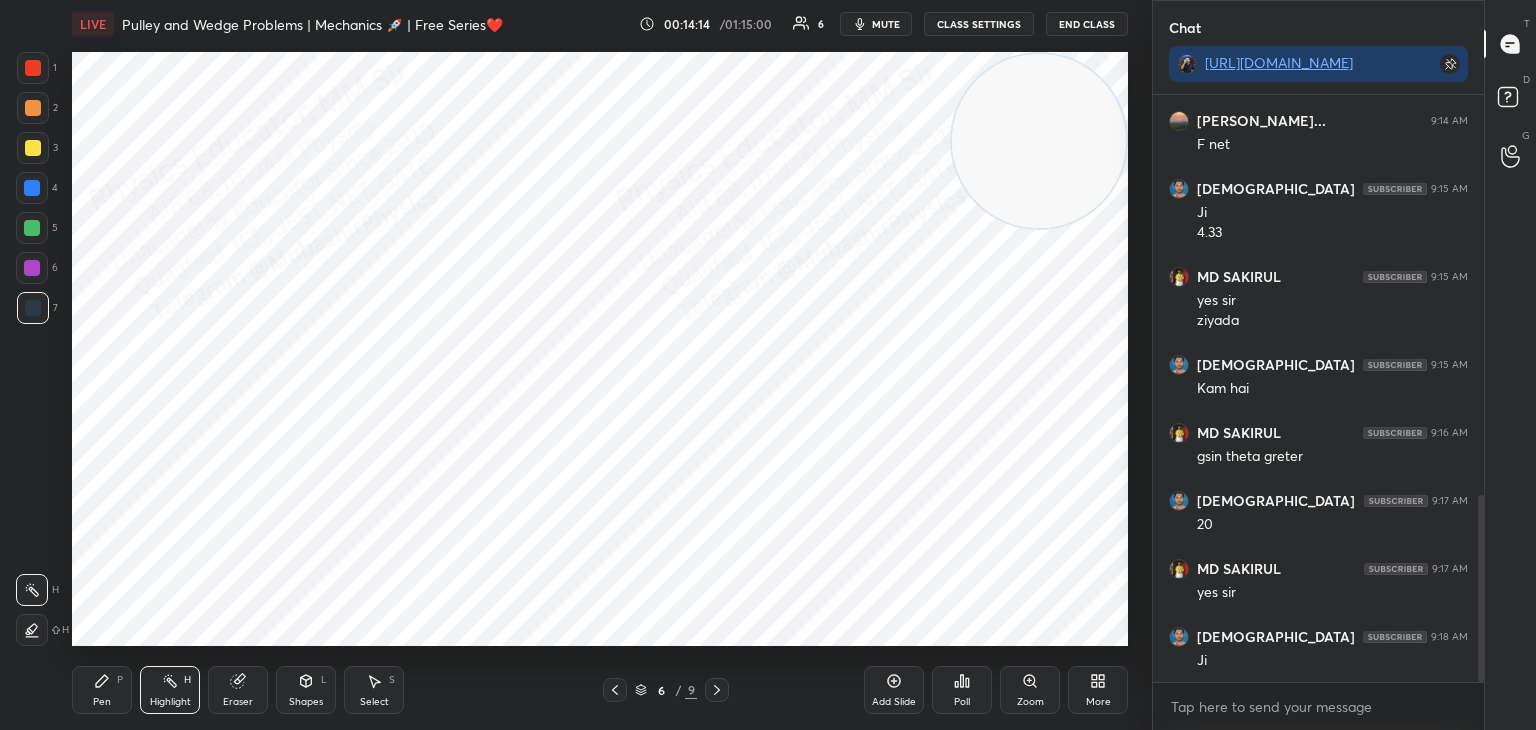 click 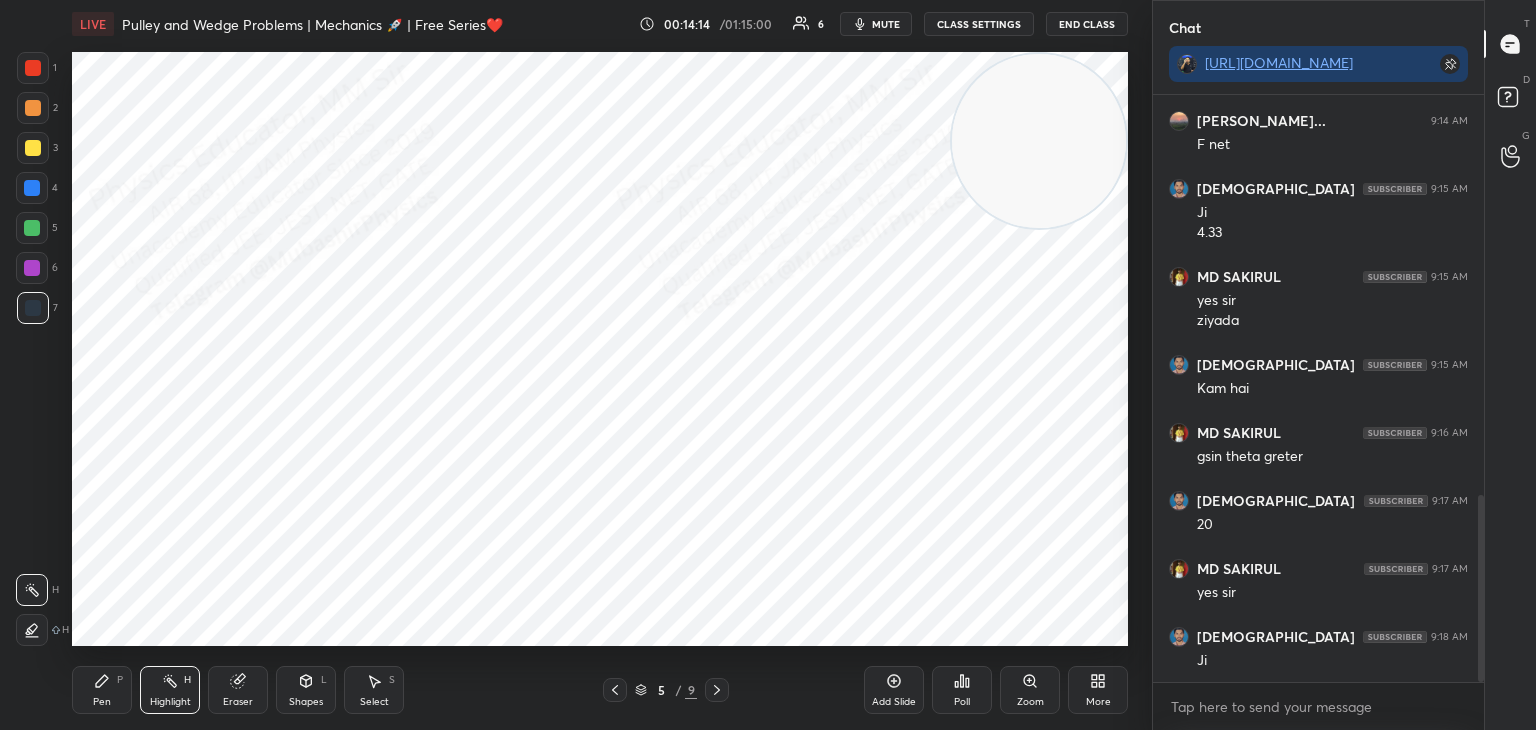 click 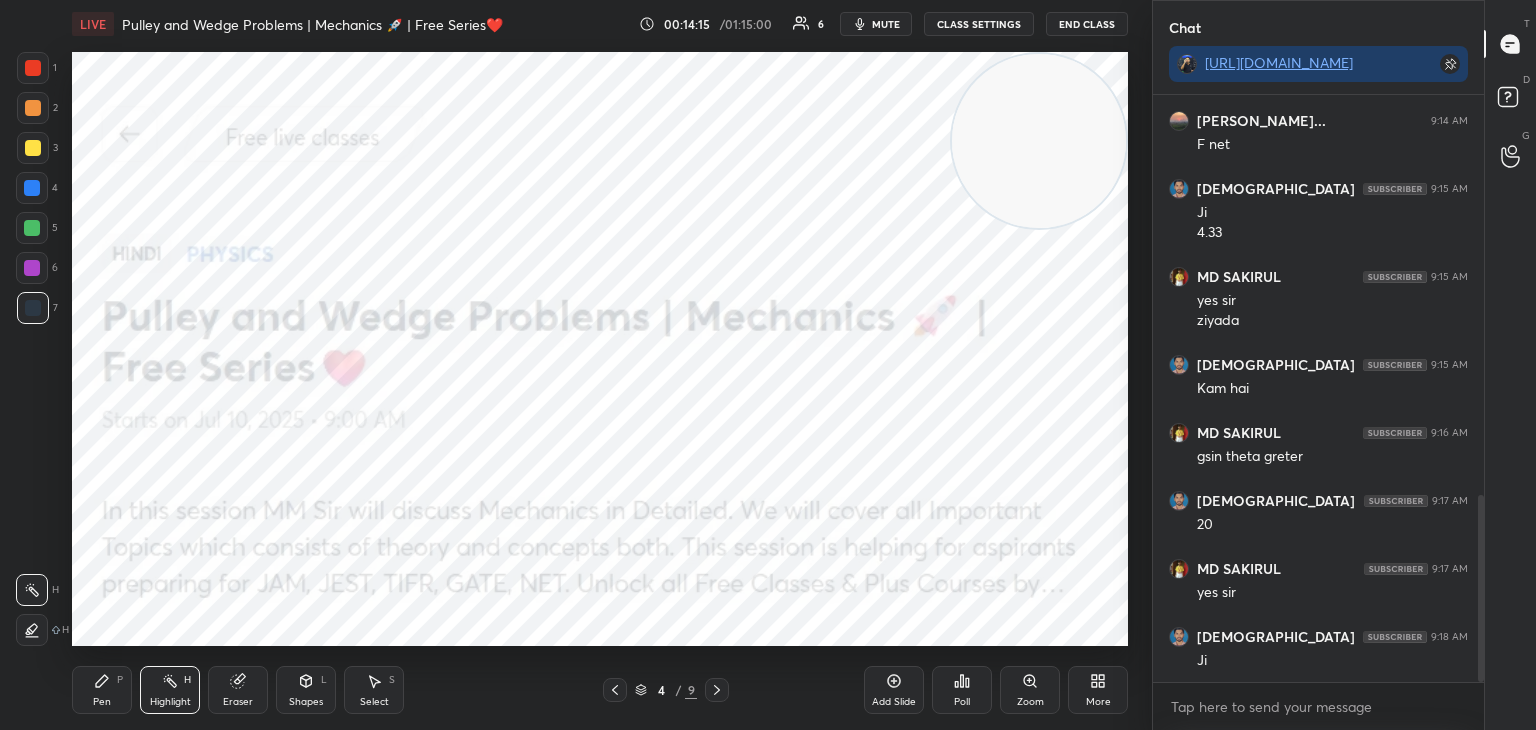 drag, startPoint x: 713, startPoint y: 690, endPoint x: 698, endPoint y: 689, distance: 15.033297 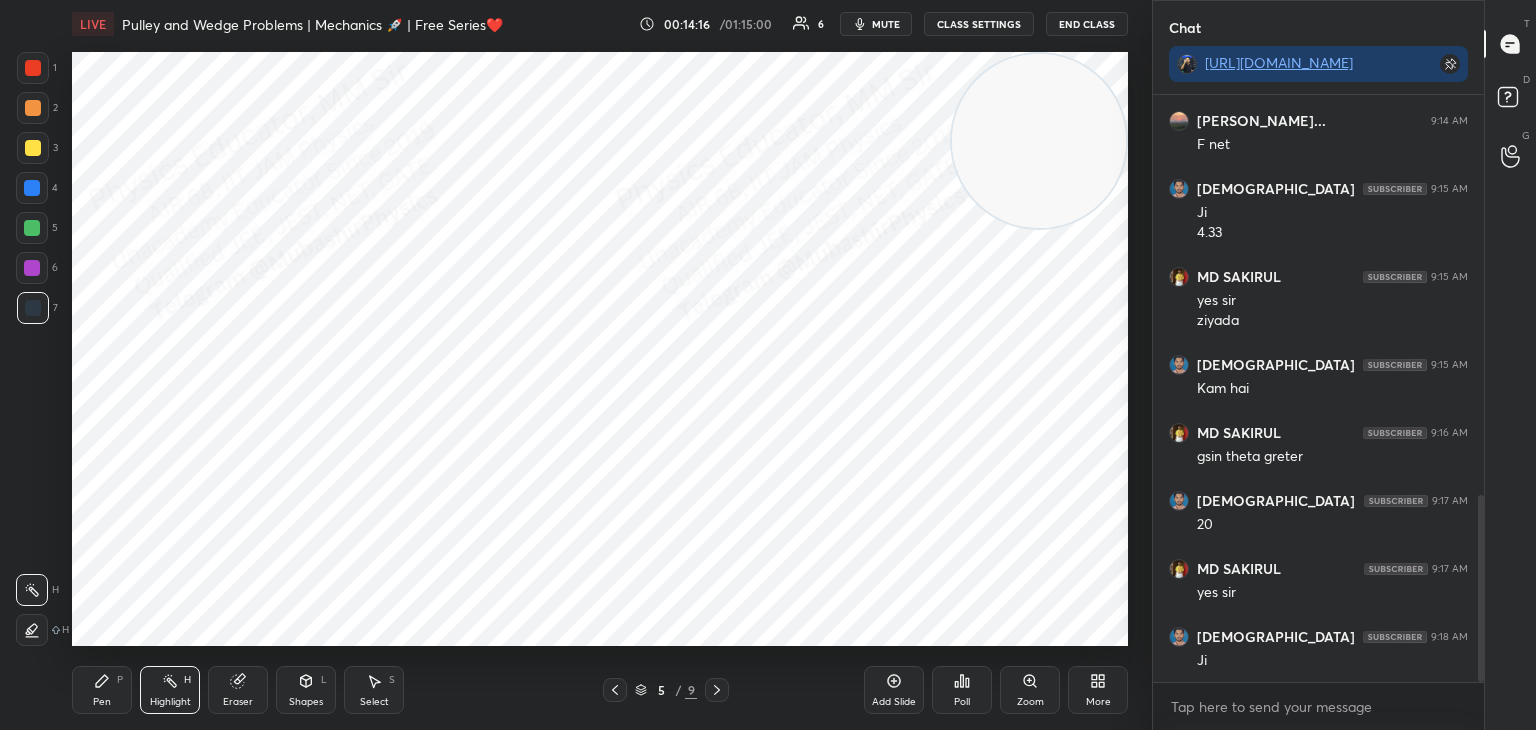 drag, startPoint x: 382, startPoint y: 700, endPoint x: 362, endPoint y: 662, distance: 42.941822 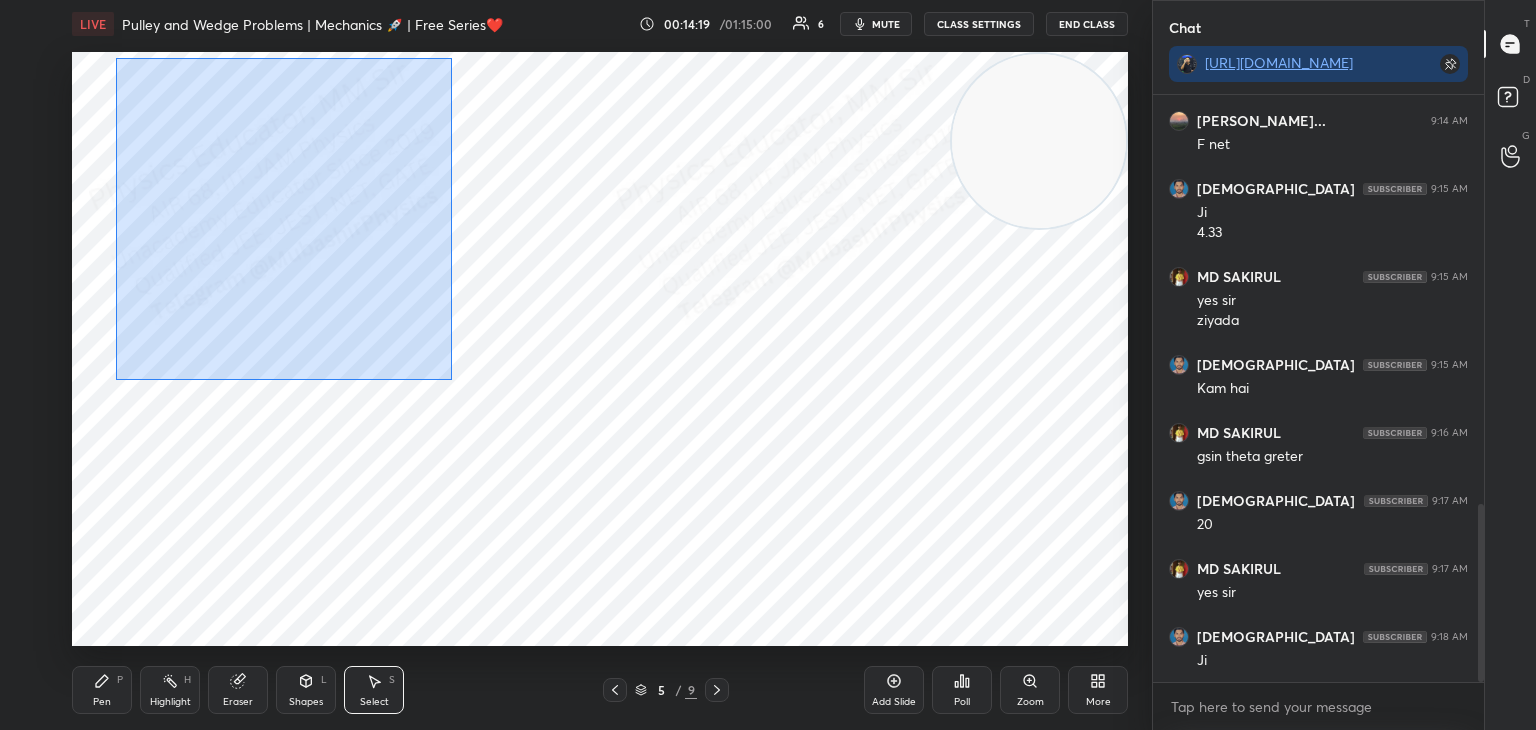 scroll, scrollTop: 1346, scrollLeft: 0, axis: vertical 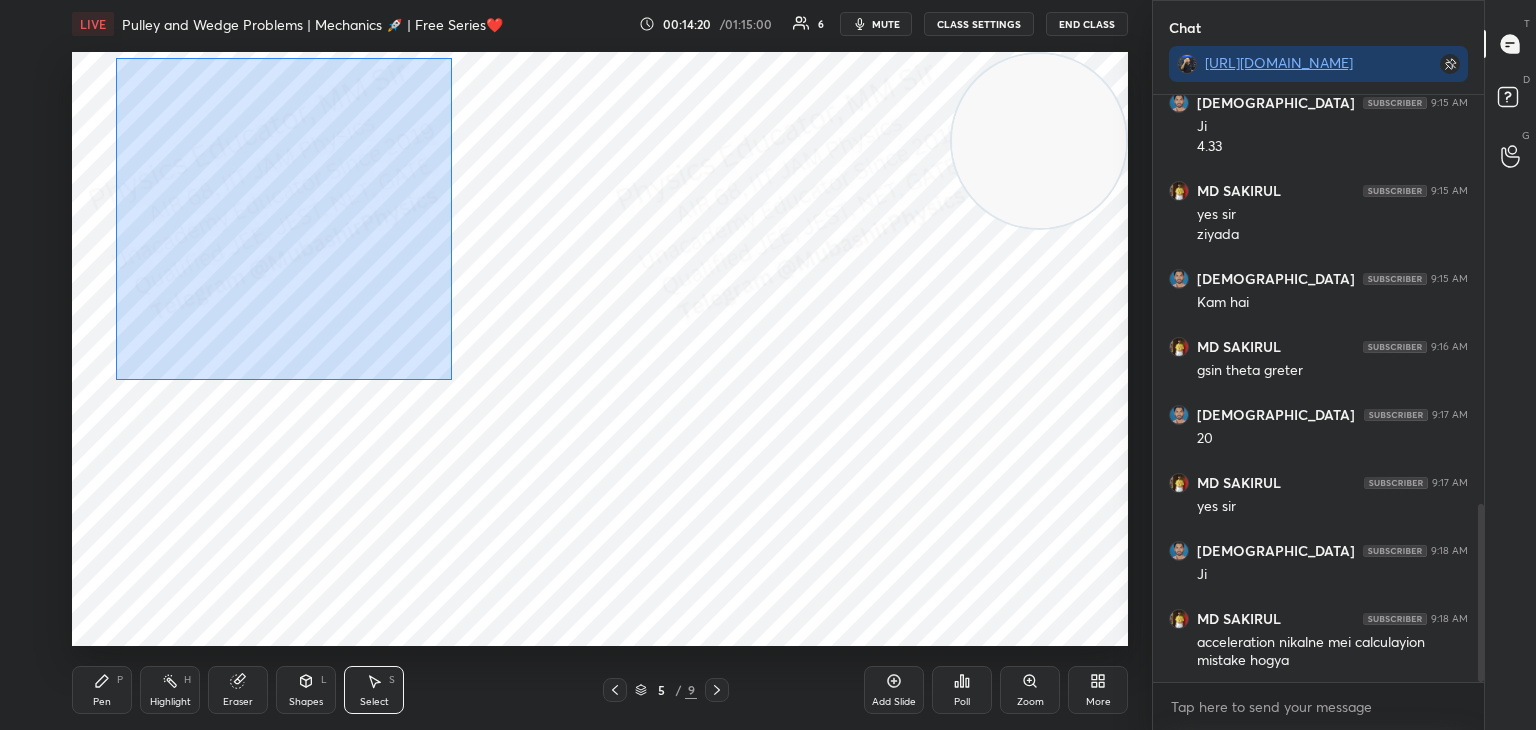 drag, startPoint x: 116, startPoint y: 58, endPoint x: 489, endPoint y: 358, distance: 478.67422 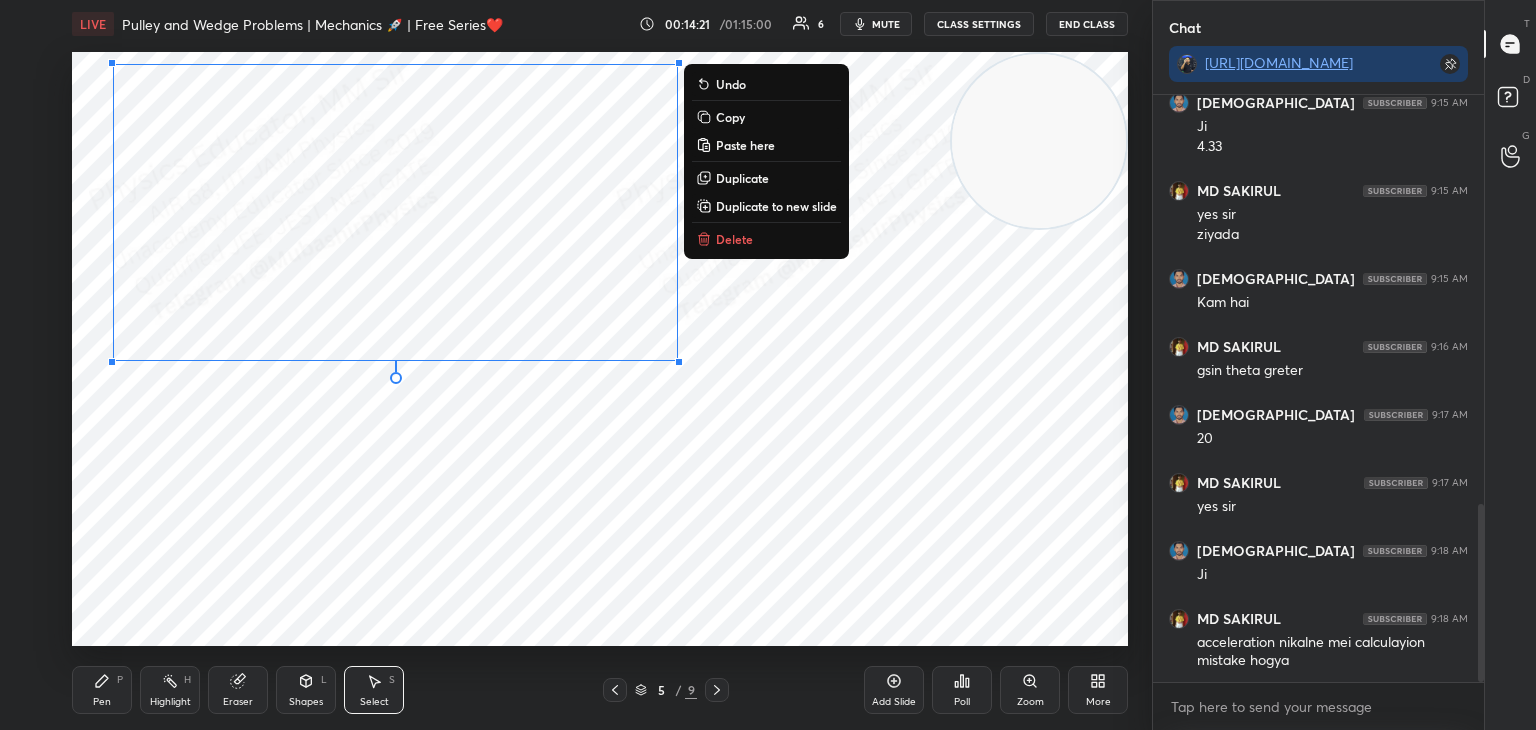 click on "Copy" at bounding box center [730, 117] 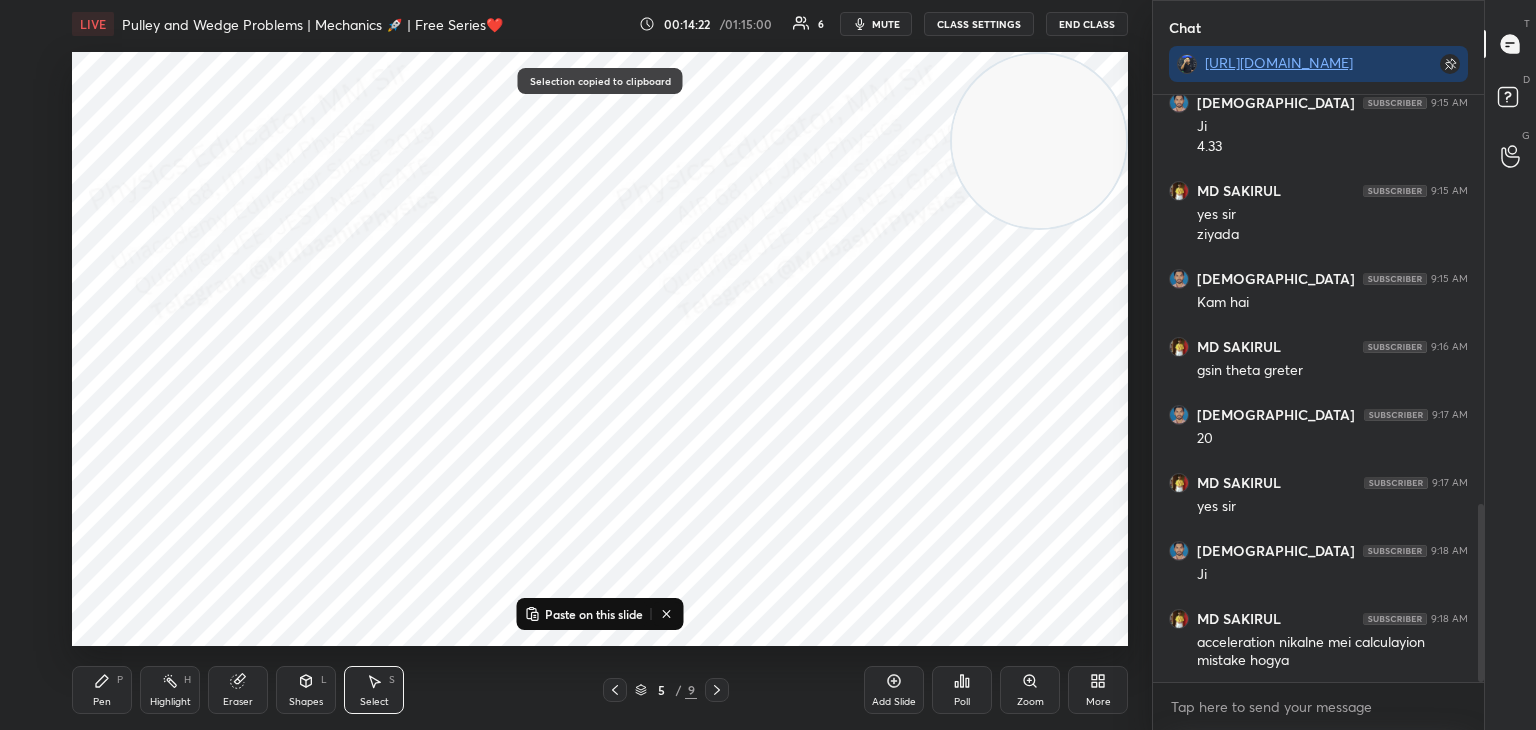 click 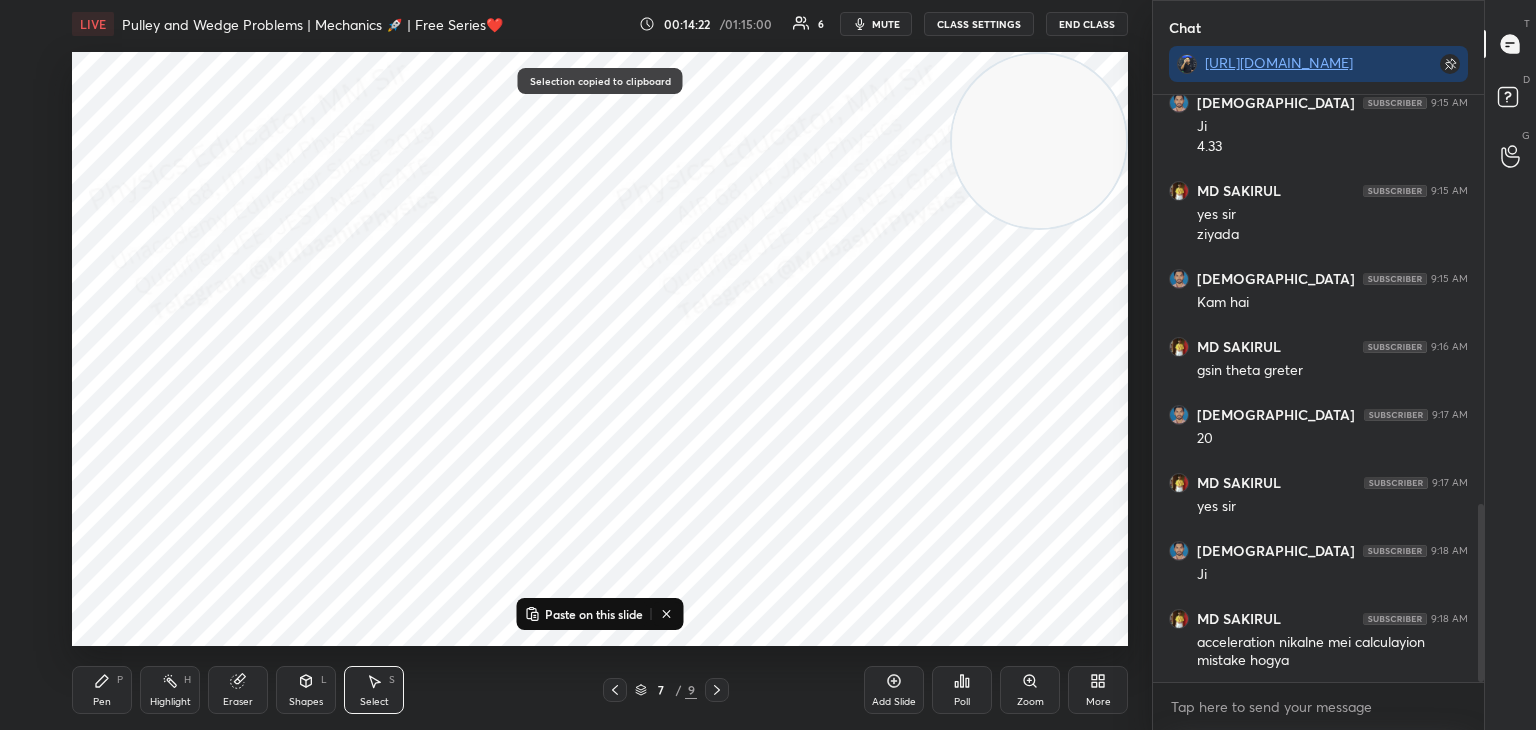 click 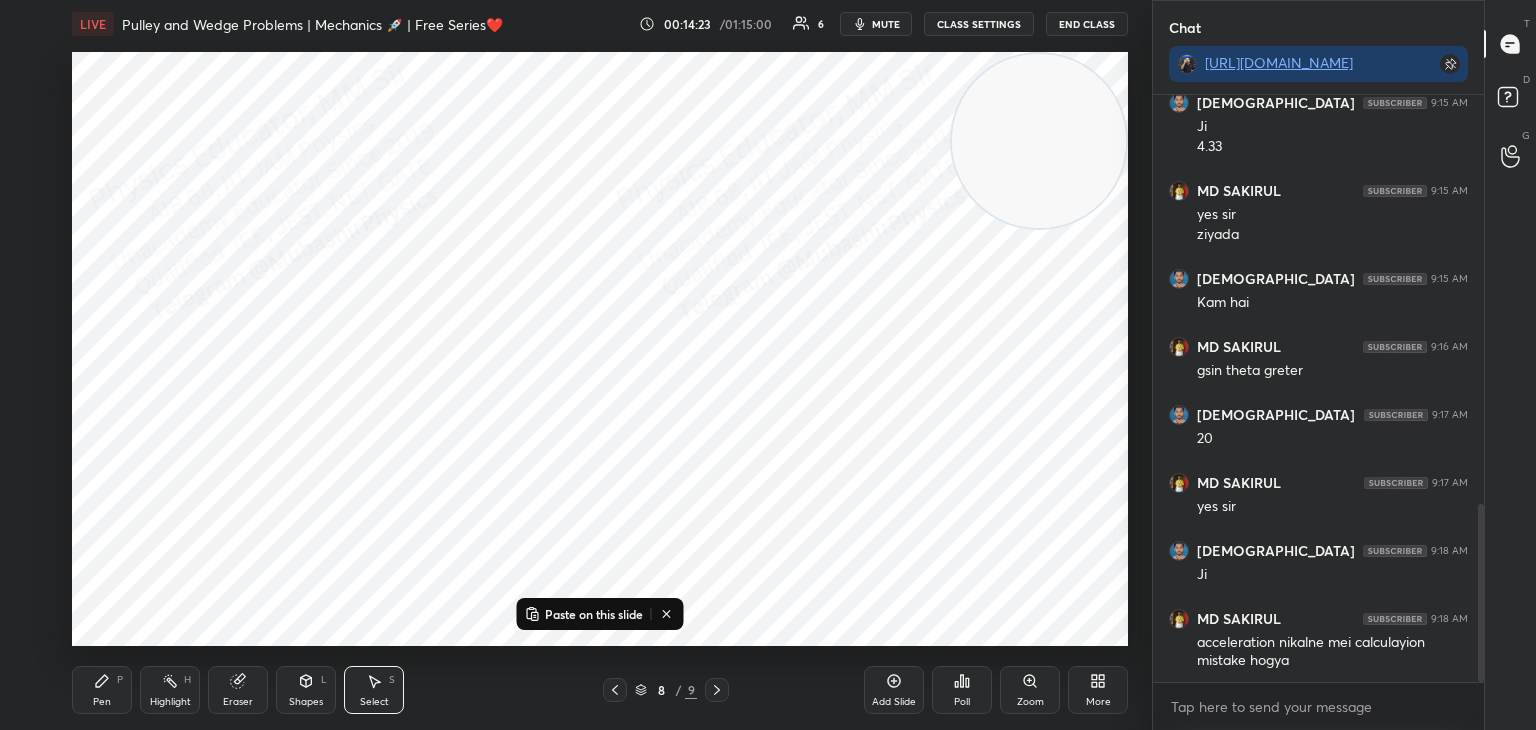 click 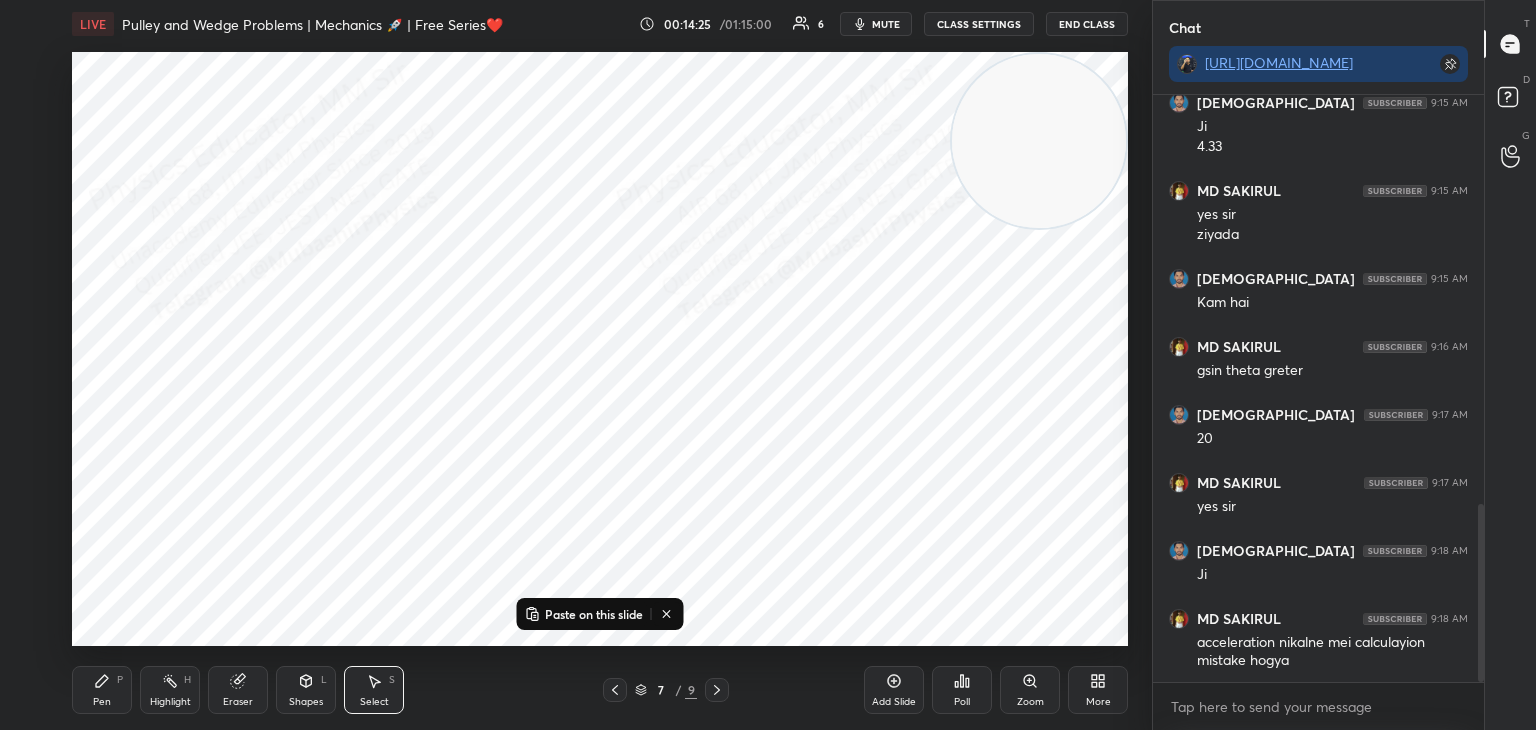 click 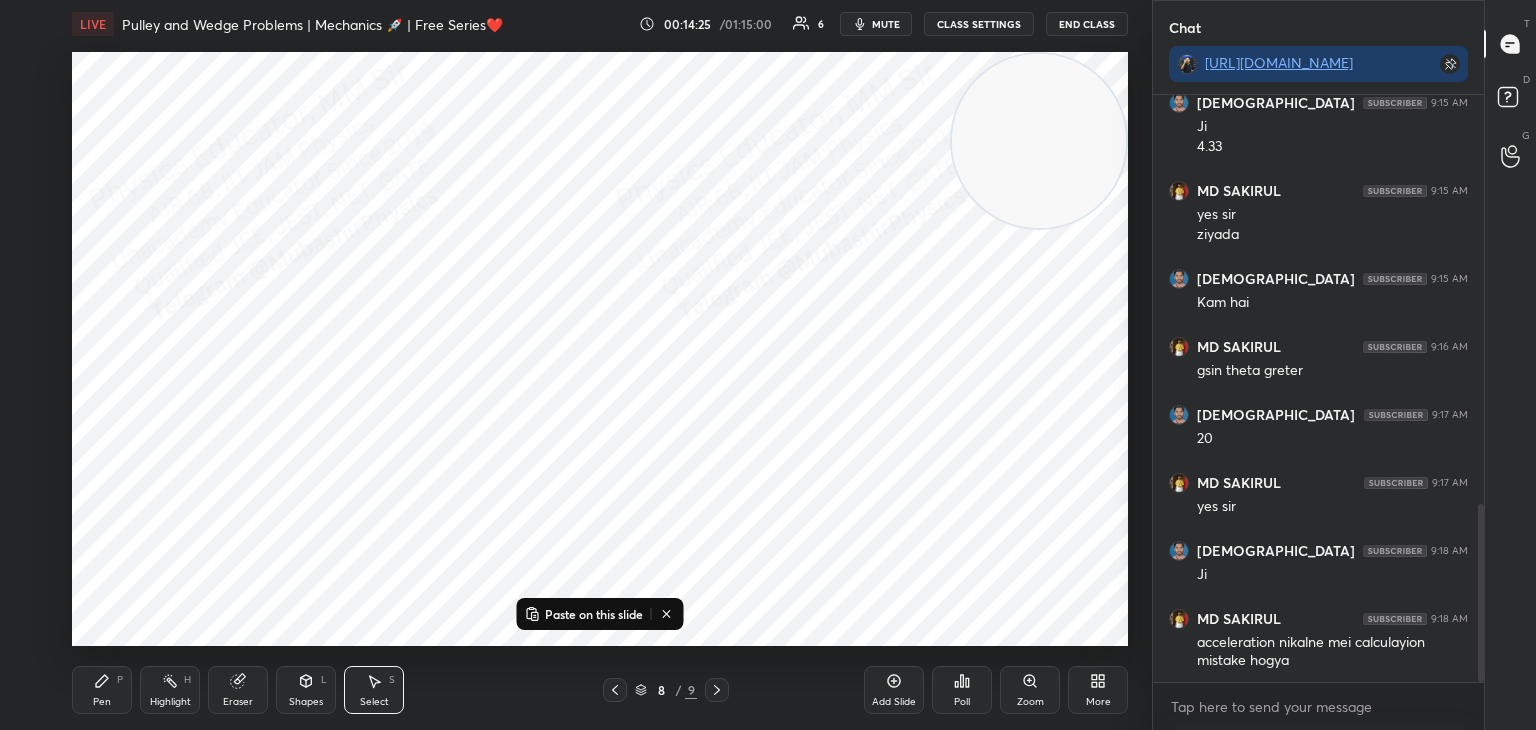 drag, startPoint x: 624, startPoint y: 610, endPoint x: 612, endPoint y: 602, distance: 14.422205 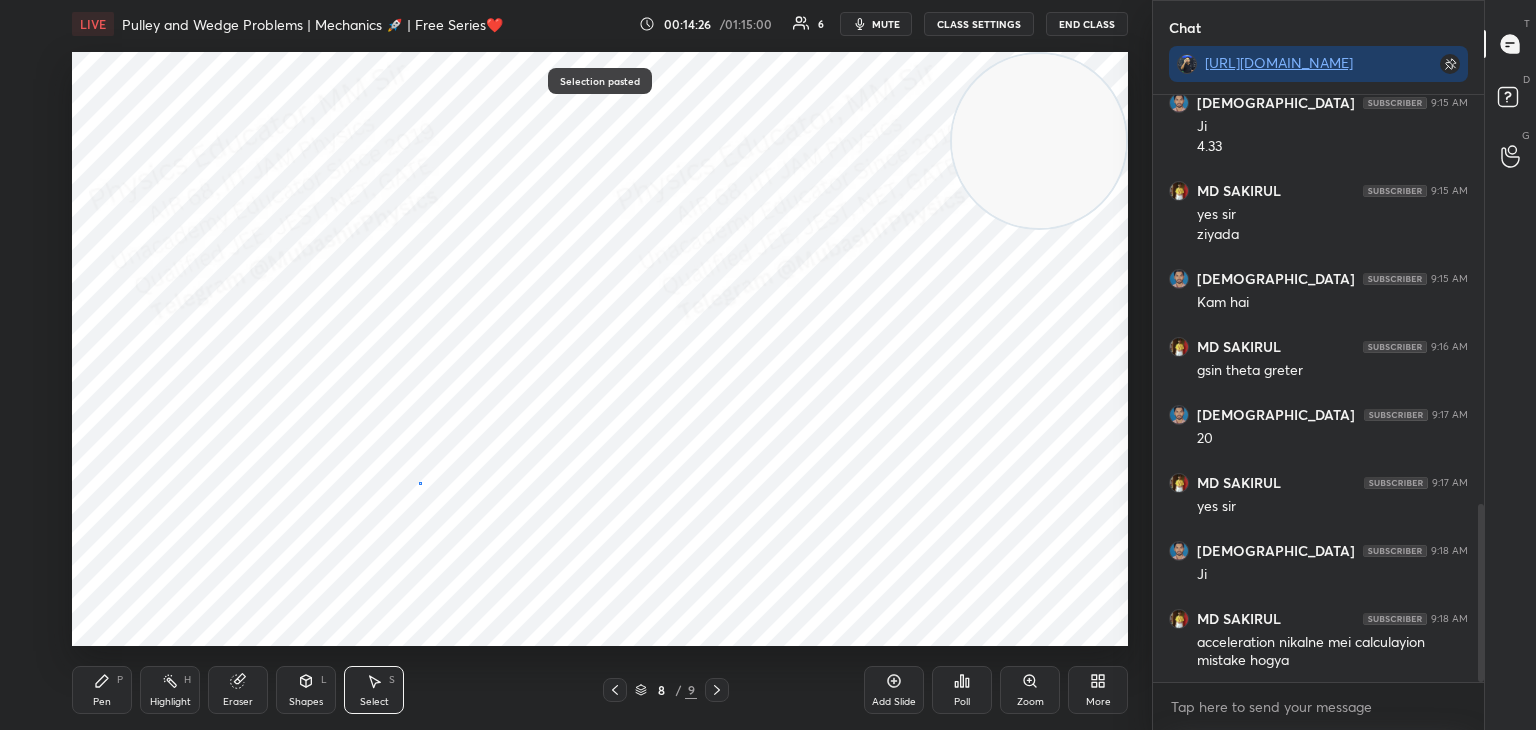 drag, startPoint x: 420, startPoint y: 482, endPoint x: 396, endPoint y: 490, distance: 25.298222 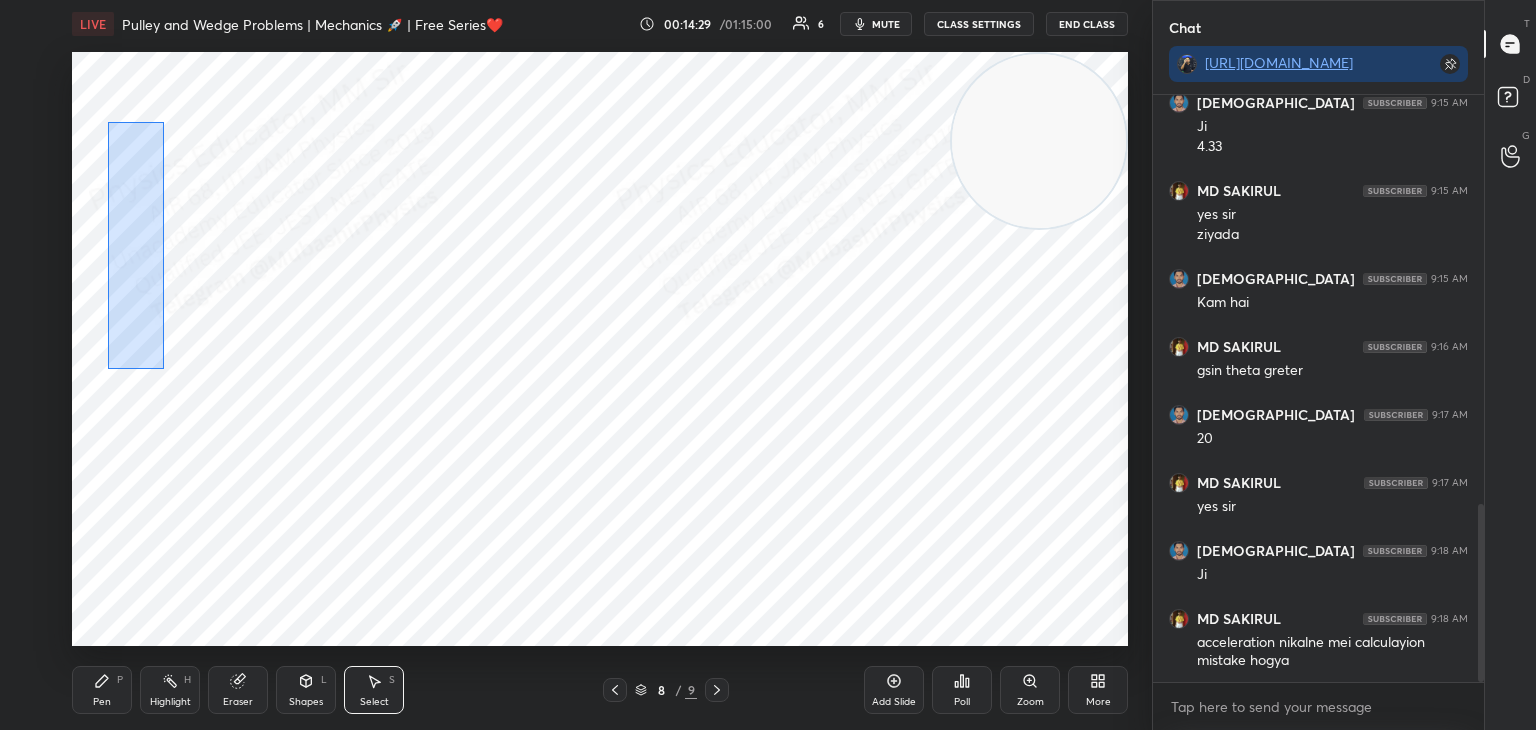 drag, startPoint x: 106, startPoint y: 114, endPoint x: 180, endPoint y: 376, distance: 272.24988 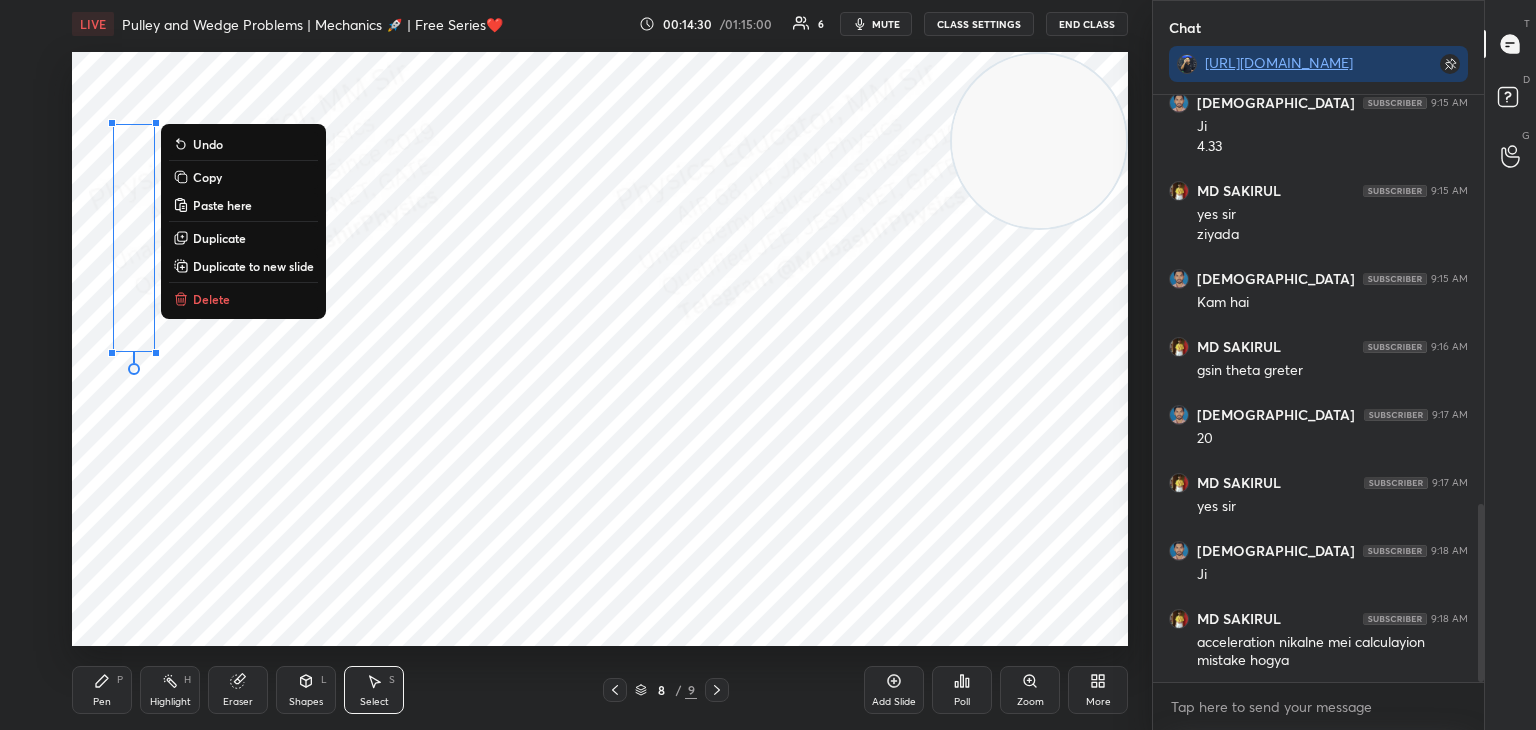 click on "Delete" at bounding box center [211, 299] 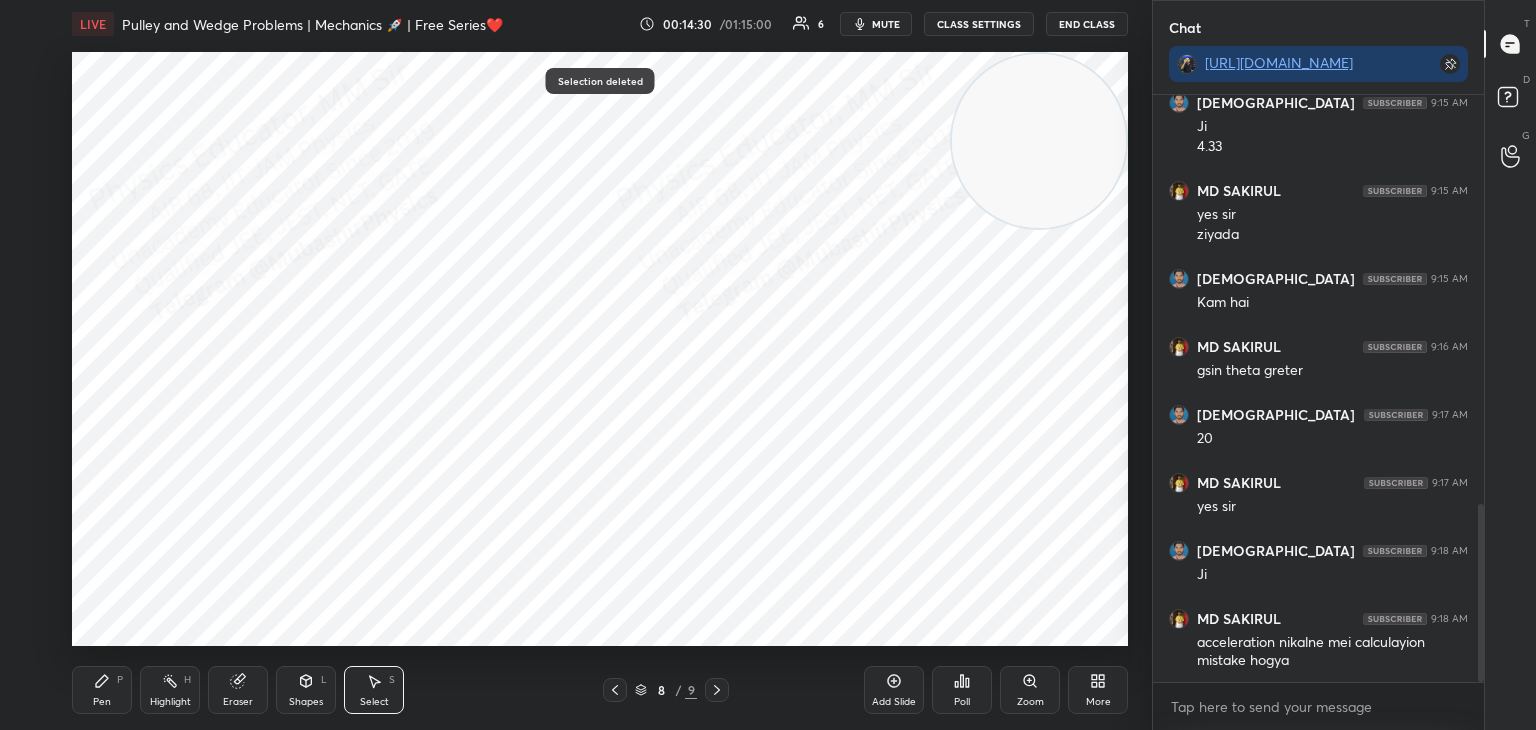 click on "Pen P" at bounding box center [102, 690] 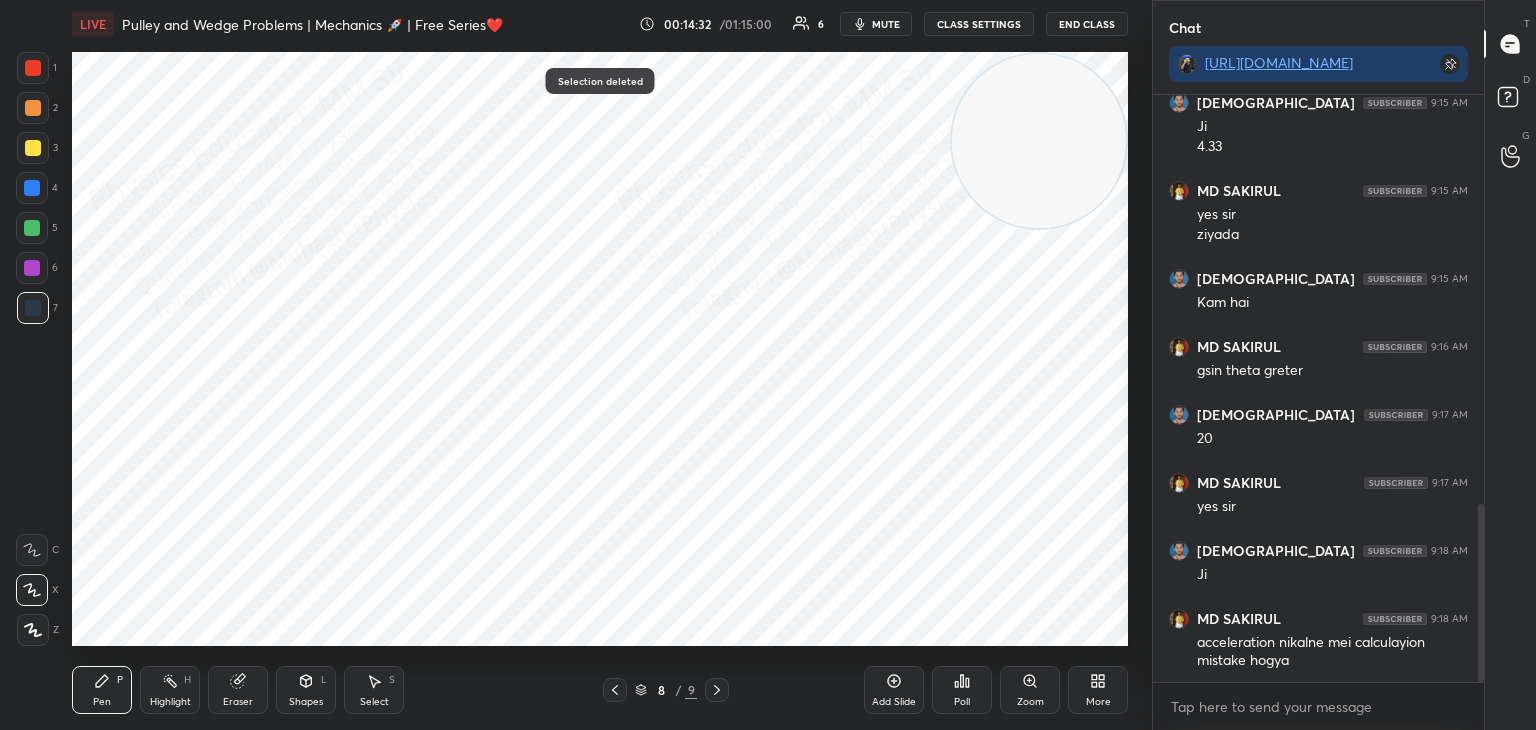 drag, startPoint x: 25, startPoint y: 273, endPoint x: 60, endPoint y: 290, distance: 38.910152 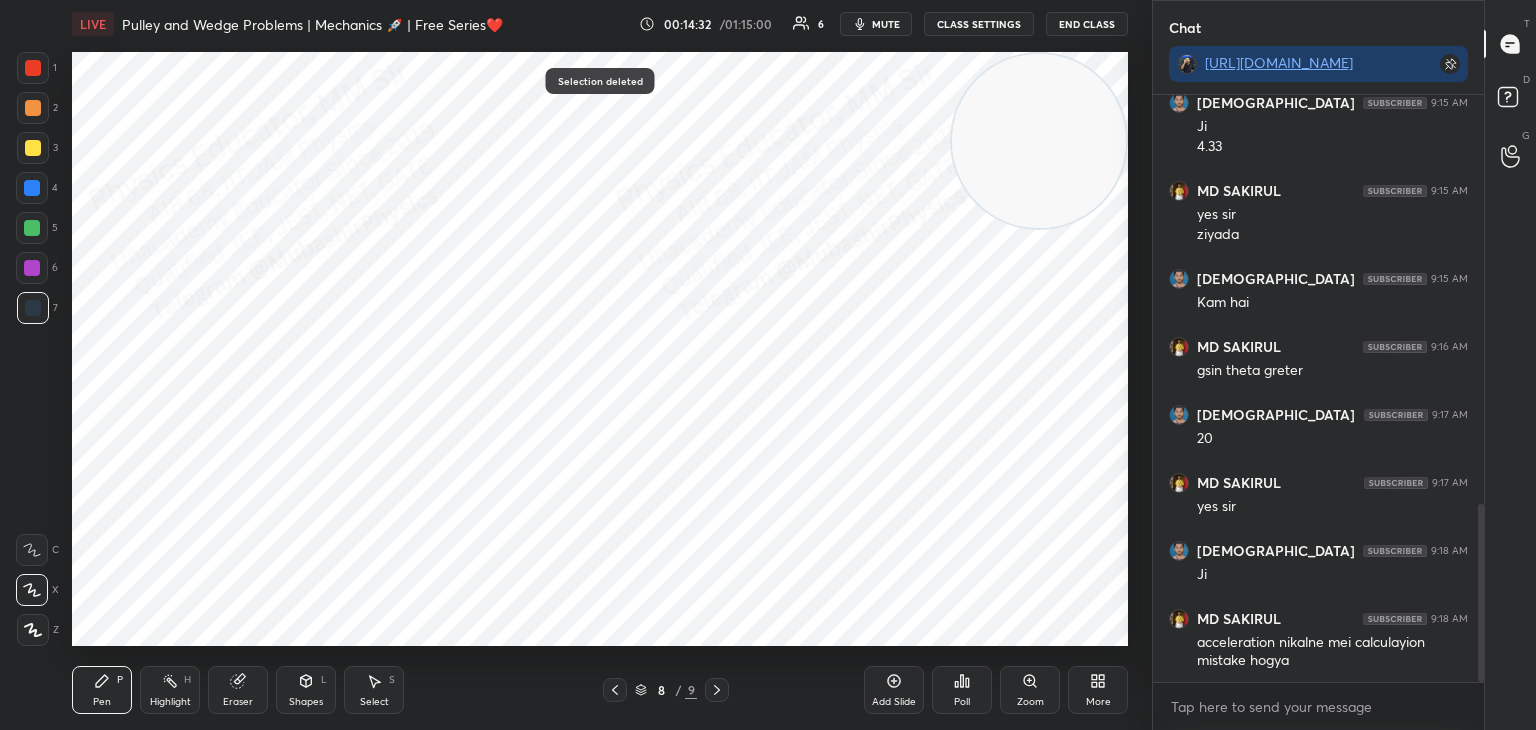 click at bounding box center [32, 268] 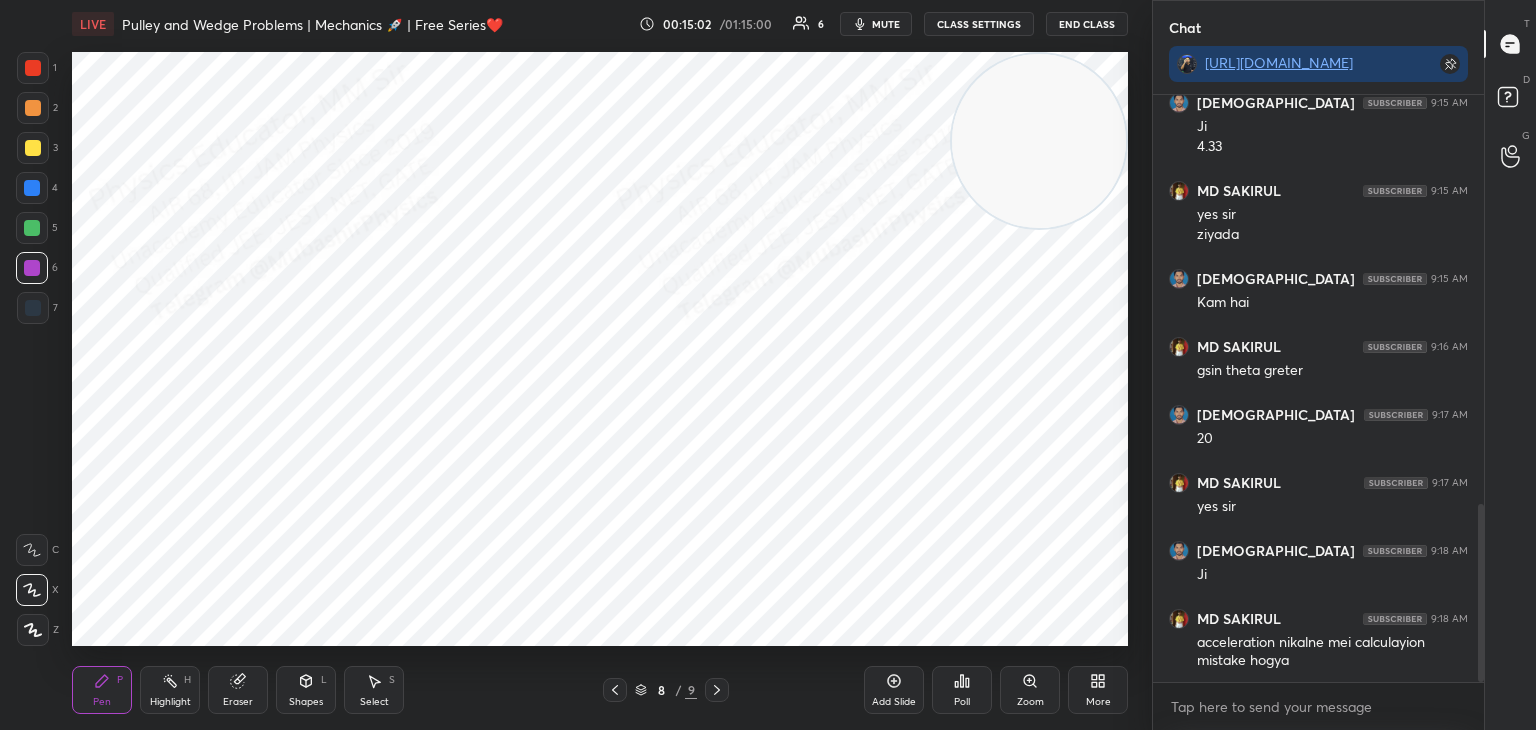 click at bounding box center [32, 228] 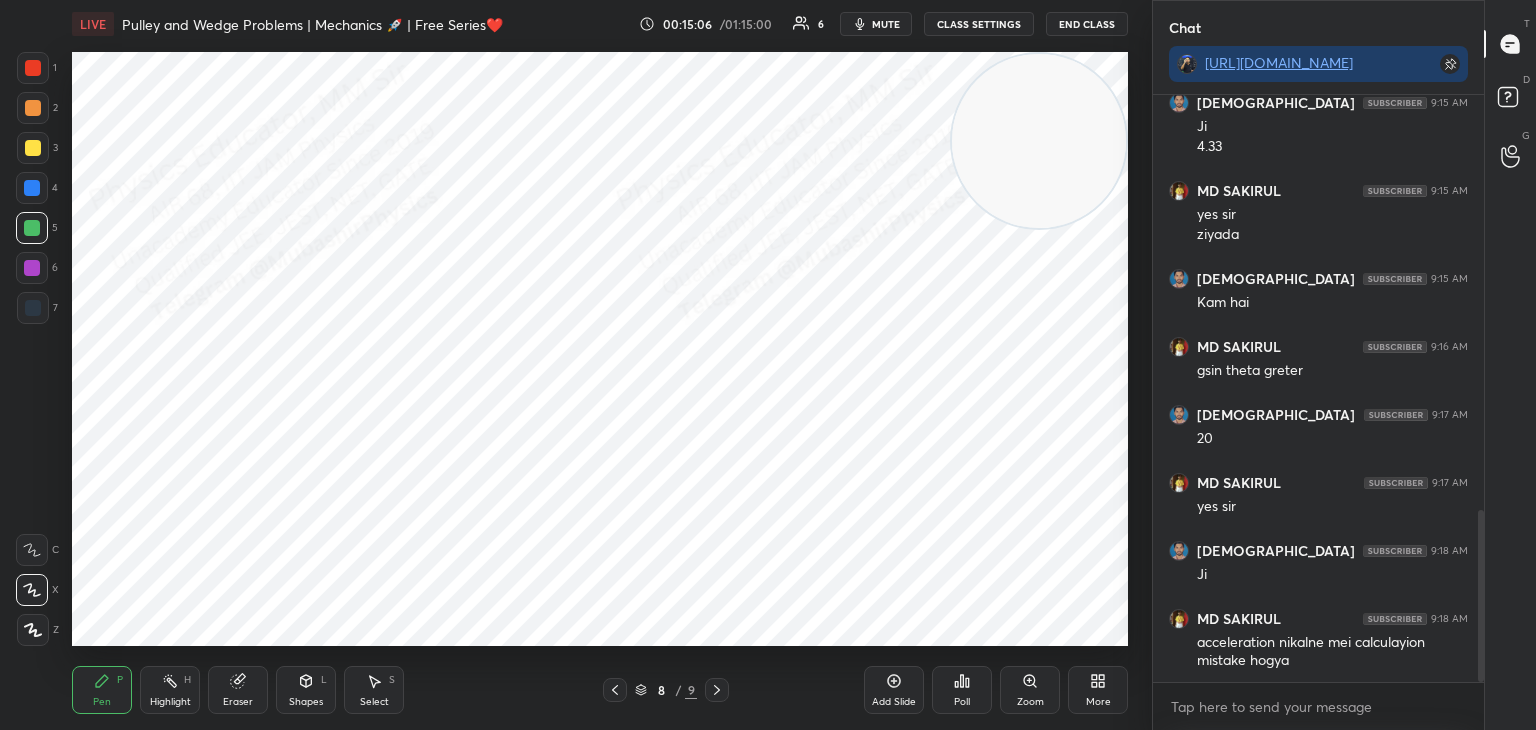 scroll, scrollTop: 1418, scrollLeft: 0, axis: vertical 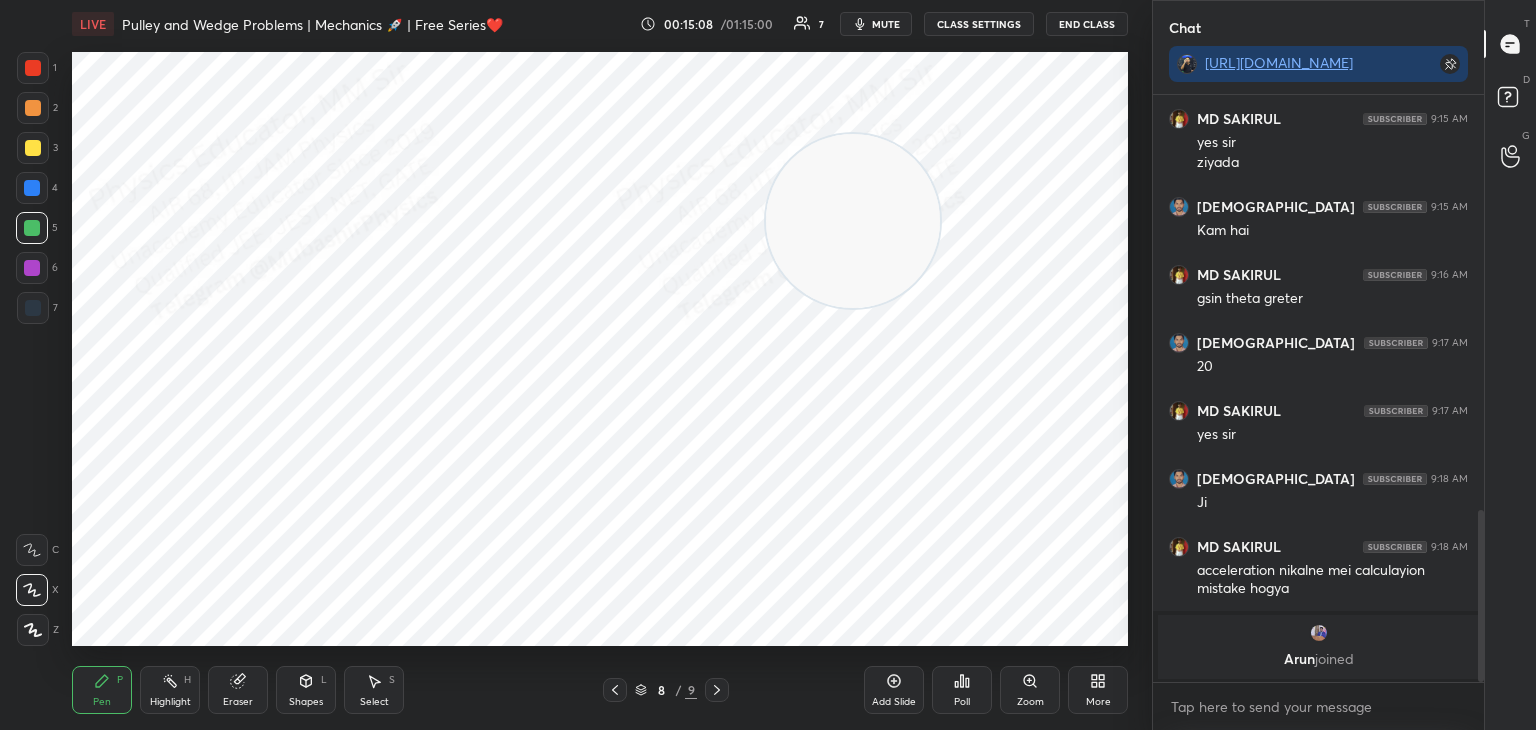 drag, startPoint x: 1008, startPoint y: 154, endPoint x: 0, endPoint y: 680, distance: 1136.9873 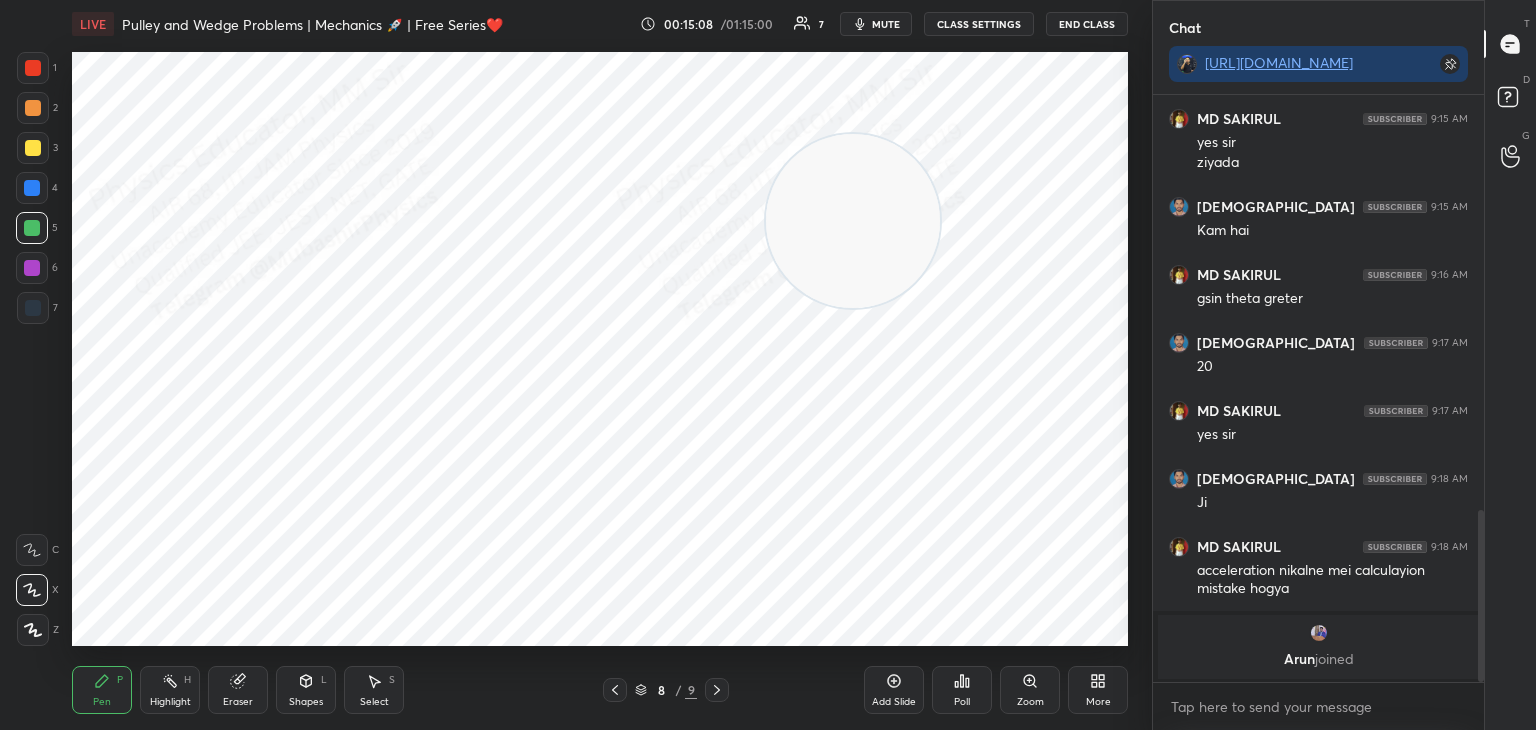 click on "1 2 3 4 5 6 7 C X Z C X Z E E Erase all   H H LIVE Pulley and Wedge Problems | Mechanics 🚀 | Free Series❤️ 00:15:08 /  01:15:00 7 mute CLASS SETTINGS End Class Setting up your live class Poll for   secs No correct answer Start poll Back Pulley and Wedge Problems | Mechanics 🚀 | Free Series❤️ Mohd Mubashir Pen P Highlight H Eraser Shapes L Select S 8 / 9 Add Slide Poll Zoom More" at bounding box center (568, 365) 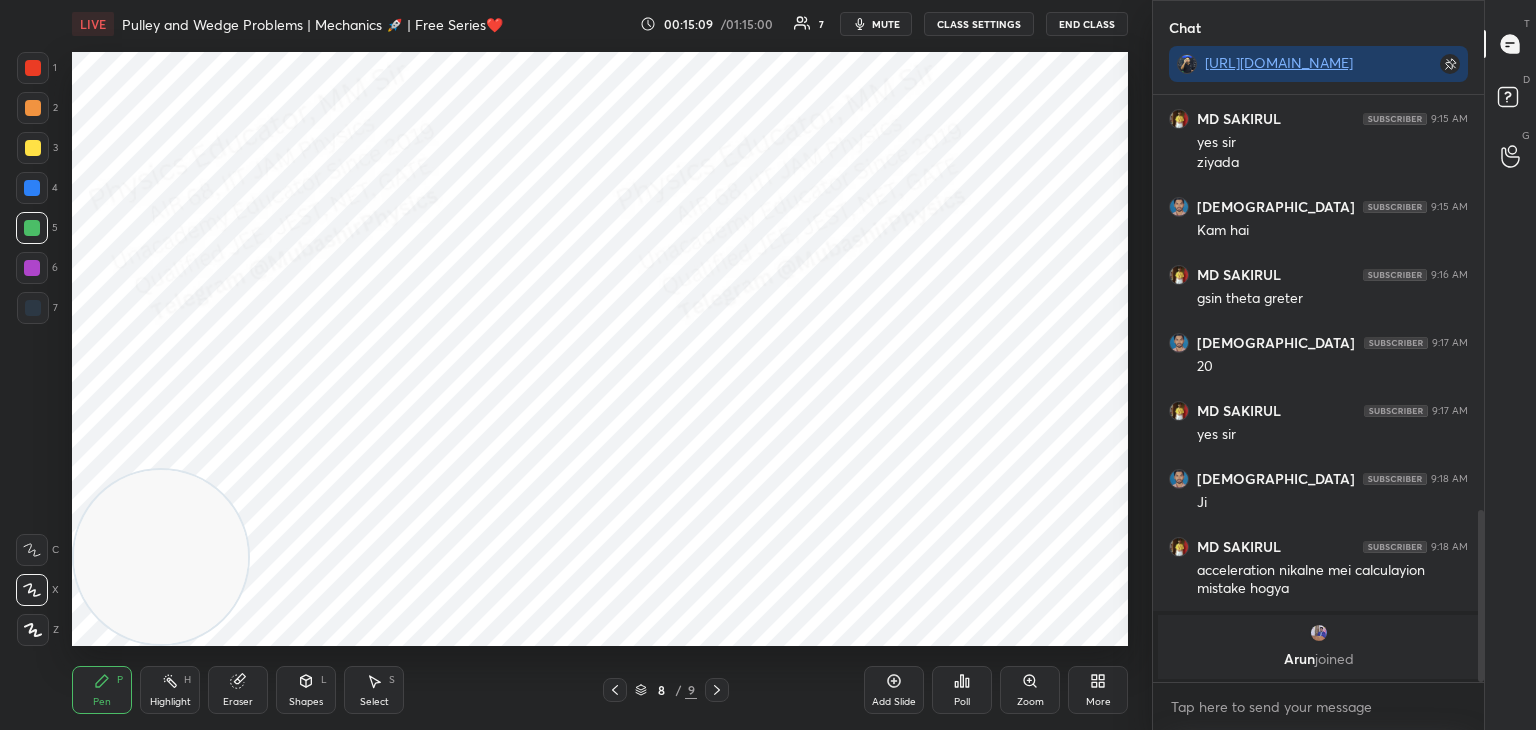 click on "Highlight" at bounding box center [170, 702] 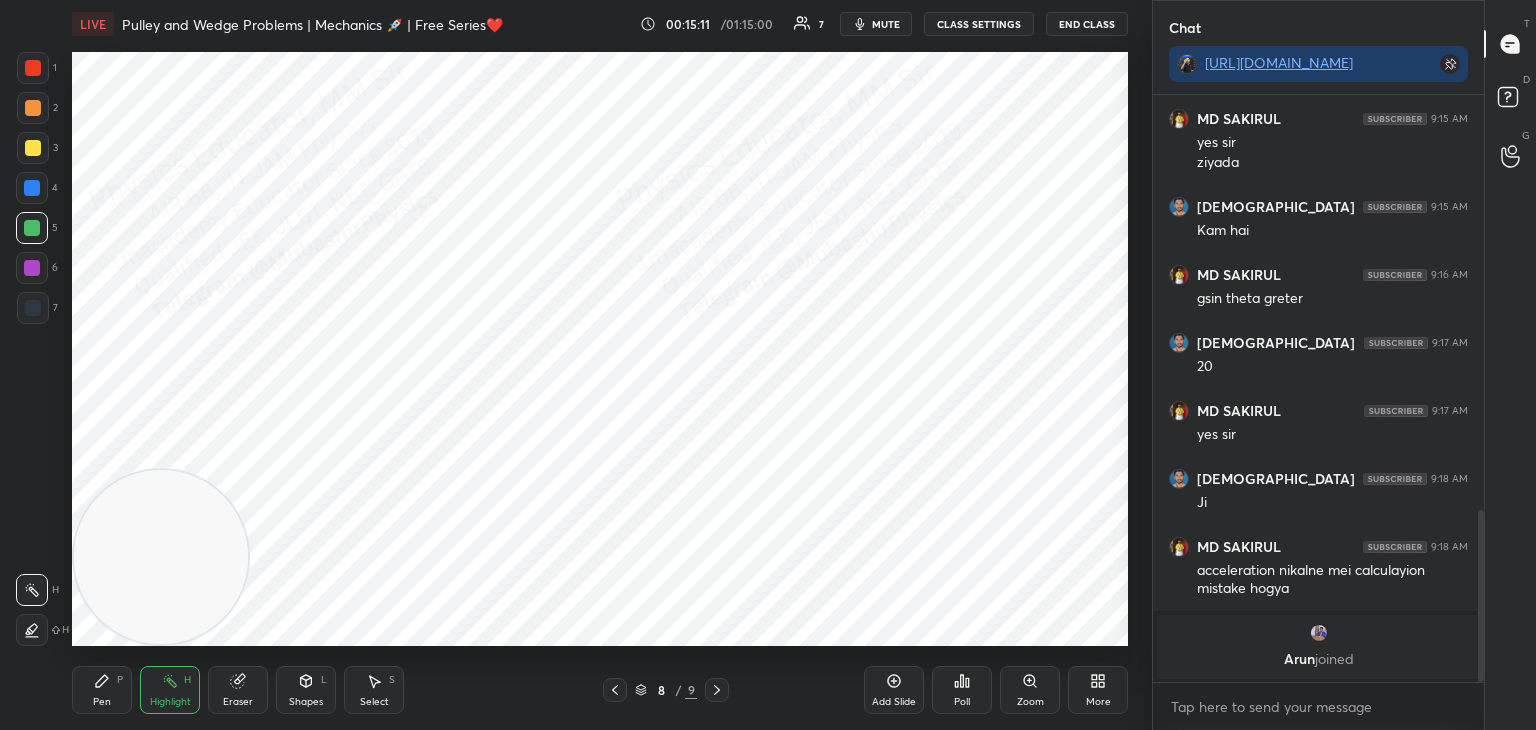 click on "Pen P" at bounding box center [102, 690] 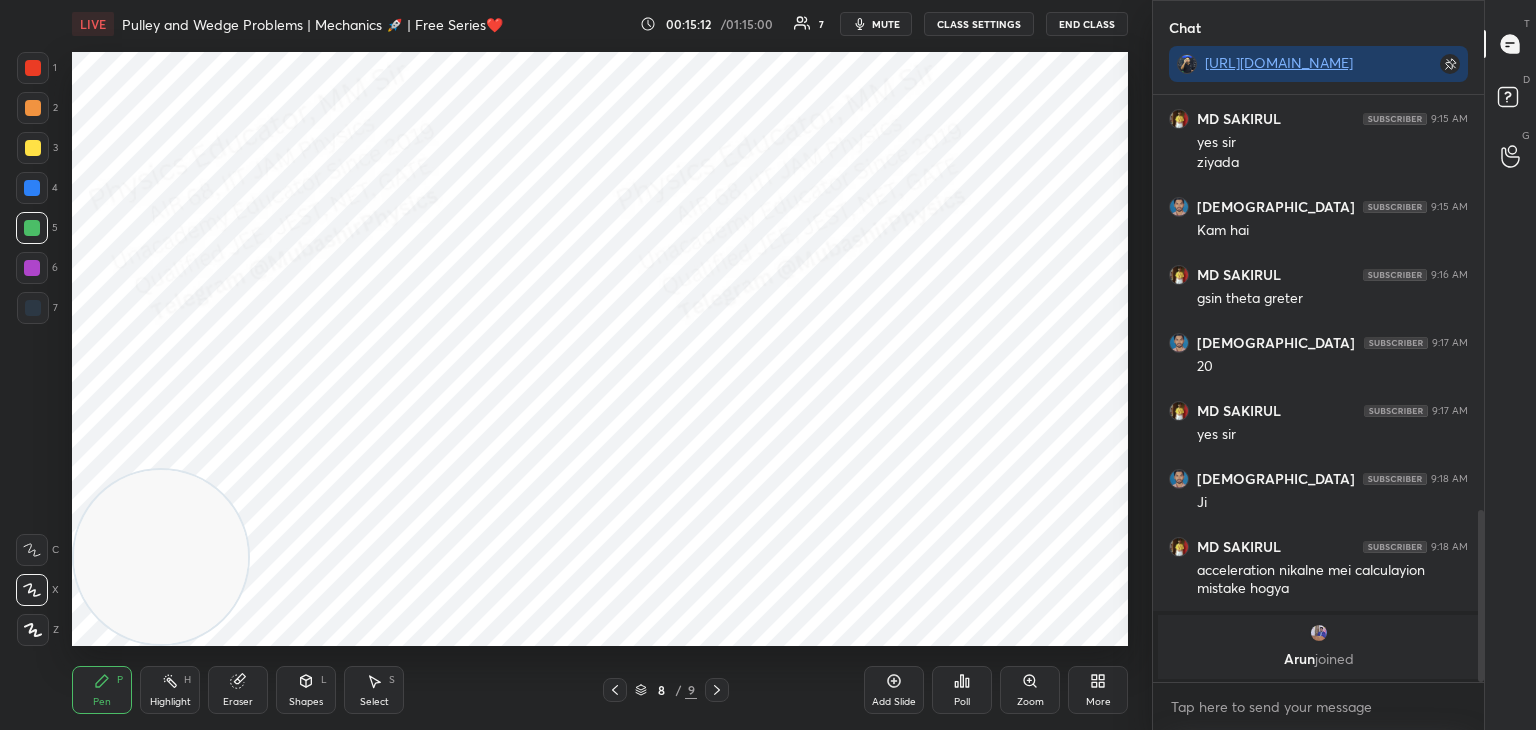 click at bounding box center [33, 108] 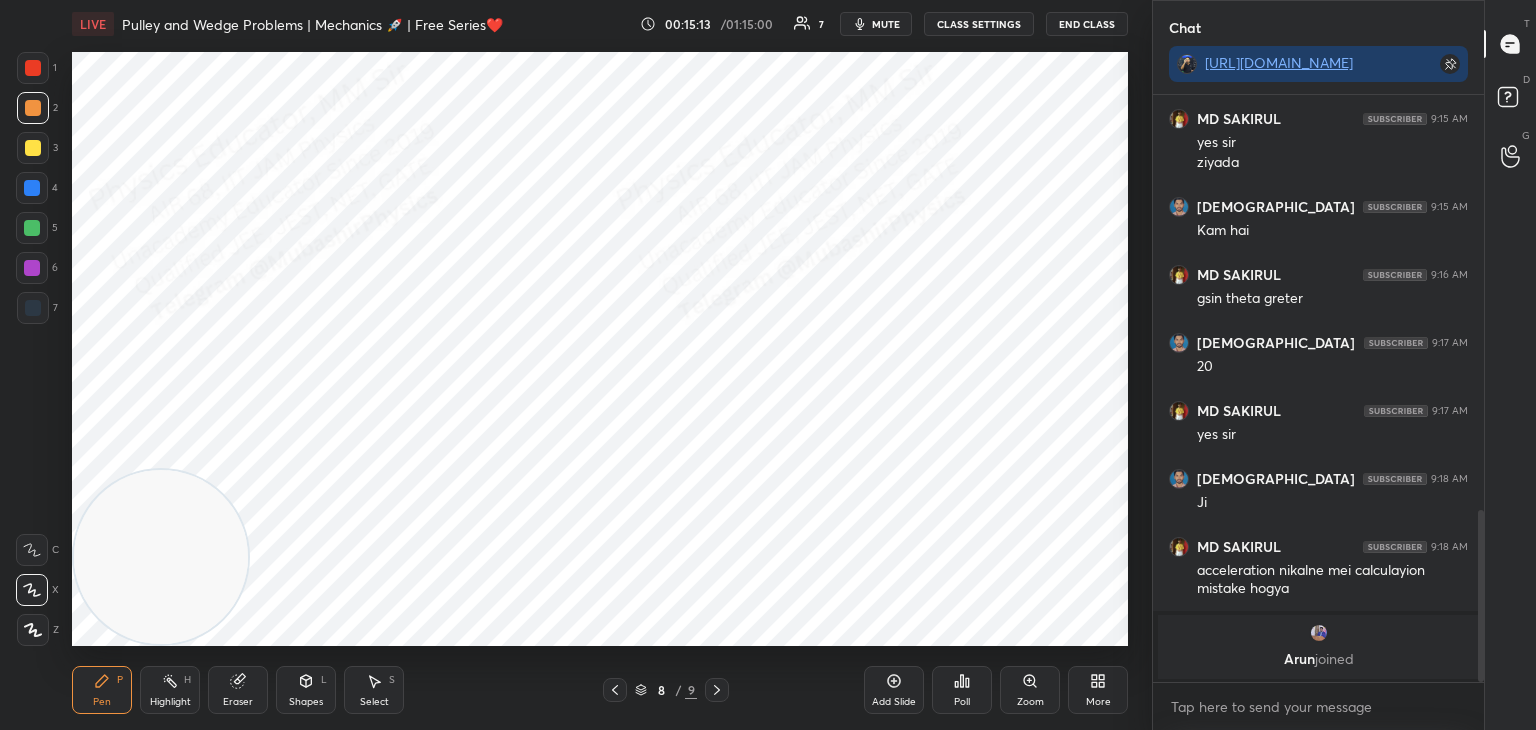 click at bounding box center [33, 148] 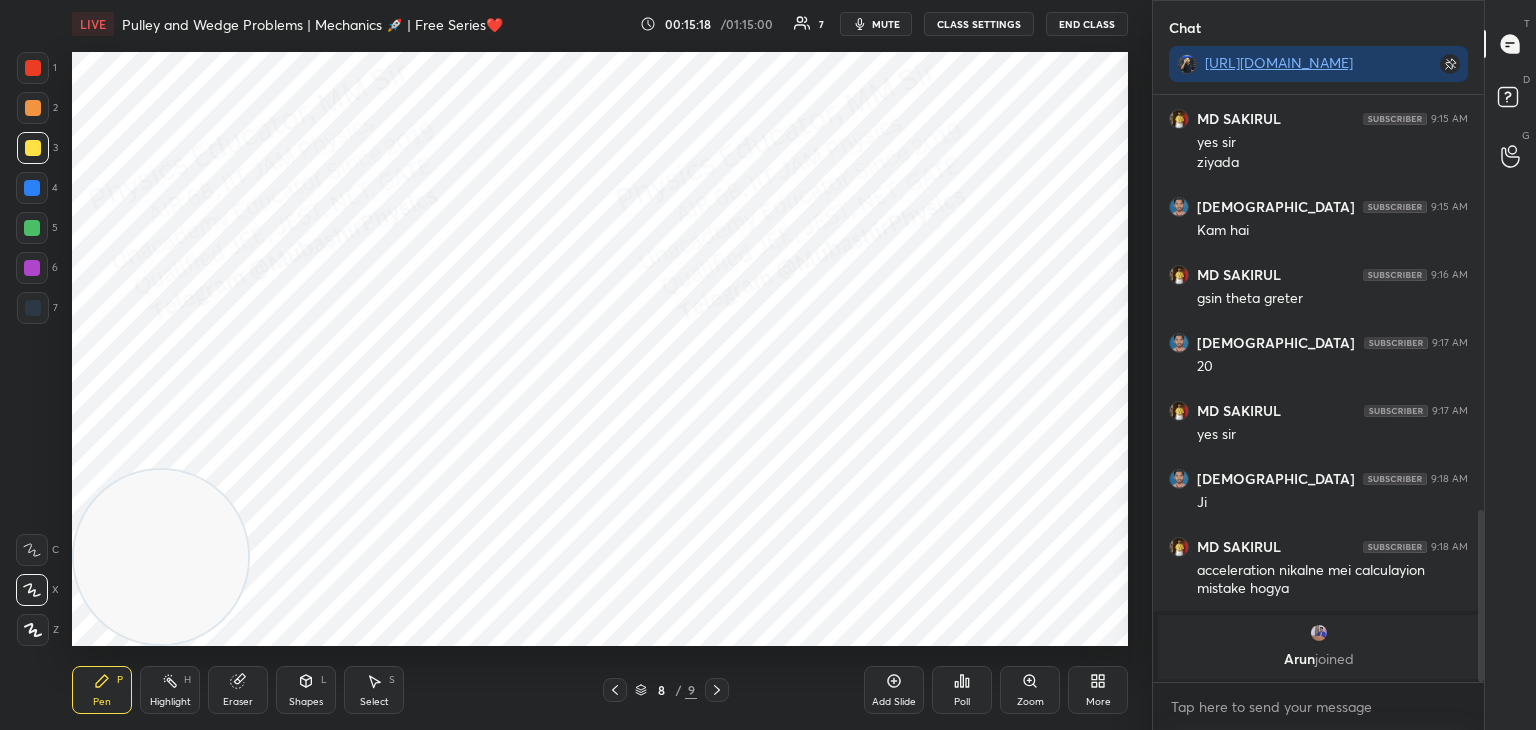 click 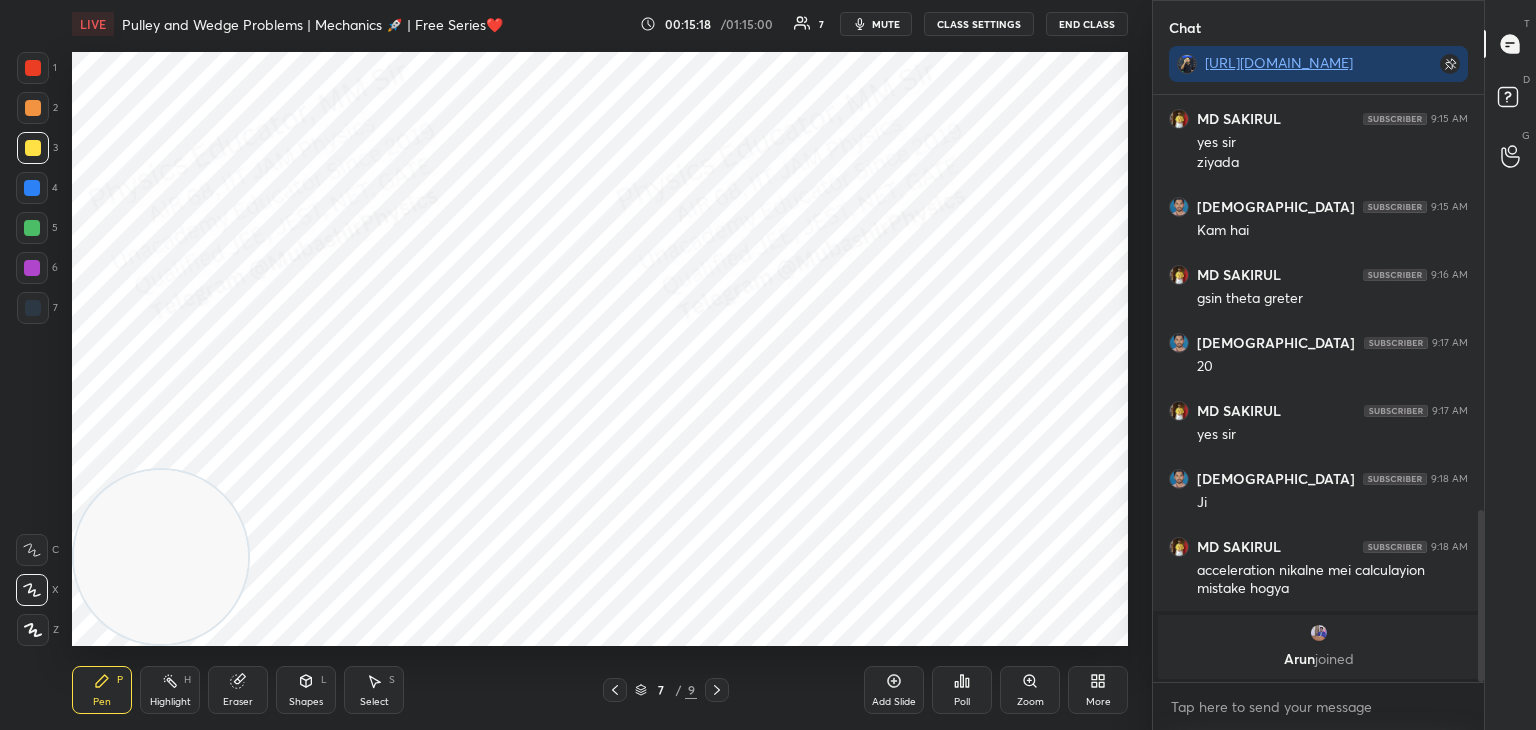 click 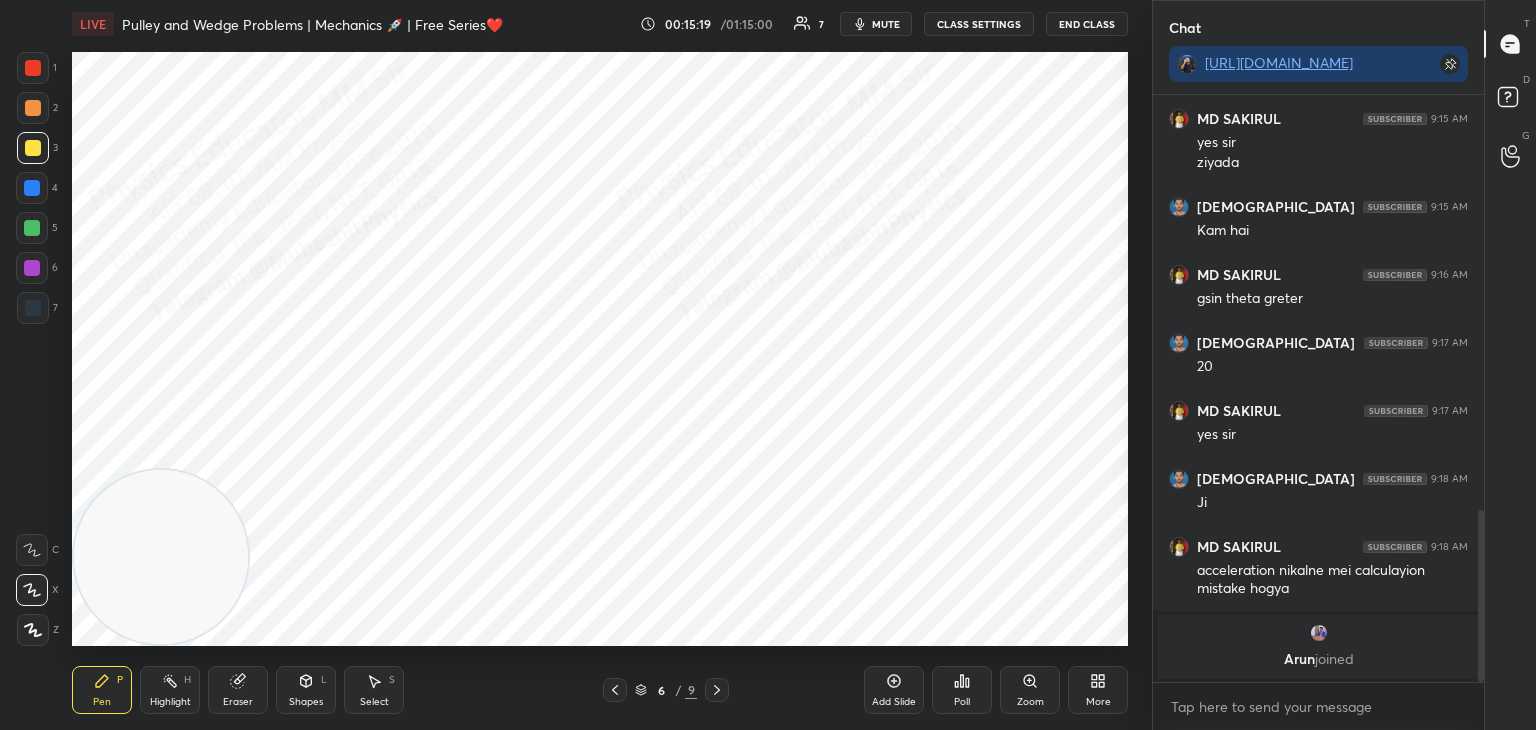 click at bounding box center [615, 690] 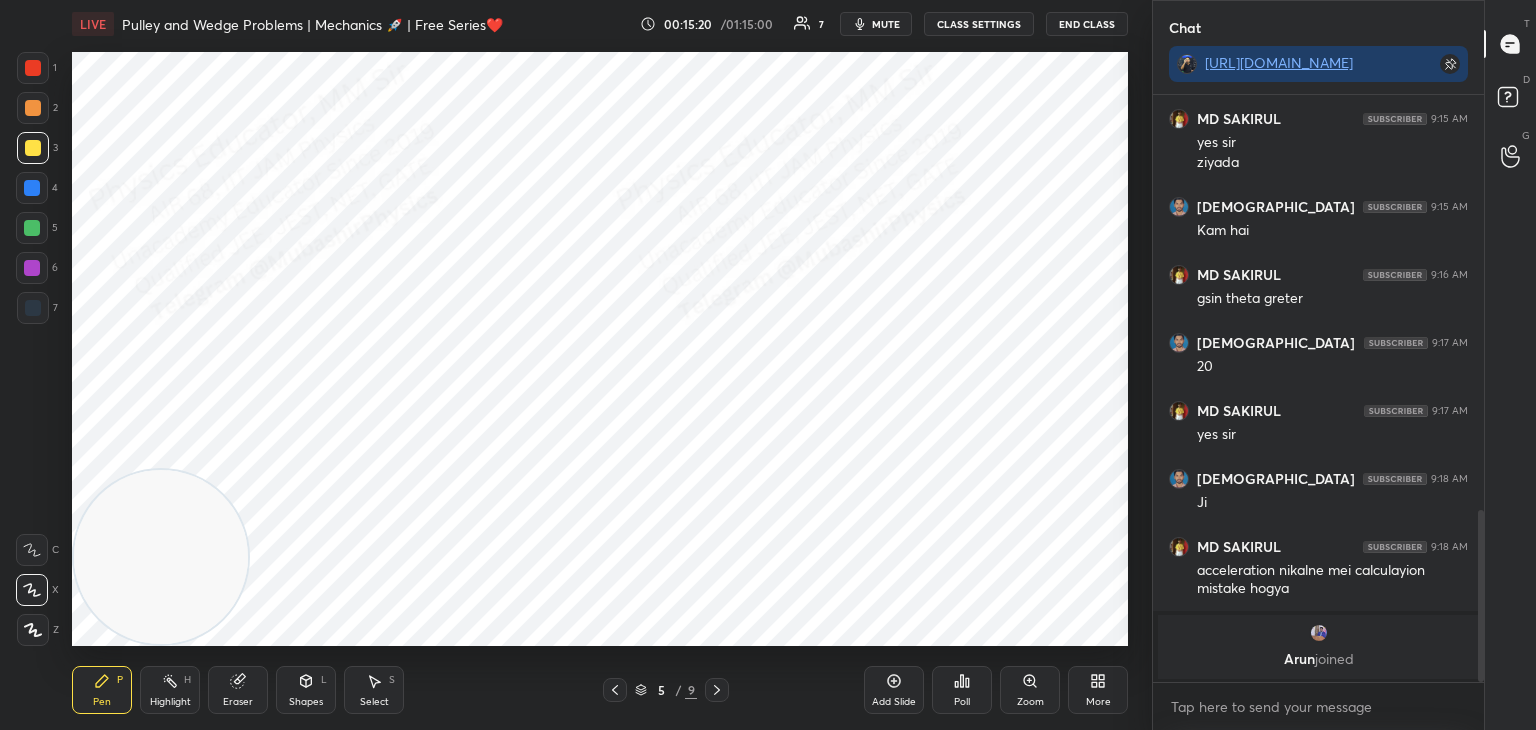 click on "Select S" at bounding box center (374, 690) 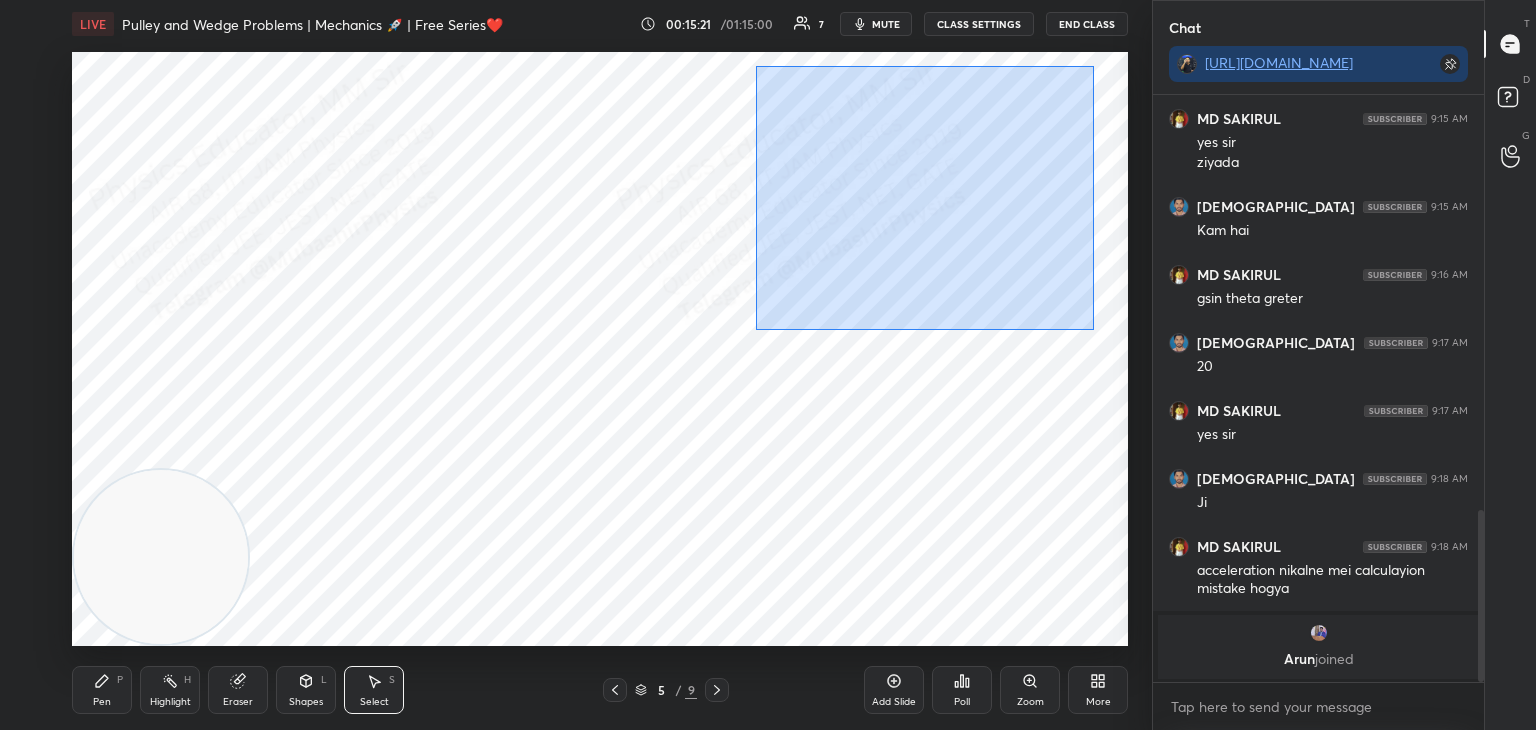 drag, startPoint x: 992, startPoint y: 250, endPoint x: 920, endPoint y: 261, distance: 72.835434 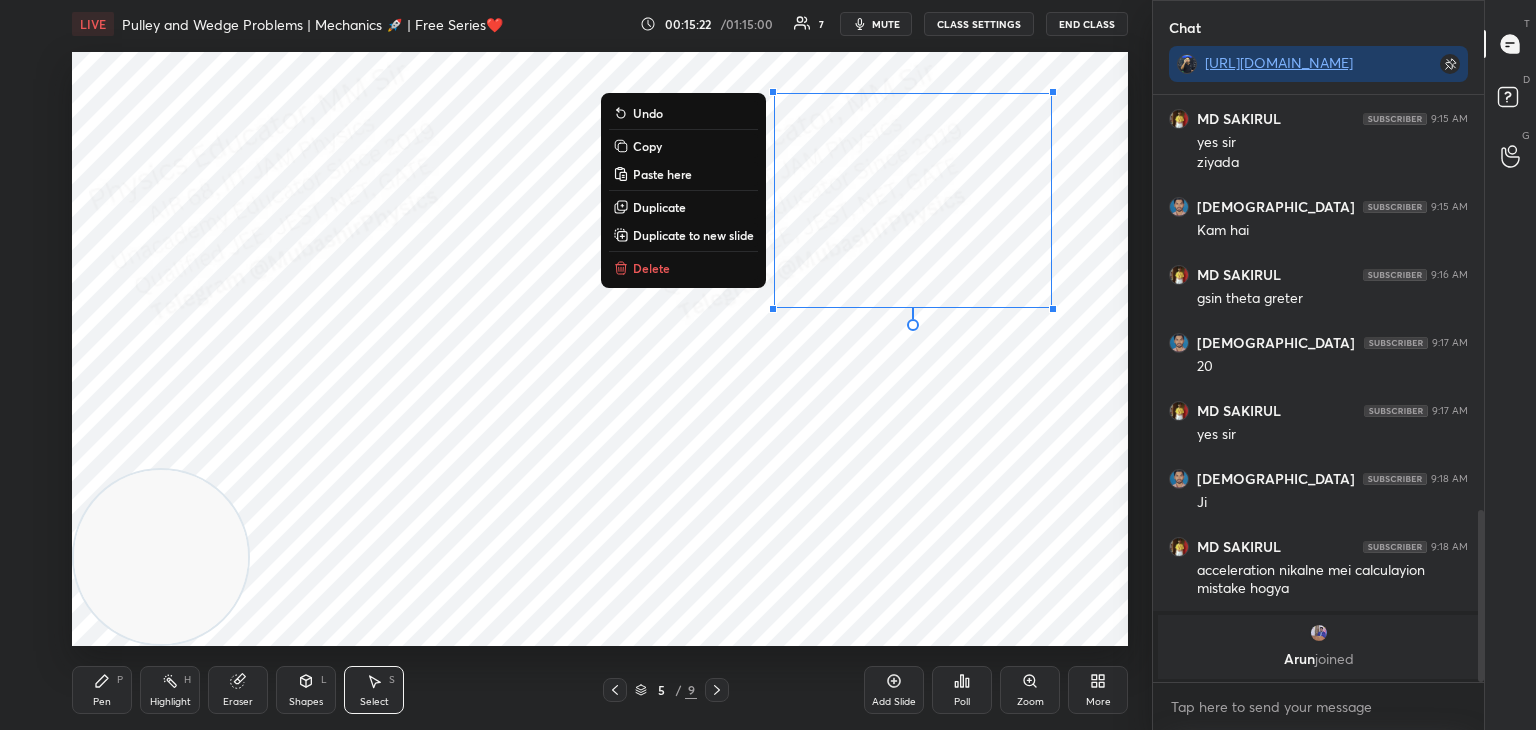 click on "Copy" at bounding box center [683, 146] 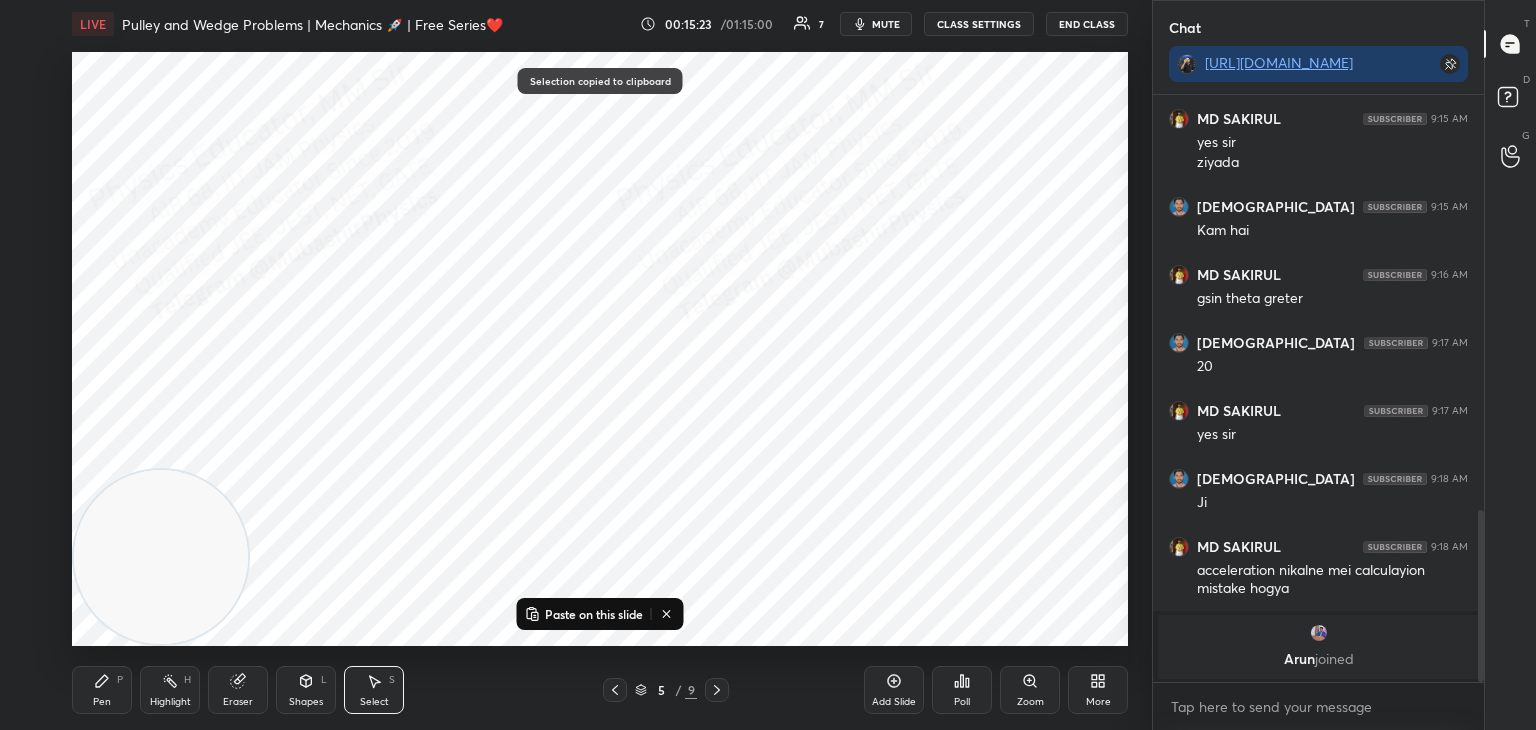 click on "Pen P Highlight H Eraser Shapes L Select S 5 / 9 Add Slide Poll Zoom More" at bounding box center [600, 690] 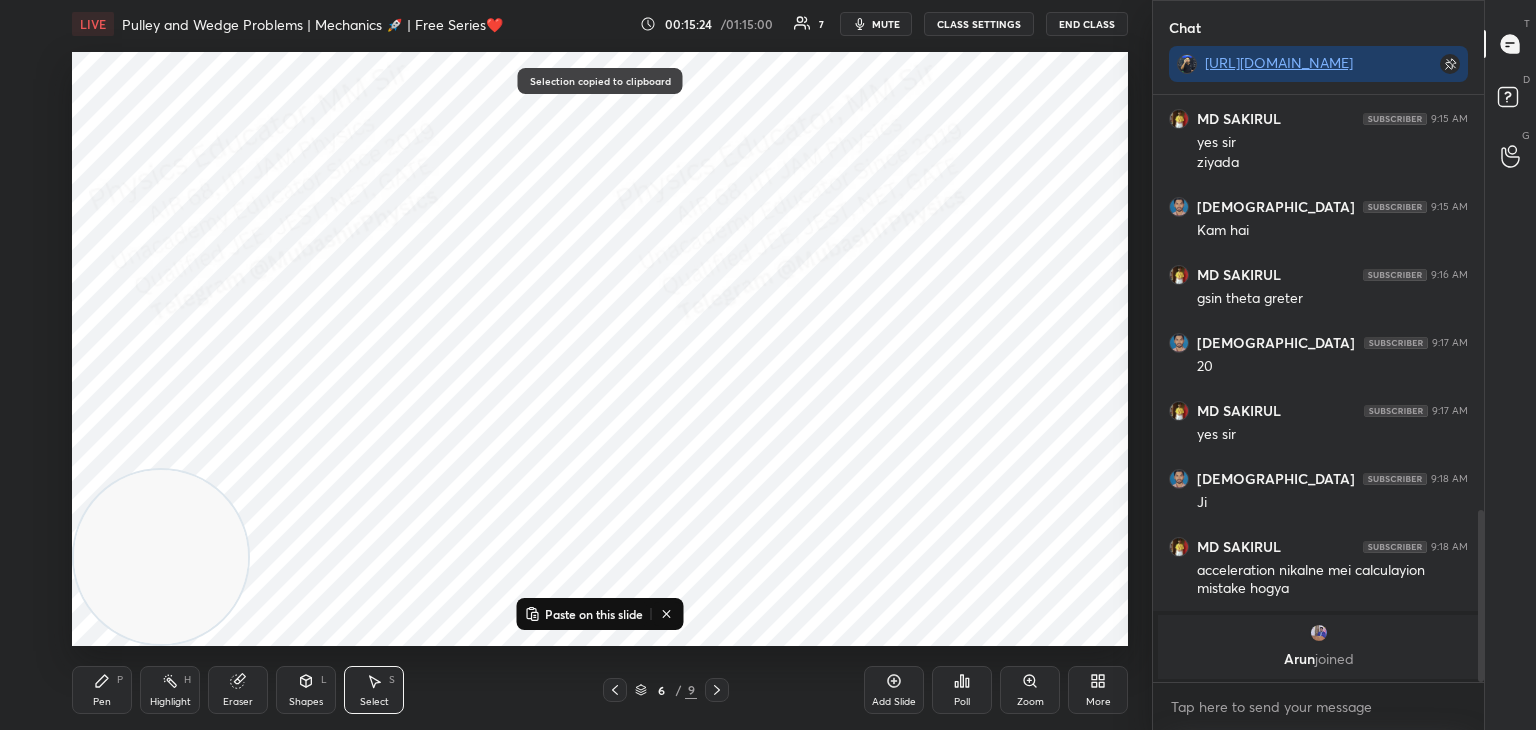 click 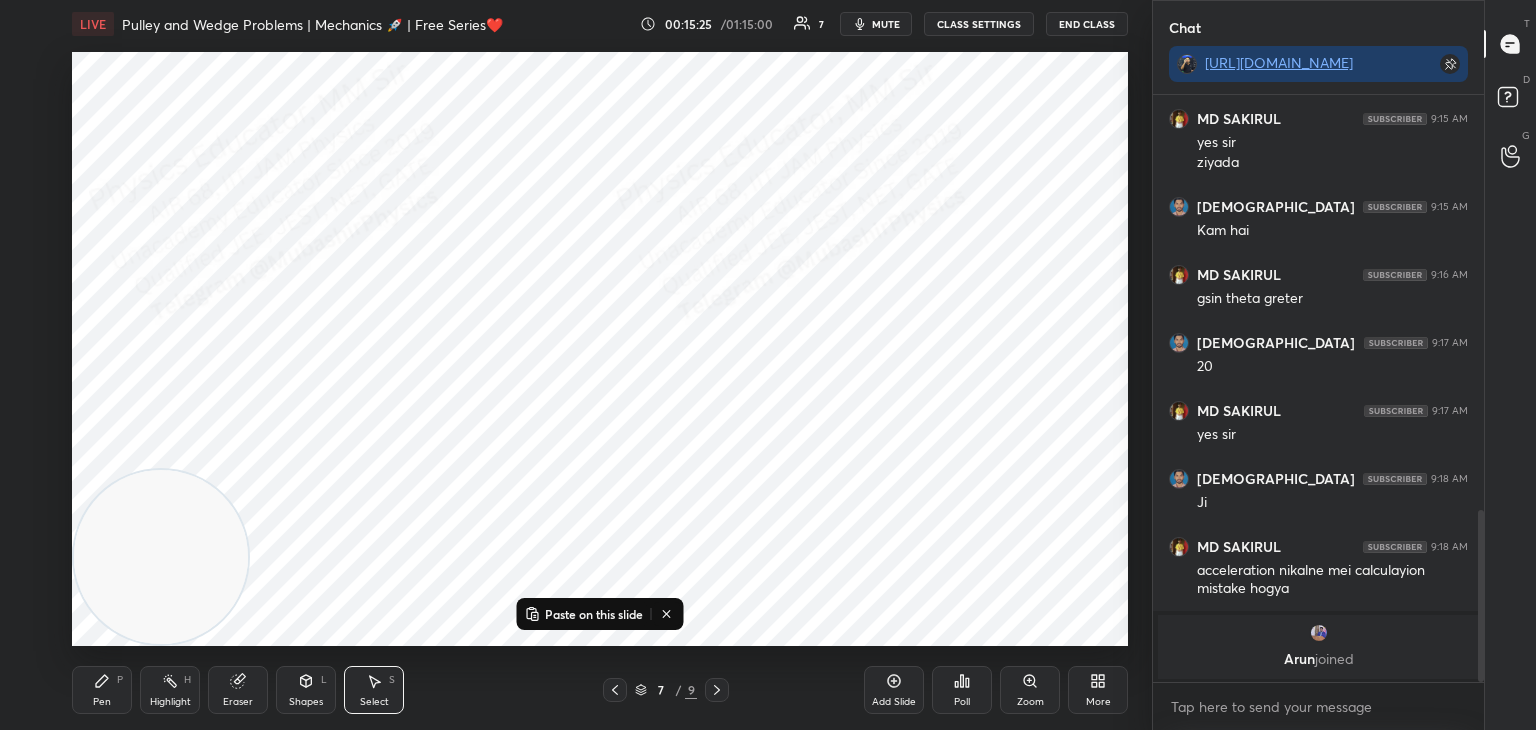 drag, startPoint x: 724, startPoint y: 697, endPoint x: 692, endPoint y: 685, distance: 34.176014 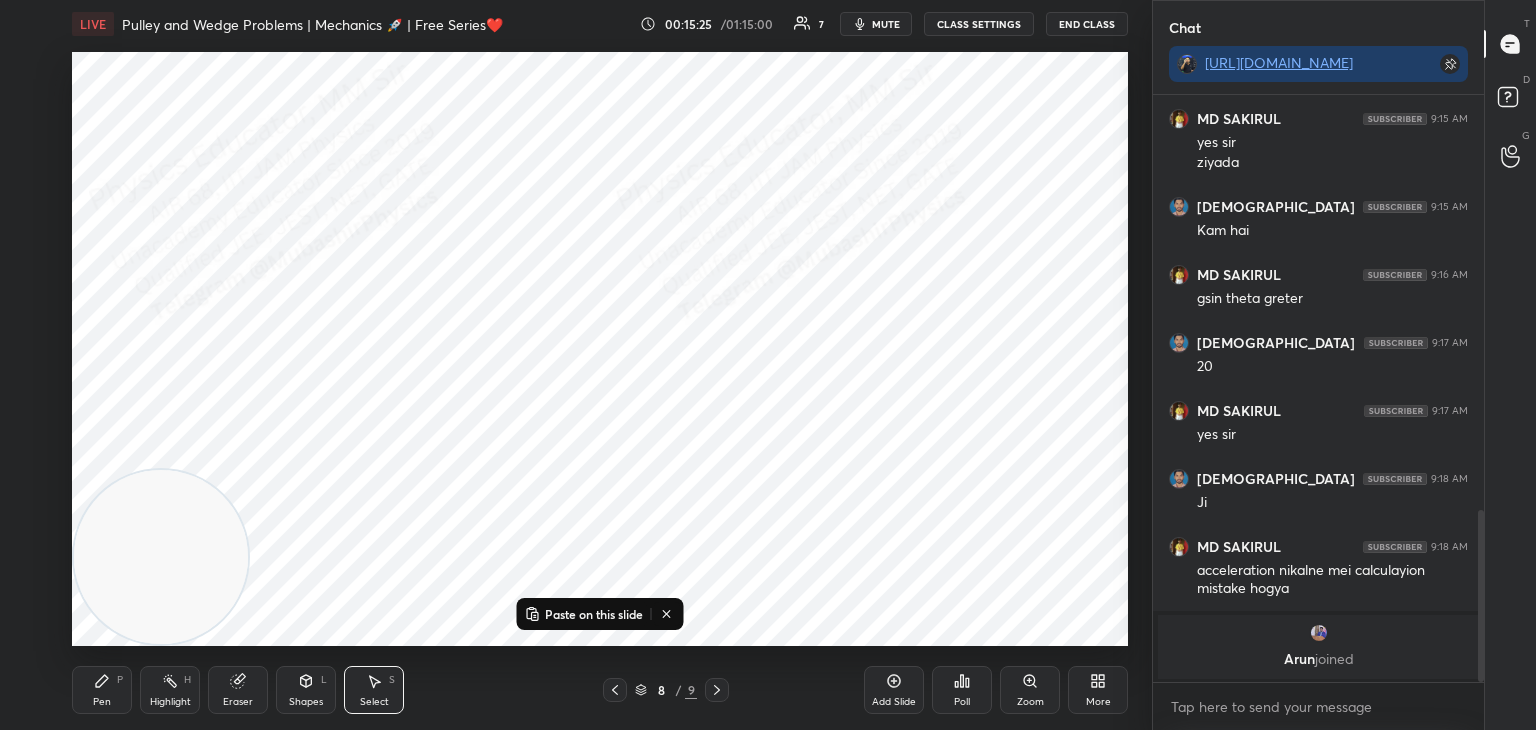 click on "Paste on this slide" at bounding box center [594, 614] 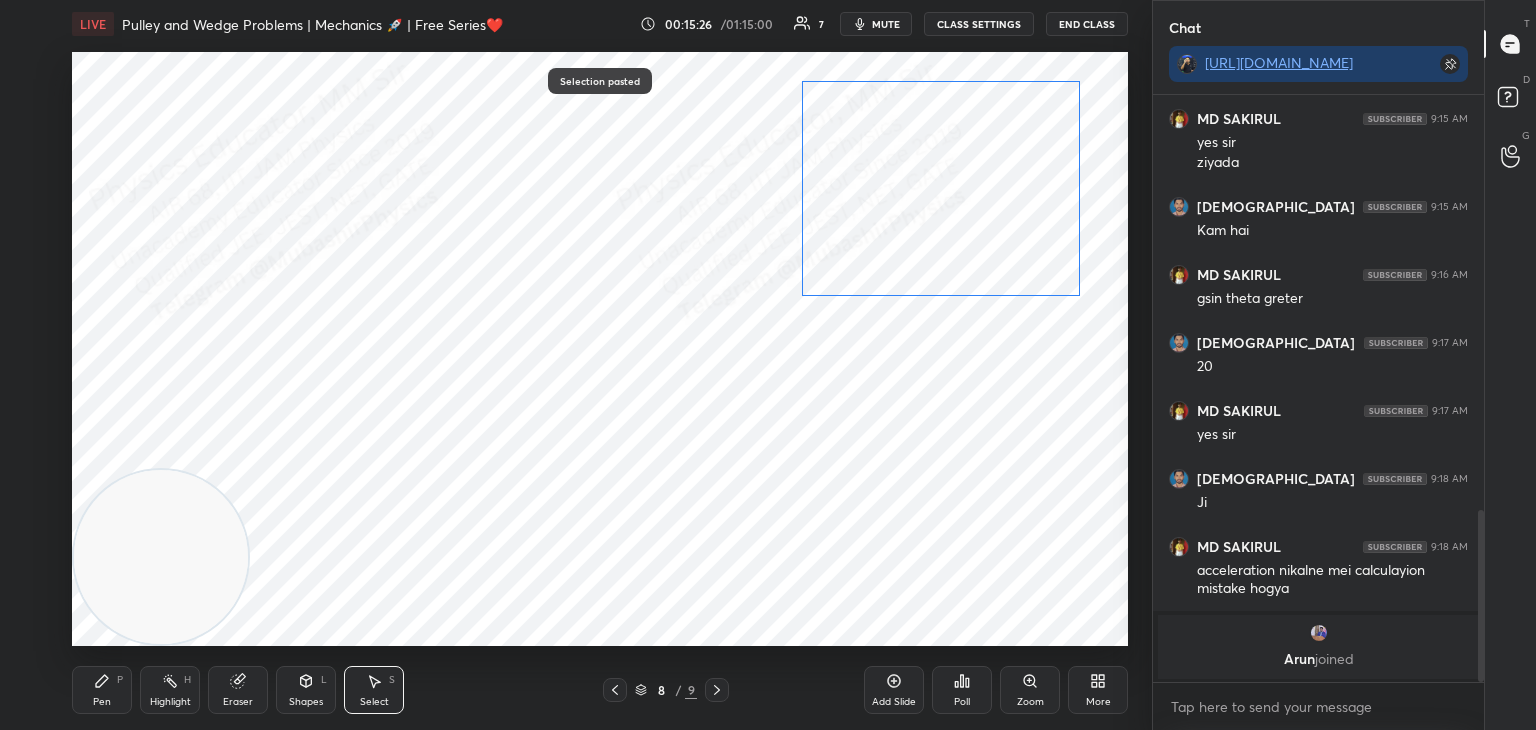 click on "0 ° Undo Copy Paste here Duplicate Duplicate to new slide Delete" at bounding box center (600, 349) 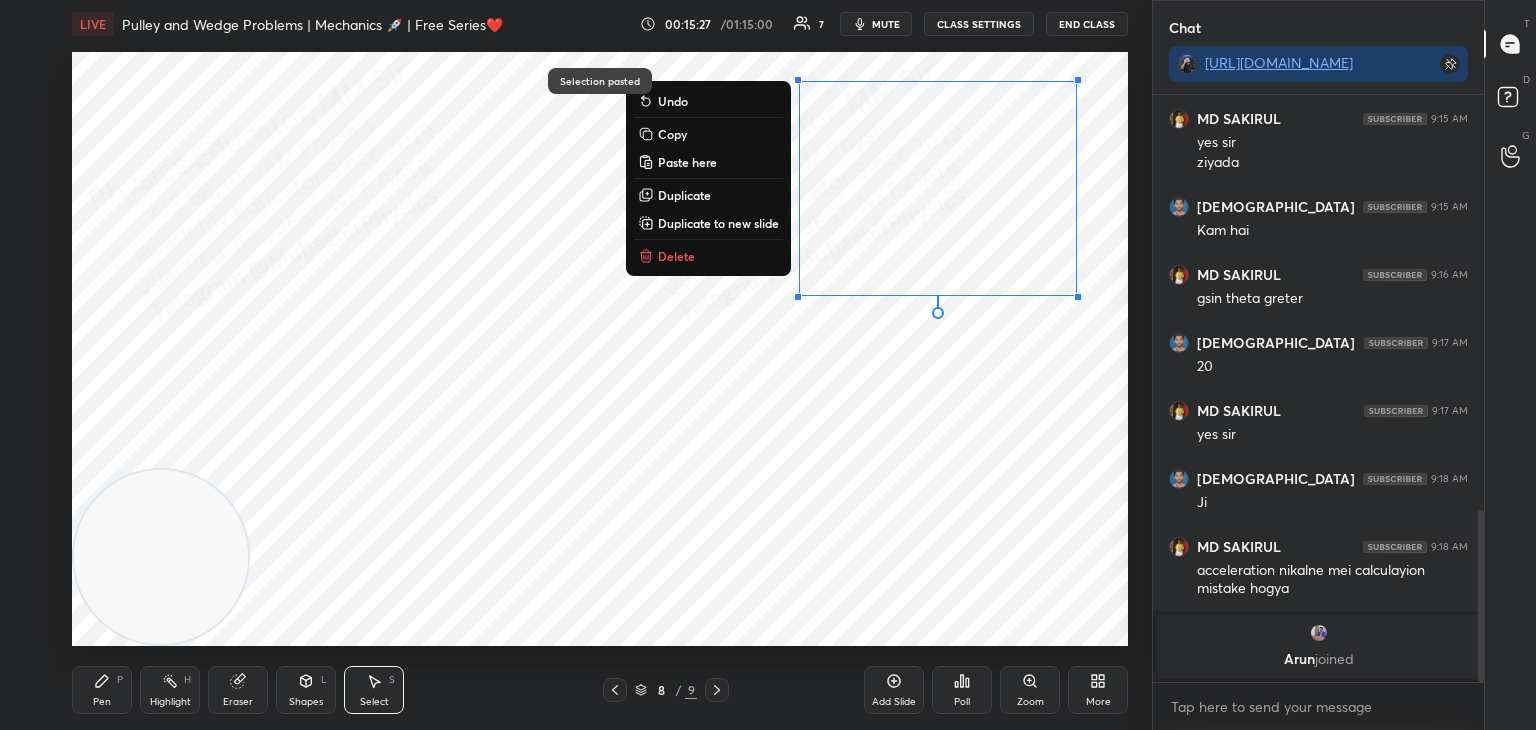 click on "0 ° Undo Copy Paste here Duplicate Duplicate to new slide Delete" at bounding box center [600, 349] 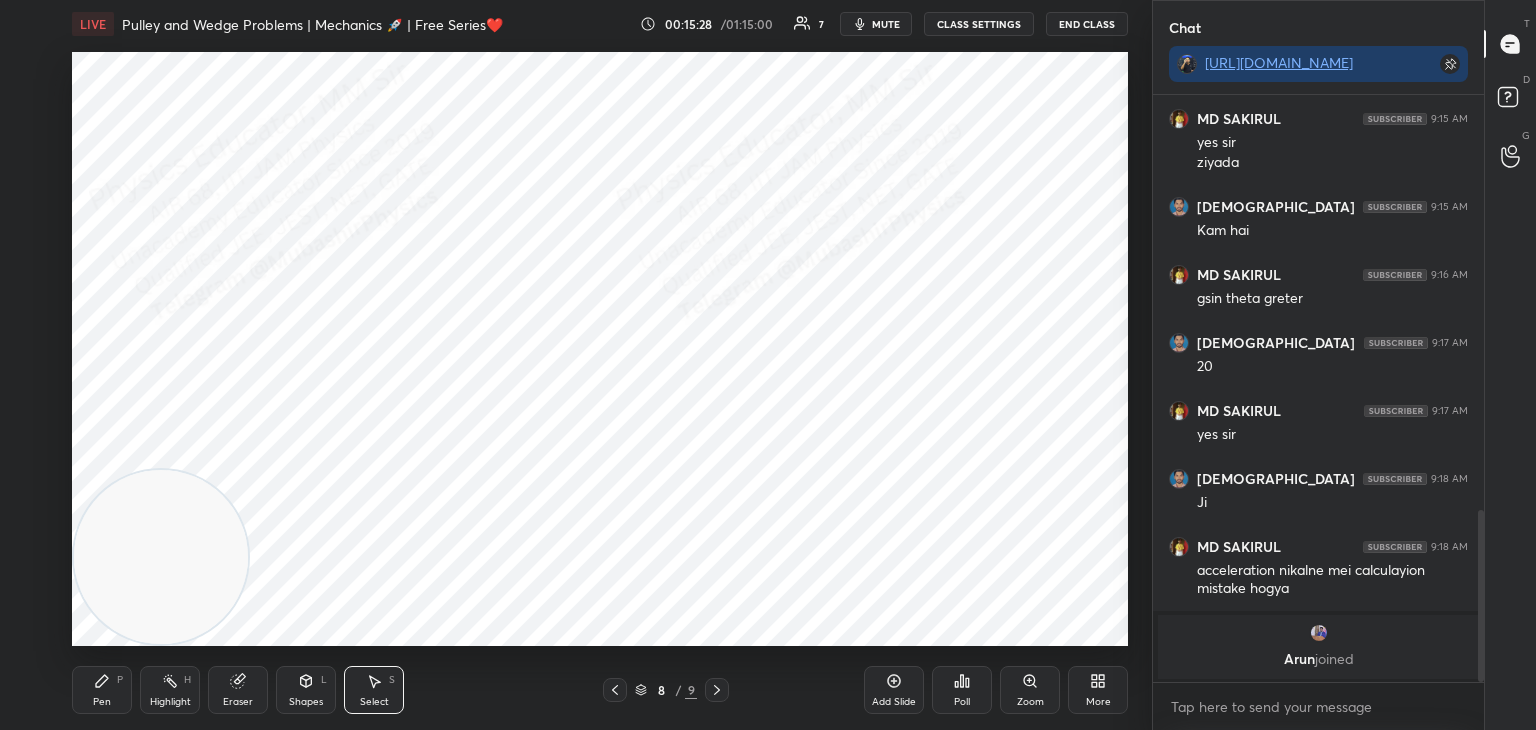click on "mute" at bounding box center (886, 24) 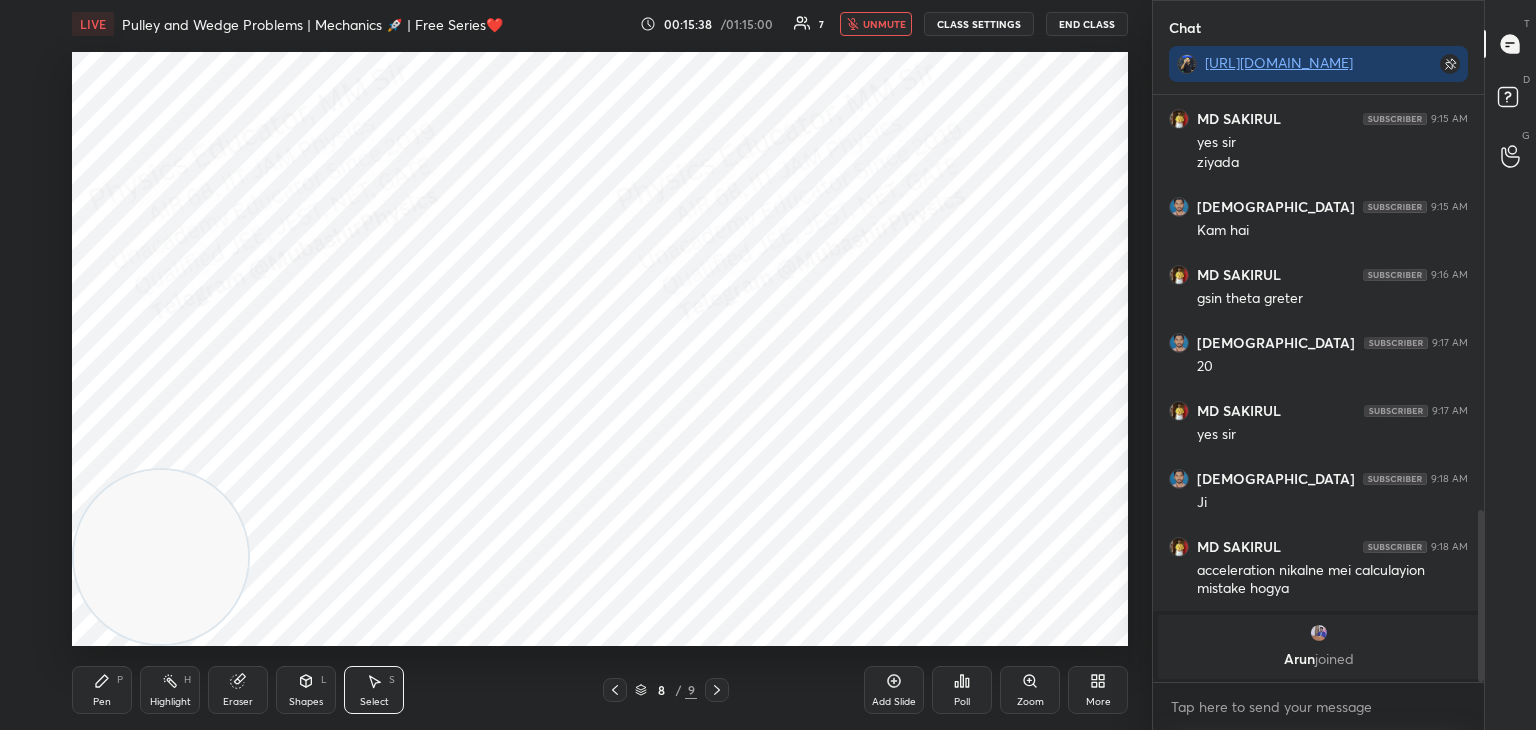 drag, startPoint x: 904, startPoint y: 18, endPoint x: 894, endPoint y: 20, distance: 10.198039 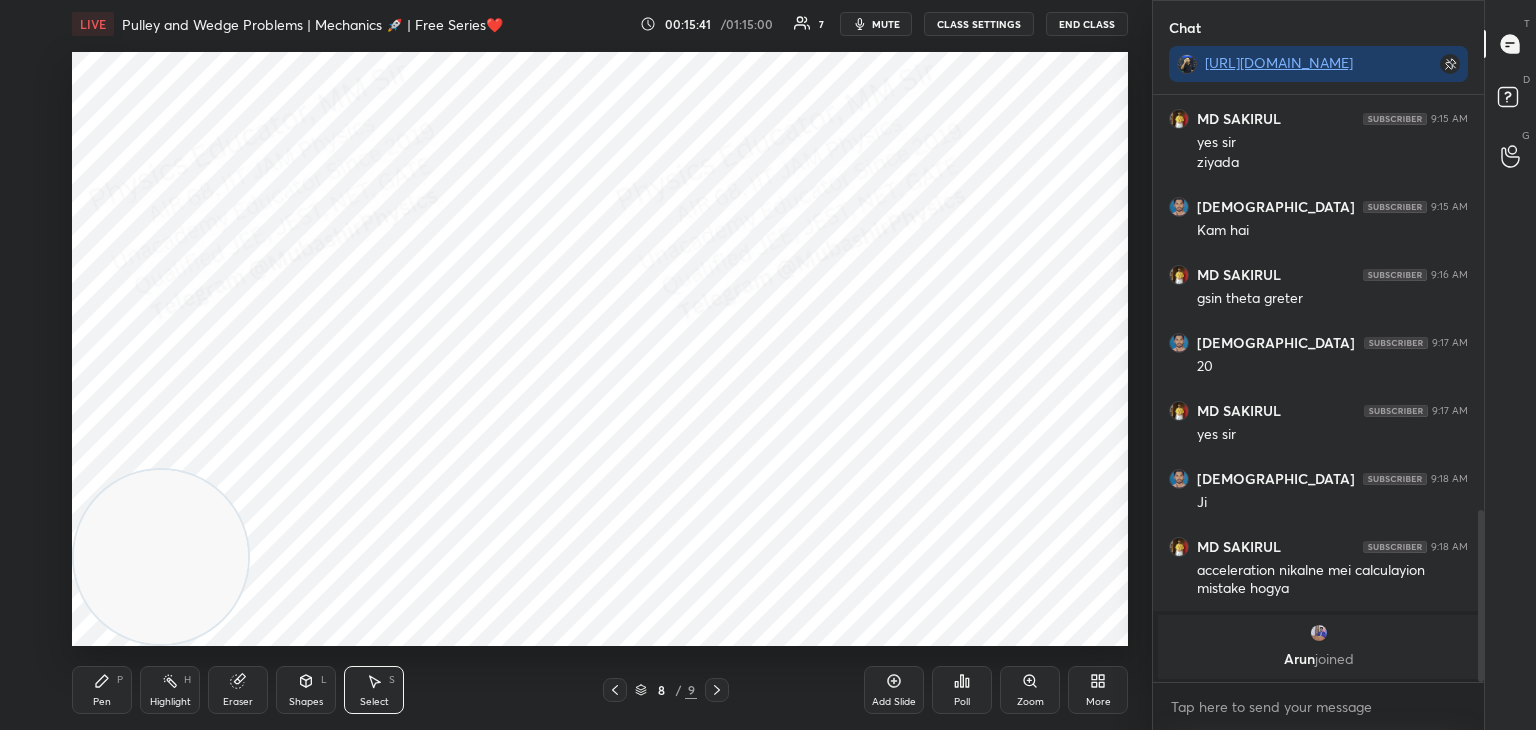 click on "mute" at bounding box center [886, 24] 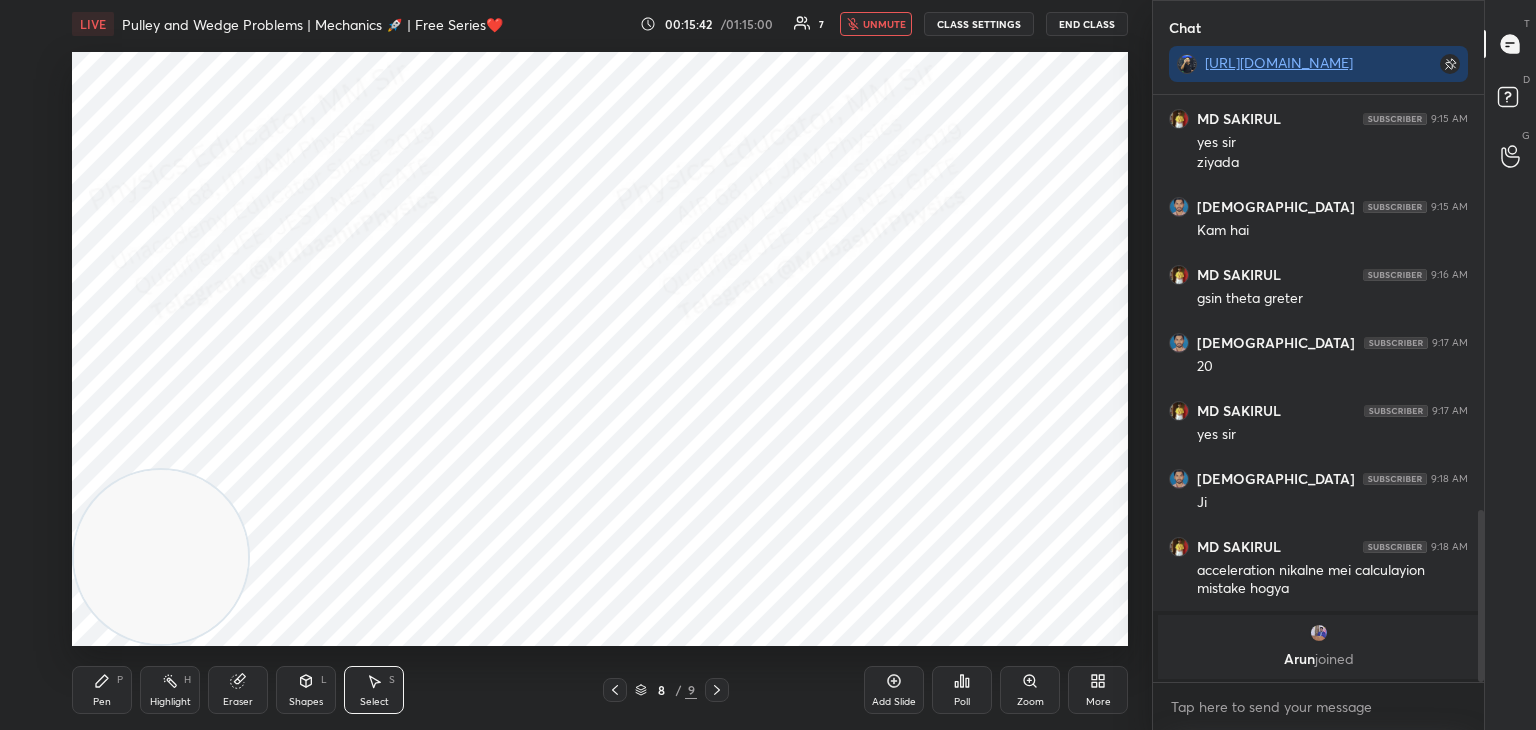 click on "unmute" at bounding box center (884, 24) 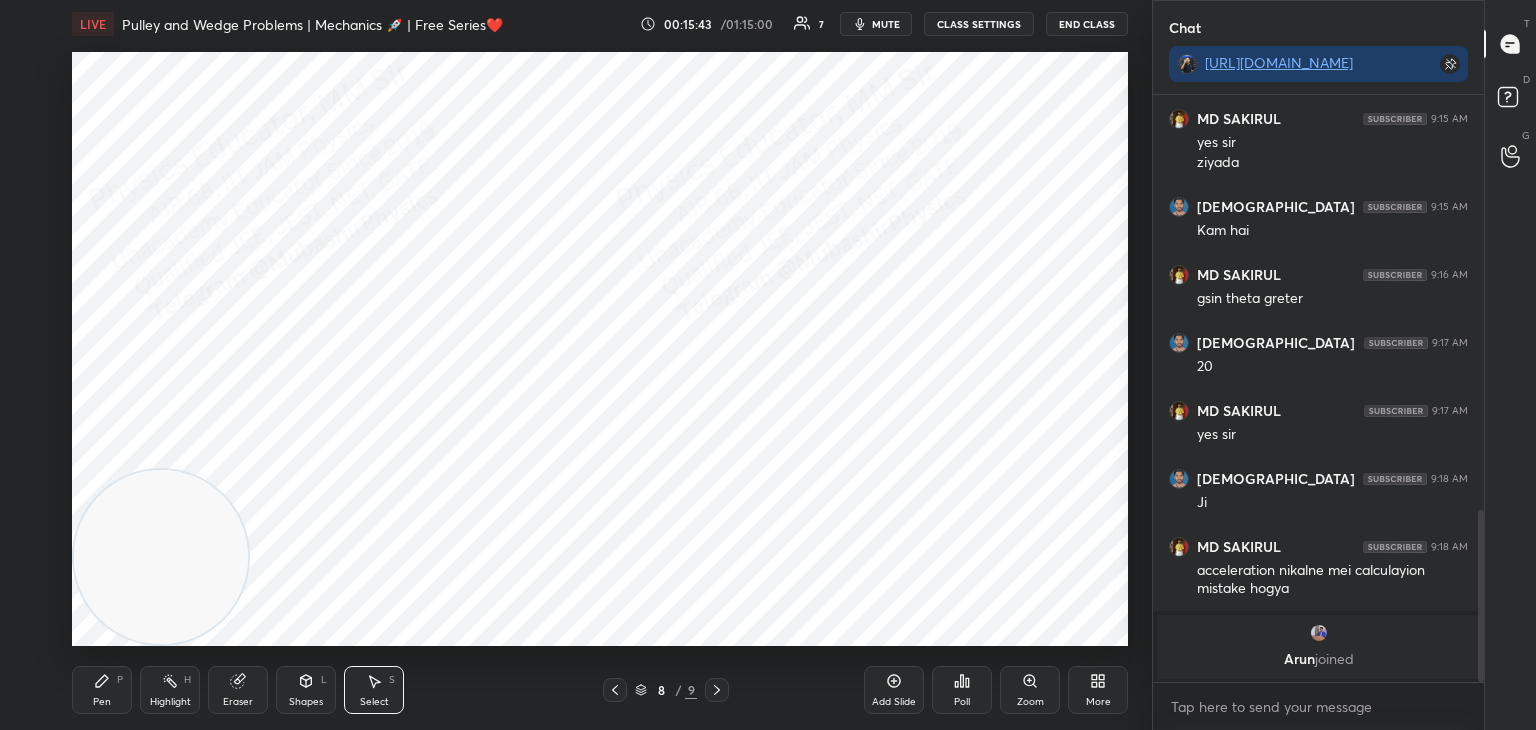 click on "mute" at bounding box center [886, 24] 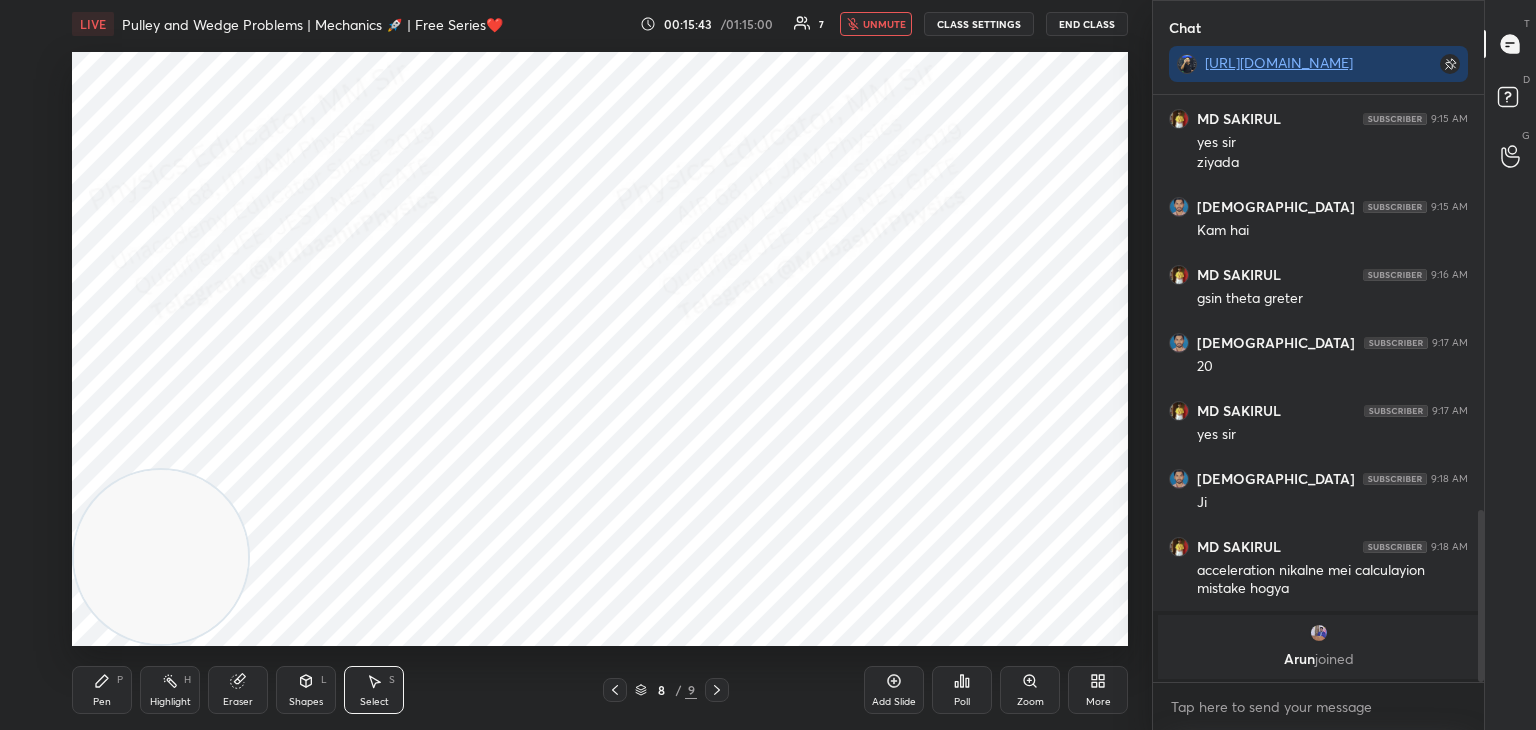 click on "unmute" at bounding box center (884, 24) 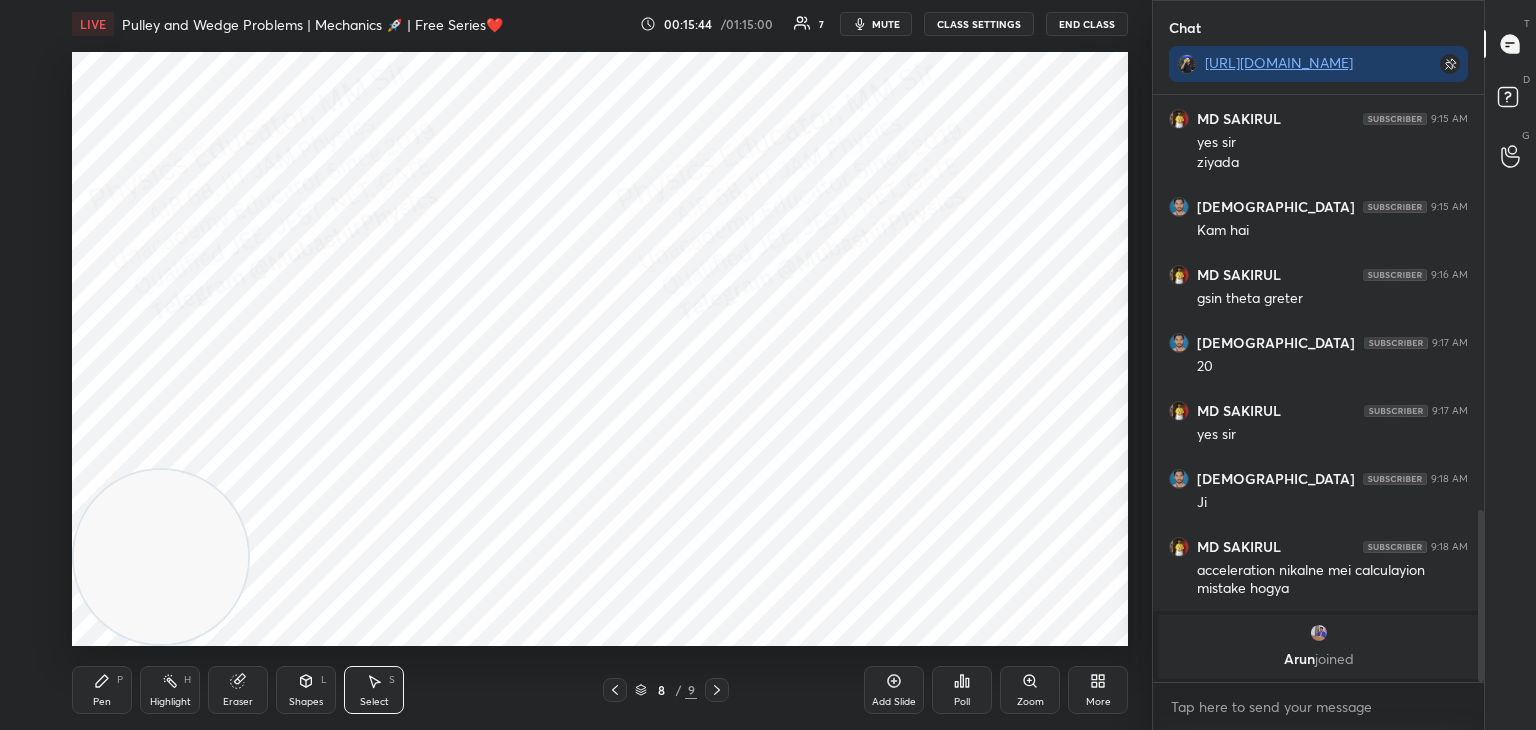 click on "mute" at bounding box center (886, 24) 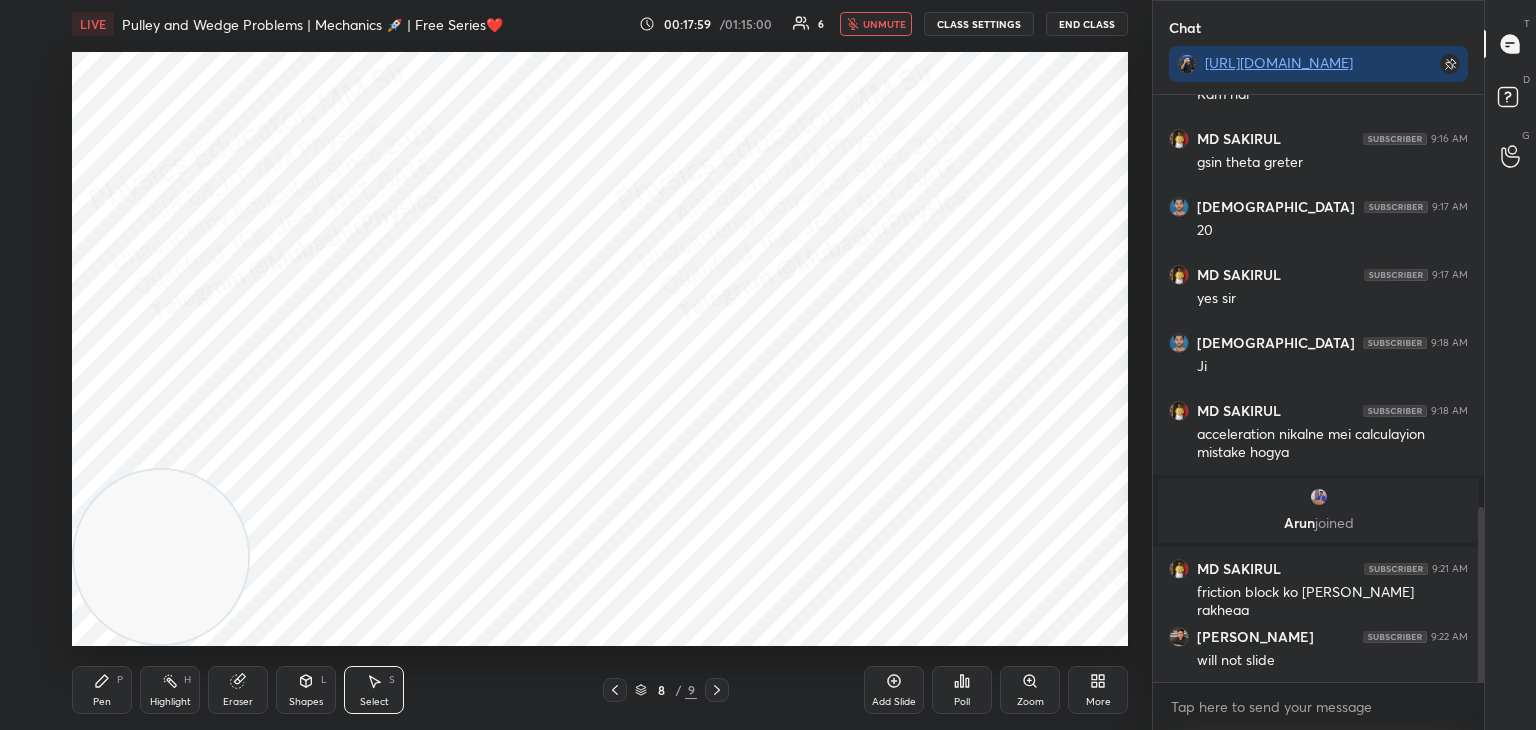 scroll, scrollTop: 1380, scrollLeft: 0, axis: vertical 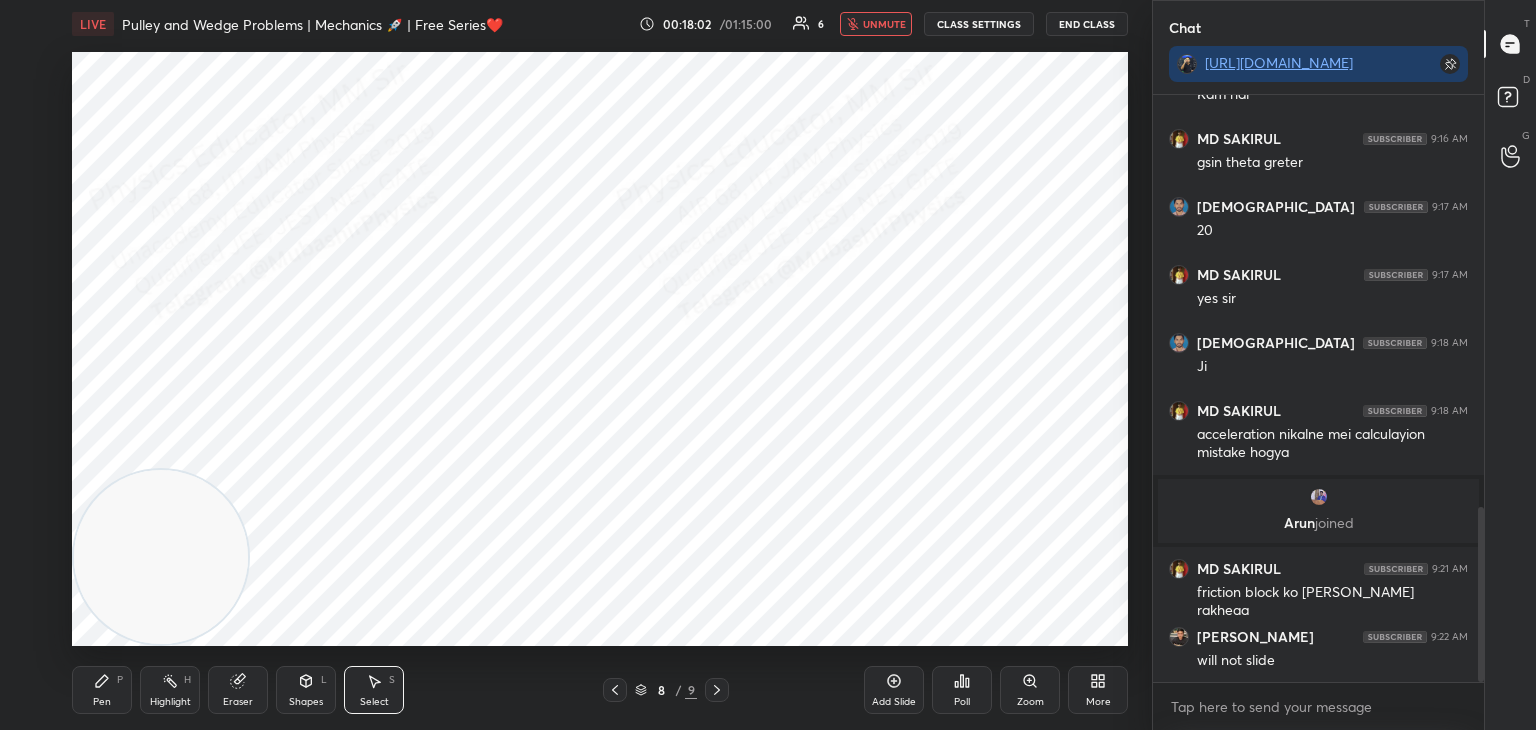 click on "unmute" at bounding box center [884, 24] 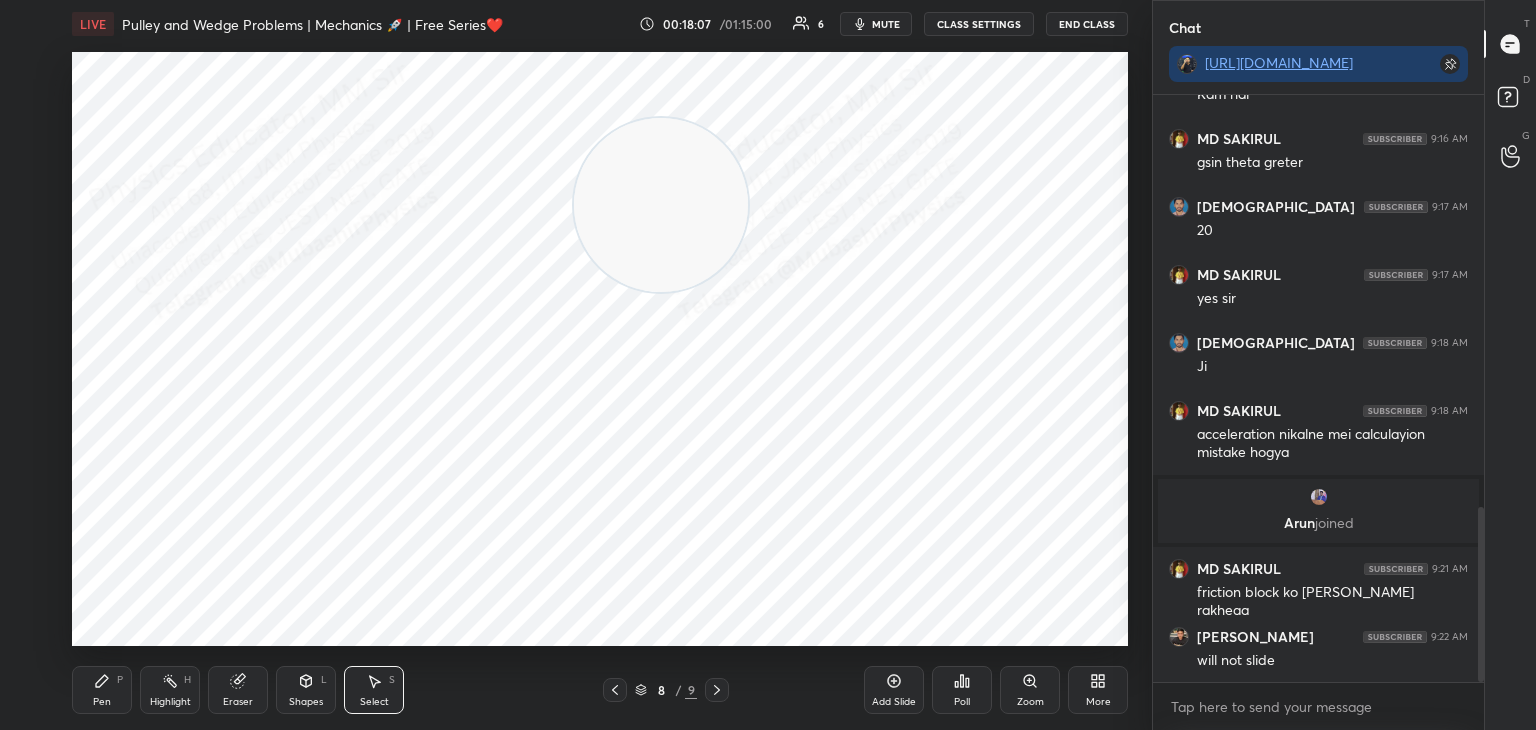 drag, startPoint x: 139, startPoint y: 595, endPoint x: 633, endPoint y: 254, distance: 600.2641 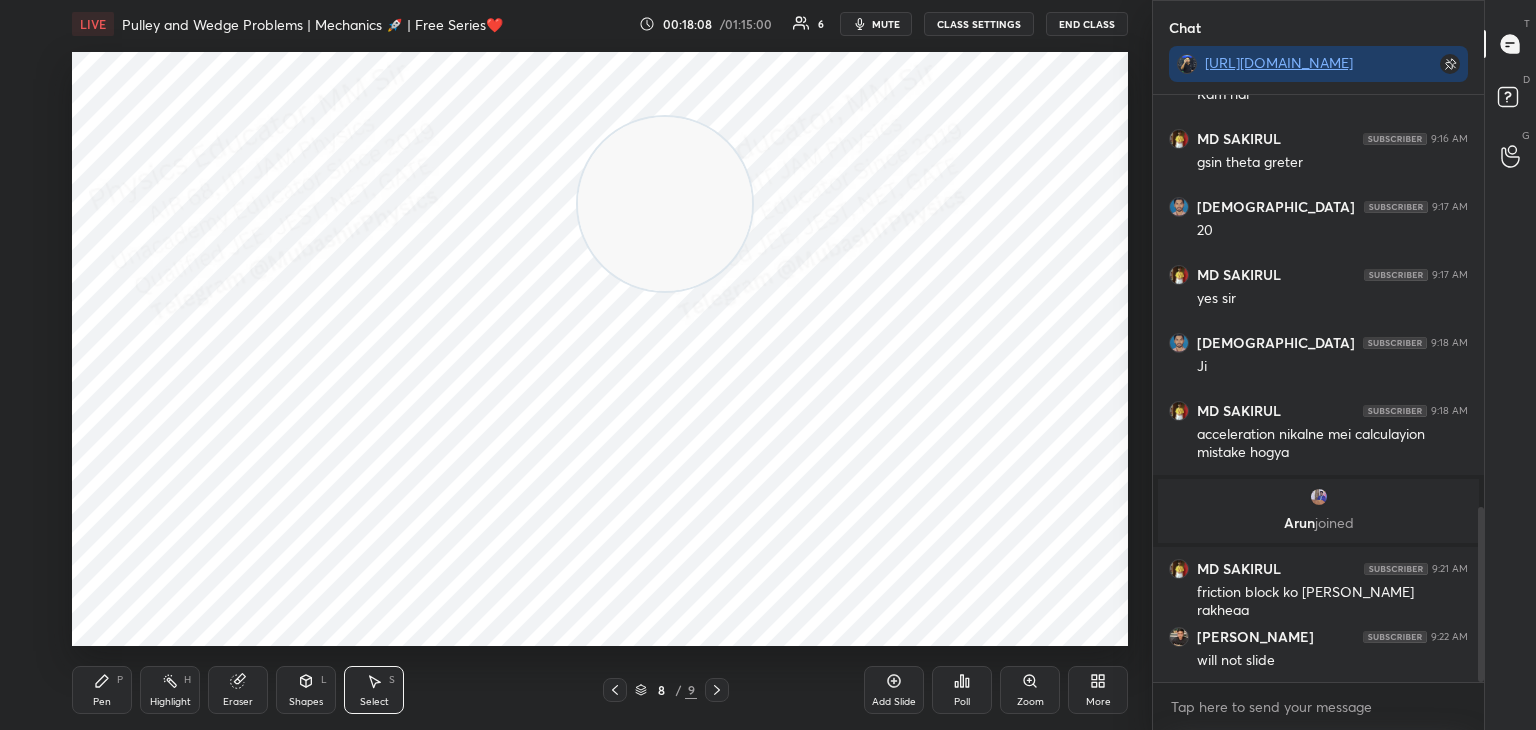 click at bounding box center (665, 204) 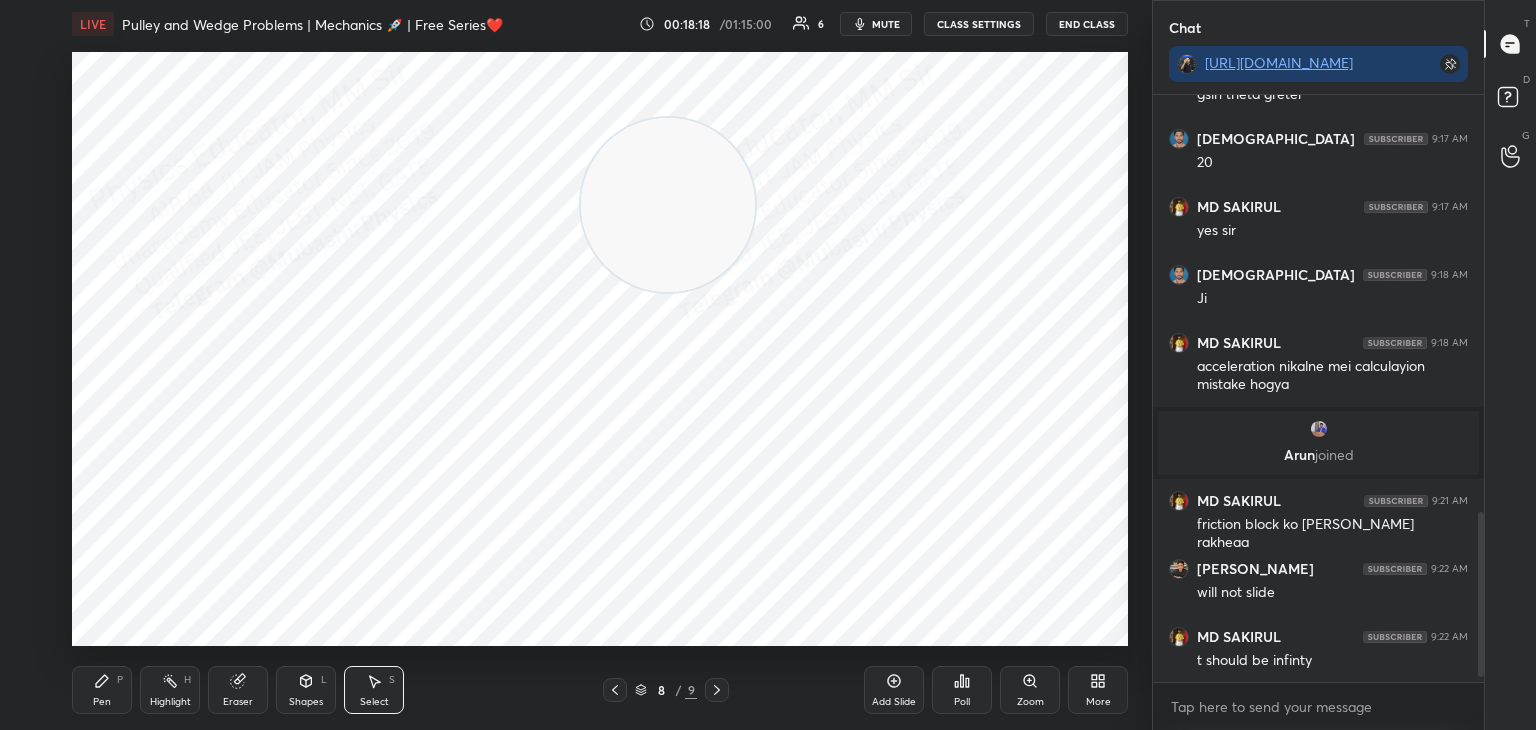 scroll, scrollTop: 1516, scrollLeft: 0, axis: vertical 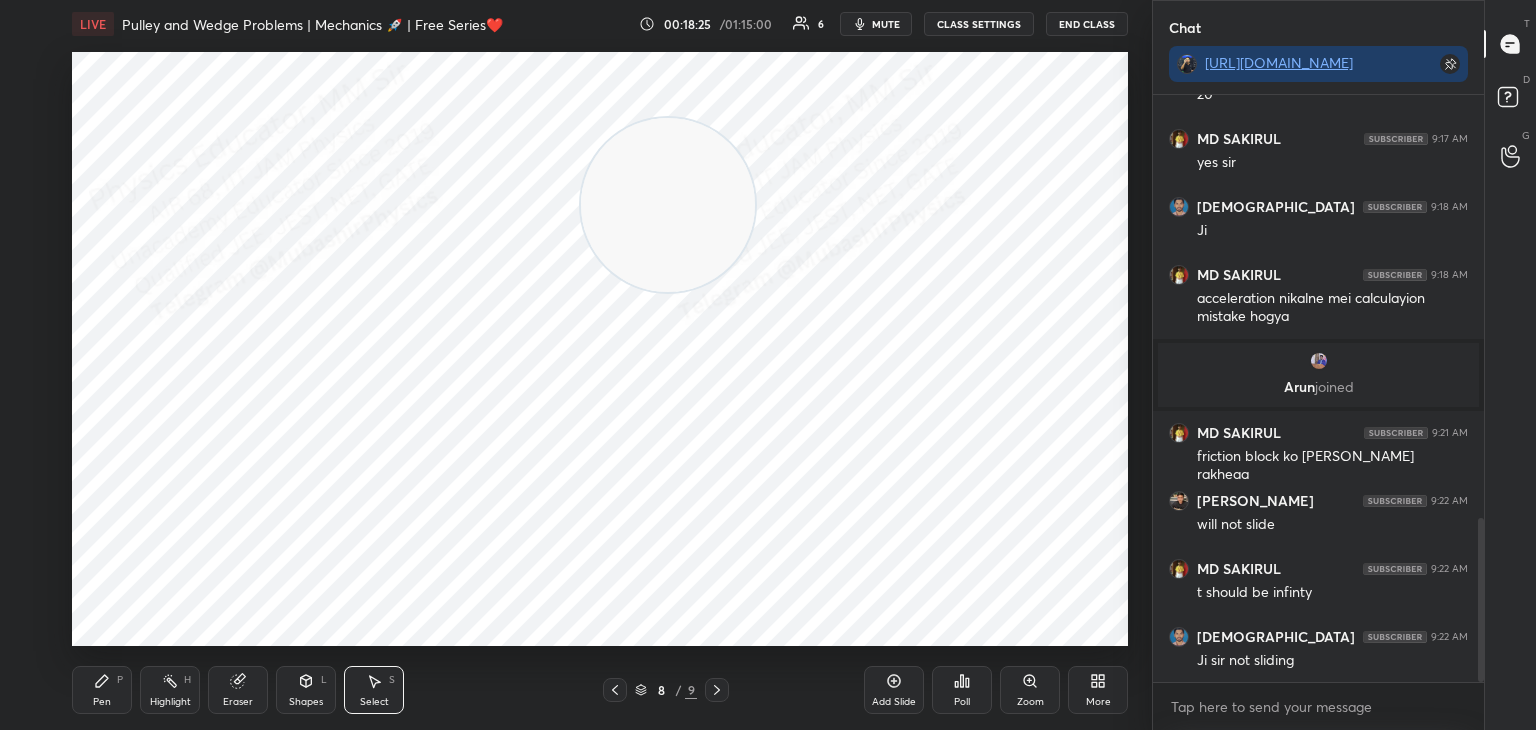 click 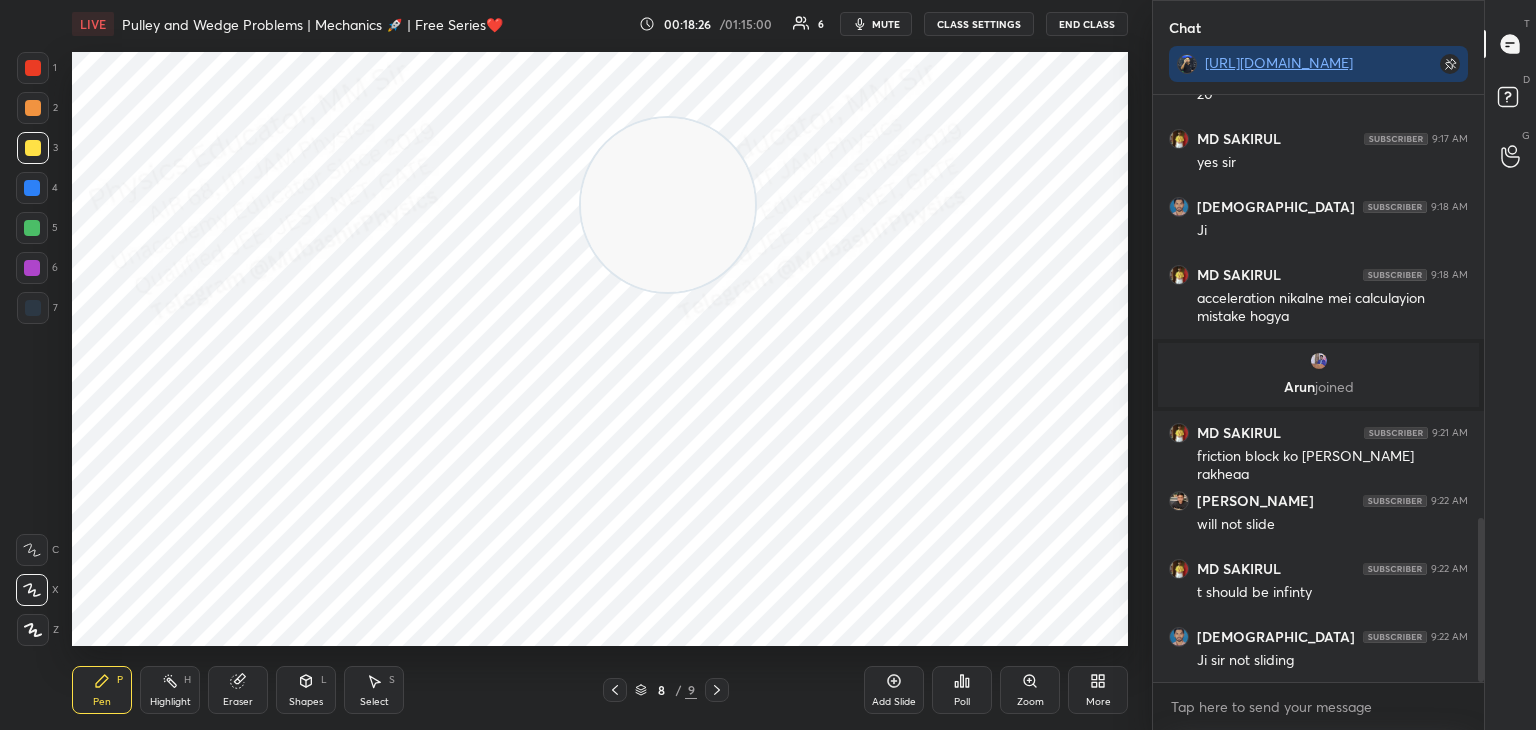 click at bounding box center (32, 188) 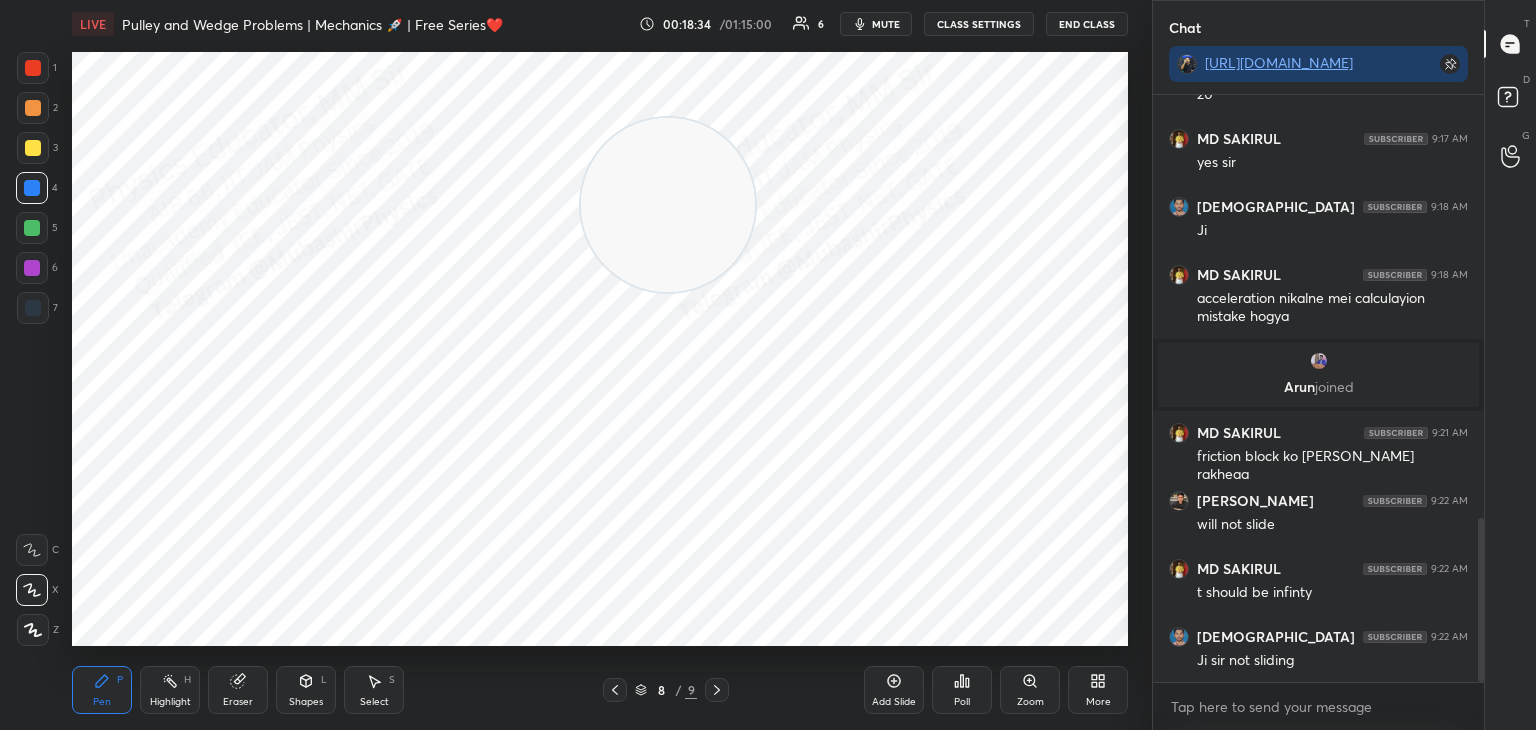 scroll, scrollTop: 1584, scrollLeft: 0, axis: vertical 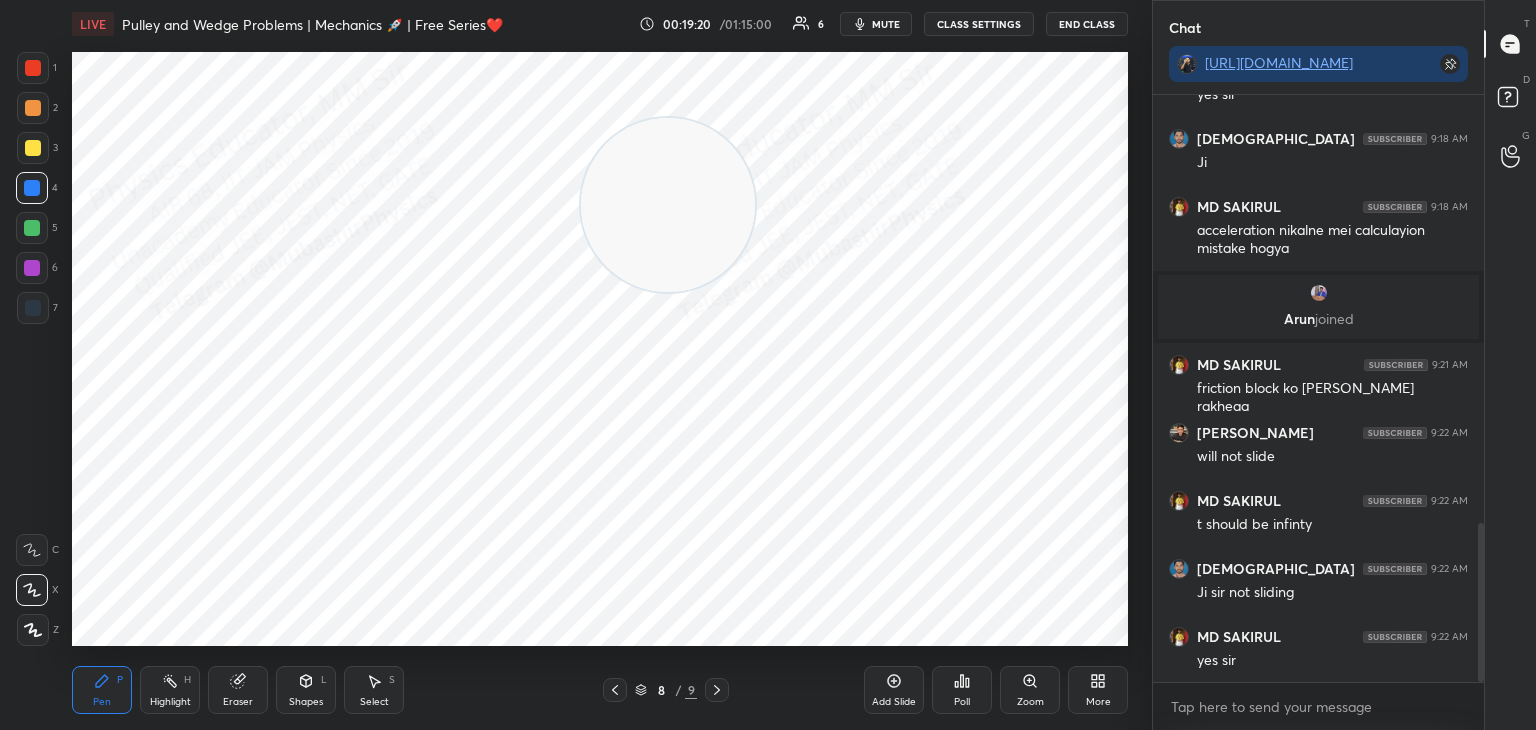 click at bounding box center (32, 228) 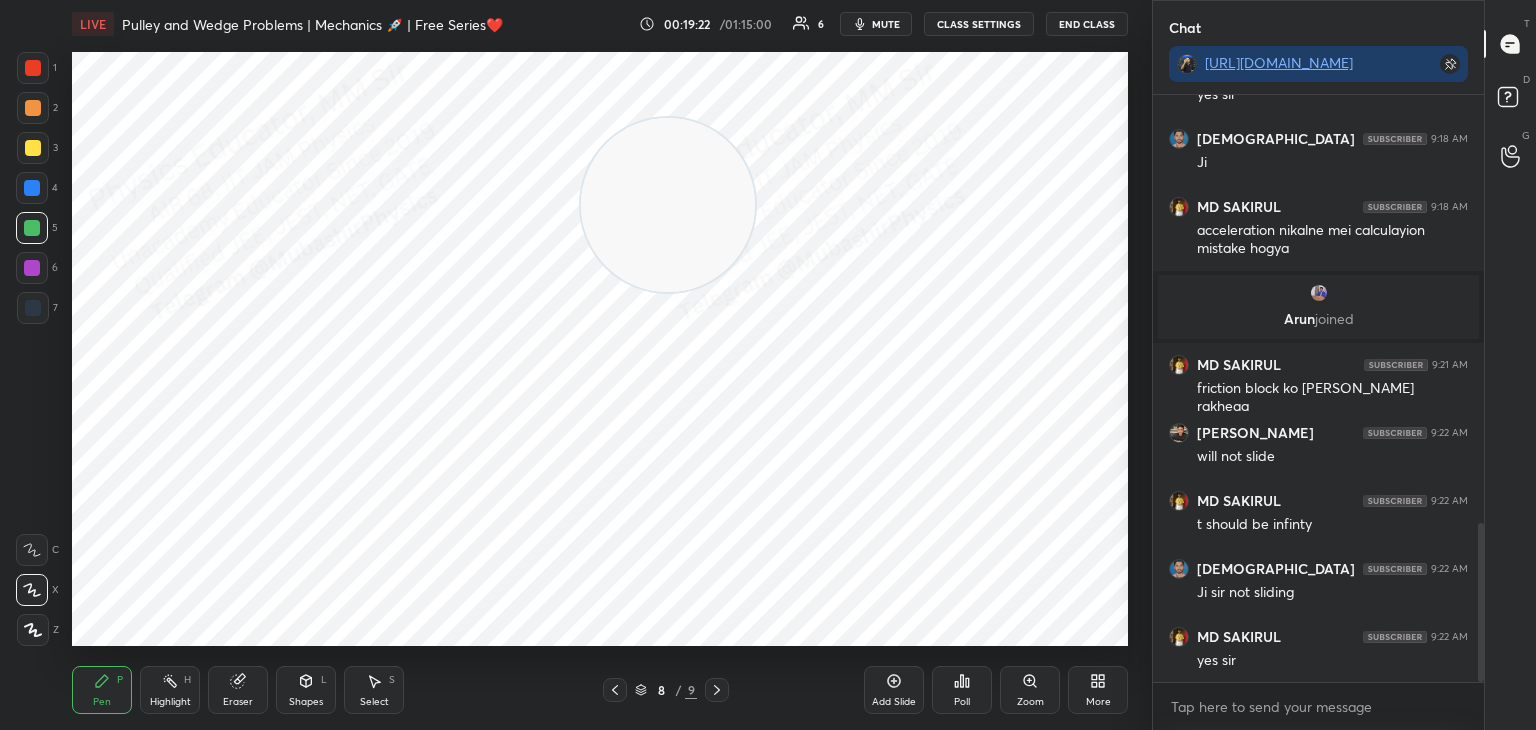 click at bounding box center (33, 108) 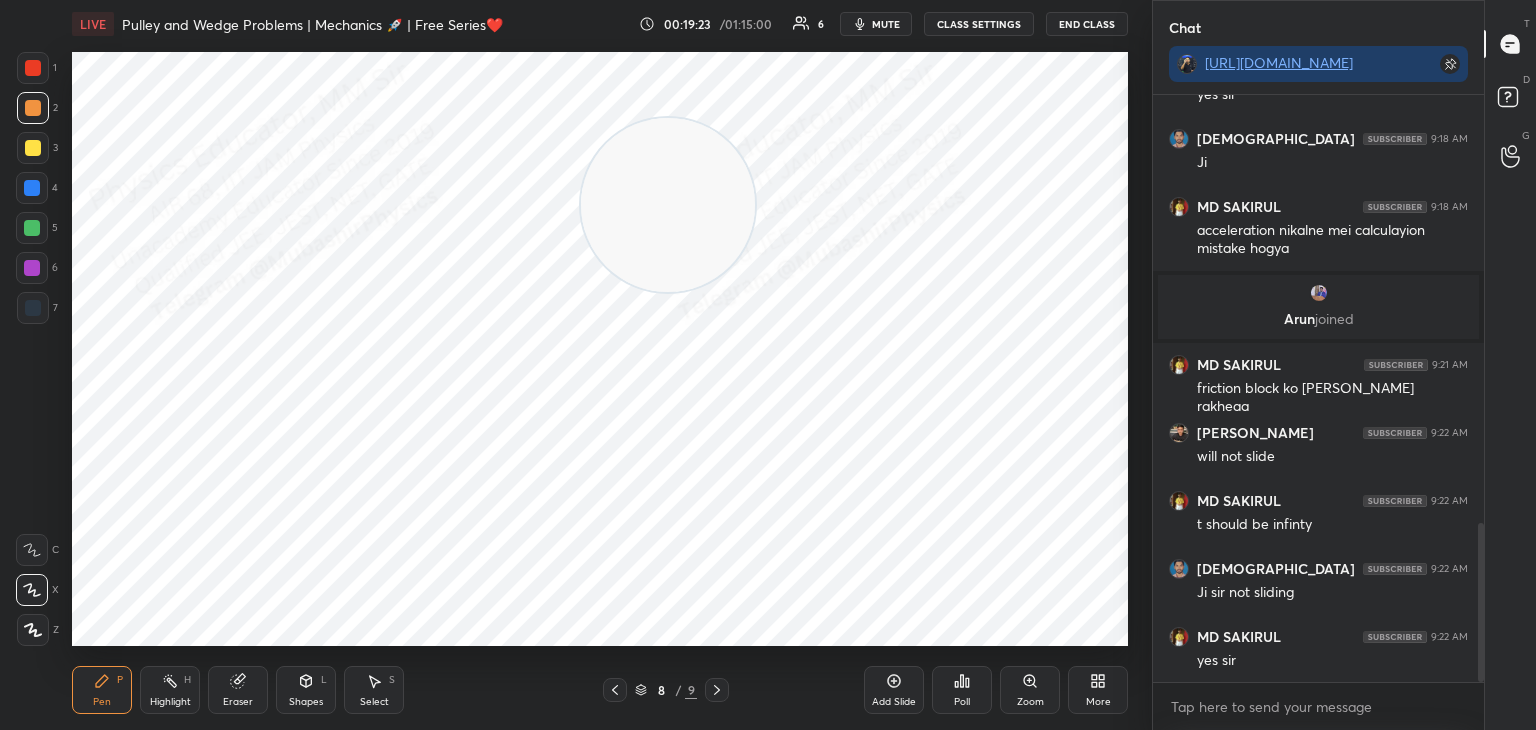 click at bounding box center [32, 268] 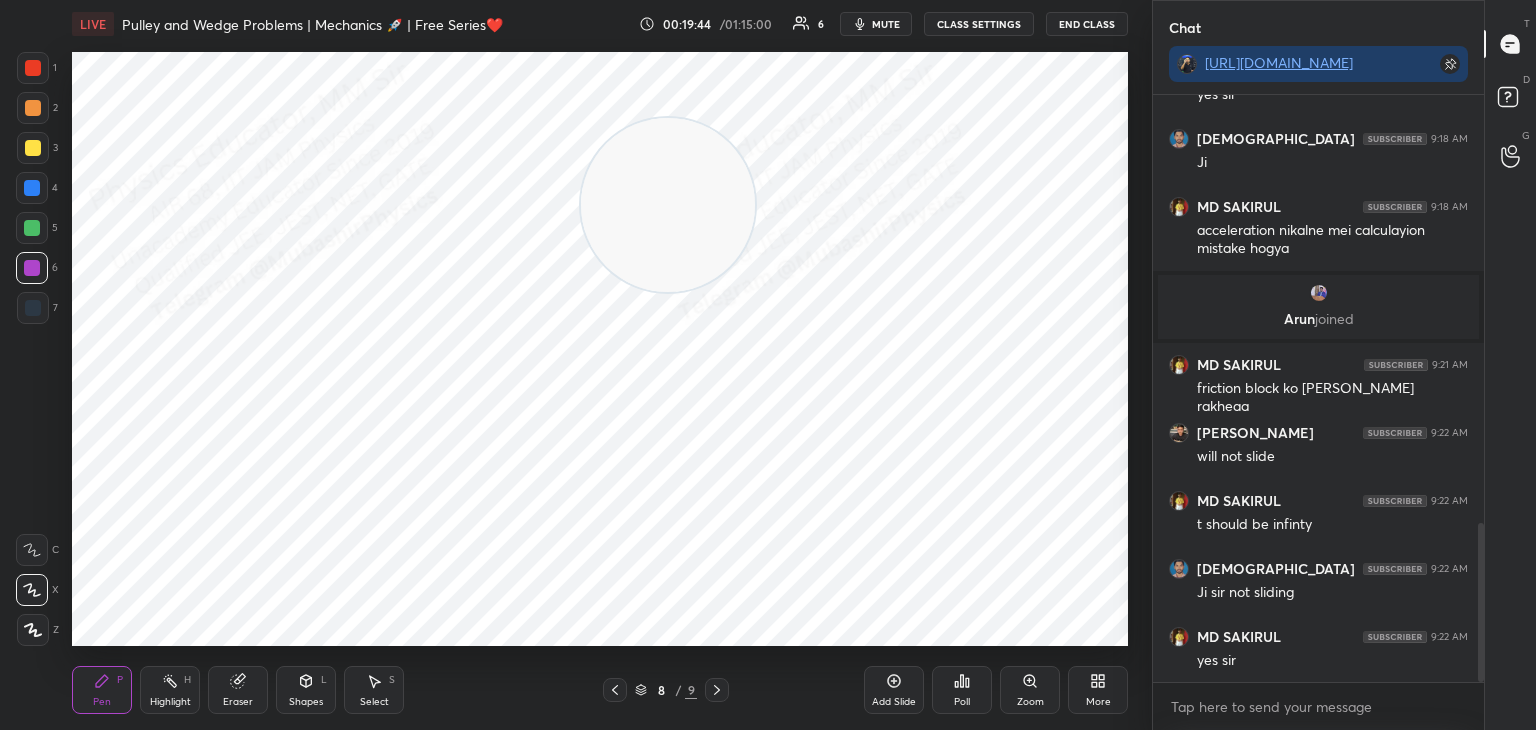 drag, startPoint x: 719, startPoint y: 693, endPoint x: 712, endPoint y: 681, distance: 13.892444 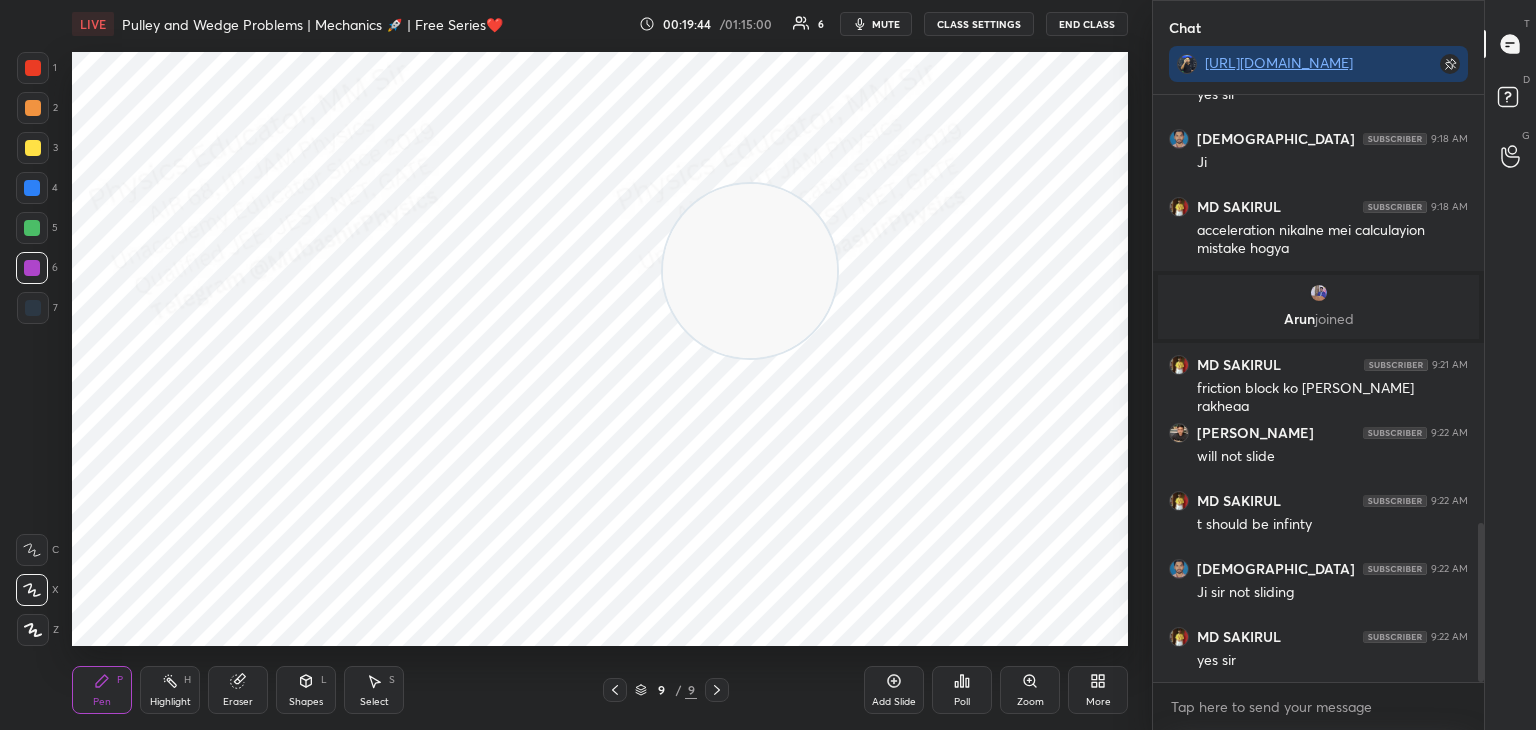 drag, startPoint x: 755, startPoint y: 241, endPoint x: 1036, endPoint y: 577, distance: 438.01483 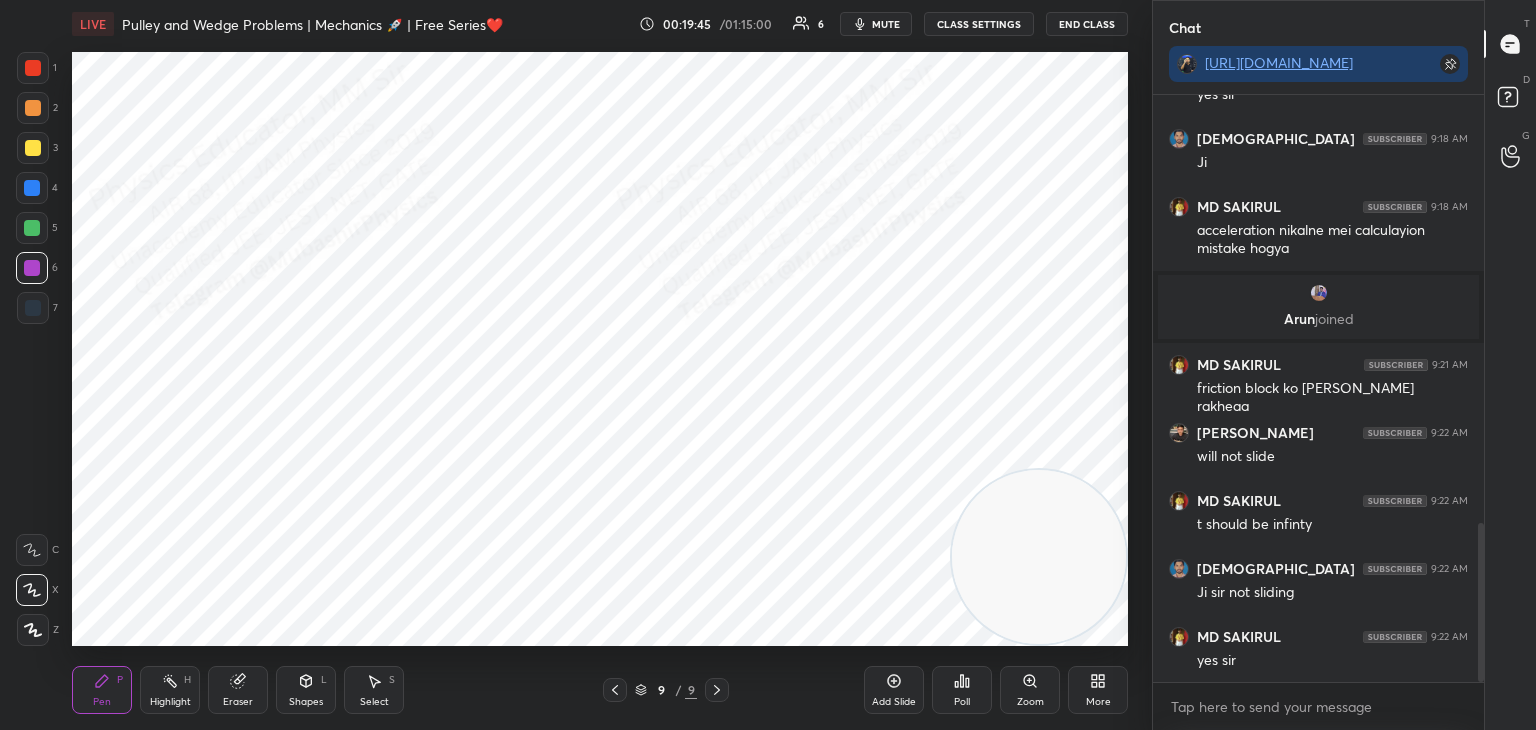click at bounding box center [32, 188] 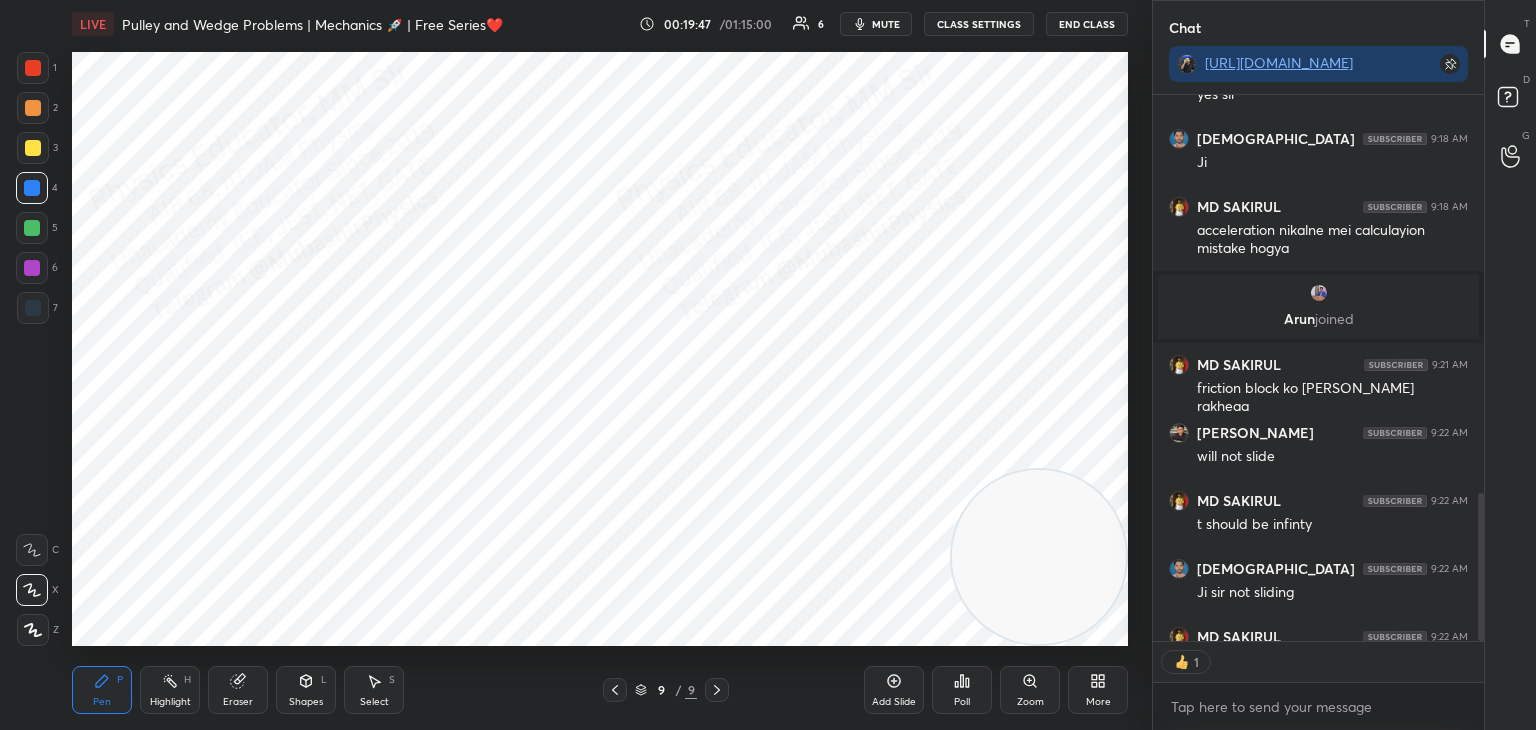 scroll, scrollTop: 541, scrollLeft: 325, axis: both 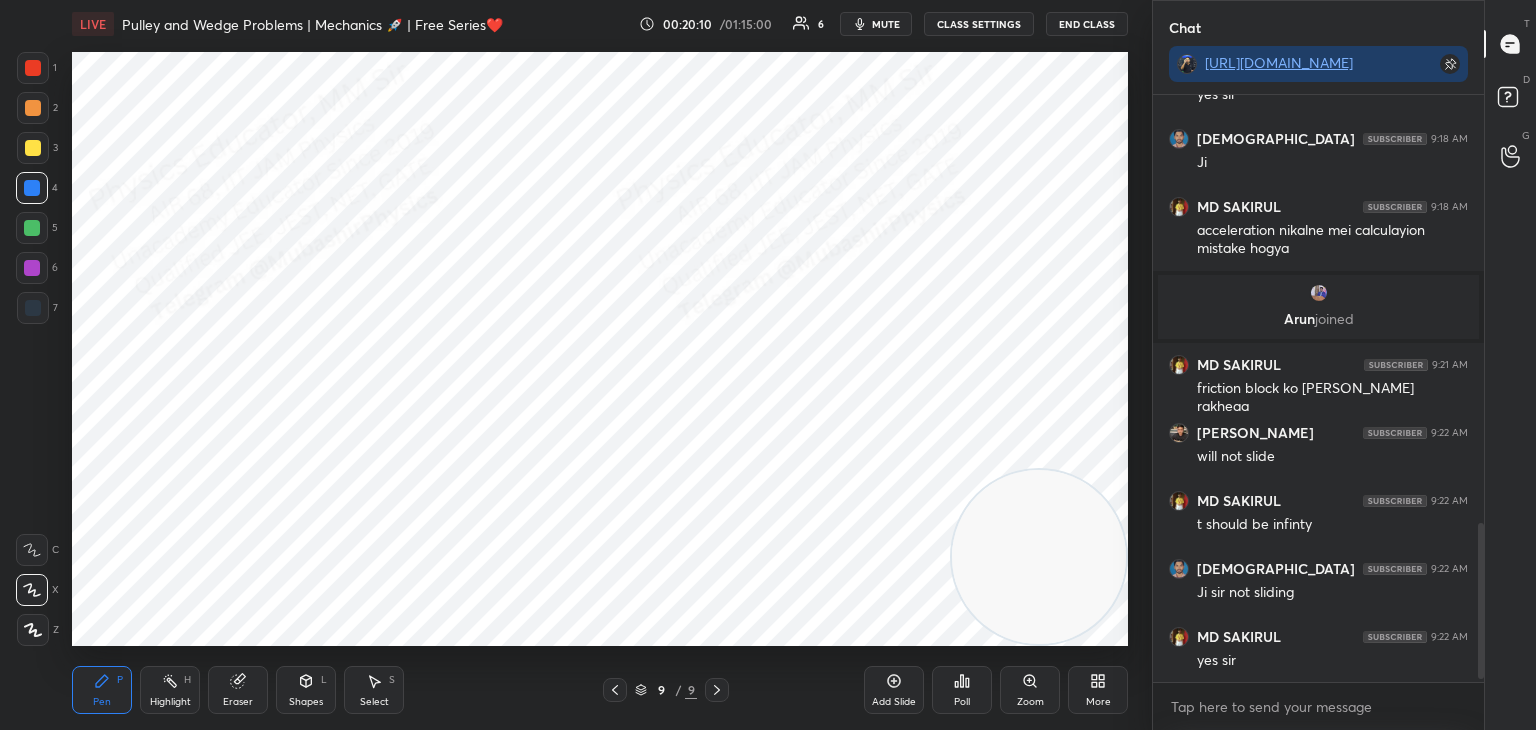 drag, startPoint x: 377, startPoint y: 690, endPoint x: 385, endPoint y: 647, distance: 43.737854 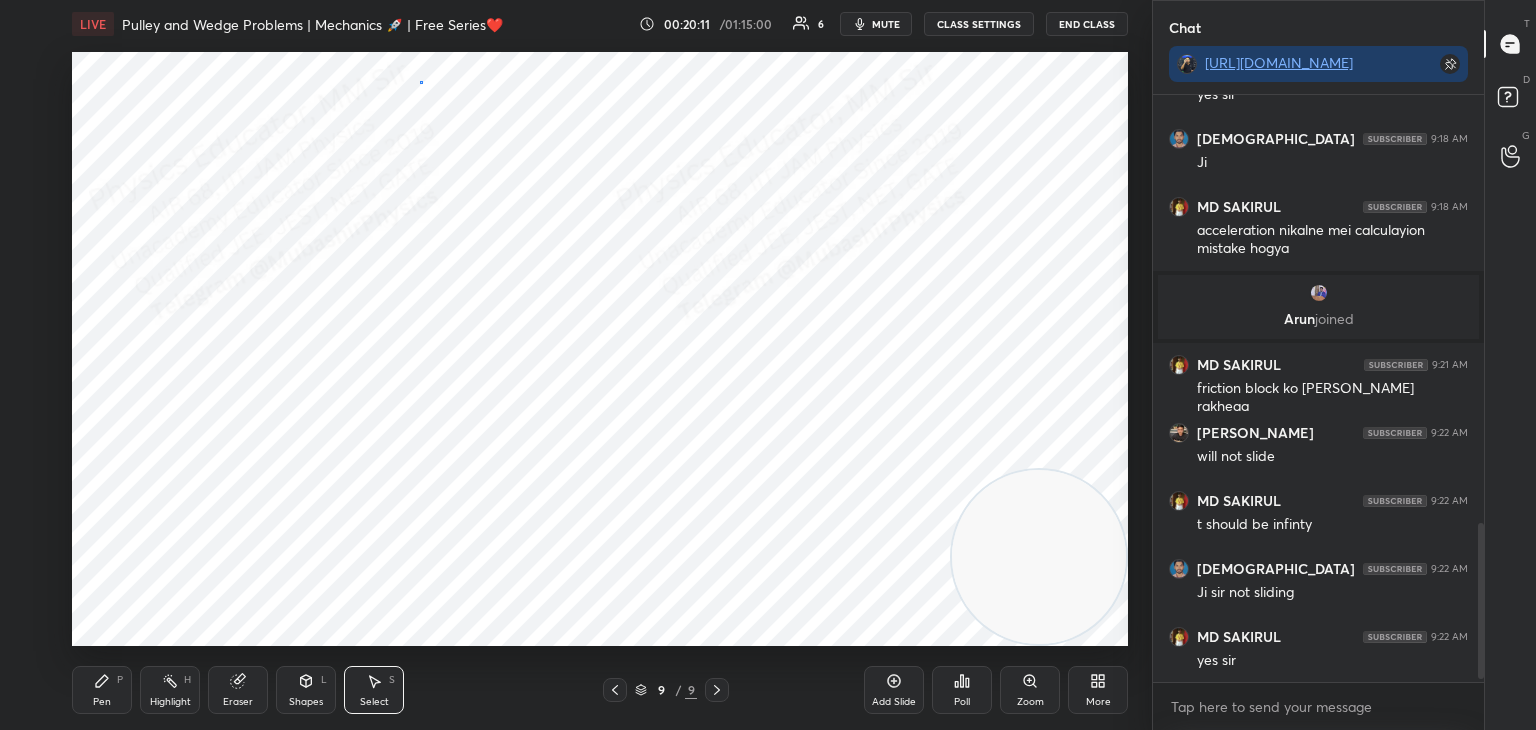 drag, startPoint x: 420, startPoint y: 81, endPoint x: 477, endPoint y: 146, distance: 86.4523 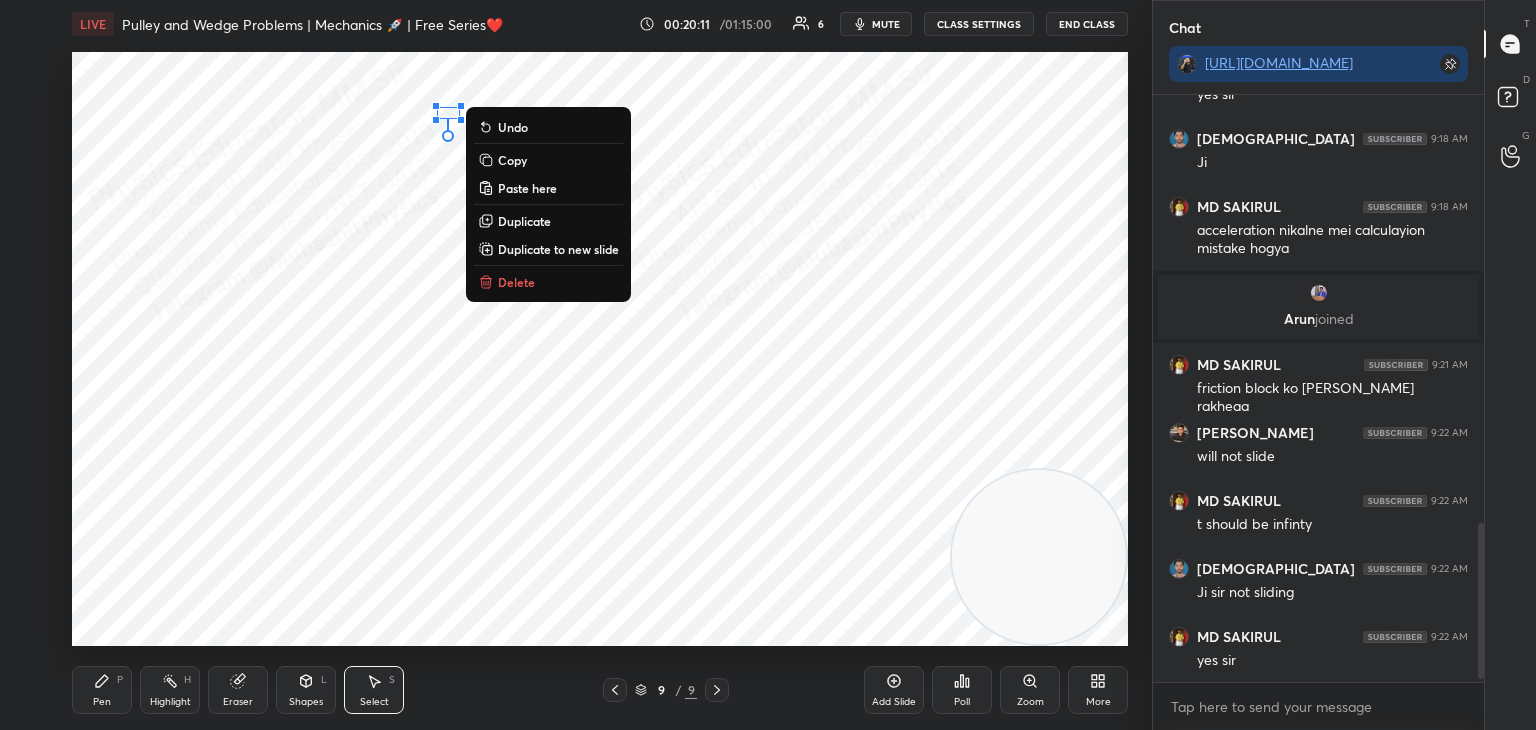 click on "Delete" at bounding box center [548, 282] 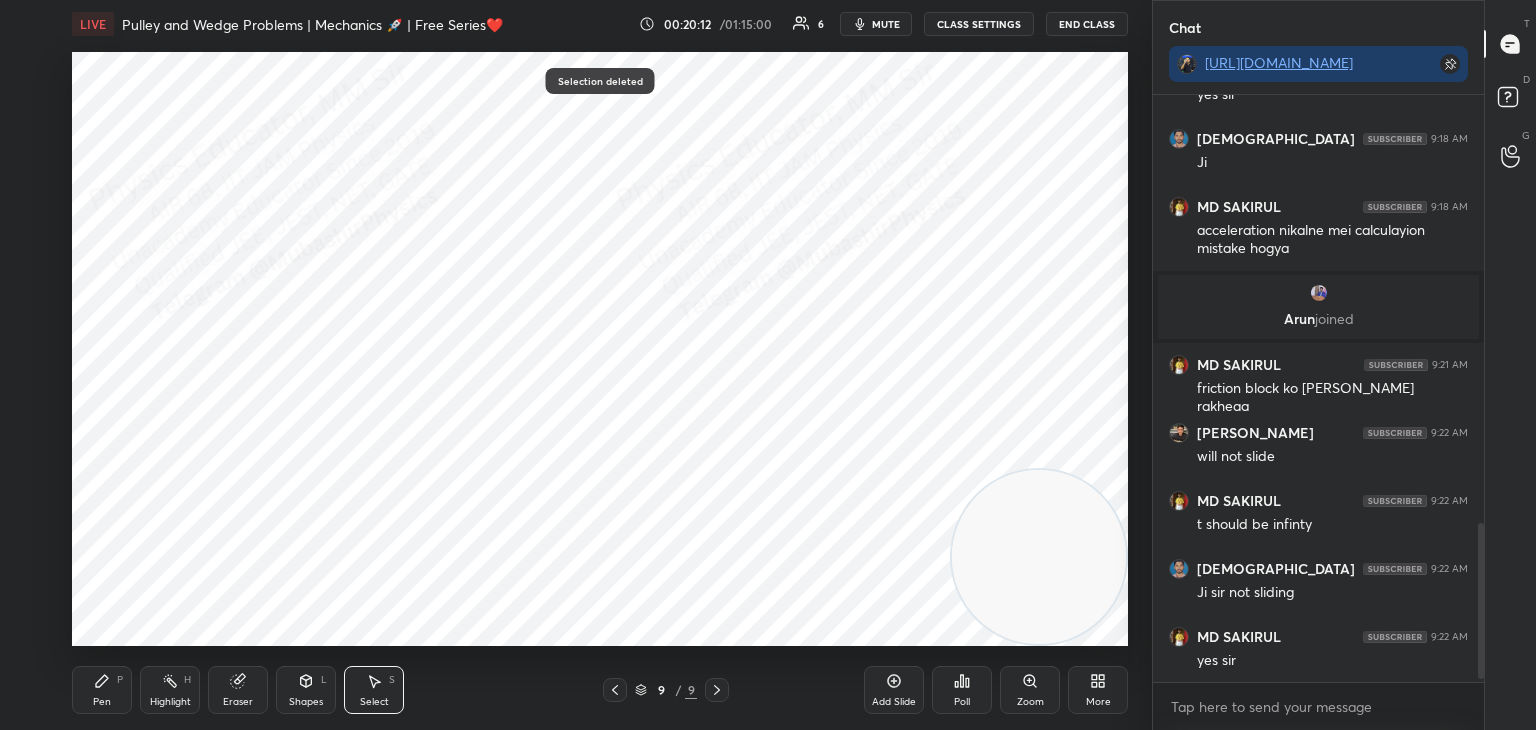 drag, startPoint x: 104, startPoint y: 693, endPoint x: 109, endPoint y: 681, distance: 13 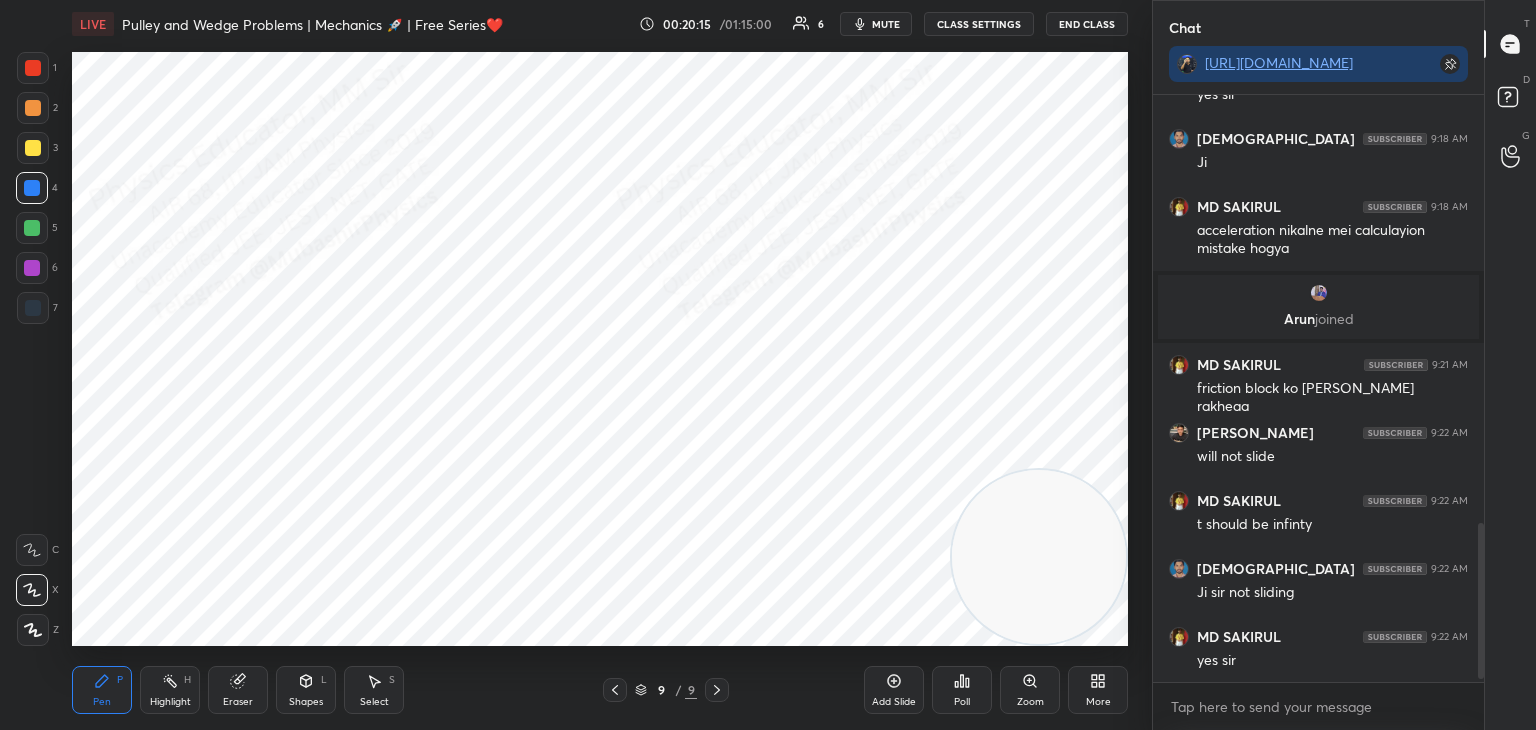 click at bounding box center [32, 268] 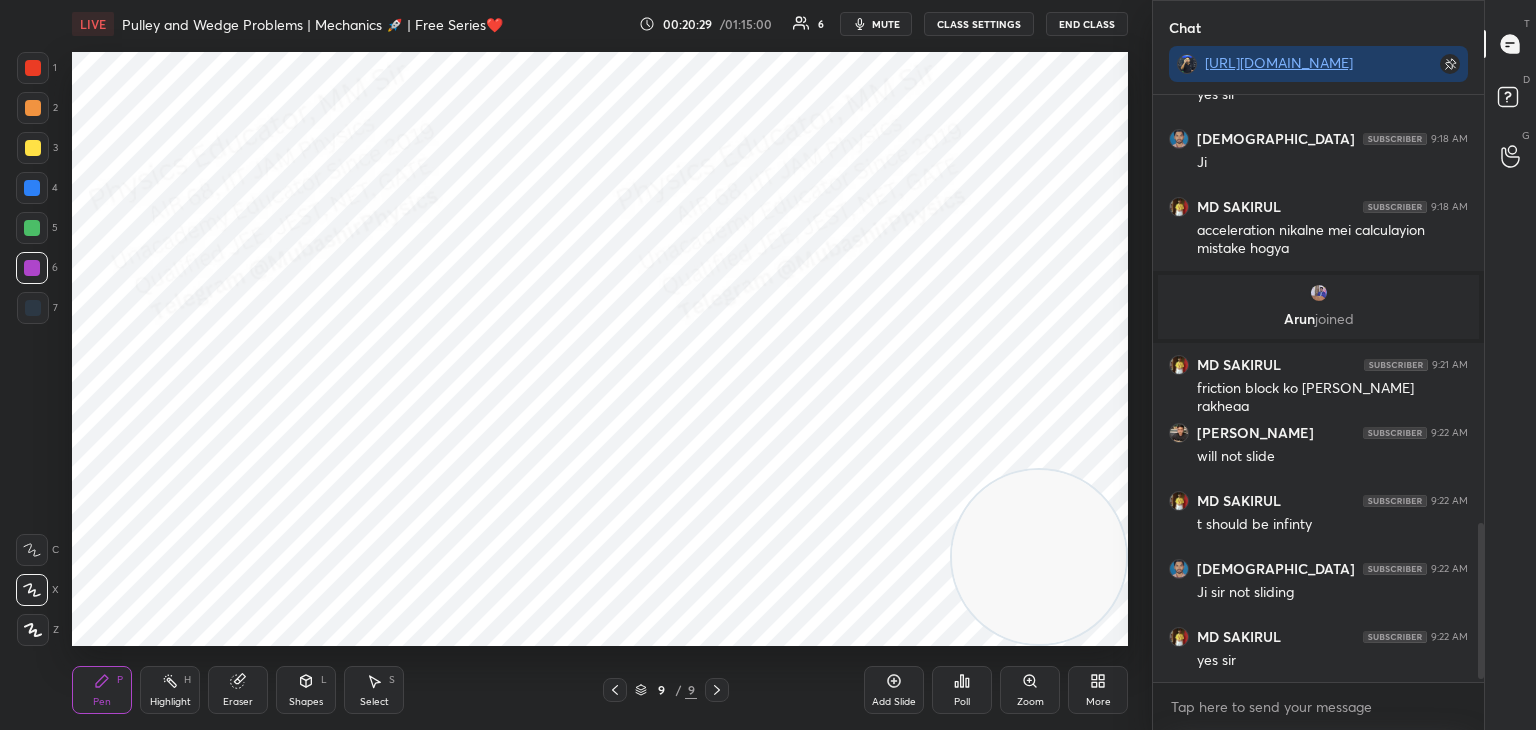click at bounding box center (32, 228) 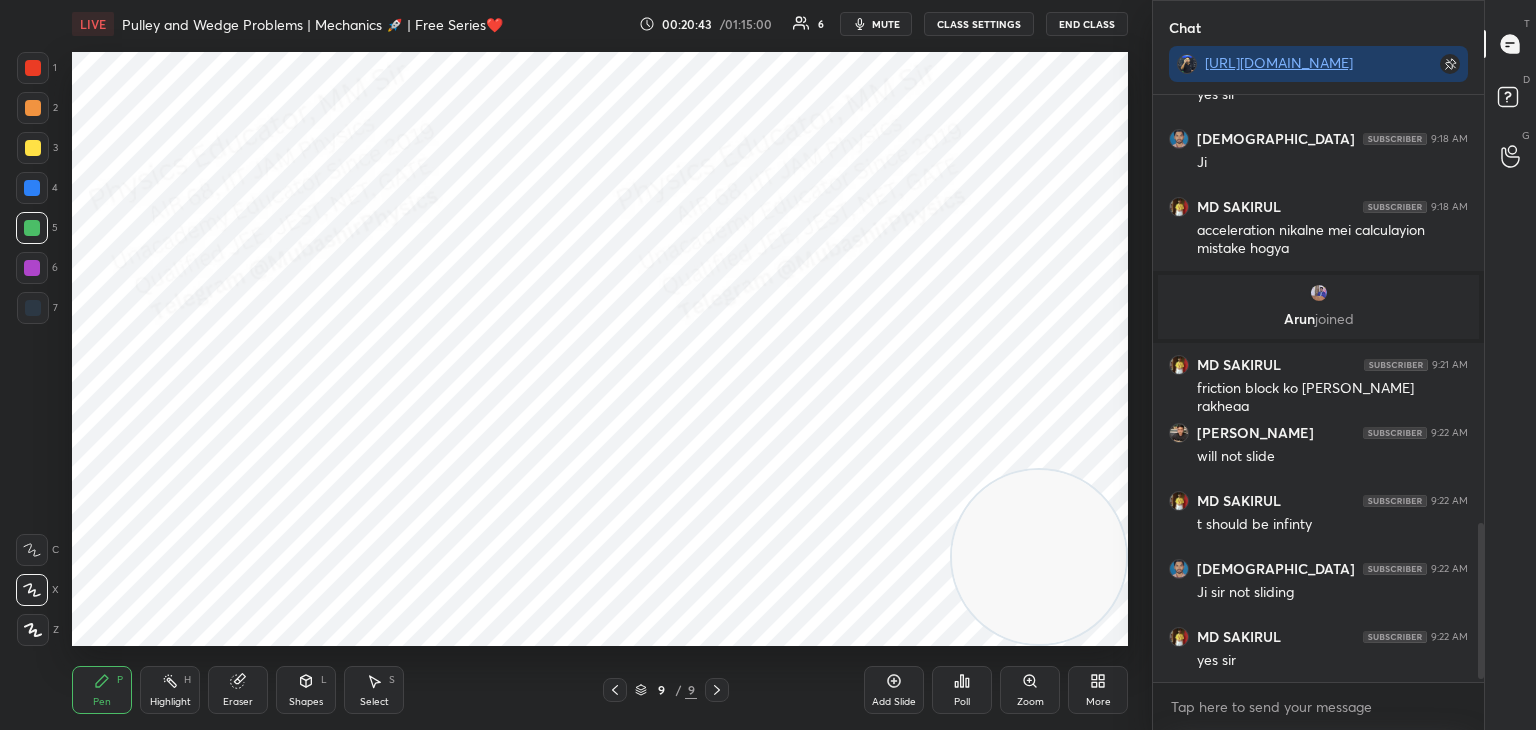 click on "Shapes" at bounding box center [306, 702] 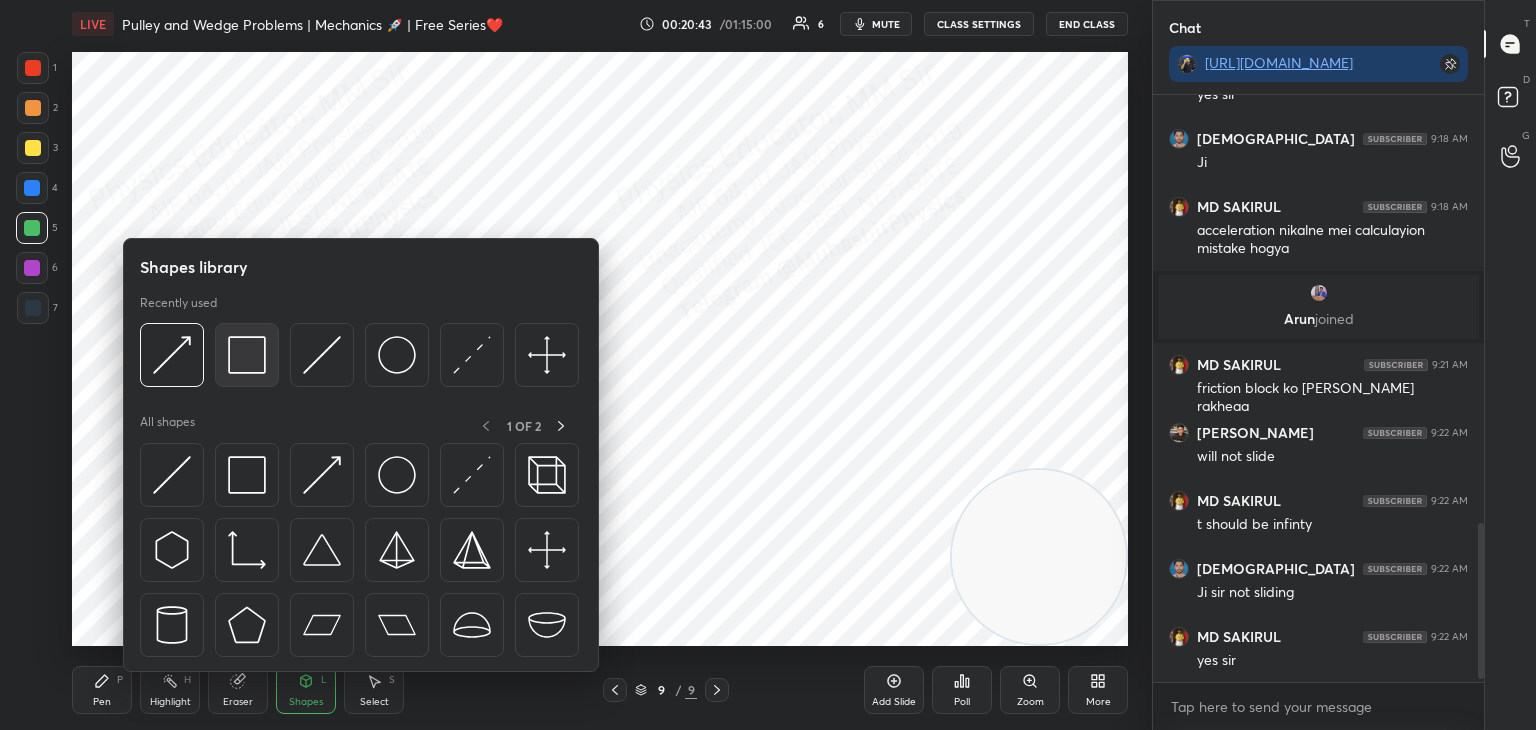 click at bounding box center (247, 355) 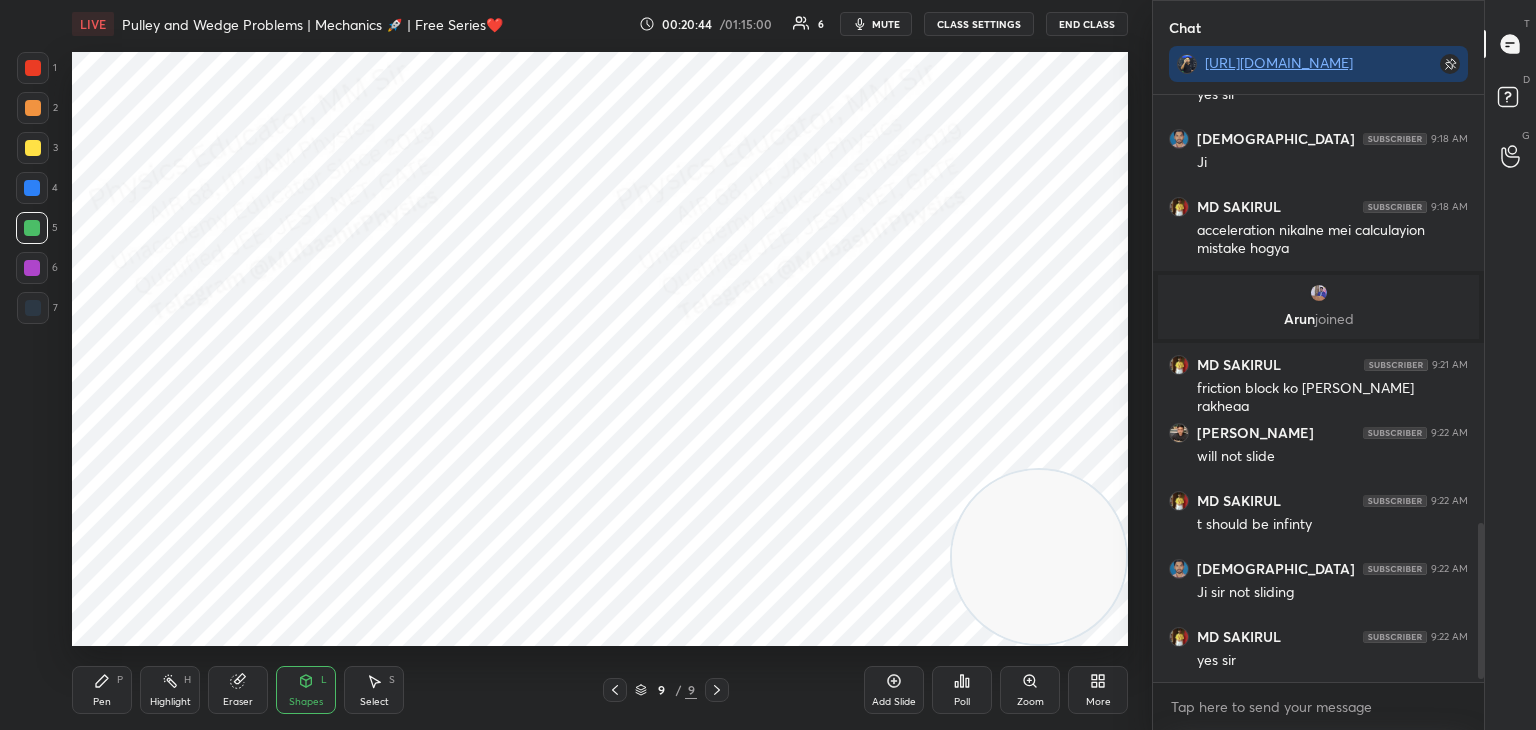 drag, startPoint x: 28, startPoint y: 63, endPoint x: 57, endPoint y: 74, distance: 31.016125 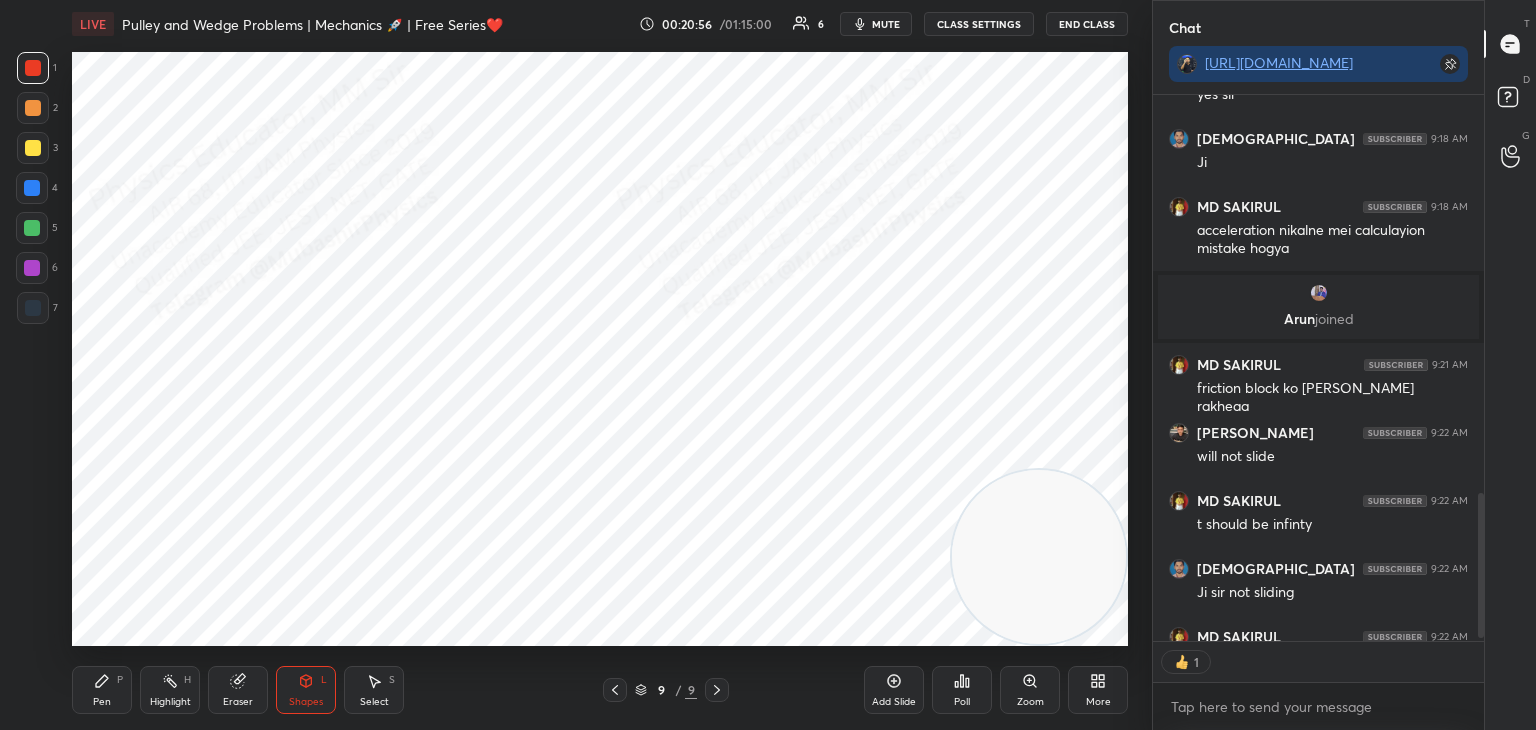 scroll, scrollTop: 541, scrollLeft: 325, axis: both 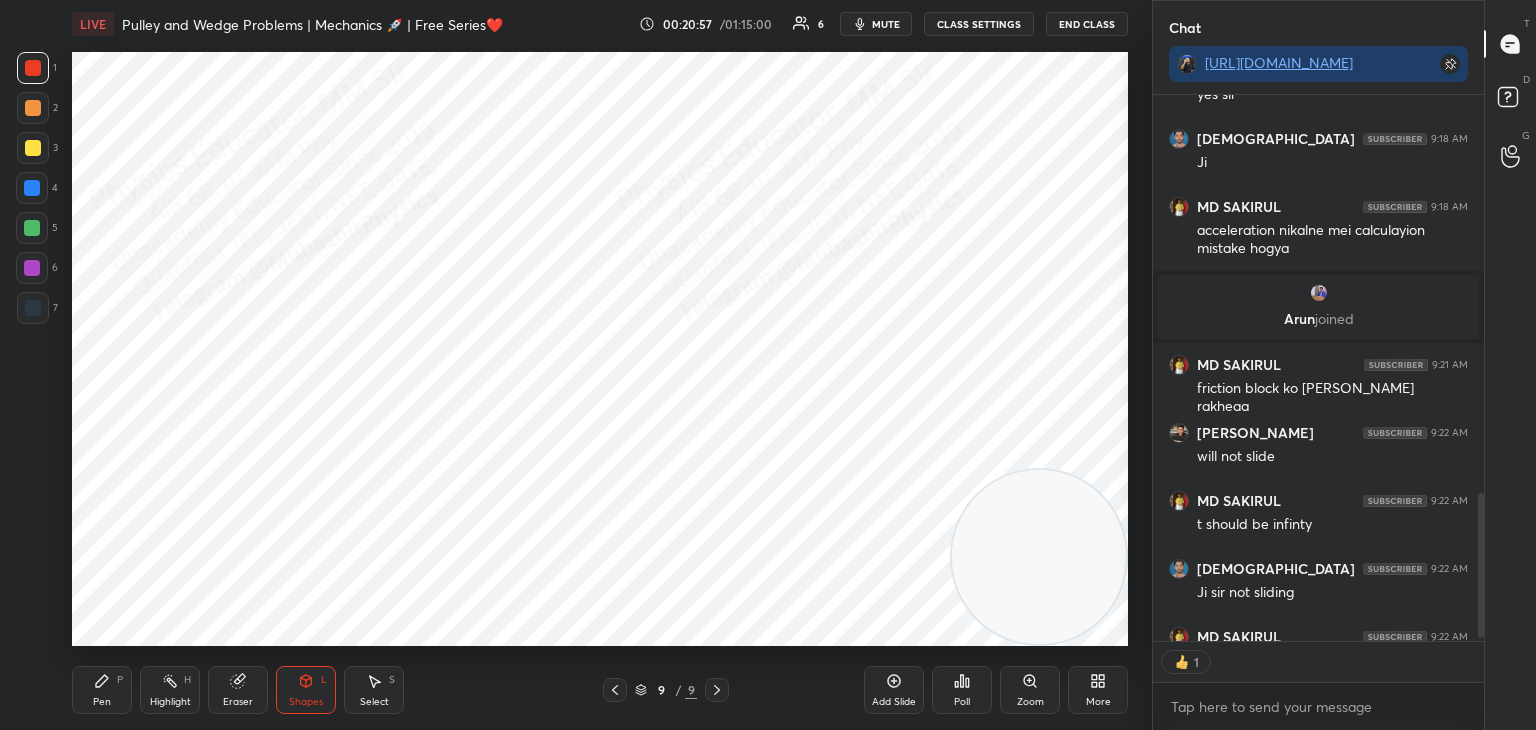 click on "Pen P" at bounding box center (102, 690) 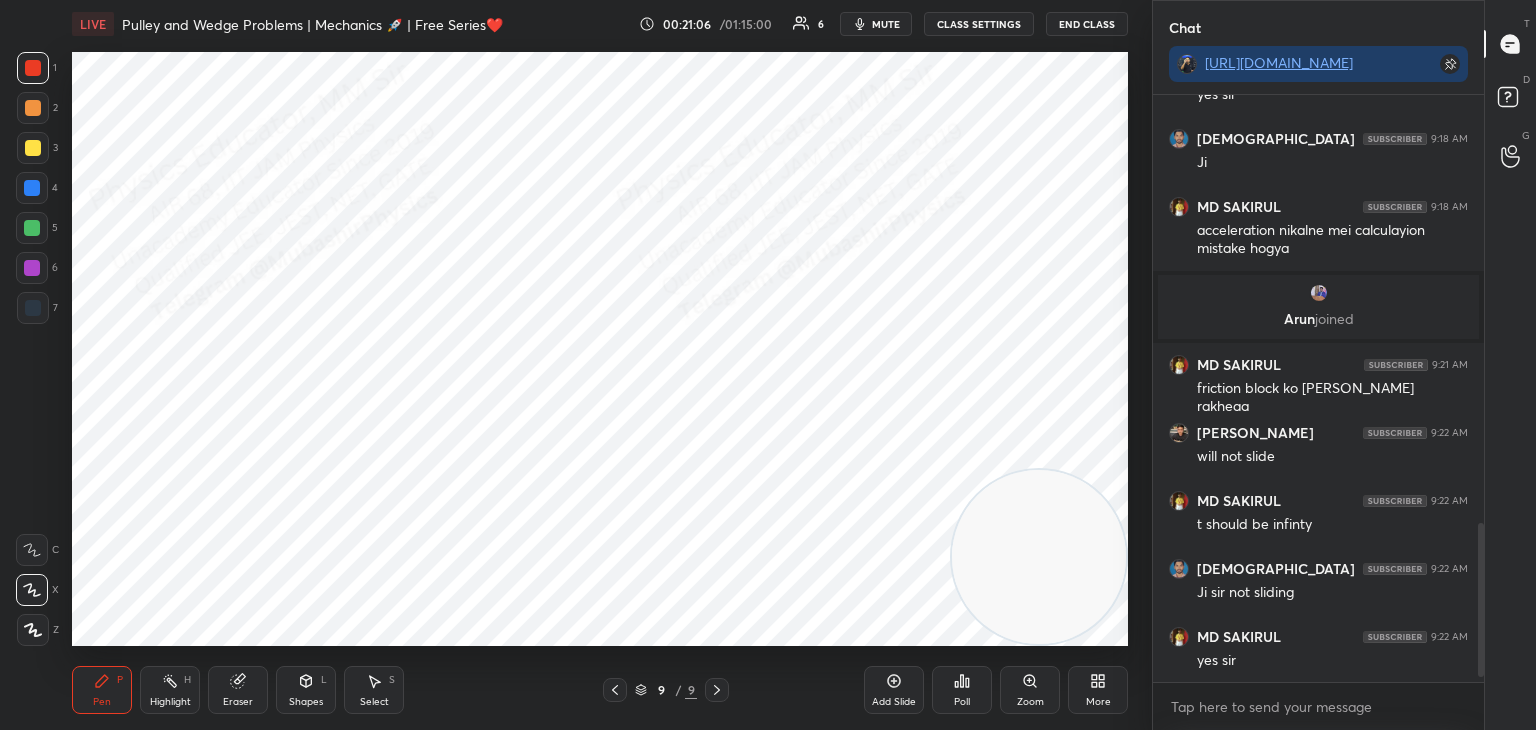 scroll, scrollTop: 6, scrollLeft: 6, axis: both 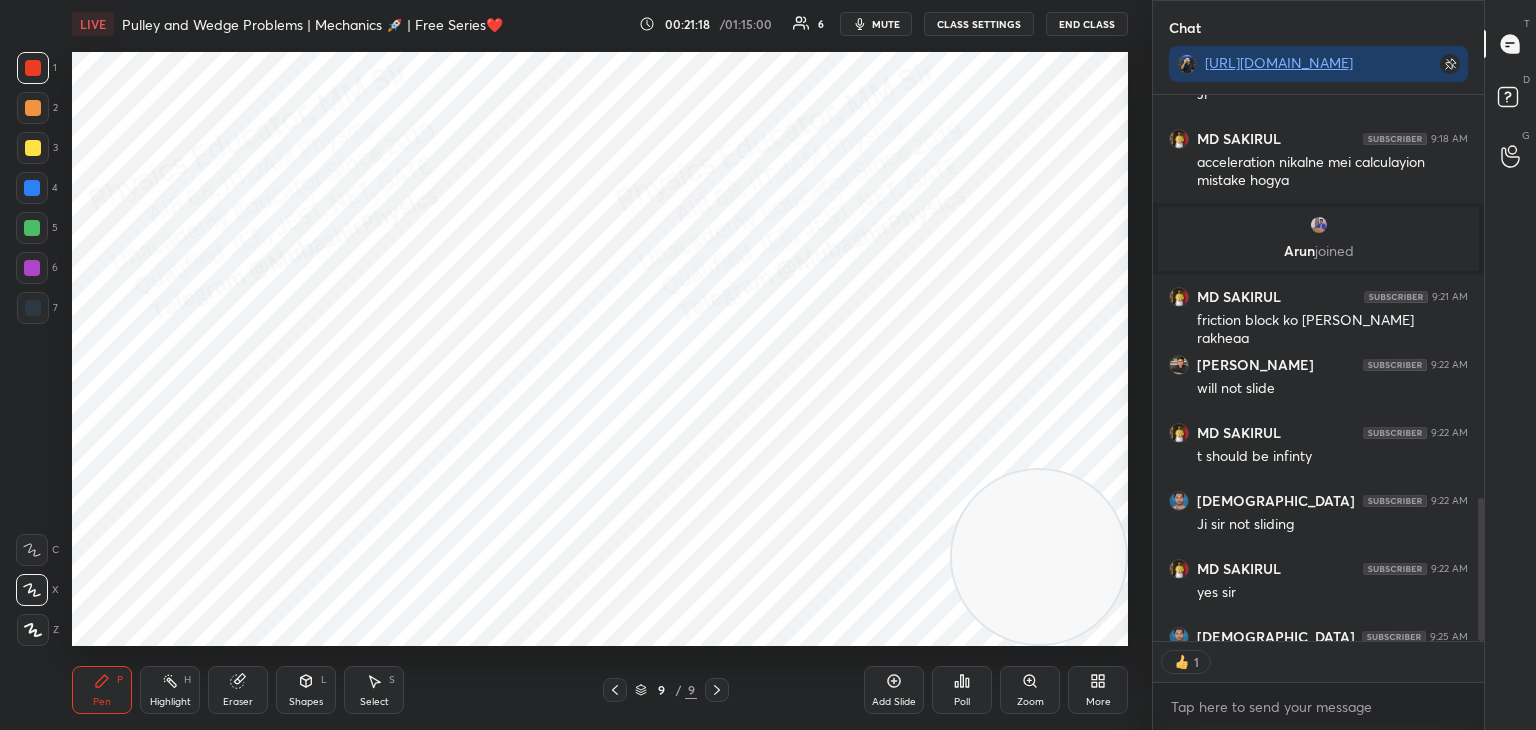 click on "More" at bounding box center (1098, 690) 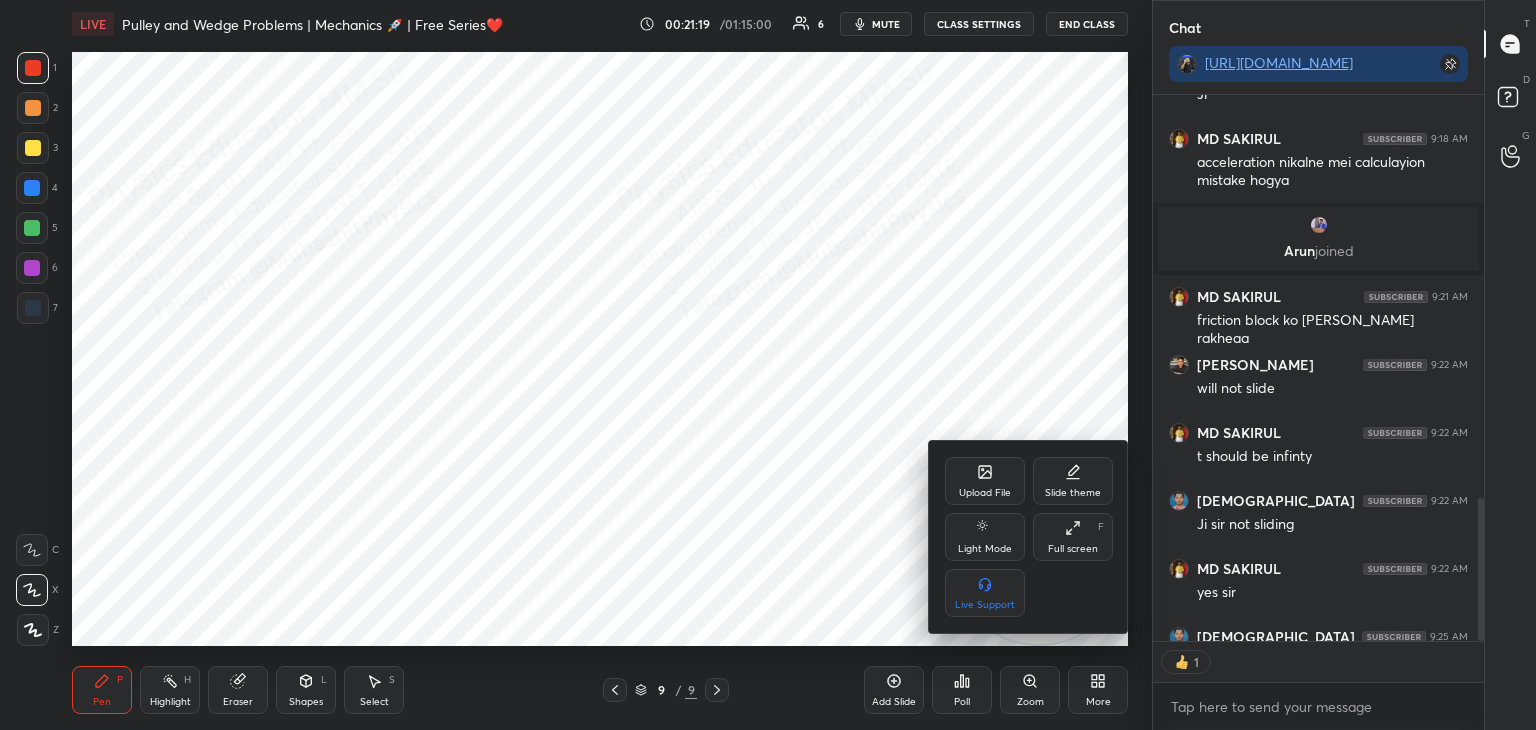 click on "Upload File" at bounding box center (985, 493) 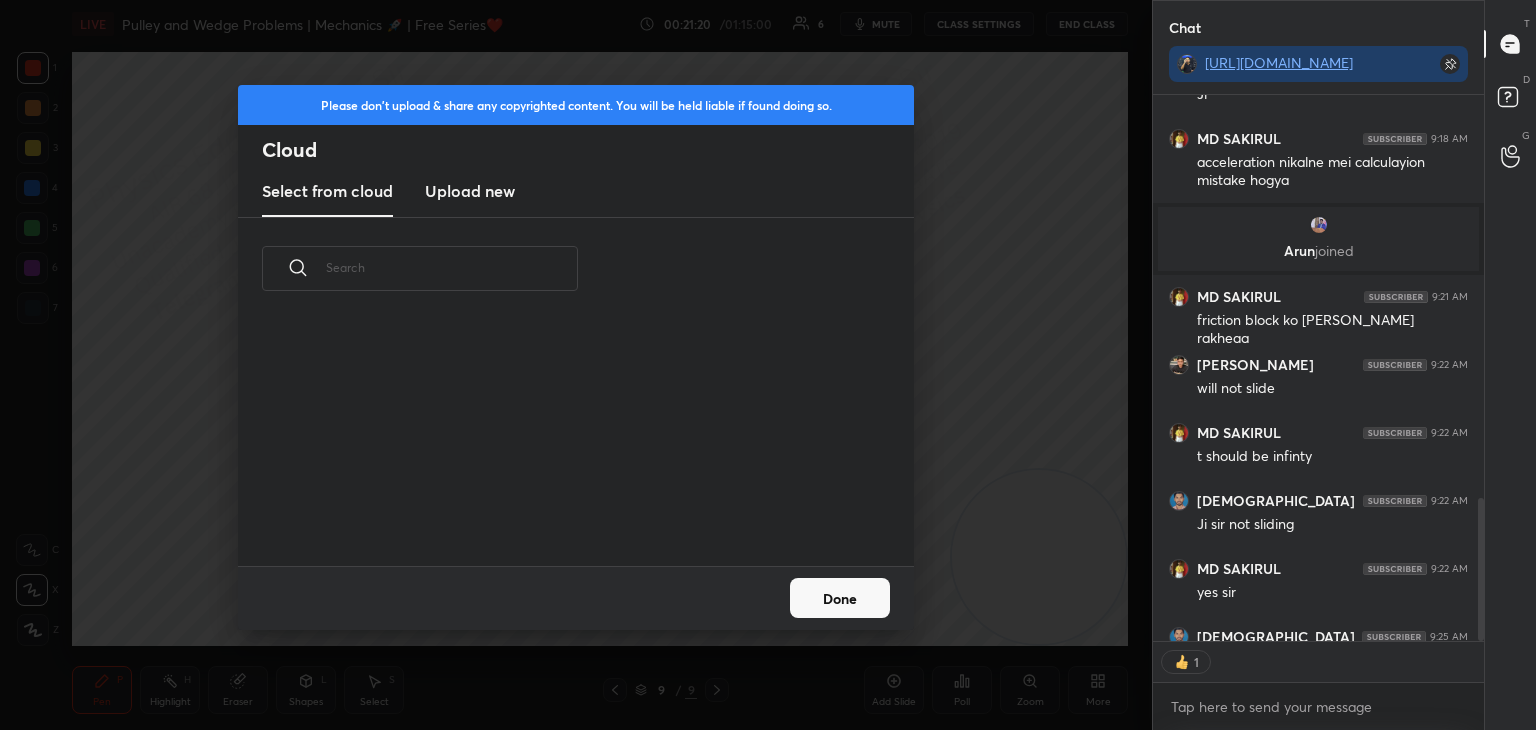 scroll, scrollTop: 5, scrollLeft: 10, axis: both 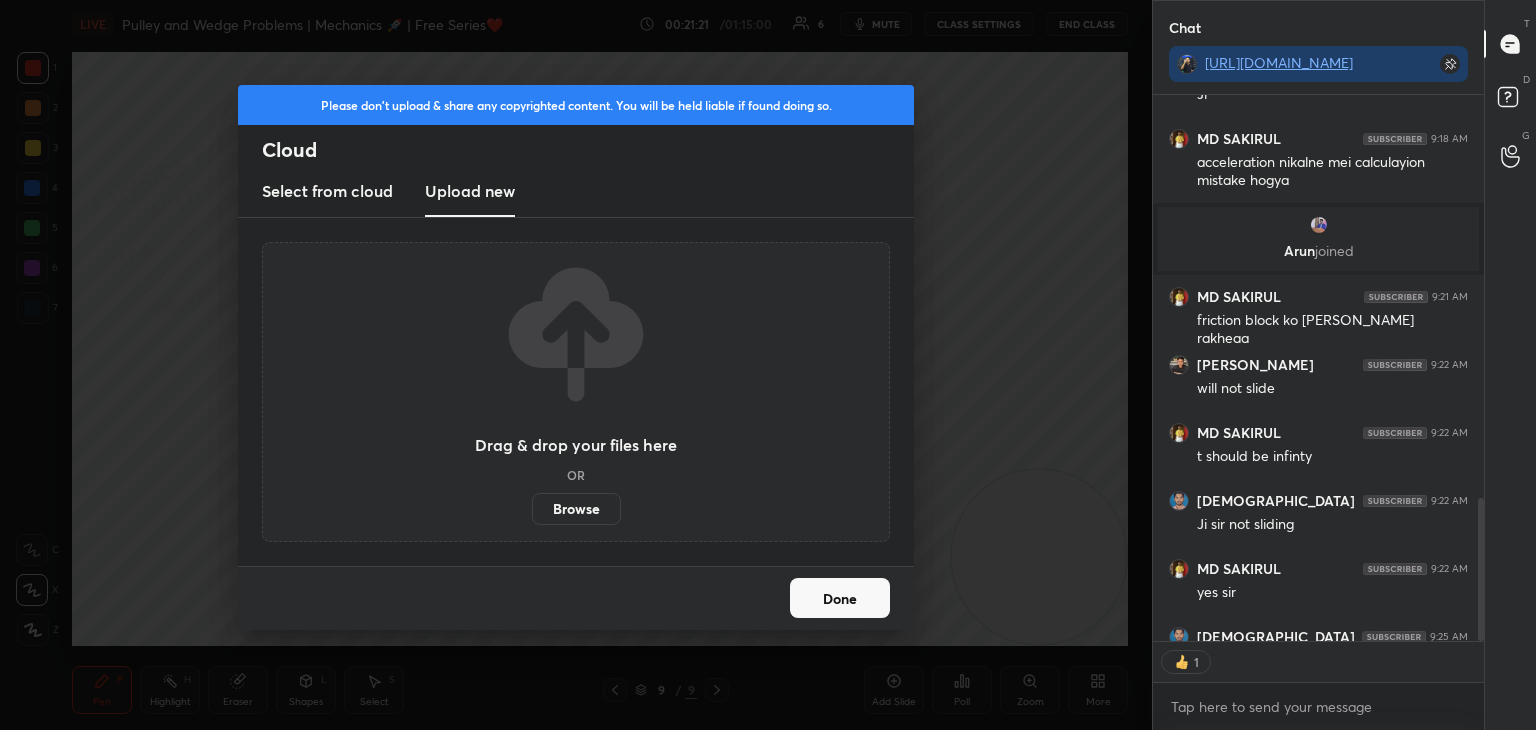 click on "Browse" at bounding box center (576, 509) 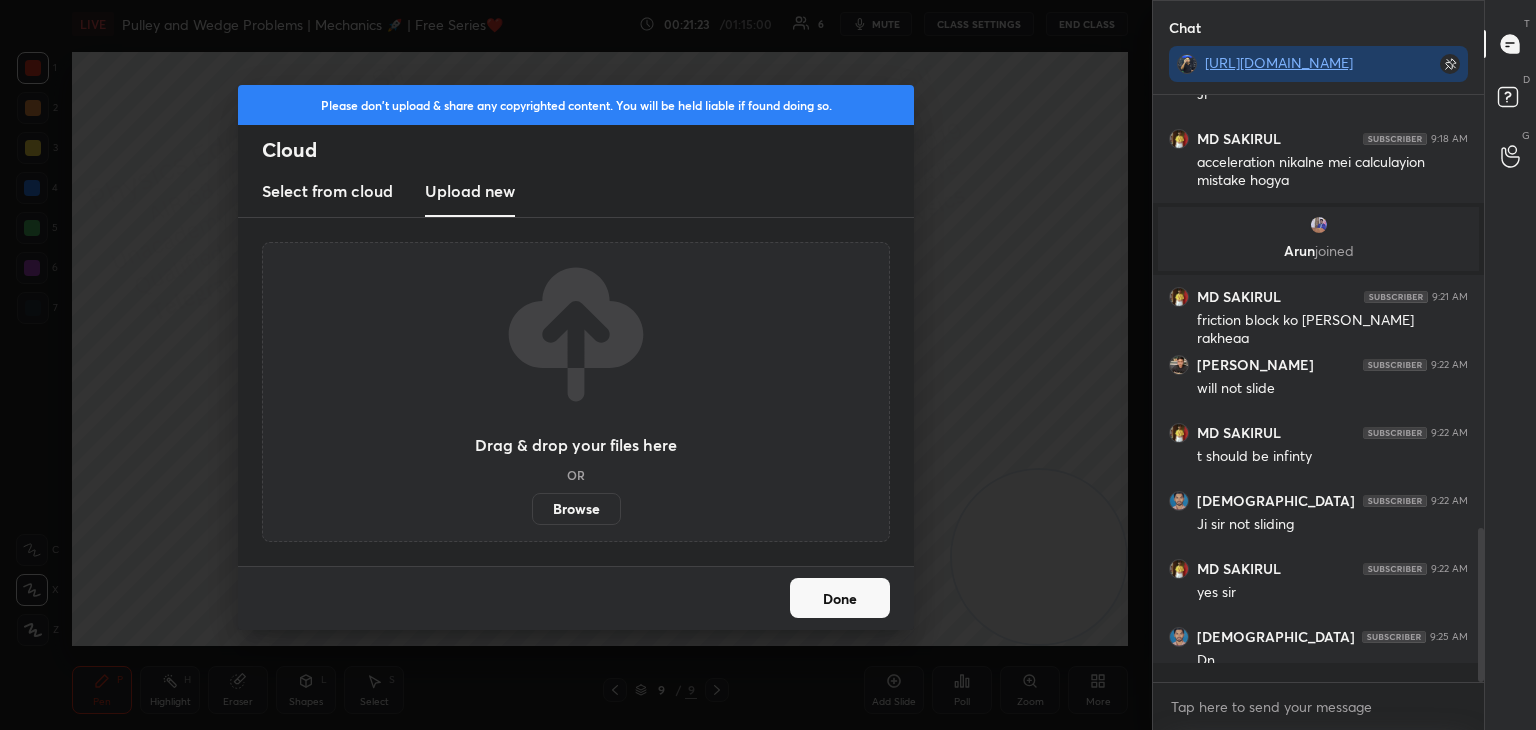 scroll, scrollTop: 6, scrollLeft: 6, axis: both 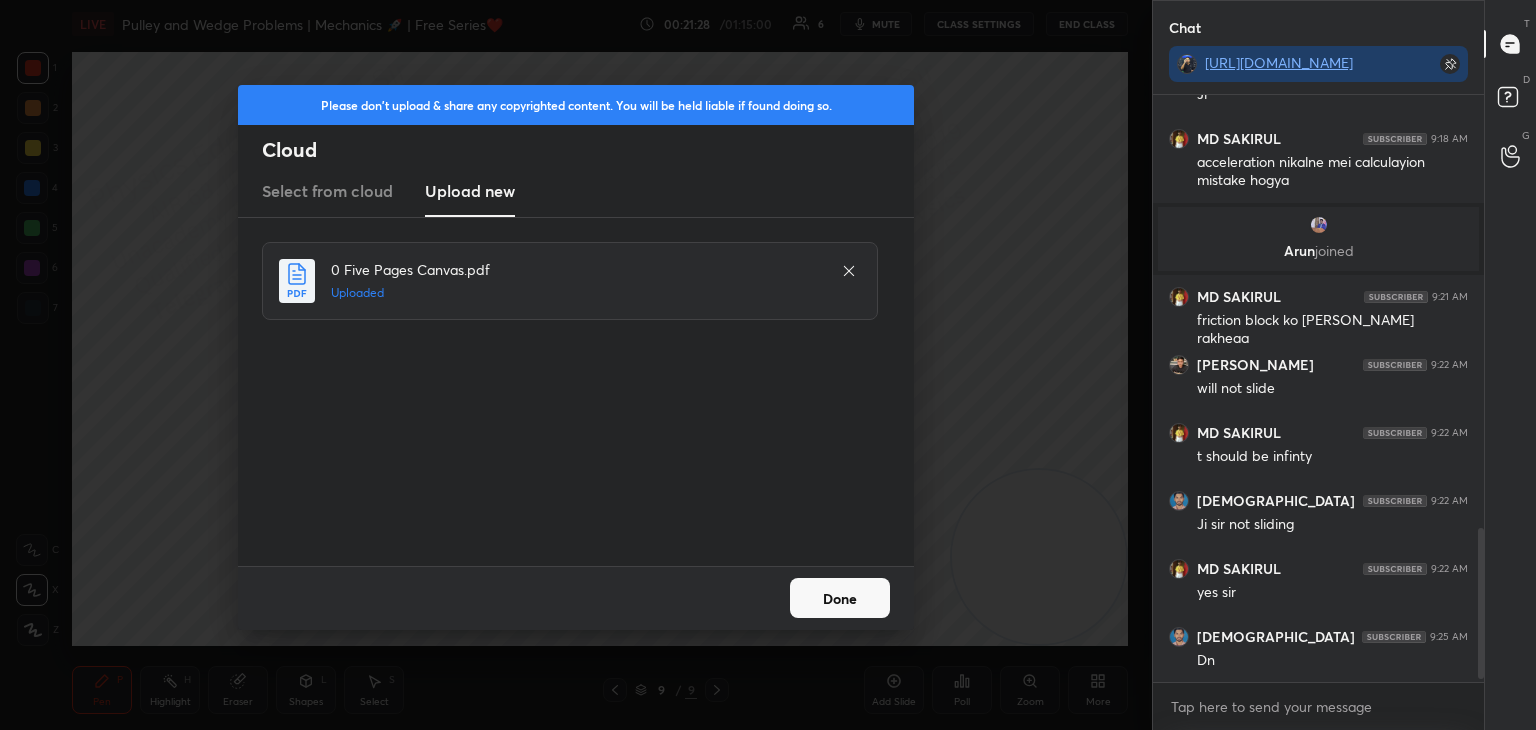 click on "Done" at bounding box center [840, 598] 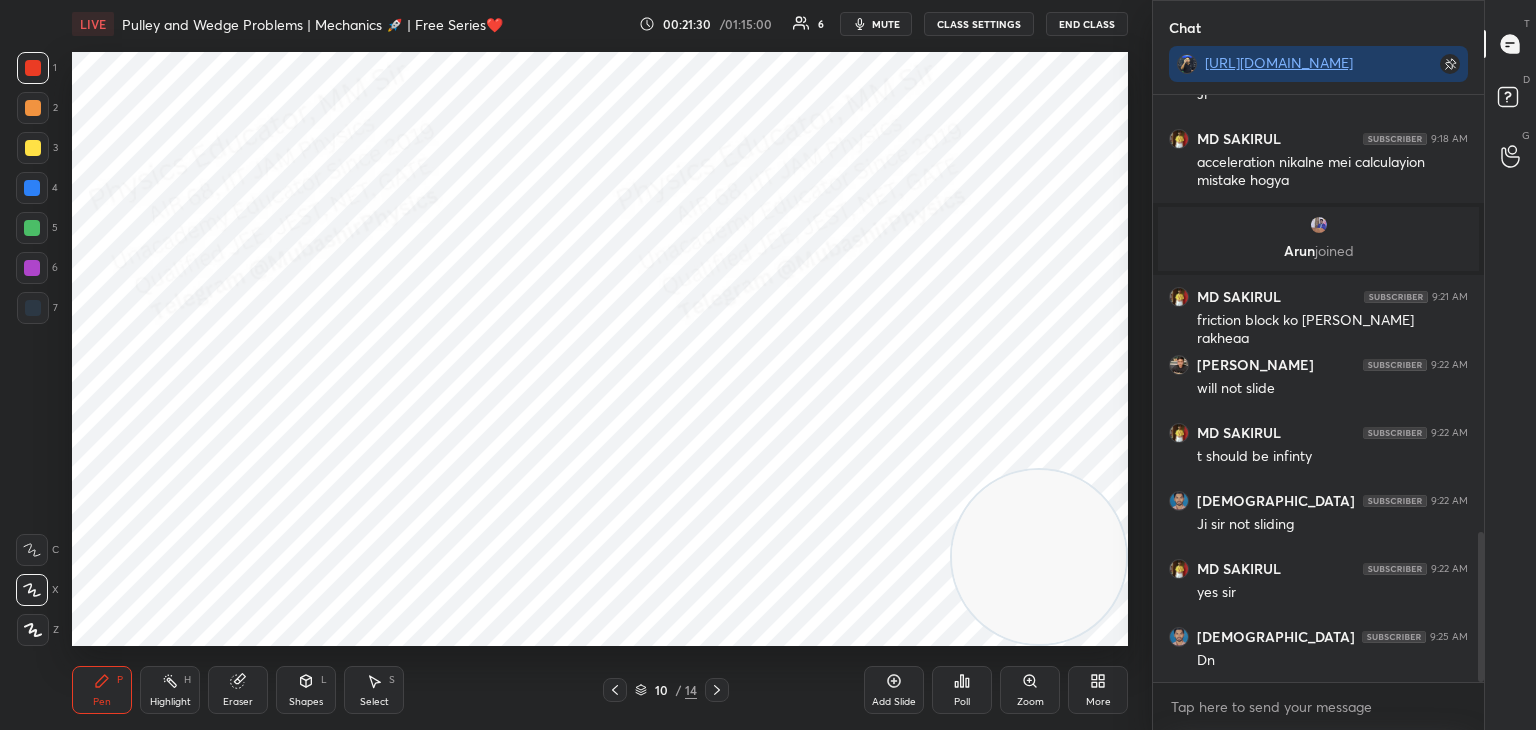 scroll, scrollTop: 1720, scrollLeft: 0, axis: vertical 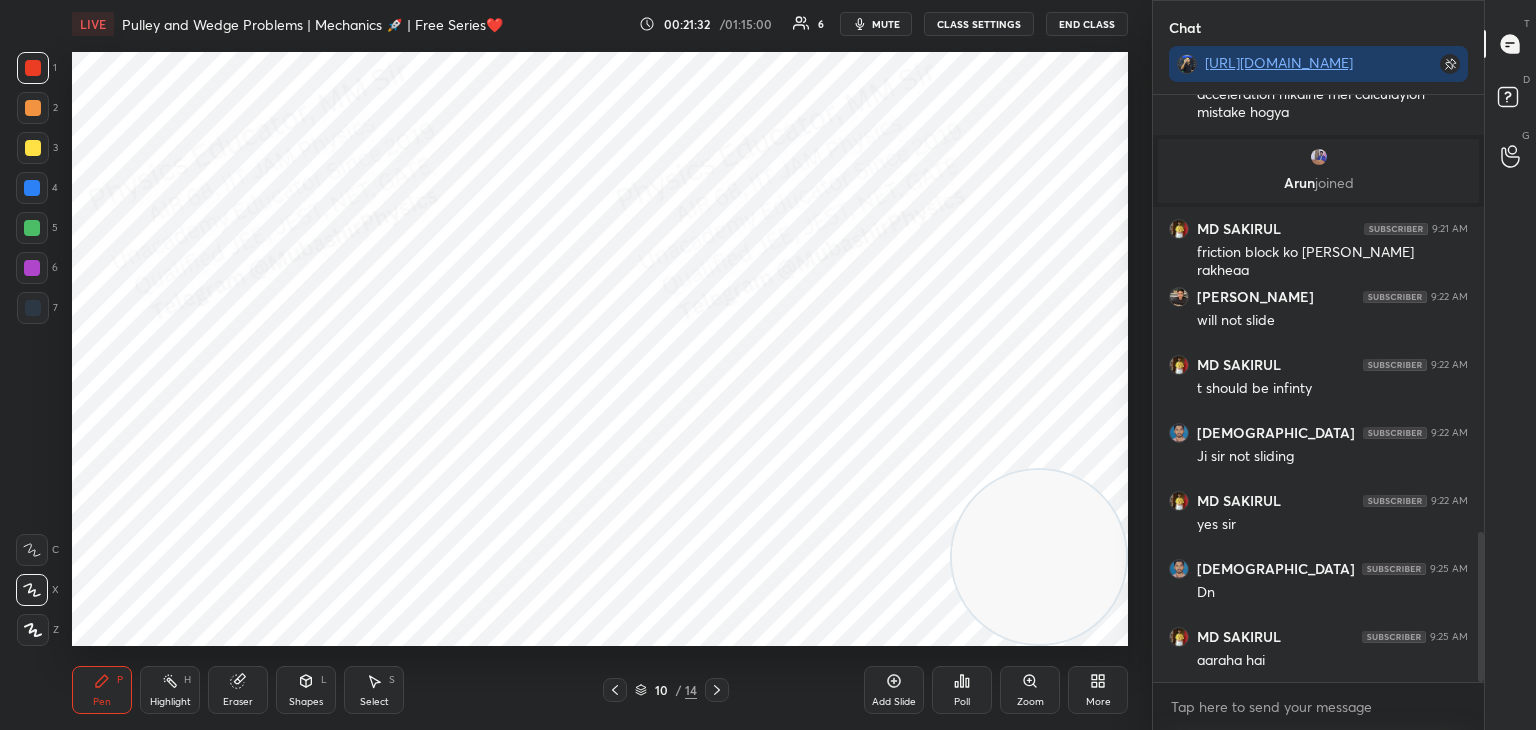 click at bounding box center (1039, 557) 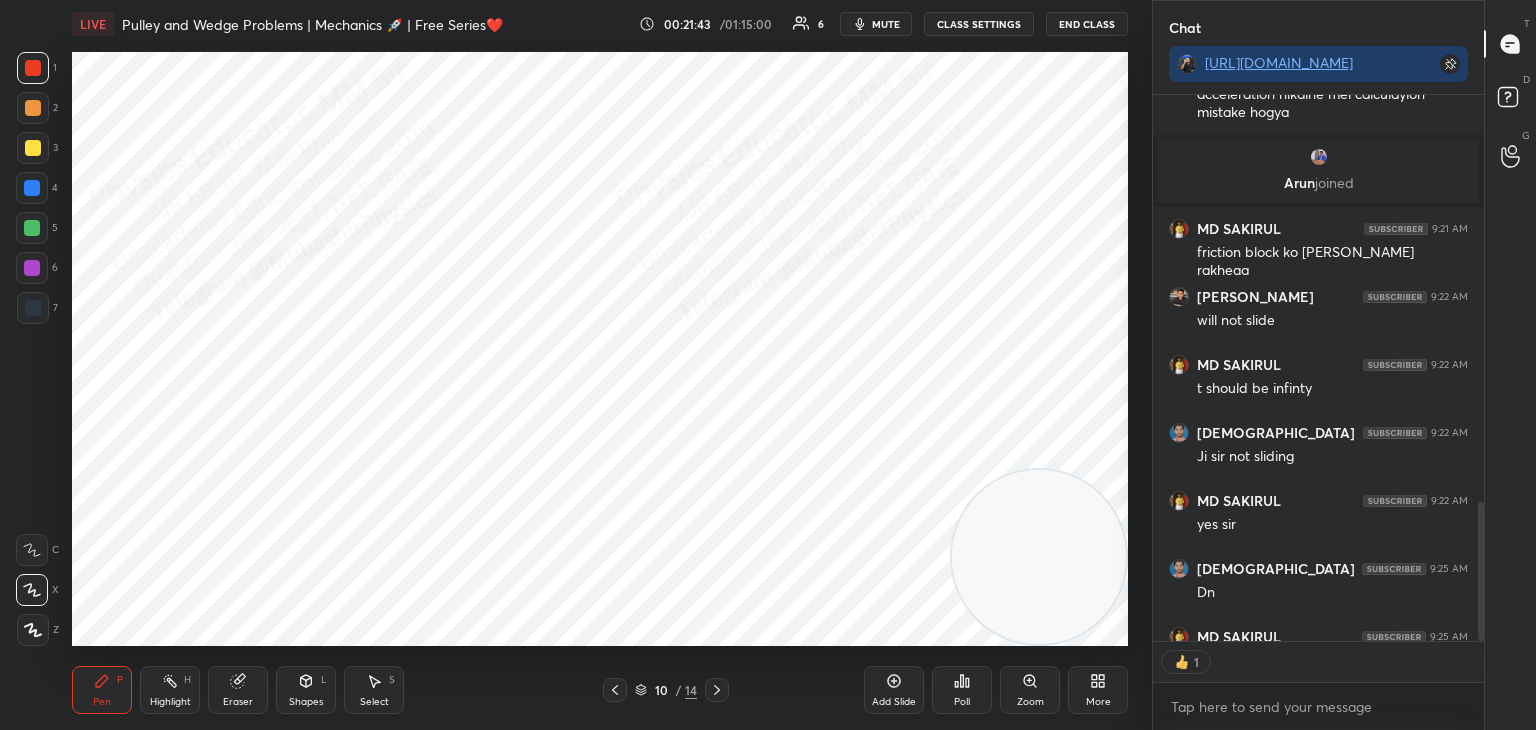 scroll, scrollTop: 541, scrollLeft: 325, axis: both 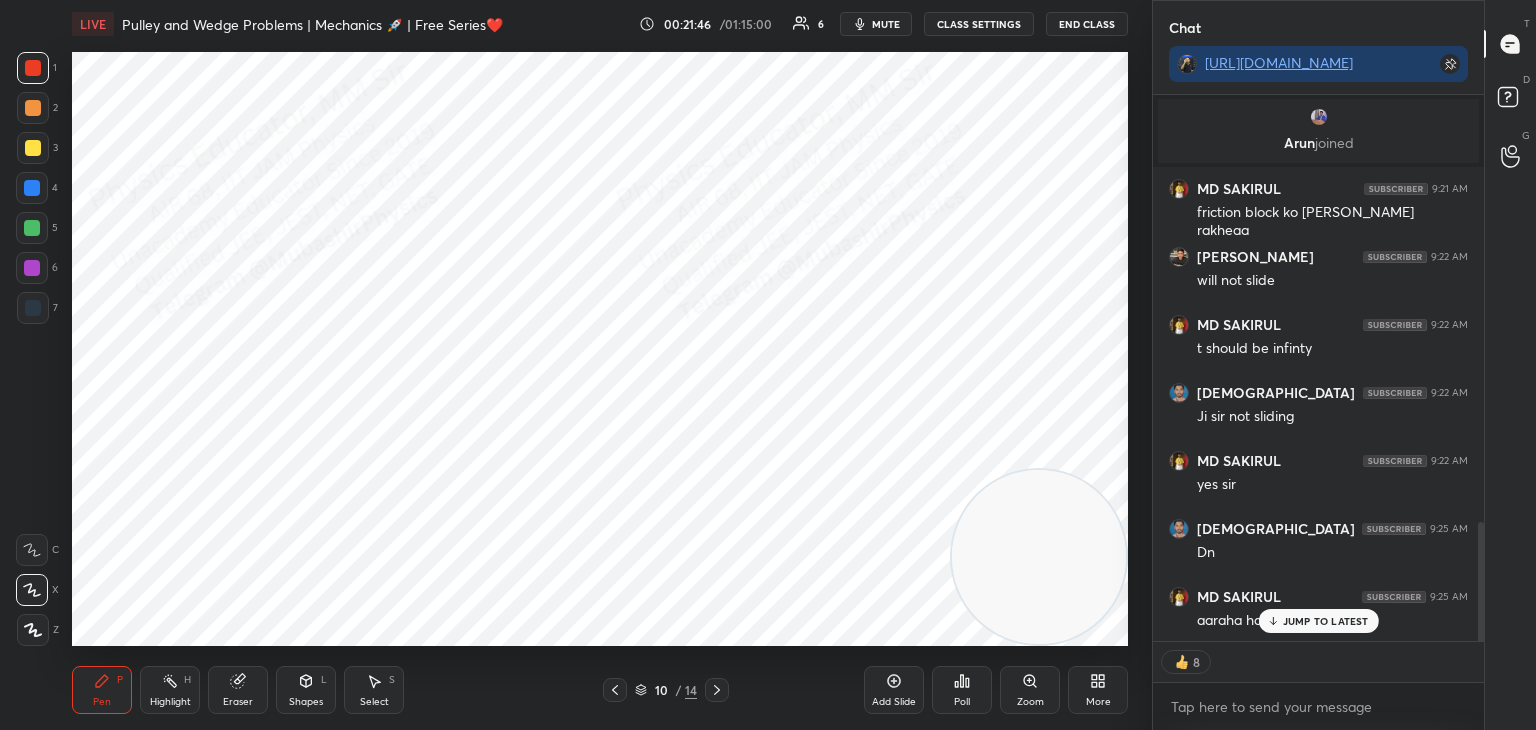 drag, startPoint x: 1485, startPoint y: 527, endPoint x: 1440, endPoint y: 697, distance: 175.85506 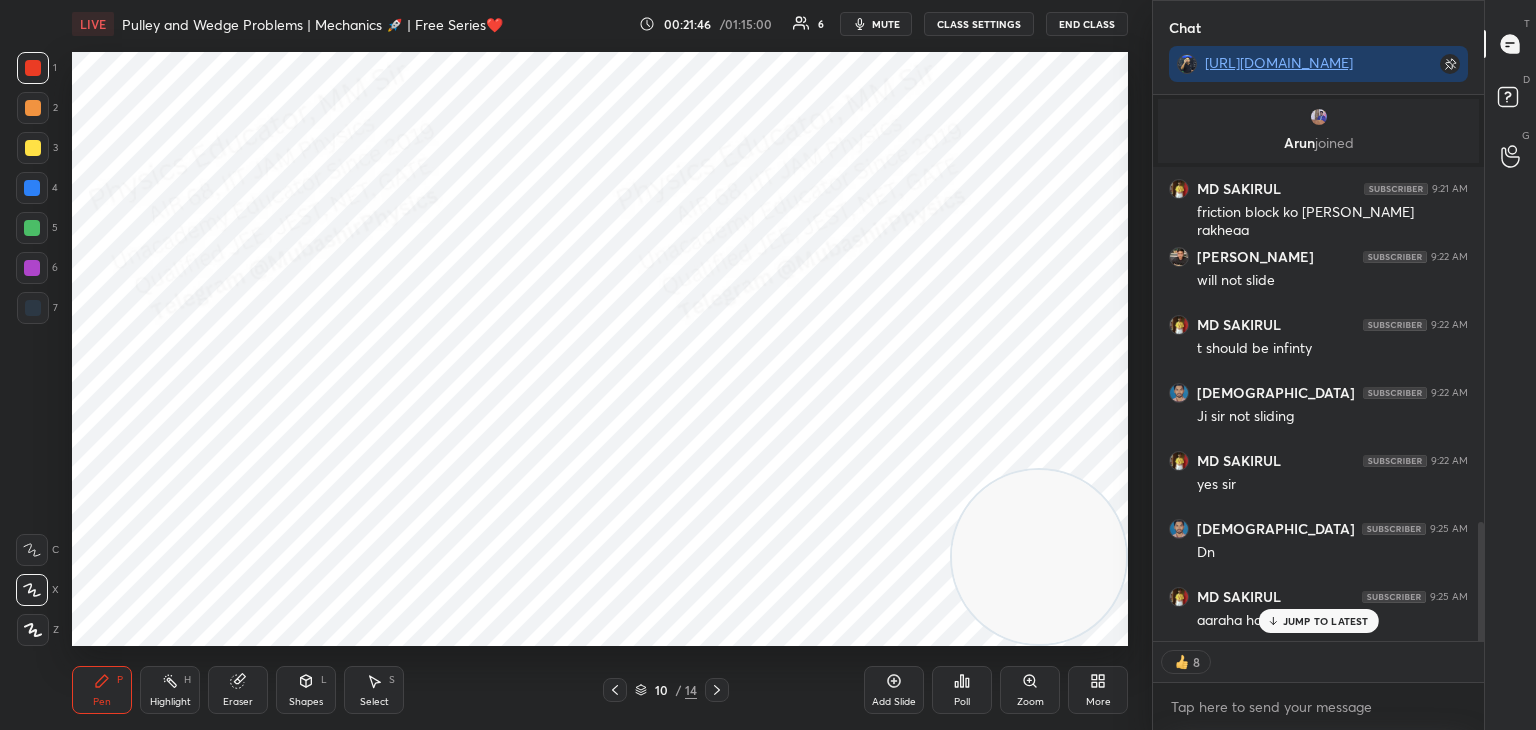 click on "MD SAKIRUL 9:18 AM acceleration nikalne mei calculayion mistake hogya Arun  joined MD SAKIRUL 9:21 AM friction block ko rokke rakhega Kumud 9:22 AM will not slide MD SAKIRUL 9:22 AM t should be infinty Krishna 9:22 AM Ji sir not sliding MD SAKIRUL 9:22 AM yes sir Krishna 9:25 AM Dn MD SAKIRUL 9:25 AM aaraha hai JUMP TO LATEST 8 Enable hand raising Enable raise hand to speak to learners. Once enabled, chat will be turned off temporarily. Enable x" at bounding box center (1318, 412) 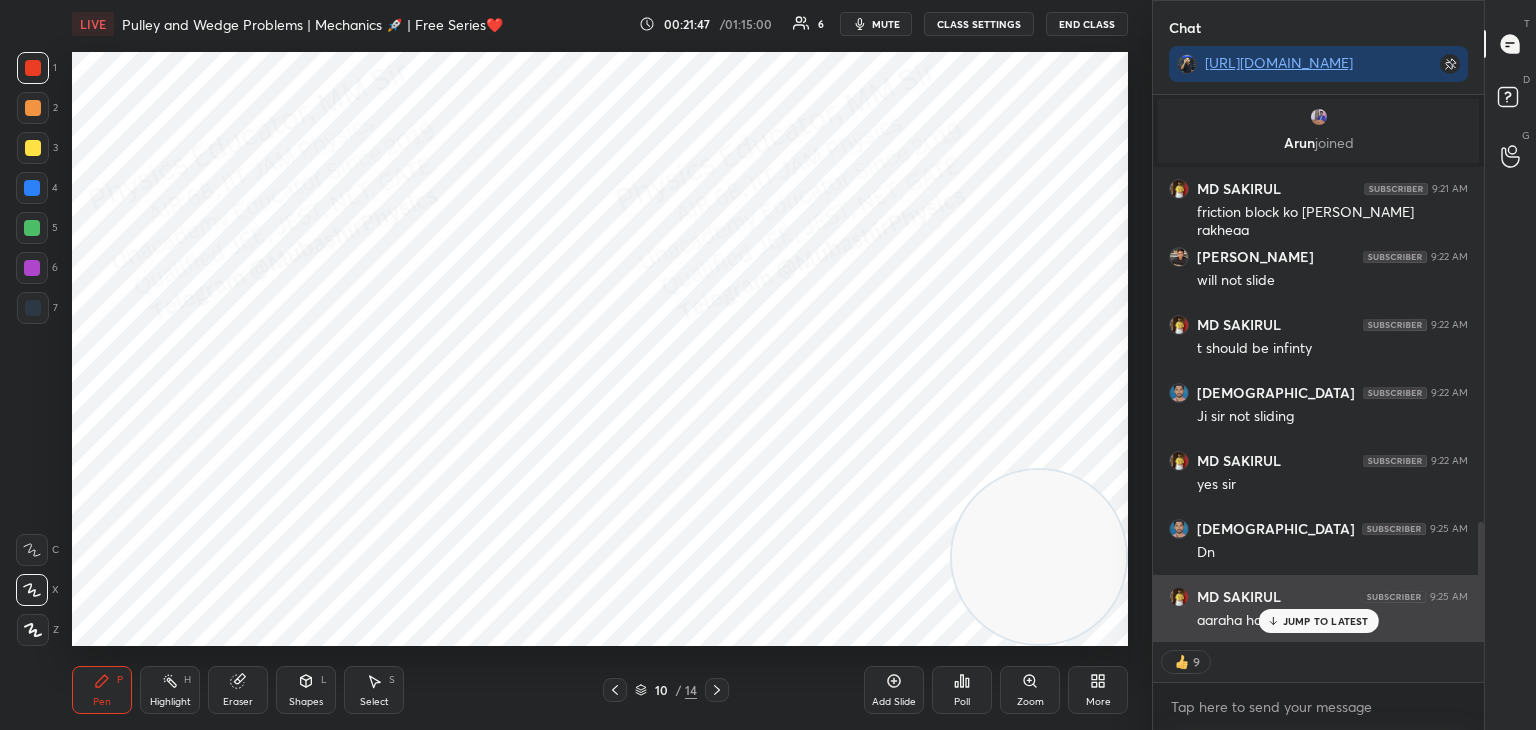 click on "JUMP TO LATEST" at bounding box center [1326, 621] 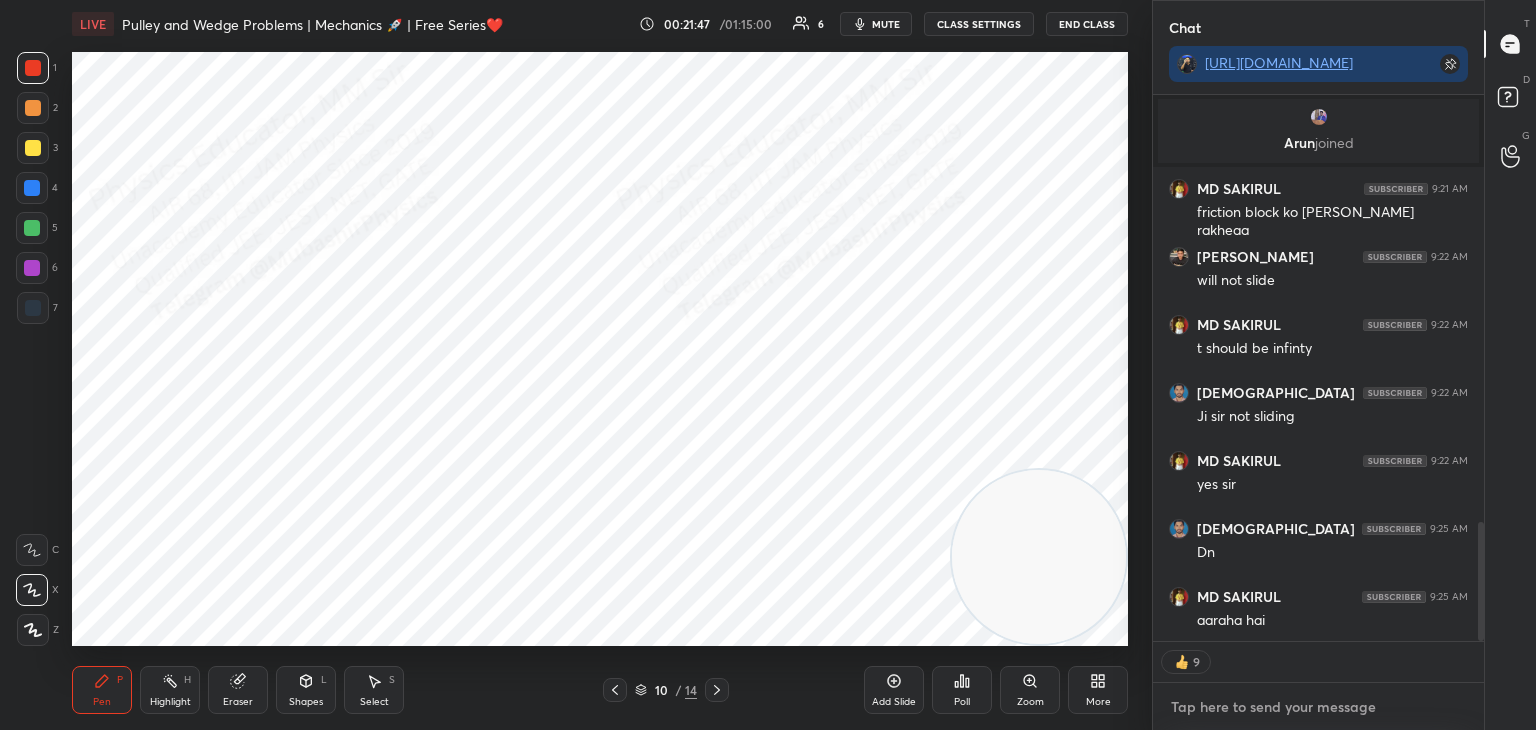 click at bounding box center (1318, 707) 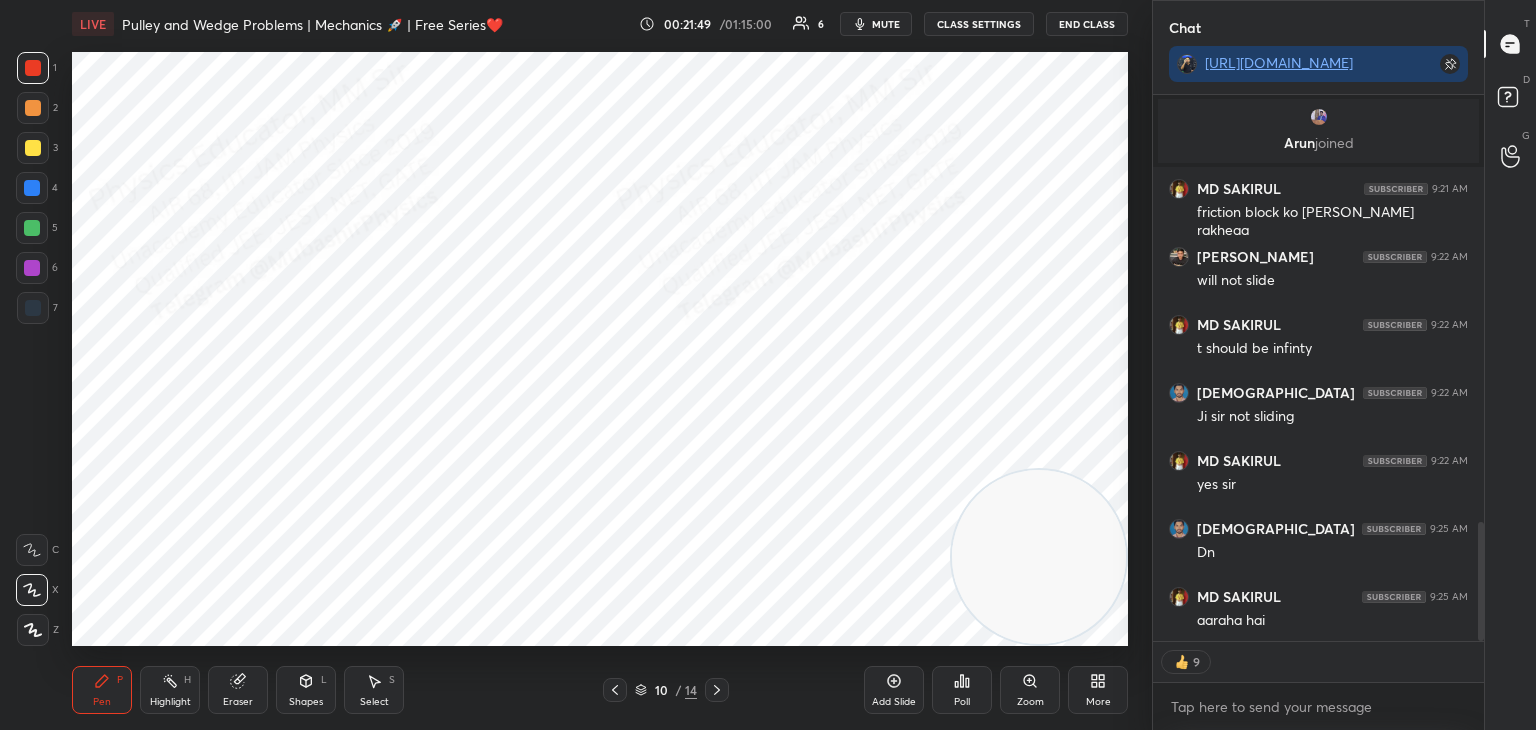 click on "Shapes L" at bounding box center (306, 690) 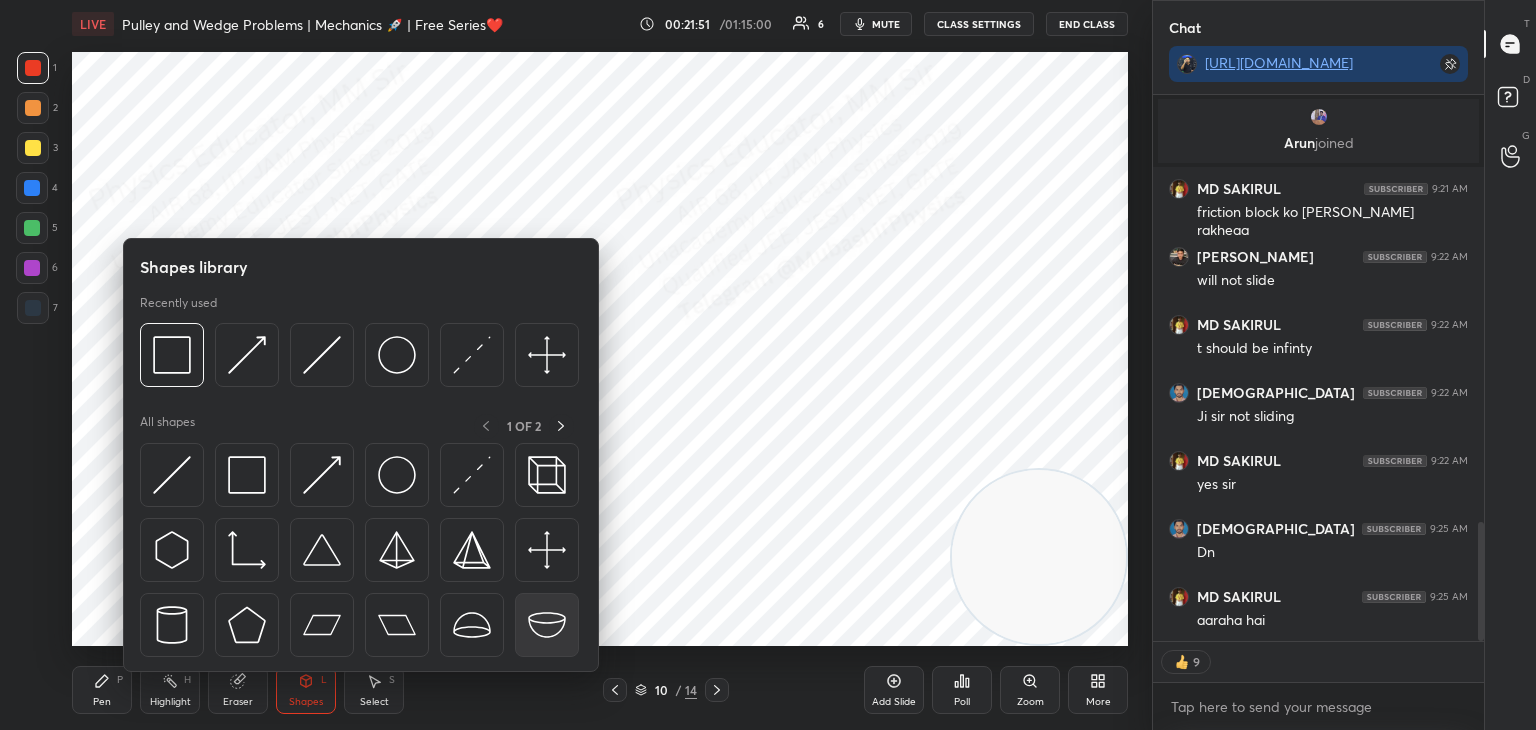 click at bounding box center [547, 625] 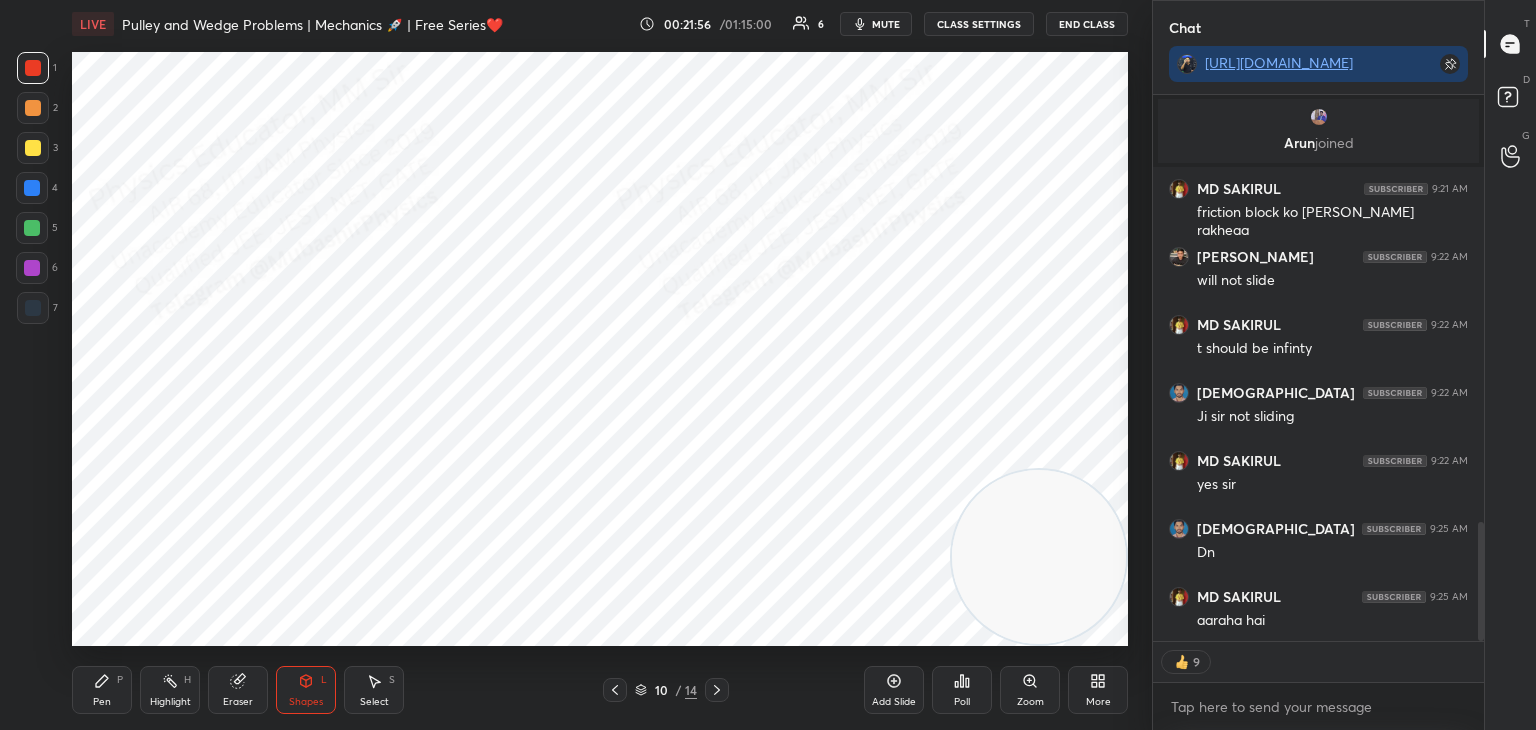 scroll, scrollTop: 7, scrollLeft: 6, axis: both 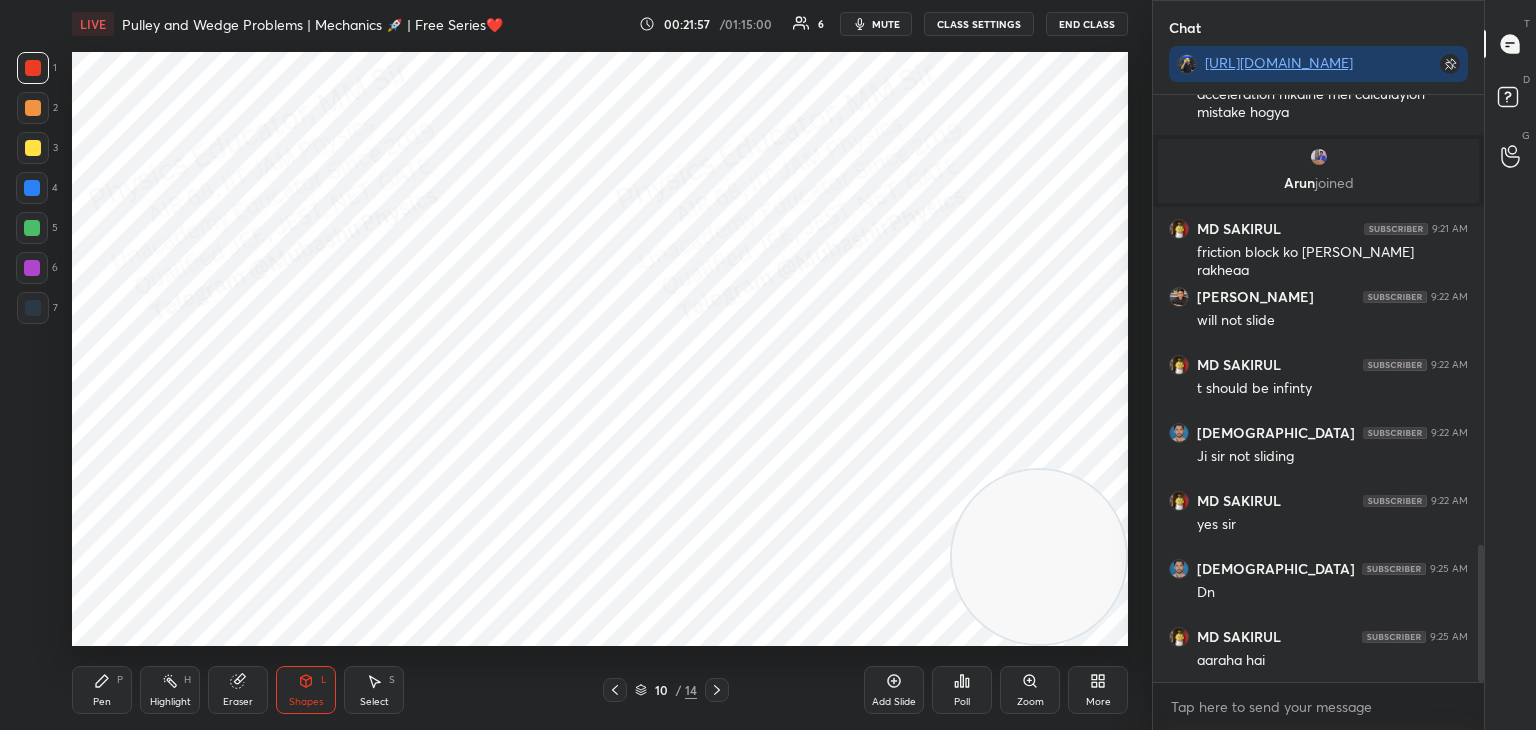 click on "Shapes L" at bounding box center [306, 690] 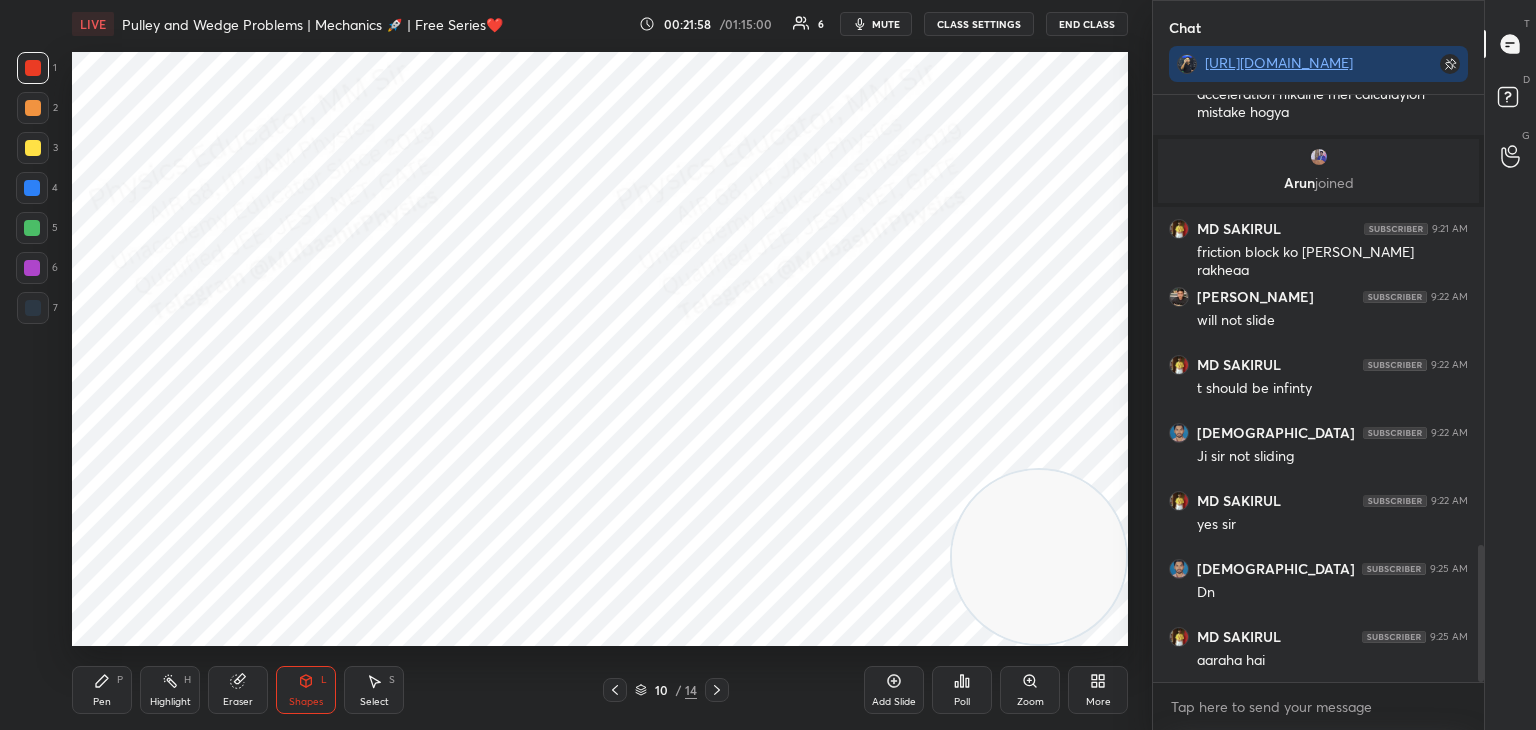 drag, startPoint x: 384, startPoint y: 703, endPoint x: 260, endPoint y: 679, distance: 126.30122 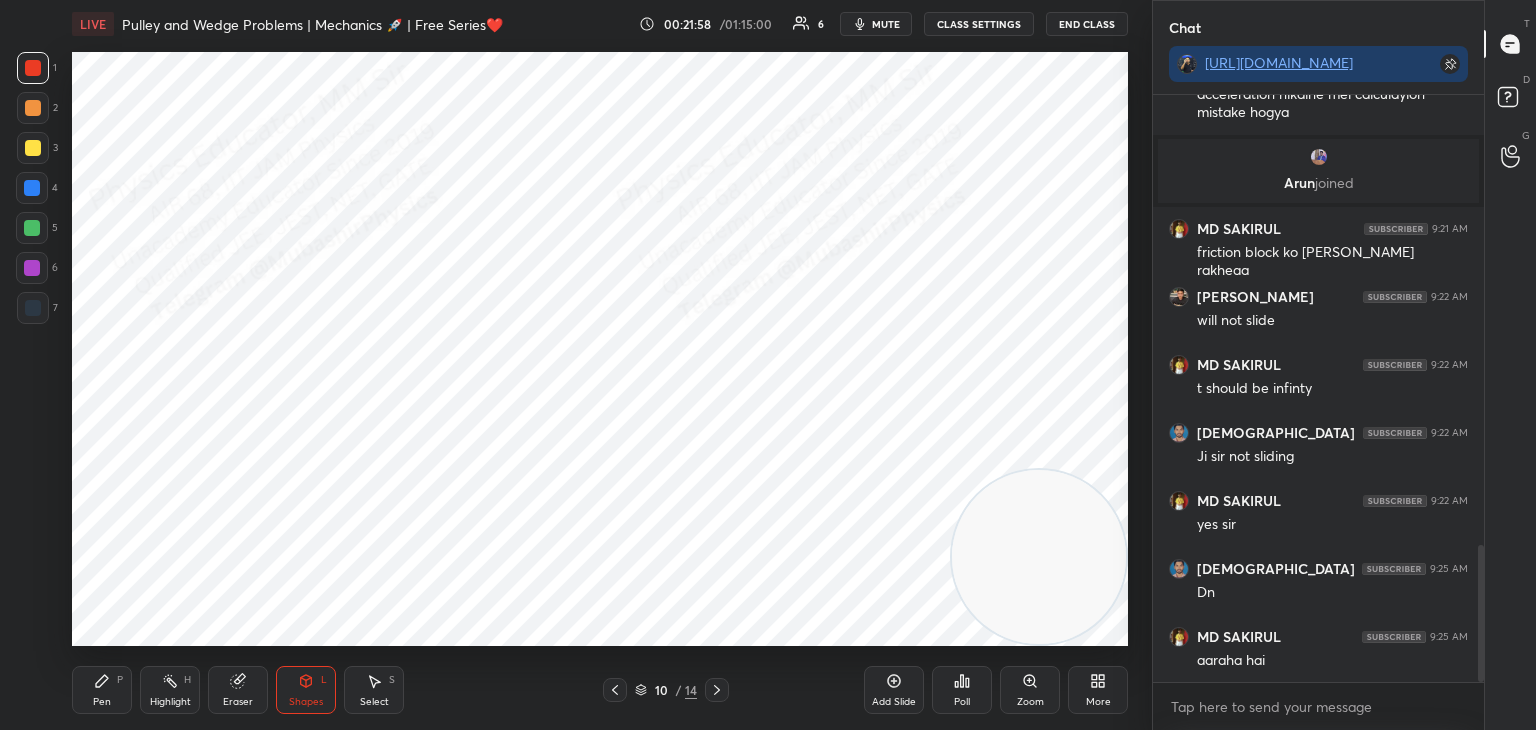 click on "Select" at bounding box center [374, 702] 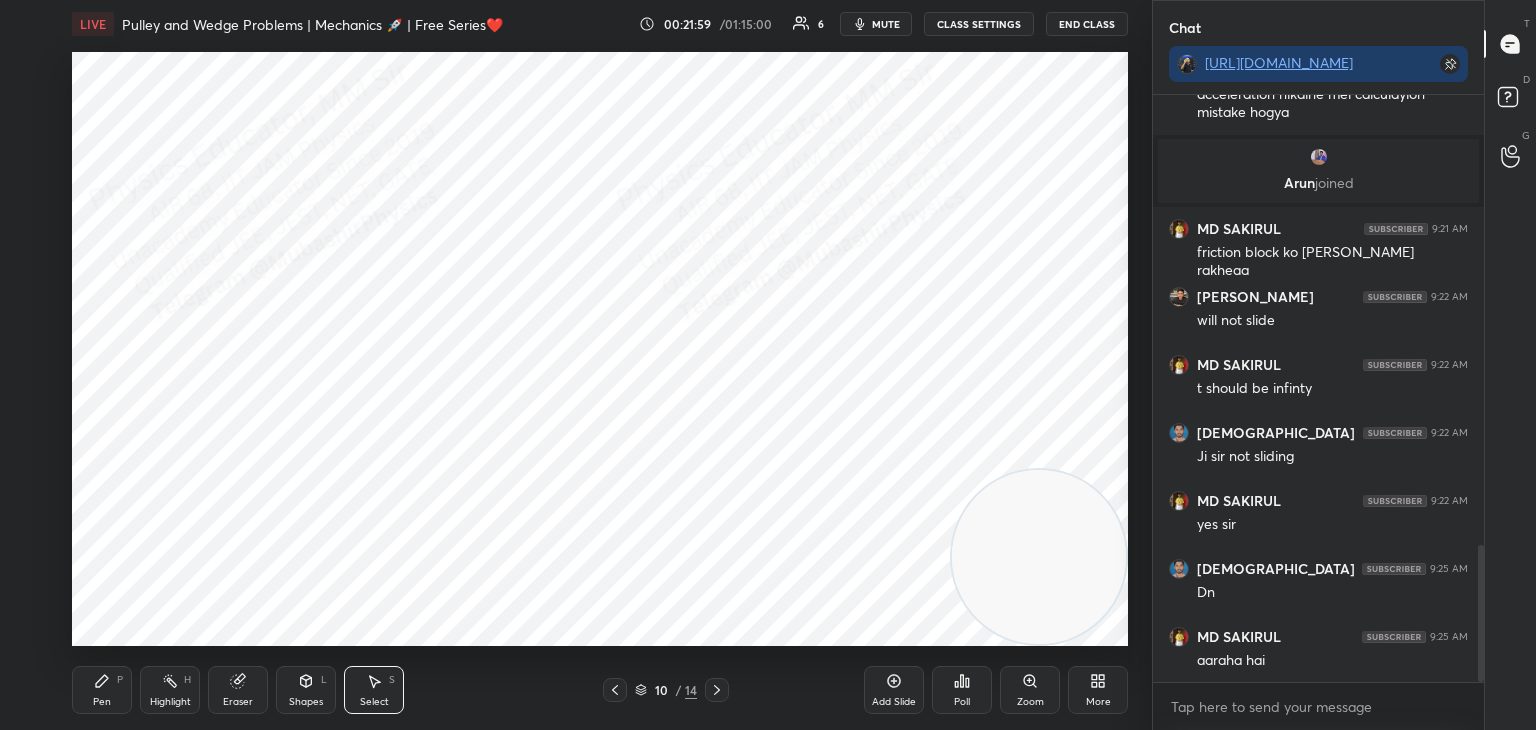 drag, startPoint x: 76, startPoint y: 681, endPoint x: 109, endPoint y: 659, distance: 39.661064 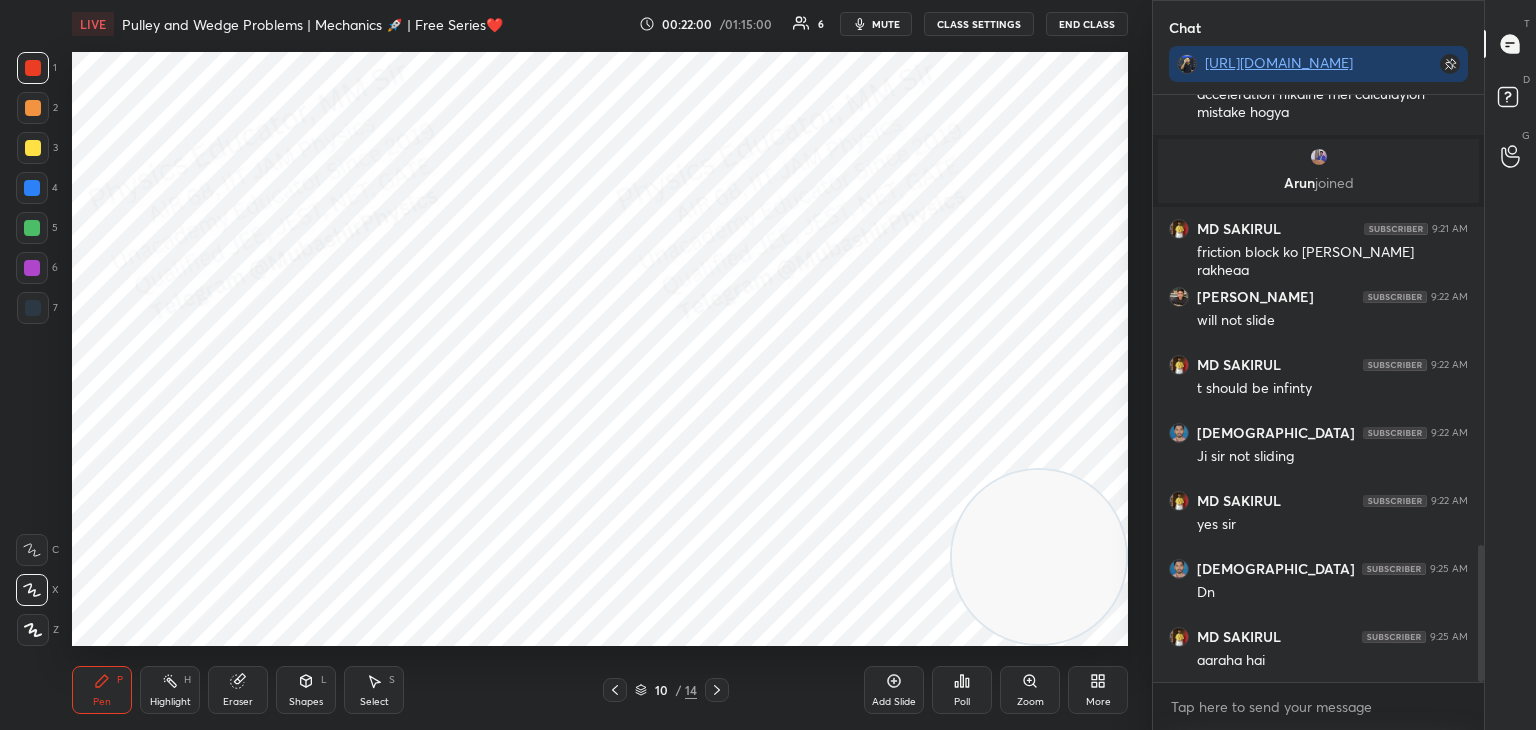 click at bounding box center (33, 308) 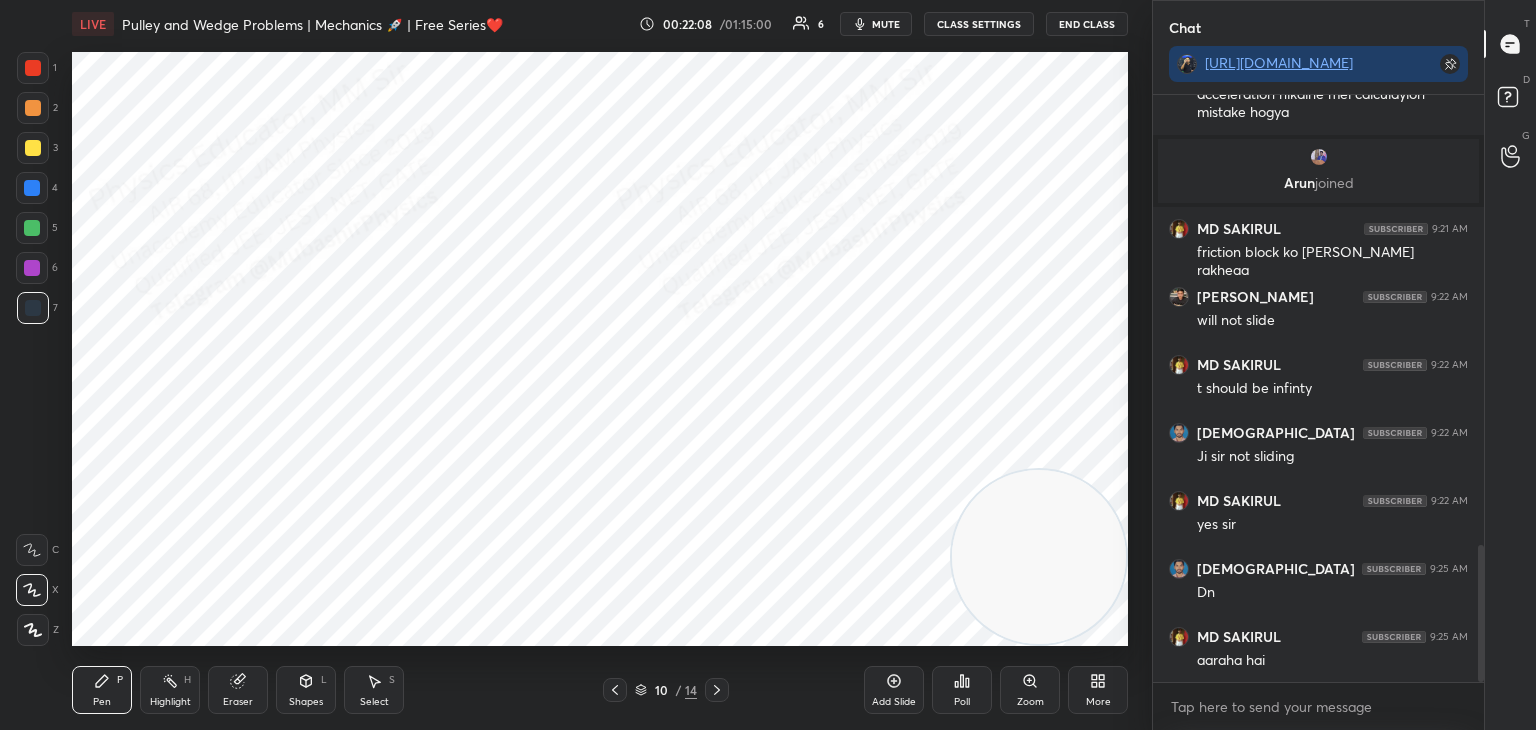 click 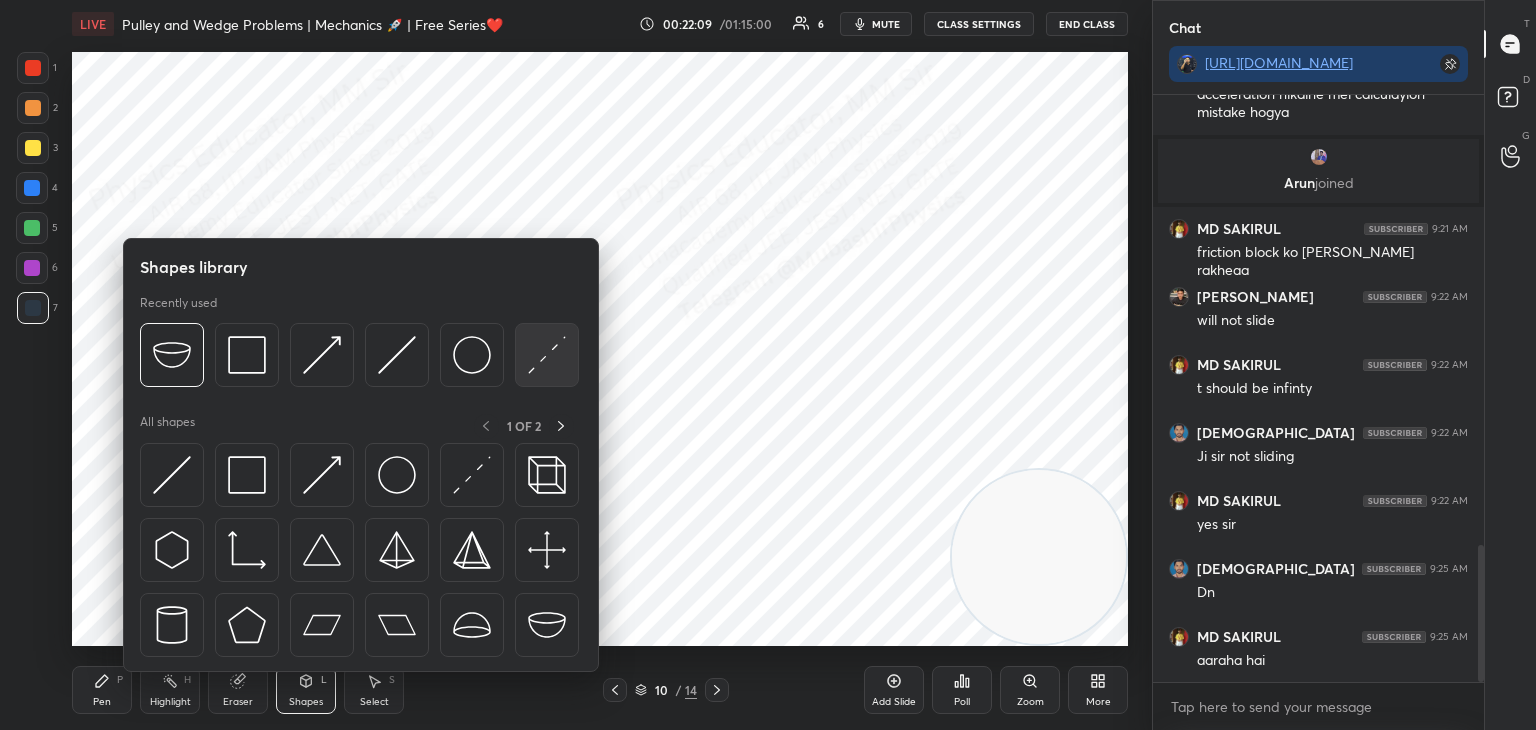 click at bounding box center (547, 355) 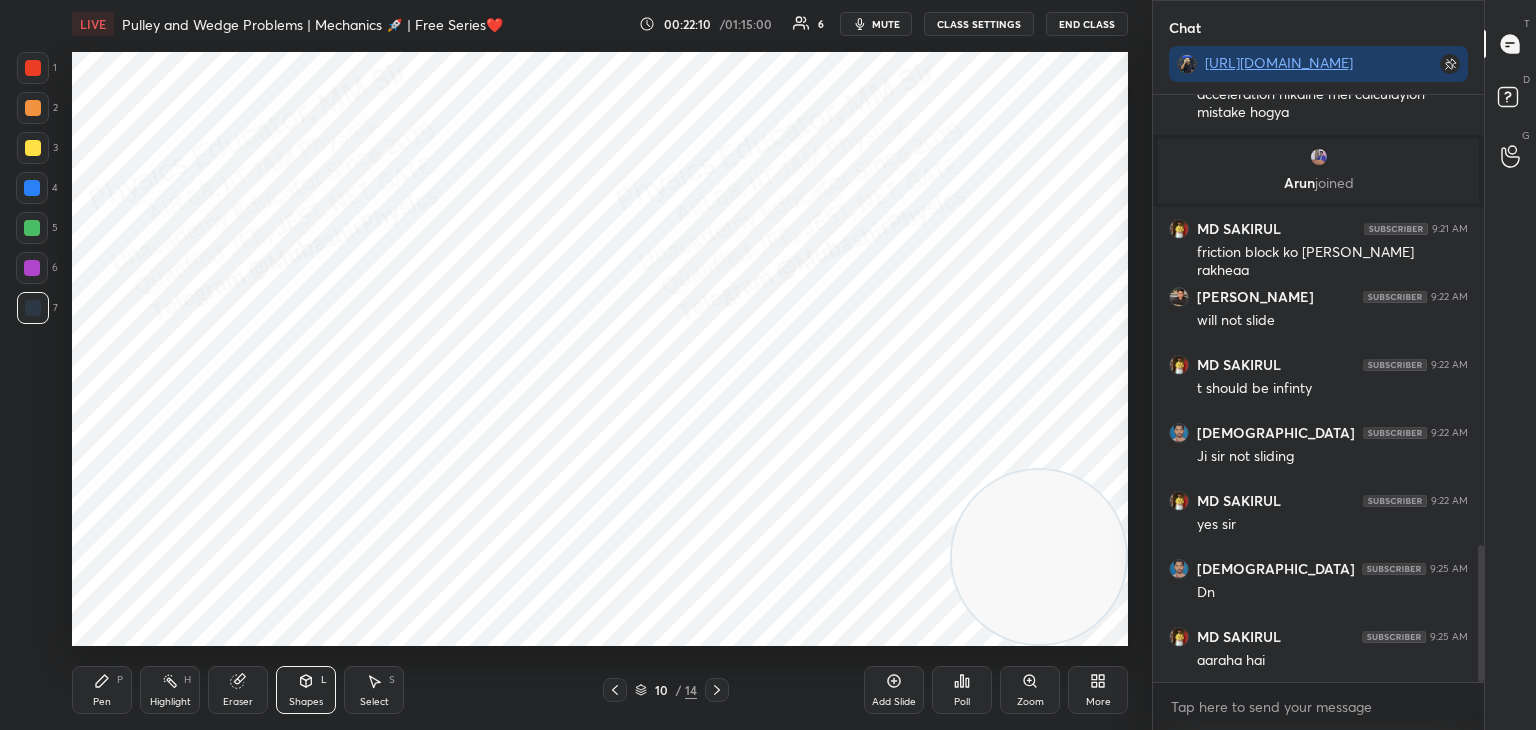 click on "Shapes L" at bounding box center [306, 690] 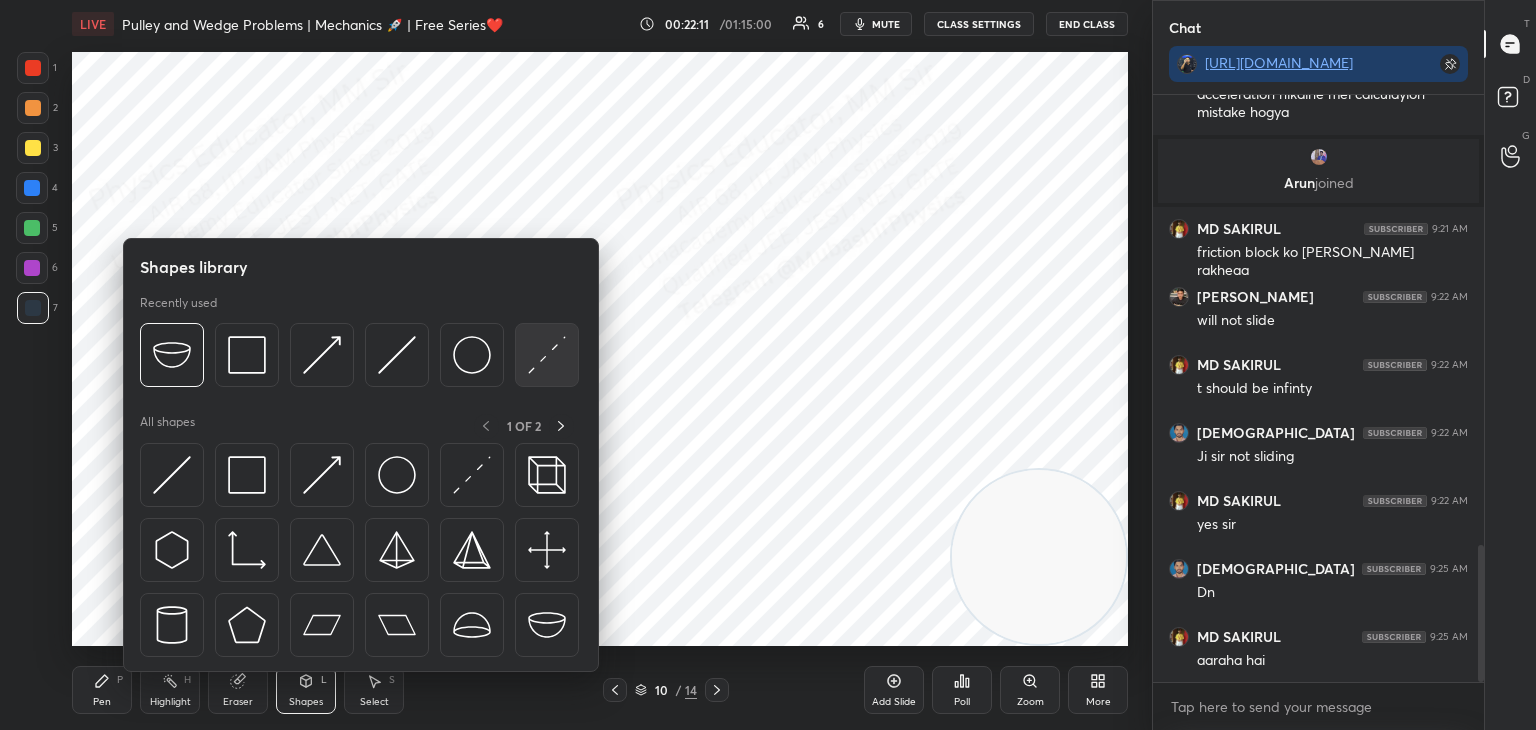 click at bounding box center (547, 355) 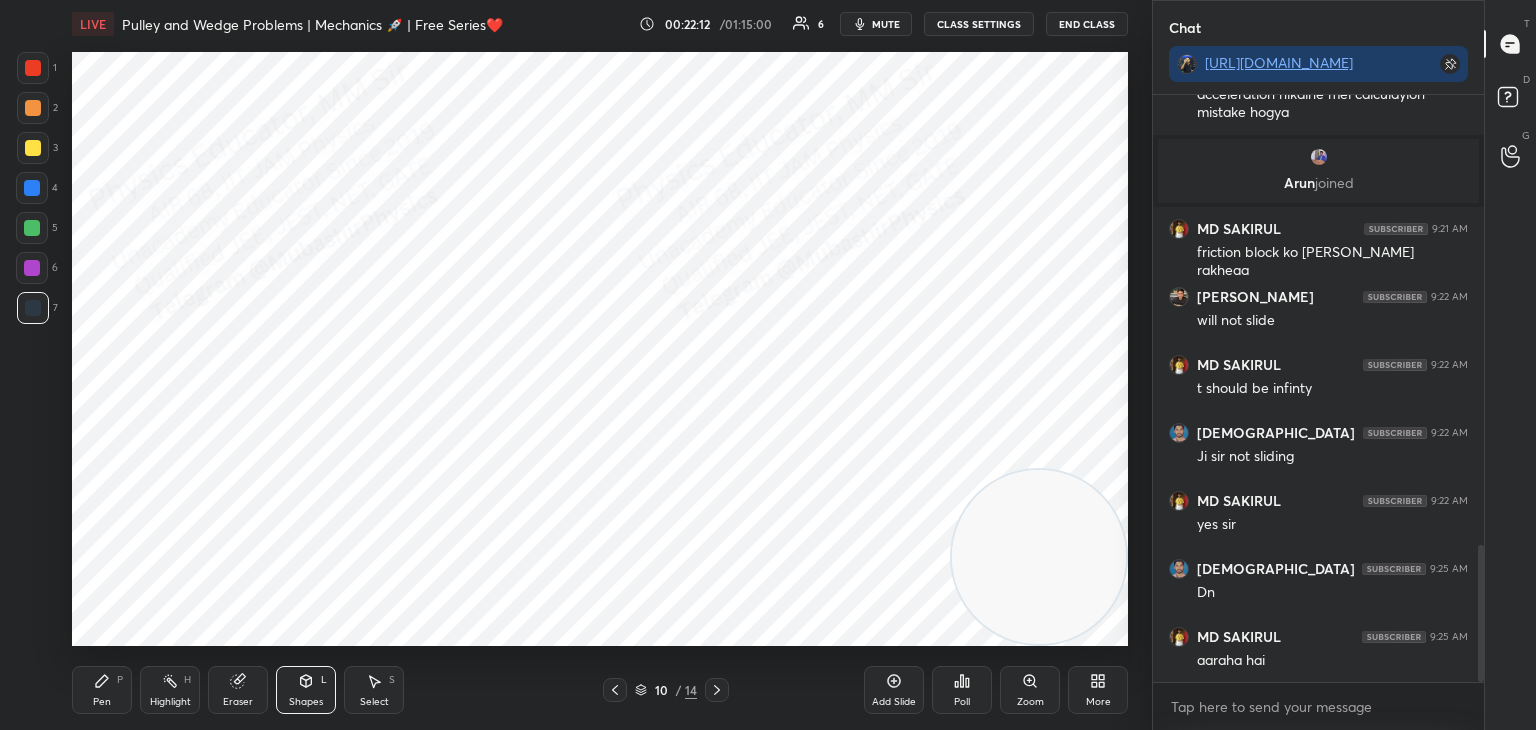 click on "Select" at bounding box center (374, 702) 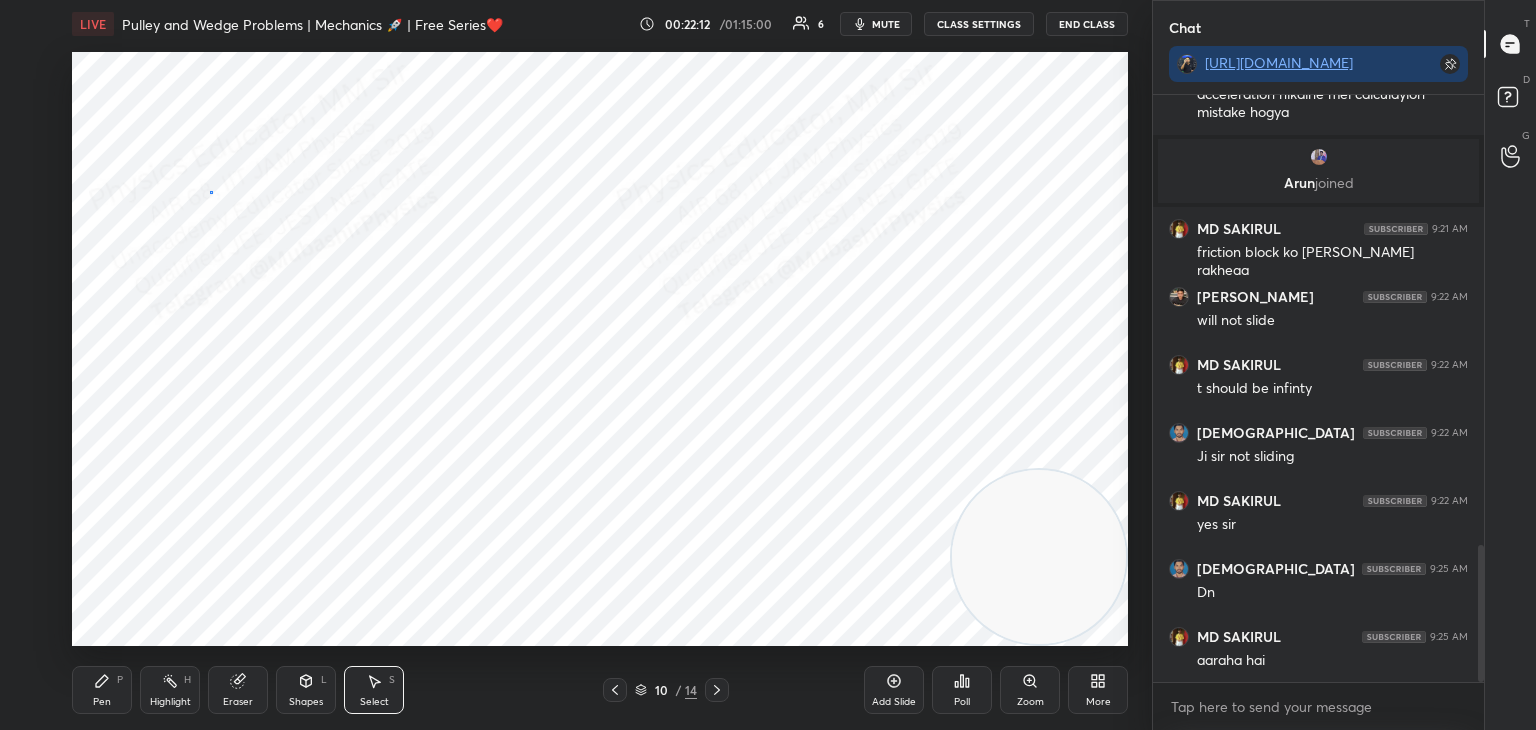 drag, startPoint x: 210, startPoint y: 191, endPoint x: 592, endPoint y: 414, distance: 442.3268 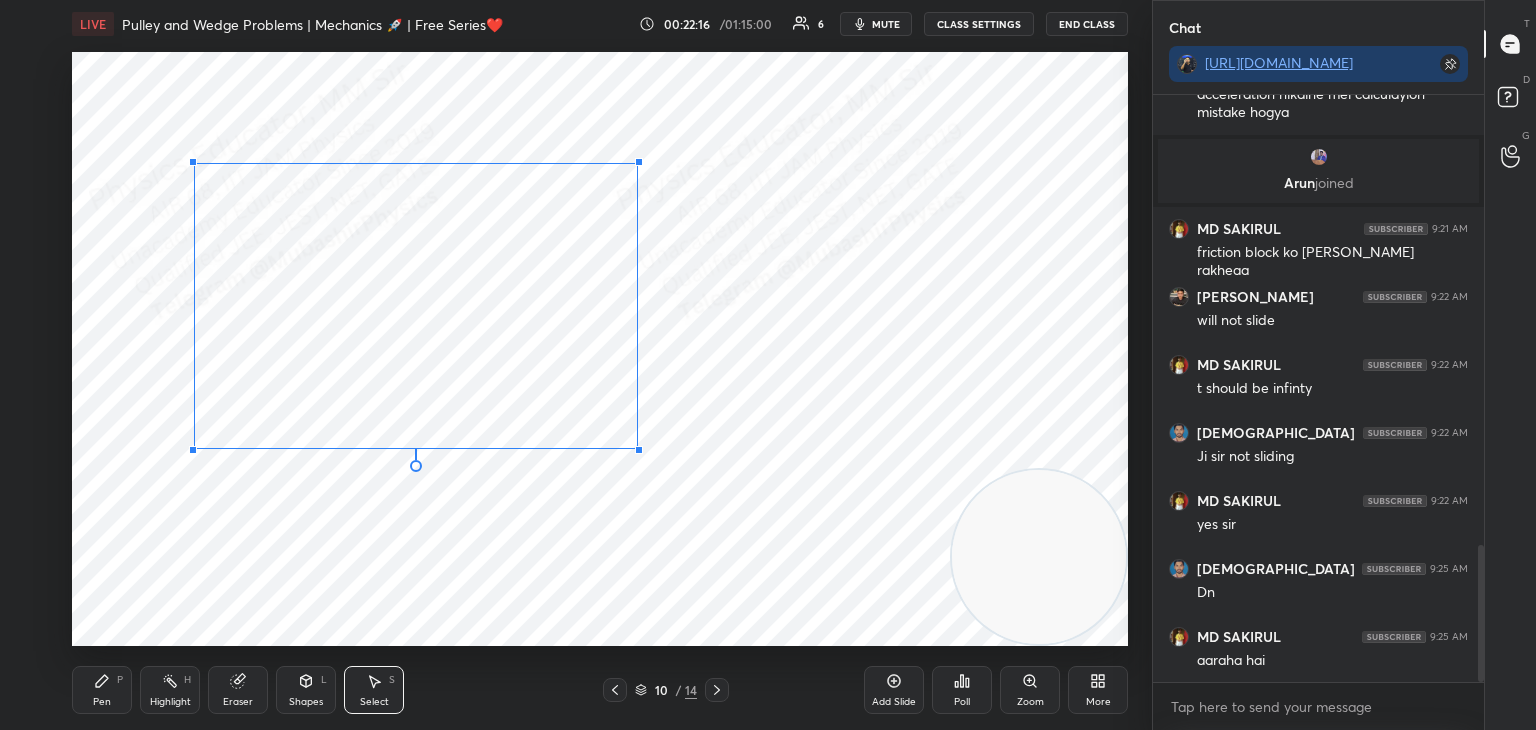 drag, startPoint x: 185, startPoint y: 385, endPoint x: 193, endPoint y: 449, distance: 64.49806 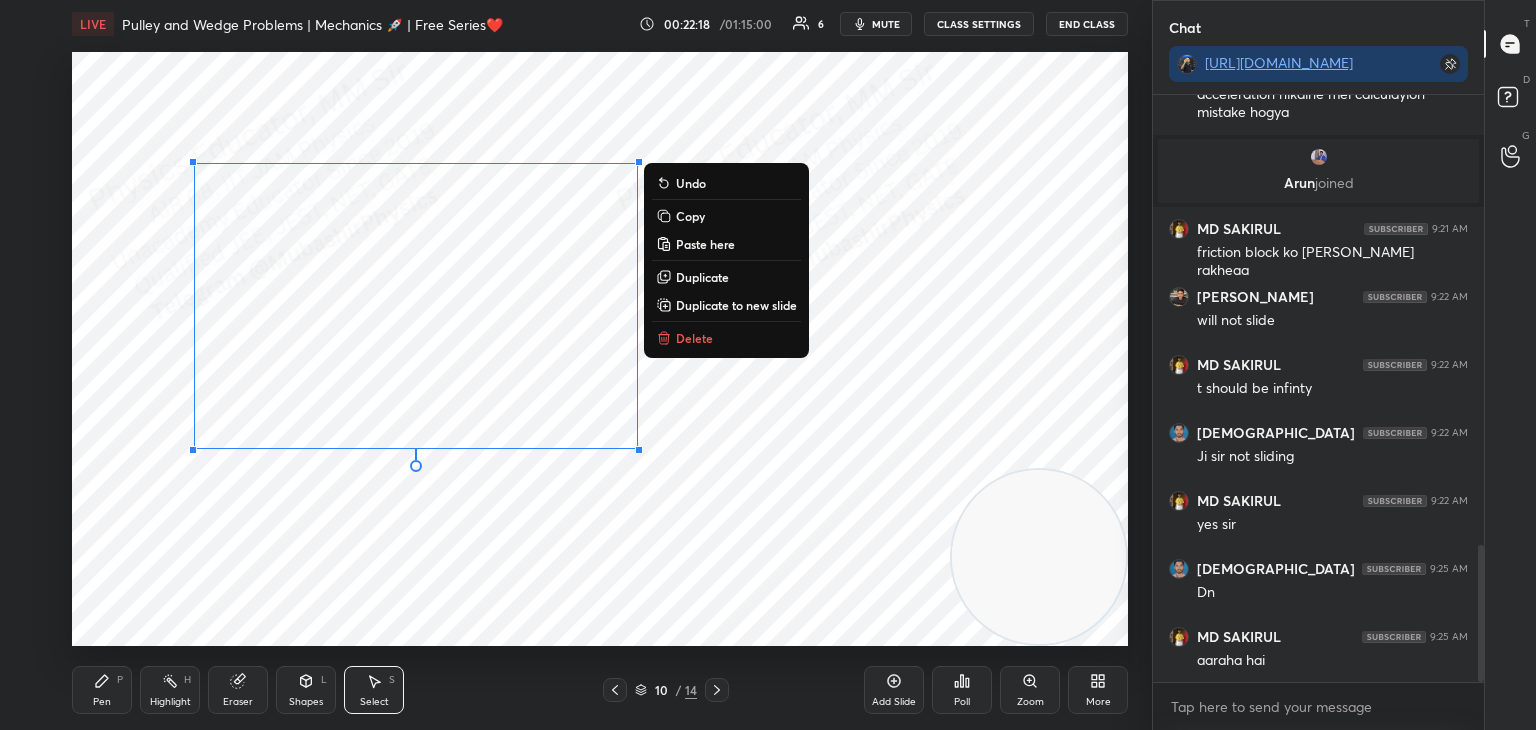 click 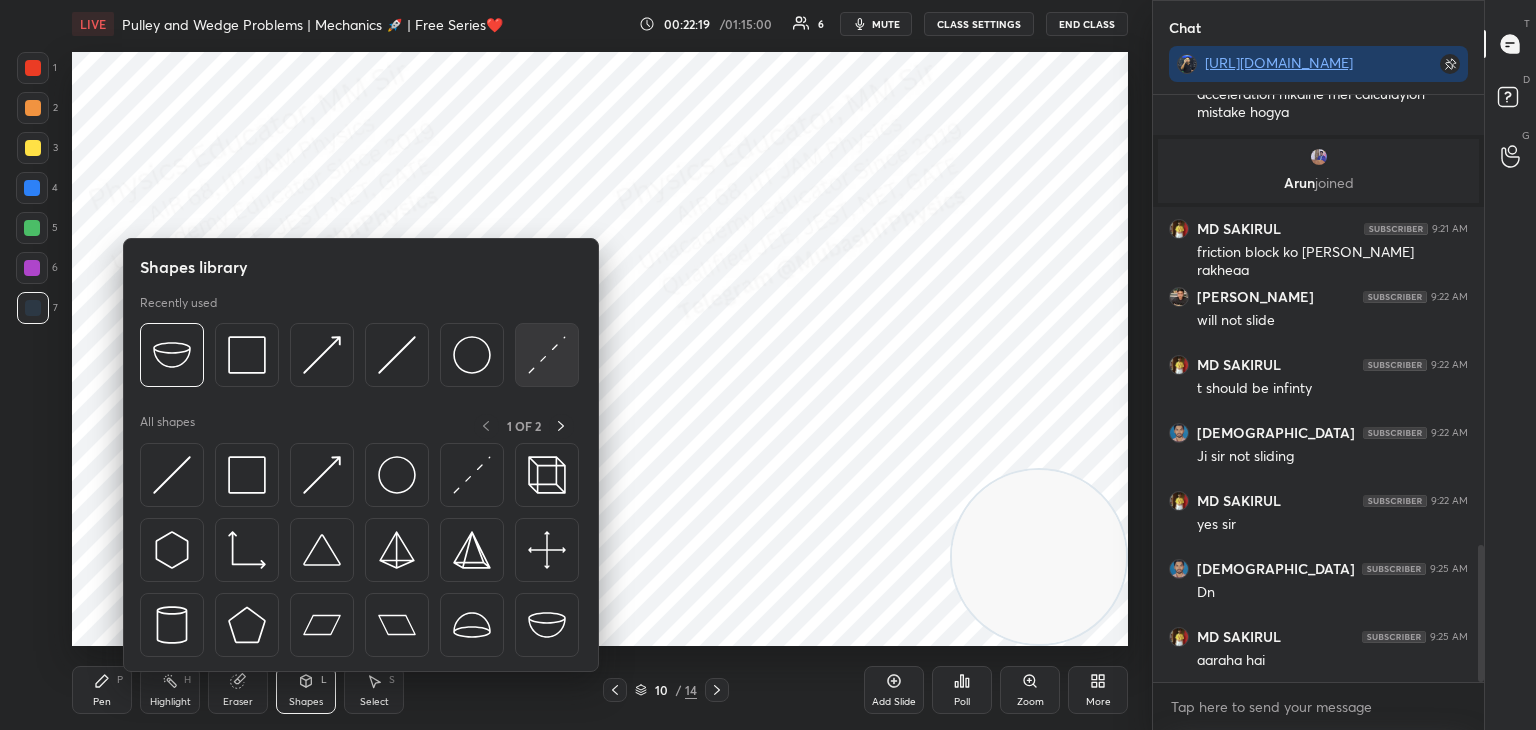 click at bounding box center [547, 355] 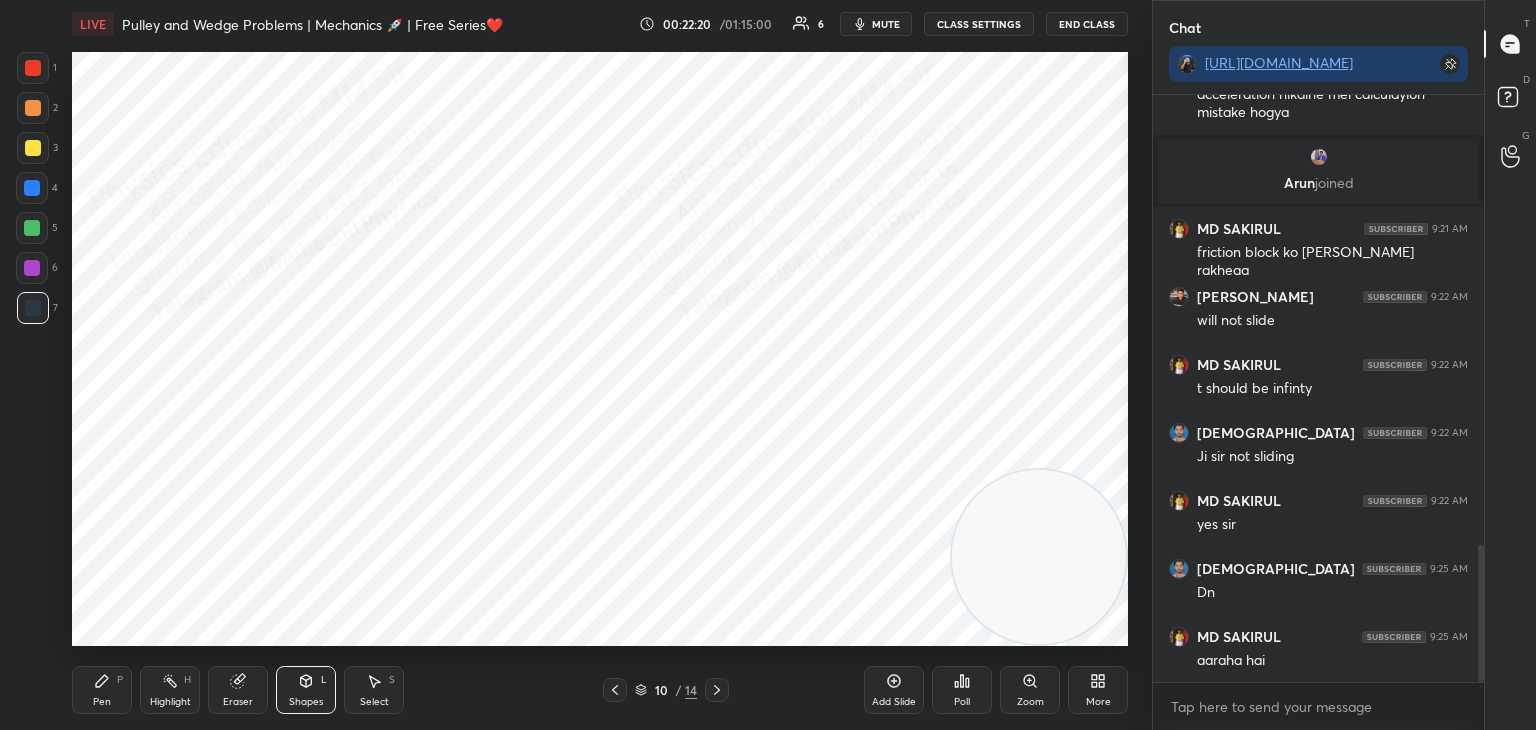 drag, startPoint x: 44, startPoint y: 237, endPoint x: 69, endPoint y: 241, distance: 25.317978 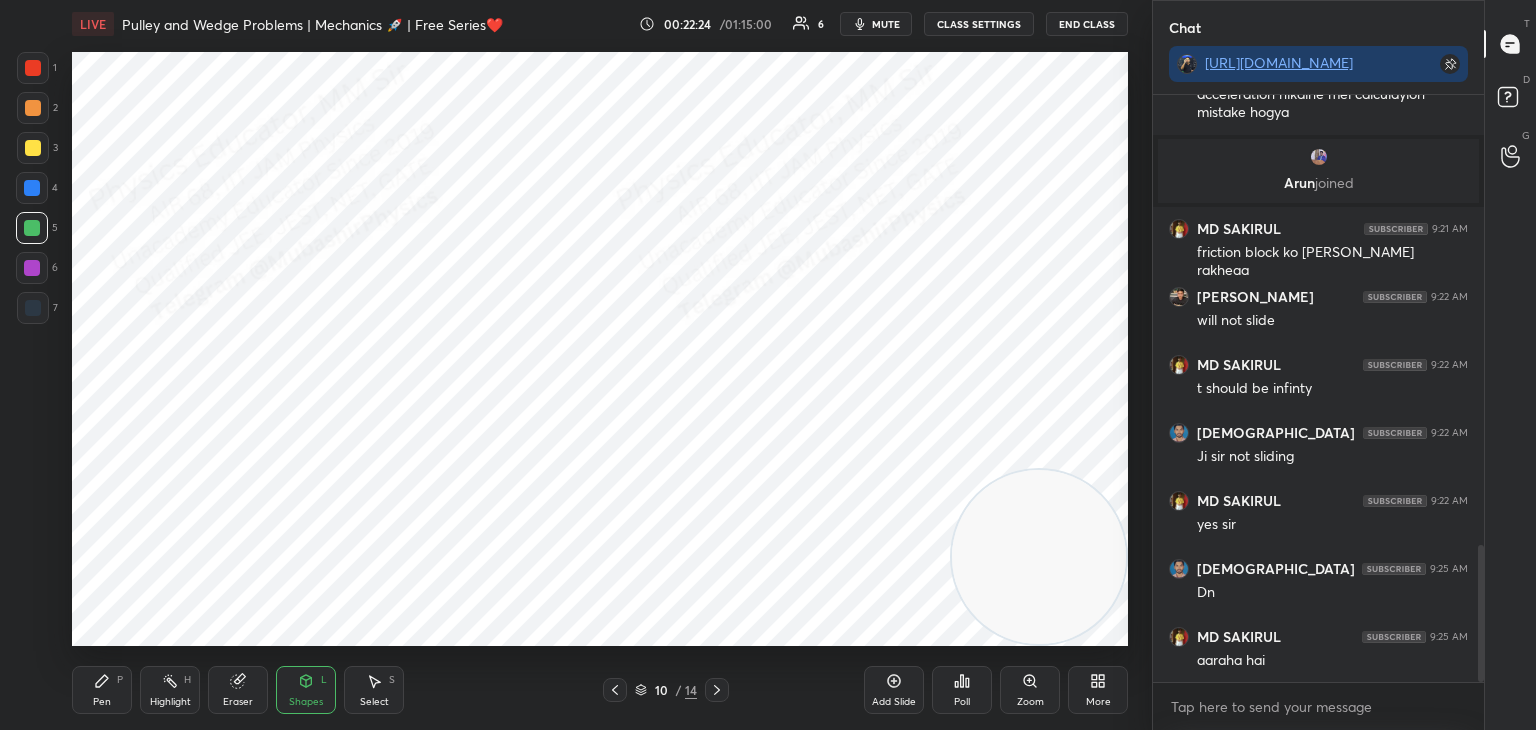 click on "Pen P" at bounding box center (102, 690) 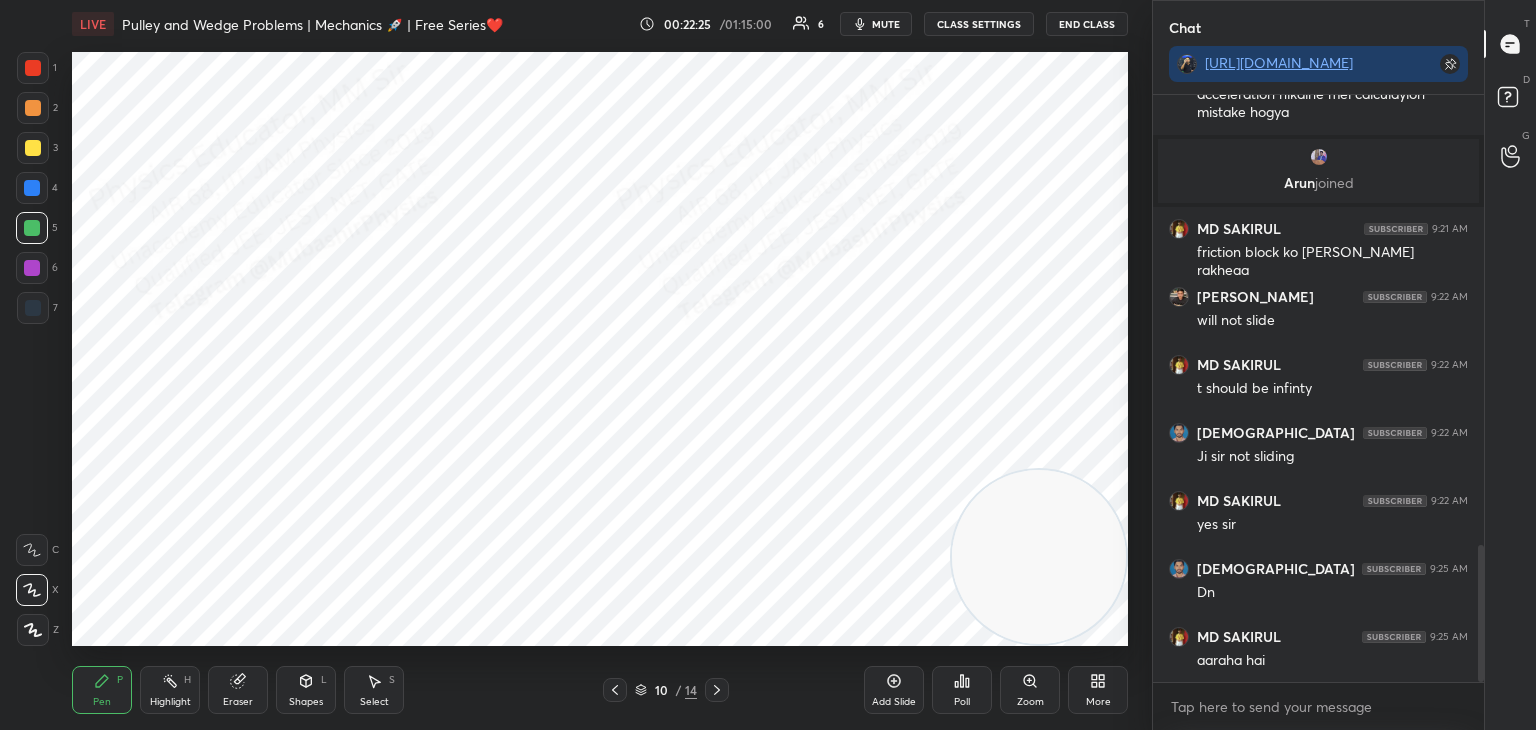 drag, startPoint x: 28, startPoint y: 281, endPoint x: 45, endPoint y: 279, distance: 17.117243 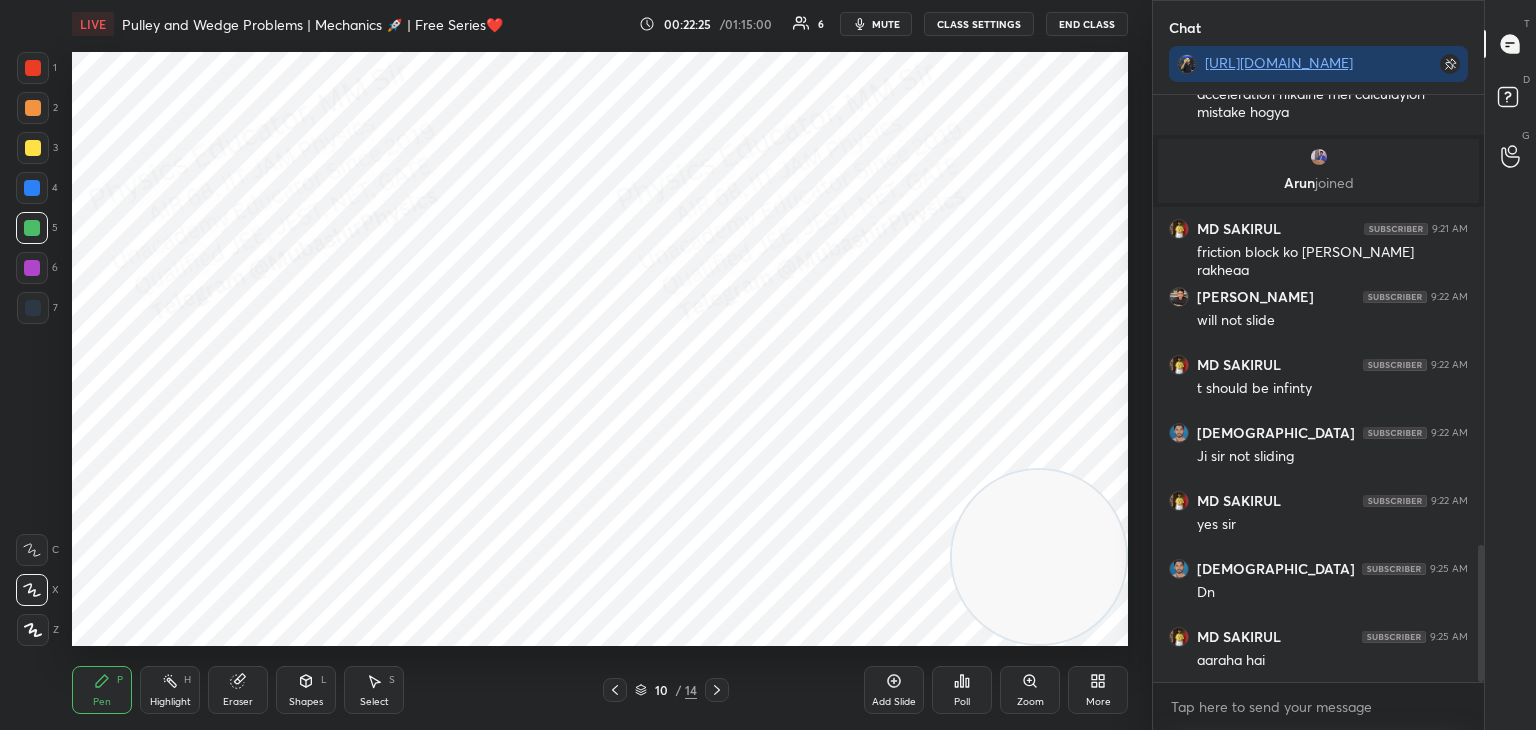 click at bounding box center (32, 268) 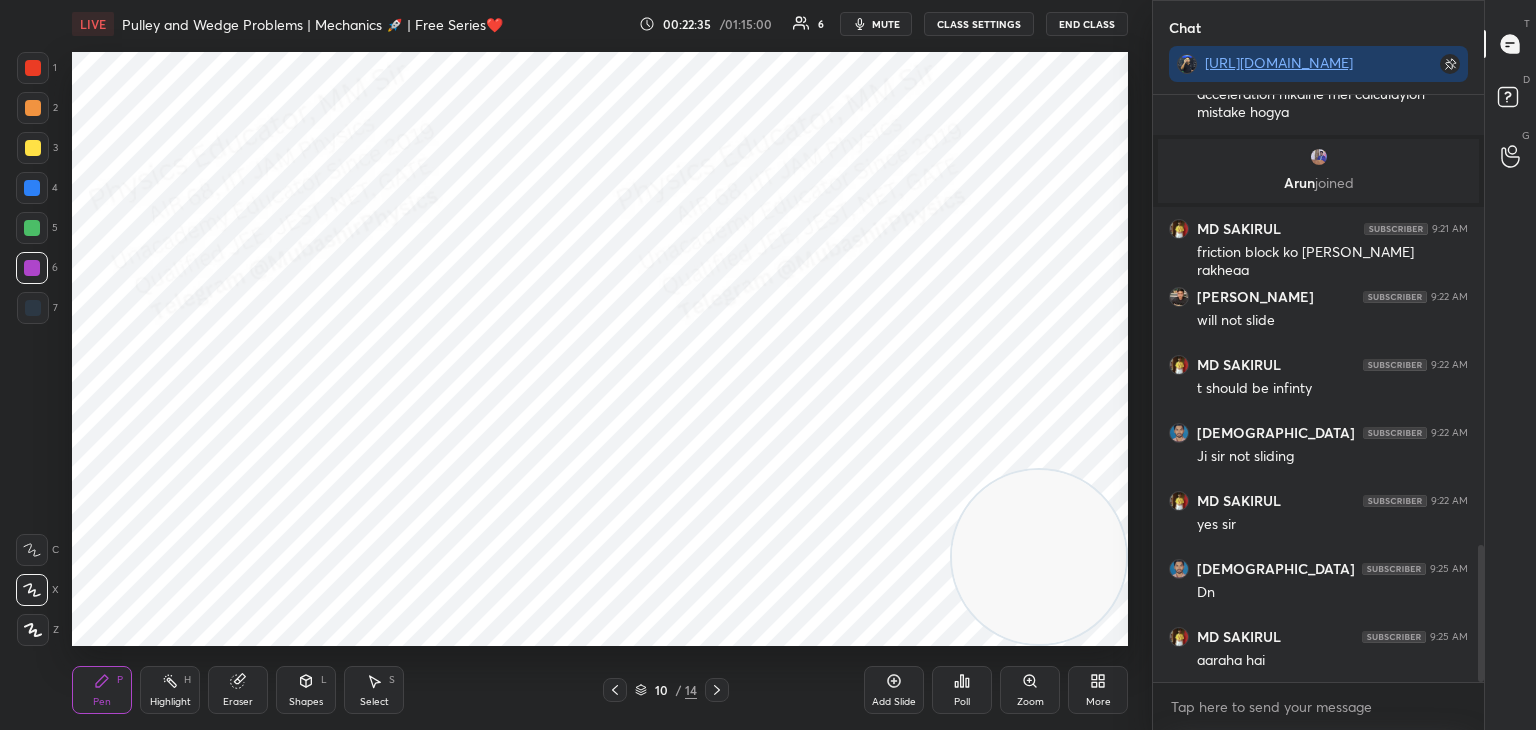 click on "Eraser" at bounding box center (238, 690) 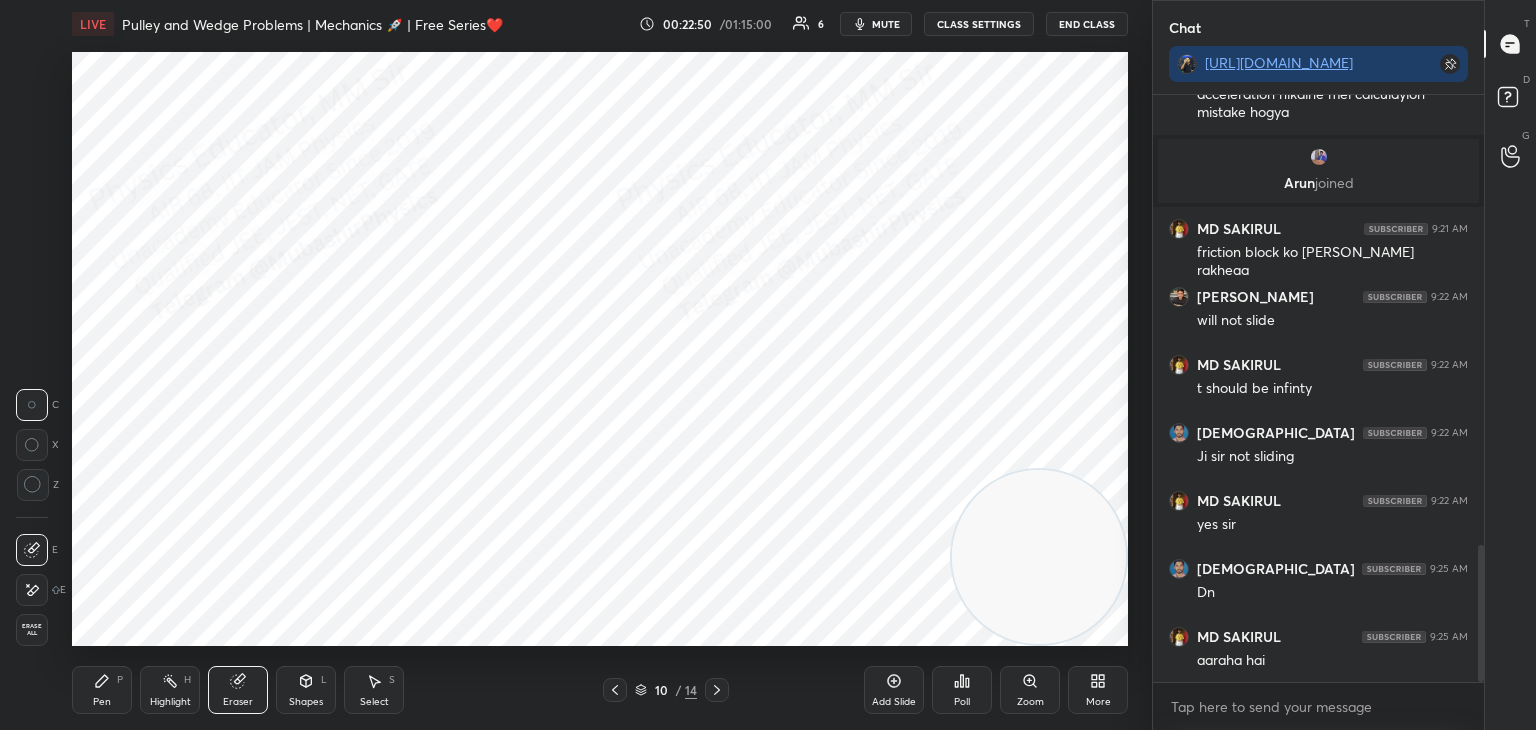 click on "Pen P" at bounding box center (102, 690) 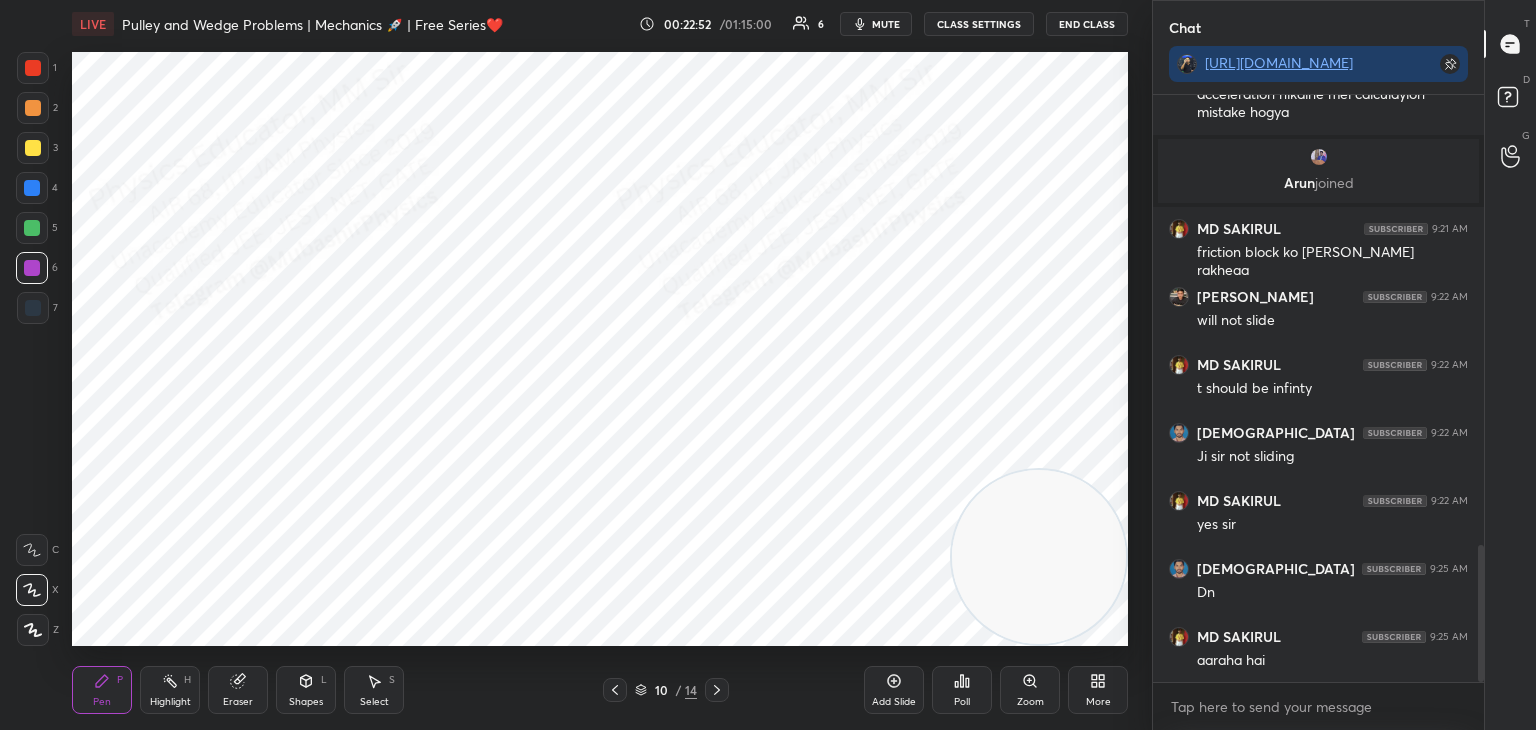 click at bounding box center [32, 188] 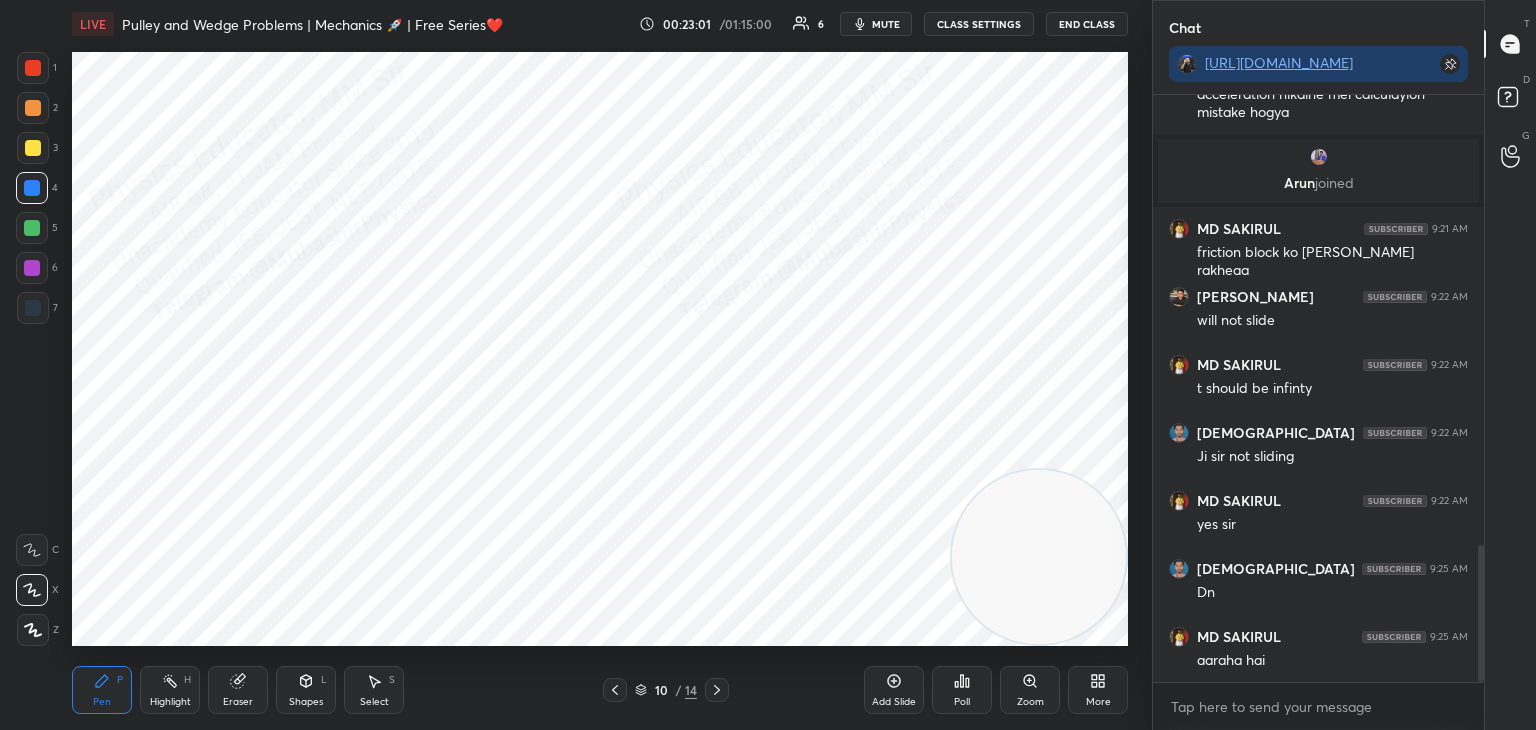 drag, startPoint x: 385, startPoint y: 683, endPoint x: 384, endPoint y: 669, distance: 14.035668 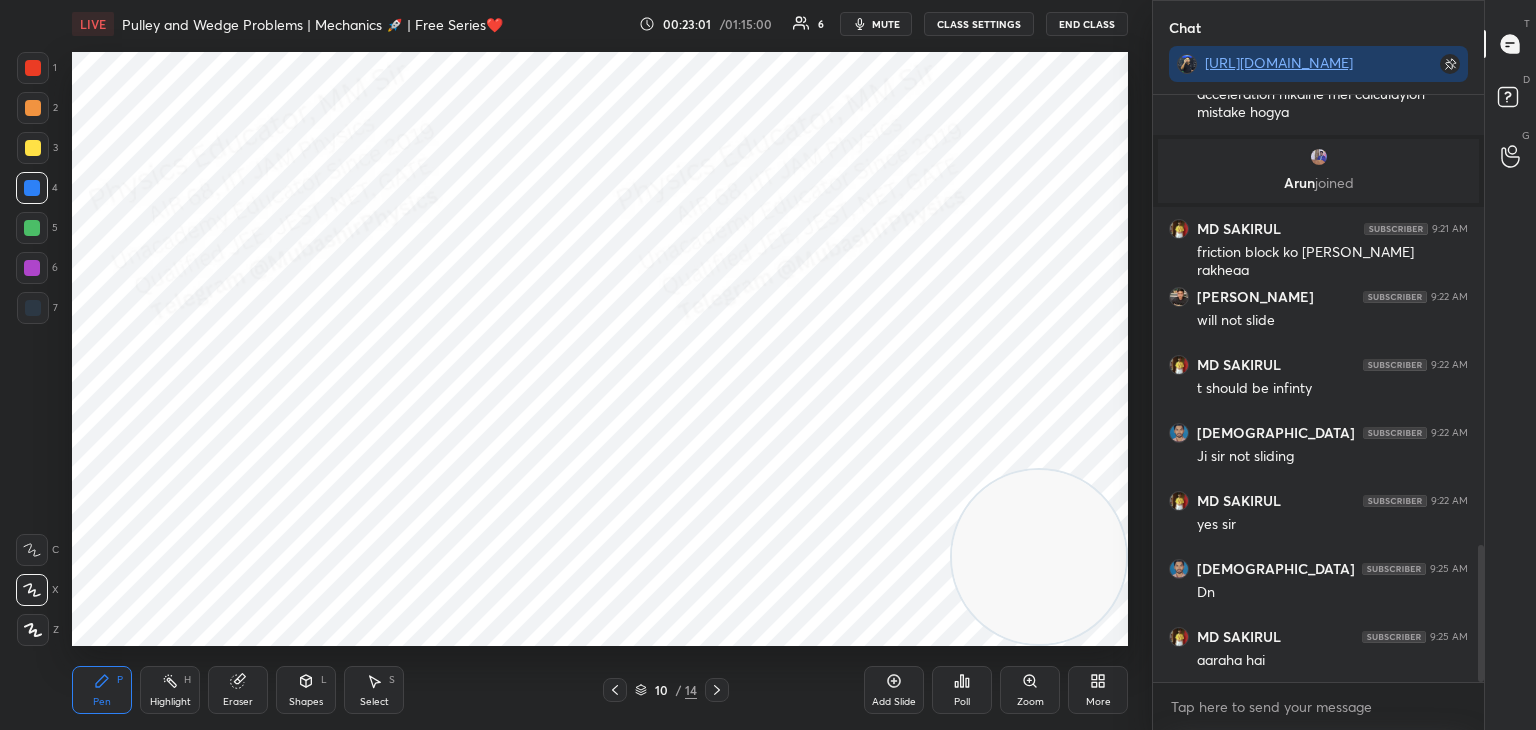 click on "Select S" at bounding box center (374, 690) 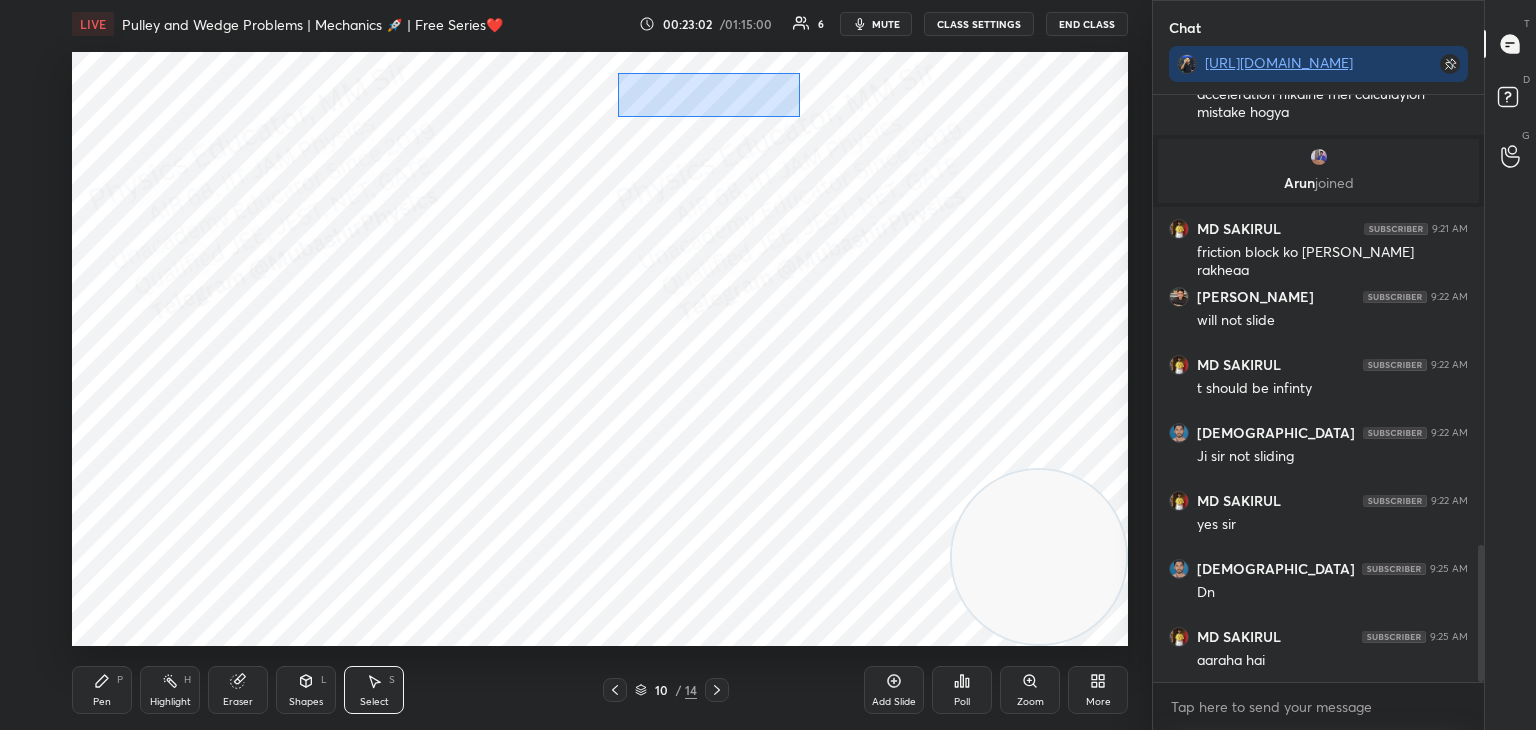 drag, startPoint x: 618, startPoint y: 73, endPoint x: 740, endPoint y: 89, distance: 123.04471 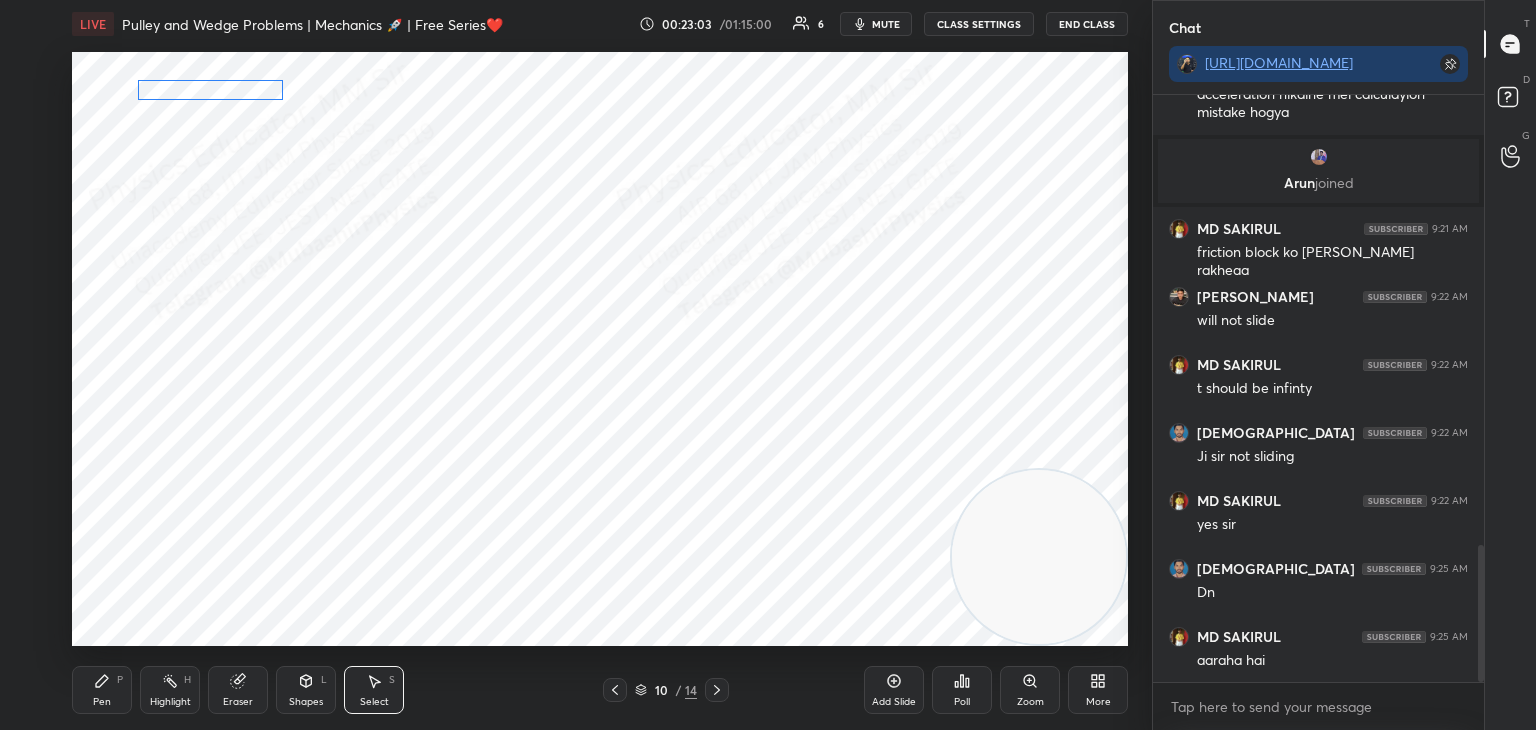 drag, startPoint x: 318, startPoint y: 109, endPoint x: 216, endPoint y: 89, distance: 103.94229 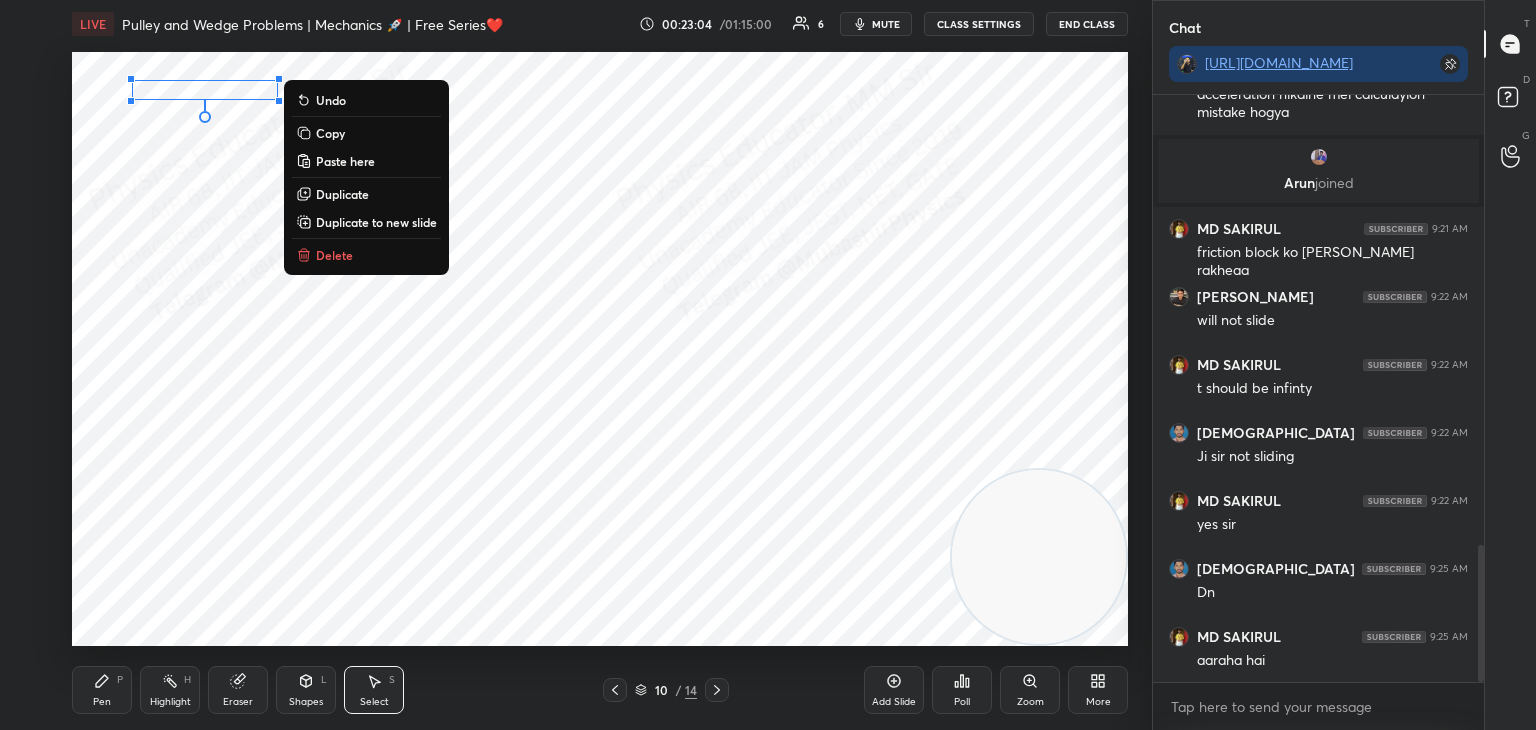 click on "Pen P" at bounding box center [102, 690] 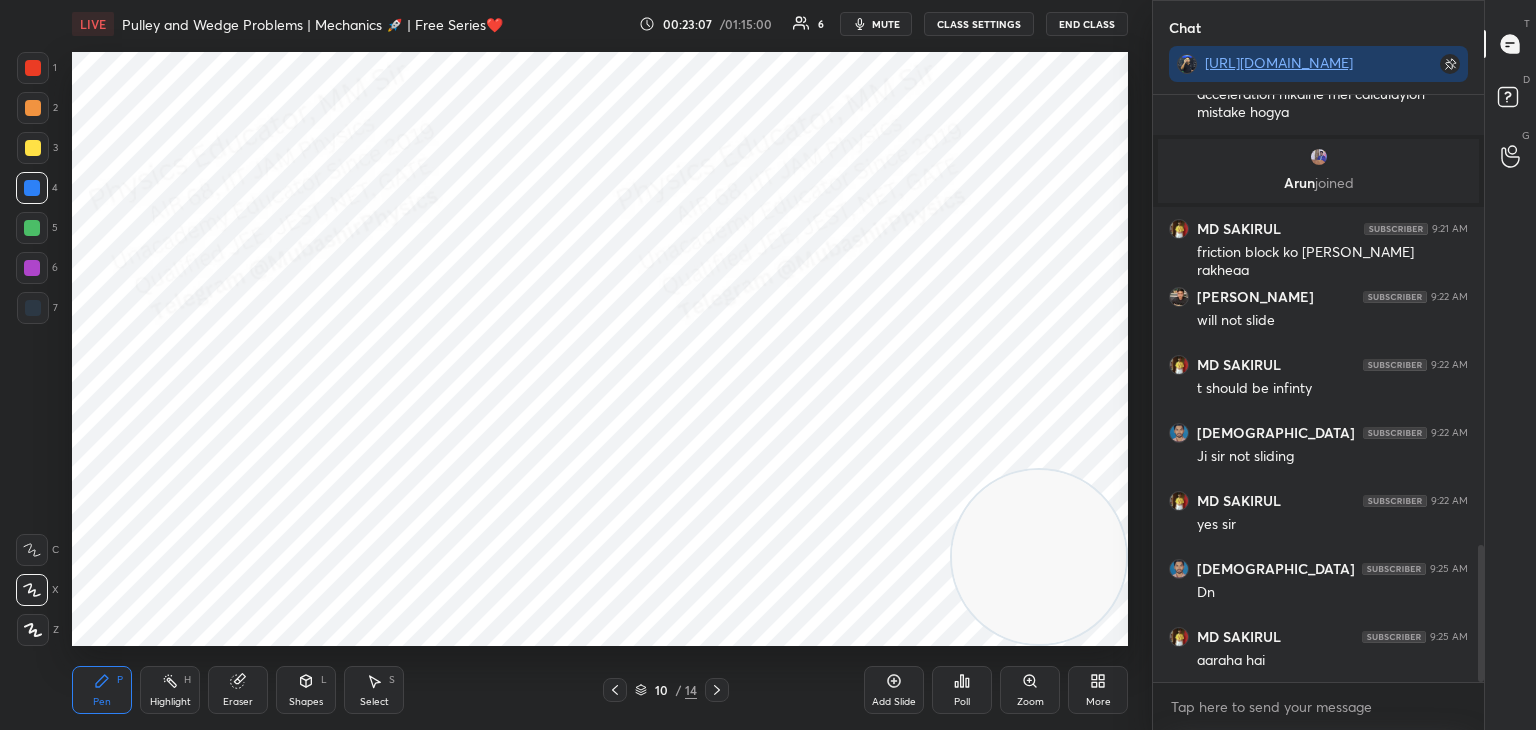 drag, startPoint x: 34, startPoint y: 121, endPoint x: 48, endPoint y: 121, distance: 14 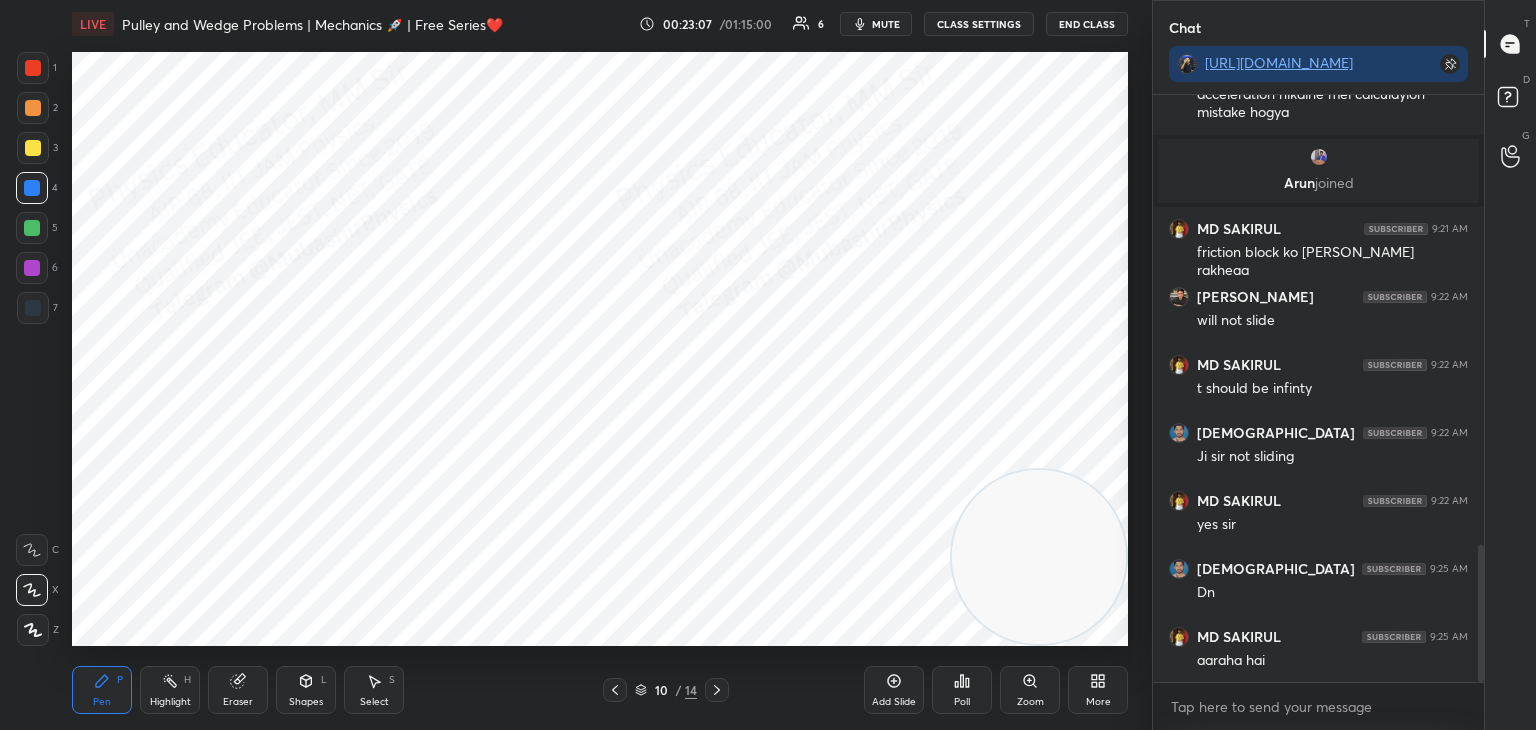 click at bounding box center (33, 108) 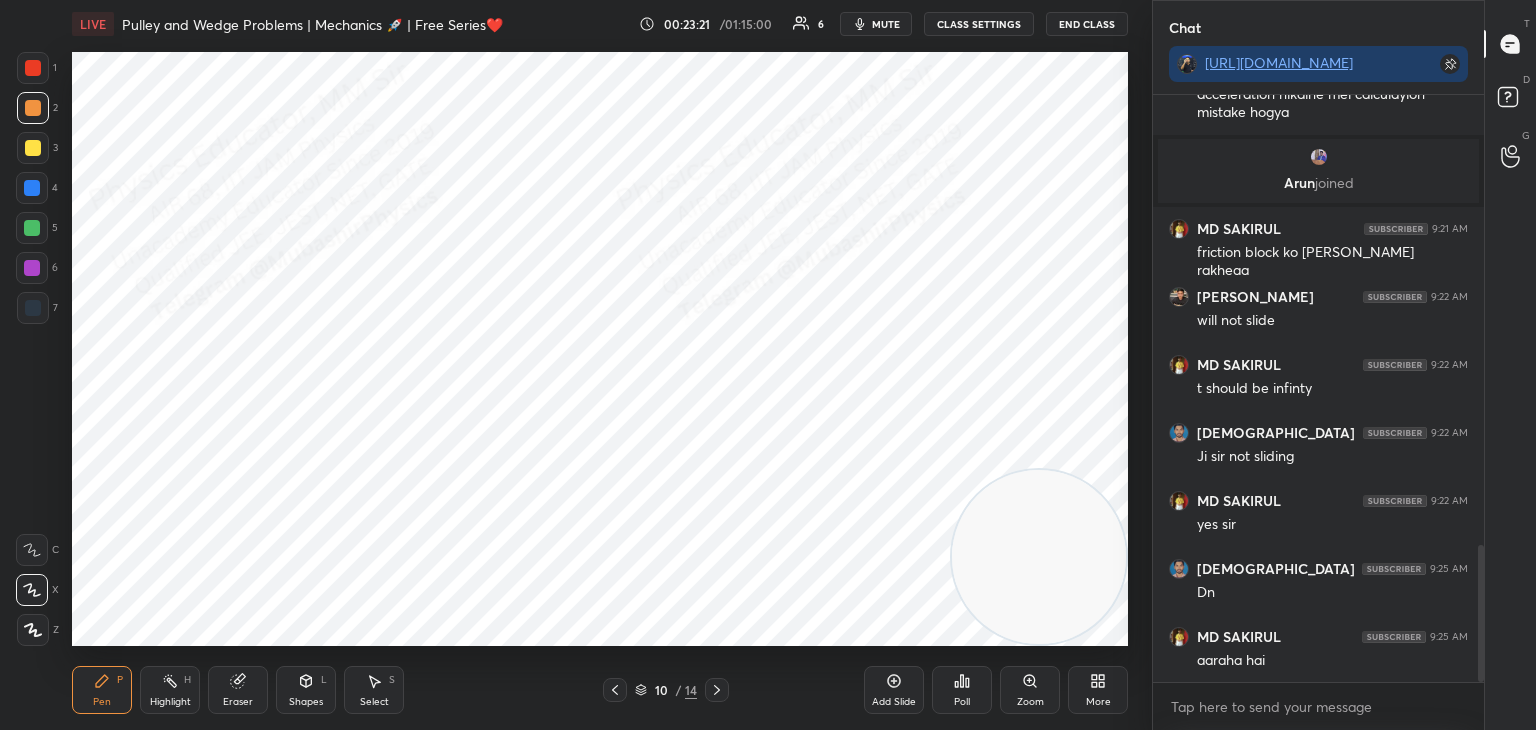 click at bounding box center (33, 148) 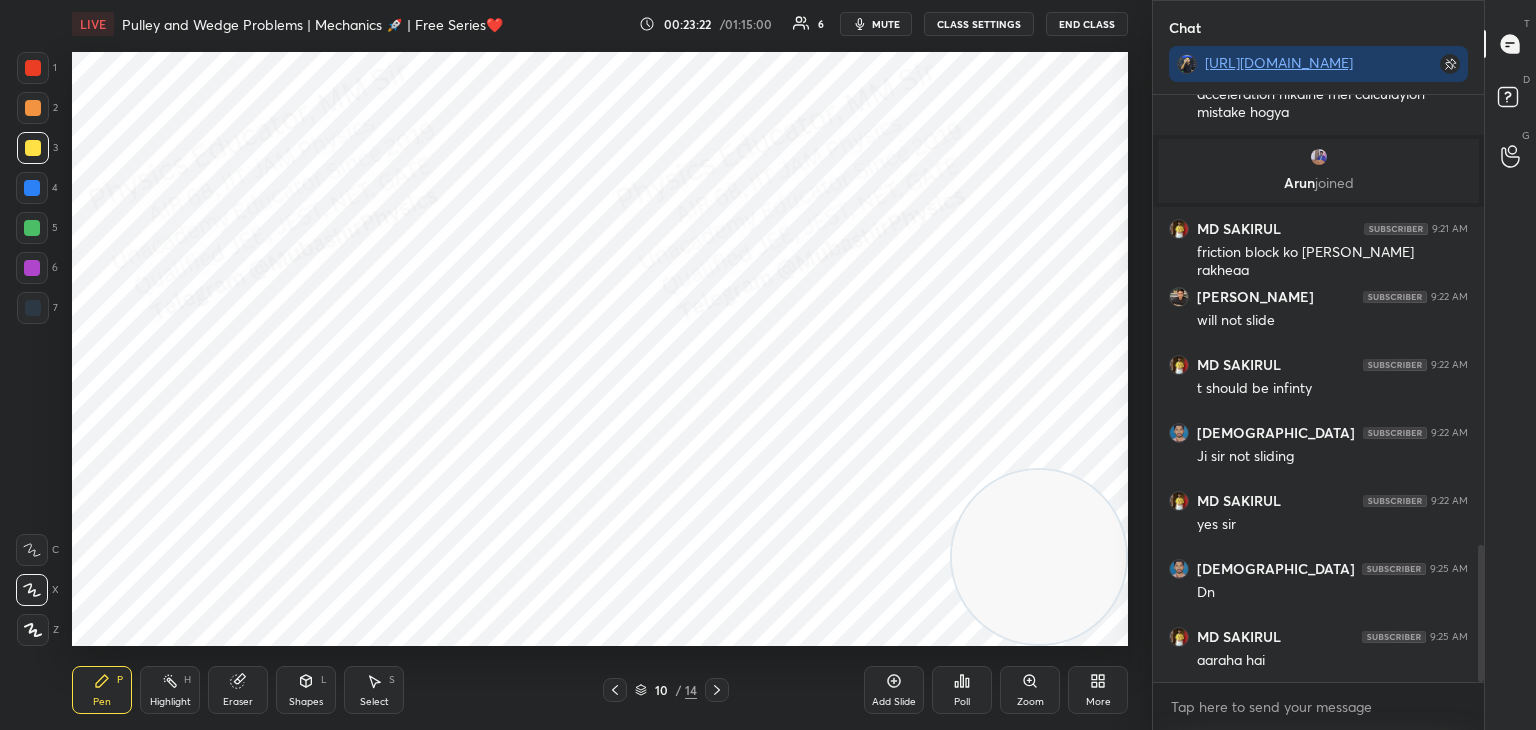 click on "Shapes" at bounding box center (306, 702) 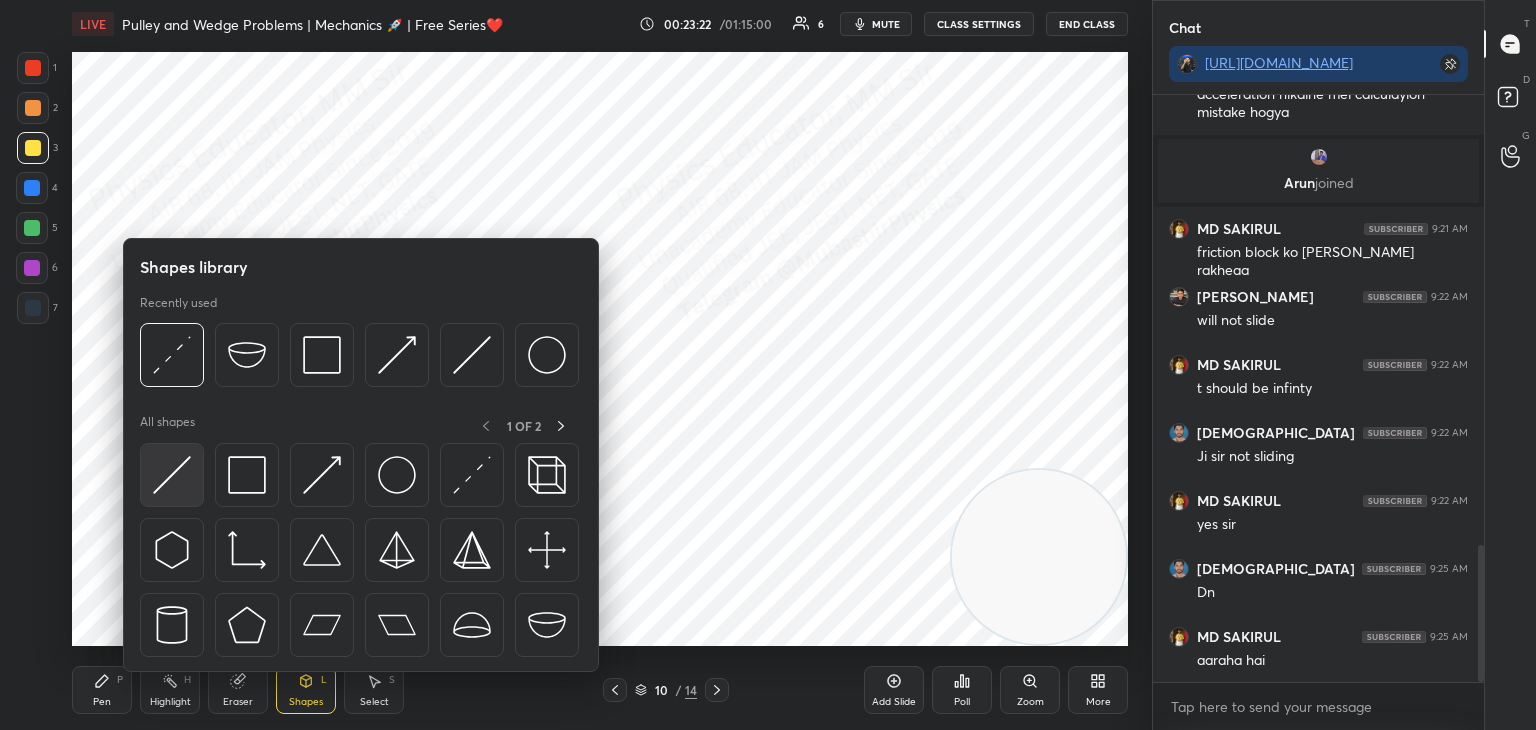 click at bounding box center (172, 475) 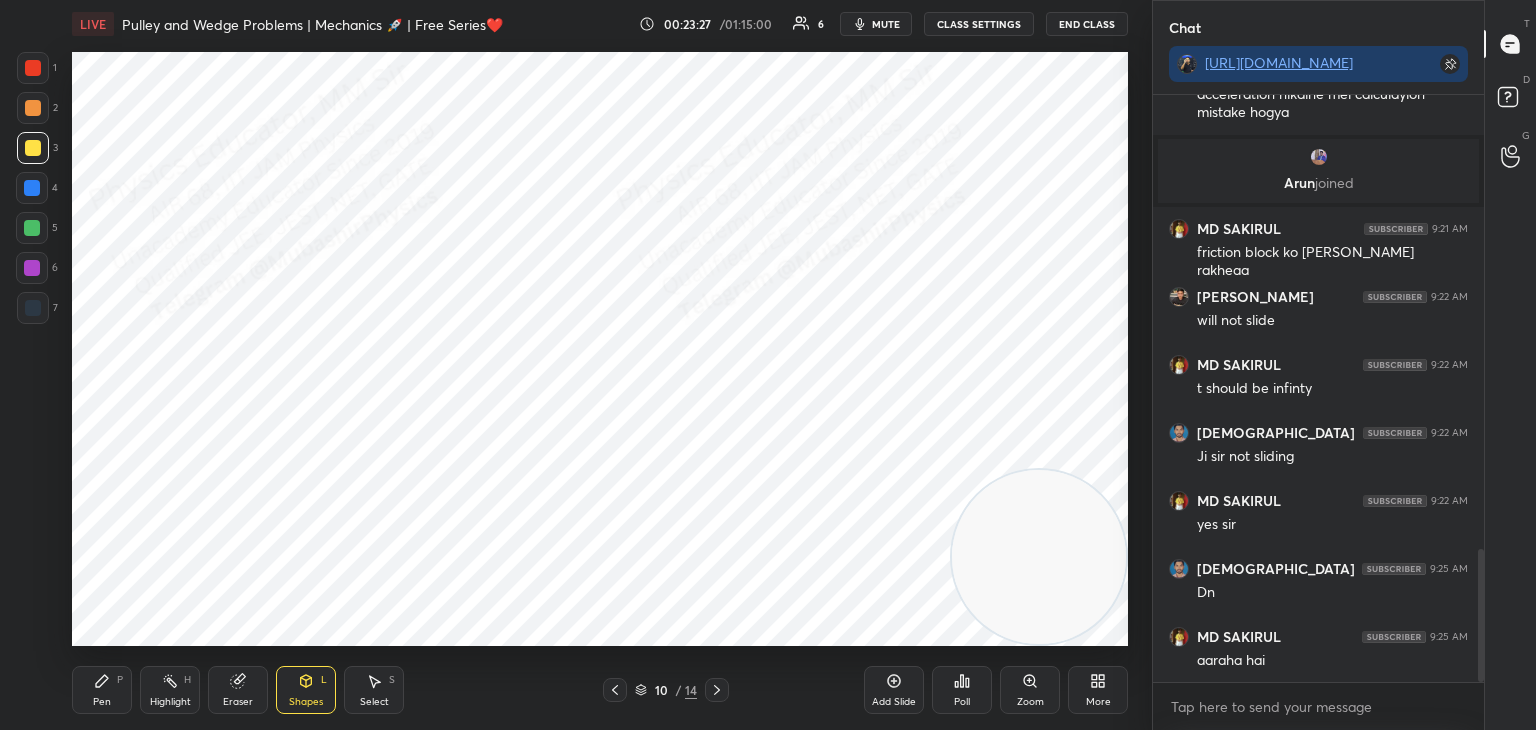 scroll, scrollTop: 2000, scrollLeft: 0, axis: vertical 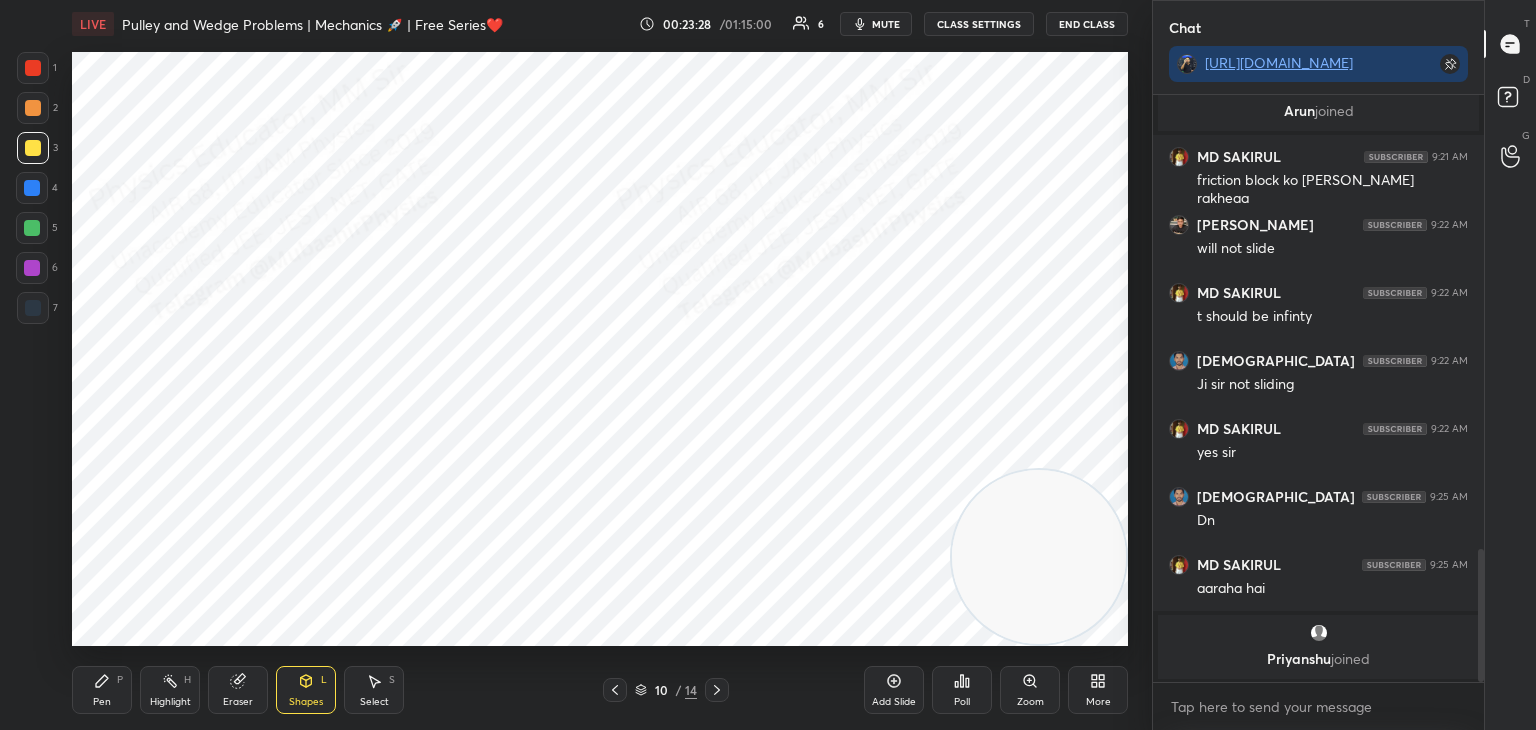 click on "Highlight H" at bounding box center [170, 690] 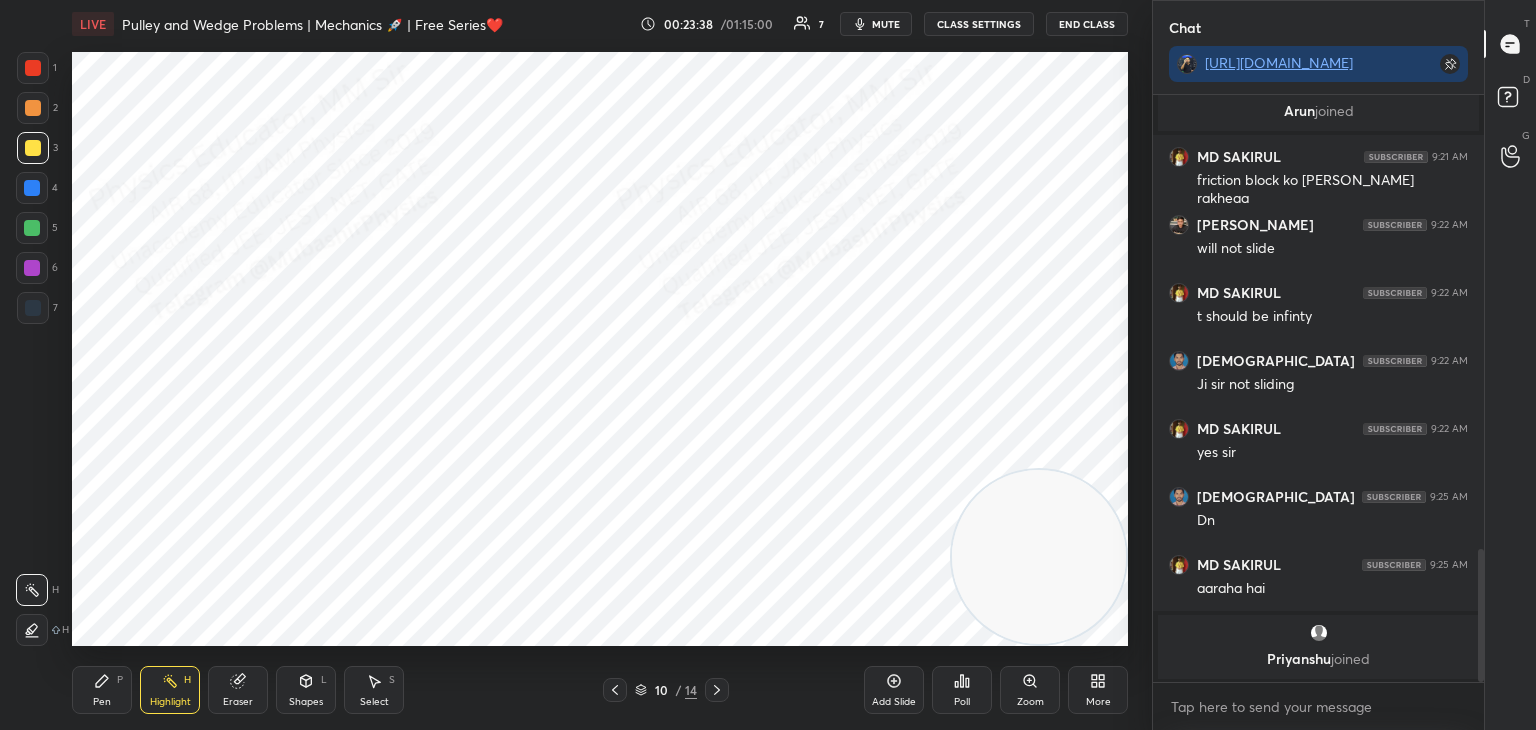 drag, startPoint x: 88, startPoint y: 697, endPoint x: 97, endPoint y: 663, distance: 35.17101 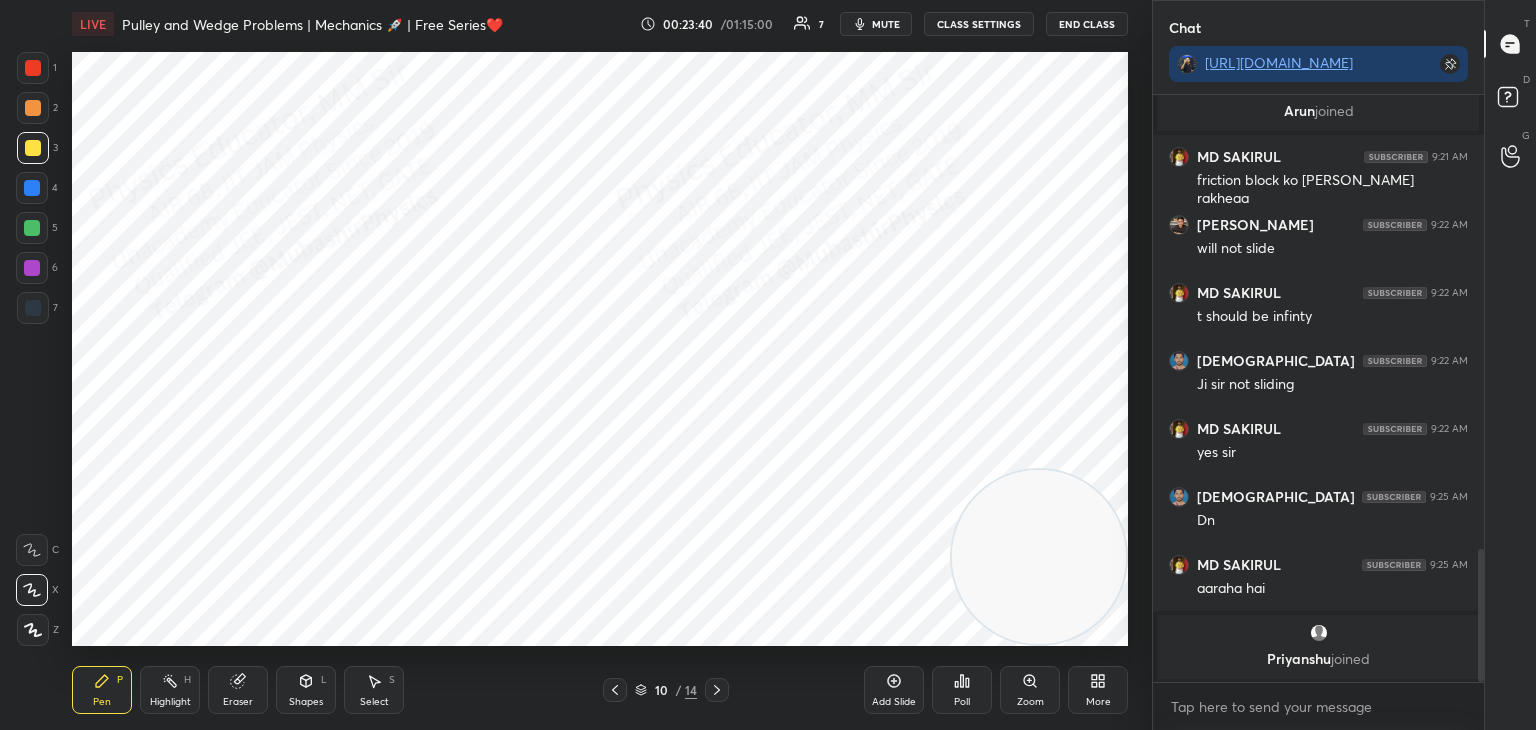 drag, startPoint x: 30, startPoint y: 225, endPoint x: 52, endPoint y: 230, distance: 22.561028 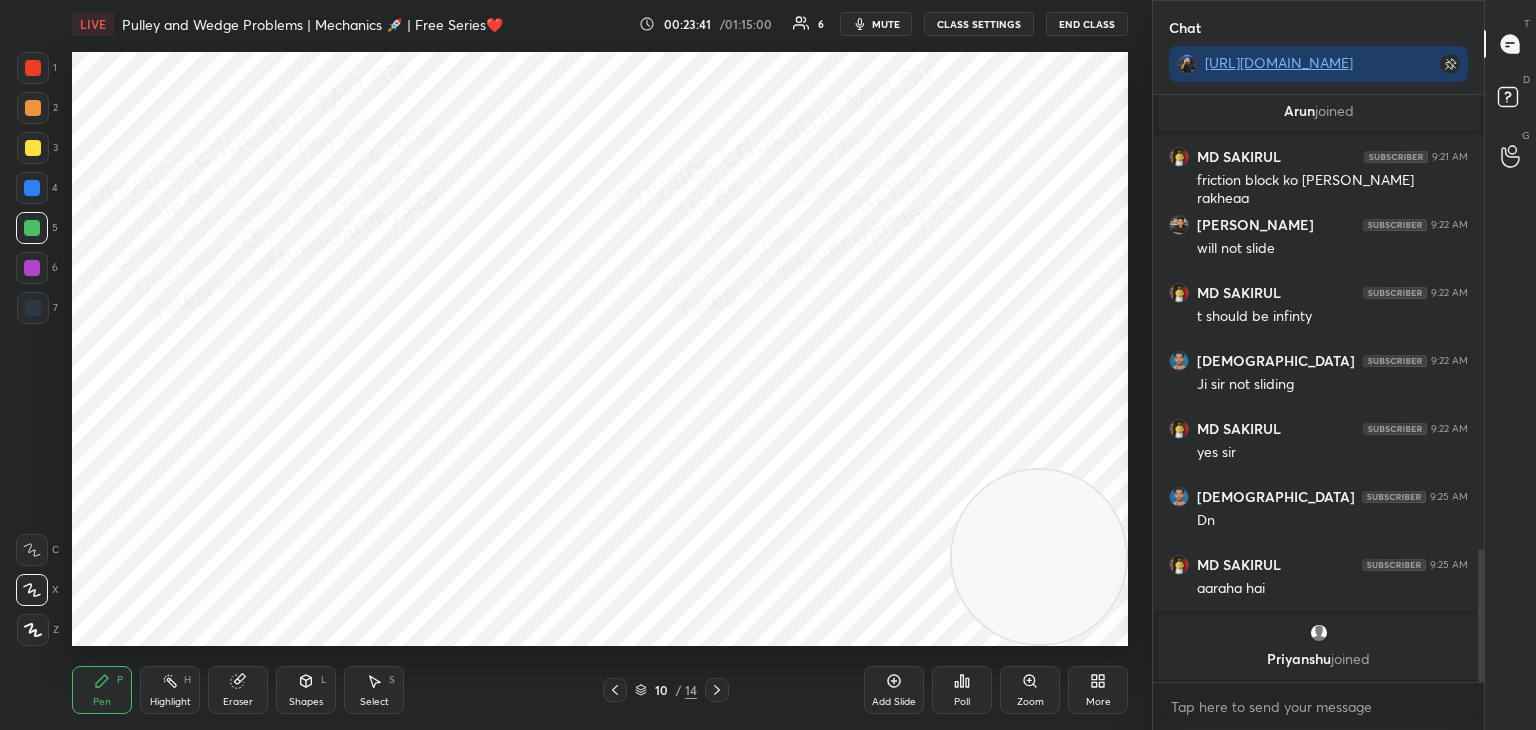 click at bounding box center (33, 108) 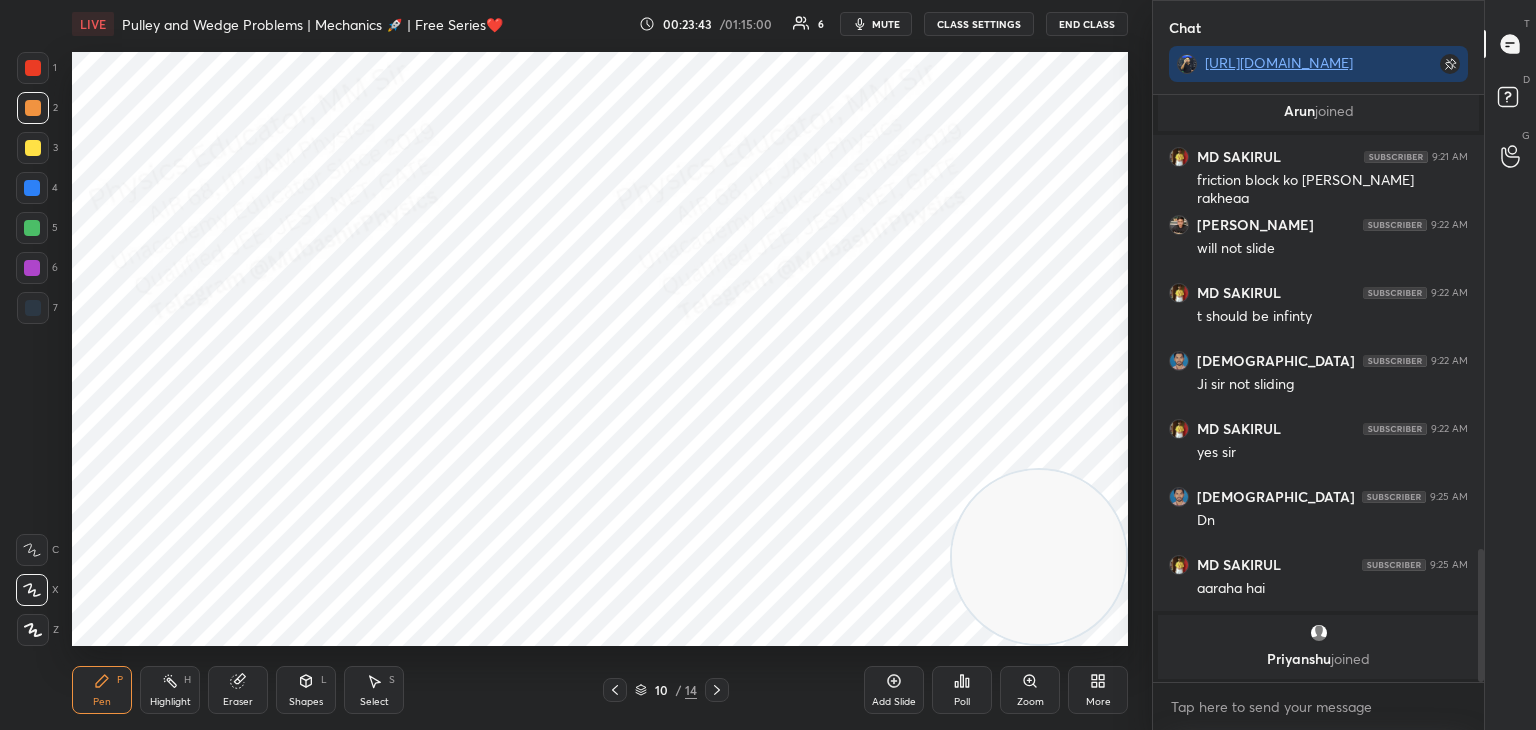 drag, startPoint x: 32, startPoint y: 199, endPoint x: 65, endPoint y: 195, distance: 33.24154 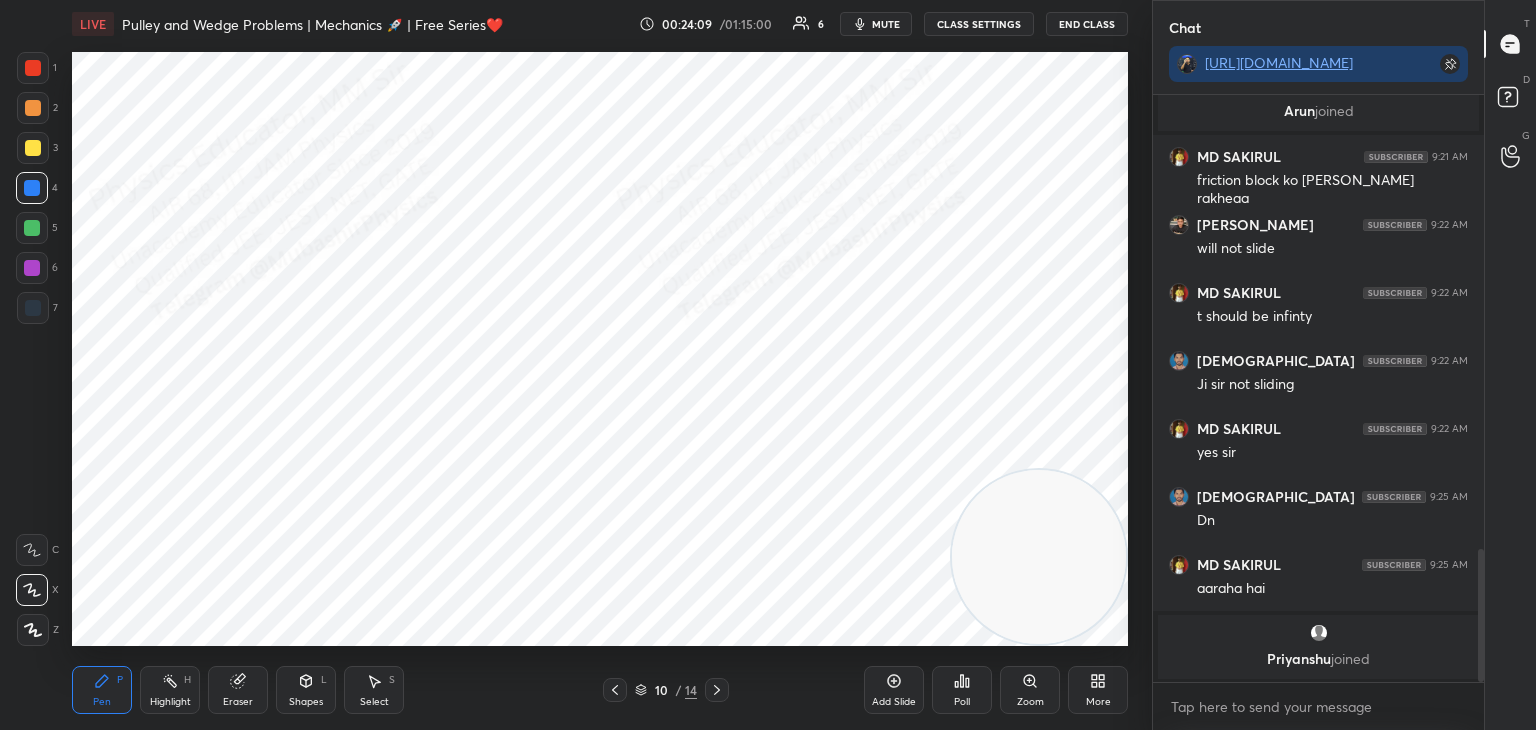 click on "mute" at bounding box center [876, 24] 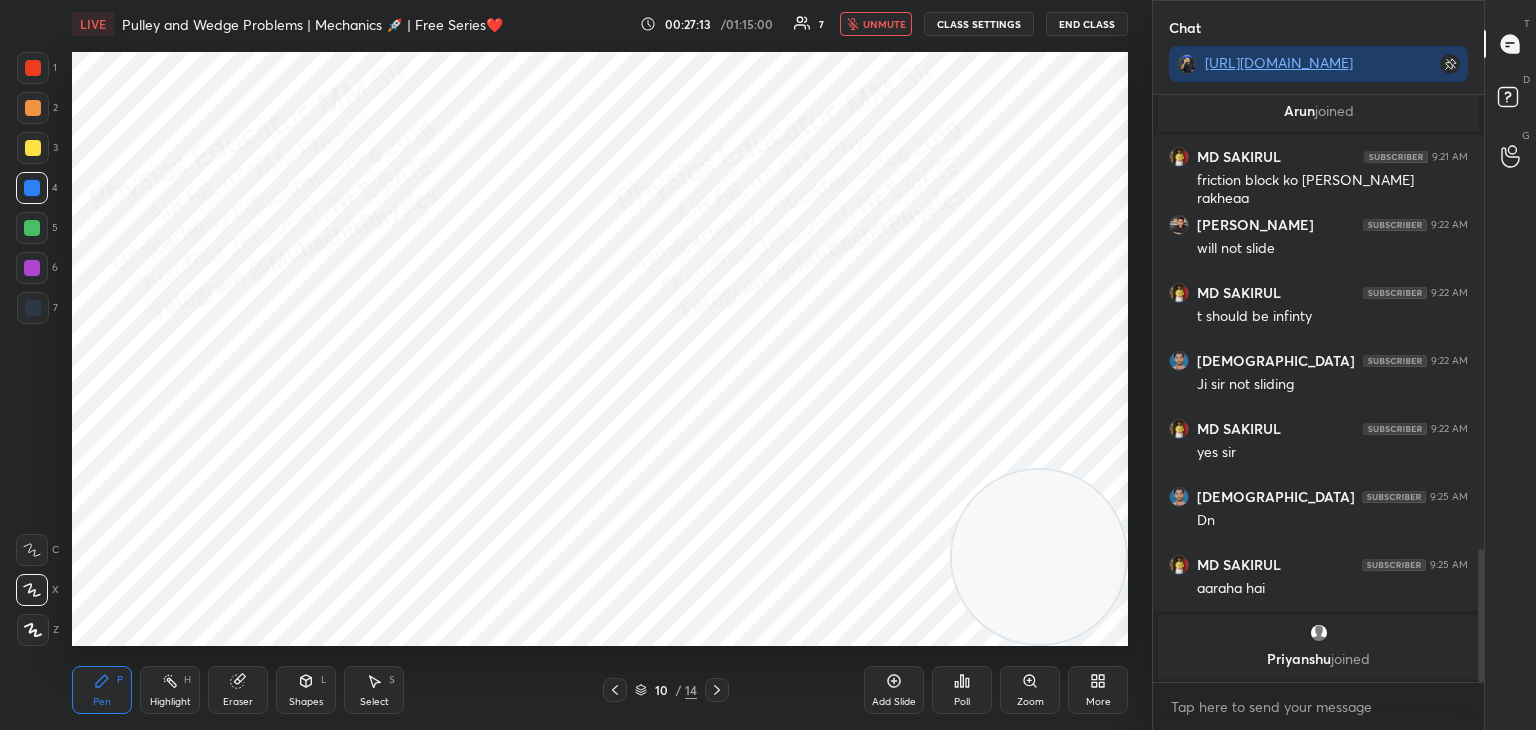 click on "unmute" at bounding box center (884, 24) 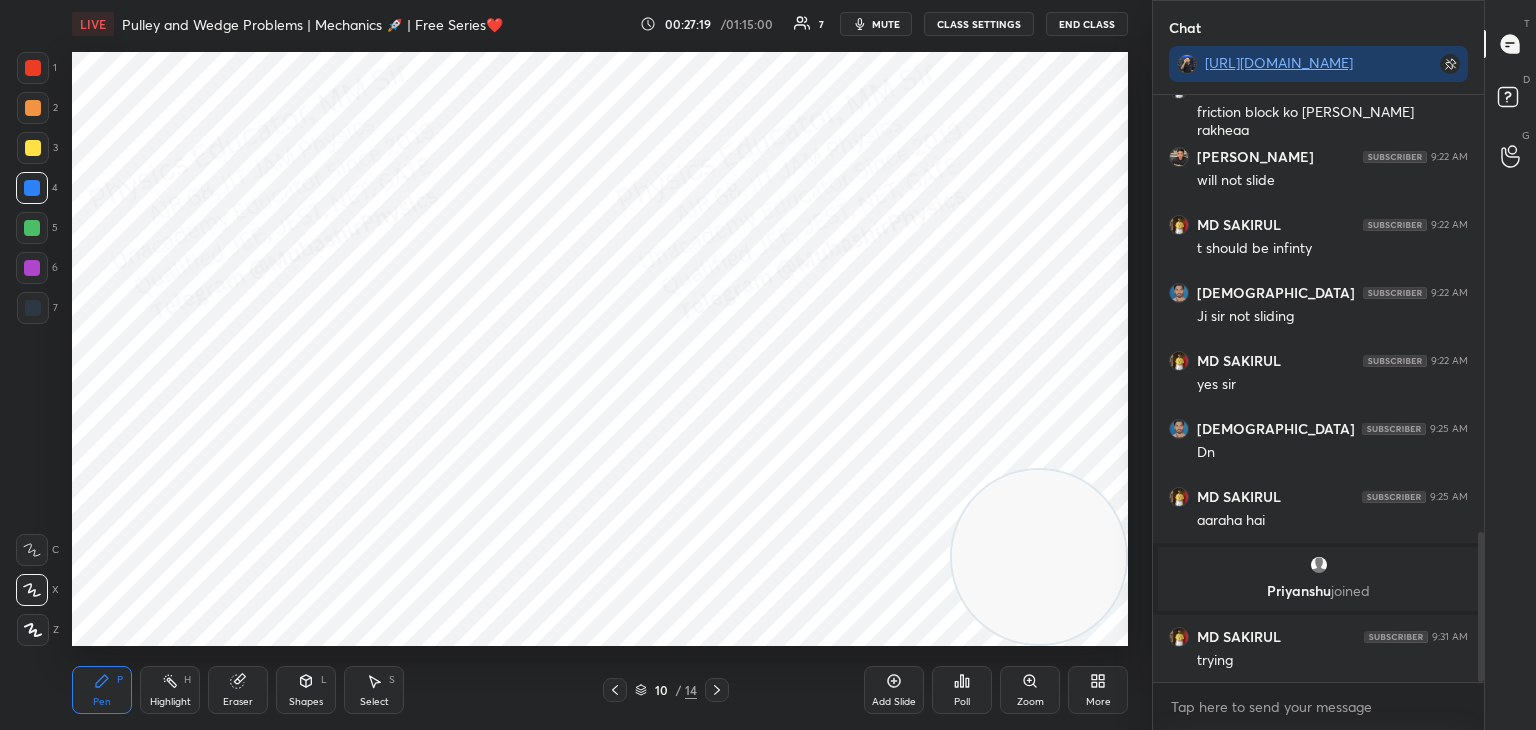 scroll, scrollTop: 1706, scrollLeft: 0, axis: vertical 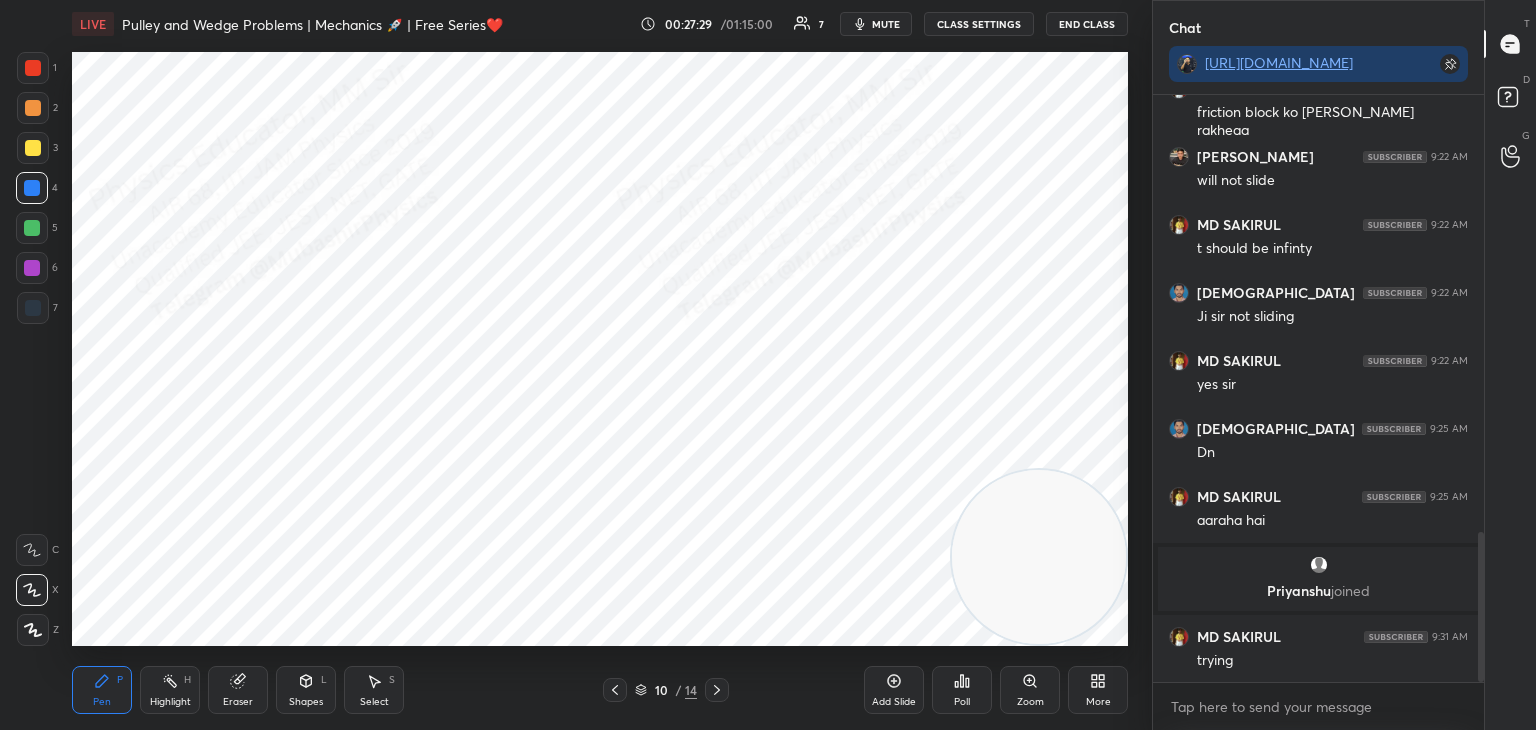 click on "mute" at bounding box center [886, 24] 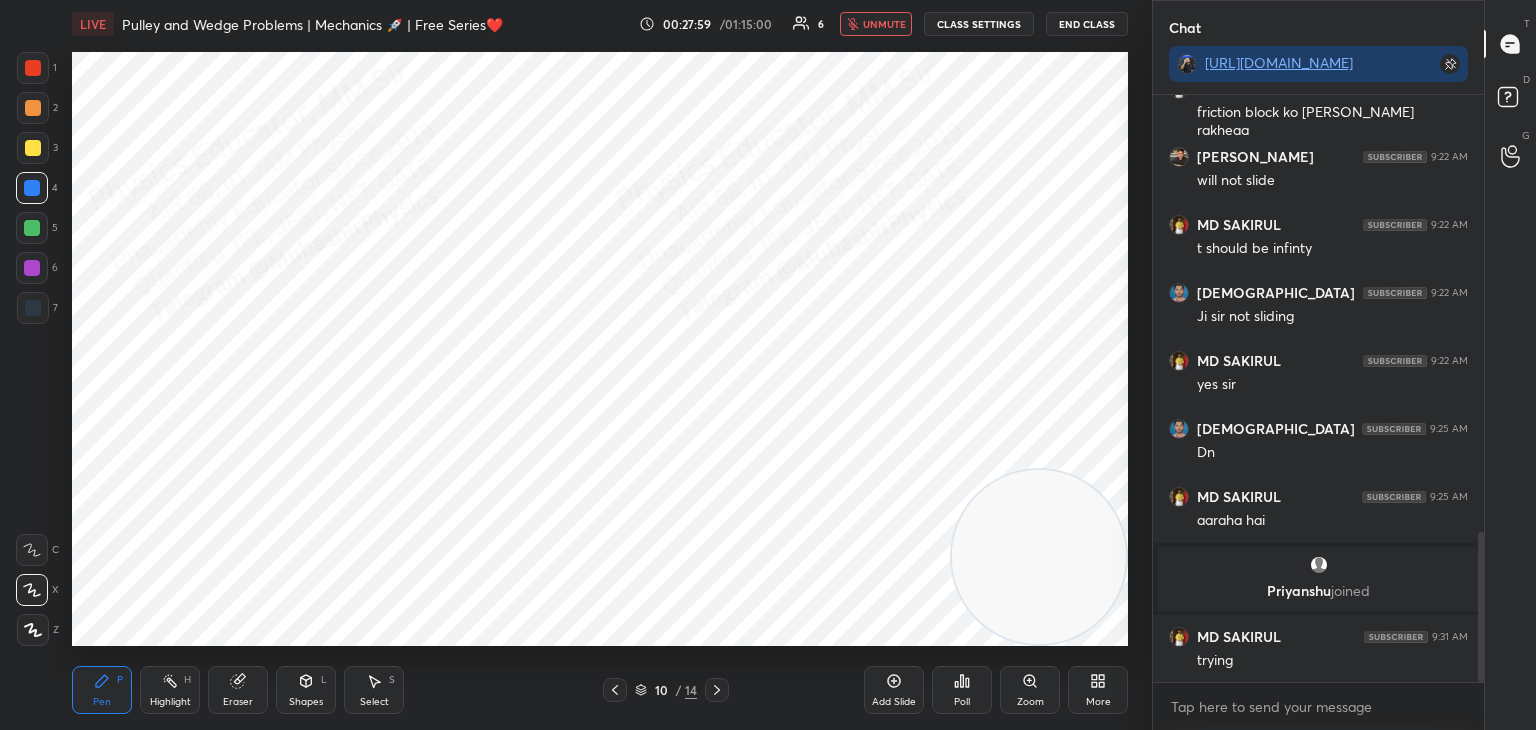 click on "unmute" at bounding box center (884, 24) 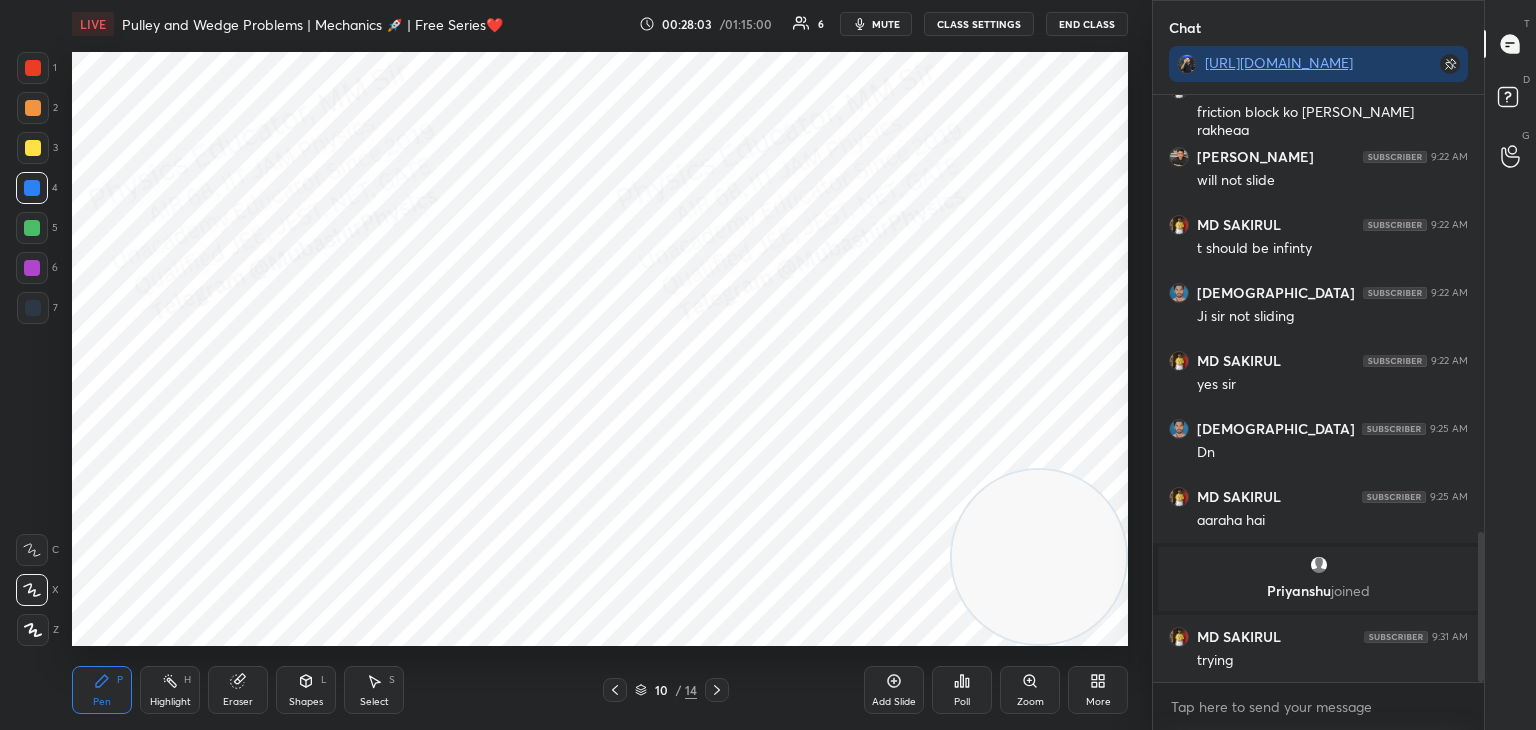 drag, startPoint x: 164, startPoint y: 697, endPoint x: 225, endPoint y: 655, distance: 74.06078 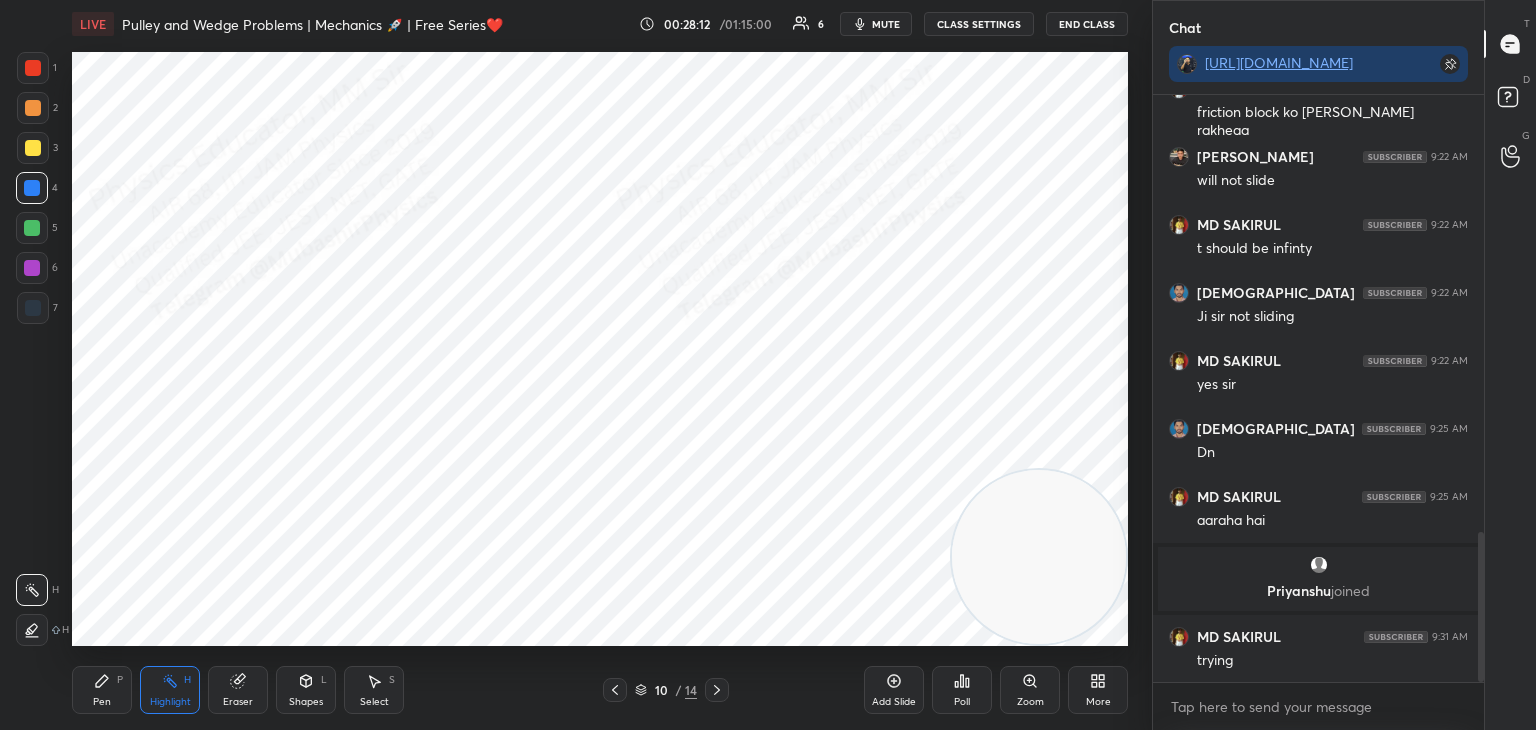 click on "Shapes" at bounding box center (306, 702) 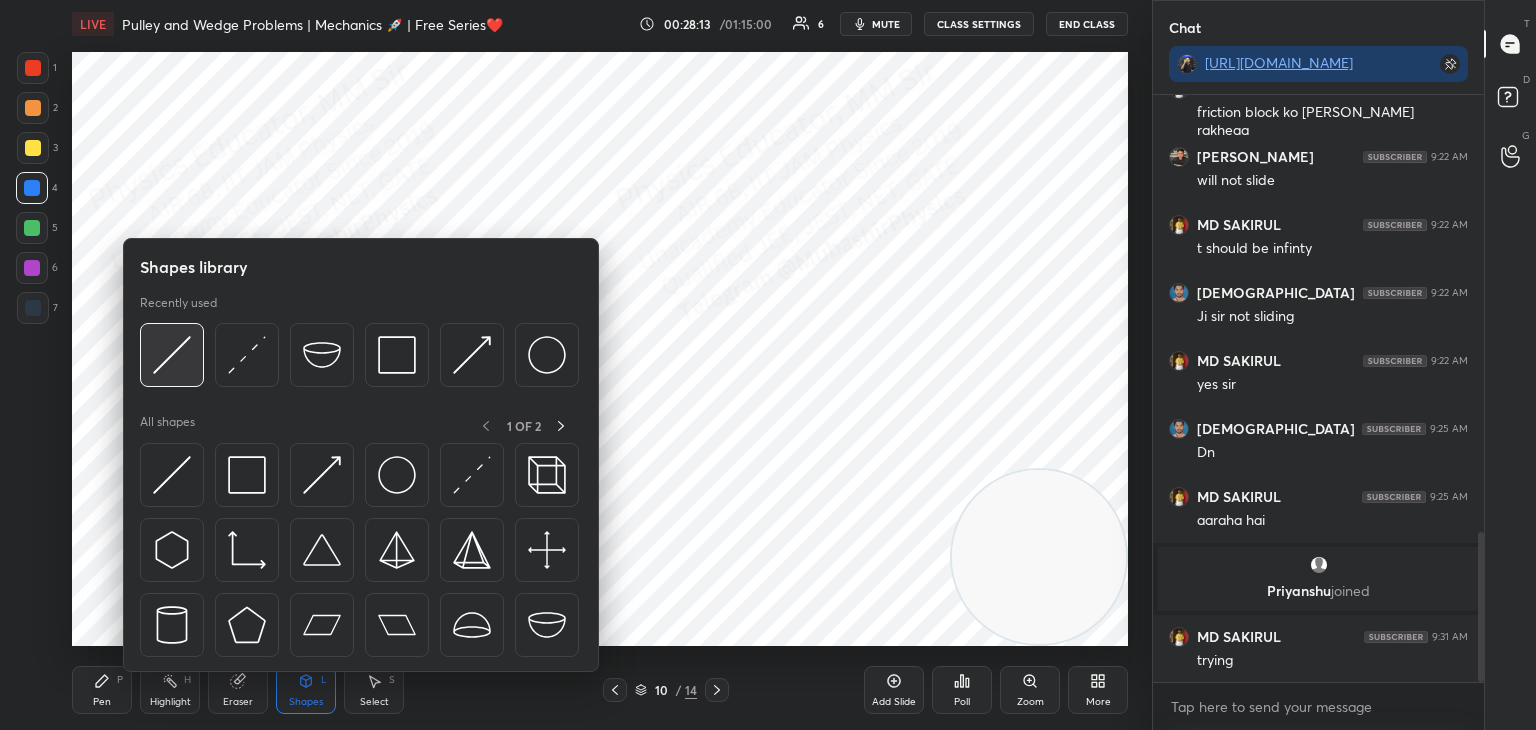 click at bounding box center (172, 355) 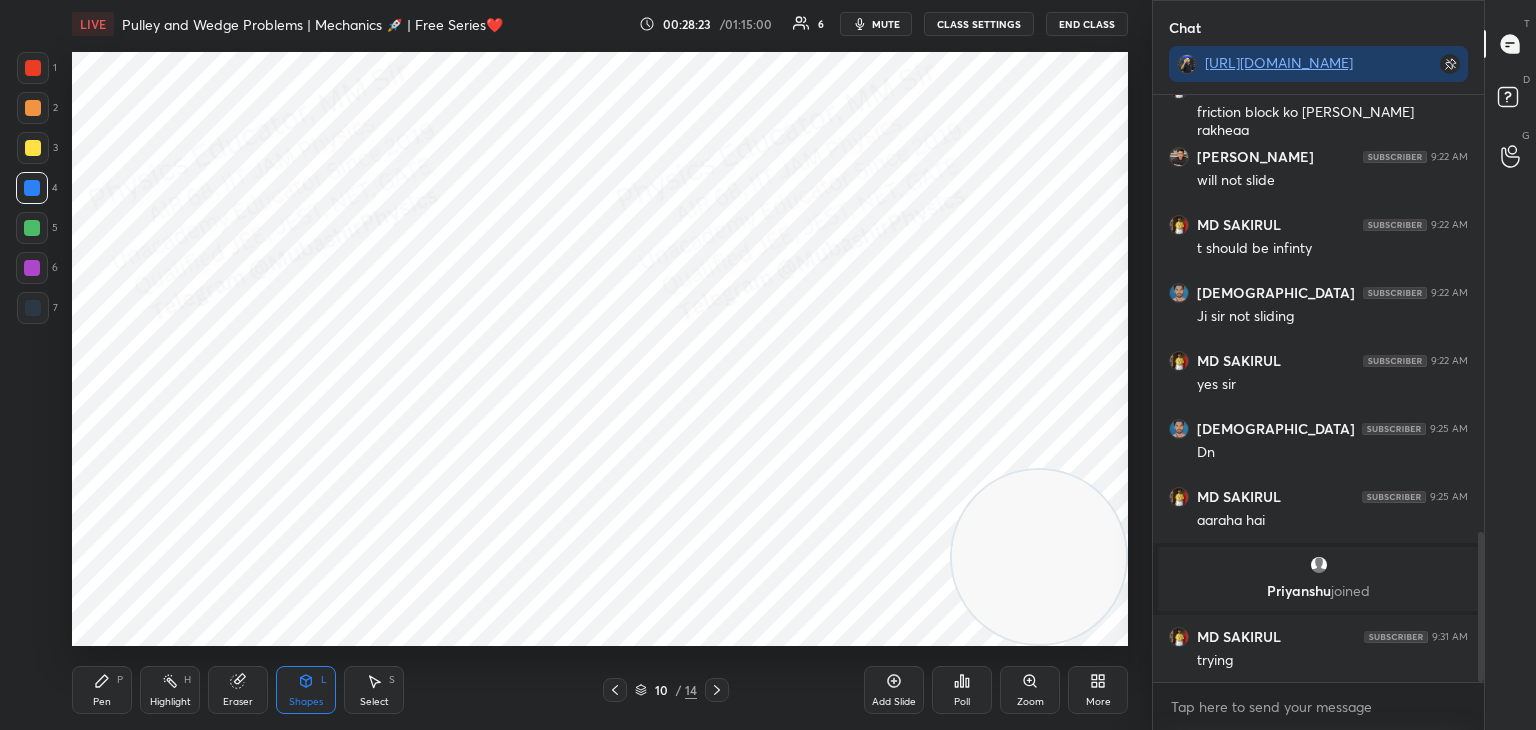 drag, startPoint x: 101, startPoint y: 695, endPoint x: 144, endPoint y: 655, distance: 58.728188 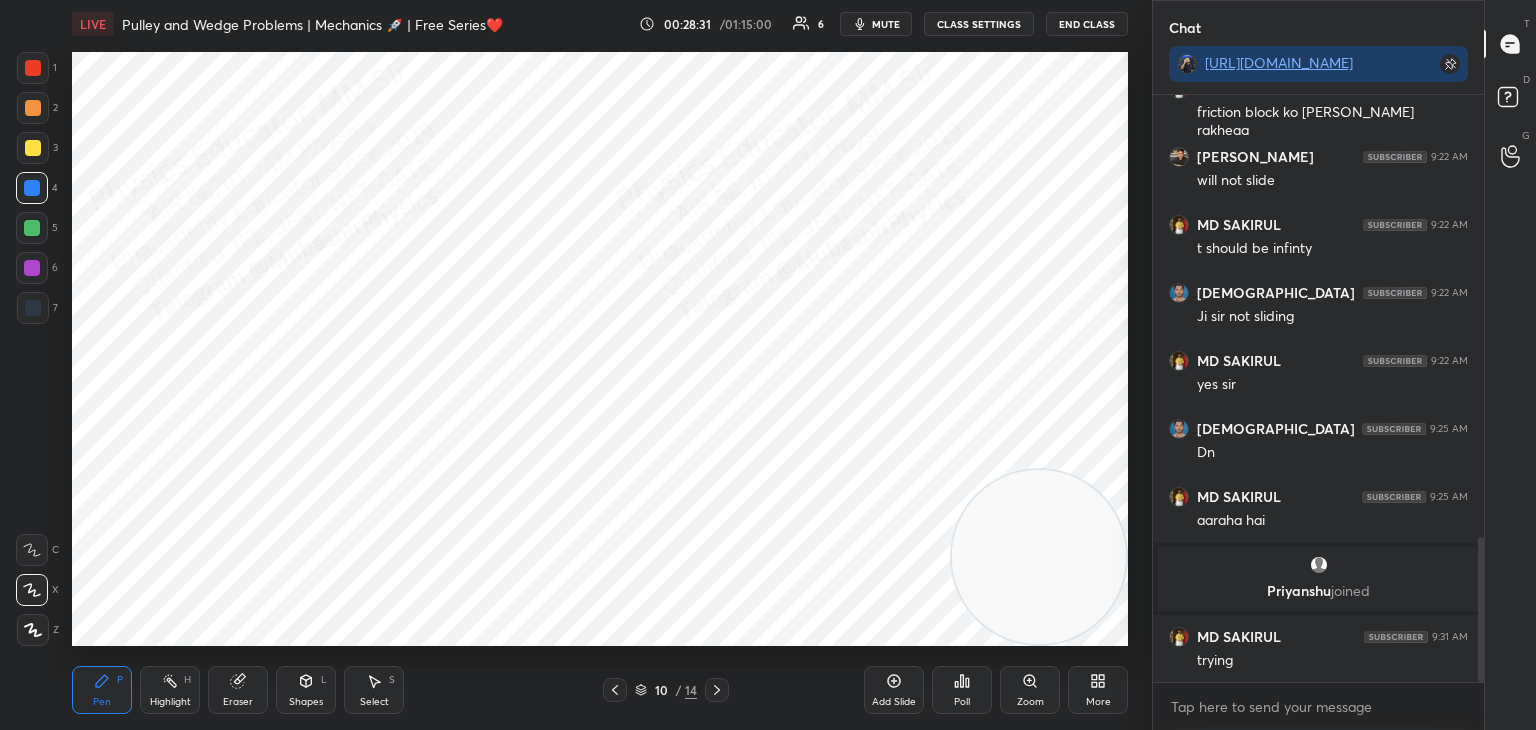 scroll, scrollTop: 1792, scrollLeft: 0, axis: vertical 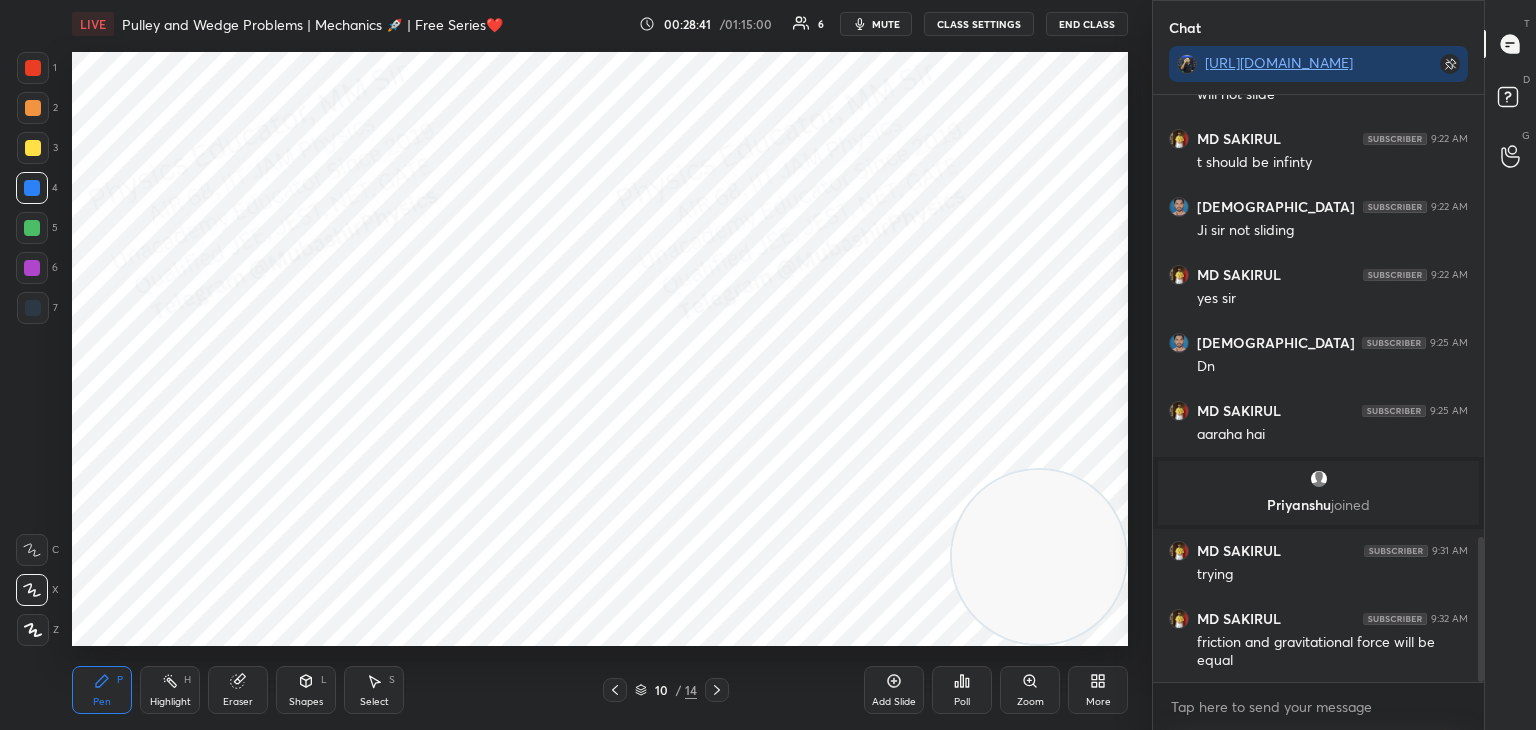 click on "Highlight H" at bounding box center [170, 690] 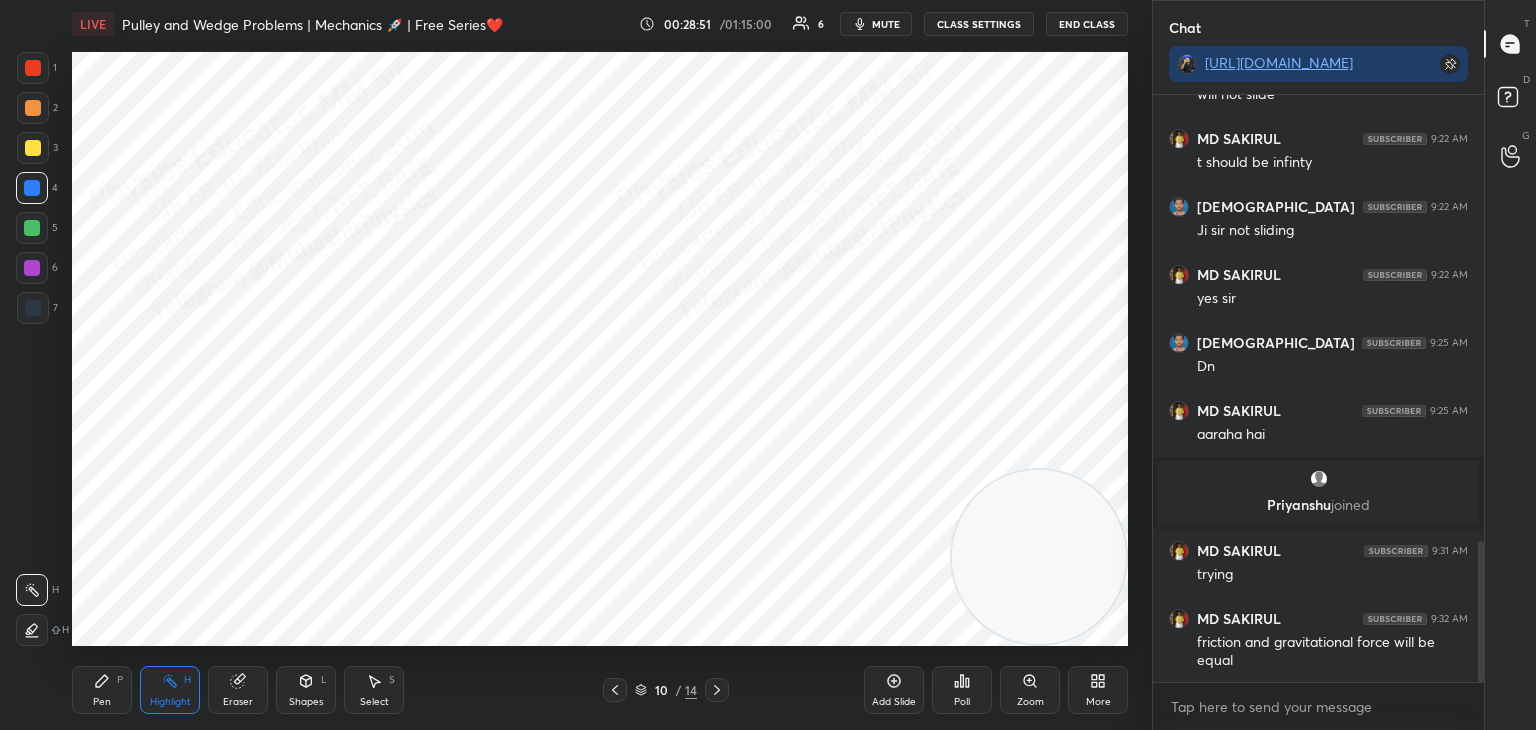 scroll, scrollTop: 1860, scrollLeft: 0, axis: vertical 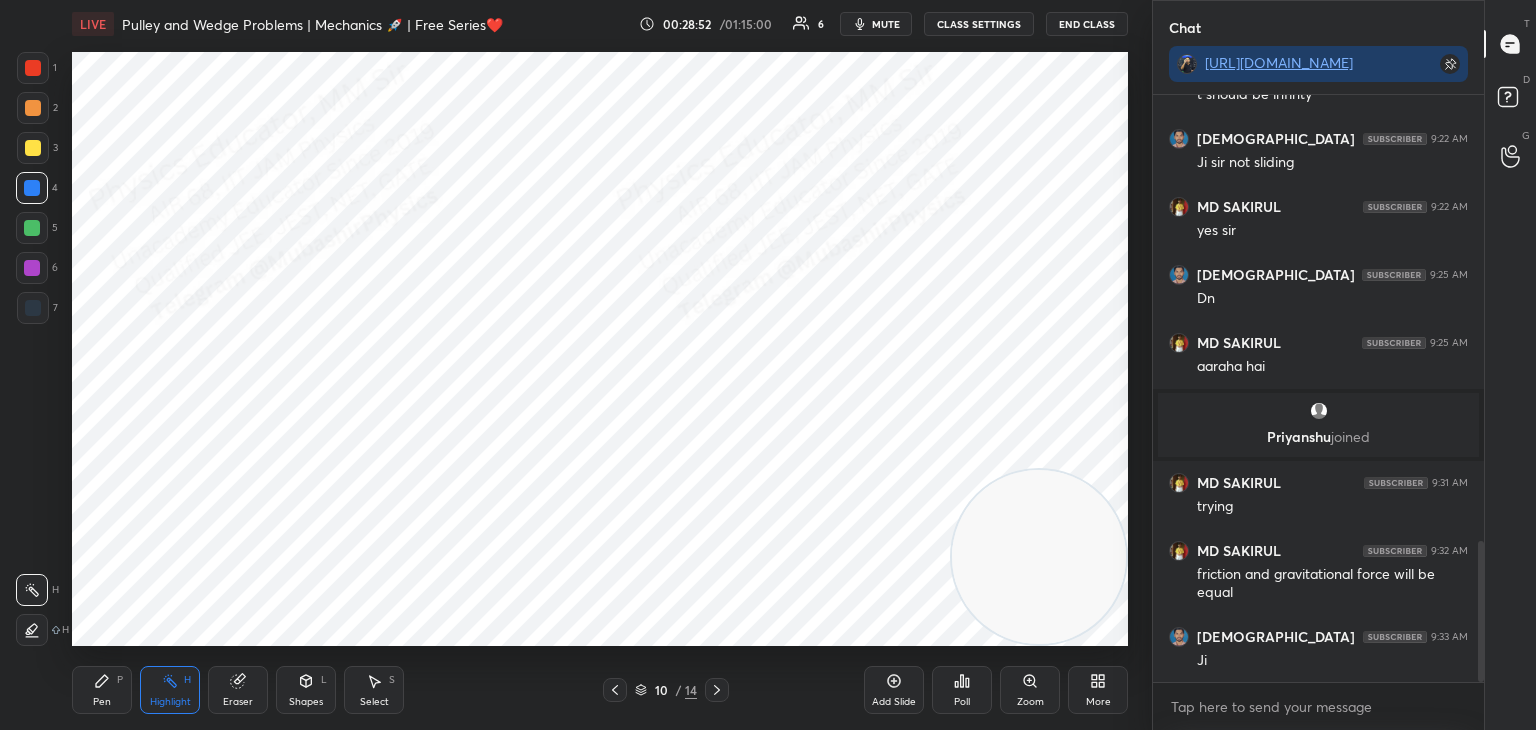 click 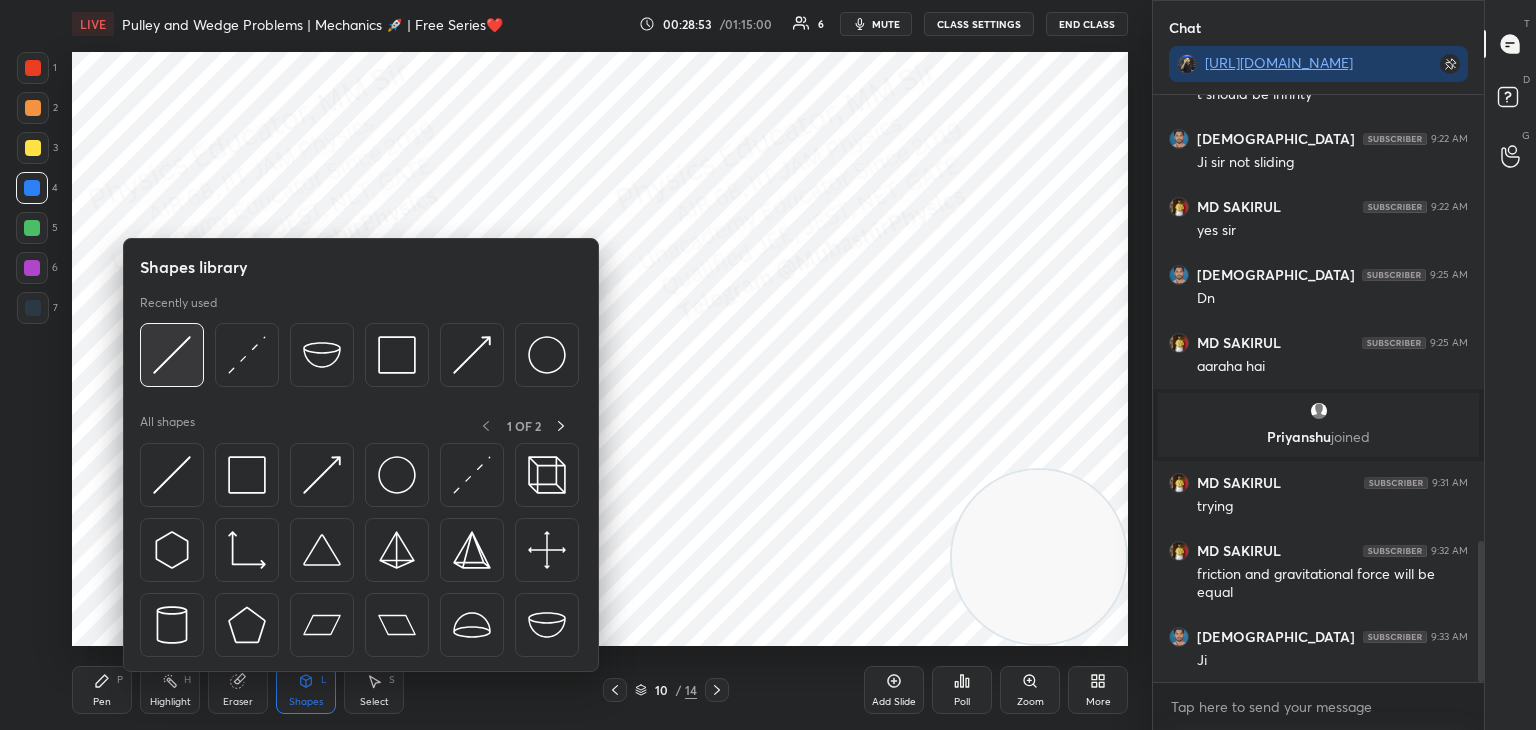 click at bounding box center (172, 355) 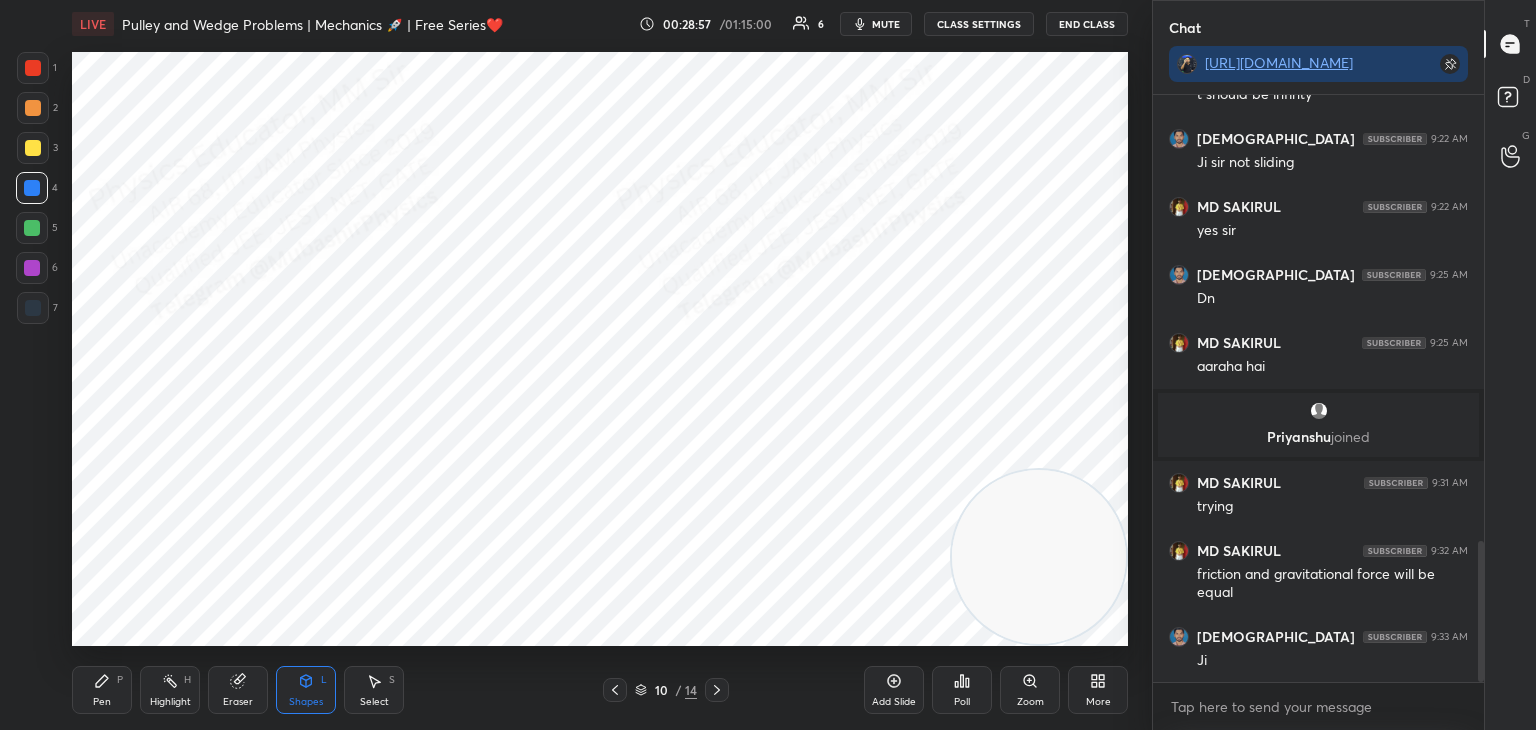 click 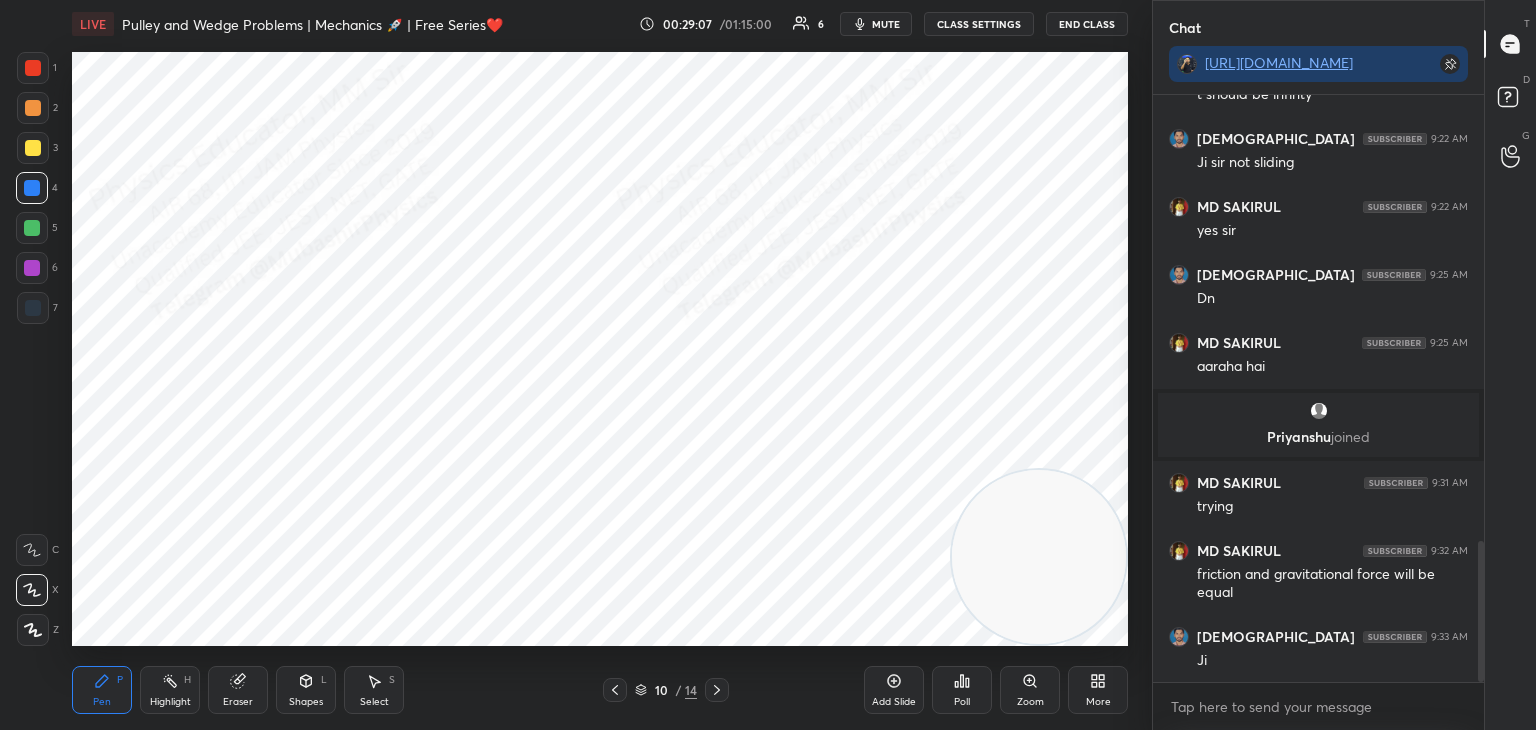 click 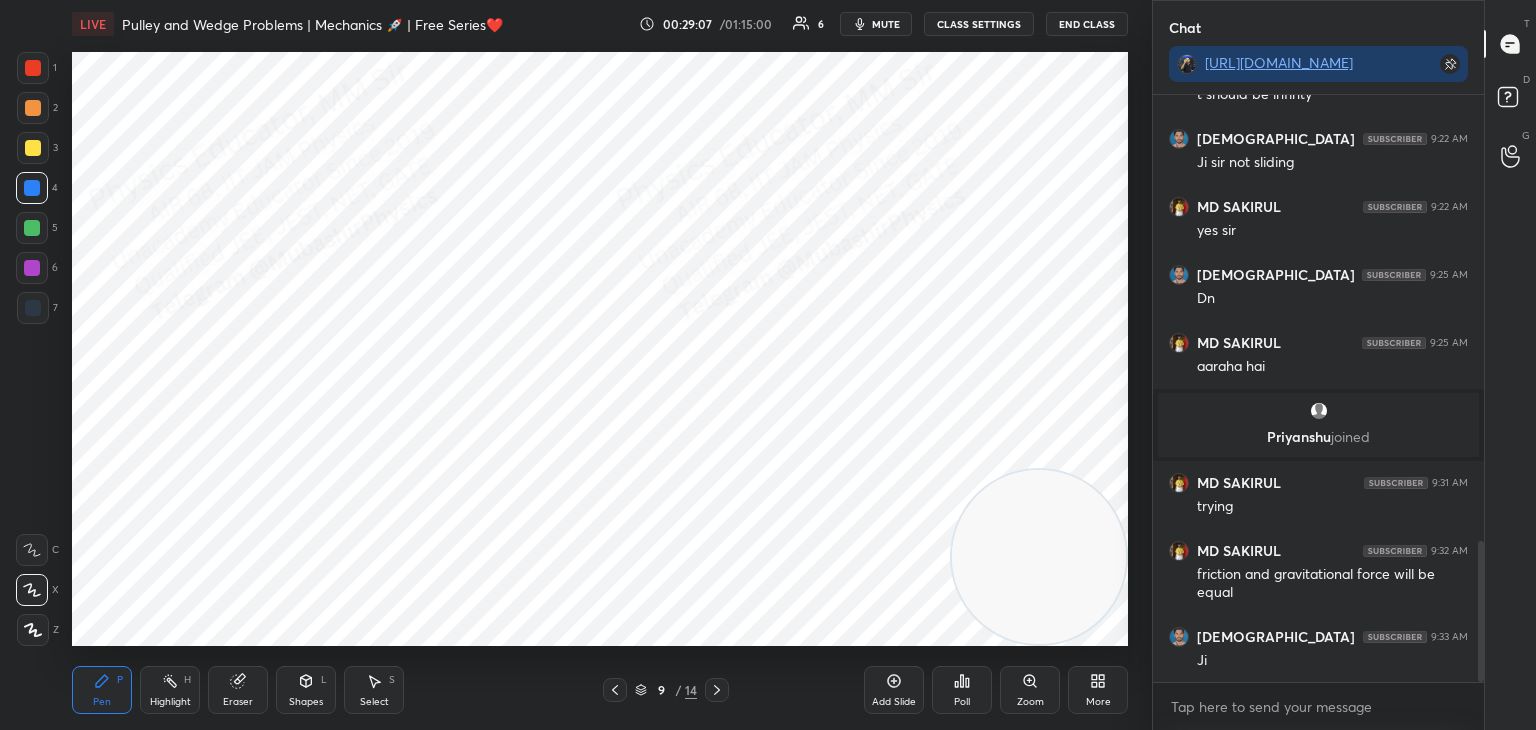 click on "Highlight H" at bounding box center [170, 690] 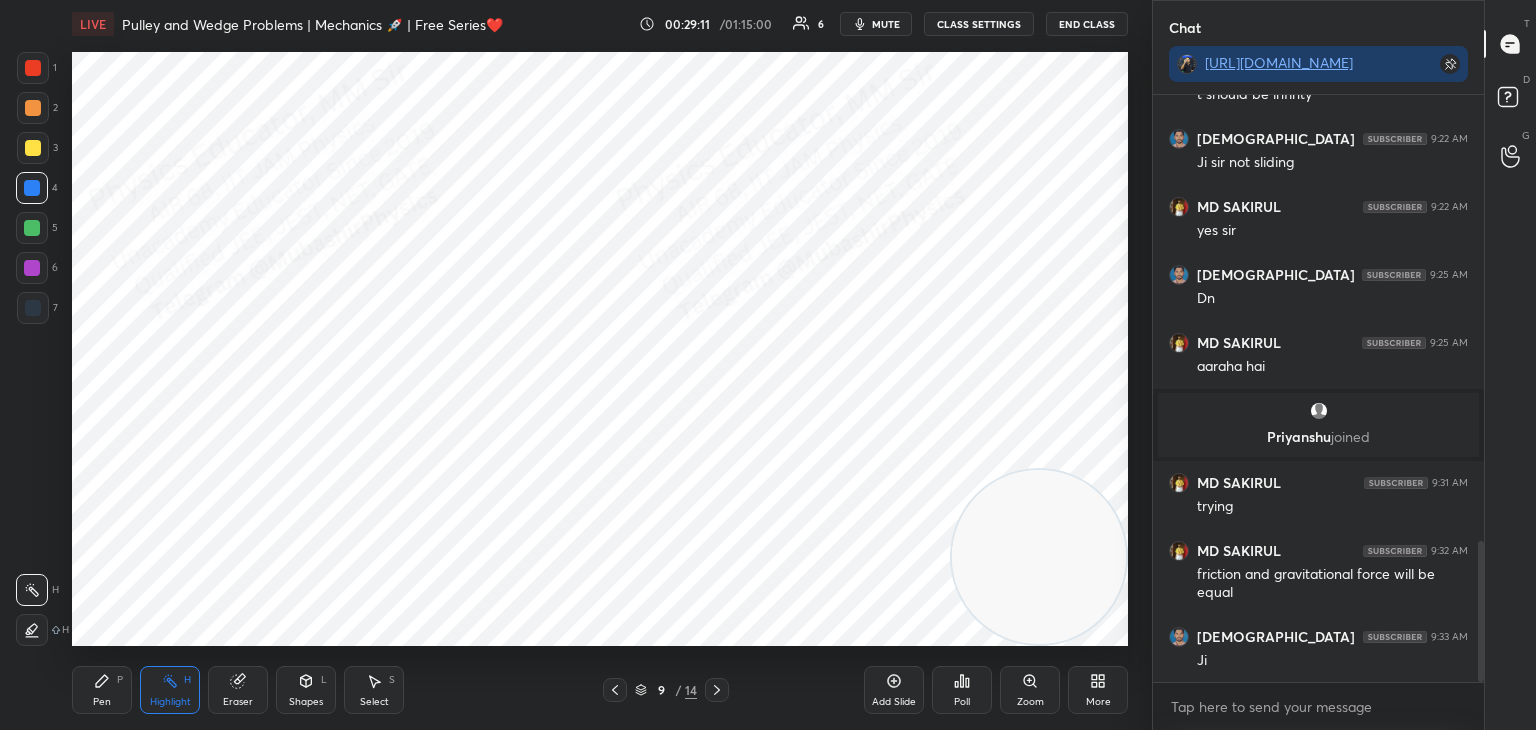 click 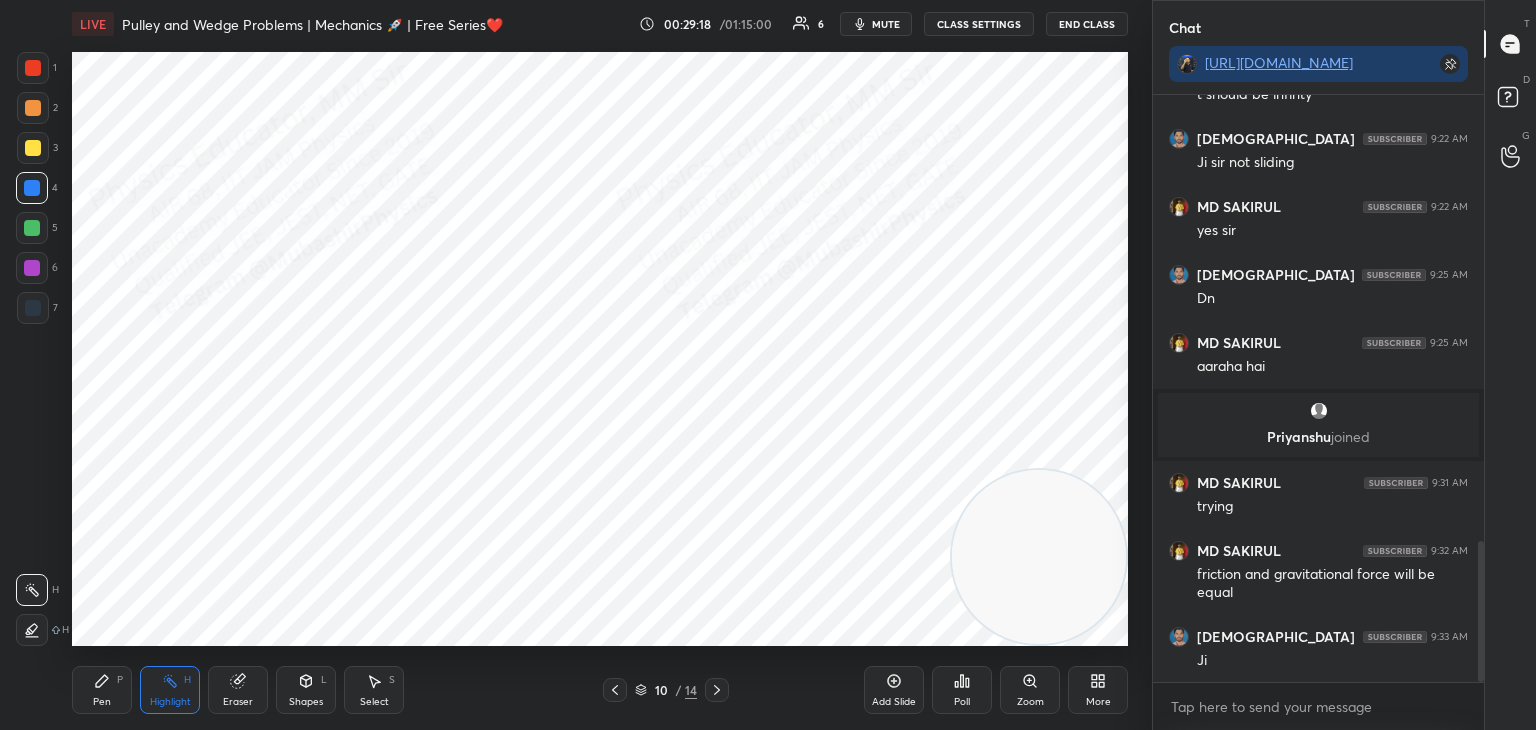 drag, startPoint x: 84, startPoint y: 681, endPoint x: 157, endPoint y: 677, distance: 73.109505 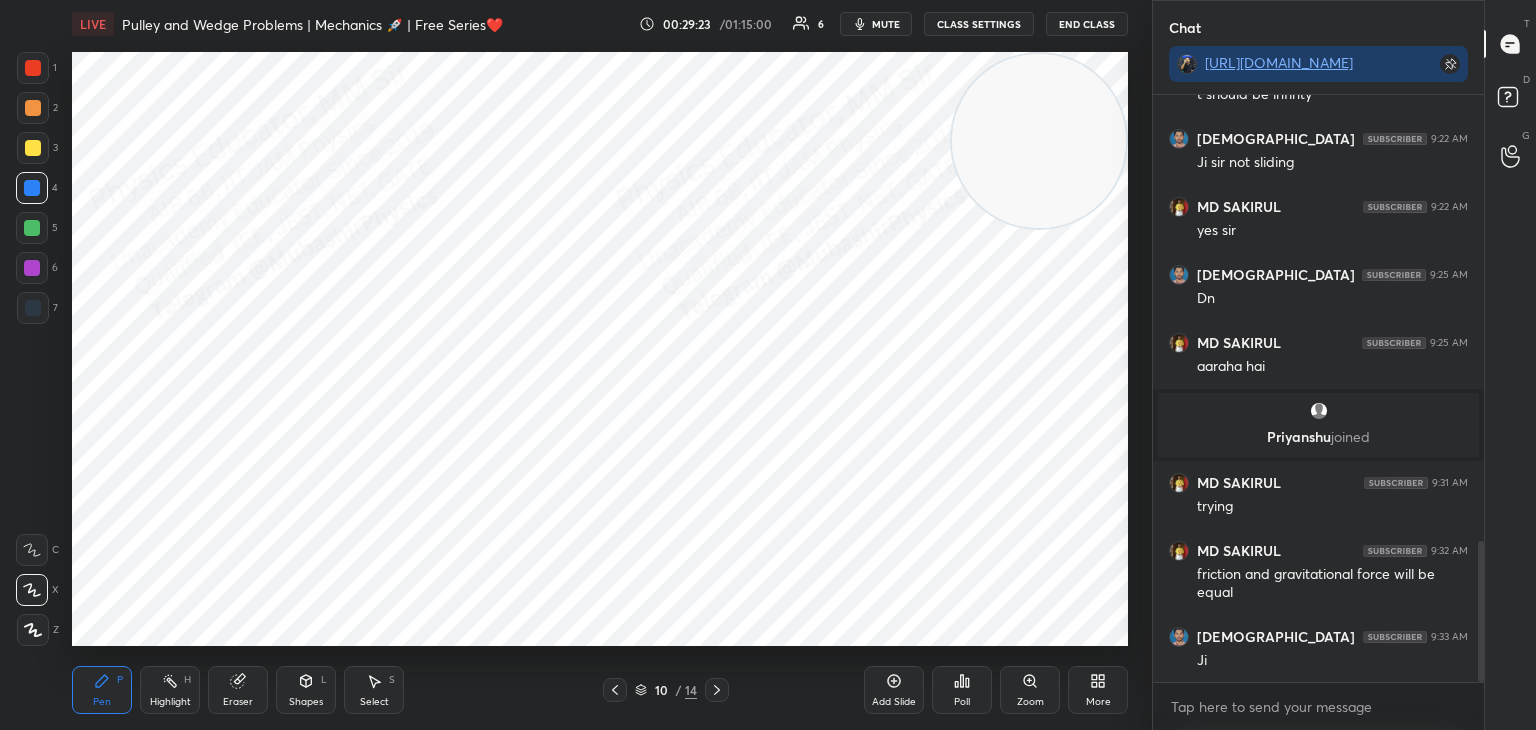 drag, startPoint x: 1040, startPoint y: 529, endPoint x: 1106, endPoint y: 158, distance: 376.8249 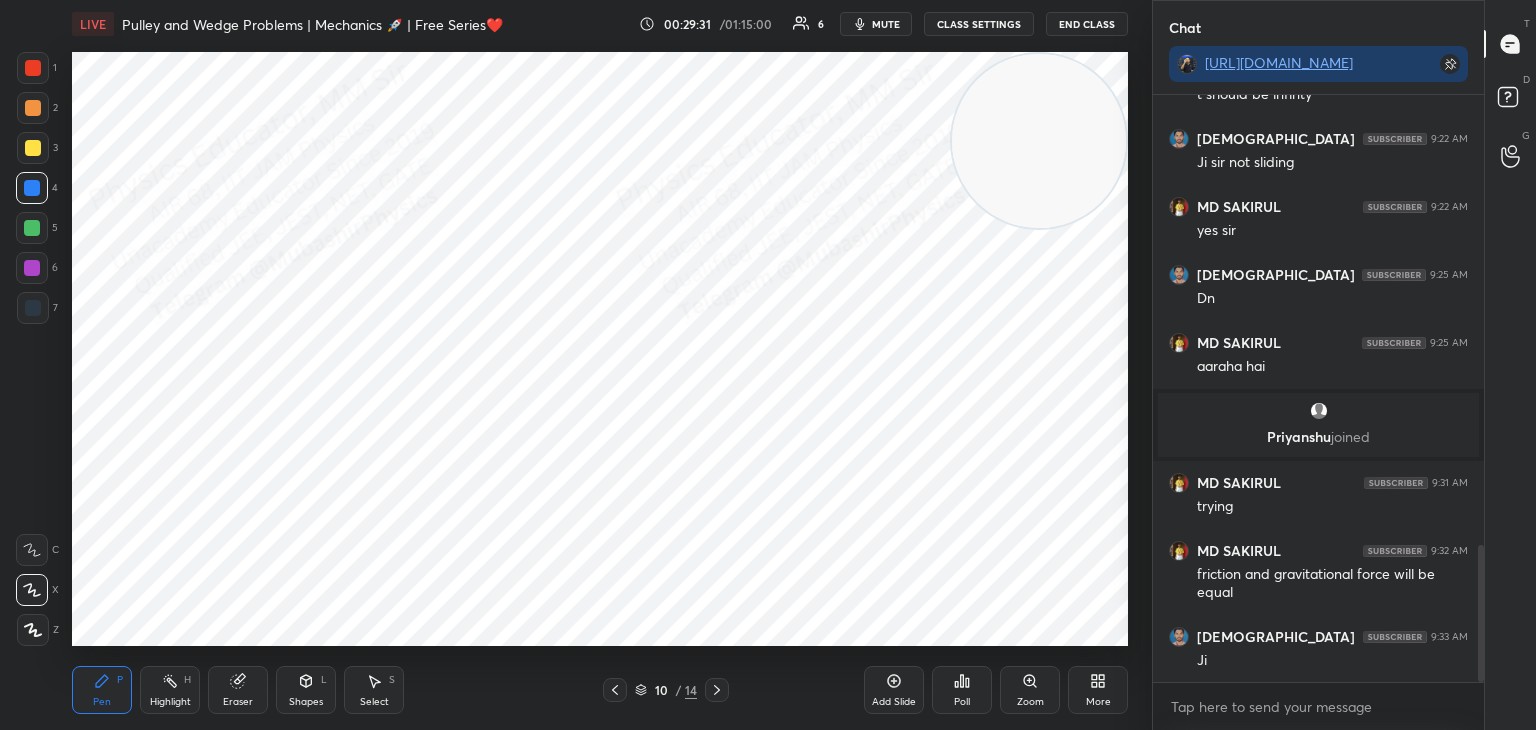 scroll, scrollTop: 1928, scrollLeft: 0, axis: vertical 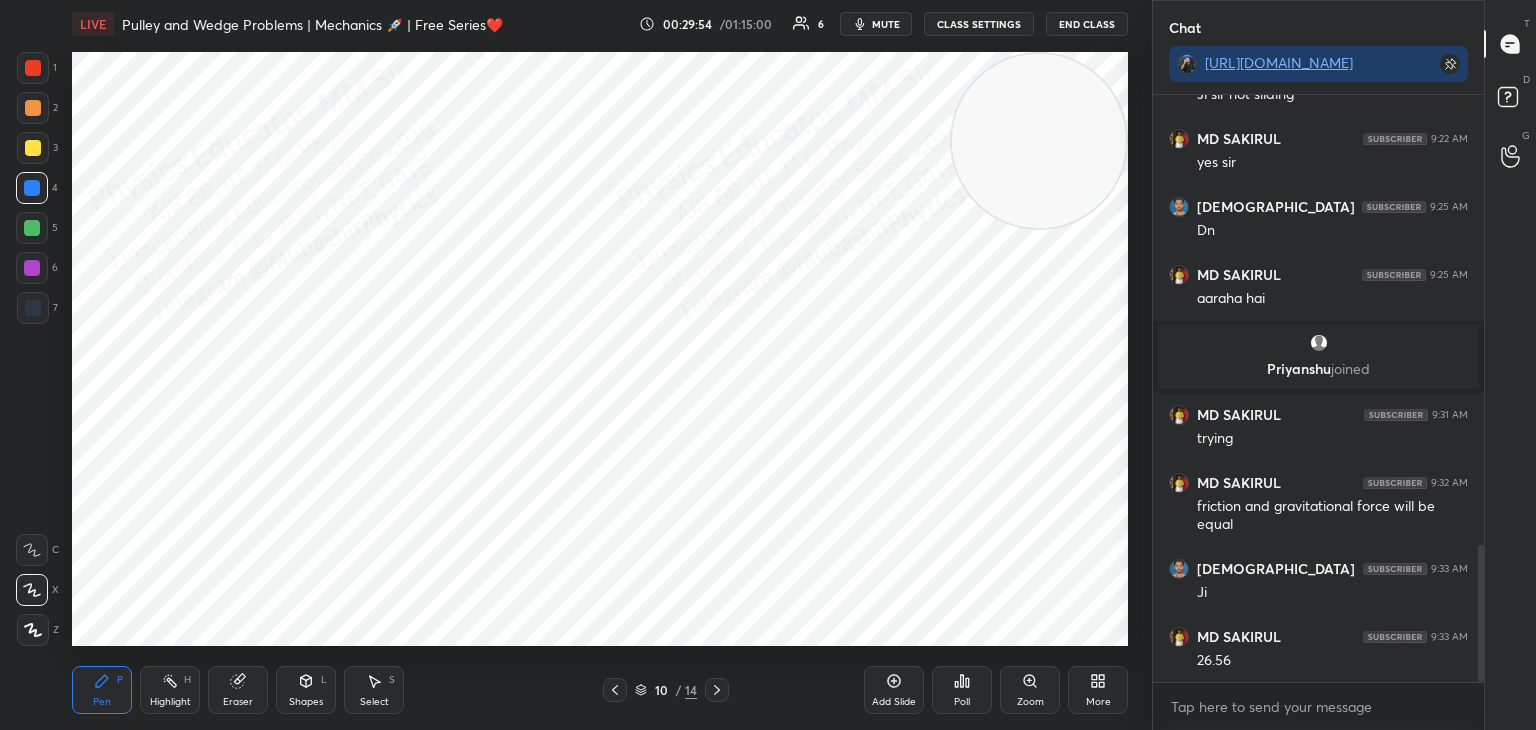 drag, startPoint x: 29, startPoint y: 69, endPoint x: 45, endPoint y: 74, distance: 16.763054 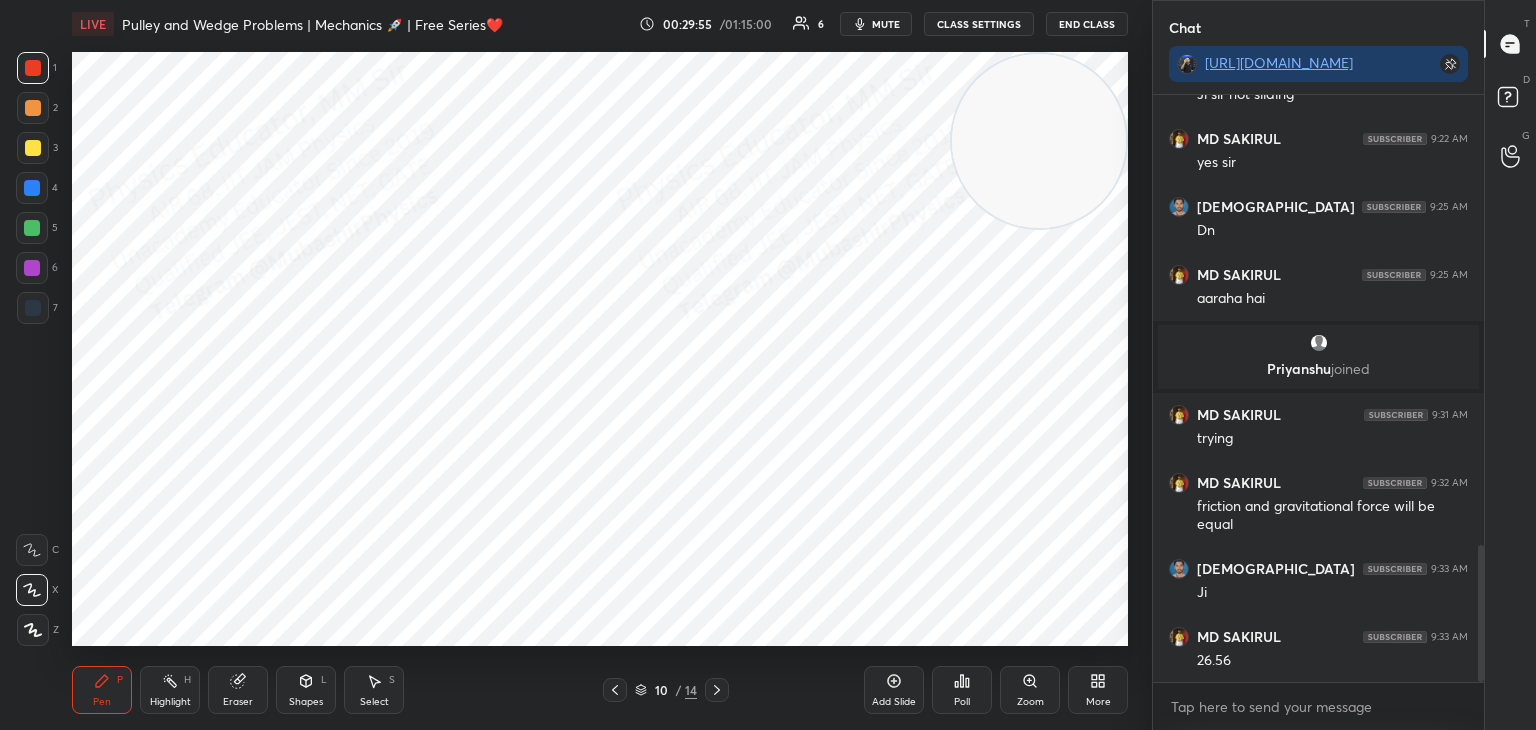 click at bounding box center (33, 308) 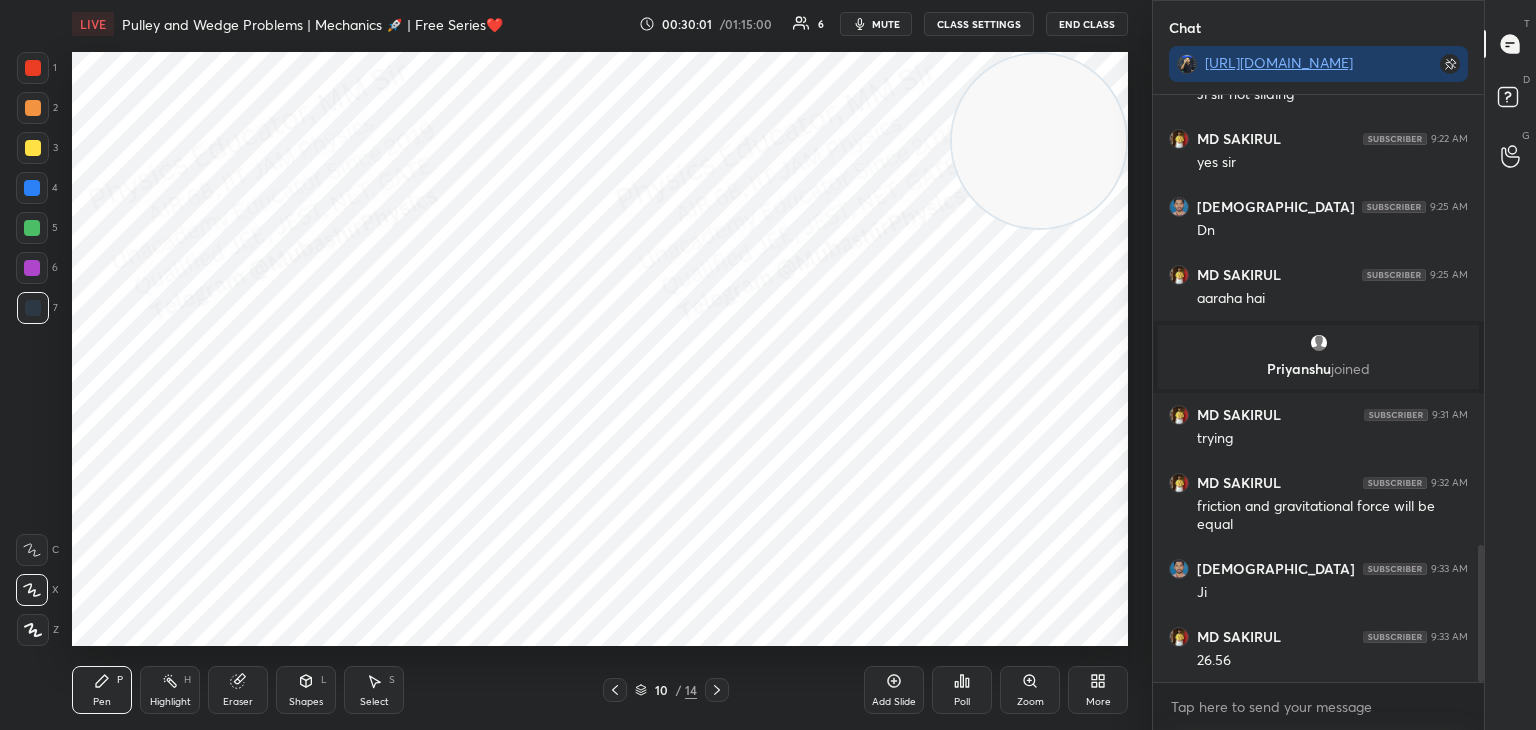 click 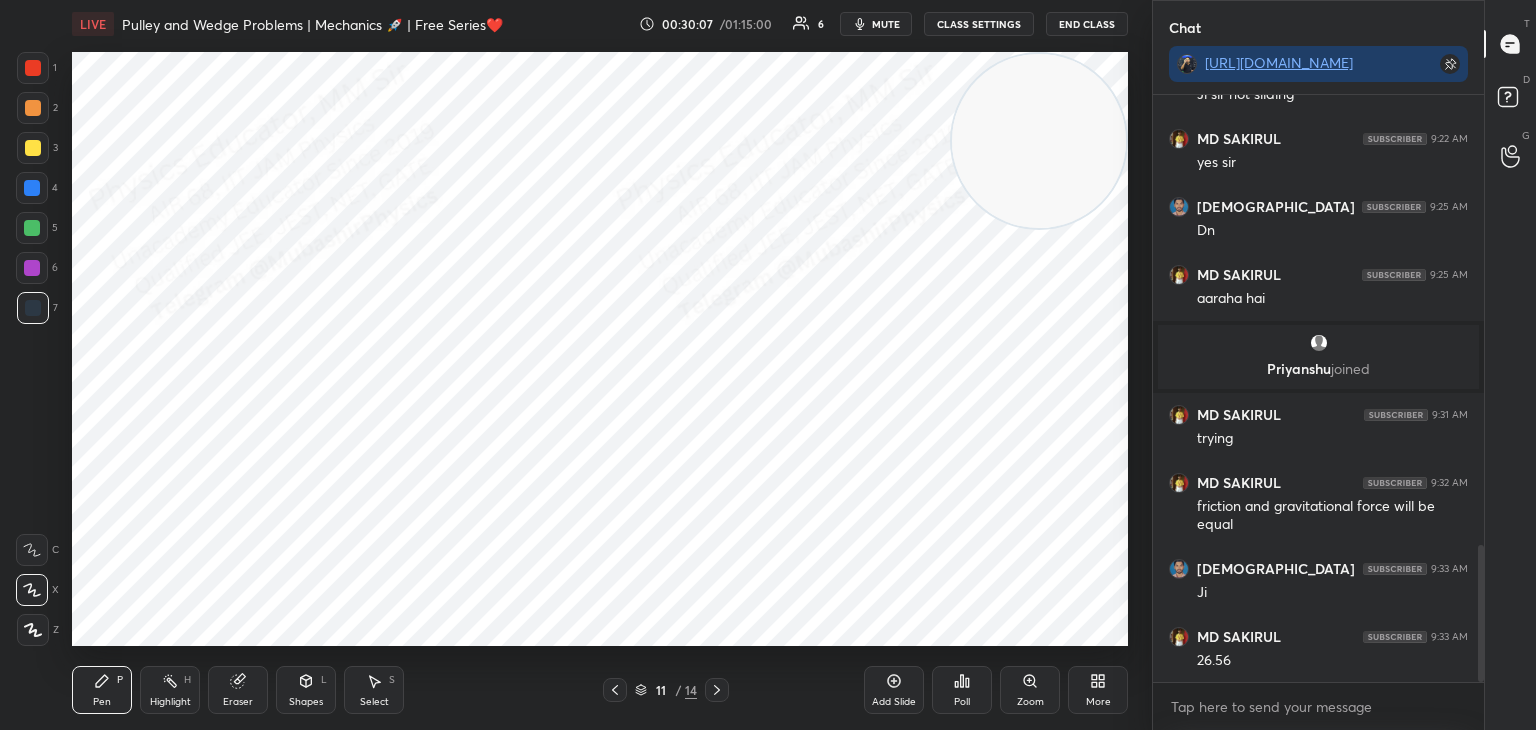 click at bounding box center (33, 108) 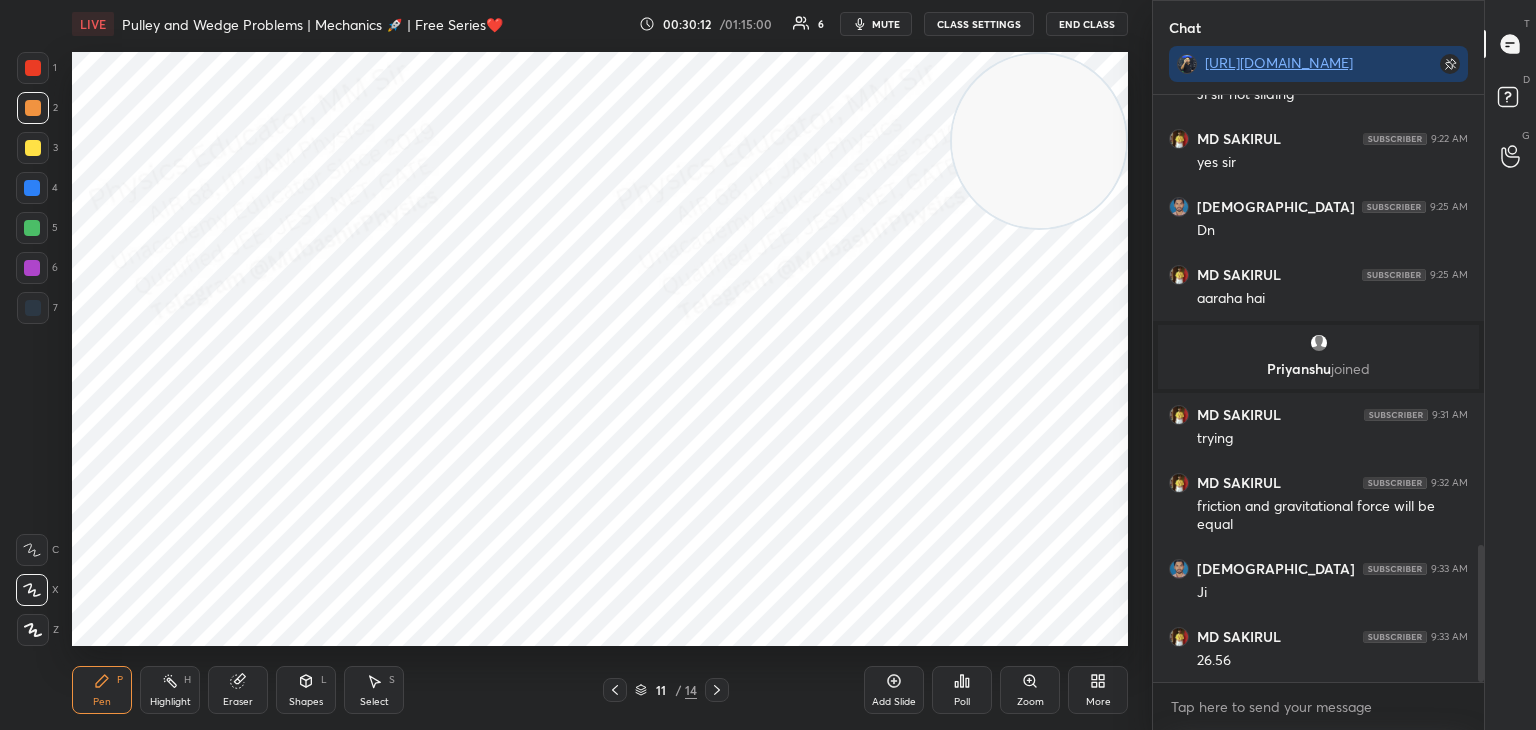 click at bounding box center [32, 188] 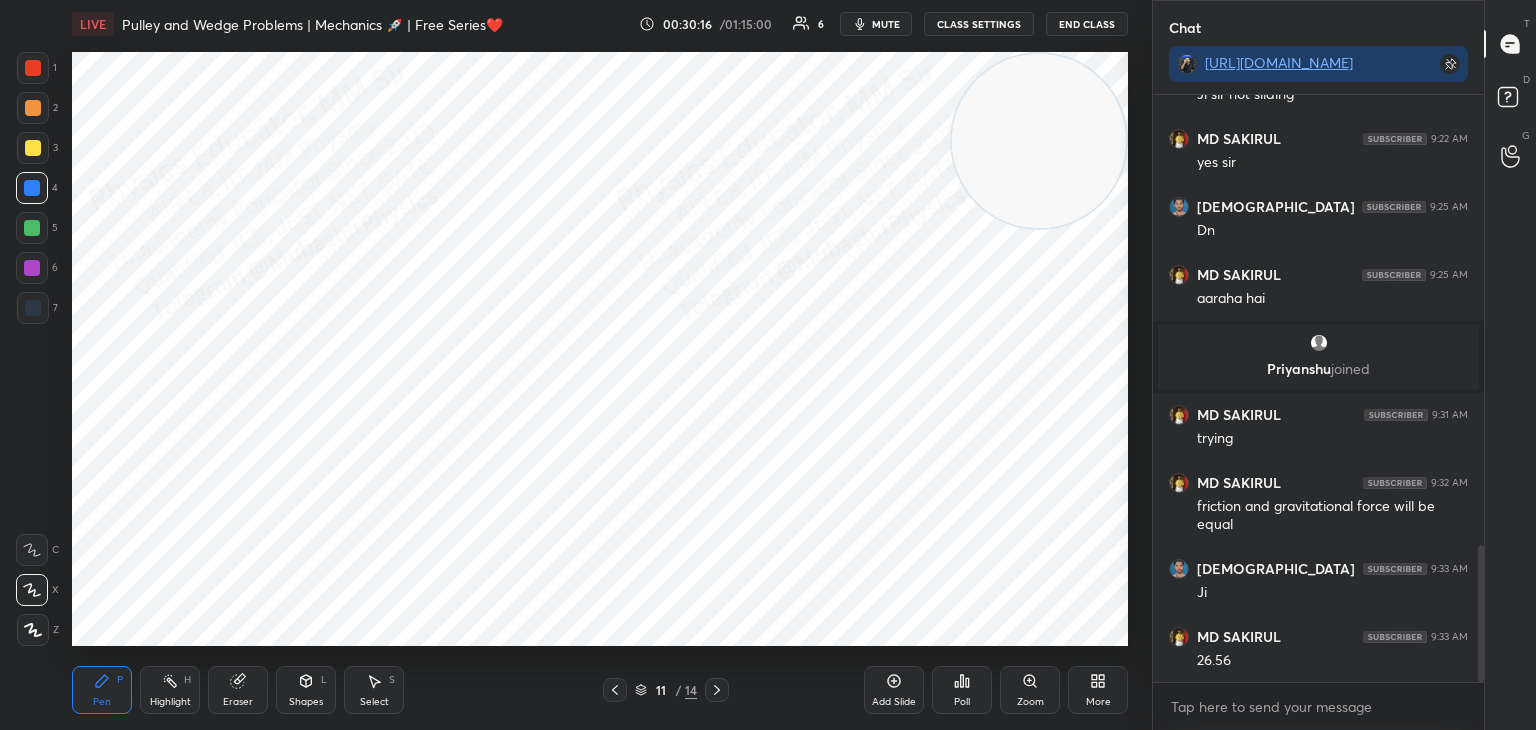 click at bounding box center [615, 690] 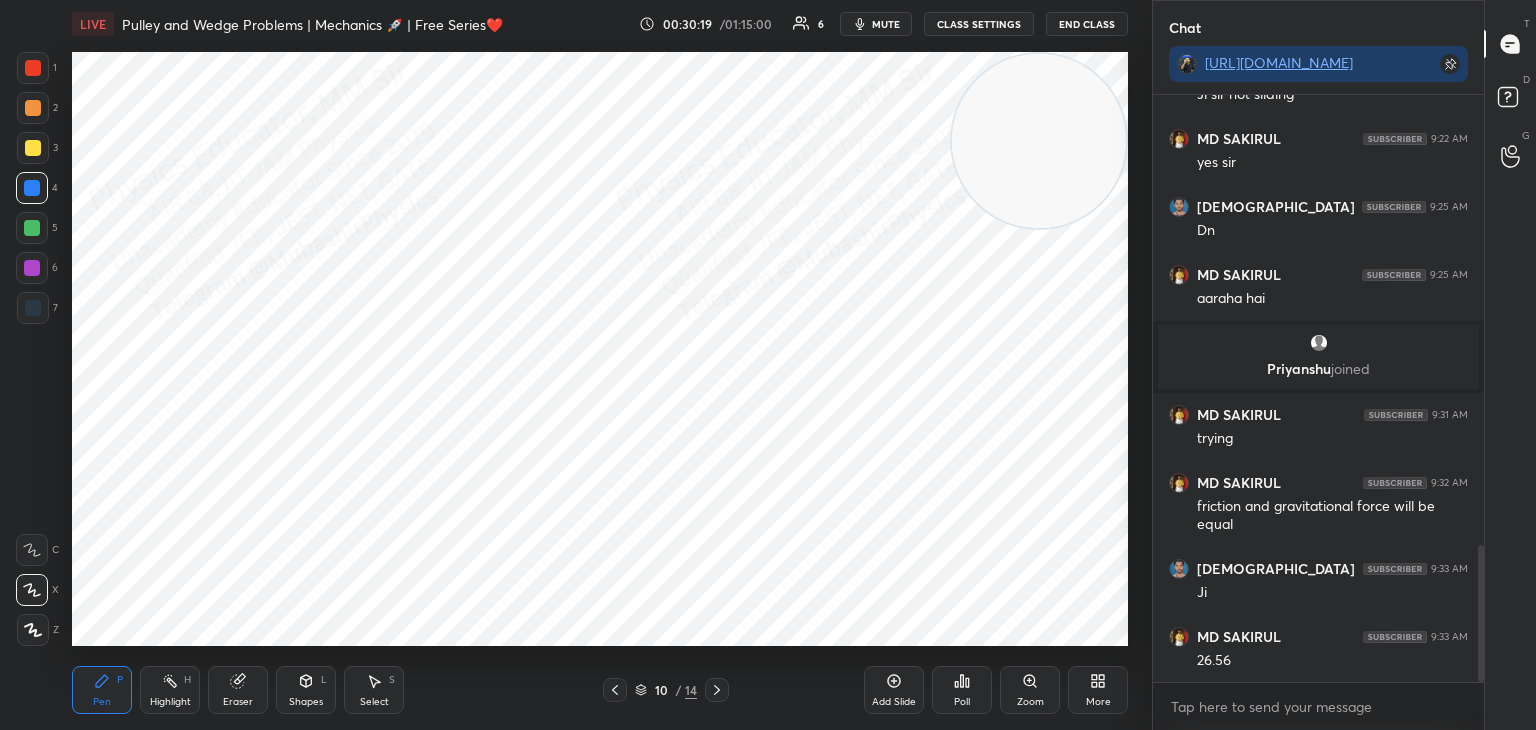 click 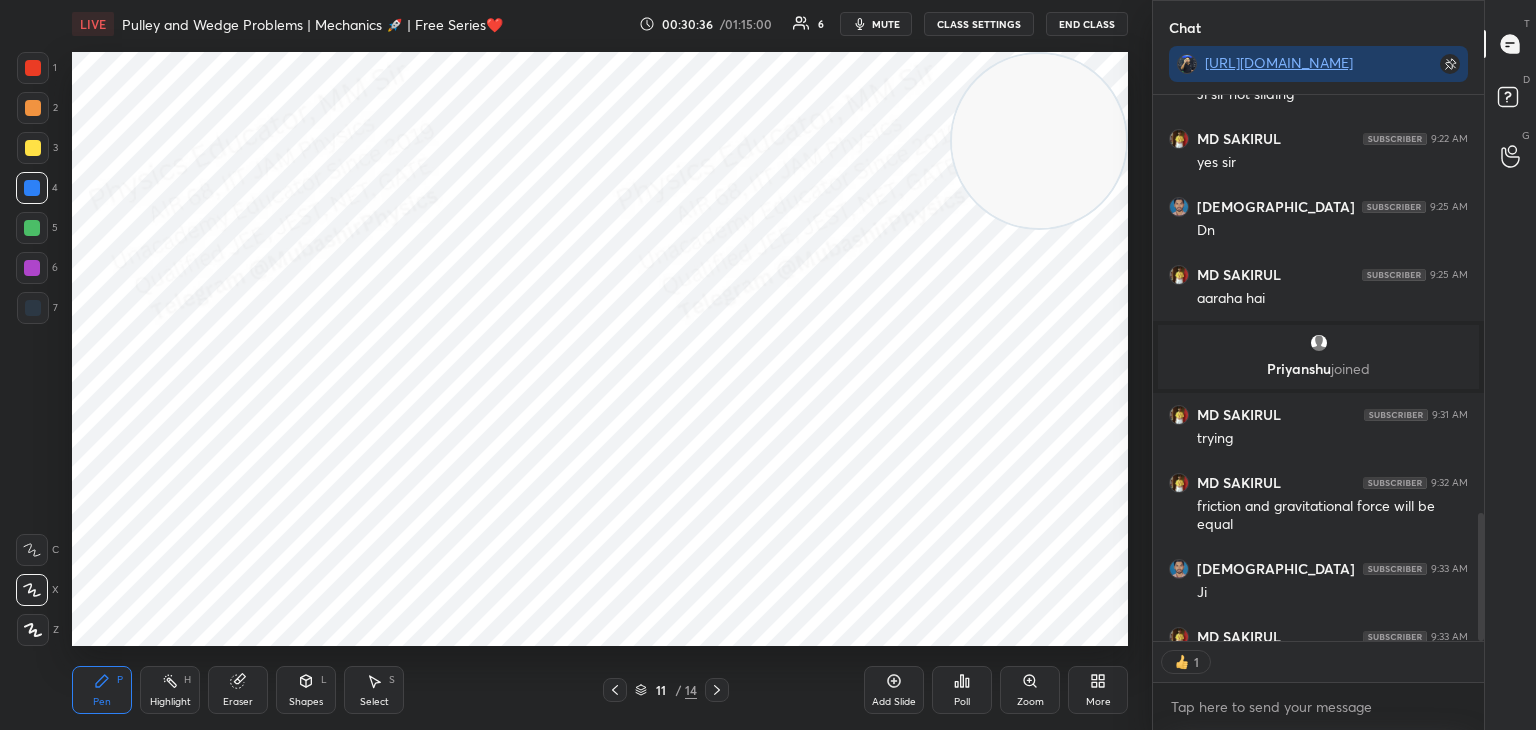 scroll, scrollTop: 541, scrollLeft: 325, axis: both 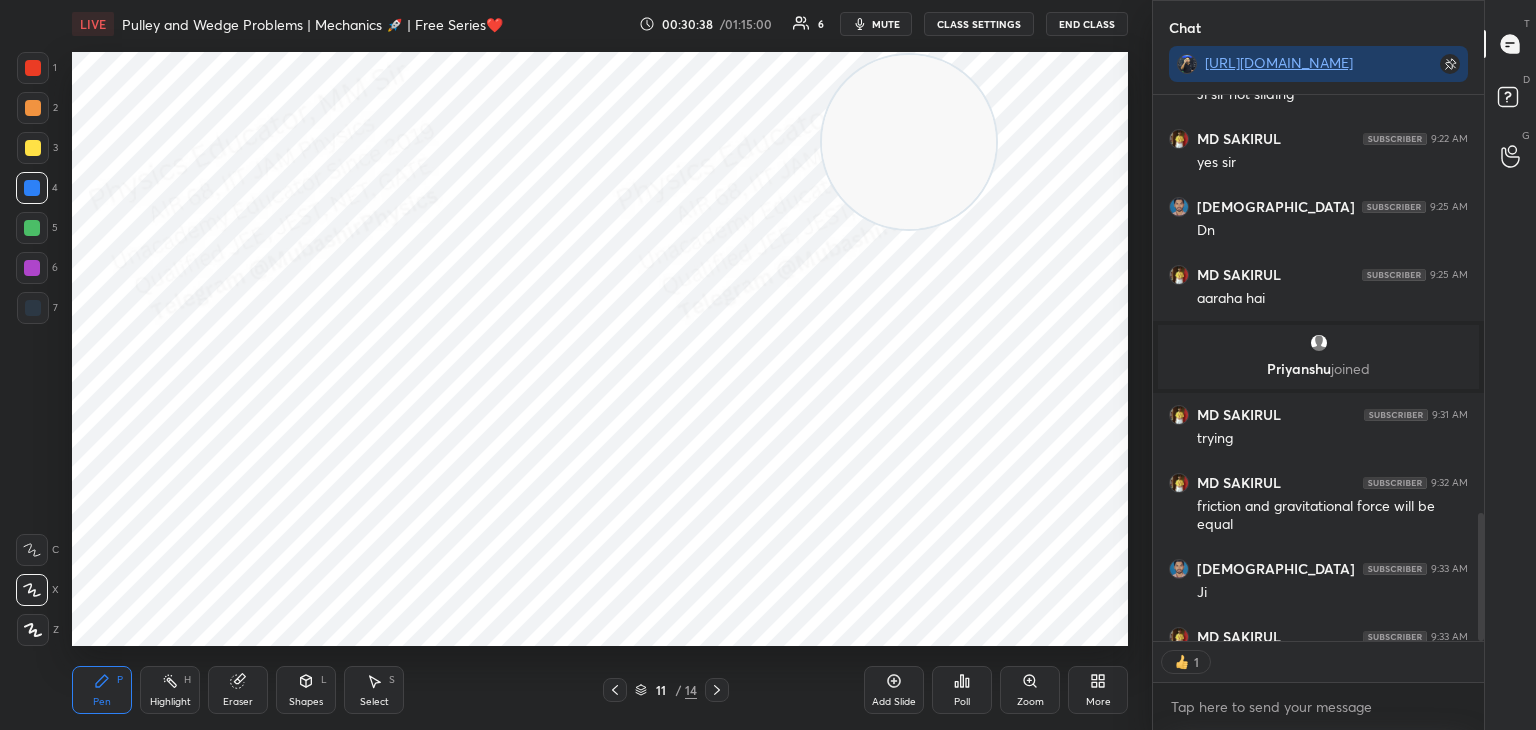 drag, startPoint x: 894, startPoint y: 114, endPoint x: 373, endPoint y: 139, distance: 521.5995 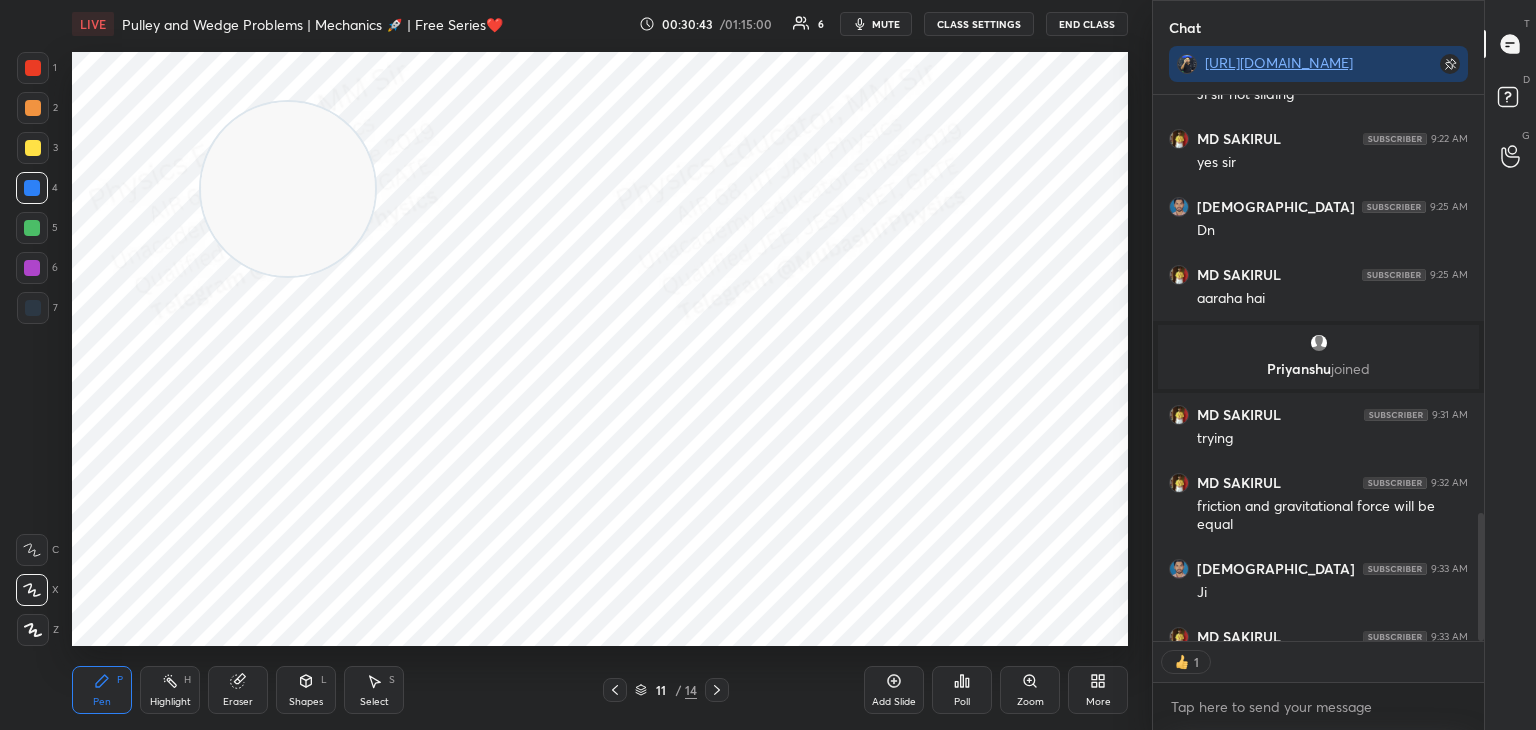click 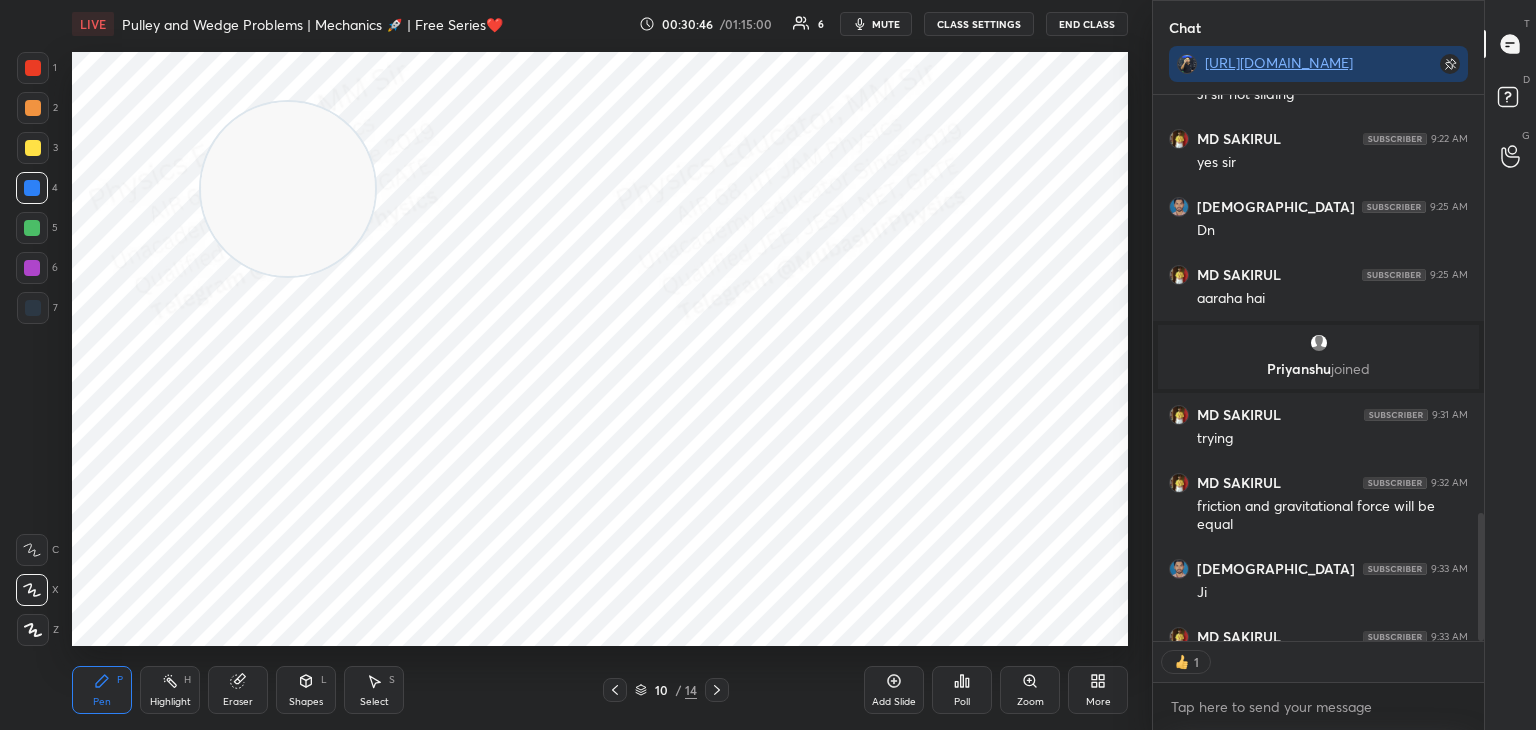 click 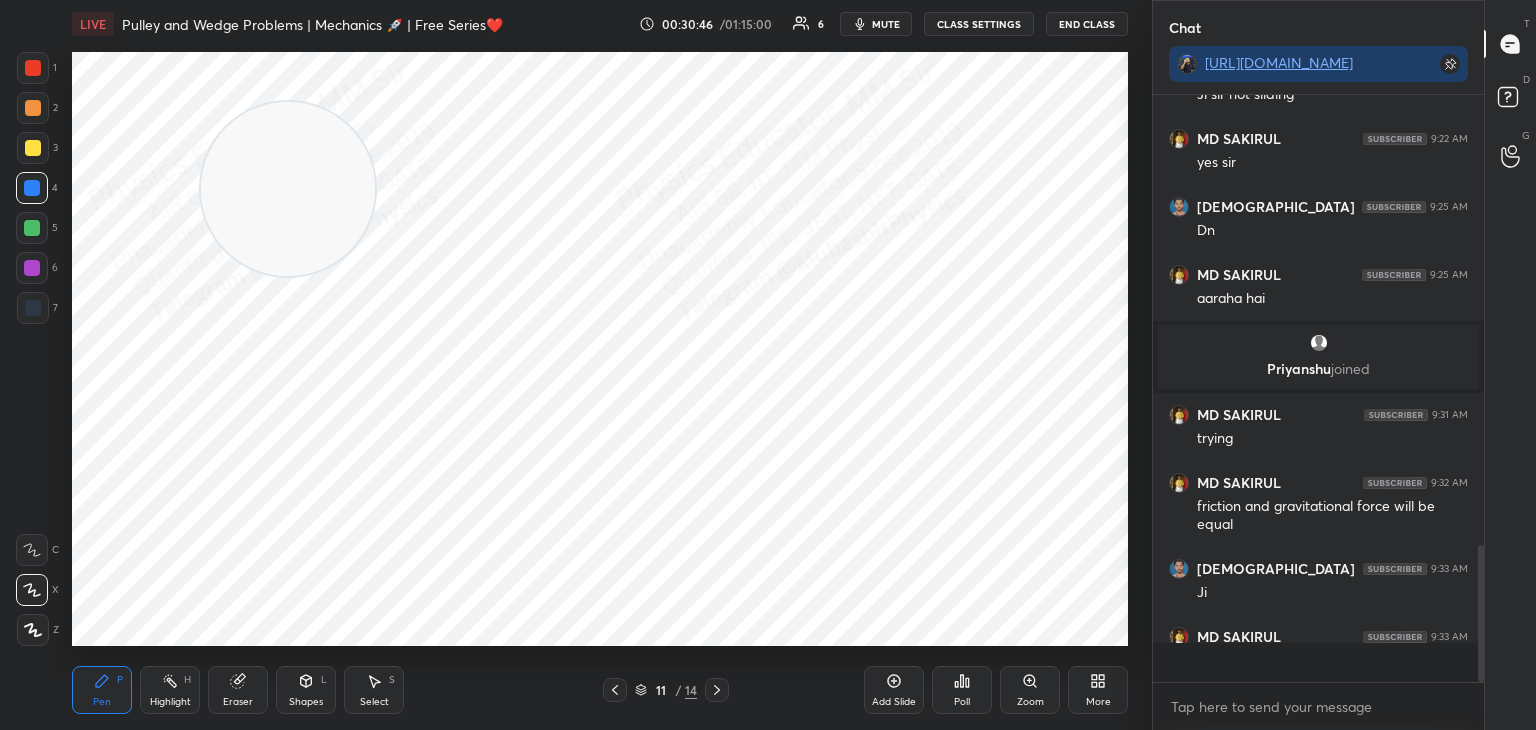 scroll, scrollTop: 6, scrollLeft: 6, axis: both 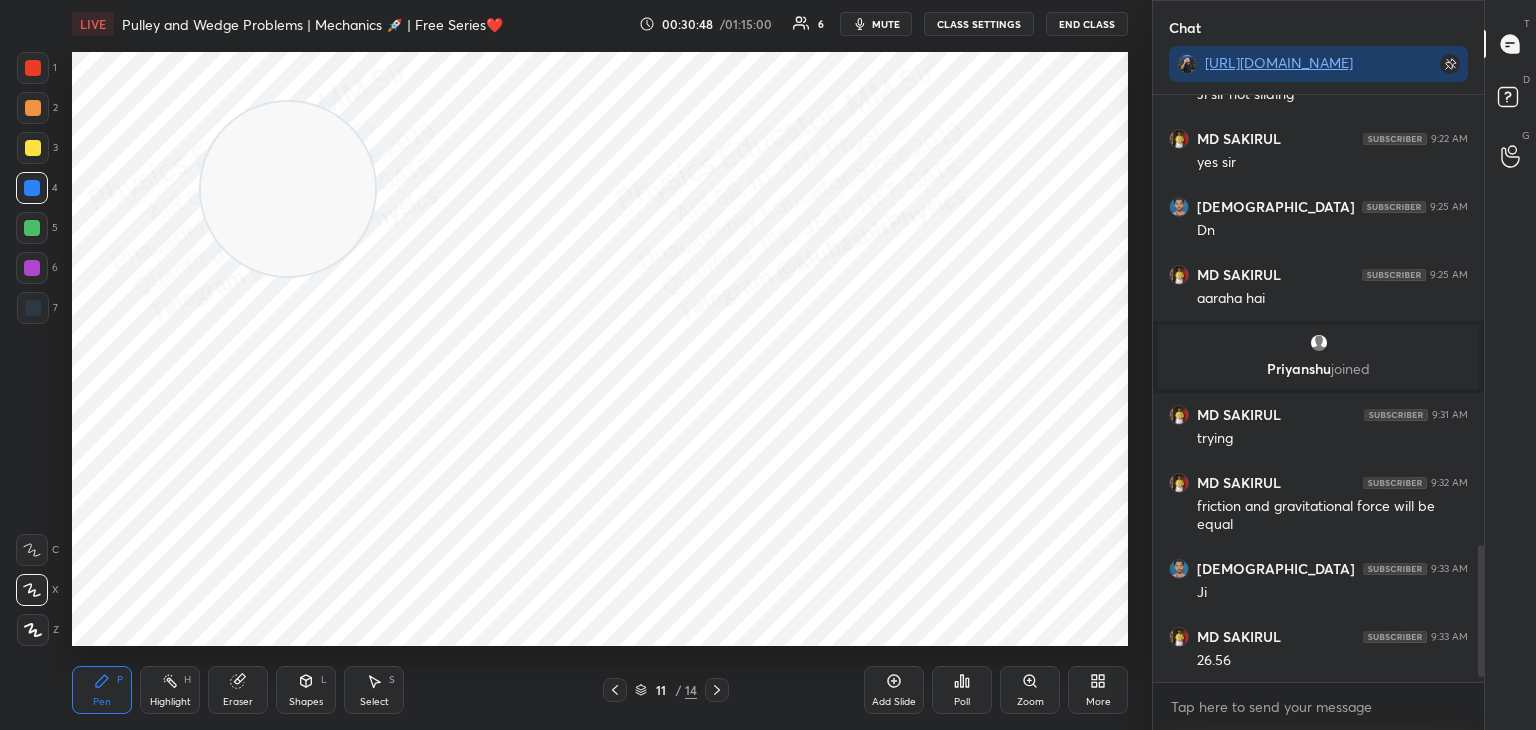 drag, startPoint x: 28, startPoint y: 301, endPoint x: 52, endPoint y: 297, distance: 24.33105 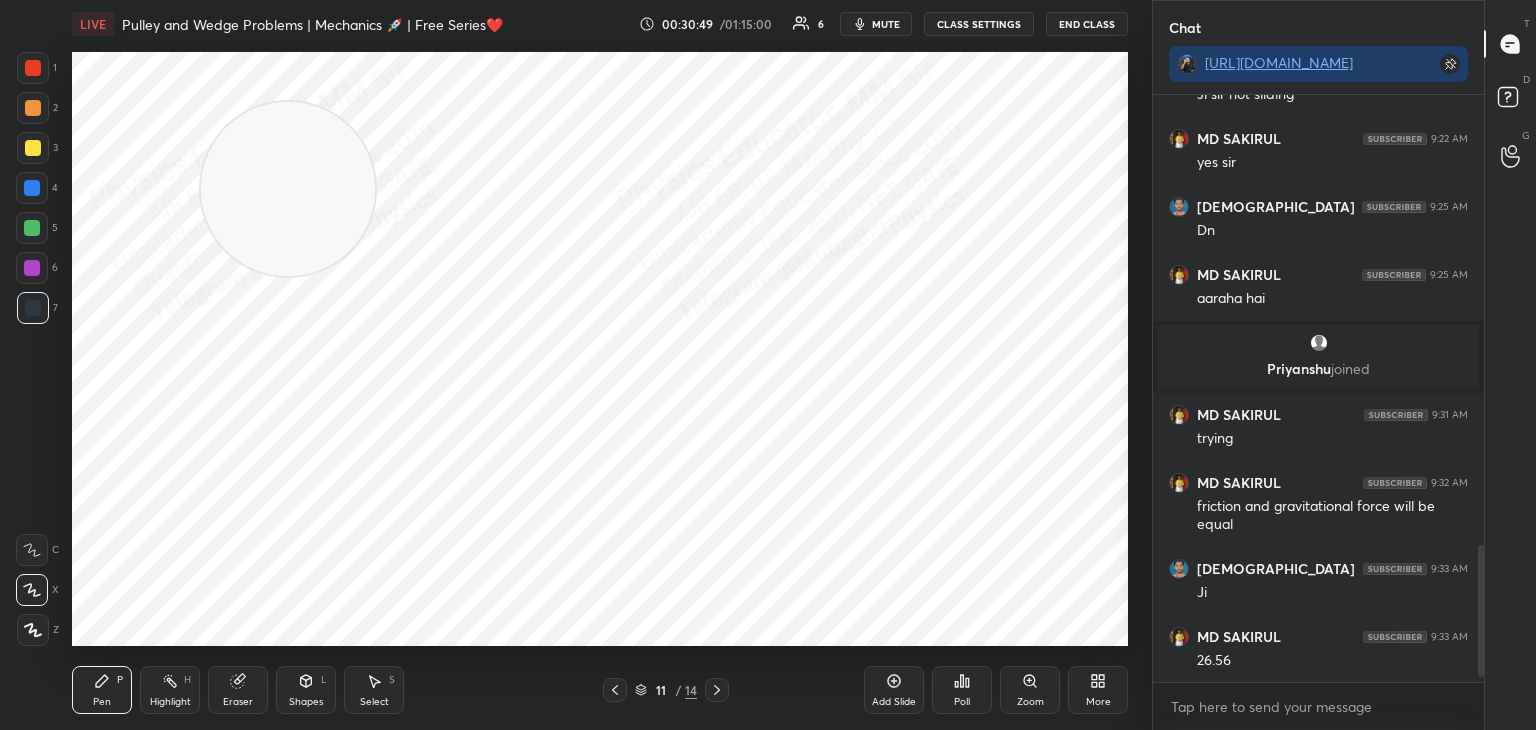 click at bounding box center [33, 68] 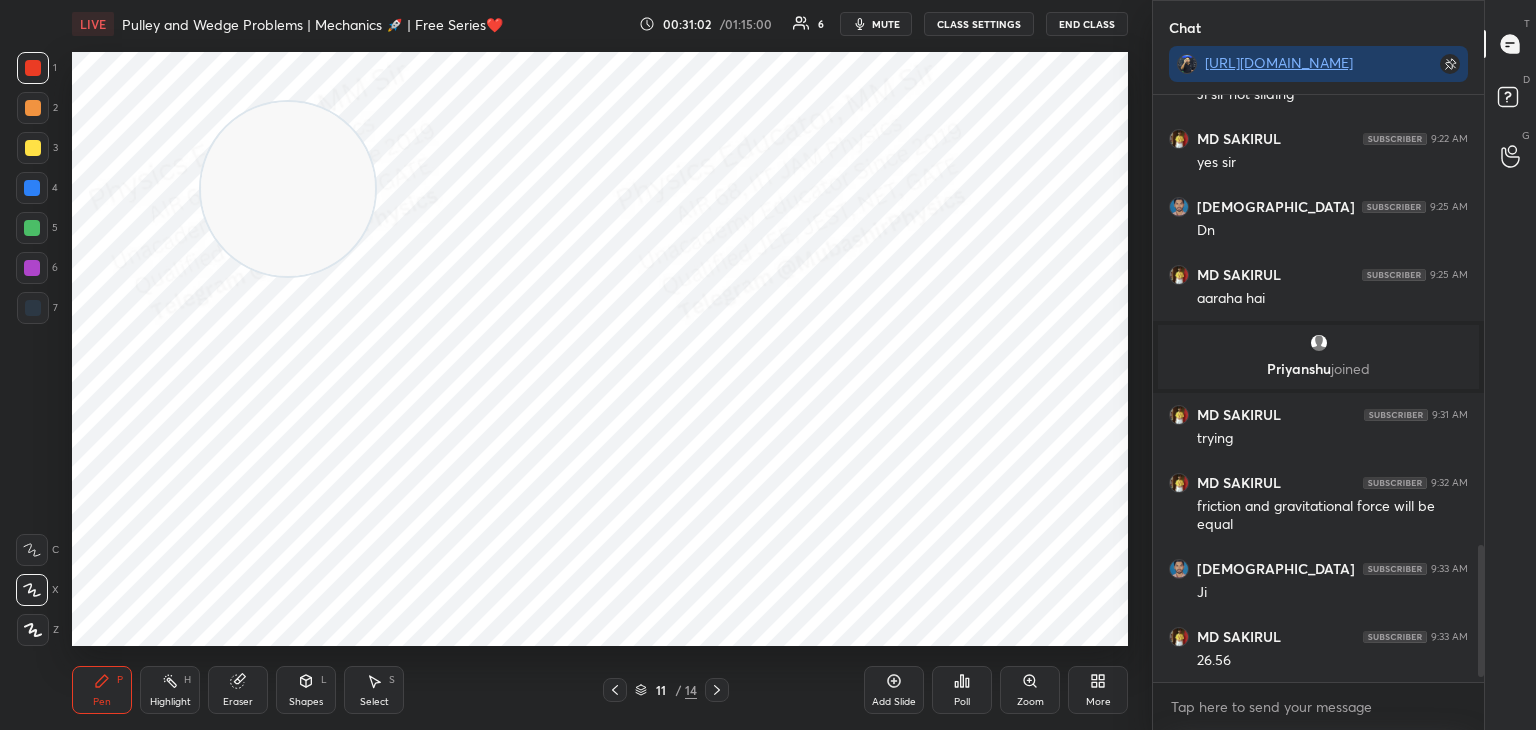 drag, startPoint x: 30, startPoint y: 313, endPoint x: 64, endPoint y: 313, distance: 34 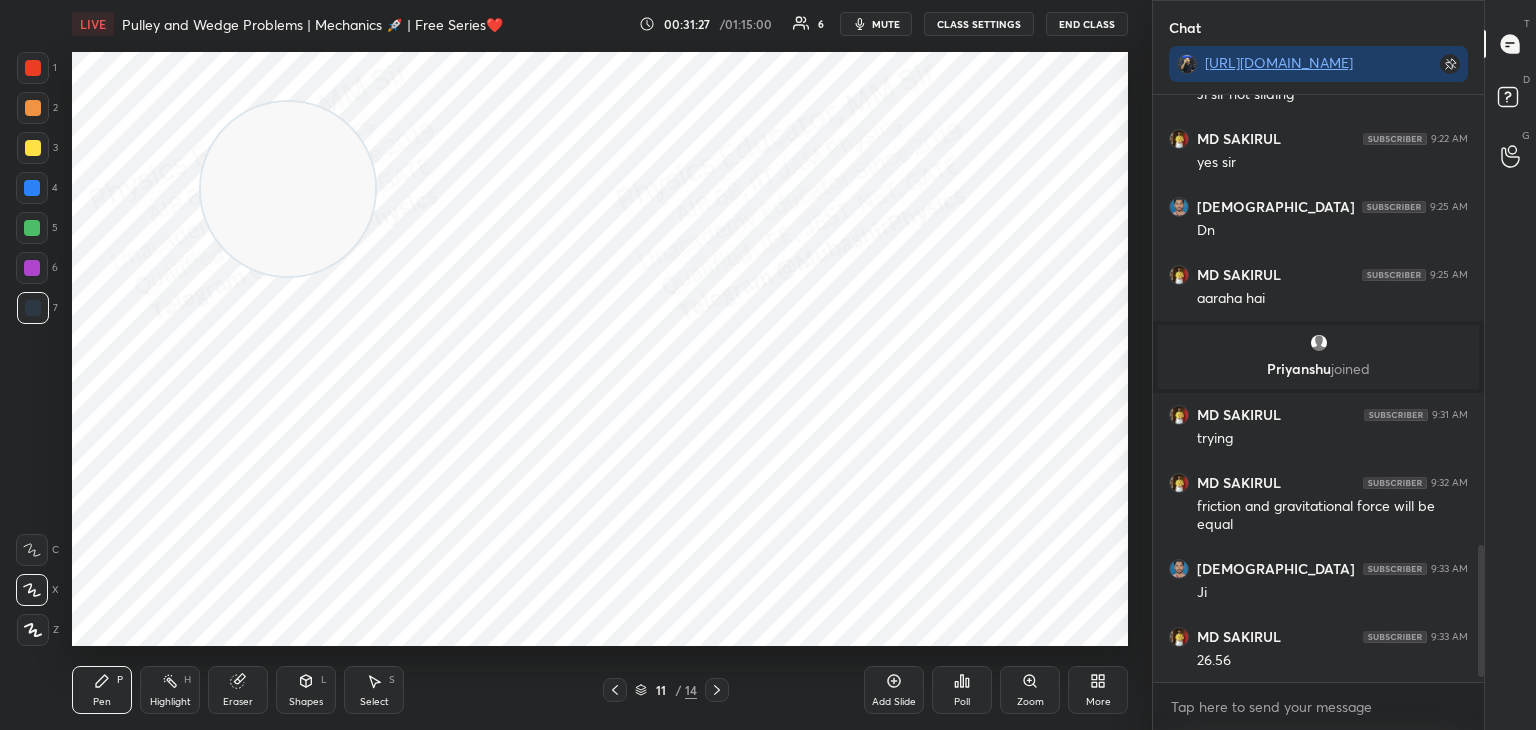 click on "Highlight H" at bounding box center [170, 690] 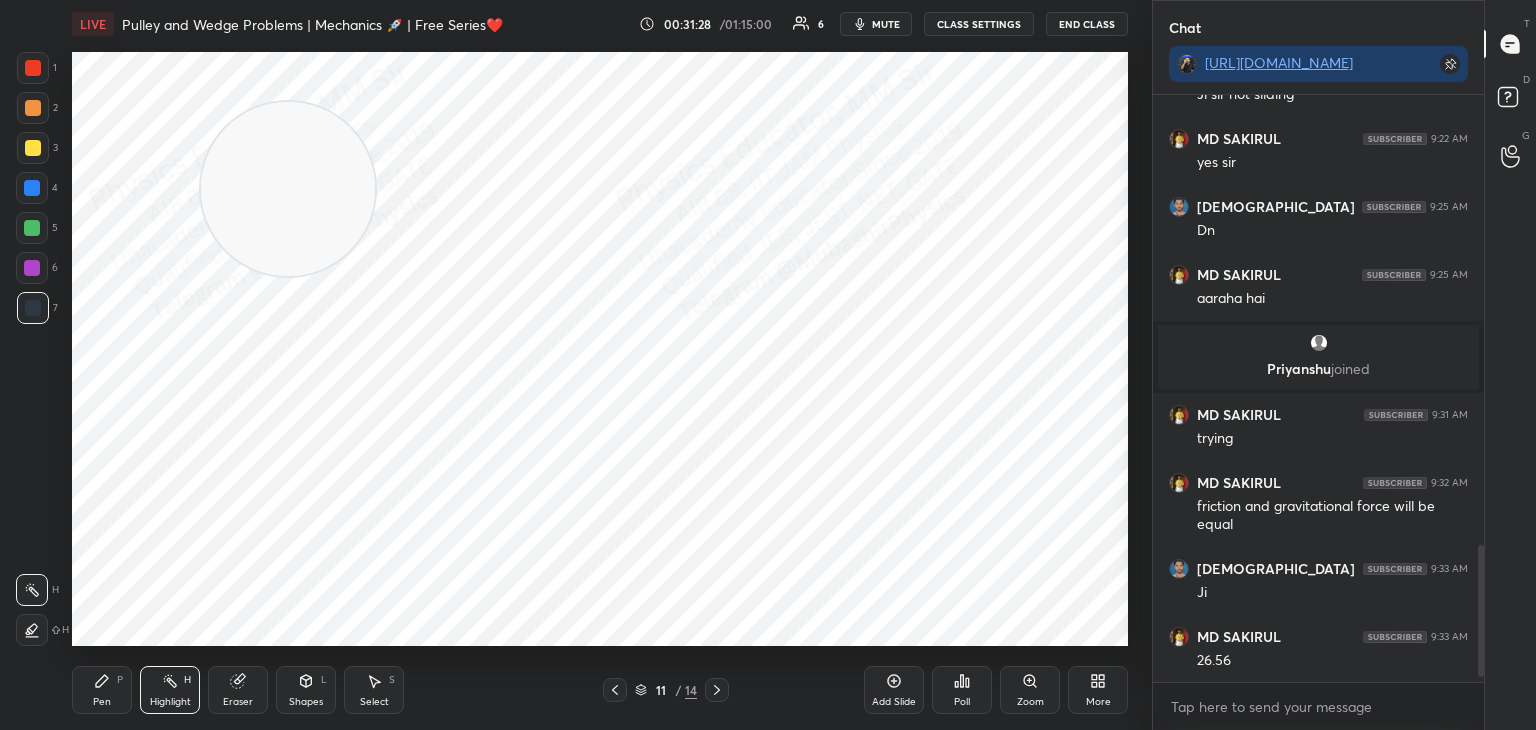 scroll, scrollTop: 541, scrollLeft: 325, axis: both 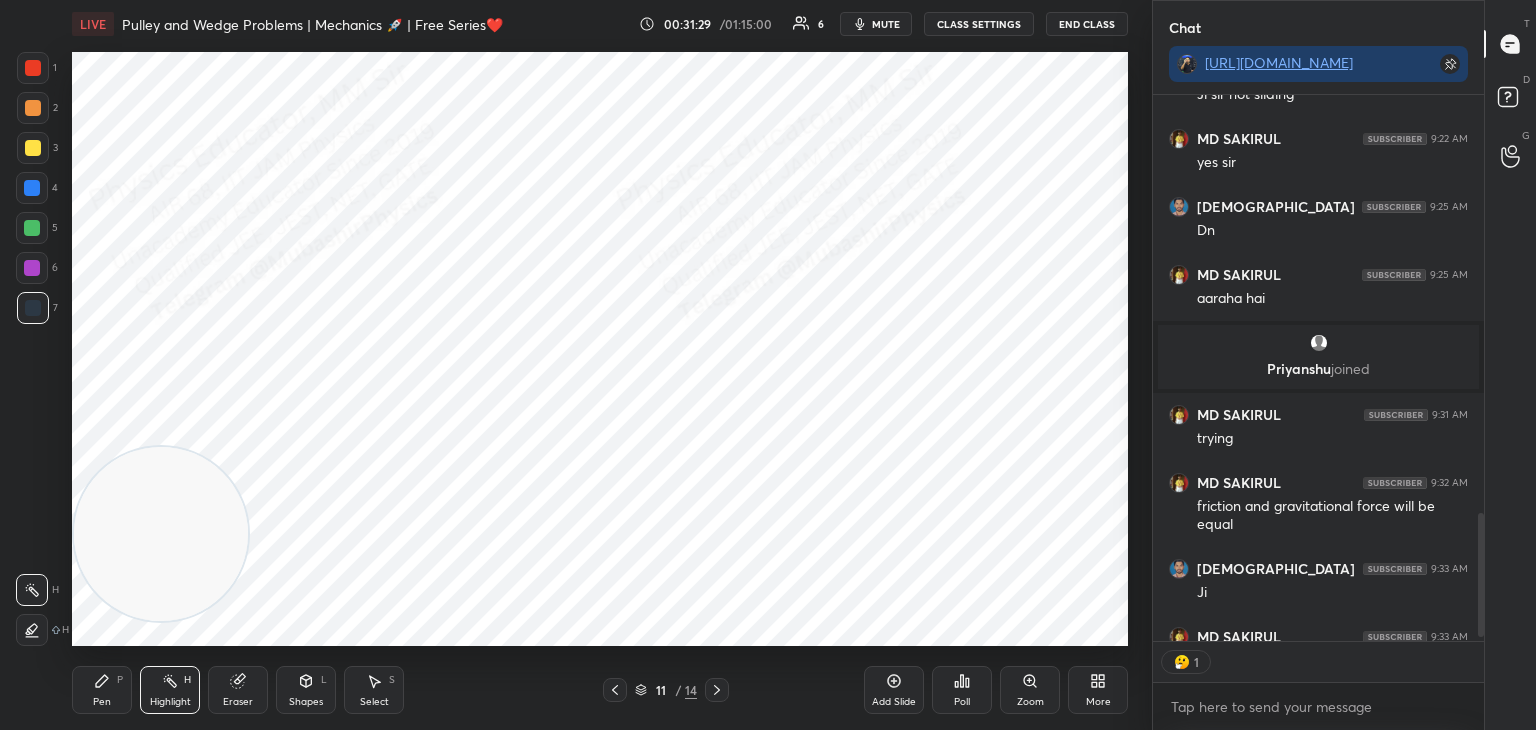 drag, startPoint x: 278, startPoint y: 197, endPoint x: 40, endPoint y: 637, distance: 500.24393 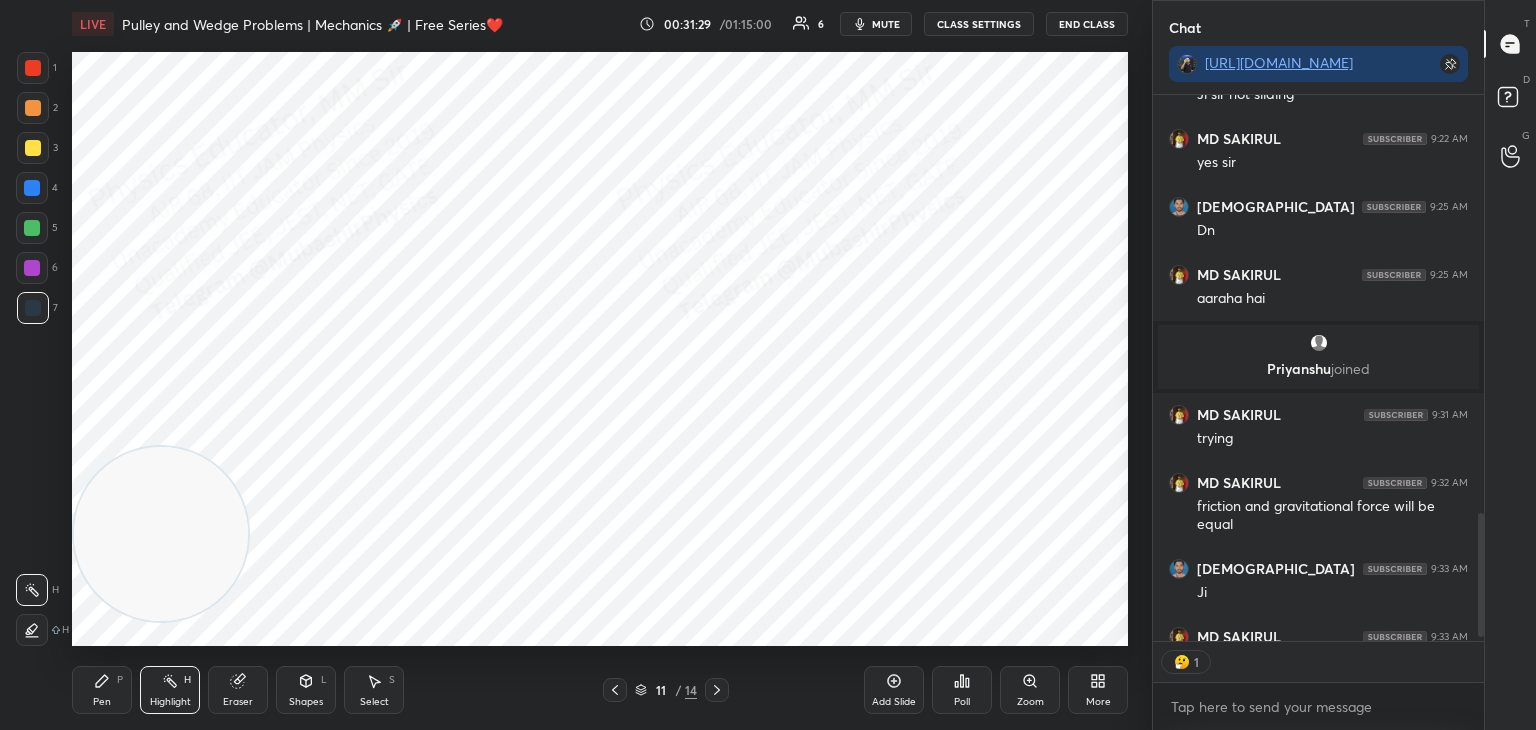 click on "1 2 3 4 5 6 7 C X Z C X Z E E Erase all   H H LIVE Pulley and Wedge Problems | Mechanics 🚀 | Free Series❤️ 00:31:29 /  01:15:00 6 mute CLASS SETTINGS End Class Setting up your live class Poll for   secs No correct answer Start poll Back Pulley and Wedge Problems | Mechanics 🚀 | Free Series❤️ Mohd Mubashir Pen P Highlight H Eraser Shapes L Select S 11 / 14 Add Slide Poll Zoom More" at bounding box center [568, 365] 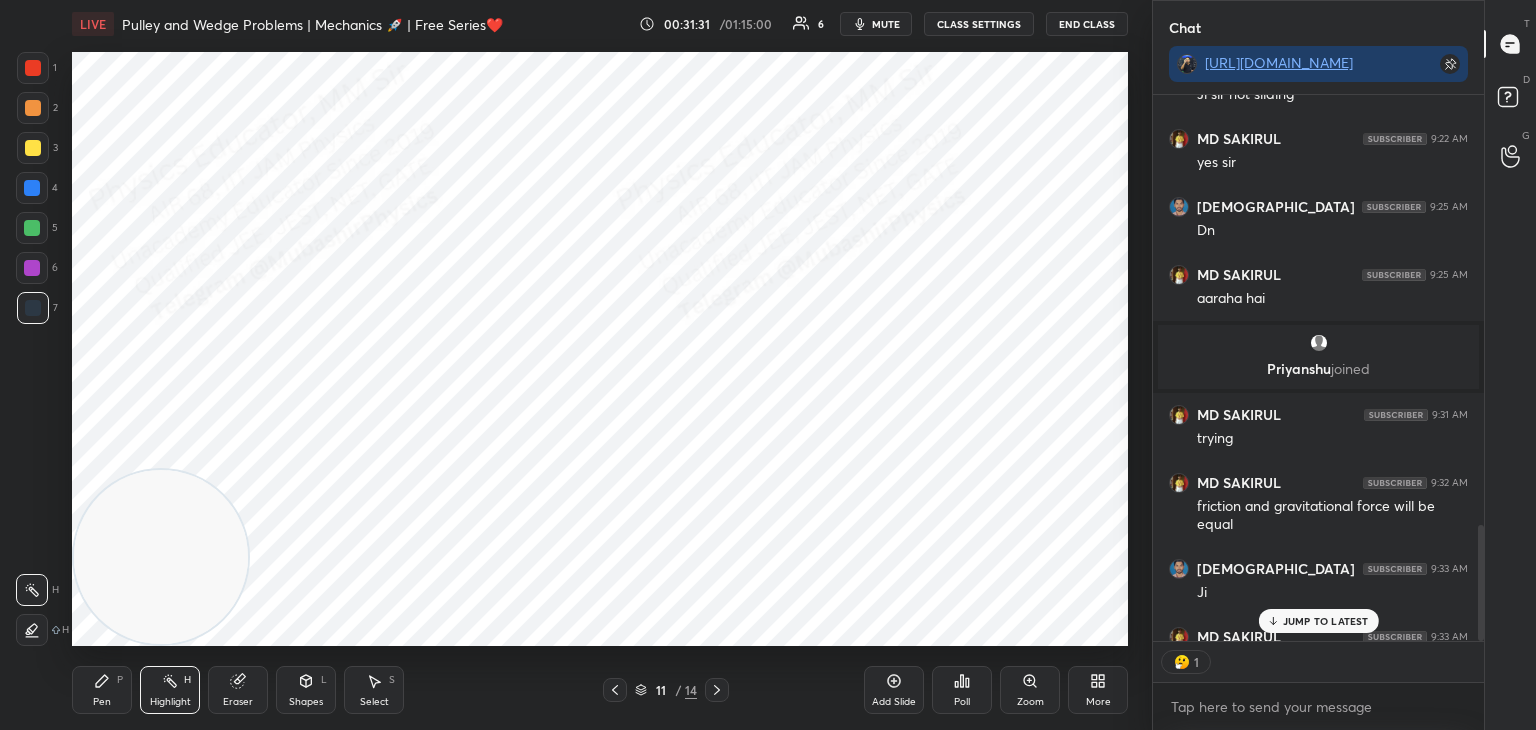scroll, scrollTop: 2036, scrollLeft: 0, axis: vertical 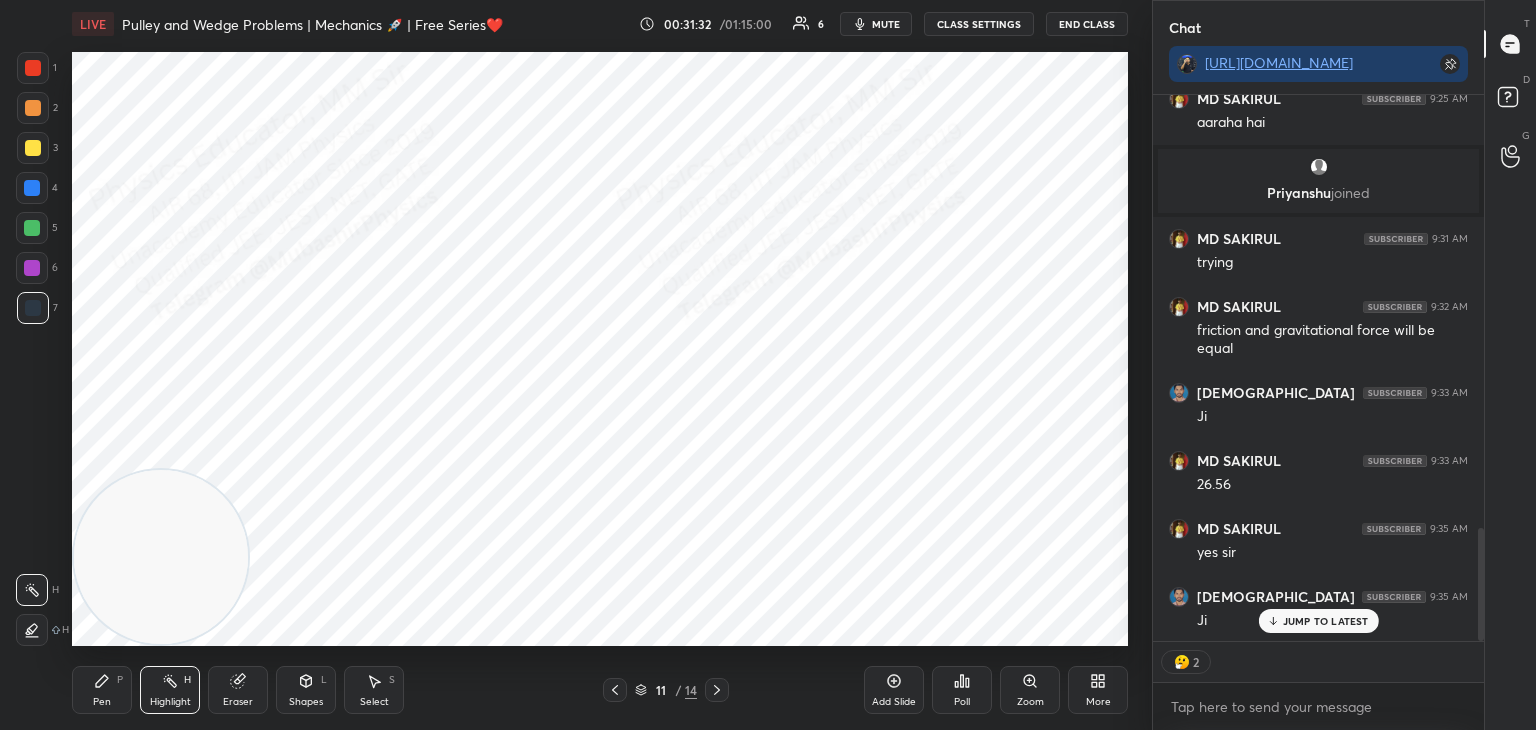 click on "JUMP TO LATEST" at bounding box center (1326, 621) 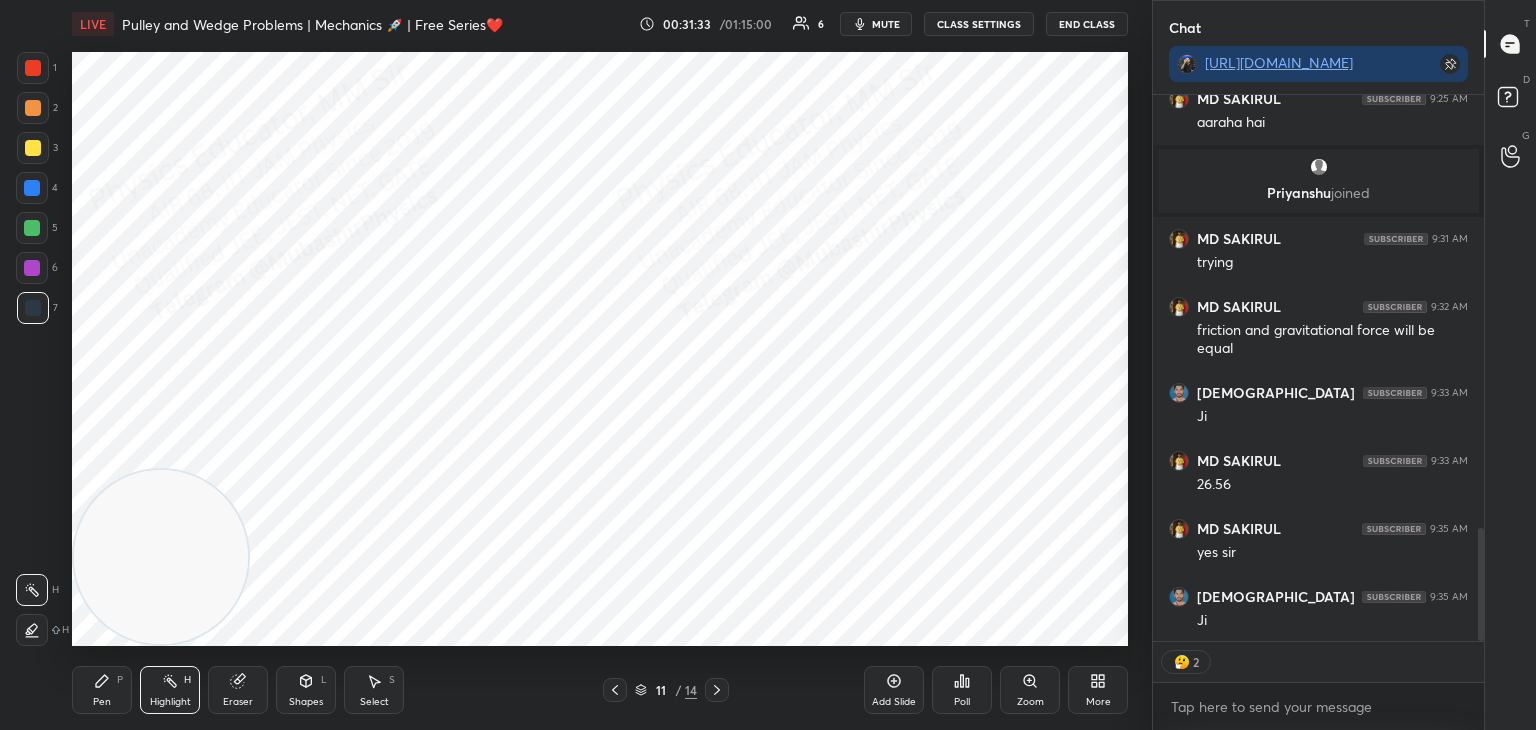 click on "CLASS SETTINGS" at bounding box center (979, 24) 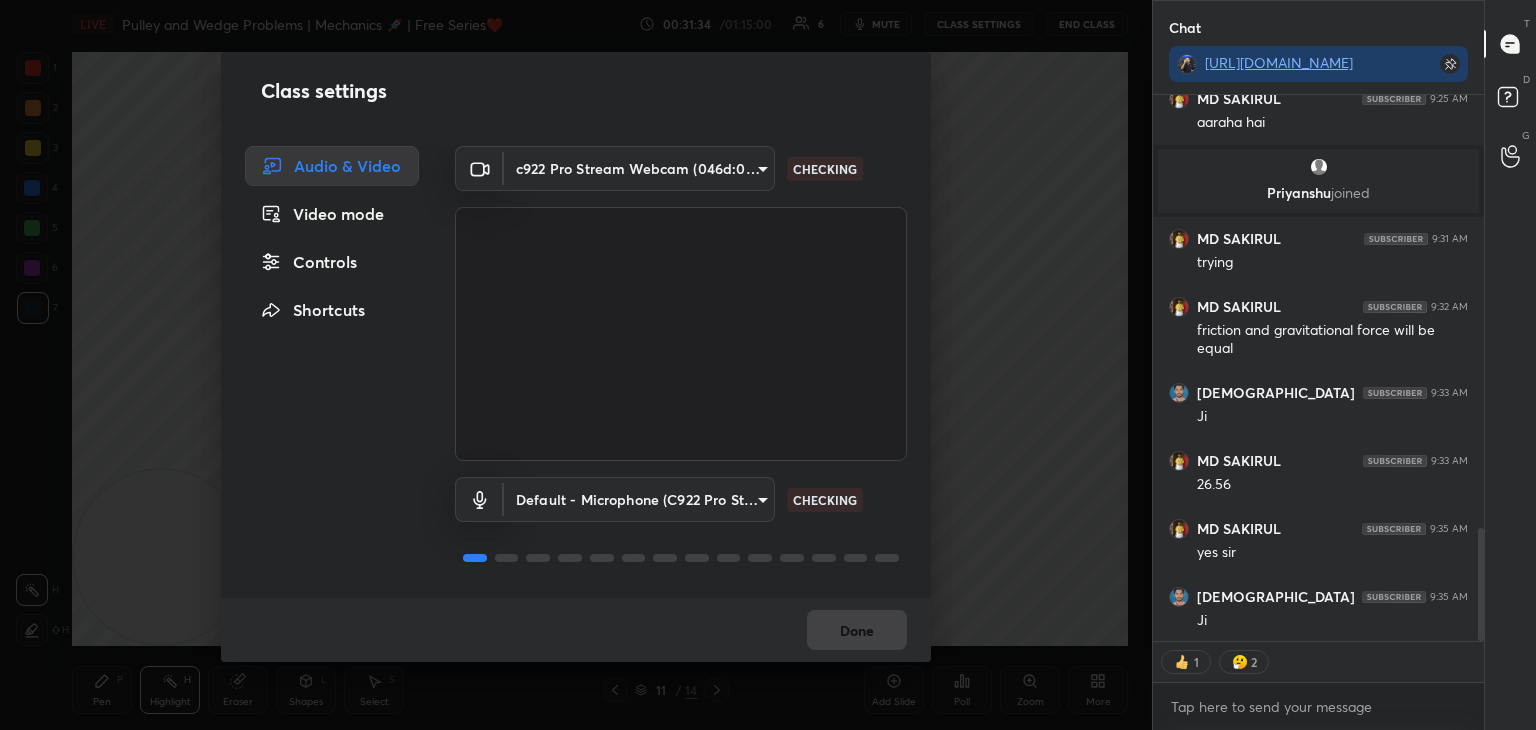 click on "Controls" at bounding box center [332, 262] 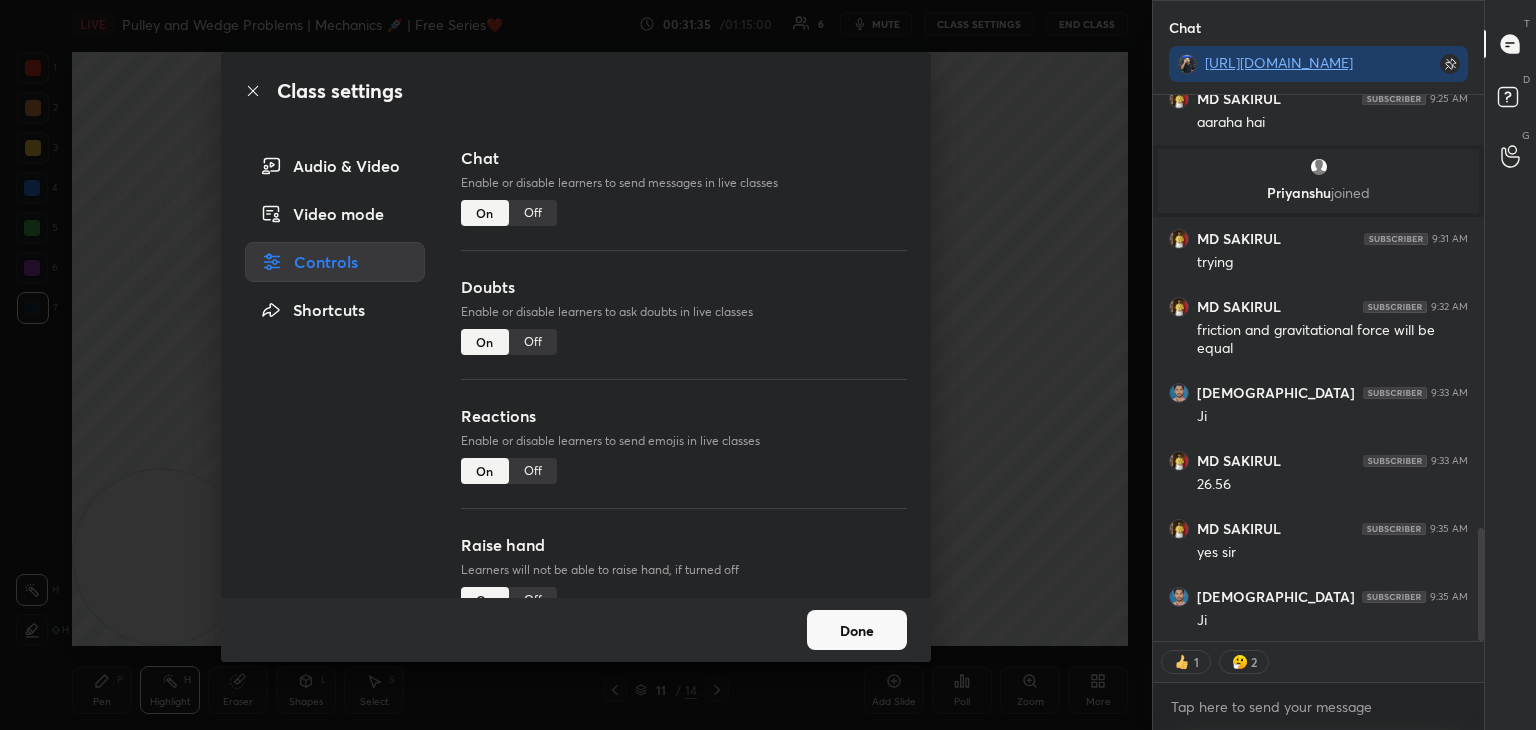 click on "Off" at bounding box center [533, 471] 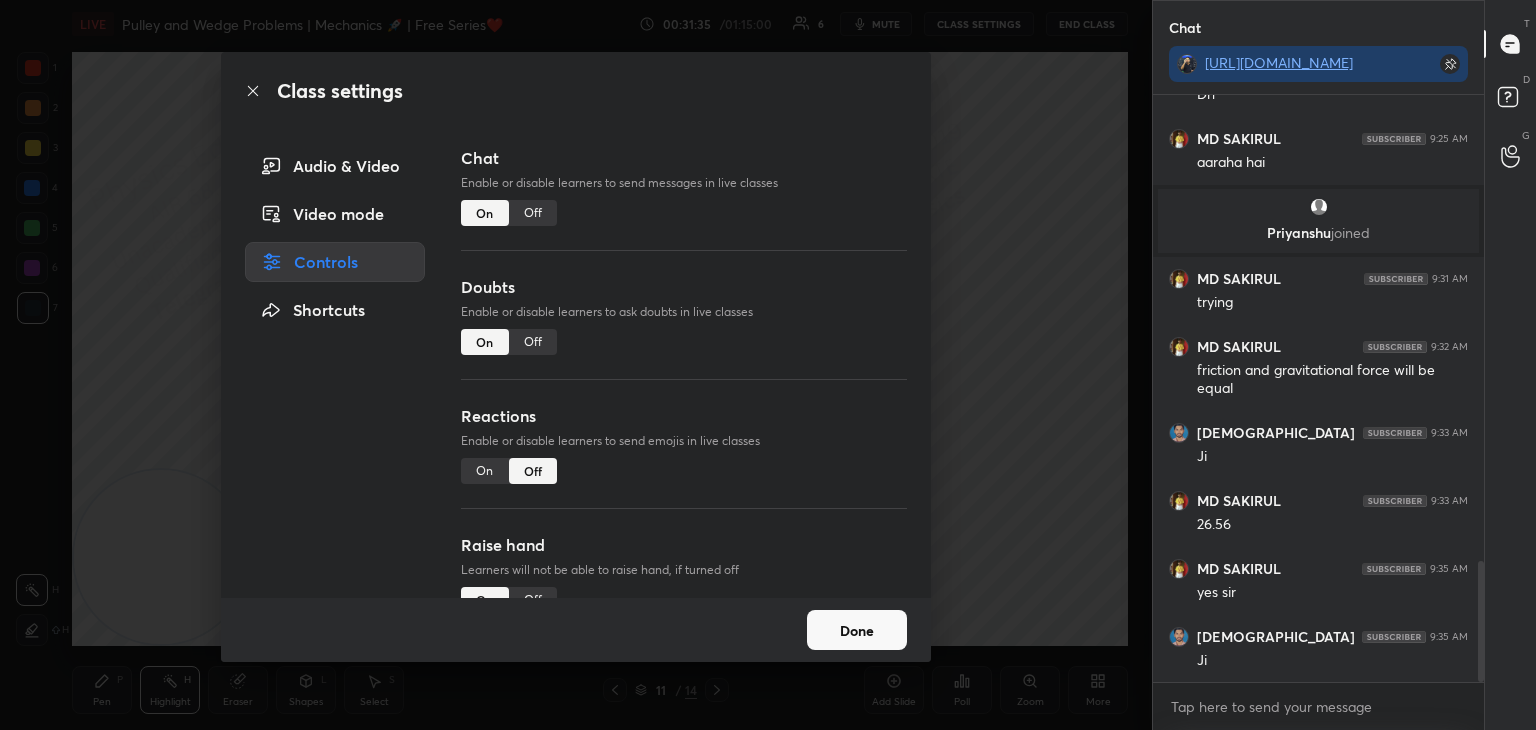 scroll, scrollTop: 6, scrollLeft: 6, axis: both 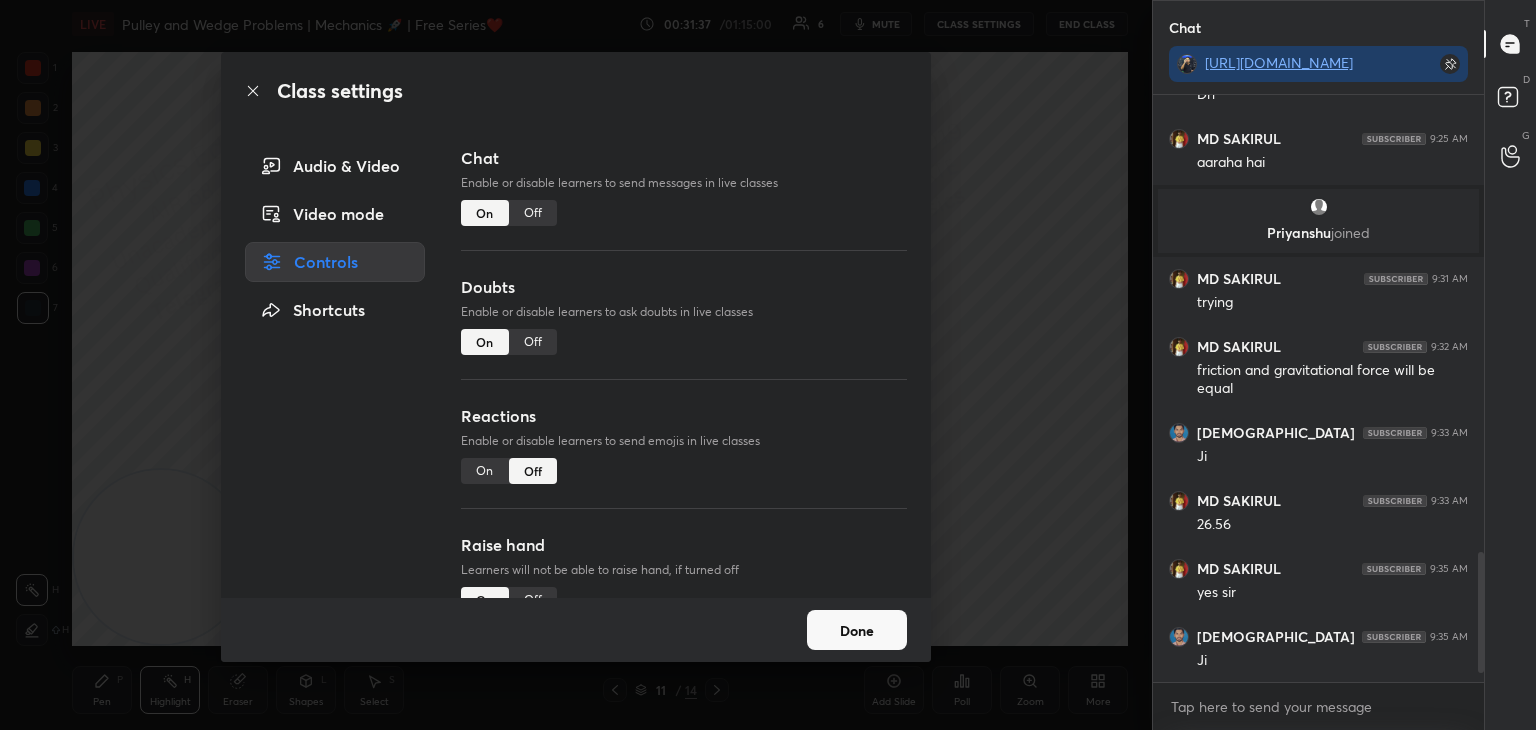 click on "Done" at bounding box center (857, 630) 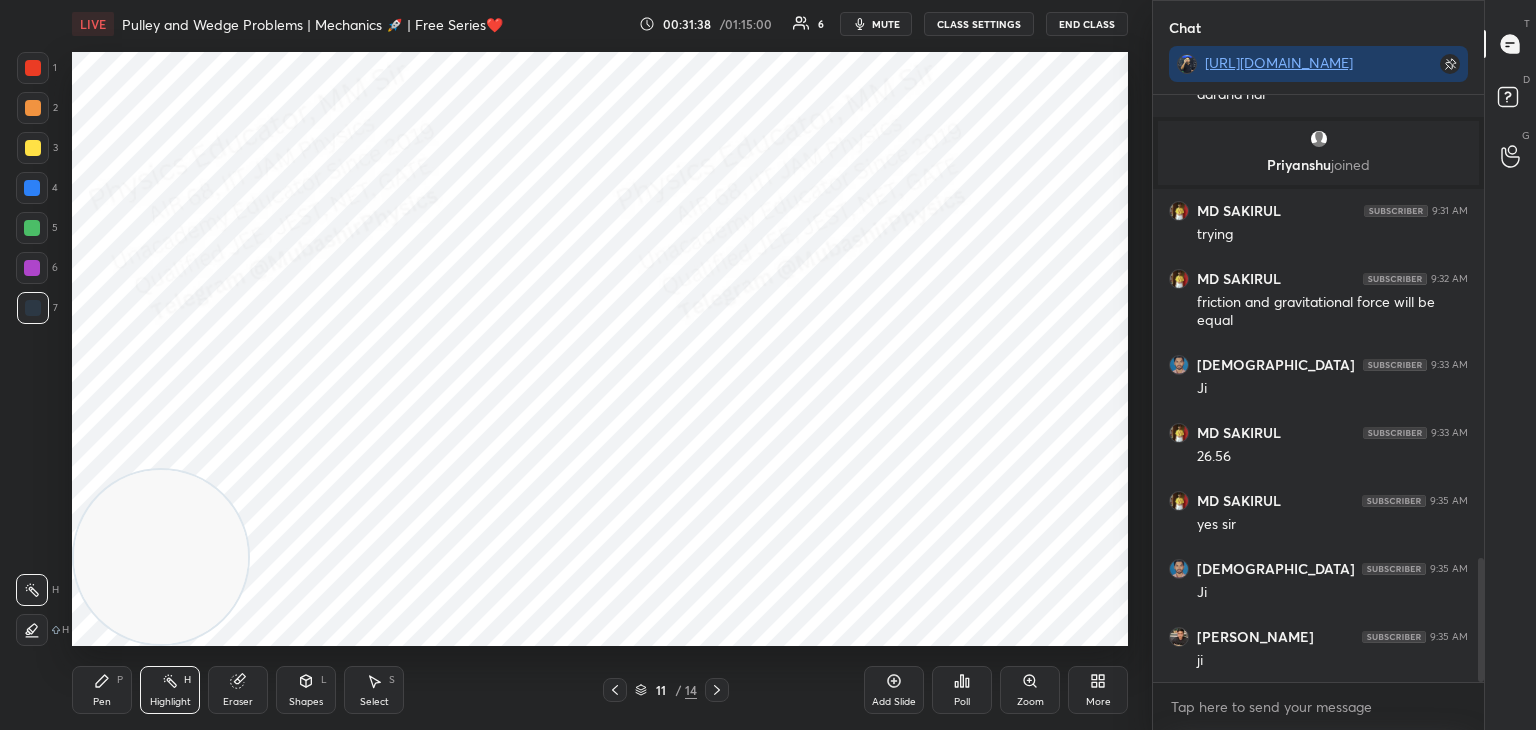 scroll, scrollTop: 2200, scrollLeft: 0, axis: vertical 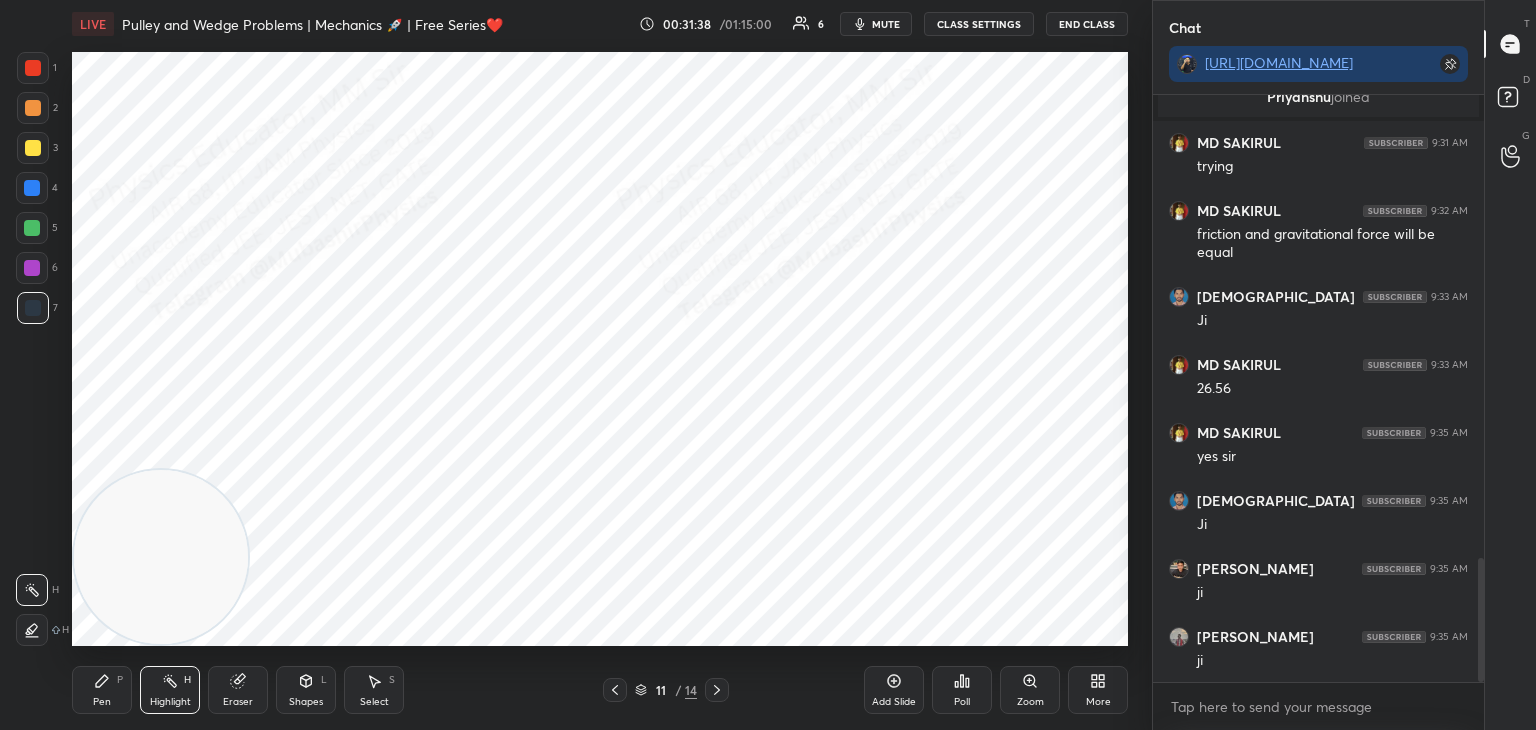 click 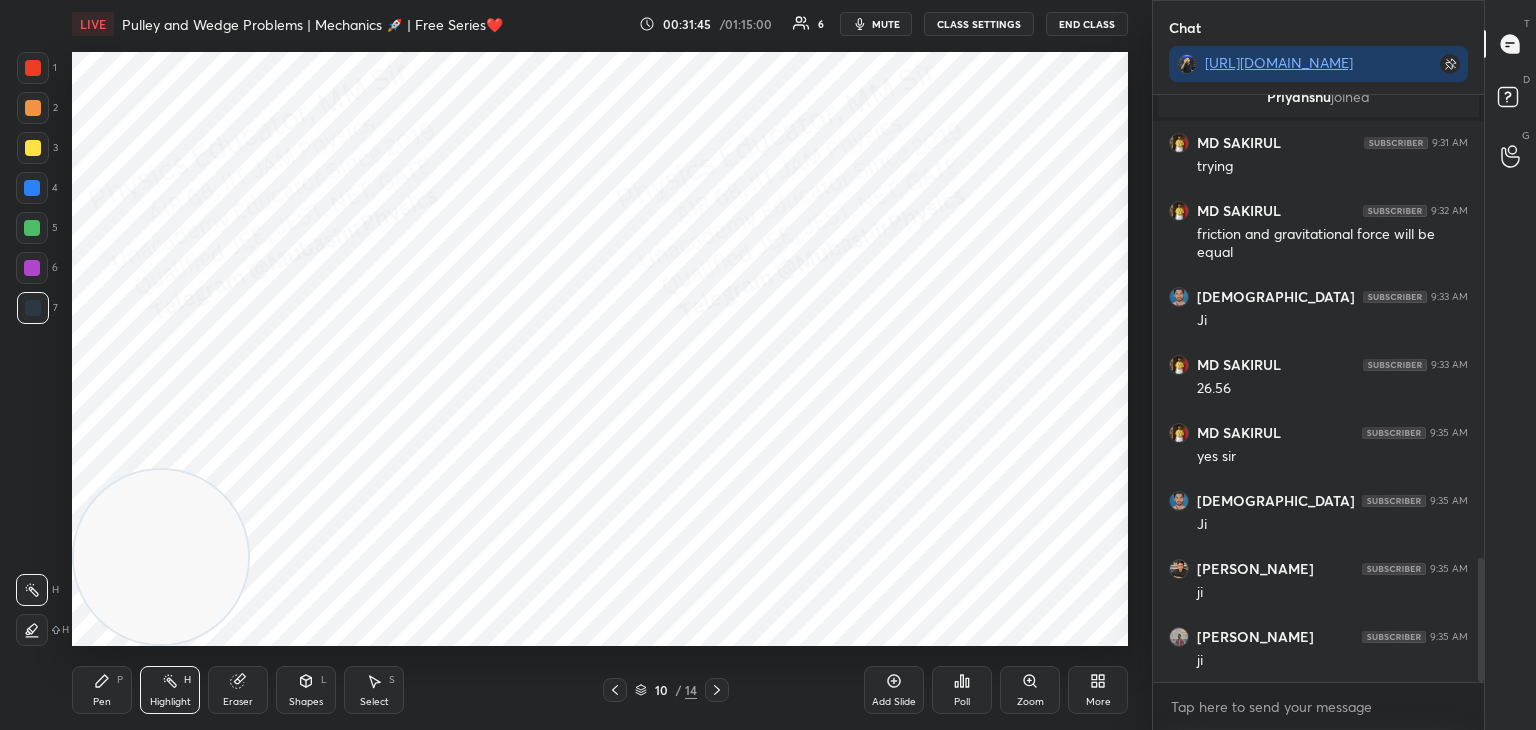 click 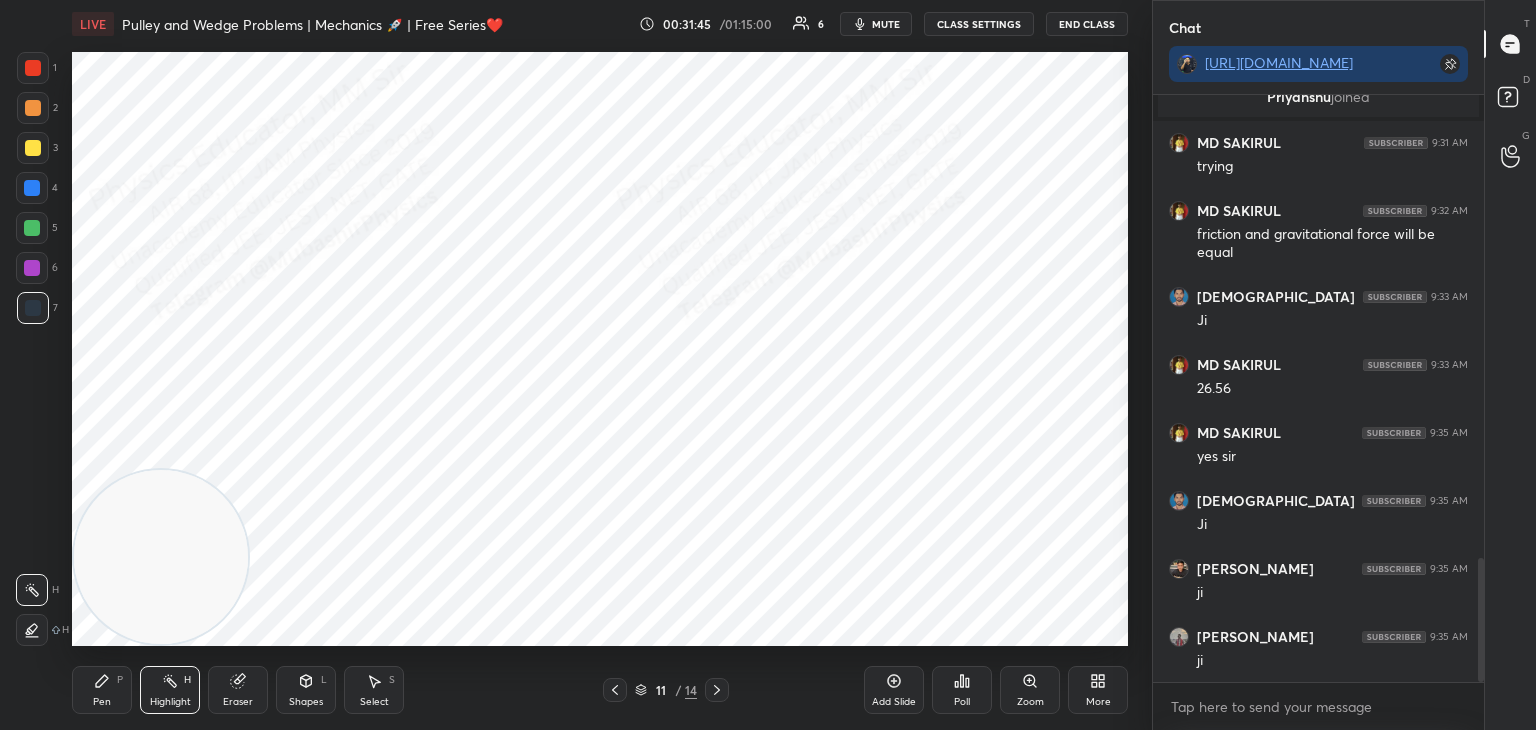 click 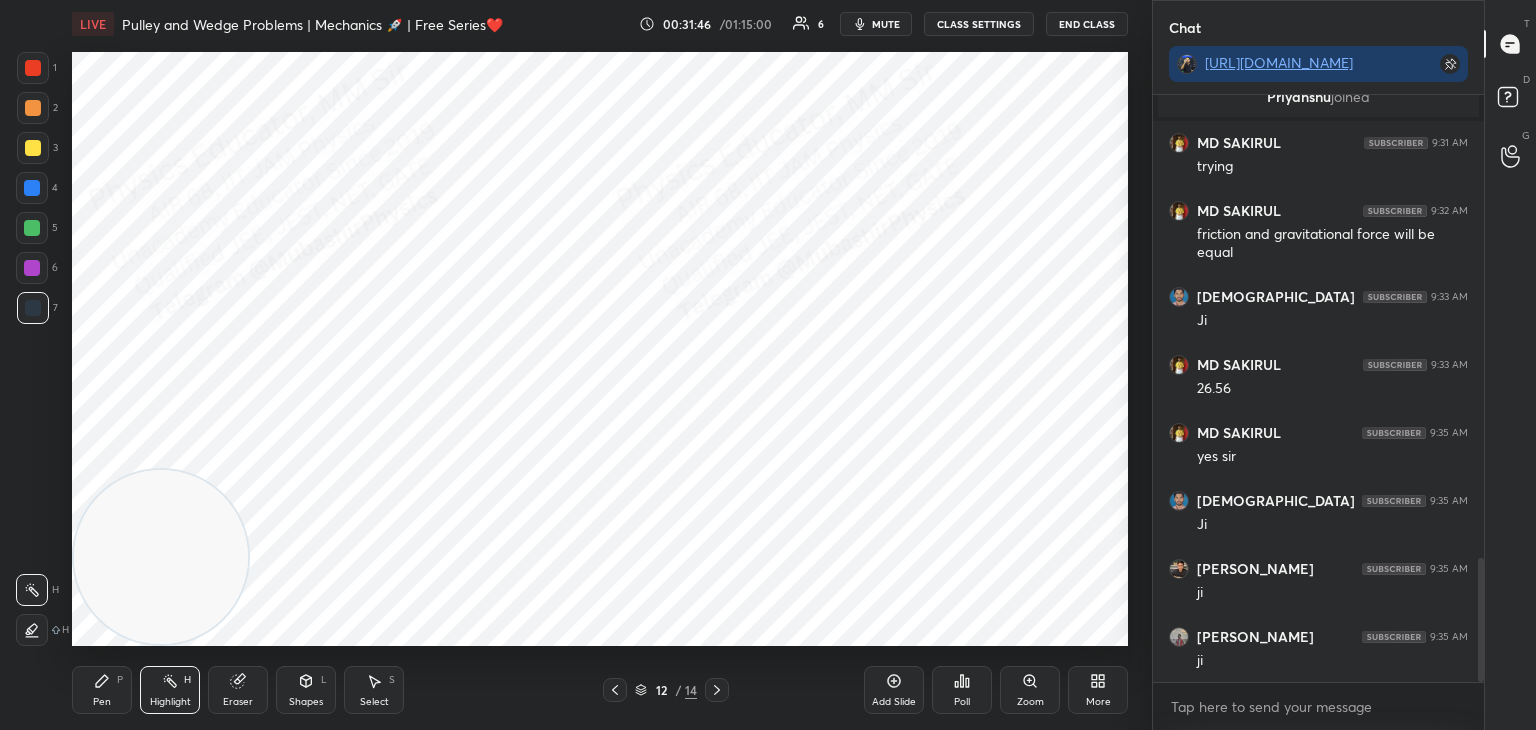click 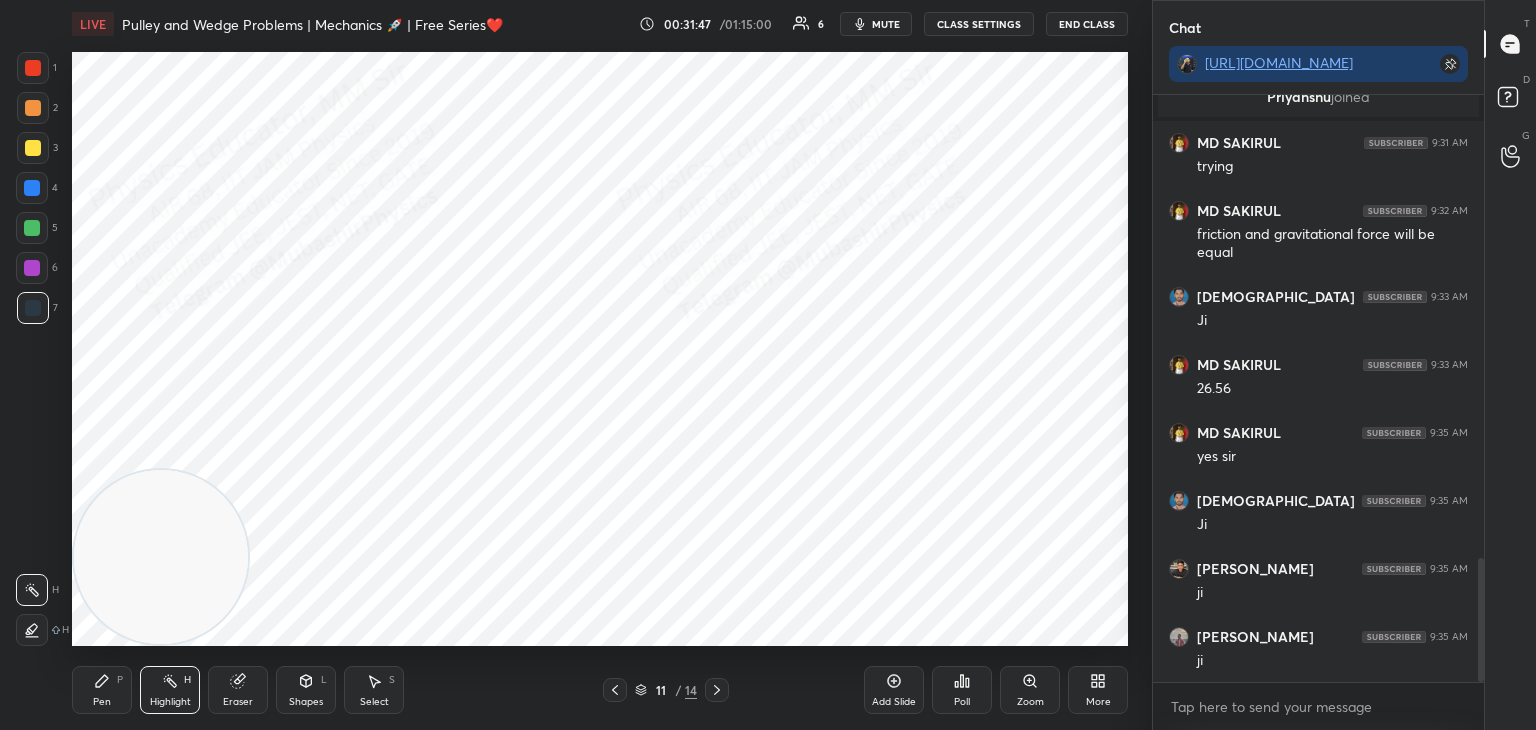 click 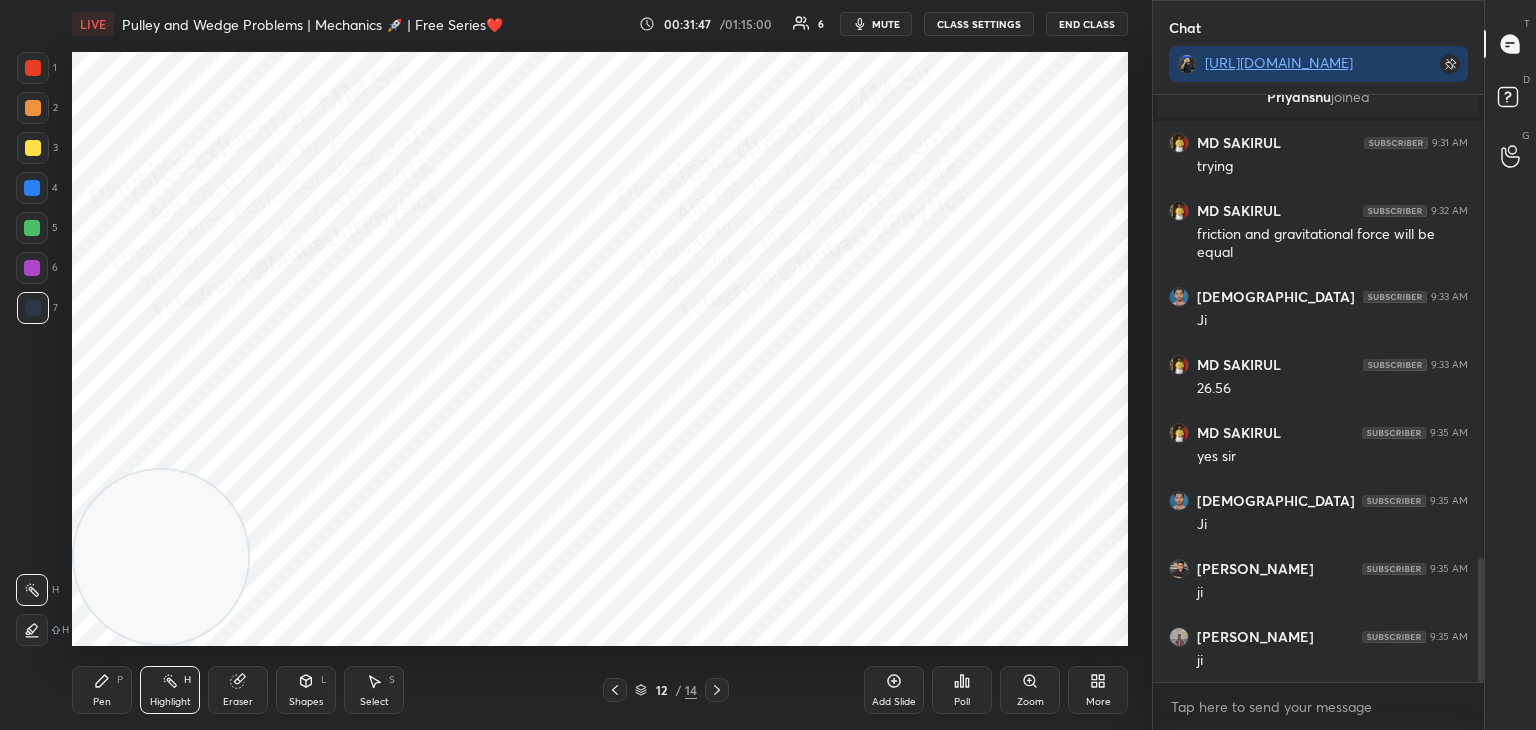 click on "Shapes" at bounding box center (306, 702) 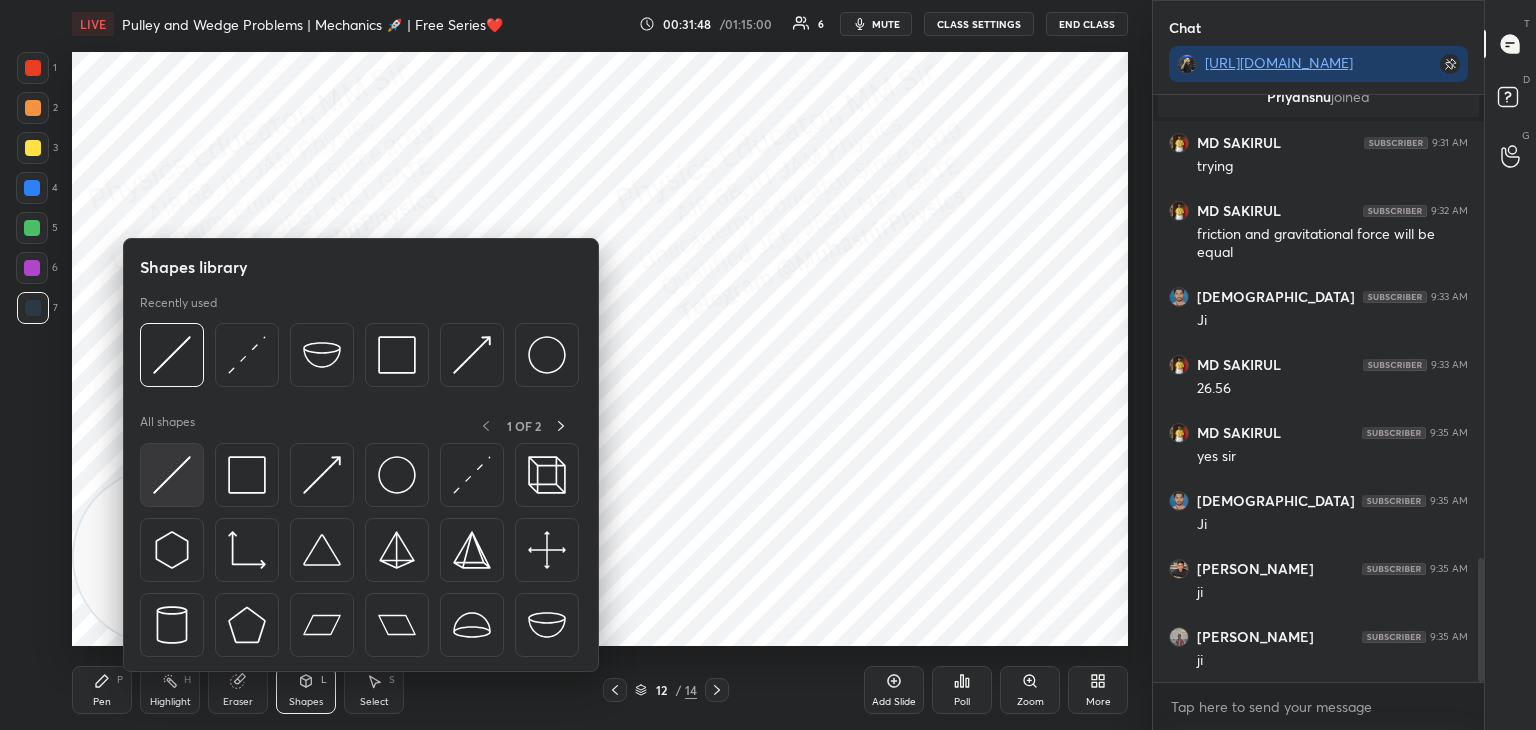 click at bounding box center [172, 475] 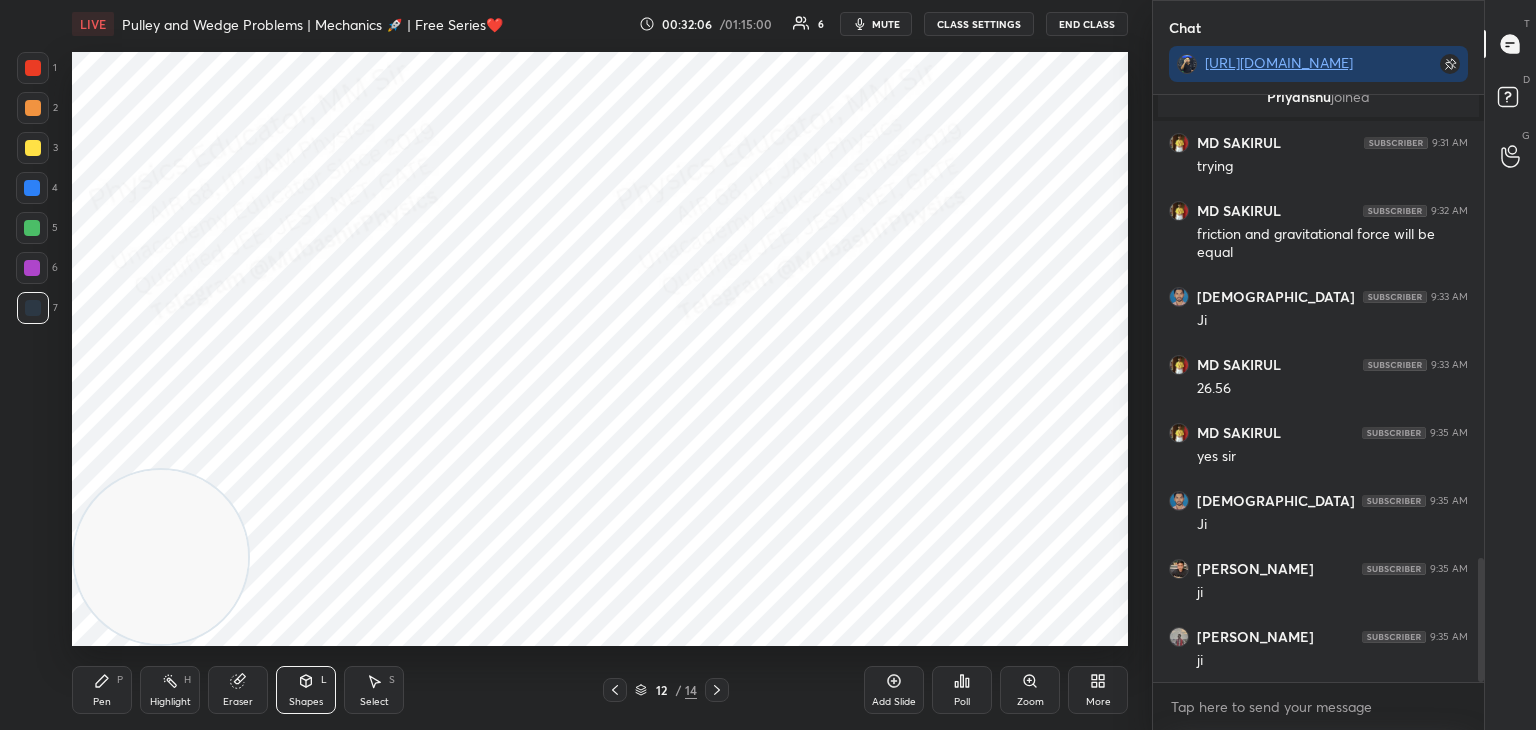 click 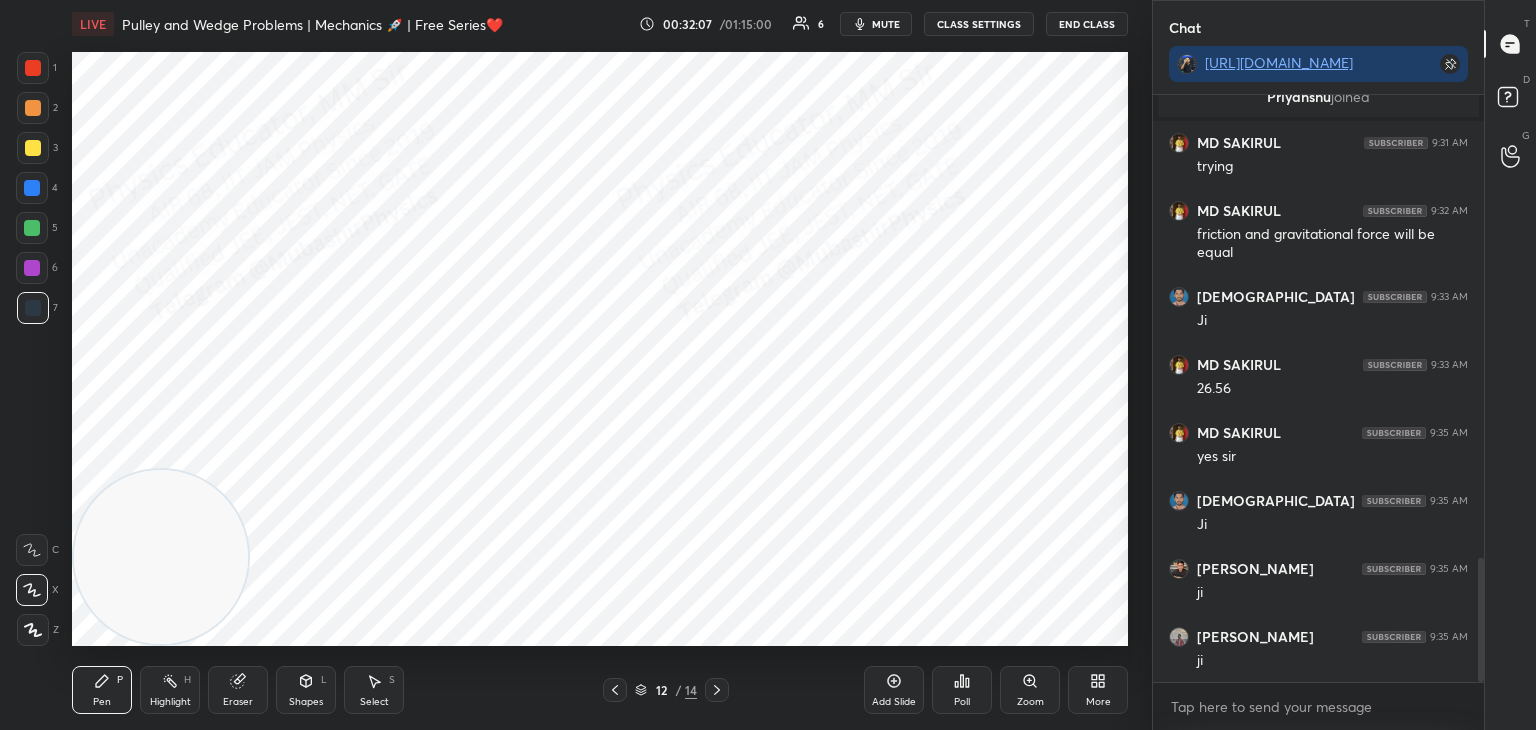 click at bounding box center (32, 188) 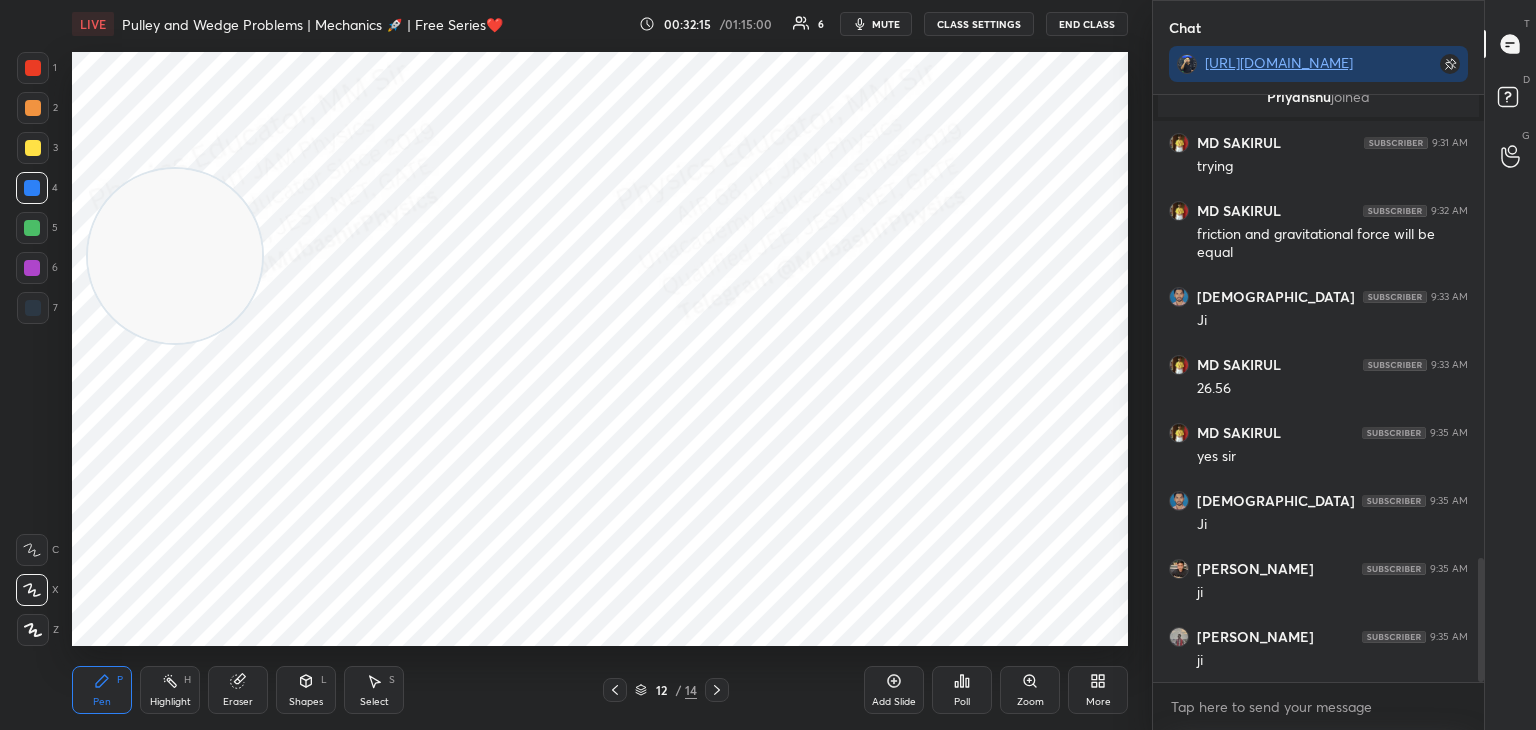 drag, startPoint x: 158, startPoint y: 530, endPoint x: 184, endPoint y: 158, distance: 372.9075 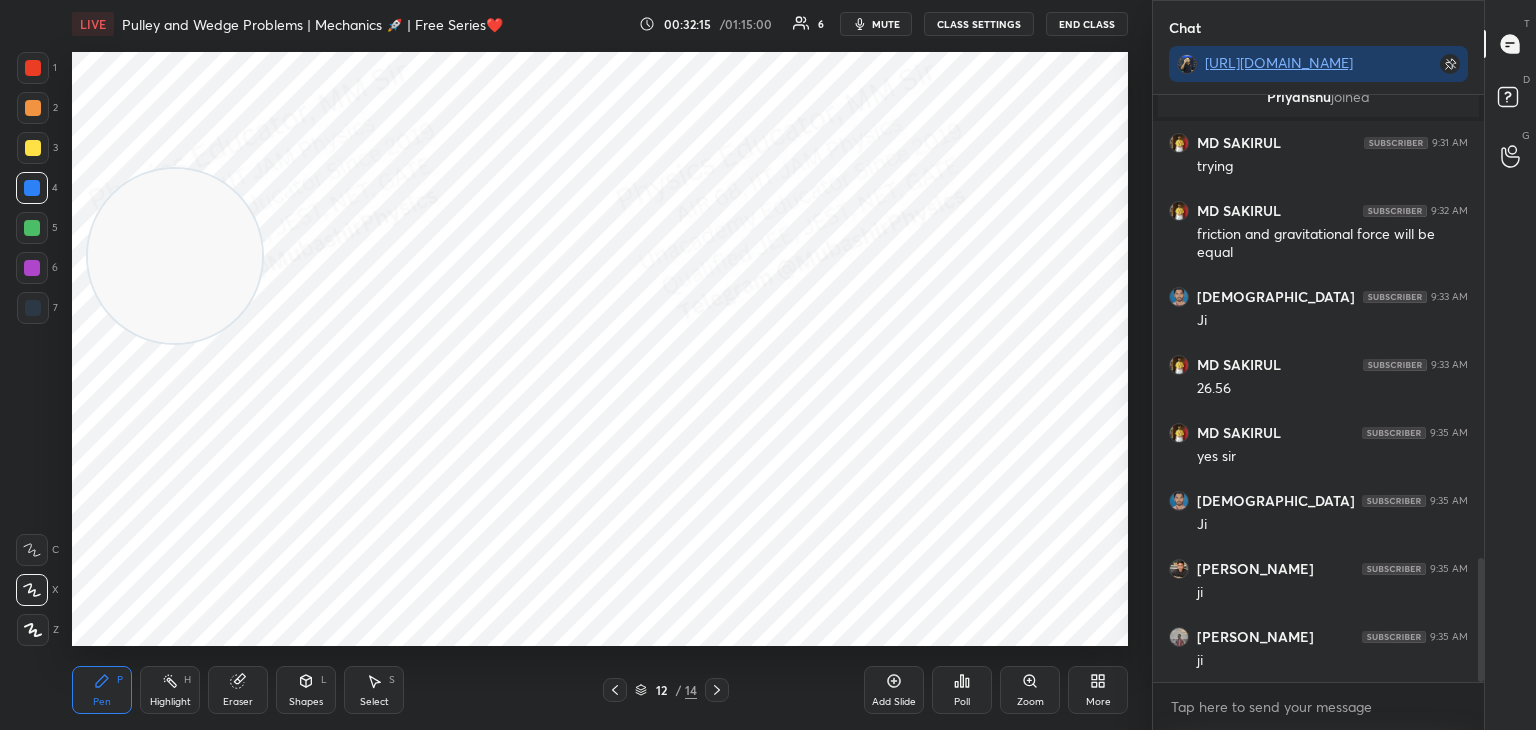 click on "LIVE Pulley and Wedge Problems | Mechanics 🚀 | Free Series❤️ 00:32:15 /  01:15:00 6 mute CLASS SETTINGS End Class Setting up your live class Poll for   secs No correct answer Start poll Back Pulley and Wedge Problems | Mechanics 🚀 | Free Series❤️ Mohd Mubashir Pen P Highlight H Eraser Shapes L Select S 12 / 14 Add Slide Poll Zoom More" at bounding box center (600, 365) 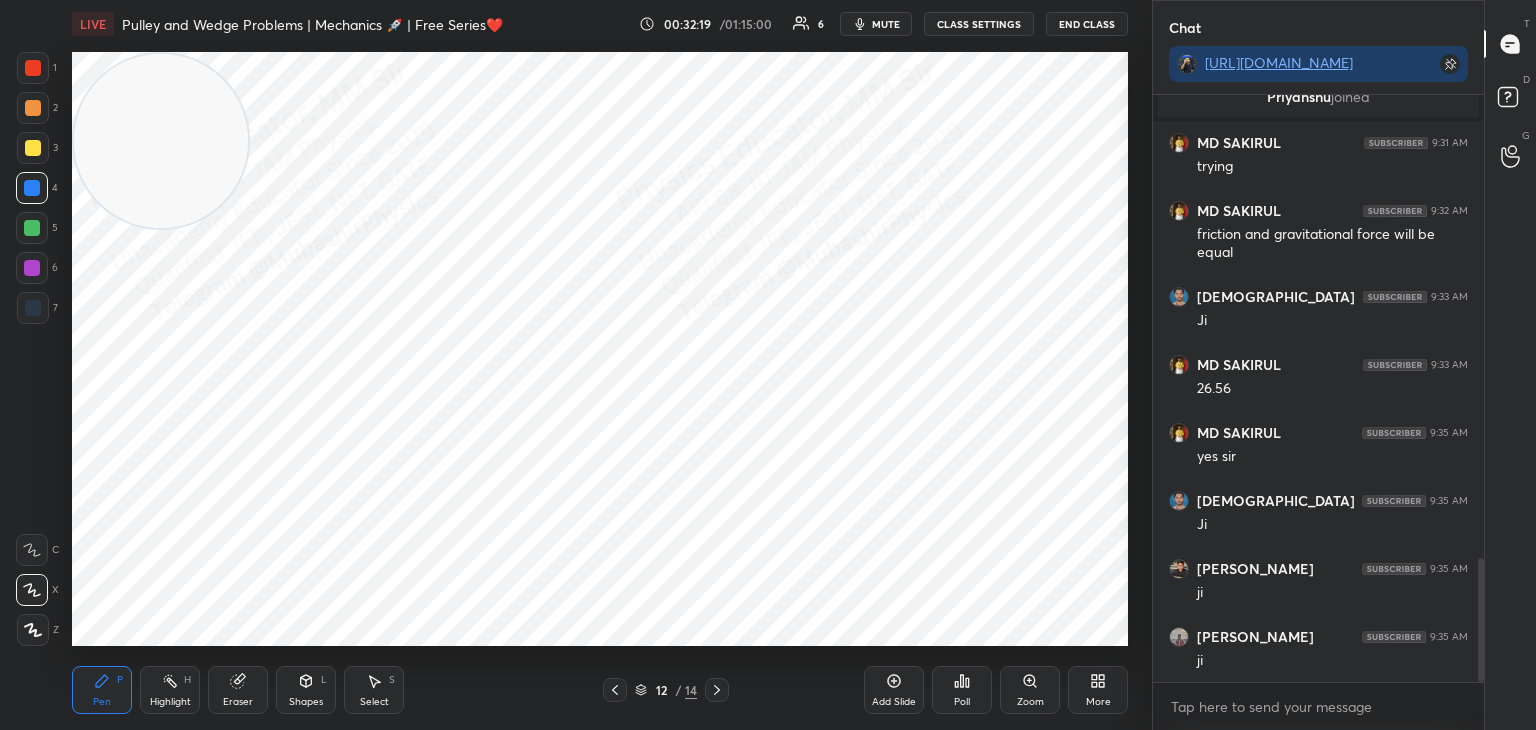 click on "5" at bounding box center [37, 228] 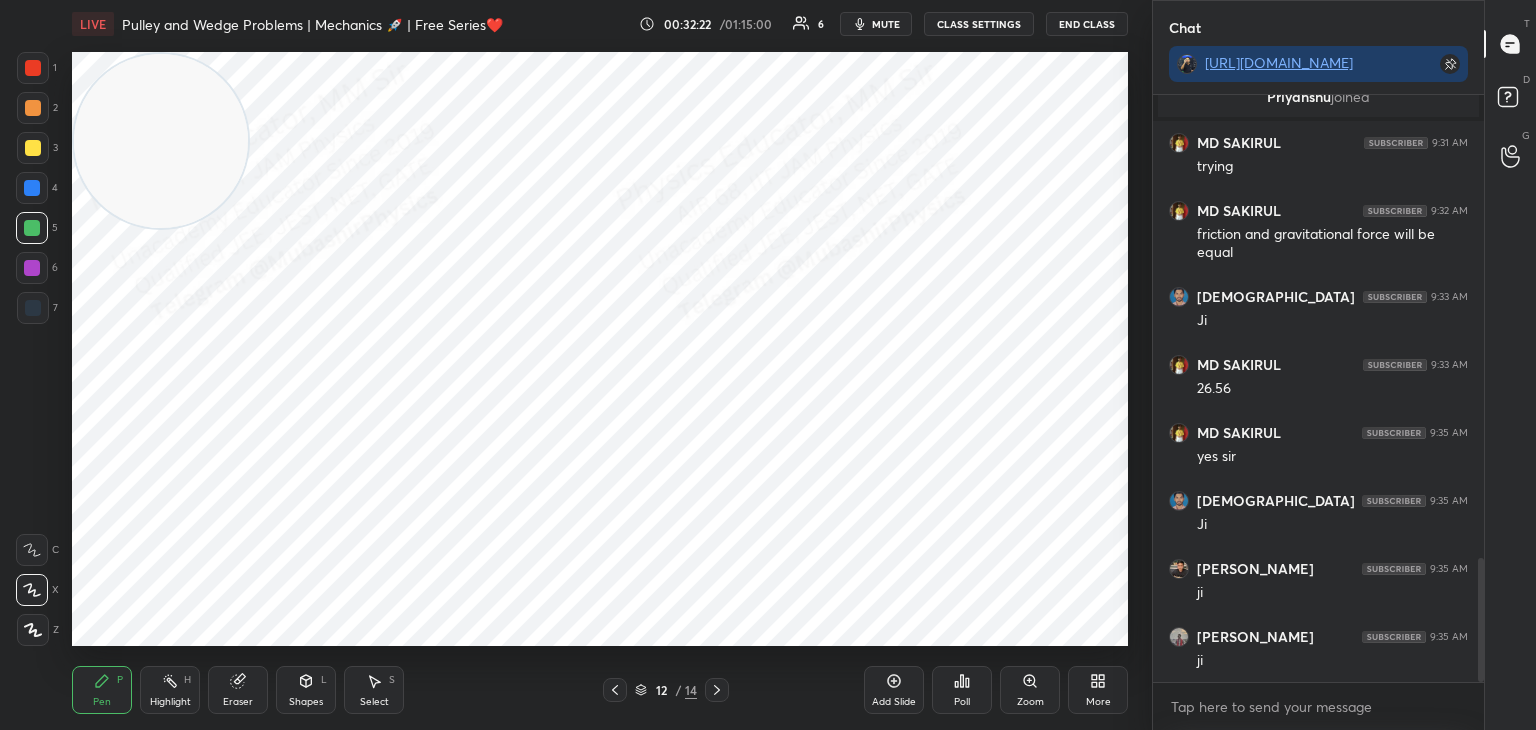click at bounding box center [33, 108] 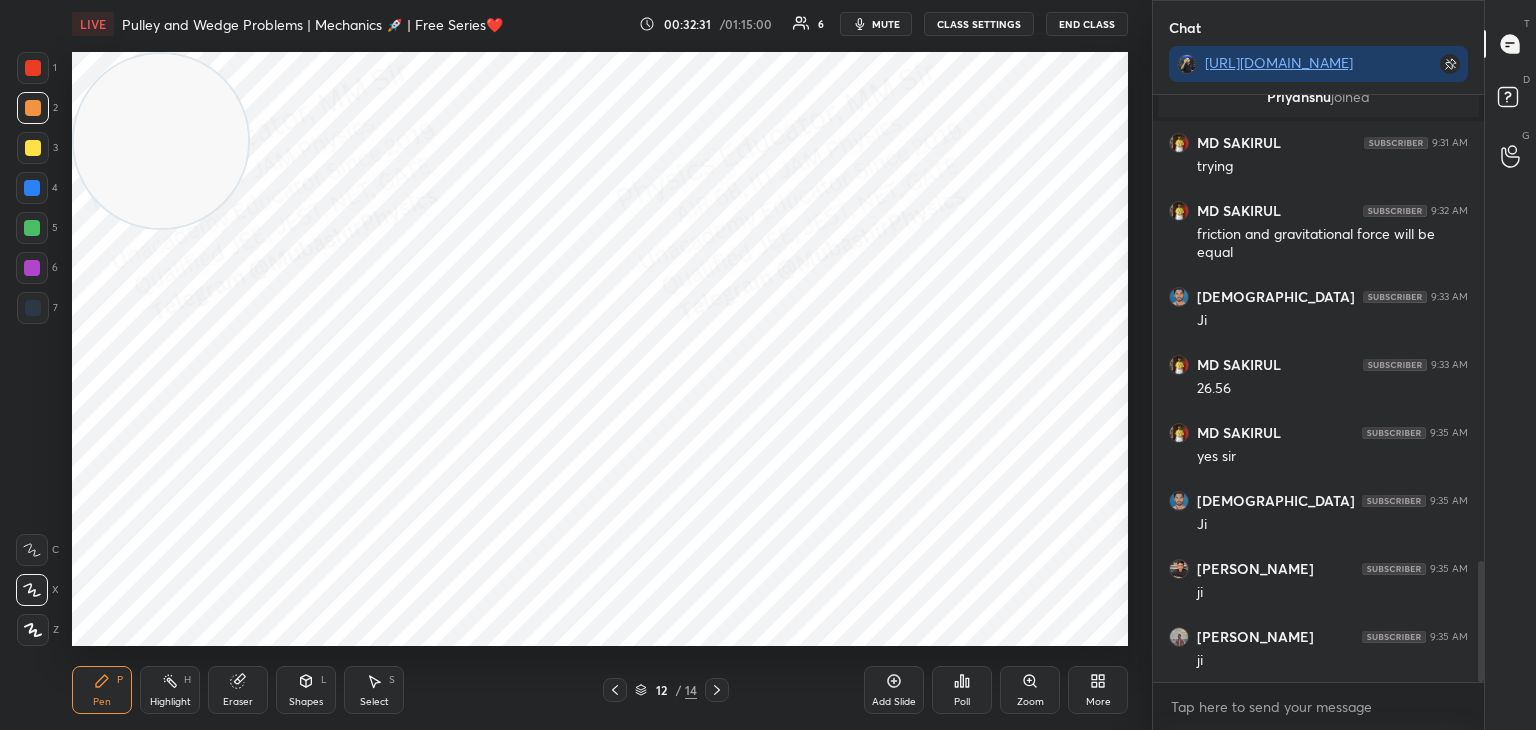 scroll, scrollTop: 2268, scrollLeft: 0, axis: vertical 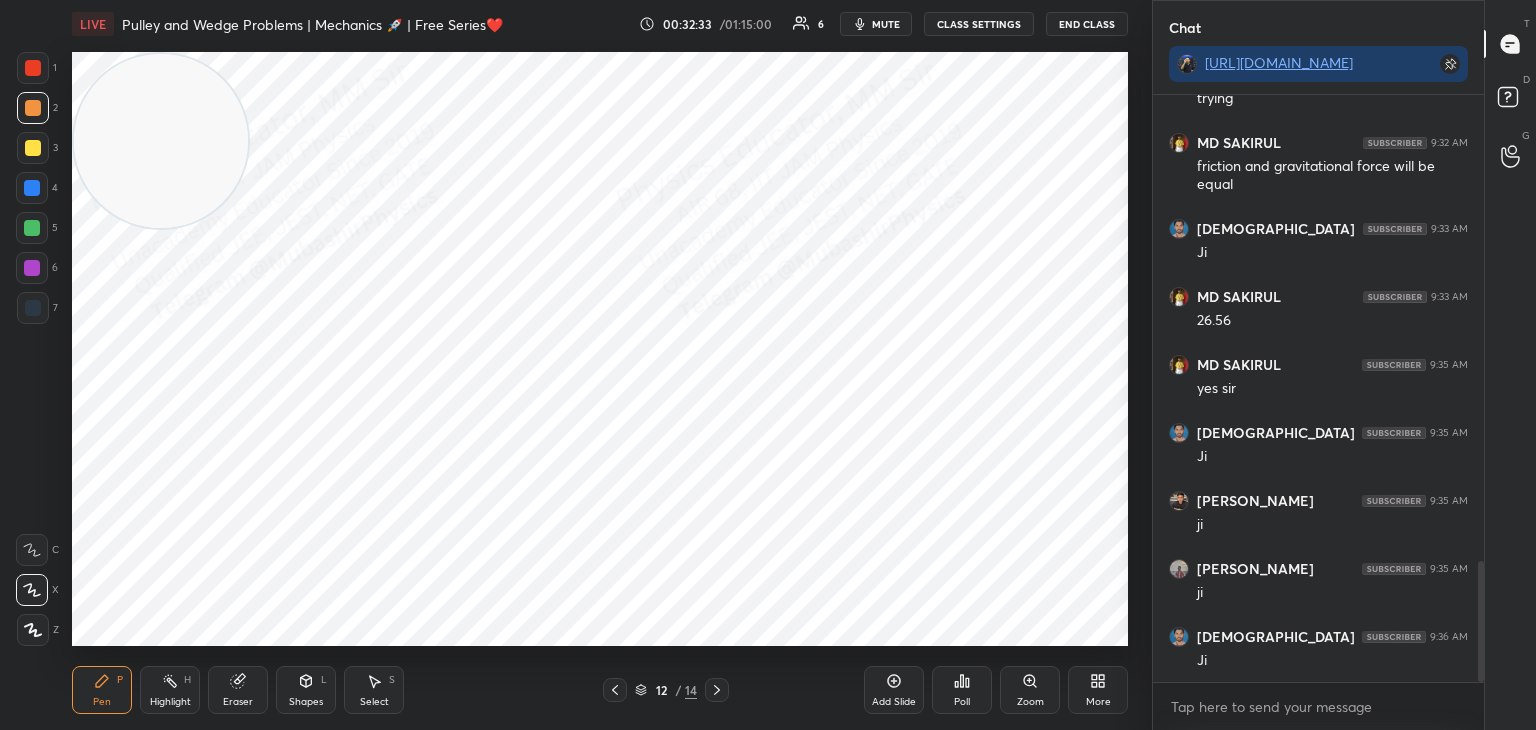 click on "Highlight H" at bounding box center [170, 690] 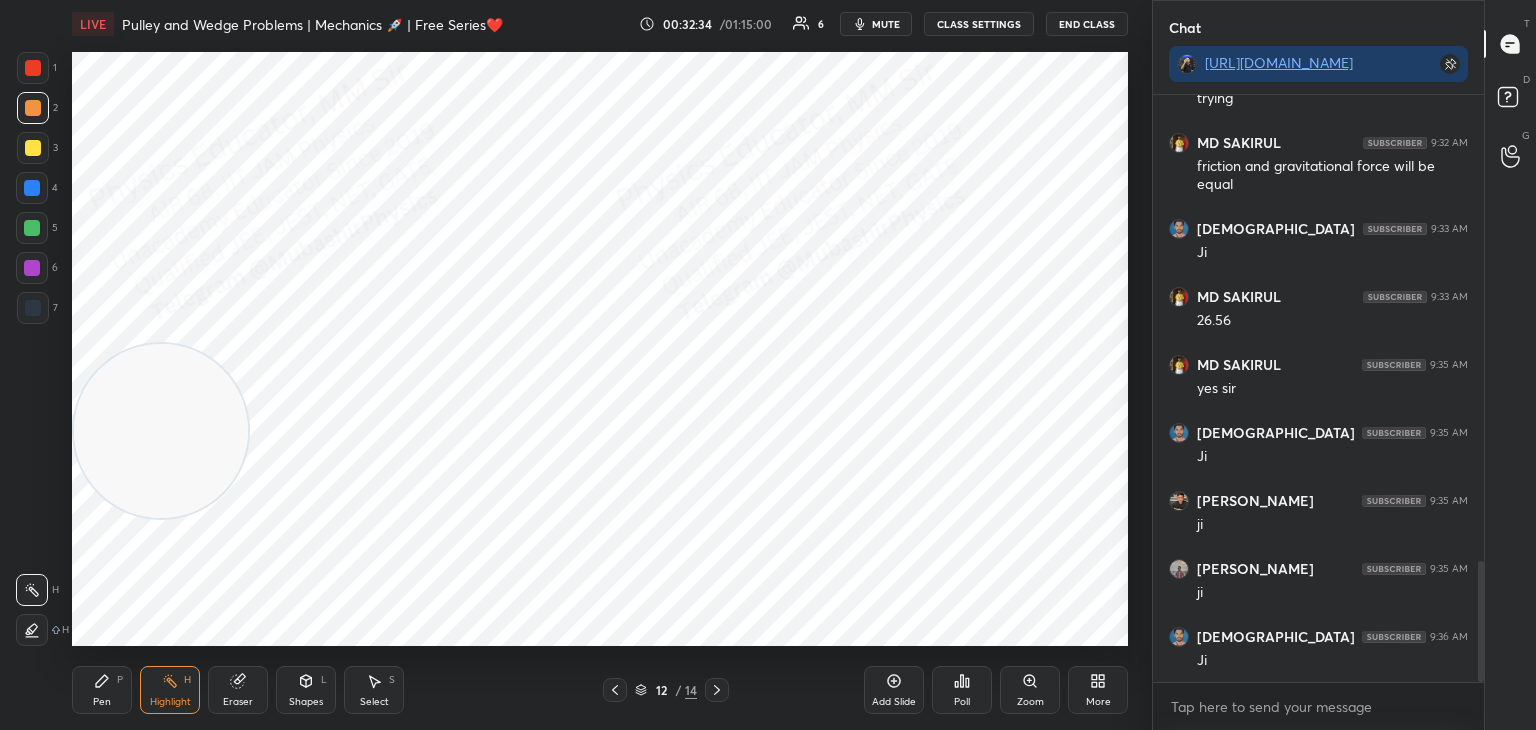 drag, startPoint x: 118, startPoint y: 237, endPoint x: 132, endPoint y: 519, distance: 282.3473 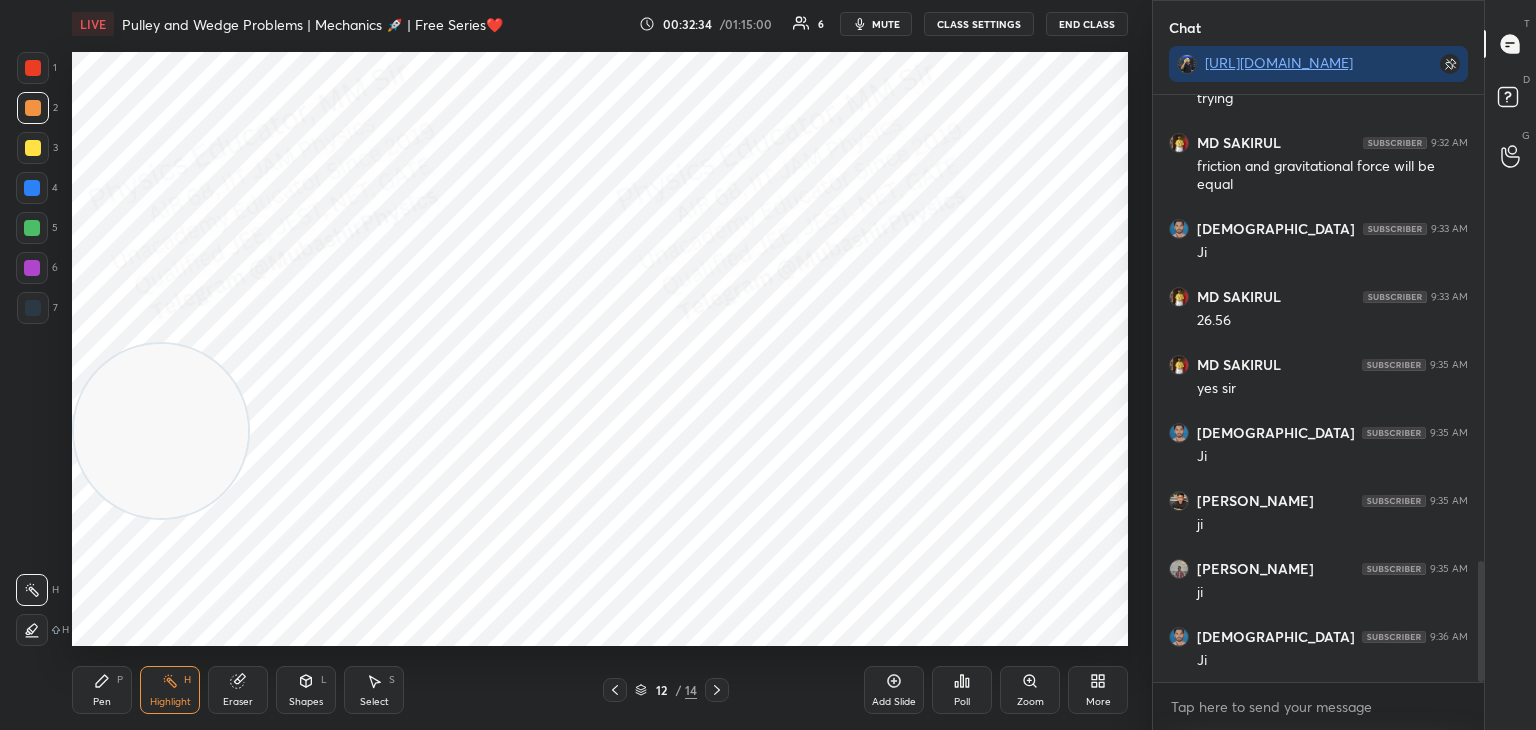 click at bounding box center (161, 431) 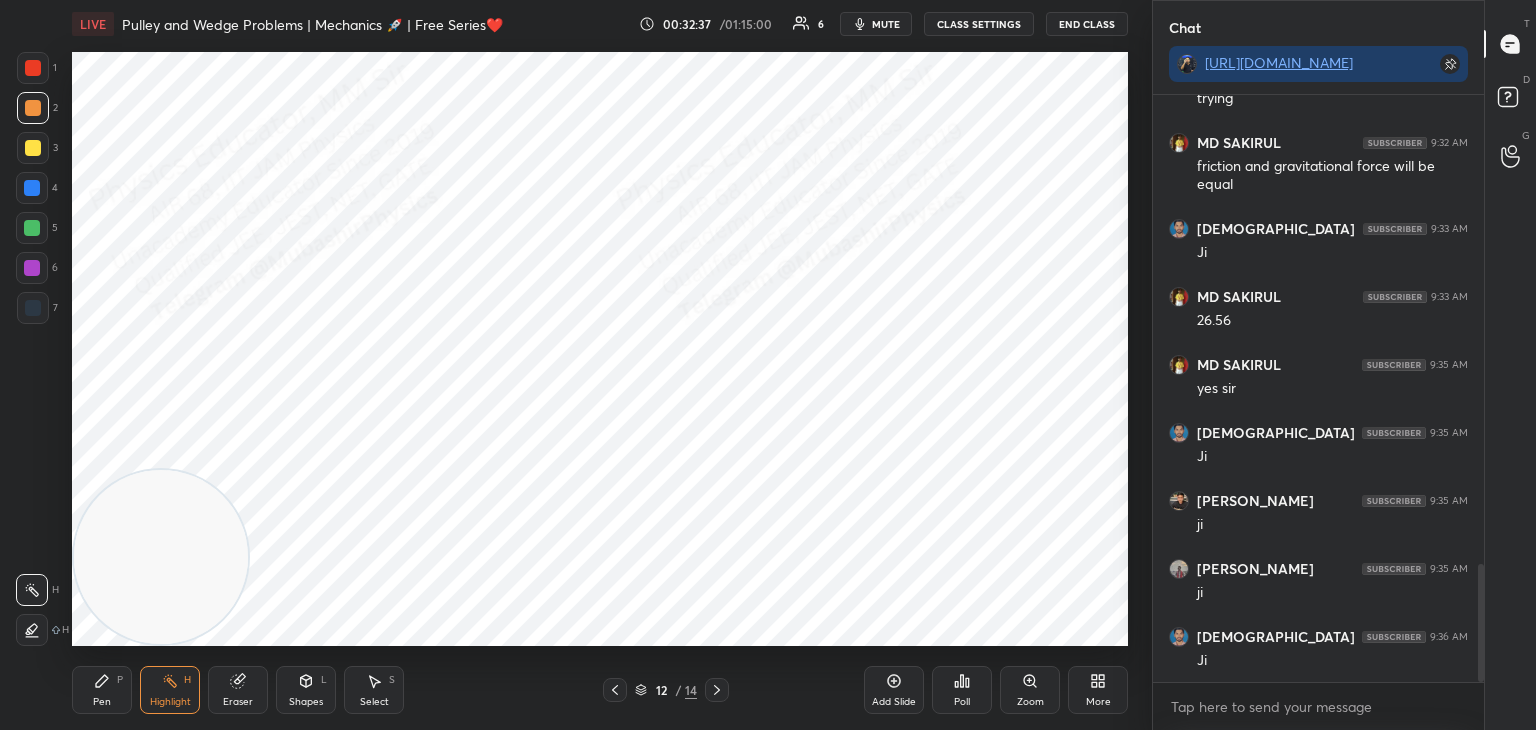 scroll, scrollTop: 2336, scrollLeft: 0, axis: vertical 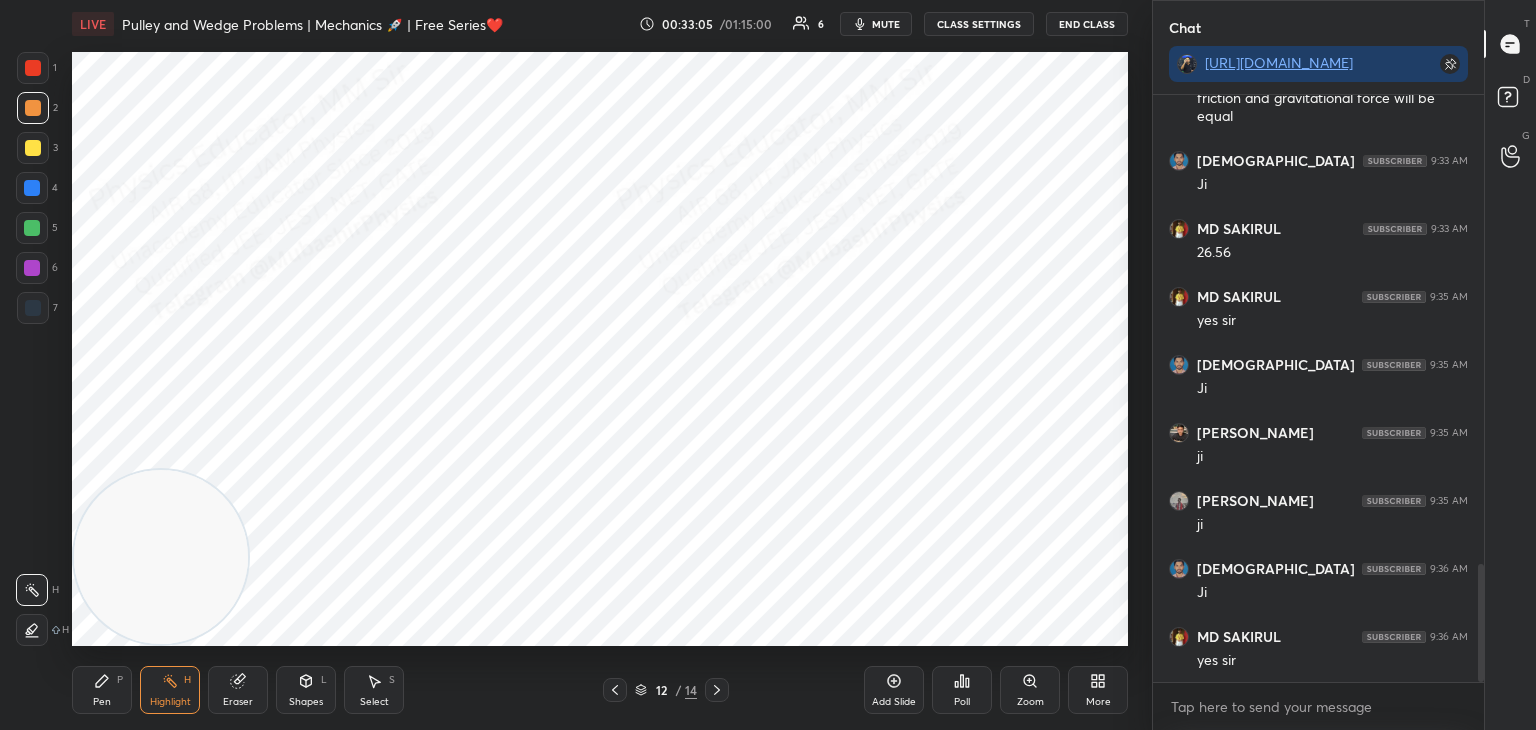click 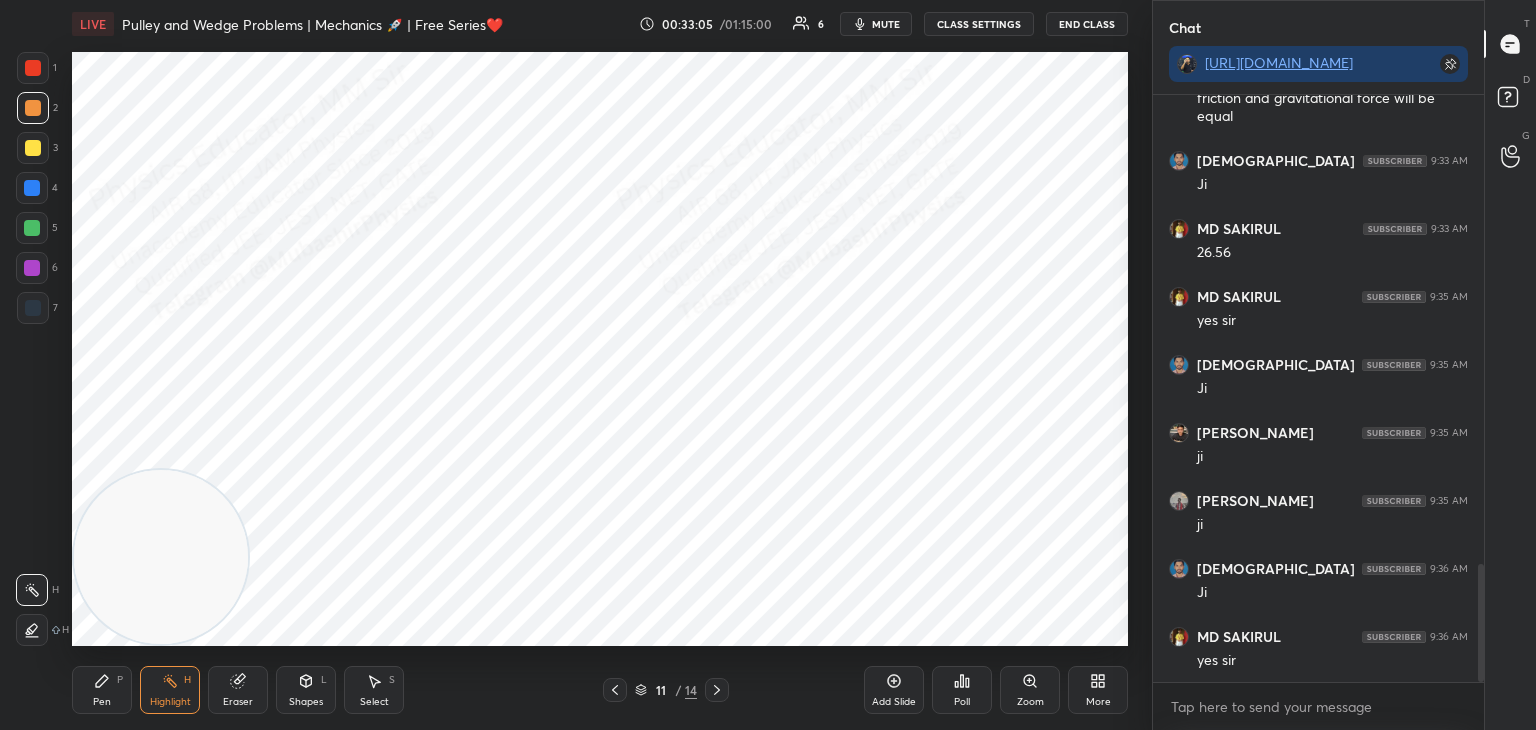 click 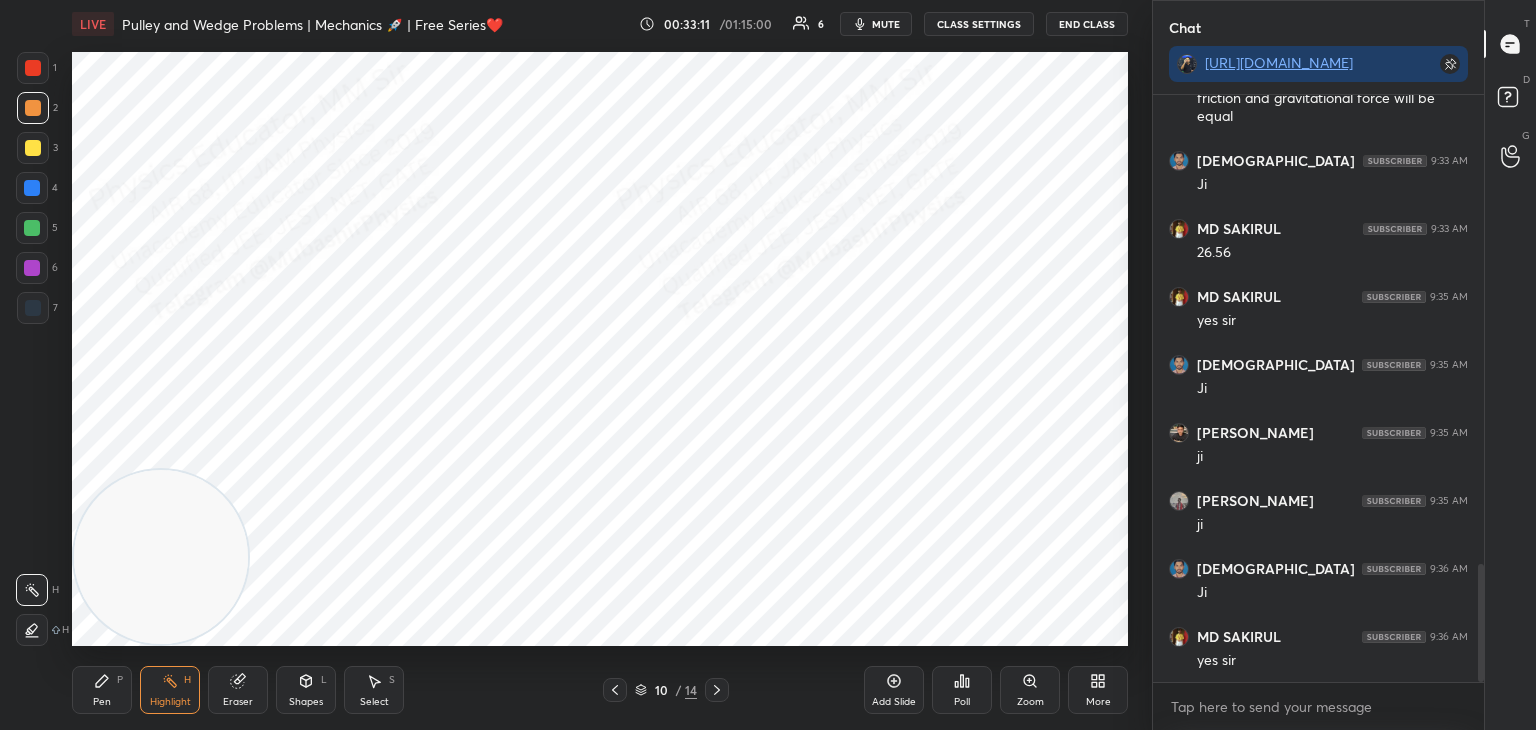click 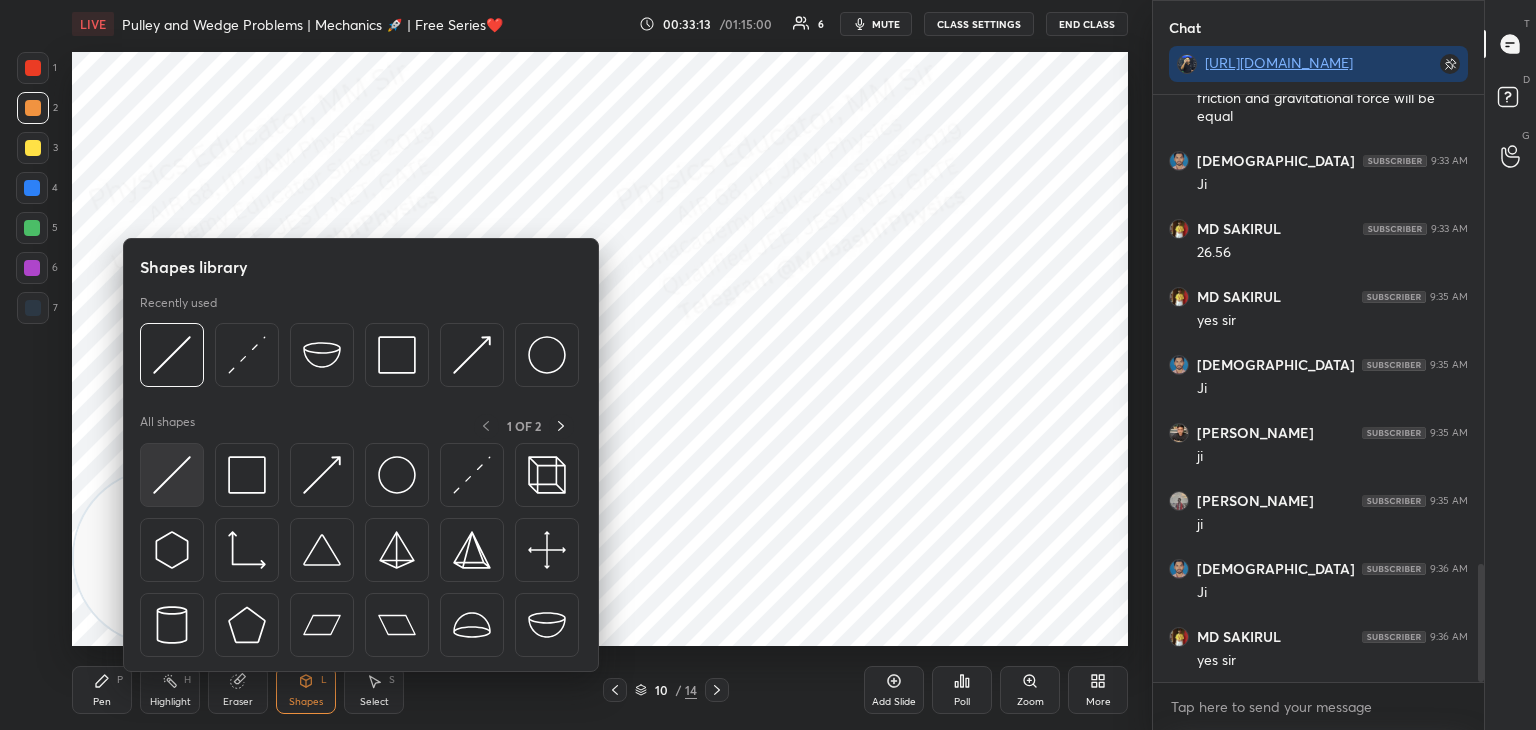 click at bounding box center (172, 475) 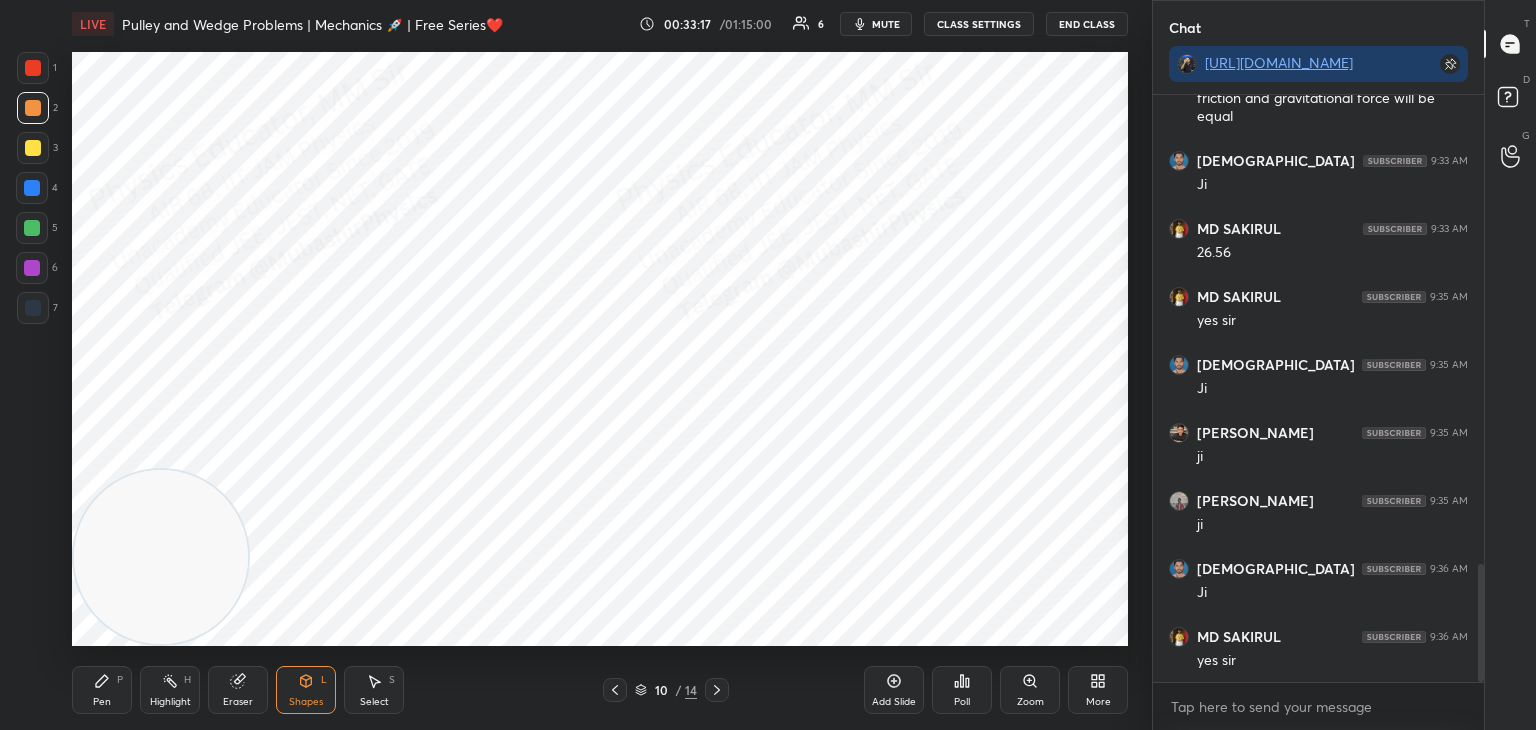 drag, startPoint x: 30, startPoint y: 314, endPoint x: 44, endPoint y: 317, distance: 14.3178215 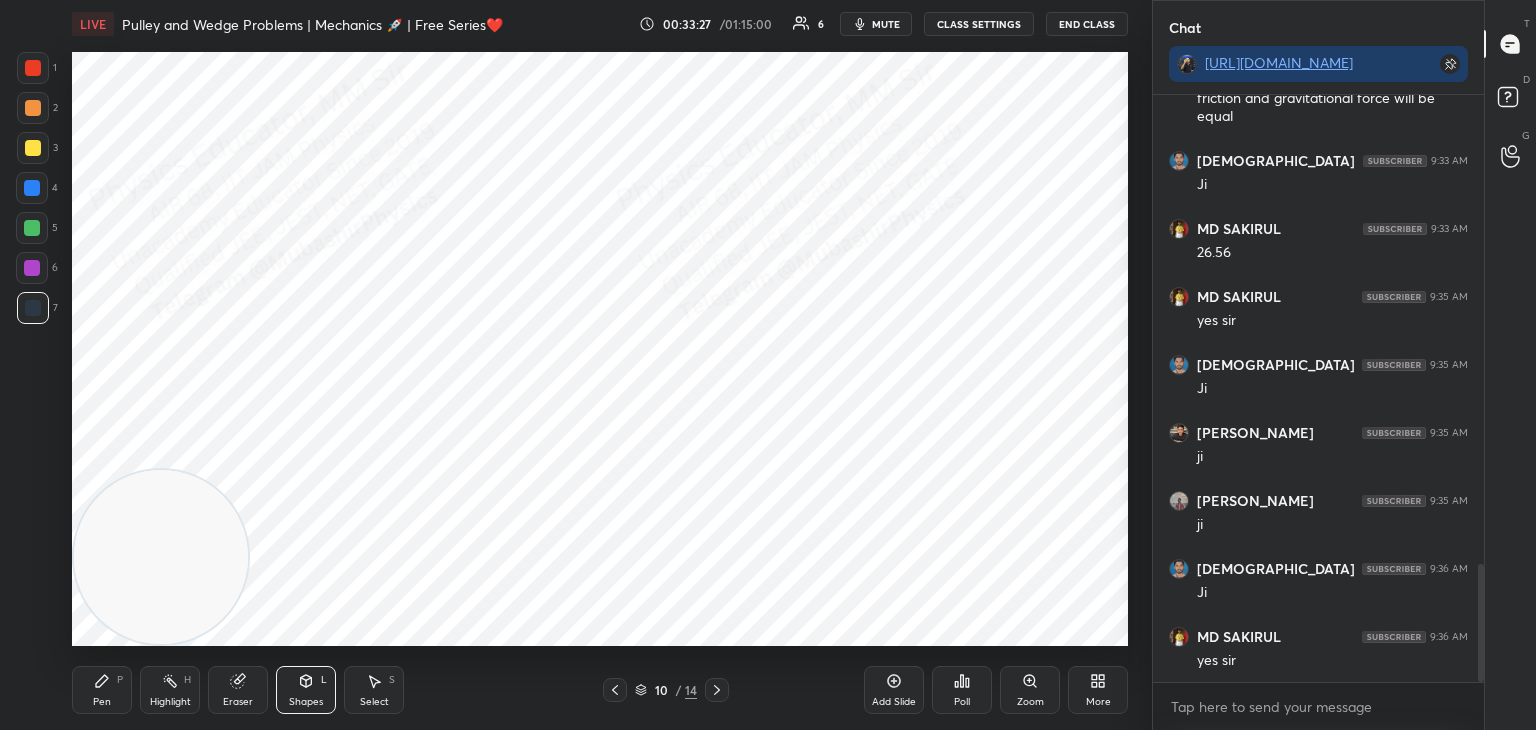 click 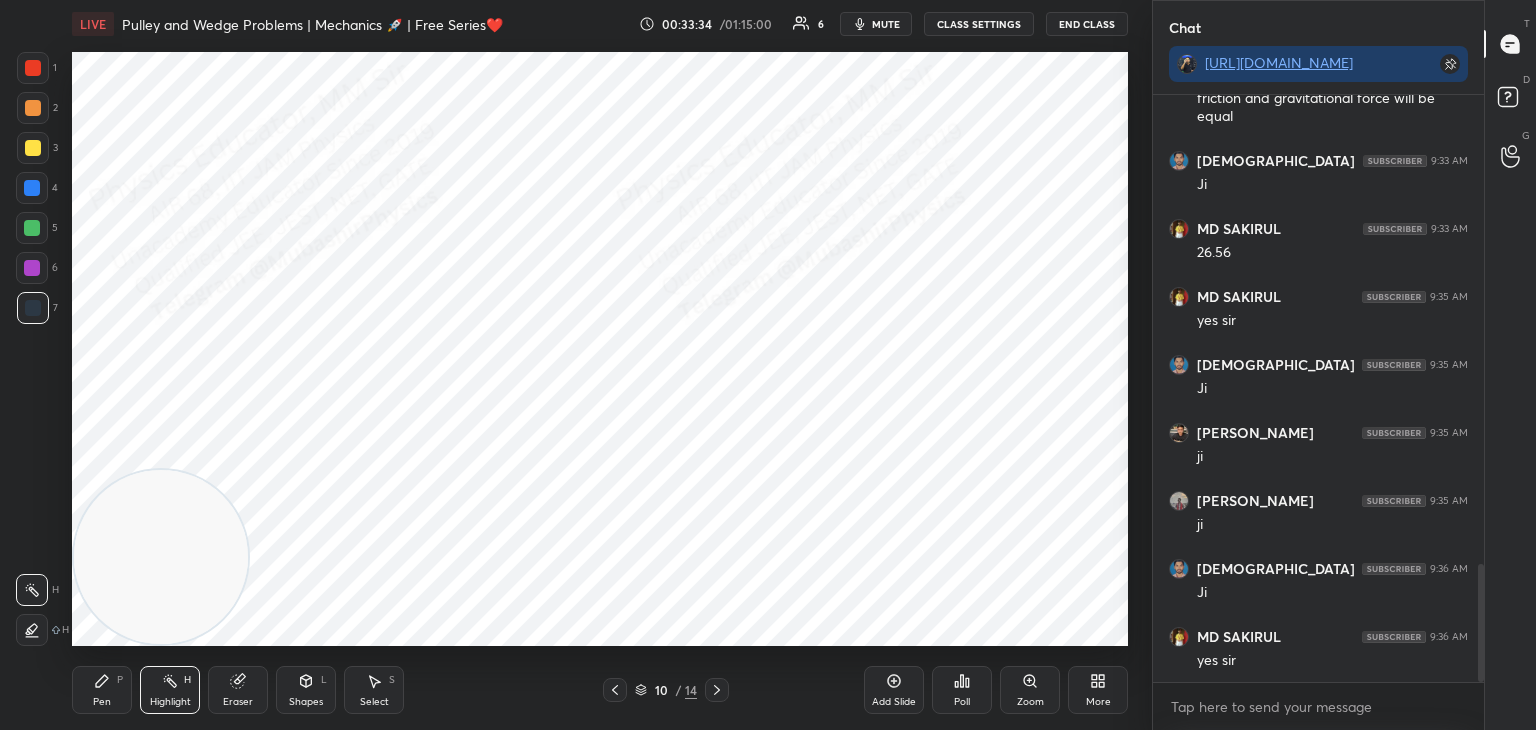 click on "mute" at bounding box center [886, 24] 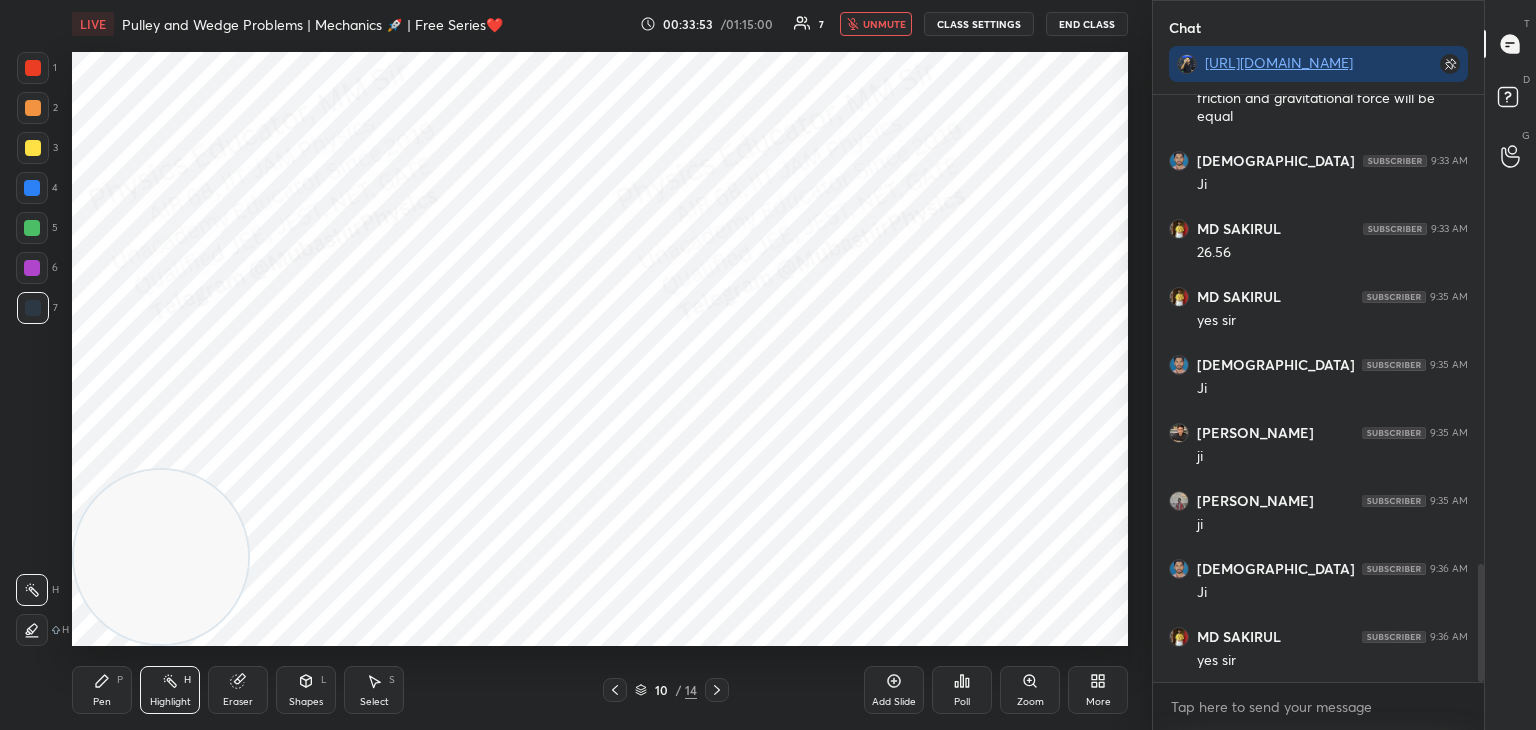 click on "unmute" at bounding box center (884, 24) 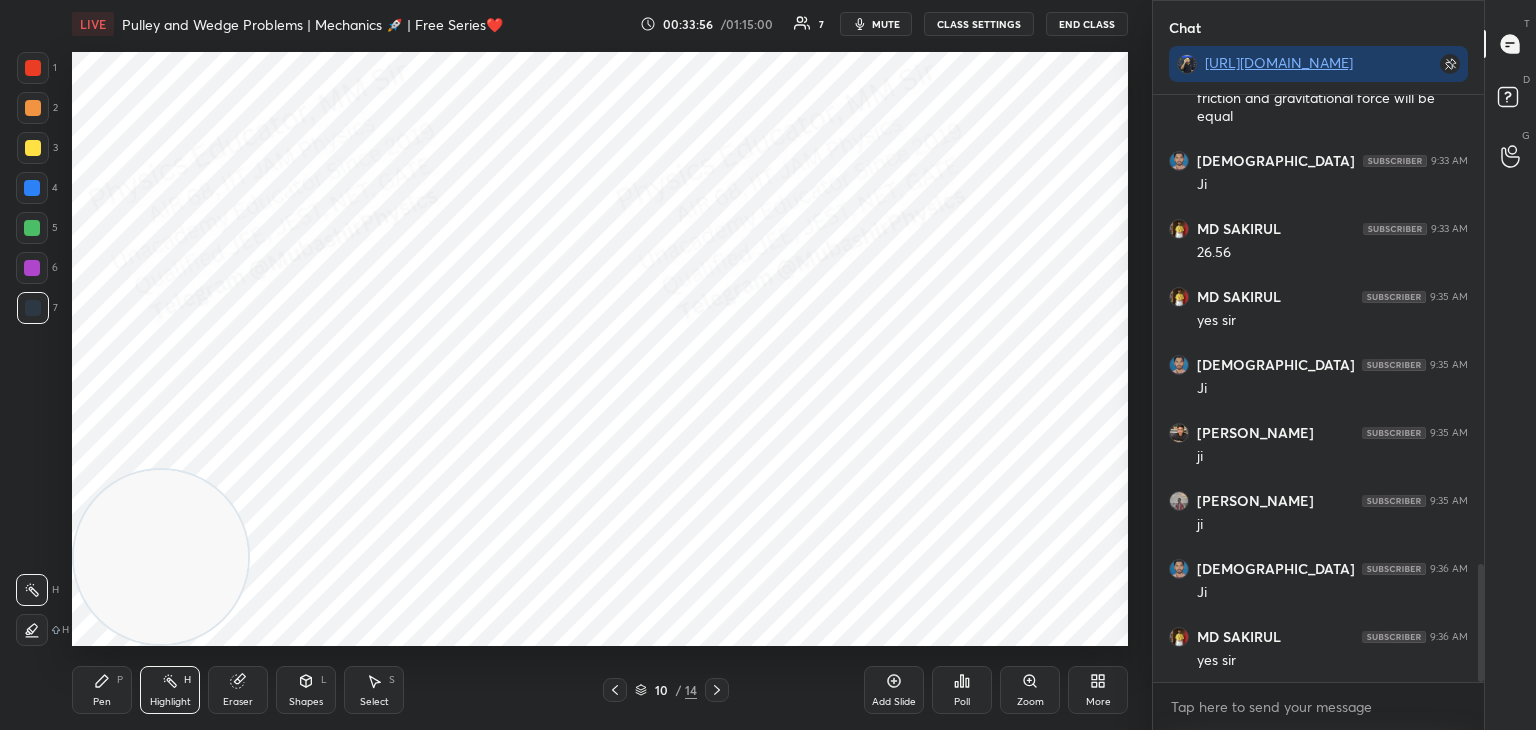 click 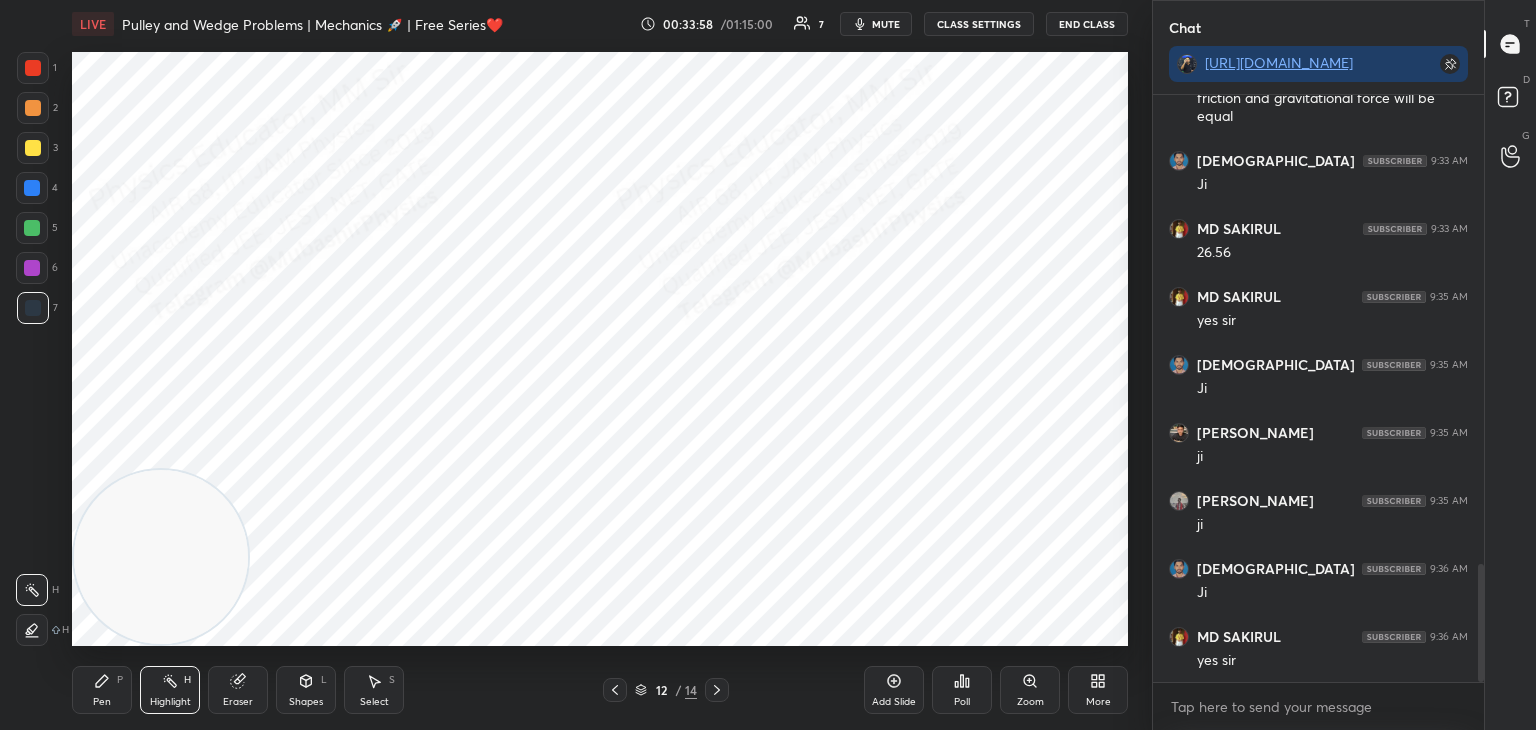 click 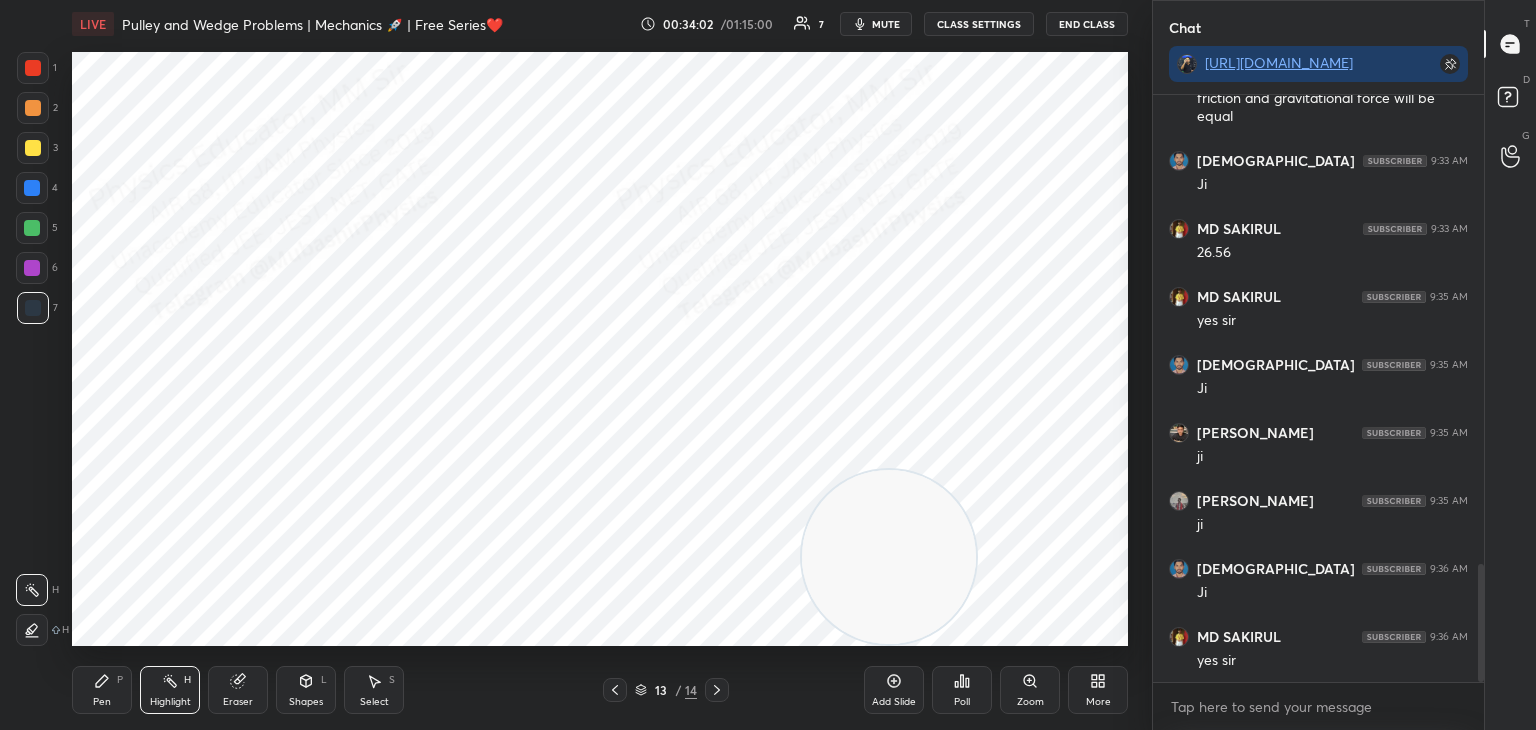 drag, startPoint x: 152, startPoint y: 567, endPoint x: 1022, endPoint y: 593, distance: 870.3884 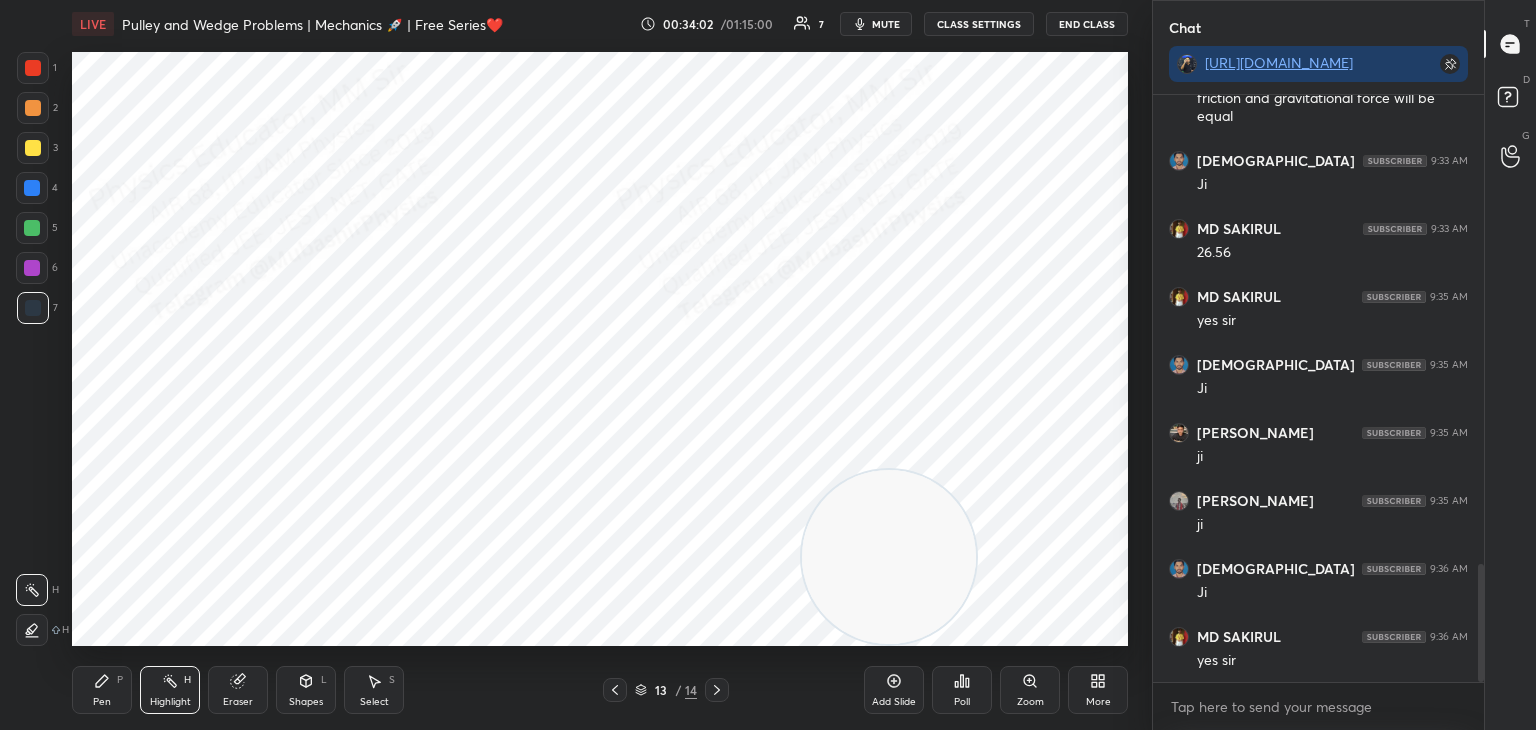 click at bounding box center [889, 557] 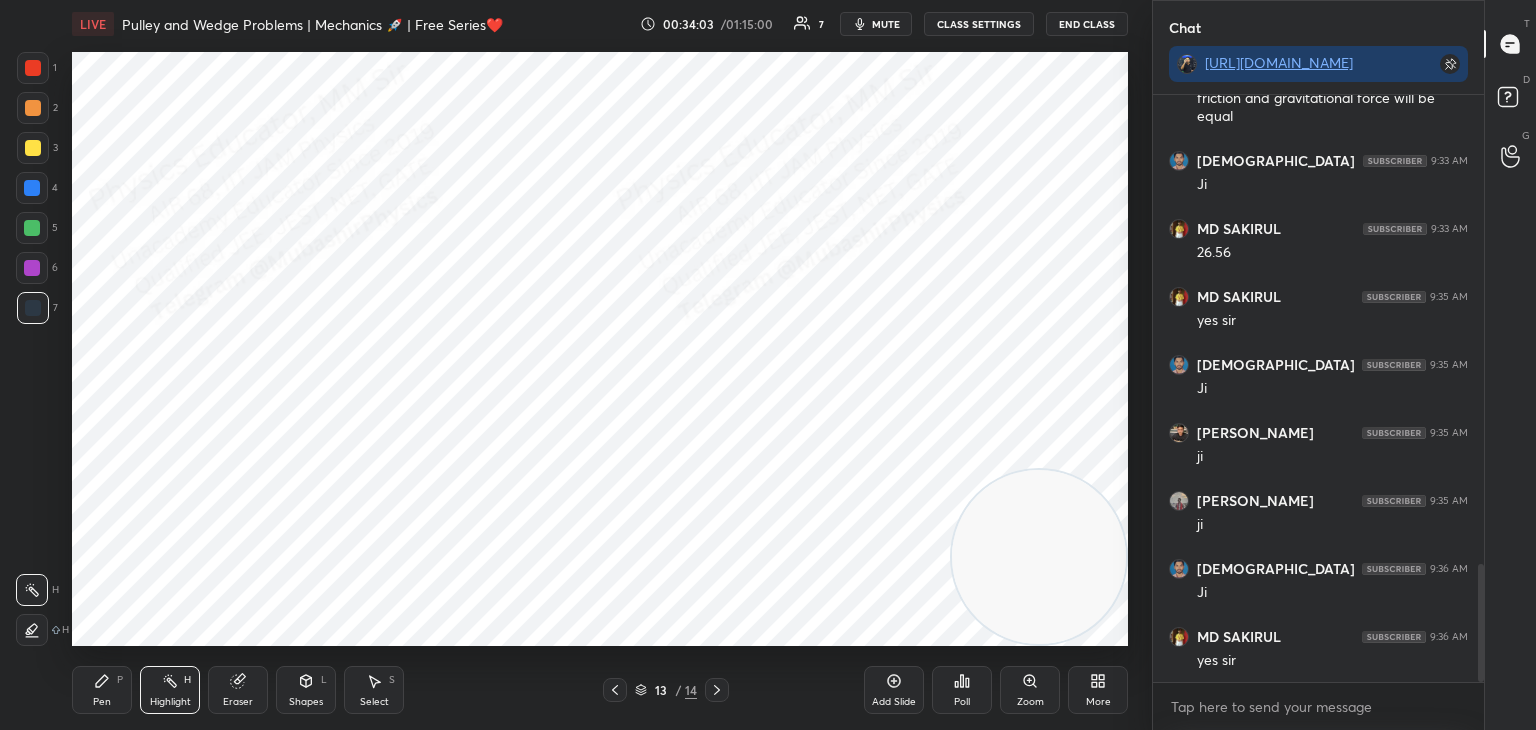click on "Shapes" at bounding box center (306, 702) 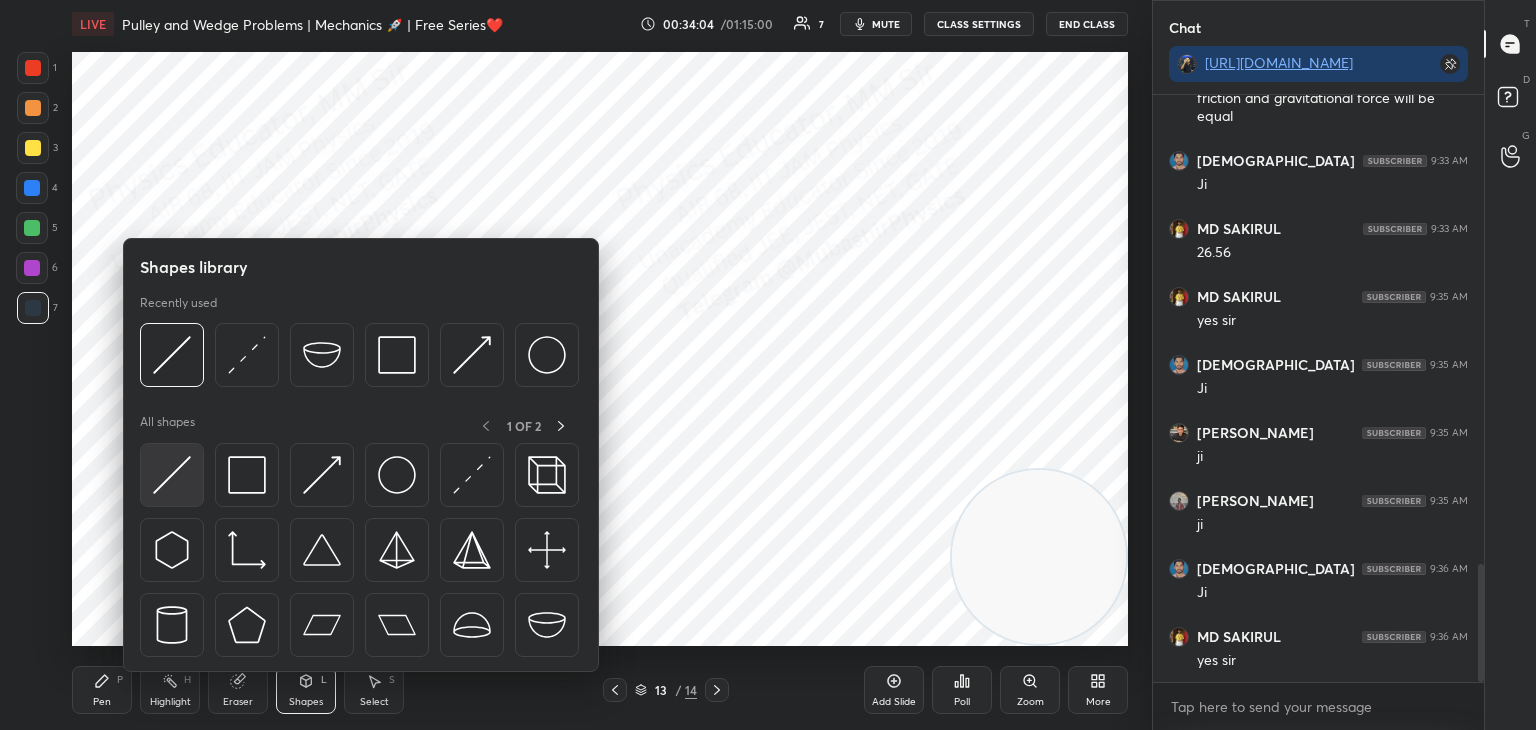 click at bounding box center [172, 475] 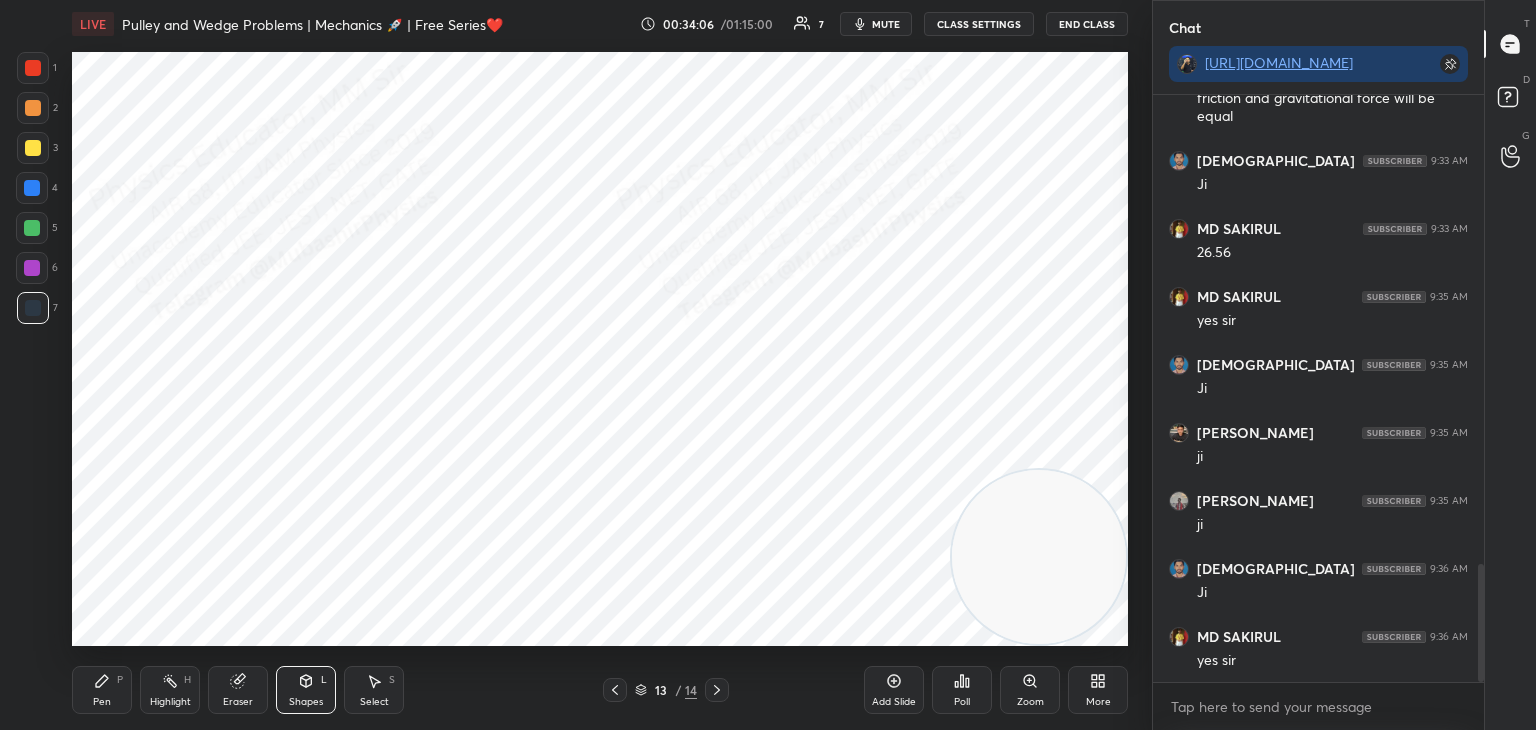 scroll, scrollTop: 2422, scrollLeft: 0, axis: vertical 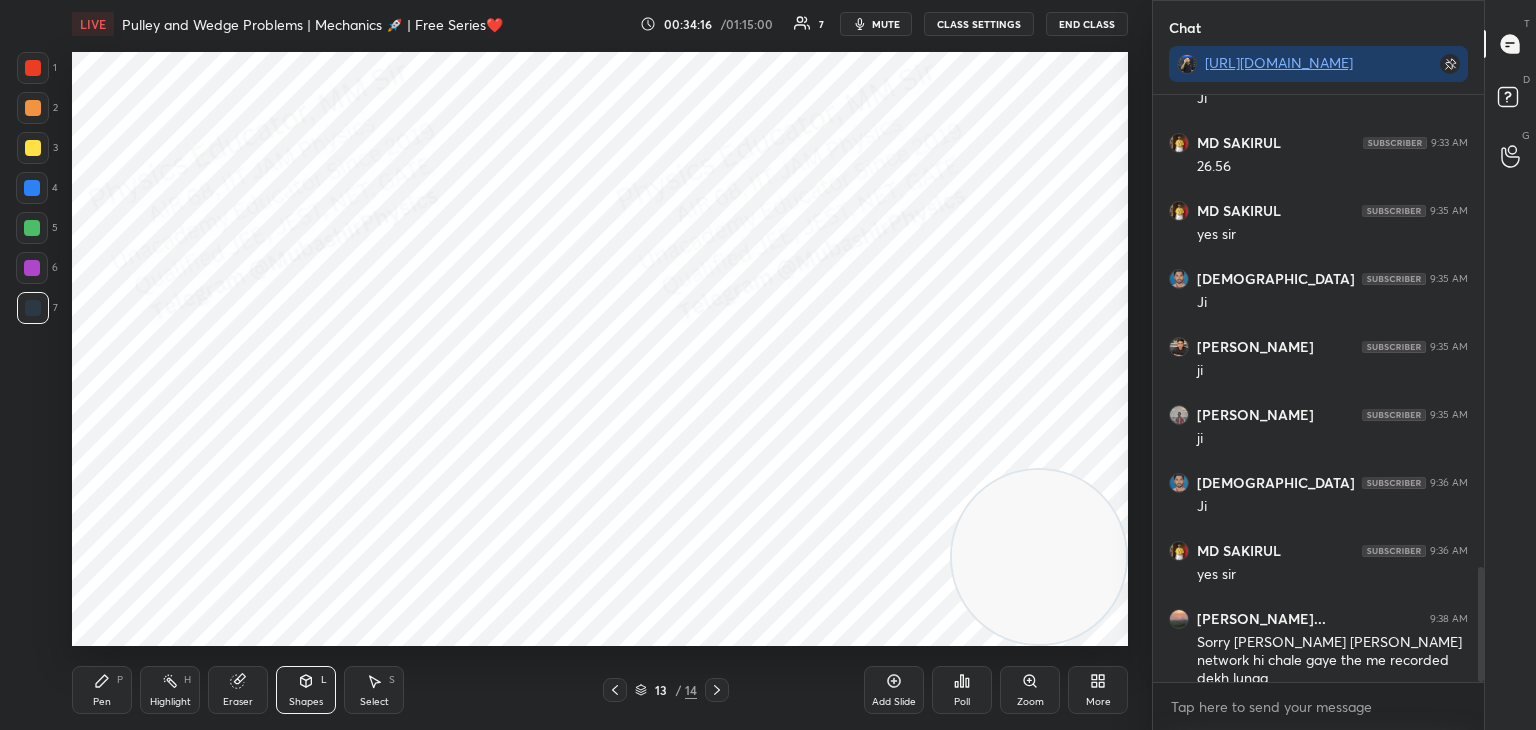 click 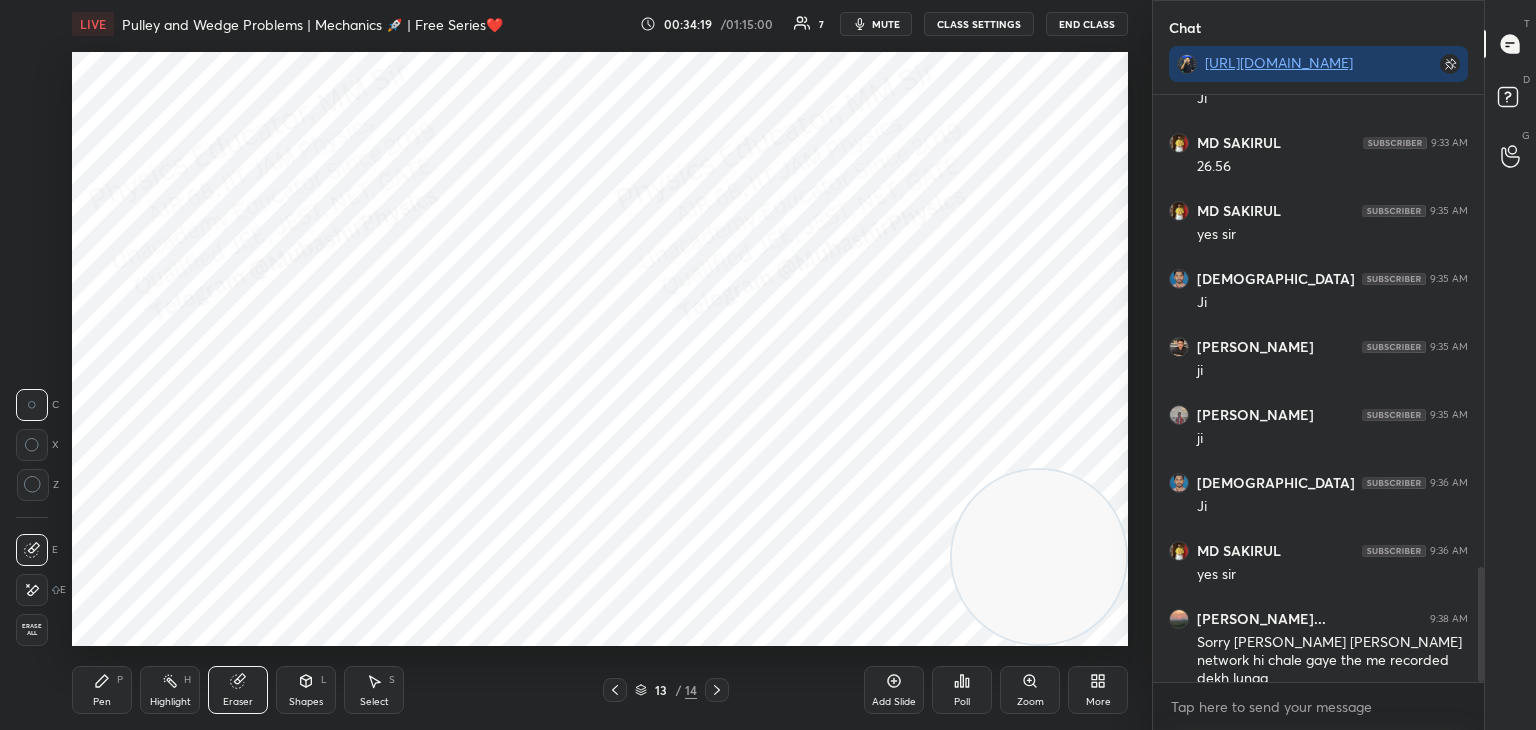 drag, startPoint x: 116, startPoint y: 681, endPoint x: 149, endPoint y: 677, distance: 33.24154 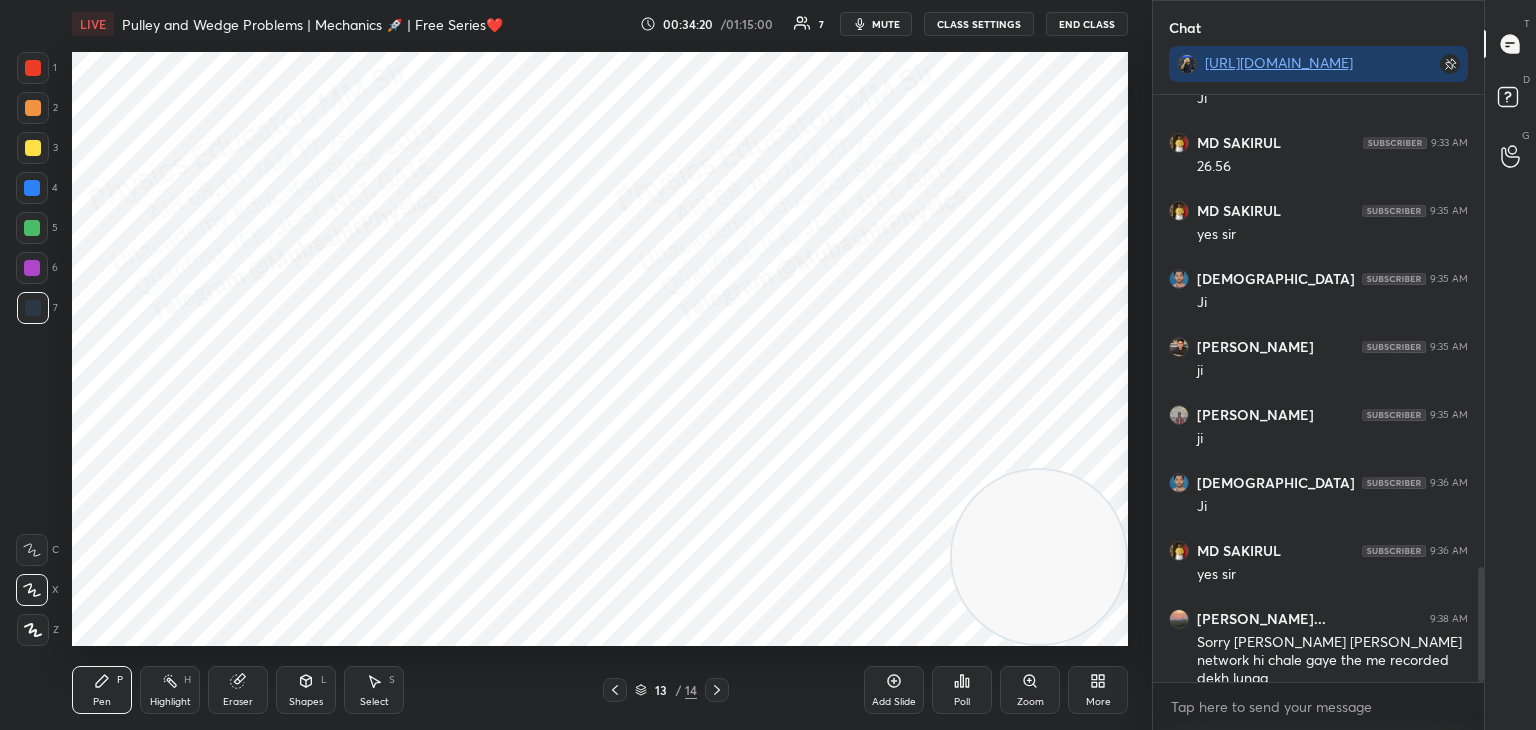 click 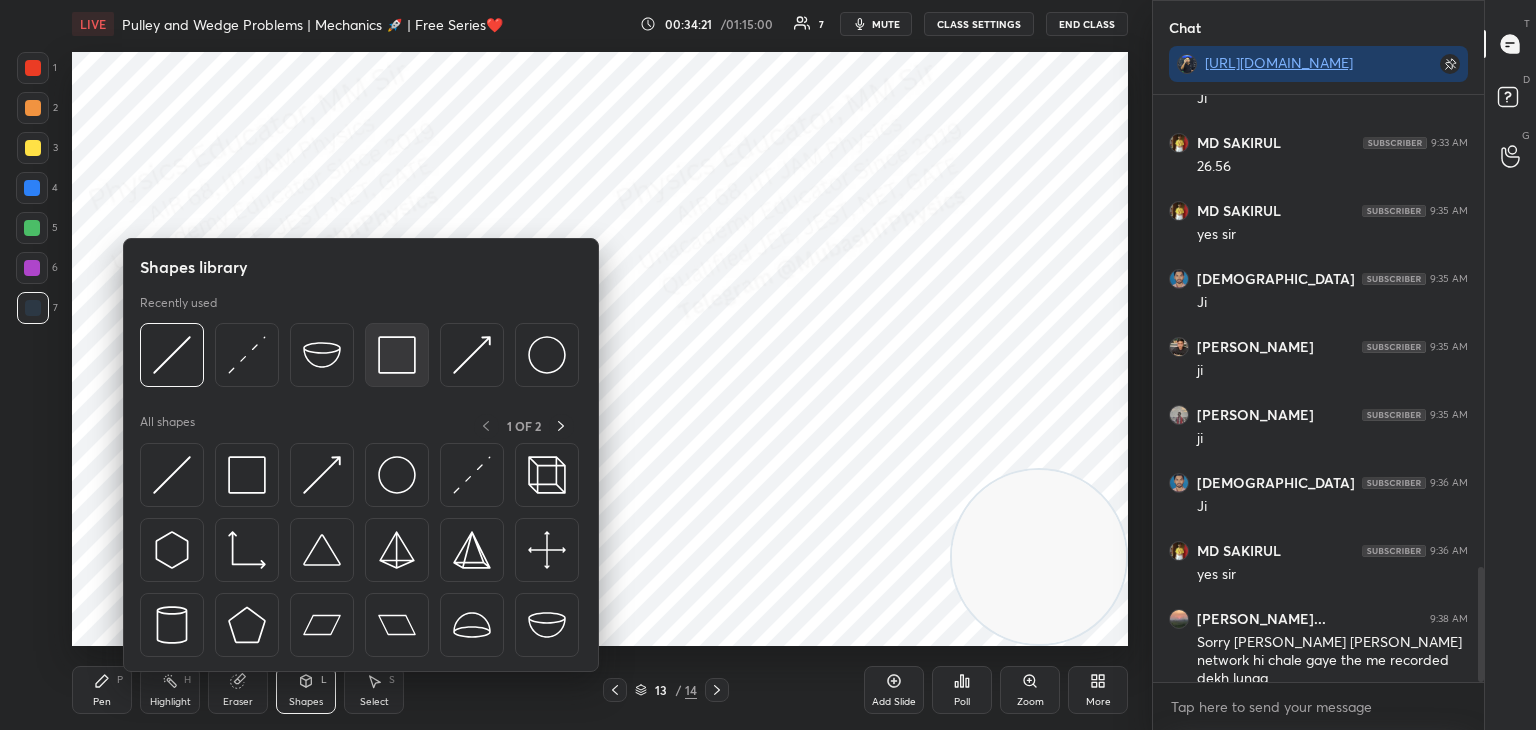 click at bounding box center [397, 355] 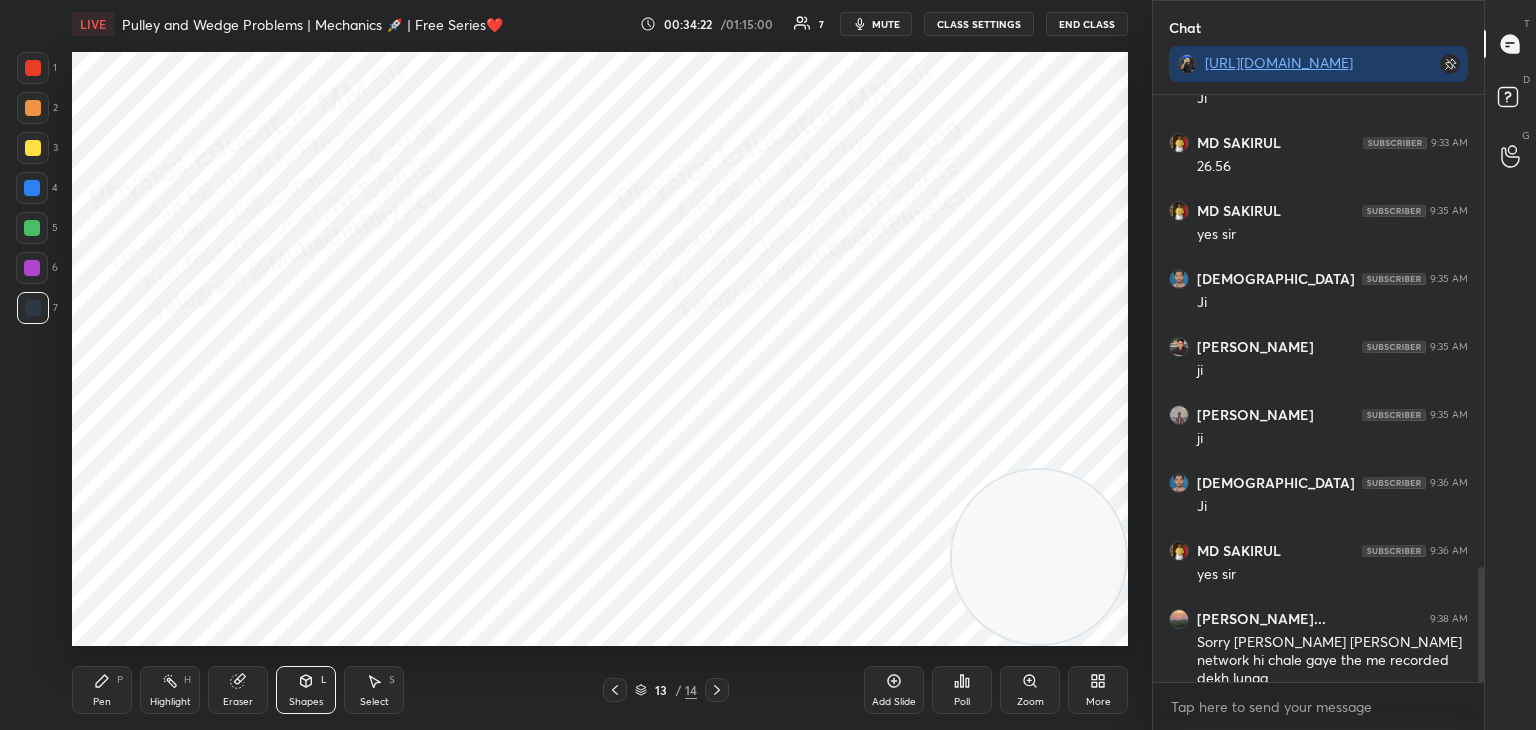 drag, startPoint x: 32, startPoint y: 71, endPoint x: 61, endPoint y: 97, distance: 38.948685 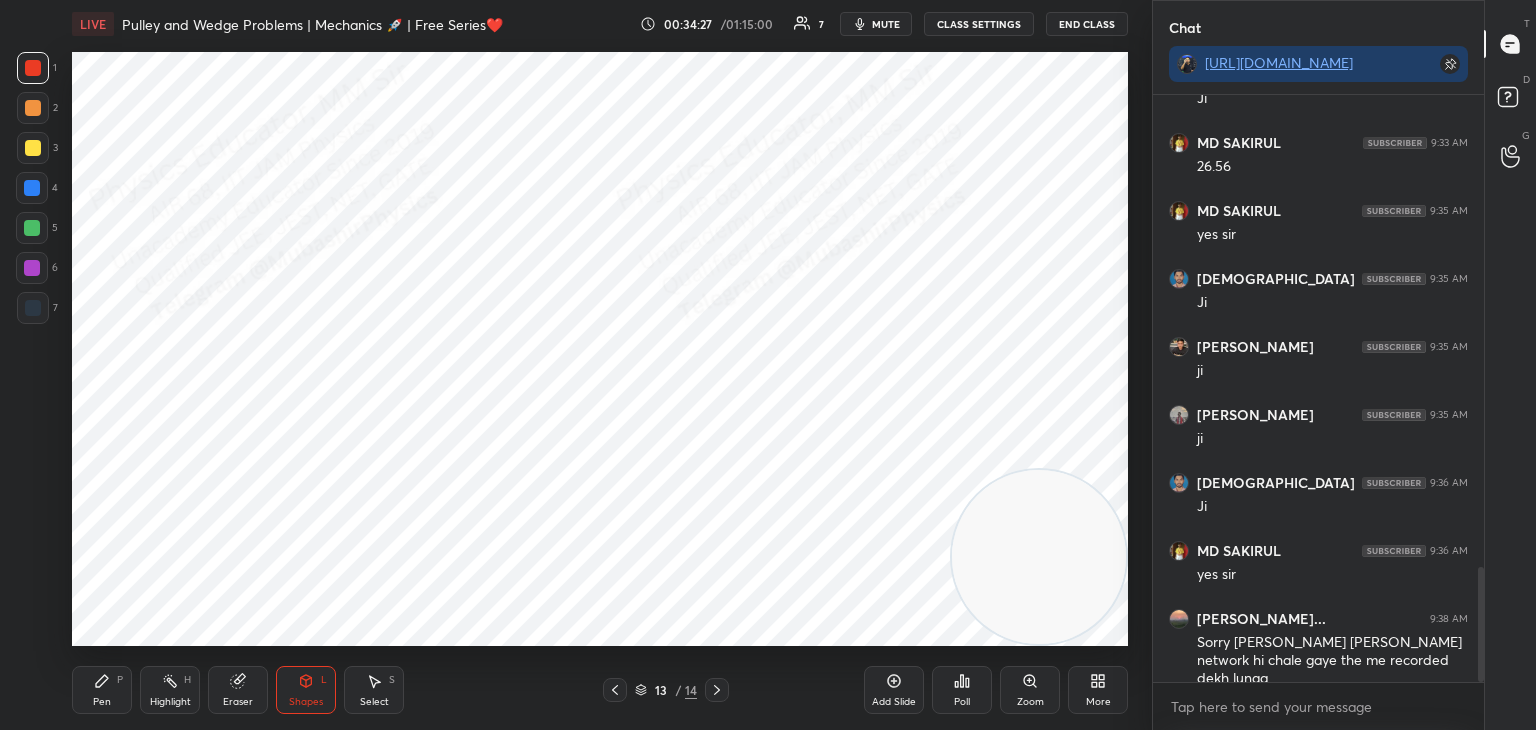 drag, startPoint x: 378, startPoint y: 678, endPoint x: 378, endPoint y: 665, distance: 13 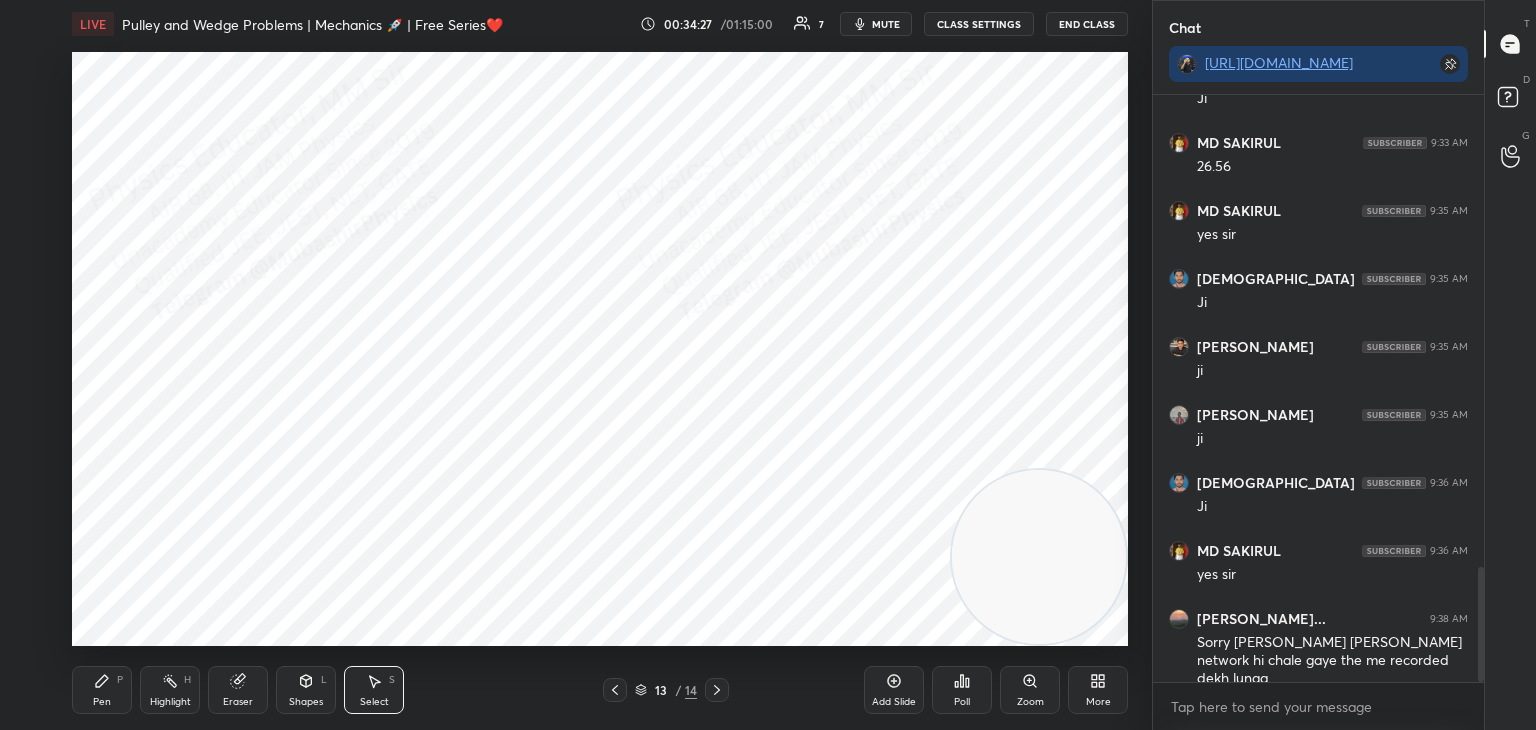 drag, startPoint x: 344, startPoint y: 470, endPoint x: 392, endPoint y: 542, distance: 86.53323 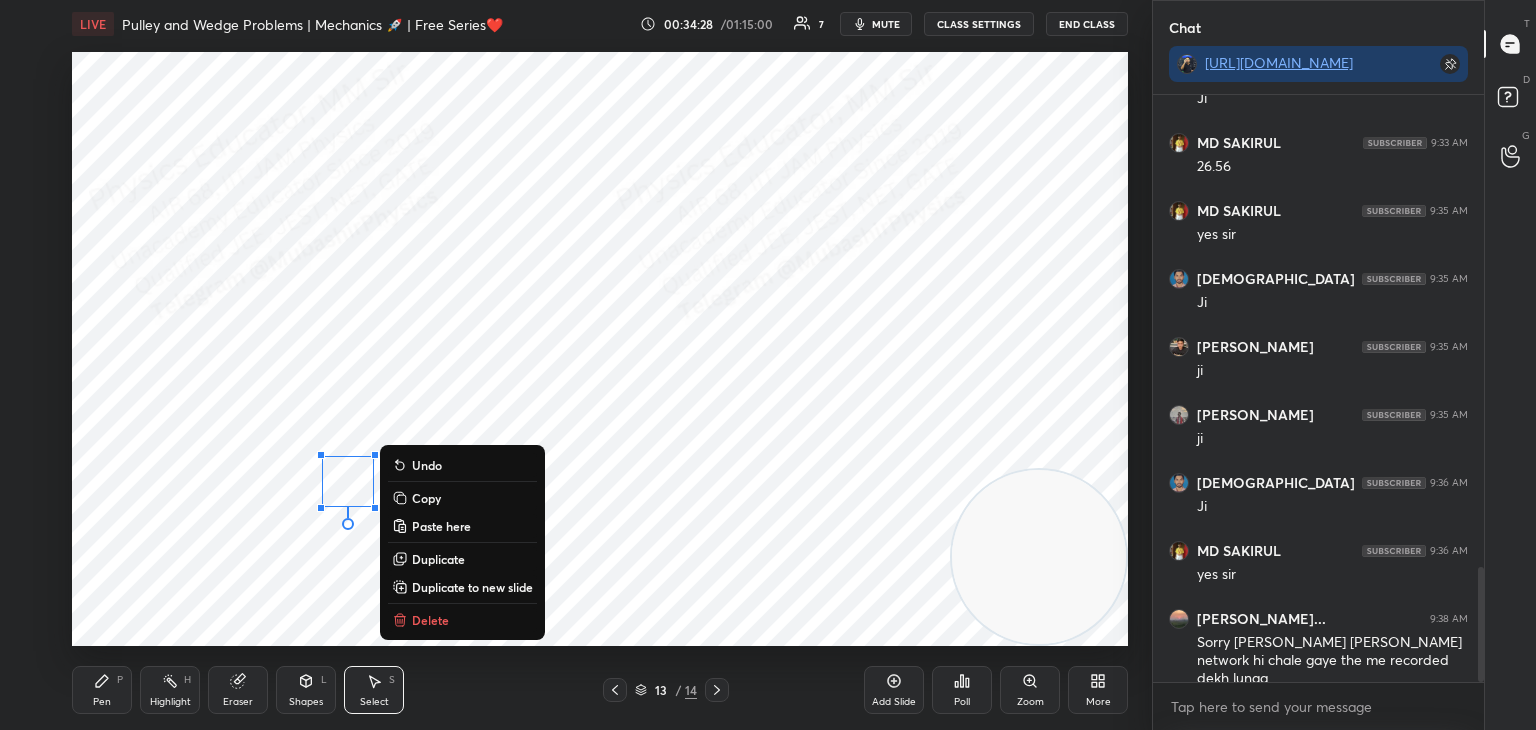 click on "Pen P" at bounding box center (102, 690) 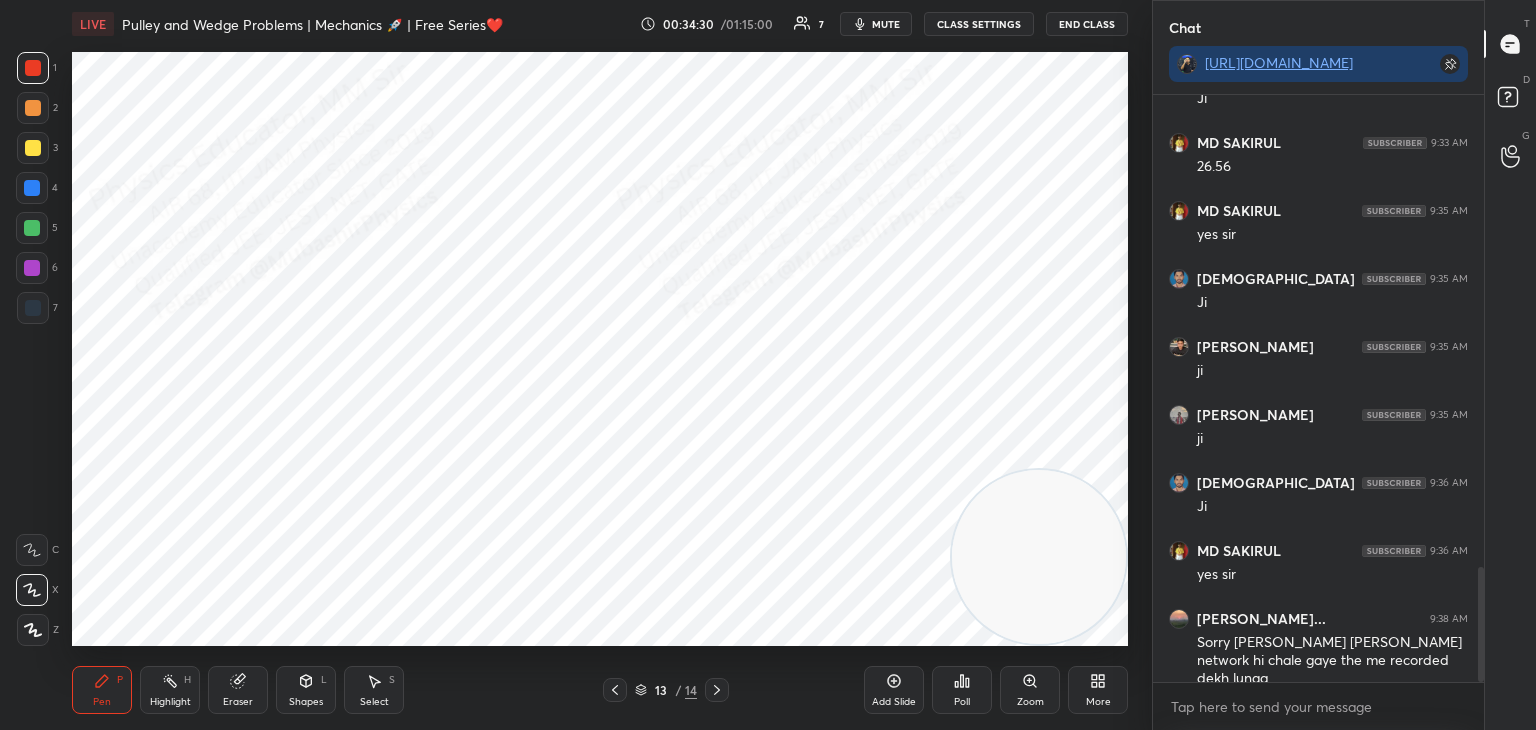 drag, startPoint x: 378, startPoint y: 698, endPoint x: 381, endPoint y: 663, distance: 35.128338 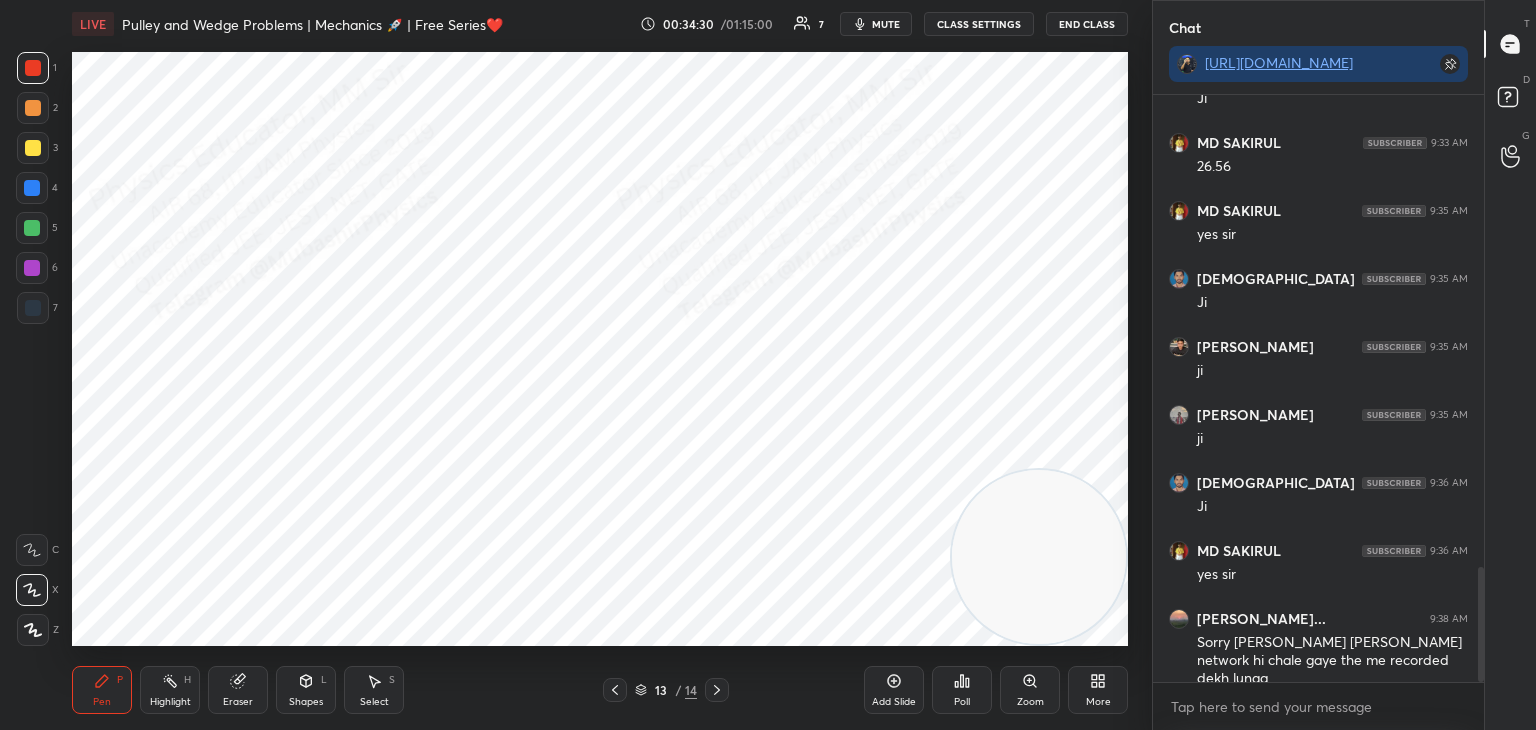 click on "Select" at bounding box center [374, 702] 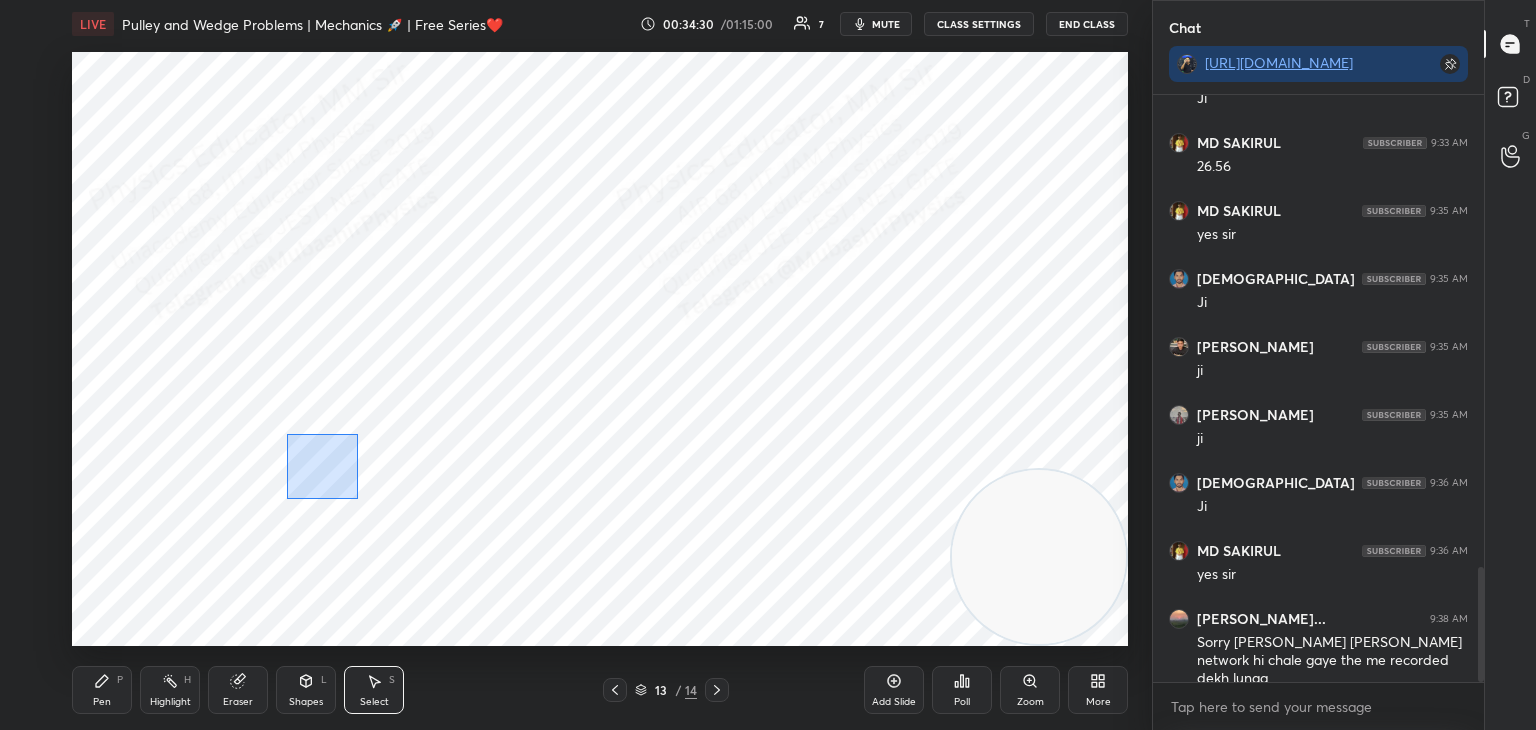 drag, startPoint x: 288, startPoint y: 435, endPoint x: 432, endPoint y: 545, distance: 181.20706 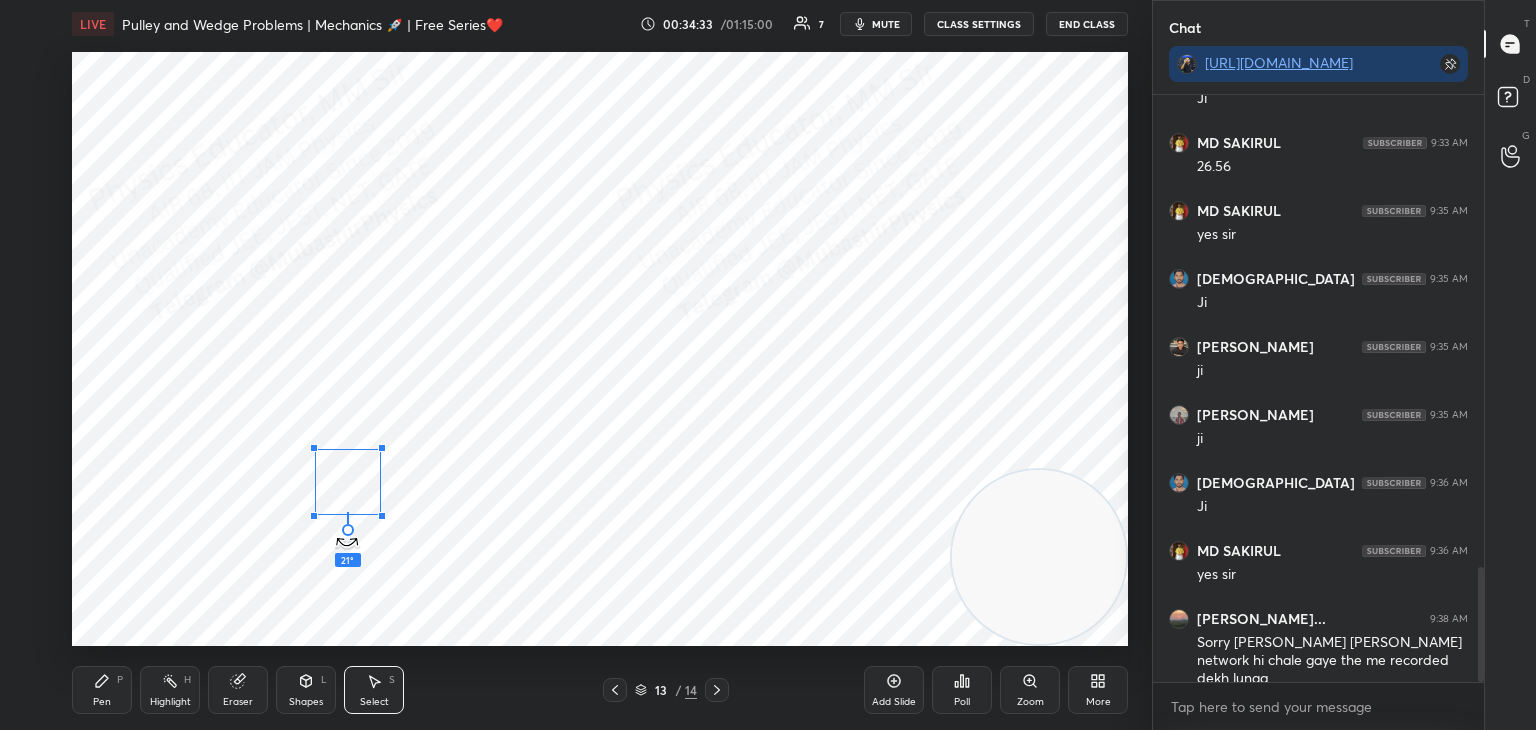 drag, startPoint x: 338, startPoint y: 525, endPoint x: 316, endPoint y: 522, distance: 22.203604 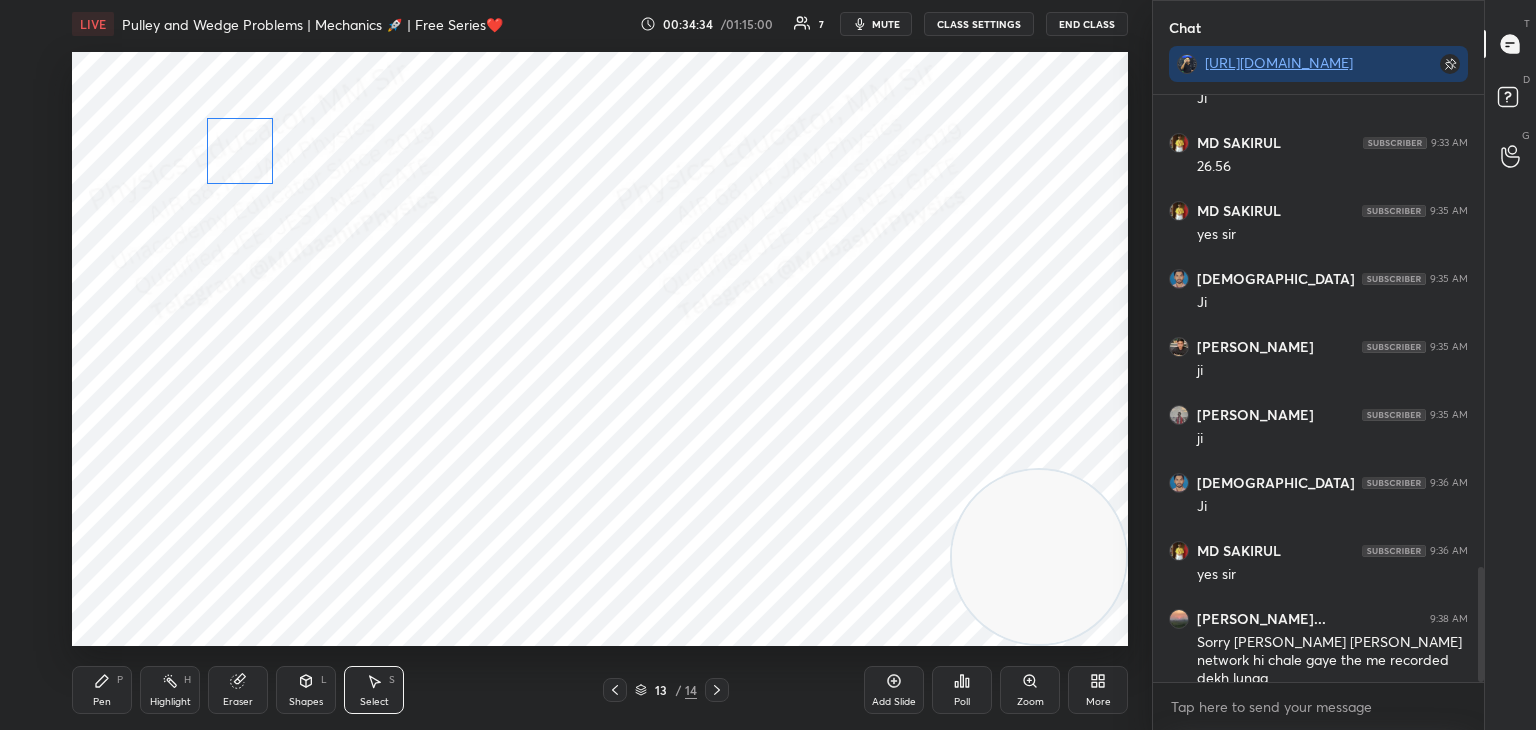 drag, startPoint x: 334, startPoint y: 451, endPoint x: 236, endPoint y: 131, distance: 334.66998 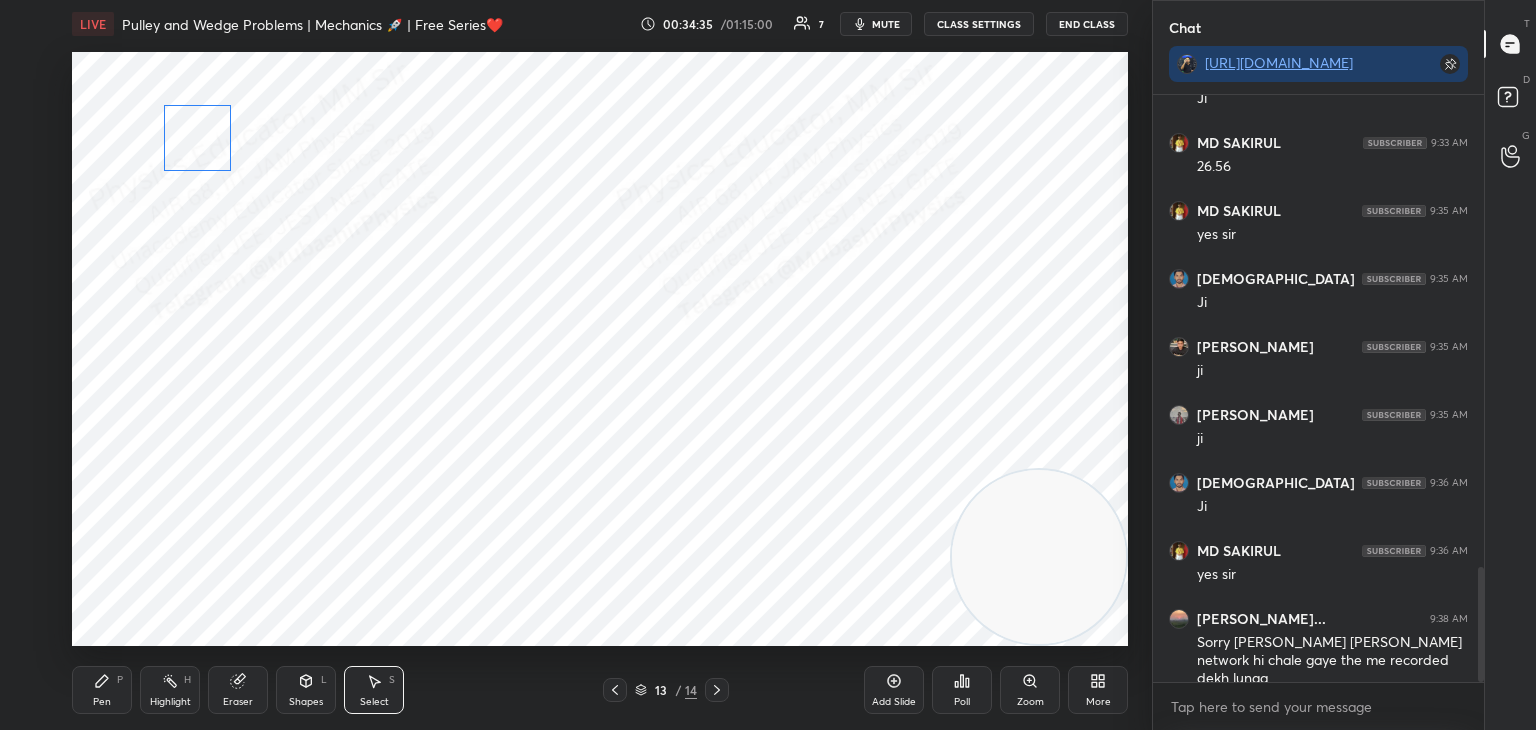 drag, startPoint x: 234, startPoint y: 138, endPoint x: 213, endPoint y: 137, distance: 21.023796 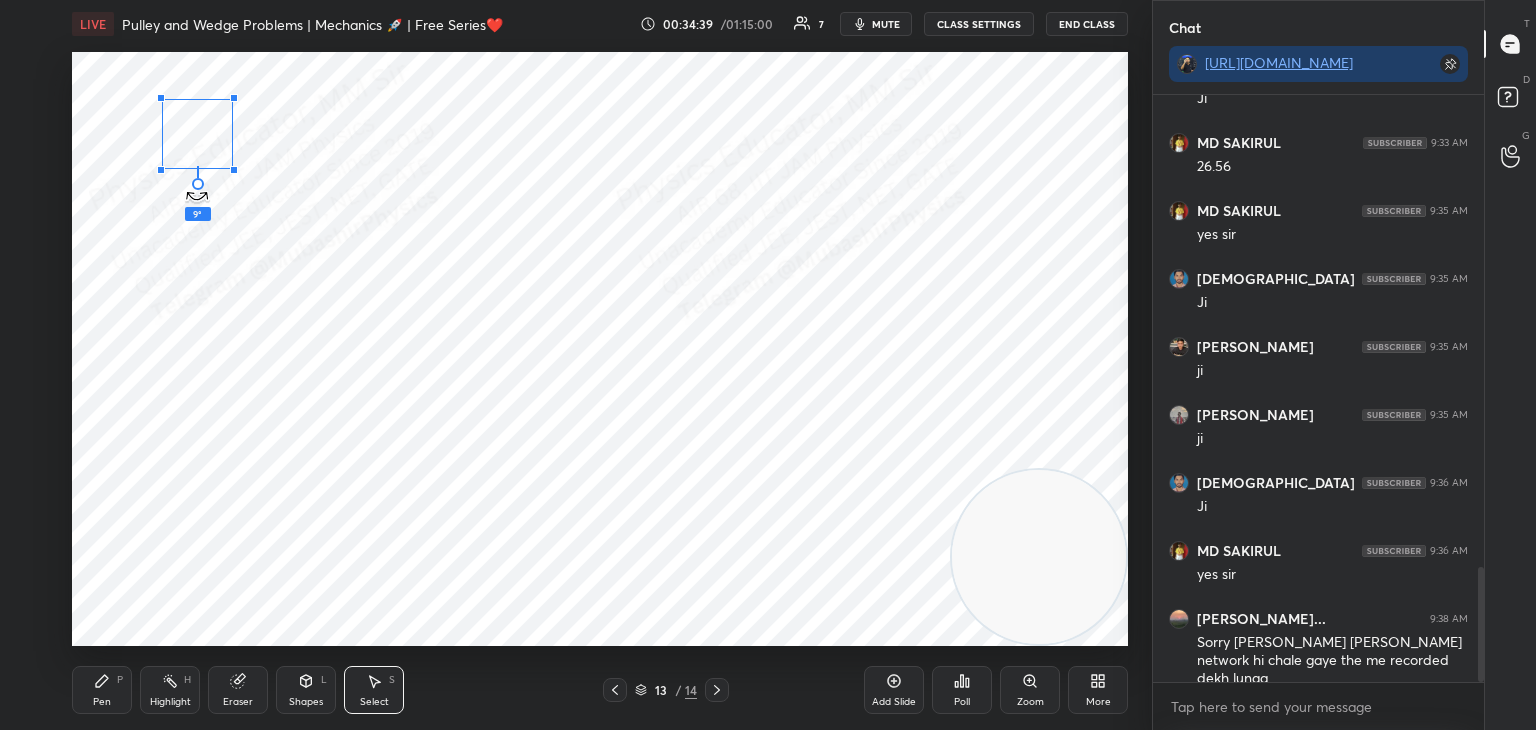 drag, startPoint x: 198, startPoint y: 185, endPoint x: 180, endPoint y: 198, distance: 22.203604 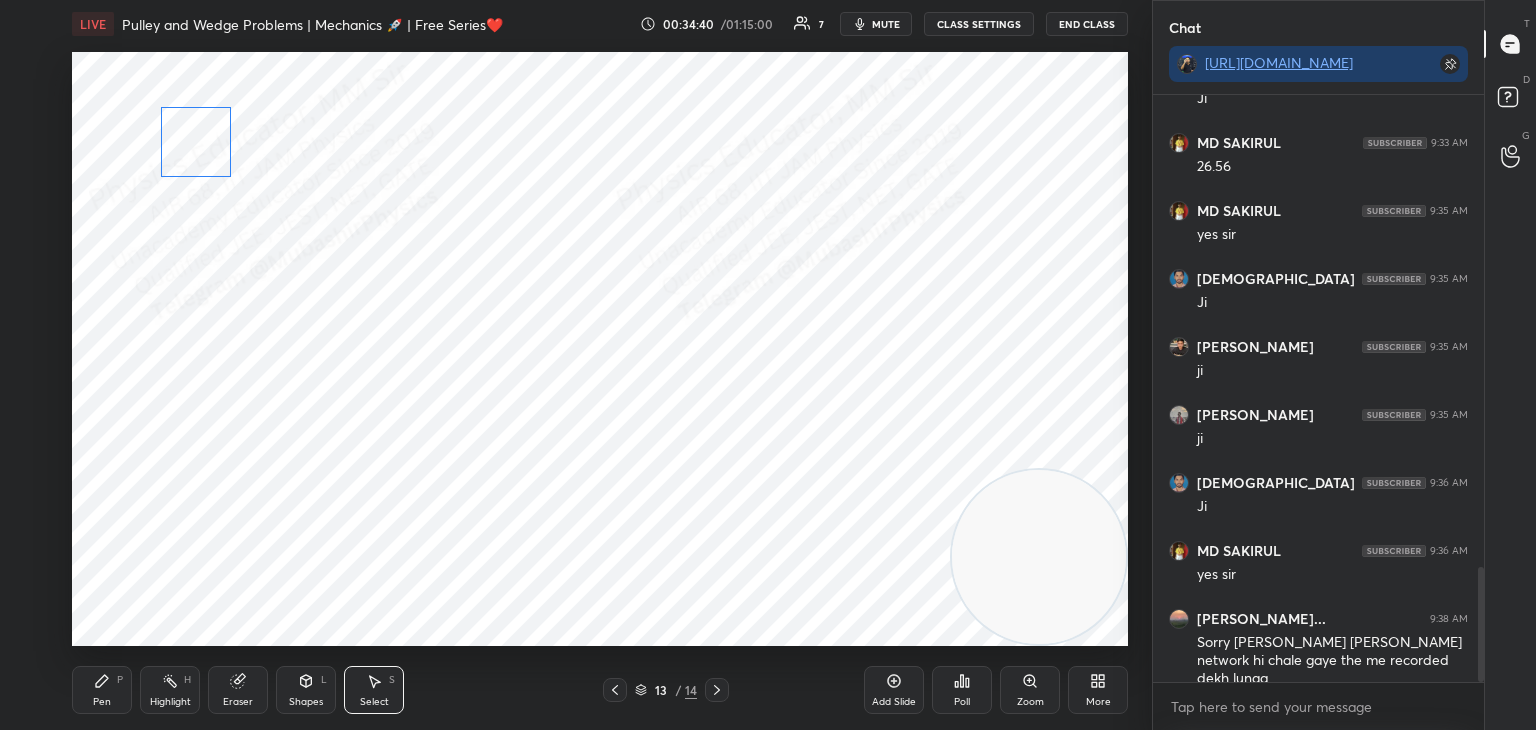 click on "0 ° Undo Copy Paste here Duplicate Duplicate to new slide Delete" at bounding box center [600, 349] 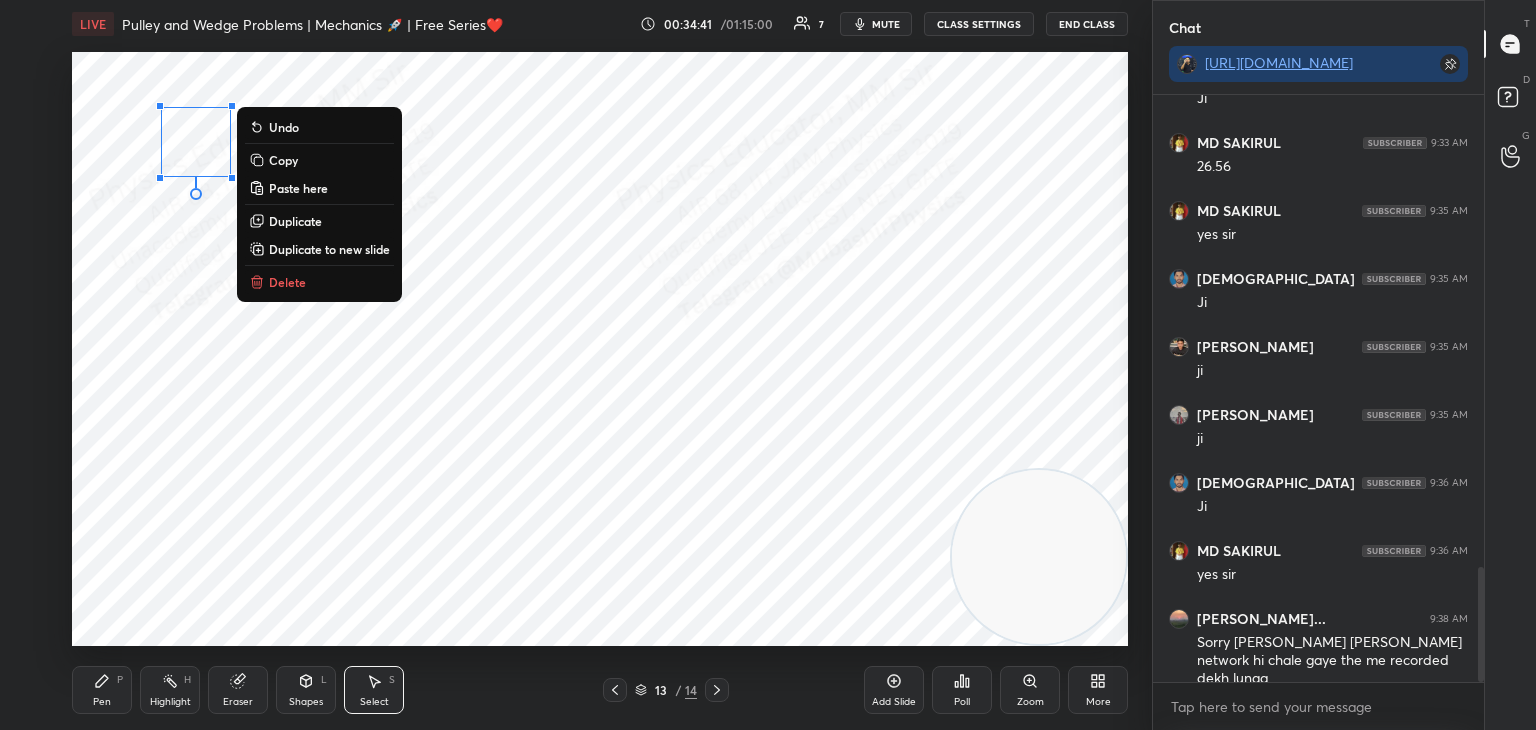 click on "0 ° Undo Copy Paste here Duplicate Duplicate to new slide Delete" at bounding box center (600, 349) 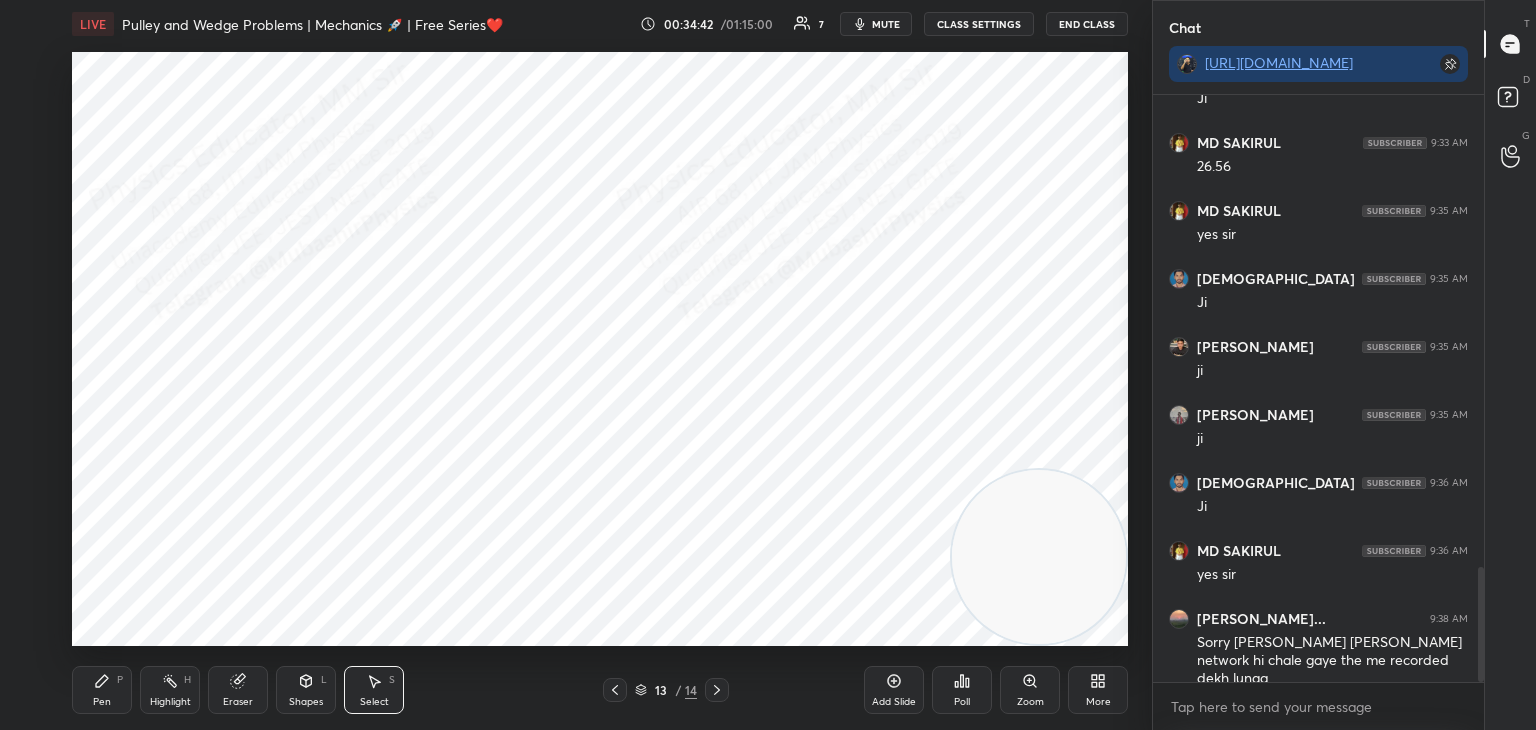 drag, startPoint x: 186, startPoint y: 134, endPoint x: 201, endPoint y: 146, distance: 19.209373 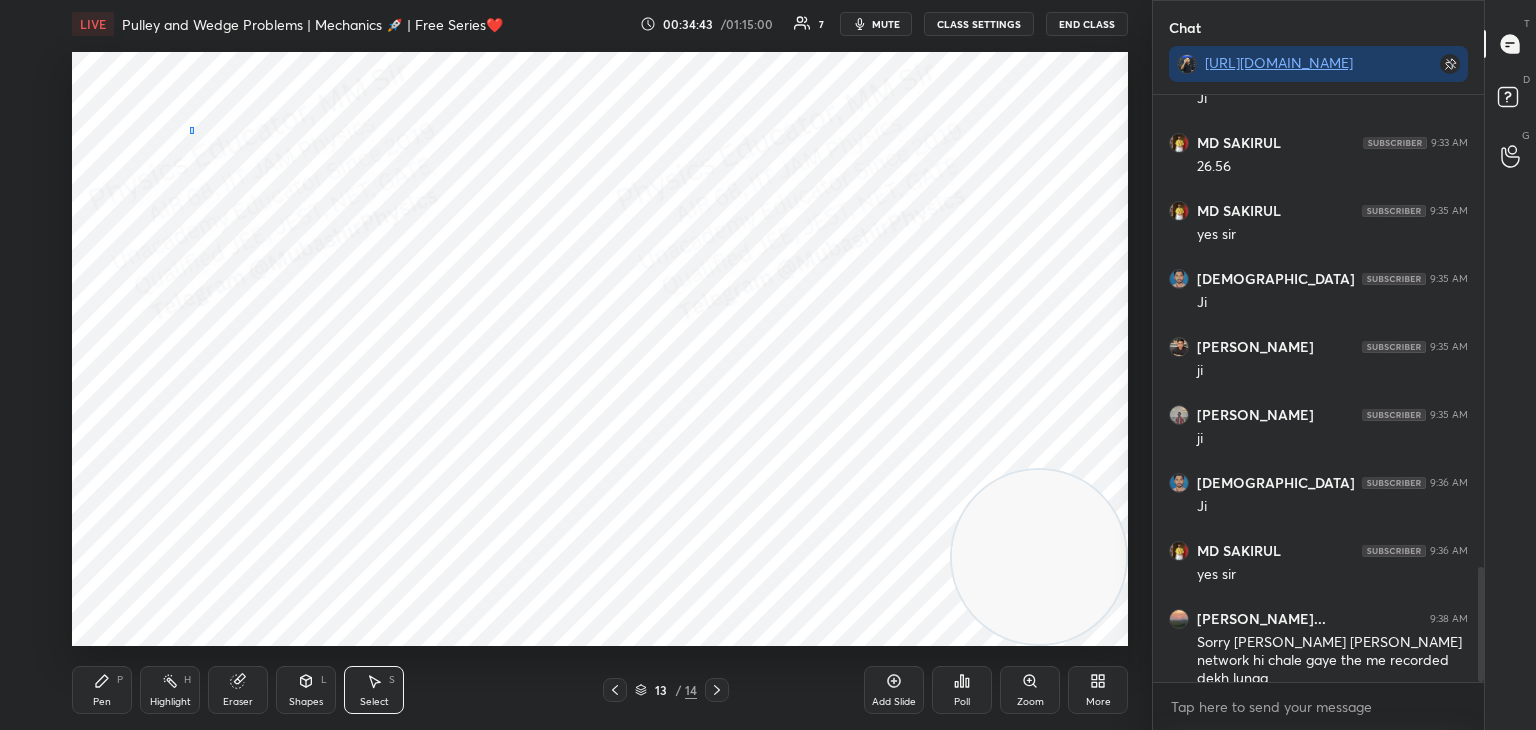 drag, startPoint x: 190, startPoint y: 127, endPoint x: 220, endPoint y: 150, distance: 37.802116 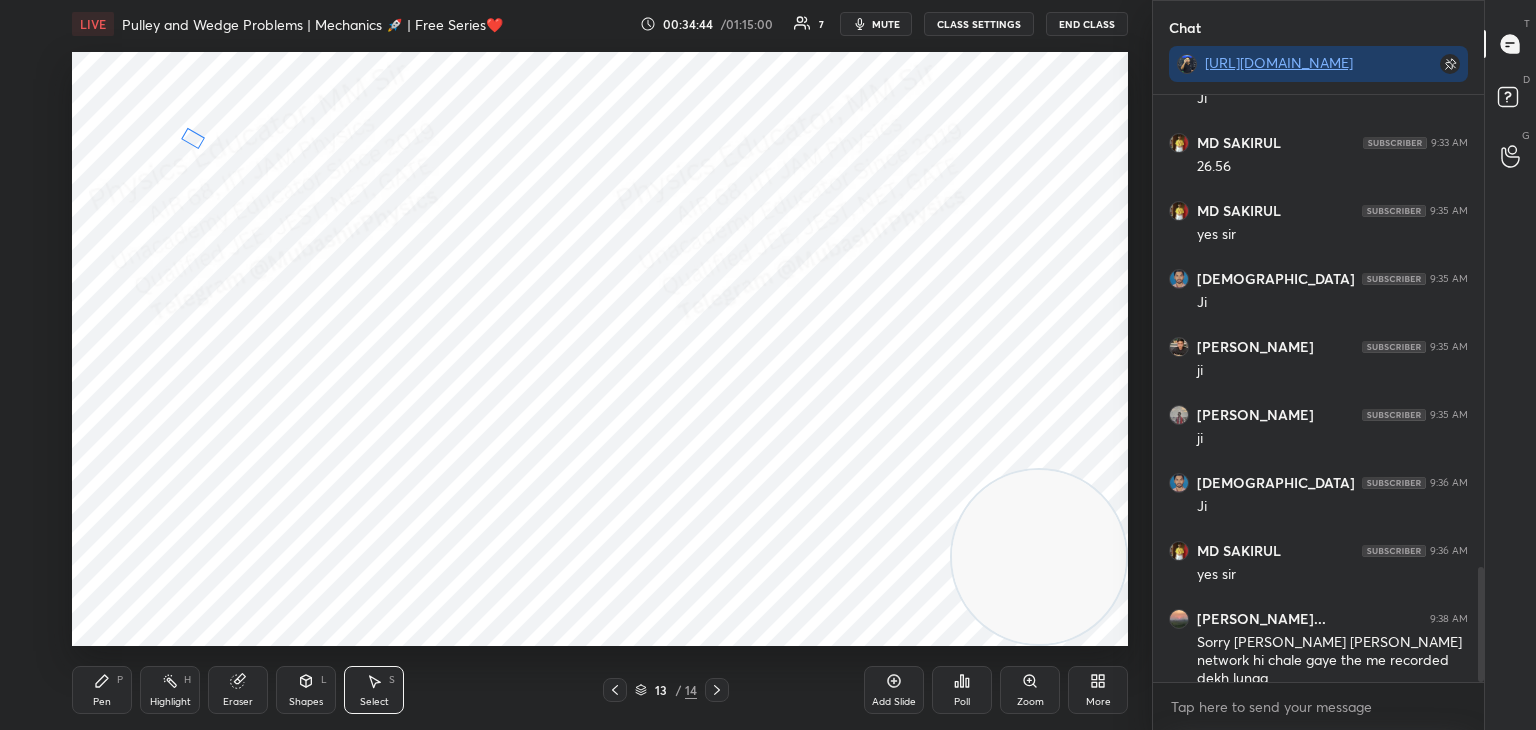 click on "30 ° Undo Copy Paste here Duplicate Duplicate to new slide Delete" at bounding box center (600, 349) 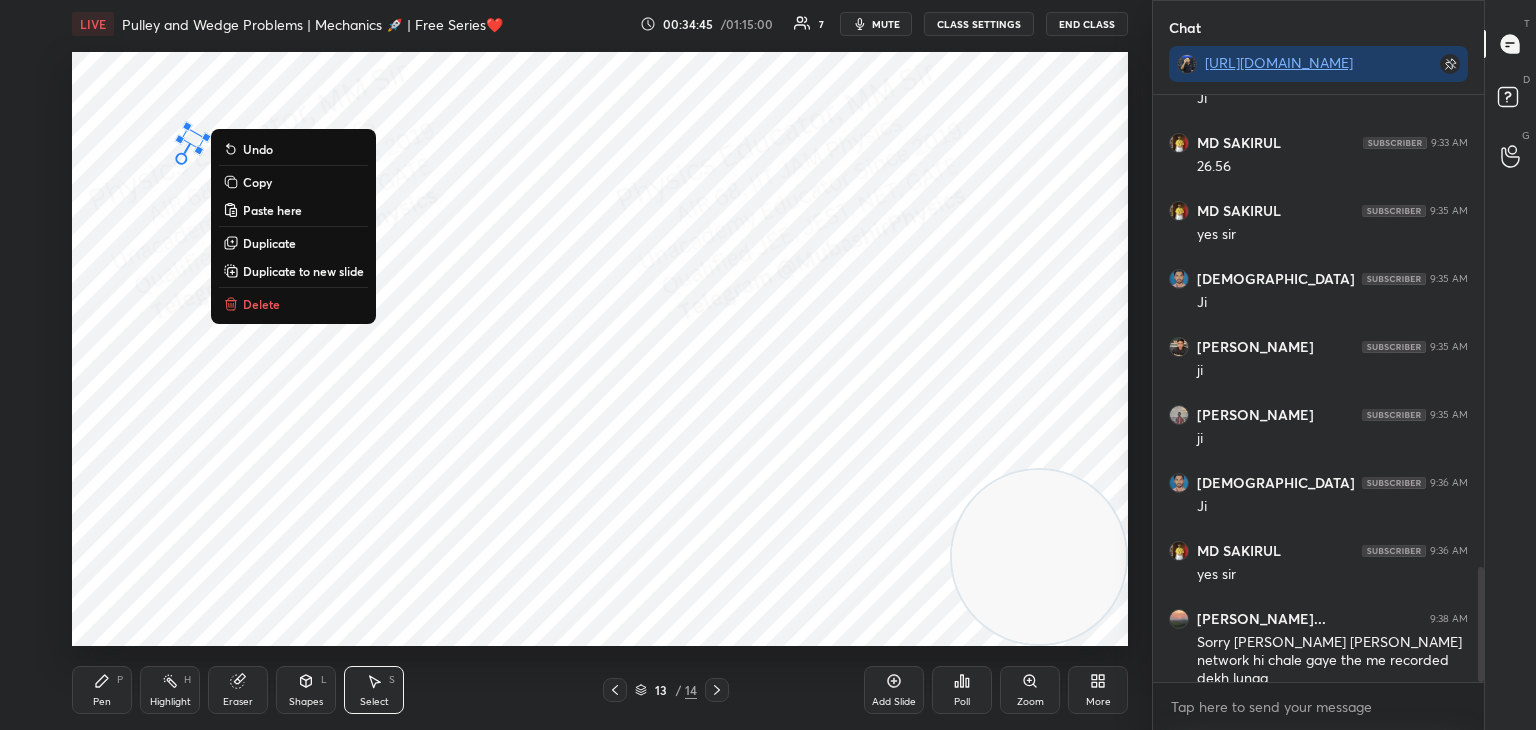 click on "Pen P" at bounding box center [102, 690] 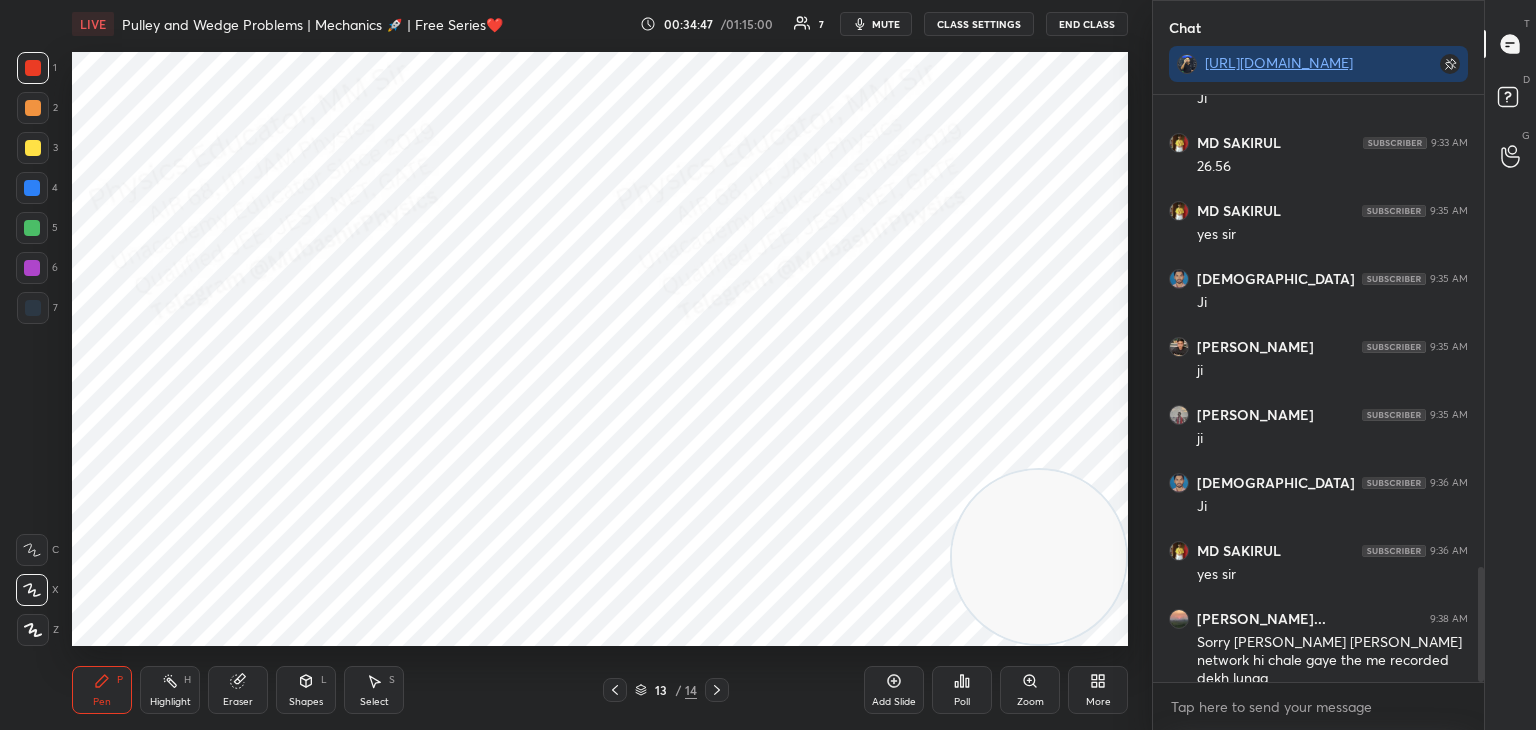 click at bounding box center (32, 228) 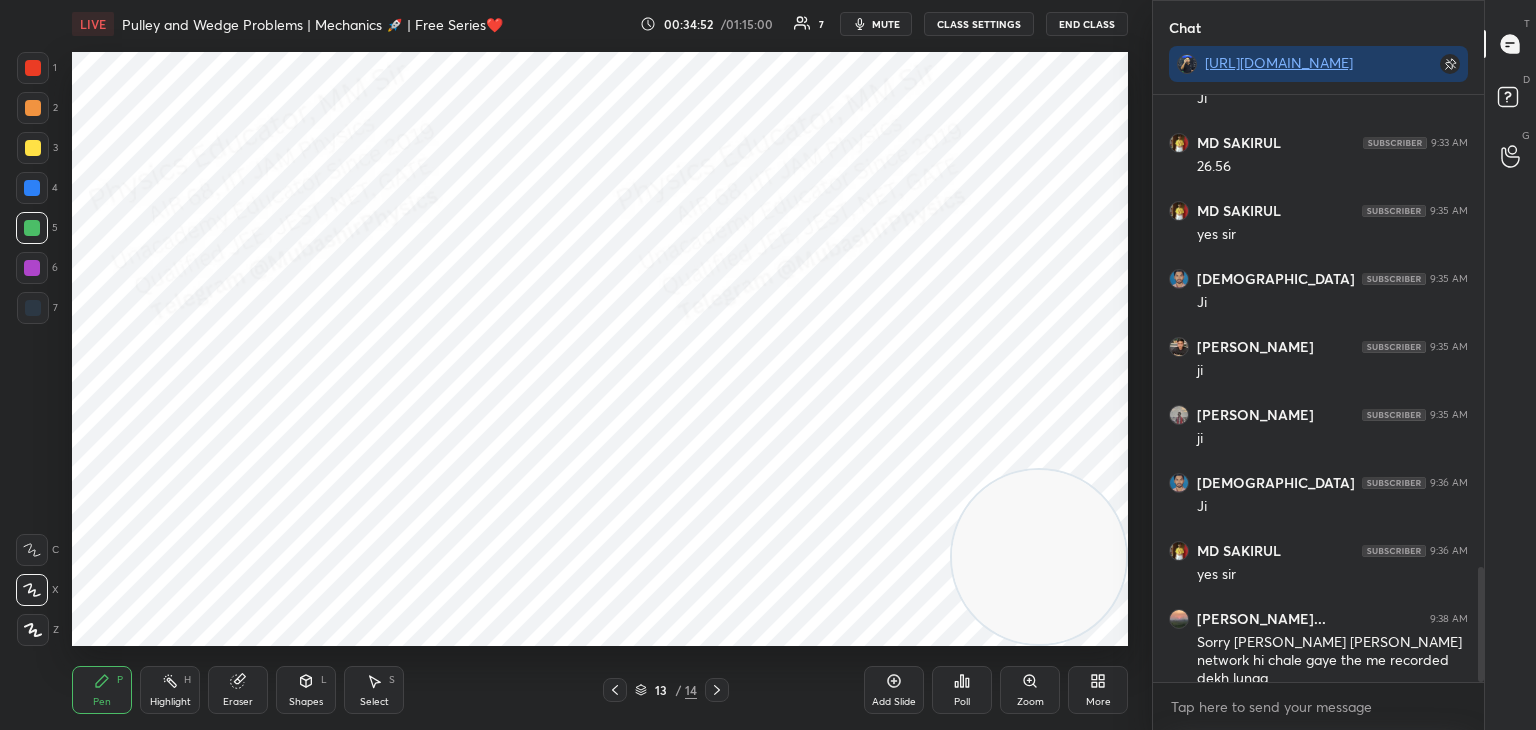 click at bounding box center (32, 268) 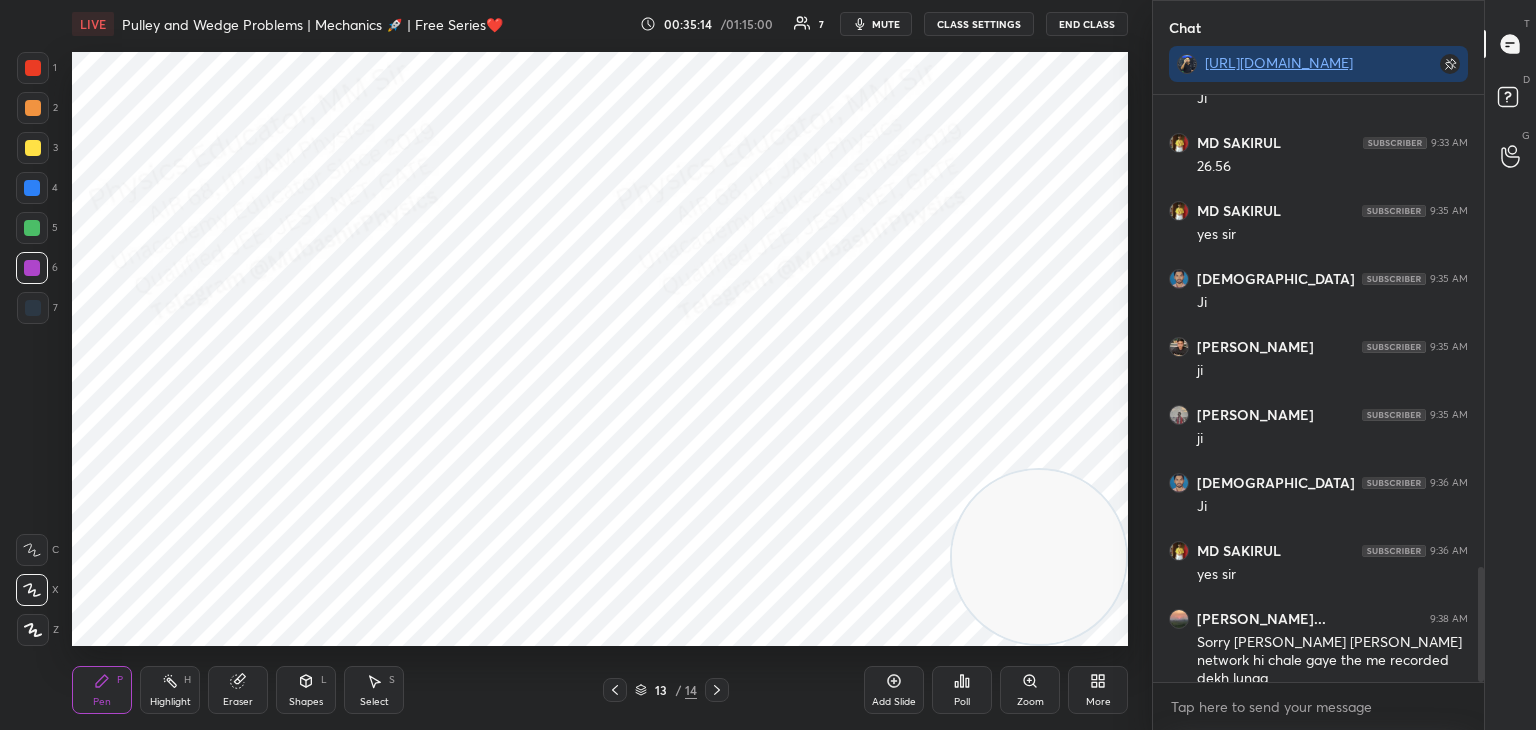 click on "Shapes L" at bounding box center [306, 690] 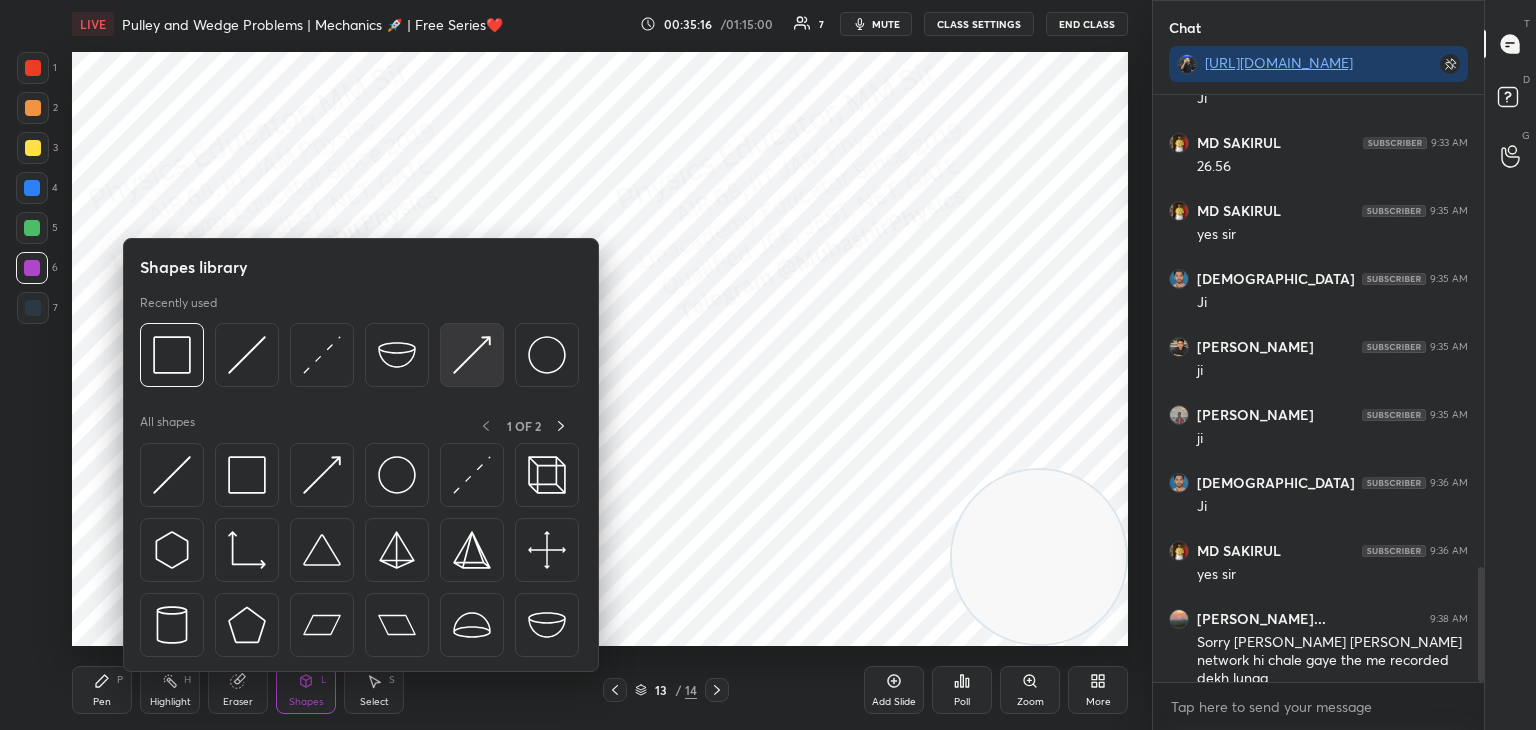 click at bounding box center (472, 355) 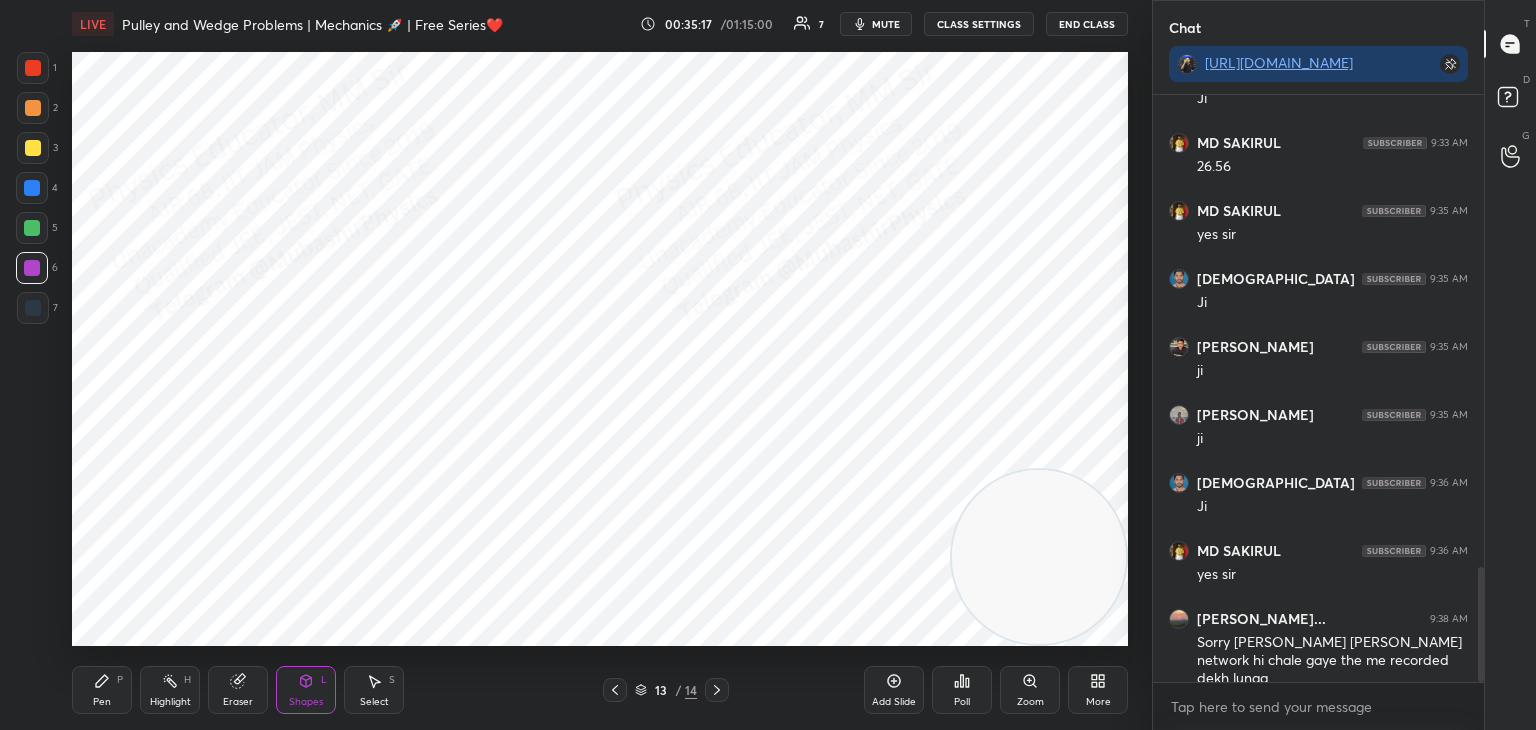 click at bounding box center [33, 108] 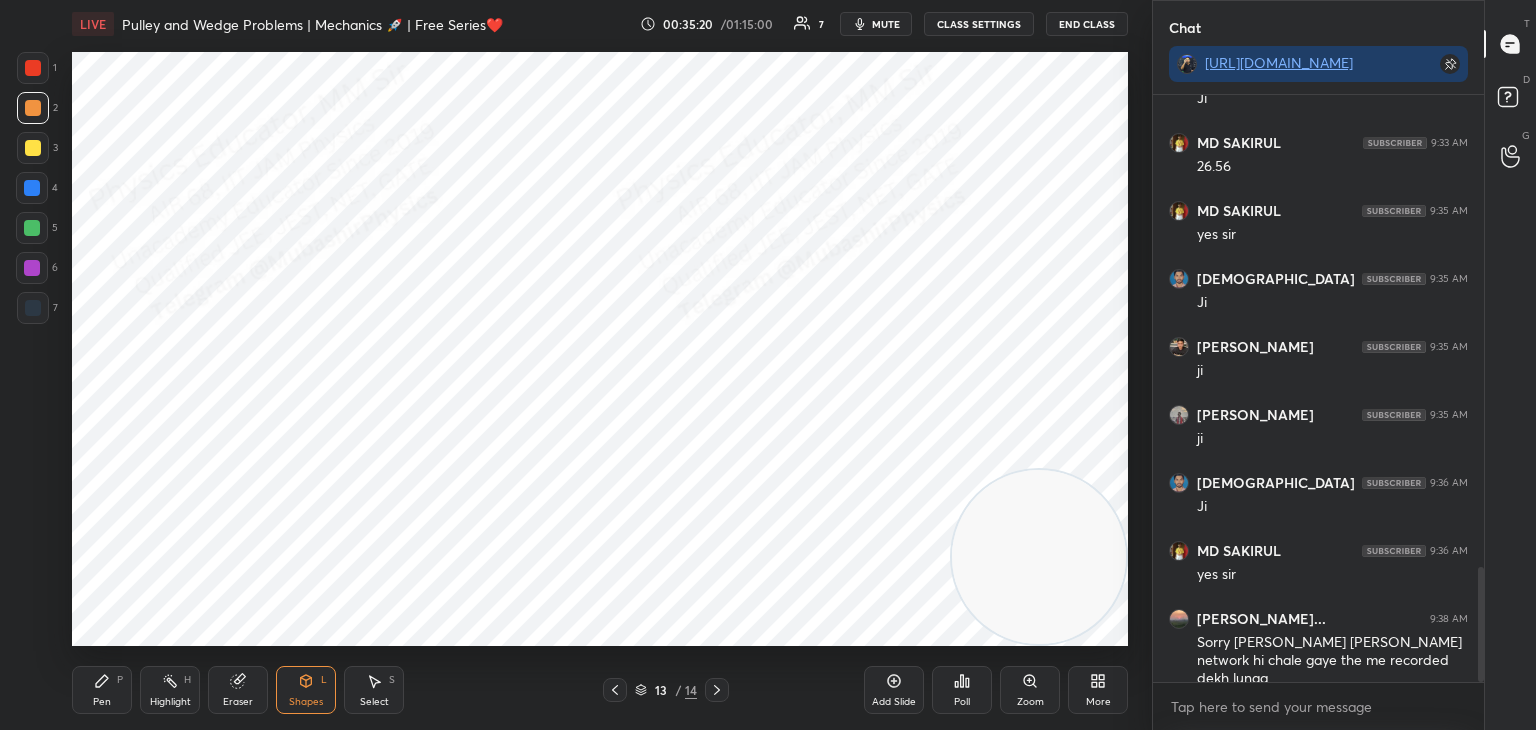click on "Pen P" at bounding box center [102, 690] 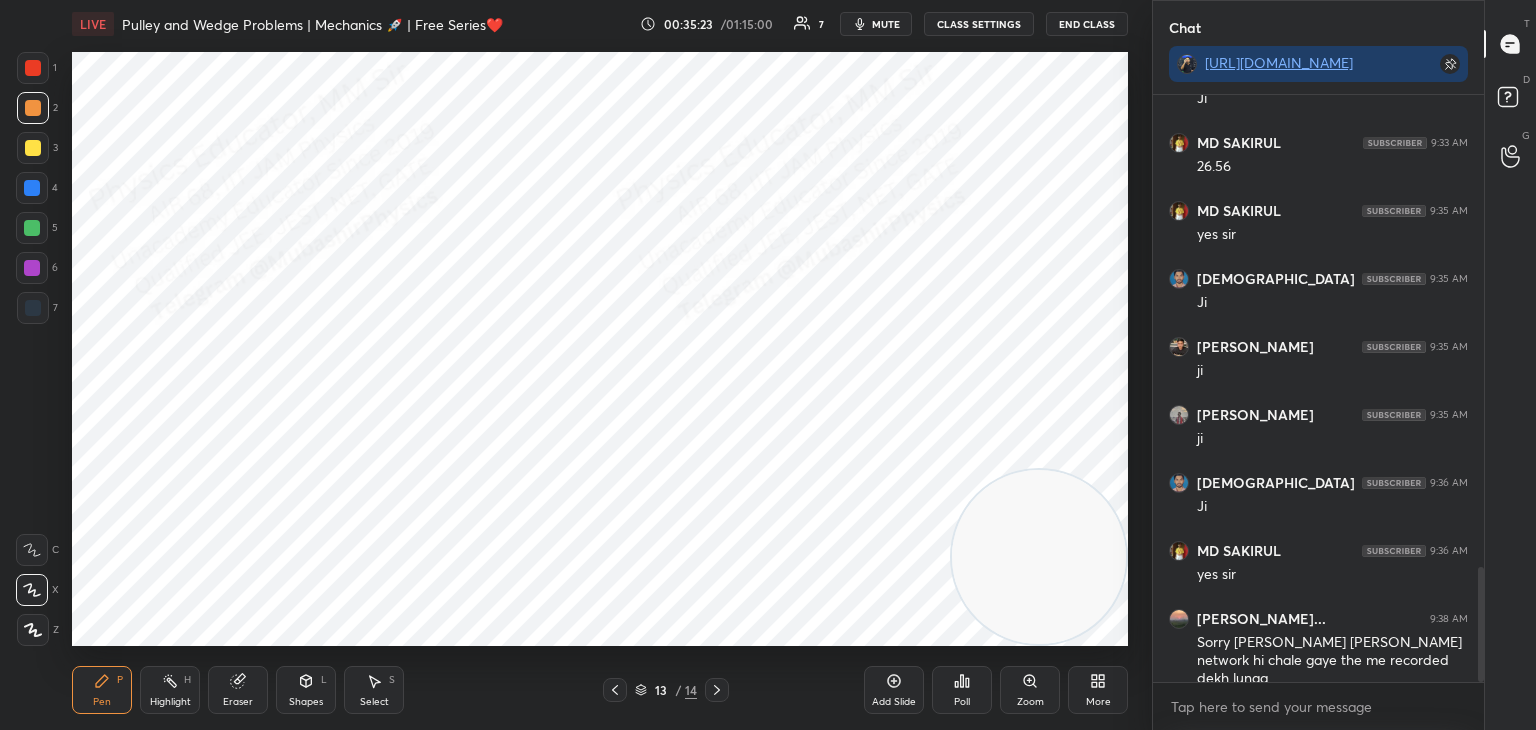 click at bounding box center [33, 308] 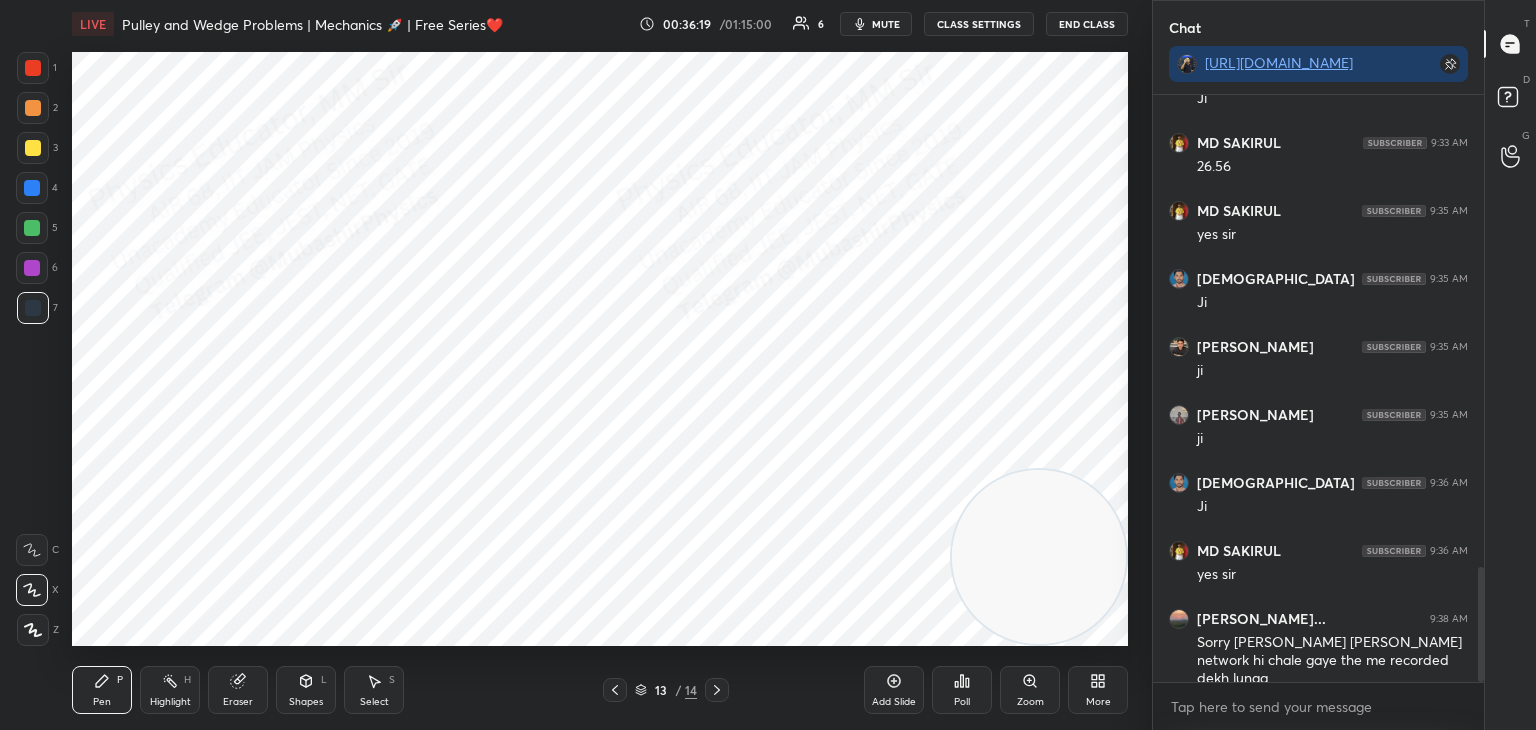 click on "1 2 3 4 5 6 7 C X Z C X Z E E Erase all   H H" at bounding box center (32, 349) 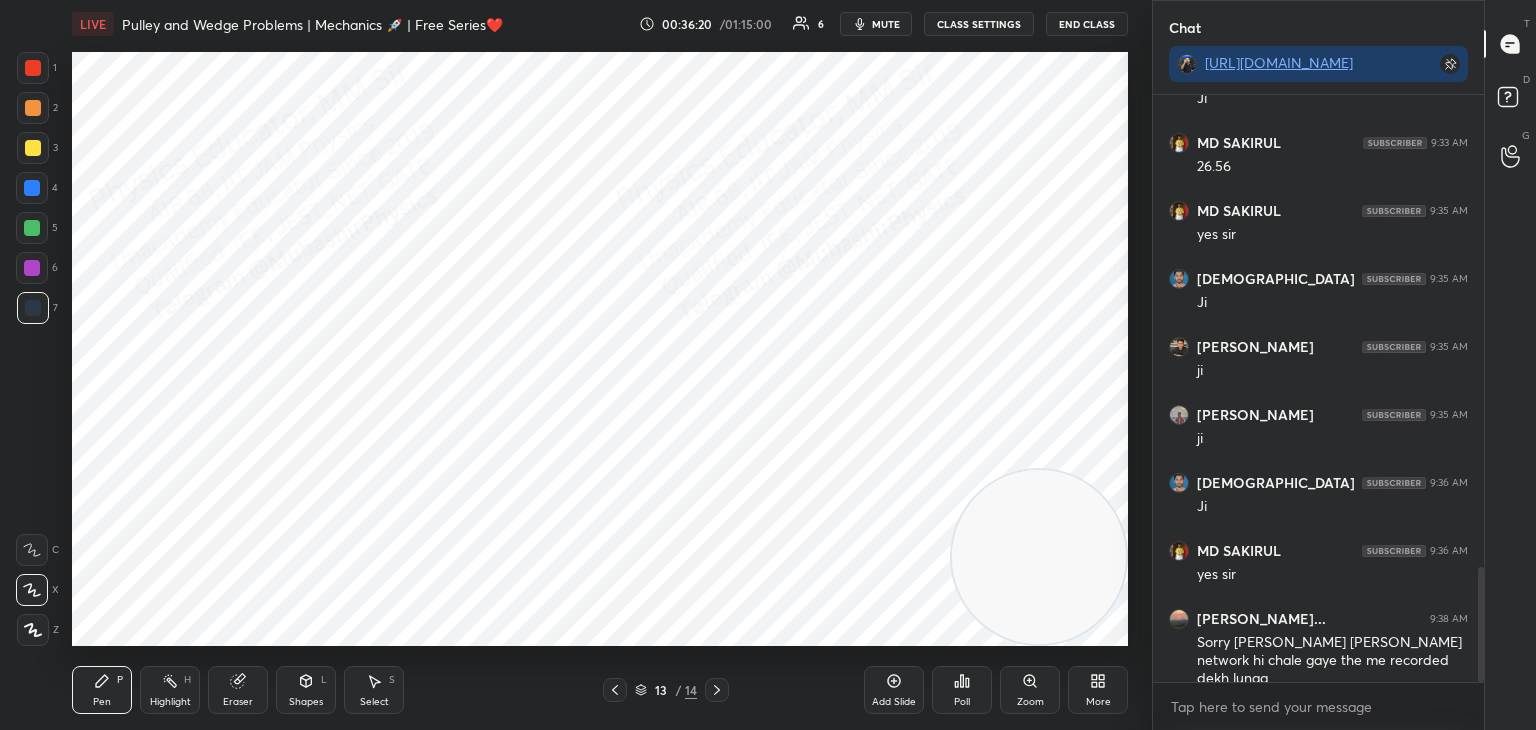 click at bounding box center (32, 228) 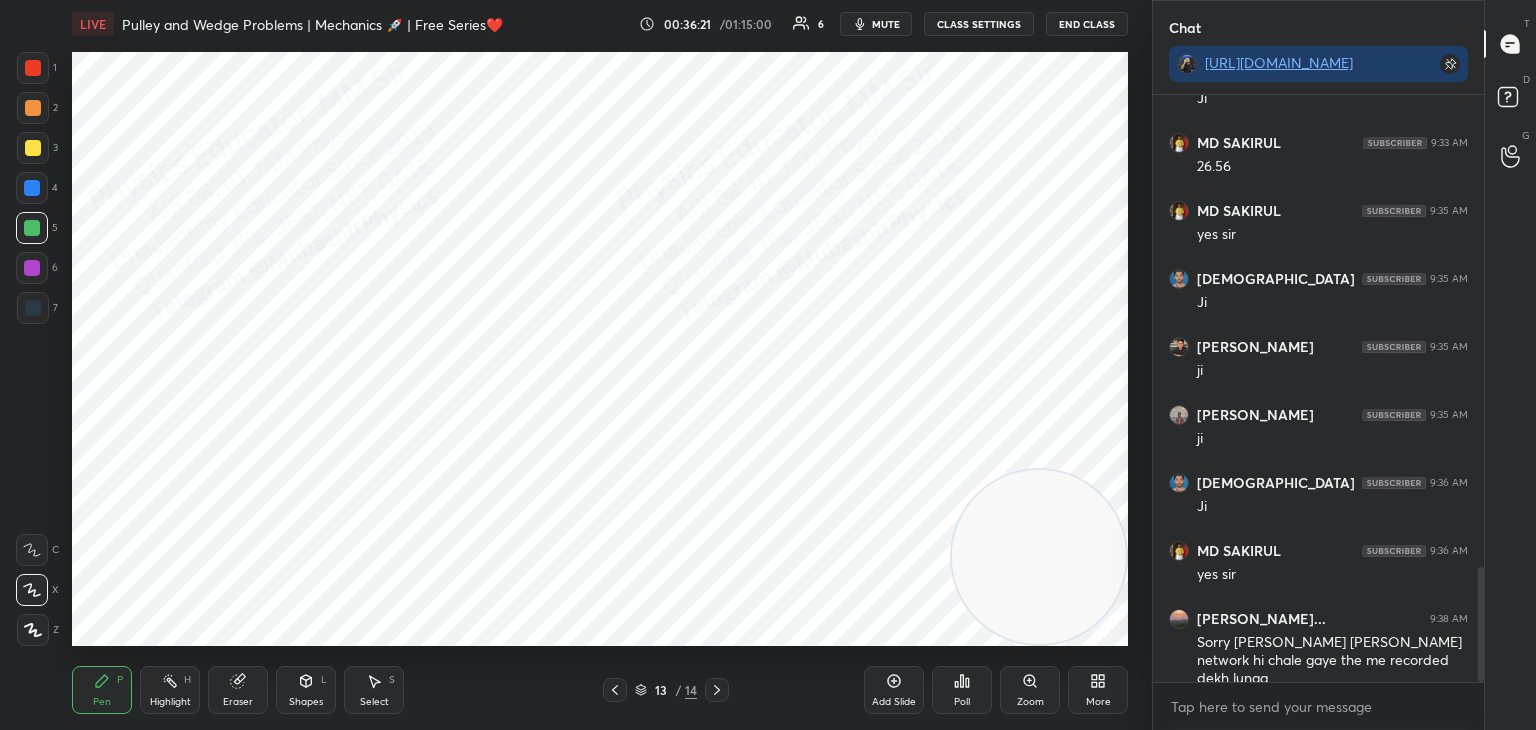drag, startPoint x: 30, startPoint y: 190, endPoint x: 49, endPoint y: 194, distance: 19.416489 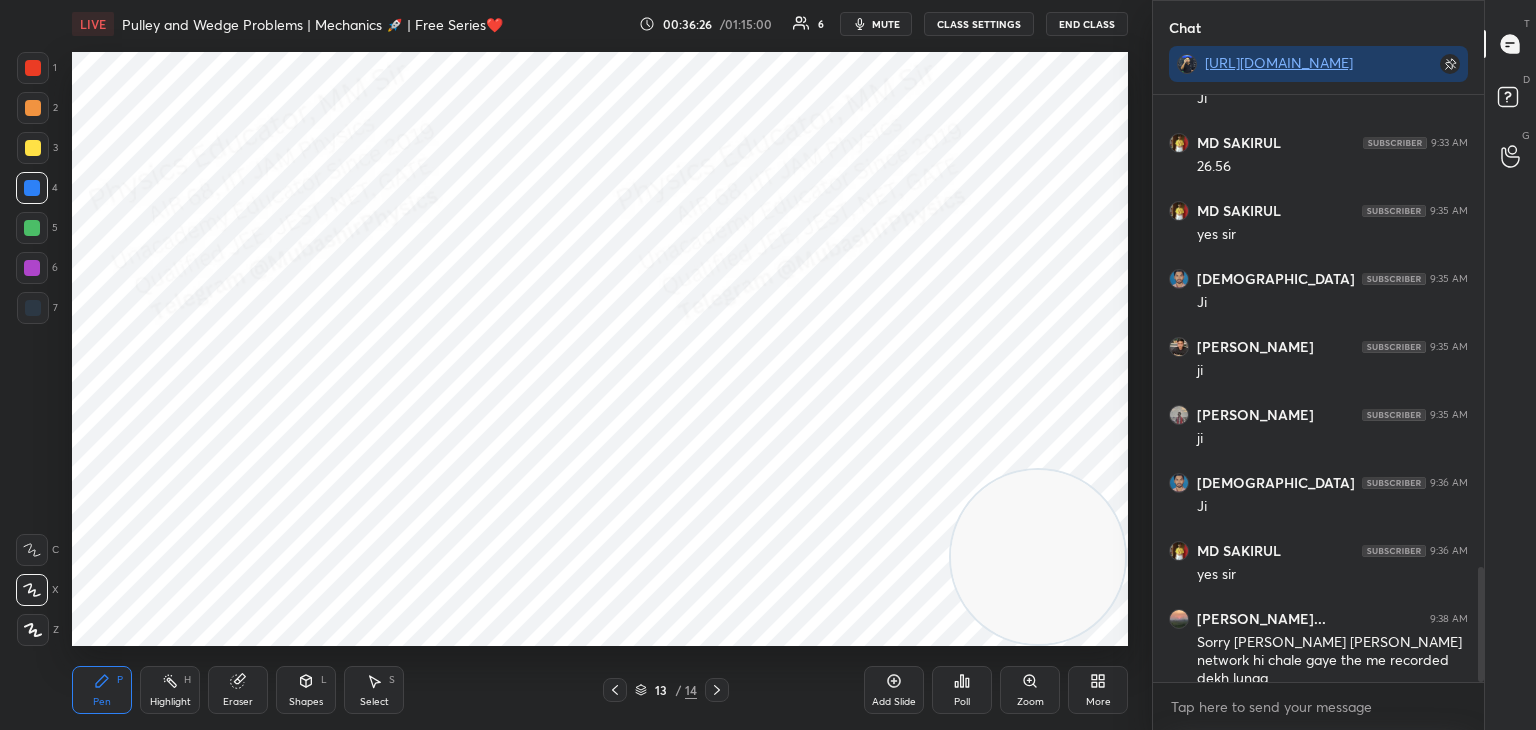 click at bounding box center [1038, 557] 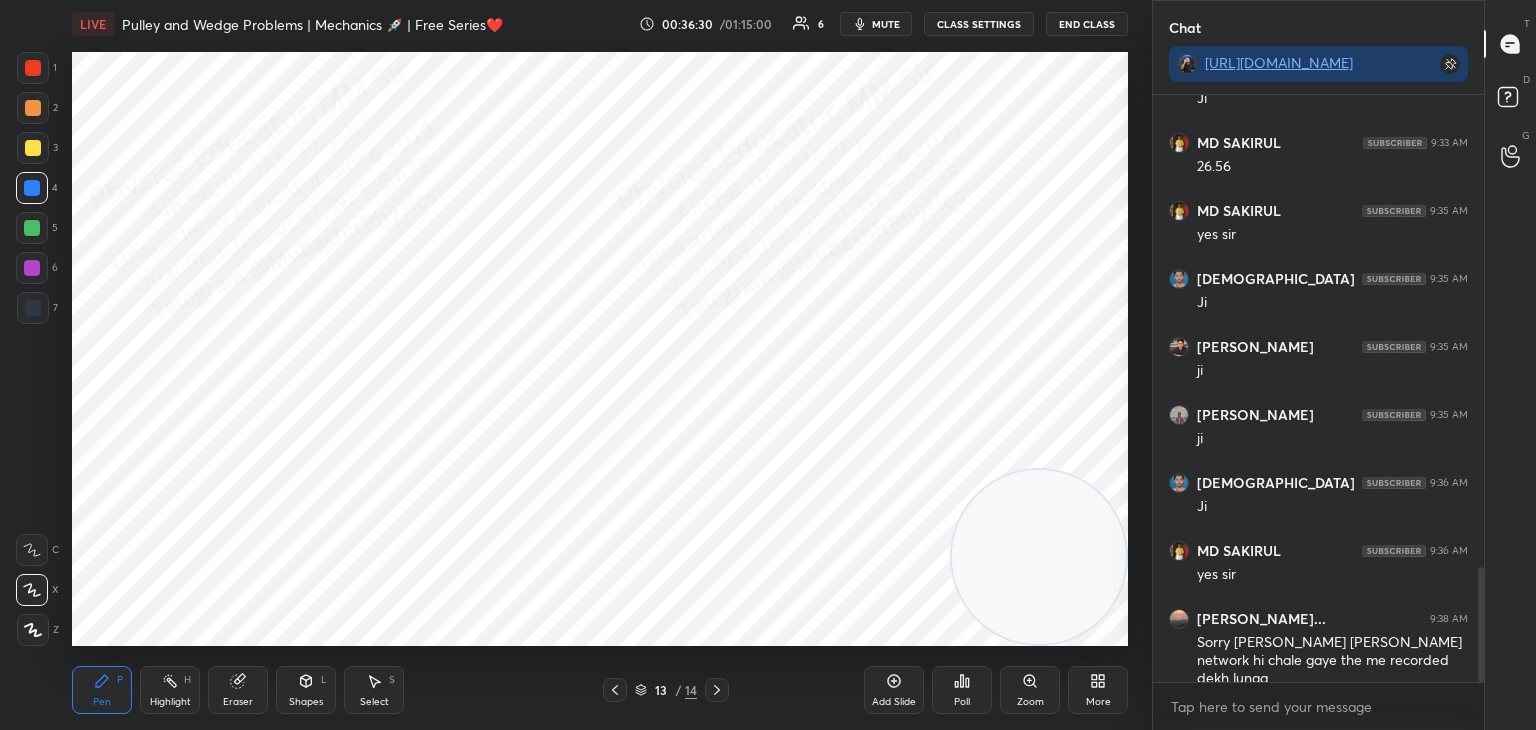 click 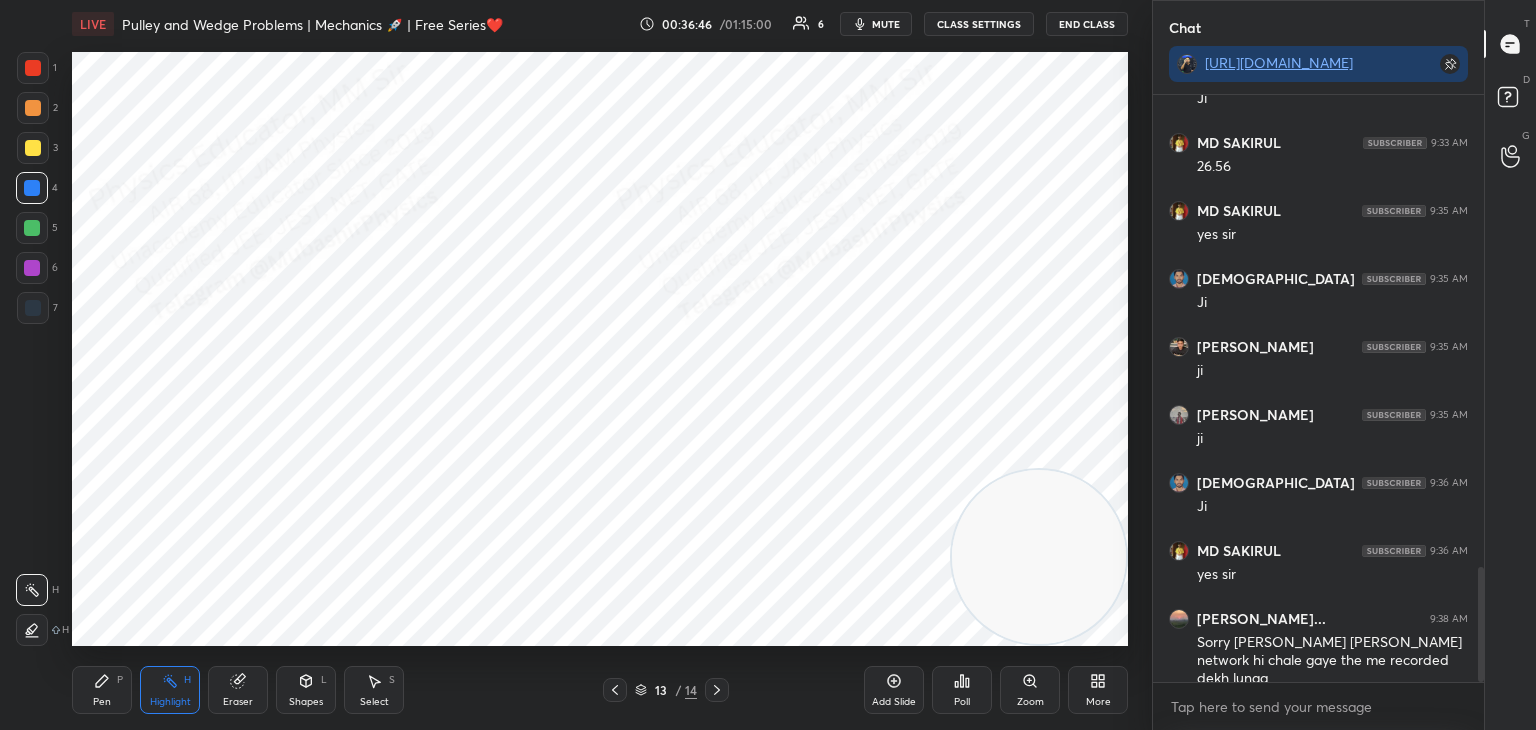 drag, startPoint x: 877, startPoint y: 23, endPoint x: 885, endPoint y: 38, distance: 17 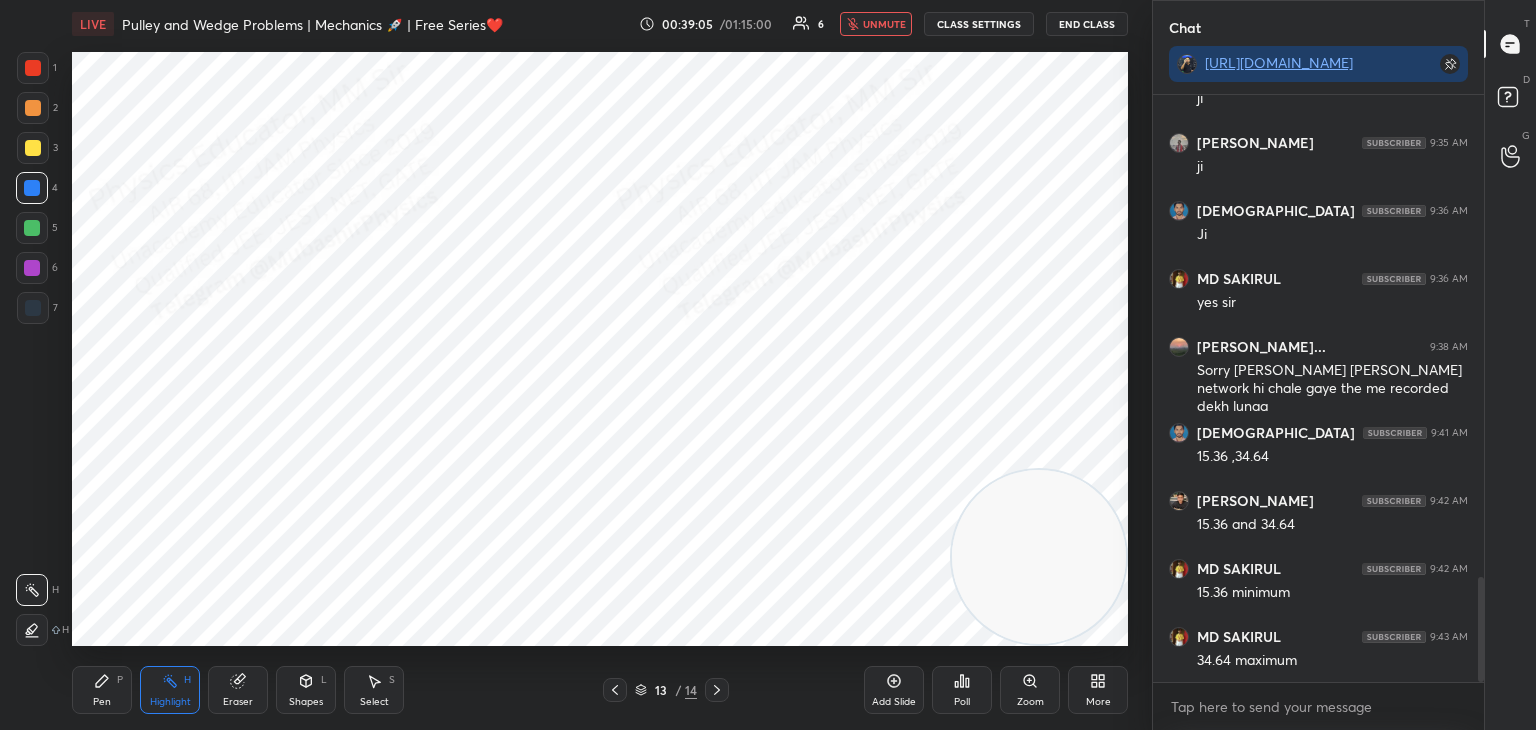 scroll, scrollTop: 2762, scrollLeft: 0, axis: vertical 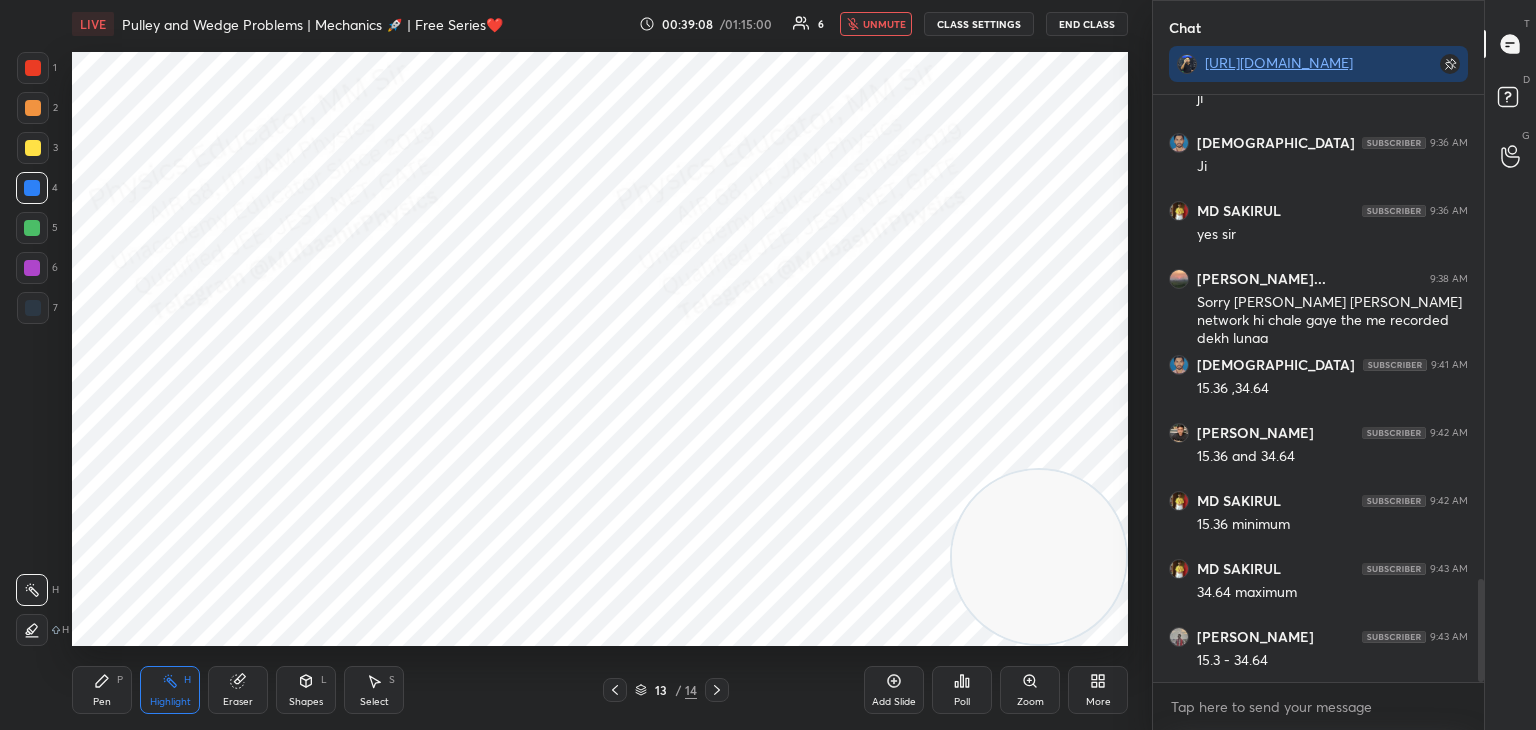 click on "unmute" at bounding box center (884, 24) 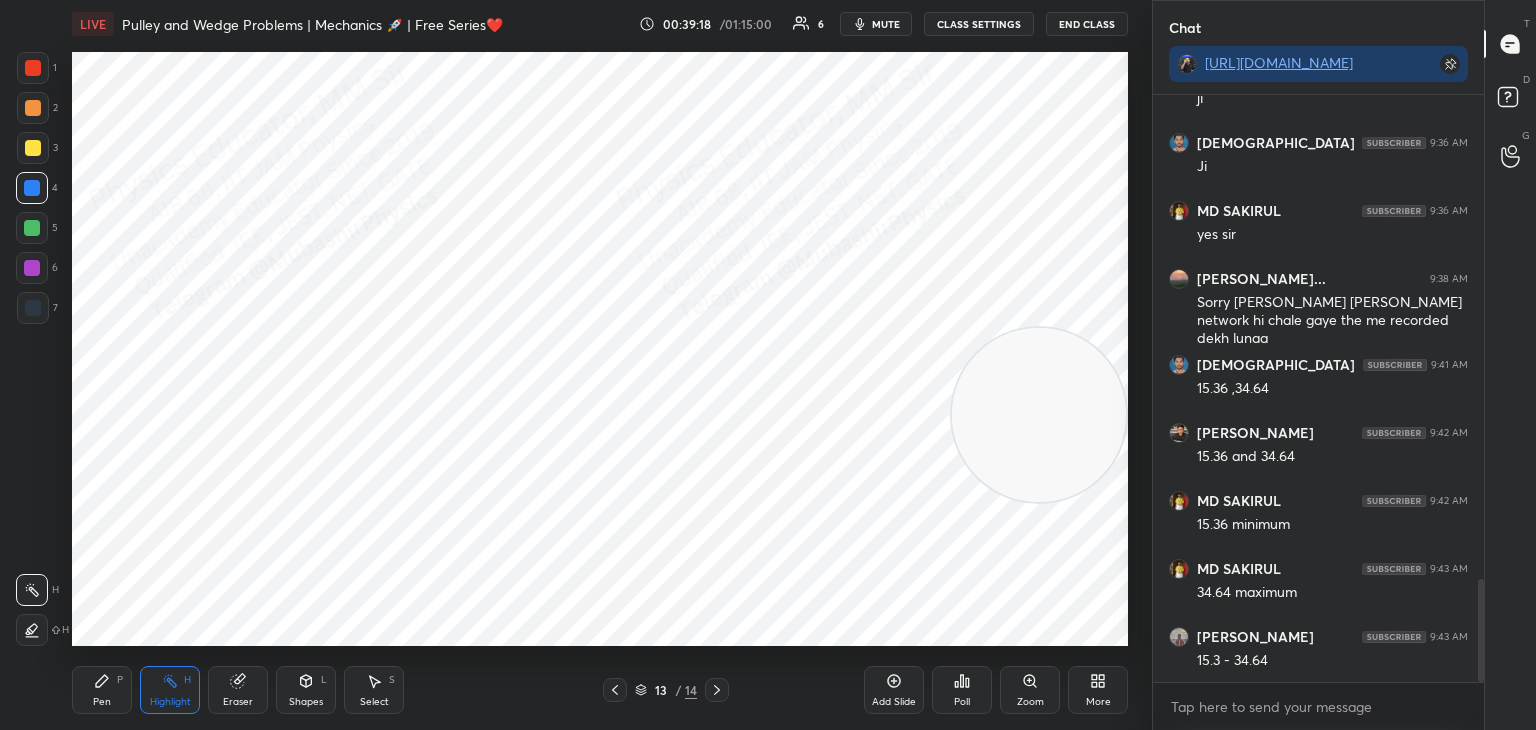 drag, startPoint x: 1048, startPoint y: 425, endPoint x: 1068, endPoint y: 101, distance: 324.6167 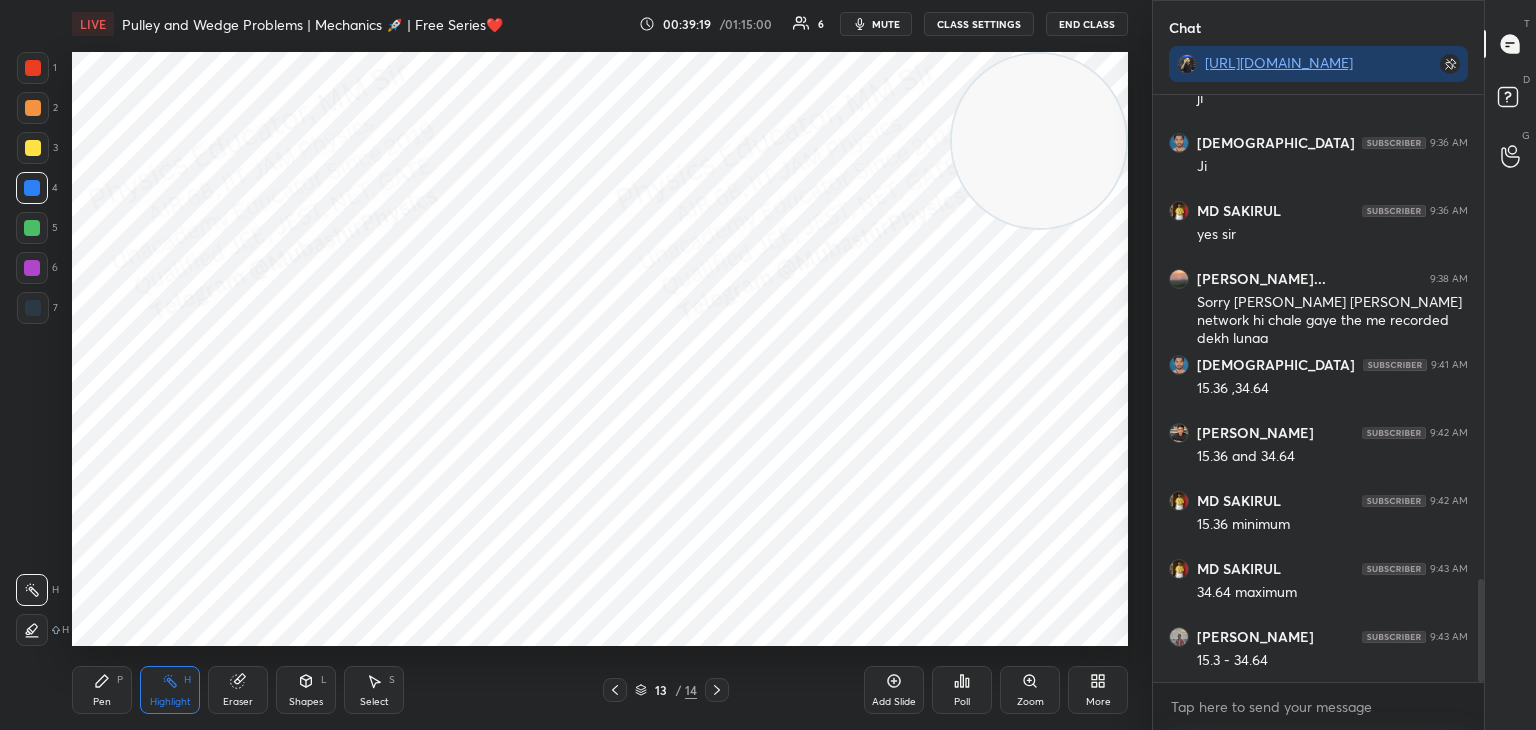 click on "Pen P" at bounding box center (102, 690) 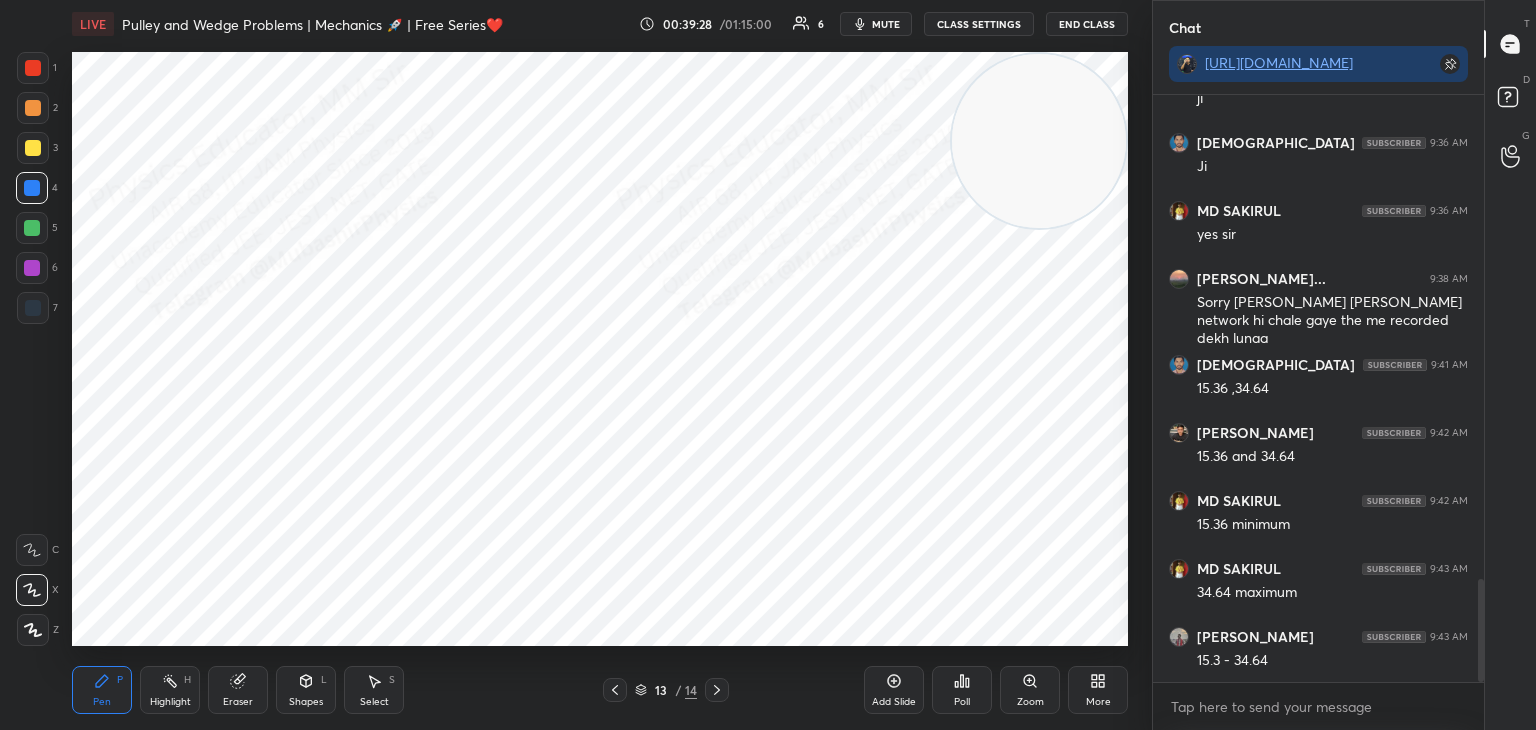 click on "Select S" at bounding box center (374, 690) 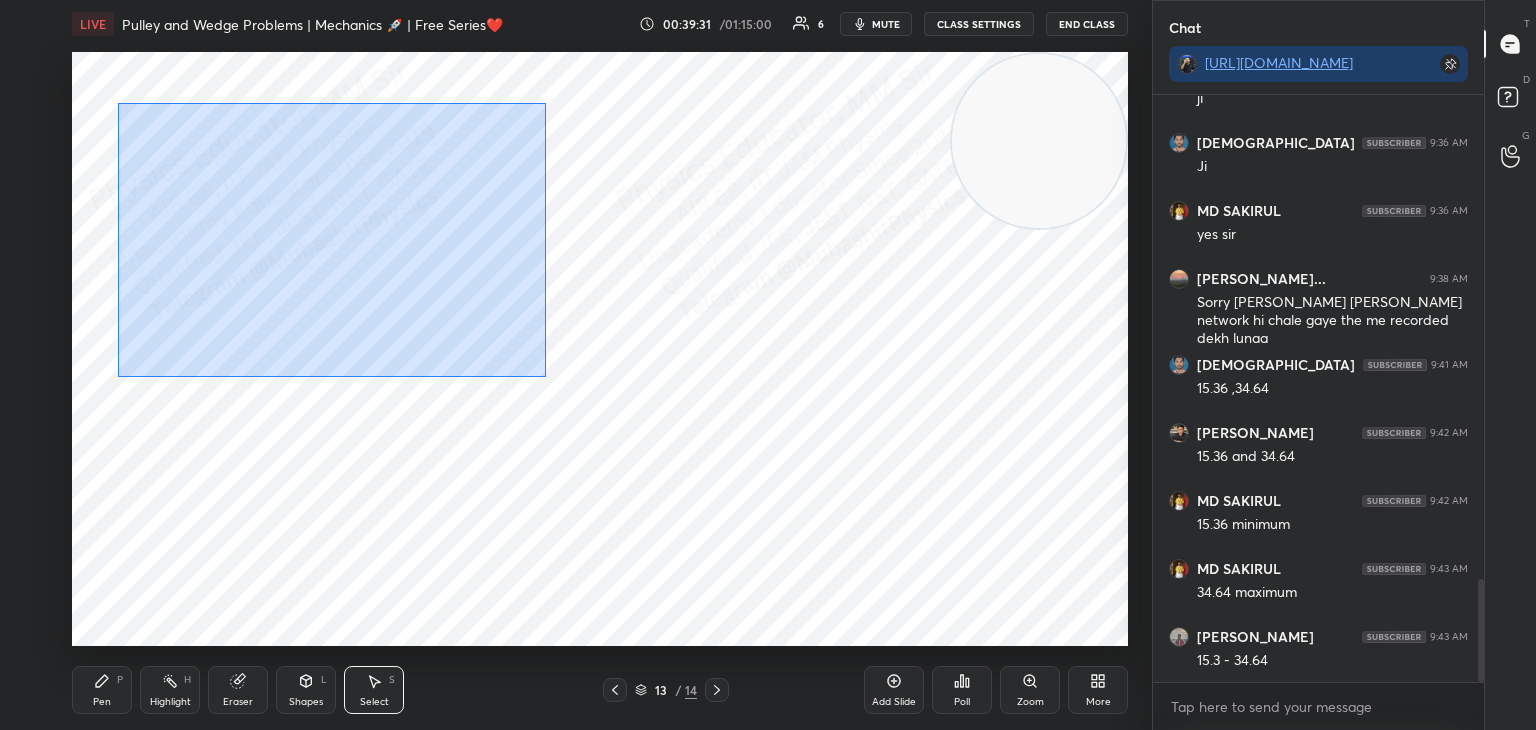 drag, startPoint x: 128, startPoint y: 105, endPoint x: 545, endPoint y: 377, distance: 497.86847 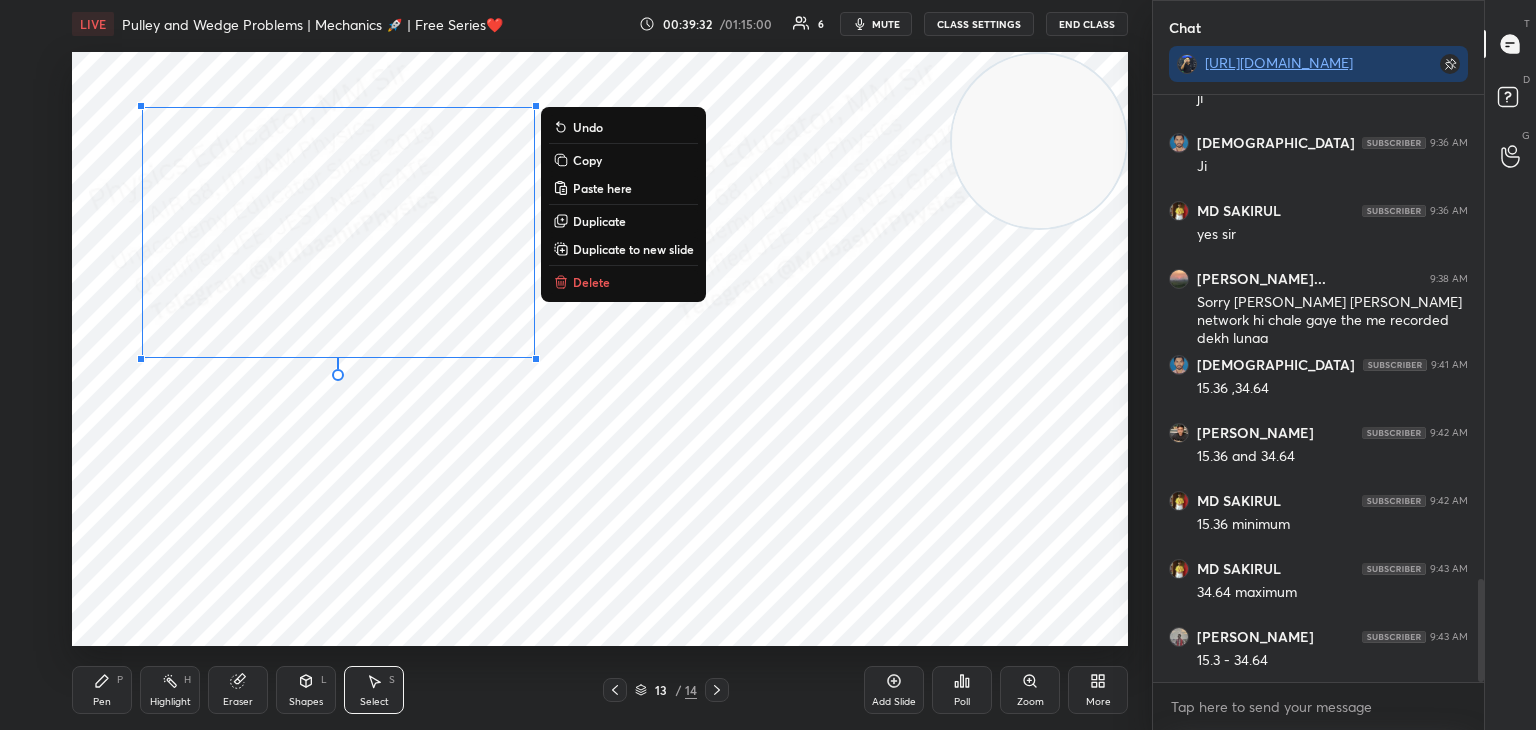 click on "Copy" at bounding box center [587, 160] 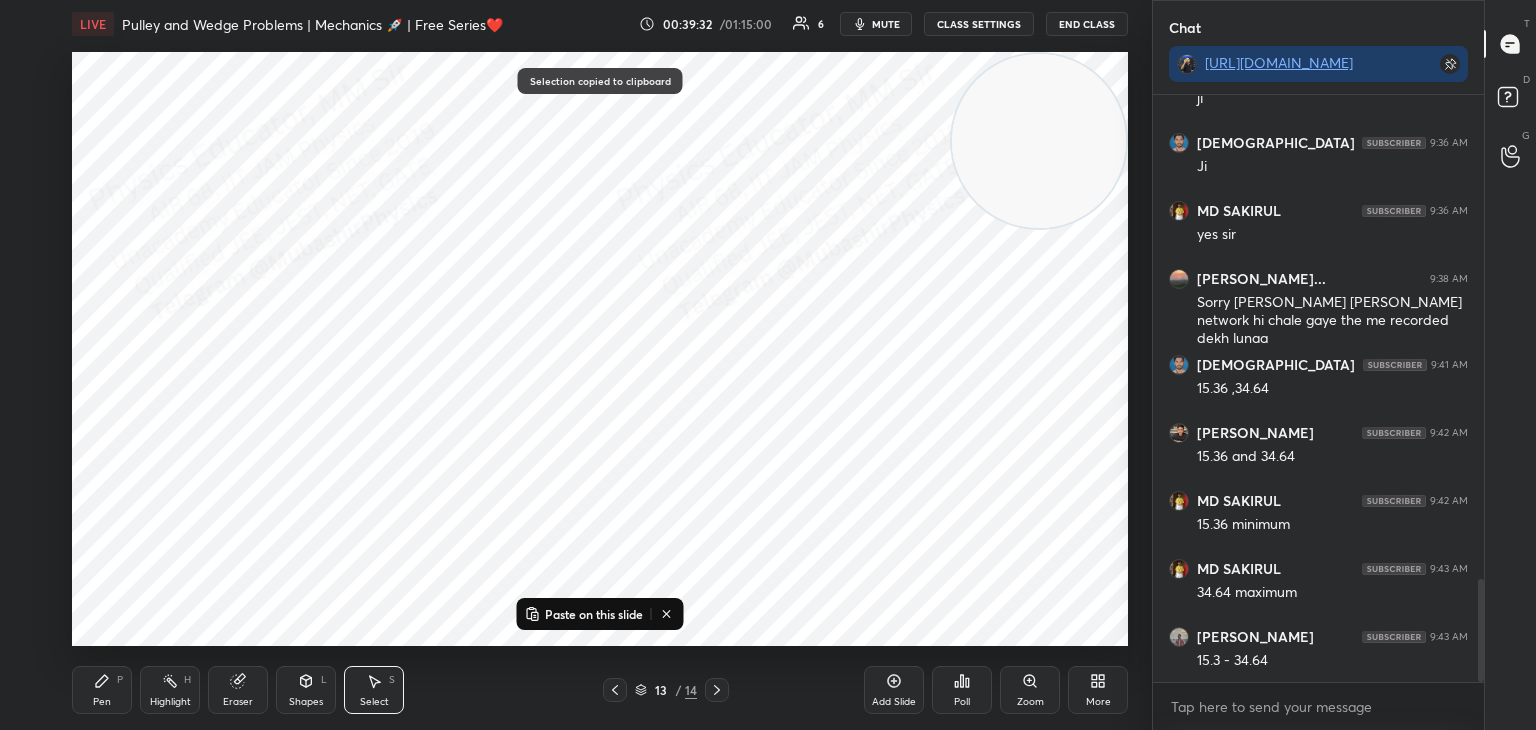 click 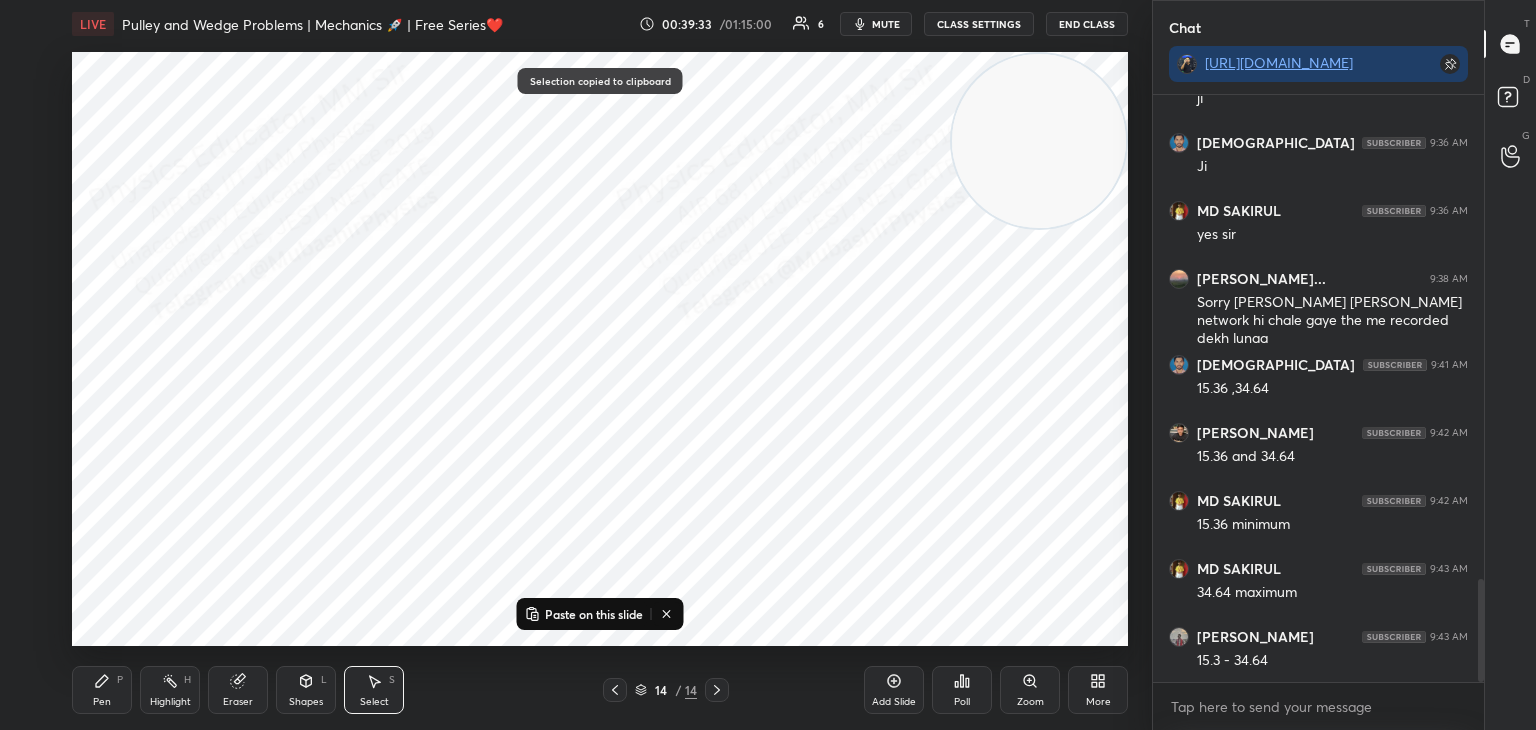 click on "Paste on this slide" at bounding box center [584, 614] 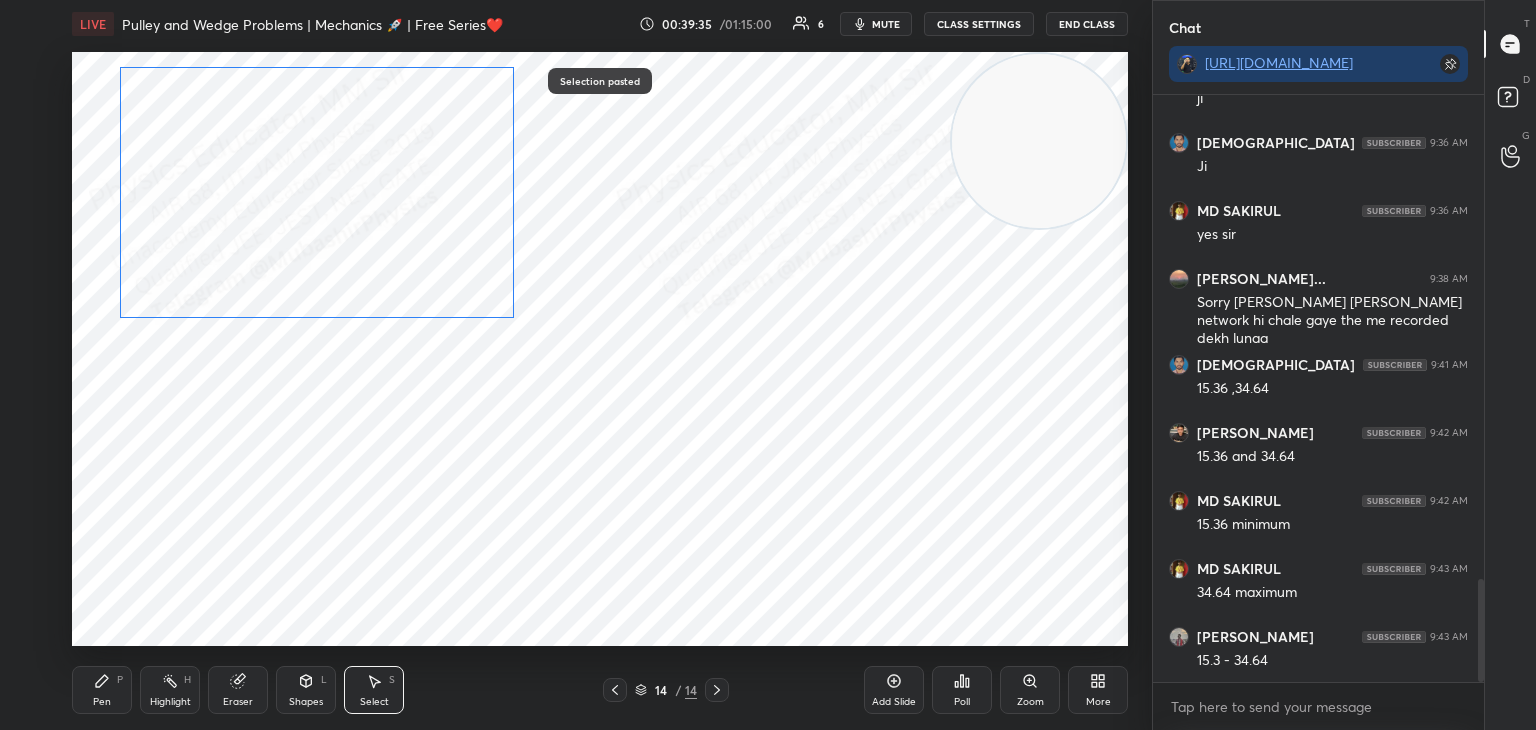 drag, startPoint x: 314, startPoint y: 295, endPoint x: 278, endPoint y: 334, distance: 53.075417 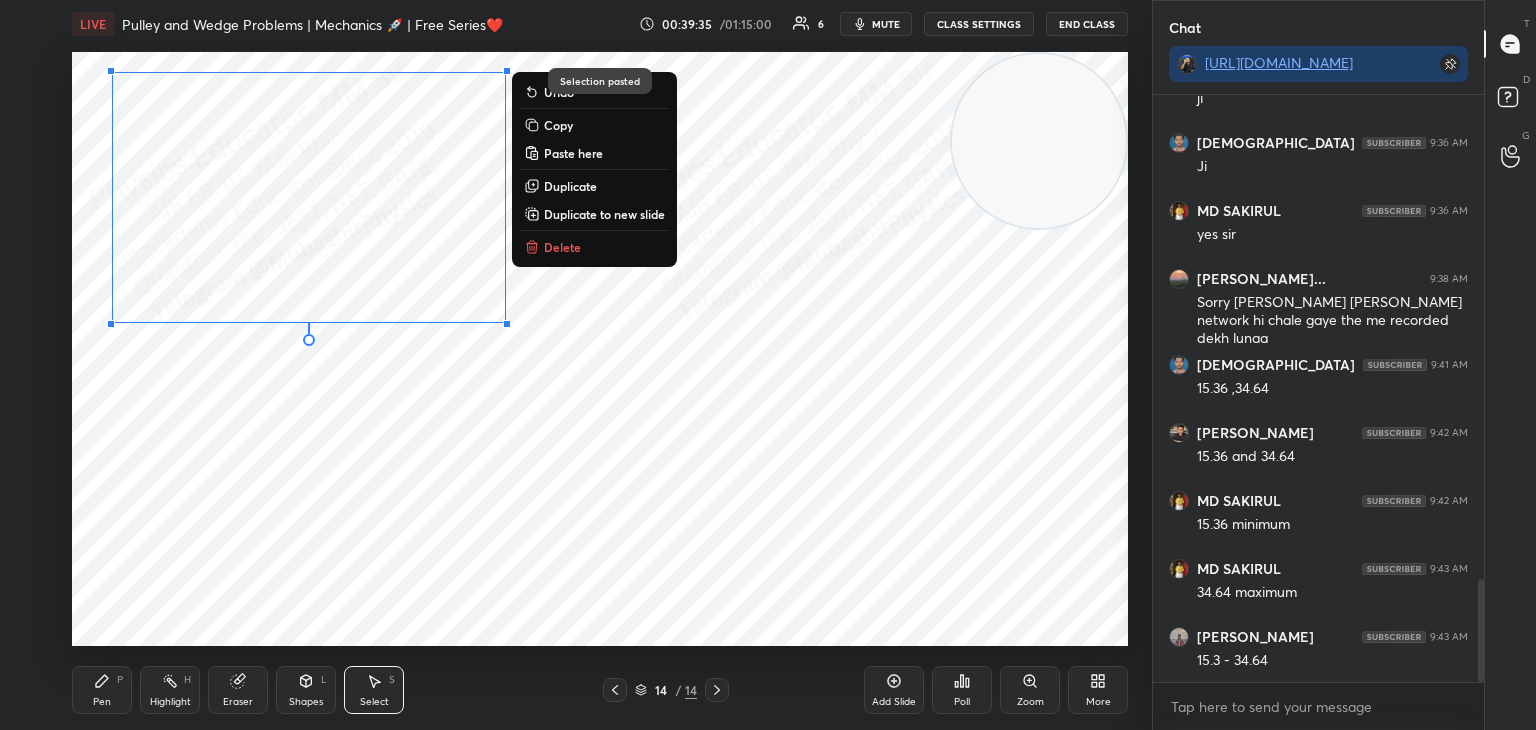 click on "Pen P" at bounding box center [102, 690] 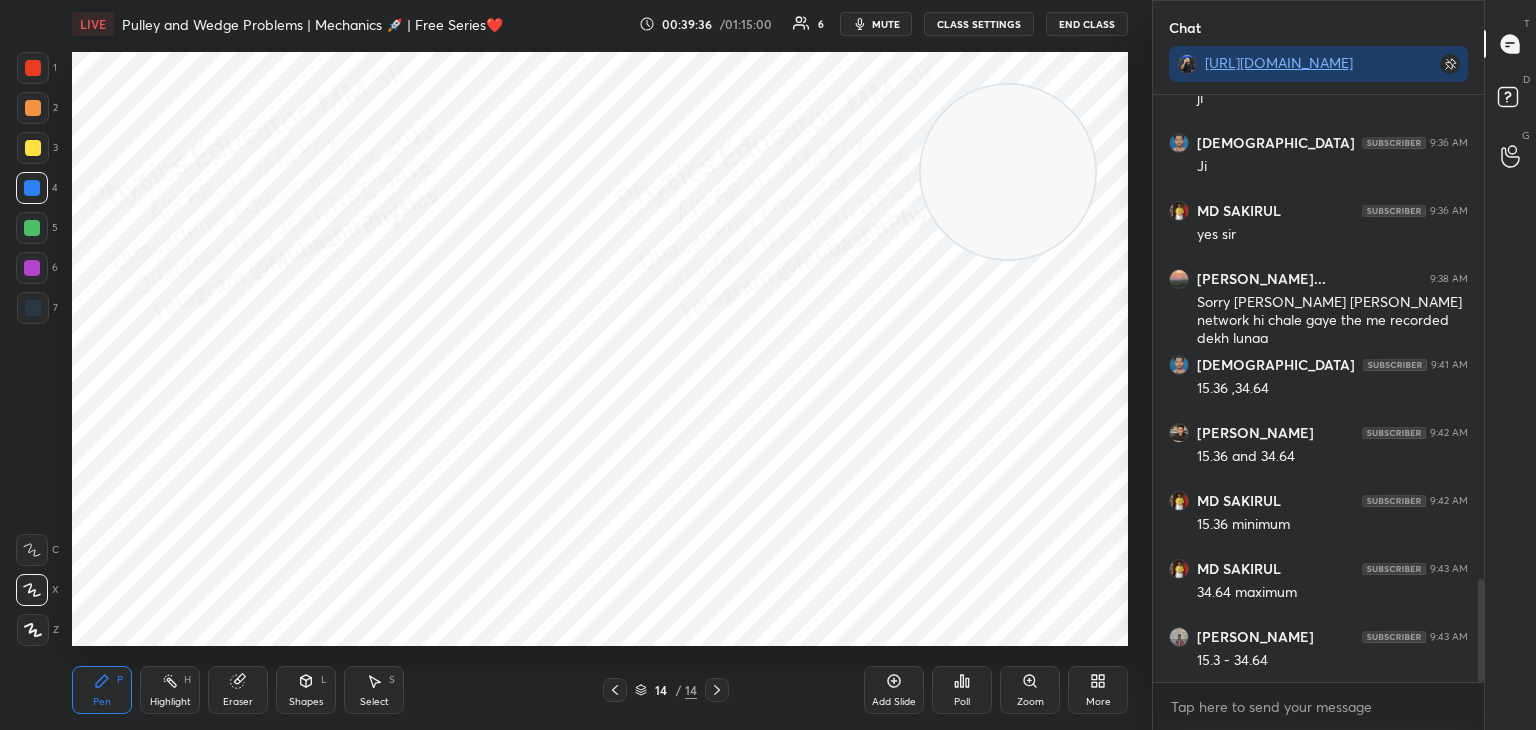 drag, startPoint x: 1002, startPoint y: 158, endPoint x: 277, endPoint y: 515, distance: 808.12994 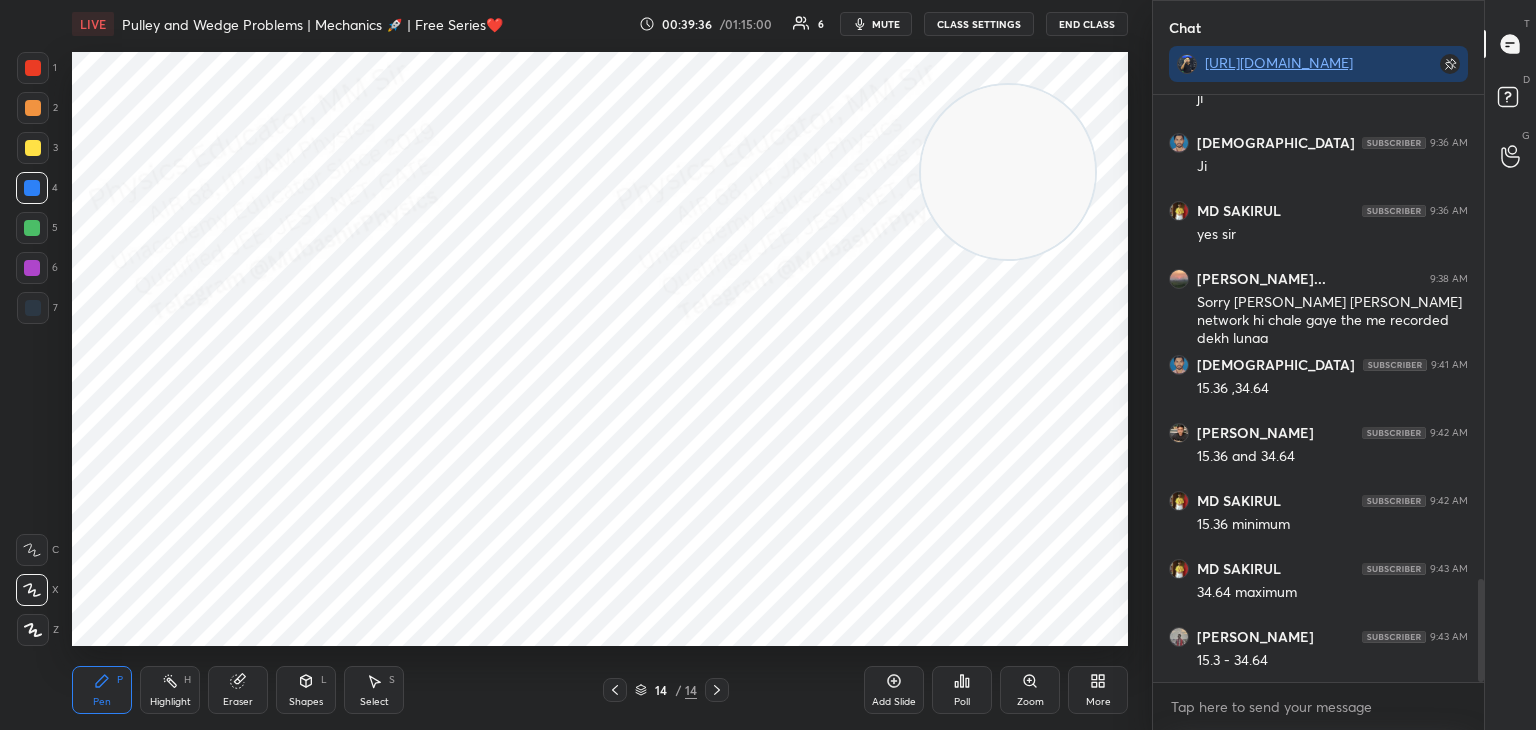 click on "LIVE Pulley and Wedge Problems | Mechanics 🚀 | Free Series❤️ 00:39:36 /  01:15:00 6 mute CLASS SETTINGS End Class Setting up your live class Poll for   secs No correct answer Start poll Back Pulley and Wedge Problems | Mechanics 🚀 | Free Series❤️ Mohd Mubashir Pen P Highlight H Eraser Shapes L Select S 14 / 14 Add Slide Poll Zoom More" at bounding box center (600, 365) 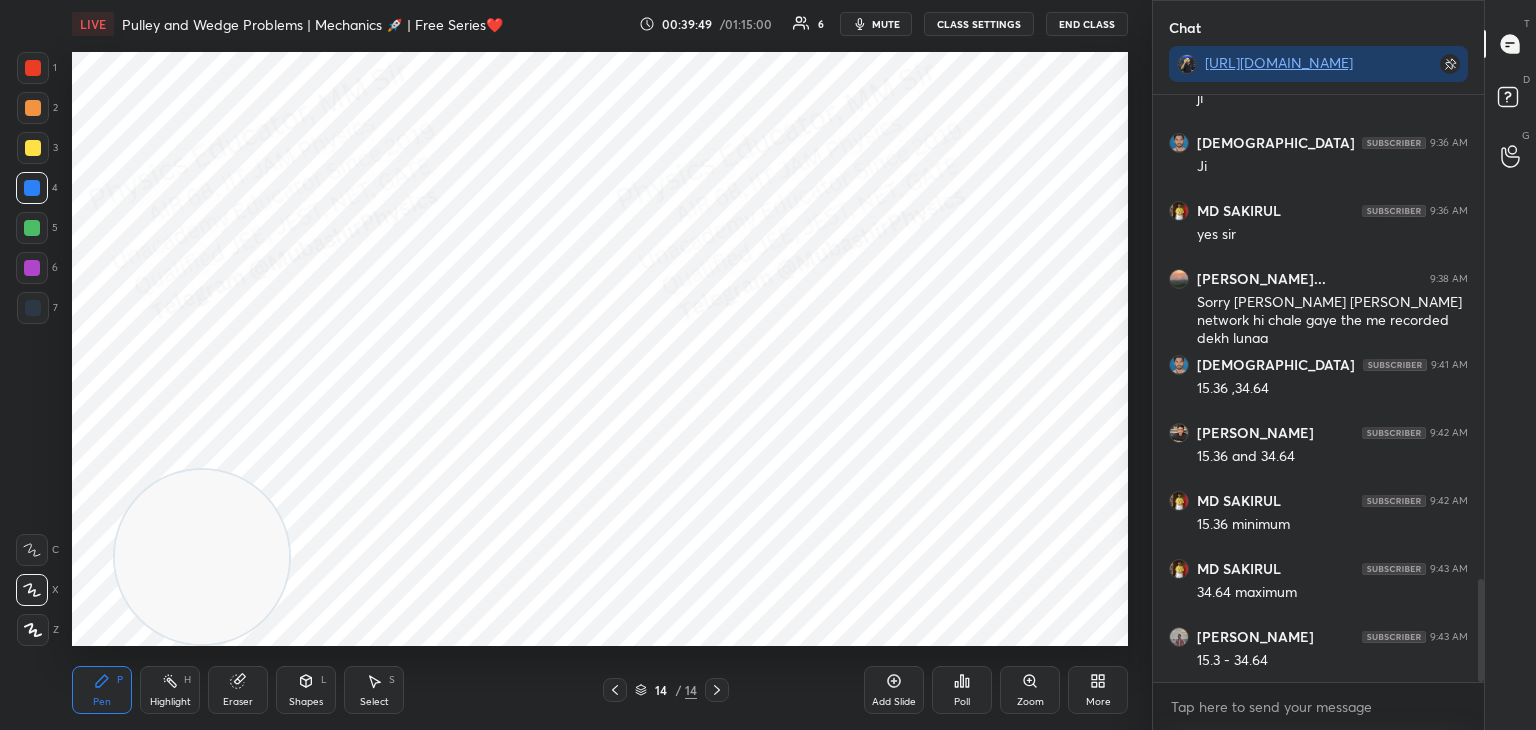 click on "5" at bounding box center (37, 232) 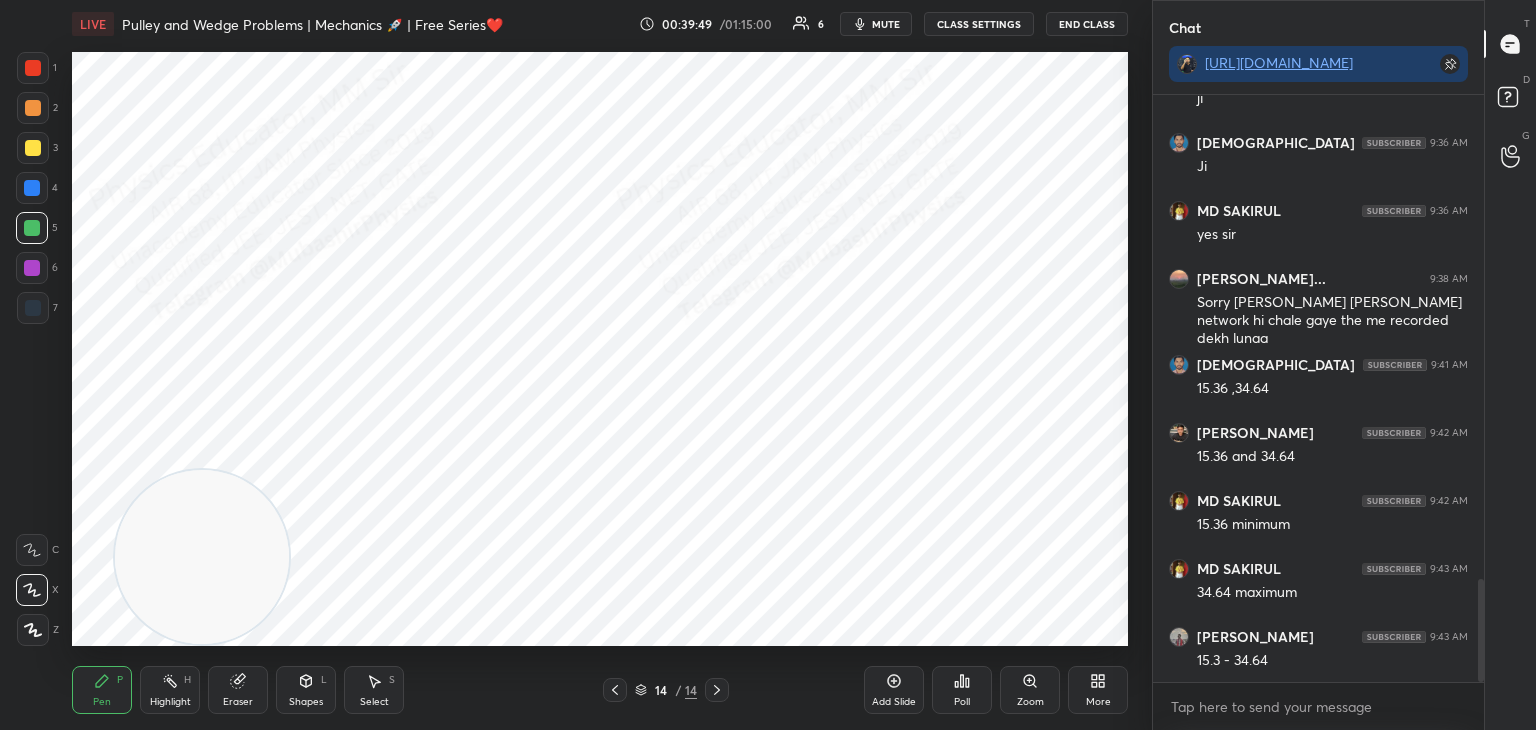 click at bounding box center [32, 268] 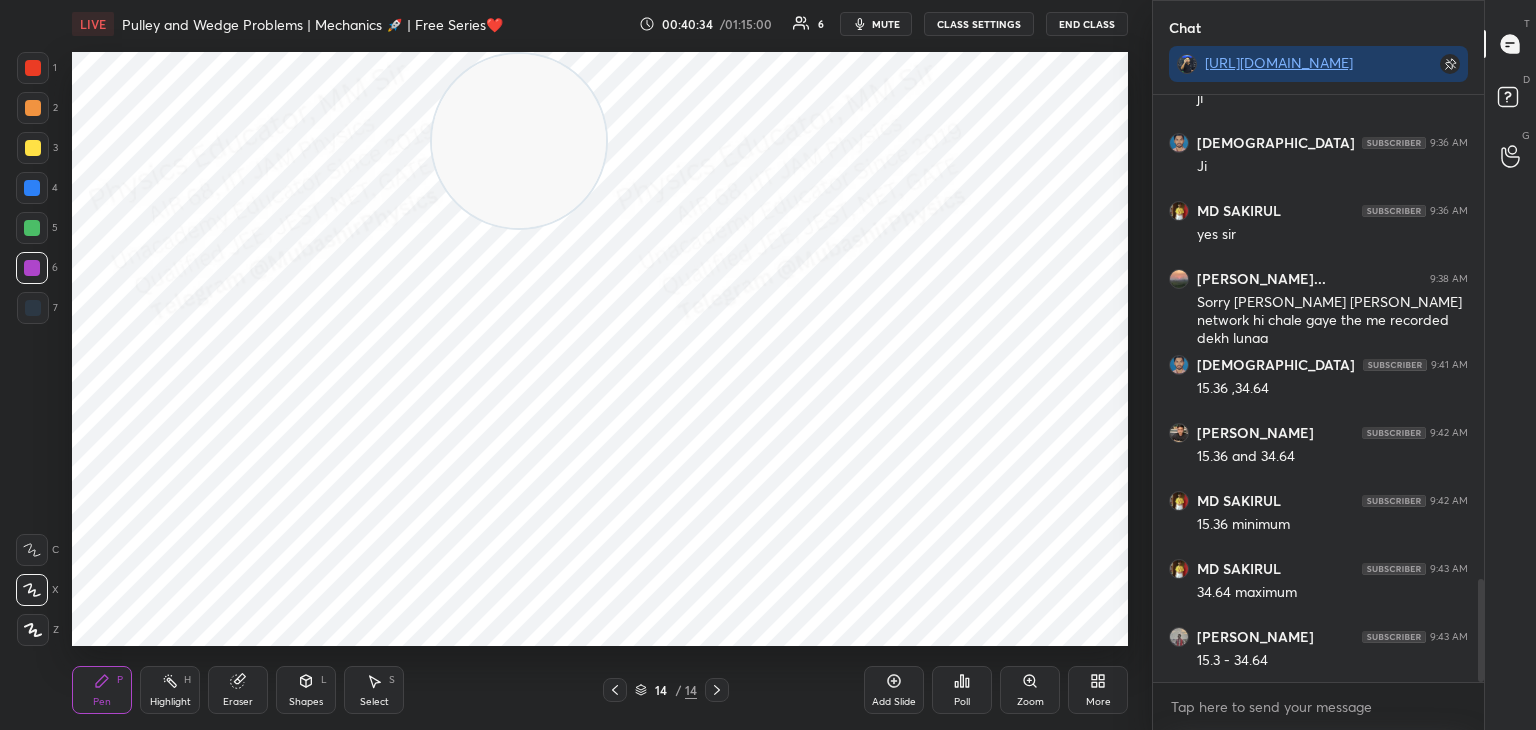 drag, startPoint x: 213, startPoint y: 535, endPoint x: 485, endPoint y: 118, distance: 497.86847 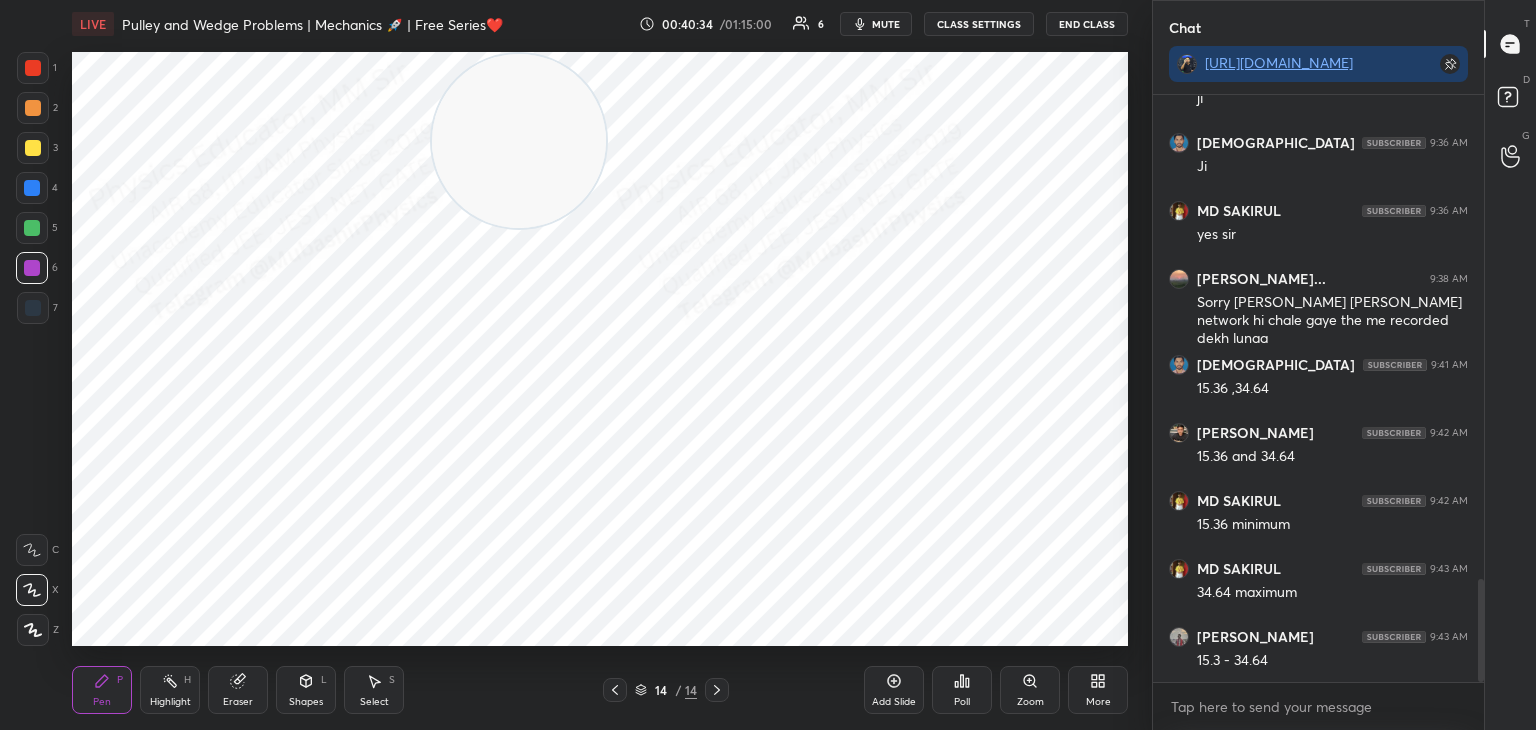 click at bounding box center [519, 141] 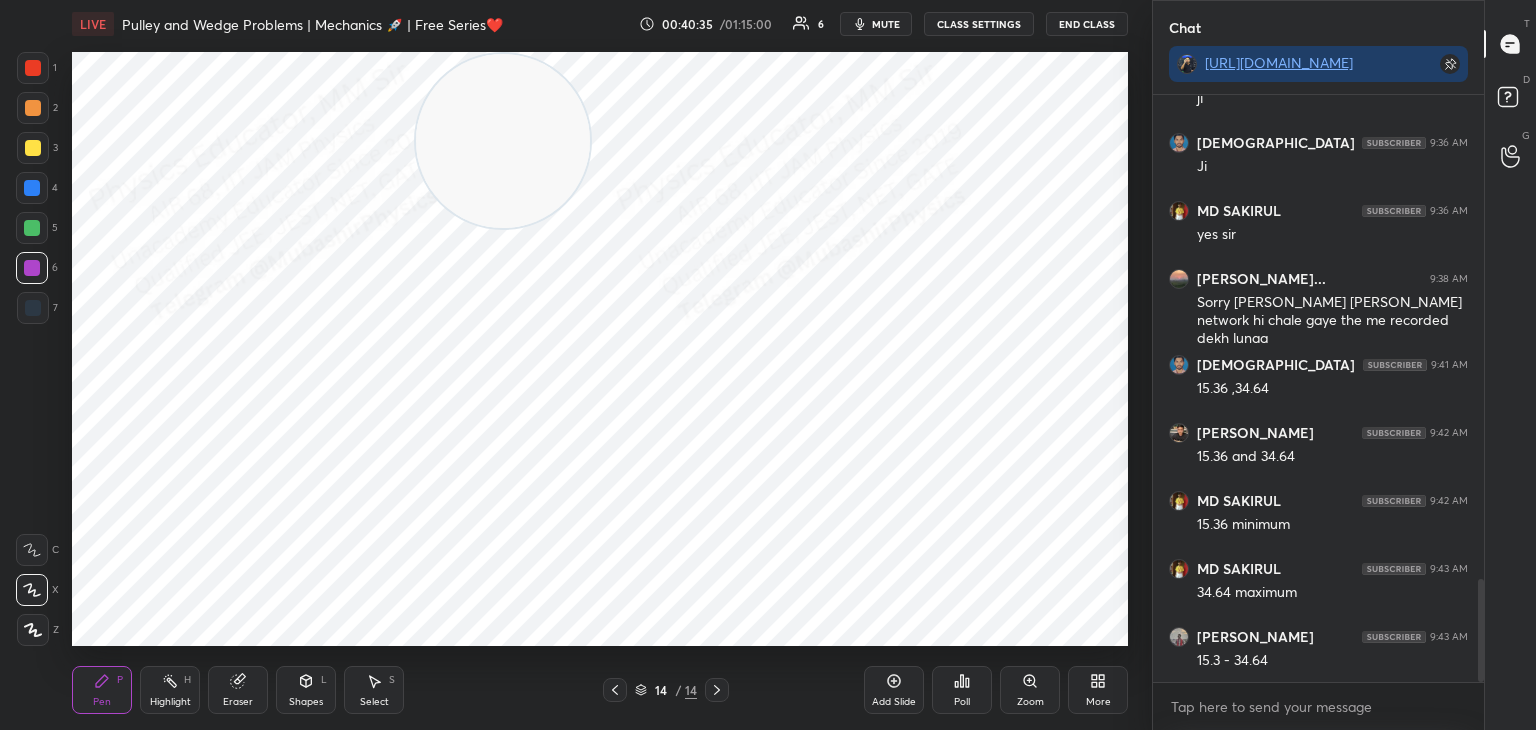 drag, startPoint x: 19, startPoint y: 187, endPoint x: 33, endPoint y: 187, distance: 14 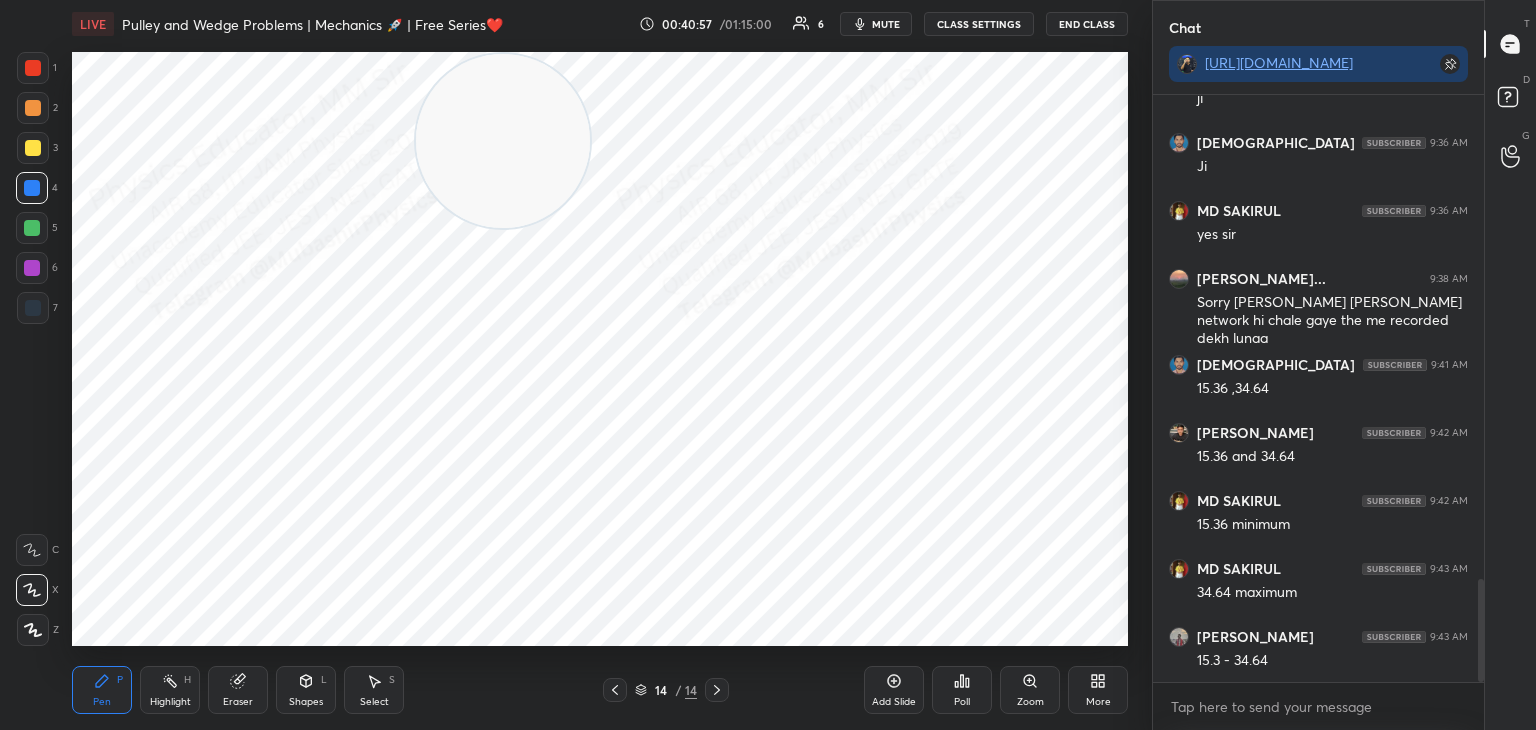 scroll, scrollTop: 2830, scrollLeft: 0, axis: vertical 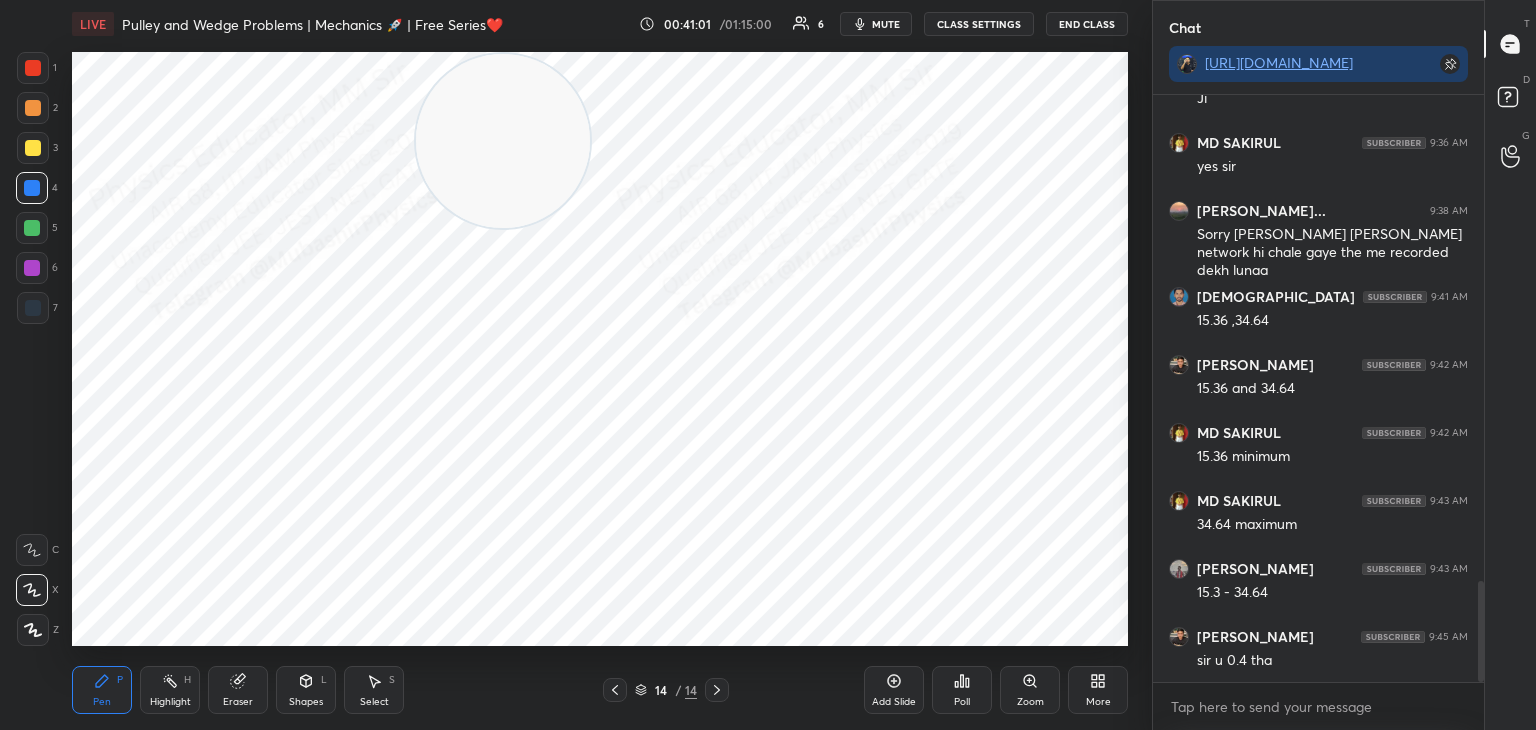 drag, startPoint x: 359, startPoint y: 697, endPoint x: 407, endPoint y: 649, distance: 67.88225 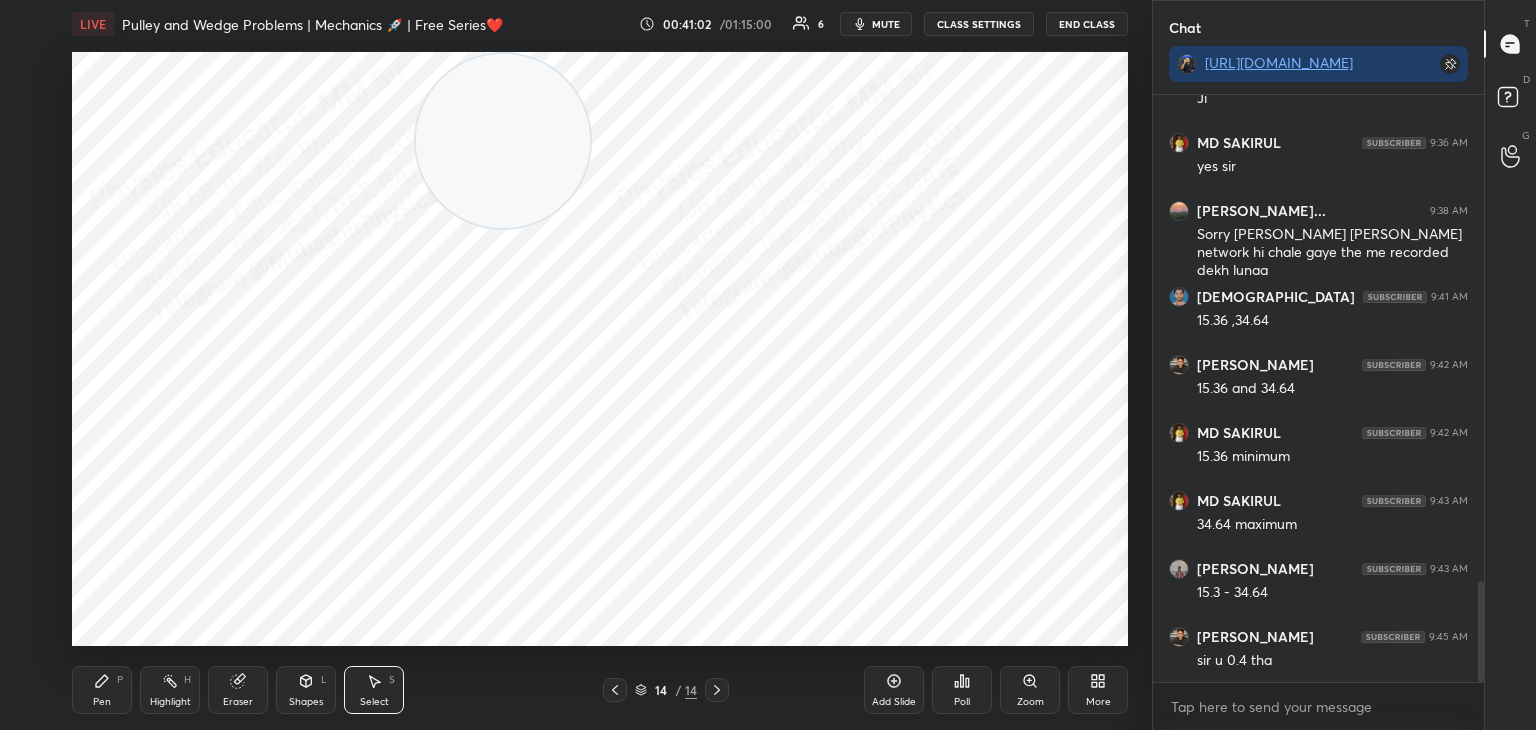 drag, startPoint x: 789, startPoint y: 417, endPoint x: 807, endPoint y: 442, distance: 30.805843 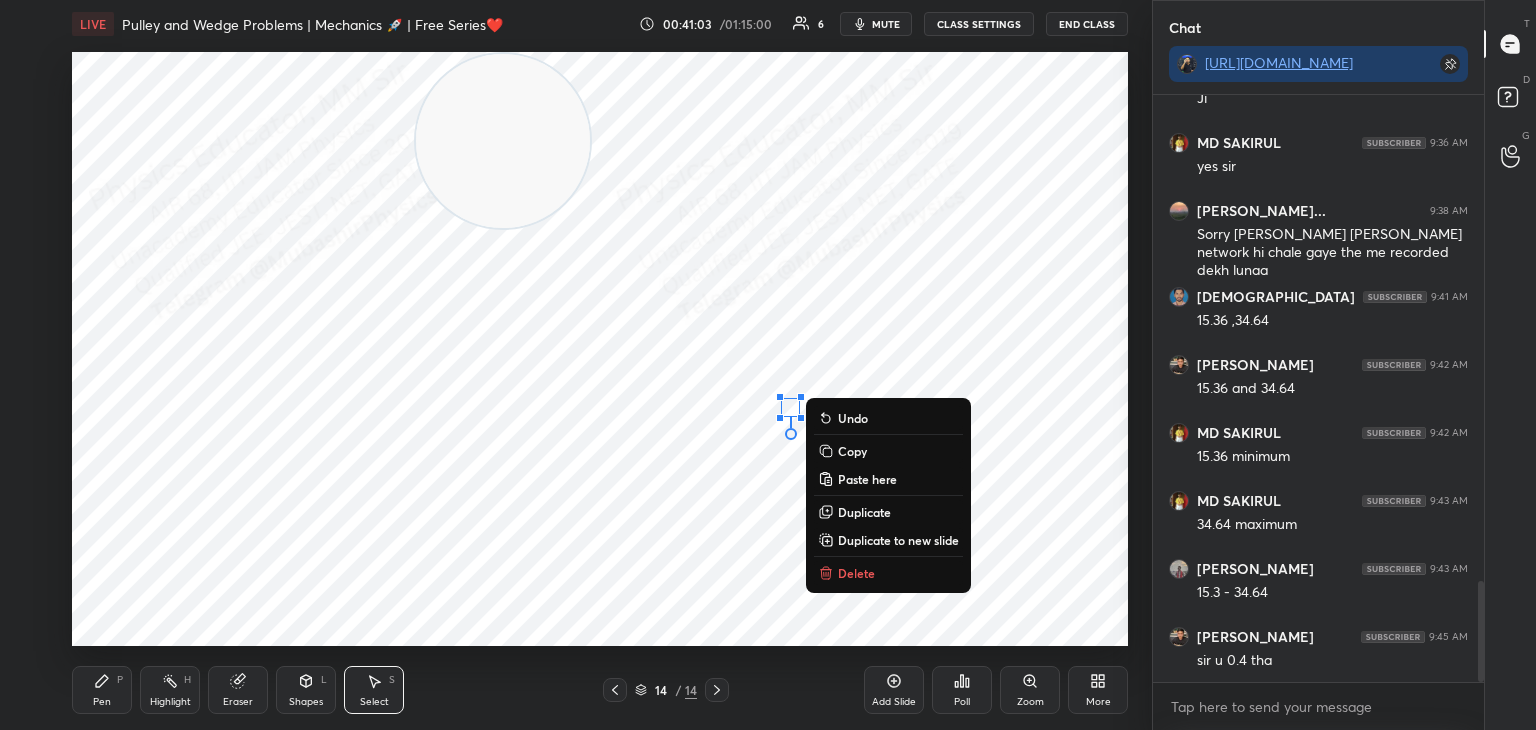 click 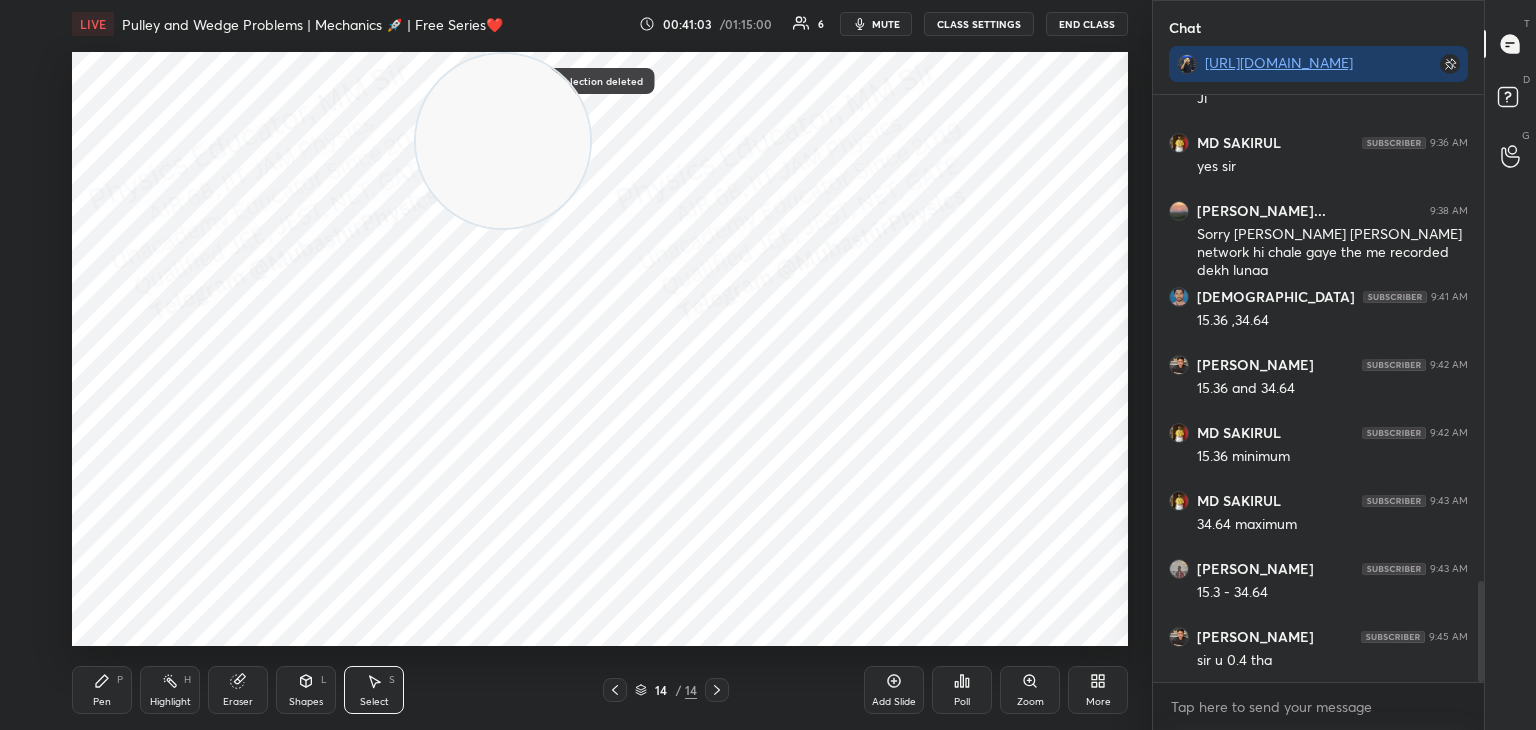 click on "Pen" at bounding box center (102, 702) 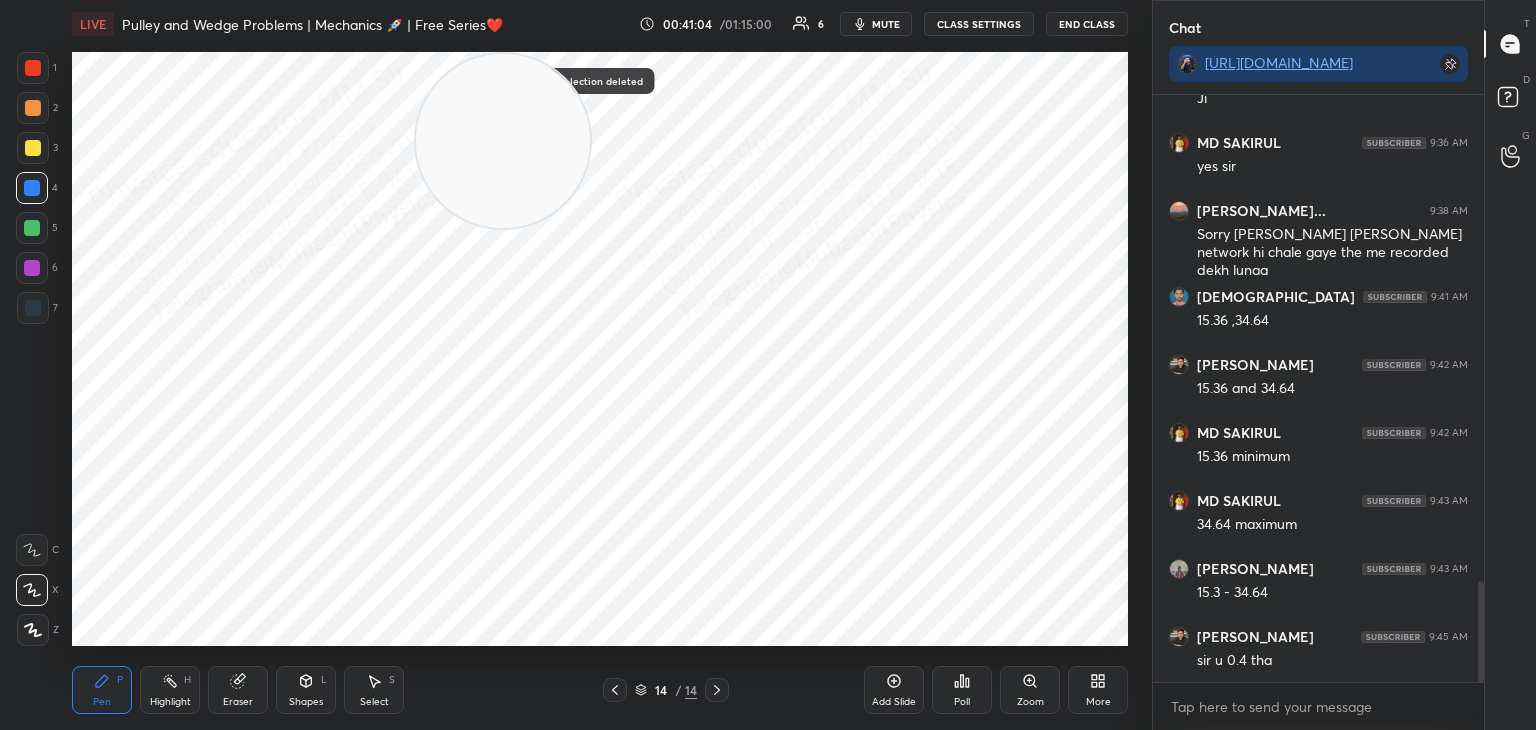 drag, startPoint x: 36, startPoint y: 265, endPoint x: 65, endPoint y: 289, distance: 37.64306 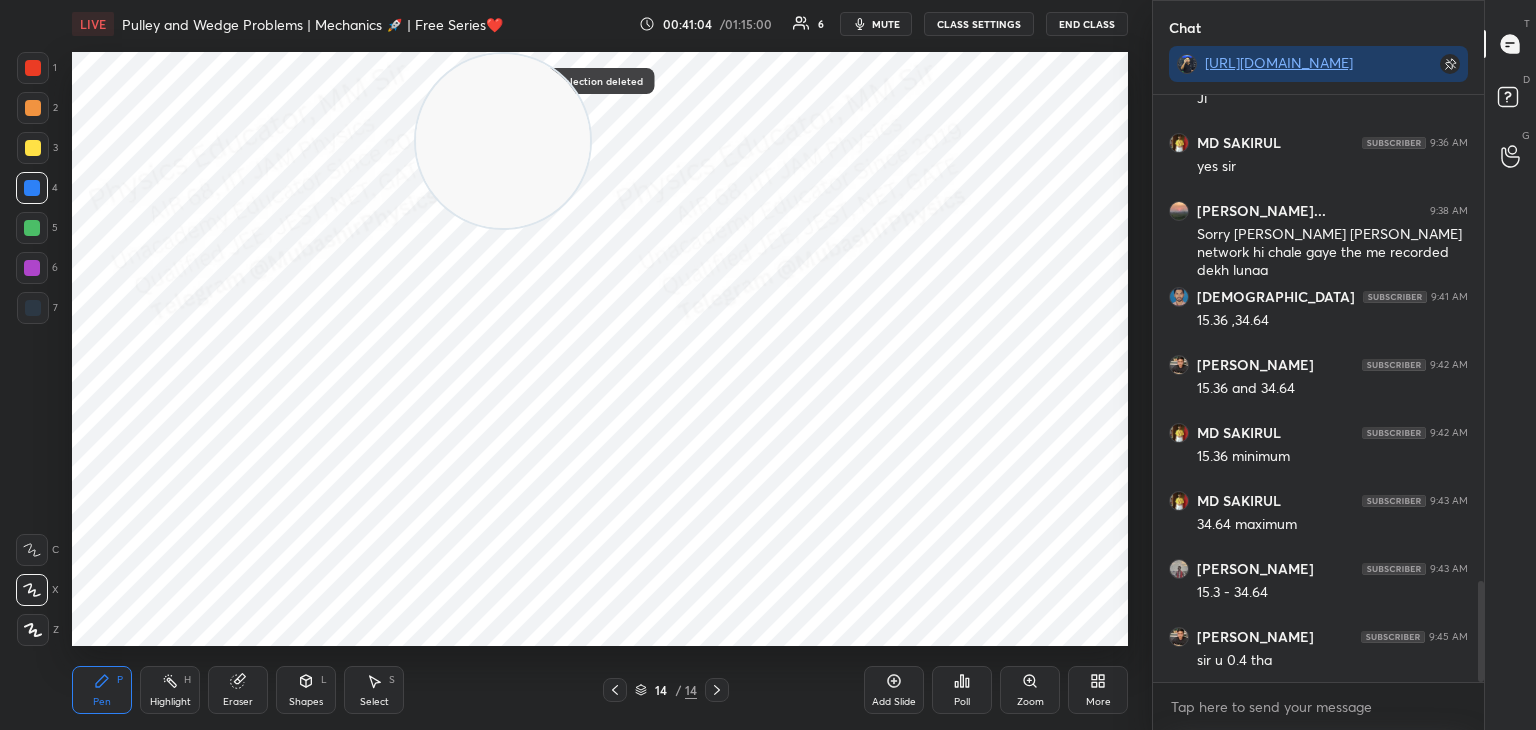 click at bounding box center (32, 268) 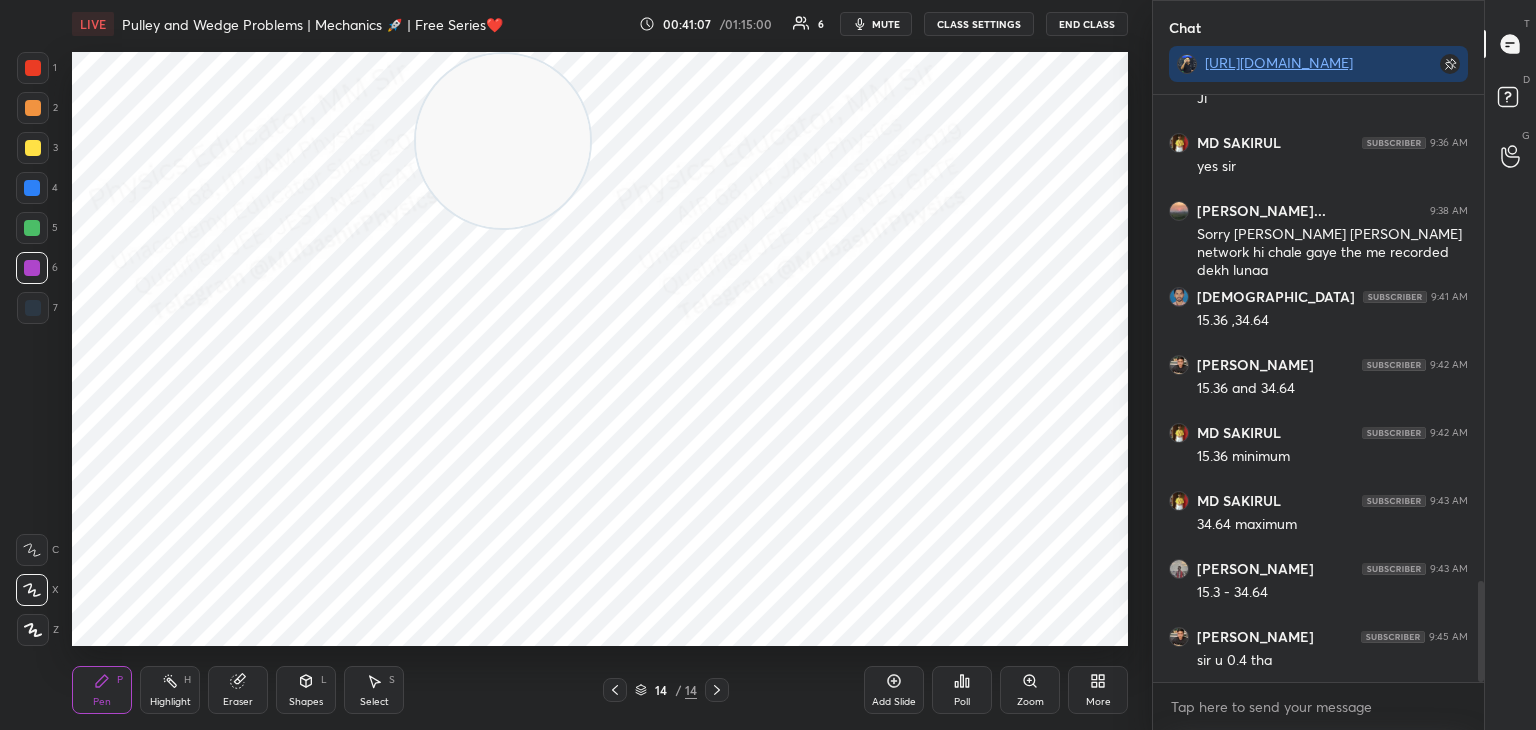 click on "Select S" at bounding box center [374, 690] 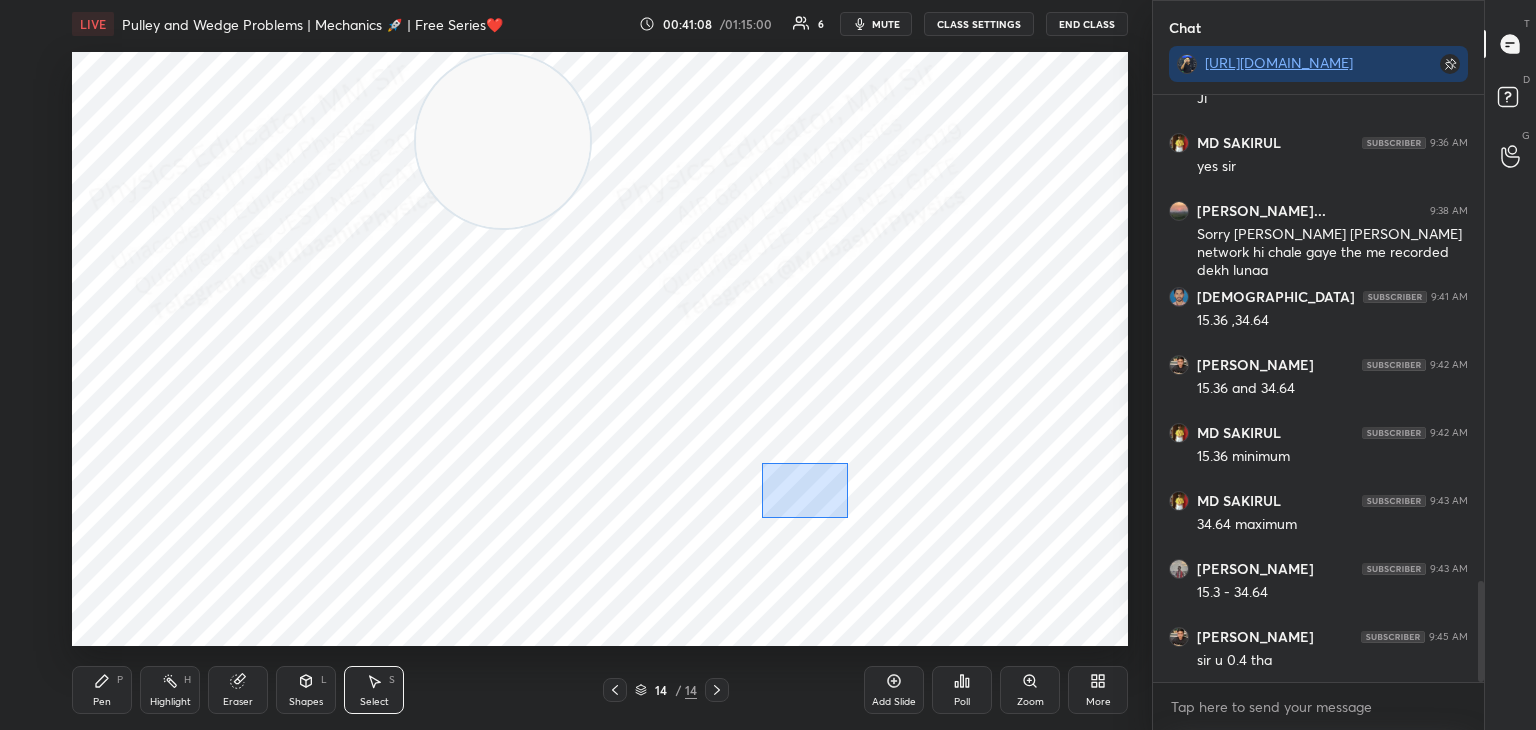 drag, startPoint x: 829, startPoint y: 482, endPoint x: 881, endPoint y: 530, distance: 70.76723 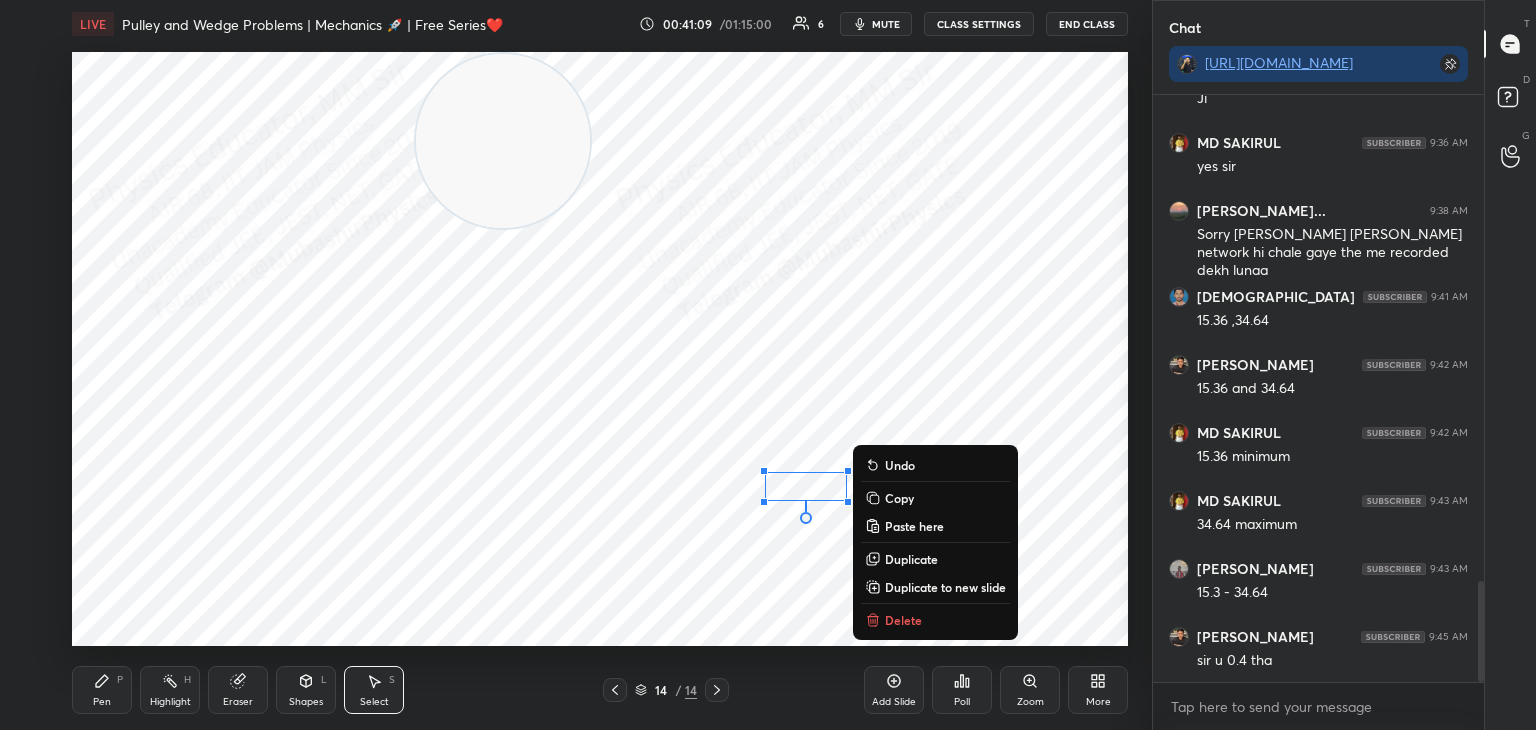 click on "Delete" at bounding box center [903, 620] 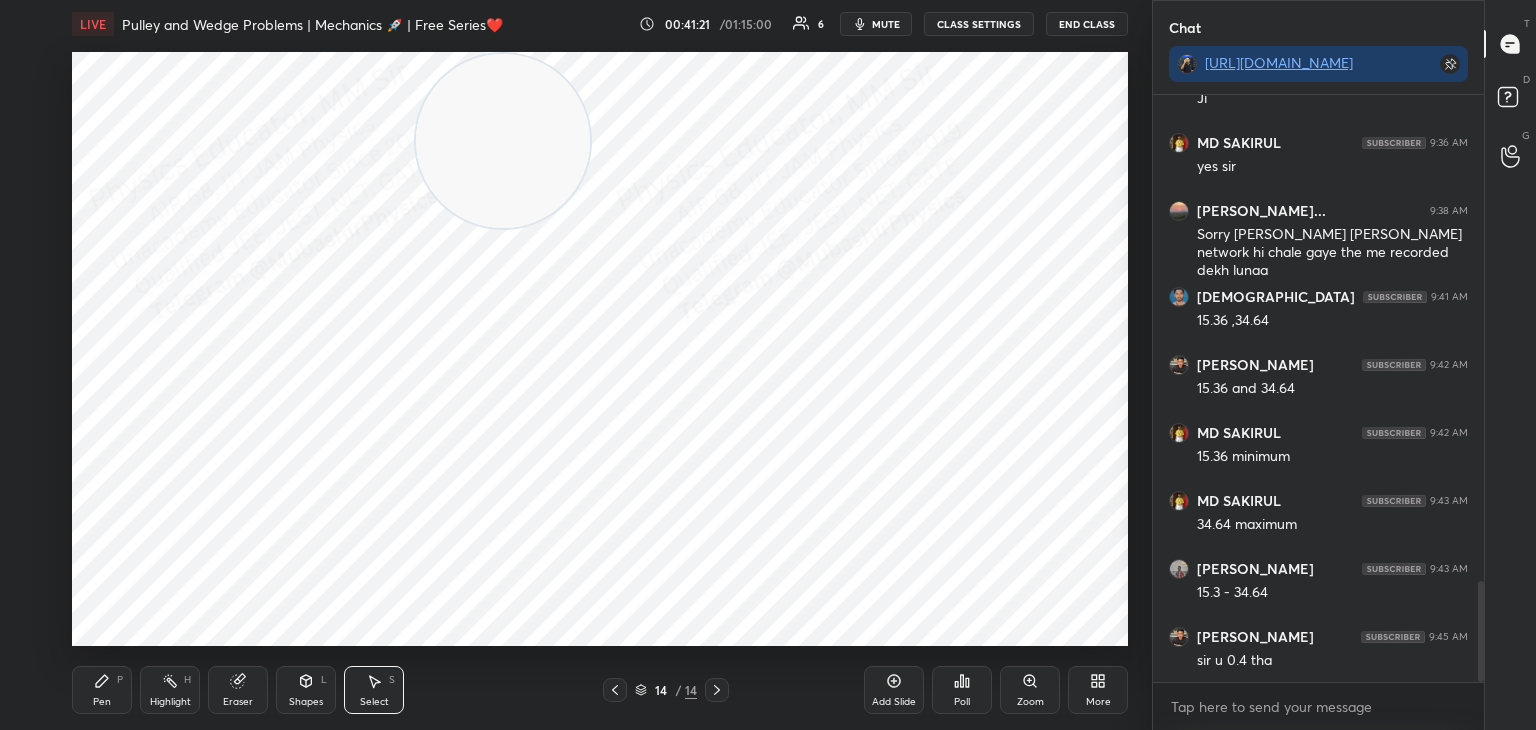 click on "Pen P" at bounding box center [102, 690] 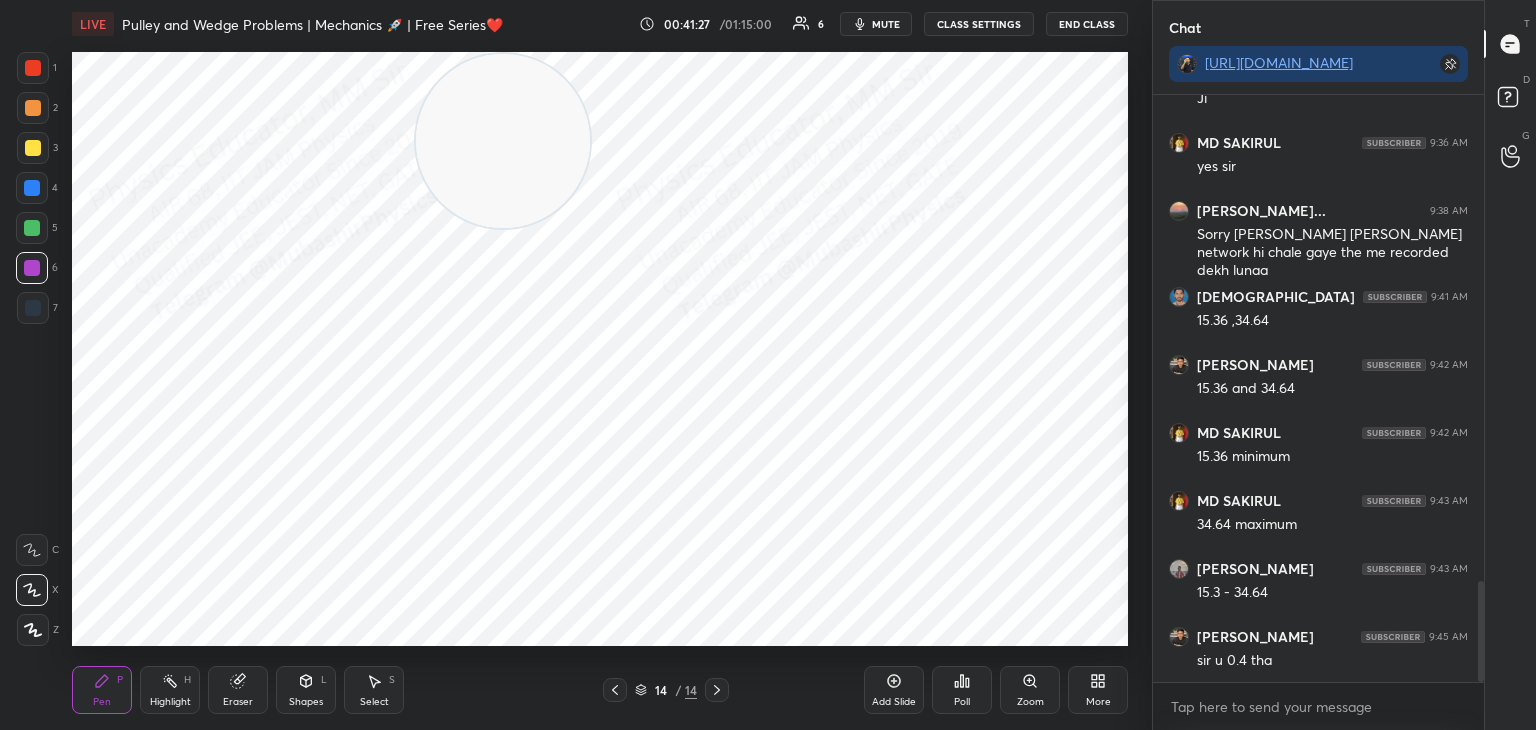 click on "Select S" at bounding box center [374, 690] 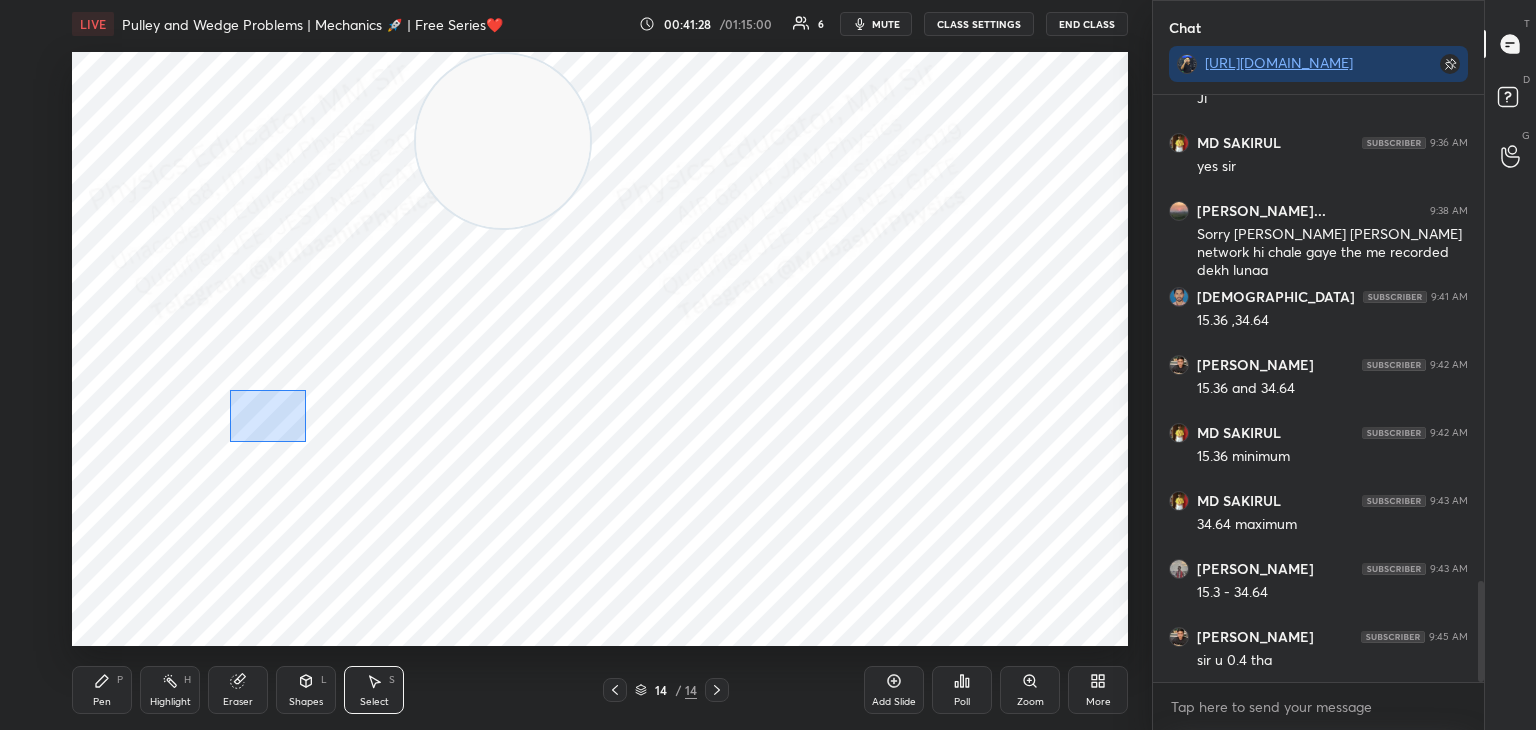 drag, startPoint x: 275, startPoint y: 421, endPoint x: 355, endPoint y: 493, distance: 107.62899 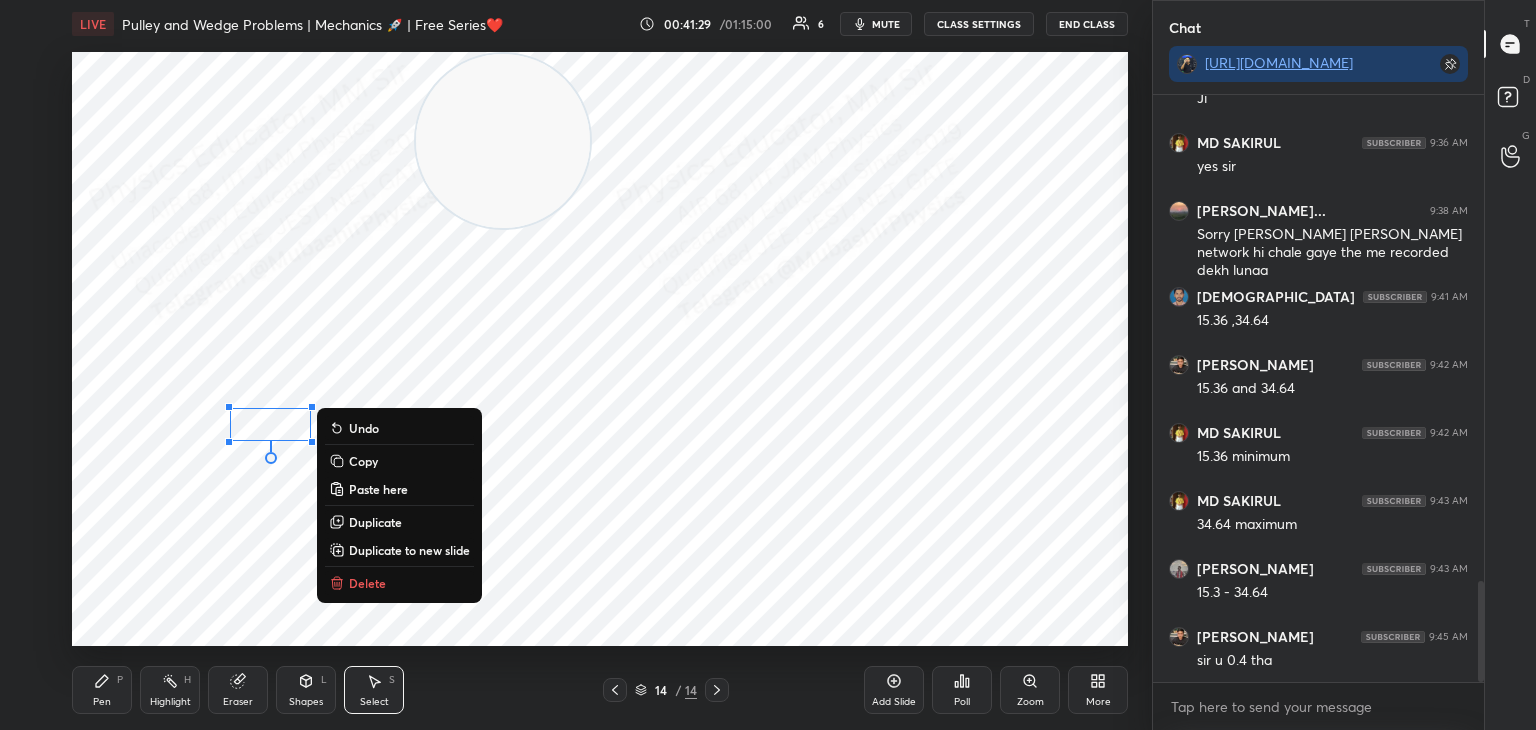 click on "Delete" at bounding box center [367, 583] 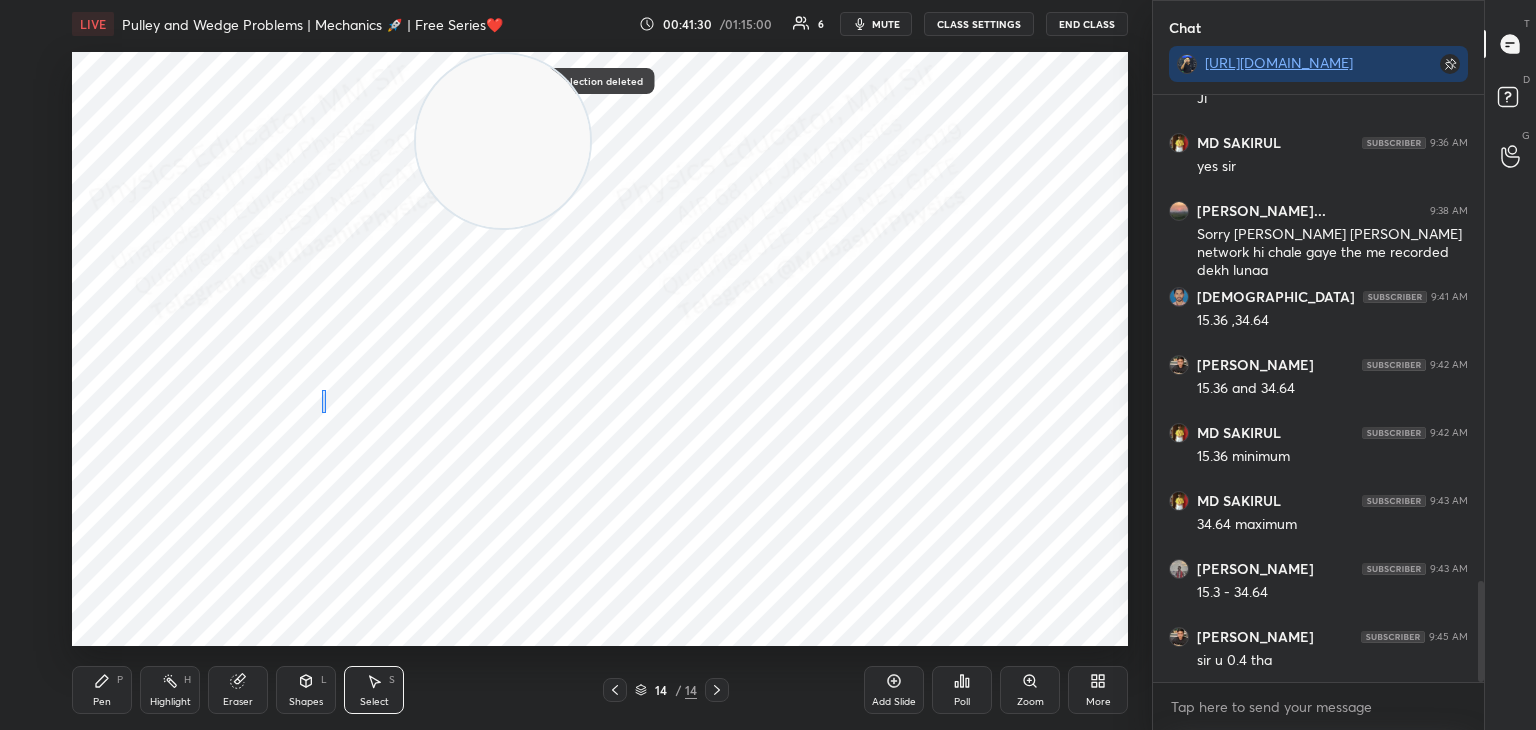 drag, startPoint x: 325, startPoint y: 413, endPoint x: 352, endPoint y: 433, distance: 33.600594 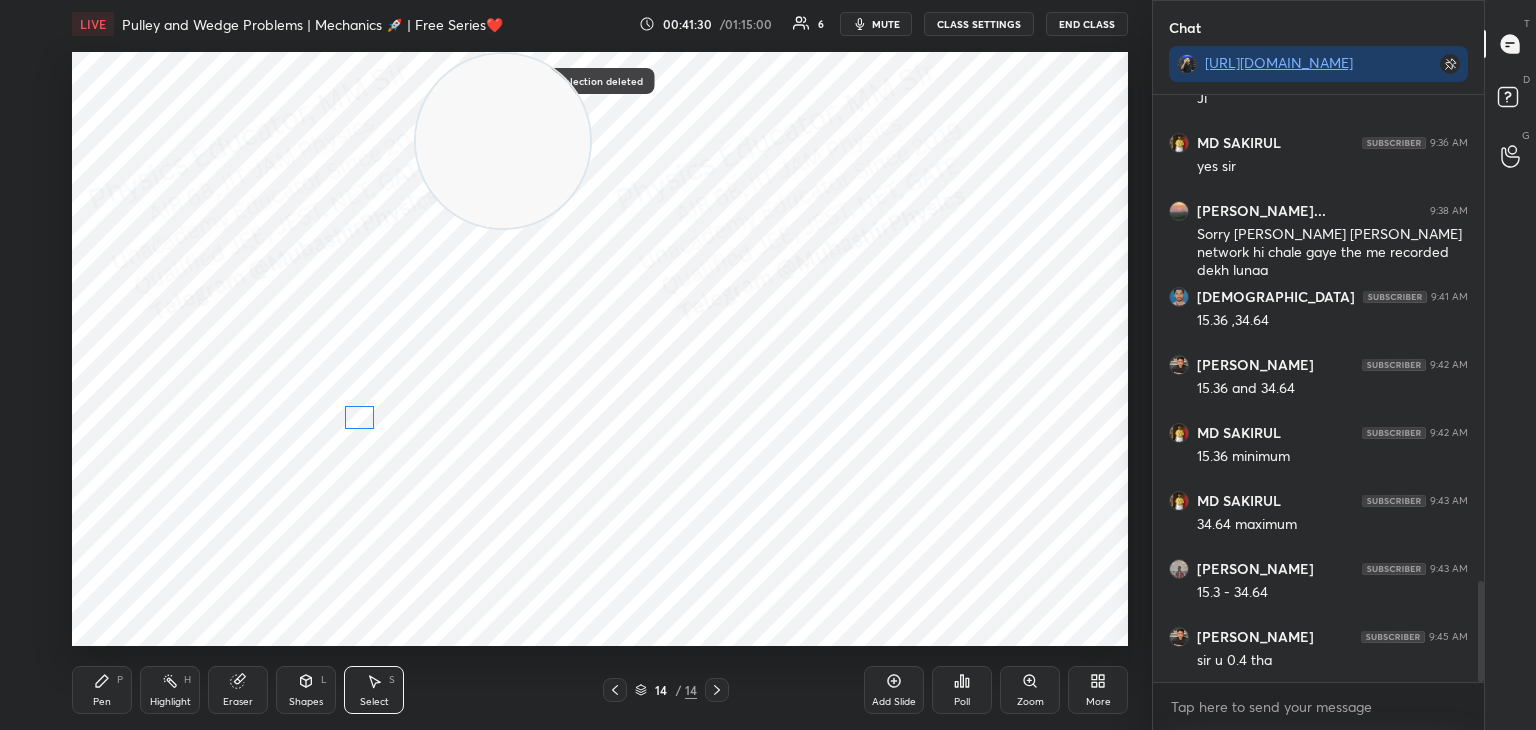 drag, startPoint x: 340, startPoint y: 421, endPoint x: 381, endPoint y: 417, distance: 41.19466 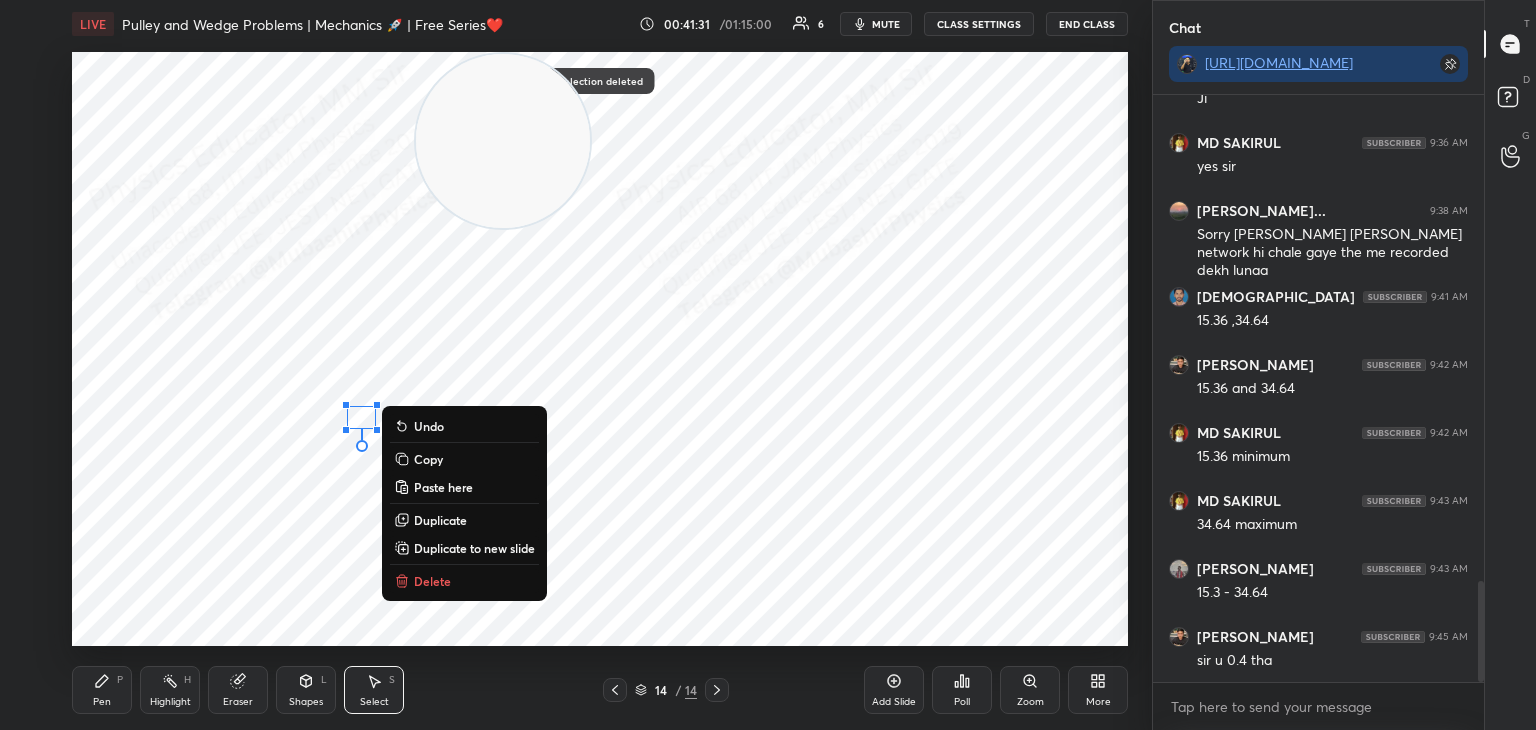 click 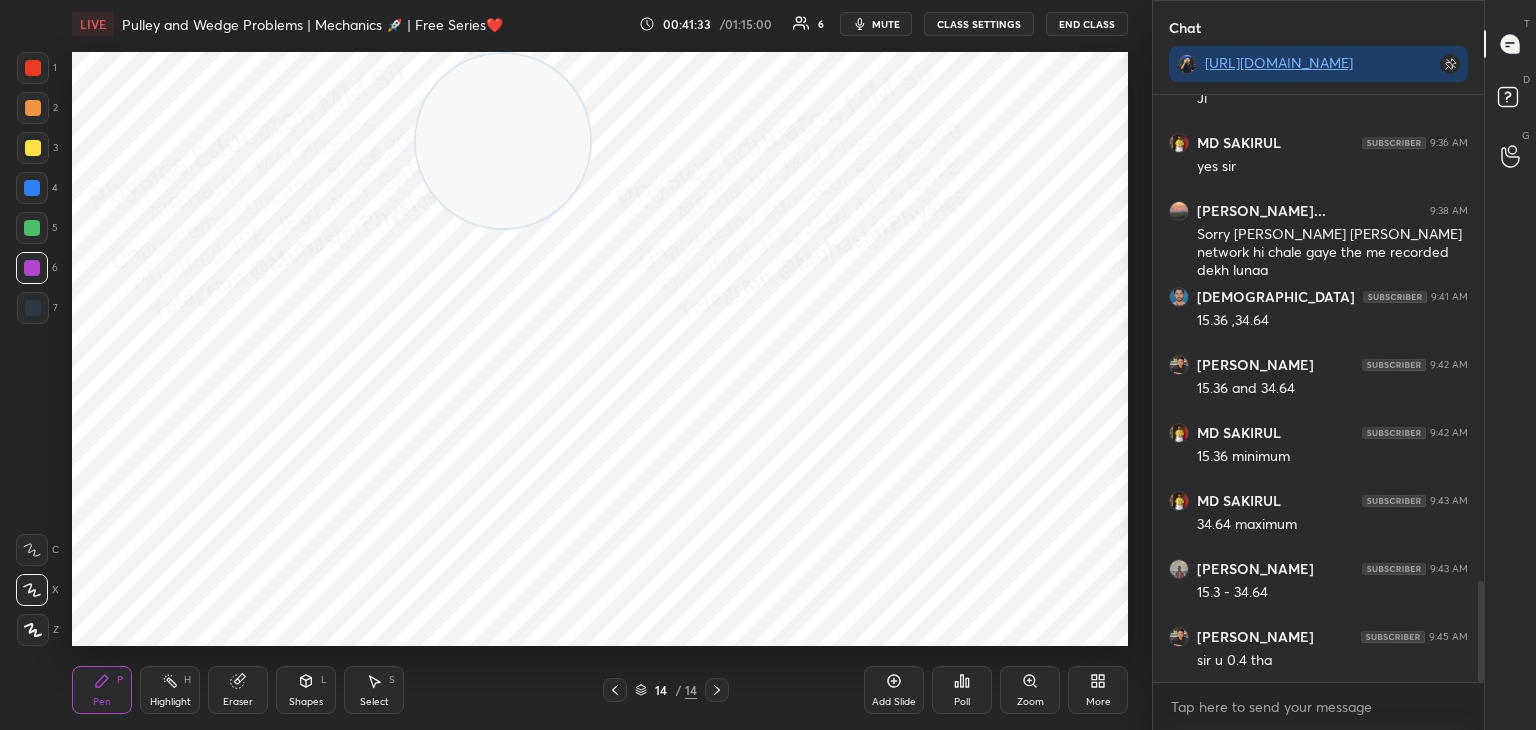 click at bounding box center (32, 188) 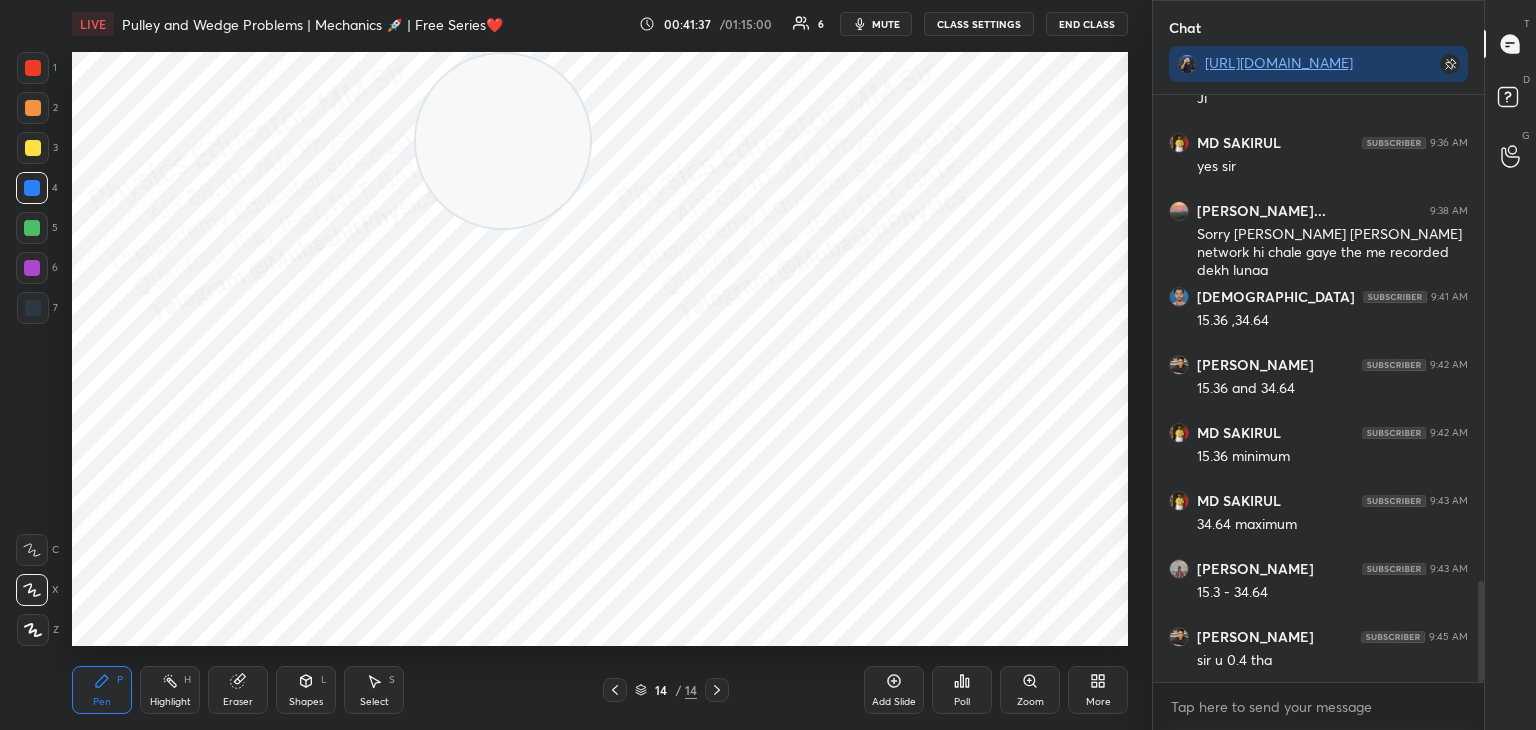 click on "Highlight H" at bounding box center (170, 690) 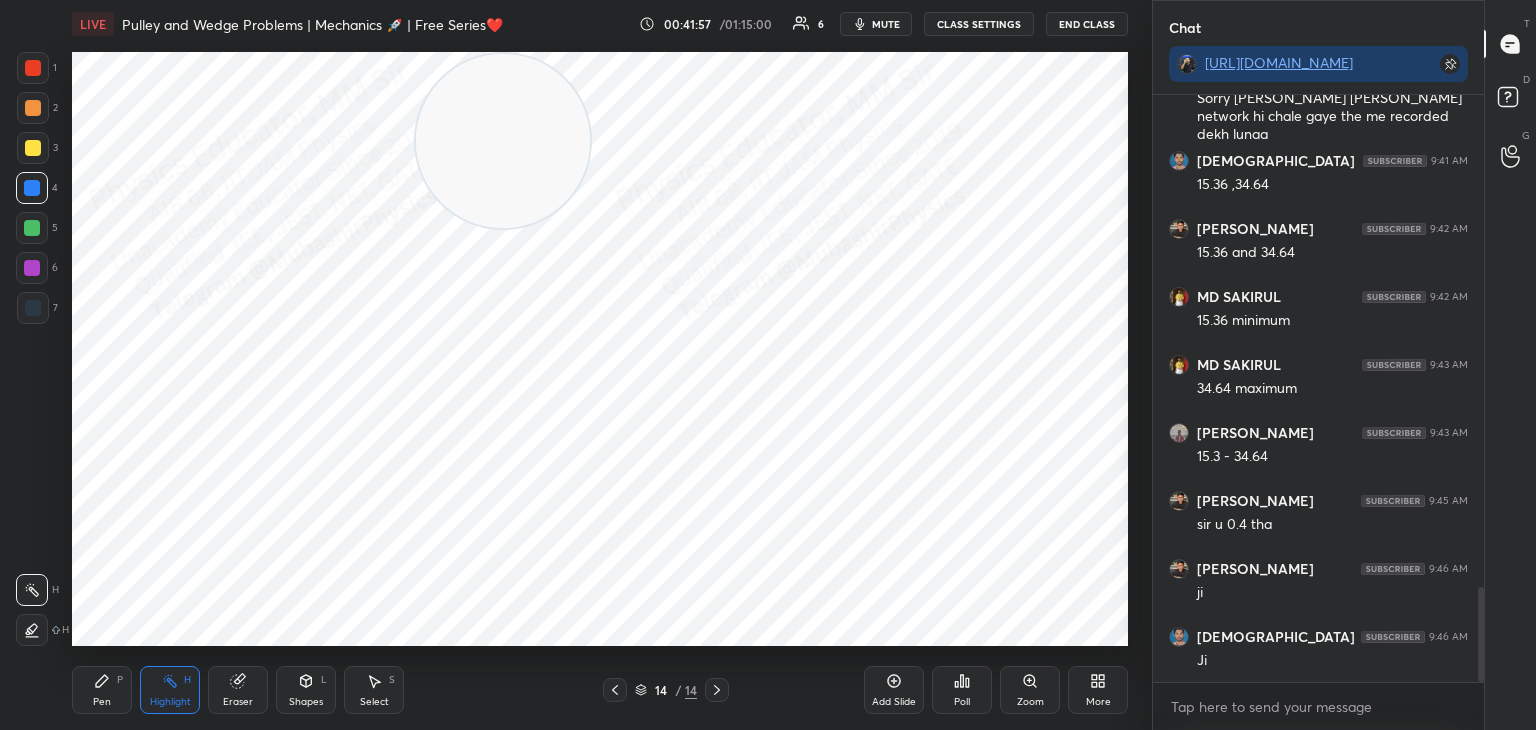 scroll, scrollTop: 3034, scrollLeft: 0, axis: vertical 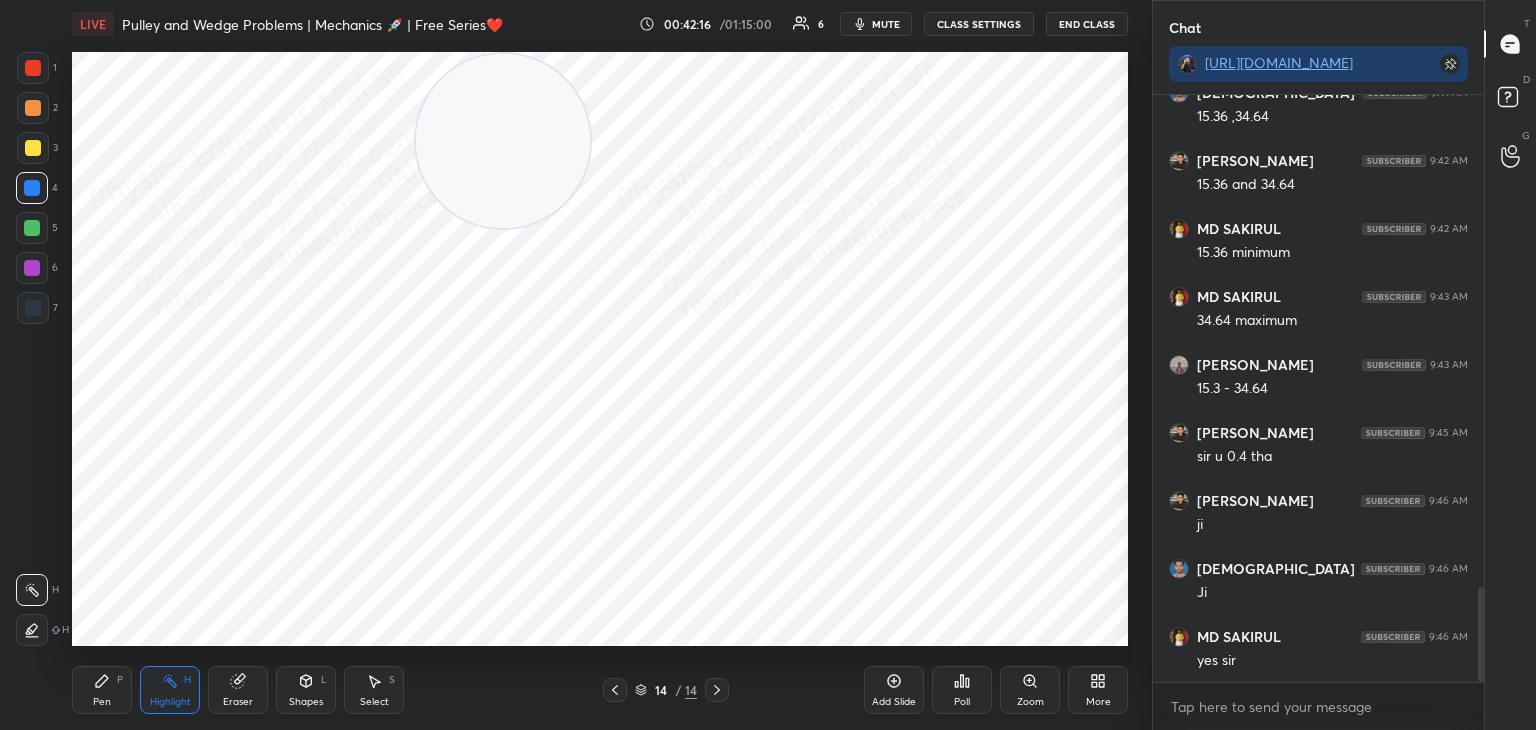 drag, startPoint x: 375, startPoint y: 690, endPoint x: 360, endPoint y: 665, distance: 29.15476 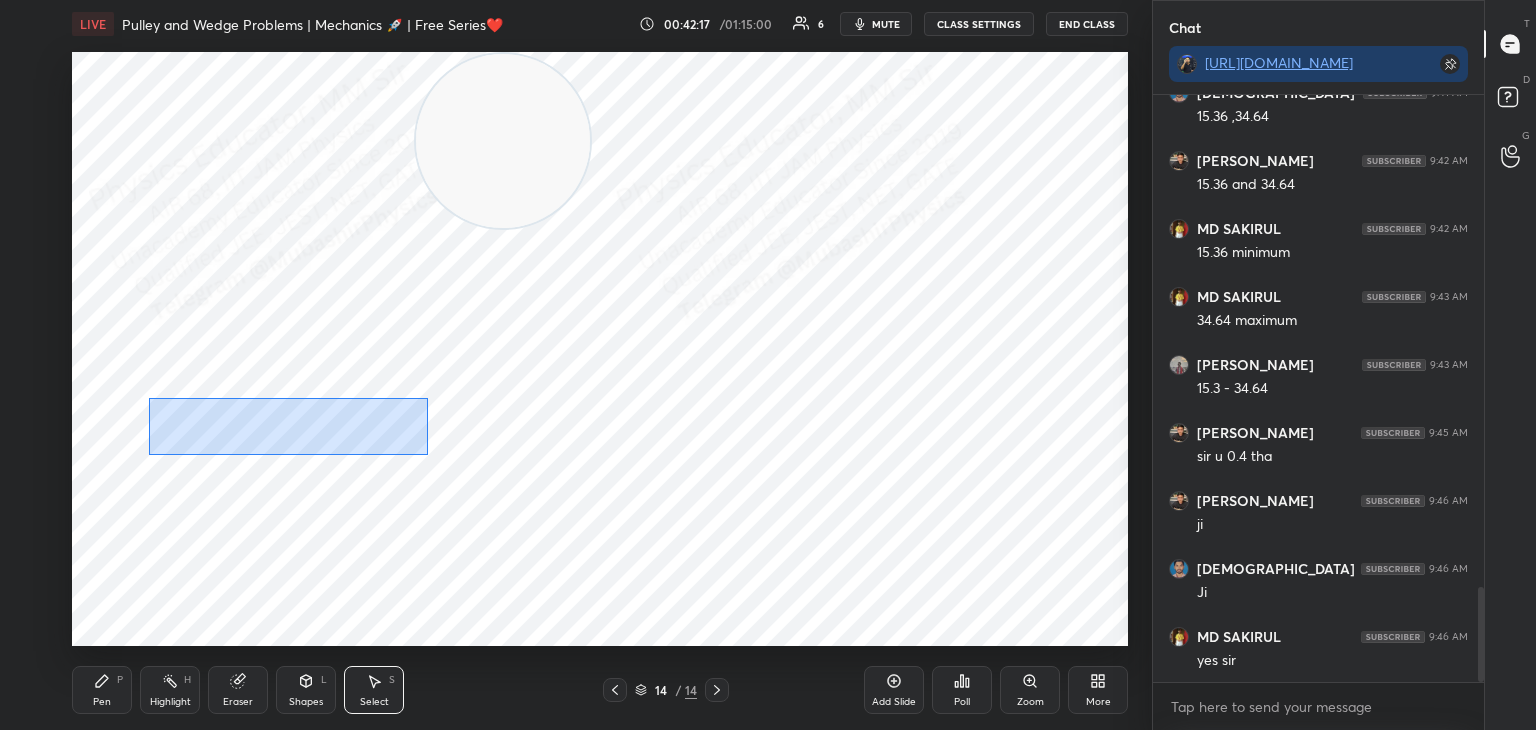 drag, startPoint x: 149, startPoint y: 399, endPoint x: 417, endPoint y: 449, distance: 272.6243 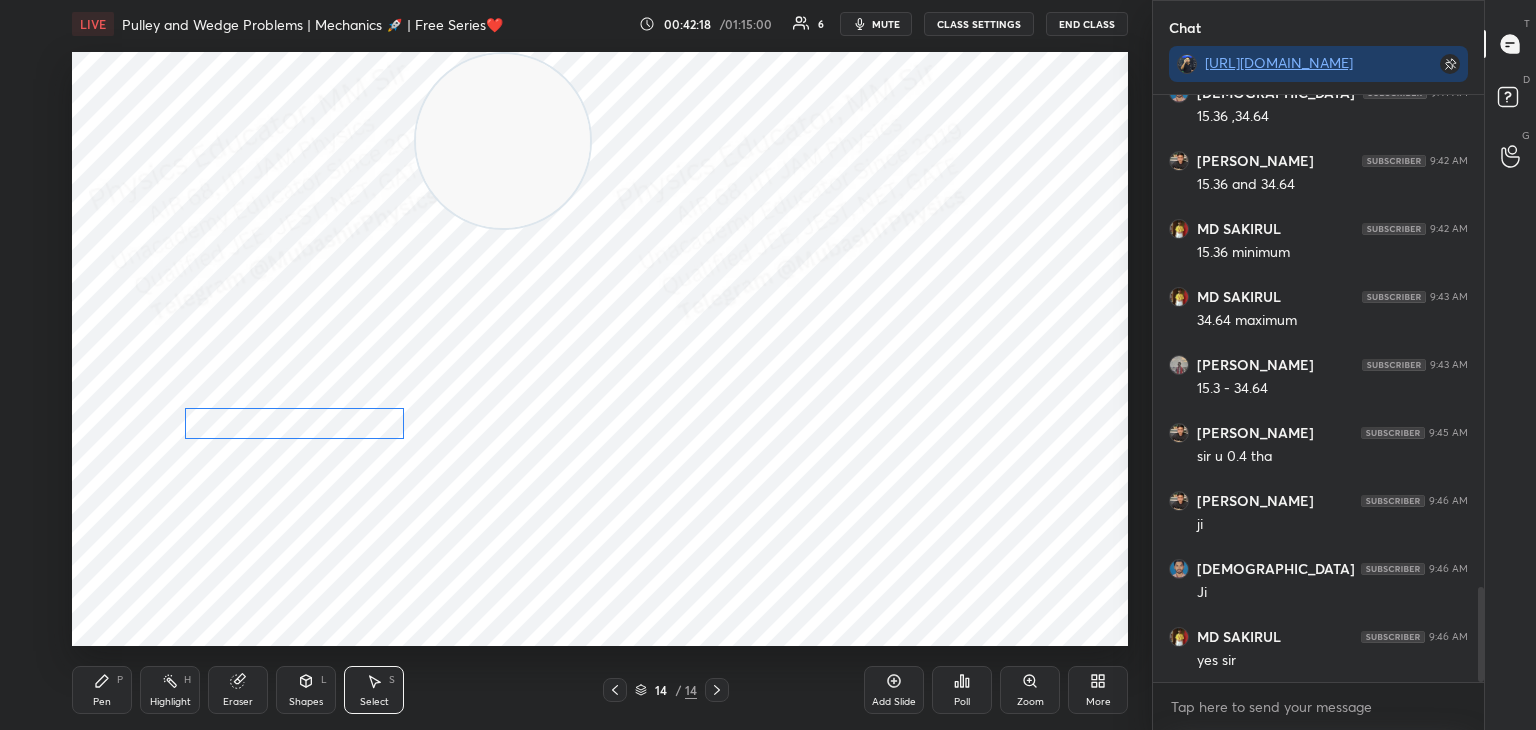 drag, startPoint x: 297, startPoint y: 417, endPoint x: 325, endPoint y: 421, distance: 28.284271 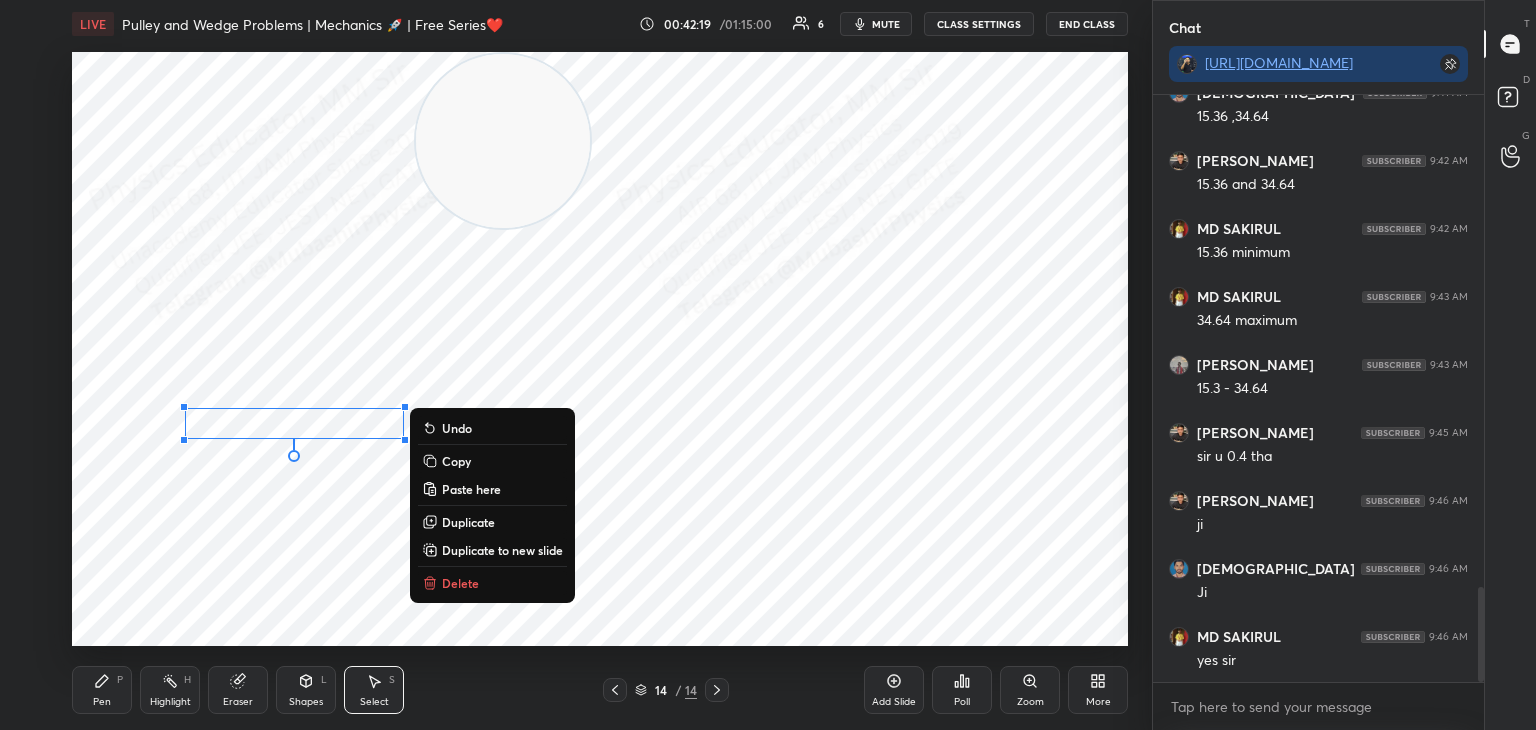 drag, startPoint x: 108, startPoint y: 694, endPoint x: 113, endPoint y: 651, distance: 43.289722 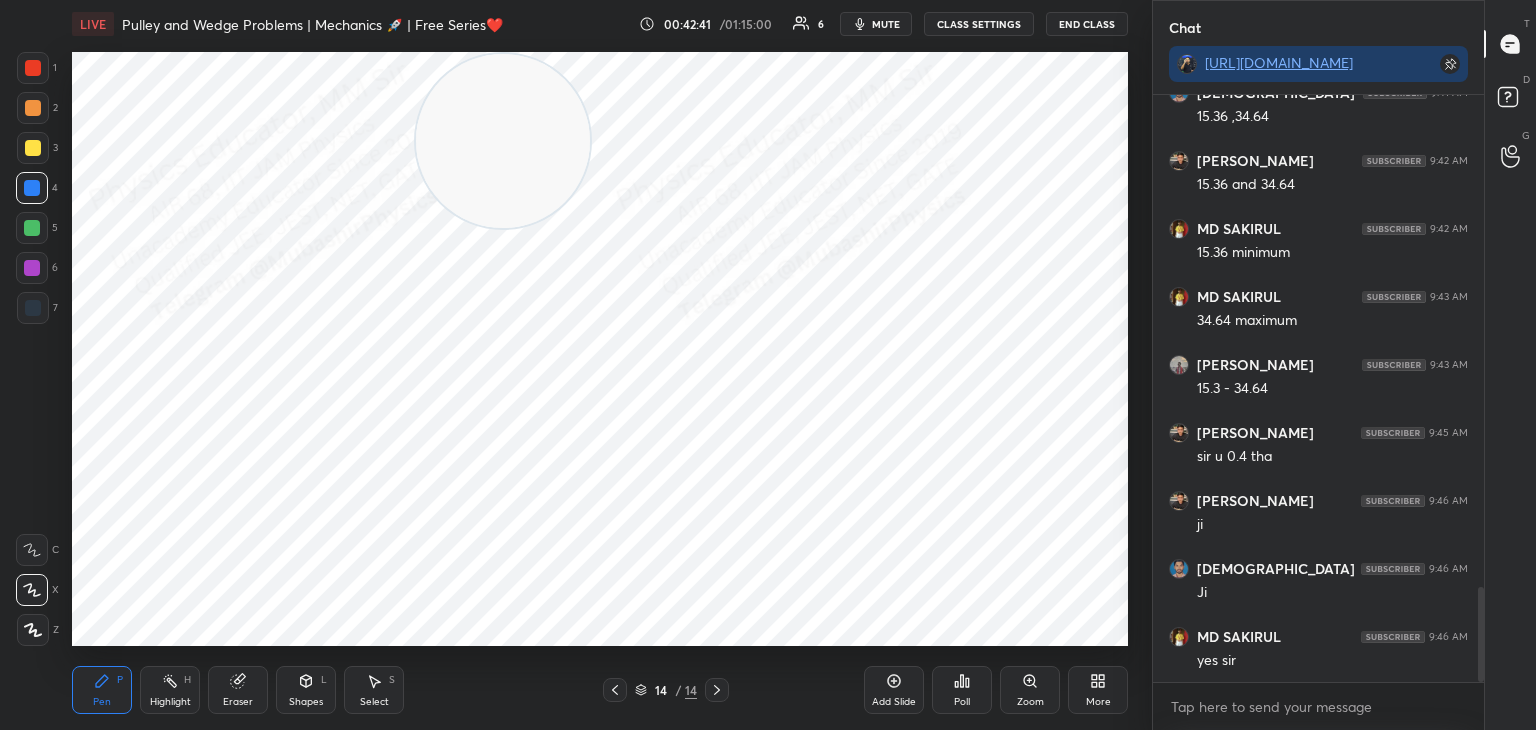 click 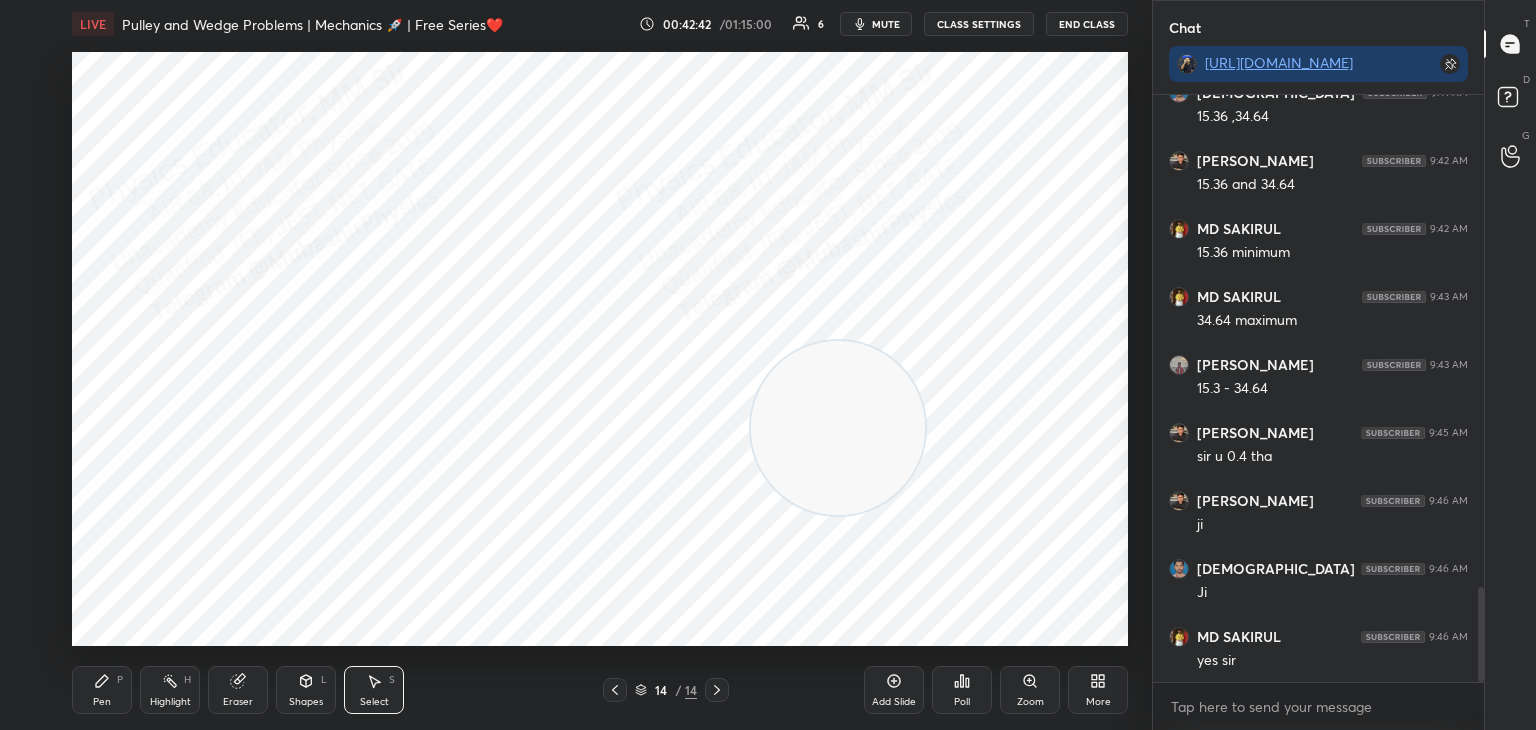 drag, startPoint x: 851, startPoint y: 430, endPoint x: 317, endPoint y: 255, distance: 561.944 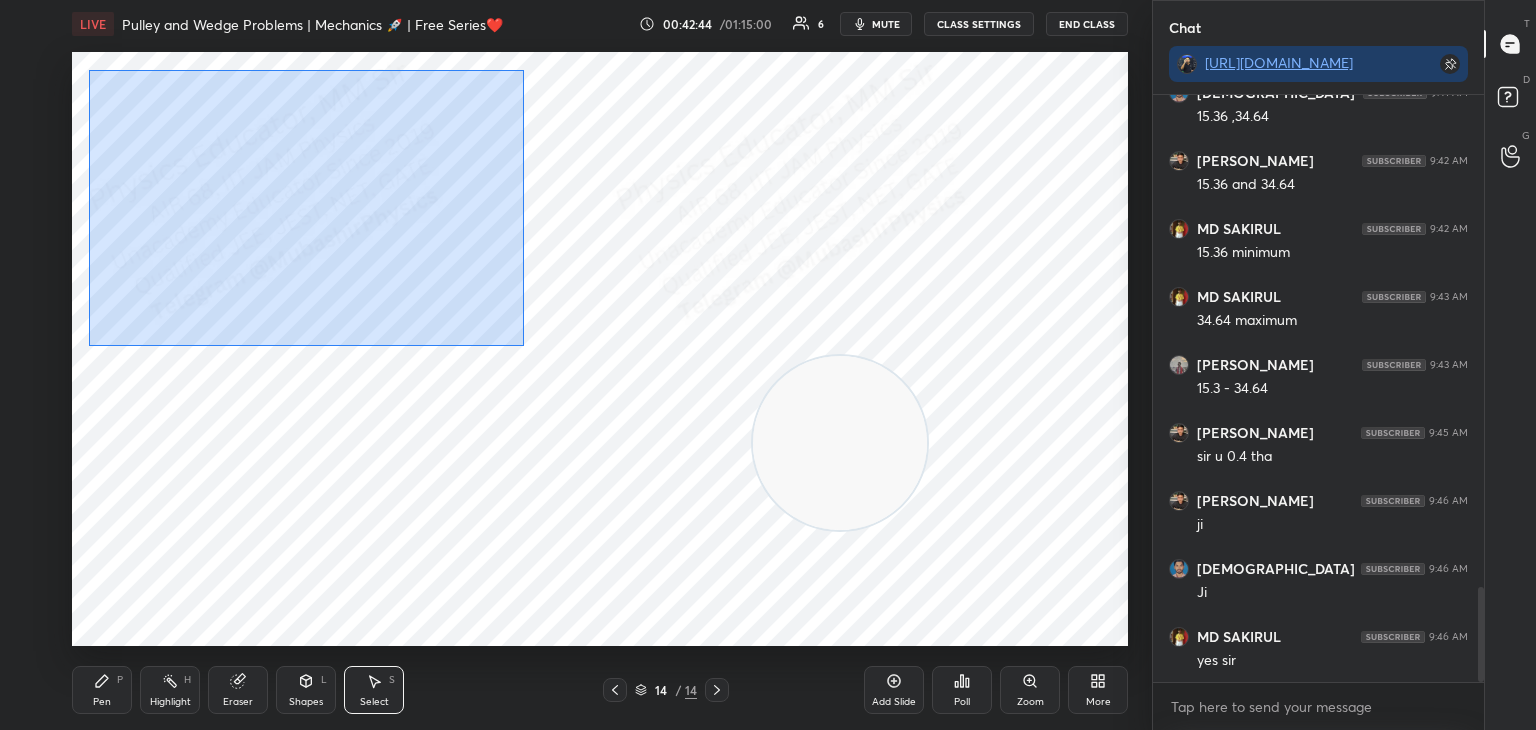 drag, startPoint x: 91, startPoint y: 71, endPoint x: 523, endPoint y: 345, distance: 511.56622 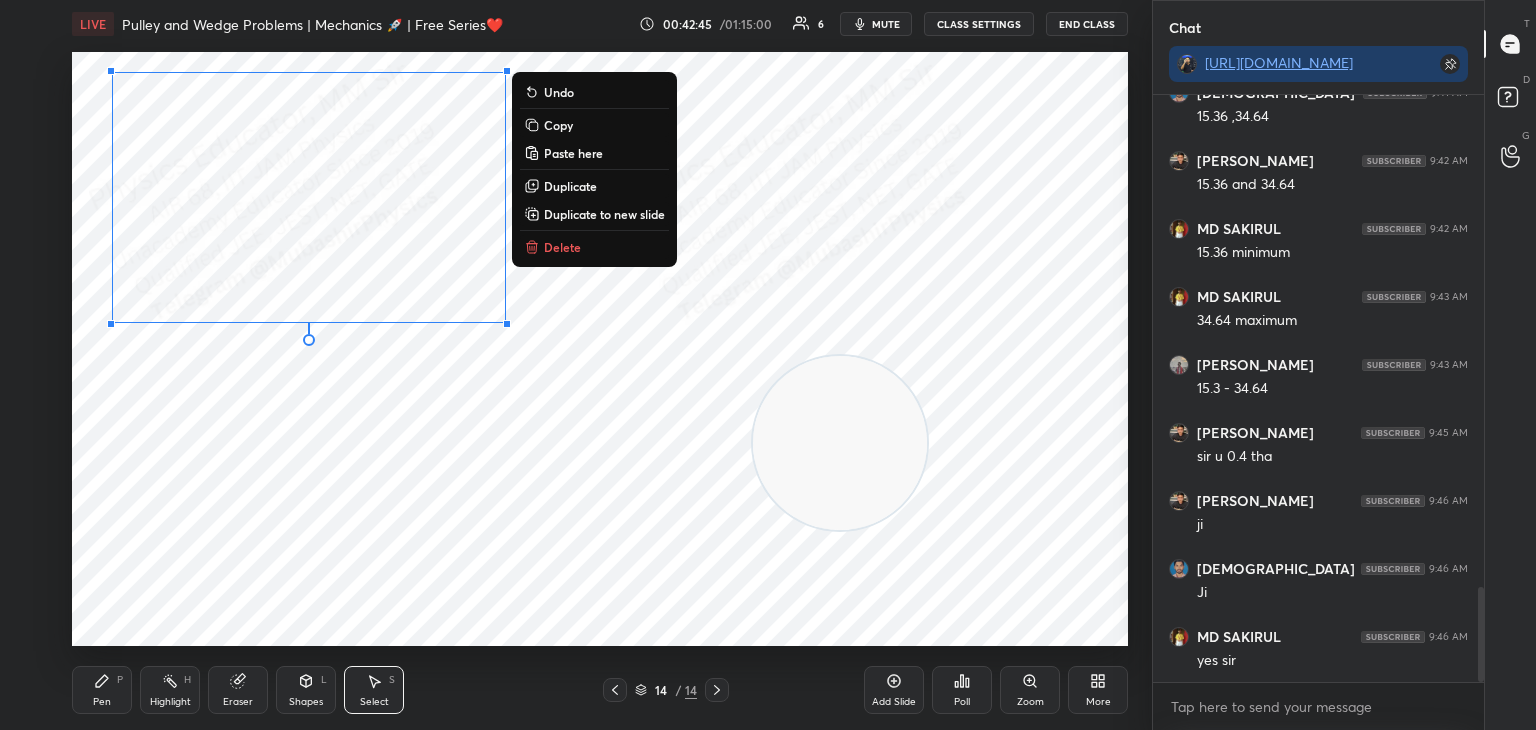 click on "Copy" at bounding box center [594, 125] 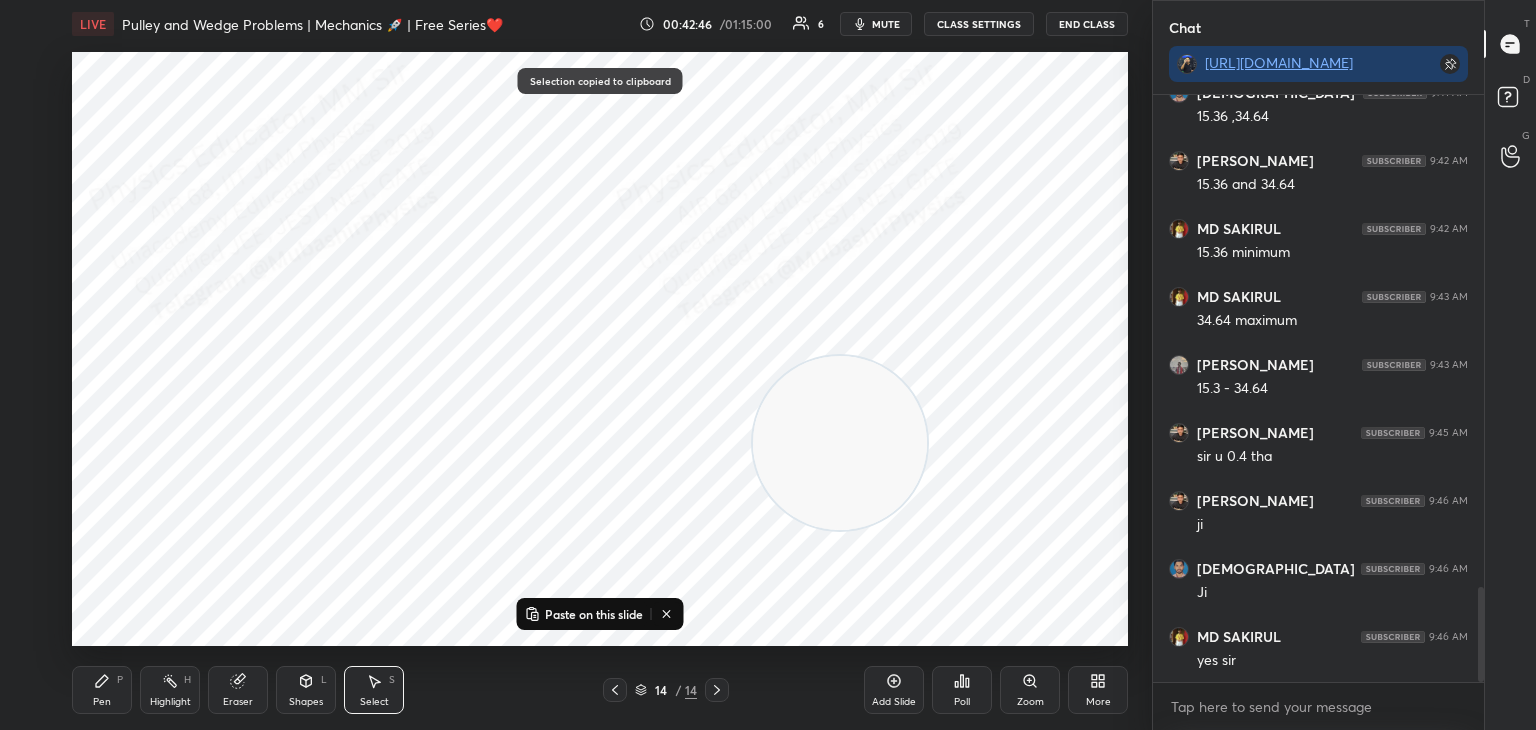 click 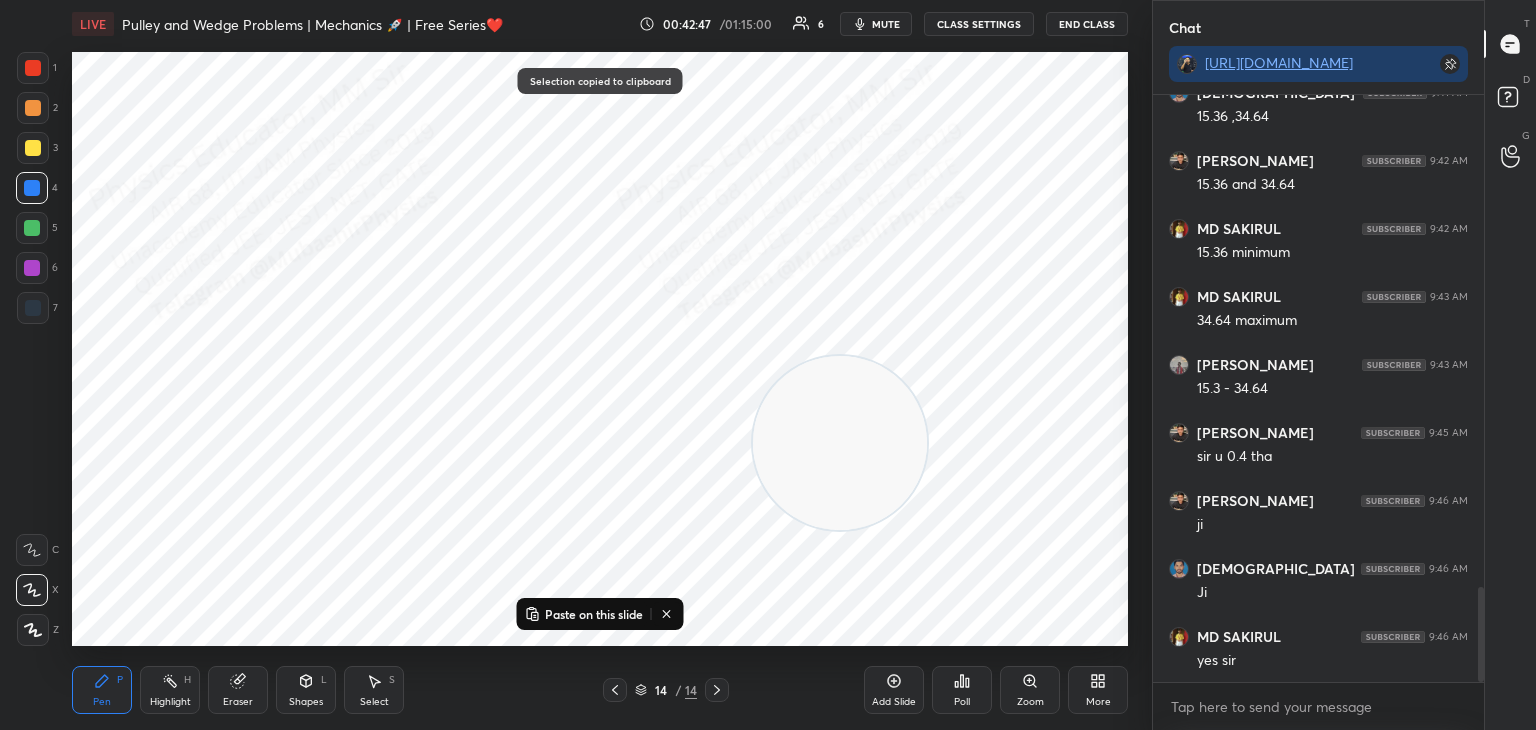 click on "3" at bounding box center (37, 152) 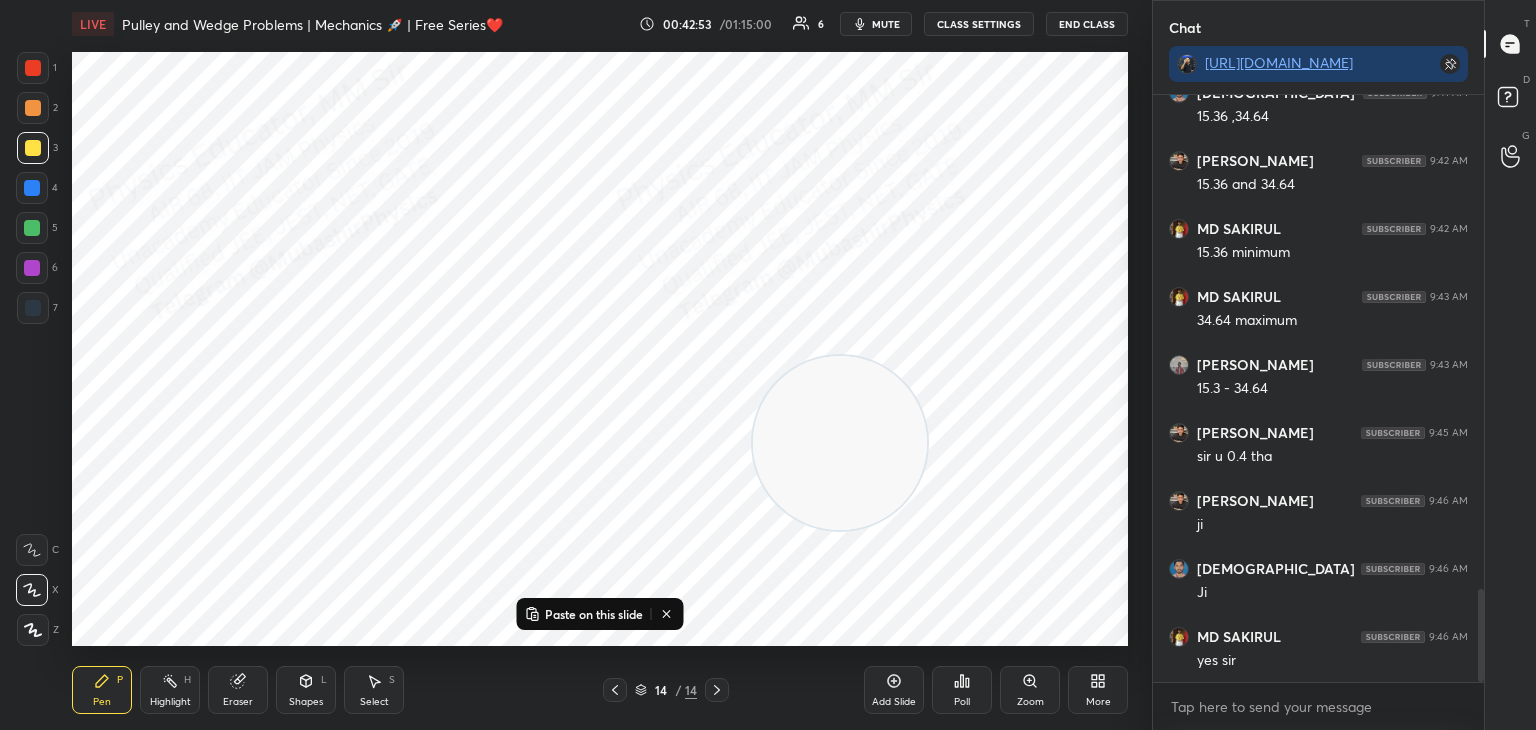 scroll, scrollTop: 3102, scrollLeft: 0, axis: vertical 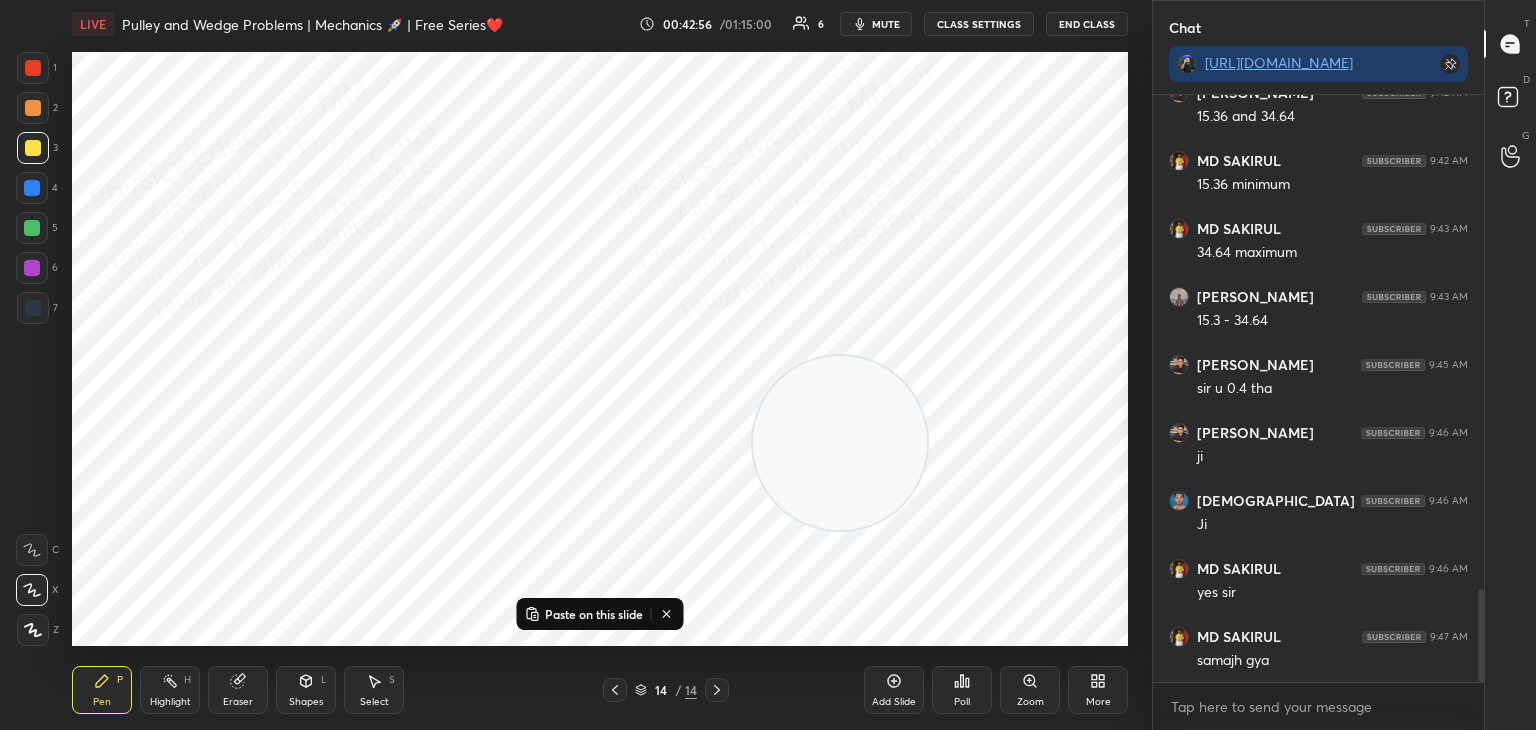 click on "Highlight" at bounding box center [170, 702] 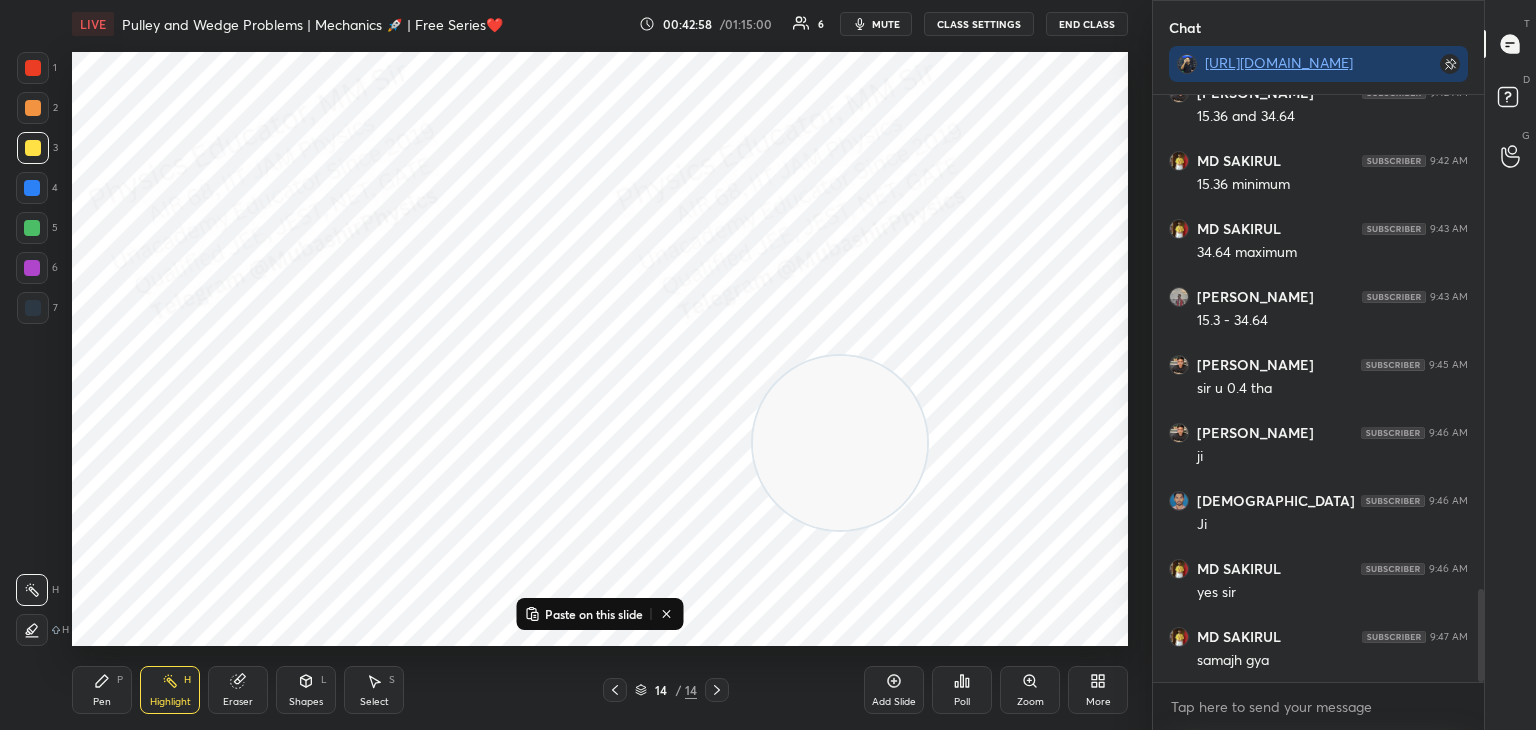 click 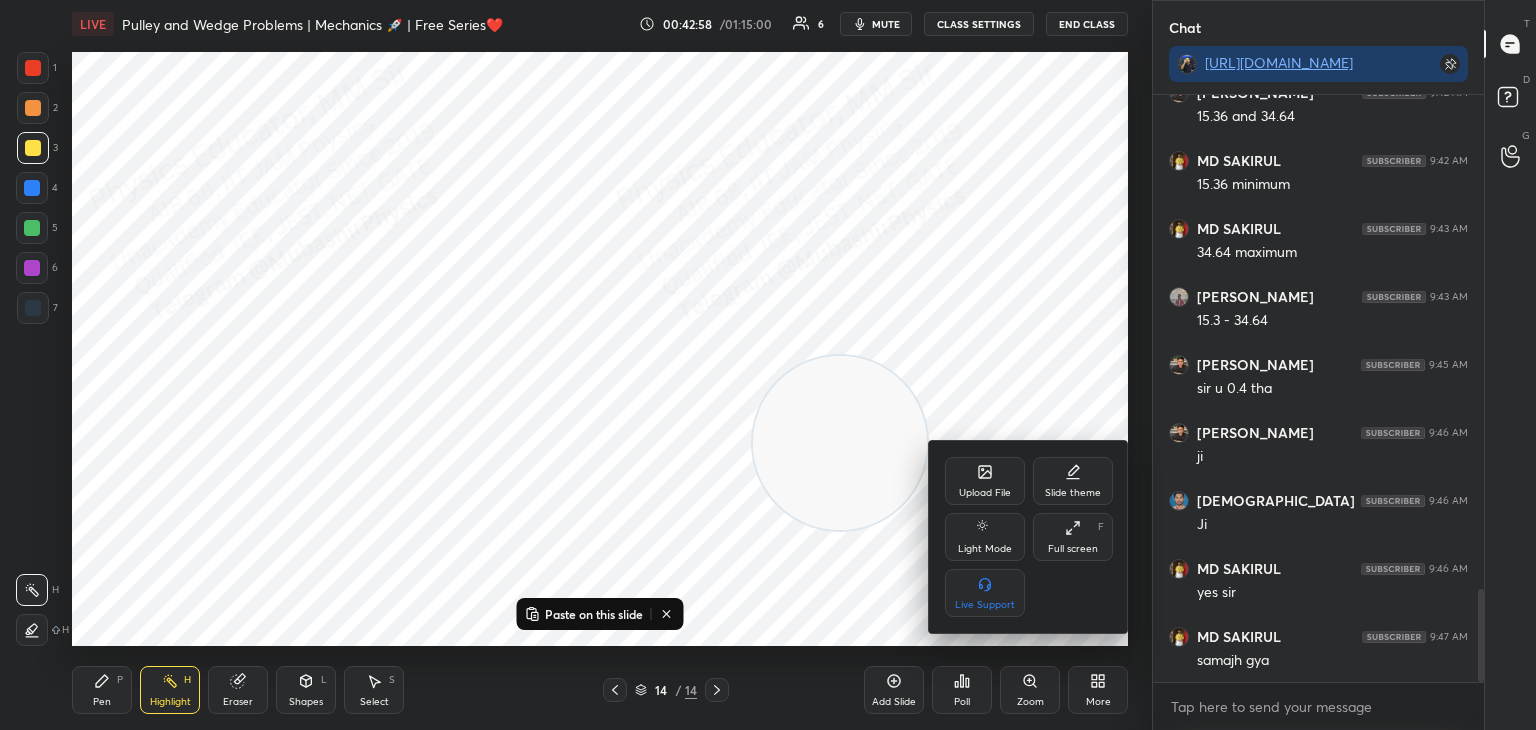click on "Upload File" at bounding box center (985, 481) 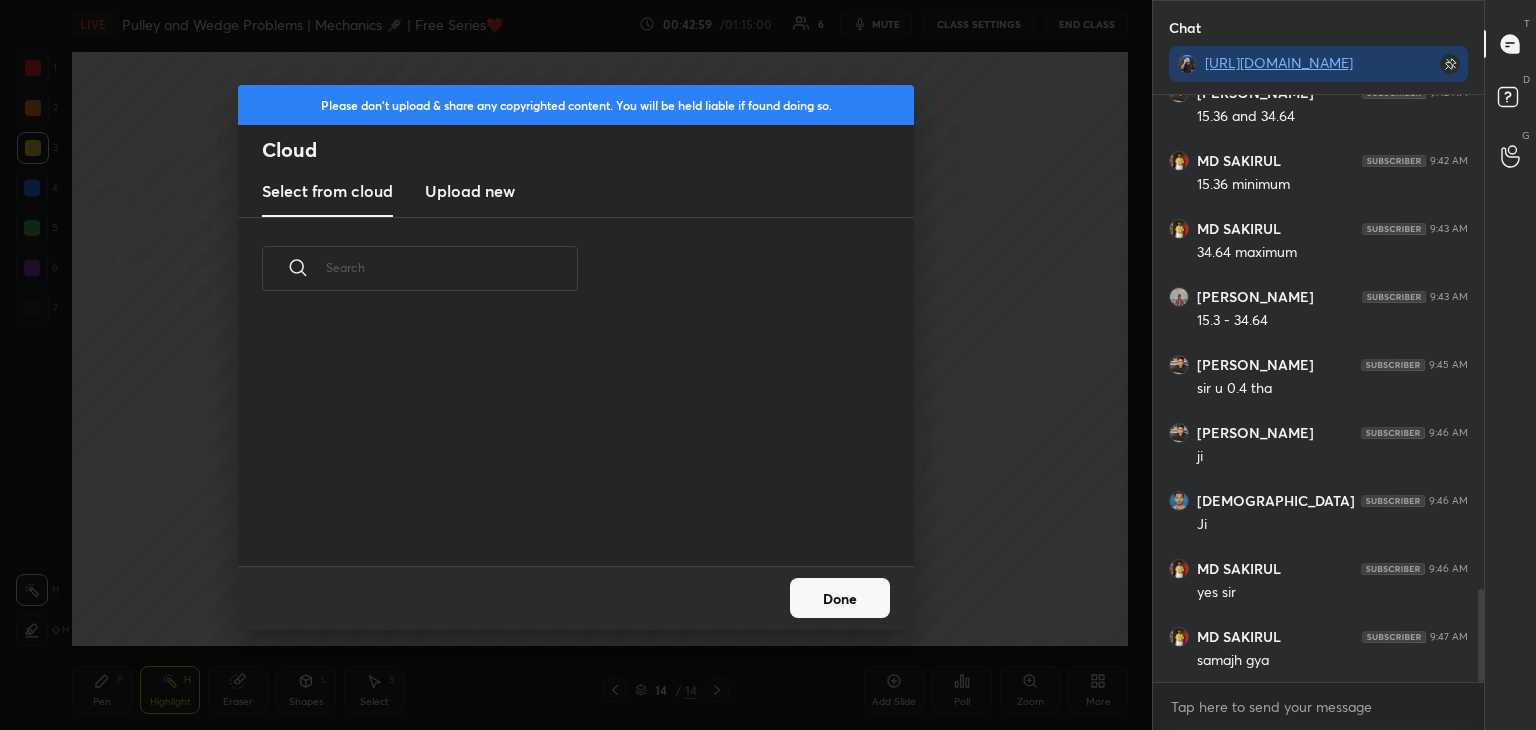 scroll, scrollTop: 5, scrollLeft: 10, axis: both 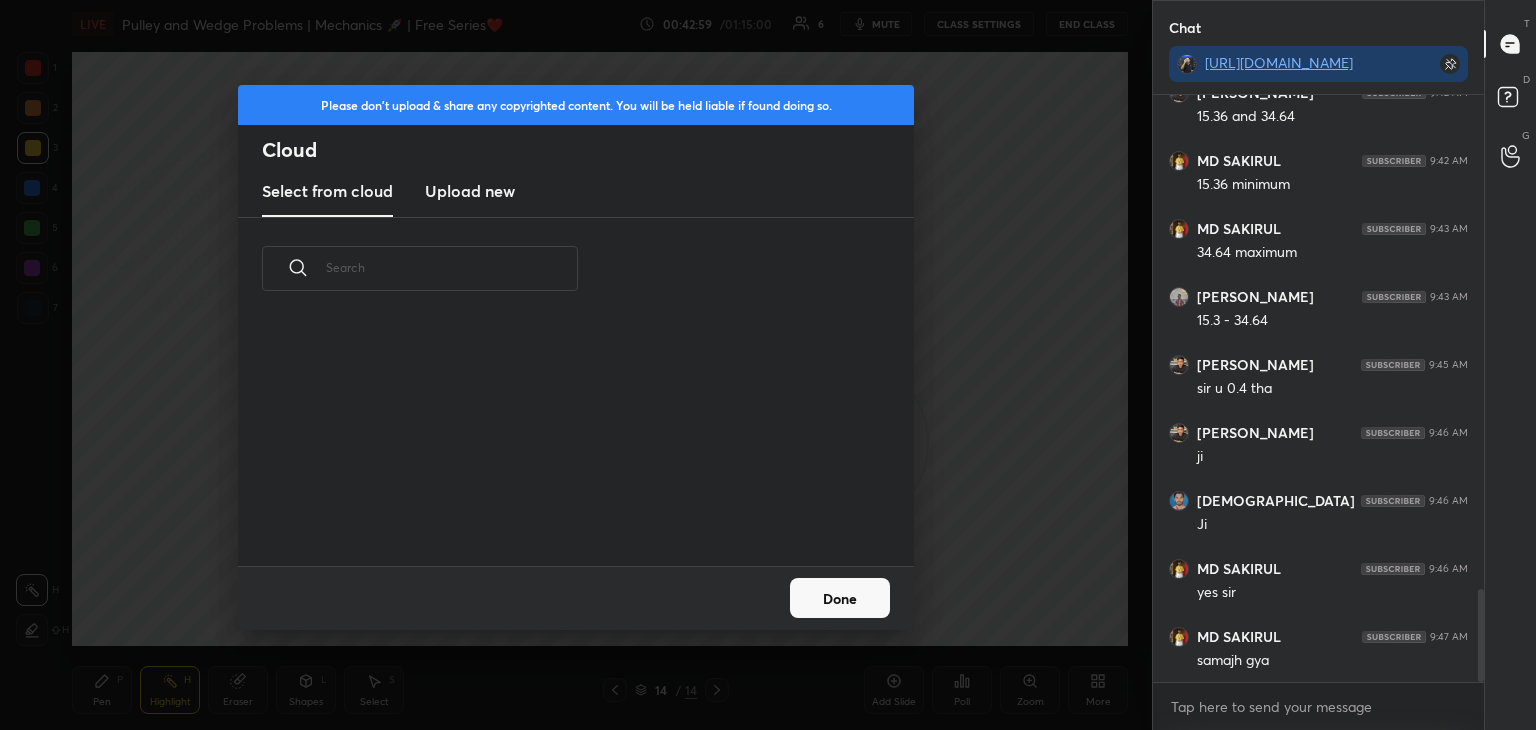click on "Upload new" at bounding box center [470, 191] 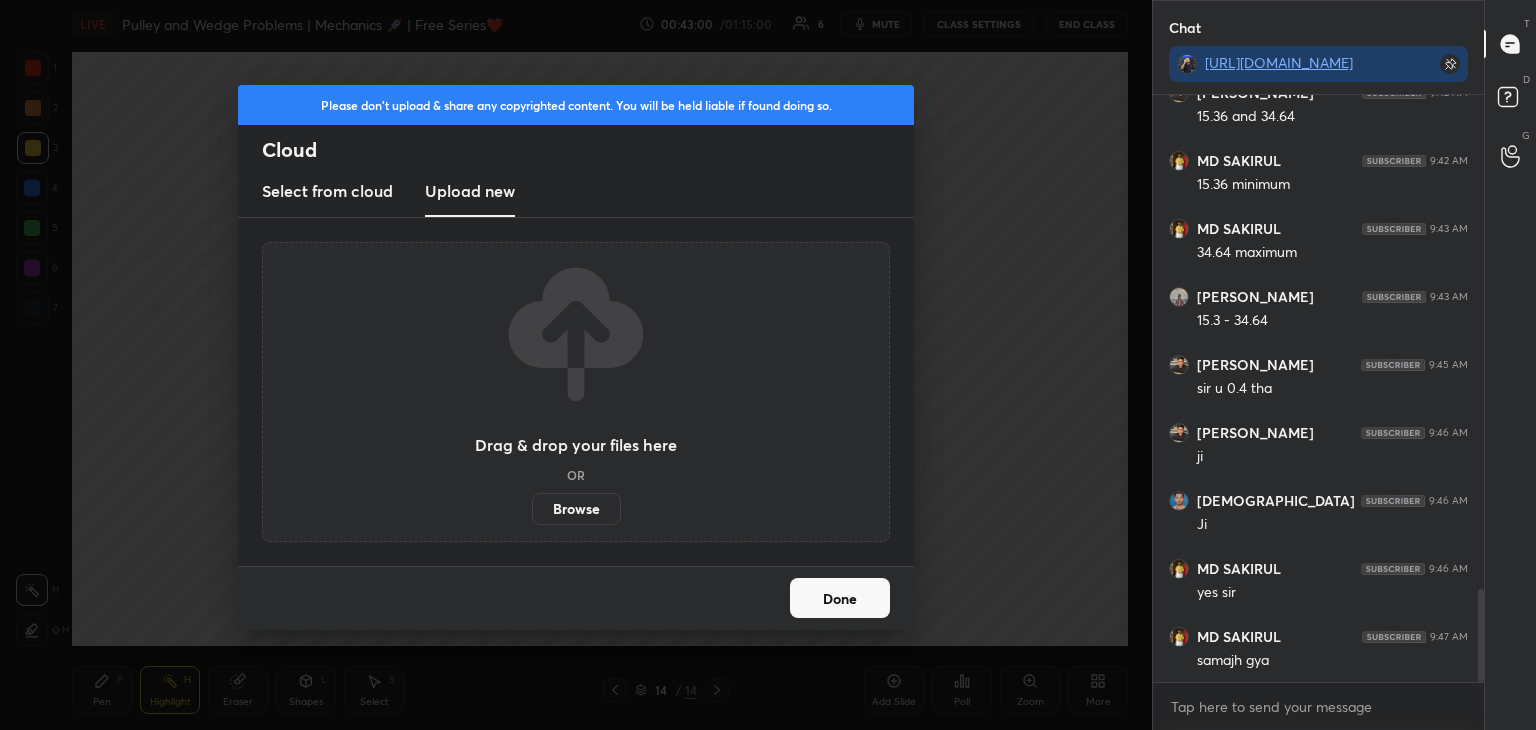 click on "Browse" at bounding box center [576, 509] 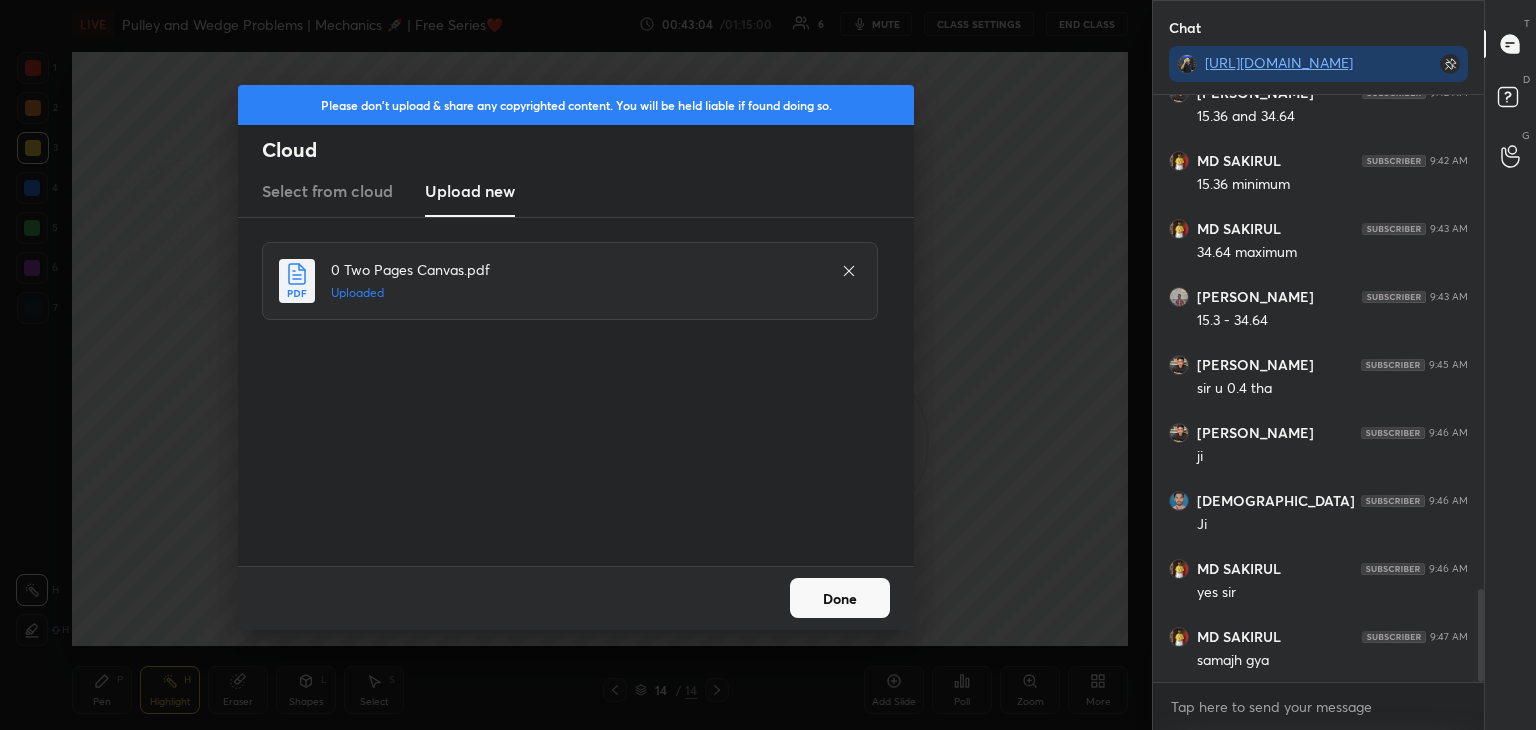 click on "Done" at bounding box center [840, 598] 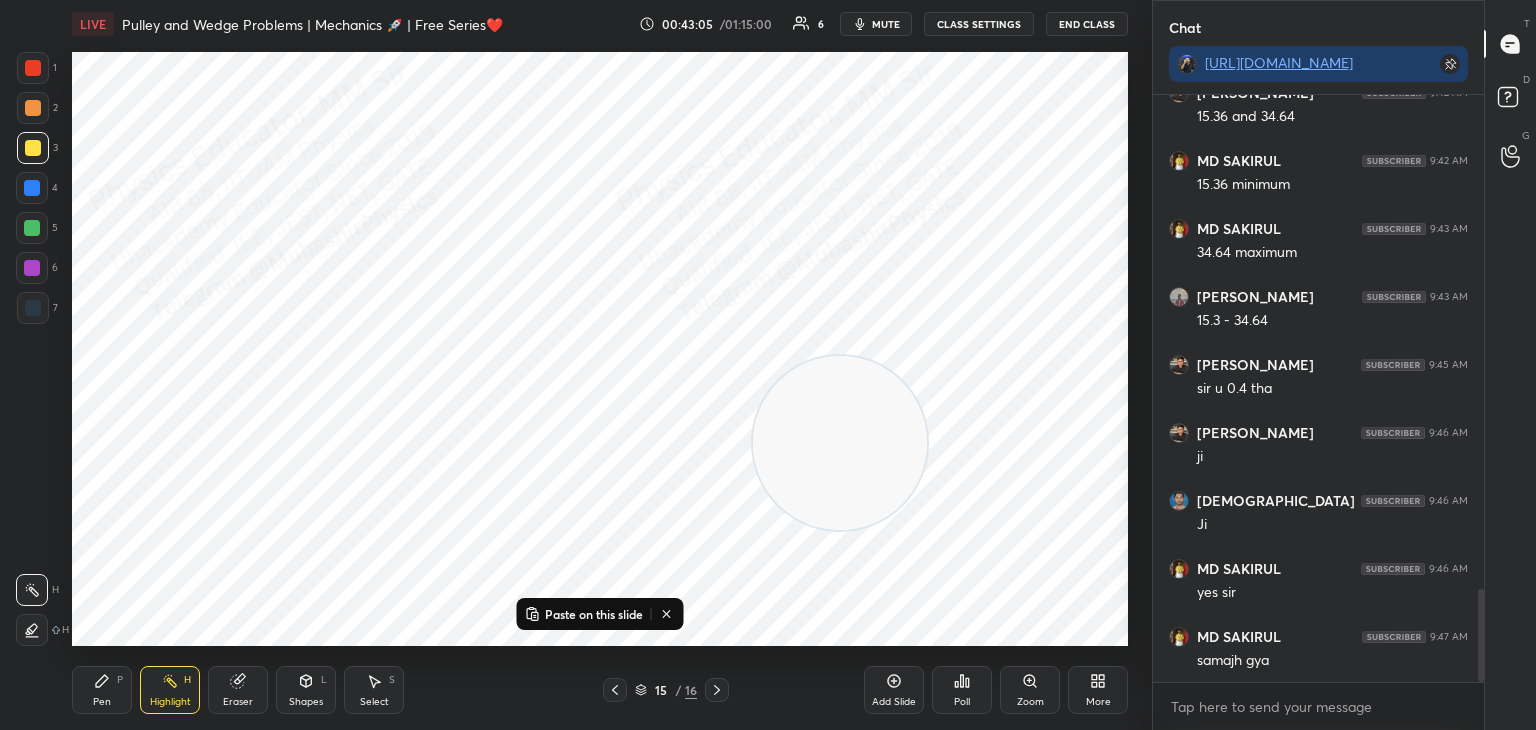 click 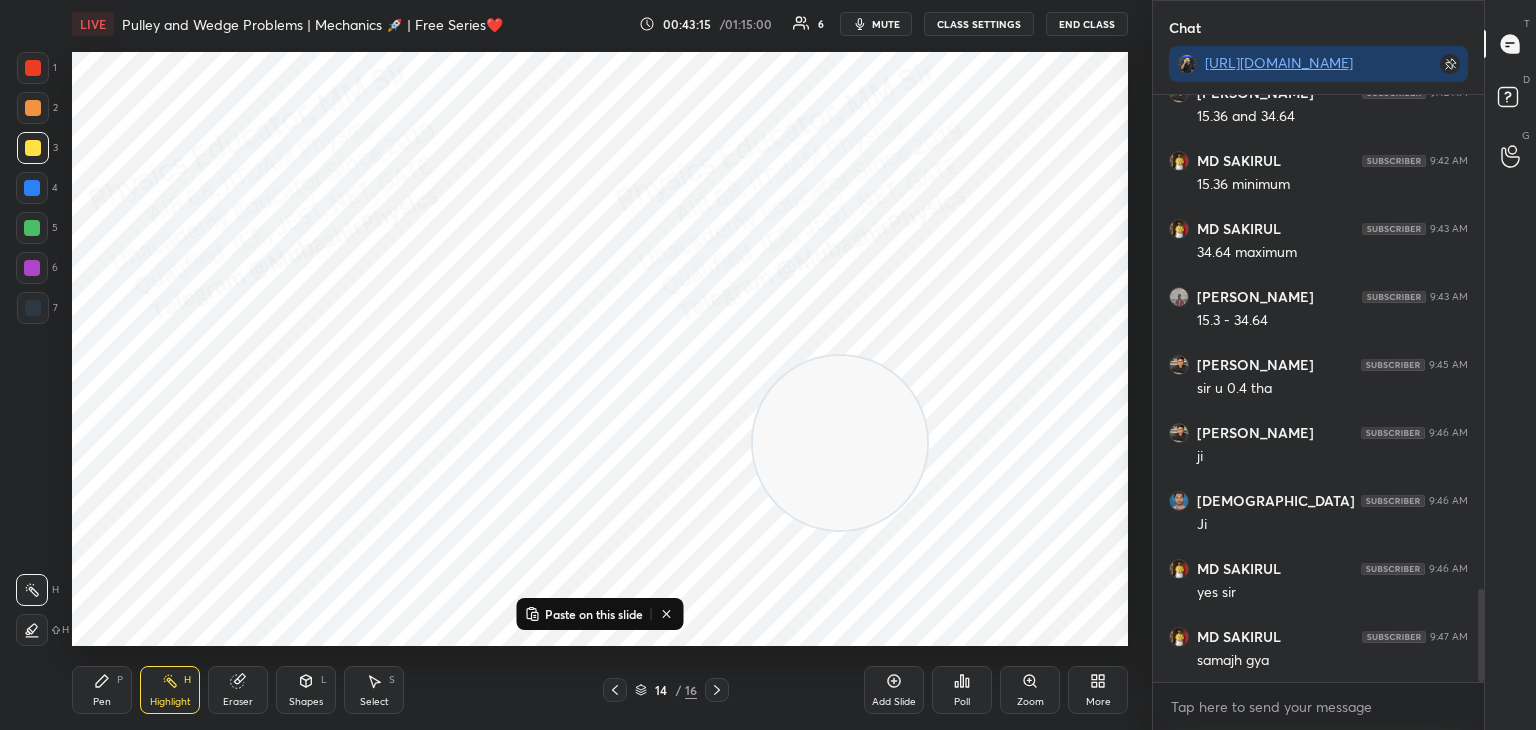 click 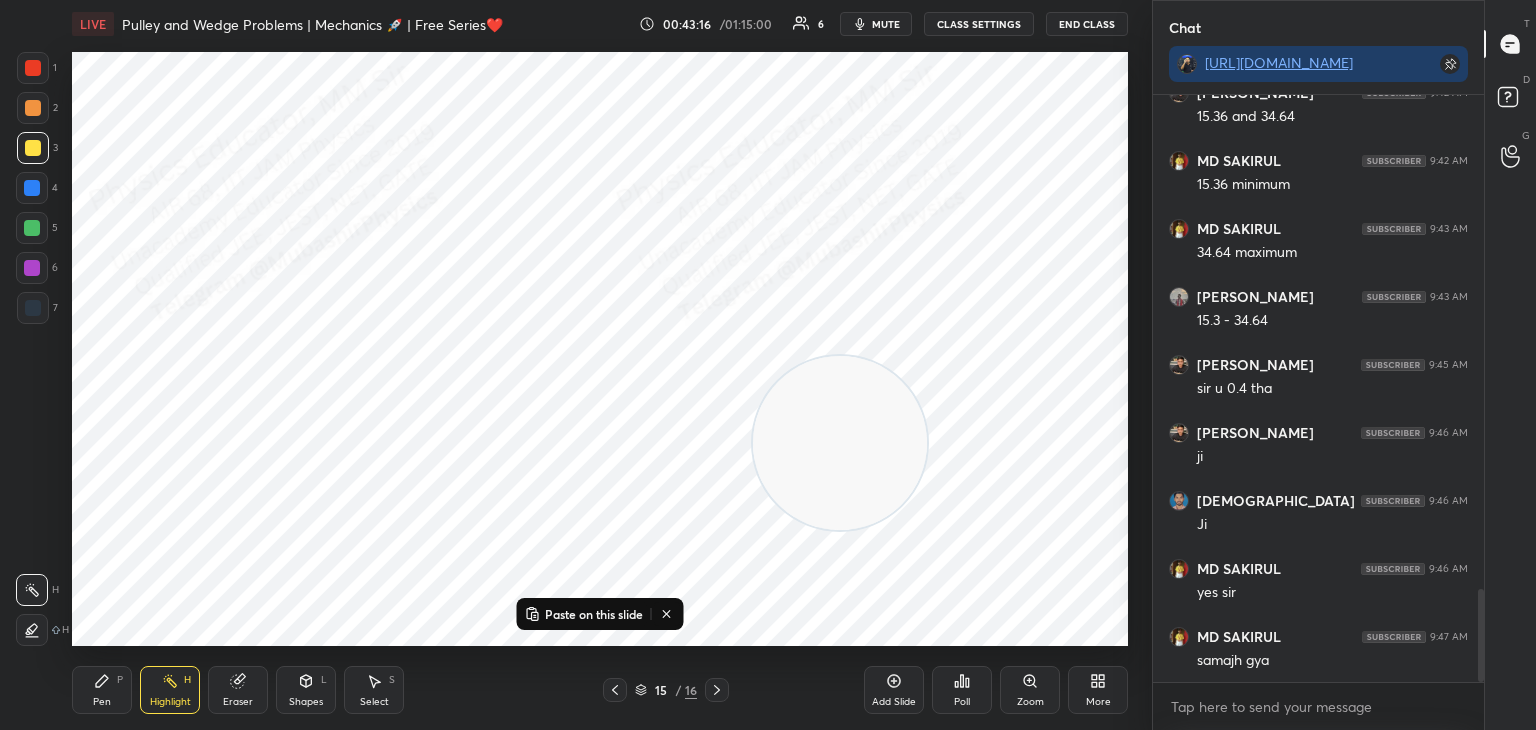 drag, startPoint x: 112, startPoint y: 703, endPoint x: 100, endPoint y: 675, distance: 30.463093 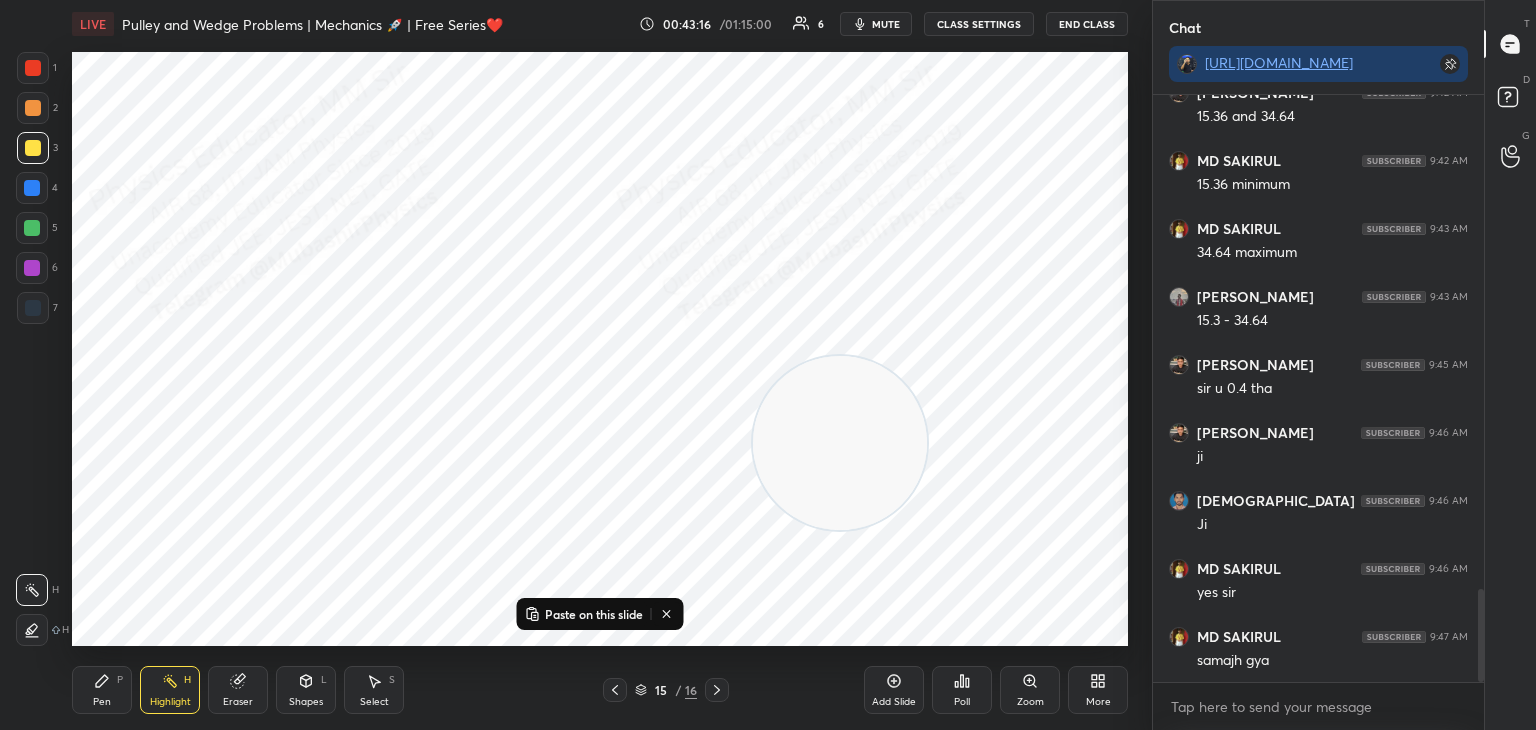 click on "Pen P" at bounding box center (102, 690) 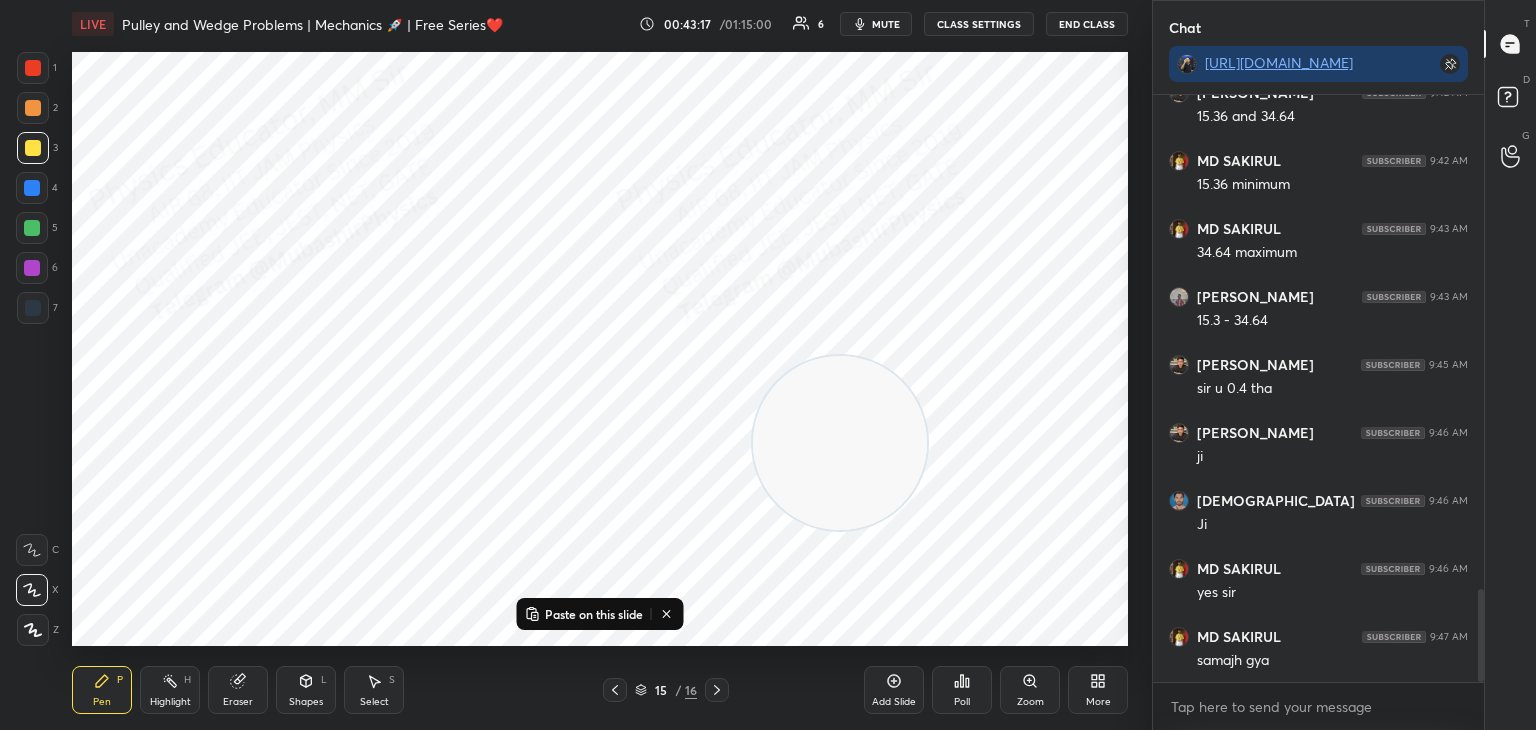 click at bounding box center (32, 188) 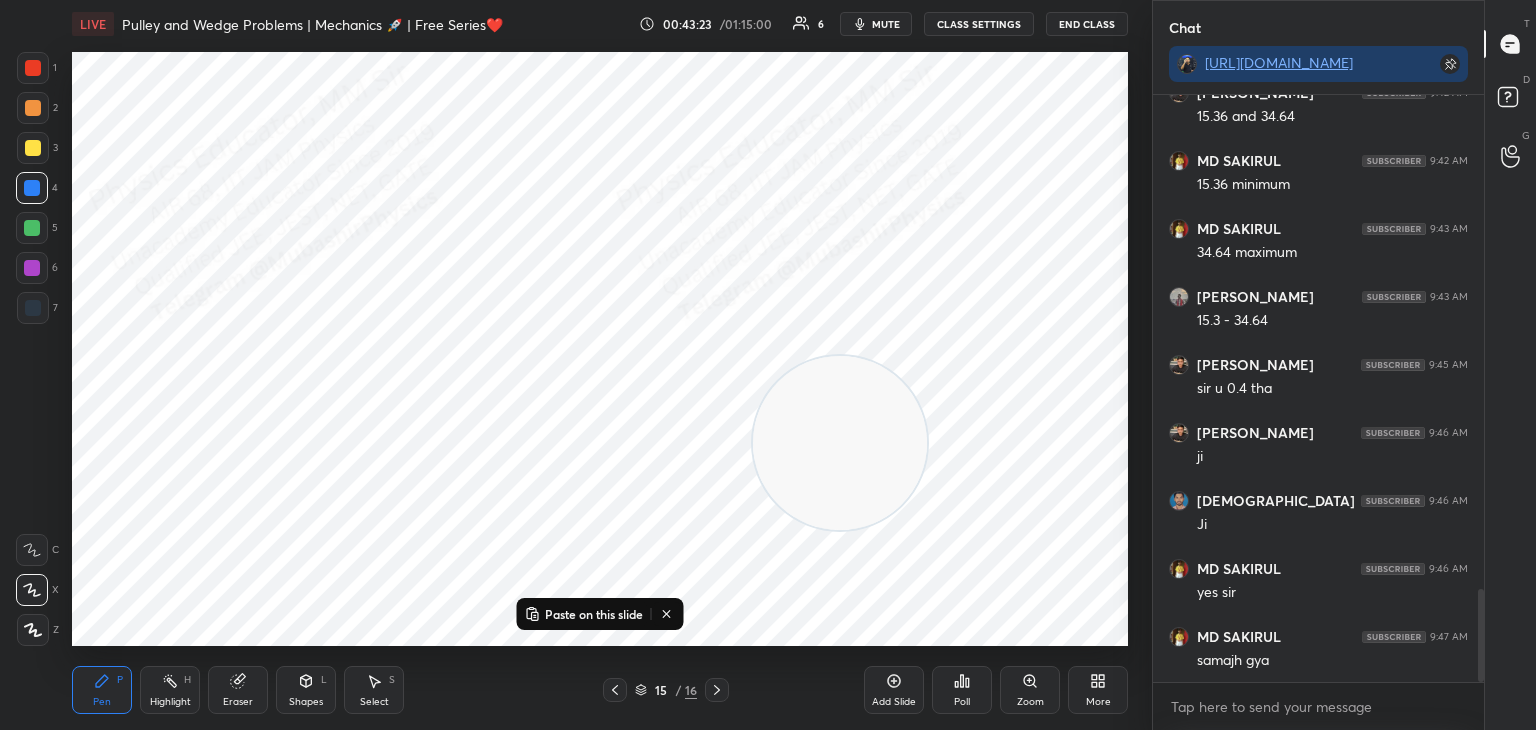 drag, startPoint x: 363, startPoint y: 697, endPoint x: 377, endPoint y: 647, distance: 51.92302 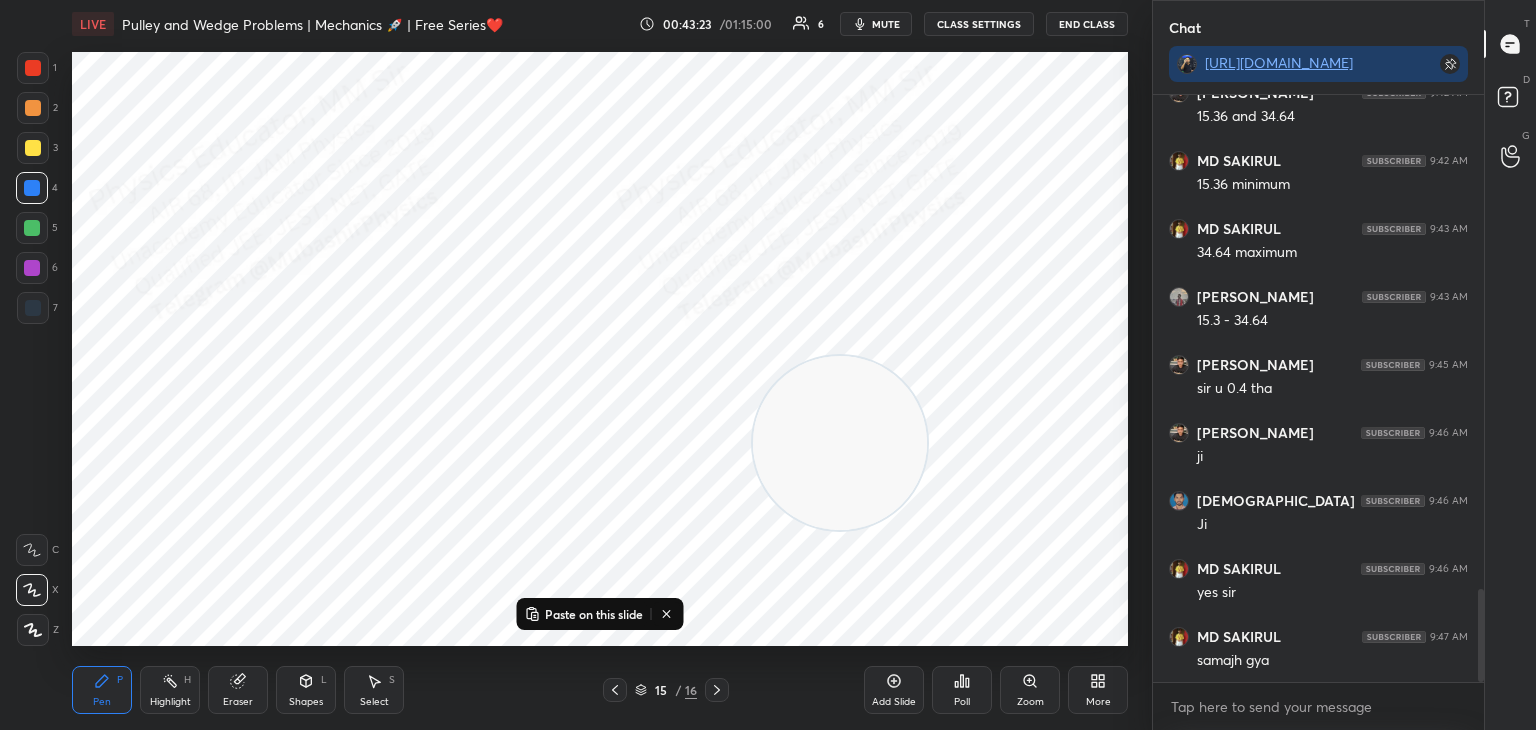 click on "Select" at bounding box center [374, 702] 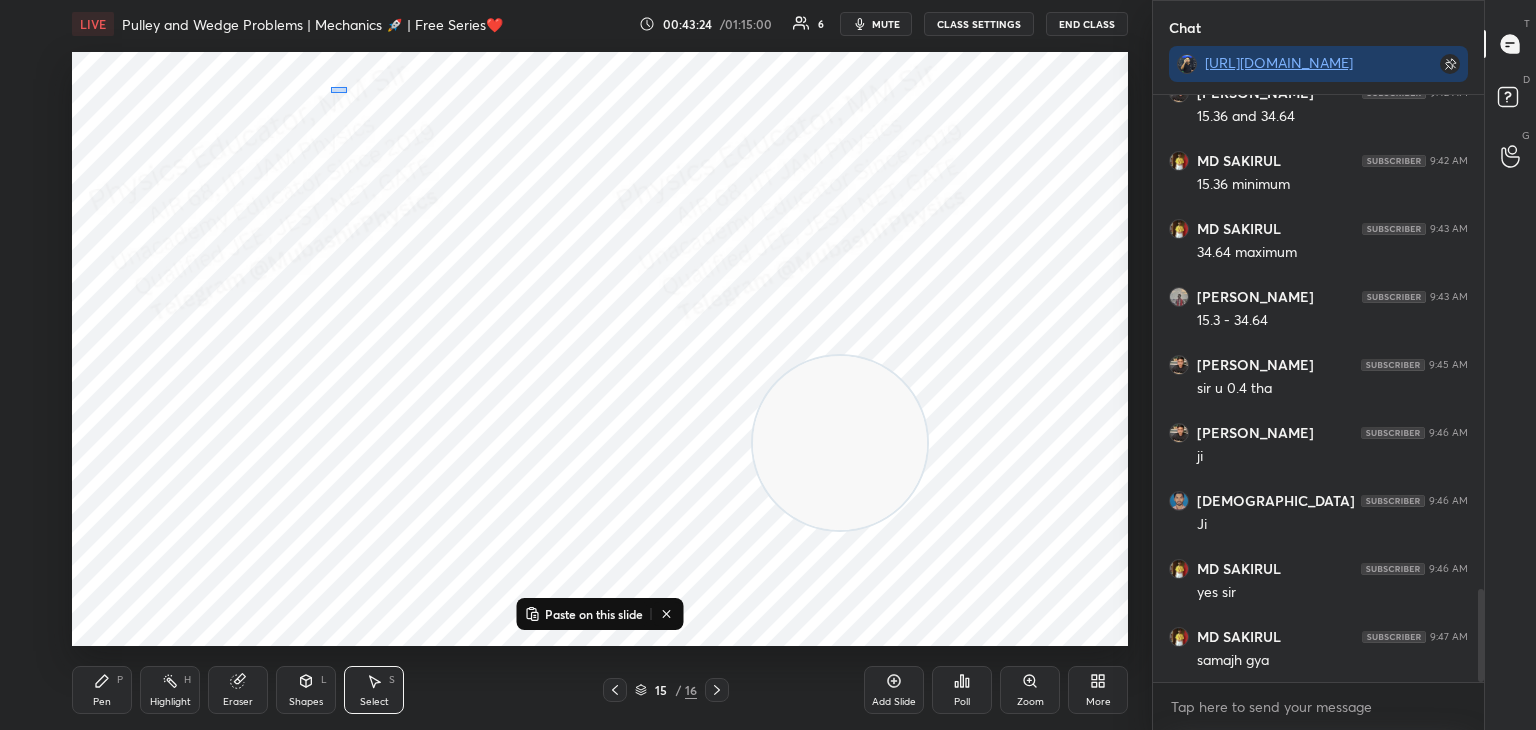 drag, startPoint x: 331, startPoint y: 87, endPoint x: 476, endPoint y: 123, distance: 149.40215 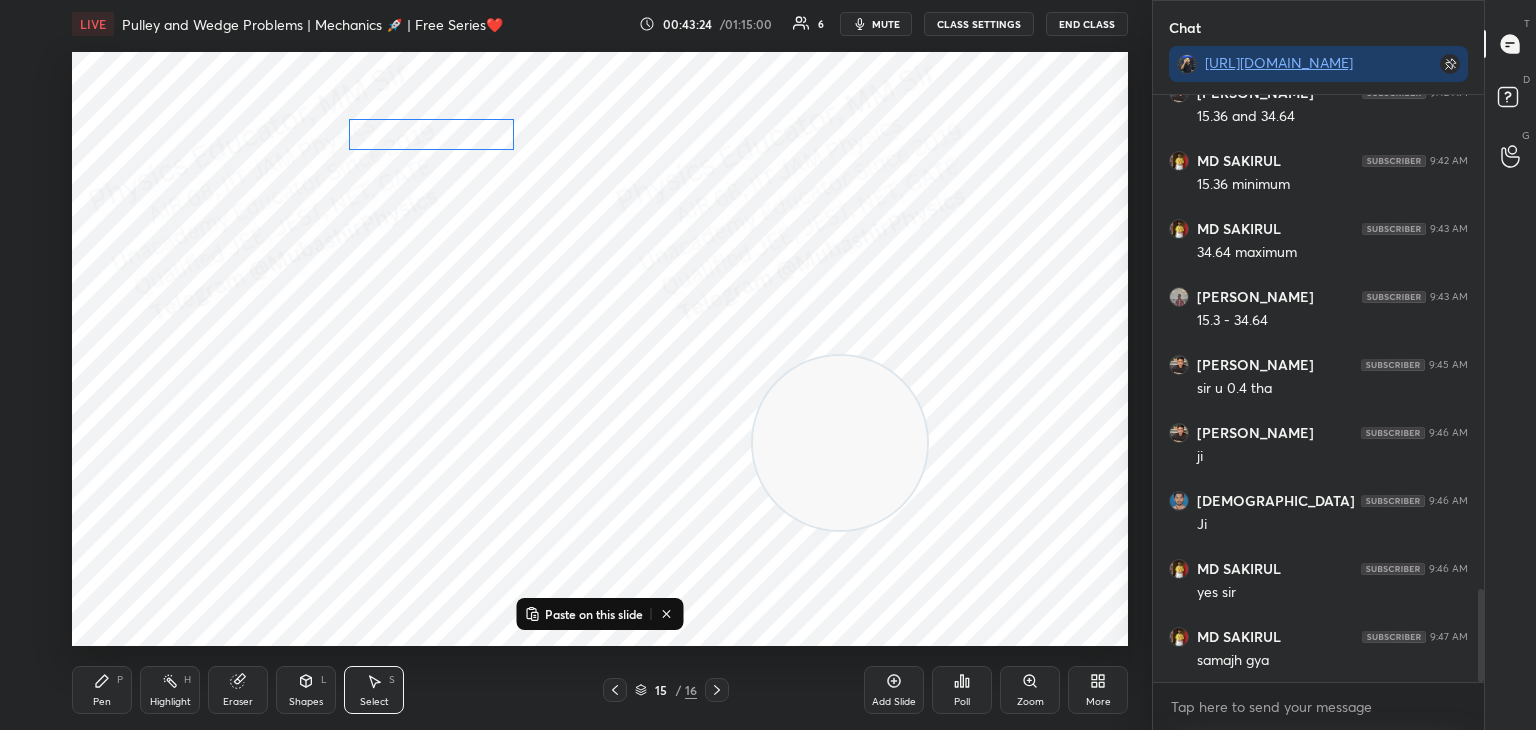 drag, startPoint x: 453, startPoint y: 111, endPoint x: 453, endPoint y: 133, distance: 22 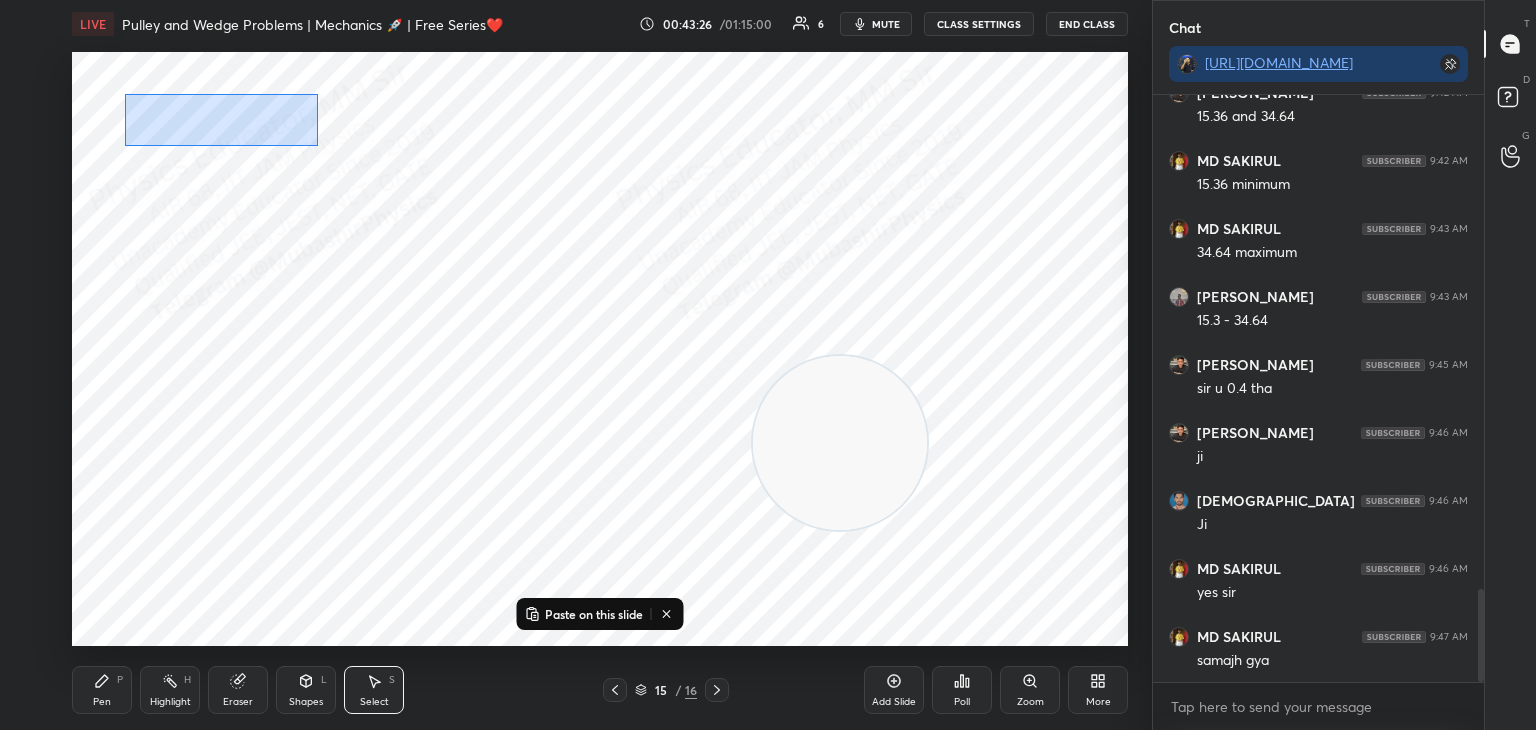 drag, startPoint x: 125, startPoint y: 95, endPoint x: 327, endPoint y: 154, distance: 210.44002 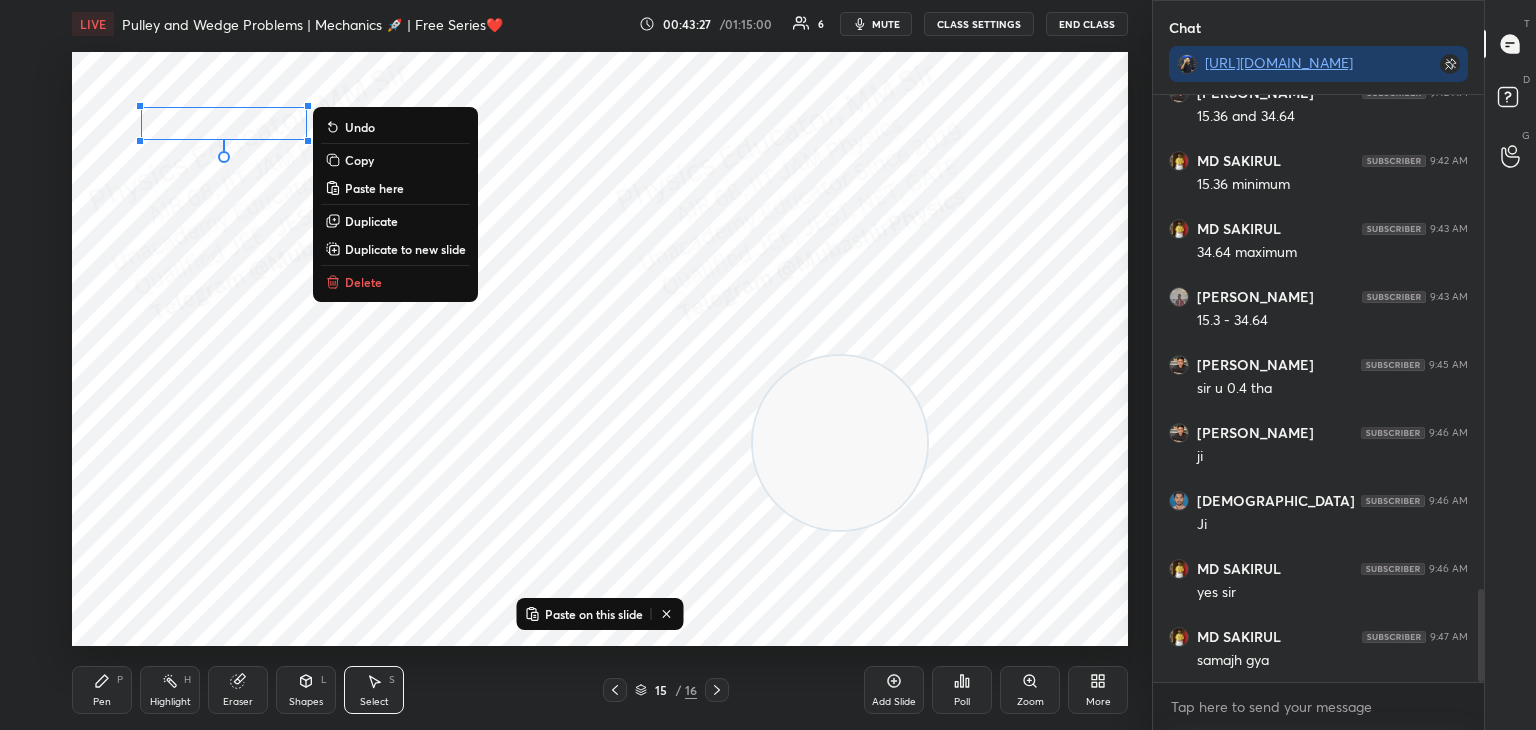 click on "Delete" at bounding box center [395, 282] 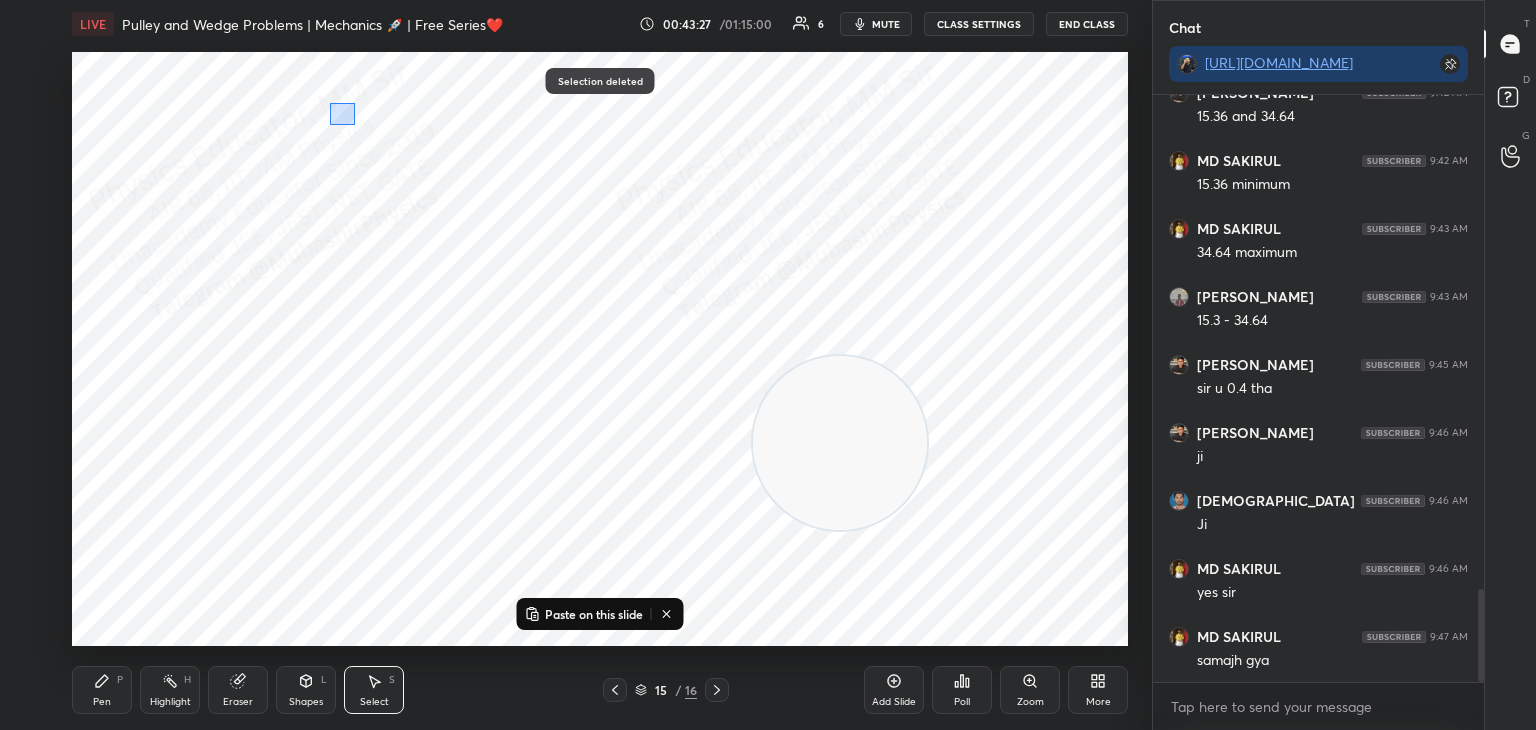 drag, startPoint x: 355, startPoint y: 125, endPoint x: 505, endPoint y: 147, distance: 151.60475 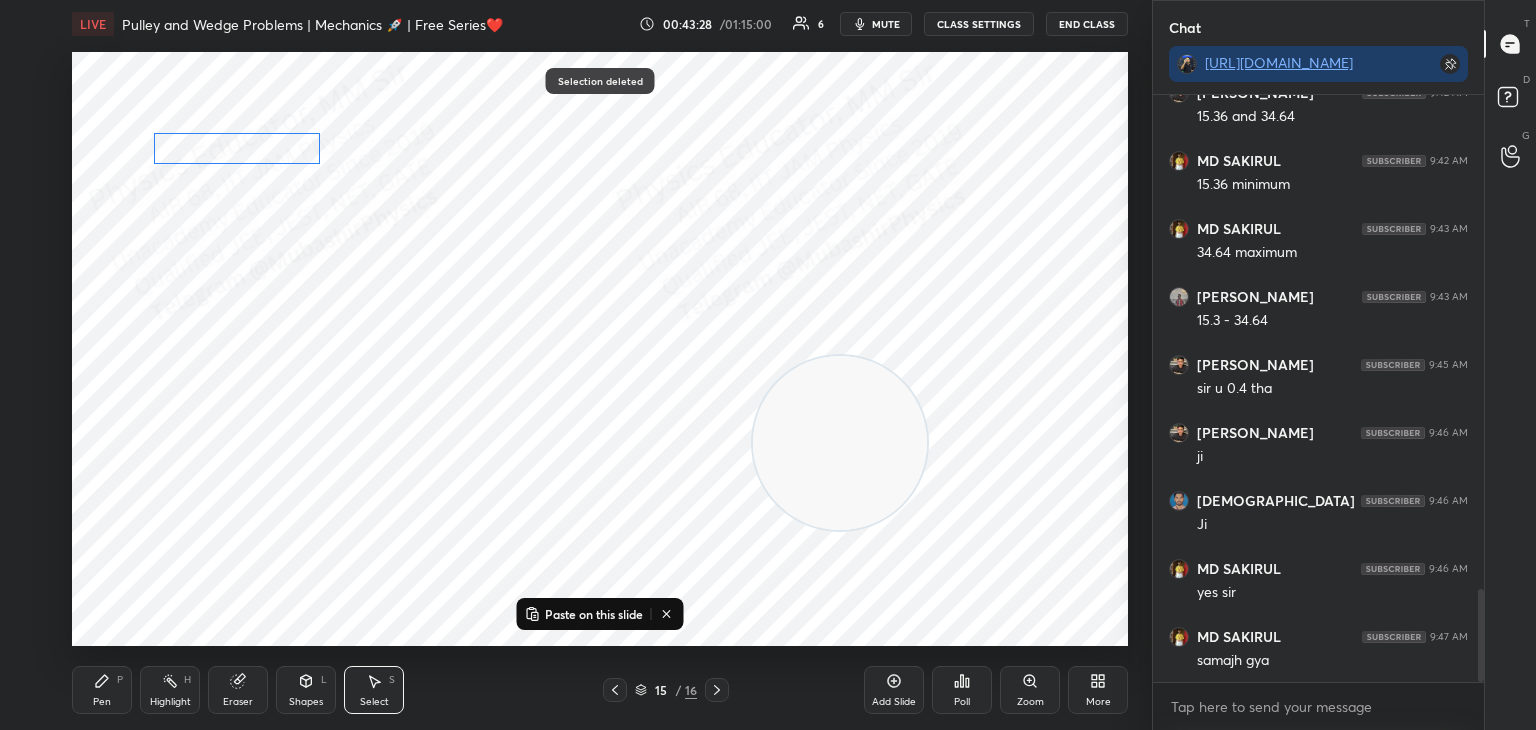 click on "0 ° Undo Copy Paste here Duplicate Duplicate to new slide Delete" at bounding box center [600, 349] 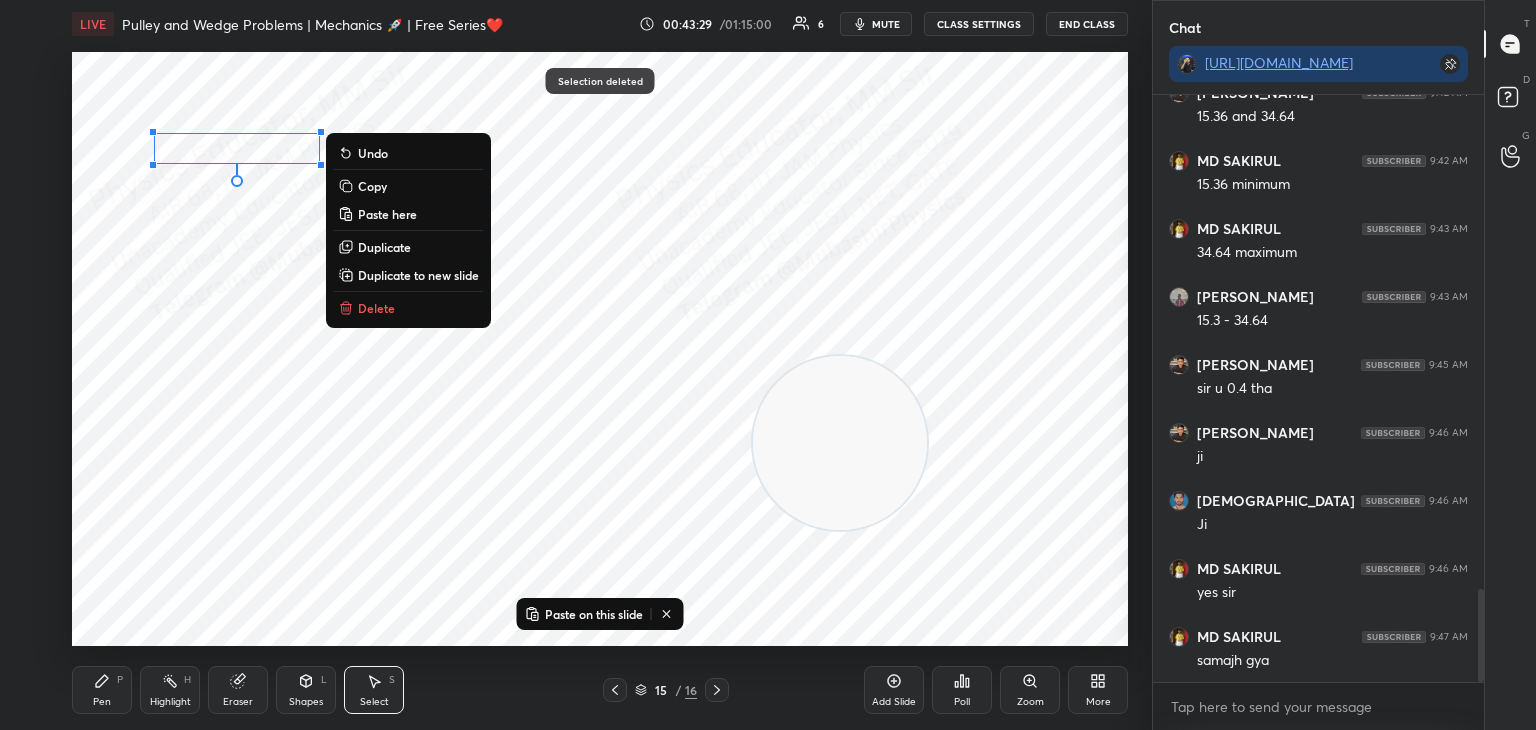 drag, startPoint x: 93, startPoint y: 681, endPoint x: 101, endPoint y: 661, distance: 21.540659 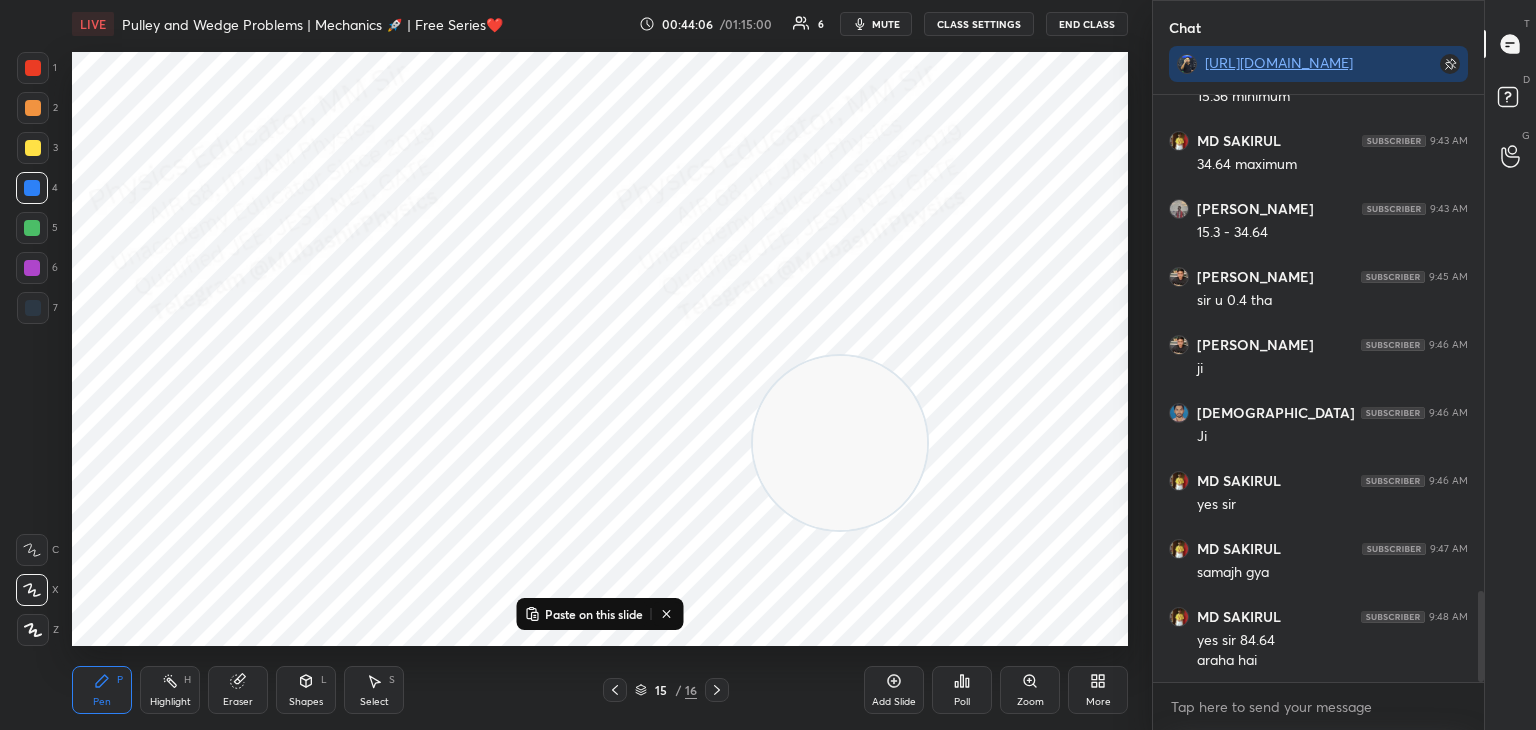 scroll, scrollTop: 3258, scrollLeft: 0, axis: vertical 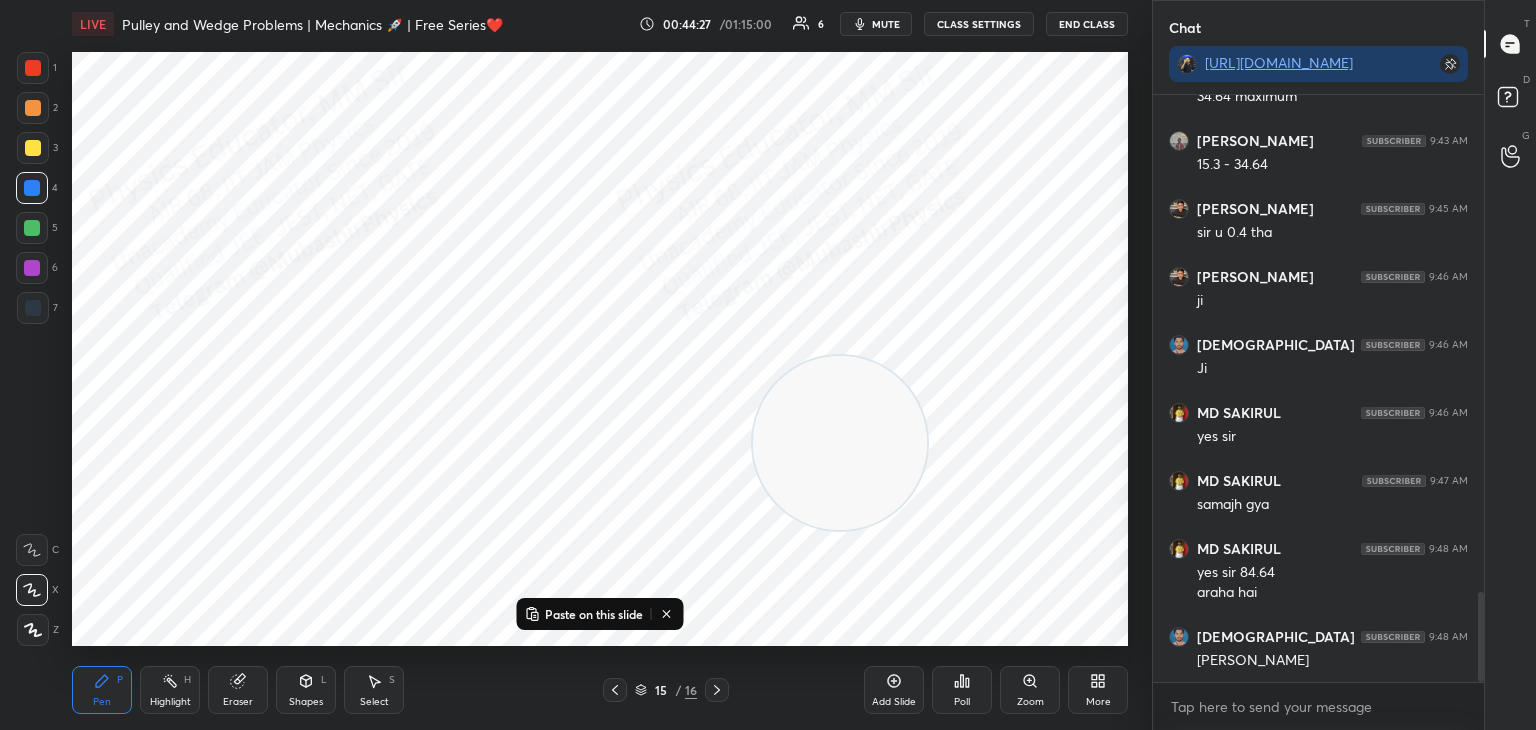 click 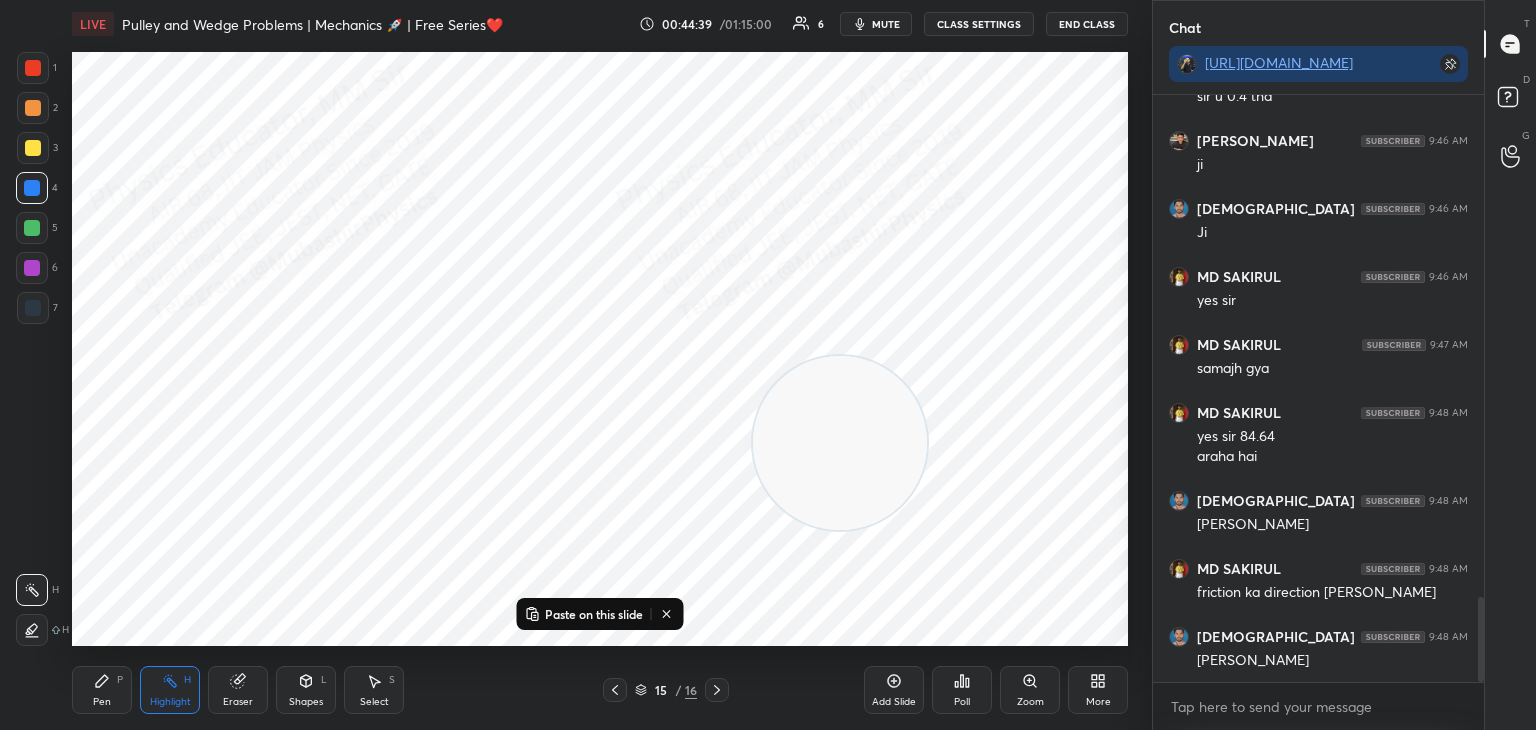 scroll, scrollTop: 3462, scrollLeft: 0, axis: vertical 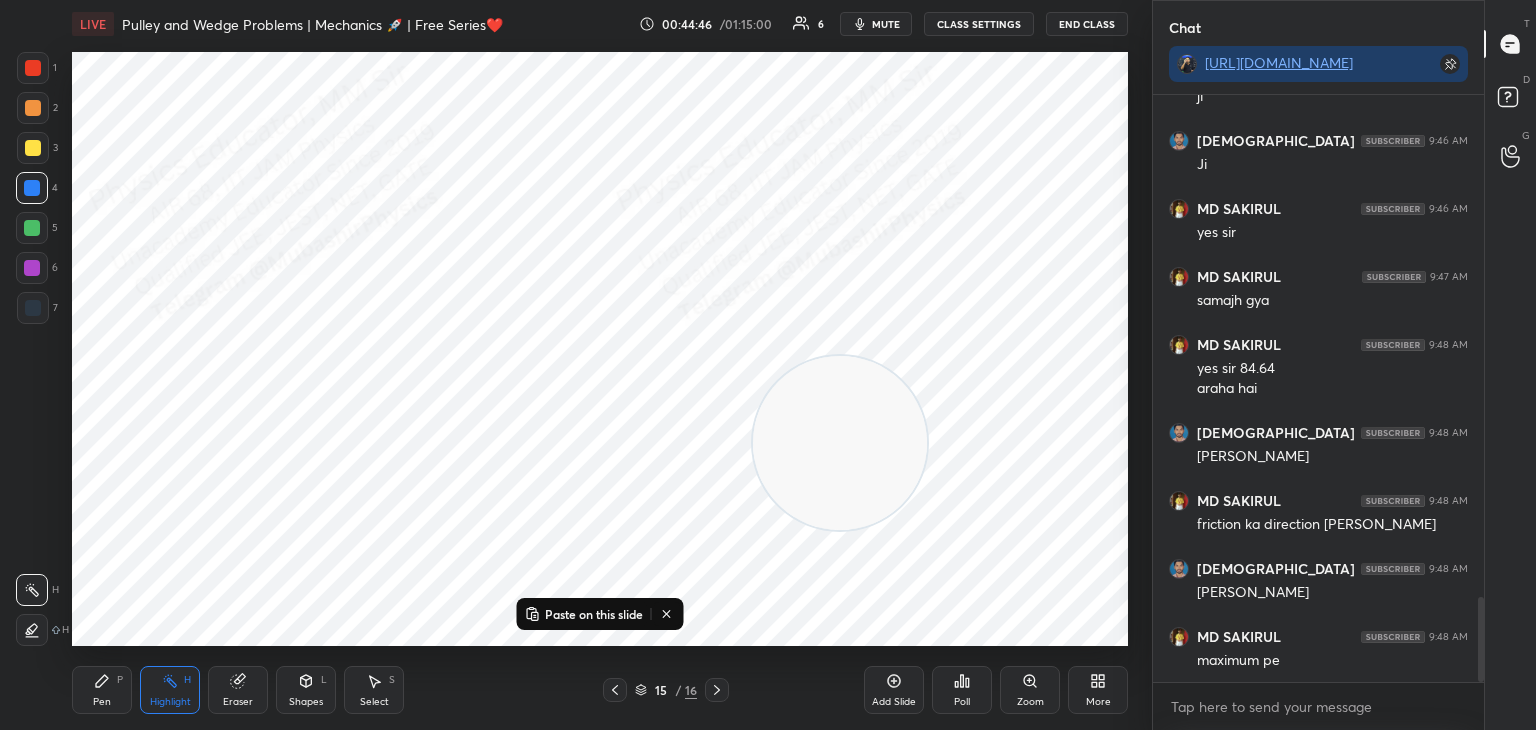 drag, startPoint x: 817, startPoint y: 441, endPoint x: 716, endPoint y: 466, distance: 104.048065 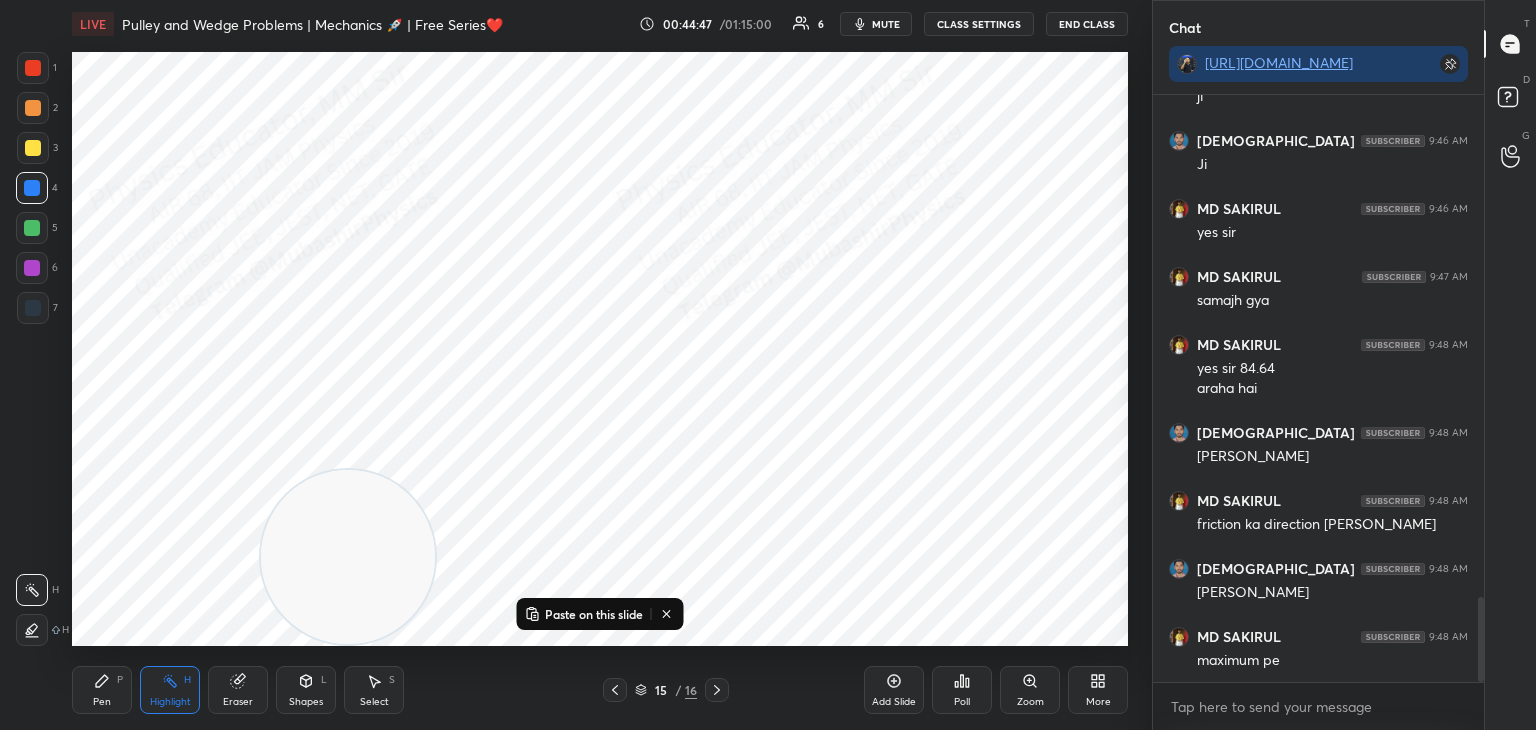 click on "Paste on this slide" at bounding box center (584, 614) 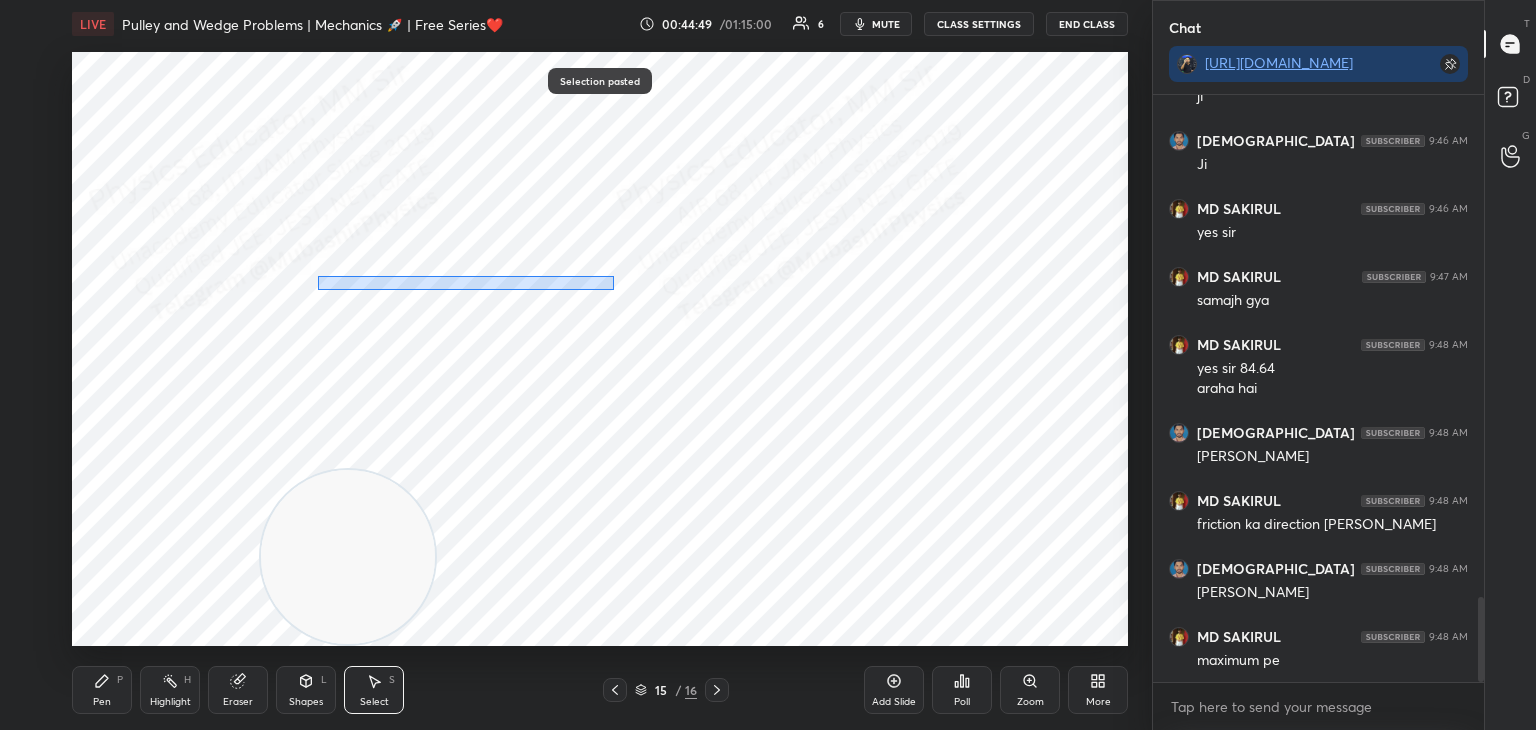 drag, startPoint x: 319, startPoint y: 277, endPoint x: 613, endPoint y: 285, distance: 294.10883 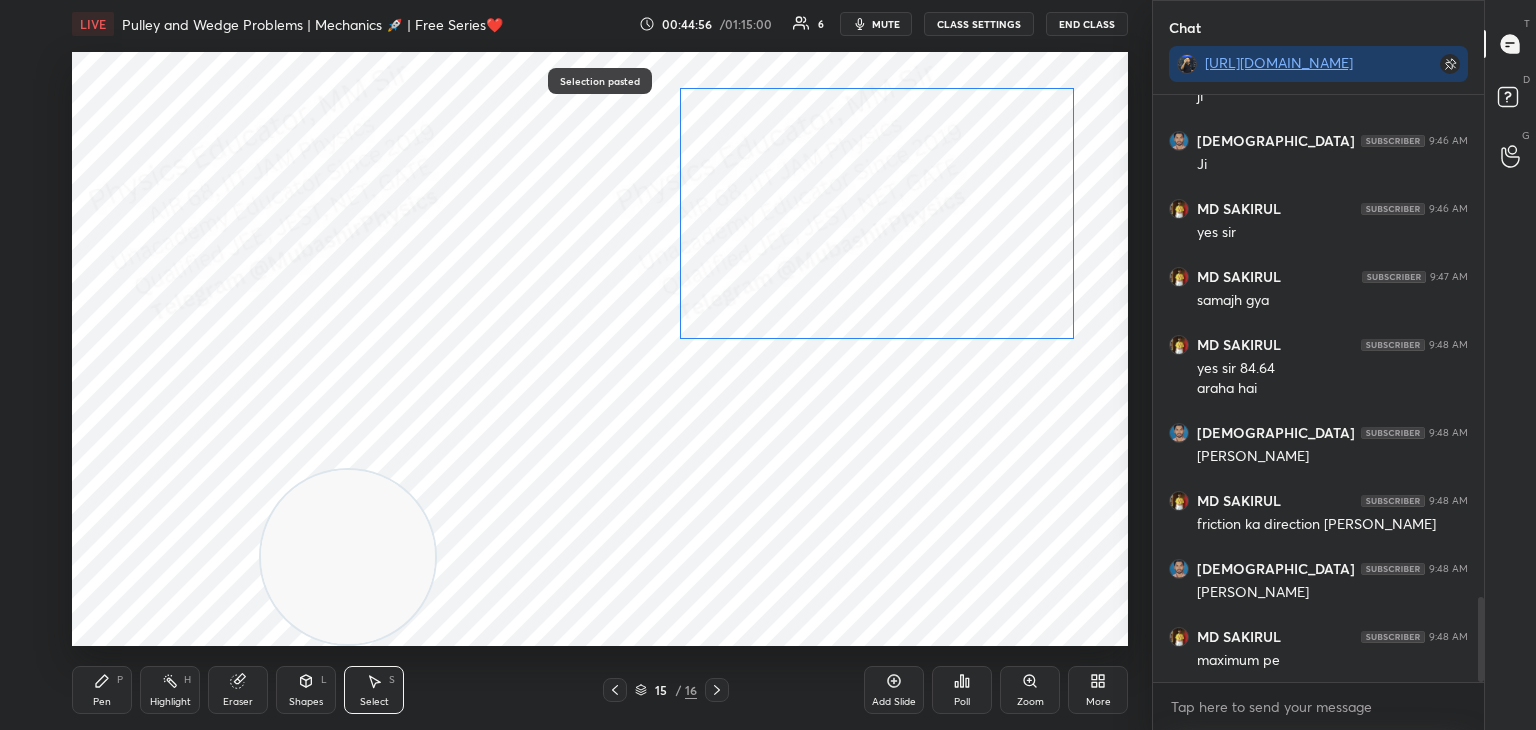 drag, startPoint x: 373, startPoint y: 285, endPoint x: 889, endPoint y: 357, distance: 520.999 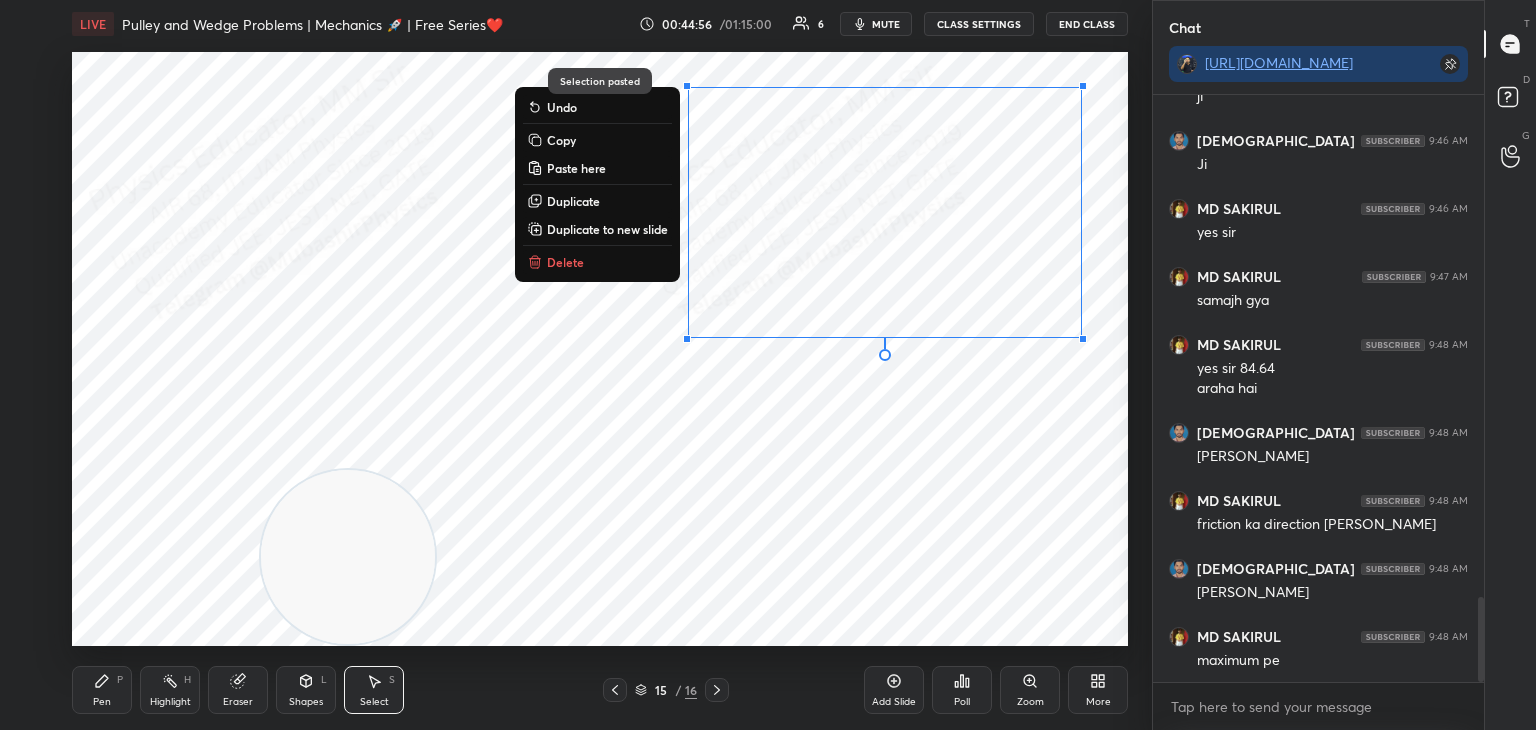drag, startPoint x: 852, startPoint y: 497, endPoint x: 840, endPoint y: 487, distance: 15.6205 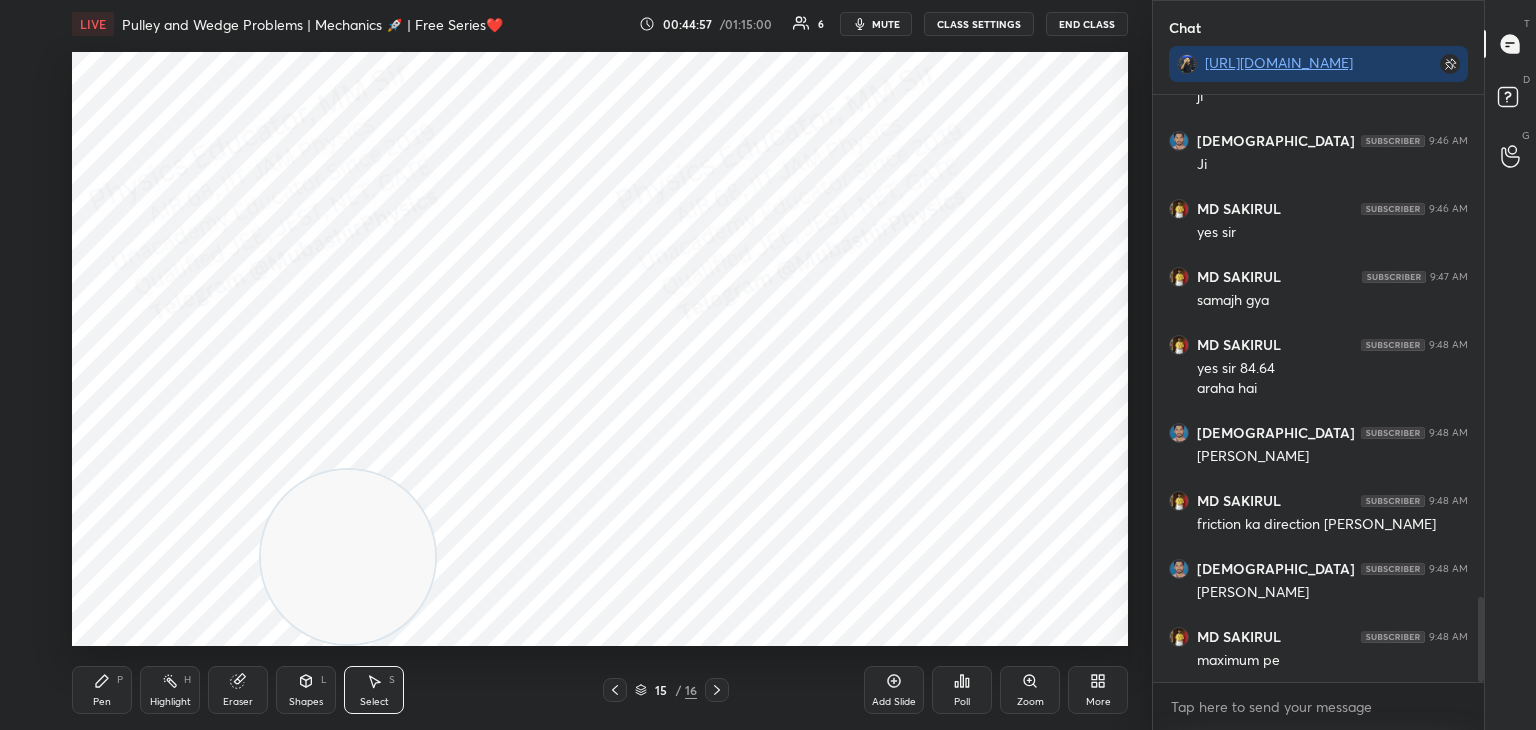 click 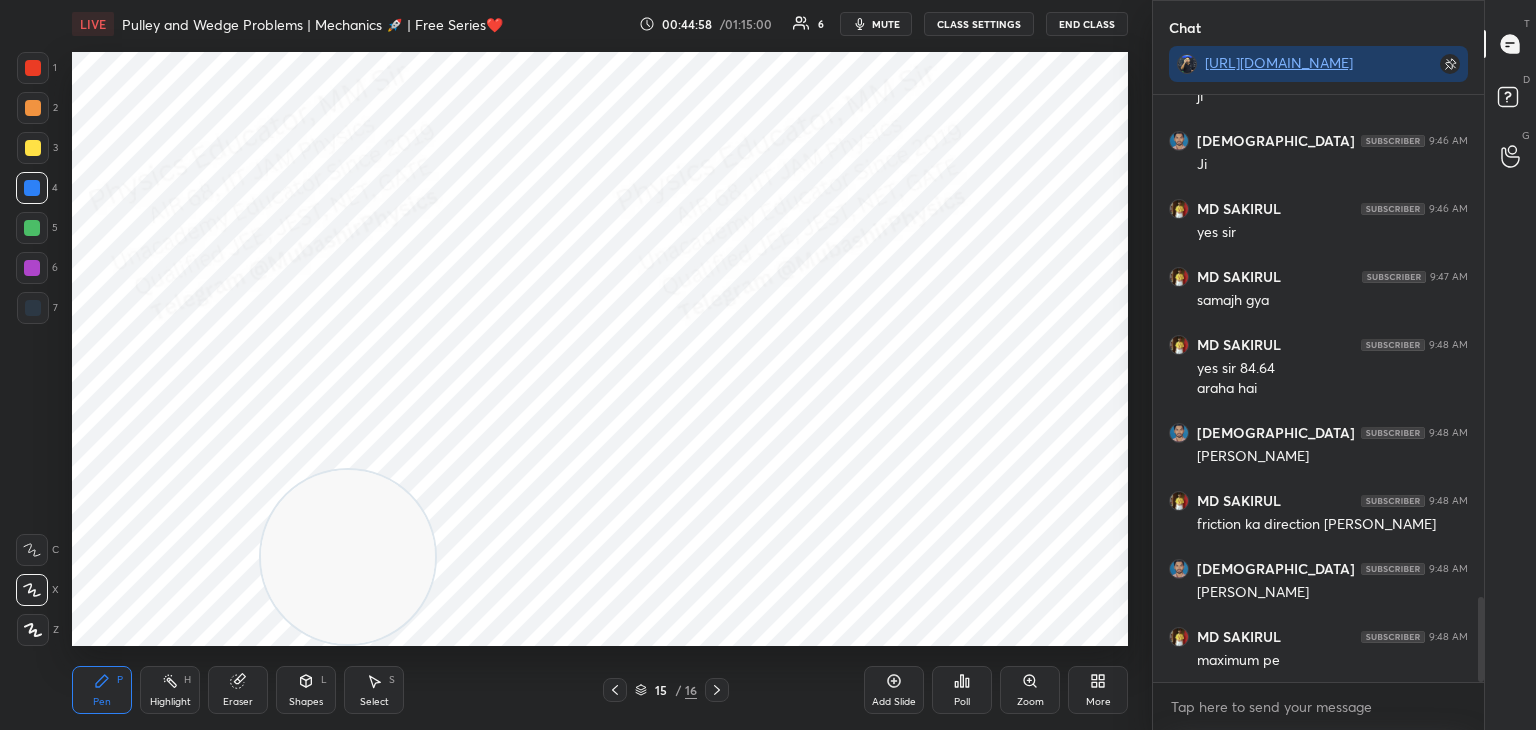 click at bounding box center [33, 148] 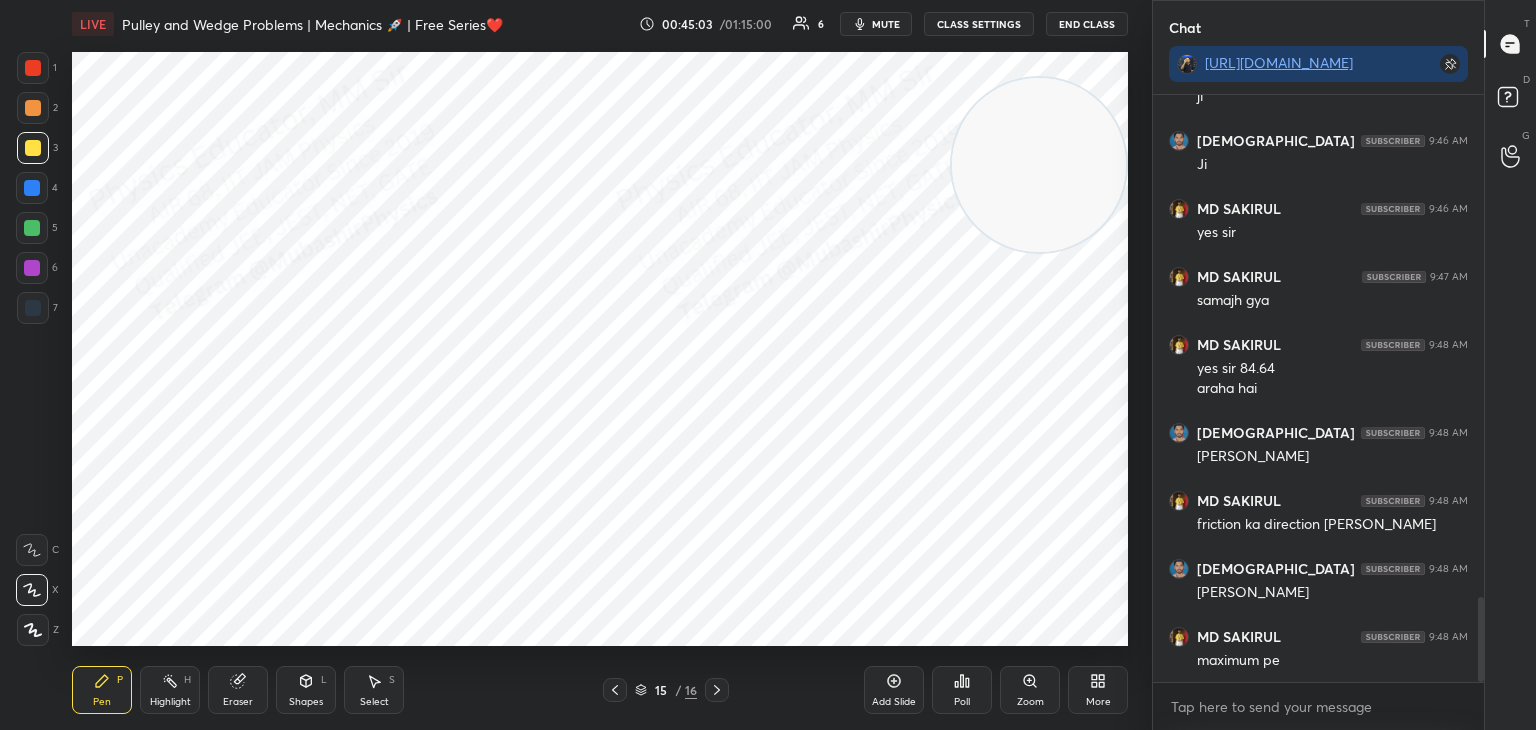 drag, startPoint x: 328, startPoint y: 537, endPoint x: 1124, endPoint y: 149, distance: 885.5281 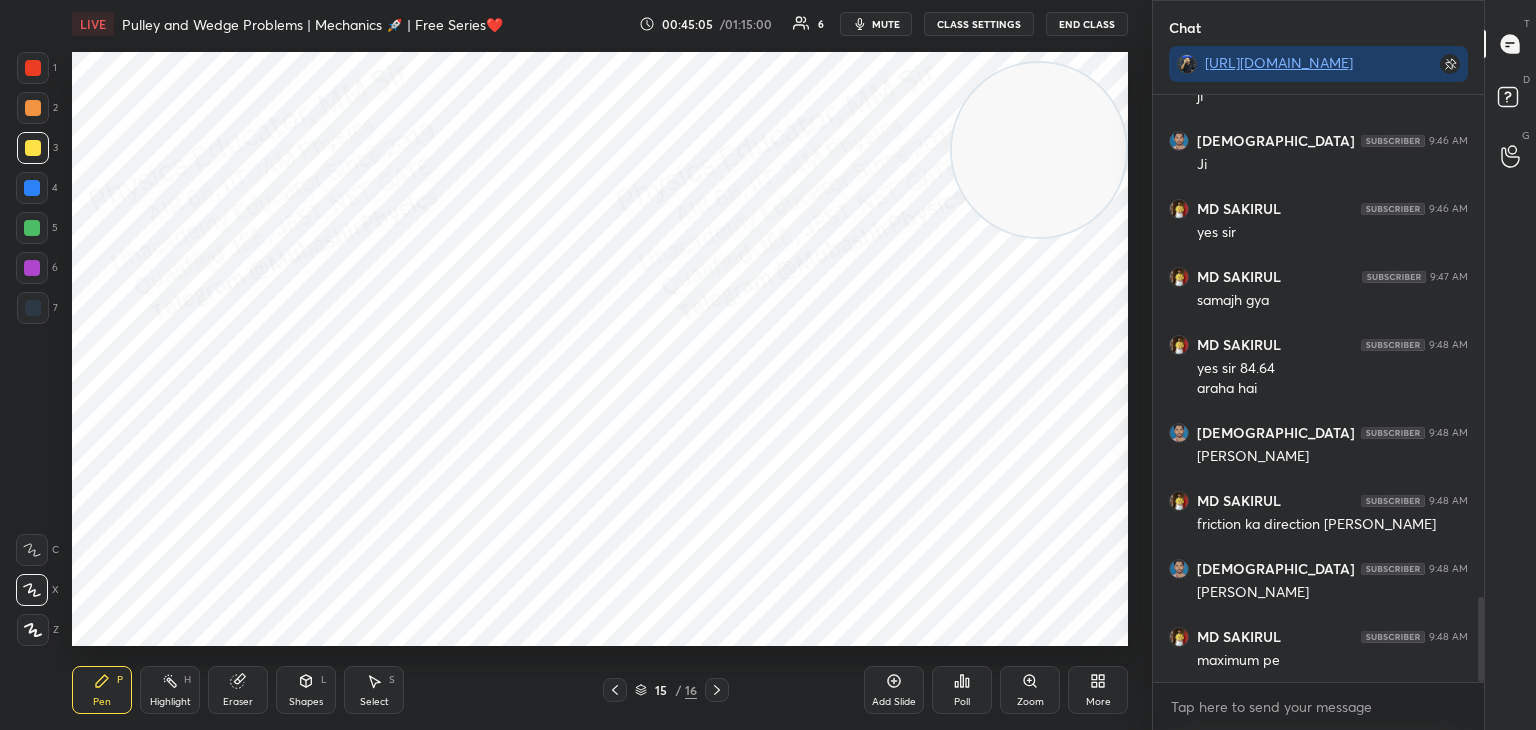 drag, startPoint x: 36, startPoint y: 191, endPoint x: 57, endPoint y: 234, distance: 47.853943 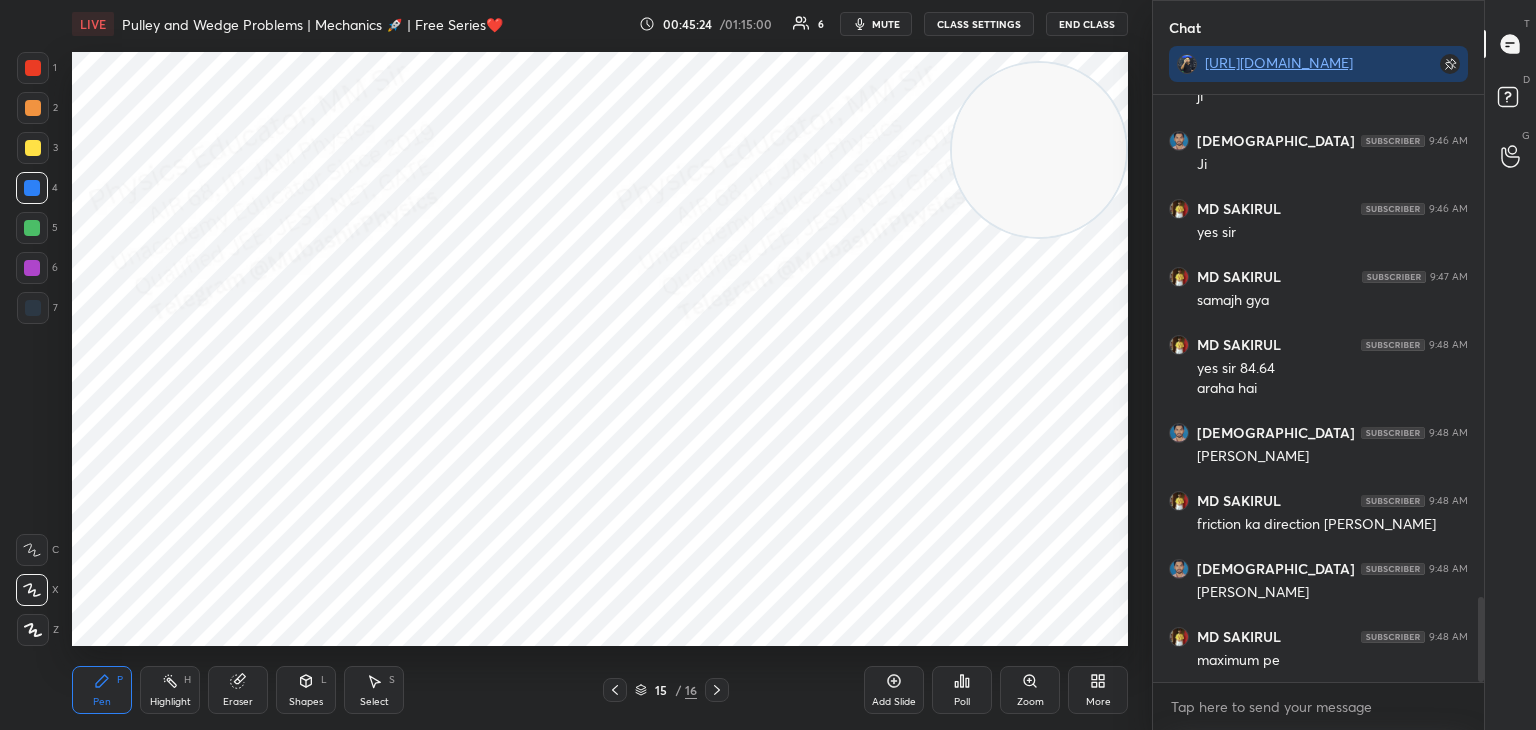 click 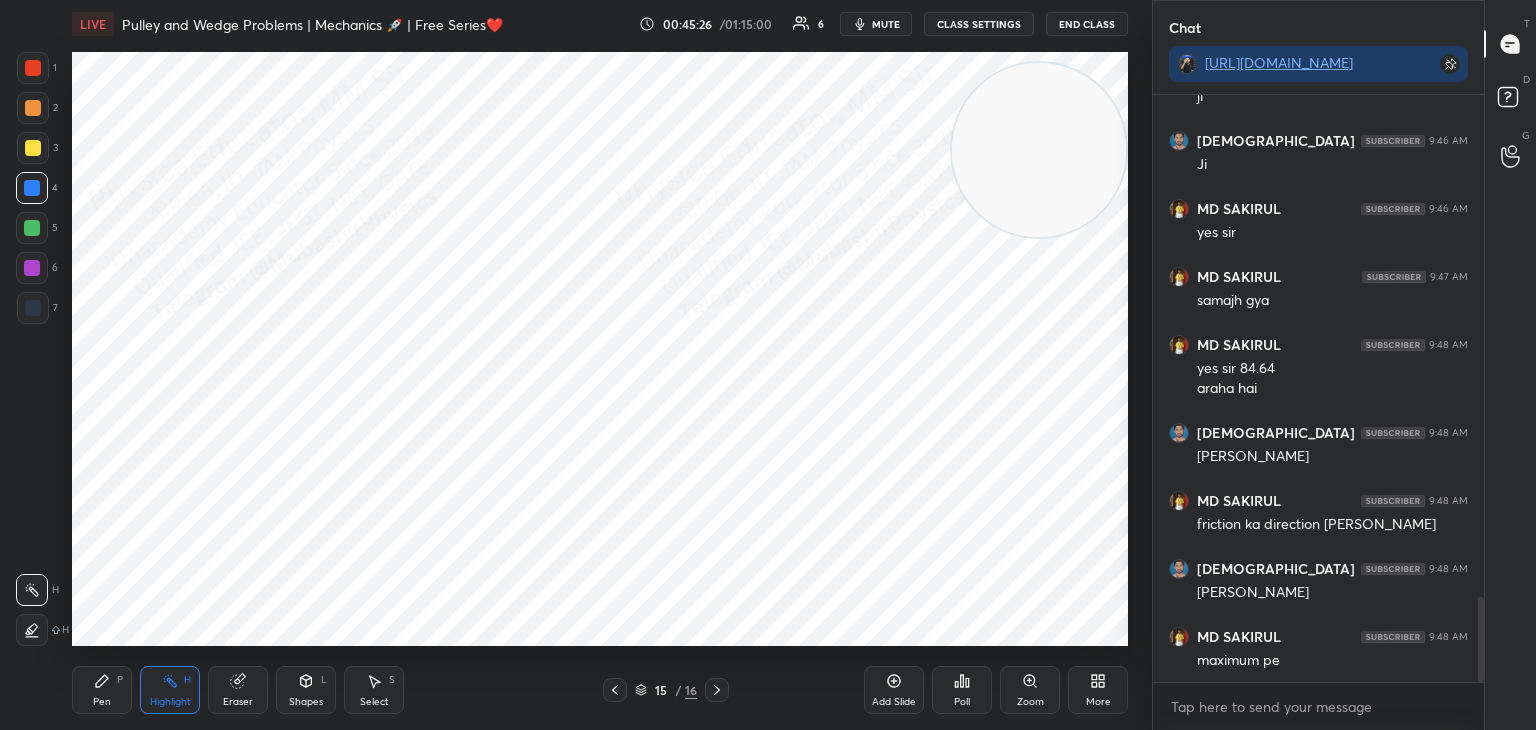 drag, startPoint x: 108, startPoint y: 690, endPoint x: 97, endPoint y: 649, distance: 42.44997 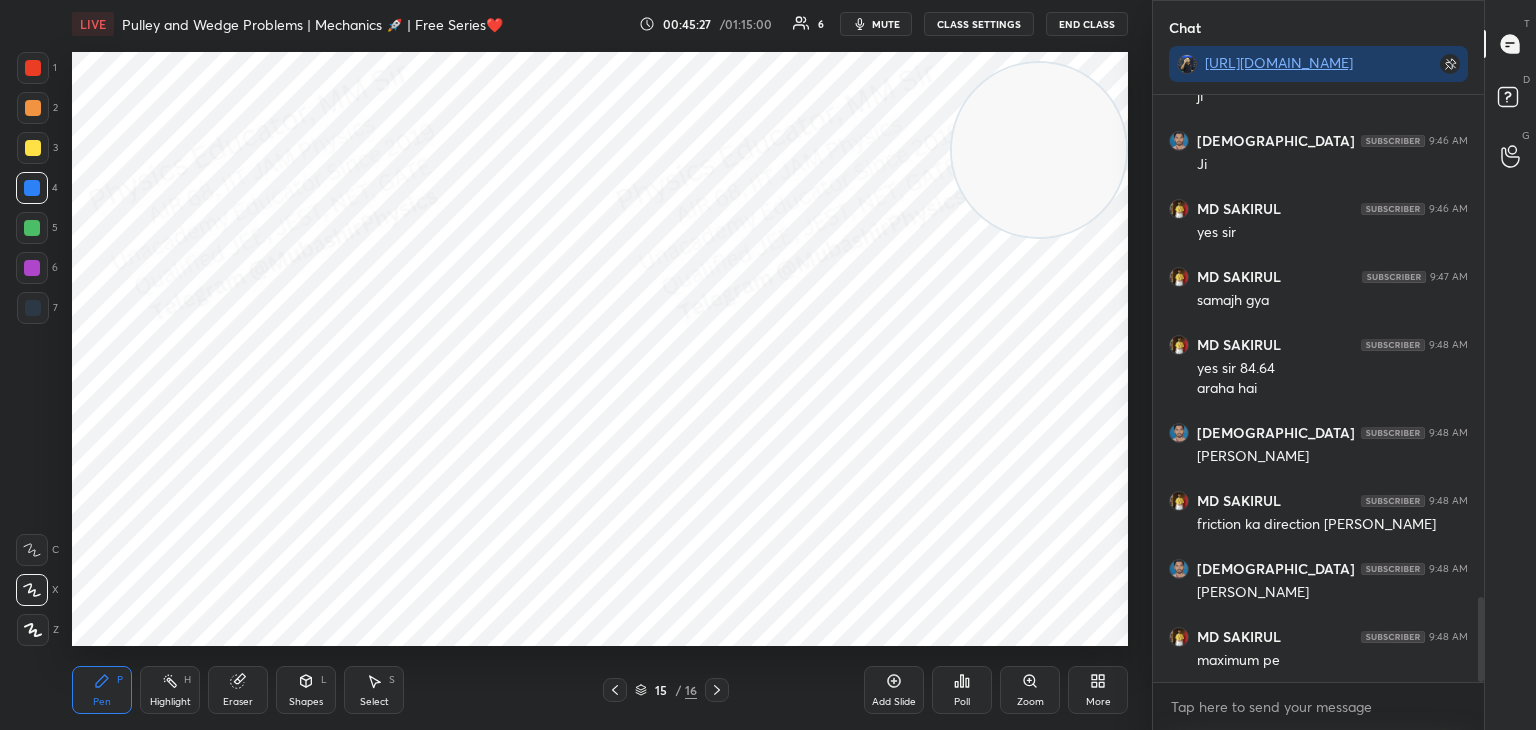 click at bounding box center (33, 108) 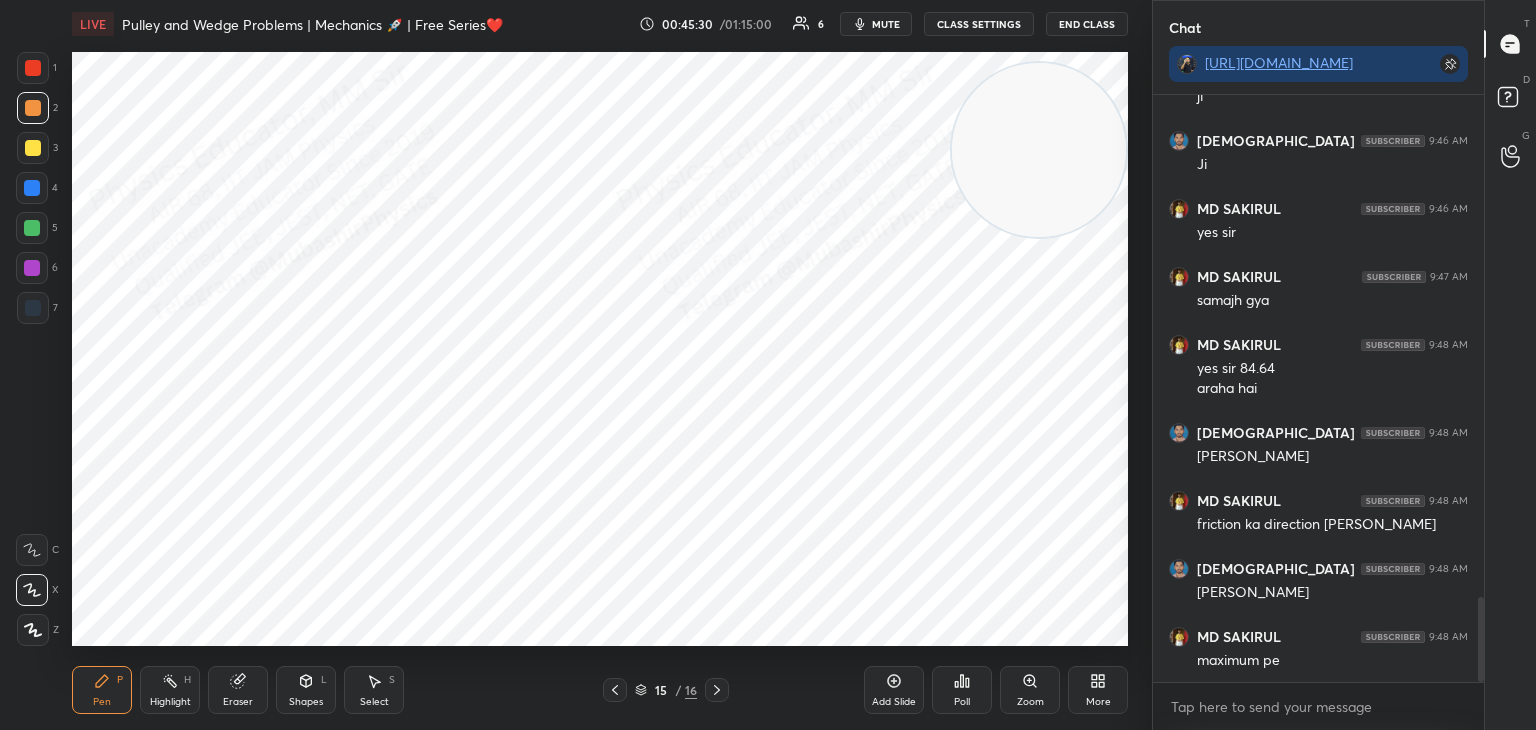 click on "Highlight" at bounding box center (170, 702) 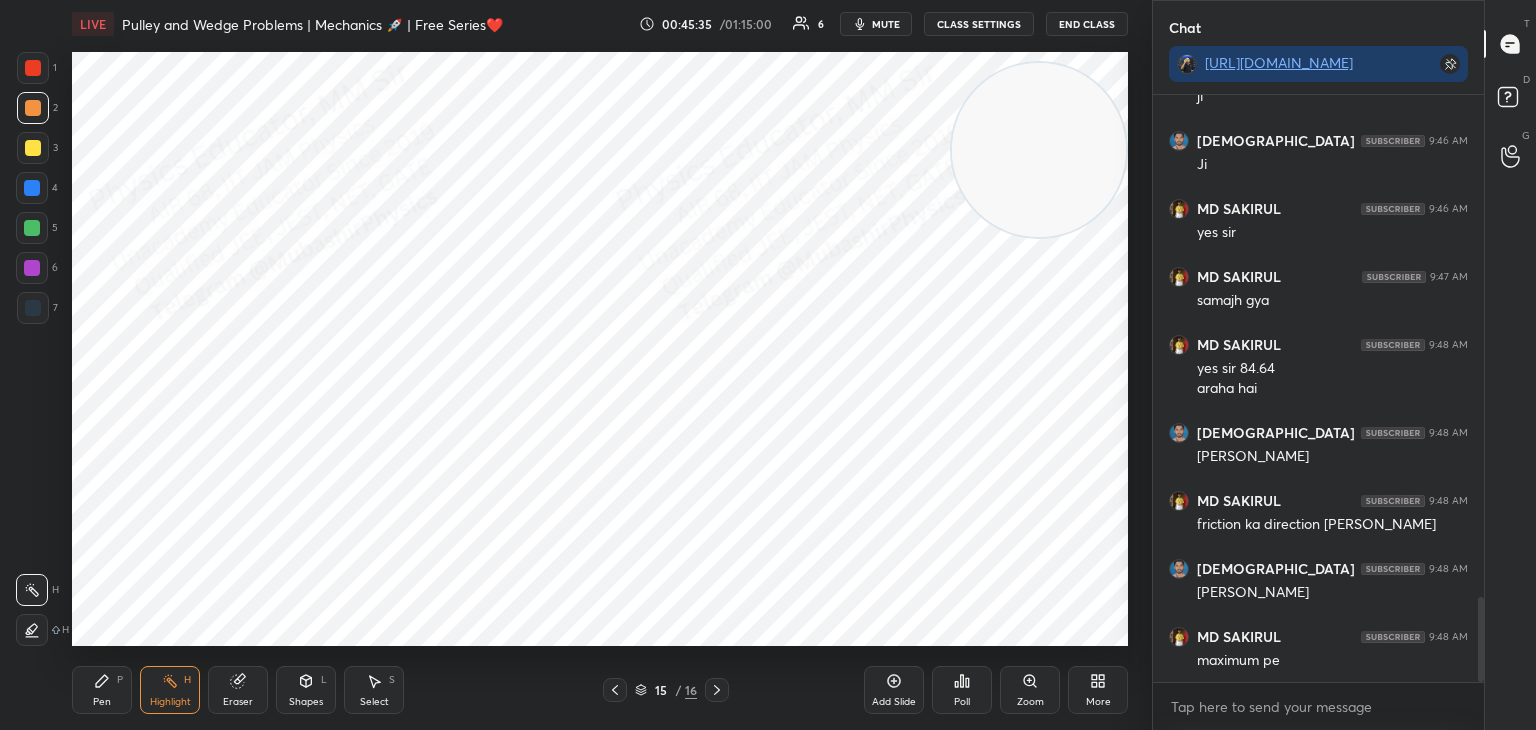 click at bounding box center [615, 690] 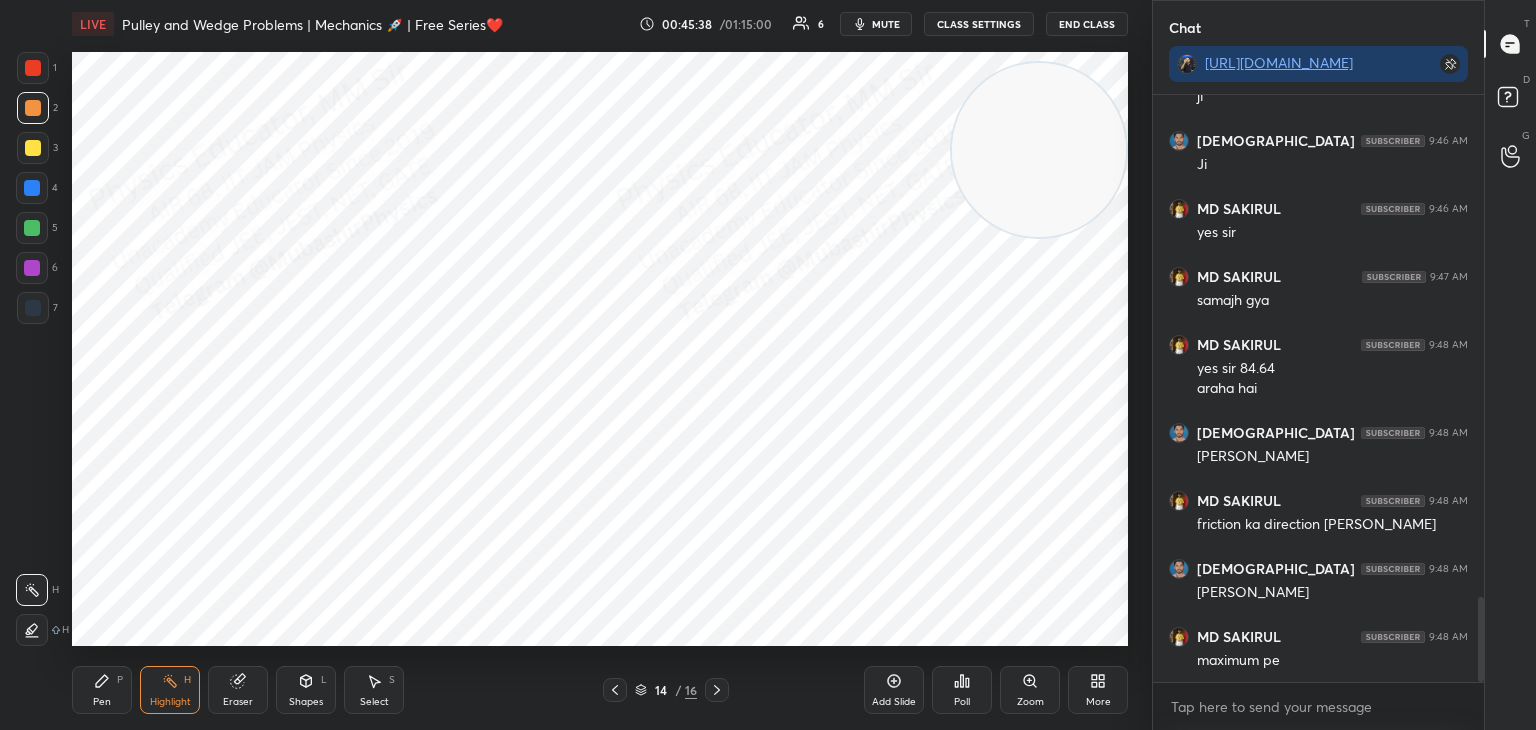 click 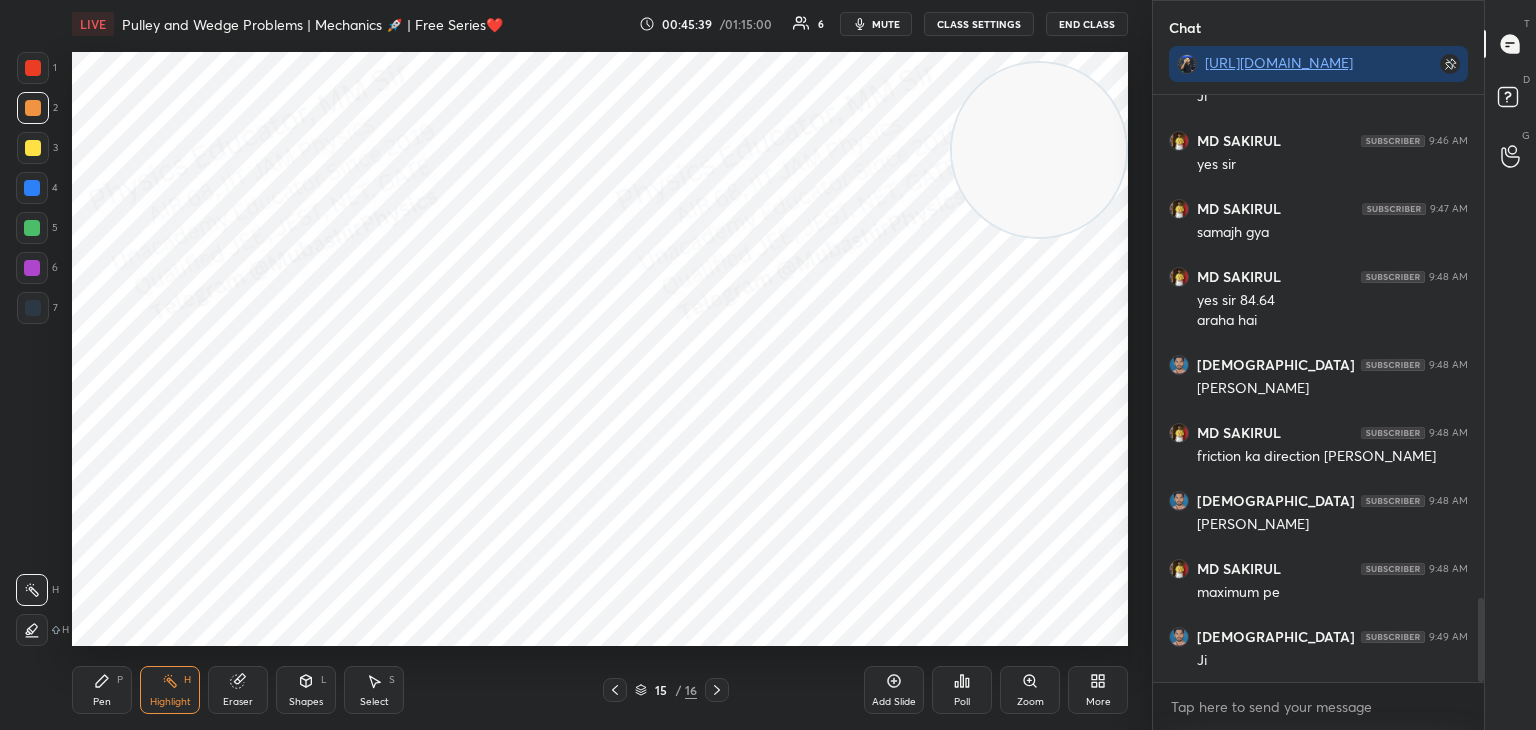 scroll, scrollTop: 3598, scrollLeft: 0, axis: vertical 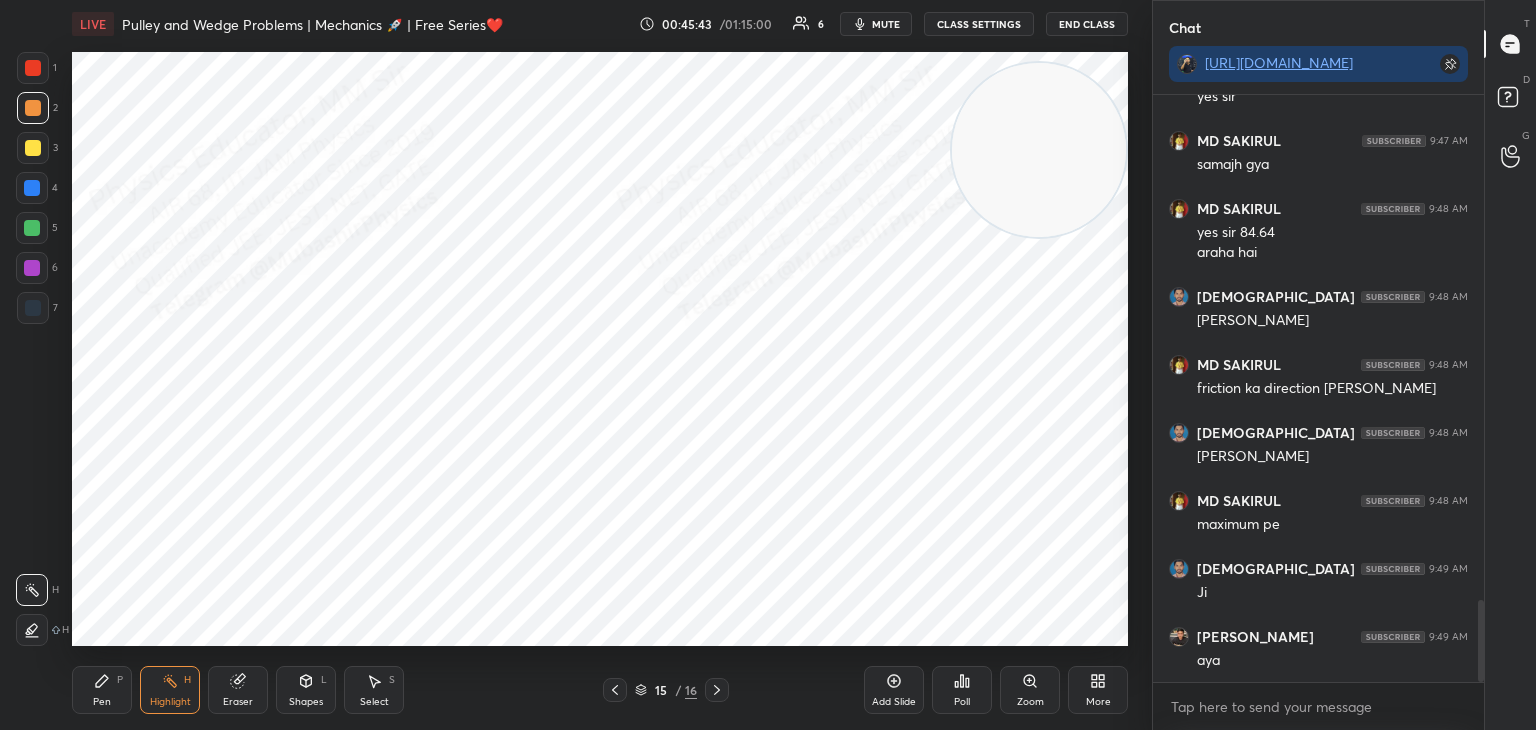 click 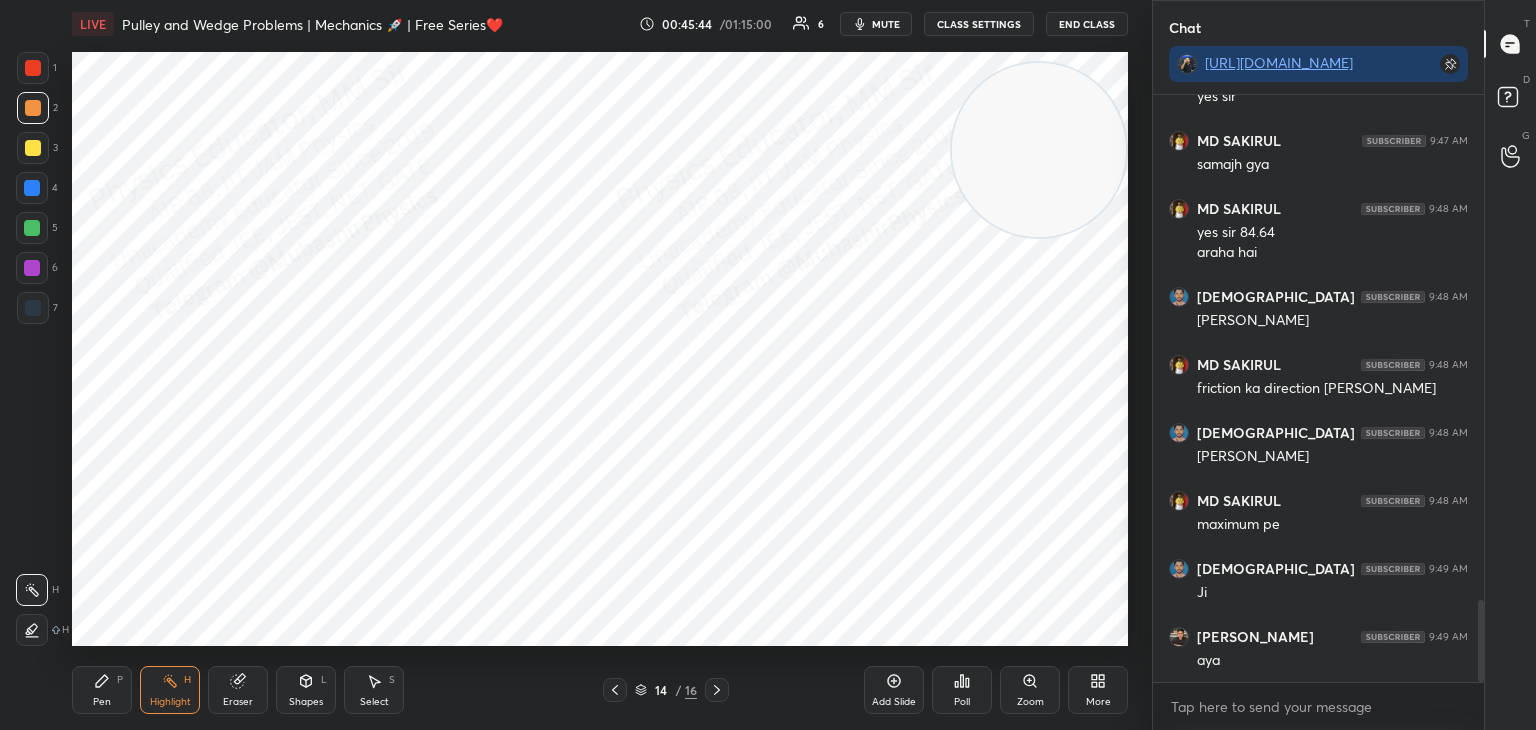 click 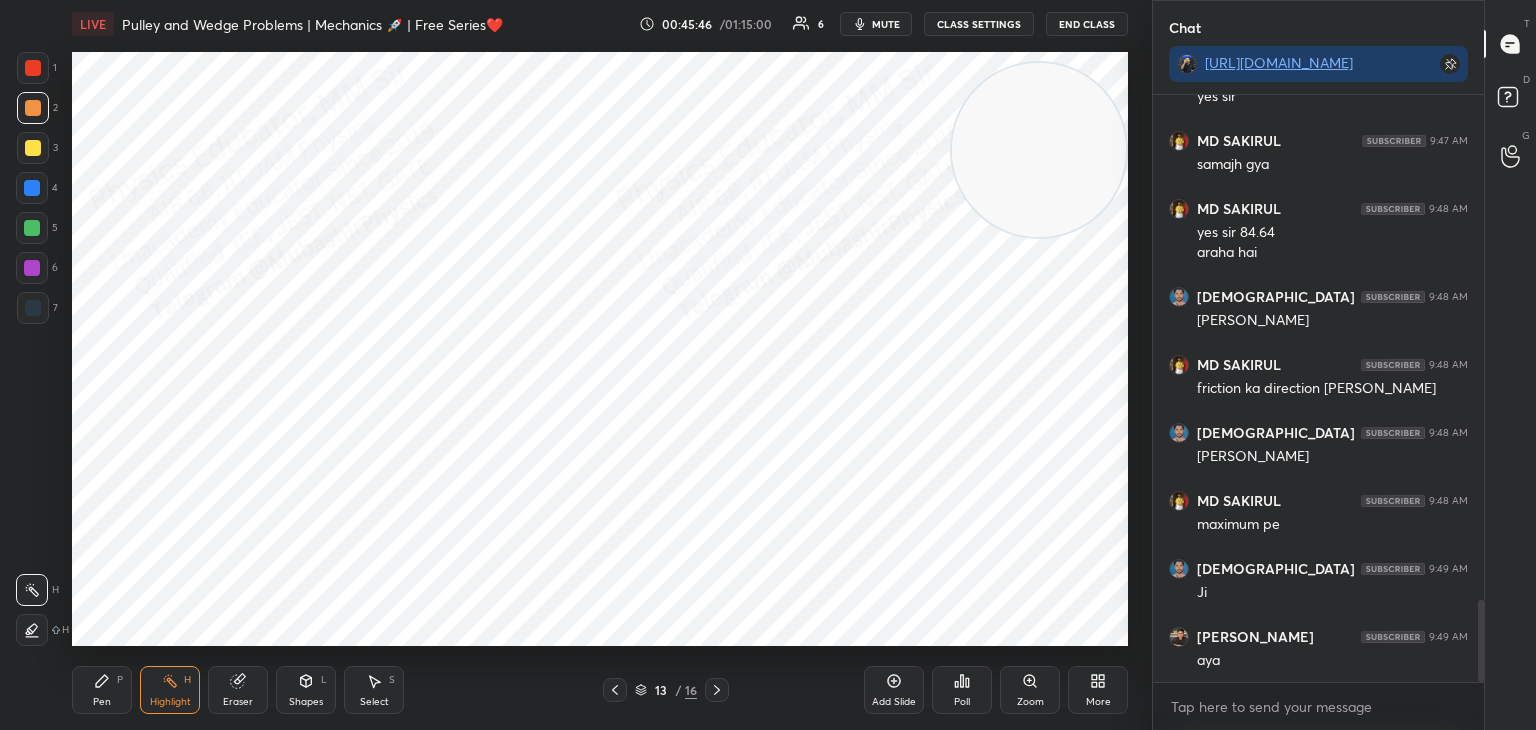 click 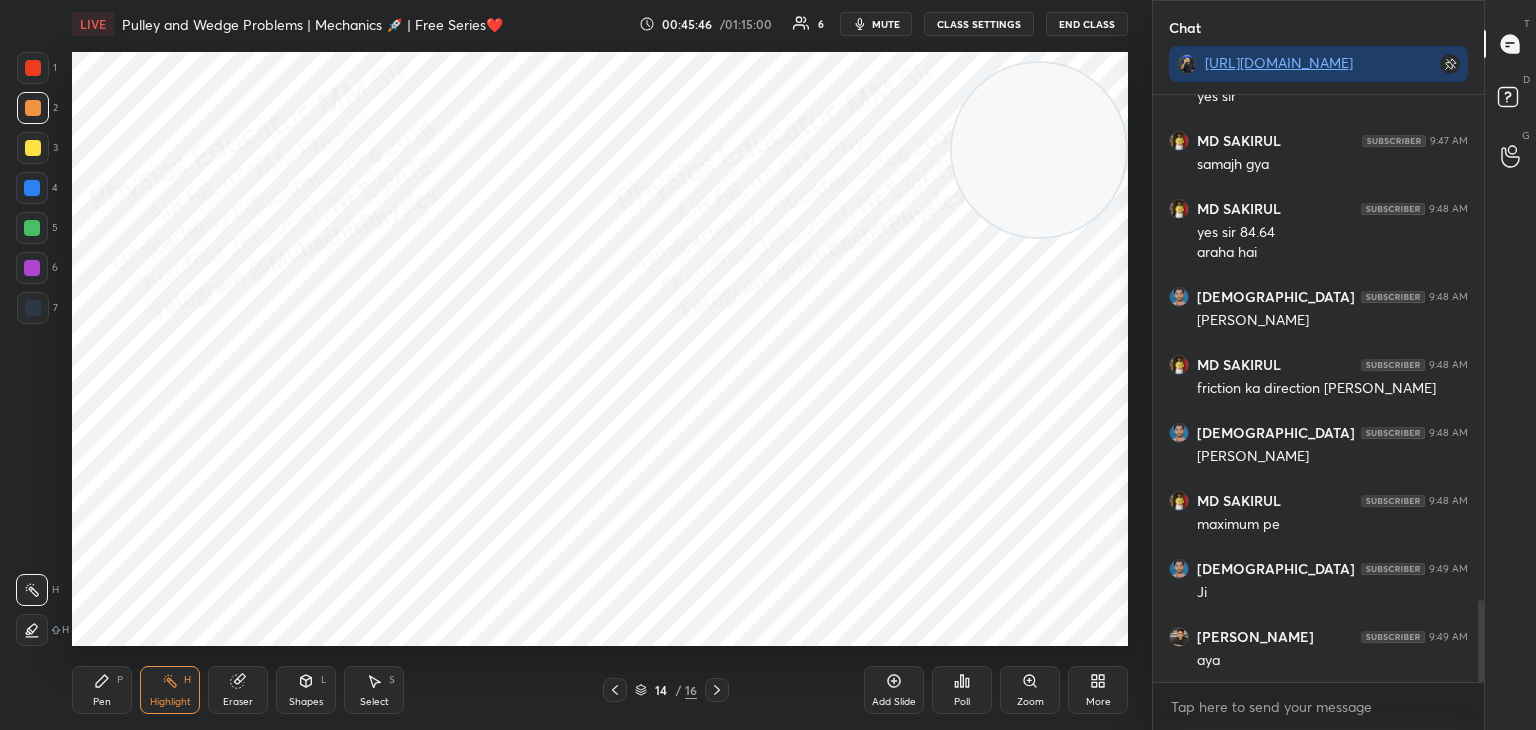 click 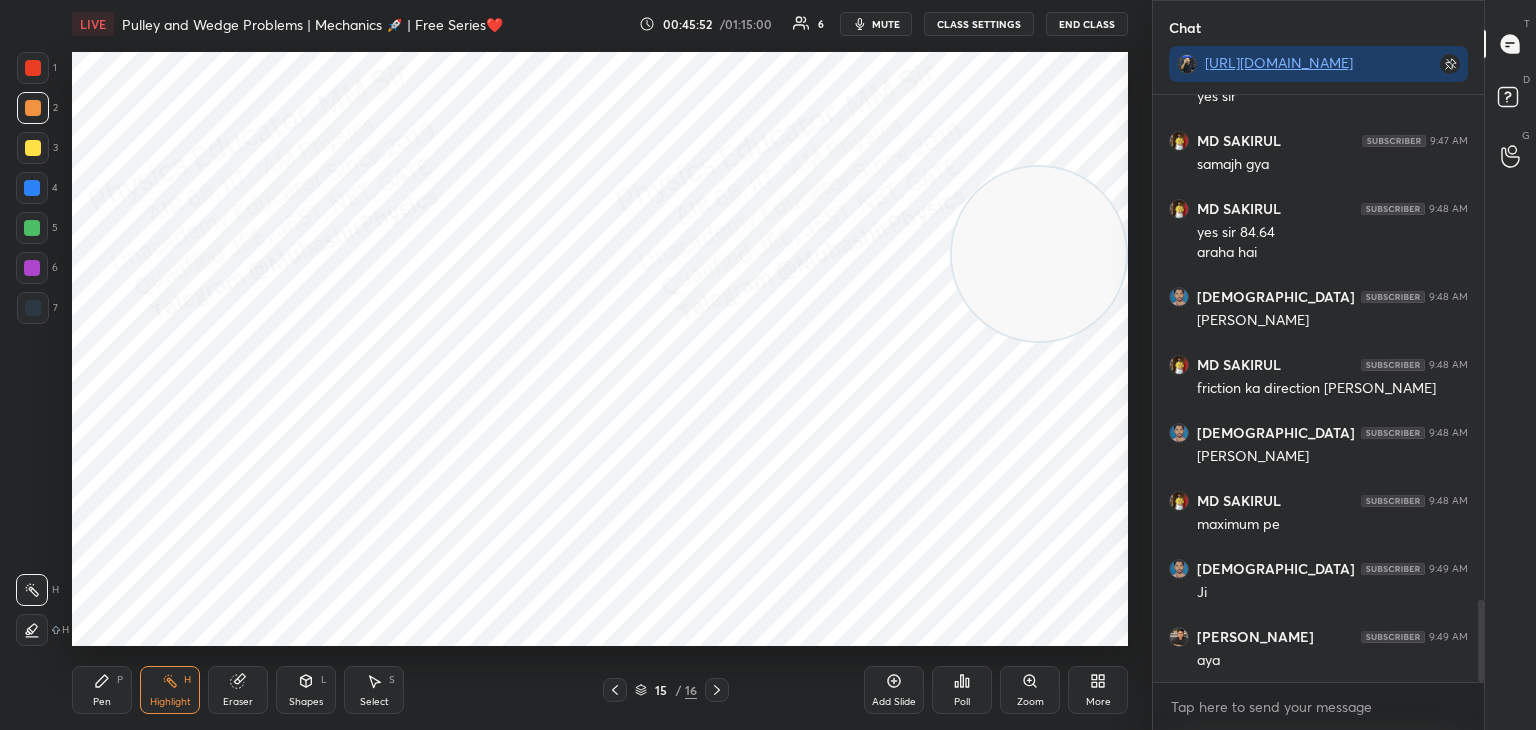 drag, startPoint x: 1053, startPoint y: 245, endPoint x: 1068, endPoint y: 490, distance: 245.45876 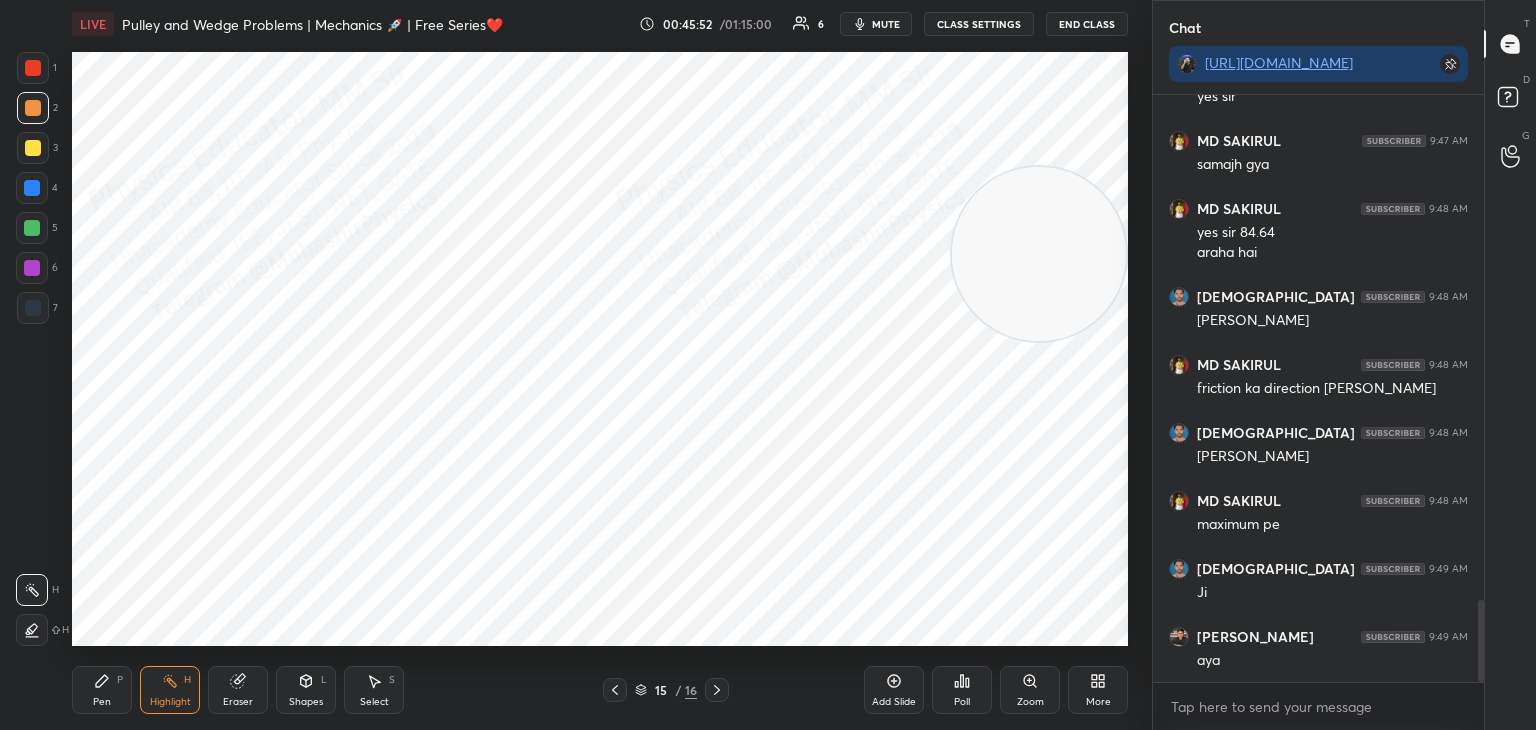 click at bounding box center [1039, 254] 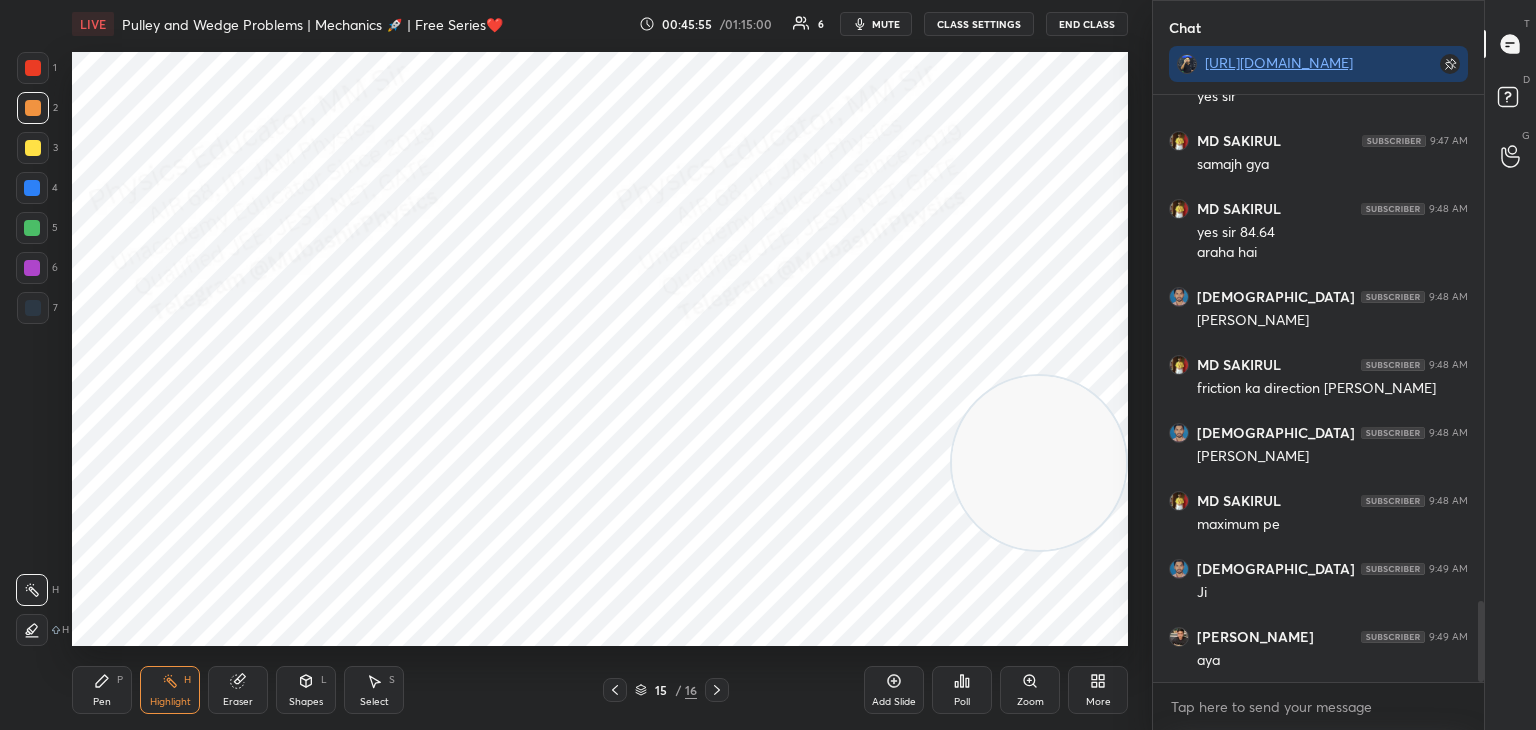 scroll, scrollTop: 3666, scrollLeft: 0, axis: vertical 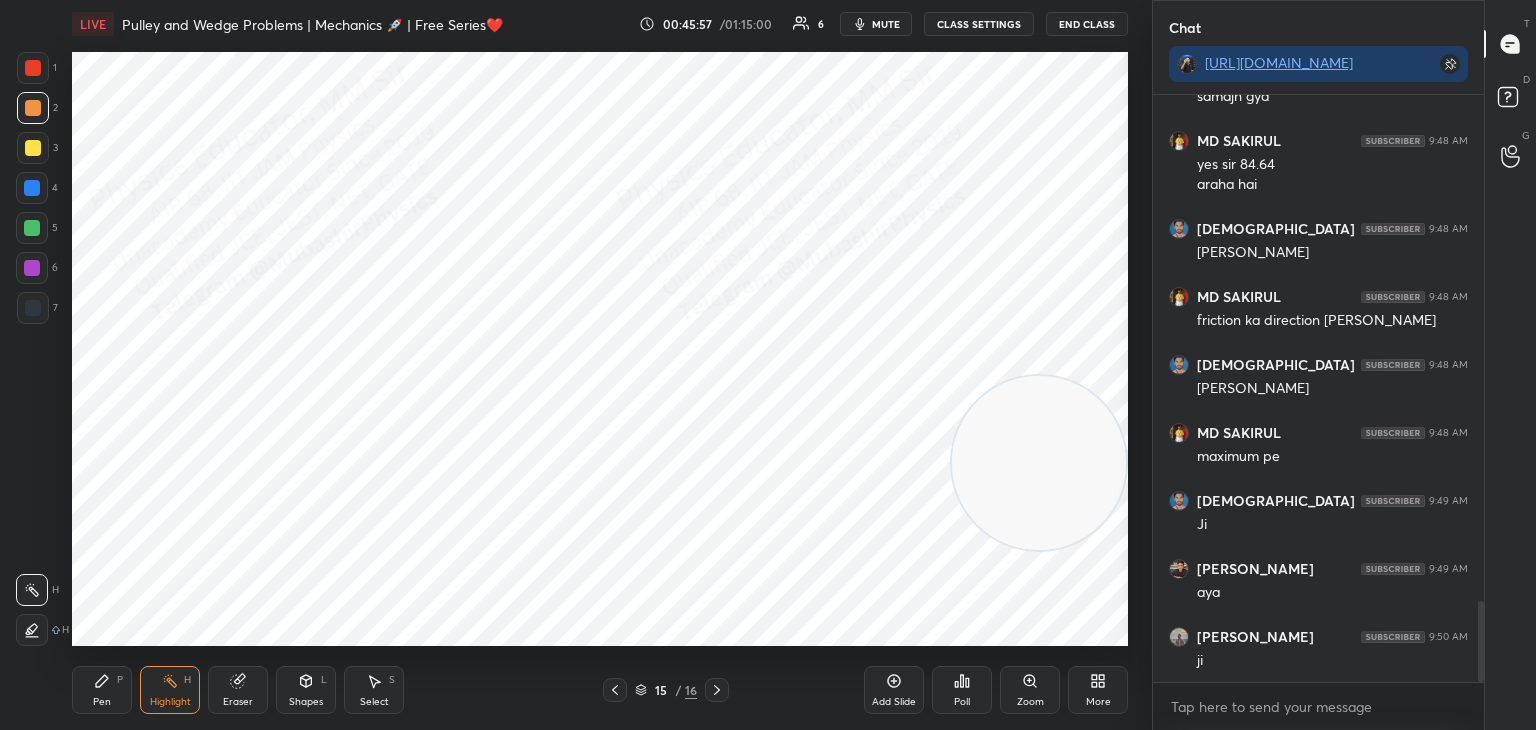 click 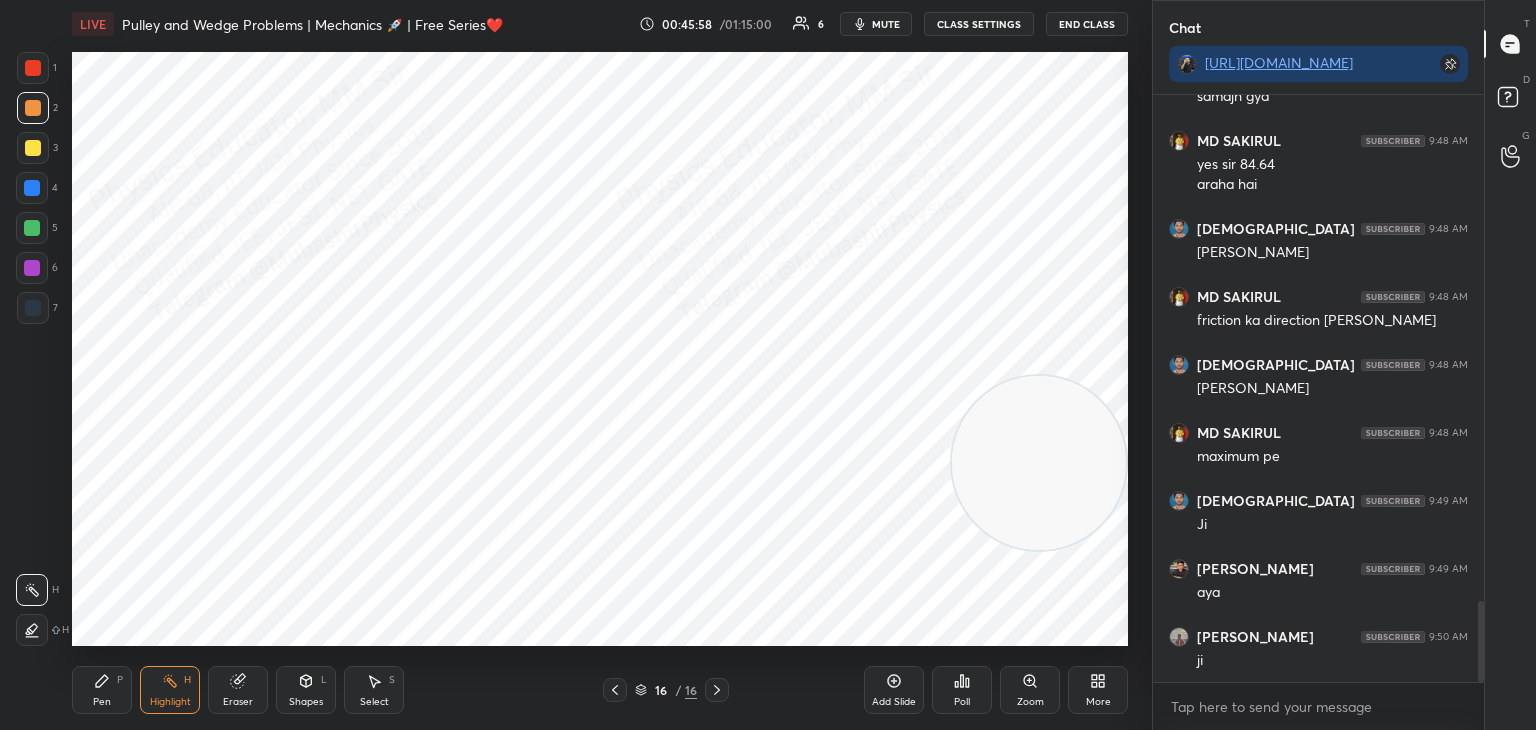 drag, startPoint x: 120, startPoint y: 682, endPoint x: 49, endPoint y: 403, distance: 287.89233 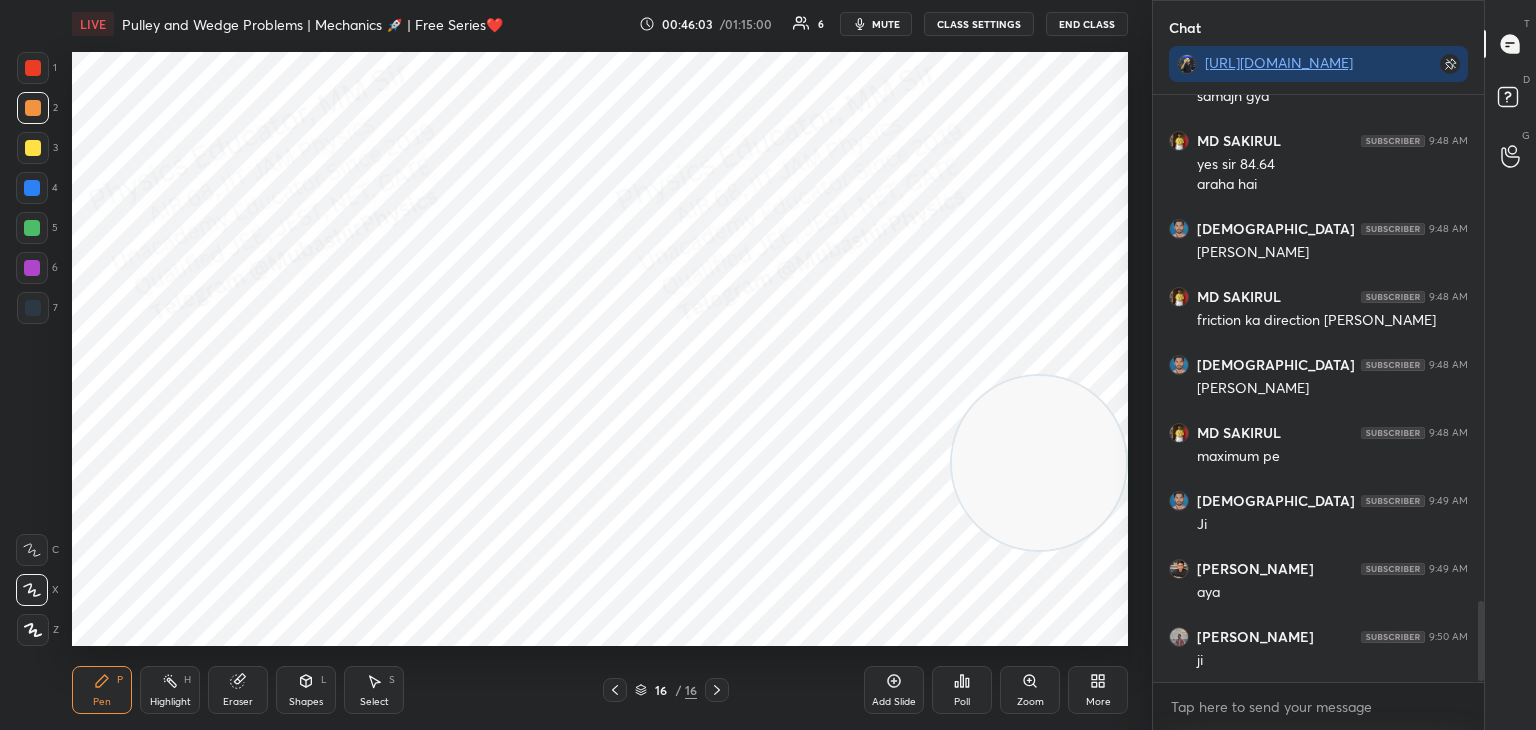 scroll, scrollTop: 3734, scrollLeft: 0, axis: vertical 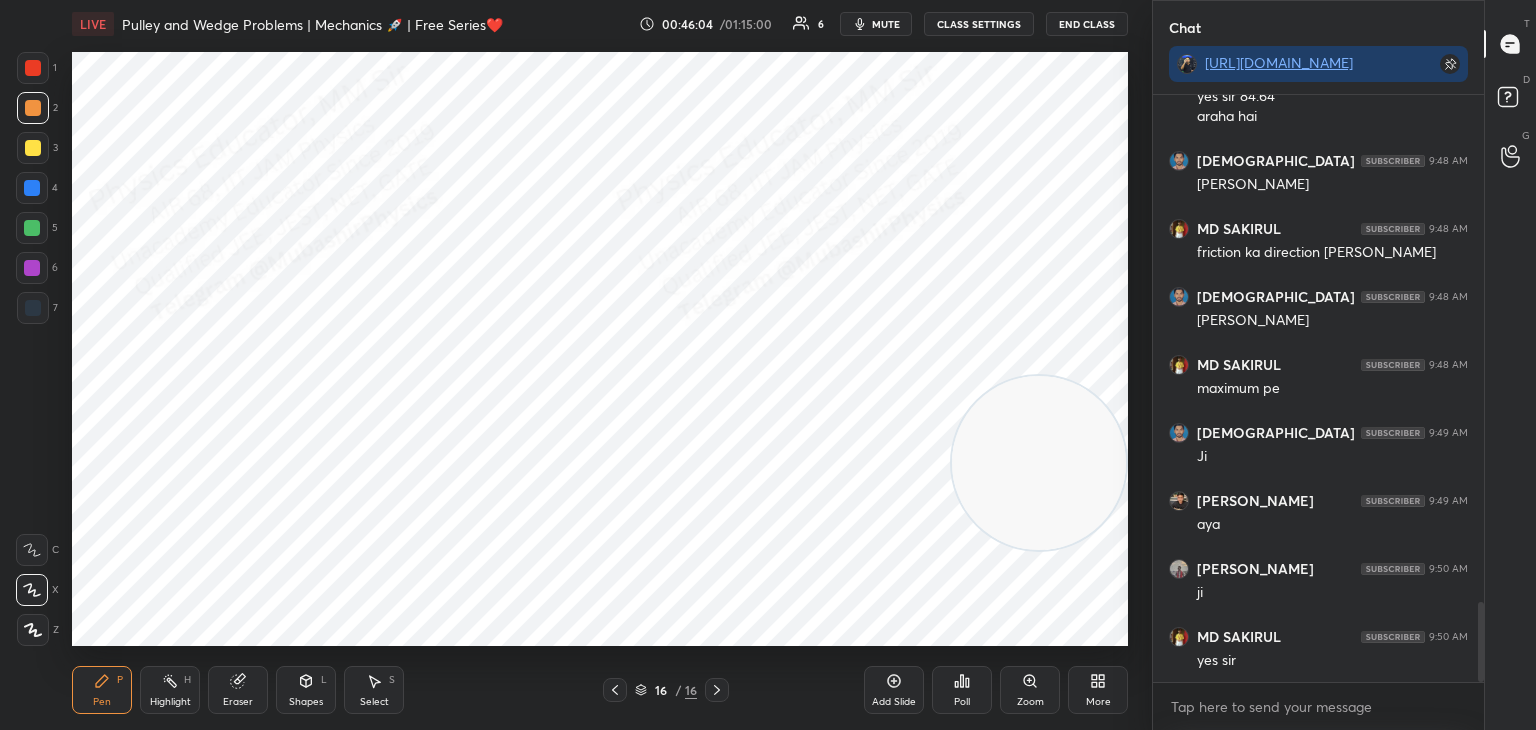 click at bounding box center [32, 188] 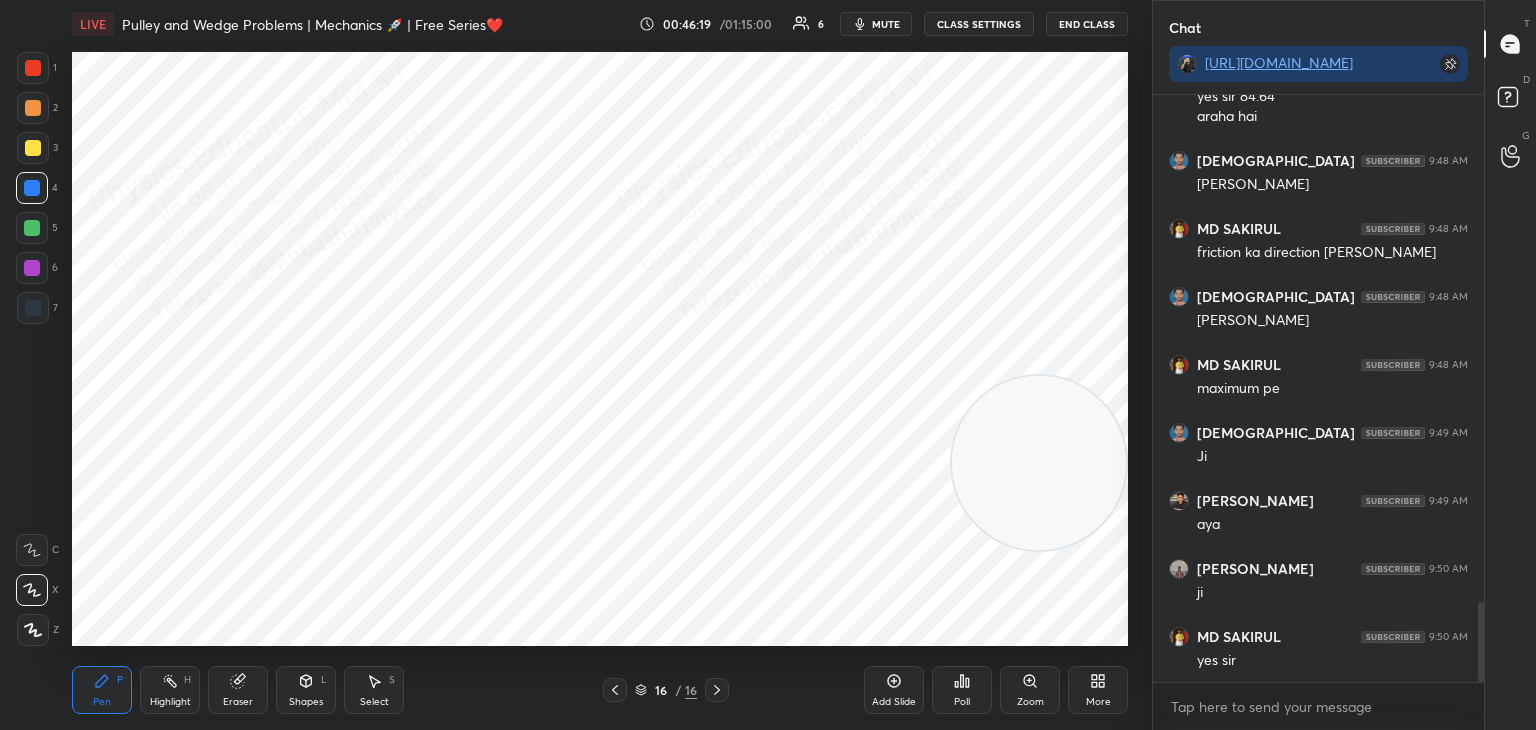 drag, startPoint x: 385, startPoint y: 686, endPoint x: 389, endPoint y: 665, distance: 21.377558 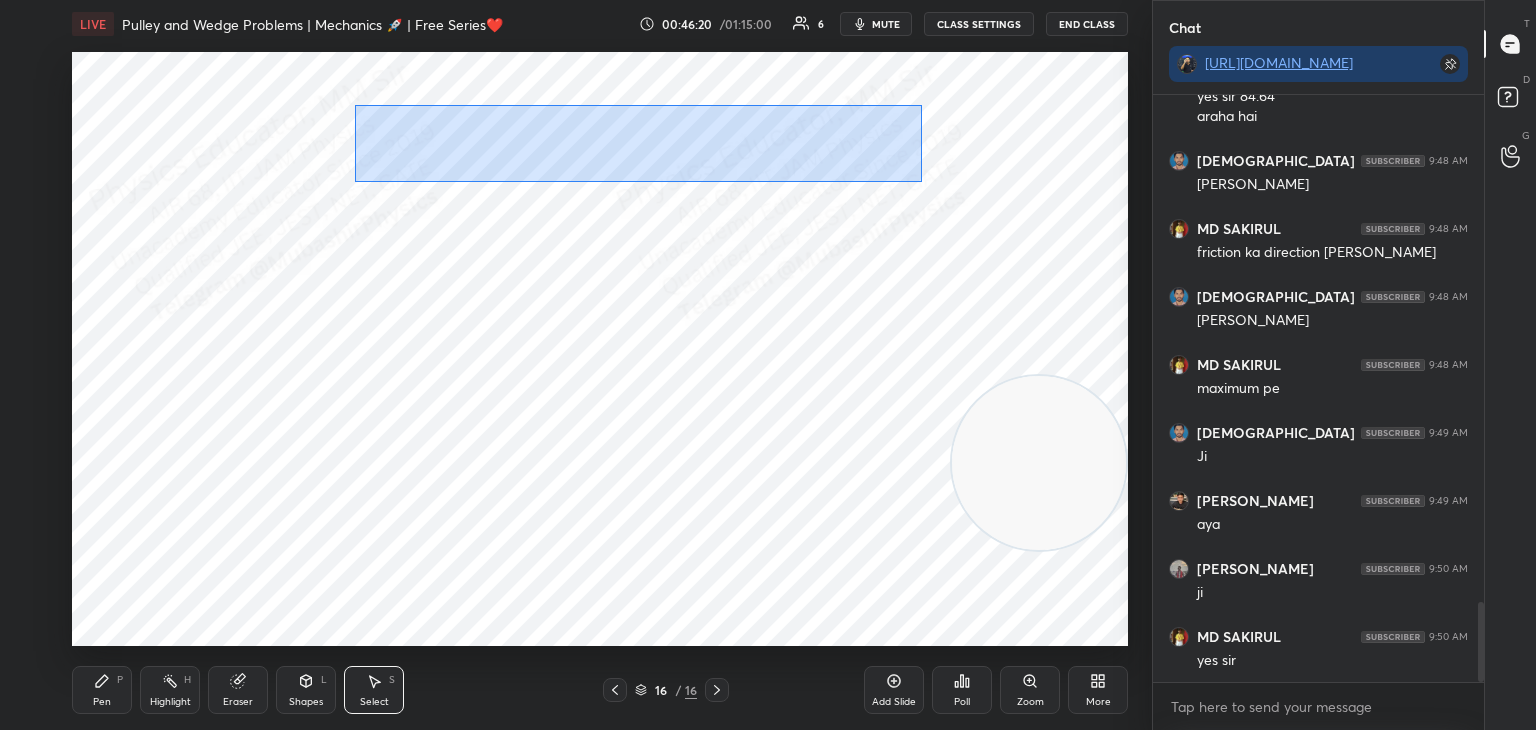 drag, startPoint x: 409, startPoint y: 118, endPoint x: 916, endPoint y: 185, distance: 511.40787 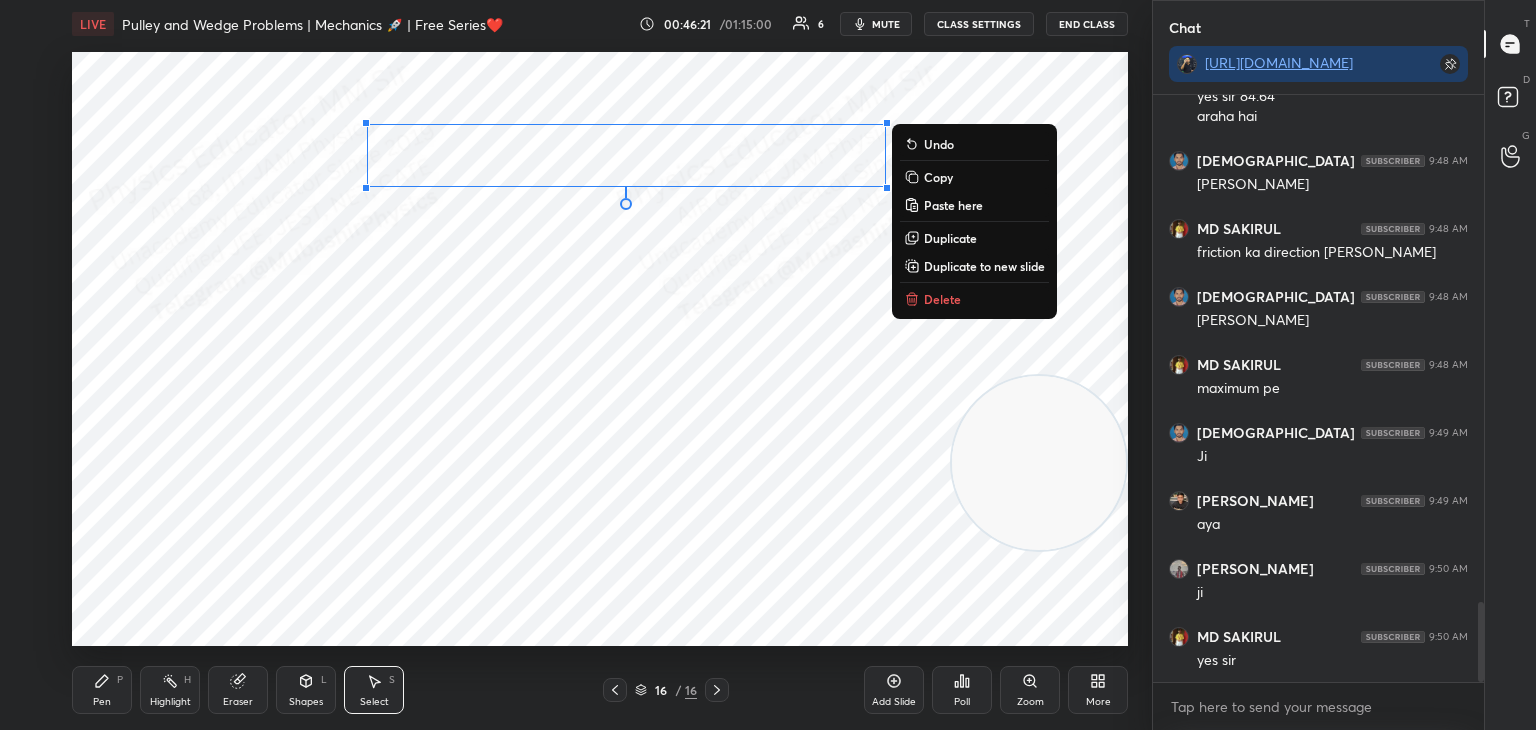 click on "Duplicate" at bounding box center (950, 238) 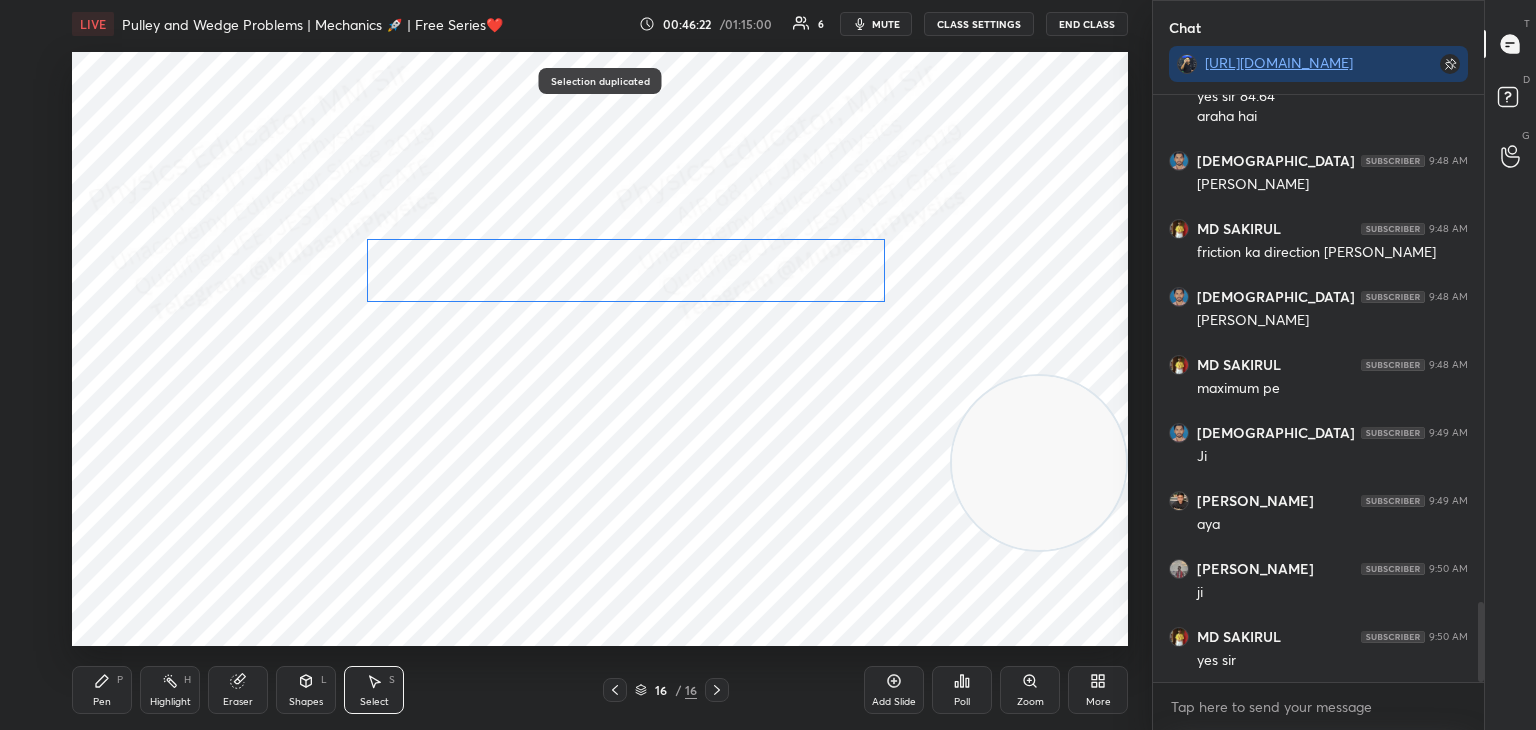drag, startPoint x: 700, startPoint y: 175, endPoint x: 676, endPoint y: 266, distance: 94.11163 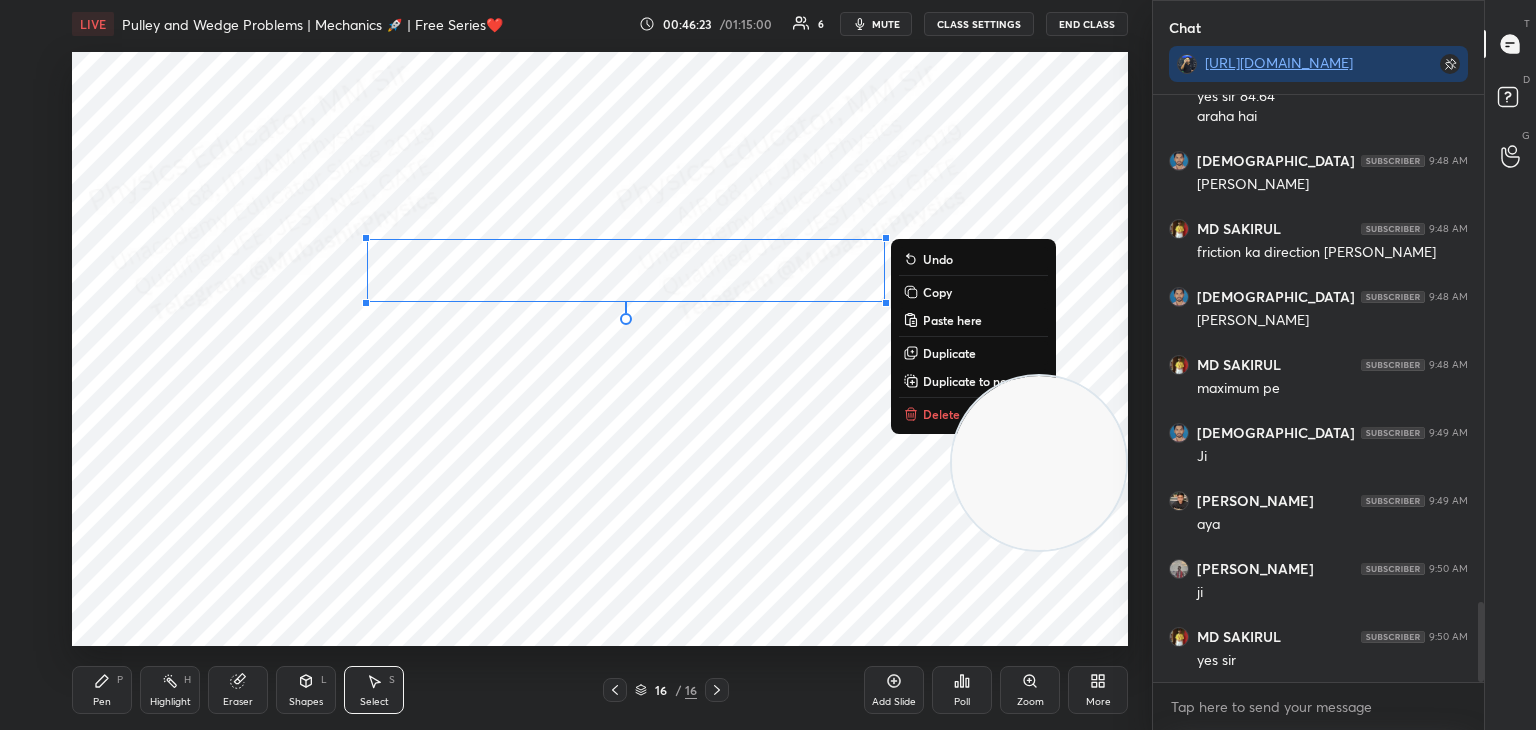 click on "P" at bounding box center [120, 680] 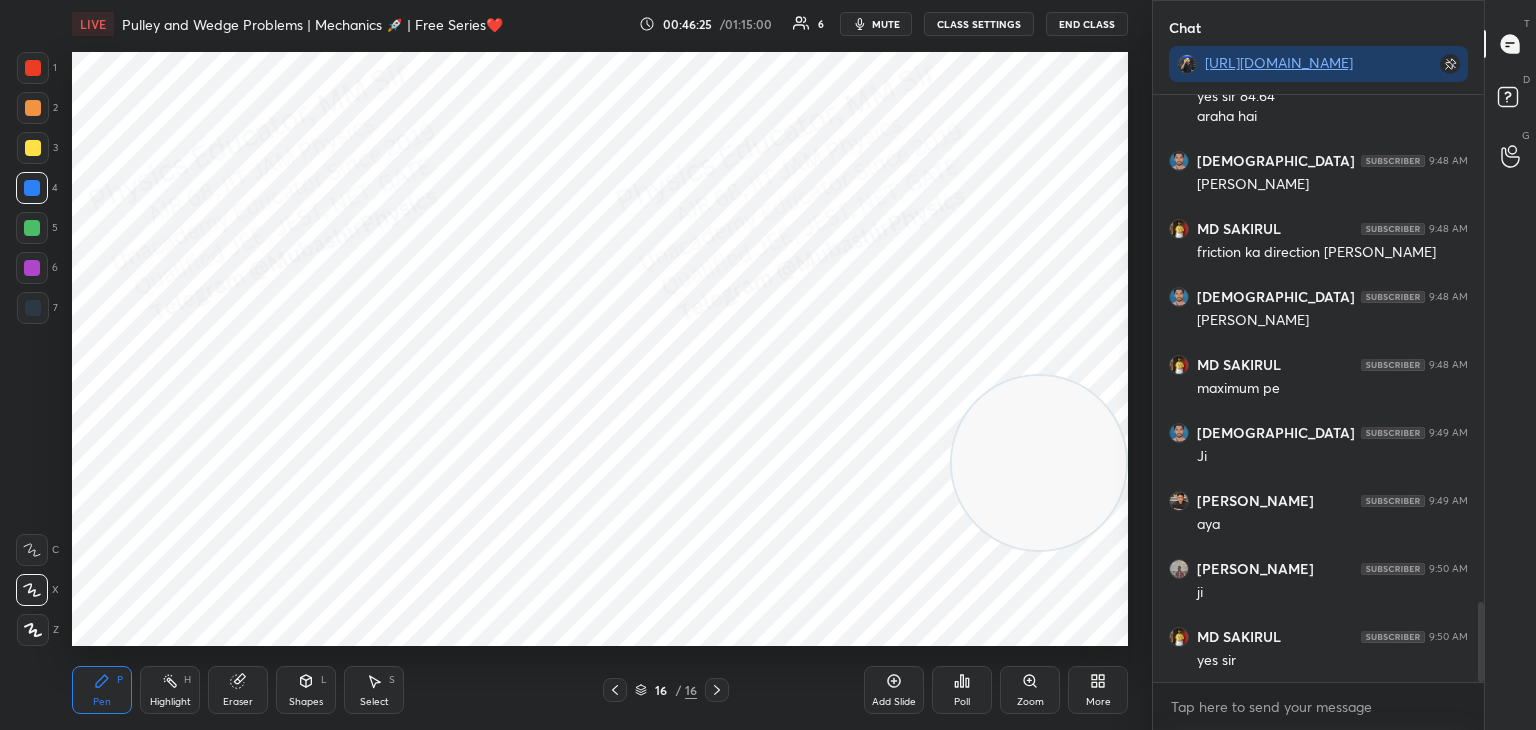 click on "Pen P Highlight H Eraser Shapes L Select S 16 / 16 Add Slide Poll Zoom More" at bounding box center [600, 690] 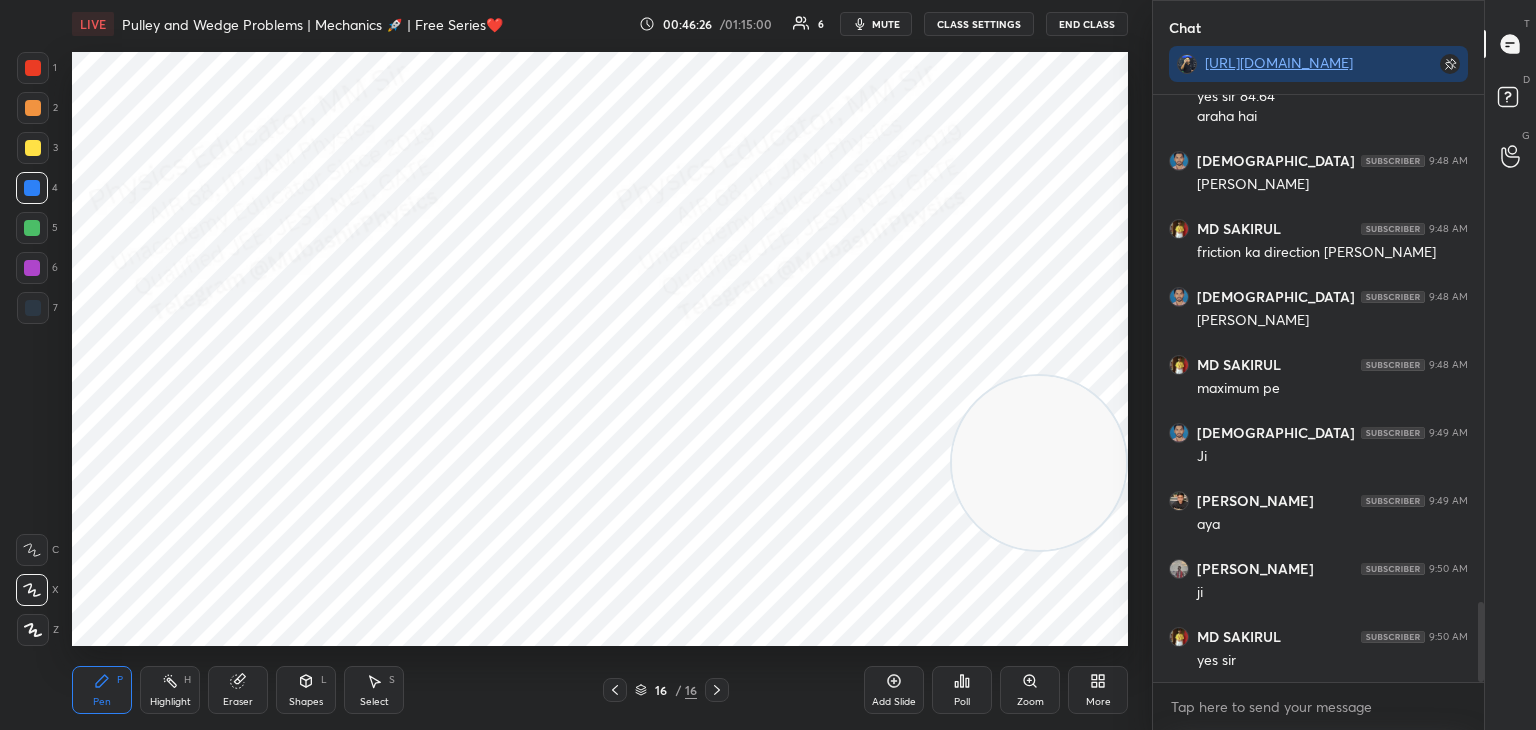click on "Pen P Highlight H Eraser Shapes L Select S 16 / 16 Add Slide Poll Zoom More" at bounding box center (600, 690) 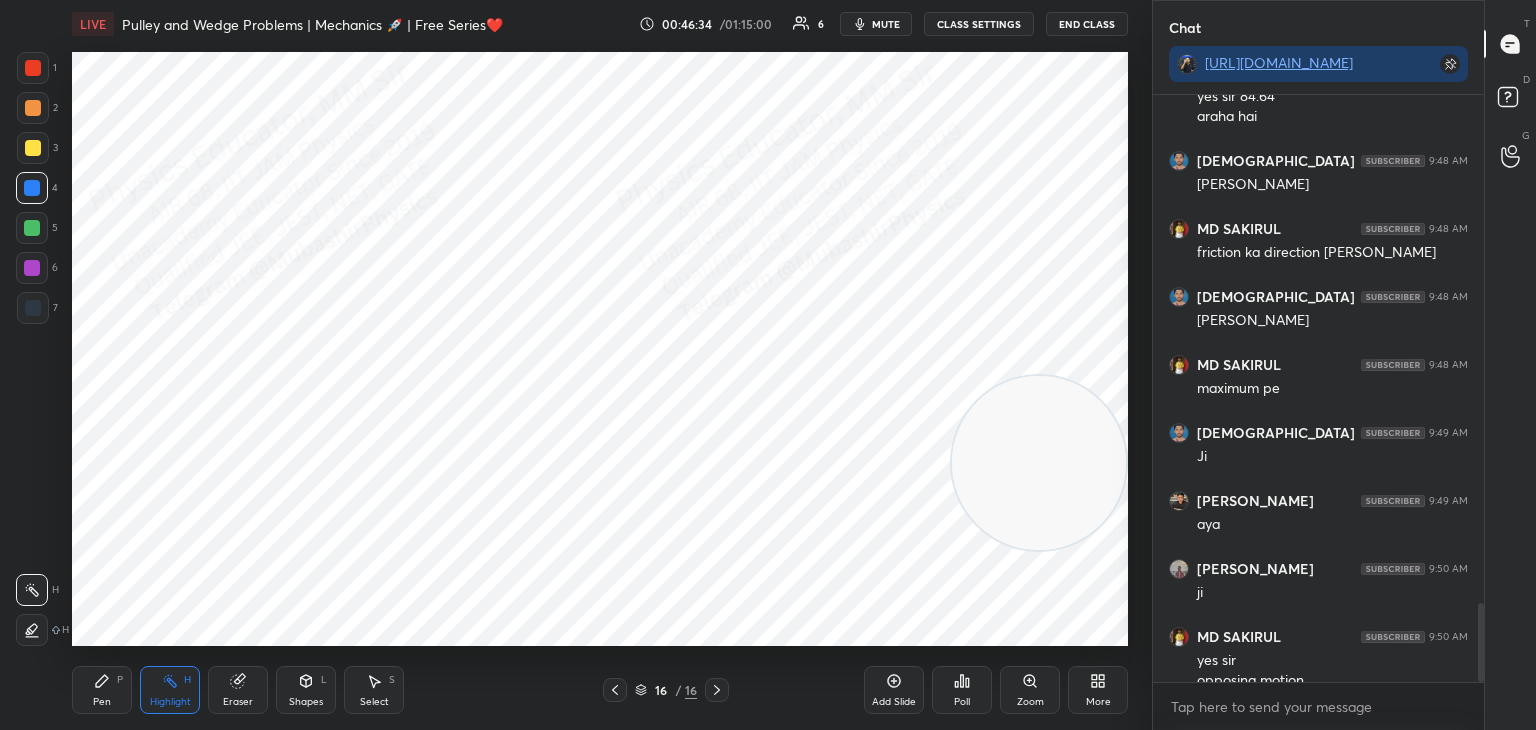 scroll, scrollTop: 3754, scrollLeft: 0, axis: vertical 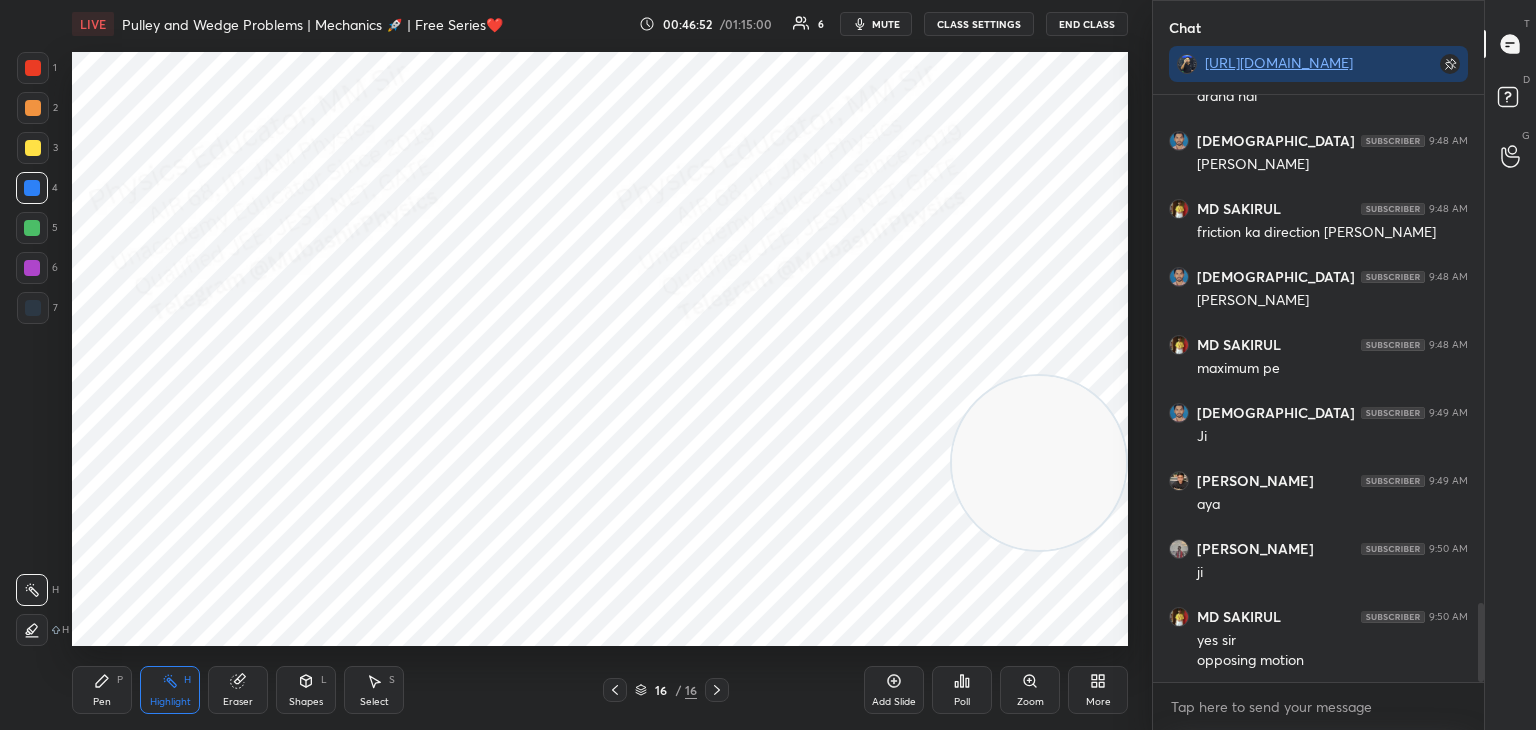click 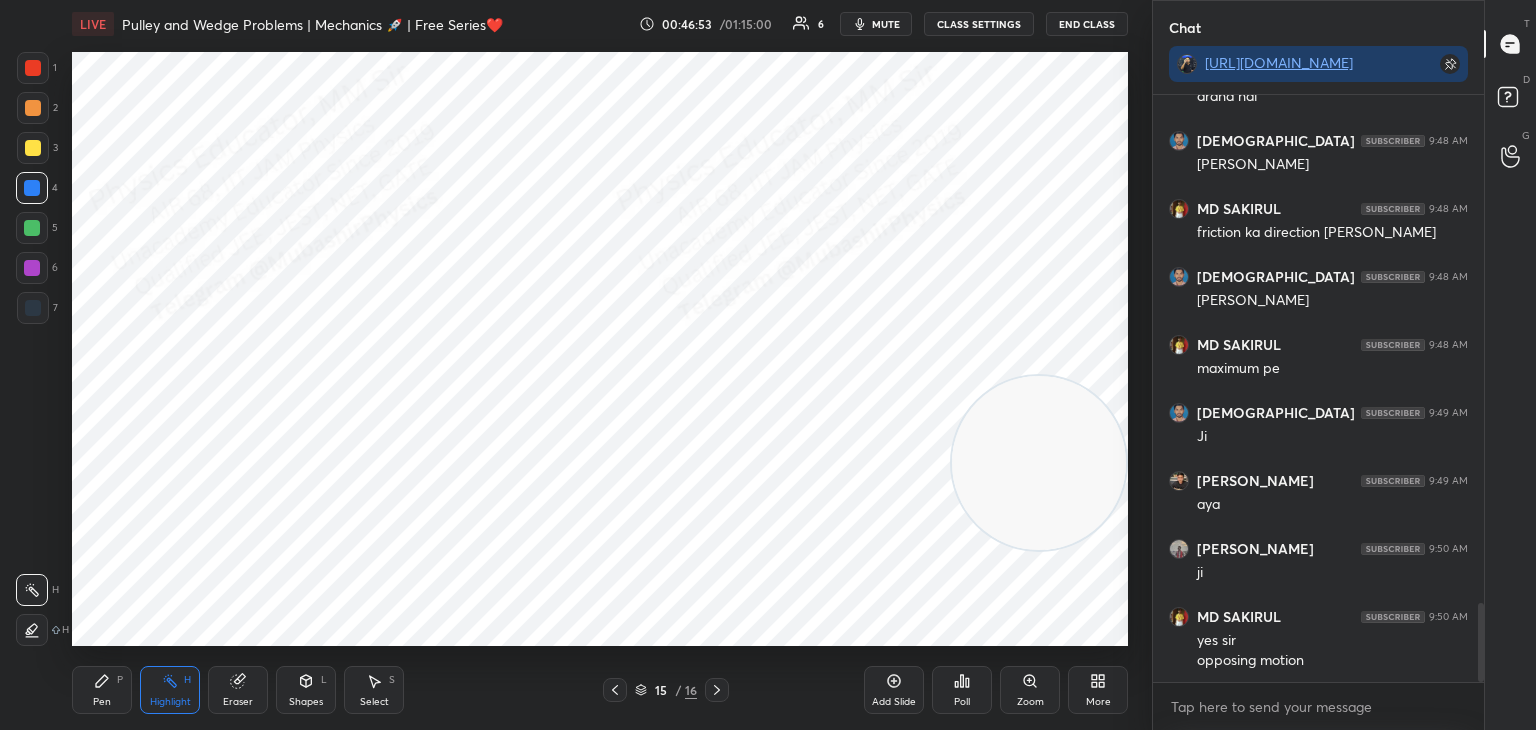 click 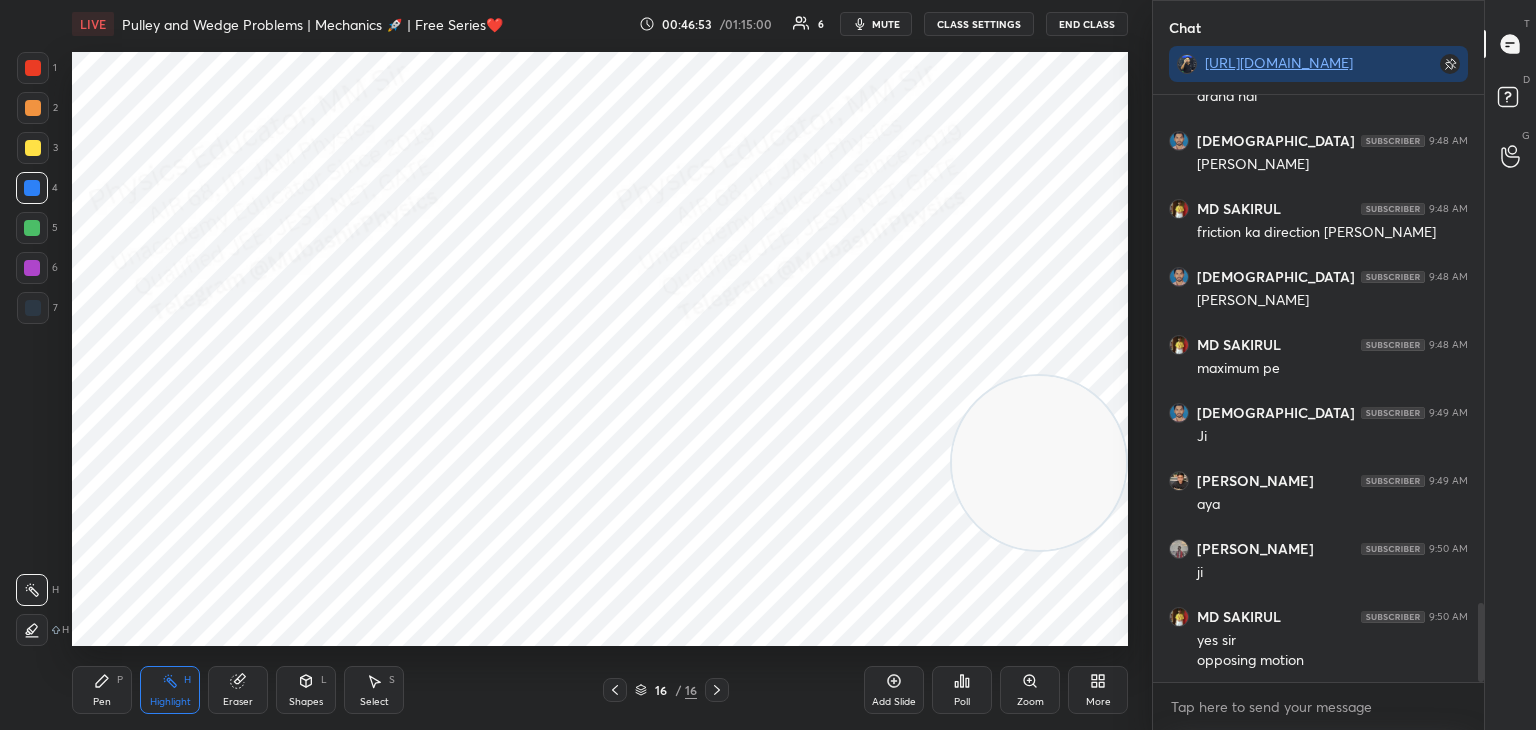 click 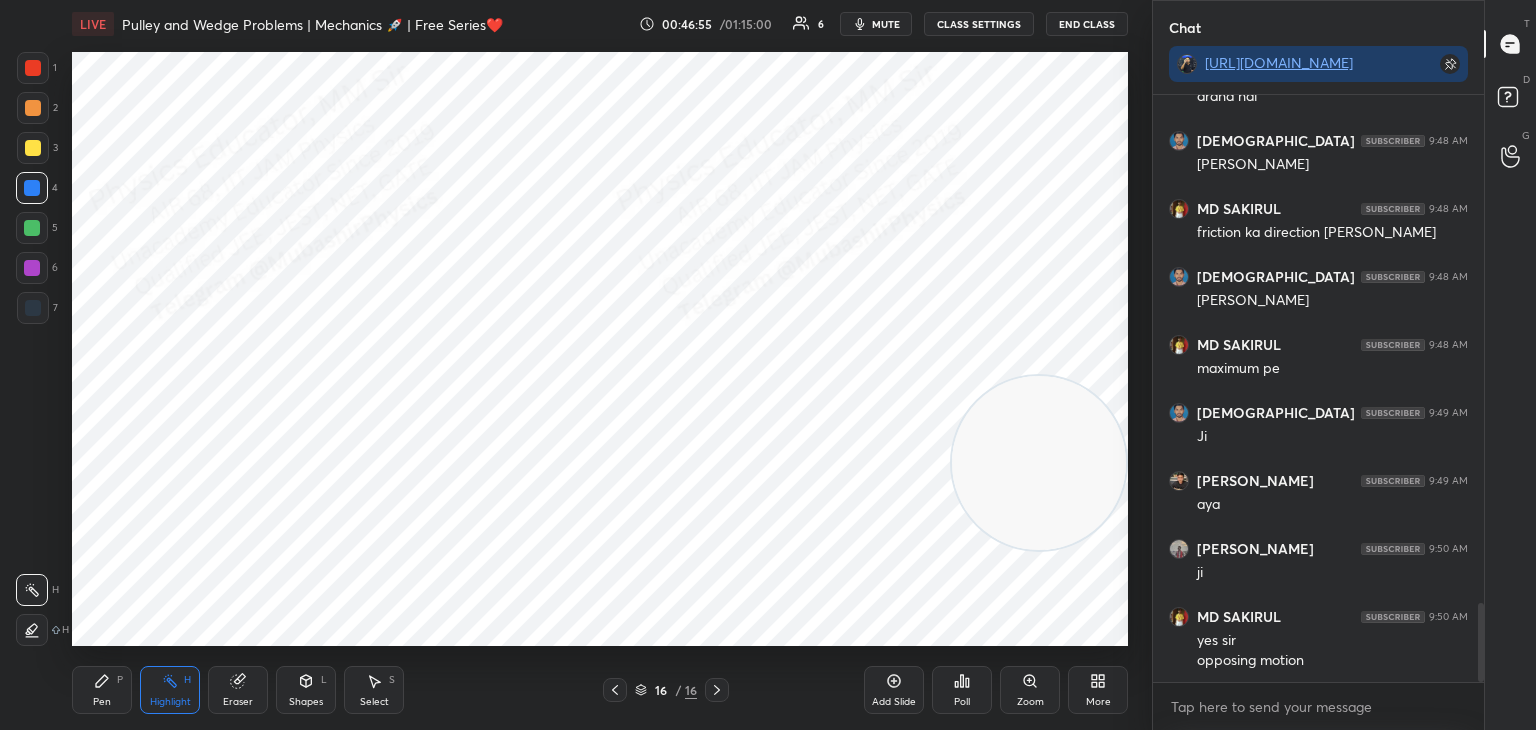 click on "More" at bounding box center (1098, 690) 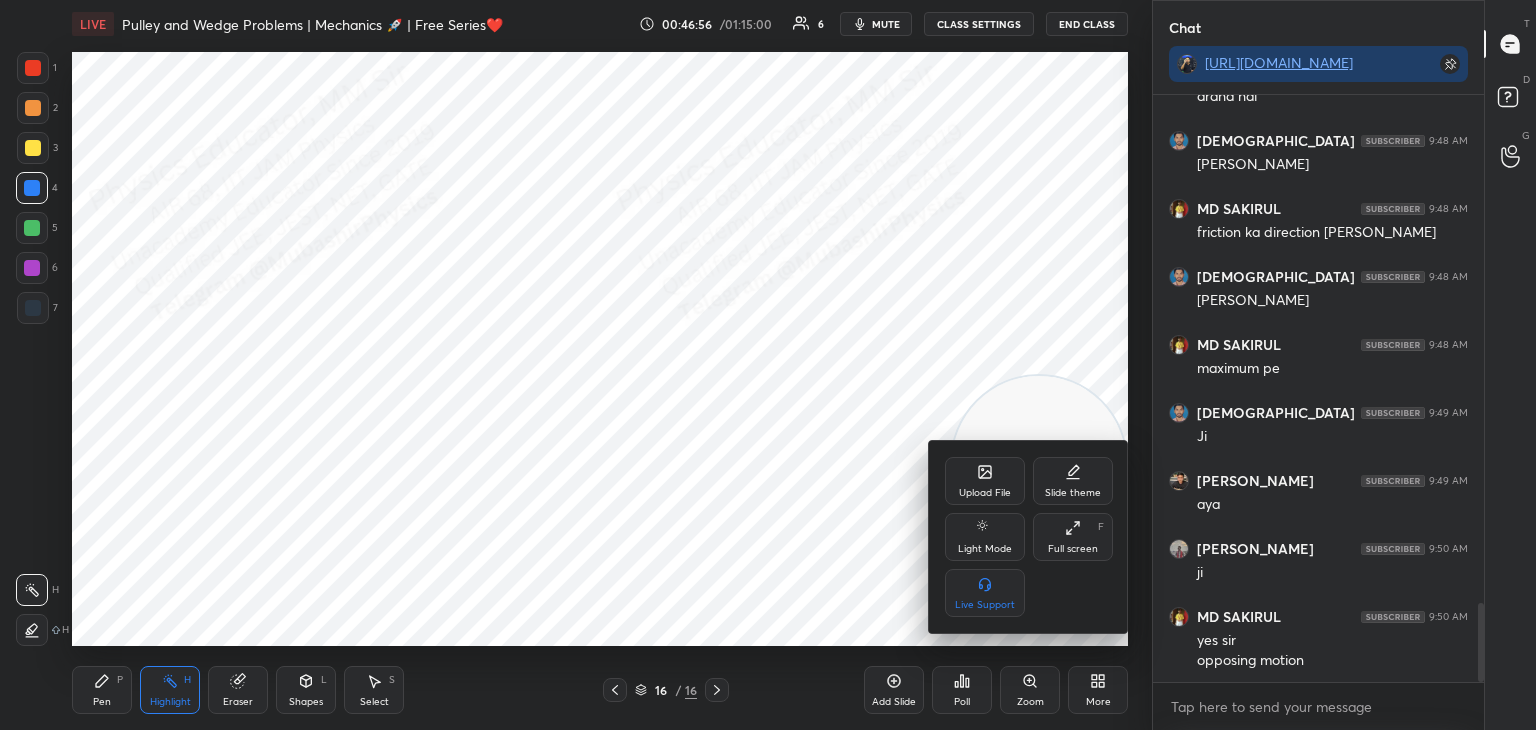 click on "Upload File" at bounding box center (985, 493) 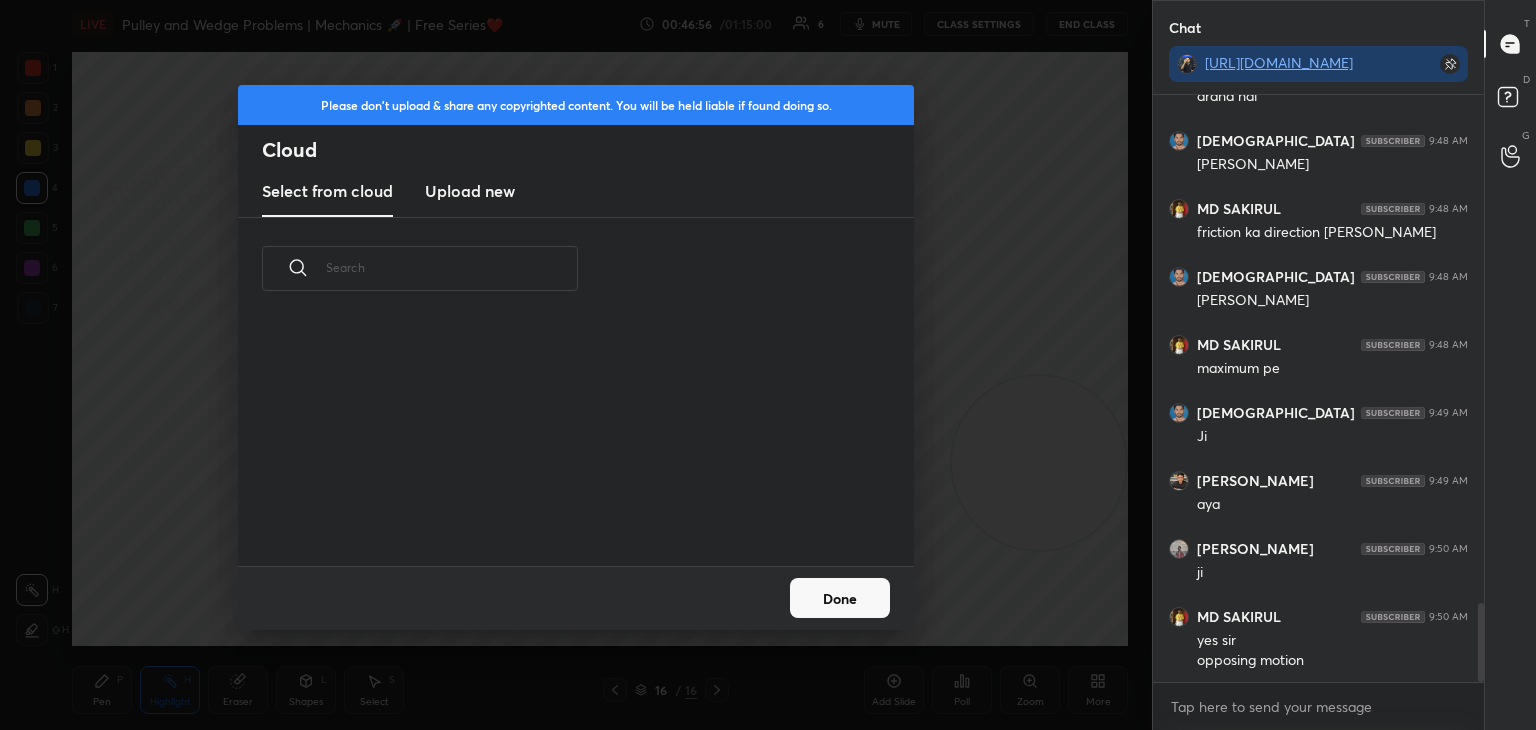 scroll, scrollTop: 5, scrollLeft: 10, axis: both 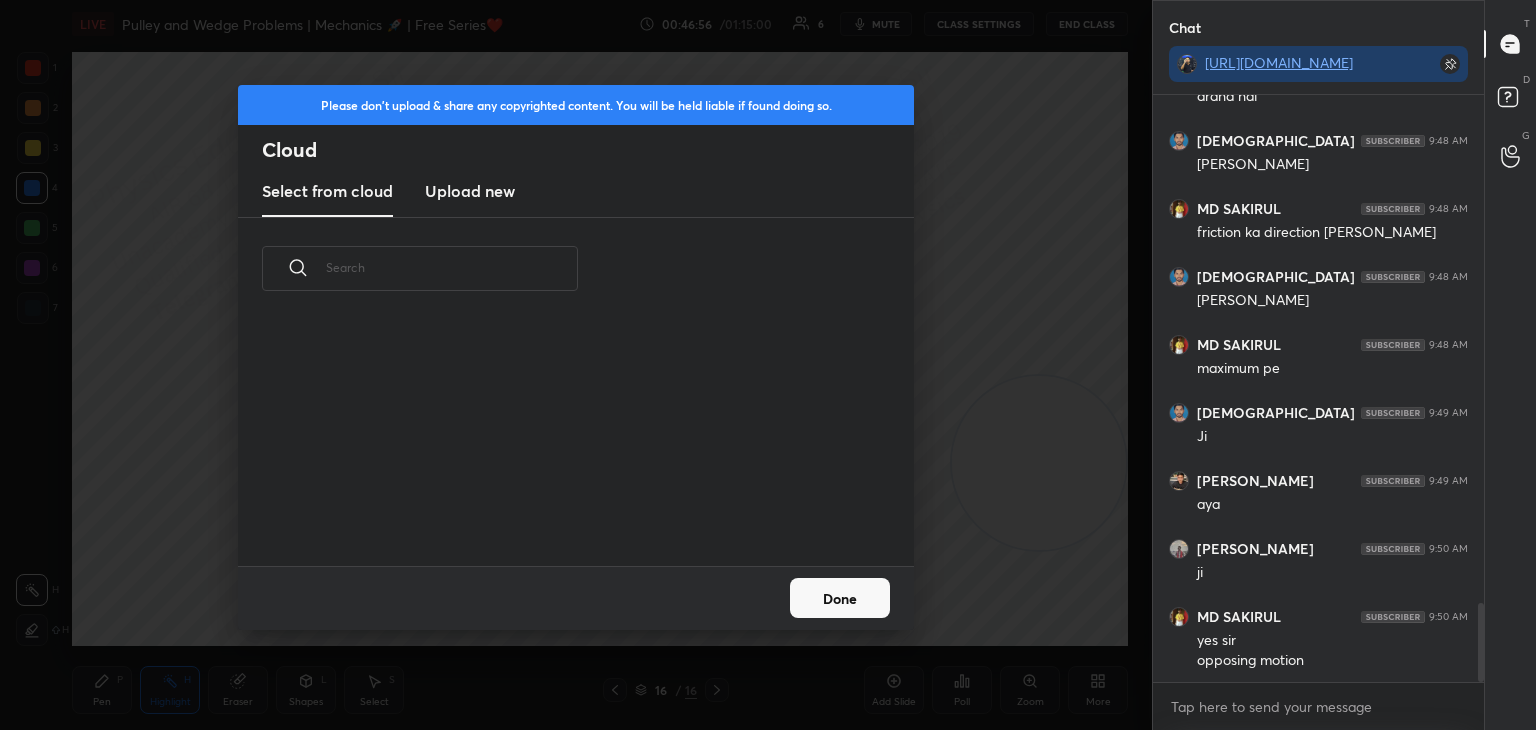 click on "Upload new" at bounding box center [470, 191] 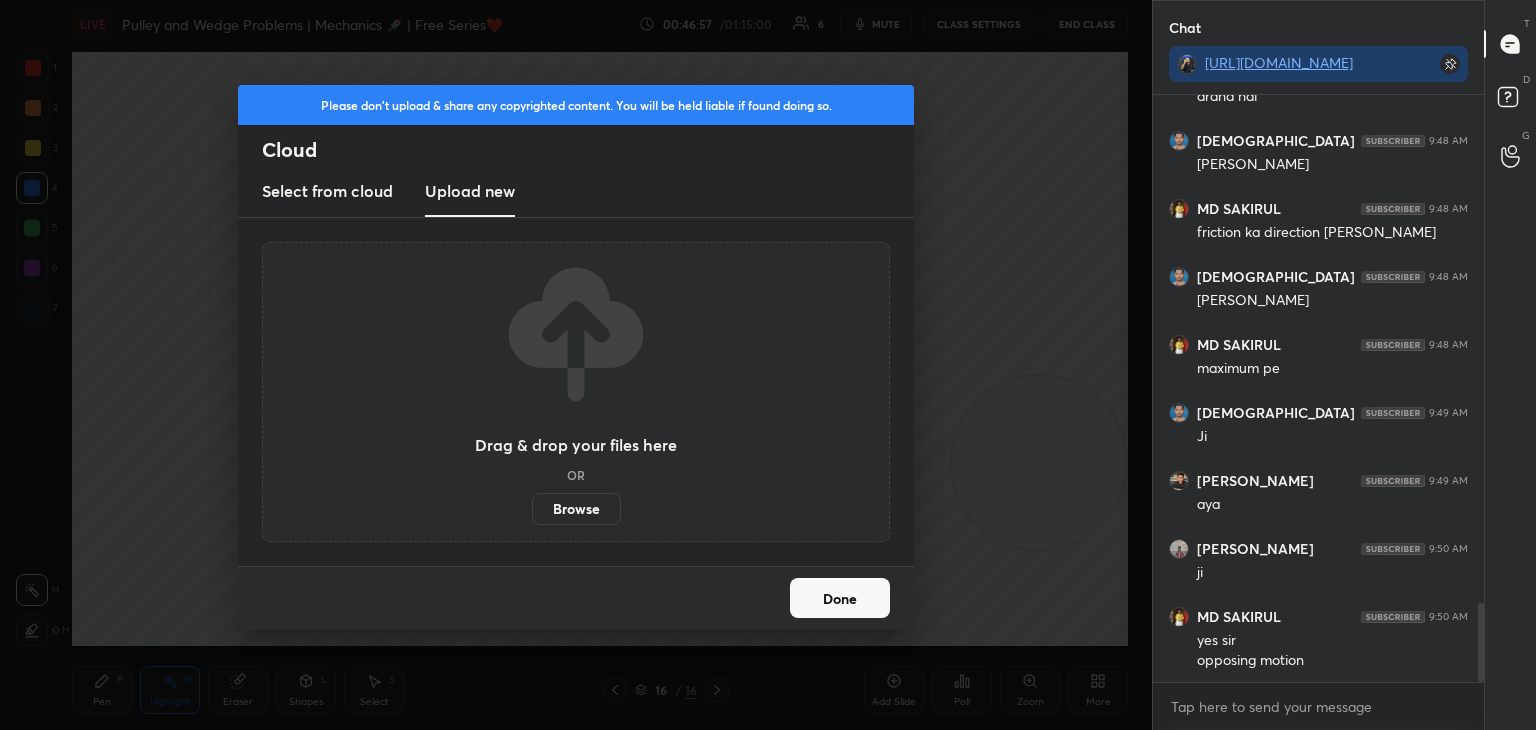 click on "Browse" at bounding box center (576, 509) 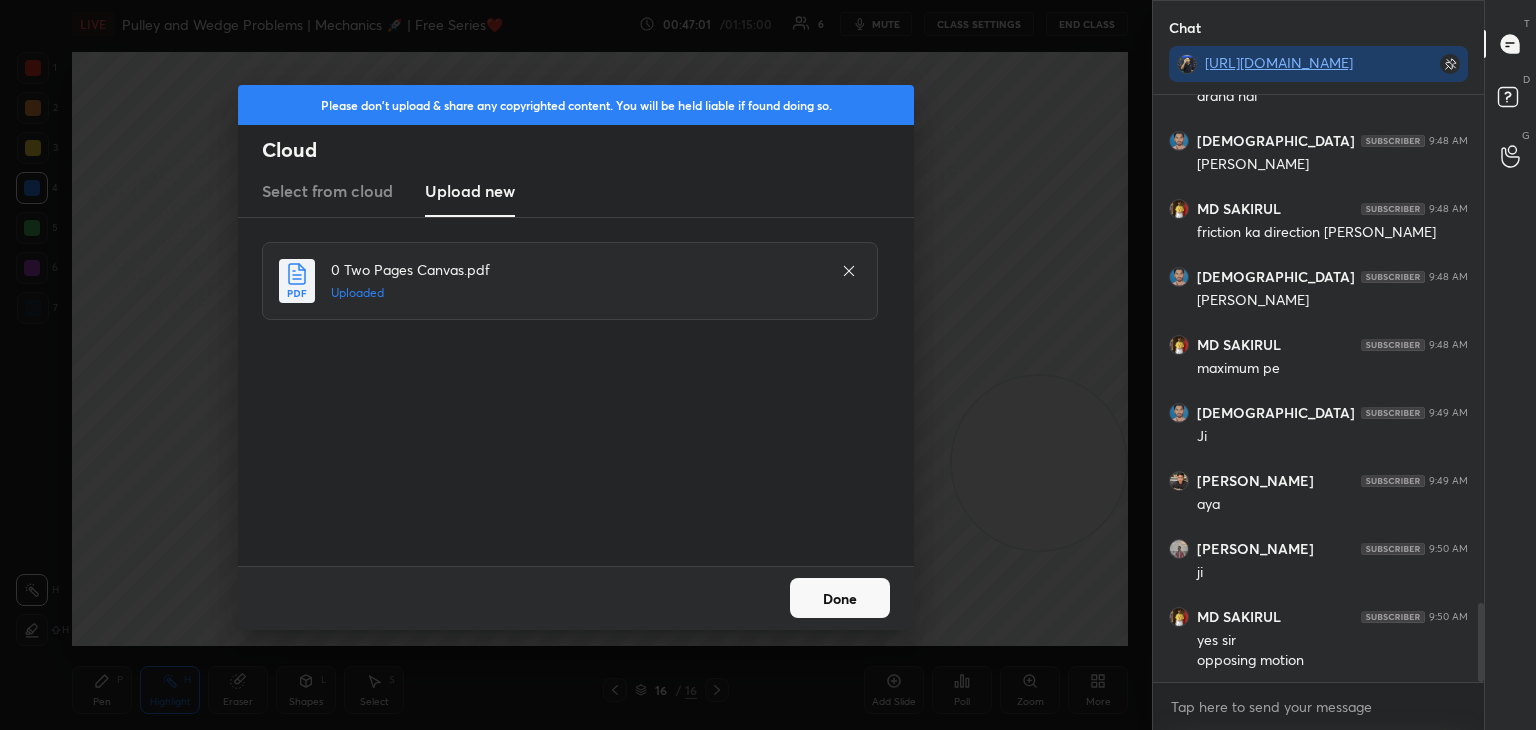 click on "Done" at bounding box center (840, 598) 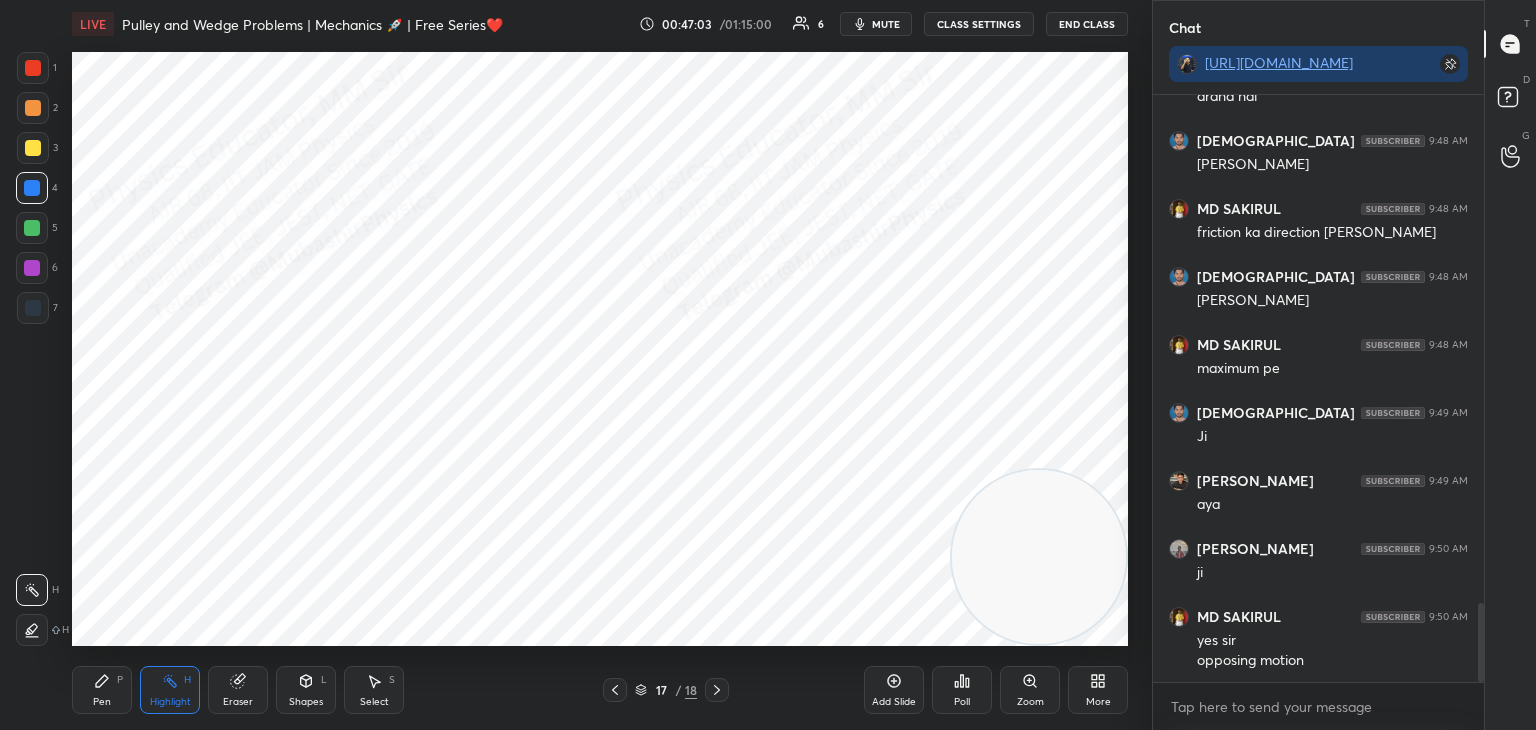 drag, startPoint x: 1063, startPoint y: 505, endPoint x: 1073, endPoint y: 617, distance: 112.44554 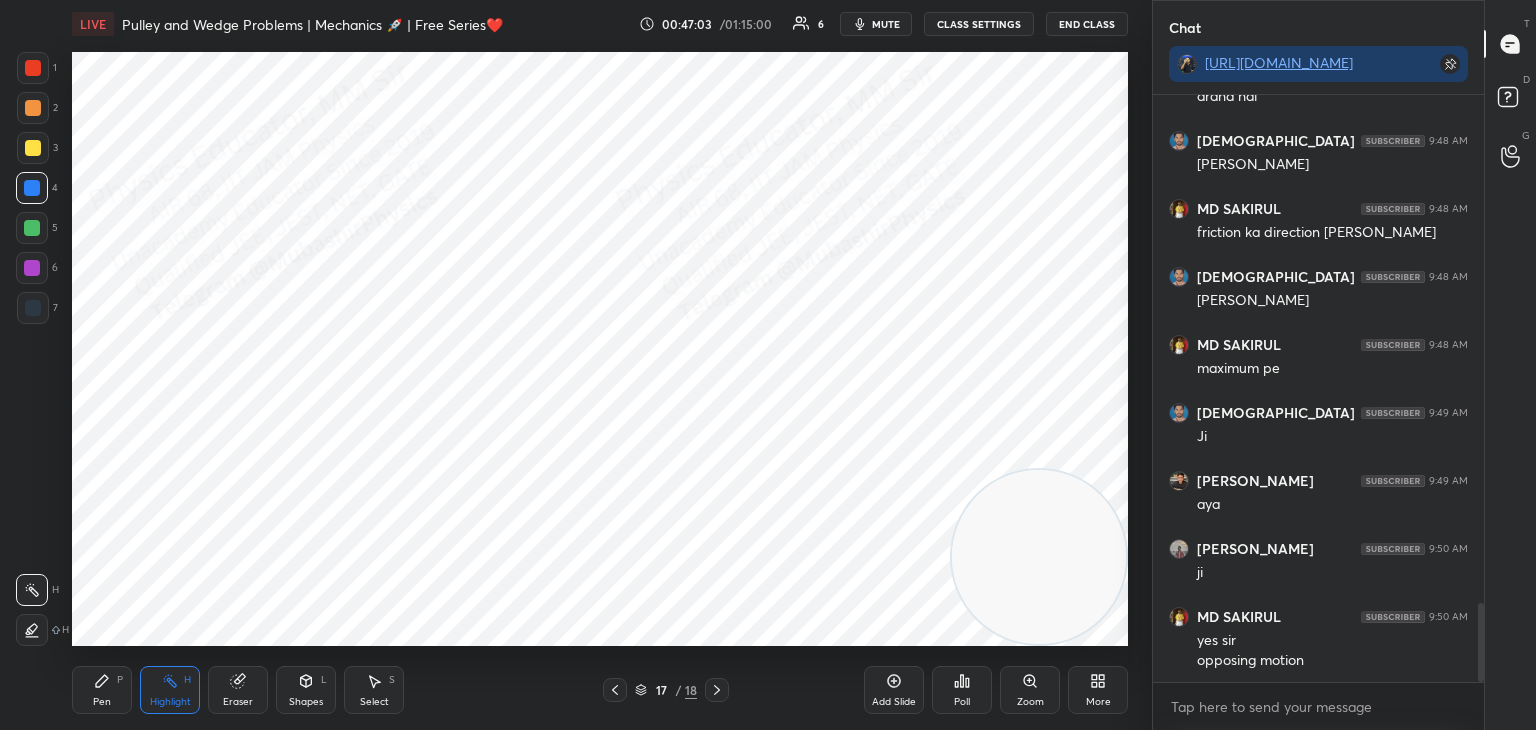 click at bounding box center (1039, 557) 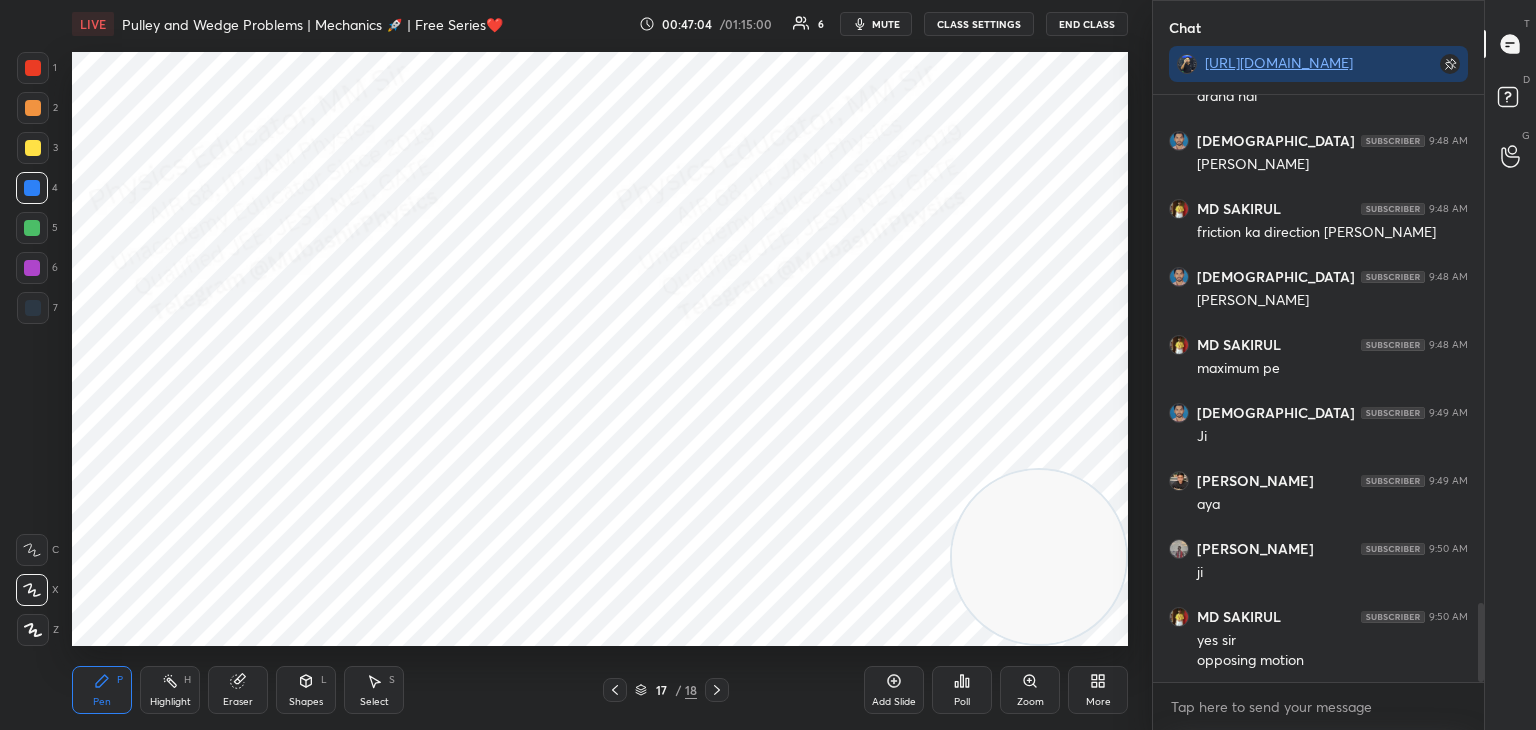 click on "Shapes L" at bounding box center [306, 690] 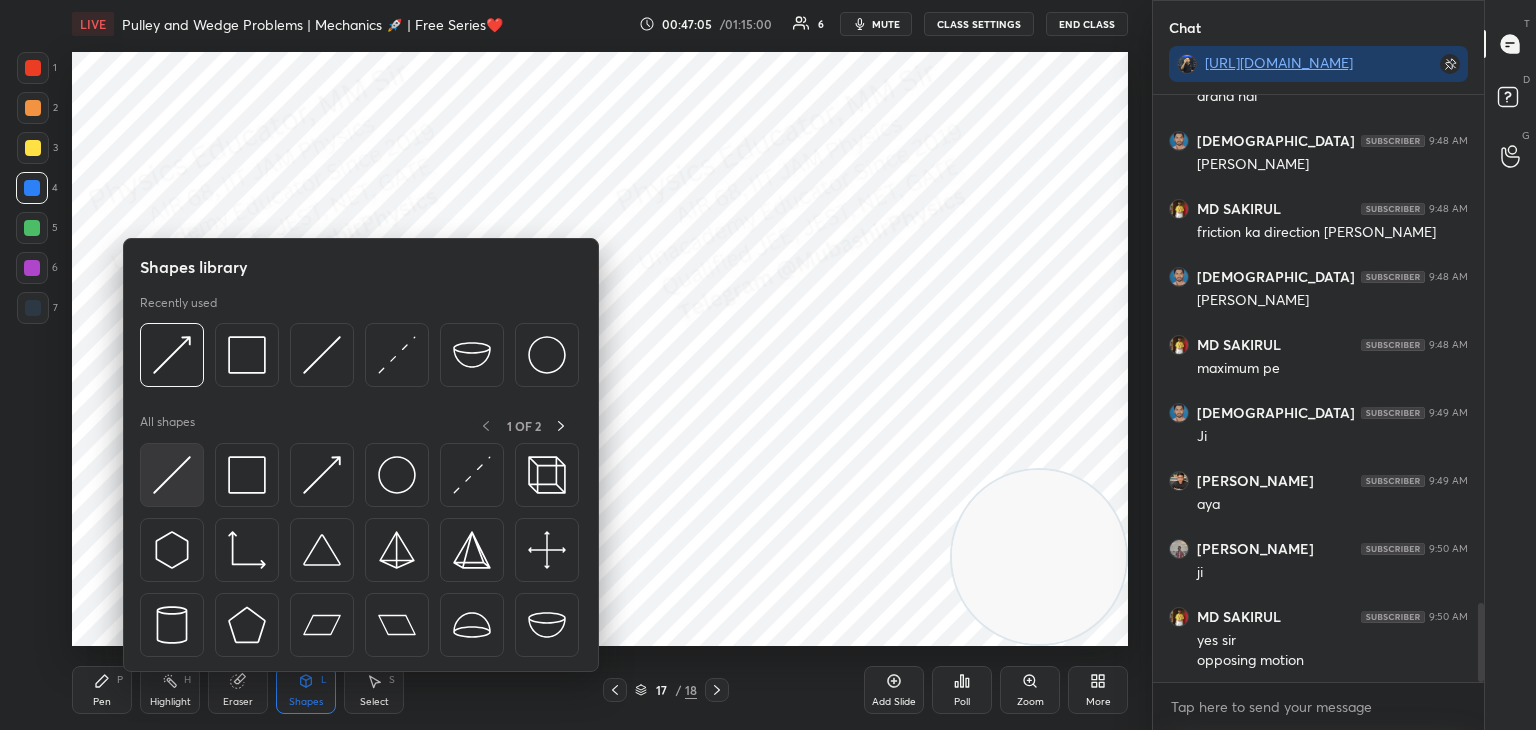 click at bounding box center [172, 475] 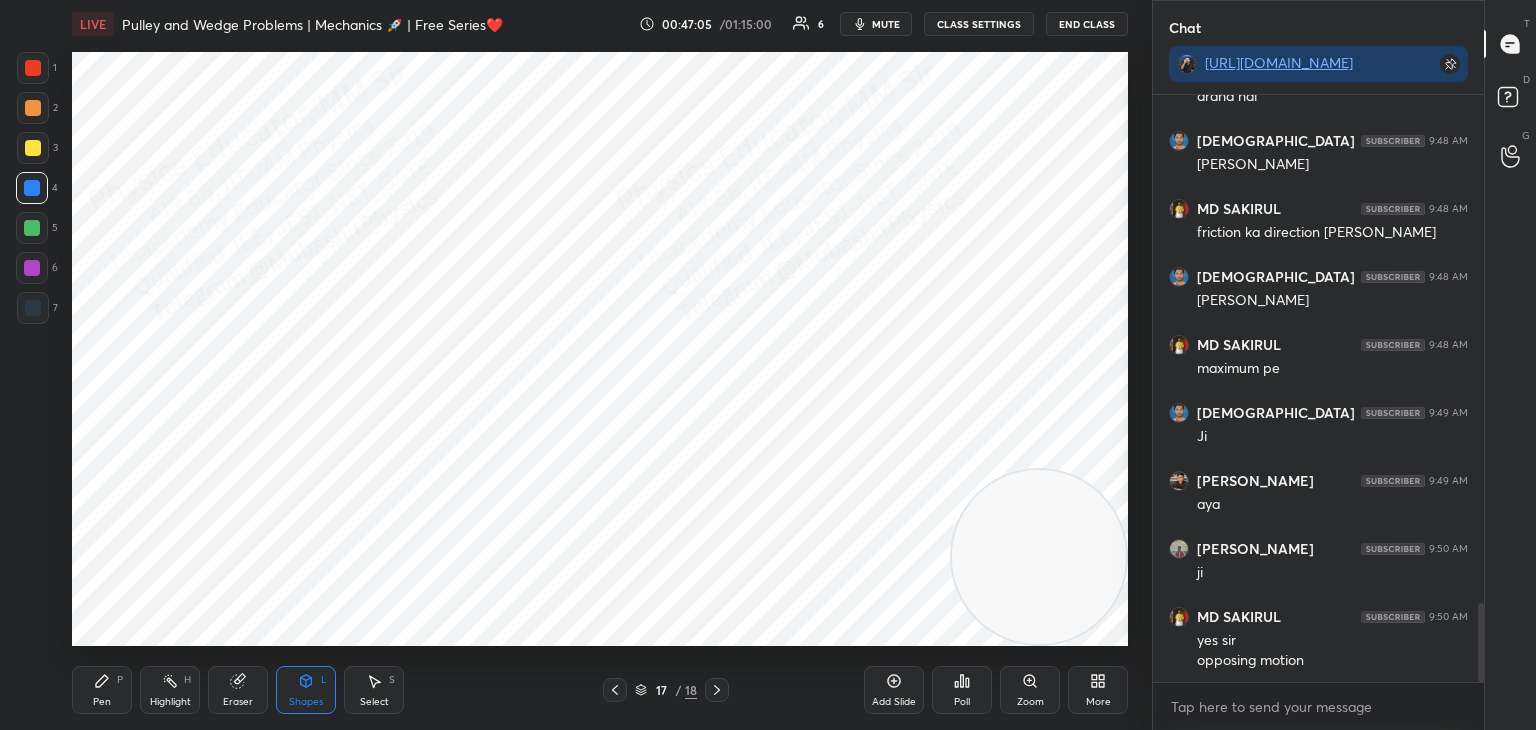 click at bounding box center [33, 308] 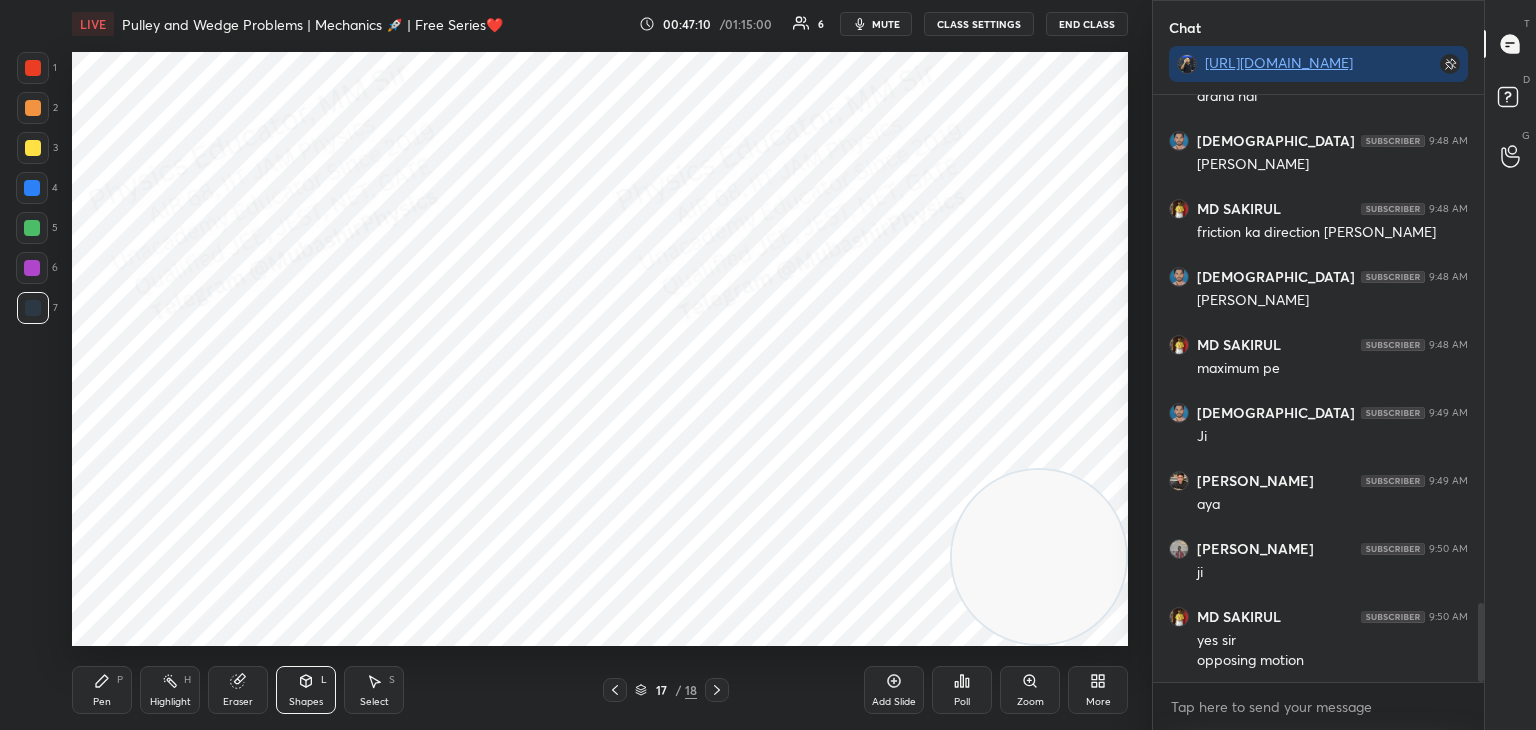 click on "Shapes L" at bounding box center (306, 690) 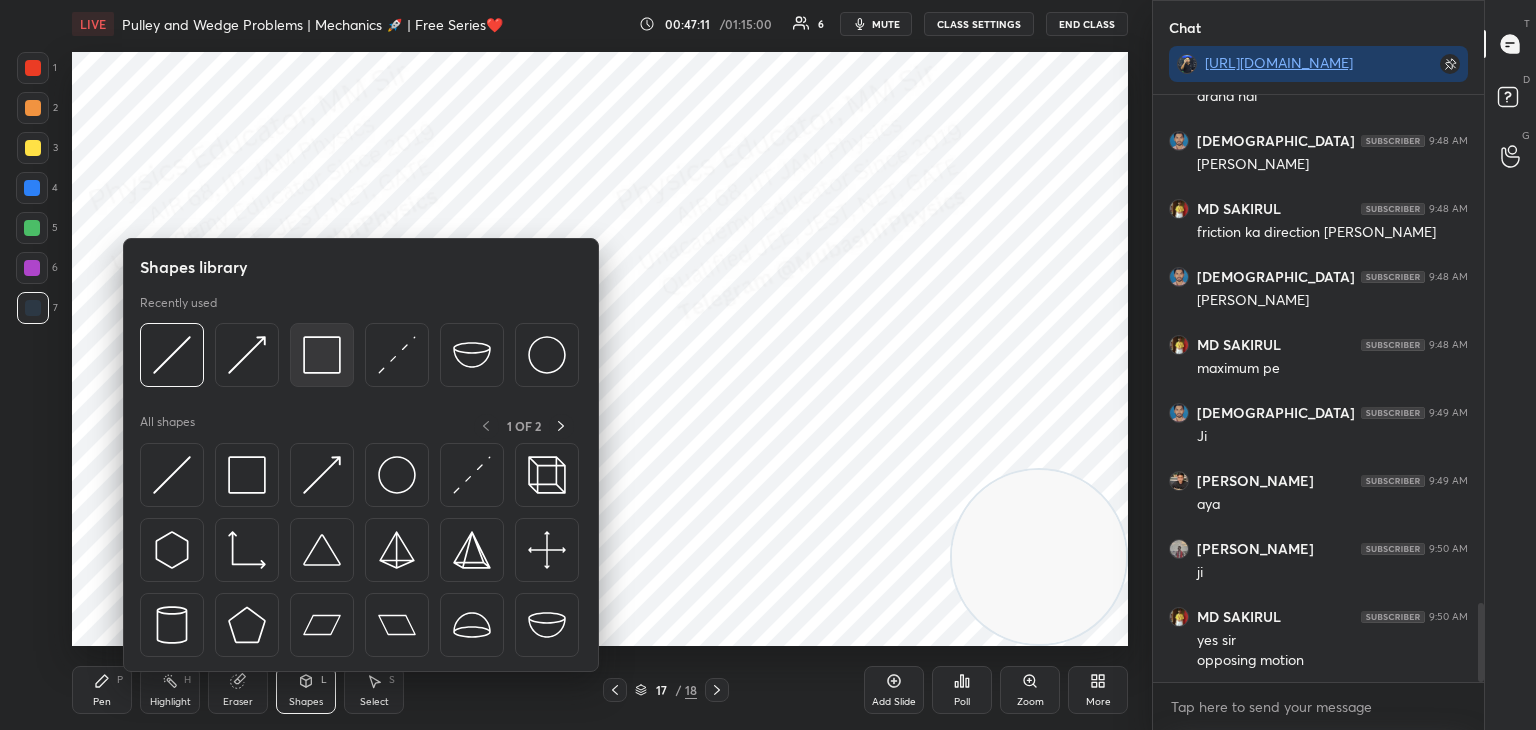 click at bounding box center [322, 355] 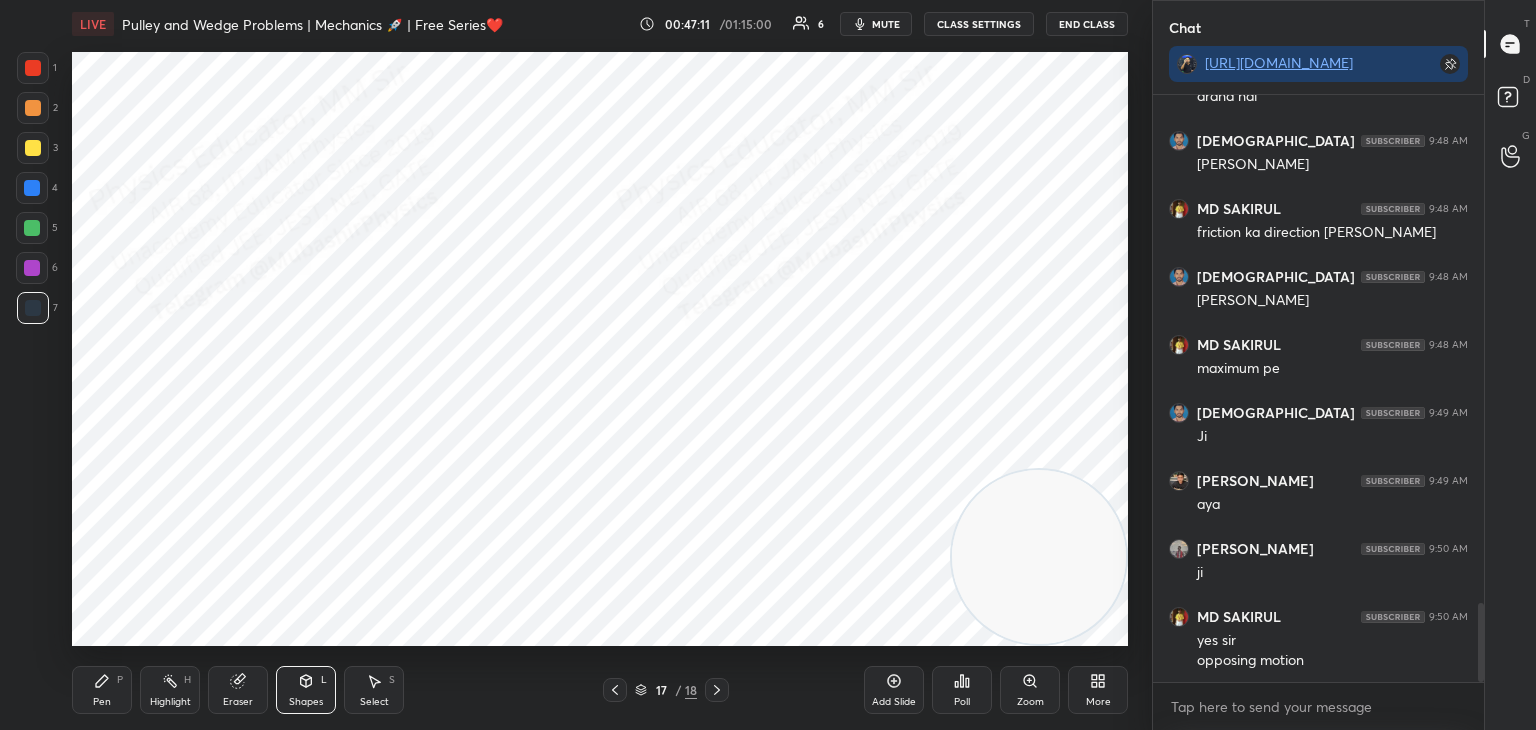 click at bounding box center (33, 68) 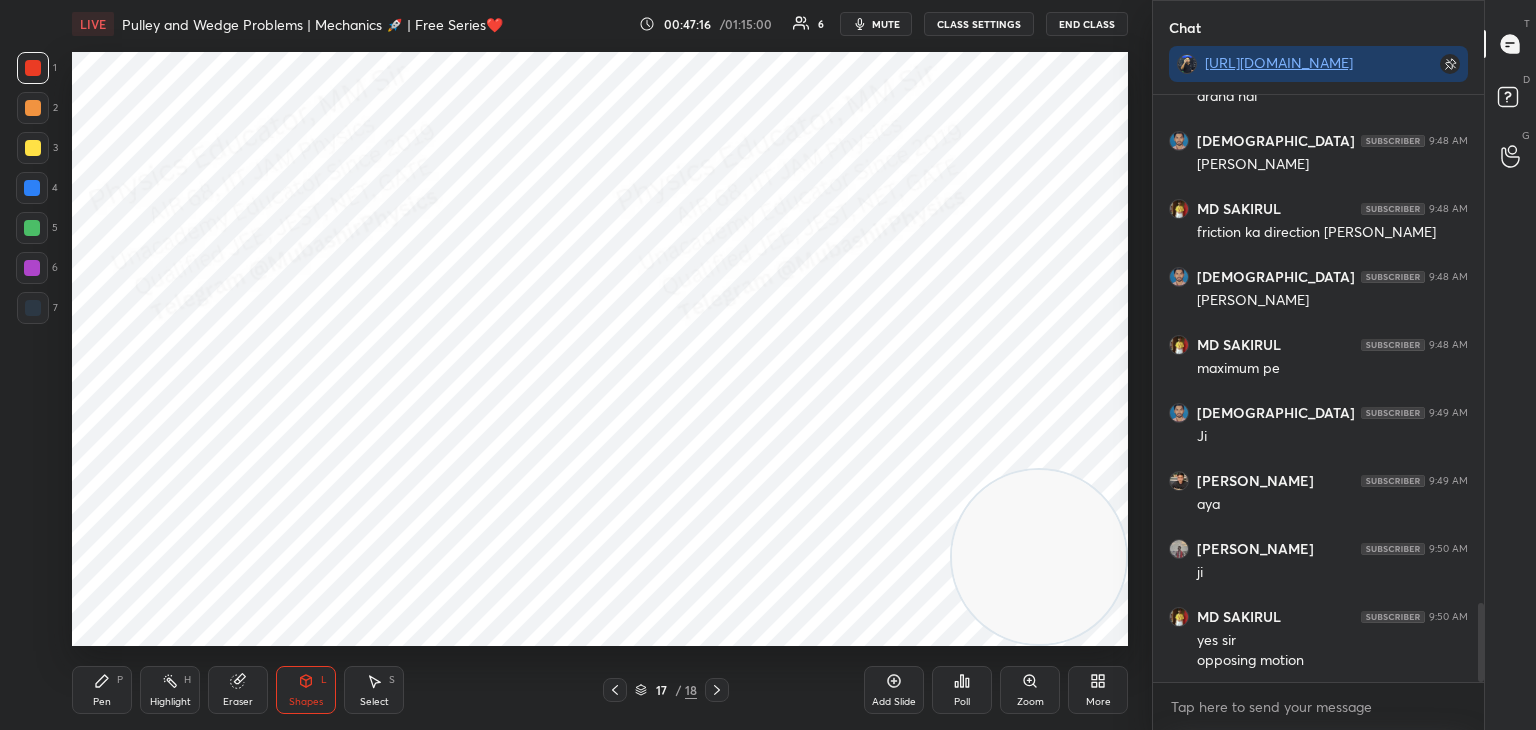 click on "Pen P" at bounding box center (102, 690) 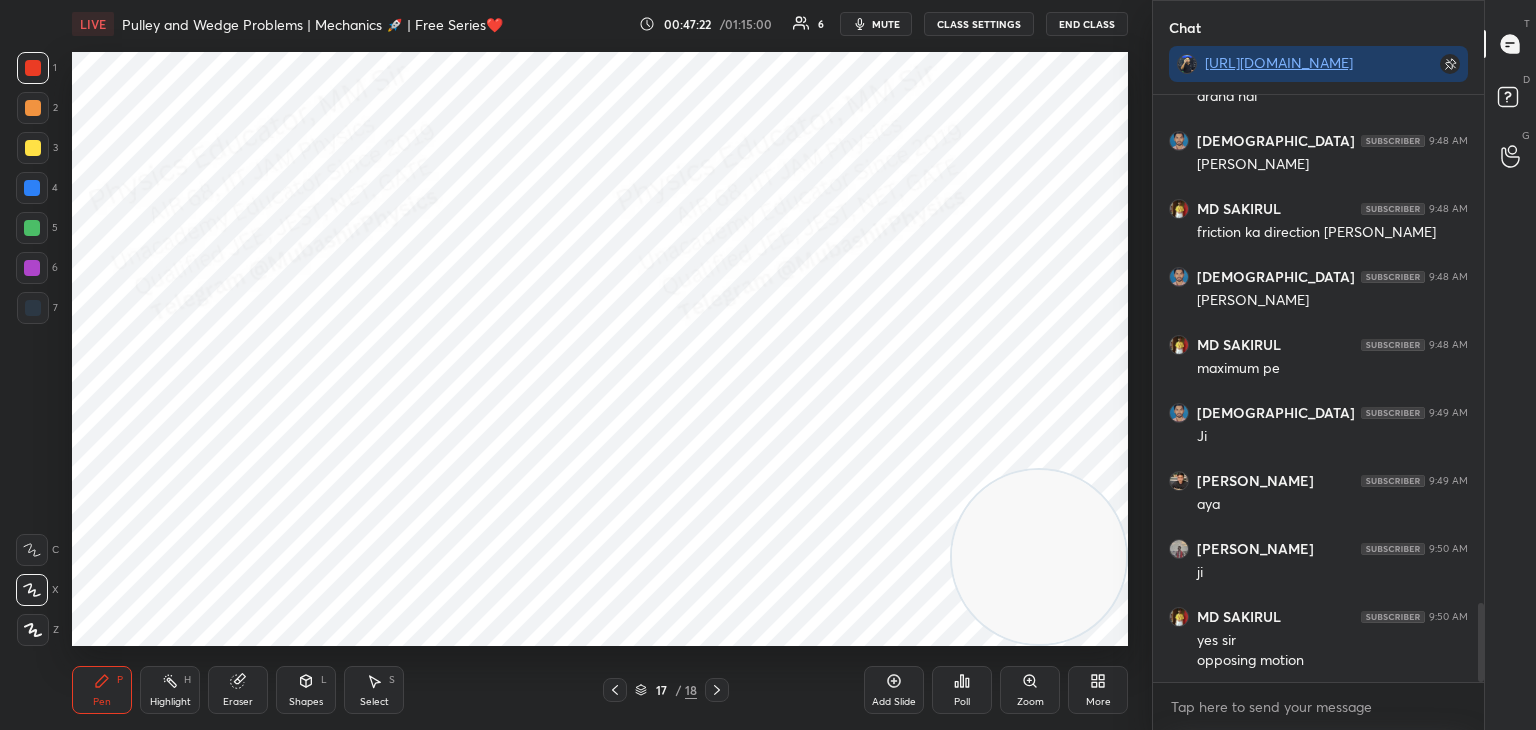 click on "Shapes L" at bounding box center (306, 690) 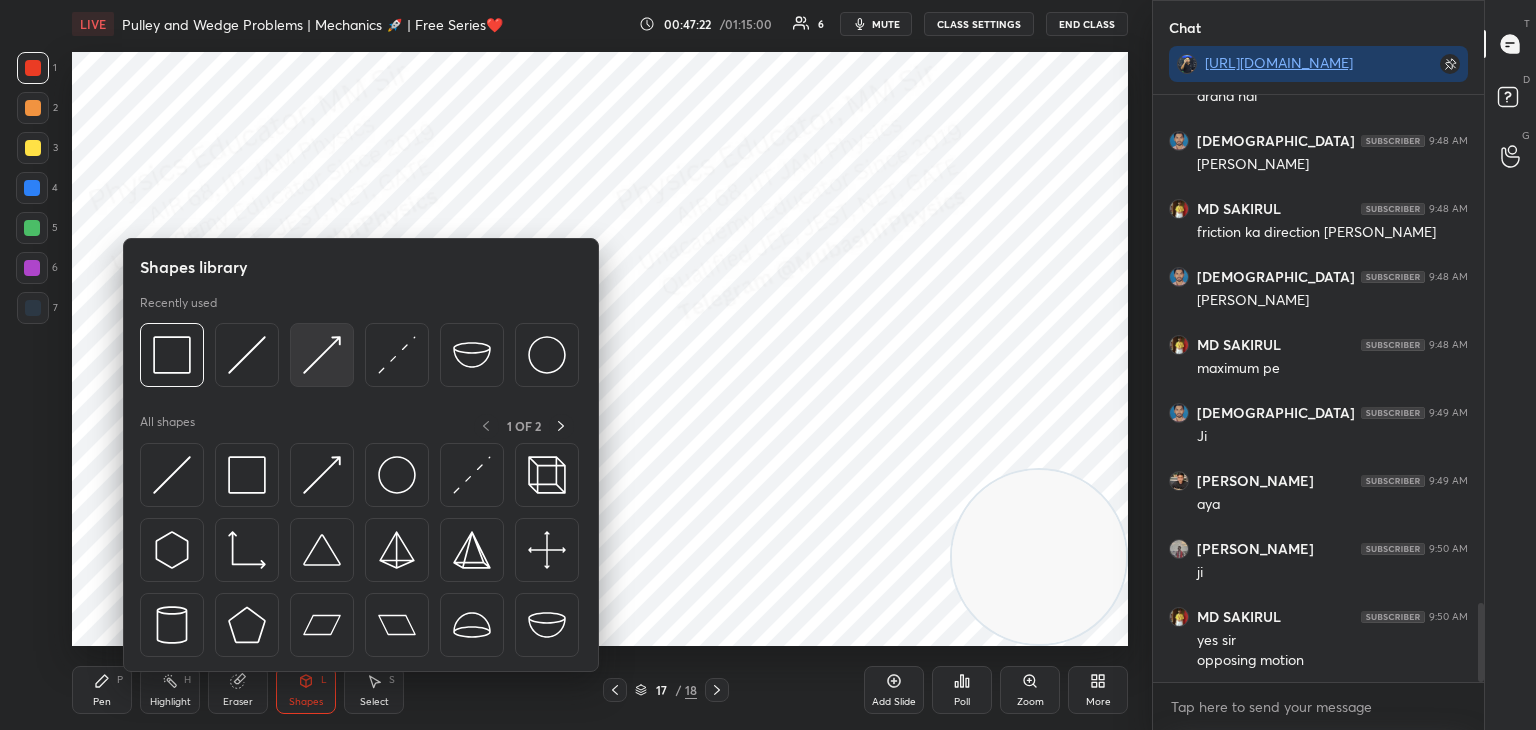 click at bounding box center (322, 355) 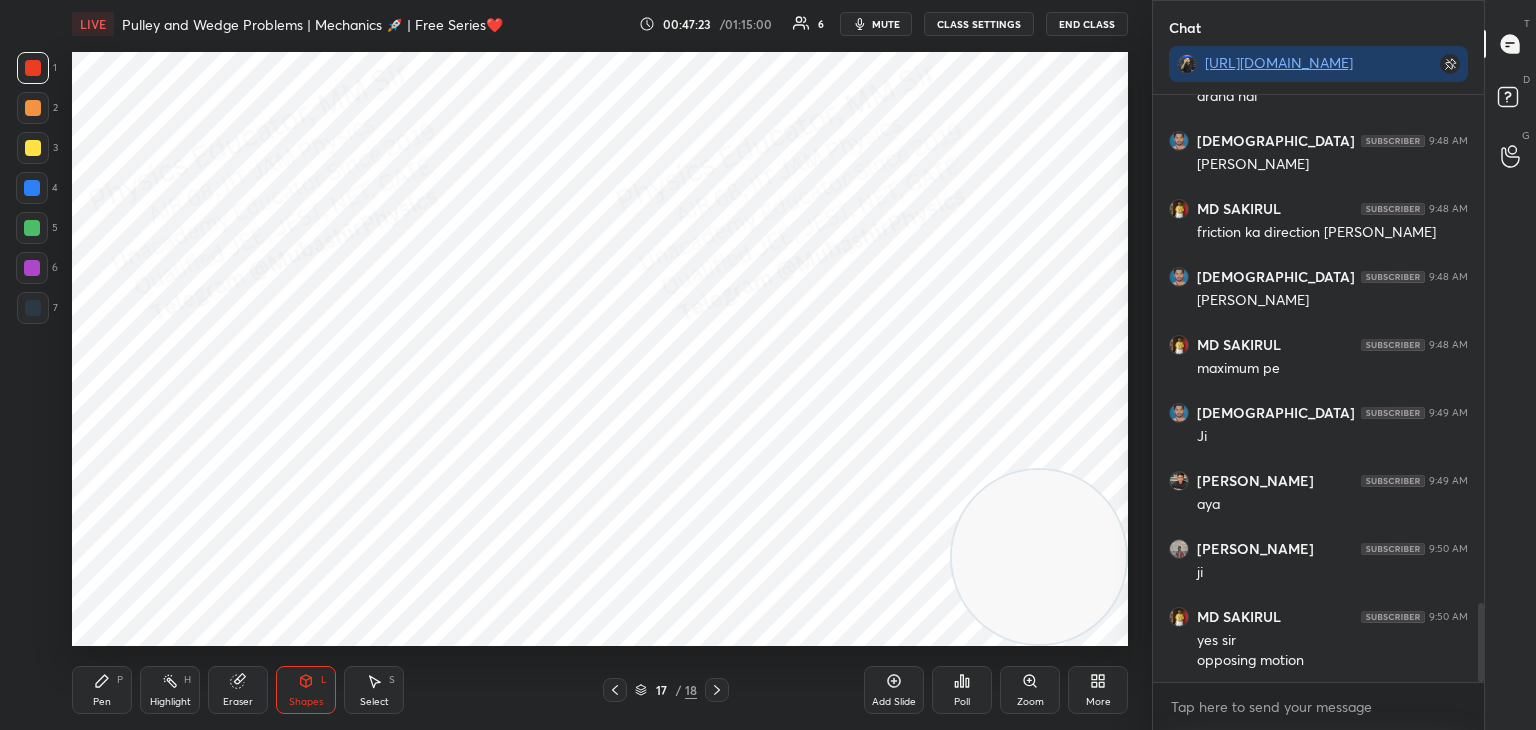 click at bounding box center [32, 268] 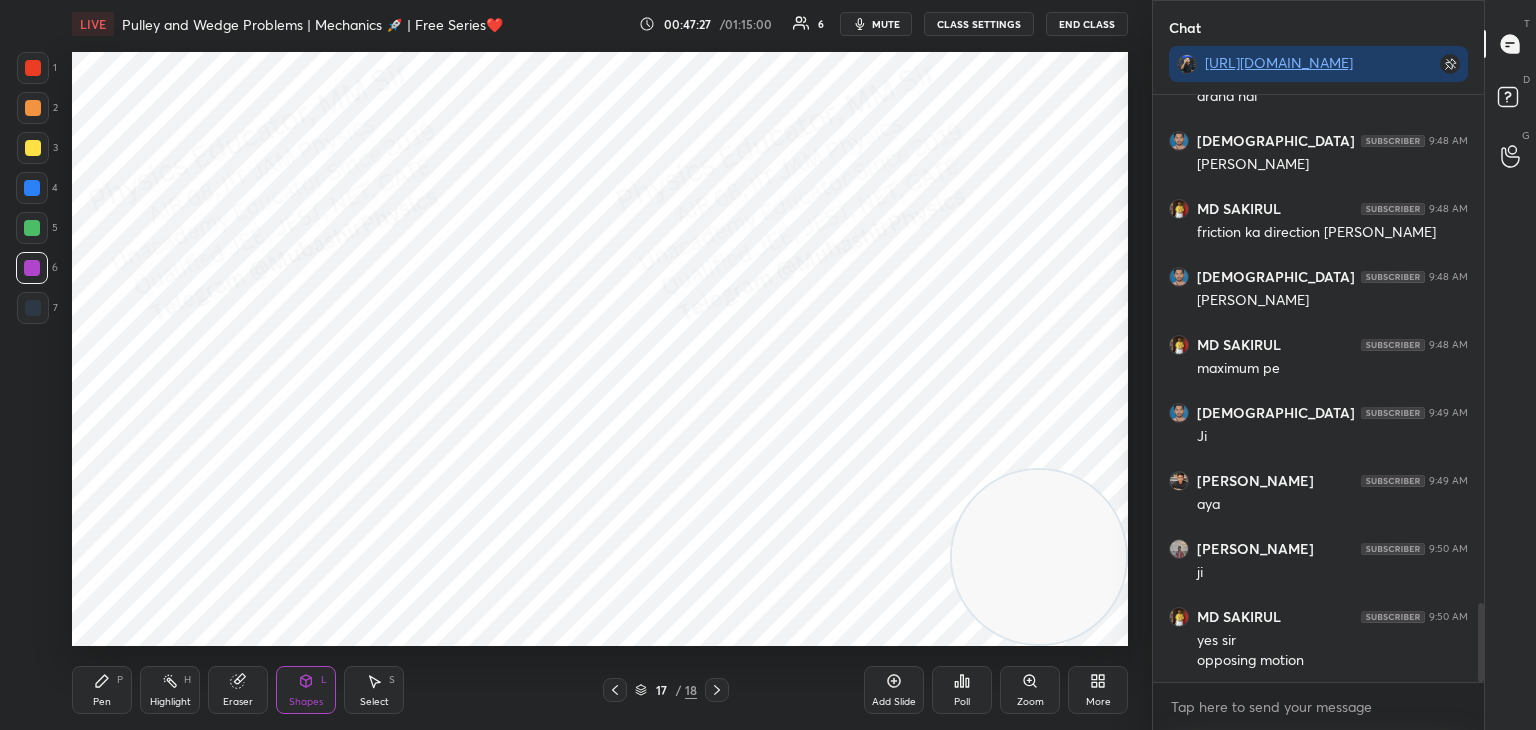 click on "Shapes L" at bounding box center (306, 690) 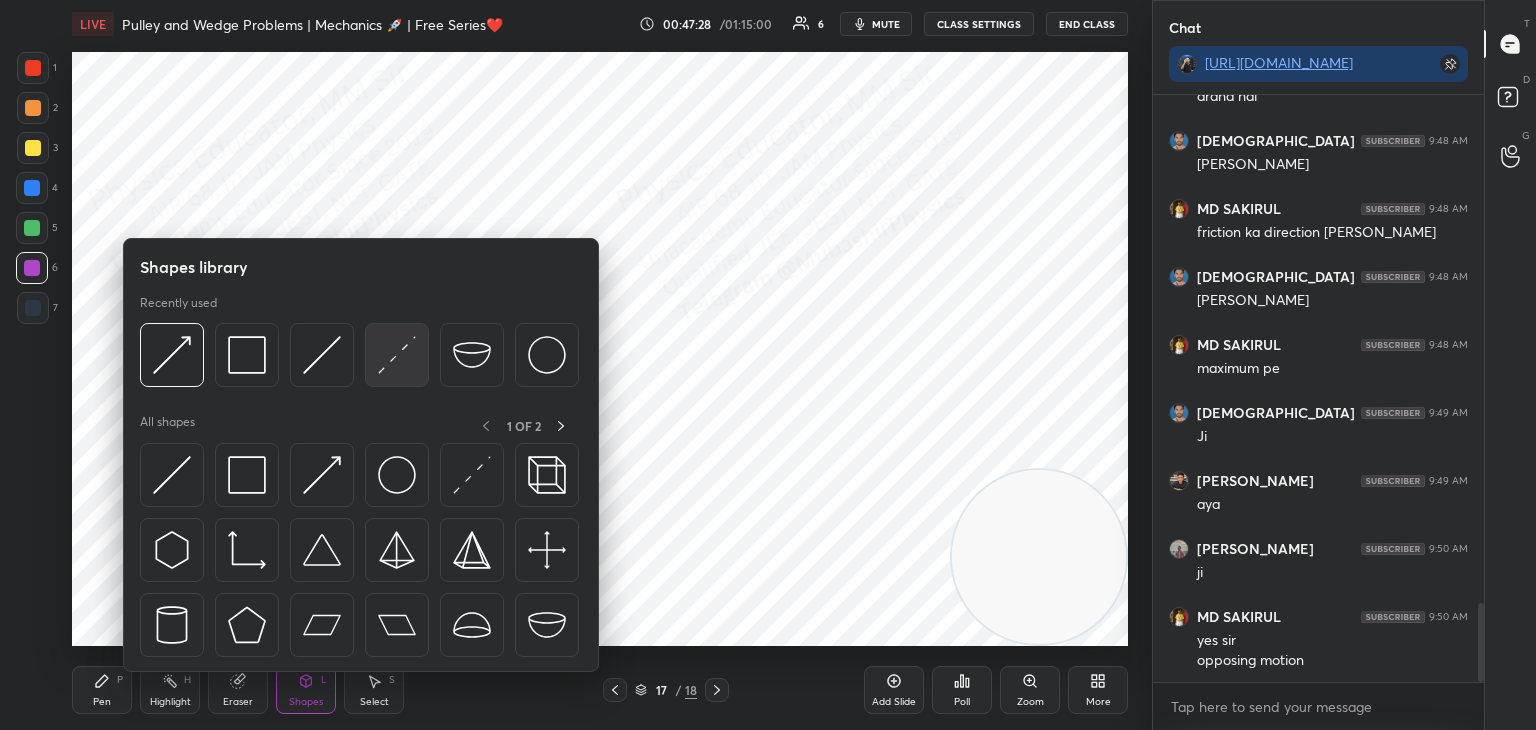click at bounding box center (397, 355) 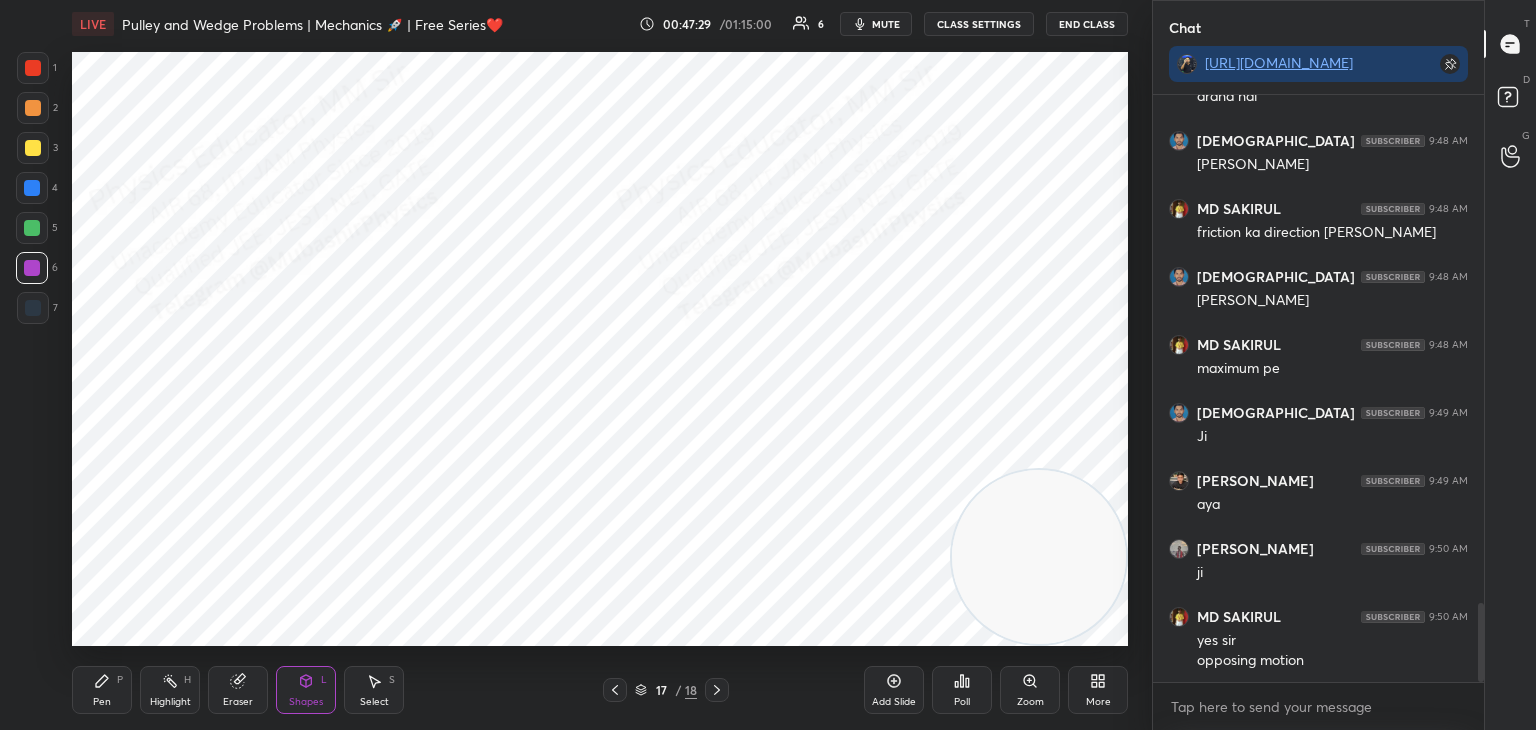 click at bounding box center (33, 148) 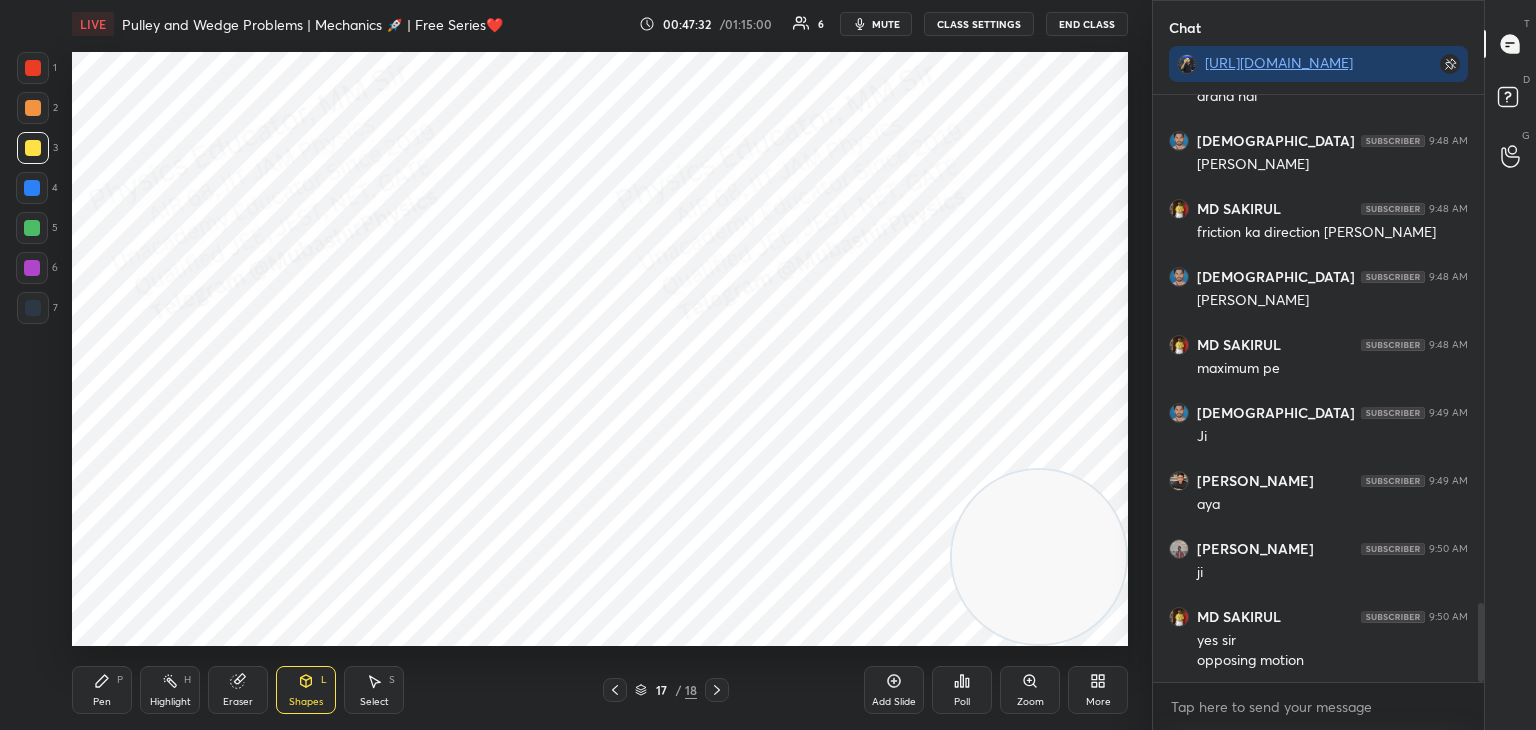 click on "Pen P" at bounding box center [102, 690] 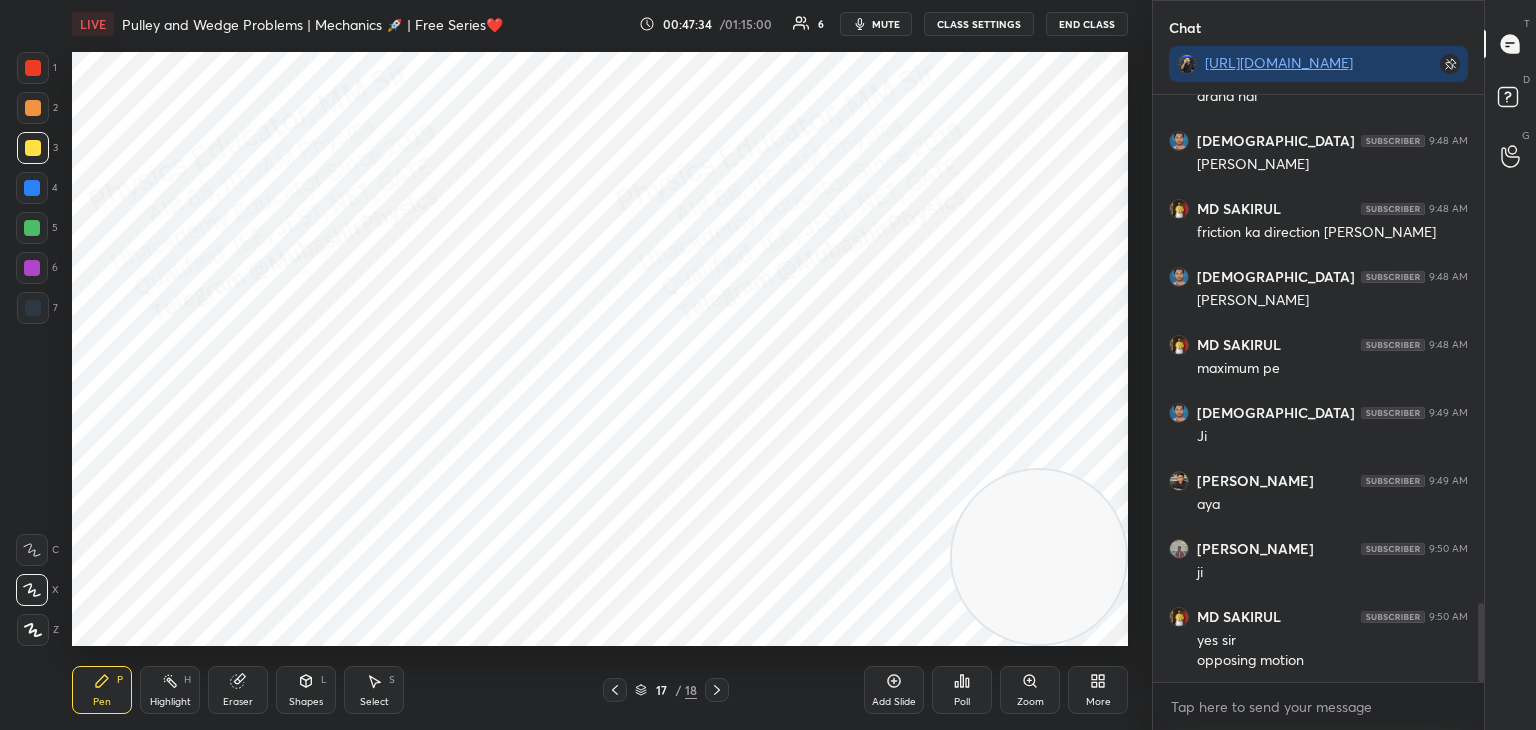 click at bounding box center [32, 268] 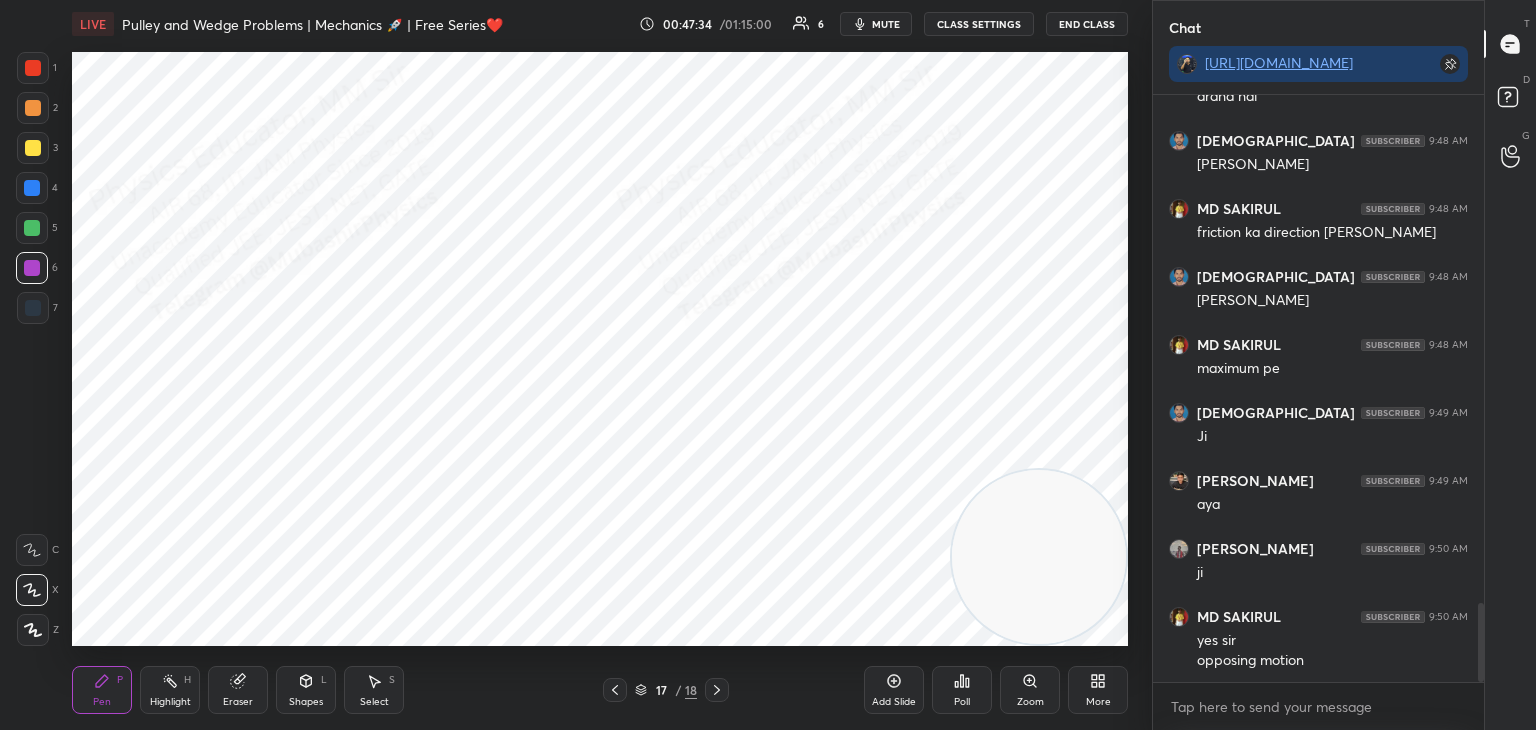 click at bounding box center [32, 228] 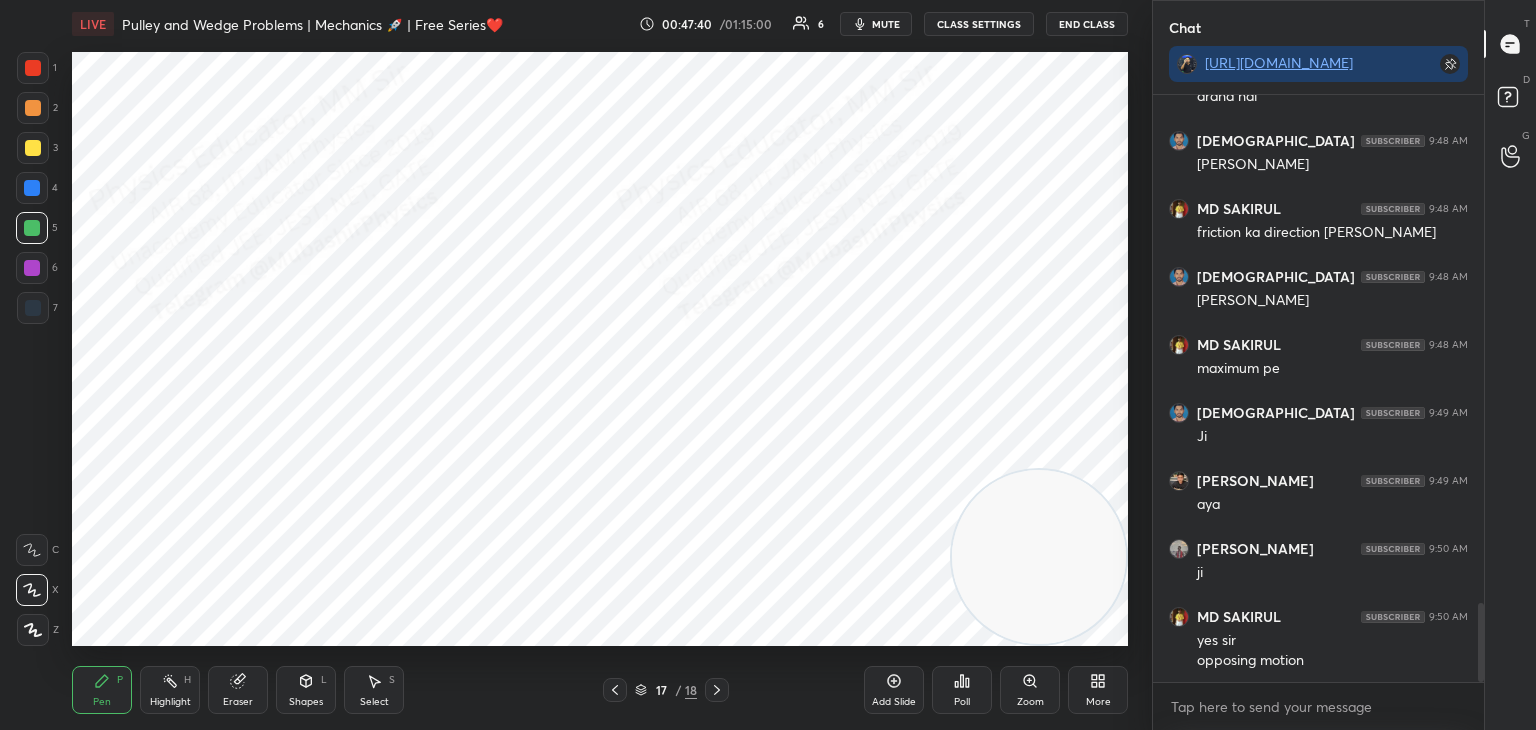 click at bounding box center [32, 268] 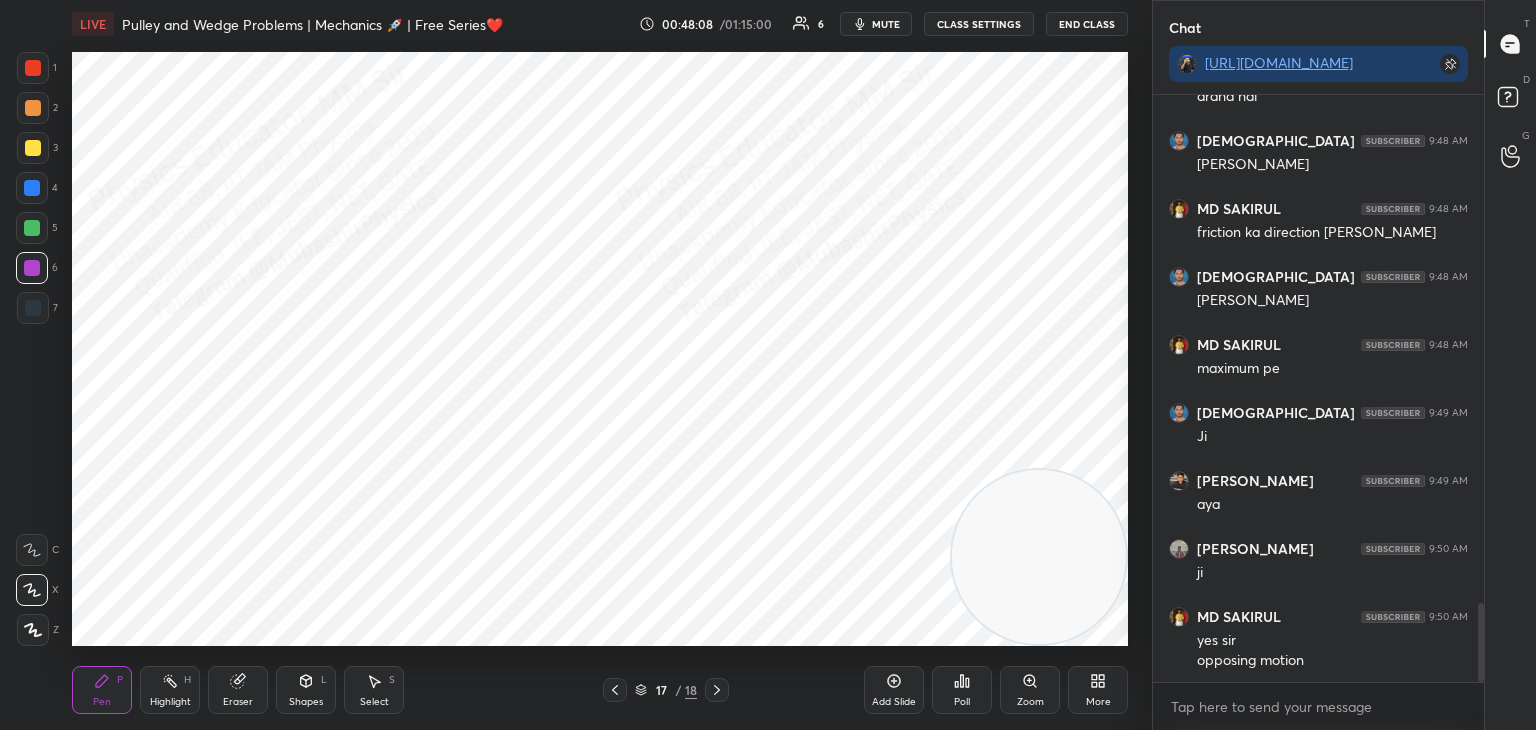 click at bounding box center [32, 188] 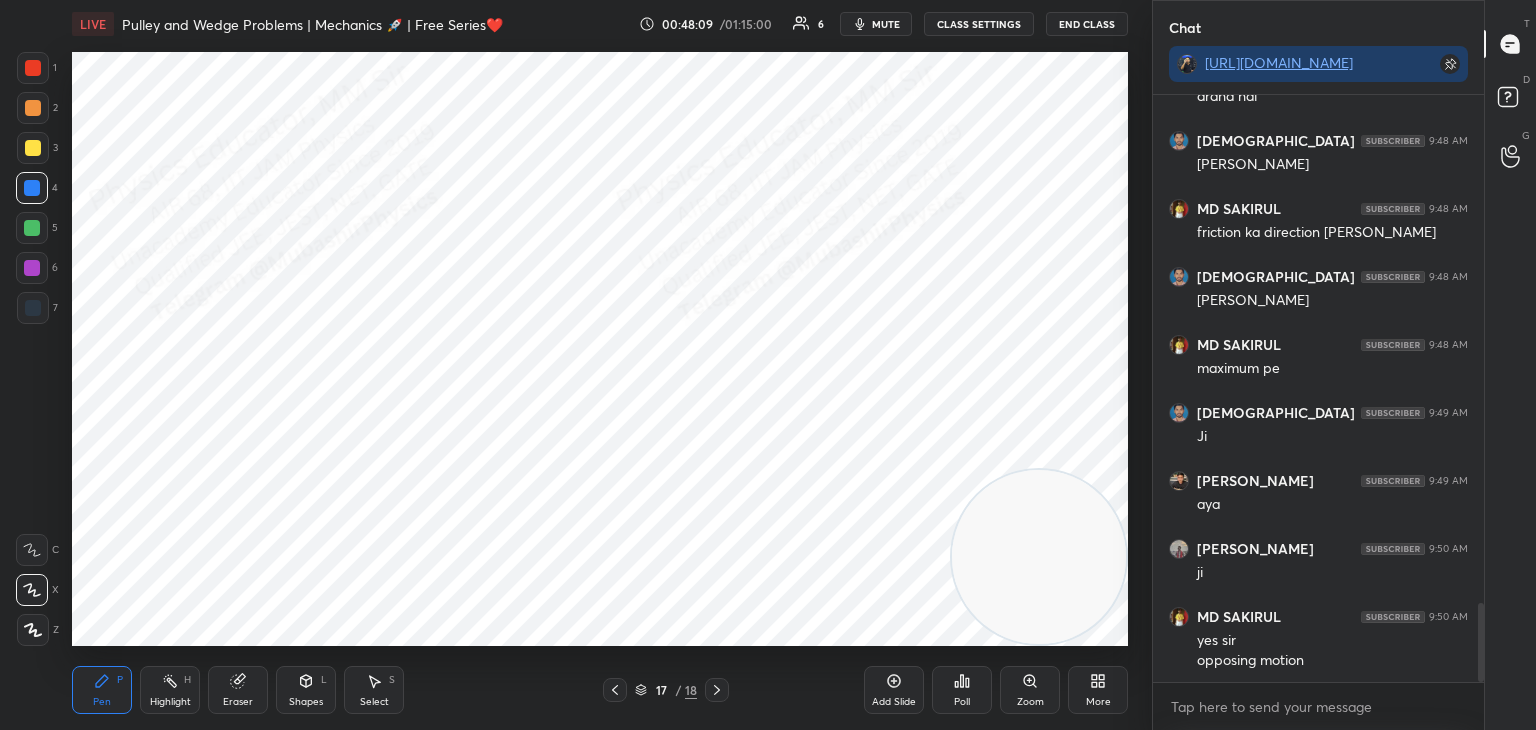 click at bounding box center [32, 228] 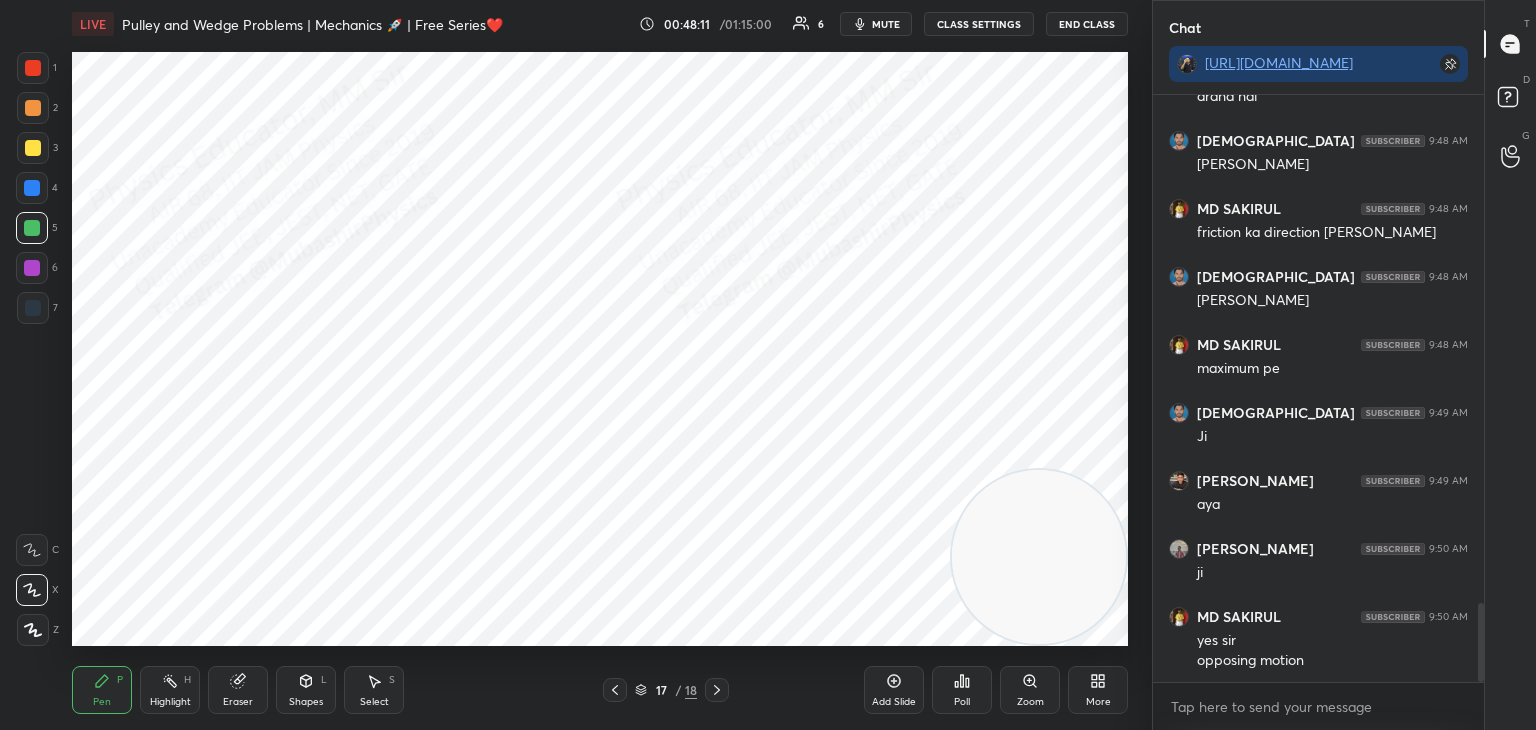click at bounding box center [33, 108] 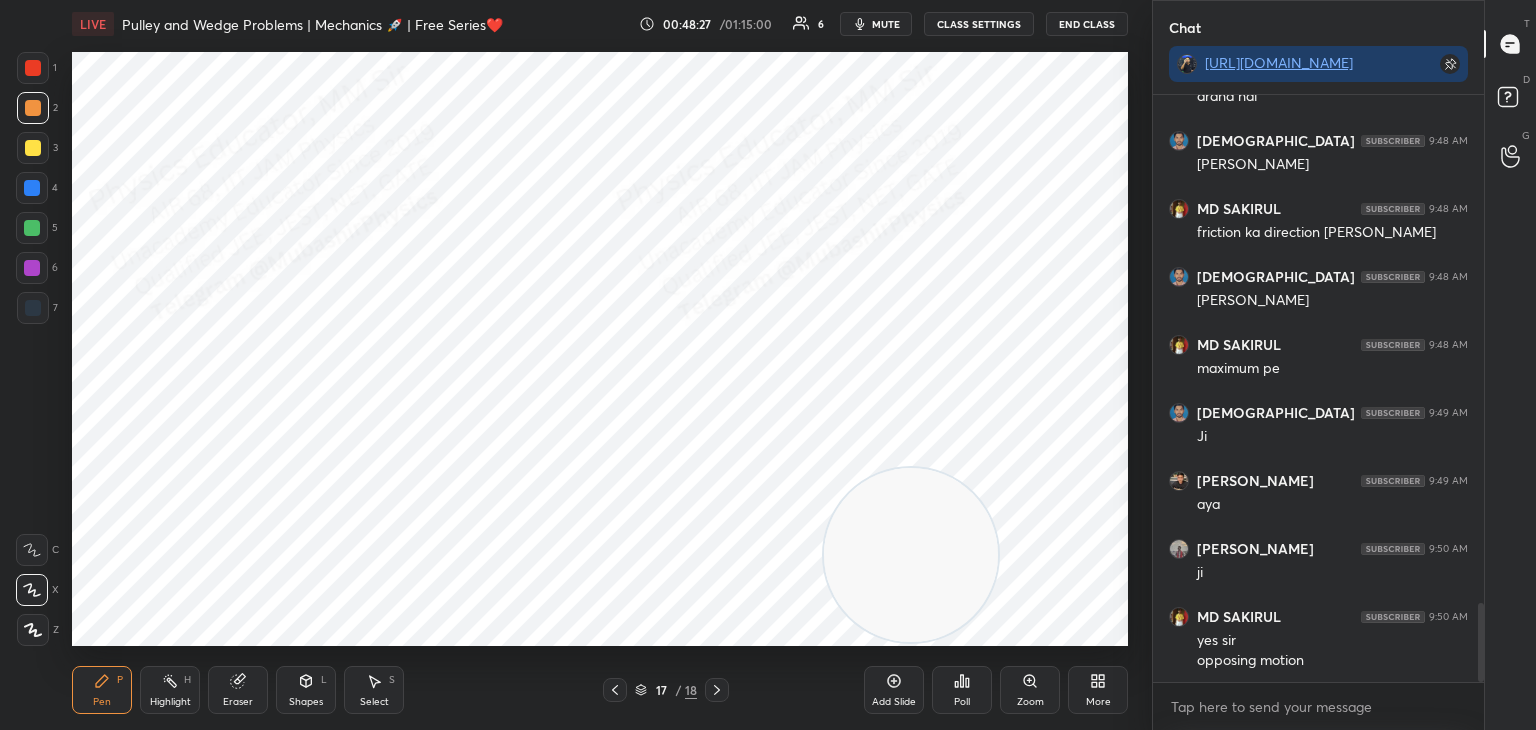 drag, startPoint x: 985, startPoint y: 591, endPoint x: 7, endPoint y: 503, distance: 981.9511 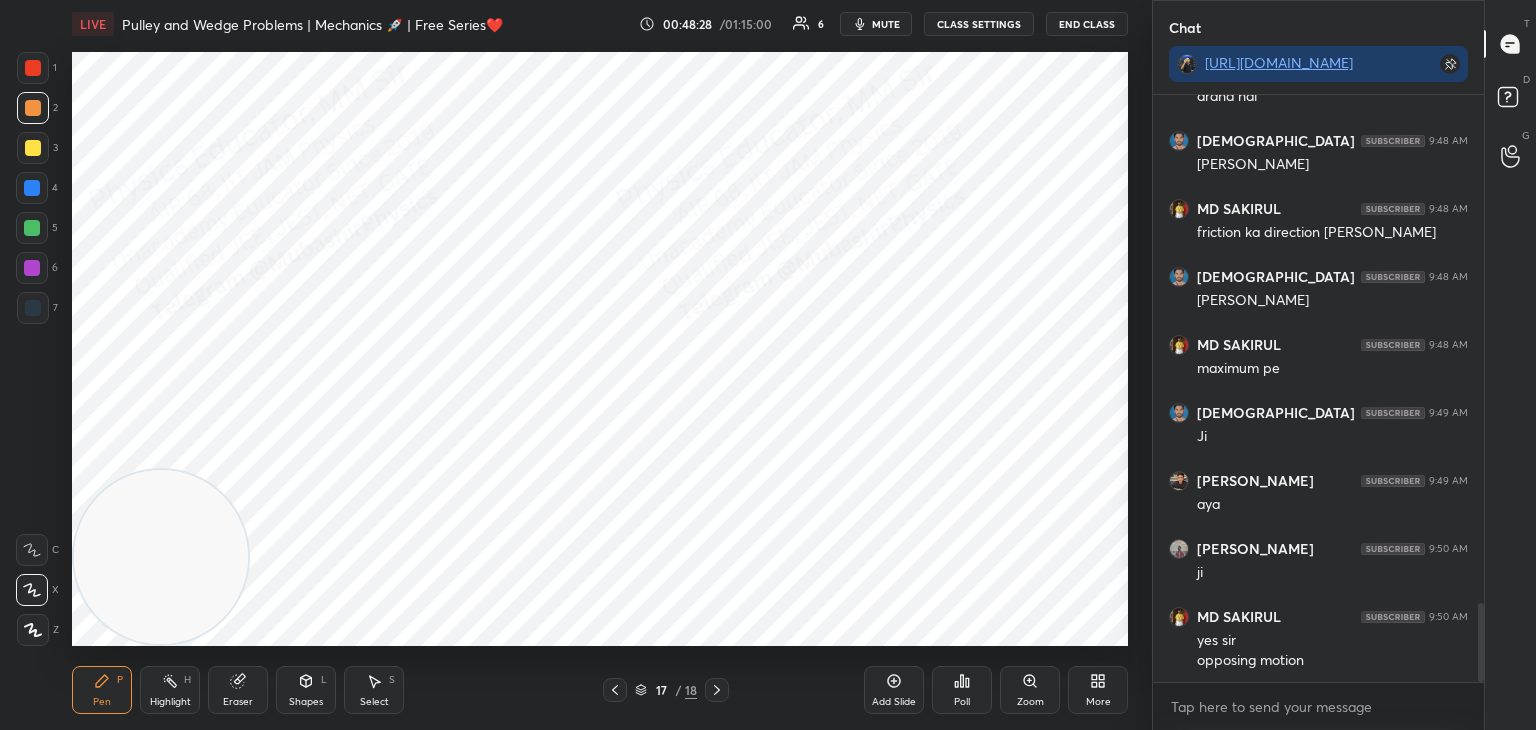 drag, startPoint x: 29, startPoint y: 319, endPoint x: 55, endPoint y: 317, distance: 26.076809 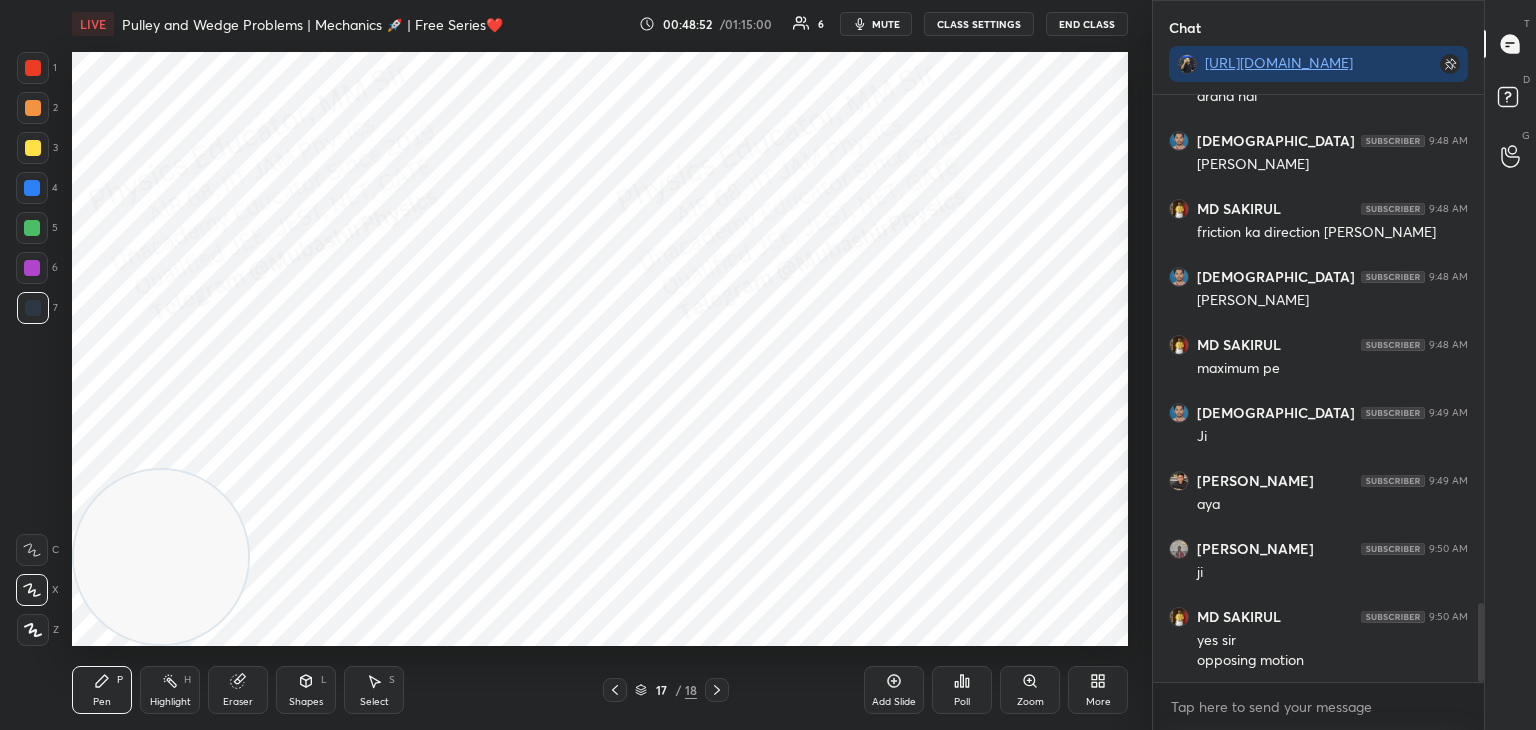 click 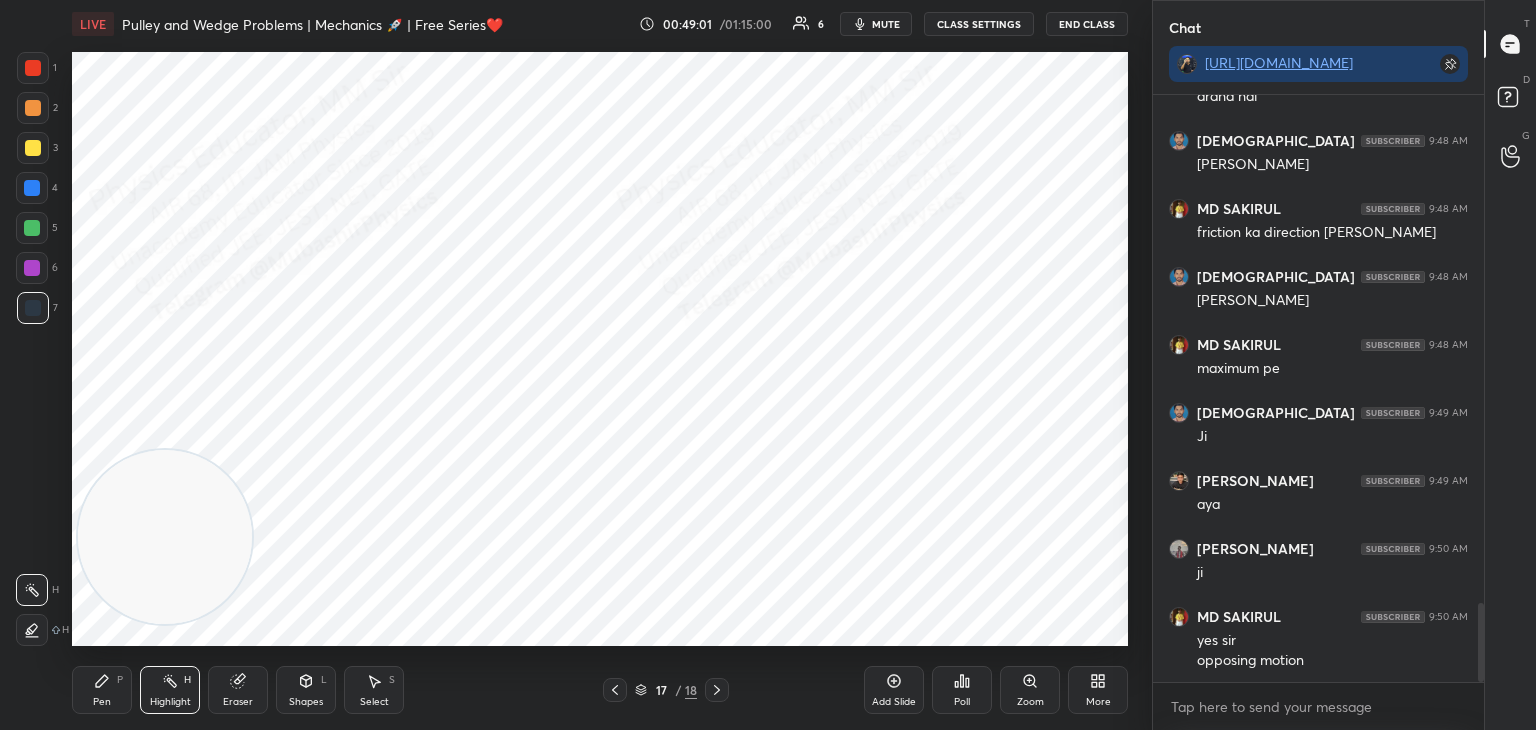 drag, startPoint x: 97, startPoint y: 571, endPoint x: 155, endPoint y: 541, distance: 65.29931 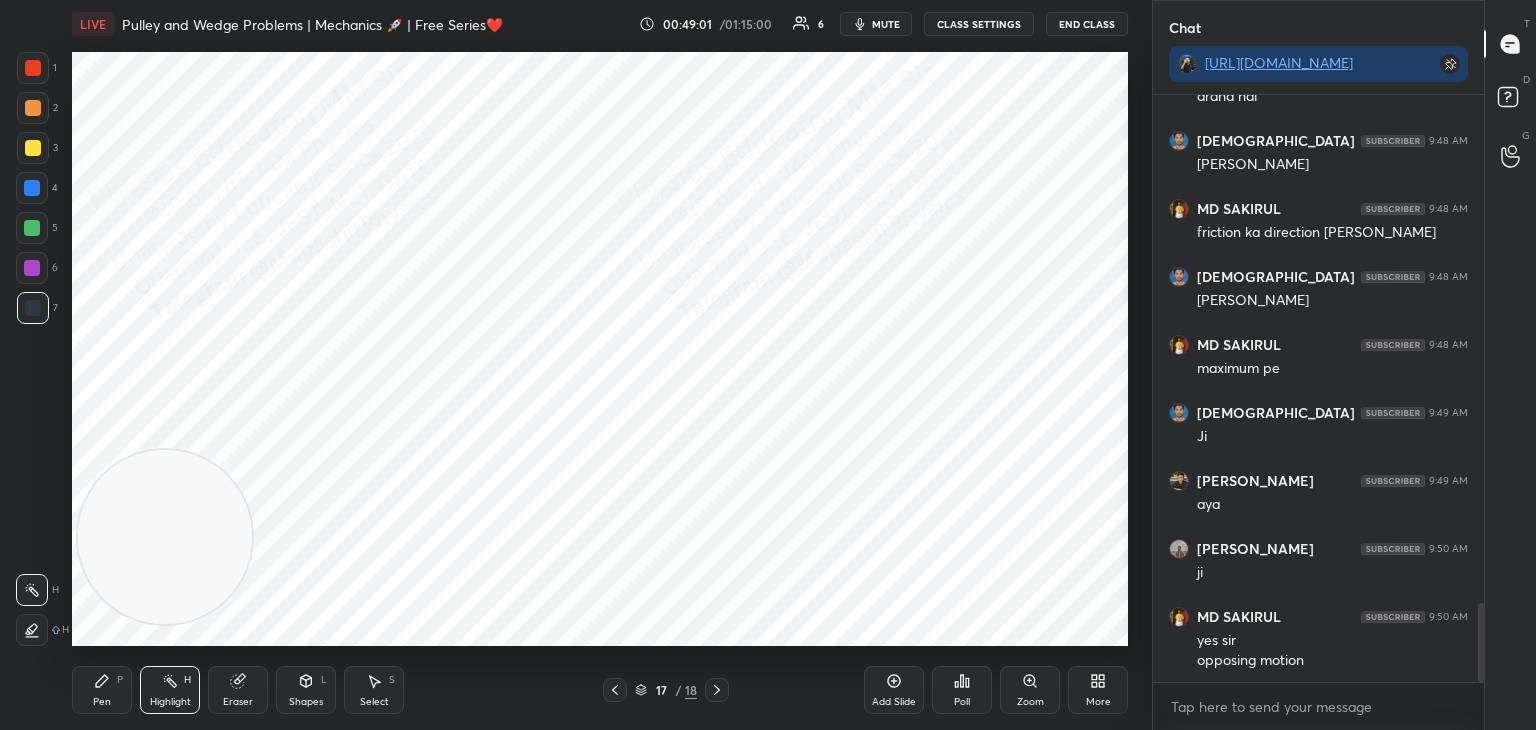 click at bounding box center [165, 537] 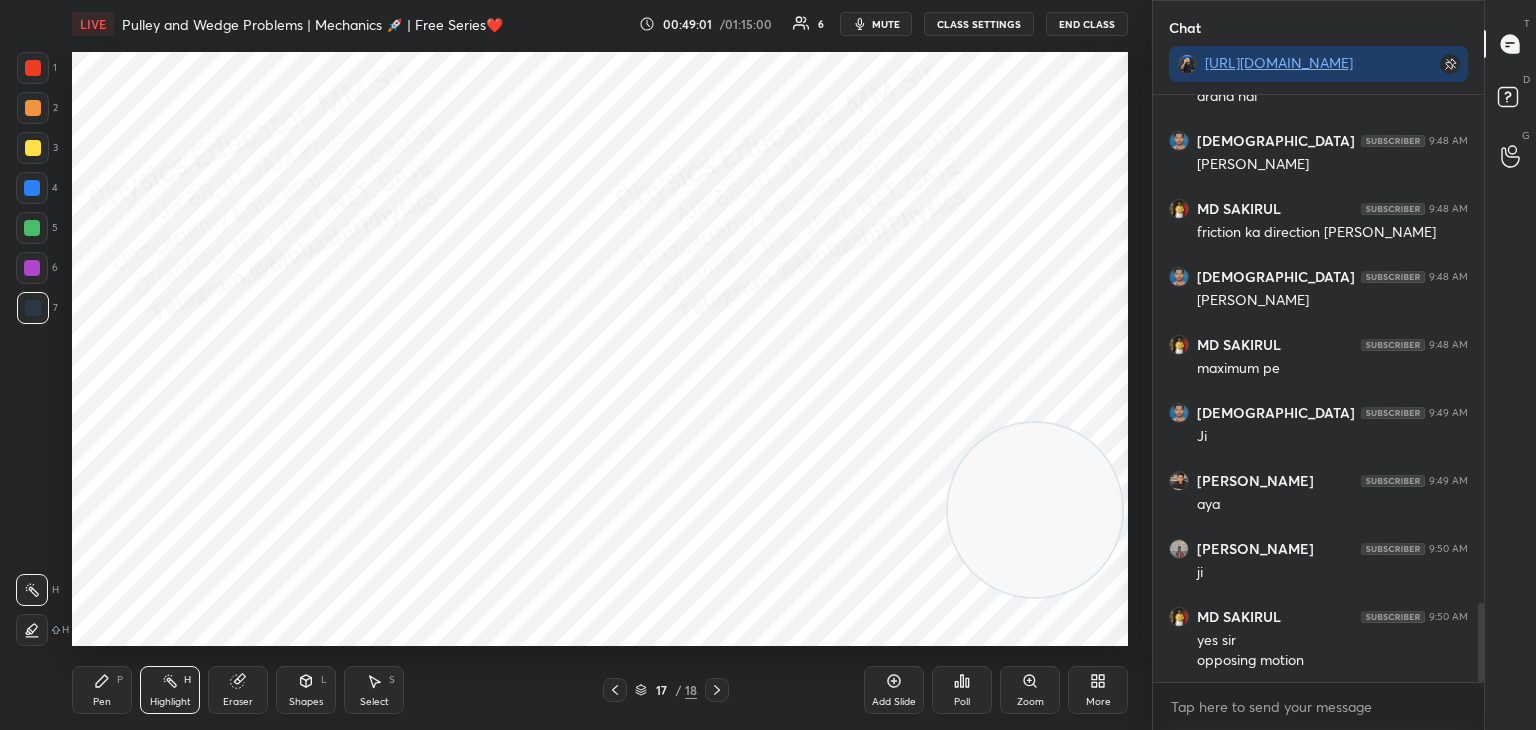 drag, startPoint x: 235, startPoint y: 531, endPoint x: 1061, endPoint y: 517, distance: 826.11865 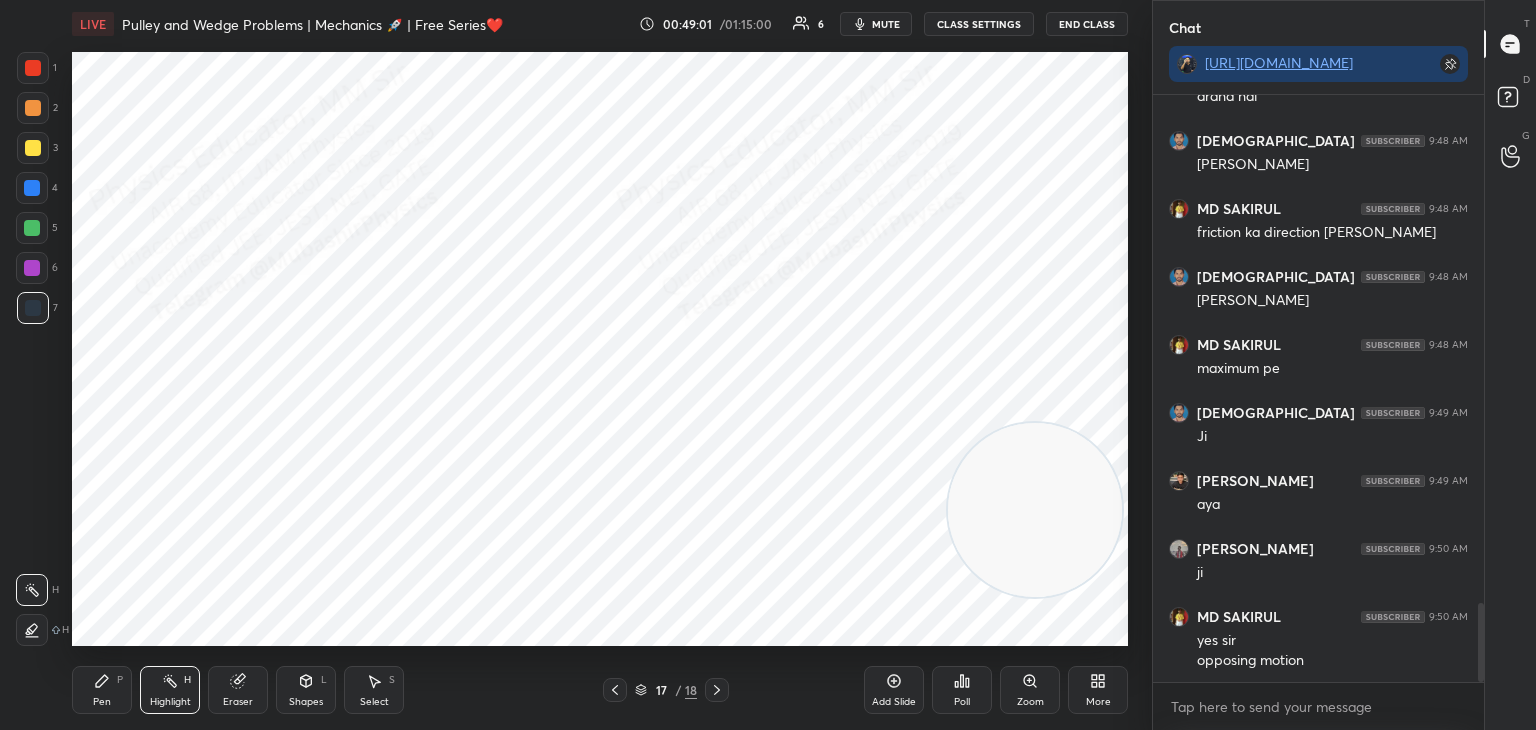 click at bounding box center [1035, 510] 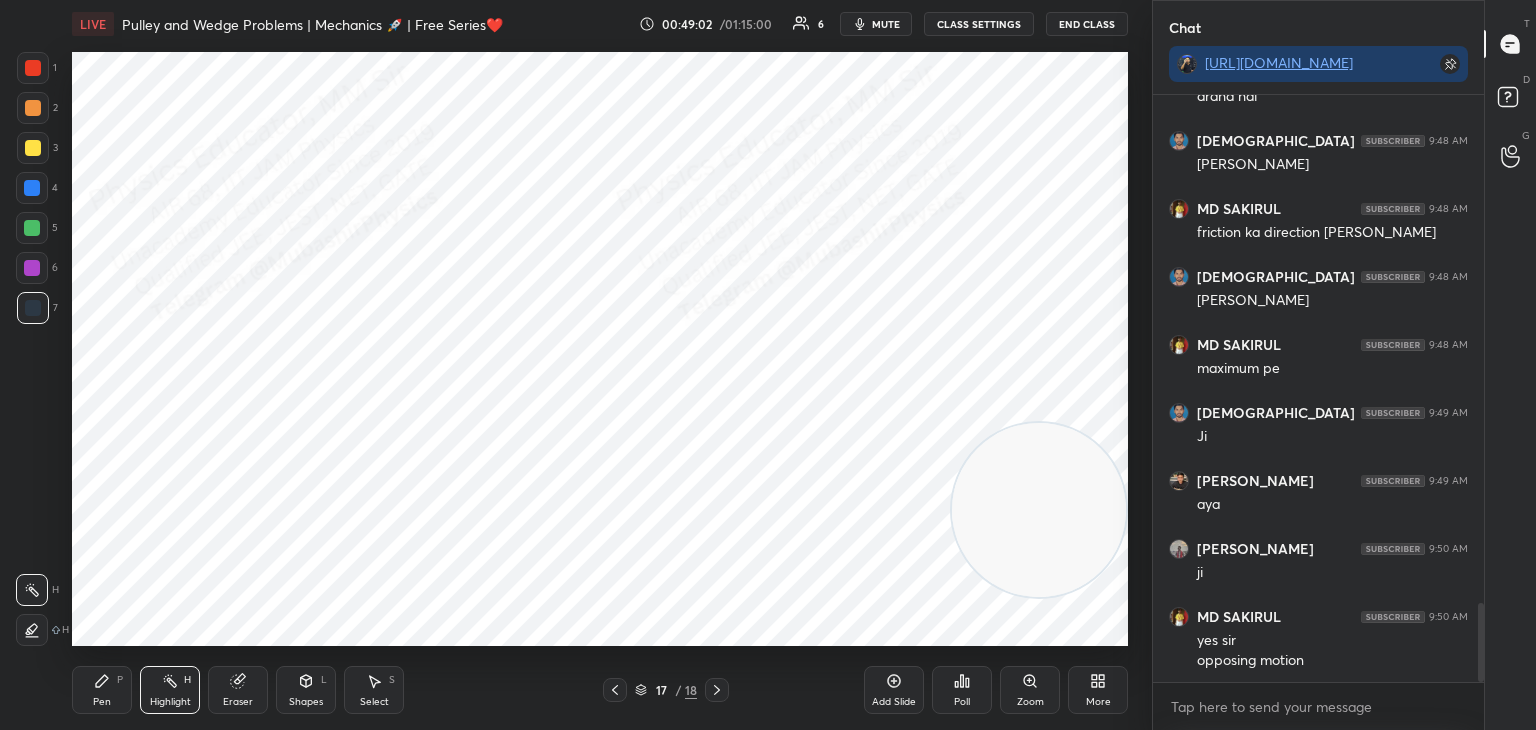 click at bounding box center (1039, 510) 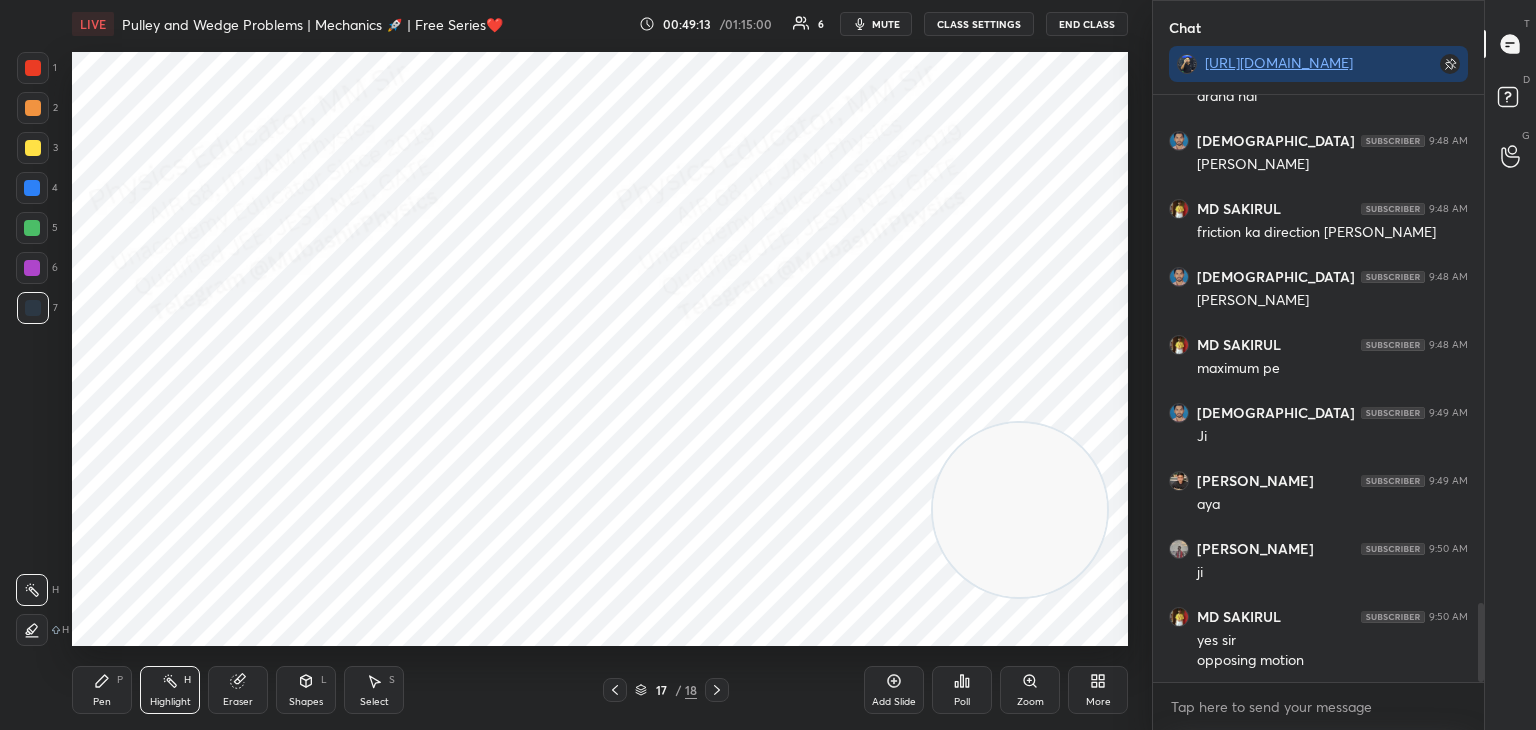 click on "mute" at bounding box center (876, 24) 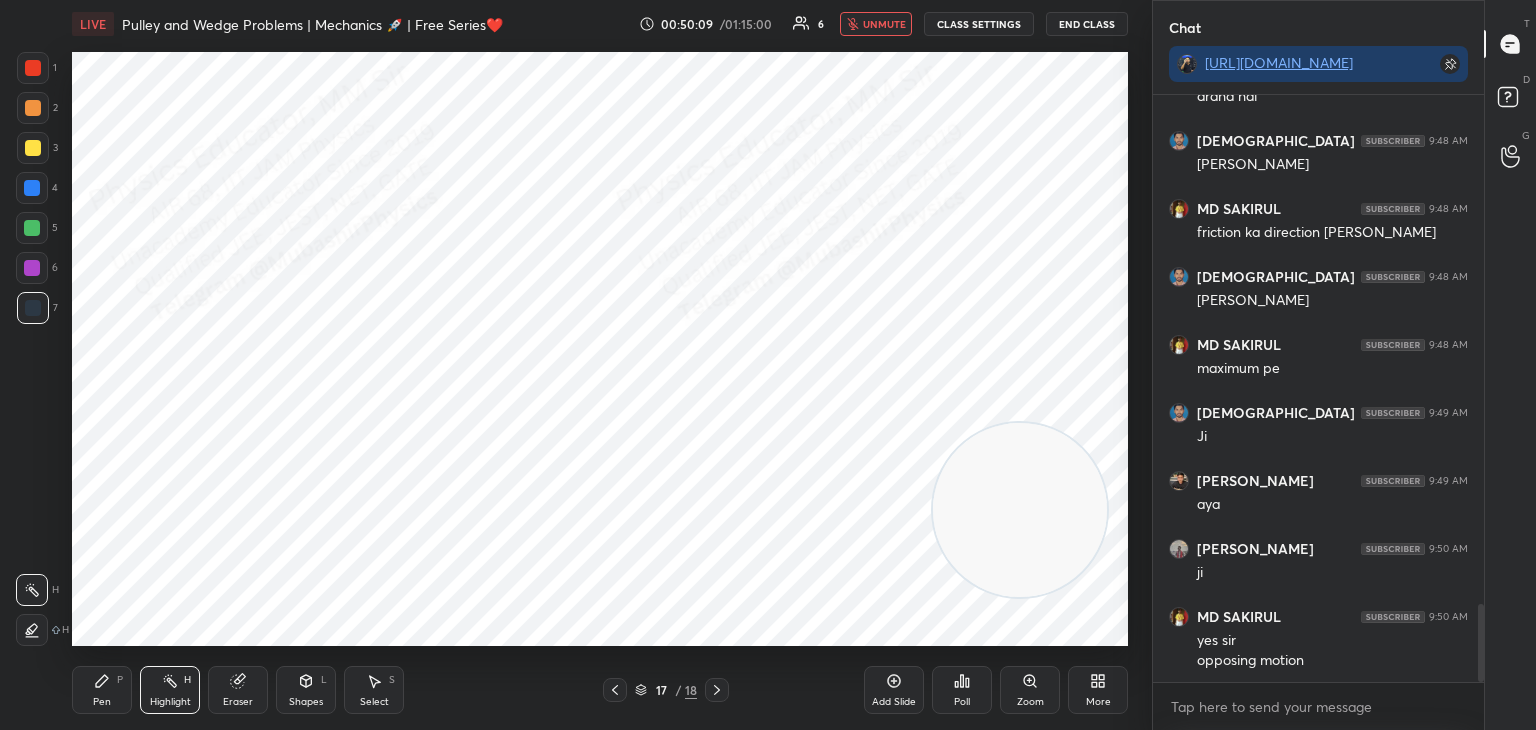 scroll, scrollTop: 3822, scrollLeft: 0, axis: vertical 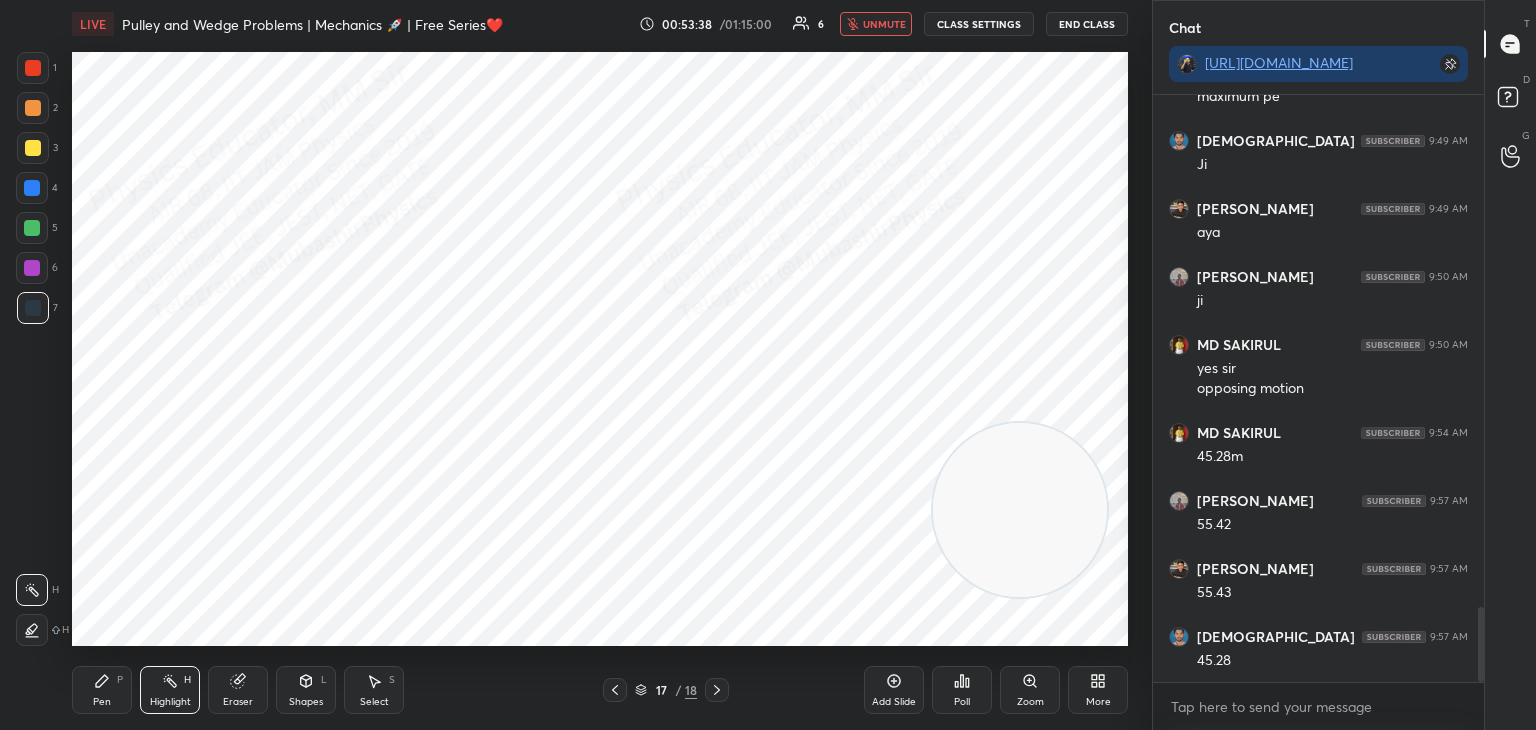 drag, startPoint x: 873, startPoint y: 25, endPoint x: 901, endPoint y: 15, distance: 29.732138 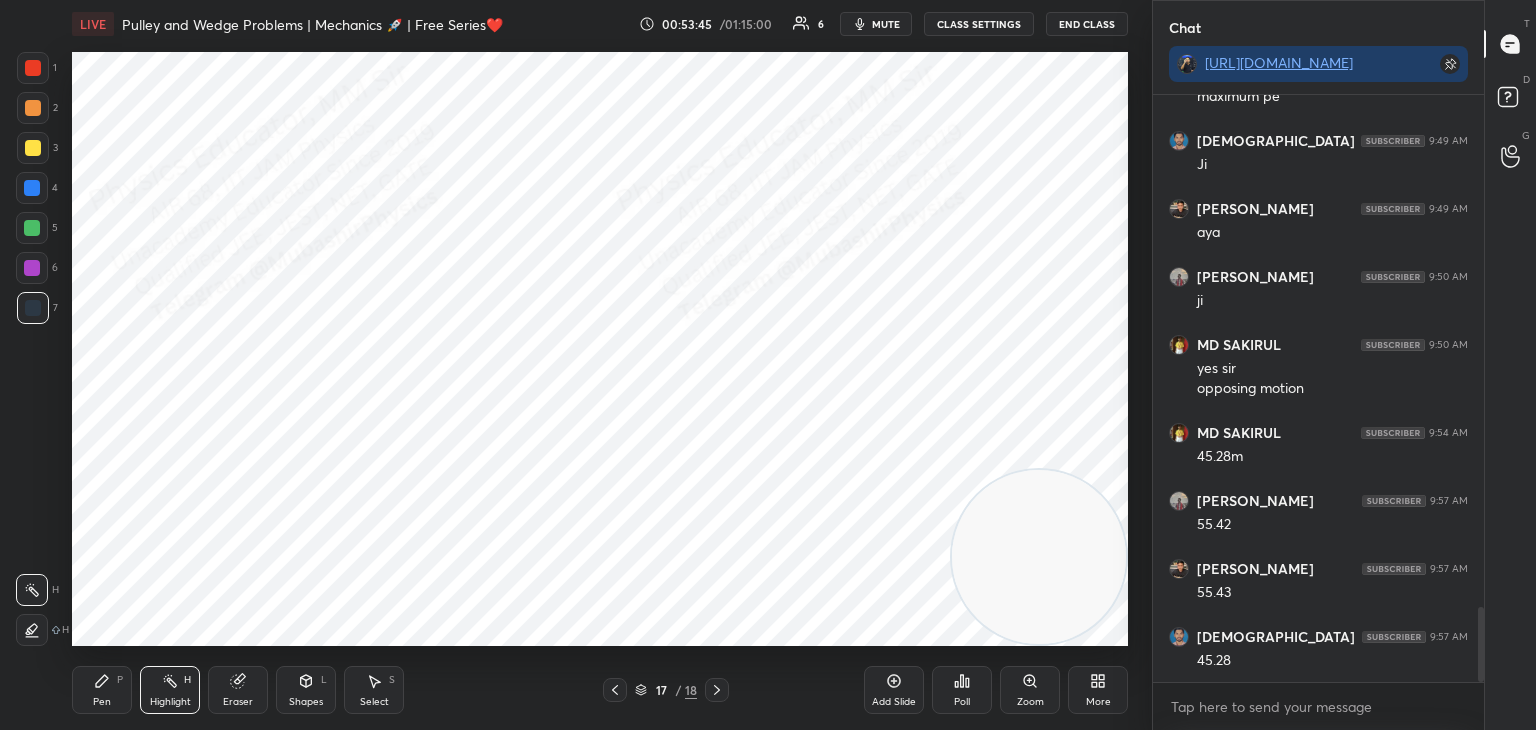 drag, startPoint x: 985, startPoint y: 526, endPoint x: 1033, endPoint y: 603, distance: 90.73588 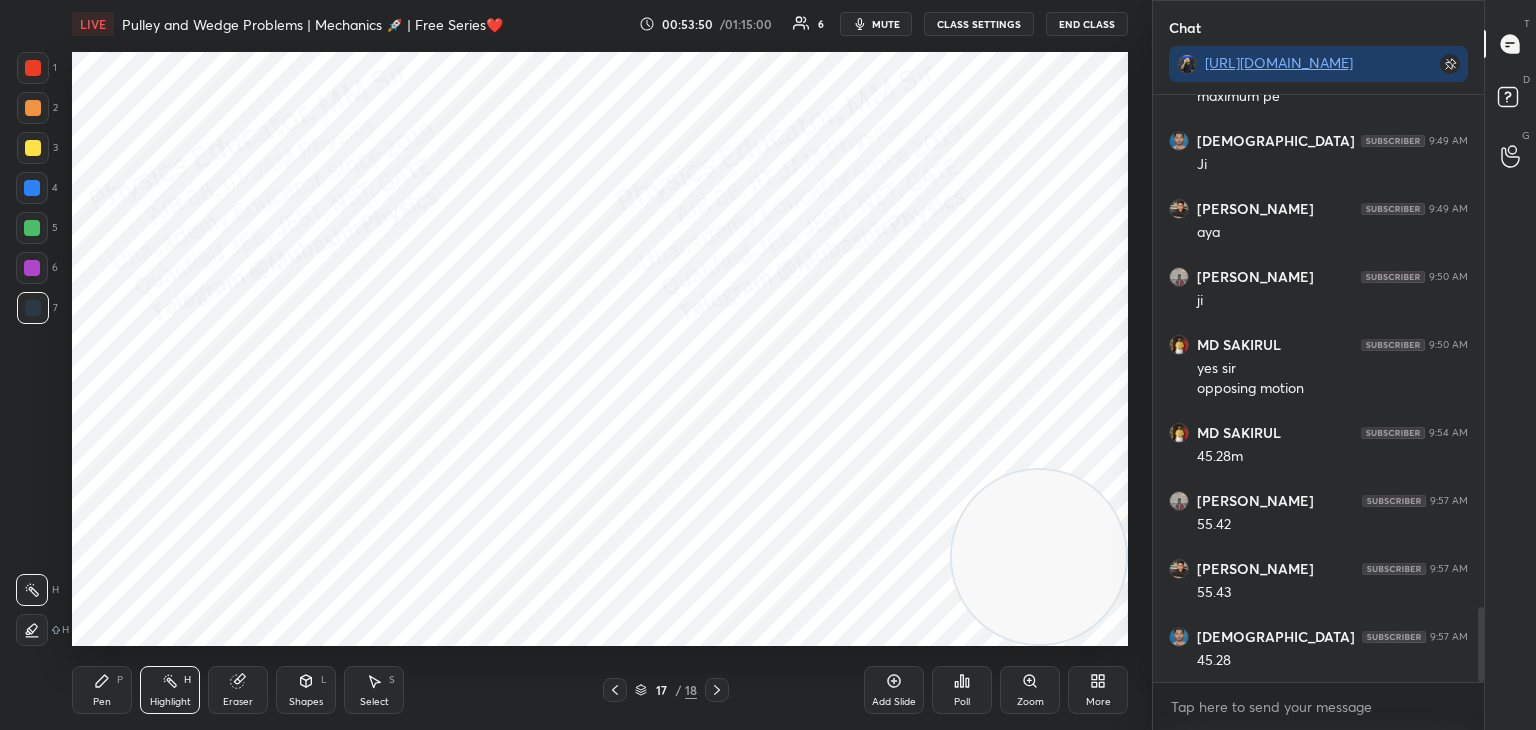 click on "Pen P" at bounding box center [102, 690] 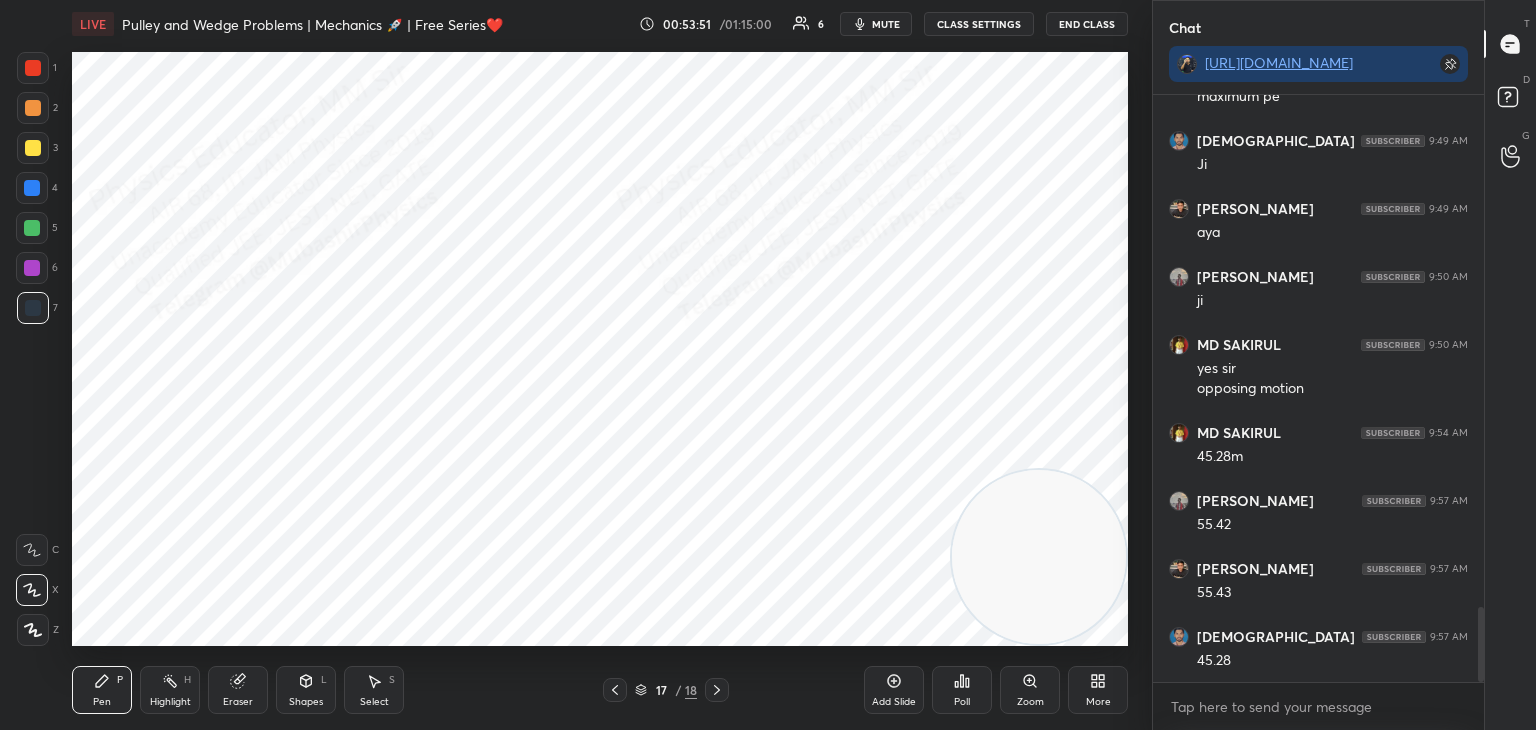 drag, startPoint x: 32, startPoint y: 185, endPoint x: 57, endPoint y: 209, distance: 34.655445 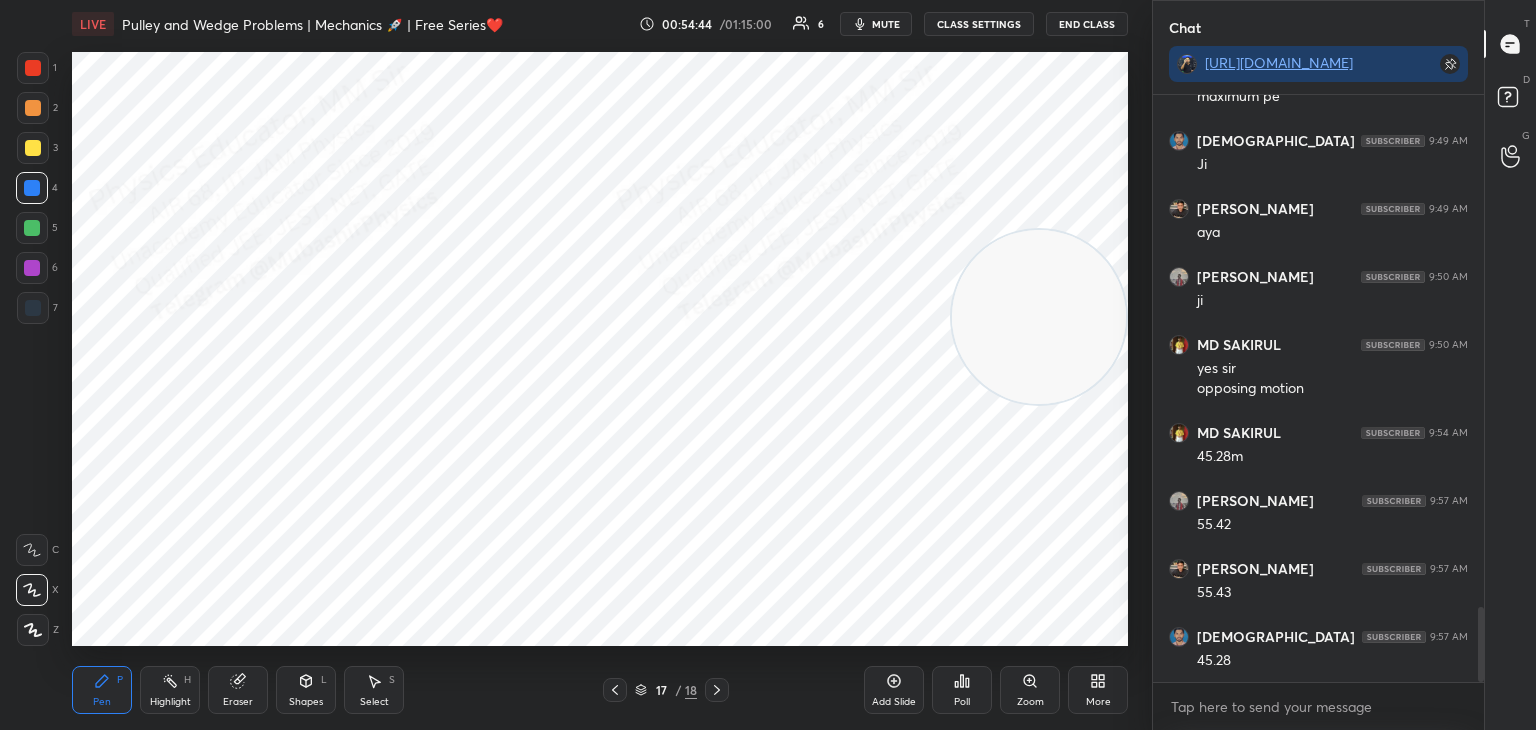 drag, startPoint x: 1063, startPoint y: 555, endPoint x: 1028, endPoint y: 274, distance: 283.17133 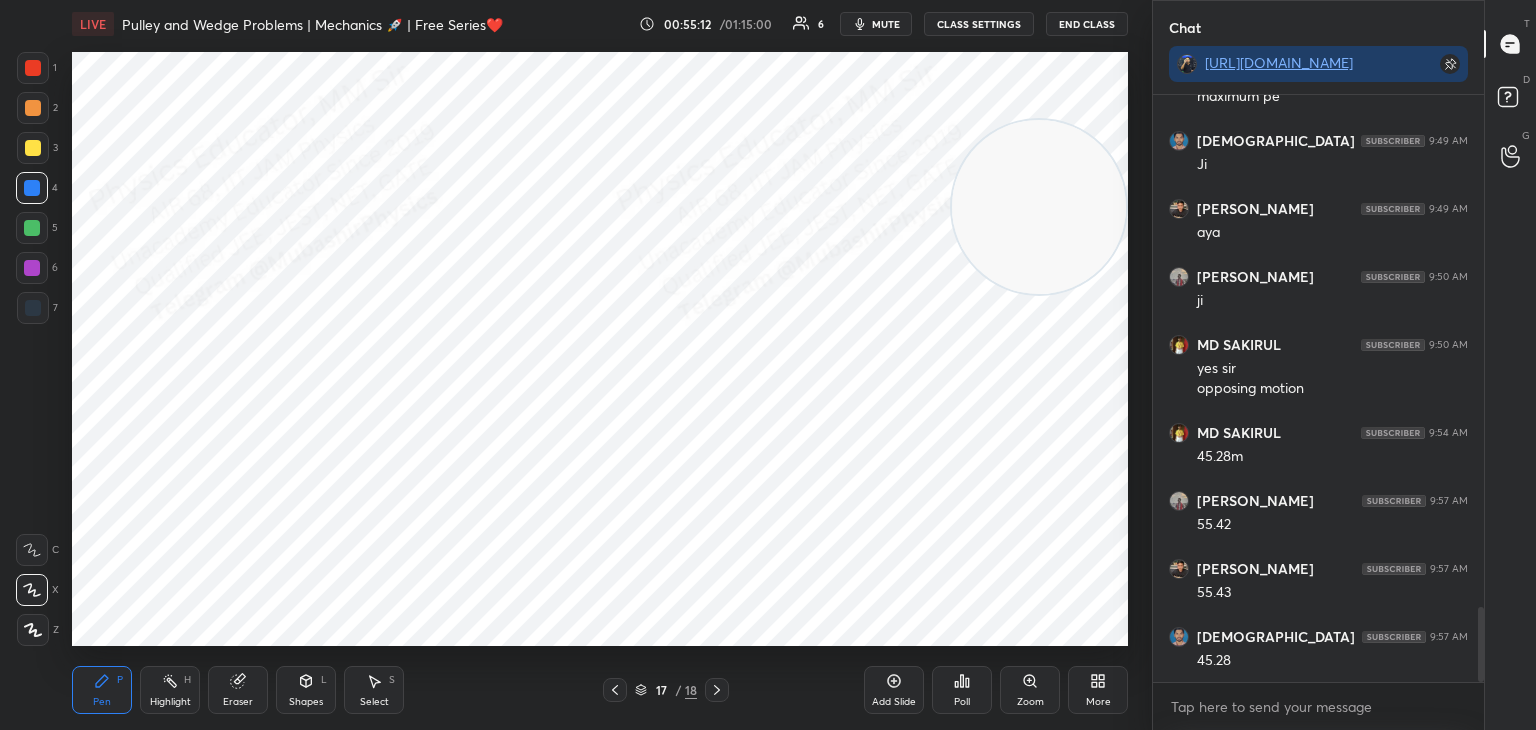 drag, startPoint x: 33, startPoint y: 238, endPoint x: 61, endPoint y: 233, distance: 28.442924 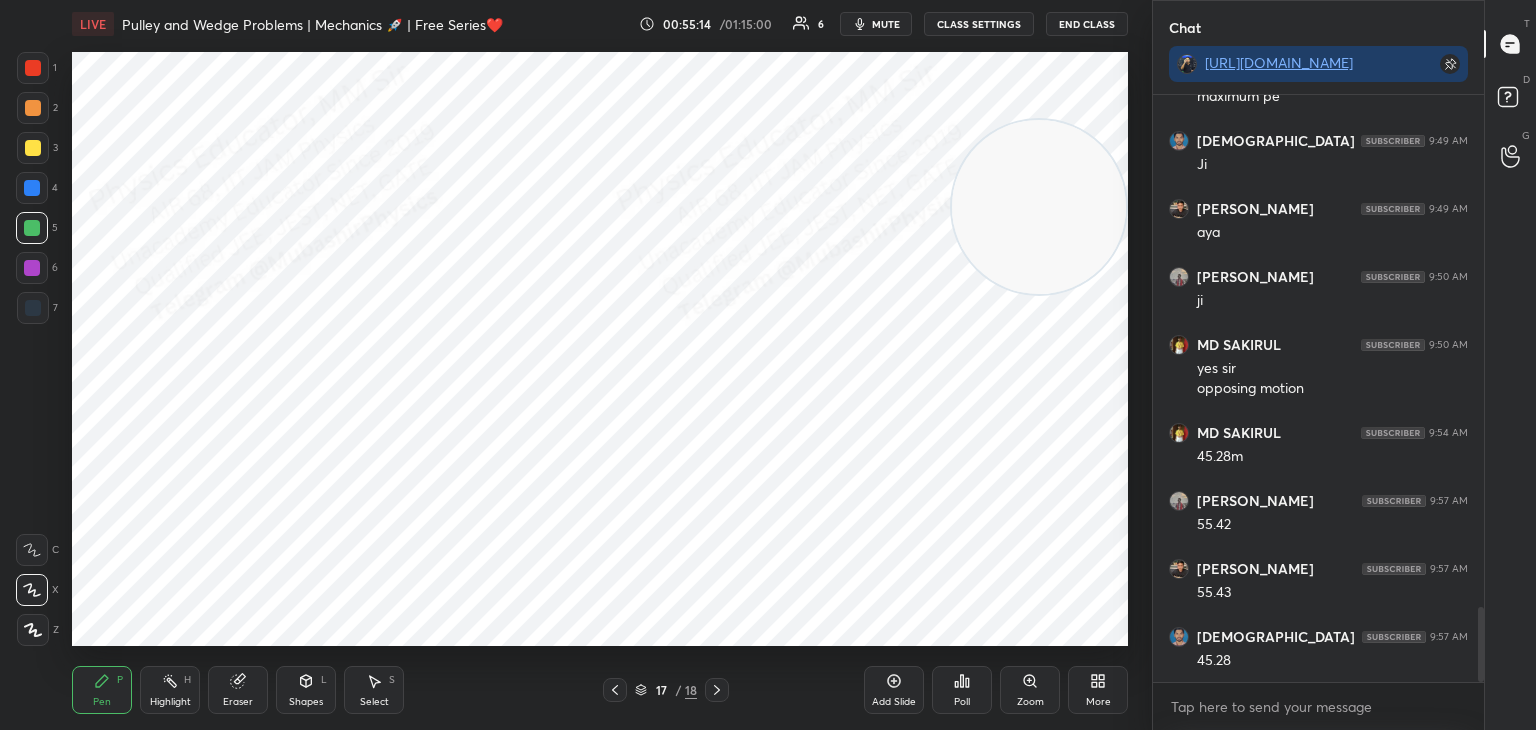 drag, startPoint x: 715, startPoint y: 686, endPoint x: 709, endPoint y: 657, distance: 29.614185 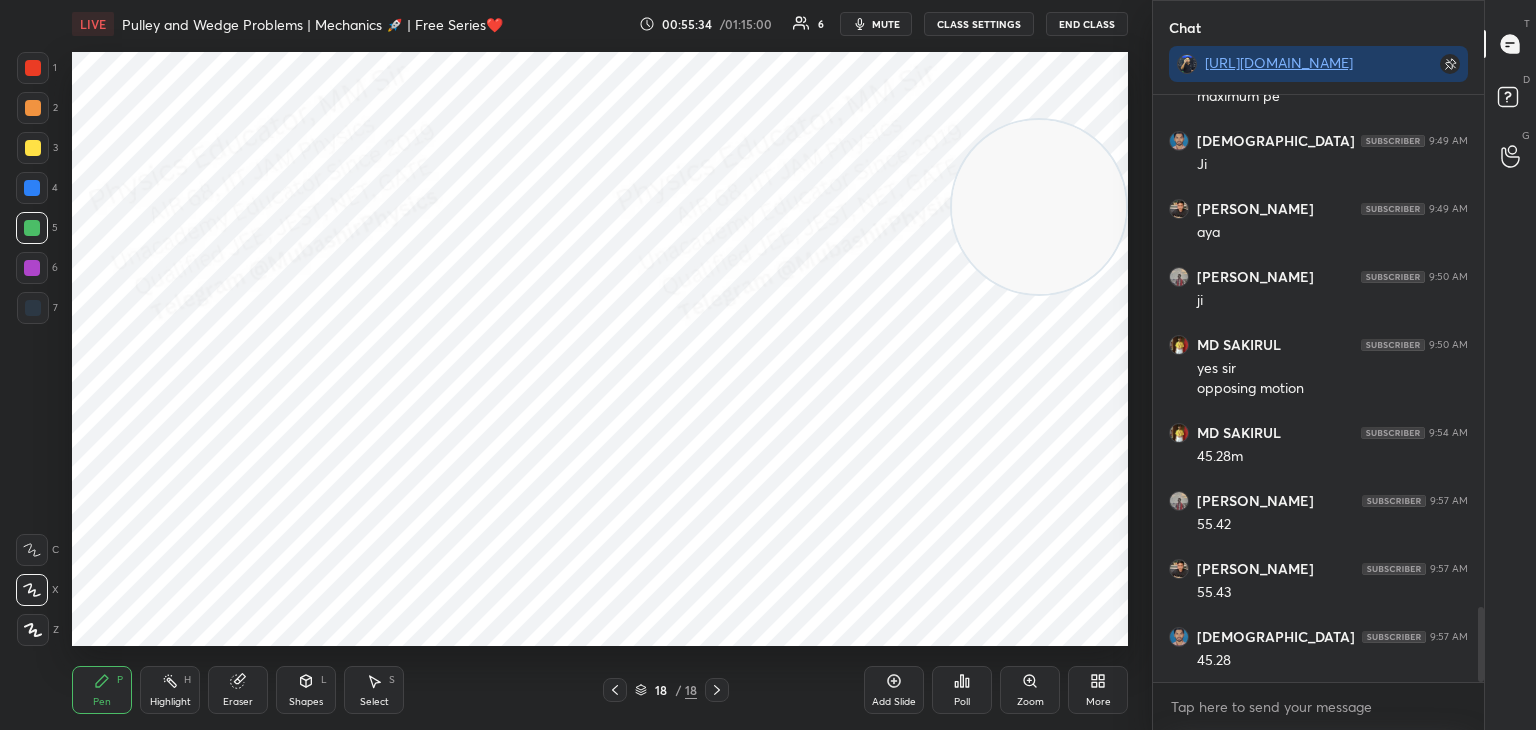 click 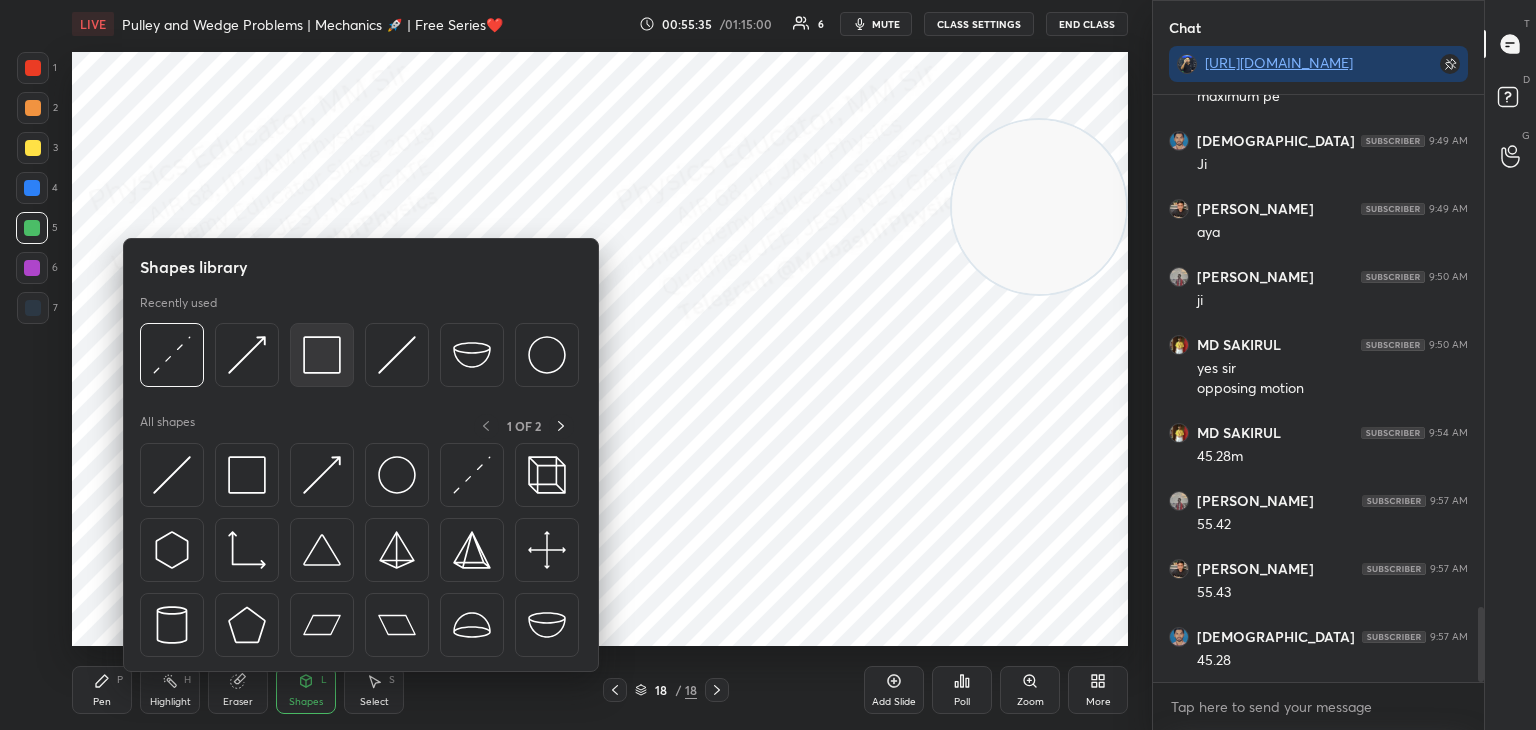 click at bounding box center [322, 355] 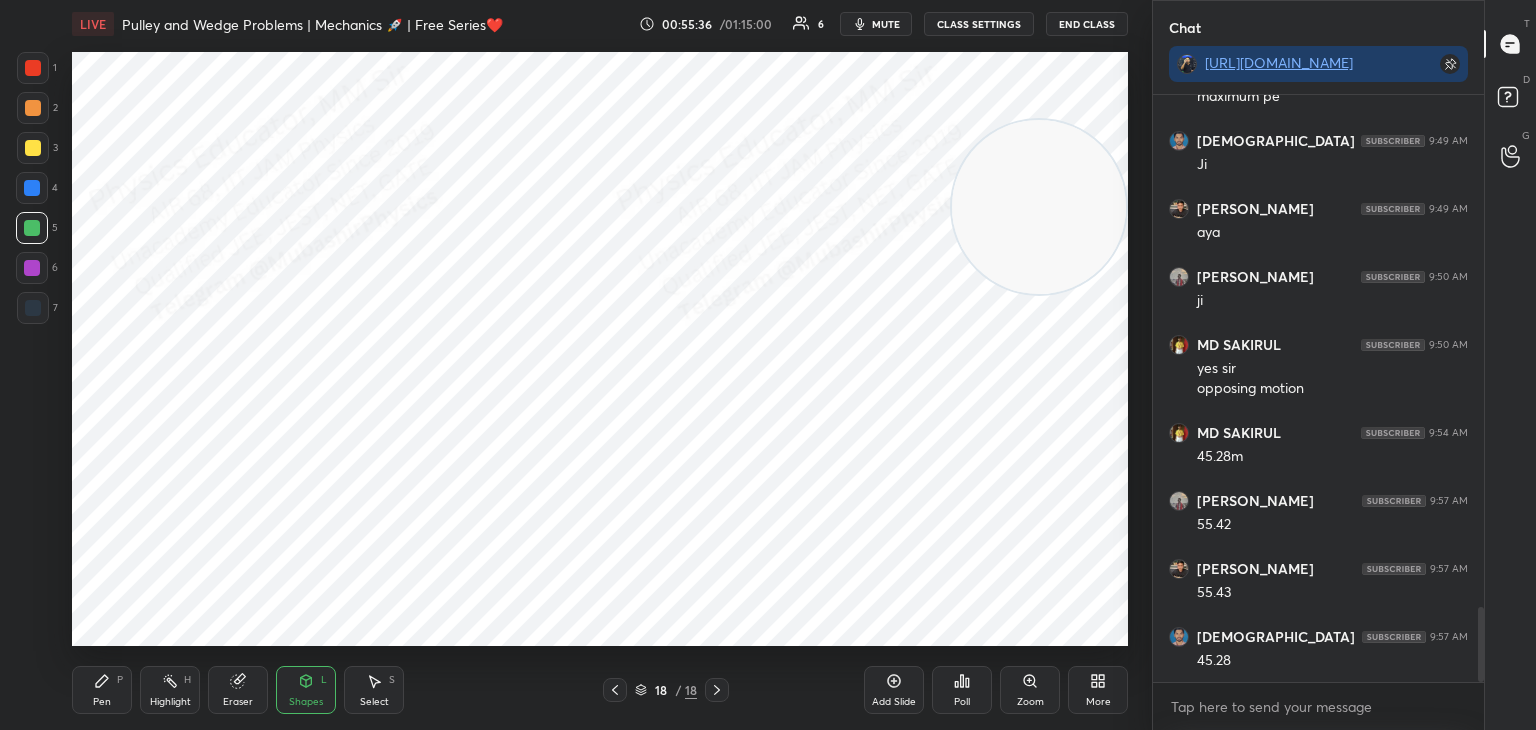 drag, startPoint x: 33, startPoint y: 59, endPoint x: 56, endPoint y: 66, distance: 24.04163 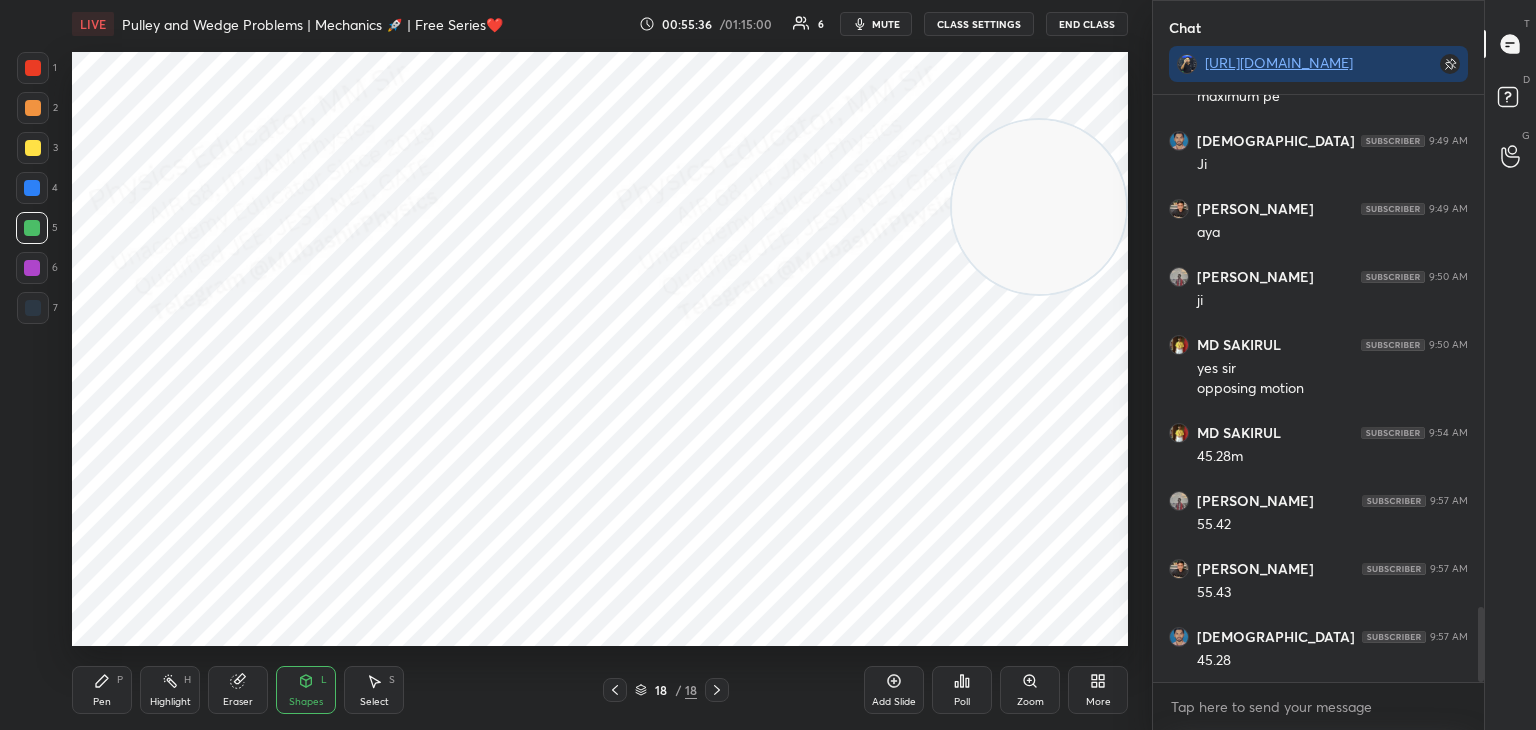click at bounding box center [33, 68] 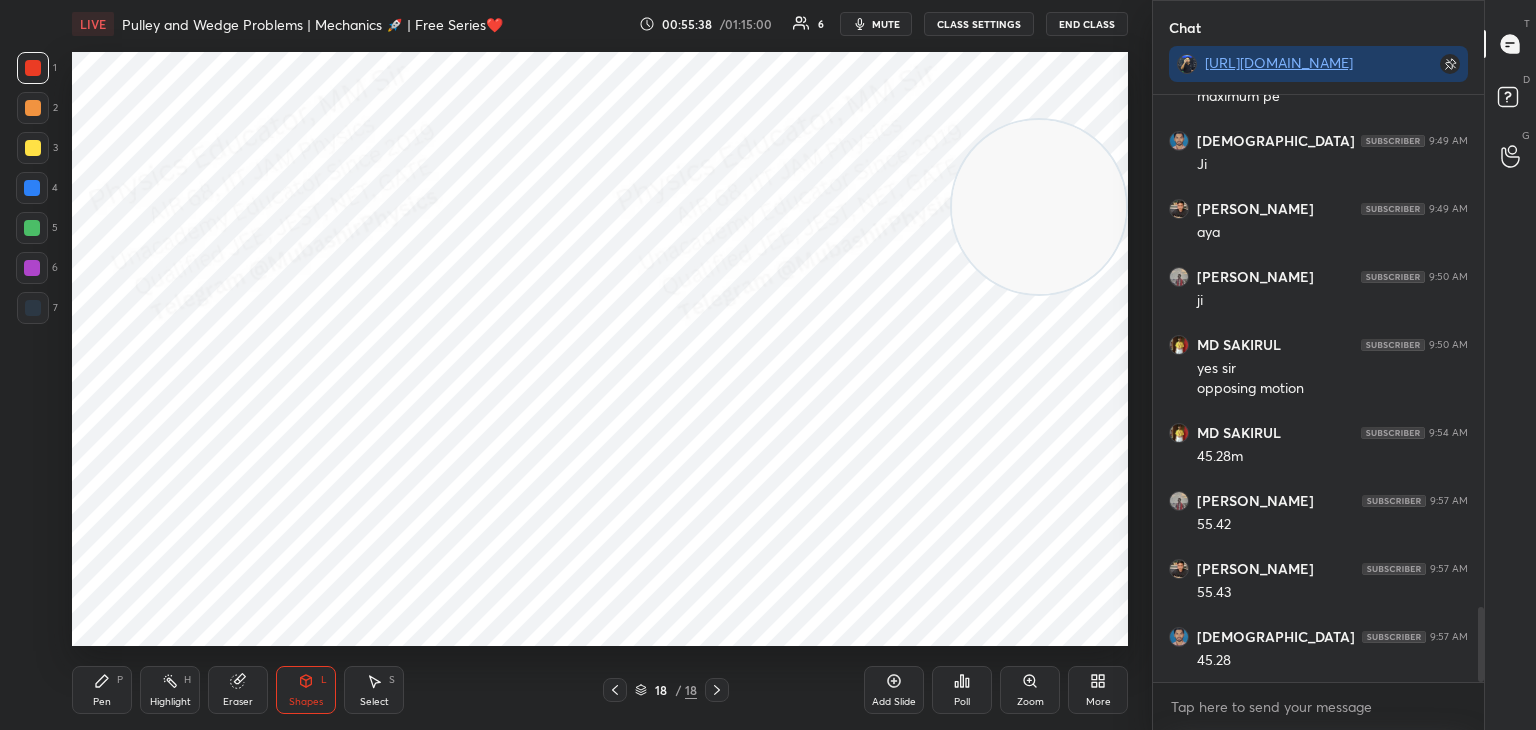 drag, startPoint x: 97, startPoint y: 689, endPoint x: 100, endPoint y: 669, distance: 20.22375 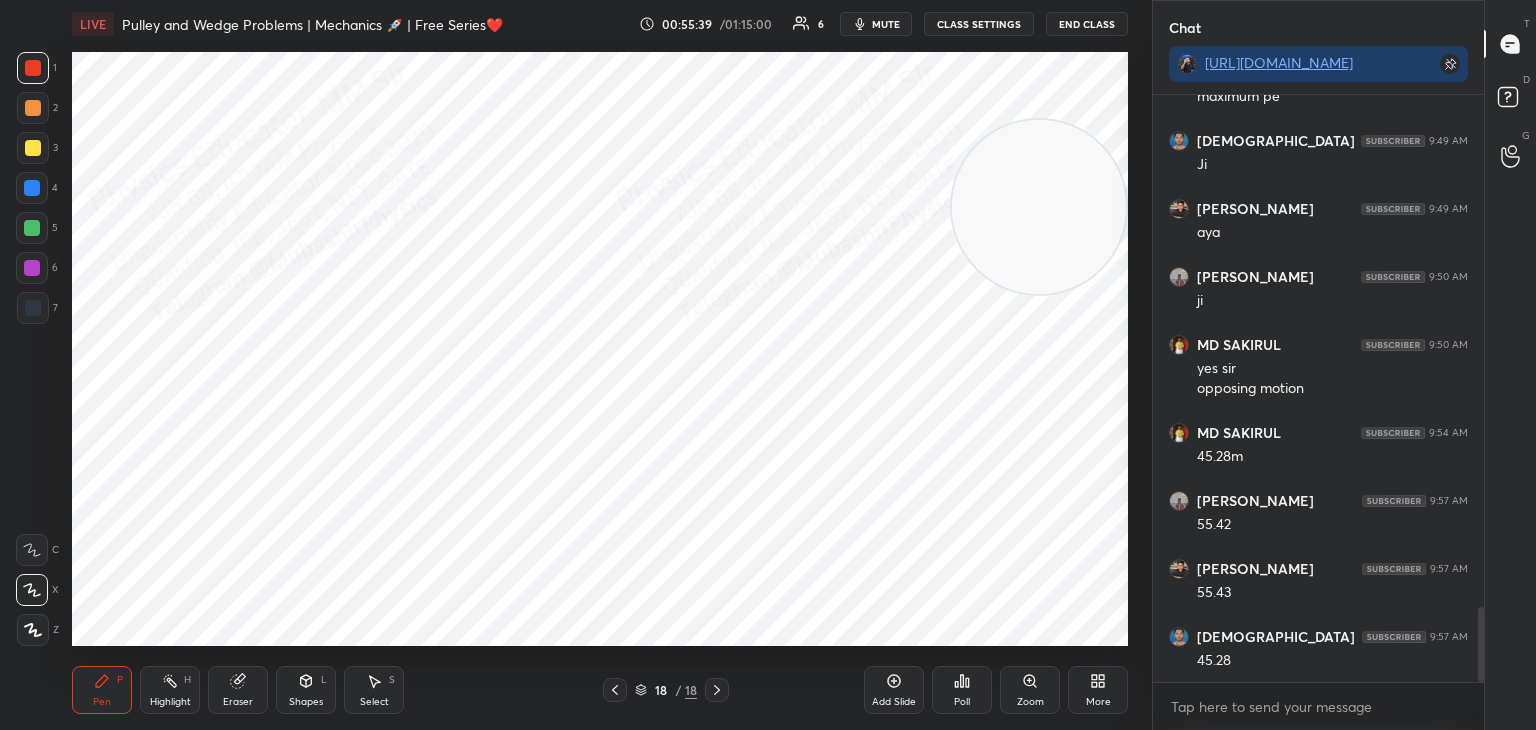 click at bounding box center (33, 308) 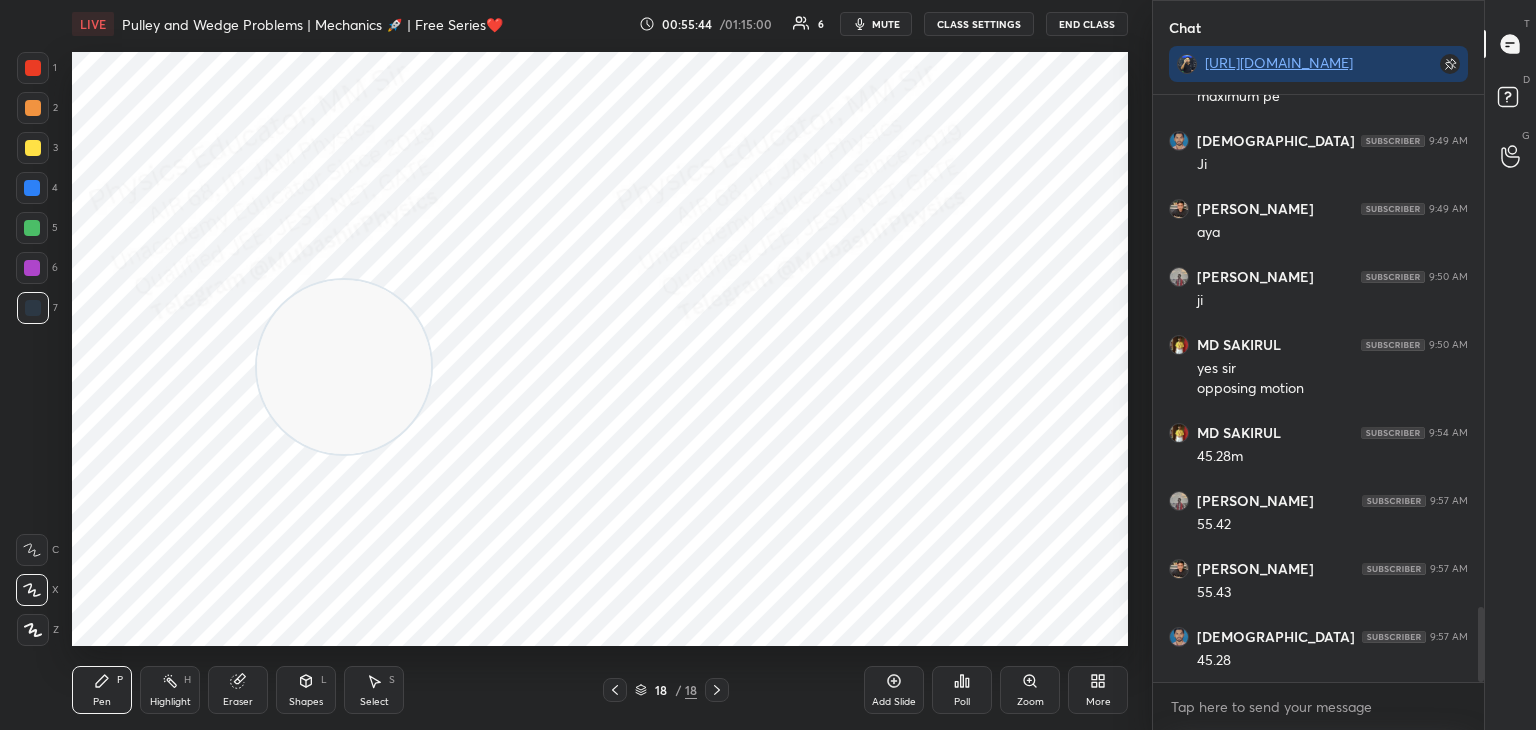 drag, startPoint x: 982, startPoint y: 222, endPoint x: 196, endPoint y: 353, distance: 796.8419 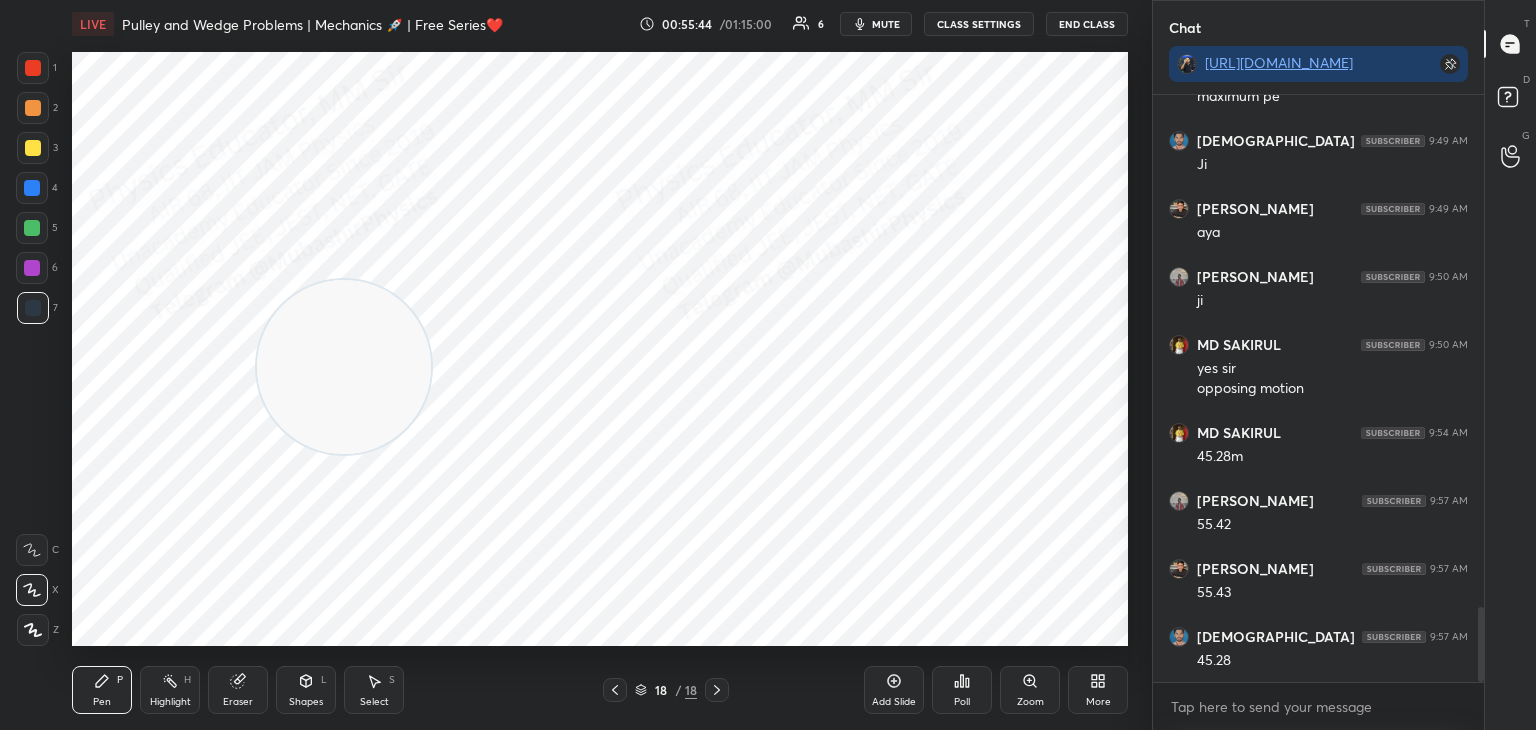 click at bounding box center (344, 367) 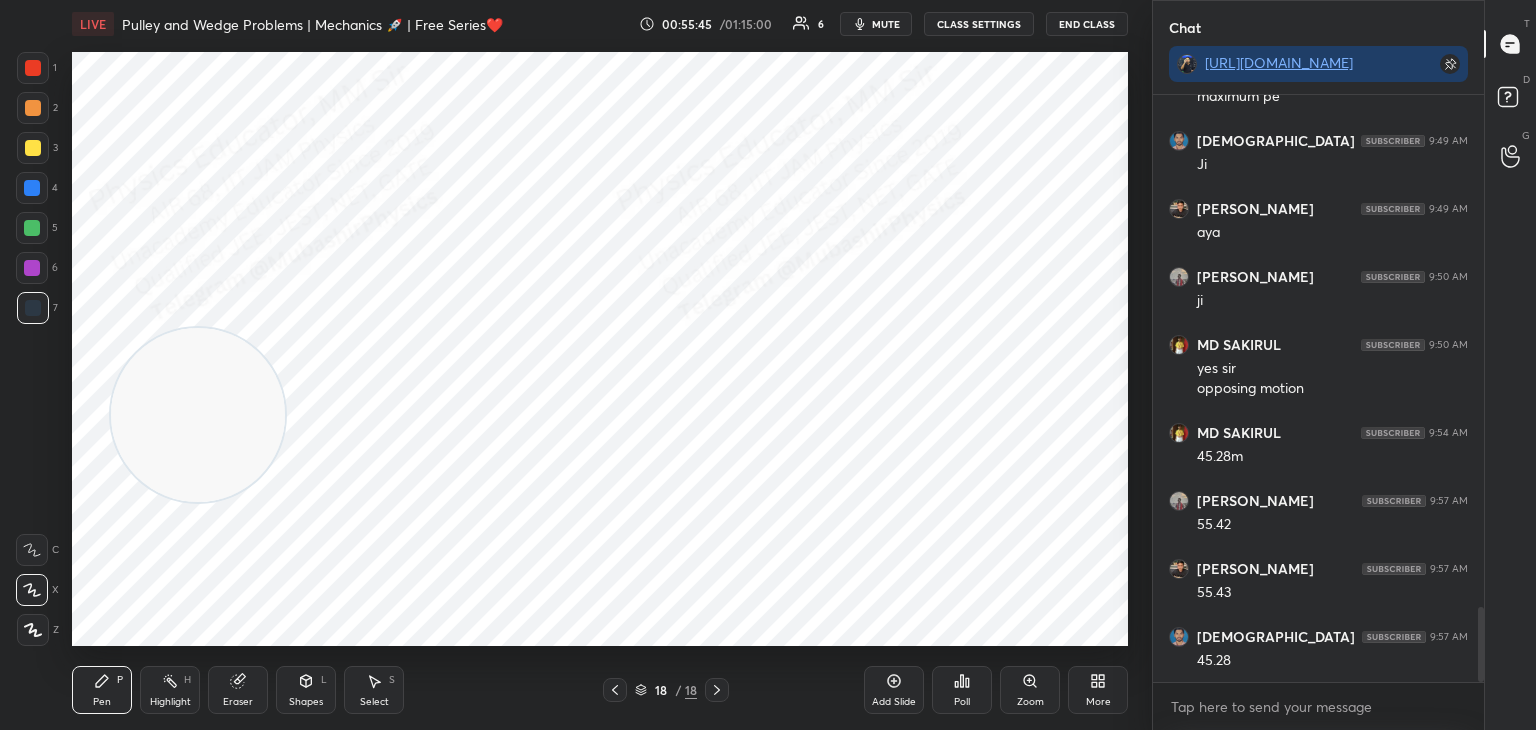 drag, startPoint x: 34, startPoint y: 281, endPoint x: 56, endPoint y: 275, distance: 22.803509 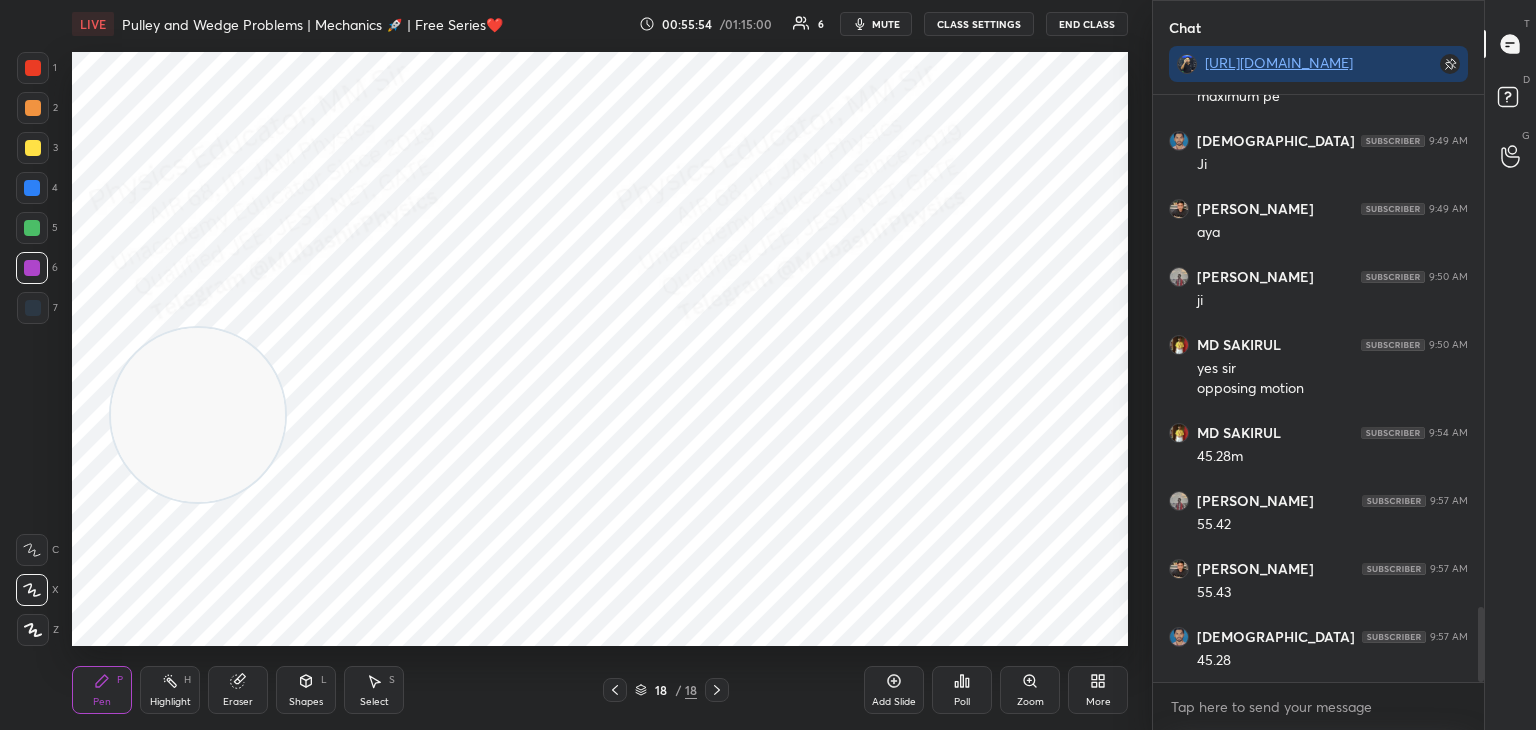 drag, startPoint x: 40, startPoint y: 186, endPoint x: 41, endPoint y: 201, distance: 15.033297 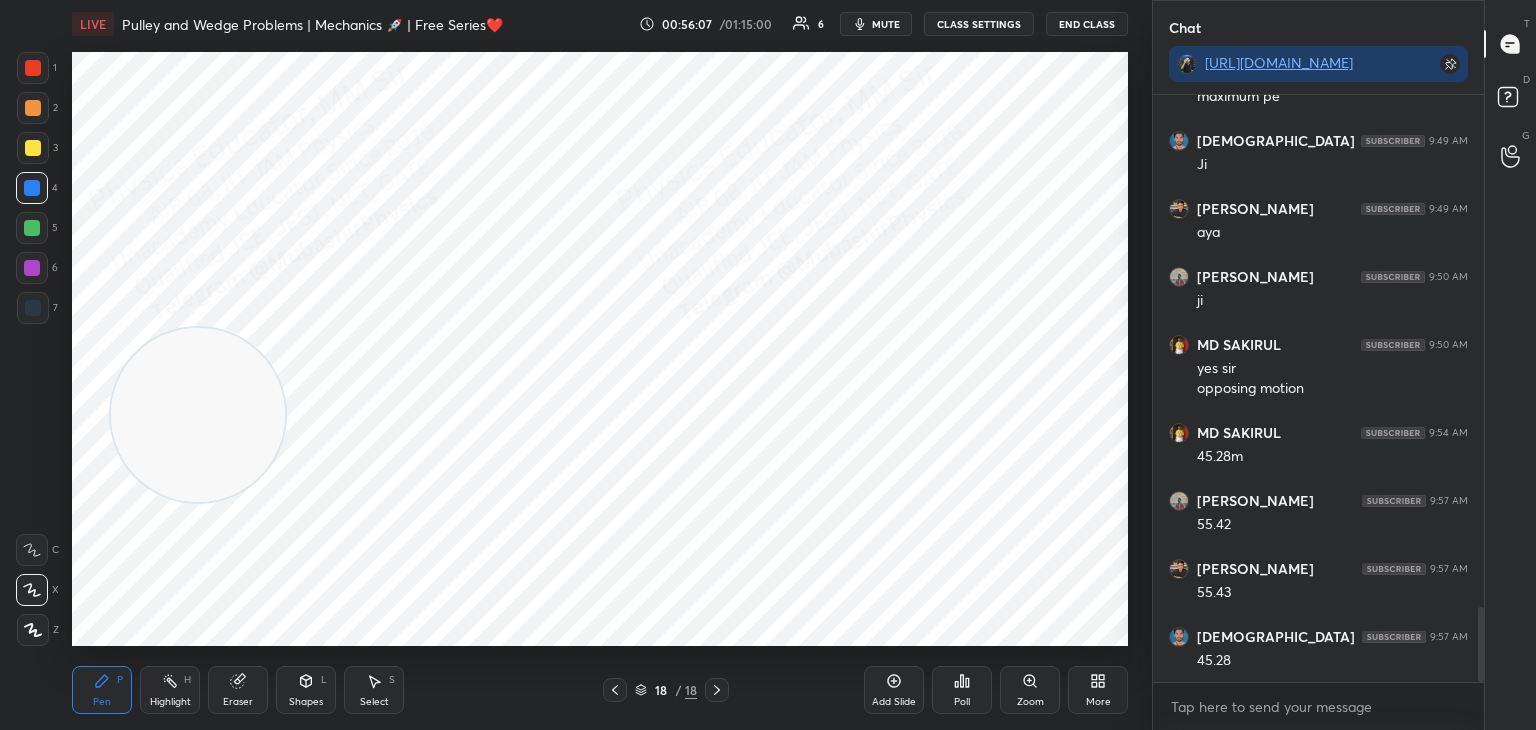 drag, startPoint x: 28, startPoint y: 91, endPoint x: 48, endPoint y: 105, distance: 24.41311 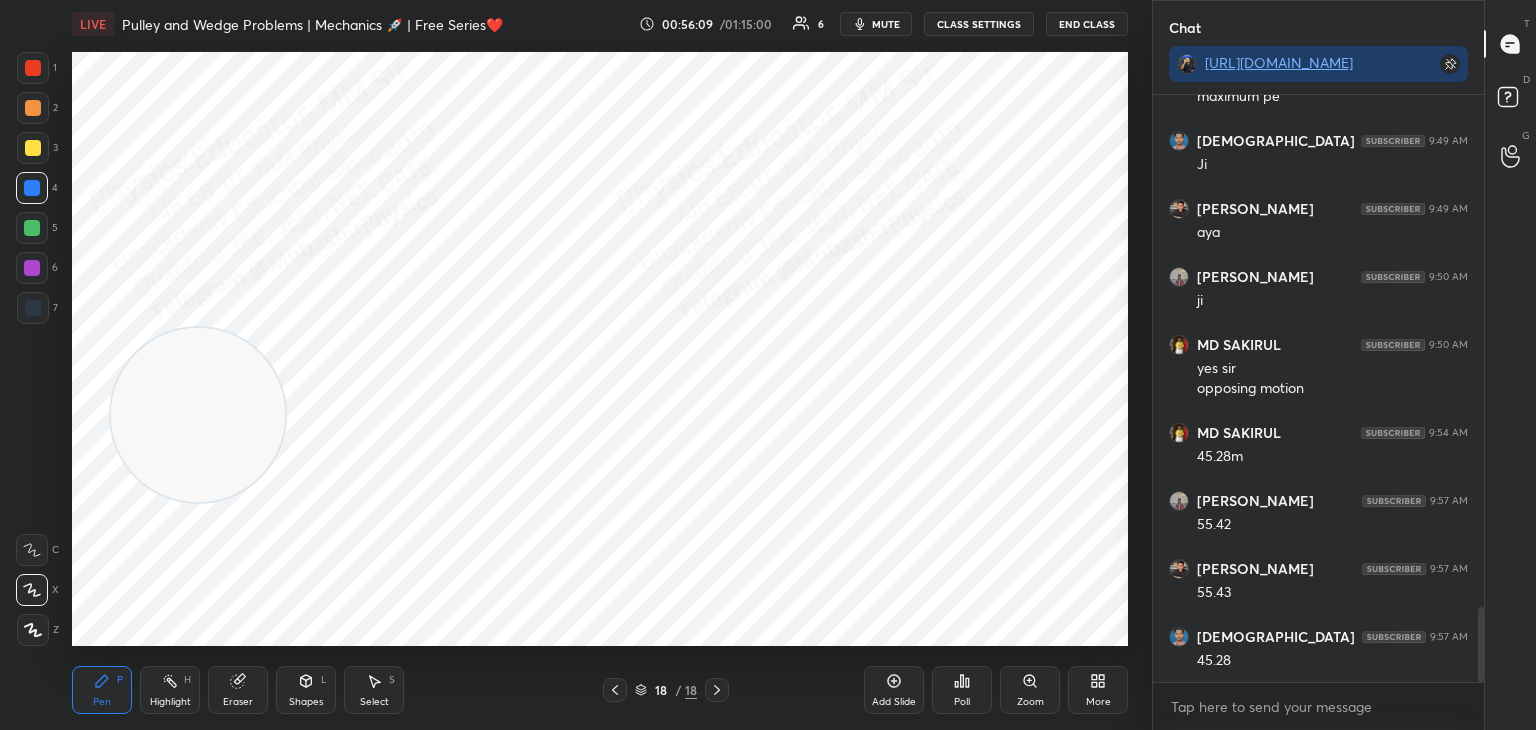 drag, startPoint x: 29, startPoint y: 109, endPoint x: 53, endPoint y: 125, distance: 28.84441 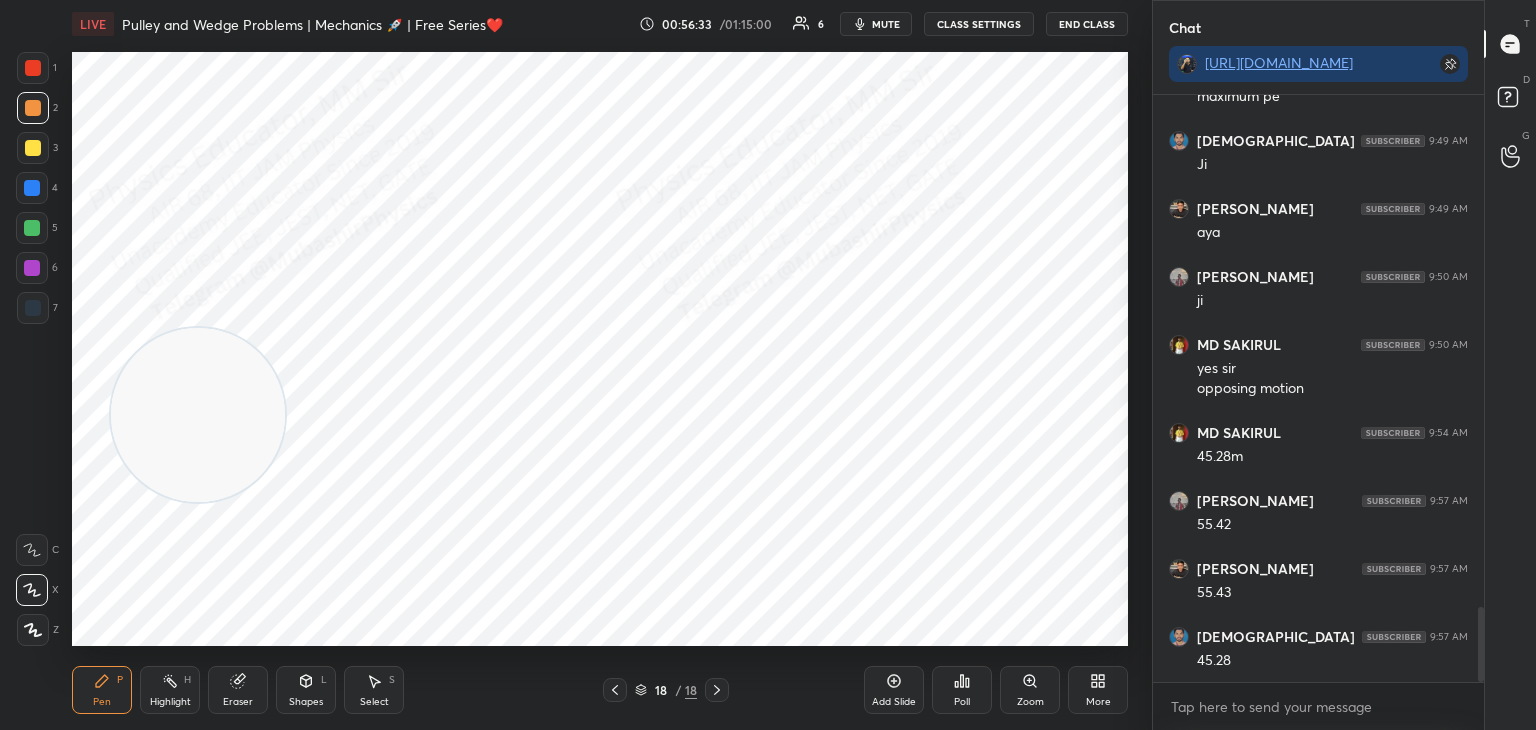 drag, startPoint x: 156, startPoint y: 693, endPoint x: 185, endPoint y: 671, distance: 36.40055 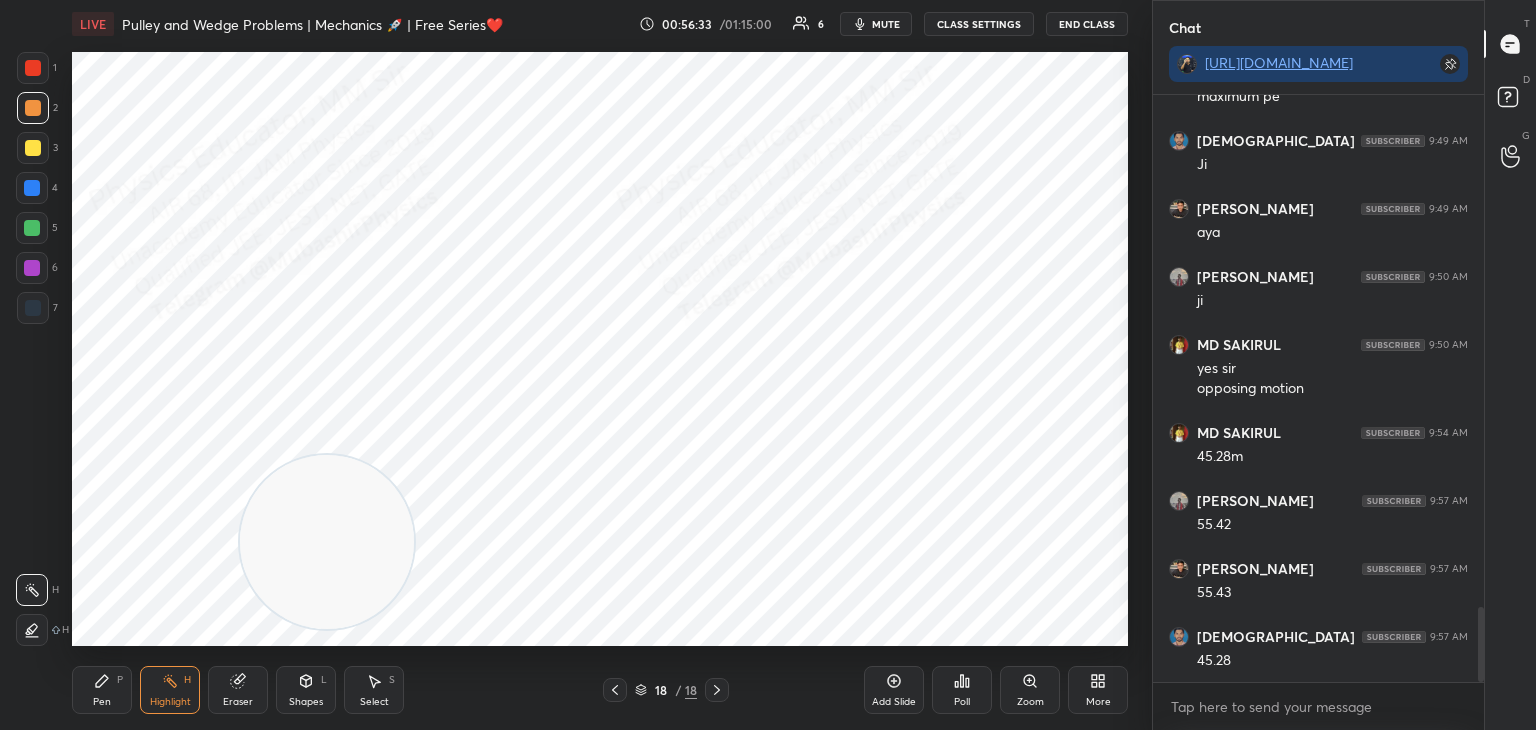drag, startPoint x: 196, startPoint y: 375, endPoint x: 408, endPoint y: 505, distance: 248.68454 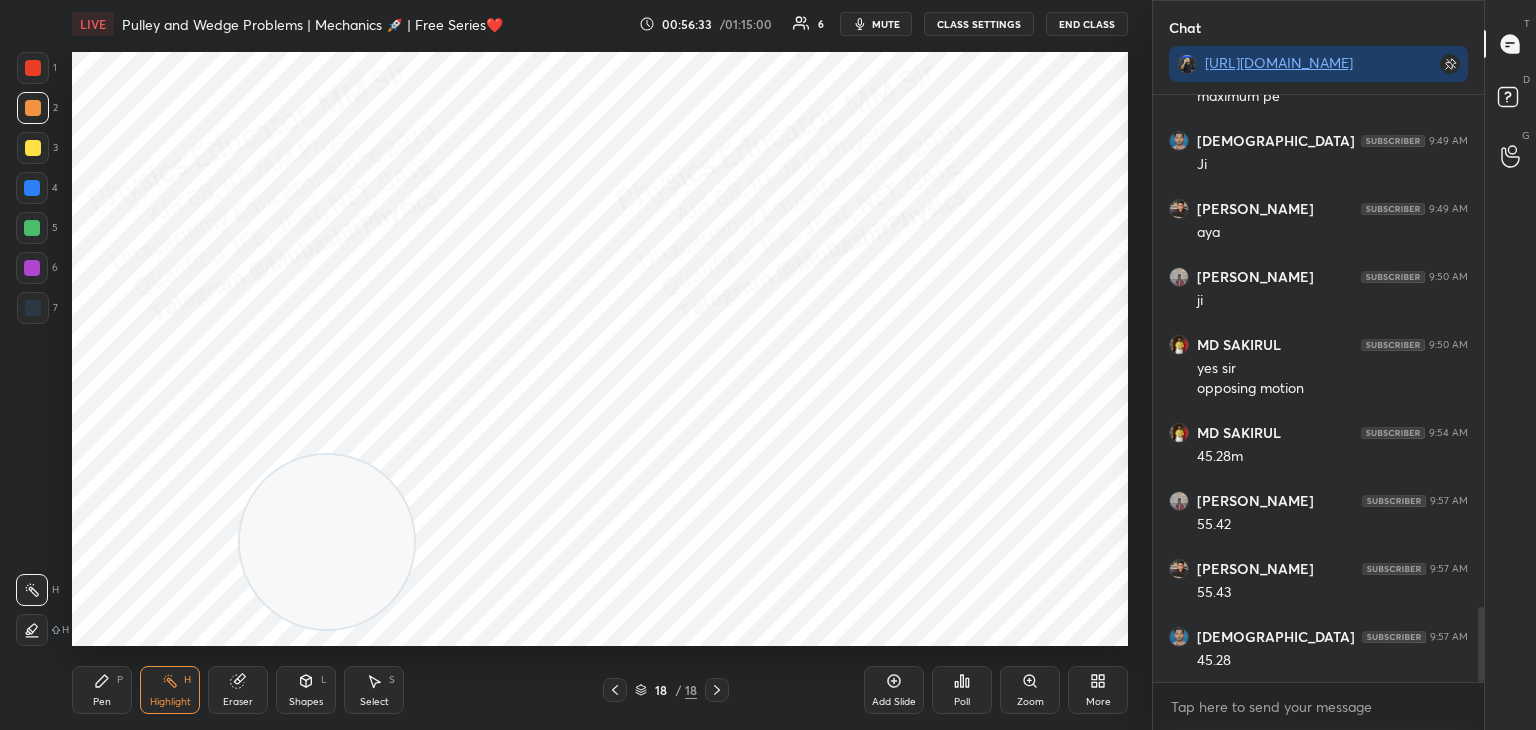 click at bounding box center (327, 542) 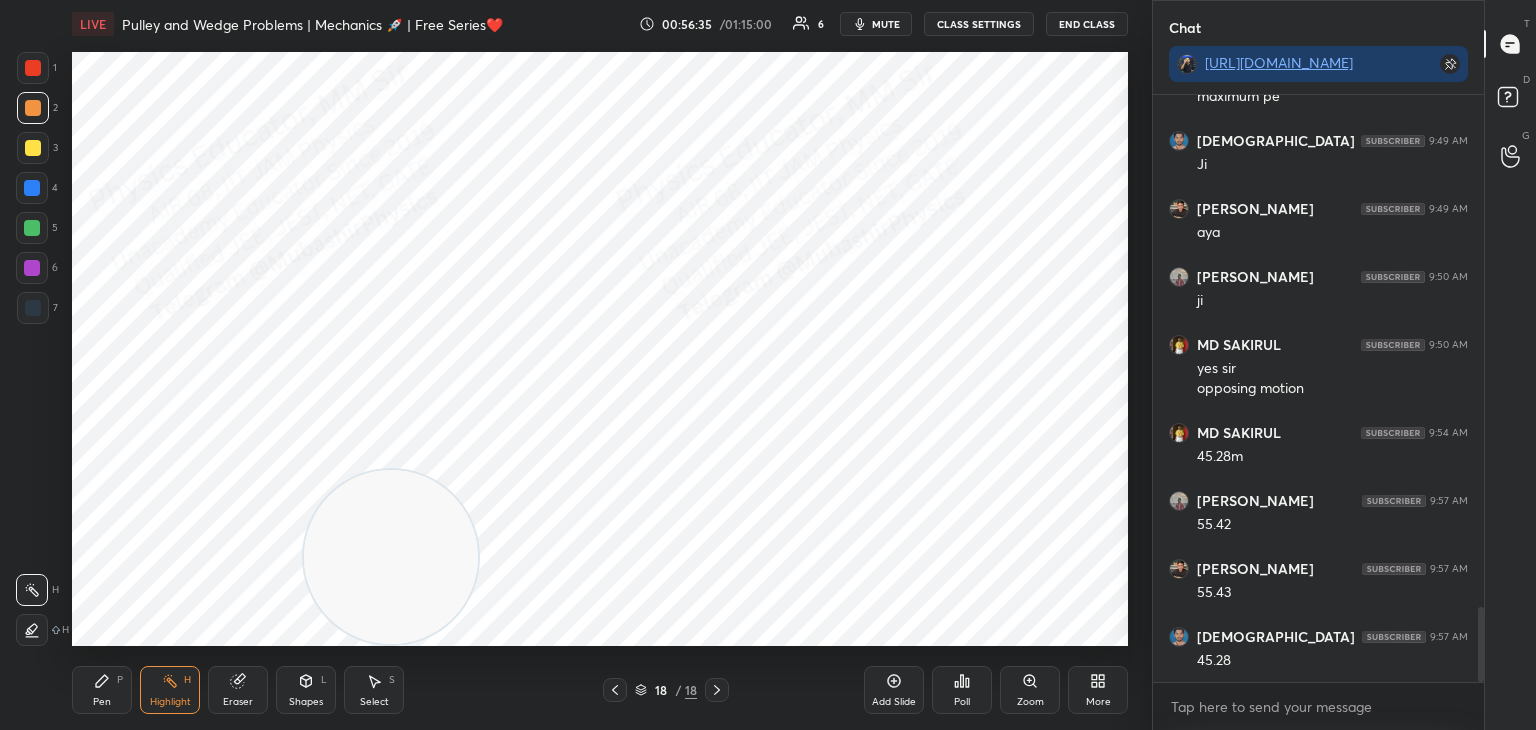 click 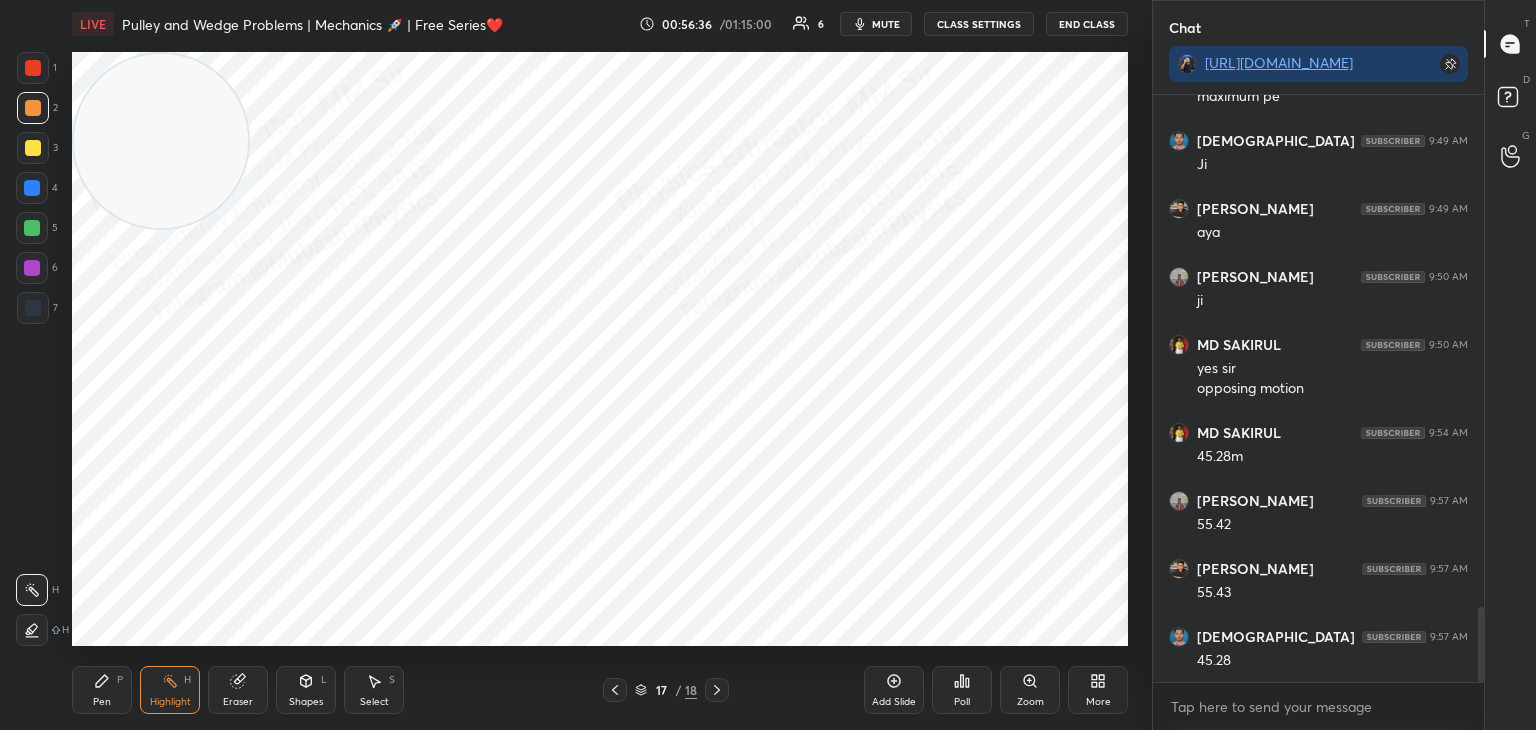 drag, startPoint x: 390, startPoint y: 523, endPoint x: 173, endPoint y: 209, distance: 381.68704 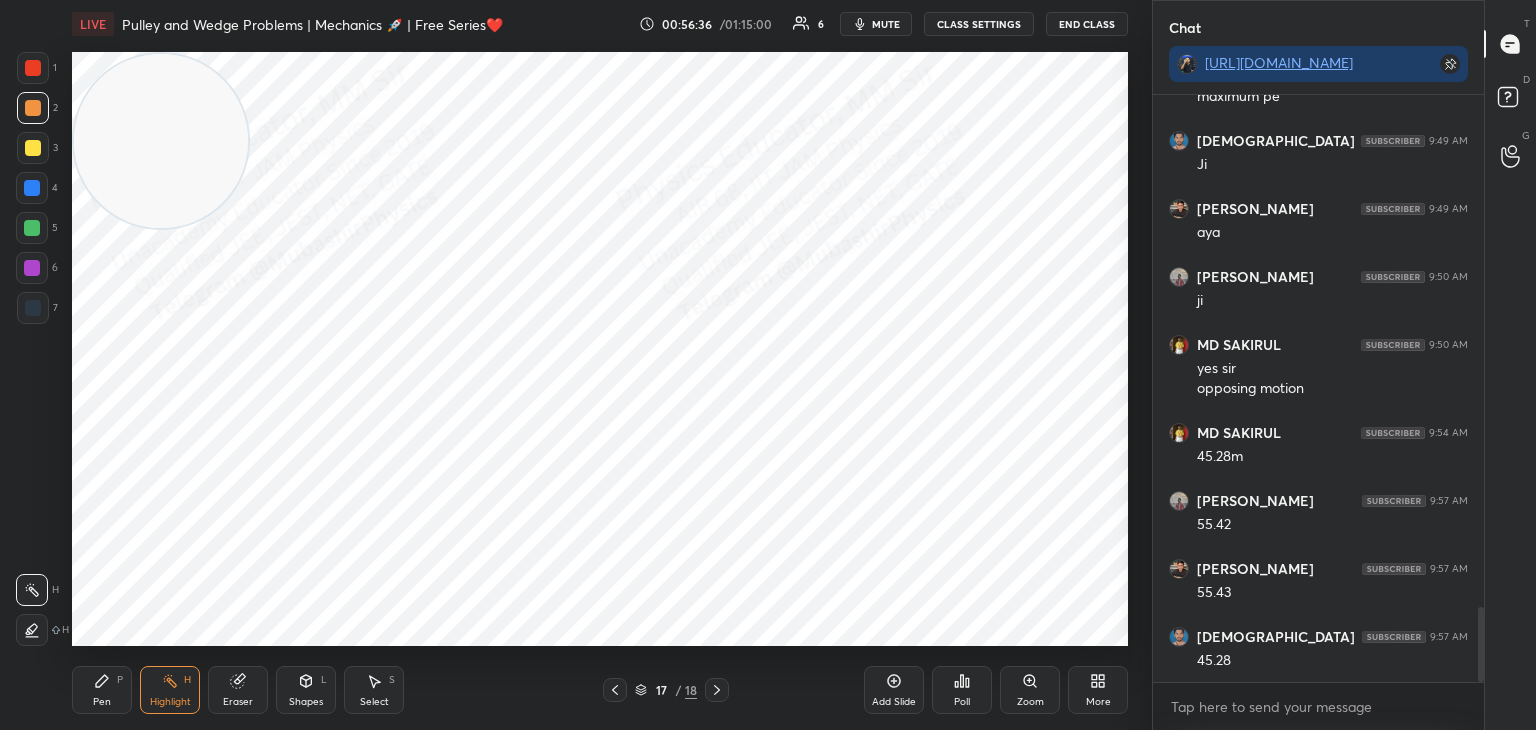 click at bounding box center (161, 141) 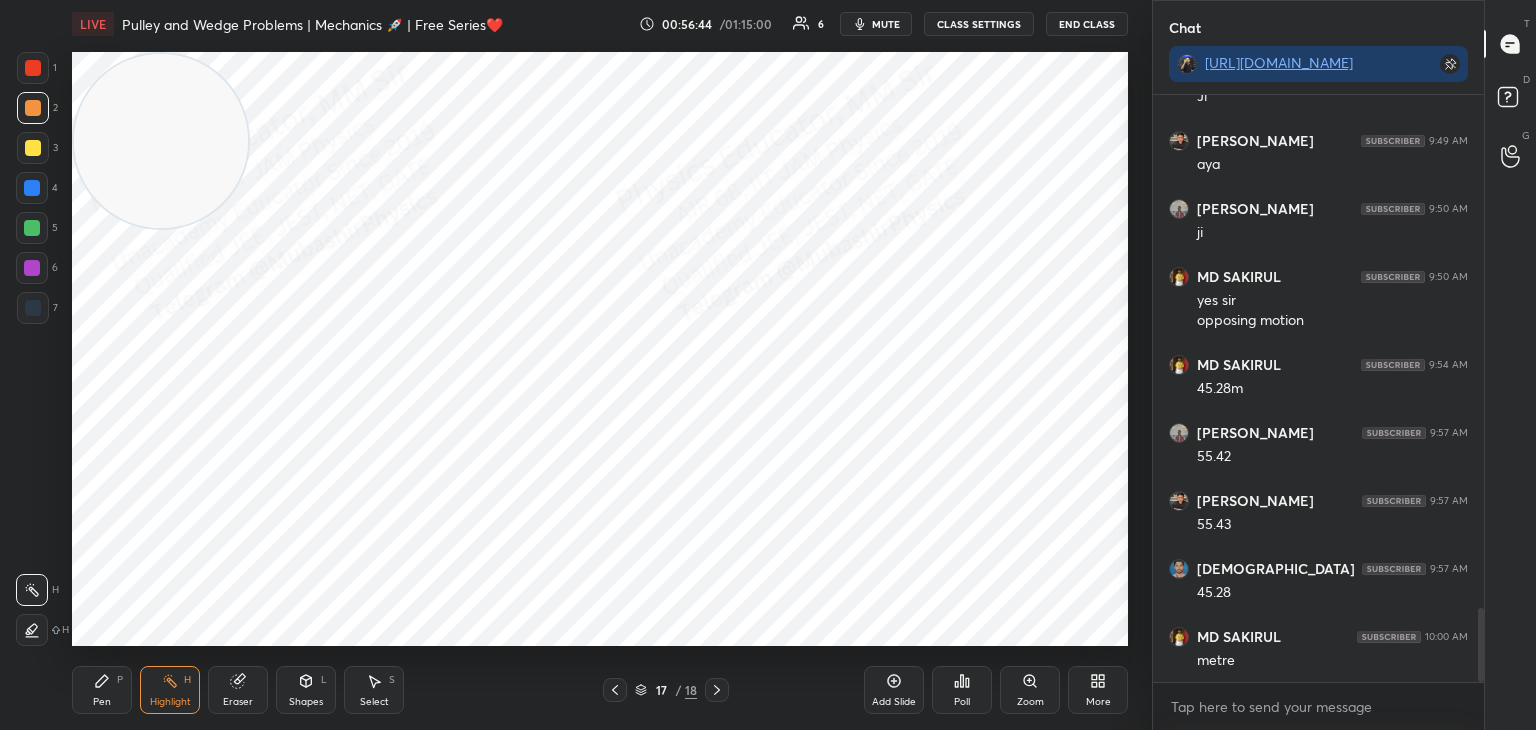 scroll, scrollTop: 4162, scrollLeft: 0, axis: vertical 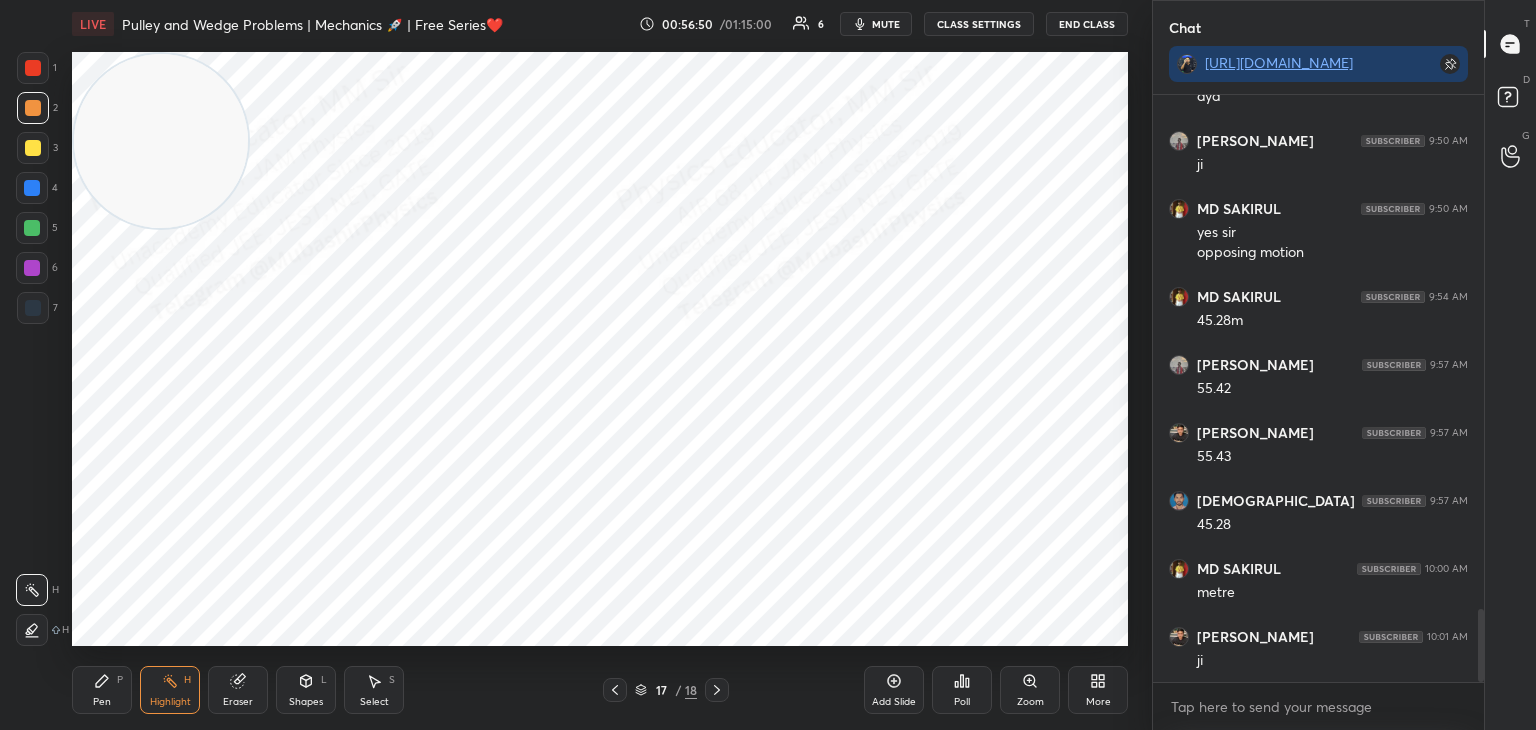 click 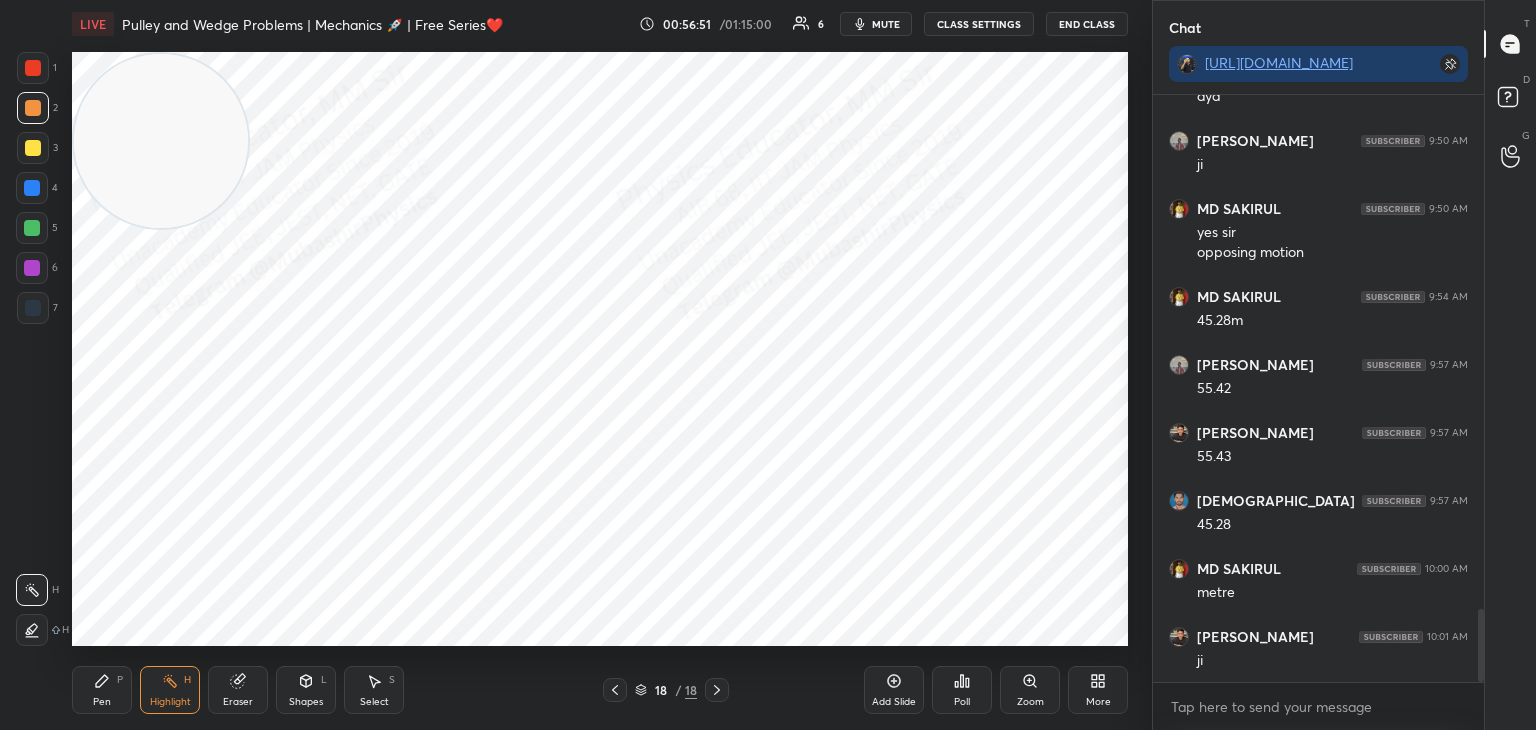 drag, startPoint x: 356, startPoint y: 693, endPoint x: 565, endPoint y: 653, distance: 212.79332 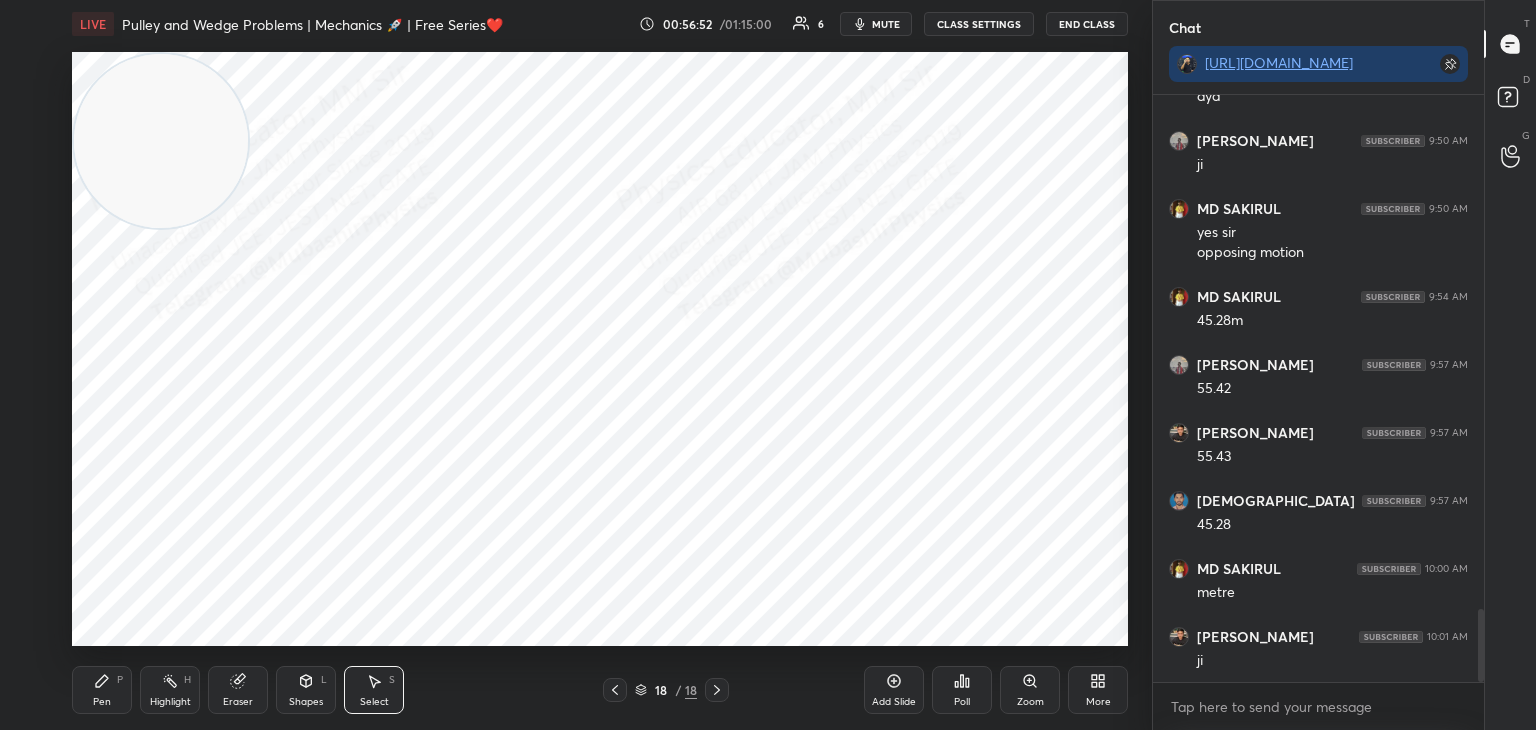 drag, startPoint x: 844, startPoint y: 590, endPoint x: 908, endPoint y: 633, distance: 77.10383 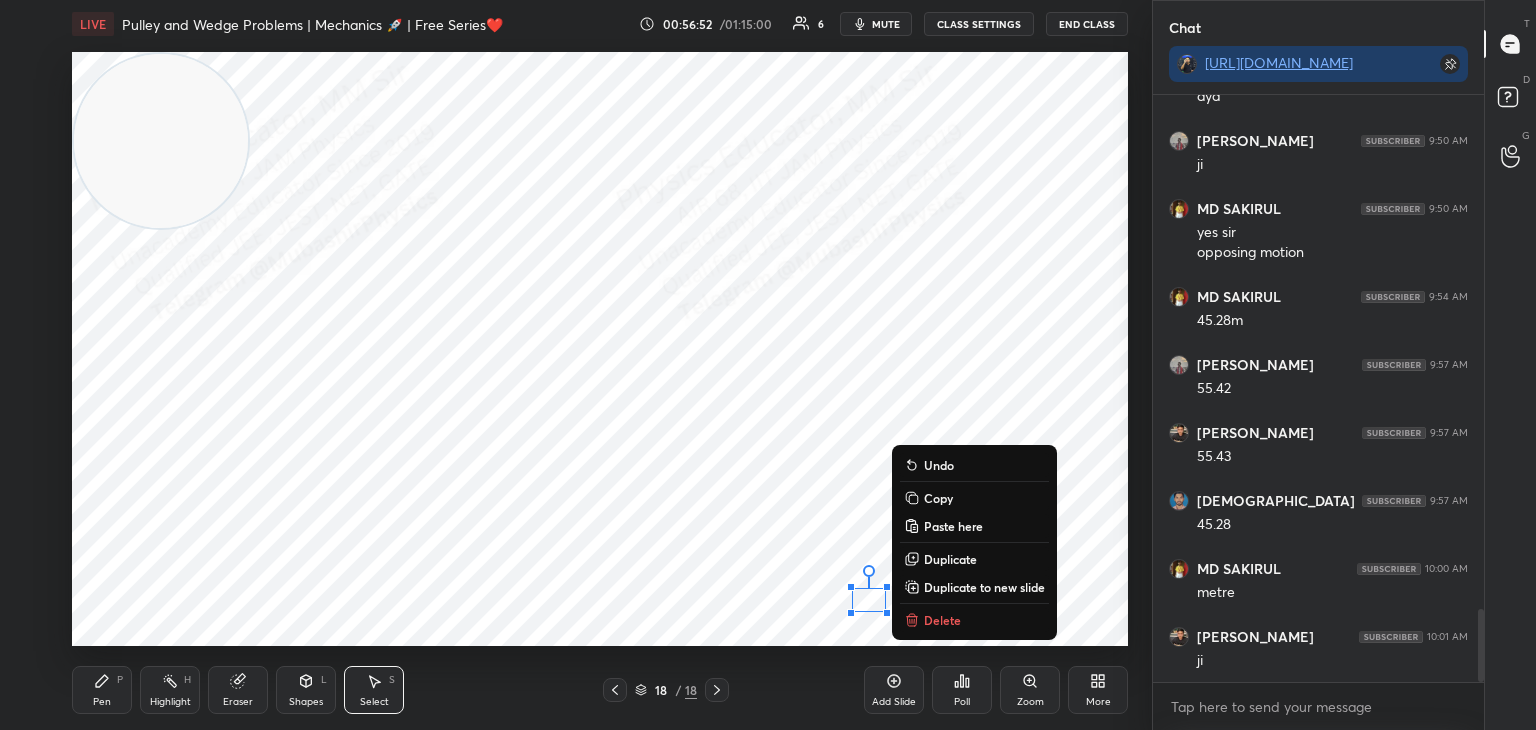 click on "Delete" at bounding box center [942, 620] 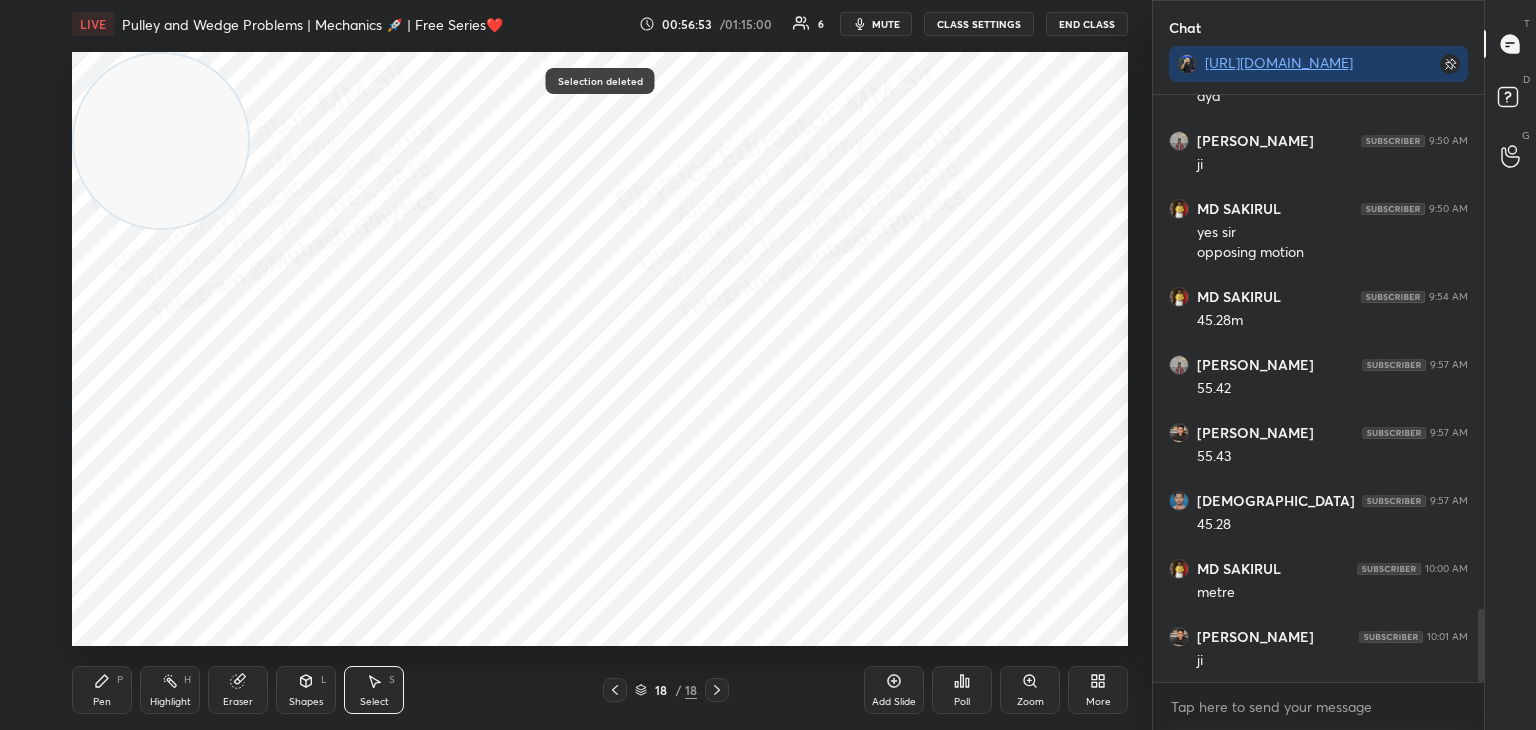 click on "P" at bounding box center (120, 680) 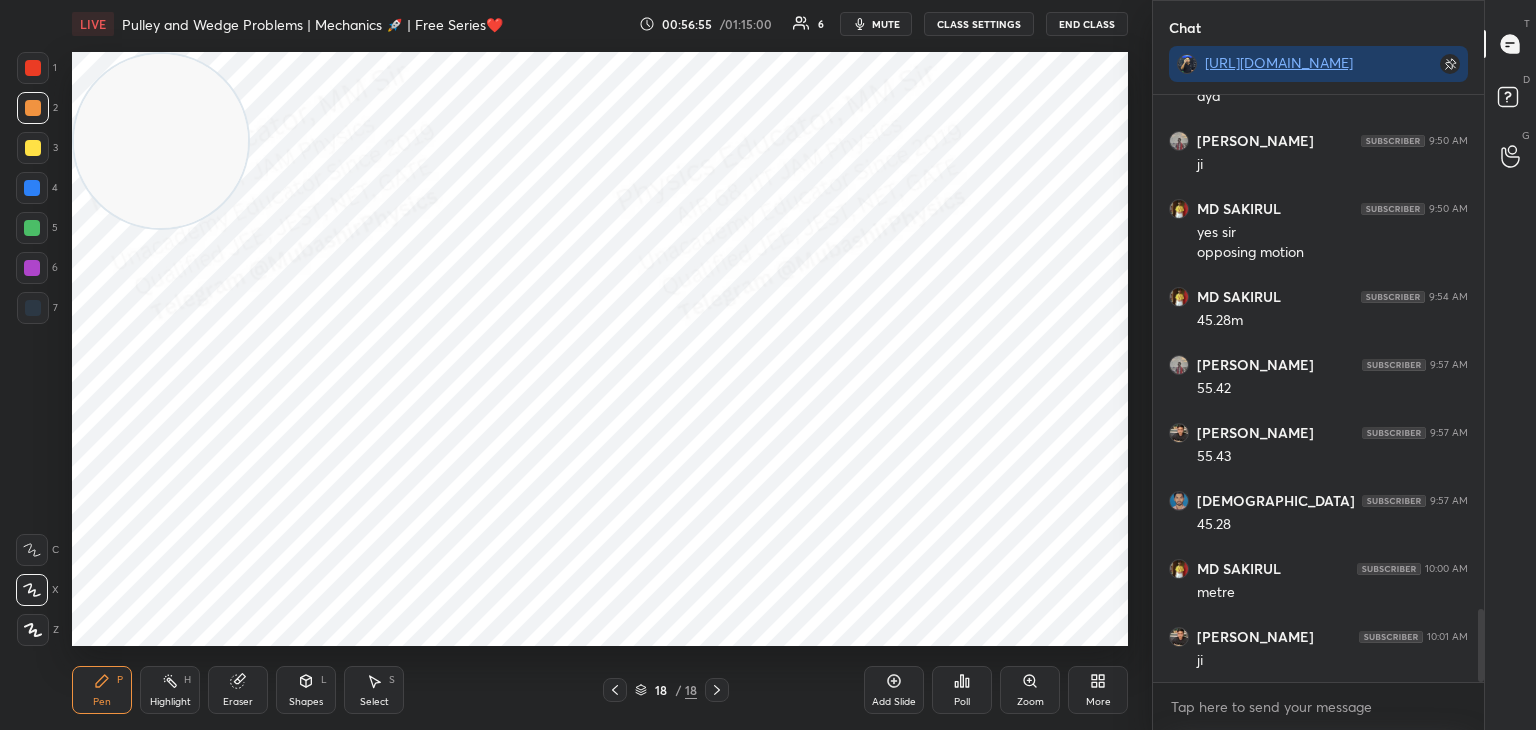 click on "Highlight H" at bounding box center [170, 690] 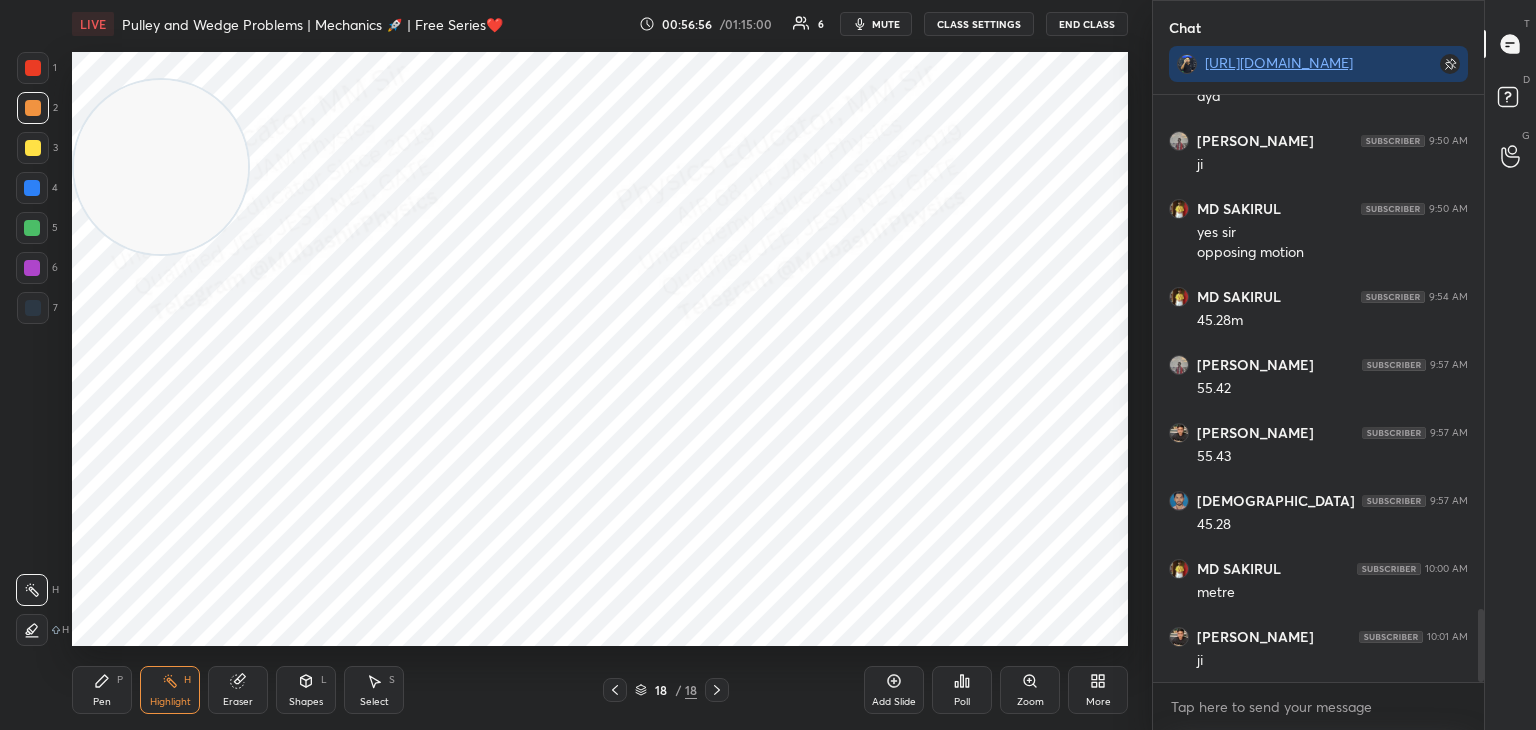 drag, startPoint x: 145, startPoint y: 165, endPoint x: 140, endPoint y: 533, distance: 368.03397 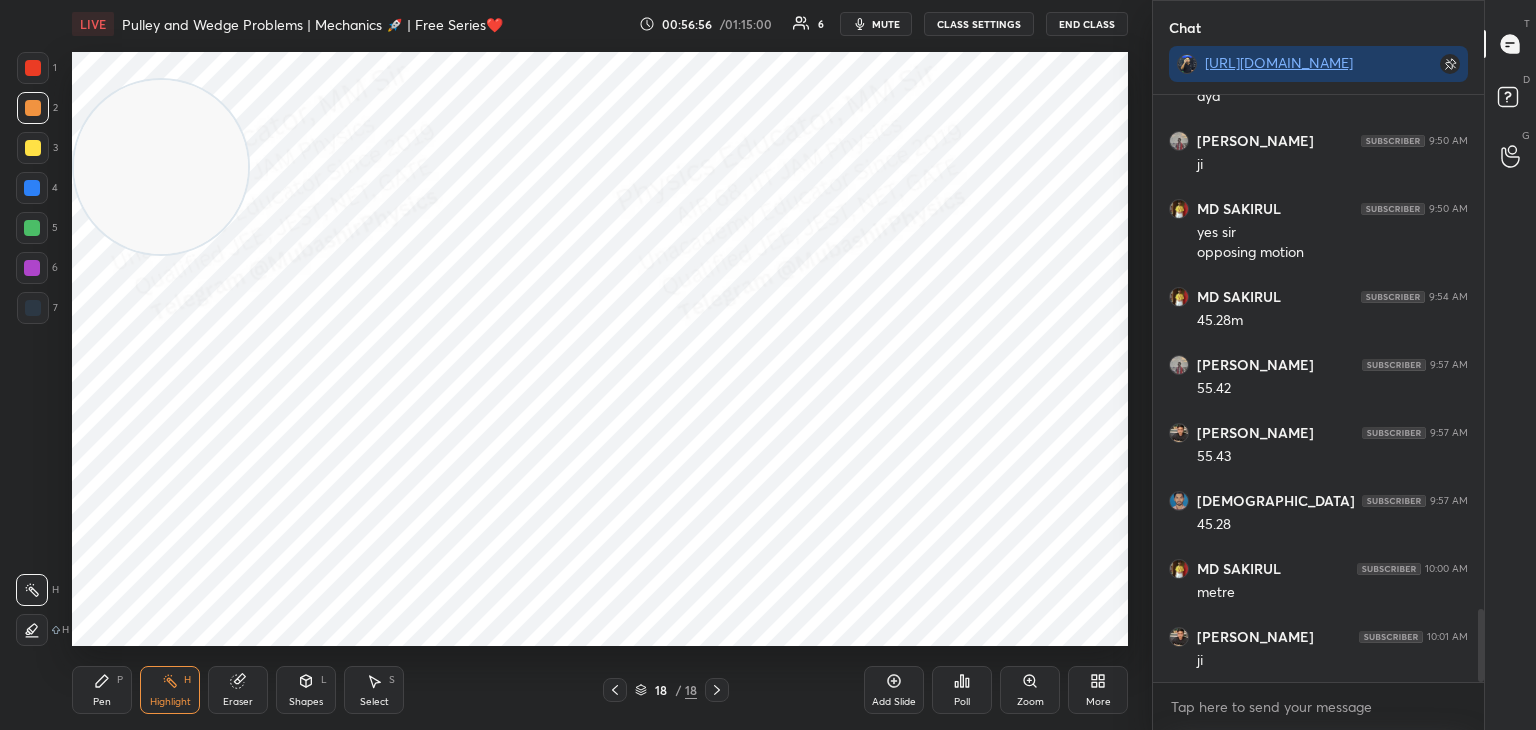 click at bounding box center (161, 167) 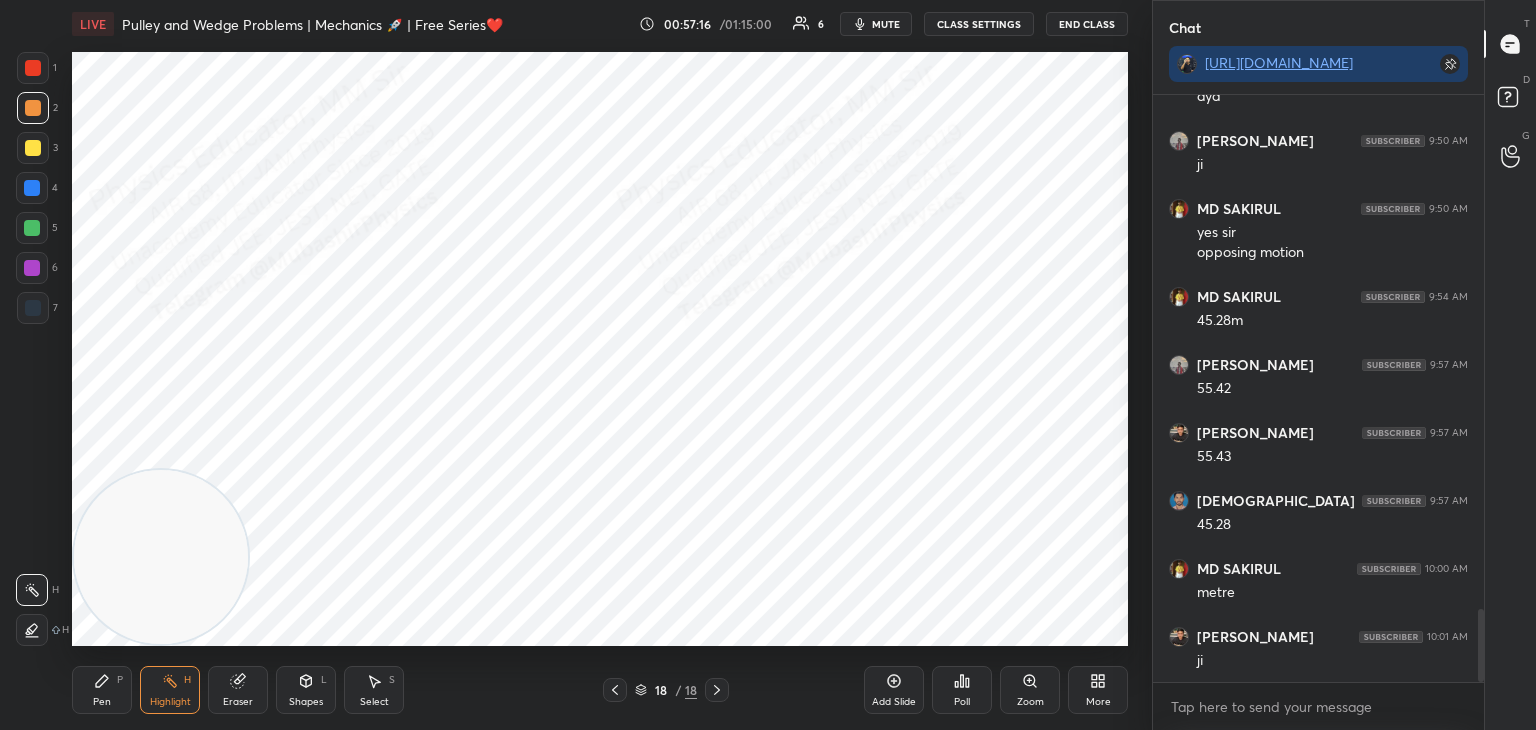 click 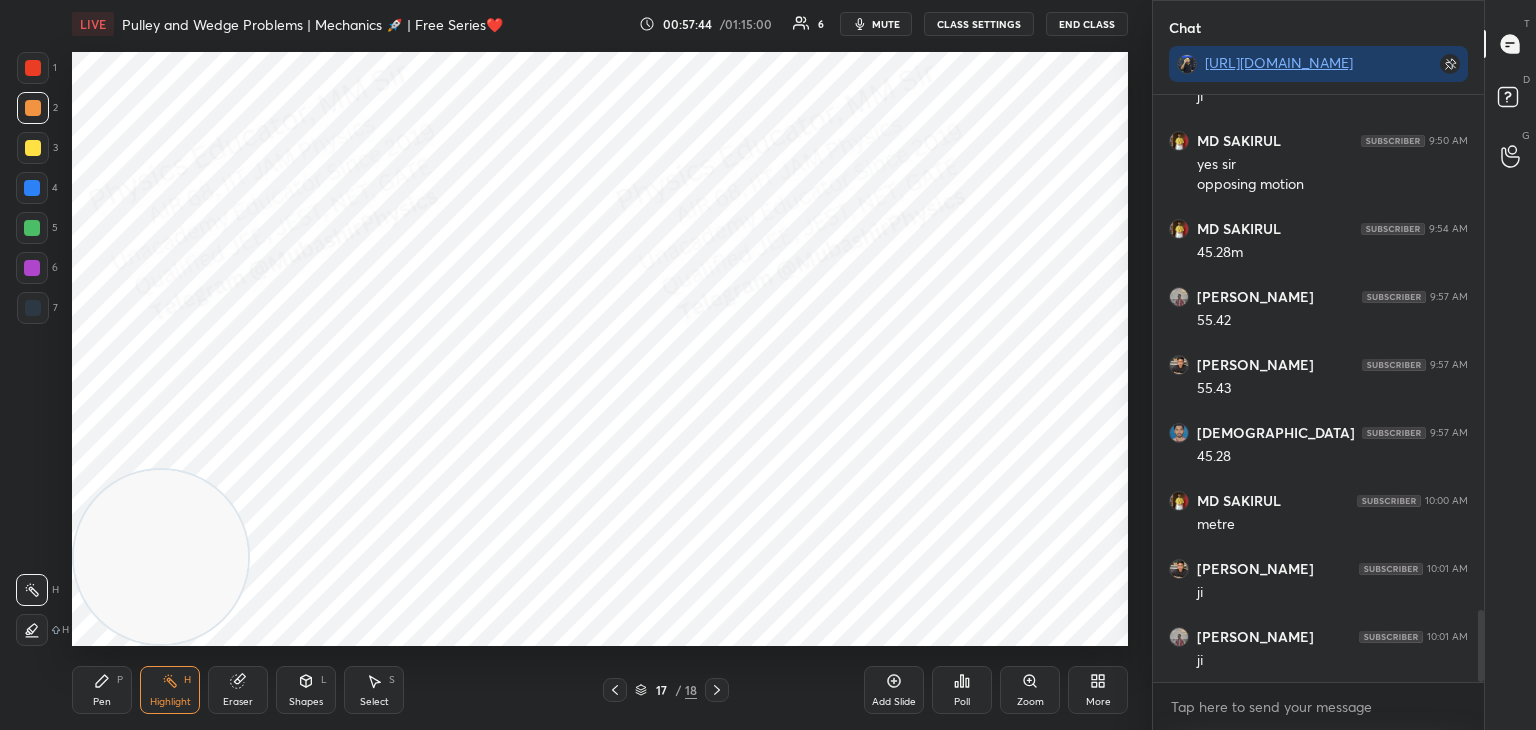 scroll, scrollTop: 4298, scrollLeft: 0, axis: vertical 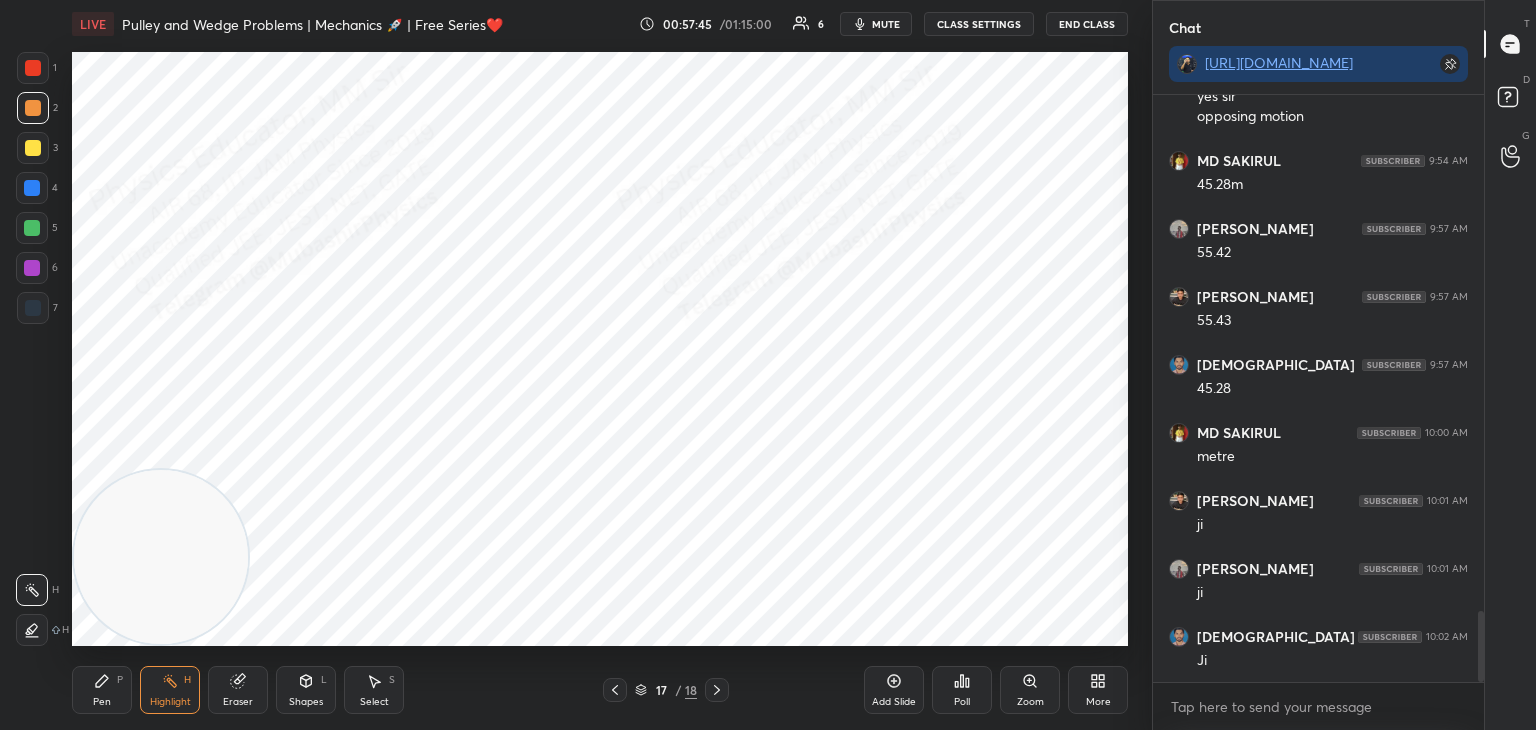 drag, startPoint x: 376, startPoint y: 705, endPoint x: 364, endPoint y: 689, distance: 20 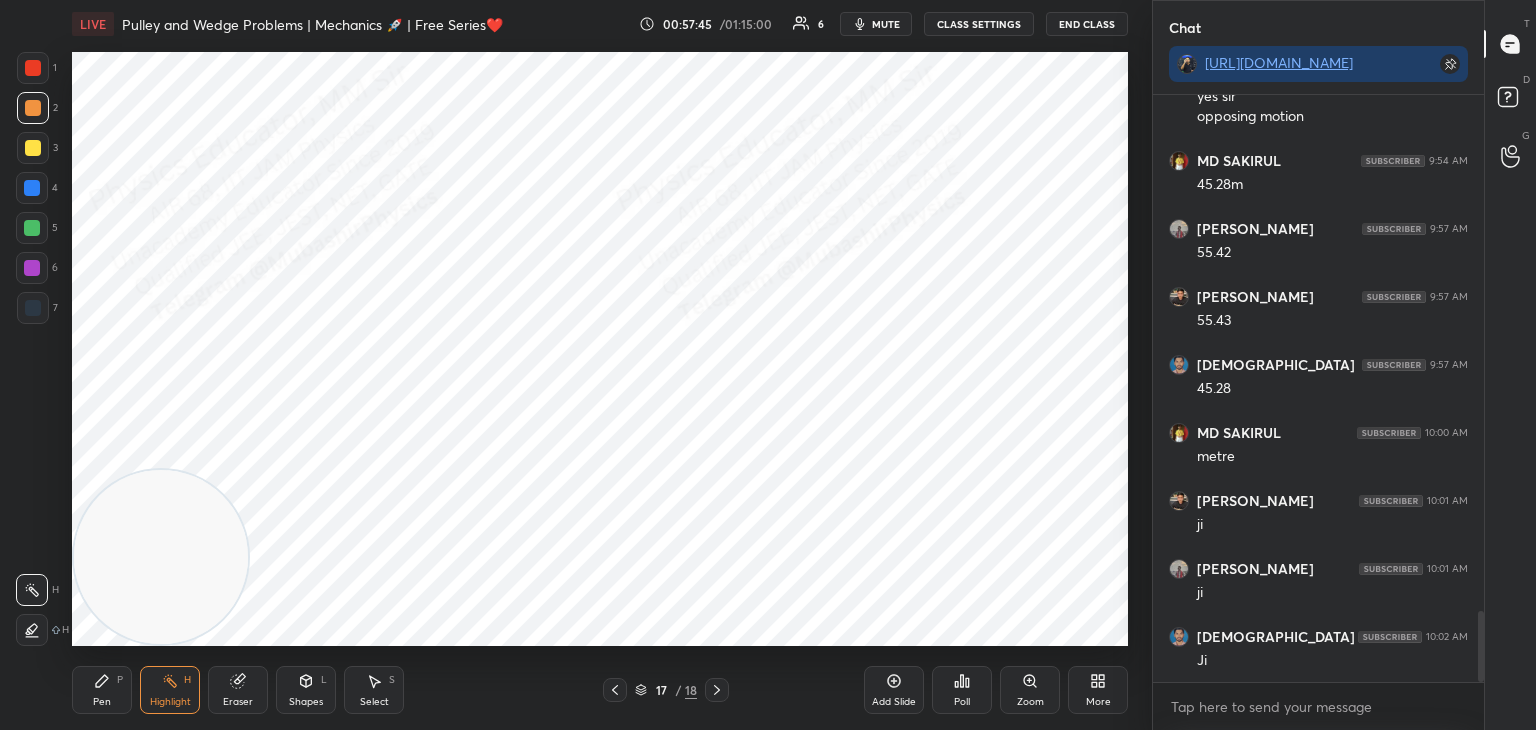 click on "Select" at bounding box center [374, 702] 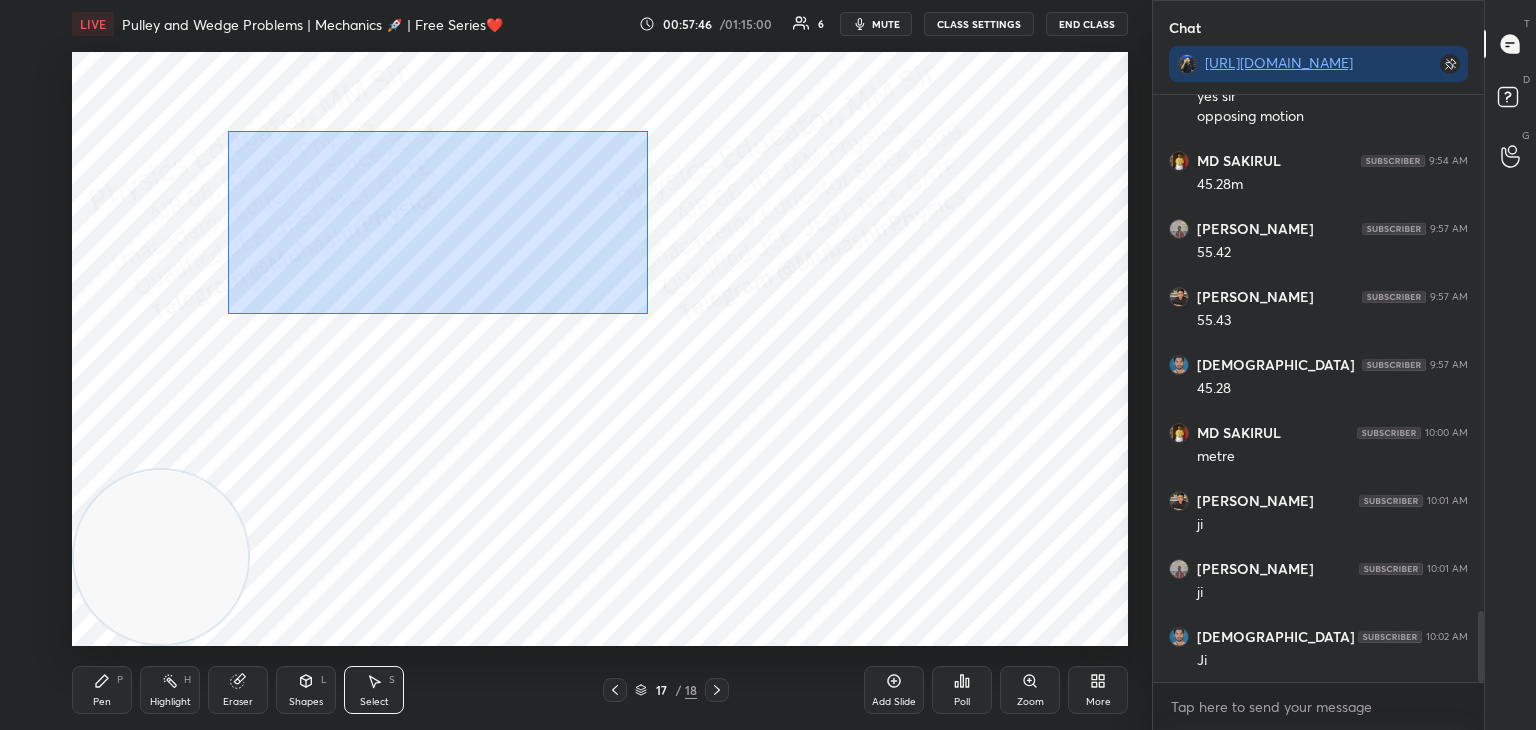 drag, startPoint x: 221, startPoint y: 129, endPoint x: 648, endPoint y: 314, distance: 465.35364 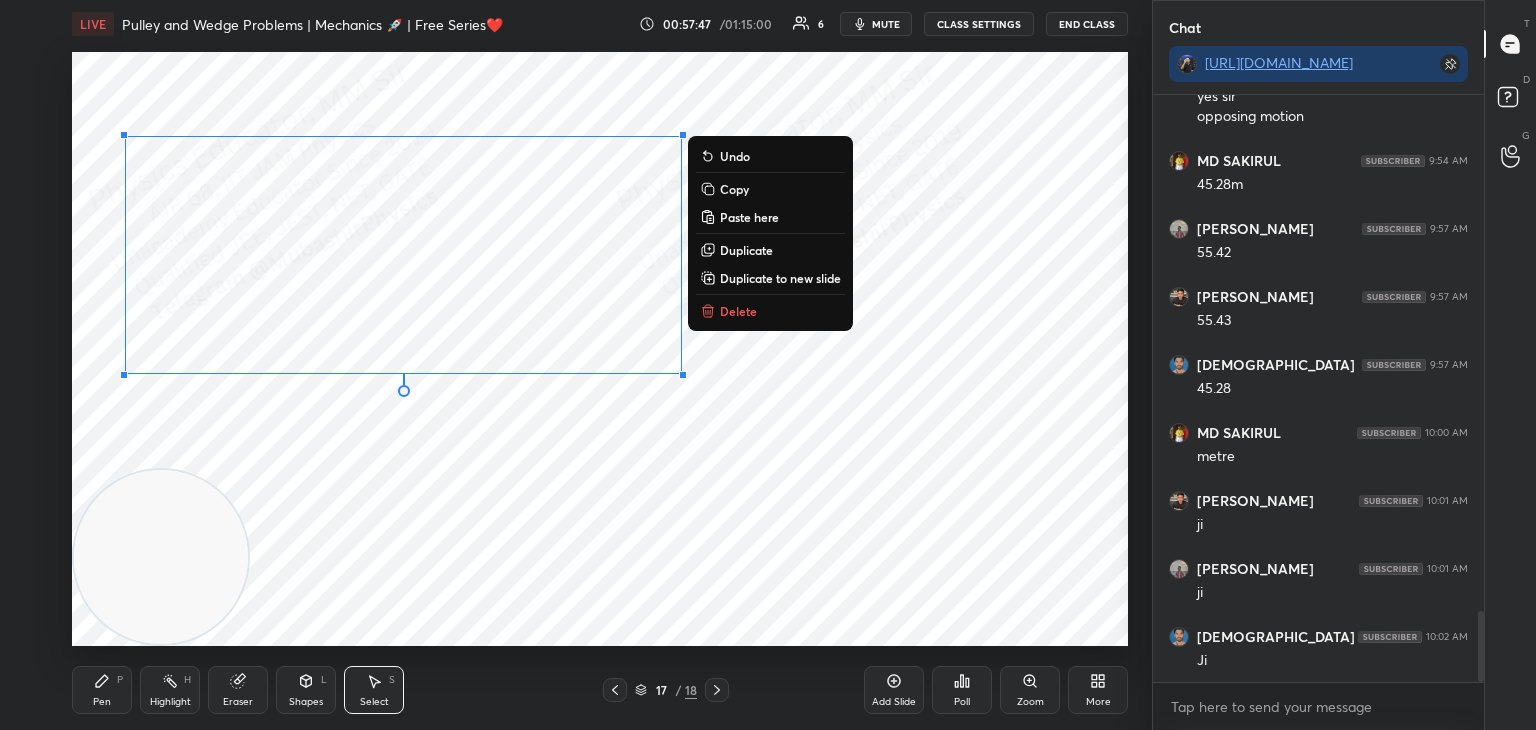 click on "Copy" at bounding box center (734, 189) 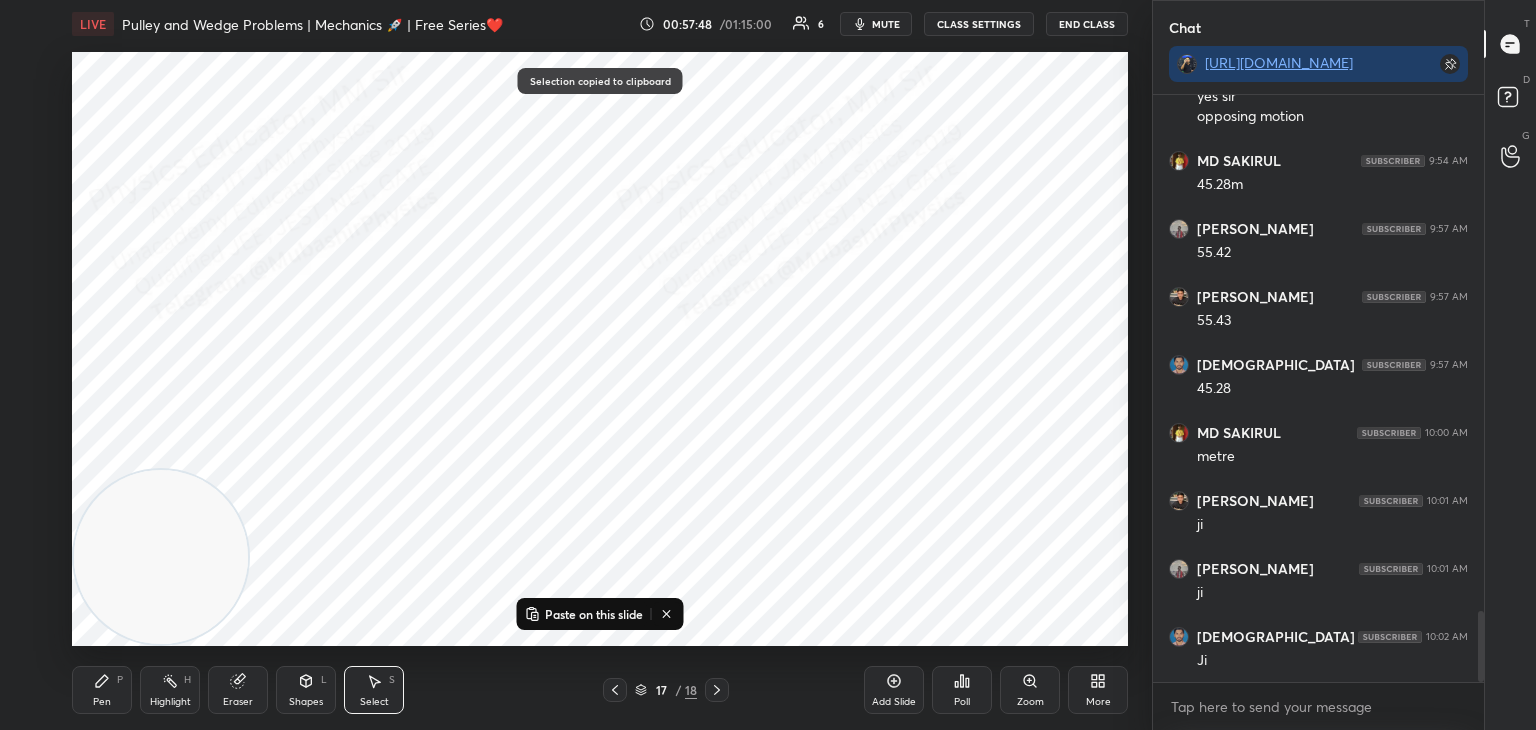 click 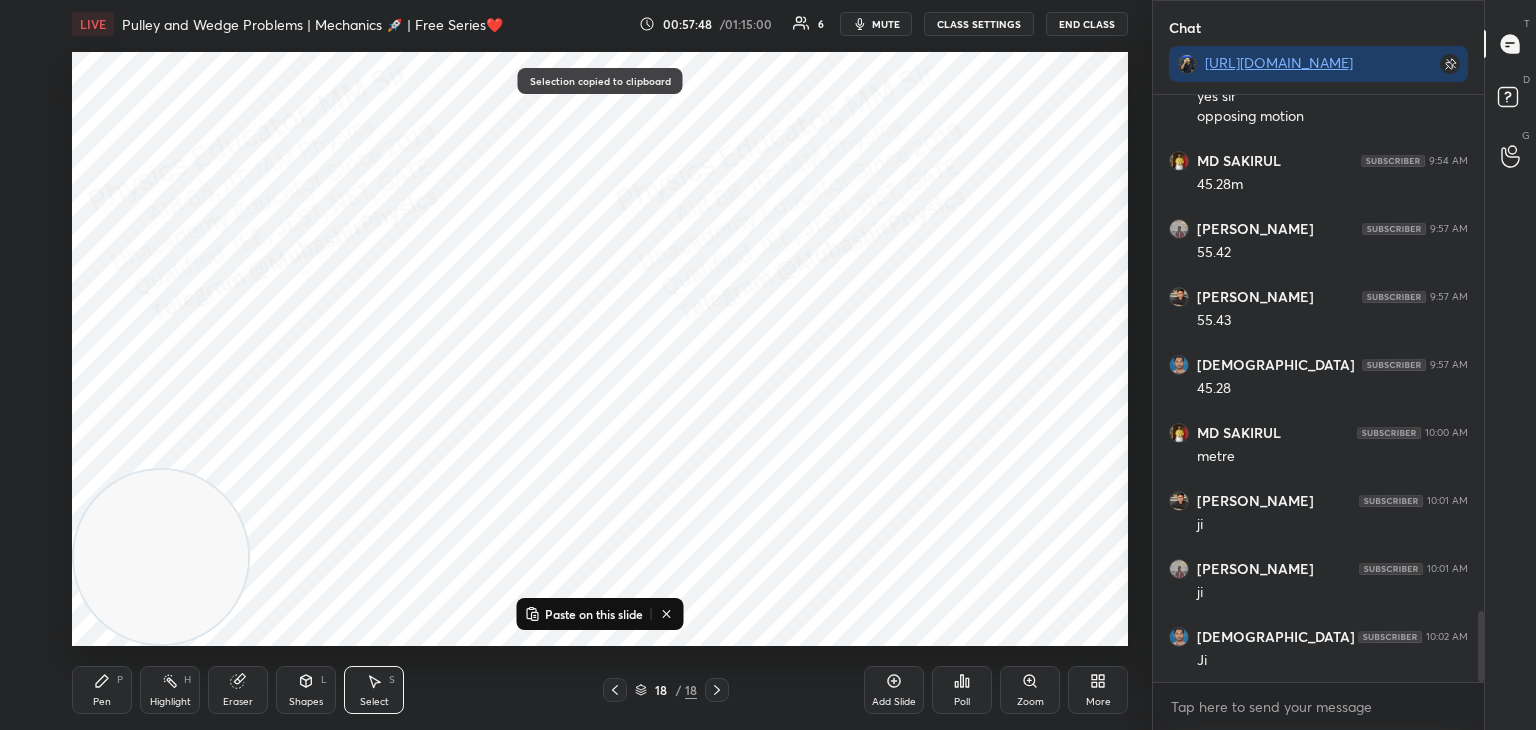 click 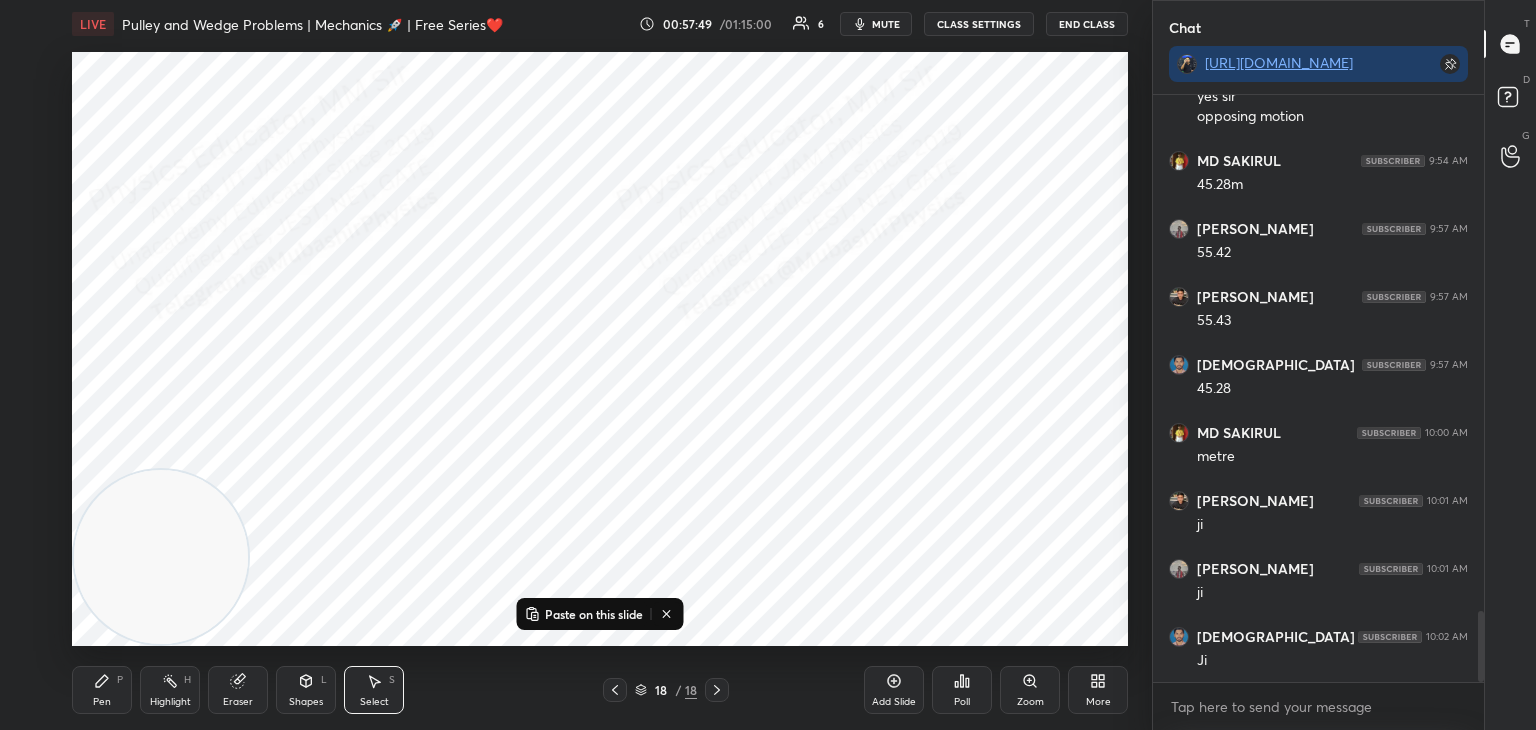 click 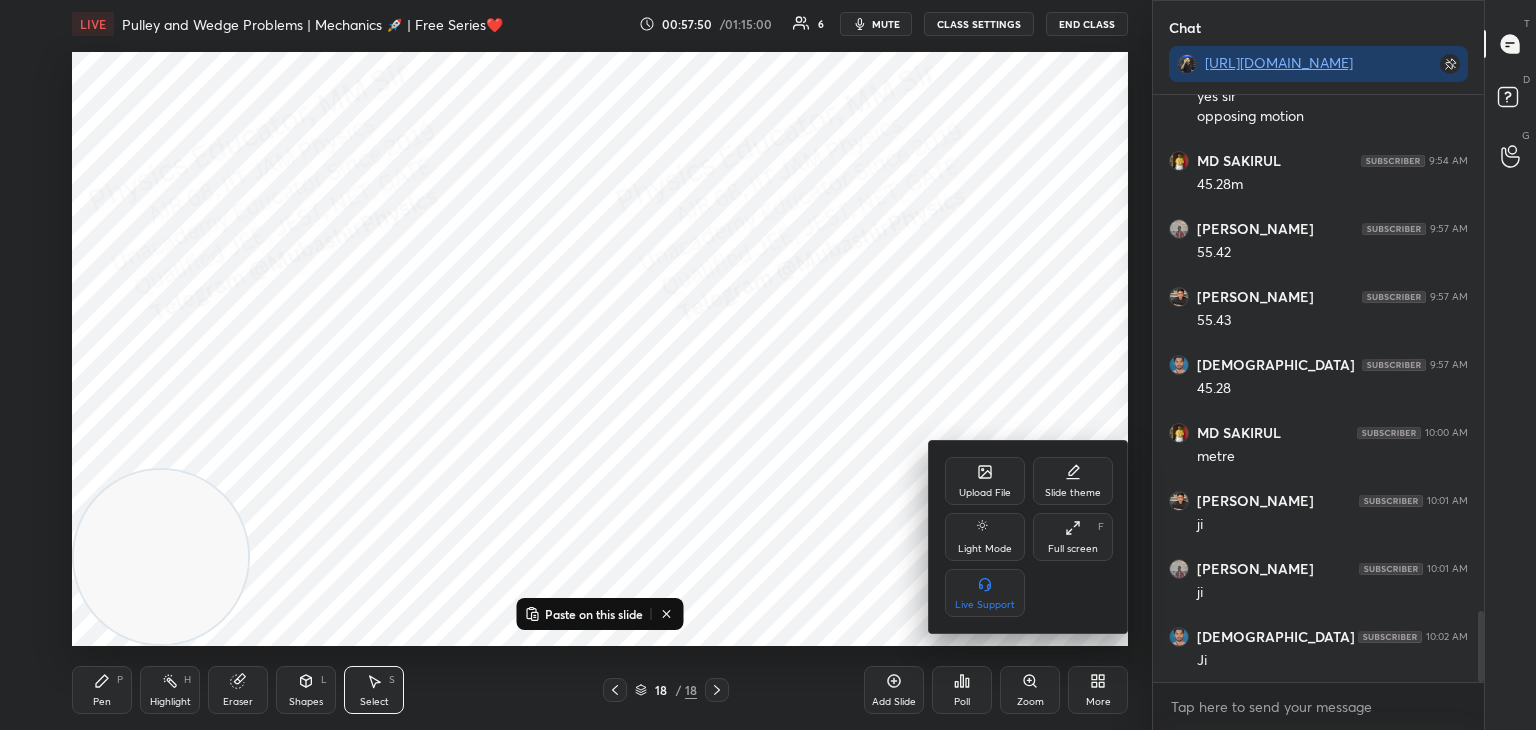 click 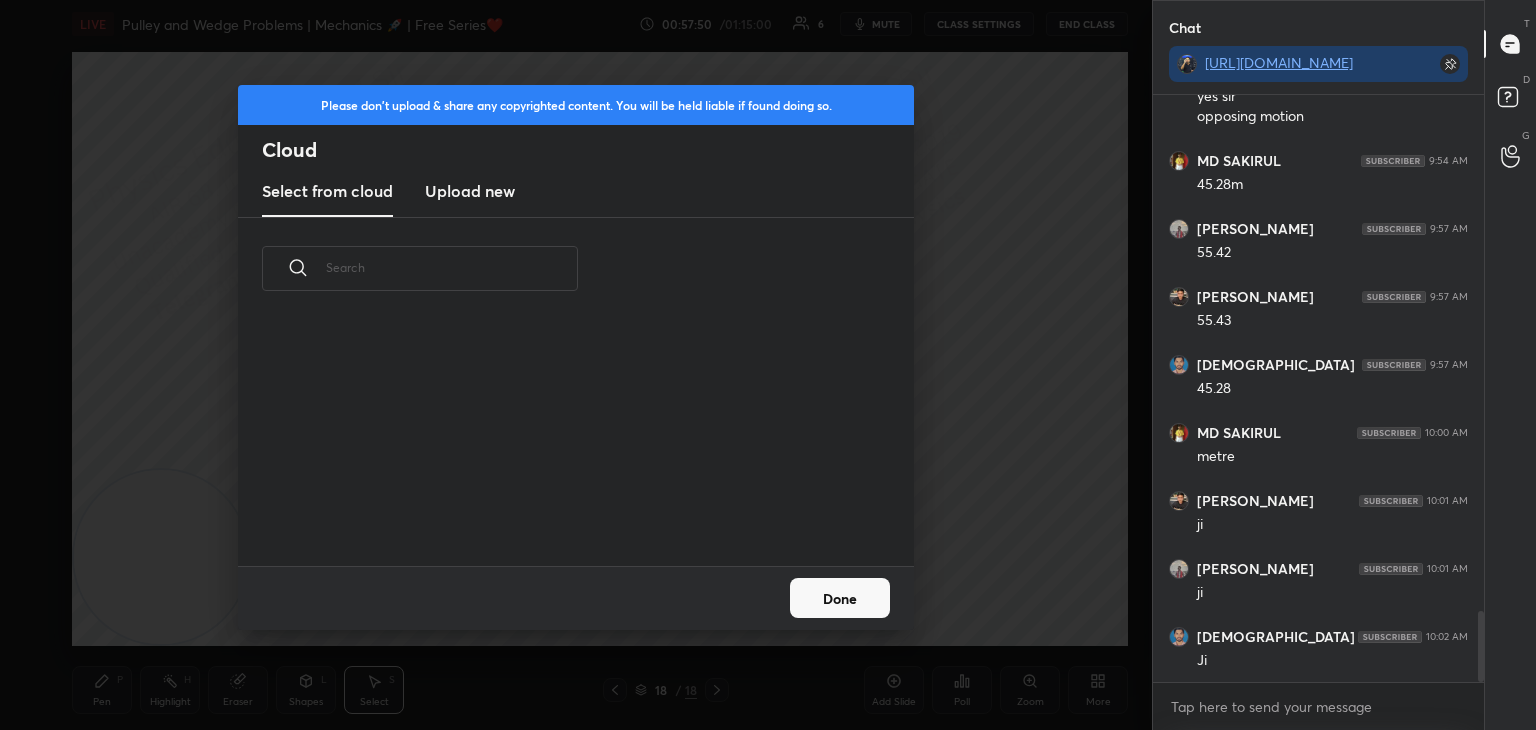 scroll, scrollTop: 5, scrollLeft: 10, axis: both 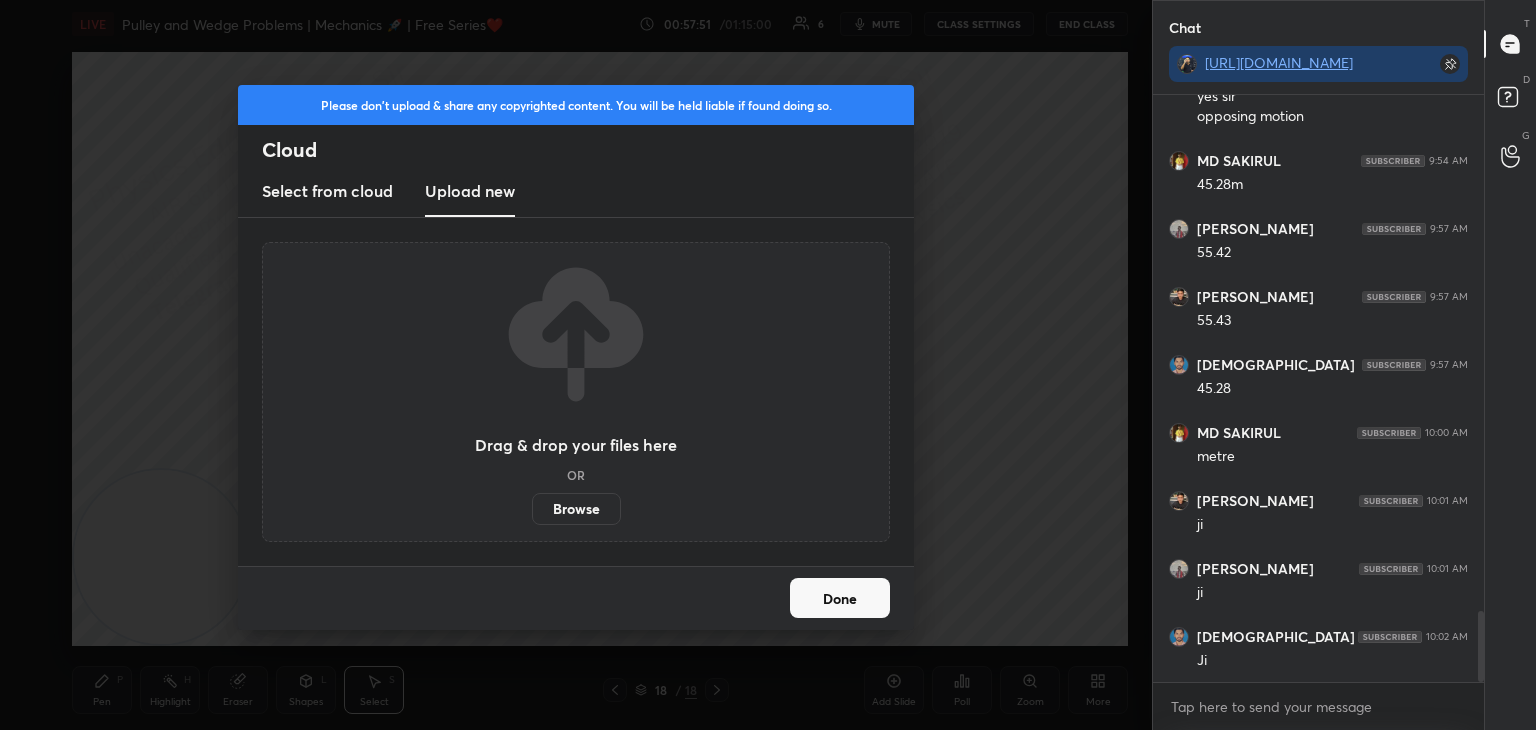 click on "Browse" at bounding box center [576, 509] 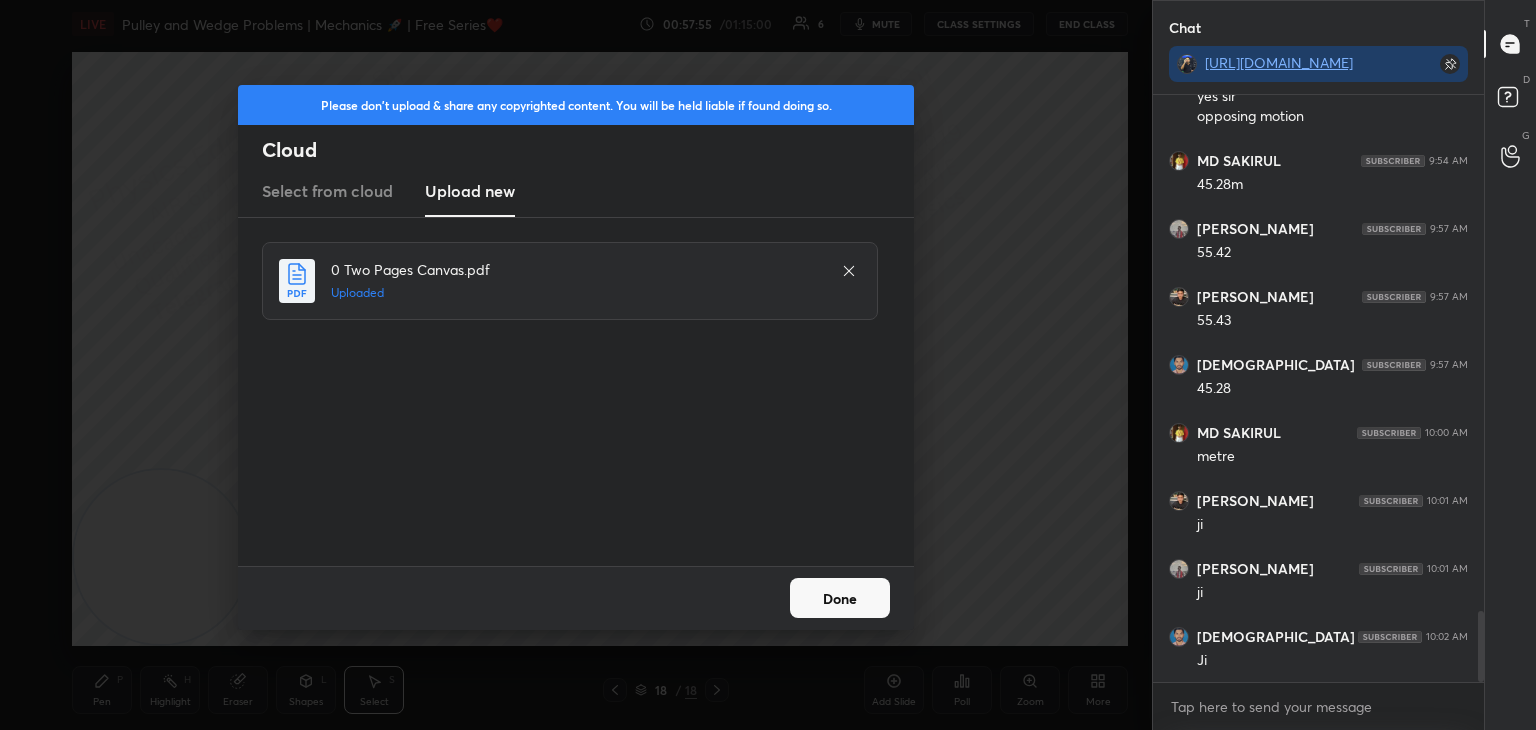 click on "Done" at bounding box center [840, 598] 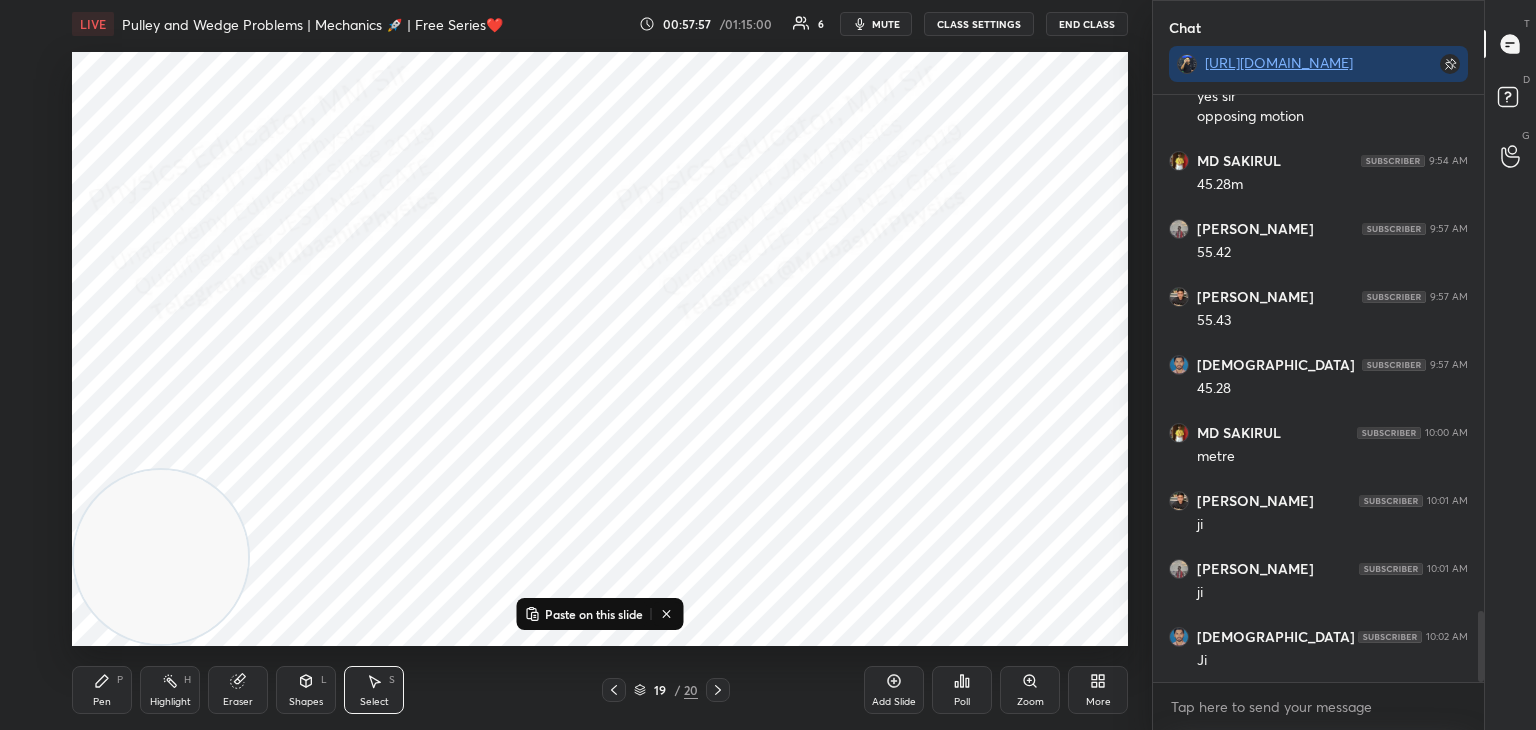 click on "Paste on this slide" at bounding box center (594, 614) 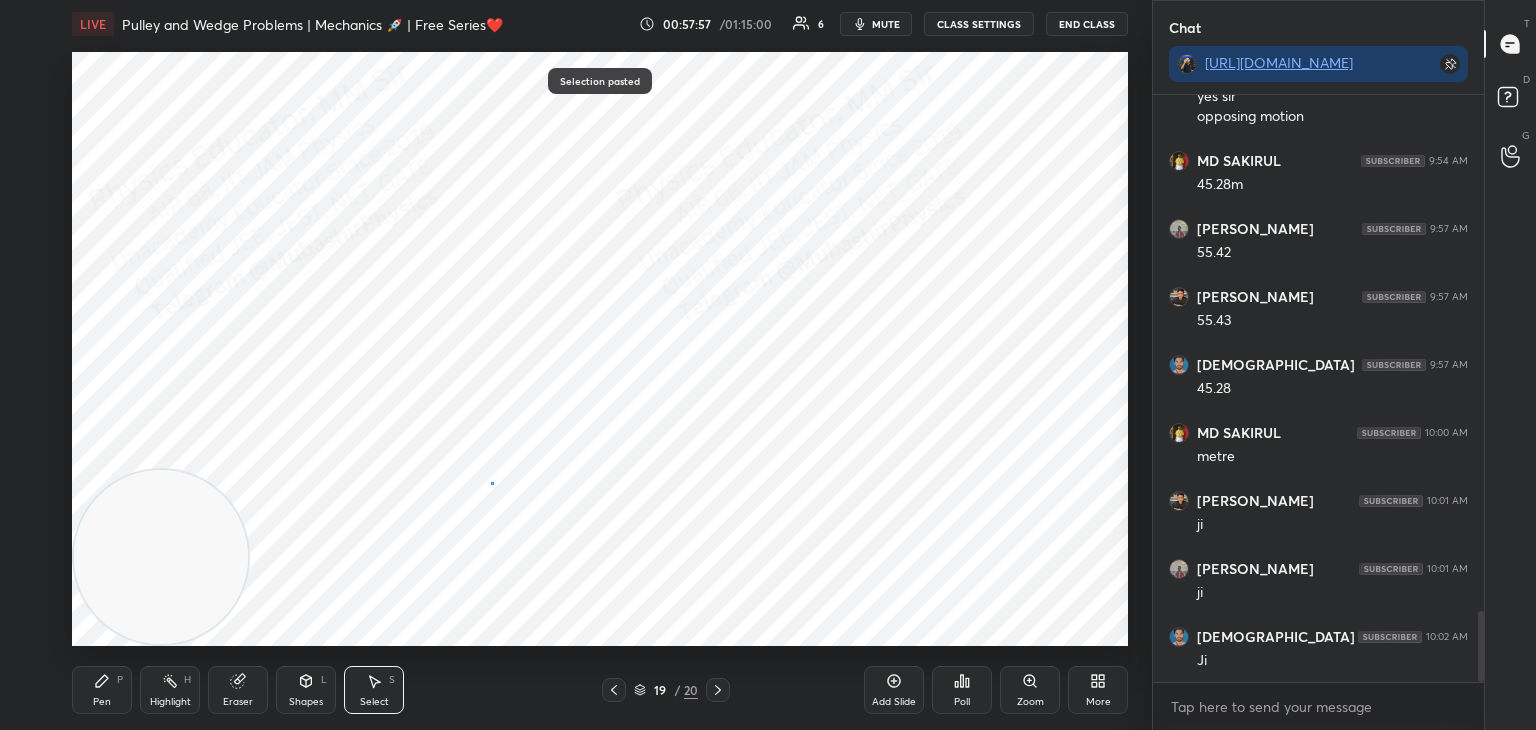 click on "0 ° Undo Copy Paste here Duplicate Duplicate to new slide Delete" at bounding box center [600, 349] 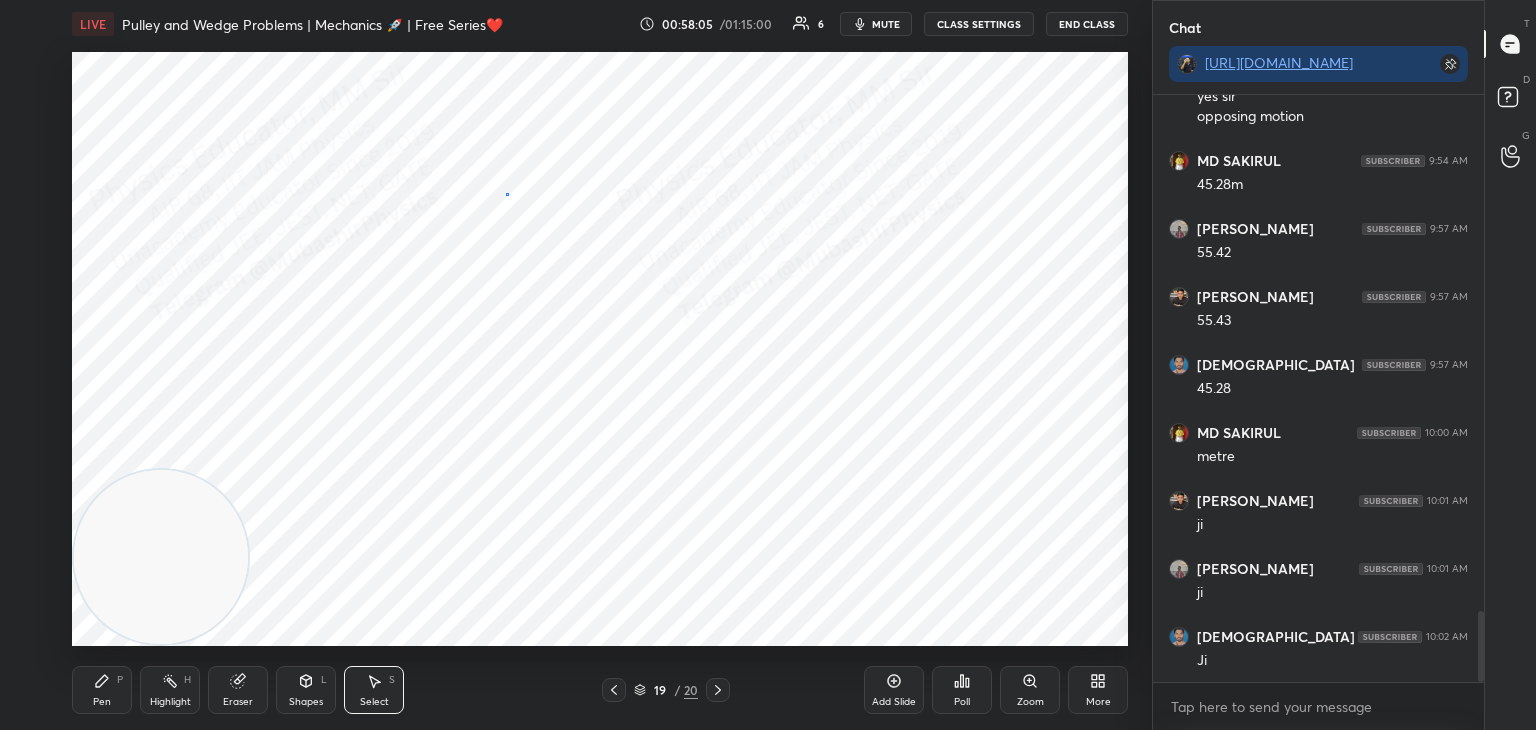 drag, startPoint x: 505, startPoint y: 193, endPoint x: 525, endPoint y: 221, distance: 34.4093 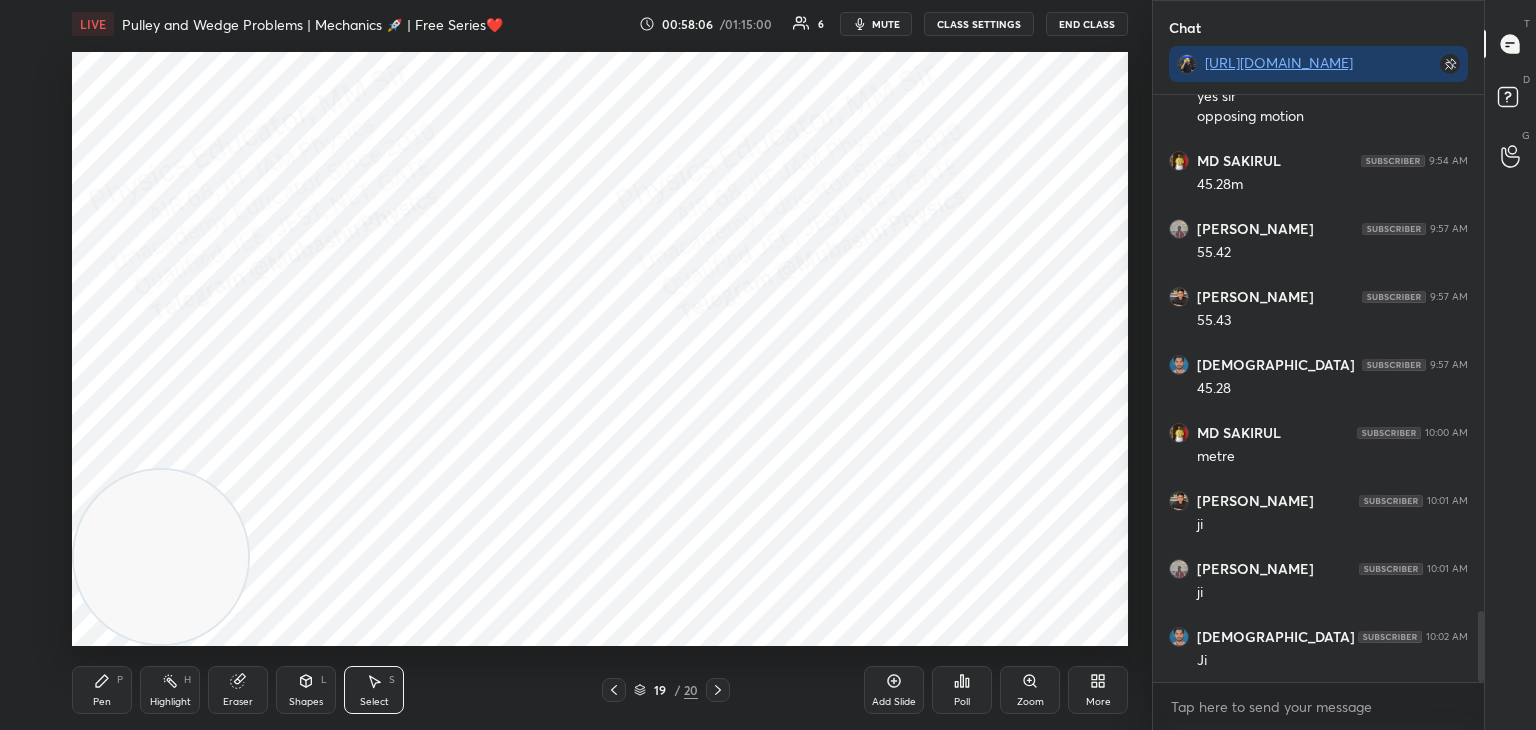 drag, startPoint x: 502, startPoint y: 187, endPoint x: 529, endPoint y: 218, distance: 41.109608 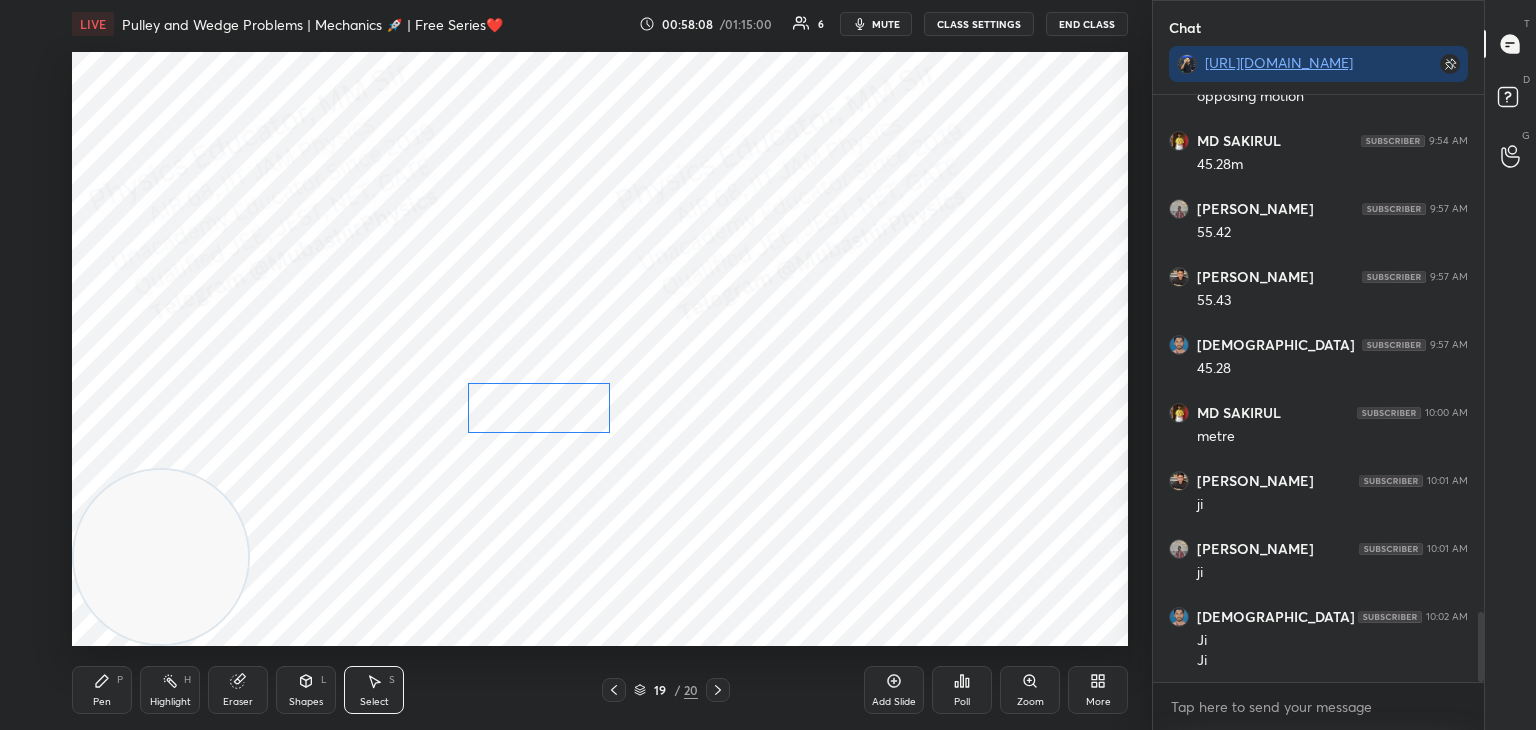 drag, startPoint x: 506, startPoint y: 207, endPoint x: 584, endPoint y: 405, distance: 212.80977 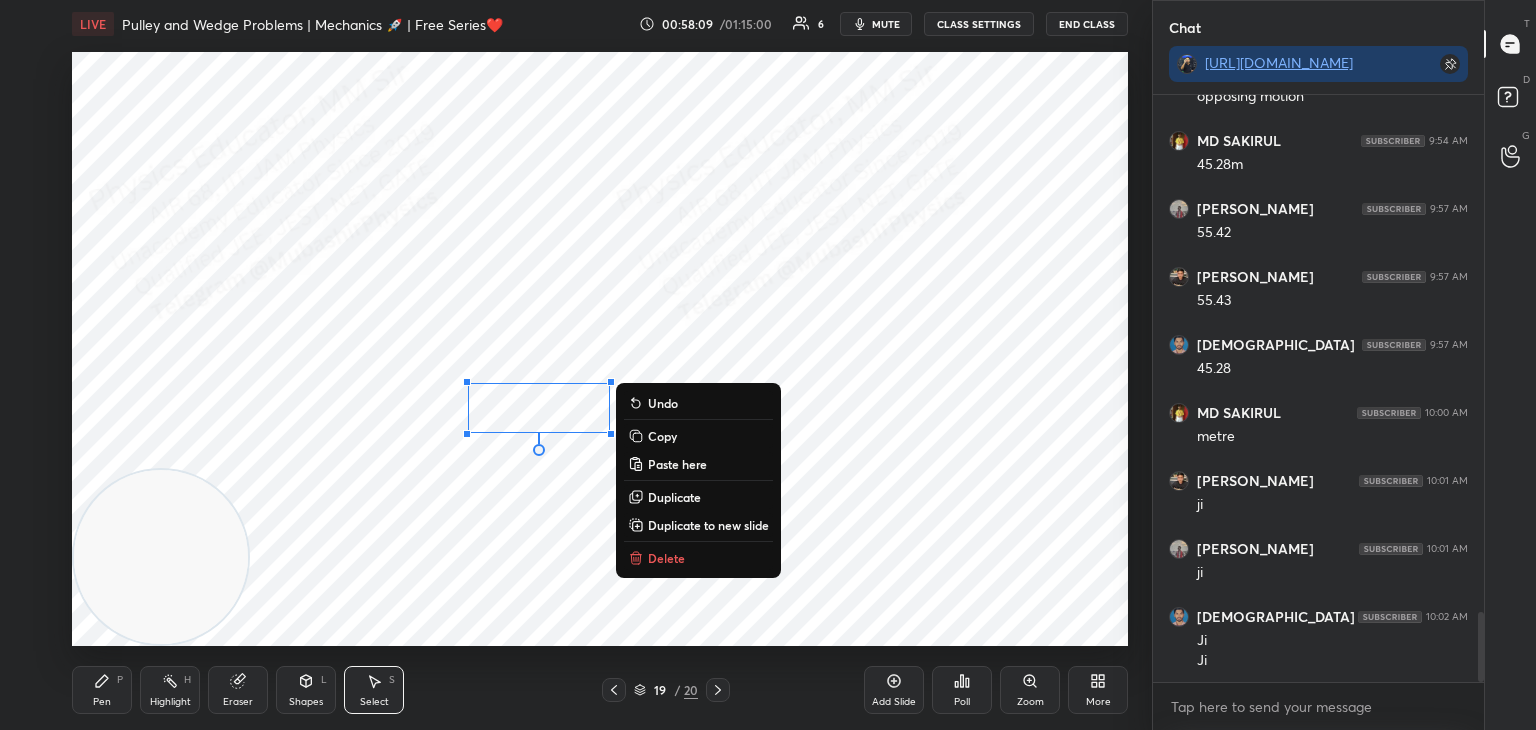 click on "Delete" at bounding box center (666, 558) 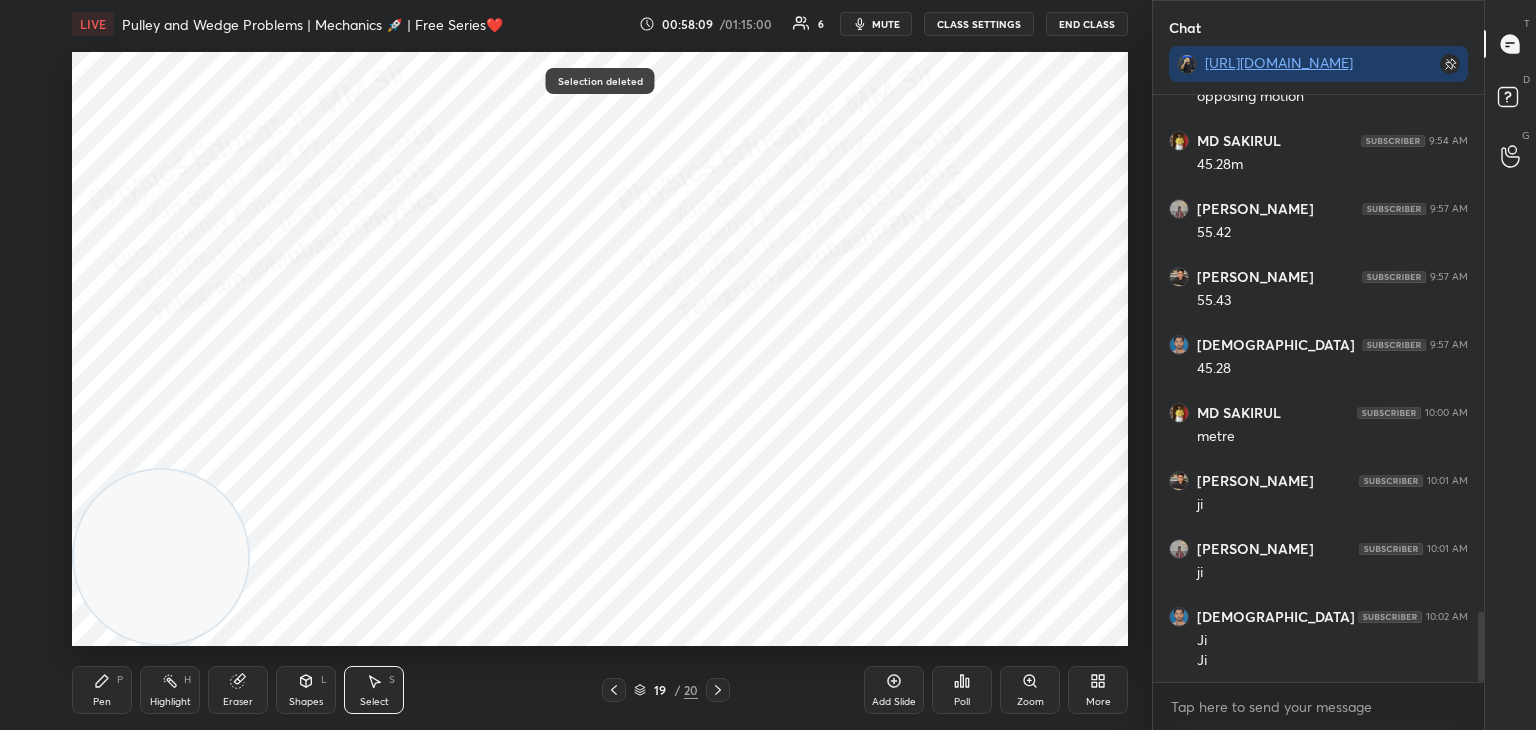 click on "Shapes L" at bounding box center [306, 690] 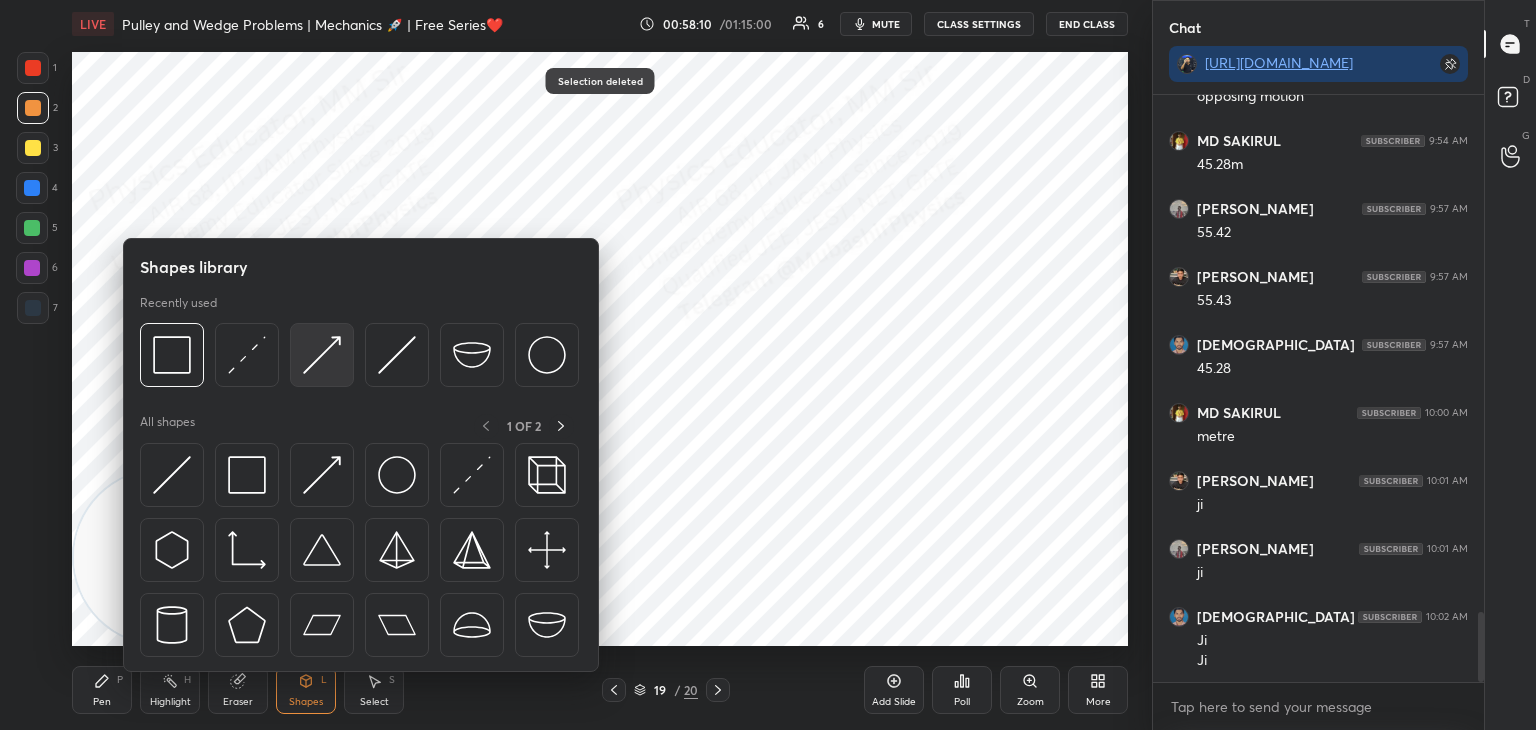 click at bounding box center [322, 355] 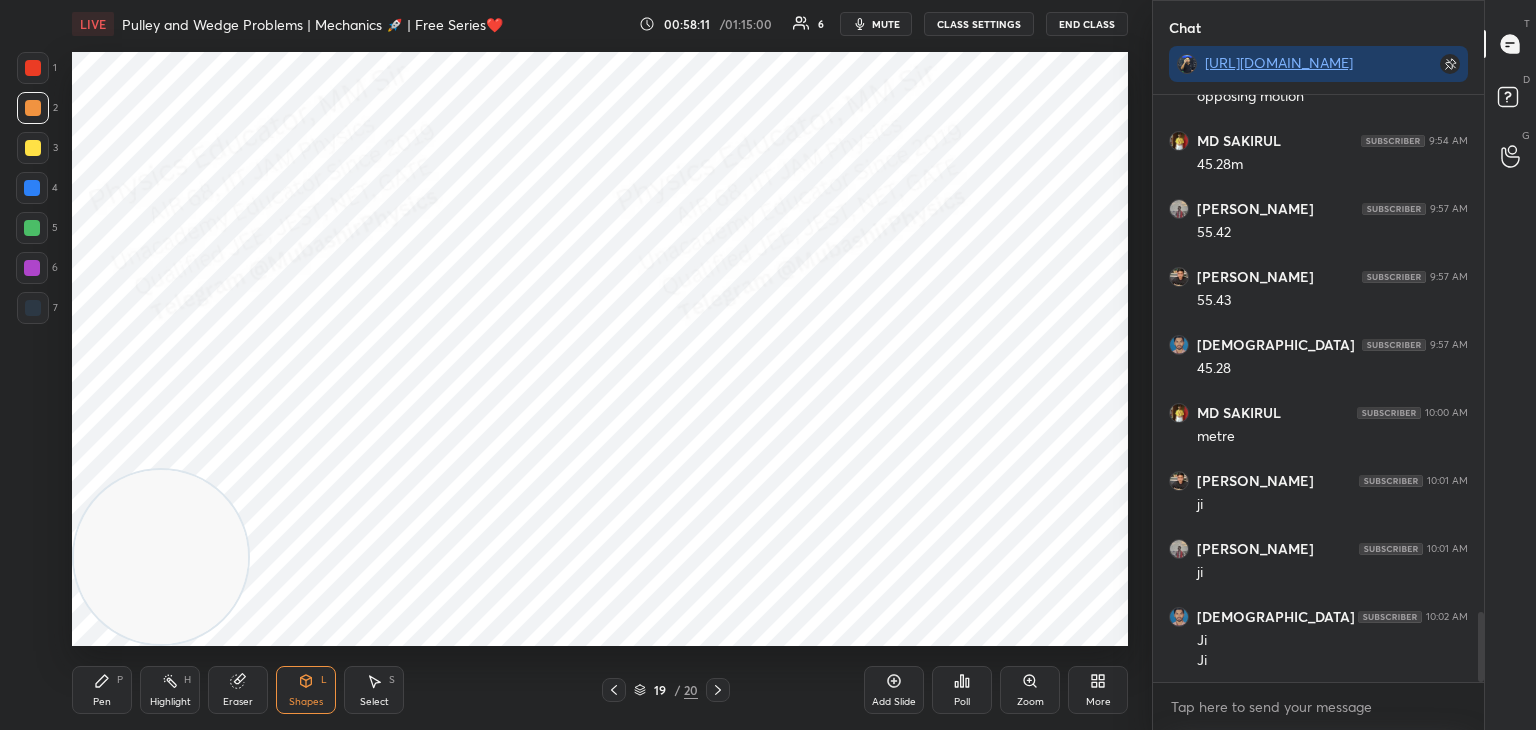 click at bounding box center [32, 268] 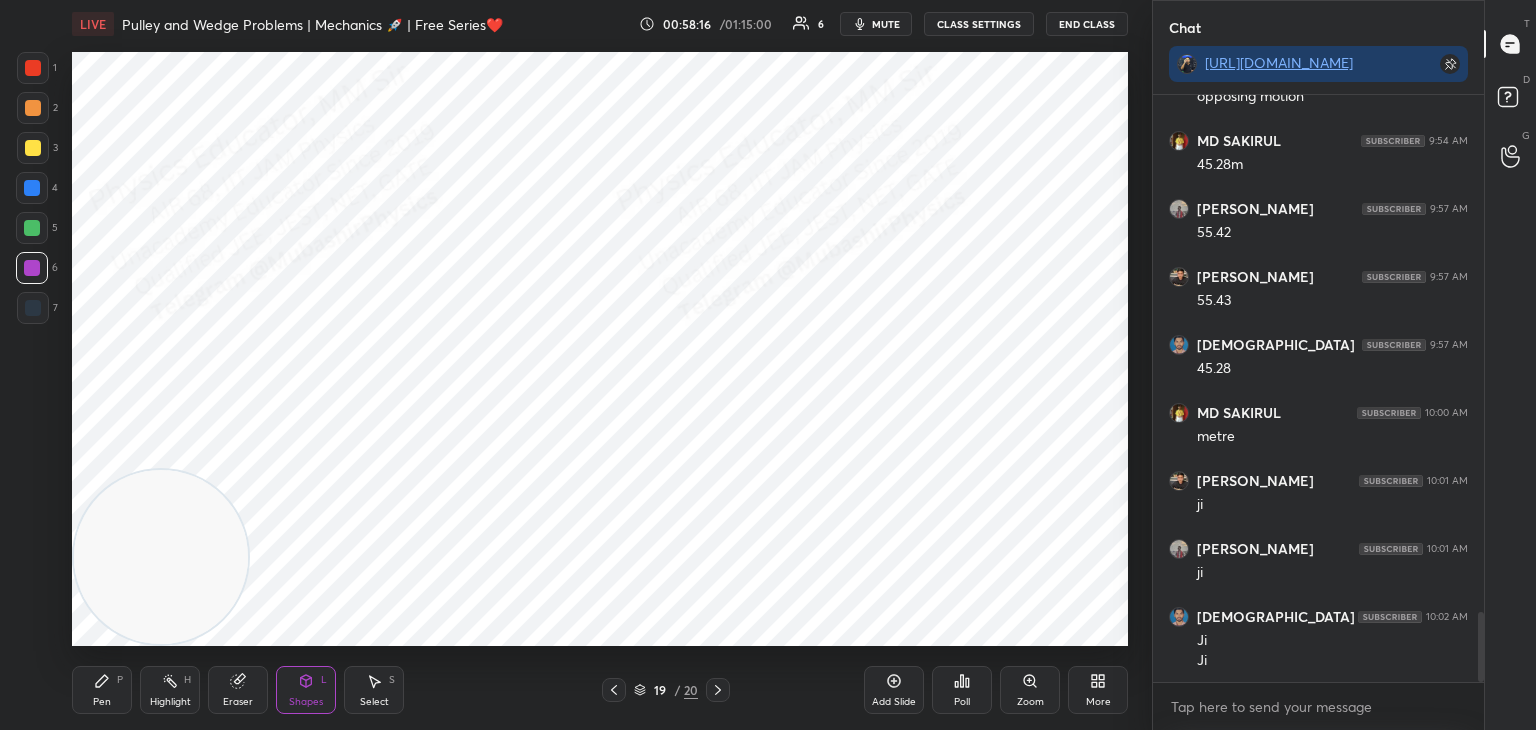 click 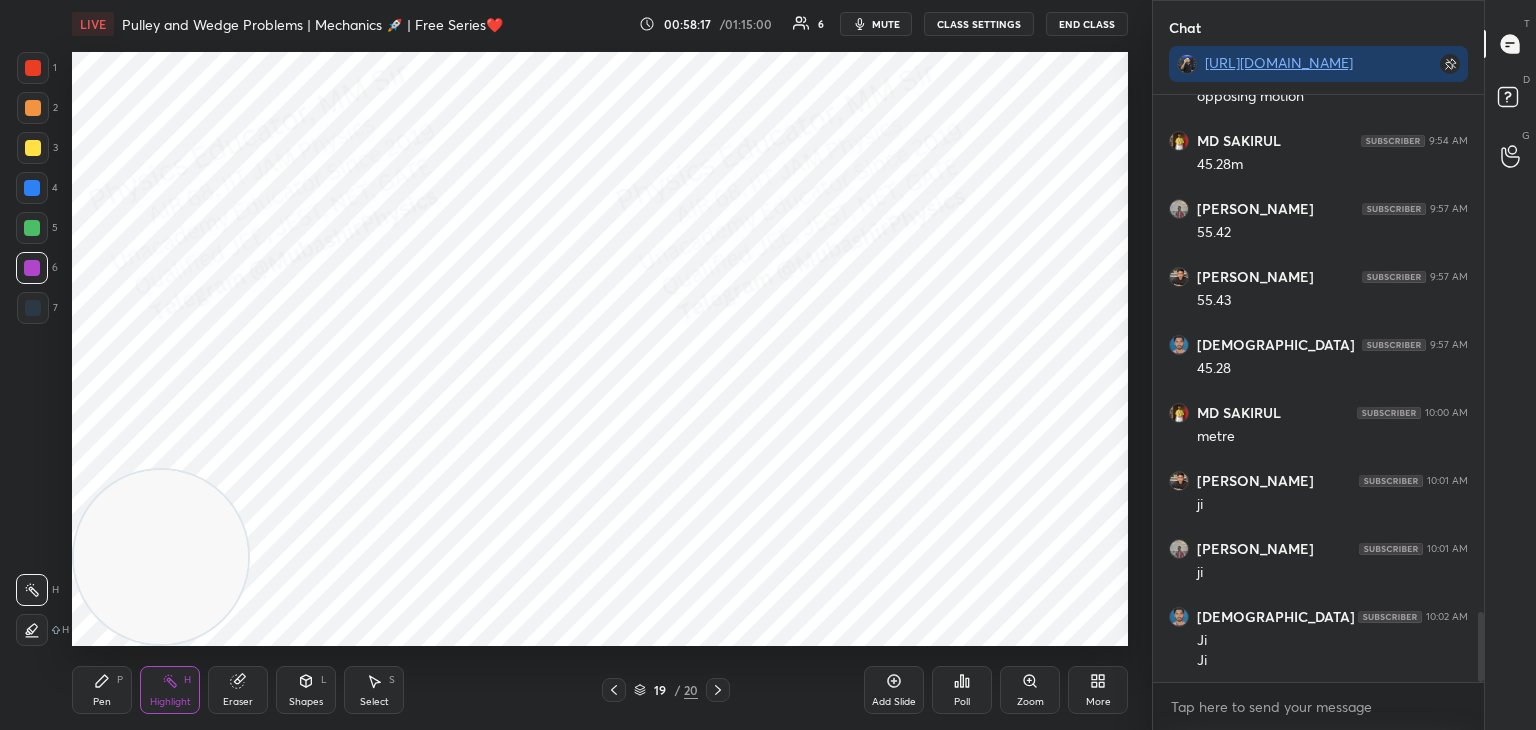 click at bounding box center [614, 690] 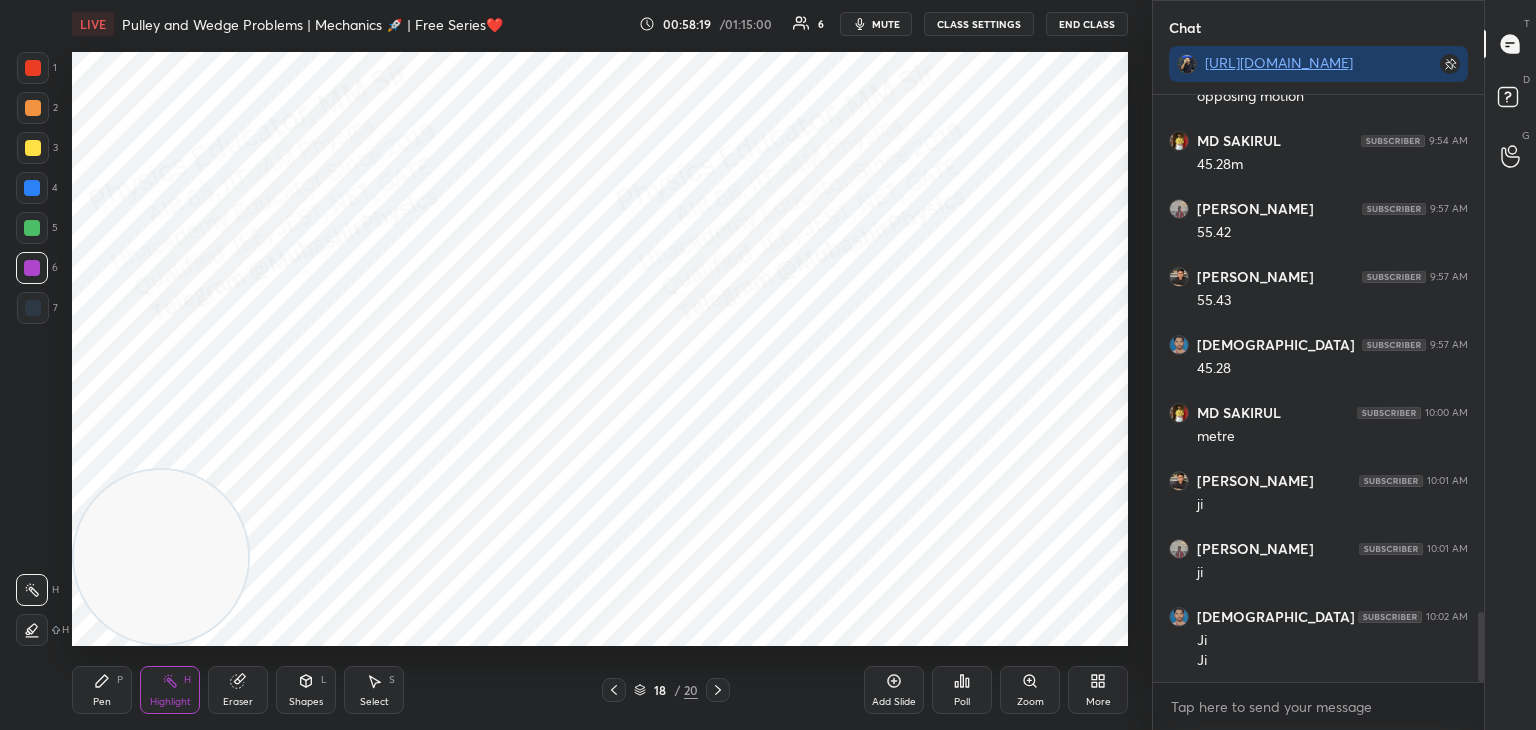 click 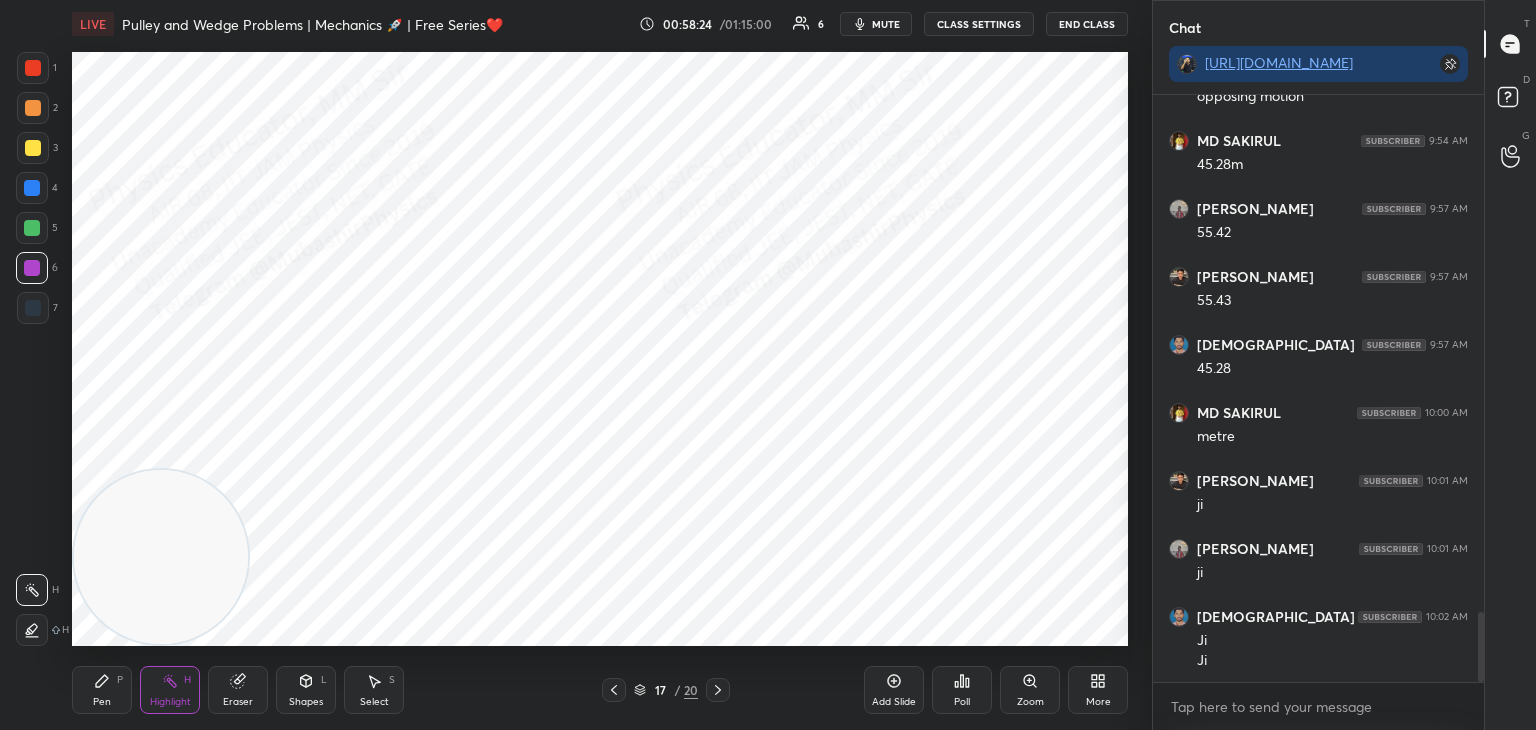 click on "LIVE Pulley and Wedge Problems | Mechanics 🚀 | Free Series❤️ 00:58:24 /  01:15:00 6 mute CLASS SETTINGS End Class Setting up your live class Poll for   secs No correct answer Start poll Back Pulley and Wedge Problems | Mechanics 🚀 | Free Series❤️ Mohd Mubashir Pen P Highlight H Eraser Shapes L Select S 17 / 20 Add Slide Poll Zoom More" at bounding box center [600, 365] 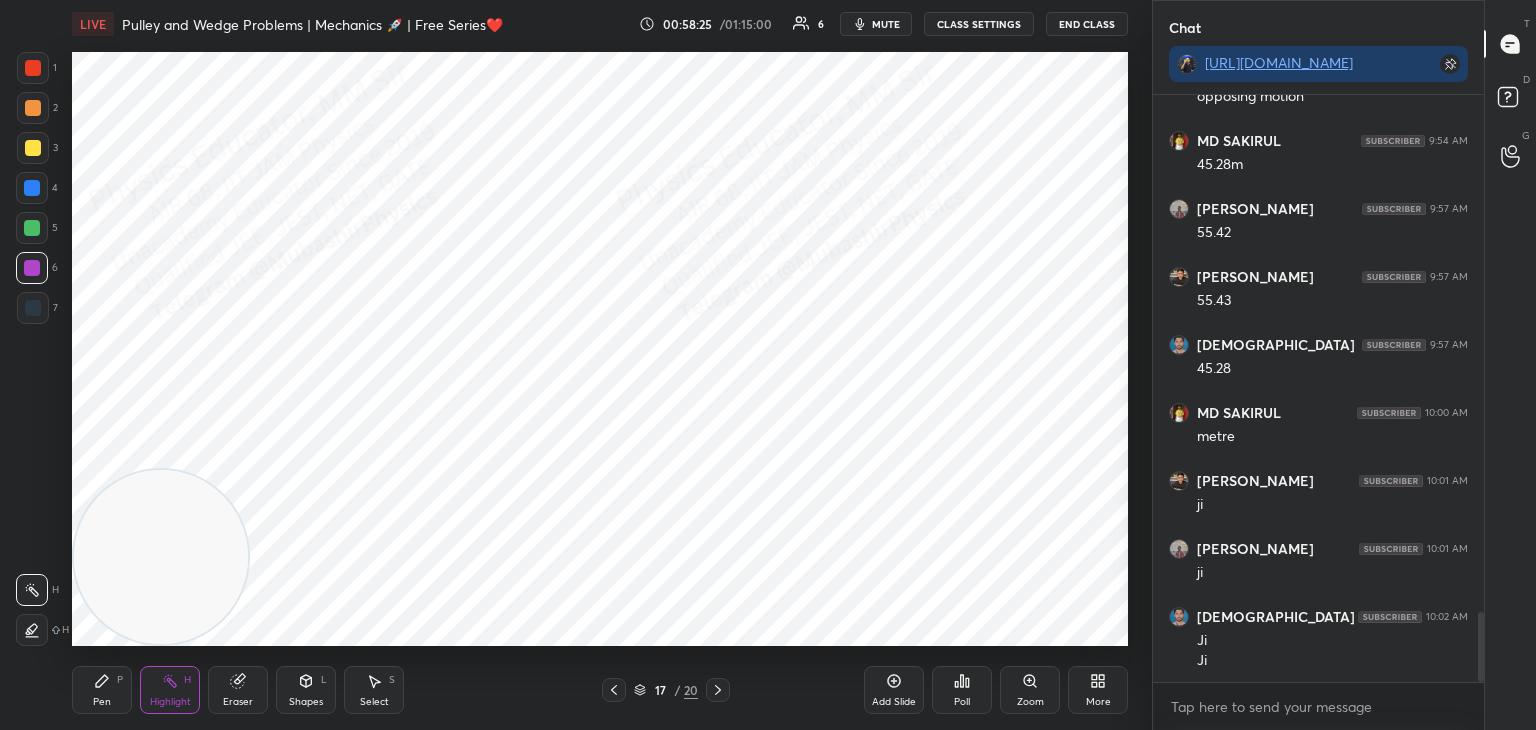 click 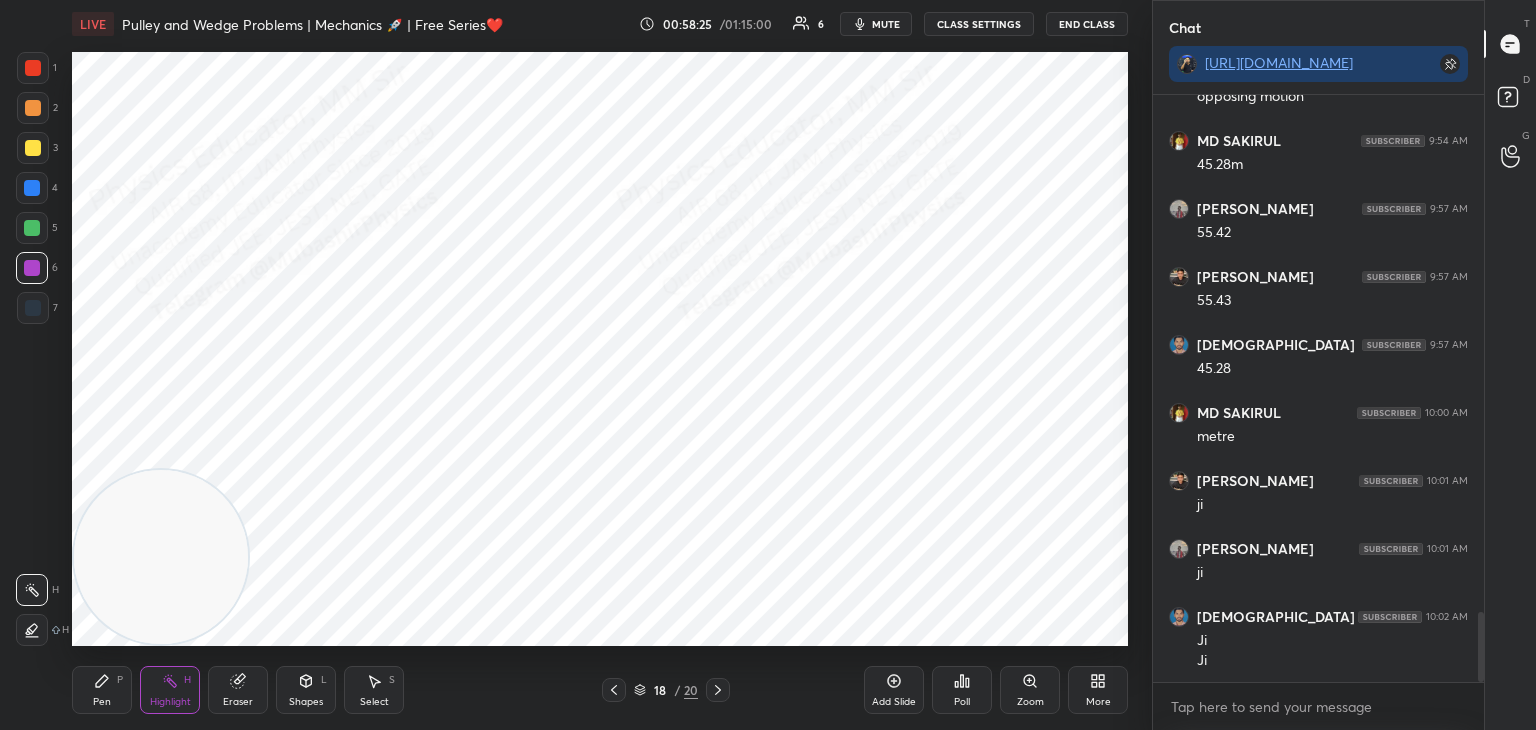 click 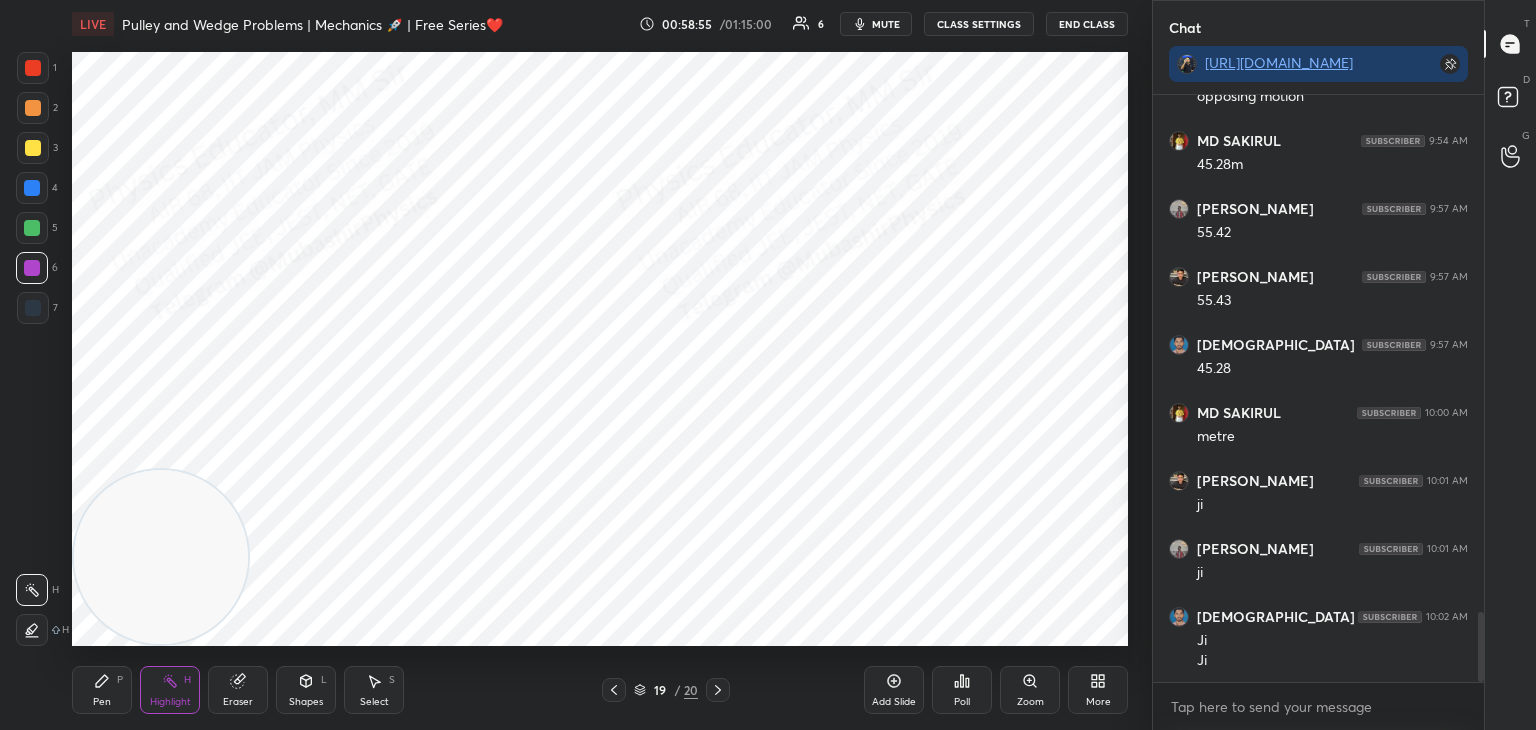 drag, startPoint x: 100, startPoint y: 697, endPoint x: 185, endPoint y: 687, distance: 85.58621 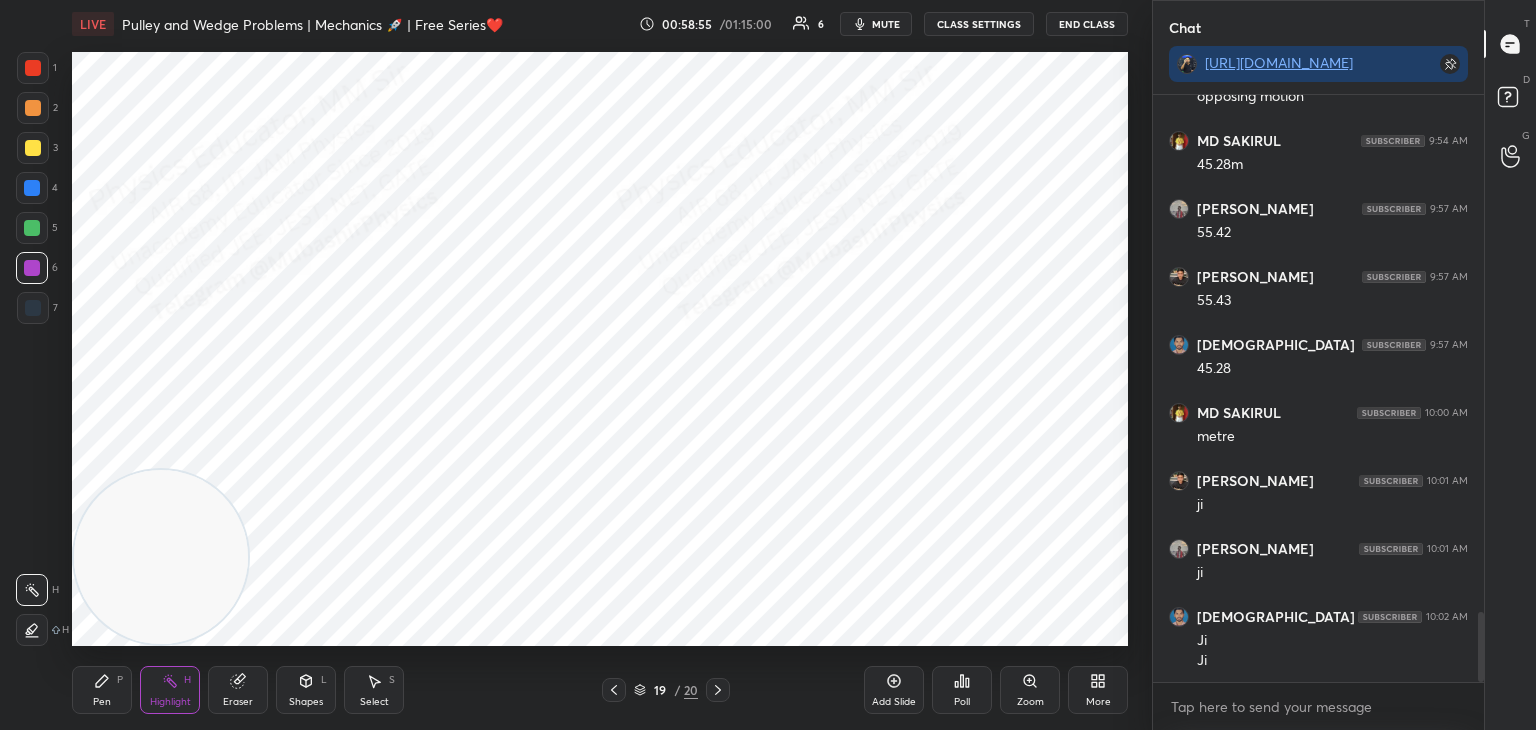 click on "Pen P" at bounding box center [102, 690] 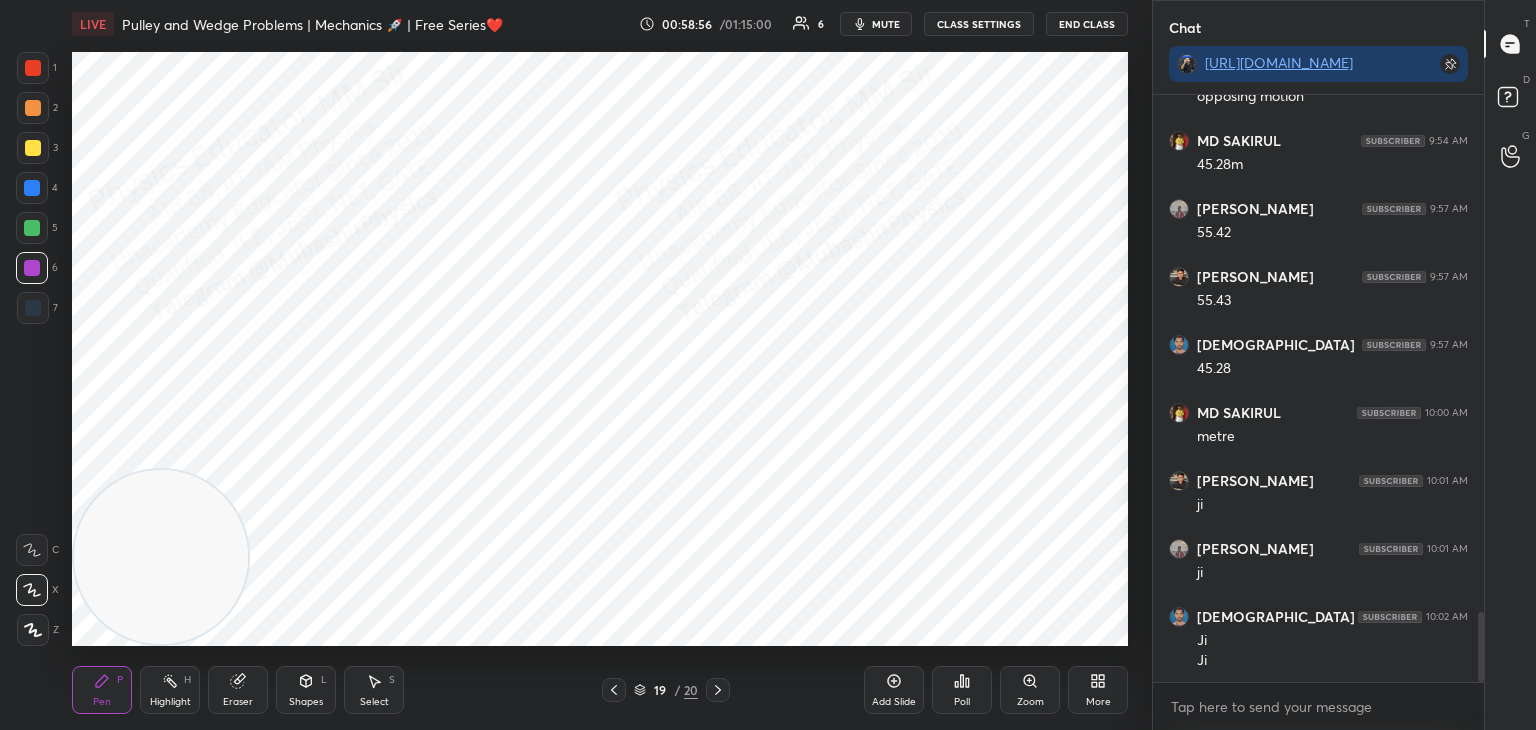 click 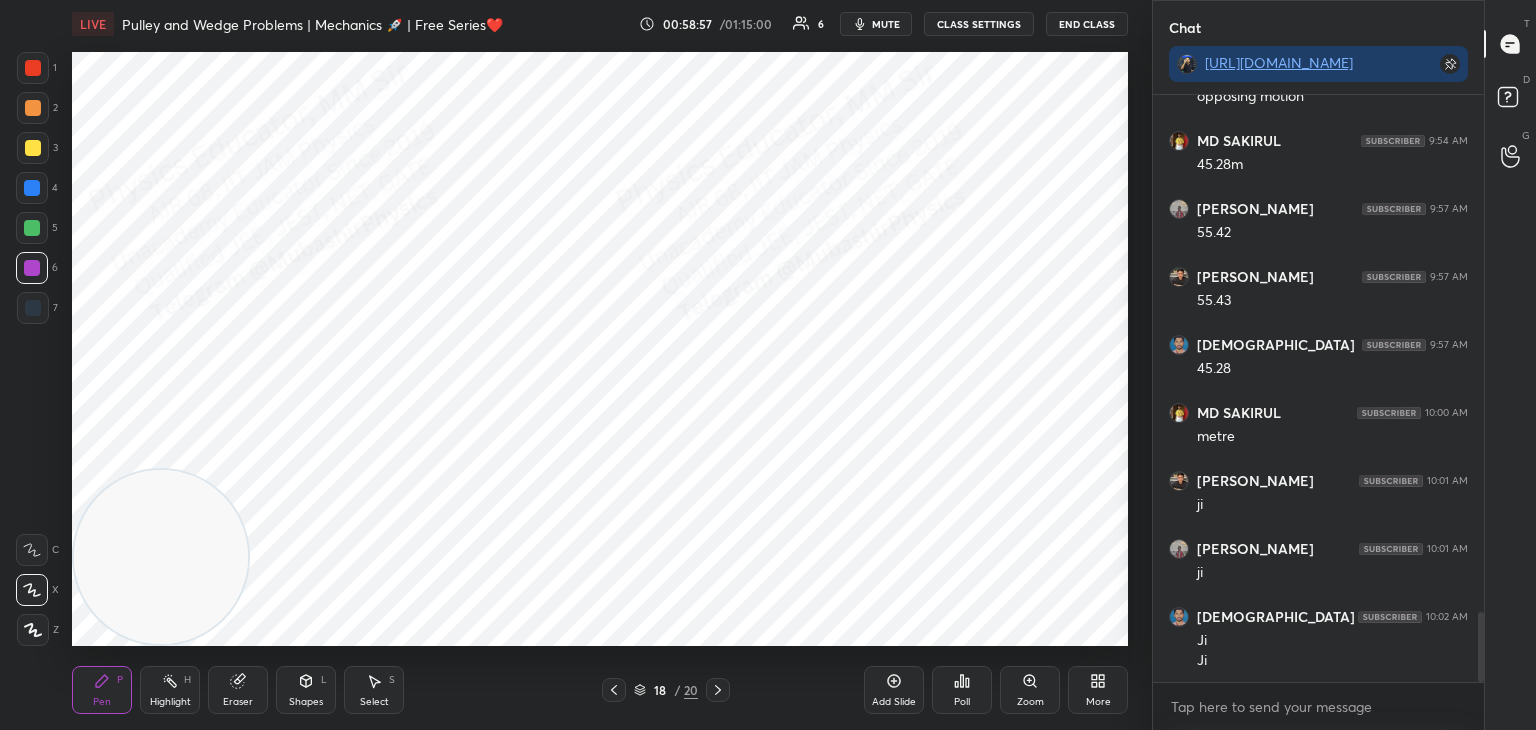click 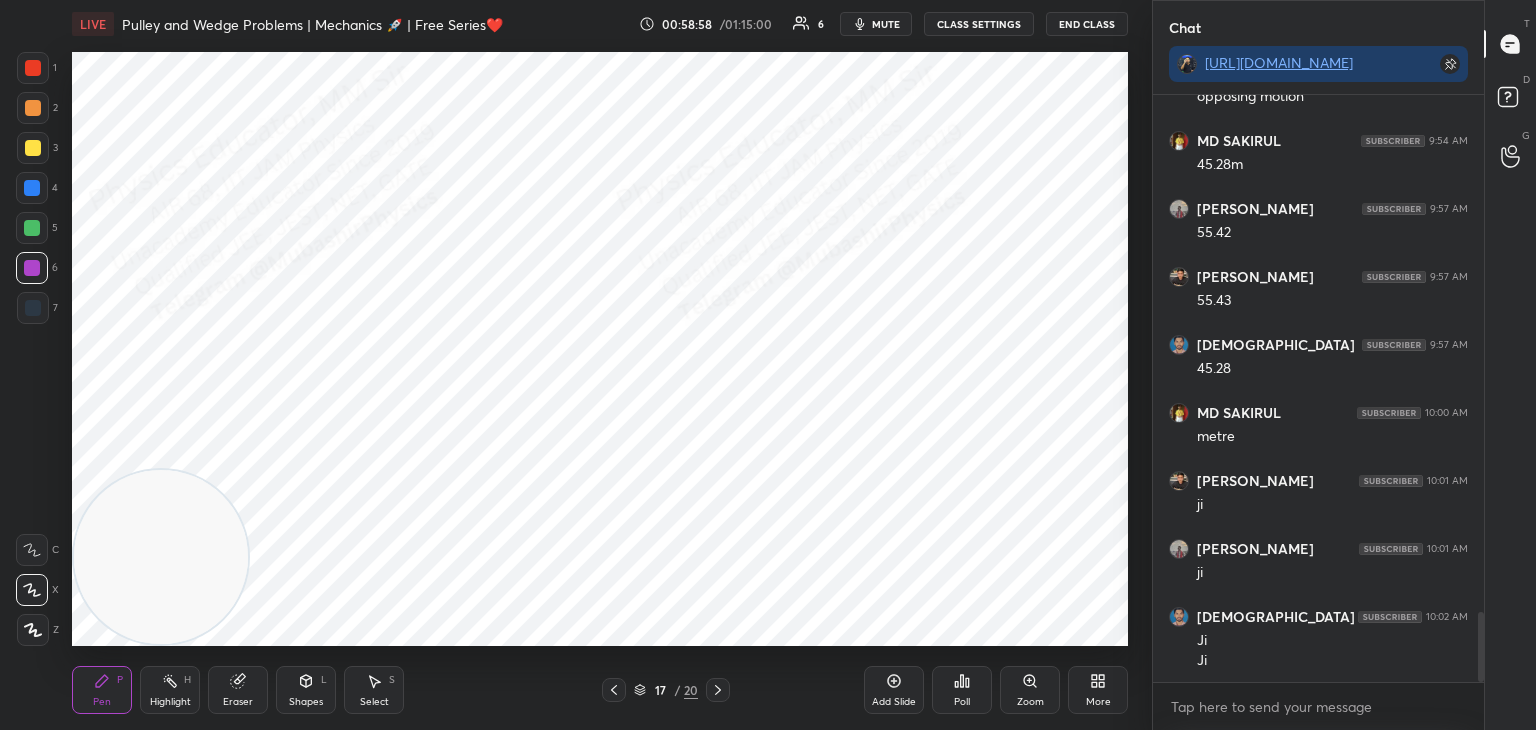 click 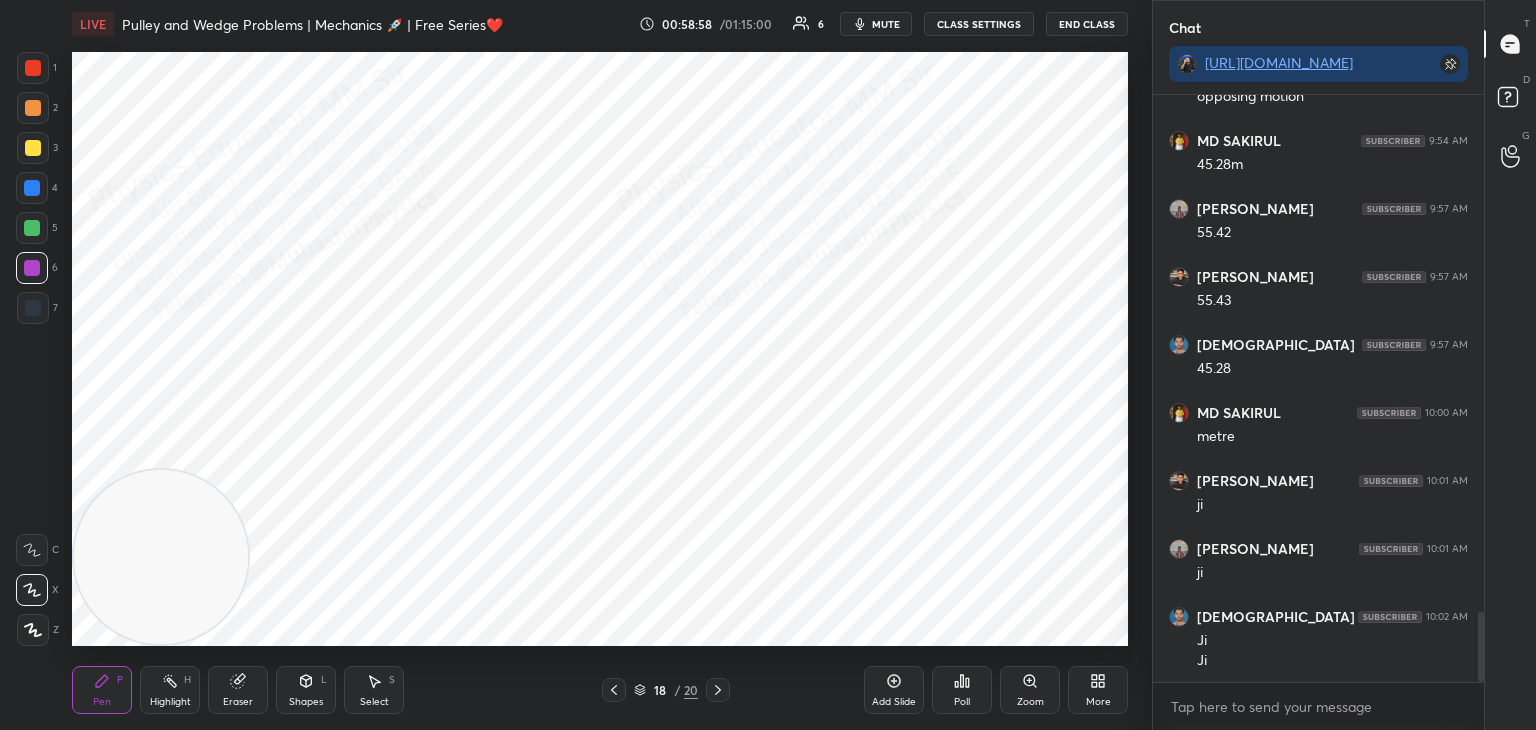 click 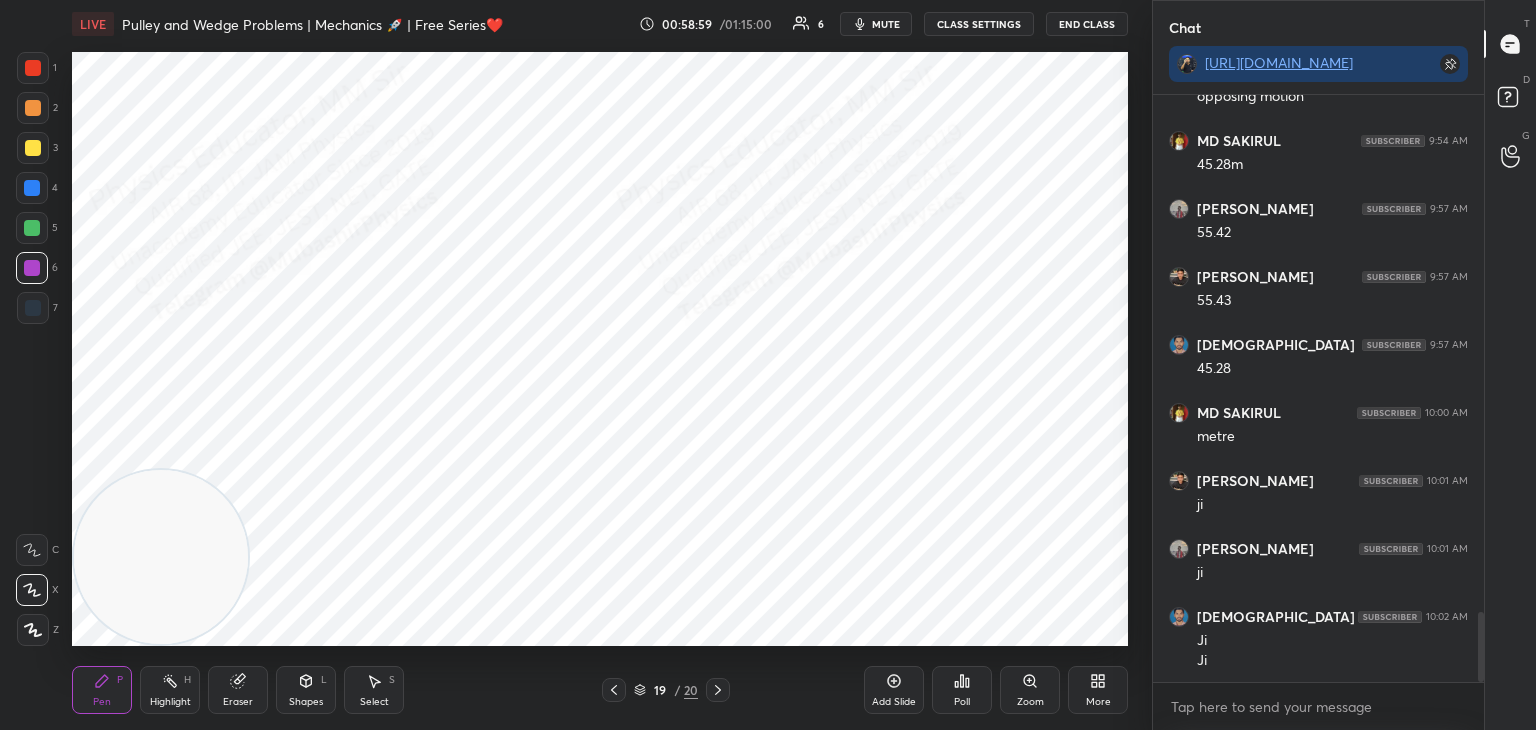 drag, startPoint x: 25, startPoint y: 115, endPoint x: 64, endPoint y: 99, distance: 42.154476 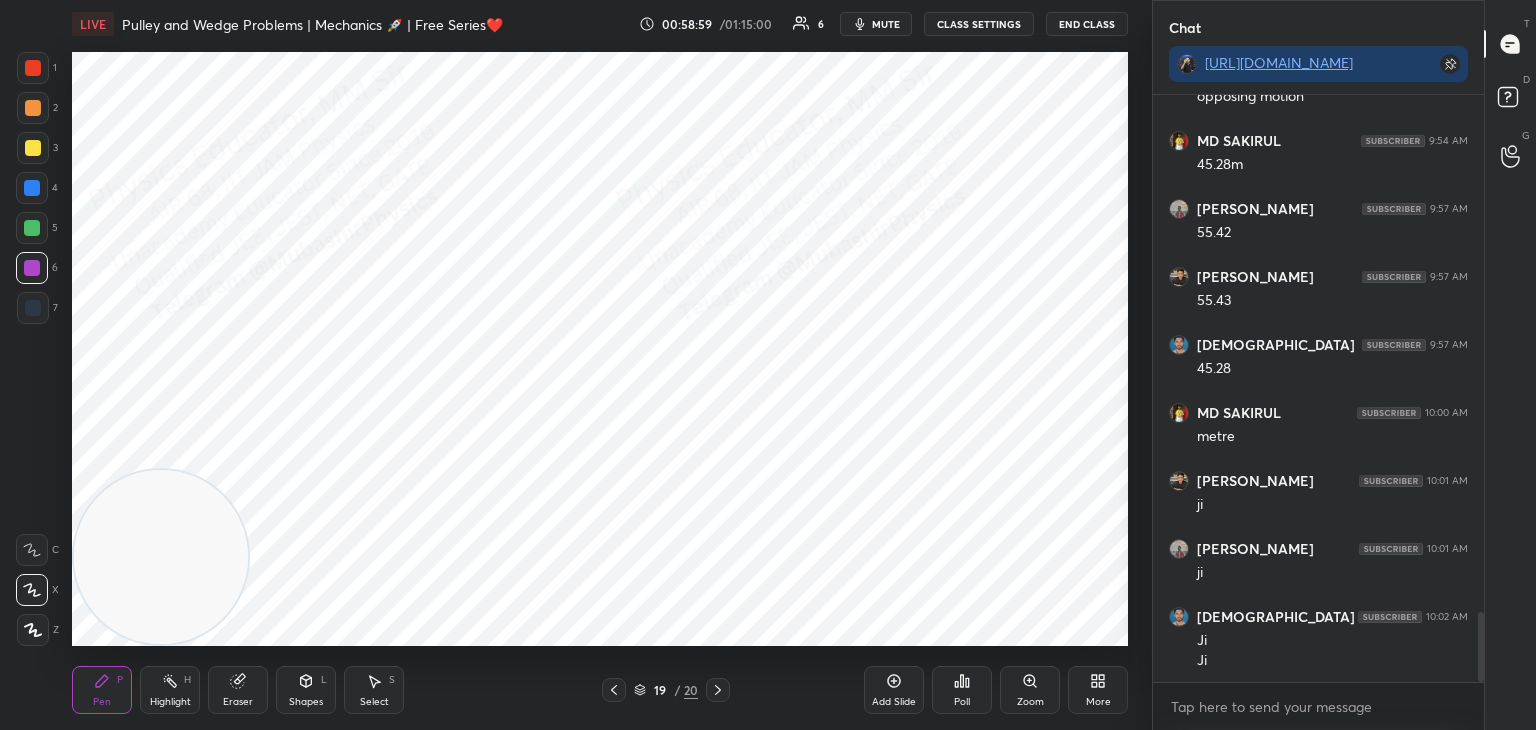 click at bounding box center (33, 108) 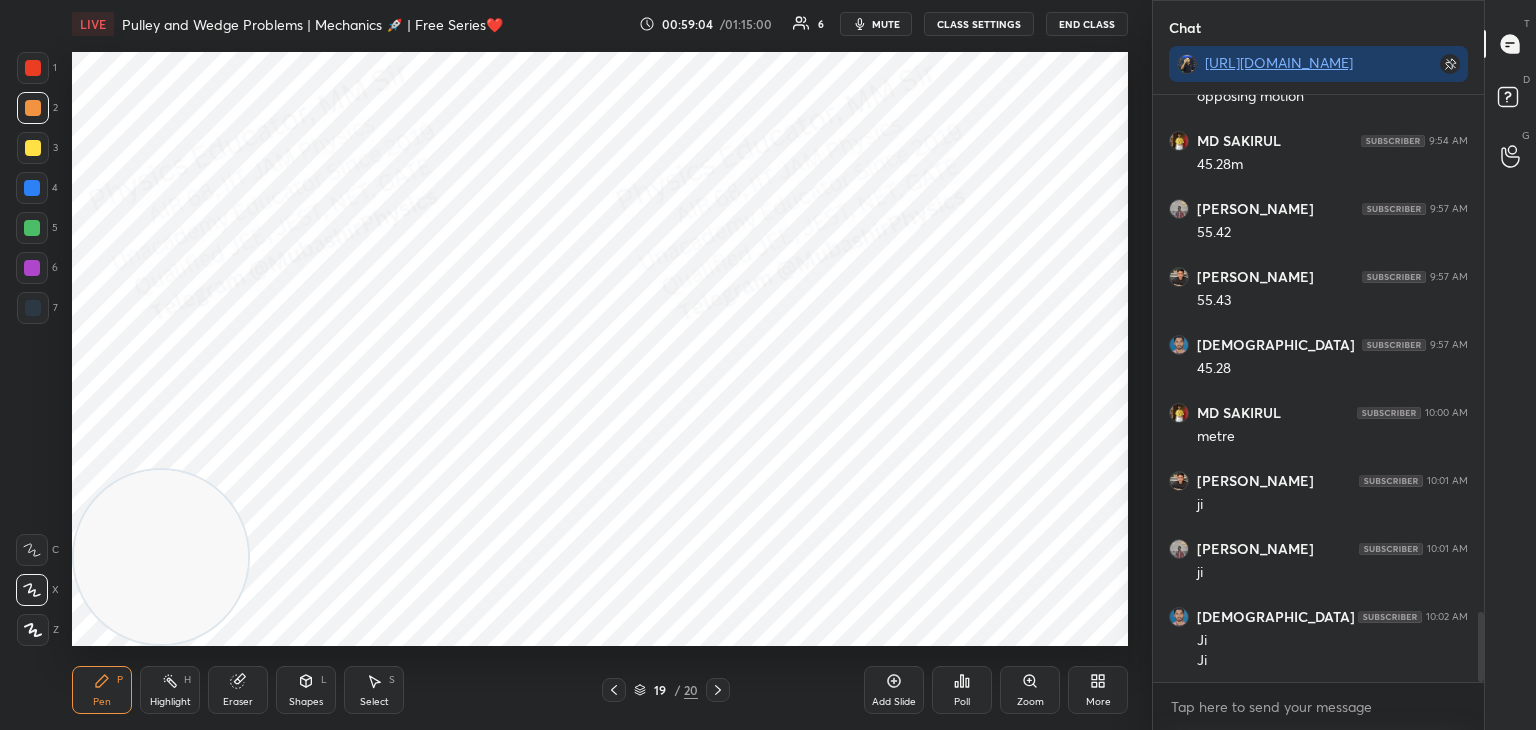 click 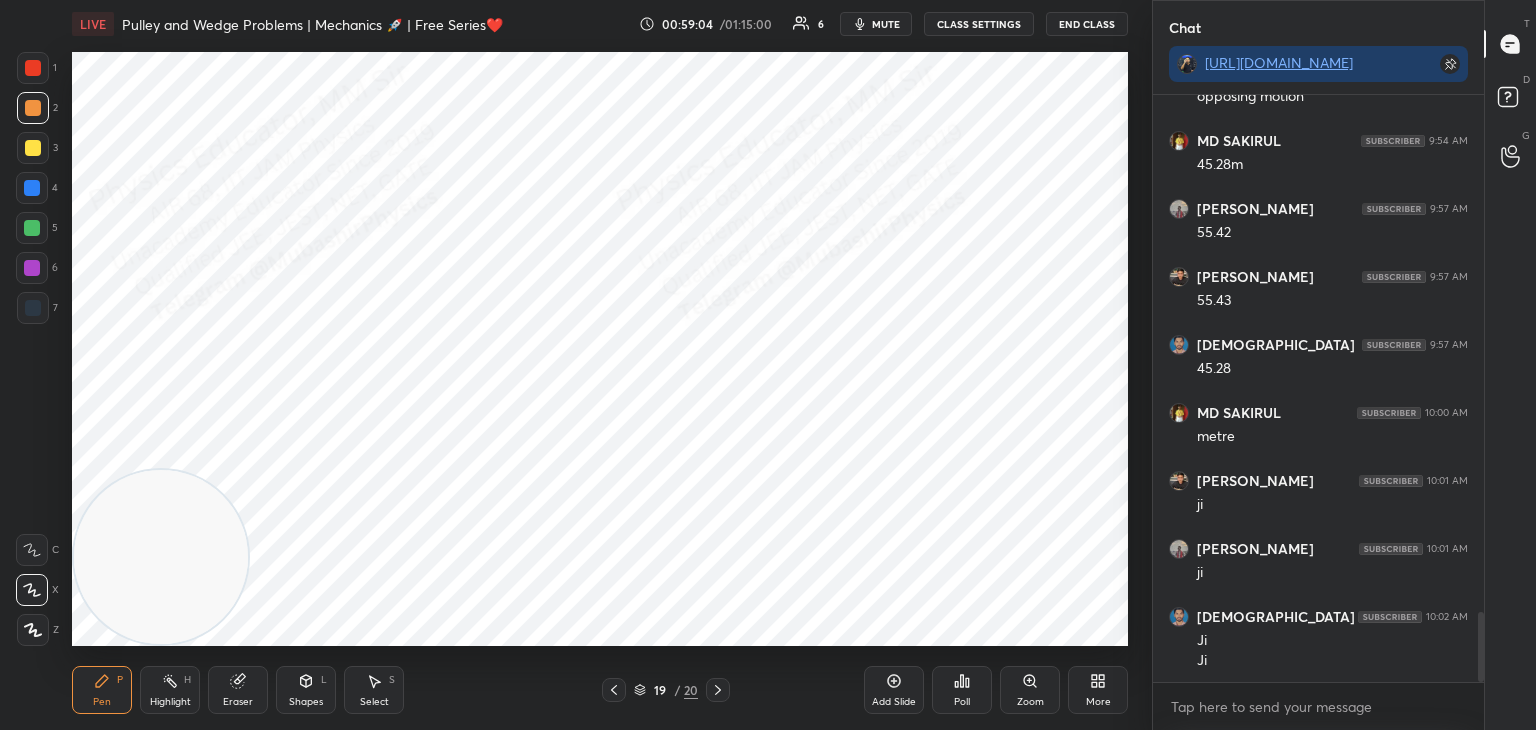click 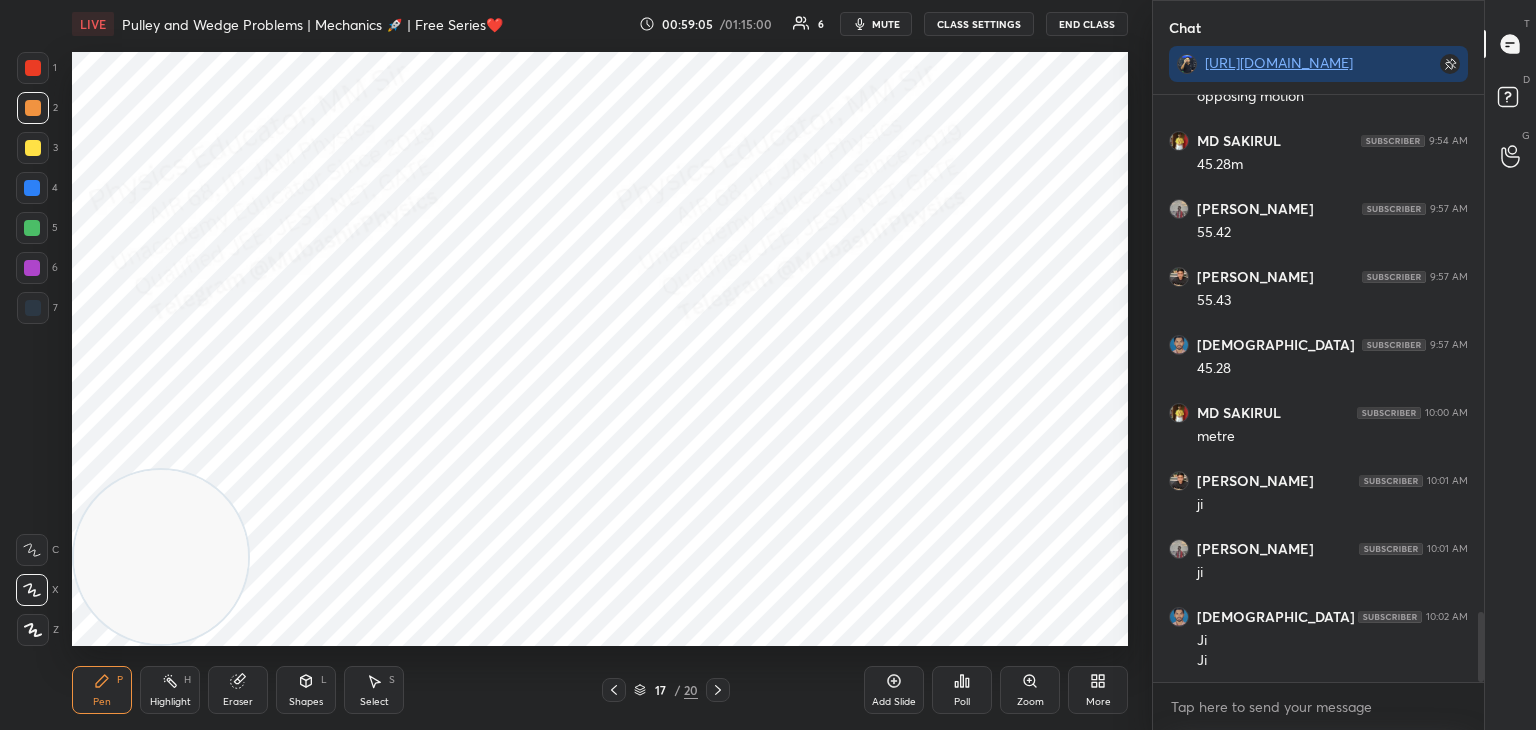 drag, startPoint x: 358, startPoint y: 686, endPoint x: 397, endPoint y: 659, distance: 47.434166 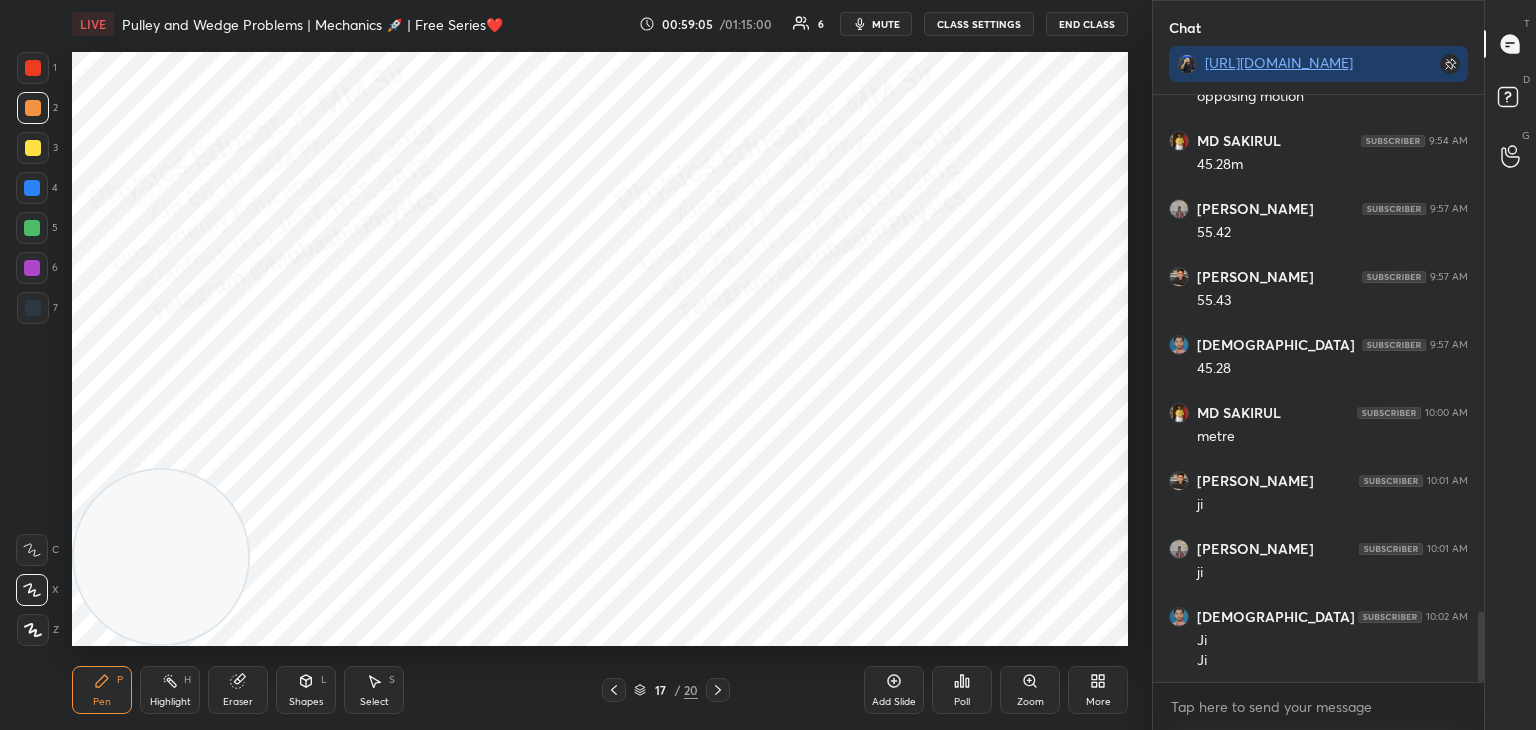 click on "Select S" at bounding box center (374, 690) 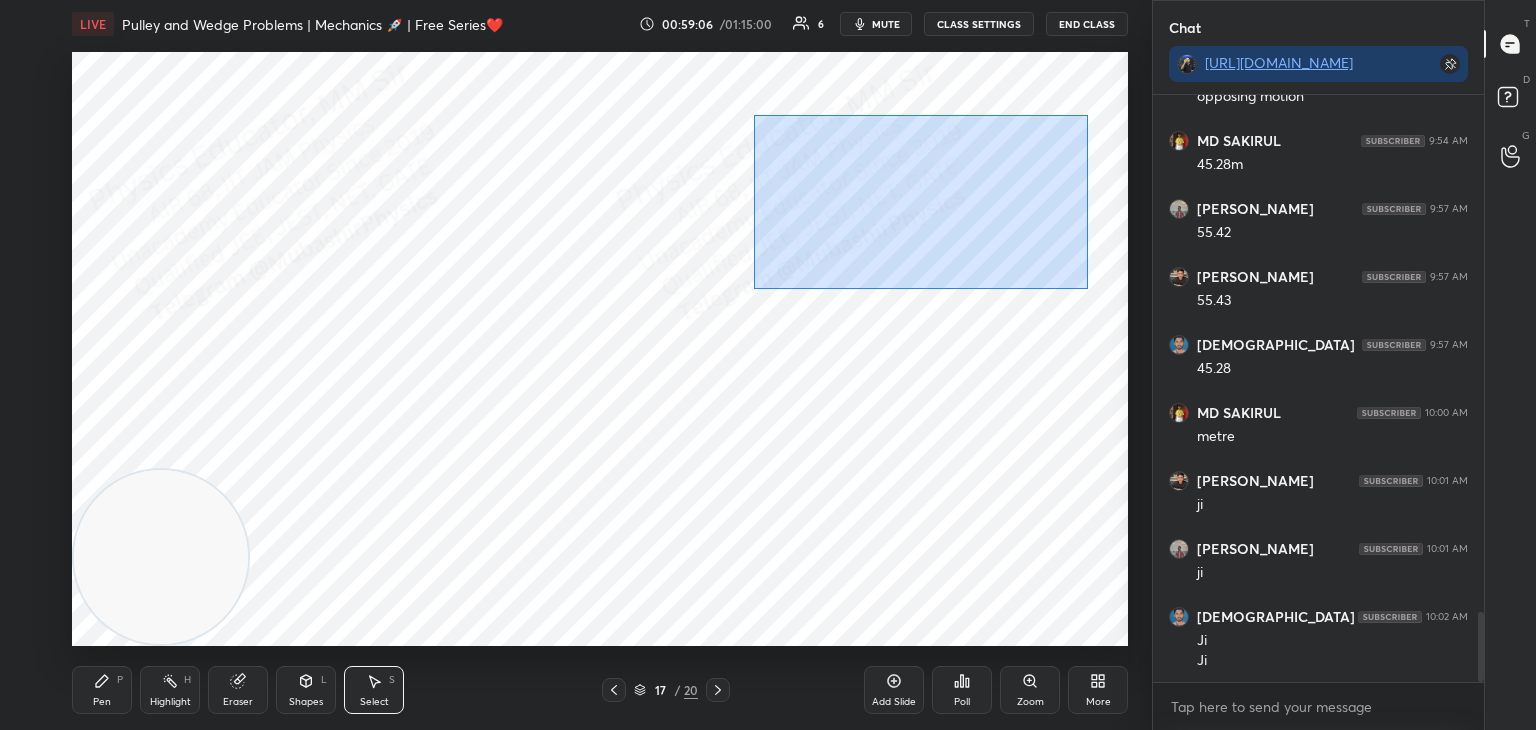 drag, startPoint x: 754, startPoint y: 115, endPoint x: 1089, endPoint y: 290, distance: 377.95502 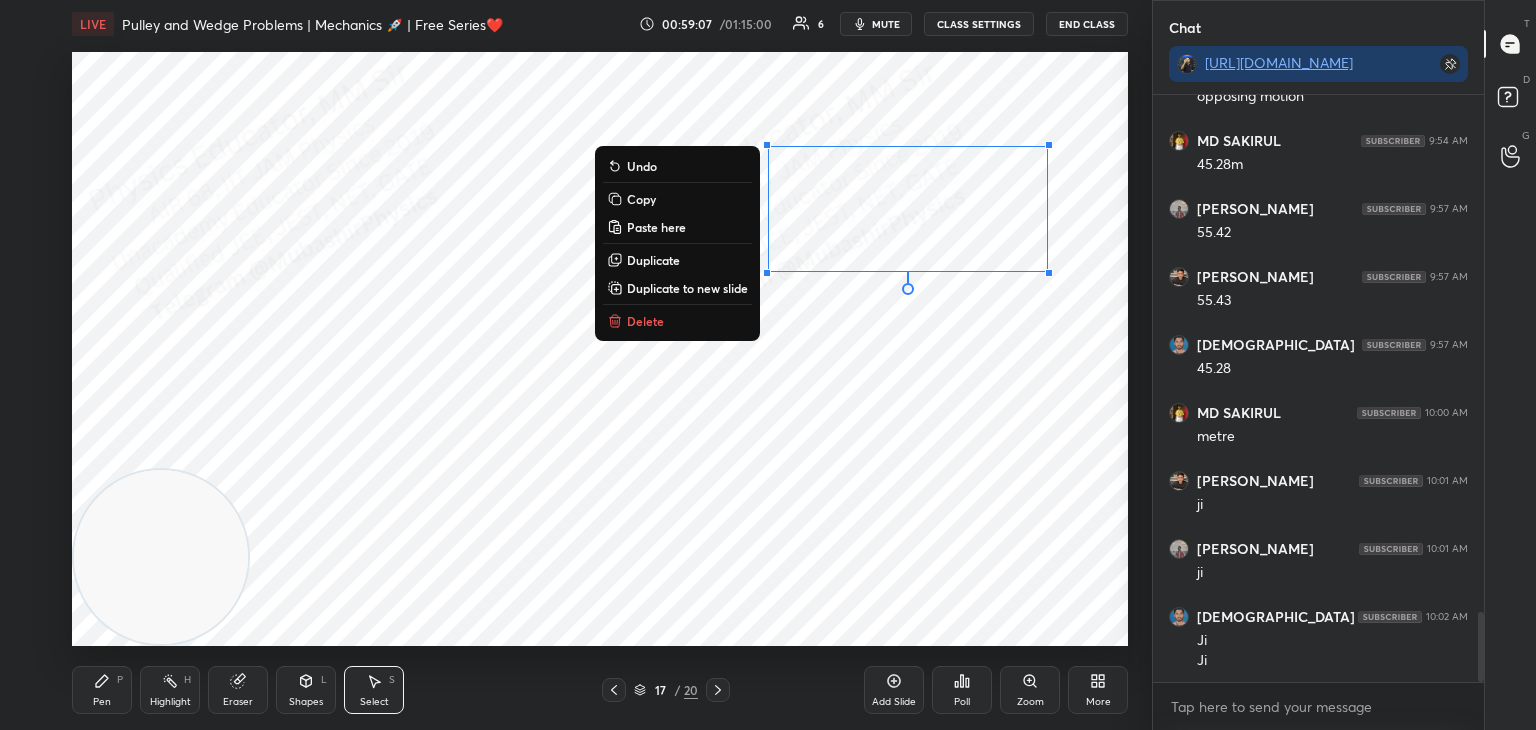click on "Copy" at bounding box center [677, 199] 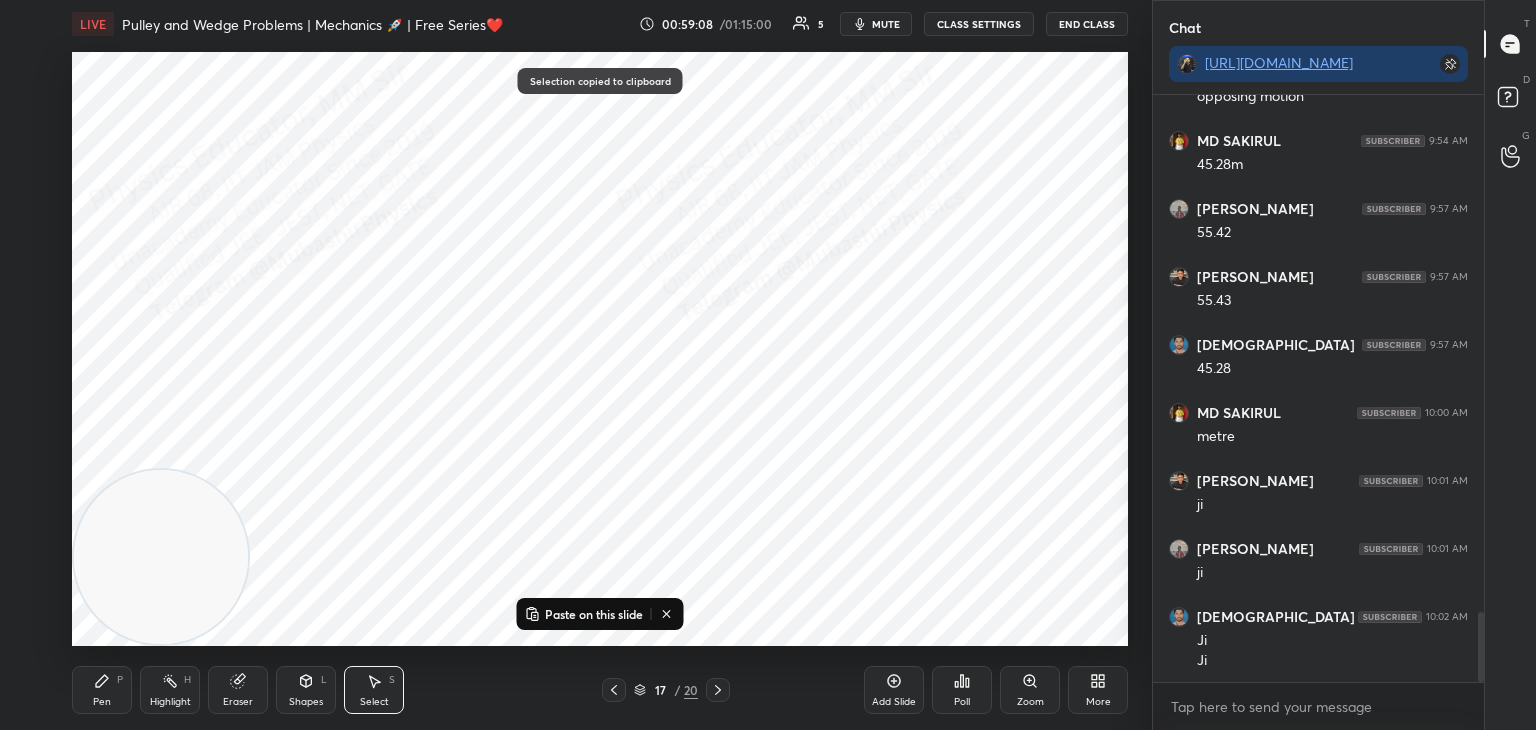 click 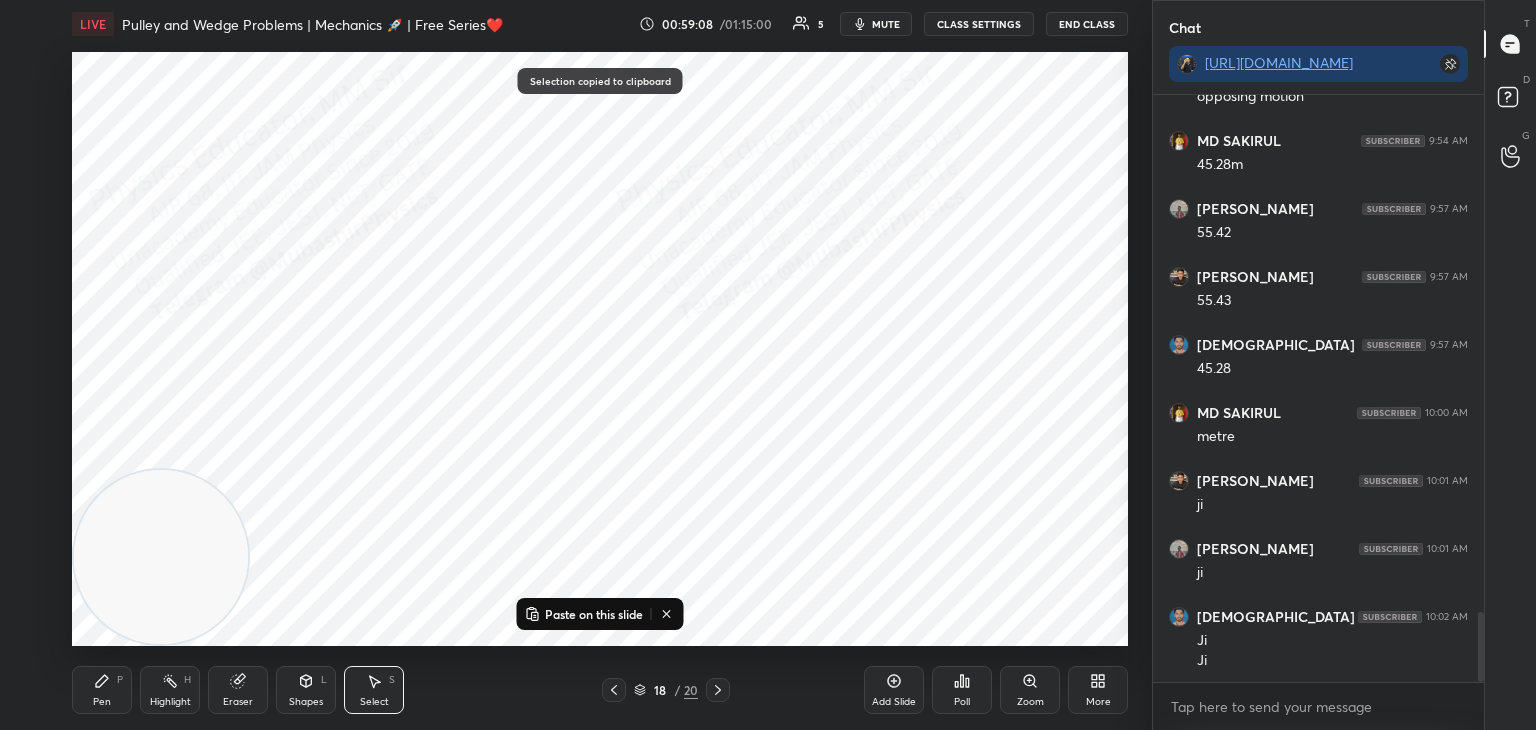 click 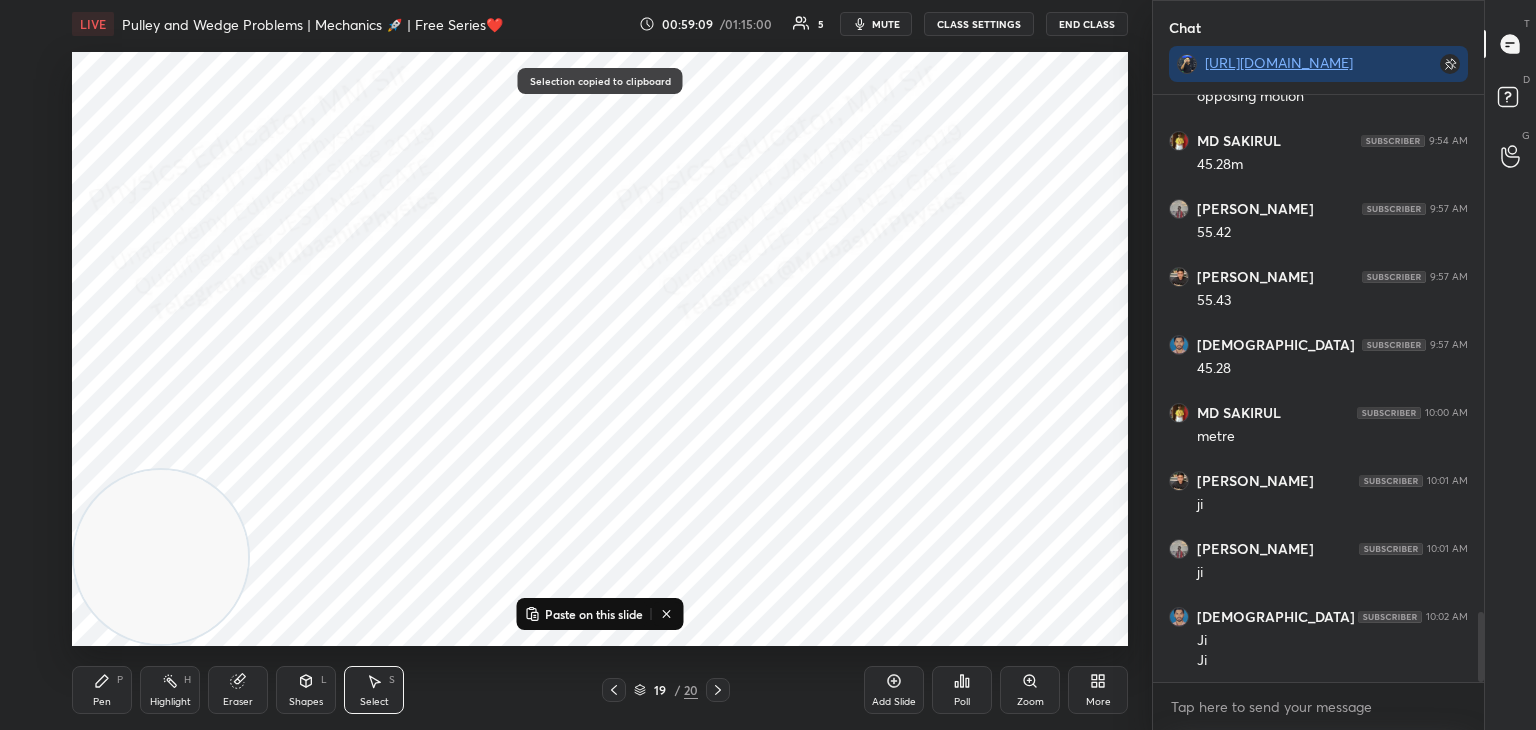 drag, startPoint x: 629, startPoint y: 603, endPoint x: 645, endPoint y: 599, distance: 16.492422 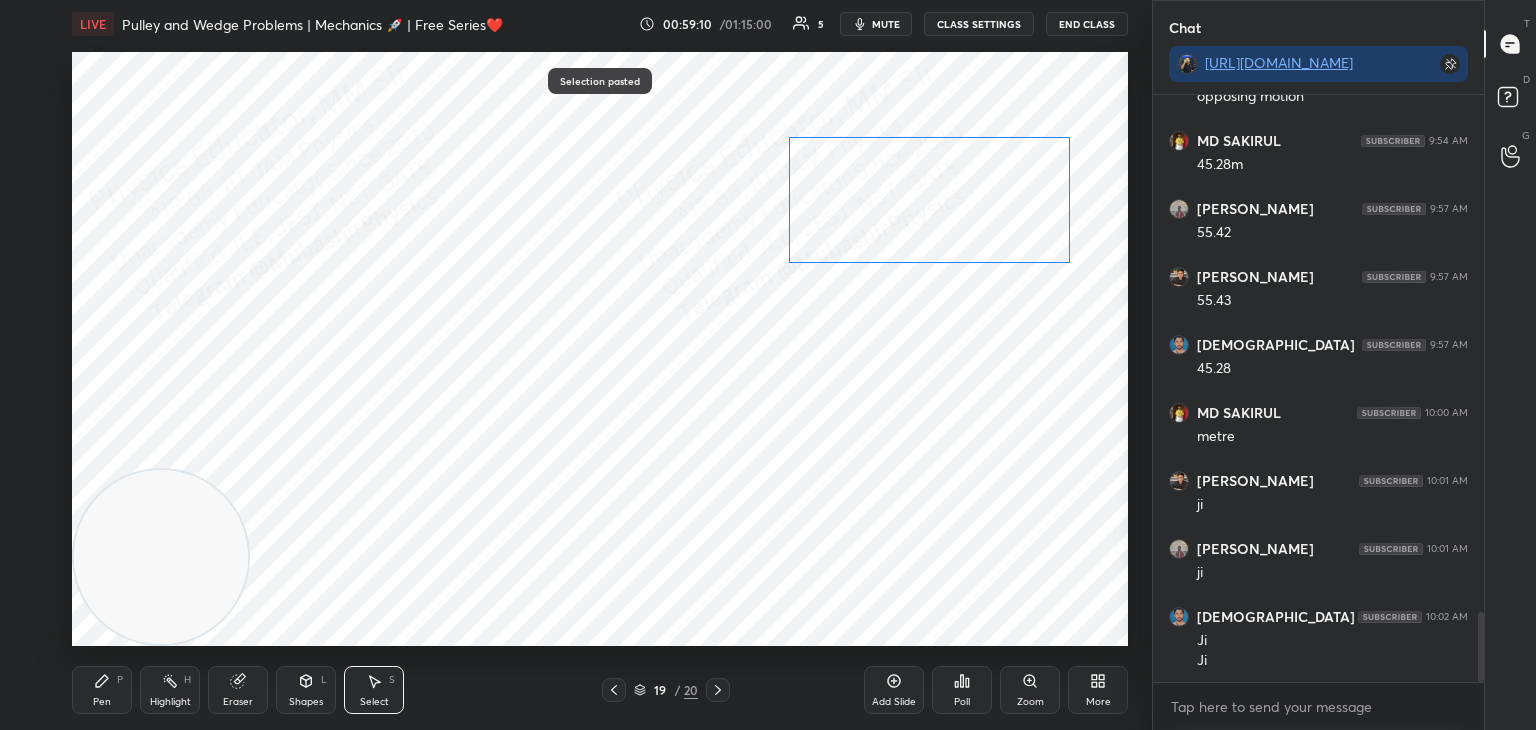drag, startPoint x: 933, startPoint y: 225, endPoint x: 941, endPoint y: 211, distance: 16.124516 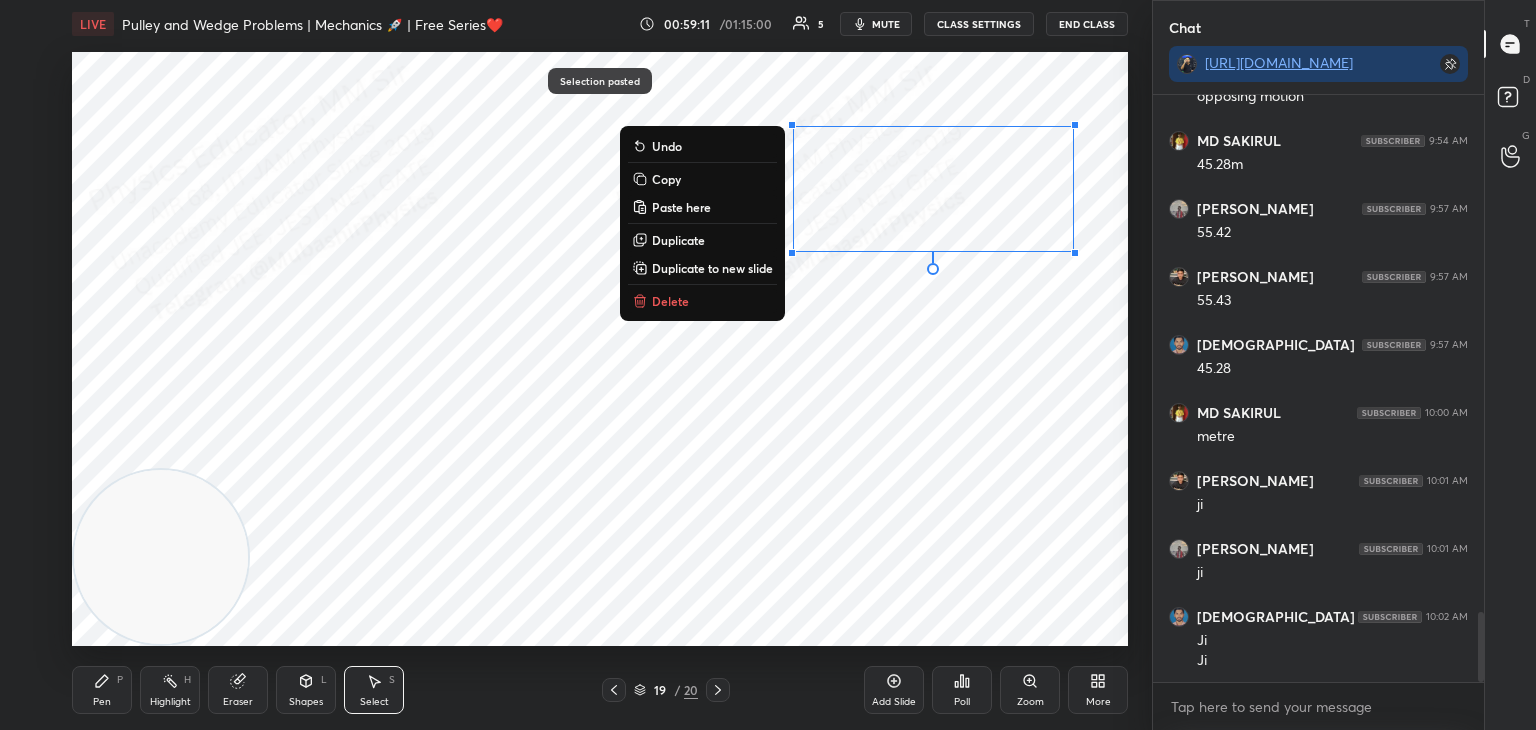 click on "0 ° Undo Copy Paste here Duplicate Duplicate to new slide Delete" at bounding box center [600, 349] 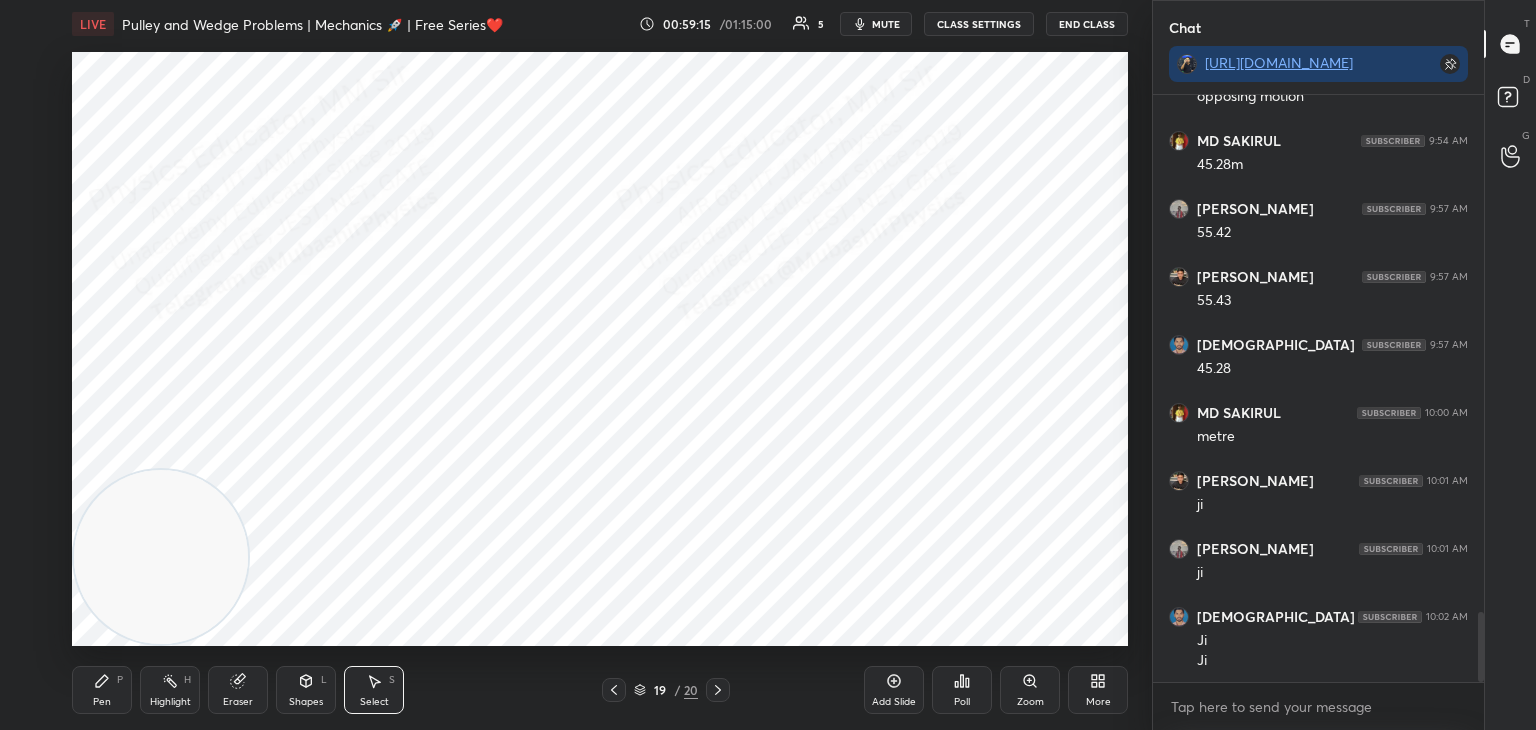 click 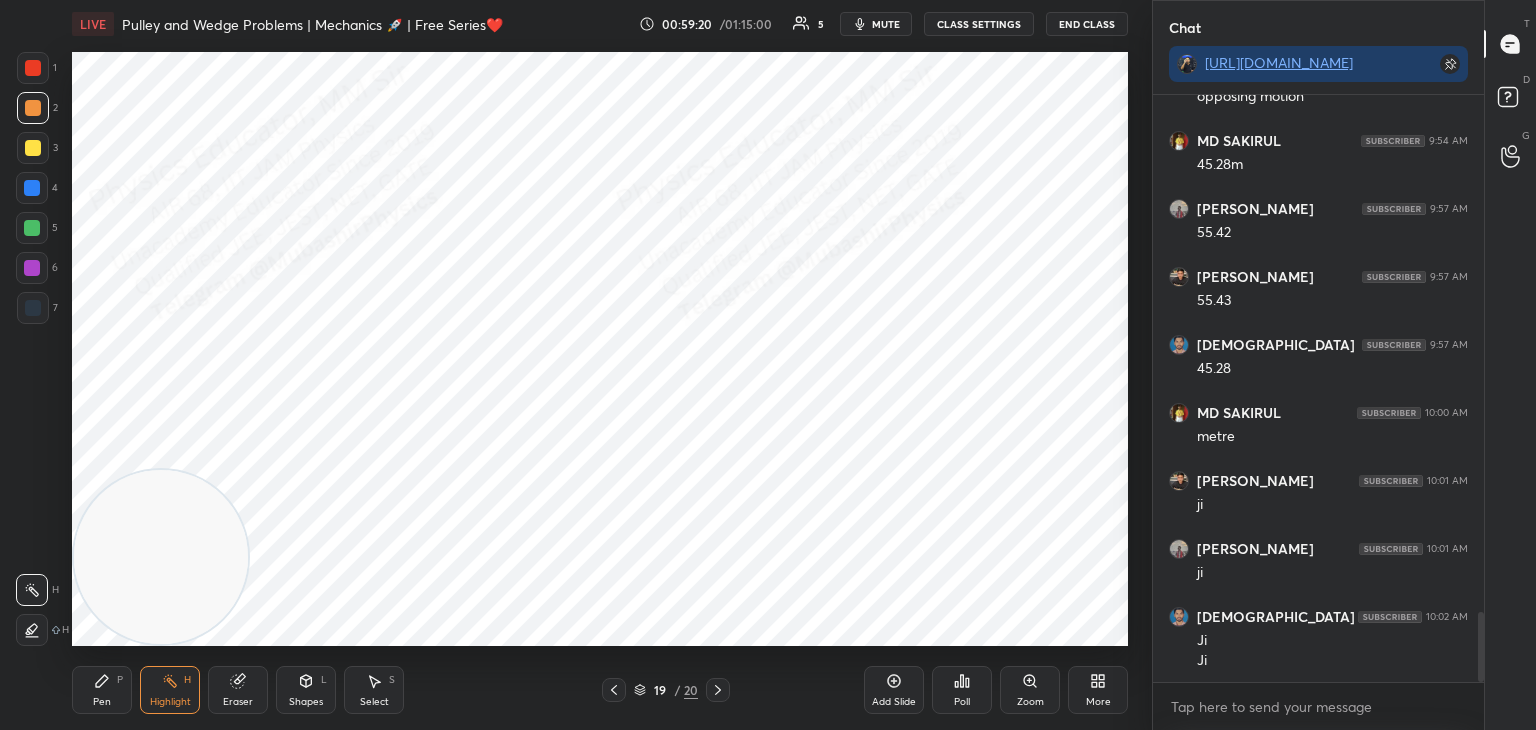 click 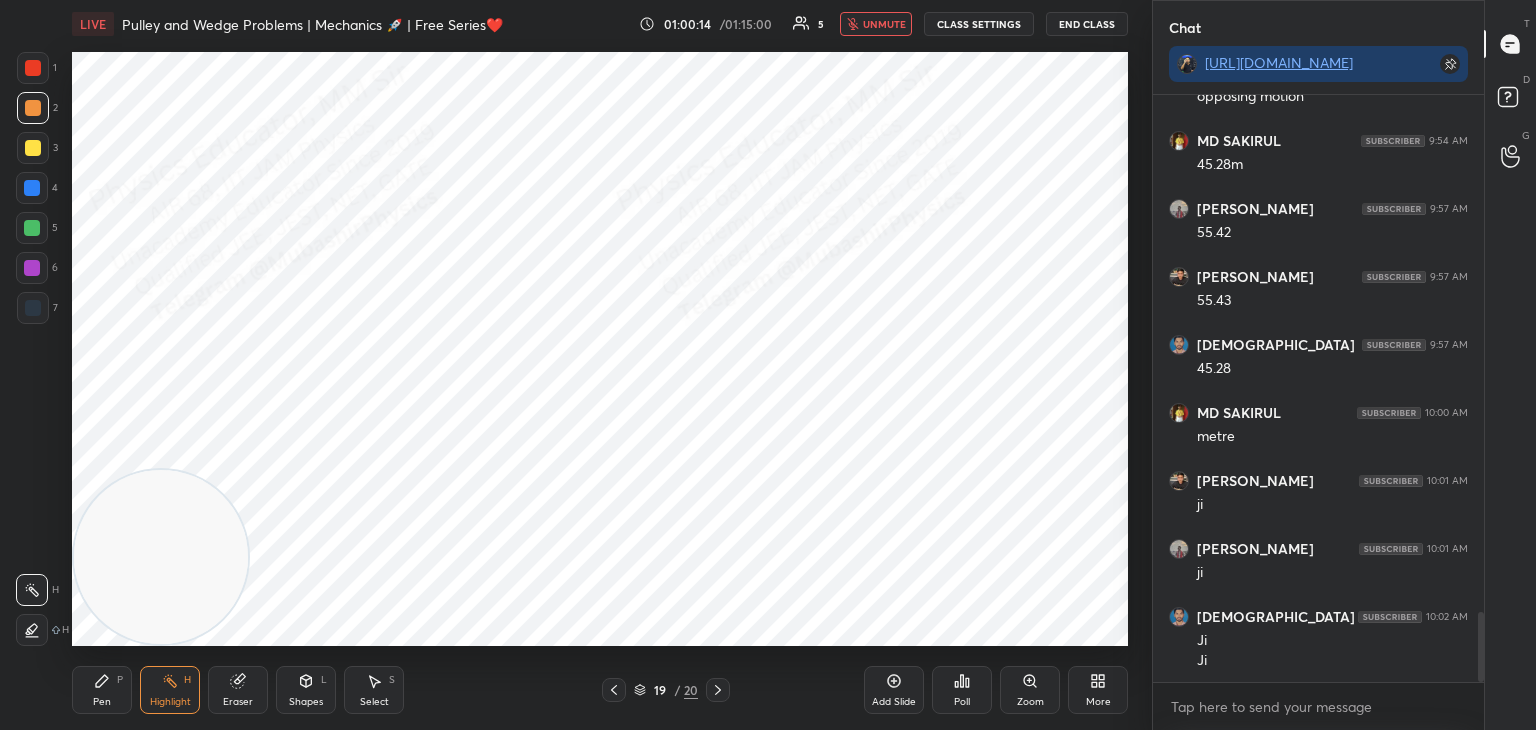 drag, startPoint x: 868, startPoint y: 22, endPoint x: 868, endPoint y: 37, distance: 15 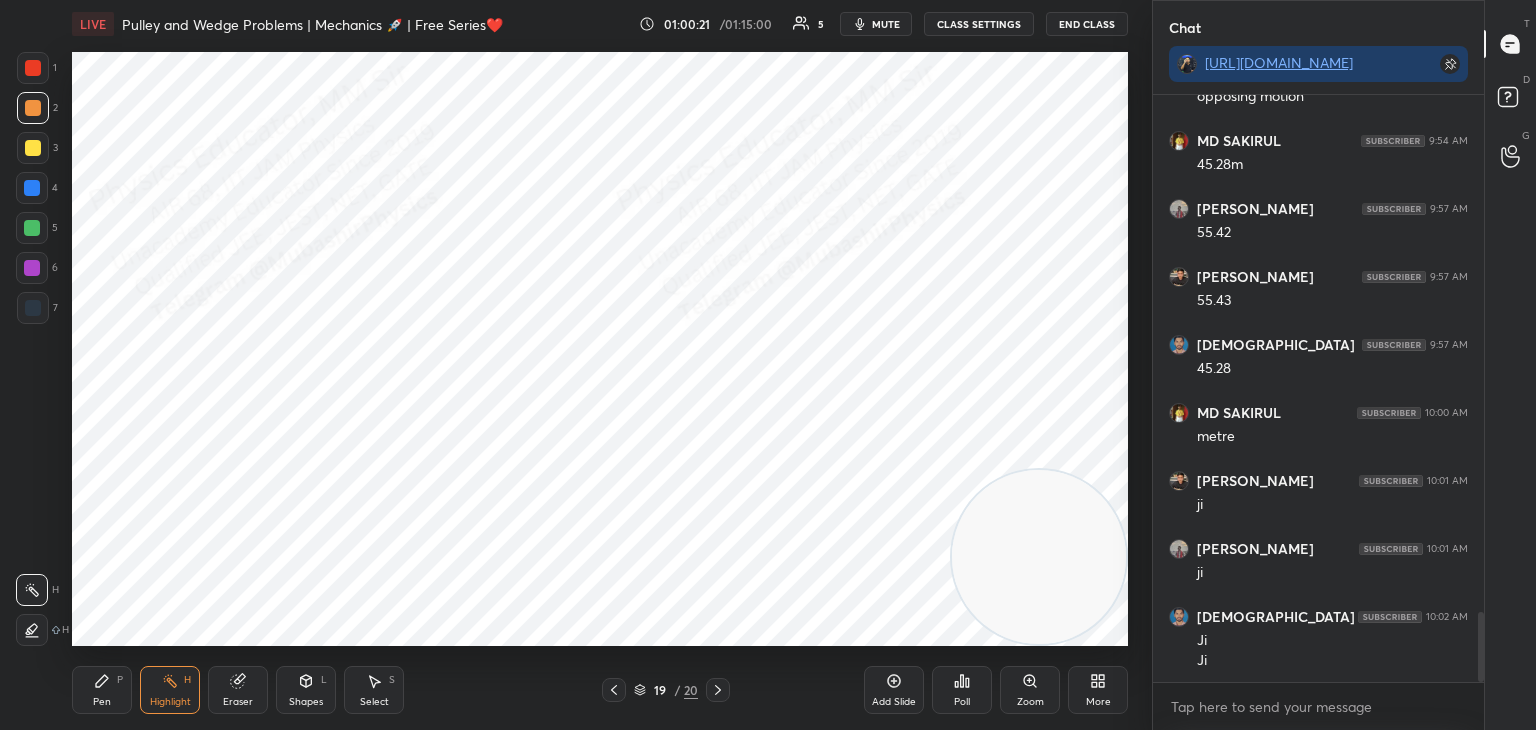 drag, startPoint x: 156, startPoint y: 565, endPoint x: 1090, endPoint y: 627, distance: 936.05554 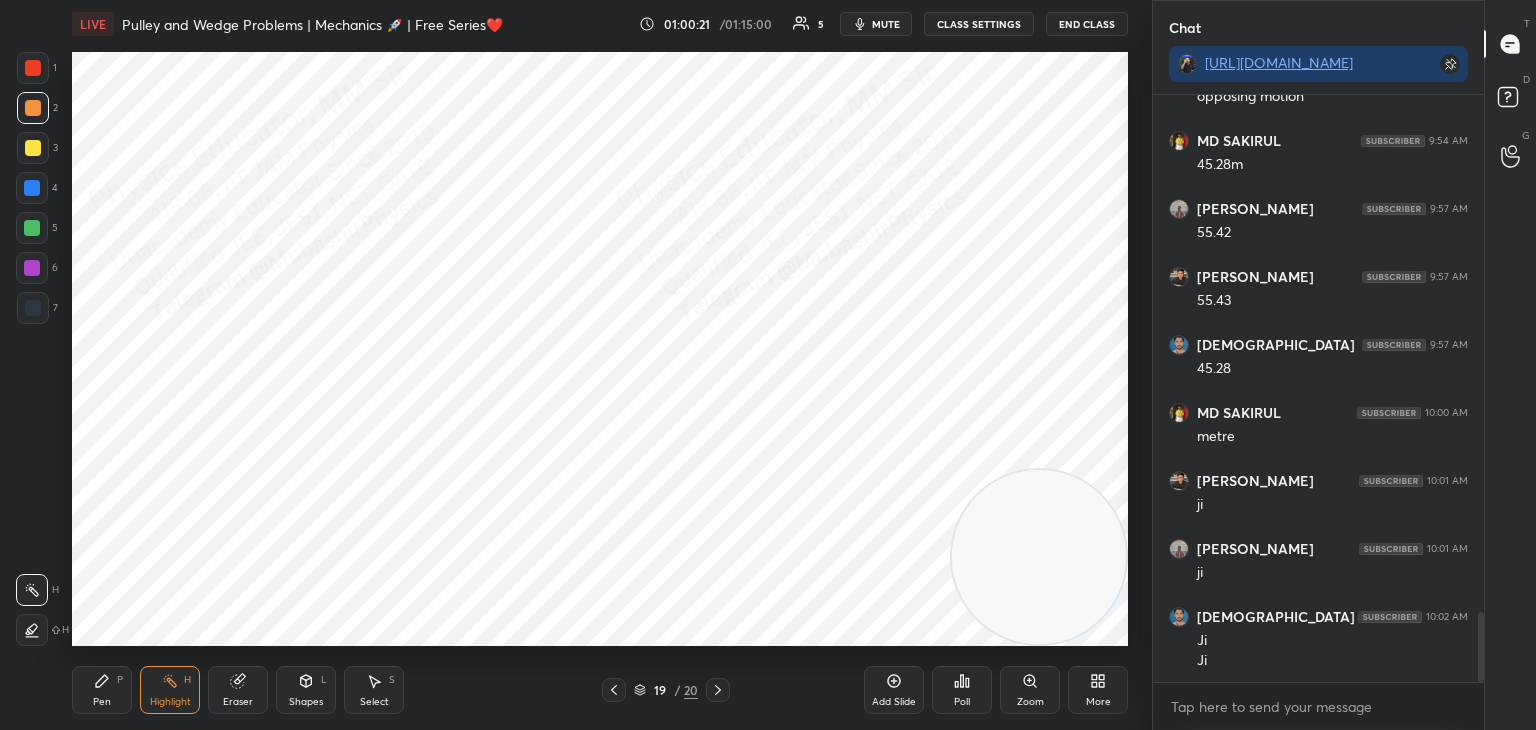 click on "LIVE Pulley and Wedge Problems | Mechanics 🚀 | Free Series❤️ 01:00:21 /  01:15:00 5 mute CLASS SETTINGS End Class Setting up your live class Poll for   secs No correct answer Start poll Back Pulley and Wedge Problems | Mechanics 🚀 | Free Series❤️ Mohd Mubashir Pen P Highlight H Eraser Shapes L Select S 19 / 20 Add Slide Poll Zoom More" at bounding box center (600, 365) 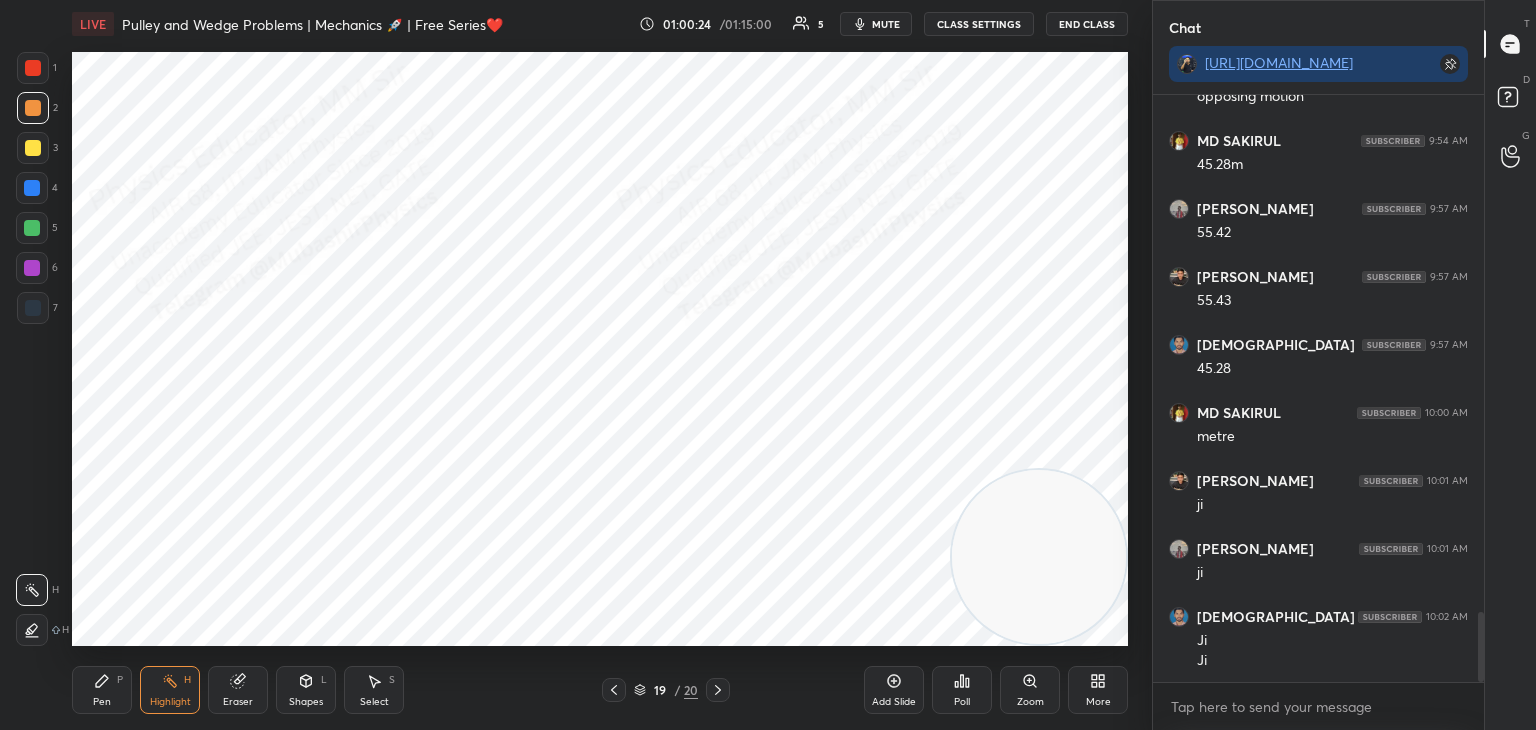 drag, startPoint x: 1028, startPoint y: 587, endPoint x: 1122, endPoint y: 589, distance: 94.02127 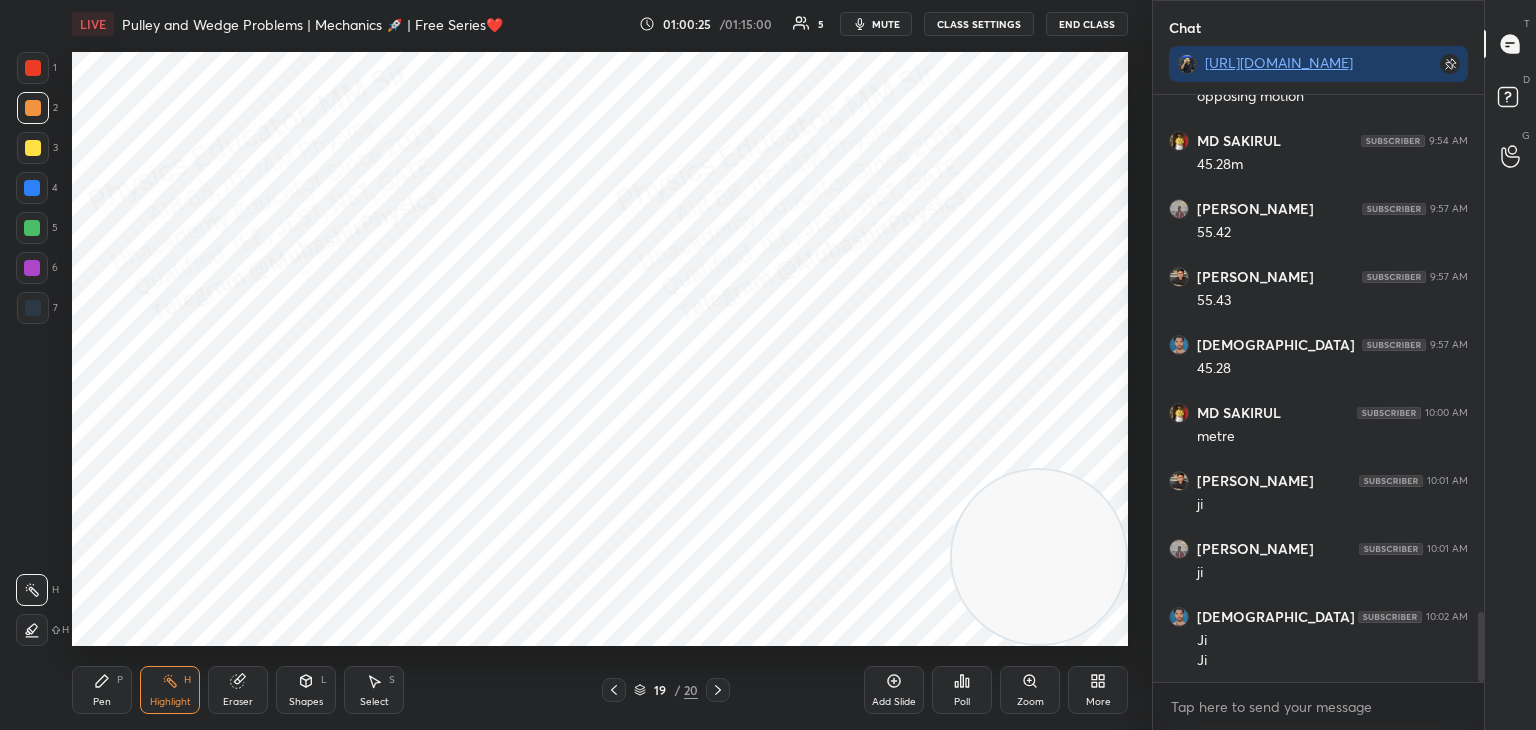 click on "LIVE Pulley and Wedge Problems | Mechanics 🚀 | Free Series❤️ 01:00:25 /  01:15:00 5 mute CLASS SETTINGS End Class Setting up your live class Poll for   secs No correct answer Start poll Back Pulley and Wedge Problems | Mechanics 🚀 | Free Series❤️ Mohd Mubashir Pen P Highlight H Eraser Shapes L Select S 19 / 20 Add Slide Poll Zoom More" at bounding box center (600, 365) 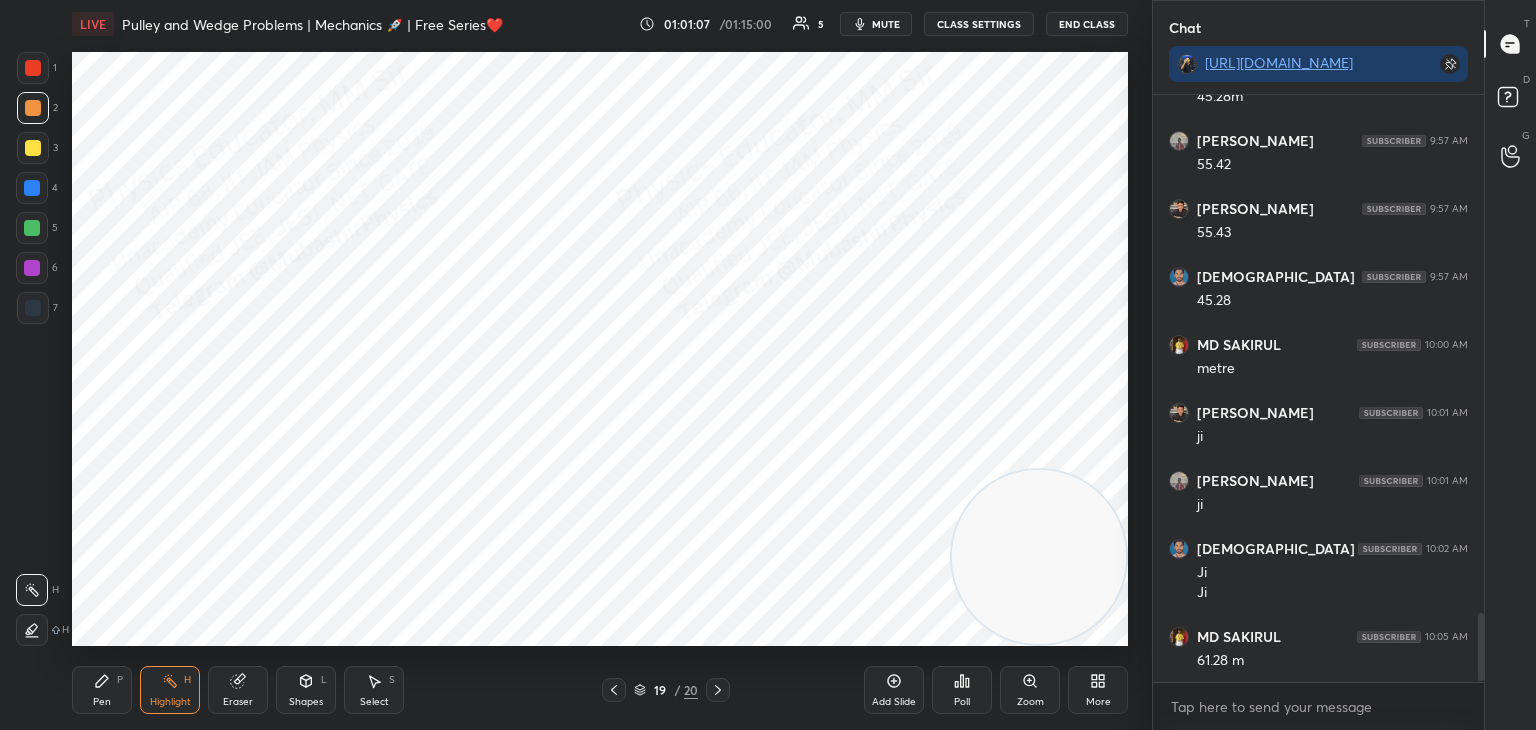 scroll, scrollTop: 4454, scrollLeft: 0, axis: vertical 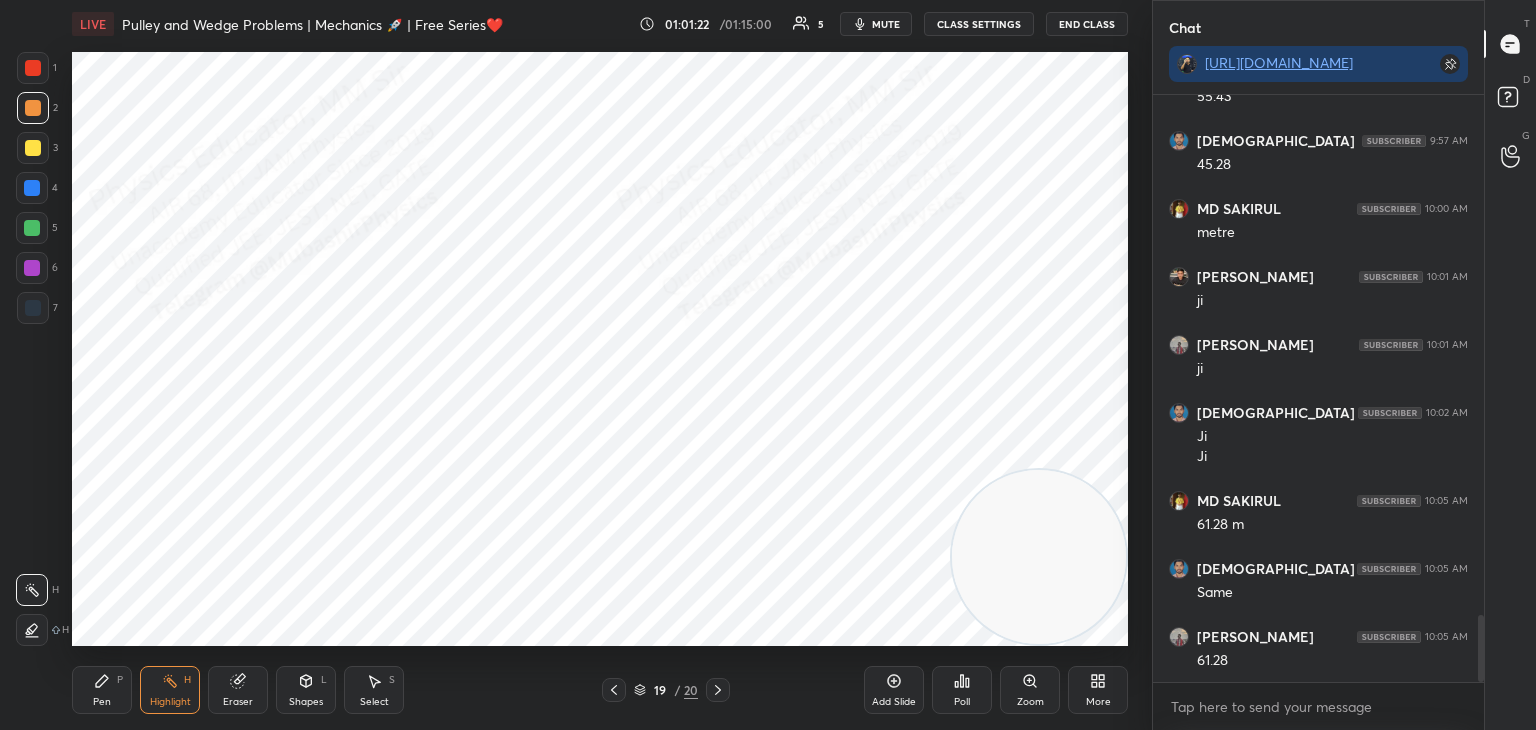 click on "19 / 20" at bounding box center [666, 690] 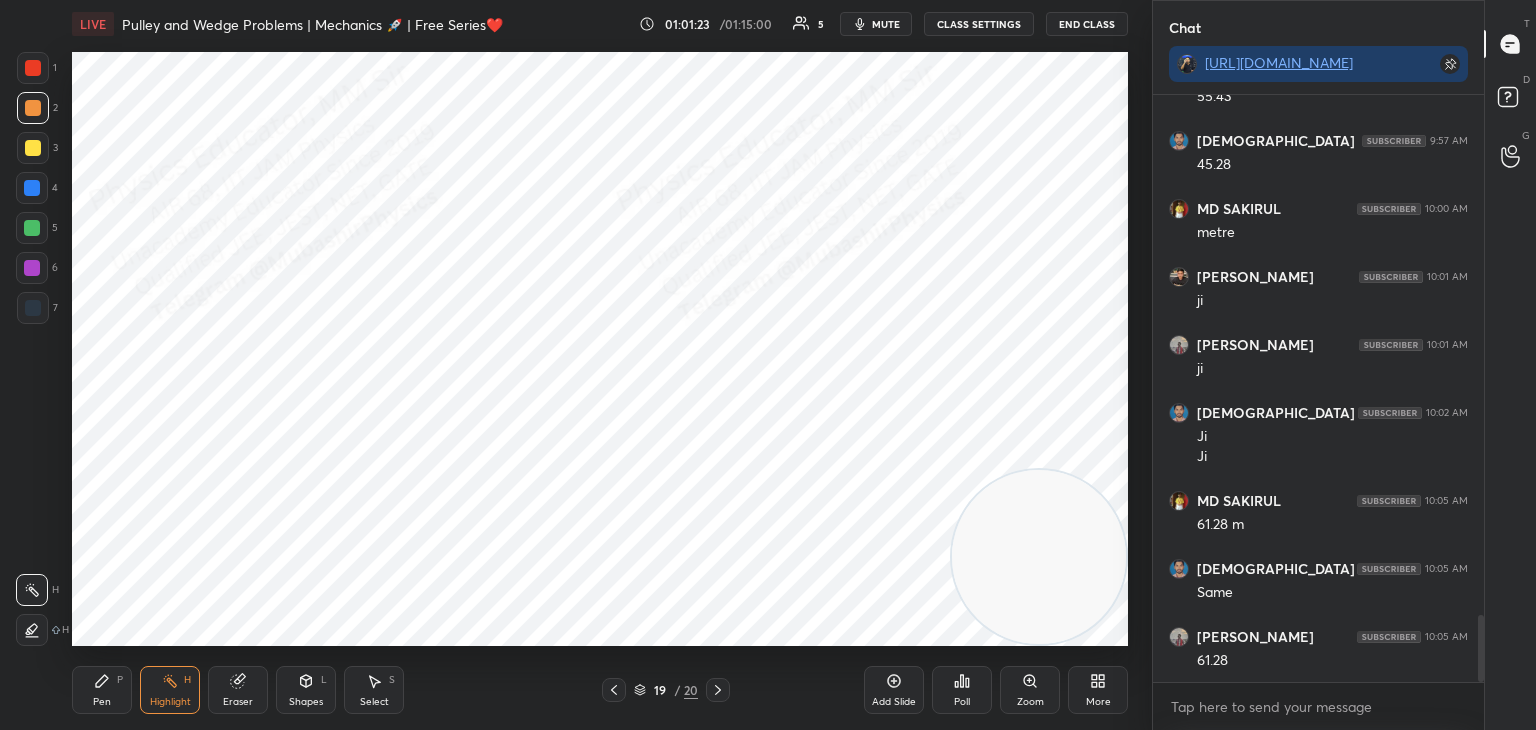 click 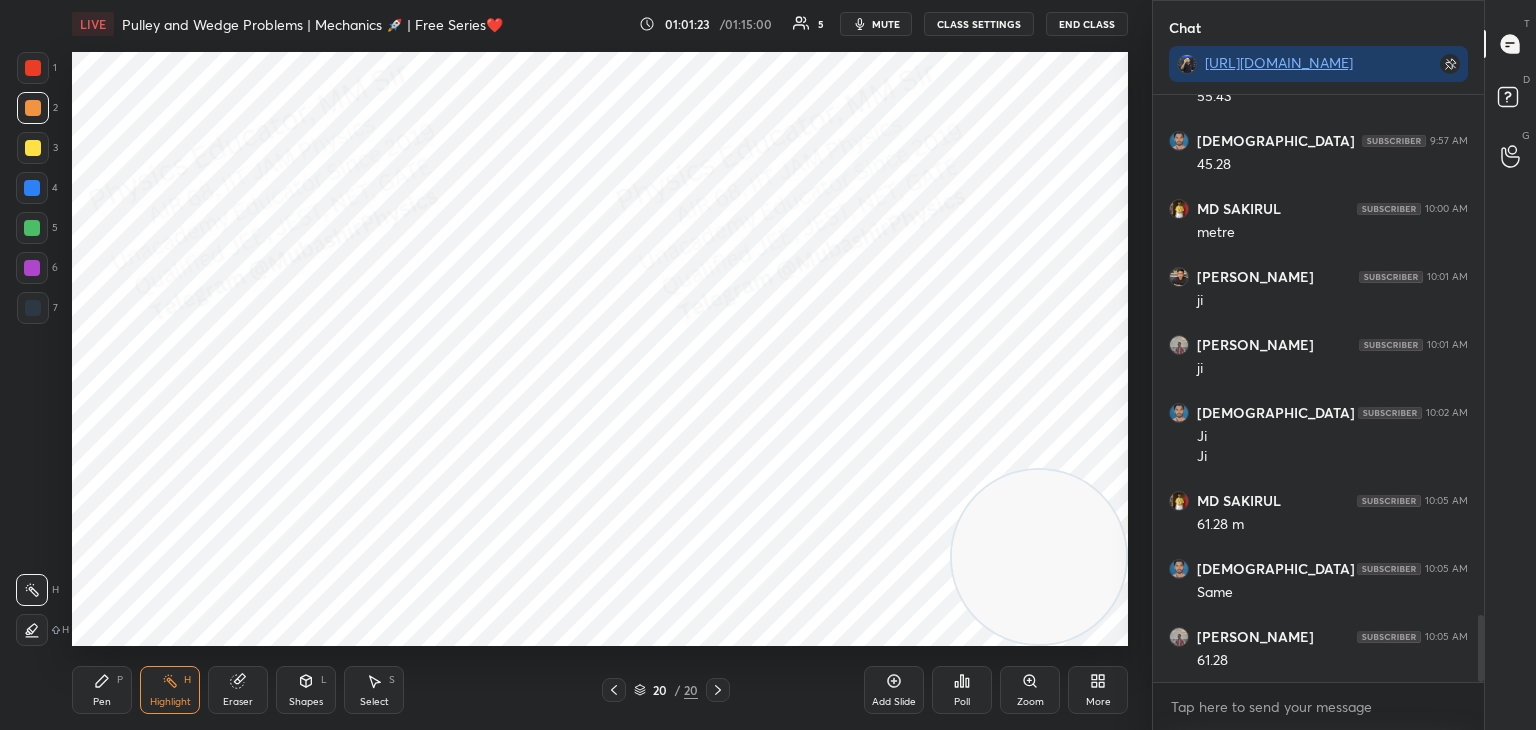 click 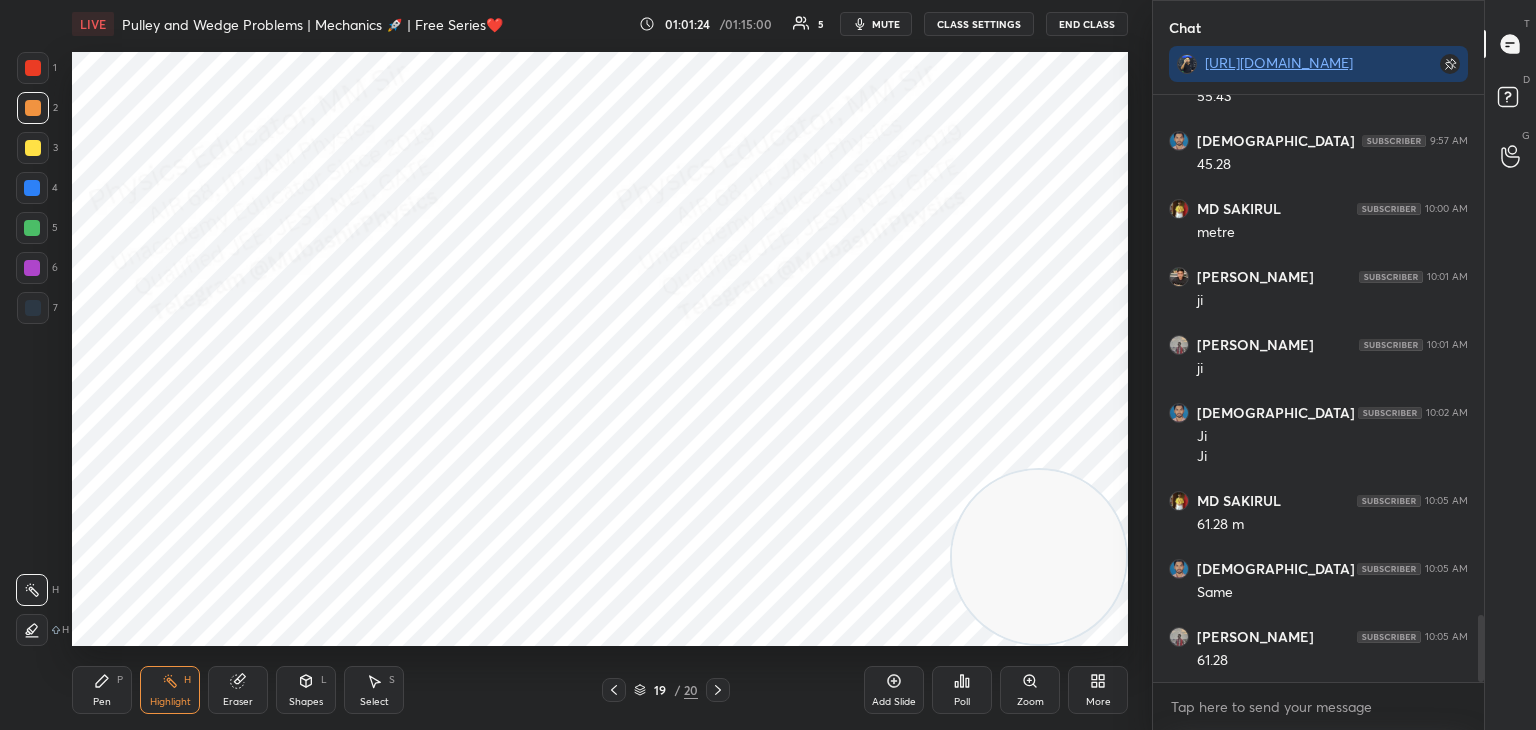 click 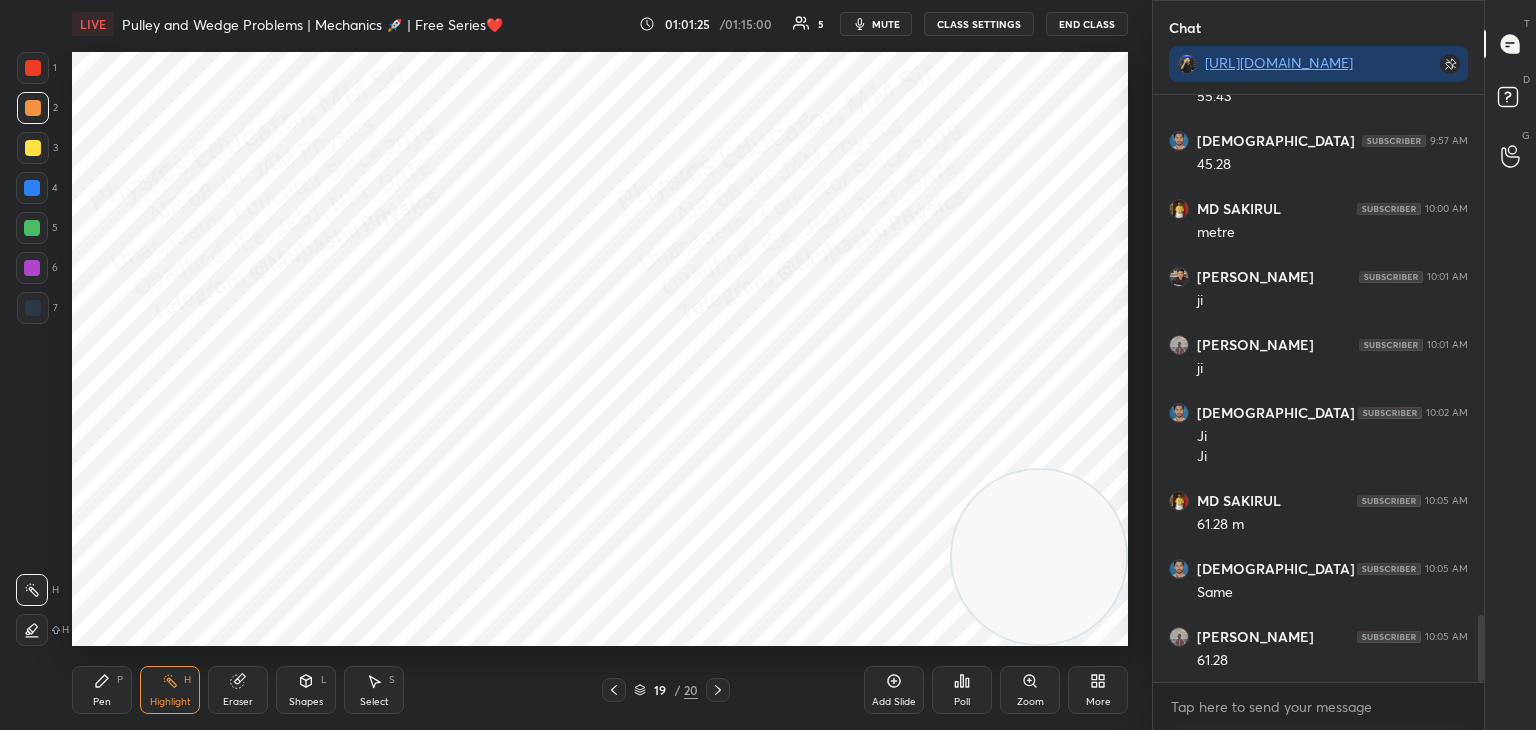 scroll, scrollTop: 0, scrollLeft: 0, axis: both 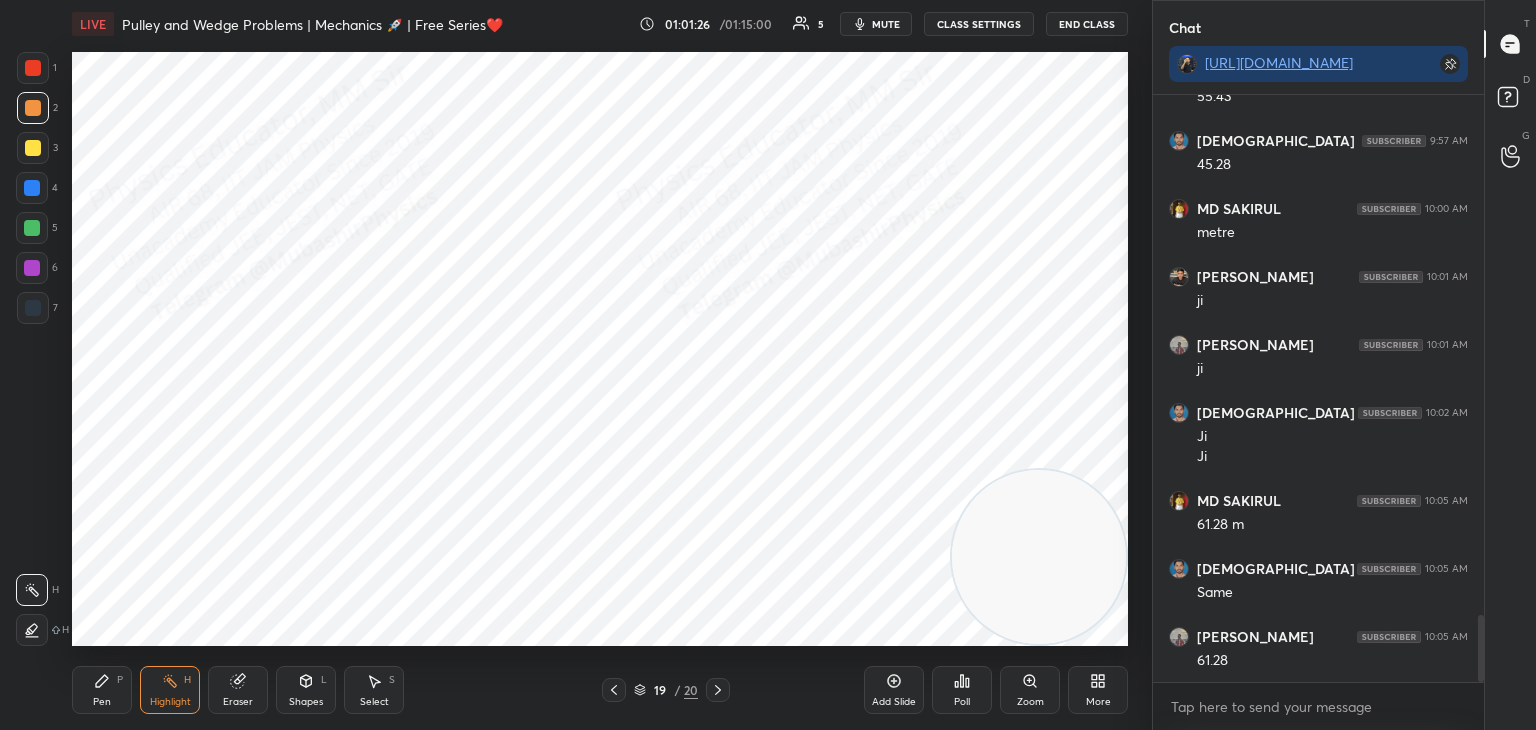 click 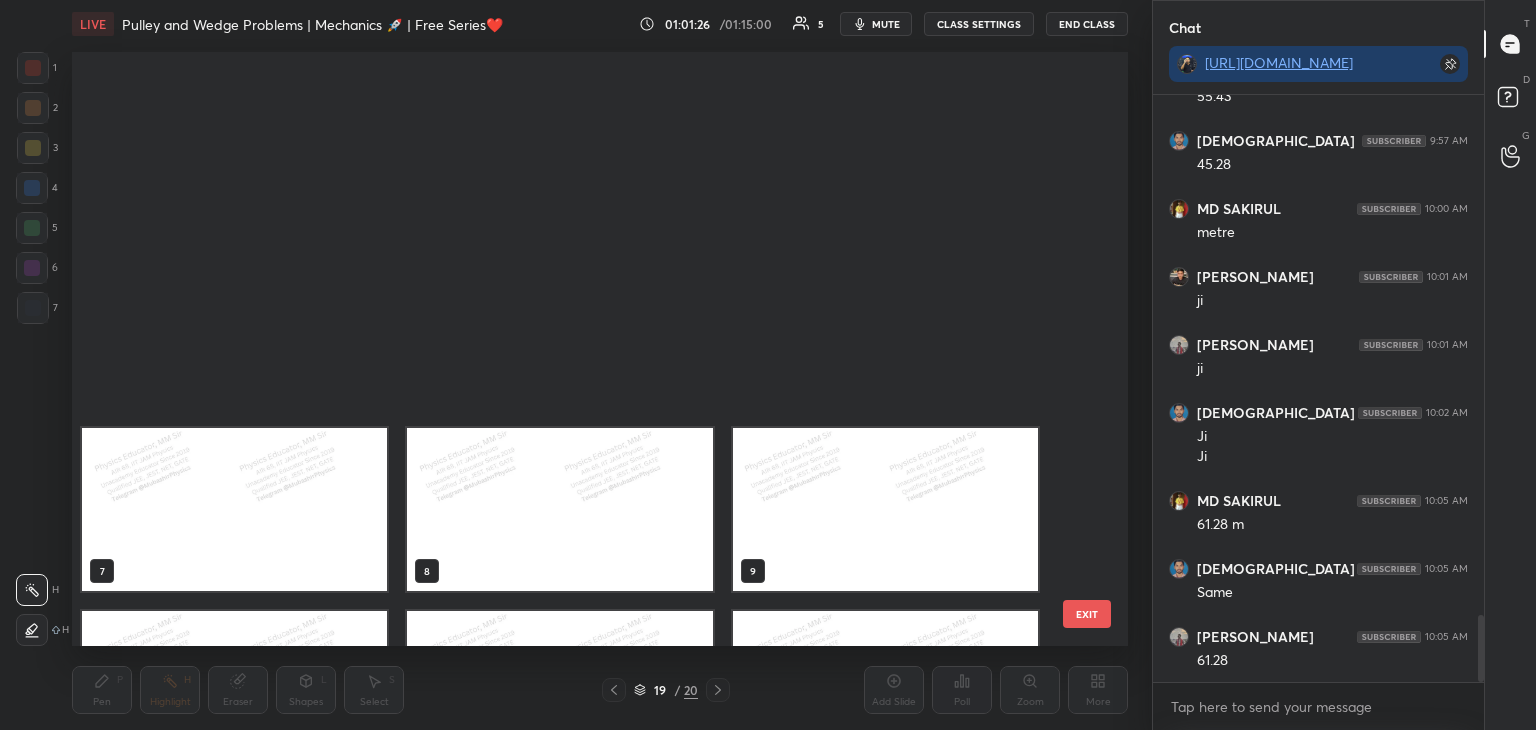 scroll, scrollTop: 686, scrollLeft: 0, axis: vertical 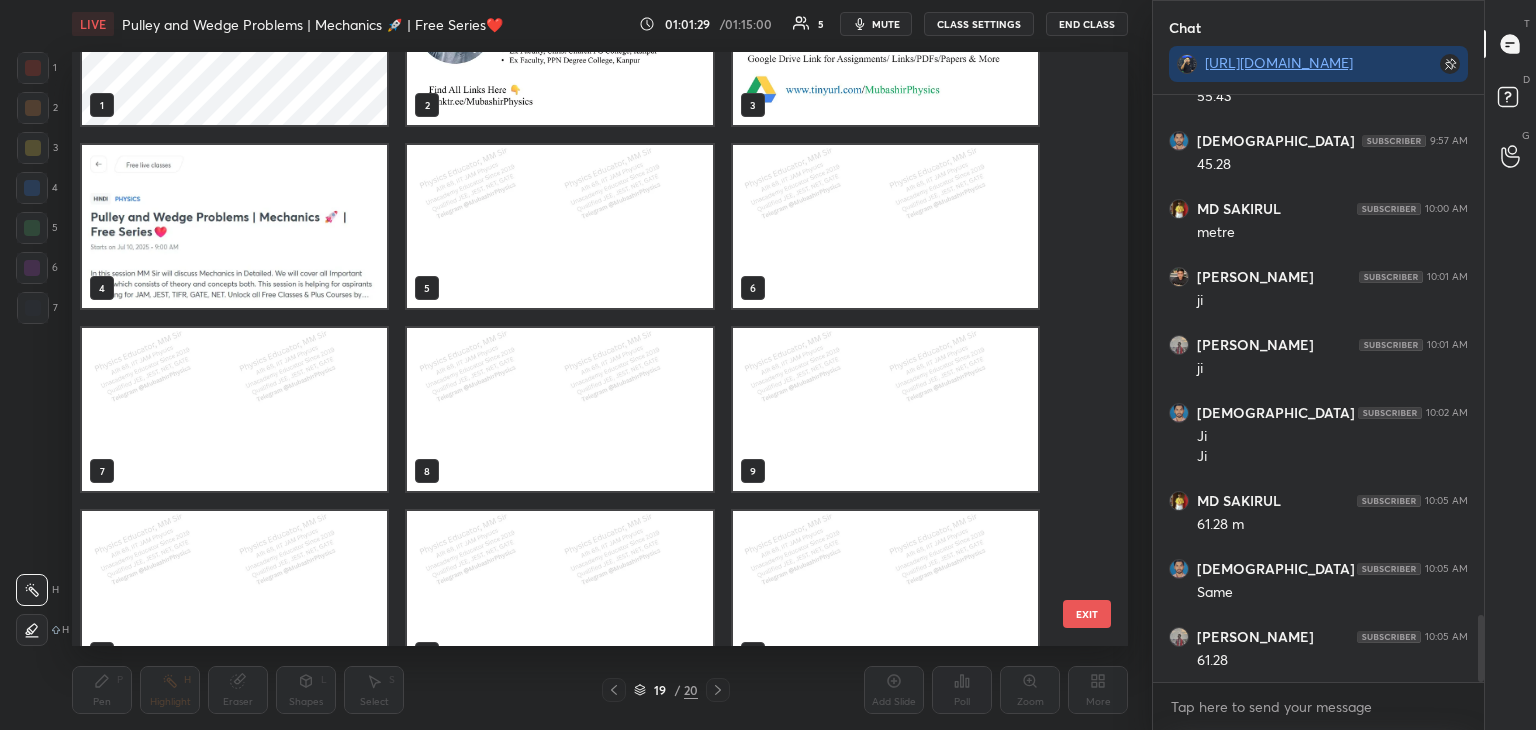 click at bounding box center [234, 226] 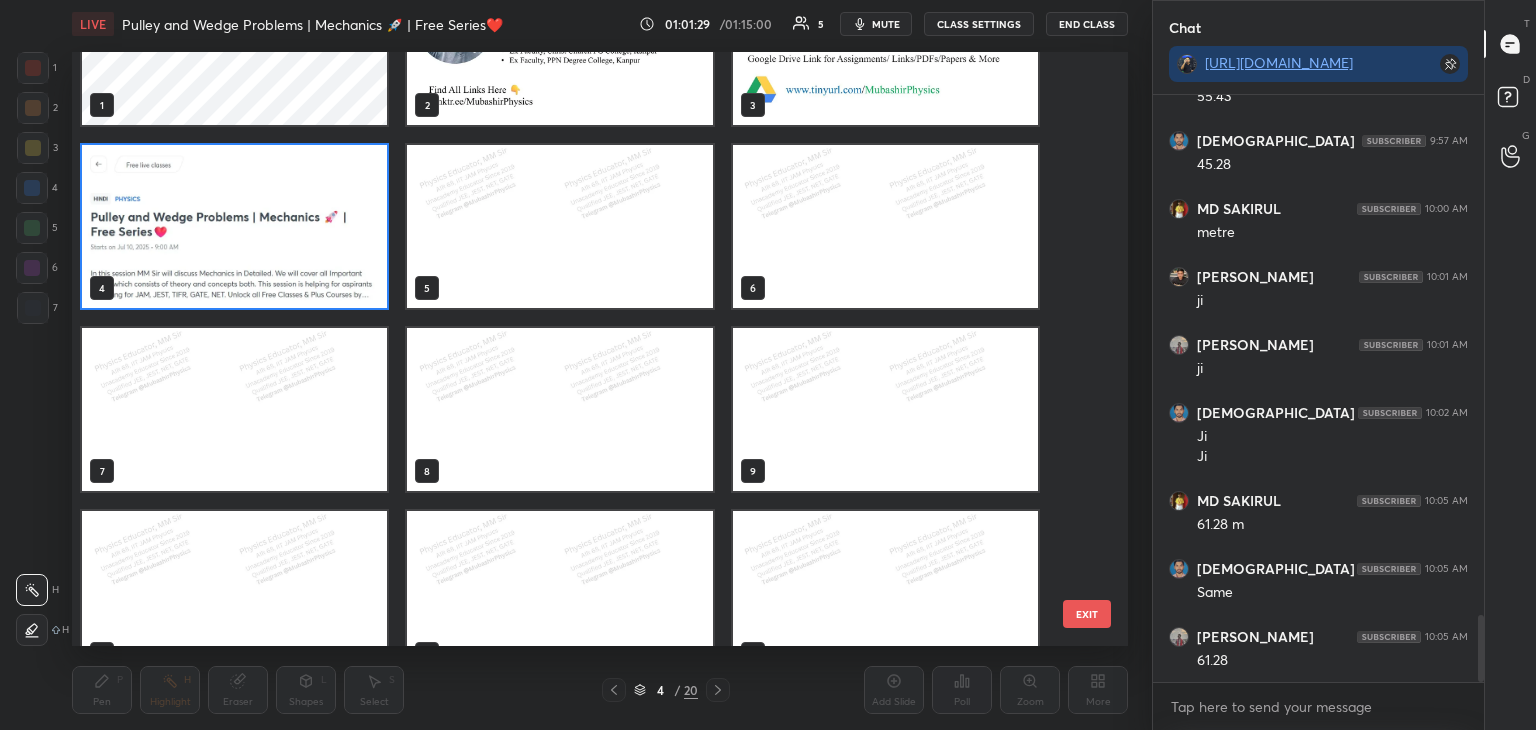 click at bounding box center (234, 226) 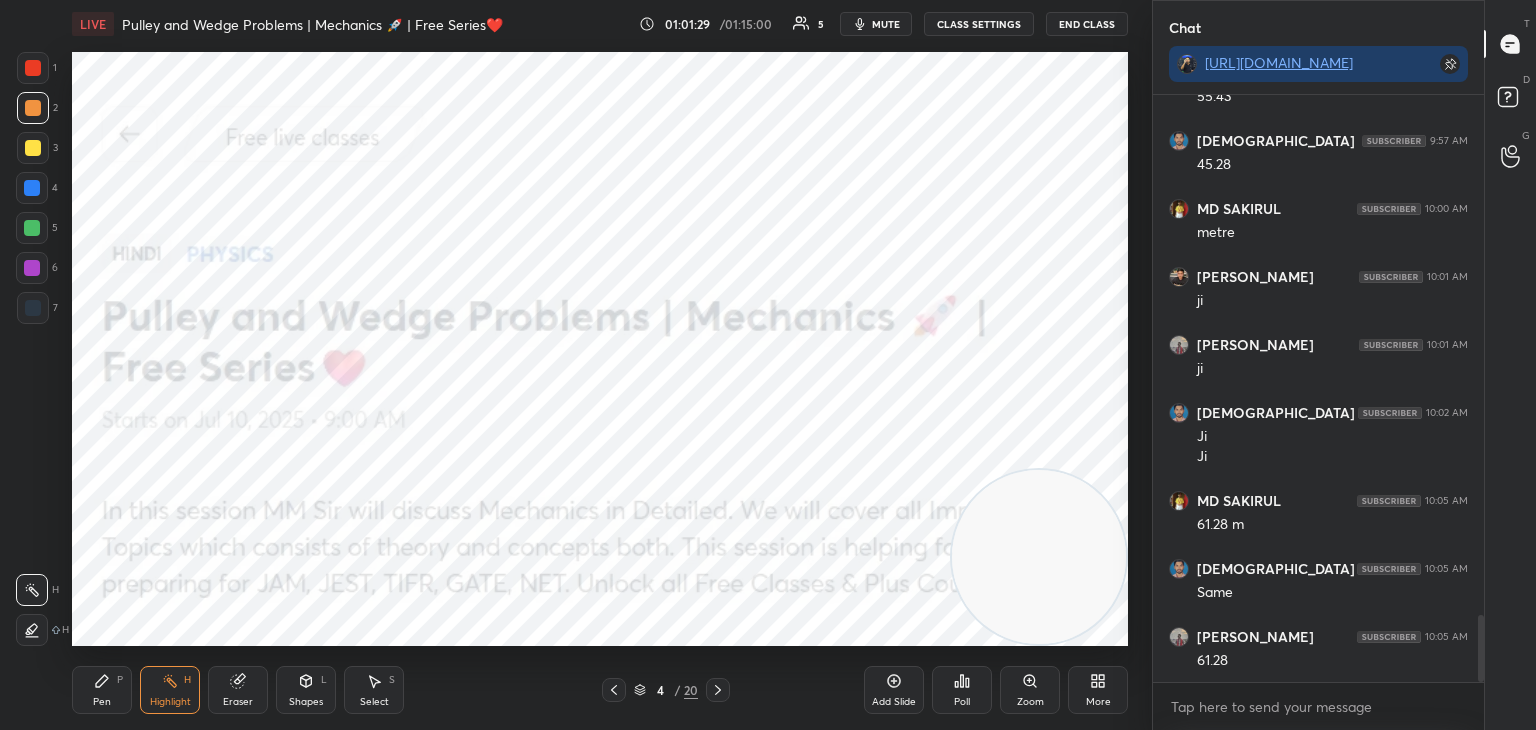 click at bounding box center [234, 226] 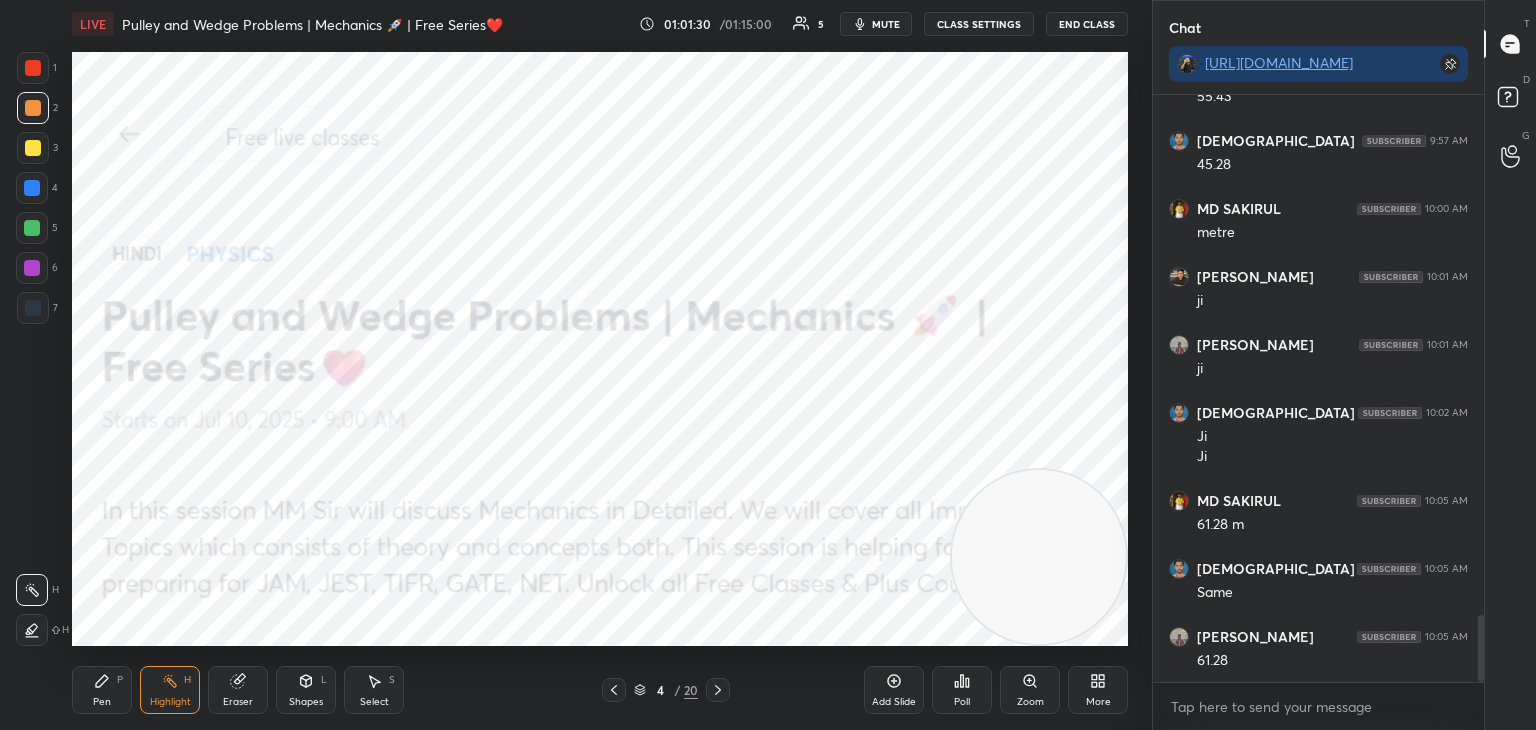 click on "More" at bounding box center [1098, 690] 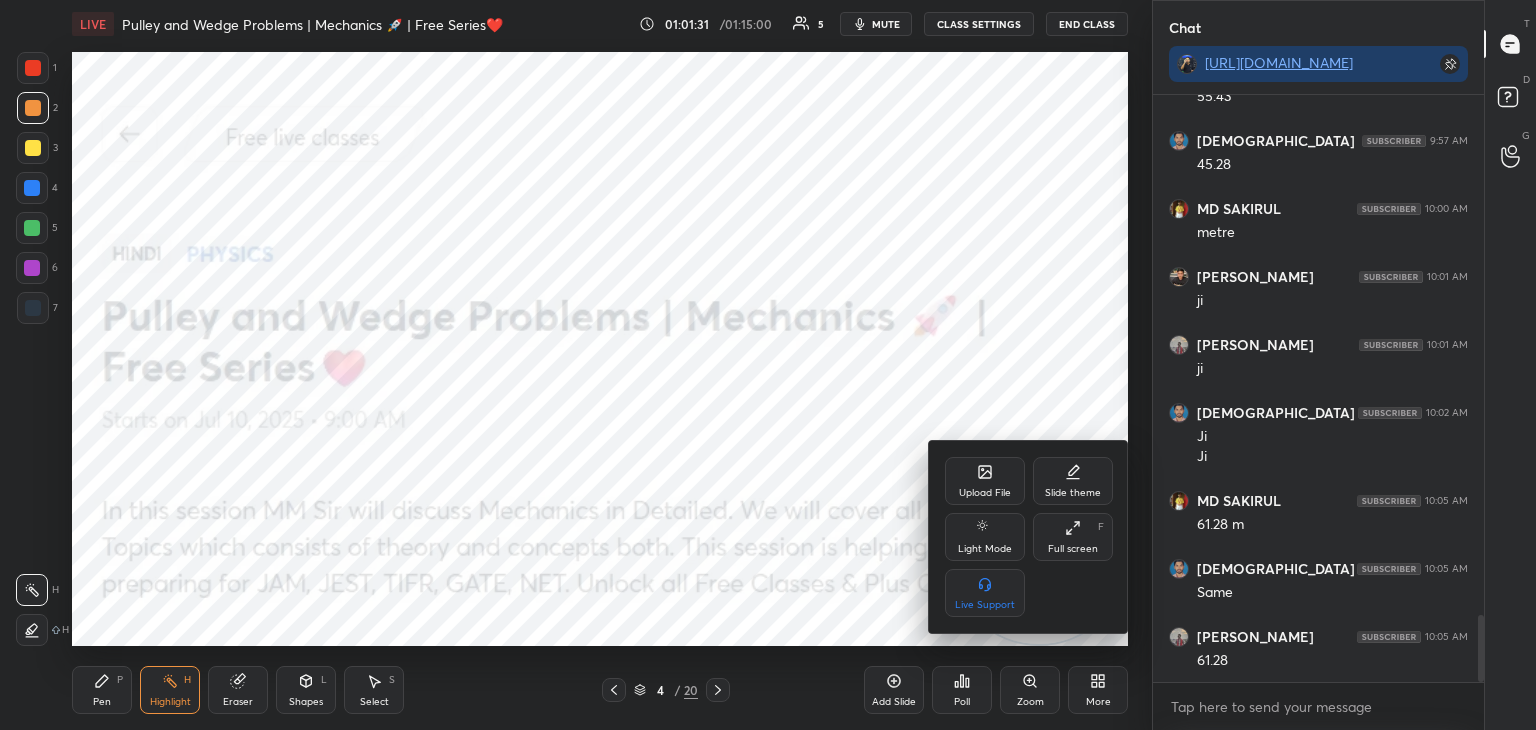 click 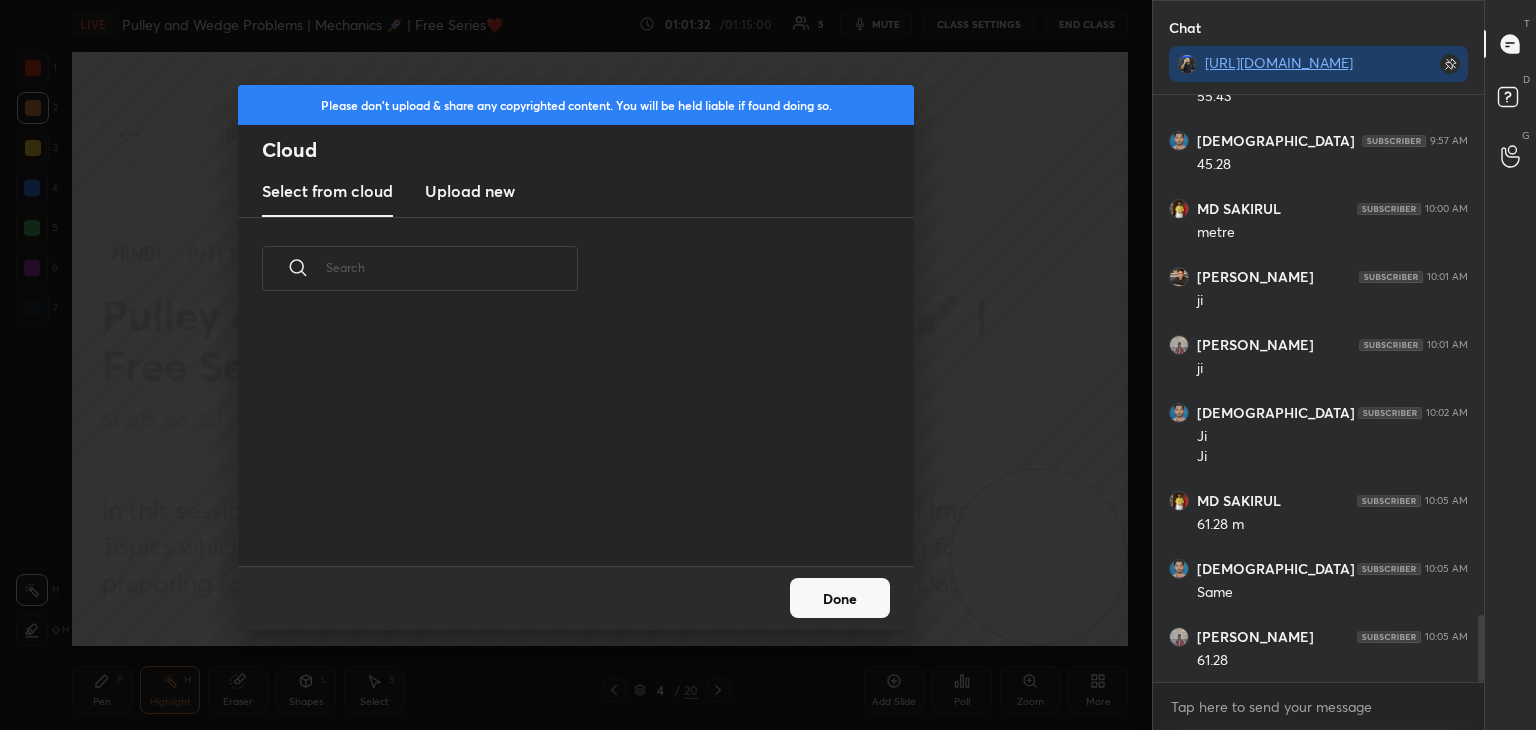 scroll, scrollTop: 5, scrollLeft: 10, axis: both 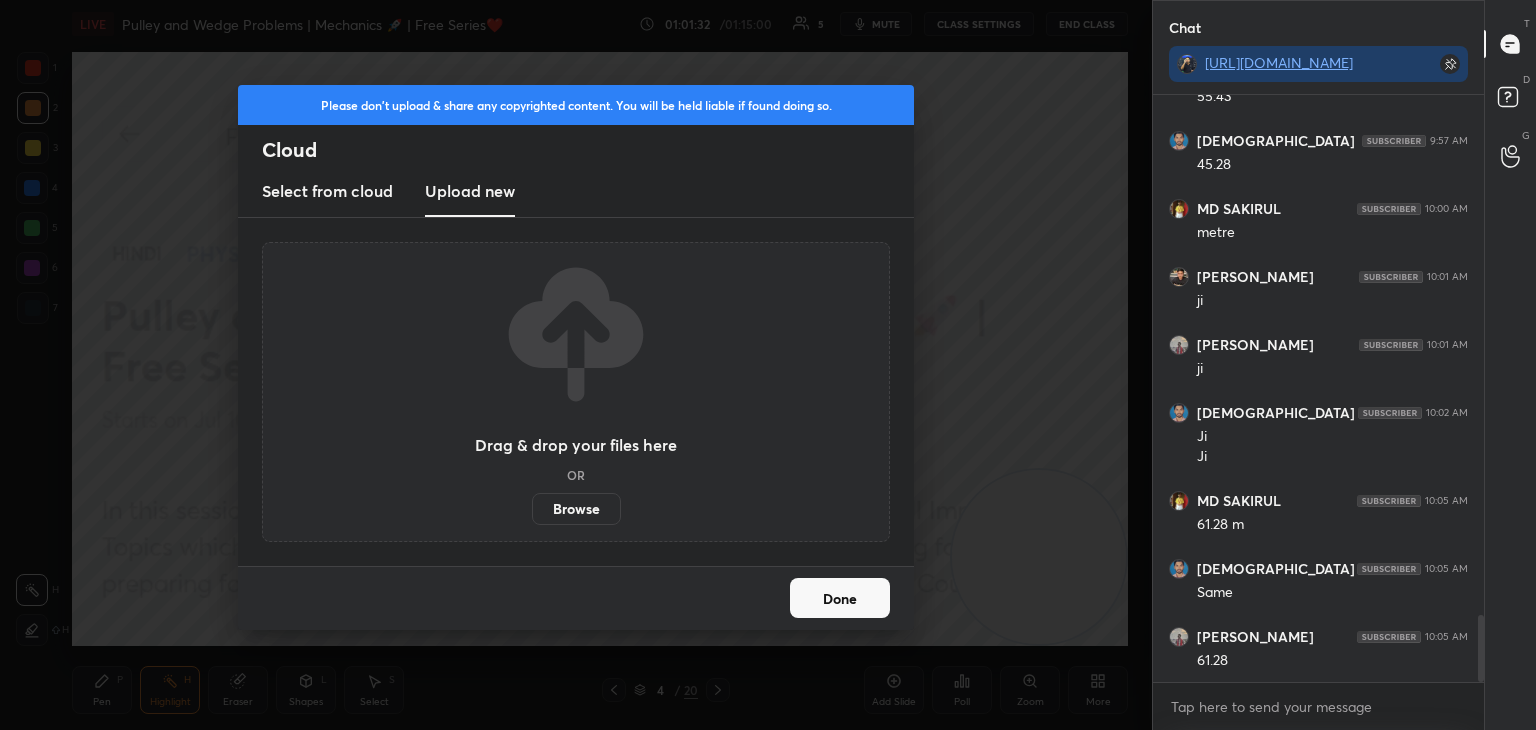 click on "Browse" at bounding box center (576, 509) 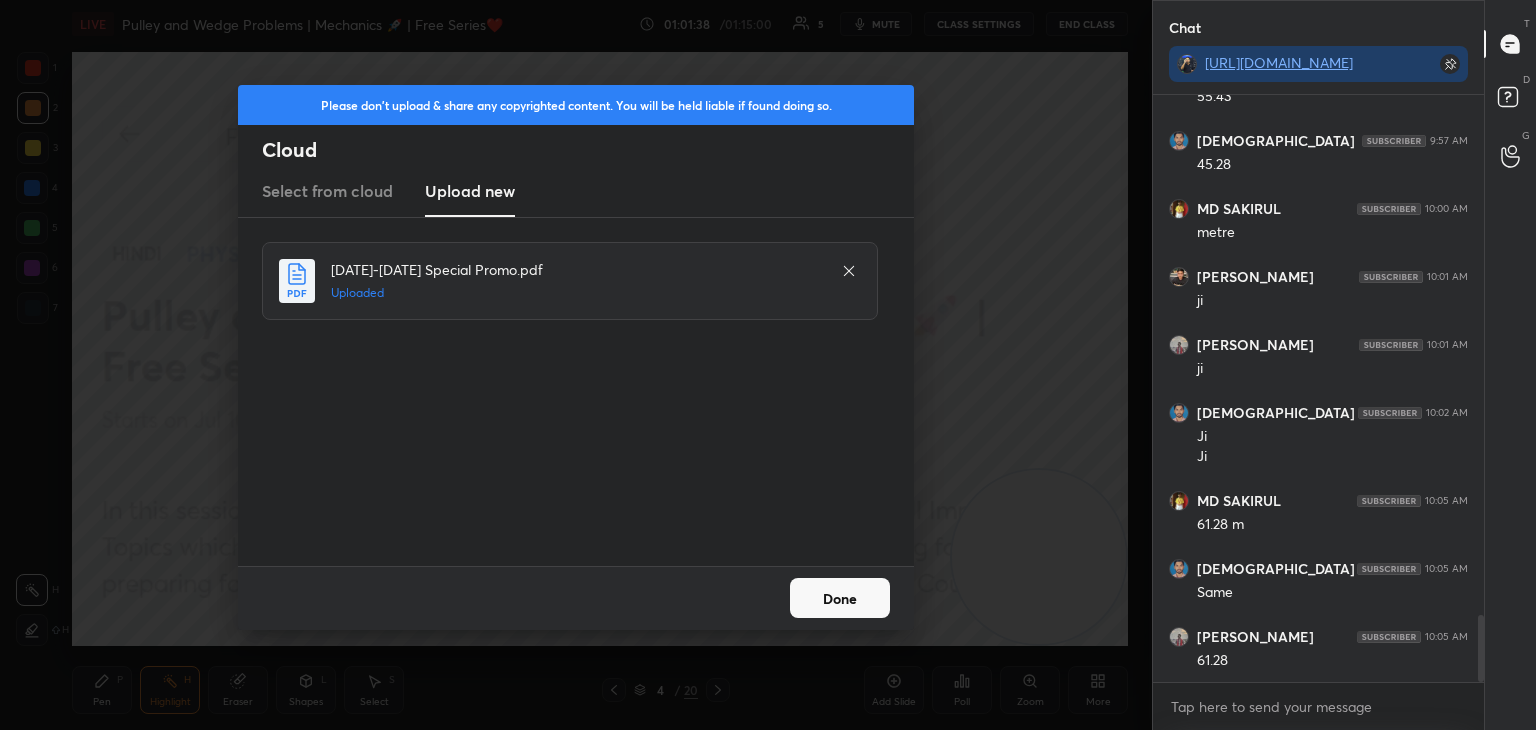 drag, startPoint x: 836, startPoint y: 598, endPoint x: 802, endPoint y: 598, distance: 34 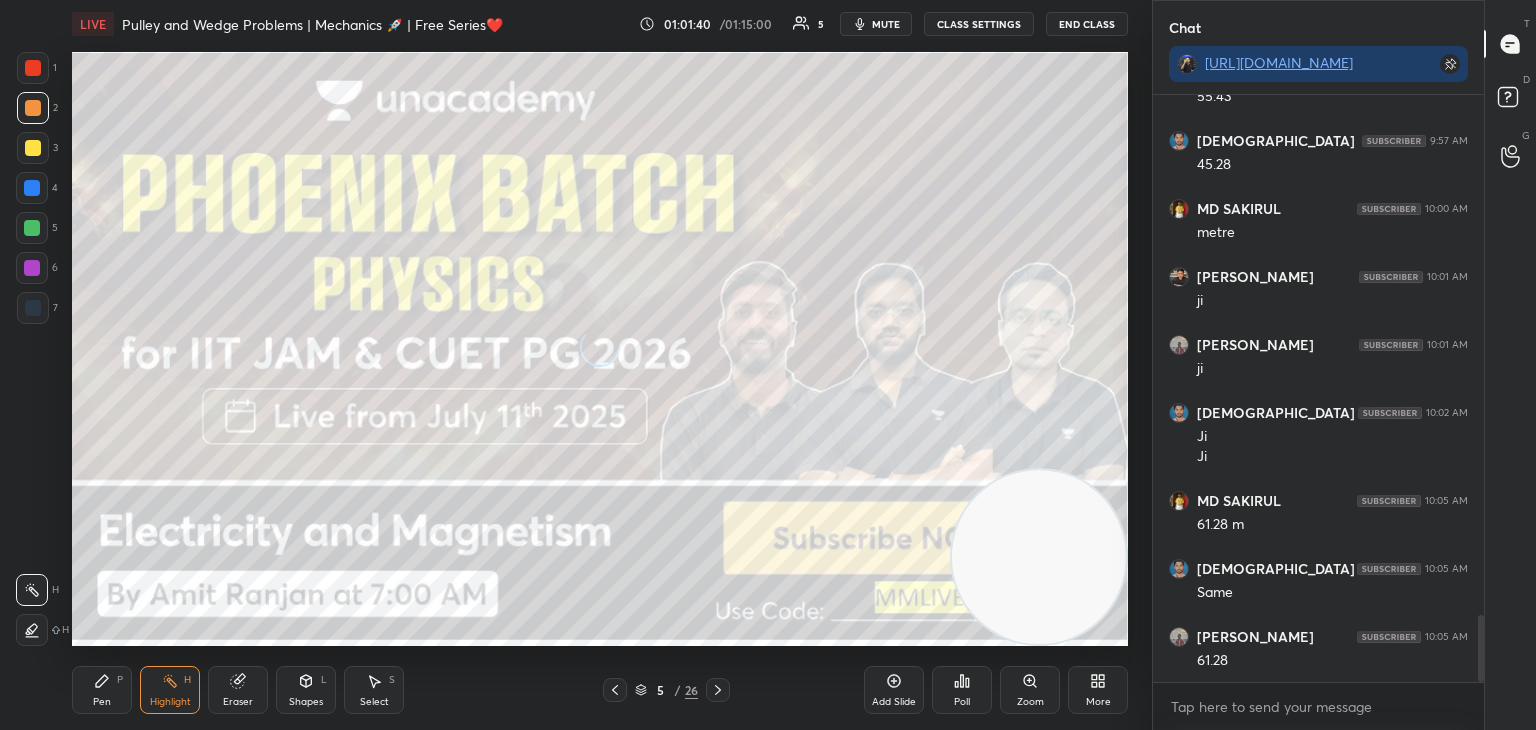 click 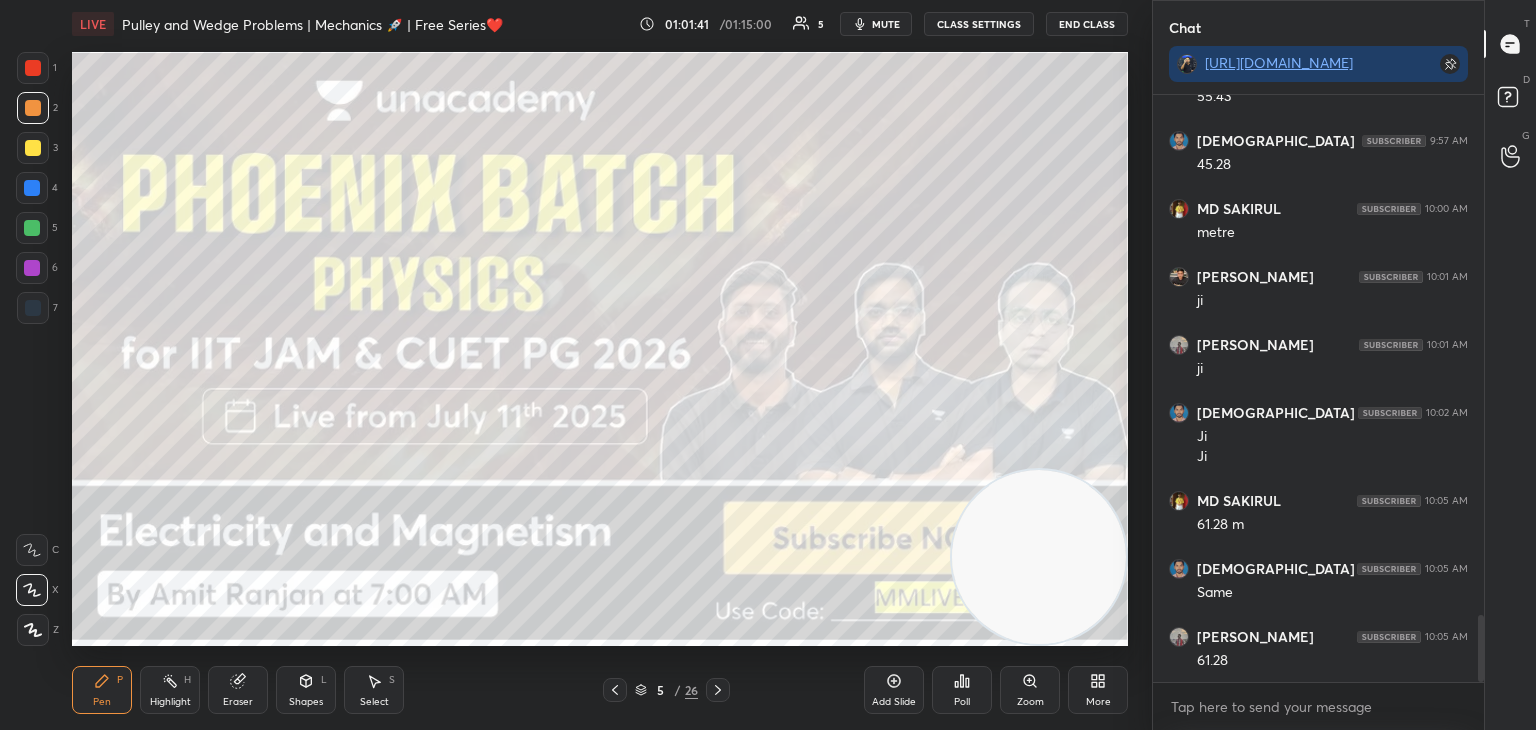 drag, startPoint x: 33, startPoint y: 149, endPoint x: 48, endPoint y: 145, distance: 15.524175 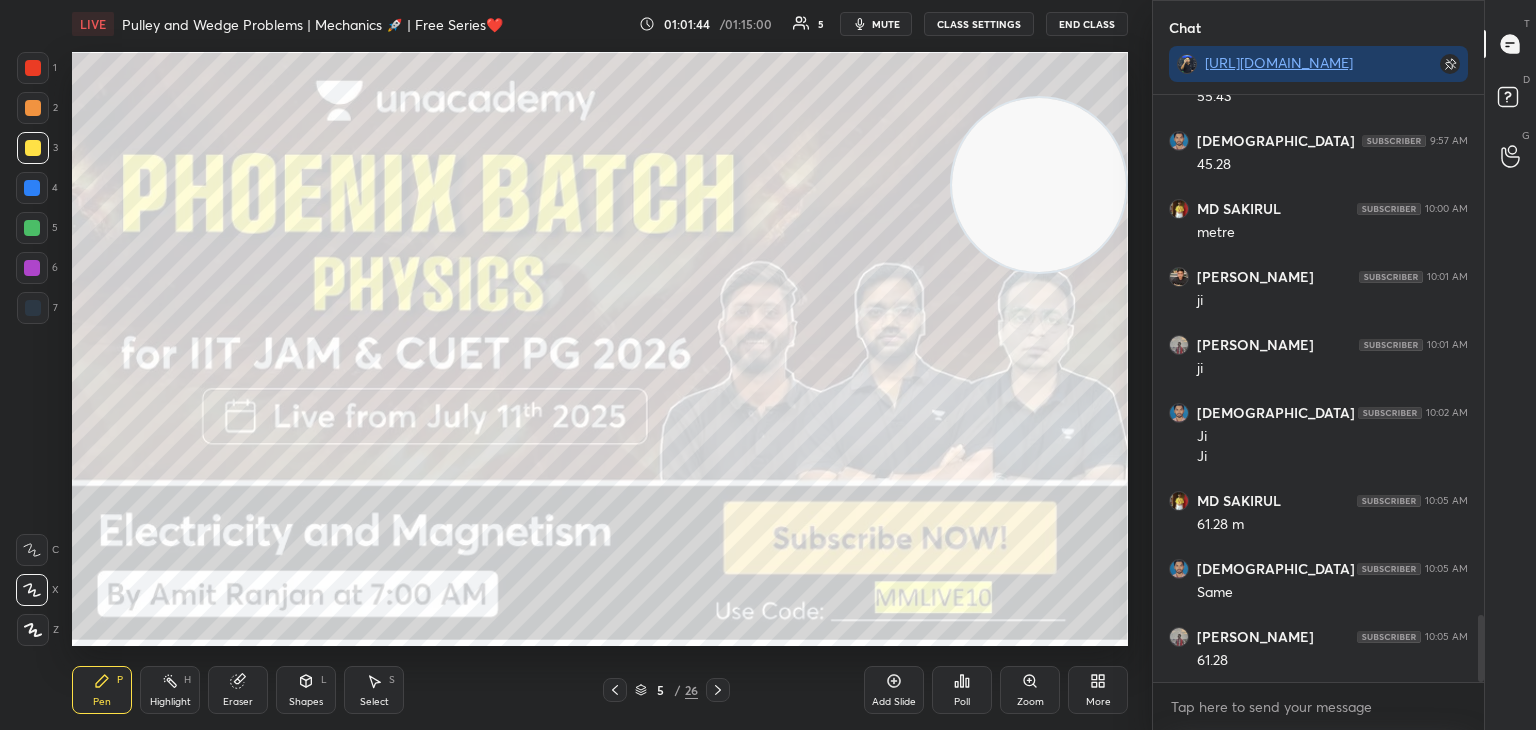 drag, startPoint x: 1072, startPoint y: 401, endPoint x: 984, endPoint y: 272, distance: 156.15697 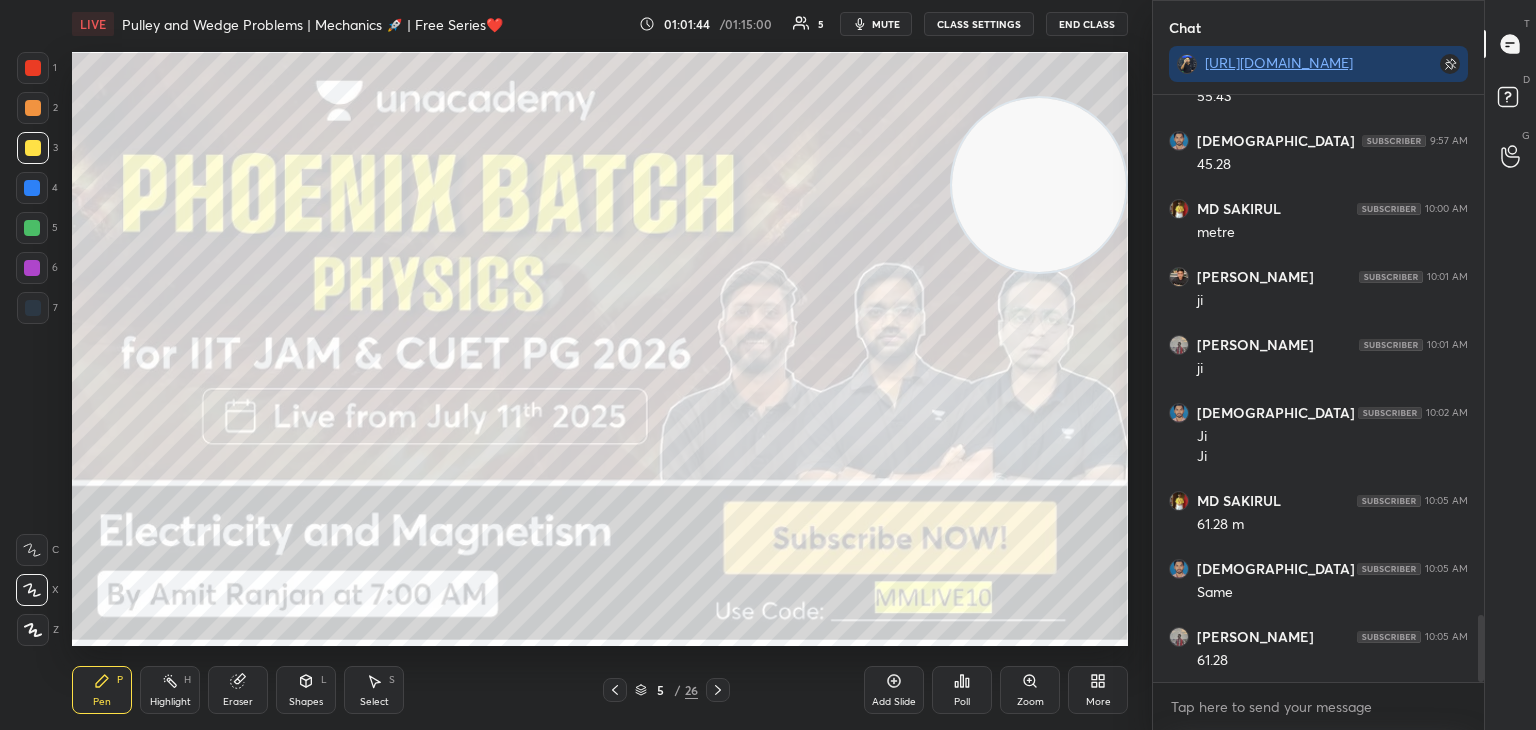 click at bounding box center [1039, 185] 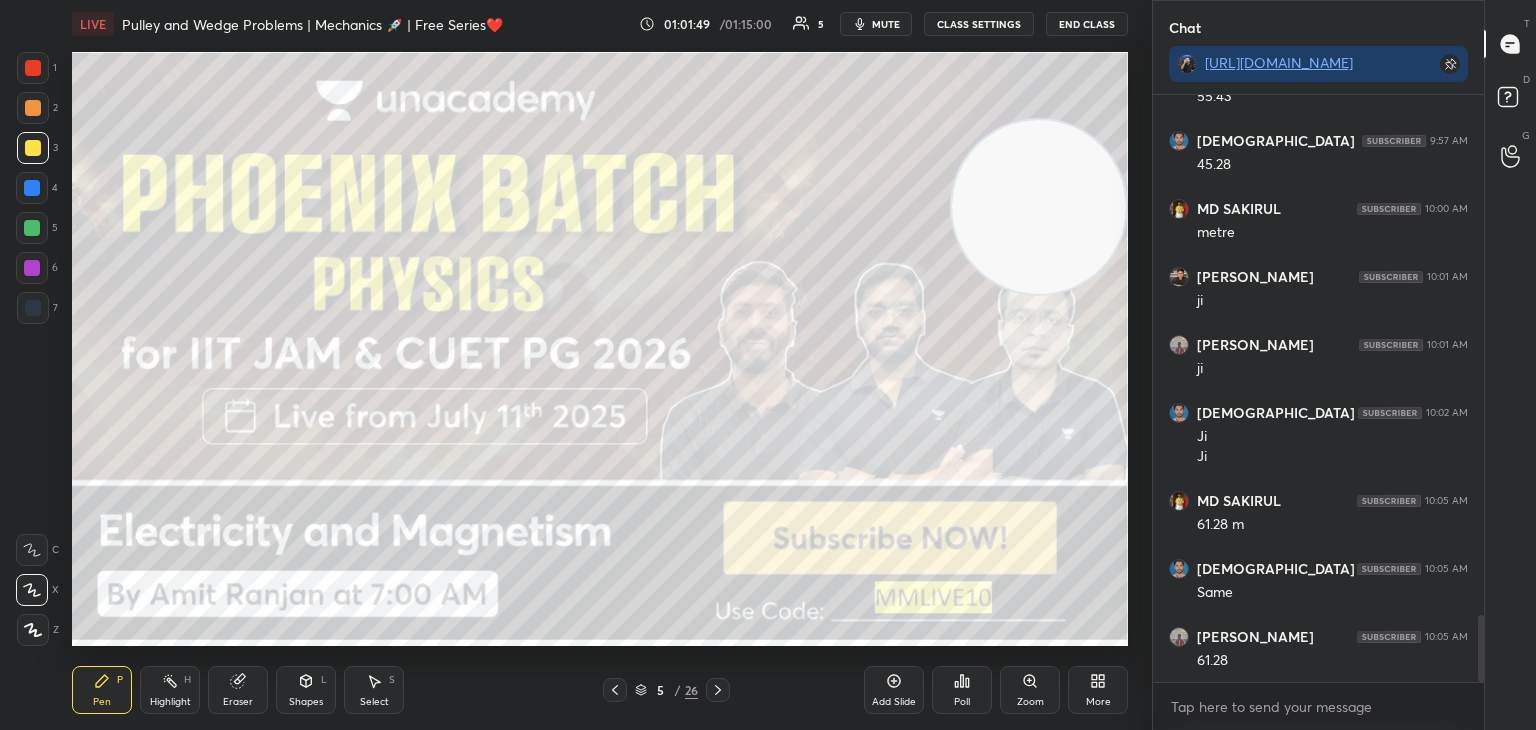 click 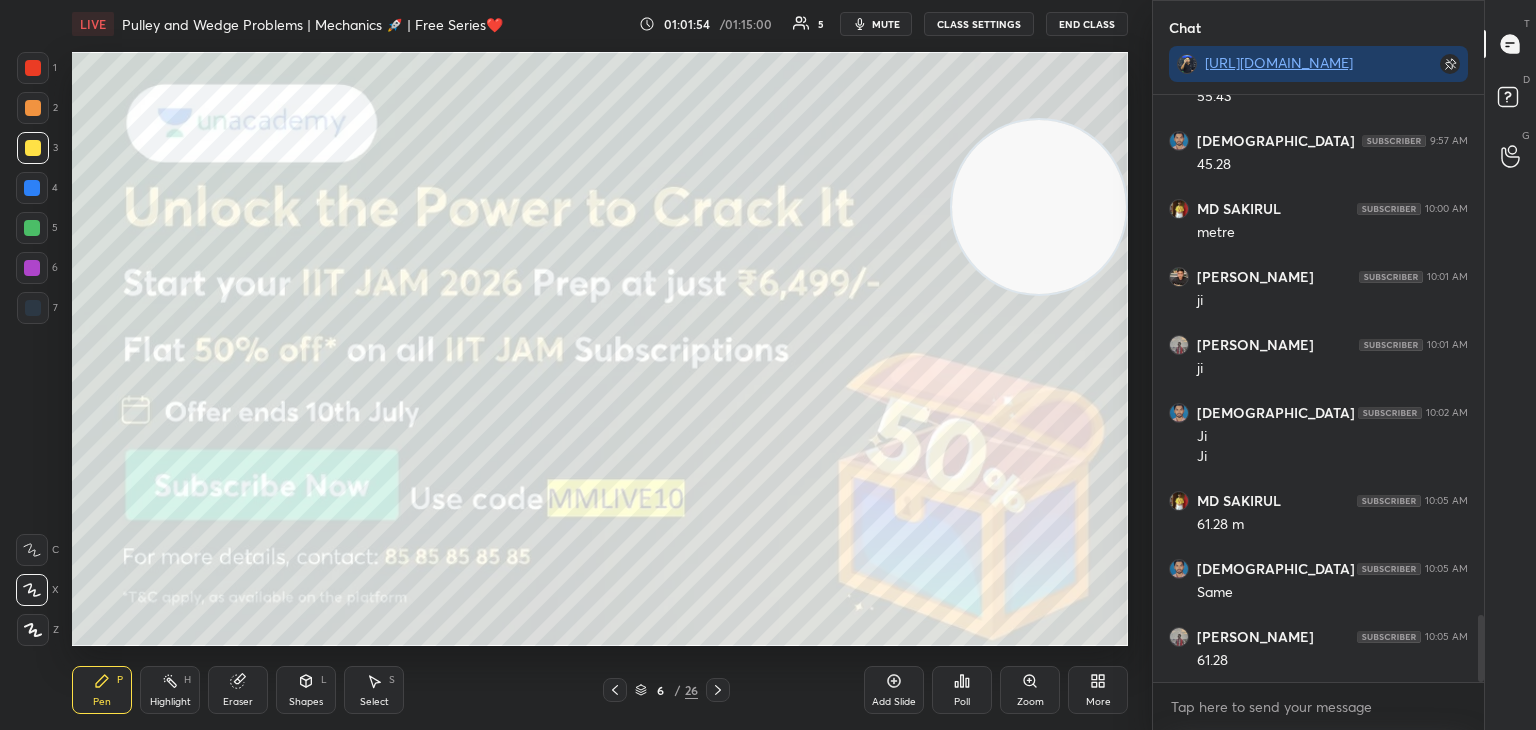 click 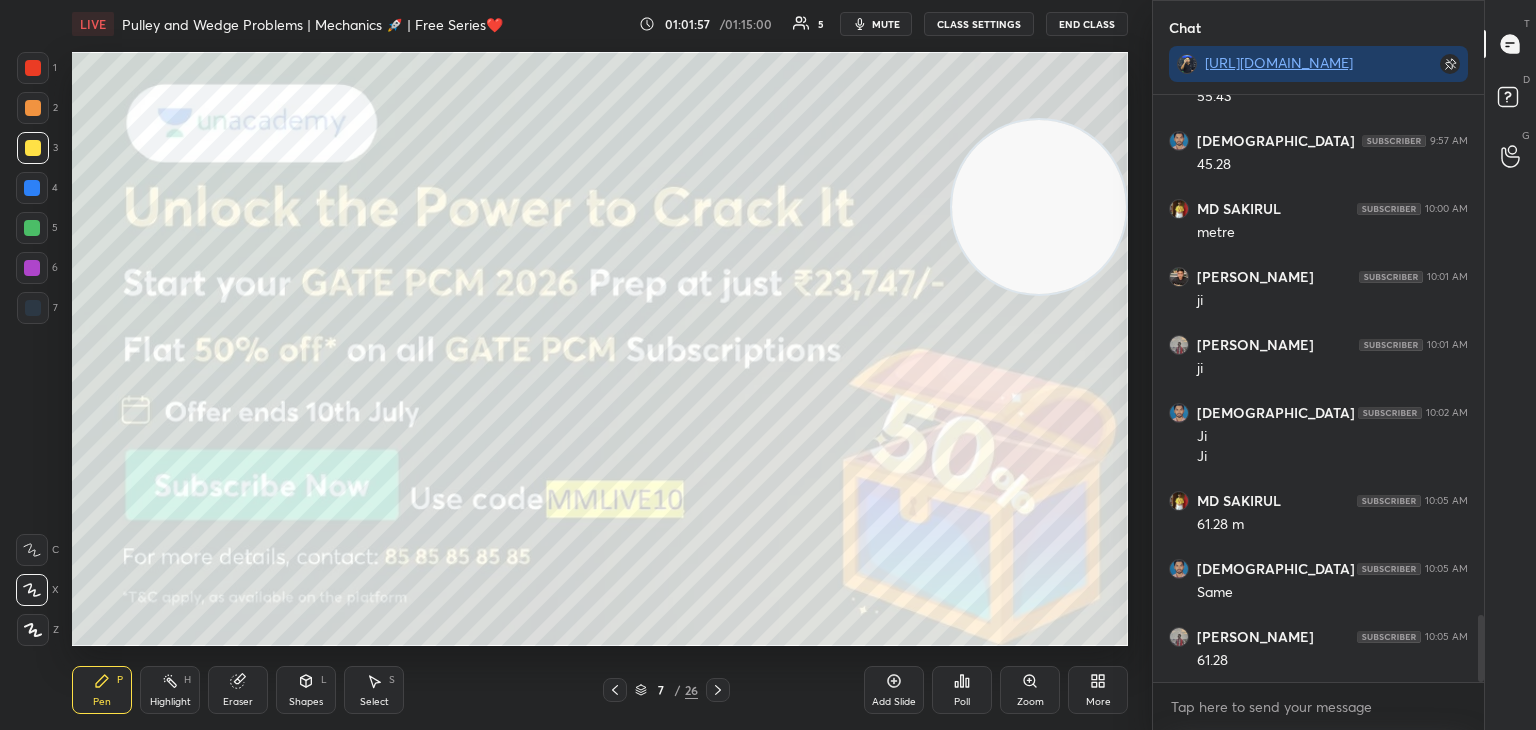 click 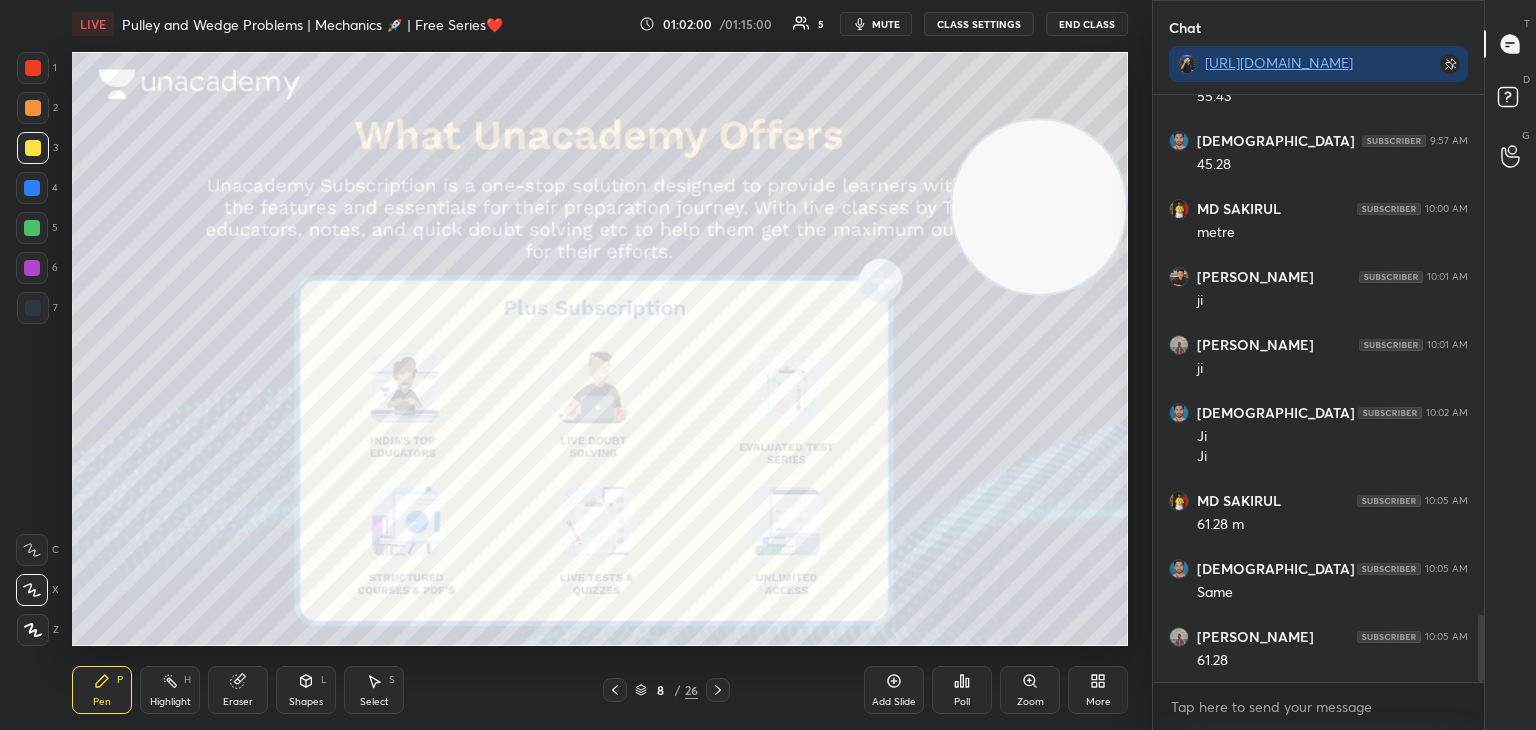 drag, startPoint x: 32, startPoint y: 224, endPoint x: 61, endPoint y: 222, distance: 29.068884 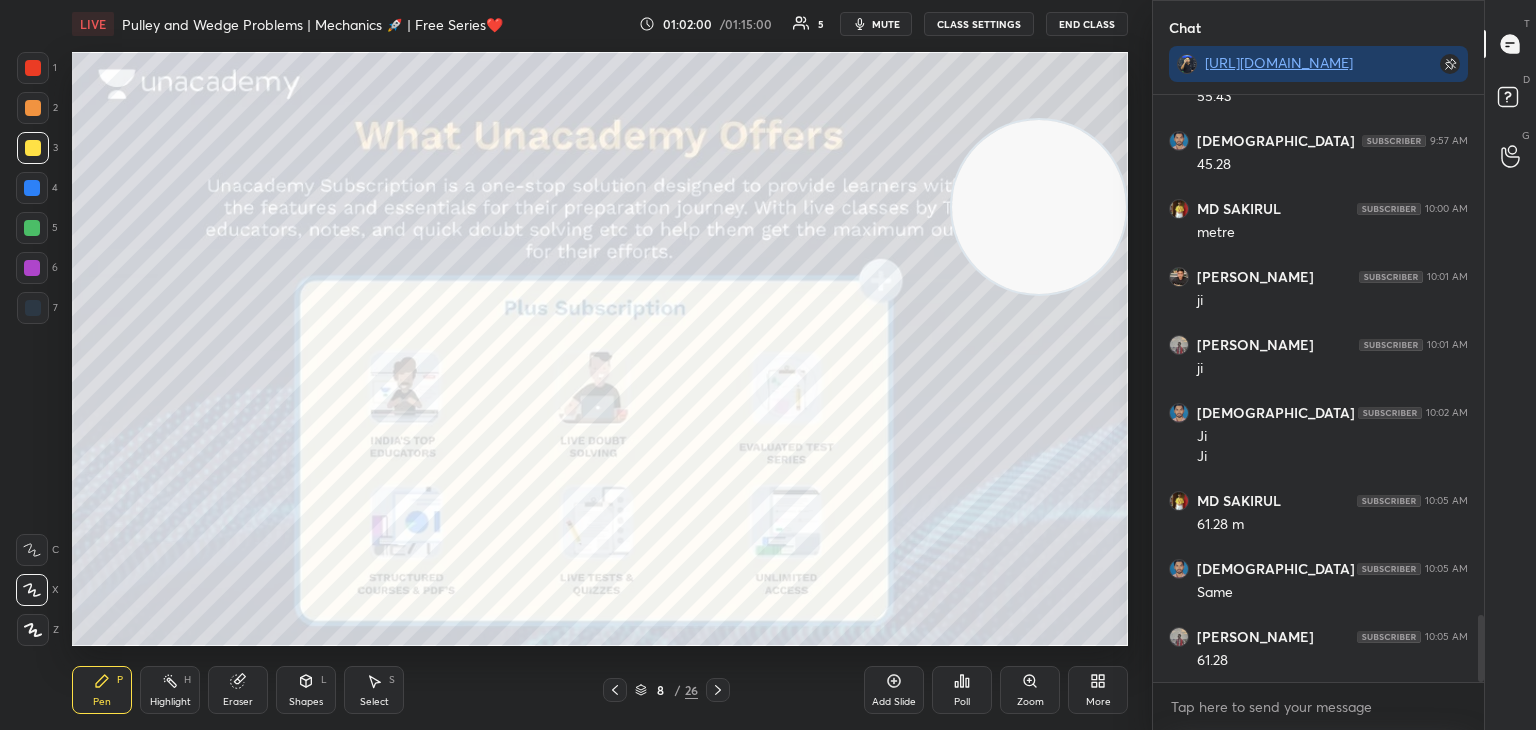 click at bounding box center [32, 228] 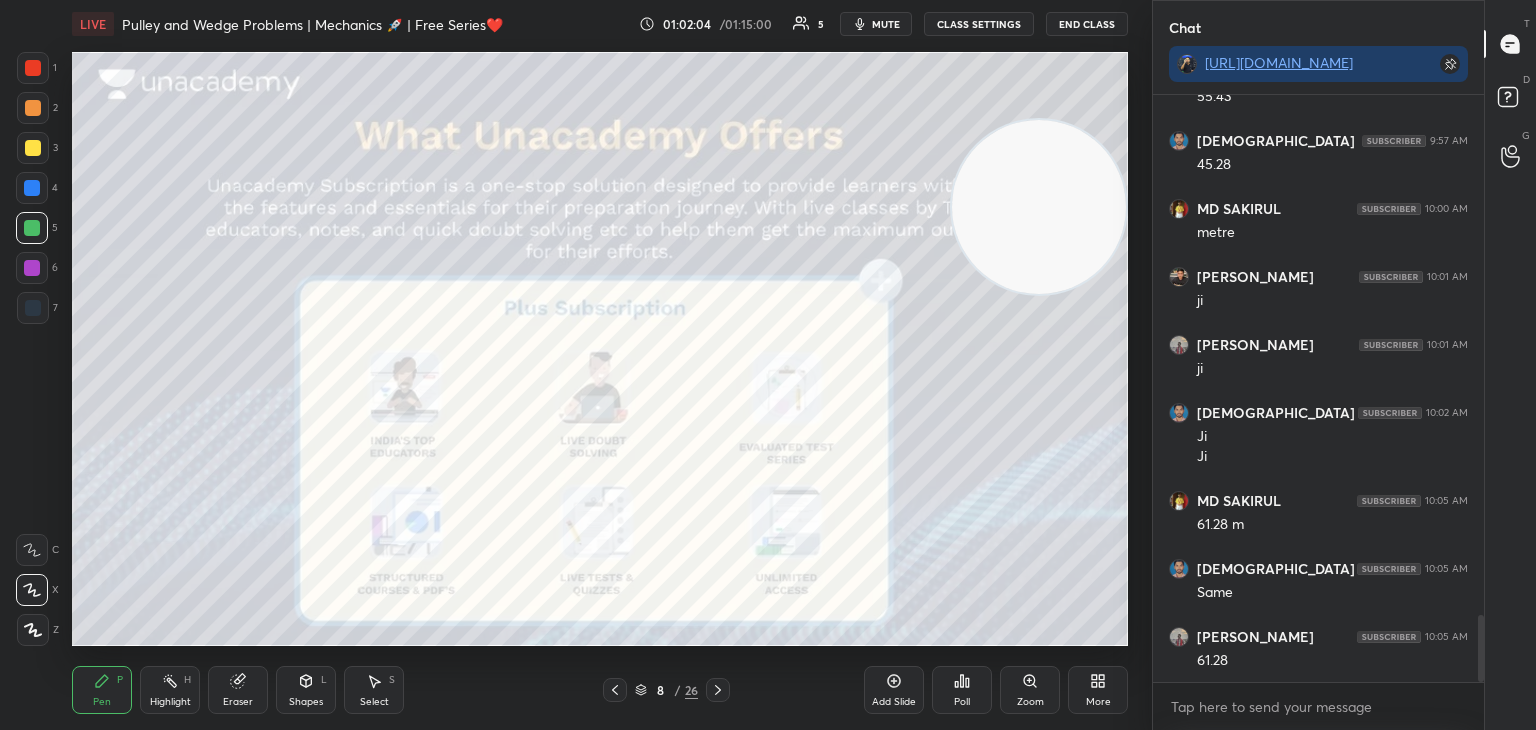 click on "Pen P Highlight H Eraser Shapes L Select S 8 / 26 Add Slide Poll Zoom More" at bounding box center [600, 690] 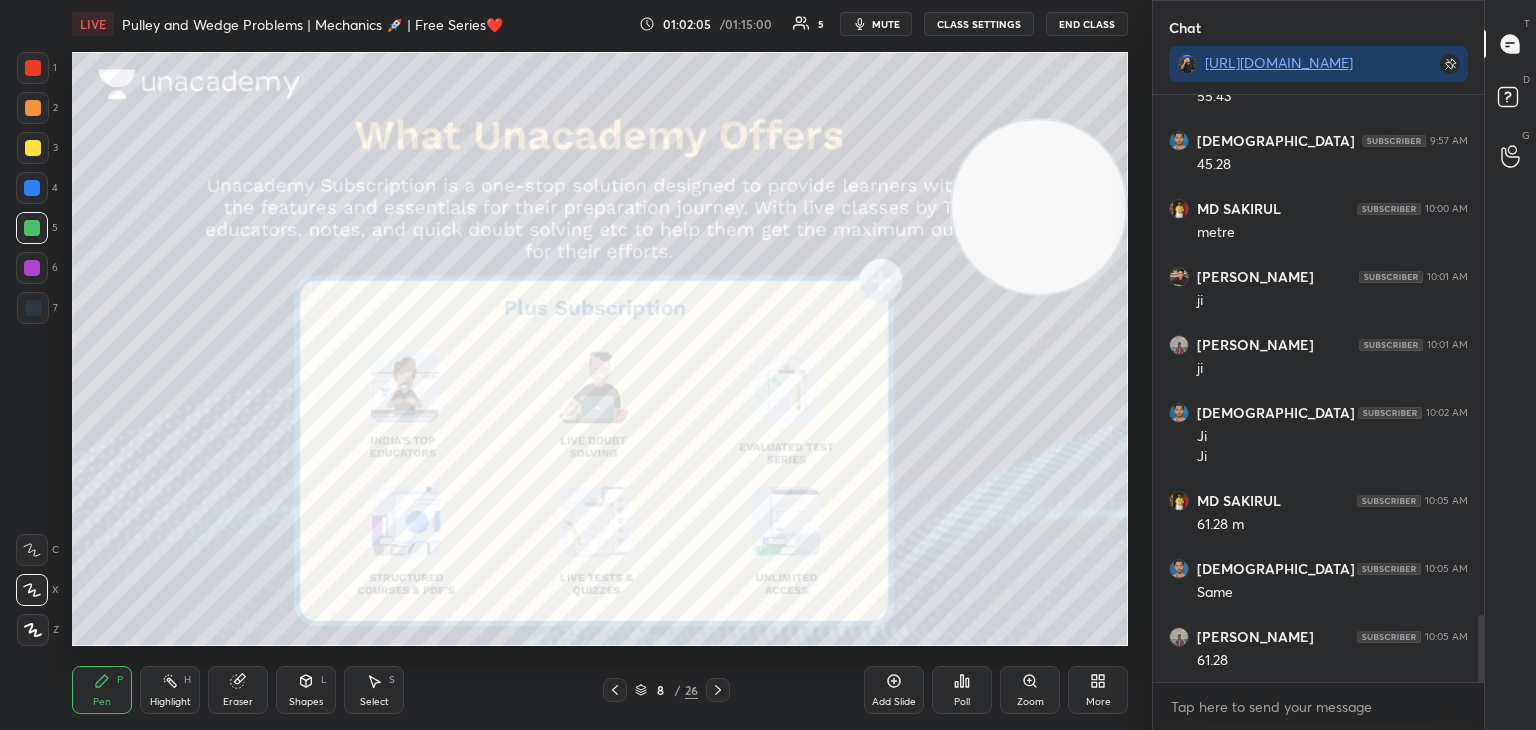click 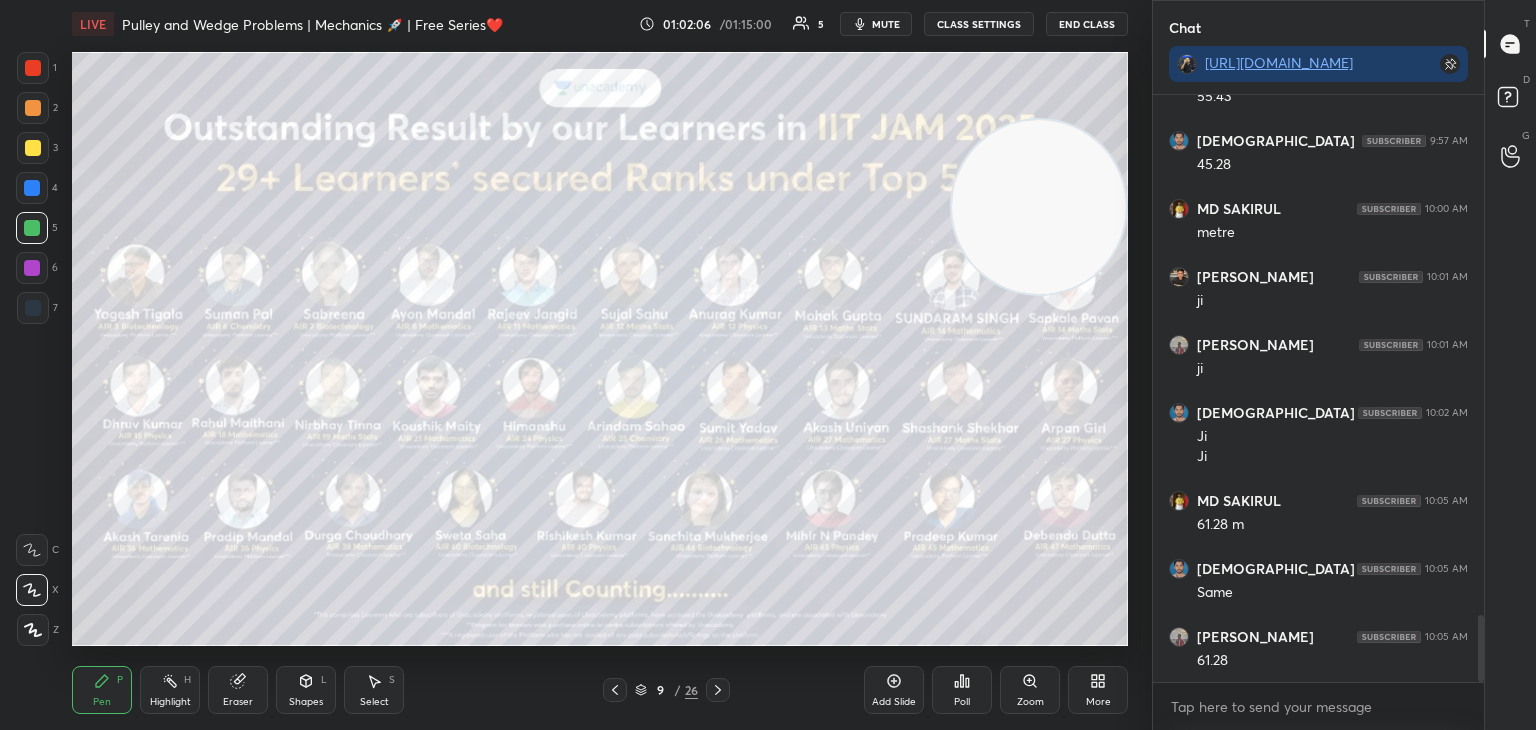 drag, startPoint x: 22, startPoint y: 146, endPoint x: 32, endPoint y: 148, distance: 10.198039 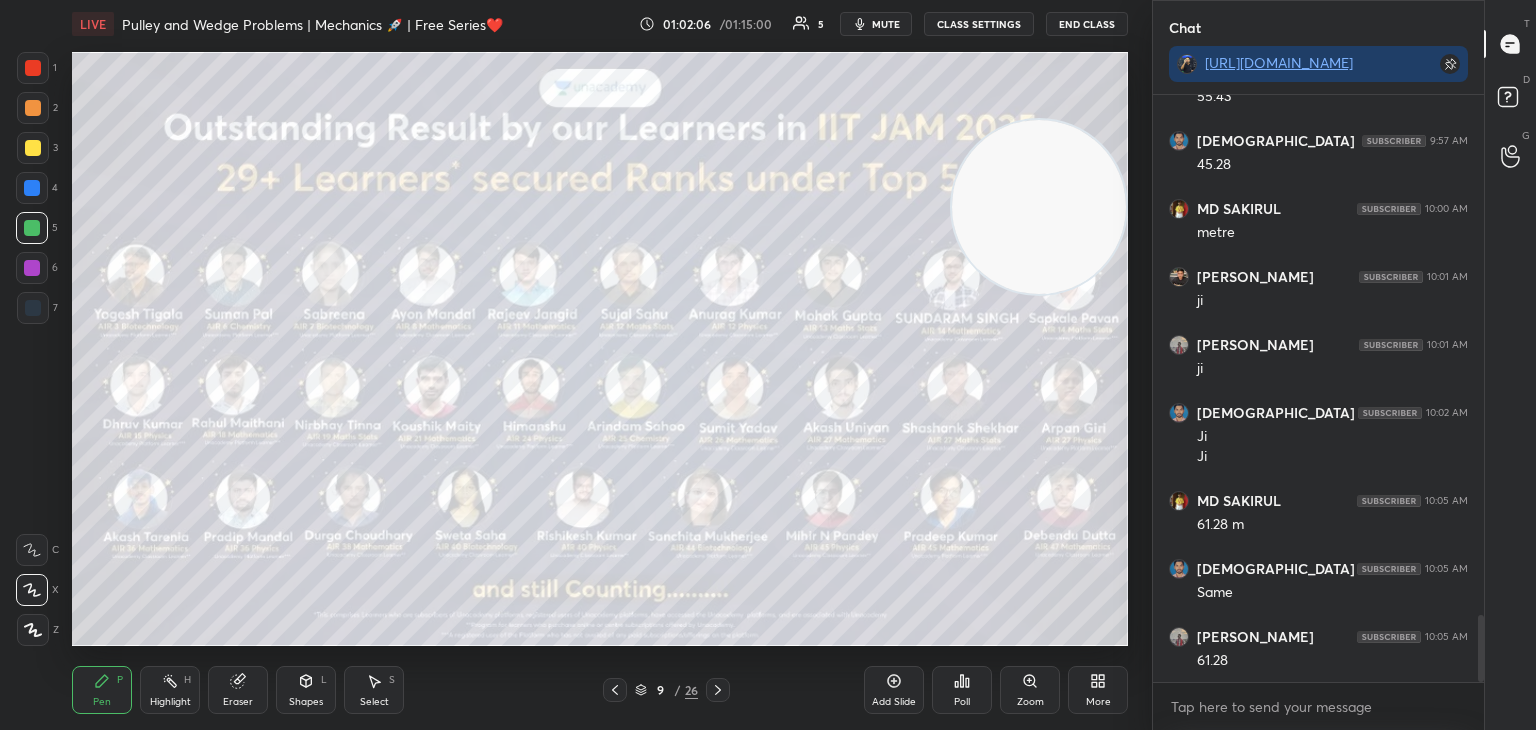 click at bounding box center [33, 148] 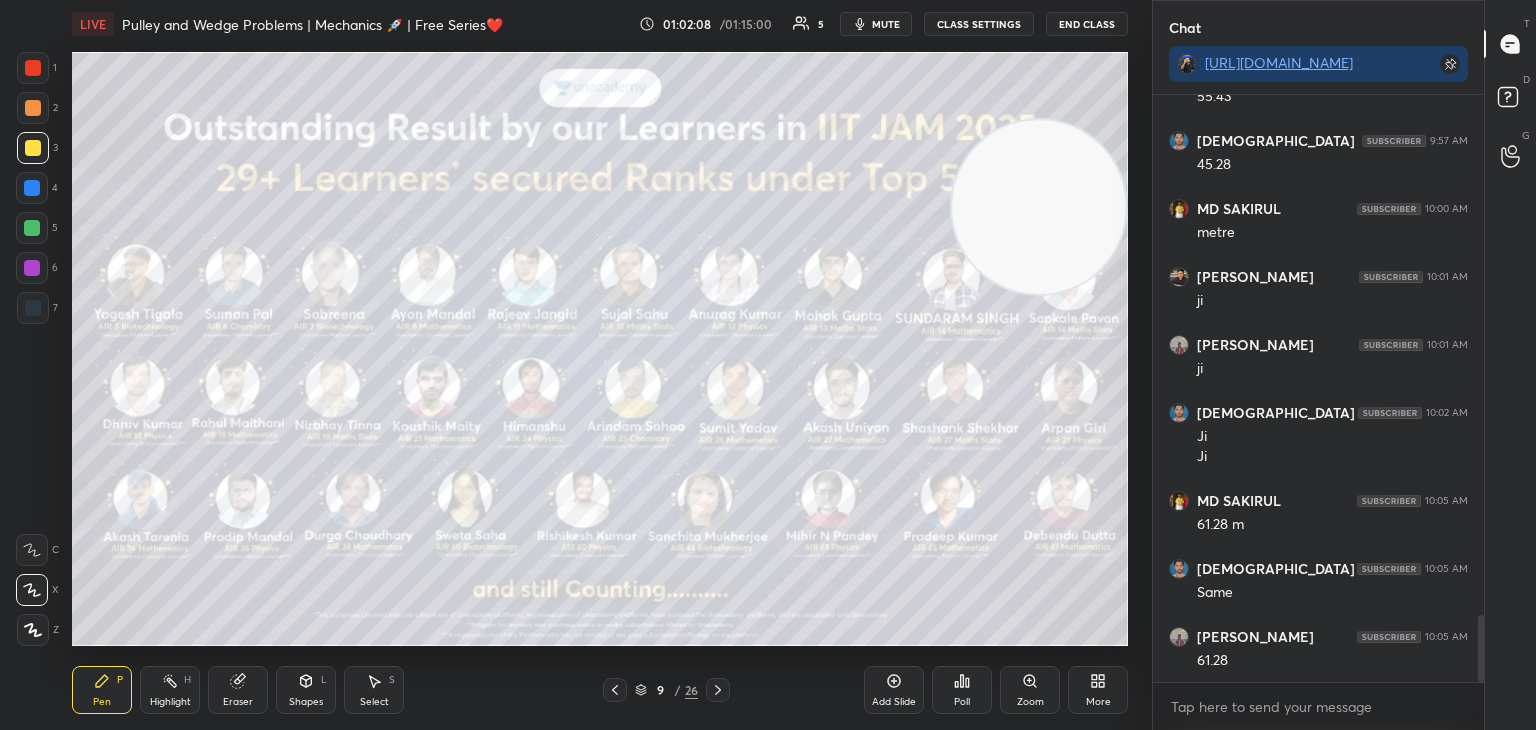 drag, startPoint x: 936, startPoint y: 218, endPoint x: 356, endPoint y: 525, distance: 656.2385 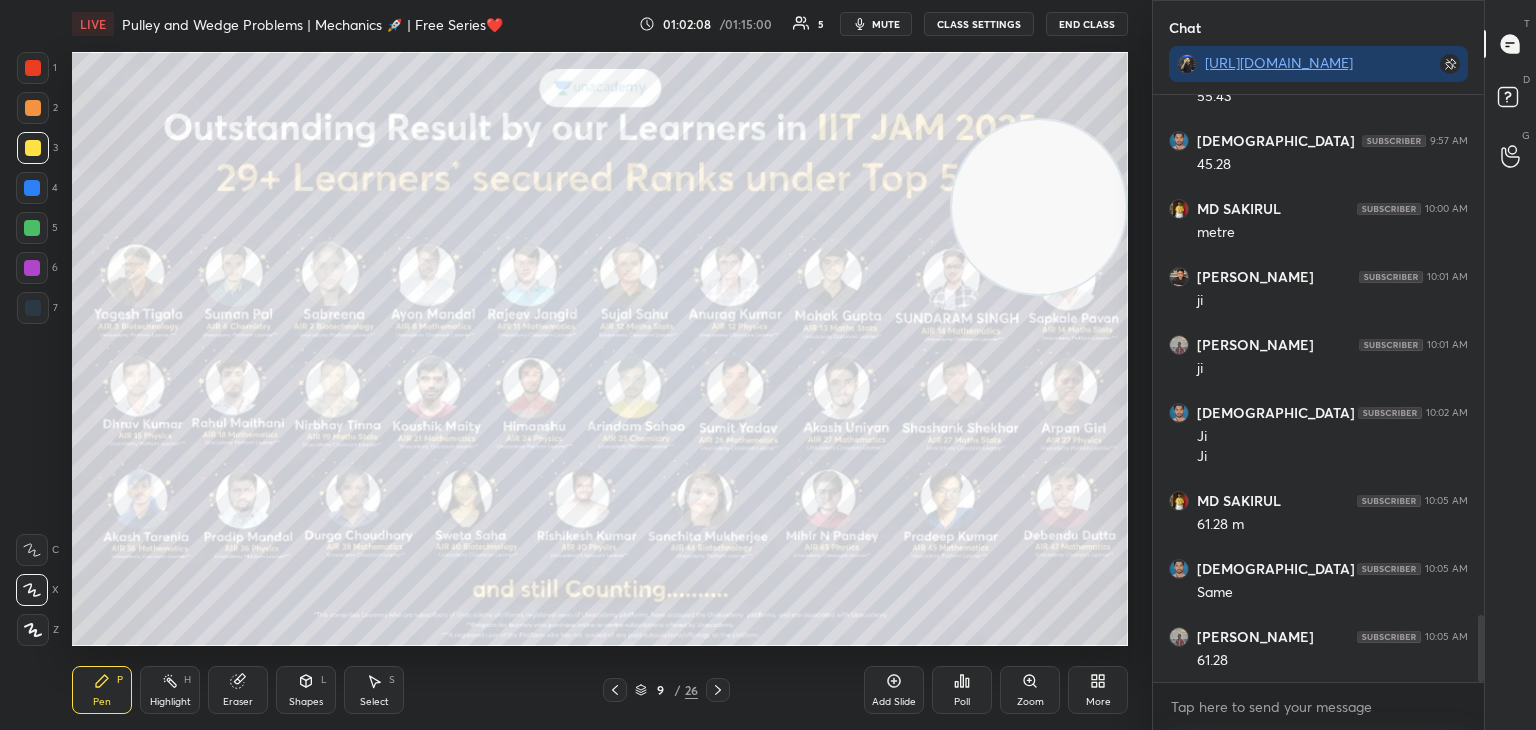 click at bounding box center (1039, 207) 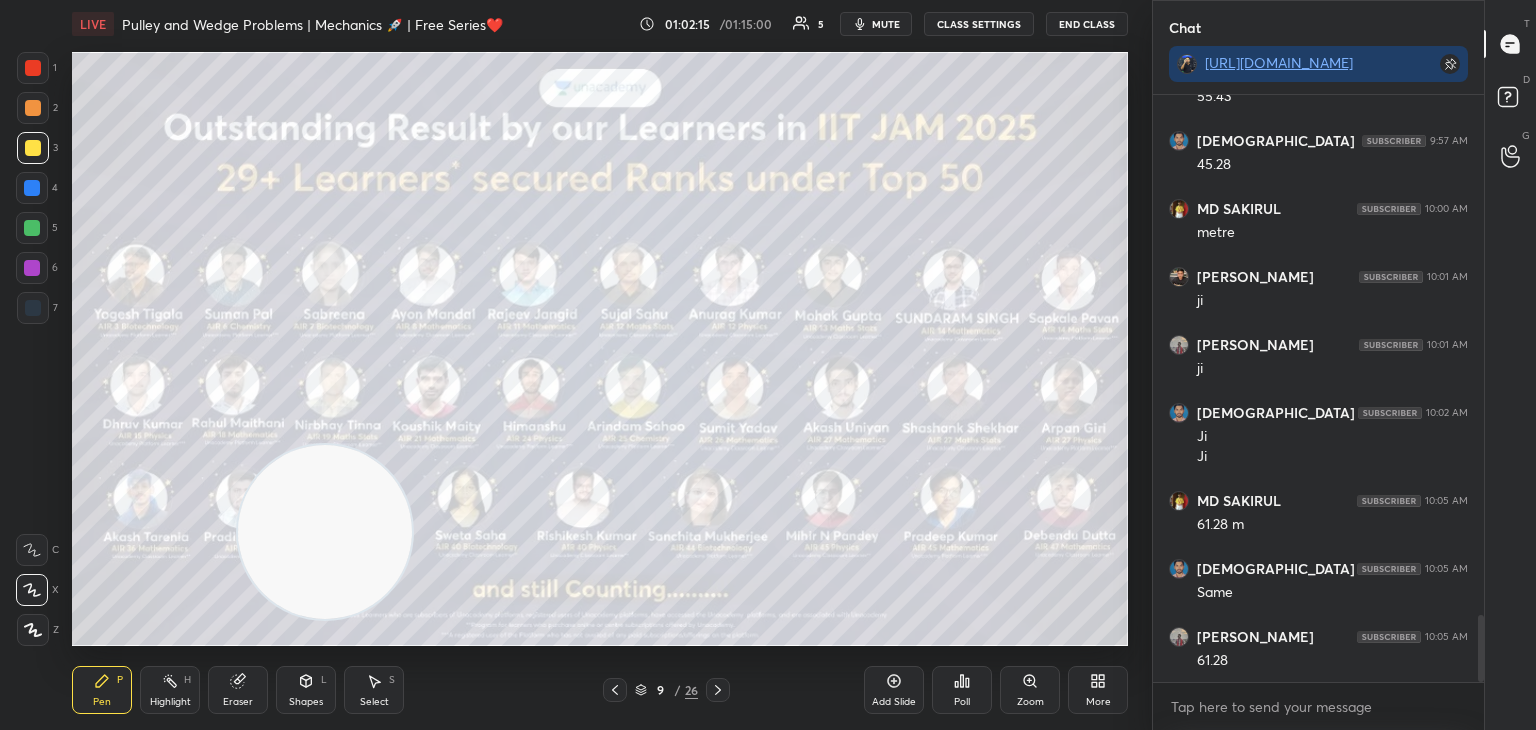 click 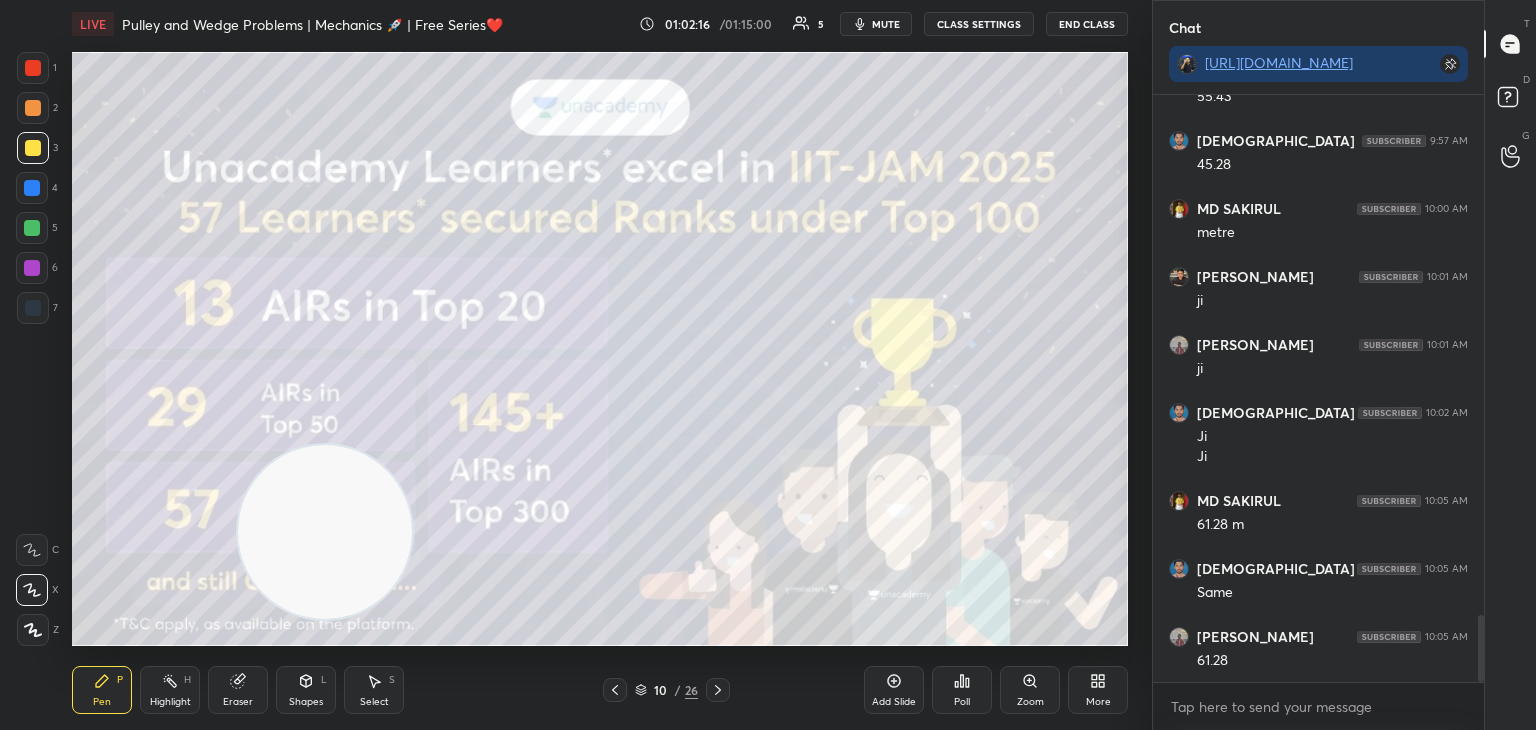 drag, startPoint x: 344, startPoint y: 425, endPoint x: 781, endPoint y: 45, distance: 579.11053 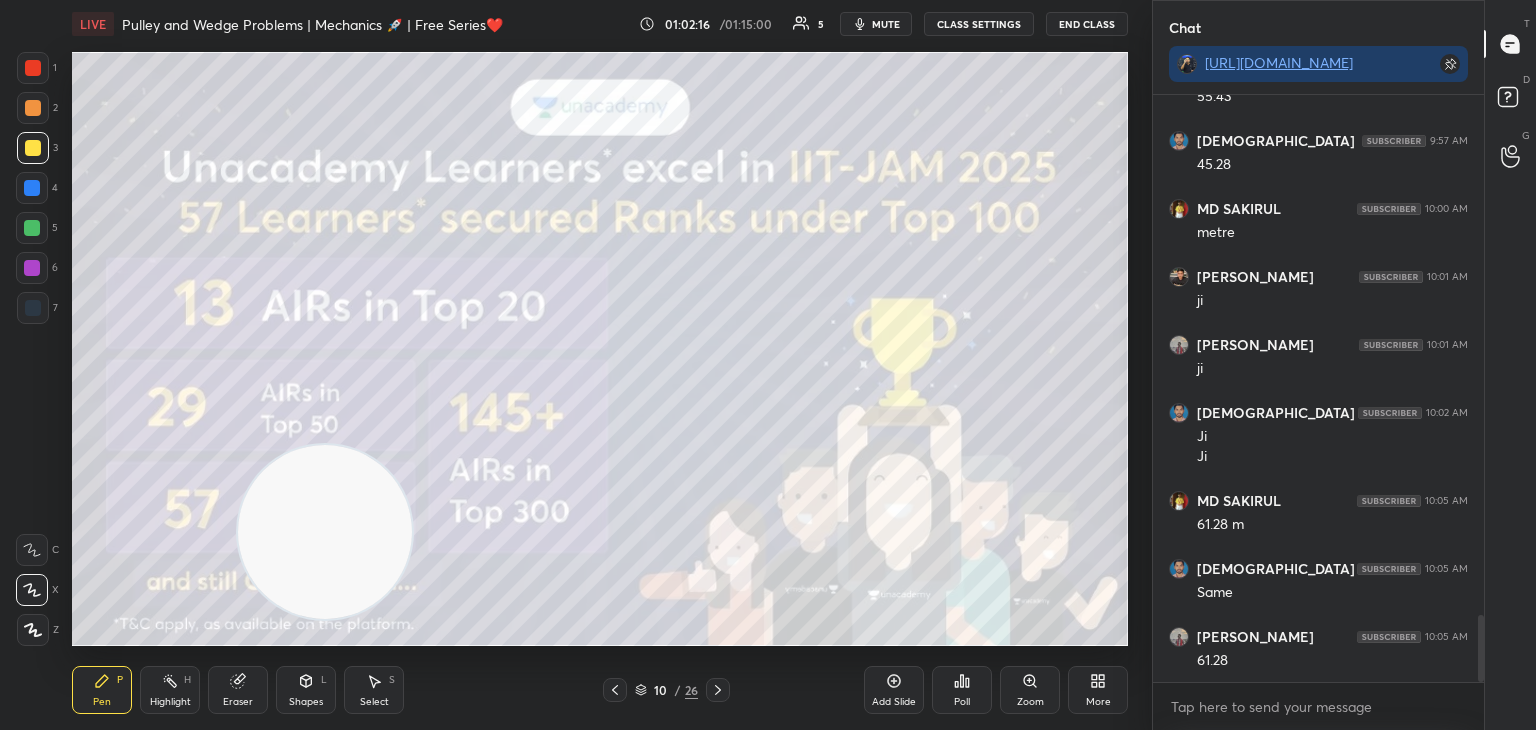 click on "LIVE Pulley and Wedge Problems | Mechanics 🚀 | Free Series❤️ 01:02:16 /  01:15:00 5 mute CLASS SETTINGS End Class Setting up your live class Poll for   secs No correct answer Start poll Back Pulley and Wedge Problems | Mechanics 🚀 | Free Series❤️ Mohd Mubashir Pen P Highlight H Eraser Shapes L Select S 10 / 26 Add Slide Poll Zoom More" at bounding box center (600, 365) 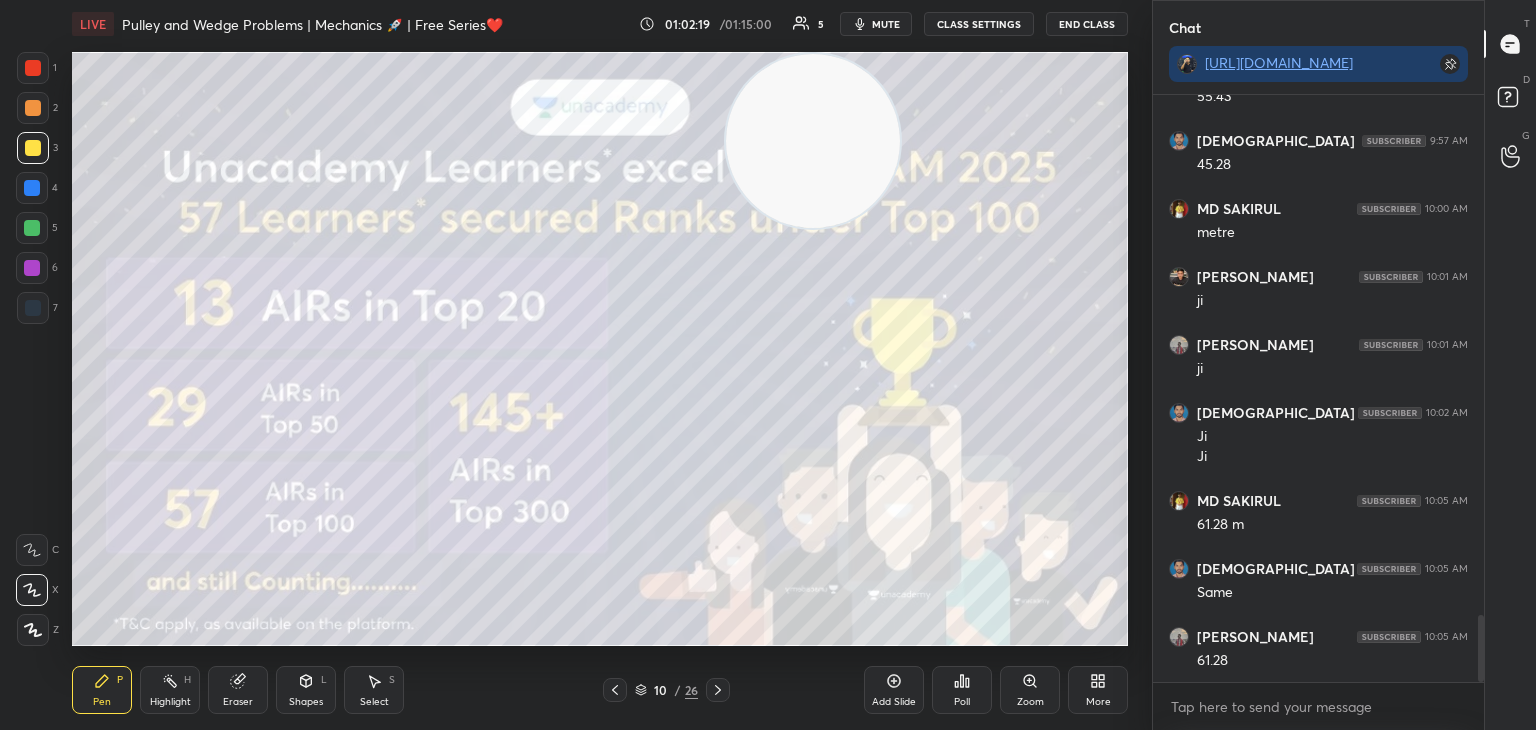 click on "Pen P Highlight H Eraser Shapes L Select S" at bounding box center (270, 690) 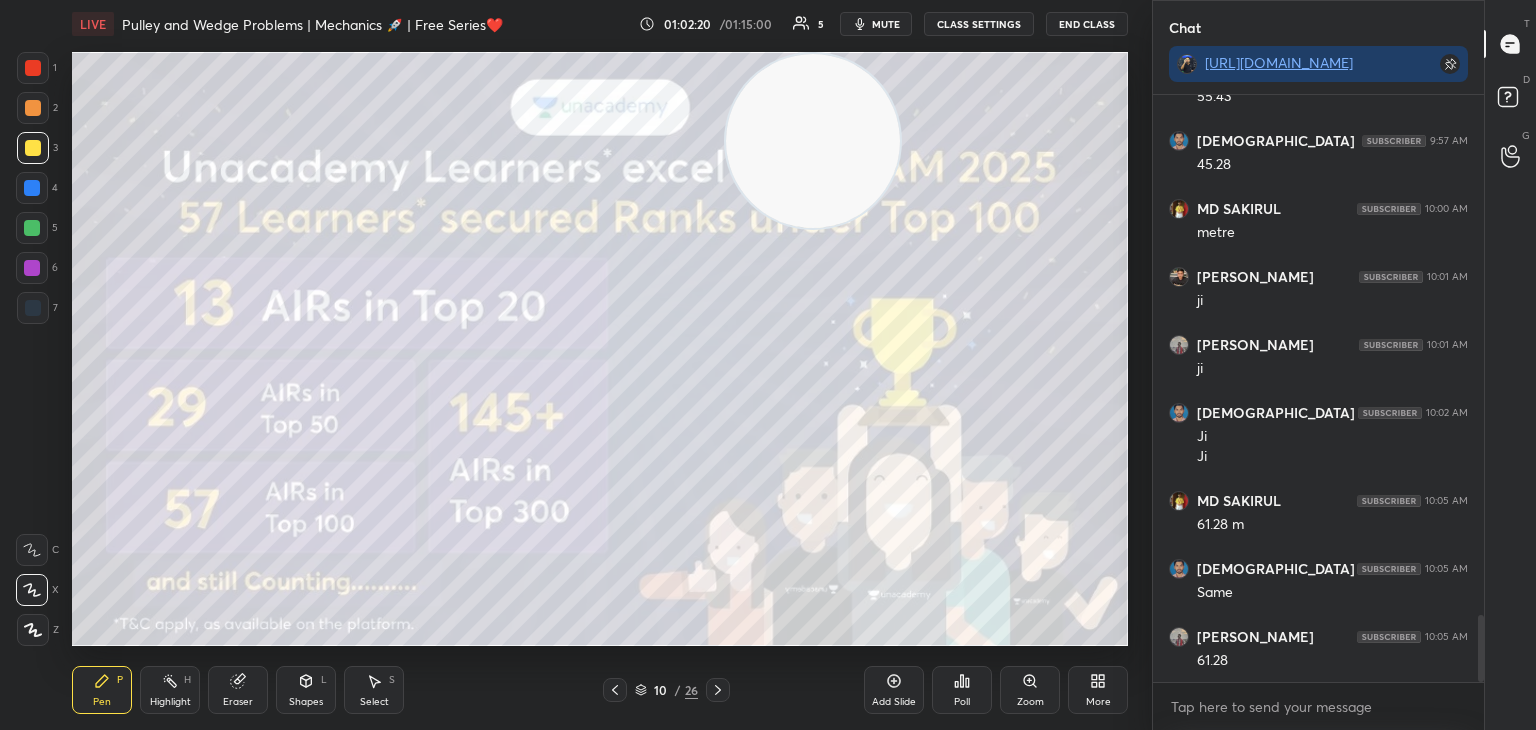 click on "Highlight H" at bounding box center (170, 690) 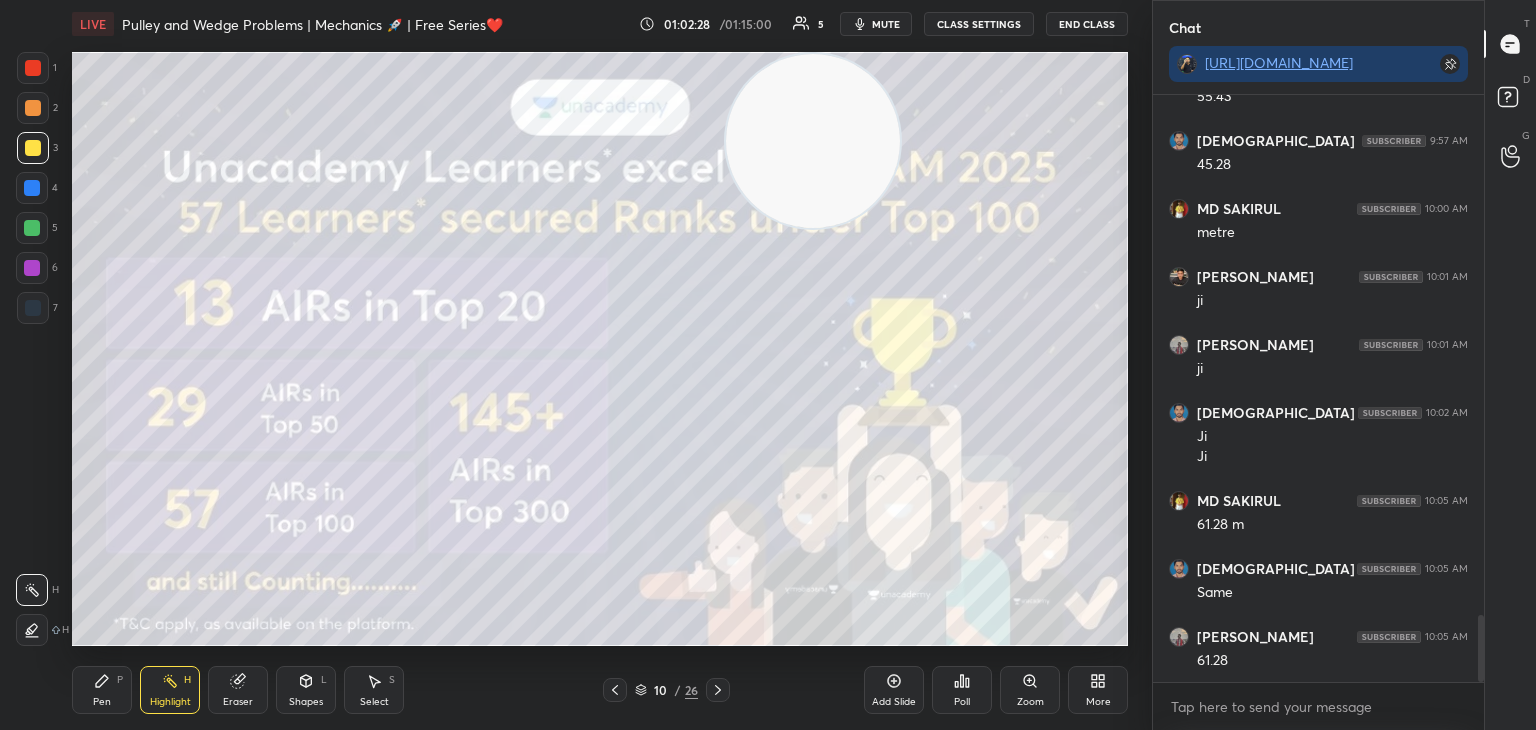 click 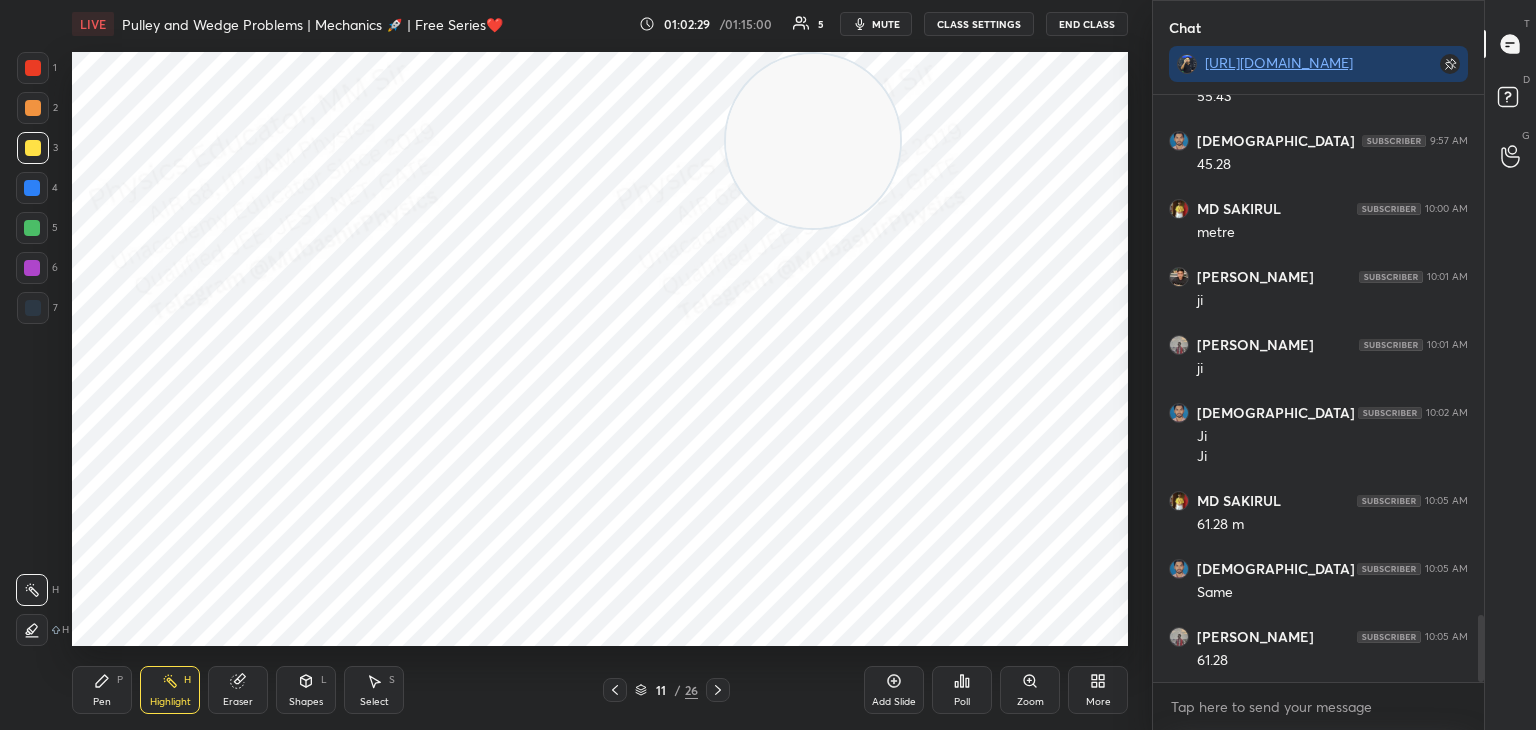 click 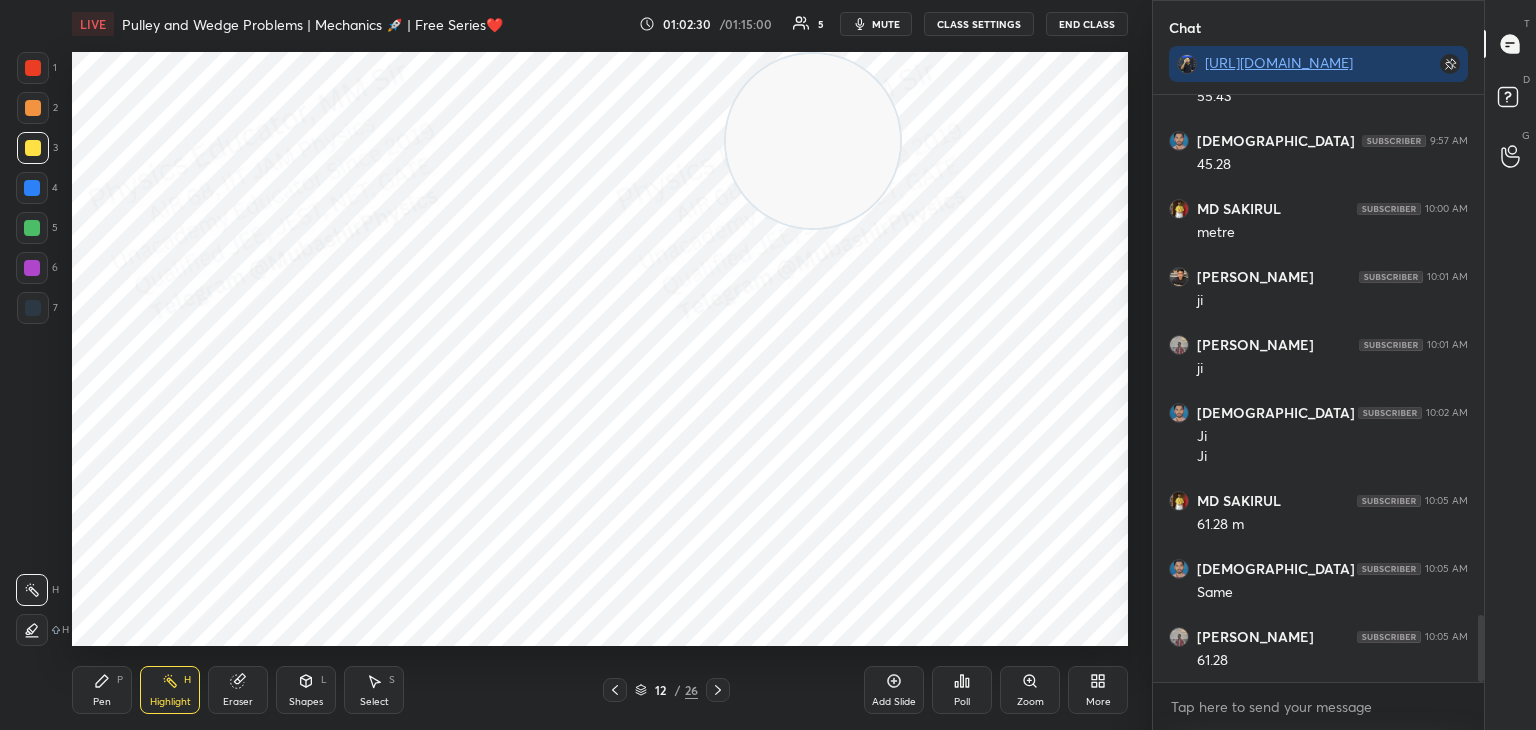 click 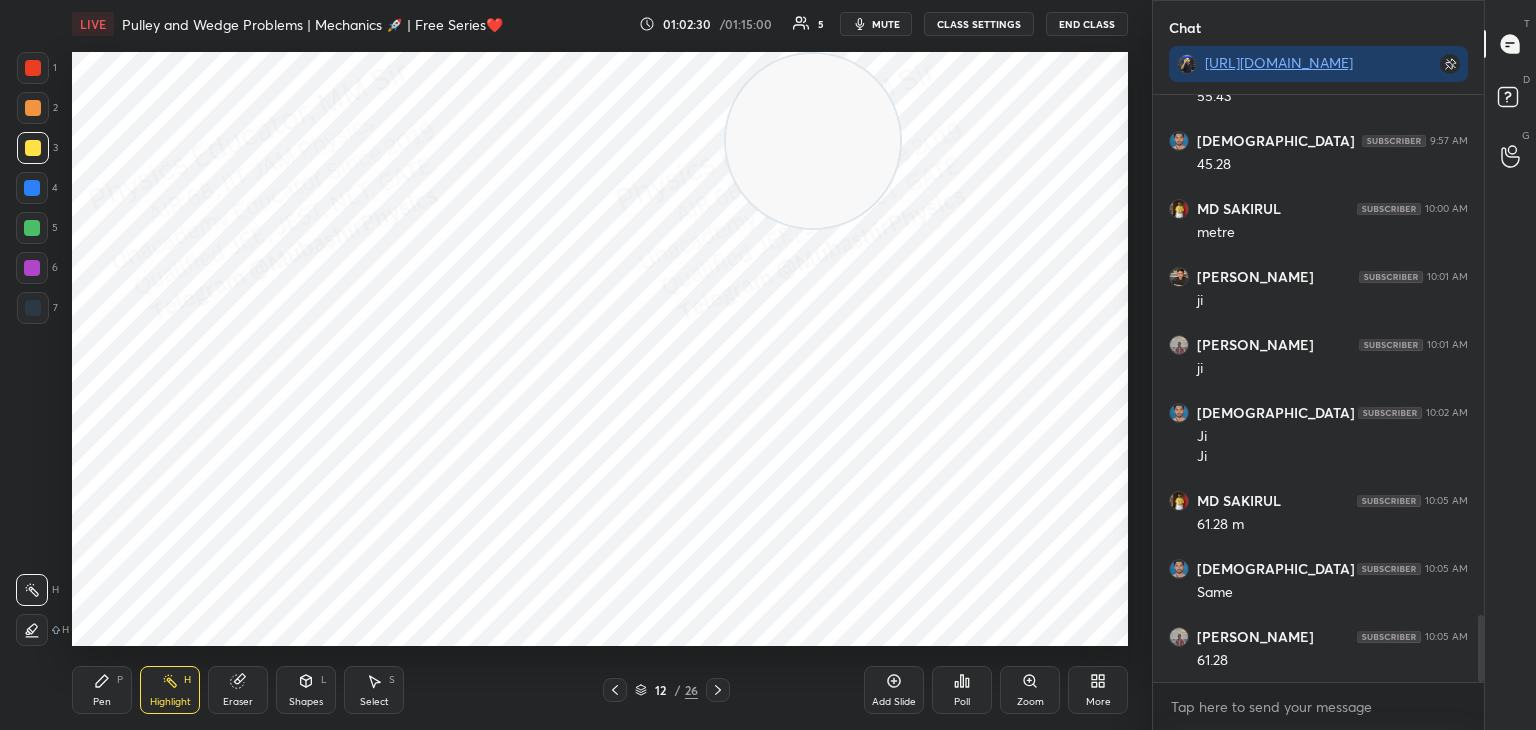 click 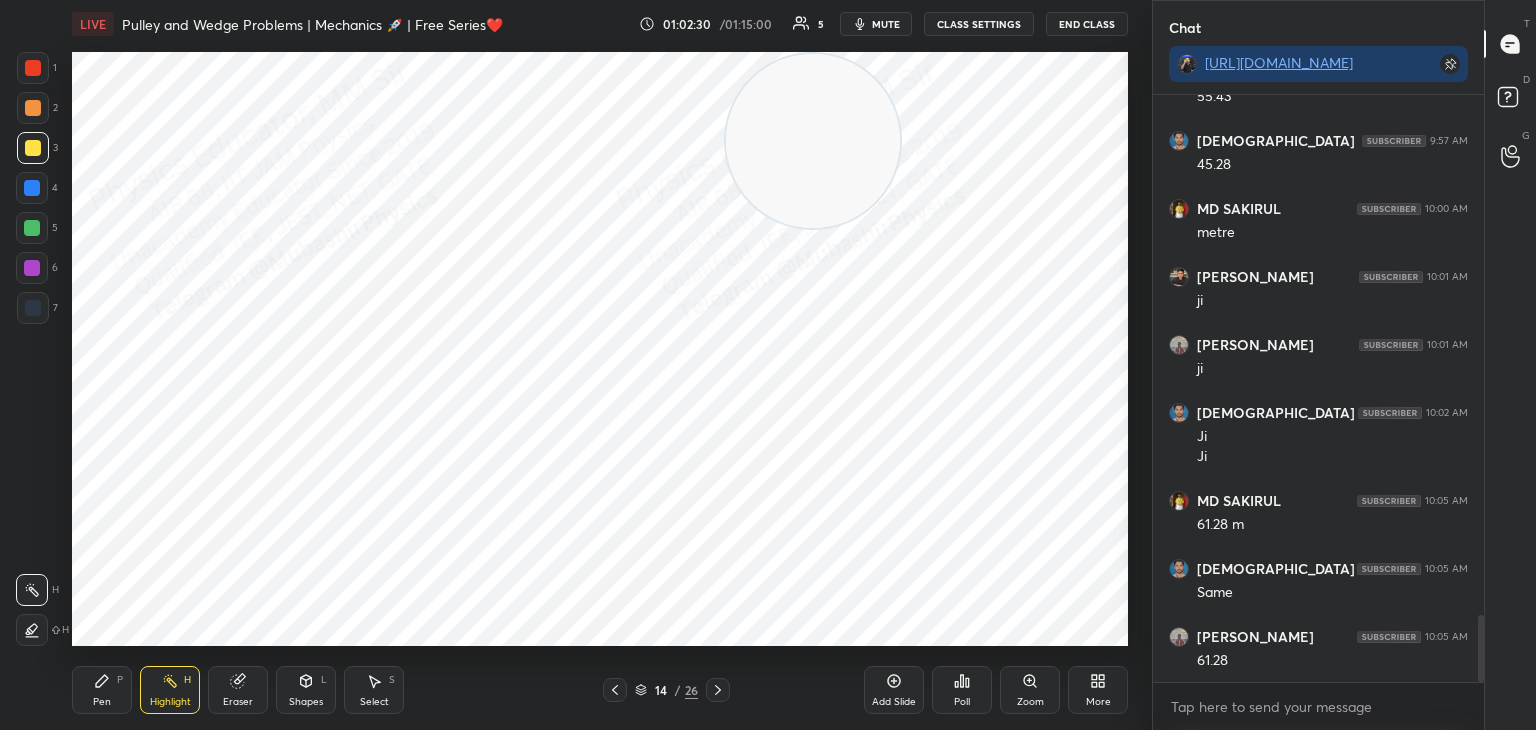click 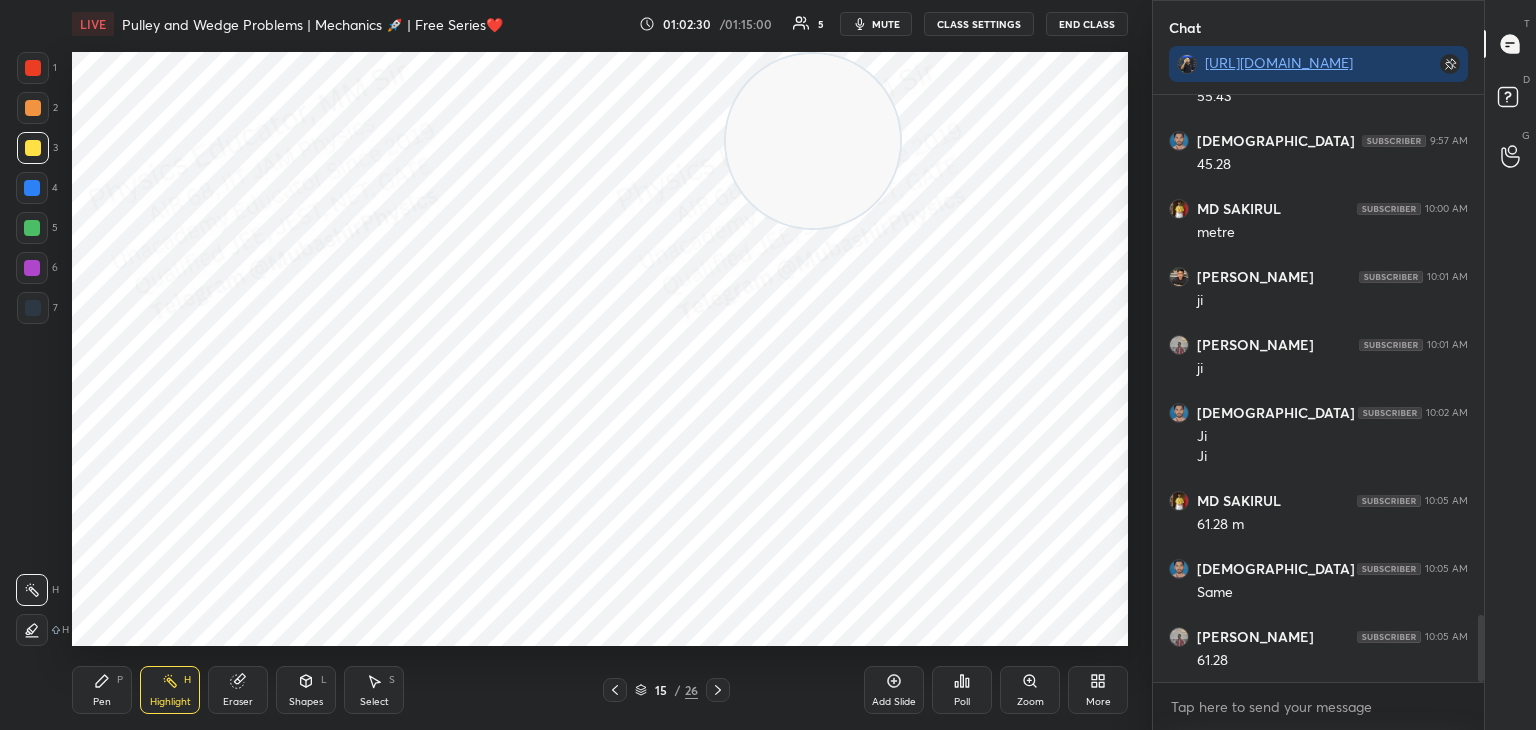 click 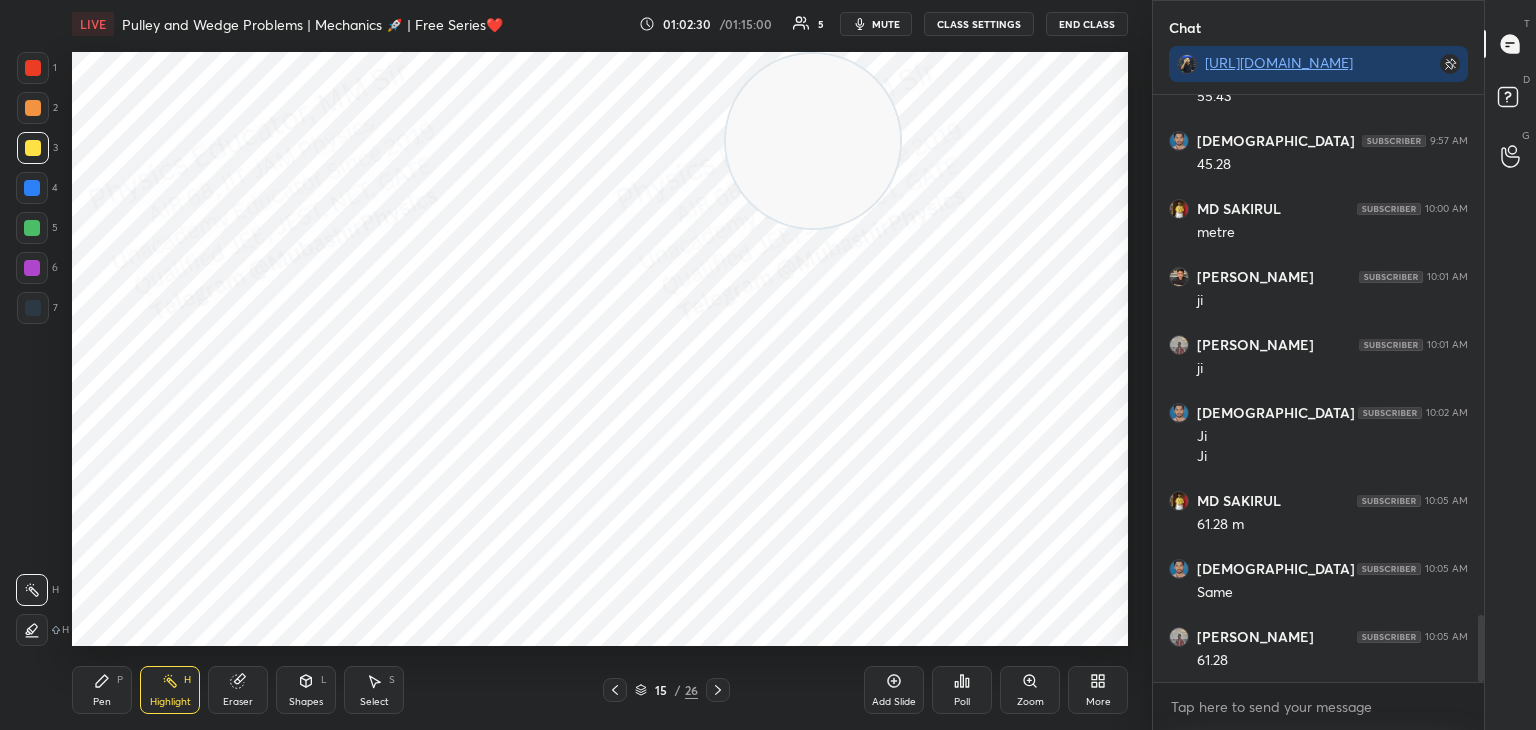 click 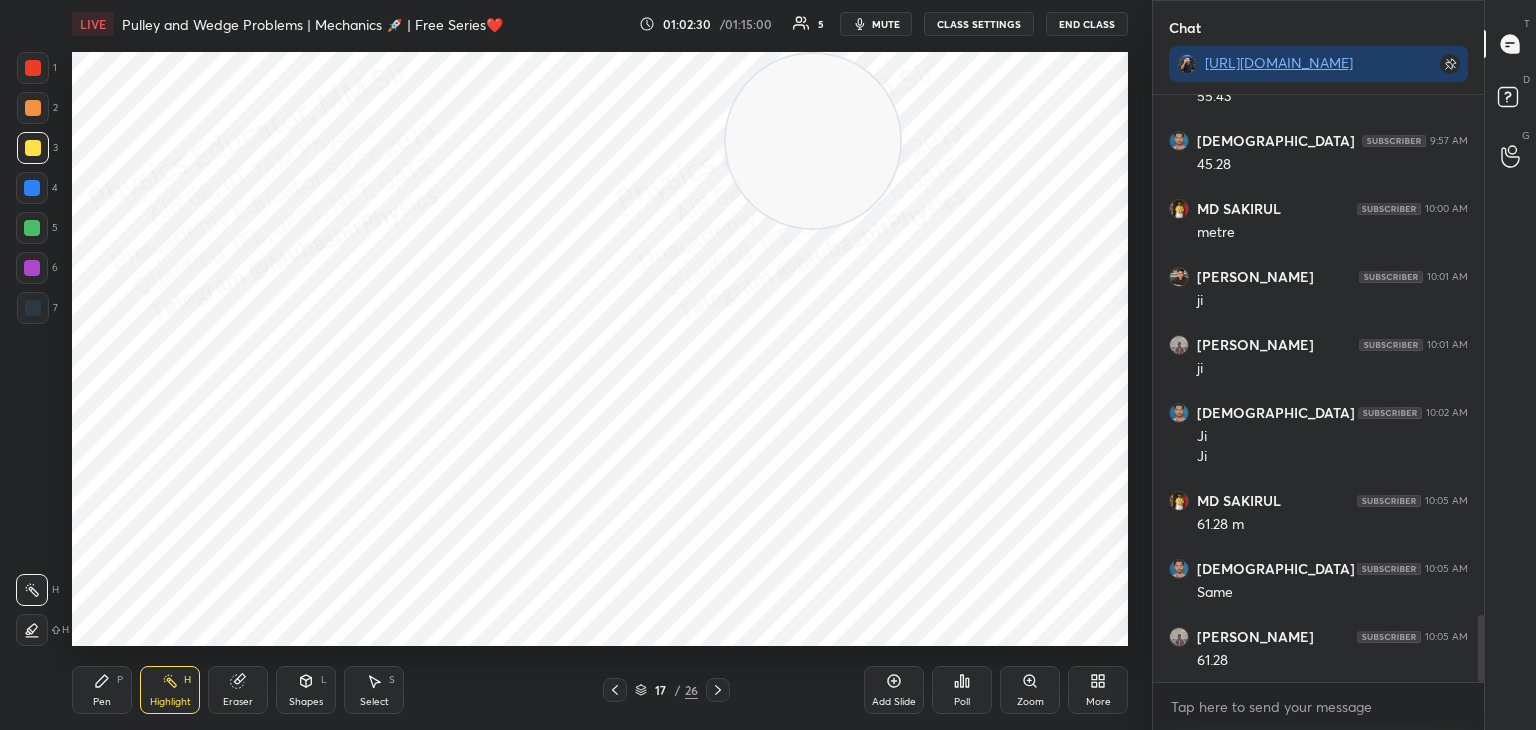 click 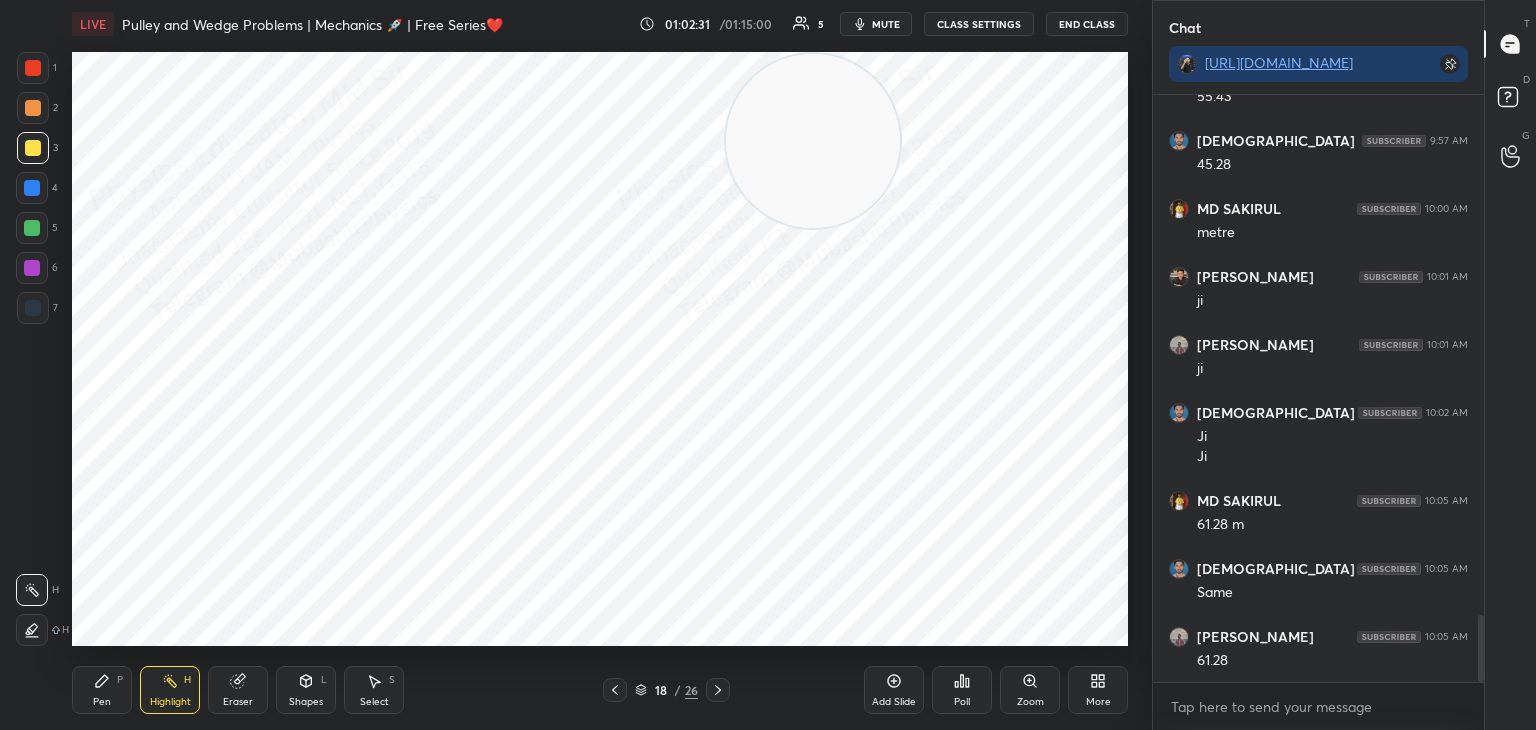 click at bounding box center (718, 690) 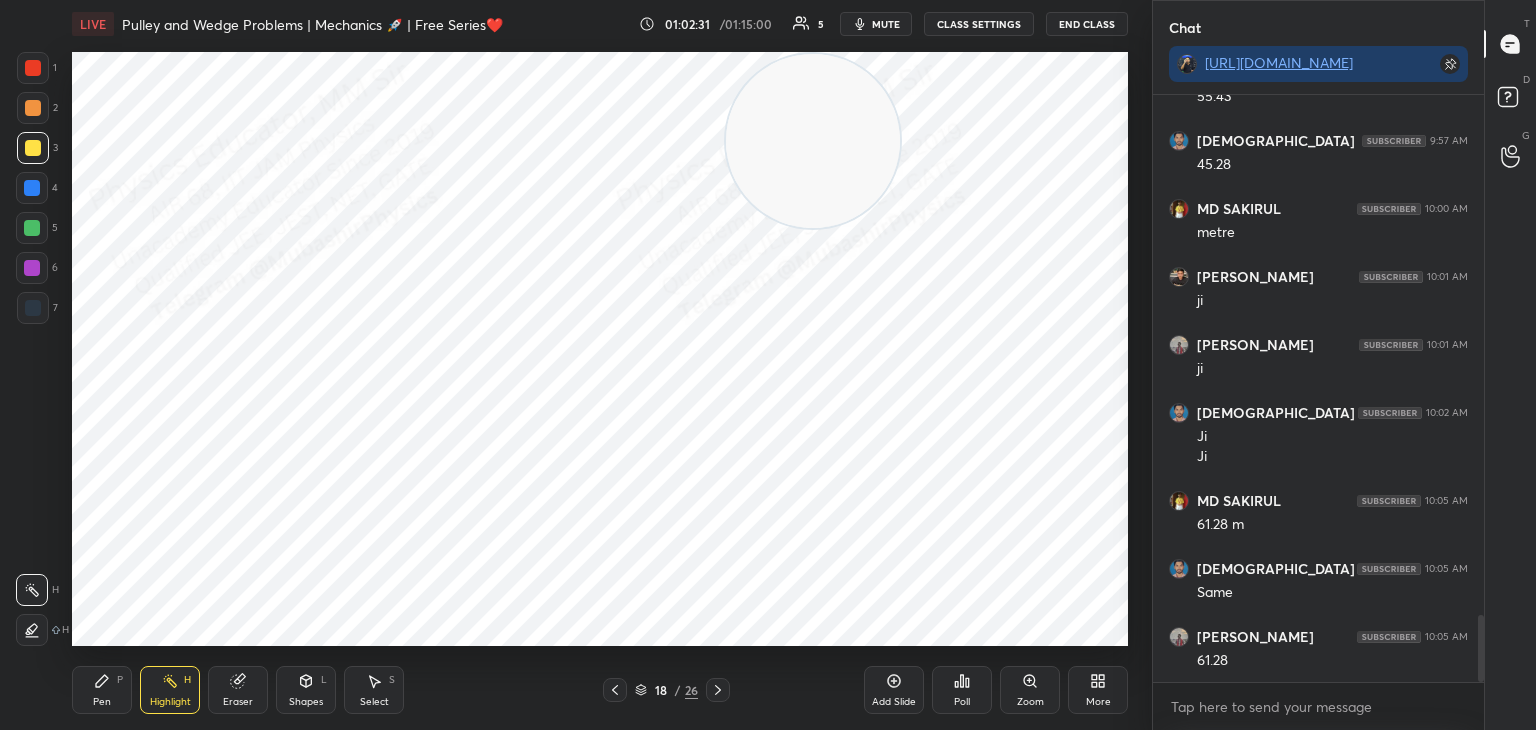 click at bounding box center (718, 690) 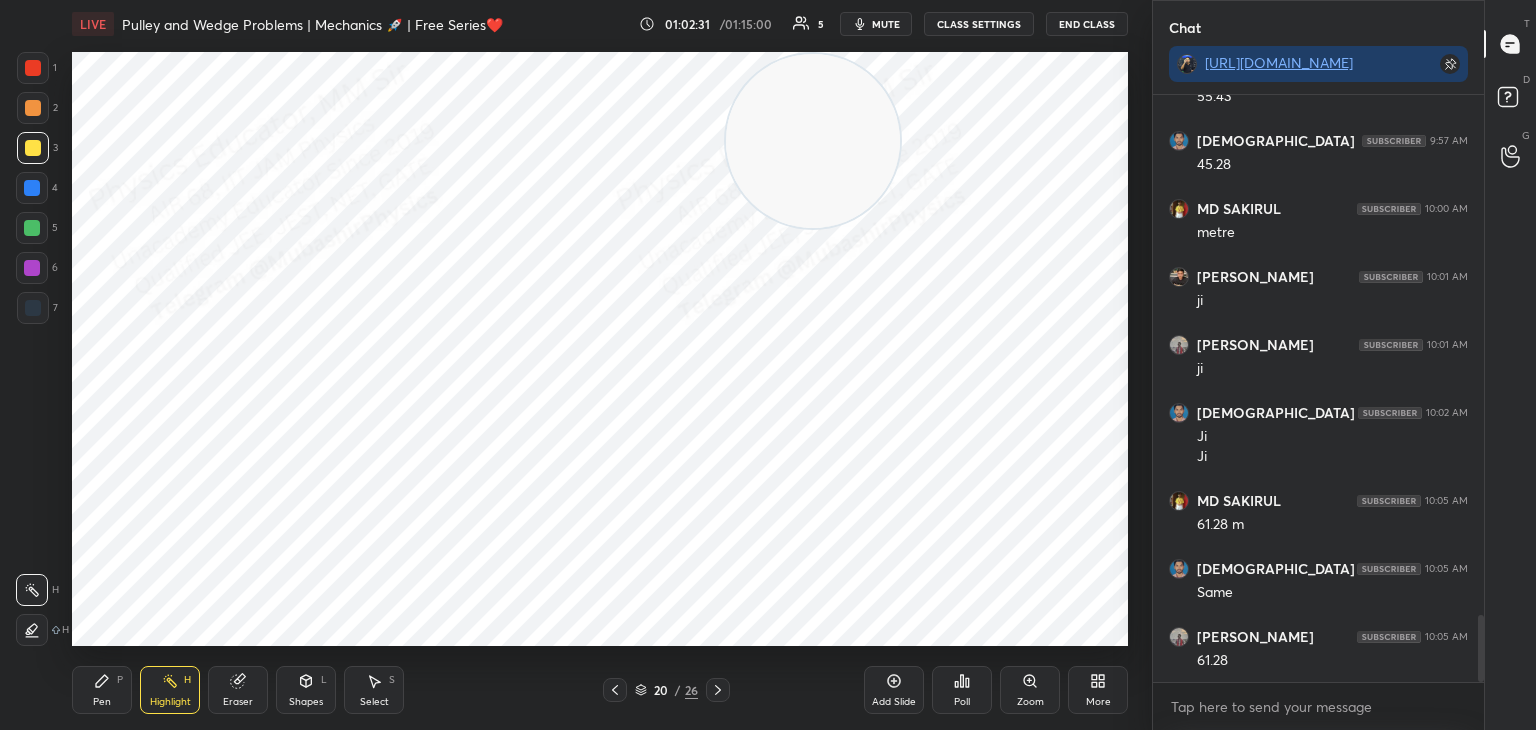 click at bounding box center (718, 690) 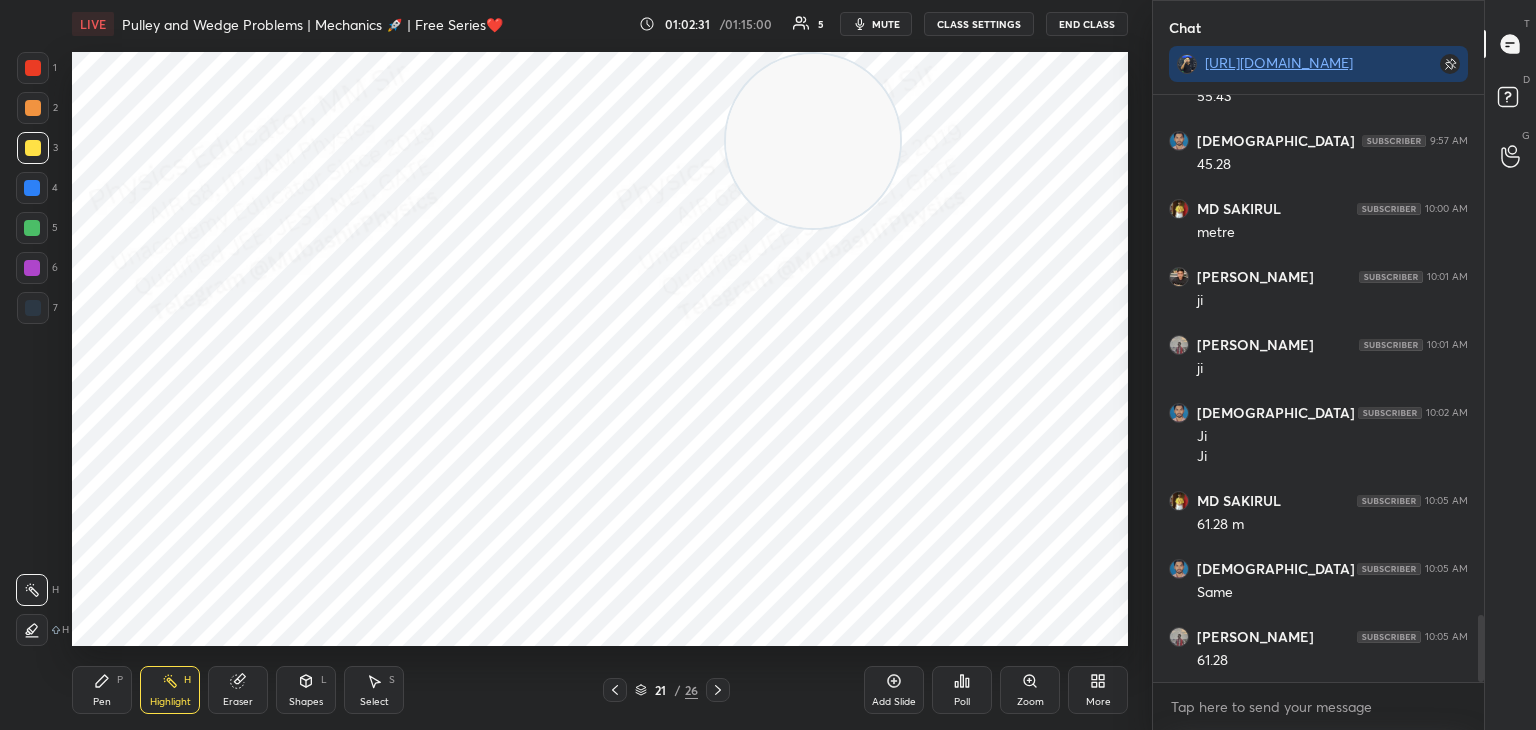 click at bounding box center (718, 690) 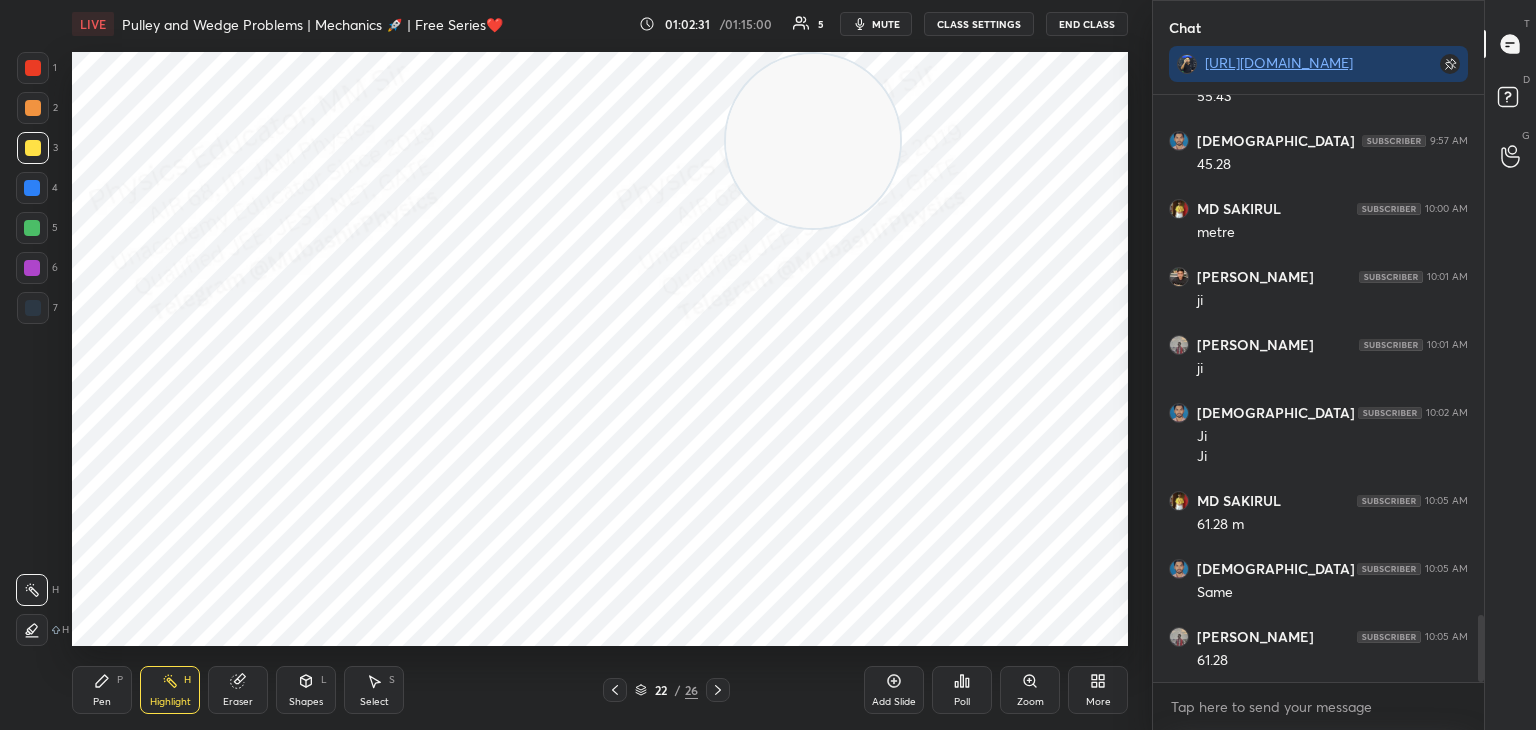 click on "22 / 26" at bounding box center (666, 690) 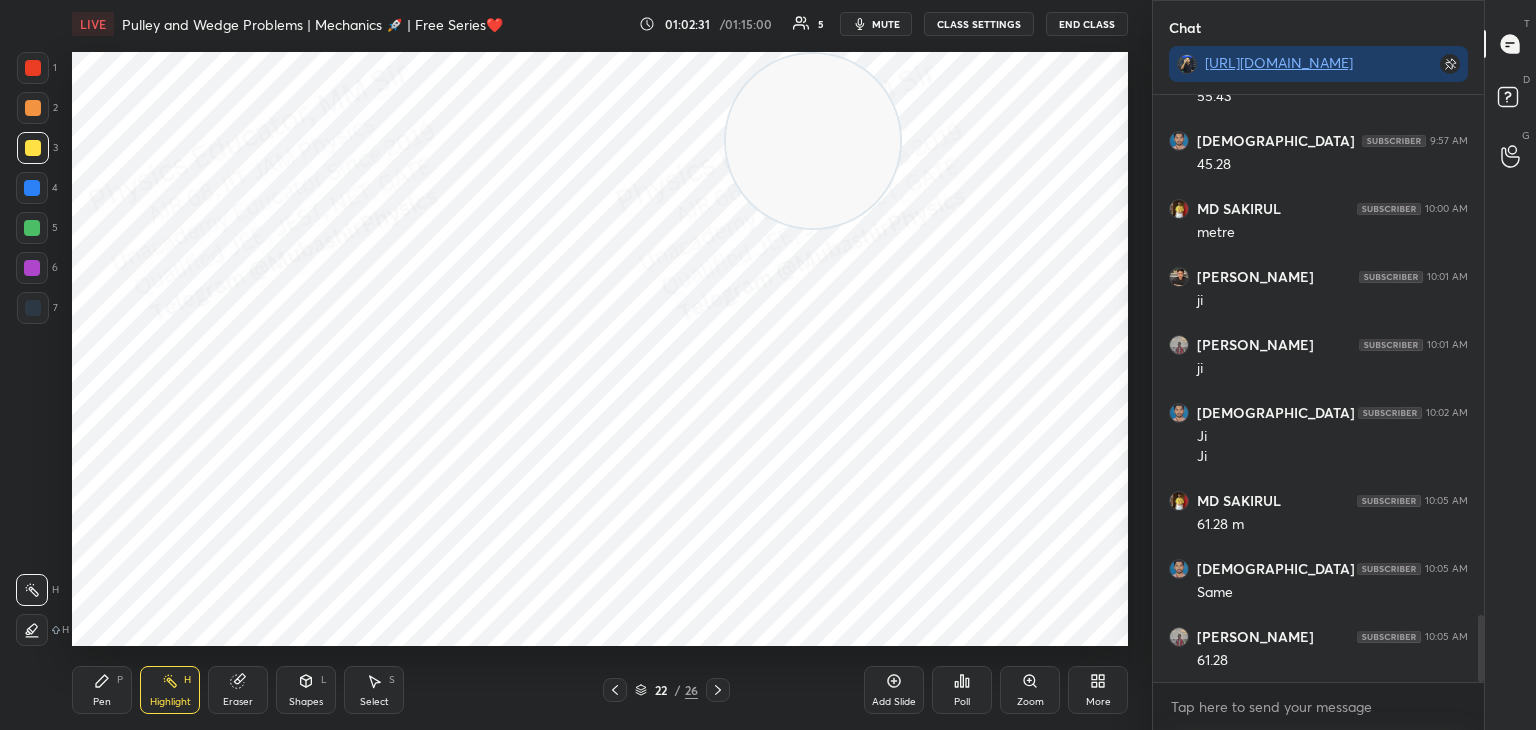click on "22 / 26" at bounding box center (666, 690) 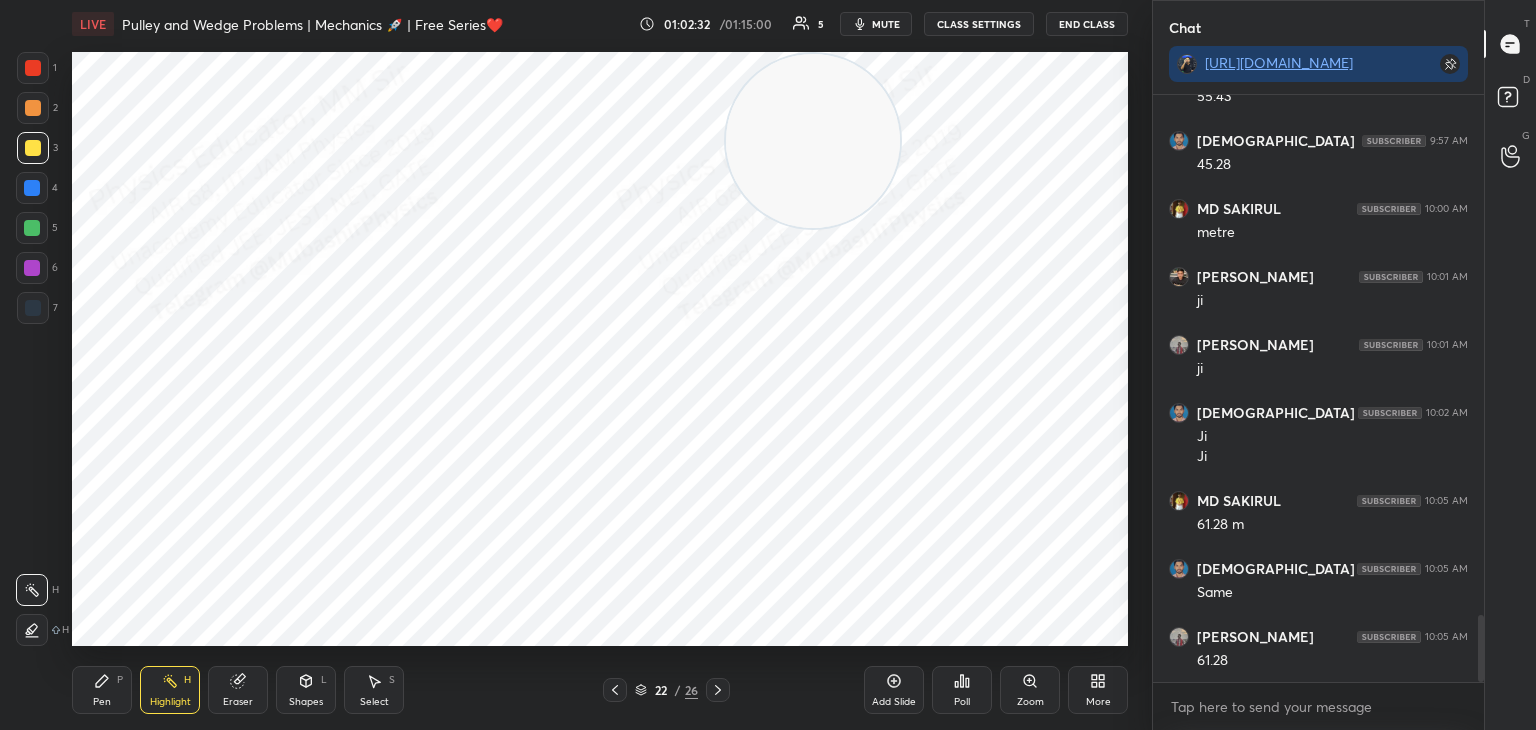 click on "22 / 26" at bounding box center [666, 690] 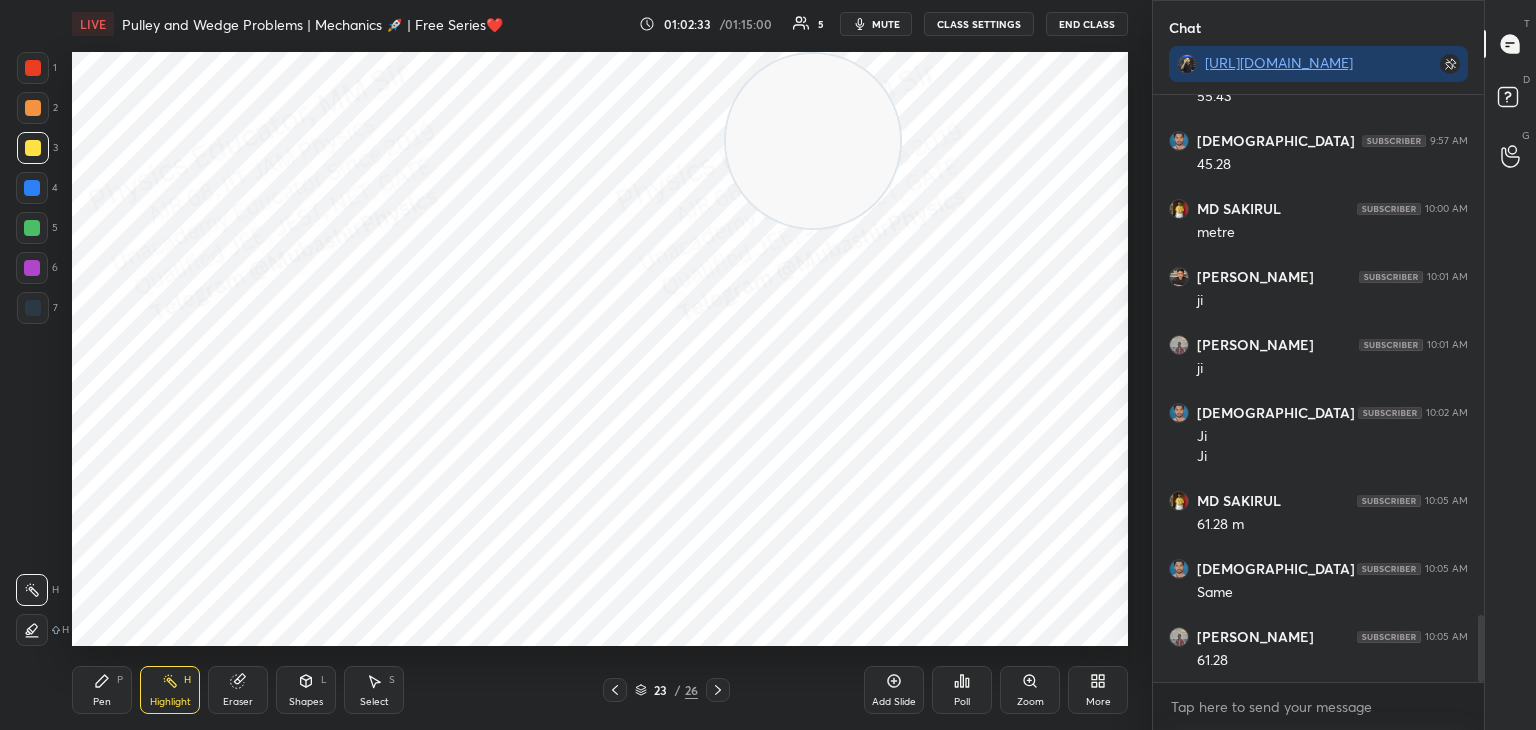 click 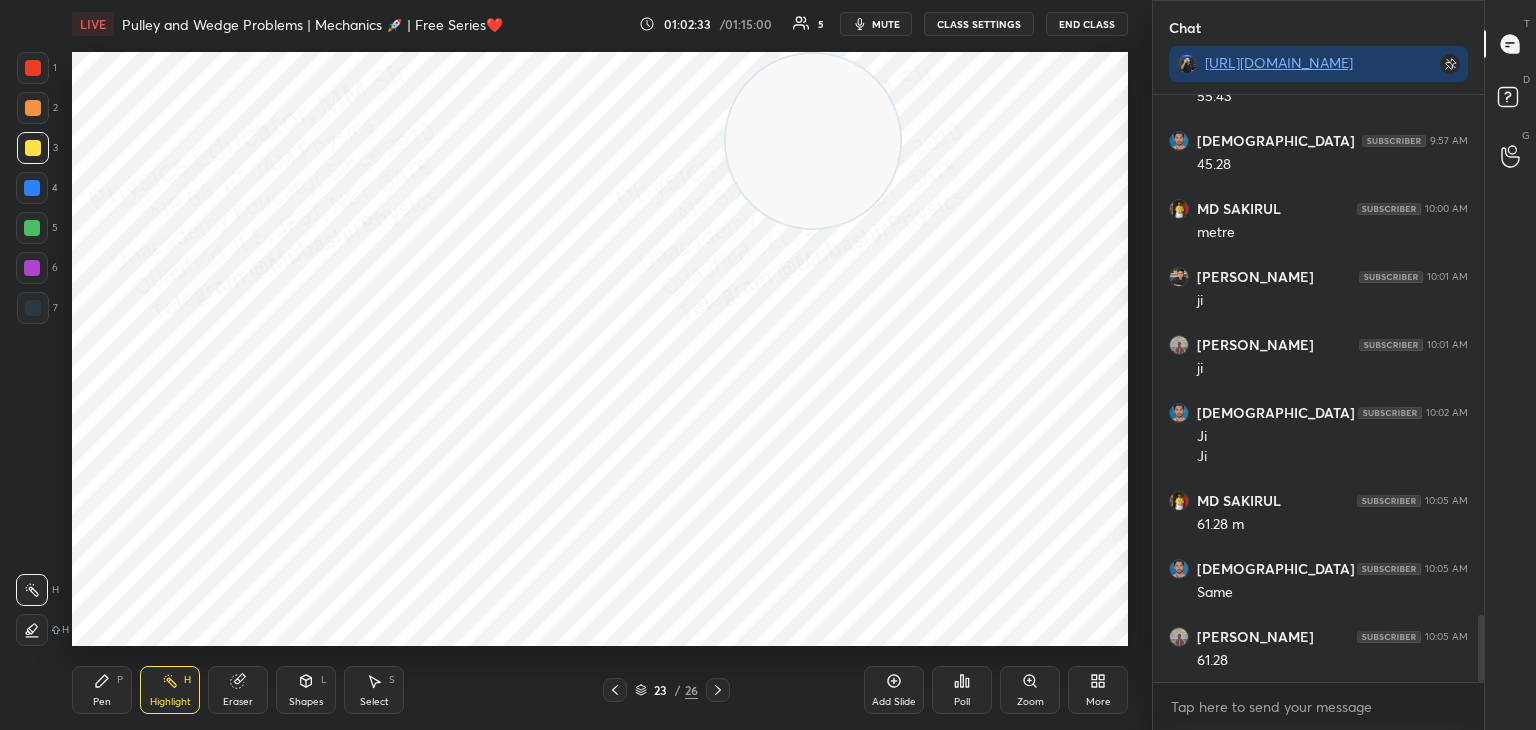 click 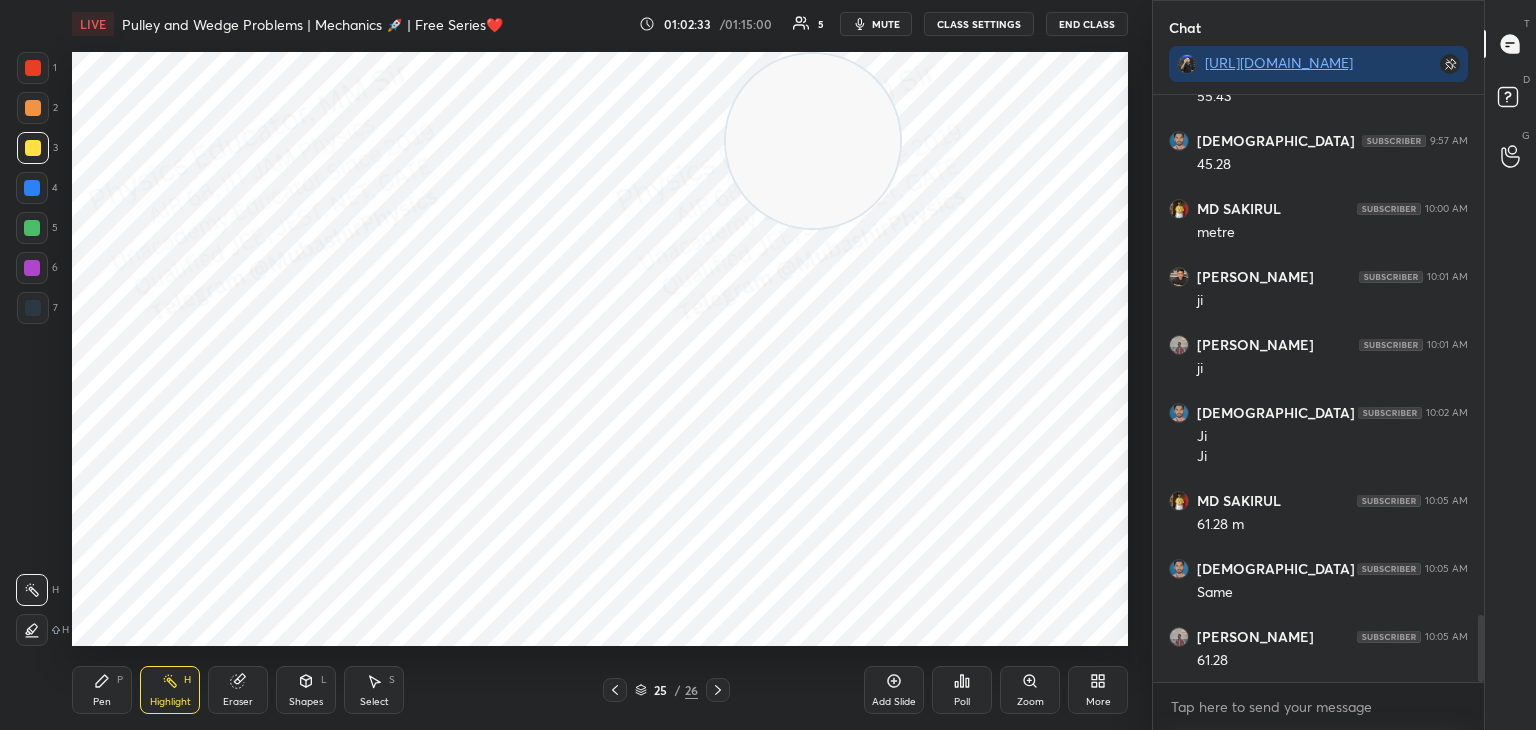 click 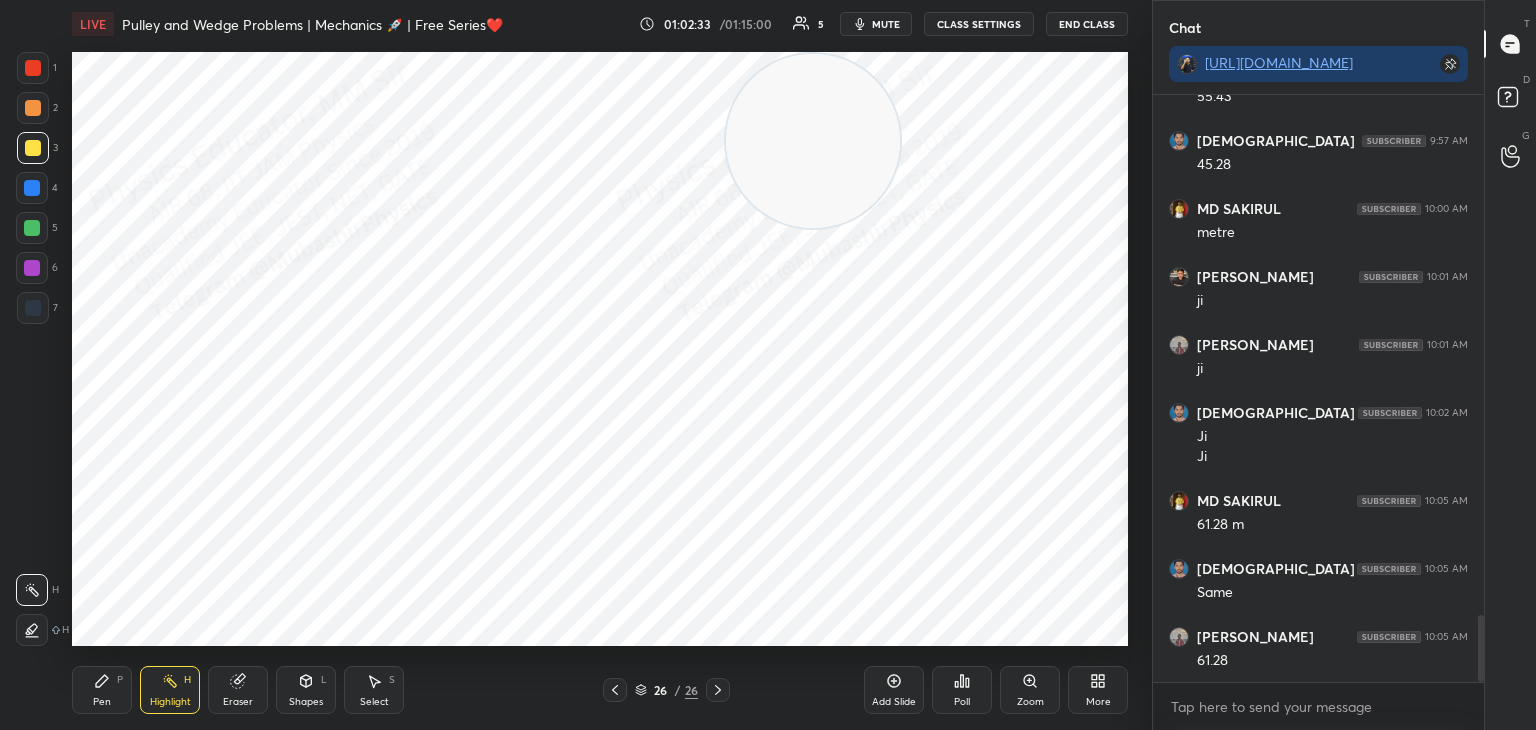 click 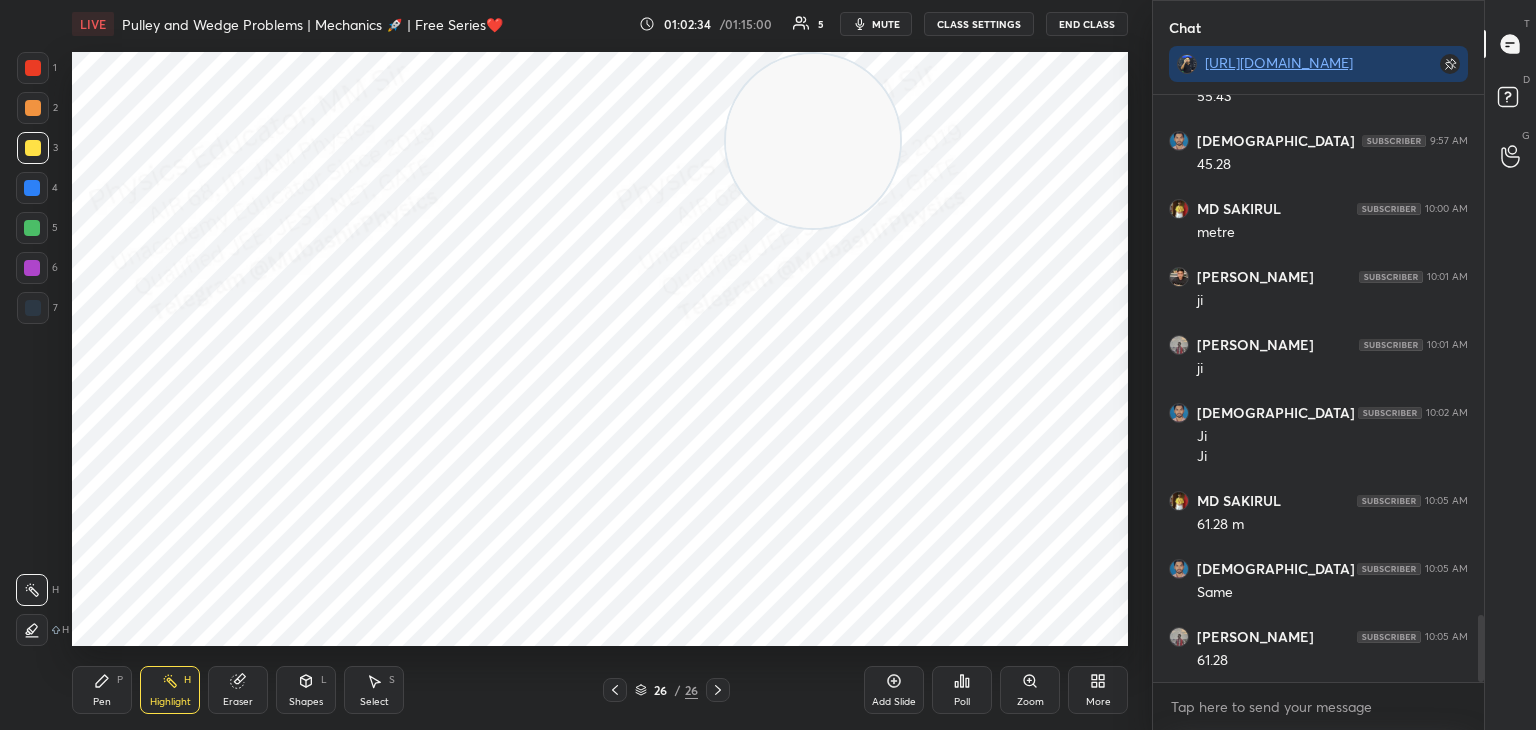 click 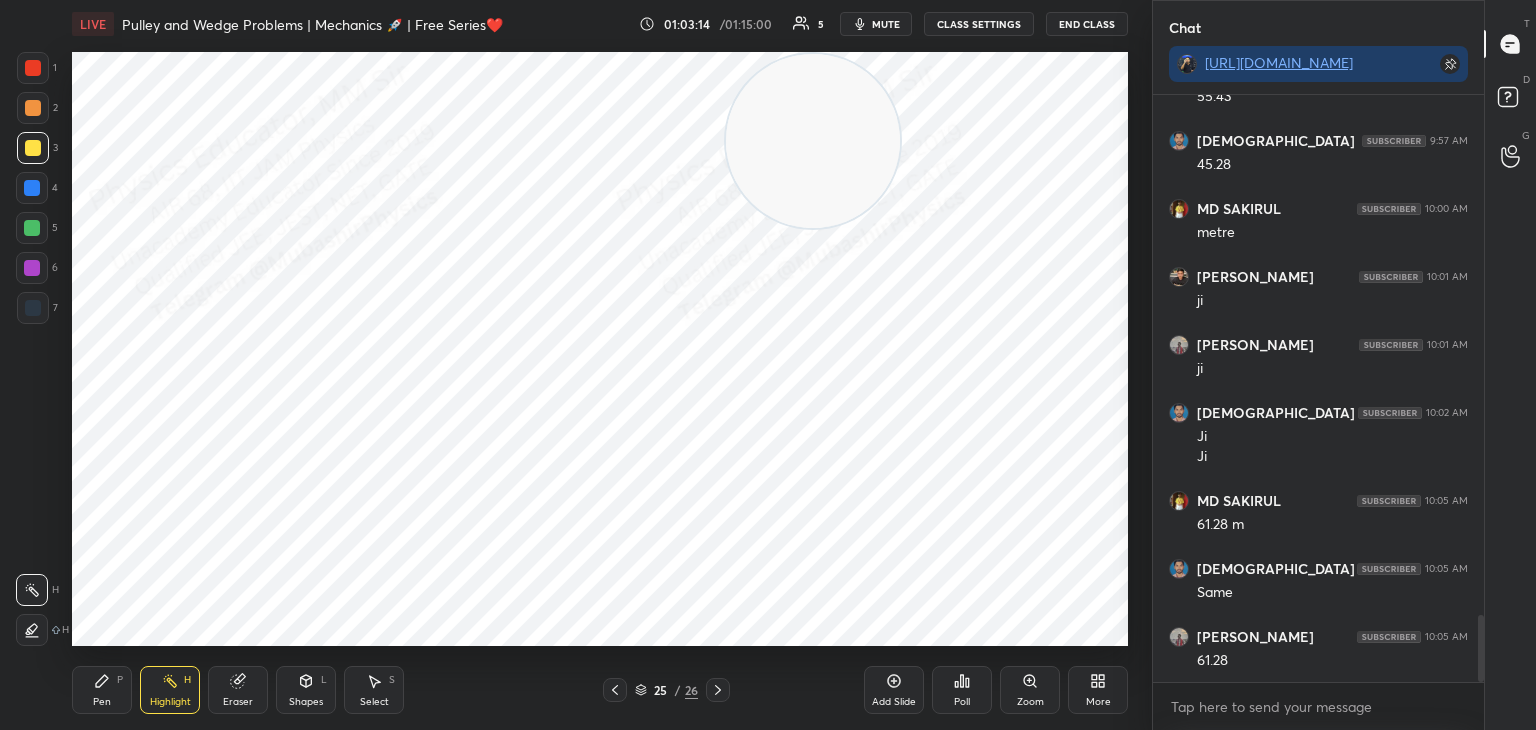 click 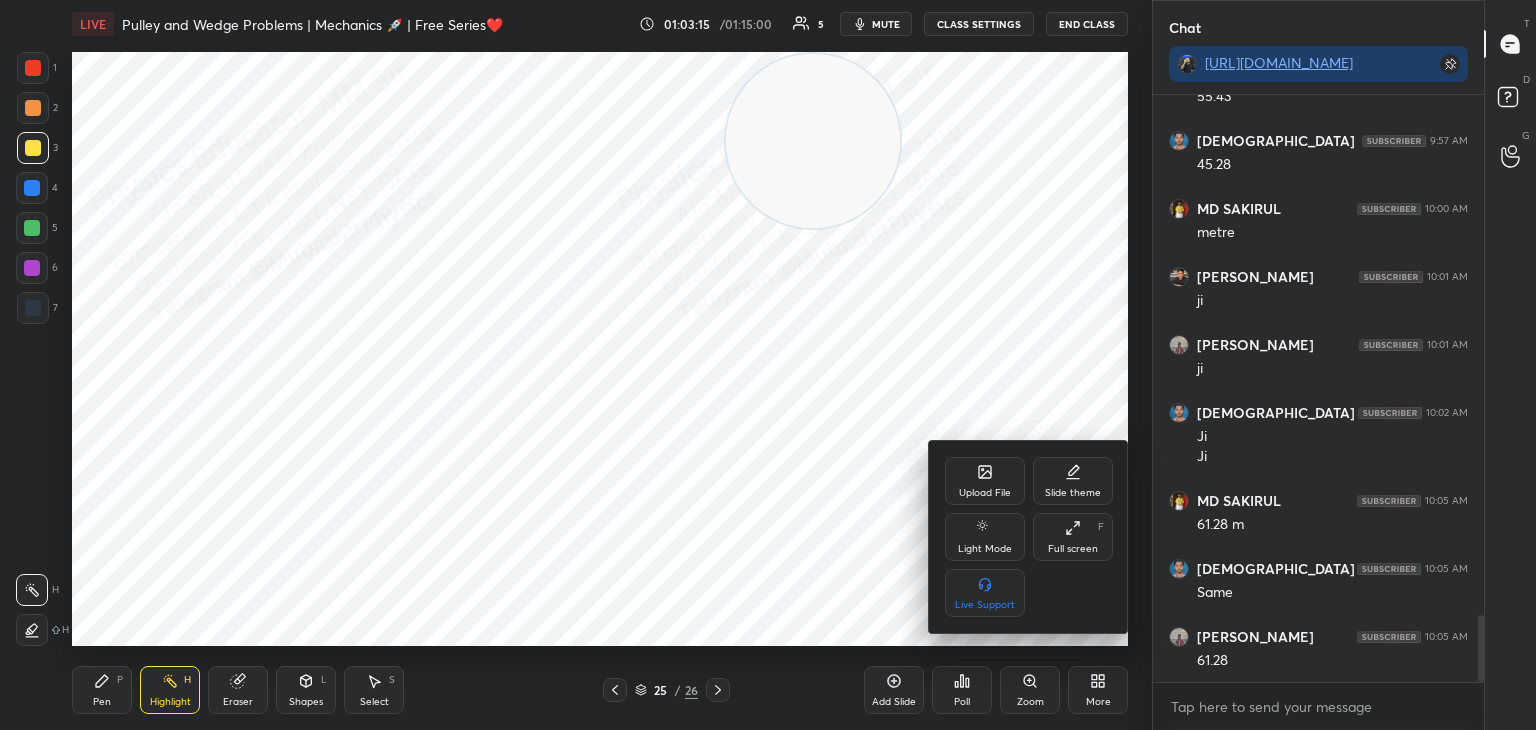 click 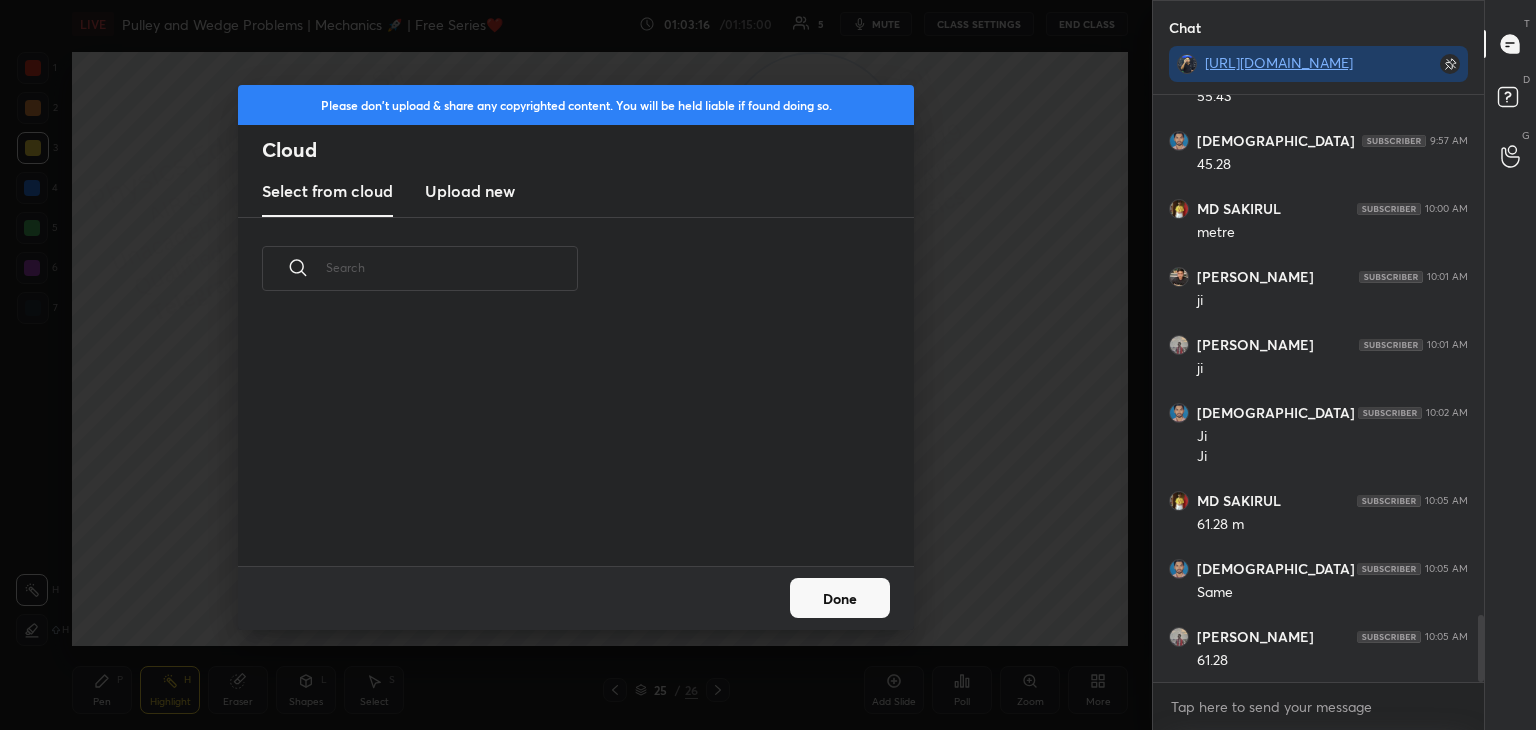 click on "Upload new" at bounding box center (470, 191) 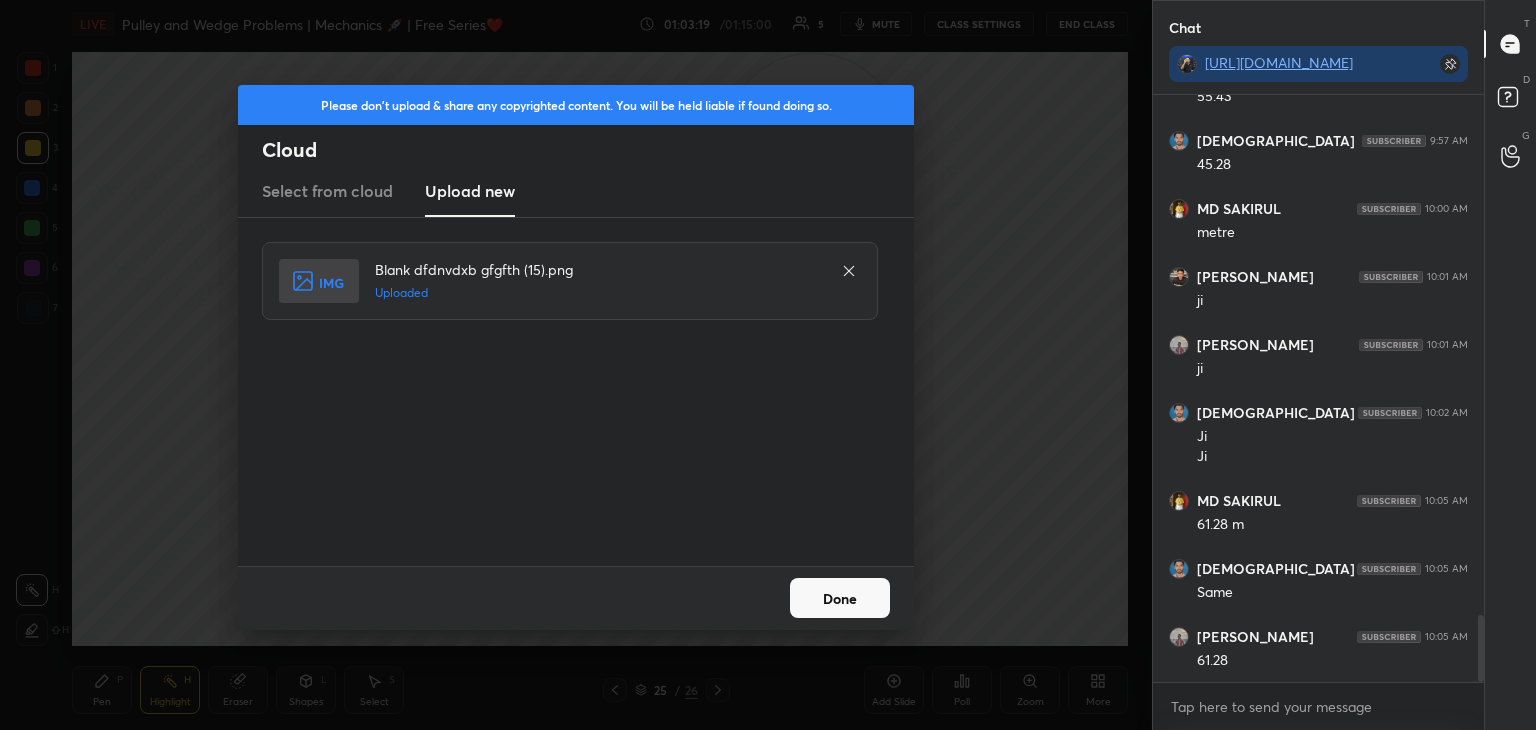 click on "Done" at bounding box center [840, 598] 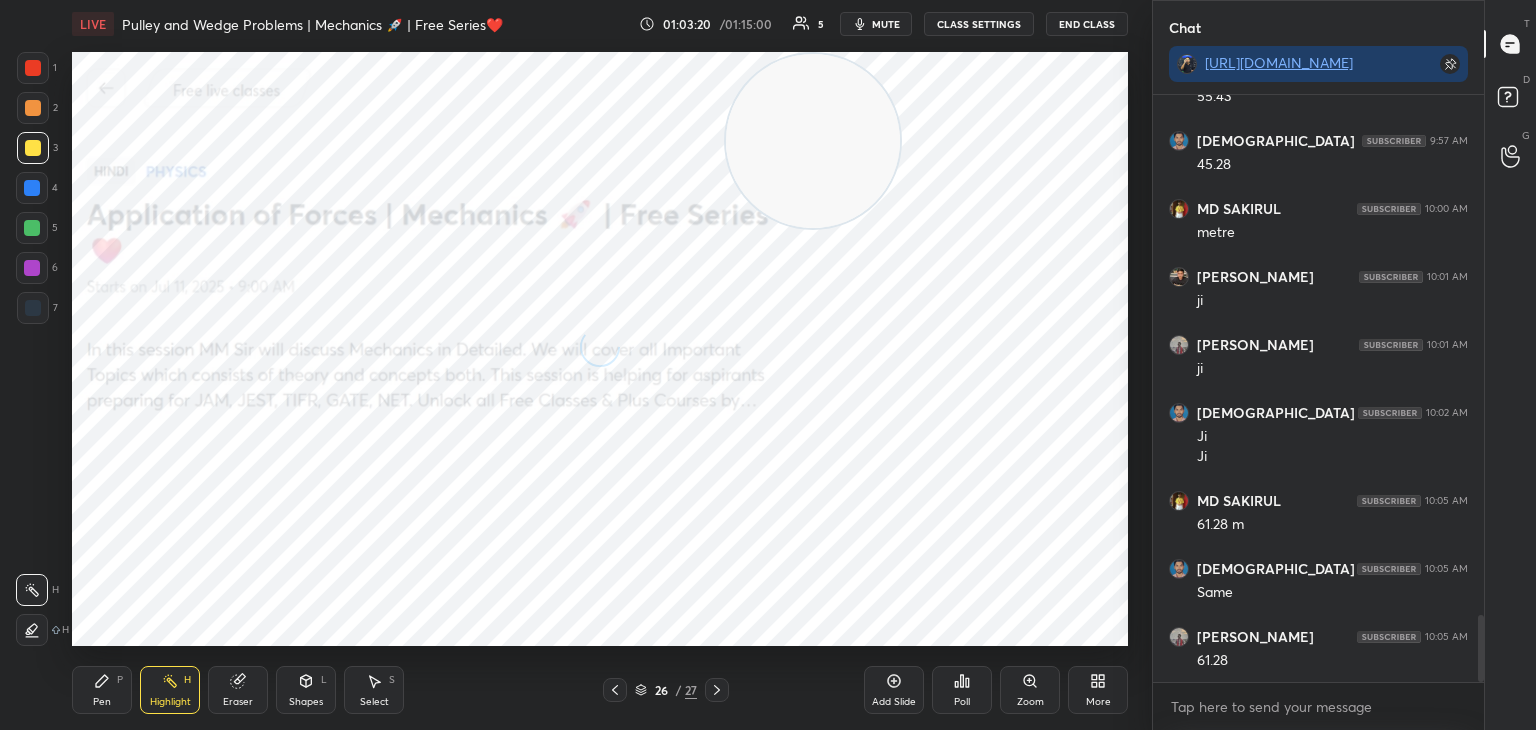 drag, startPoint x: 109, startPoint y: 682, endPoint x: 185, endPoint y: 646, distance: 84.095184 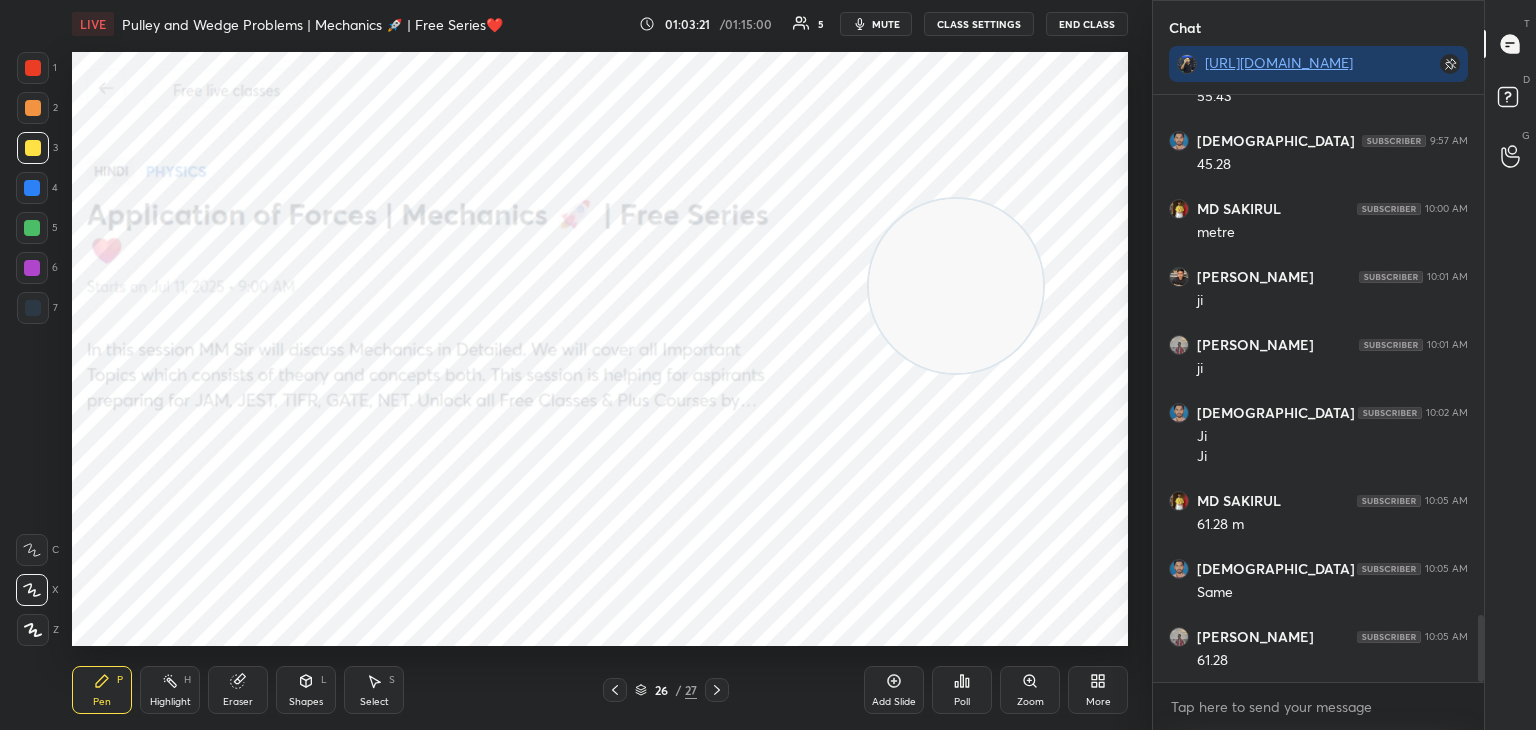 drag, startPoint x: 861, startPoint y: 218, endPoint x: 956, endPoint y: 529, distance: 325.1861 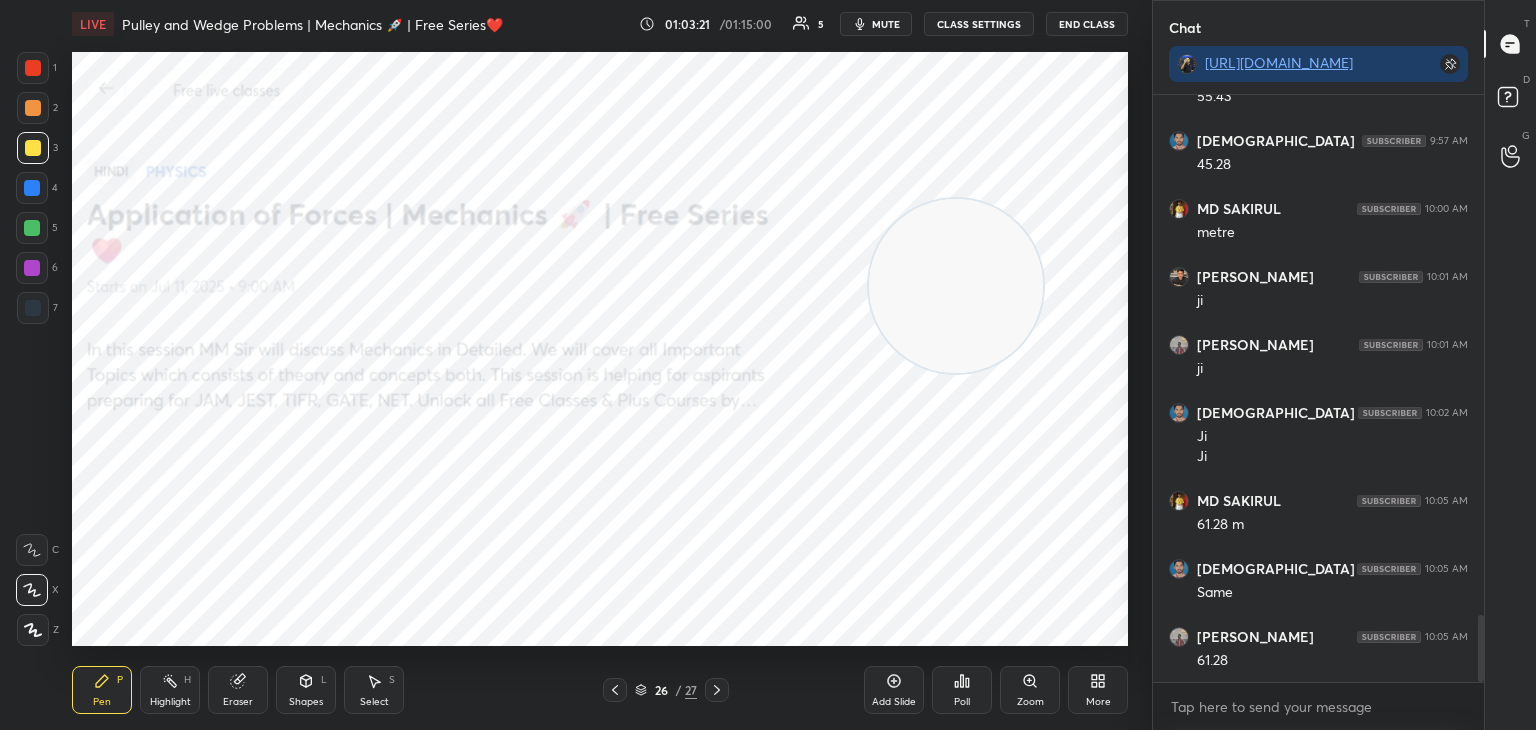 click at bounding box center (956, 286) 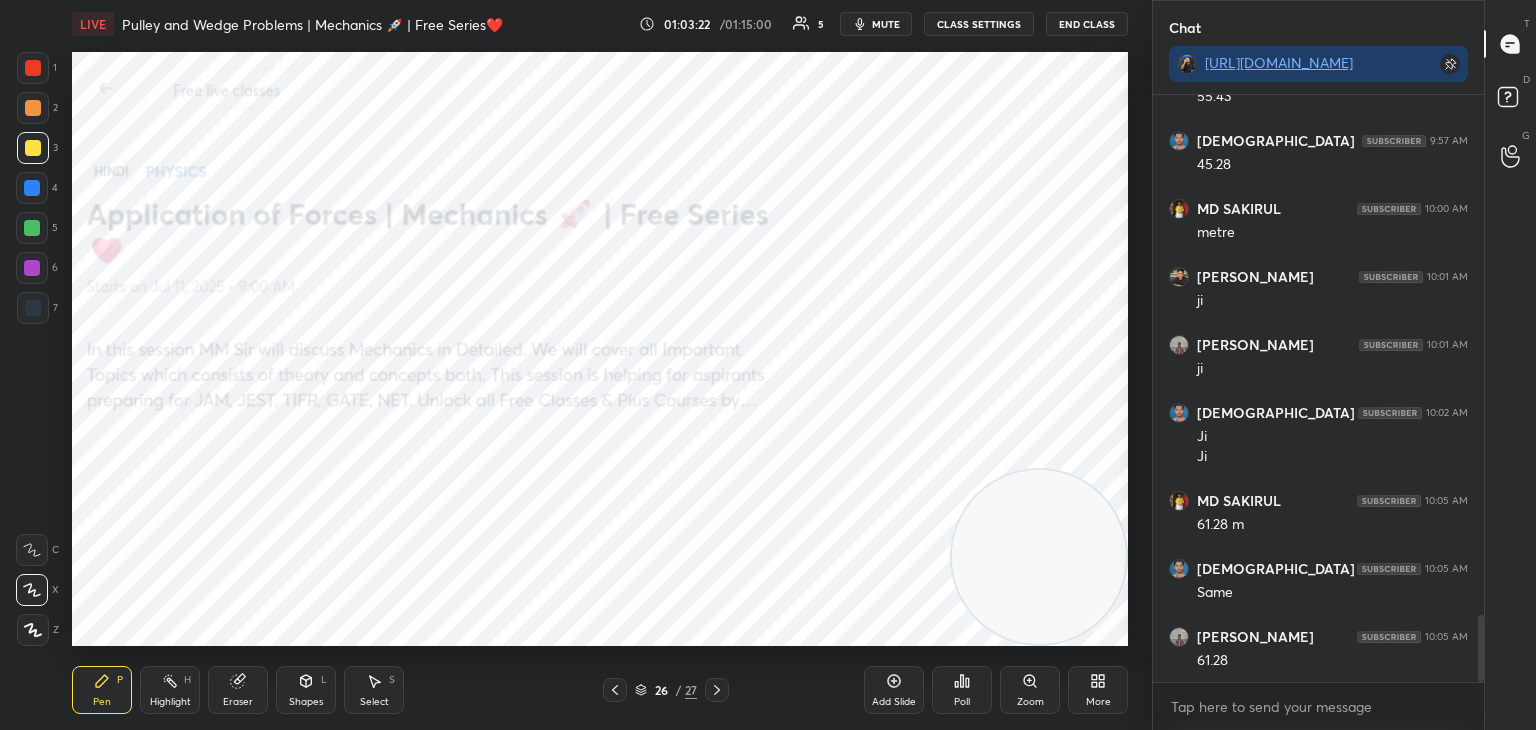 drag, startPoint x: 25, startPoint y: 180, endPoint x: 57, endPoint y: 184, distance: 32.24903 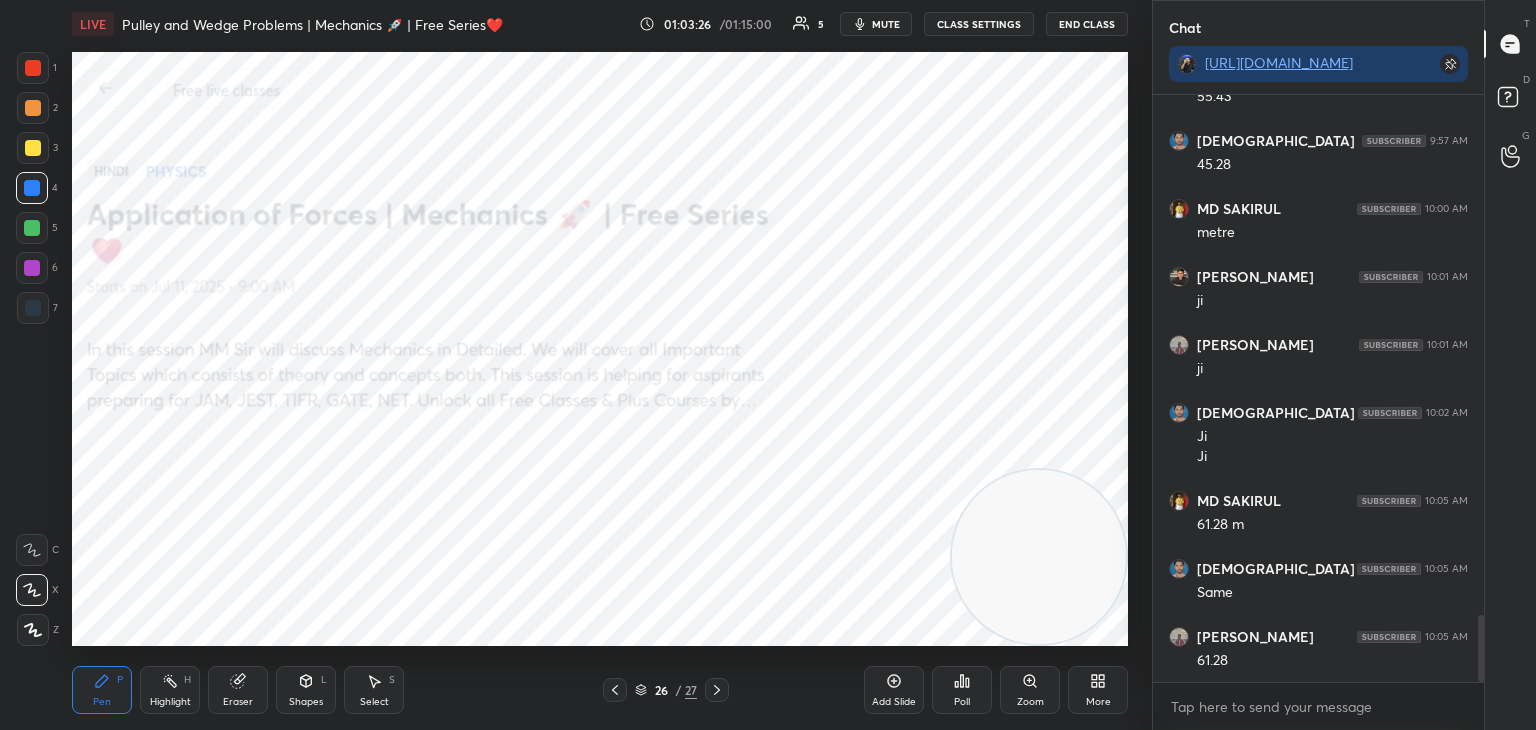 drag, startPoint x: 25, startPoint y: 269, endPoint x: 59, endPoint y: 272, distance: 34.132095 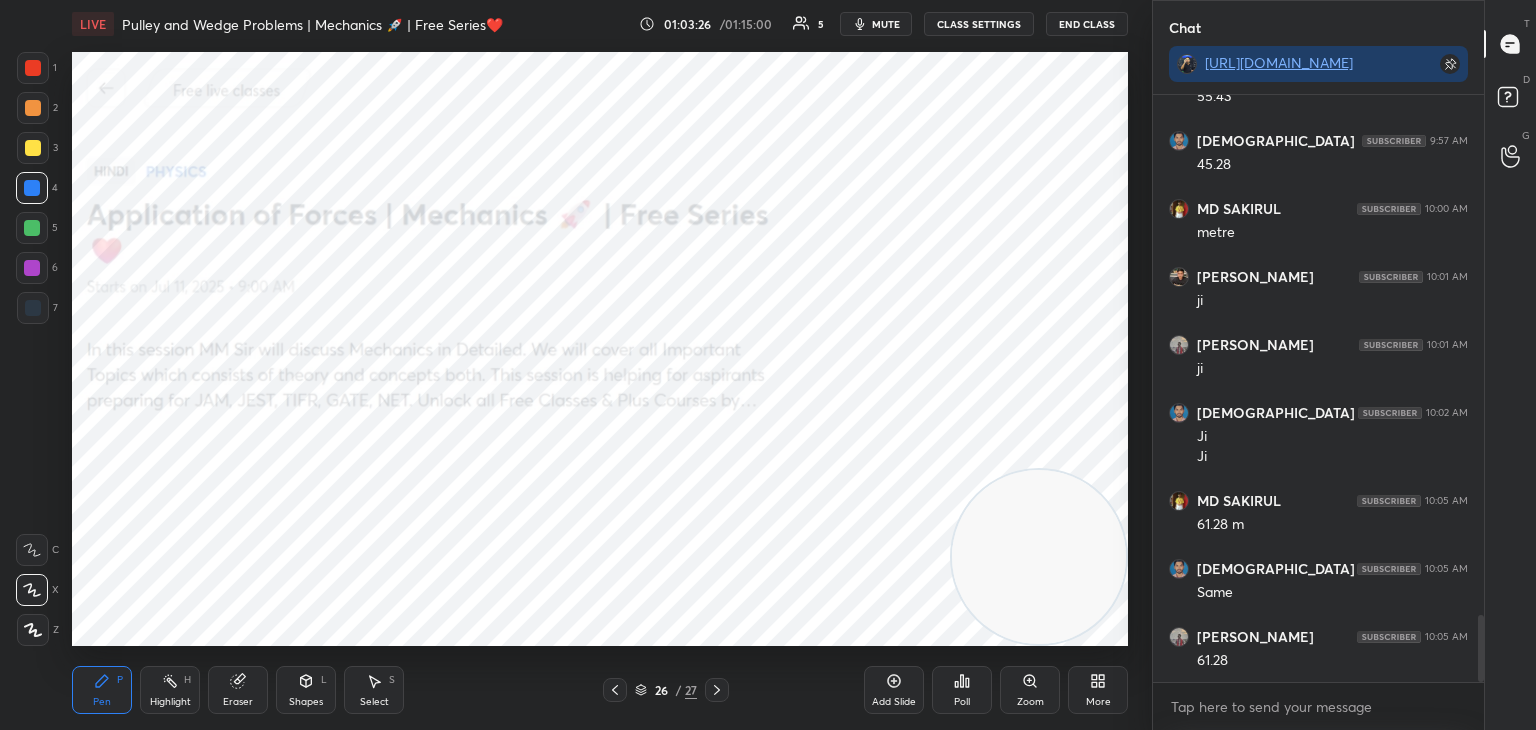 click at bounding box center (32, 268) 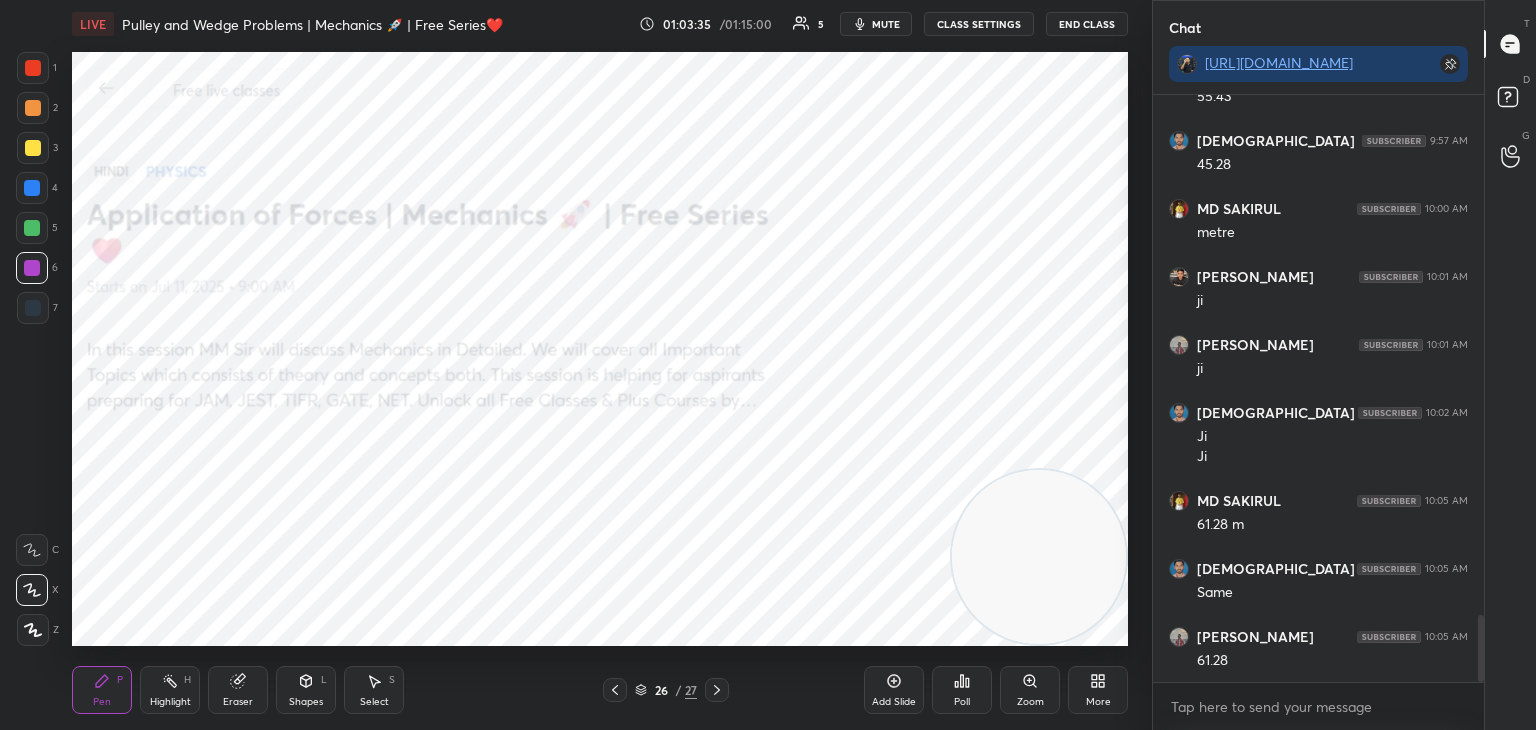click at bounding box center (32, 188) 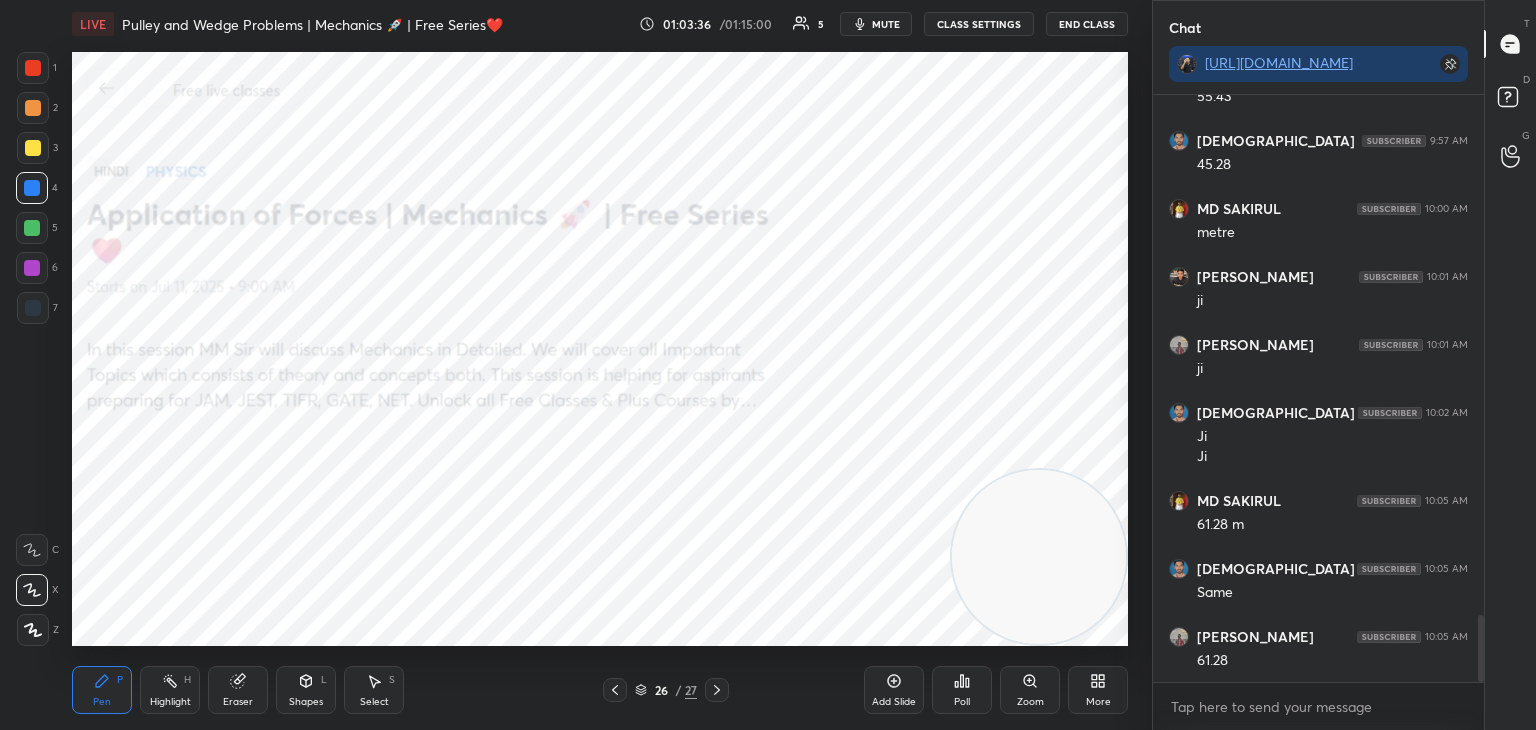 click at bounding box center (32, 228) 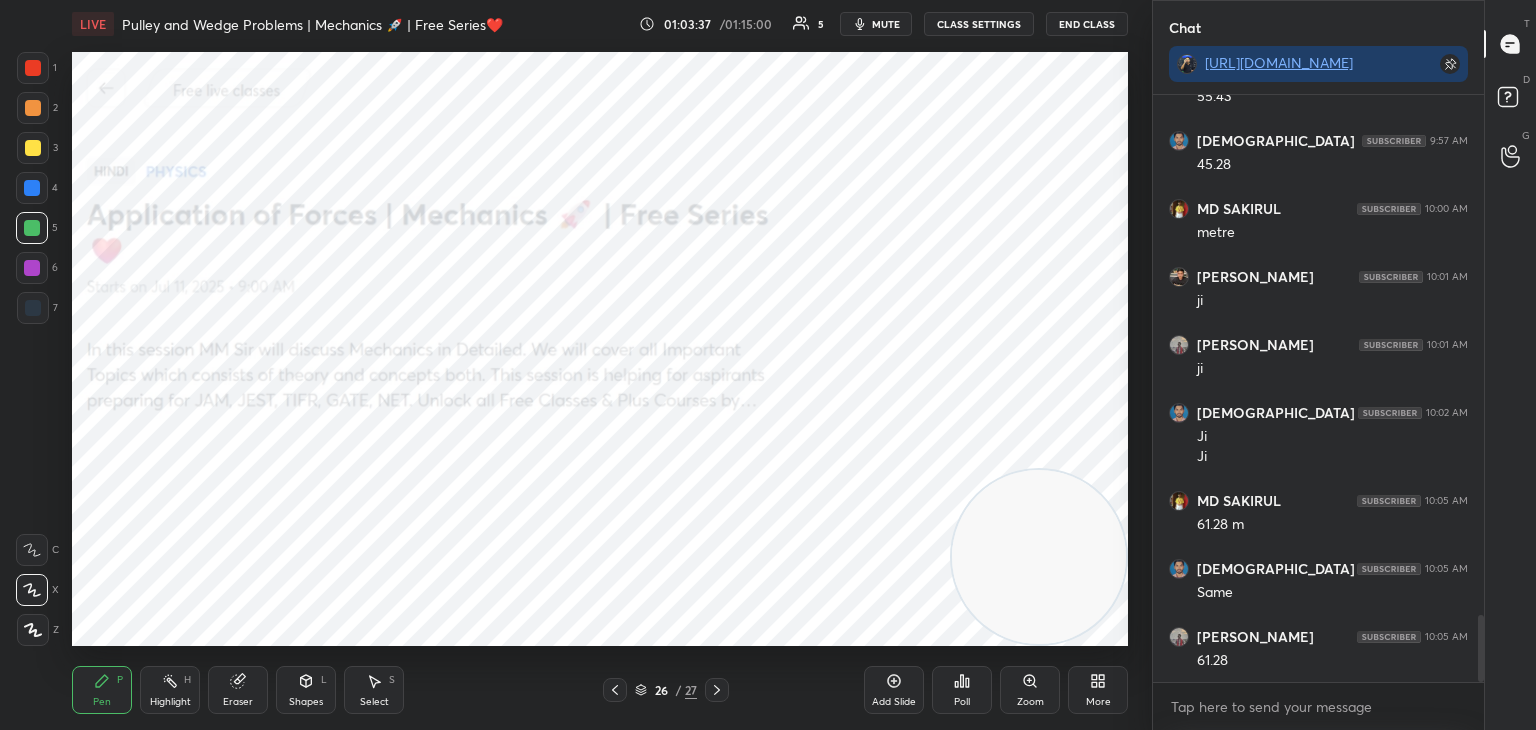 scroll, scrollTop: 4590, scrollLeft: 0, axis: vertical 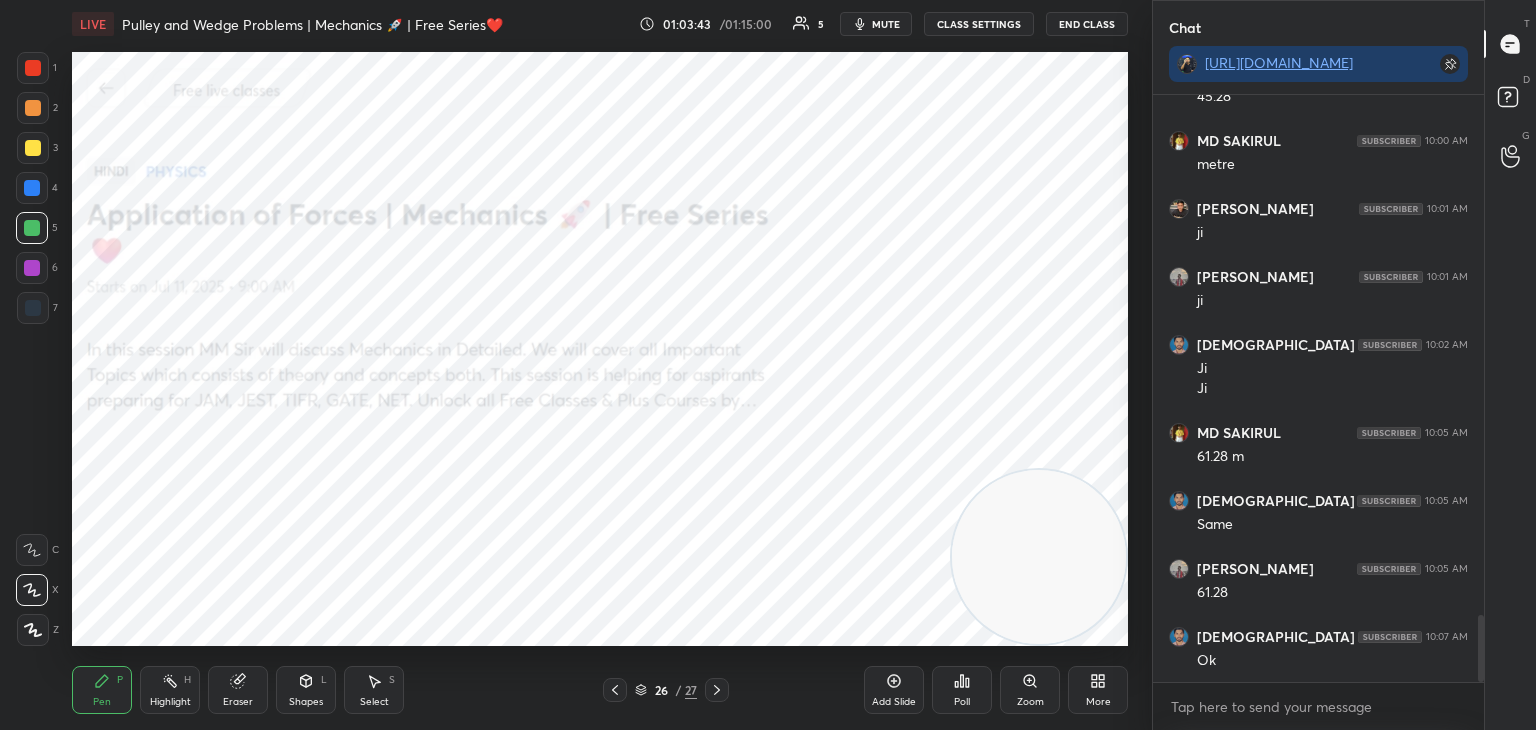 drag, startPoint x: 181, startPoint y: 686, endPoint x: 193, endPoint y: 674, distance: 16.970562 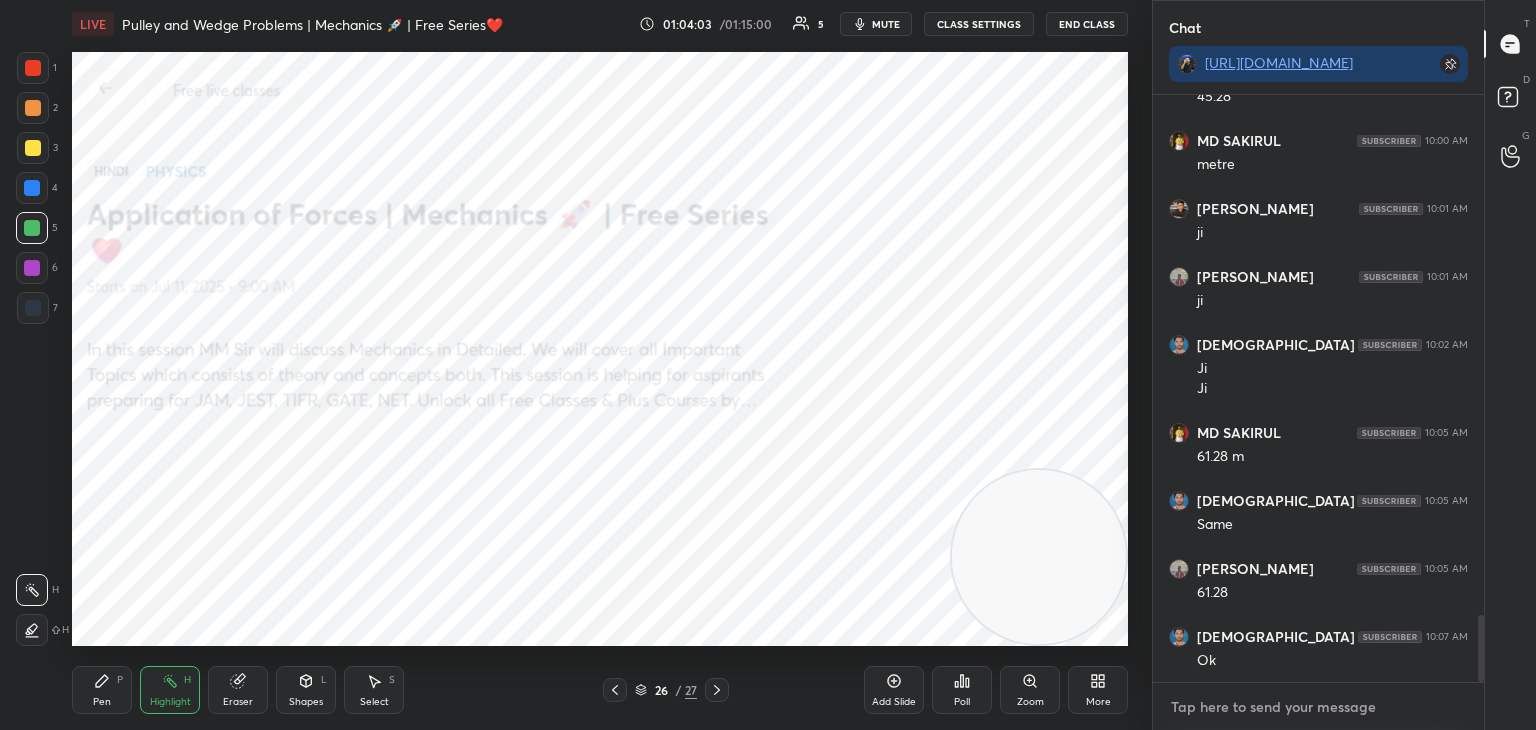 type on "x" 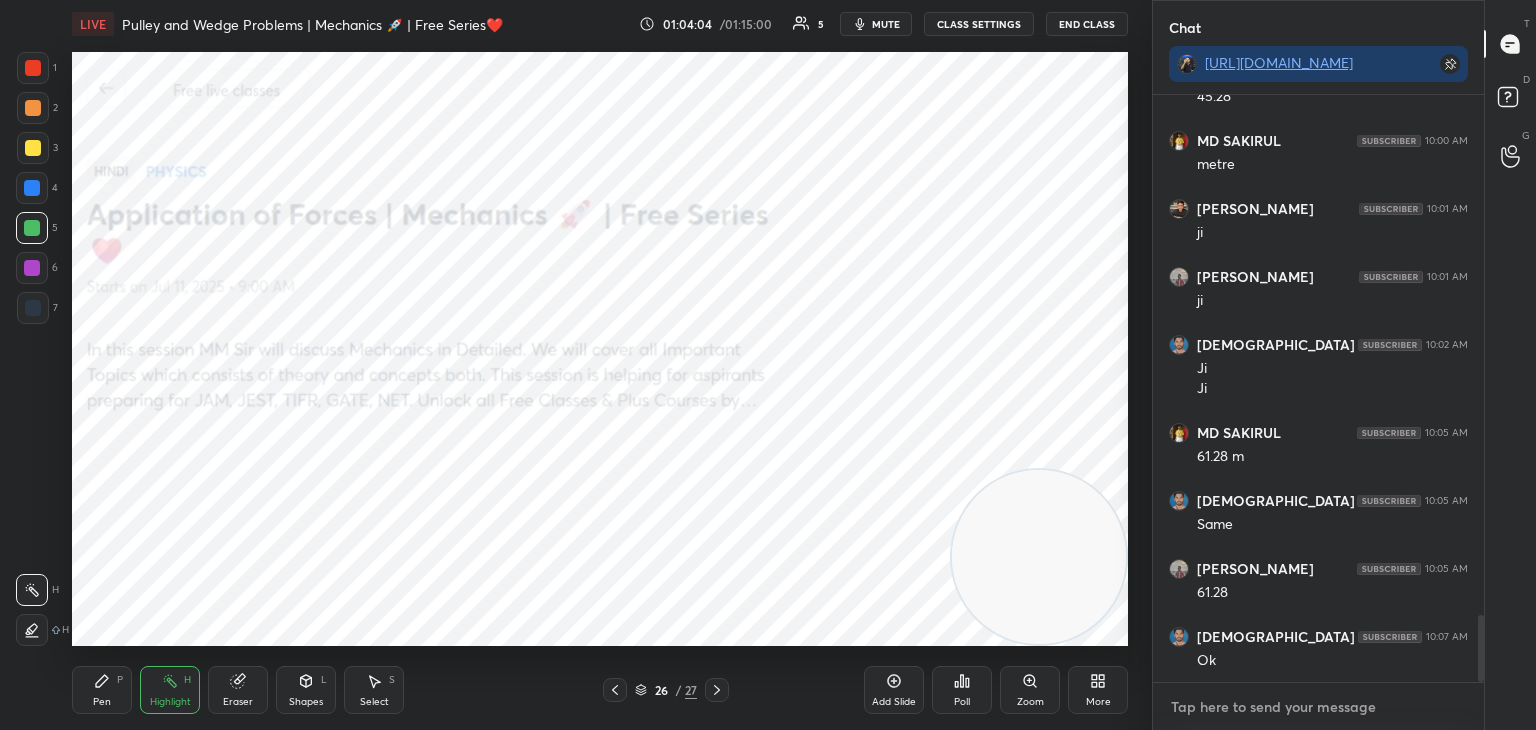 paste on "https://unacademy.com/class/application-of-forces-mechanics-free-series/1N0RR7PO" 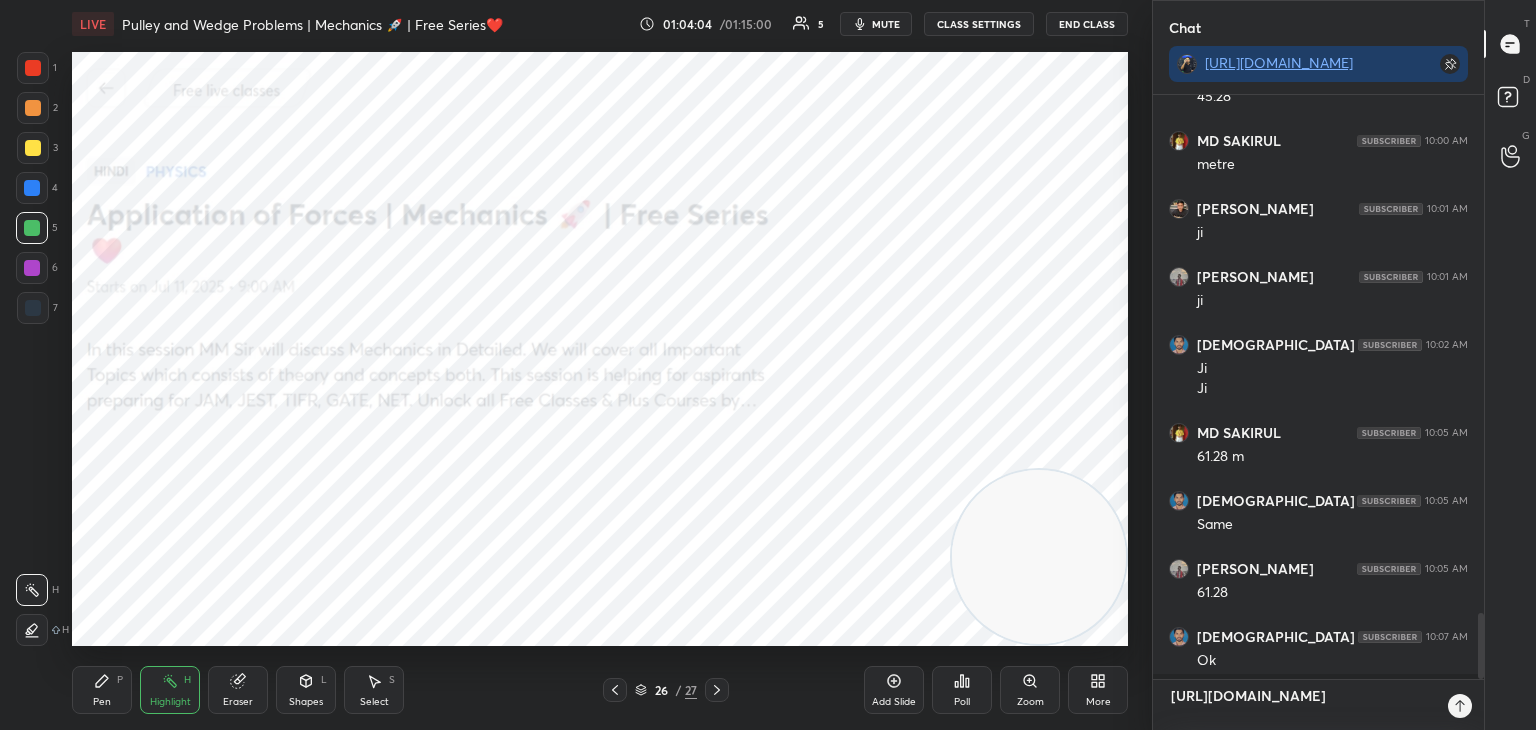 scroll, scrollTop: 8, scrollLeft: 0, axis: vertical 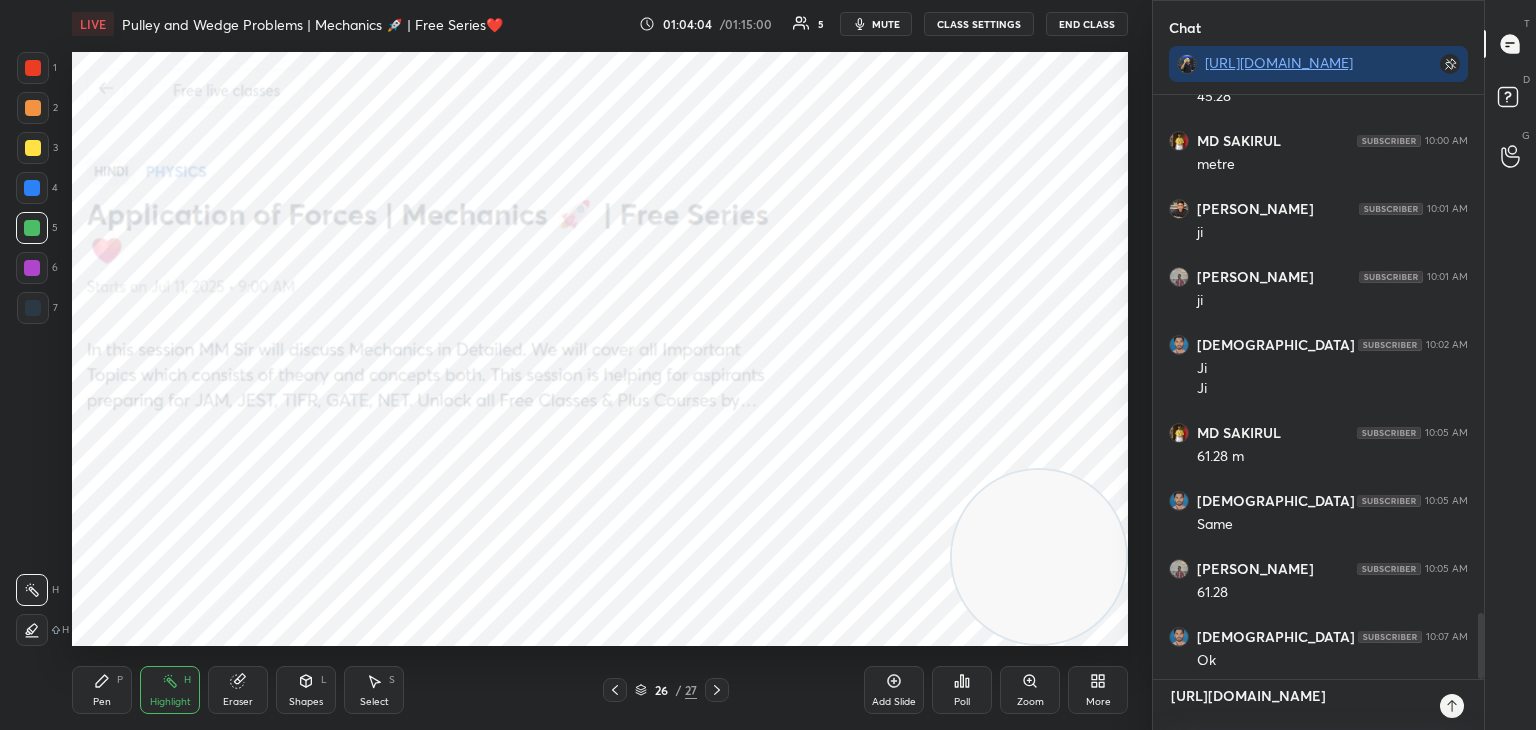 type on "https://unacademy.com/class/application-of-forces-mechanics-free-series/1N0RR7PO" 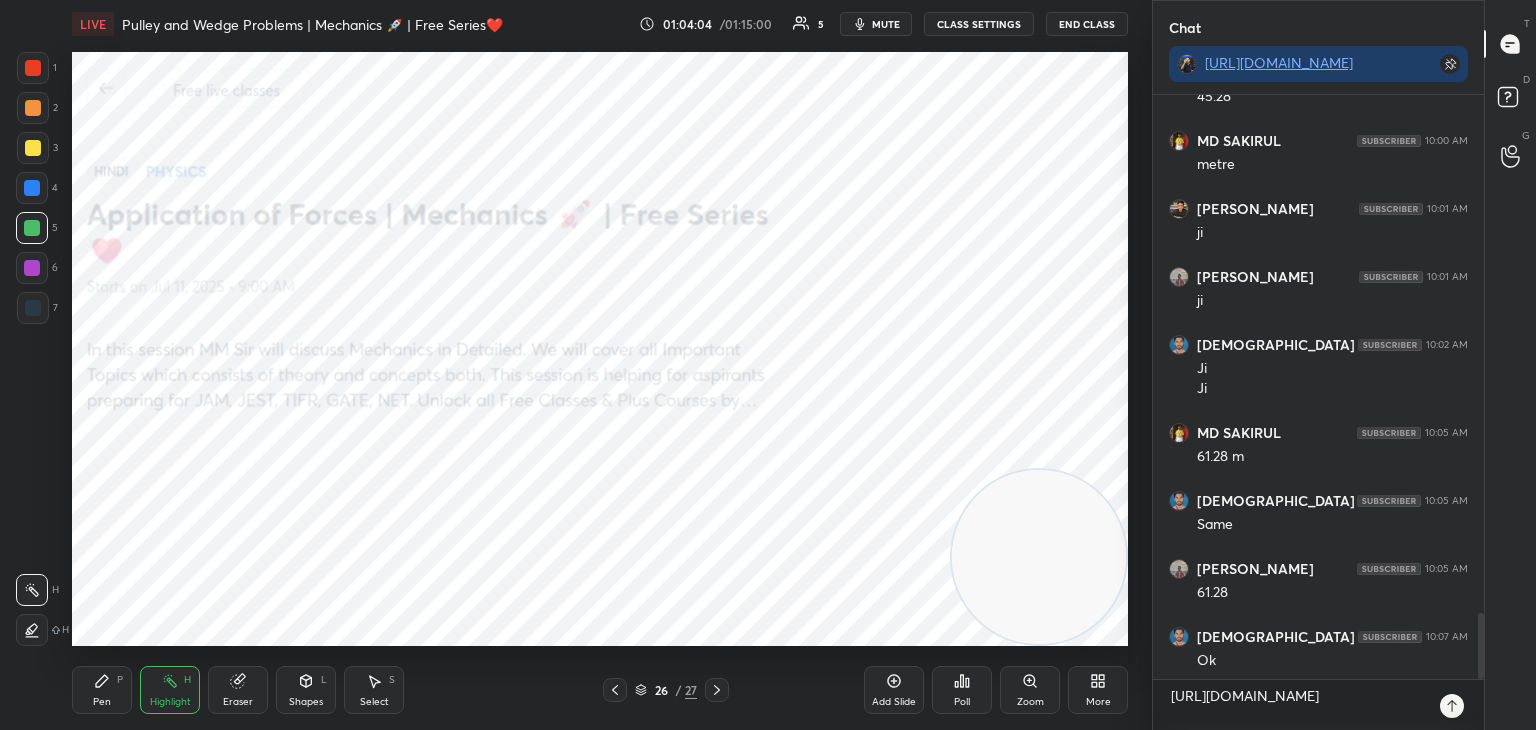 type on "x" 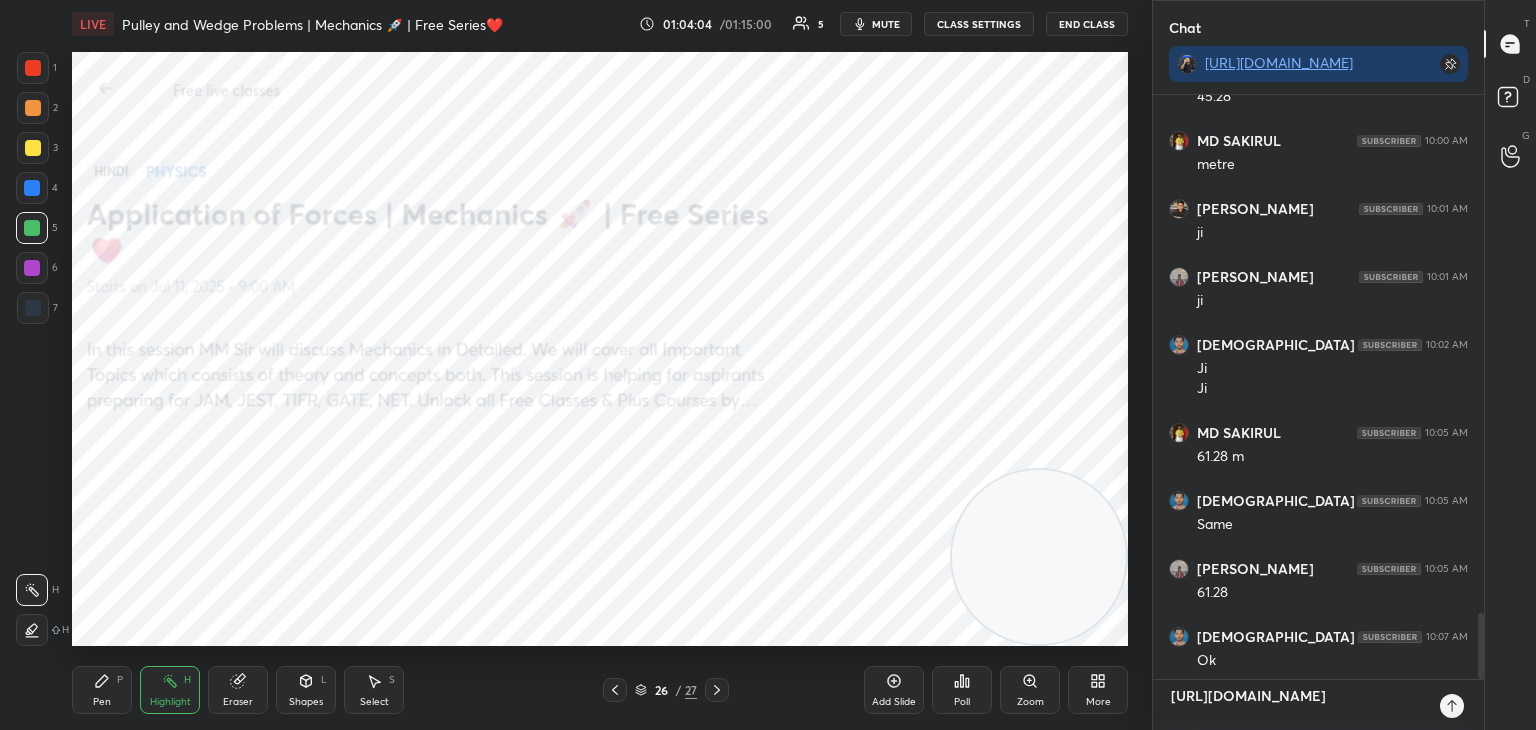 type 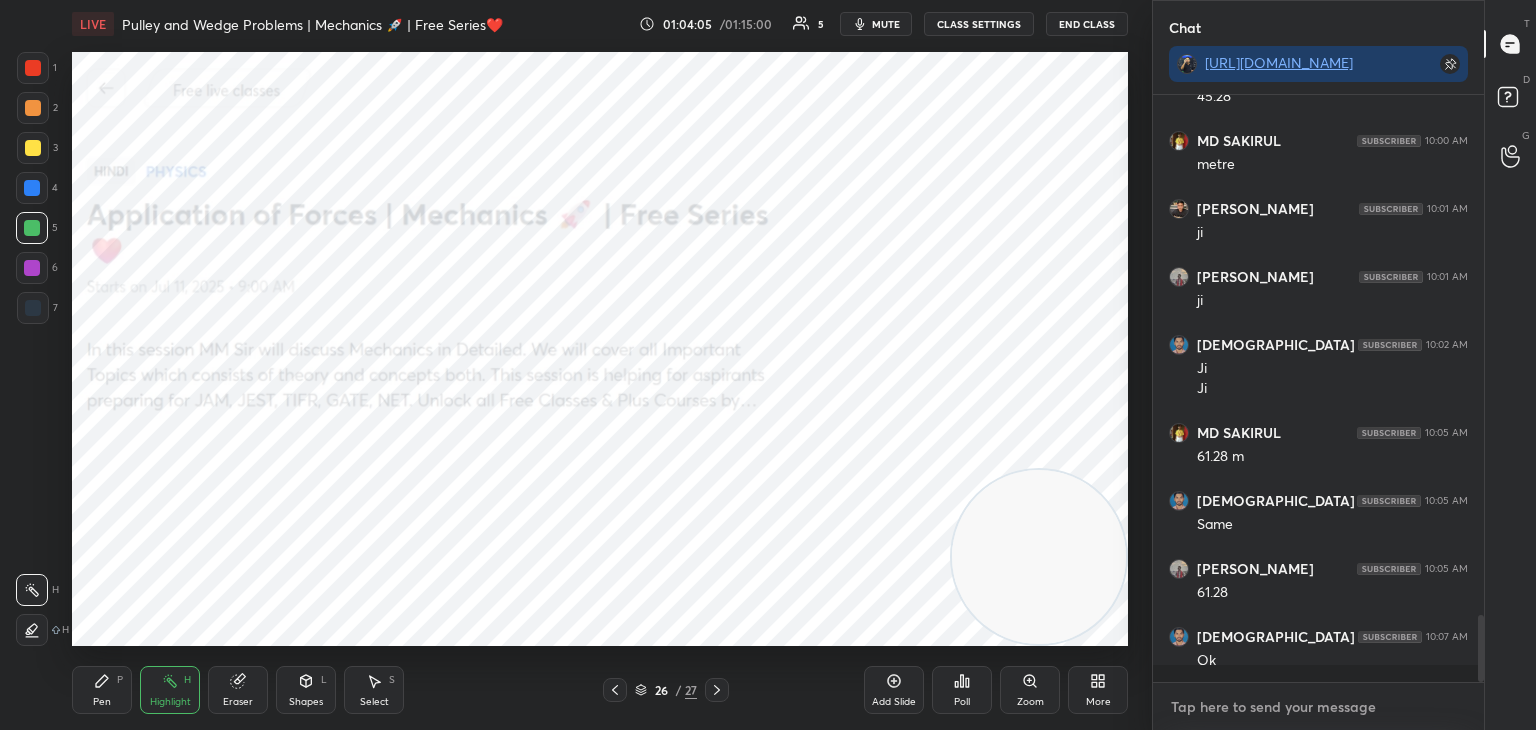 scroll, scrollTop: 581, scrollLeft: 325, axis: both 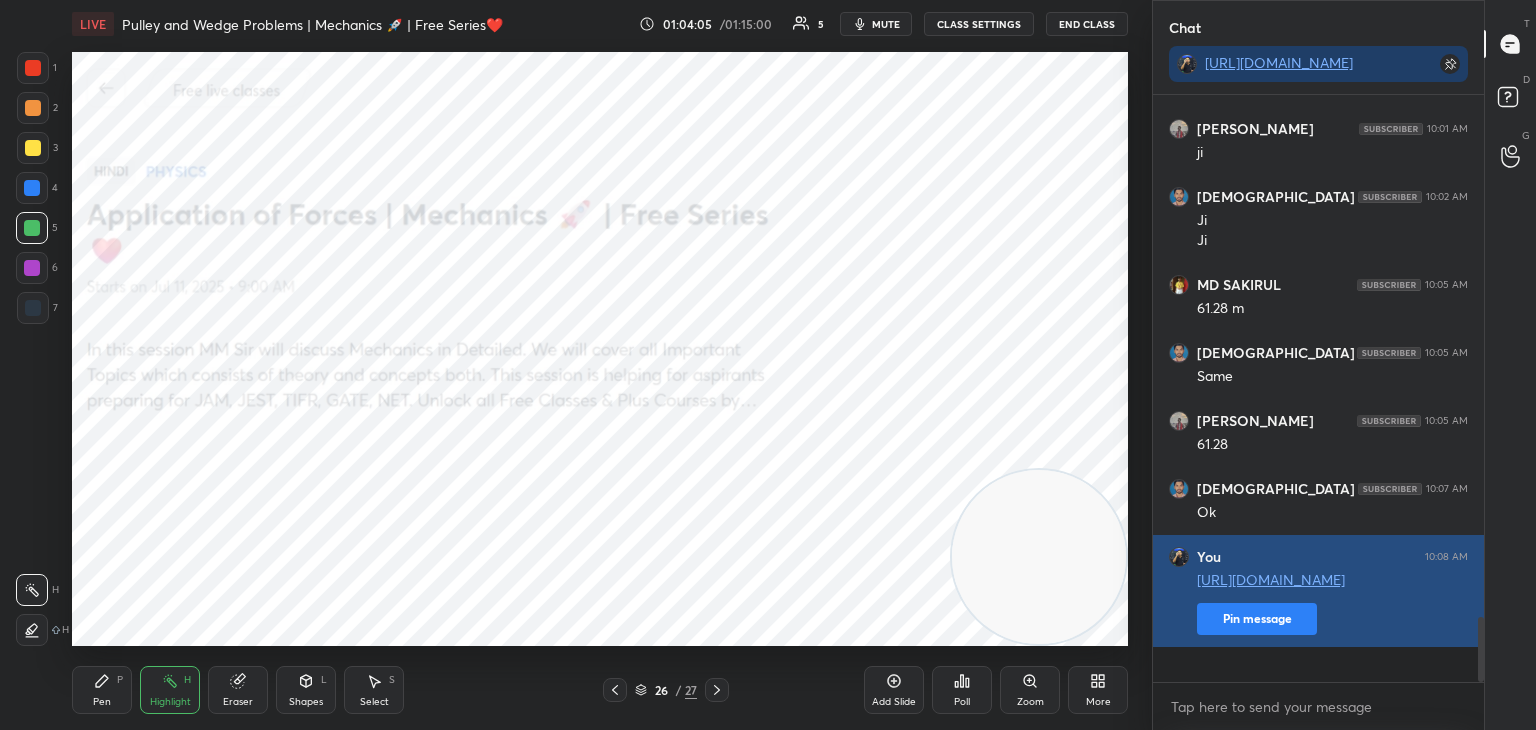 click on "Pin message" at bounding box center (1257, 619) 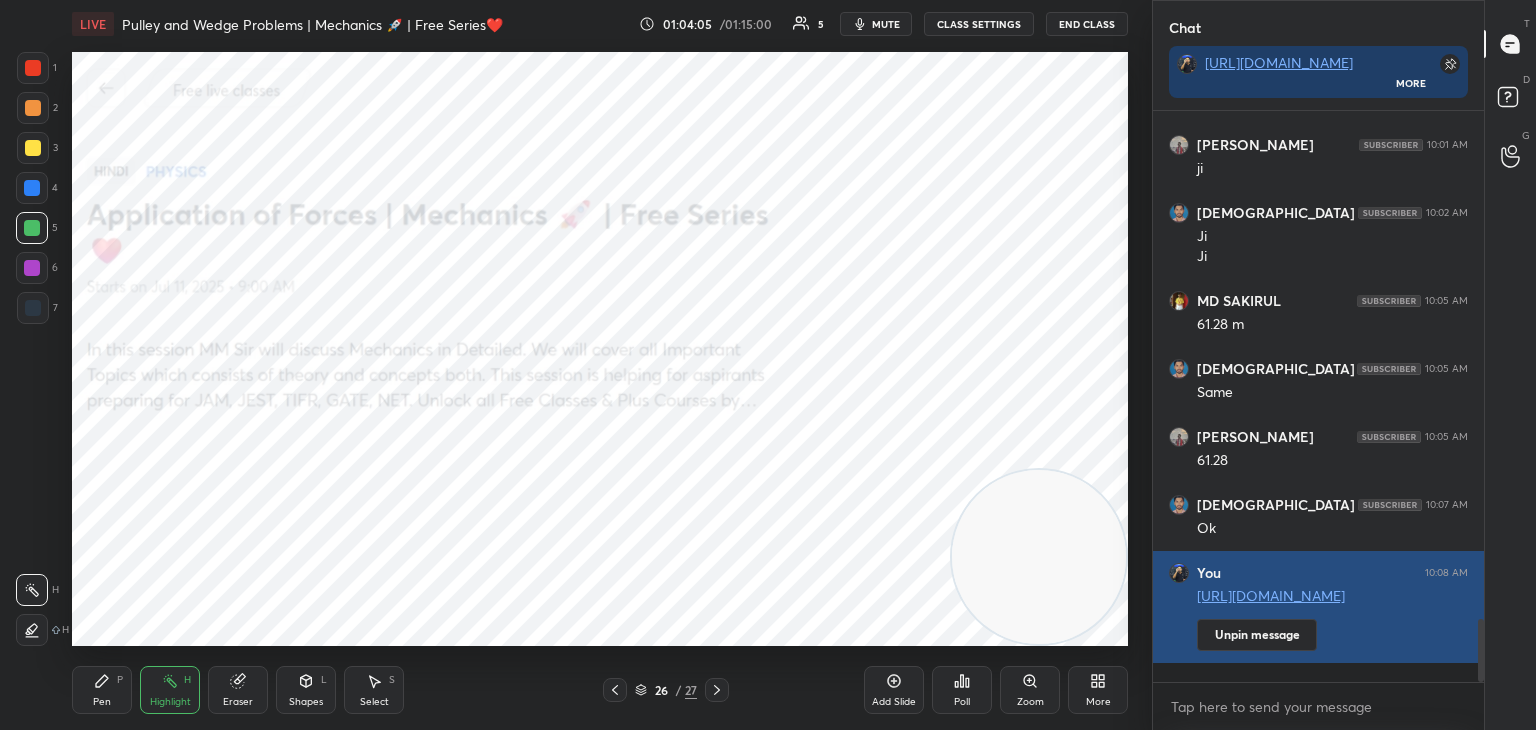scroll, scrollTop: 565, scrollLeft: 325, axis: both 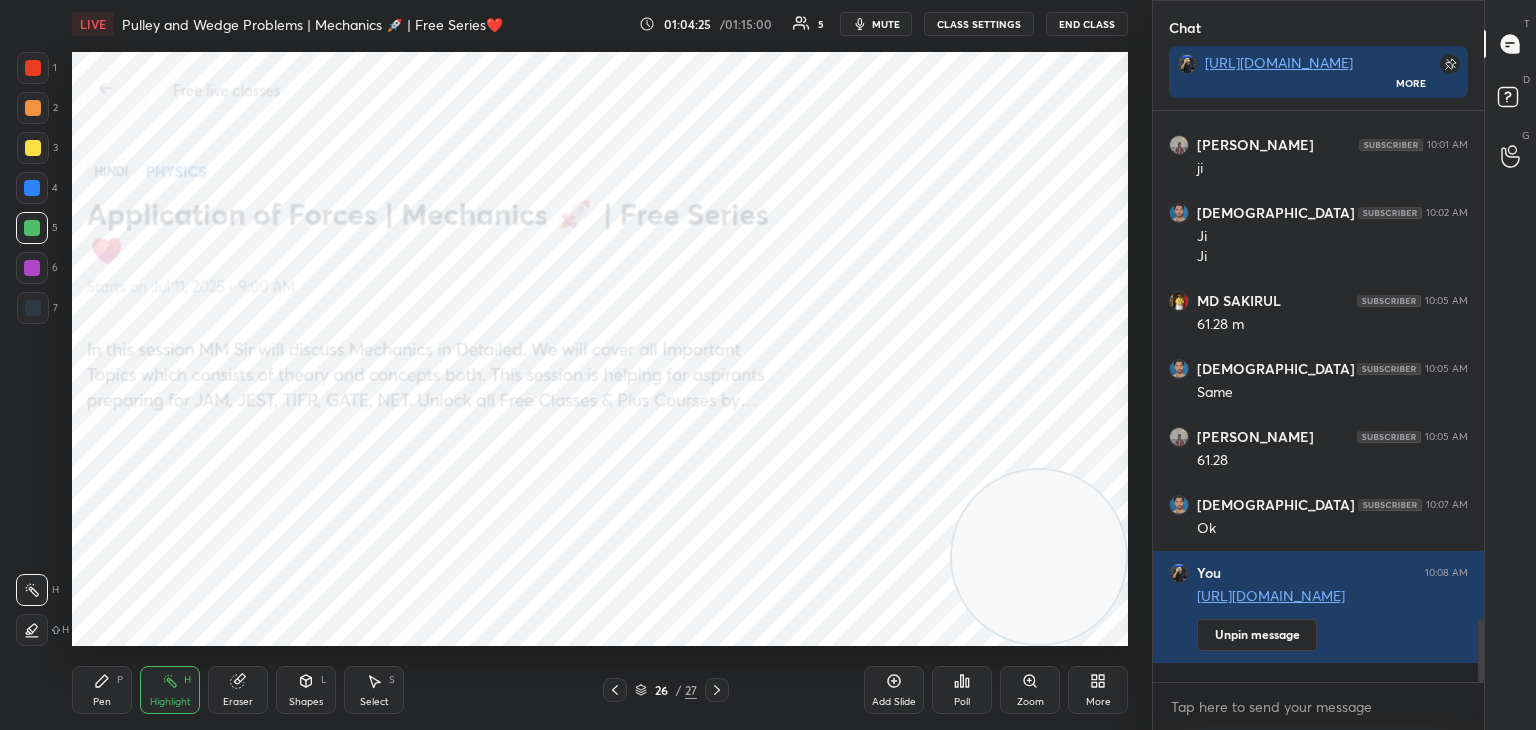 click 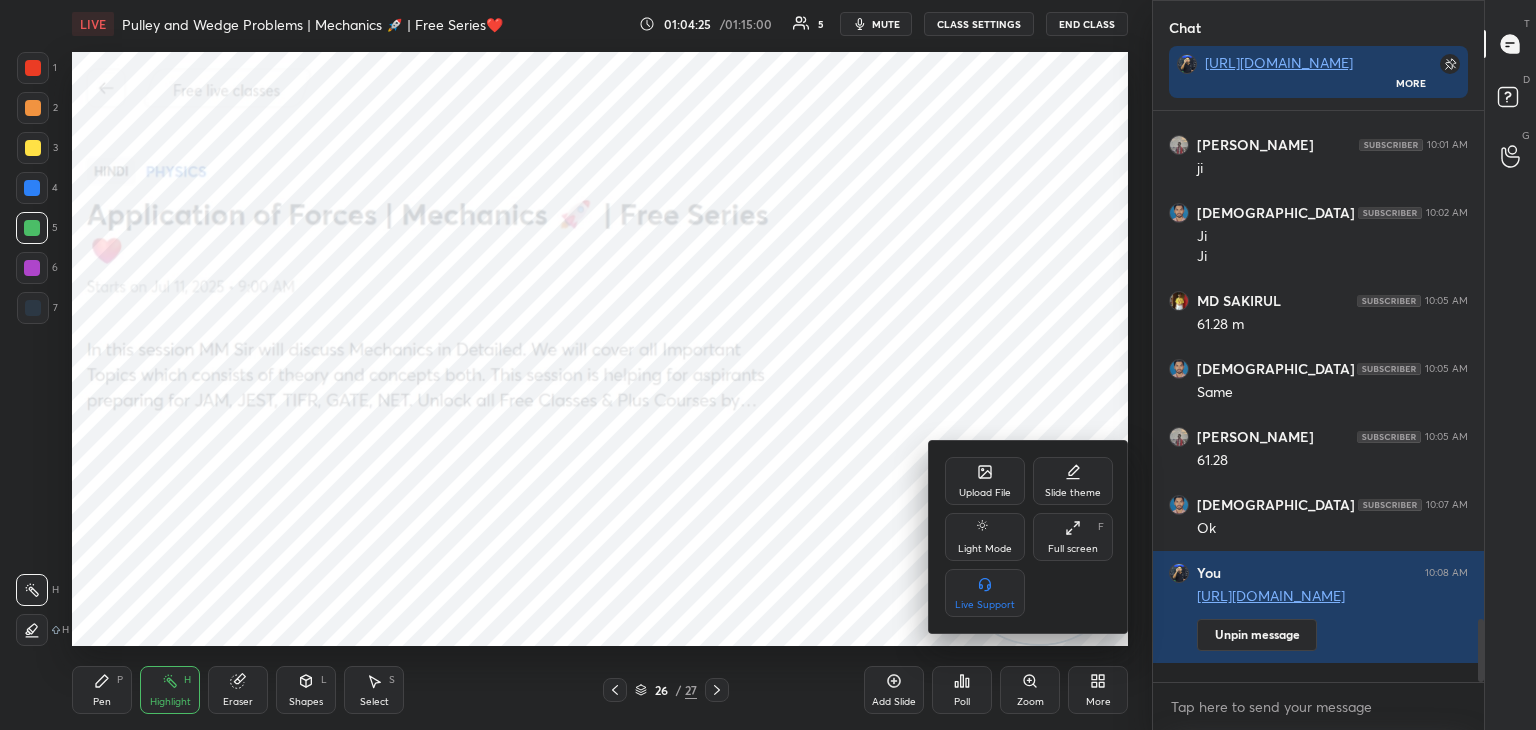 click on "Upload File" at bounding box center (985, 481) 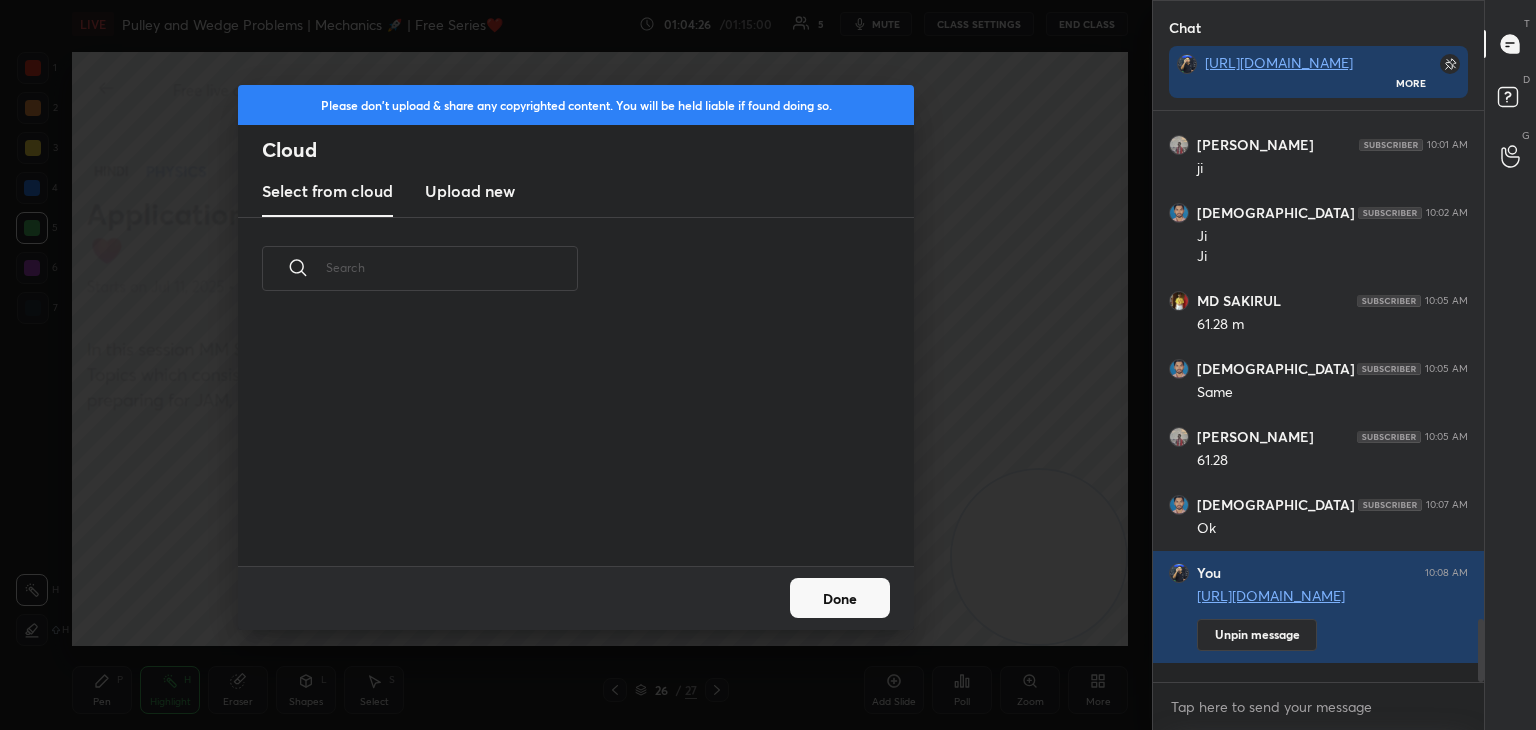 scroll, scrollTop: 5, scrollLeft: 10, axis: both 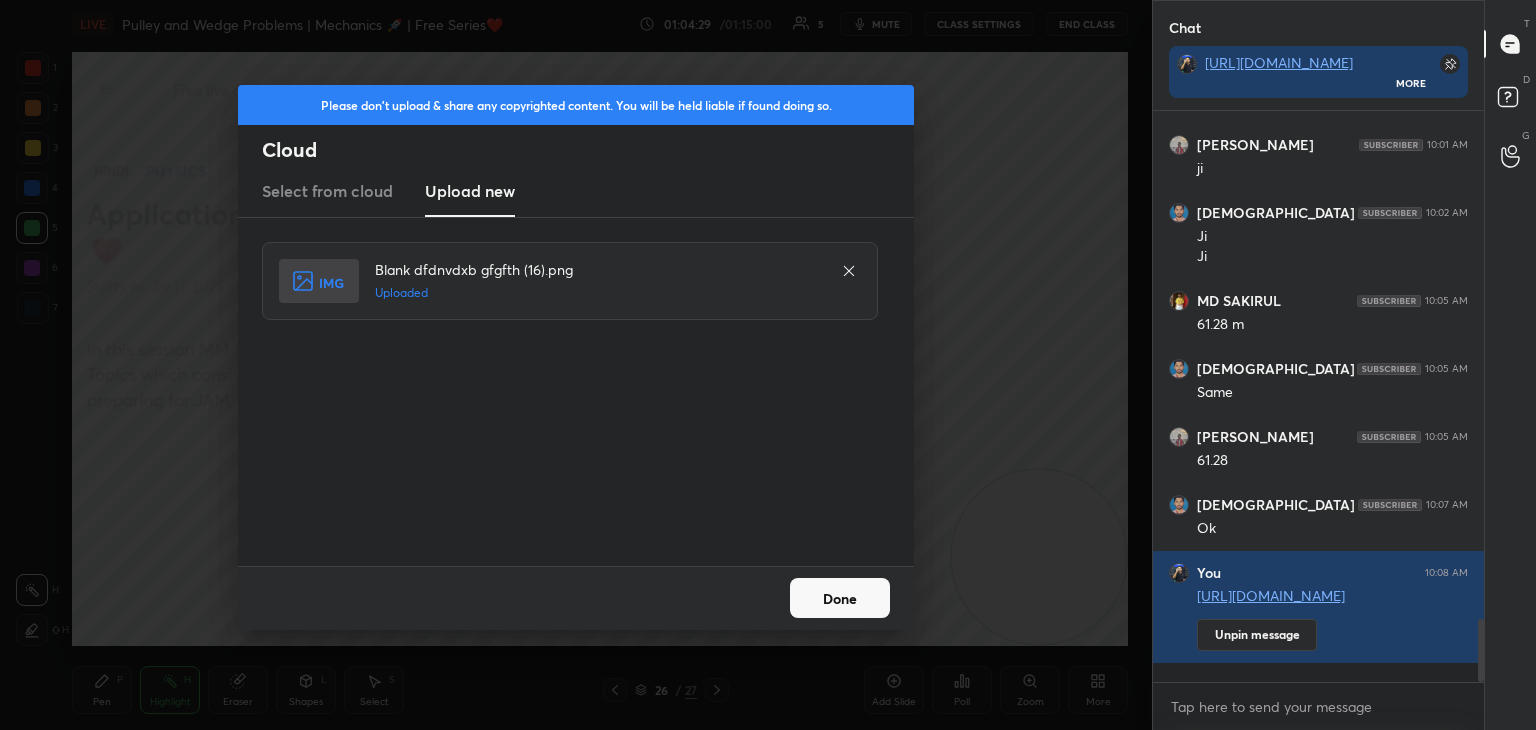 click on "Done" at bounding box center [840, 598] 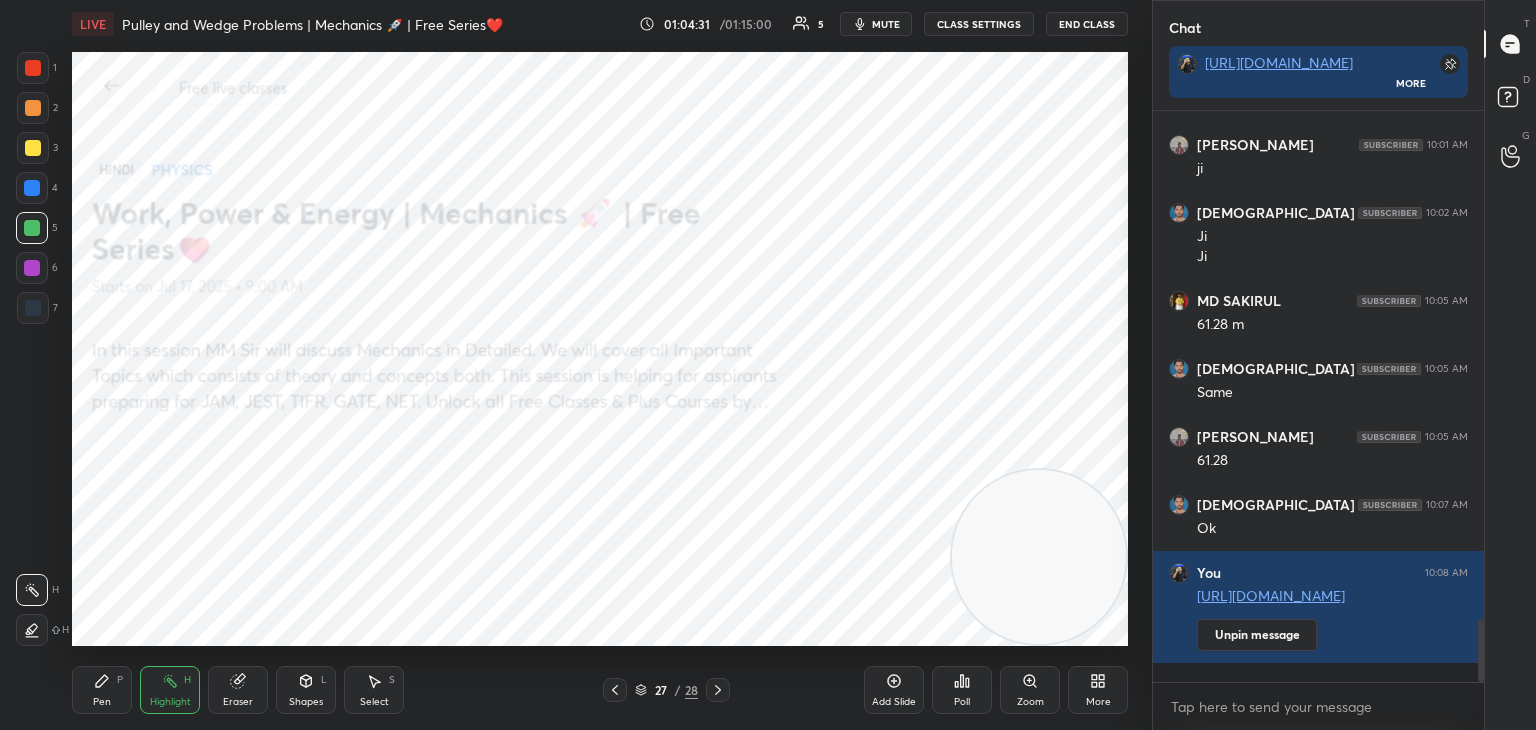 drag, startPoint x: 40, startPoint y: 190, endPoint x: 59, endPoint y: 208, distance: 26.172504 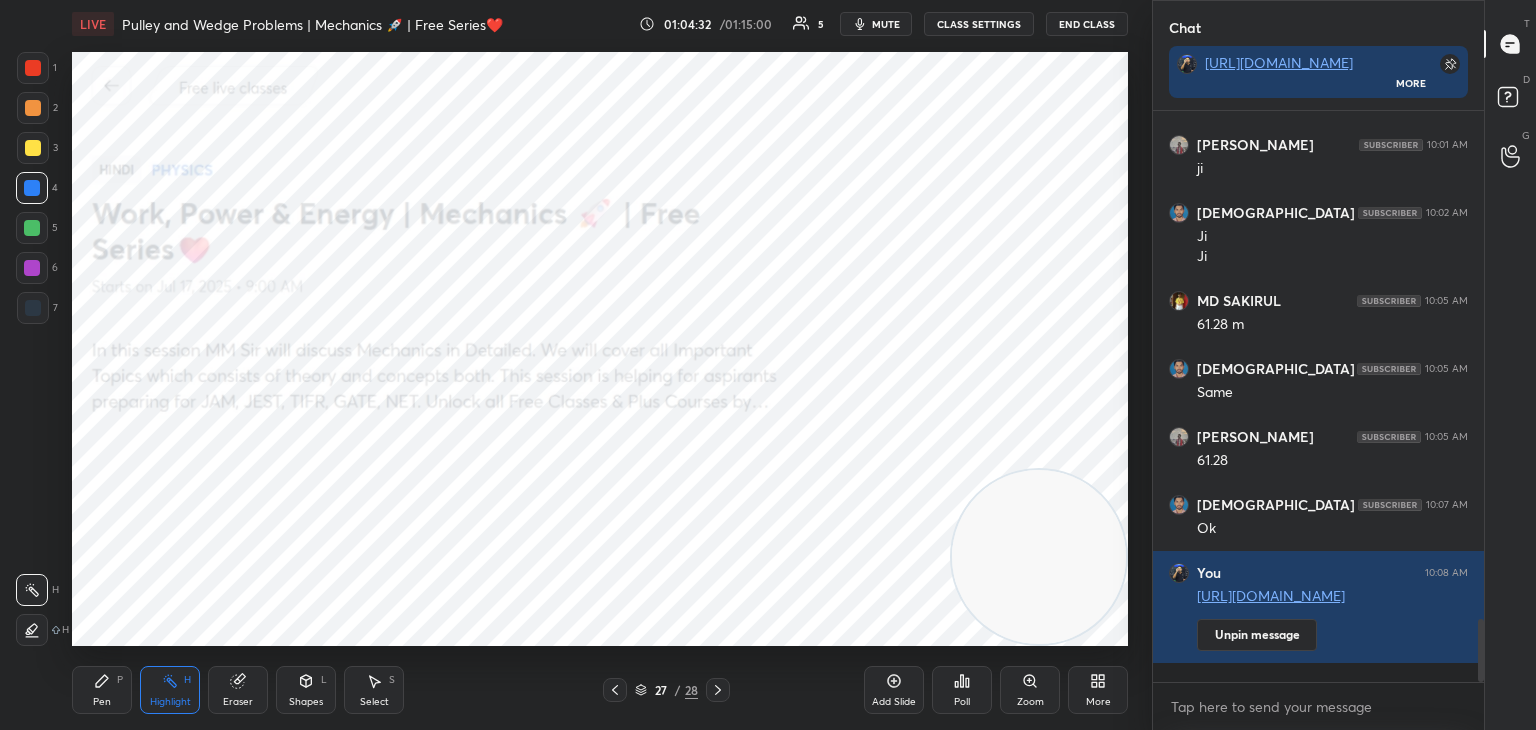 drag, startPoint x: 104, startPoint y: 686, endPoint x: 107, endPoint y: 654, distance: 32.140316 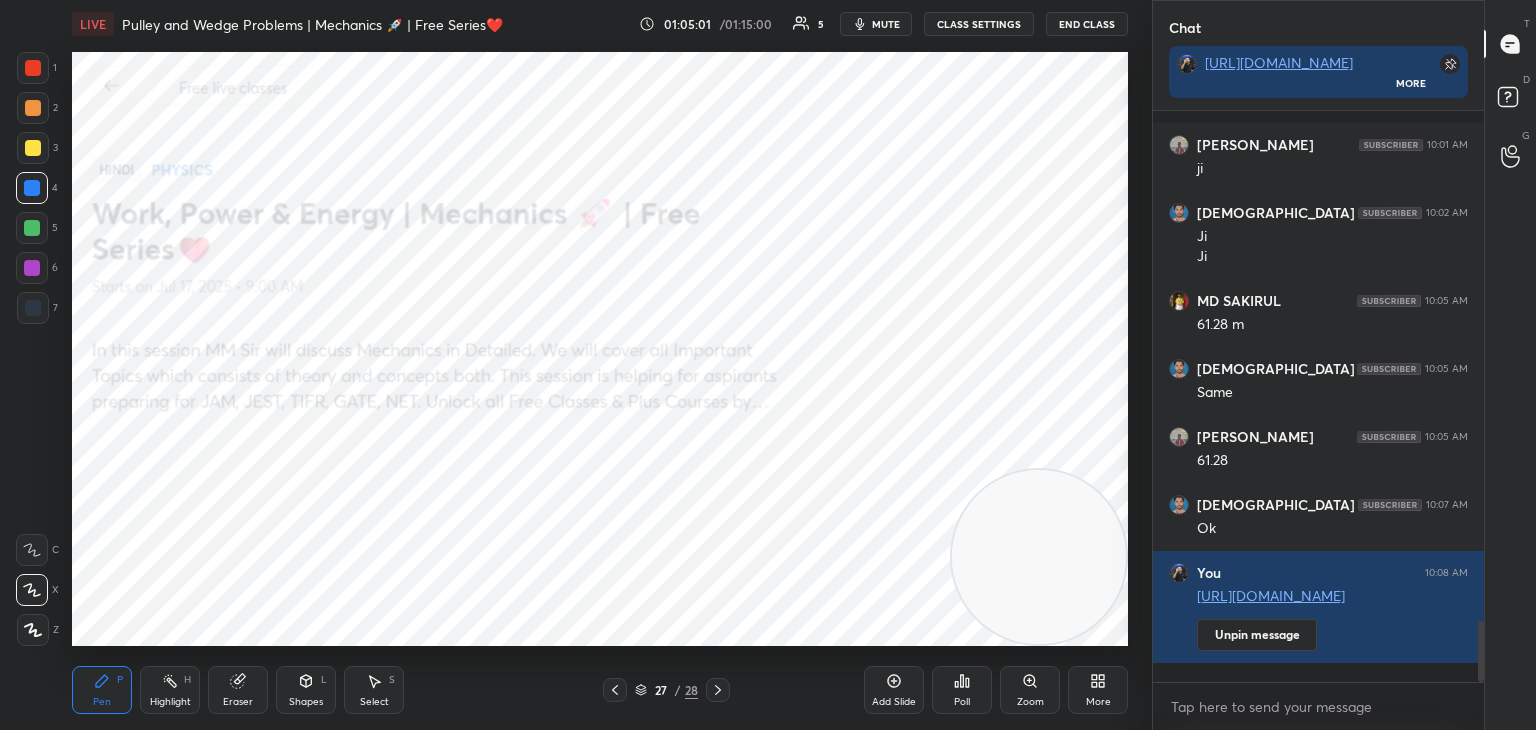 scroll, scrollTop: 4822, scrollLeft: 0, axis: vertical 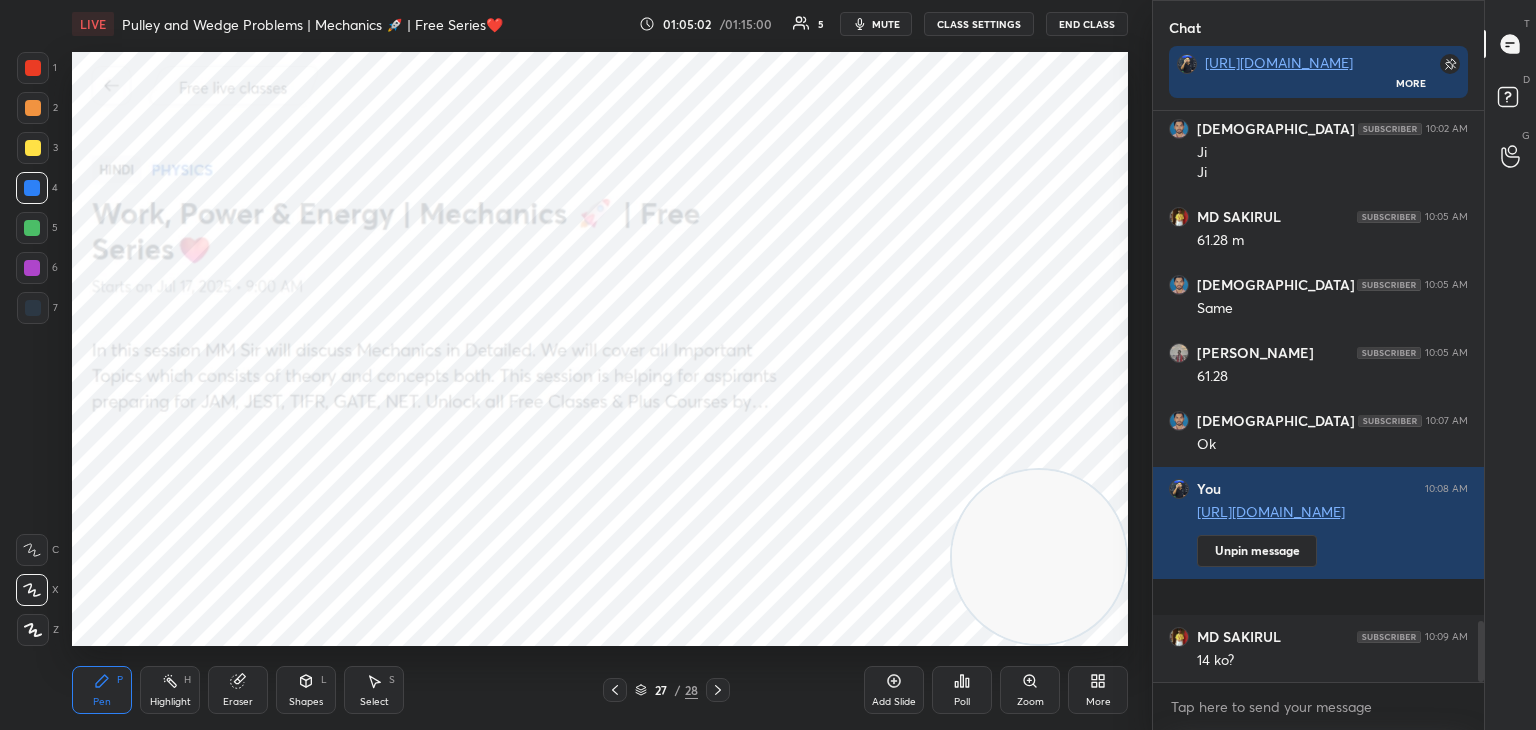 click on "More" at bounding box center (1098, 690) 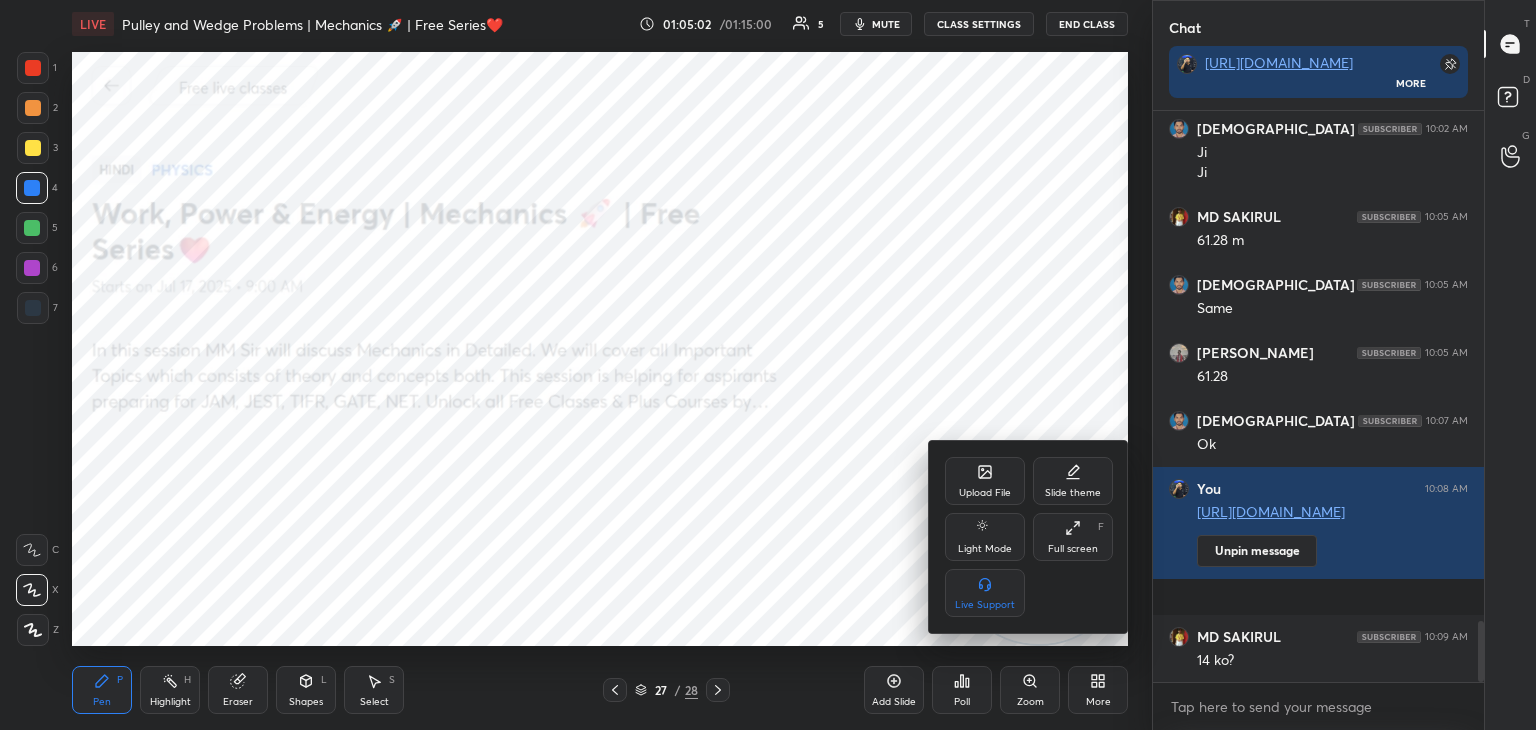 click on "Upload File" at bounding box center (985, 481) 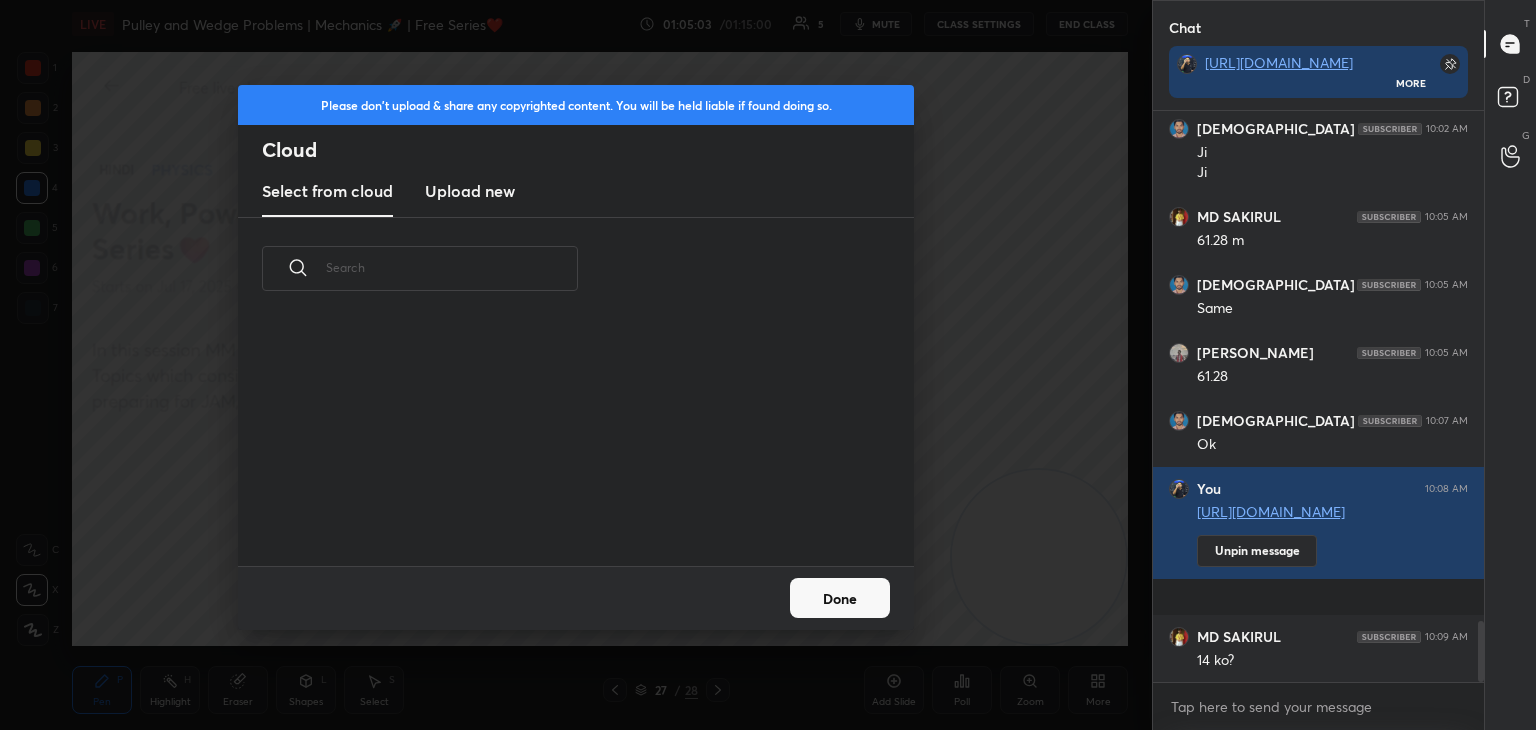scroll, scrollTop: 5, scrollLeft: 10, axis: both 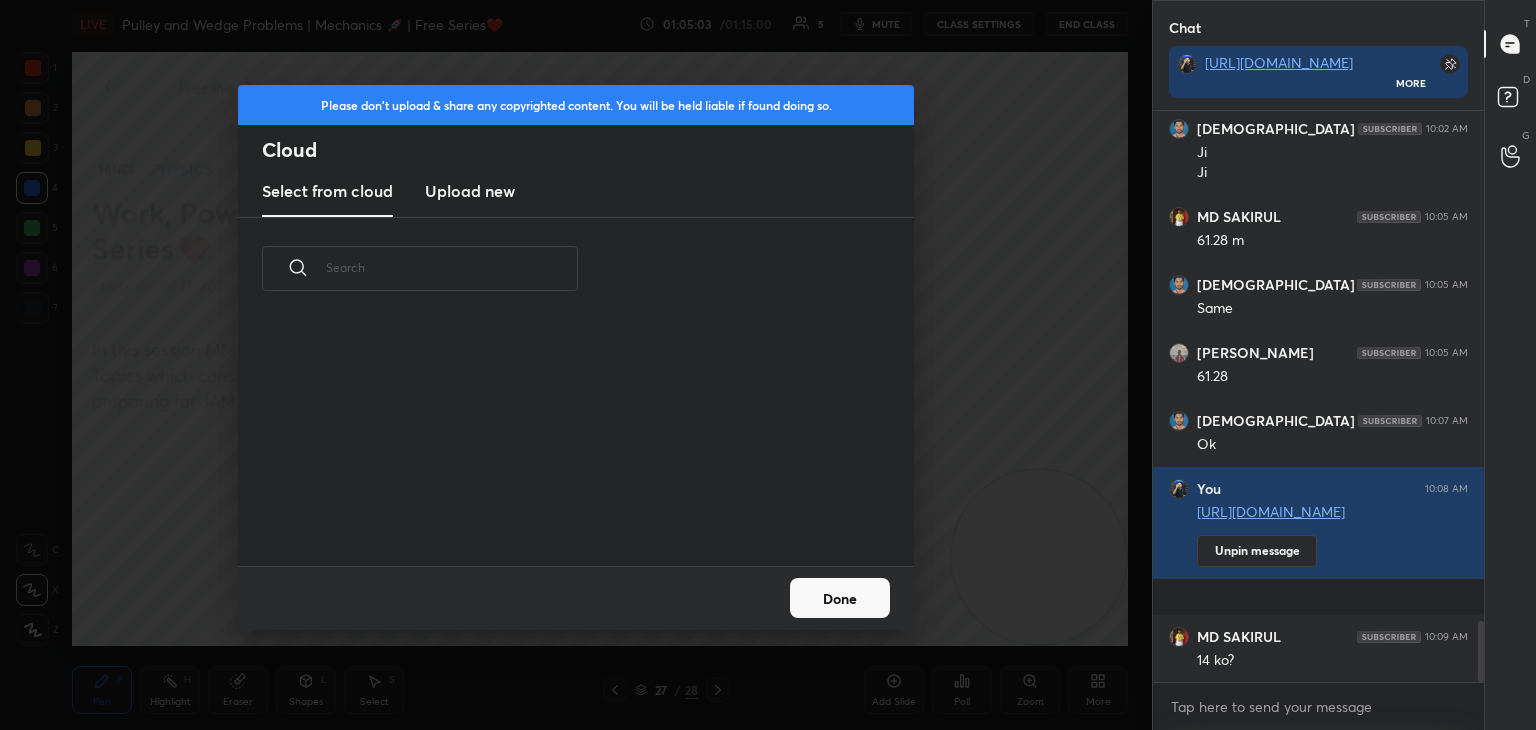 click on "Upload new" at bounding box center [470, 191] 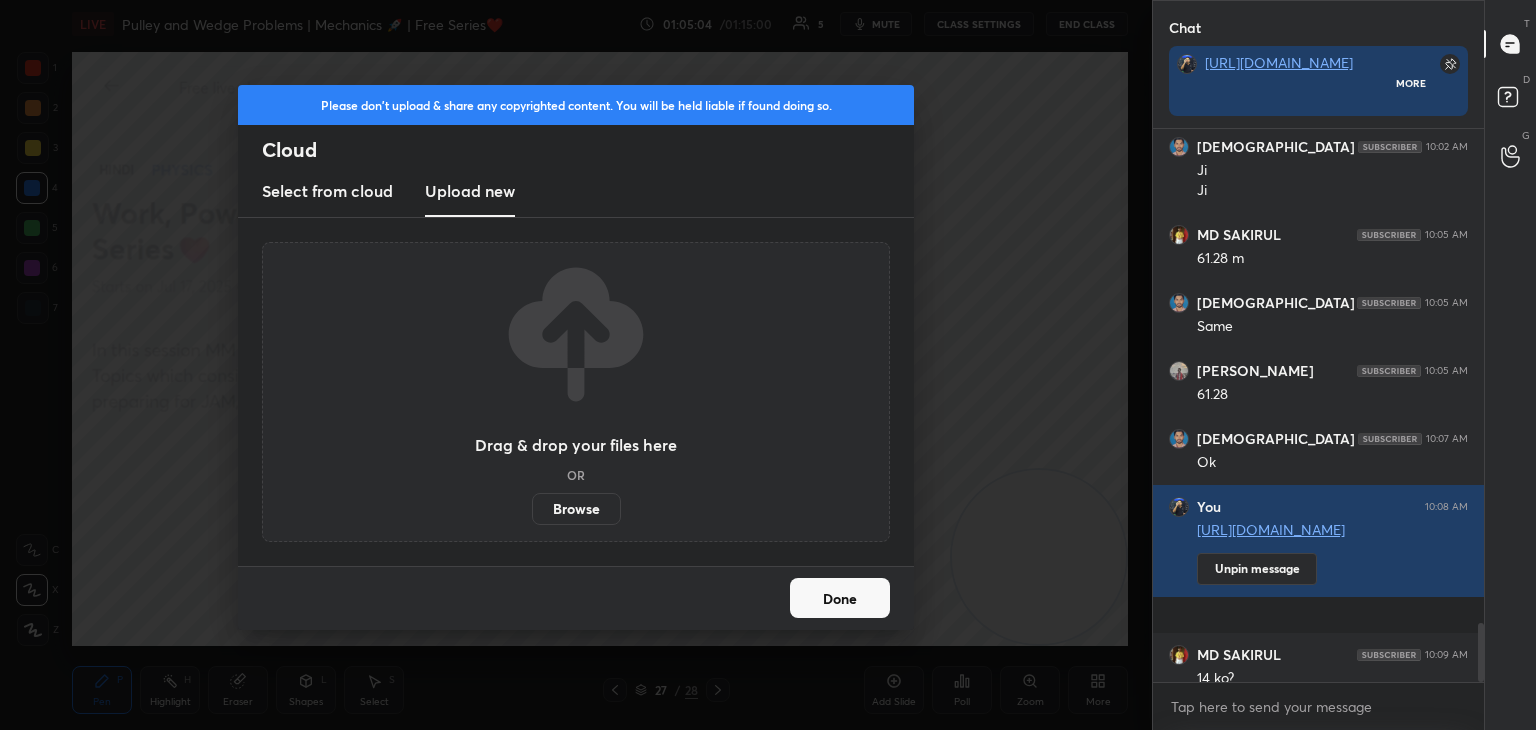 scroll, scrollTop: 559, scrollLeft: 325, axis: both 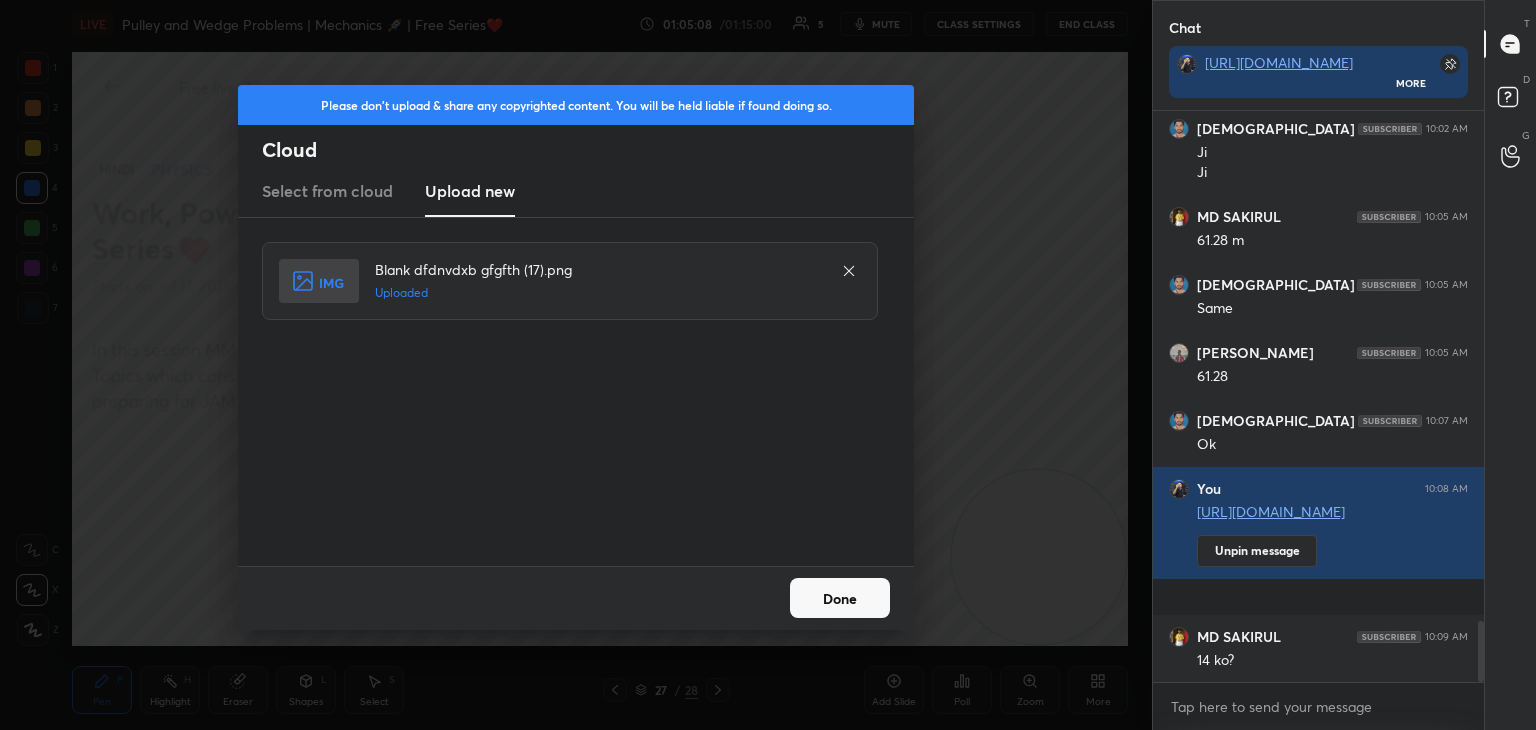 click on "Done" at bounding box center (840, 598) 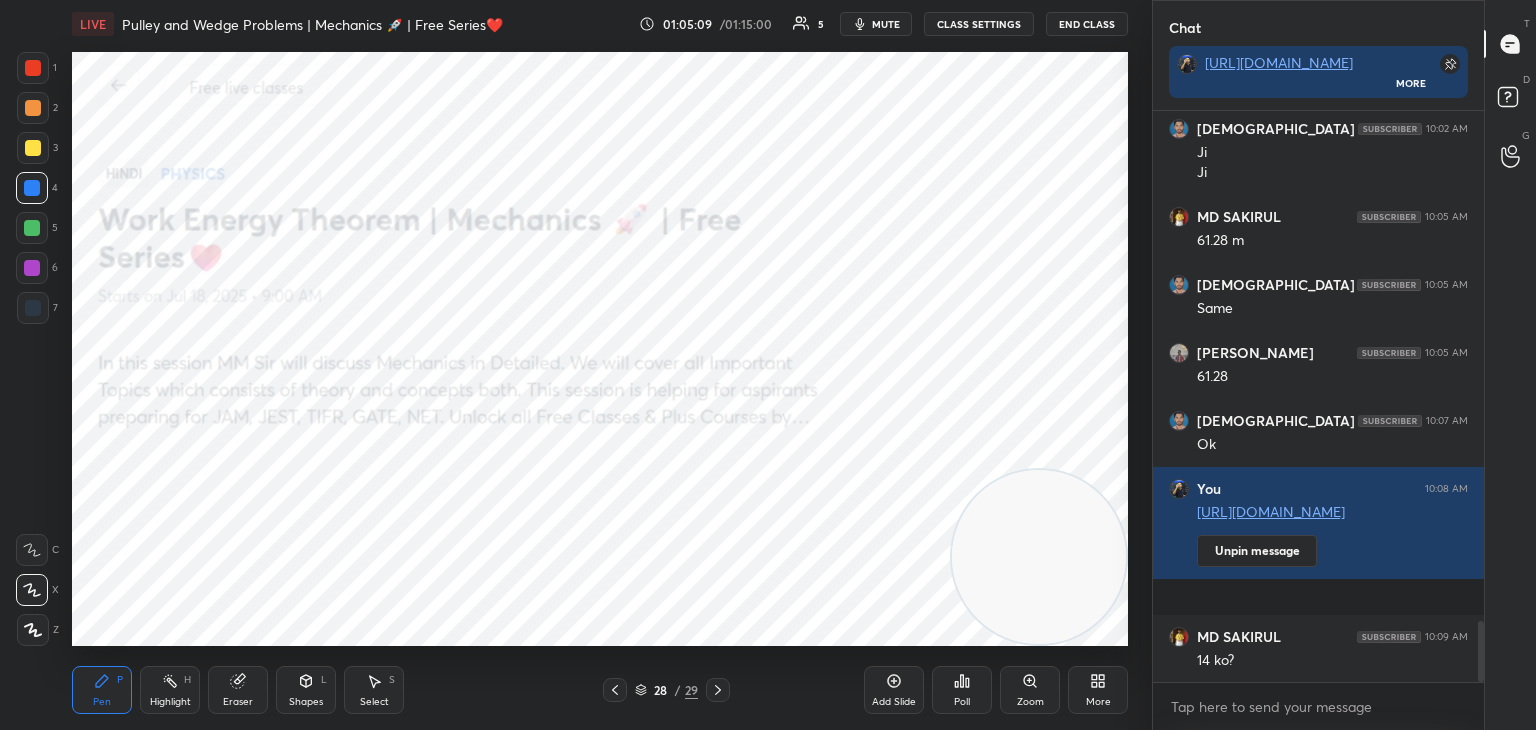 click 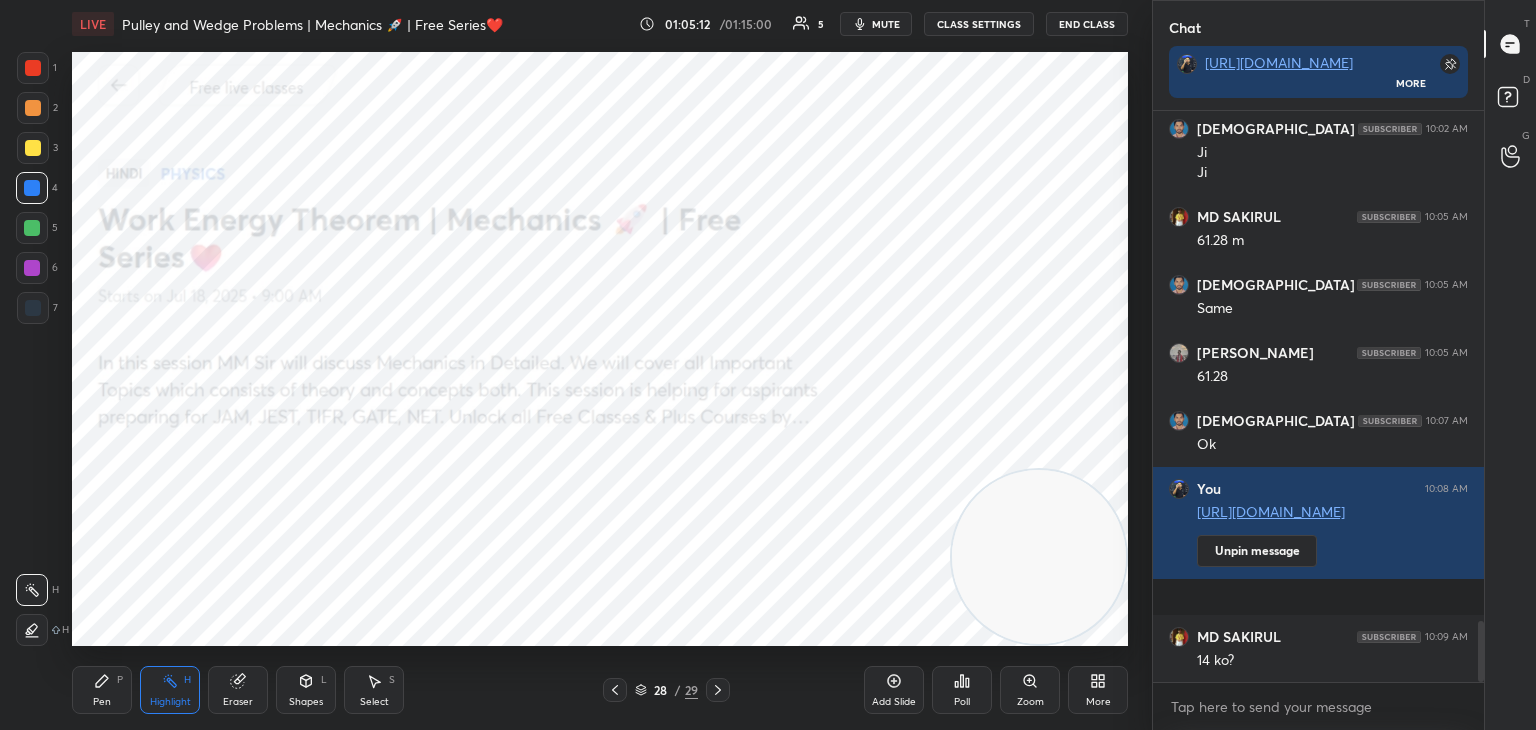 click on "Pen P" at bounding box center [102, 690] 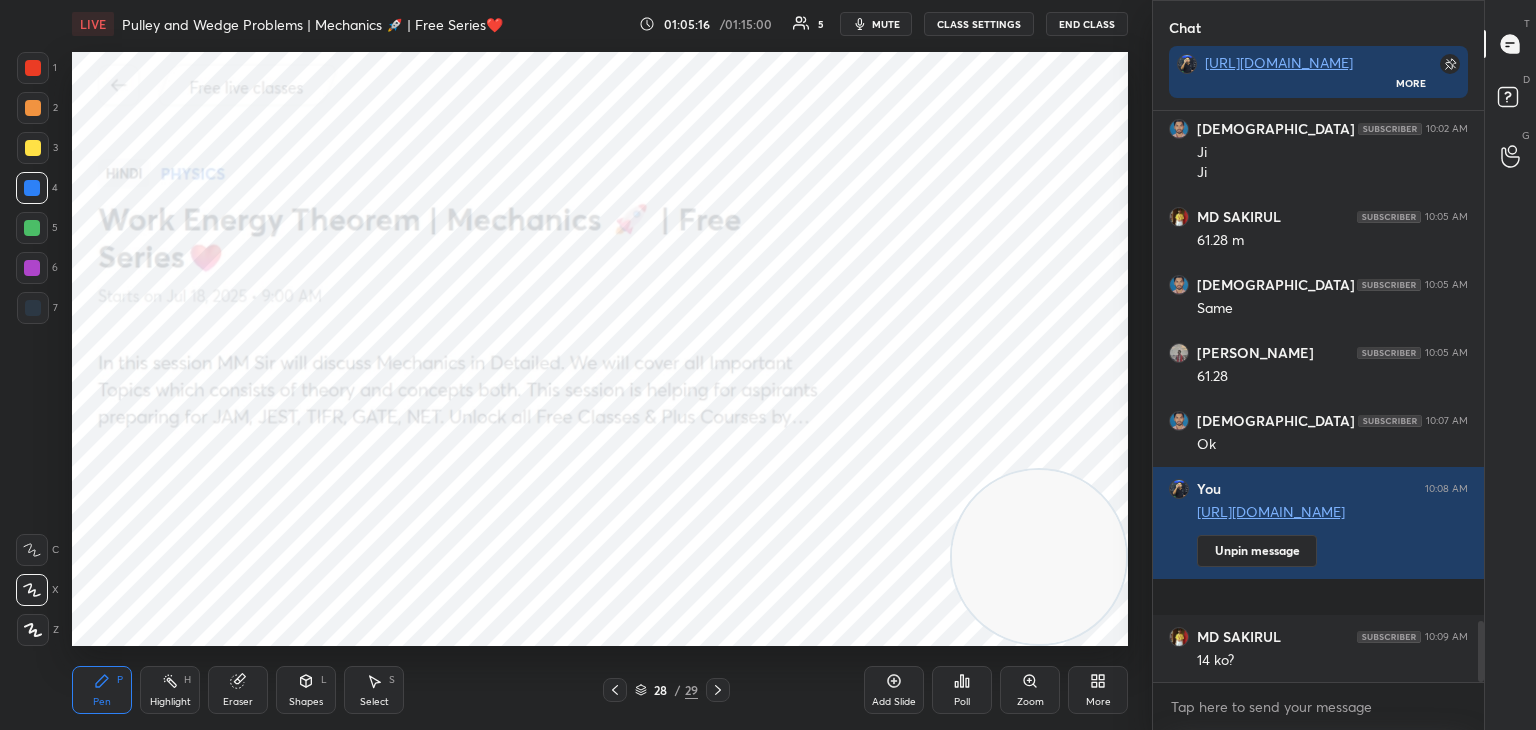 drag, startPoint x: 177, startPoint y: 686, endPoint x: 193, endPoint y: 649, distance: 40.311287 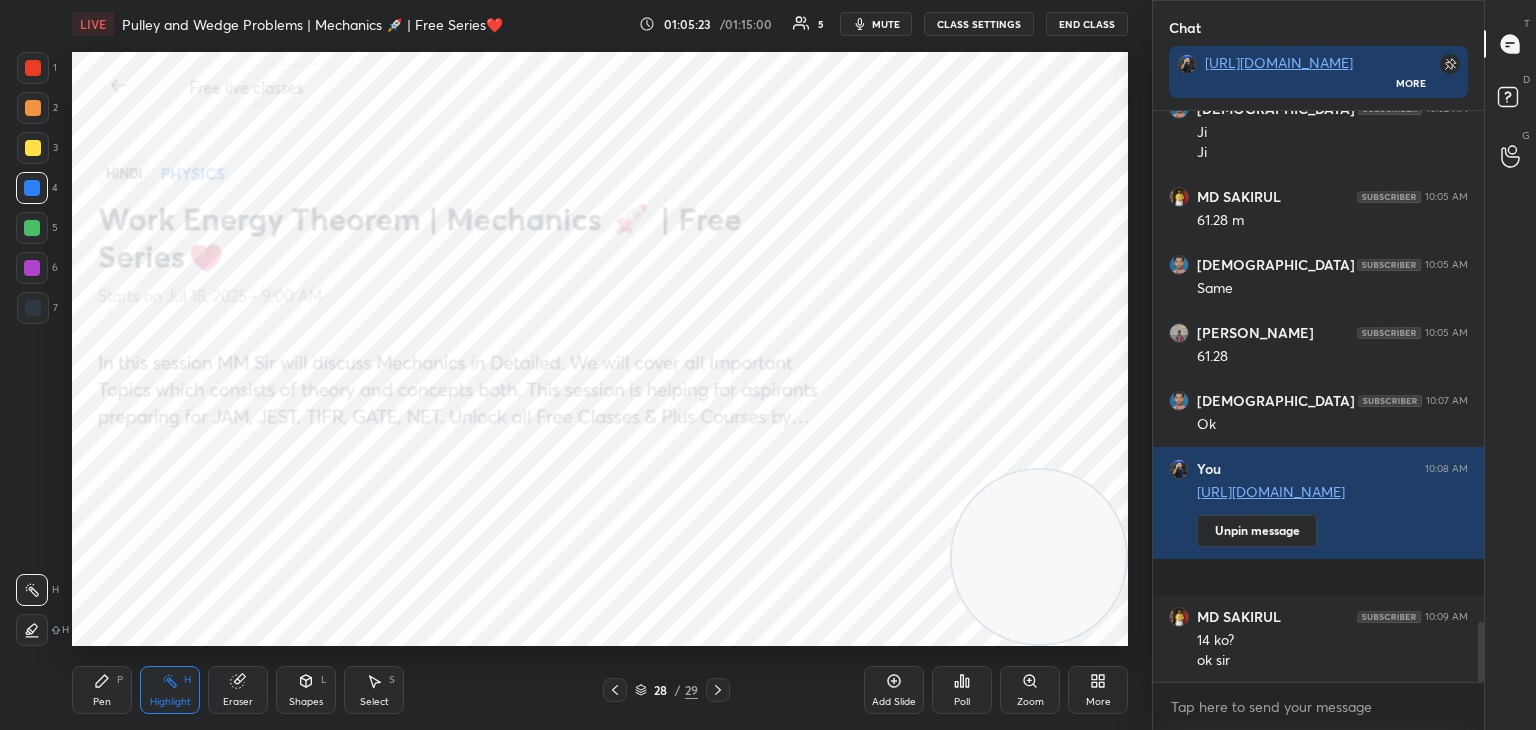 scroll, scrollTop: 4910, scrollLeft: 0, axis: vertical 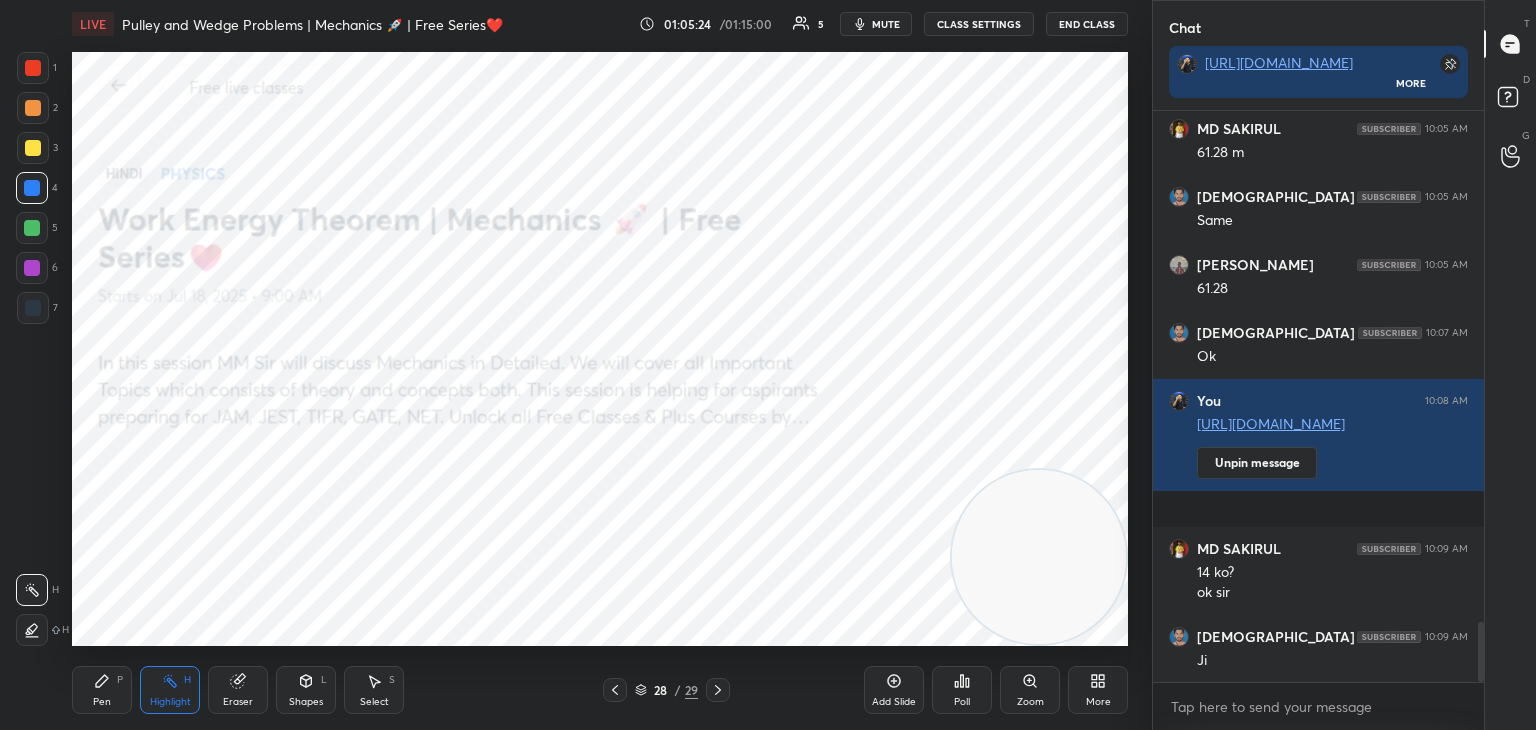 click 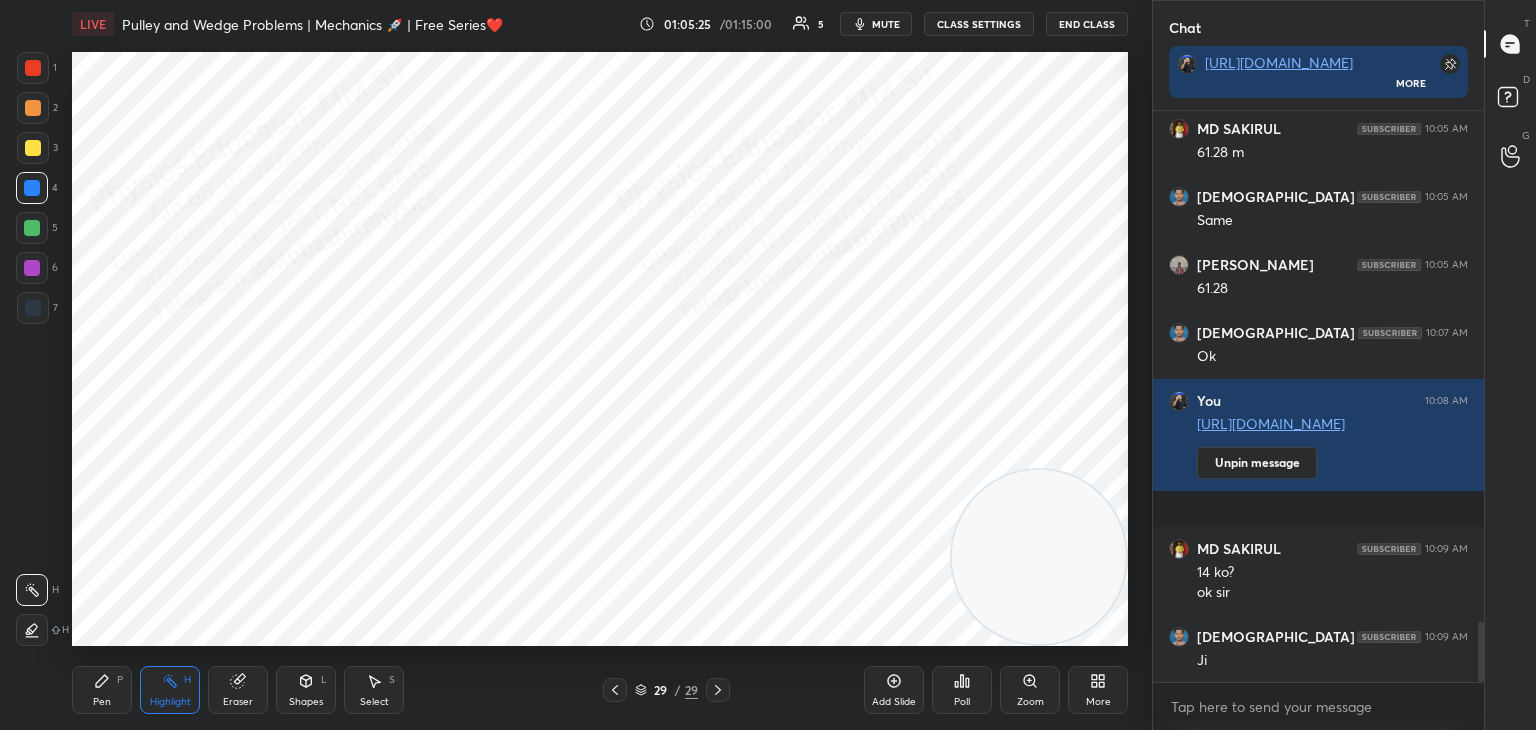 drag, startPoint x: 1115, startPoint y: 617, endPoint x: 1132, endPoint y: 635, distance: 24.758837 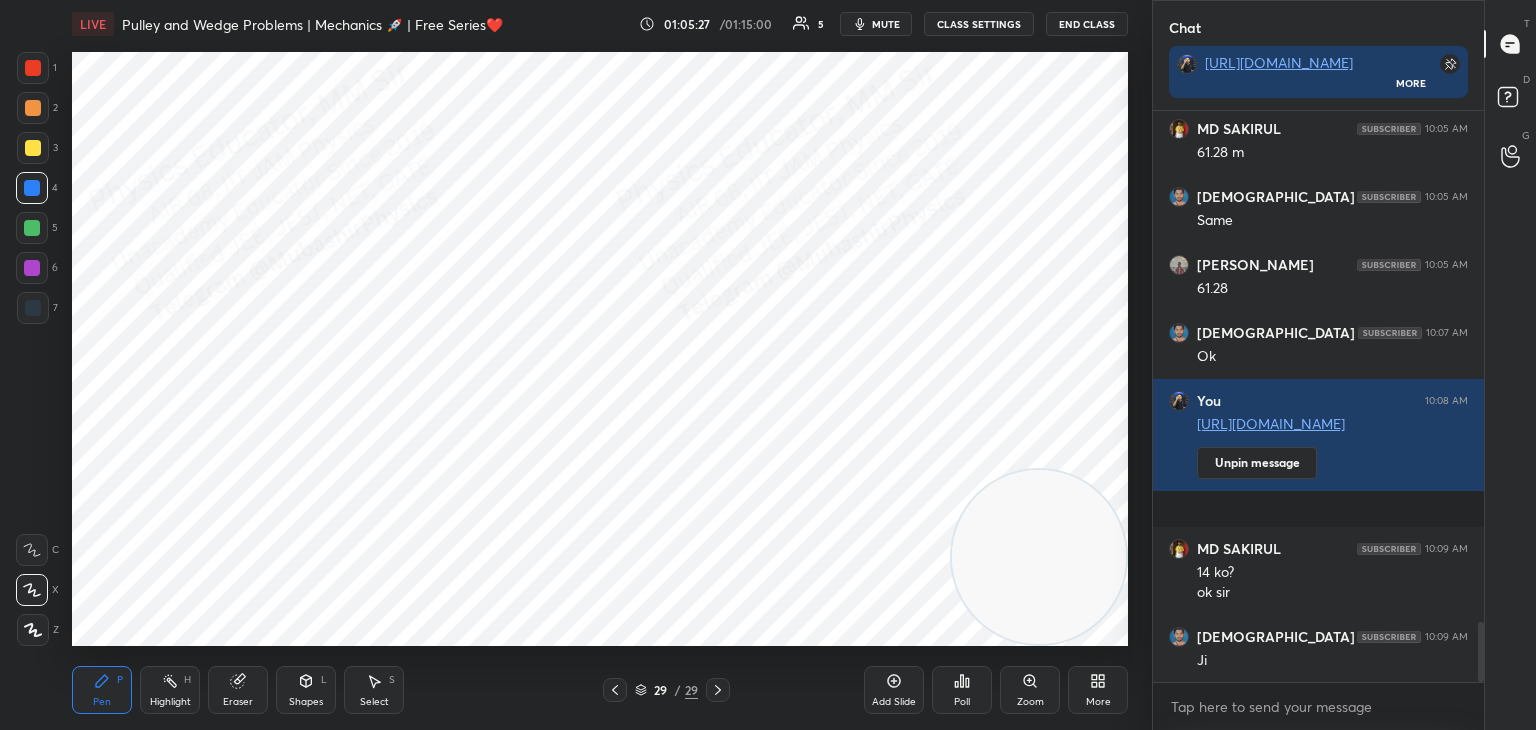 drag, startPoint x: 41, startPoint y: 61, endPoint x: 51, endPoint y: 70, distance: 13.453624 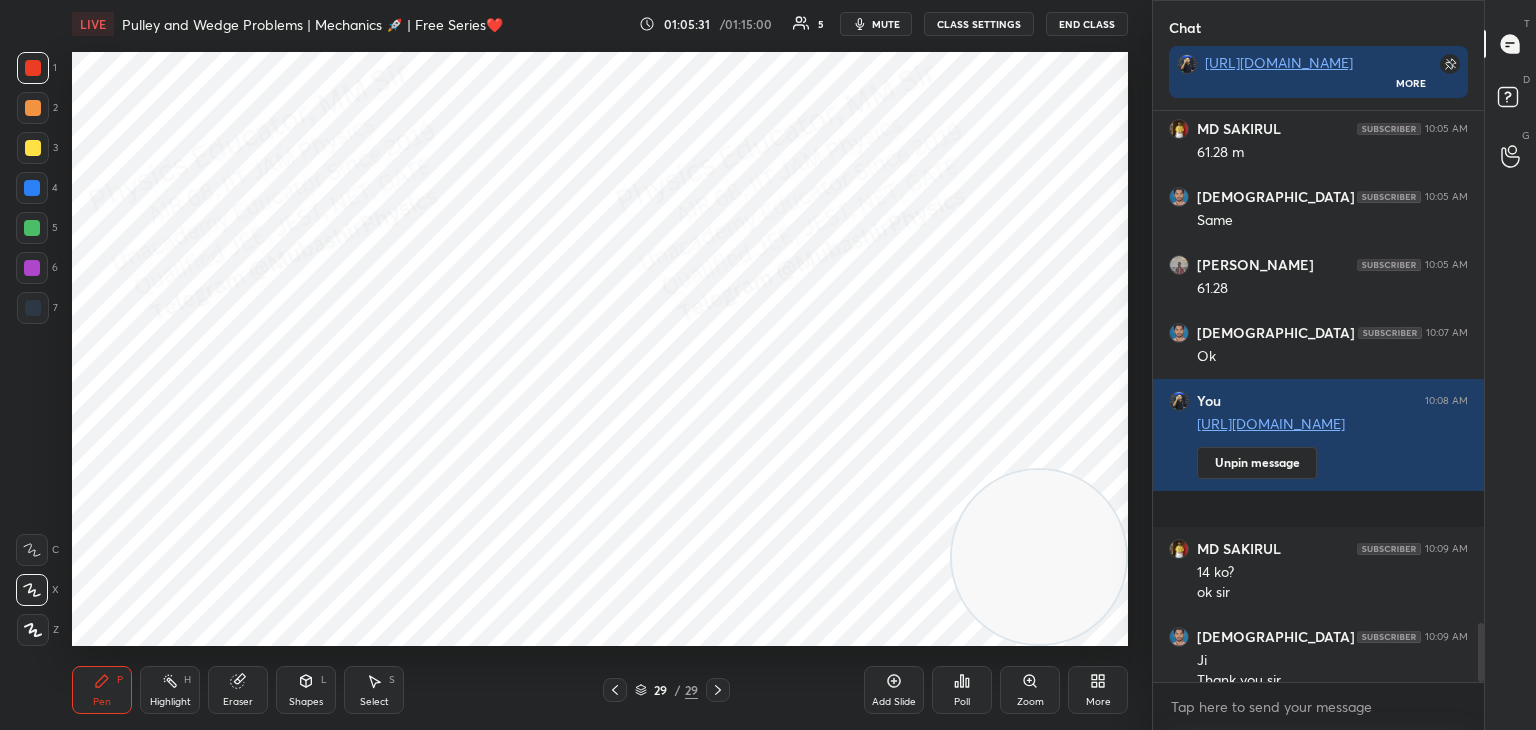 scroll, scrollTop: 4930, scrollLeft: 0, axis: vertical 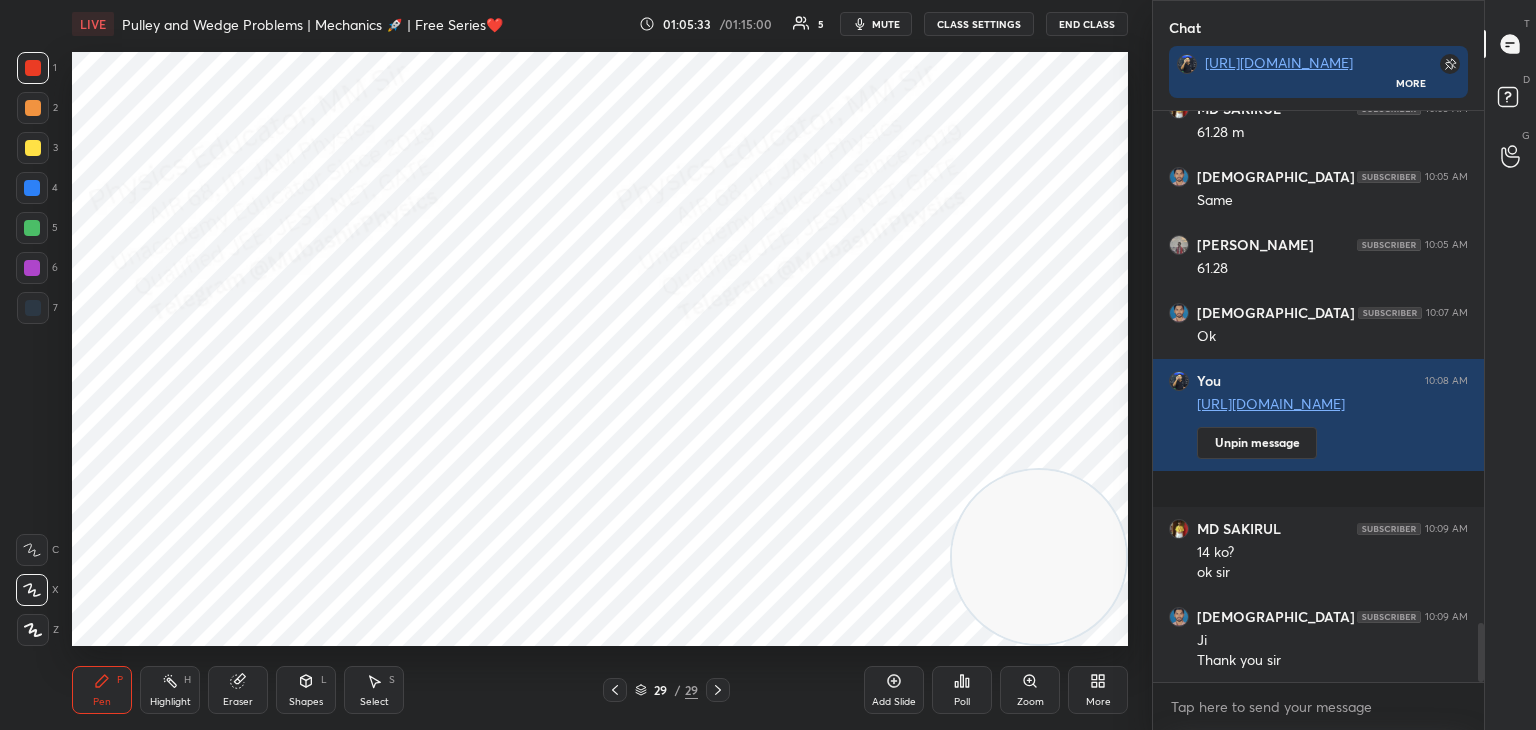 click at bounding box center (32, 188) 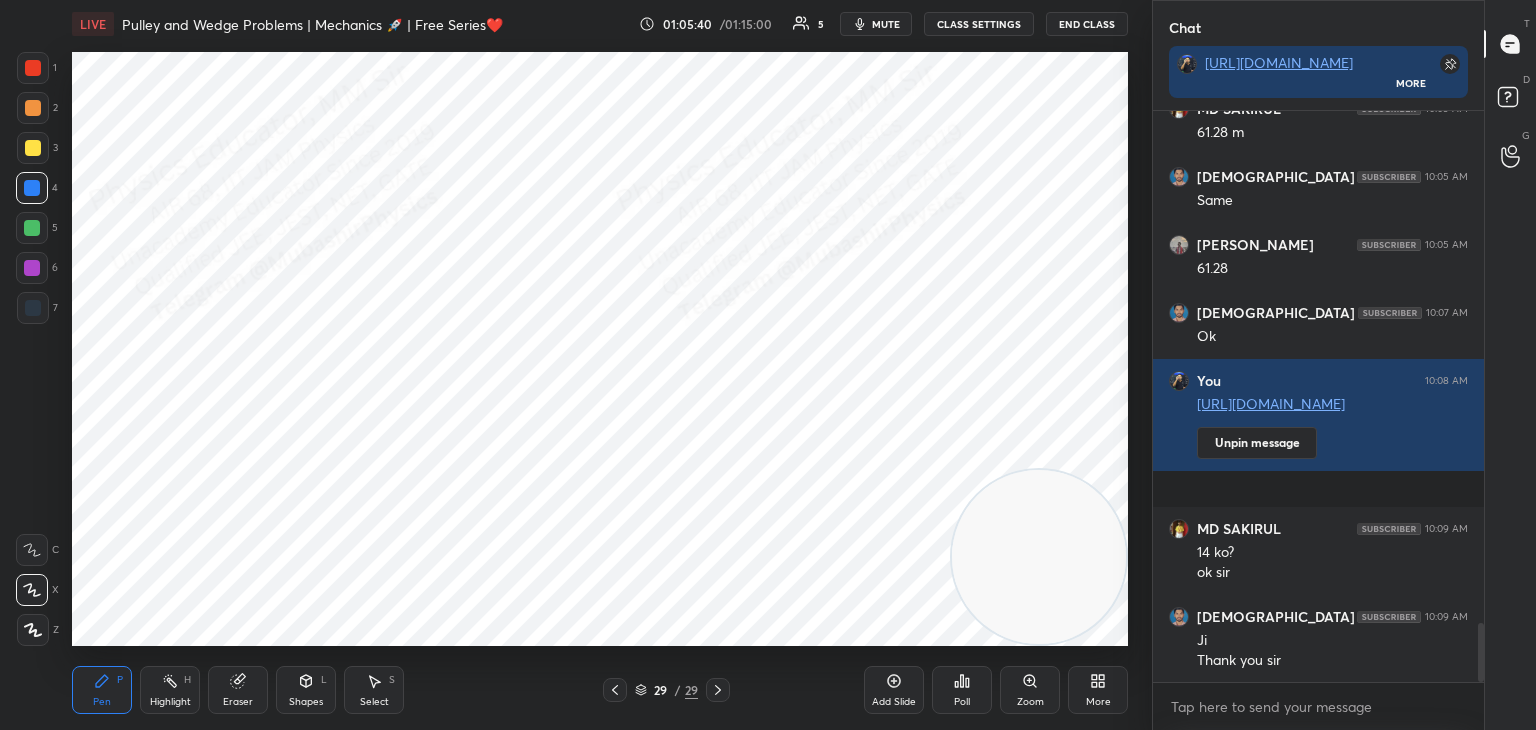 click on "Highlight H" at bounding box center (170, 690) 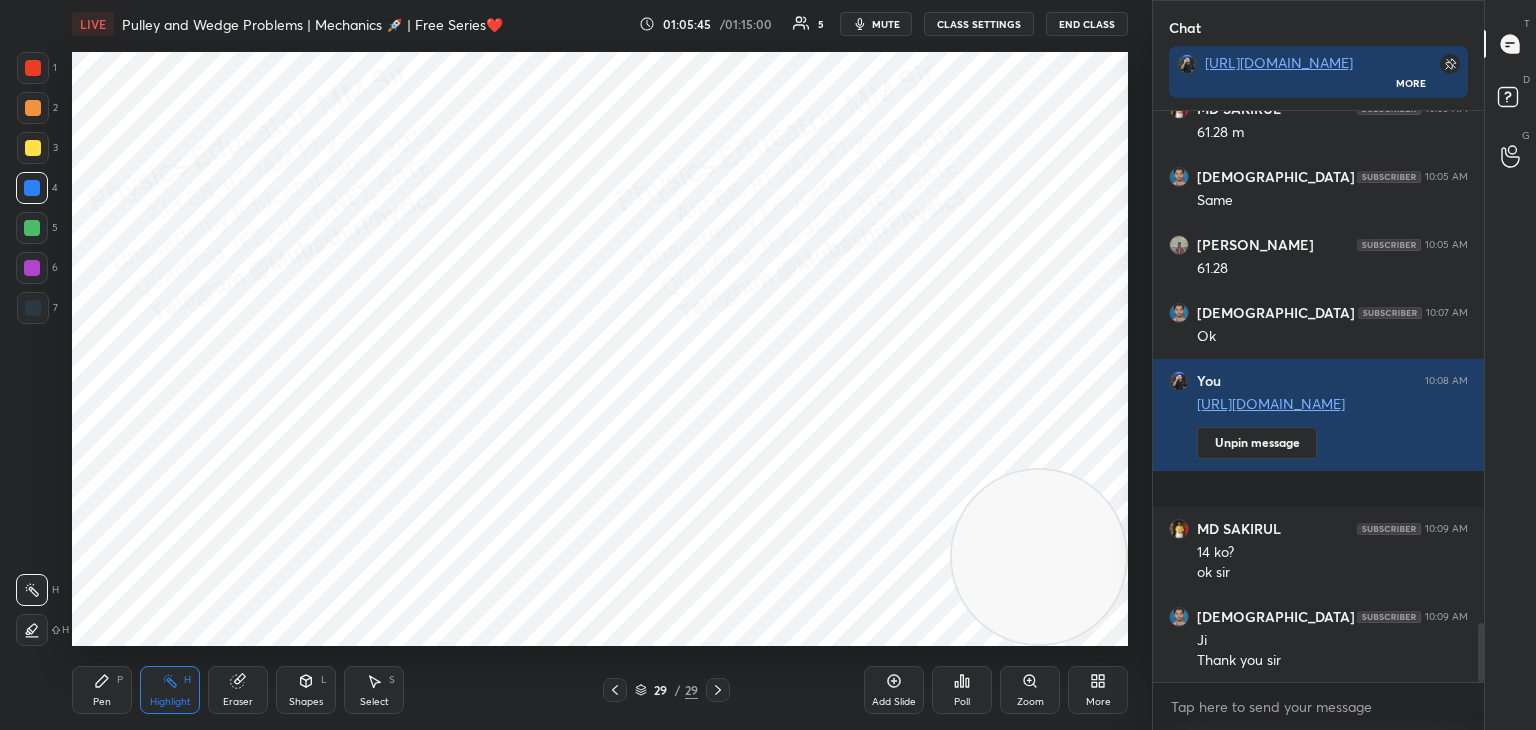 click on "End Class" at bounding box center (1087, 24) 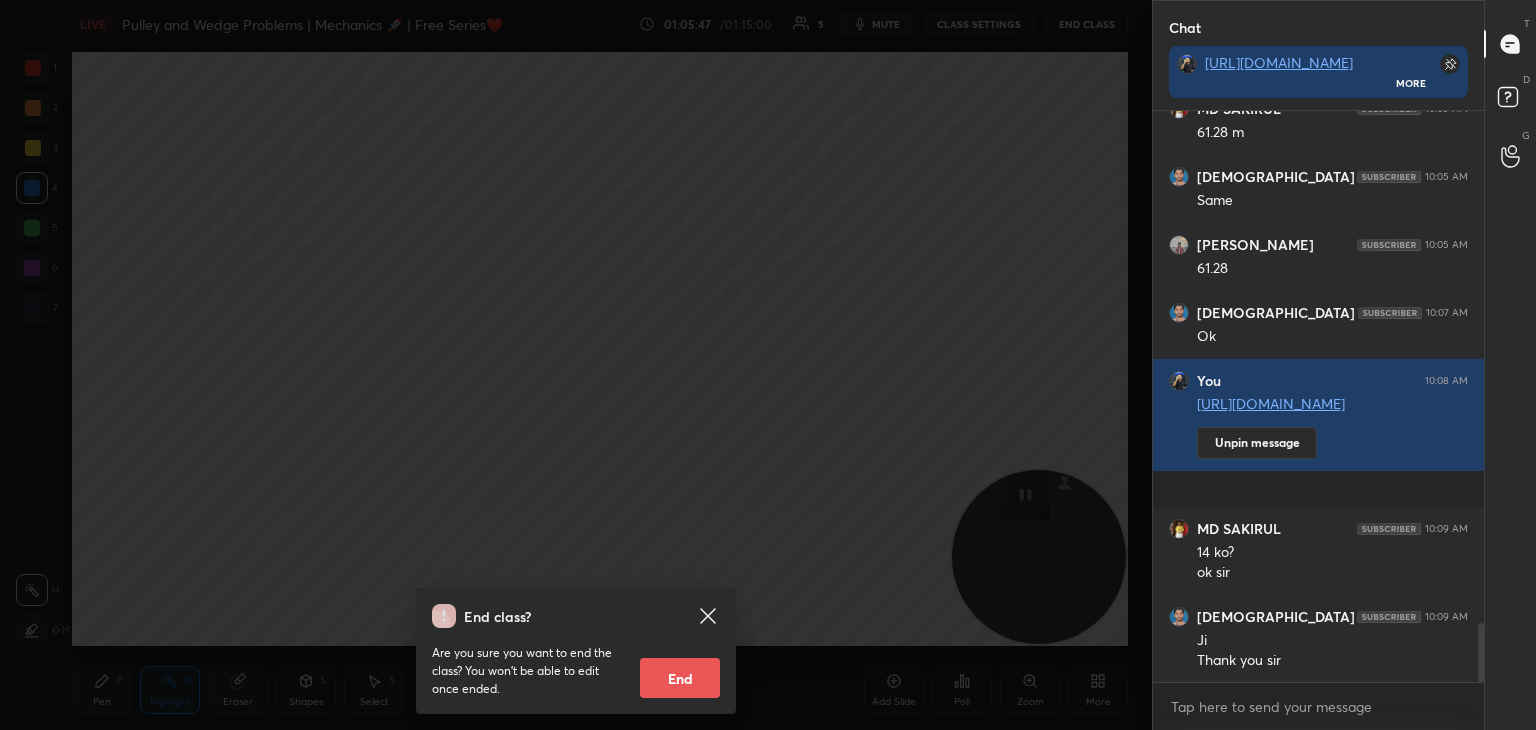 click on "End" at bounding box center [680, 678] 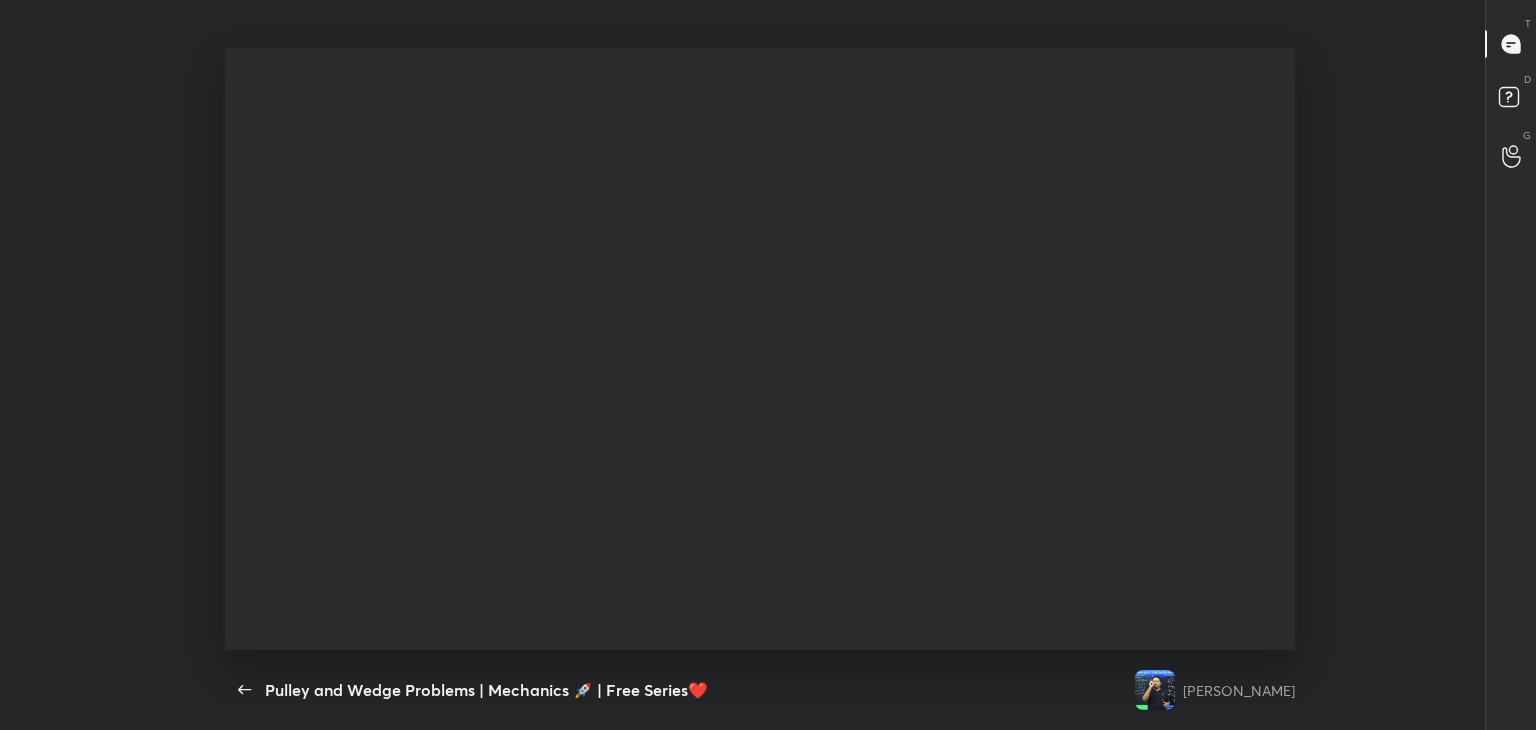 scroll, scrollTop: 99397, scrollLeft: 98863, axis: both 